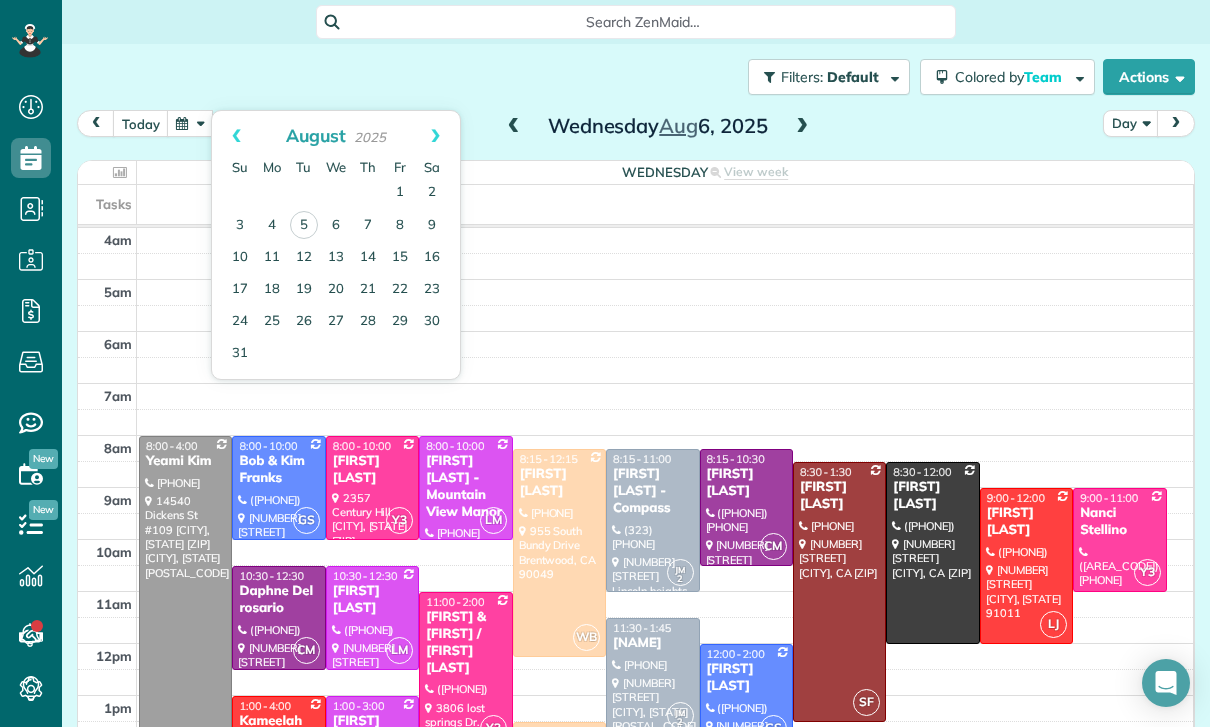 scroll, scrollTop: 0, scrollLeft: 0, axis: both 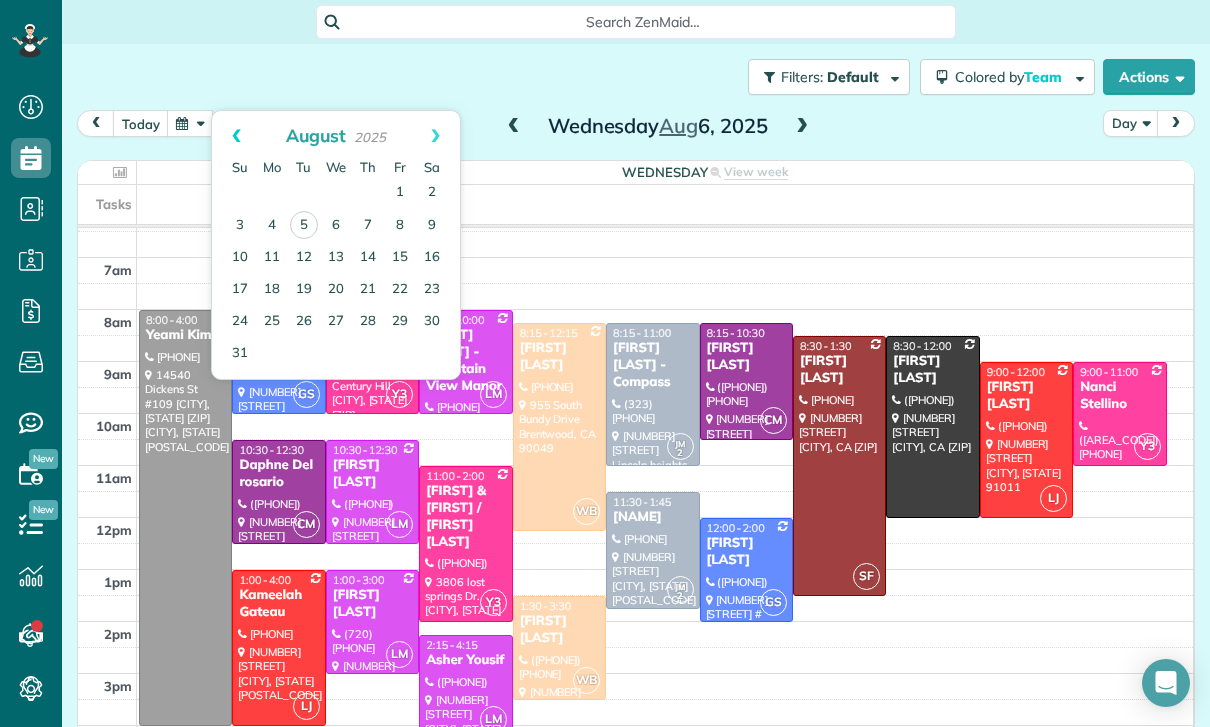 click on "Prev" at bounding box center (236, 136) 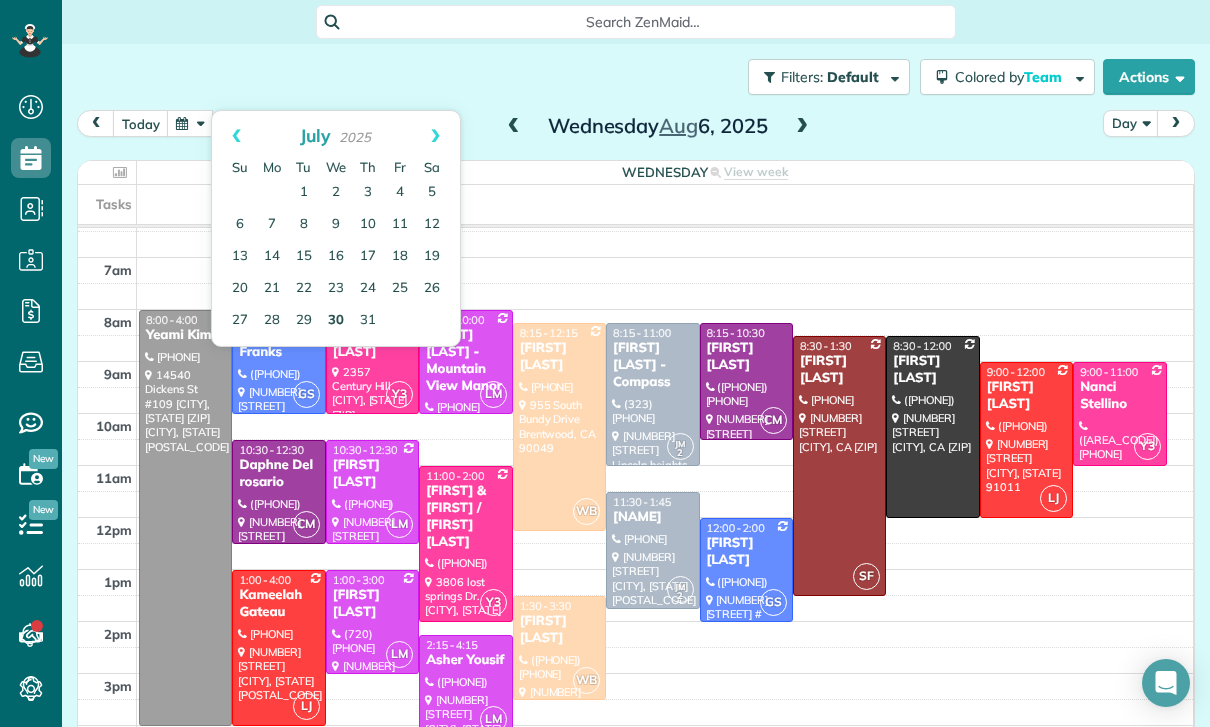 click on "30" at bounding box center (336, 321) 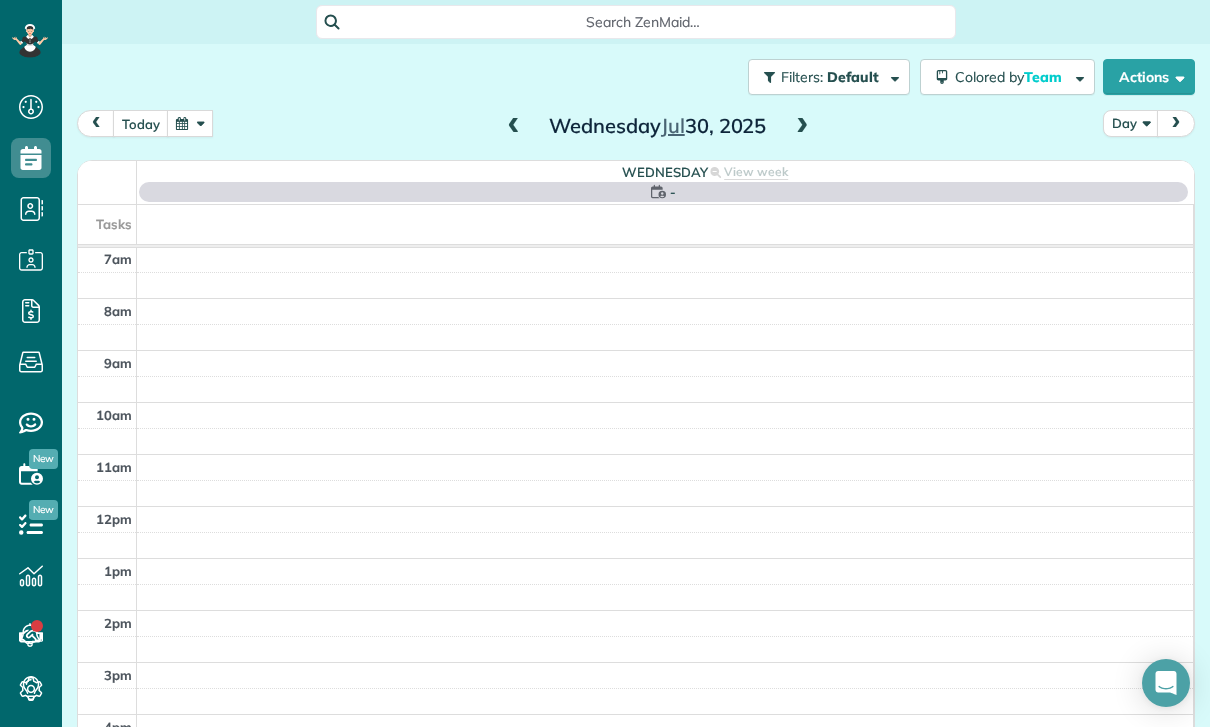scroll, scrollTop: 157, scrollLeft: 0, axis: vertical 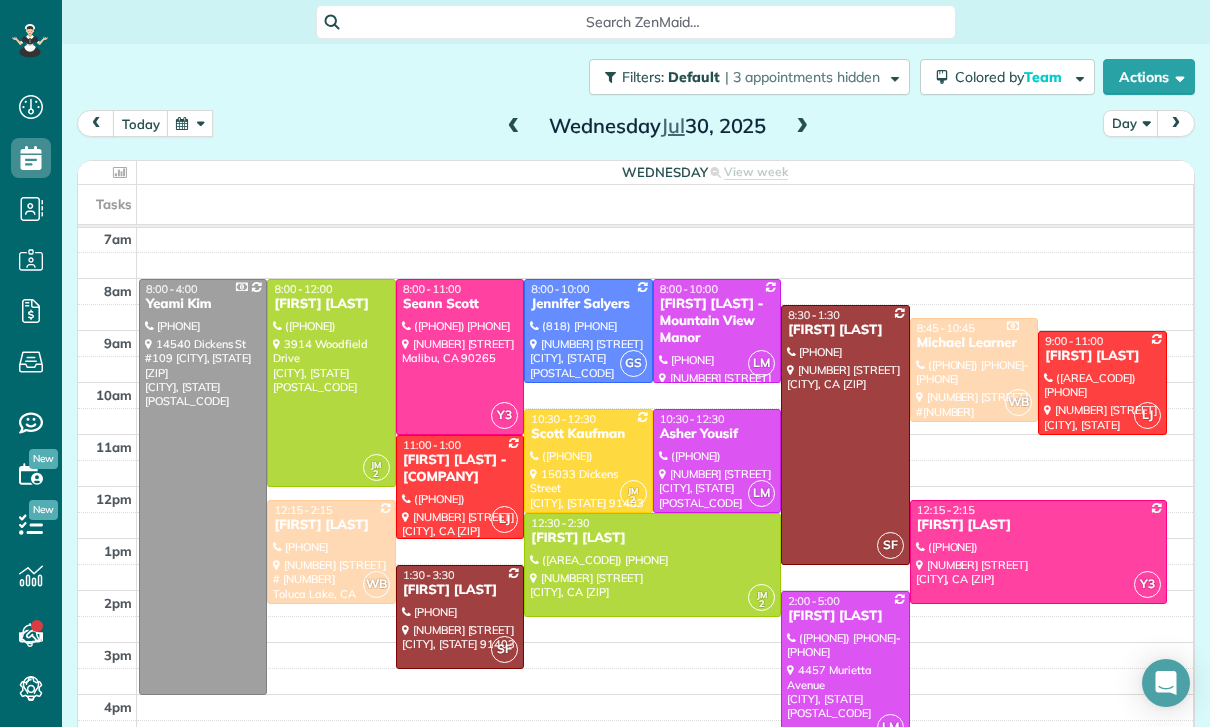 click at bounding box center (460, 617) 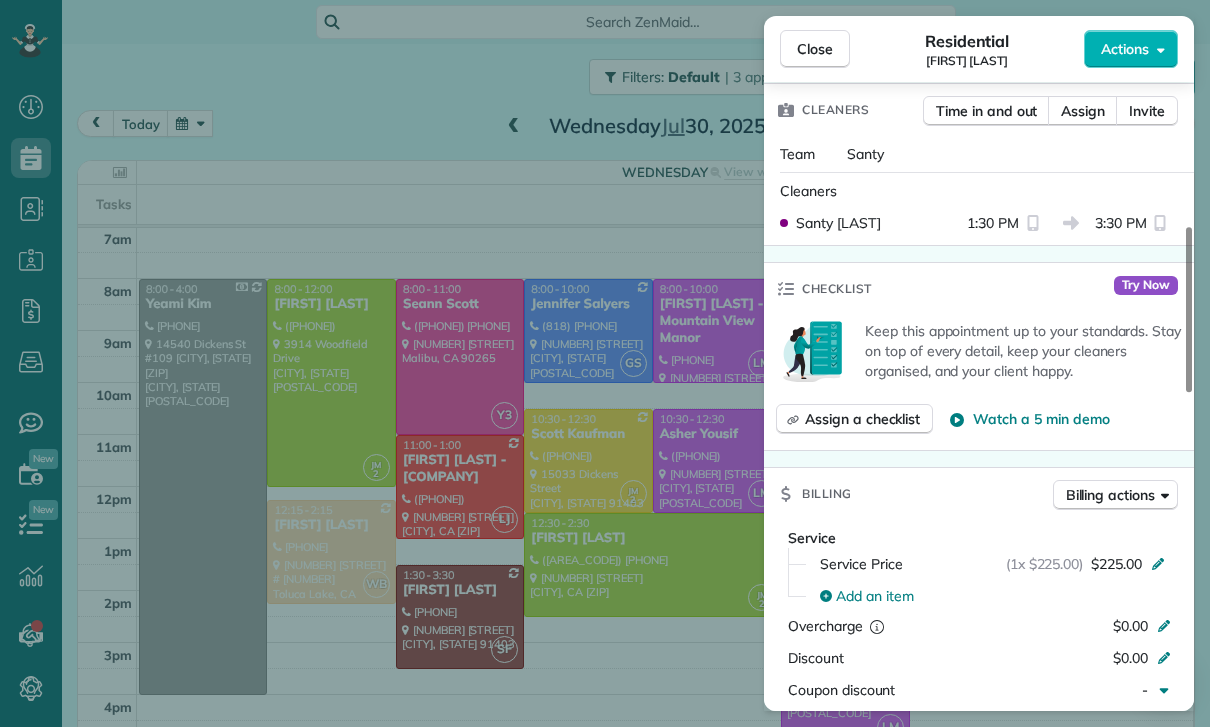 scroll, scrollTop: 660, scrollLeft: 0, axis: vertical 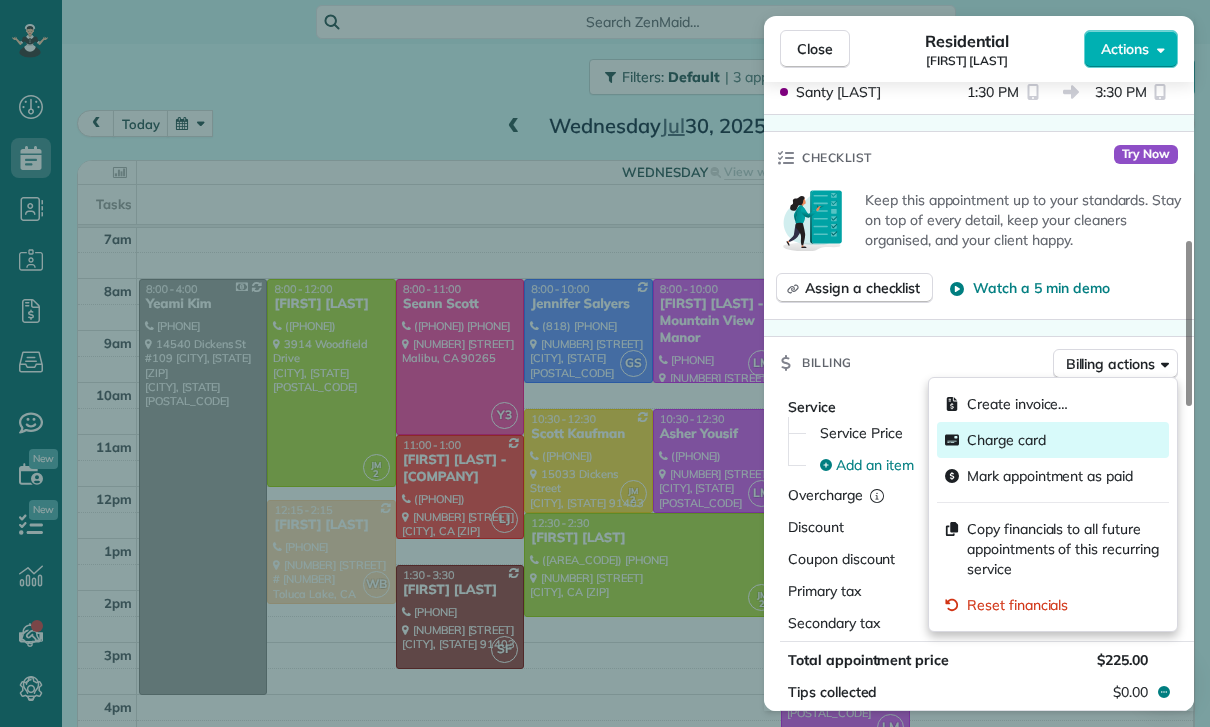 click on "Charge card" at bounding box center (1006, 440) 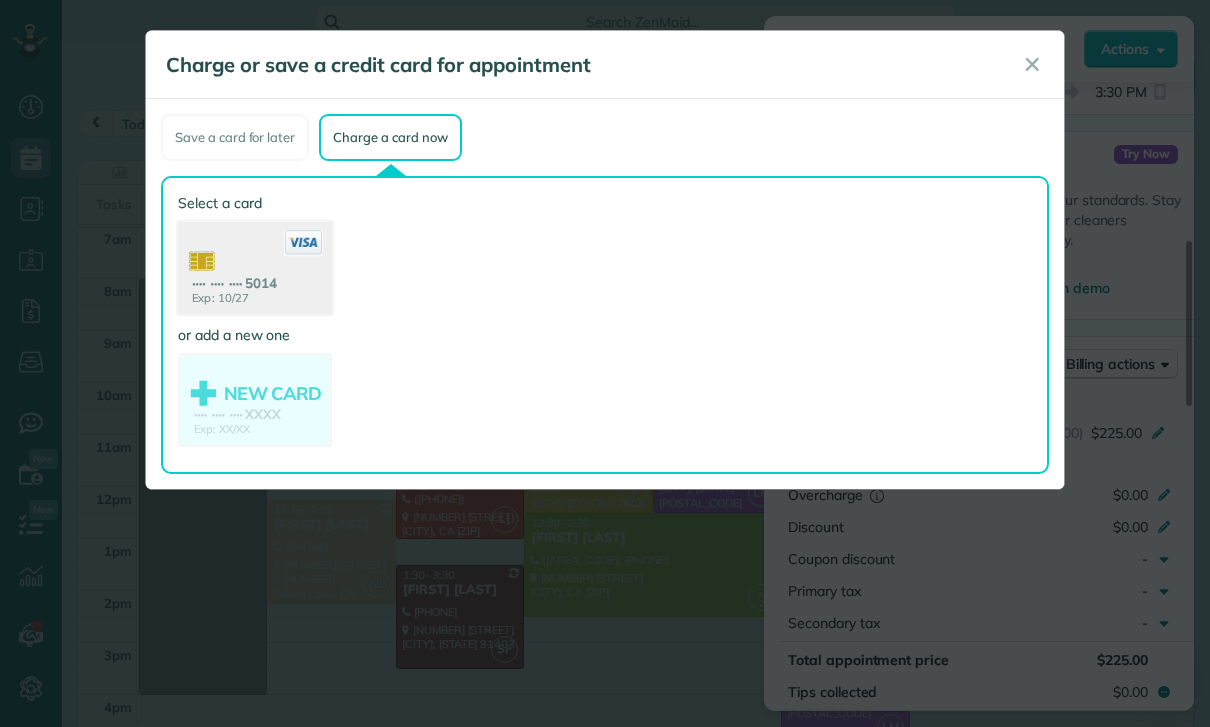click 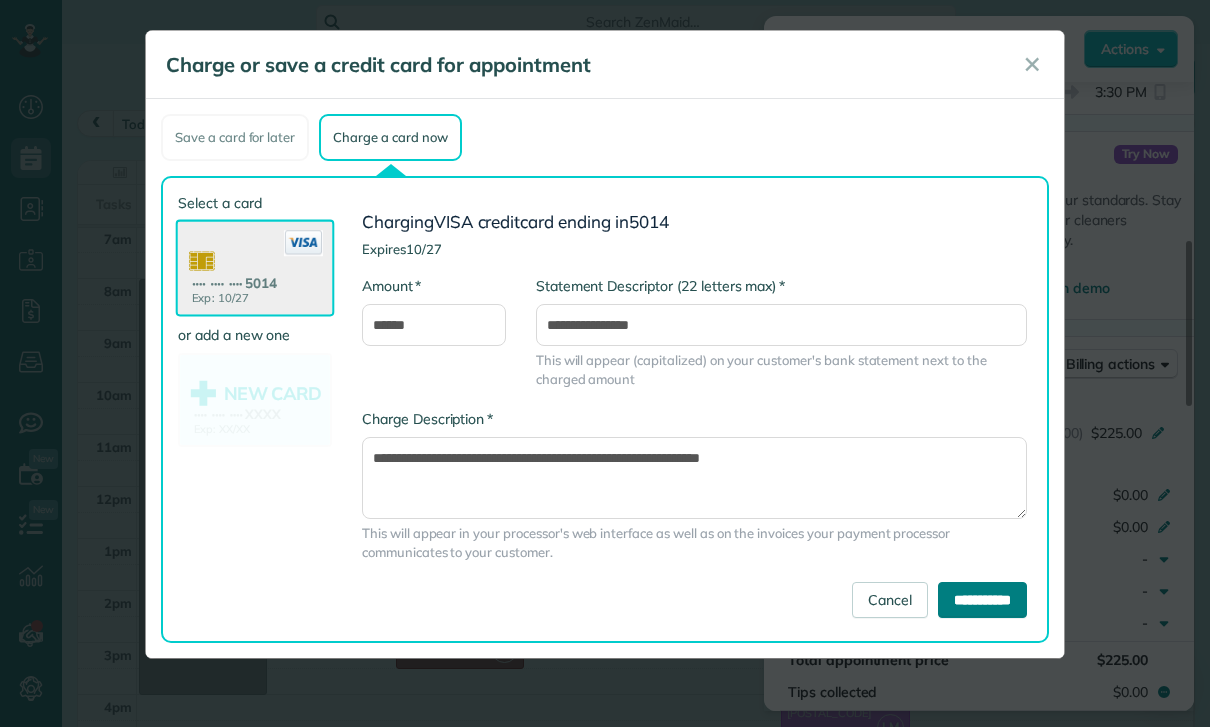 click on "**********" at bounding box center [982, 600] 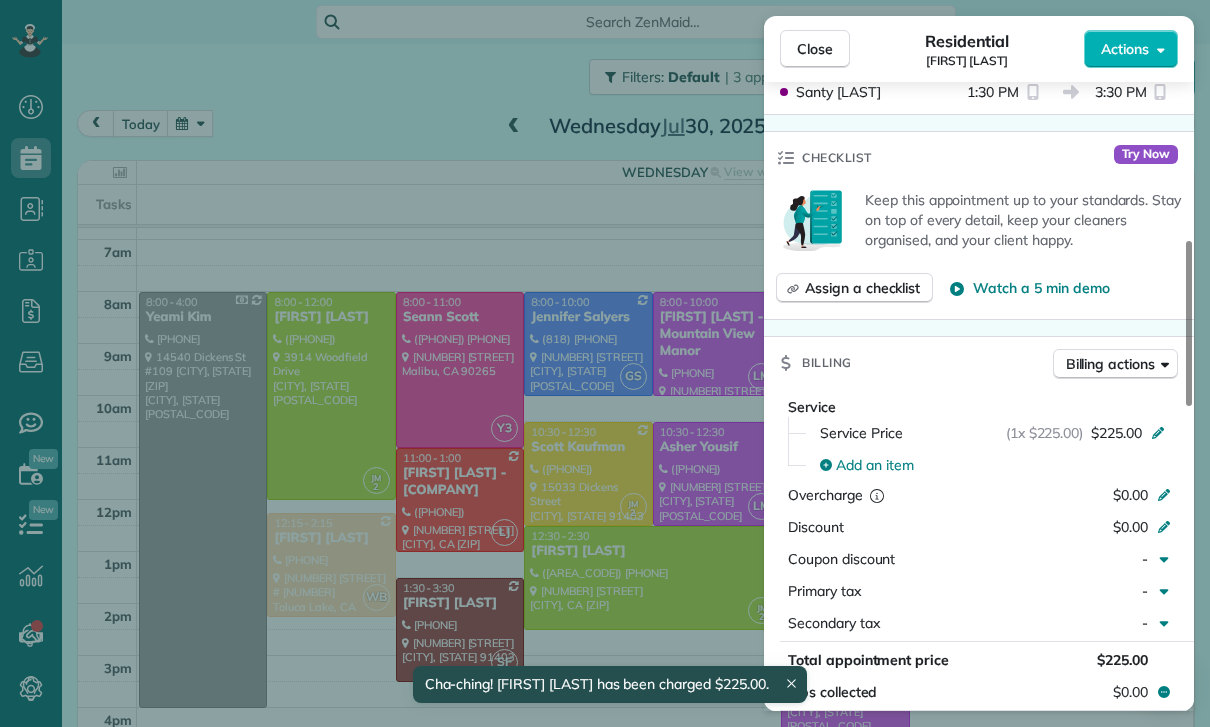 scroll, scrollTop: 157, scrollLeft: 0, axis: vertical 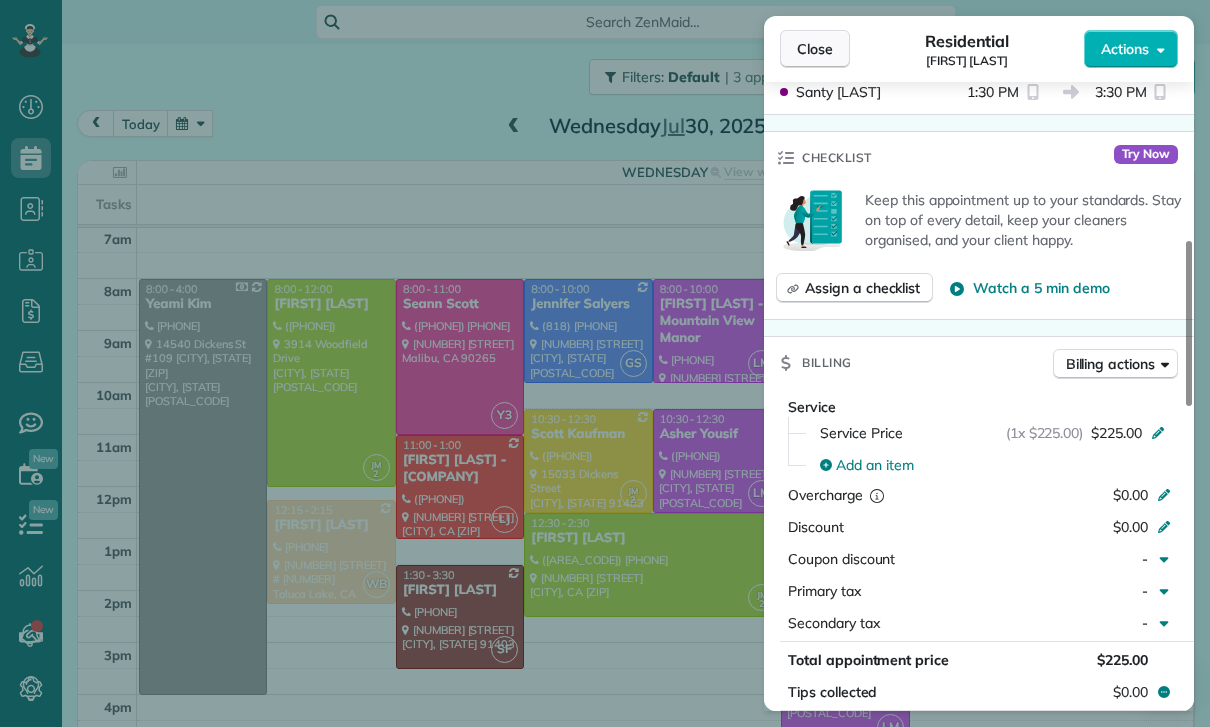 click on "Close" at bounding box center [815, 49] 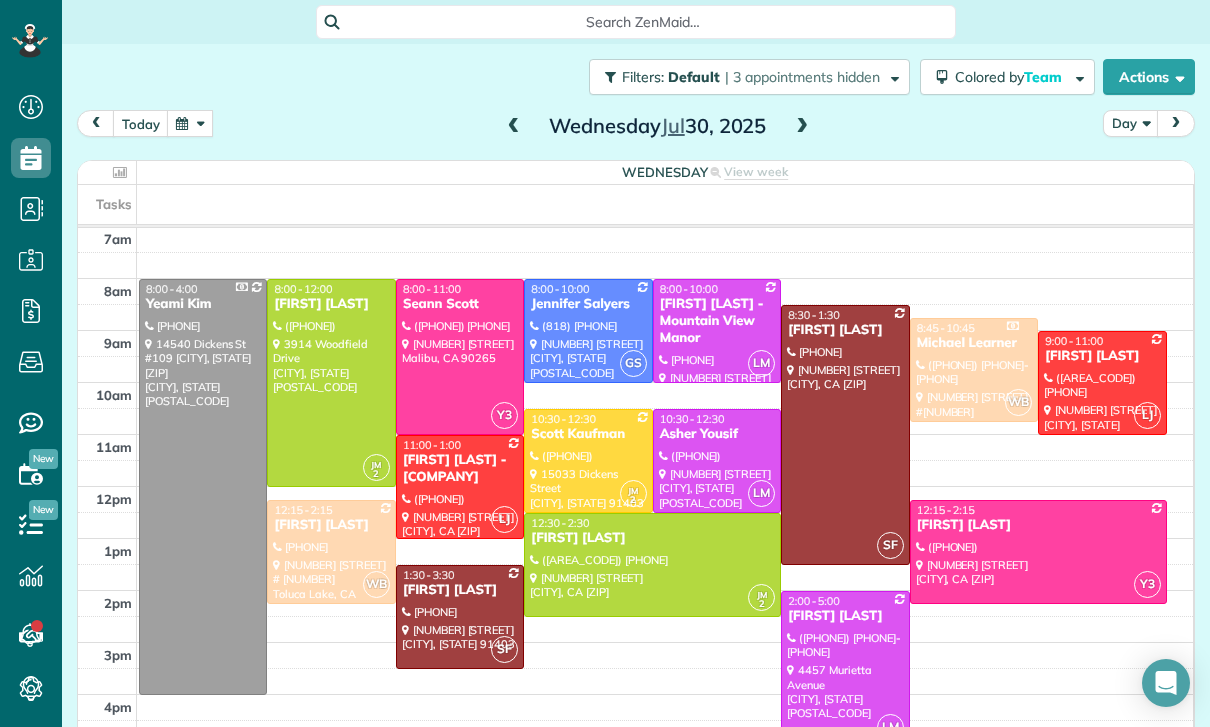 click at bounding box center (190, 123) 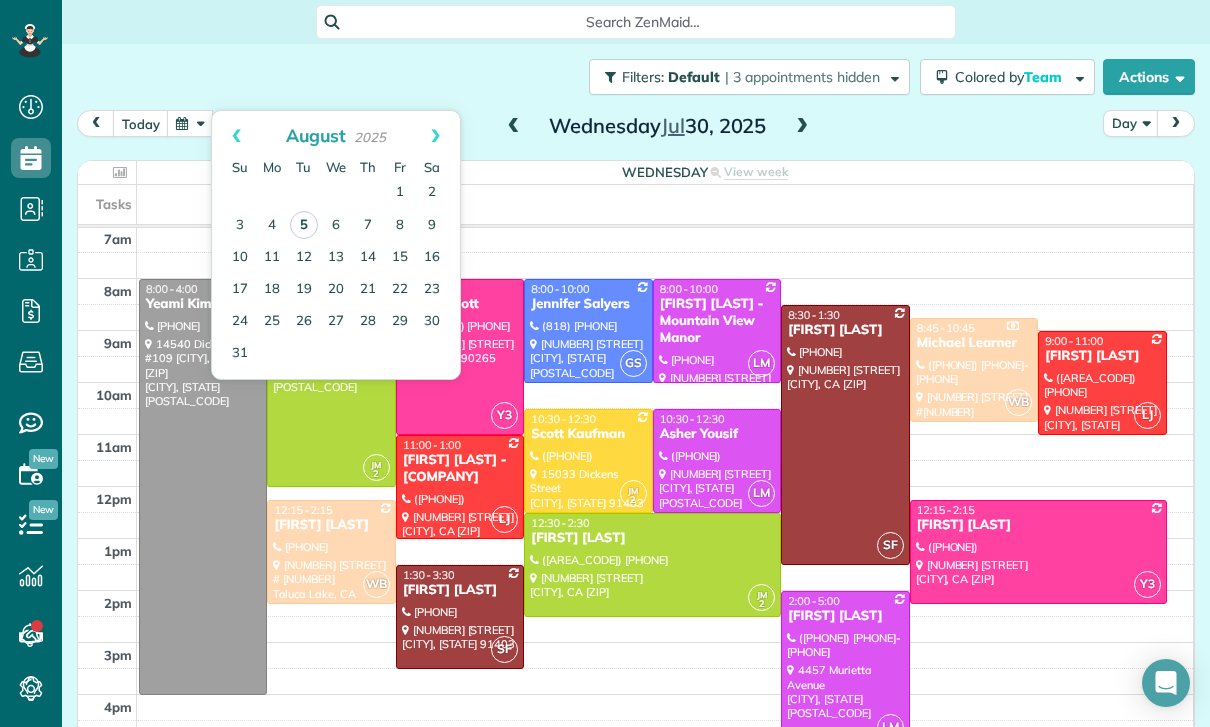 click on "5" at bounding box center [304, 225] 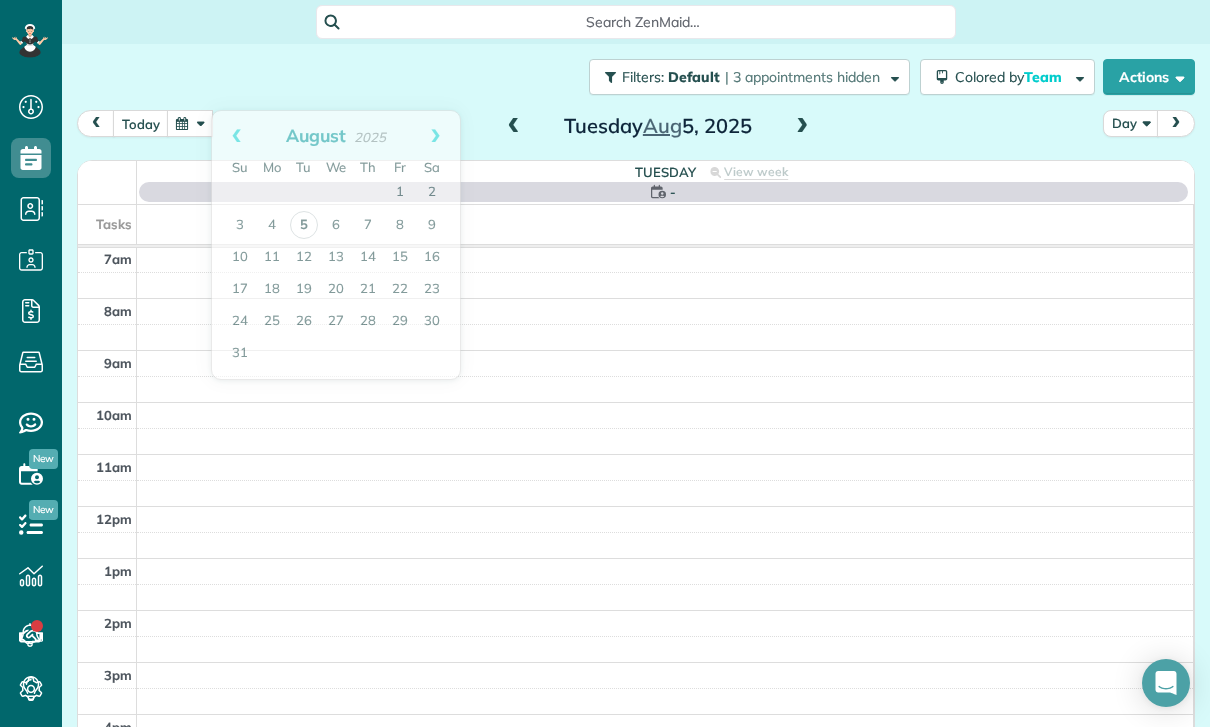 scroll, scrollTop: 157, scrollLeft: 0, axis: vertical 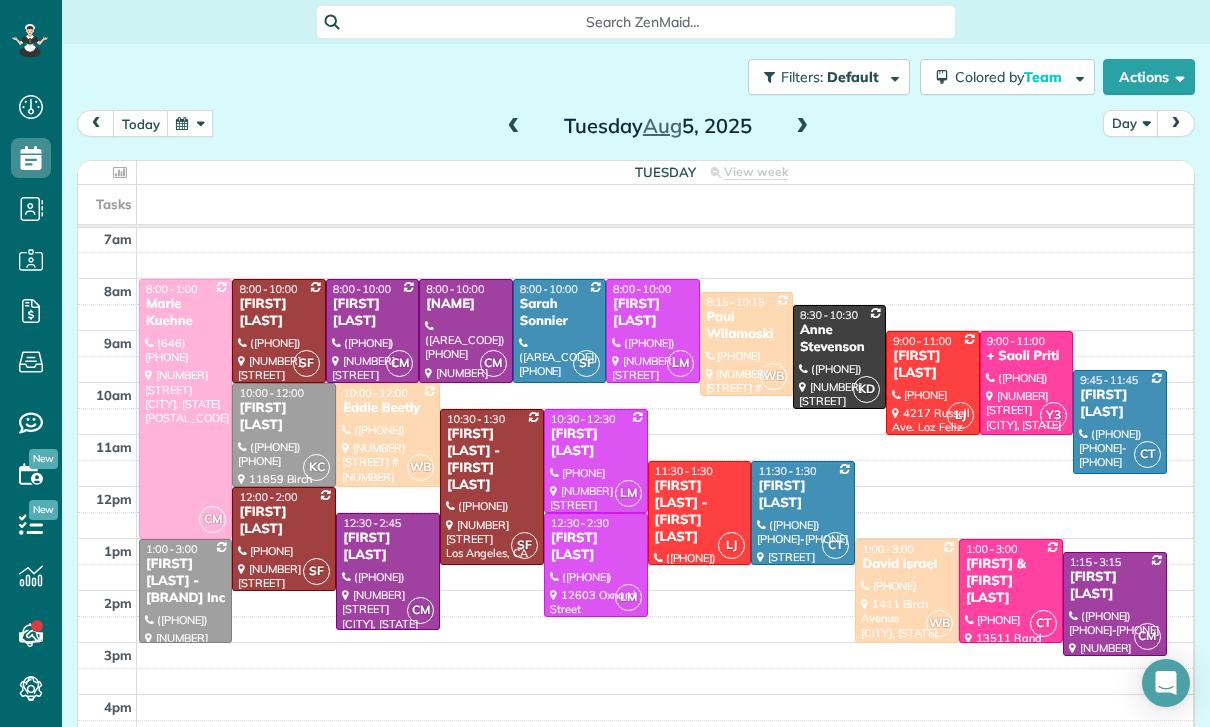 click on "Paul Vargas - Laura Neustaedter" at bounding box center (700, 512) 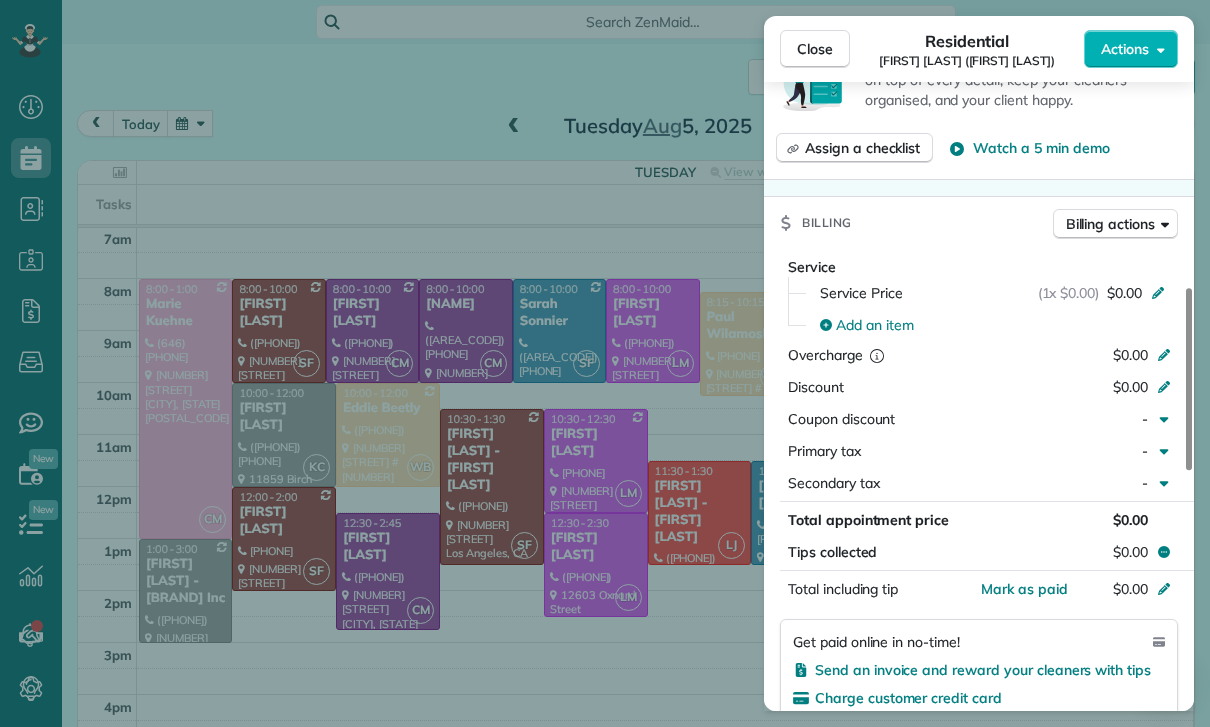 scroll, scrollTop: 777, scrollLeft: 0, axis: vertical 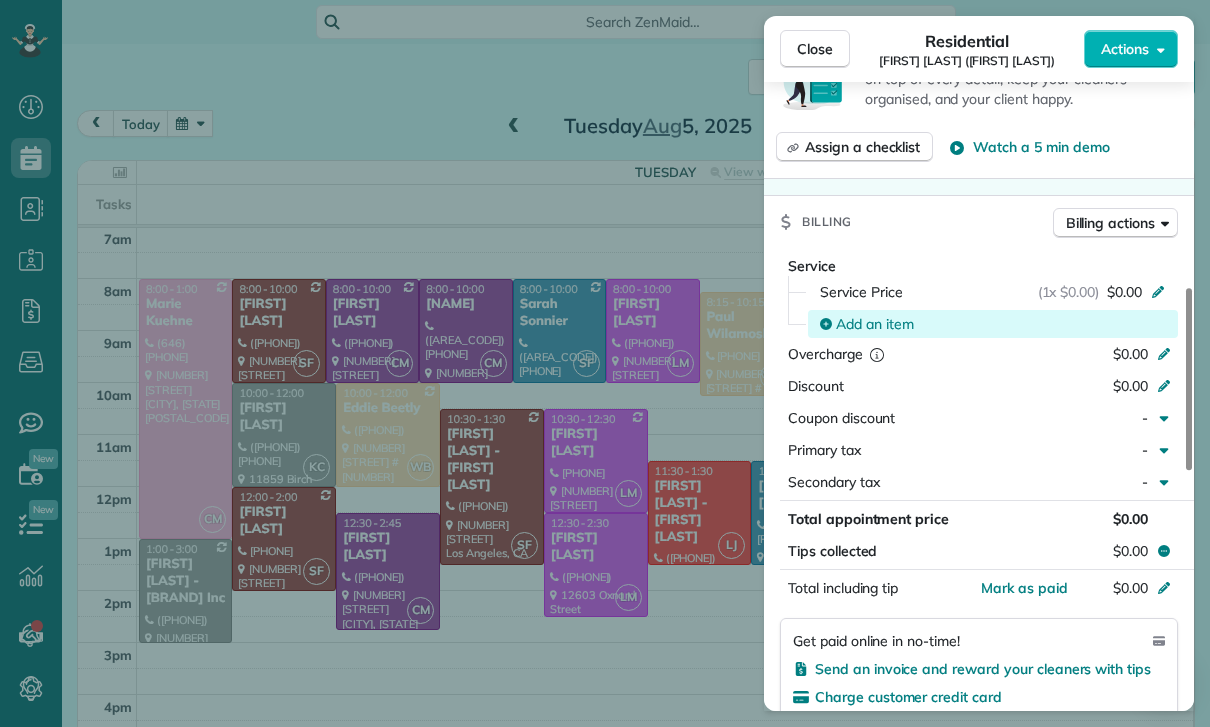 click on "Add an item" at bounding box center [875, 324] 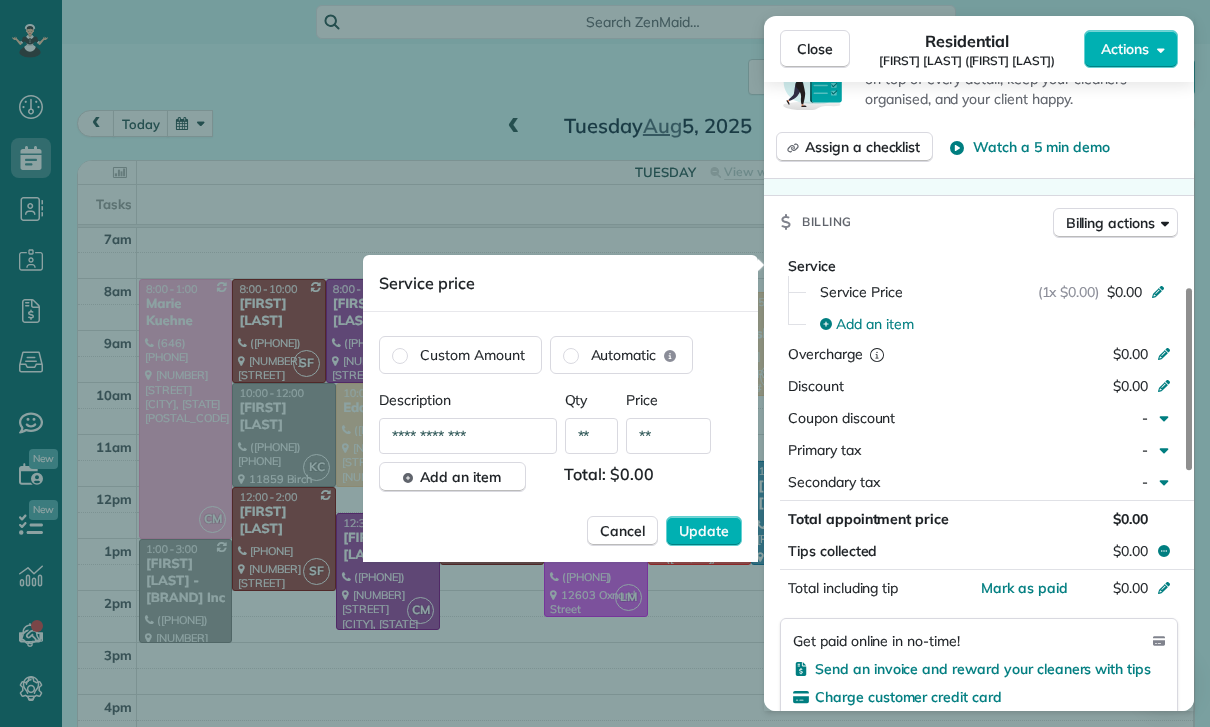 click on "**" at bounding box center (668, 436) 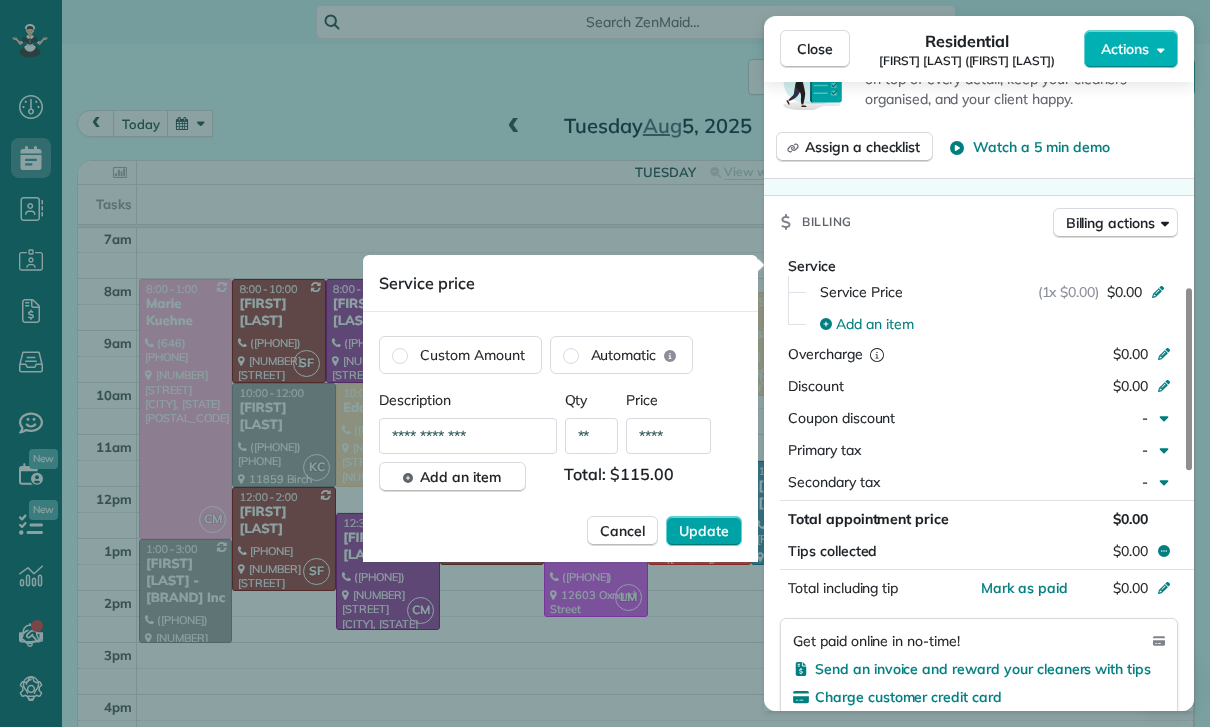 type on "****" 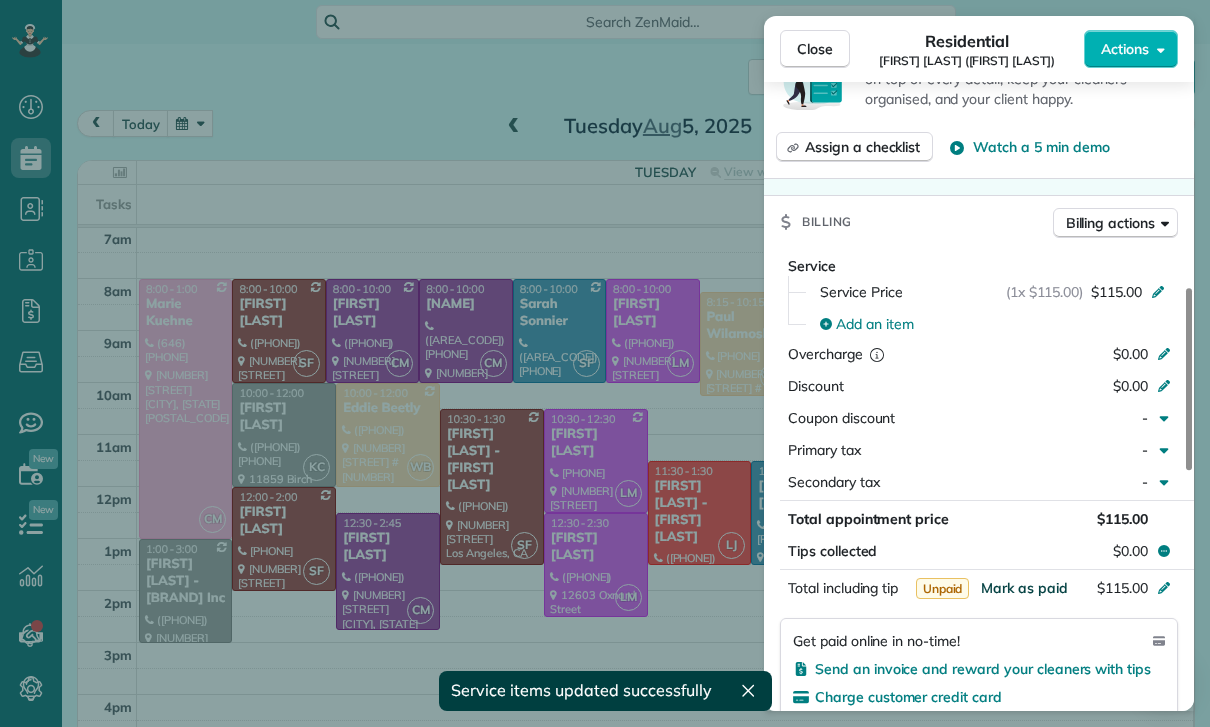 click on "Mark as paid" at bounding box center [1024, 588] 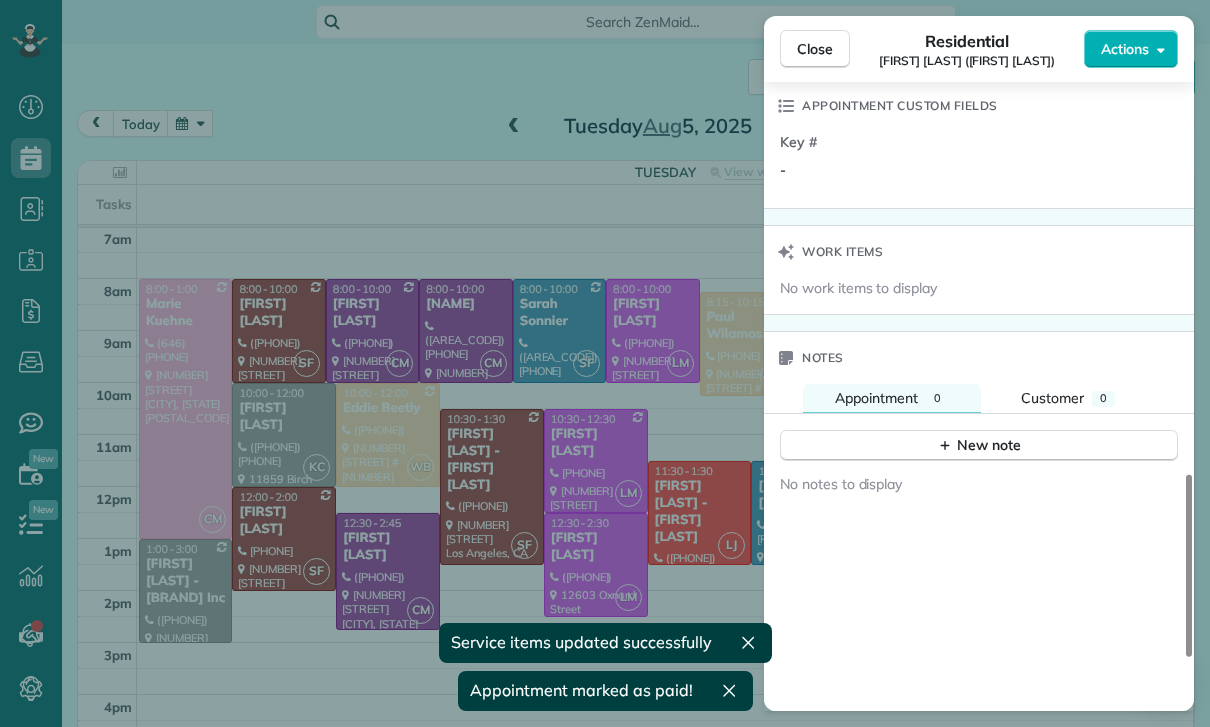 scroll, scrollTop: 1487, scrollLeft: 0, axis: vertical 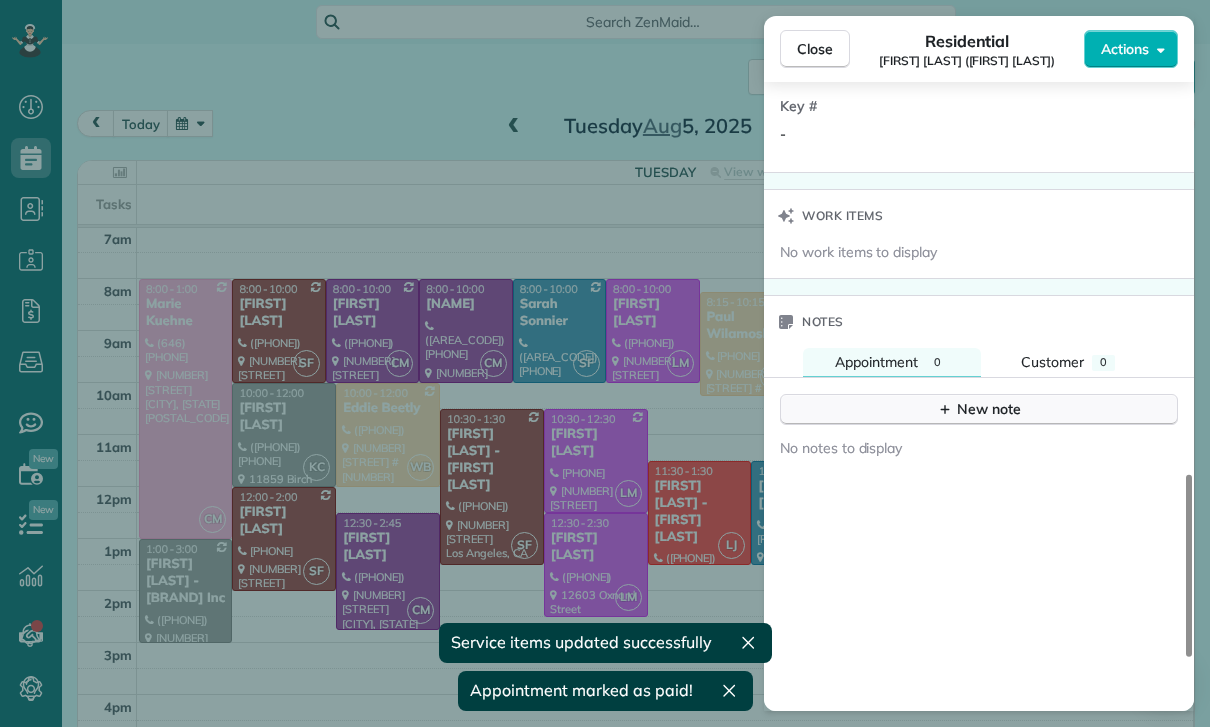 click on "New note" at bounding box center (979, 409) 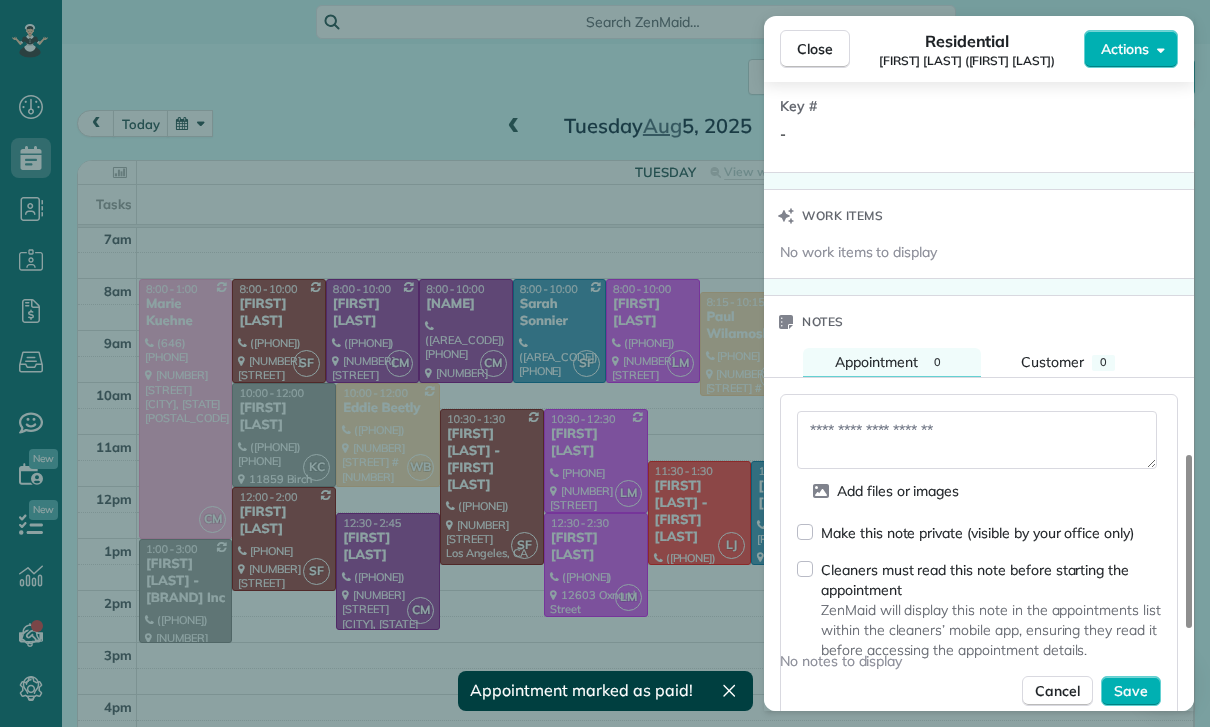 click at bounding box center [977, 440] 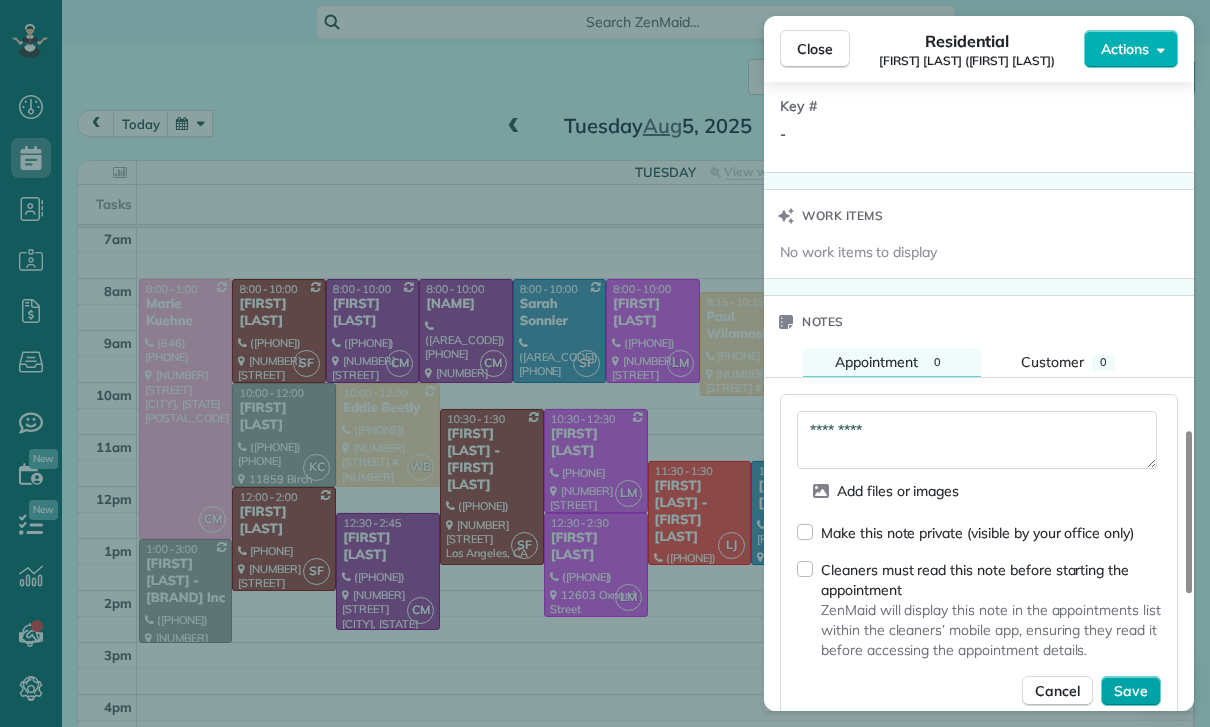 type on "*********" 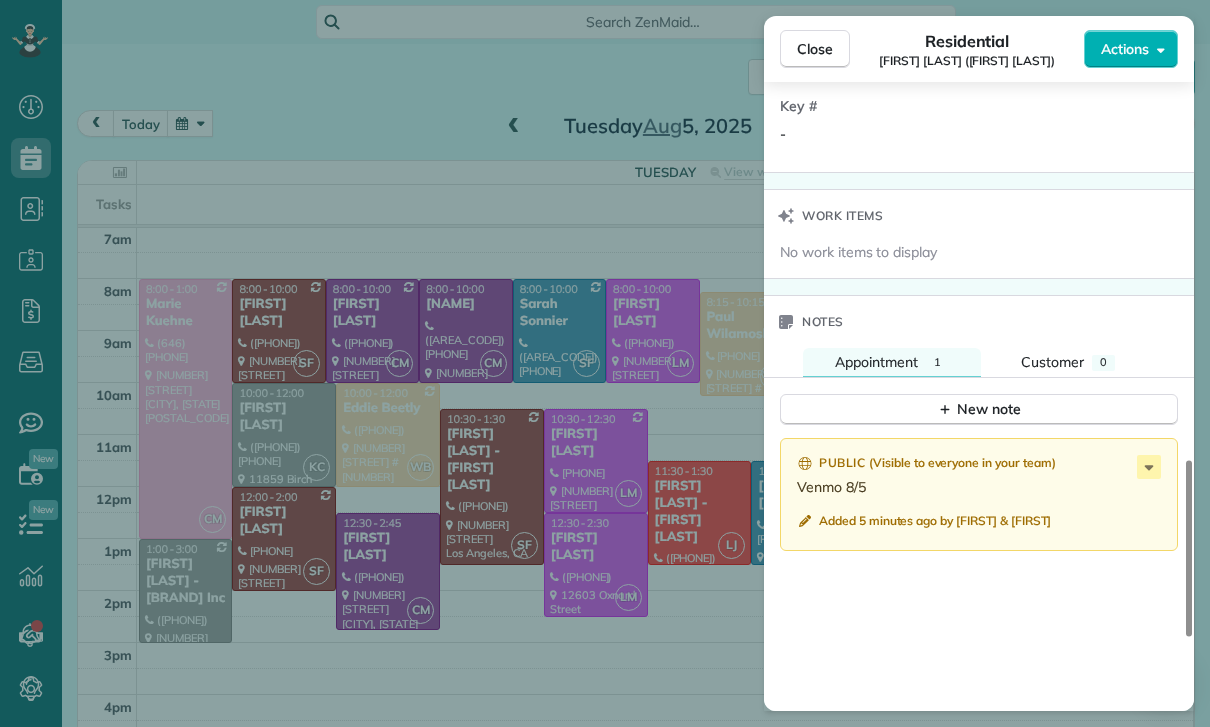 click on "Close Residential Paul Vargas (Laura Neustaedter) Actions Status Confirmed Paul Vargas (Laura Neustaedter) · Open profile MOBILE (818) 439-9208 Copy No email on record Add email View Details Residential Tuesday, August 05, 2025 ( today ) 11:30 AM 1:30 PM 2 hours and 0 minutes One time 14540 Dickens St #109 Sherman Oaks CA 91423 Service was not rated yet Cleaners Time in and out Assign Invite Team Luisa Cleaners Luisa   Juarez 11:30 AM 1:30 PM Checklist Try Now Keep this appointment up to your standards. Stay on top of every detail, keep your cleaners organised, and your client happy. Assign a checklist Watch a 5 min demo Billing Billing actions Service Service Price (1x $115.00) $115.00 Add an item Overcharge $0.00 Discount $0.00 Coupon discount - Primary tax - Secondary tax - Total appointment price $115.00 Tips collected $0.00 Paid Total including tip $115.00 Get paid online in no-time! Send an invoice and reward your cleaners with tips Charge customer credit card Appointment custom fields Key # - Notes 1" at bounding box center [605, 363] 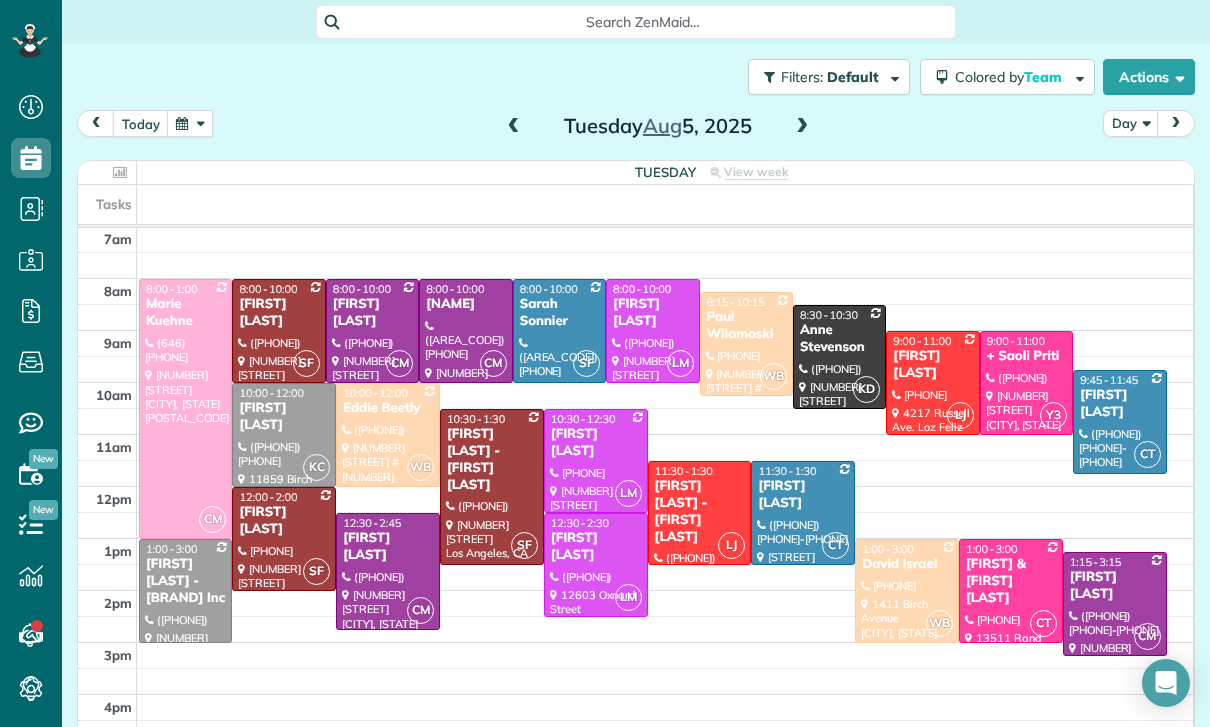 click at bounding box center [514, 127] 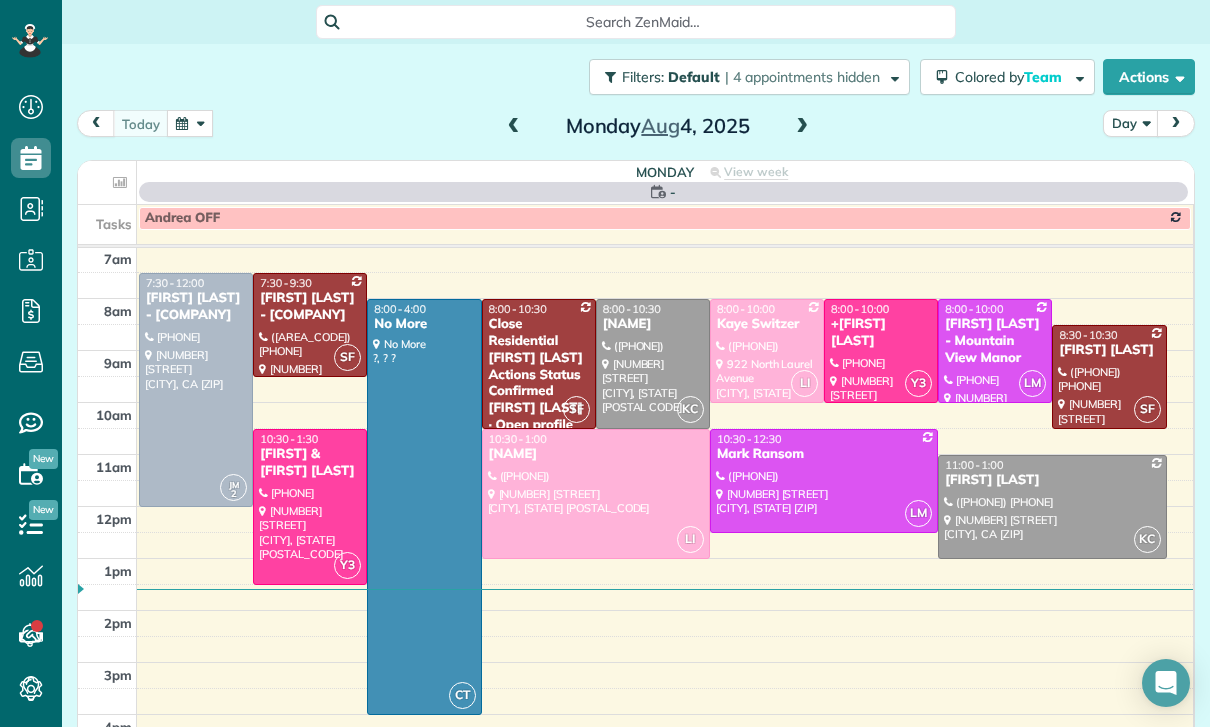 scroll, scrollTop: 157, scrollLeft: 0, axis: vertical 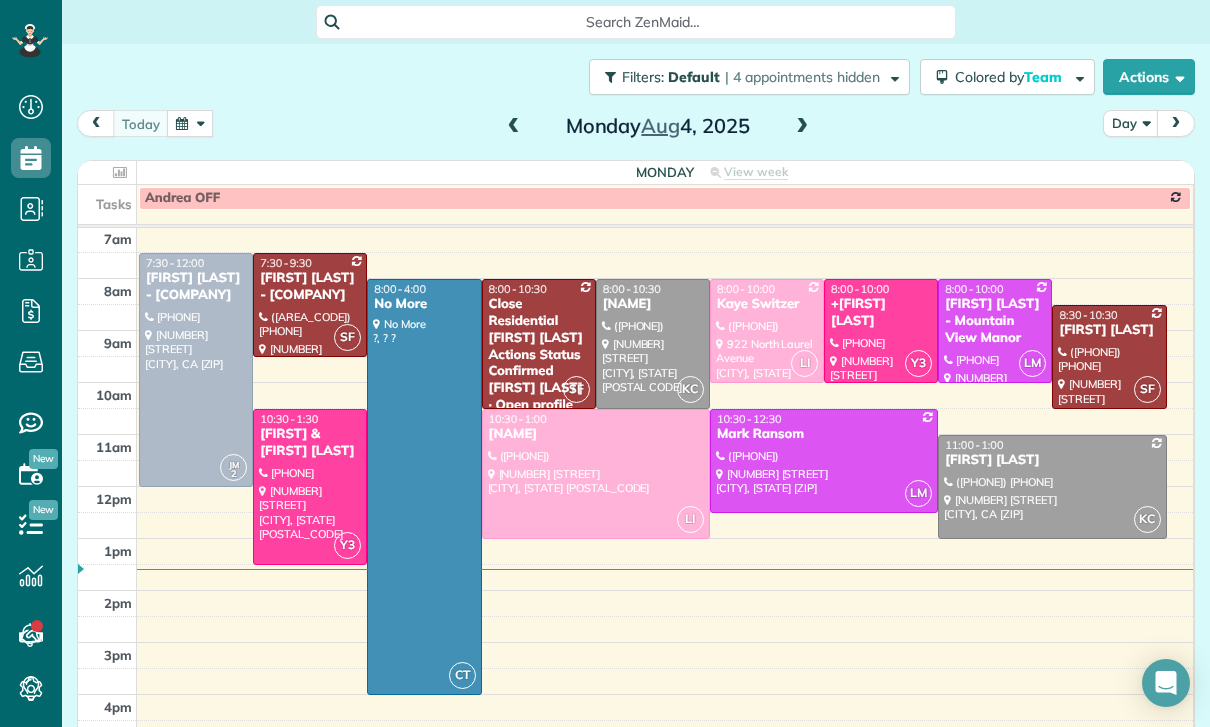 click at bounding box center [190, 123] 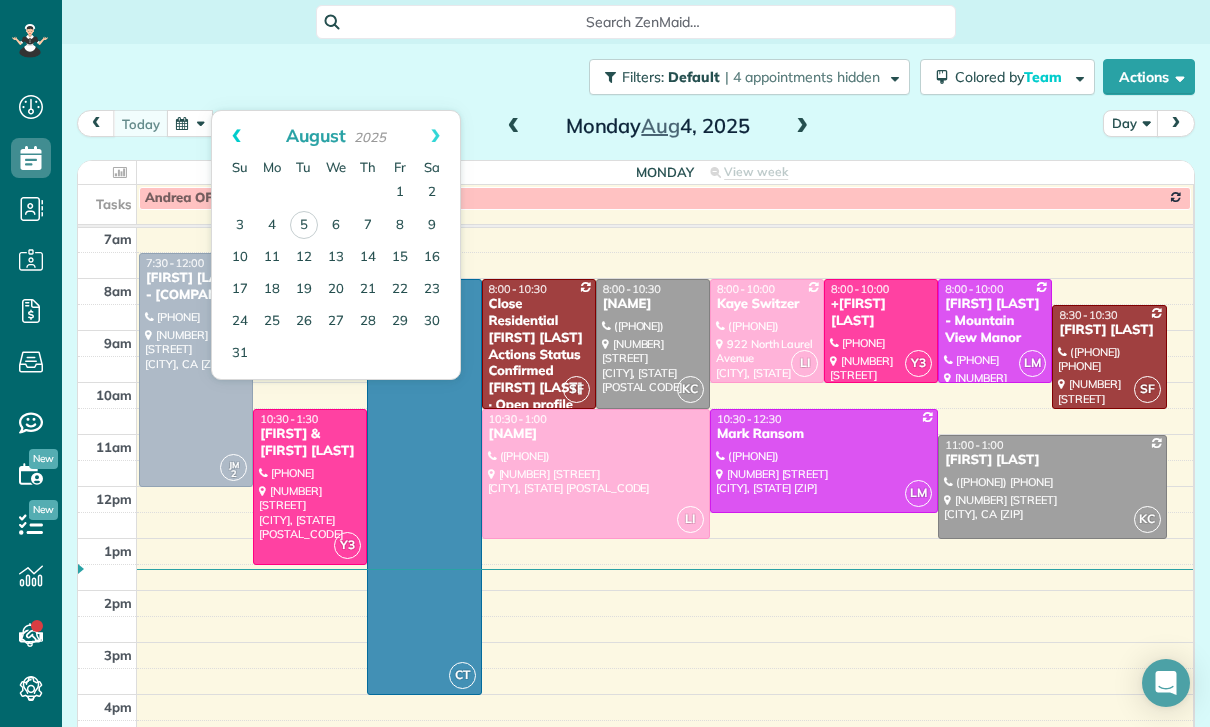 click on "Prev" at bounding box center [236, 136] 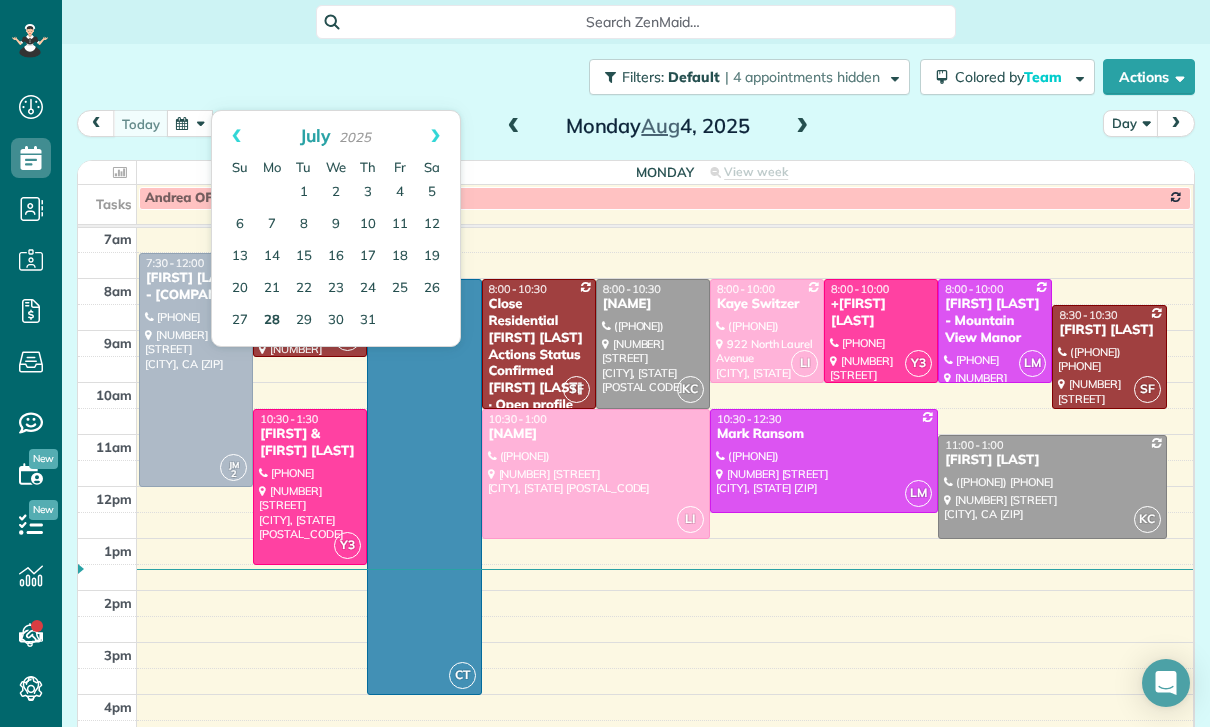 click on "28" at bounding box center (272, 321) 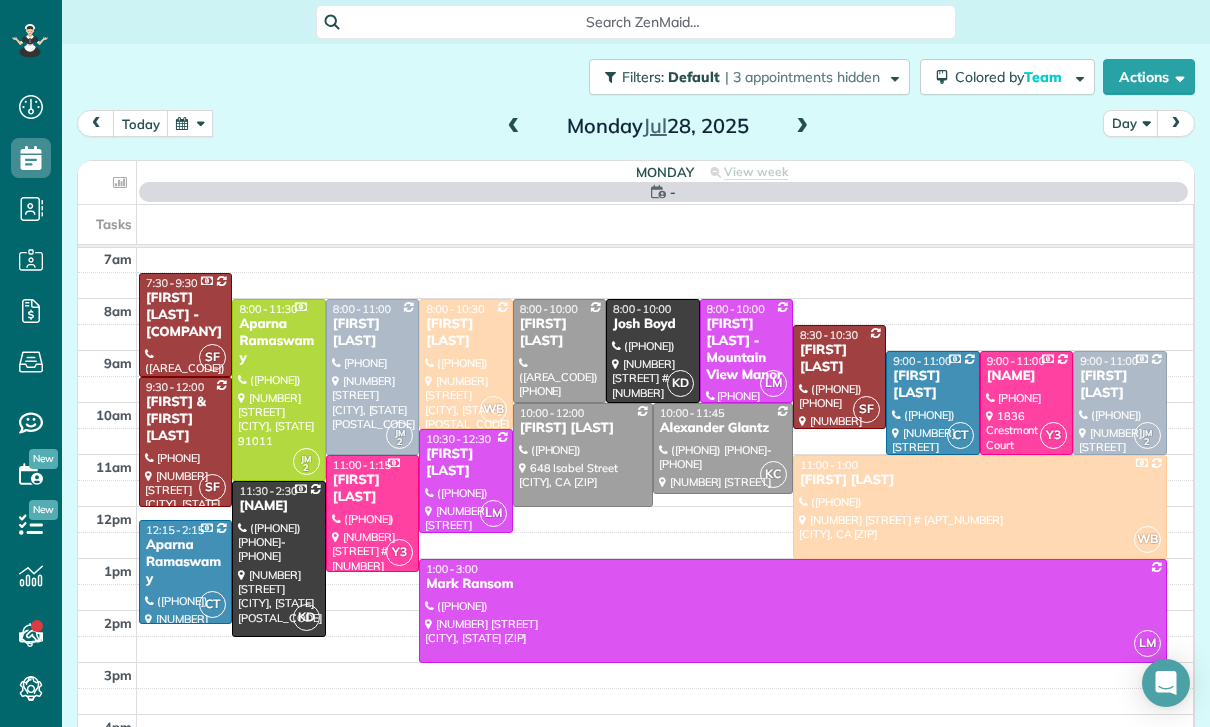 scroll, scrollTop: 157, scrollLeft: 0, axis: vertical 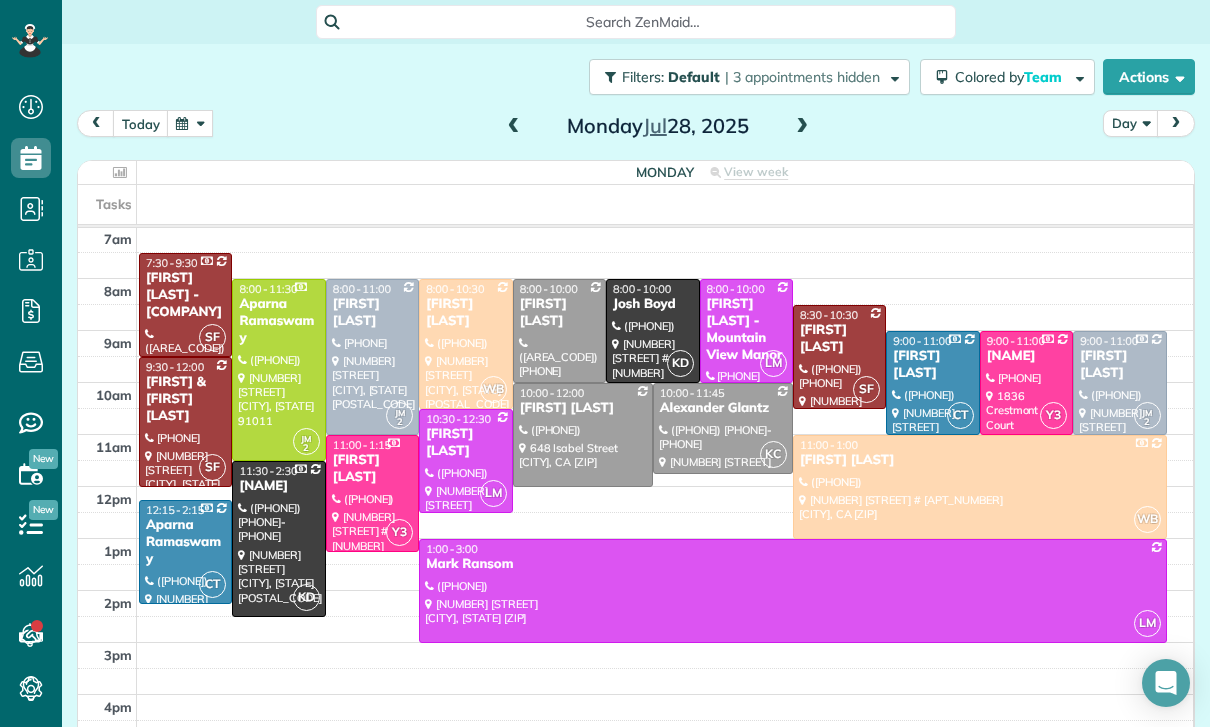 click on "Gino & Nicole Marliani" at bounding box center [185, 399] 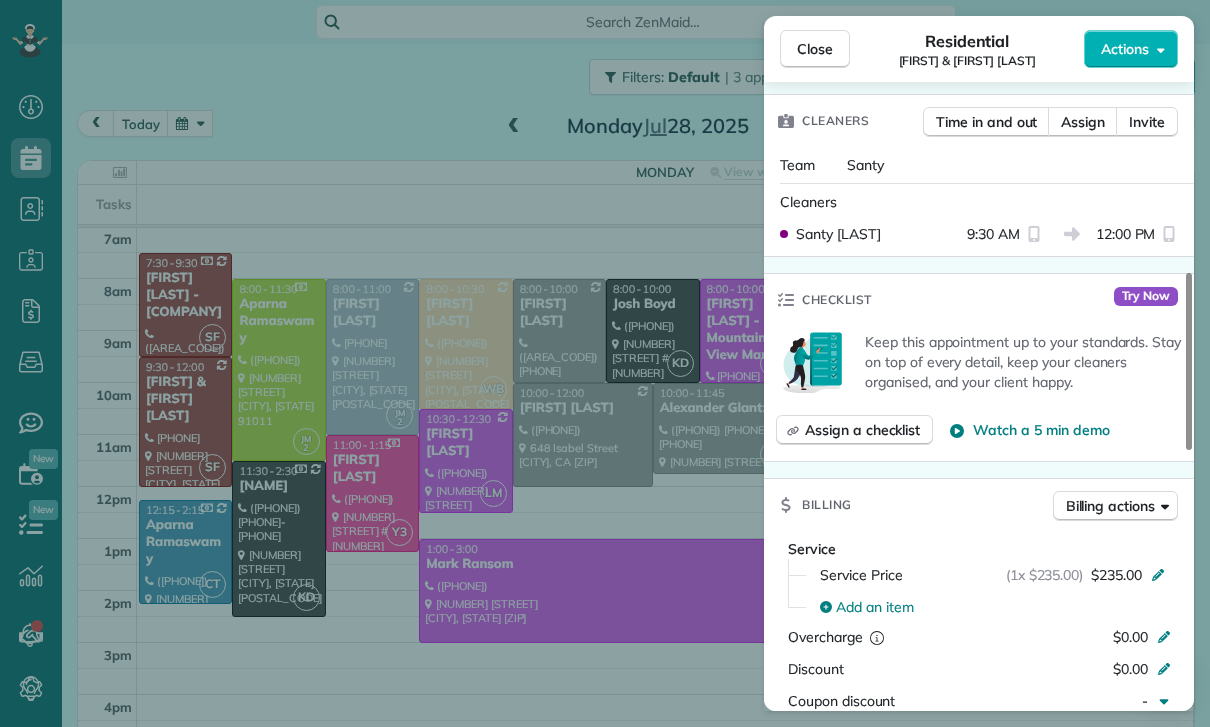 scroll, scrollTop: 843, scrollLeft: 0, axis: vertical 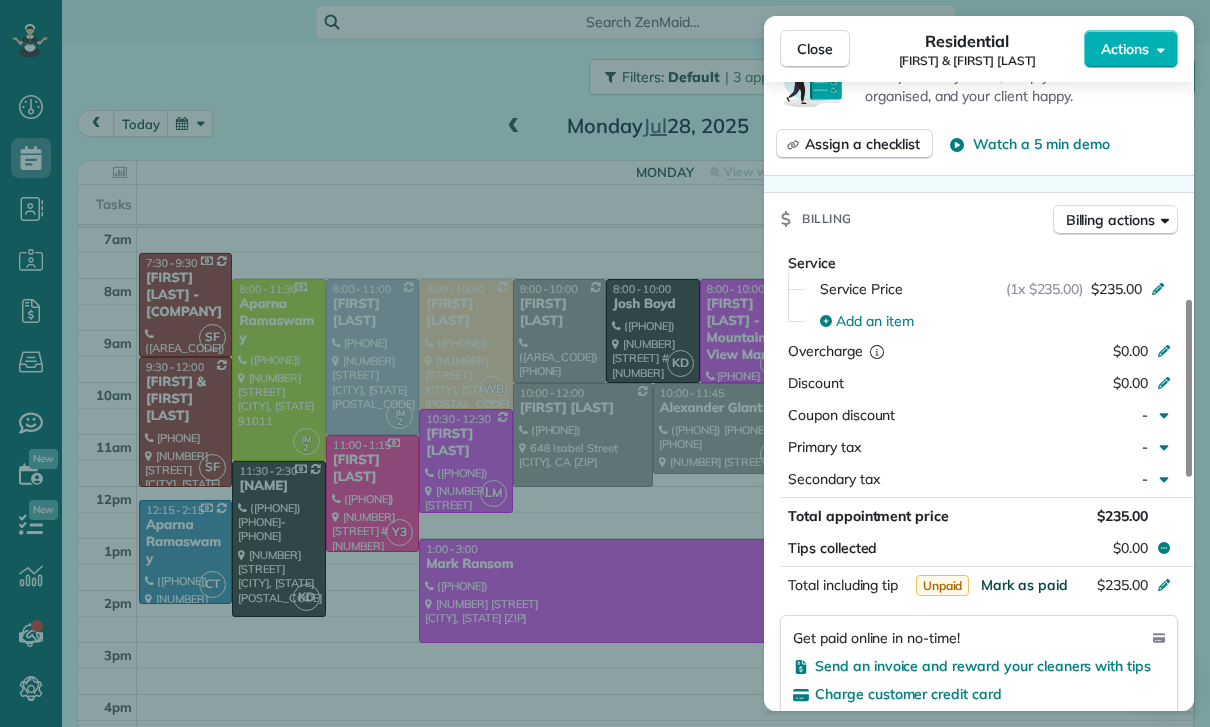click on "Mark as paid" at bounding box center (1024, 585) 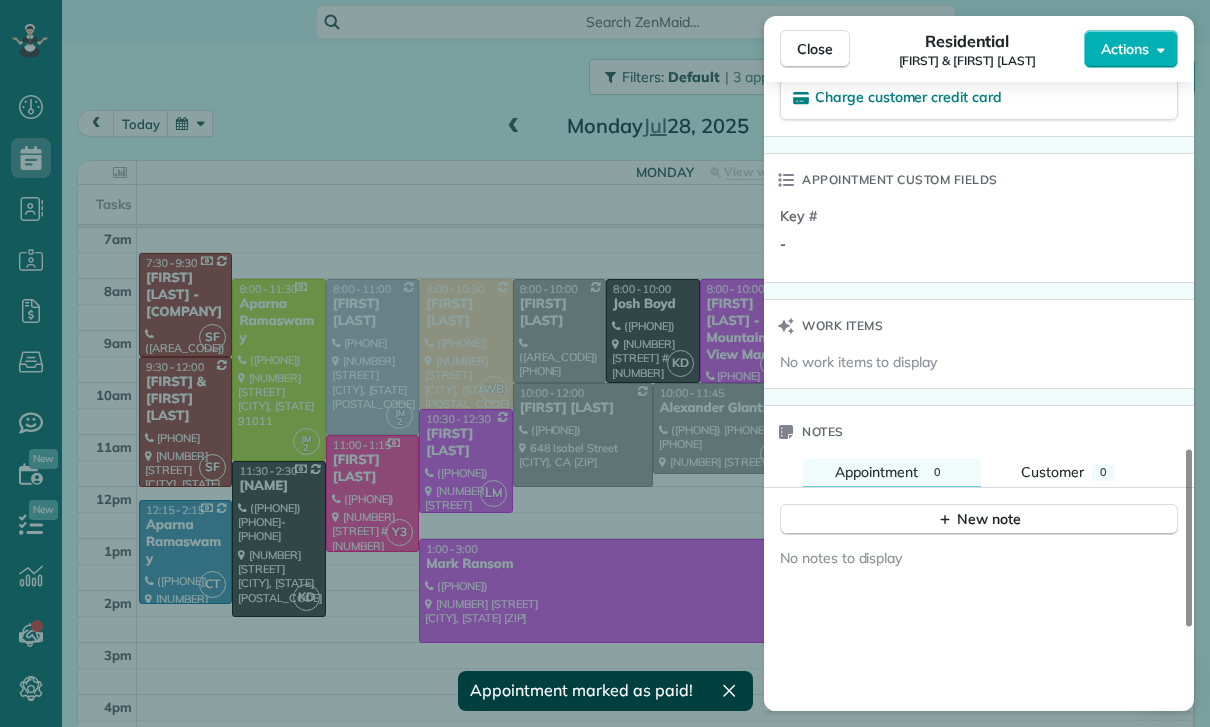 scroll, scrollTop: 1482, scrollLeft: 0, axis: vertical 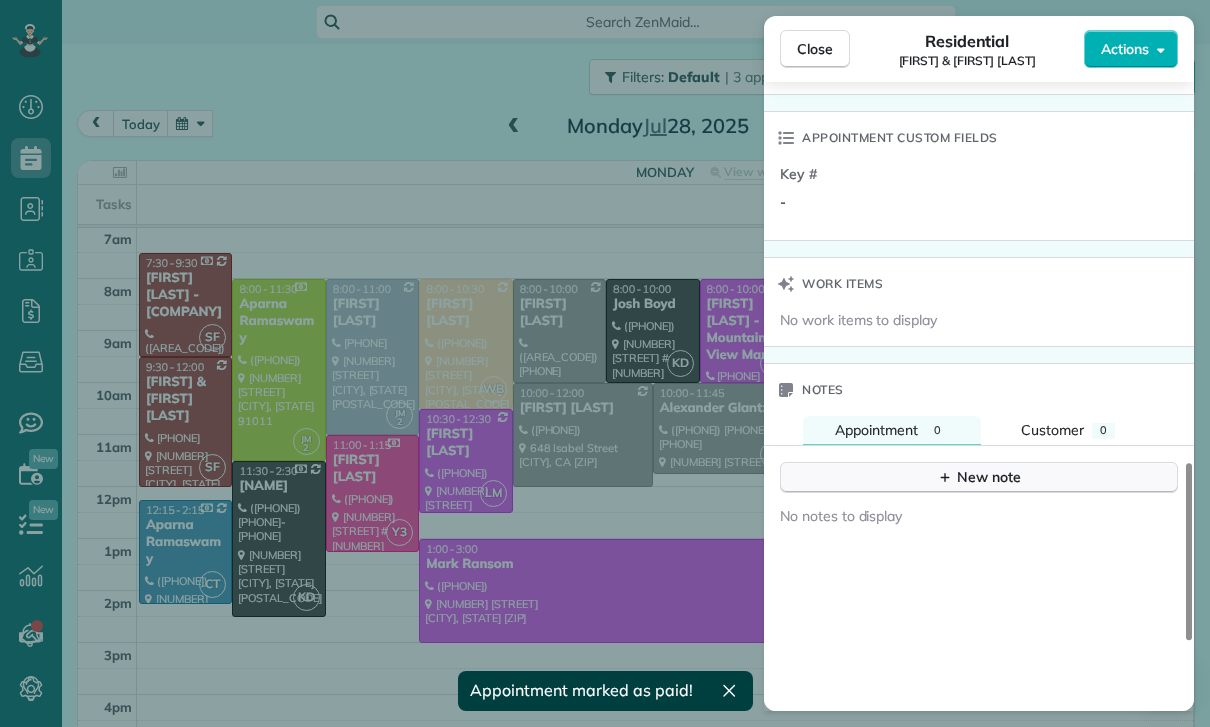 click on "New note" at bounding box center (979, 477) 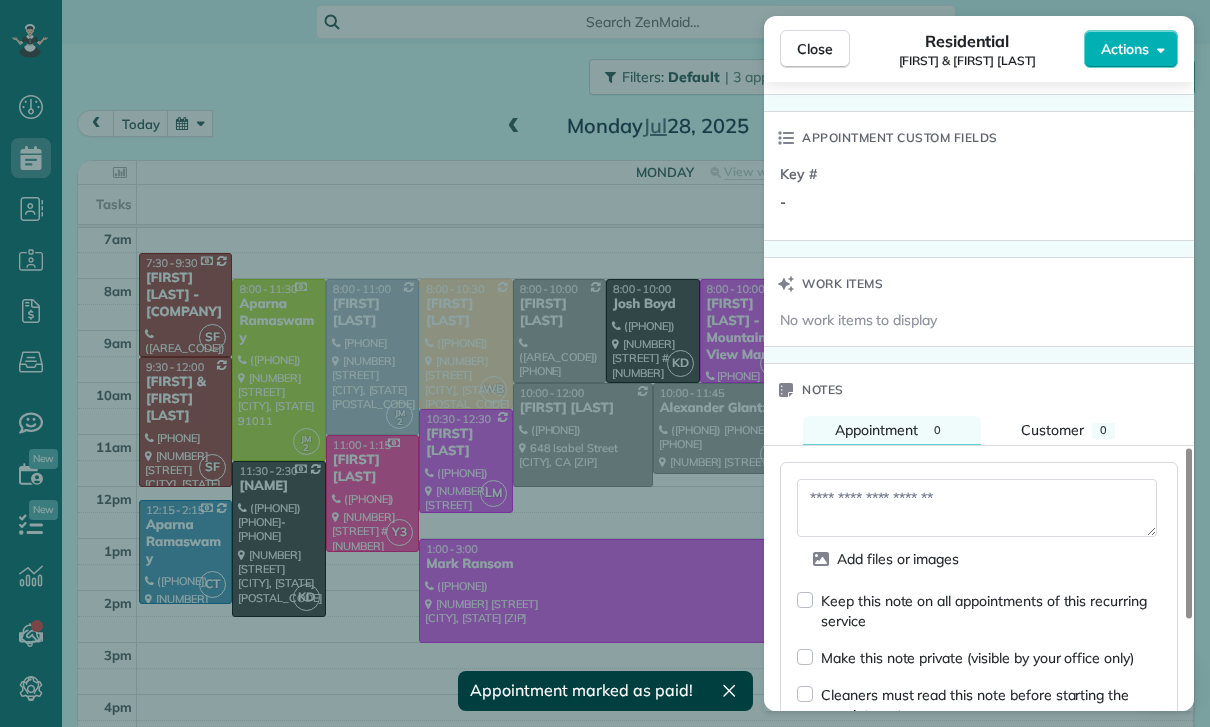 click at bounding box center [977, 508] 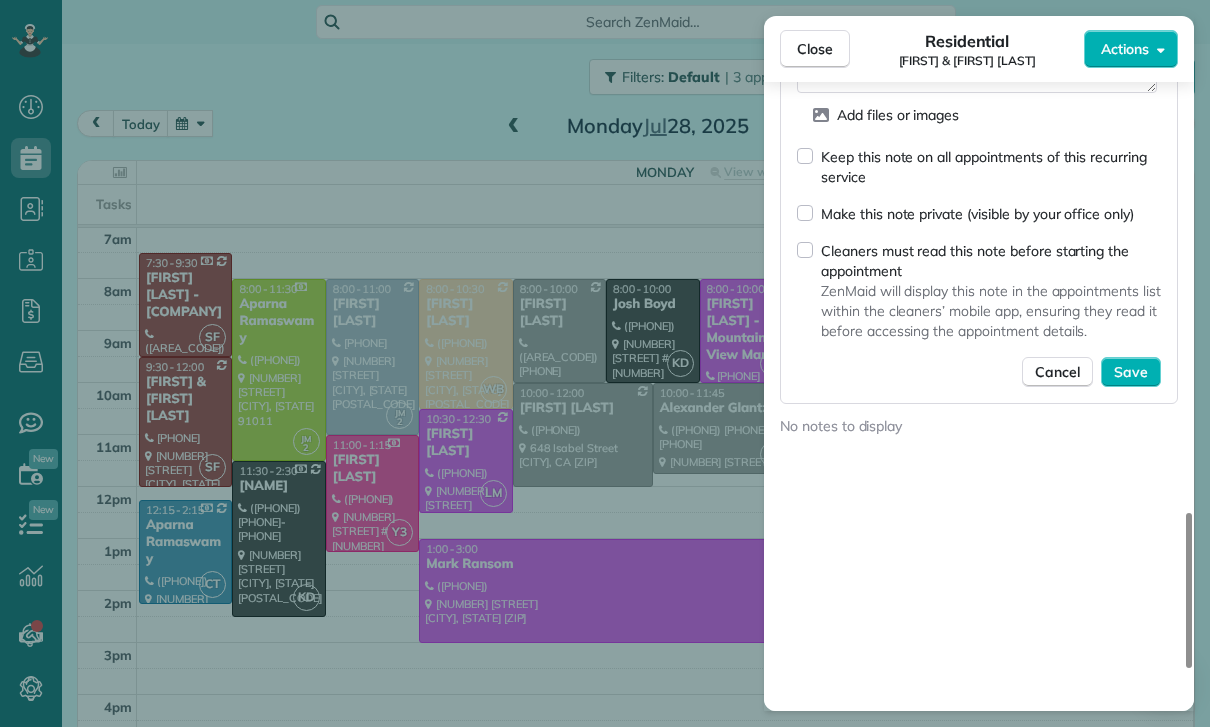 scroll, scrollTop: 1921, scrollLeft: 0, axis: vertical 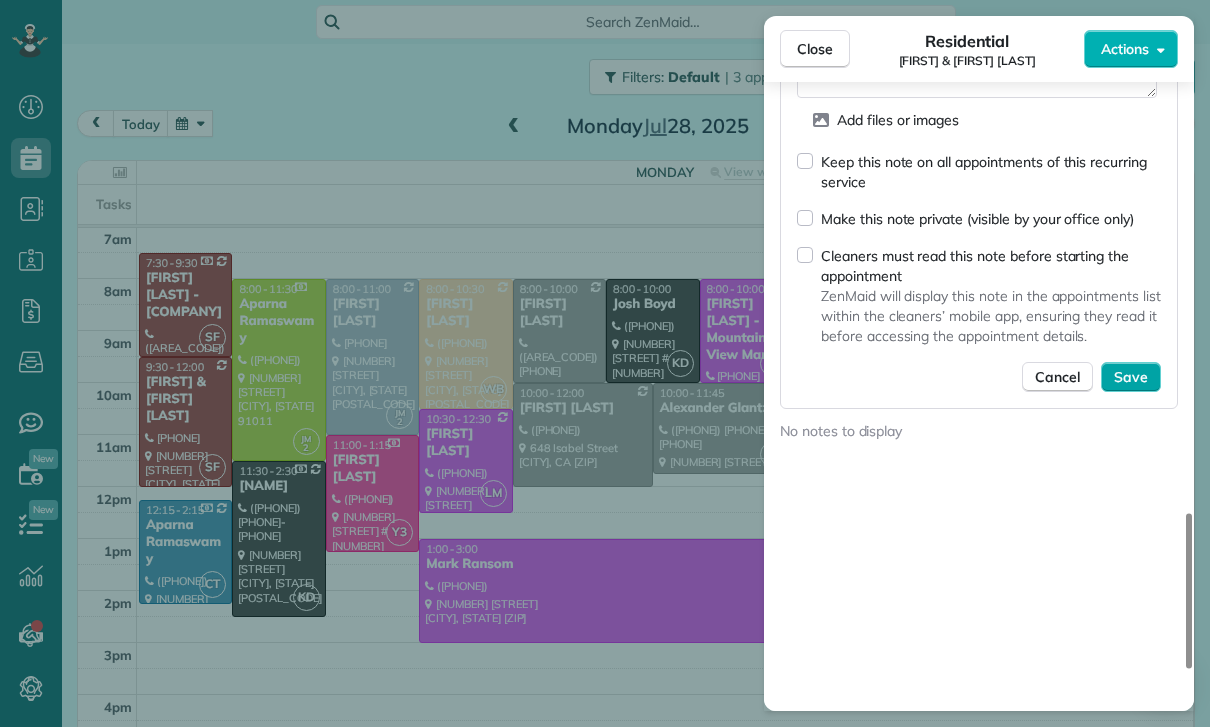 type on "*********" 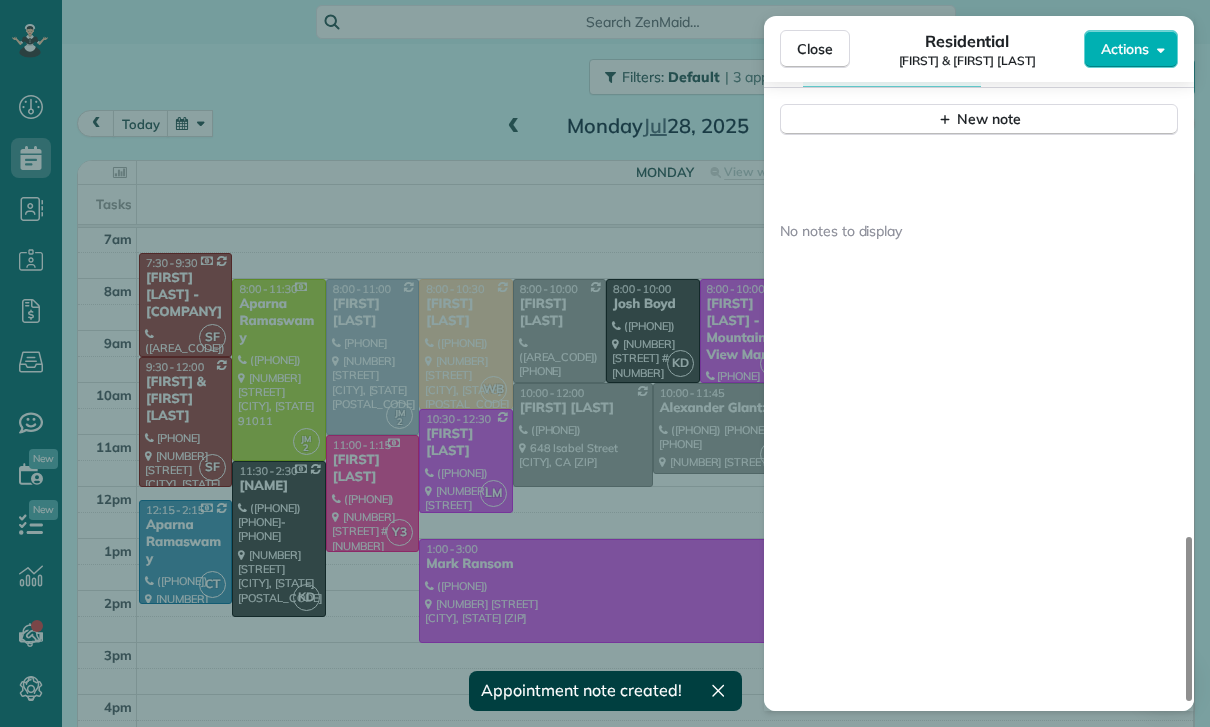 scroll, scrollTop: 1821, scrollLeft: 0, axis: vertical 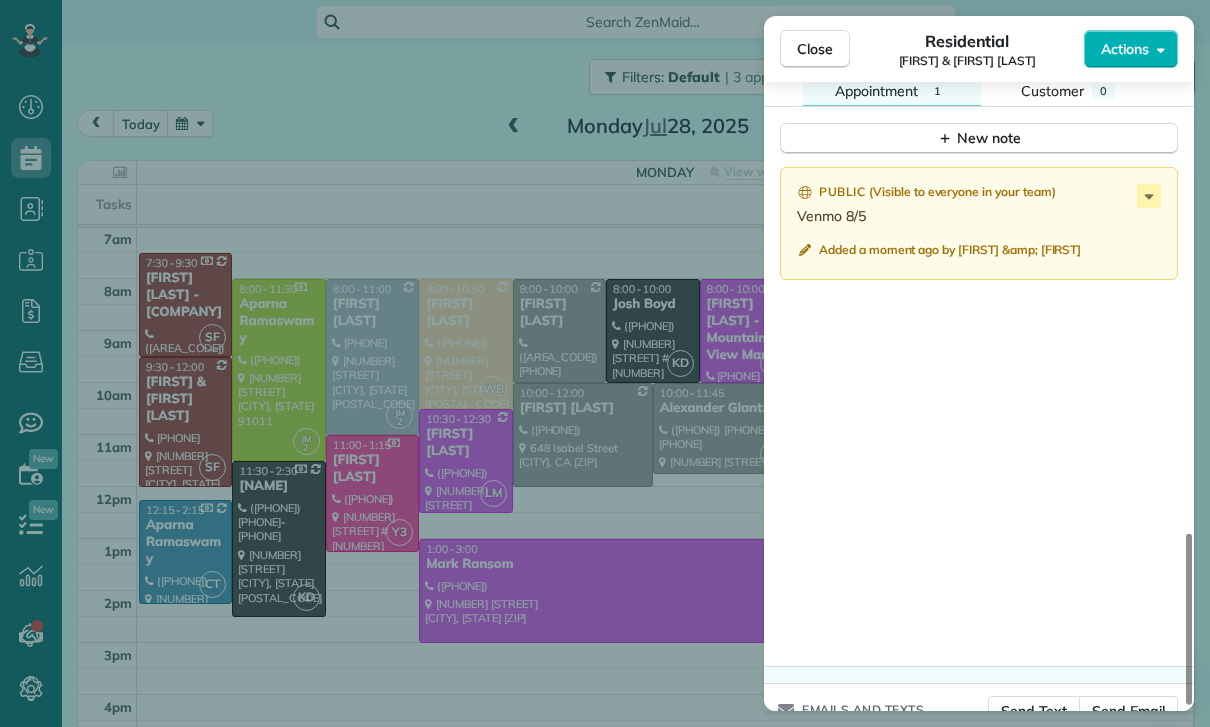 click on "Close Residential Gino & Nicole Marliani Actions Status Confirmed Gino & Nicole Marliani · Open profile MOBILE (202) 215-9258 Copy HOME (323) 336-3817 Copy nicolemarliani@gmail.com Copy View Details Residential Monday, July 28, 2025 ( last week ) 9:30 AM 12:00 PM 2 hours and 30 minutes Repeats every 2 weeks Edit recurring service Previous (Jul 14) Next (Aug 11) 2454 Nalin Dr Los Angeles CA 90077 Service was not rated yet Cleaners Time in and out Assign Invite Team Santy Cleaners Santy   Flores 9:30 AM 12:00 PM Checklist Try Now Keep this appointment up to your standards. Stay on top of every detail, keep your cleaners organised, and your client happy. Assign a checklist Watch a 5 min demo Billing Billing actions Service Service Price (1x $235.00) $235.00 Add an item Overcharge $0.00 Discount $0.00 Coupon discount - Primary tax - Secondary tax - Total appointment price $235.00 Tips collected $0.00 Paid Total including tip $235.00 Get paid online in no-time! Send an invoice and reward your cleaners with tips -" at bounding box center [605, 363] 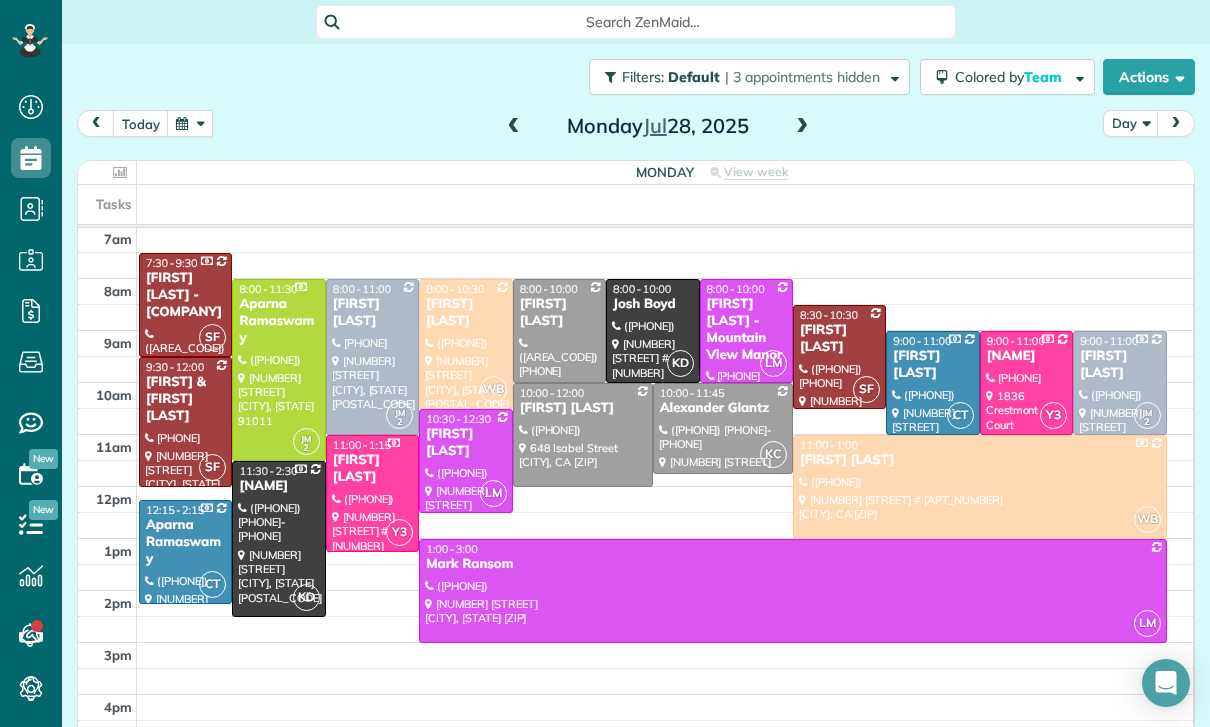 click at bounding box center (802, 127) 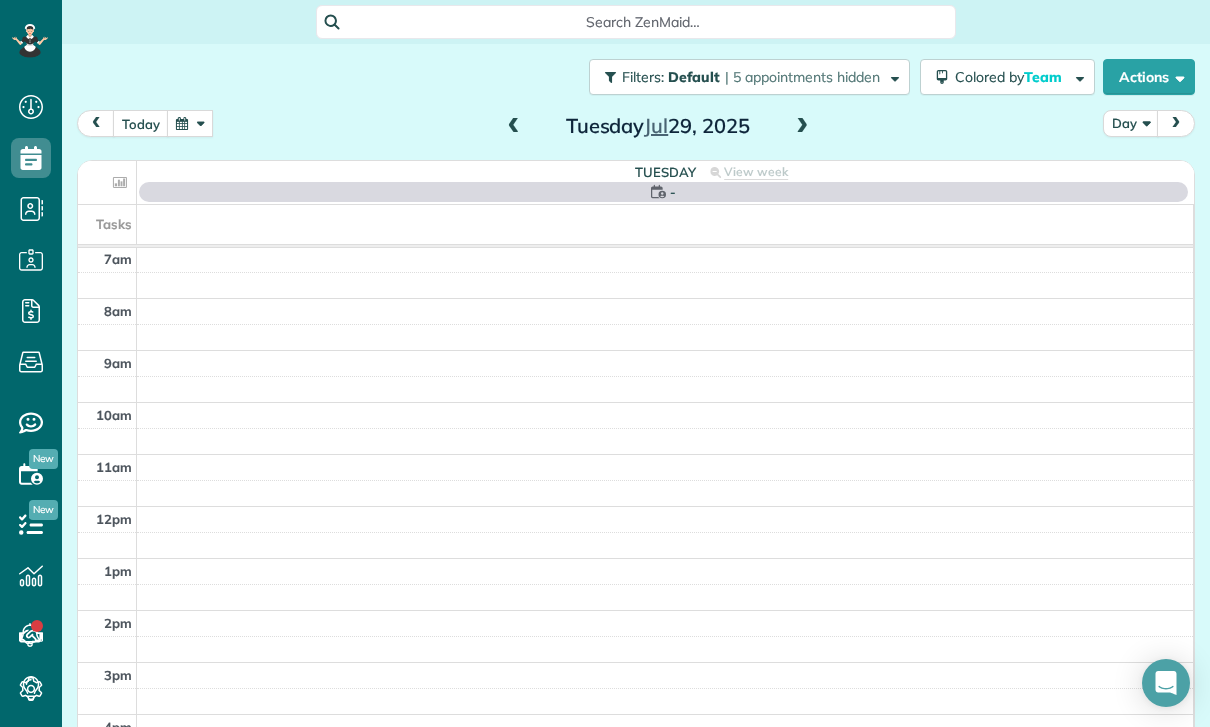 scroll, scrollTop: 157, scrollLeft: 0, axis: vertical 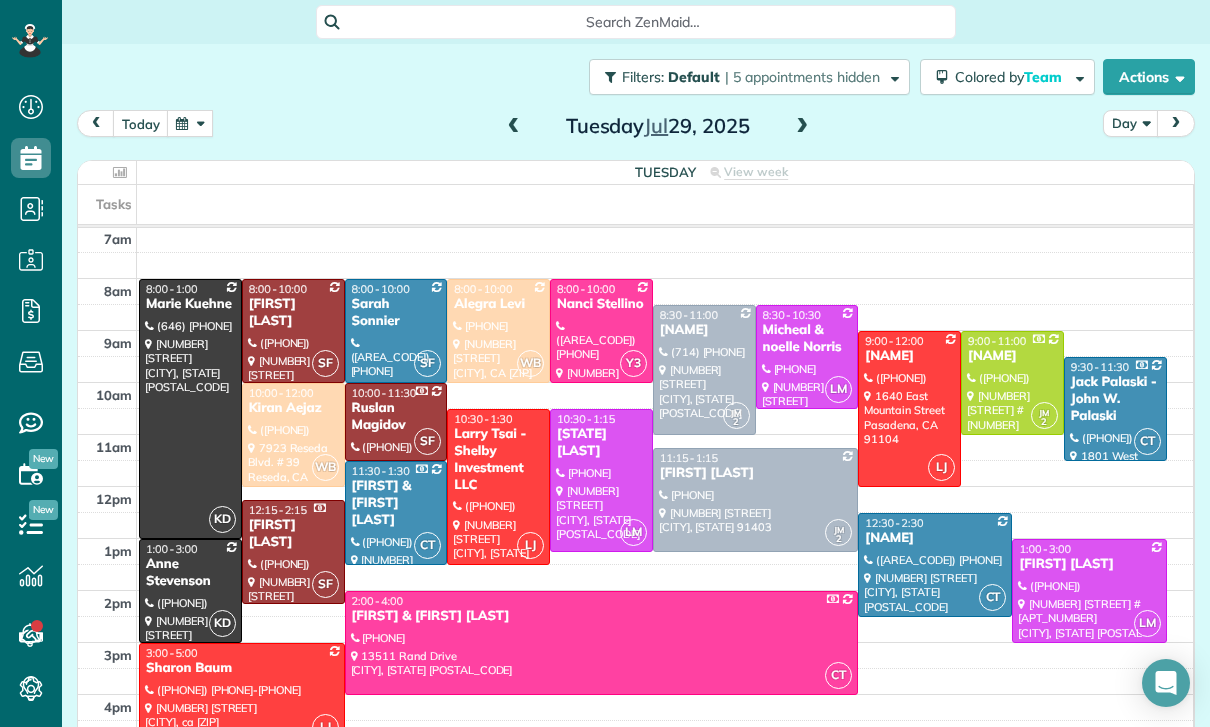 click on "Sarah Sonnier" at bounding box center [396, 313] 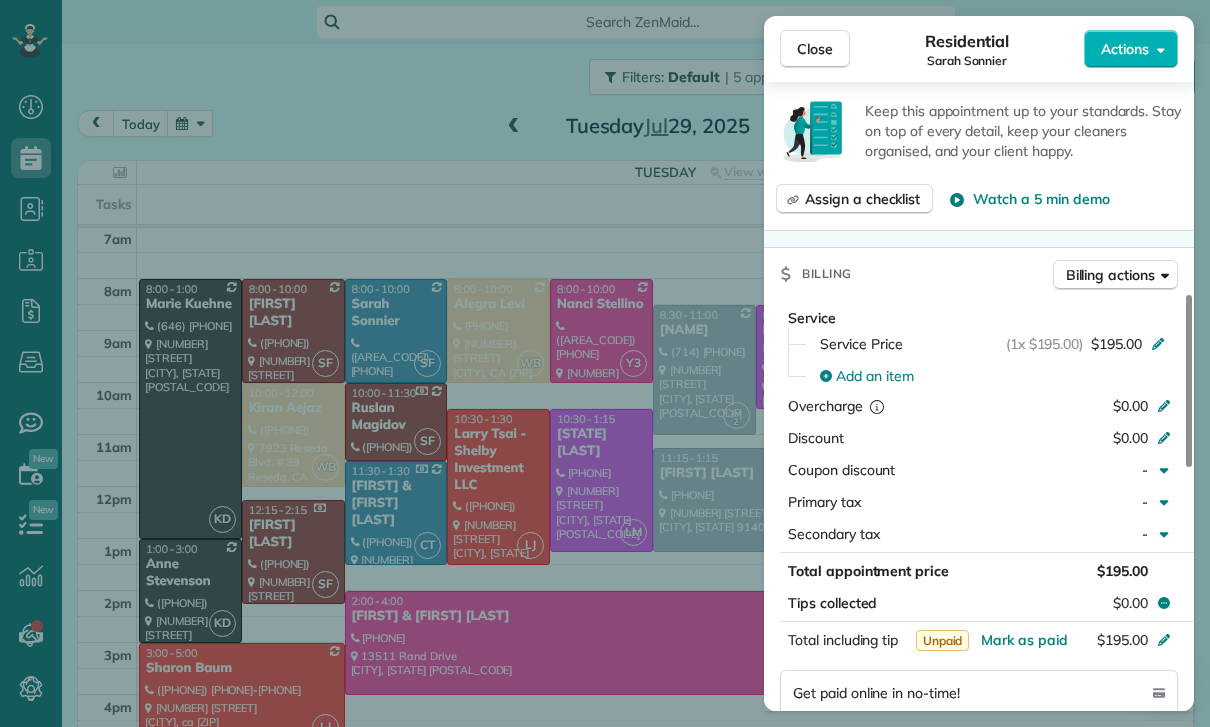 scroll, scrollTop: 850, scrollLeft: 0, axis: vertical 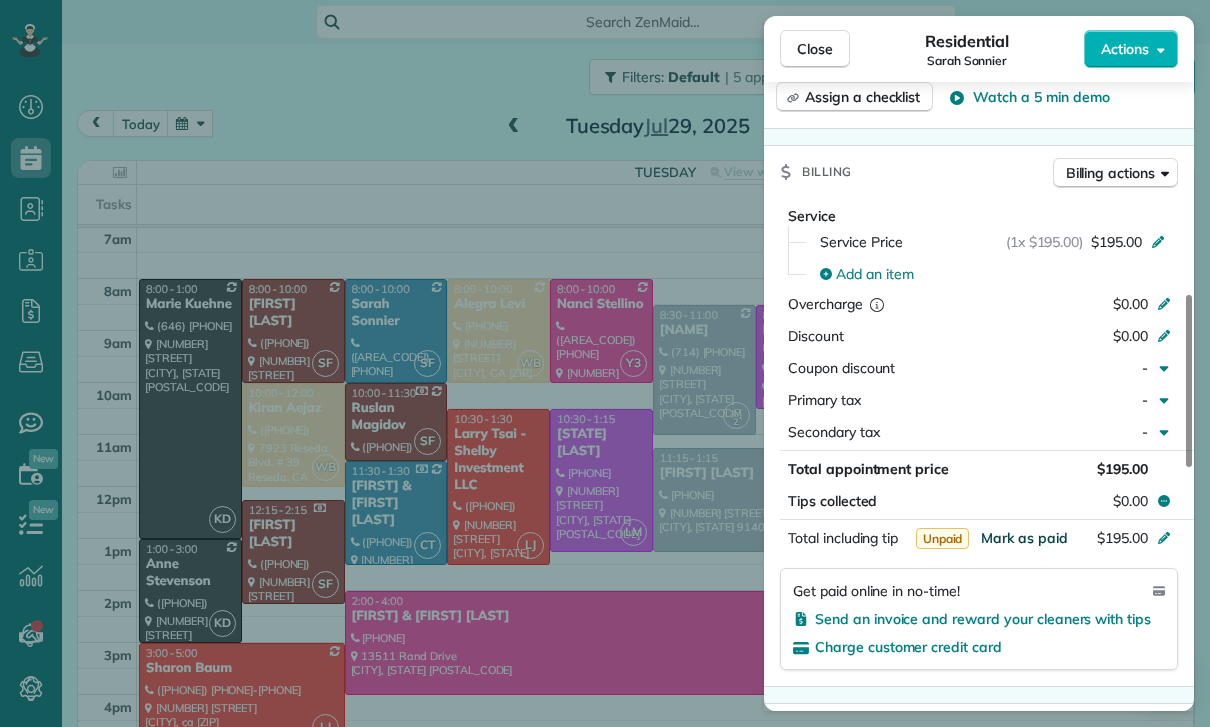 click on "Mark as paid" at bounding box center [1024, 538] 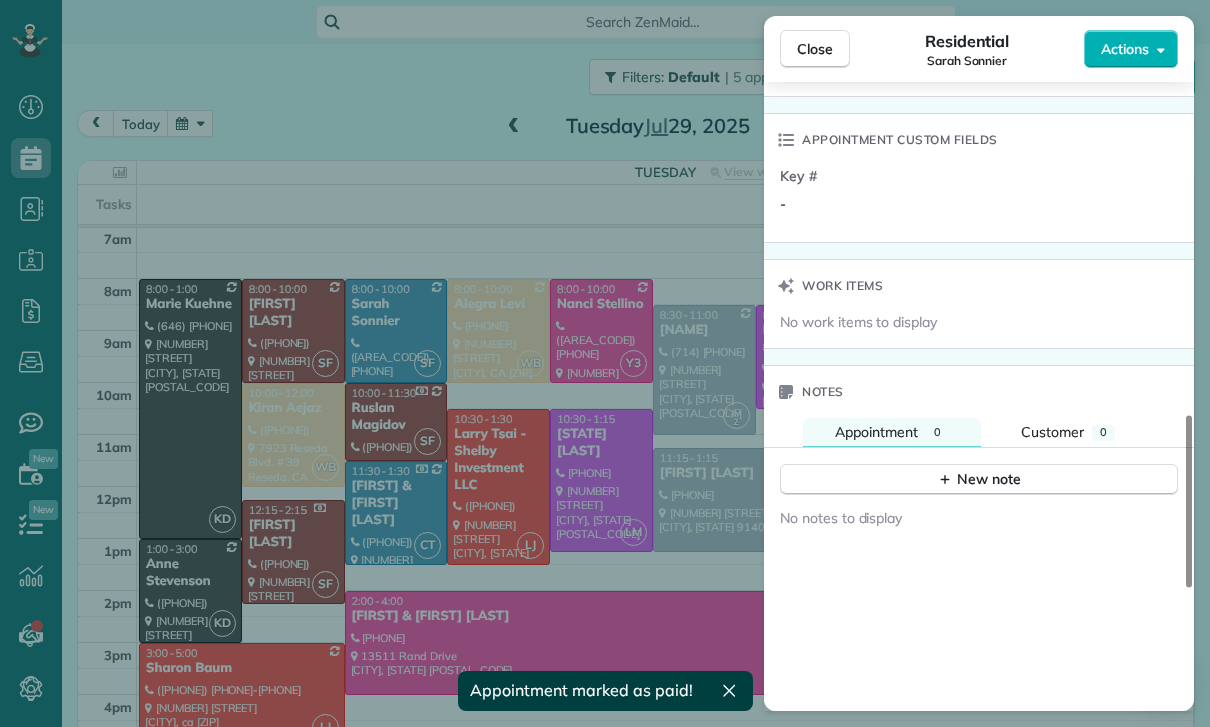 scroll, scrollTop: 1581, scrollLeft: 0, axis: vertical 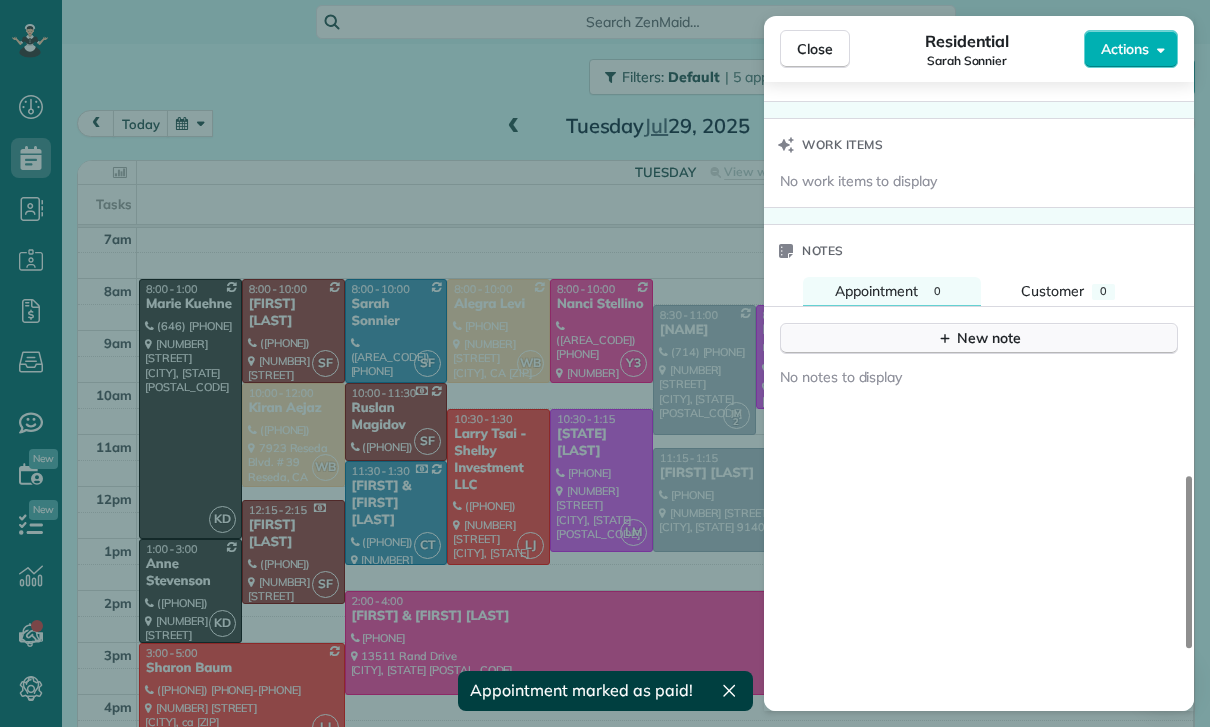 click on "New note" at bounding box center [979, 338] 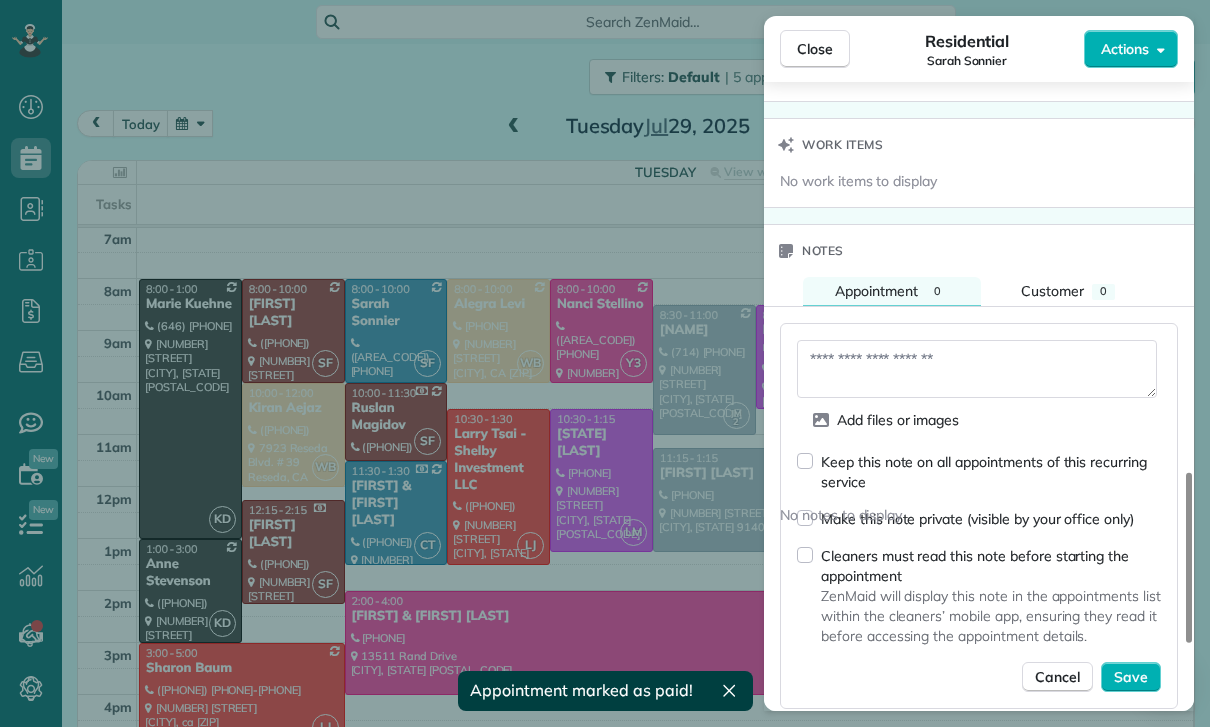 click at bounding box center (977, 369) 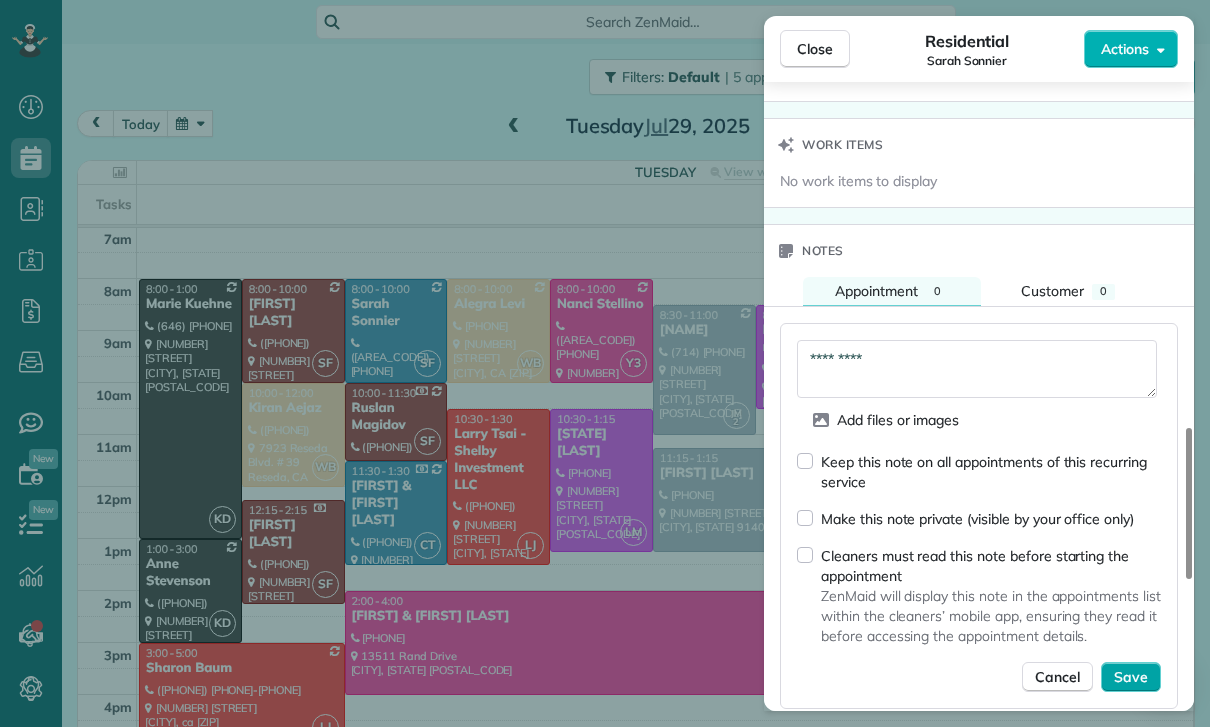type on "*********" 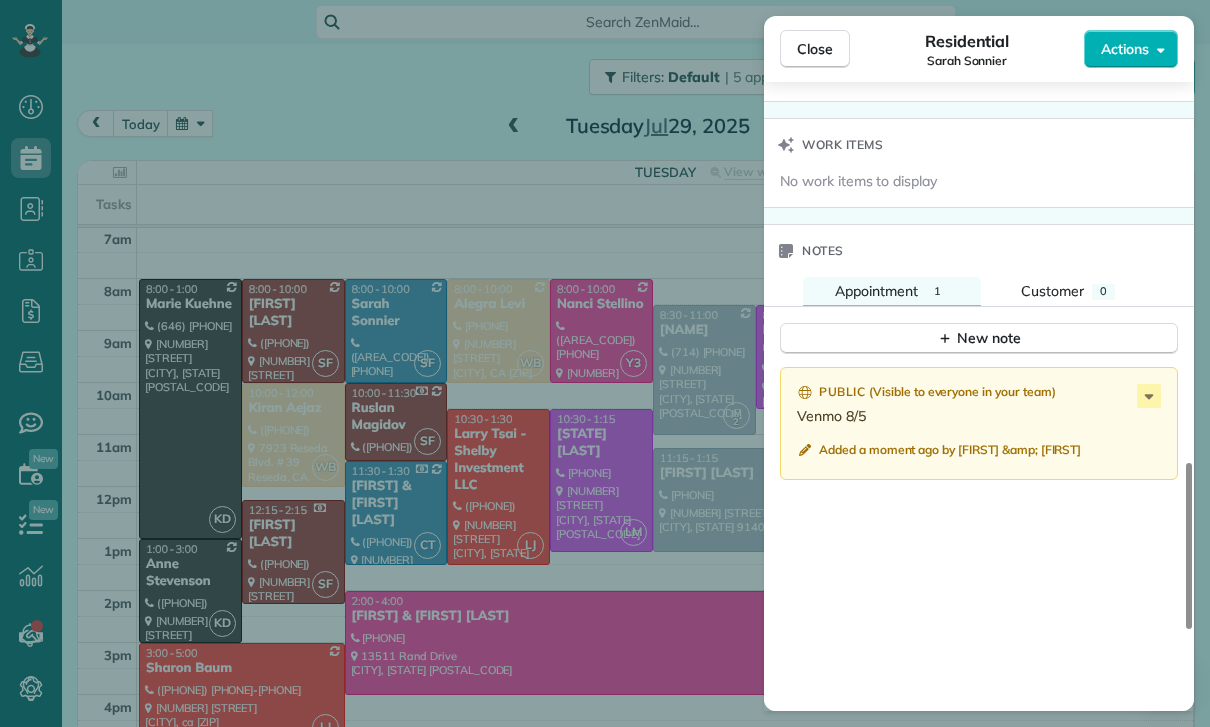 click on "Close Residential Sarah Sonnier Actions Status Yet to Confirm Sarah Sonnier · Open profile MOBILE (310) 902-2054 Copy No email on record Add email View Details Residential Tuesday, July 29, 2025 ( last week ) 8:00 AM 10:00 AM 2 hours and 0 minutes Repeats weekly Edit recurring service Previous (Jul 22) Next (Aug 05) 4934 Collett Avenue Encino CA 91436 Service was not rated yet Cleaners Time in and out Assign Invite Team Carlos Cleaners Santy   Flores 8:00 AM 10:00 AM Checklist Try Now Keep this appointment up to your standards. Stay on top of every detail, keep your cleaners organised, and your client happy. Assign a checklist Watch a 5 min demo Billing Billing actions Service Service Price (1x $195.00) $195.00 Add an item Overcharge $0.00 Discount $0.00 Coupon discount - Primary tax - Secondary tax - Total appointment price $195.00 Tips collected $0.00 Paid Total including tip $195.00 Get paid online in no-time! Send an invoice and reward your cleaners with tips Charge customer credit card Key # - Notes 1 0" at bounding box center (605, 363) 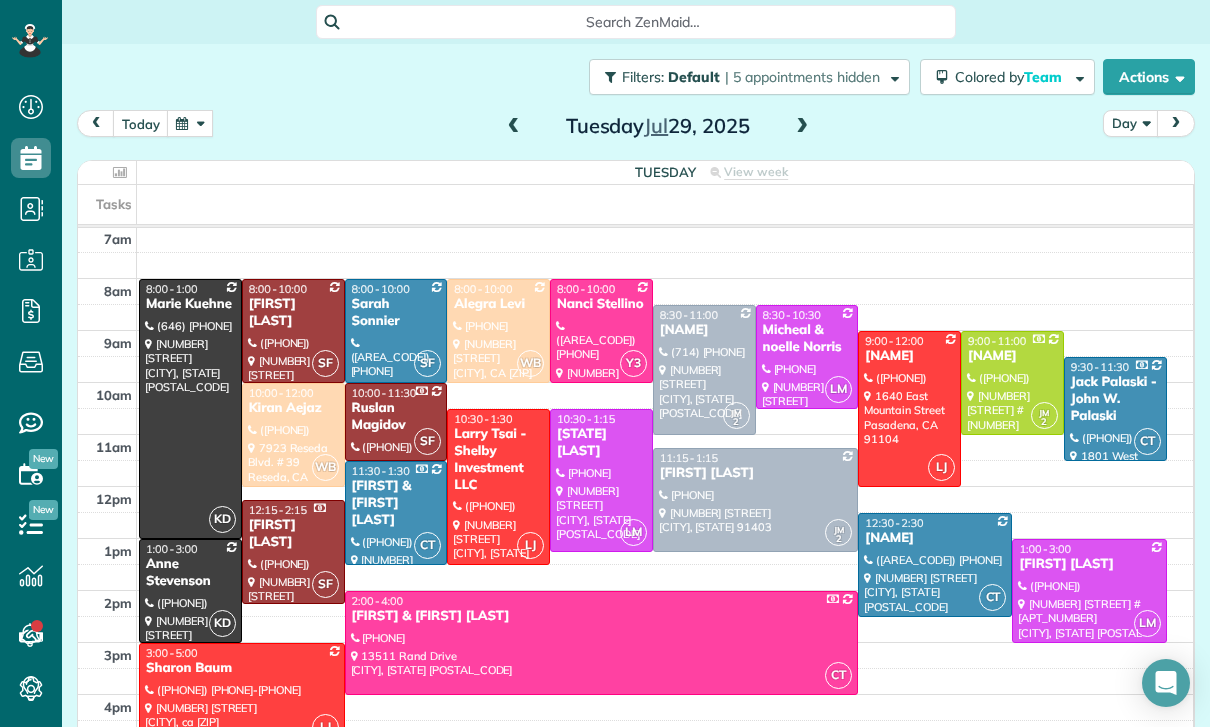 click at bounding box center [190, 123] 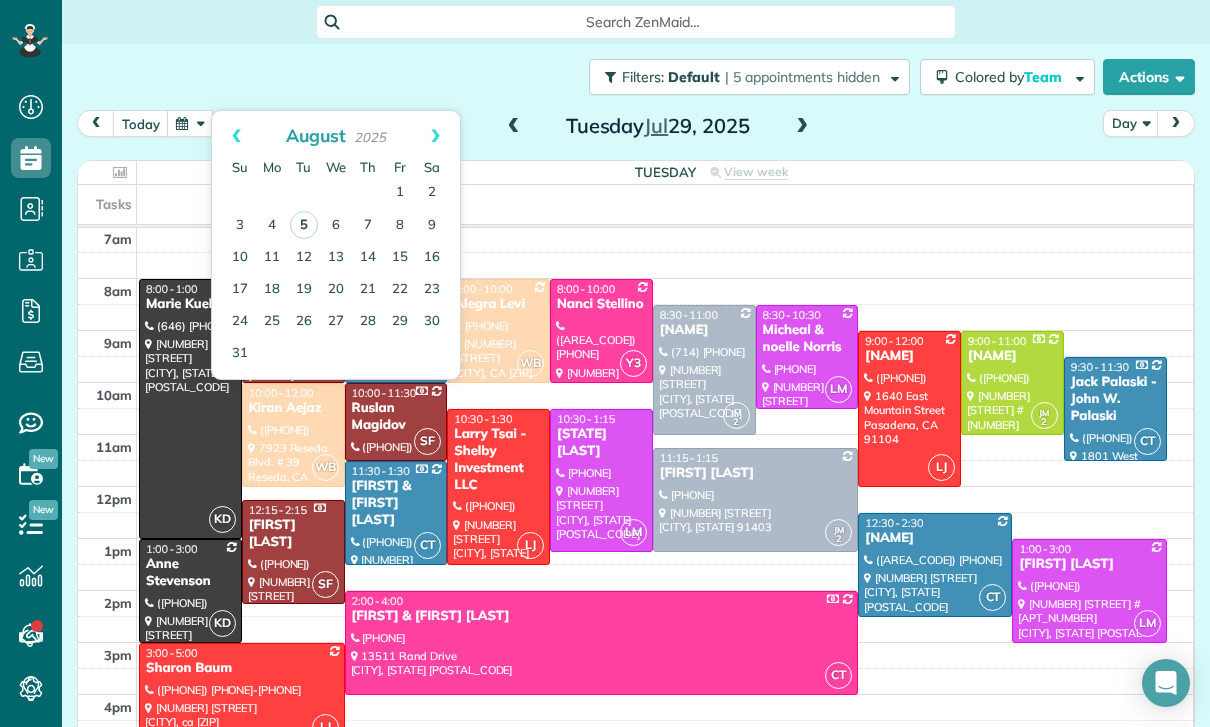 click on "5" at bounding box center [304, 225] 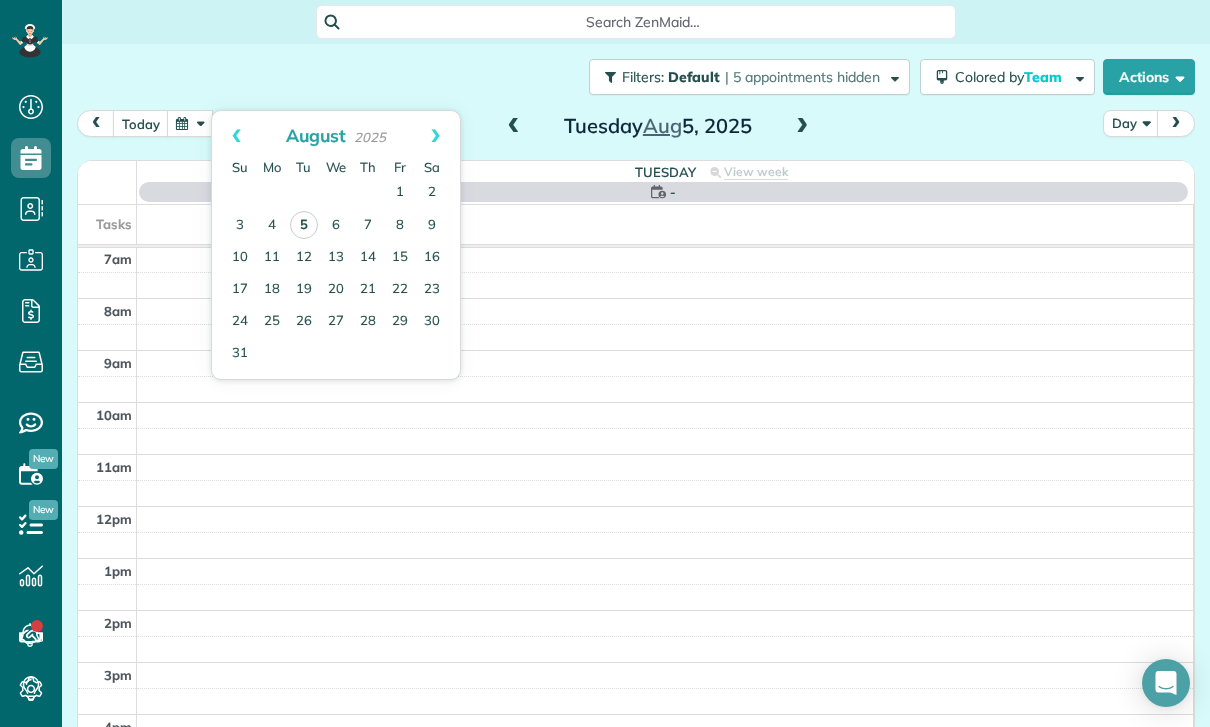 scroll, scrollTop: 157, scrollLeft: 0, axis: vertical 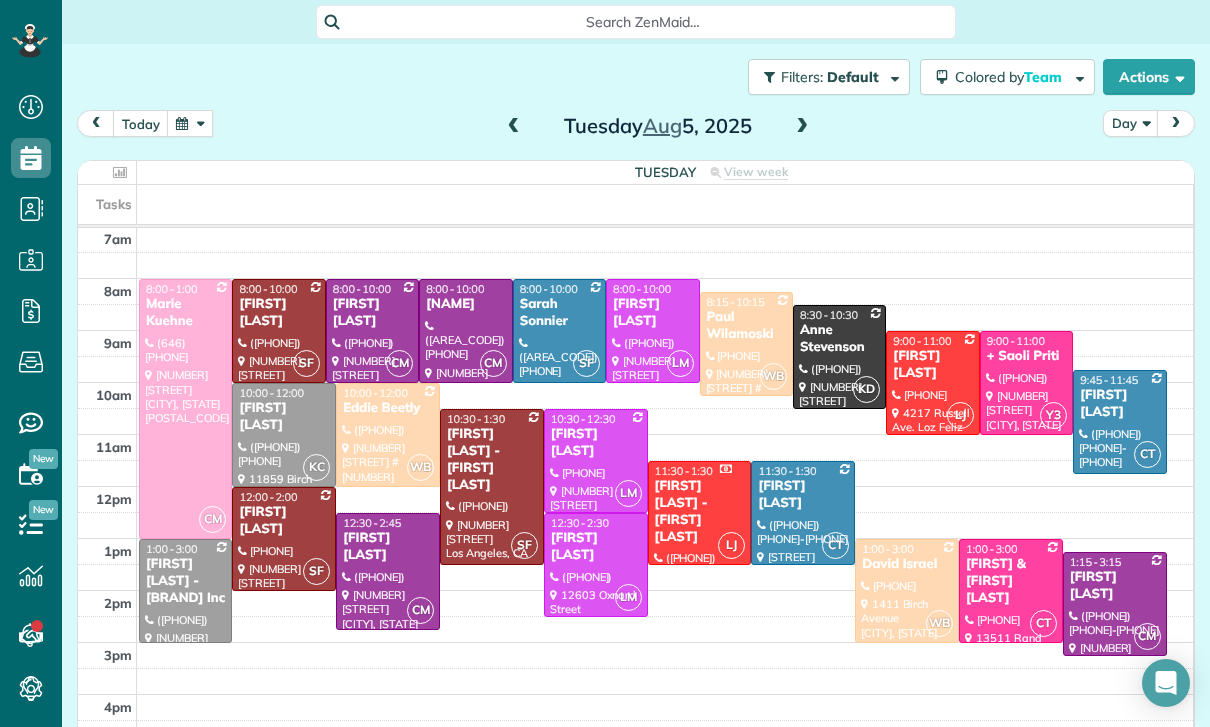 click at bounding box center (652, 331) 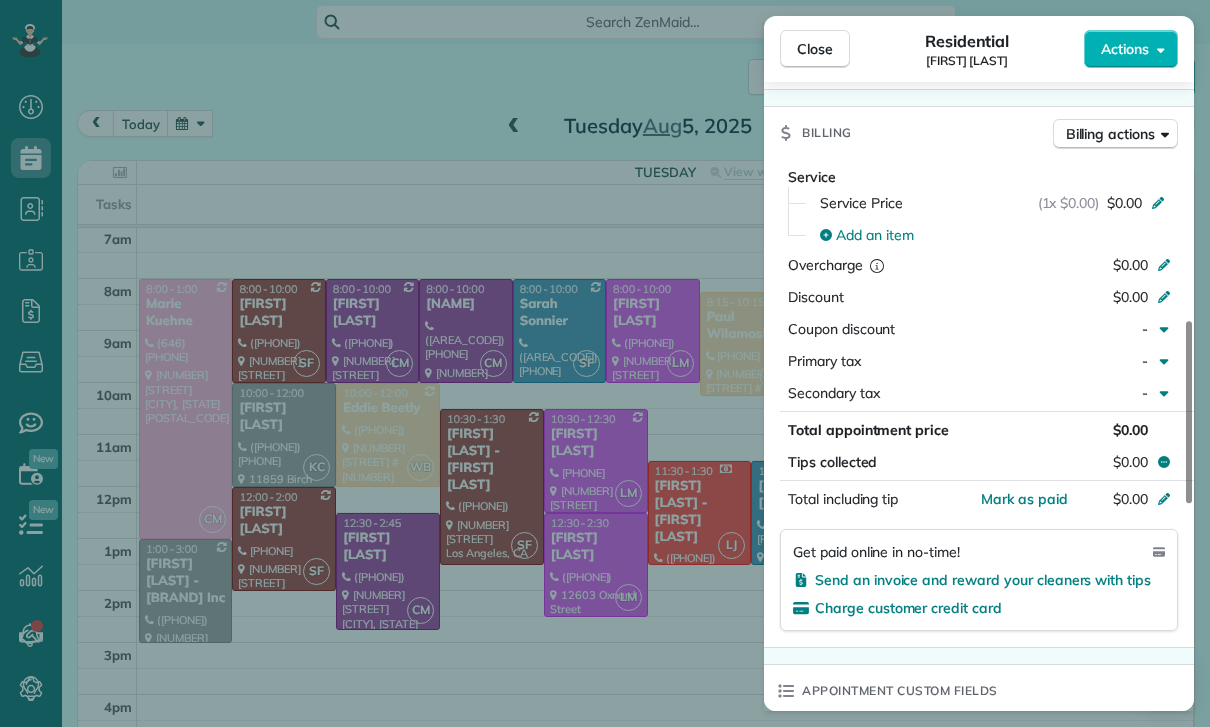 scroll, scrollTop: 903, scrollLeft: 0, axis: vertical 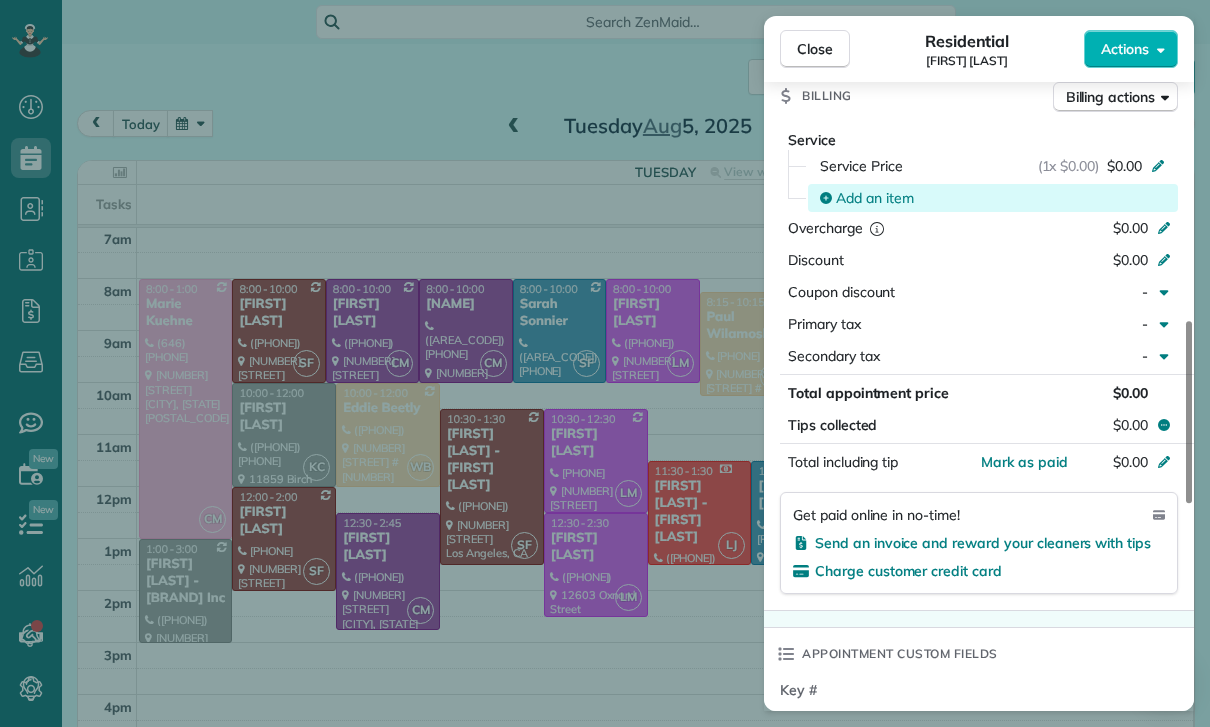 click on "Add an item" at bounding box center [875, 198] 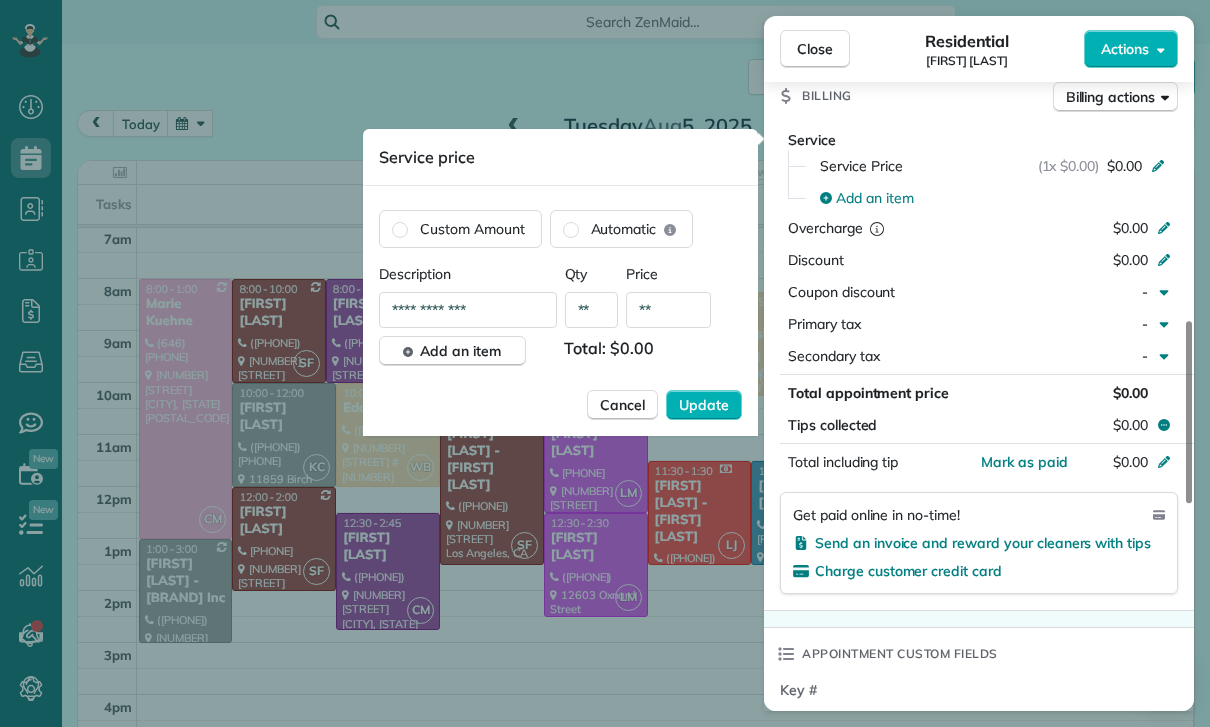 click on "**" at bounding box center [668, 310] 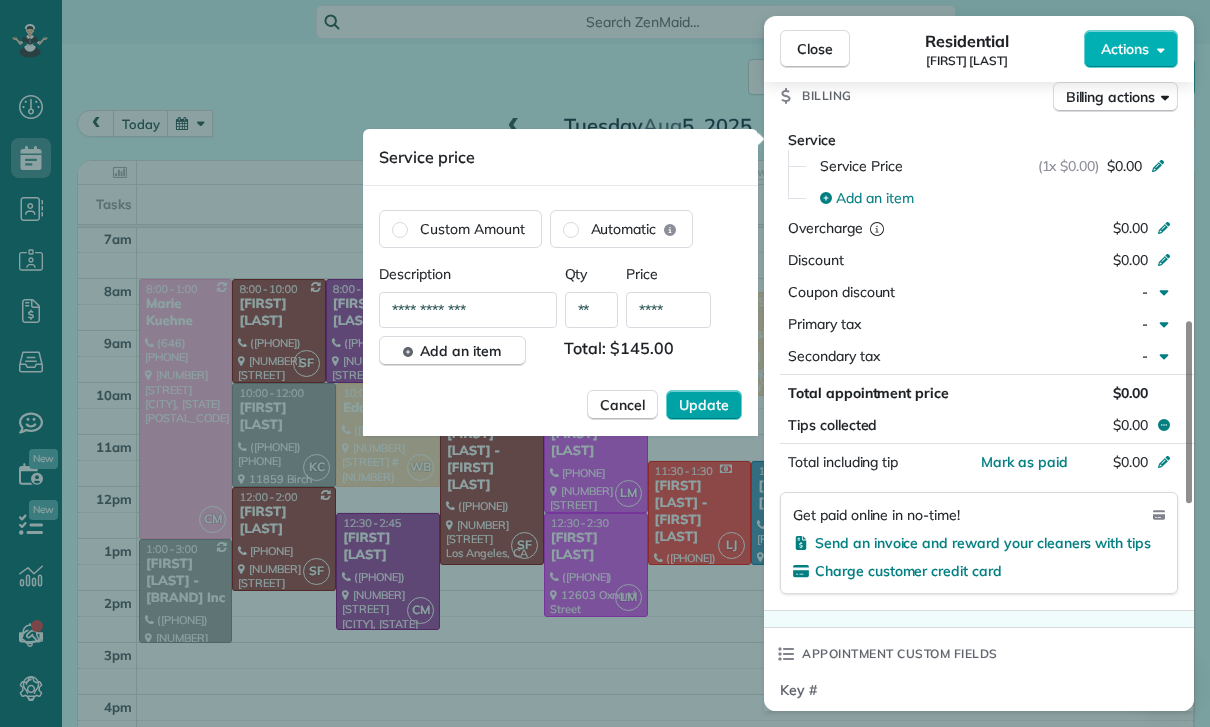 type on "****" 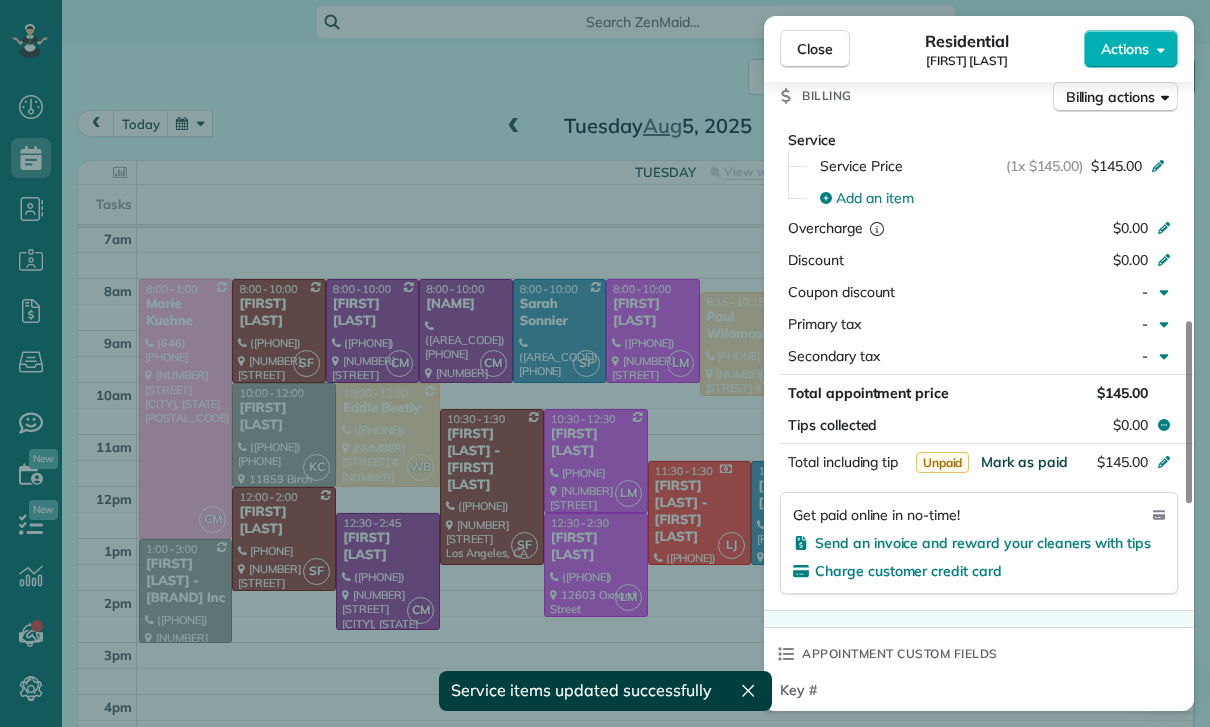 click on "Mark as paid" at bounding box center [1024, 462] 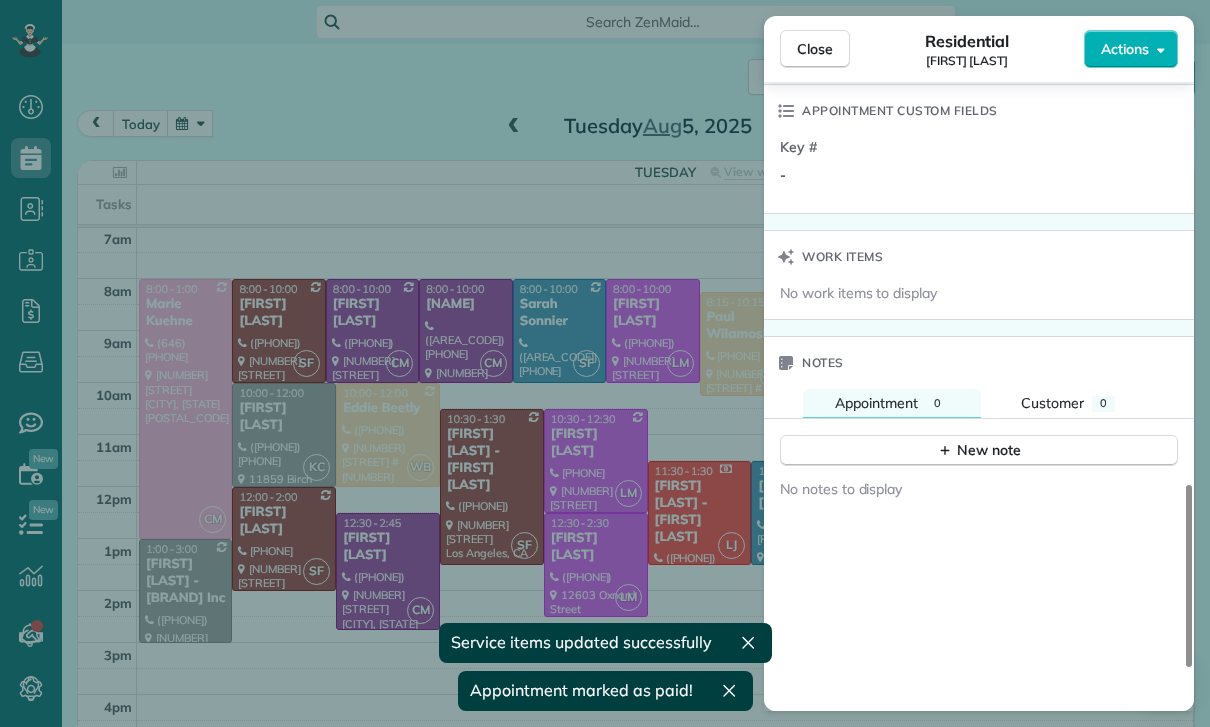 scroll, scrollTop: 1526, scrollLeft: 0, axis: vertical 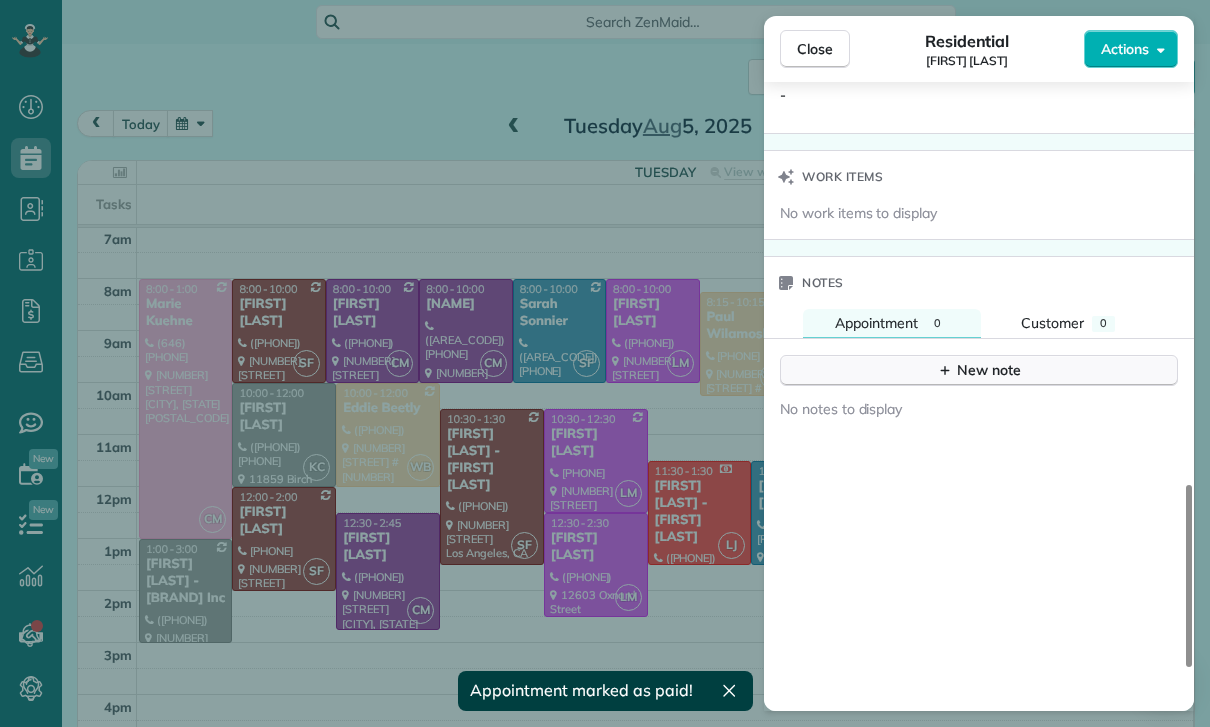 click on "New note" at bounding box center [979, 370] 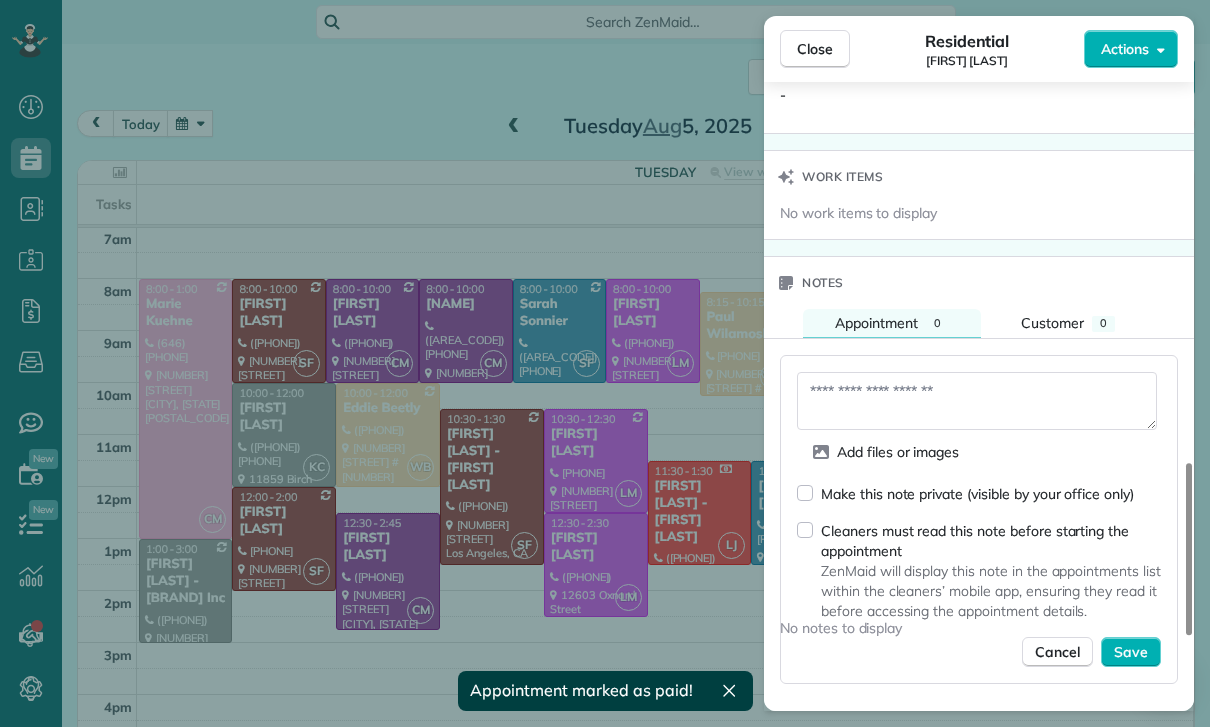 click at bounding box center [977, 401] 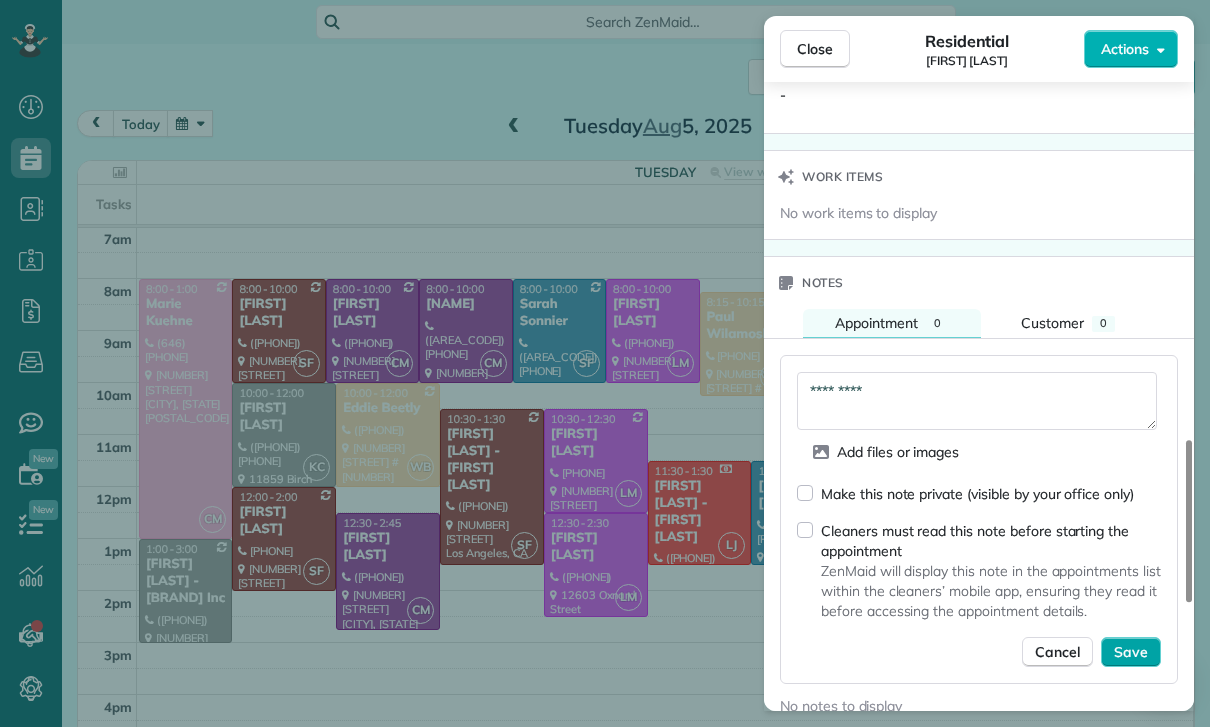 type on "*********" 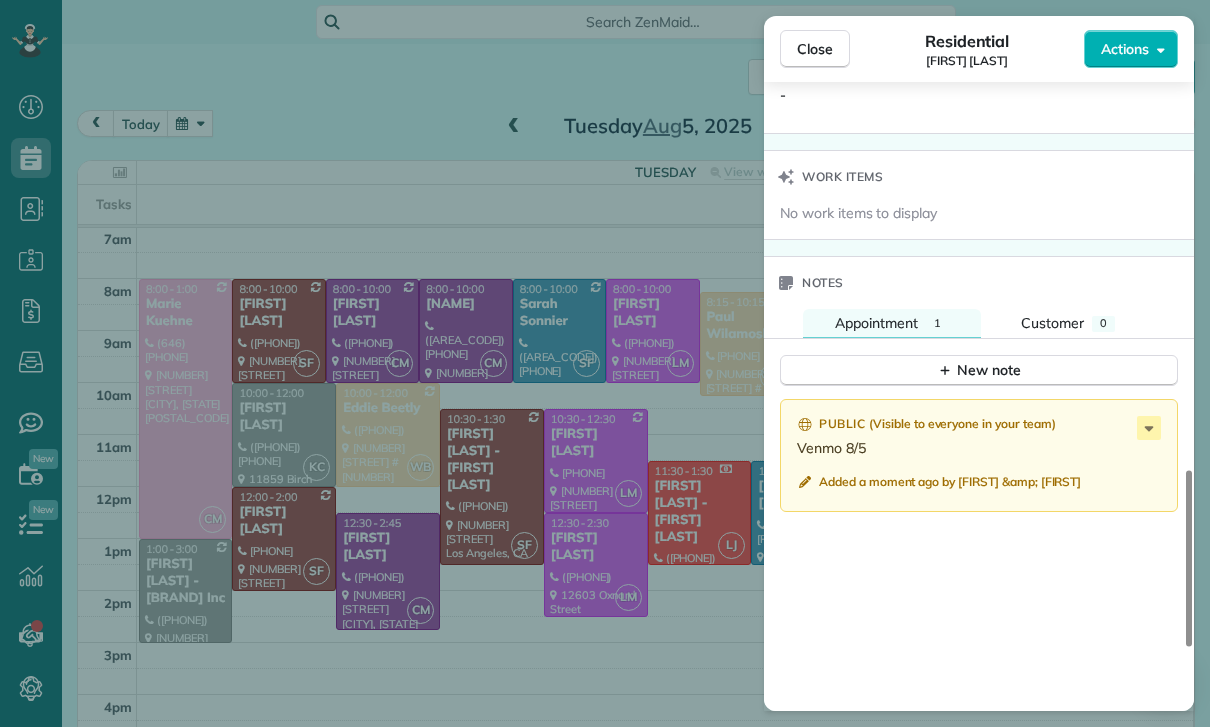 click on "Close Residential Lindsey Weinstein Actions Status Confirmed Lindsey Weinstein · Open profile MOBILE (213) 810-4501 Copy No email on record Add email View Details Residential Tuesday, August 05, 2025 ( today ) 8:00 AM 10:00 AM 2 hours and 0 minutes One time 5323 Goodland Avenue Valley Village CA 91607 Service was not rated yet Cleaners Time in and out Assign Invite Team Leslie Miranda Cleaners Leslie Mirnada   8:00 AM 10:00 AM Checklist Try Now Keep this appointment up to your standards. Stay on top of every detail, keep your cleaners organised, and your client happy. Assign a checklist Watch a 5 min demo Billing Billing actions Service Service Price (1x $145.00) $145.00 Add an item Overcharge $0.00 Discount $0.00 Coupon discount - Primary tax - Secondary tax - Total appointment price $145.00 Tips collected $0.00 Paid Total including tip $145.00 Get paid online in no-time! Send an invoice and reward your cleaners with tips Charge customer credit card Appointment custom fields Key # - Work items Notes 1 0 ( )" at bounding box center (605, 363) 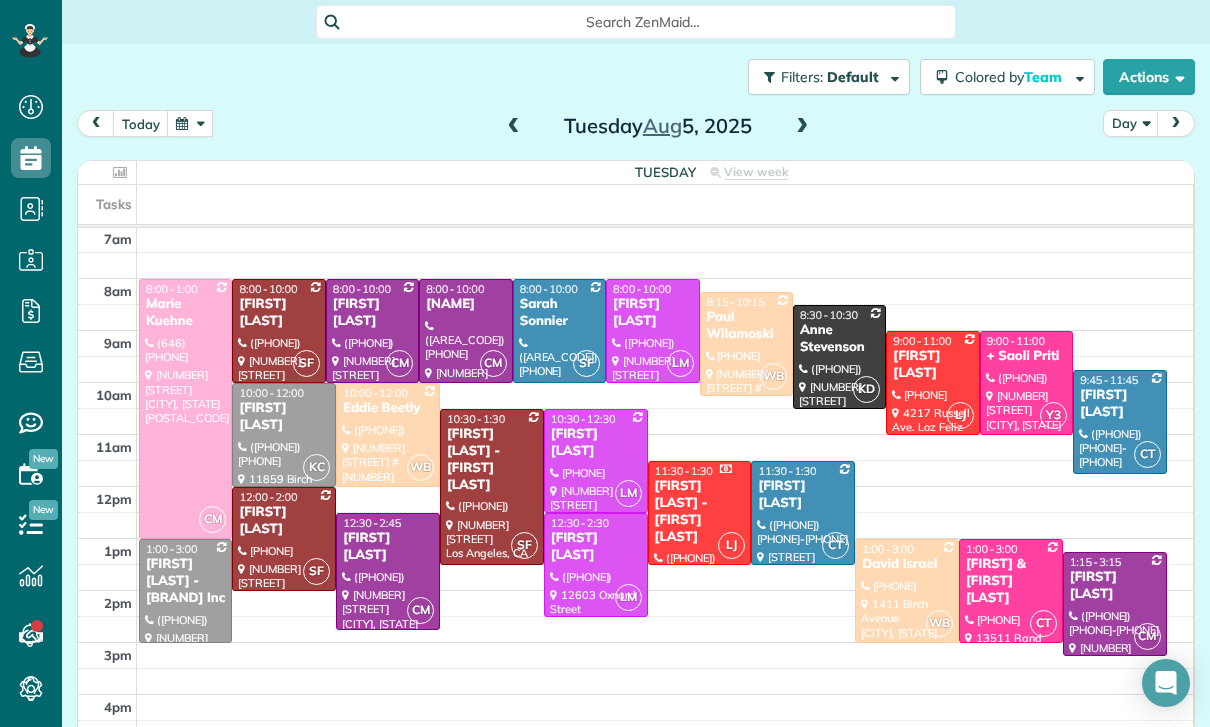 click at bounding box center (190, 123) 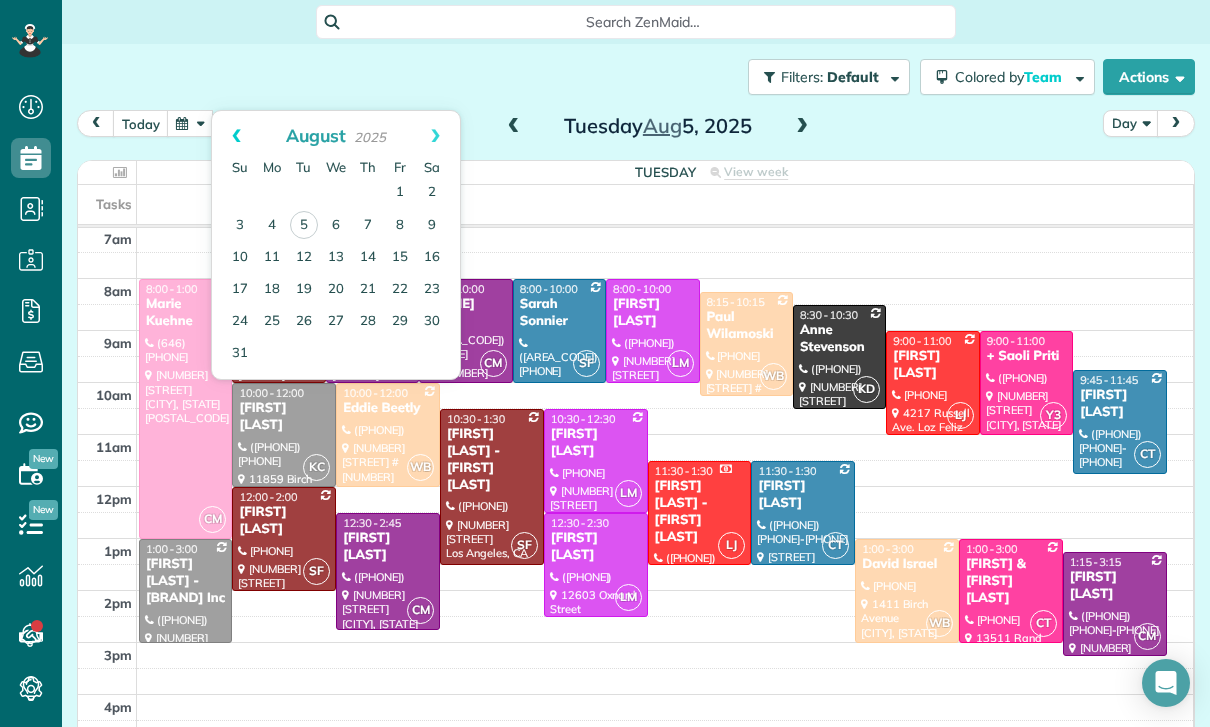 click on "Prev" at bounding box center (236, 136) 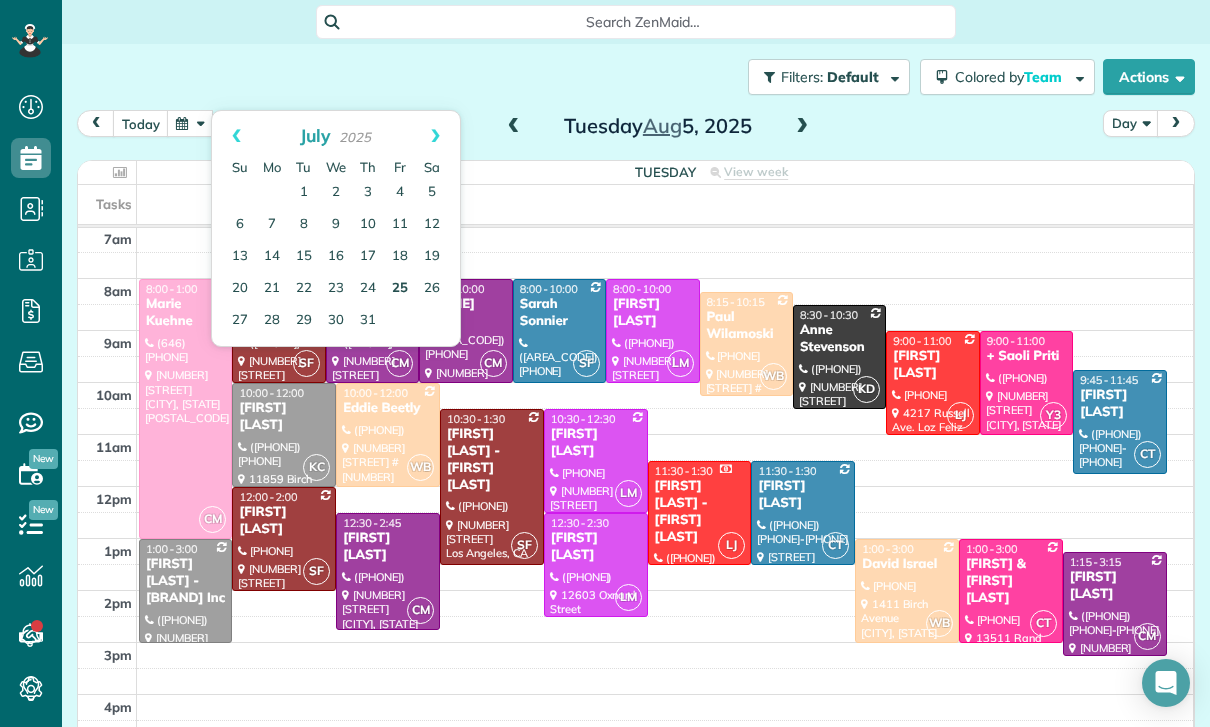click on "25" at bounding box center [400, 289] 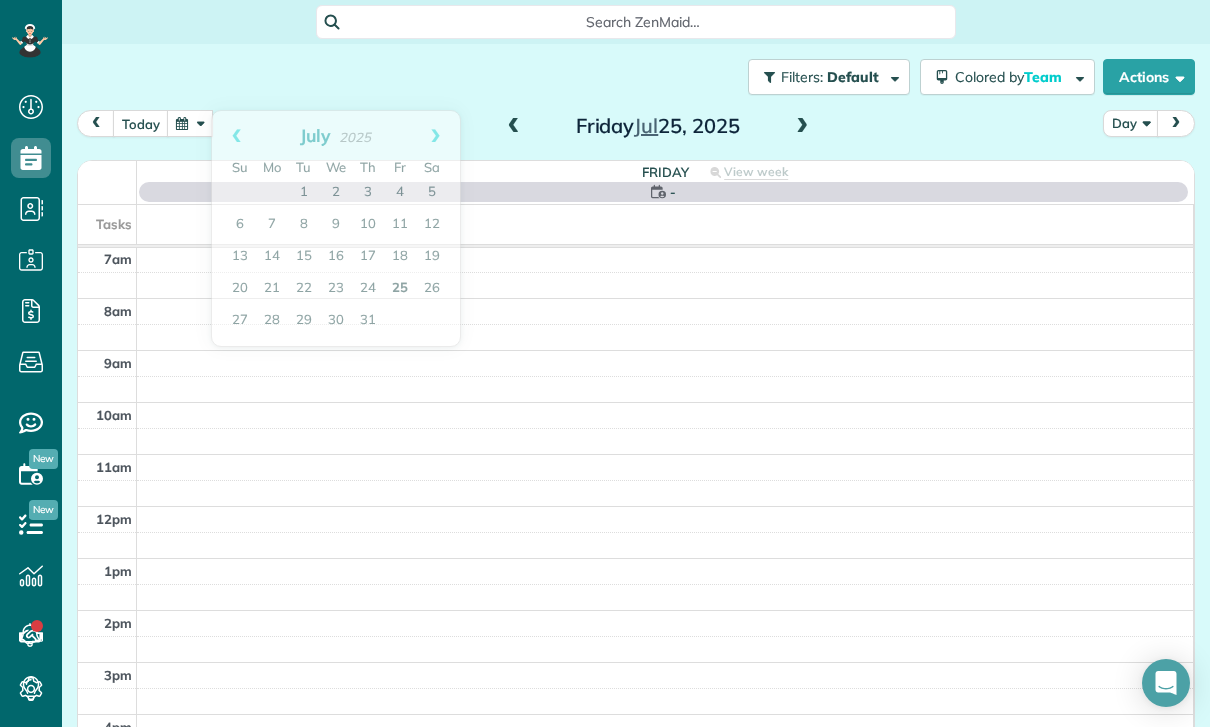 scroll, scrollTop: 157, scrollLeft: 0, axis: vertical 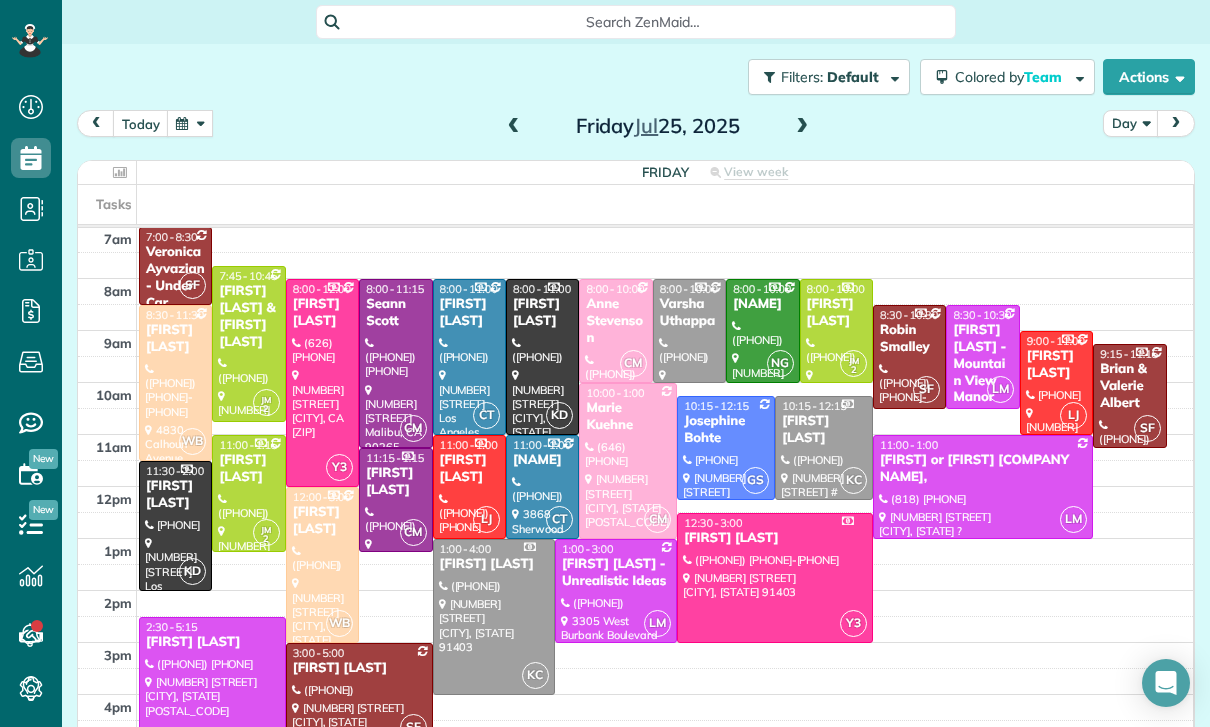click at bounding box center (802, 127) 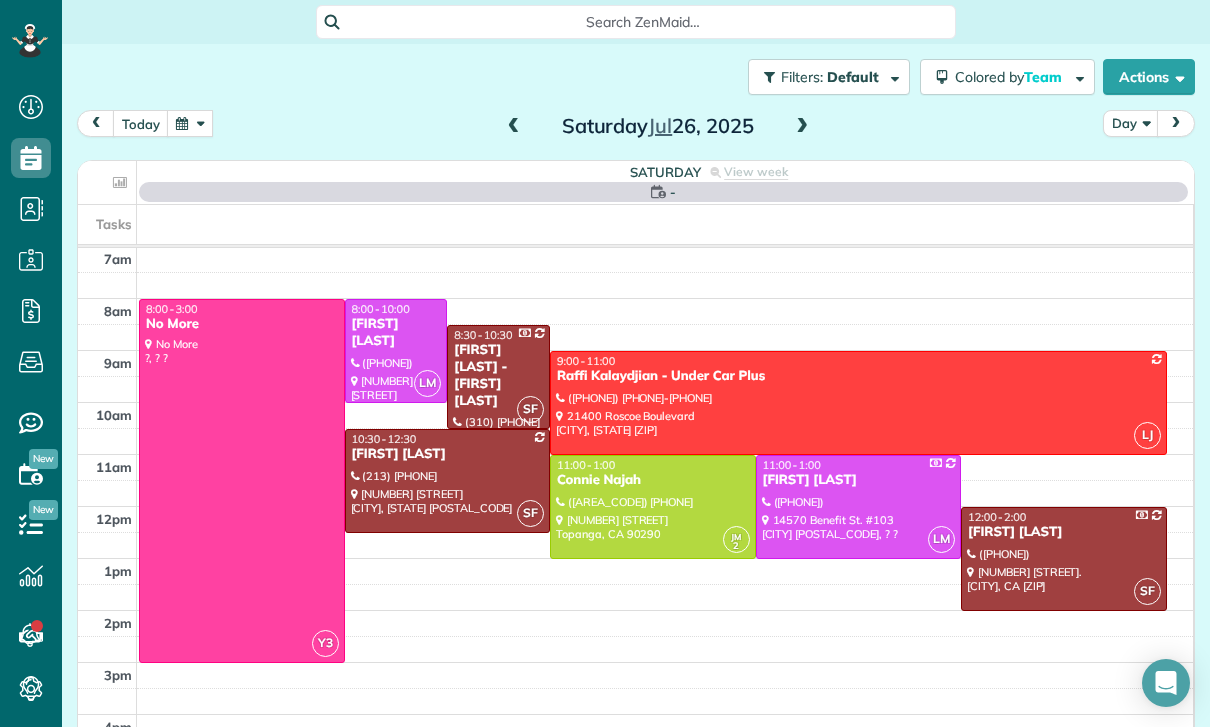 scroll, scrollTop: 157, scrollLeft: 0, axis: vertical 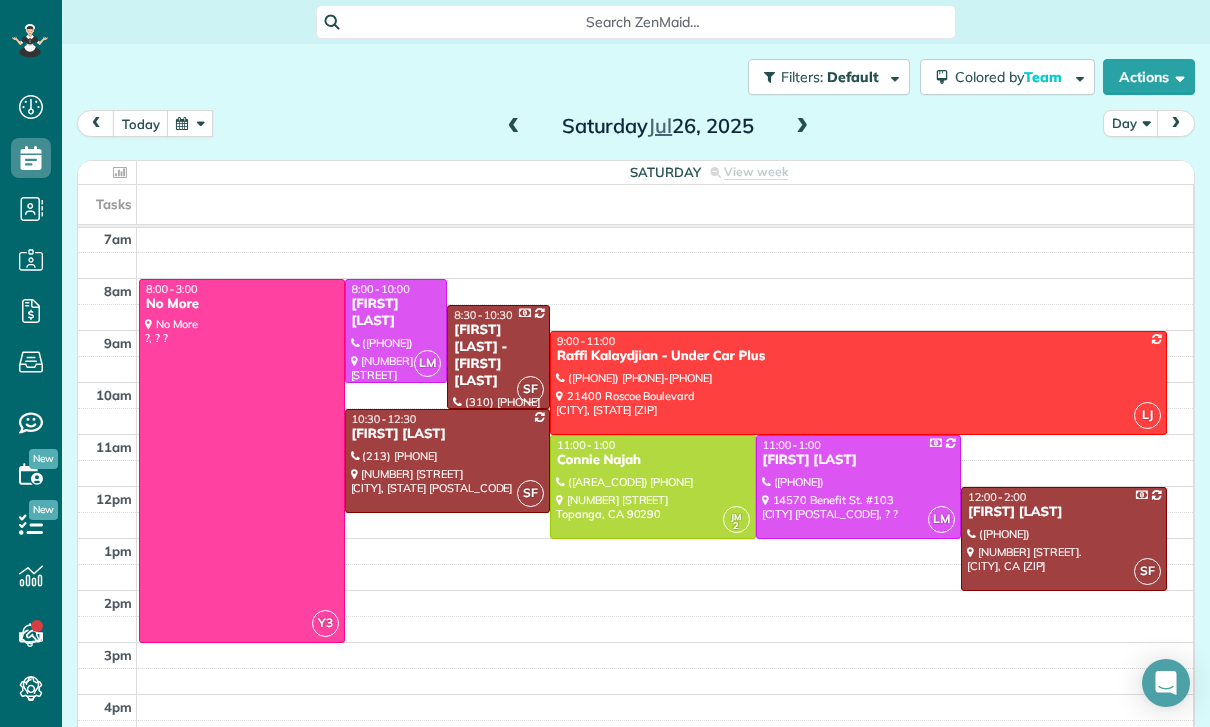 click at bounding box center [514, 127] 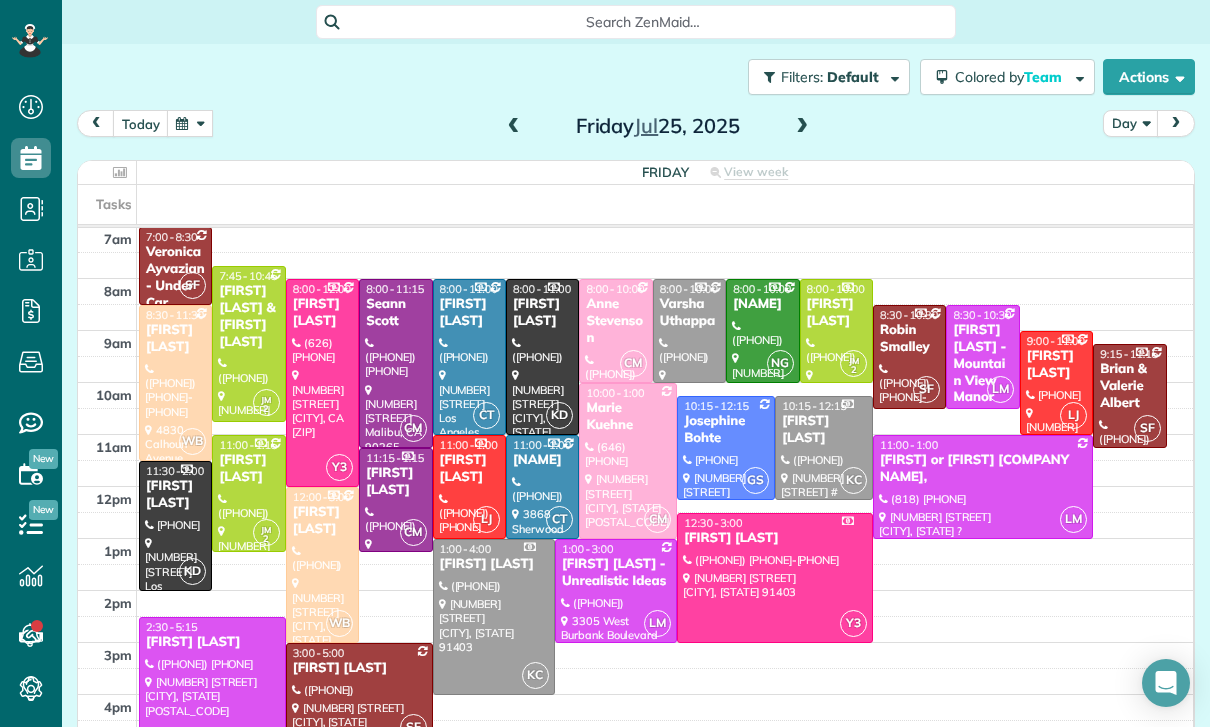 scroll, scrollTop: 157, scrollLeft: 0, axis: vertical 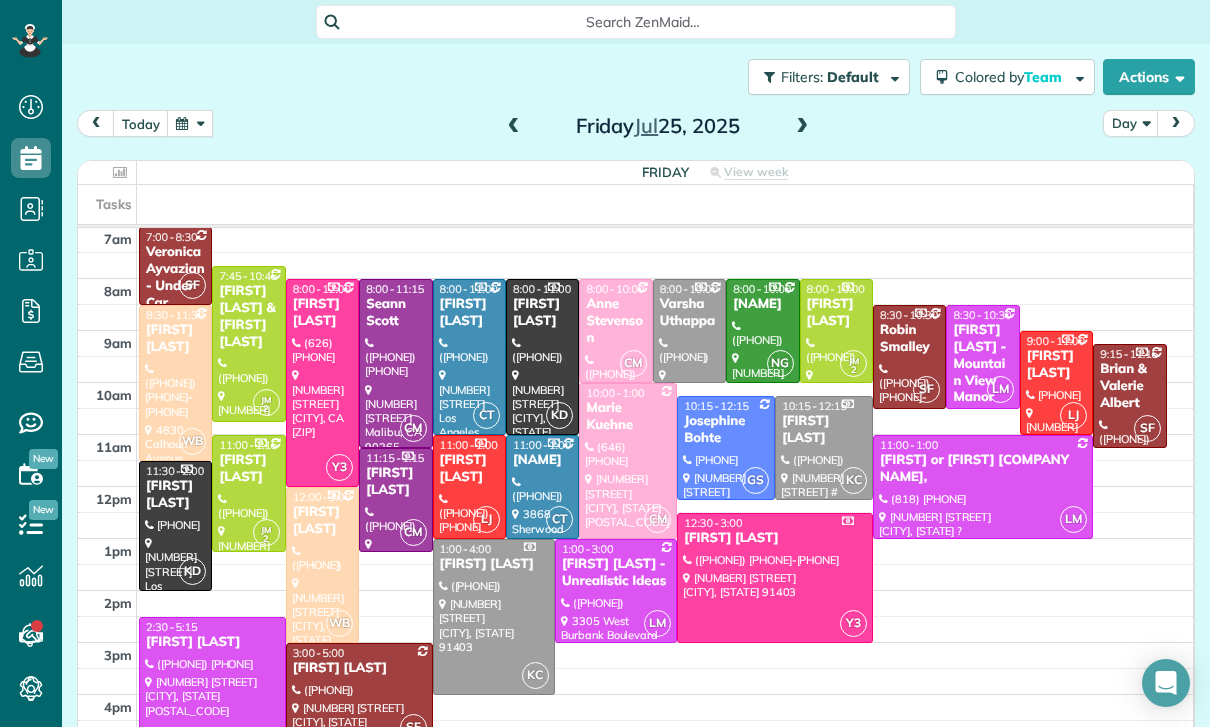 click at bounding box center (190, 123) 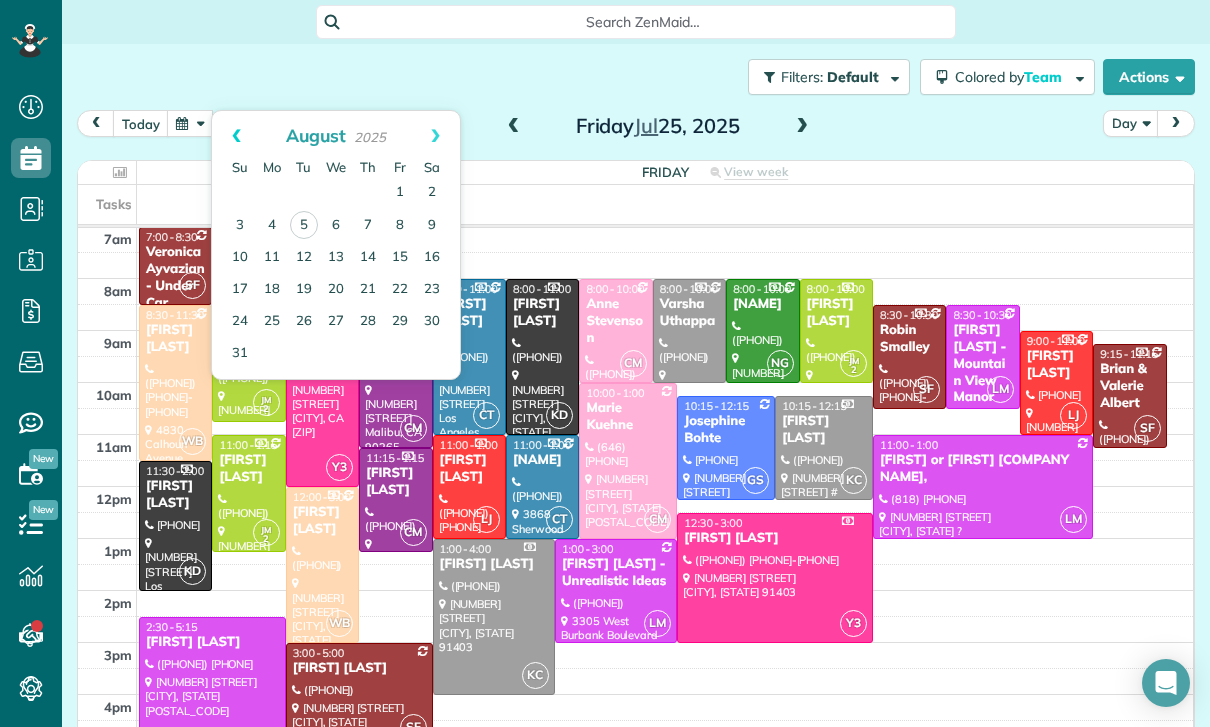 click on "Prev" at bounding box center [236, 136] 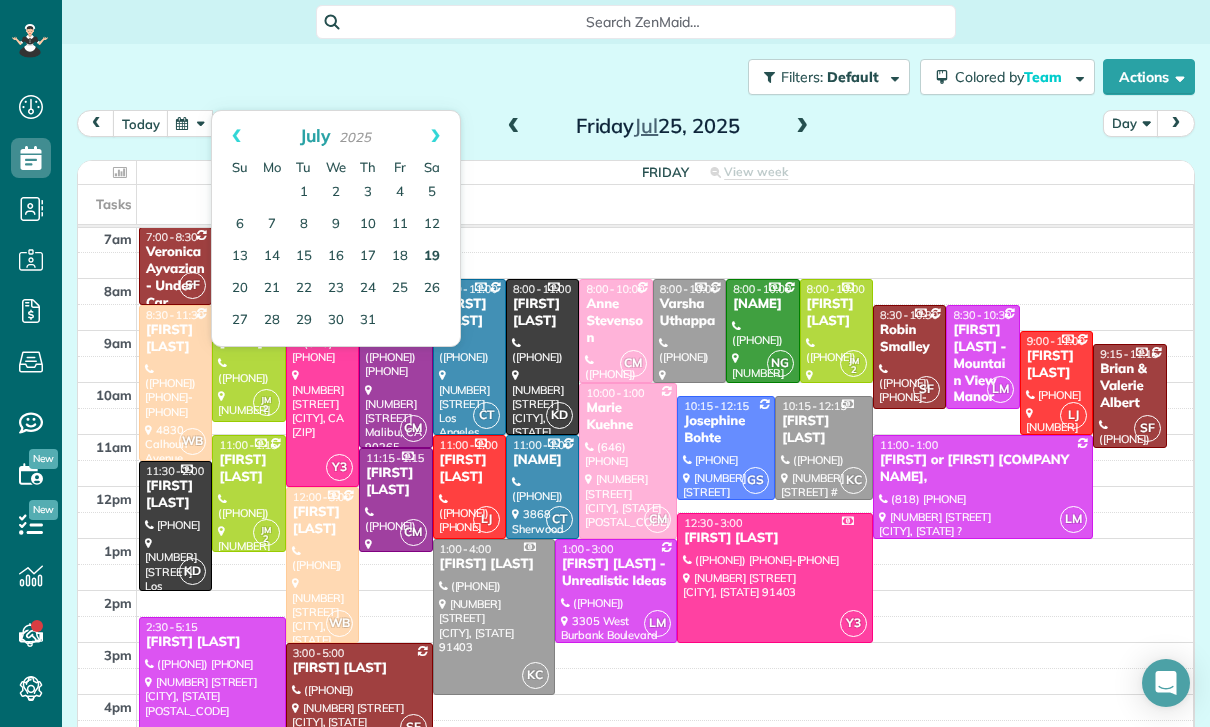 click on "19" at bounding box center (432, 257) 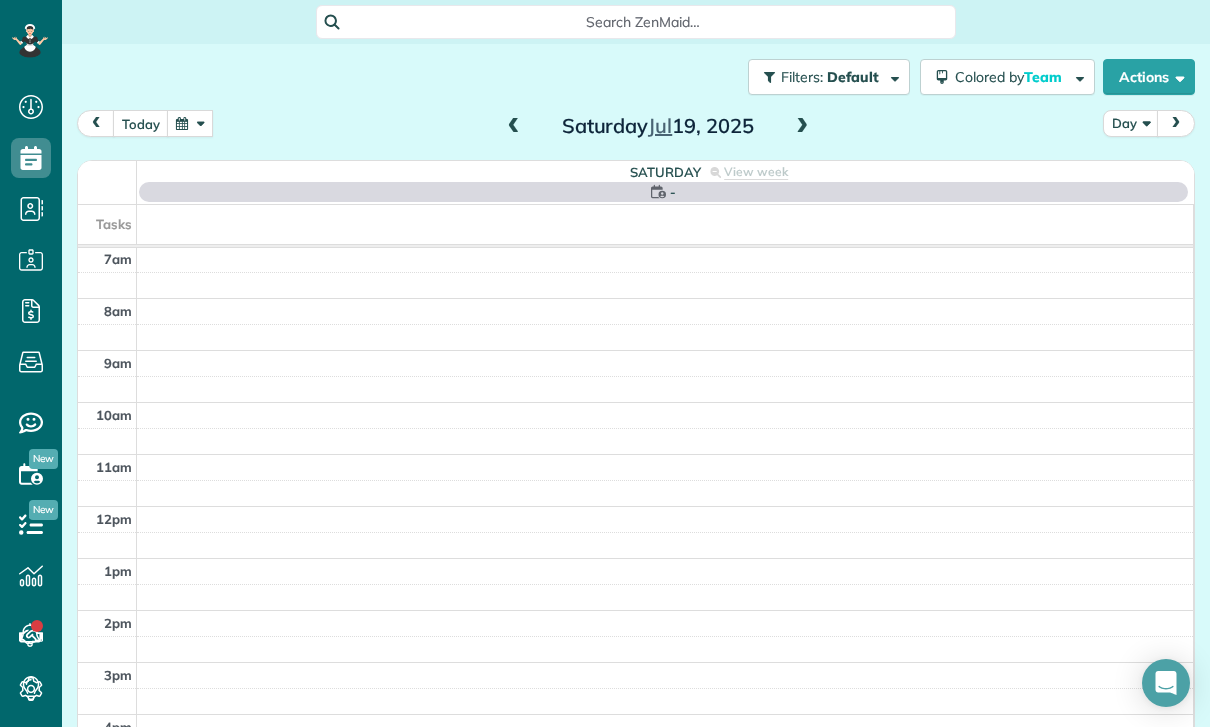scroll, scrollTop: 157, scrollLeft: 0, axis: vertical 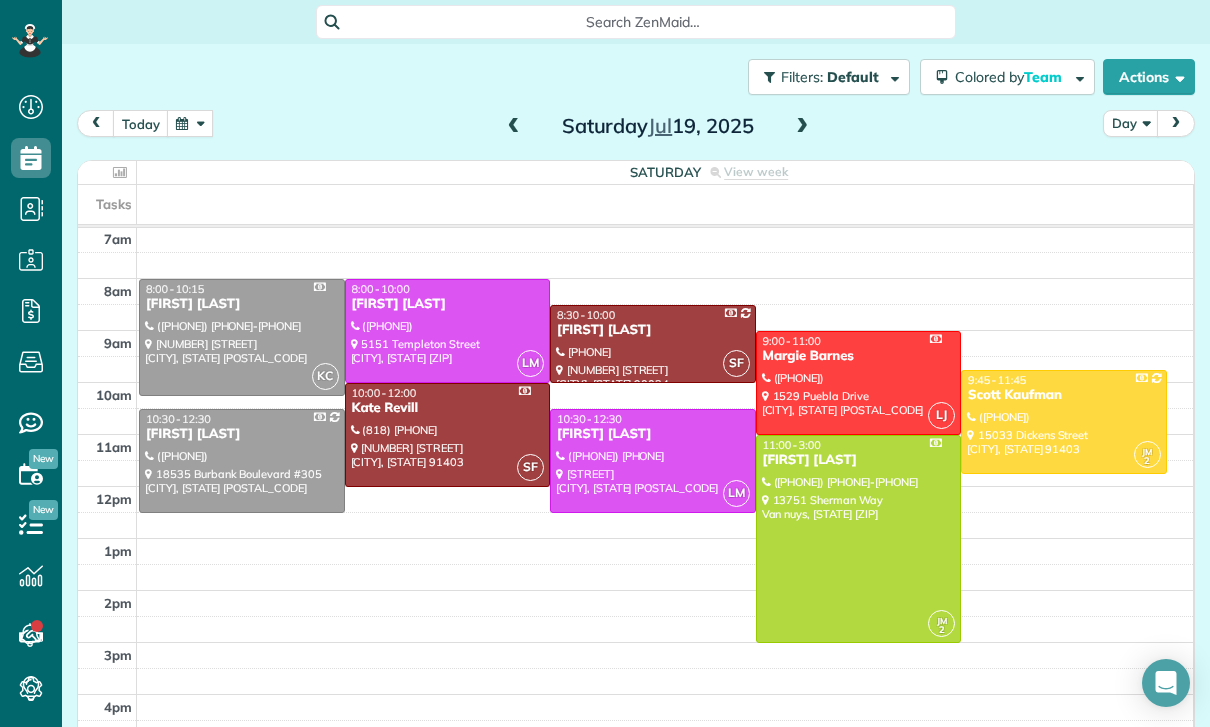 click at bounding box center (448, 331) 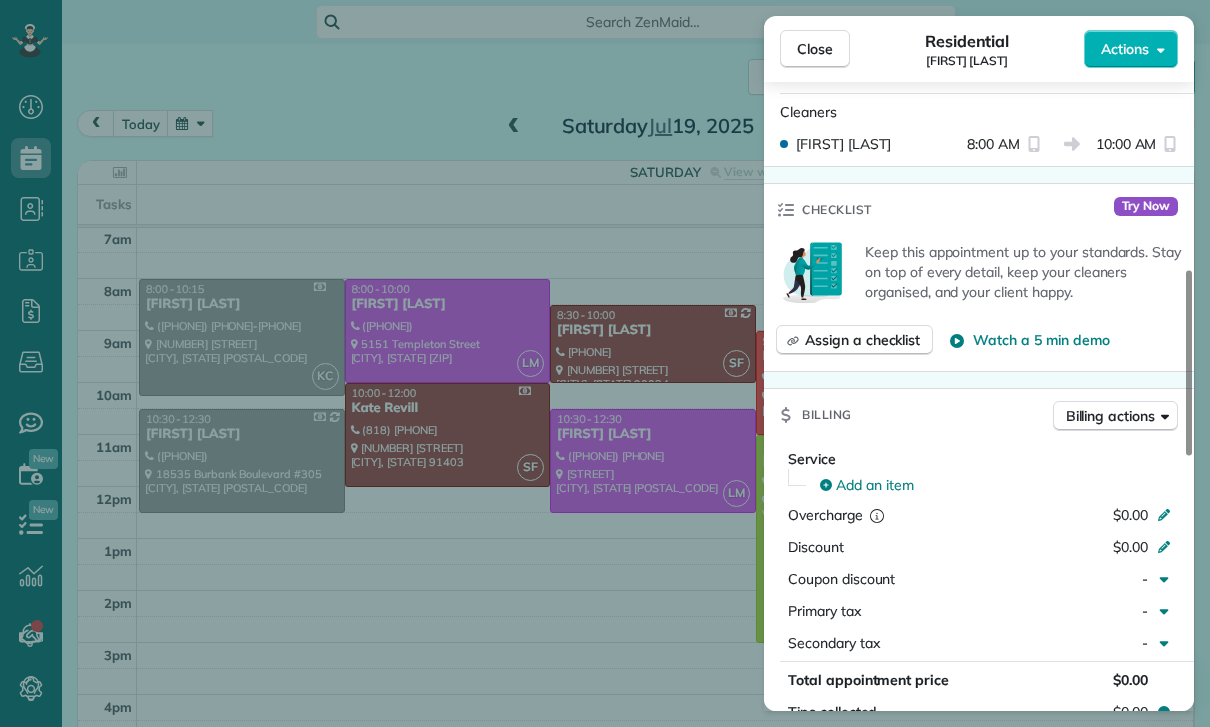 scroll, scrollTop: 829, scrollLeft: 0, axis: vertical 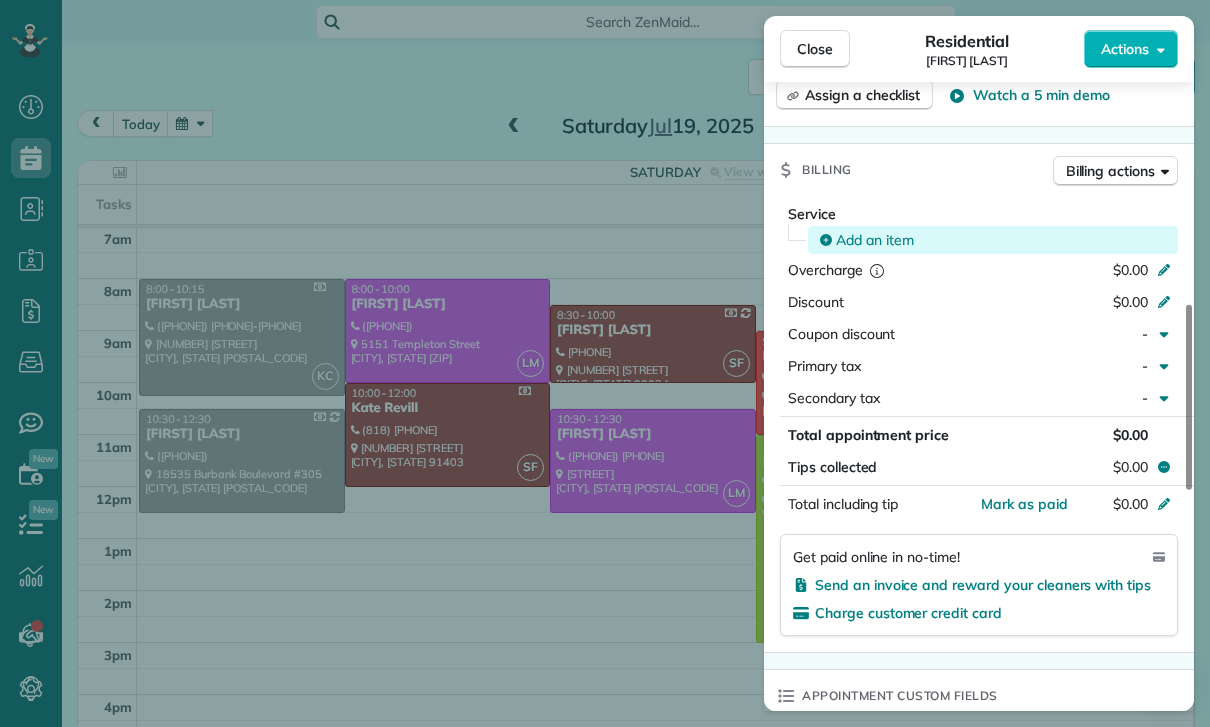 click on "Add an item" at bounding box center [875, 240] 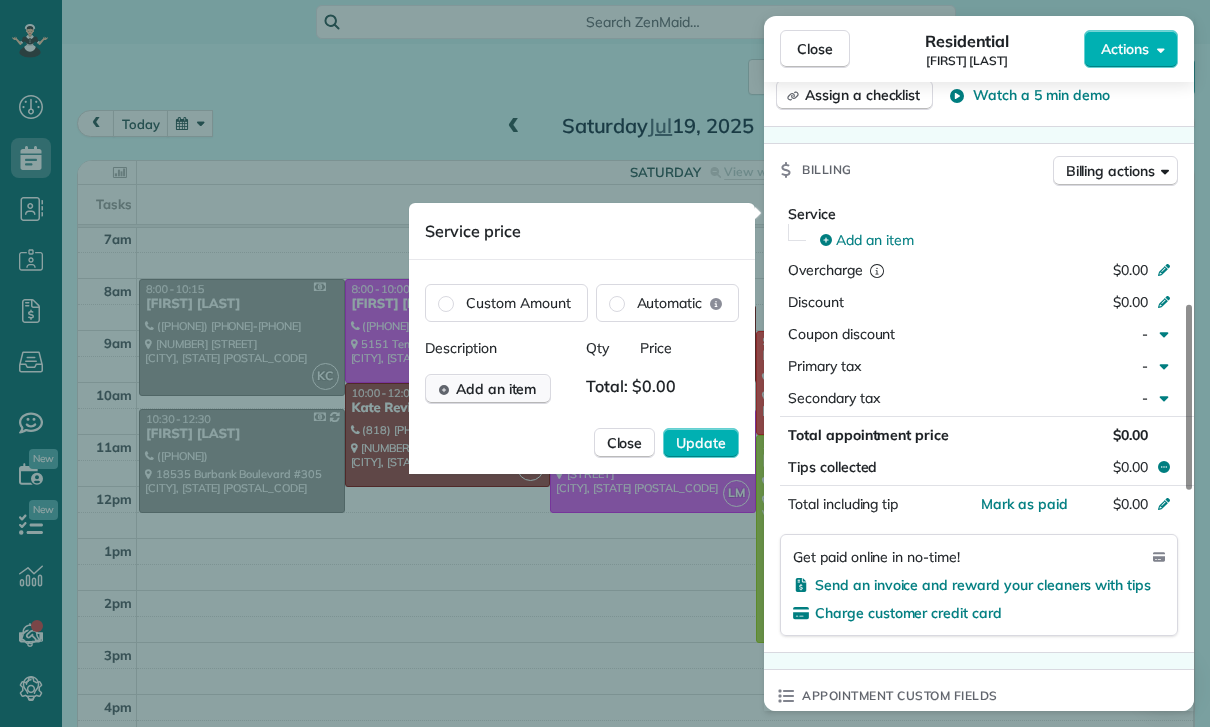 click on "Add an item" at bounding box center (496, 389) 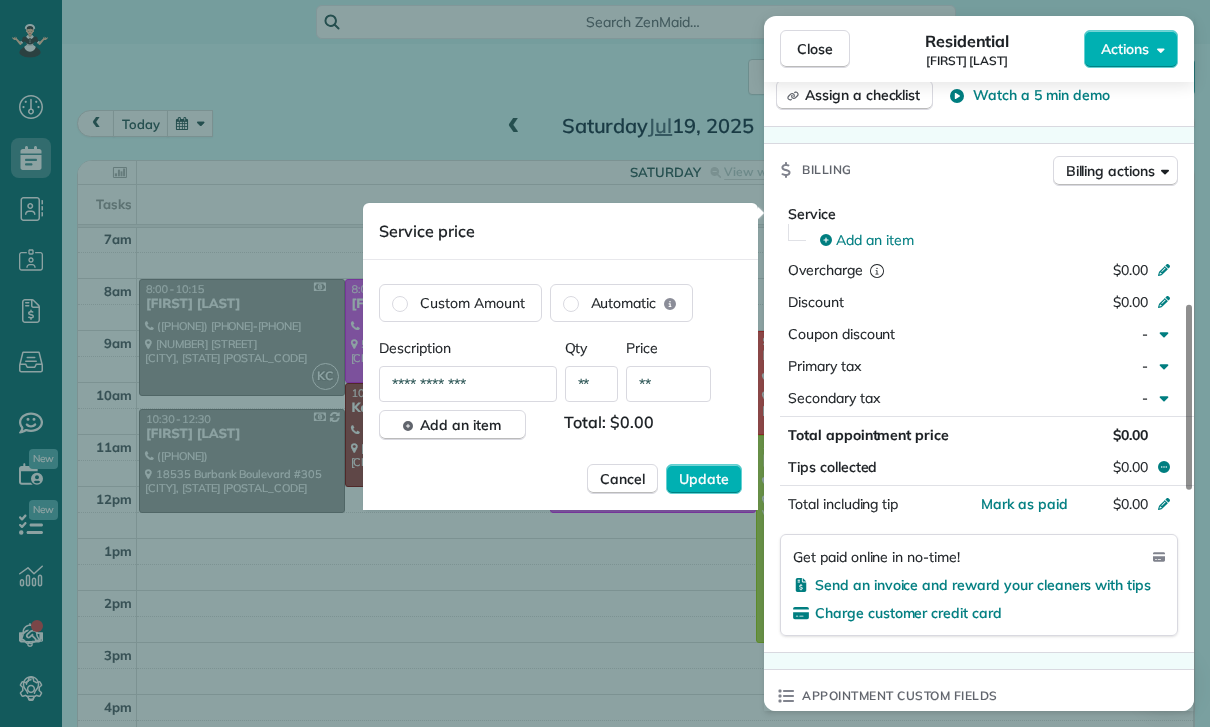click on "**" at bounding box center [668, 384] 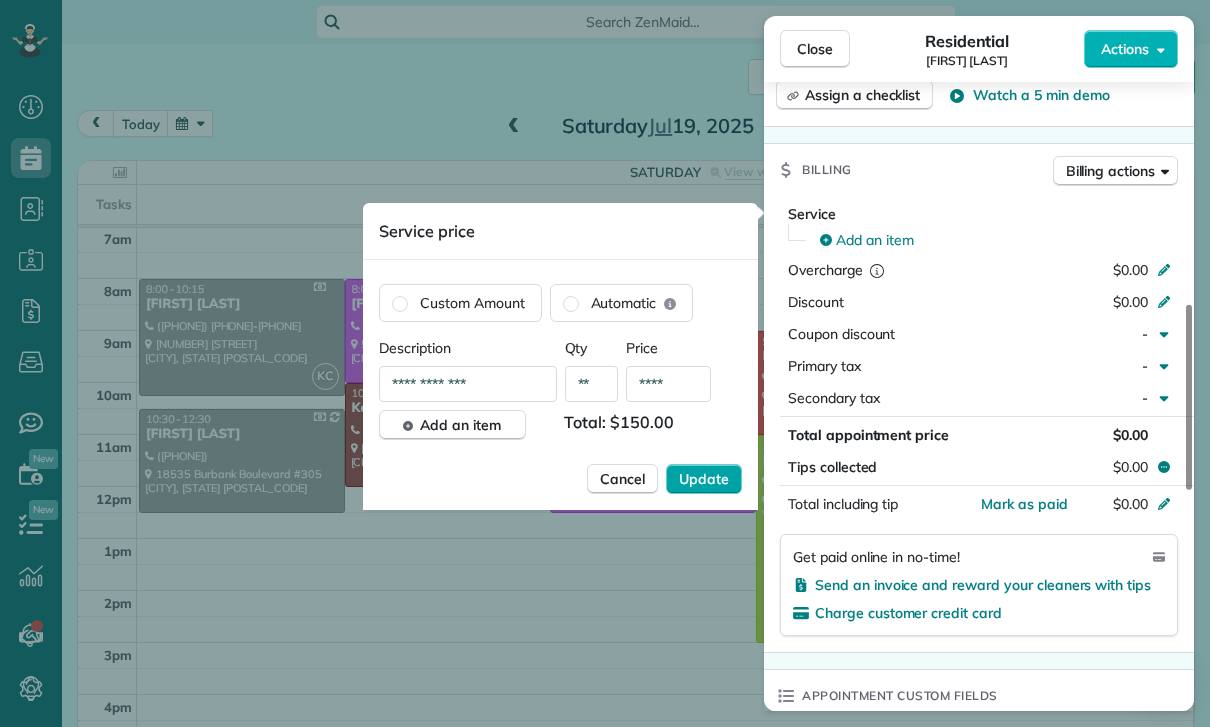 type on "****" 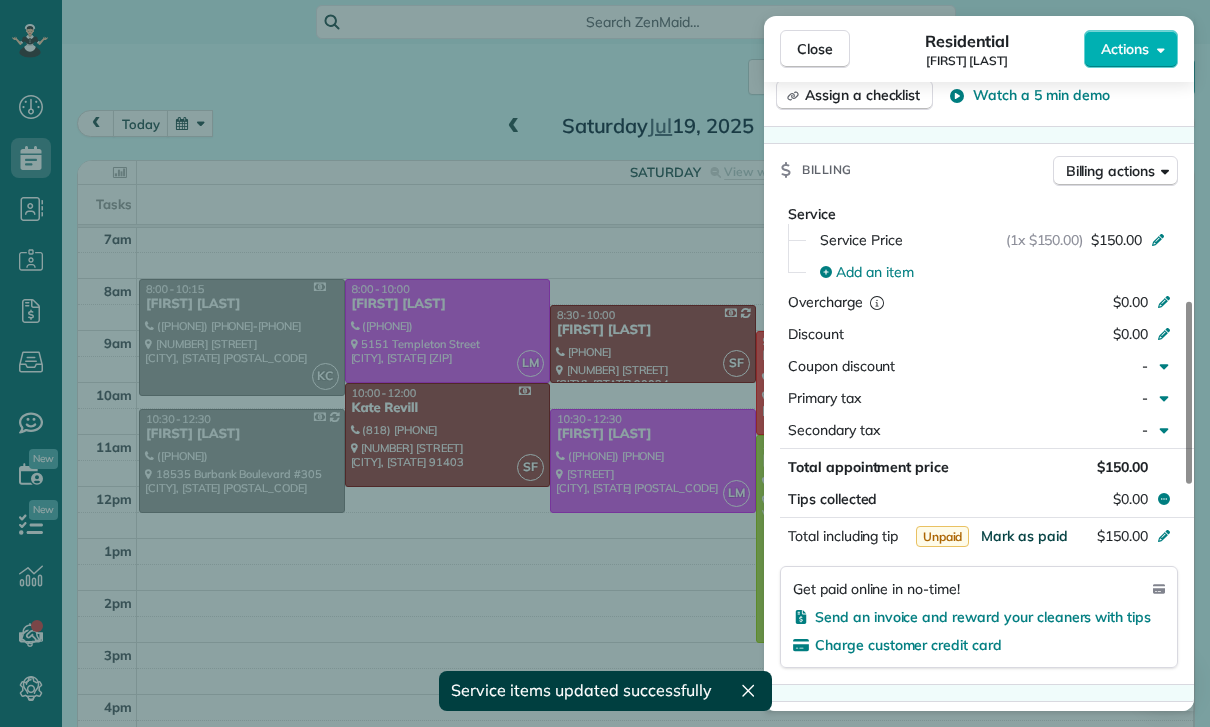 click on "Mark as paid" at bounding box center [1024, 536] 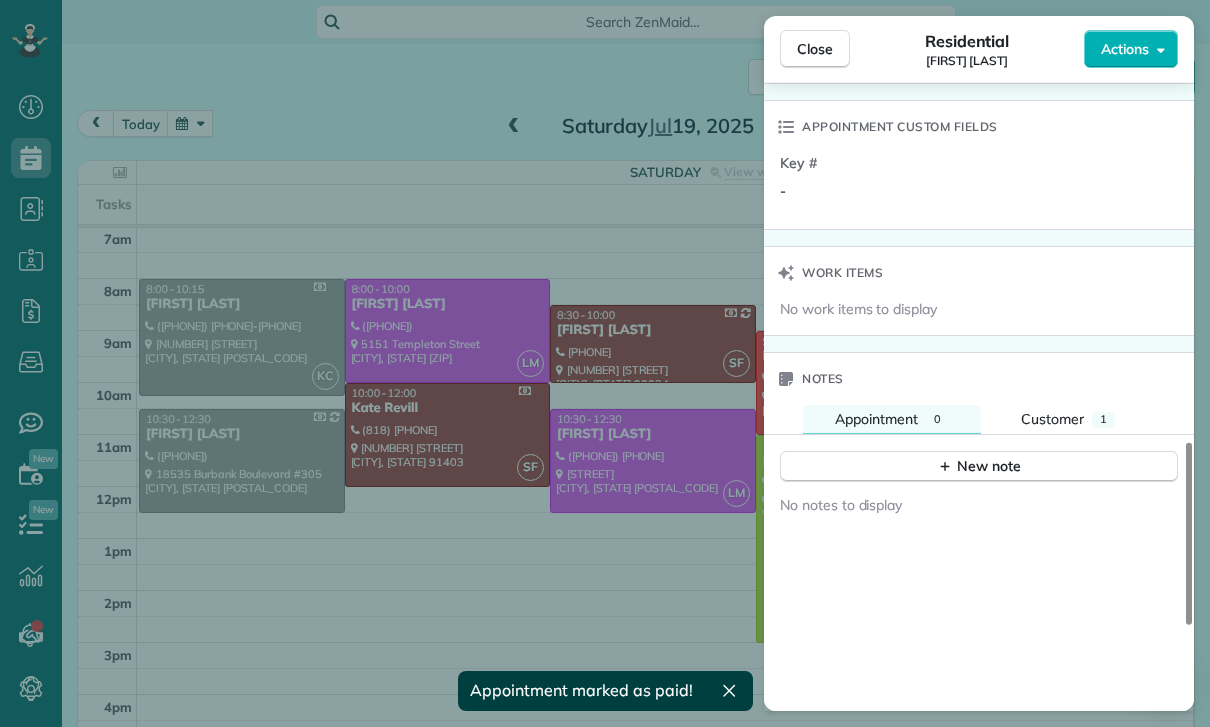 scroll, scrollTop: 1571, scrollLeft: 0, axis: vertical 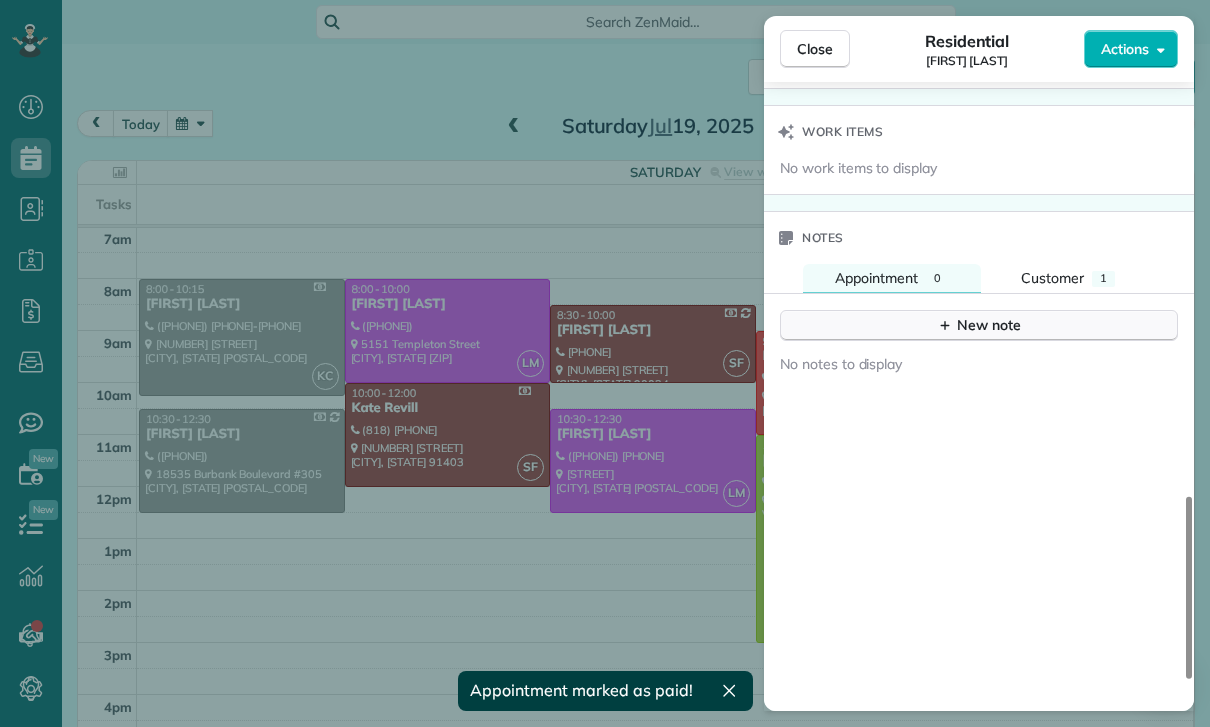 click on "New note" at bounding box center (979, 325) 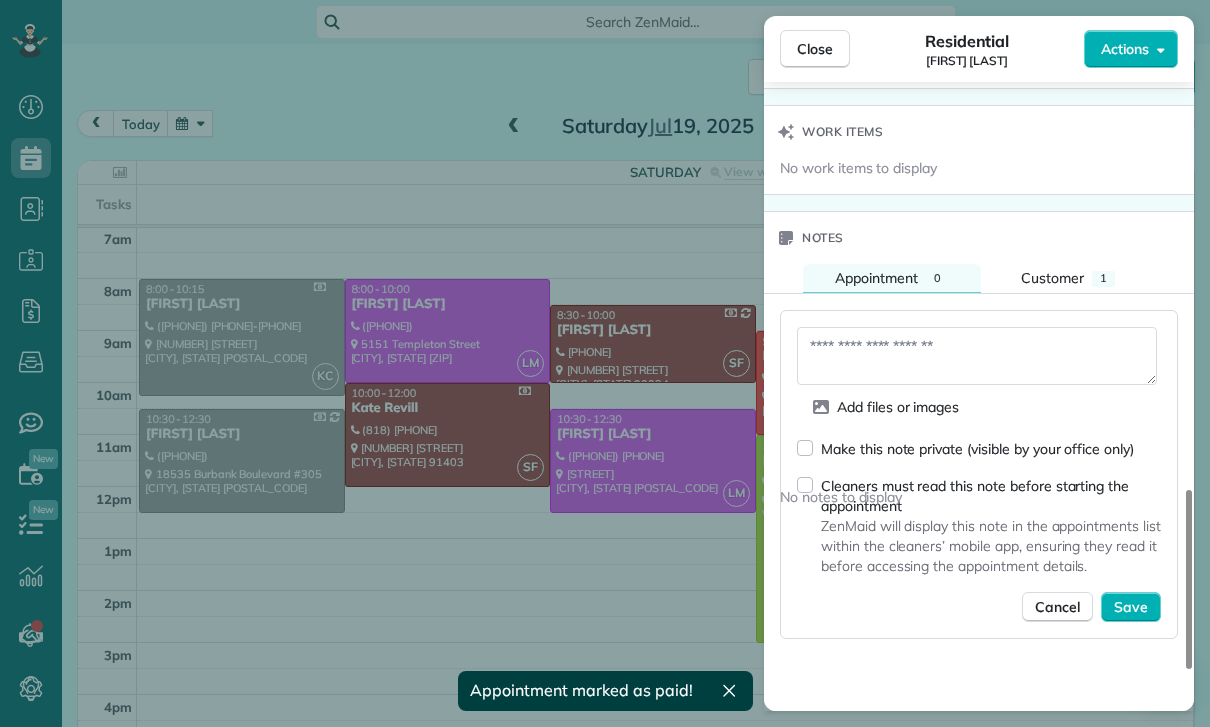 click at bounding box center [977, 356] 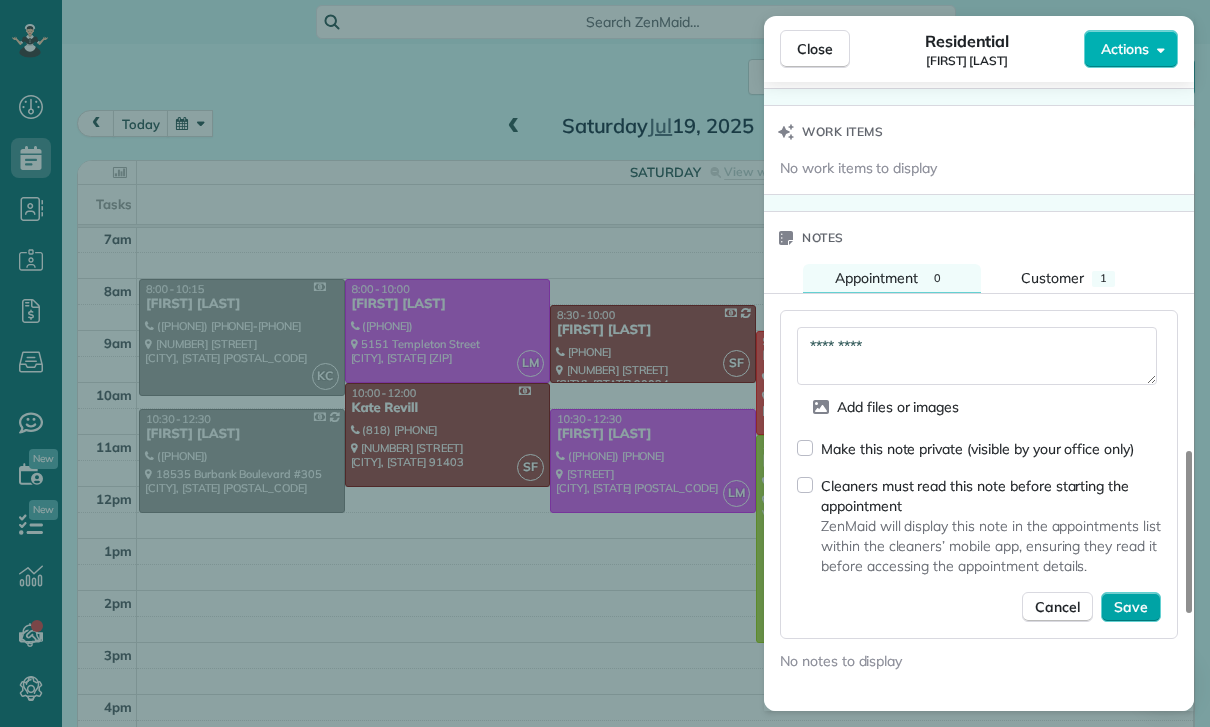 type on "*********" 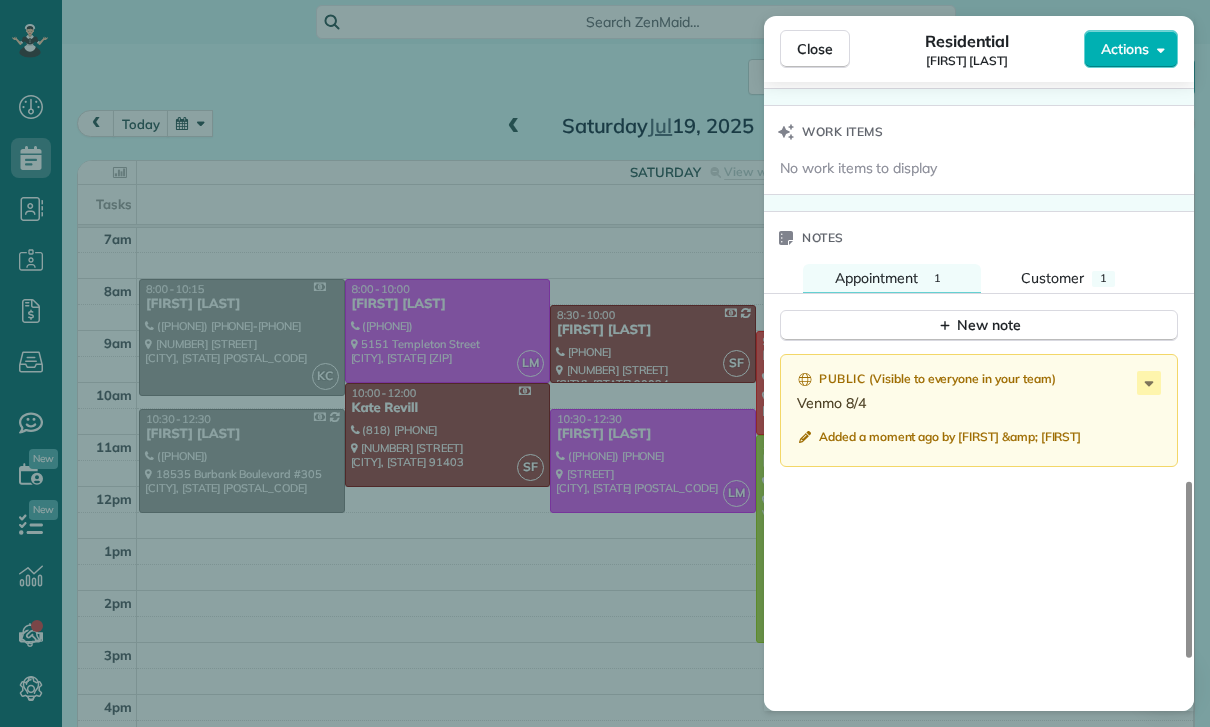 click on "Close Residential Jessica Schram Actions Status Confirmed Jessica Schram · Open profile MOBILE (847) 372-0700 Copy No email on record Add email View Details Residential Saturday, July 19, 2025 8:00 AM 10:00 AM 2 hours and 0 minutes One time 5151 Templeton Street Los Angeles CA 90032 Service was not rated yet Cleaners Time in and out Assign Invite Team Leslie Miranda Cleaners Leslie Mirnada   8:00 AM 10:00 AM Checklist Try Now Keep this appointment up to your standards. Stay on top of every detail, keep your cleaners organised, and your client happy. Assign a checklist Watch a 5 min demo Billing Billing actions Service Service Price (1x $150.00) $150.00 Add an item Overcharge $0.00 Discount $0.00 Coupon discount - Primary tax - Secondary tax - Total appointment price $150.00 Tips collected $0.00 Paid Total including tip $150.00 Get paid online in no-time! Send an invoice and reward your cleaners with tips Charge customer credit card Appointment custom fields Key # - Work items No work items to display Notes 1" at bounding box center (605, 363) 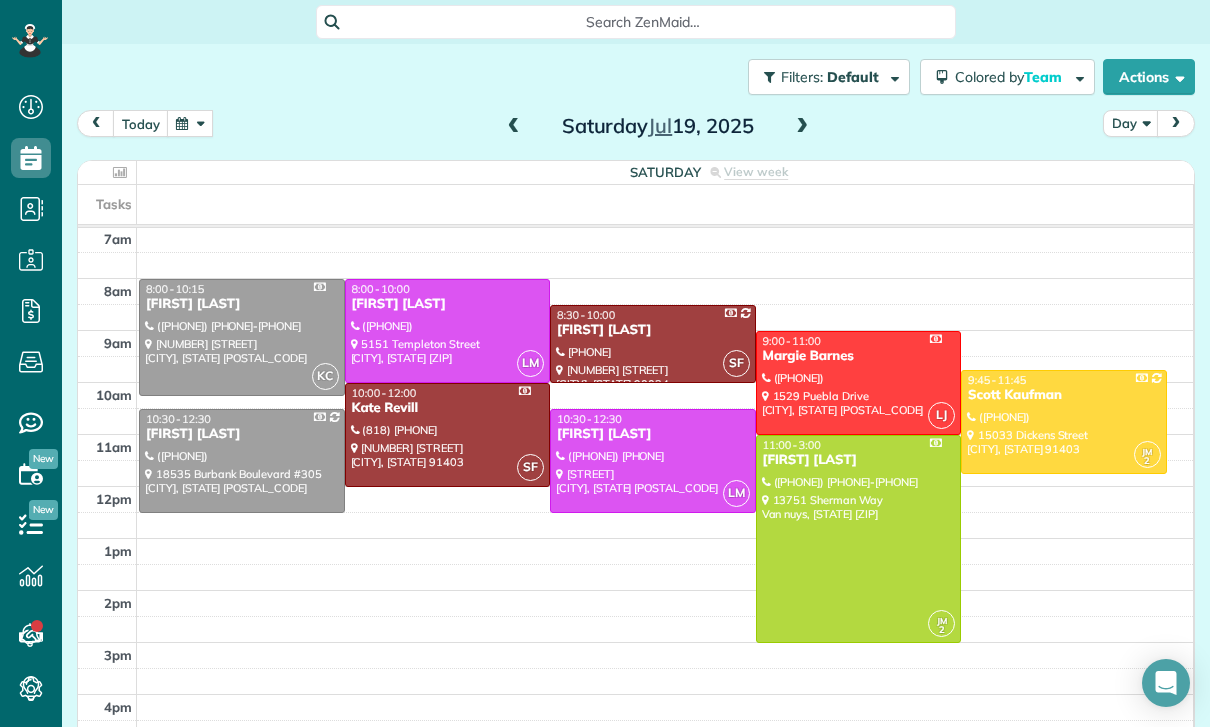 click at bounding box center (190, 123) 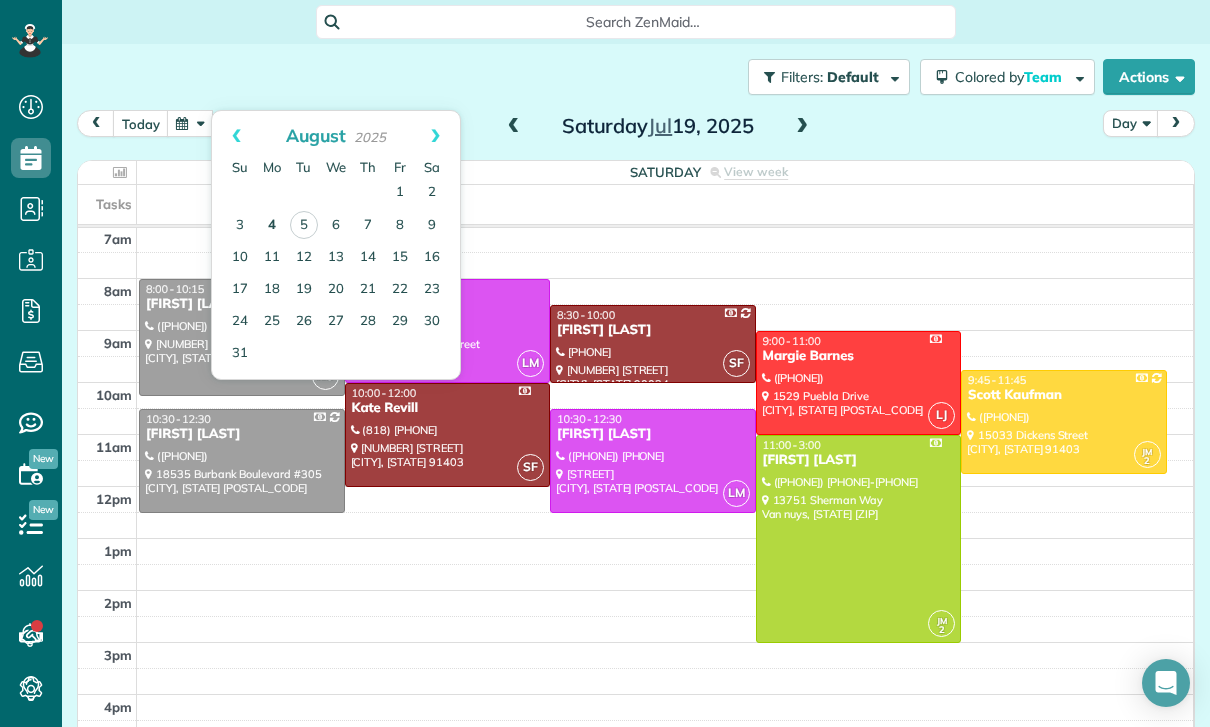 click on "4" at bounding box center (272, 226) 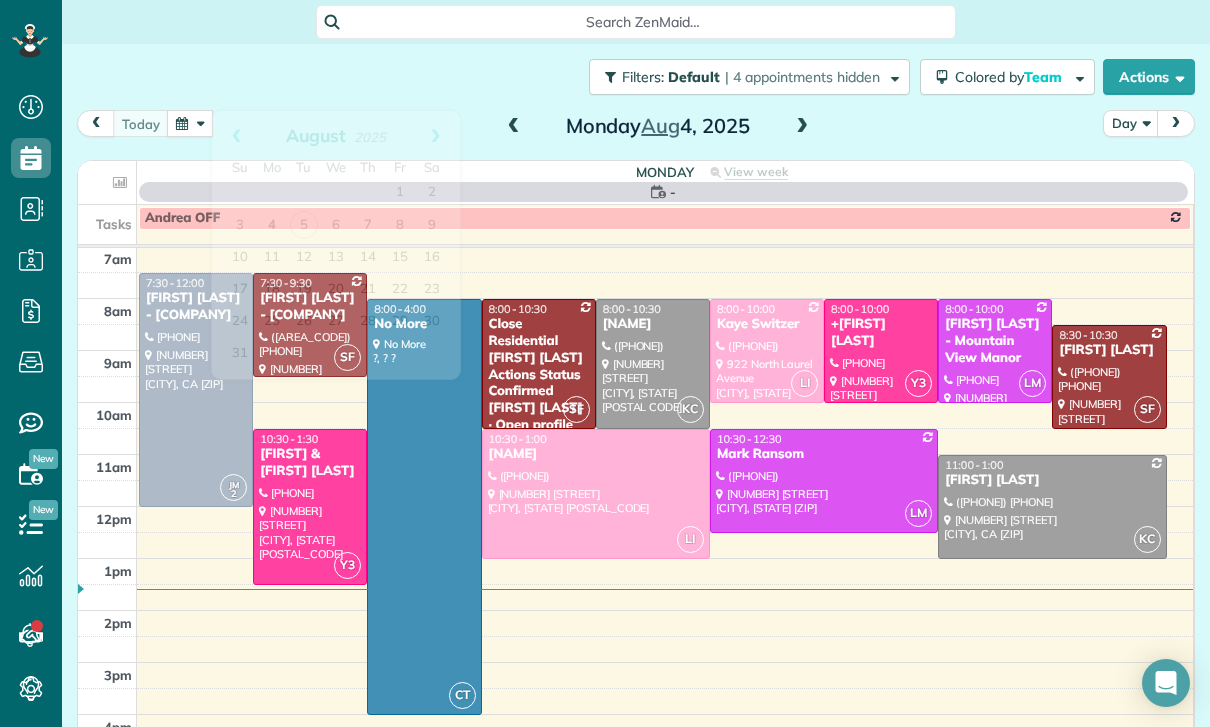 scroll, scrollTop: 157, scrollLeft: 0, axis: vertical 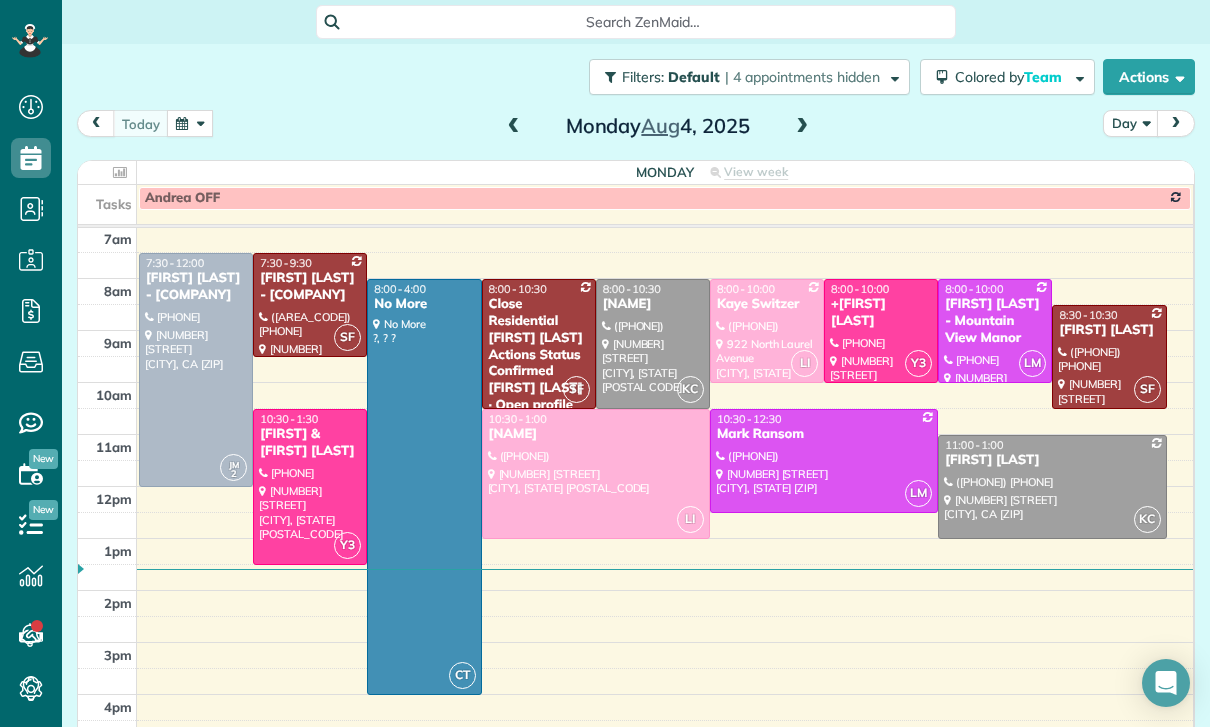 click at bounding box center (596, 474) 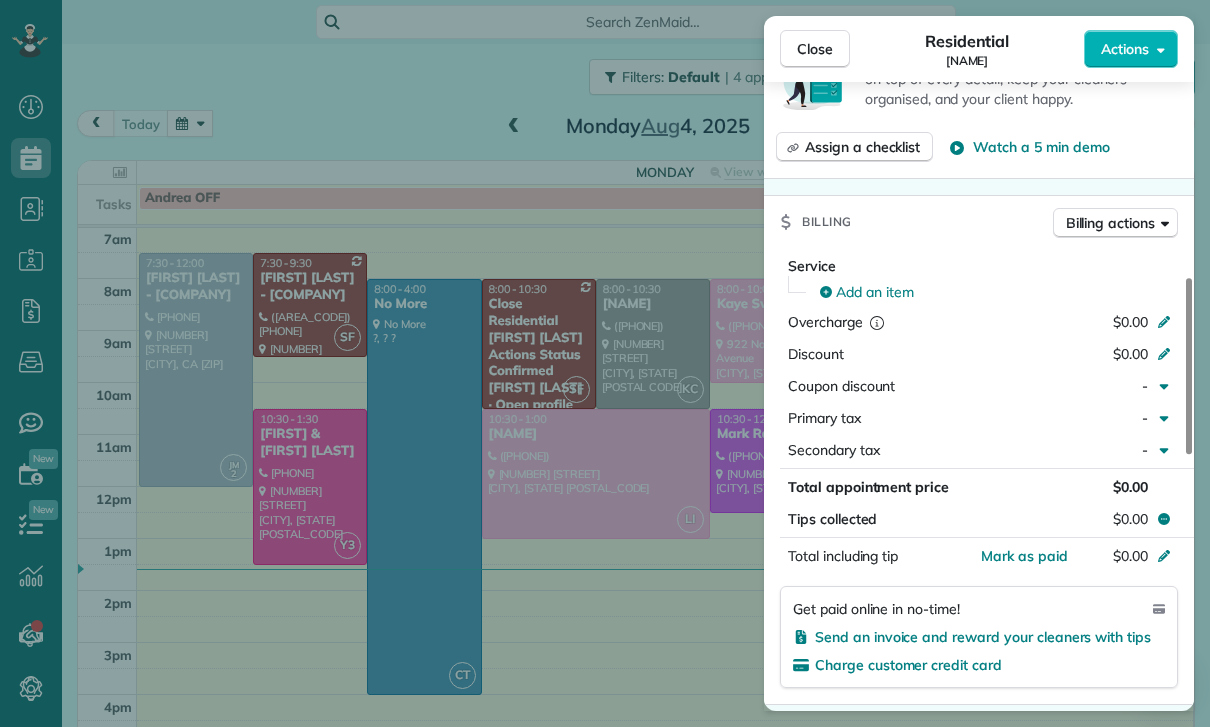 scroll, scrollTop: 819, scrollLeft: 0, axis: vertical 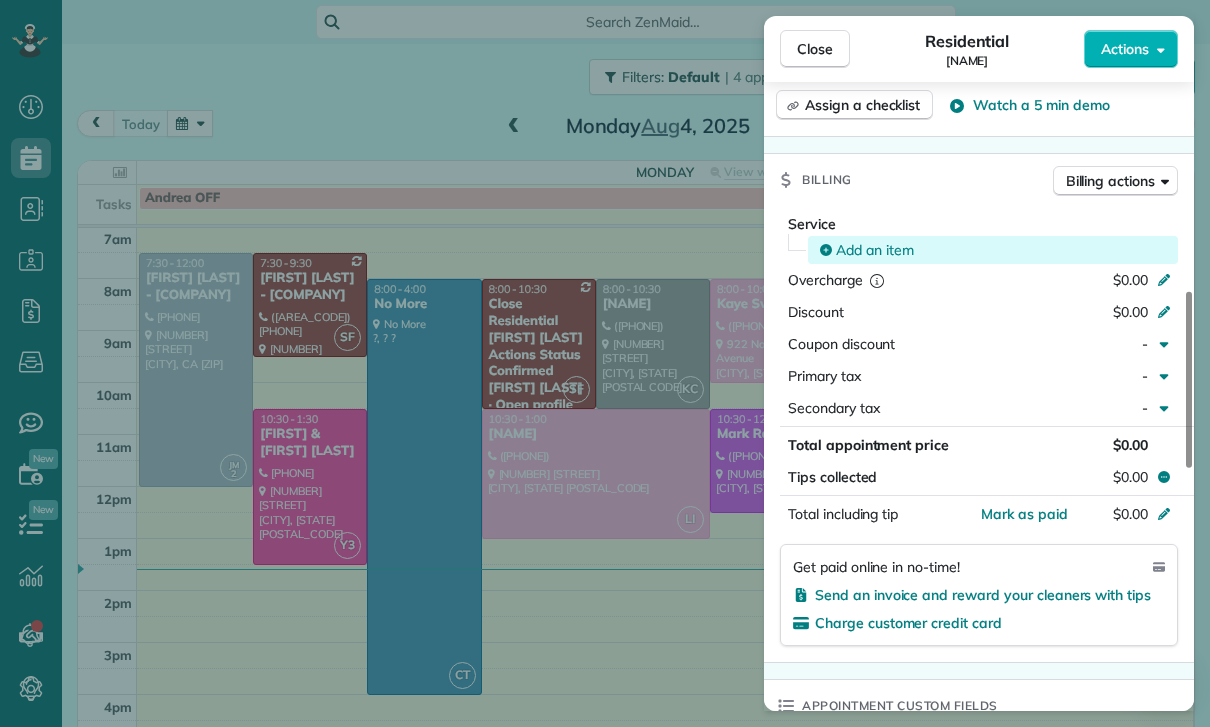 click on "Add an item" at bounding box center (993, 250) 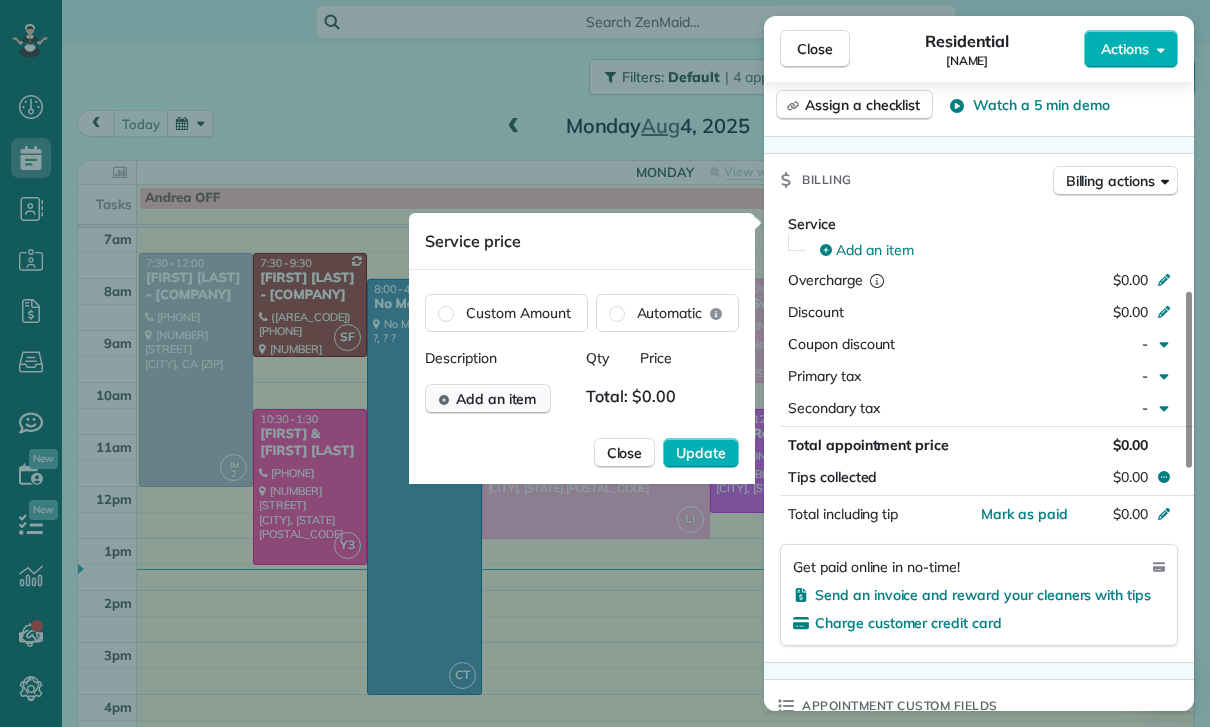 click on "Add an item" at bounding box center [496, 399] 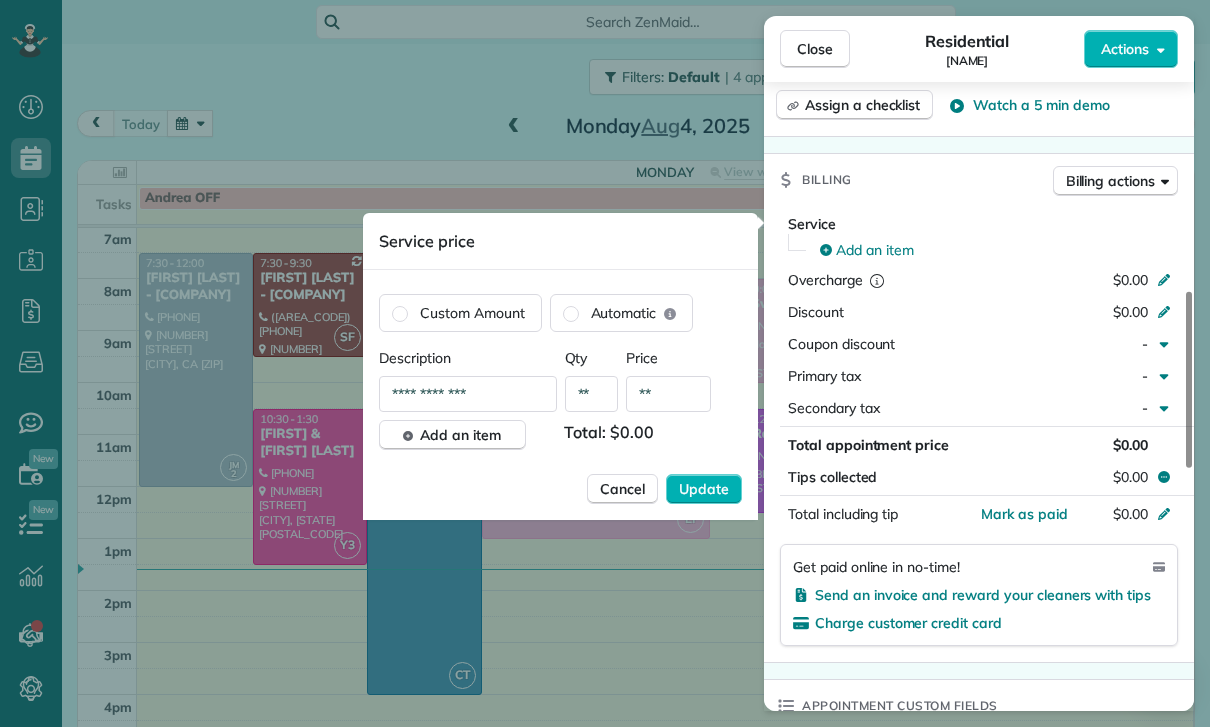 click on "**" at bounding box center [668, 394] 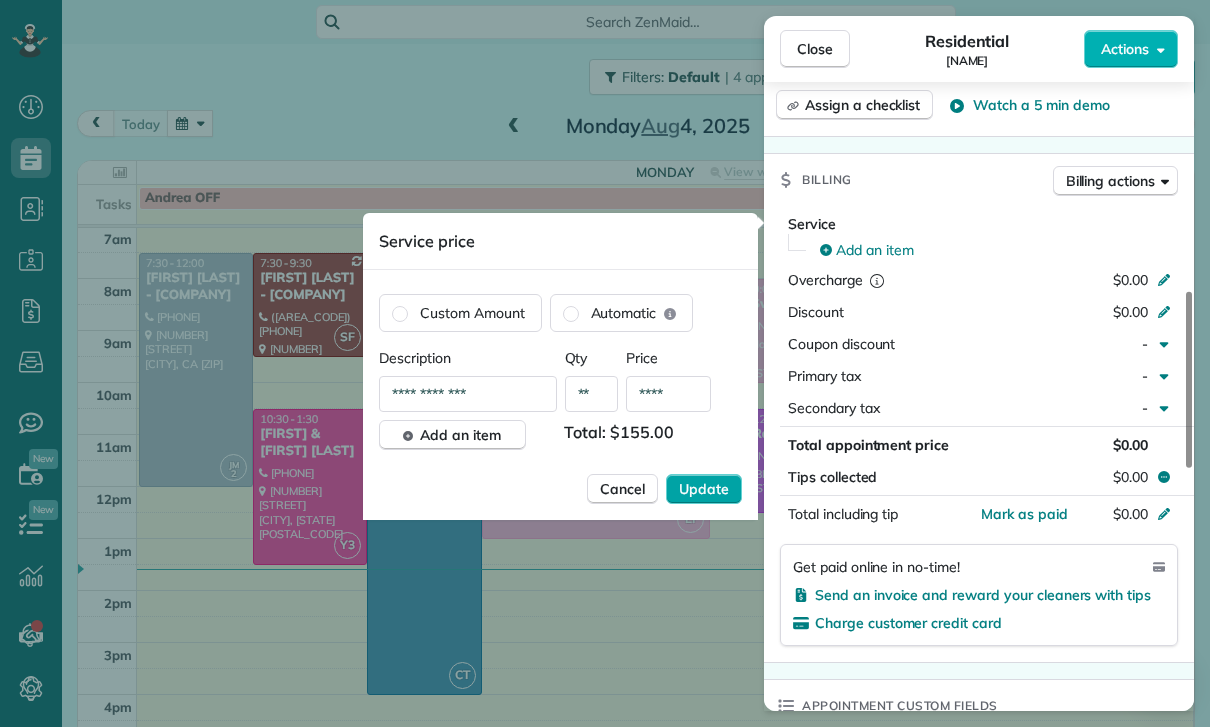 type on "****" 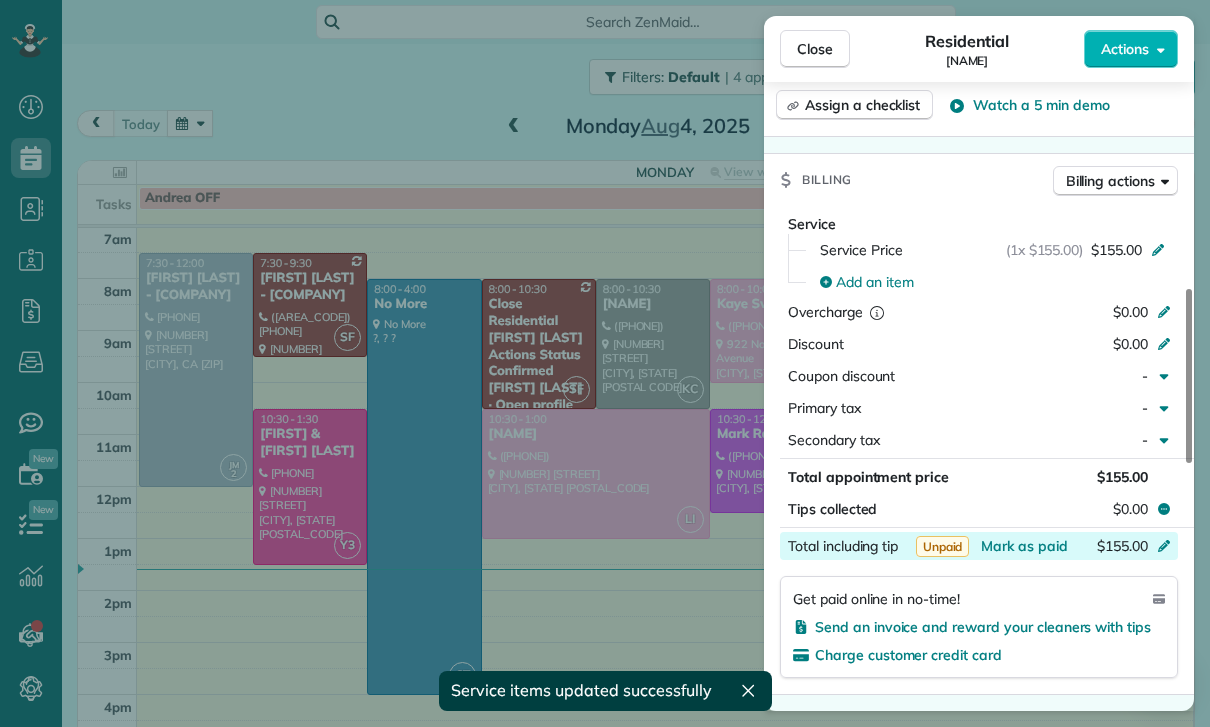 click on "$155.00" at bounding box center [1058, 548] 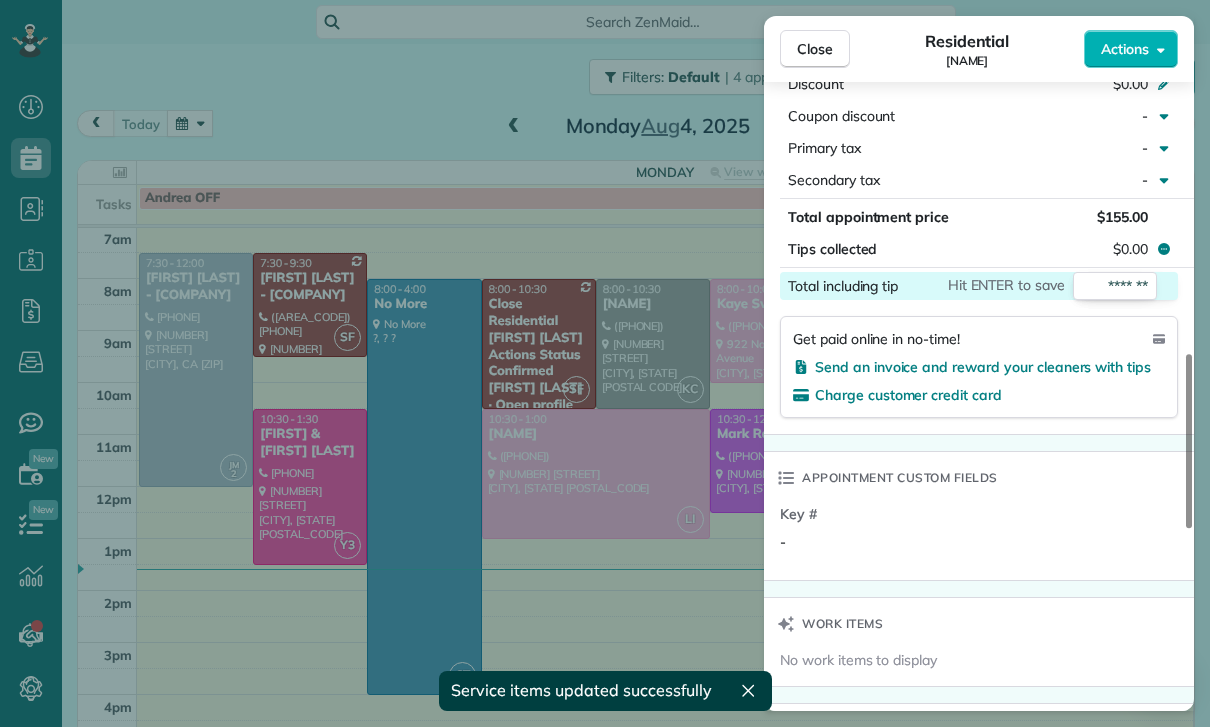 scroll, scrollTop: 1101, scrollLeft: 0, axis: vertical 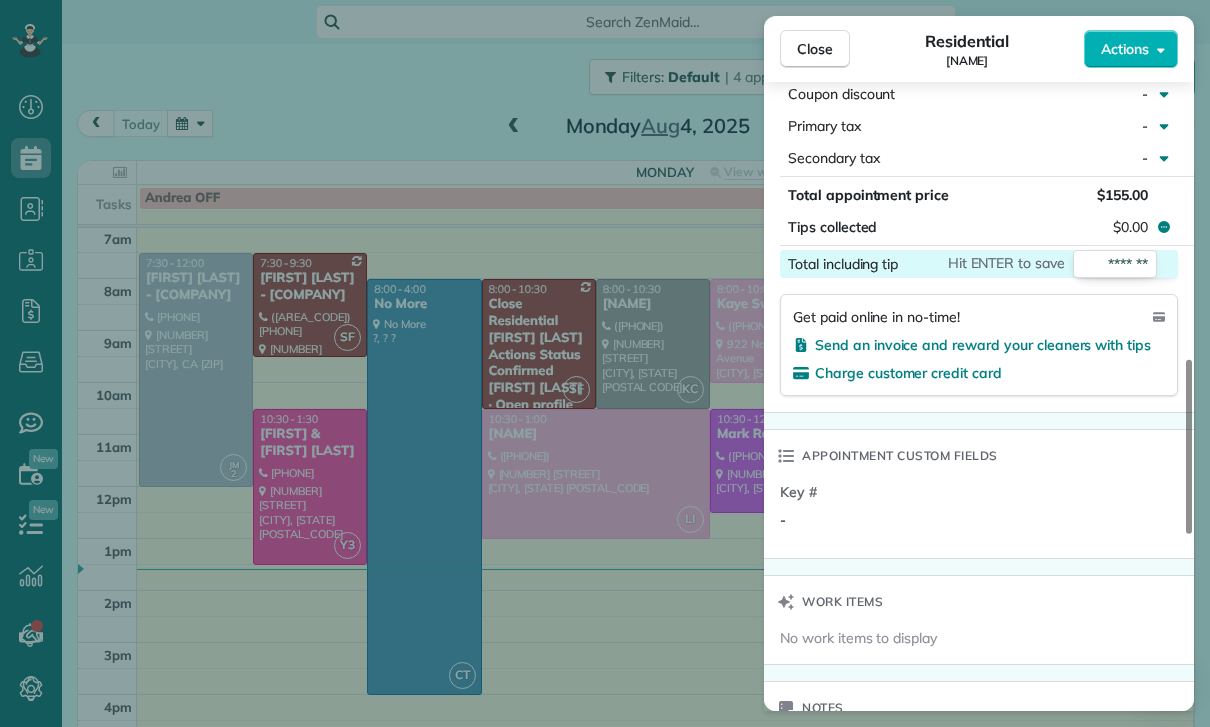 click on "Key # -" at bounding box center [981, 514] 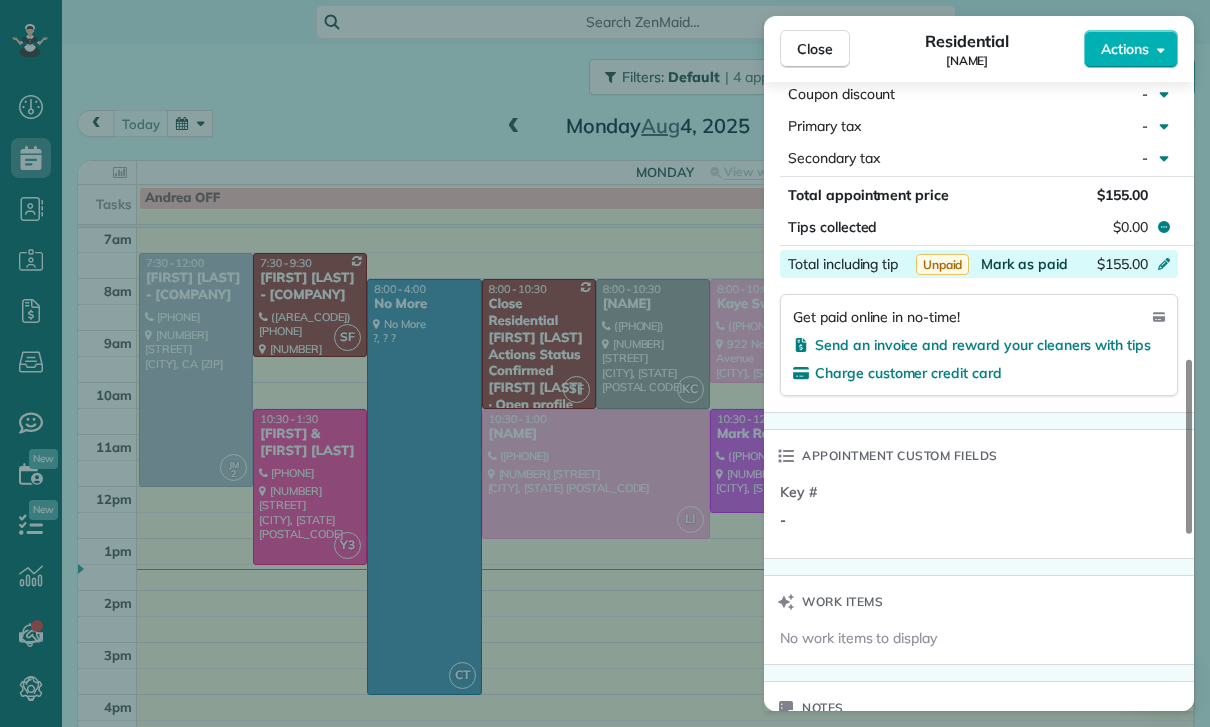 click on "Mark as paid" at bounding box center (1024, 264) 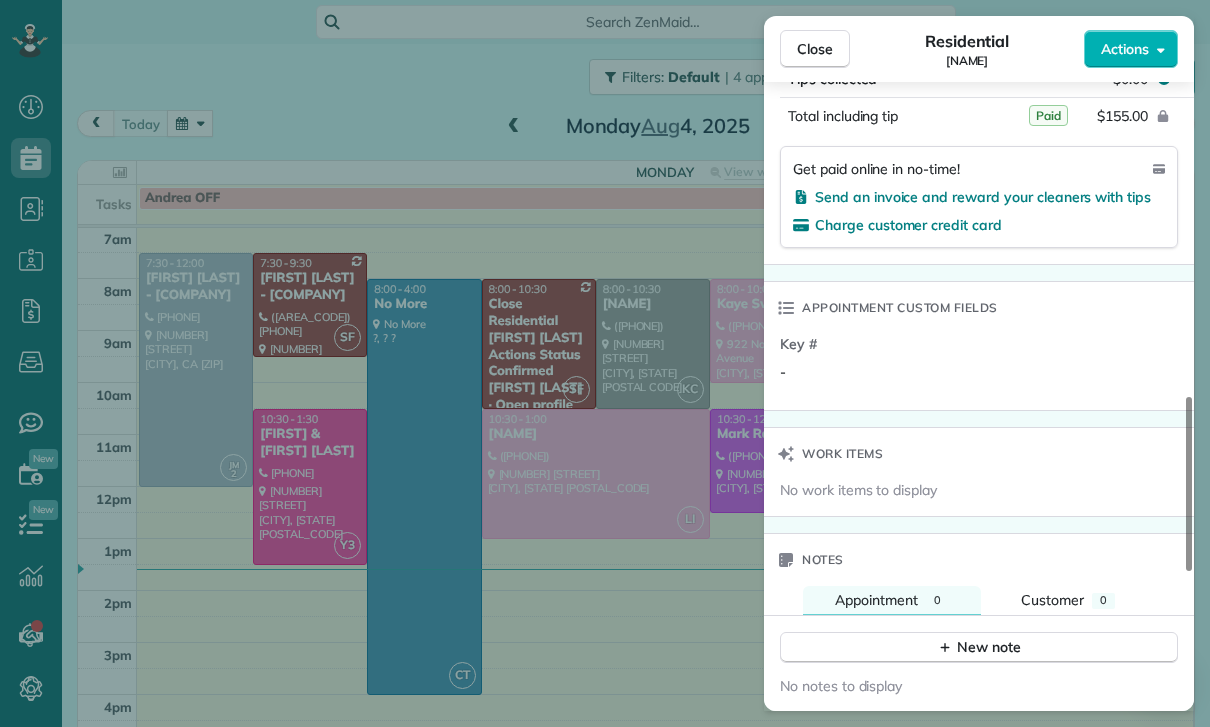 scroll, scrollTop: 1250, scrollLeft: 0, axis: vertical 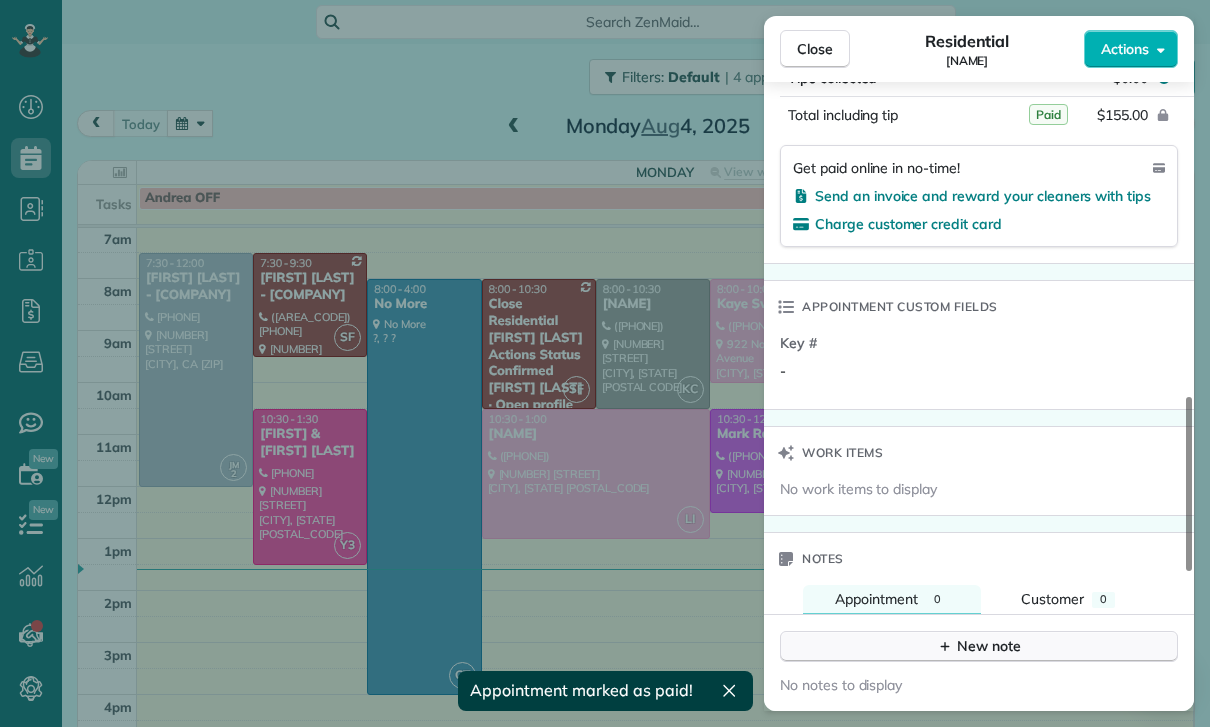click on "New note" at bounding box center [979, 646] 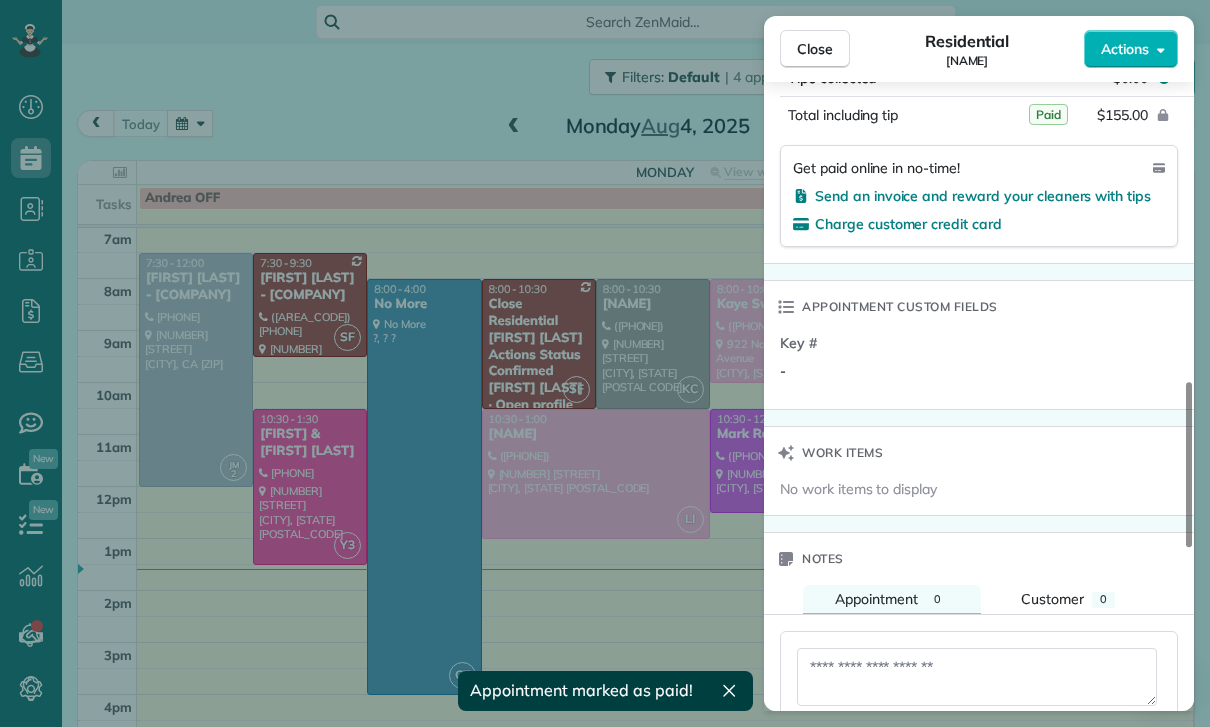 click at bounding box center [977, 677] 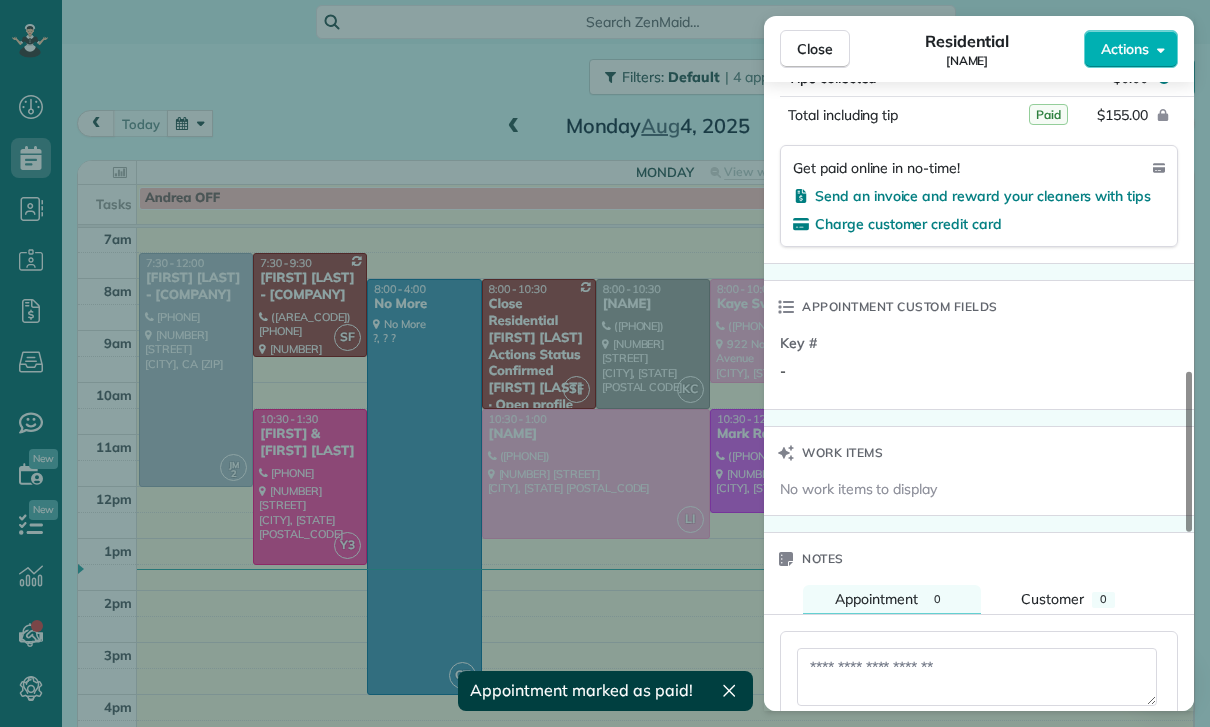 scroll, scrollTop: 64, scrollLeft: 0, axis: vertical 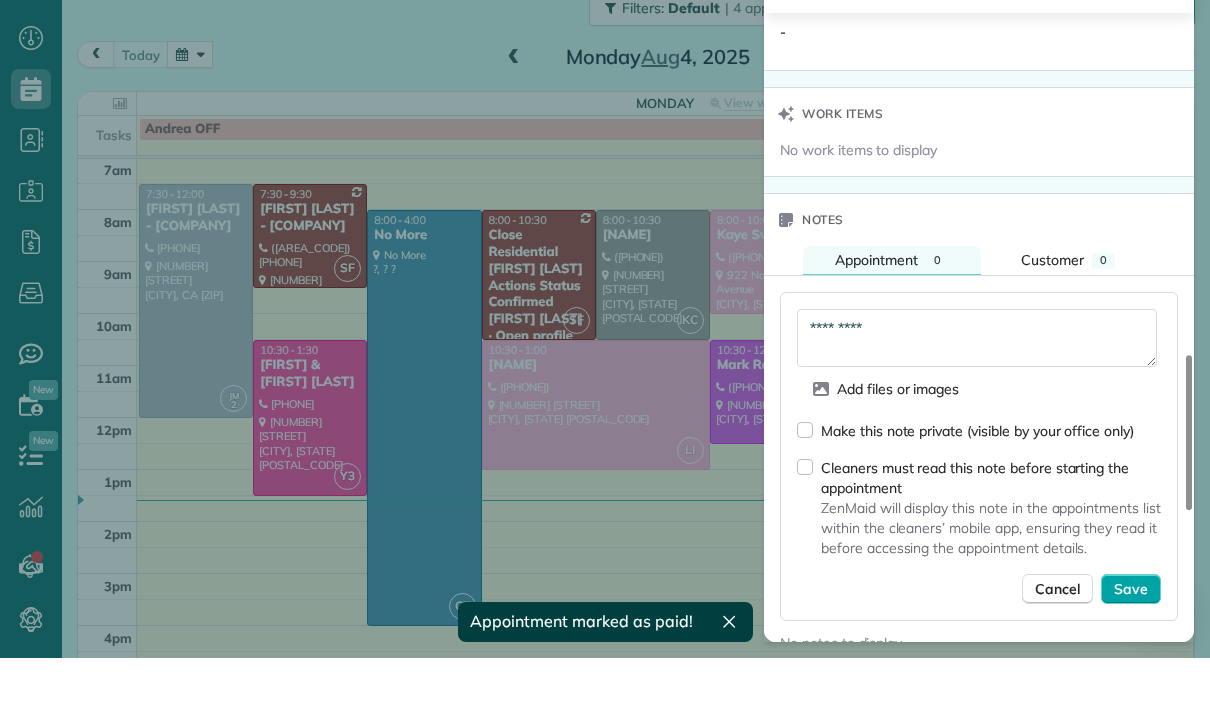 type on "*********" 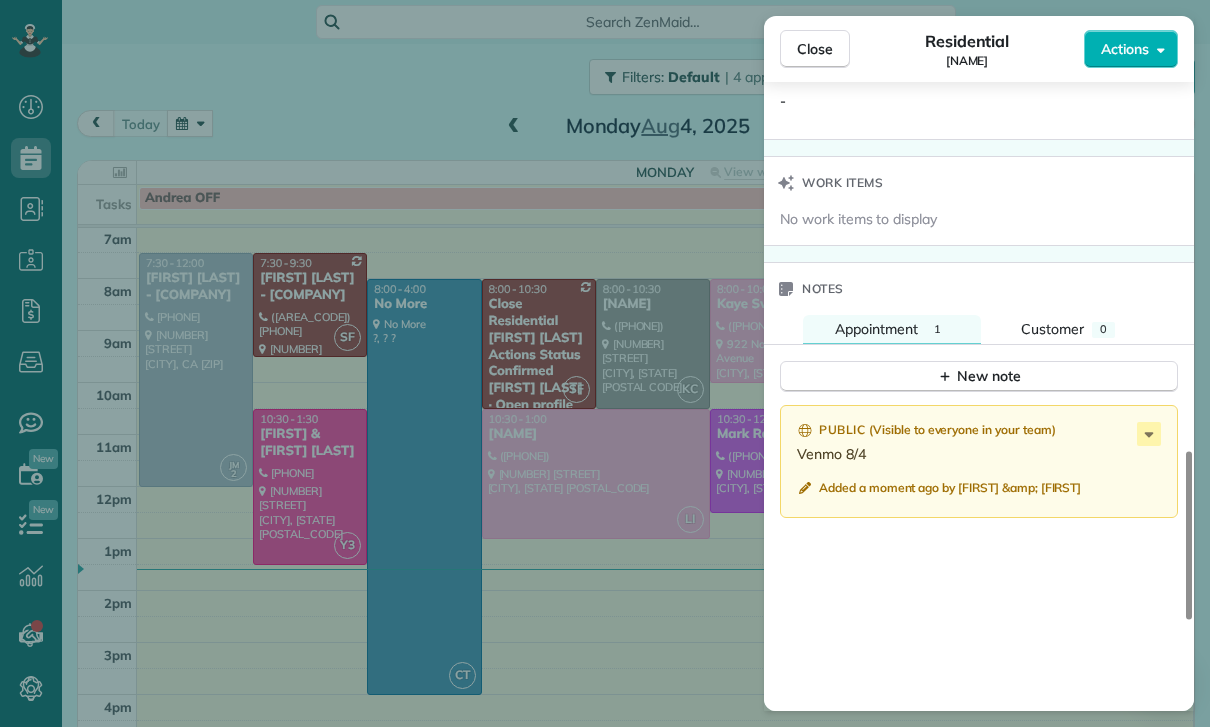 click on "Close Residential Suzie Miles Actions Status Confirmed Suzie Miles · Open profile MOBILE (818) 371-8103 Copy No email on record Add email View Details Residential Monday, August 04, 2025 ( yesterday ) 10:30 AM 1:00 PM 2 hours and 30 minutes One time 1453 Broadview Drive Glendale CA 91208 Service was not rated yet Cleaners Time in and out Assign Invite Team Laritza Cleaners Lariza   Isabel 10:30 AM 1:00 PM Checklist Try Now Keep this appointment up to your standards. Stay on top of every detail, keep your cleaners organised, and your client happy. Assign a checklist Watch a 5 min demo Billing Billing actions Service Service Price (1x $155.00) $155.00 Add an item Overcharge $0.00 Discount $0.00 Coupon discount - Primary tax - Secondary tax - Total appointment price $155.00 Tips collected $0.00 Paid Total including tip $155.00 Get paid online in no-time! Send an invoice and reward your cleaners with tips Charge customer credit card Appointment custom fields Key # - Work items No work items to display Notes 1 0" at bounding box center [605, 363] 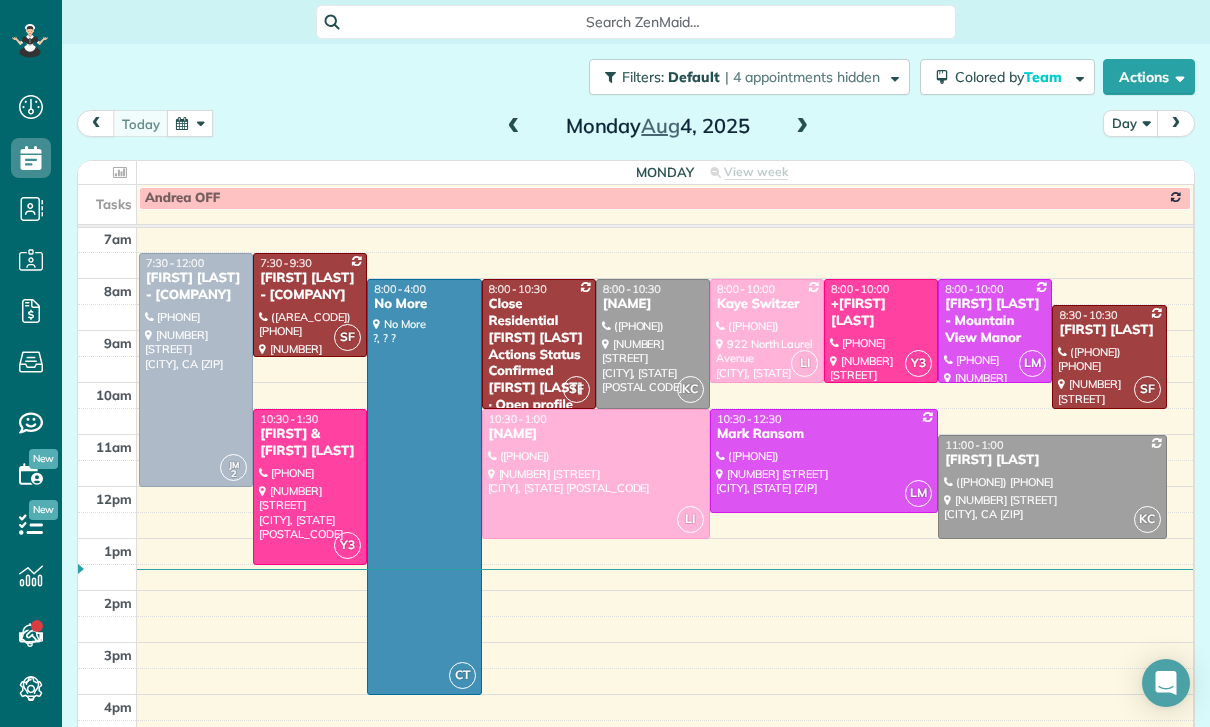 click at bounding box center (190, 123) 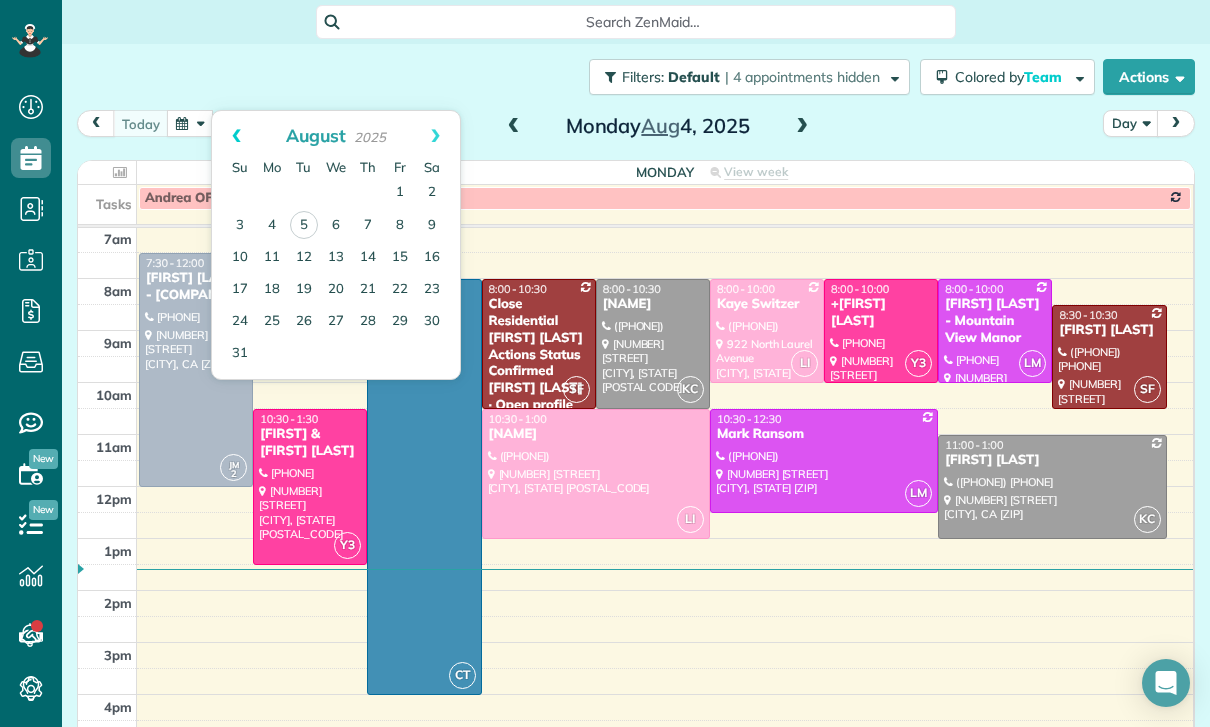click on "Prev" at bounding box center (236, 136) 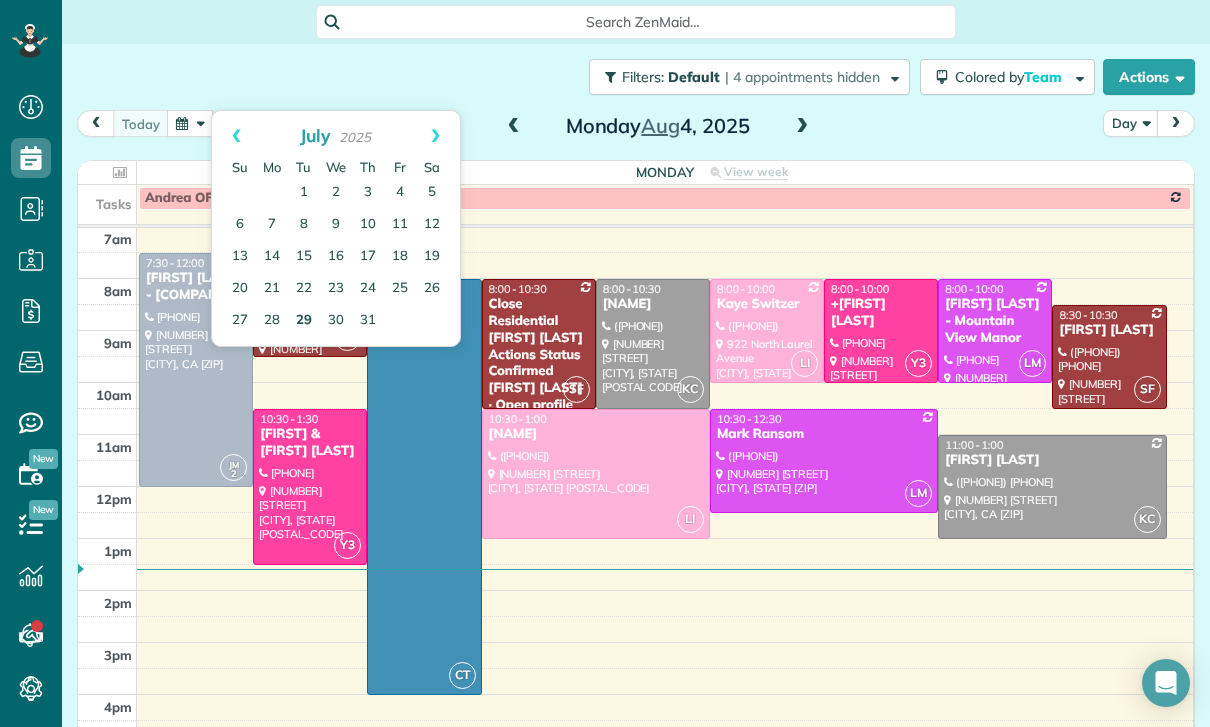 click on "29" at bounding box center (304, 321) 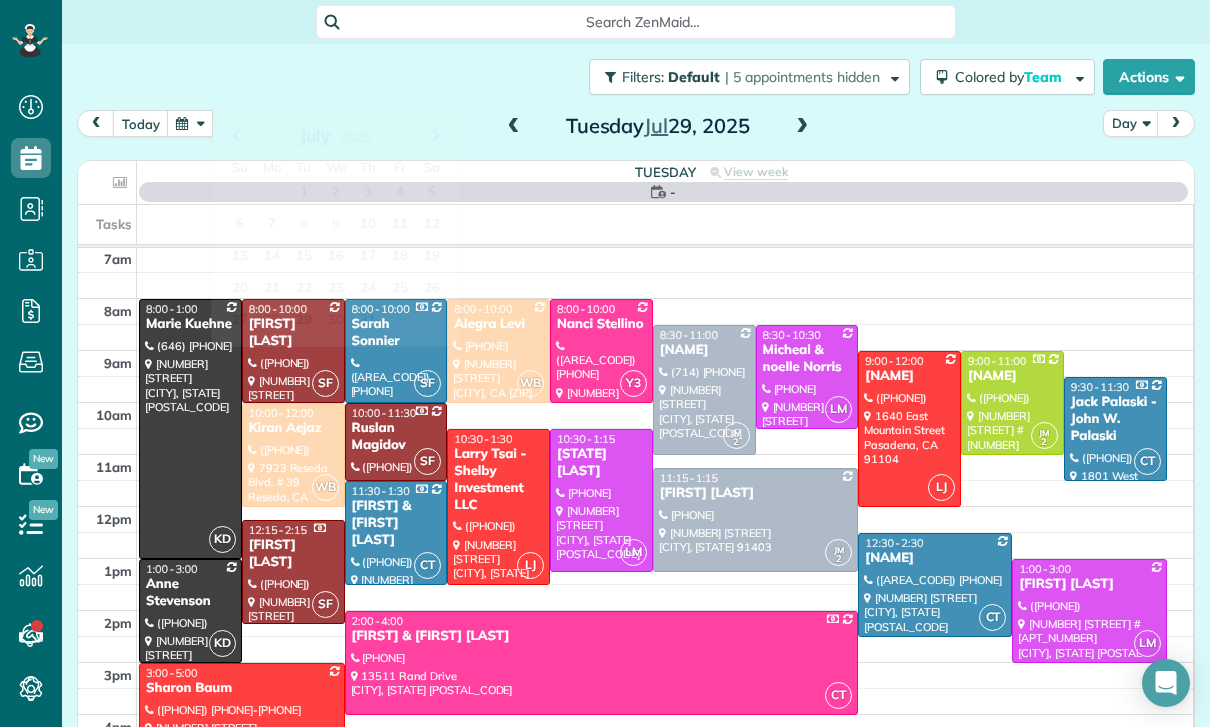 scroll, scrollTop: 157, scrollLeft: 0, axis: vertical 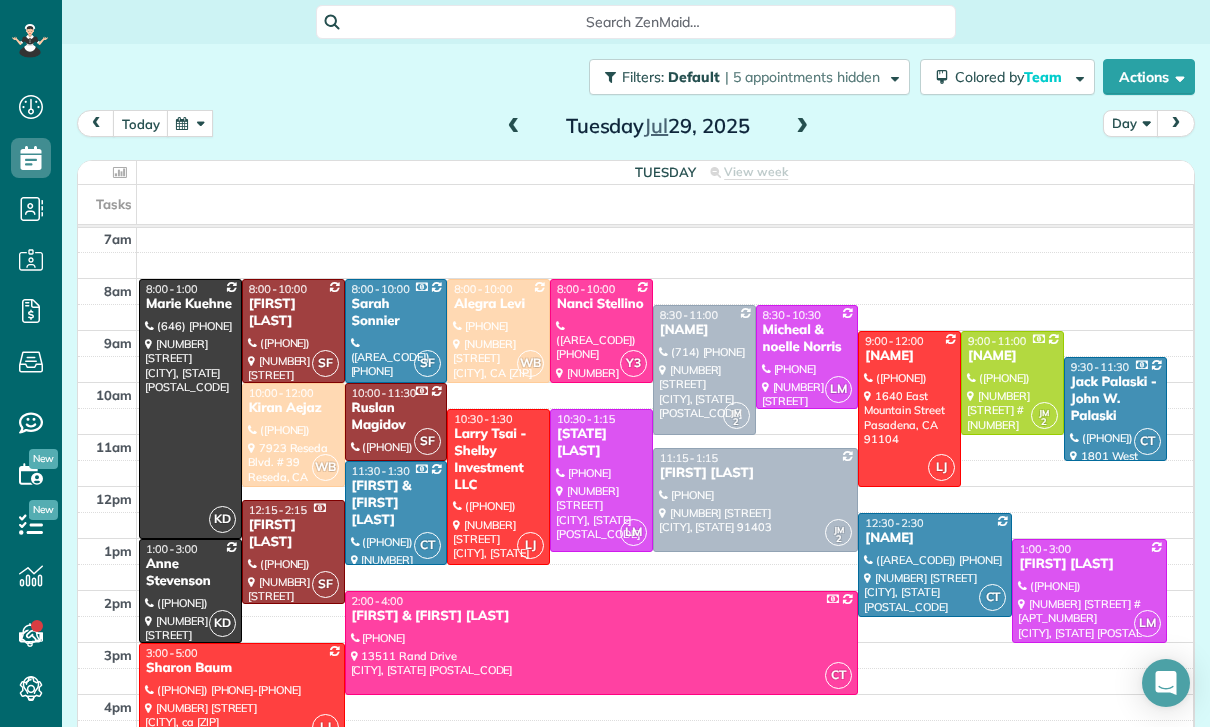 click at bounding box center [293, 331] 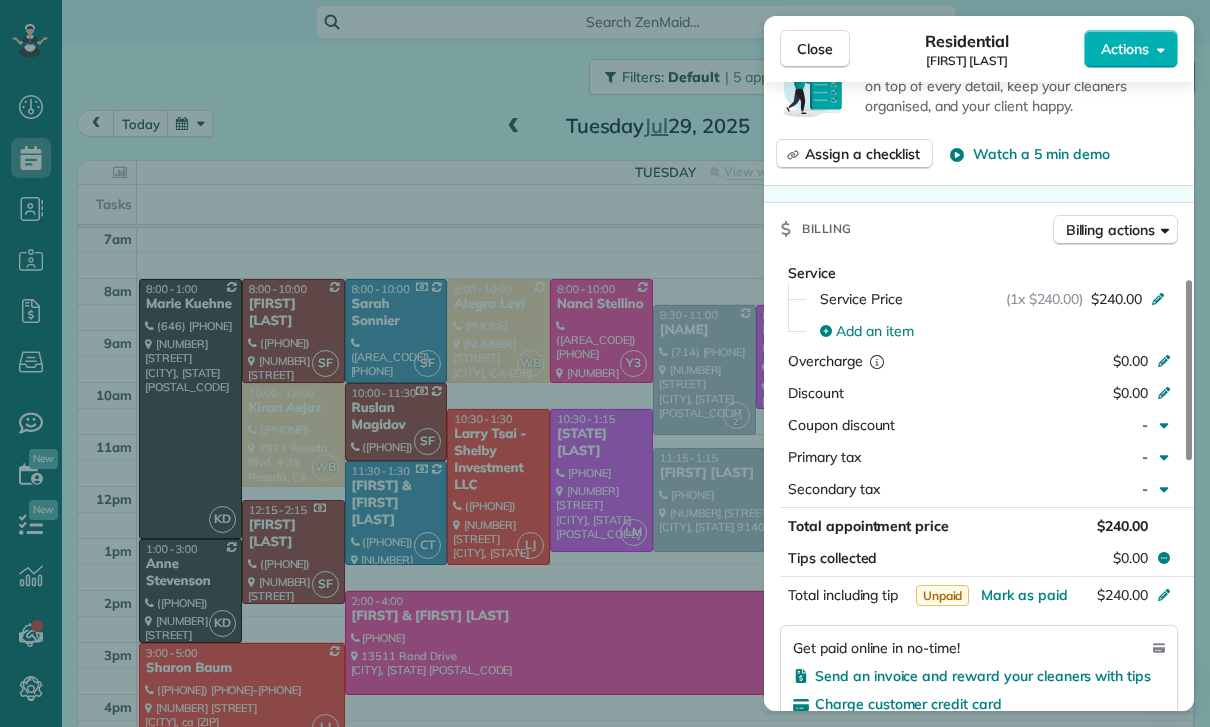scroll, scrollTop: 855, scrollLeft: 0, axis: vertical 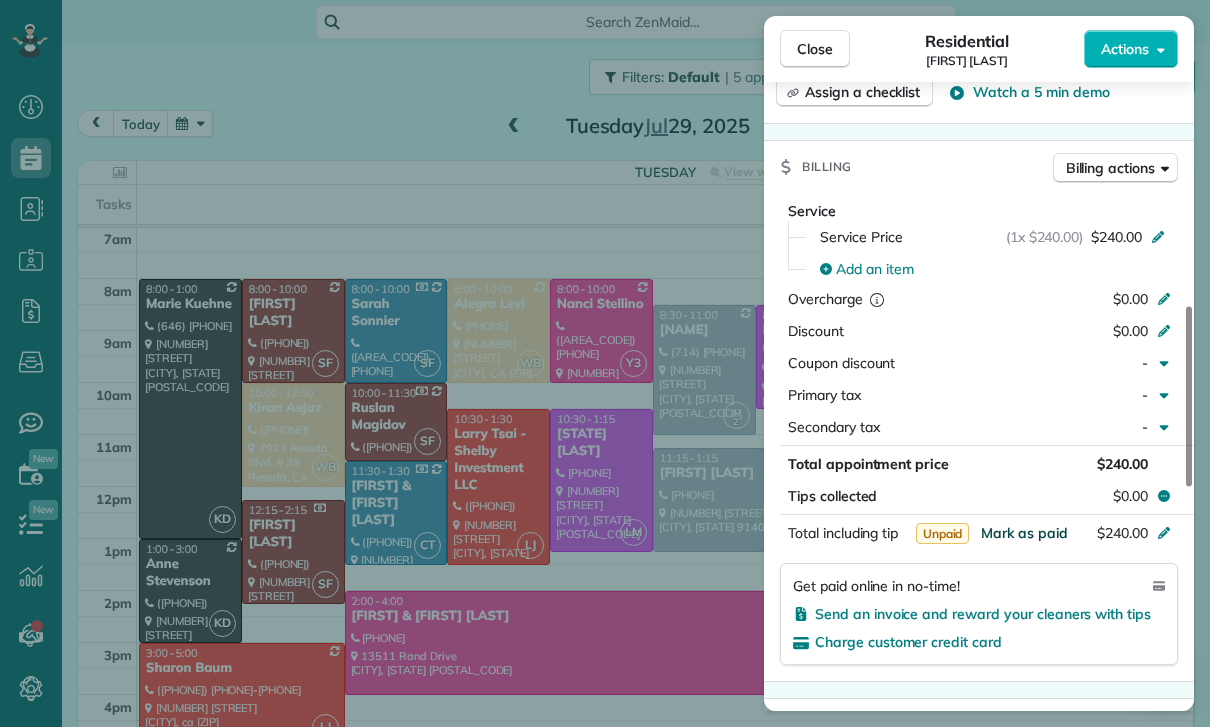 click on "Mark as paid" at bounding box center (1024, 533) 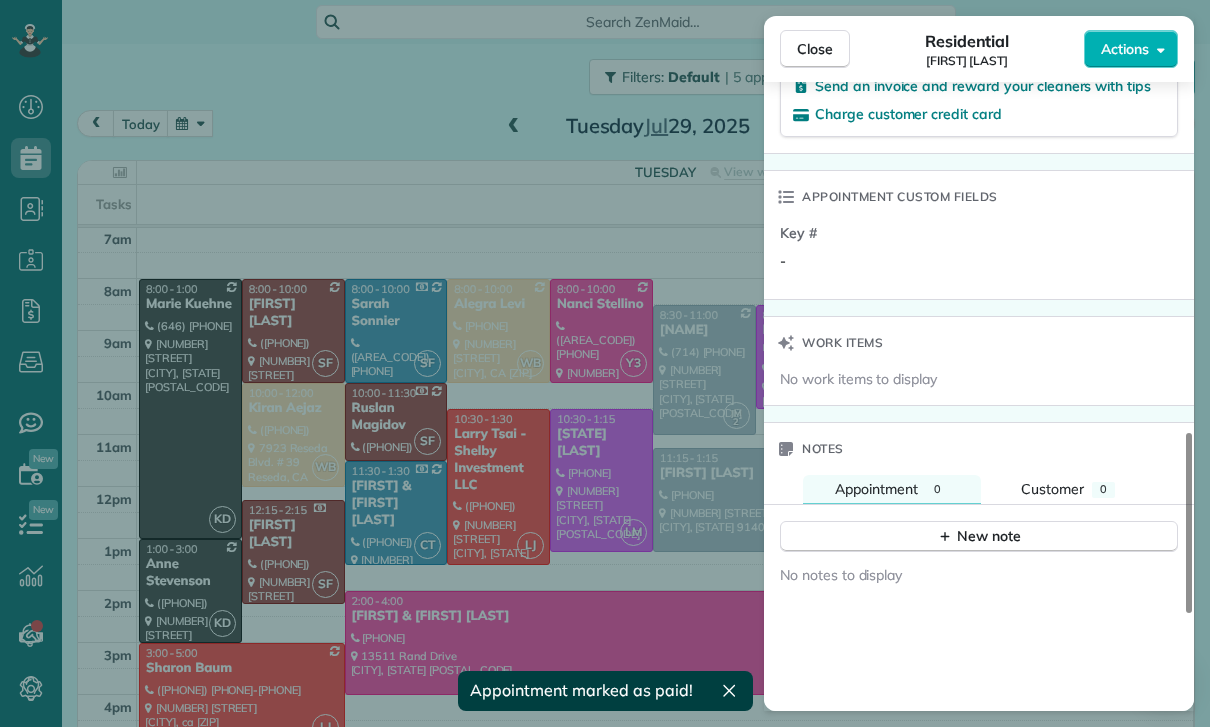 scroll, scrollTop: 1500, scrollLeft: 0, axis: vertical 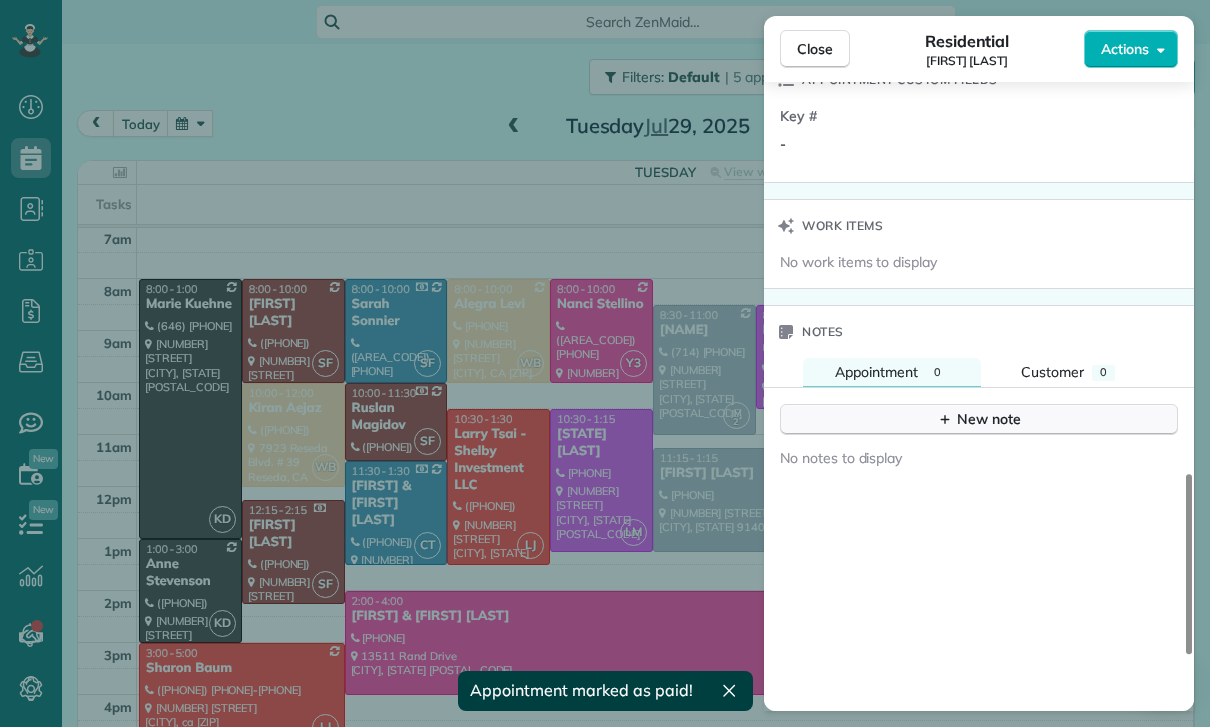 click on "New note" at bounding box center (979, 419) 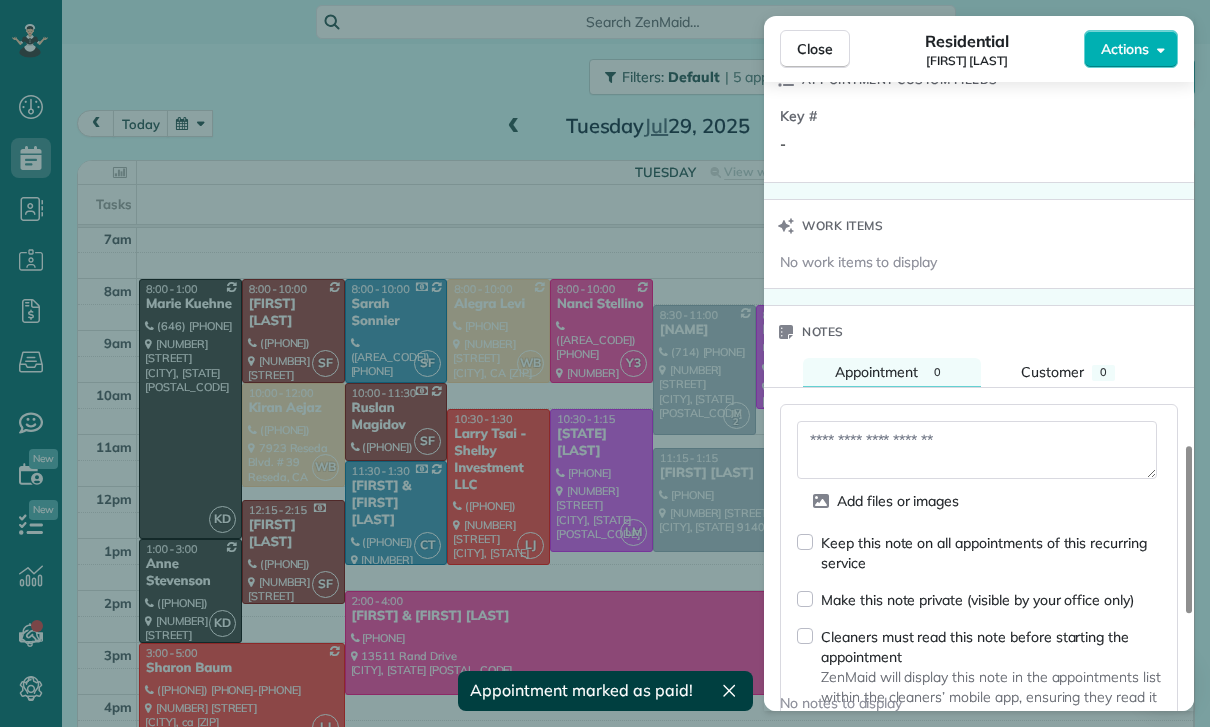 click at bounding box center (977, 450) 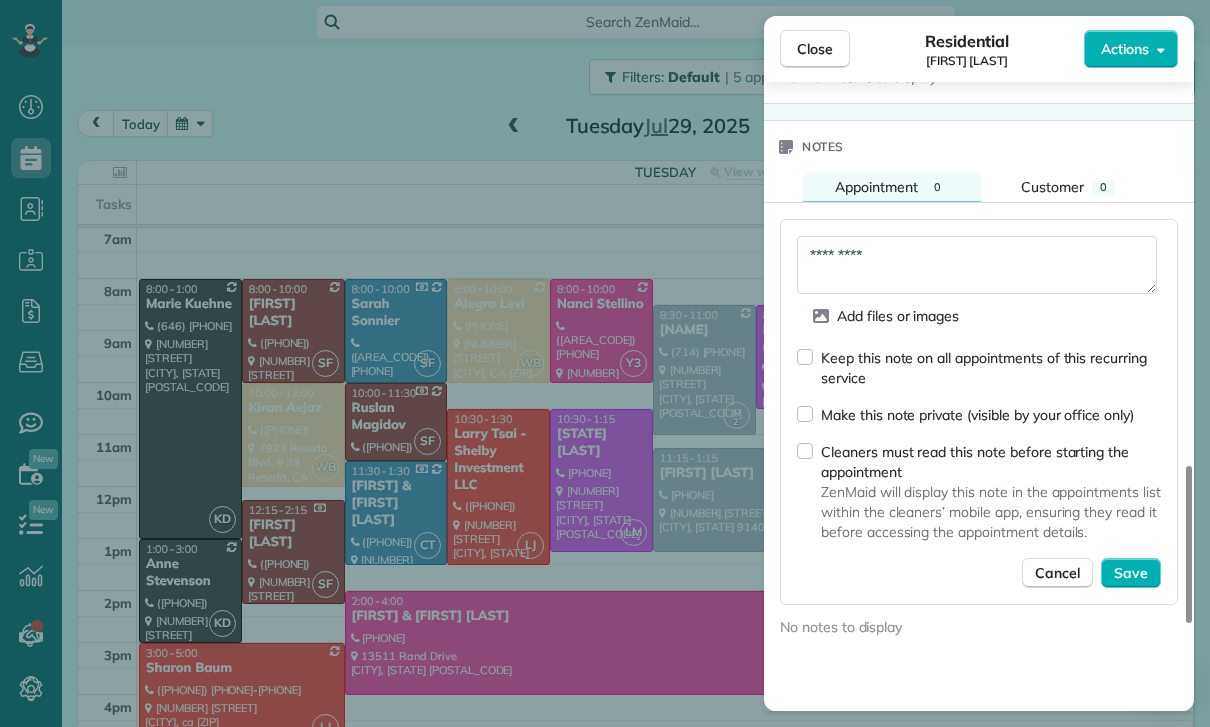 scroll, scrollTop: 1688, scrollLeft: 0, axis: vertical 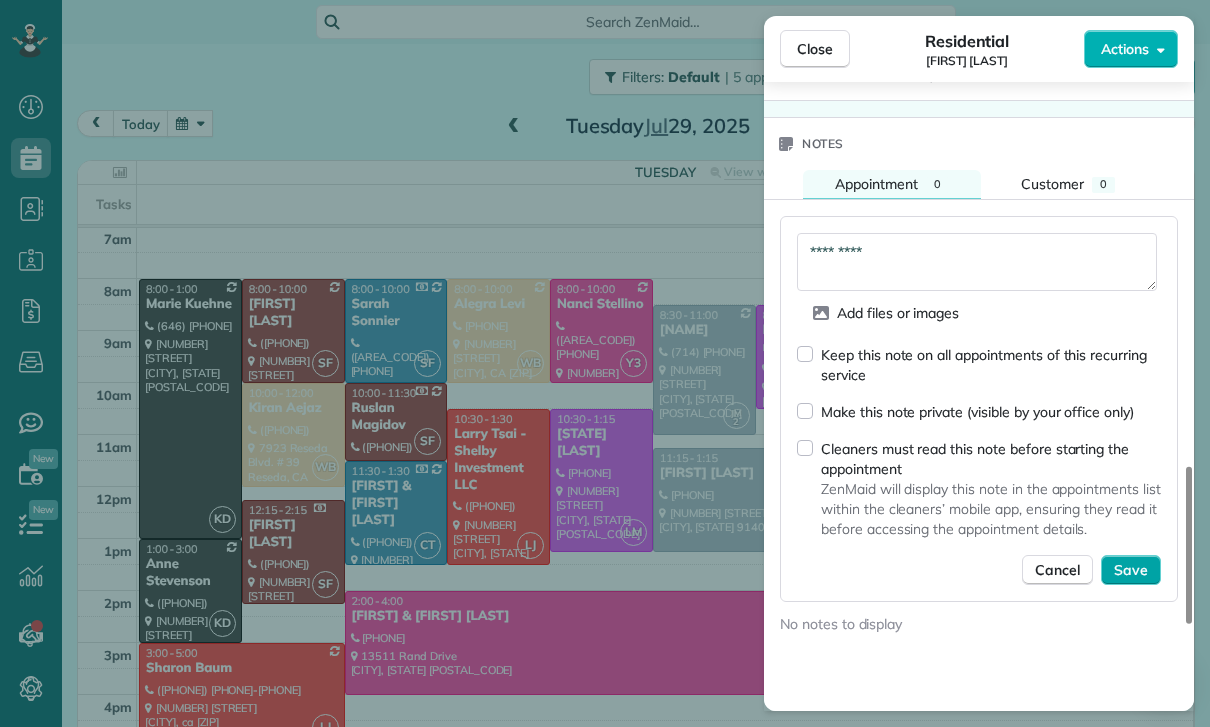 type on "*********" 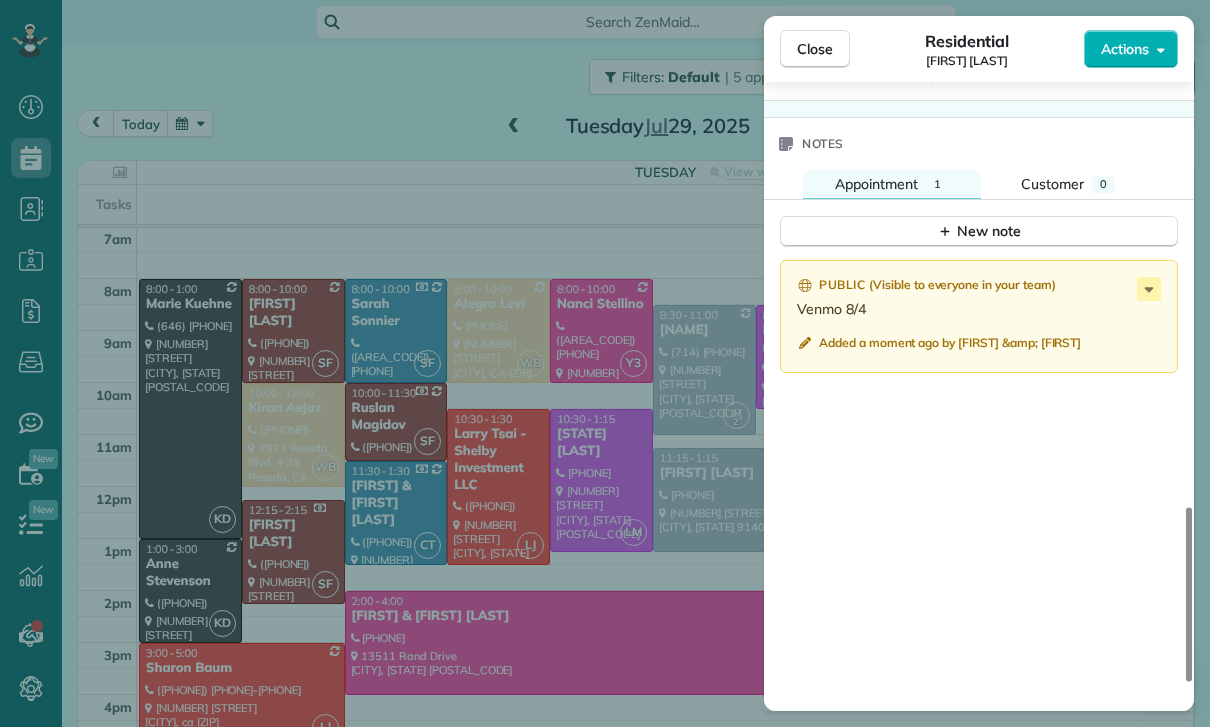 click on "Close Residential BJ Carretta Actions Status Confirmed BJ Carretta · Open profile MOBILE (310) 749-8988 Copy No email on record Add email View Details Residential Tuesday, July 29, 2025 ( last week ) 8:00 AM 10:00 AM 2 hours and 0 minutes Repeats weekly Edit recurring service Previous (Jul 22) Next (Aug 05) 2929 Motor Avenue Los Angeles CA 90064 Service was not rated yet Cleaners Time in and out Assign Invite Team Santy Cleaners Santy   Flores 8:00 AM 10:00 AM Checklist Try Now Keep this appointment up to your standards. Stay on top of every detail, keep your cleaners organised, and your client happy. Assign a checklist Watch a 5 min demo Billing Billing actions Service Service Price (1x $240.00) $240.00 Add an item Overcharge $0.00 Discount $0.00 Coupon discount - Primary tax - Secondary tax - Total appointment price $240.00 Tips collected $0.00 Paid Total including tip $240.00 Get paid online in no-time! Send an invoice and reward your cleaners with tips Charge customer credit card Key # - Work items Notes" at bounding box center [605, 363] 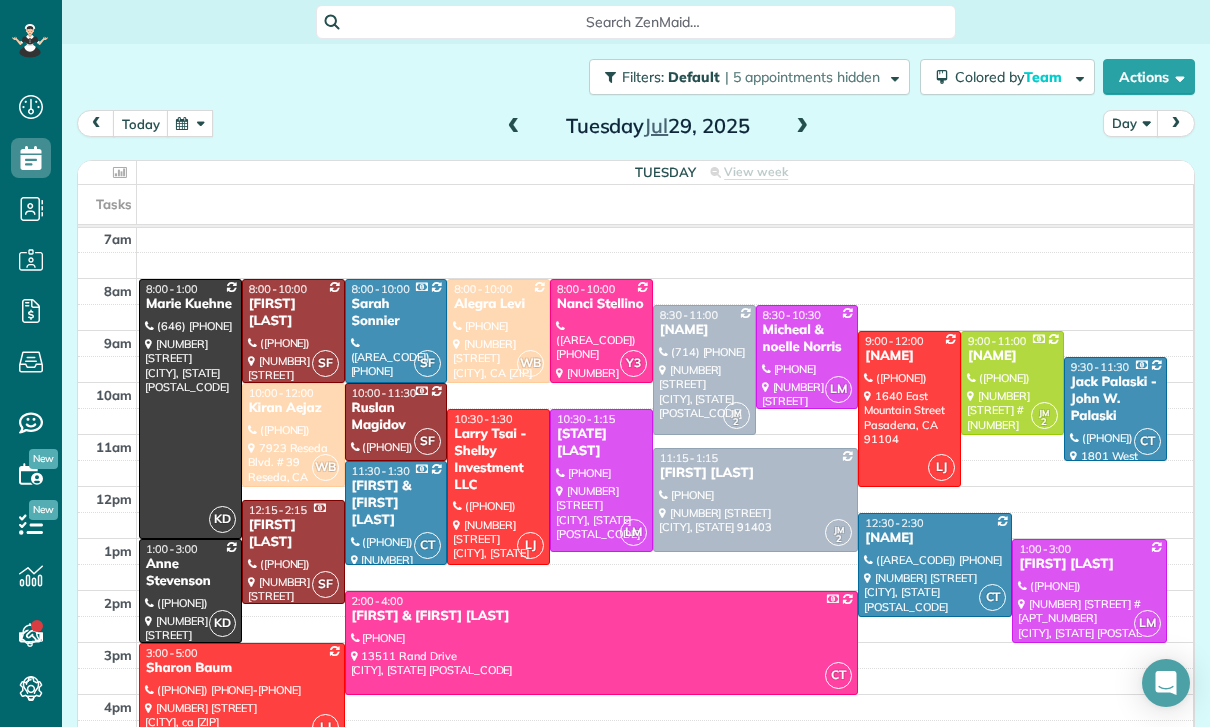 click at bounding box center (190, 123) 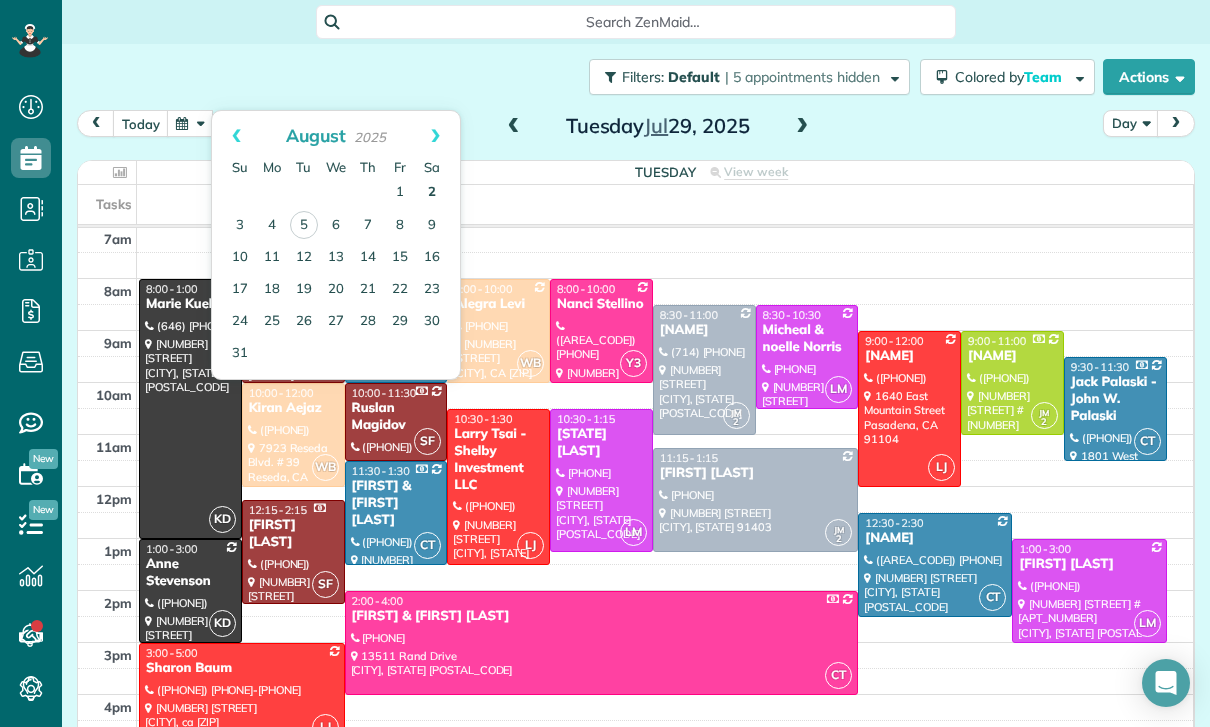 click on "2" at bounding box center [432, 193] 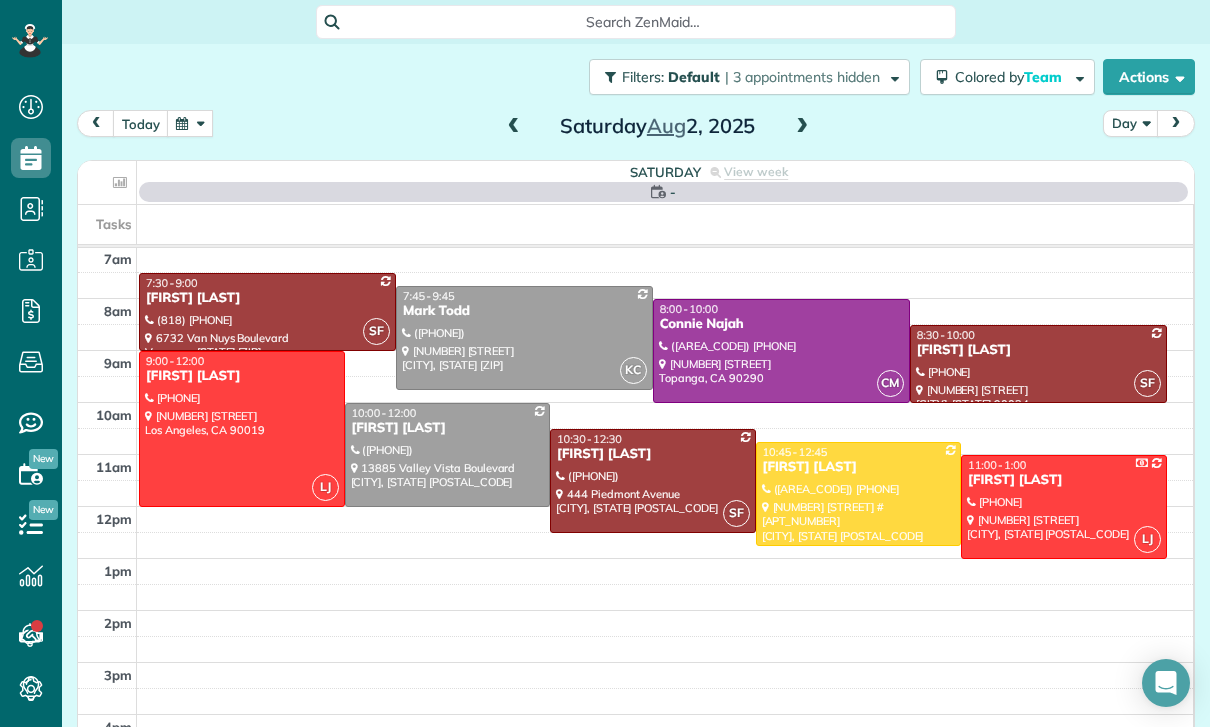 scroll, scrollTop: 157, scrollLeft: 0, axis: vertical 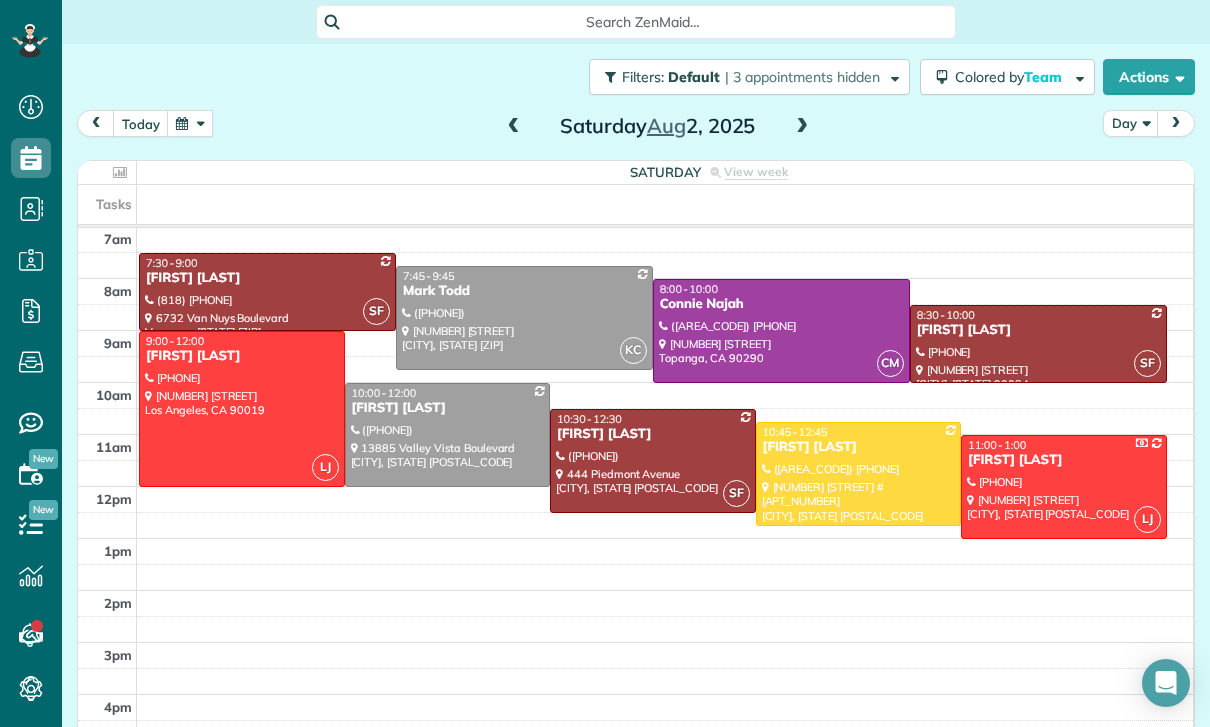 click on "Tess Vinnedge" at bounding box center [1038, 330] 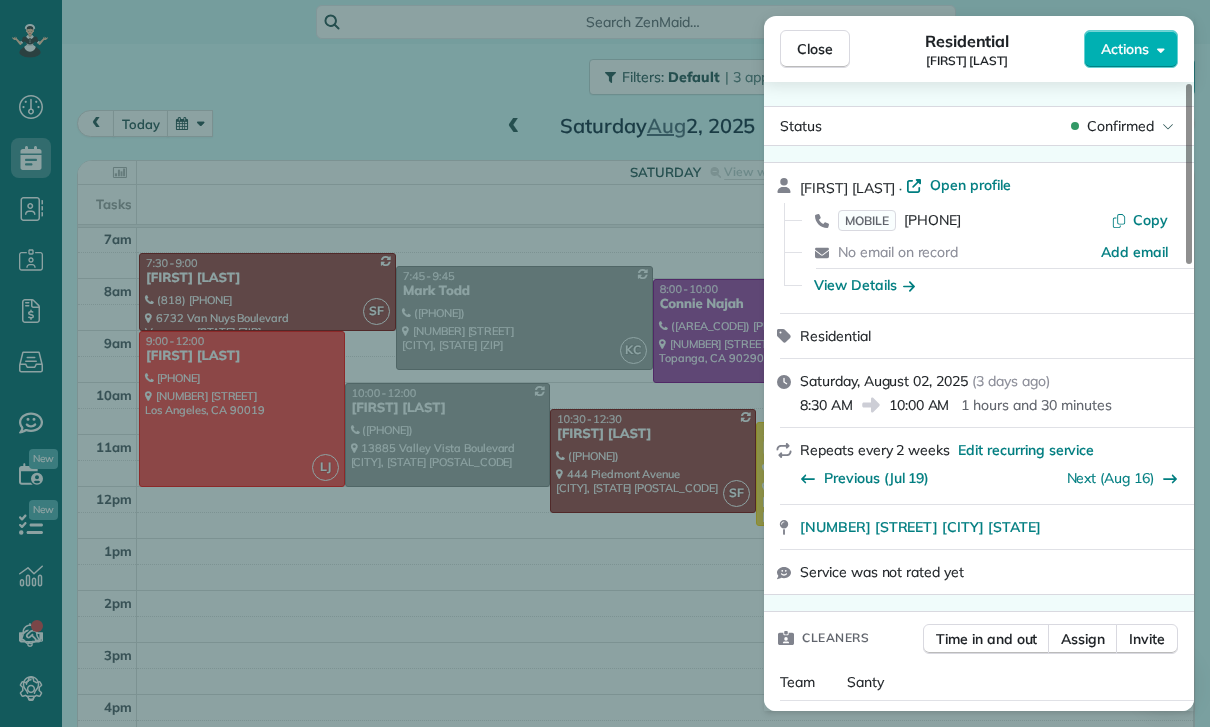 scroll, scrollTop: 0, scrollLeft: 0, axis: both 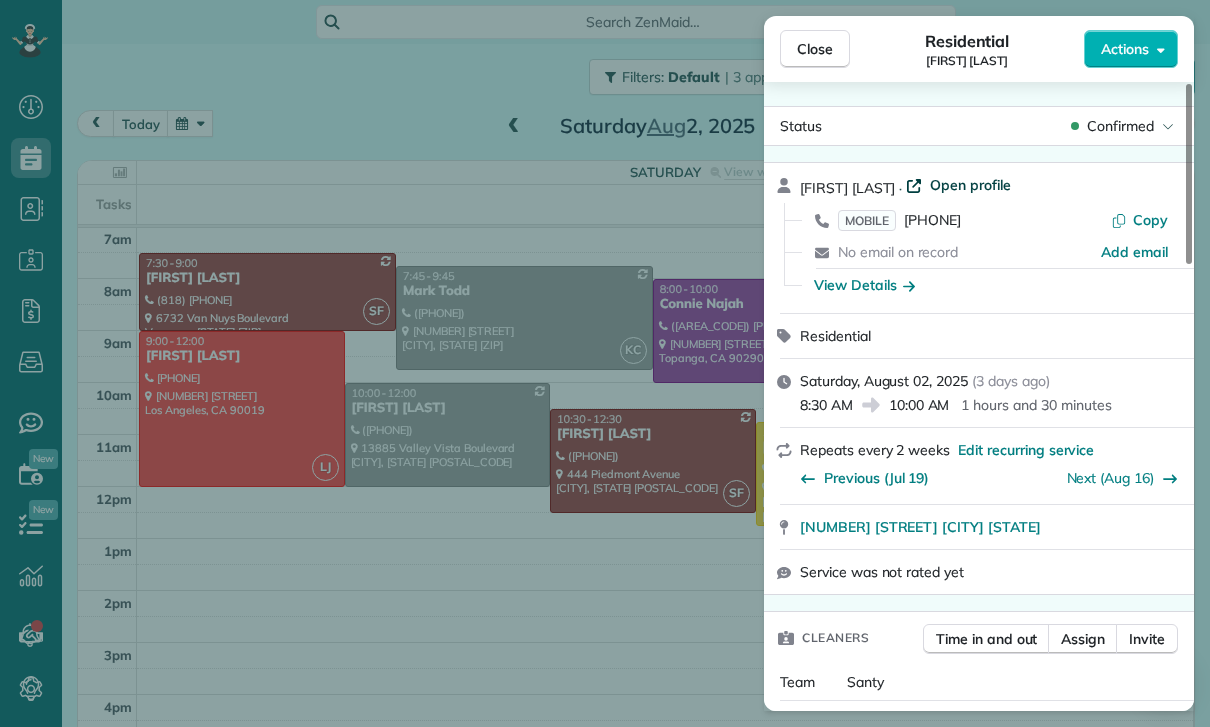 click on "Open profile" at bounding box center (970, 185) 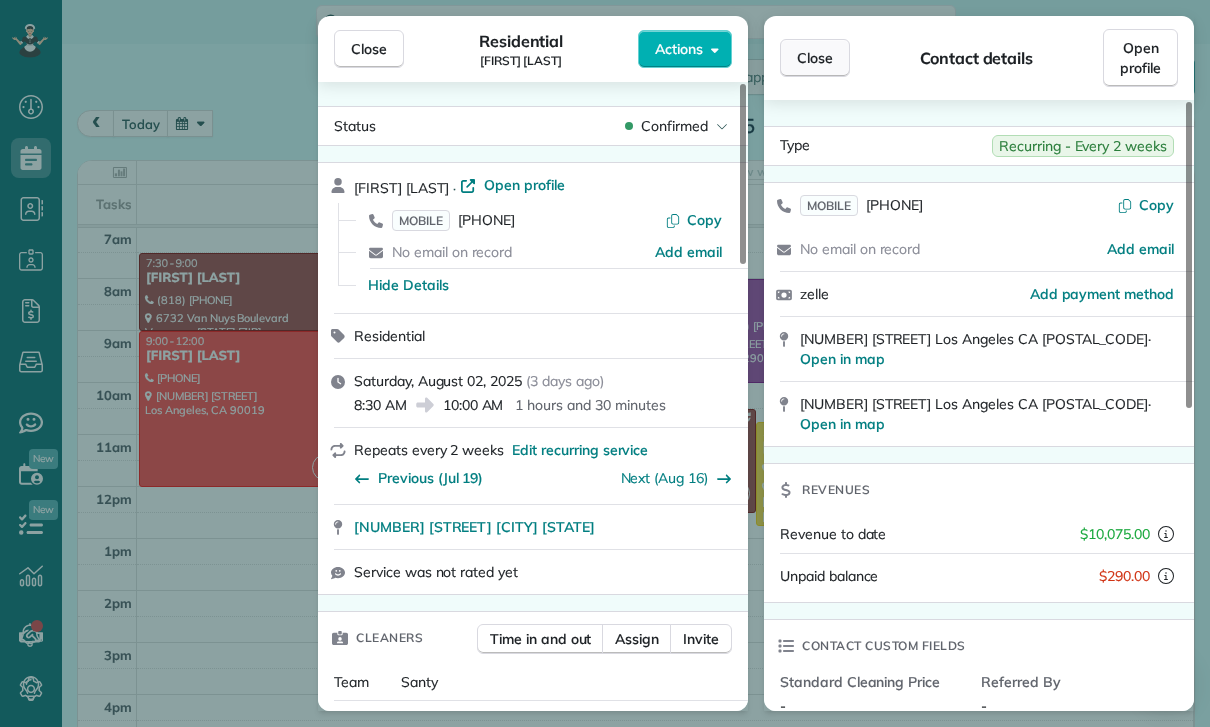 click on "Close" at bounding box center (815, 58) 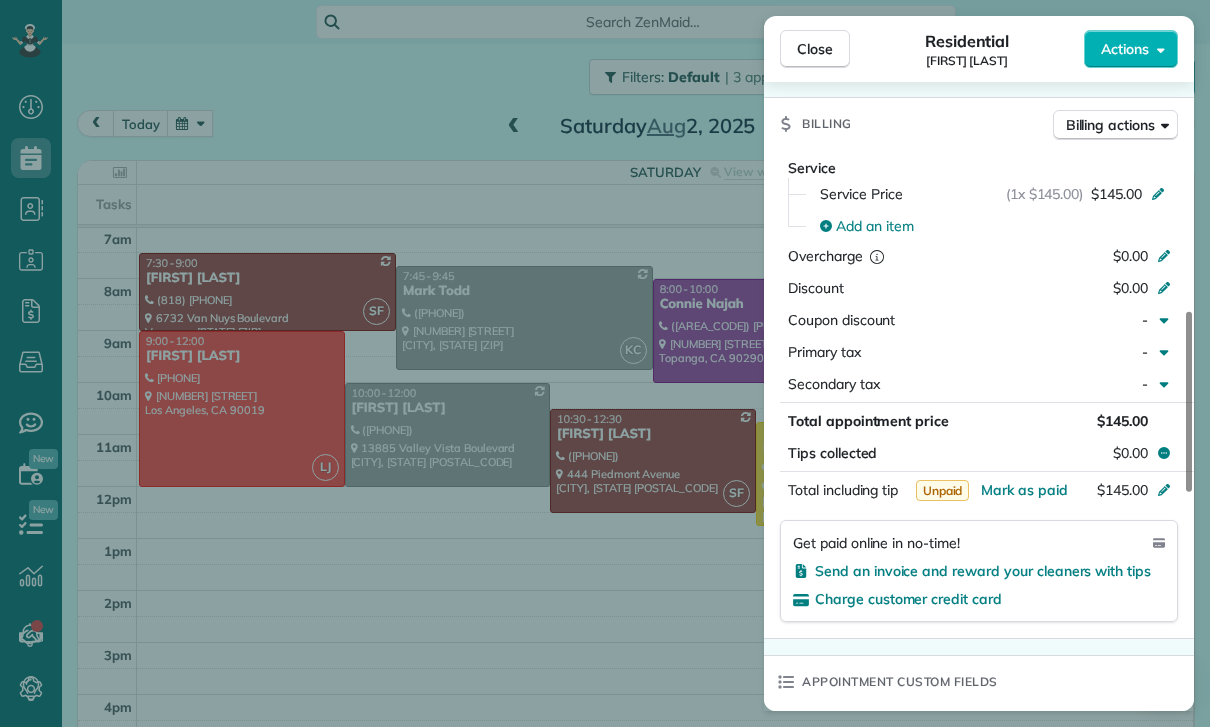 scroll, scrollTop: 982, scrollLeft: 0, axis: vertical 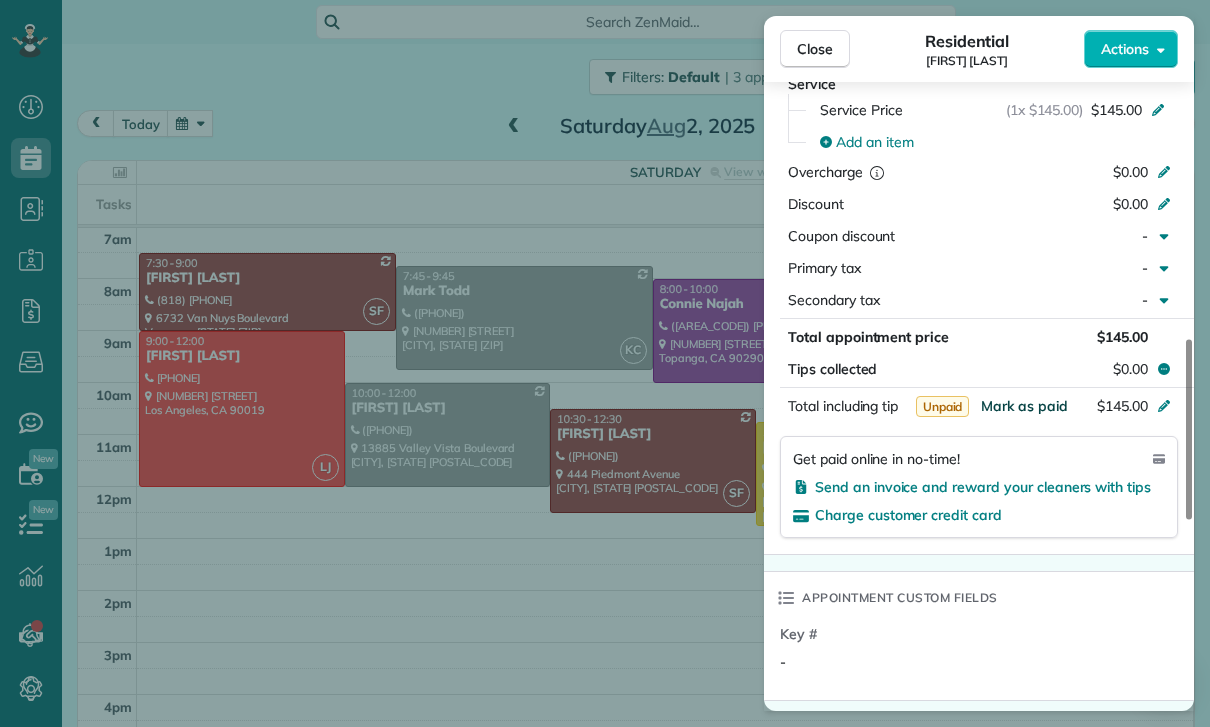 click on "Mark as paid" at bounding box center [1024, 406] 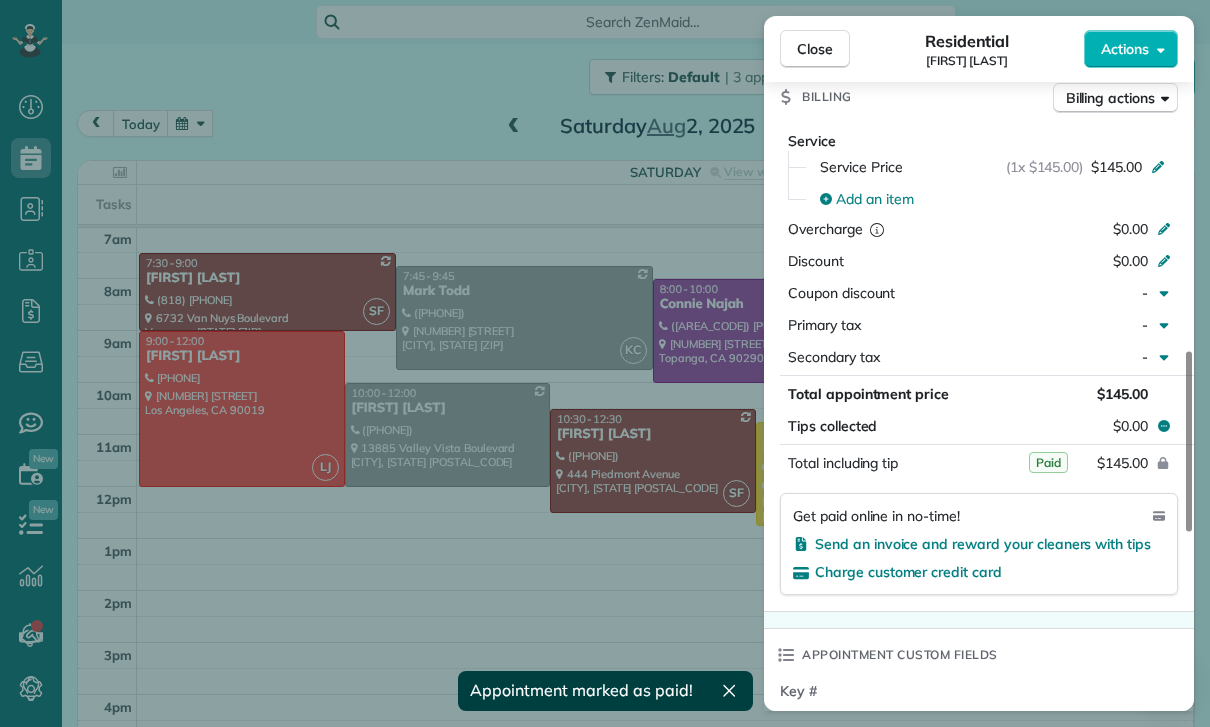 scroll, scrollTop: 913, scrollLeft: 0, axis: vertical 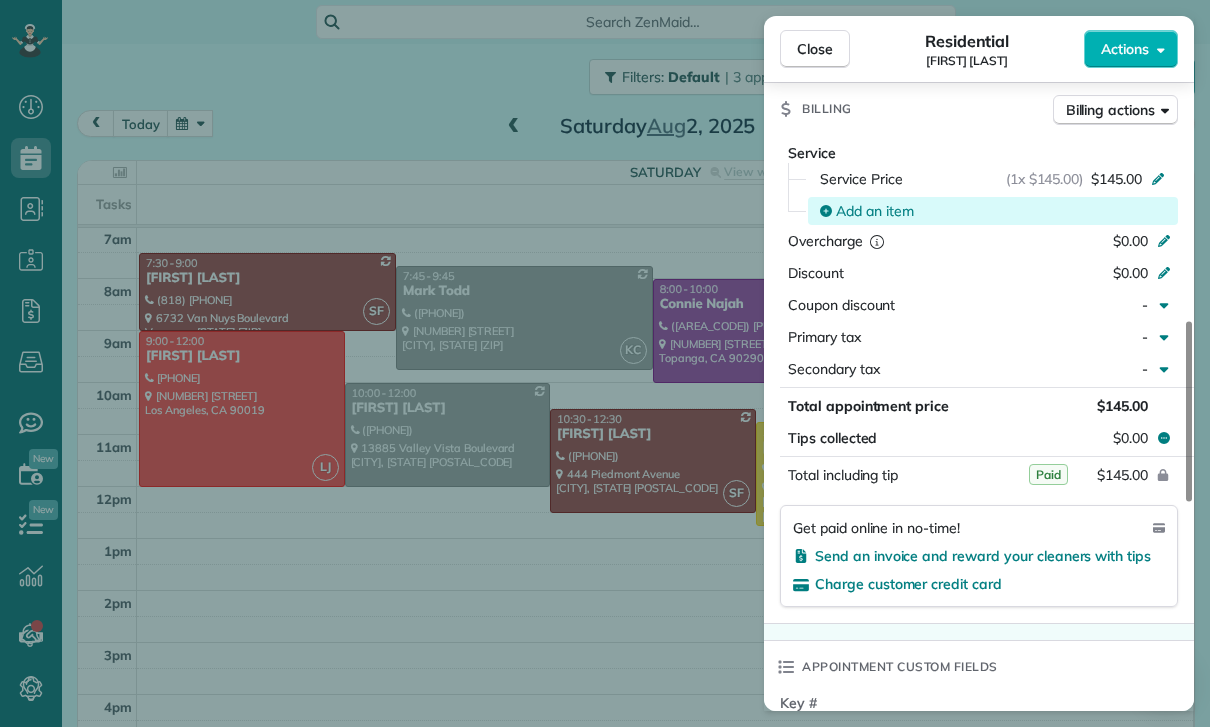 click on "Add an item" at bounding box center (875, 211) 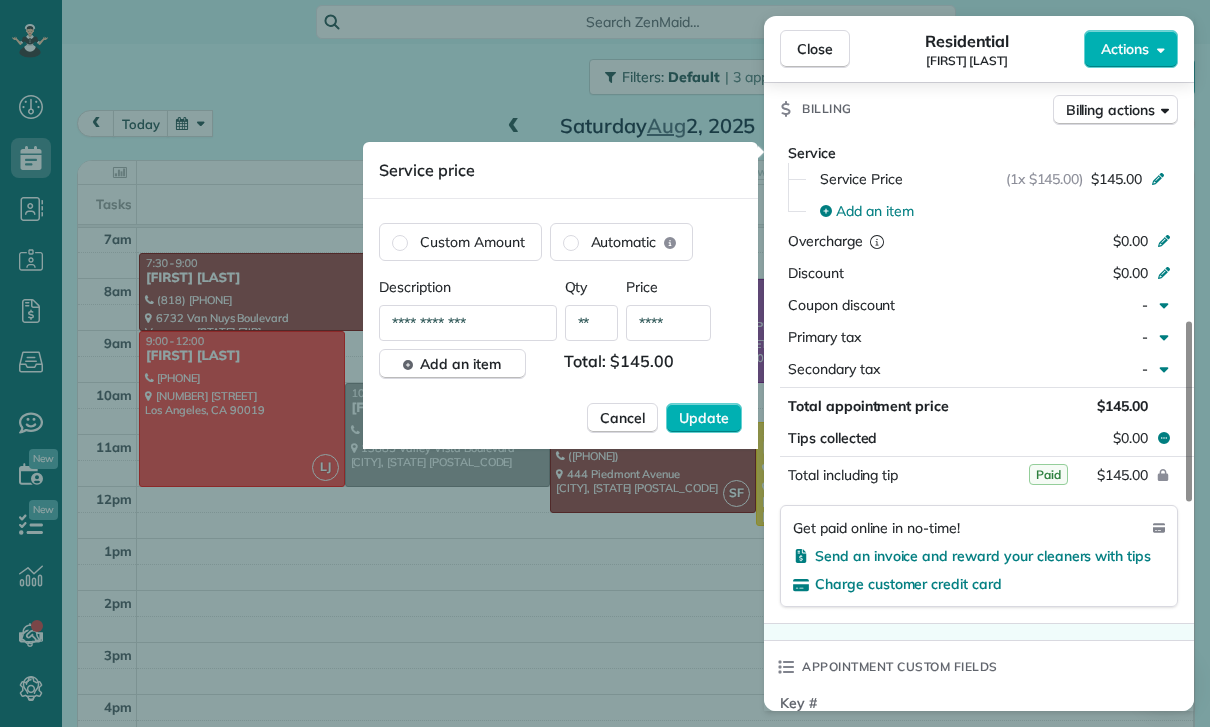 click on "****" at bounding box center (668, 323) 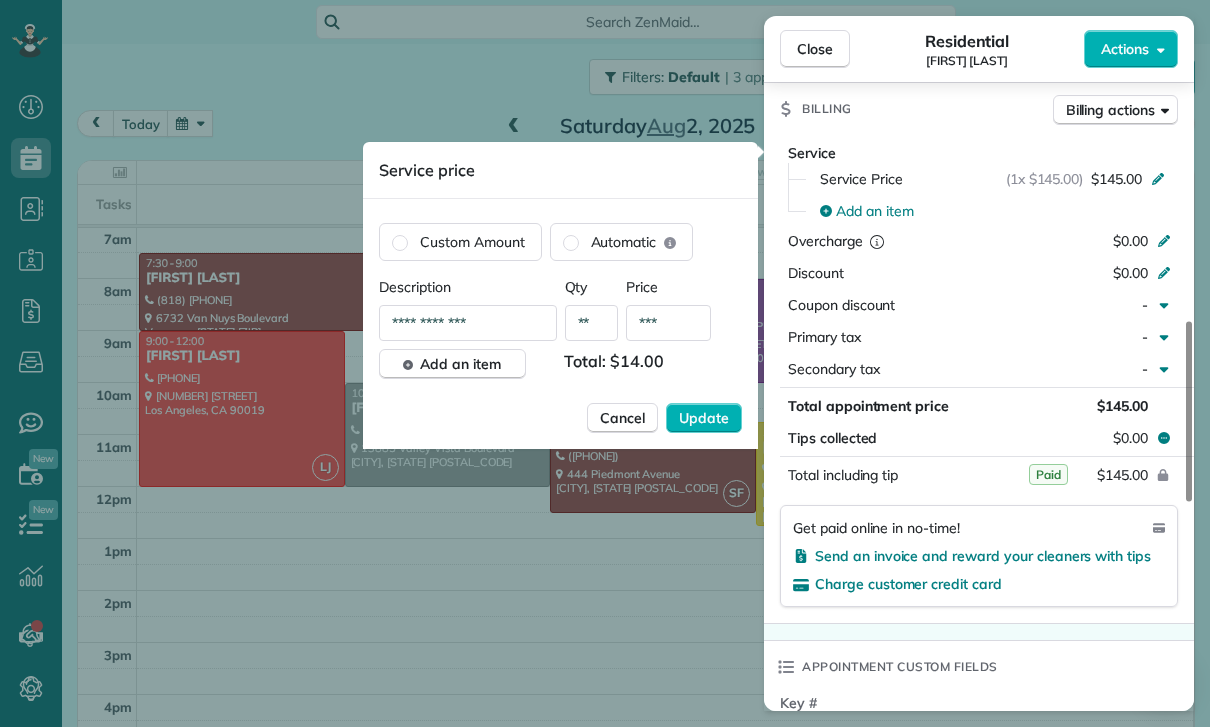 type on "**" 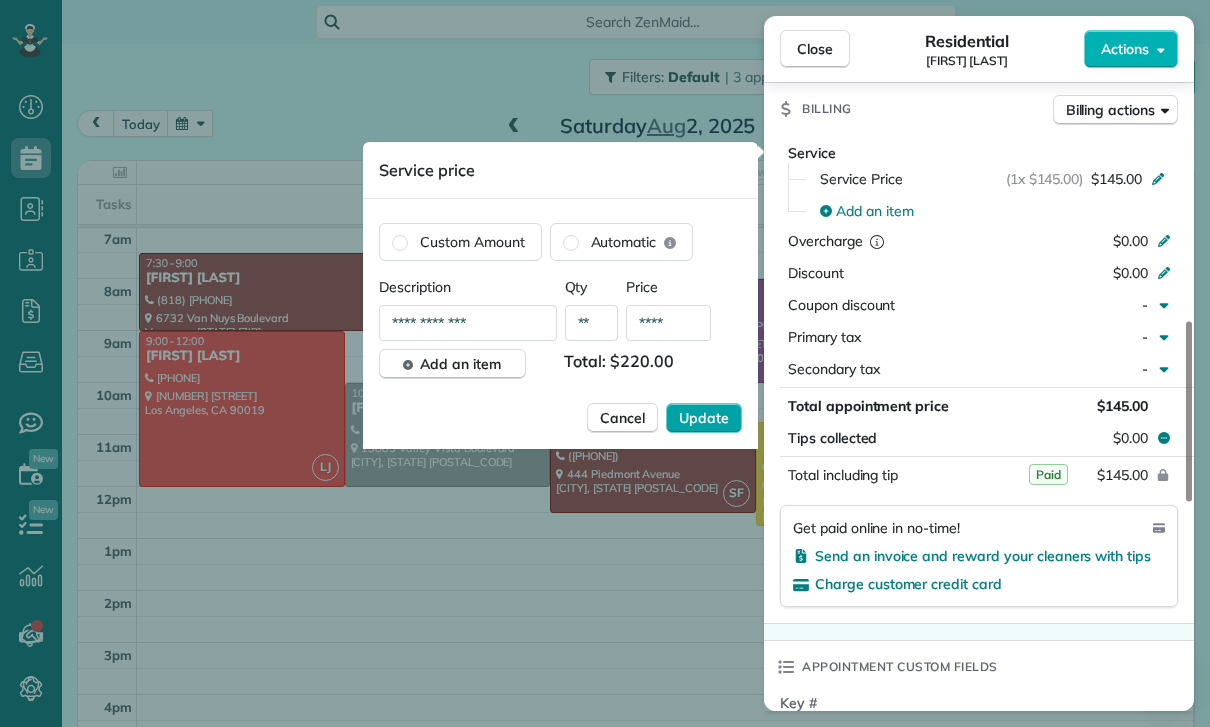 type on "****" 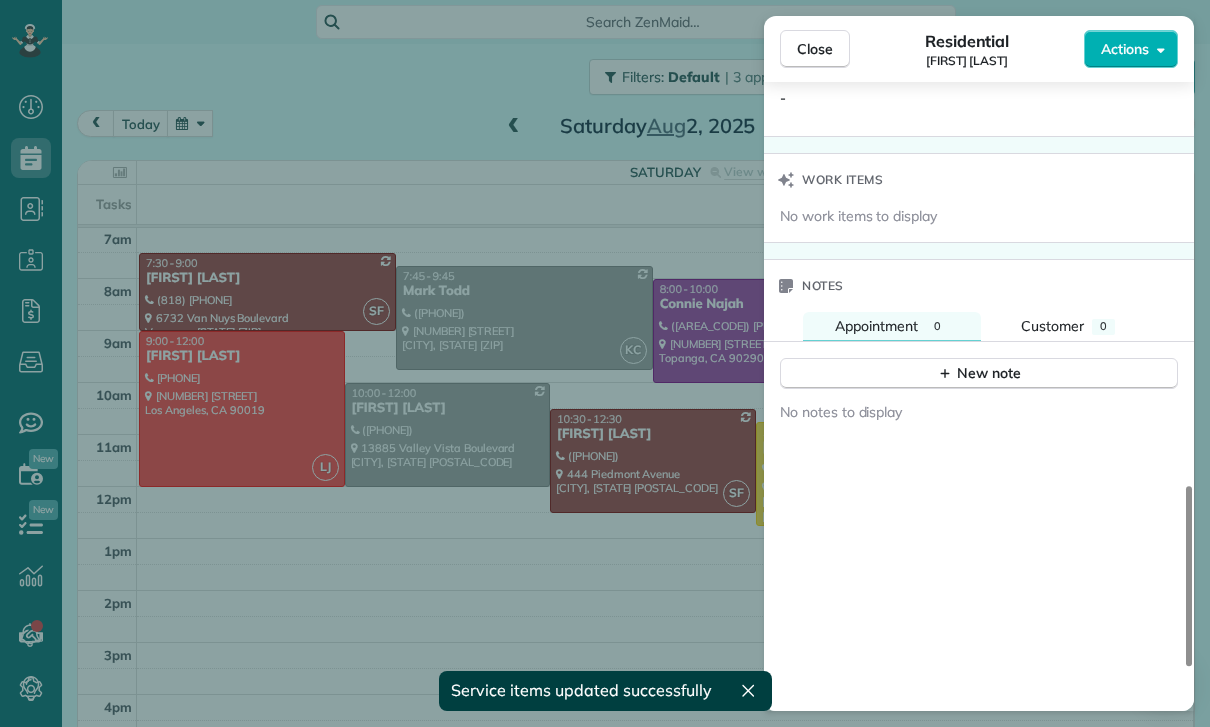 scroll, scrollTop: 1546, scrollLeft: 0, axis: vertical 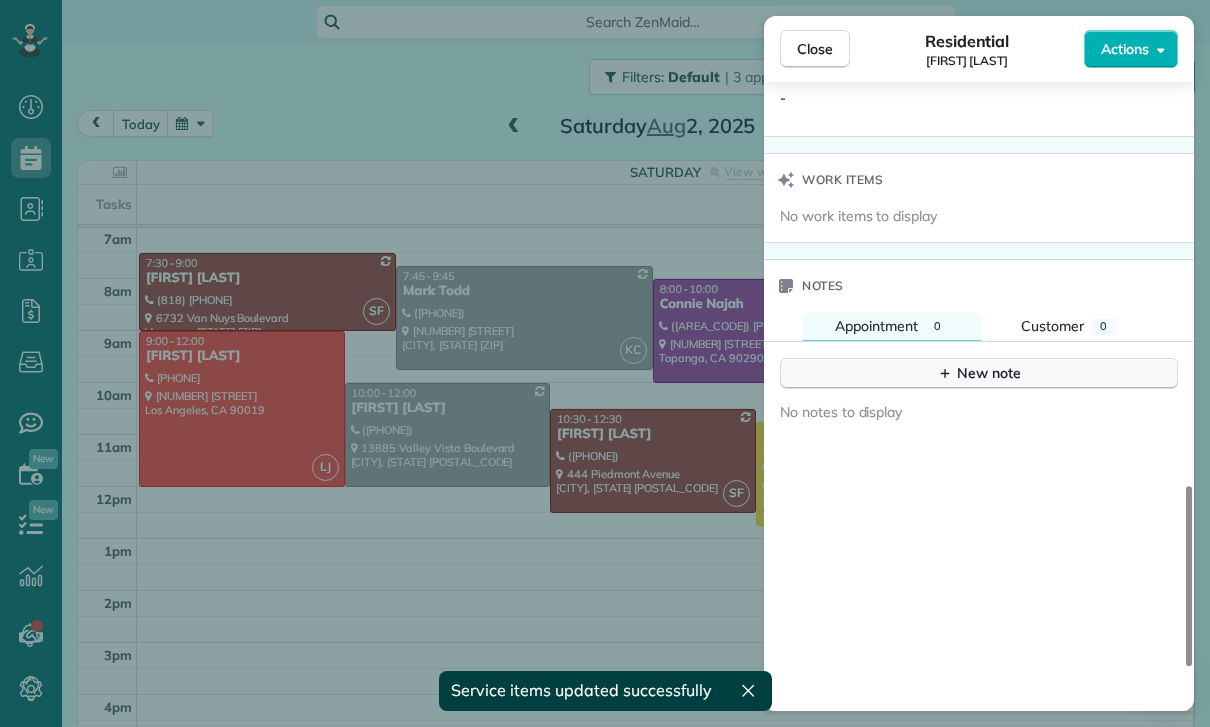 click on "New note" at bounding box center (979, 373) 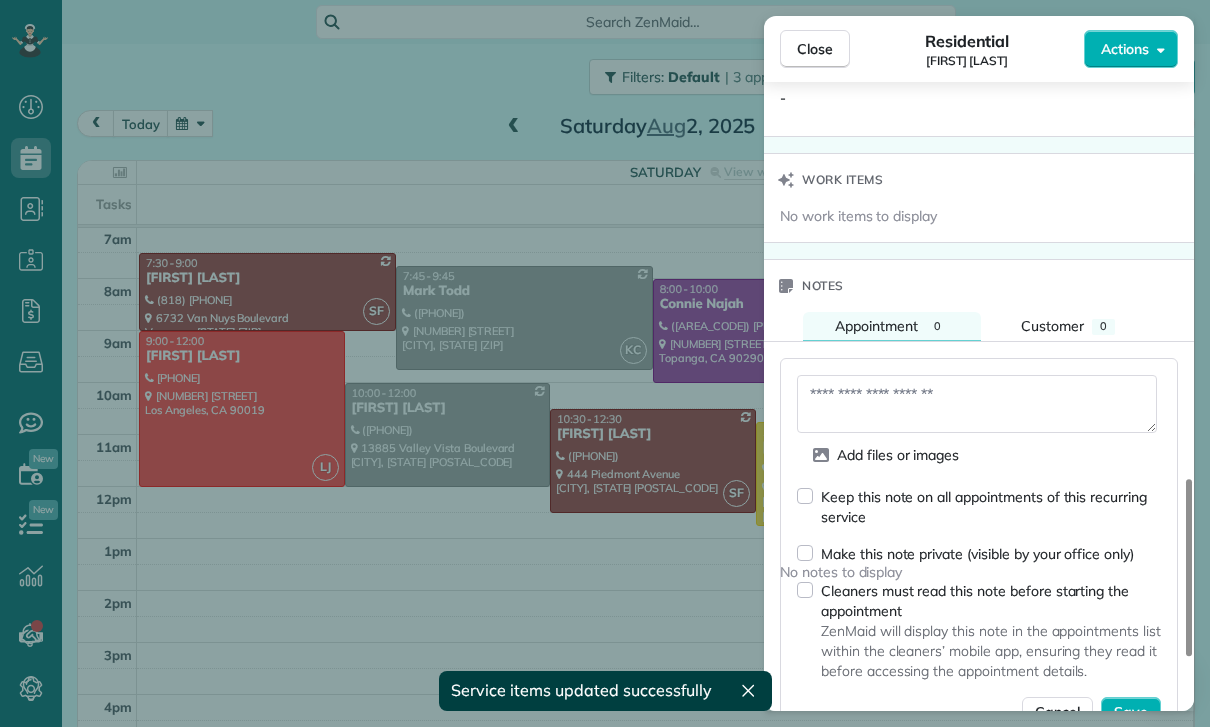 click at bounding box center [977, 404] 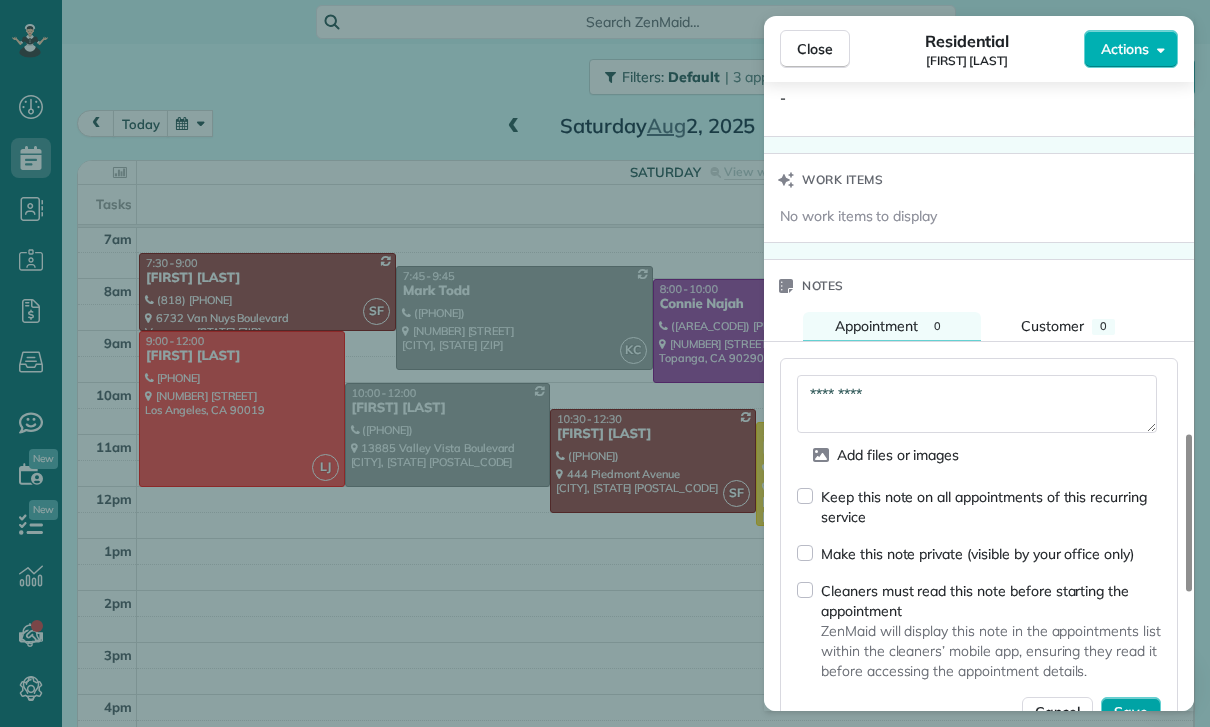 type on "*********" 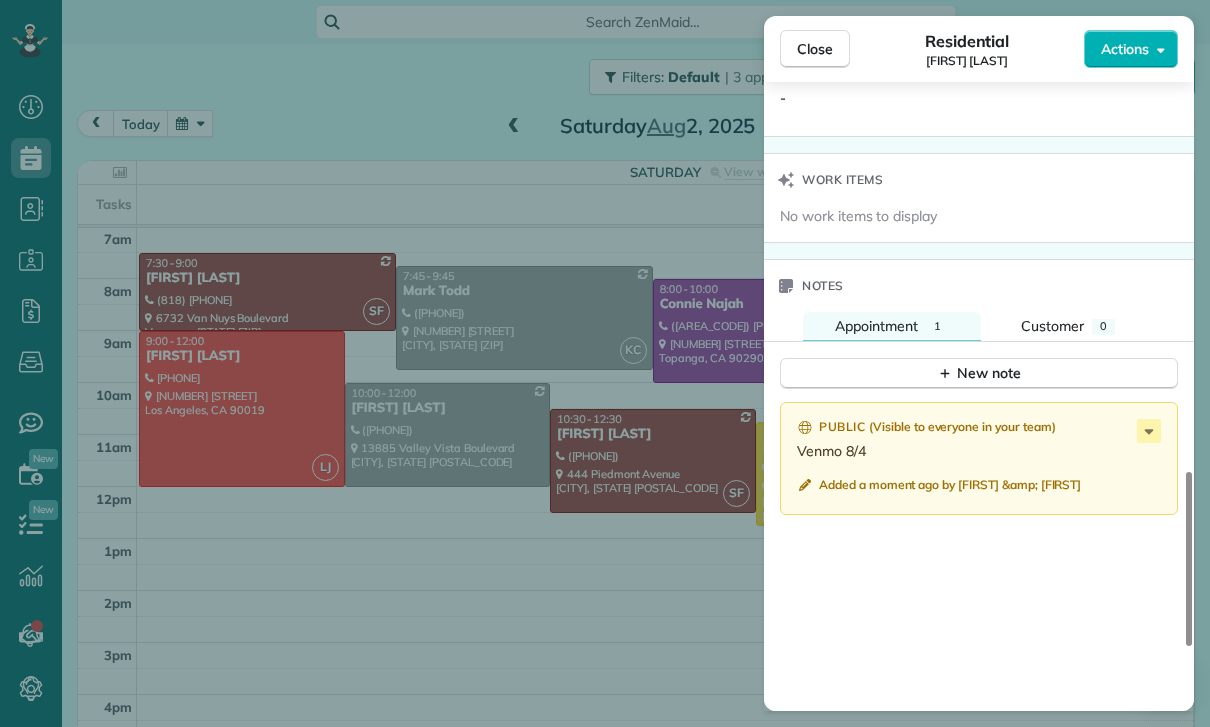 click on "Close Residential Tess Vinnedge Actions Status Confirmed Tess Vinnedge · Open profile MOBILE (310) 560-2077 Copy No email on record Add email View Details Residential Saturday, August 02, 2025 ( 3 days ago ) 8:30 AM 10:00 AM 1 hours and 30 minutes Repeats every 2 weeks Edit recurring service Previous (Jul 19) Next (Aug 16) 8808 David Avenue Los Angeles CA 90034 Service was not rated yet Cleaners Time in and out Assign Invite Team Santy Cleaners Santy   Flores 8:30 AM 10:00 AM Checklist Try Now Keep this appointment up to your standards. Stay on top of every detail, keep your cleaners organised, and your client happy. Assign a checklist Watch a 5 min demo Billing Billing actions Service Service Price (1x $220.00) $220.00 Add an item Overcharge $0.00 Discount $0.00 Coupon discount - Primary tax - Secondary tax - Total appointment price $220.00 Tips collected $0.00 Paid Total including tip $220.00 Get paid online in no-time! Send an invoice and reward your cleaners with tips Charge customer credit card Key # -" at bounding box center [605, 363] 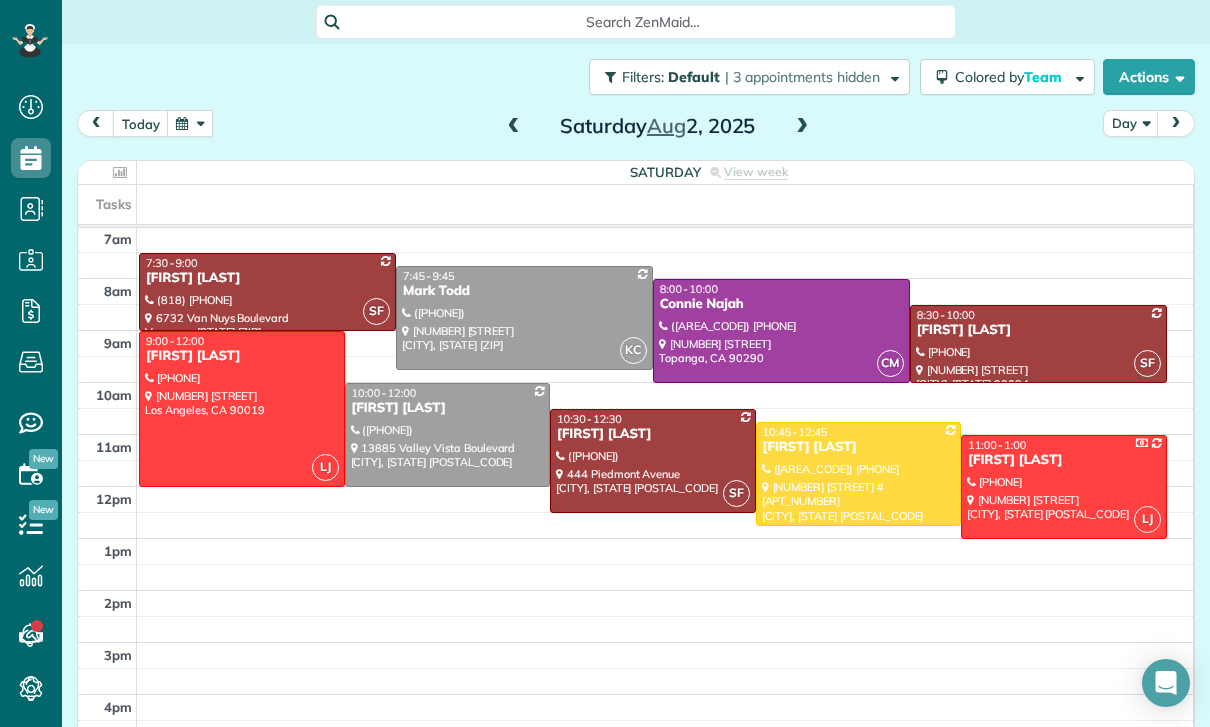 click at bounding box center [190, 123] 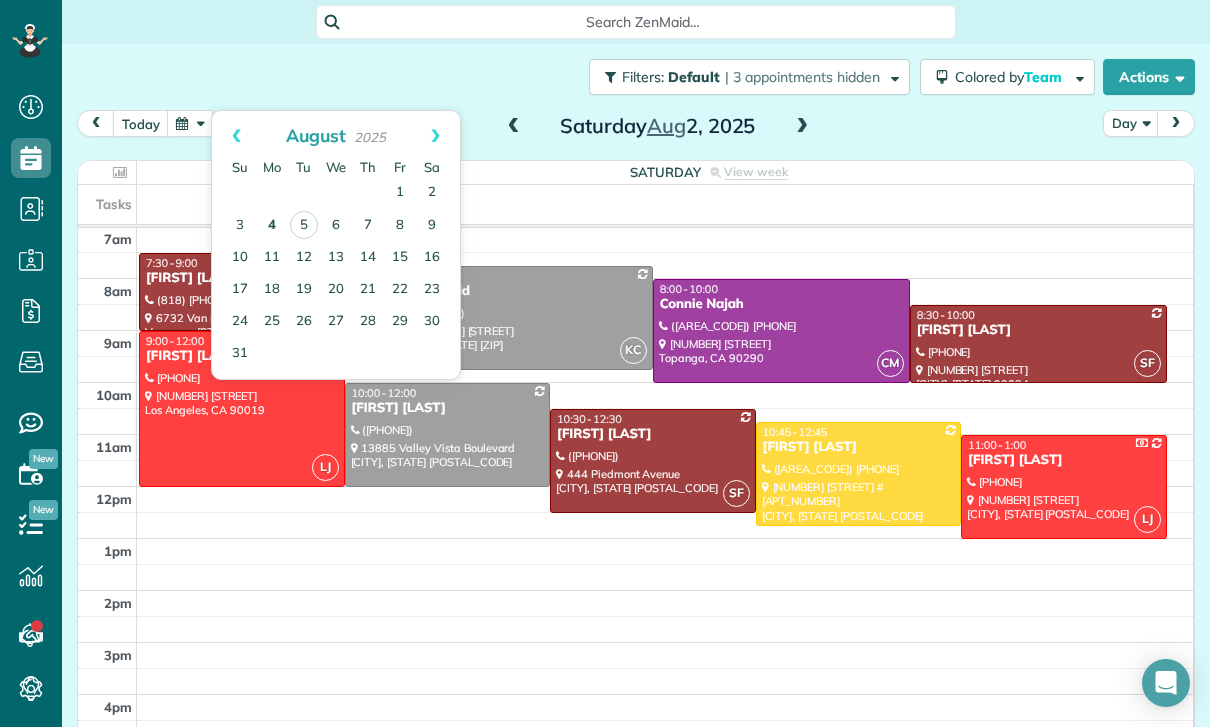 click on "4" at bounding box center (272, 226) 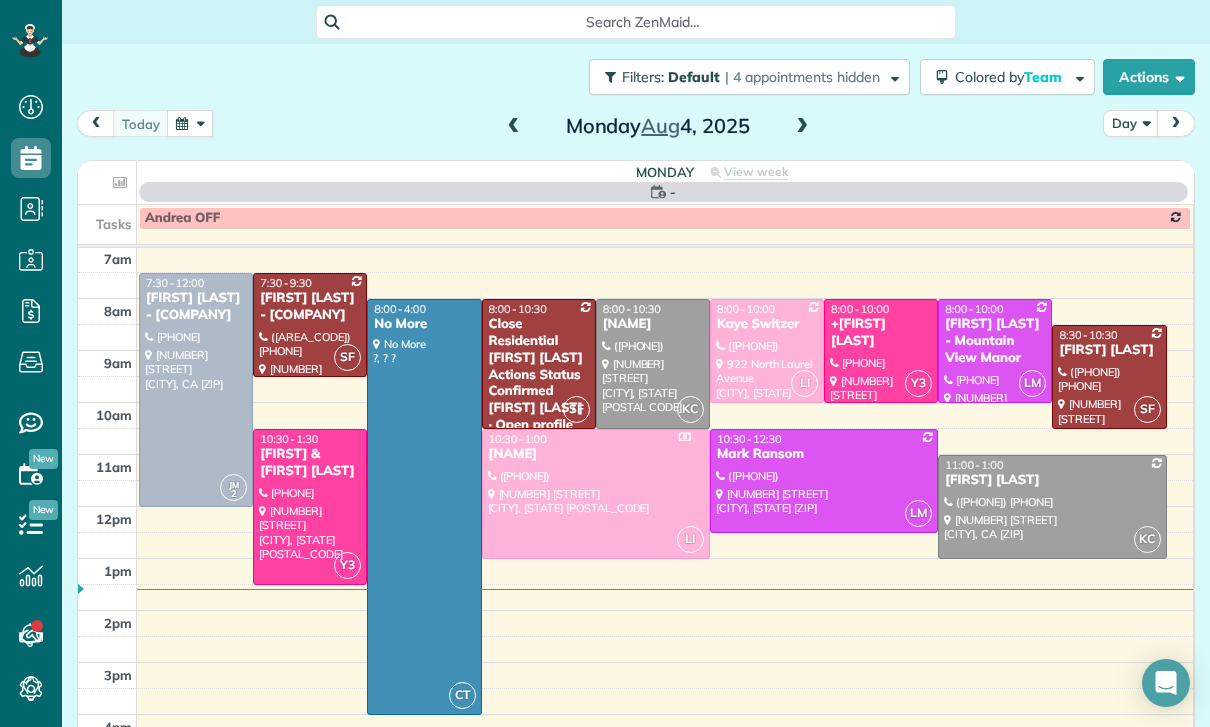 scroll, scrollTop: 157, scrollLeft: 0, axis: vertical 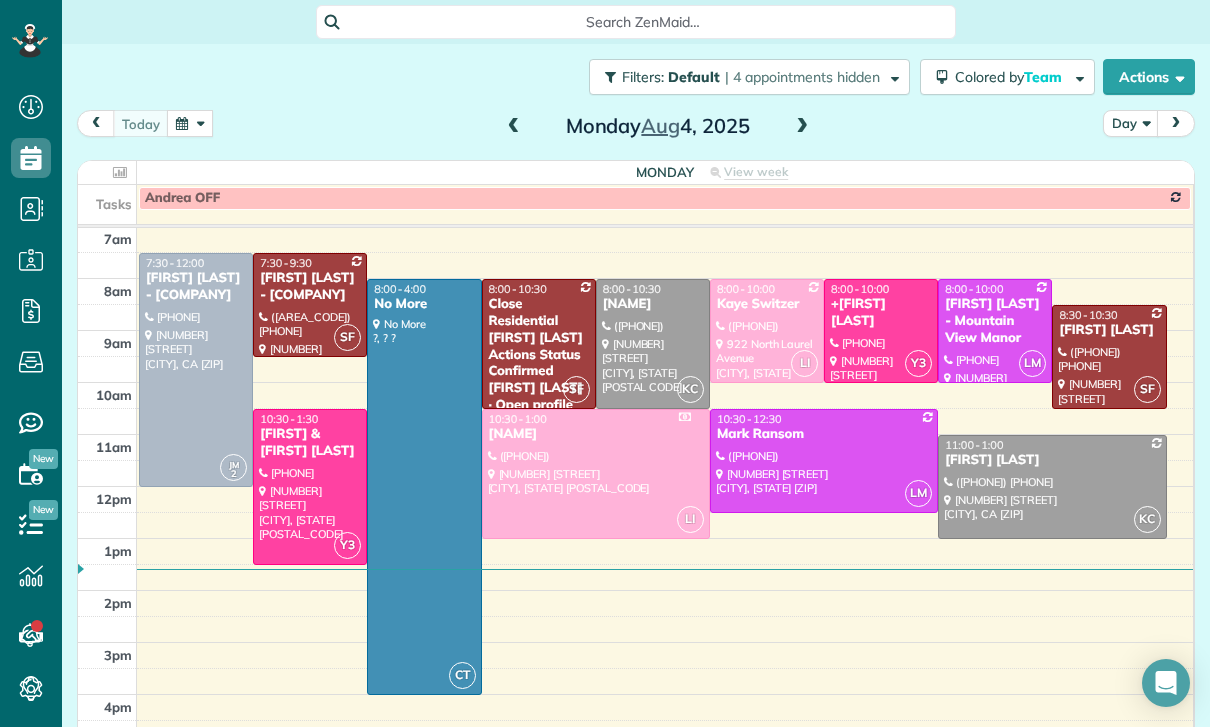 click at bounding box center [653, 344] 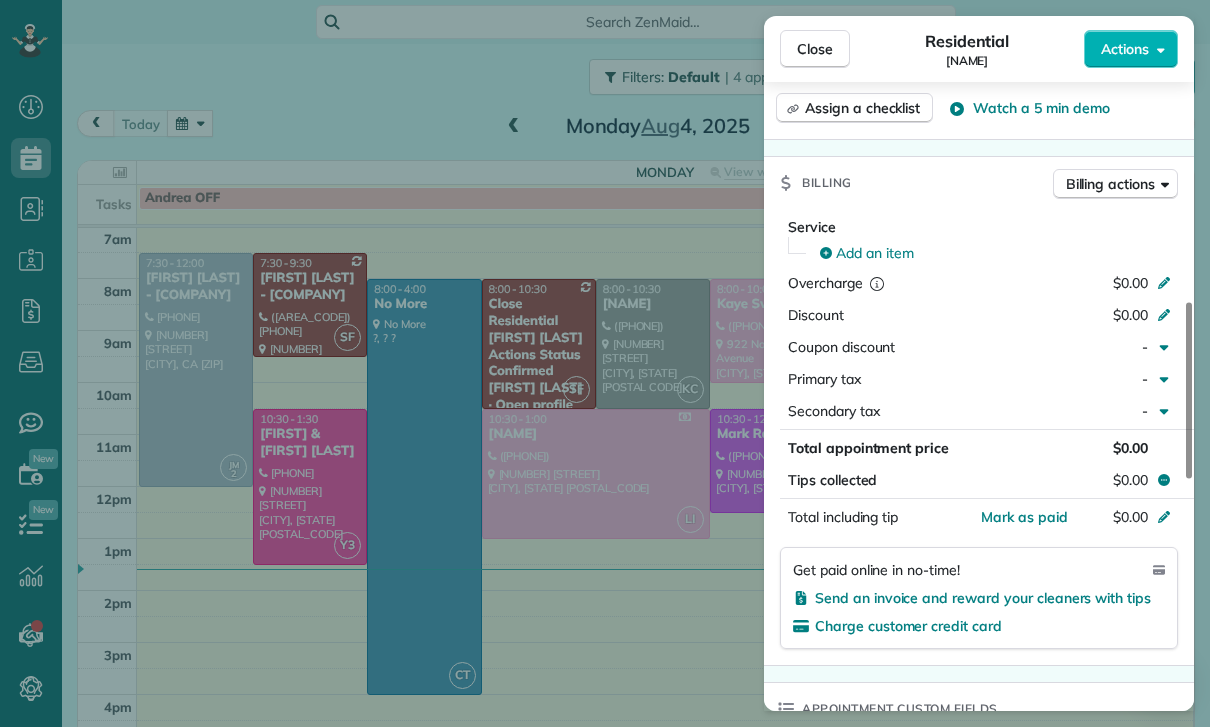 scroll, scrollTop: 862, scrollLeft: 0, axis: vertical 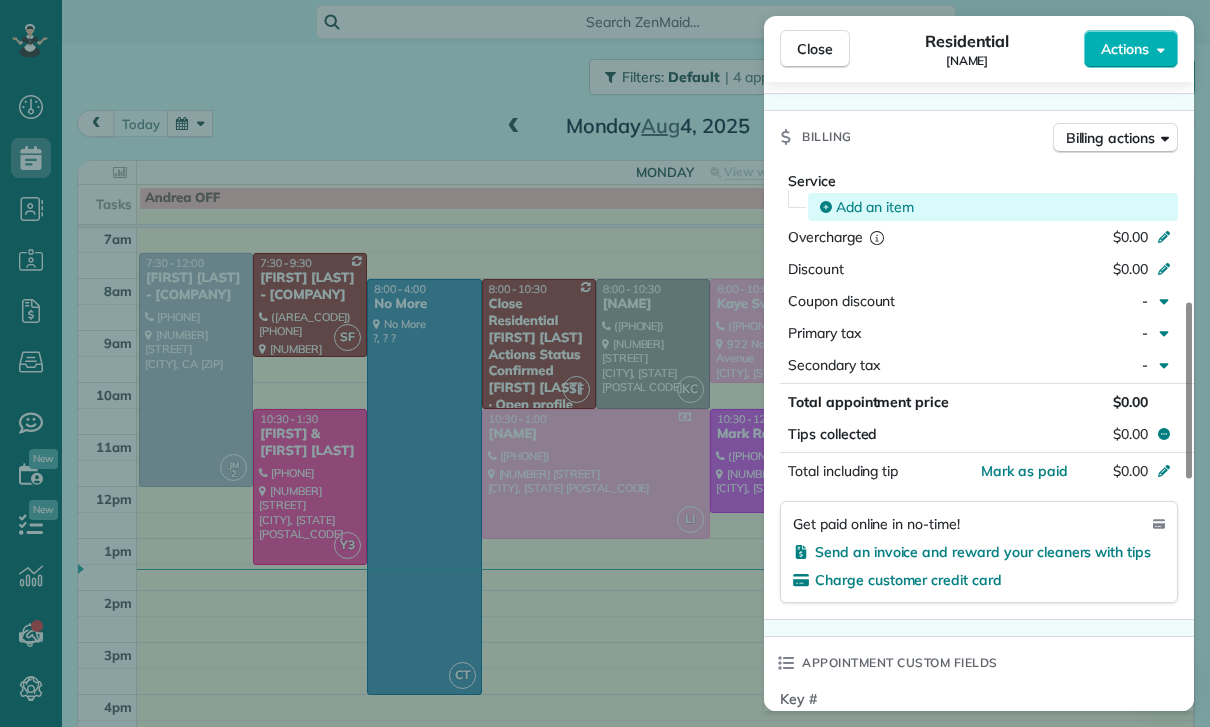 click on "Add an item" at bounding box center [875, 207] 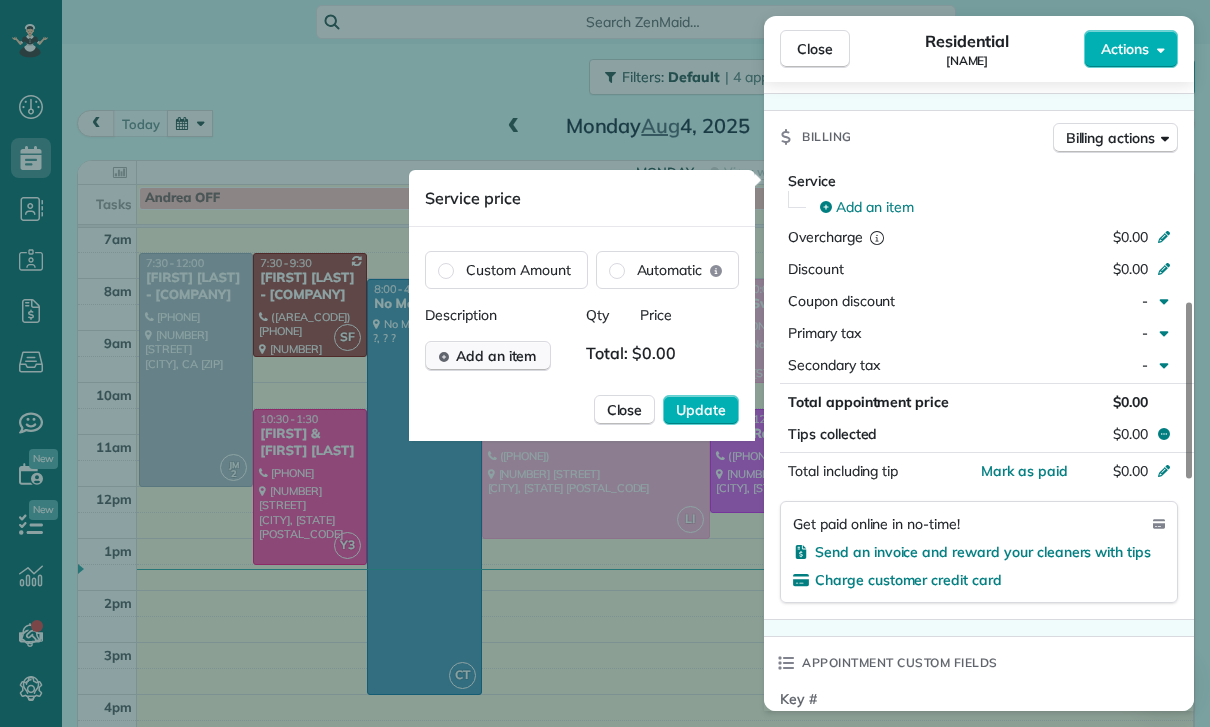 click on "Add an item" at bounding box center (496, 356) 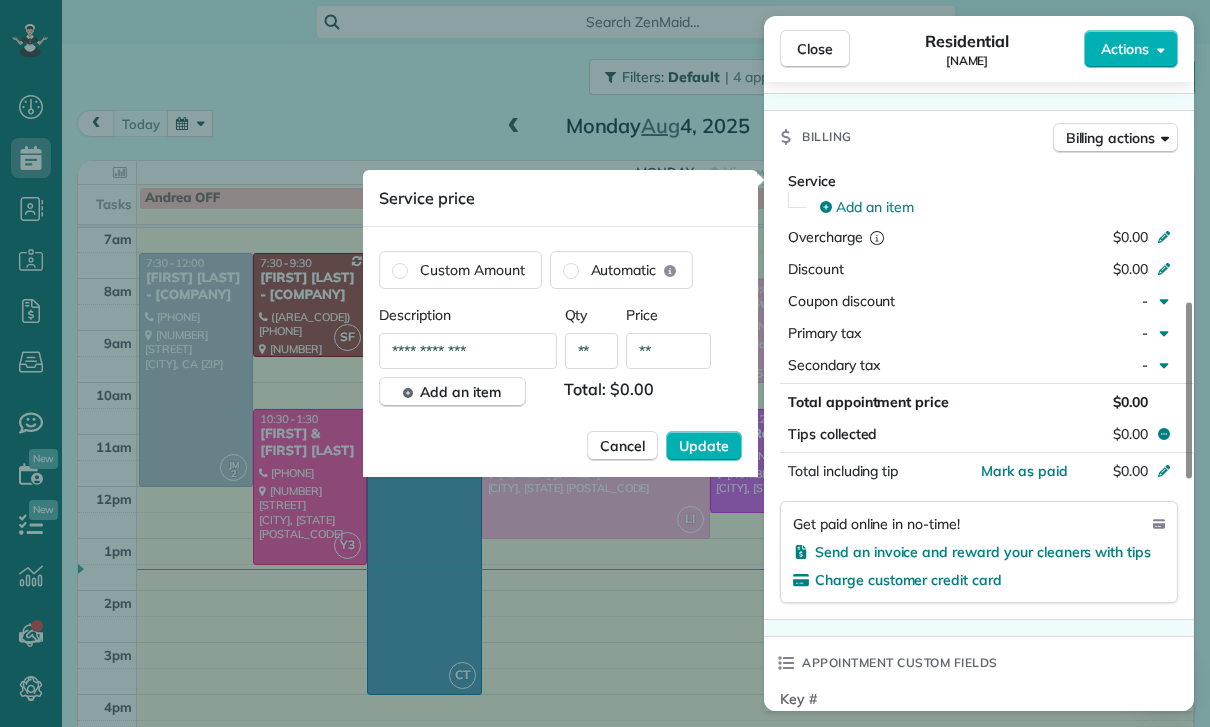 click on "**" at bounding box center [668, 351] 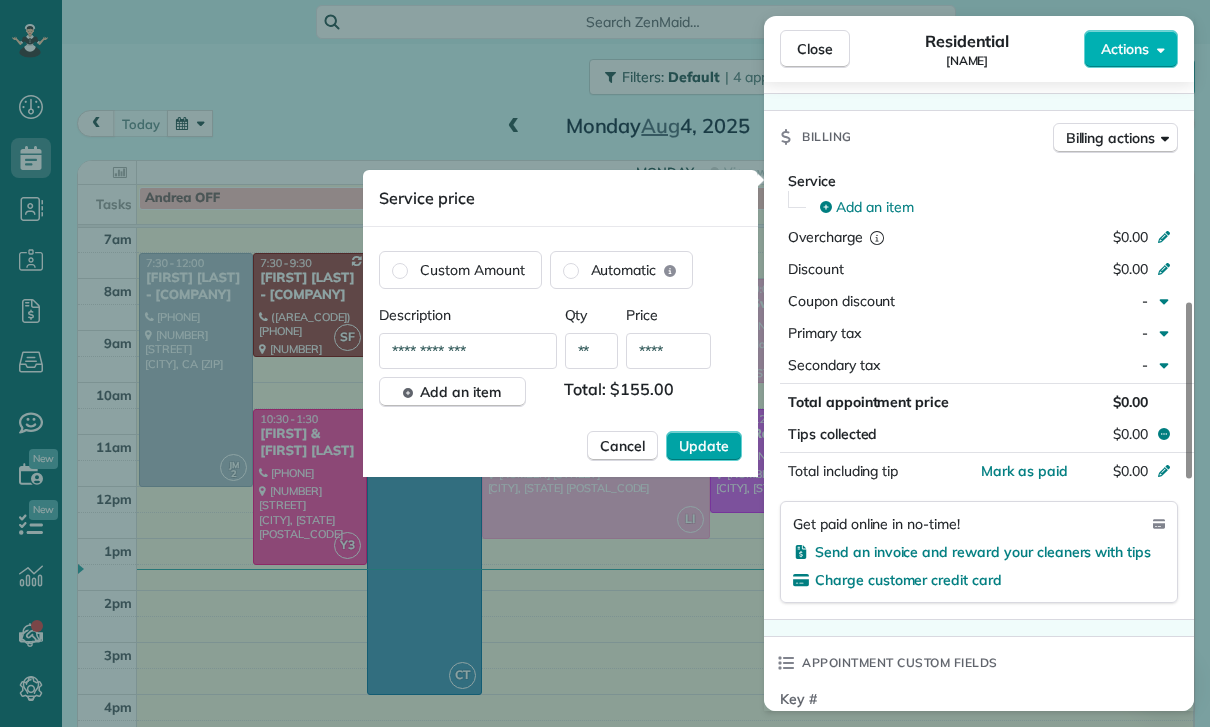 type on "****" 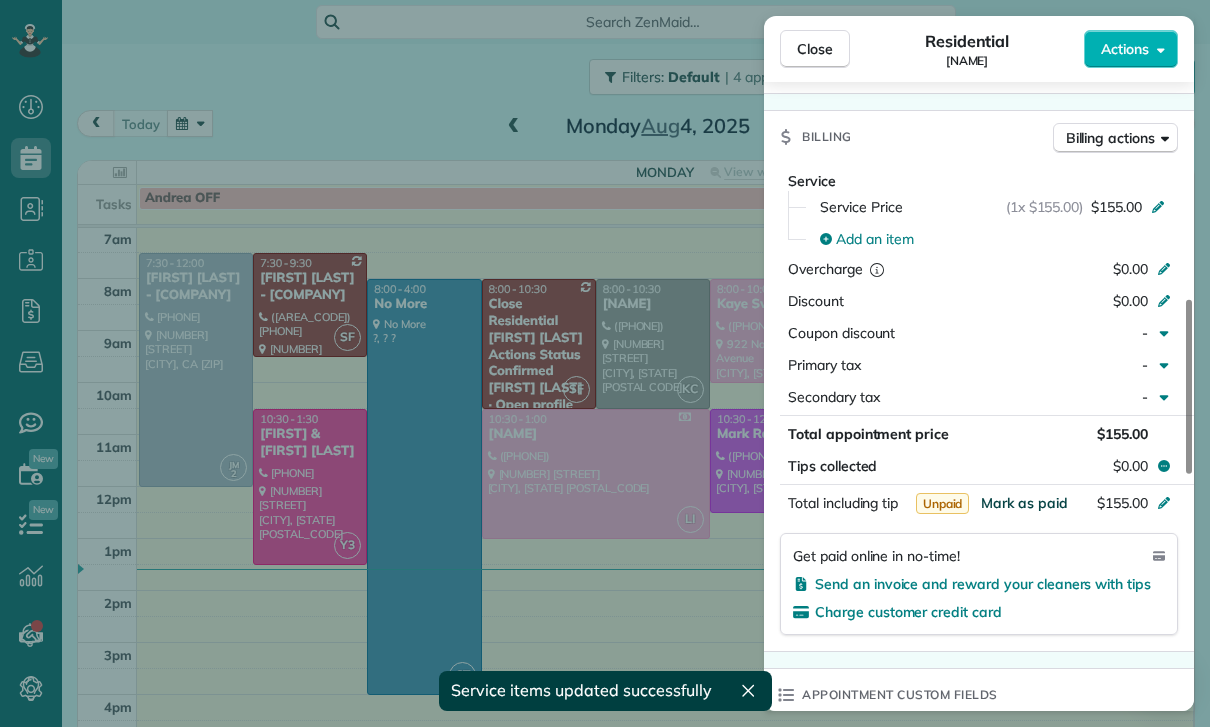 click on "Mark as paid" at bounding box center [1024, 503] 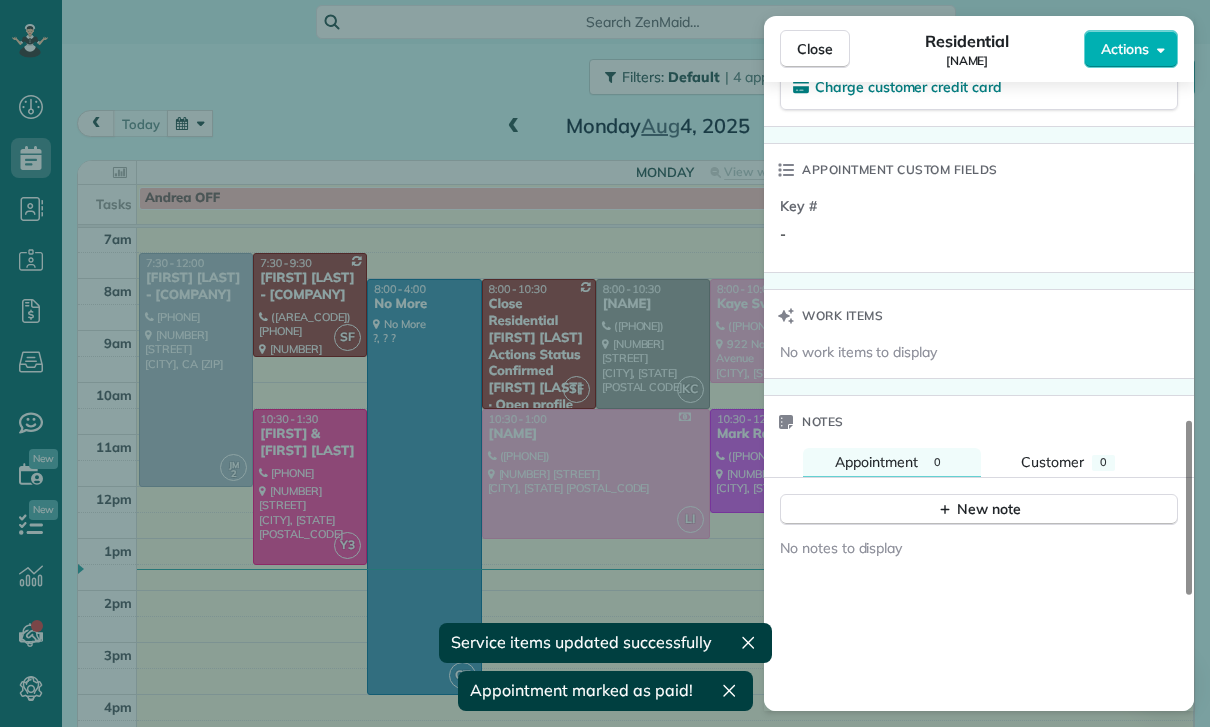 scroll, scrollTop: 1565, scrollLeft: 0, axis: vertical 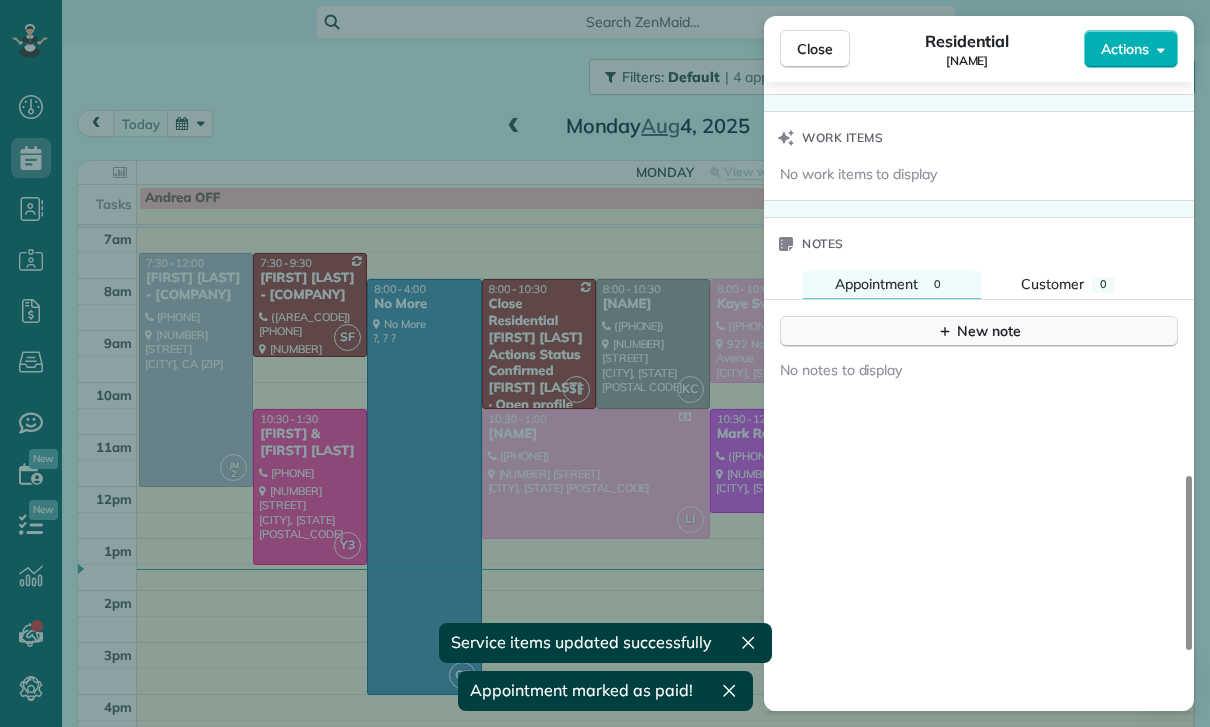 click on "New note" at bounding box center [979, 331] 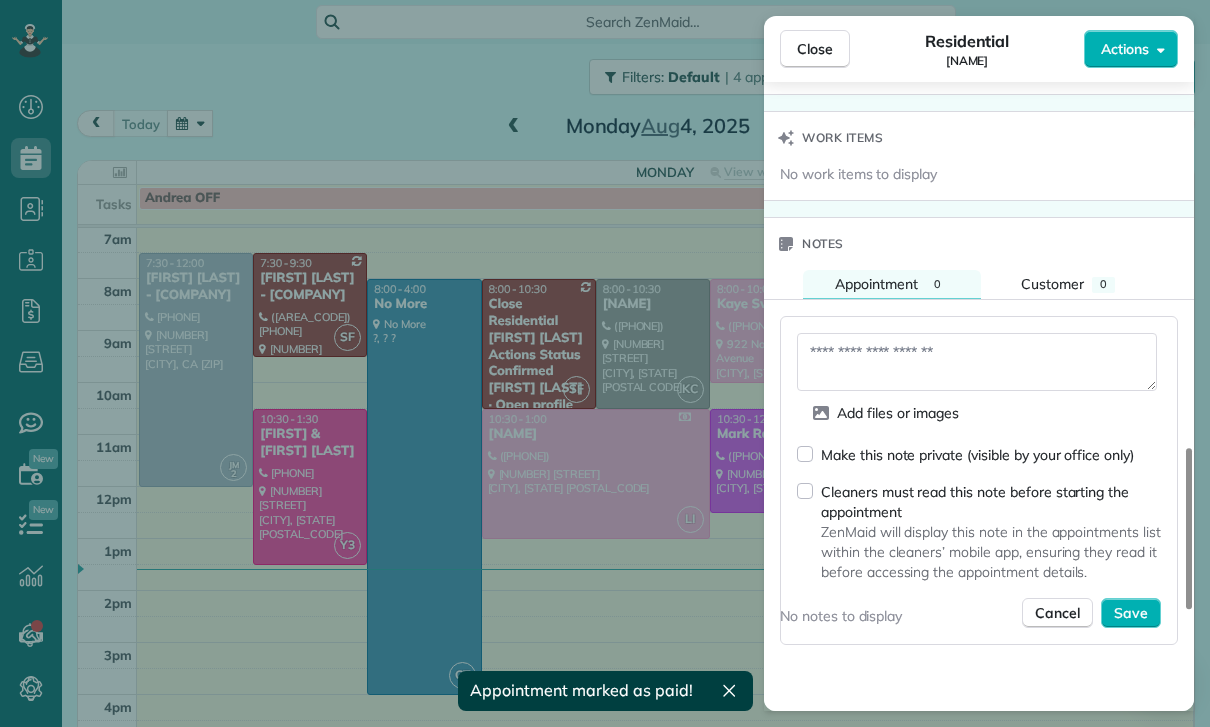 click at bounding box center [977, 362] 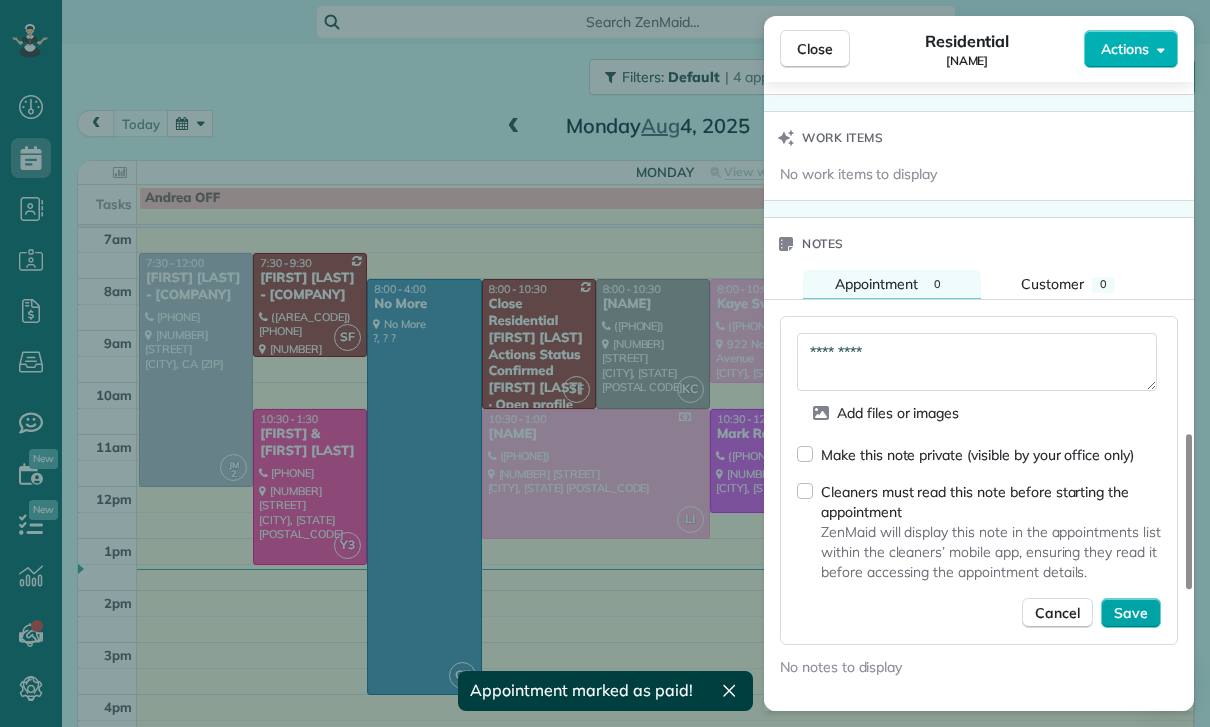 type on "*********" 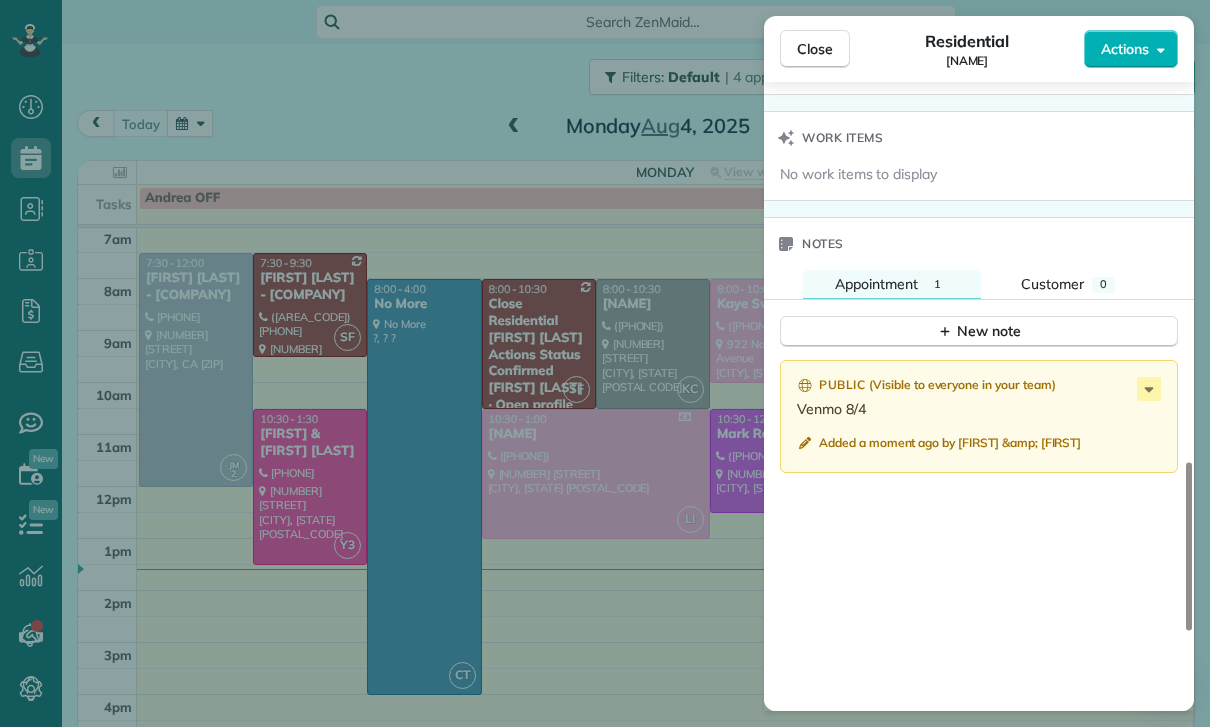 click on "Close Residential Sara Katz Actions Status Confirmed Sara Katz · Open profile MOBILE (310) 740-3713 Copy No email on record Add email View Details Residential Monday, August 04, 2025 ( yesterday ) 8:00 AM 10:30 AM 2 hours and 30 minutes One time 2803 Arizona Avenue Santa Monica CA 90404 Service was not rated yet Cleaners Time in and out Assign Invite Team Karla/Karina Cleaners Karla   Castro 8:00 AM 10:30 AM Checklist Try Now Keep this appointment up to your standards. Stay on top of every detail, keep your cleaners organised, and your client happy. Assign a checklist Watch a 5 min demo Billing Billing actions Service Service Price (1x $155.00) $155.00 Add an item Overcharge $0.00 Discount $0.00 Coupon discount - Primary tax - Secondary tax - Total appointment price $155.00 Tips collected $0.00 Paid Total including tip $155.00 Get paid online in no-time! Send an invoice and reward your cleaners with tips Charge customer credit card Appointment custom fields Key # - Work items No work items to display Notes 1" at bounding box center (605, 363) 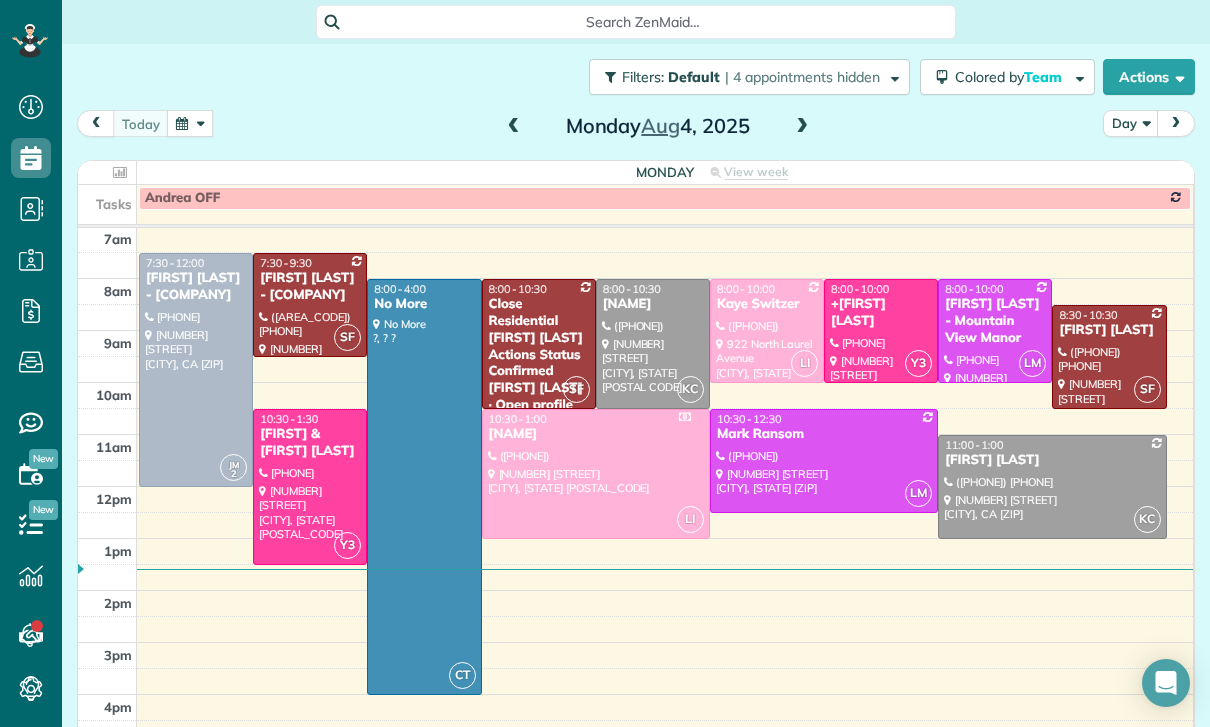 click at bounding box center (190, 123) 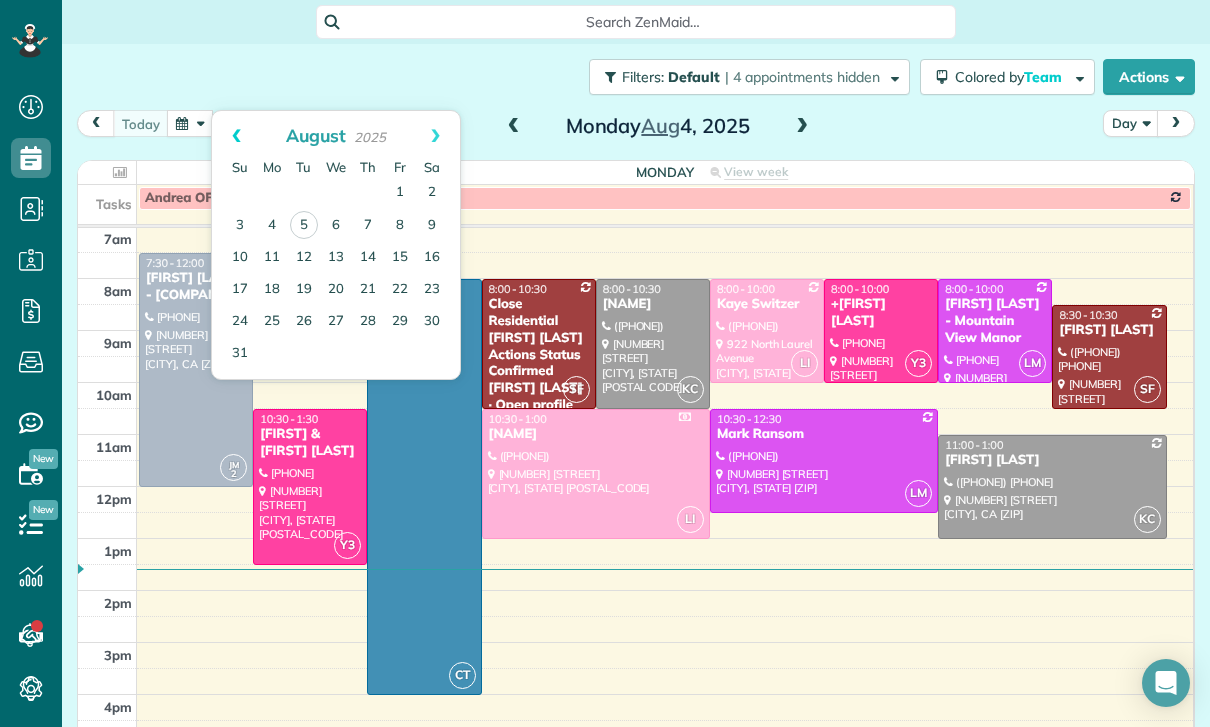 click on "Prev" at bounding box center [236, 136] 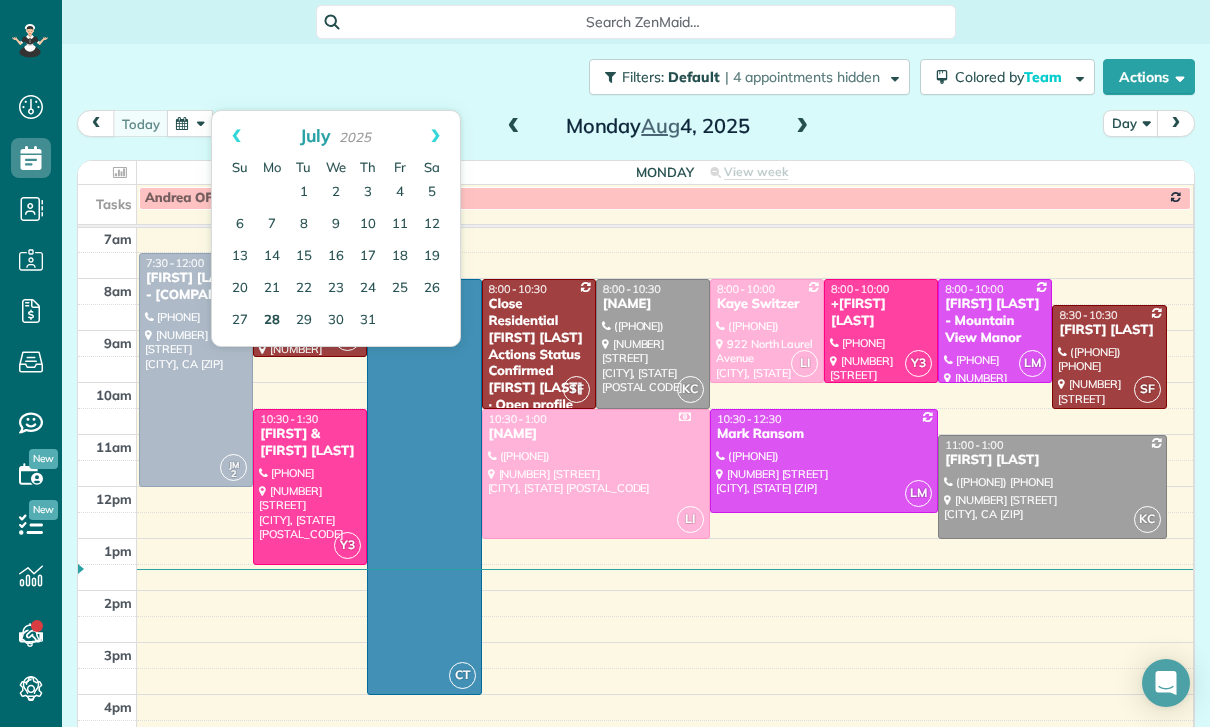 click on "28" at bounding box center (272, 321) 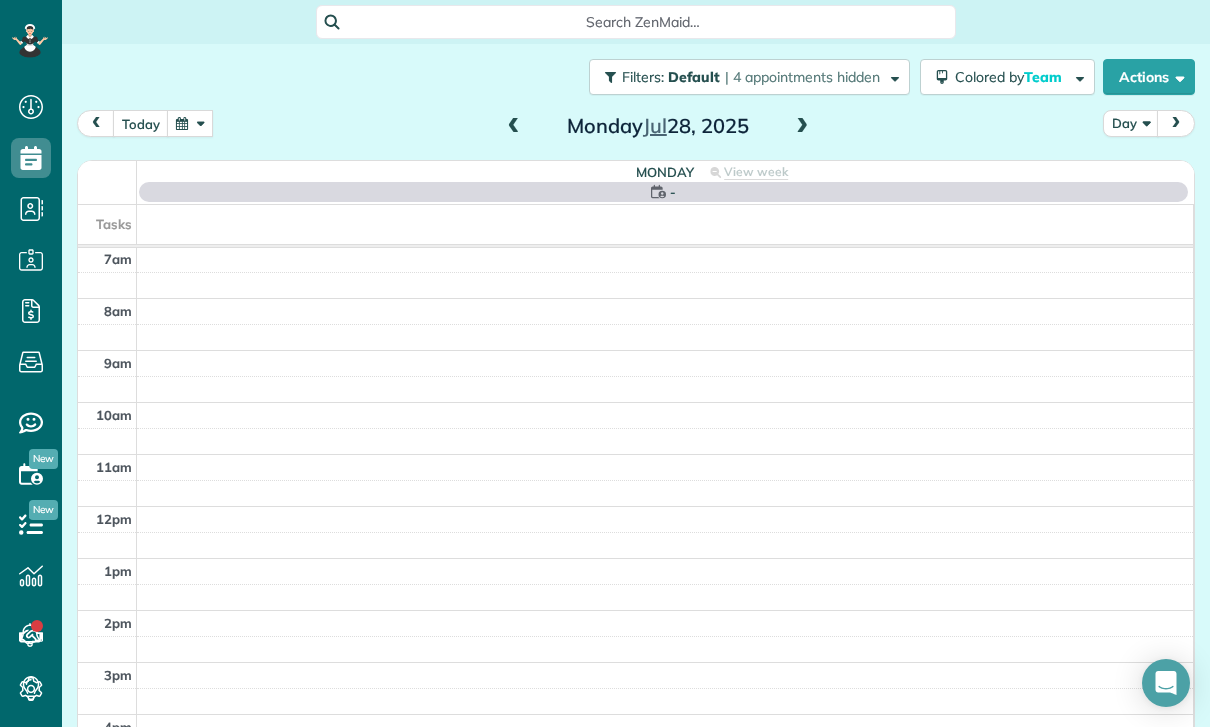 scroll, scrollTop: 157, scrollLeft: 0, axis: vertical 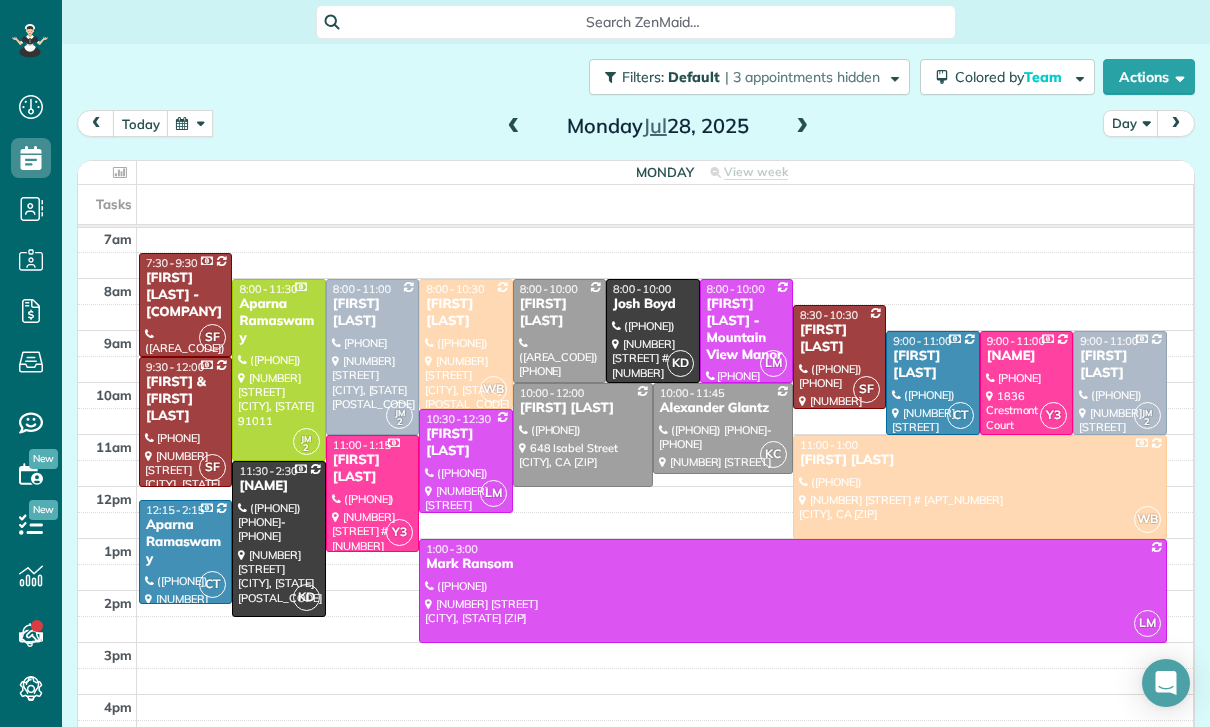 click at bounding box center (583, 435) 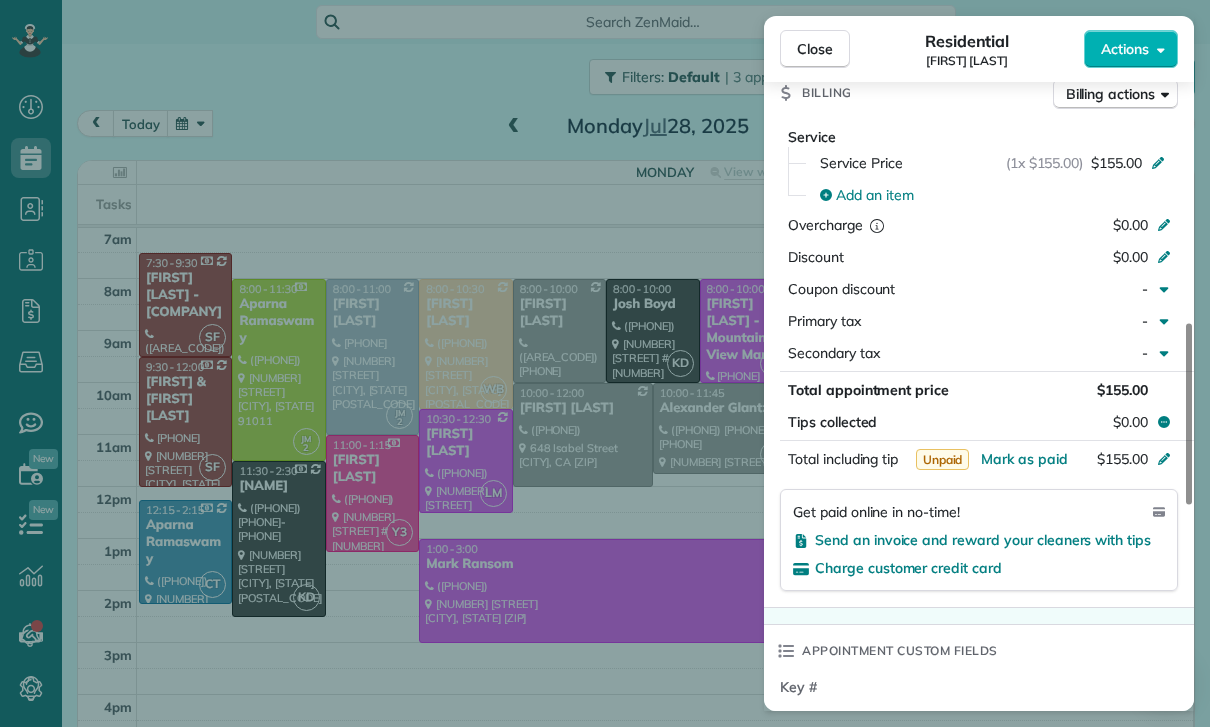 scroll, scrollTop: 931, scrollLeft: 0, axis: vertical 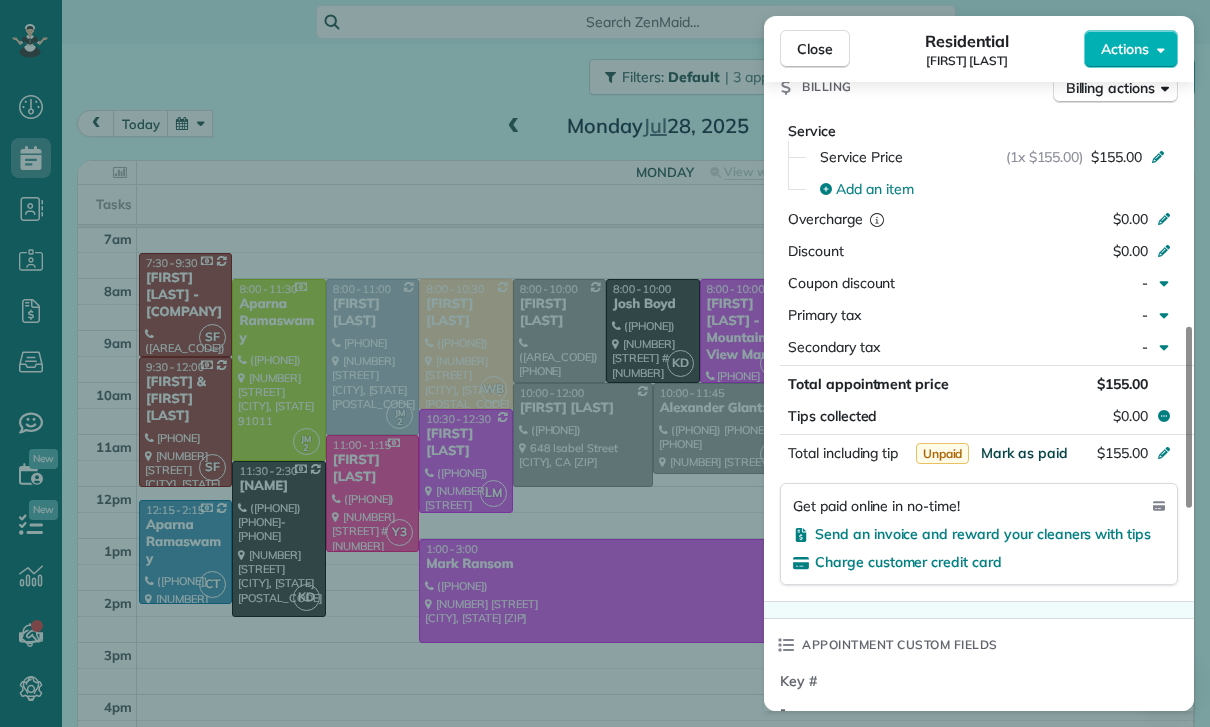 click on "Mark as paid" at bounding box center [1024, 453] 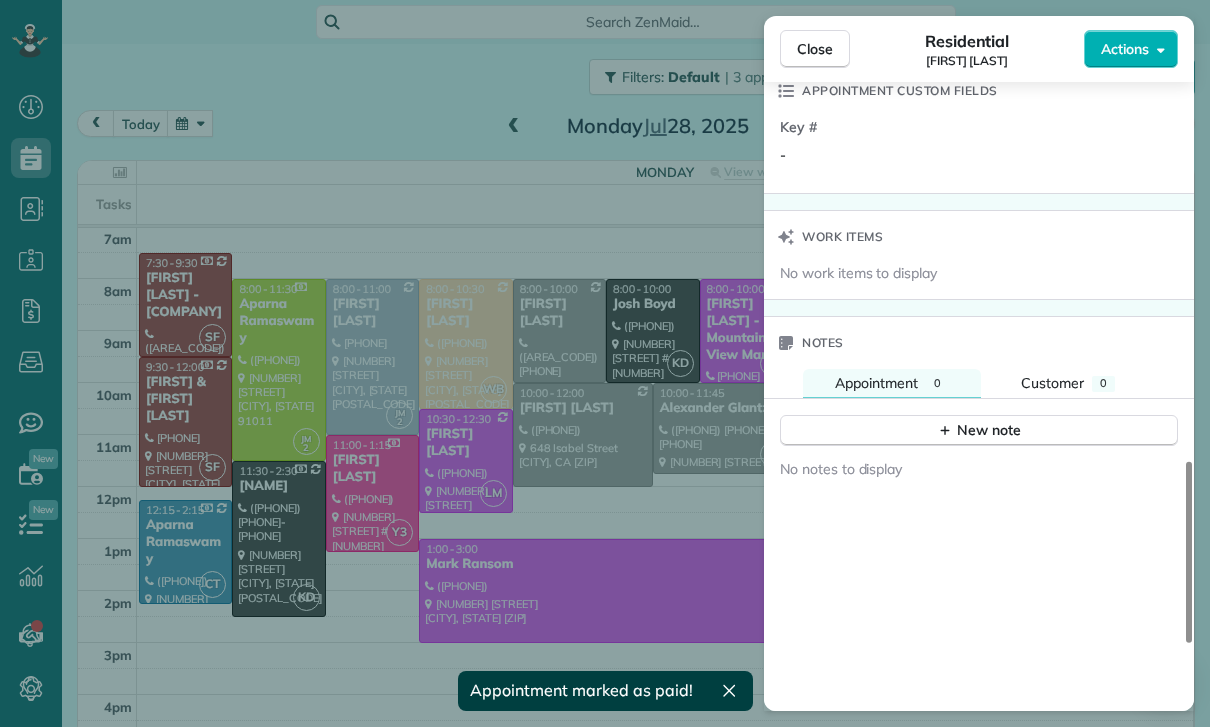 scroll, scrollTop: 1518, scrollLeft: 0, axis: vertical 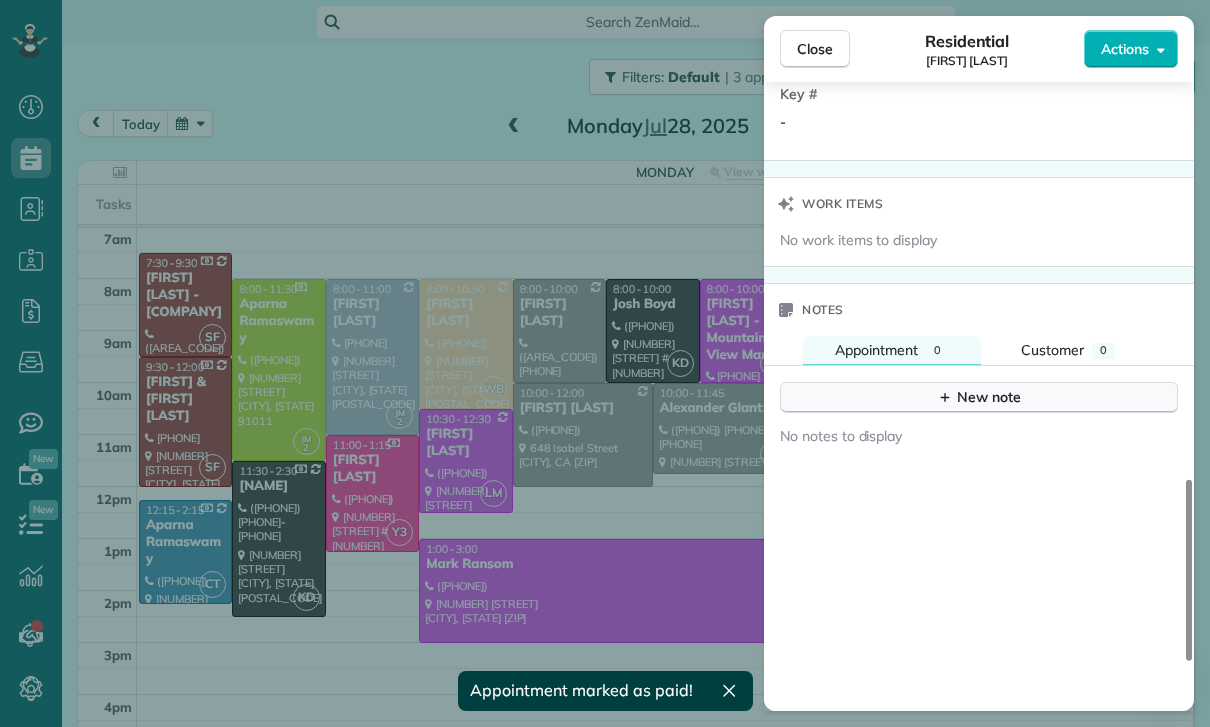 click on "New note" at bounding box center [979, 397] 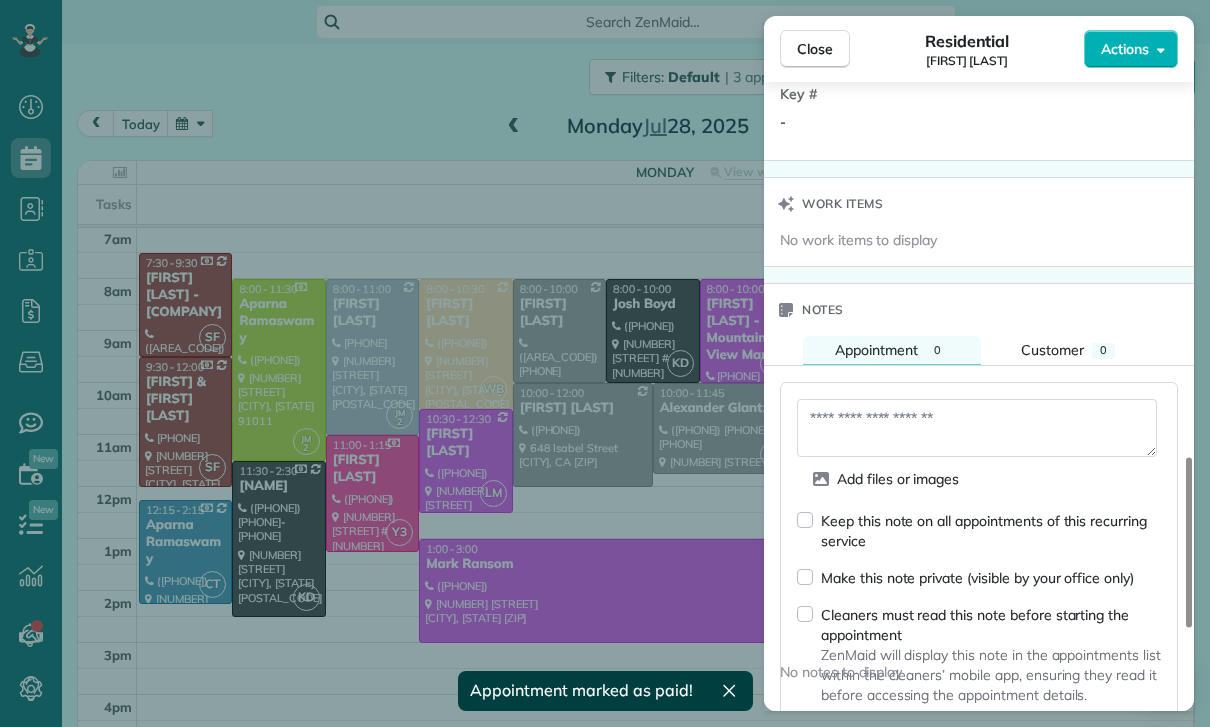 click at bounding box center [977, 428] 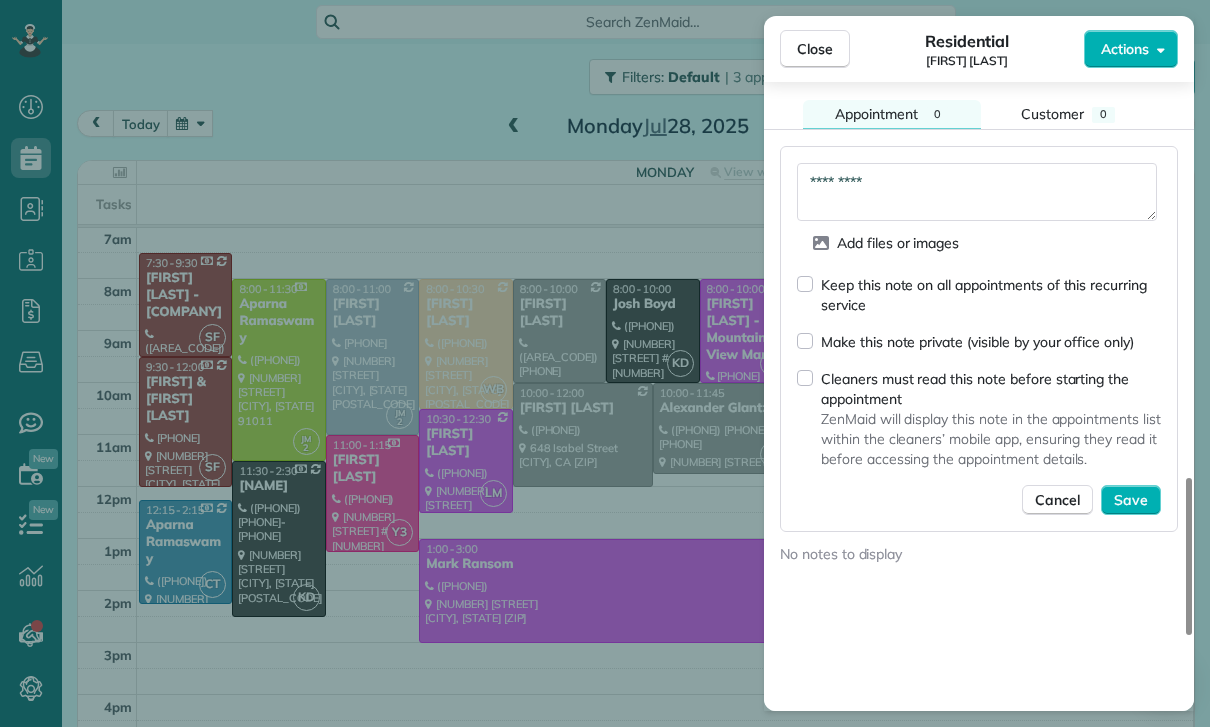 scroll, scrollTop: 1756, scrollLeft: 0, axis: vertical 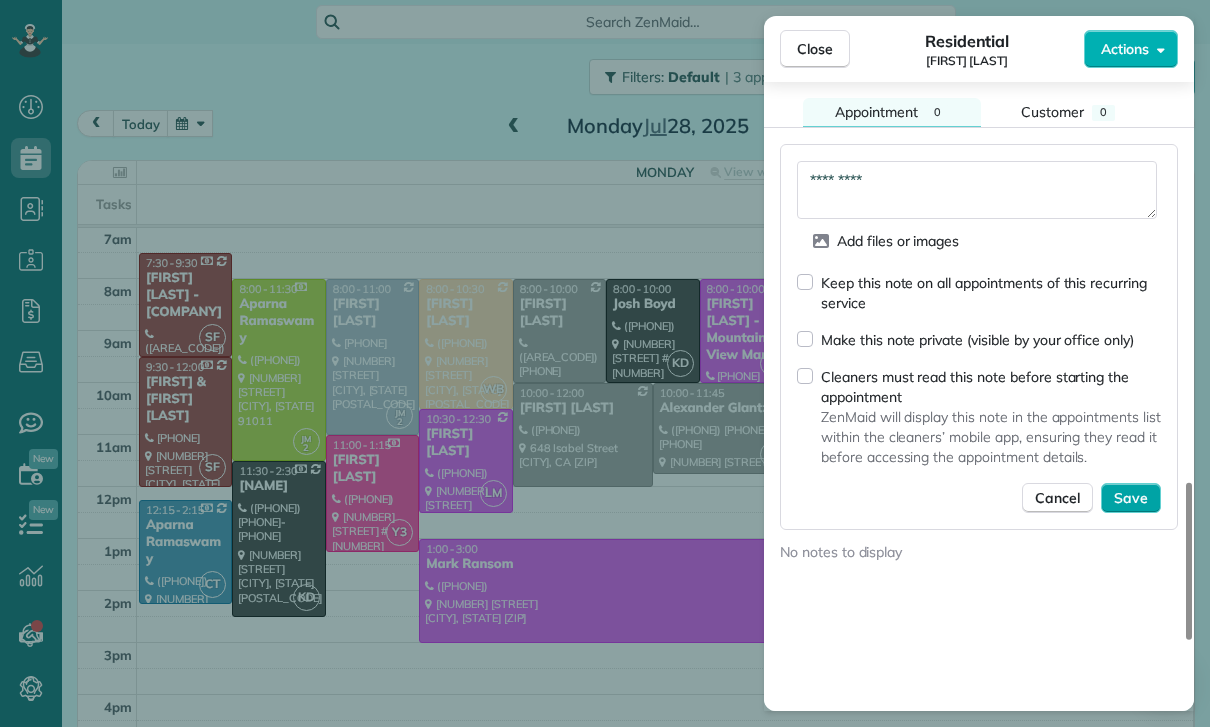 type on "*********" 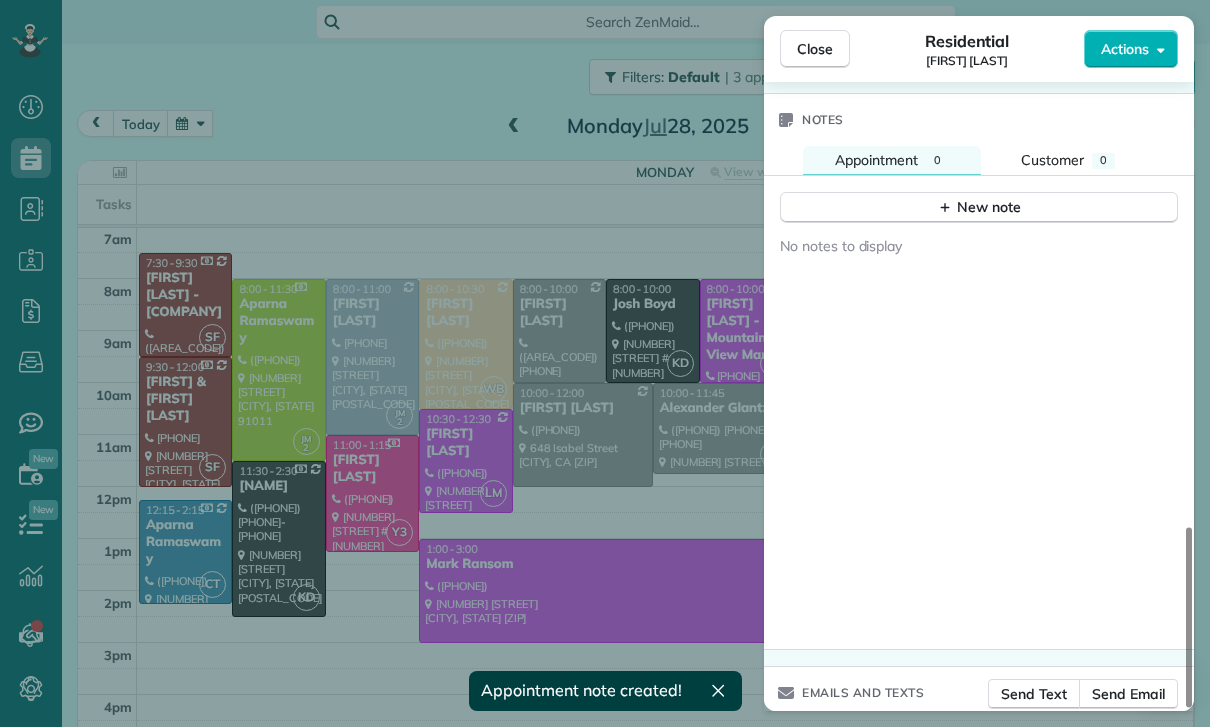 scroll, scrollTop: 1705, scrollLeft: 0, axis: vertical 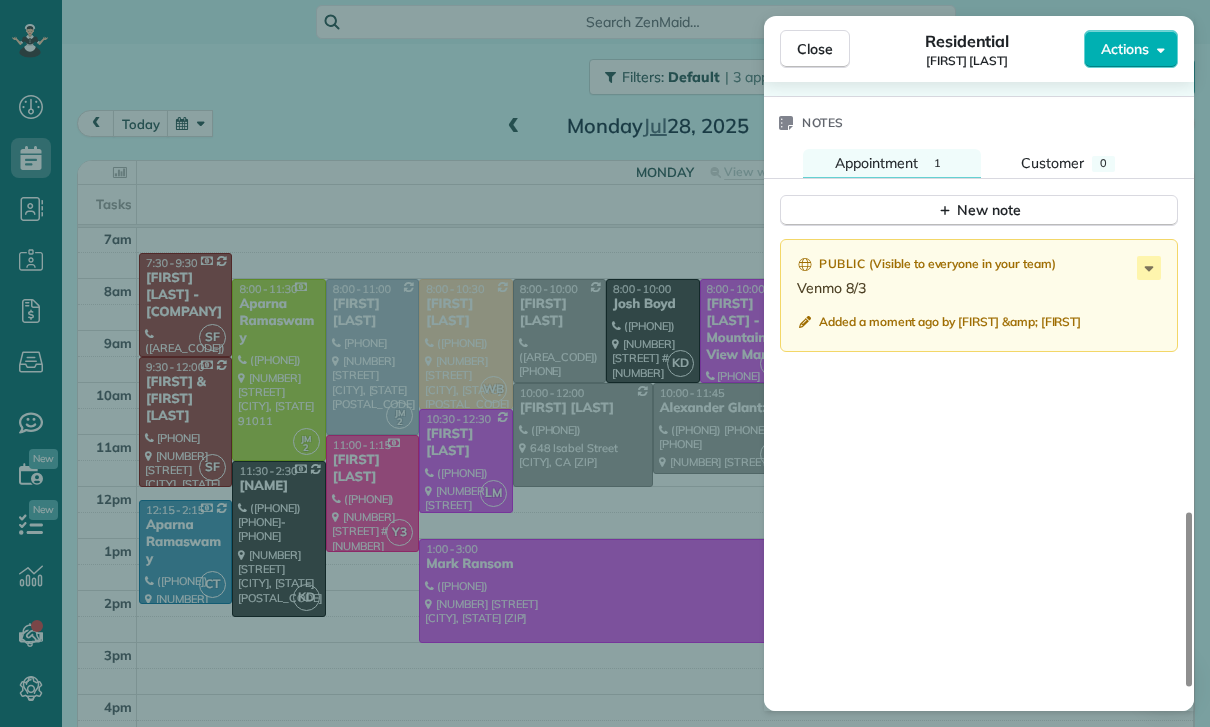 click on "Close Residential Amanda Hall Actions Status Confirmed Amanda Hall · Open profile MOBILE (213) 590-6464 Copy No email on record Add email View Details Residential Monday, July 28, 2025 ( last week ) 10:00 AM 12:00 PM 2 hours and 0 minutes Repeats every 2 weeks Edit recurring service Previous (Jul 14) Next (Aug 11) 648 Isabel Street Los Angeles CA 90065 Service was not rated yet Cleaners Time in and out Assign Invite Team Karla/Karina Cleaners No cleaners assigned yet Checklist Try Now Keep this appointment up to your standards. Stay on top of every detail, keep your cleaners organised, and your client happy. Assign a checklist Watch a 5 min demo Billing Billing actions Service Service Price (1x $155.00) $155.00 Add an item Overcharge $0.00 Discount $0.00 Coupon discount - Primary tax - Secondary tax - Total appointment price $155.00 Tips collected $0.00 Paid Total including tip $155.00 Get paid online in no-time! Send an invoice and reward your cleaners with tips Charge customer credit card Key # - Notes 1 0" at bounding box center (605, 363) 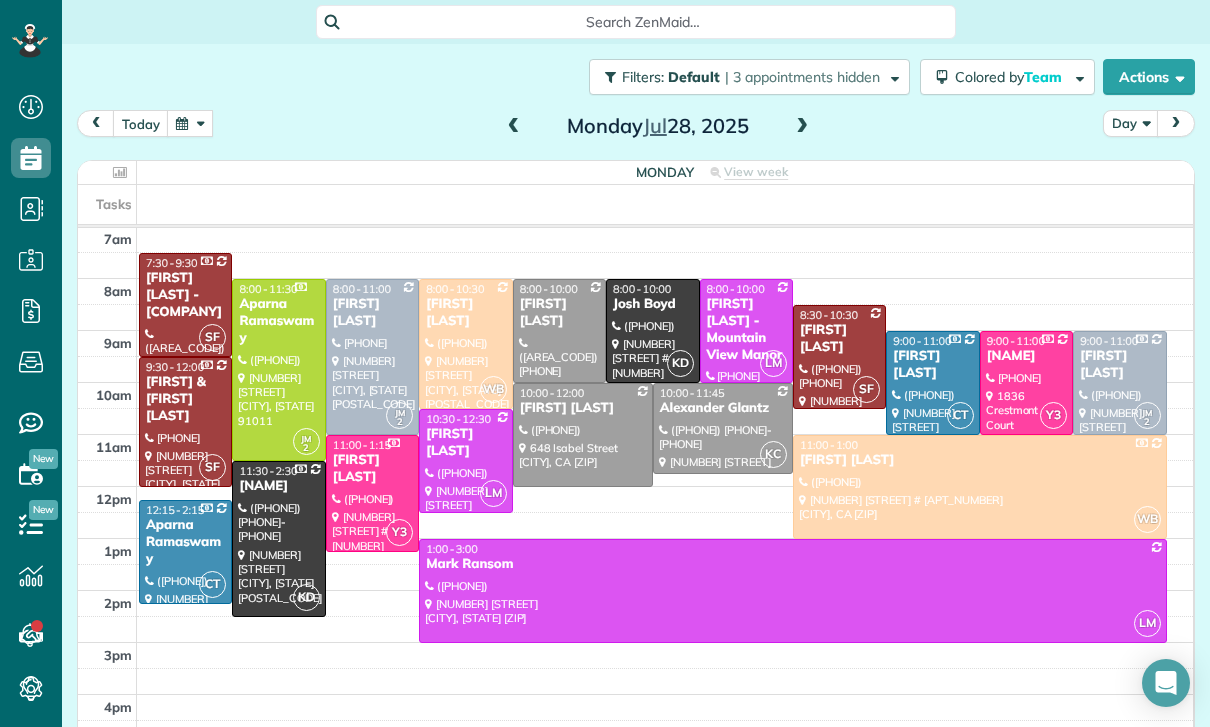 click at bounding box center (190, 123) 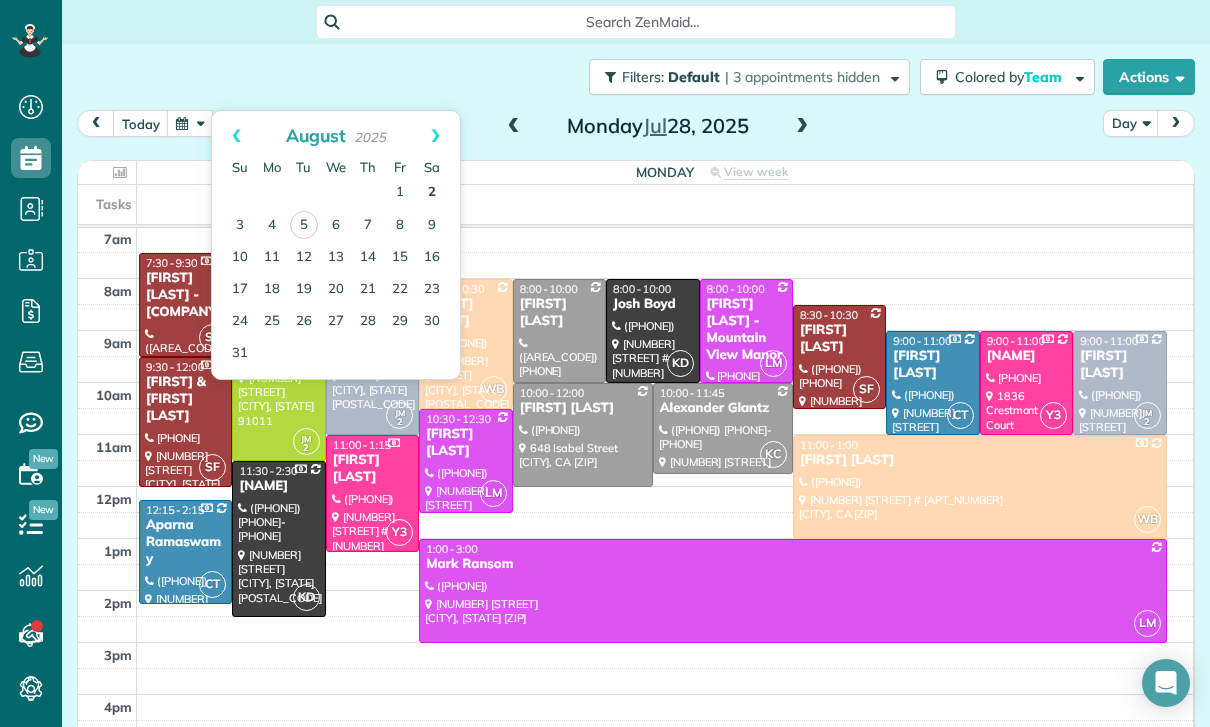 click on "2" at bounding box center [432, 193] 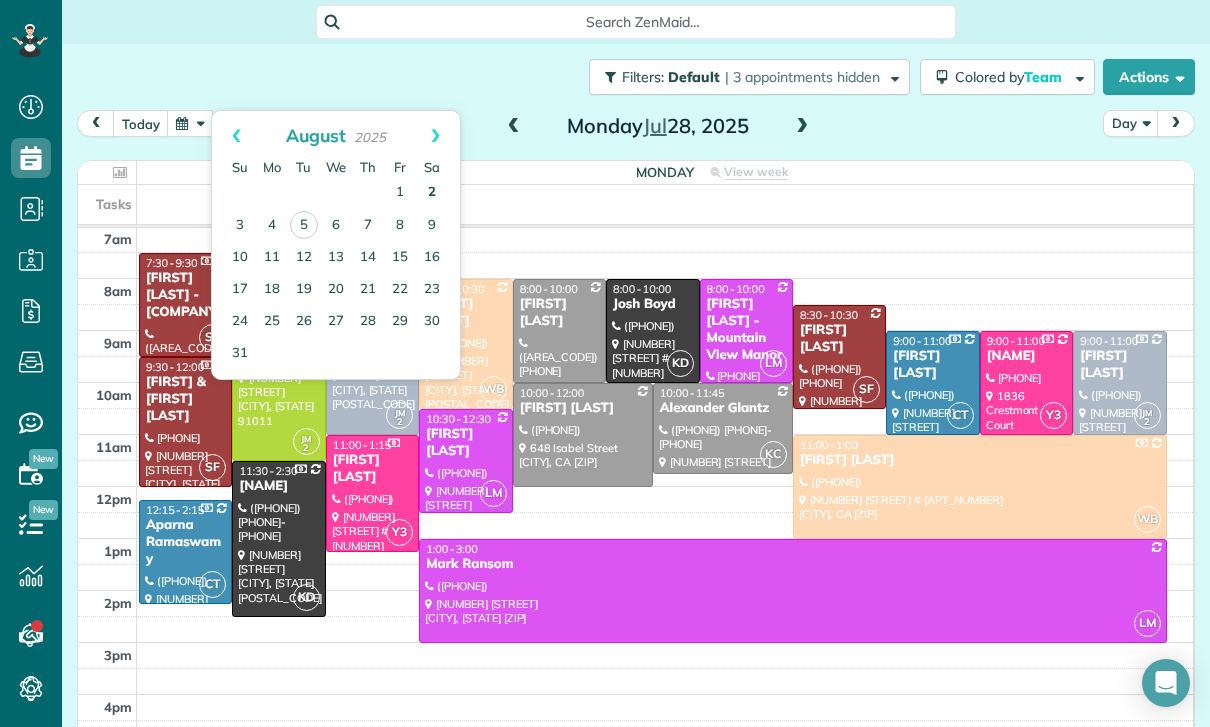 scroll, scrollTop: 157, scrollLeft: 0, axis: vertical 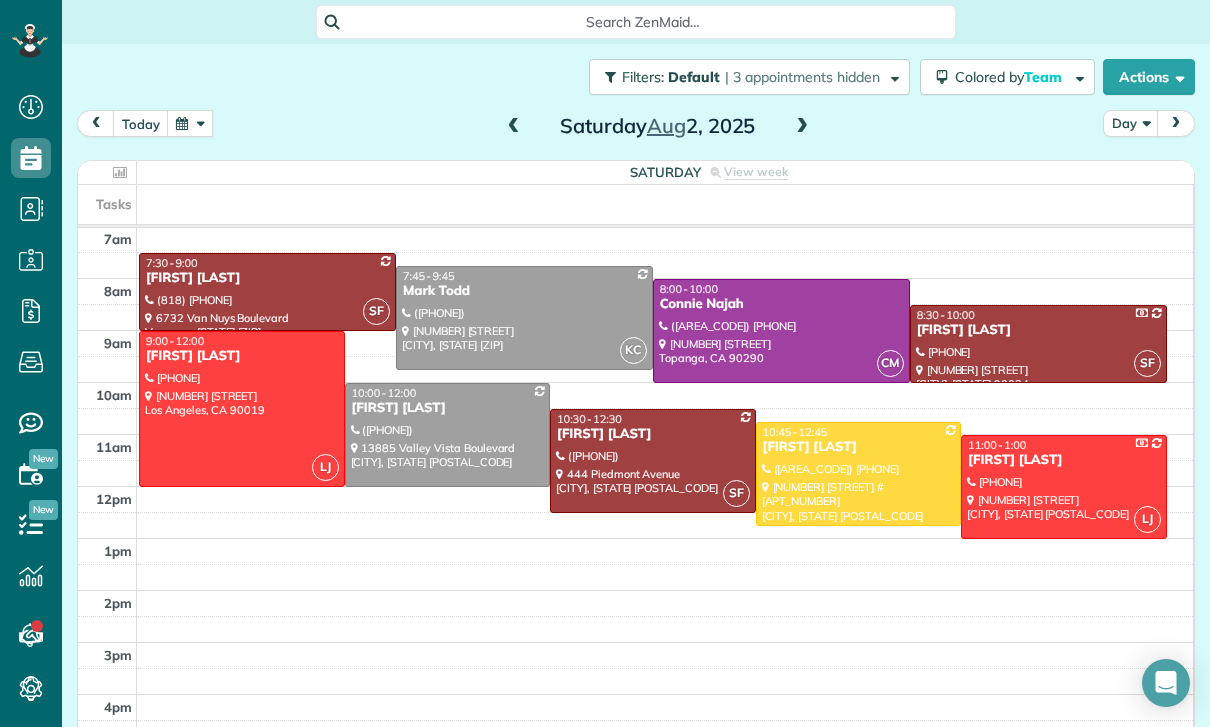 click at bounding box center [448, 435] 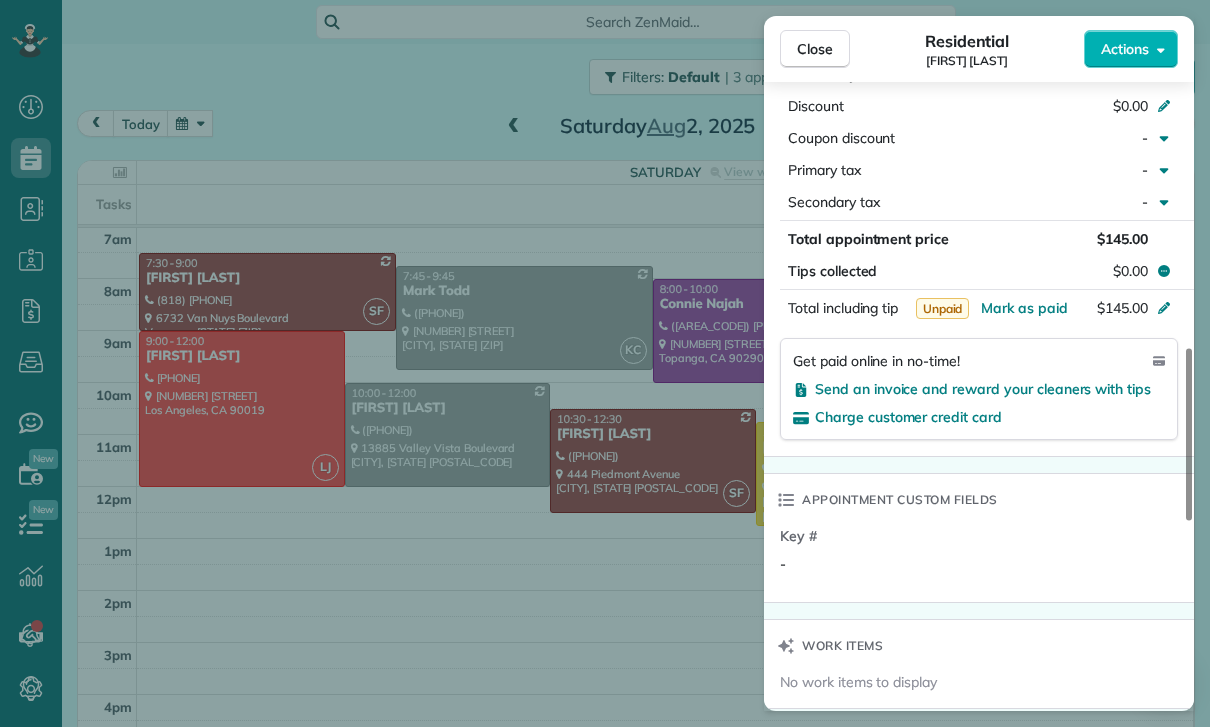 scroll, scrollTop: 1077, scrollLeft: 0, axis: vertical 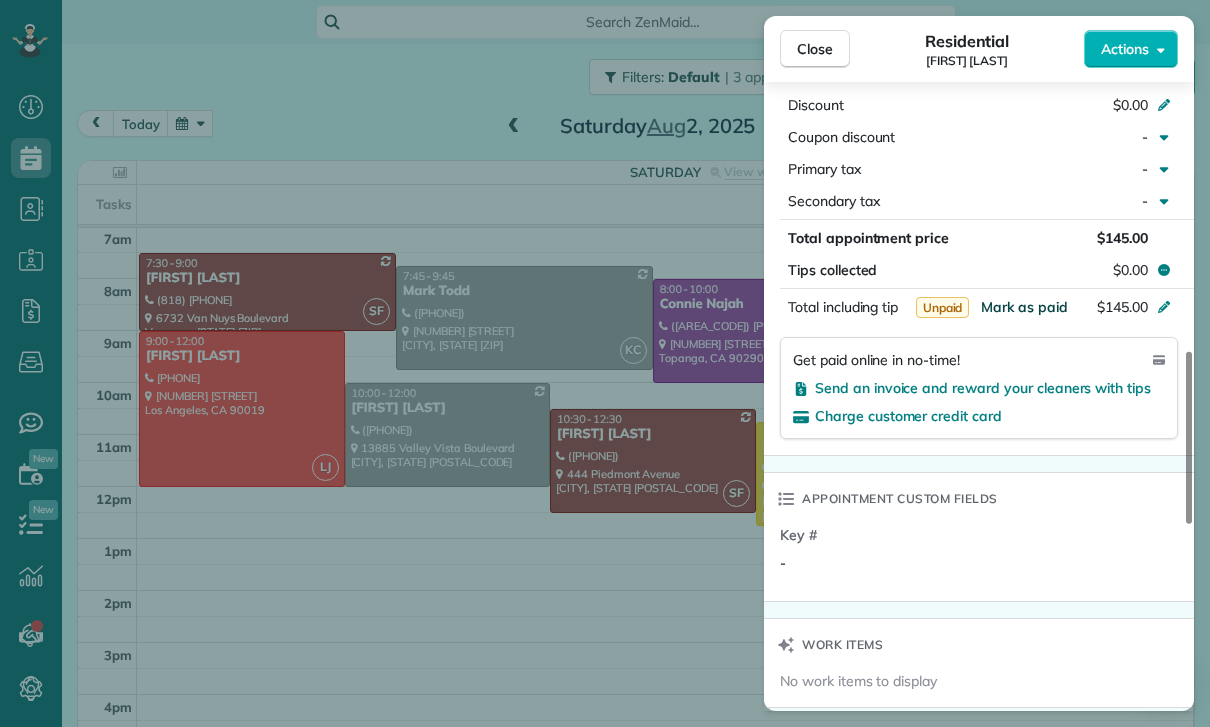 click on "Mark as paid" at bounding box center (1024, 307) 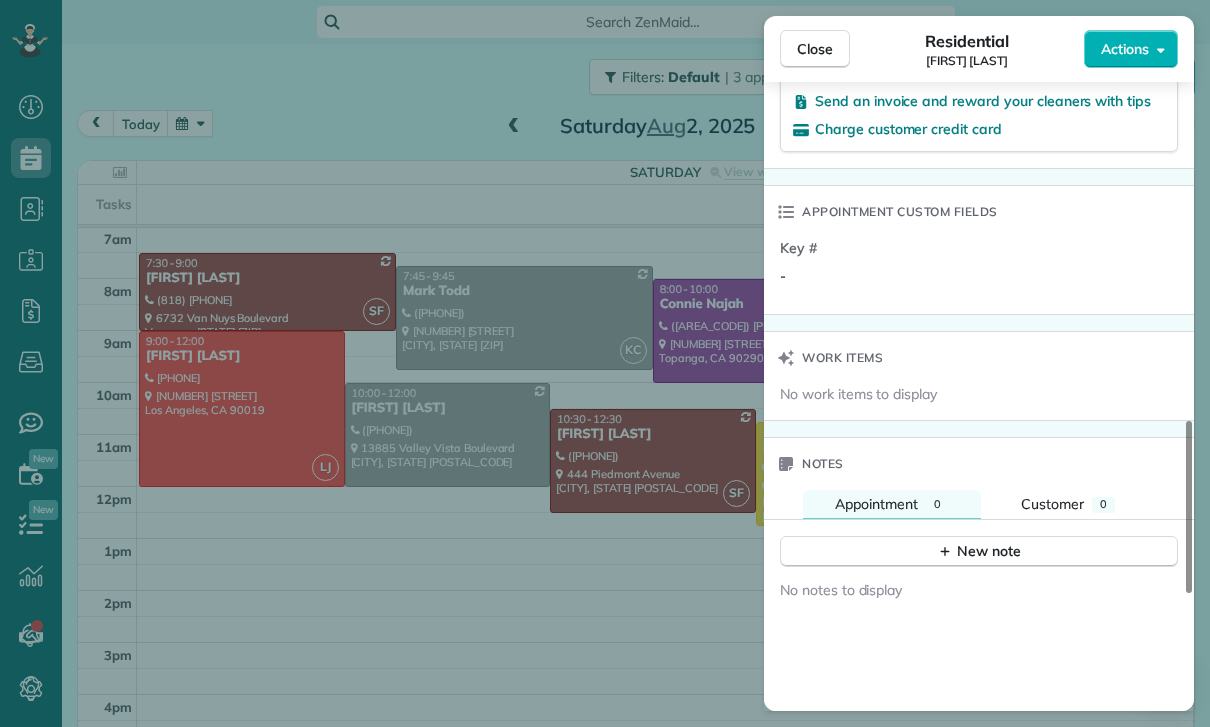 scroll, scrollTop: 1535, scrollLeft: 0, axis: vertical 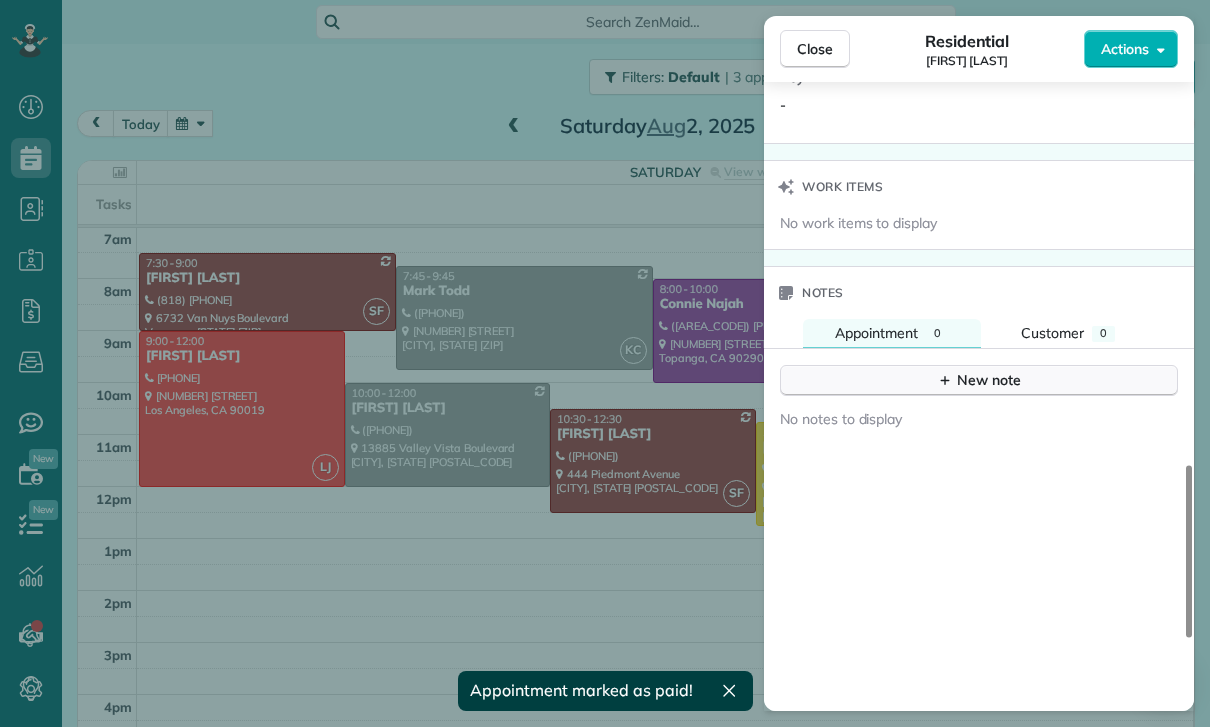 click on "New note" at bounding box center [979, 380] 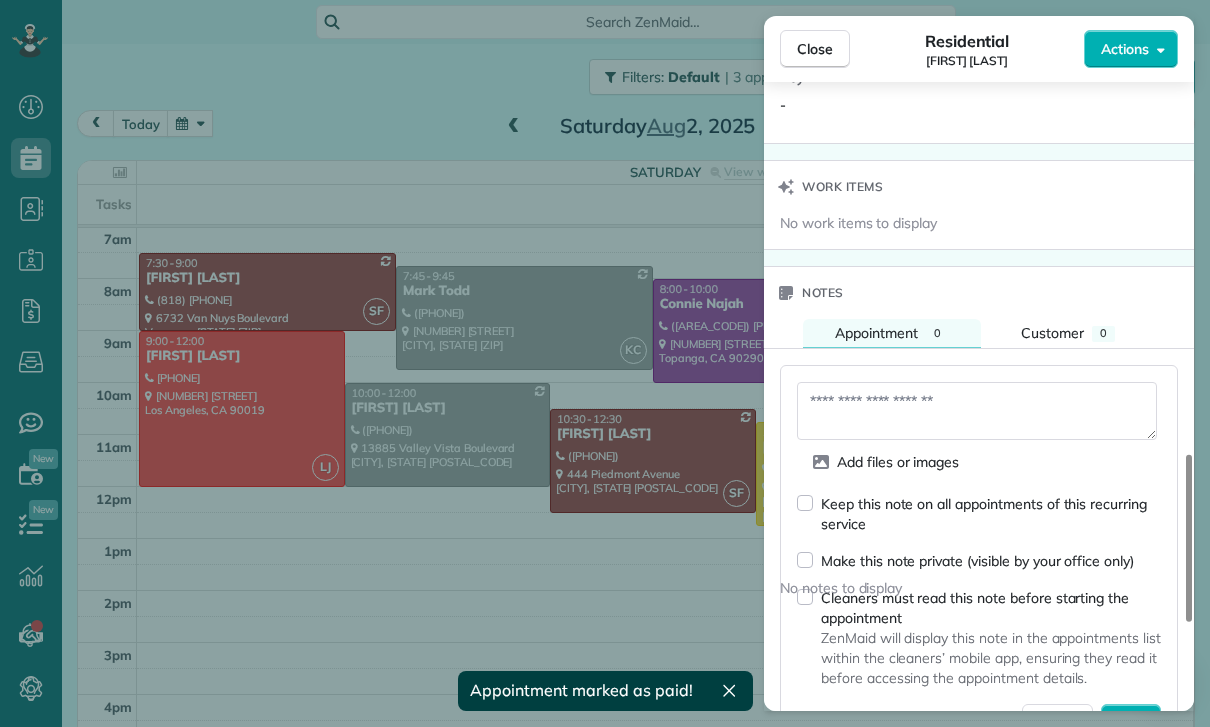 click at bounding box center [977, 411] 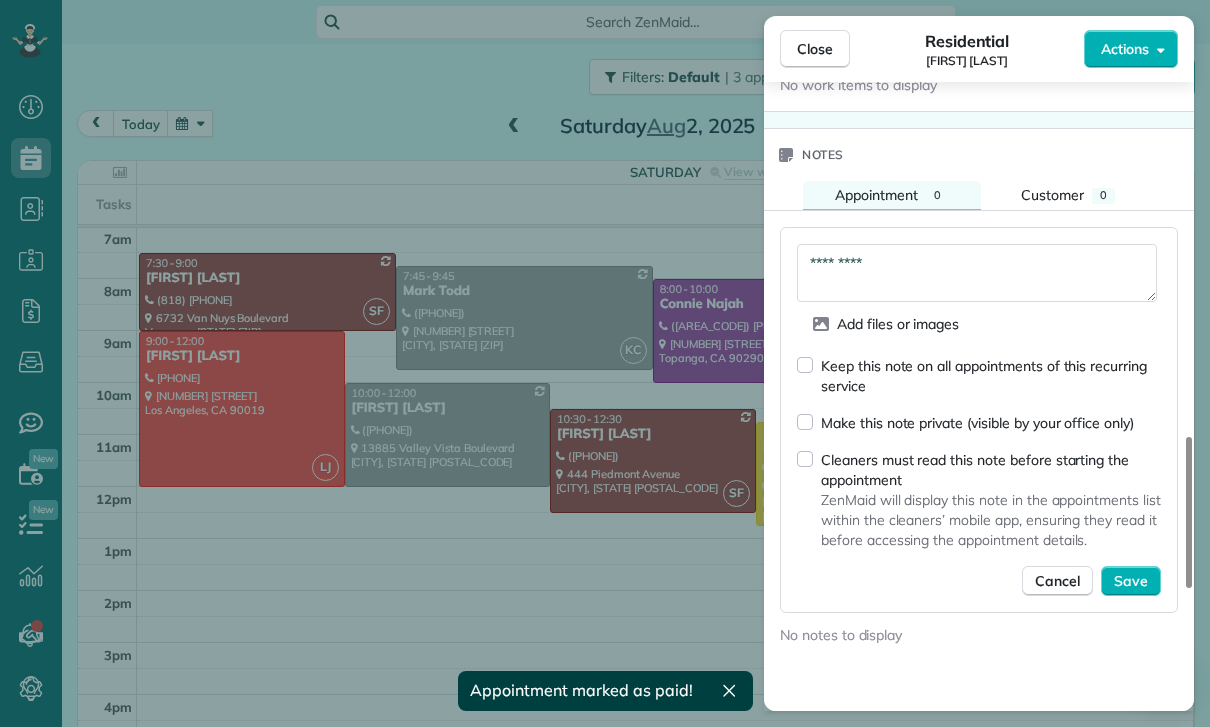 scroll, scrollTop: 1759, scrollLeft: 0, axis: vertical 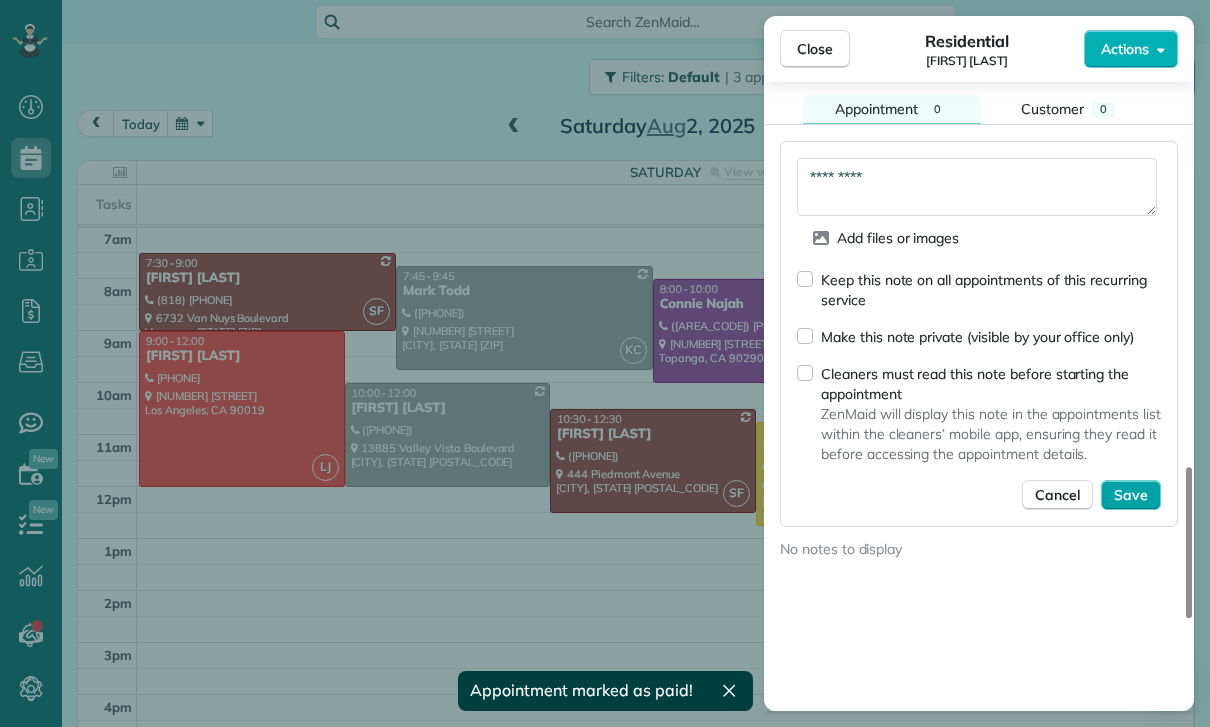 type on "*********" 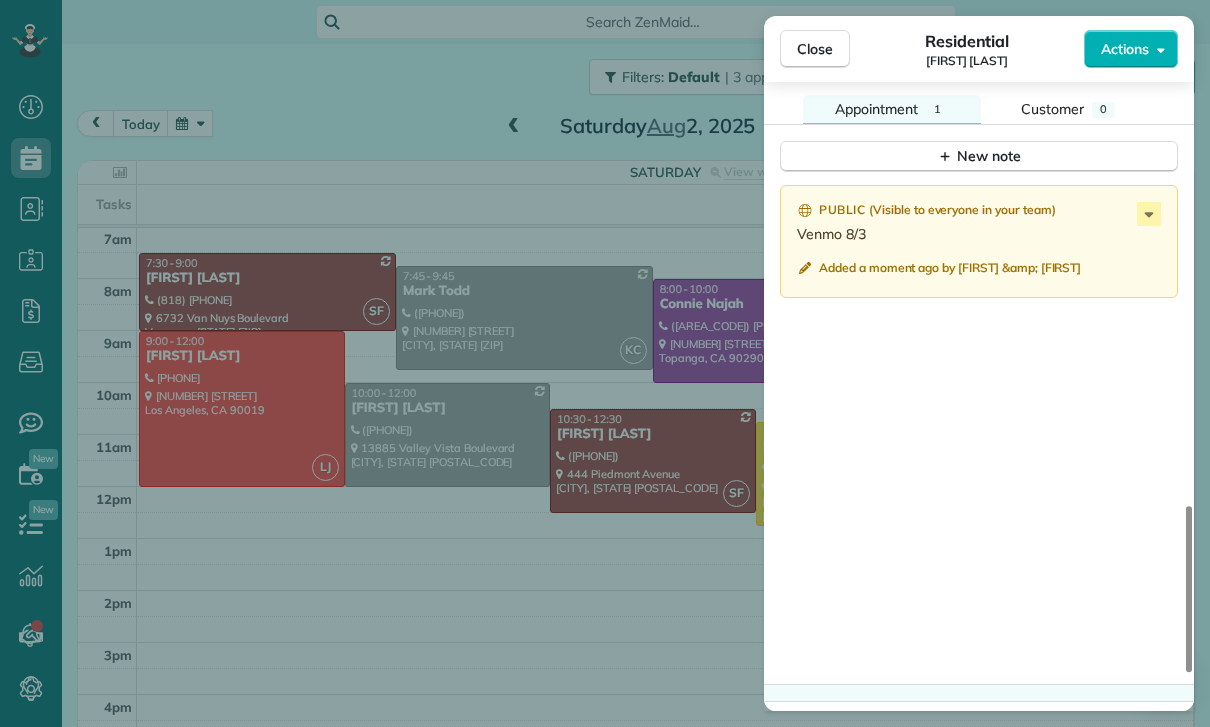 click on "Close Residential Johanna Lyudmirsky Actions Status Yet to Confirm Johanna Lyudmirsky · Open profile MOBILE (323) 632-8901 Copy No email on record Add email View Details Residential Saturday, August 02, 2025 ( 3 days ago ) 10:00 AM 12:00 PM 2 hours and 0 minutes Repeats every 4 weeks Edit recurring service Previous (Jul 05) Next (Aug 30) 13885 Valley Vista Boulevard Sherman Oaks CA 91423 Service was not rated yet Cleaners Time in and out Assign Invite Team Karla/Karina Cleaners No cleaners assigned yet Checklist Try Now Keep this appointment up to your standards. Stay on top of every detail, keep your cleaners organised, and your client happy. Assign a checklist Watch a 5 min demo Billing Billing actions Service Service Price (1x $145.00) $145.00 Add an item Overcharge $0.00 Discount $0.00 Coupon discount - Primary tax - Secondary tax - Total appointment price $145.00 Tips collected $0.00 Paid Total including tip $145.00 Get paid online in no-time! Send an invoice and reward your cleaners with tips Key # - 1" at bounding box center [605, 363] 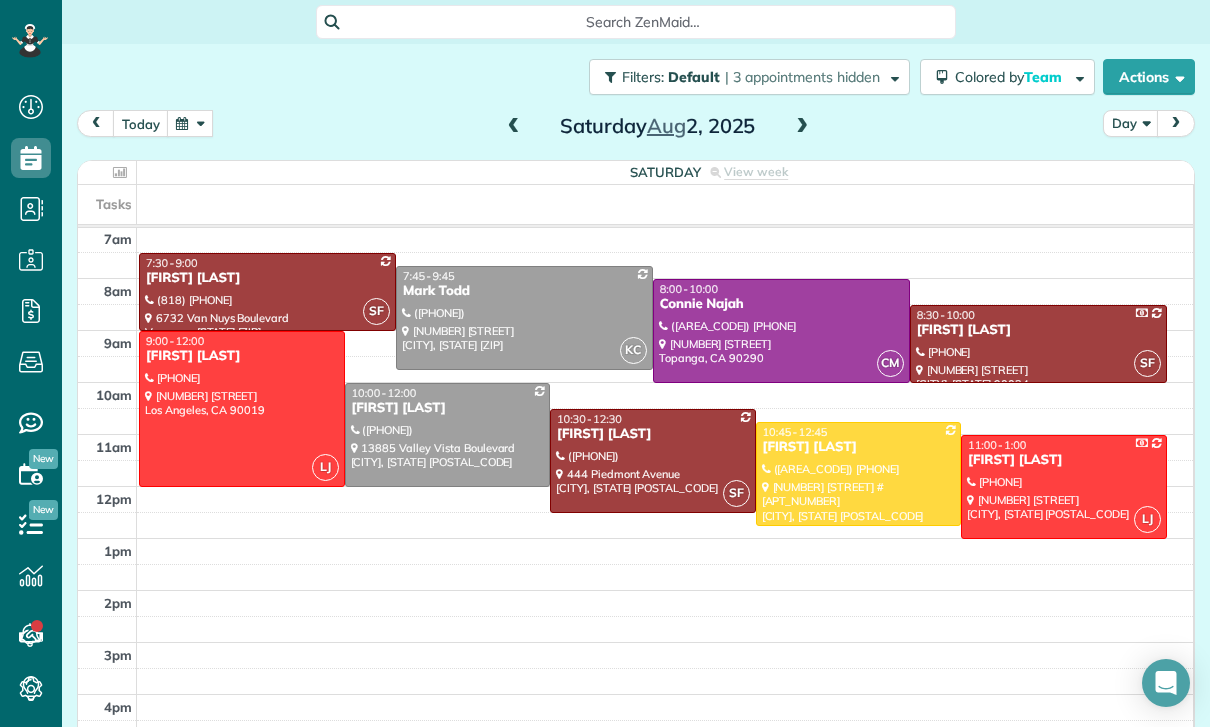 click at bounding box center [190, 123] 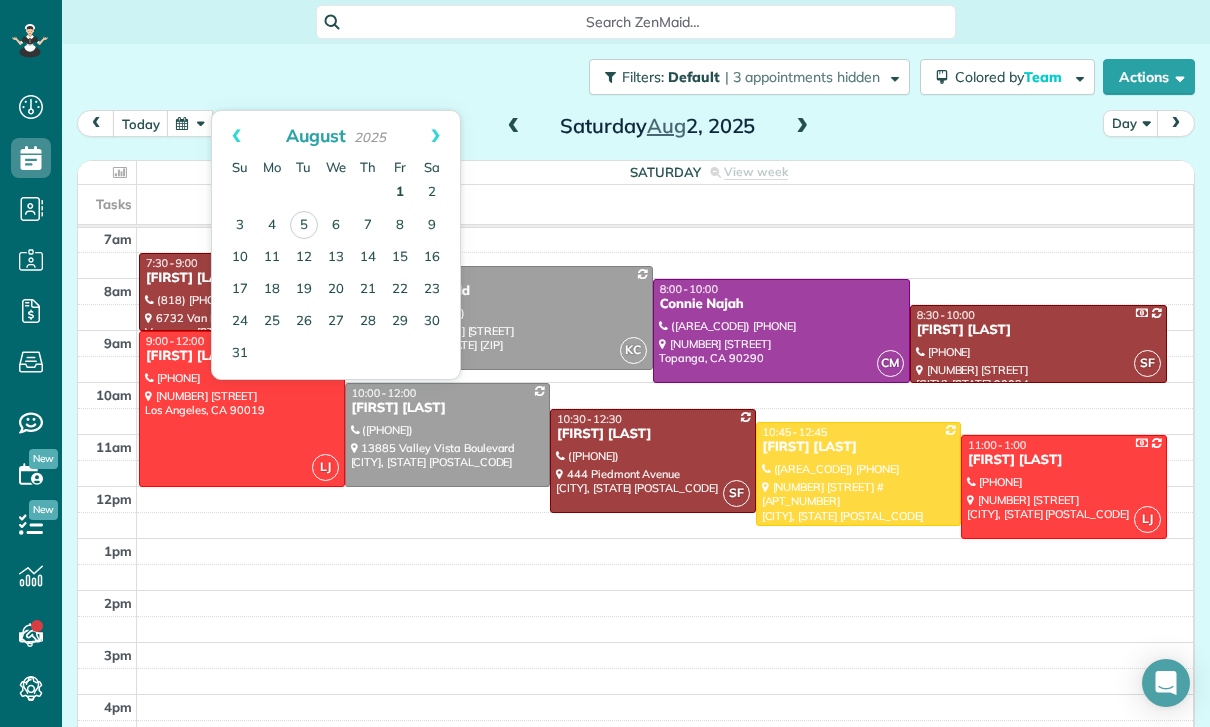 click on "1" at bounding box center (400, 193) 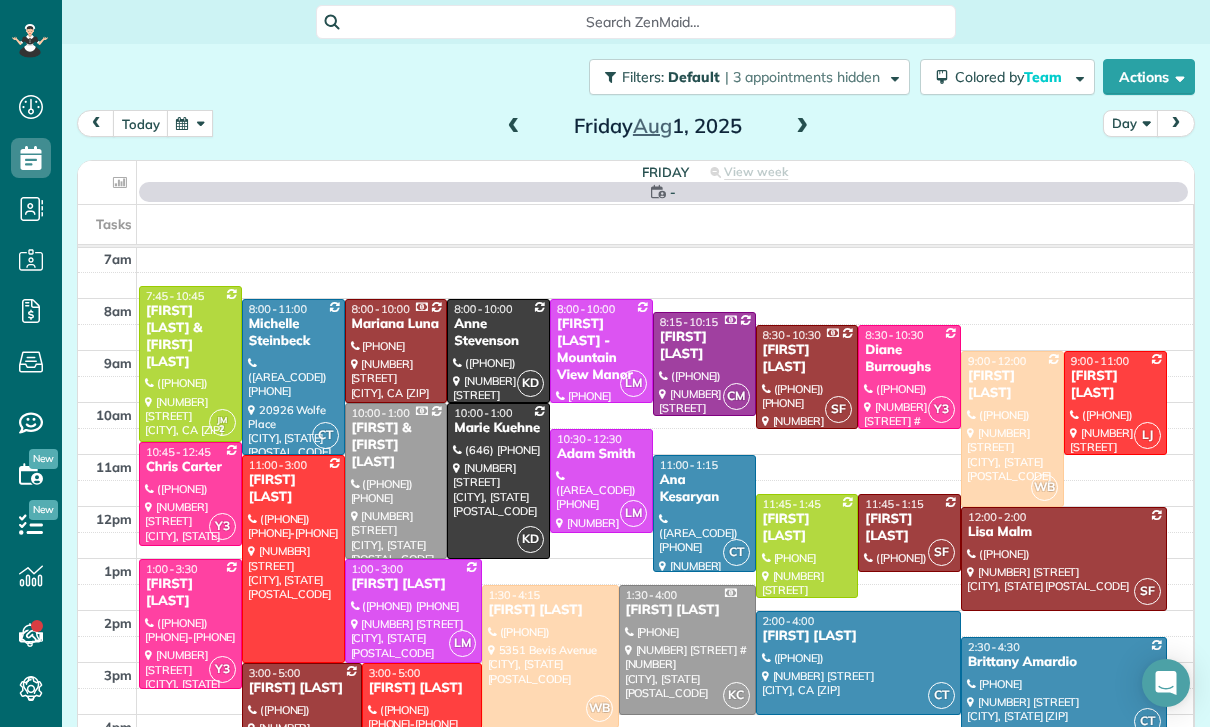 scroll, scrollTop: 157, scrollLeft: 0, axis: vertical 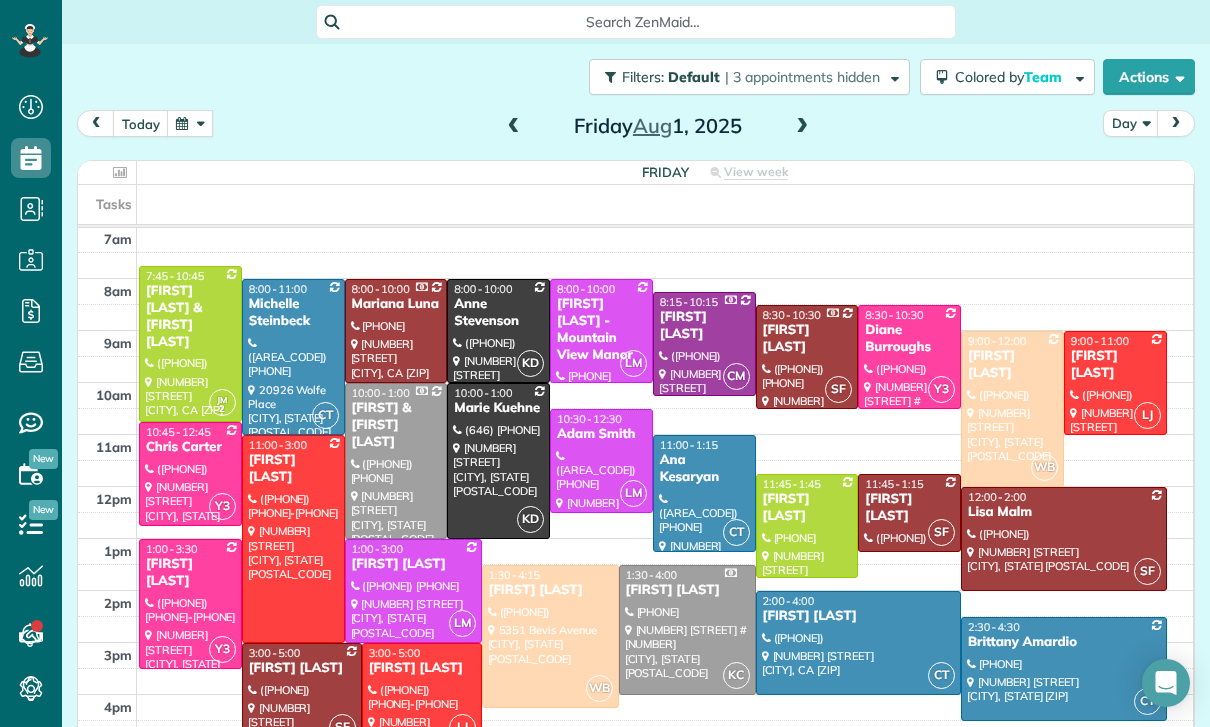click on "Diane Burroughs" at bounding box center [909, 339] 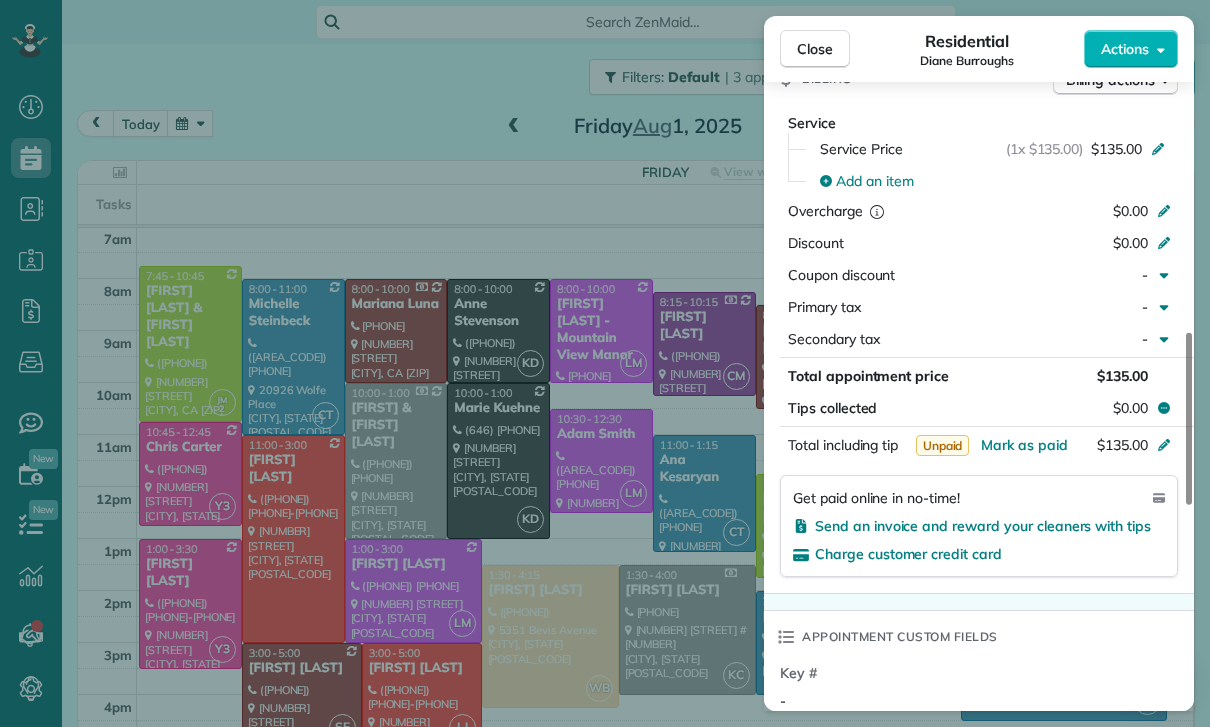 scroll, scrollTop: 1003, scrollLeft: 0, axis: vertical 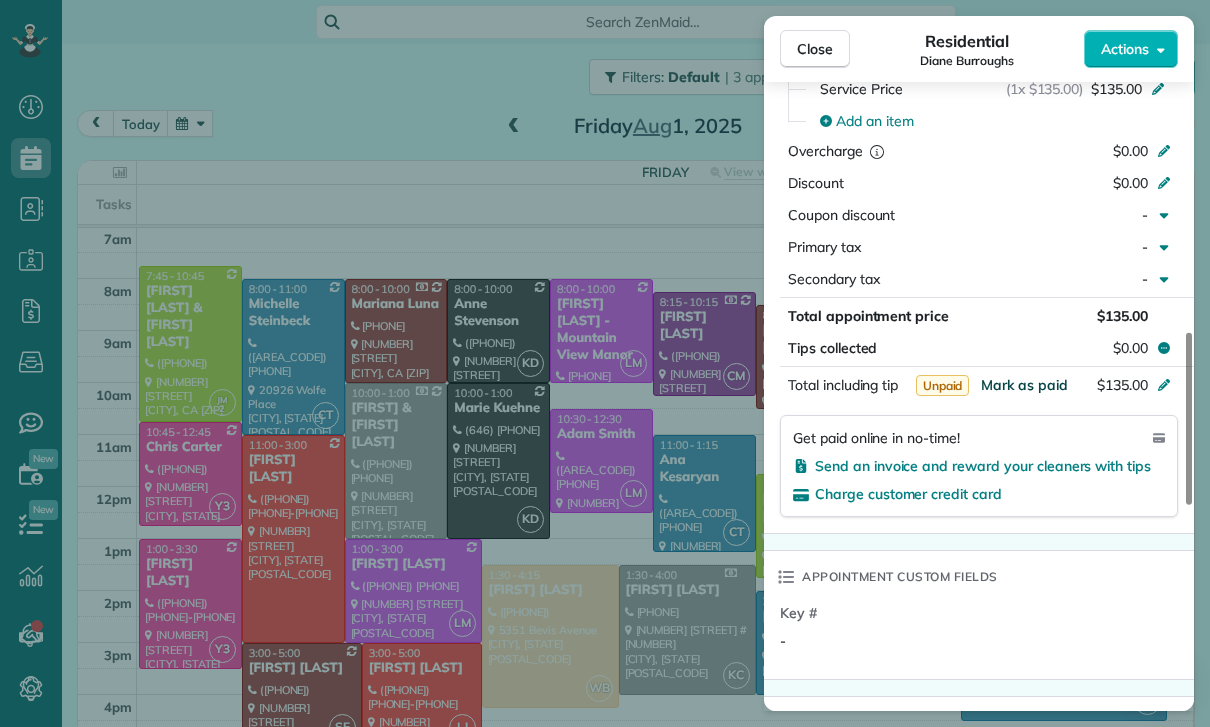 click on "Mark as paid" at bounding box center (1024, 385) 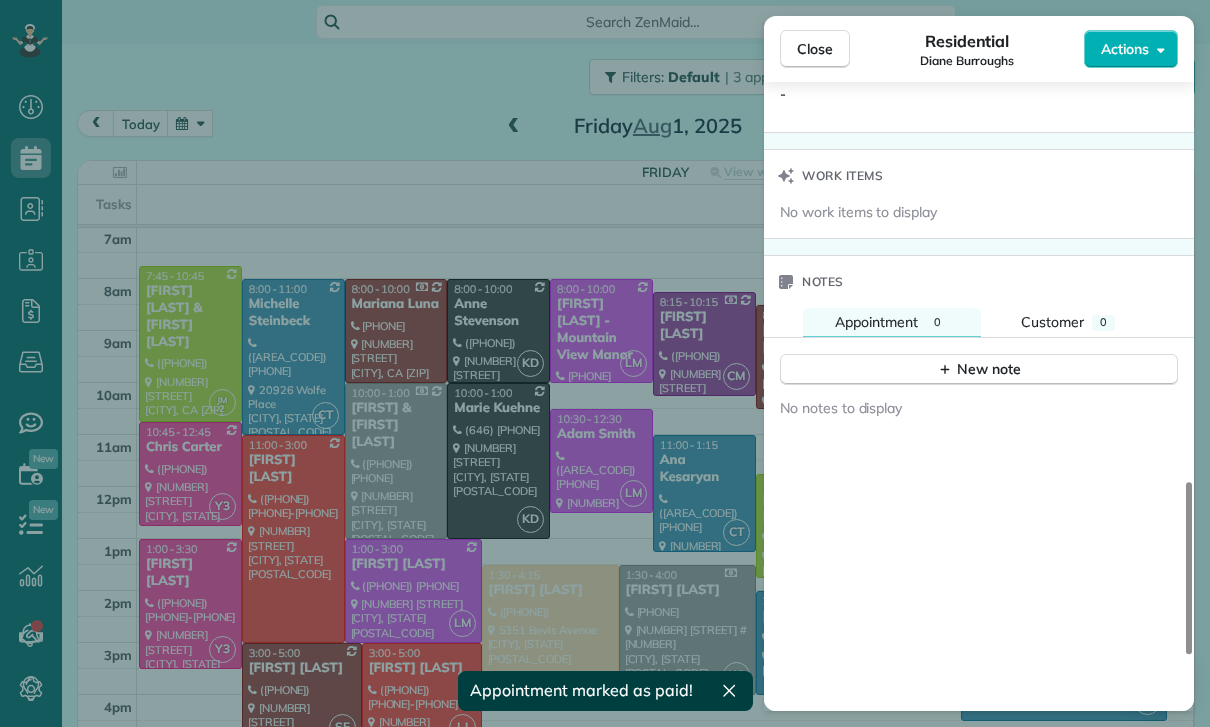 scroll, scrollTop: 1620, scrollLeft: 0, axis: vertical 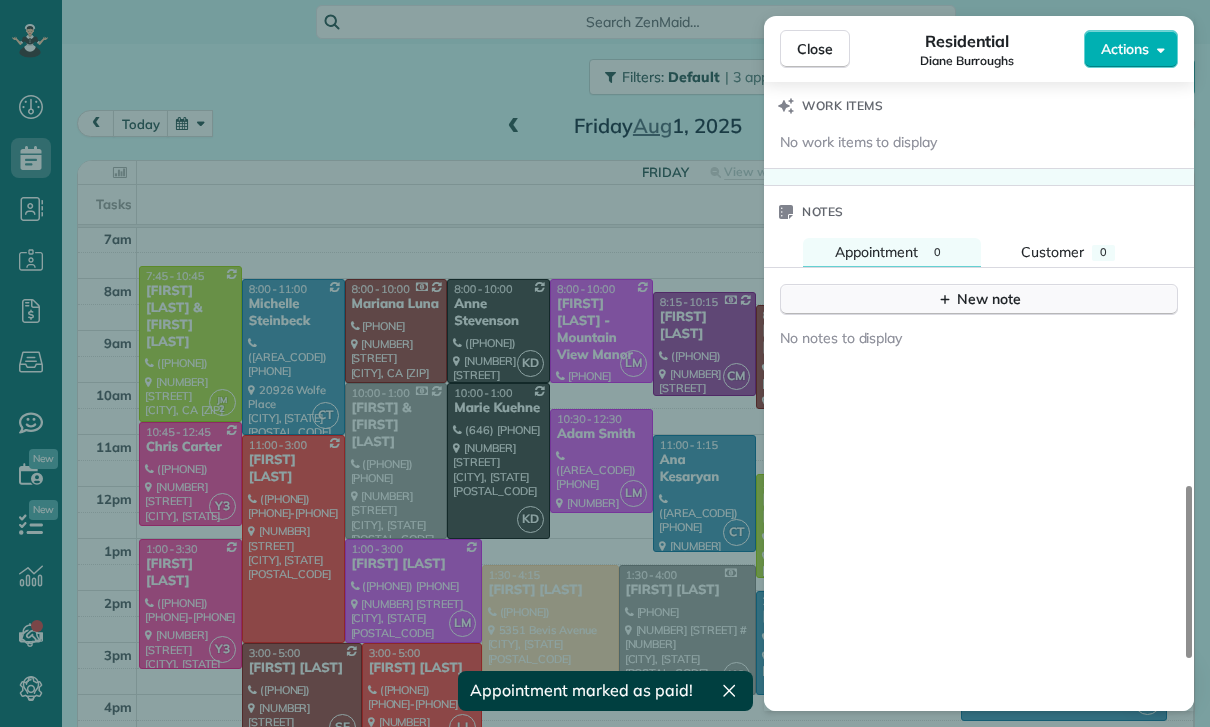 click on "New note" at bounding box center [979, 299] 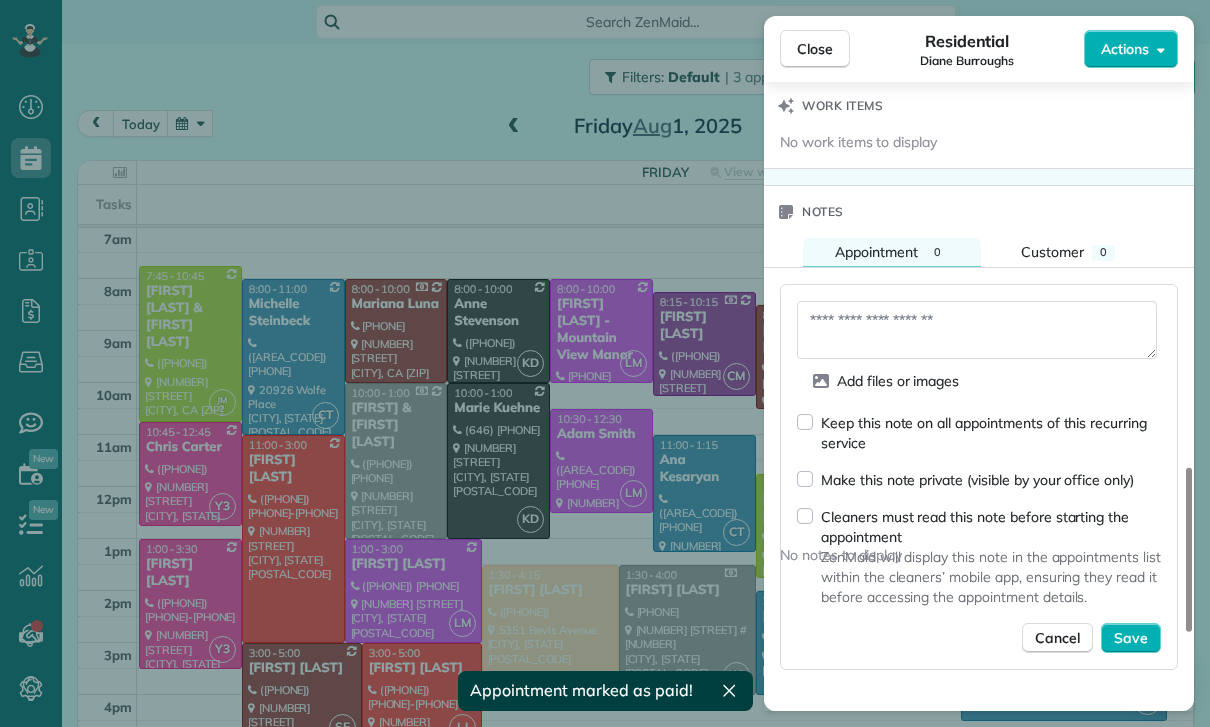 click at bounding box center [977, 330] 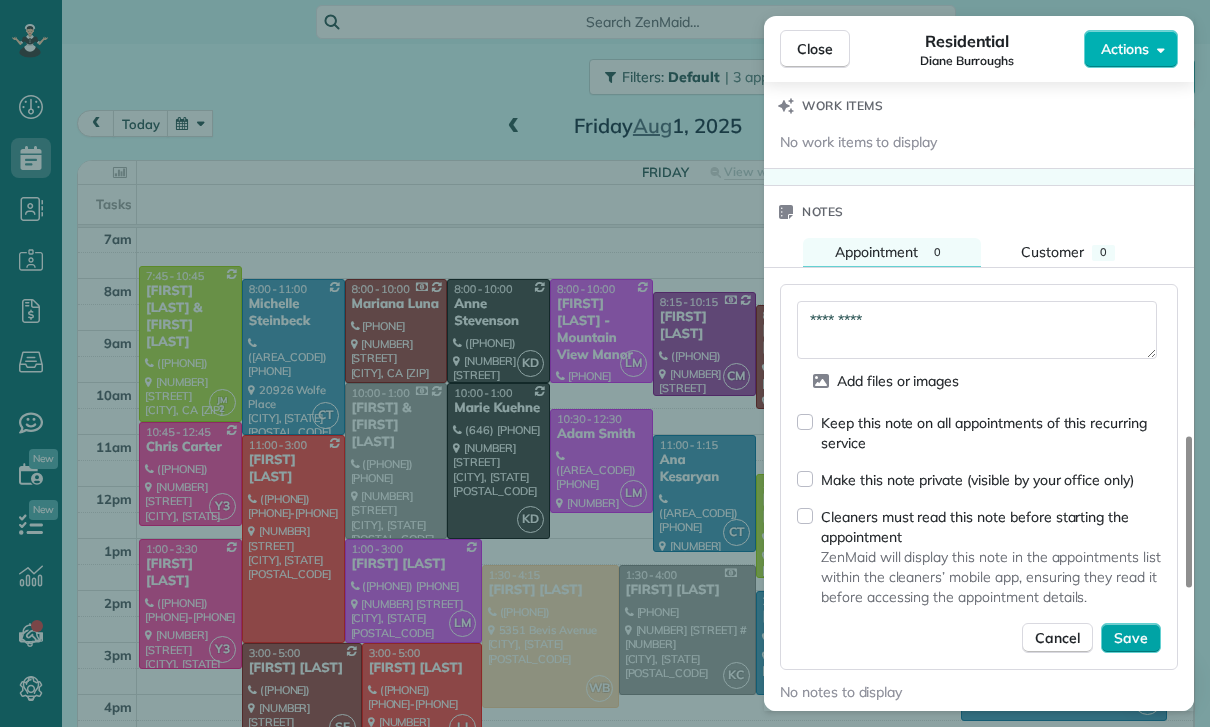 type on "*********" 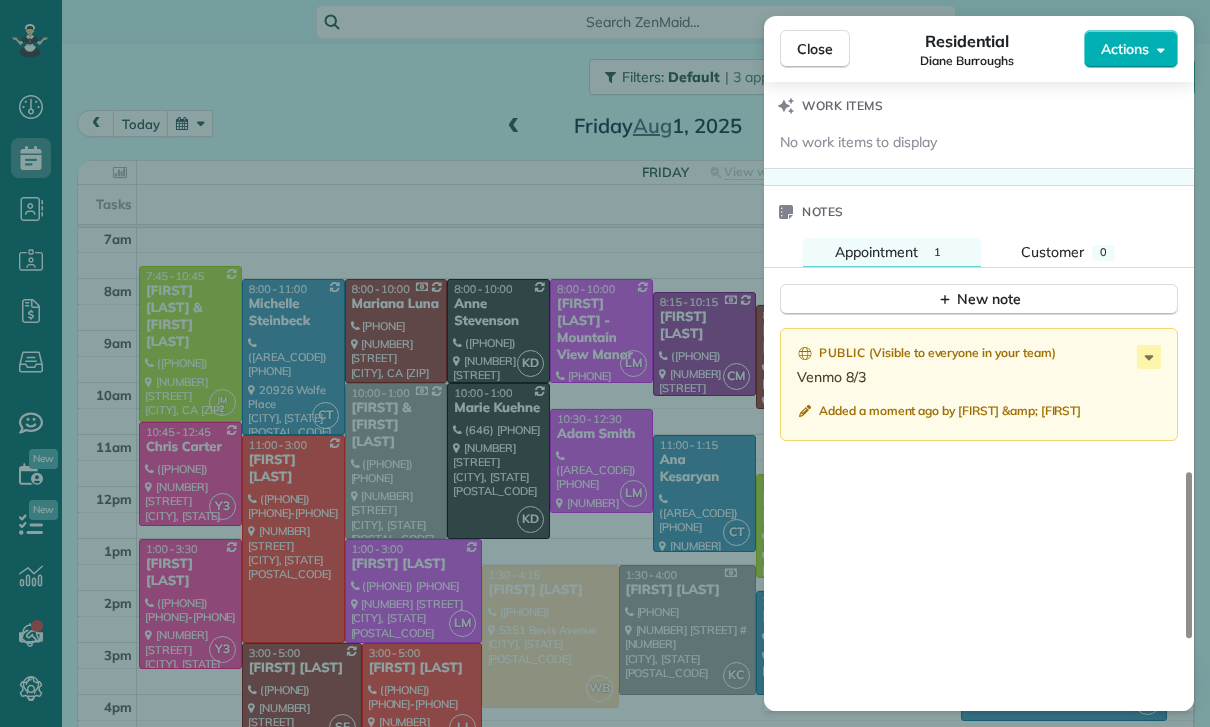 click on "Close Residential Diane Burroughs Actions Status Yet to Confirm Diane Burroughs · Open profile MOBILE (323) 804-1028 Copy No email on record Add email View Details Residential Friday, August 01, 2025 ( 4 days ago ) 8:30 AM 10:30 AM 2 hours and 0 minutes Repeats every 2 weeks Edit recurring service Previous (Jul 18) Next (Aug 15) 3425 West Olive Avenue #450 Burbank CA 91505 Service was not rated yet Cleaners Time in and out Assign Invite Team Yuri Cleaners Yuri   8:30 AM 10:30 AM Checklist Try Now Keep this appointment up to your standards. Stay on top of every detail, keep your cleaners organised, and your client happy. Assign a checklist Watch a 5 min demo Billing Billing actions Service Service Price (1x $135.00) $135.00 Add an item Overcharge $0.00 Discount $0.00 Coupon discount - Primary tax - Secondary tax - Total appointment price $135.00 Tips collected $0.00 Paid Total including tip $135.00 Get paid online in no-time! Send an invoice and reward your cleaners with tips Charge customer credit card Key #" at bounding box center [605, 363] 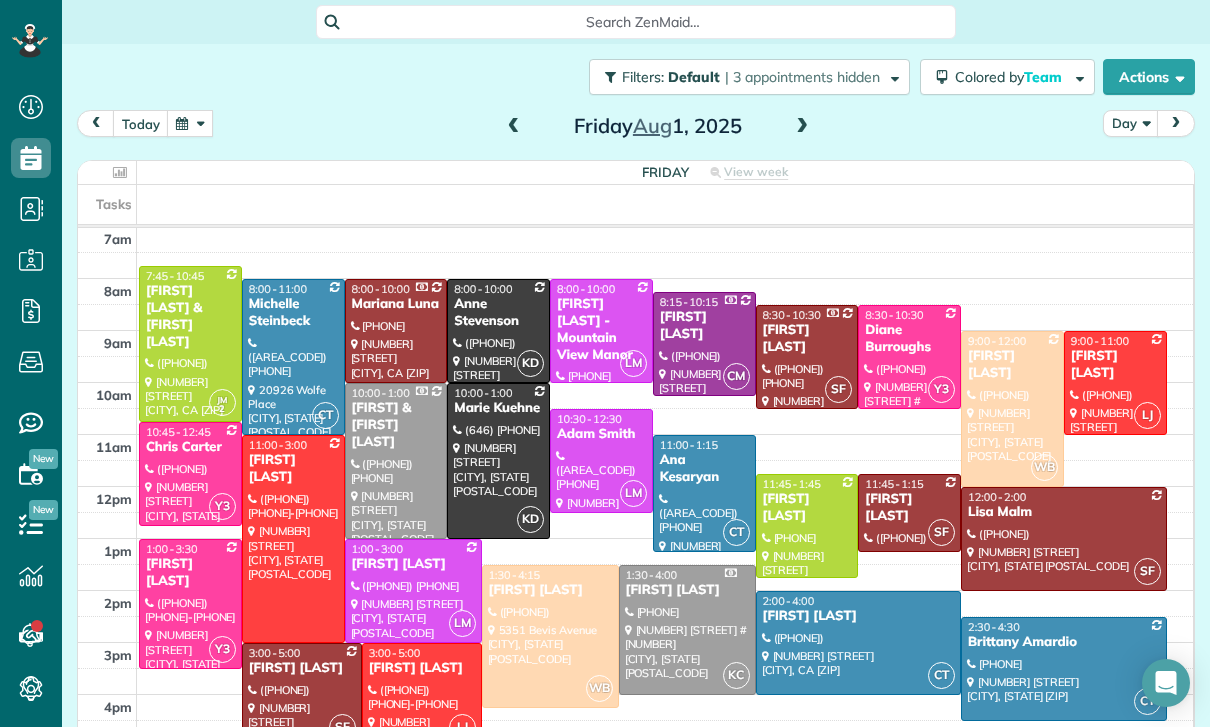 click at bounding box center (190, 123) 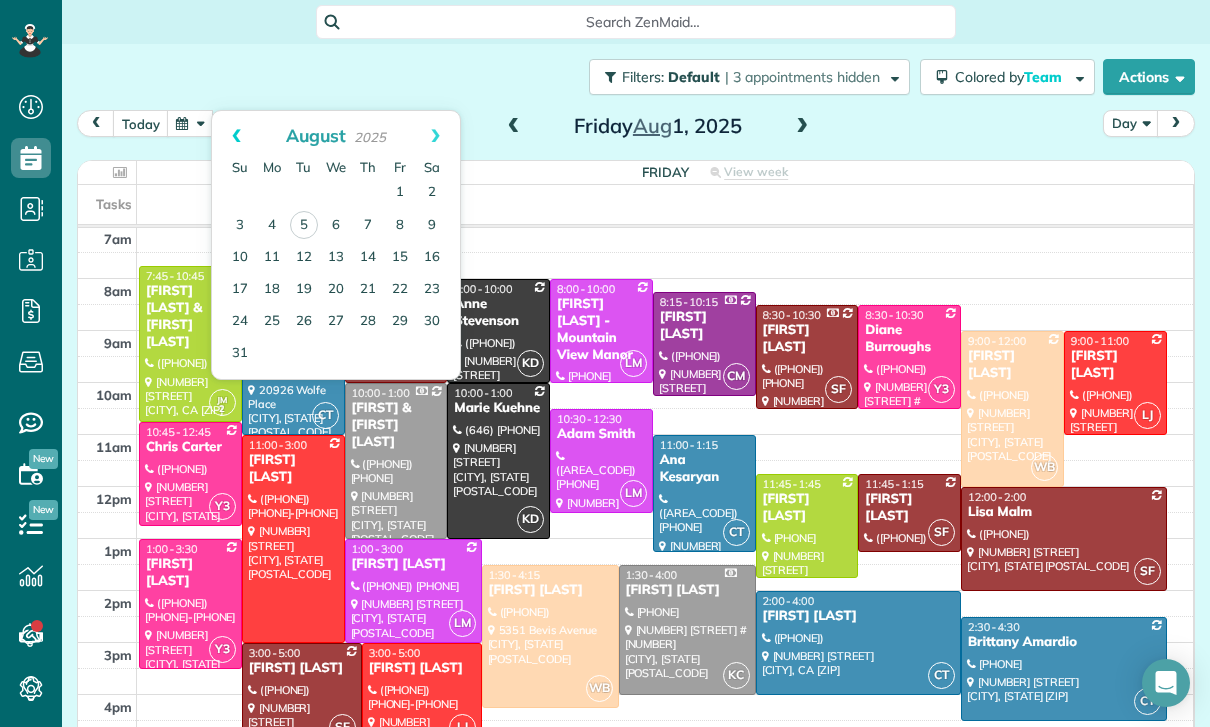 click on "Prev" at bounding box center (236, 136) 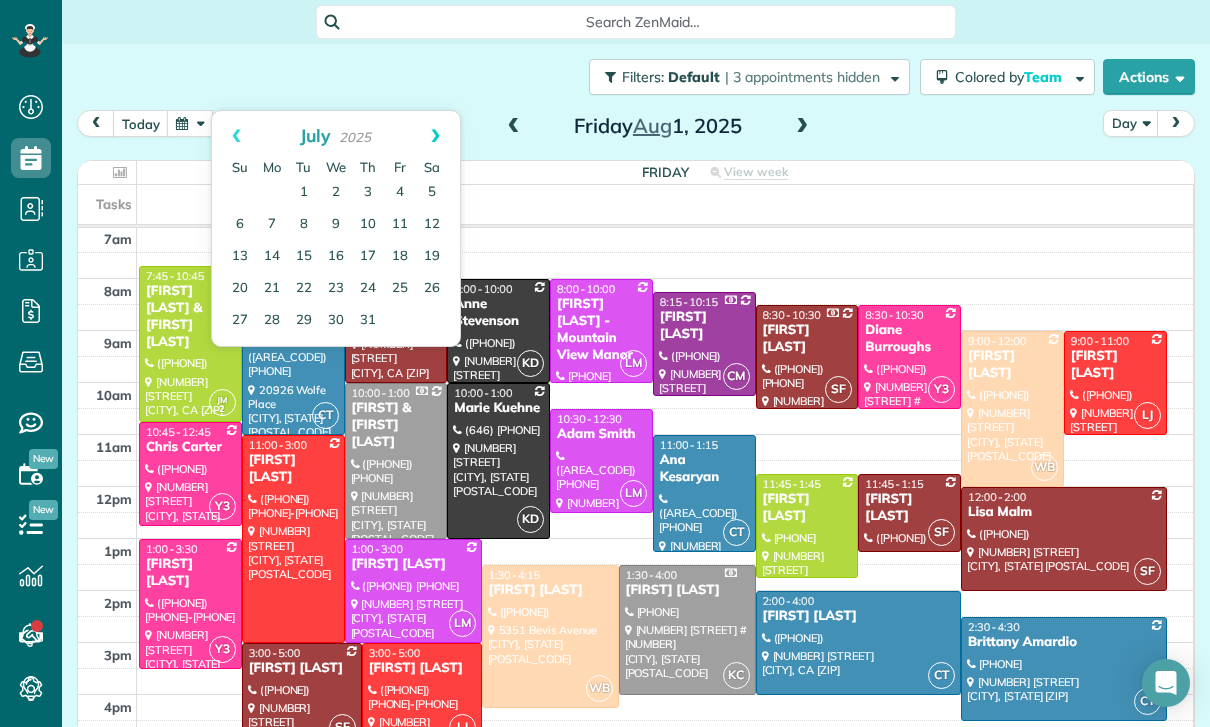 click on "Next" at bounding box center (435, 136) 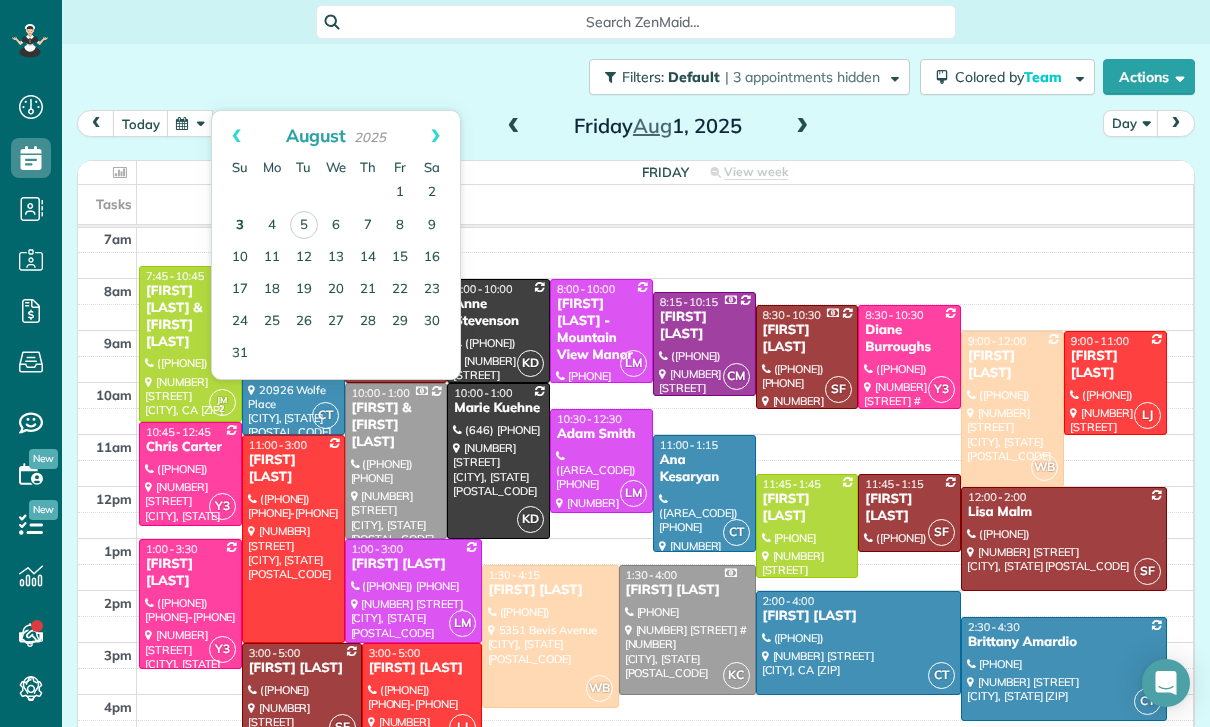click on "3" at bounding box center (240, 226) 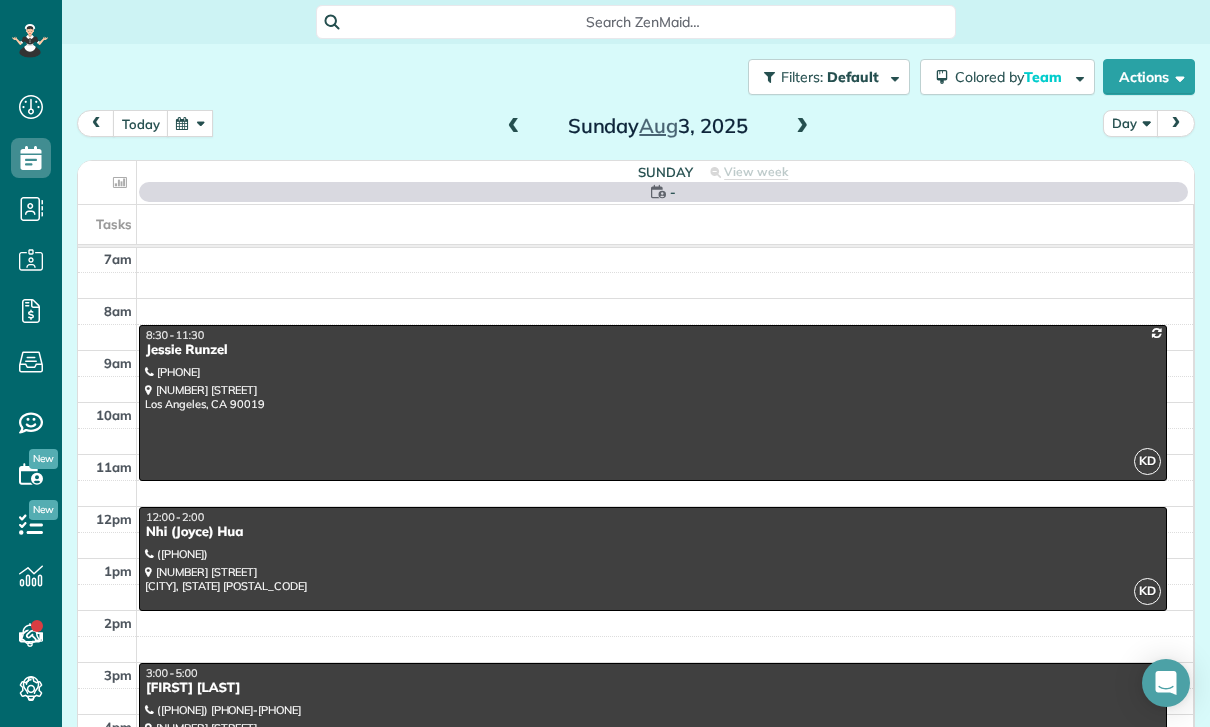 scroll, scrollTop: 157, scrollLeft: 0, axis: vertical 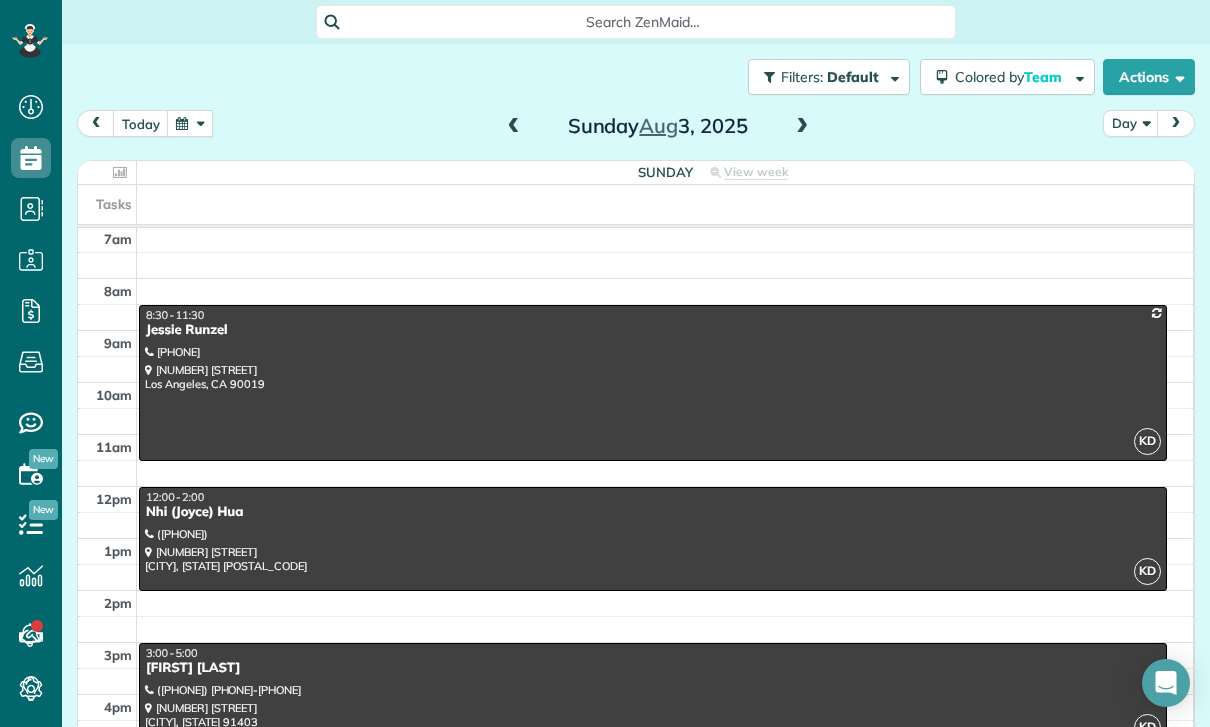 click at bounding box center (653, 383) 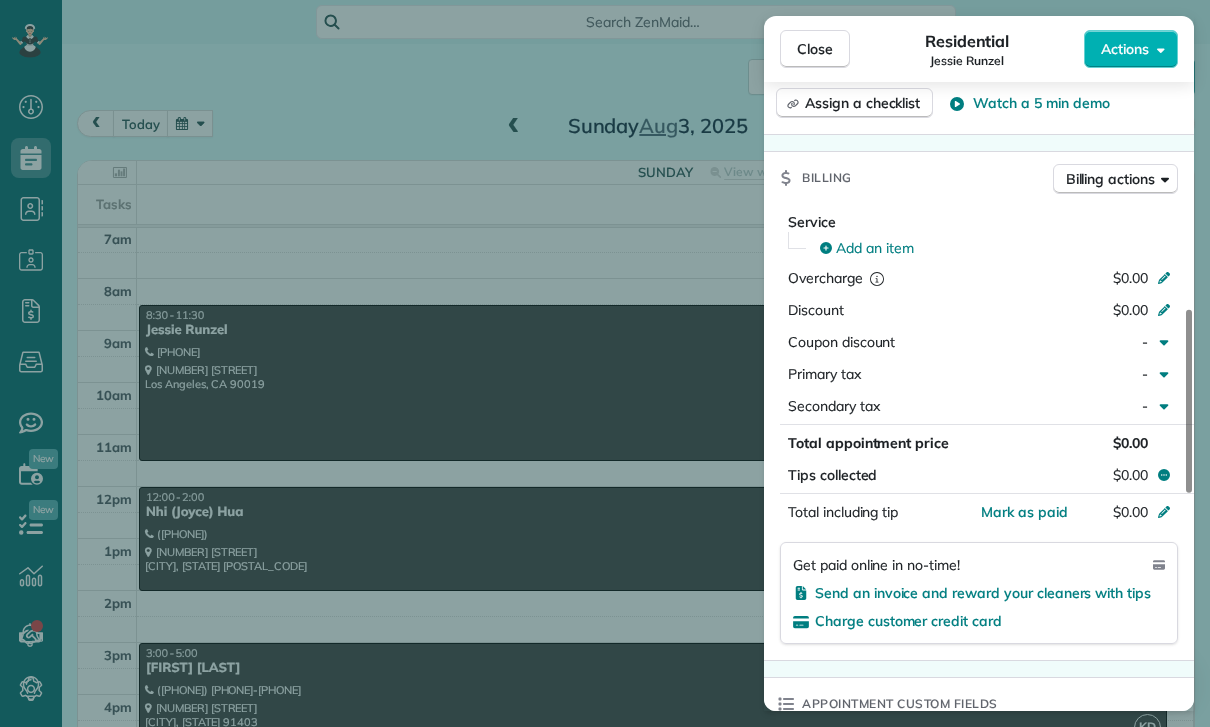 scroll, scrollTop: 867, scrollLeft: 0, axis: vertical 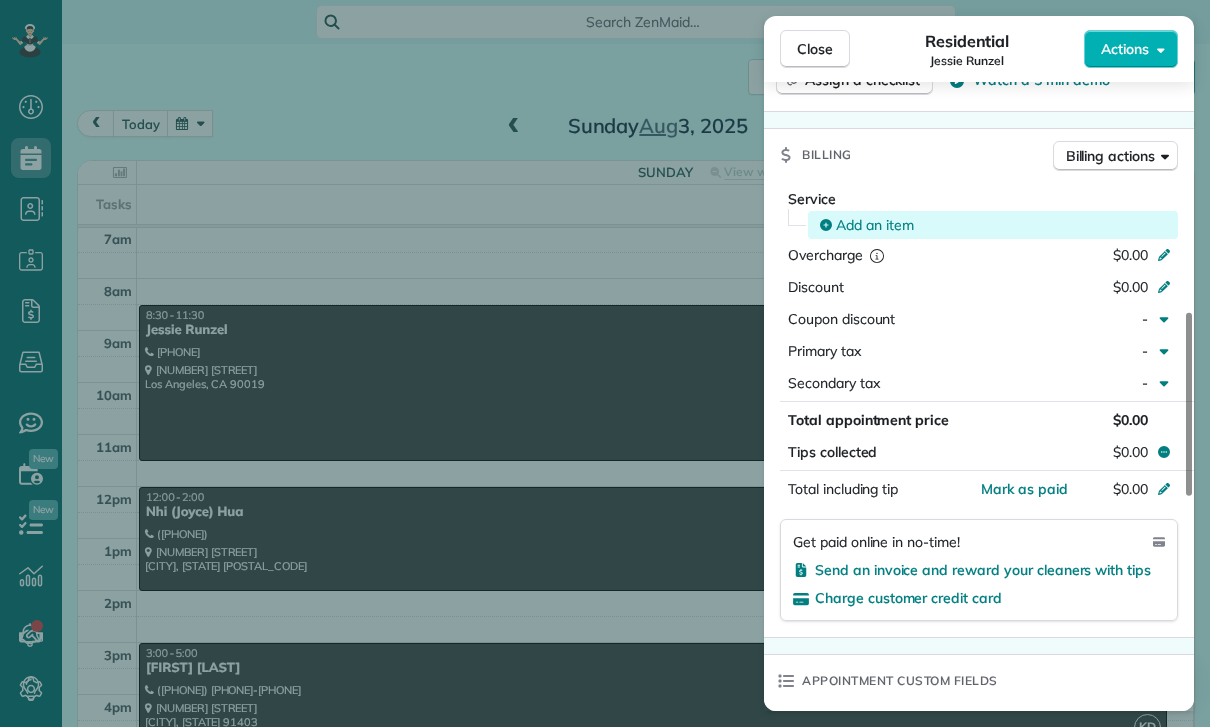 click on "Add an item" at bounding box center [875, 225] 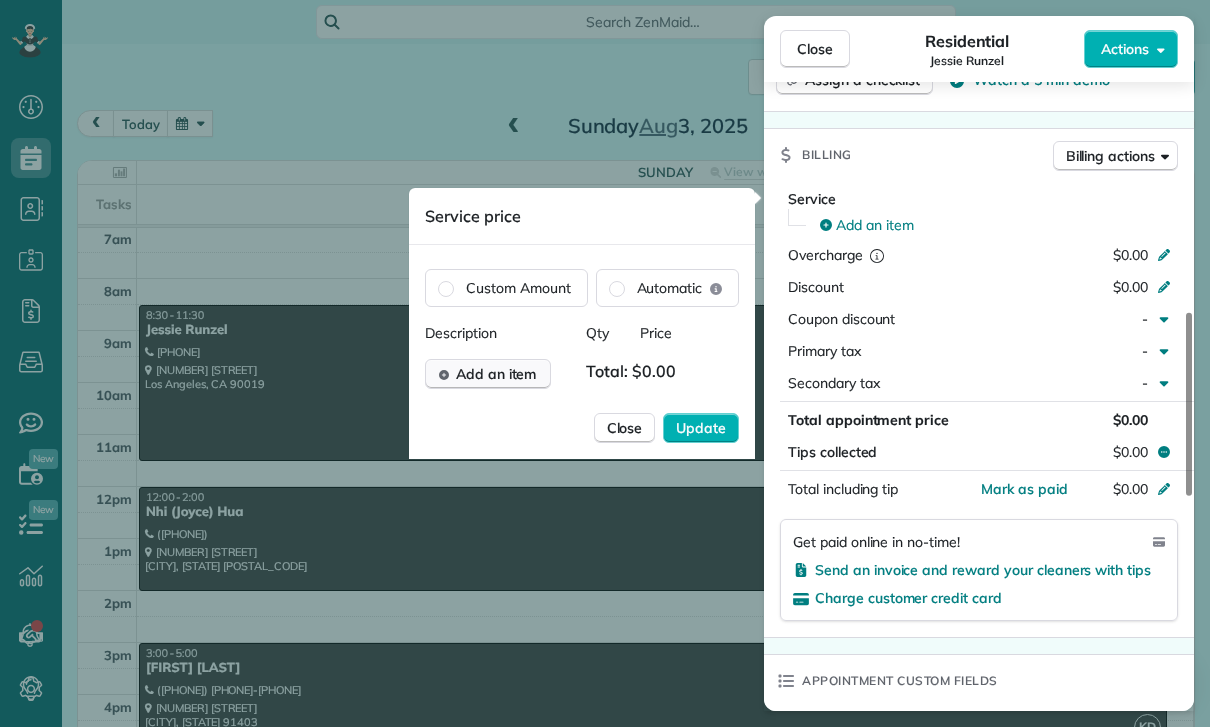 click on "Add an item" at bounding box center (496, 374) 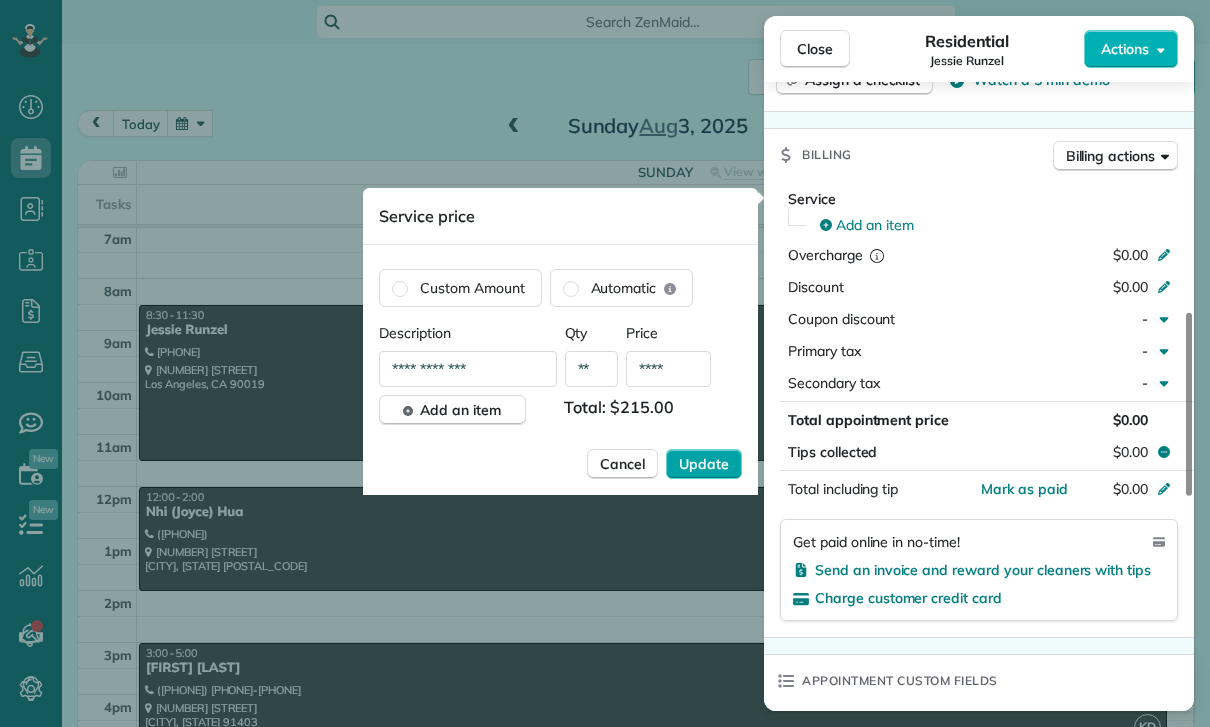 type on "****" 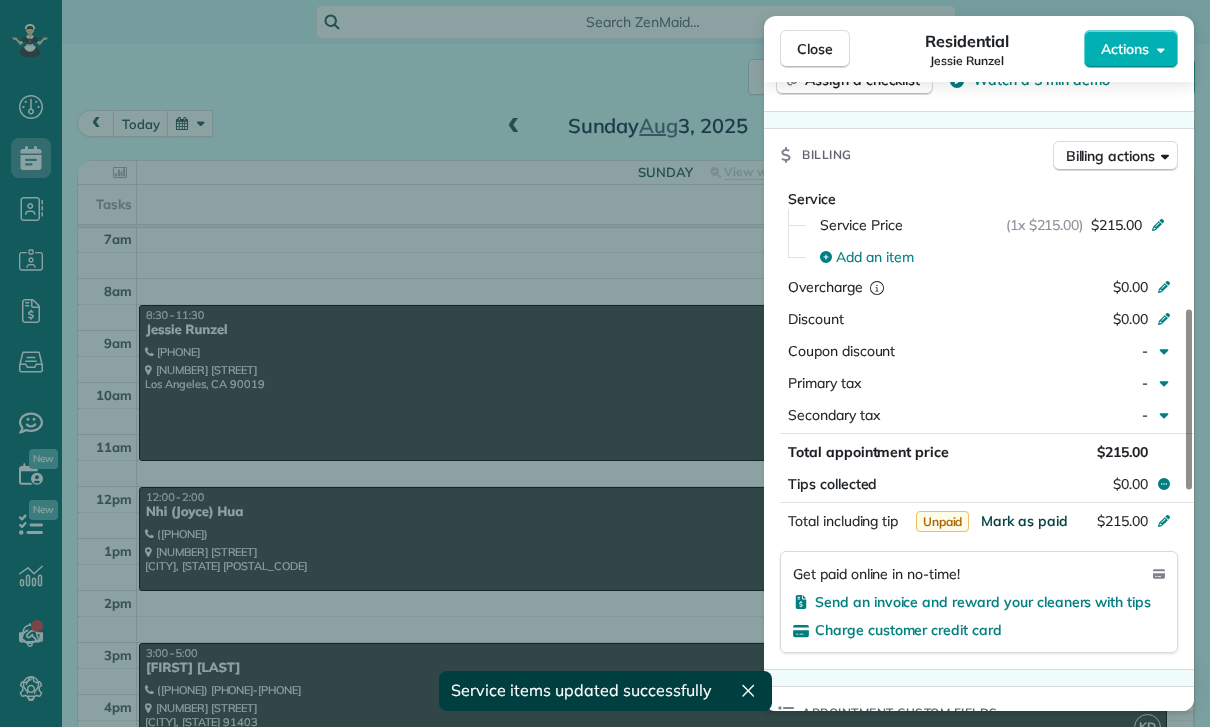 click on "Mark as paid" at bounding box center [1024, 521] 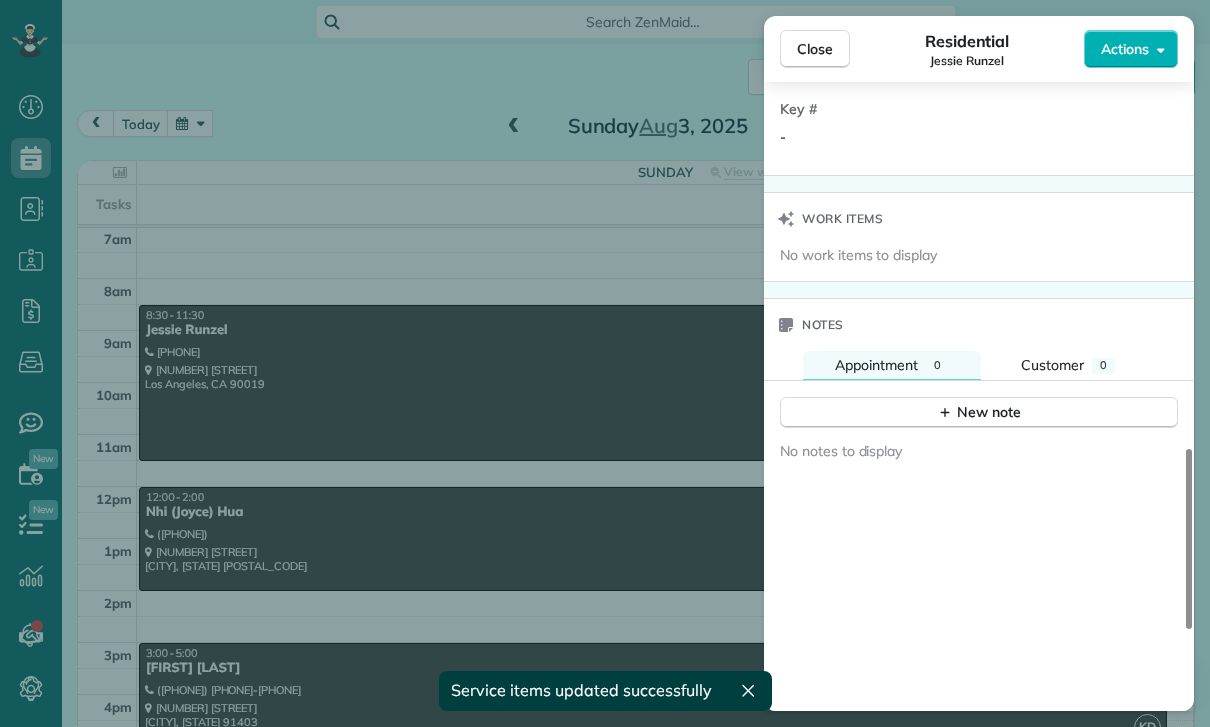 scroll, scrollTop: 1624, scrollLeft: 0, axis: vertical 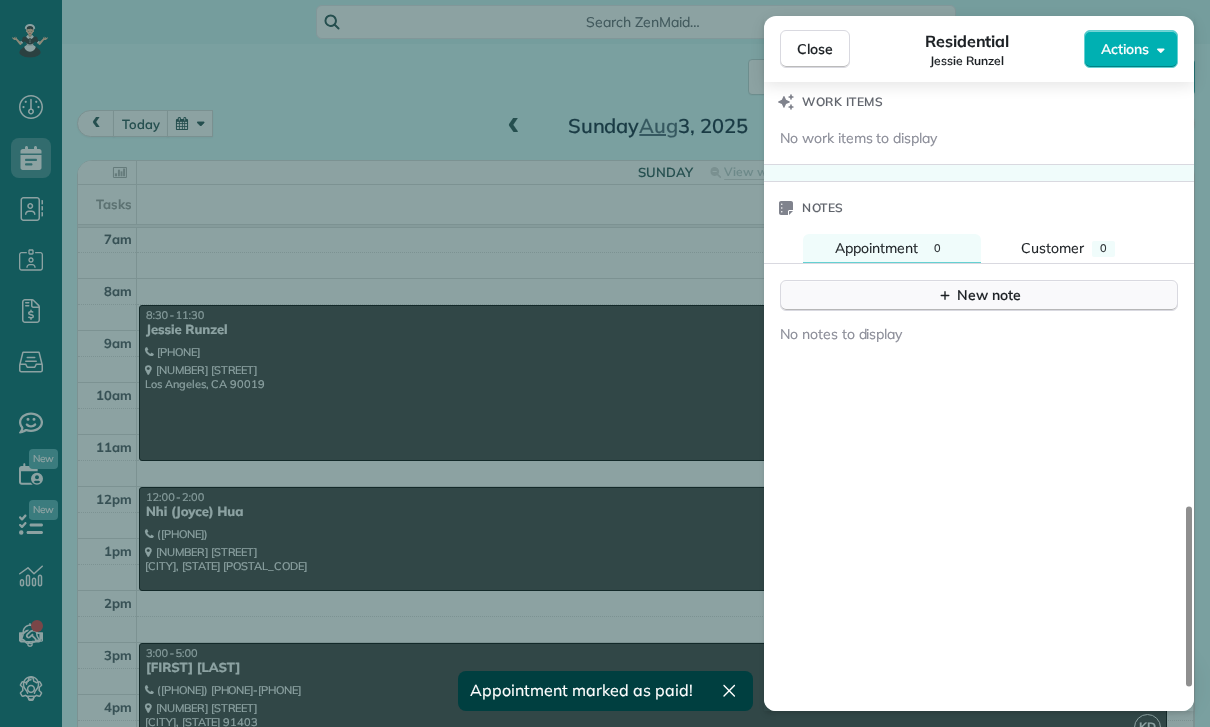 click on "New note" at bounding box center (979, 295) 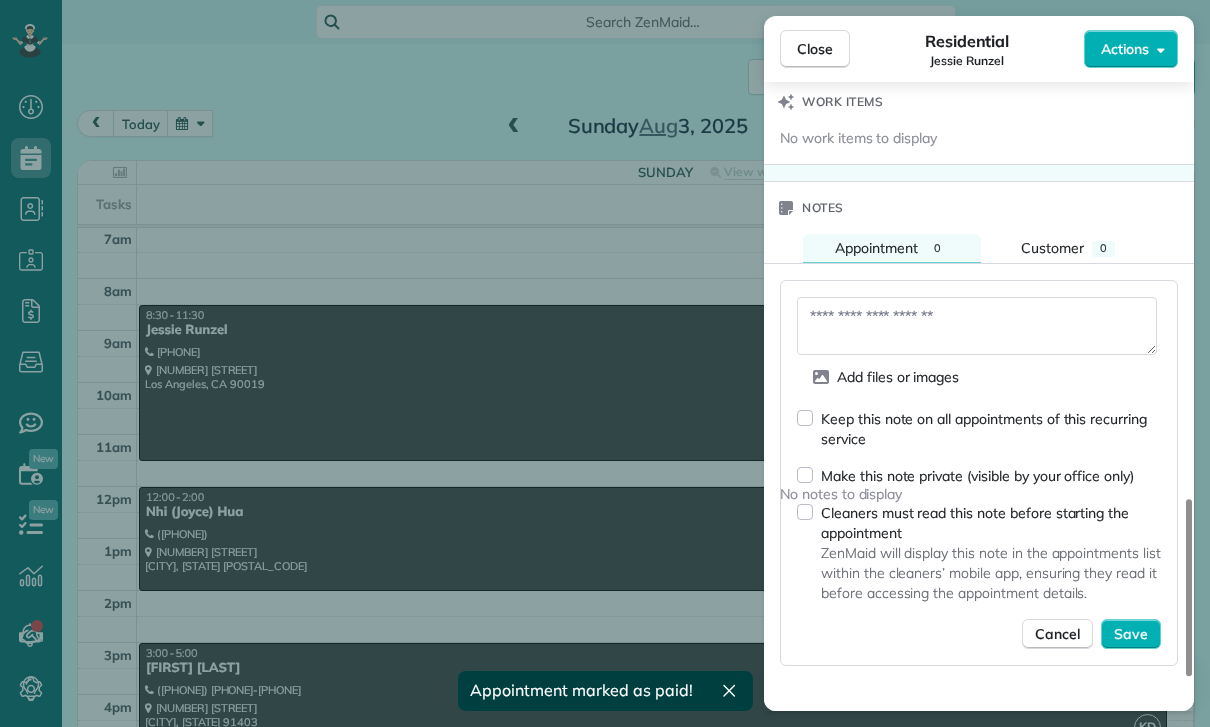 click at bounding box center [977, 326] 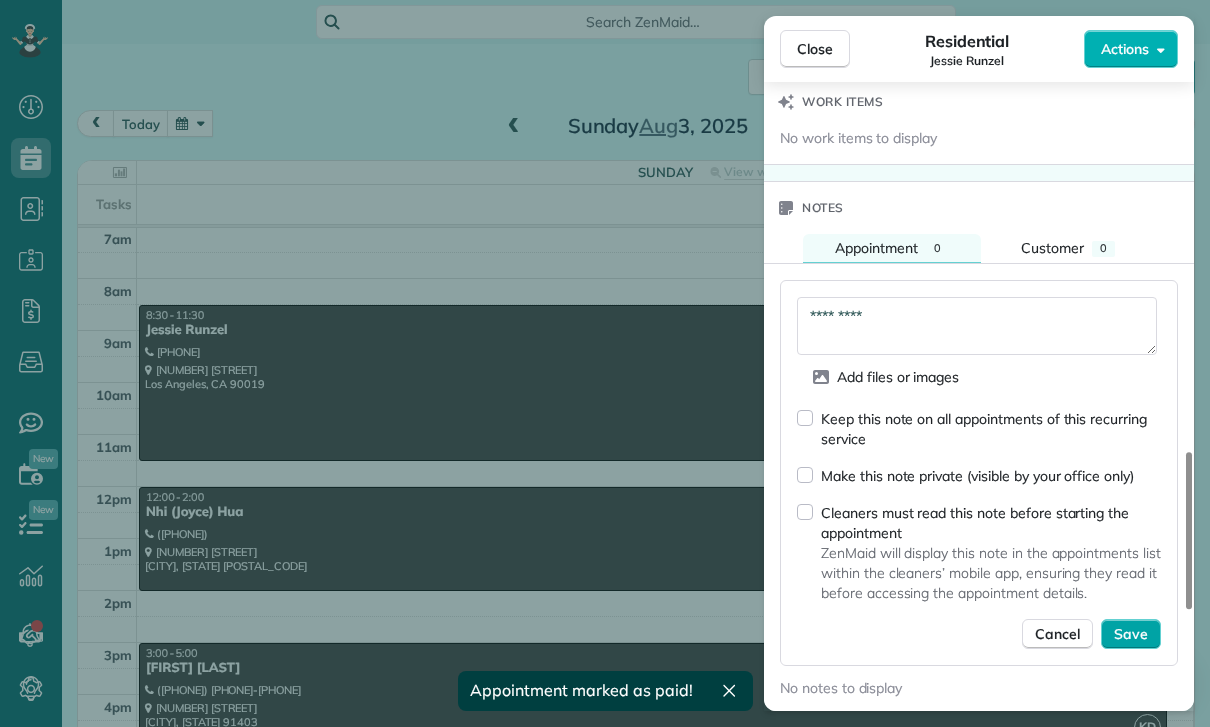 type on "*********" 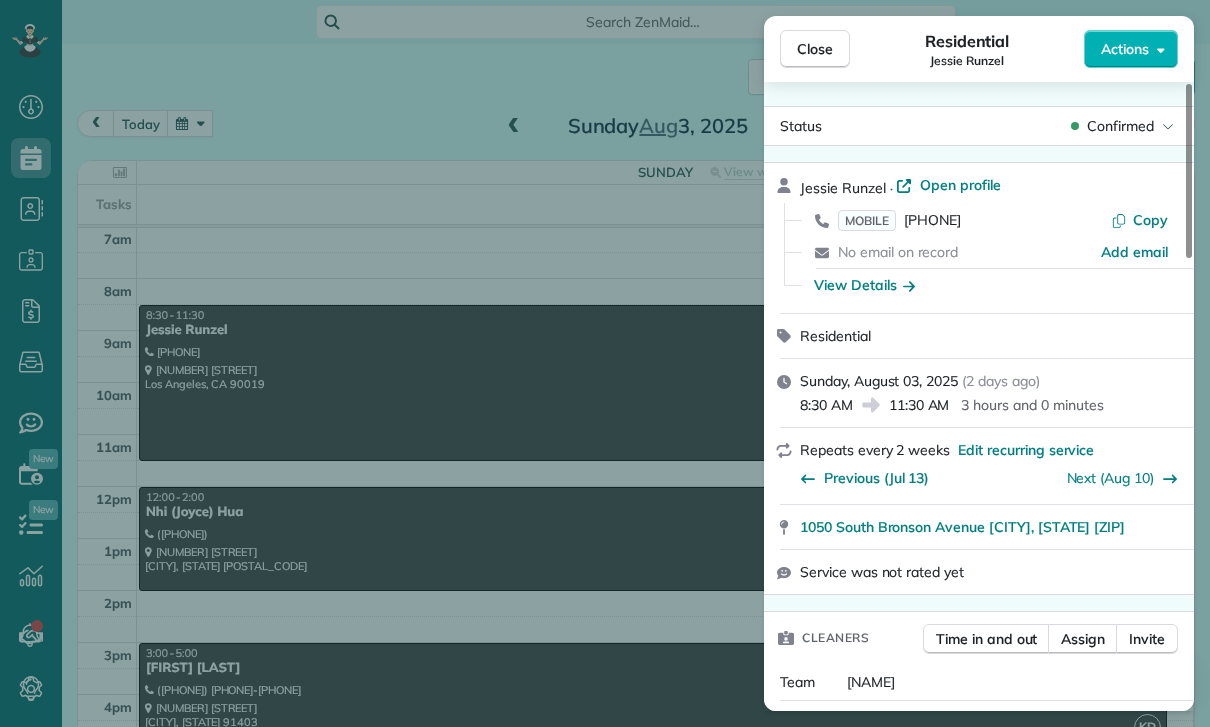 scroll, scrollTop: 0, scrollLeft: 0, axis: both 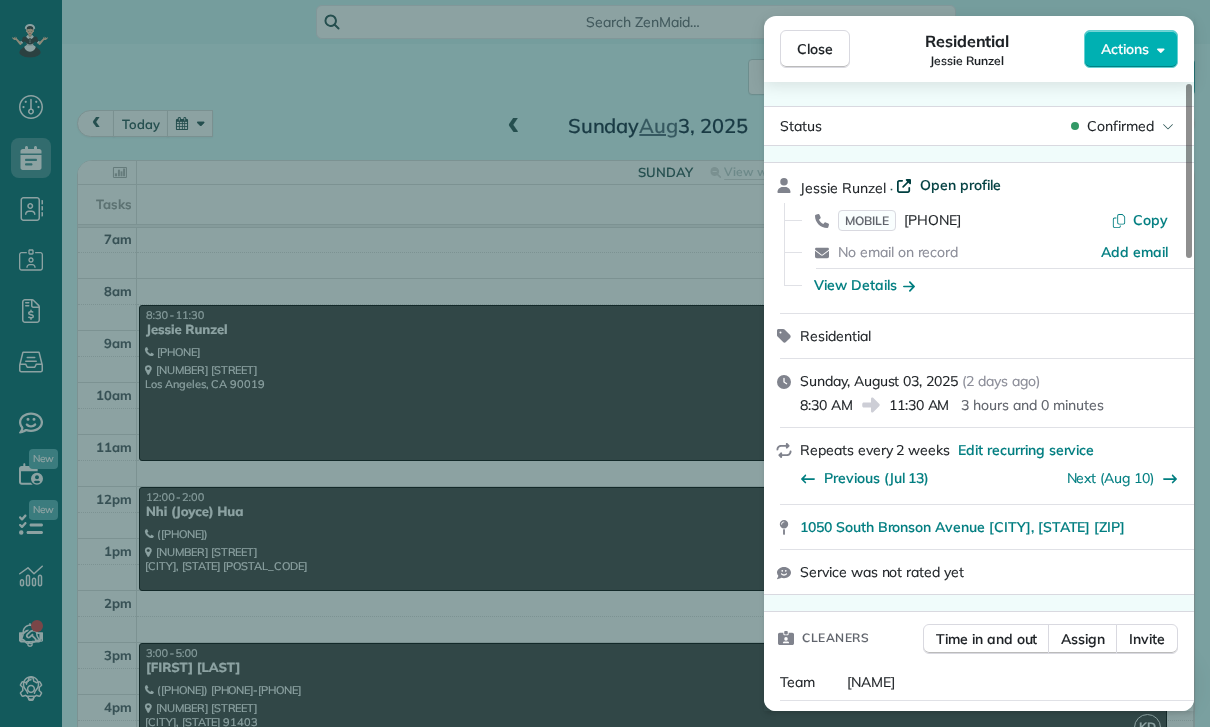 click on "Open profile" at bounding box center [960, 185] 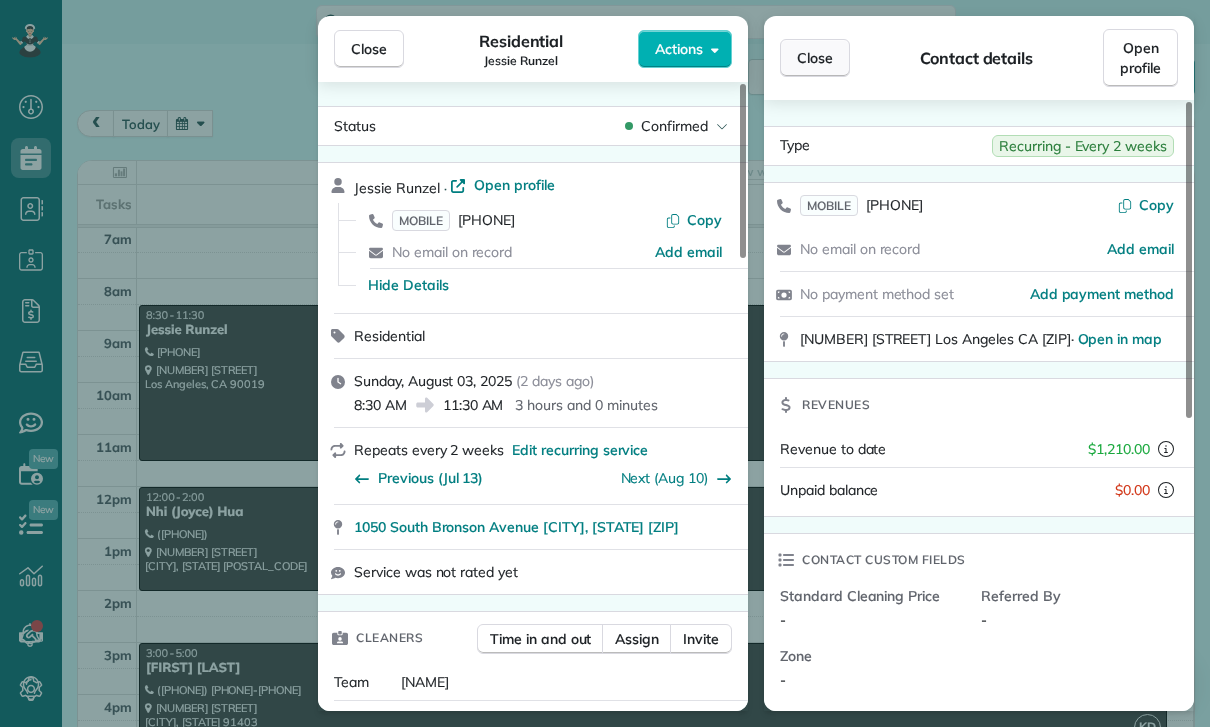click on "Close" at bounding box center (815, 58) 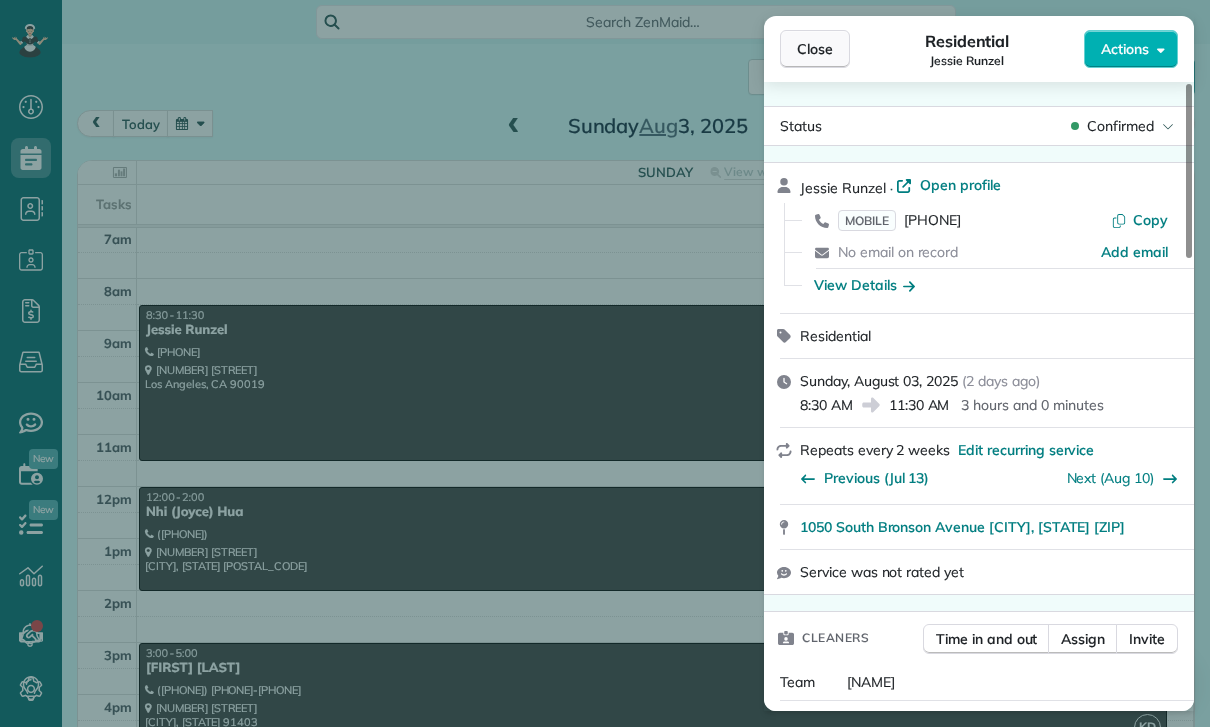 click on "Close" at bounding box center (815, 49) 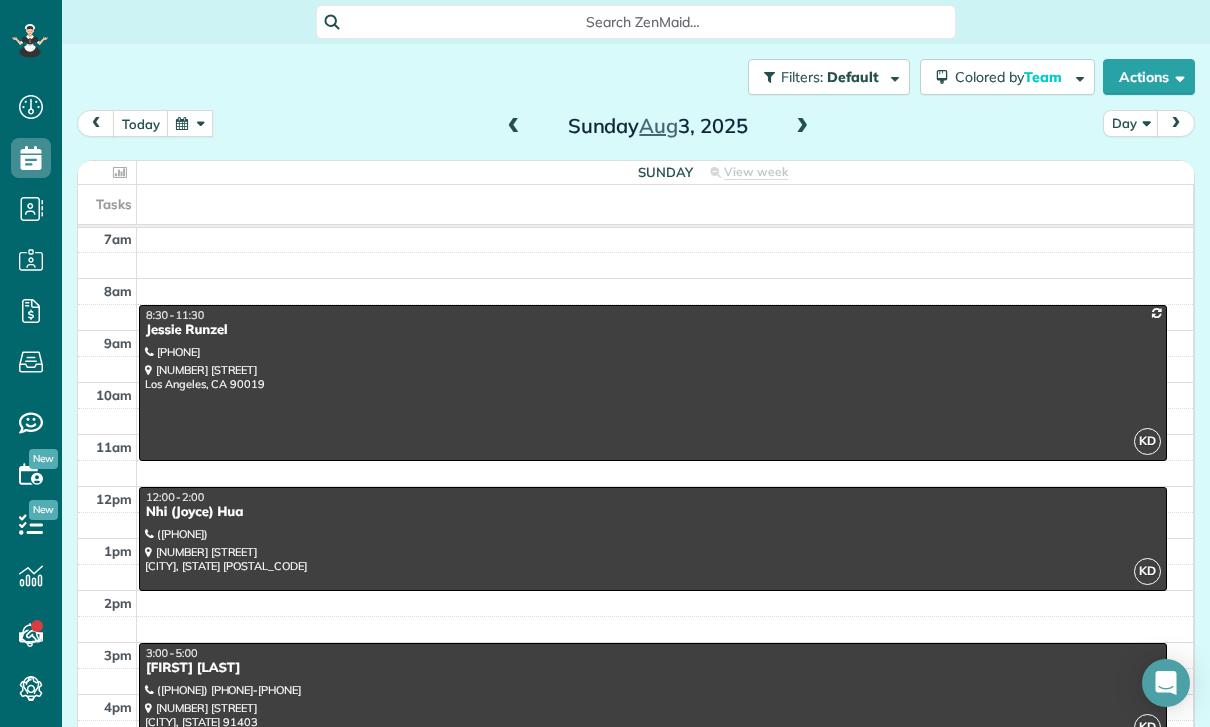 click at bounding box center [653, 383] 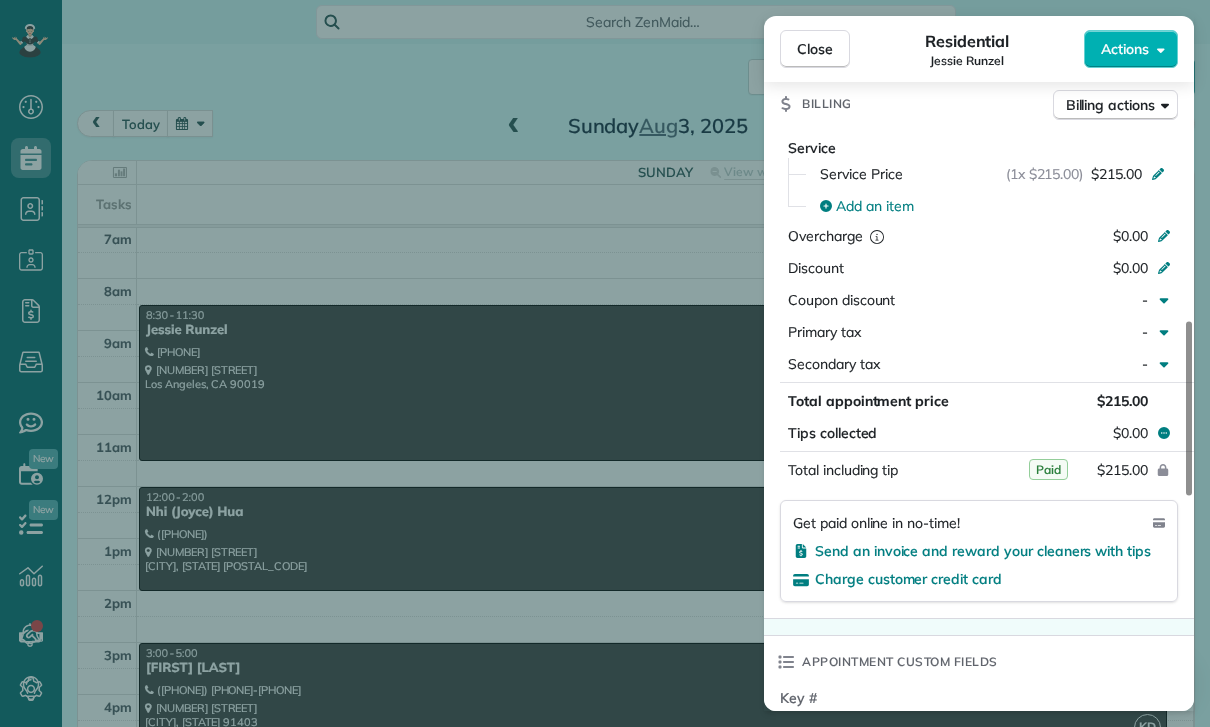 scroll, scrollTop: 947, scrollLeft: 0, axis: vertical 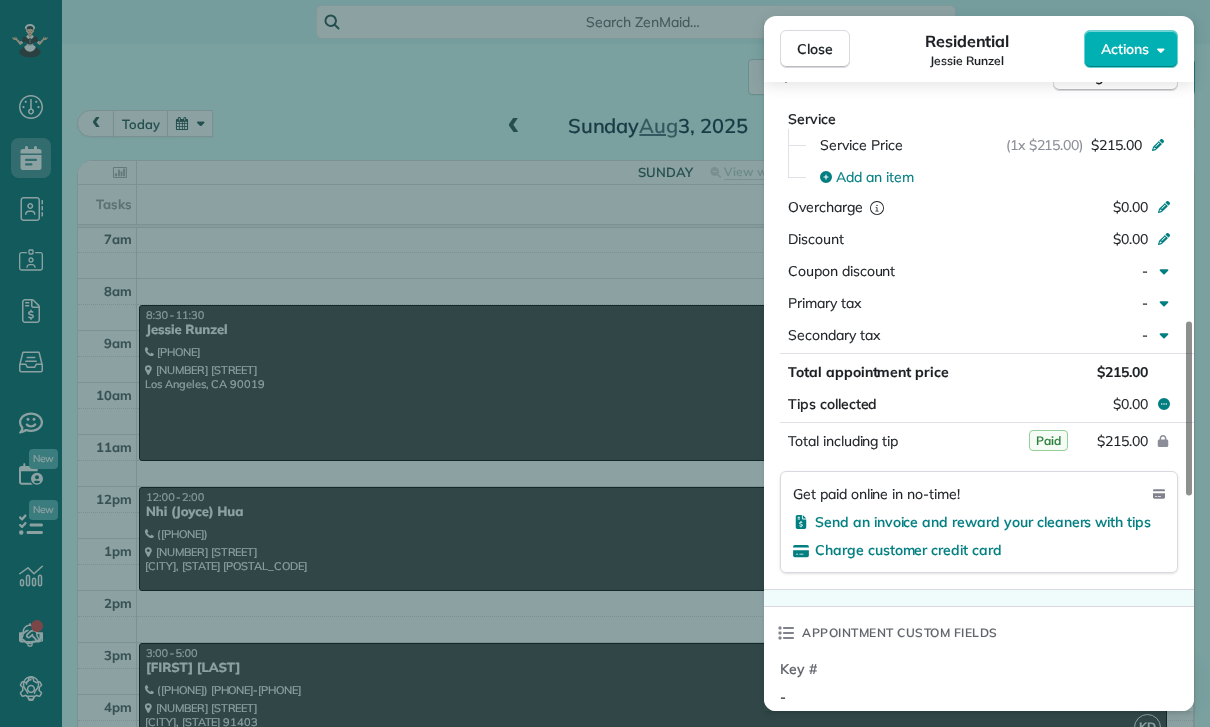 click on "Close Residential Jessie Runzel Actions Status Confirmed Jessie Runzel · Open profile MOBILE (847) 346-9002 Copy No email on record Add email View Details Residential Sunday, August 03, 2025 ( 2 days ago ) 8:30 AM 11:30 AM 3 hours and 0 minutes Repeats every 2 weeks Edit recurring service Previous (Jul 13) Next (Aug 10) 1050 South Bronson Avenue Los Angeles CA 90019 Service was not rated yet Cleaners Time in and out Assign Invite Team Karina Cleaners Karina   Duenas 8:30 AM 11:30 AM Checklist Try Now Keep this appointment up to your standards. Stay on top of every detail, keep your cleaners organised, and your client happy. Assign a checklist Watch a 5 min demo Billing Billing actions Service Service Price (1x $215.00) $215.00 Add an item Overcharge $0.00 Discount $0.00 Coupon discount - Primary tax - Secondary tax - Total appointment price $215.00 Tips collected $0.00 Paid Total including tip $215.00 Get paid online in no-time! Send an invoice and reward your cleaners with tips Charge customer credit card -" at bounding box center [605, 363] 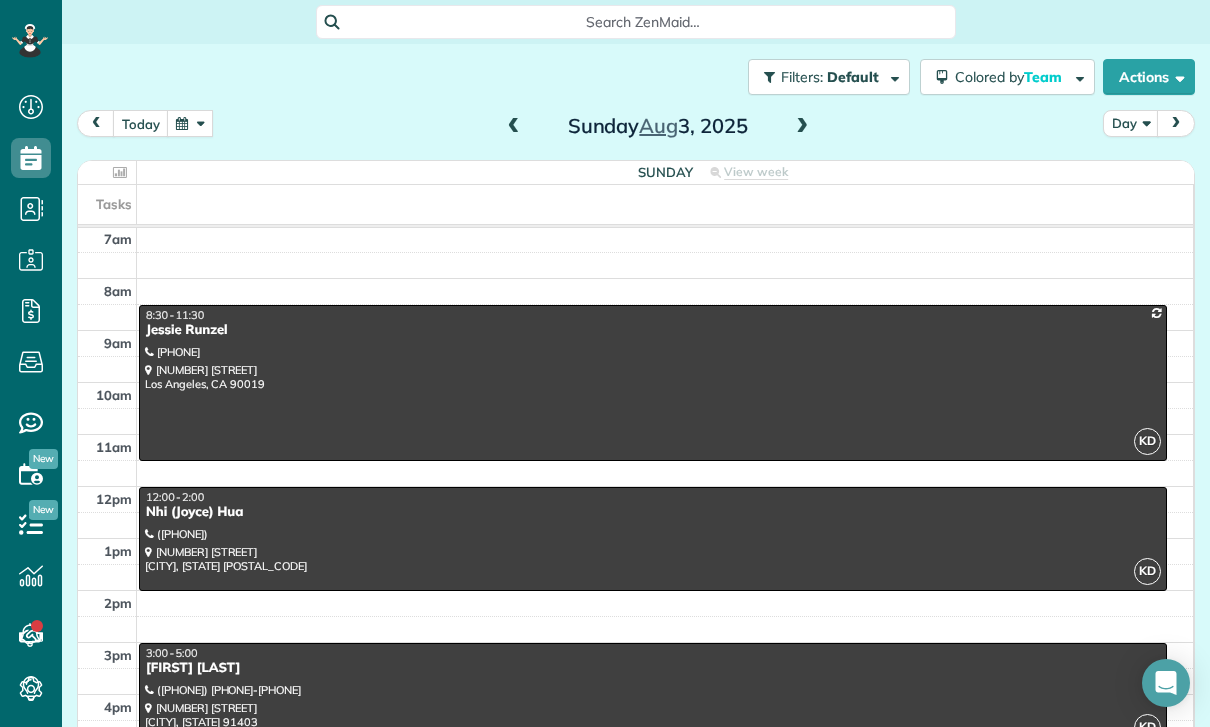 click at bounding box center [190, 123] 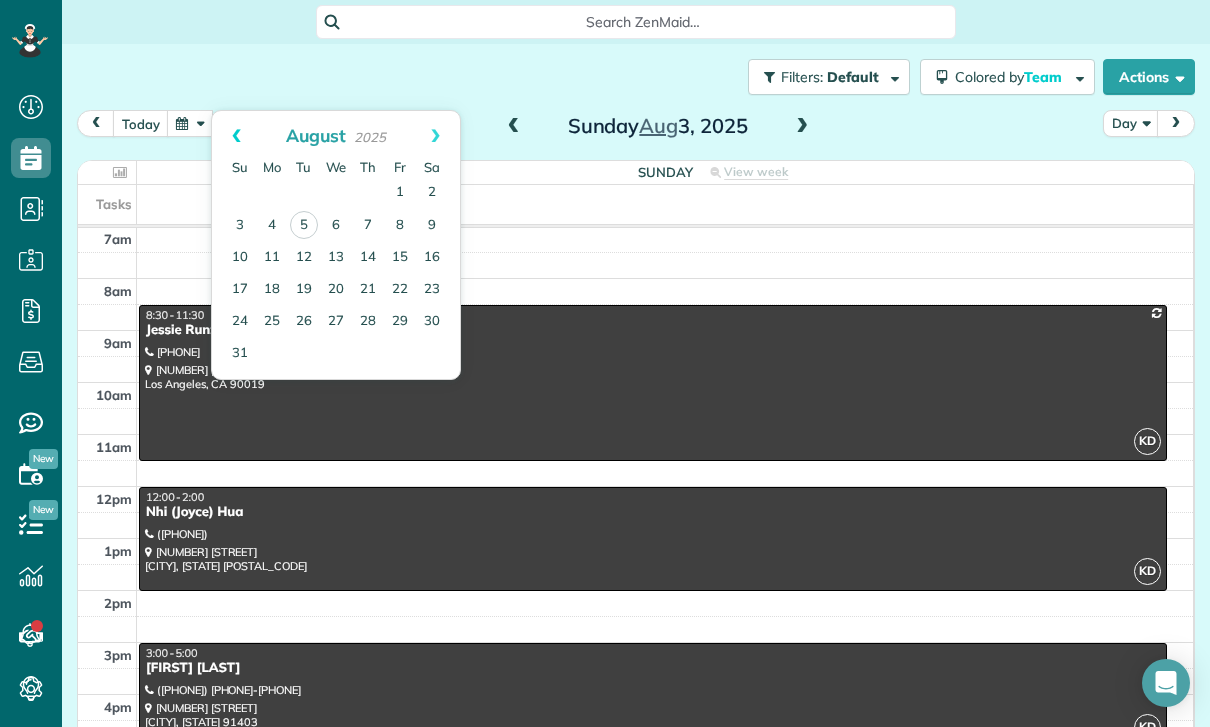 click on "Prev" at bounding box center (236, 136) 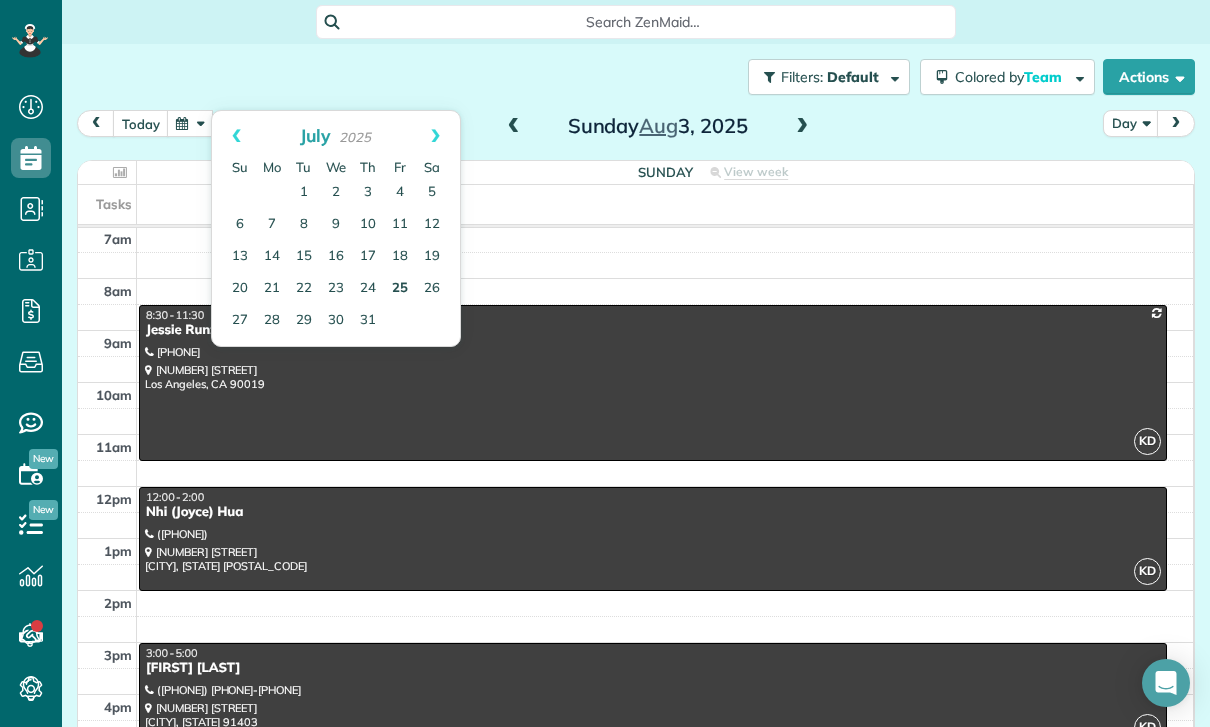 click on "25" at bounding box center (400, 289) 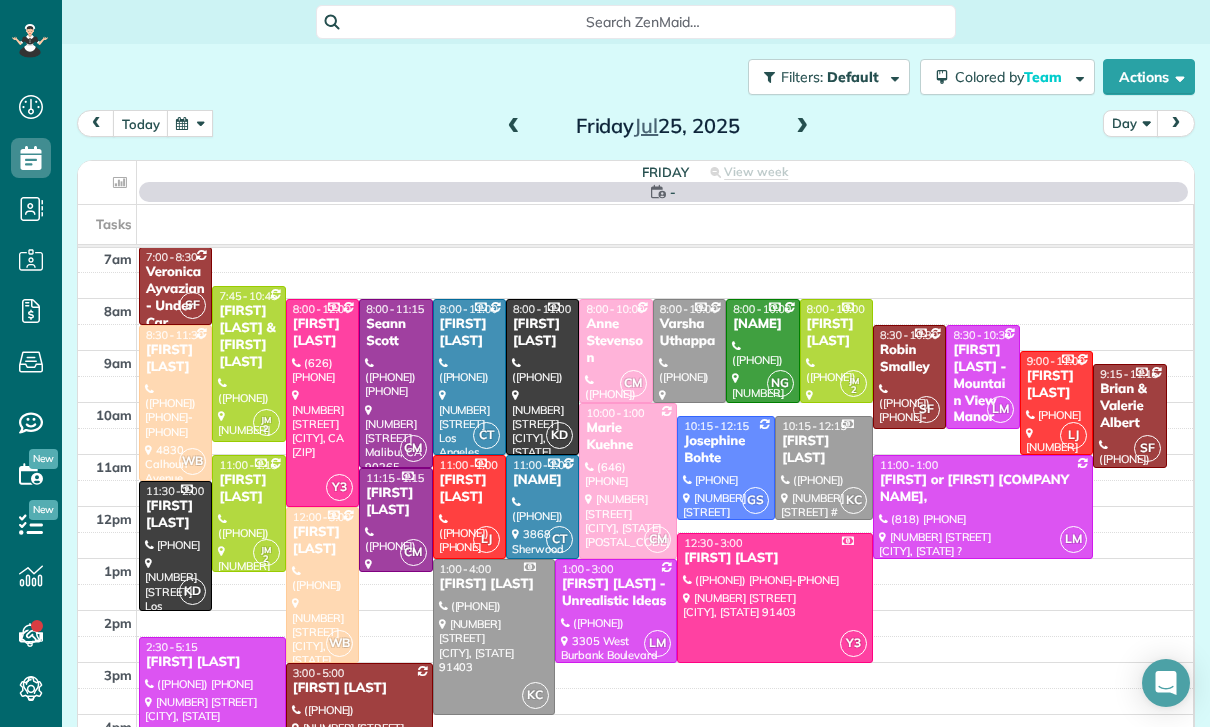 scroll, scrollTop: 157, scrollLeft: 0, axis: vertical 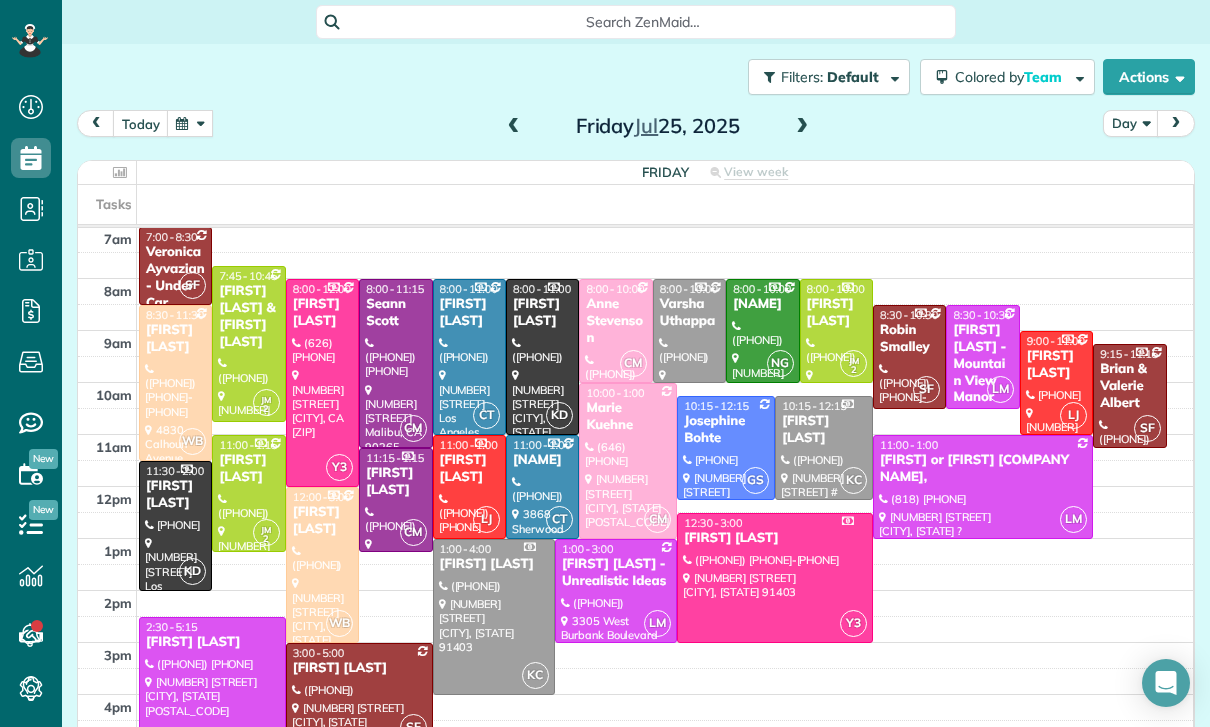 click at bounding box center [190, 123] 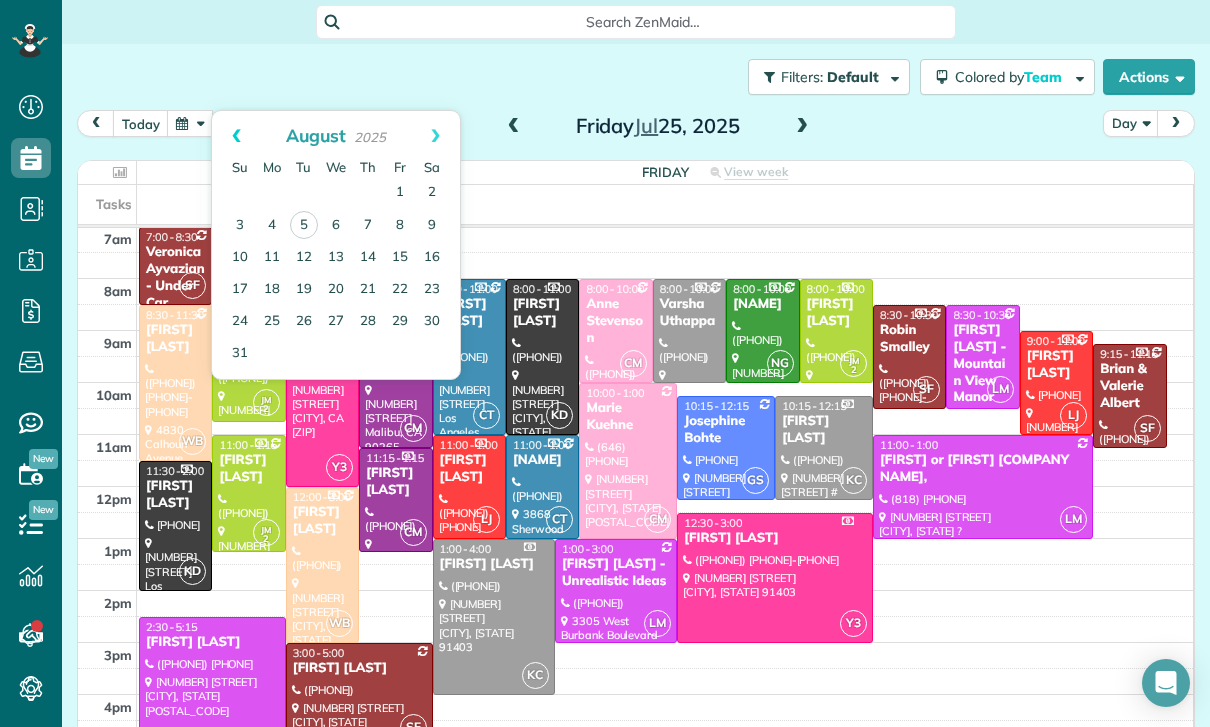 click on "Prev" at bounding box center (236, 136) 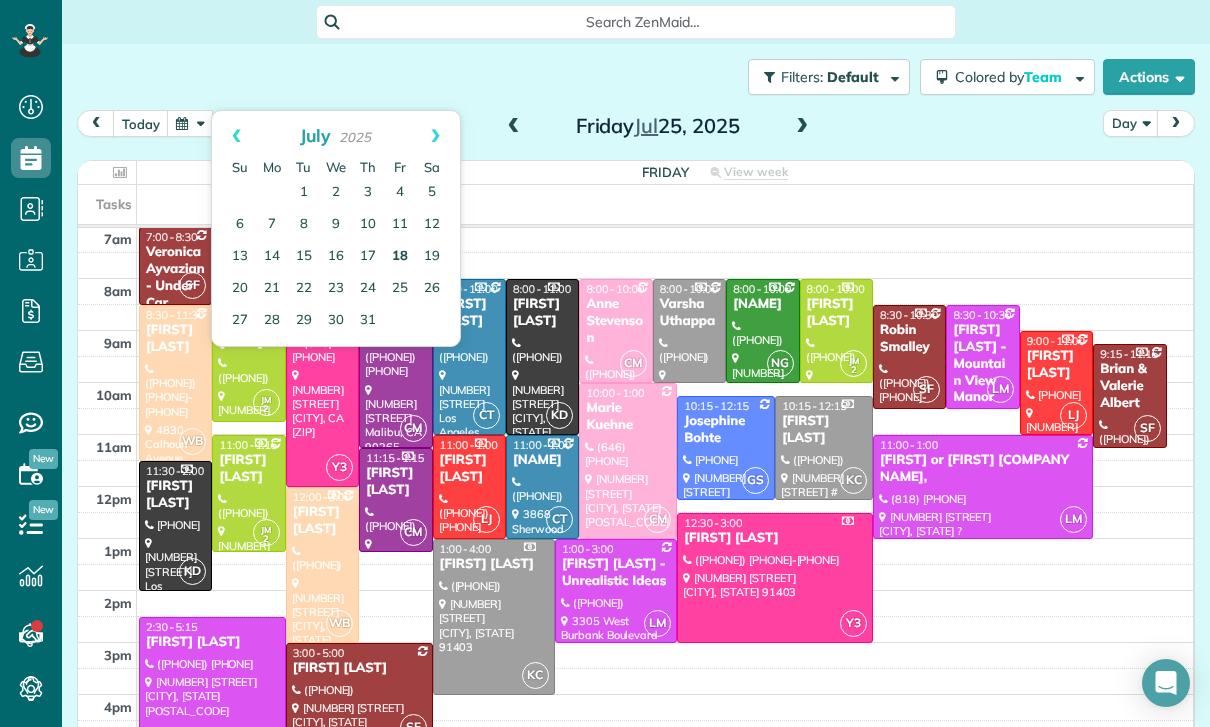click on "18" at bounding box center [400, 257] 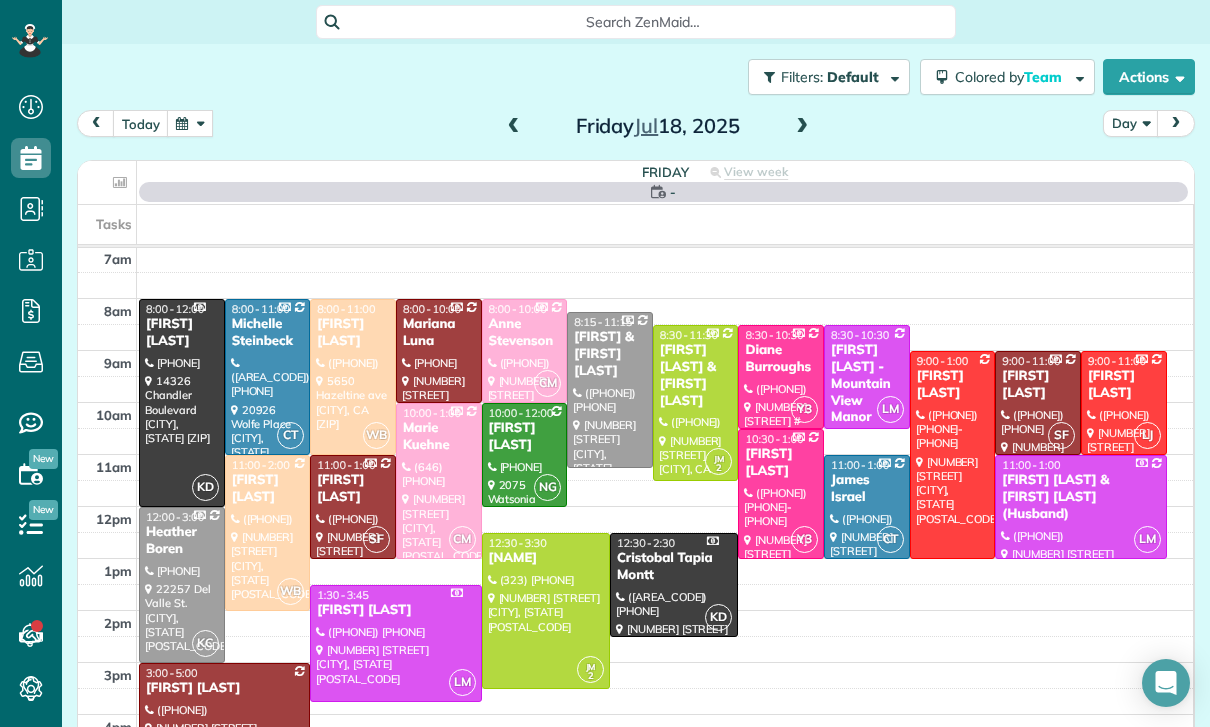 scroll, scrollTop: 157, scrollLeft: 0, axis: vertical 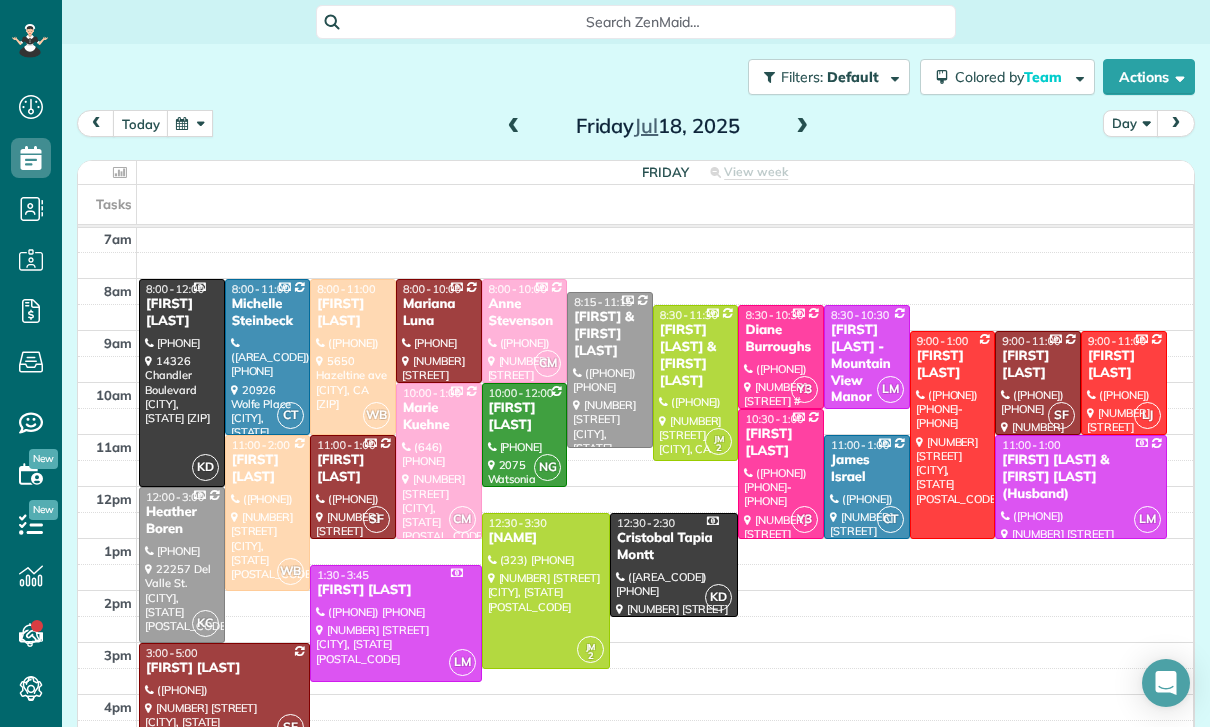 click on "Michael Parks" at bounding box center (525, 417) 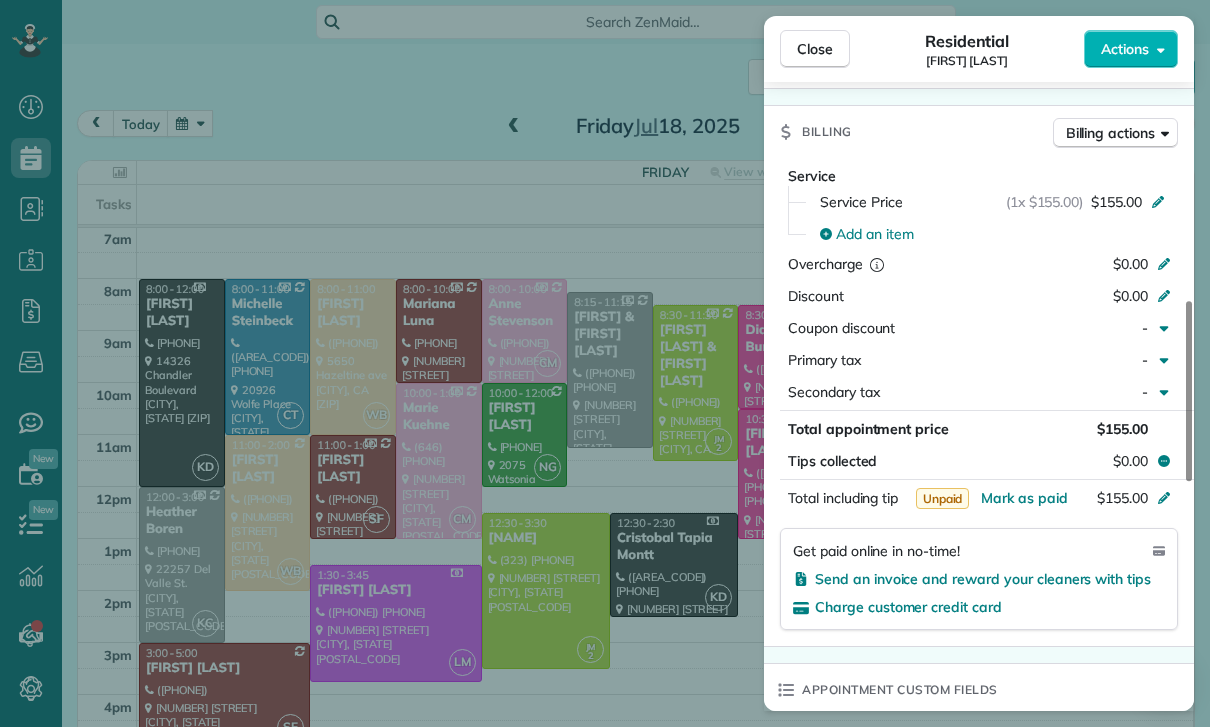 scroll, scrollTop: 939, scrollLeft: 0, axis: vertical 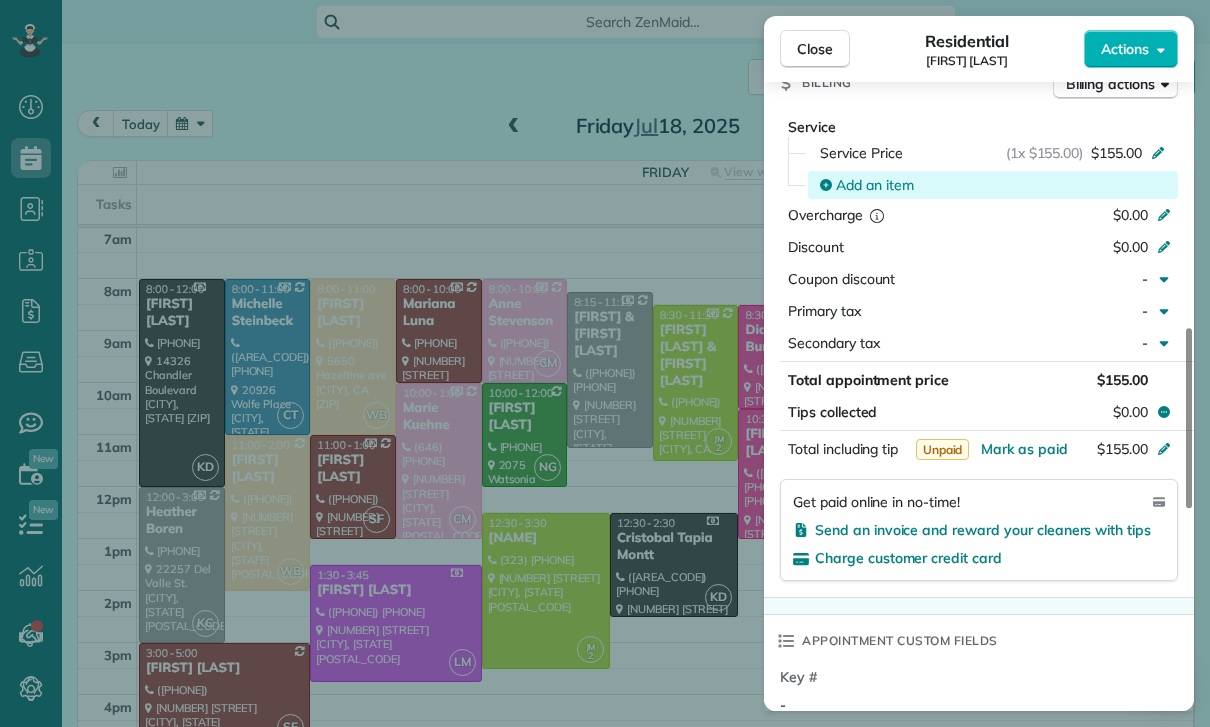 click on "Add an item" at bounding box center (875, 185) 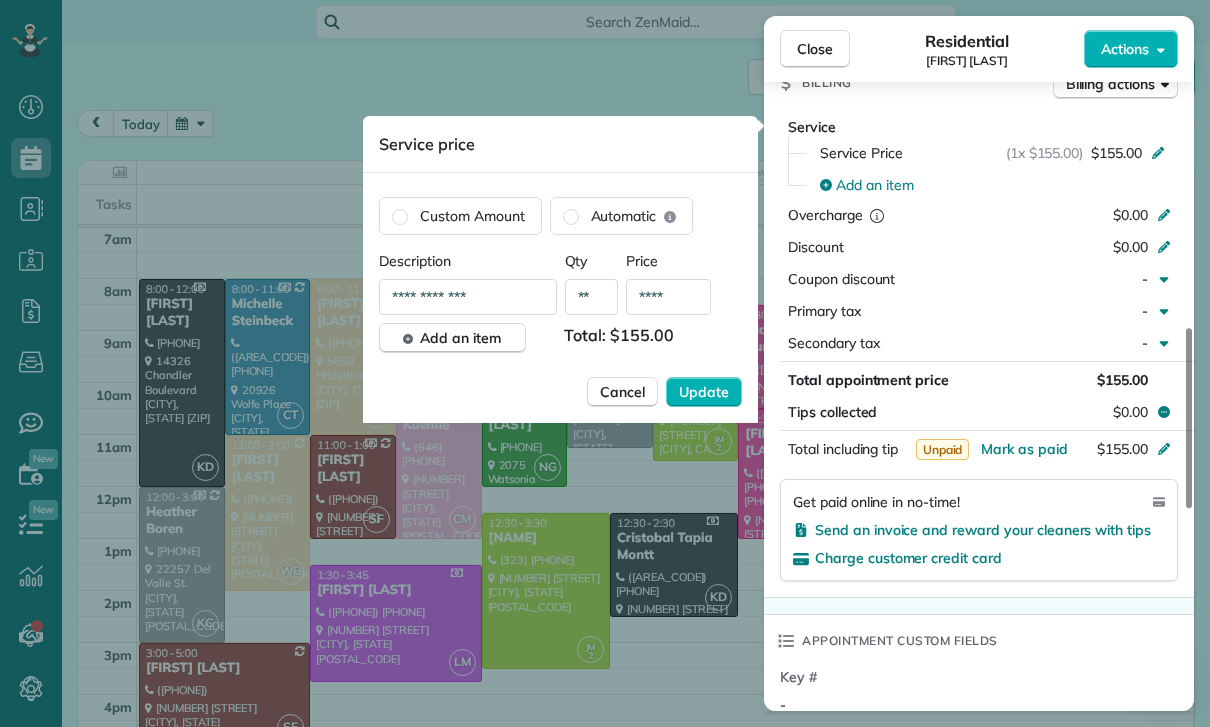 click on "****" at bounding box center (668, 297) 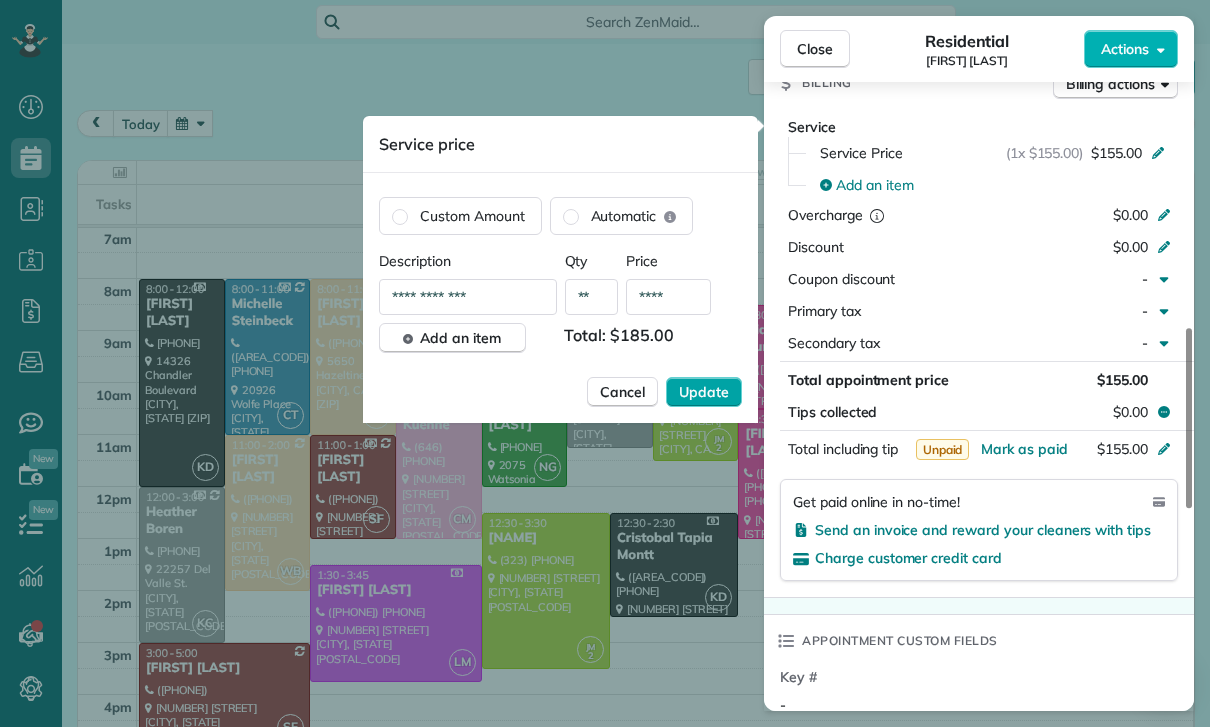 type on "****" 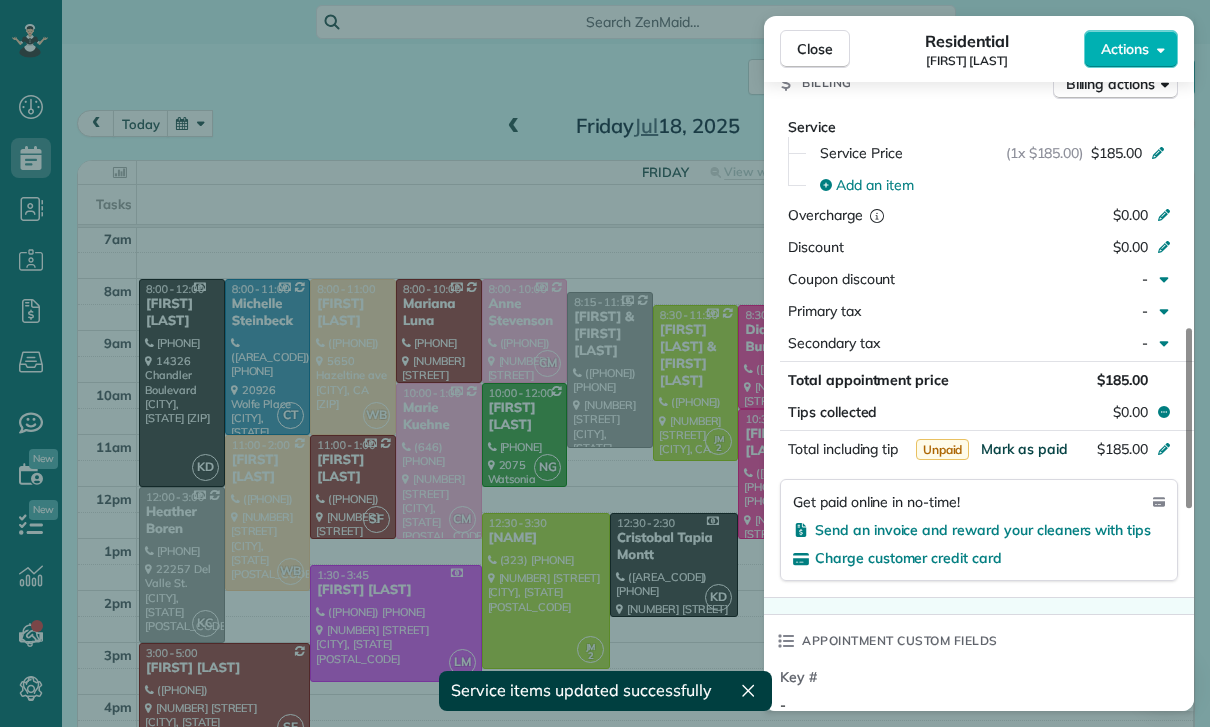 click on "Mark as paid" at bounding box center (1024, 449) 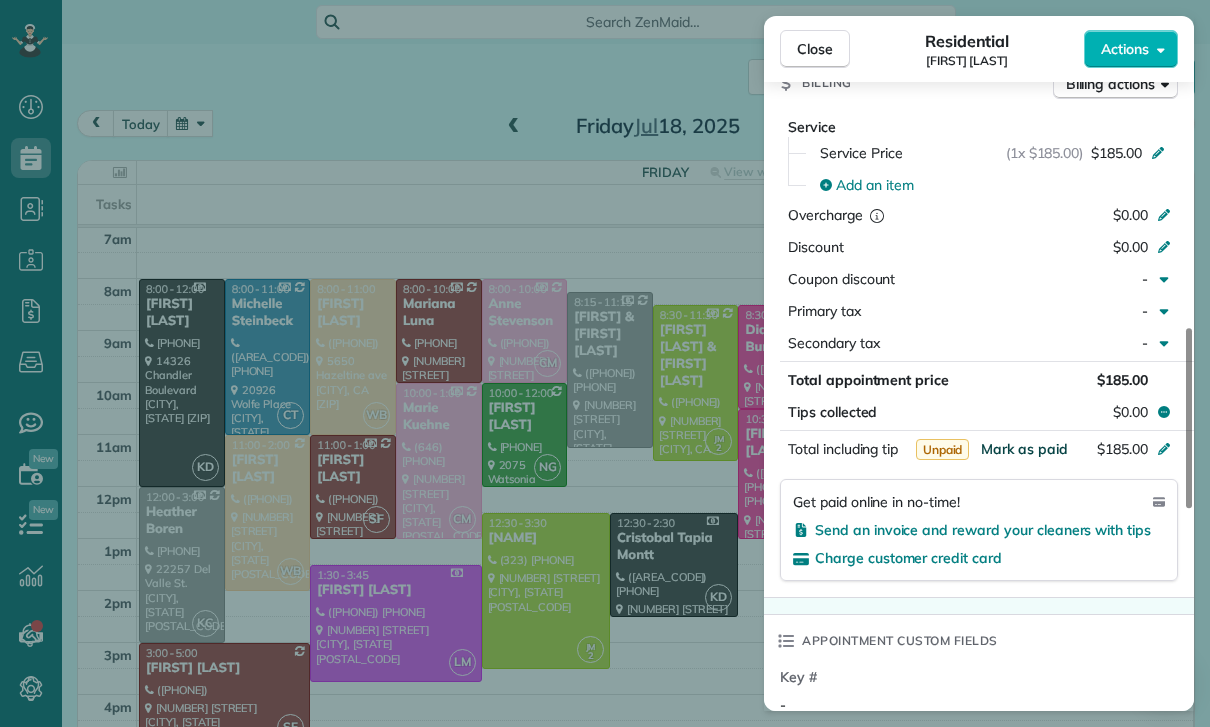 click on "Mark as paid" at bounding box center (1024, 449) 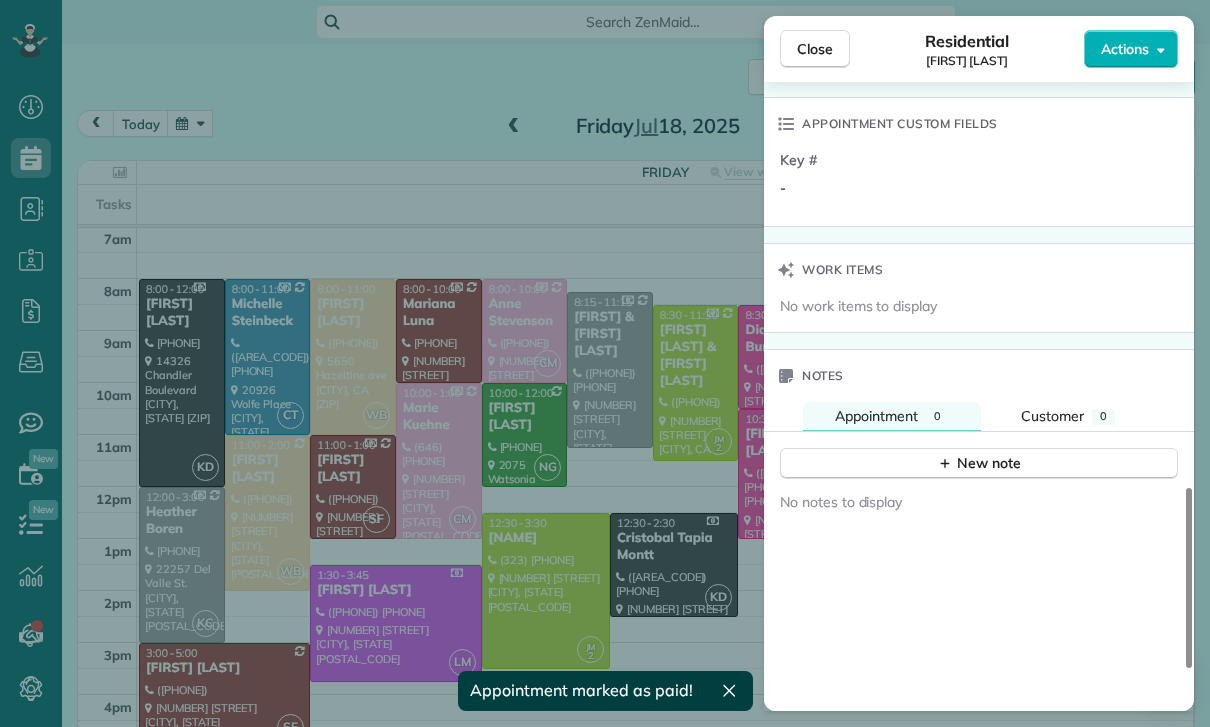 scroll, scrollTop: 1553, scrollLeft: 0, axis: vertical 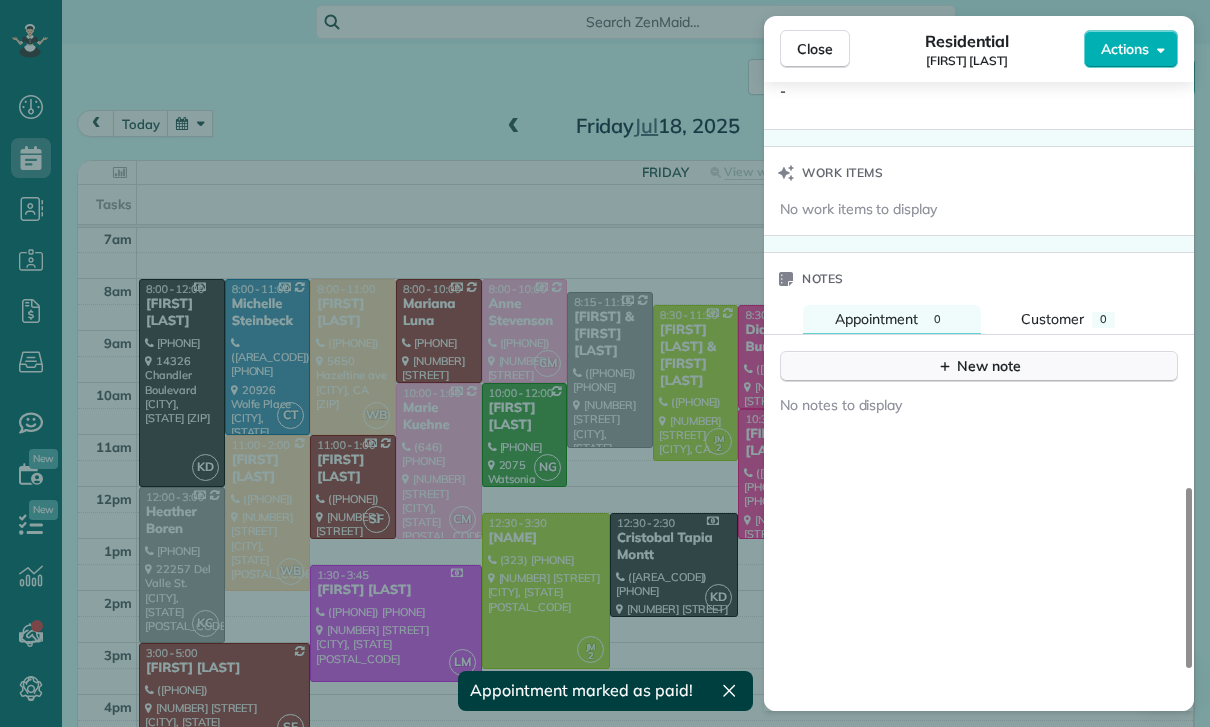 click on "New note" at bounding box center (979, 366) 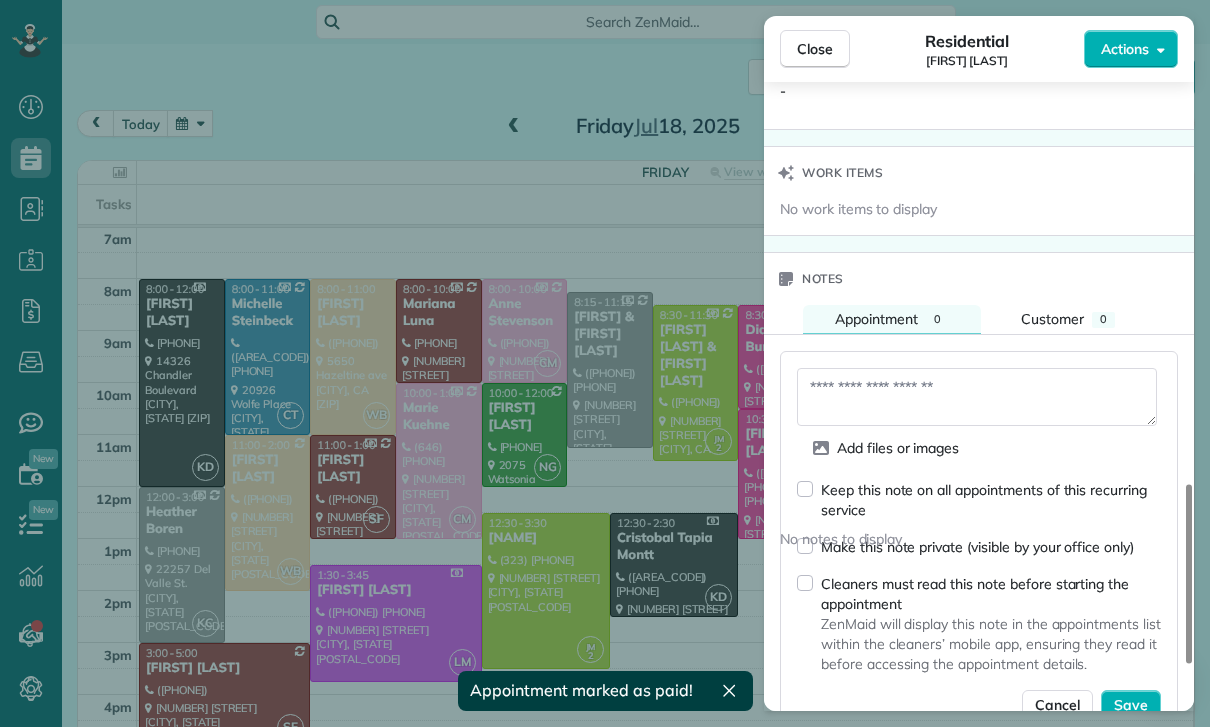 click at bounding box center [977, 397] 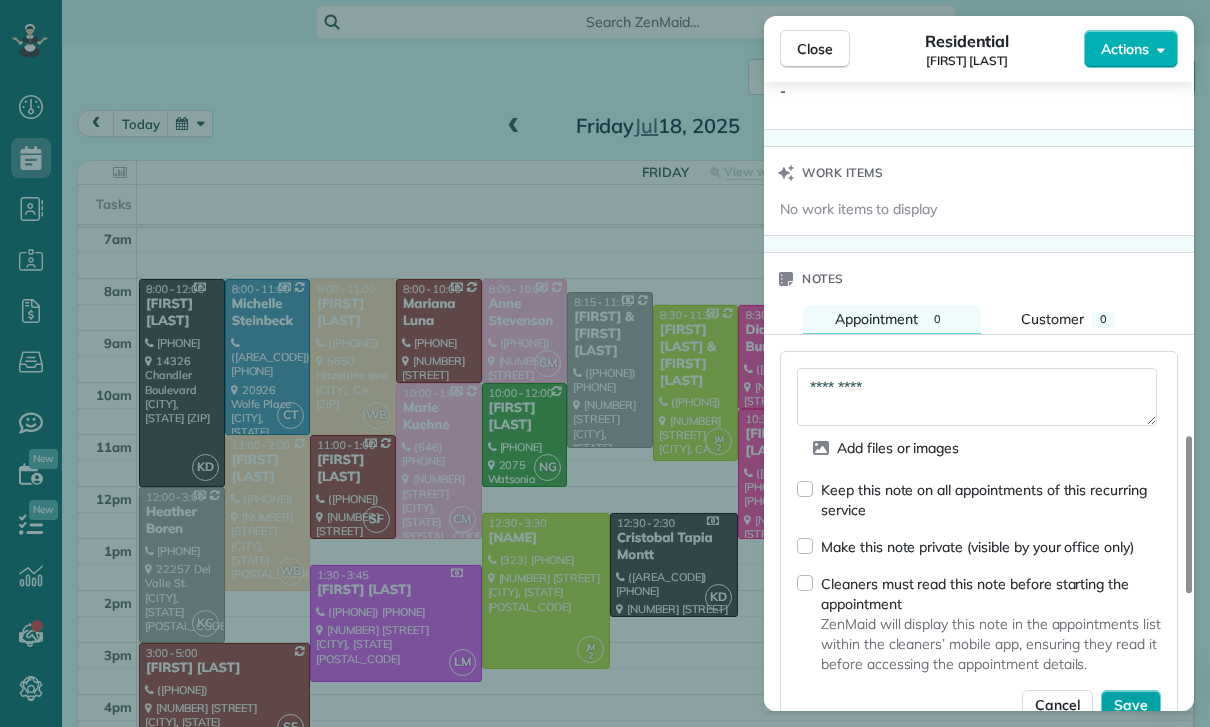 type on "*********" 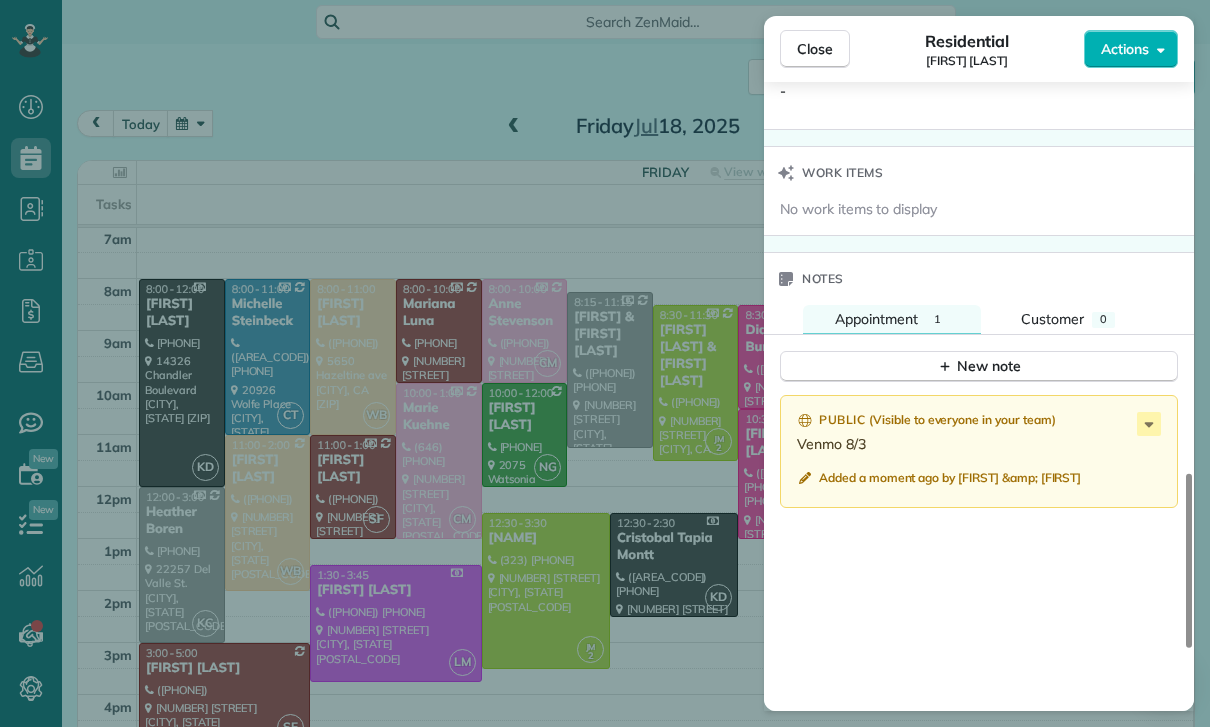 click on "Close Residential Michael Parks Actions Status Confirmed Michael Parks · Open profile MOBILE (818) 326-3311 Copy No email on record Add email View Details Residential Friday, July 18, 2025 10:00 AM 12:00 PM 2 hours and 0 minutes Repeats weekly Edit recurring service Previous (Jul 11) Next (Aug 01) 2075 Watsonia Terrace Los Angeles CA 90068 Service was not rated yet Cleaners Time in and out Assign Invite Team Nelly Cleaners Nelly   Gusman 10:00 AM 12:00 PM Checklist Try Now Keep this appointment up to your standards. Stay on top of every detail, keep your cleaners organised, and your client happy. Assign a checklist Watch a 5 min demo Billing Billing actions Service Service Price (1x $185.00) $185.00 Add an item Overcharge $0.00 Discount $0.00 Coupon discount - Primary tax - Secondary tax - Total appointment price $185.00 Tips collected $0.00 Paid Total including tip $185.00 Get paid online in no-time! Send an invoice and reward your cleaners with tips Charge customer credit card Appointment custom fields - 1" at bounding box center (605, 363) 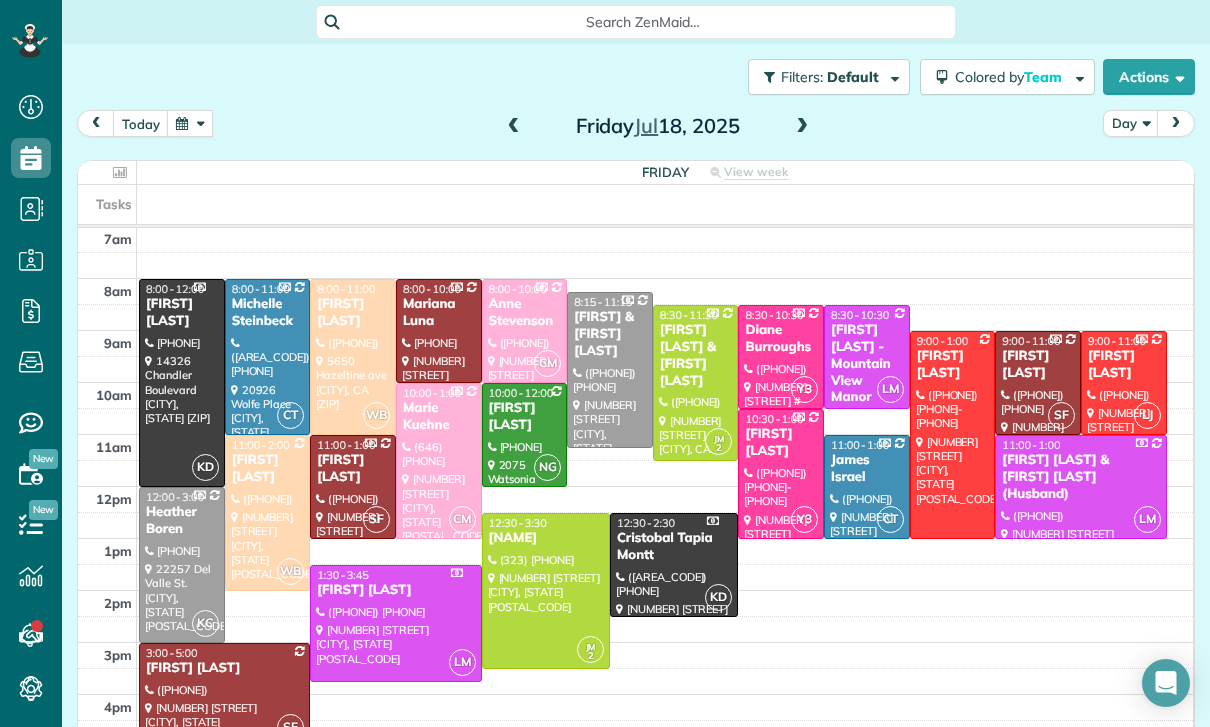 click at bounding box center [190, 123] 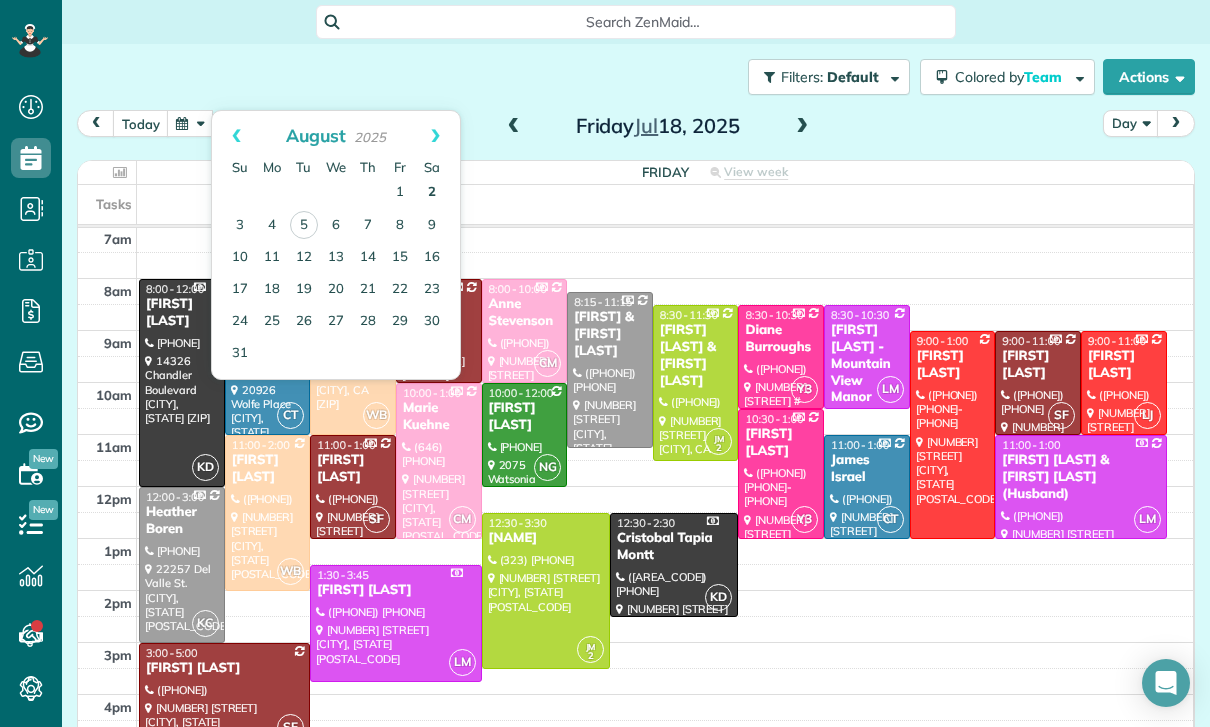 click on "2" at bounding box center [432, 193] 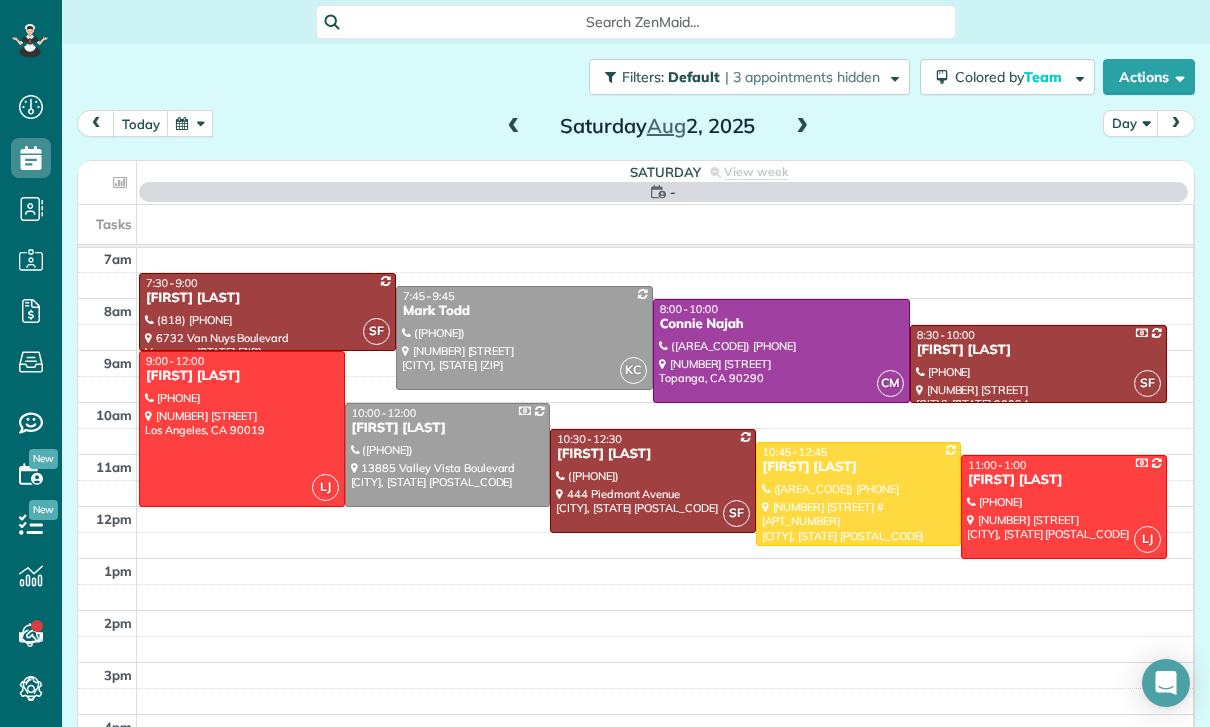 scroll, scrollTop: 157, scrollLeft: 0, axis: vertical 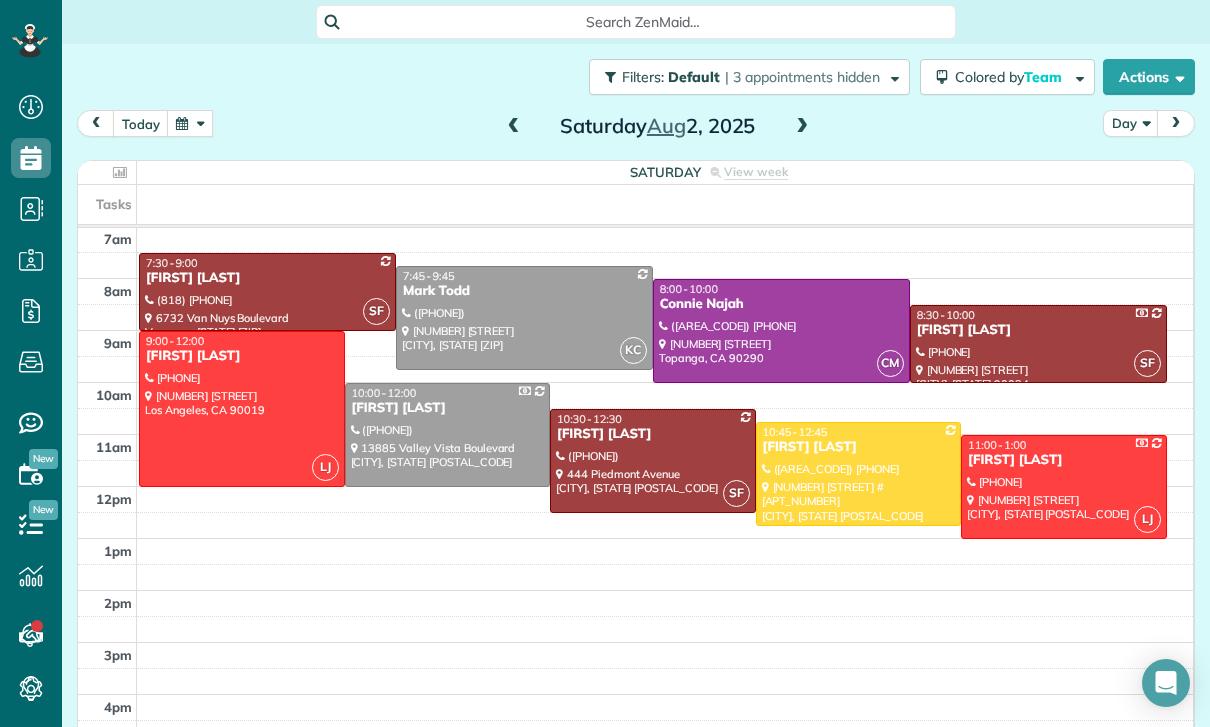 click at bounding box center (653, 461) 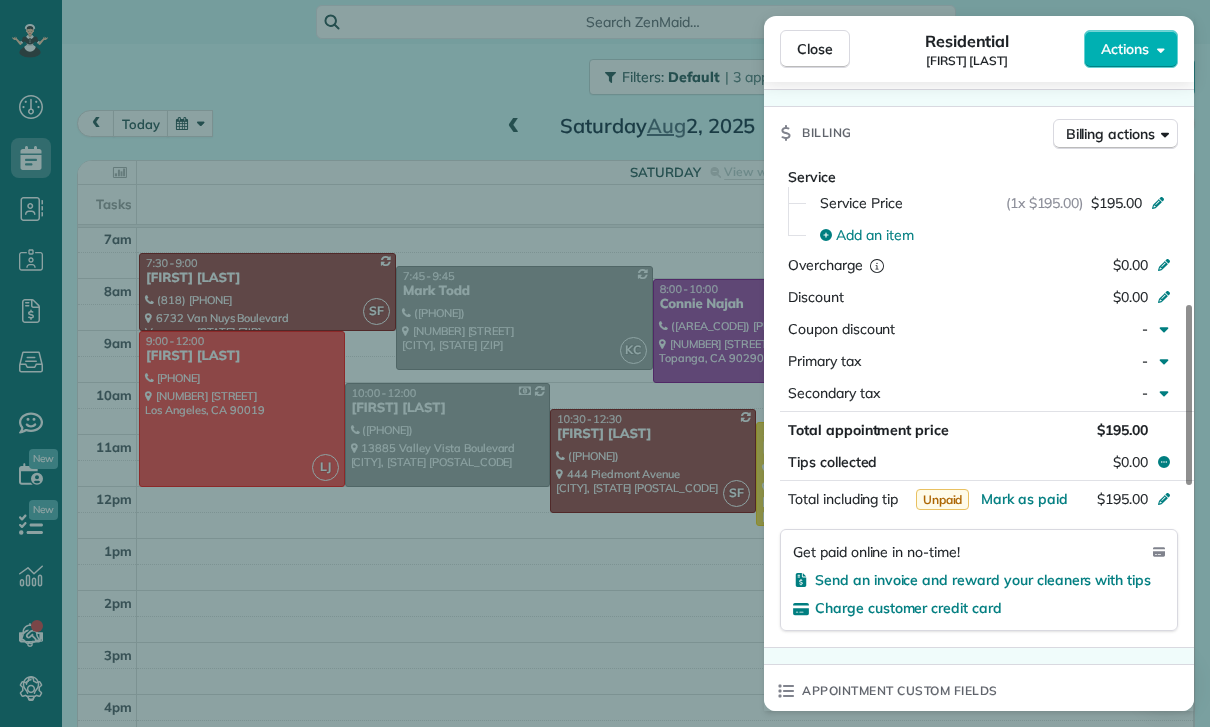 scroll, scrollTop: 933, scrollLeft: 0, axis: vertical 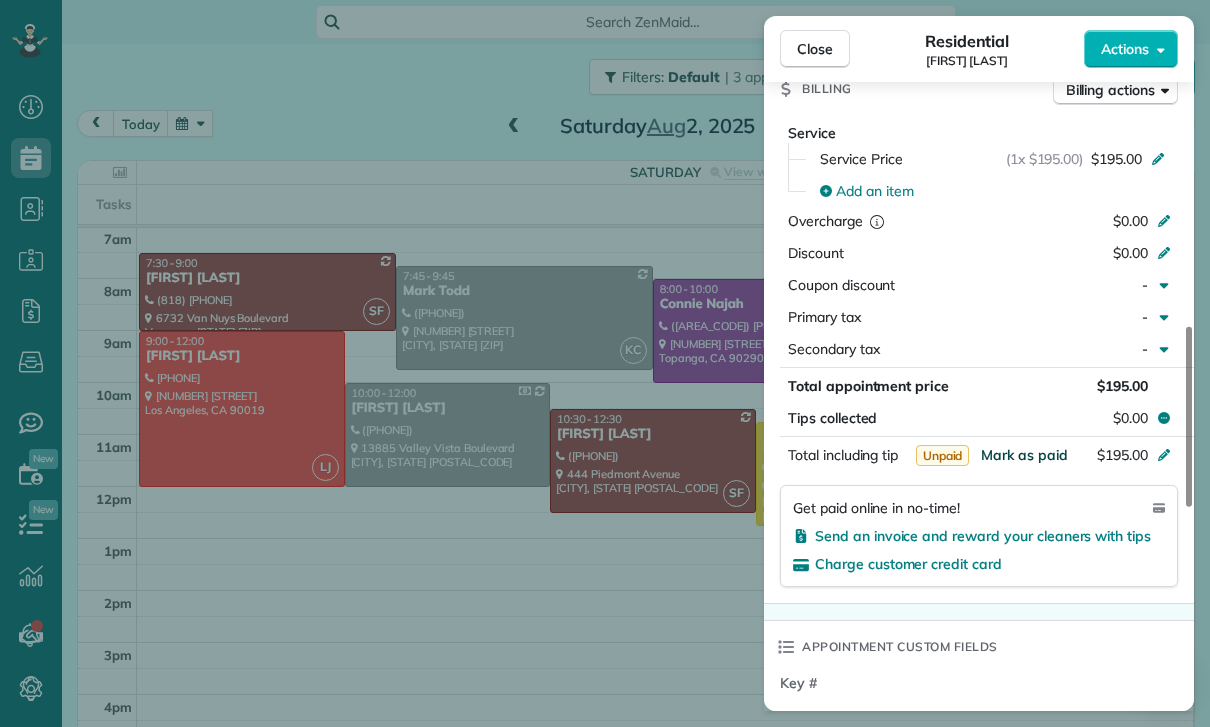 click on "Mark as paid" at bounding box center [1024, 455] 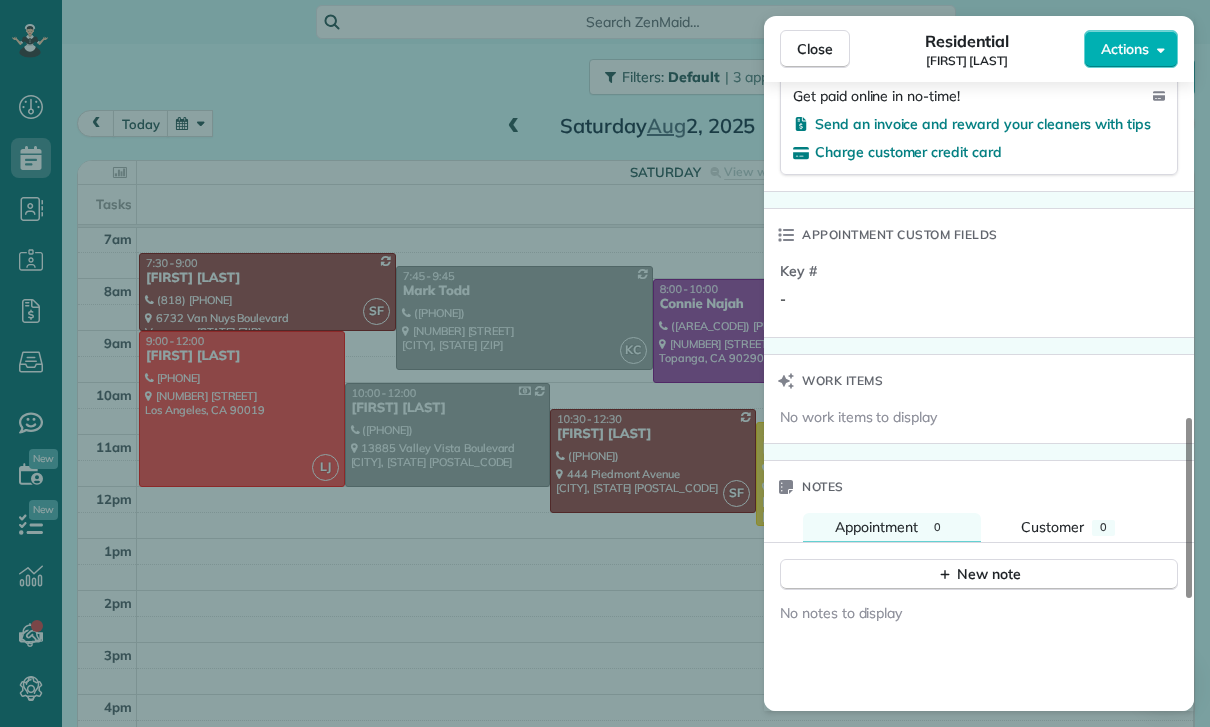 scroll, scrollTop: 1361, scrollLeft: 0, axis: vertical 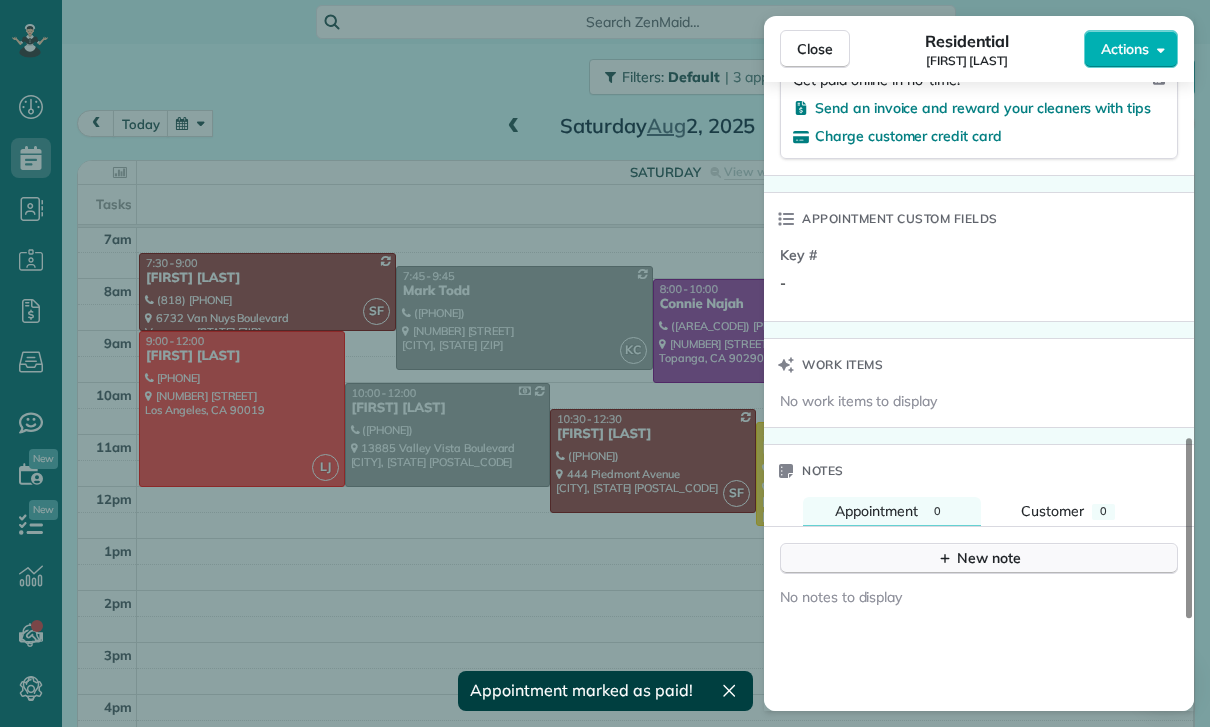 click on "New note" at bounding box center [979, 558] 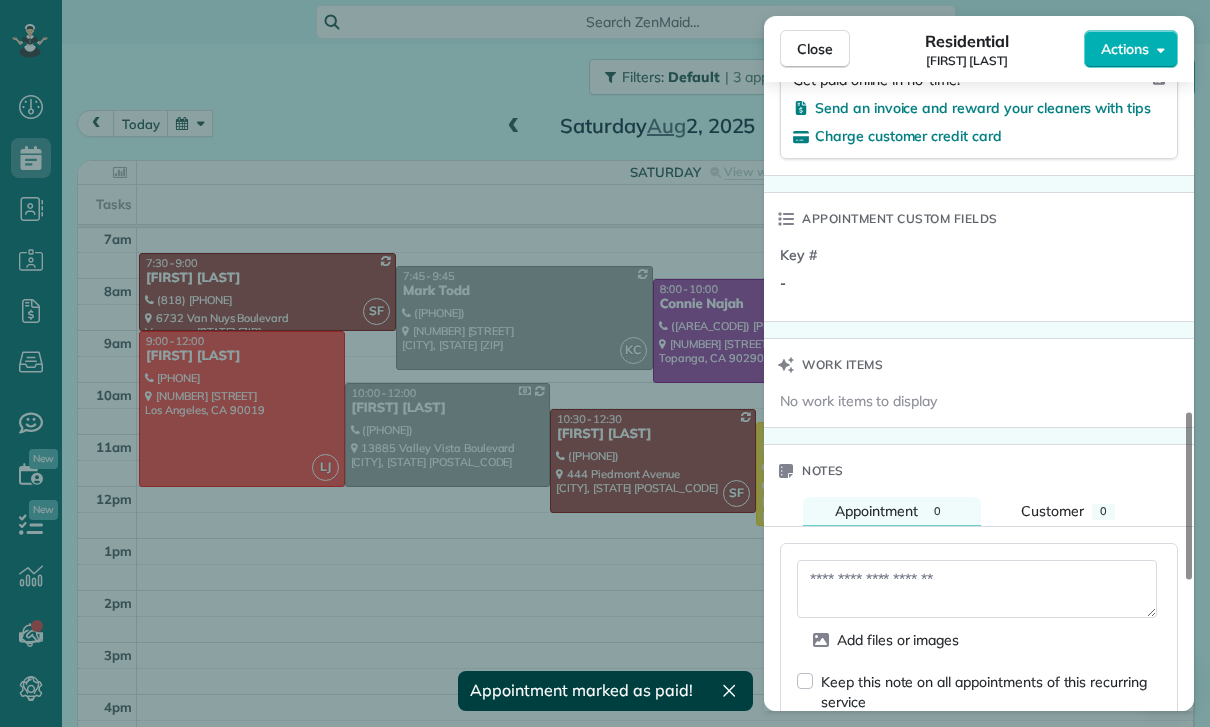 click at bounding box center (977, 589) 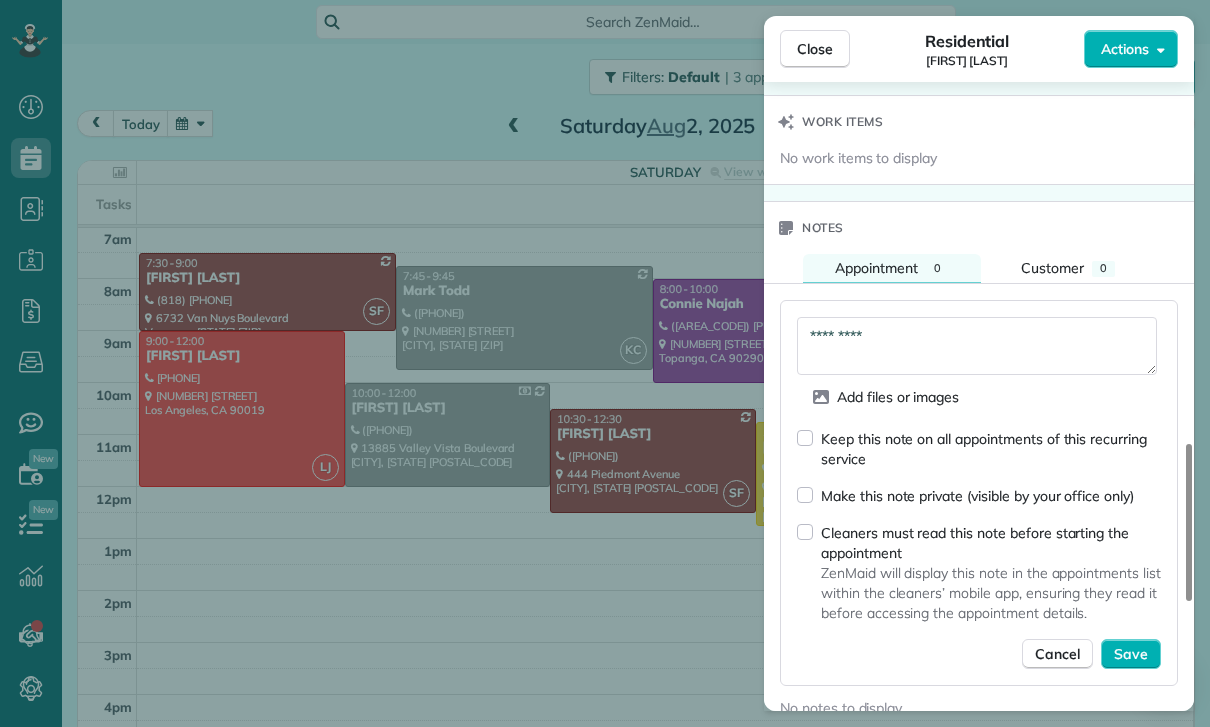 scroll, scrollTop: 1607, scrollLeft: 0, axis: vertical 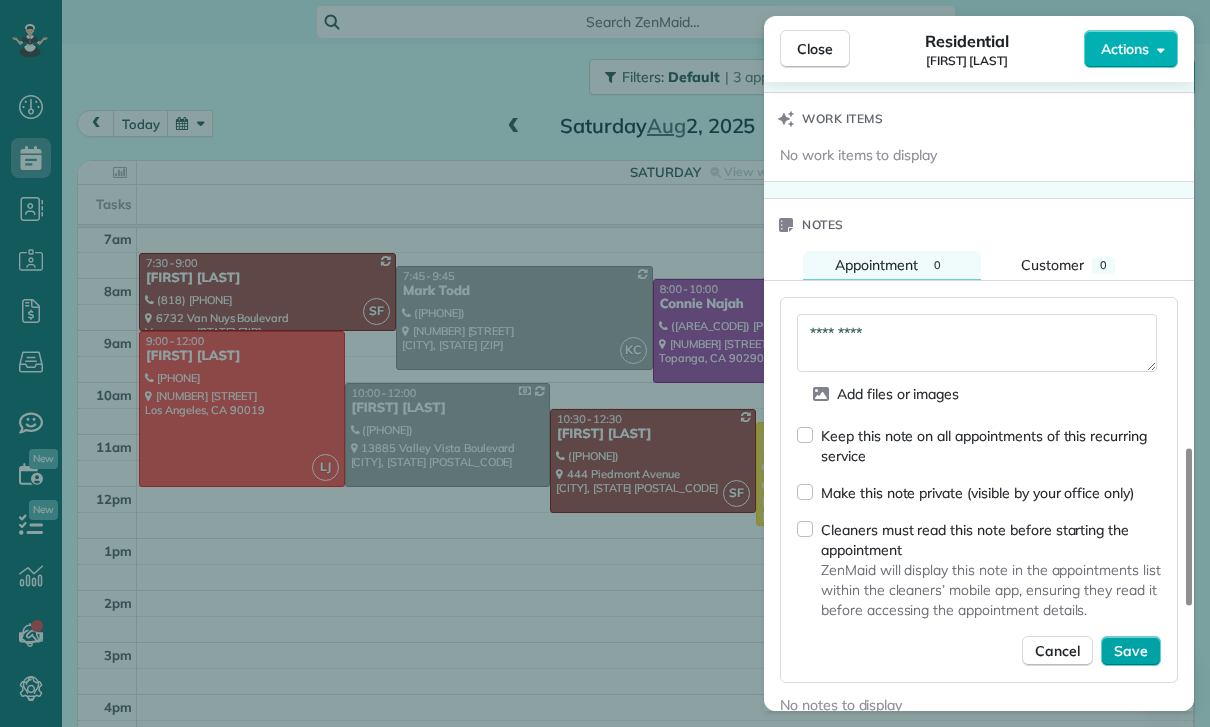 type on "*********" 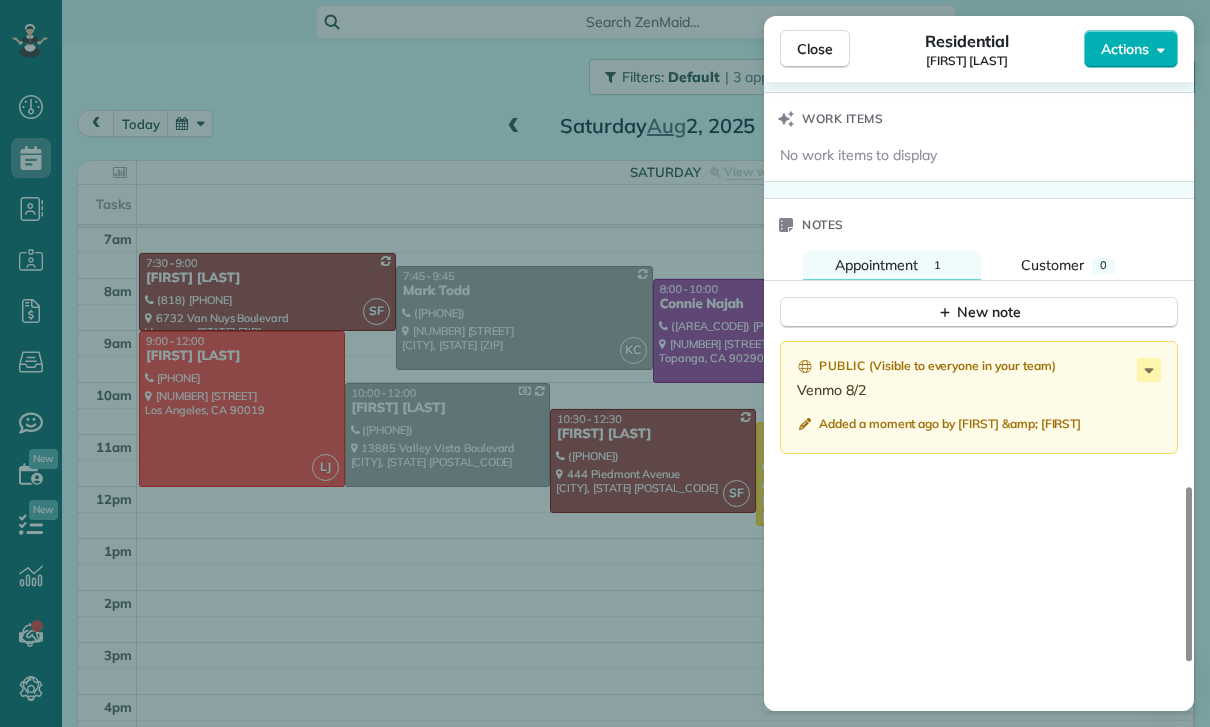 click on "Close Residential Stacey Kim Actions Status Confirmed Stacey Kim · Open profile MOBILE (609) 638-6514 Copy No email on record Add email View Details Residential Saturday, August 02, 2025 ( 3 days ago ) 10:30 AM 12:30 PM 2 hours and 0 minutes Repeats every 4 weeks Edit recurring service Previous (Jul 05) Next (Aug 30) 444 Piedmont Avenue Glendale CA 91206 Service was not rated yet Cleaners Time in and out Assign Invite Team Santy Cleaners Santy   Flores 10:30 AM 12:30 PM Checklist Try Now Keep this appointment up to your standards. Stay on top of every detail, keep your cleaners organised, and your client happy. Assign a checklist Watch a 5 min demo Billing Billing actions Service Service Price (1x $195.00) $195.00 Add an item Overcharge $0.00 Discount $0.00 Coupon discount - Primary tax - Secondary tax - Total appointment price $195.00 Tips collected $0.00 Paid Total including tip $195.00 Get paid online in no-time! Send an invoice and reward your cleaners with tips Charge customer credit card Key # - Notes" at bounding box center [605, 363] 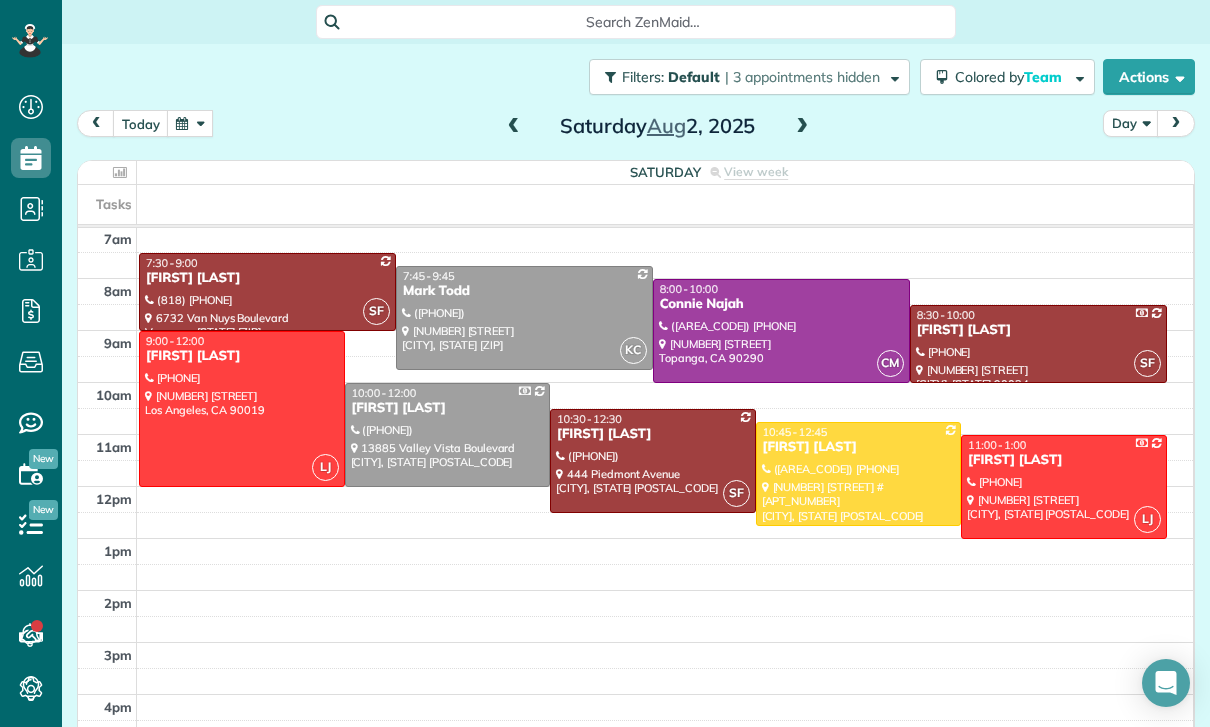 click at bounding box center (190, 123) 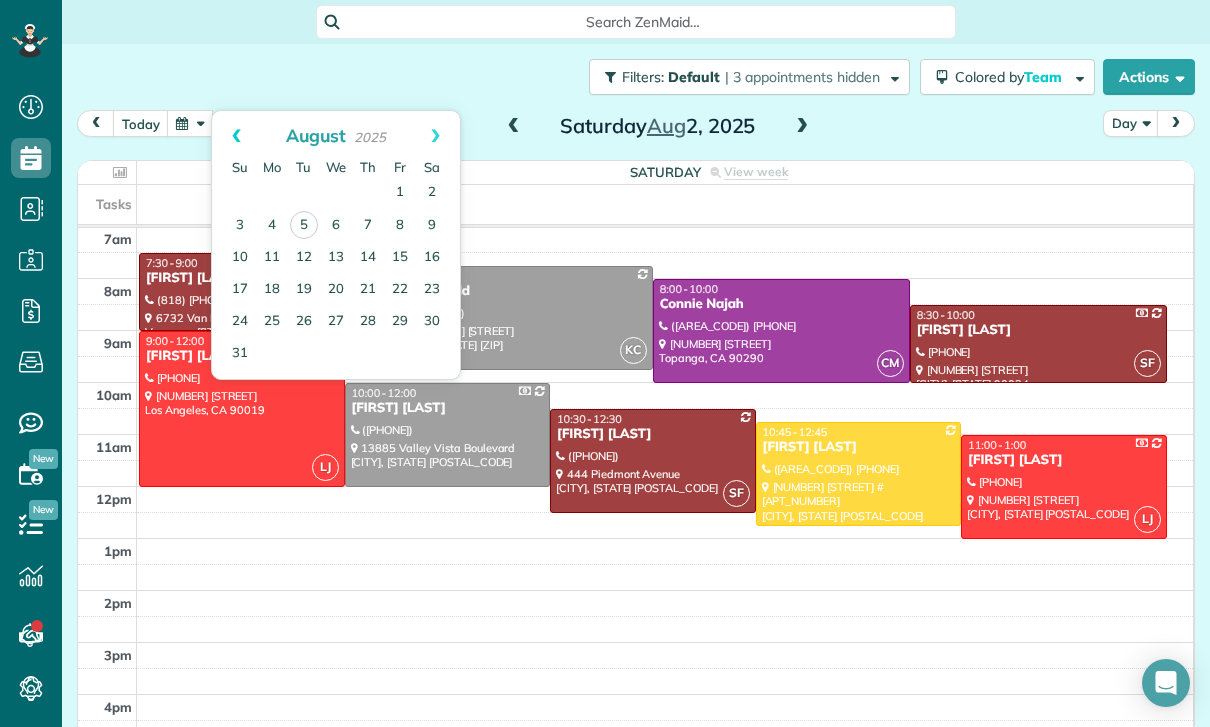 click on "Prev" at bounding box center [236, 136] 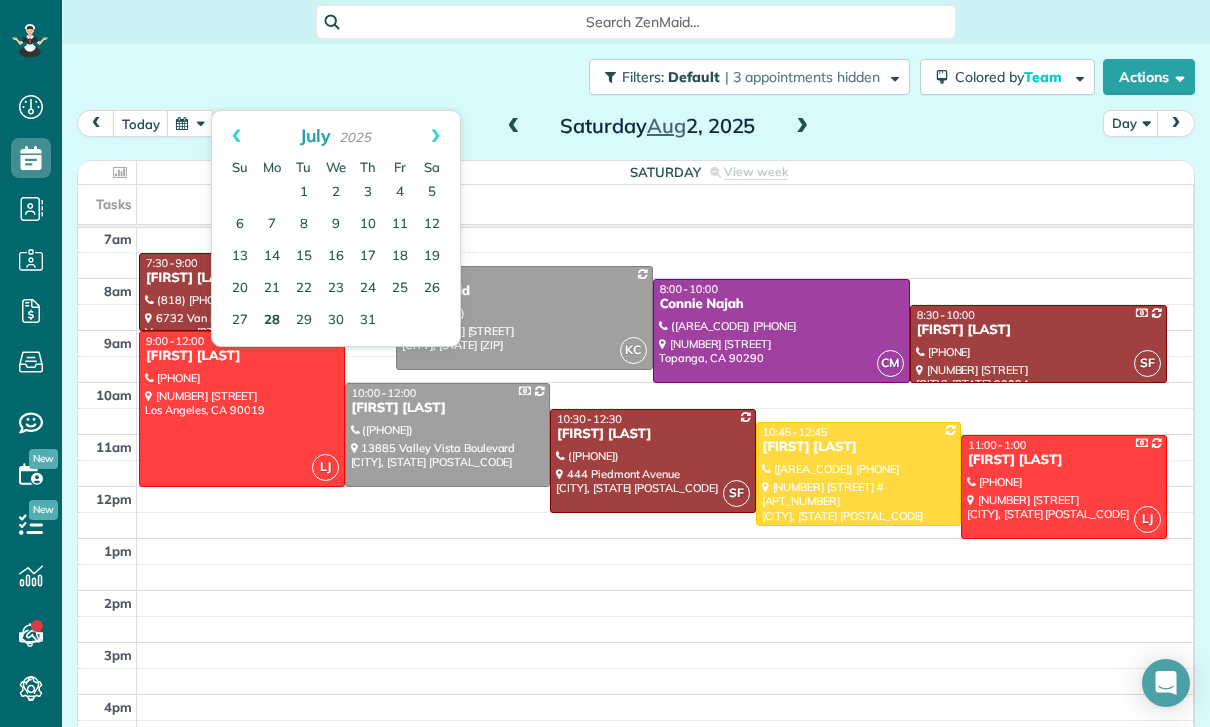 click on "28" at bounding box center [272, 321] 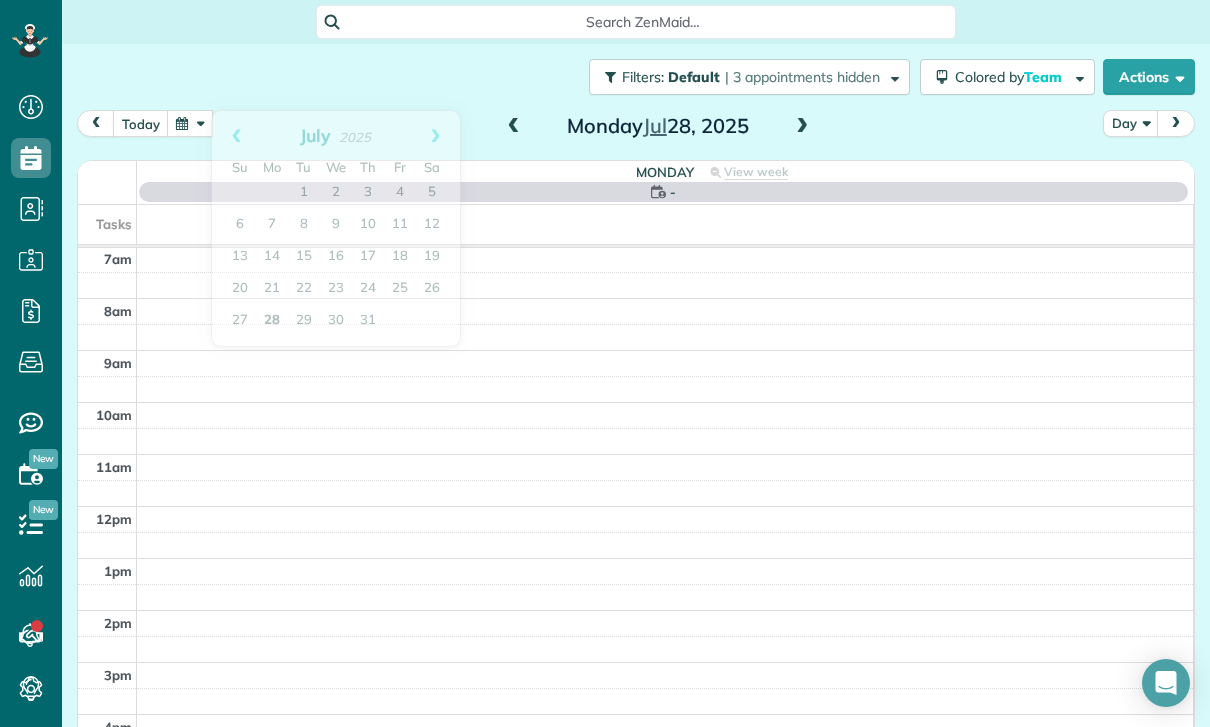 scroll, scrollTop: 157, scrollLeft: 0, axis: vertical 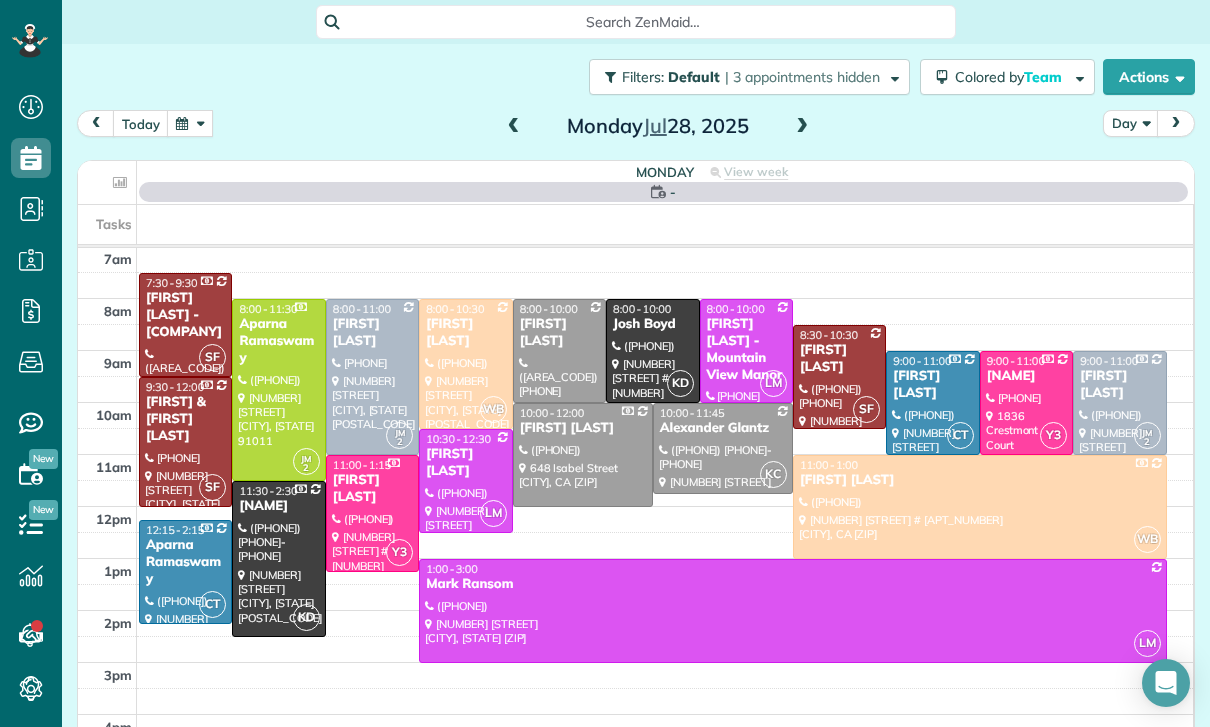 click on "Gina Zupsich" at bounding box center (559, 333) 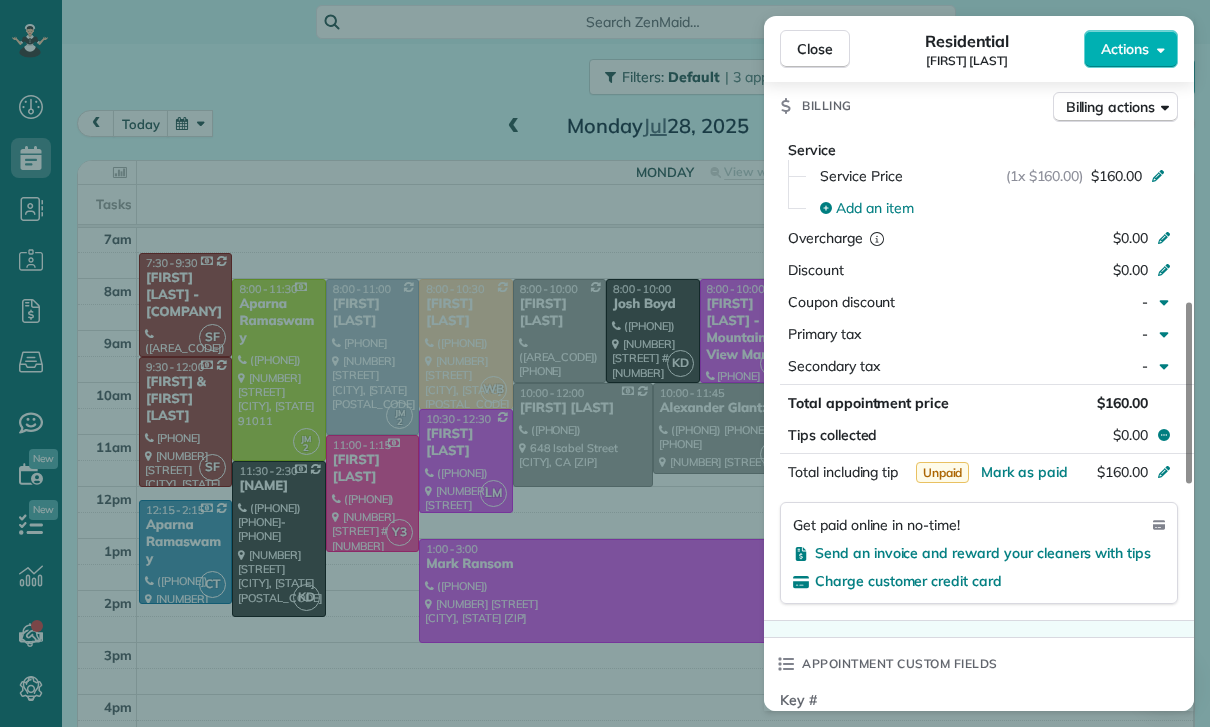scroll, scrollTop: 913, scrollLeft: 0, axis: vertical 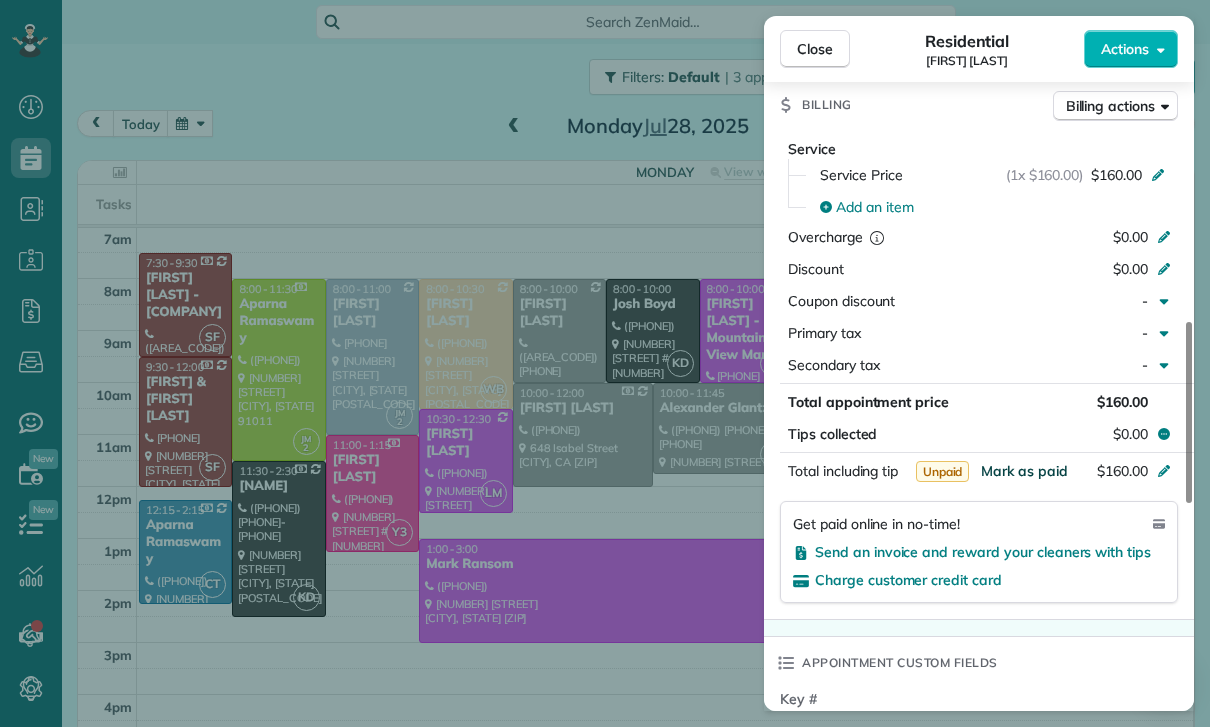 click on "Mark as paid" at bounding box center (1024, 471) 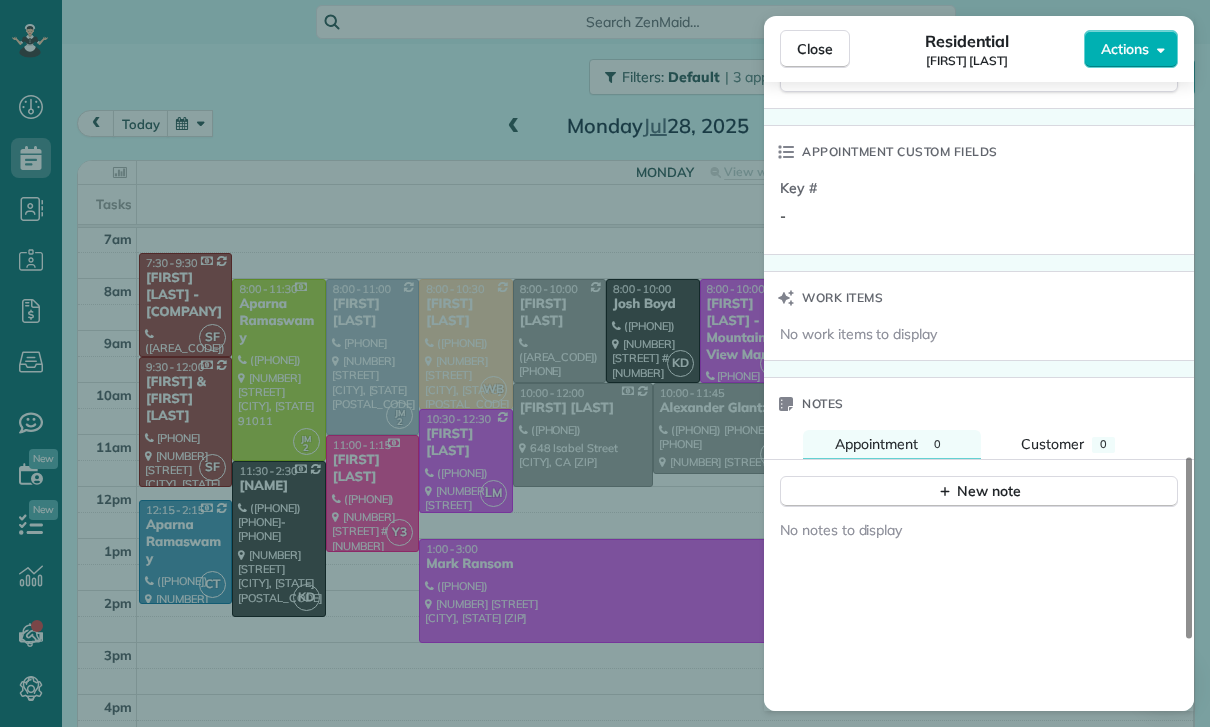 scroll, scrollTop: 1485, scrollLeft: 0, axis: vertical 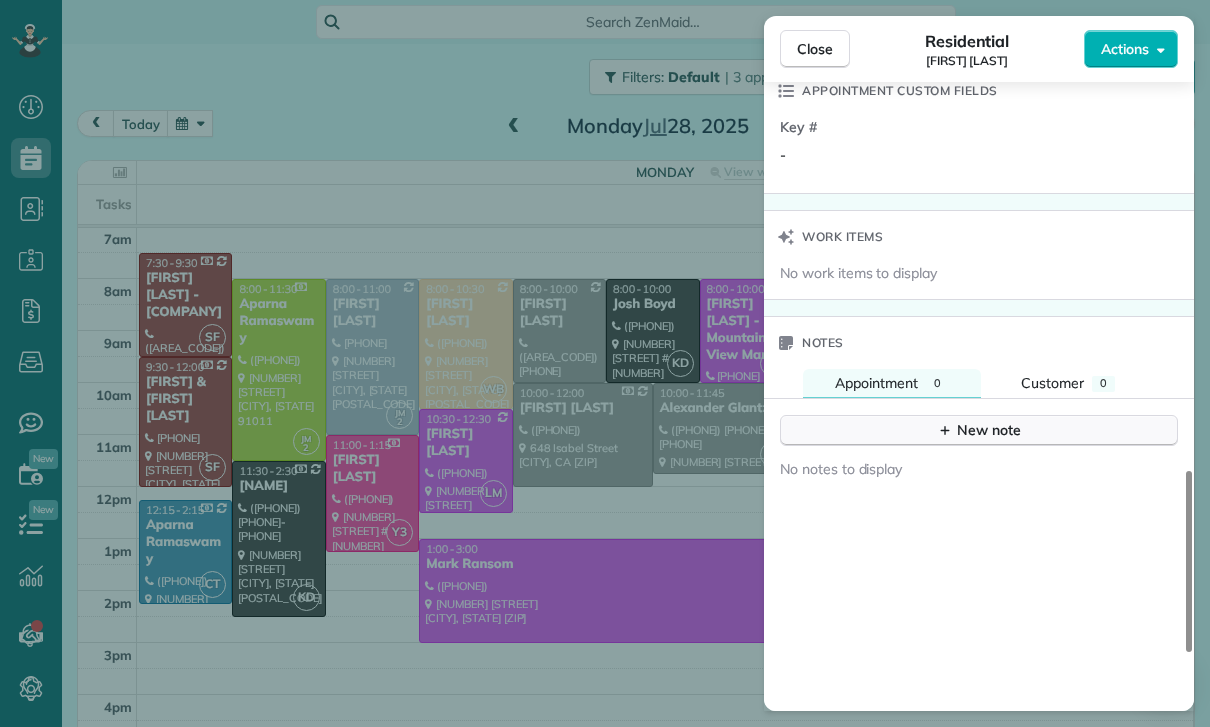 click on "New note" at bounding box center (979, 430) 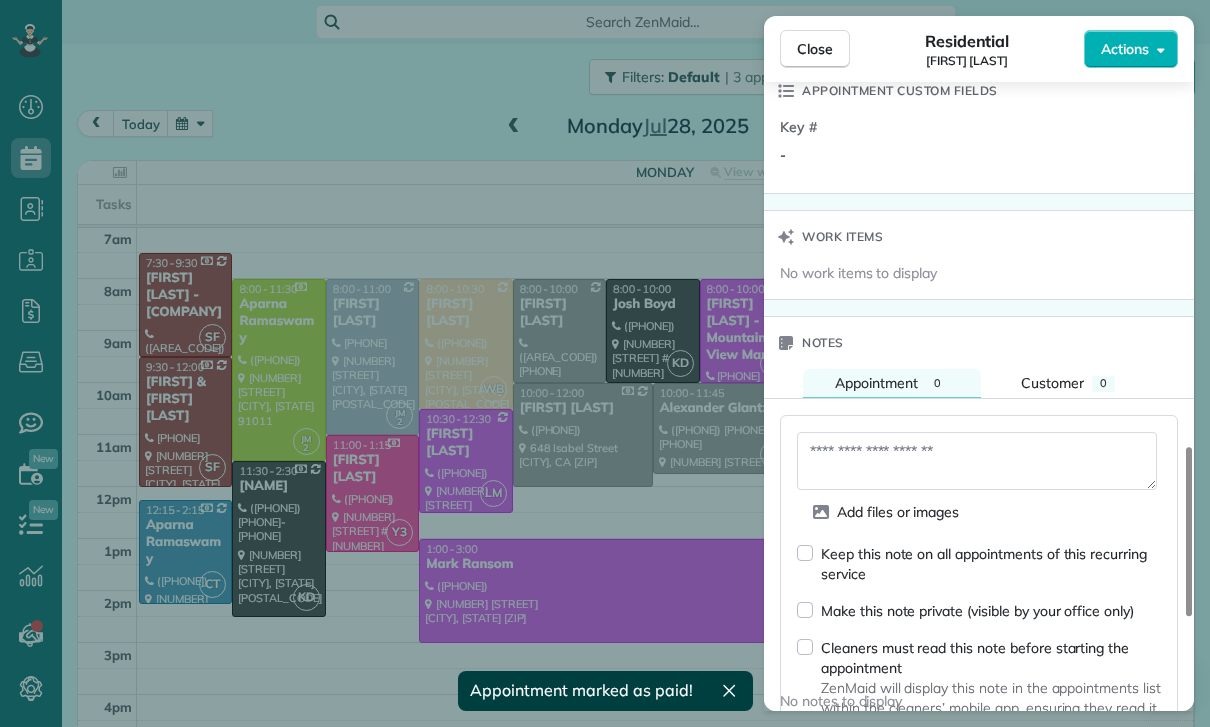 click at bounding box center (977, 461) 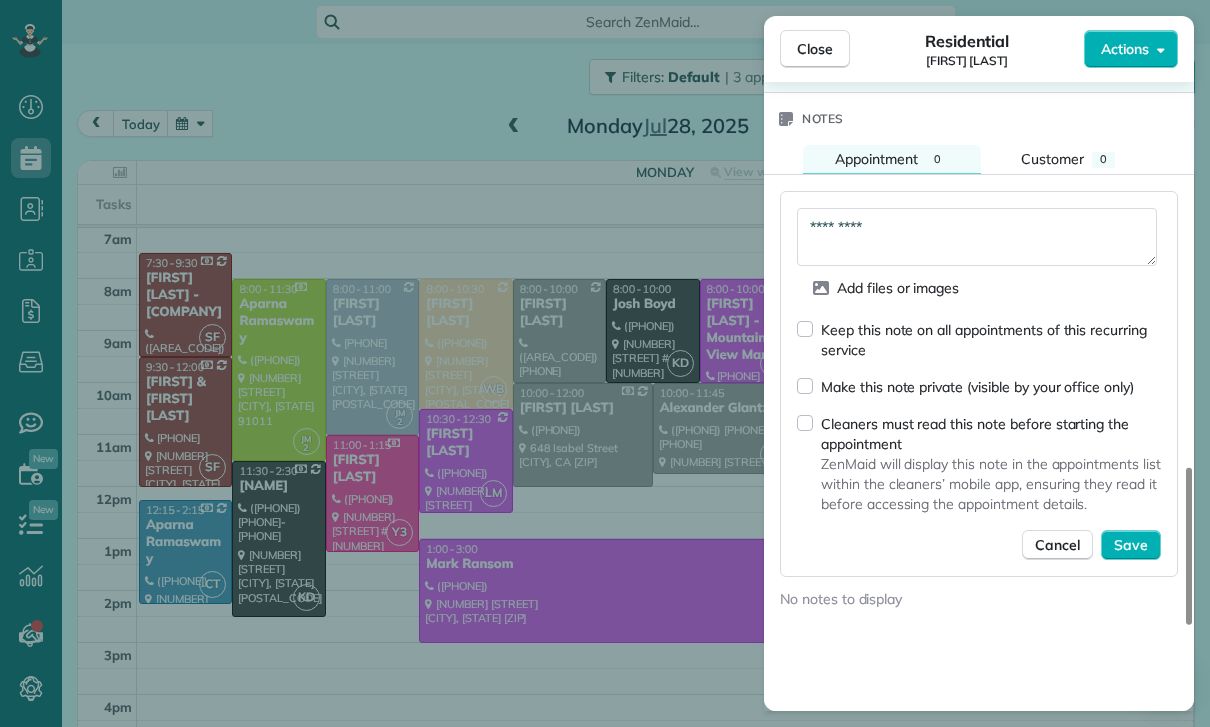 scroll, scrollTop: 1747, scrollLeft: 0, axis: vertical 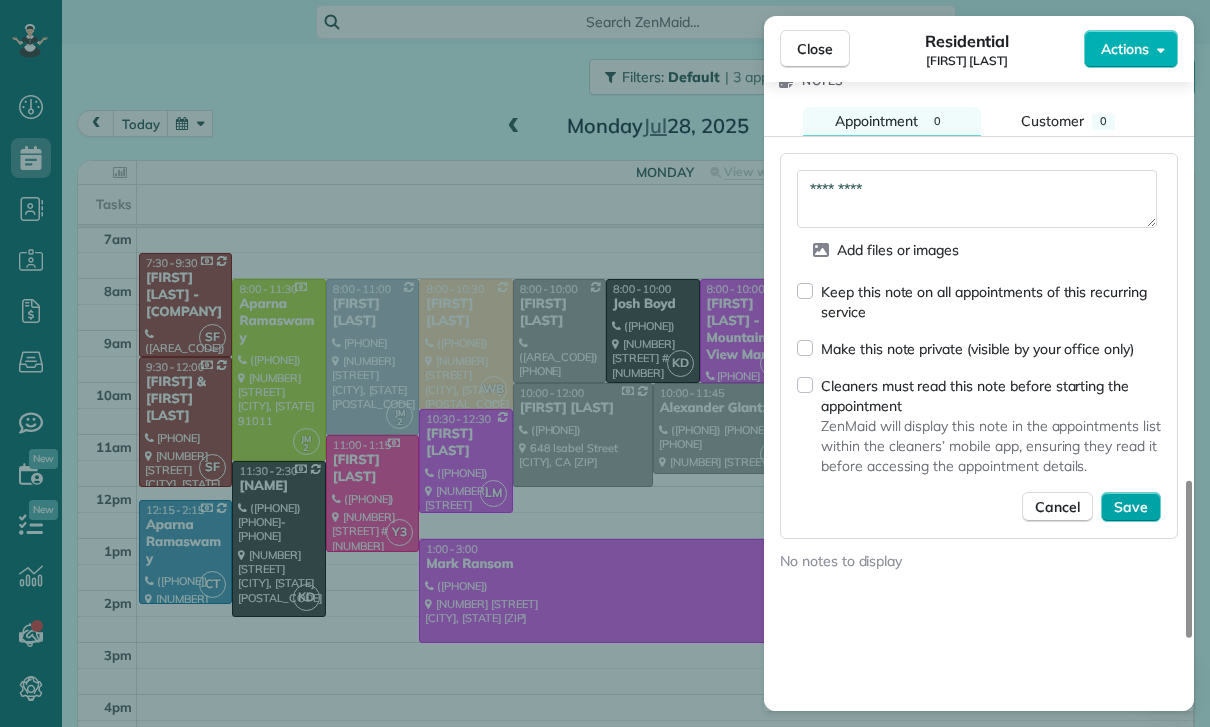type on "*********" 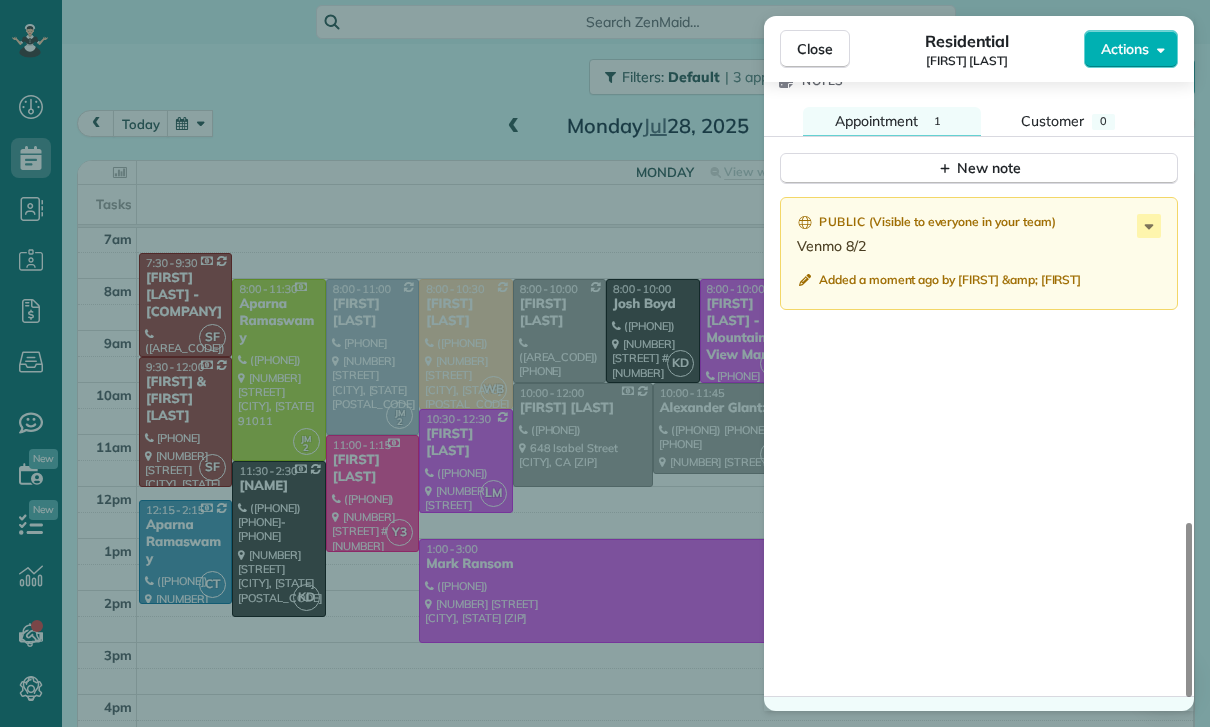 click on "Close Residential Gina Zupsich Actions Status Confirmed Gina Zupsich · Open profile MOBILE (415) 519-5435 Copy No email on record Add email View Details Residential Monday, July 28, 2025 ( last week ) 8:00 AM 10:00 AM 2 hours and 0 minutes Repeats every 2 weeks Edit recurring service Previous (Jul 14) Next (Aug 11) 1210 North Avenue 63 Los Angeles CA 90042 Service was not rated yet Cleaners Time in and out Assign Invite Team Karla/Karina Cleaners No cleaners assigned yet Checklist Try Now Keep this appointment up to your standards. Stay on top of every detail, keep your cleaners organised, and your client happy. Assign a checklist Watch a 5 min demo Billing Billing actions Service Service Price (1x $160.00) $160.00 Add an item Overcharge $0.00 Discount $0.00 Coupon discount - Primary tax - Secondary tax - Total appointment price $160.00 Tips collected $0.00 Paid Total including tip $160.00 Get paid online in no-time! Send an invoice and reward your cleaners with tips Charge customer credit card Key # - Notes" at bounding box center (605, 363) 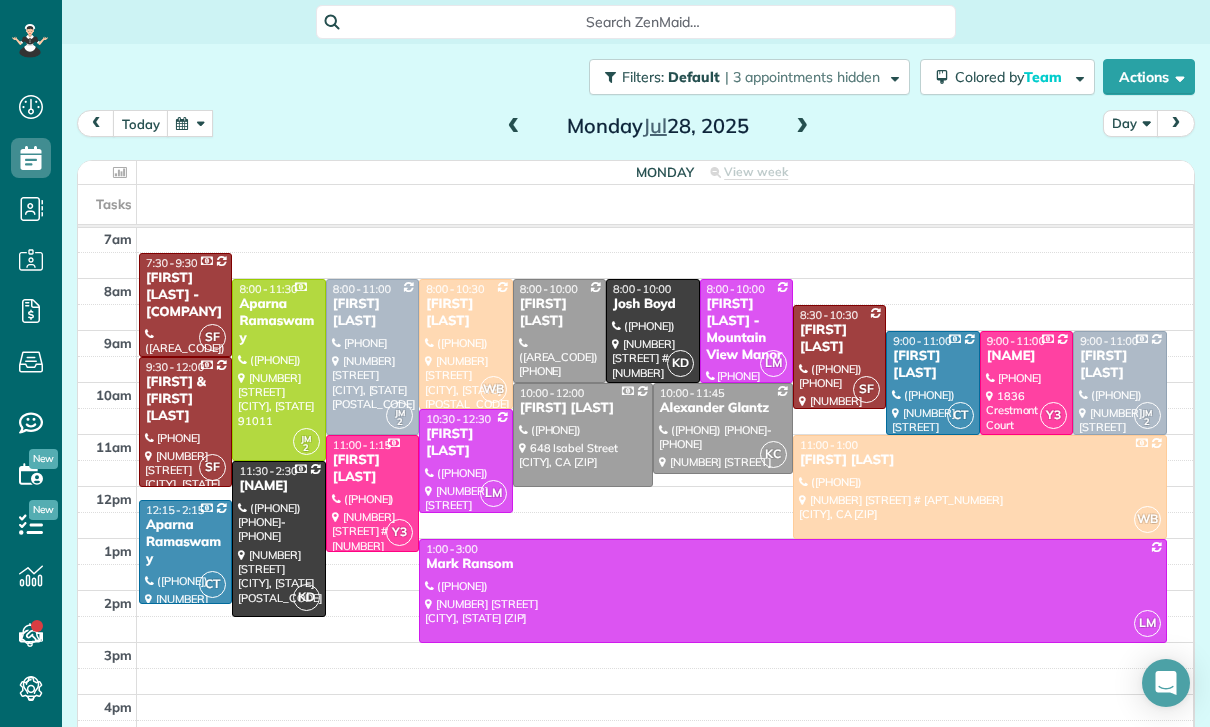 click at bounding box center (190, 123) 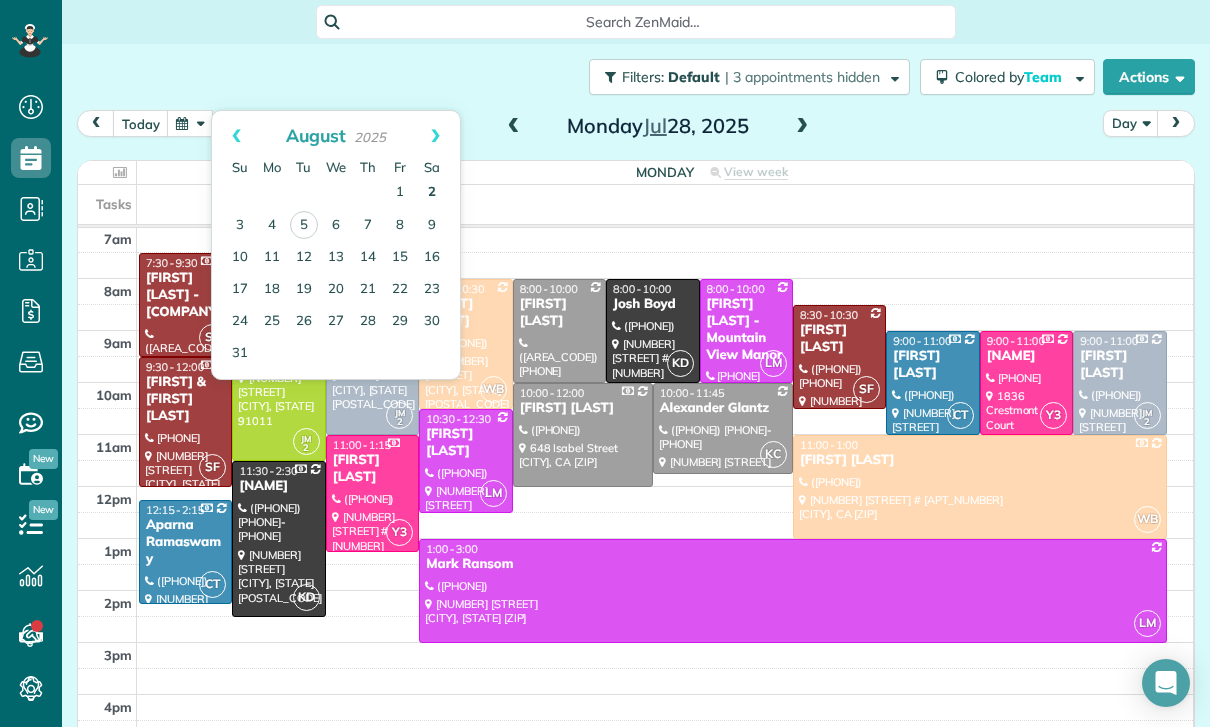 click on "2" at bounding box center (432, 193) 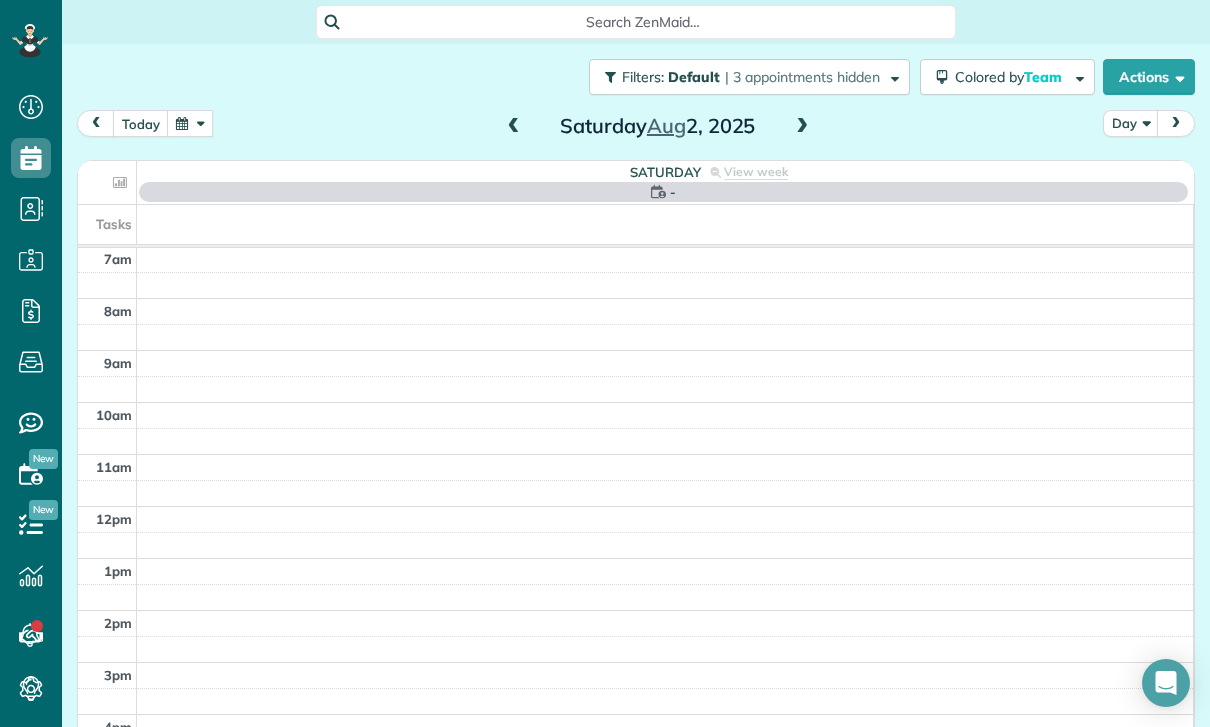 scroll, scrollTop: 157, scrollLeft: 0, axis: vertical 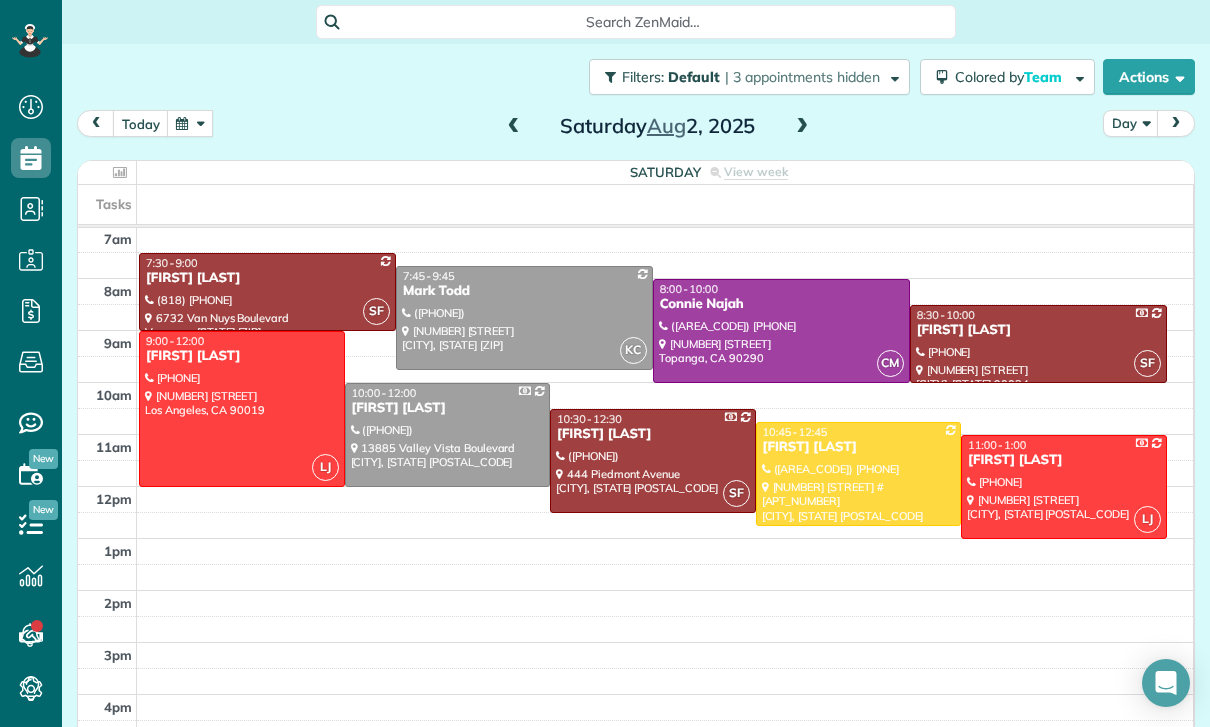 click at bounding box center [859, 474] 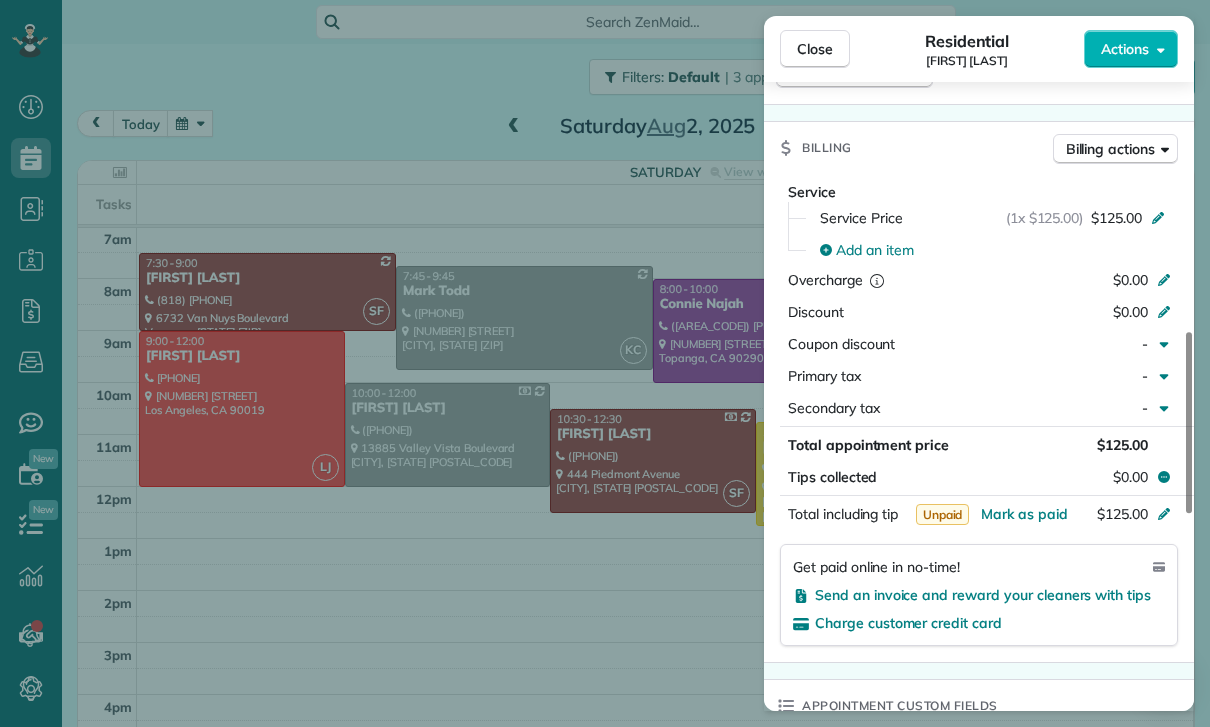 scroll, scrollTop: 961, scrollLeft: 0, axis: vertical 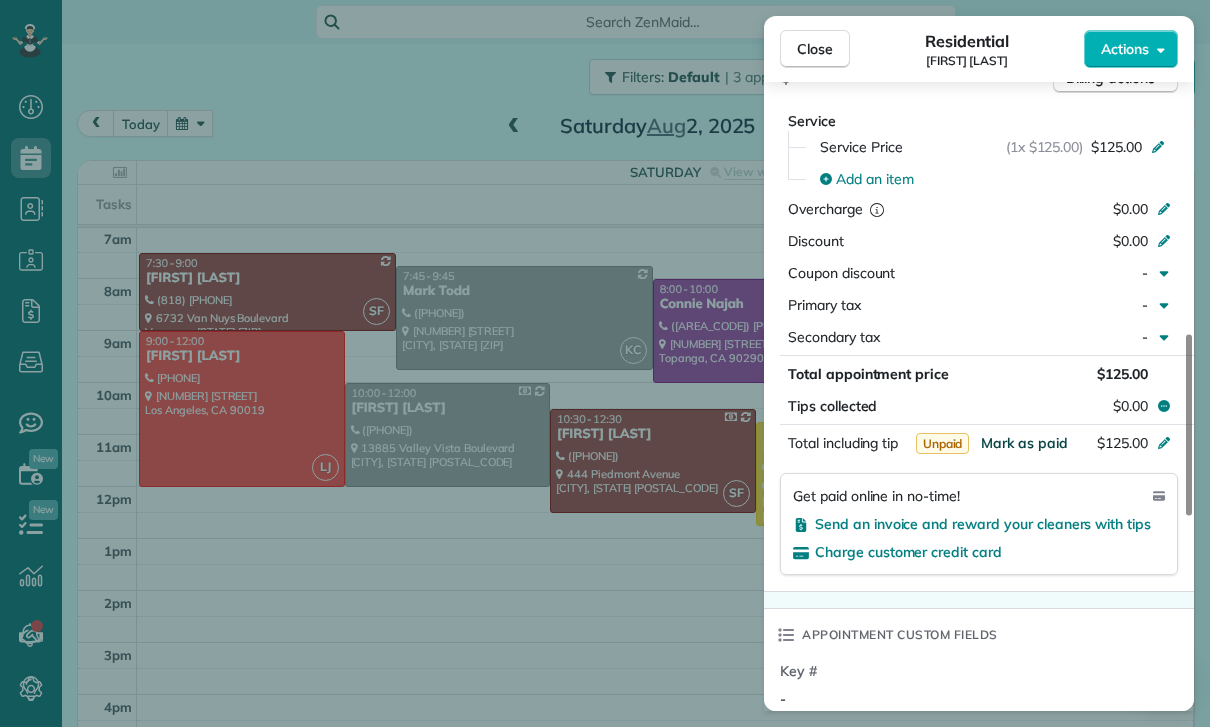 click on "Mark as paid" at bounding box center [1024, 443] 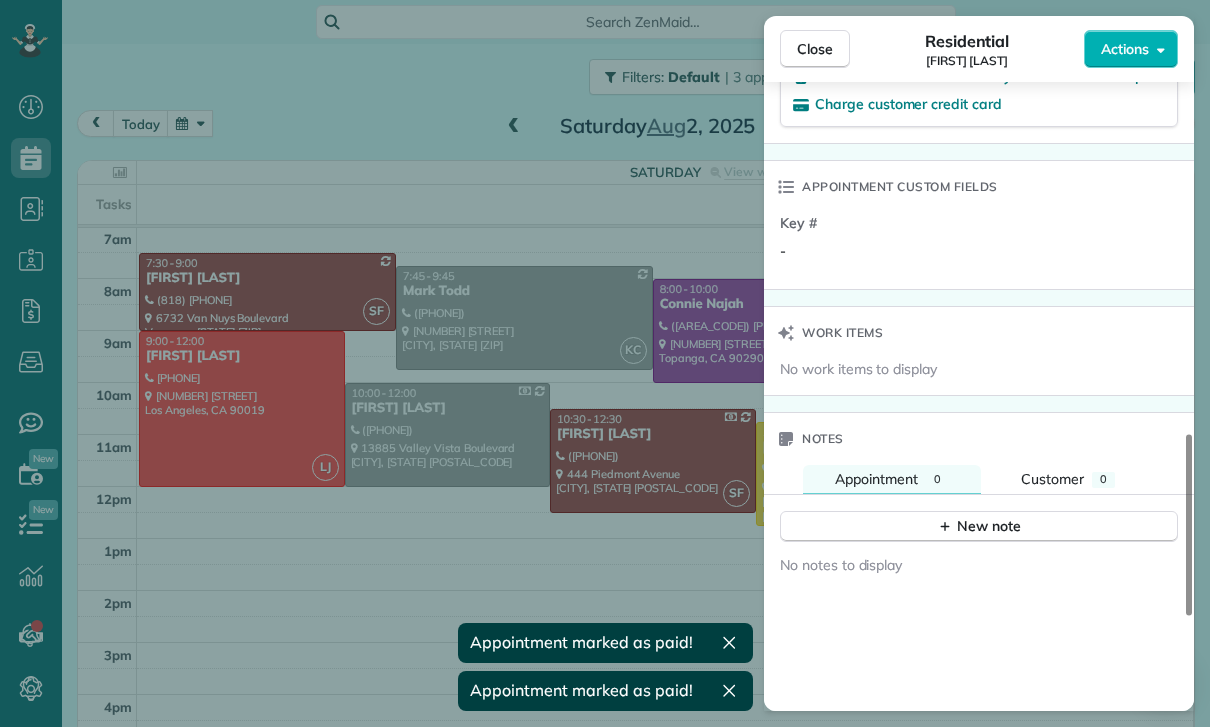 scroll, scrollTop: 1481, scrollLeft: 0, axis: vertical 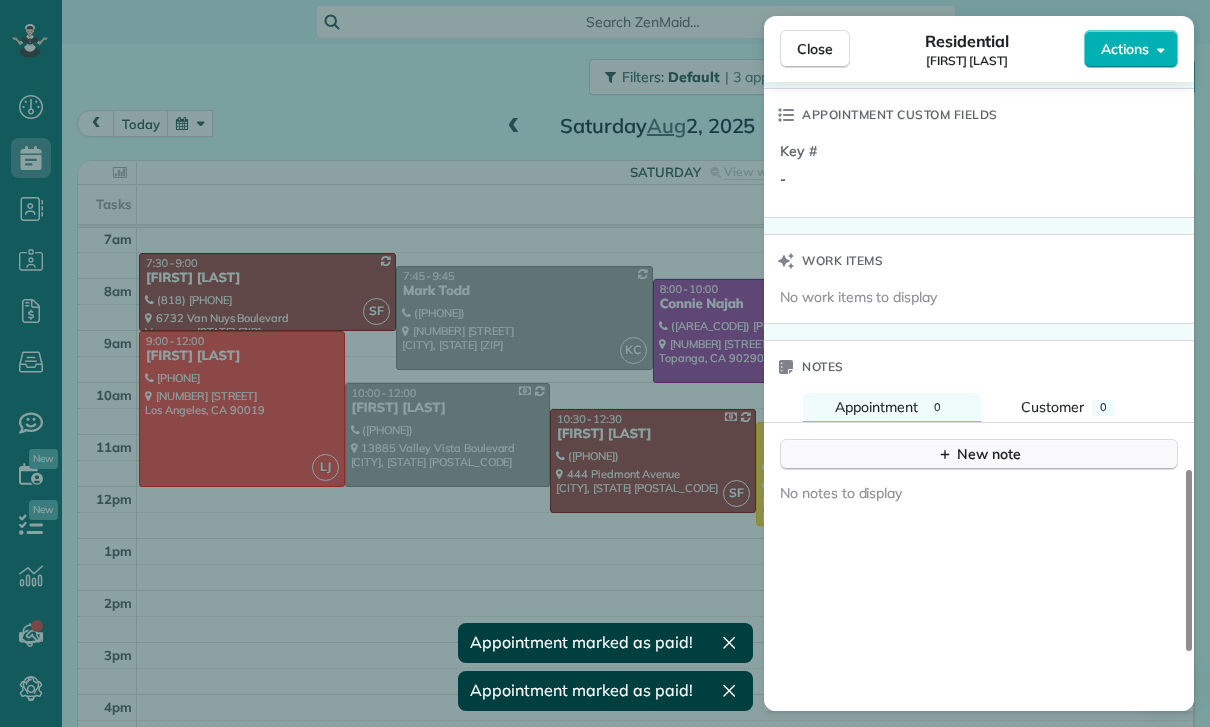 click on "New note" at bounding box center (979, 454) 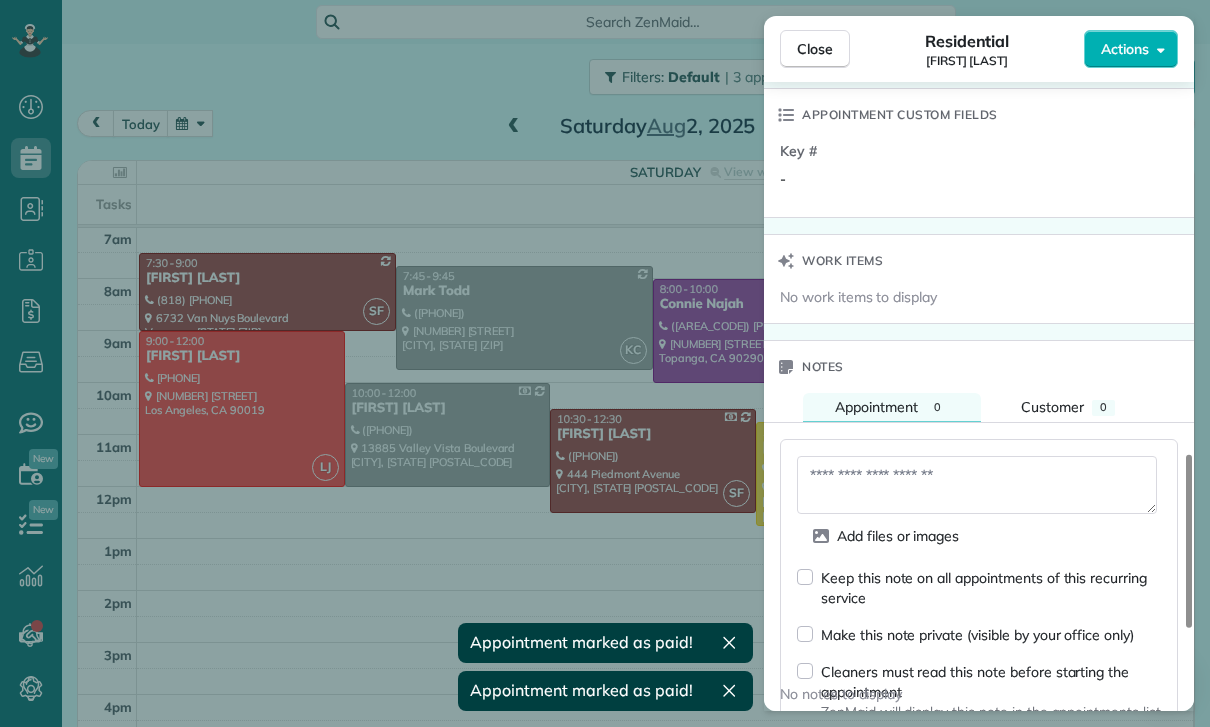 click at bounding box center [977, 485] 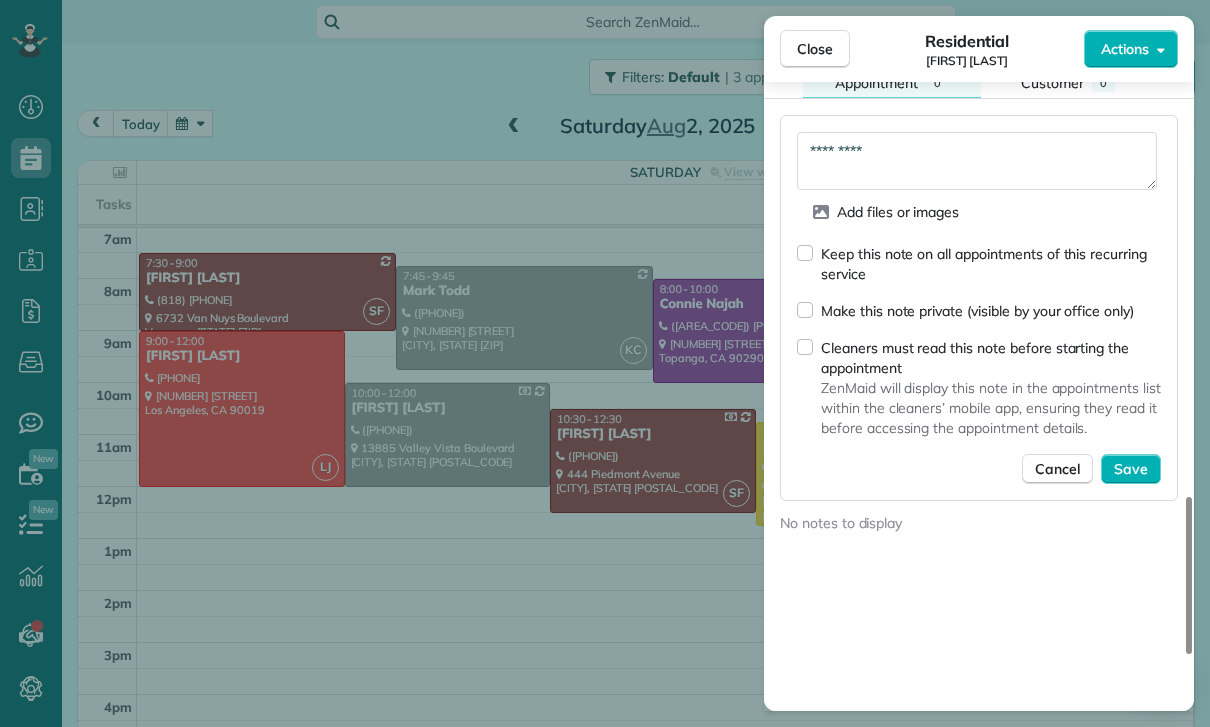 scroll, scrollTop: 1839, scrollLeft: 0, axis: vertical 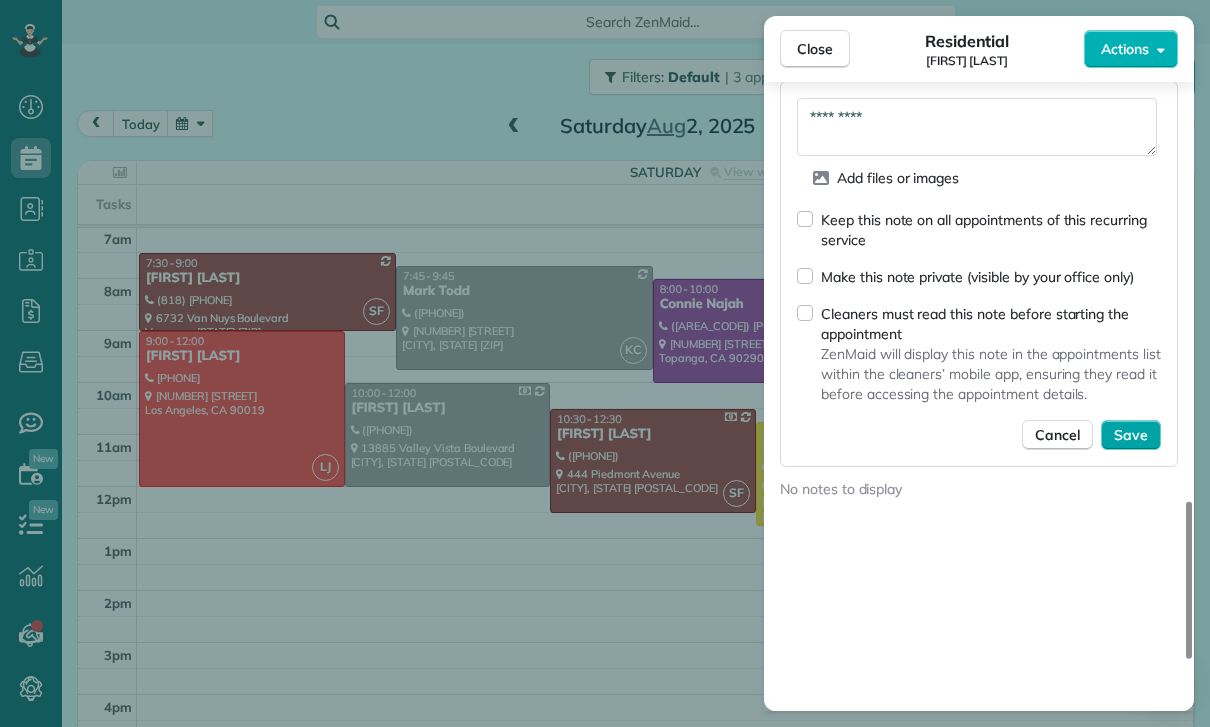type on "*********" 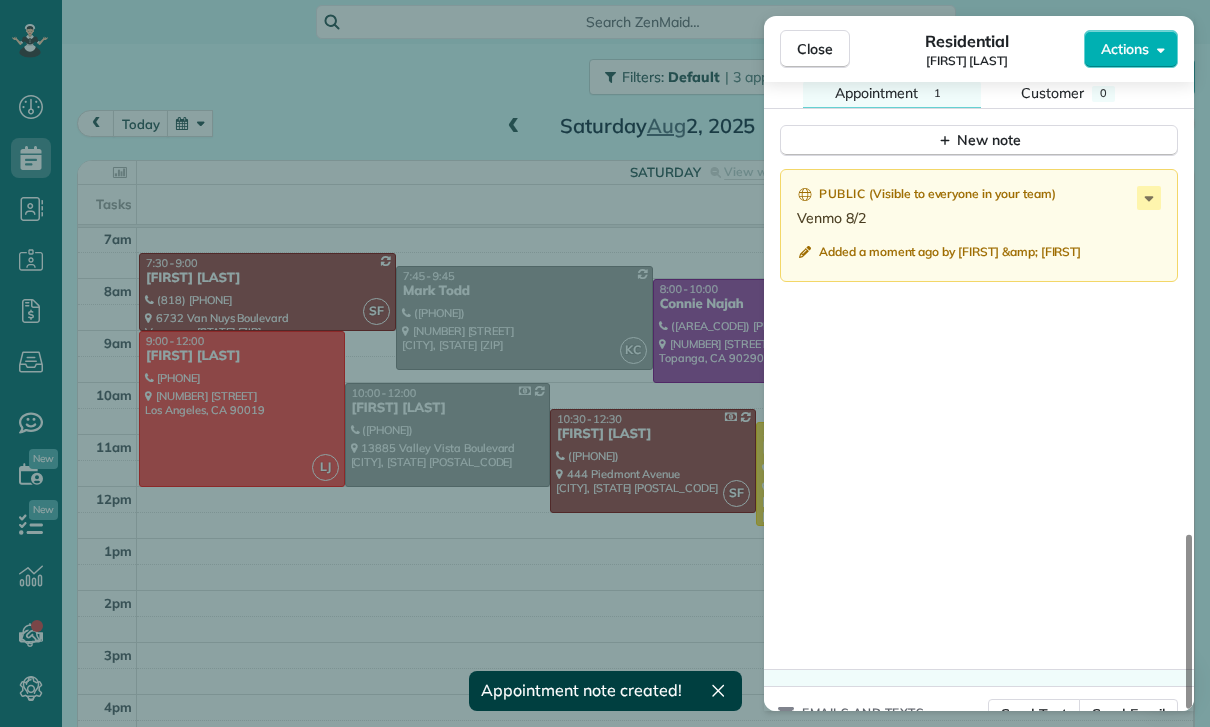 scroll, scrollTop: 1794, scrollLeft: 0, axis: vertical 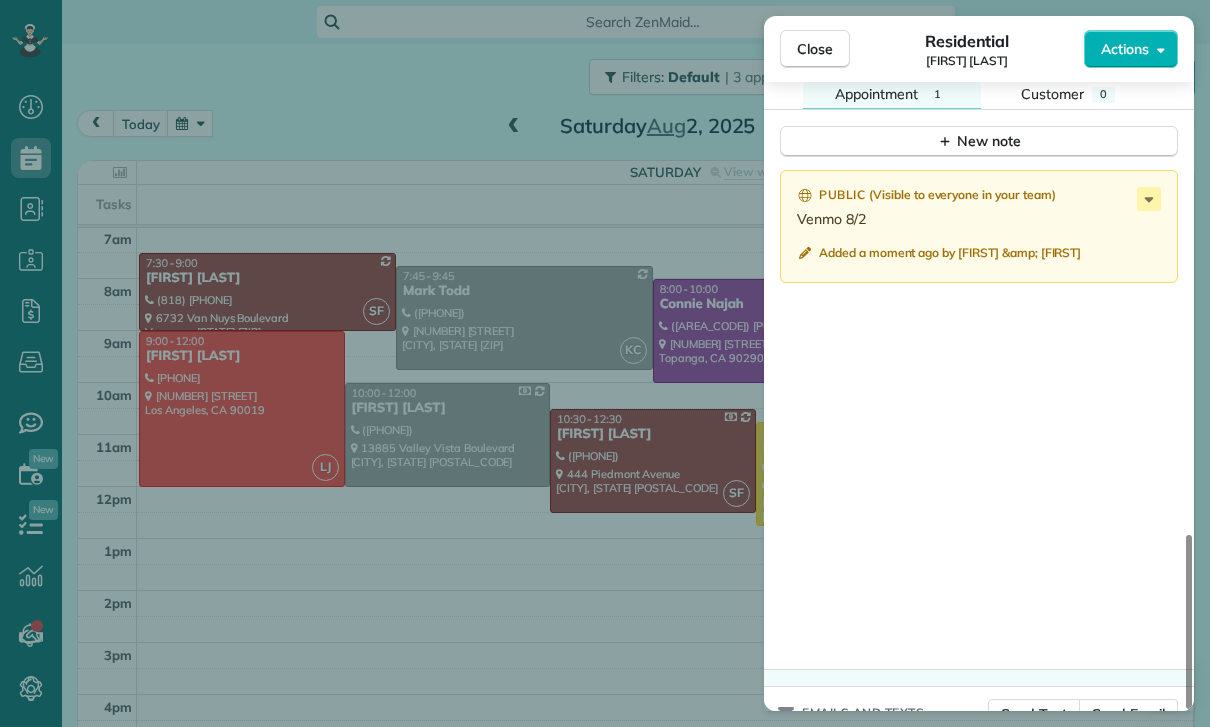click on "Close Residential Steven Benson Actions Status Yet to Confirm Steven Benson · Open profile MOBILE (323) 717-7977 Copy No email on record Add email View Details Residential Saturday, August 02, 2025 ( 3 days ago ) 10:45 AM 12:45 PM 2 hours and 0 minutes Repeats every 4 weeks Edit recurring service Previous (Jul 07) Next (Sep 06) 1406 N Gardner St #3 Los Angeles CA 90046 Service was not rated yet Cleaners Time in and out Assign Invite Team Johana  Cleaners No cleaners assigned yet Checklist Try Now Keep this appointment up to your standards. Stay on top of every detail, keep your cleaners organised, and your client happy. Assign a checklist Watch a 5 min demo Billing Billing actions Service Service Price (1x $125.00) $125.00 Add an item Overcharge $0.00 Discount $0.00 Coupon discount - Primary tax - Secondary tax - Total appointment price $125.00 Tips collected $0.00 Paid Total including tip $125.00 Get paid online in no-time! Send an invoice and reward your cleaners with tips Charge customer credit card Key #" at bounding box center (605, 363) 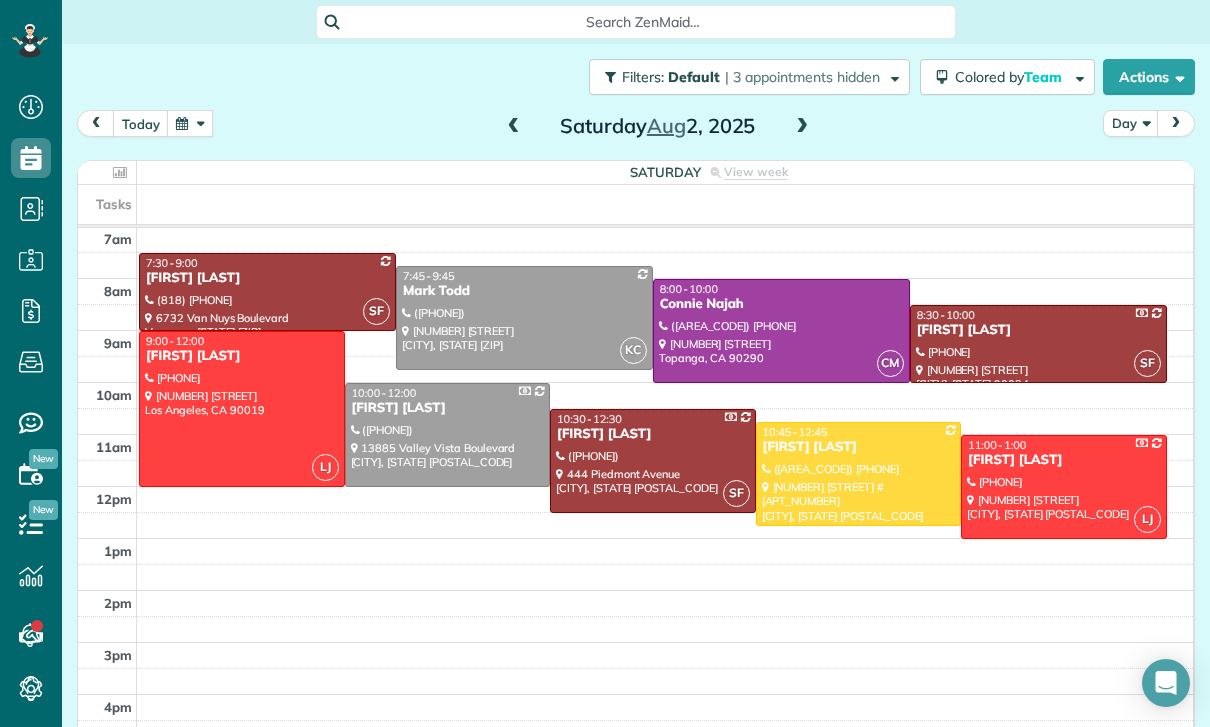 click at bounding box center (190, 123) 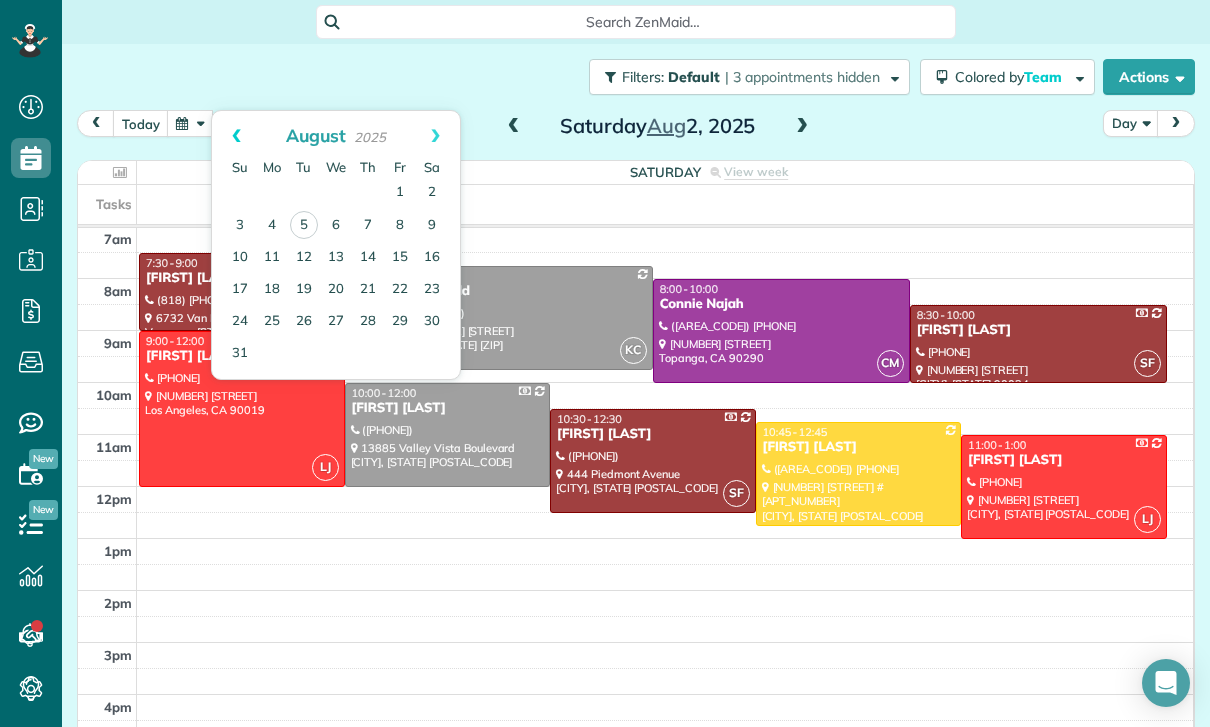click on "Prev" at bounding box center (236, 136) 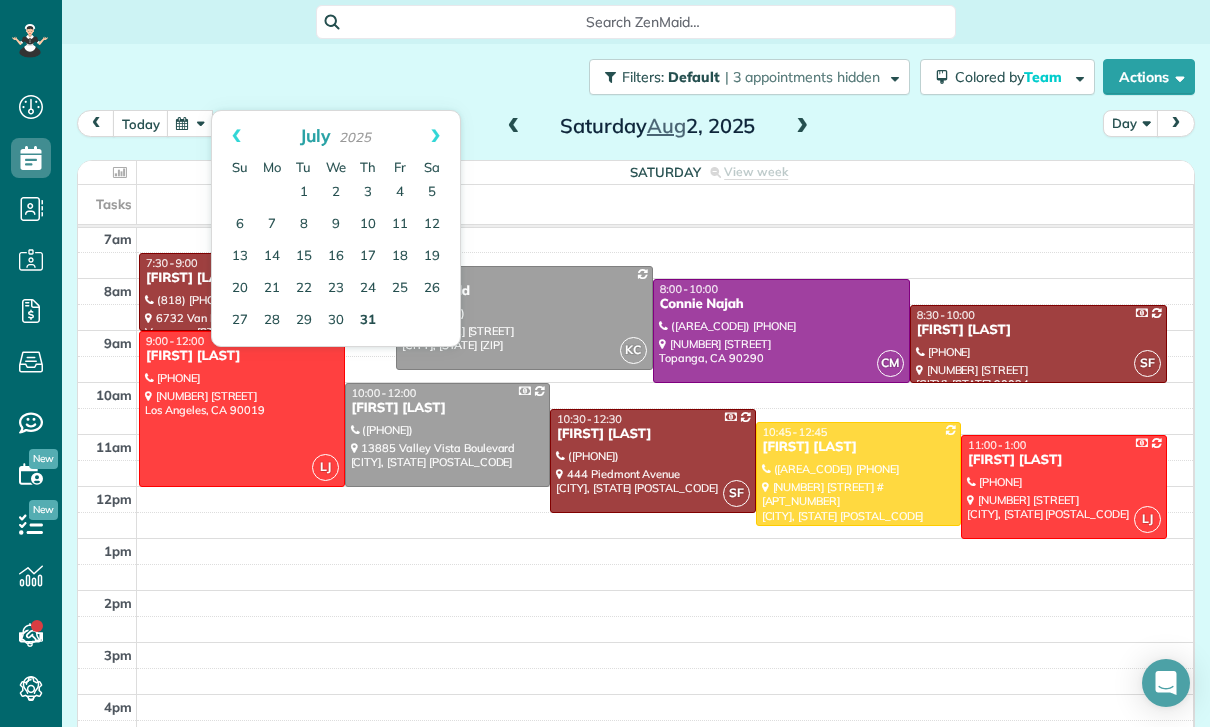 click on "31" at bounding box center (368, 321) 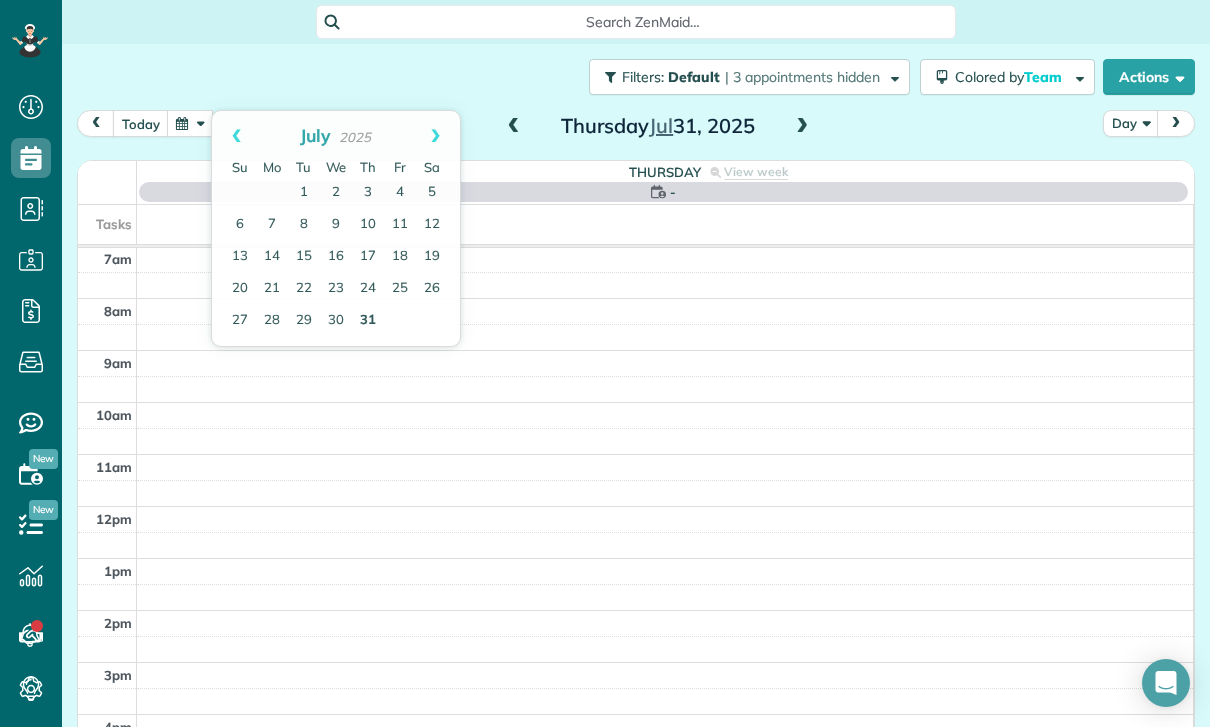 scroll, scrollTop: 157, scrollLeft: 0, axis: vertical 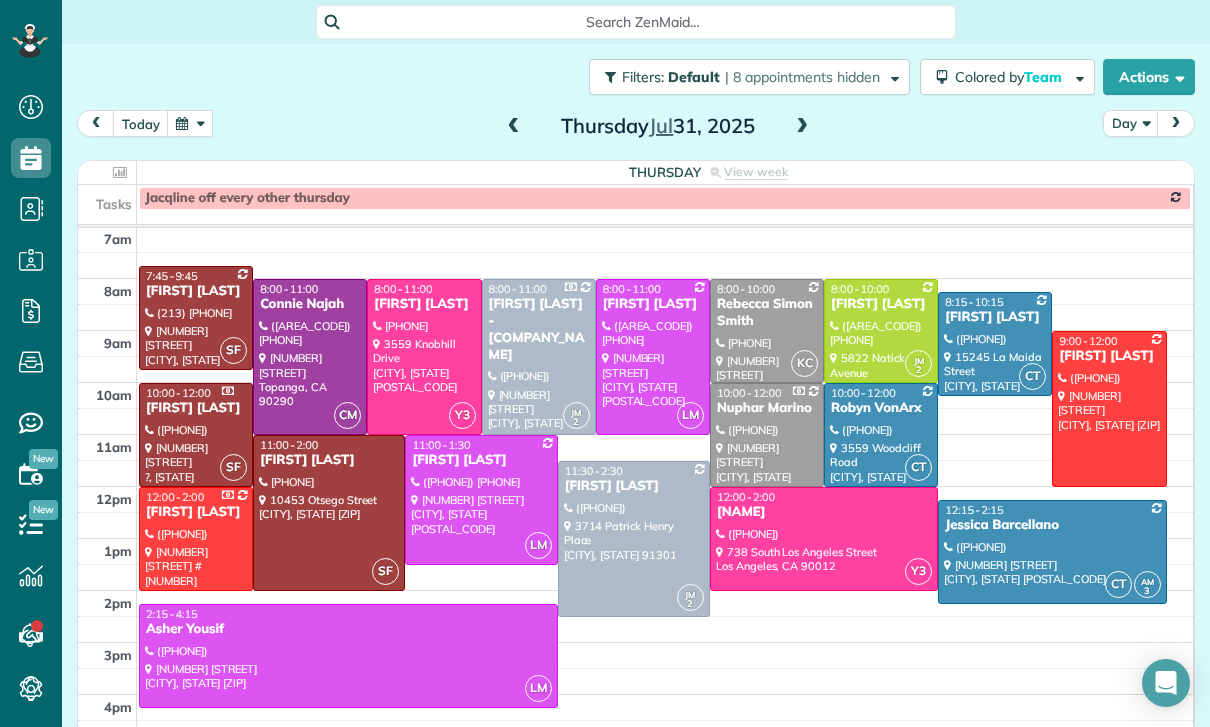 click at bounding box center (196, 318) 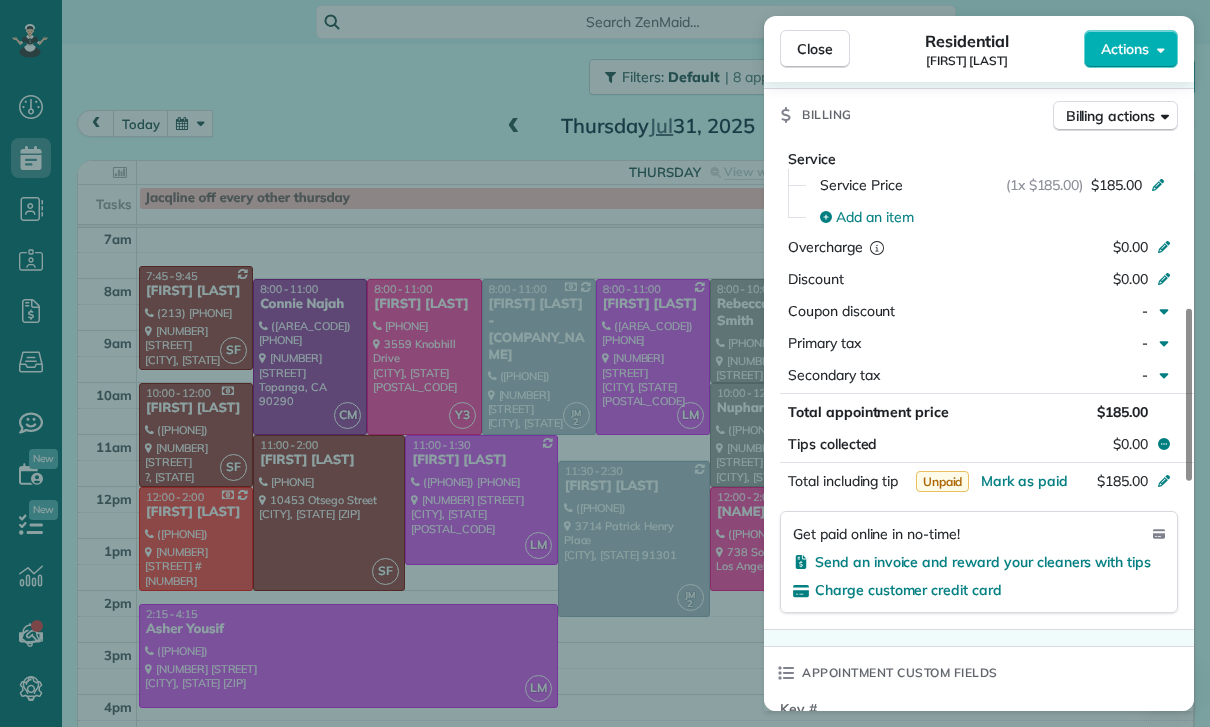 scroll, scrollTop: 910, scrollLeft: 0, axis: vertical 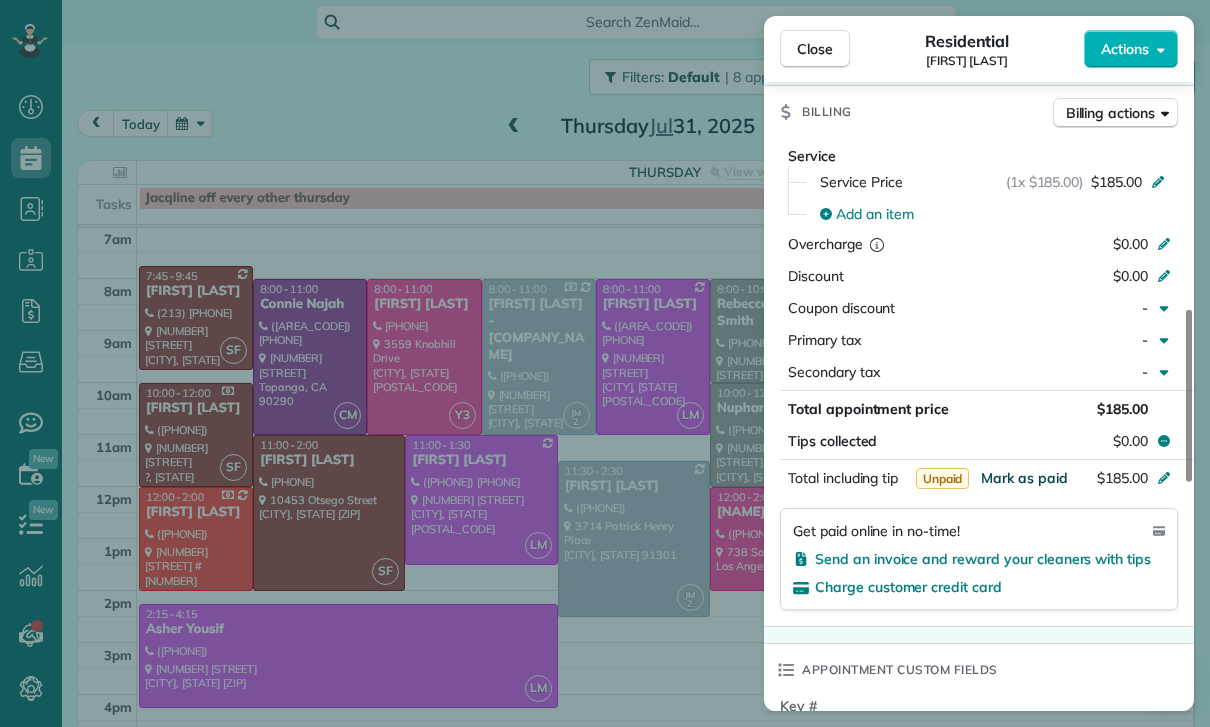 click on "Mark as paid" at bounding box center (1024, 478) 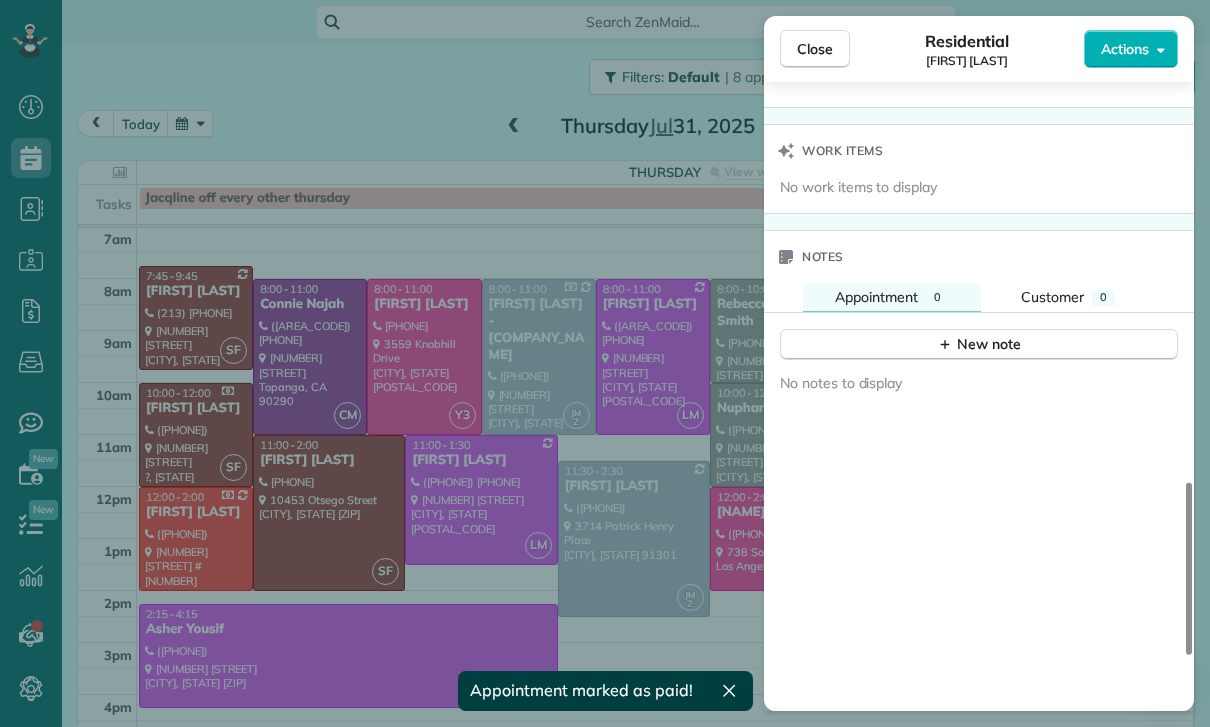 scroll, scrollTop: 1607, scrollLeft: 0, axis: vertical 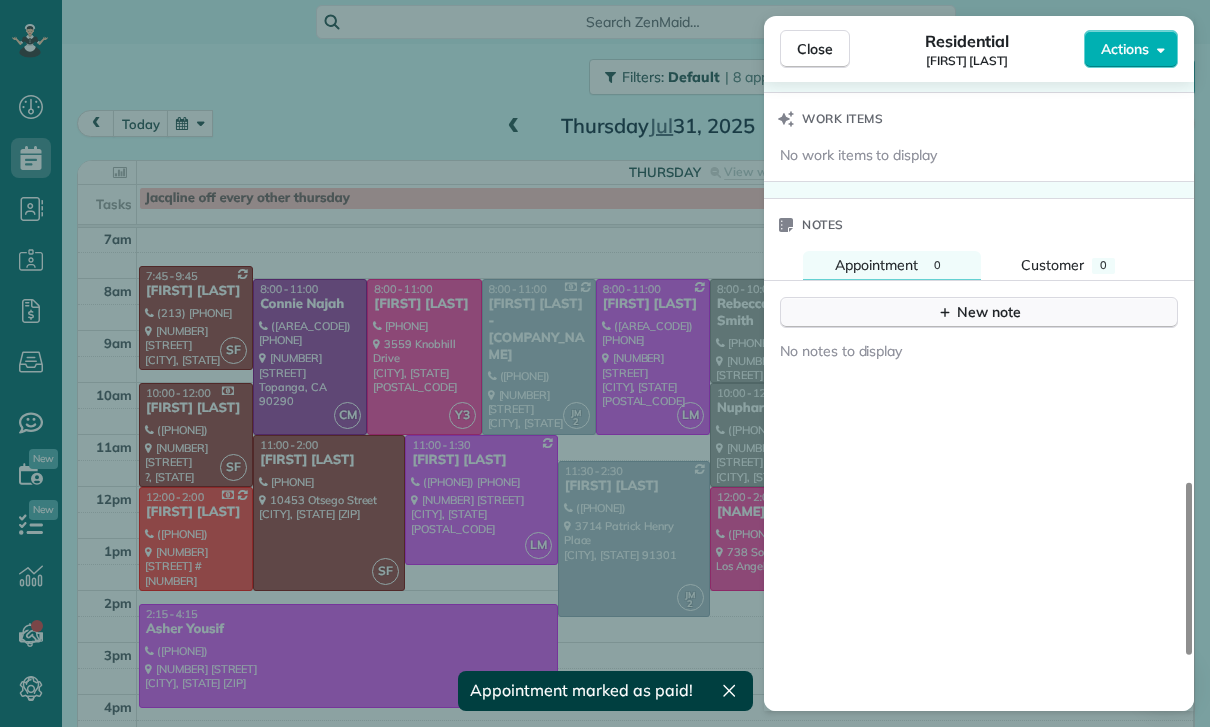 click on "New note" at bounding box center (979, 312) 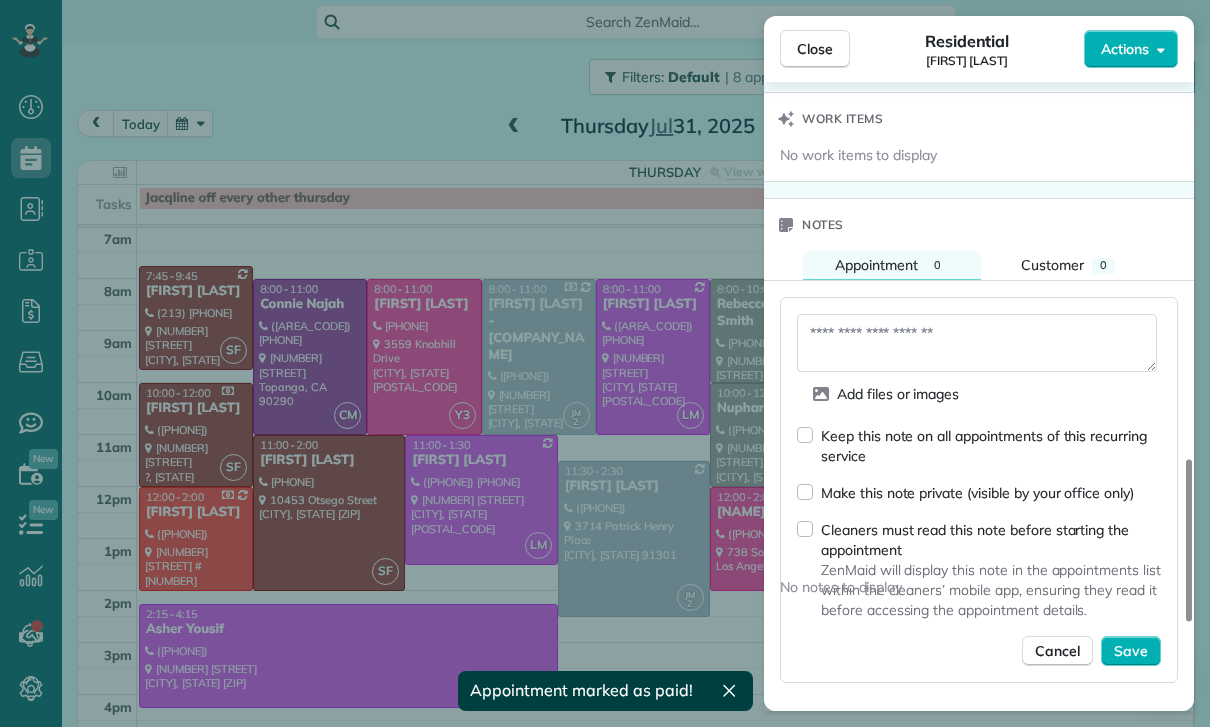 click at bounding box center [977, 343] 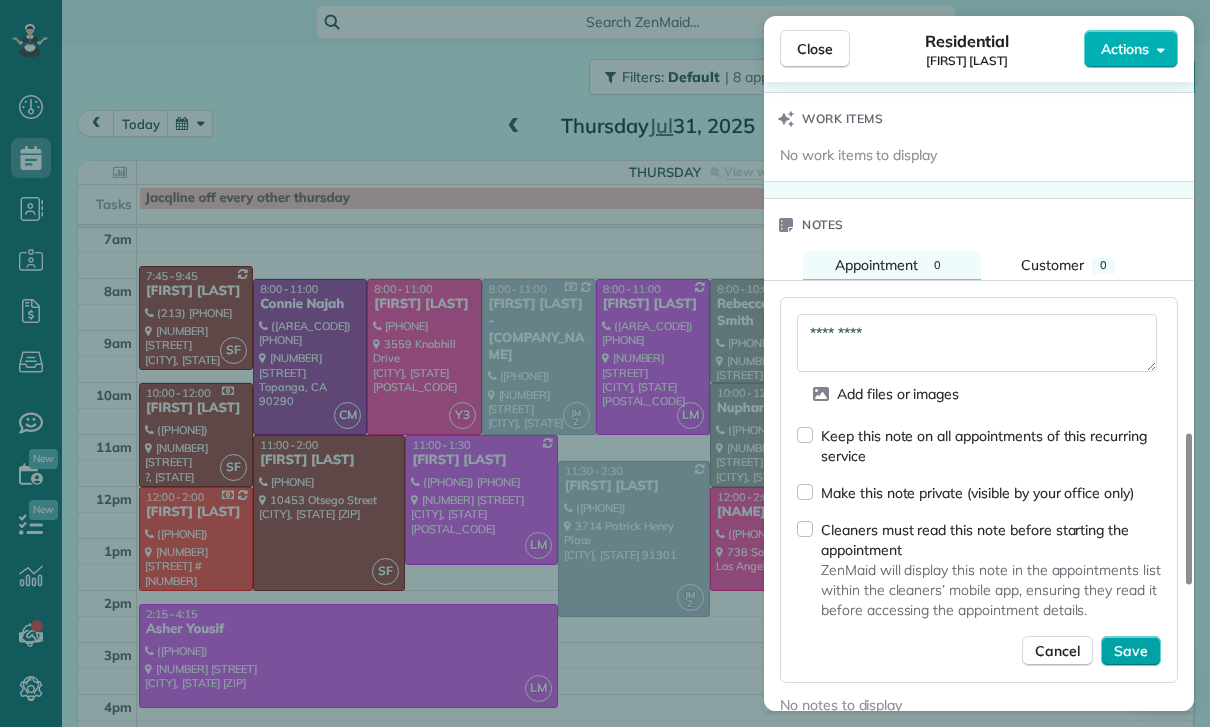 type on "*********" 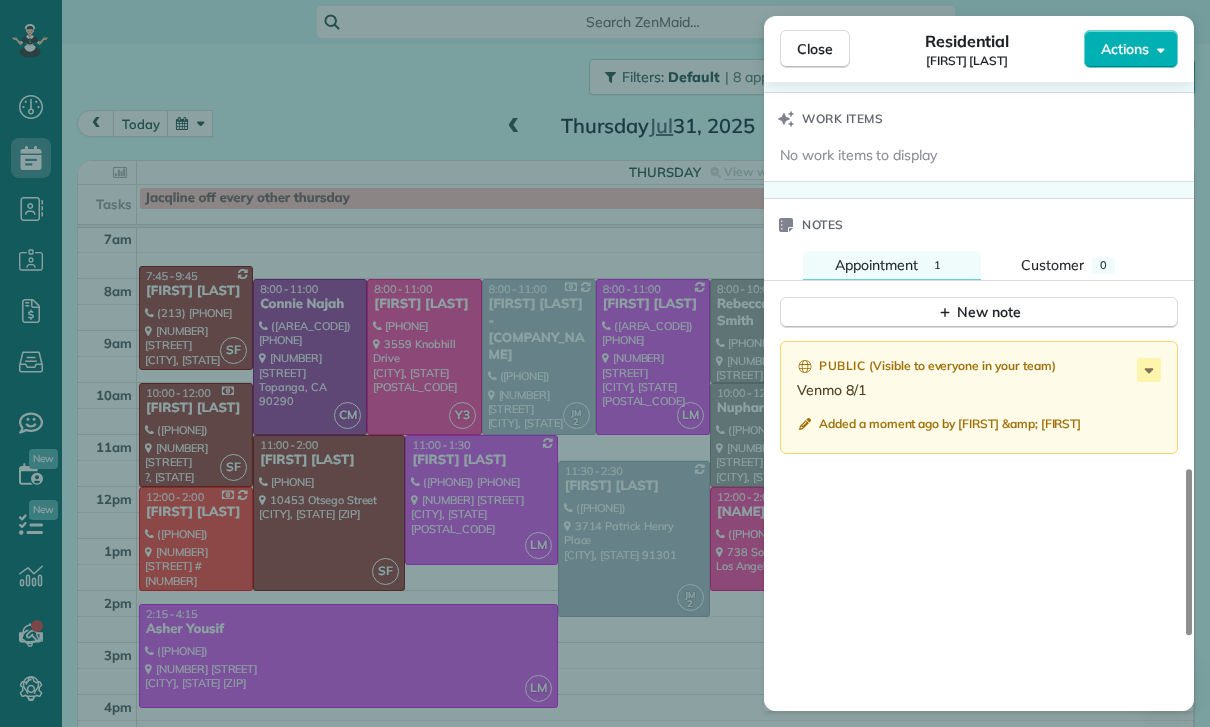 click on "Close Residential Sam Wollman Actions Status Yet to Confirm Sam Wollman · Open profile MOBILE (213) 364-6252 Copy No email on record Add email View Details Residential Thursday, July 31, 2025 ( 5 days ago ) 7:45 AM 9:45 AM 2 hours and 0 minutes Repeats every 2 weeks Edit recurring service Previous (Jul 17) Next (Aug 14) 12429 Hortense Street Studio City CA 91604 Service was not rated yet Cleaners Time in and out Assign Invite Team Santy Cleaners Santy   Flores 7:45 AM 9:45 AM Checklist Try Now Keep this appointment up to your standards. Stay on top of every detail, keep your cleaners organised, and your client happy. Assign a checklist Watch a 5 min demo Billing Billing actions Service Service Price (1x $185.00) $185.00 Add an item Overcharge $0.00 Discount $0.00 Coupon discount - Primary tax - Secondary tax - Total appointment price $185.00 Tips collected $0.00 Paid Total including tip $185.00 Get paid online in no-time! Send an invoice and reward your cleaners with tips Charge customer credit card Key # -" at bounding box center (605, 363) 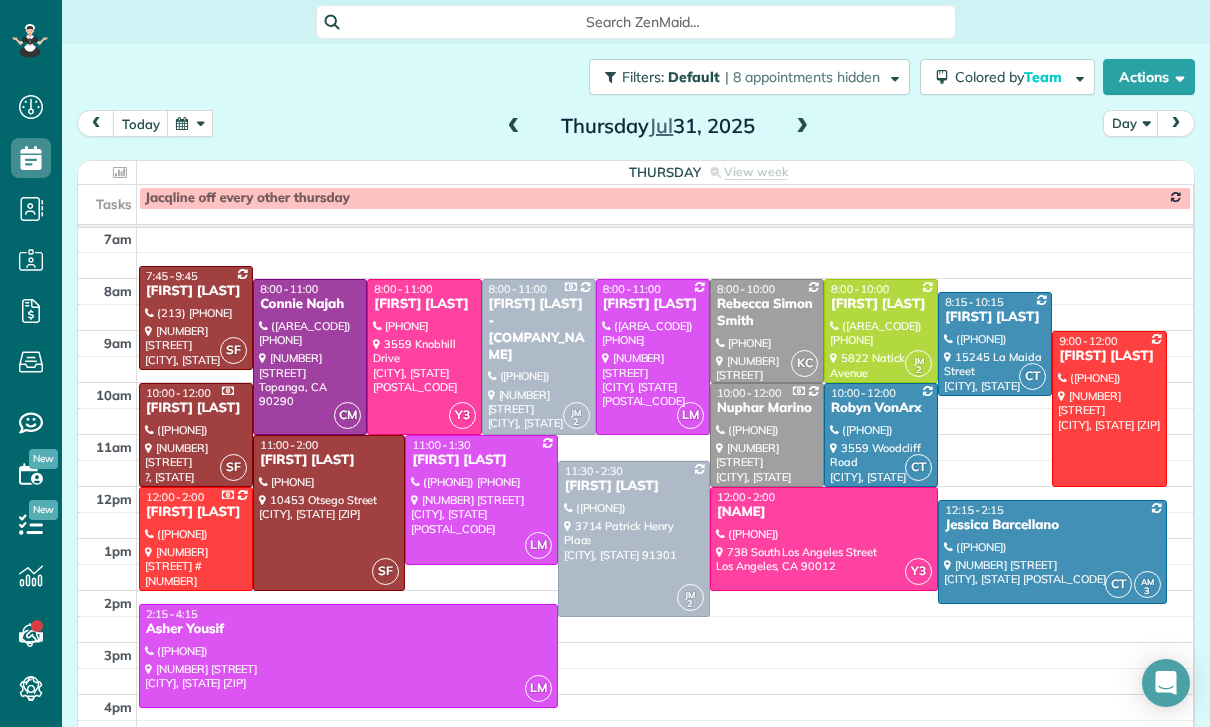 click at bounding box center [190, 123] 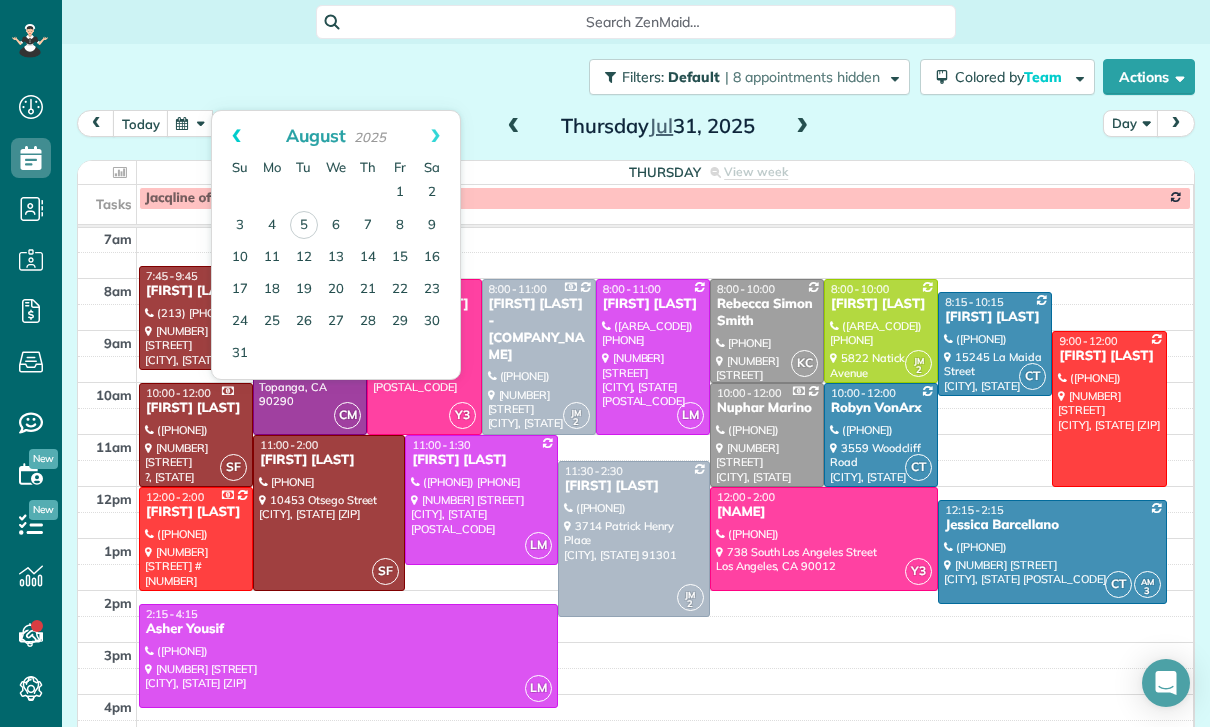 click on "Prev" at bounding box center (236, 136) 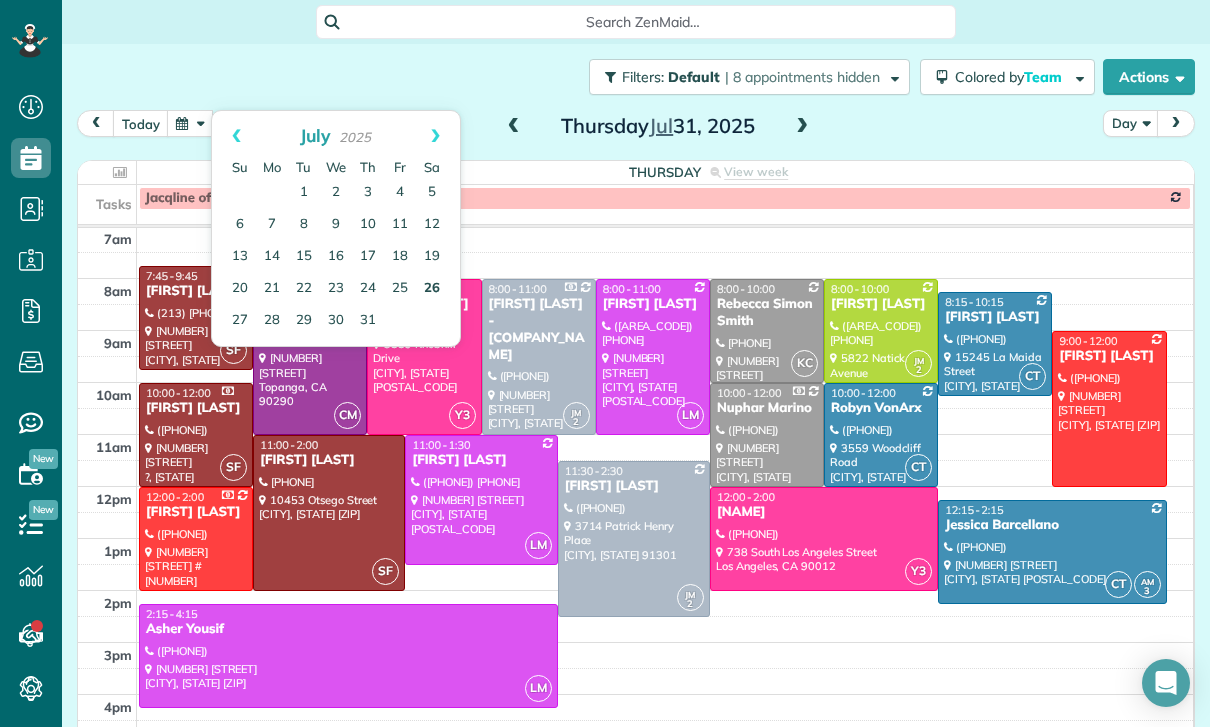 click on "26" at bounding box center (432, 289) 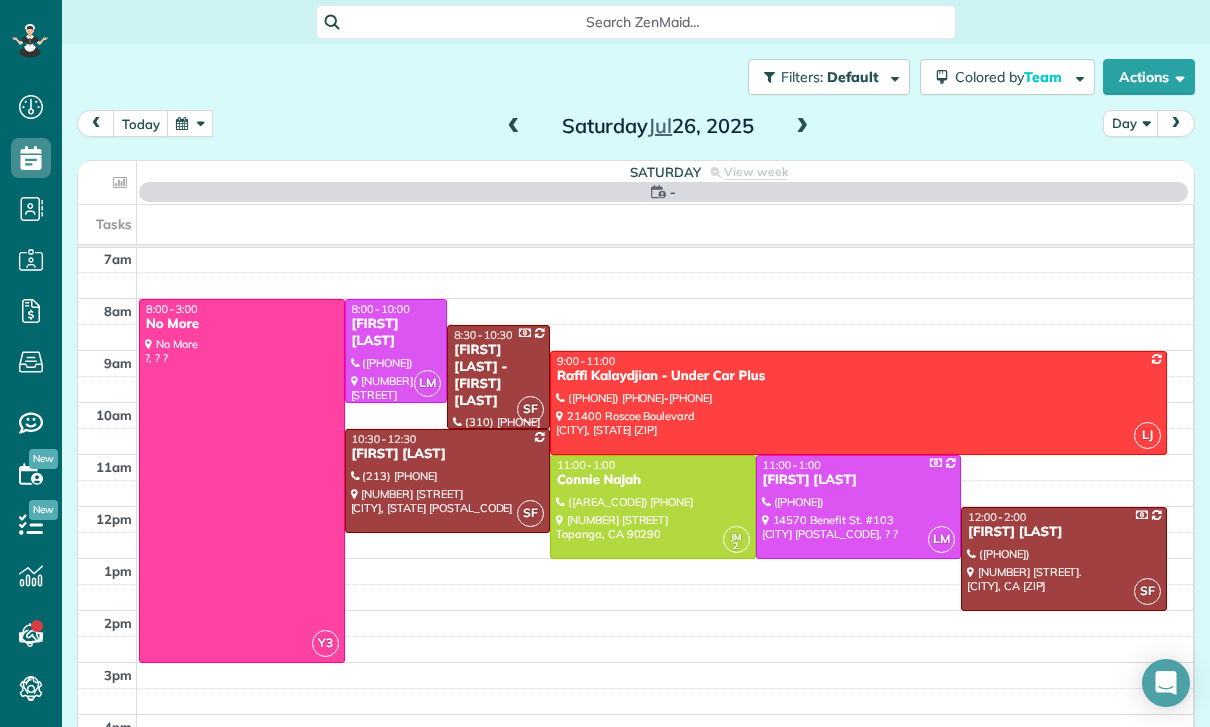 scroll, scrollTop: 157, scrollLeft: 0, axis: vertical 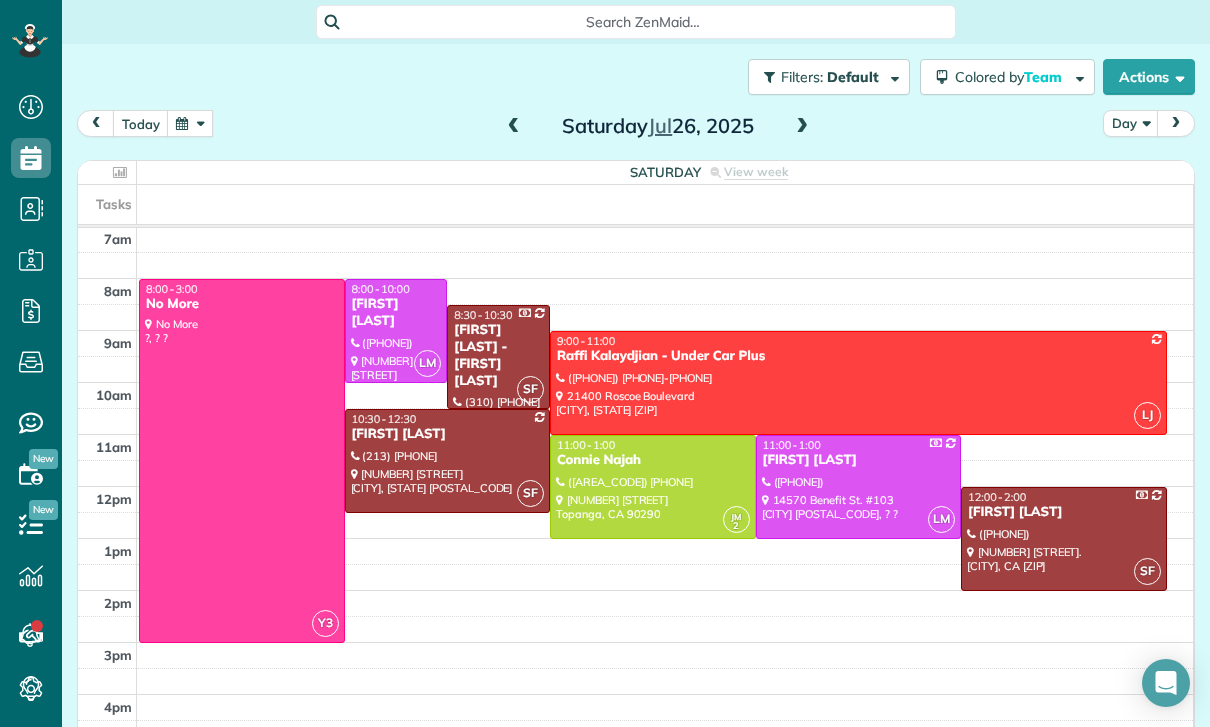 click at bounding box center (448, 461) 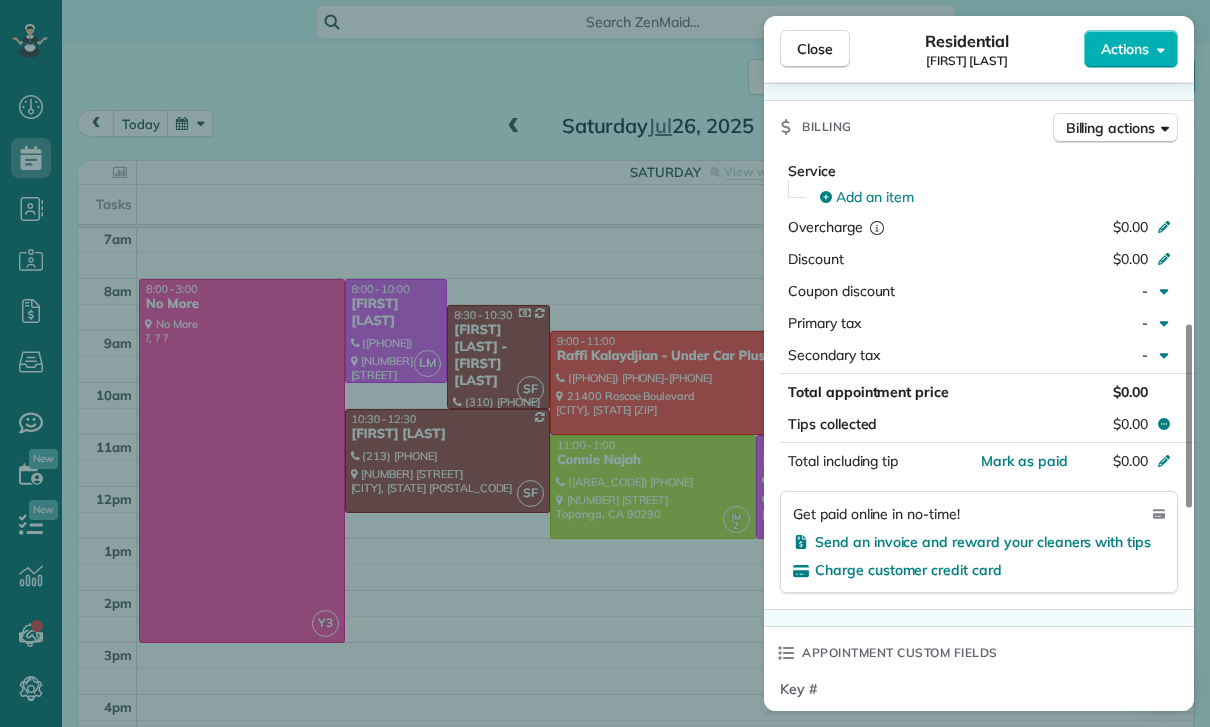 scroll, scrollTop: 930, scrollLeft: 0, axis: vertical 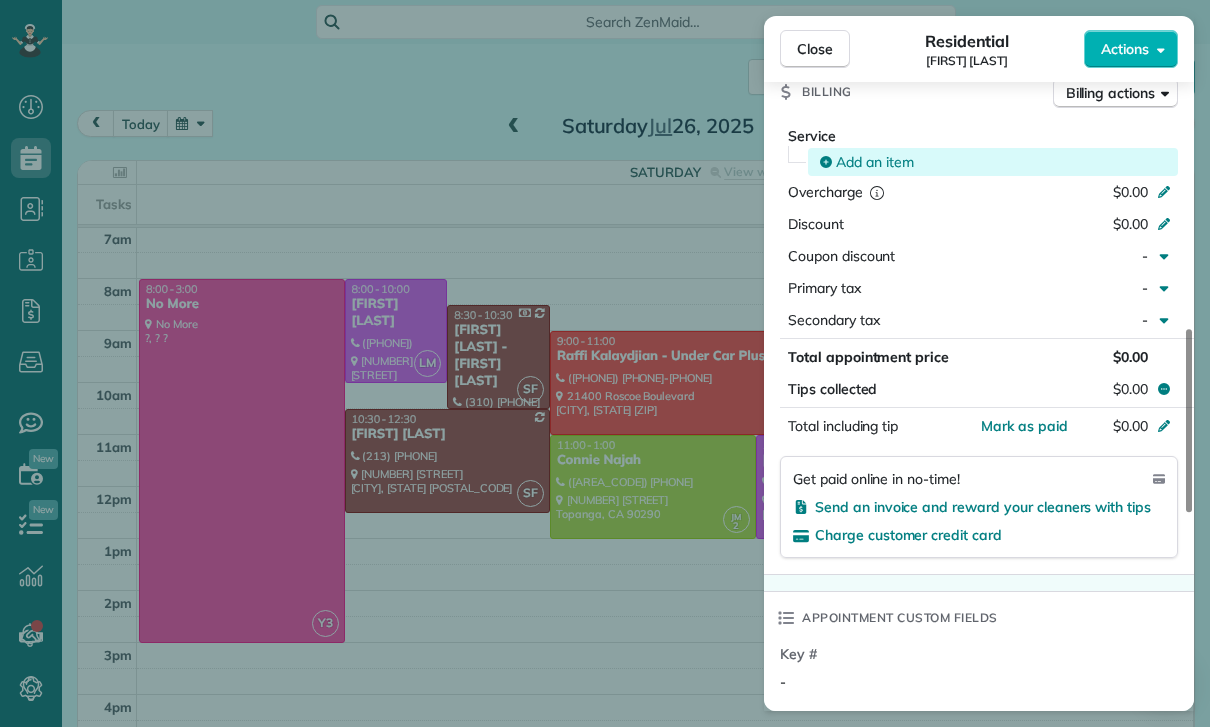 click on "Add an item" at bounding box center [875, 162] 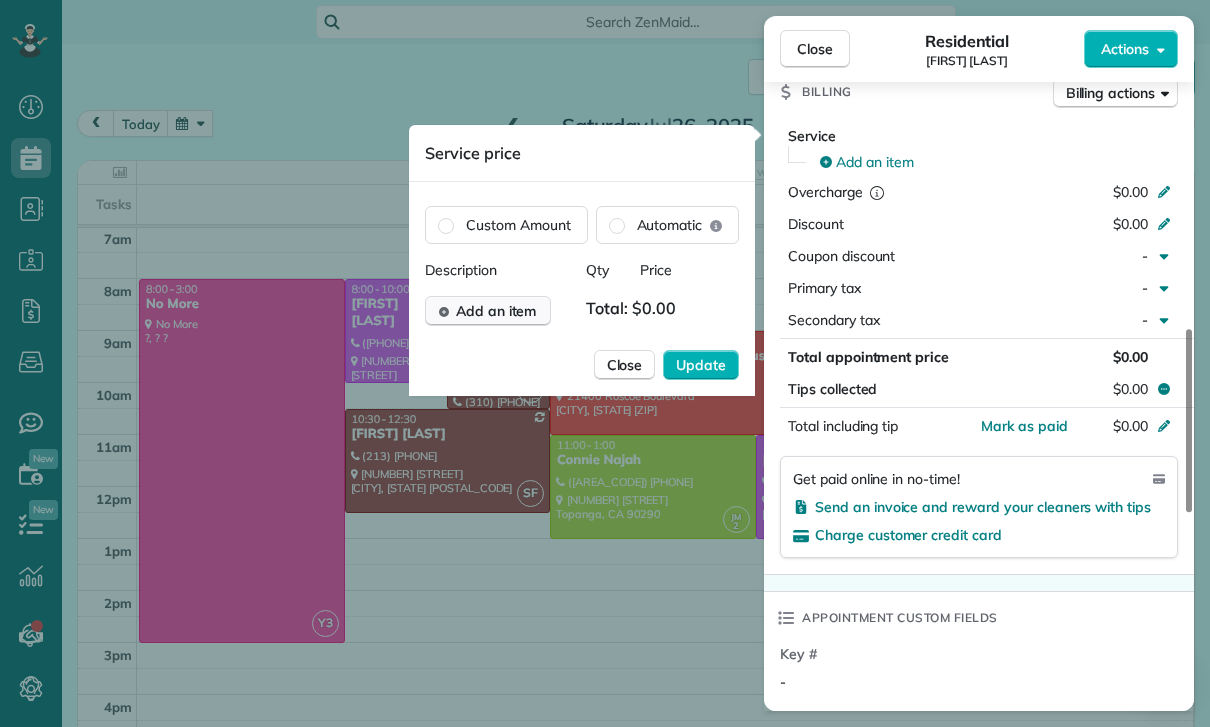 click on "Add an item" at bounding box center [496, 311] 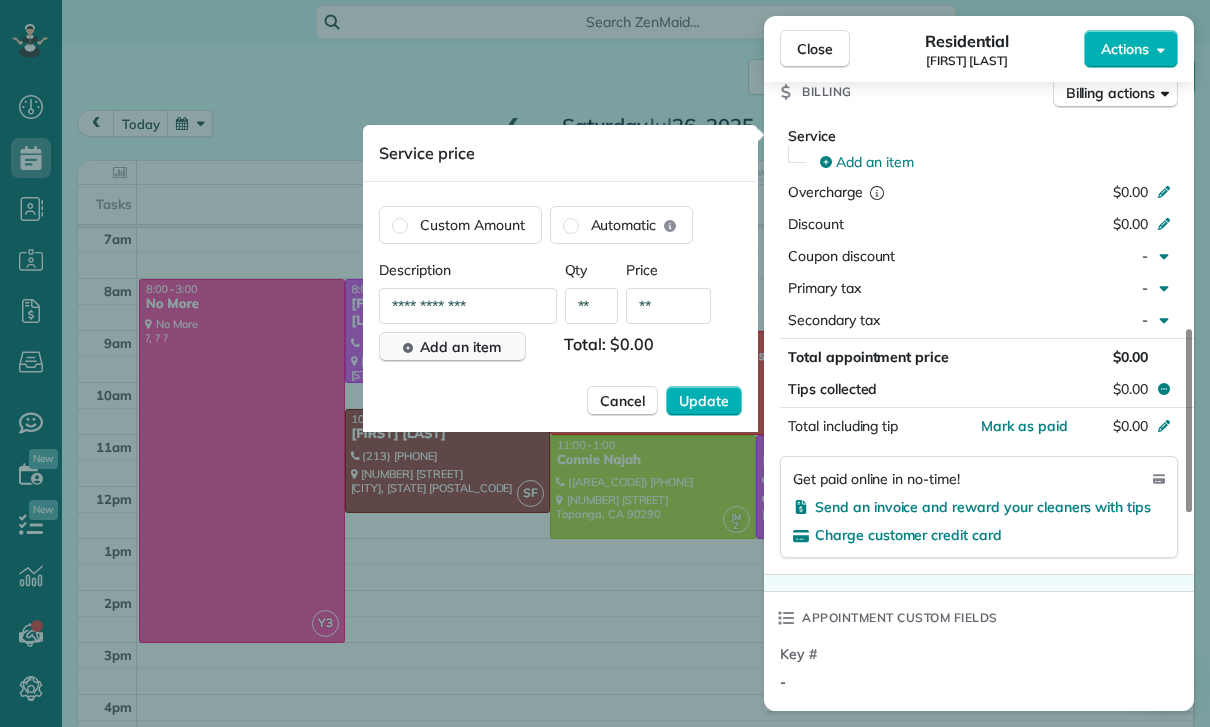 click on "**" at bounding box center [668, 306] 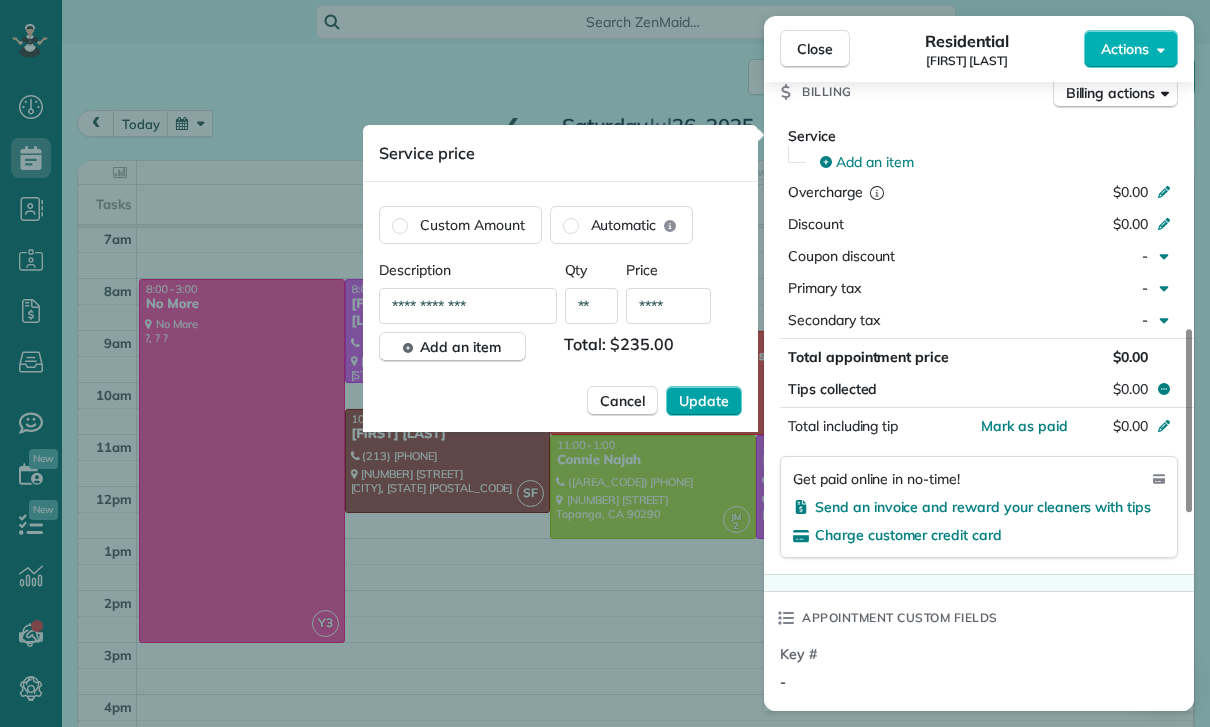 type on "****" 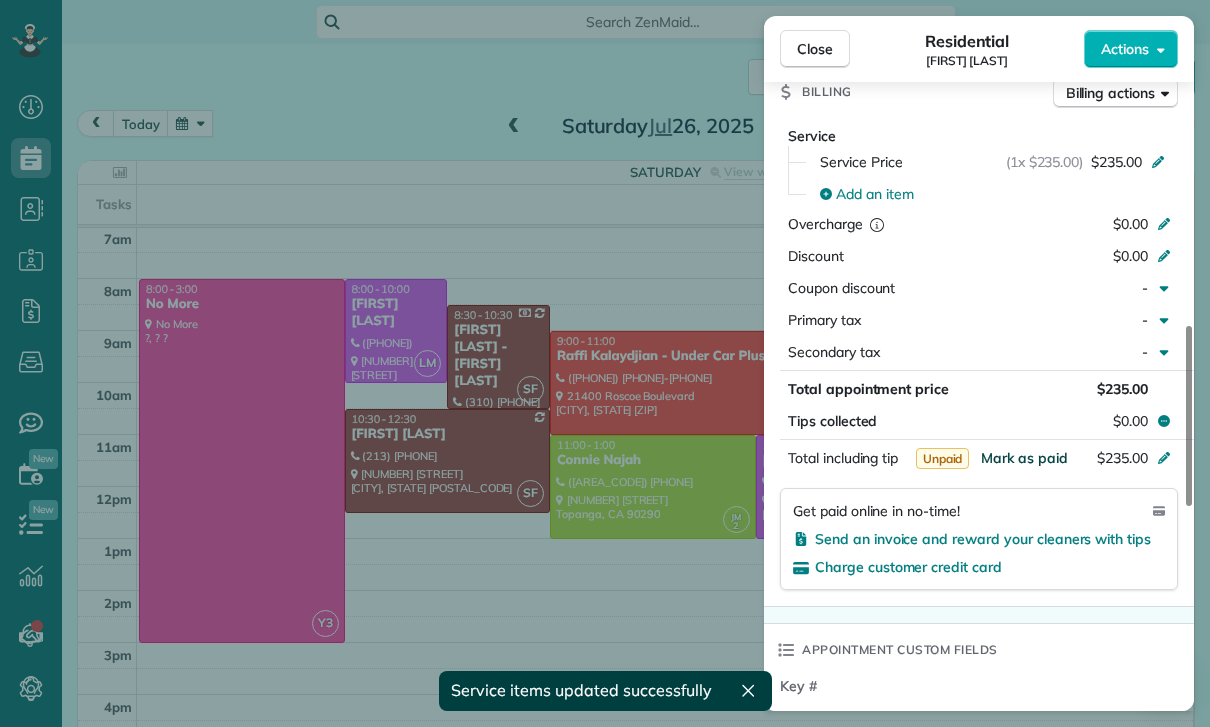 click on "Mark as paid" at bounding box center [1024, 458] 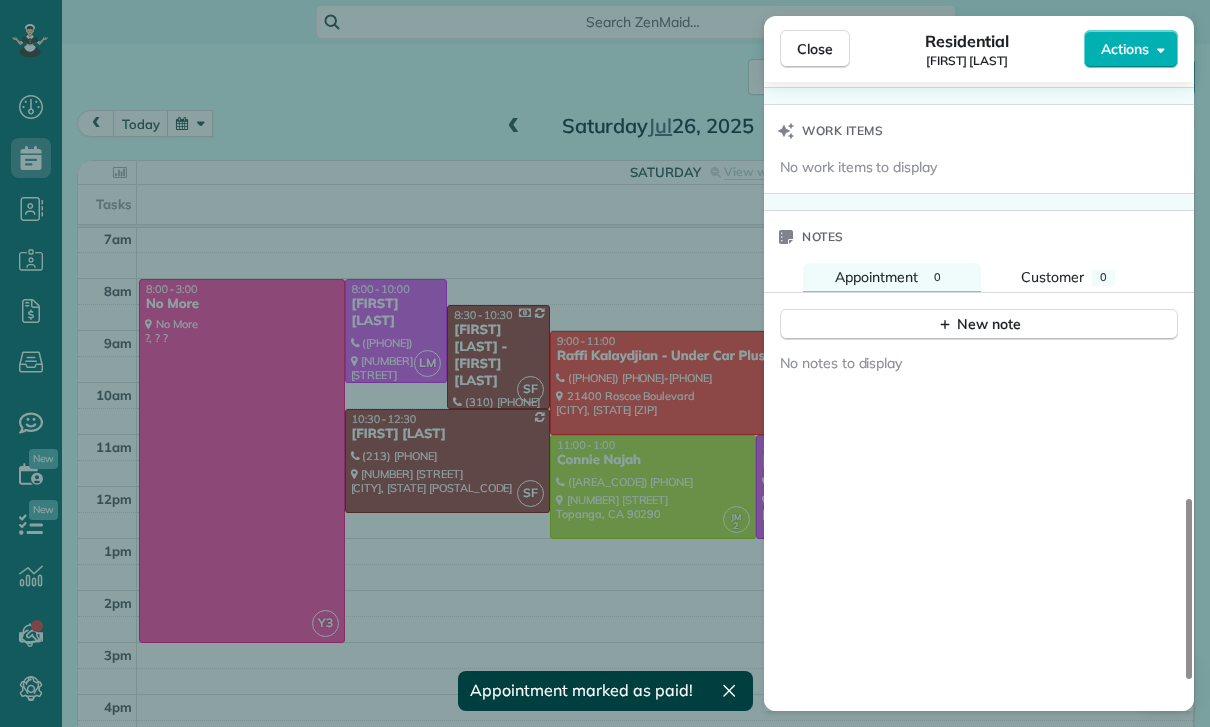 scroll, scrollTop: 1595, scrollLeft: 0, axis: vertical 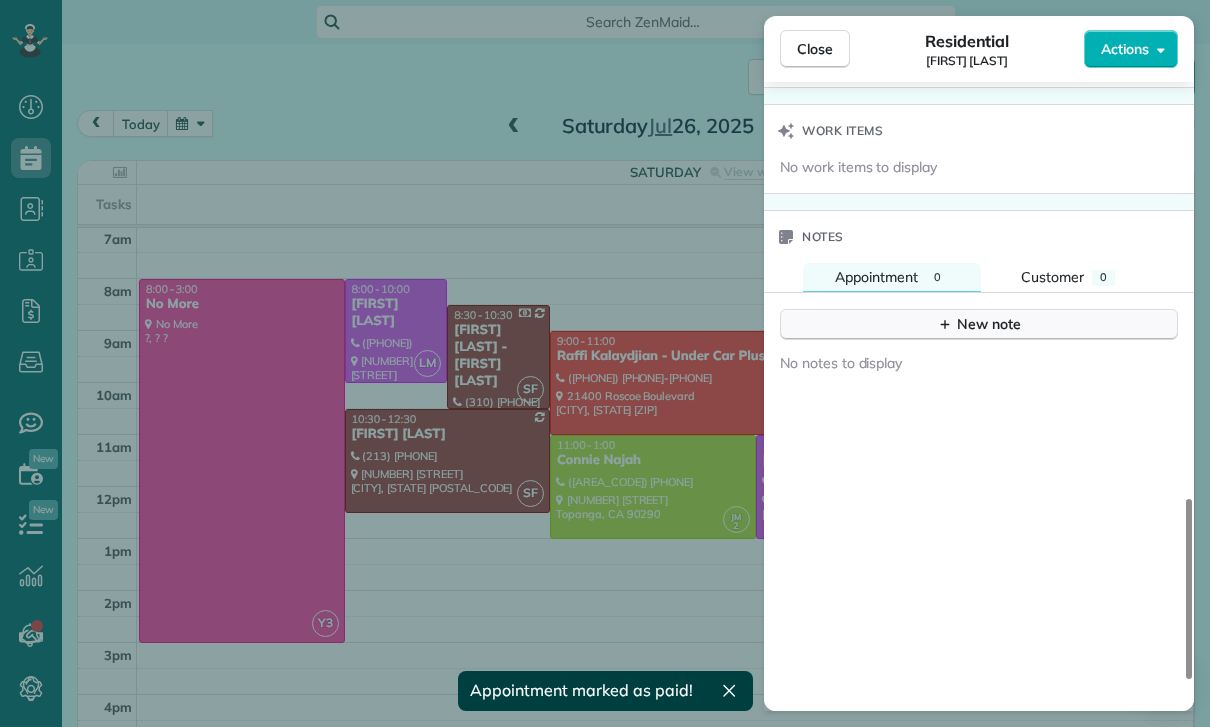 click on "New note" at bounding box center [979, 324] 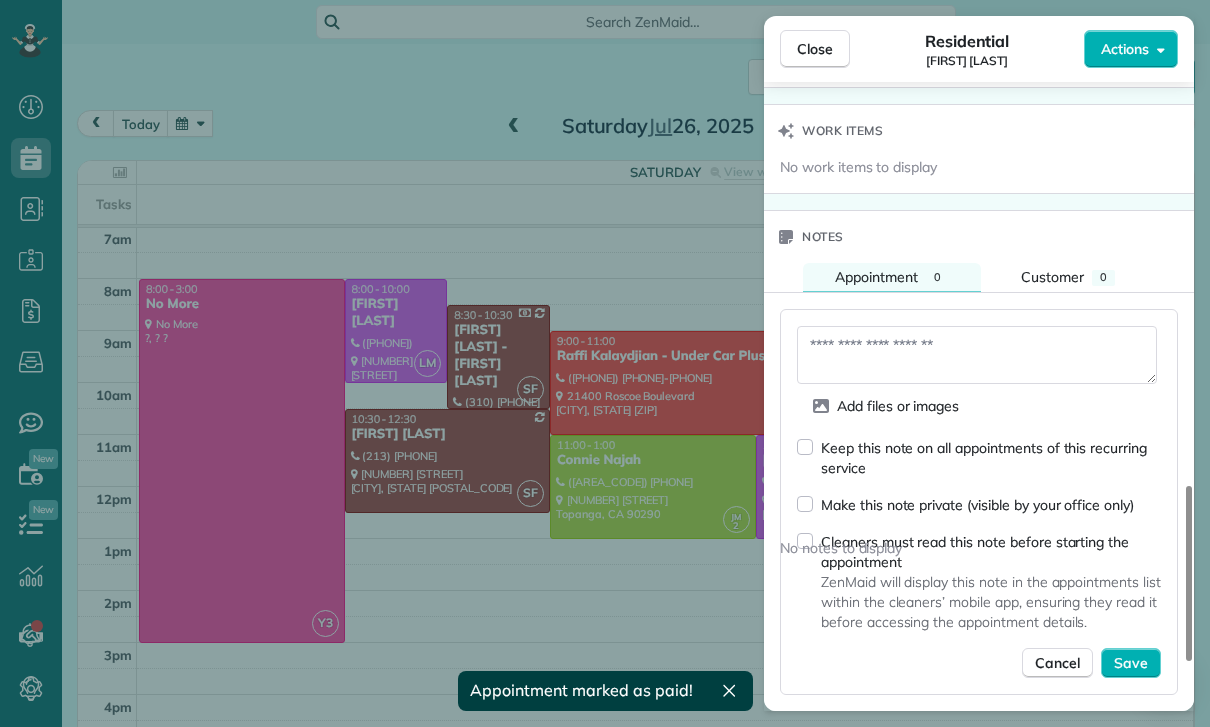 click at bounding box center (977, 355) 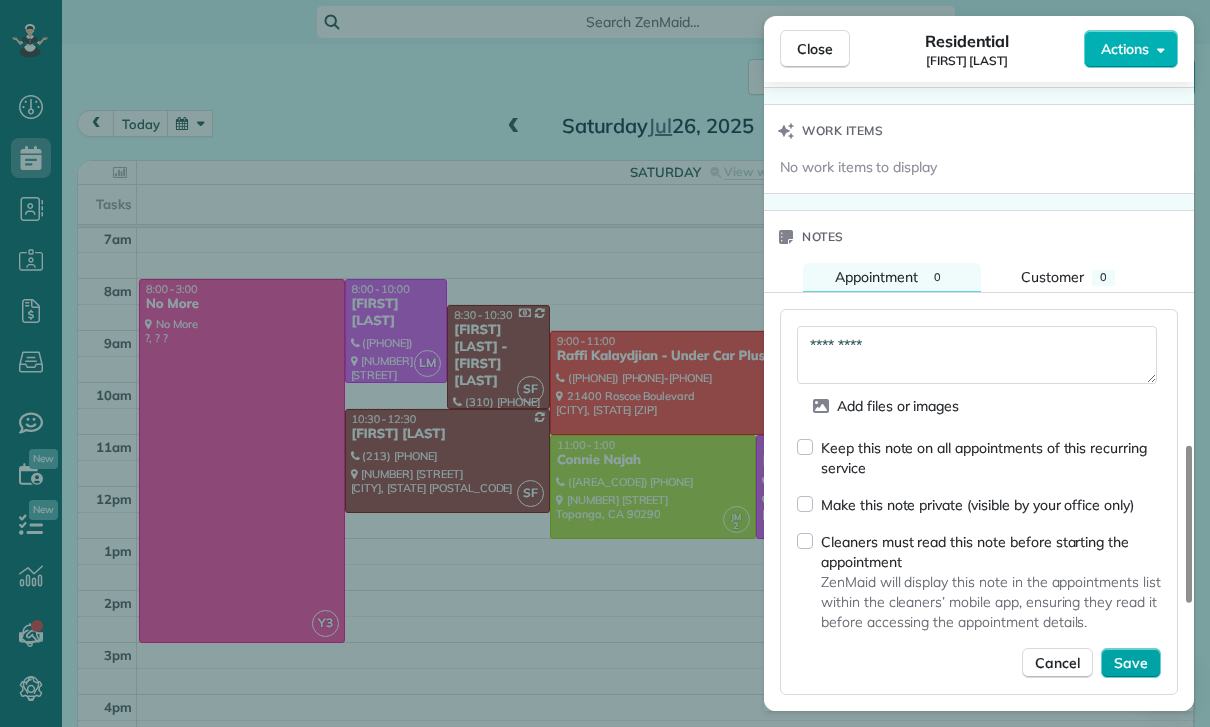 type on "*********" 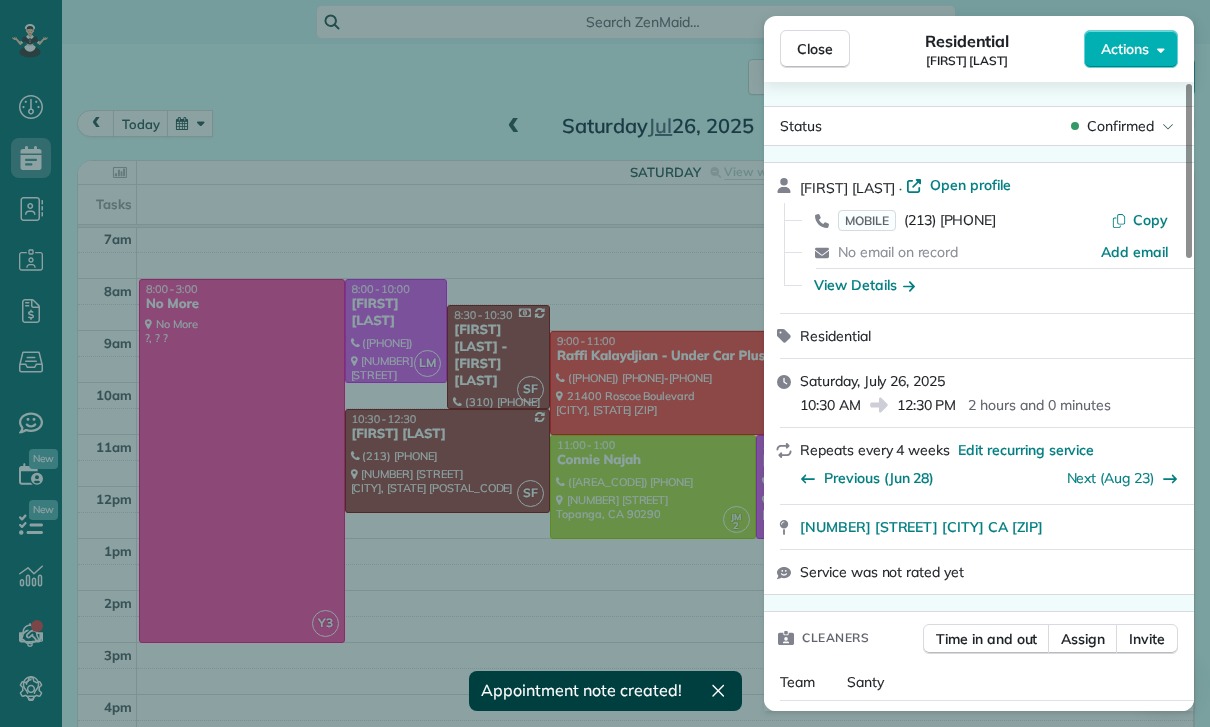scroll, scrollTop: 0, scrollLeft: 0, axis: both 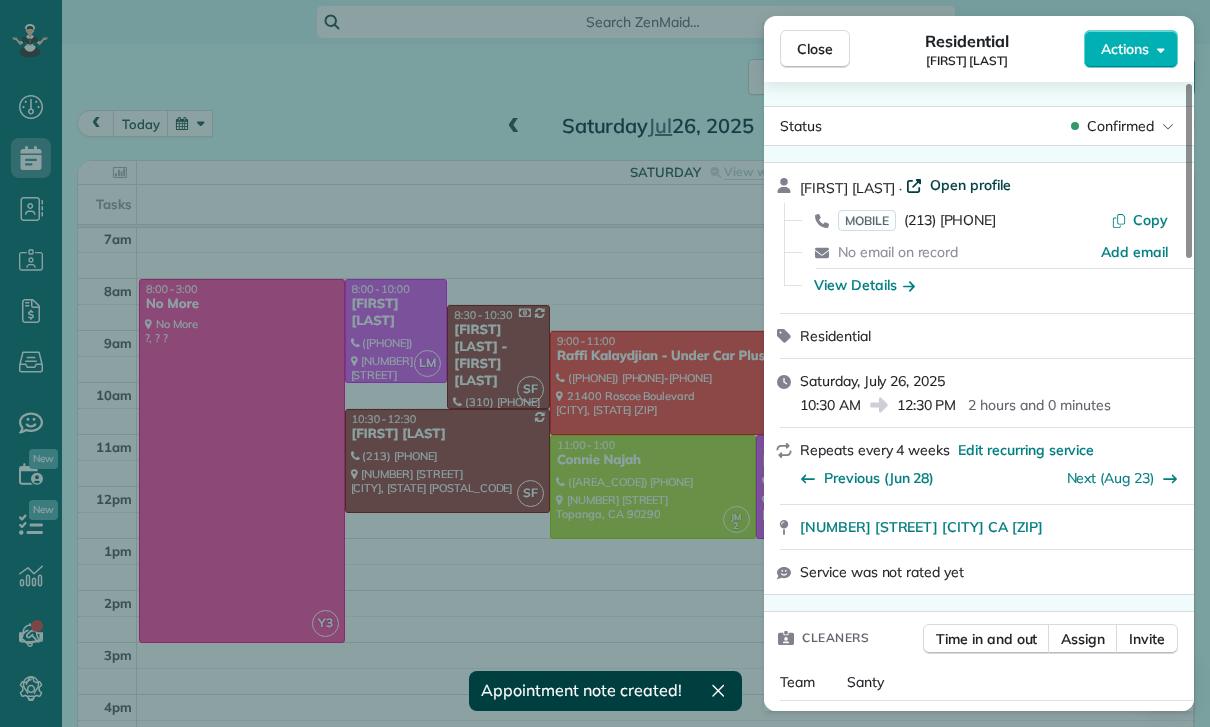 click on "Open profile" at bounding box center [970, 185] 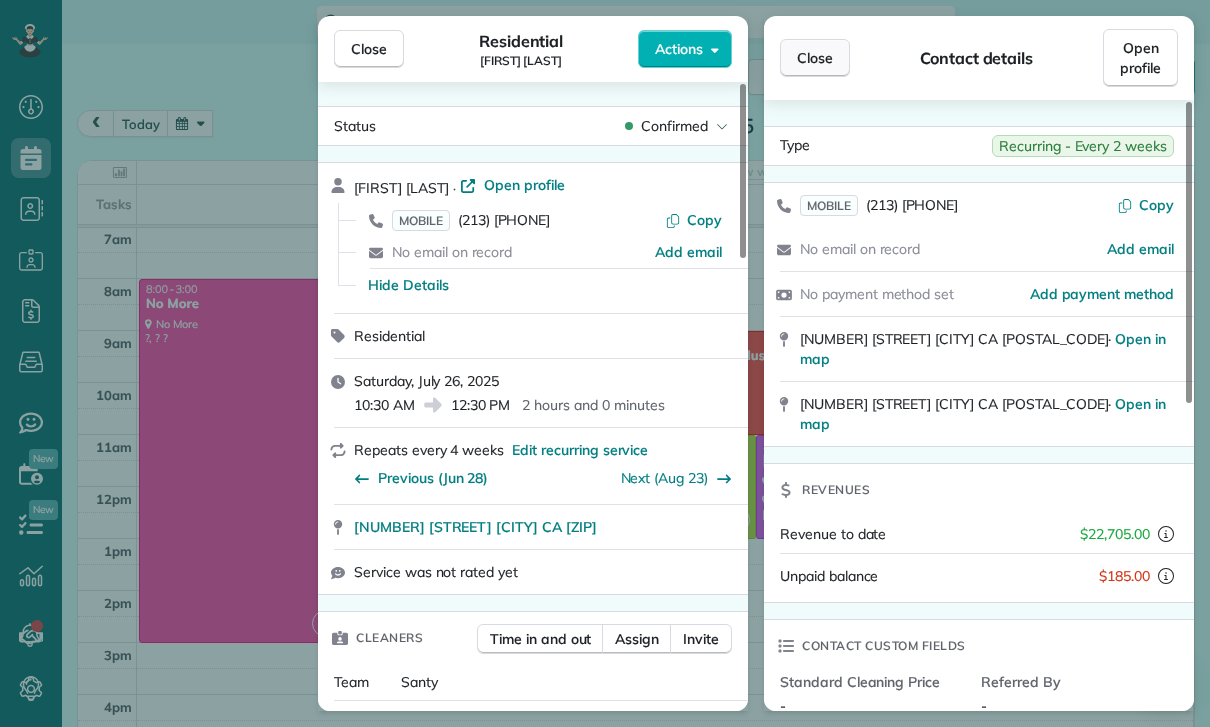 click on "Close" at bounding box center (815, 58) 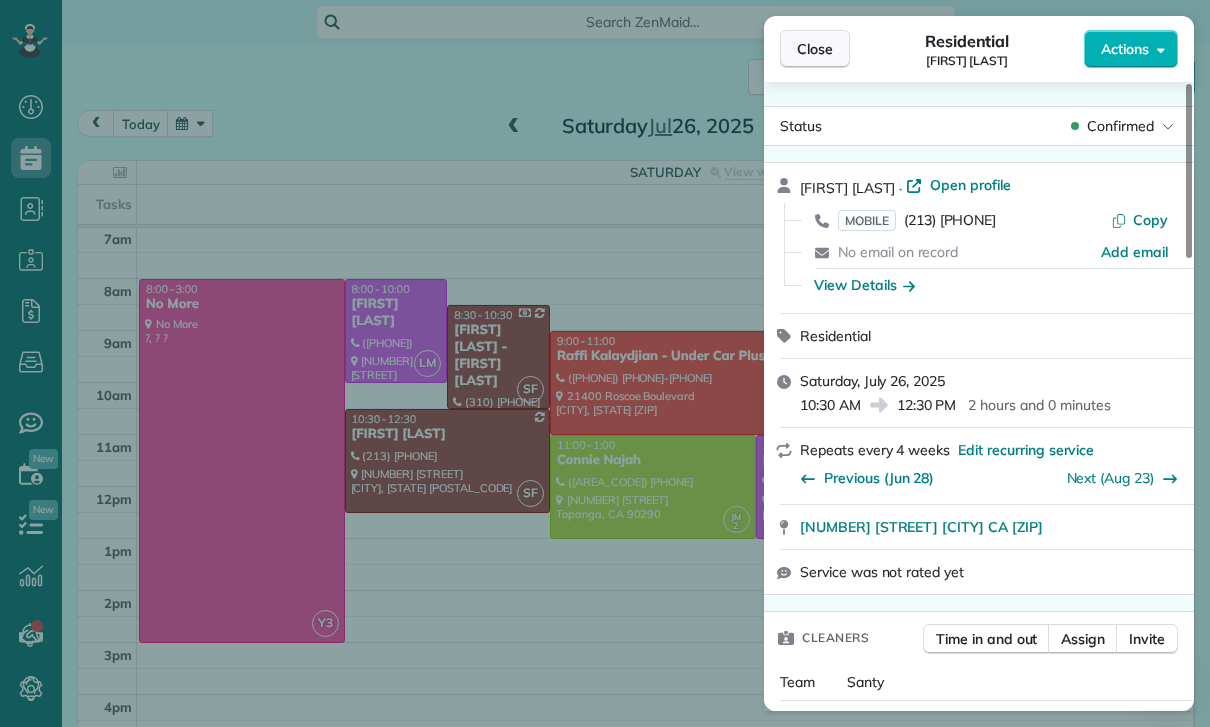 click on "Close" at bounding box center (815, 49) 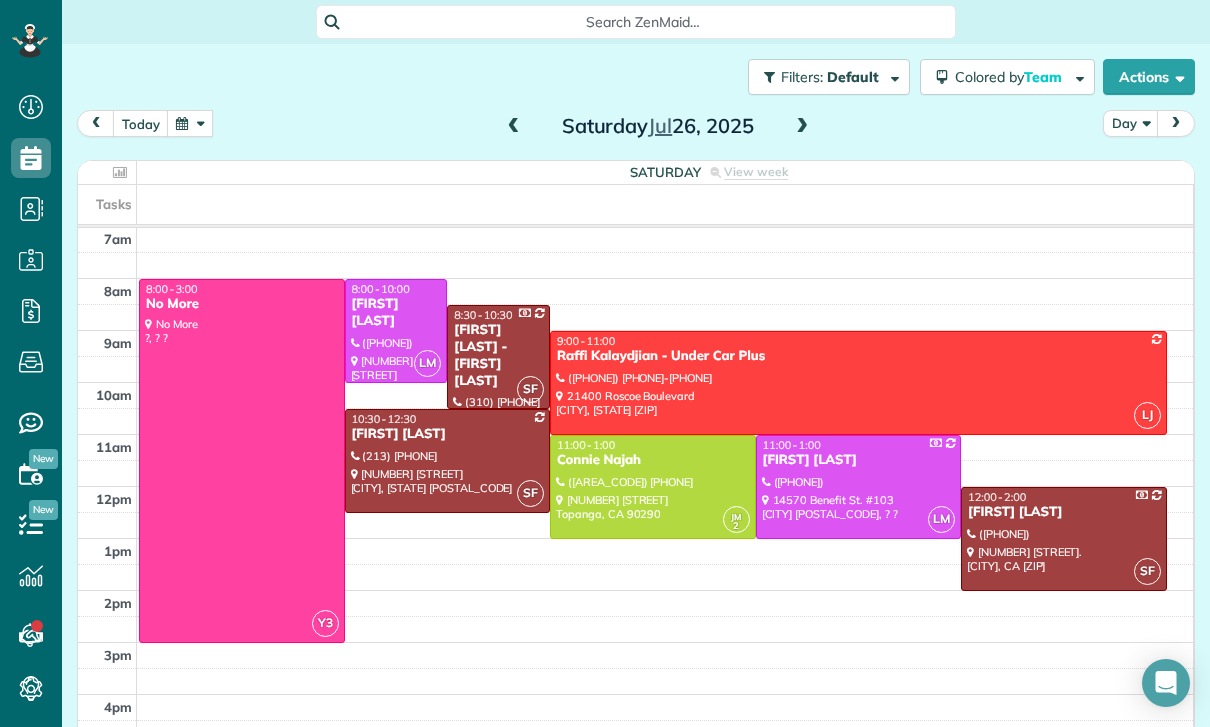 click at bounding box center (190, 123) 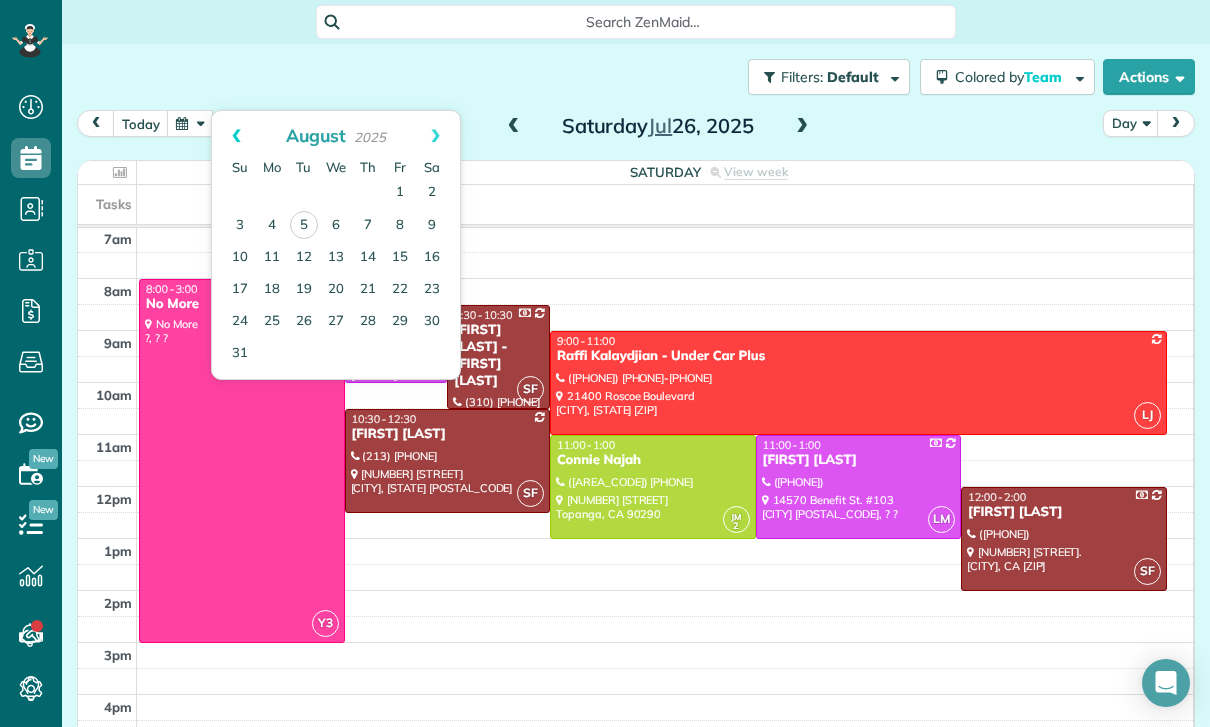 click on "Prev" at bounding box center [236, 136] 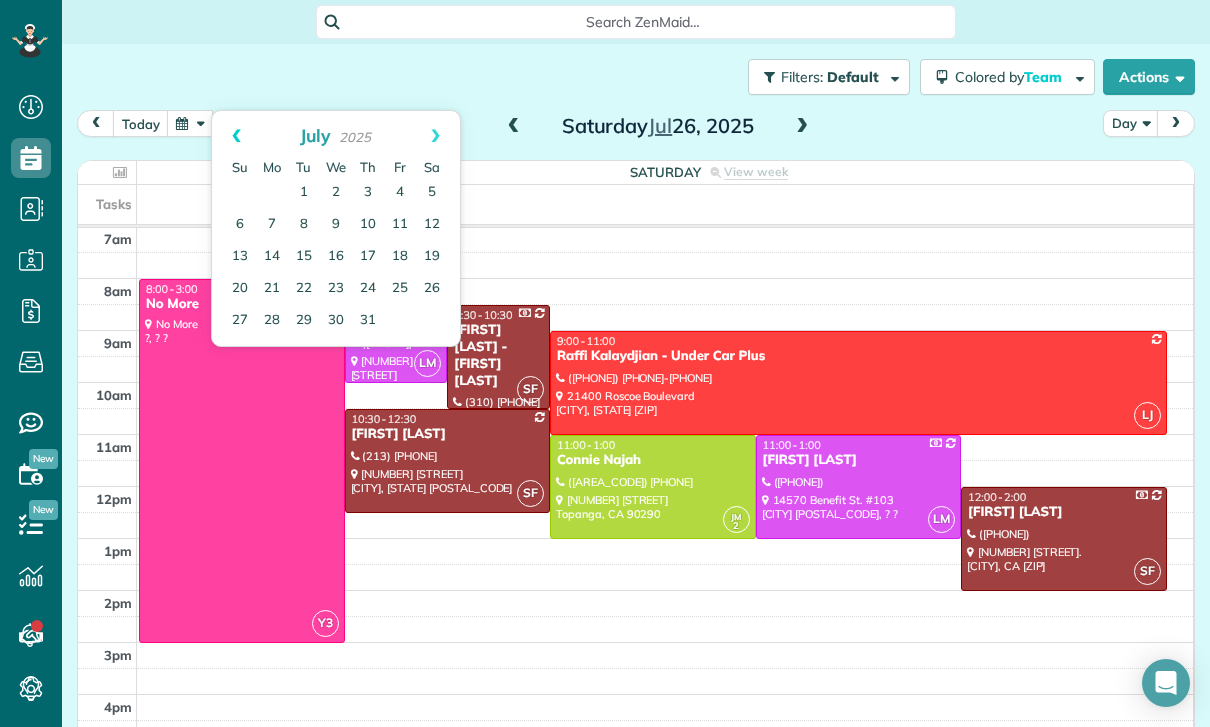 click on "Prev" at bounding box center (236, 136) 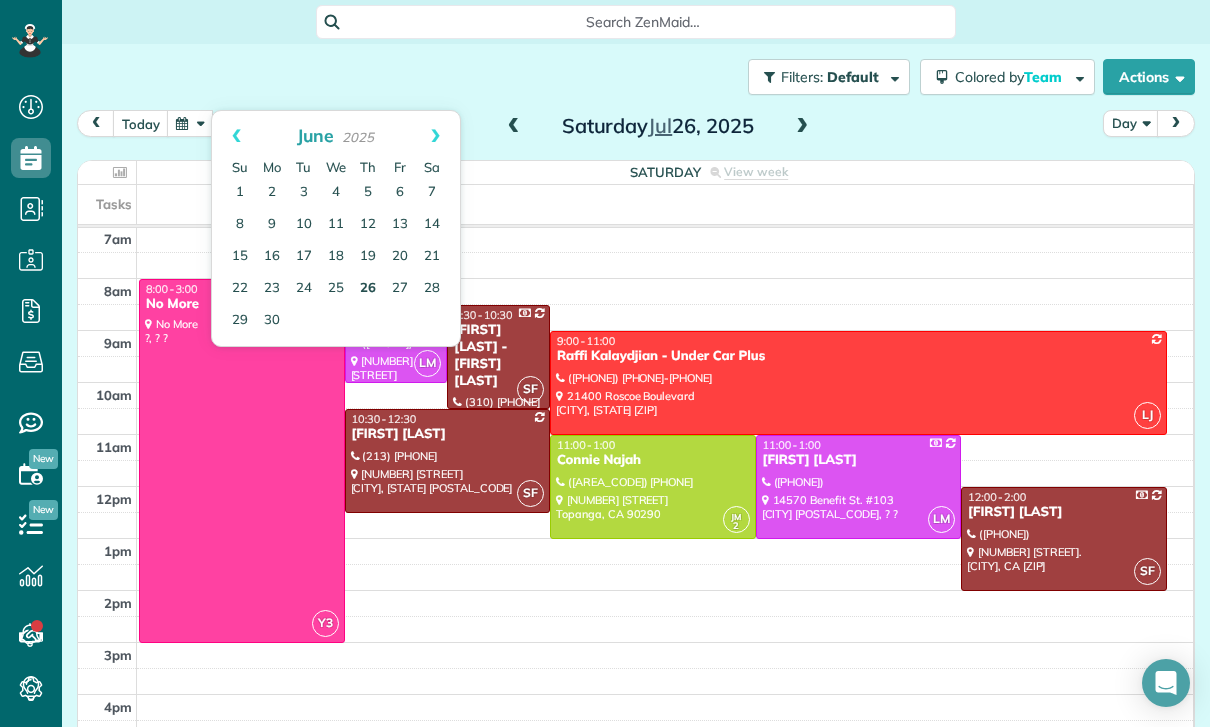 click on "26" at bounding box center [368, 289] 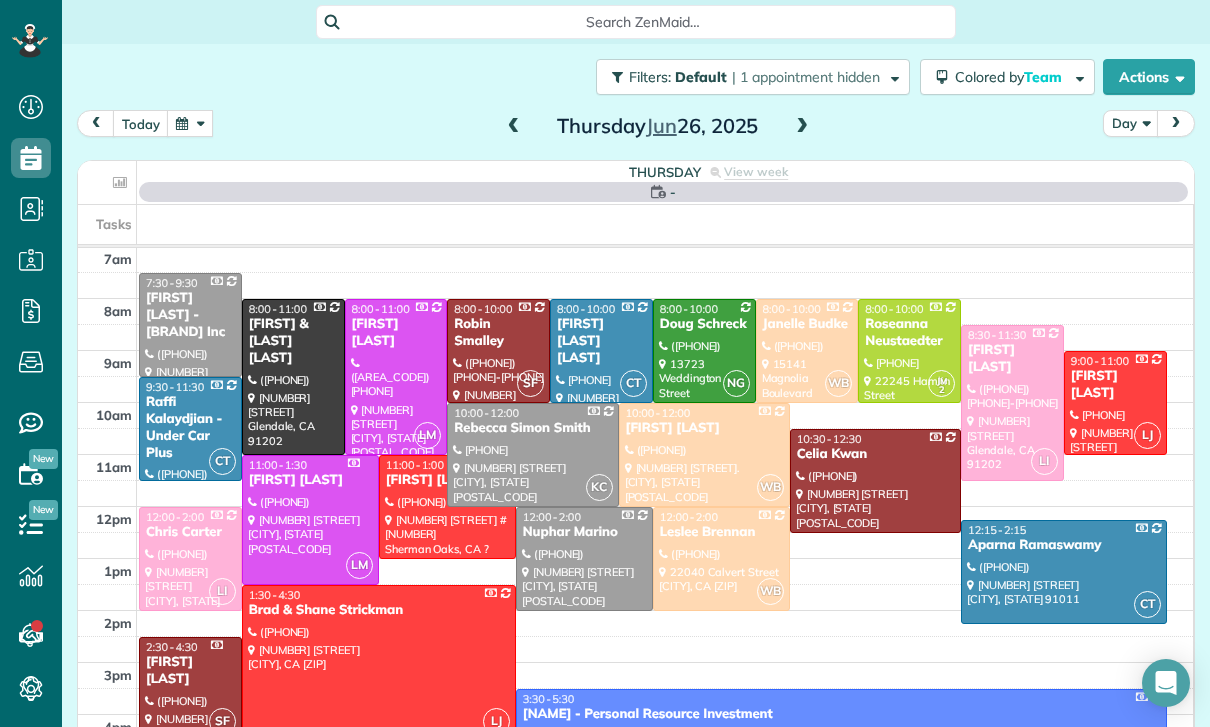 scroll, scrollTop: 157, scrollLeft: 0, axis: vertical 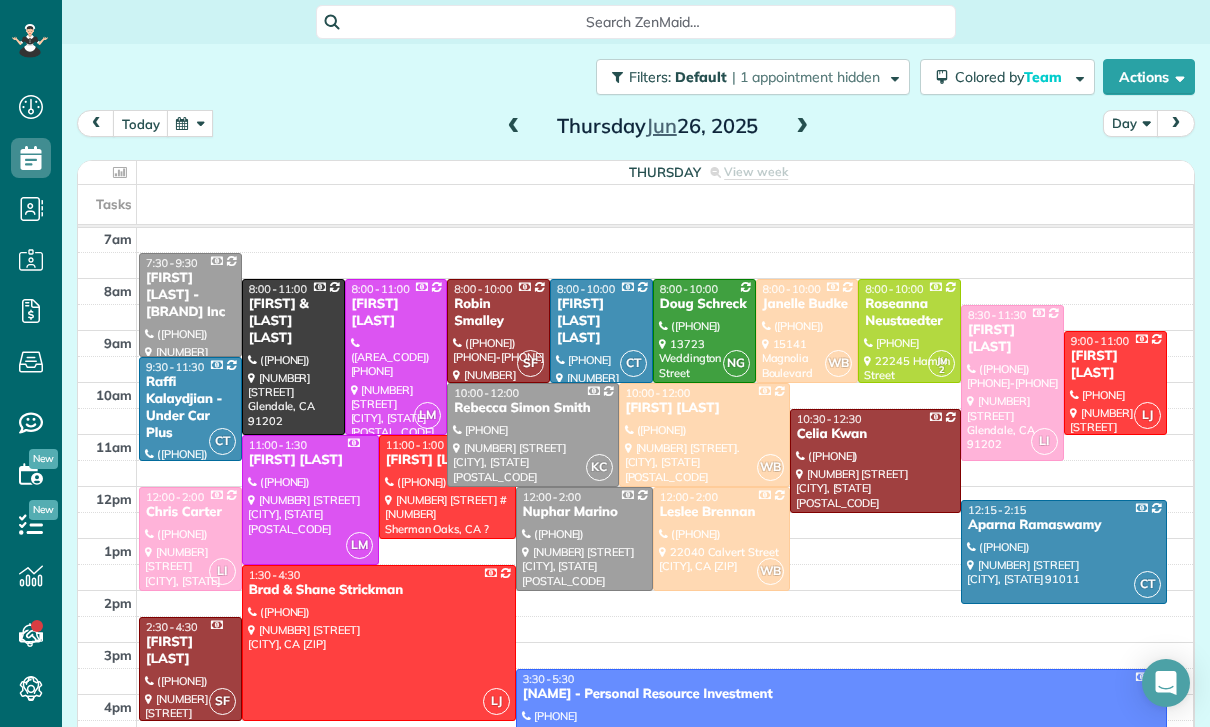 click at bounding box center [190, 123] 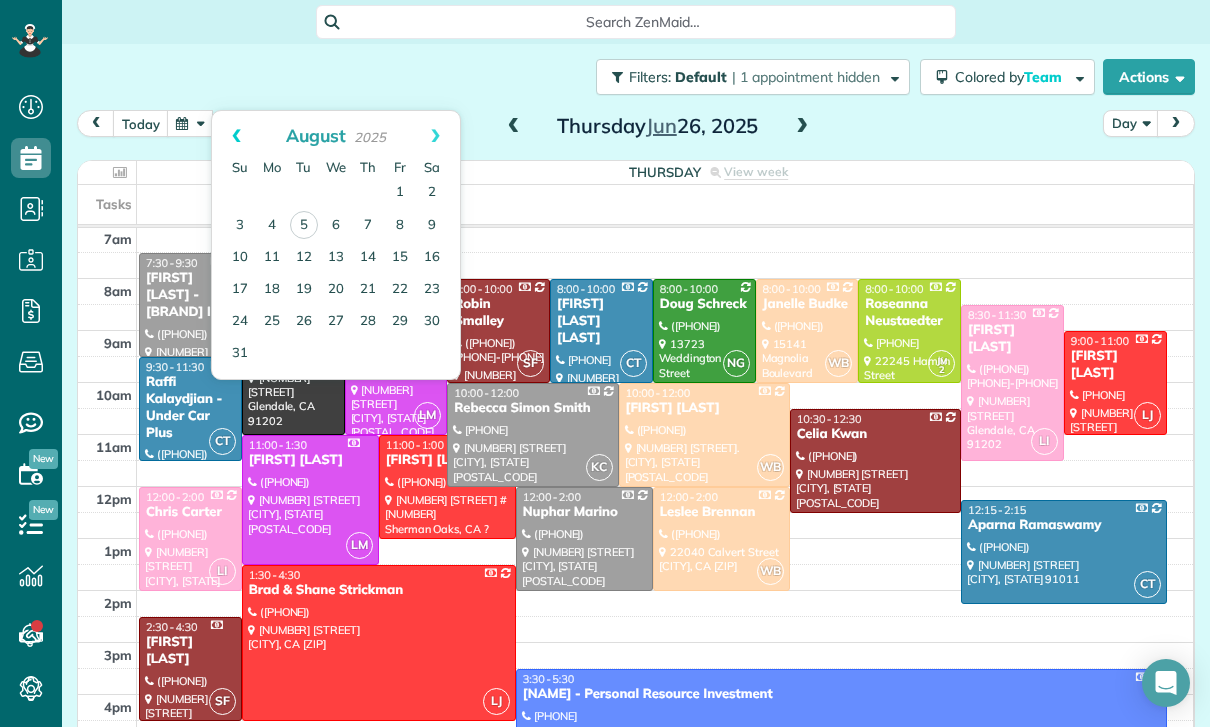 click on "Prev" at bounding box center (236, 136) 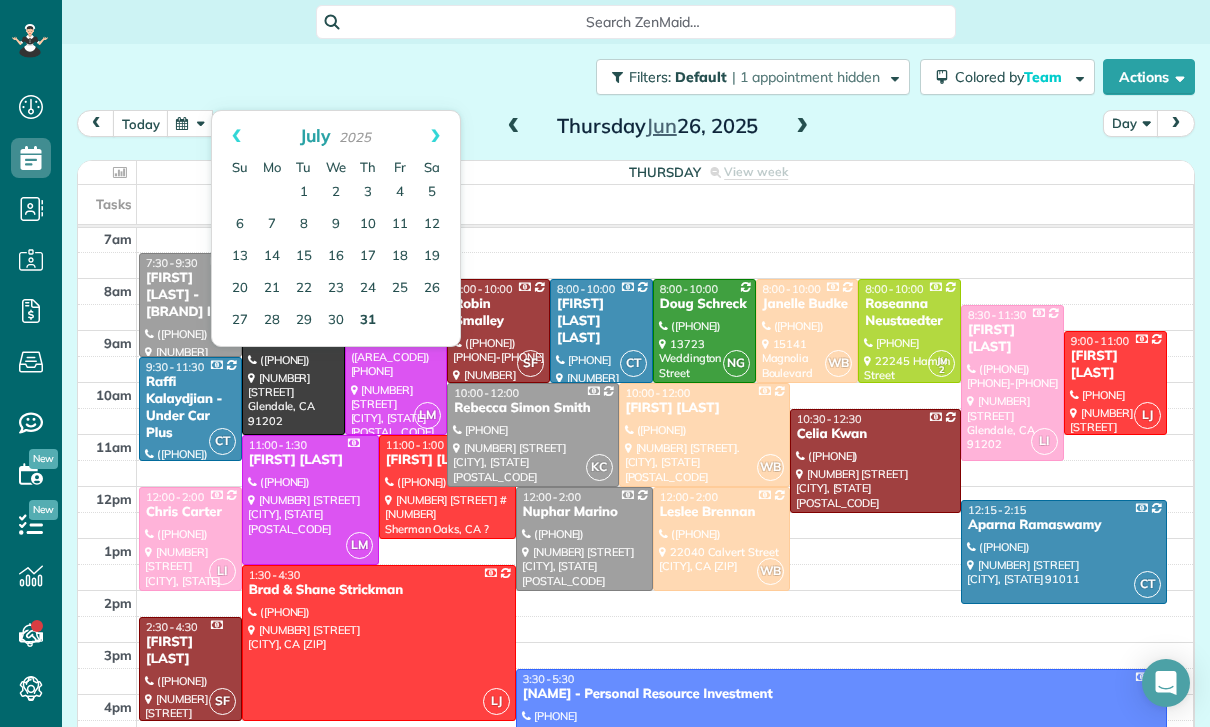 click on "31" at bounding box center (368, 321) 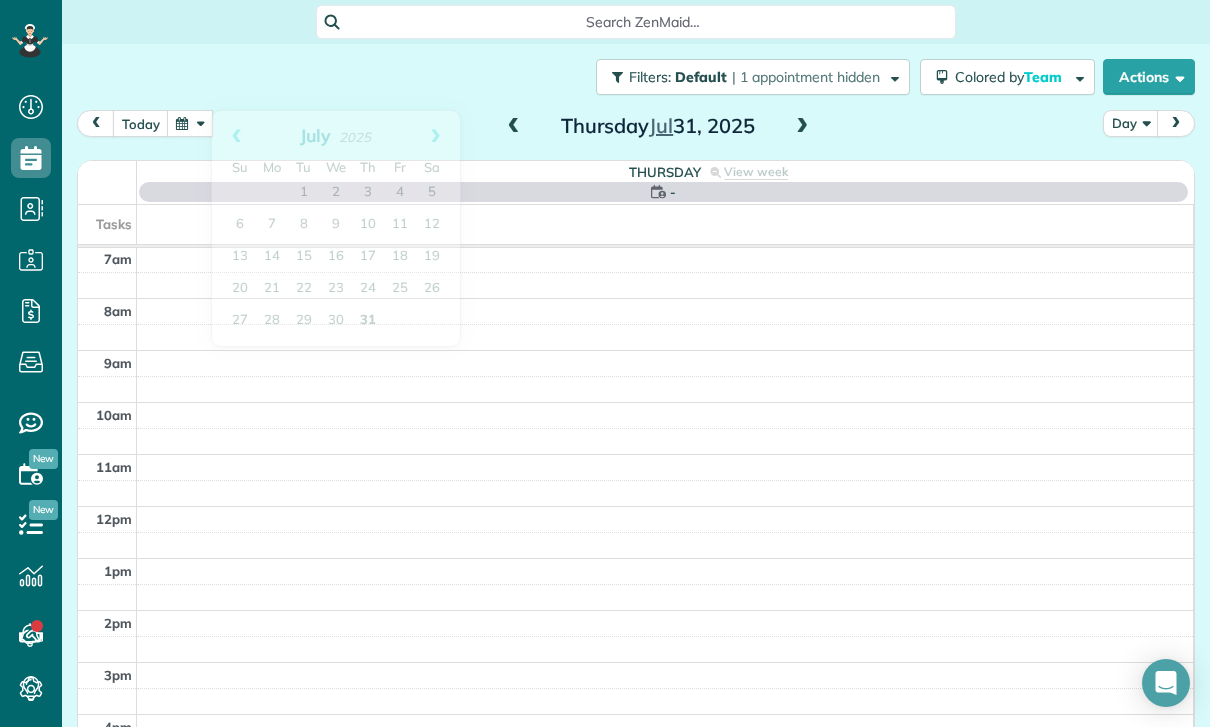 scroll, scrollTop: 157, scrollLeft: 0, axis: vertical 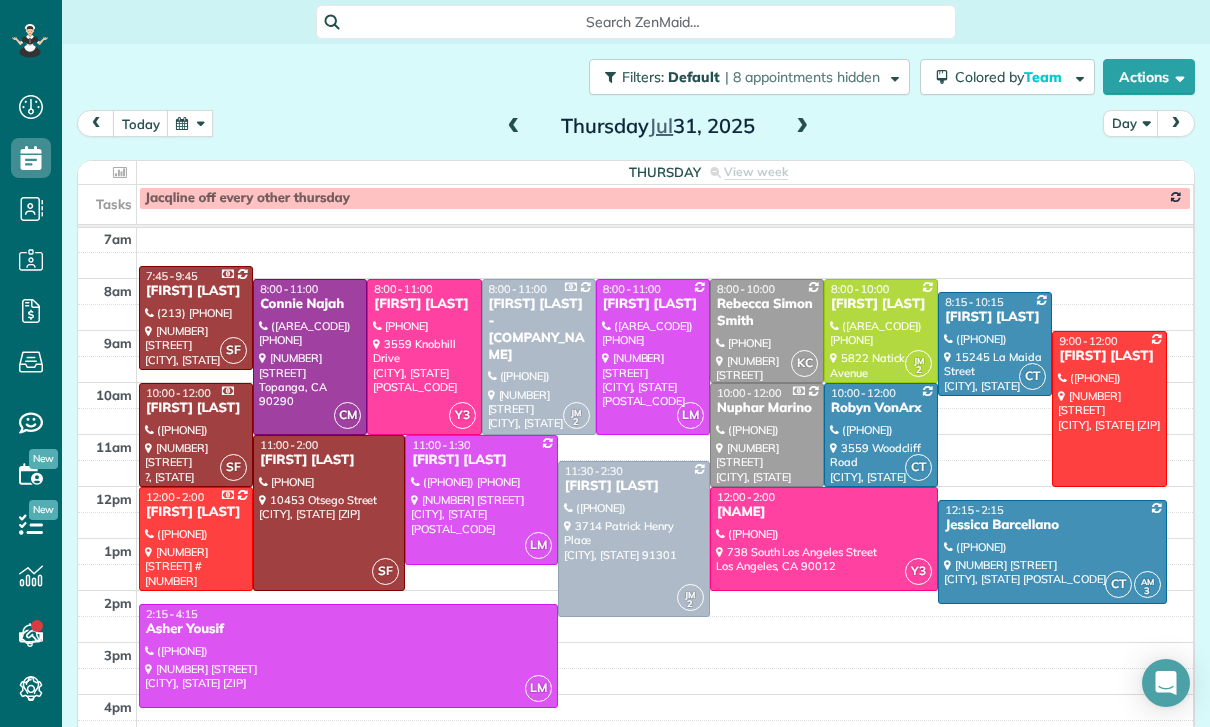 click at bounding box center [196, 318] 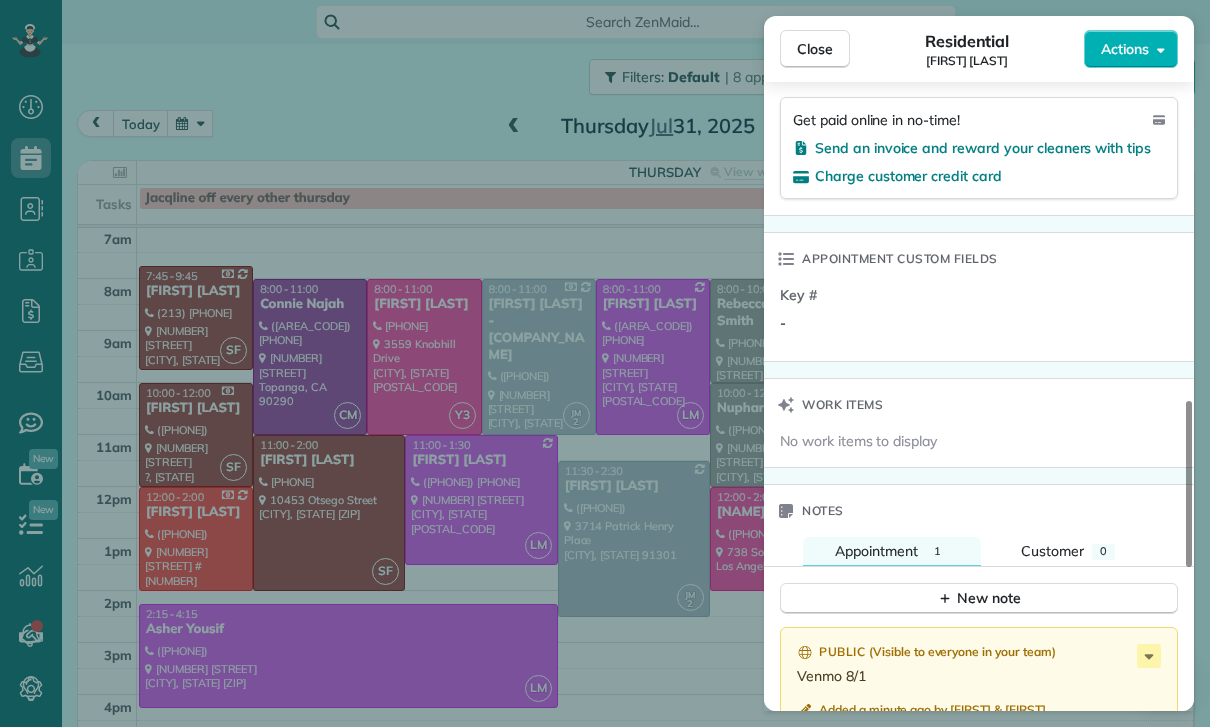 scroll, scrollTop: 1325, scrollLeft: 0, axis: vertical 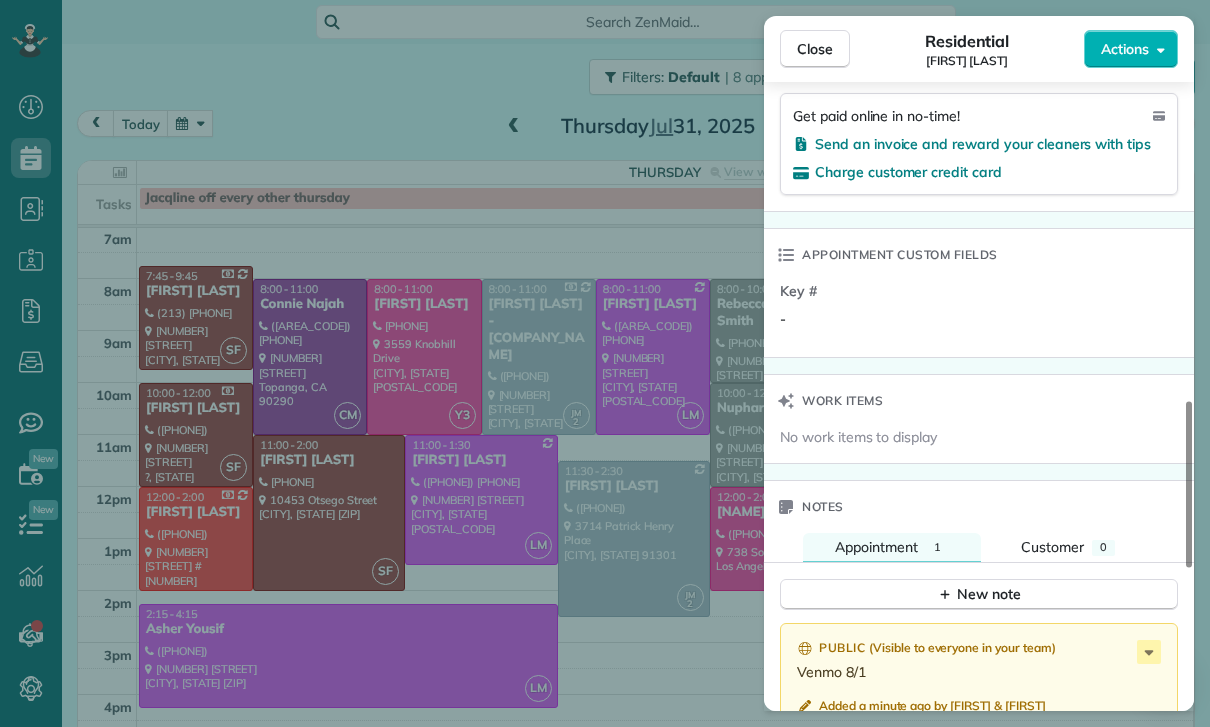 click on "Close Residential Sam Wollman Actions Status Yet to Confirm Sam Wollman · Open profile MOBILE (213) 364-6252 Copy No email on record Add email View Details Residential Thursday, July 31, 2025 ( 5 days ago ) 7:45 AM 9:45 AM 2 hours and 0 minutes Repeats every 2 weeks Edit recurring service Previous (Jul 17) Next (Aug 14) 12429 Hortense Street Studio City CA 91604 Service was not rated yet Cleaners Time in and out Assign Invite Team Santy Cleaners Santy   Flores 7:45 AM 9:45 AM Checklist Try Now Keep this appointment up to your standards. Stay on top of every detail, keep your cleaners organised, and your client happy. Assign a checklist Watch a 5 min demo Billing Billing actions Service Service Price (1x $185.00) $185.00 Add an item Overcharge $0.00 Discount $0.00 Coupon discount - Primary tax - Secondary tax - Total appointment price $185.00 Tips collected $0.00 Paid Total including tip $185.00 Get paid online in no-time! Send an invoice and reward your cleaners with tips Charge customer credit card Key # -" at bounding box center [605, 363] 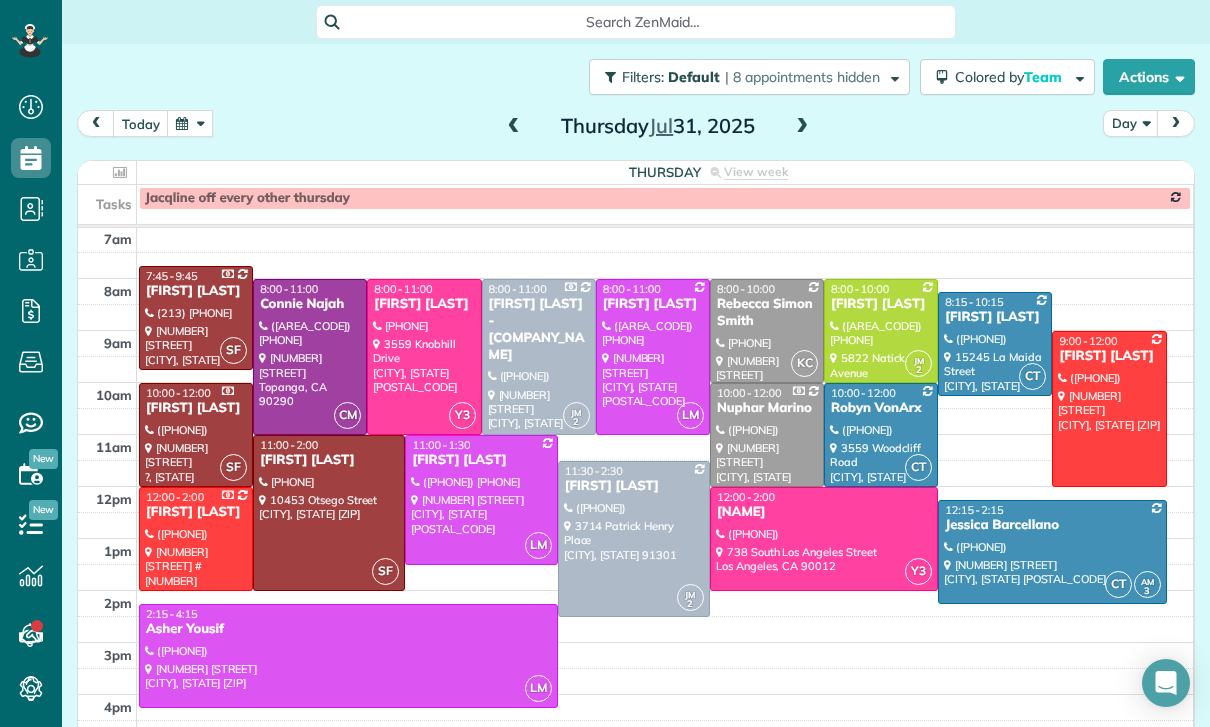 click at bounding box center [190, 123] 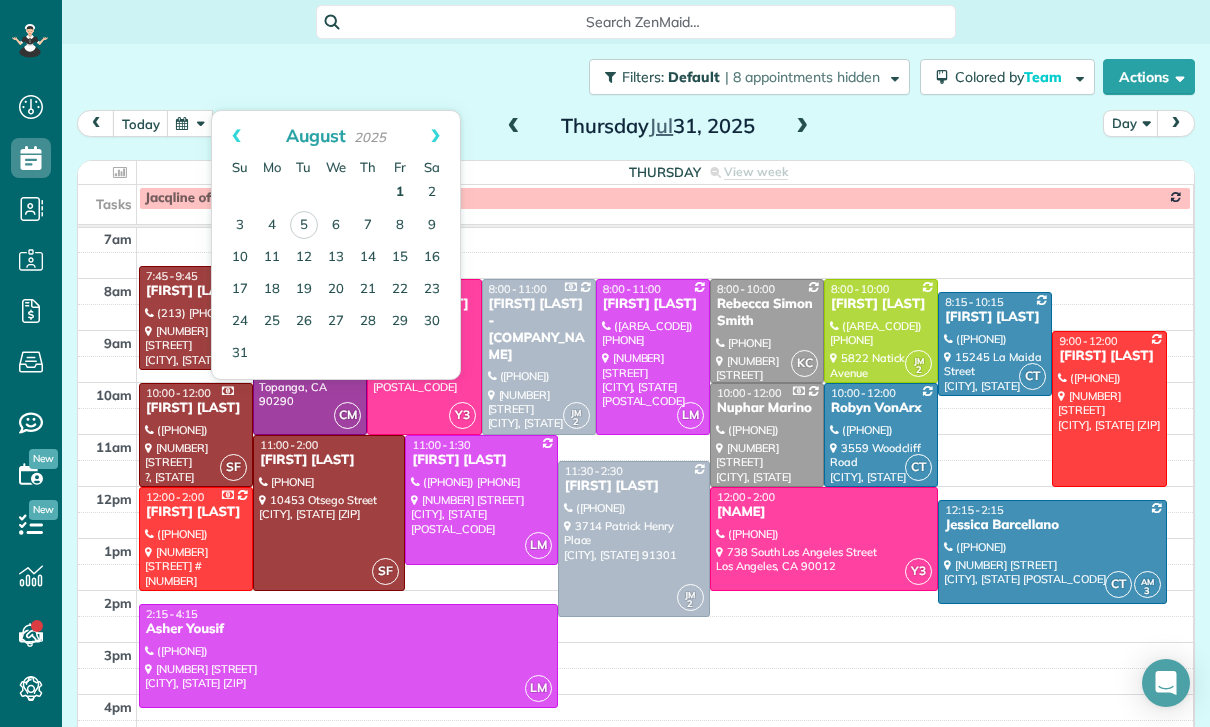 click on "1" at bounding box center (400, 193) 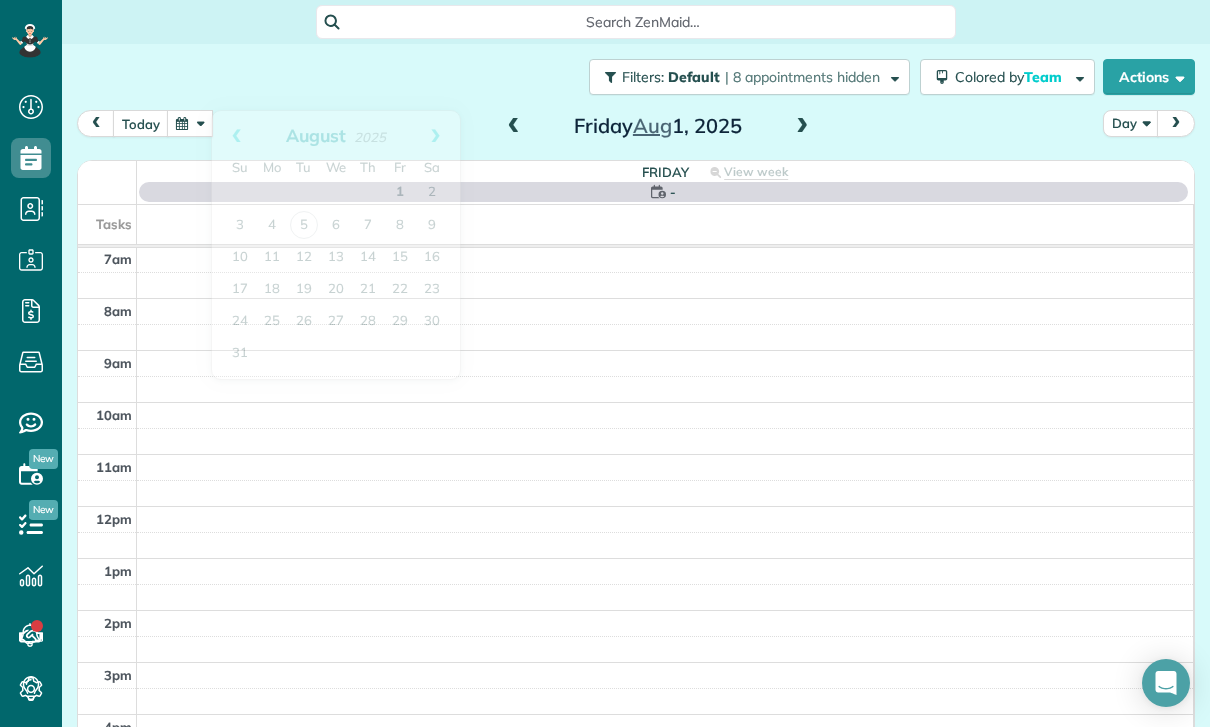 scroll, scrollTop: 157, scrollLeft: 0, axis: vertical 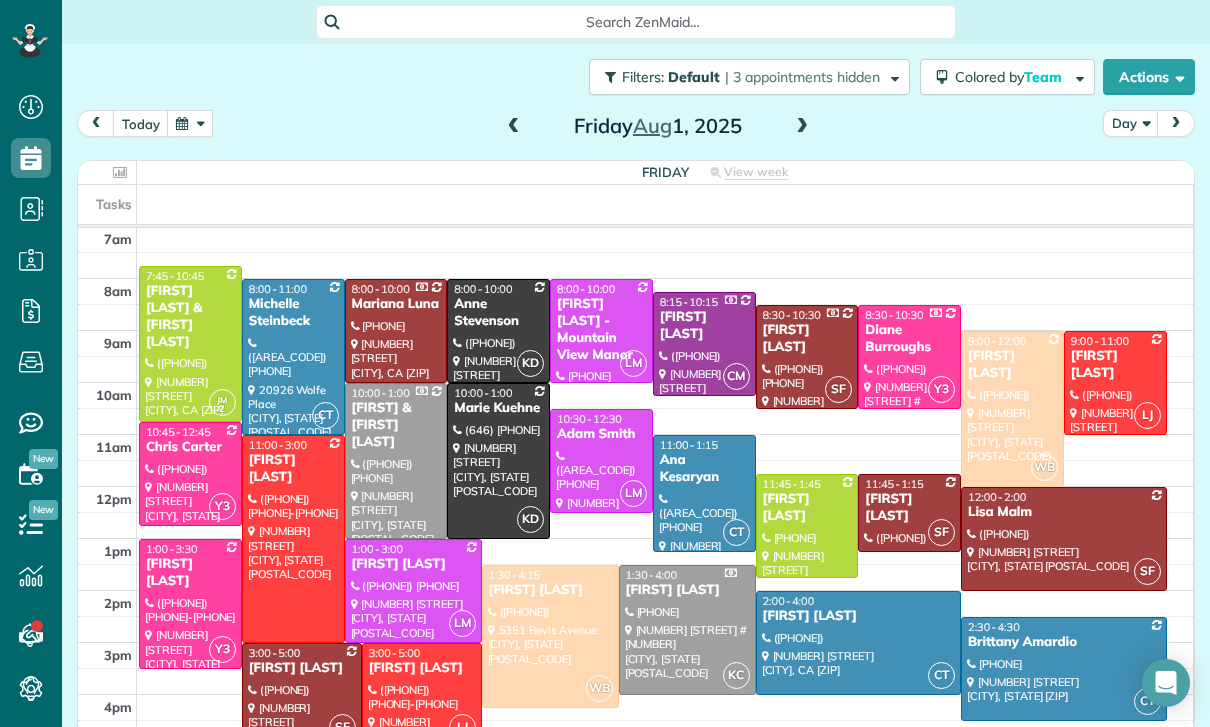 click at bounding box center (190, 604) 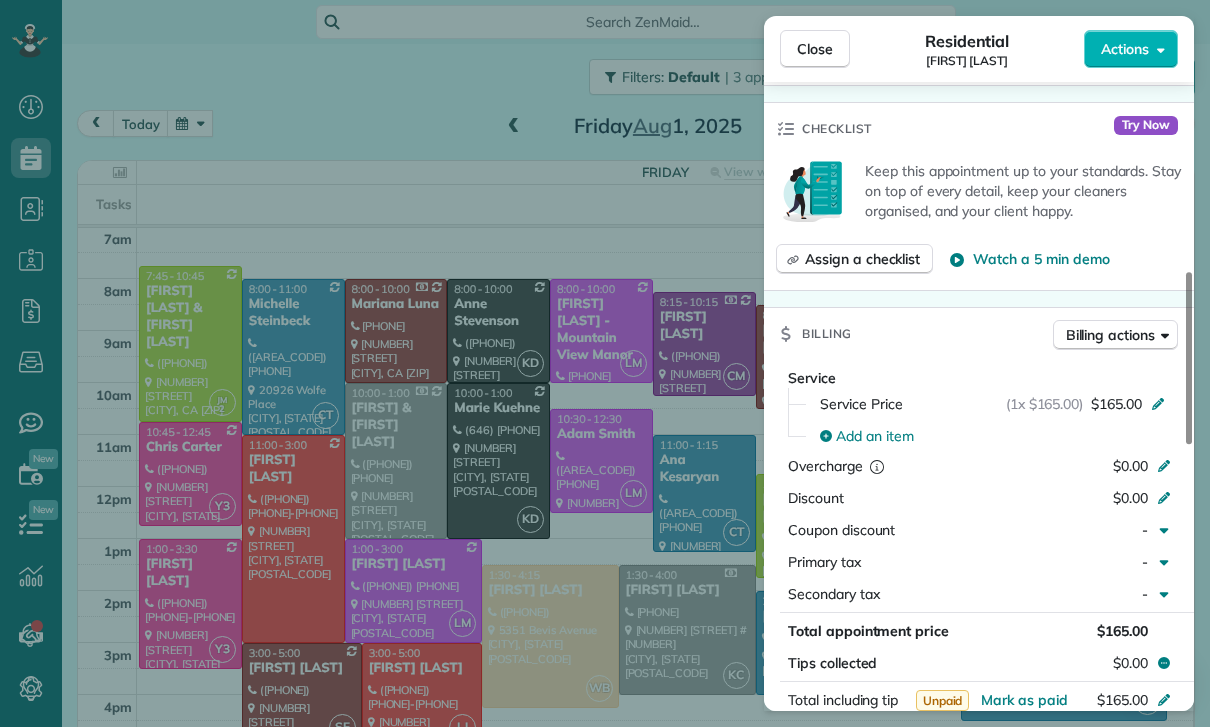 scroll, scrollTop: 872, scrollLeft: 0, axis: vertical 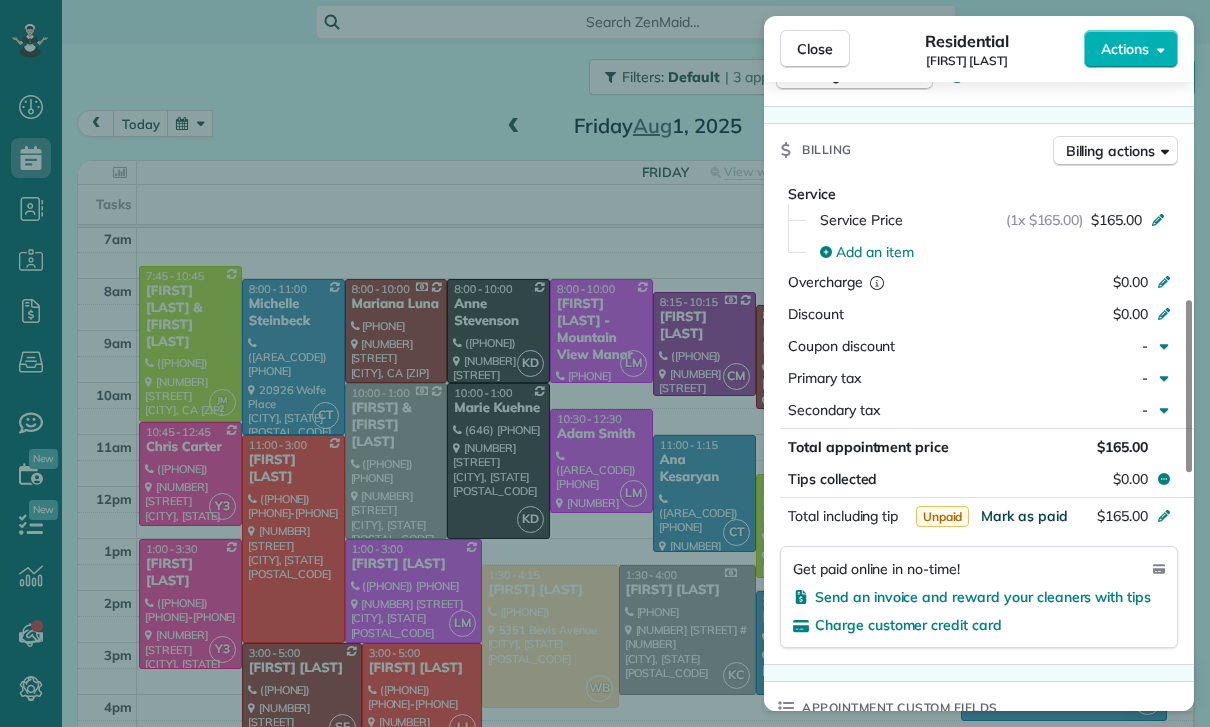 click on "Mark as paid" at bounding box center (1024, 516) 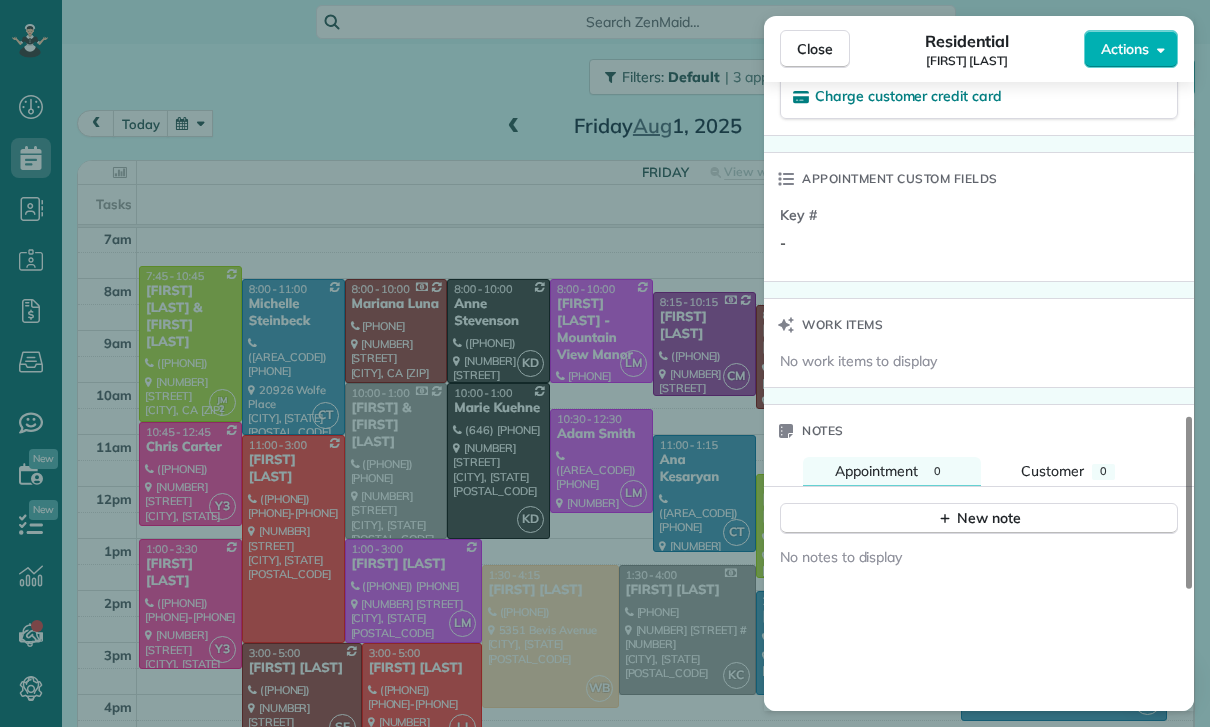 scroll, scrollTop: 1466, scrollLeft: 0, axis: vertical 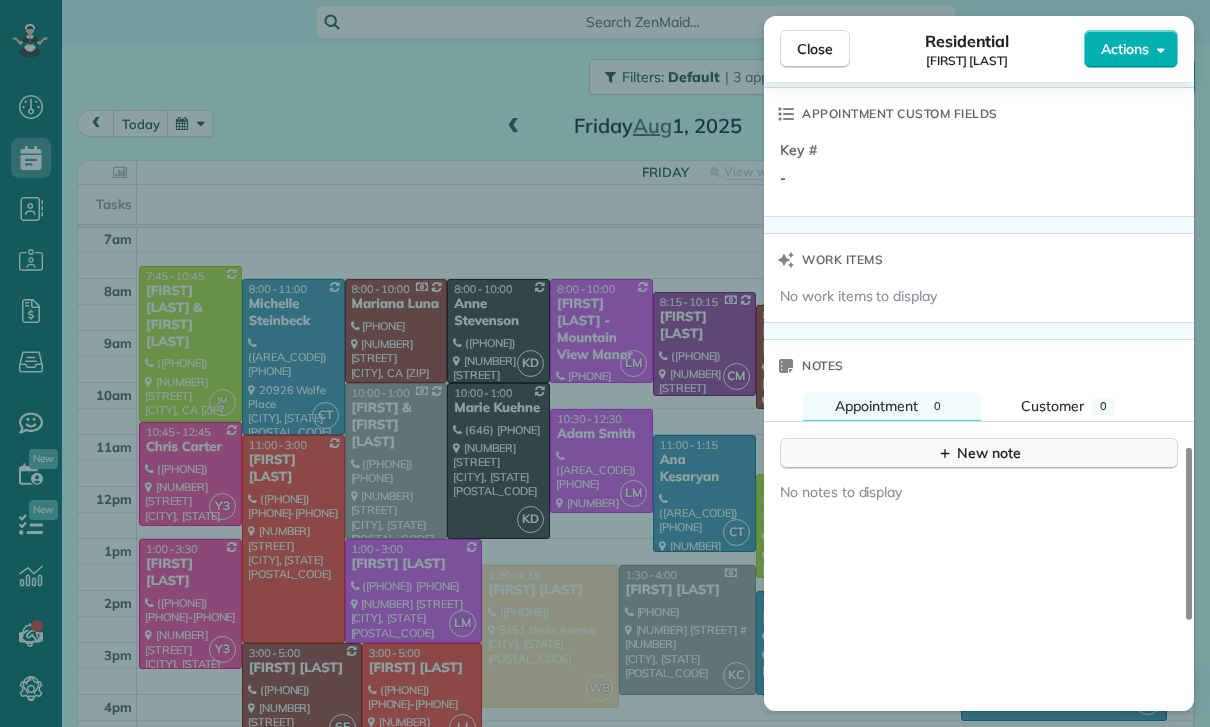 click on "New note" at bounding box center [979, 453] 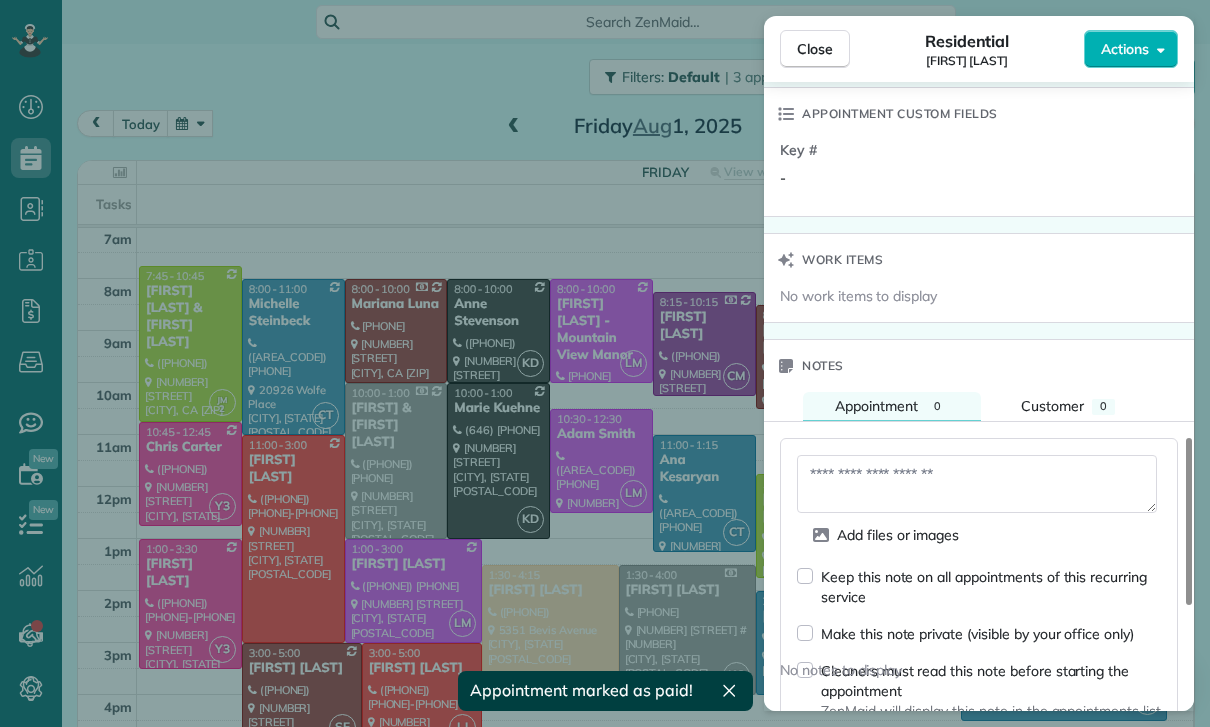 click at bounding box center (977, 484) 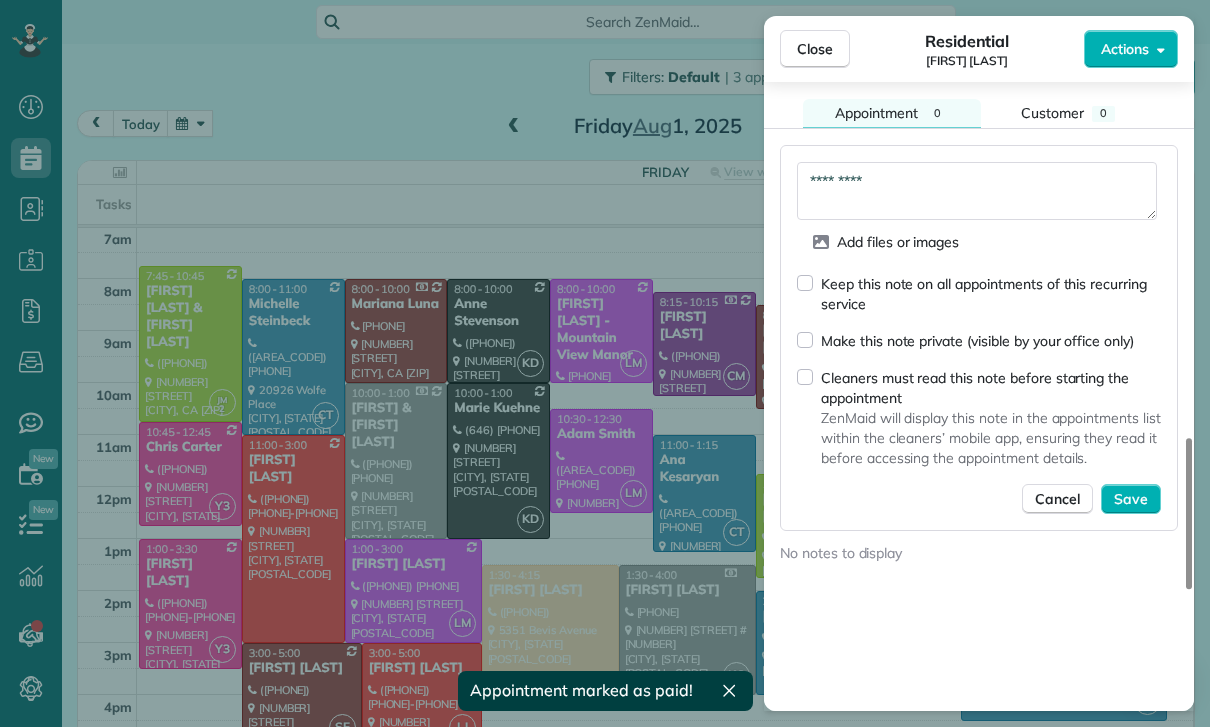 scroll, scrollTop: 1774, scrollLeft: 0, axis: vertical 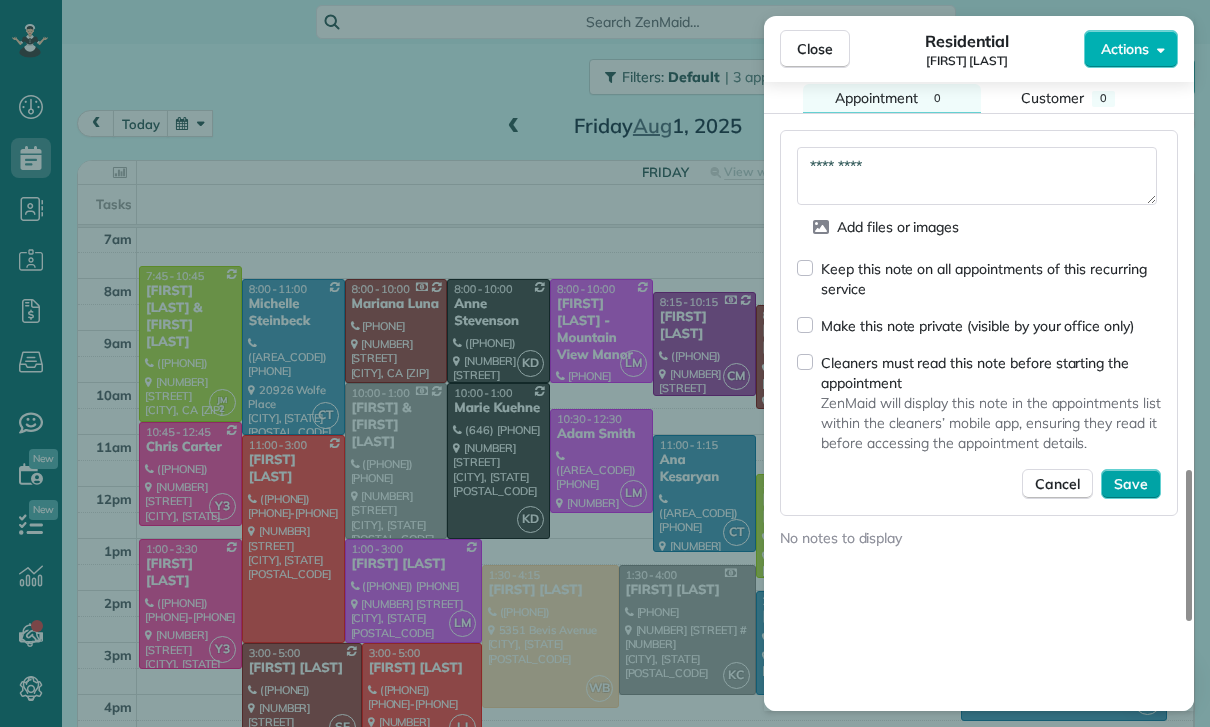 type on "*********" 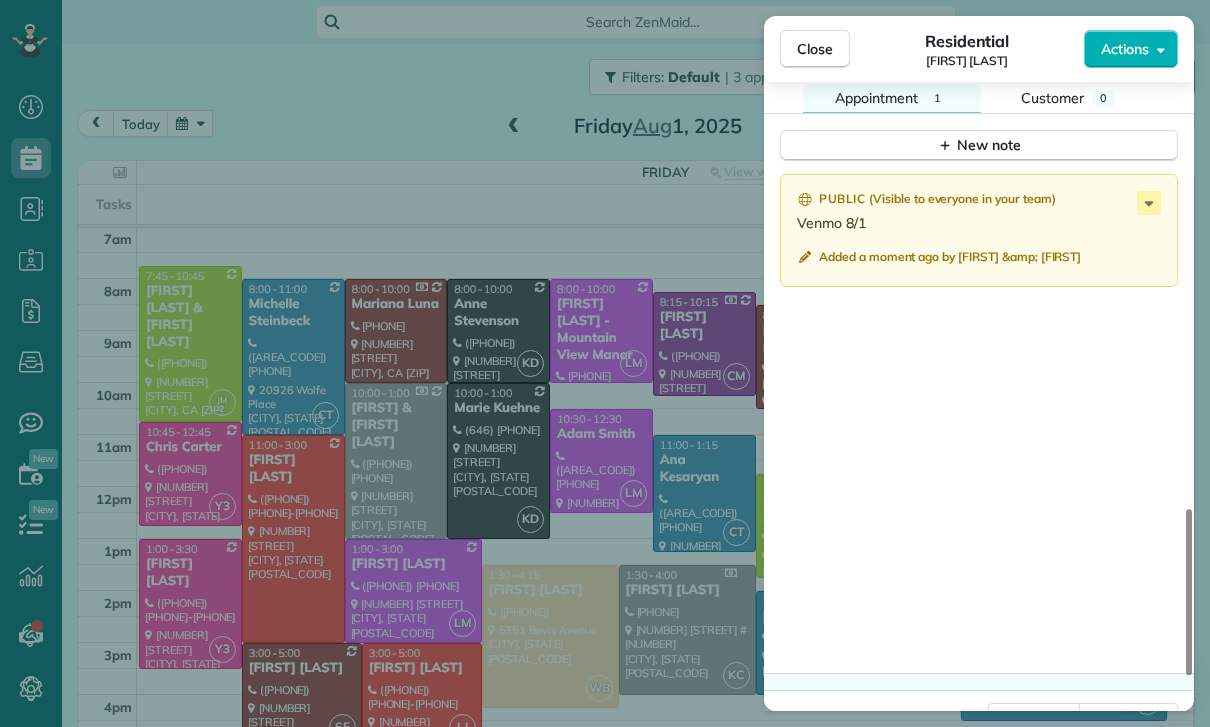 scroll, scrollTop: 157, scrollLeft: 0, axis: vertical 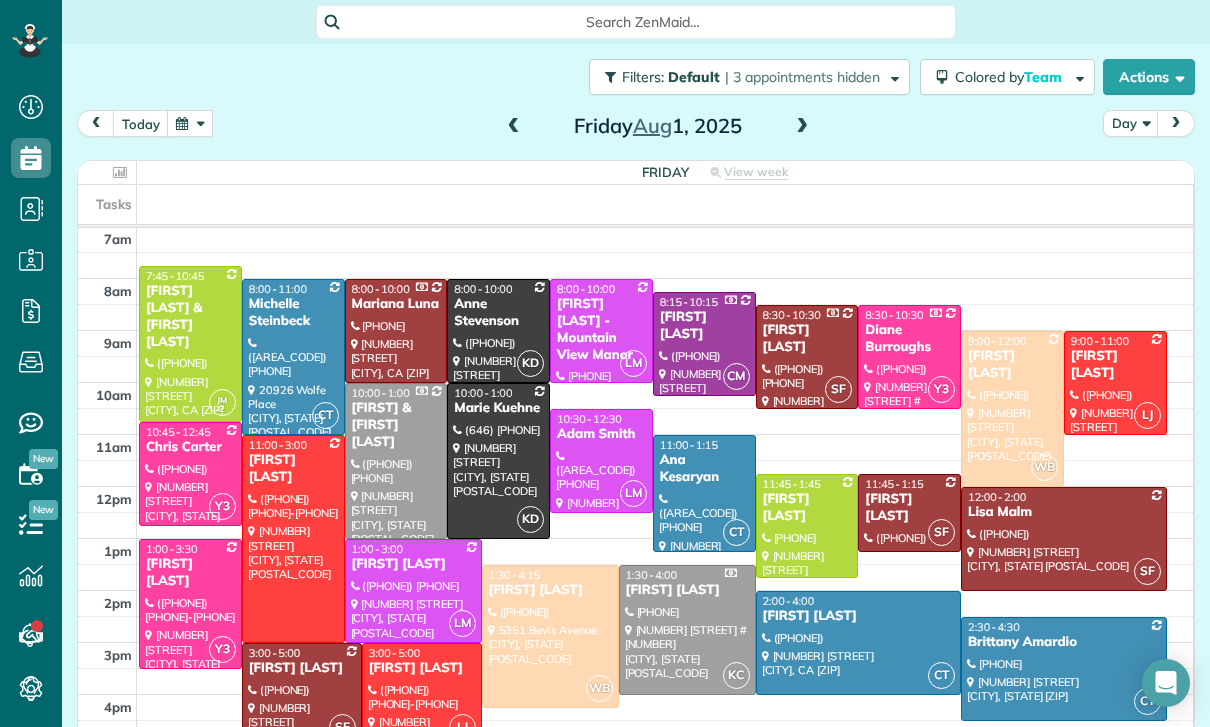 click at bounding box center (190, 123) 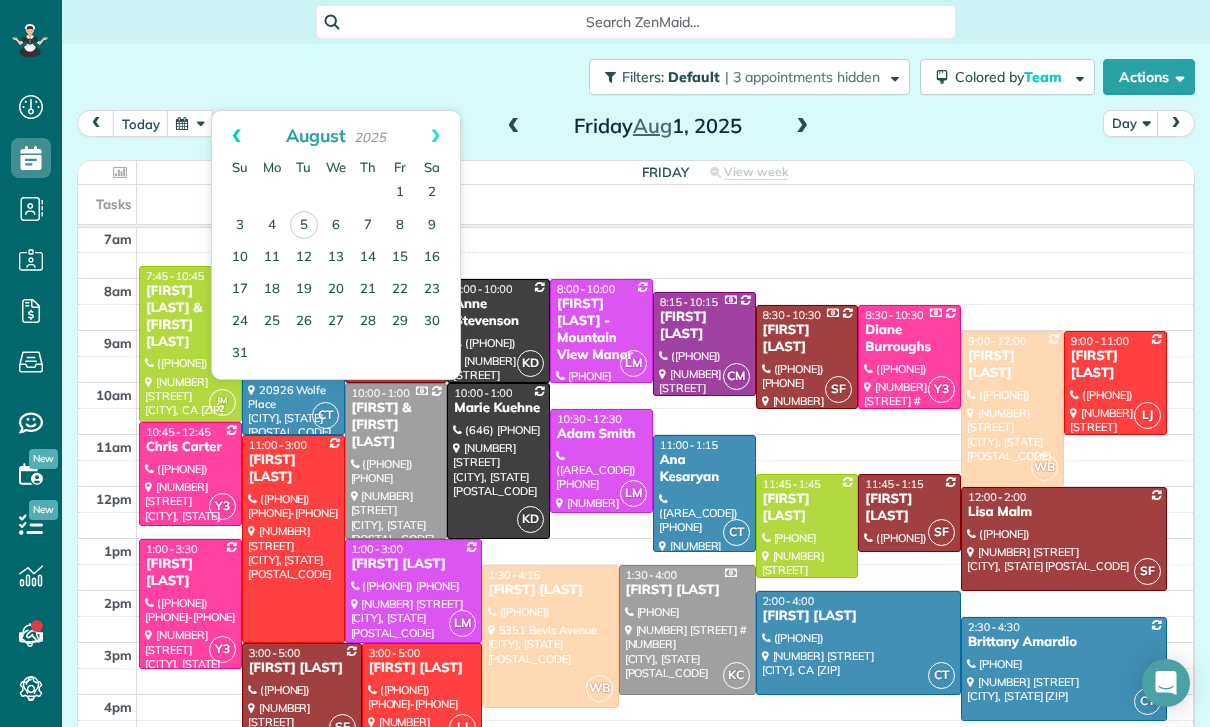 click on "Prev" at bounding box center [236, 136] 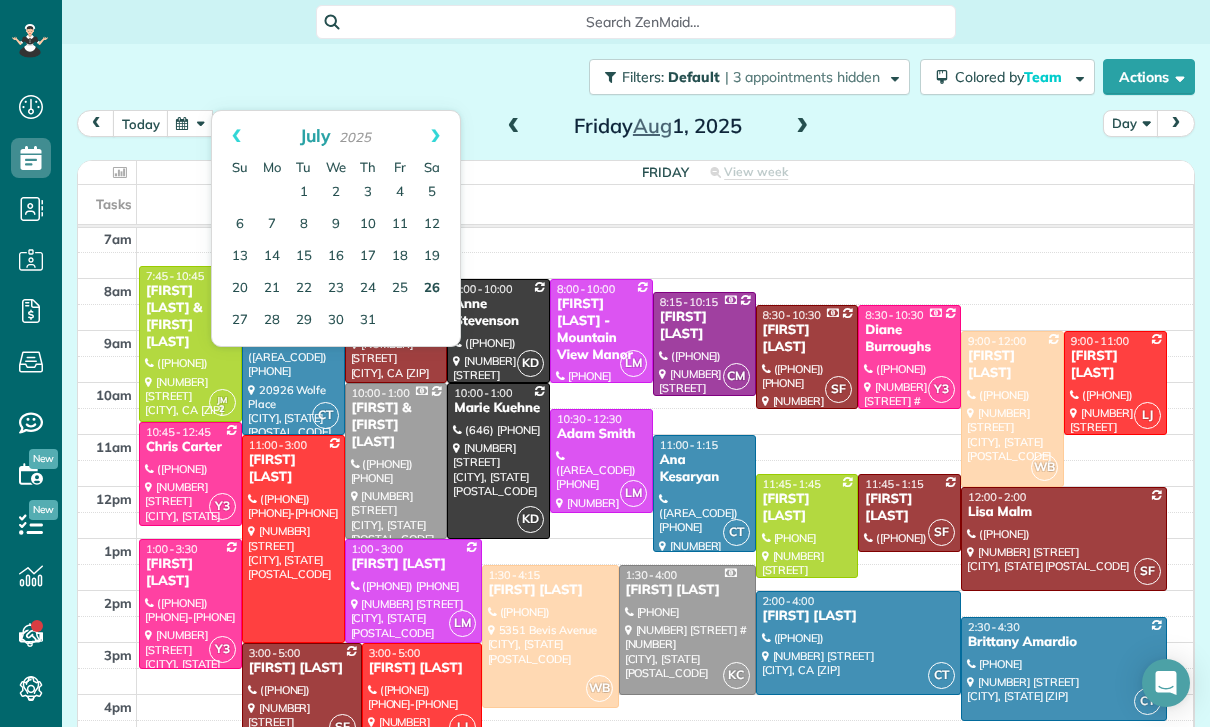 click on "26" at bounding box center [432, 289] 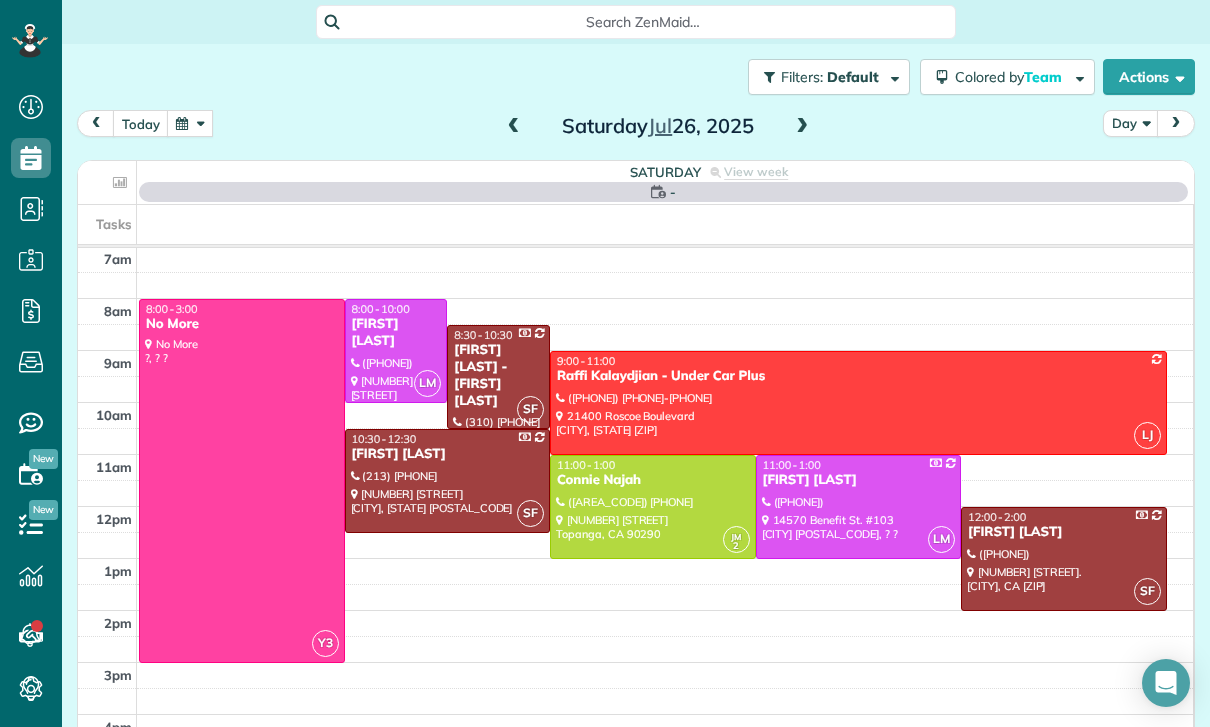 scroll, scrollTop: 157, scrollLeft: 0, axis: vertical 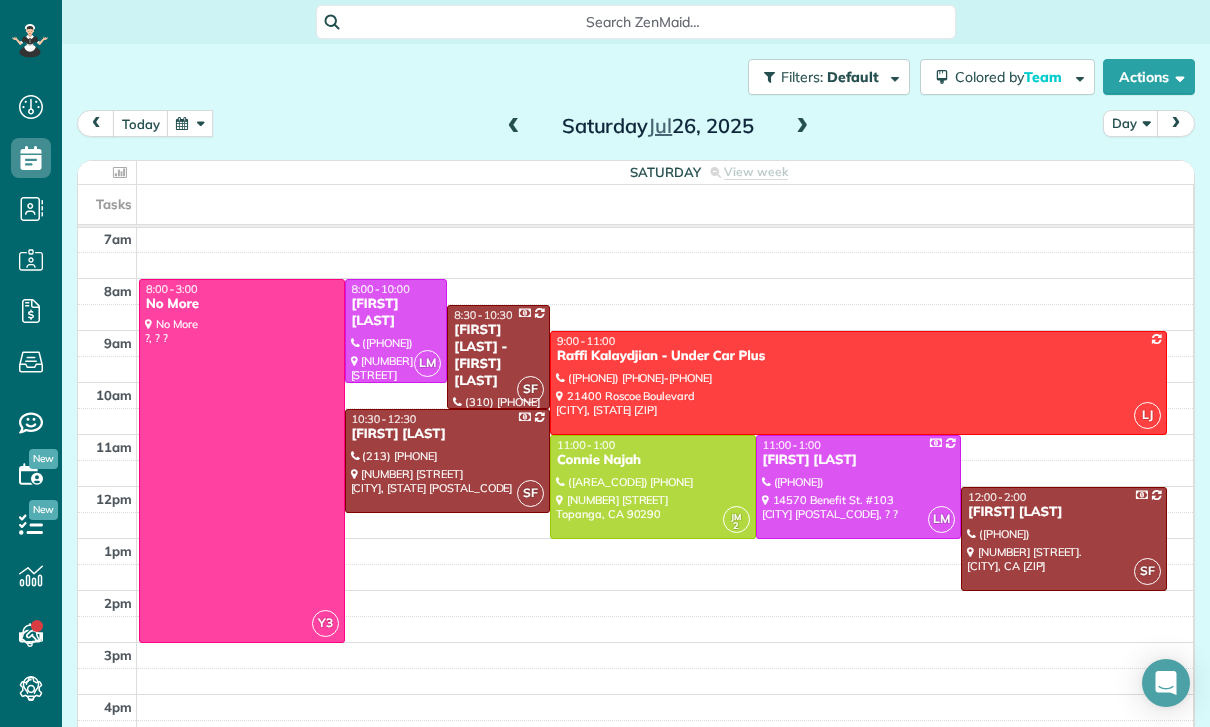 click at bounding box center [653, 487] 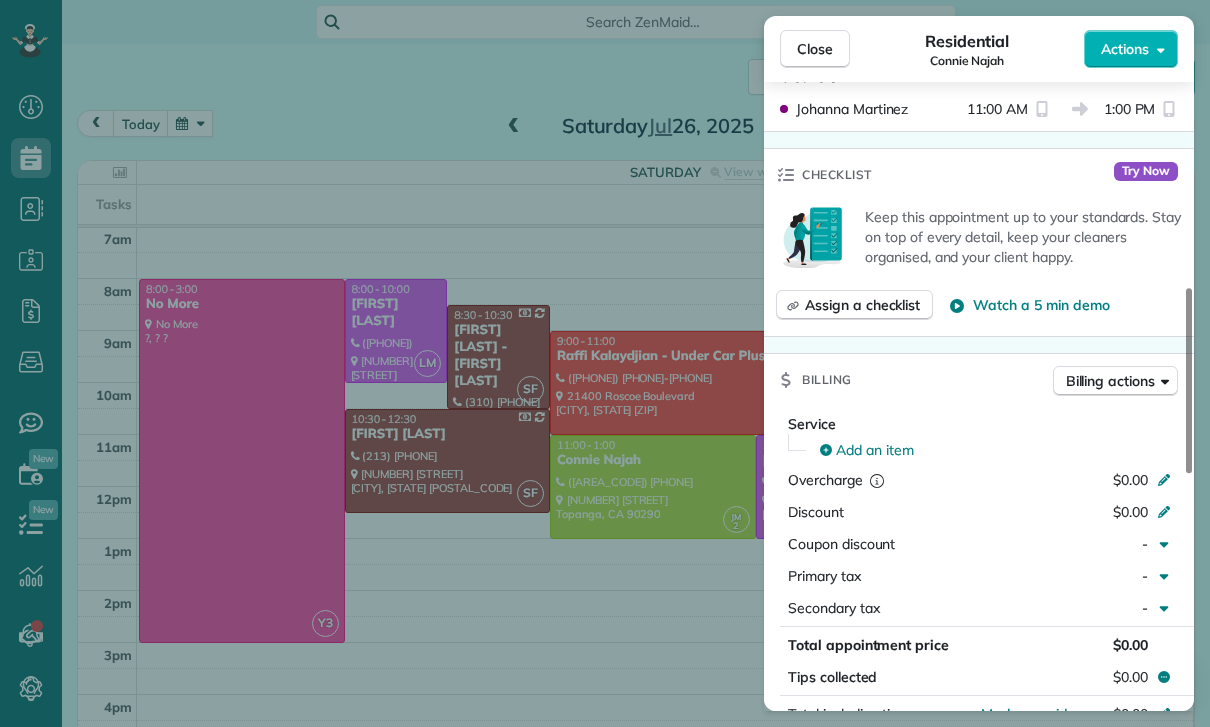 scroll, scrollTop: 919, scrollLeft: 0, axis: vertical 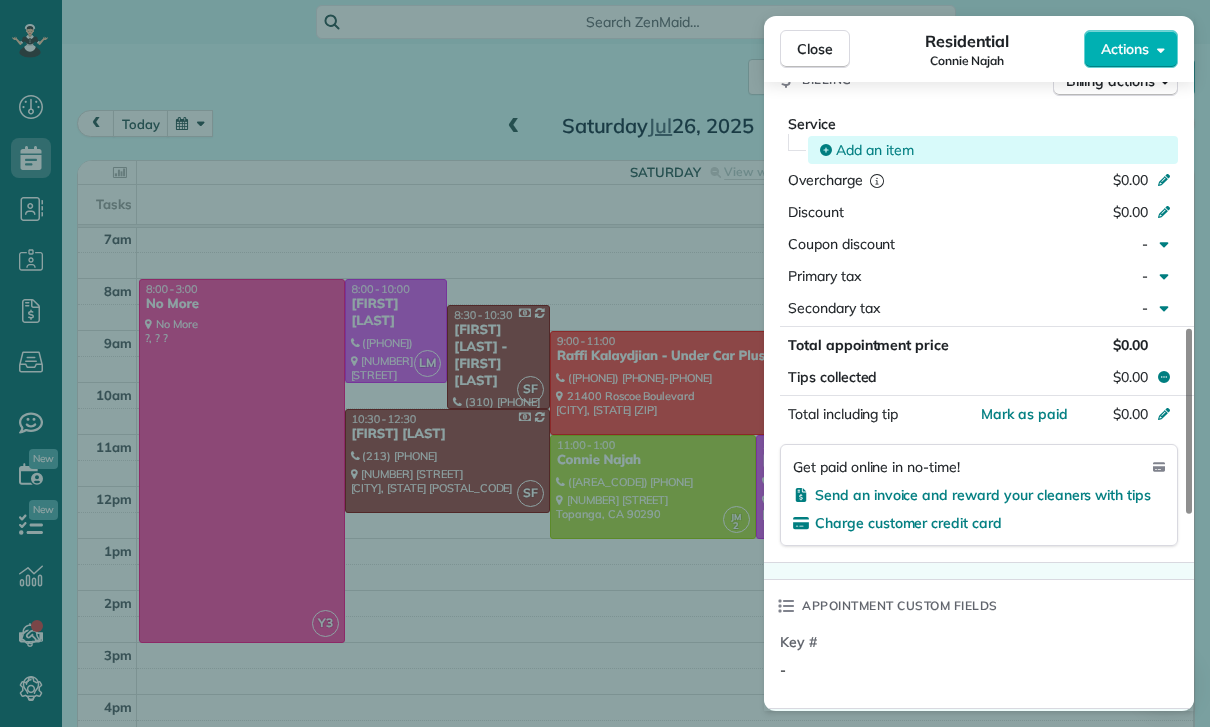 click on "Add an item" at bounding box center (875, 150) 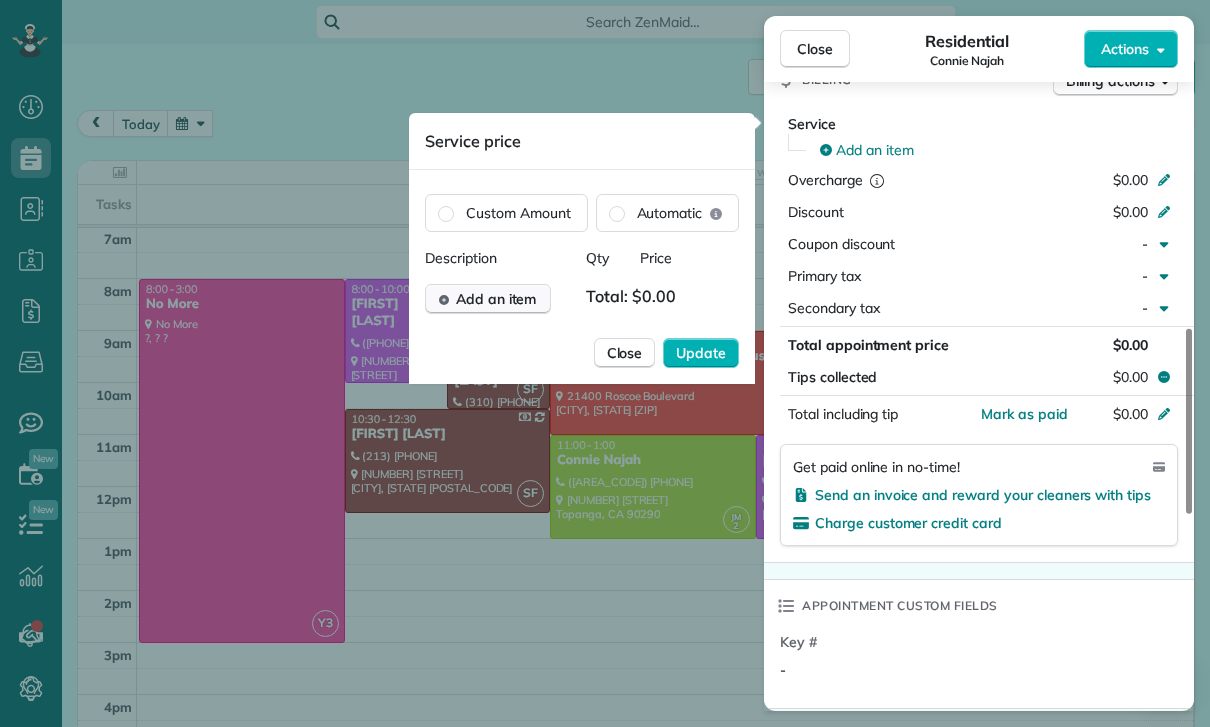 click on "Add an item" at bounding box center (496, 299) 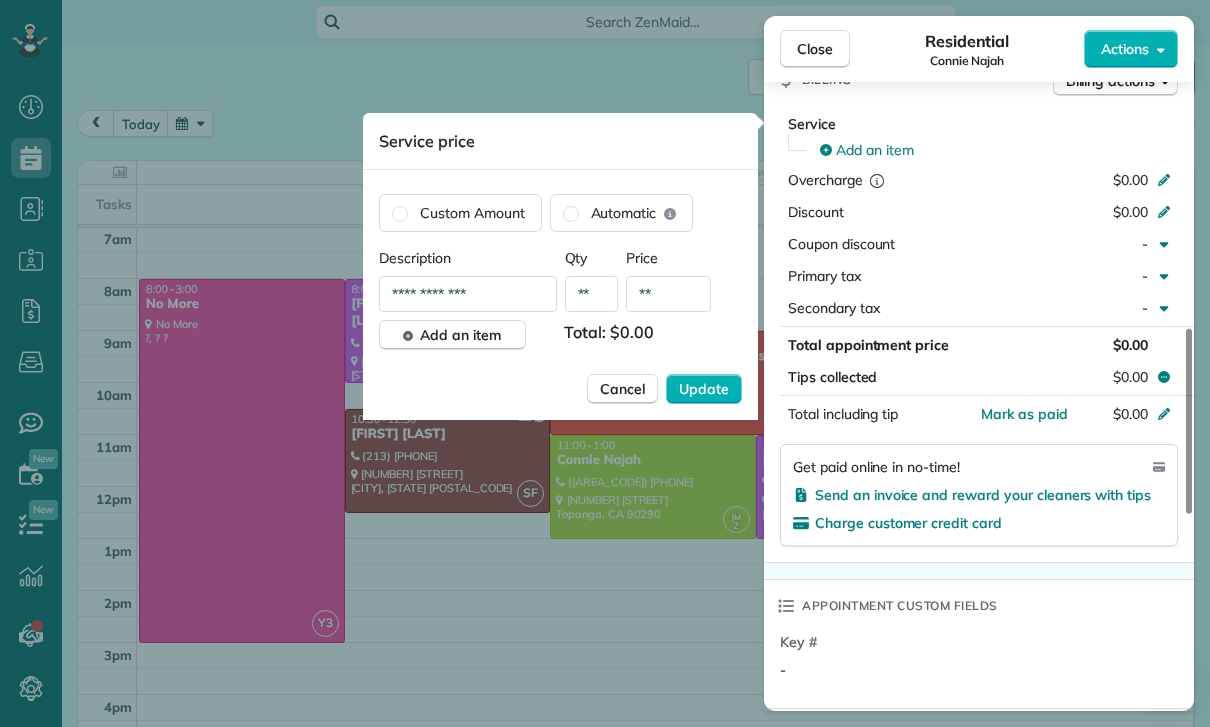 click on "**" at bounding box center (668, 294) 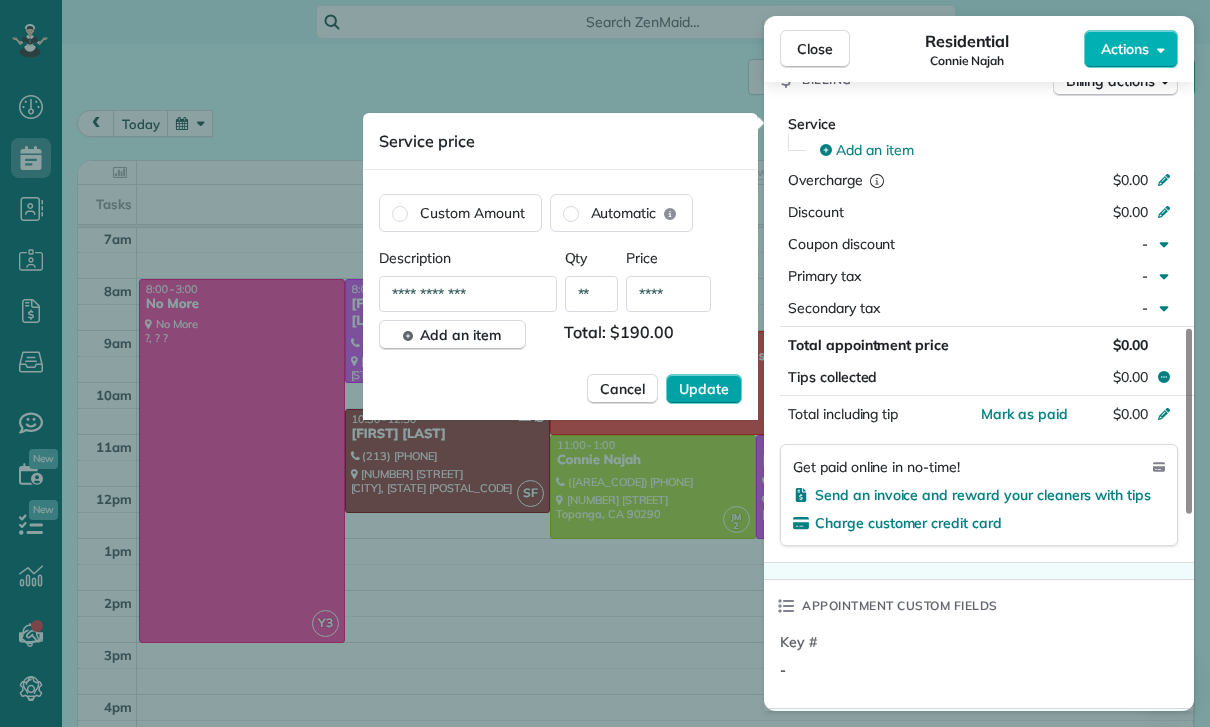 type on "****" 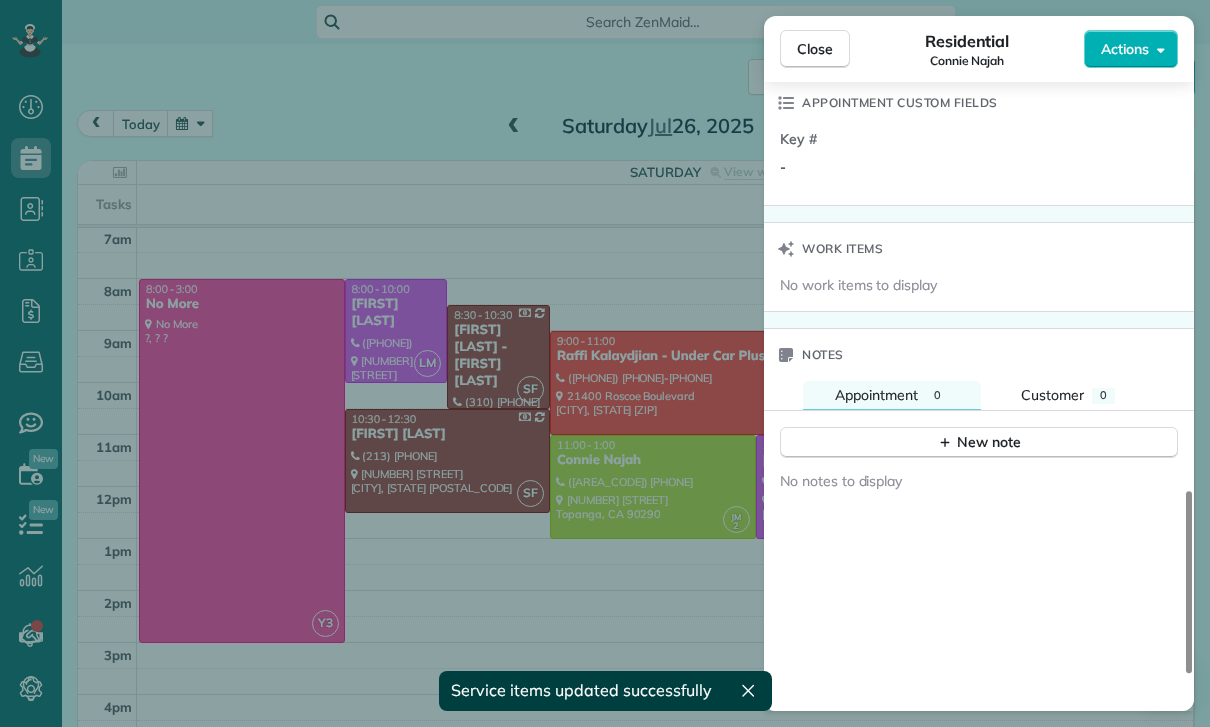scroll, scrollTop: 1650, scrollLeft: 0, axis: vertical 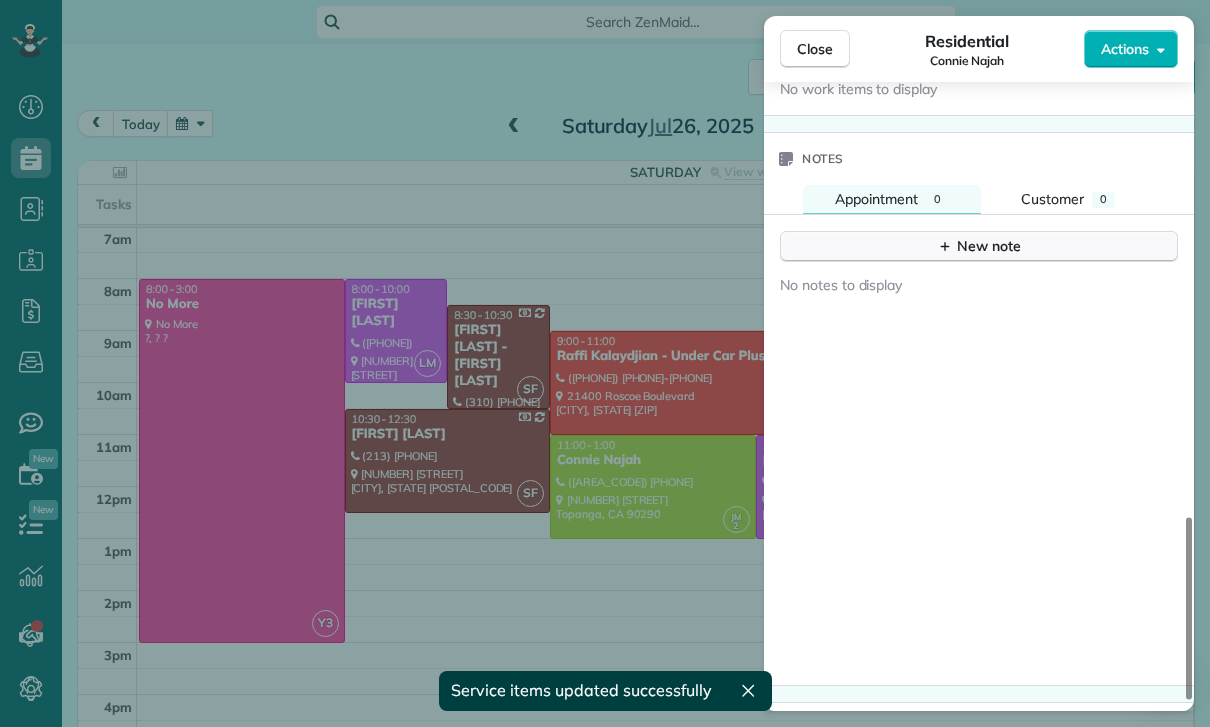 click on "New note" at bounding box center [979, 246] 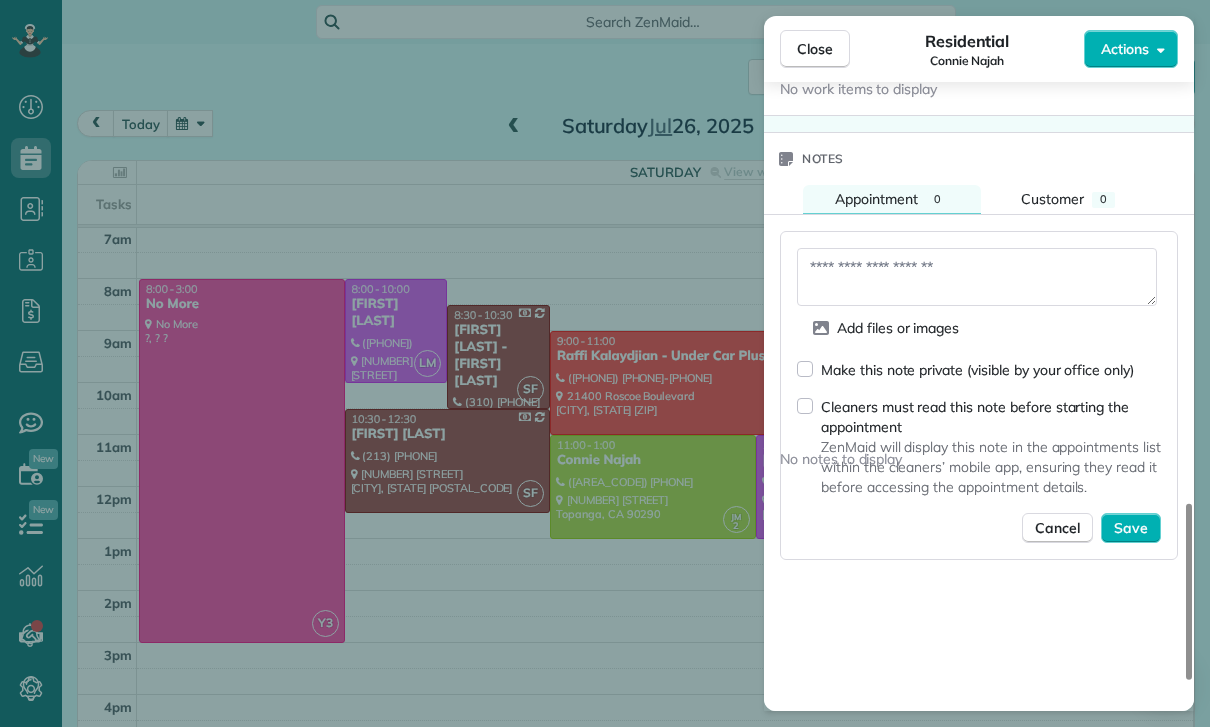 click at bounding box center (977, 277) 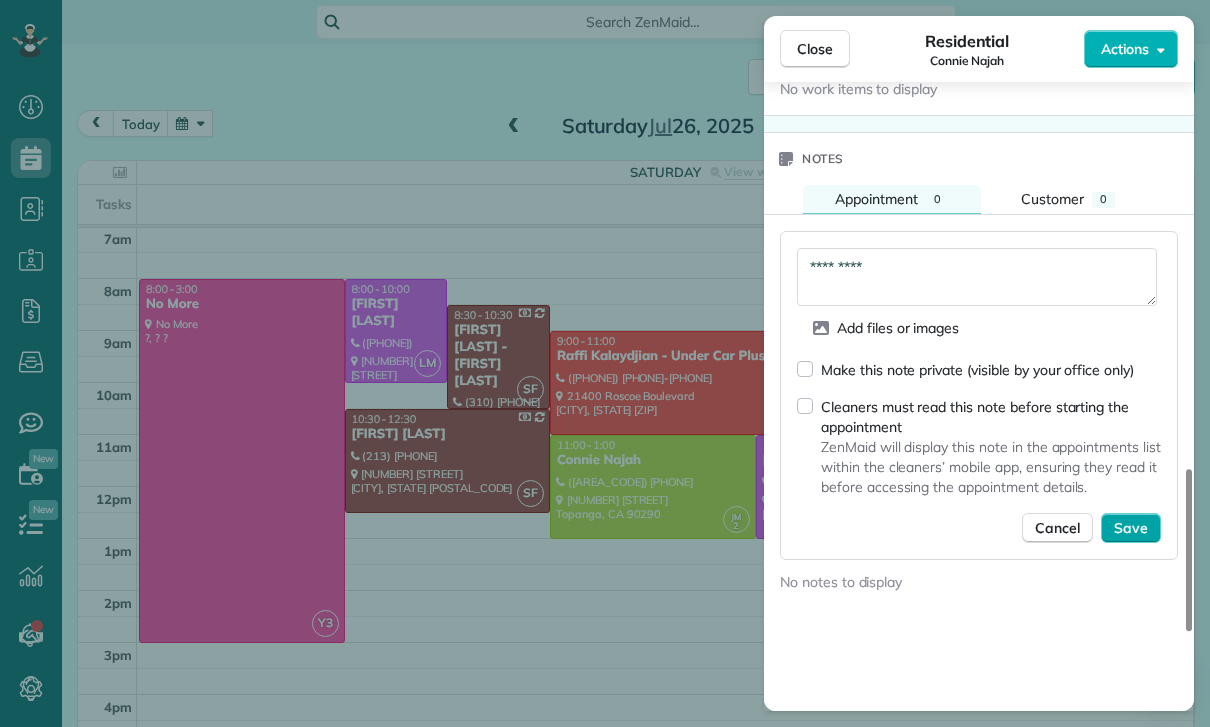 type on "*********" 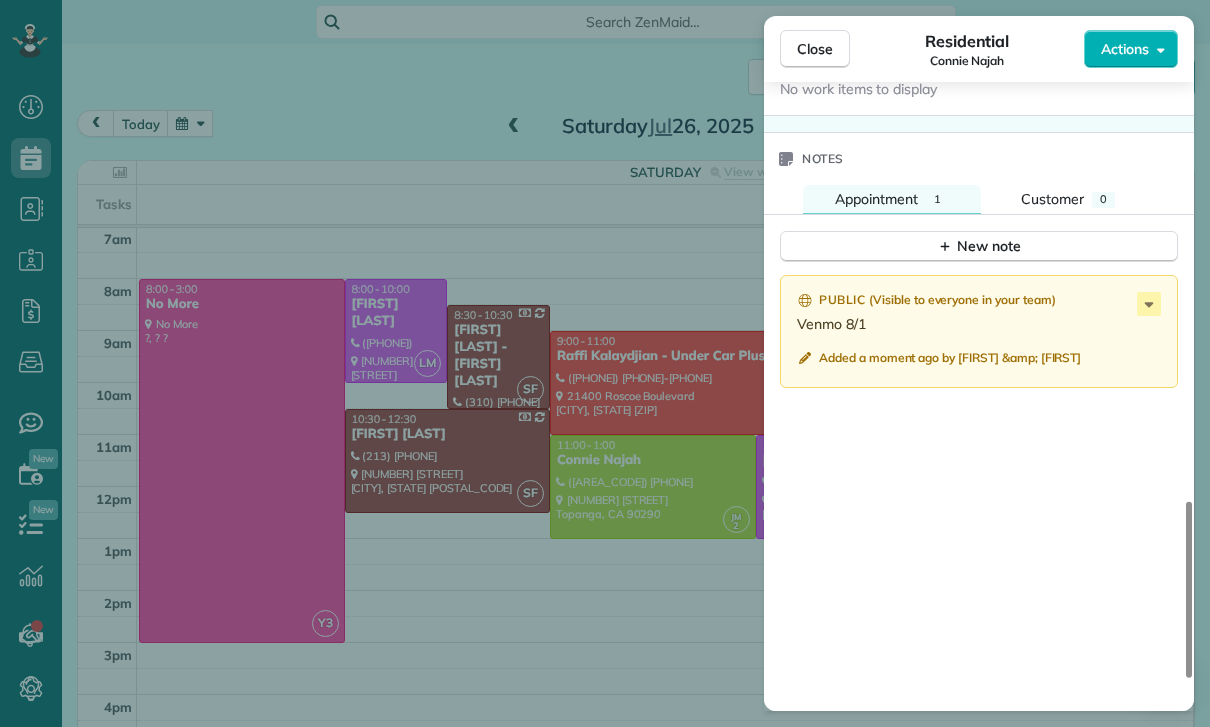 click on "Close Residential Connie Najah Actions Status Confirmed Connie Najah · Open profile MOBILE (310) 283-9279 Copy No email on record Add email View Details Residential Saturday, July 26, 2025 11:00 AM 1:00 PM 2 hours and 0 minutes One time 19543 Bowers Drive Topanga CA 90290 Service was not rated yet Cleaners Time in and out Assign Invite Team Jacqueline Cleaners Johanna   Martinez 11:00 AM 1:00 PM Checklist Try Now Keep this appointment up to your standards. Stay on top of every detail, keep your cleaners organised, and your client happy. Assign a checklist Watch a 5 min demo Billing Billing actions Service Service Price (1x $190.00) $190.00 Add an item Overcharge $0.00 Discount $0.00 Coupon discount - Primary tax - Secondary tax - Total appointment price $190.00 Tips collected $0.00 Unpaid Mark as paid Total including tip $190.00 Get paid online in no-time! Send an invoice and reward your cleaners with tips Charge customer credit card Appointment custom fields Key # - Work items No work items to display Notes" at bounding box center [605, 363] 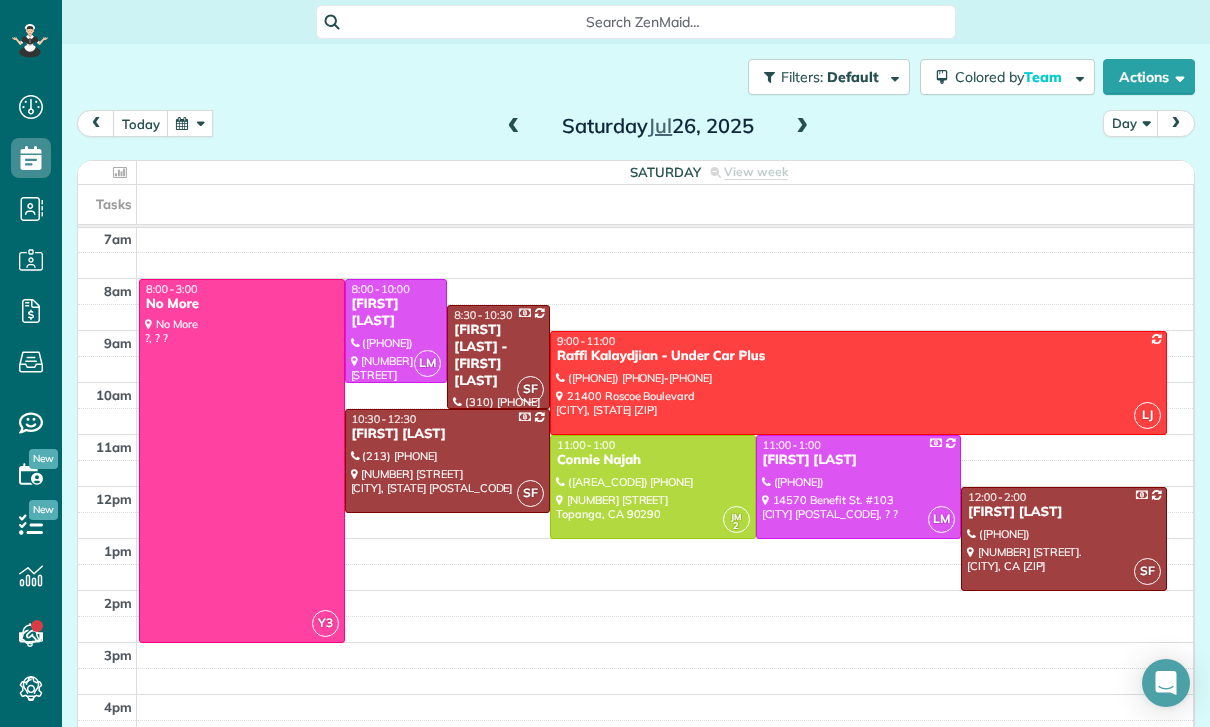 click at bounding box center [396, 331] 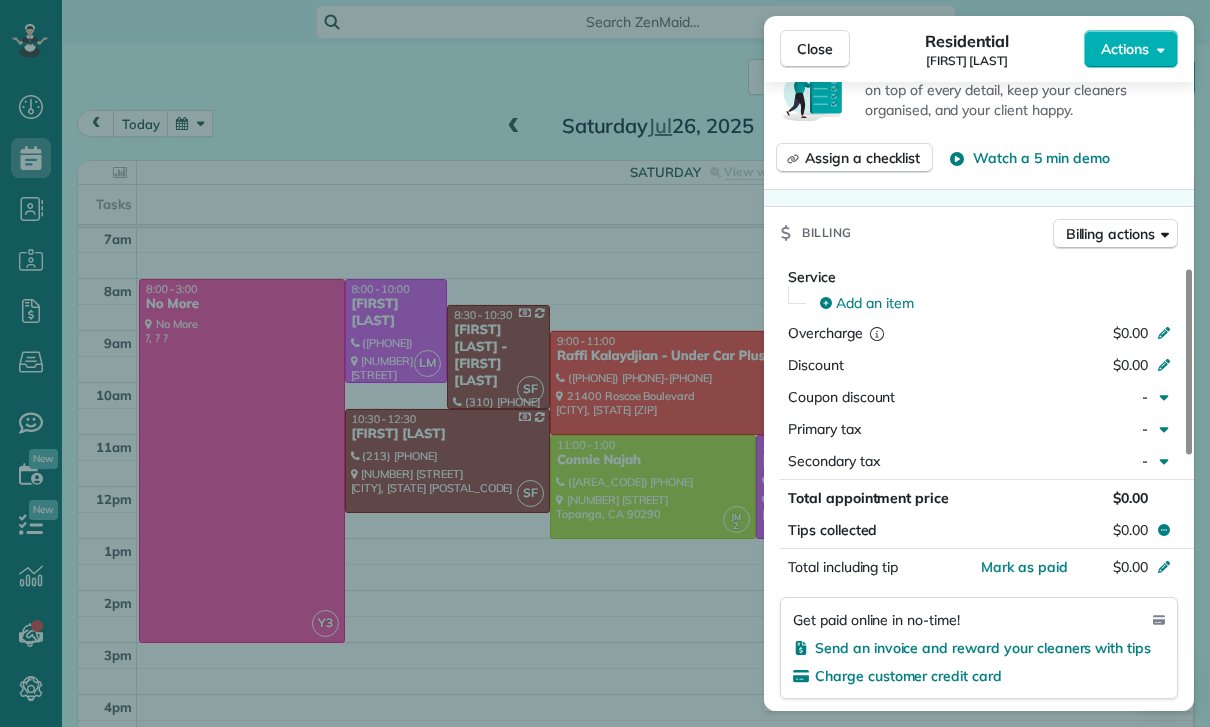 scroll, scrollTop: 848, scrollLeft: 0, axis: vertical 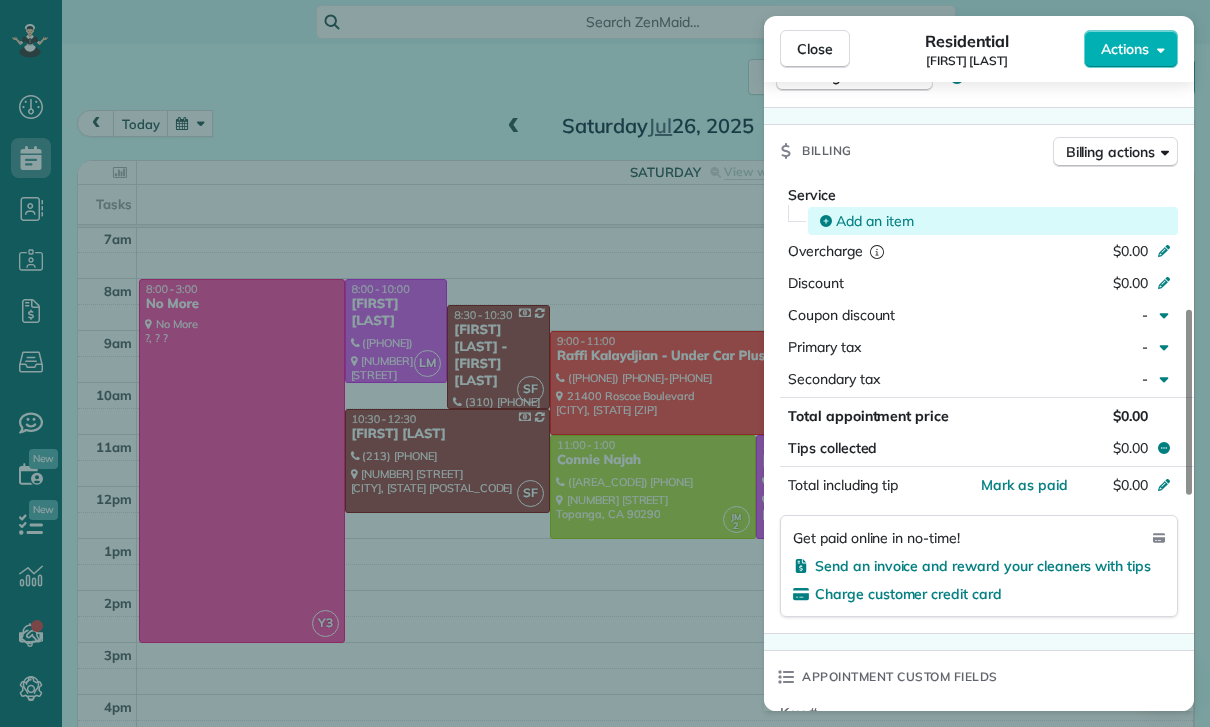 click on "Add an item" at bounding box center [875, 221] 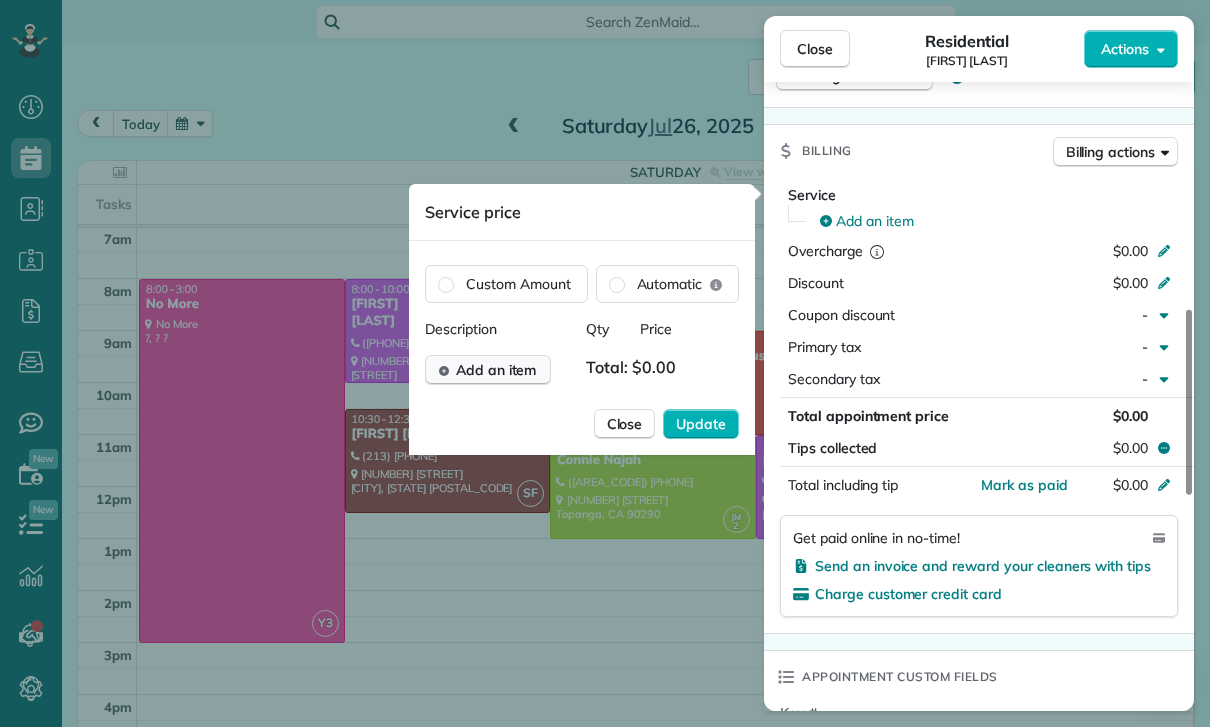 click on "Add an item" at bounding box center (488, 370) 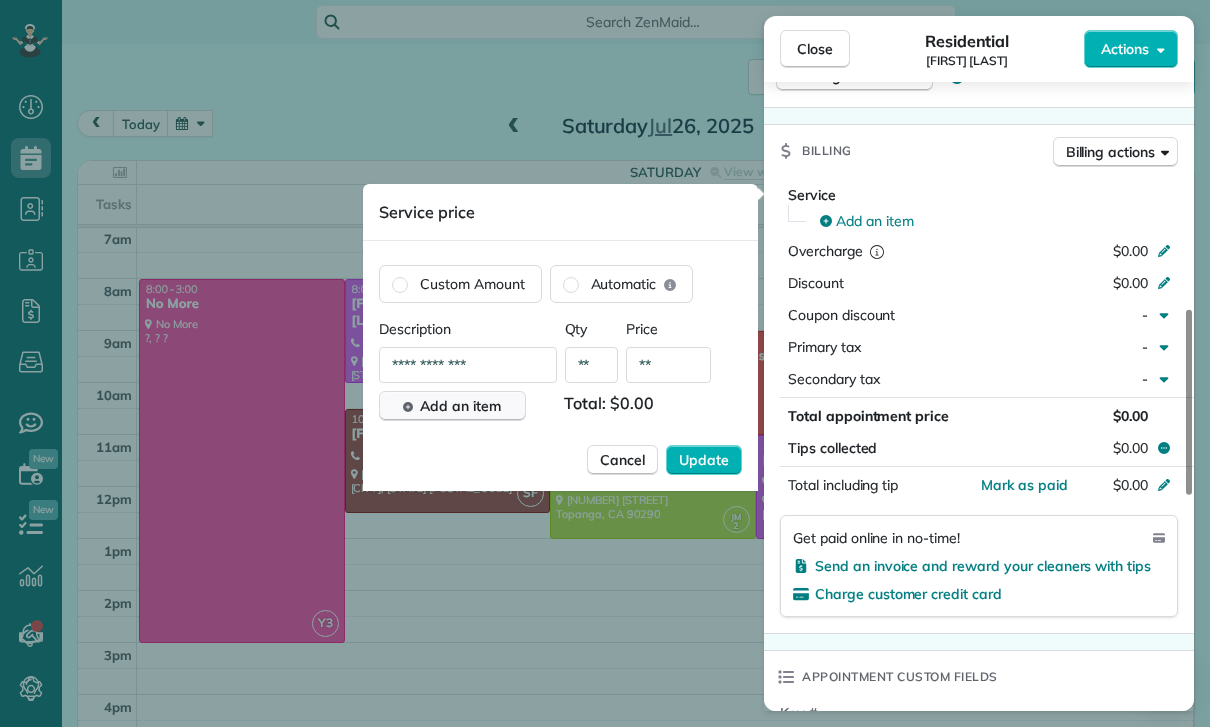 click on "**" at bounding box center (668, 365) 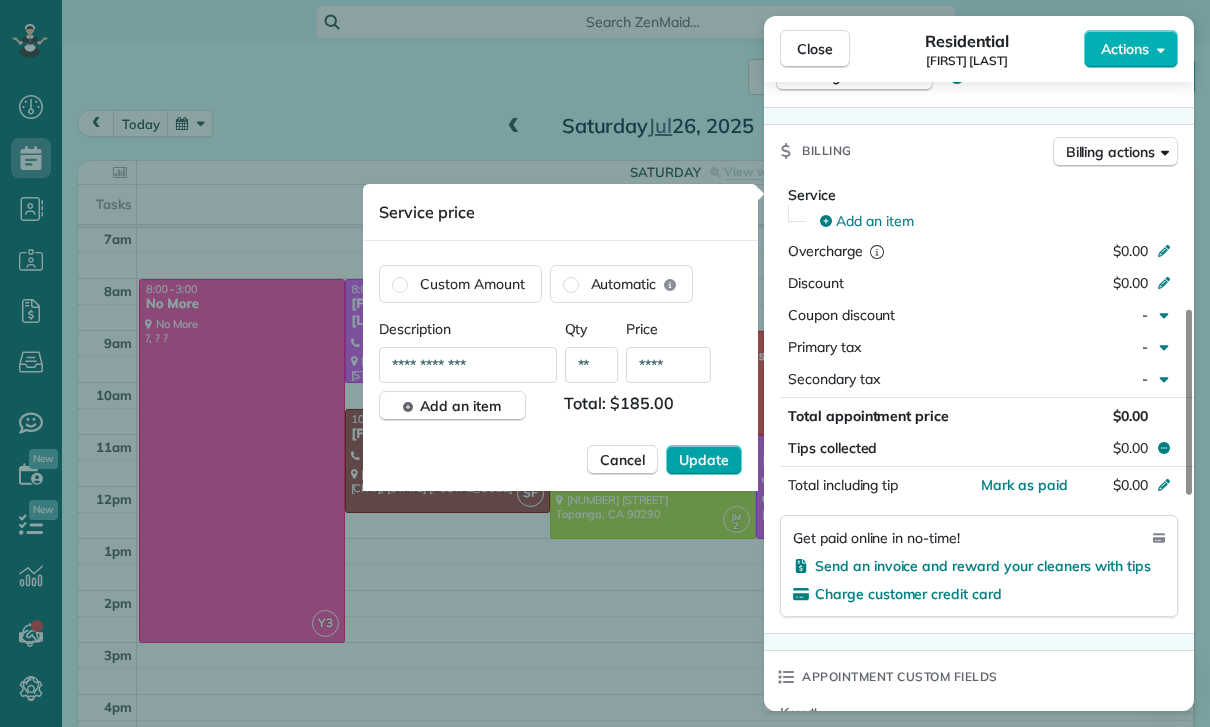 type on "****" 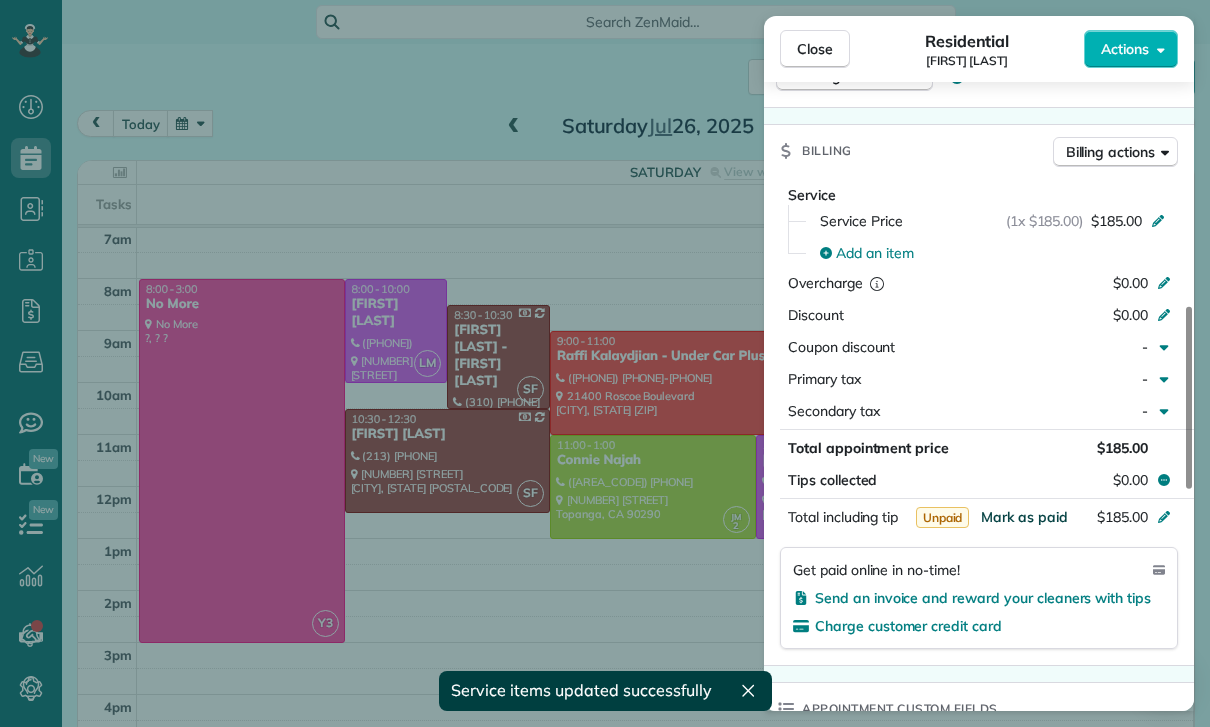 click on "Mark as paid" at bounding box center (1024, 517) 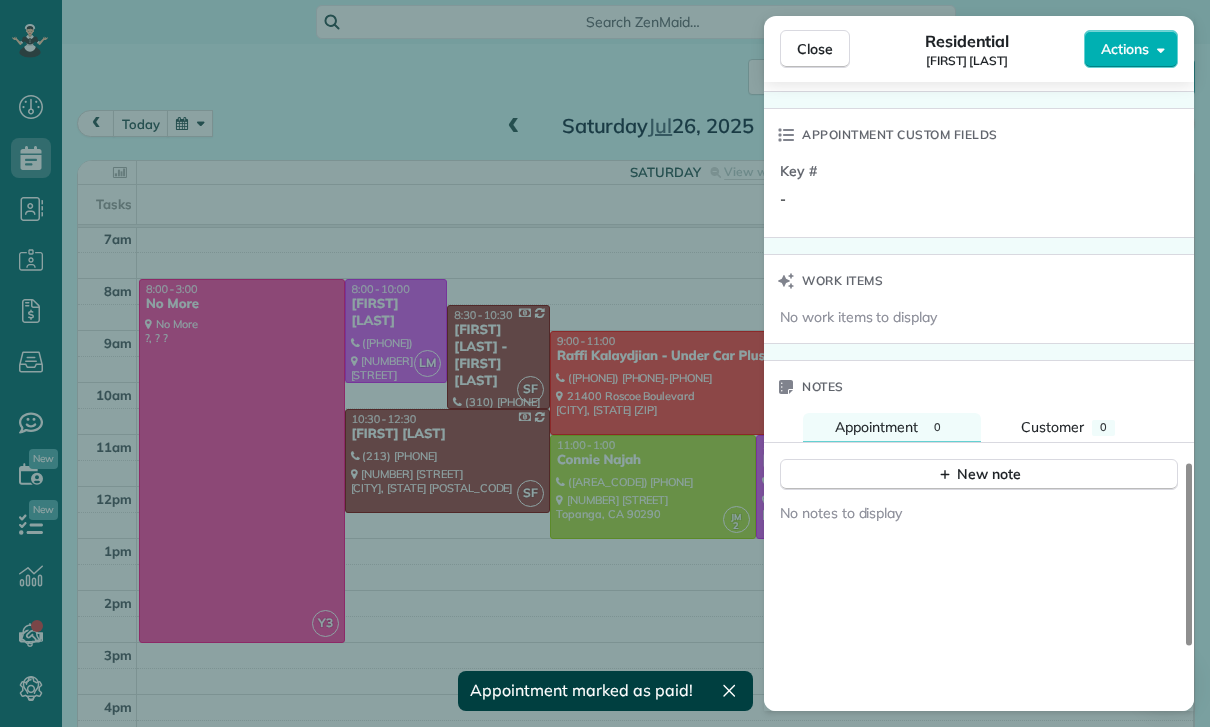 scroll, scrollTop: 1562, scrollLeft: 0, axis: vertical 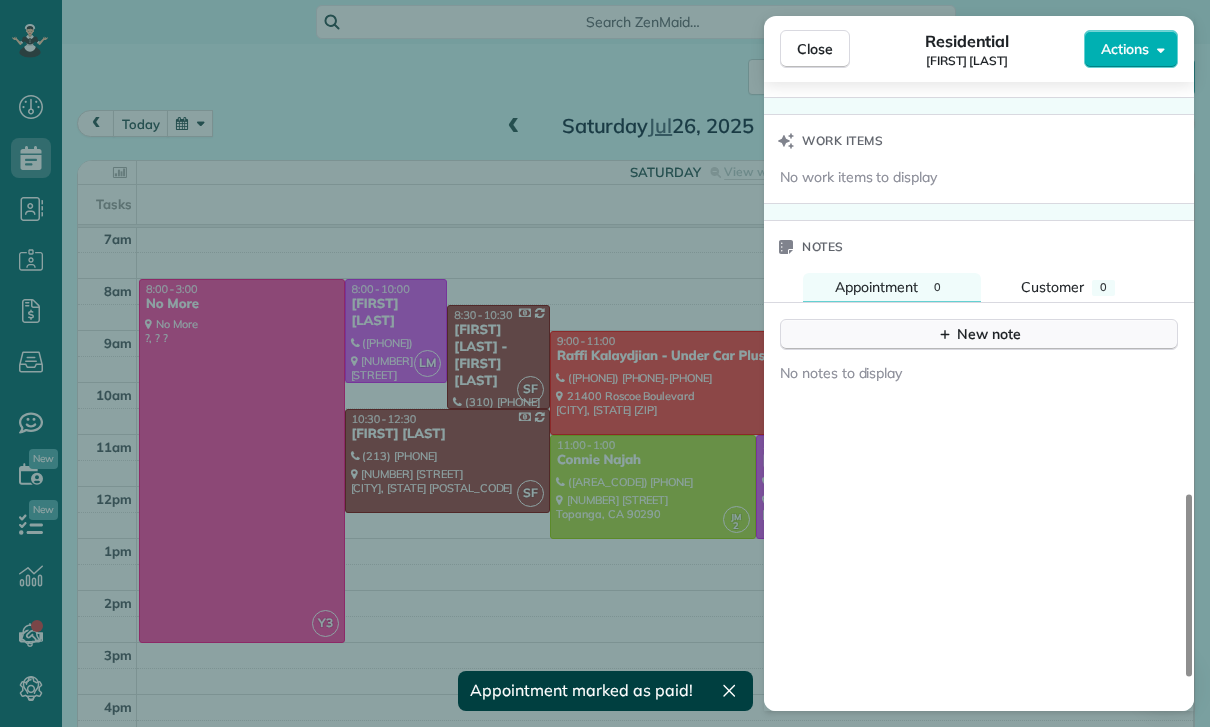 click on "New note" at bounding box center [979, 334] 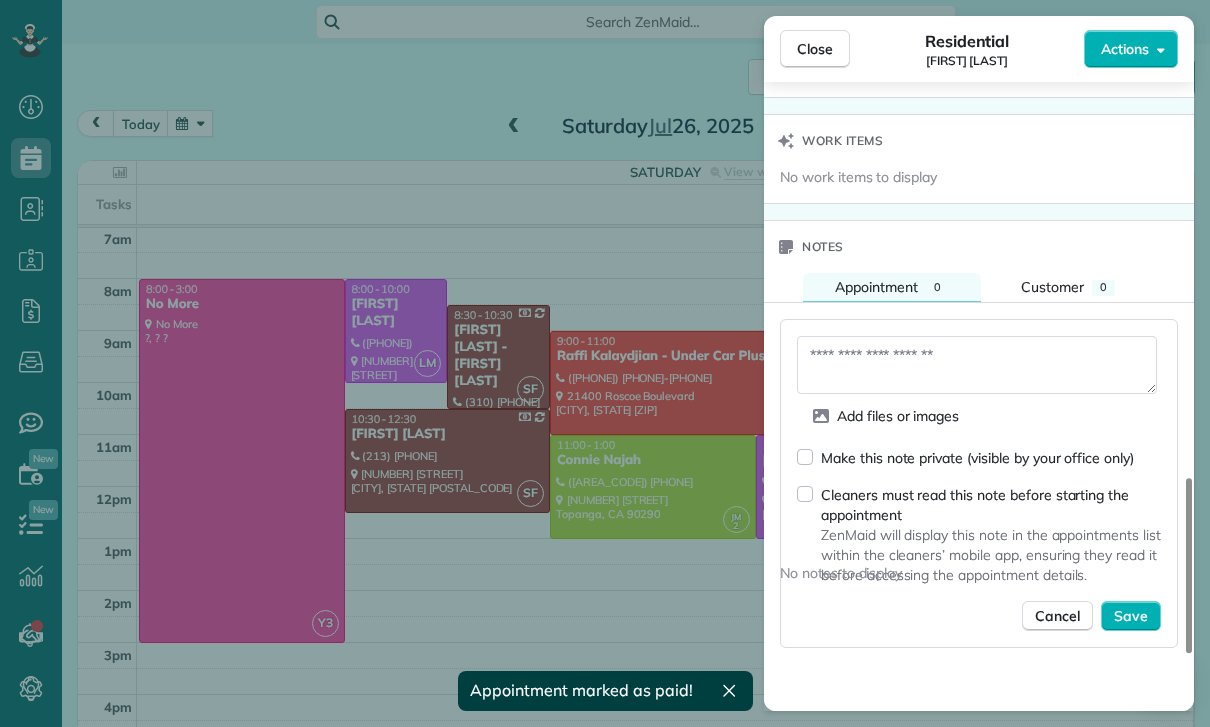 click at bounding box center (977, 365) 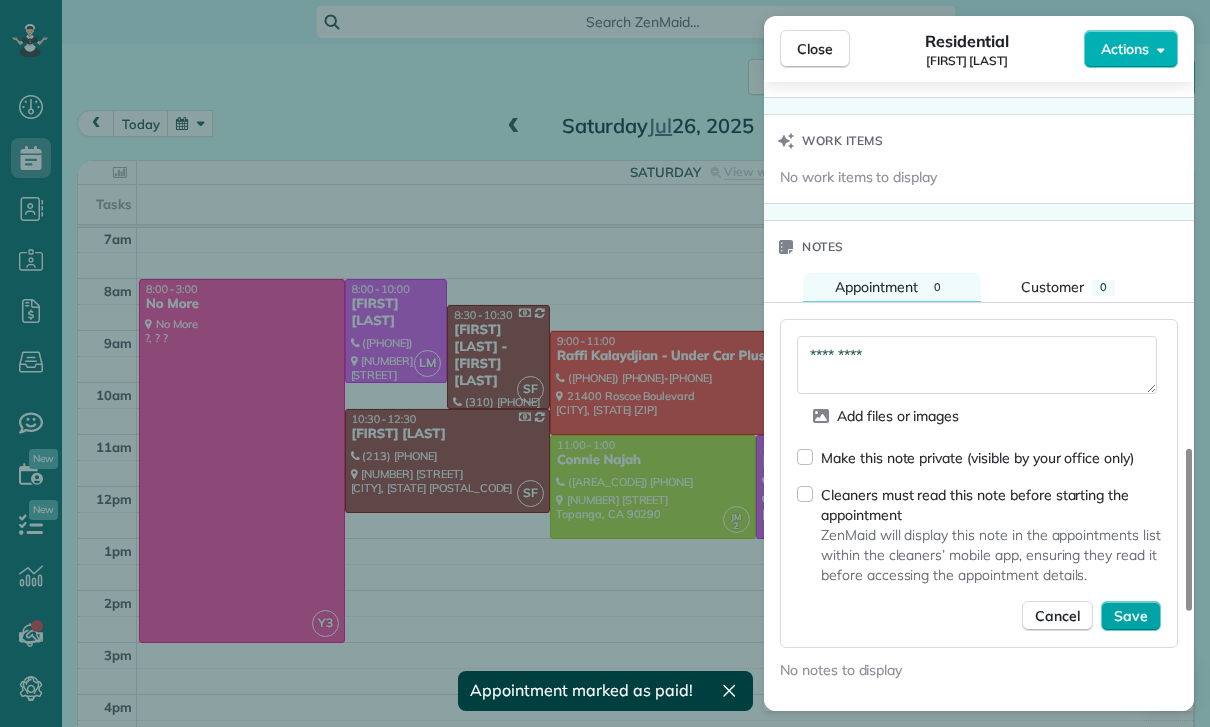 type on "*********" 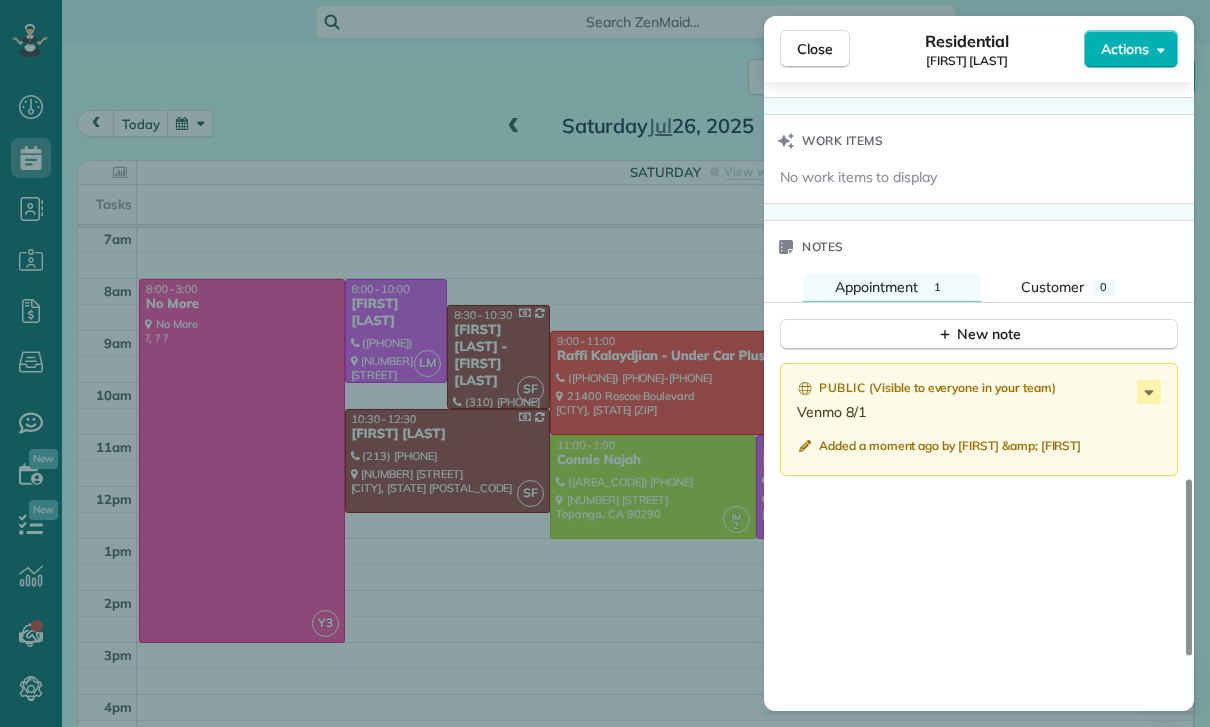 click on "Close Residential Cel Mercado Actions Status Confirmed Cel Mercado · Open profile MOBILE (818) 355-8766 Copy No email on record Add email View Details Residential Saturday, July 26, 2025 8:00 AM 10:00 AM 2 hours and 0 minutes One time 8218 Oakhaven Ct Winnetka CA 91306 Service was not rated yet Cleaners Time in and out Assign Invite Team Leslie Miranda Cleaners Leslie Mirnada   8:00 AM 10:00 AM Checklist Try Now Keep this appointment up to your standards. Stay on top of every detail, keep your cleaners organised, and your client happy. Assign a checklist Watch a 5 min demo Billing Billing actions Service Service Price (1x $185.00) $185.00 Add an item Overcharge $0.00 Discount $0.00 Coupon discount - Primary tax - Secondary tax - Total appointment price $185.00 Tips collected $0.00 Paid Total including tip $185.00 Get paid online in no-time! Send an invoice and reward your cleaners with tips Charge customer credit card Appointment custom fields Key # - Work items No work items to display Notes Appointment 1 0" at bounding box center [605, 363] 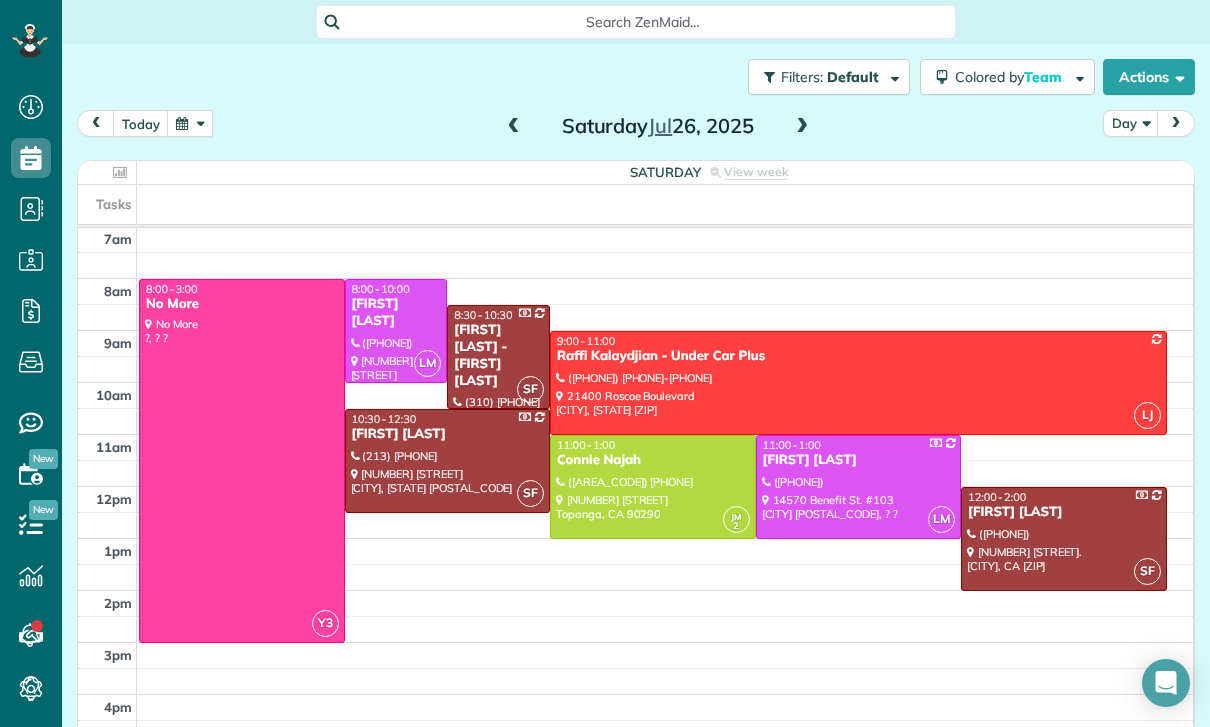 click at bounding box center (190, 123) 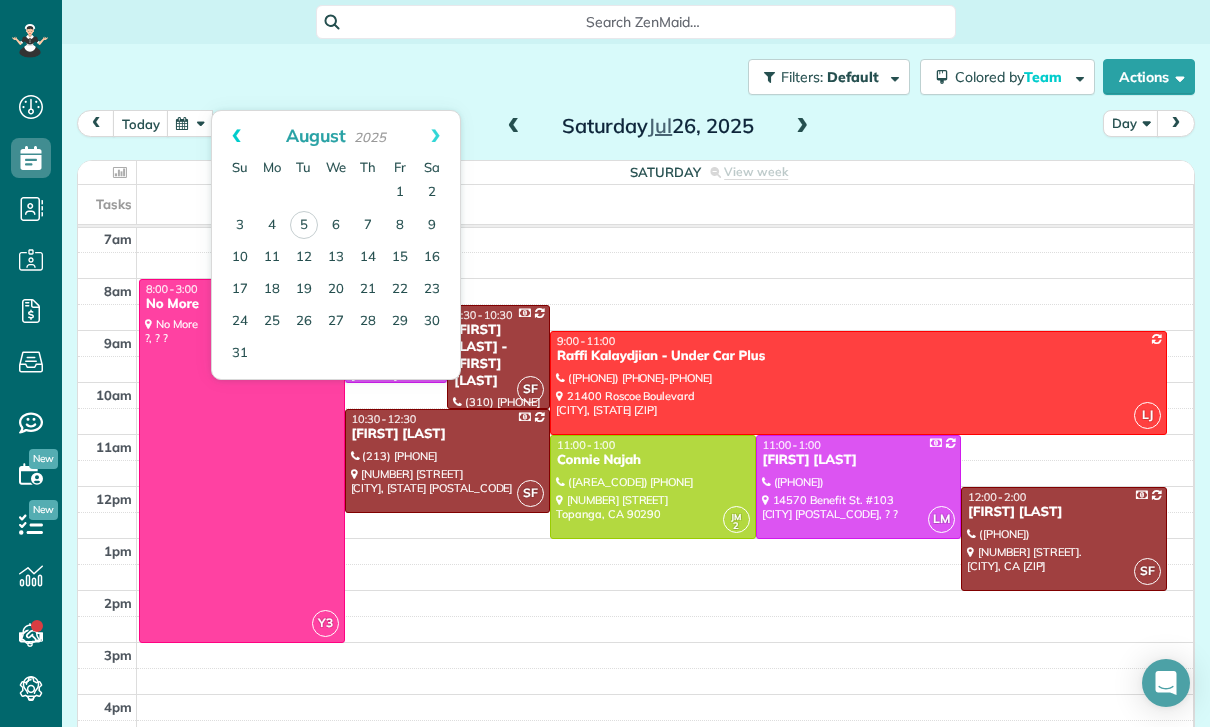click on "Prev" at bounding box center (236, 136) 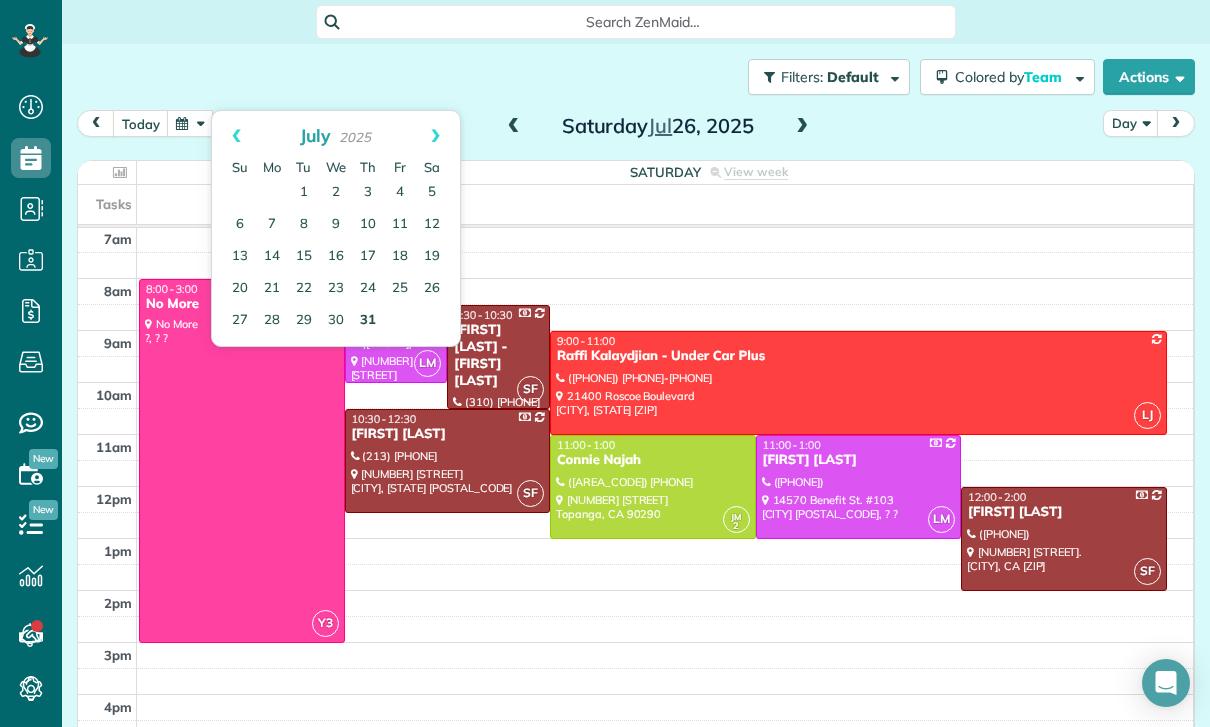click on "31" at bounding box center [368, 321] 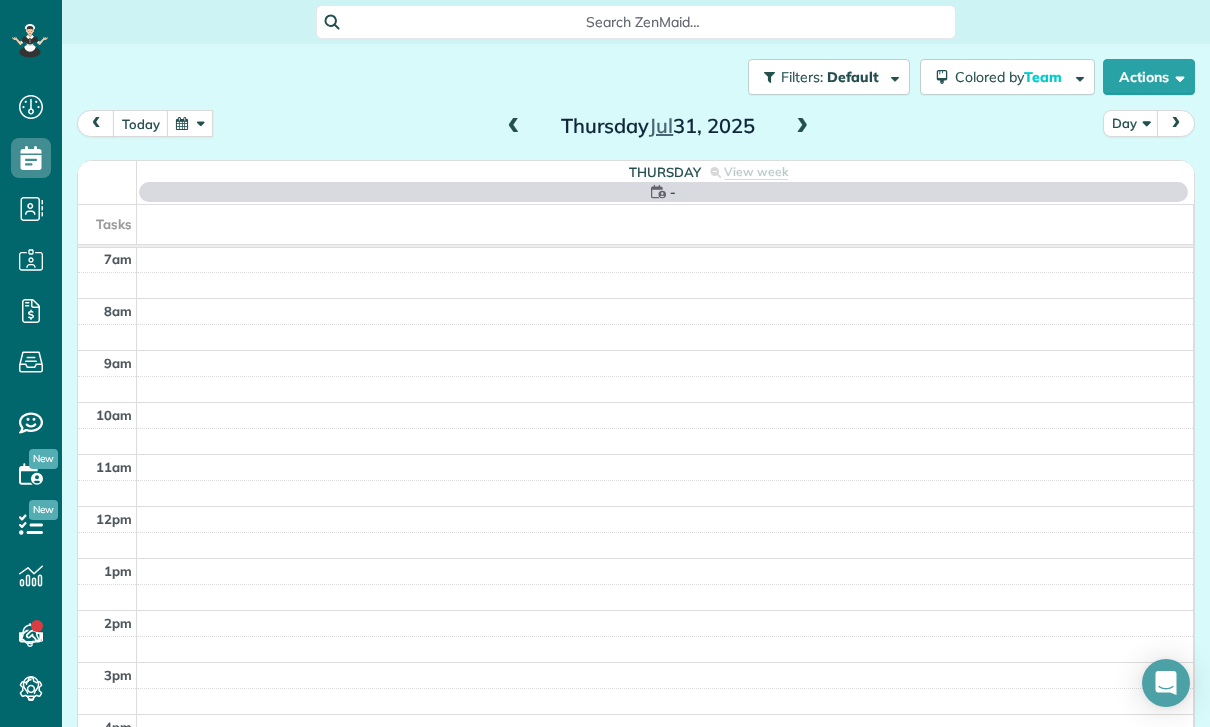 scroll, scrollTop: 157, scrollLeft: 0, axis: vertical 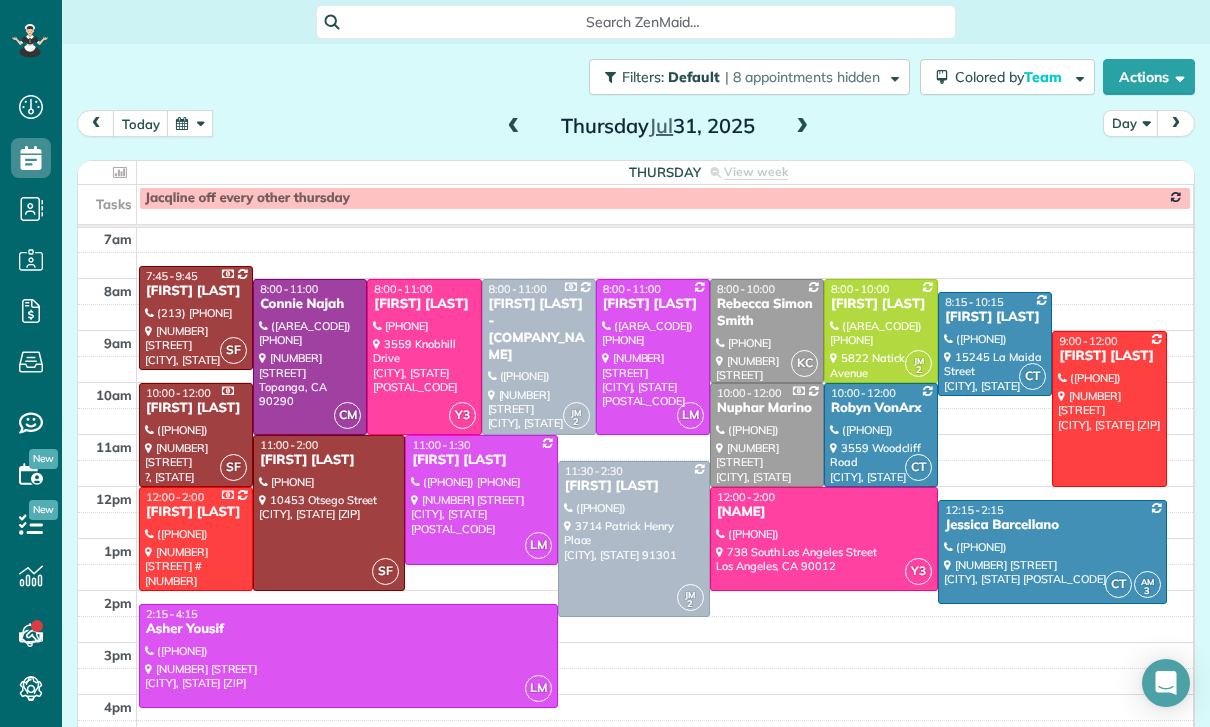click at bounding box center [1052, 552] 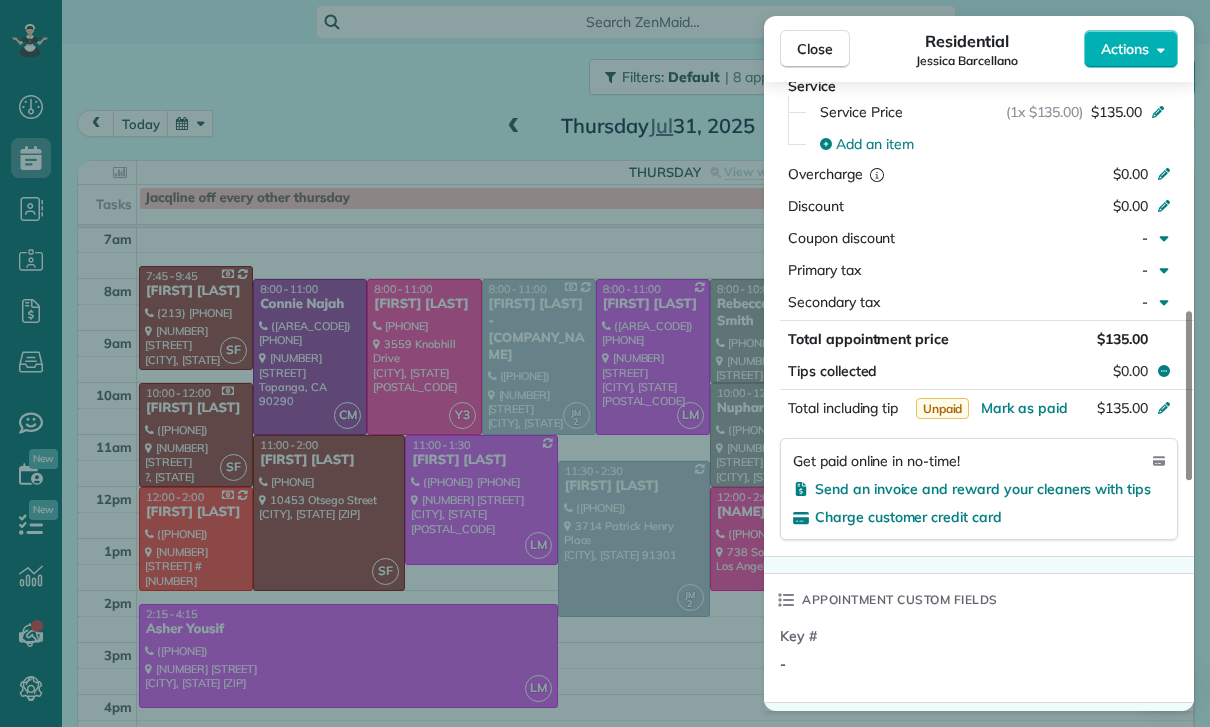 scroll, scrollTop: 1023, scrollLeft: 0, axis: vertical 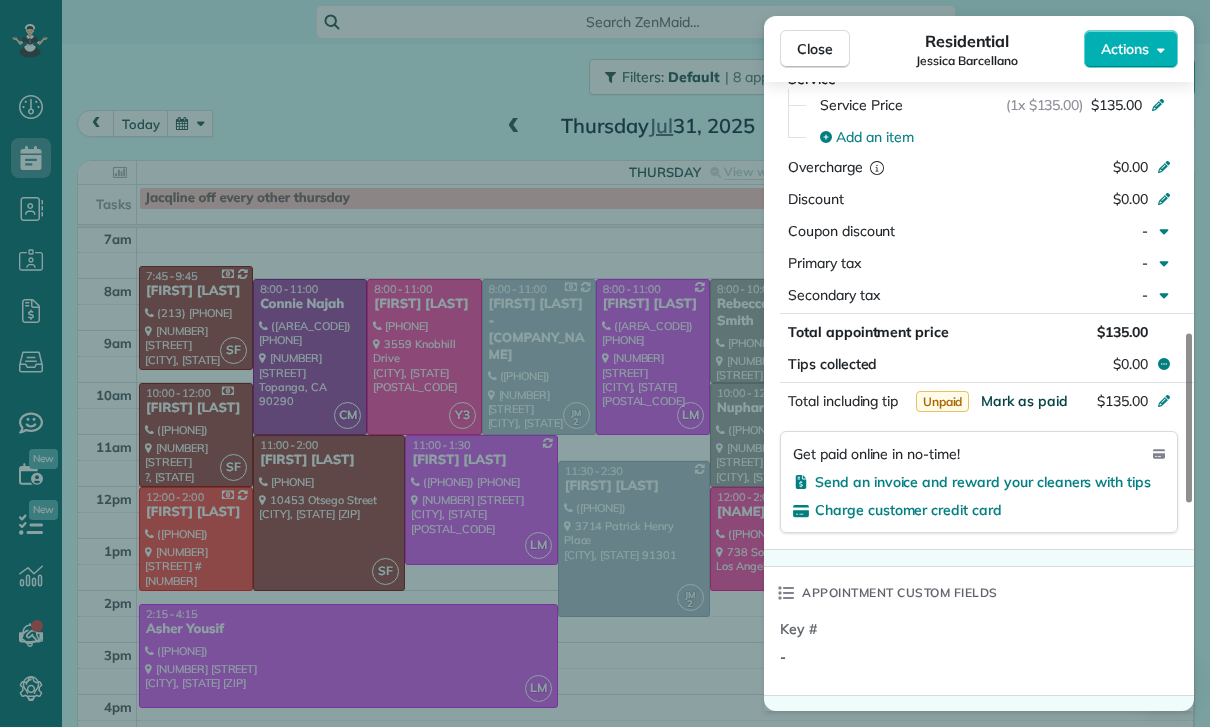 click on "Mark as paid" at bounding box center (1024, 401) 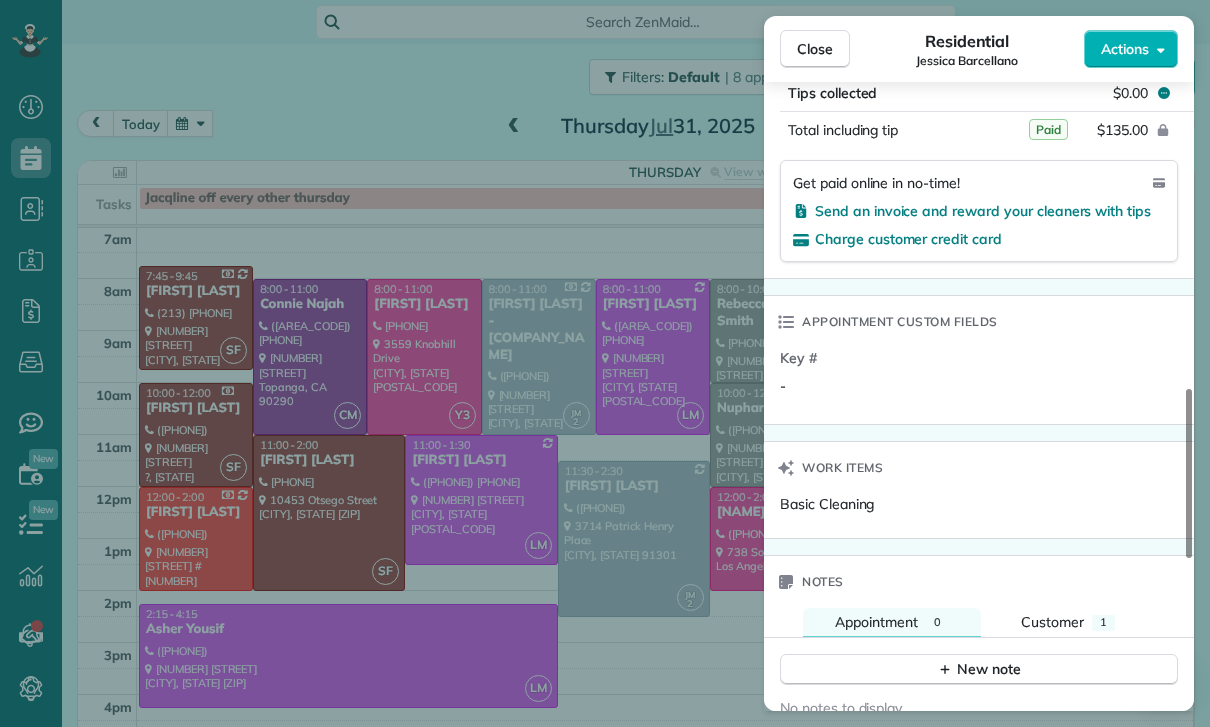 scroll, scrollTop: 1535, scrollLeft: 0, axis: vertical 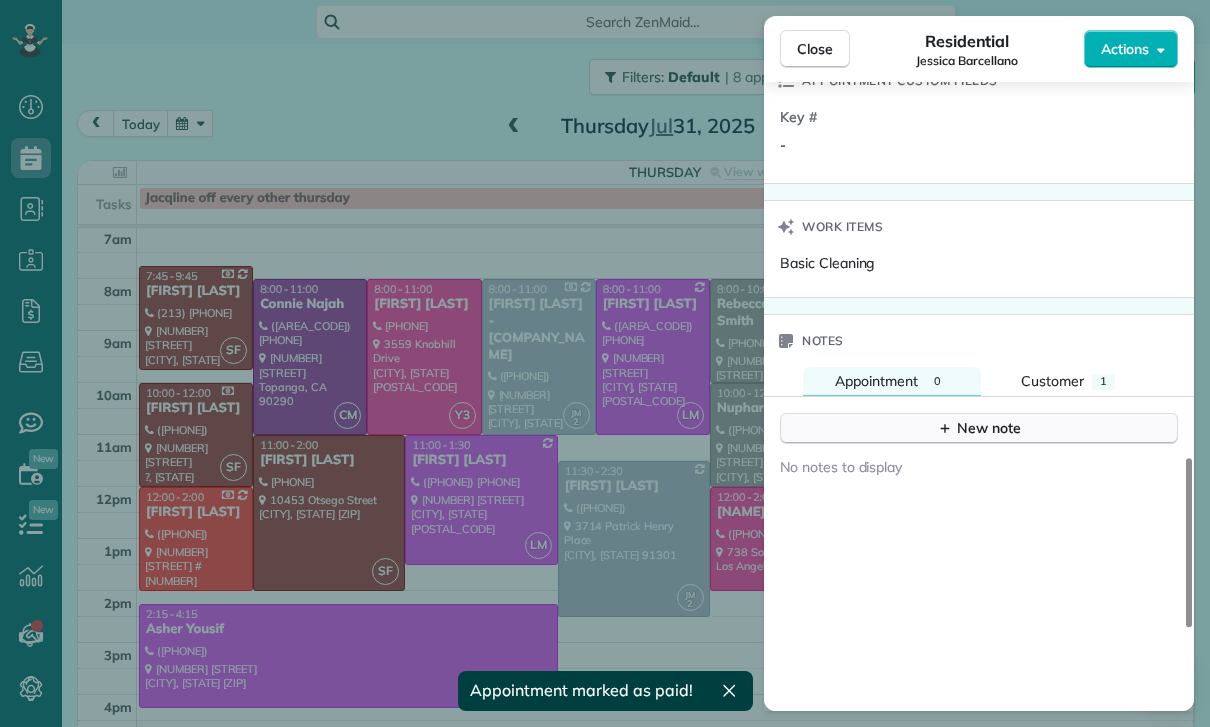 click on "New note" at bounding box center [979, 428] 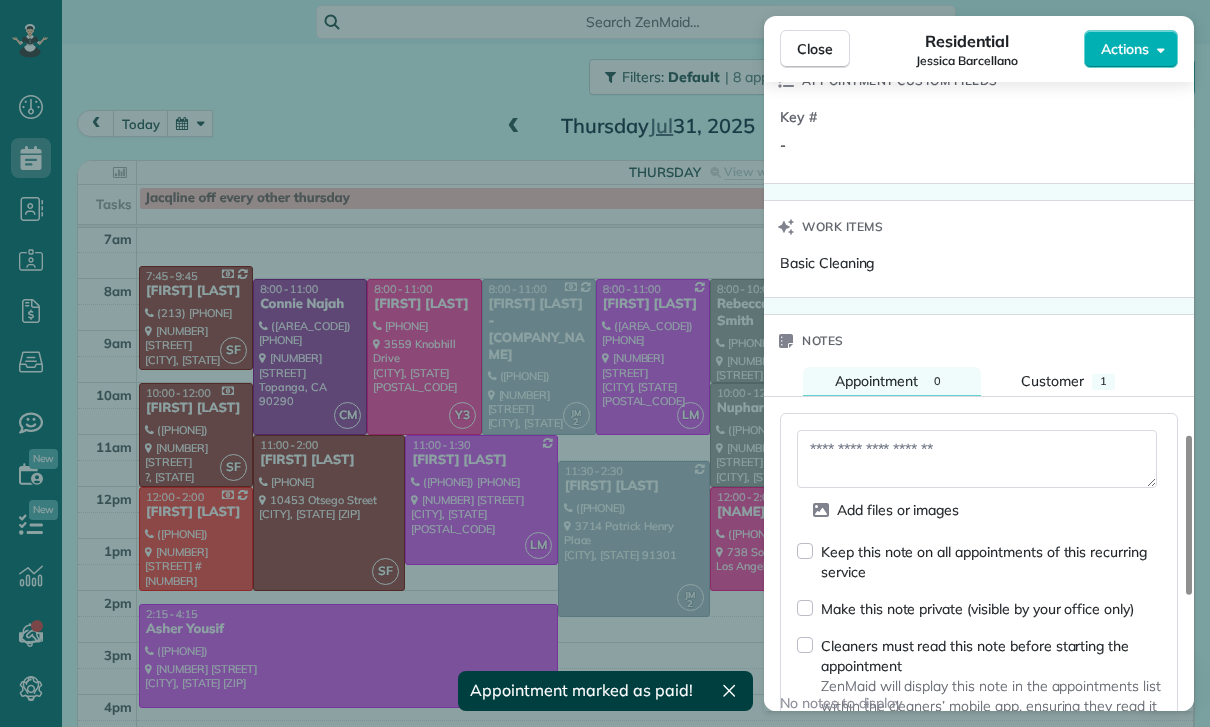 click at bounding box center [977, 459] 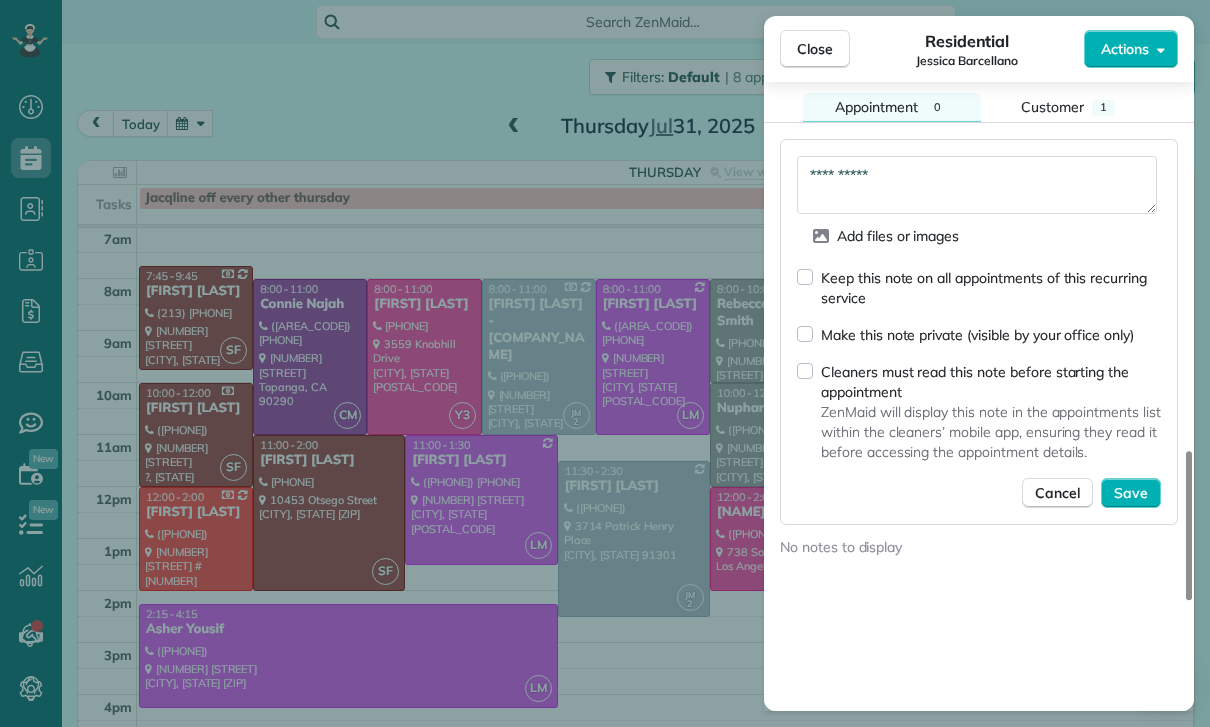 scroll, scrollTop: 1808, scrollLeft: 0, axis: vertical 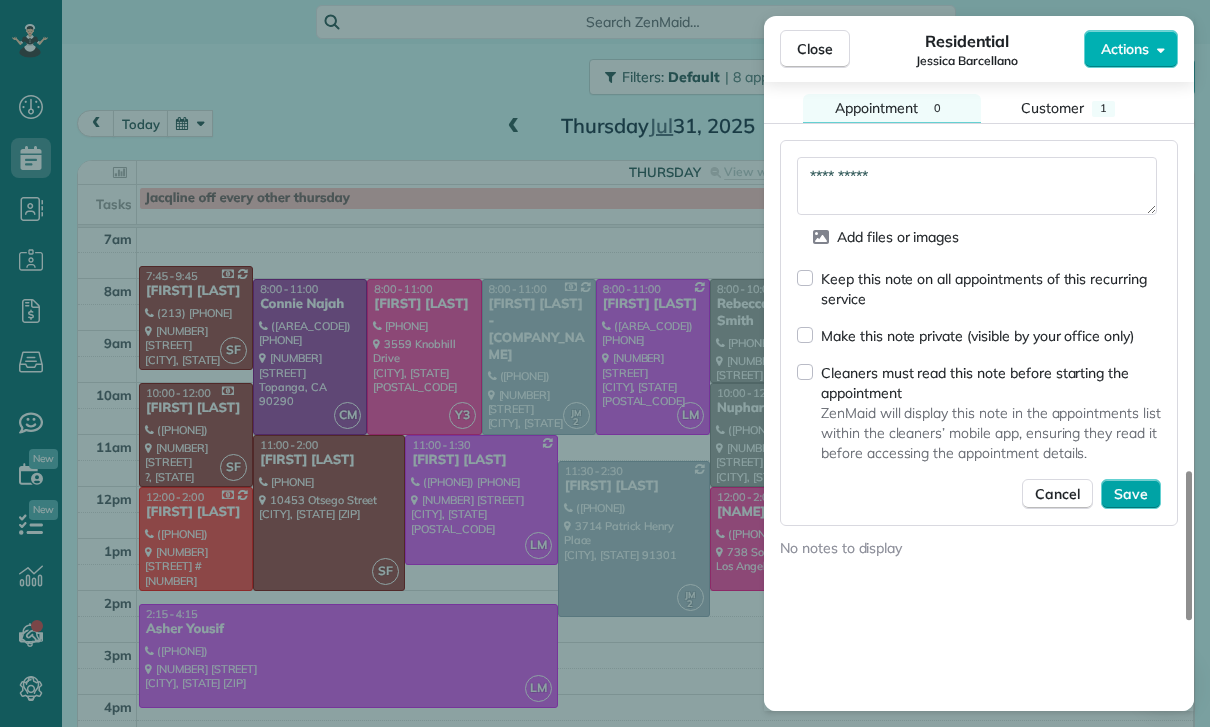 type on "**********" 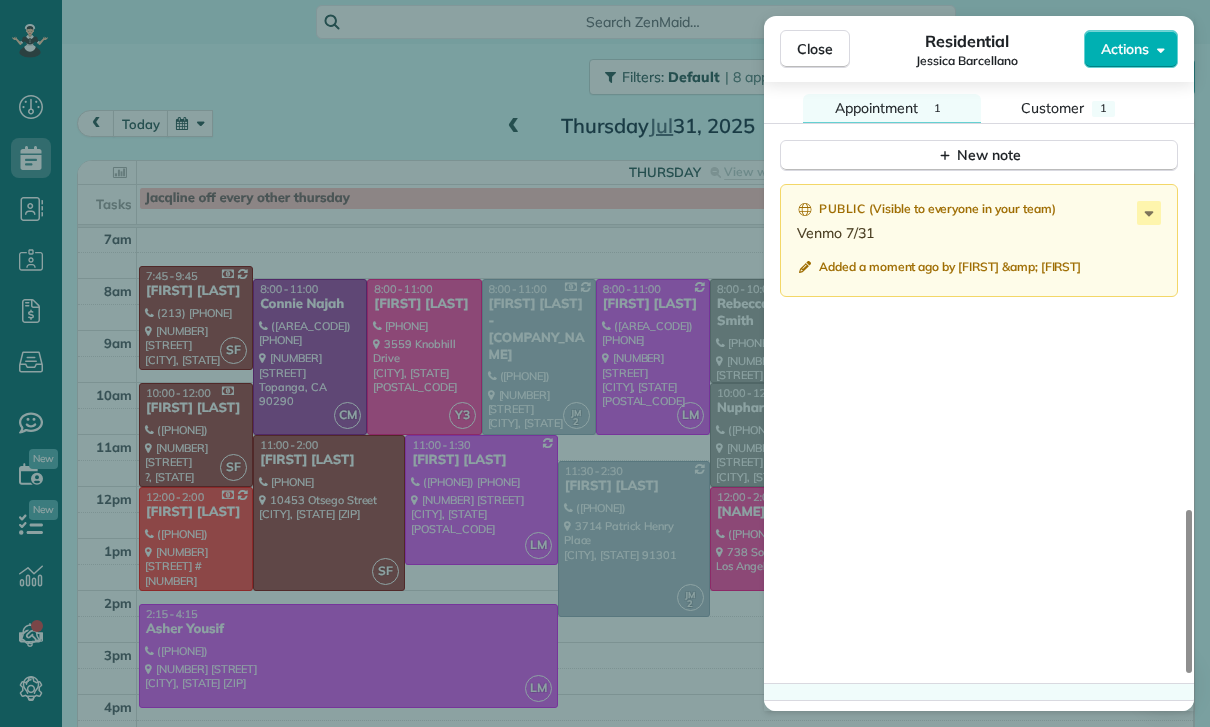 click on "Close Residential Jessica Barcellano Actions Status Yet to Confirm Jessica Barcellano · Open profile MOBILE (951) 252-5439 Copy No email on record Add email View Details Residential Thursday, July 31, 2025 ( 5 days ago ) 12:15 PM 2:15 PM 2 hours and 0 minutes Repeats every 2 weeks Edit recurring service Previous (Jul 17) Next (Aug 14) 420 North Mariposa Street Burbank CA 91506 Service was not rated yet Cleaners Time in and out Assign Invite Team Carlos Cleaners Carlos   Turcios 12:15 PM 2:15 PM Ana Mirna   12:15 PM 2:15 PM Checklist Try Now Keep this appointment up to your standards. Stay on top of every detail, keep your cleaners organised, and your client happy. Assign a checklist Watch a 5 min demo Billing Billing actions Service Service Price (1x $135.00) $135.00 Add an item Overcharge $0.00 Discount $0.00 Coupon discount - Primary tax - Secondary tax - Total appointment price $135.00 Tips collected $0.00 Paid Total including tip $135.00 Get paid online in no-time! Charge customer credit card Key # -   1" at bounding box center (605, 363) 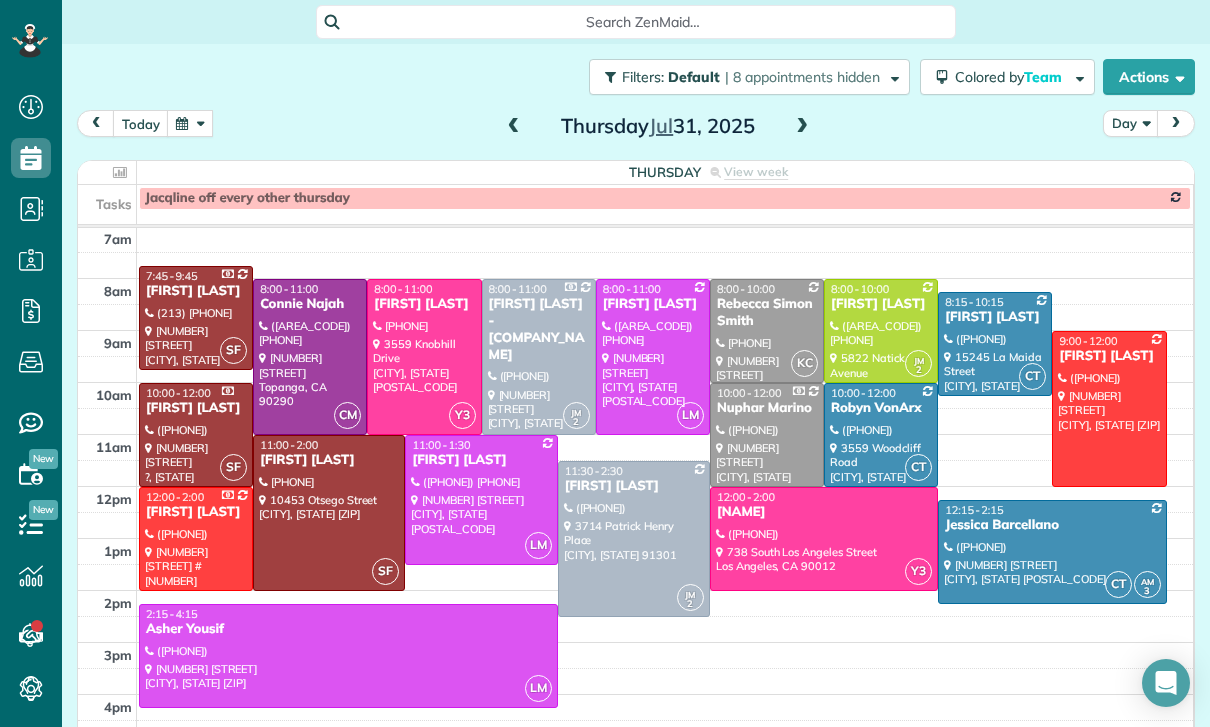 click at bounding box center [514, 127] 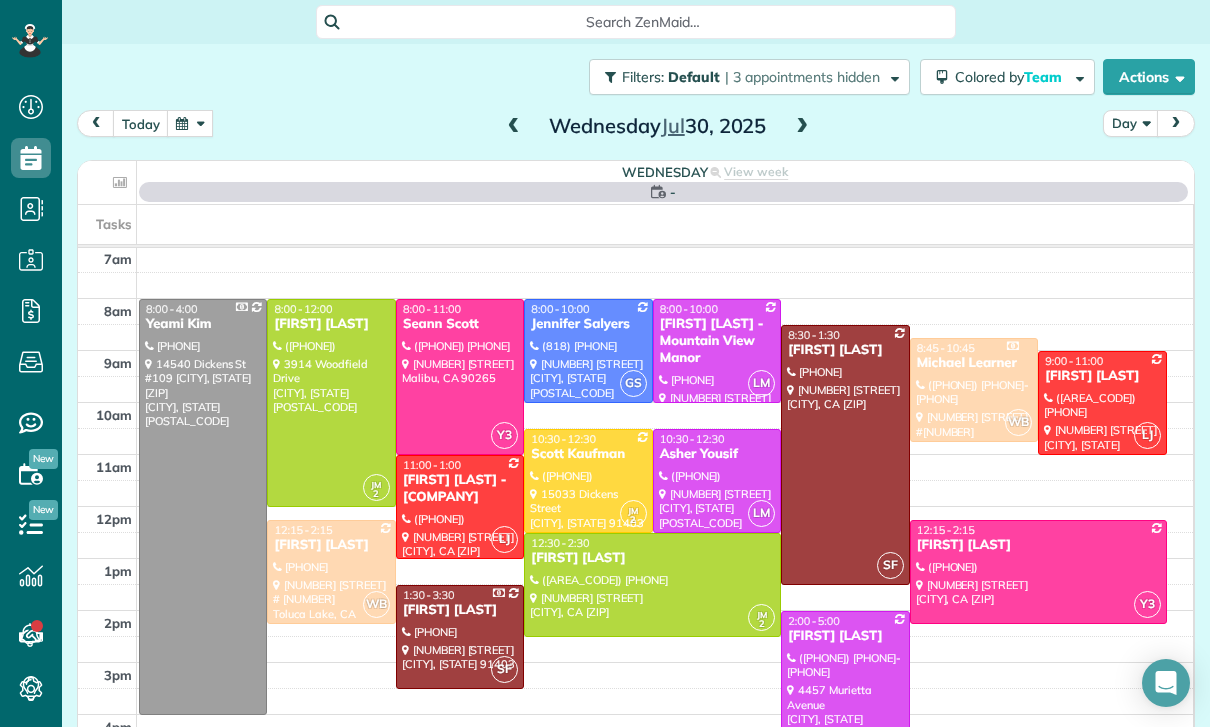 scroll, scrollTop: 157, scrollLeft: 0, axis: vertical 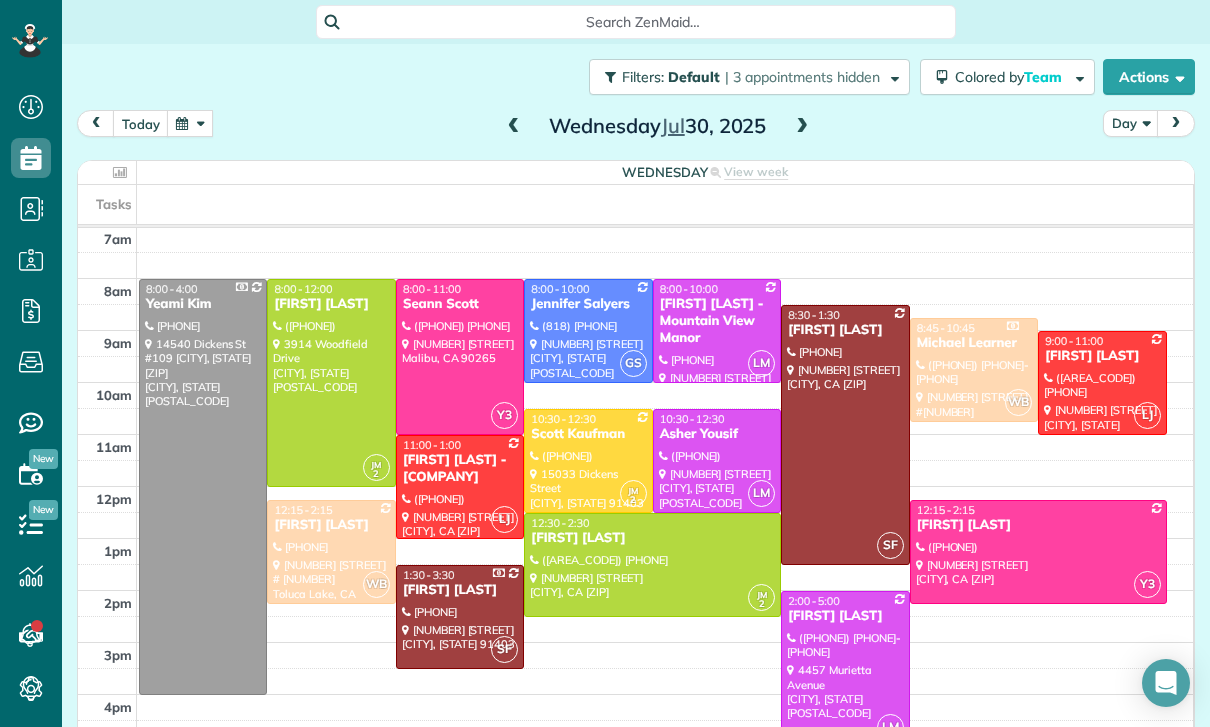 click at bounding box center [845, 435] 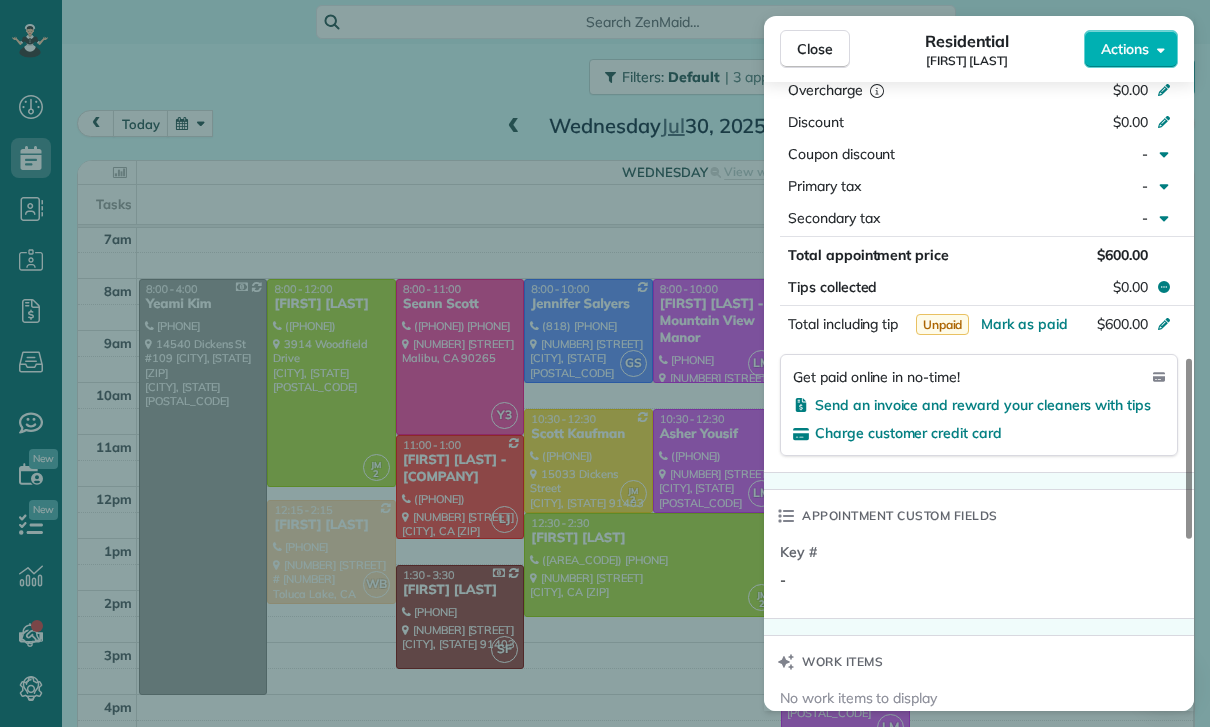 scroll, scrollTop: 1087, scrollLeft: 0, axis: vertical 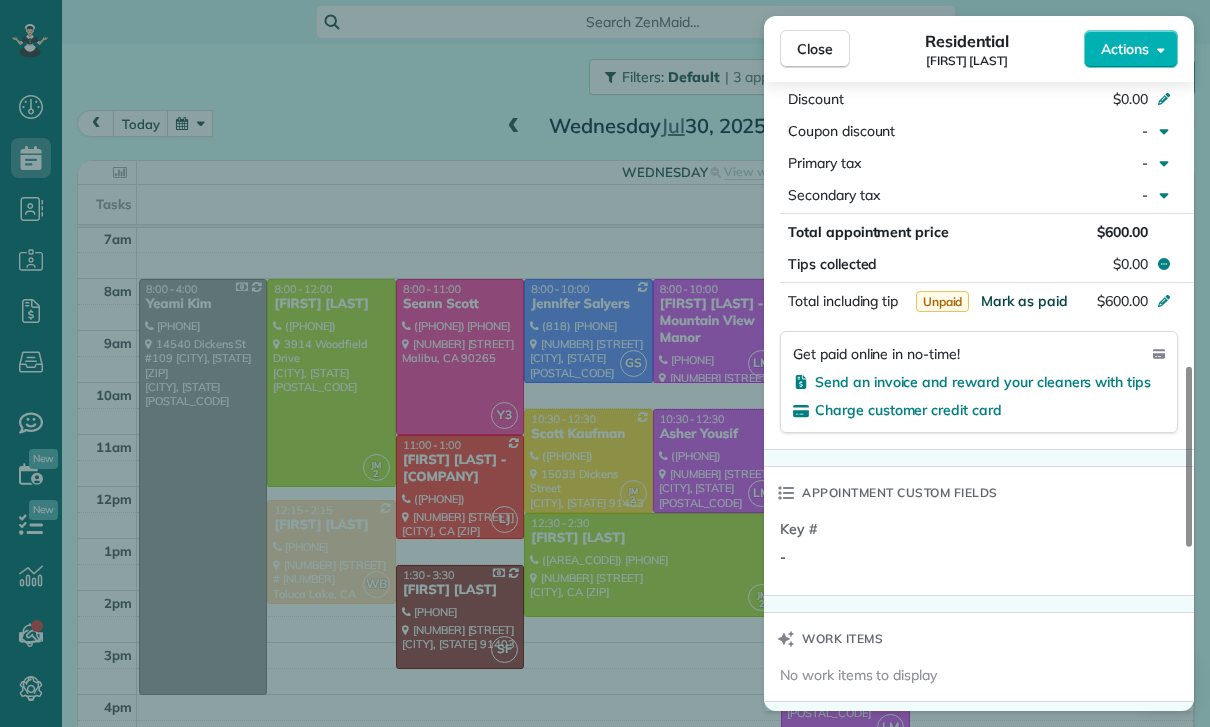 click on "Mark as paid" at bounding box center (1024, 301) 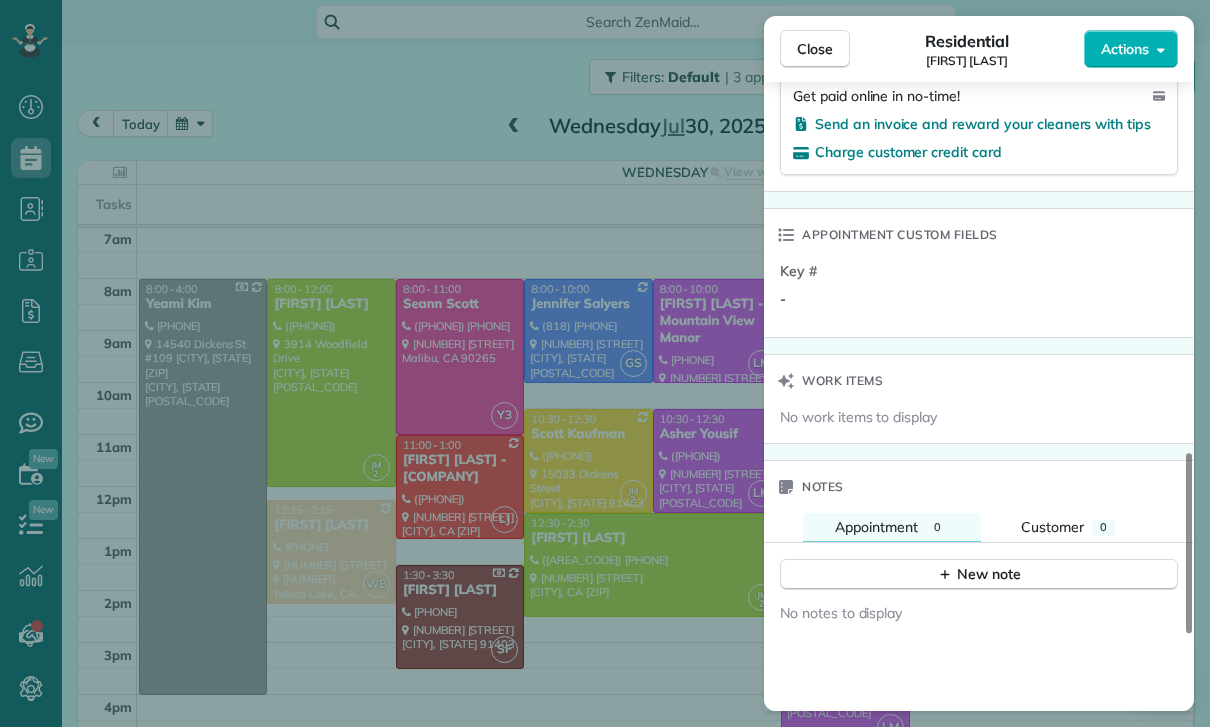 scroll, scrollTop: 1476, scrollLeft: 0, axis: vertical 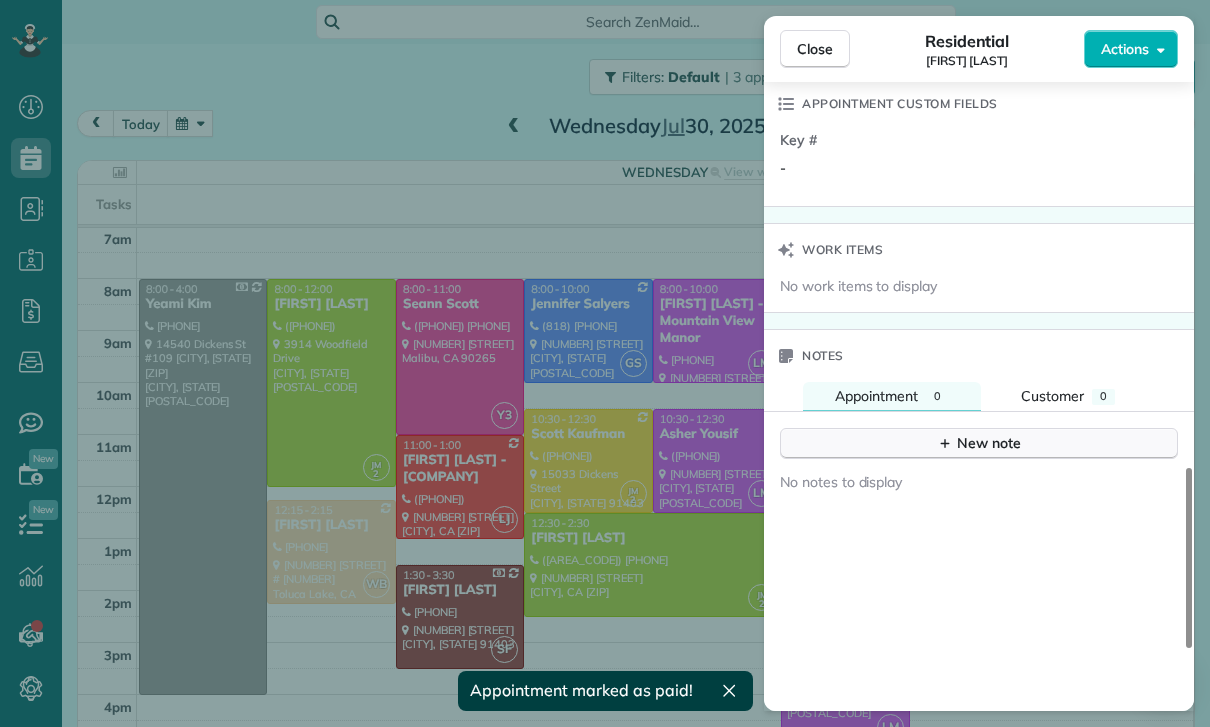 click on "New note" at bounding box center (979, 443) 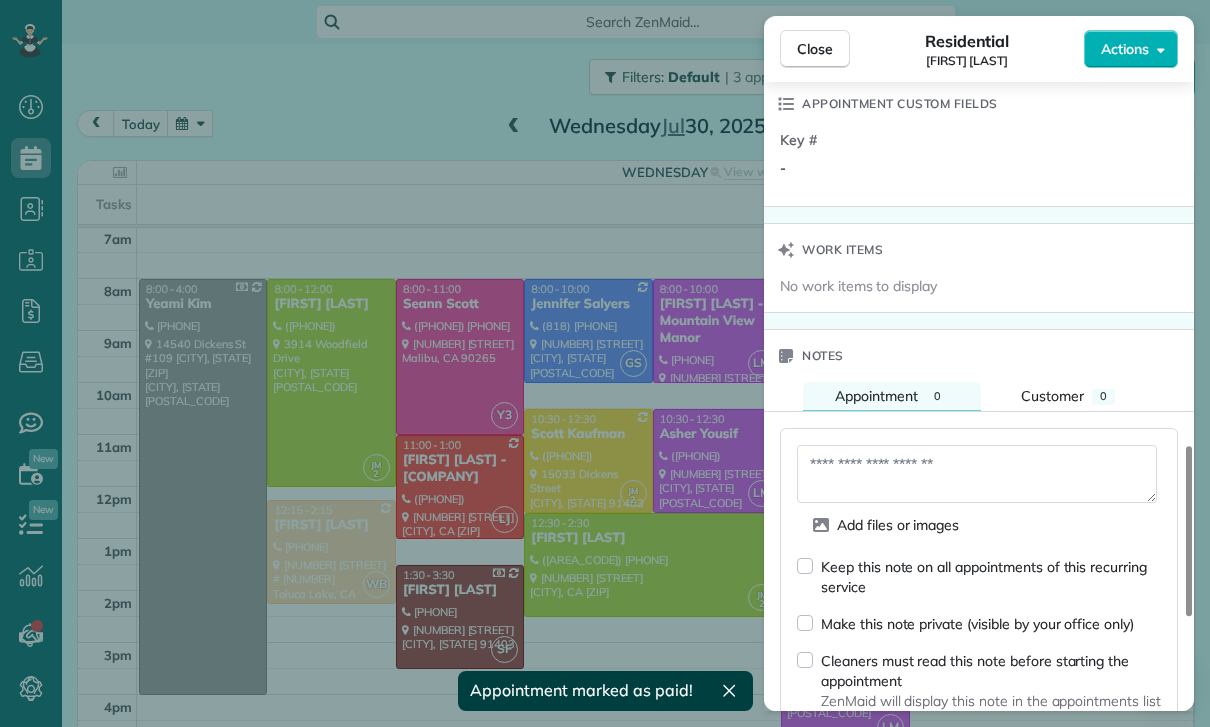 click at bounding box center [977, 474] 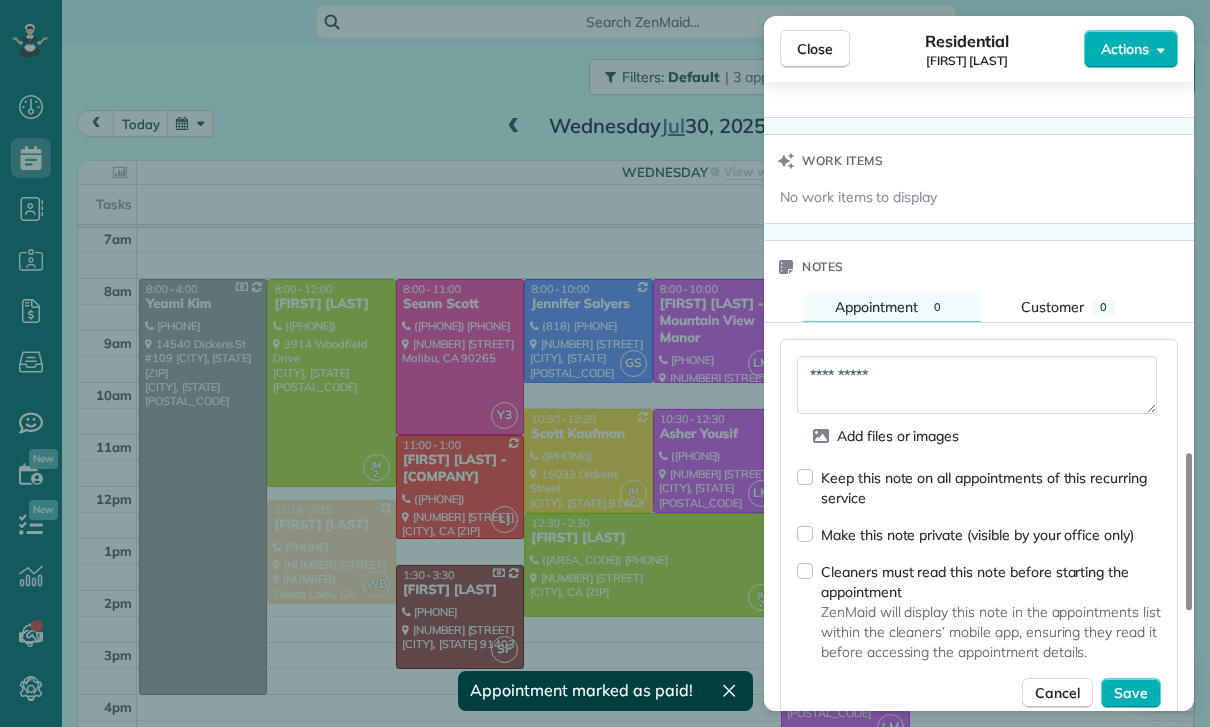 scroll, scrollTop: 1684, scrollLeft: 0, axis: vertical 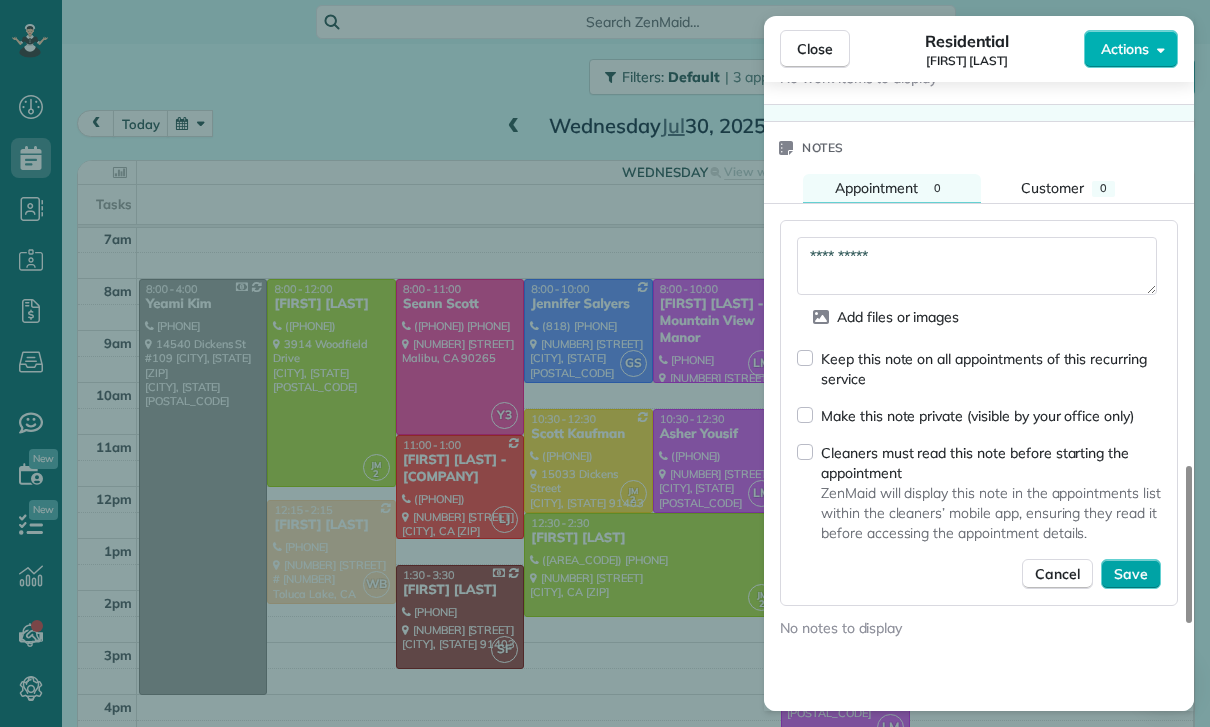 type on "**********" 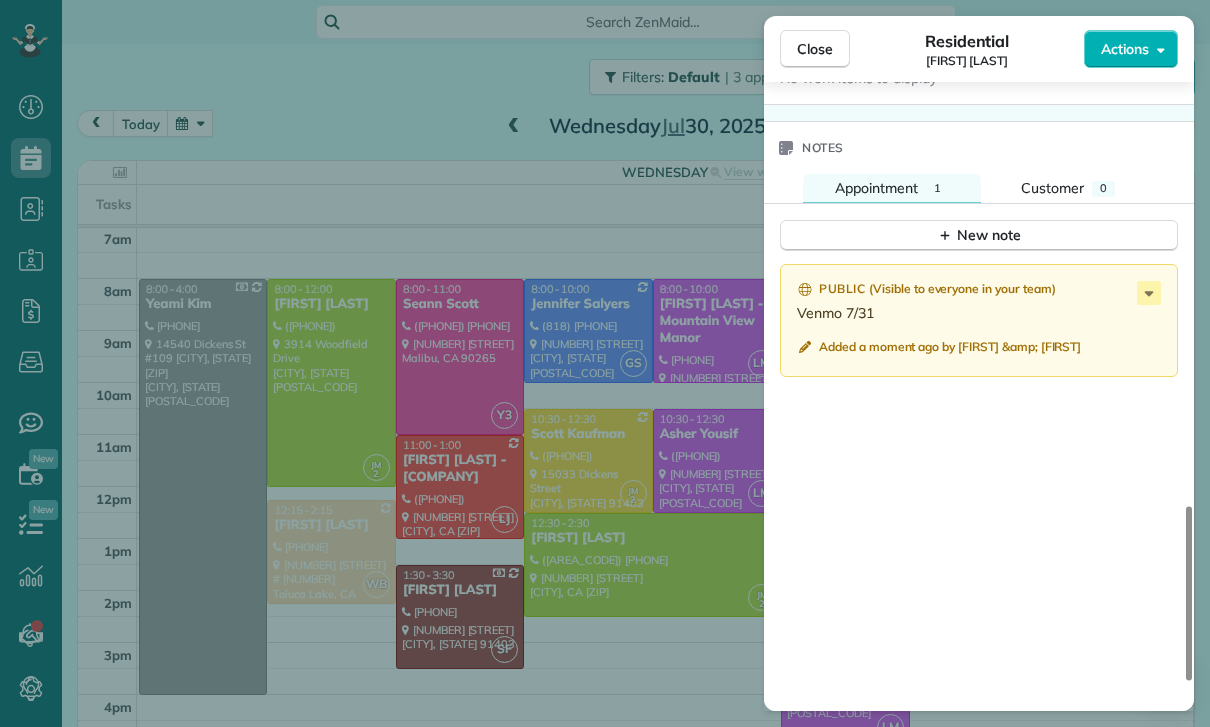 click on "Close Residential Stephanie Frank Actions Status Confirmed Stephanie Frank · Open profile MOBILE (818) 585-4977 Copy No email on record Add email View Details Residential Wednesday, July 30, 2025 ( last week ) 8:30 AM 1:30 PM 5 hours and 0 minutes Repeats weekly Edit recurring service Previous (Jul 16) Next (Aug 06) 1625 Crown Ridge Court Westlake Village CA 91362 Service was not rated yet Cleaners Time in and out Assign Invite Team Santy Cleaners Santy   Flores 8:30 AM 1:30 PM Checklist Try Now Keep this appointment up to your standards. Stay on top of every detail, keep your cleaners organised, and your client happy. Assign a checklist Watch a 5 min demo Billing Billing actions Service Service Price (1x $600.00) $600.00 Add an item Overcharge $0.00 Discount $0.00 Coupon discount - Primary tax - Secondary tax - Total appointment price $600.00 Tips collected $0.00 Paid Total including tip $600.00 Get paid online in no-time! Send an invoice and reward your cleaners with tips Charge customer credit card Key #" at bounding box center (605, 363) 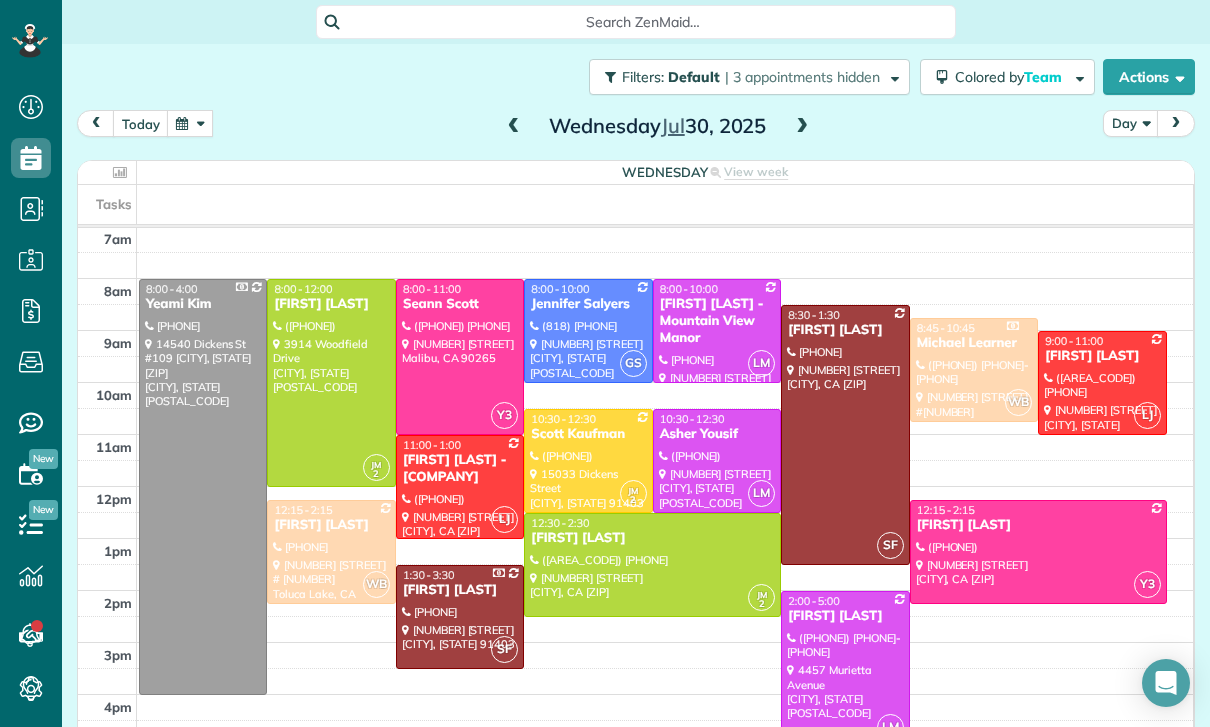 click at bounding box center (802, 127) 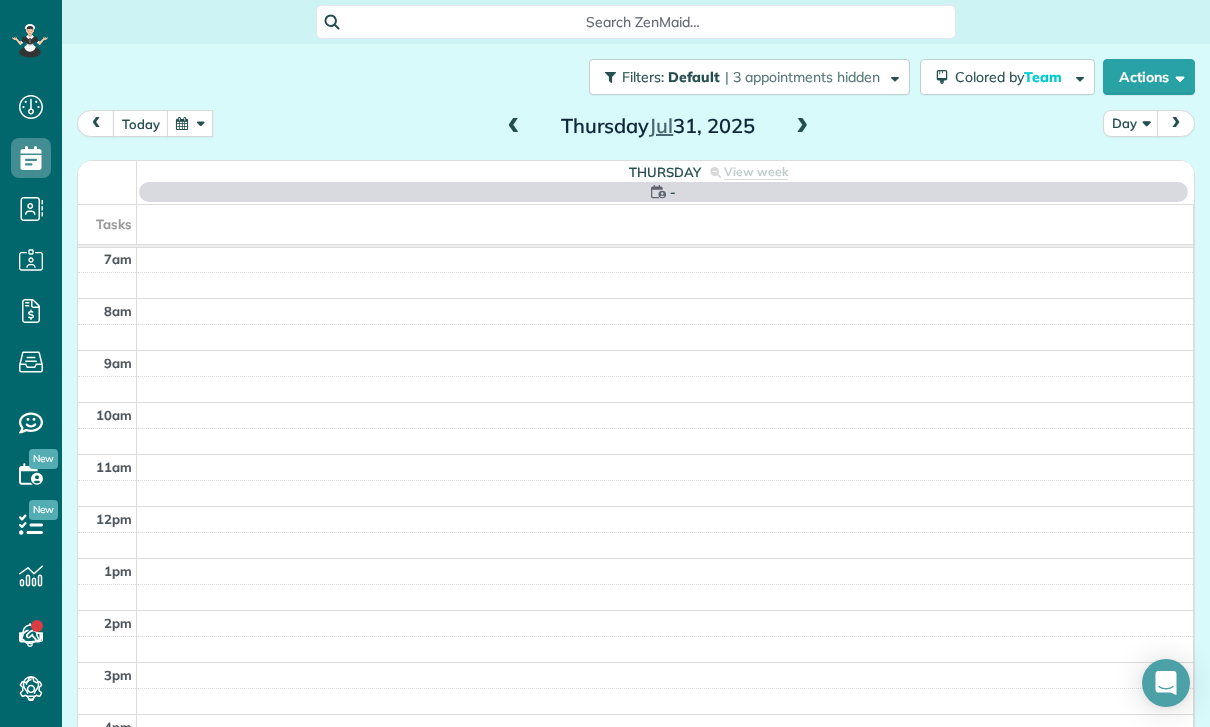 scroll, scrollTop: 157, scrollLeft: 0, axis: vertical 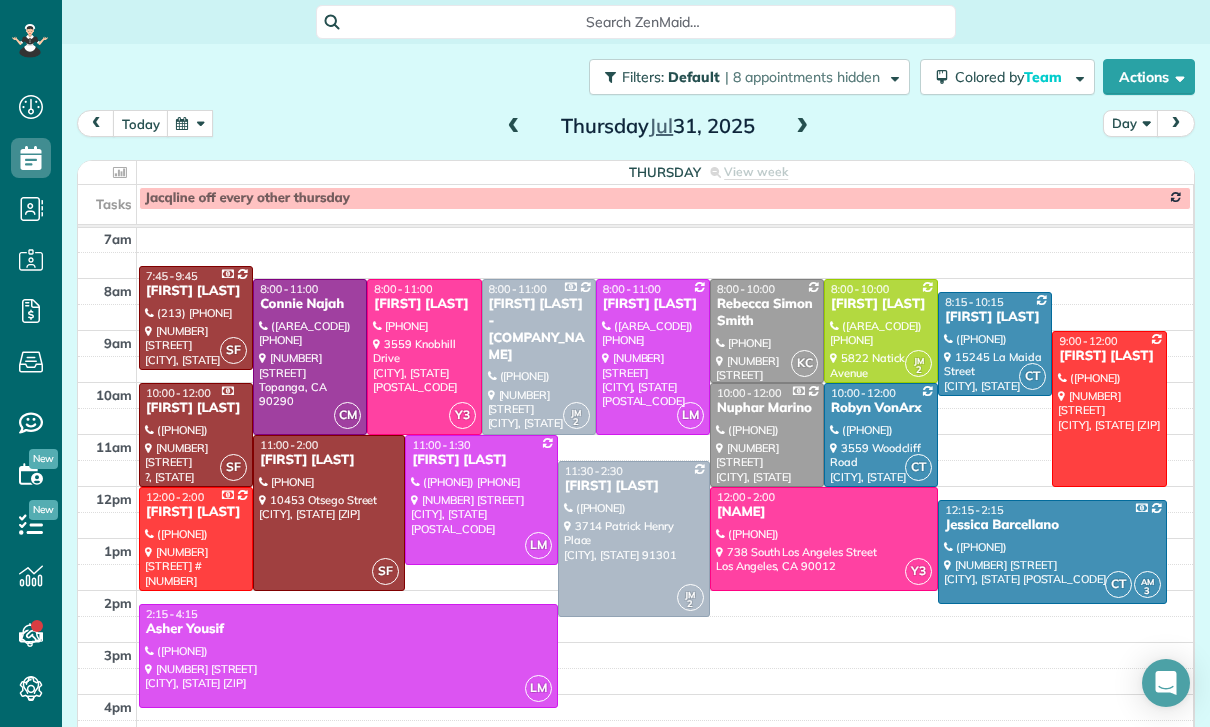 click at bounding box center [1109, 409] 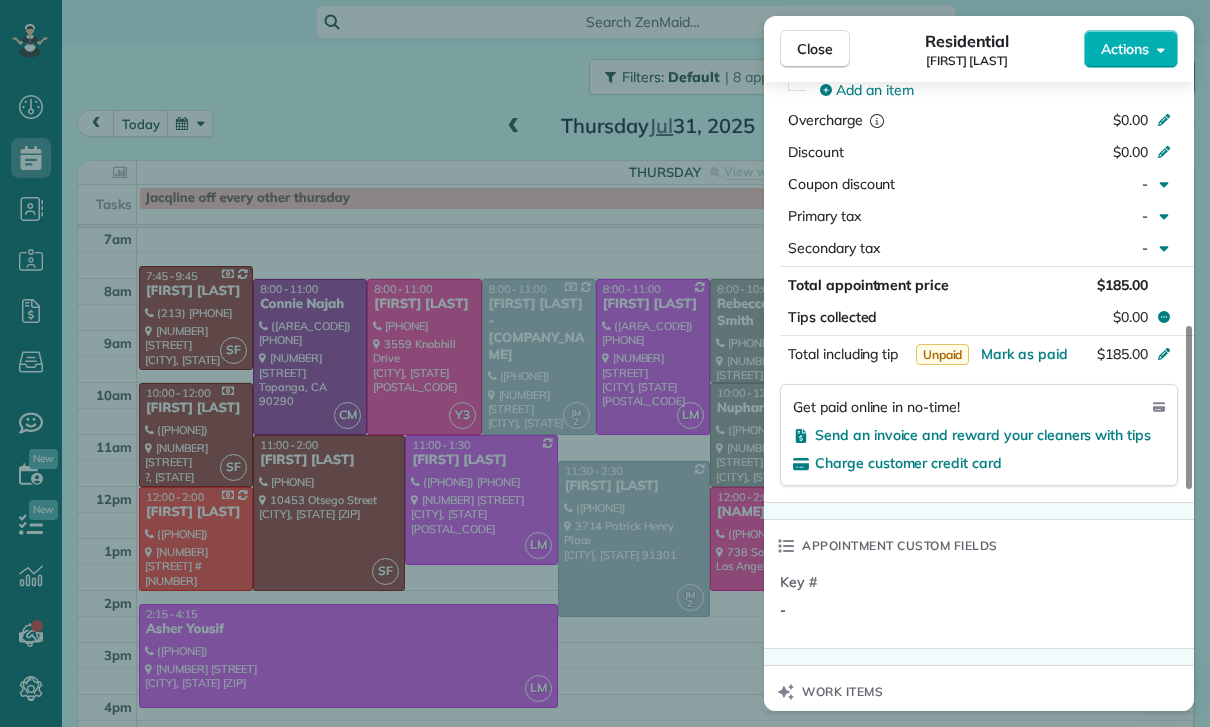 scroll, scrollTop: 1153, scrollLeft: 0, axis: vertical 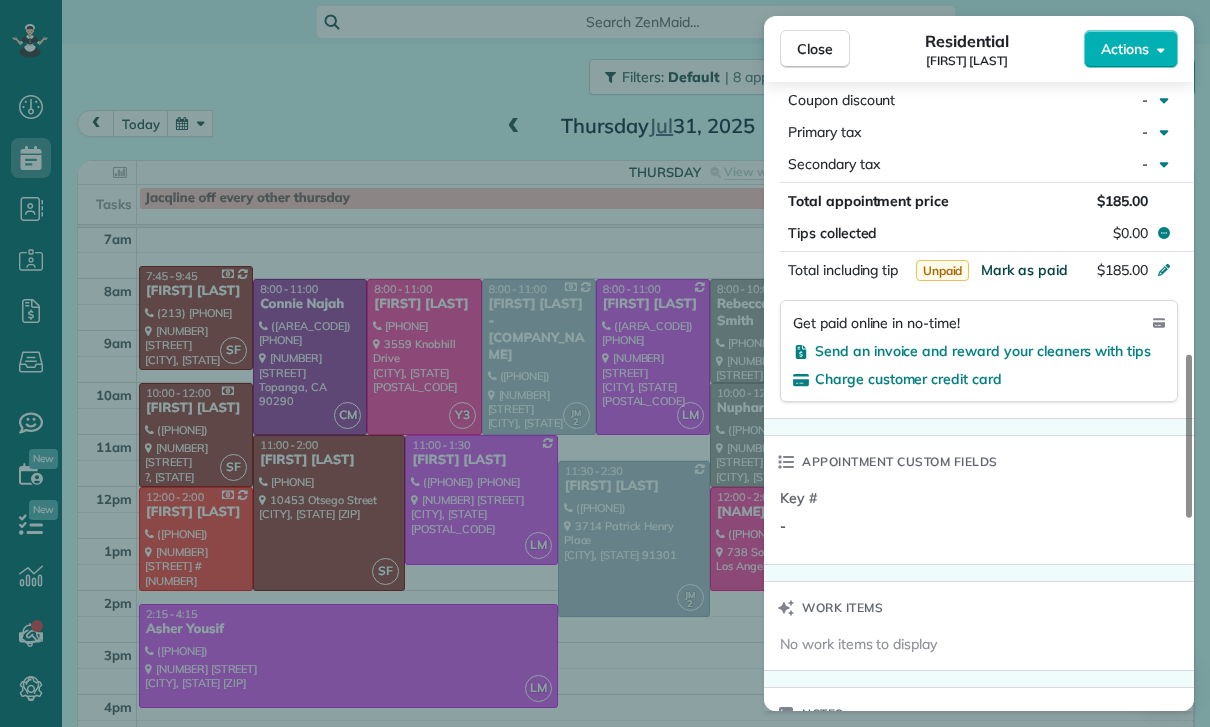 click on "Mark as paid" at bounding box center (1024, 270) 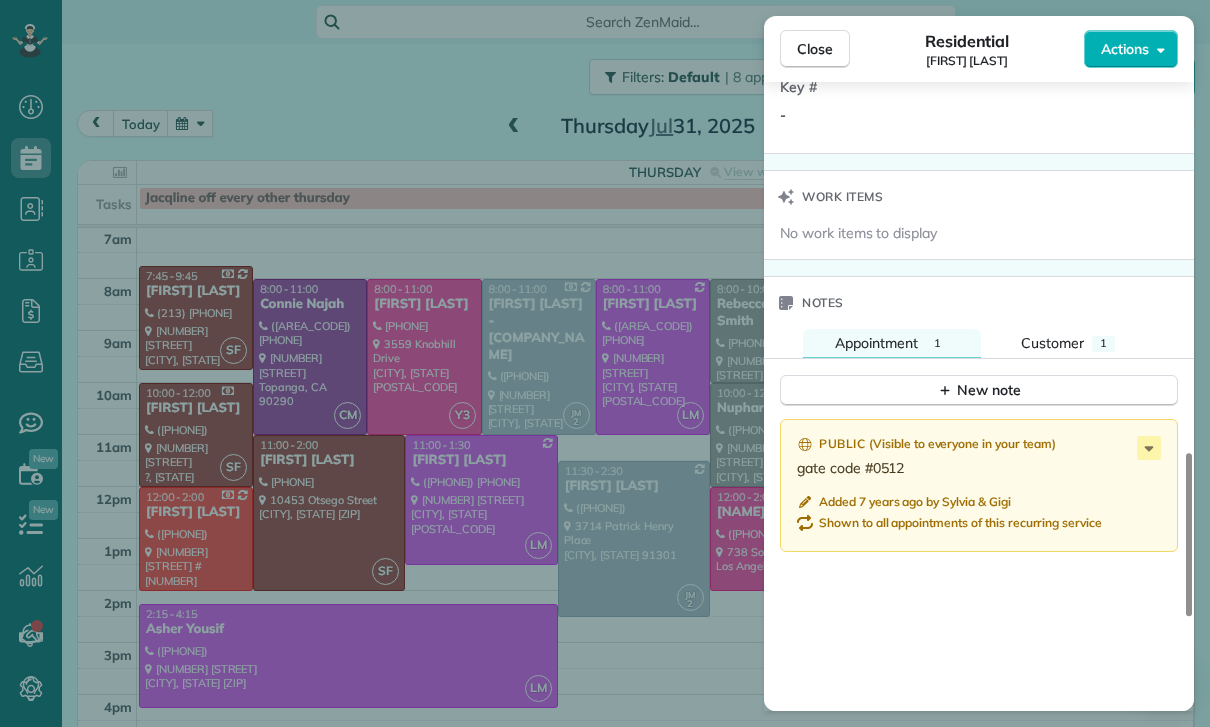 scroll, scrollTop: 1573, scrollLeft: 0, axis: vertical 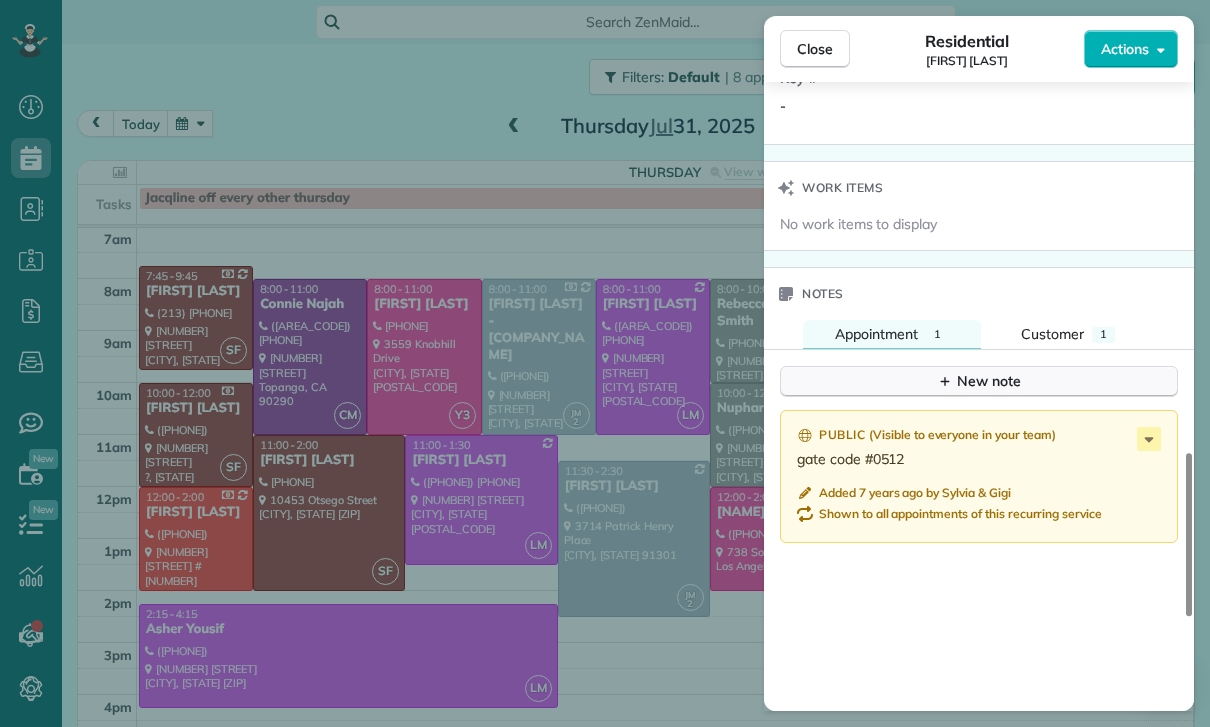 click on "New note" at bounding box center (979, 381) 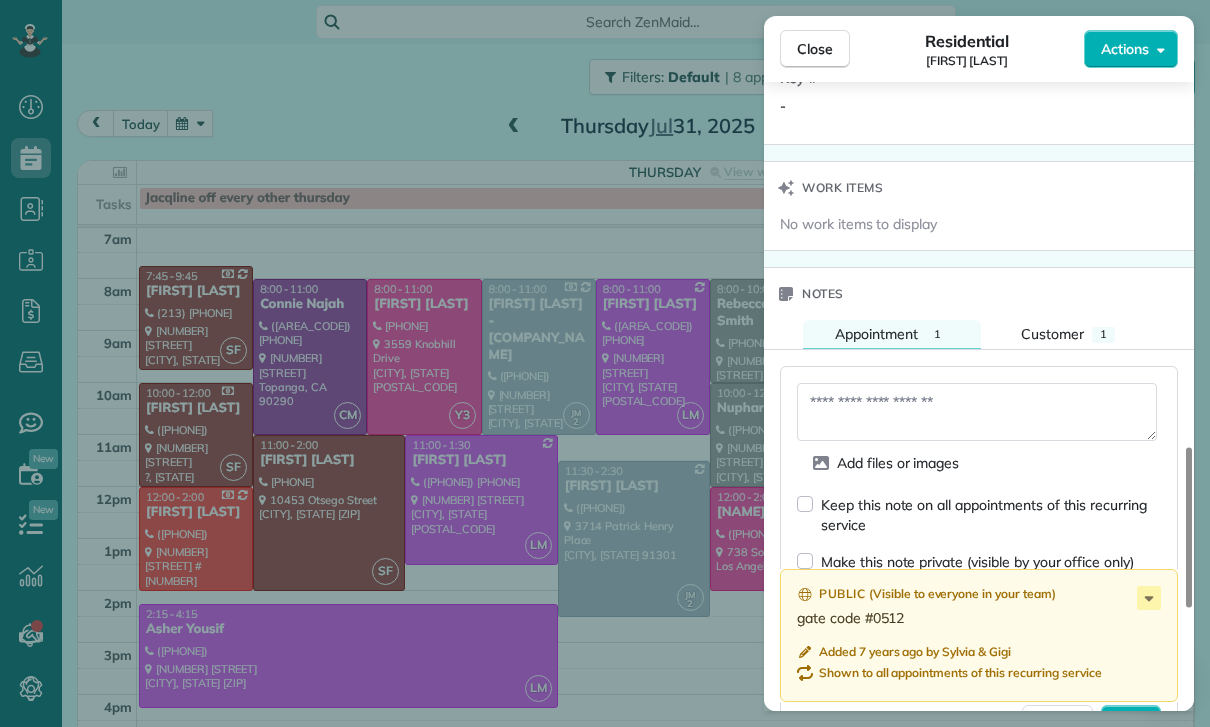 click at bounding box center [977, 412] 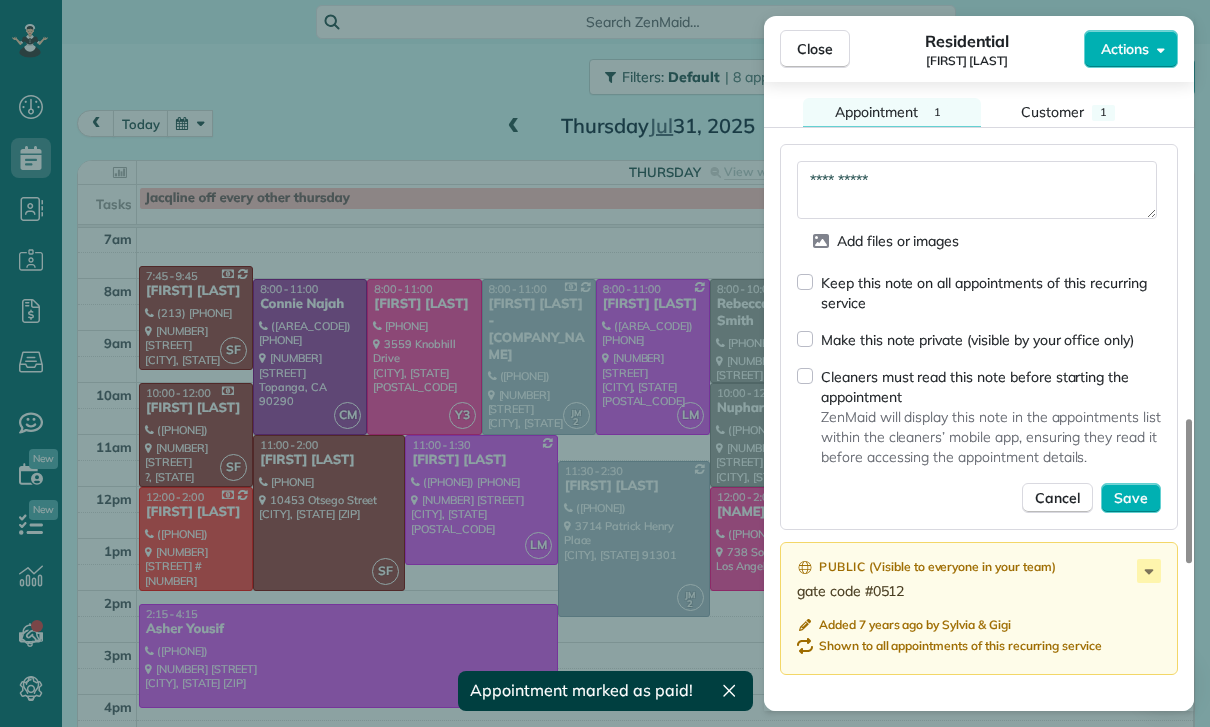 scroll, scrollTop: 1807, scrollLeft: 0, axis: vertical 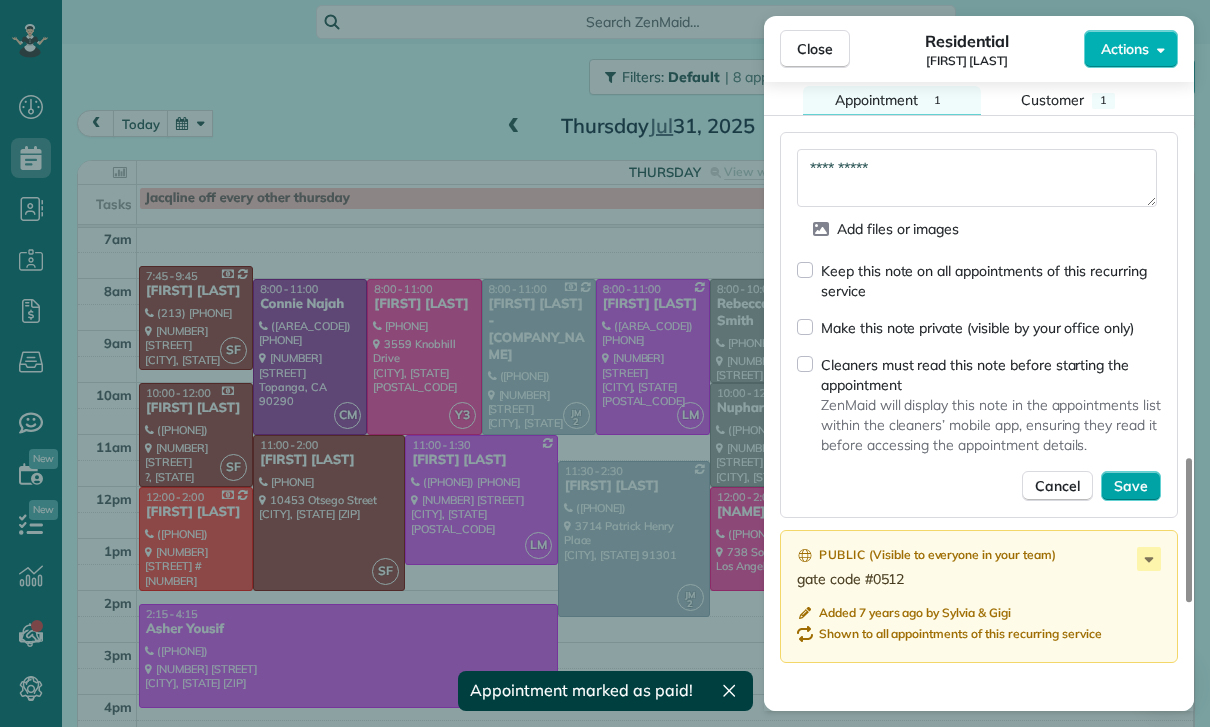 type on "**********" 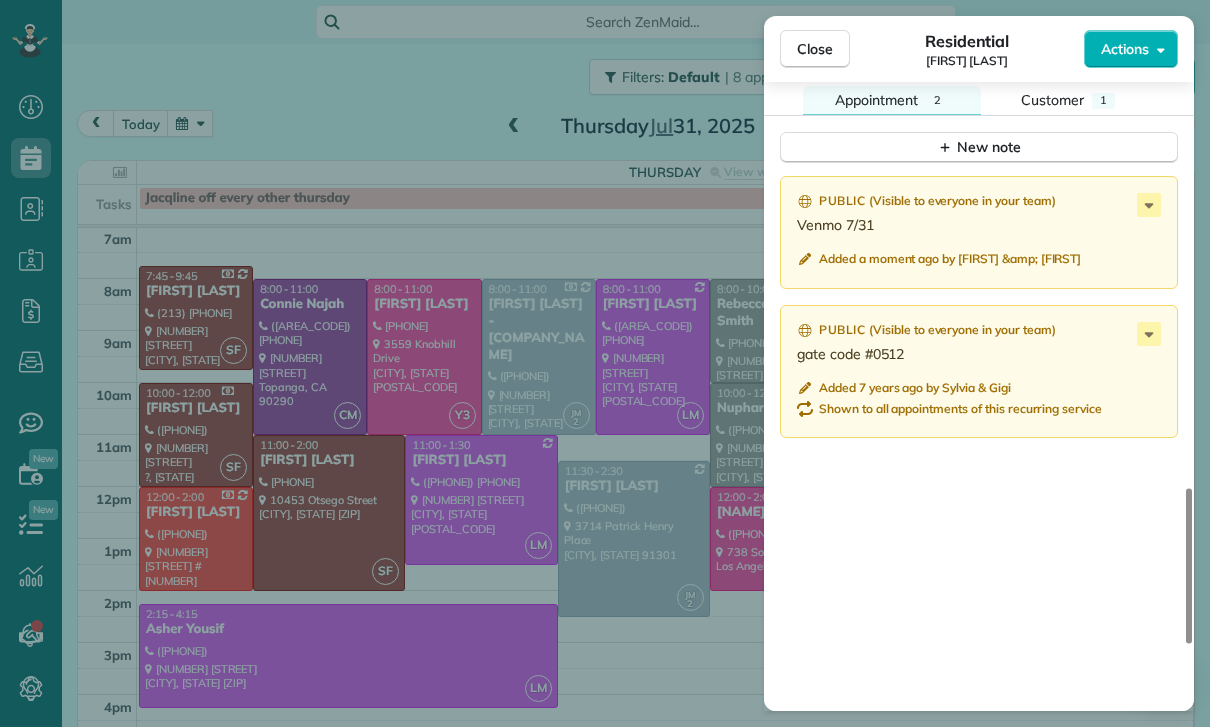 click on "Close Residential Kendra McCall Actions Status Yet to Confirm Kendra McCall · Open profile HOME (818) 835-9877 Copy MOBILE (818) 857-8790 Copy No email on record Add email View Details Residential Thursday, July 31, 2025 ( 5 days ago ) 9:00 AM 12:00 PM 3 hours and 0 minutes Repeats every 2 weeks Edit recurring service Previous (Jul 17) Next (Aug 14) 4041 Balcony Dr. Calabasas CA 91302 Service was not rated yet Cleaners Time in and out Assign Invite Team Luisa Cleaners No cleaners assigned yet Checklist Try Now Keep this appointment up to your standards. Stay on top of every detail, keep your cleaners organised, and your client happy. Assign a checklist Watch a 5 min demo Billing Billing actions Service Service Price (1x $185.00) $185.00 Add an item Overcharge $0.00 Discount $0.00 Coupon discount - Primary tax - Secondary tax - Total appointment price $185.00 Tips collected $0.00 Paid Total including tip $185.00 Get paid online in no-time! Send an invoice and reward your cleaners with tips Key # - Work items" at bounding box center [605, 363] 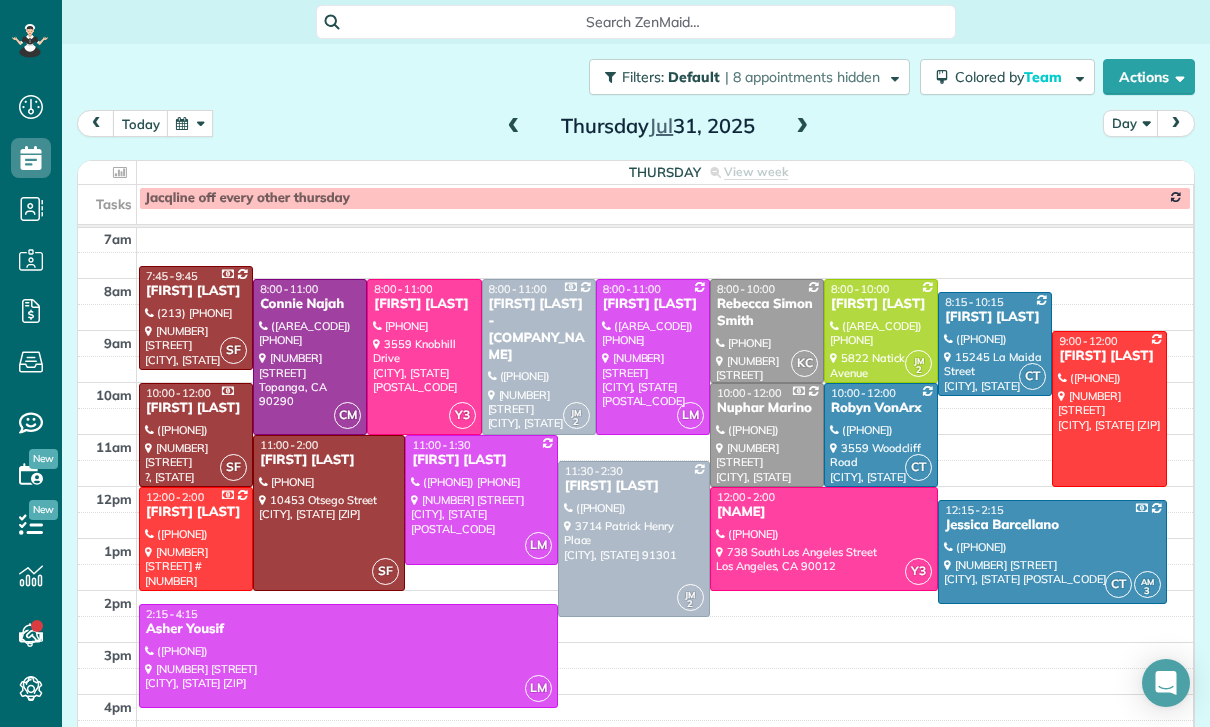click on "Rebecca Simon Smith" at bounding box center (767, 313) 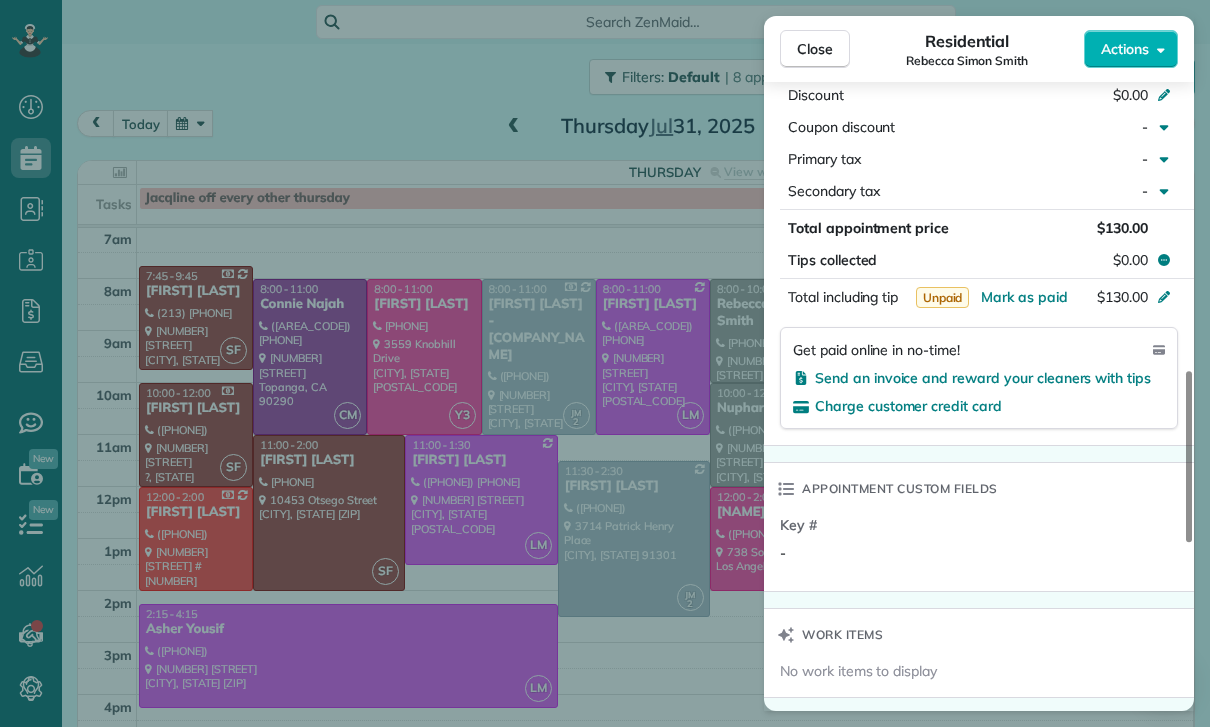 scroll, scrollTop: 1190, scrollLeft: 0, axis: vertical 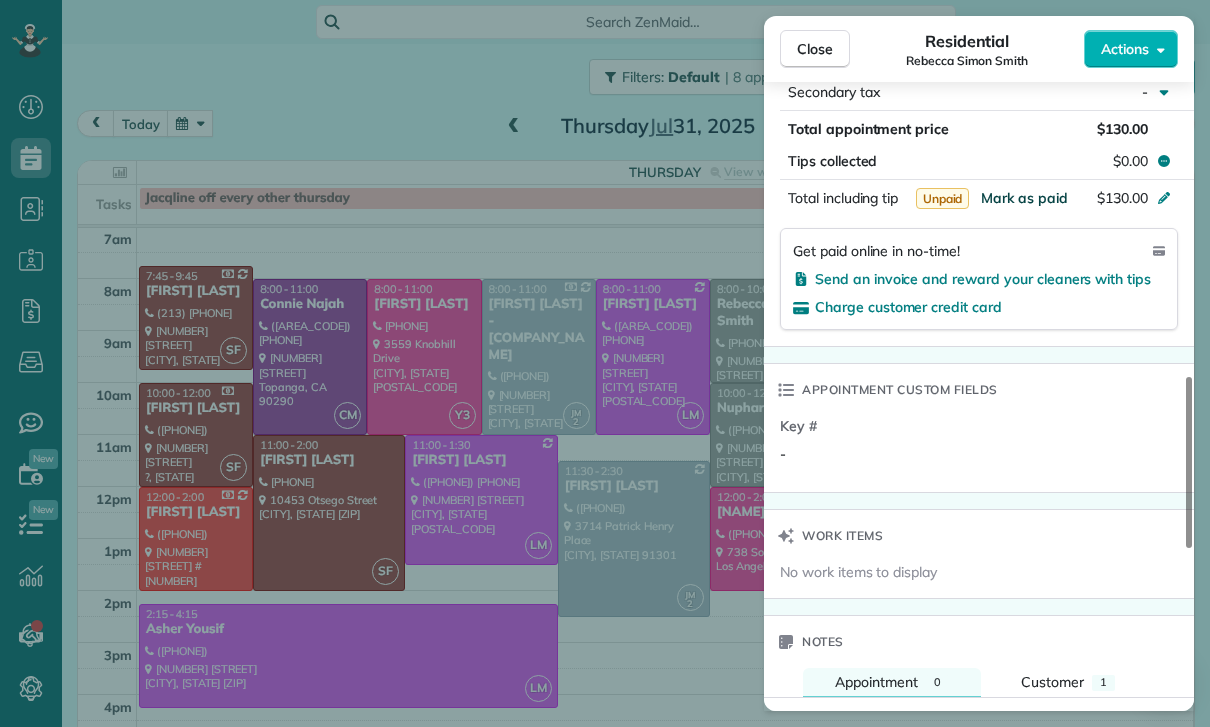 click on "Mark as paid" at bounding box center [1024, 198] 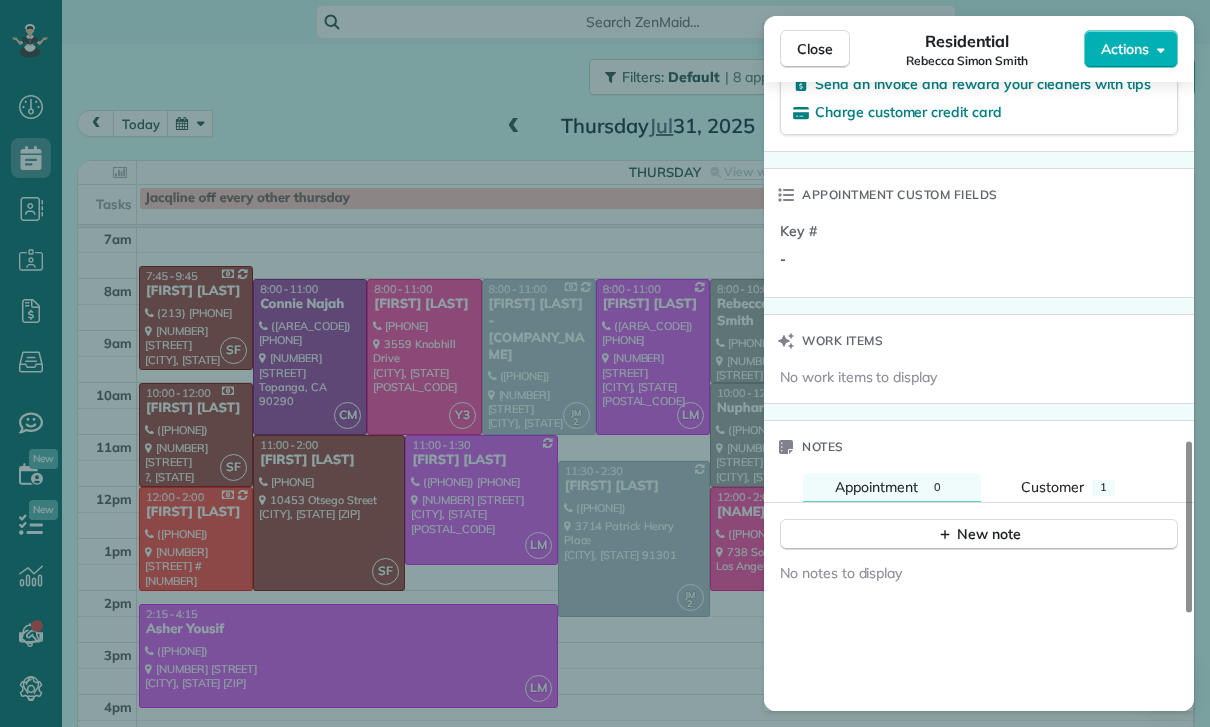 scroll, scrollTop: 1522, scrollLeft: 0, axis: vertical 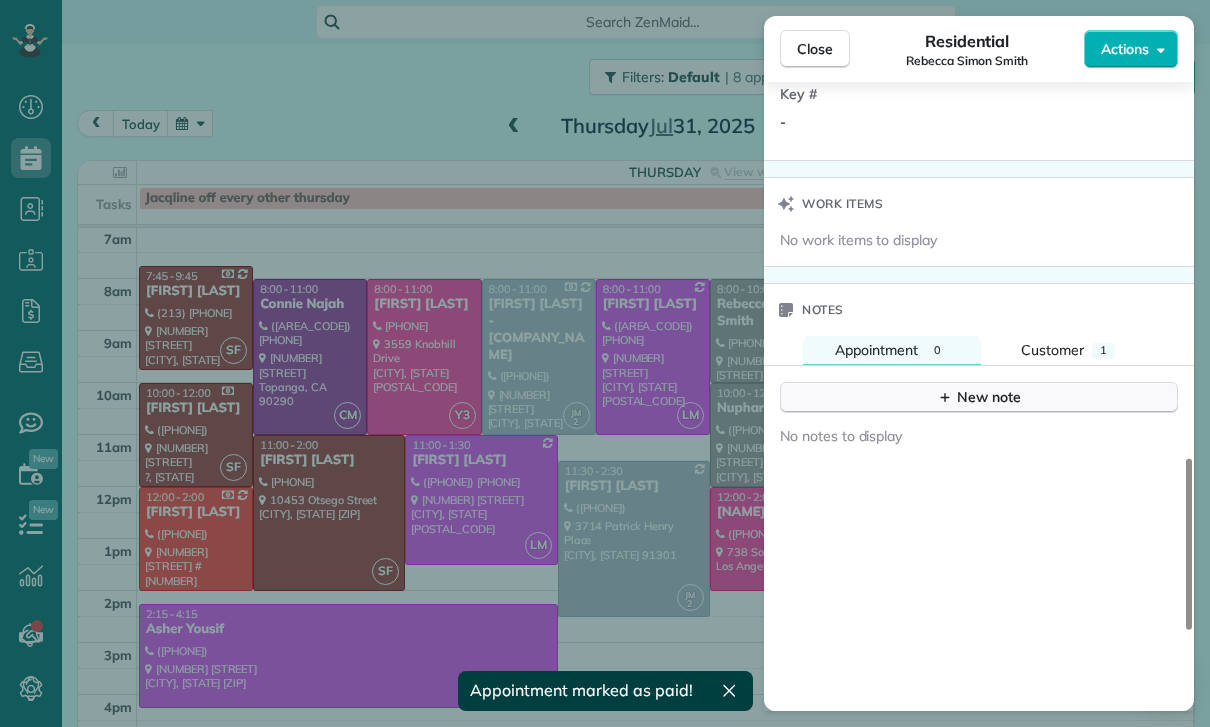 click on "New note" at bounding box center (979, 397) 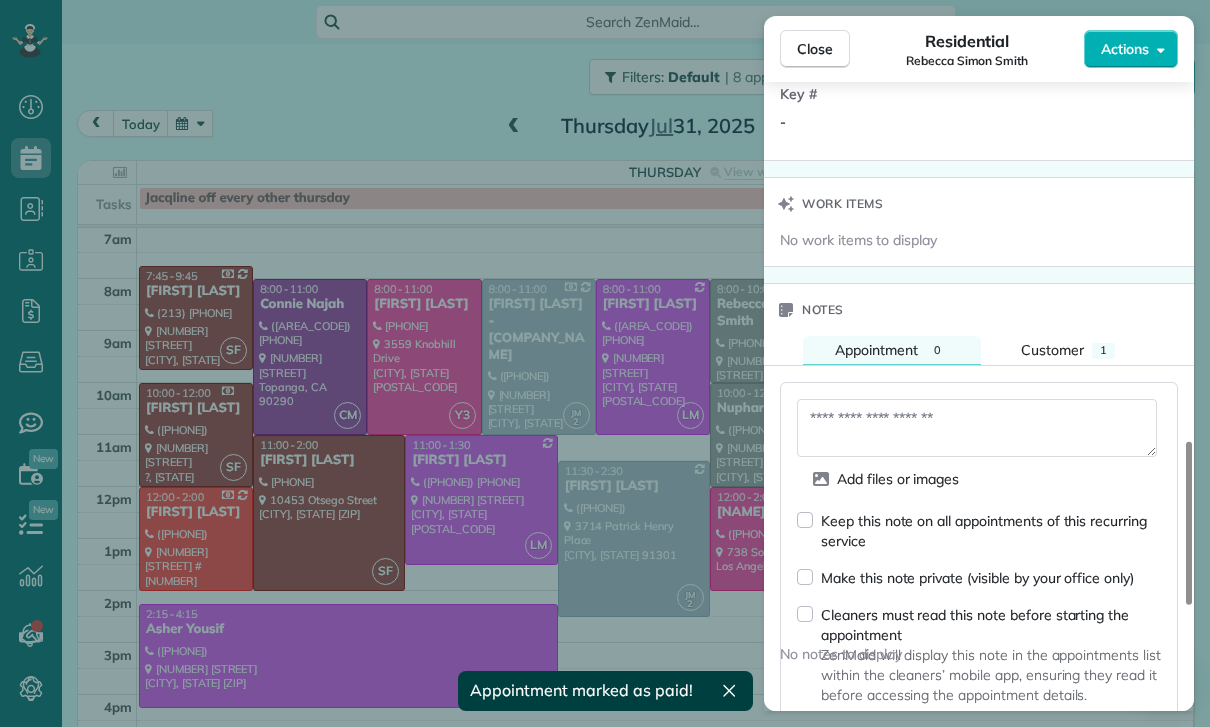 click at bounding box center [977, 428] 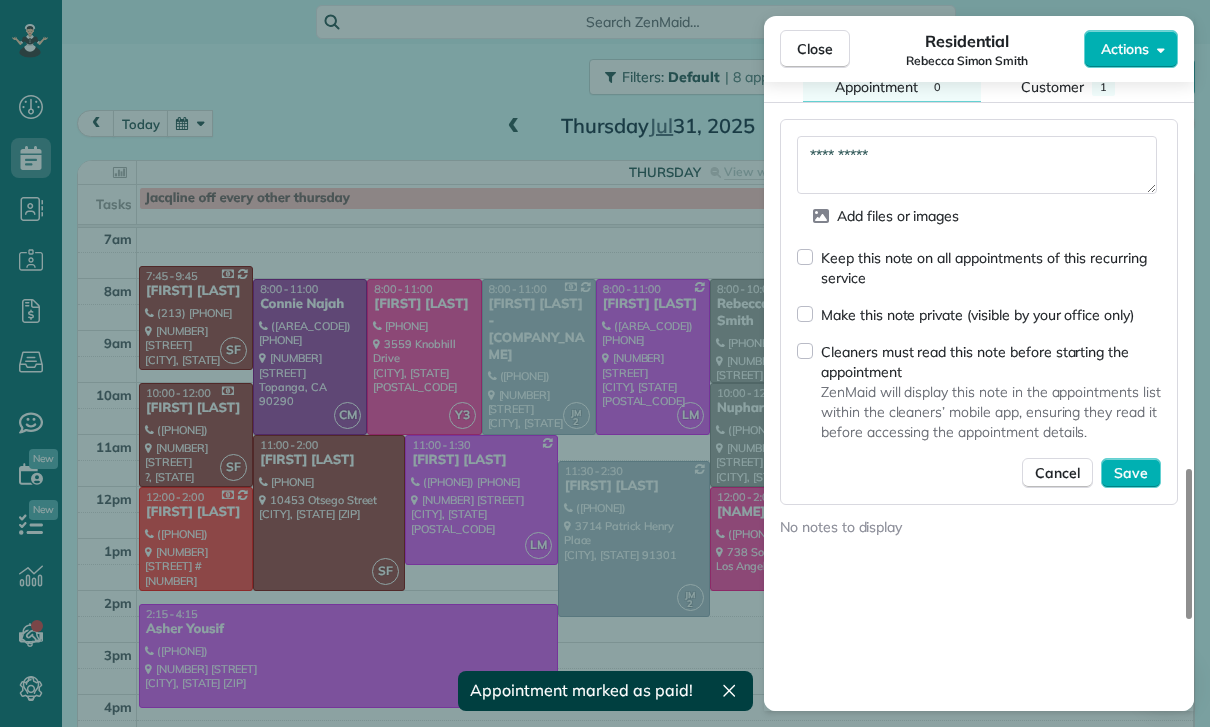 scroll, scrollTop: 1818, scrollLeft: 0, axis: vertical 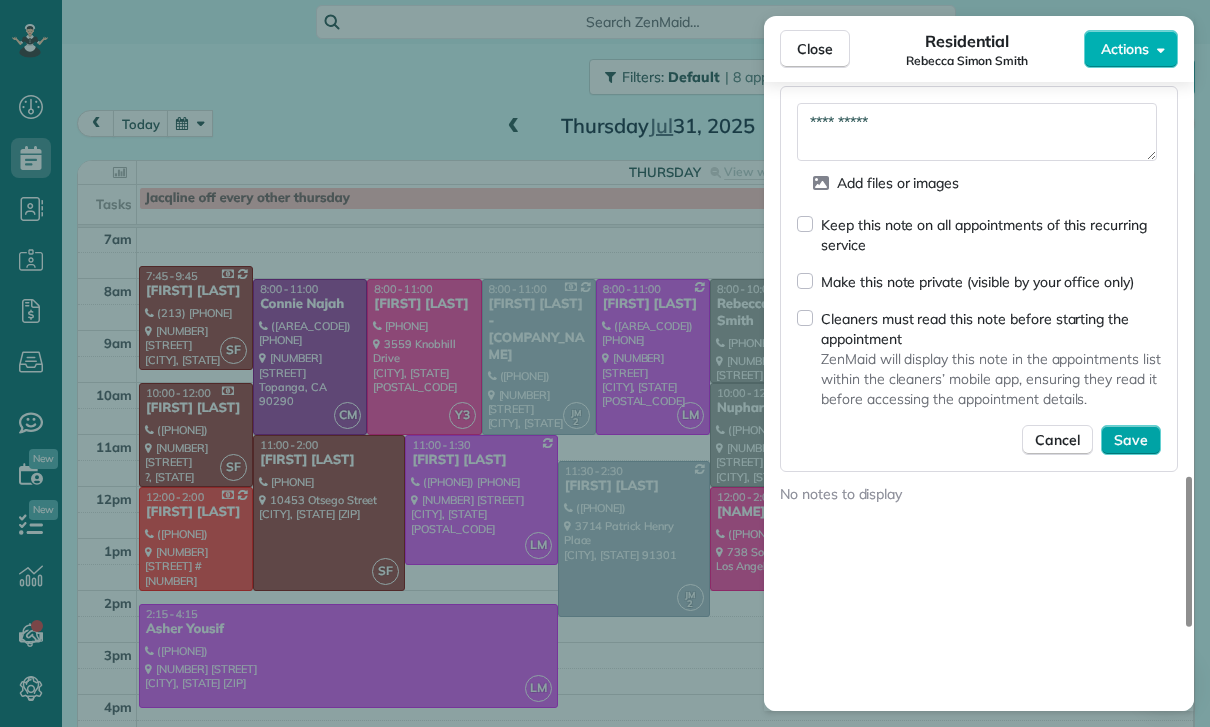 type on "**********" 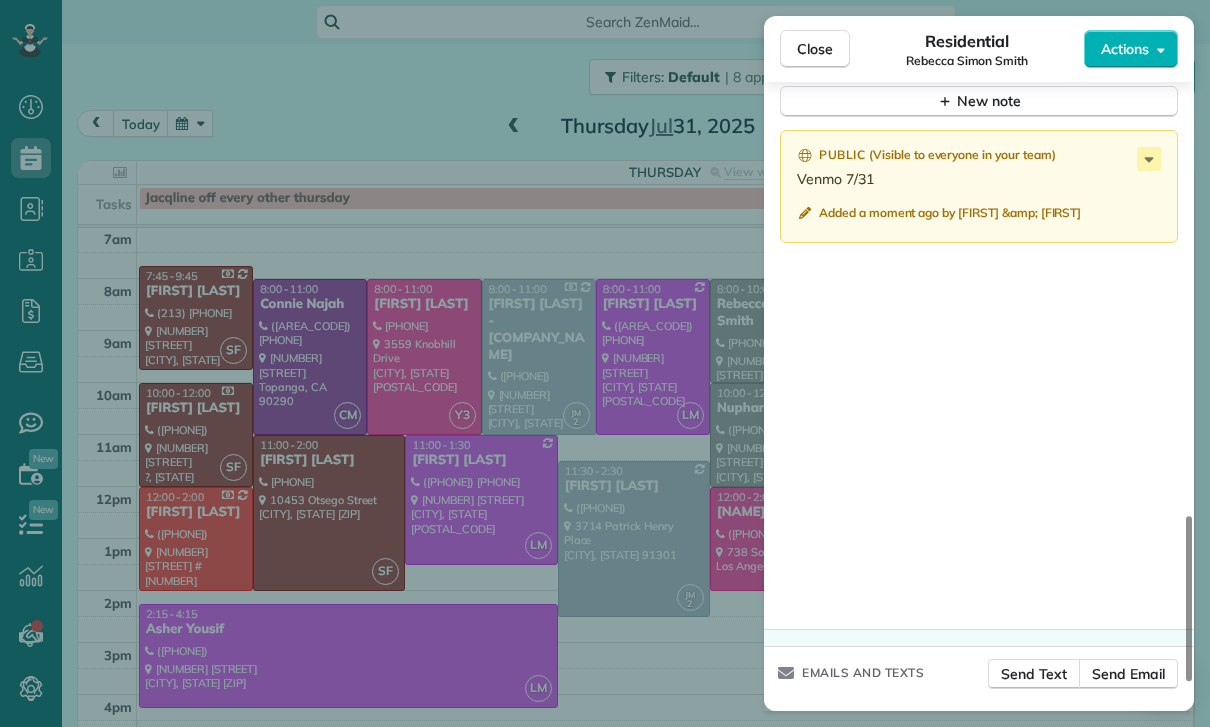click on "Close Residential Rebecca Simon Smith Actions Status Yet to Confirm Rebecca Simon Smith · Open profile MOBILE (323) 806-5386 Copy No email on record Add email View Details Residential Thursday, July 31, 2025 ( 5 days ago ) 8:00 AM 10:00 AM 2 hours and 0 minutes Repeats every 2 weeks Edit recurring service Previous (Jun 26) Next (Aug 14) 14532 Otsego Sherman Oaks CA 91242 Service was not rated yet Cleaners Time in and out Assign Invite Team Karla/Karina Cleaners Karla   Castro 8:00 AM 10:00 AM Checklist Try Now Keep this appointment up to your standards. Stay on top of every detail, keep your cleaners organised, and your client happy. Assign a checklist Watch a 5 min demo Billing Billing actions Service Service Price (1x $130.00) $130.00 Add an item Overcharge $0.00 Discount $0.00 Coupon discount - Primary tax - Secondary tax - Total appointment price $130.00 Tips collected $0.00 Paid Total including tip $130.00 Get paid online in no-time! Send an invoice and reward your cleaners with tips Key # - Work items" at bounding box center (605, 363) 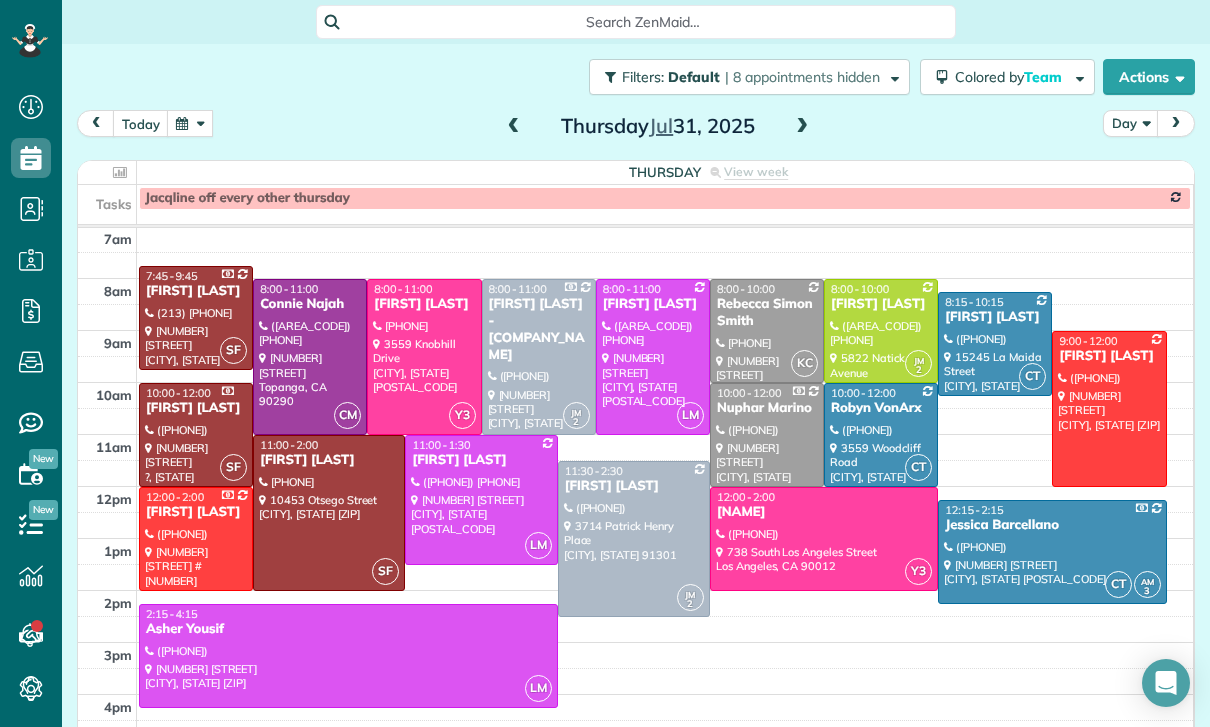 click at bounding box center (190, 123) 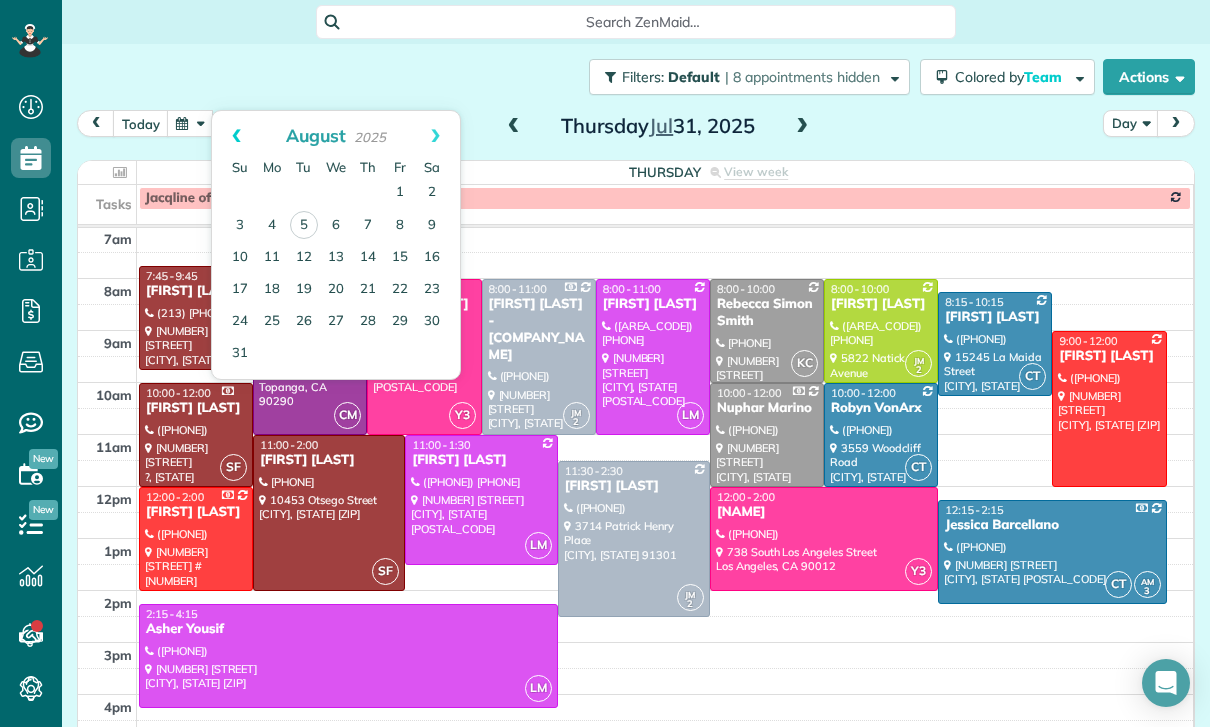 click on "Prev" at bounding box center [236, 136] 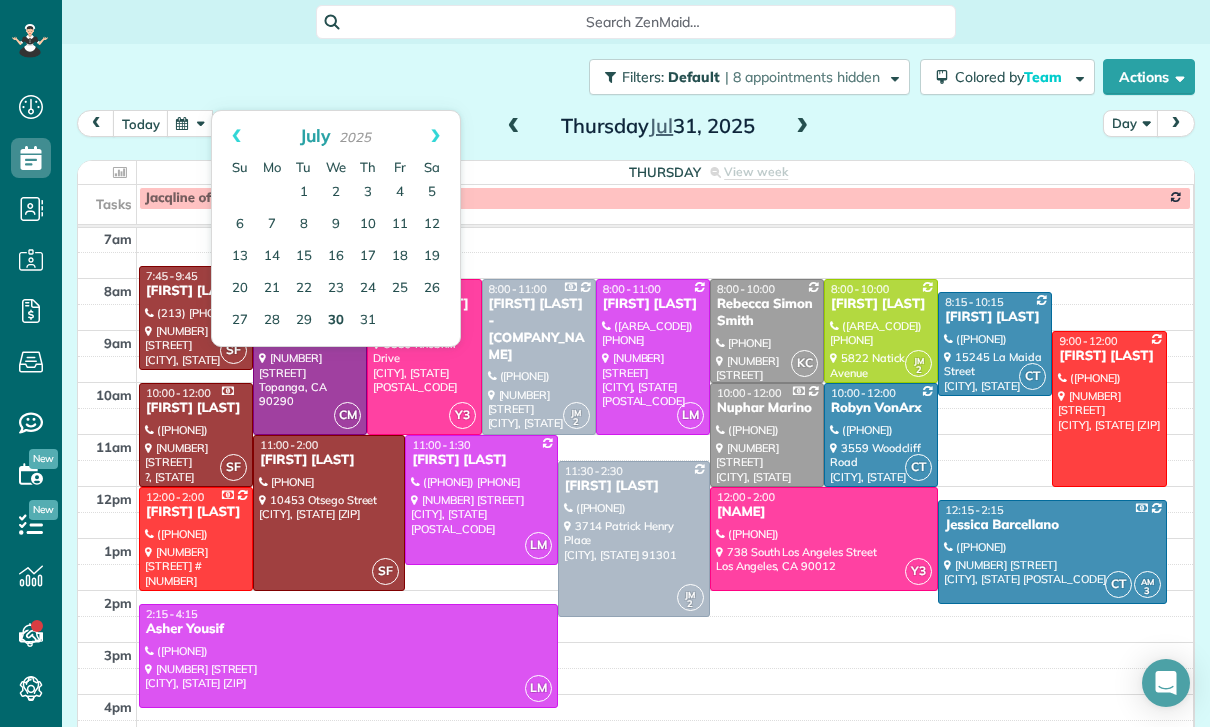 click on "30" at bounding box center (336, 321) 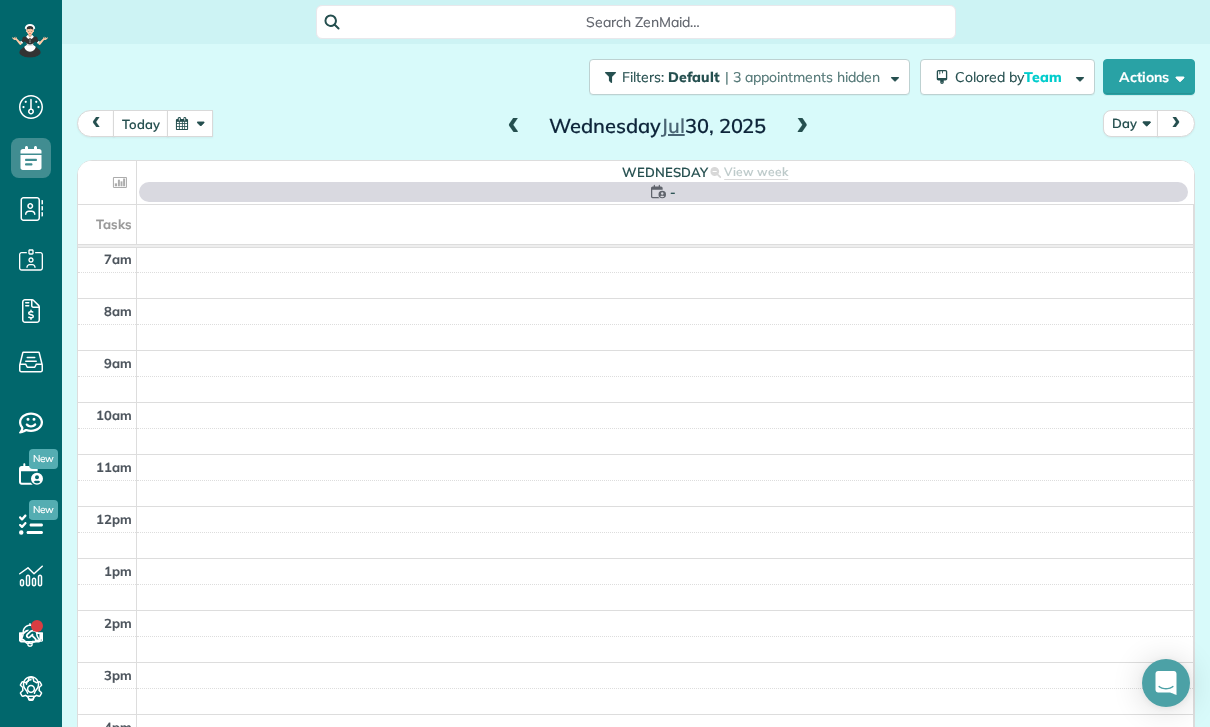 scroll, scrollTop: 157, scrollLeft: 0, axis: vertical 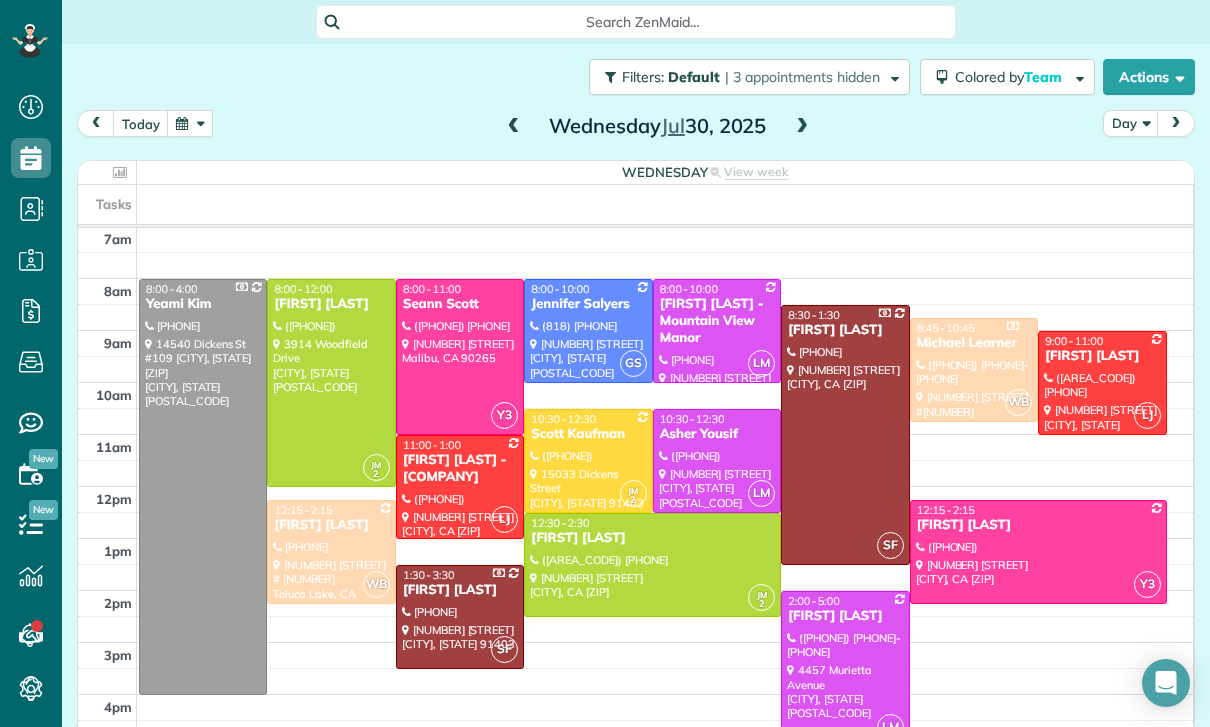 click at bounding box center [190, 123] 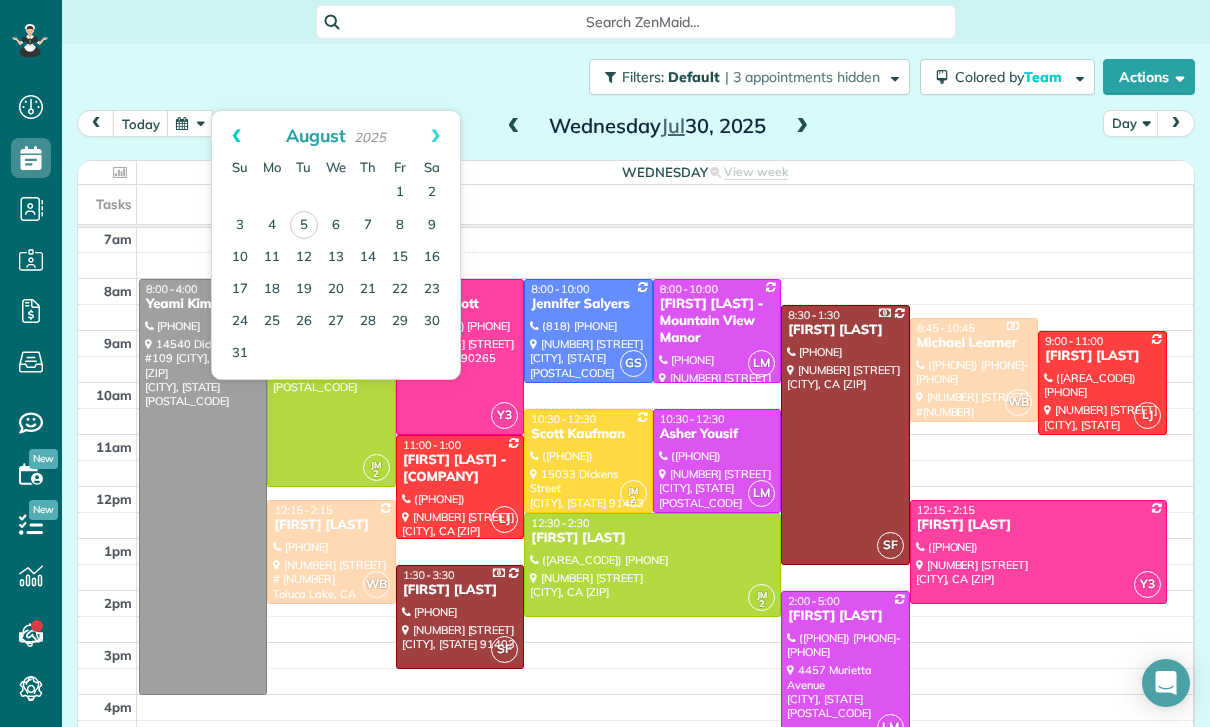 click on "Prev" at bounding box center [236, 136] 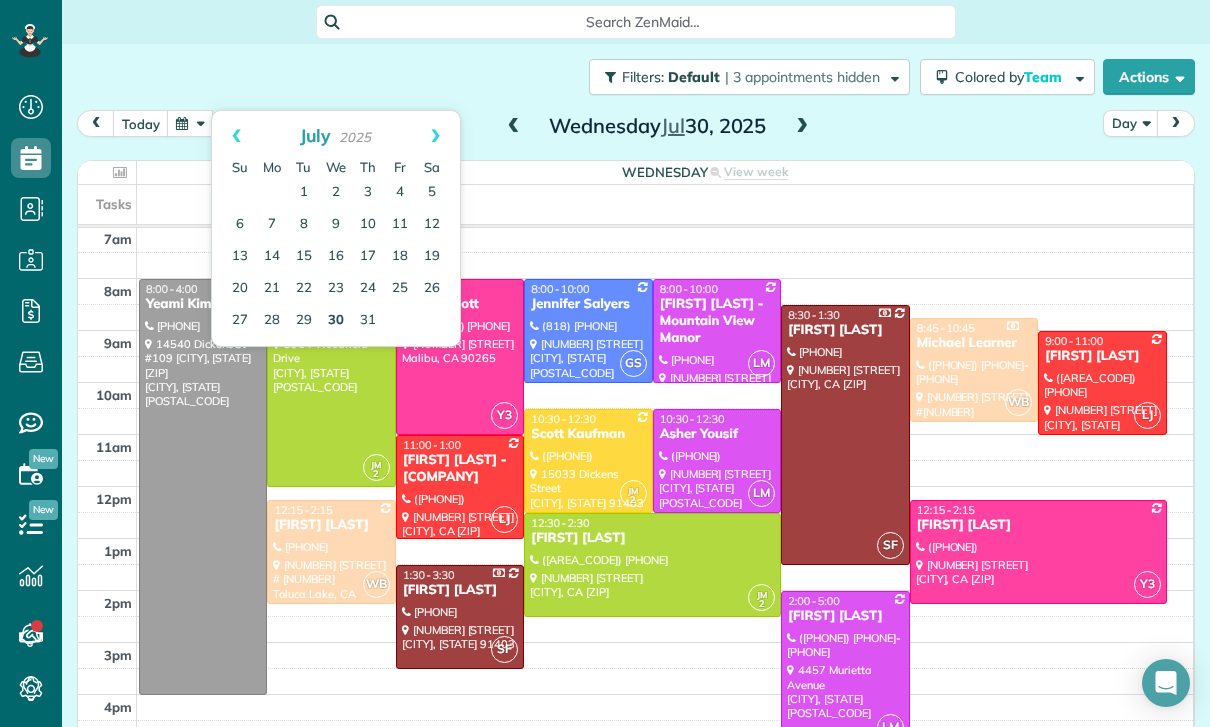 click on "30" at bounding box center [336, 321] 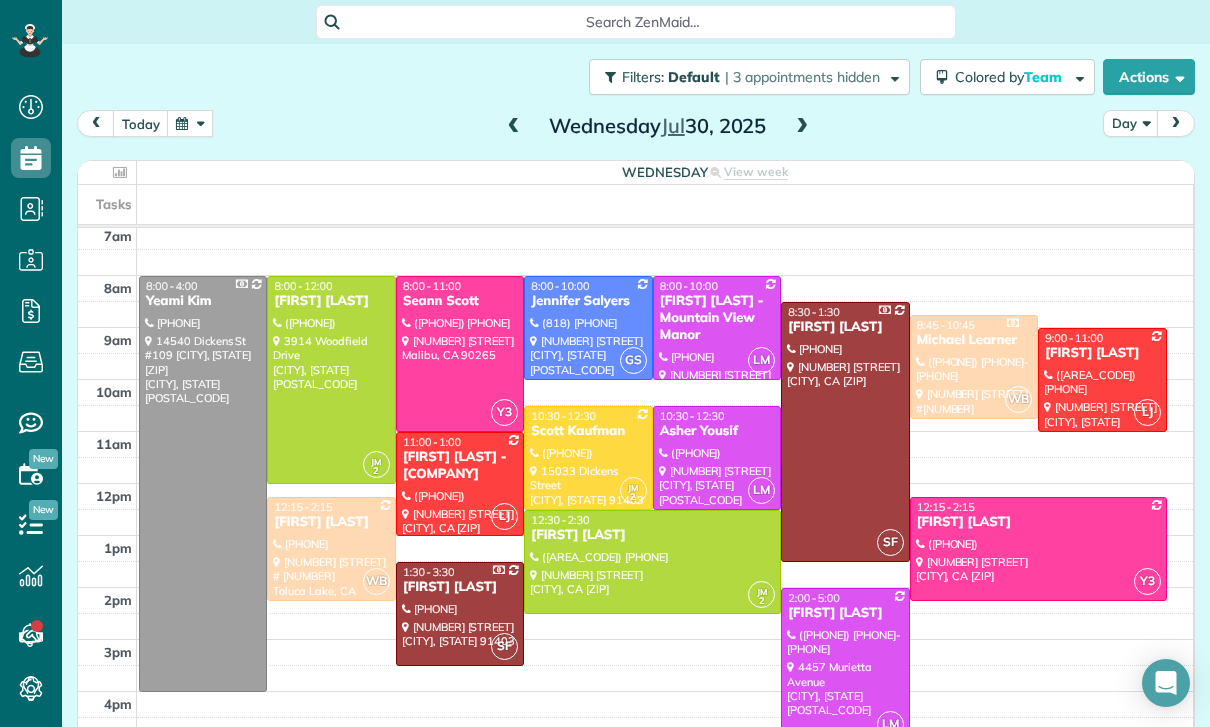 scroll, scrollTop: 144, scrollLeft: 0, axis: vertical 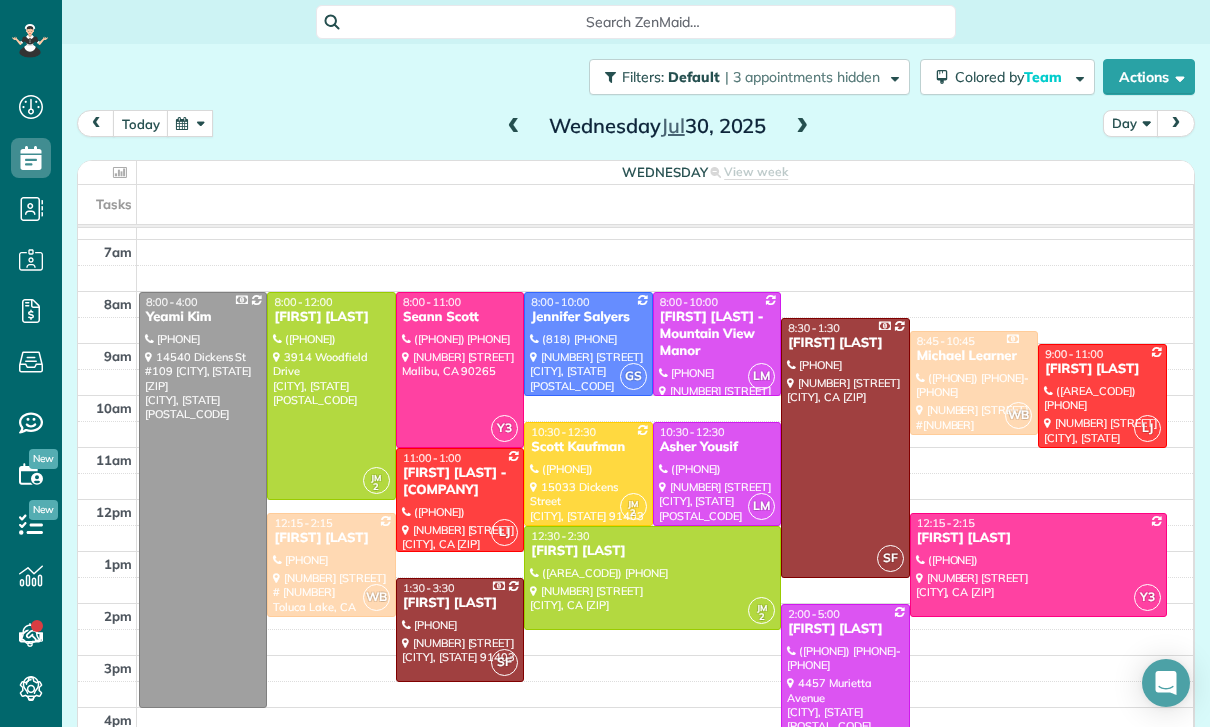 click at bounding box center (514, 127) 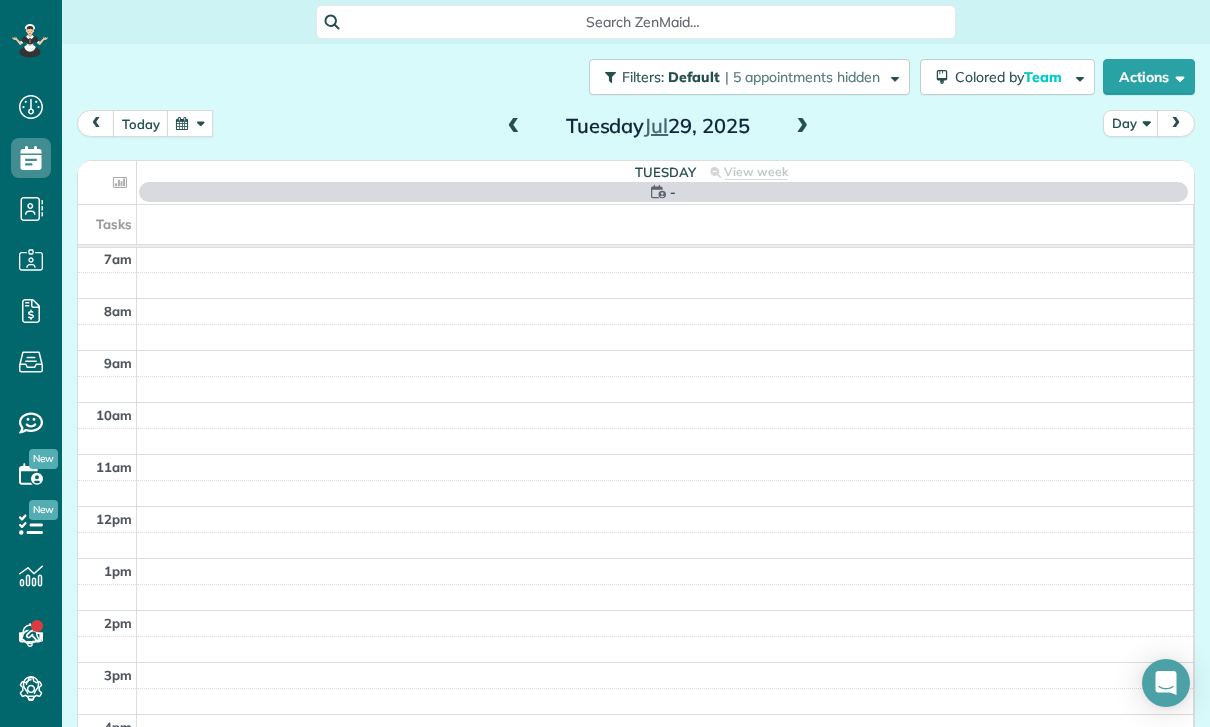 scroll, scrollTop: 157, scrollLeft: 0, axis: vertical 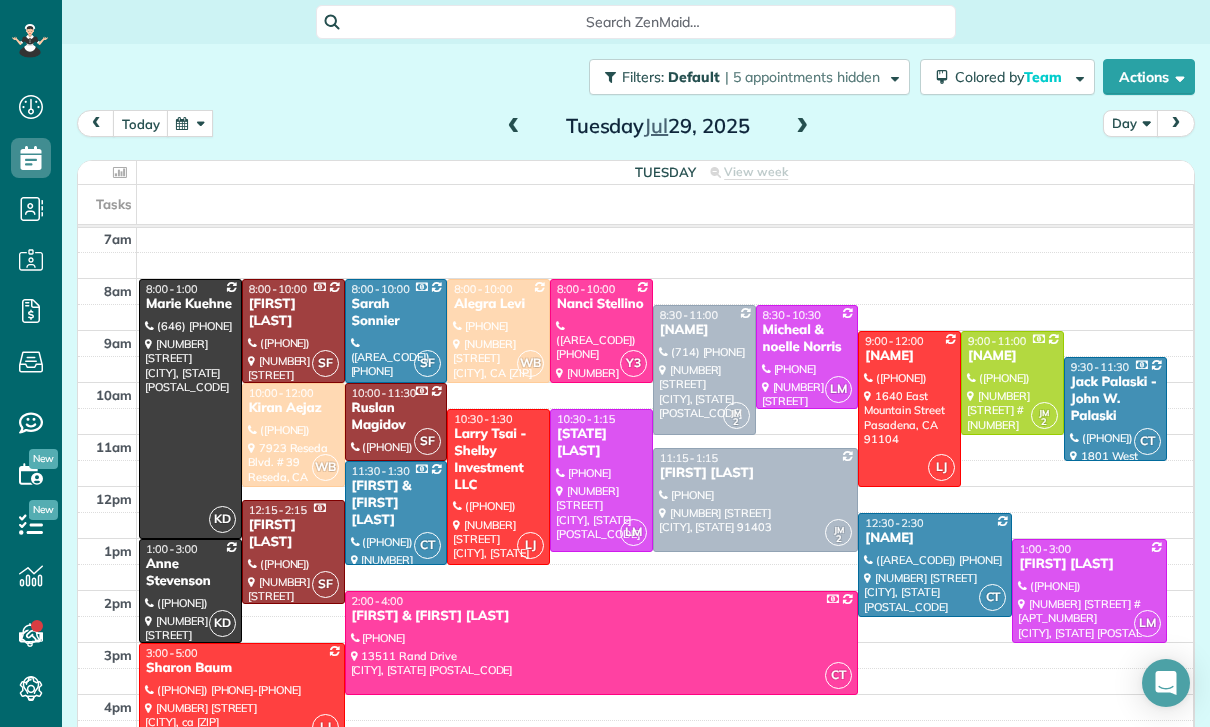 click at bounding box center (514, 127) 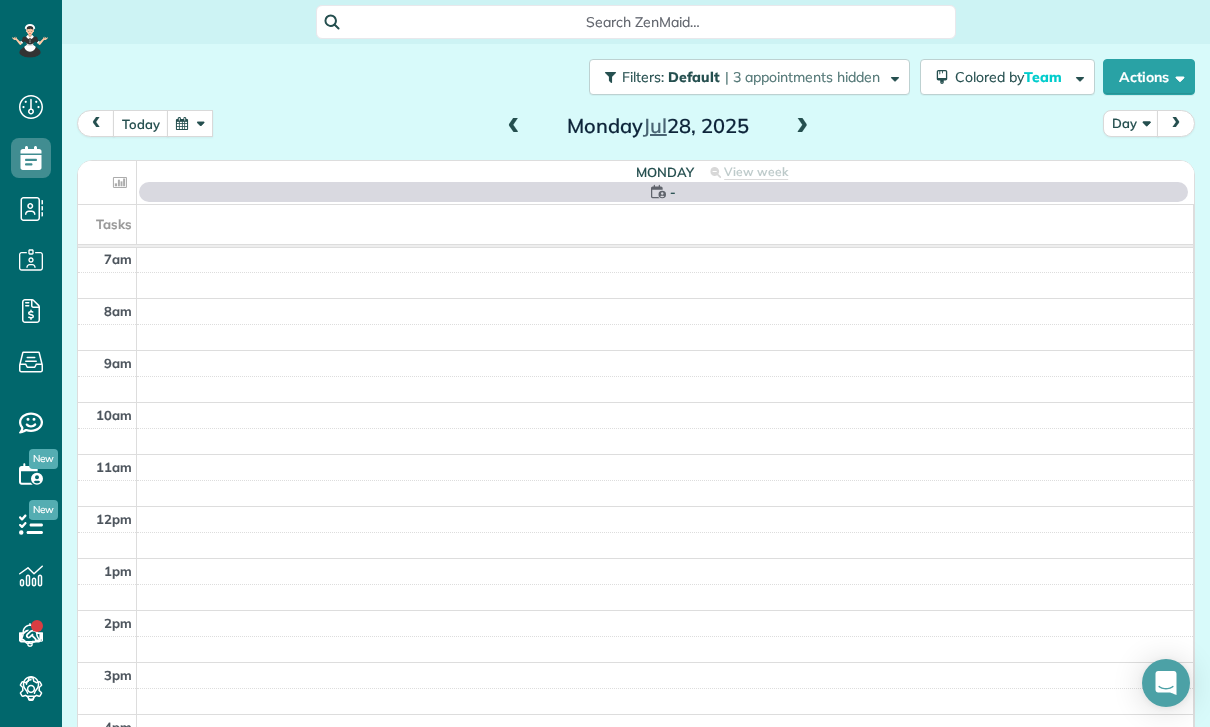 scroll, scrollTop: 157, scrollLeft: 0, axis: vertical 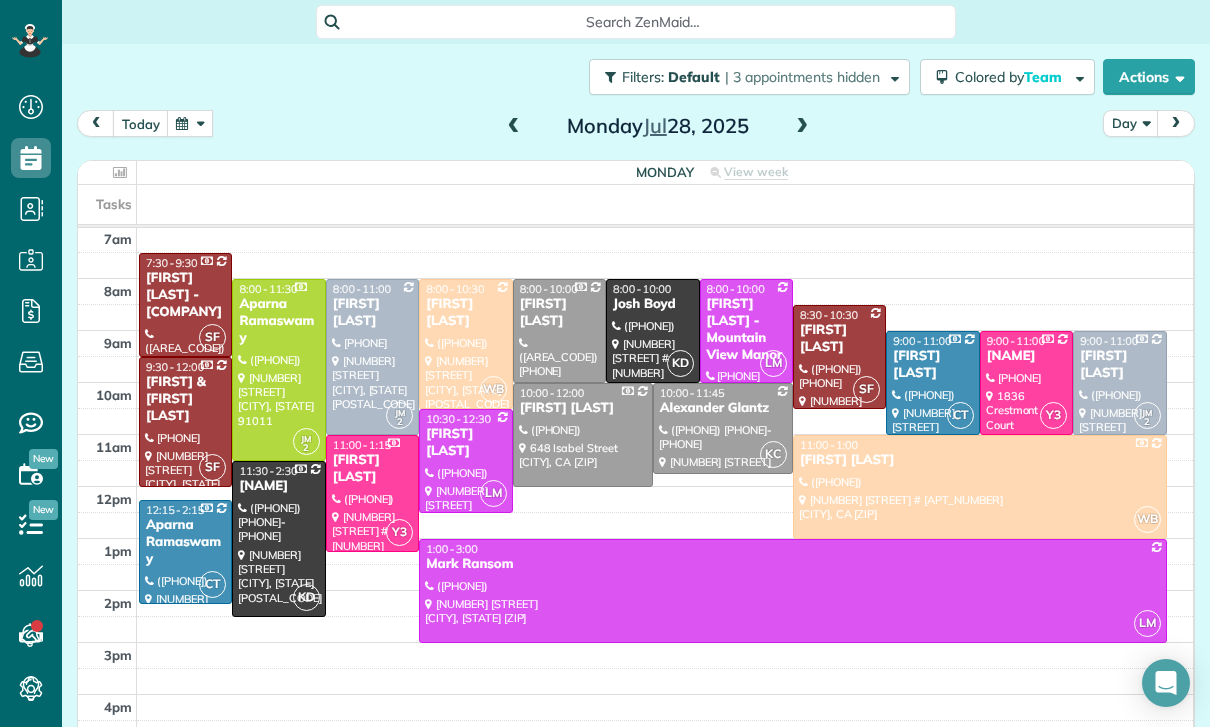 click at bounding box center [372, 357] 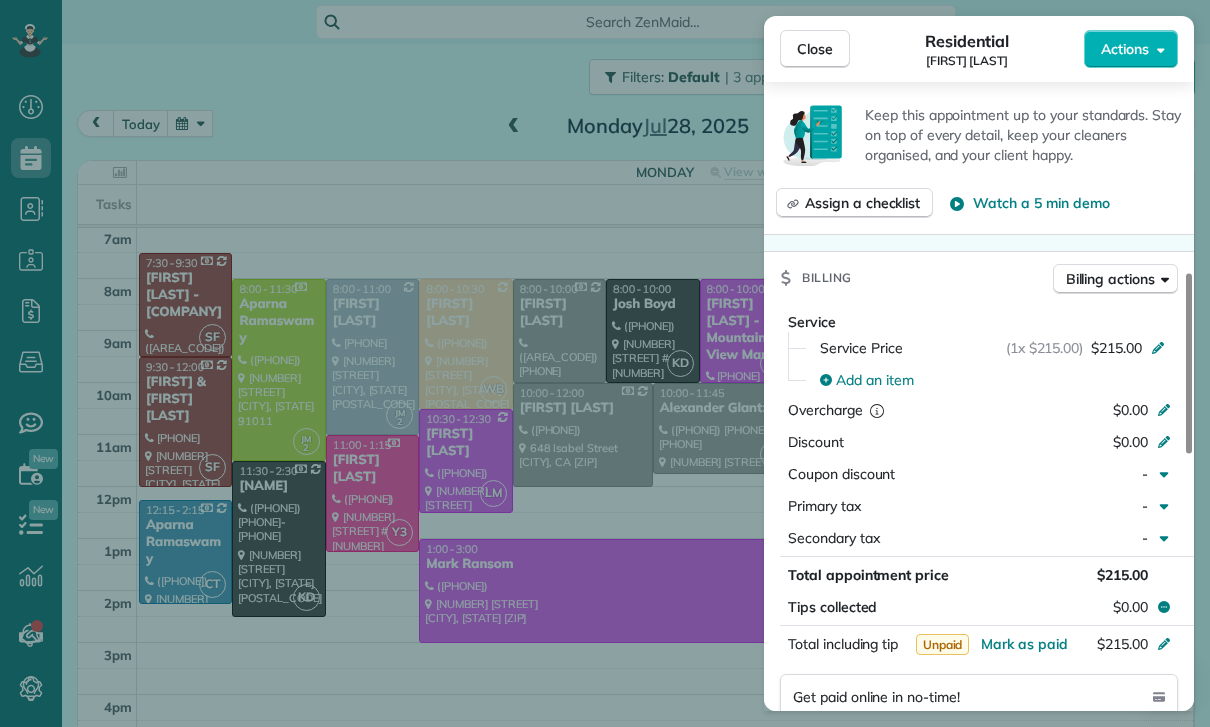 scroll, scrollTop: 958, scrollLeft: 0, axis: vertical 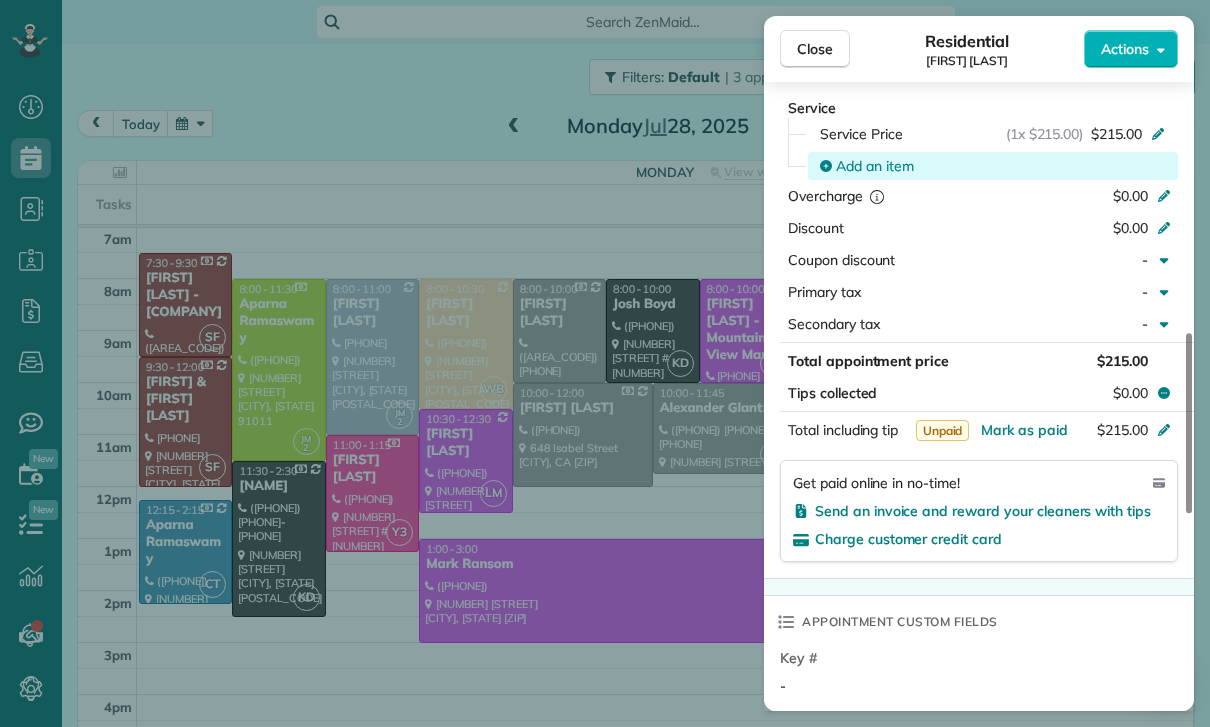 click on "Add an item" at bounding box center [875, 166] 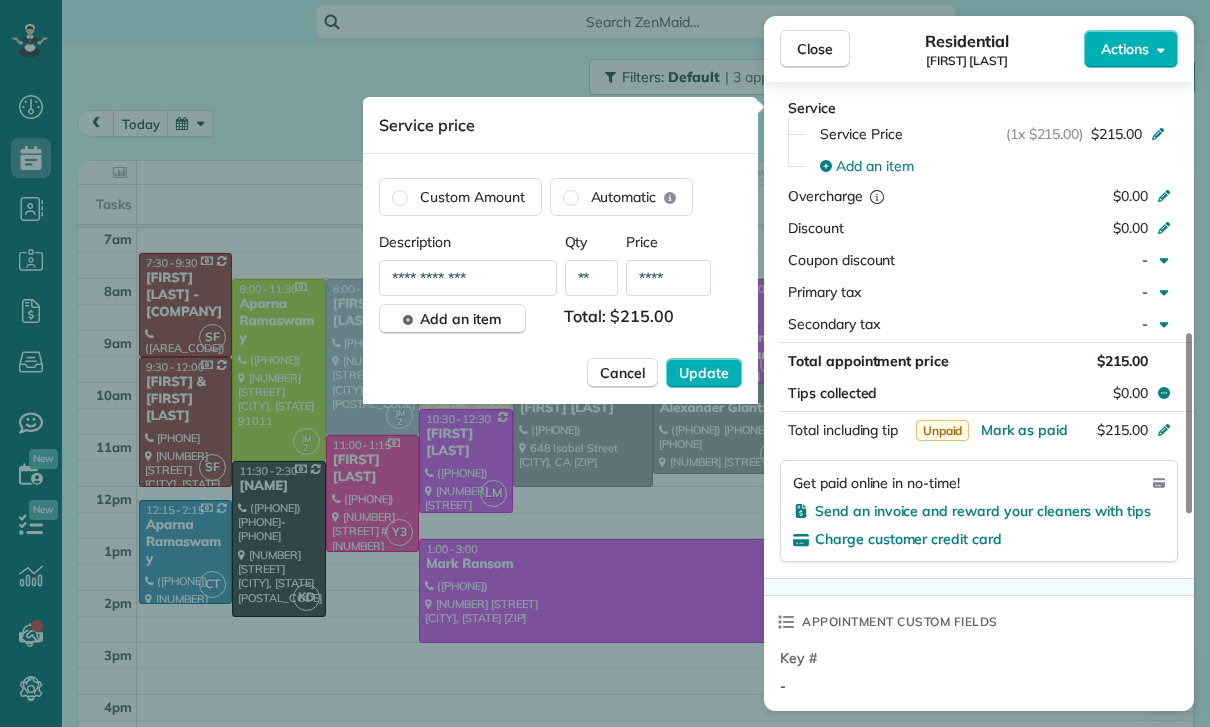 click on "****" at bounding box center [668, 278] 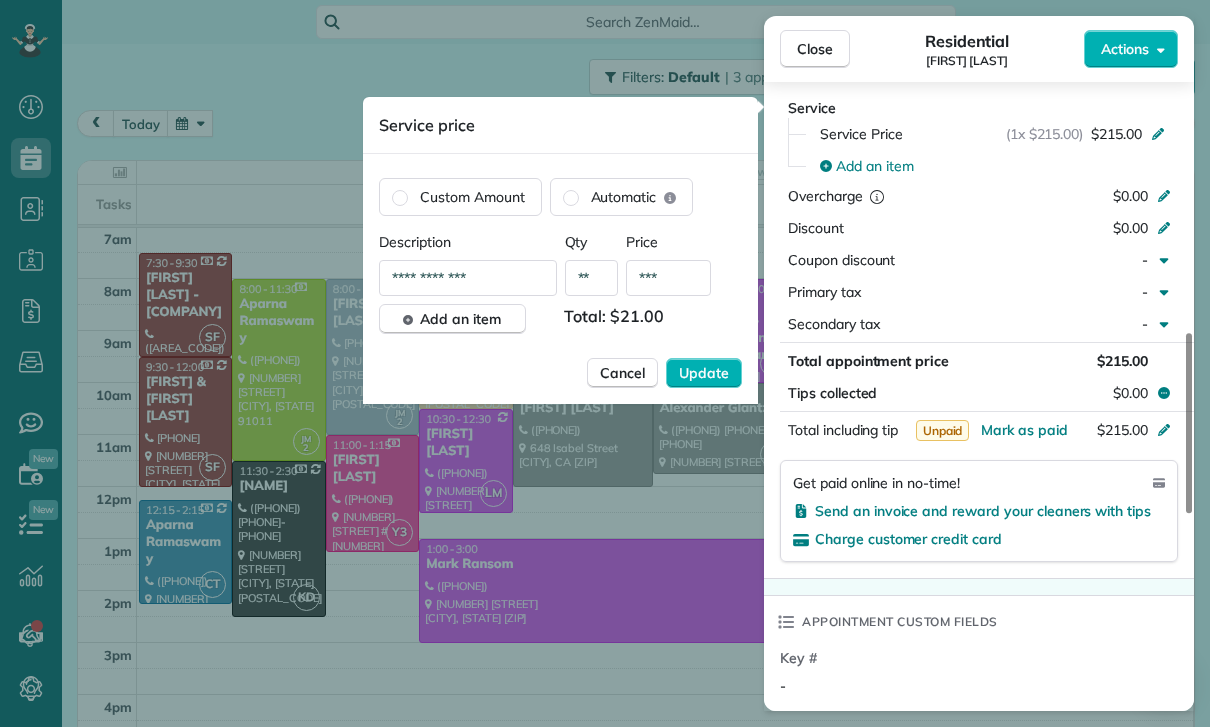 type on "**" 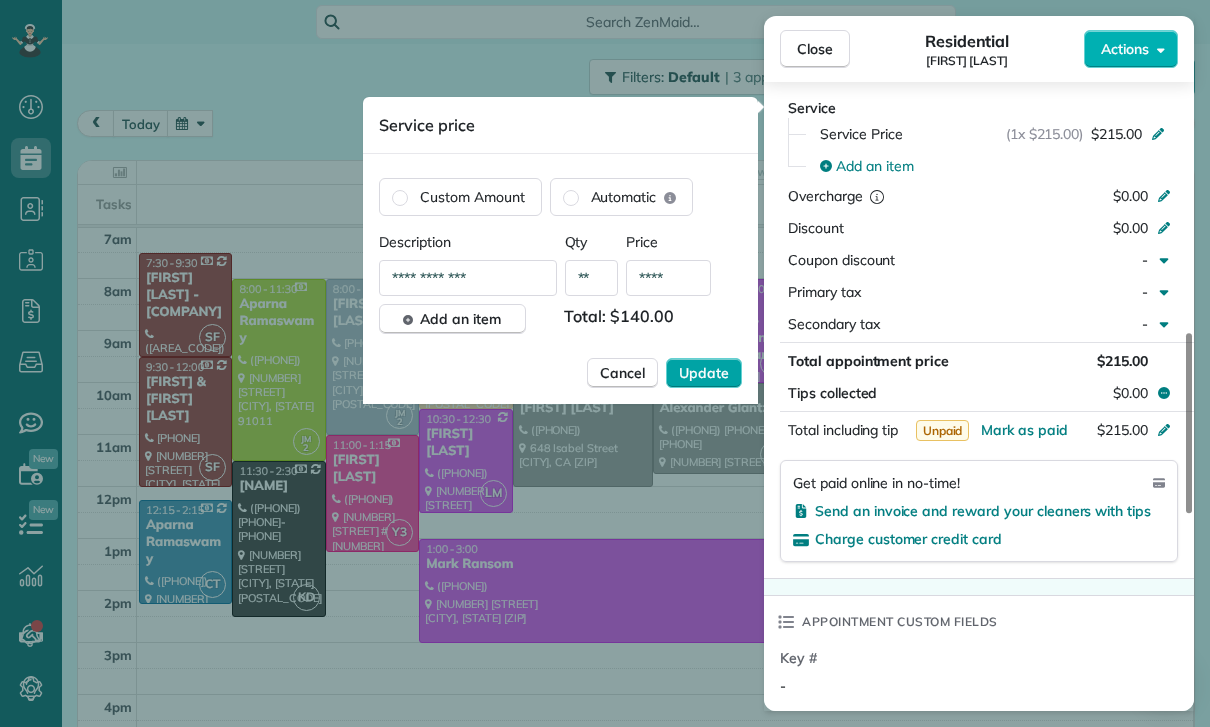 type on "****" 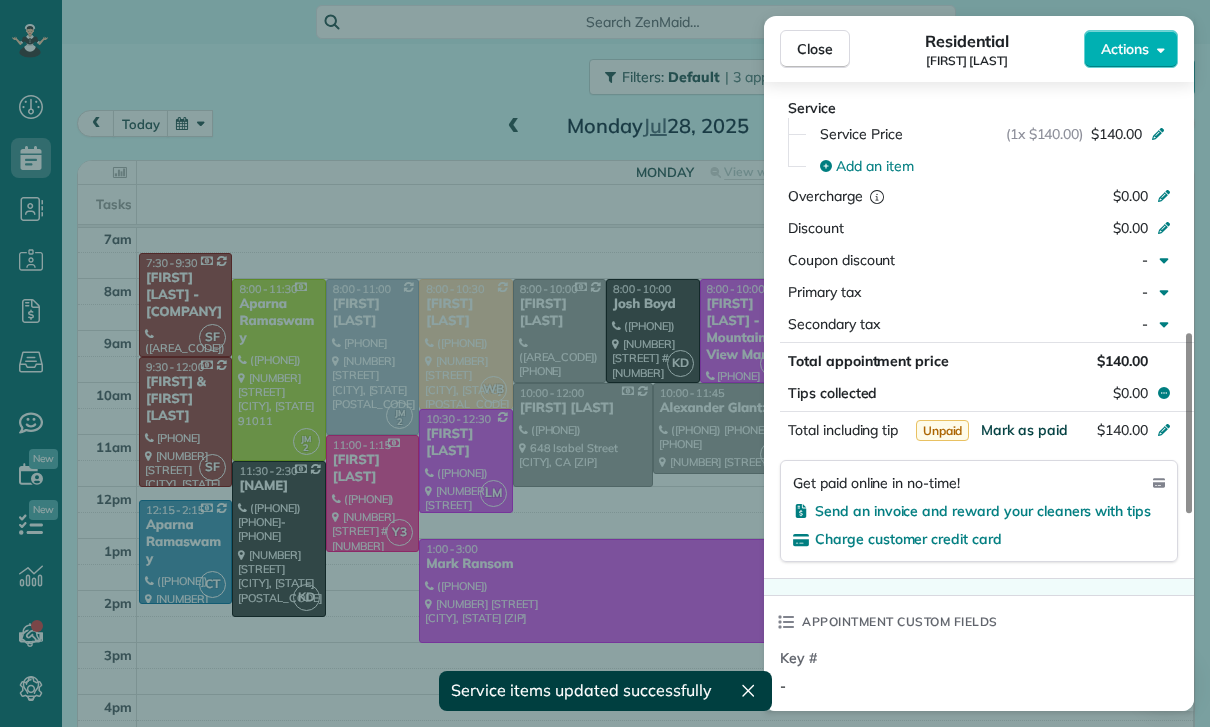 click on "Mark as paid" at bounding box center [1024, 430] 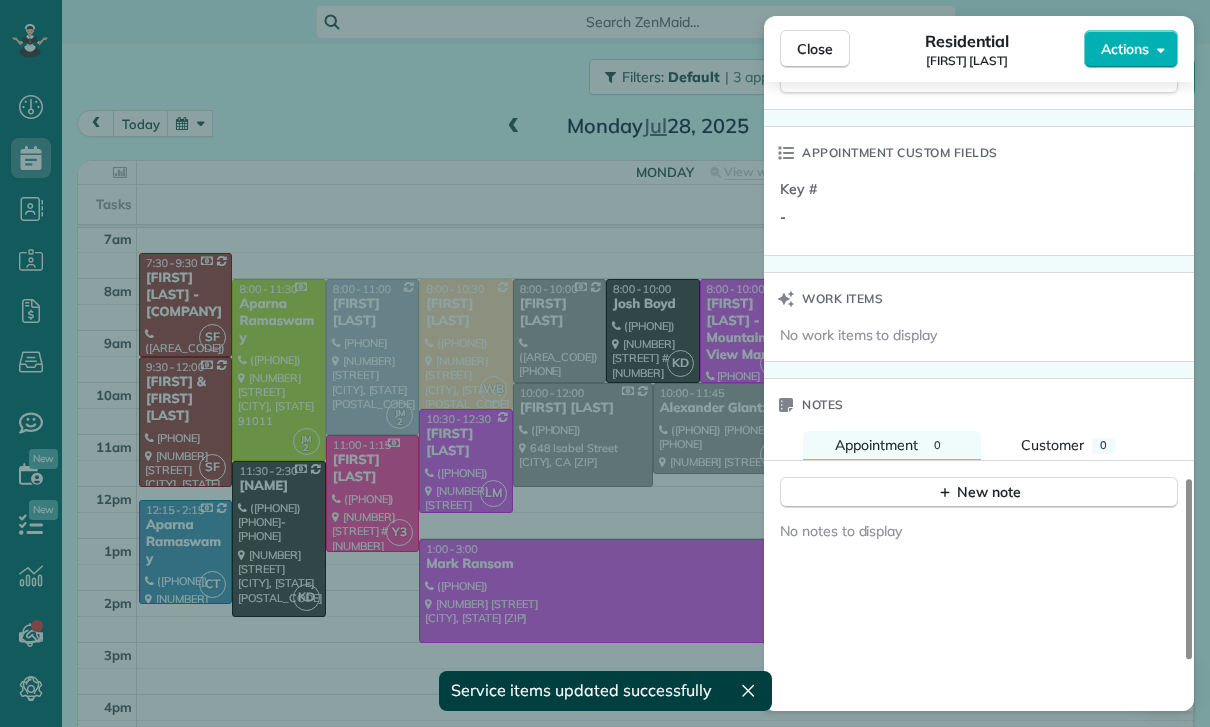 scroll, scrollTop: 1538, scrollLeft: 0, axis: vertical 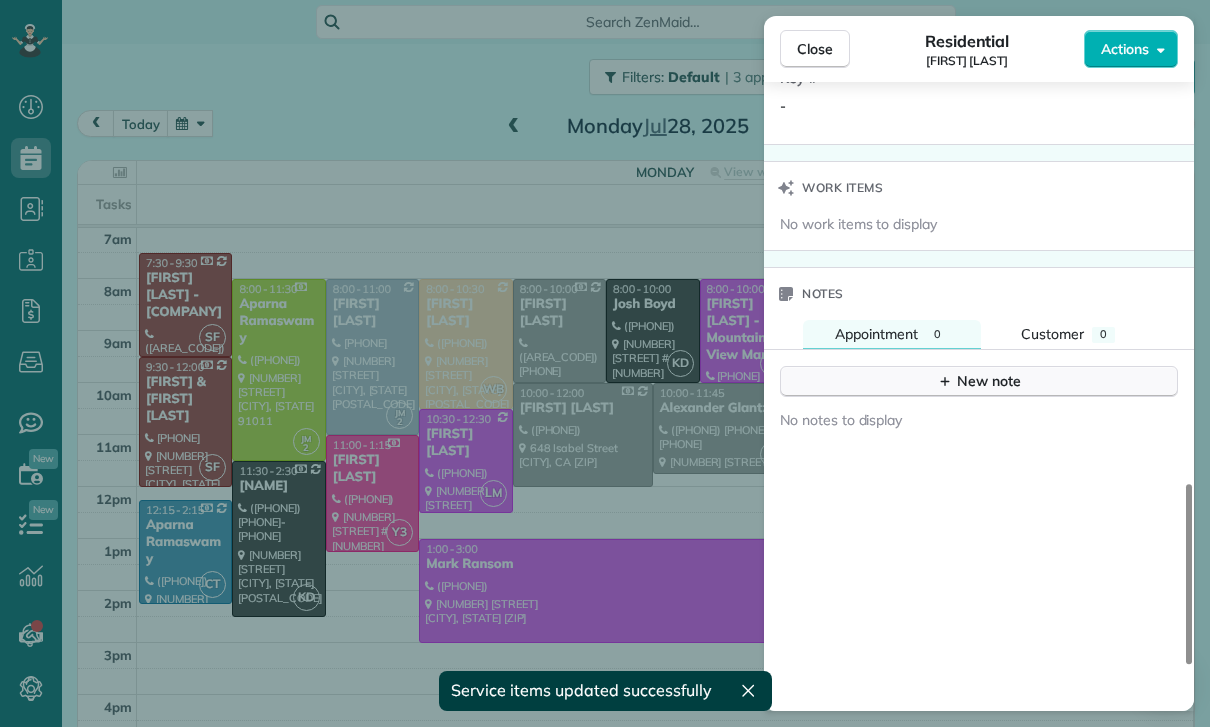 click on "New note" at bounding box center (979, 381) 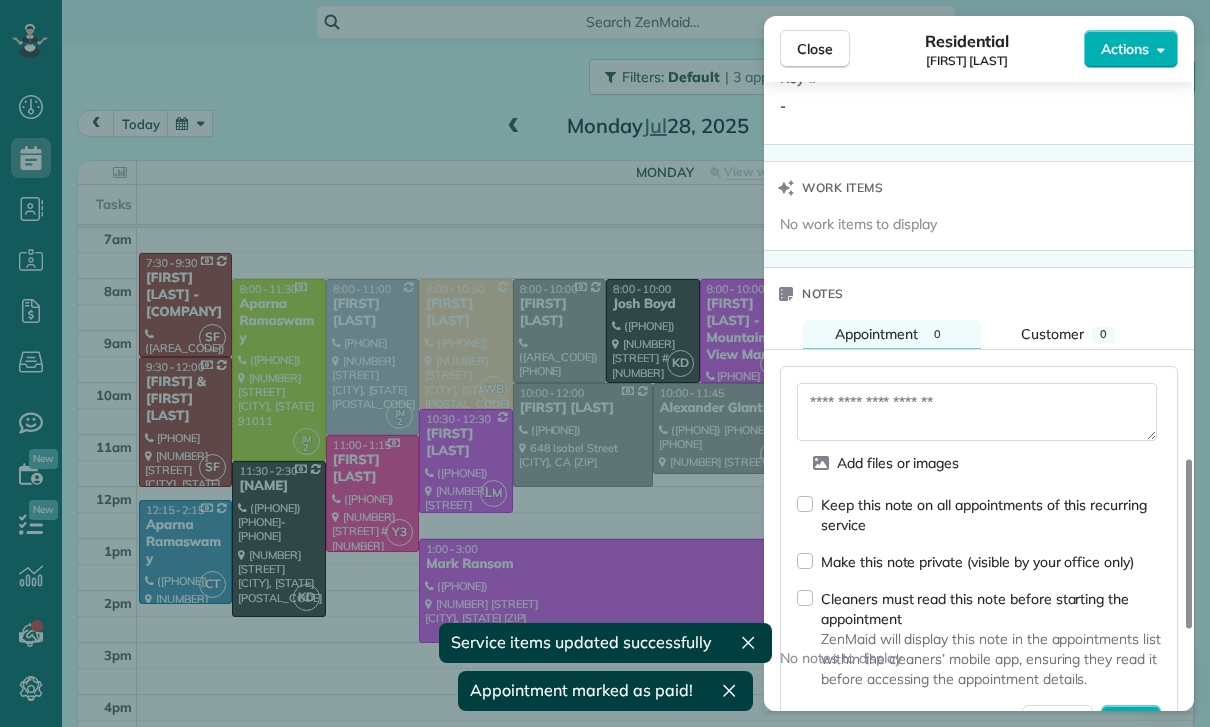 click at bounding box center (977, 412) 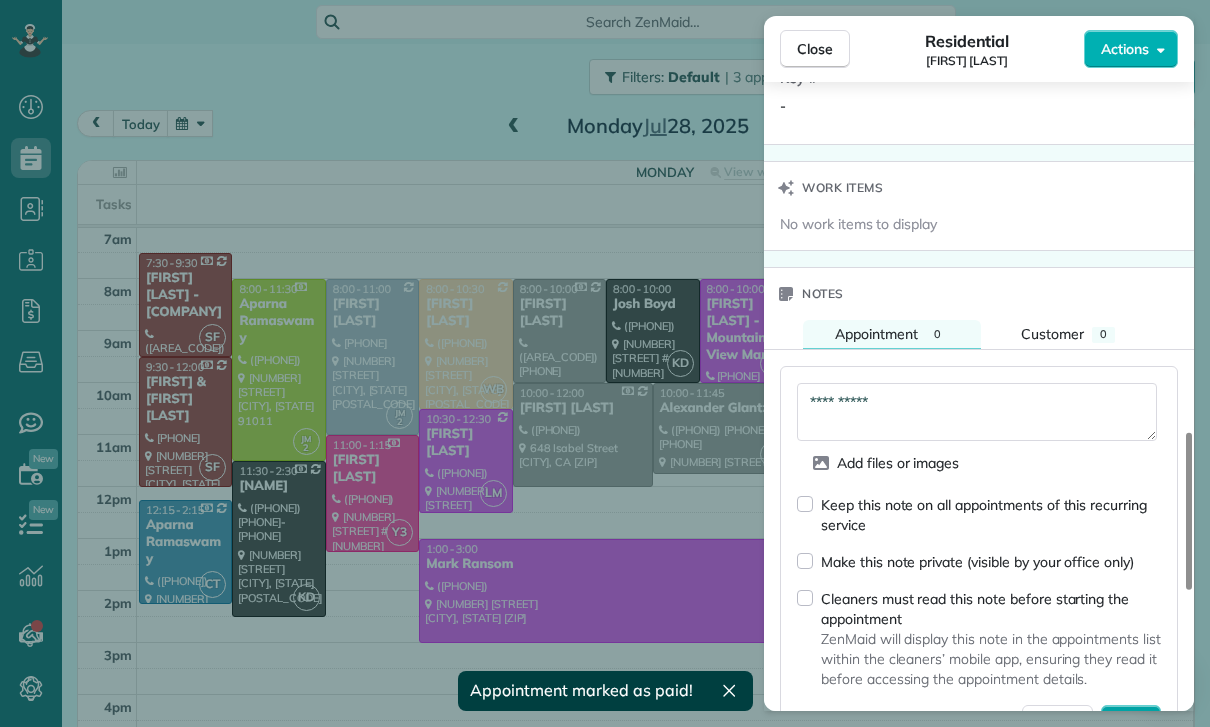 type on "**********" 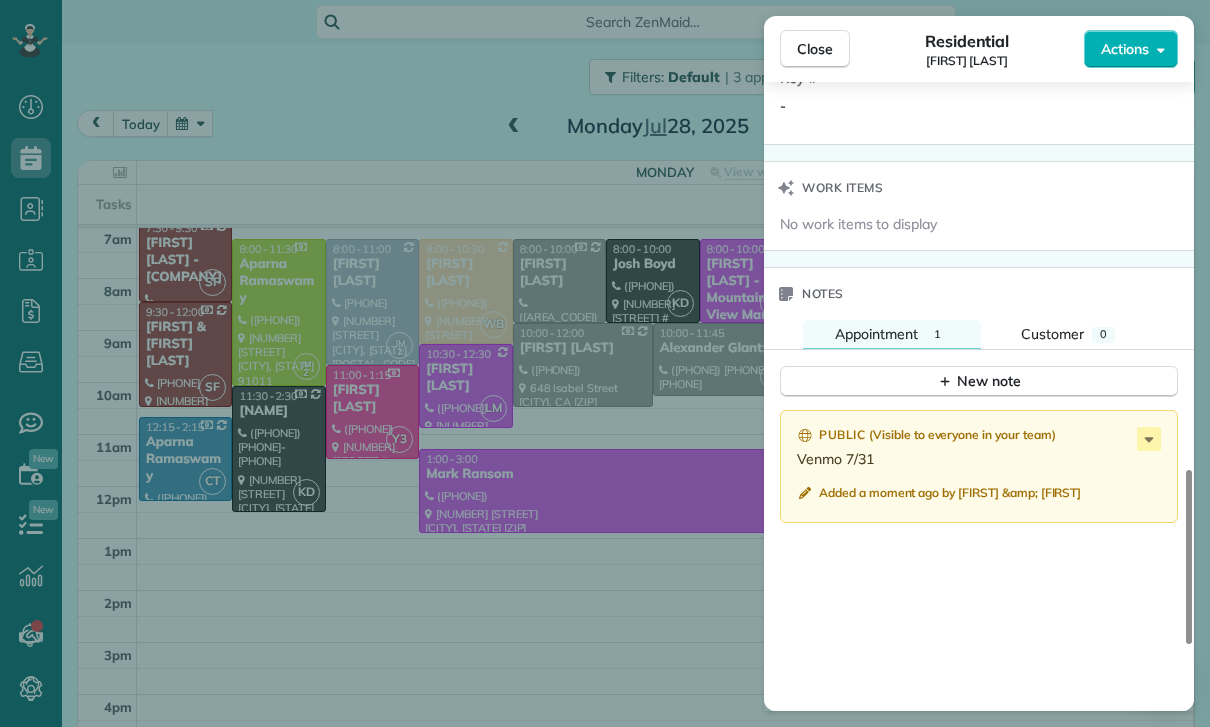 scroll, scrollTop: 144, scrollLeft: 0, axis: vertical 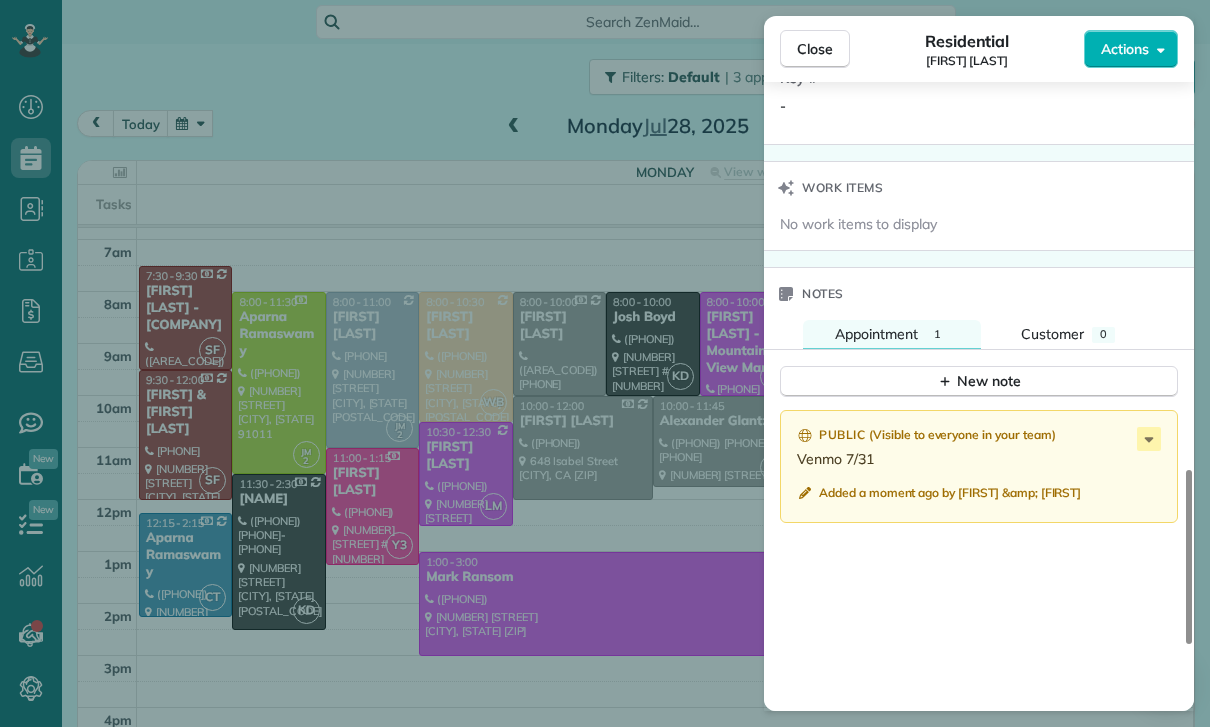 click on "Close Residential Melissa Yoshimura Actions Status Confirmed Melissa Yoshimura · Open profile MOBILE (310) 210-4636 Copy No email on record Add email View Details Residential Monday, July 28, 2025 ( last week ) 8:00 AM 11:00 AM 3 hours and 0 minutes Repeats every 2 weeks Edit recurring service Previous (Jul 16) Next (Aug 11) 4630 Morse Avenue Sherman Oaks CA 91423 Service was not rated yet Cleaners Time in and out Assign Invite Team Maria  Cleaners Johanna   Martinez 8:00 AM 11:00 AM Checklist Try Now Keep this appointment up to your standards. Stay on top of every detail, keep your cleaners organised, and your client happy. Assign a checklist Watch a 5 min demo Billing Billing actions Service Service Price (1x $140.00) $140.00 Add an item Overcharge $0.00 Discount $0.00 Coupon discount - Primary tax - Secondary tax - Total appointment price $140.00 Tips collected $0.00 Paid Total including tip $140.00 Get paid online in no-time! Send an invoice and reward your cleaners with tips Charge customer credit card" at bounding box center [605, 363] 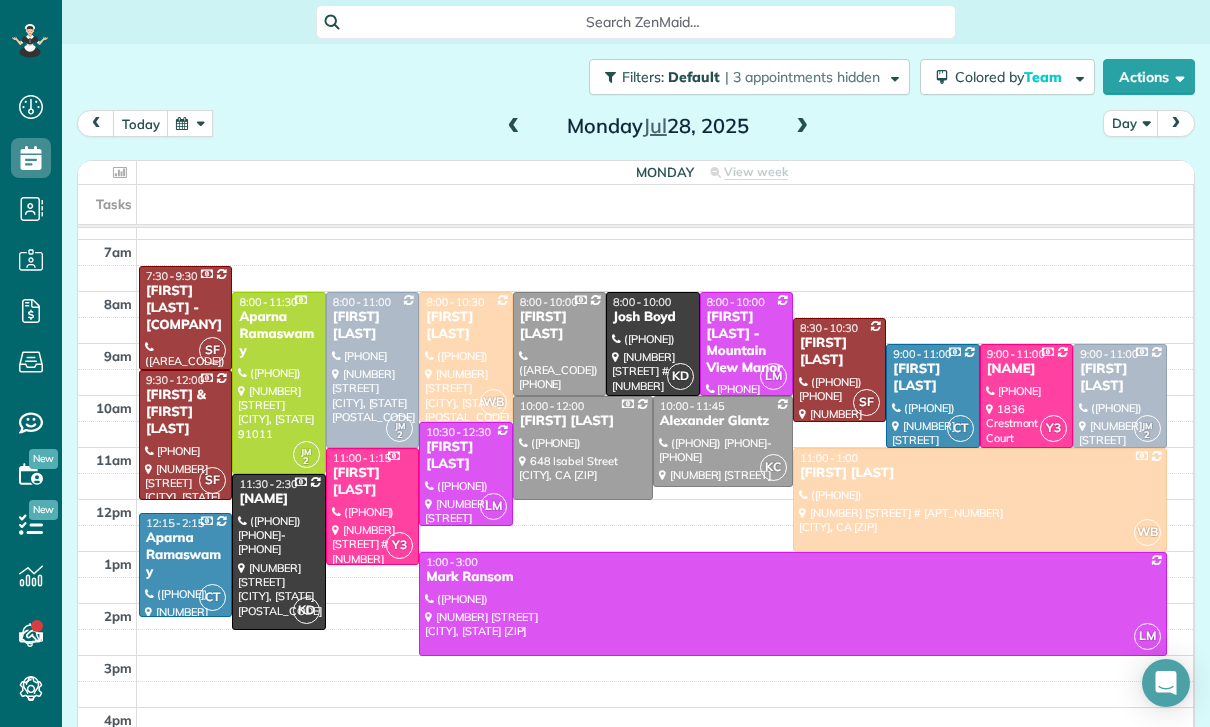 click at bounding box center (190, 123) 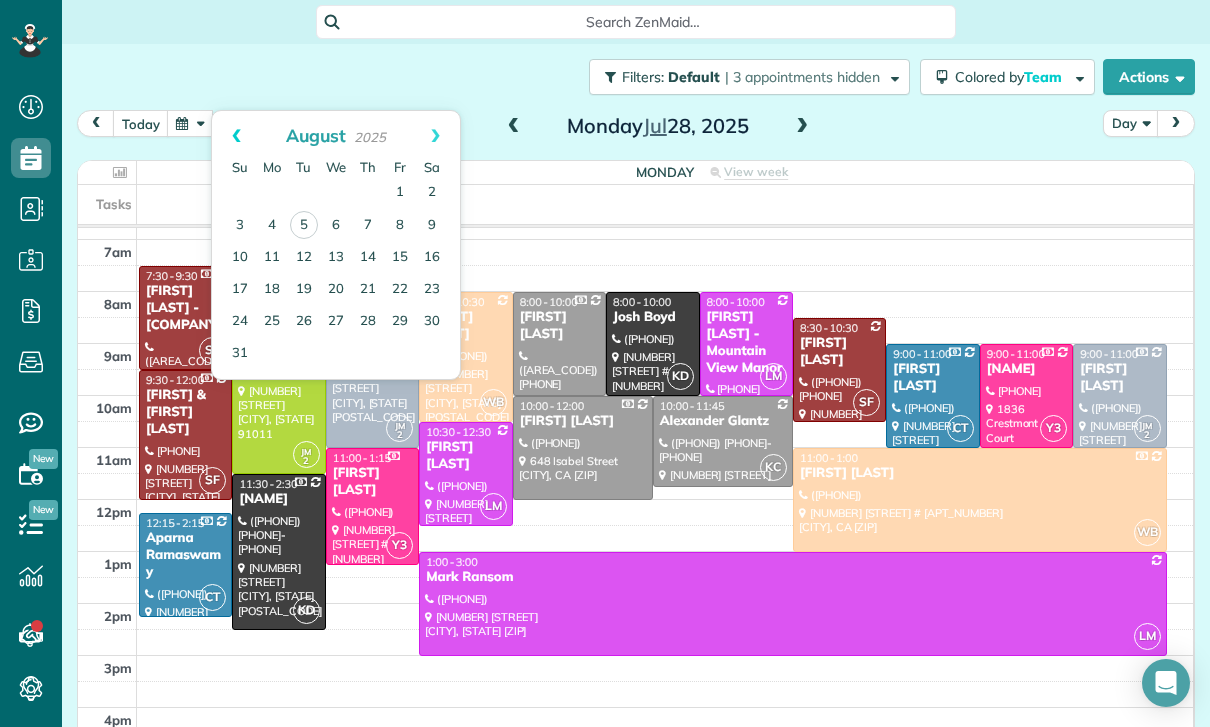 click on "Prev" at bounding box center [236, 136] 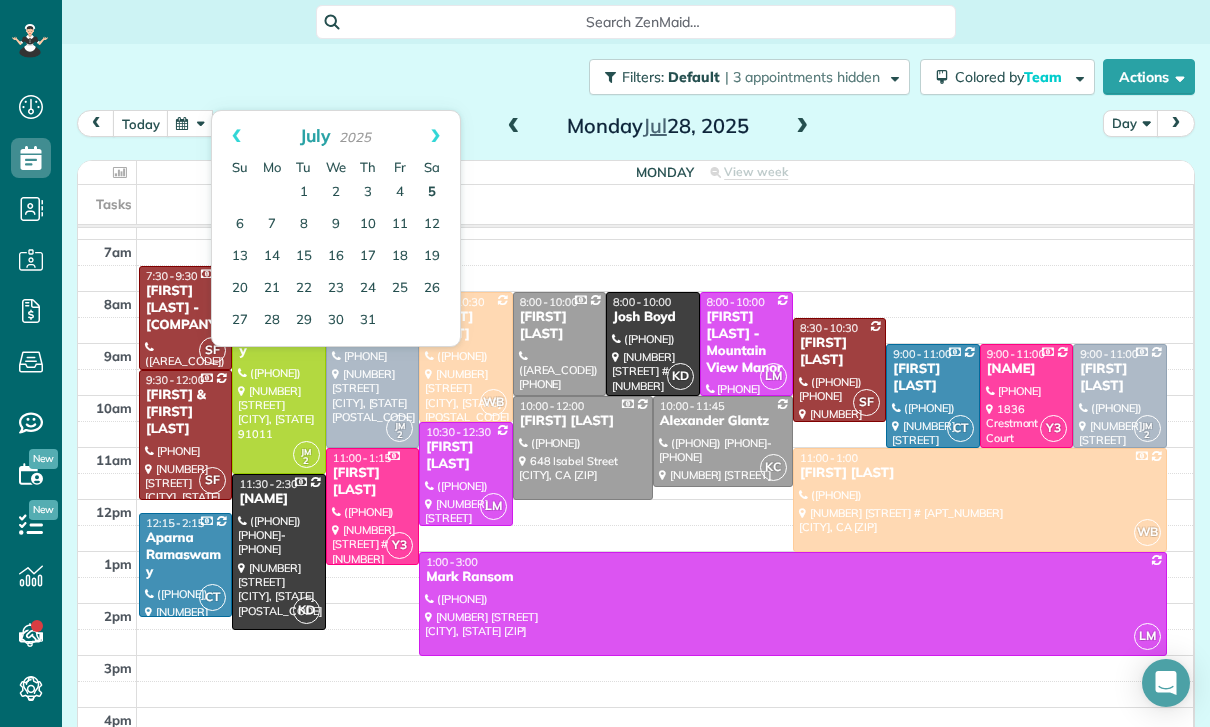 click on "5" at bounding box center [432, 193] 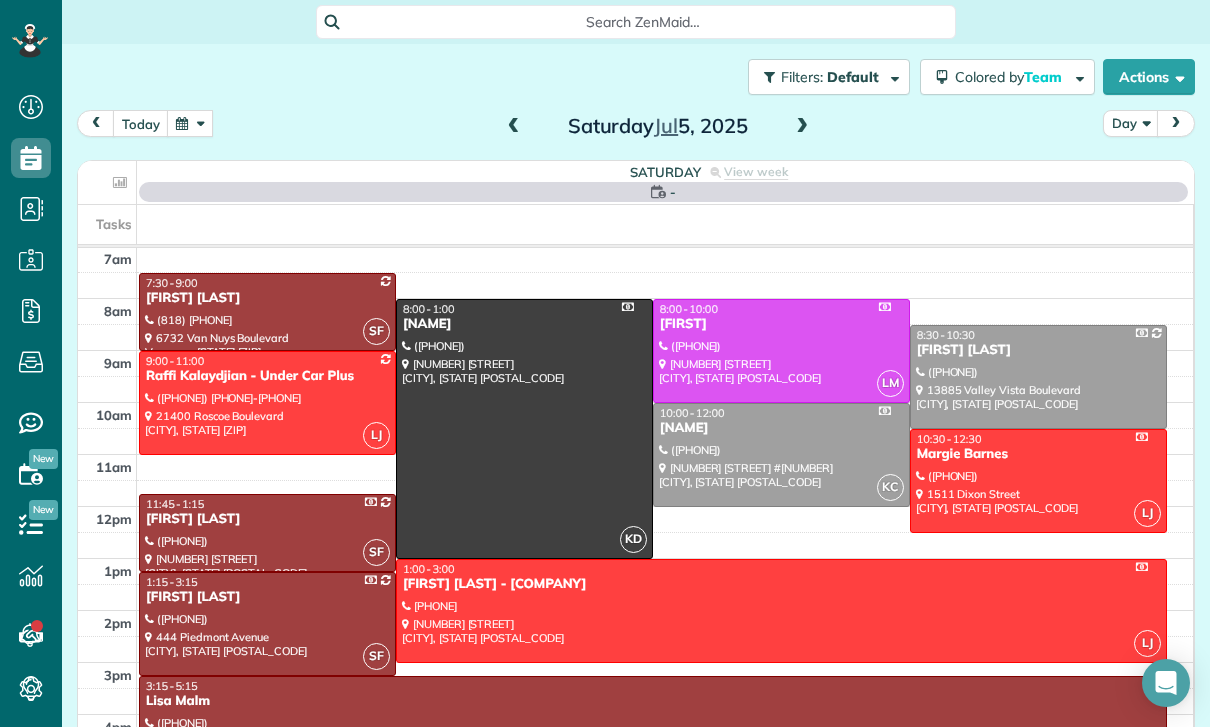 scroll, scrollTop: 157, scrollLeft: 0, axis: vertical 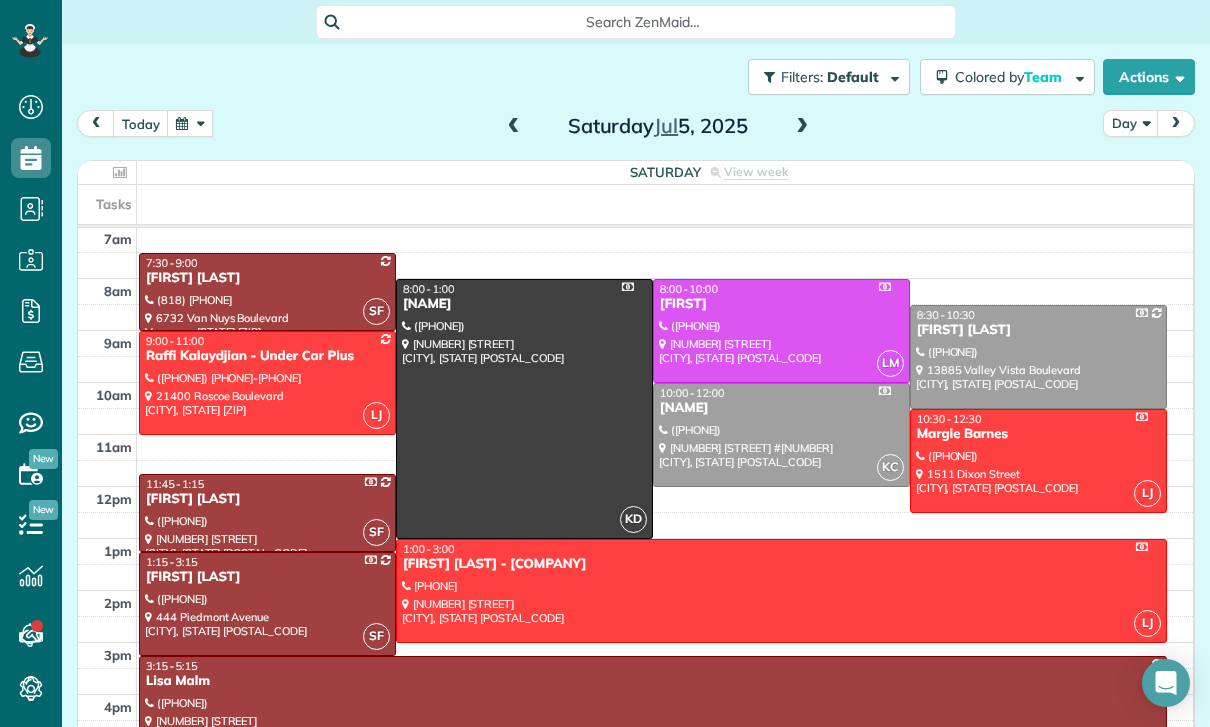 click at bounding box center [653, 708] 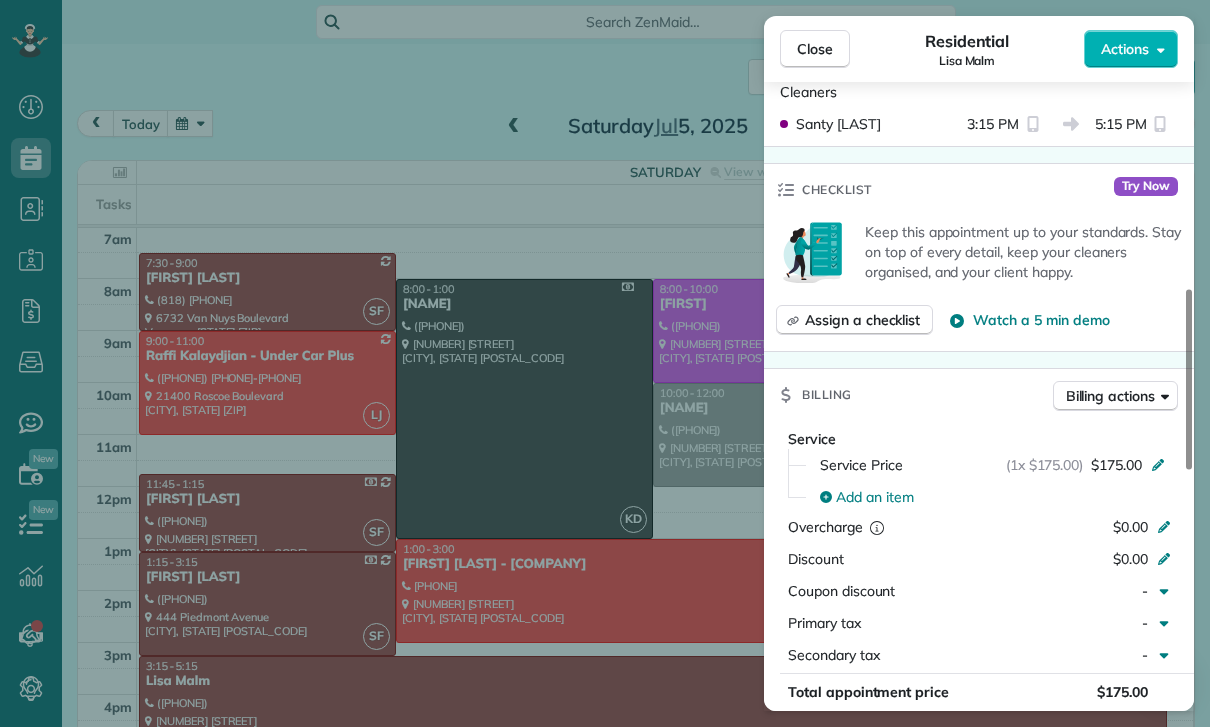 scroll, scrollTop: 958, scrollLeft: 0, axis: vertical 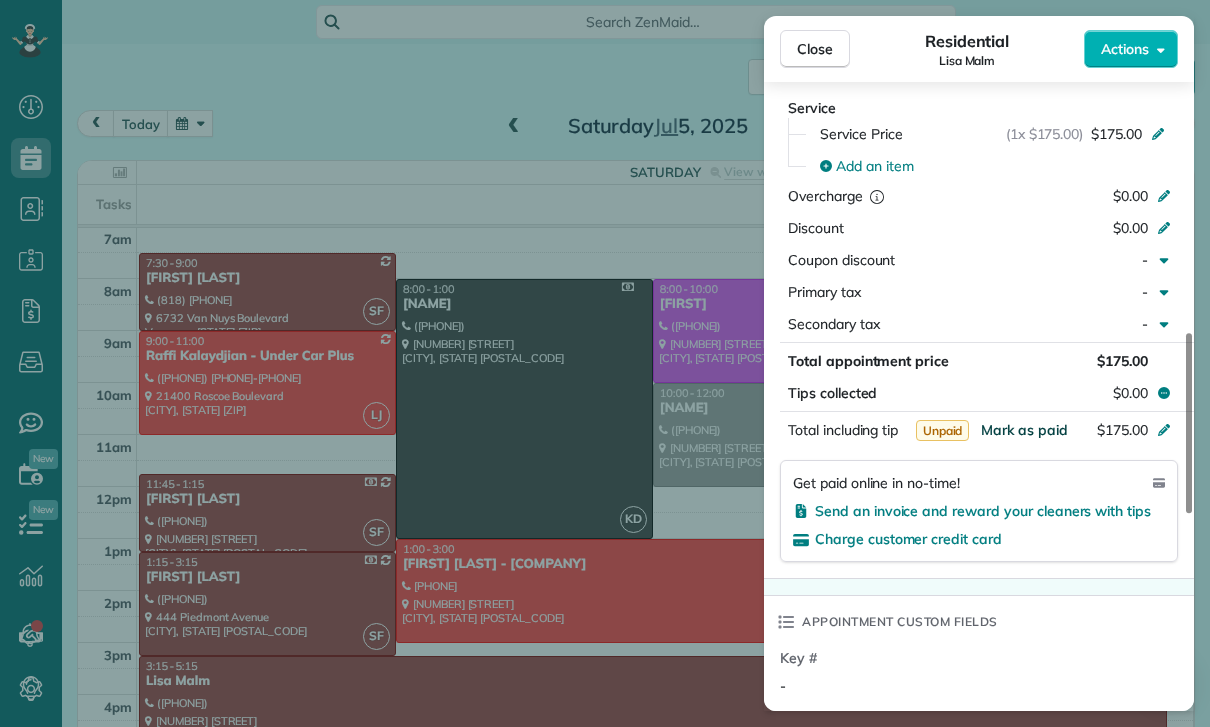 click on "Mark as paid" at bounding box center (1024, 430) 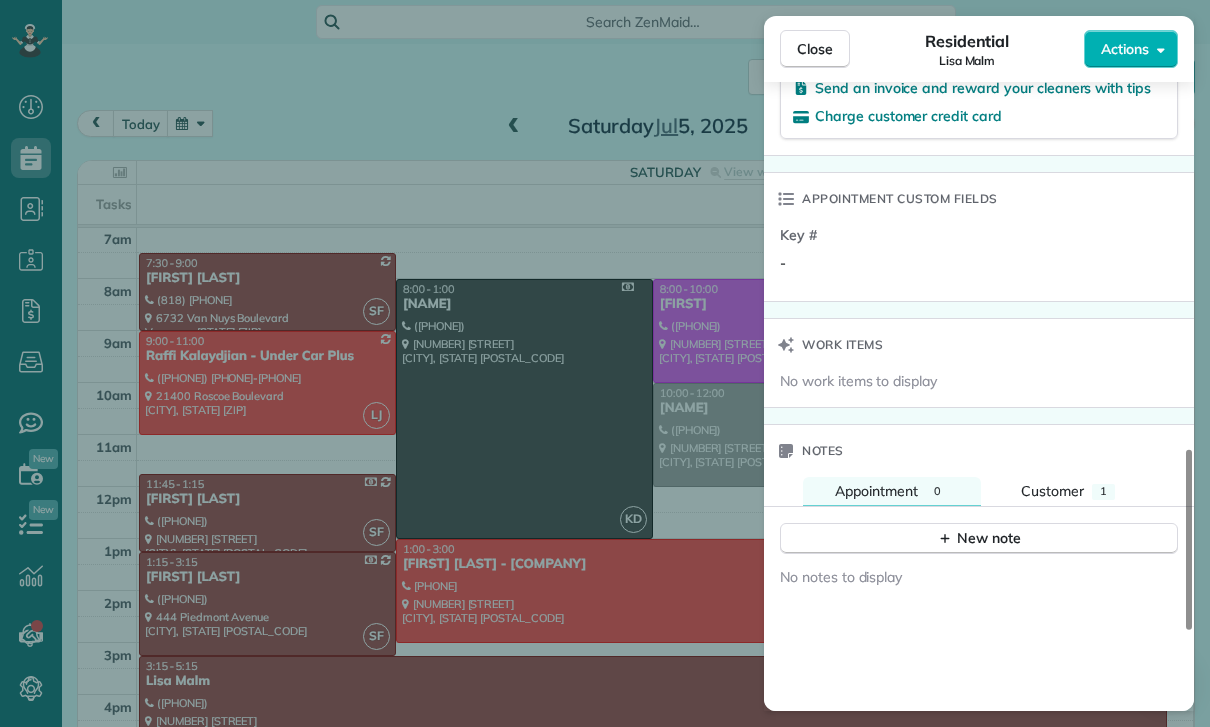 scroll, scrollTop: 1462, scrollLeft: 0, axis: vertical 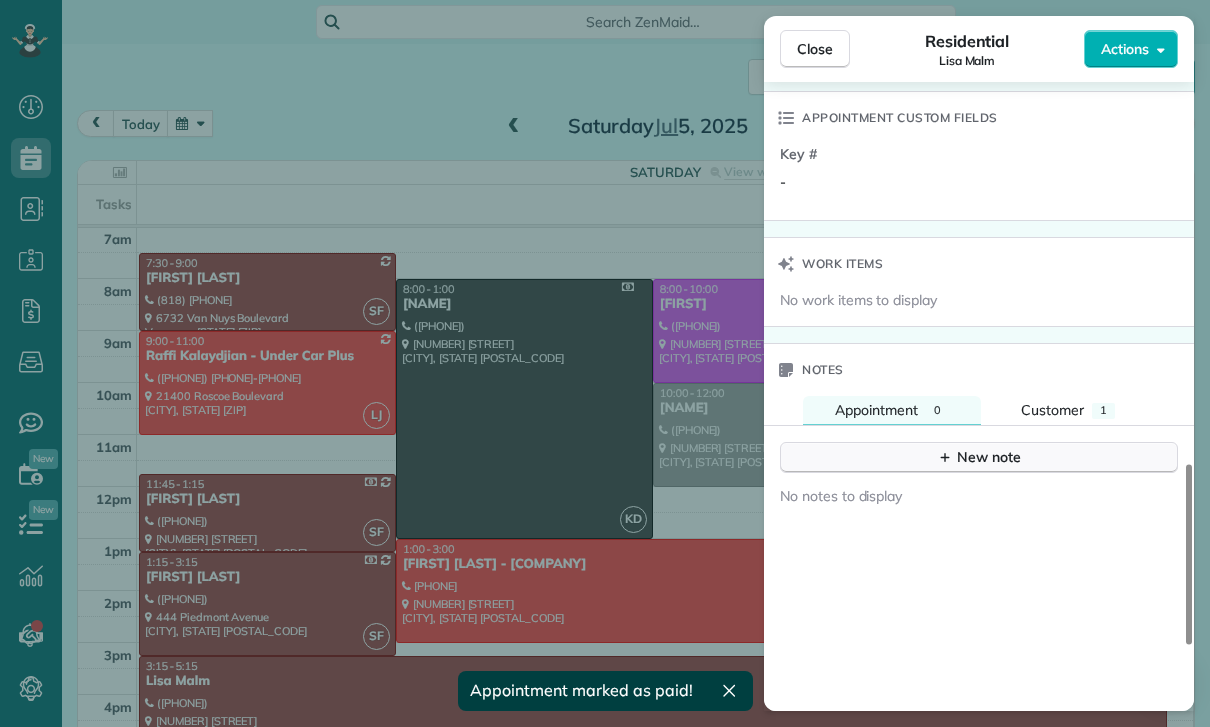 click on "New note" at bounding box center (979, 457) 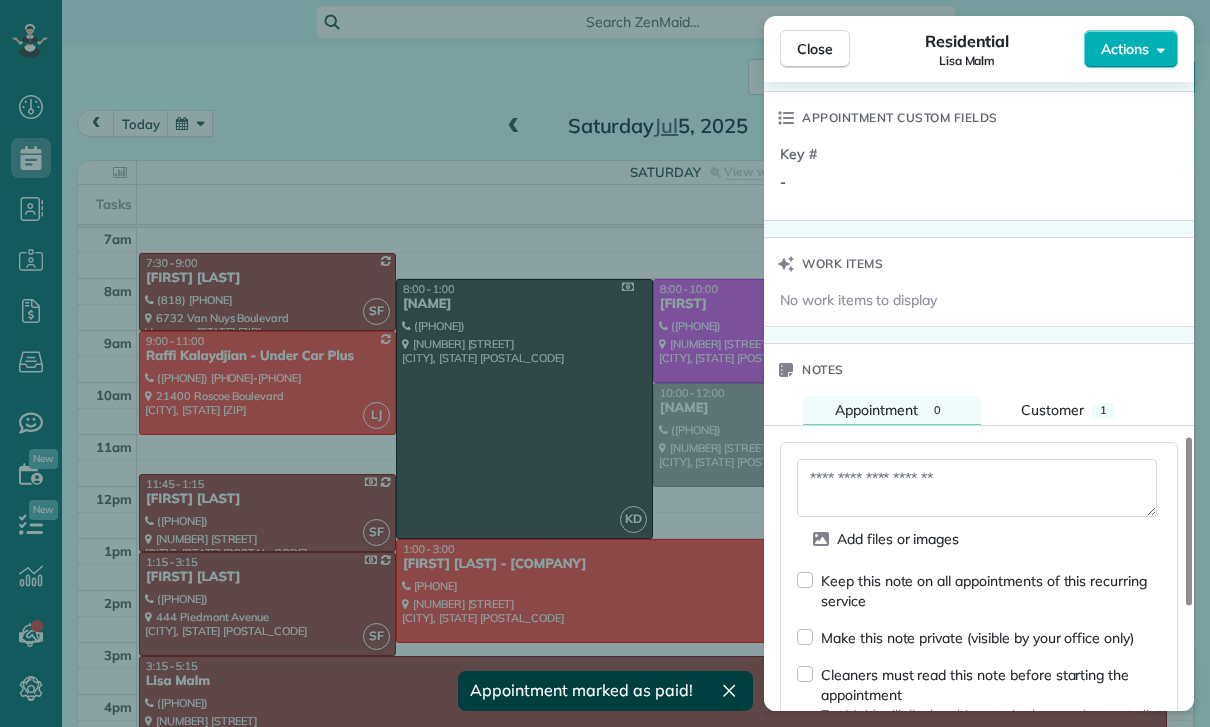 click at bounding box center (977, 488) 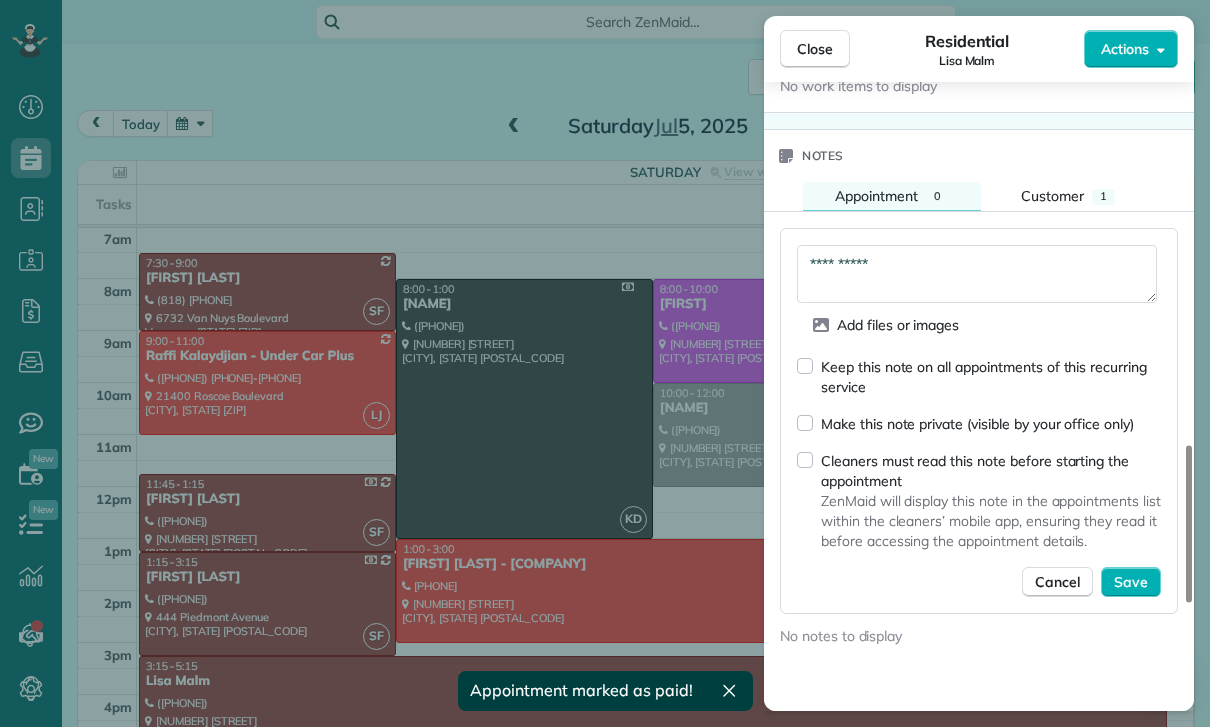 scroll, scrollTop: 1678, scrollLeft: 0, axis: vertical 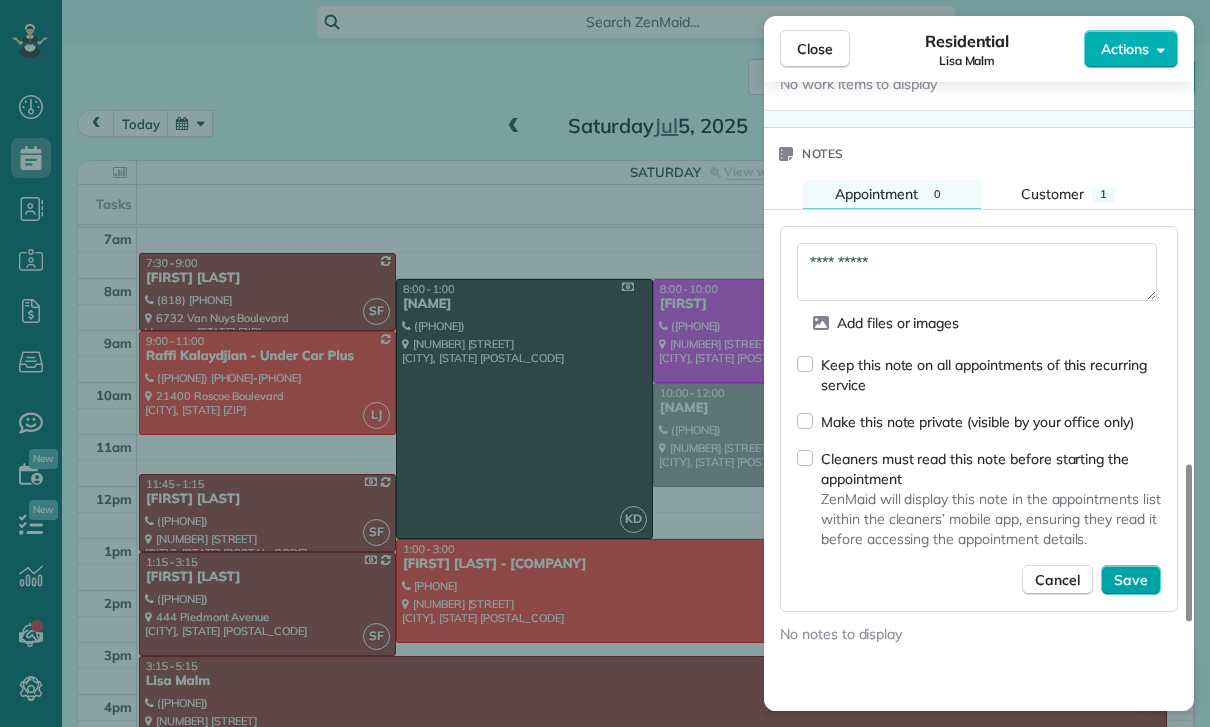 type on "**********" 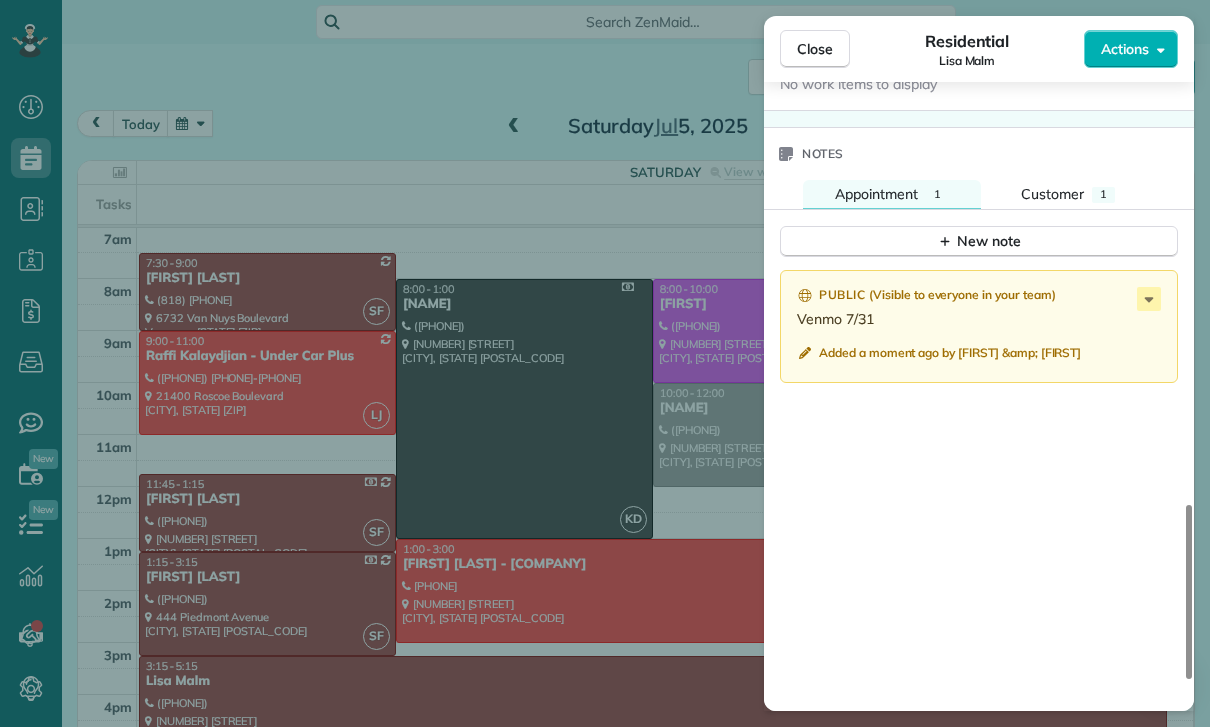 scroll, scrollTop: 144, scrollLeft: 0, axis: vertical 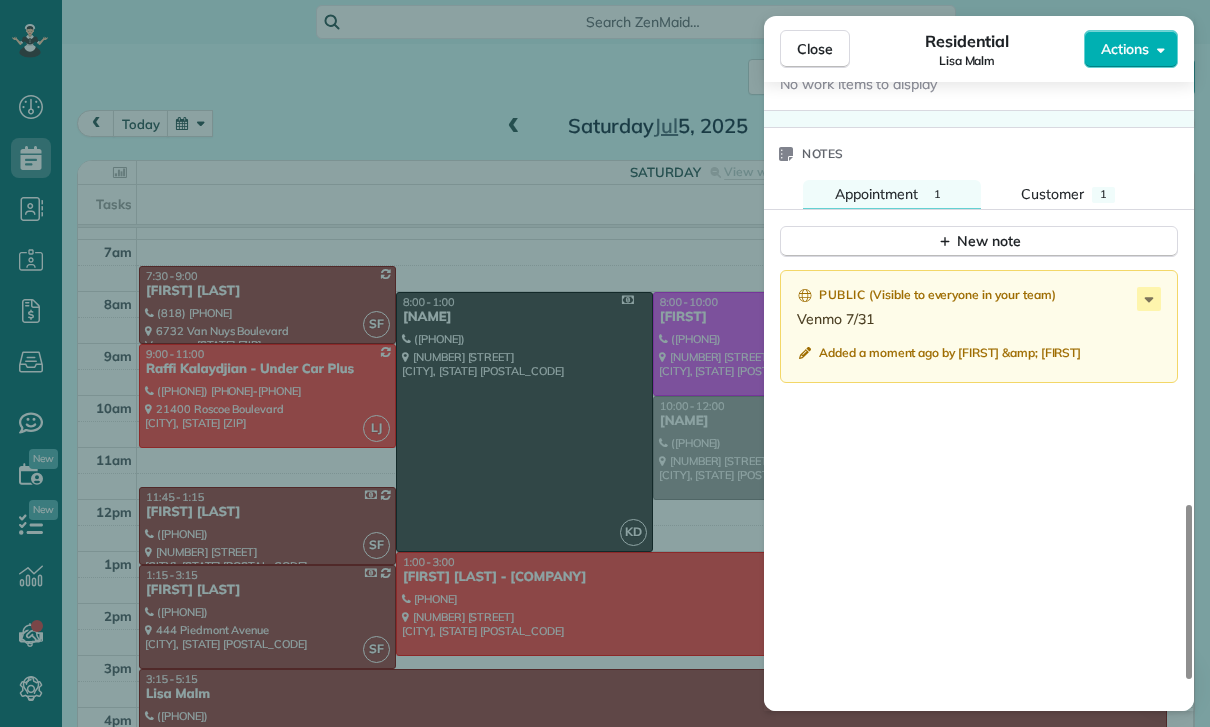 click on "Close Residential Lisa Malm Actions Status Confirmed Lisa Malm · Open profile HOME (323) 899-4760 Copy No email on record Add email View Details Residential Saturday, July 05, 2025 3:15 PM 5:15 PM 2 hours and 0 minutes Repeats every 2 weeks Edit recurring service Previous (Jun 17) Next (Jul 17) 2745 Mira Vista Glendale CA 91208 Service was not rated yet Cleaners Time in and out Assign Invite Team Santy Cleaners Santy   Flores 3:15 PM 5:15 PM Checklist Try Now Keep this appointment up to your standards. Stay on top of every detail, keep your cleaners organised, and your client happy. Assign a checklist Watch a 5 min demo Billing Billing actions Service Service Price (1x $175.00) $175.00 Add an item Overcharge $0.00 Discount $0.00 Coupon discount - Primary tax - Secondary tax - Total appointment price $175.00 Tips collected $0.00 Paid Total including tip $175.00 Get paid online in no-time! Send an invoice and reward your cleaners with tips Charge customer credit card Appointment custom fields Key # - Notes 1 1" at bounding box center [605, 363] 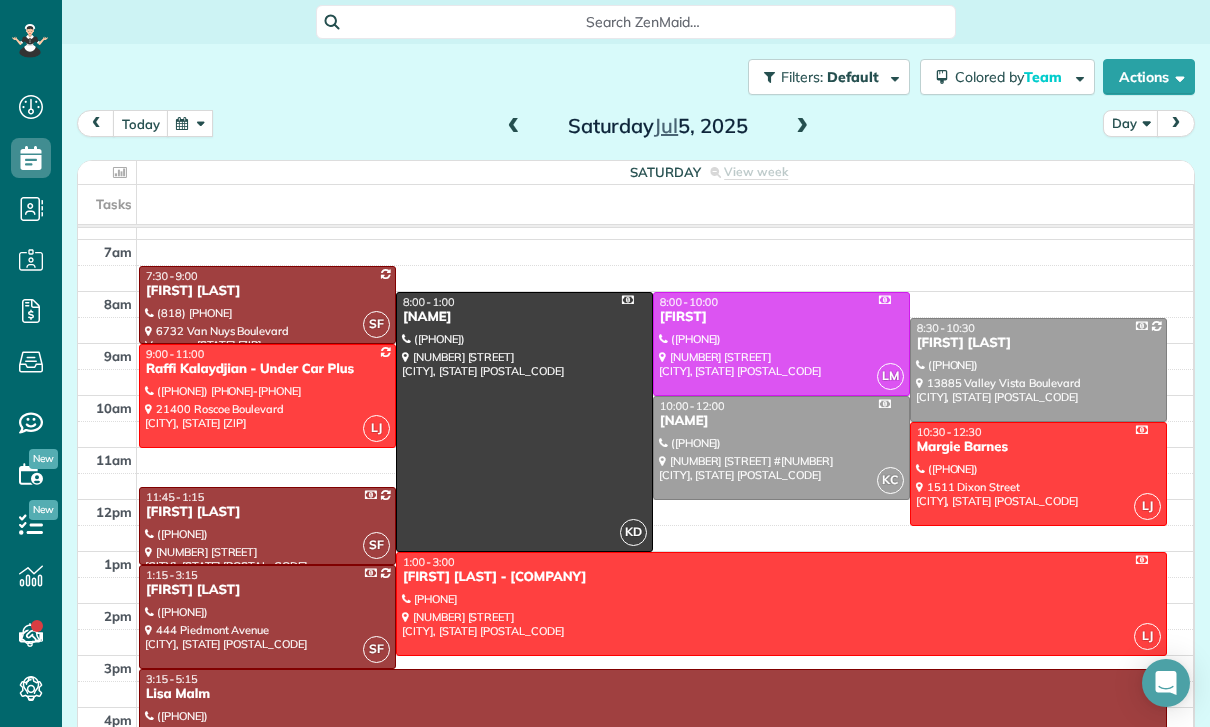 click at bounding box center [190, 123] 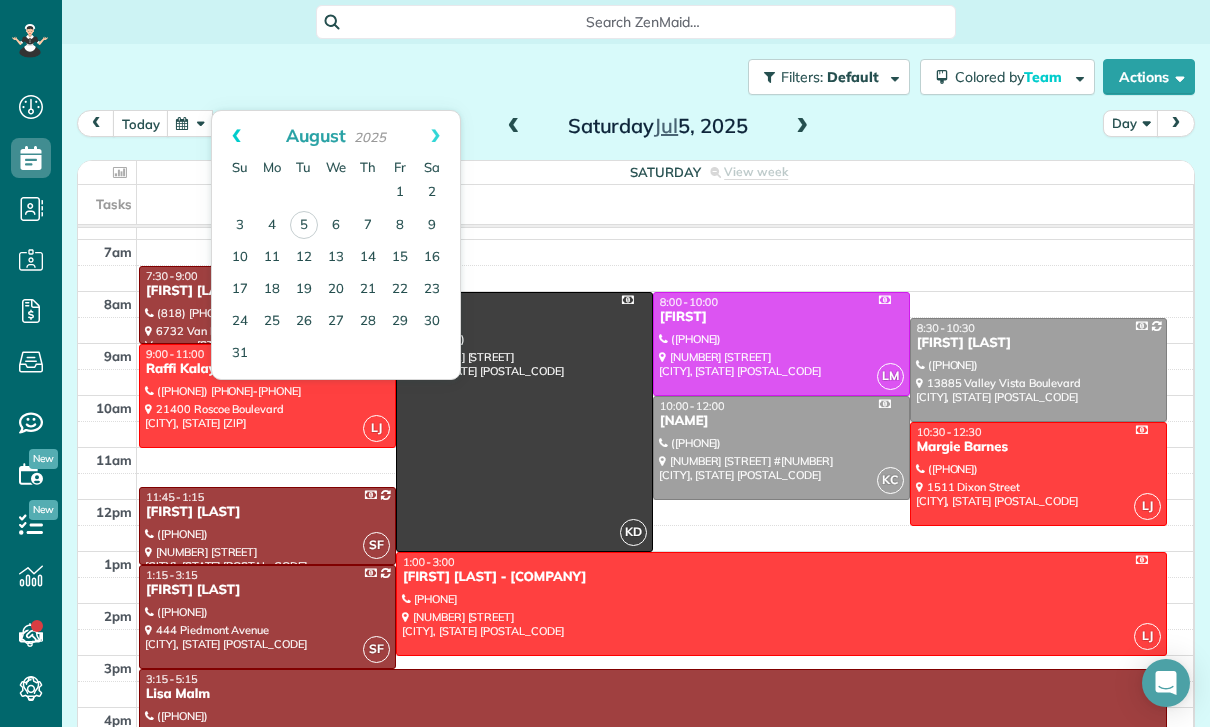 click on "Prev" at bounding box center (236, 136) 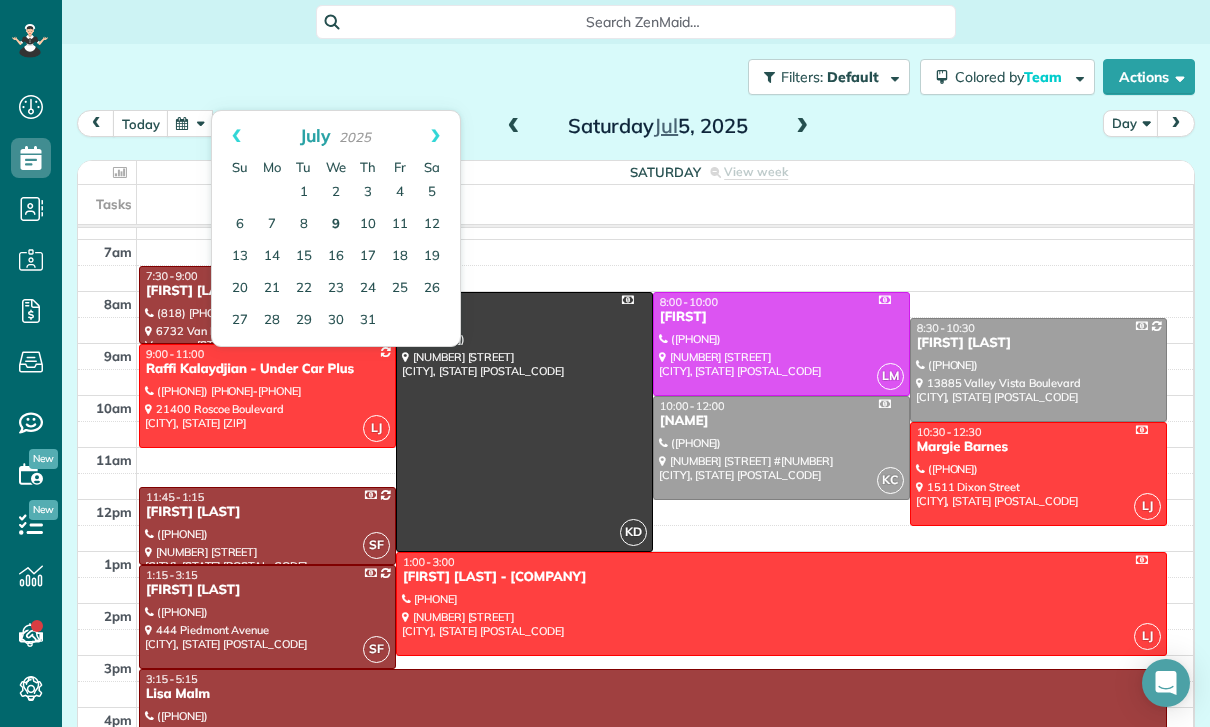 click on "9" at bounding box center [336, 225] 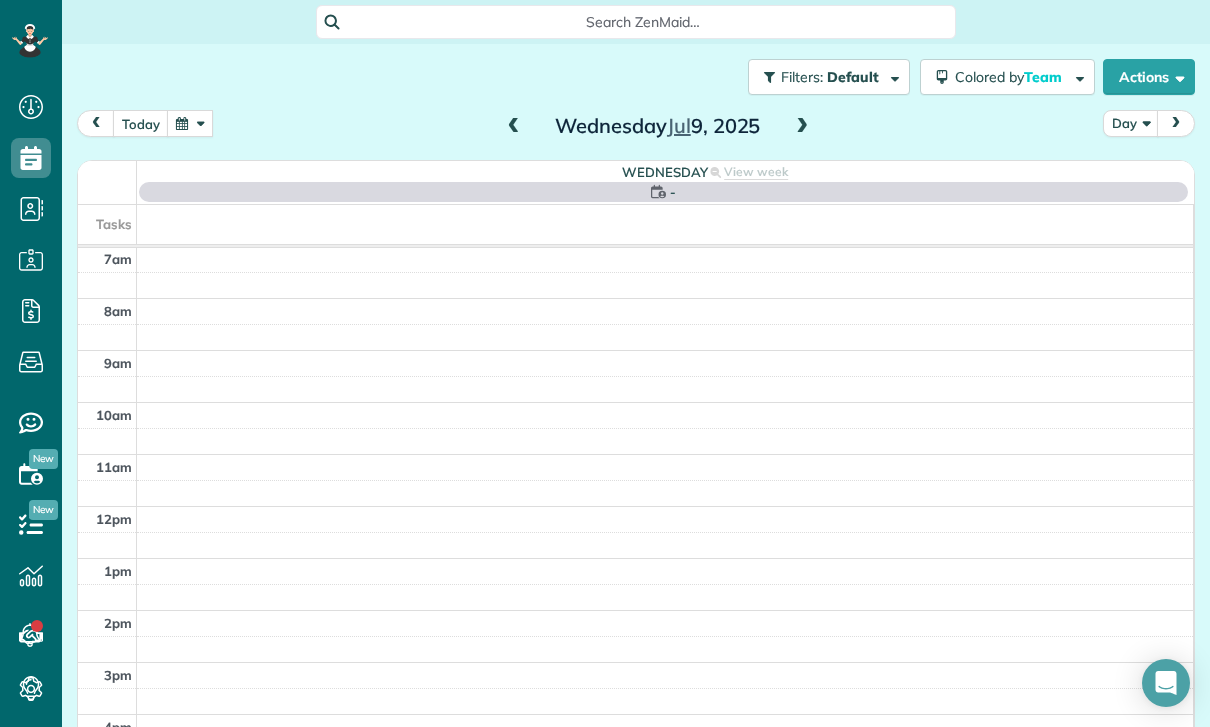 scroll, scrollTop: 157, scrollLeft: 0, axis: vertical 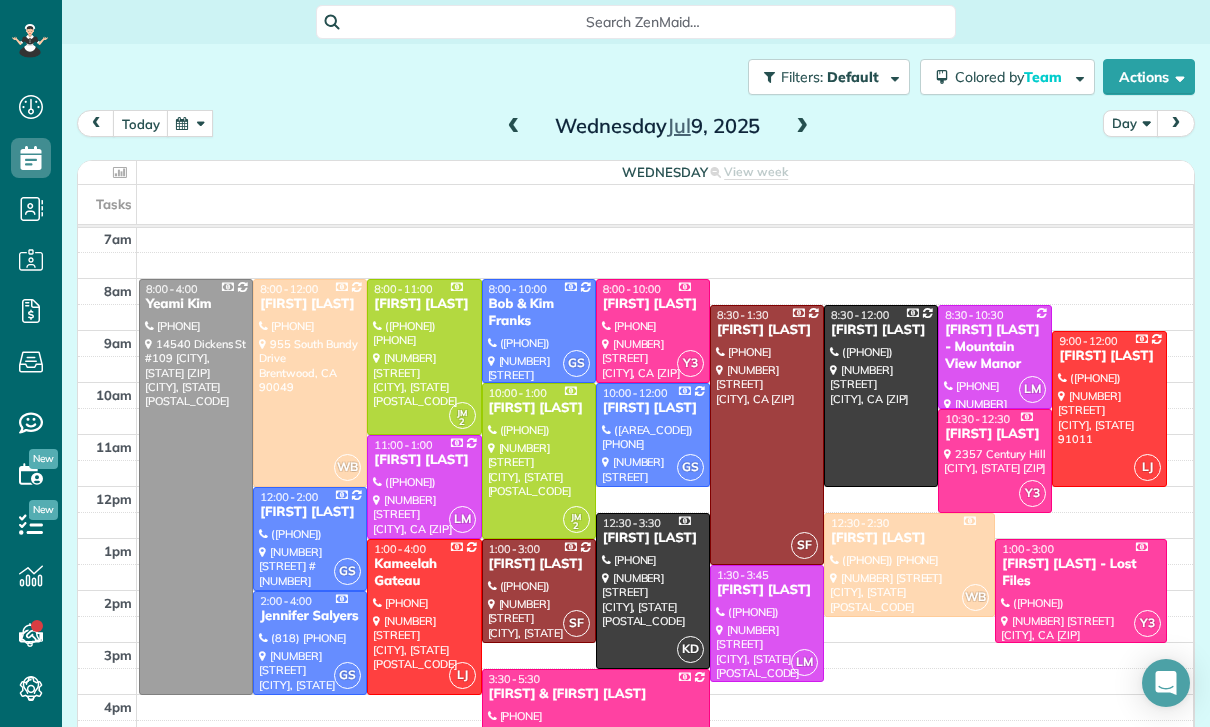 click at bounding box center [767, 623] 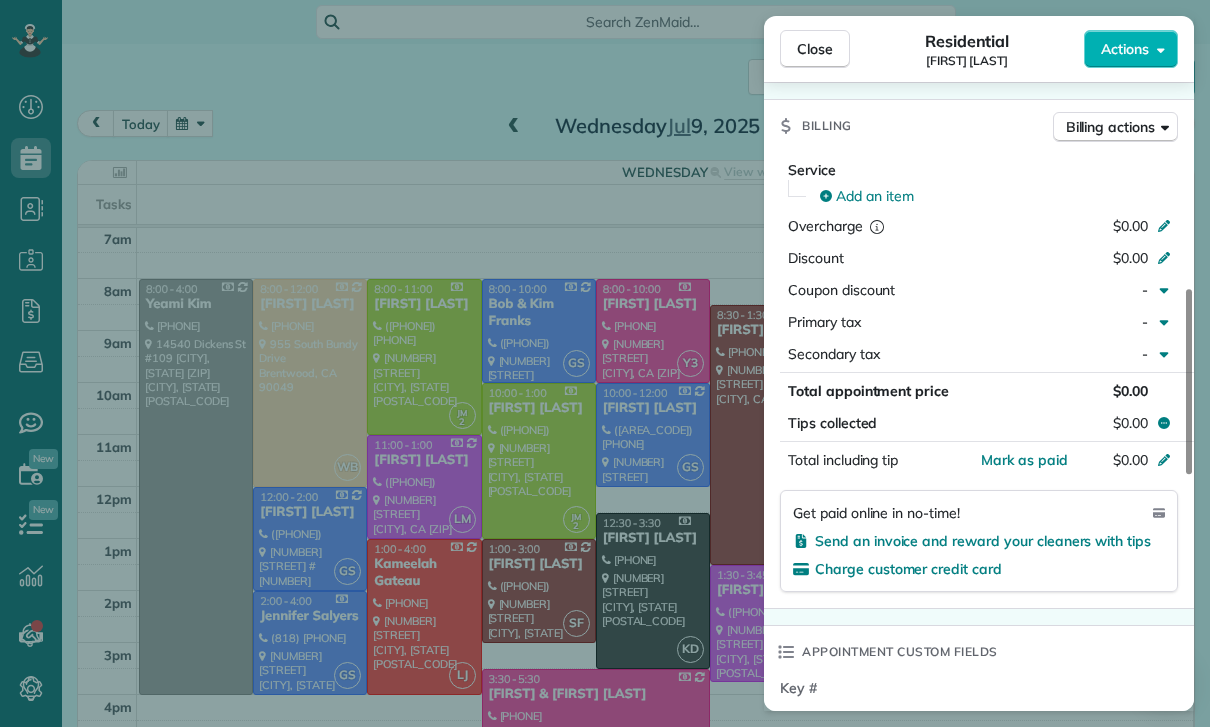 scroll, scrollTop: 876, scrollLeft: 0, axis: vertical 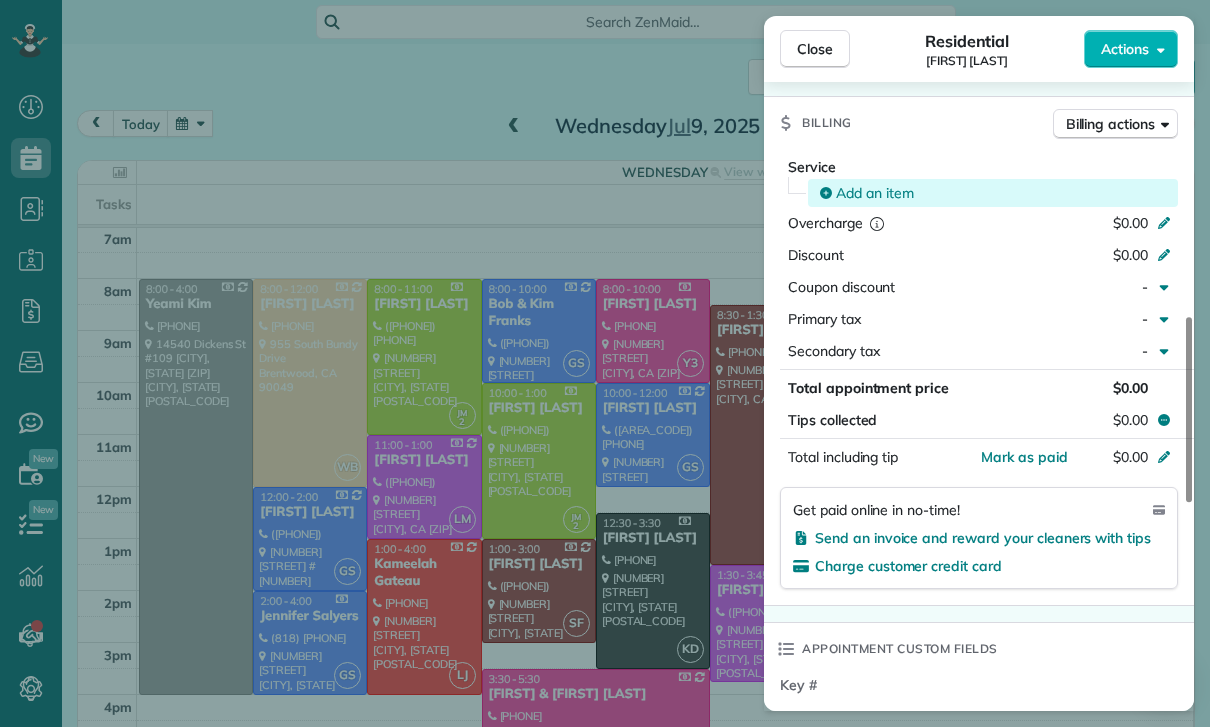 click on "Add an item" at bounding box center (875, 193) 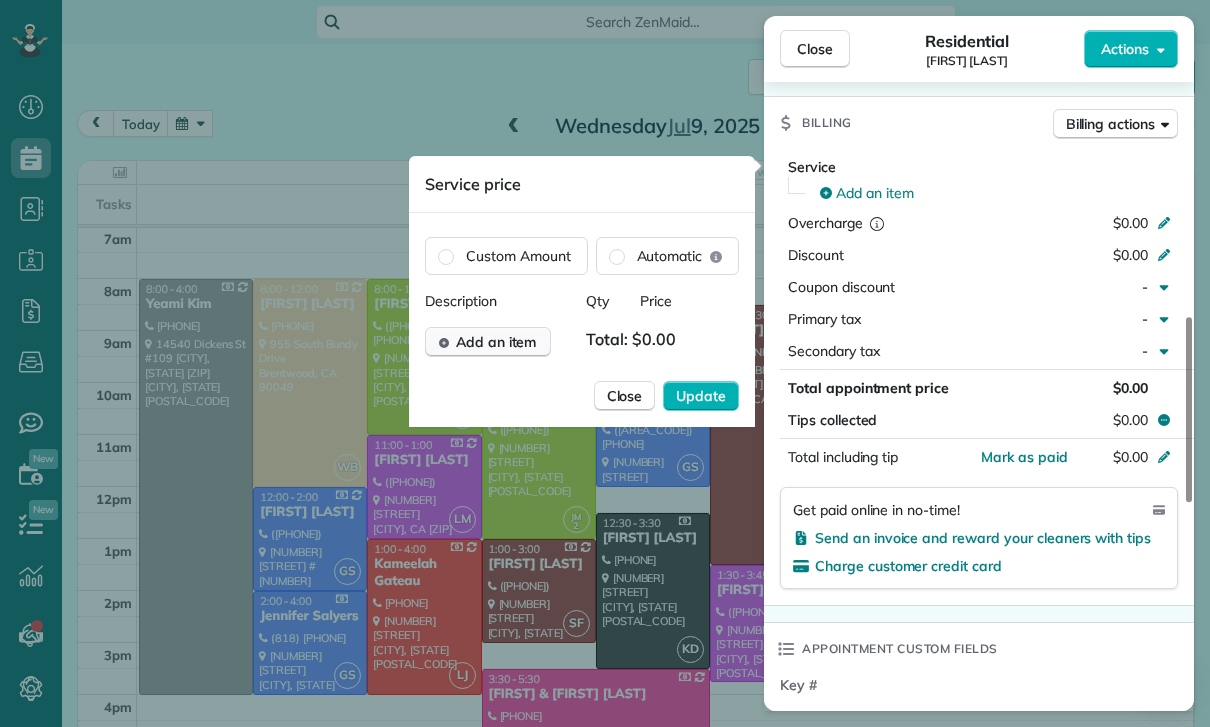 click on "Add an item" at bounding box center [496, 342] 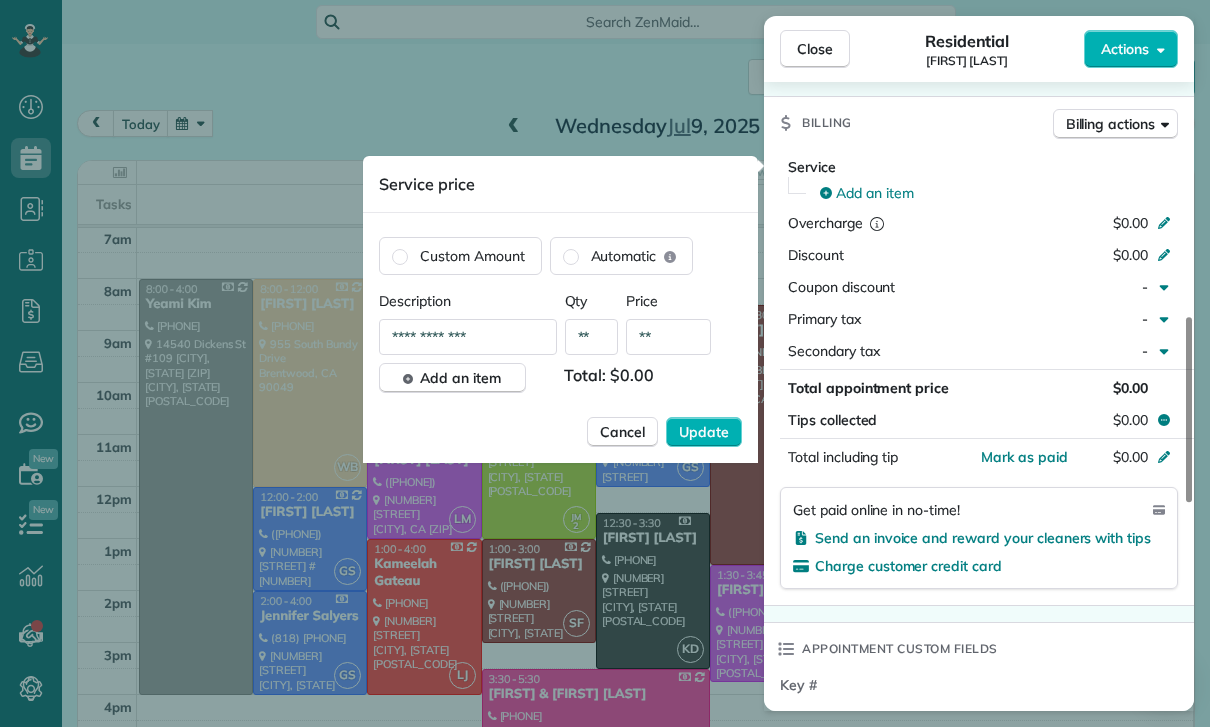 click on "**" at bounding box center (668, 337) 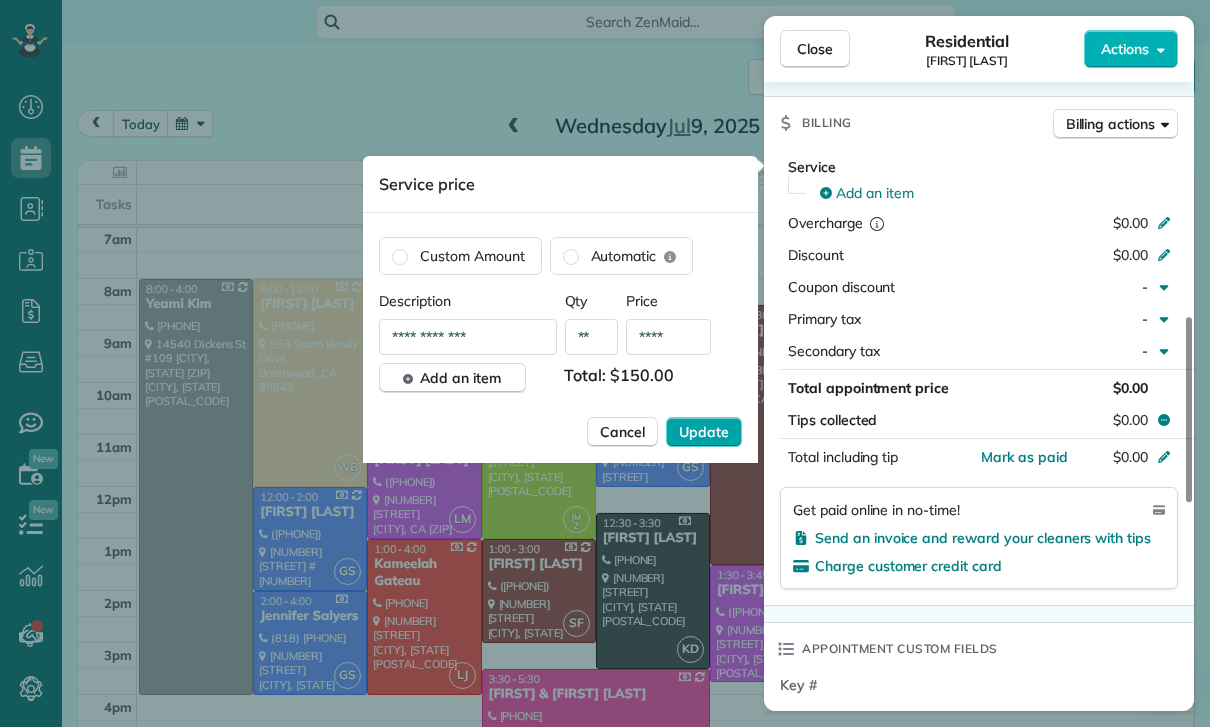 type on "****" 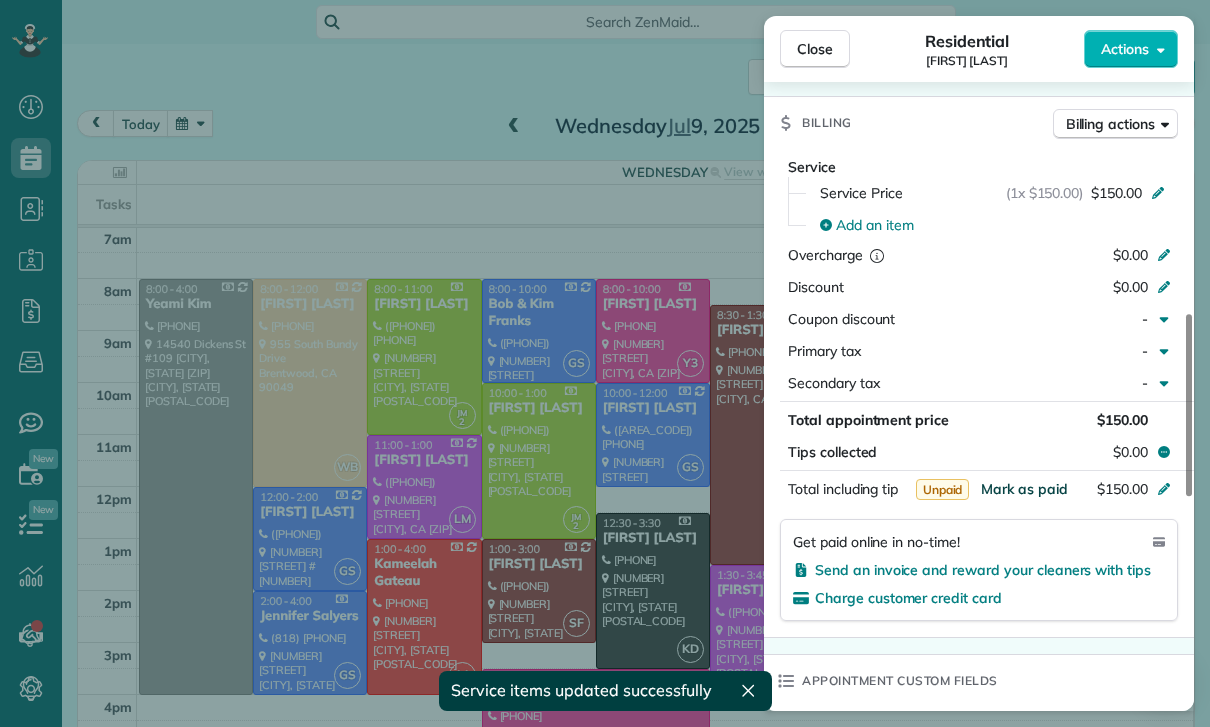 click on "Mark as paid" at bounding box center [1024, 489] 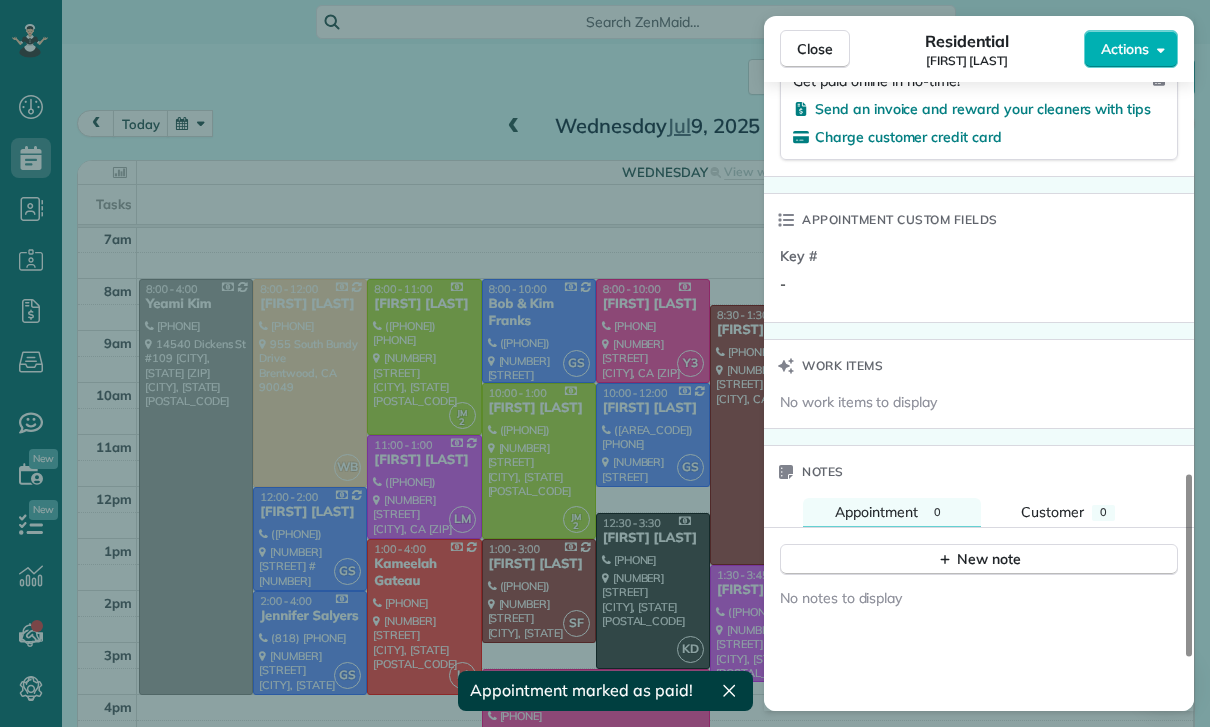 scroll, scrollTop: 1669, scrollLeft: 0, axis: vertical 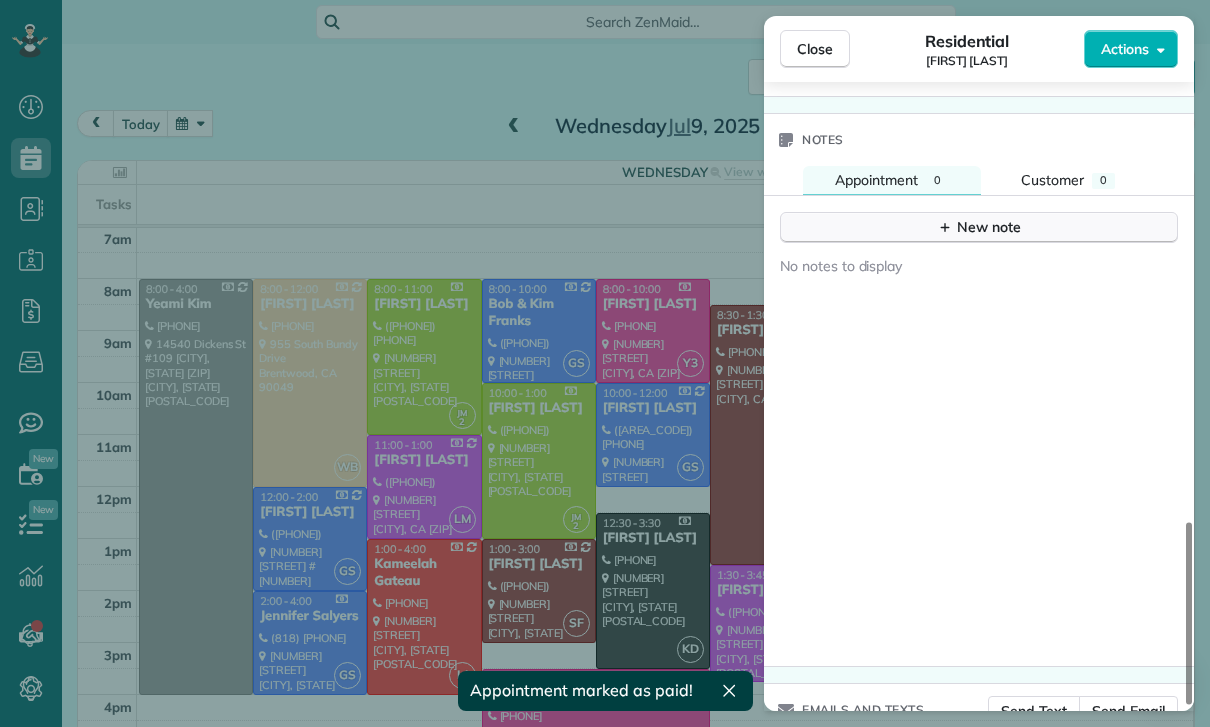 click on "New note" at bounding box center (979, 227) 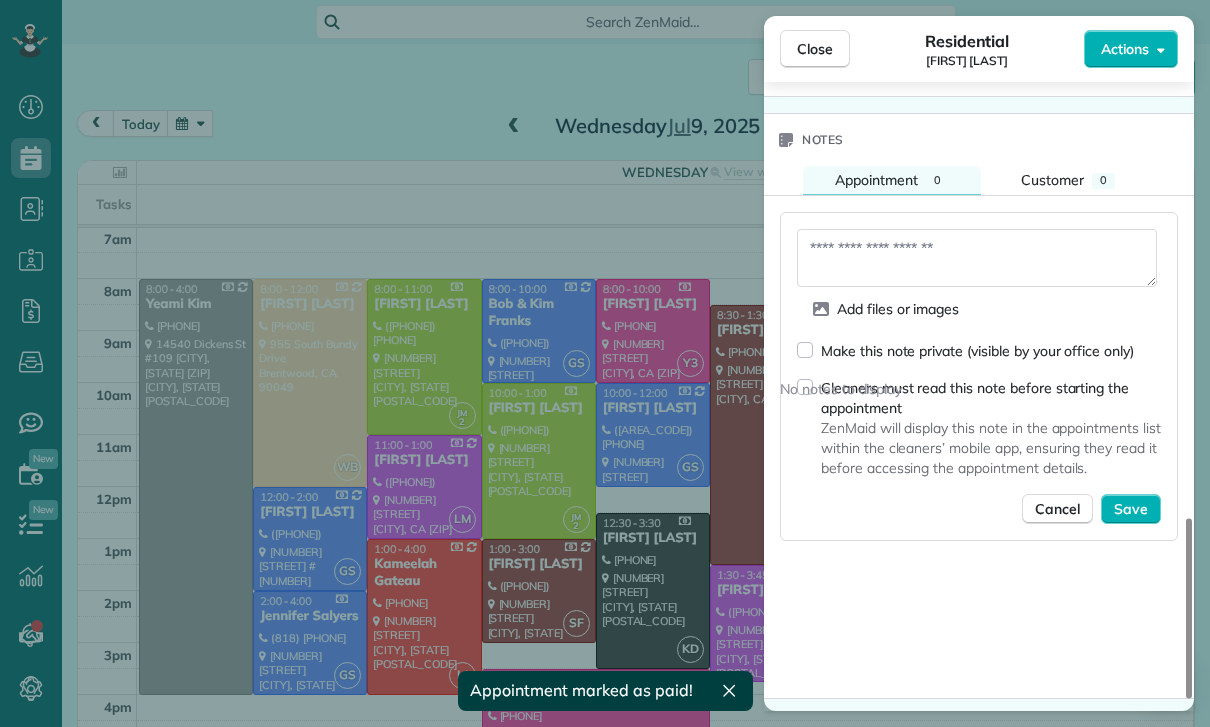 click at bounding box center (977, 258) 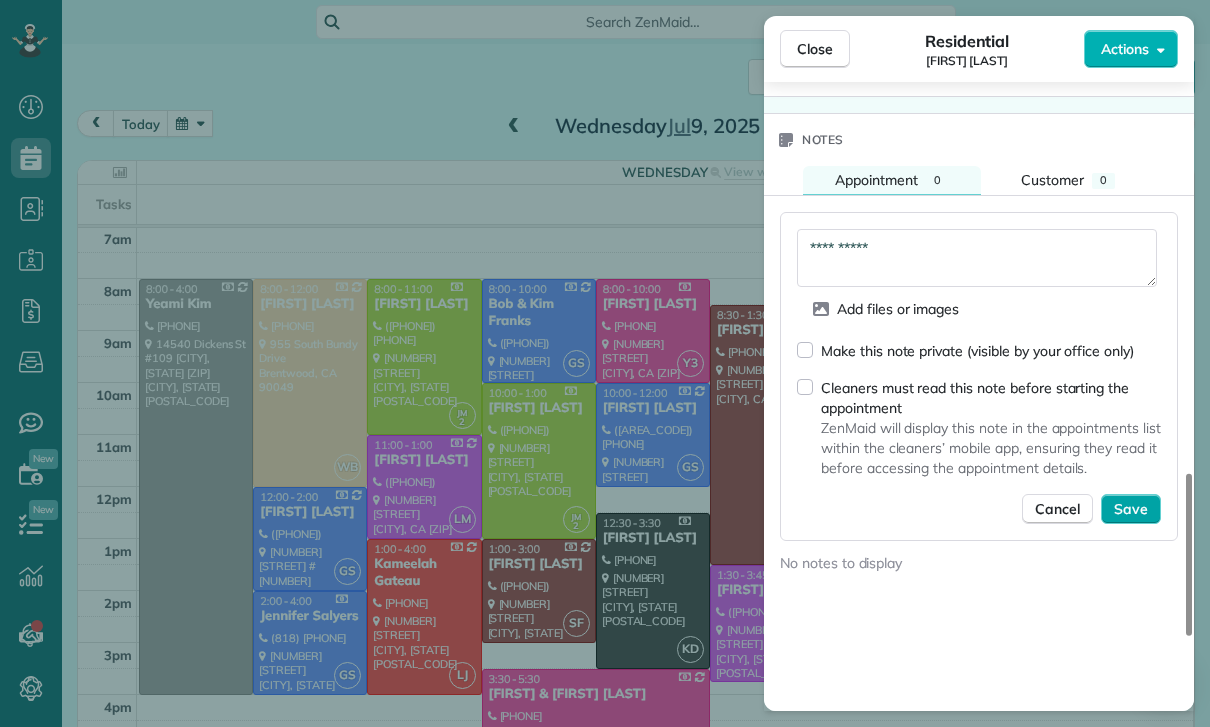 type on "**********" 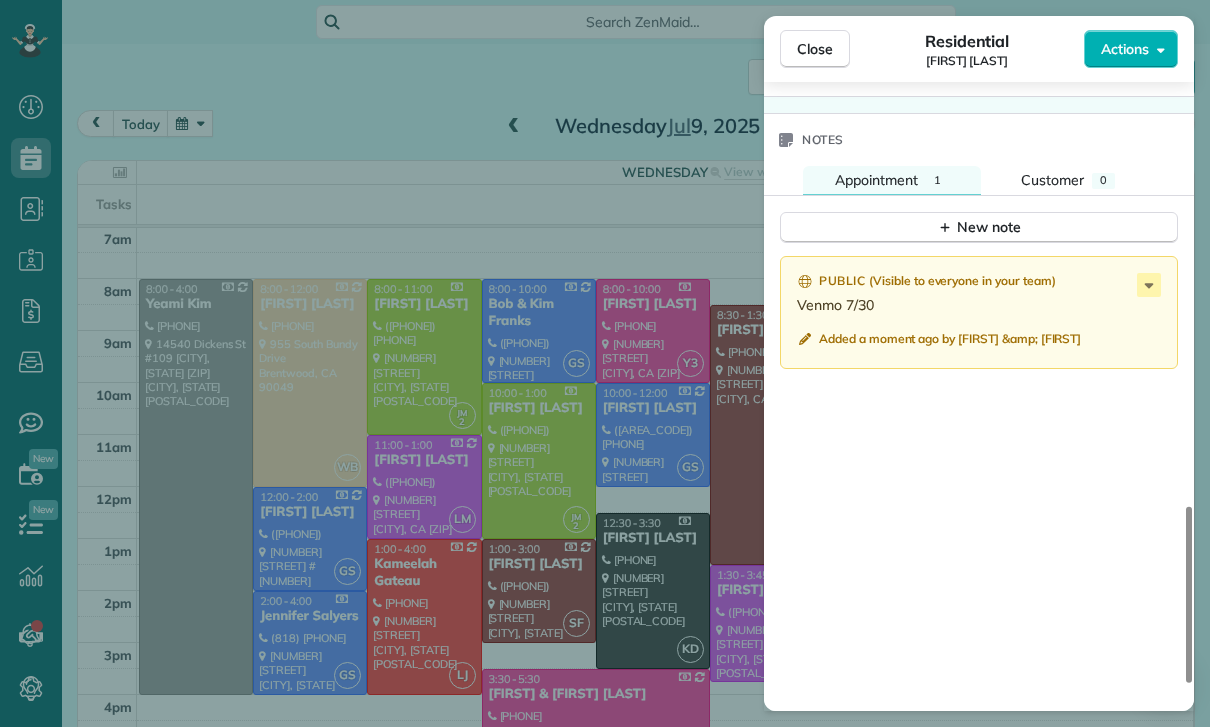 click on "Close Residential Melissa Rubin Actions Status Confirmed Melissa Rubin · Open profile MOBILE (818) 261-7456 Copy No email on record Add email View Details Residential Wednesday, July 09, 2025 1:30 PM 3:45 PM 2 hours and 15 minutes One time 4303 Bakman Ave. Studio City CA 91602 Service was not rated yet Cleaners Time in and out Assign Invite Team Leslie Miranda Cleaners Leslie Mirnada   1:30 PM 3:45 PM Checklist Try Now Keep this appointment up to your standards. Stay on top of every detail, keep your cleaners organised, and your client happy. Assign a checklist Watch a 5 min demo Billing Billing actions Service Service Price (1x $150.00) $150.00 Add an item Overcharge $0.00 Discount $0.00 Coupon discount - Primary tax - Secondary tax - Total appointment price $150.00 Tips collected $0.00 Paid Total including tip $150.00 Get paid online in no-time! Send an invoice and reward your cleaners with tips Charge customer credit card Appointment custom fields Key # - Work items No work items to display Notes 1 0 ( )" at bounding box center [605, 363] 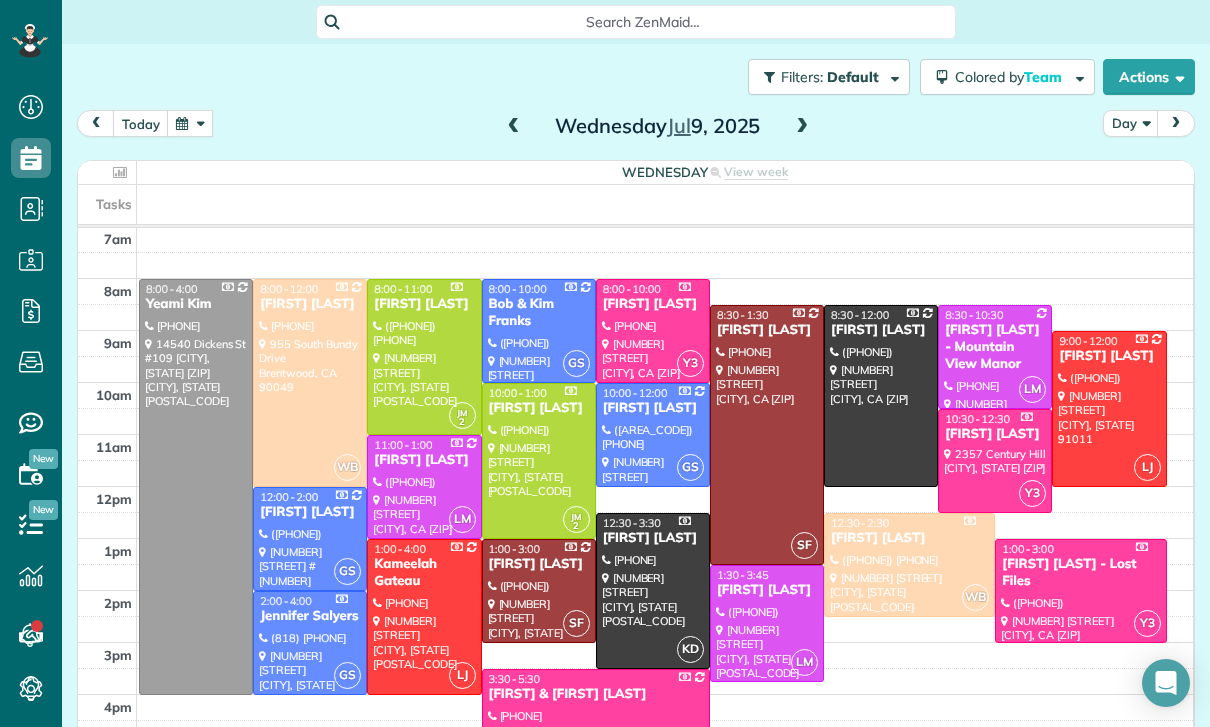 click at bounding box center [190, 123] 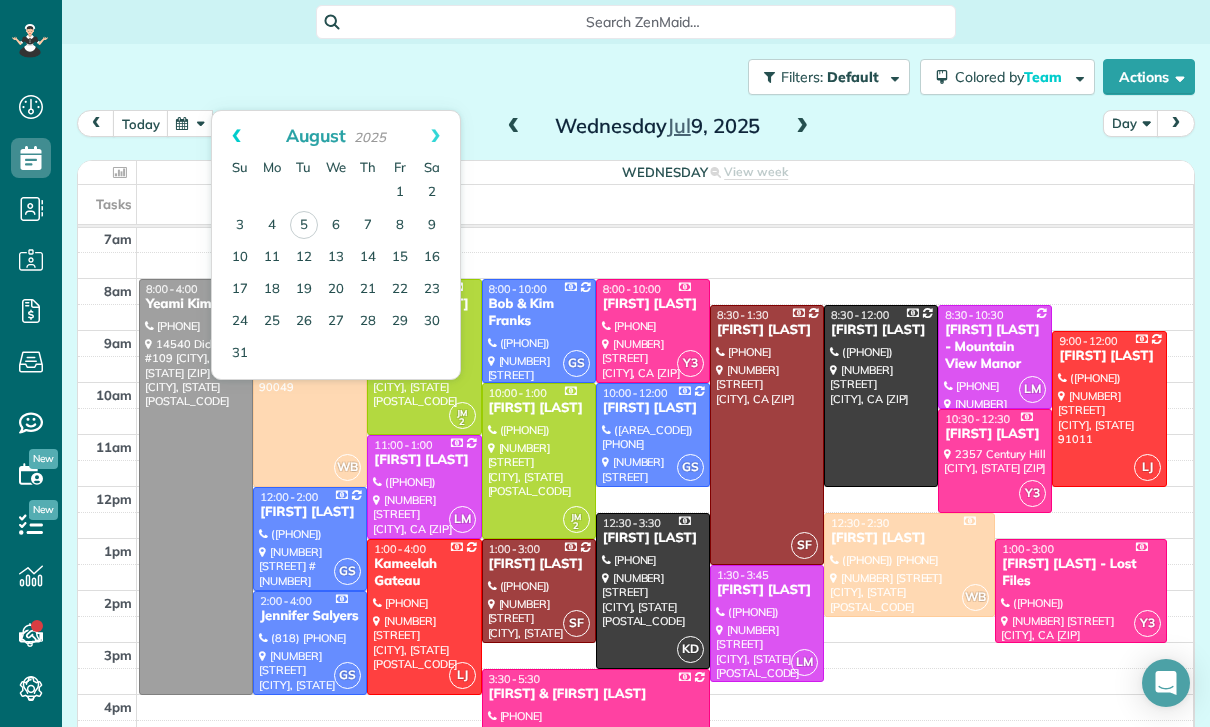 click on "Prev" at bounding box center (236, 136) 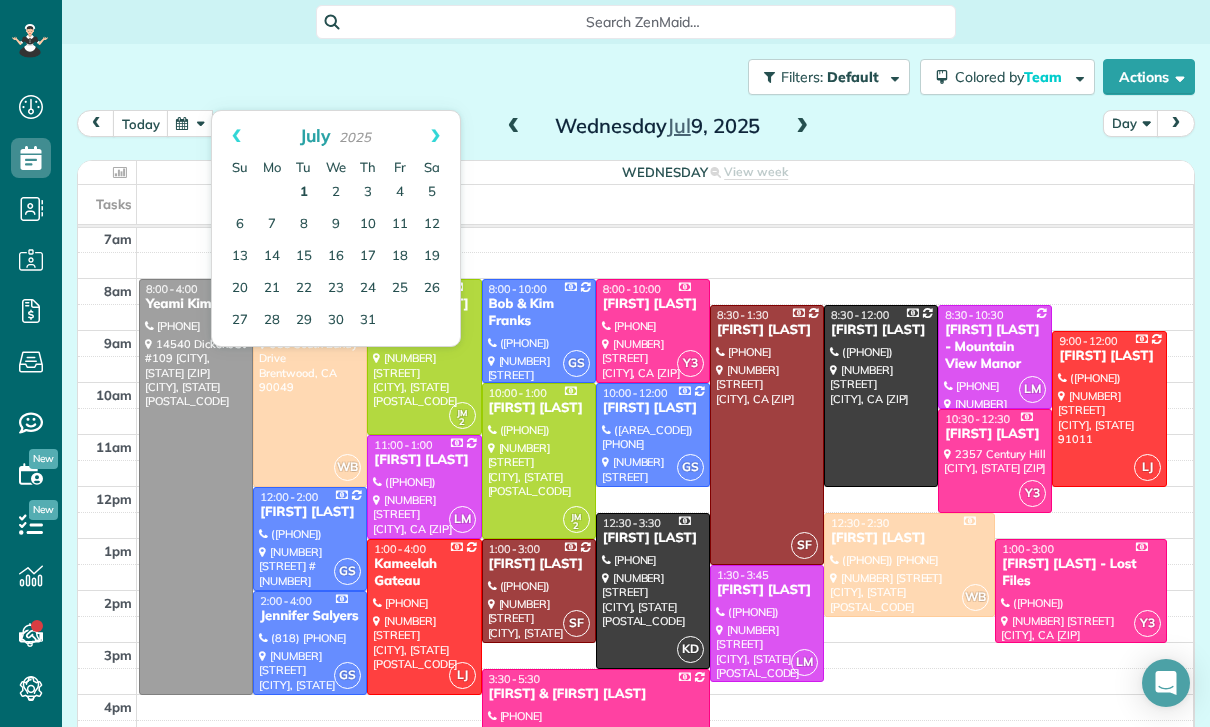 click on "1" at bounding box center [304, 193] 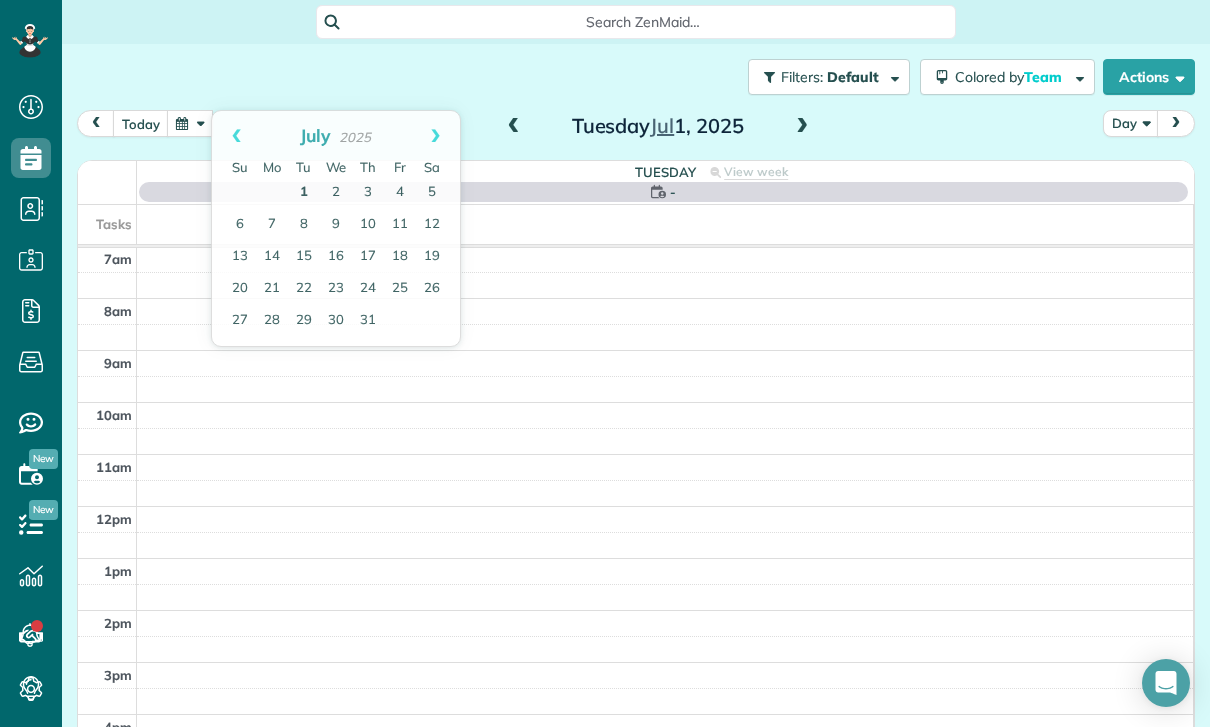 scroll, scrollTop: 157, scrollLeft: 0, axis: vertical 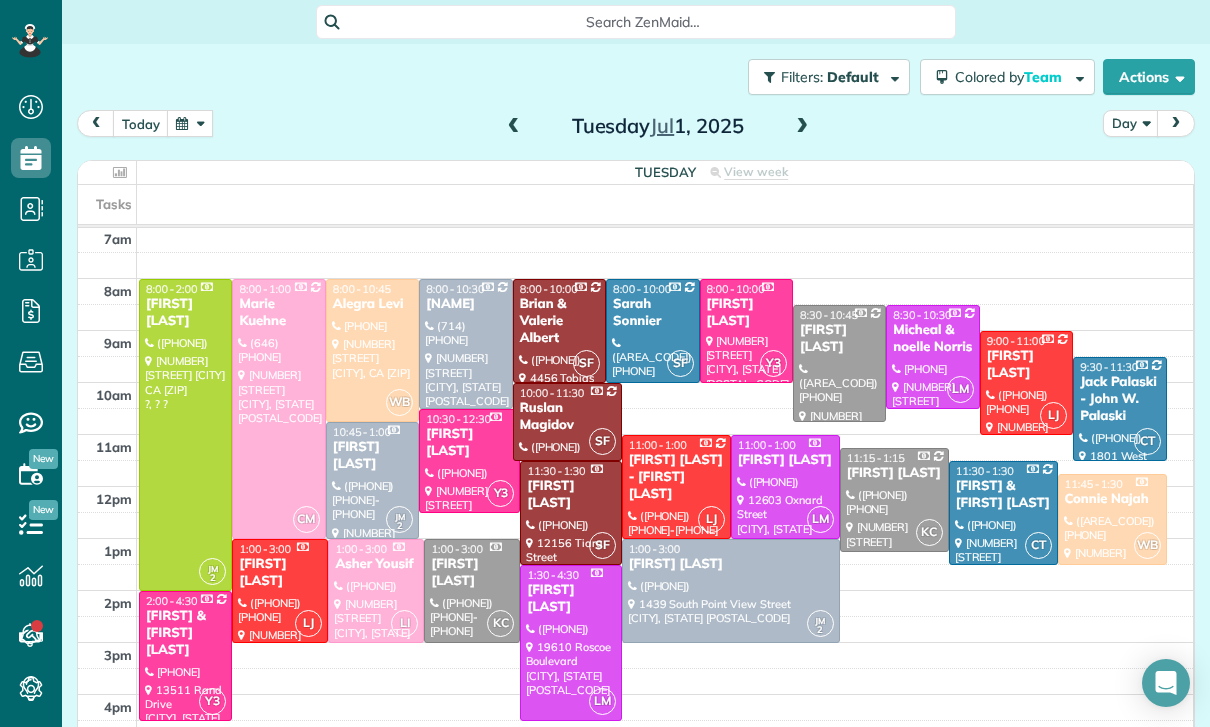 click at bounding box center [731, 591] 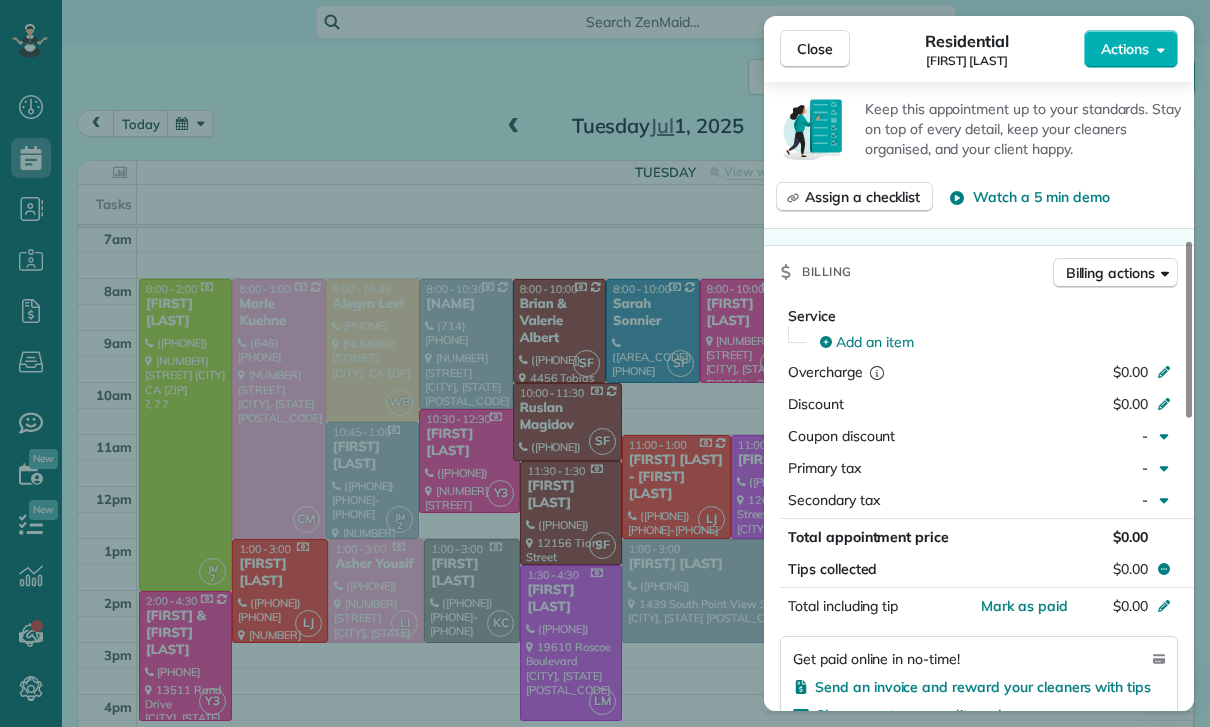 scroll, scrollTop: 857, scrollLeft: 0, axis: vertical 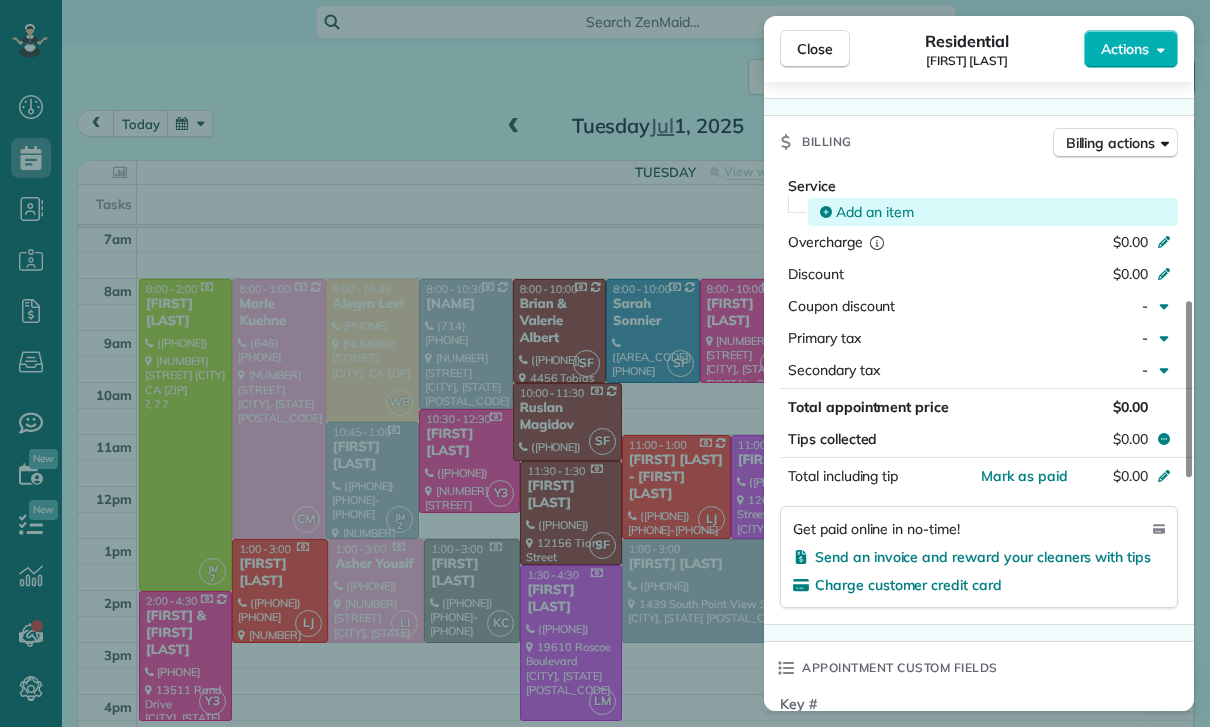 click on "Add an item" at bounding box center (875, 212) 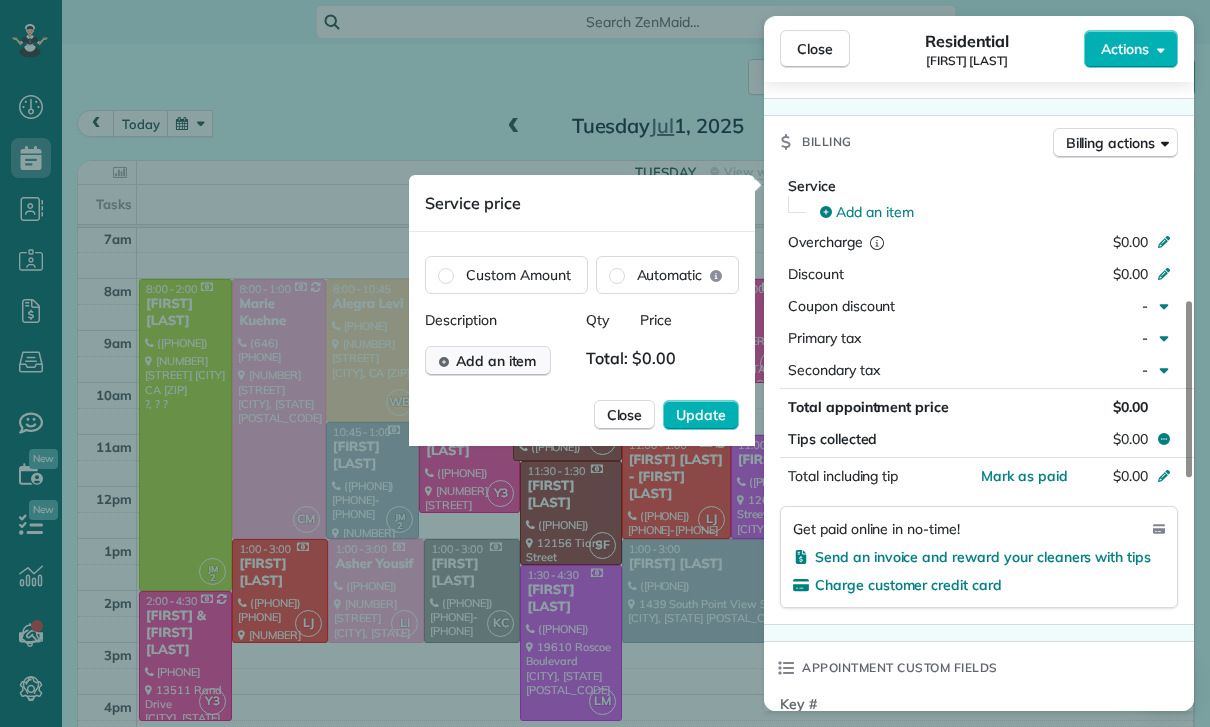 click on "Add an item" at bounding box center [488, 361] 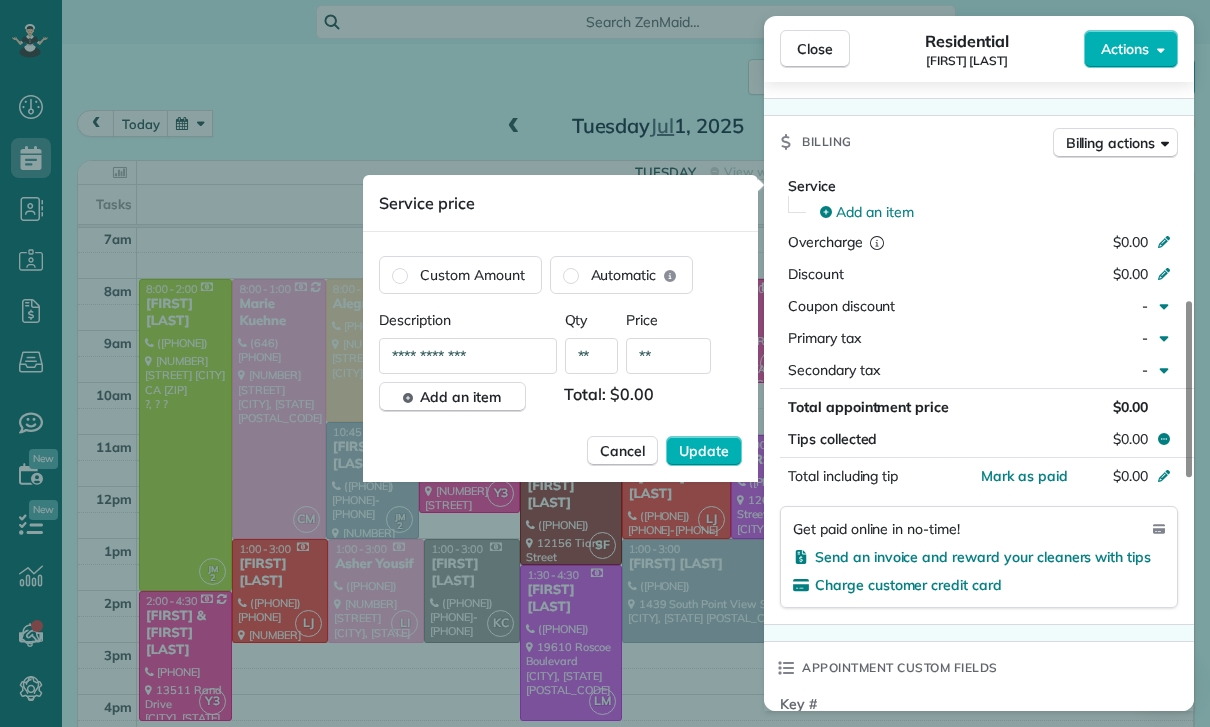 click on "**" at bounding box center (668, 356) 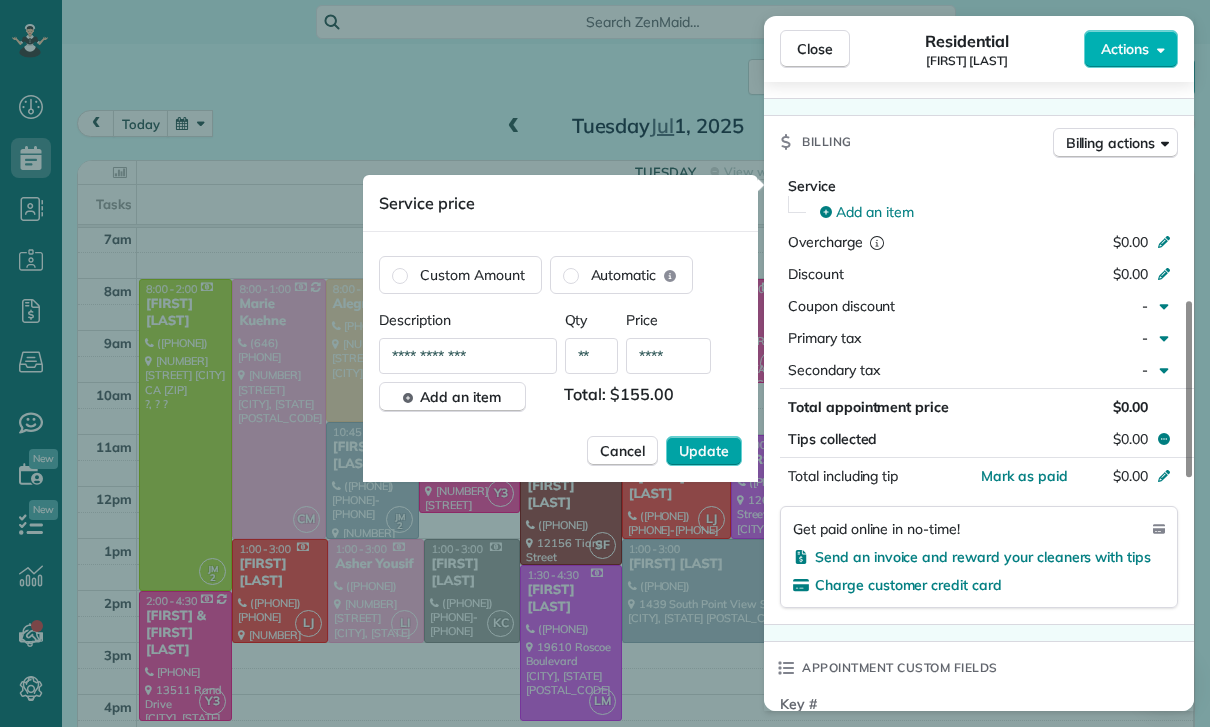 type on "****" 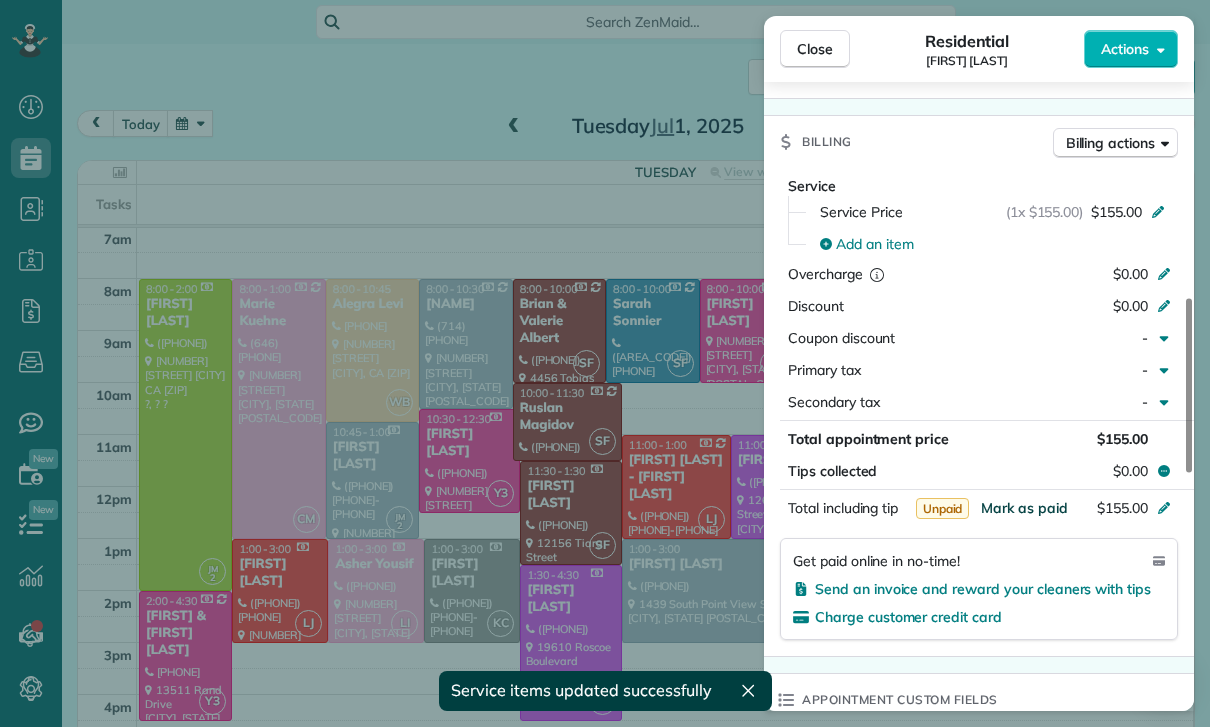 click on "Mark as paid" at bounding box center (1024, 508) 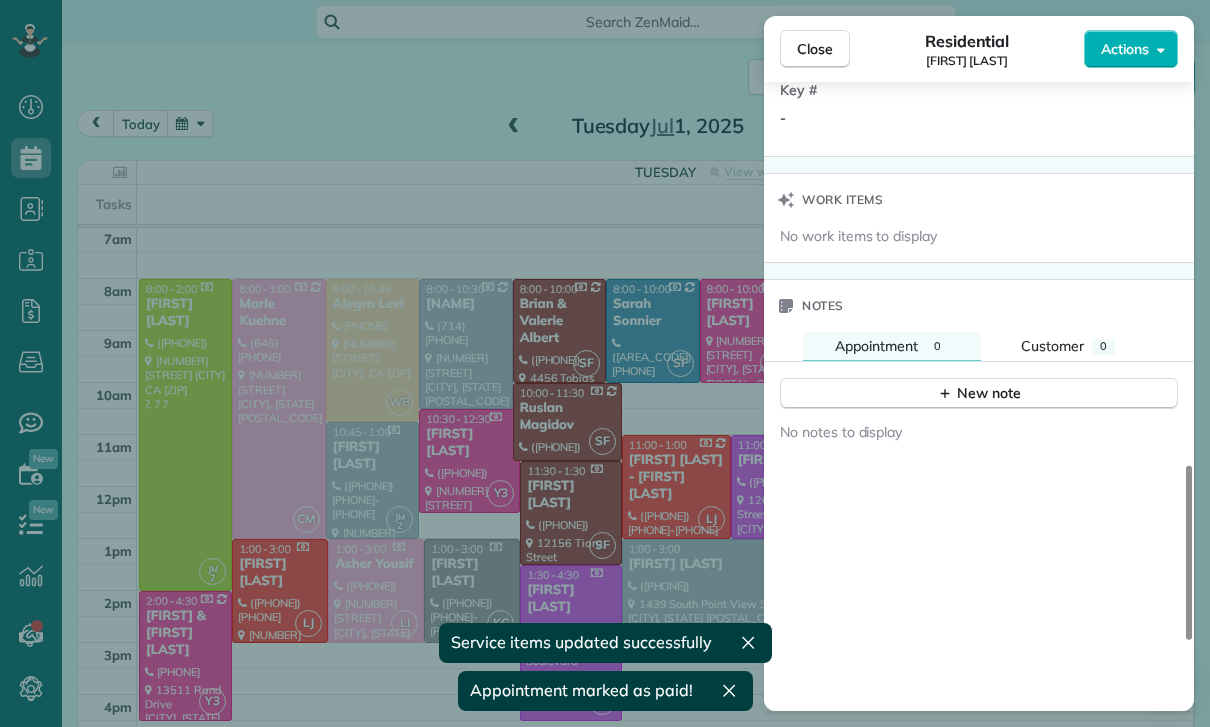 scroll, scrollTop: 1524, scrollLeft: 0, axis: vertical 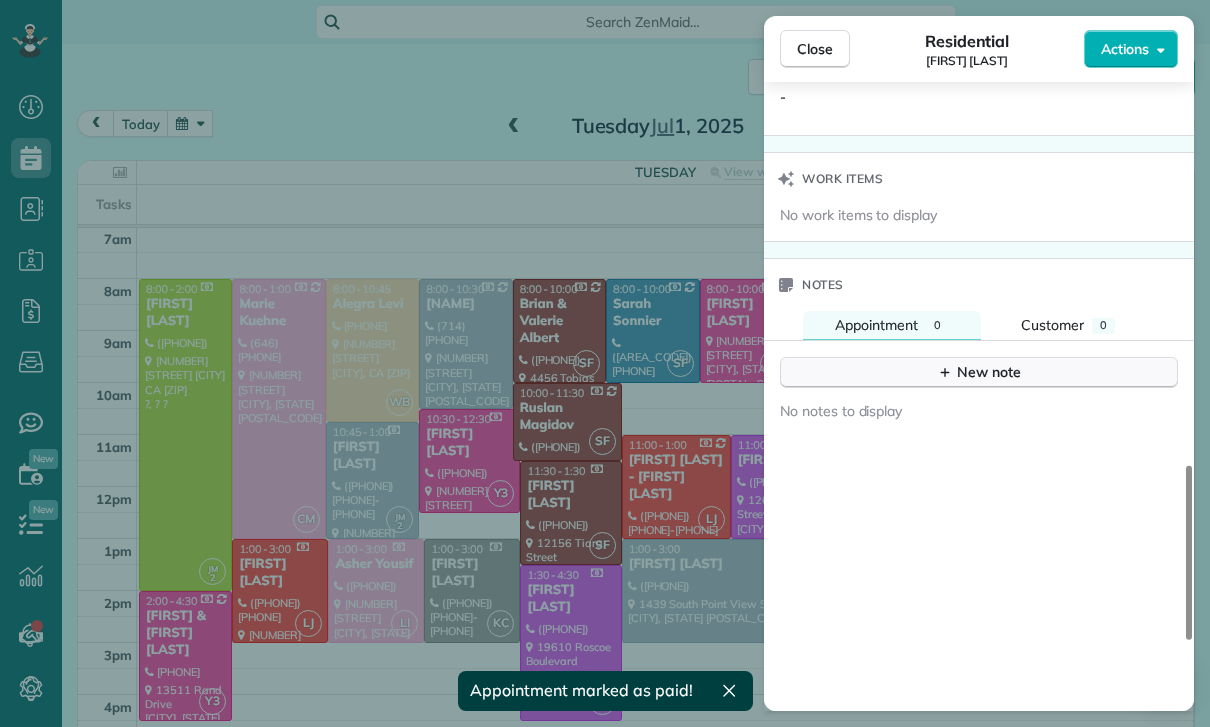 click on "New note" at bounding box center (979, 372) 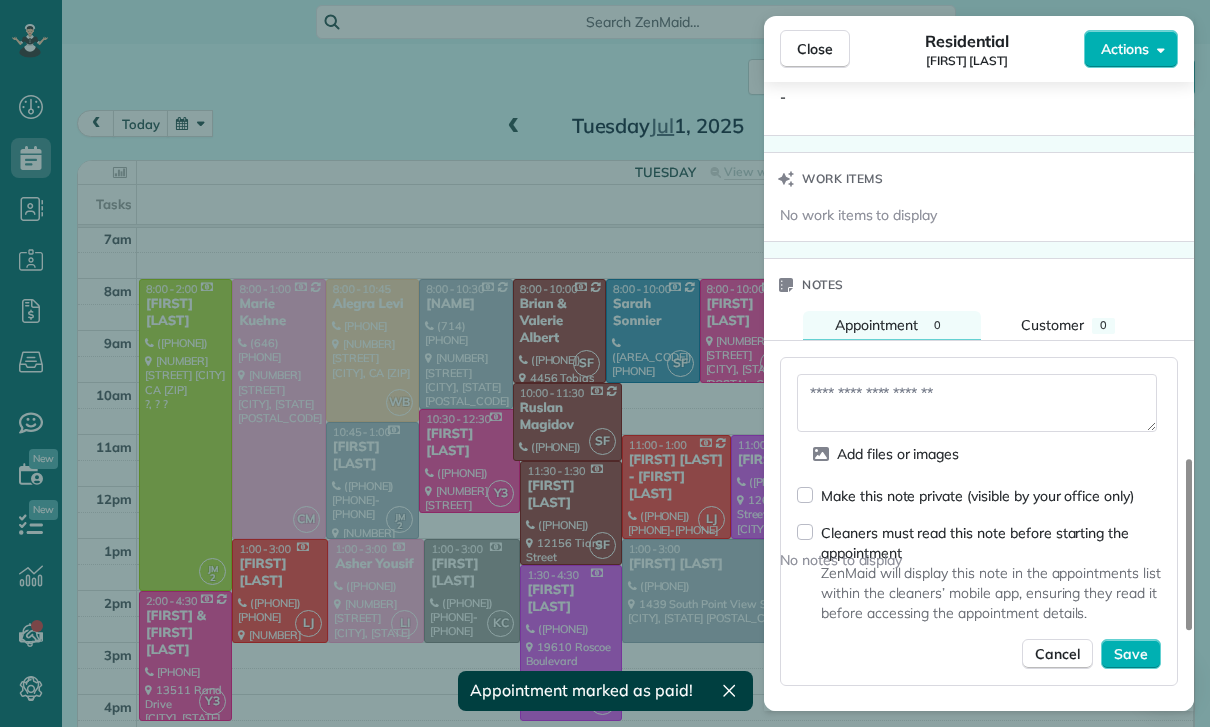 click at bounding box center [977, 403] 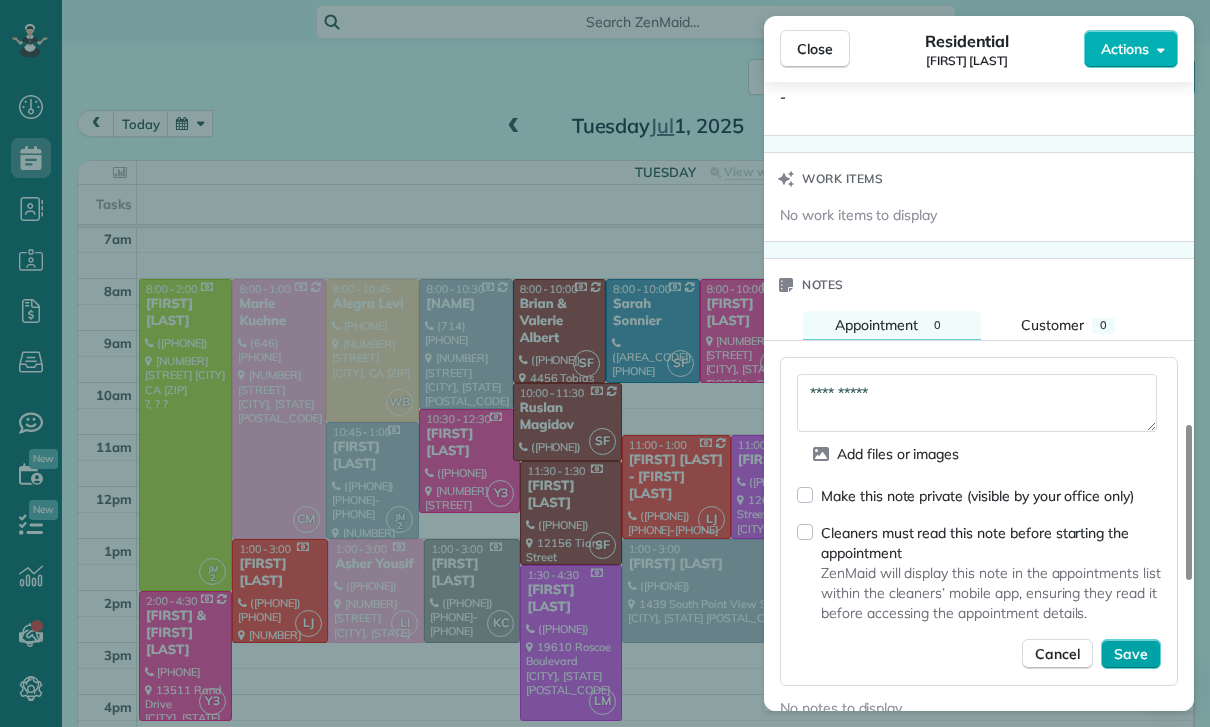 type on "**********" 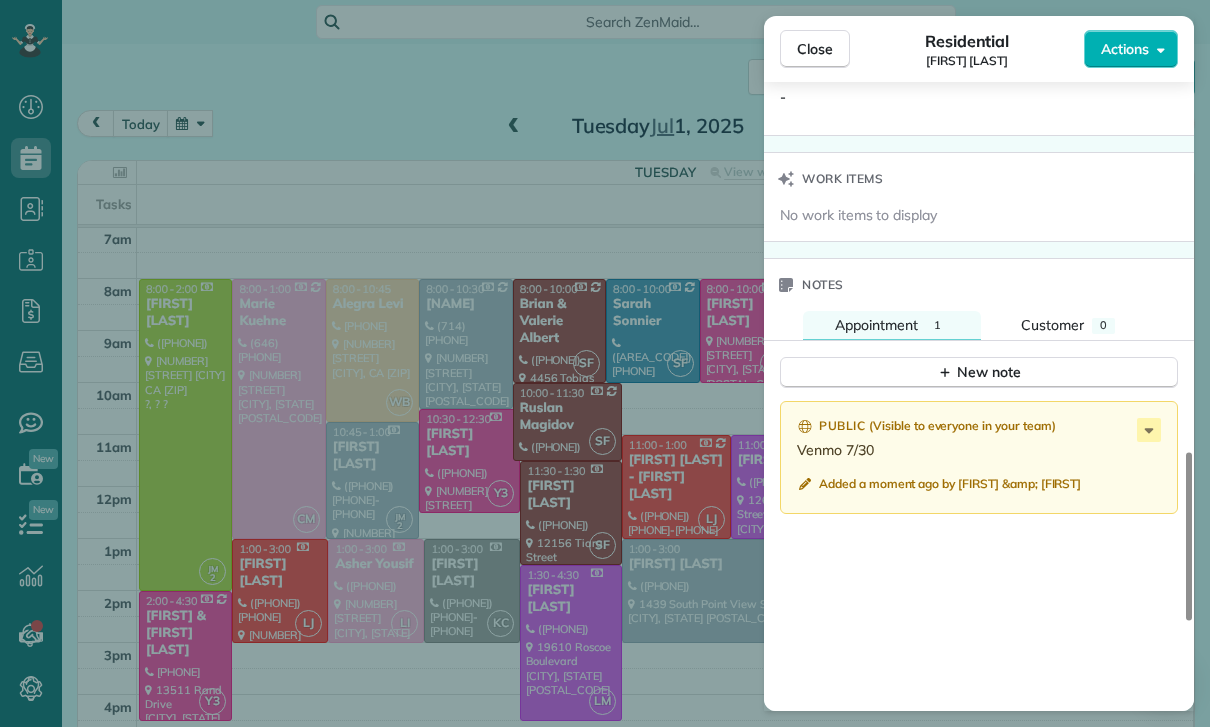 click on "Close Residential Taylor Johnson Actions Status Confirmed Taylor Johnson · Open profile MOBILE (216) 554-0023 Copy No email on record Add email View Details Residential Tuesday, July 01, 2025 1:00 PM 3:00 PM 2 hours and 0 minutes One time 1439 South Point View Street Los Angeles CA 90035 Service was not rated yet Cleaners Time in and out Assign Invite Team Maria  Cleaners Johanna   Martinez 1:00 PM 3:00 PM Checklist Try Now Keep this appointment up to your standards. Stay on top of every detail, keep your cleaners organised, and your client happy. Assign a checklist Watch a 5 min demo Billing Billing actions Service Service Price (1x $155.00) $155.00 Add an item Overcharge $0.00 Discount $0.00 Coupon discount - Primary tax - Secondary tax - Total appointment price $155.00 Tips collected $0.00 Paid Total including tip $155.00 Get paid online in no-time! Send an invoice and reward your cleaners with tips Charge customer credit card Appointment custom fields Key # - Work items No work items to display Notes 1 0" at bounding box center [605, 363] 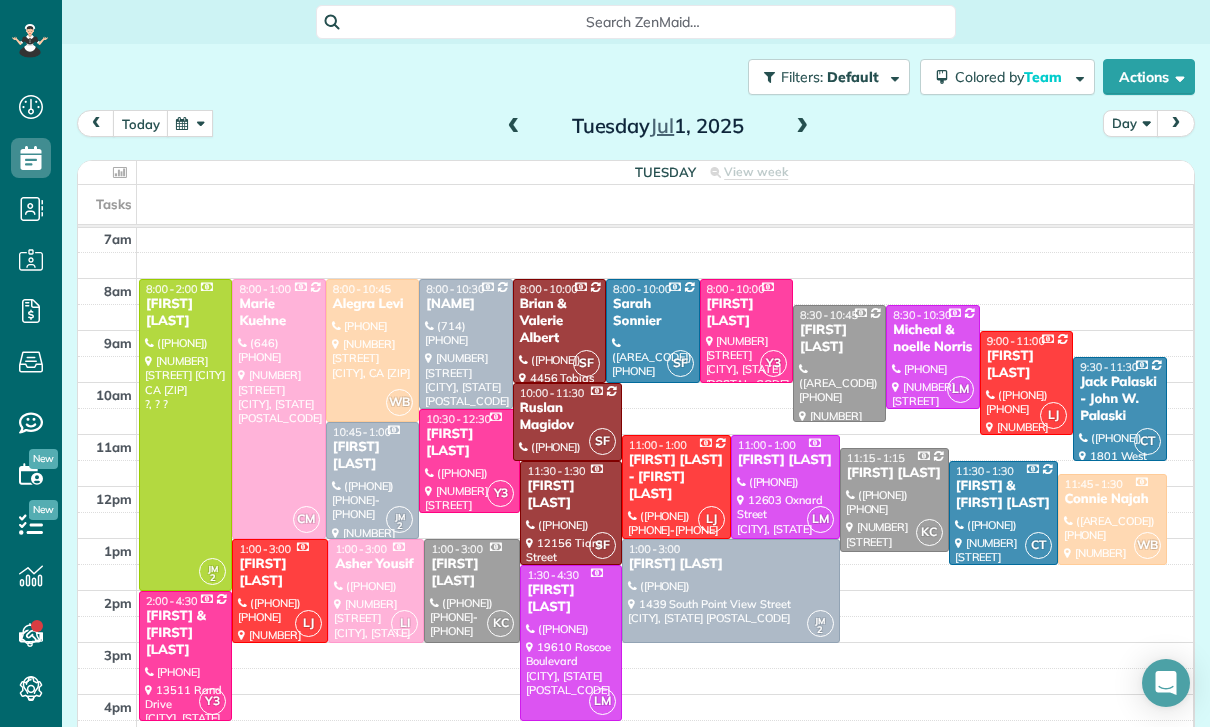 click at bounding box center (190, 123) 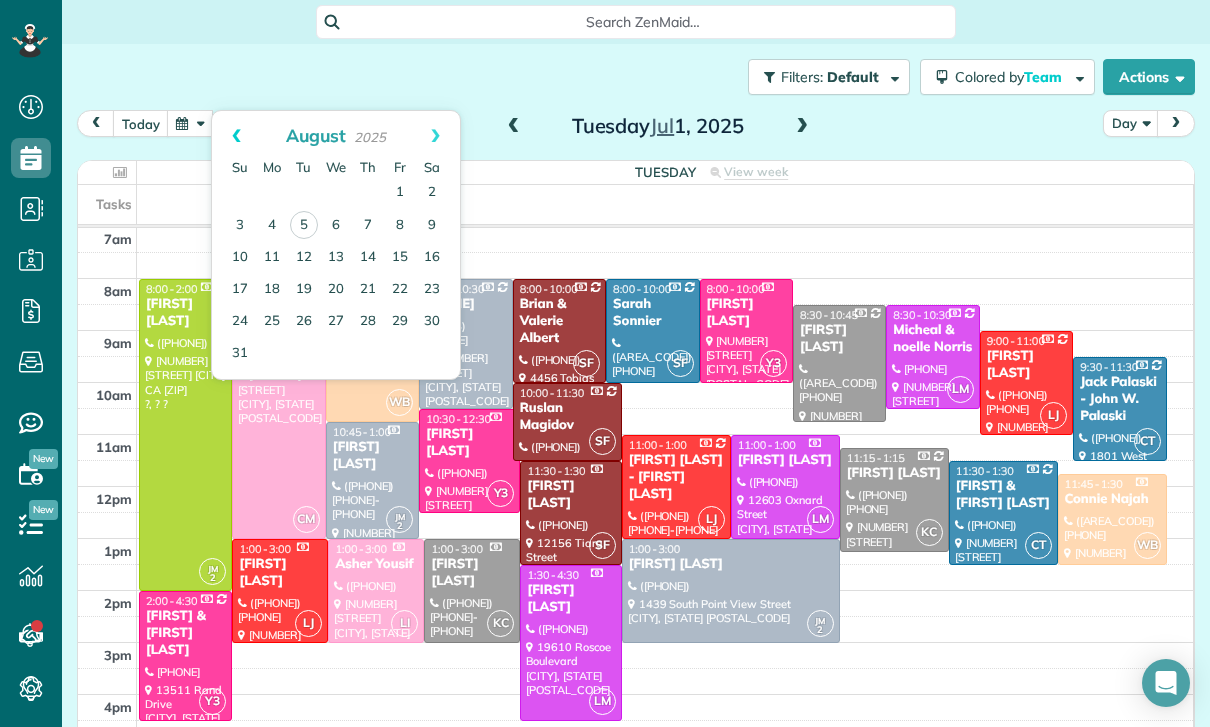 click on "Prev" at bounding box center [236, 136] 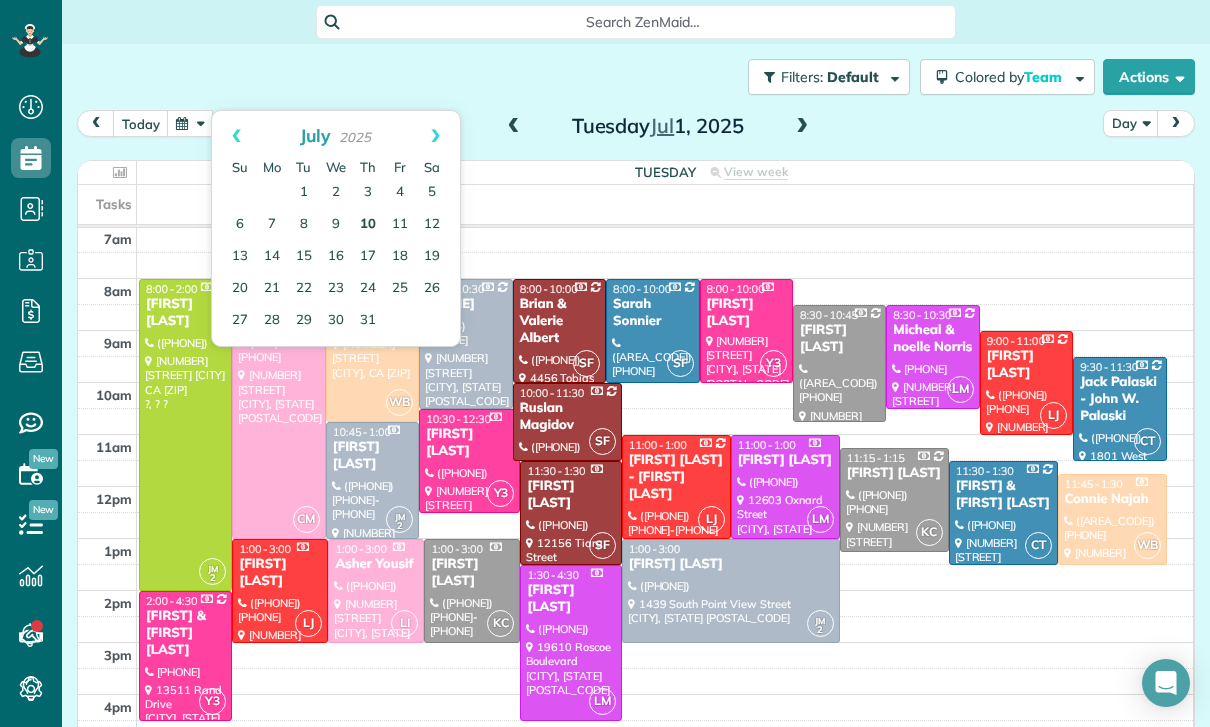 click on "10" at bounding box center [368, 225] 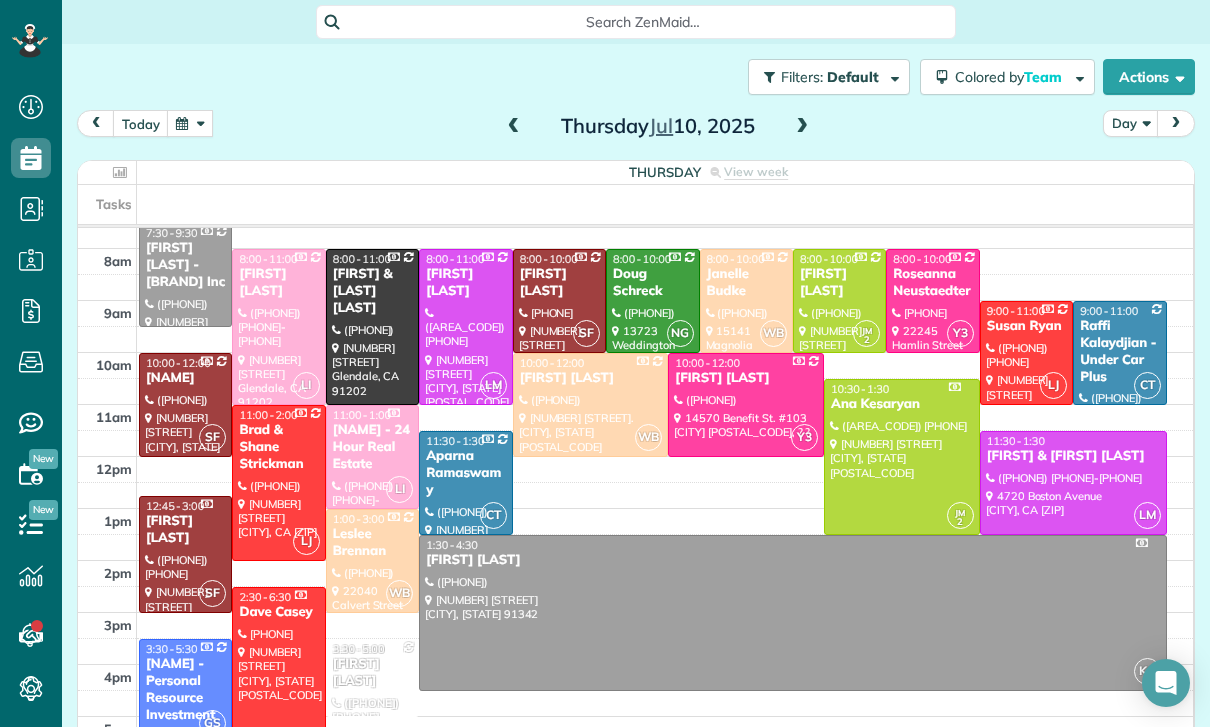 scroll, scrollTop: 178, scrollLeft: 0, axis: vertical 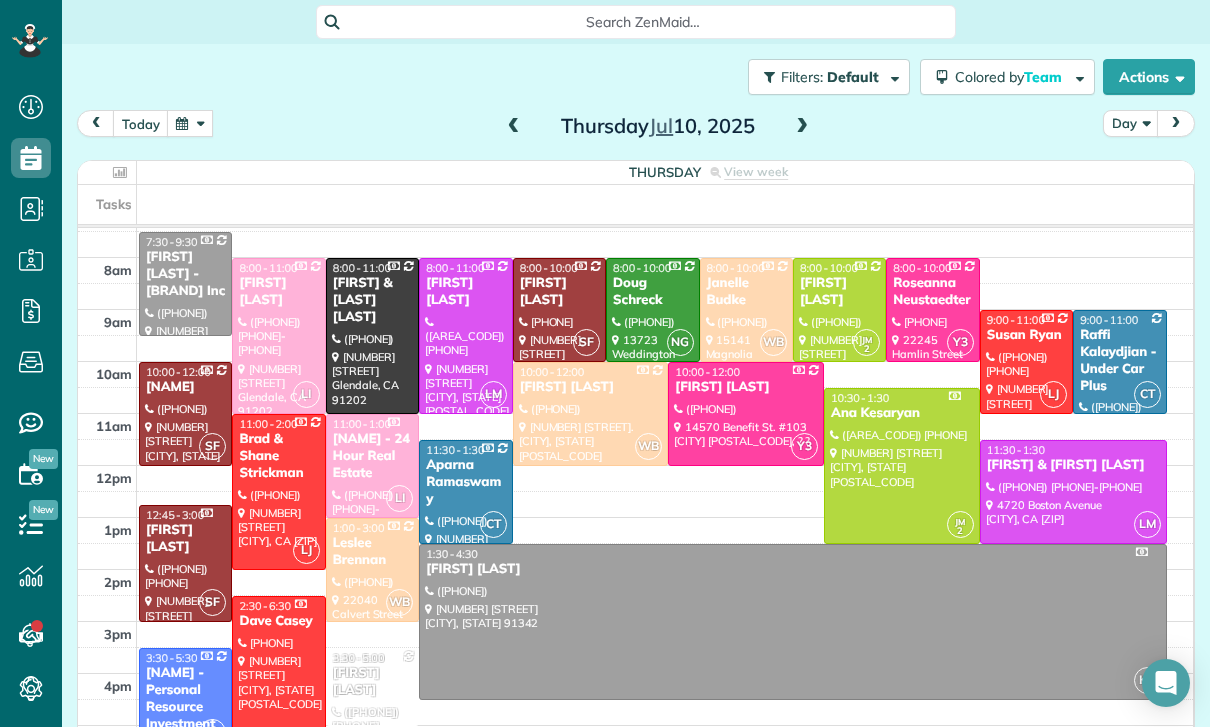click at bounding box center (1073, 492) 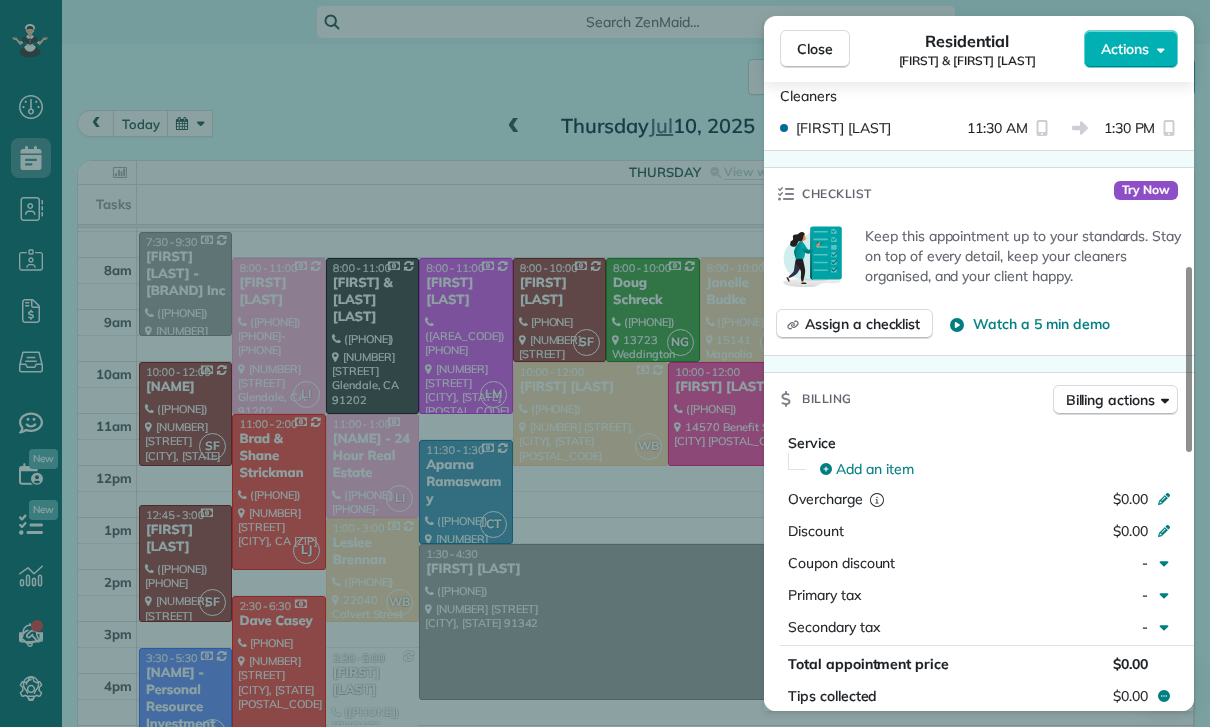 scroll, scrollTop: 768, scrollLeft: 0, axis: vertical 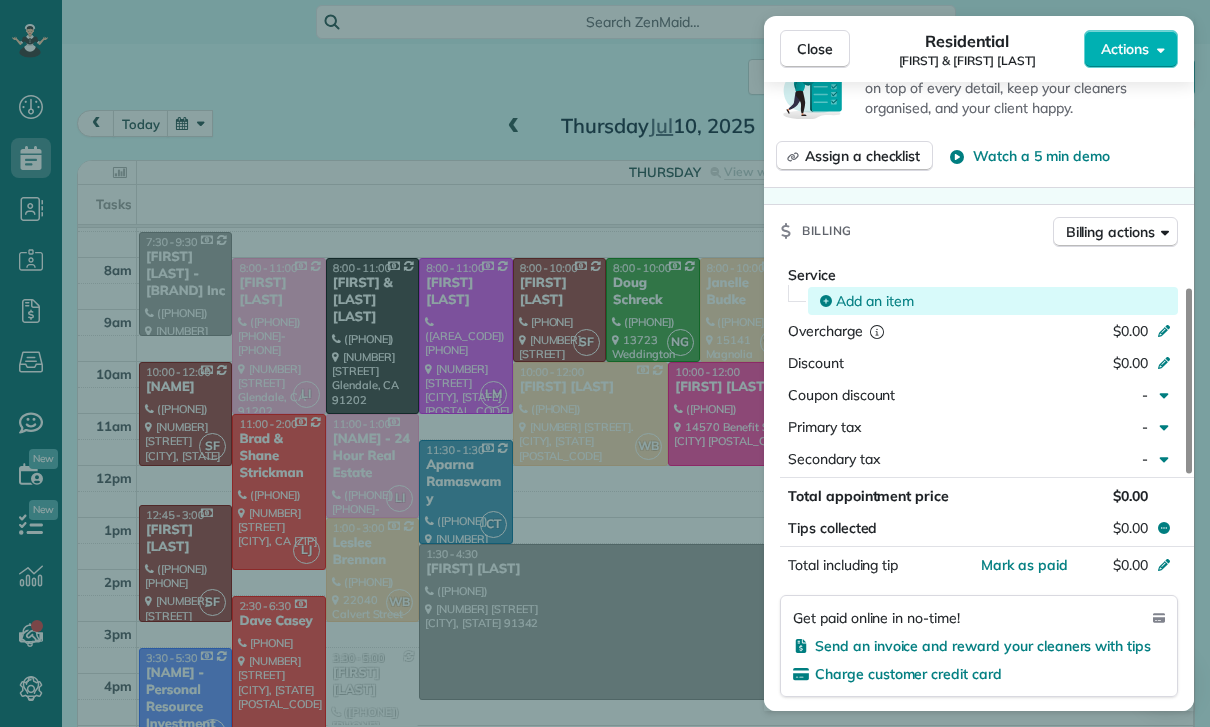 click on "Add an item" at bounding box center [875, 301] 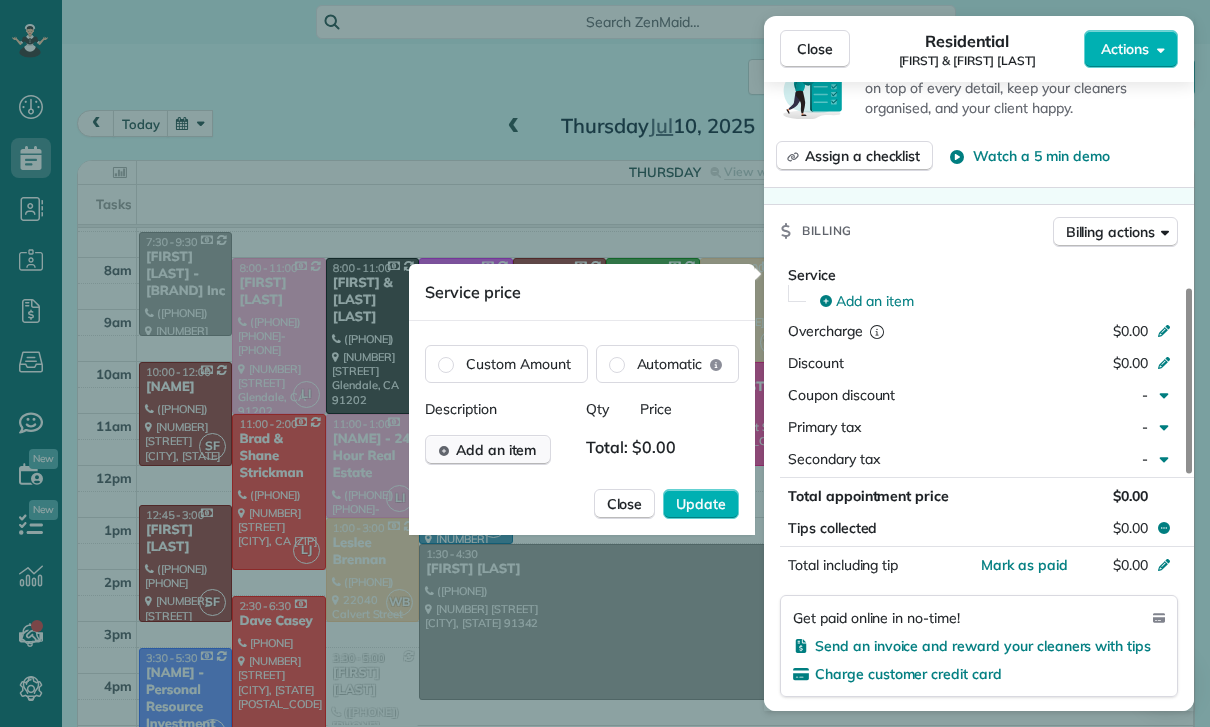 click on "Add an item" at bounding box center (496, 450) 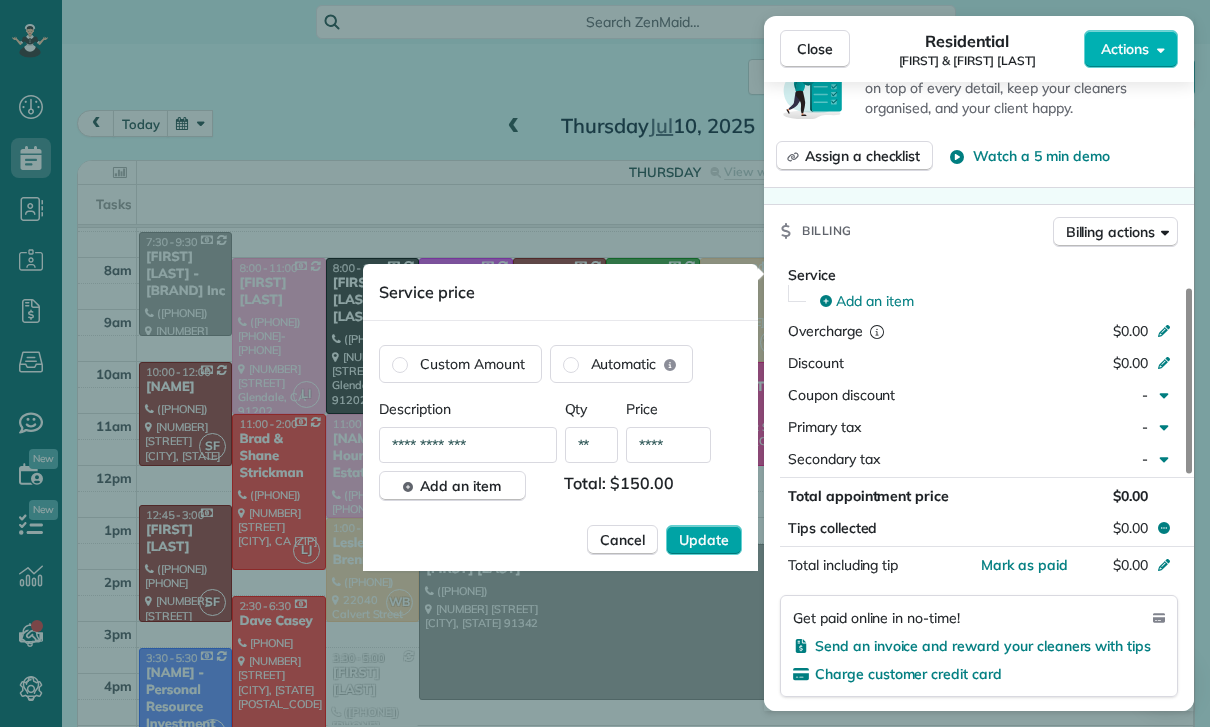 type on "****" 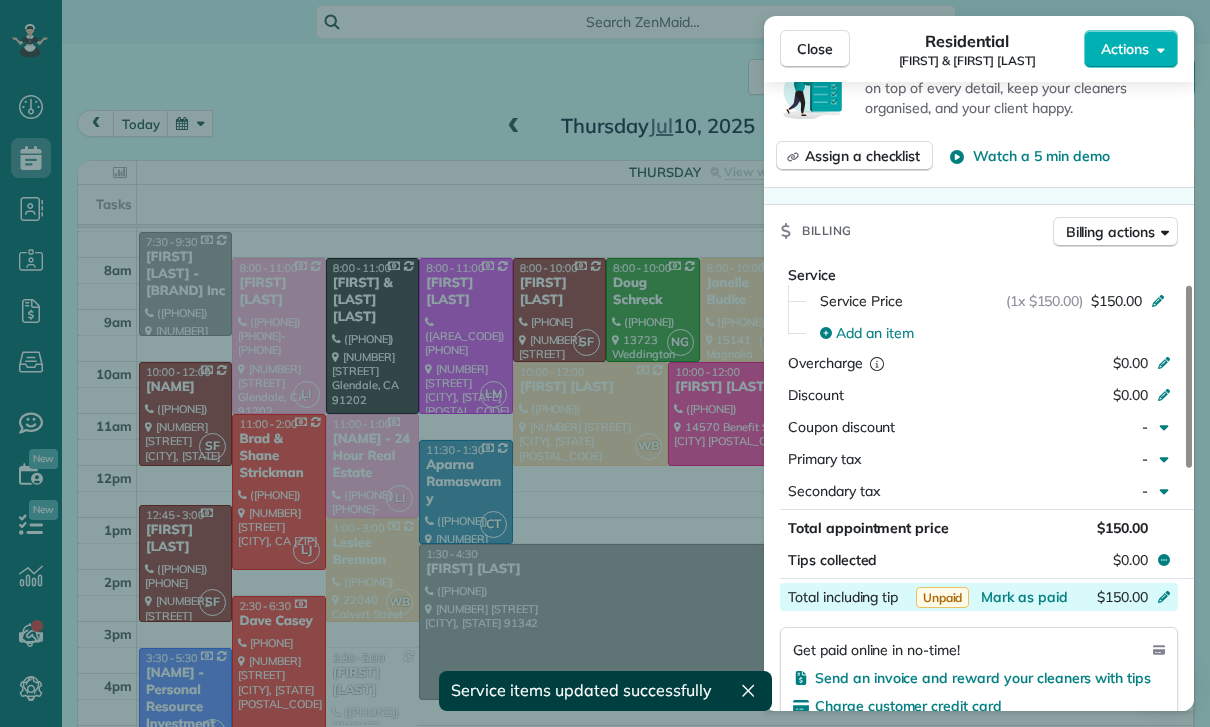 click on "$150.00" at bounding box center [1058, 599] 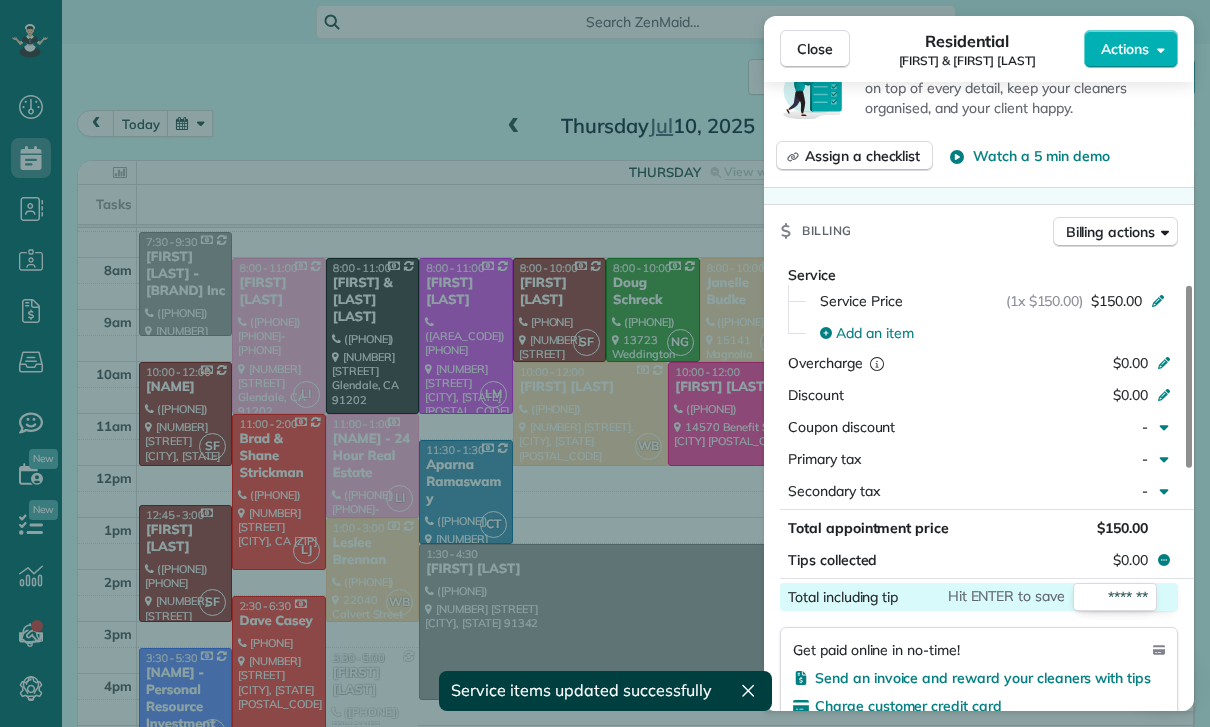 click on "Primary tax" at bounding box center [928, 459] 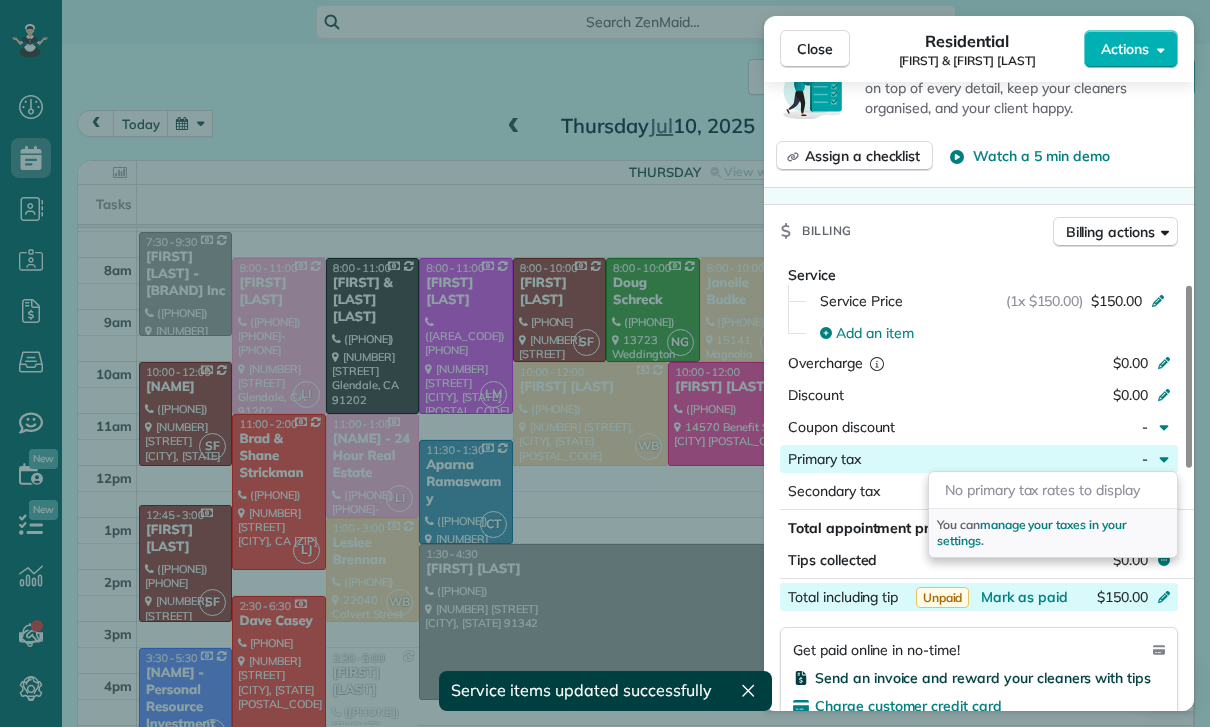 click on "Send an invoice and reward your cleaners with tips" at bounding box center [983, 678] 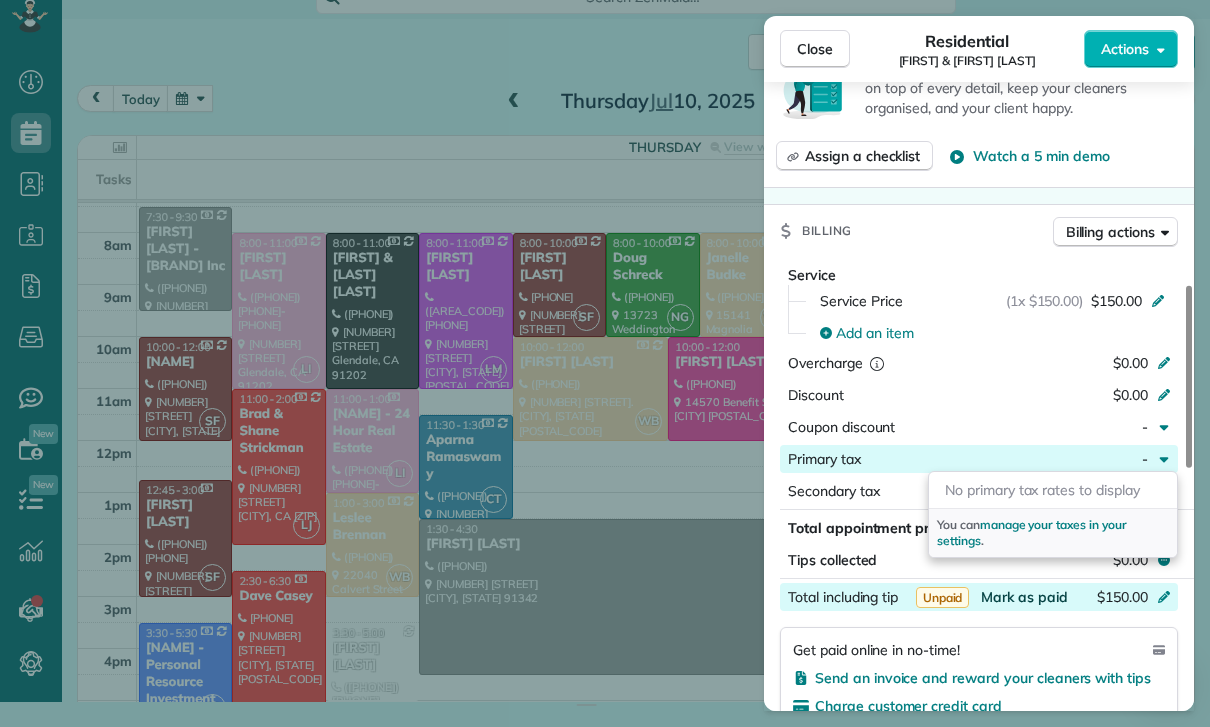 click on "Mark as paid" at bounding box center [1024, 597] 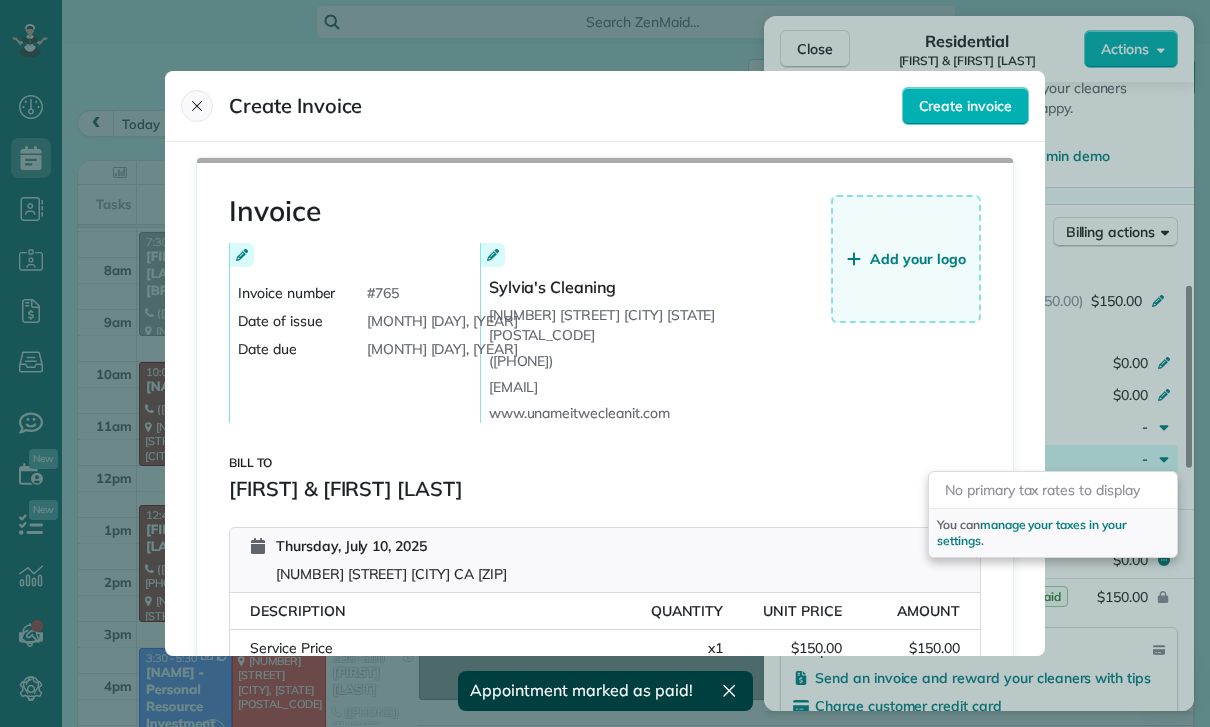 click 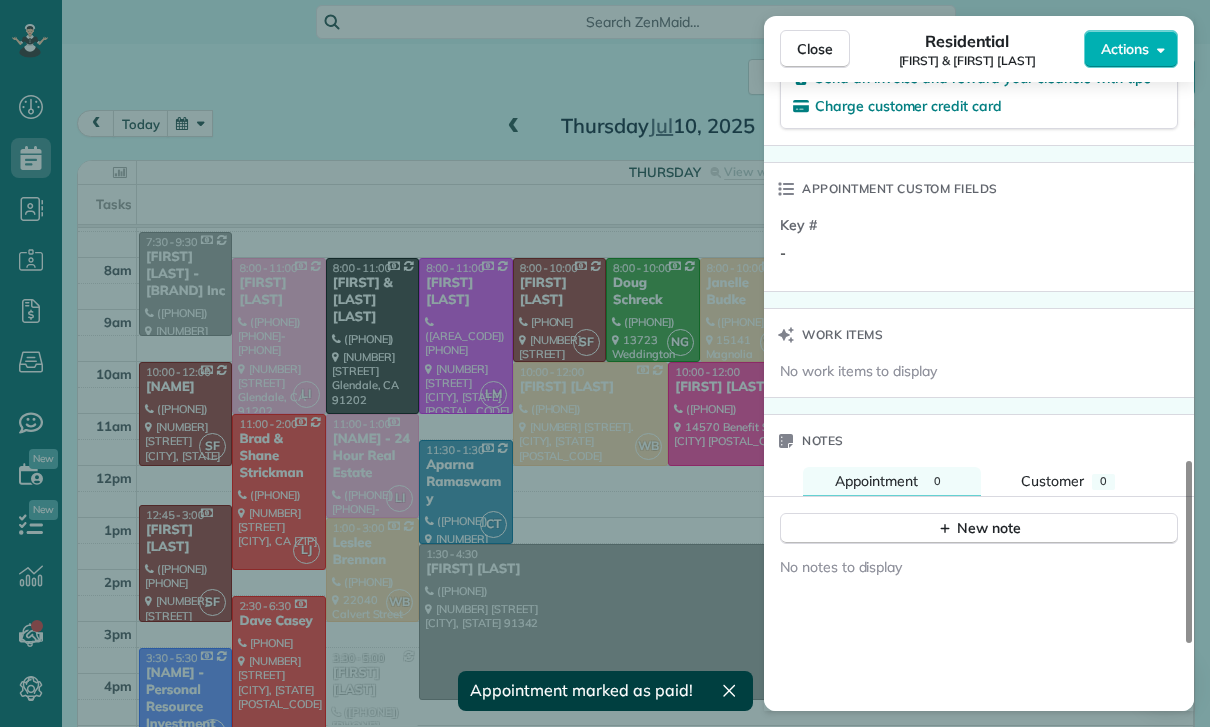 scroll, scrollTop: 1452, scrollLeft: 0, axis: vertical 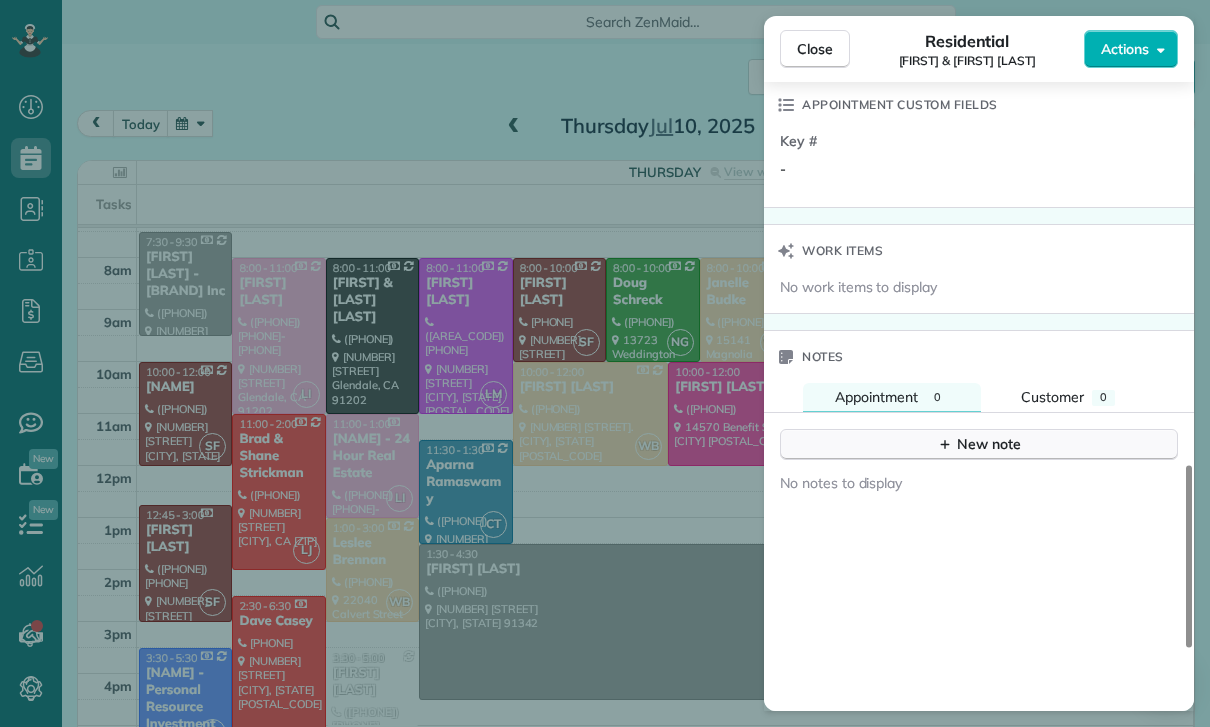 click on "New note" at bounding box center [979, 444] 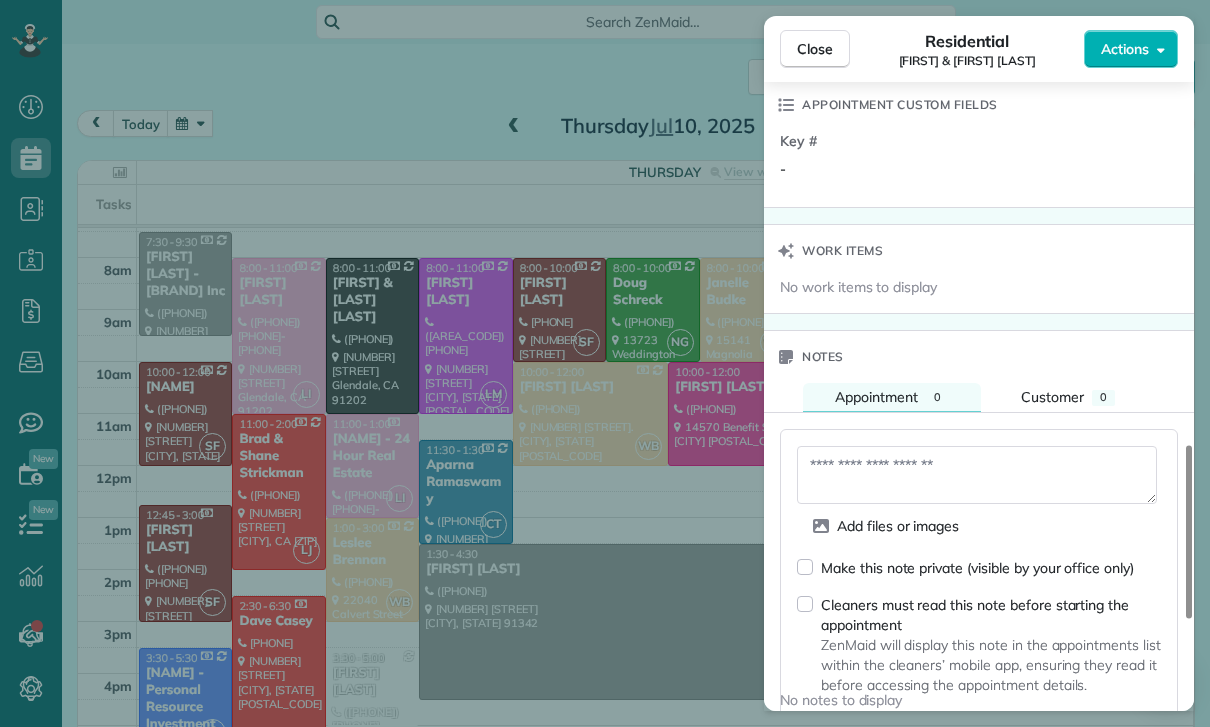 click at bounding box center [977, 475] 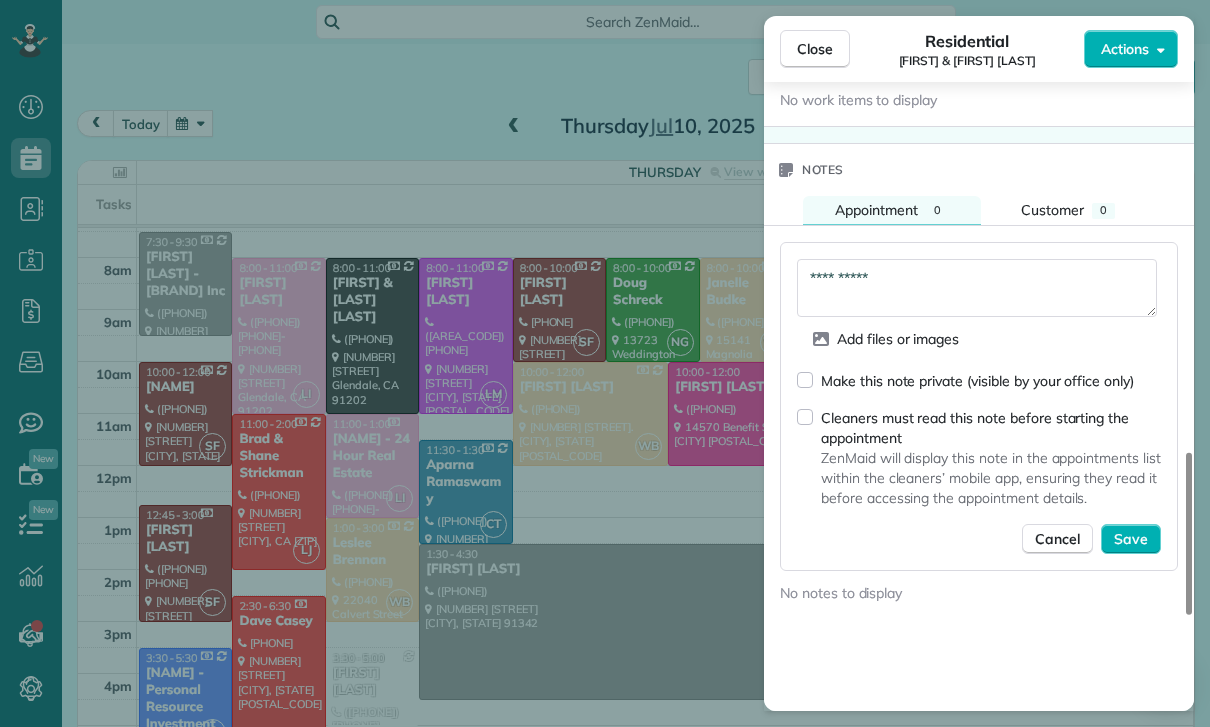 scroll, scrollTop: 1666, scrollLeft: 0, axis: vertical 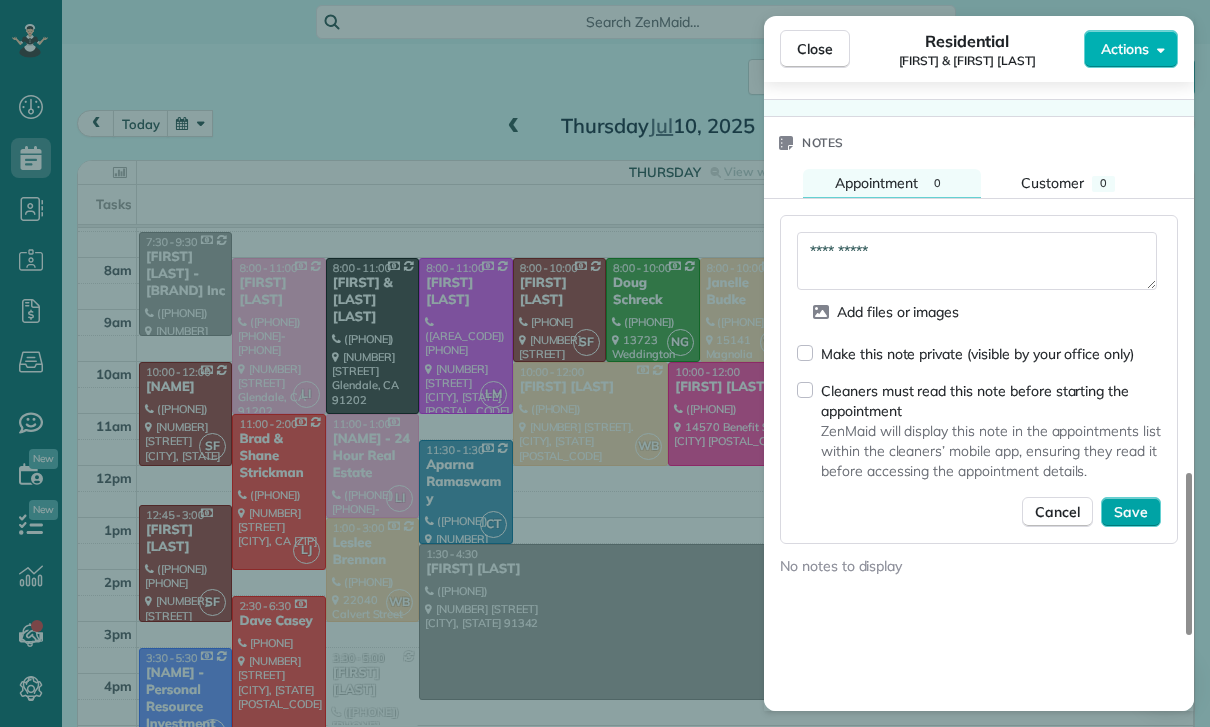 type on "**********" 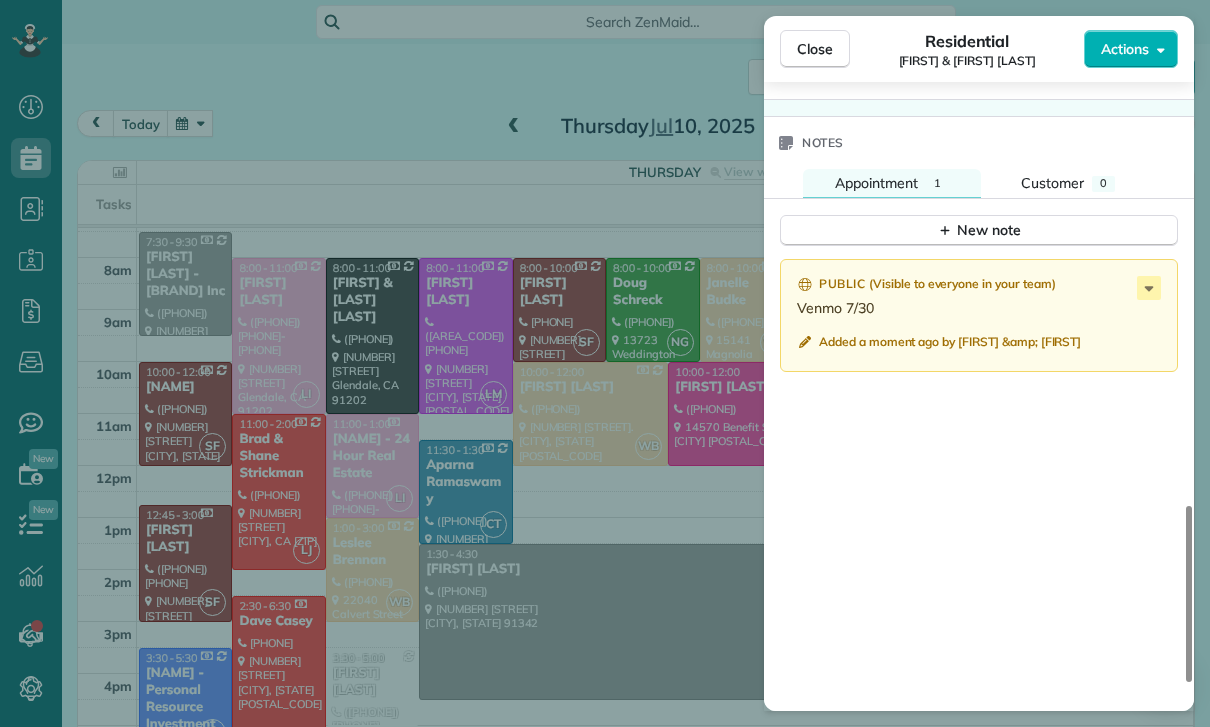 click on "Close Residential Kim & Kevin McDonald Actions Status Confirmed Kim & Kevin McDonald · Open profile MOBILE (310) 985-1959 Copy No email on record Add email View Details Residential Thursday, July 10, 2025 11:30 AM 1:30 PM 2 hours and 0 minutes One time 4720 Boston Avenue Glendale CA 91214 Service was not rated yet Cleaners Time in and out Assign Invite Team Leslie Miranda Cleaners Leslie Mirnada   11:30 AM 1:30 PM Checklist Try Now Keep this appointment up to your standards. Stay on top of every detail, keep your cleaners organised, and your client happy. Assign a checklist Watch a 5 min demo Billing Billing actions Service Service Price (1x $150.00) $150.00 Add an item Overcharge $0.00 Discount $0.00 Coupon discount - Primary tax - Secondary tax - Total appointment price $150.00 Tips collected $0.00 Paid Total including tip $150.00 Get paid online in no-time! Send an invoice and reward your cleaners with tips Charge customer credit card Appointment custom fields Key # - Work items No work items to display 1" at bounding box center (605, 363) 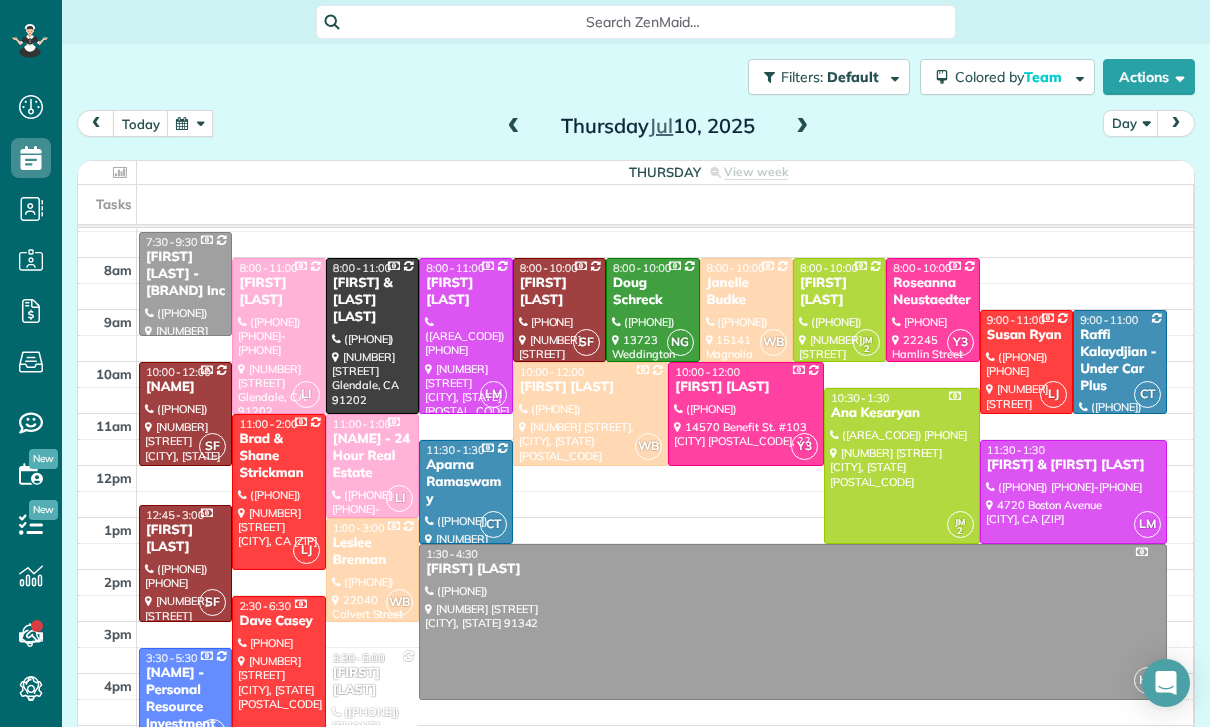 click at bounding box center [802, 127] 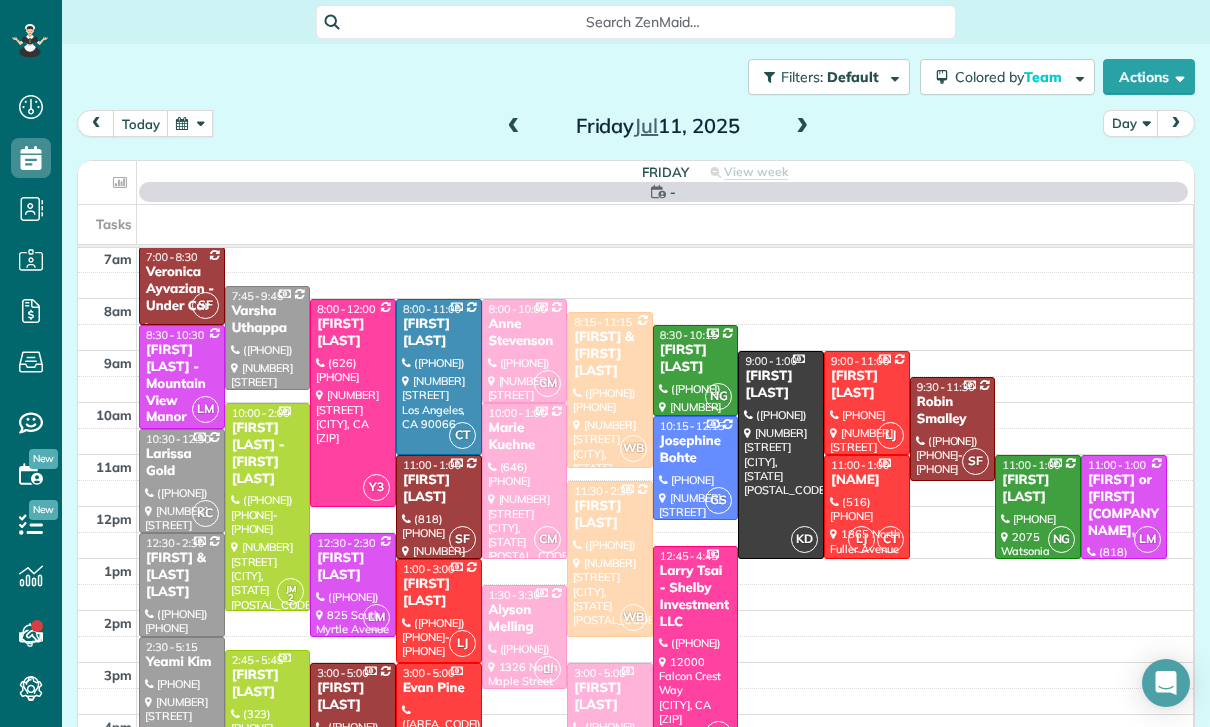scroll, scrollTop: 157, scrollLeft: 0, axis: vertical 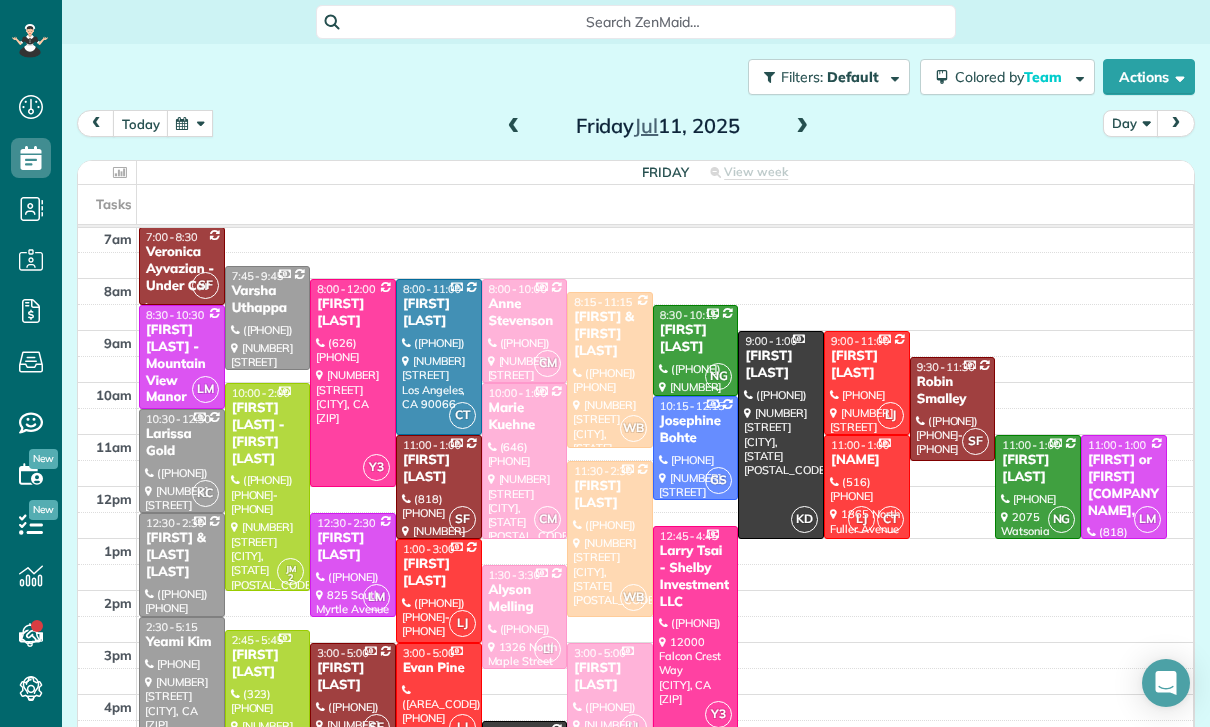 click at bounding box center [353, 565] 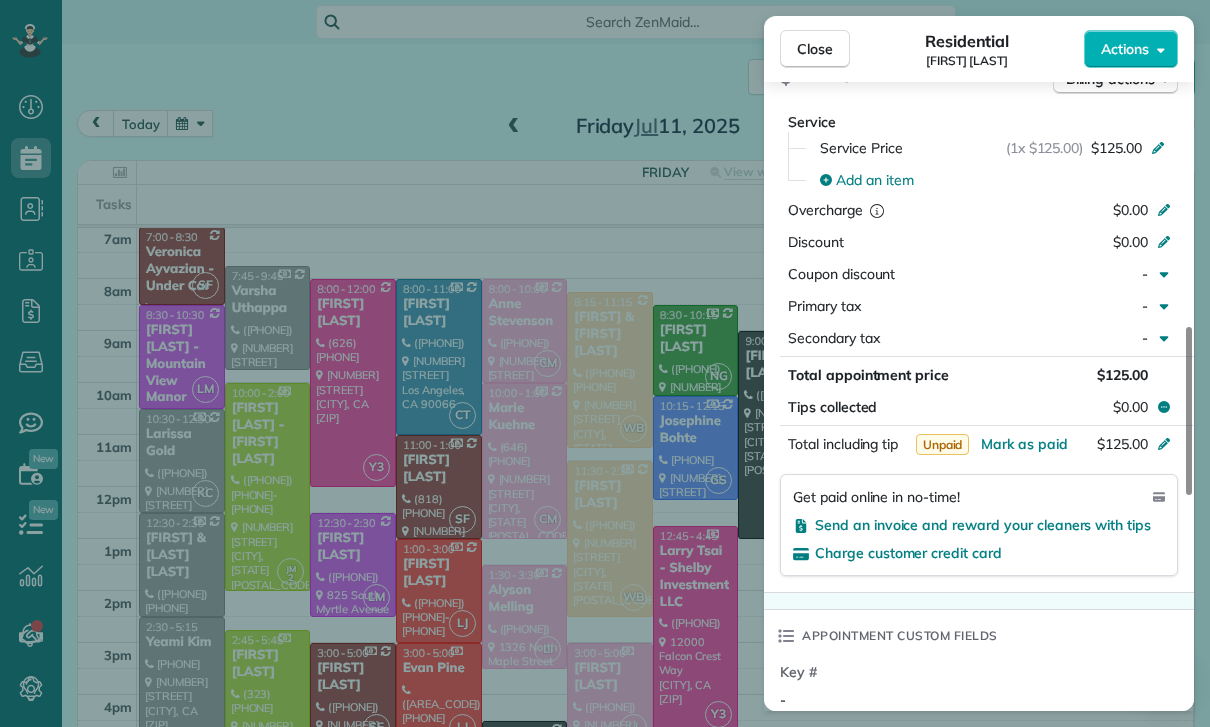 scroll, scrollTop: 1016, scrollLeft: 0, axis: vertical 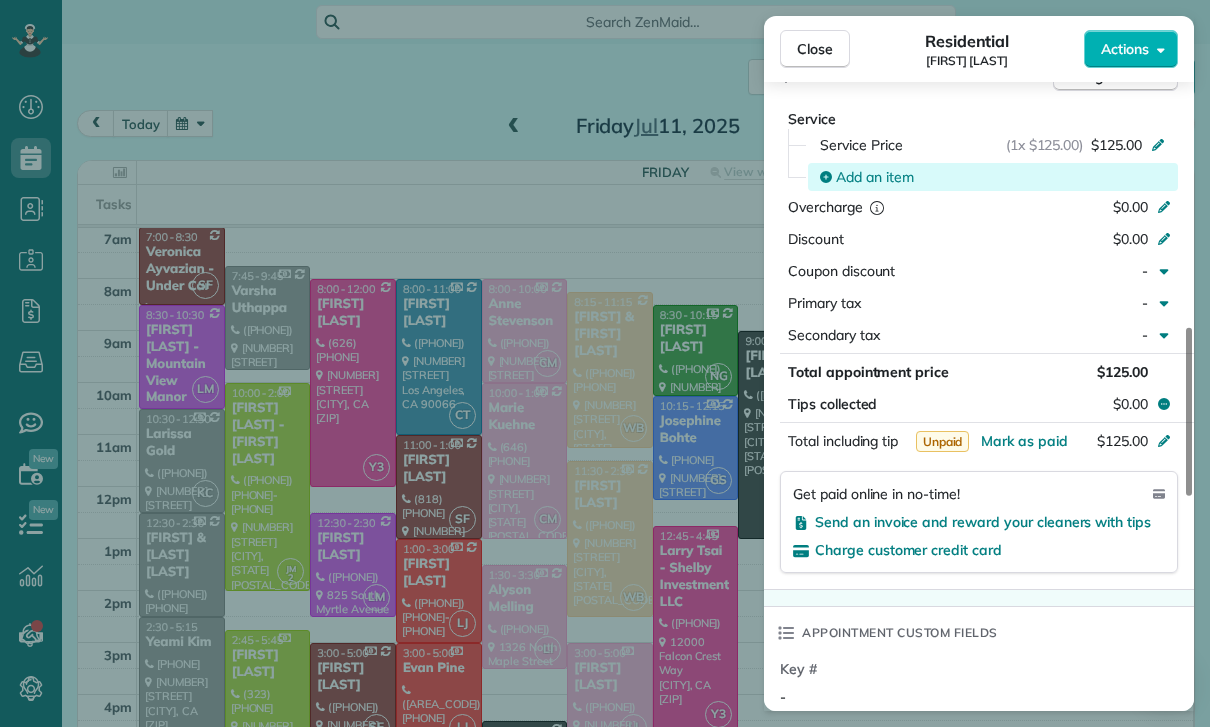 click on "Add an item" at bounding box center (875, 177) 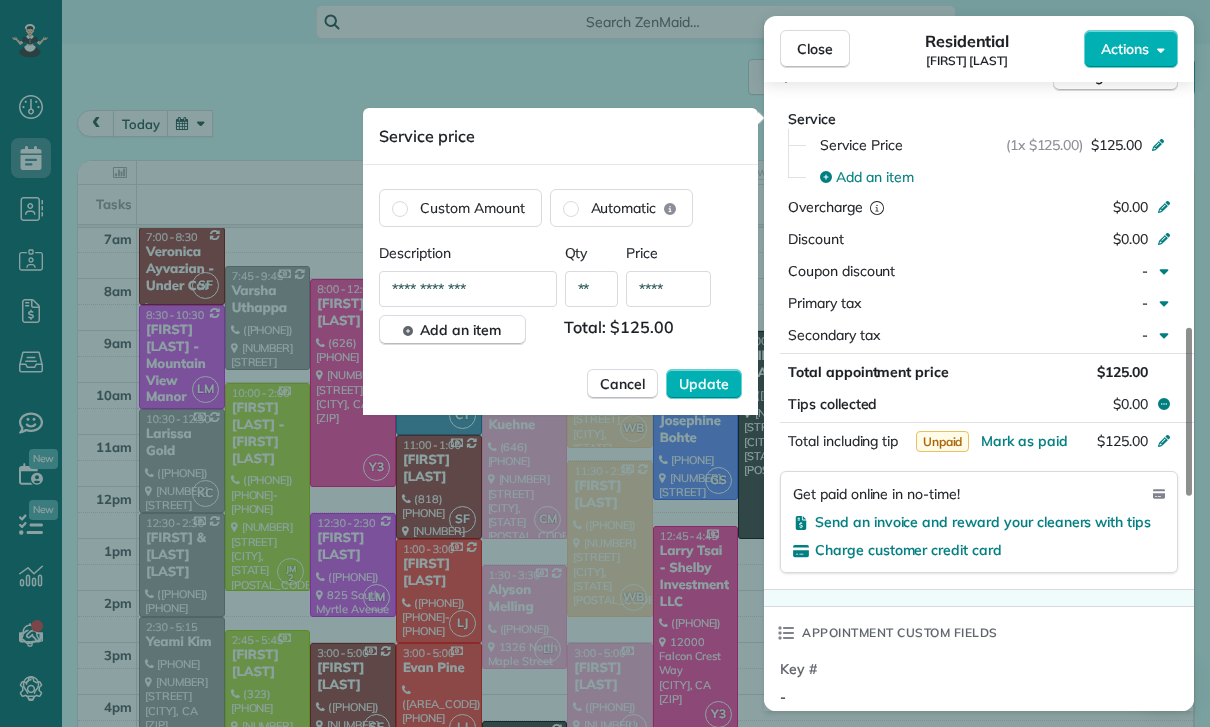 click on "****" at bounding box center [668, 289] 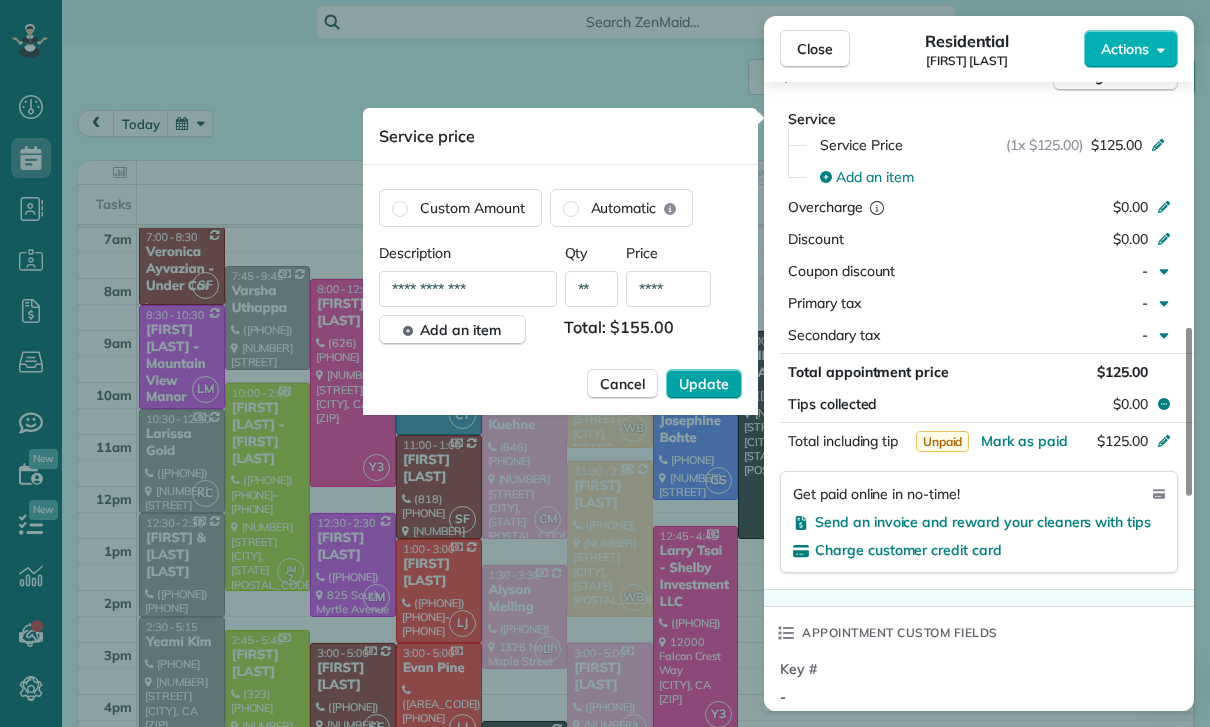 type on "****" 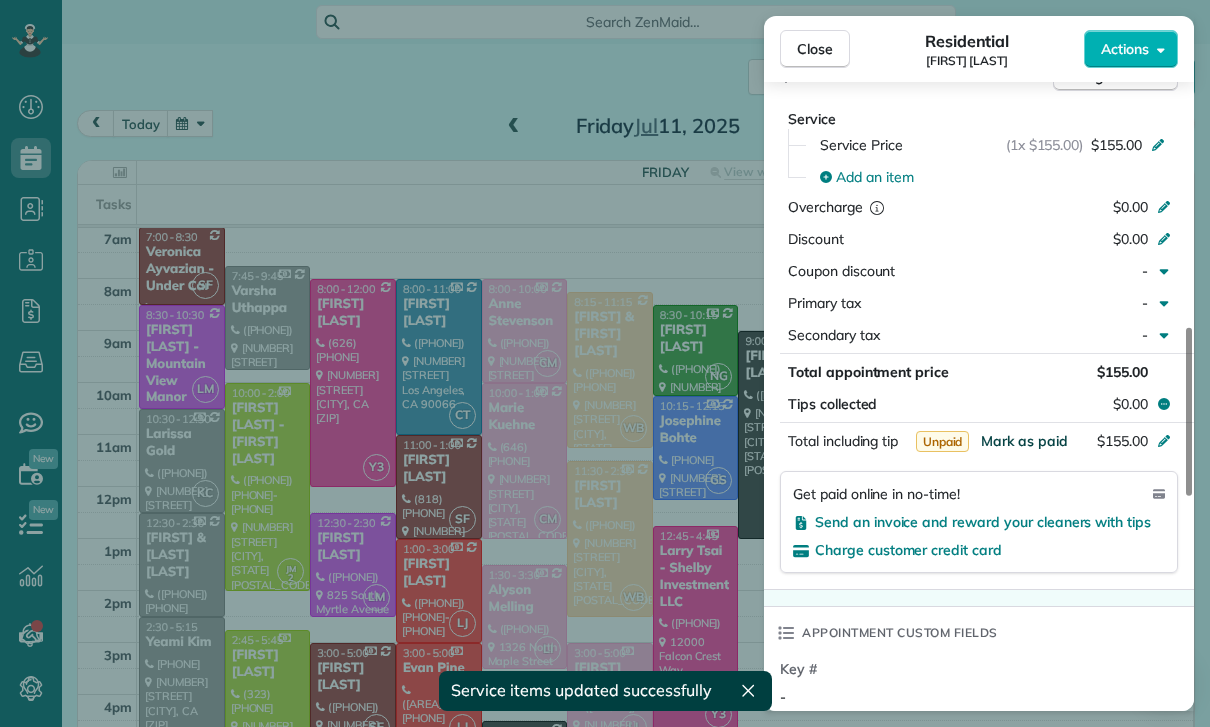 click on "Mark as paid" at bounding box center (1024, 441) 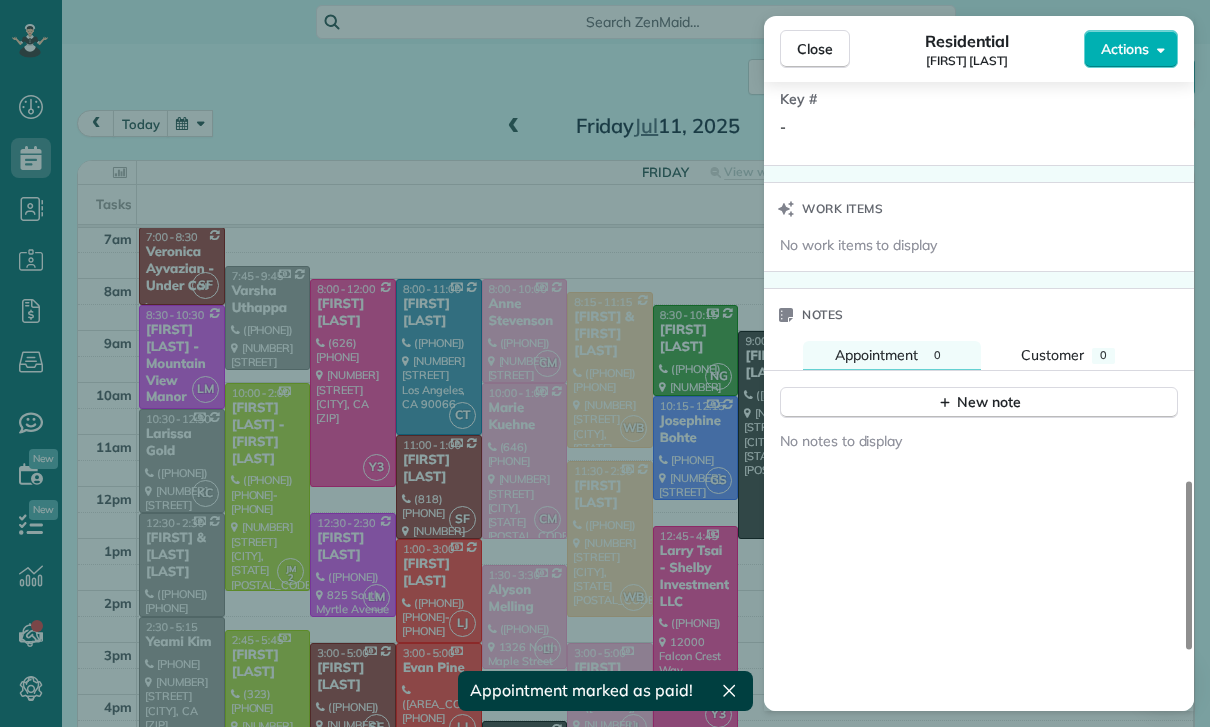 scroll, scrollTop: 1639, scrollLeft: 0, axis: vertical 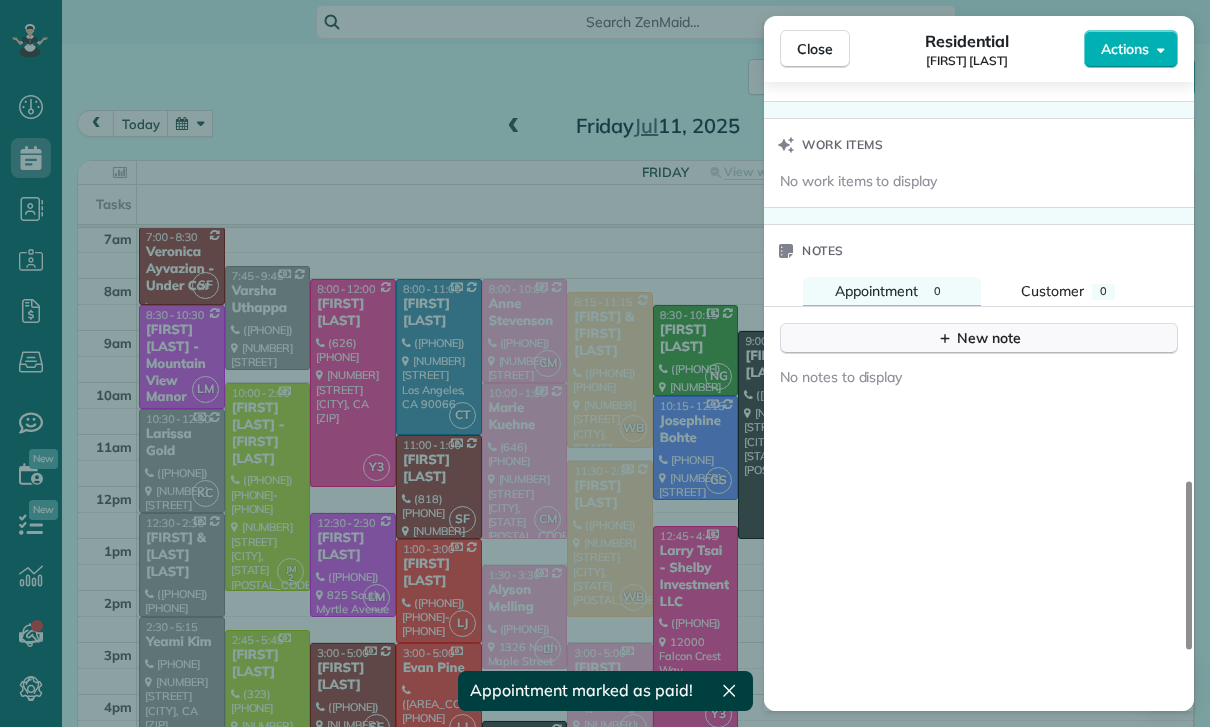 click on "New note" at bounding box center [979, 338] 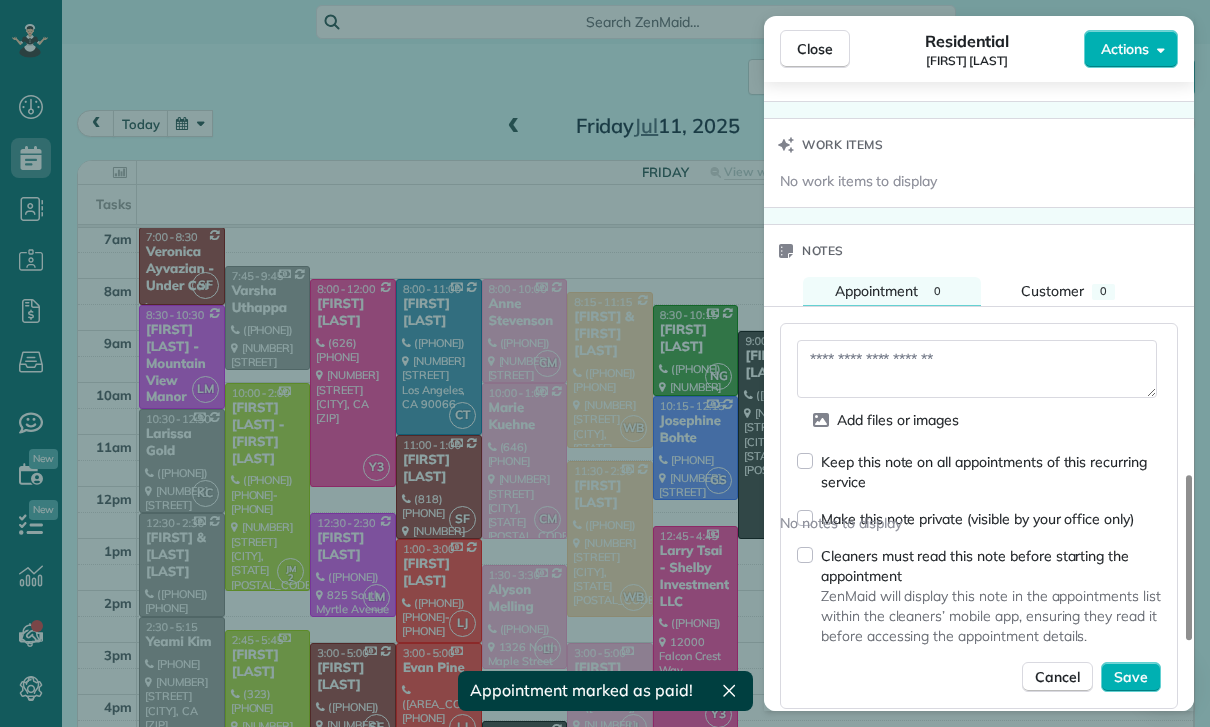 click at bounding box center (977, 369) 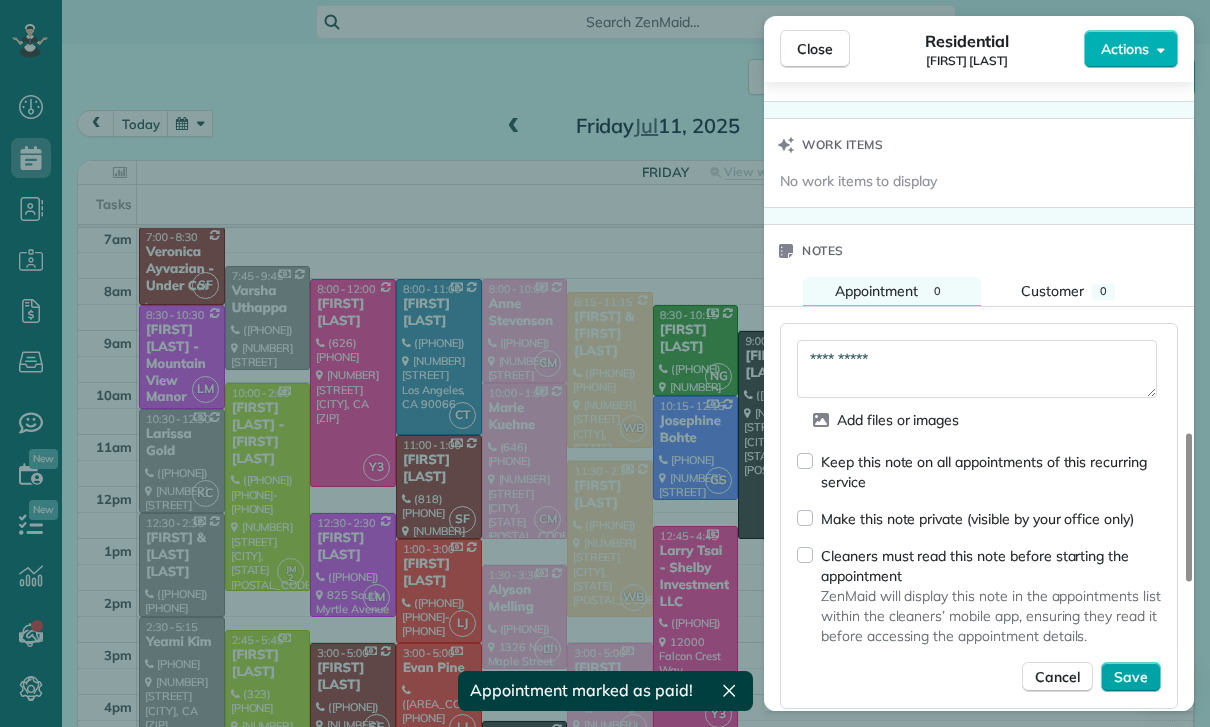 type on "**********" 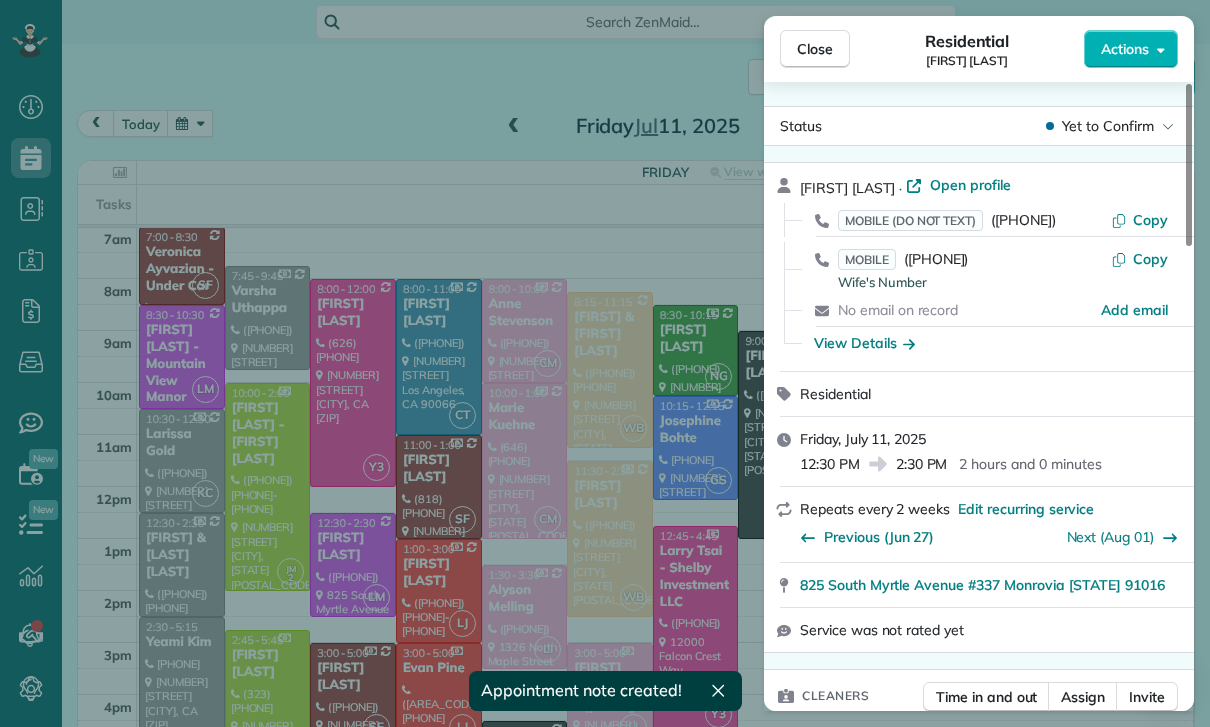 scroll, scrollTop: 0, scrollLeft: 0, axis: both 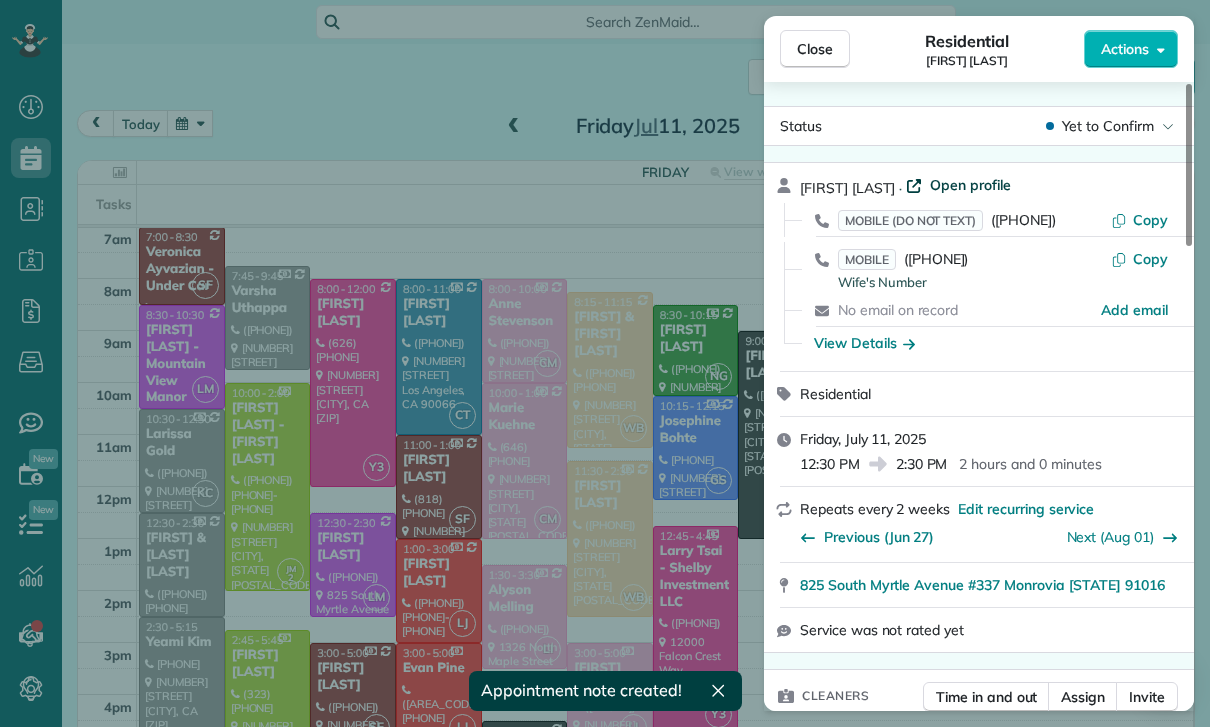 click on "Open profile" at bounding box center (970, 185) 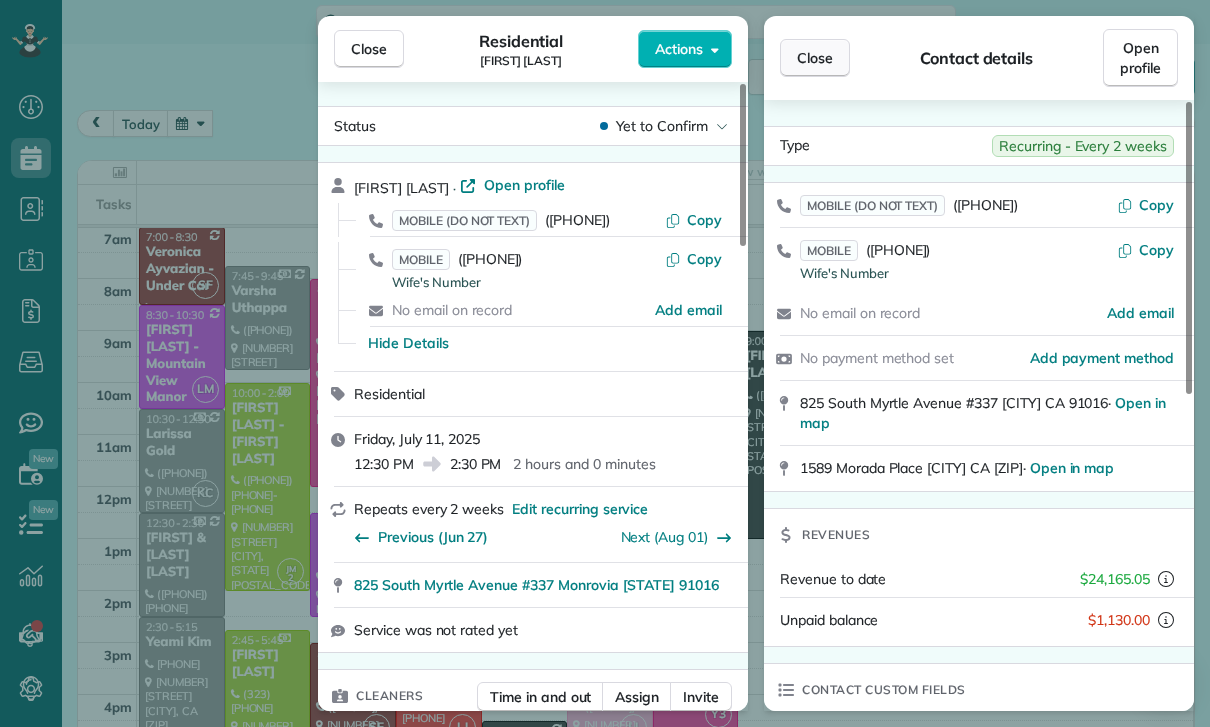 click on "Close" at bounding box center [815, 58] 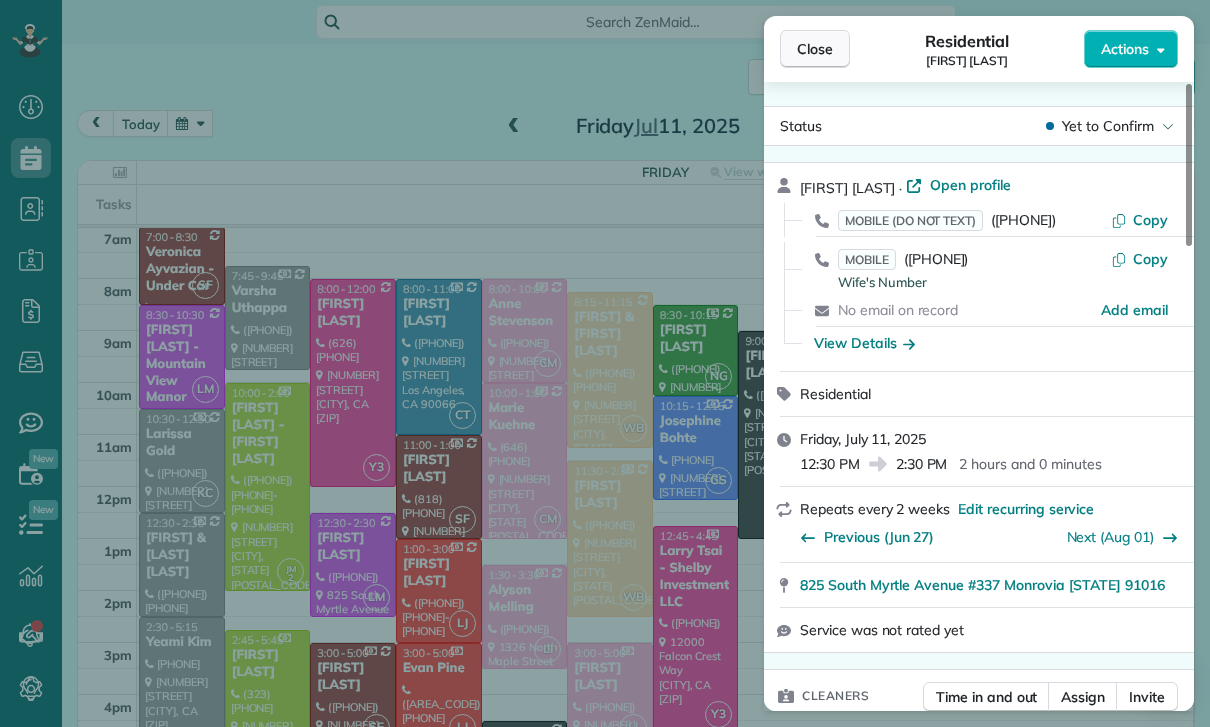 click on "Close" at bounding box center [815, 49] 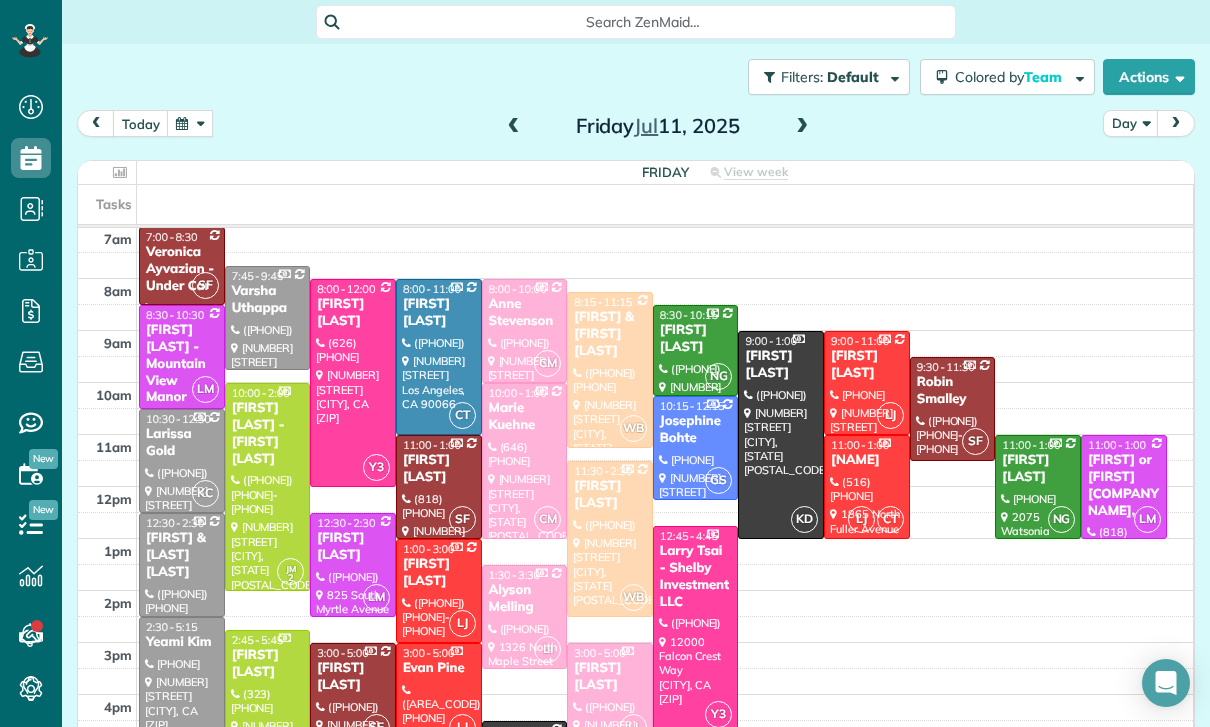click at bounding box center [190, 123] 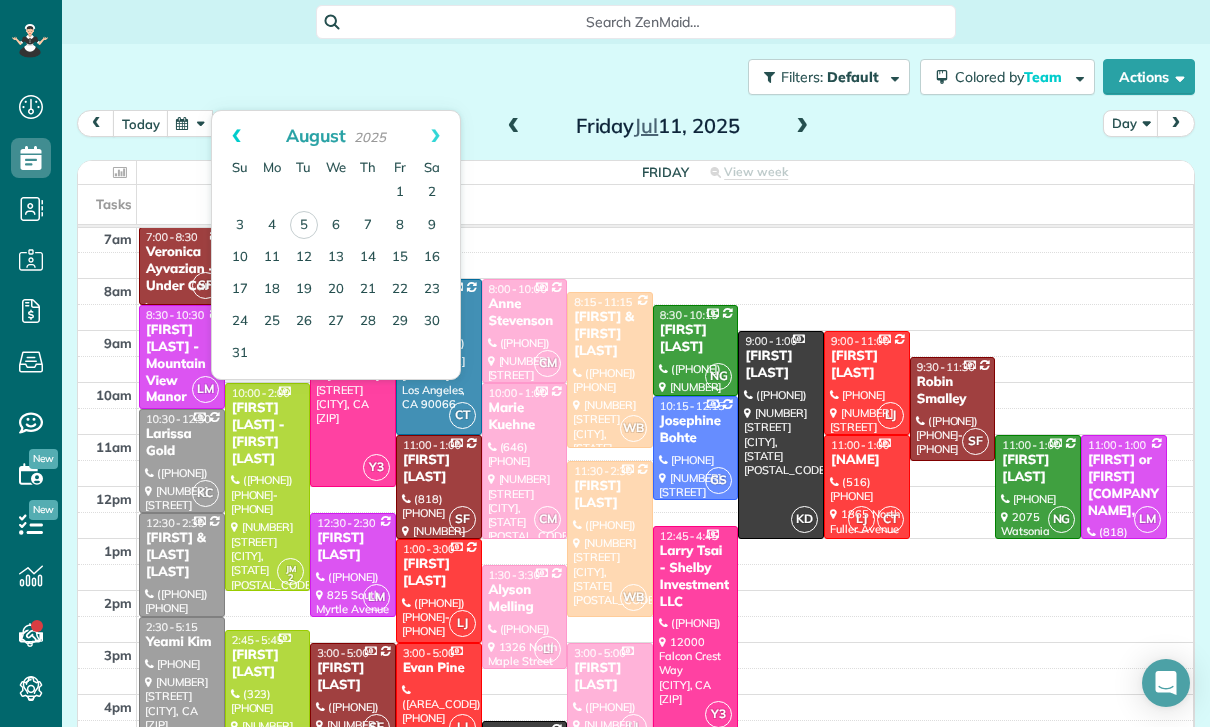 click on "Prev" at bounding box center (236, 136) 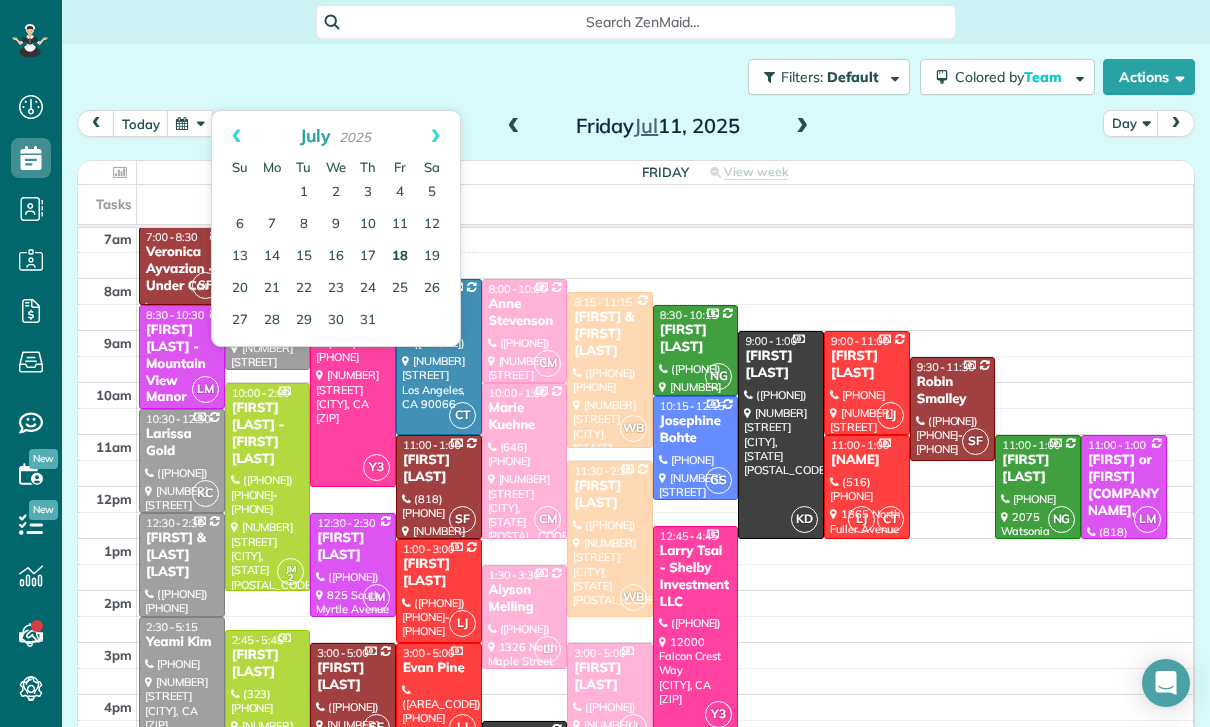 click on "18" at bounding box center [400, 257] 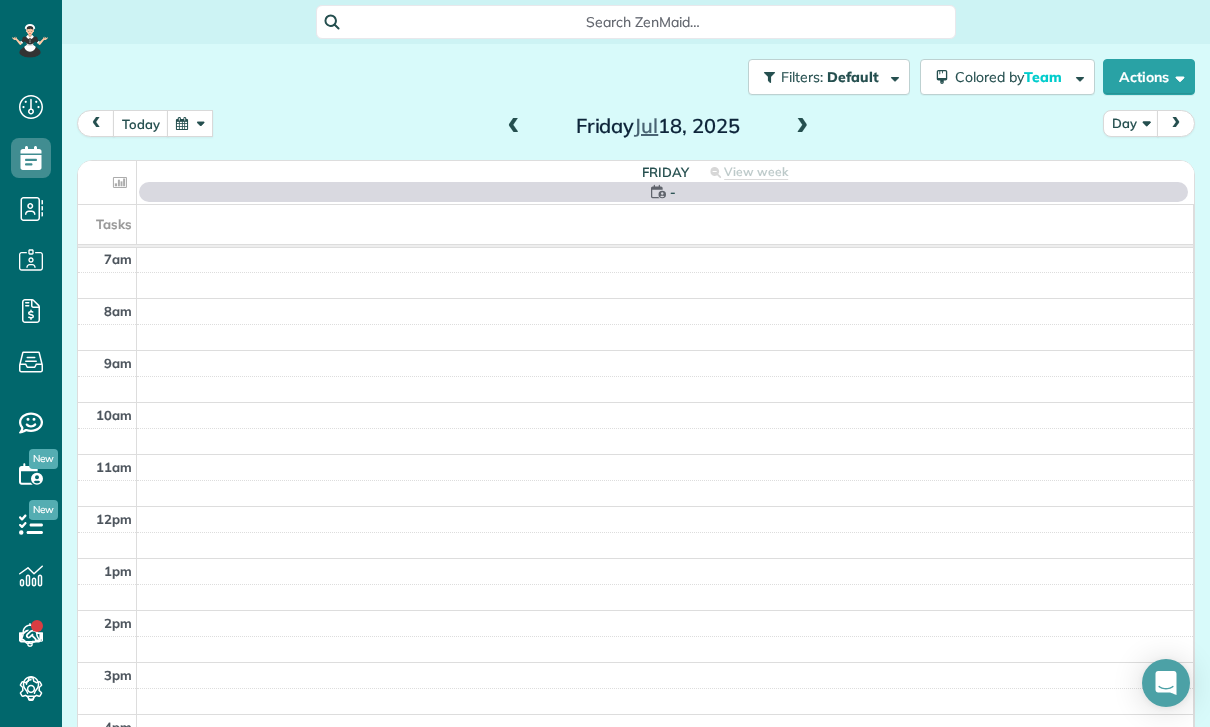 scroll, scrollTop: 157, scrollLeft: 0, axis: vertical 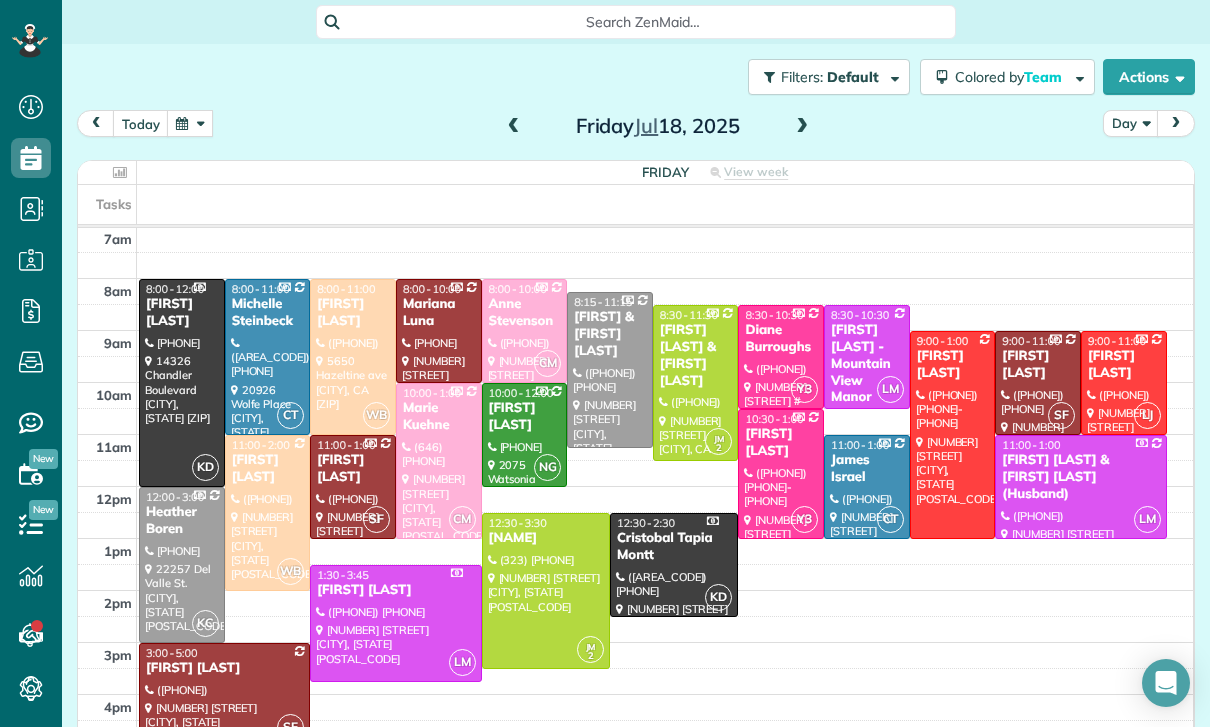 click at bounding box center [224, 695] 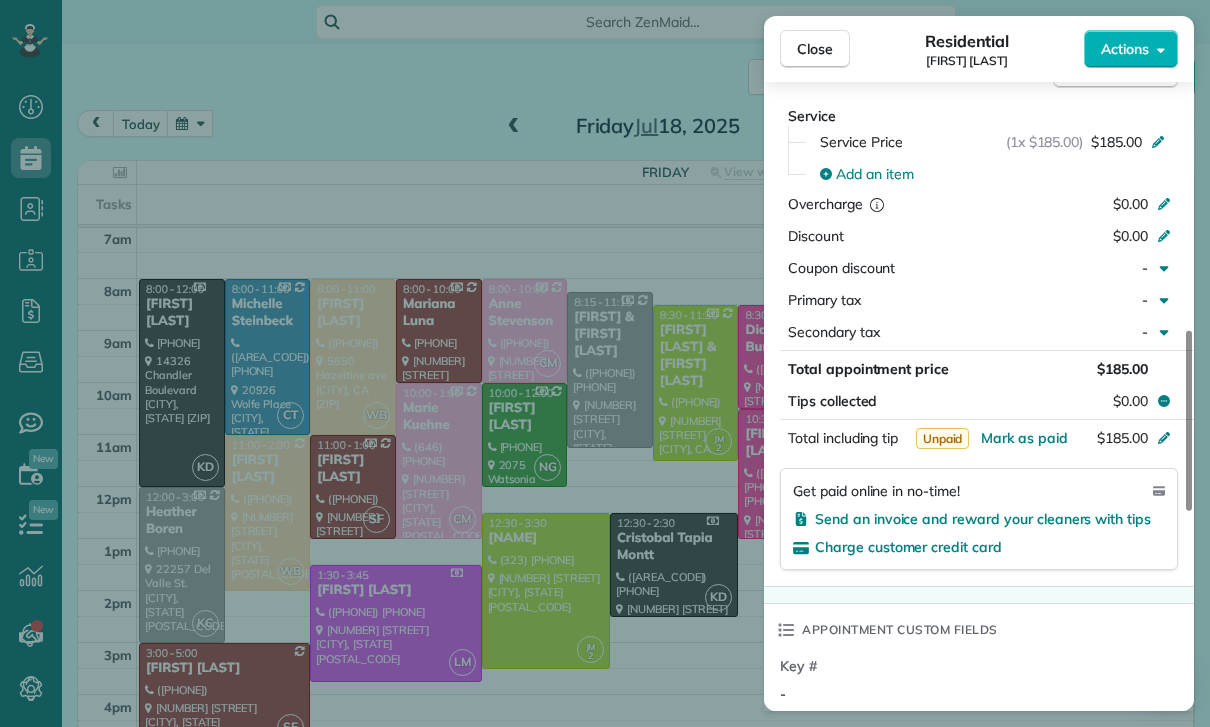 scroll, scrollTop: 951, scrollLeft: 0, axis: vertical 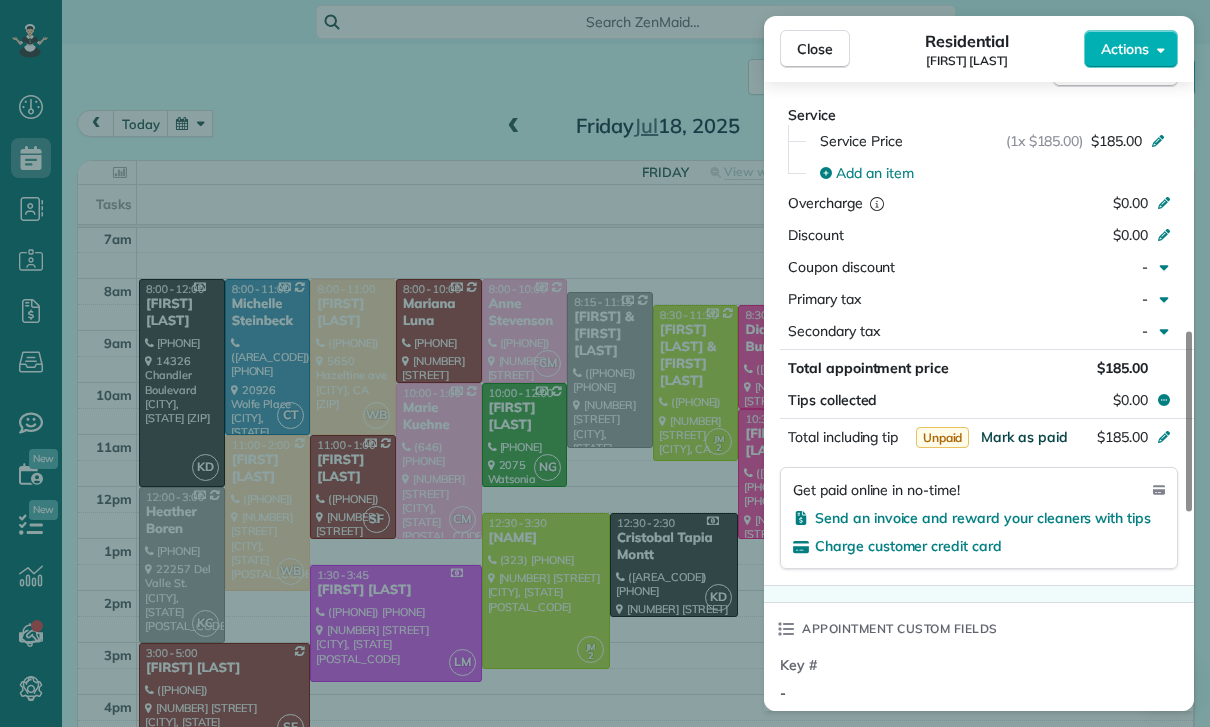 click on "Mark as paid" at bounding box center (1024, 437) 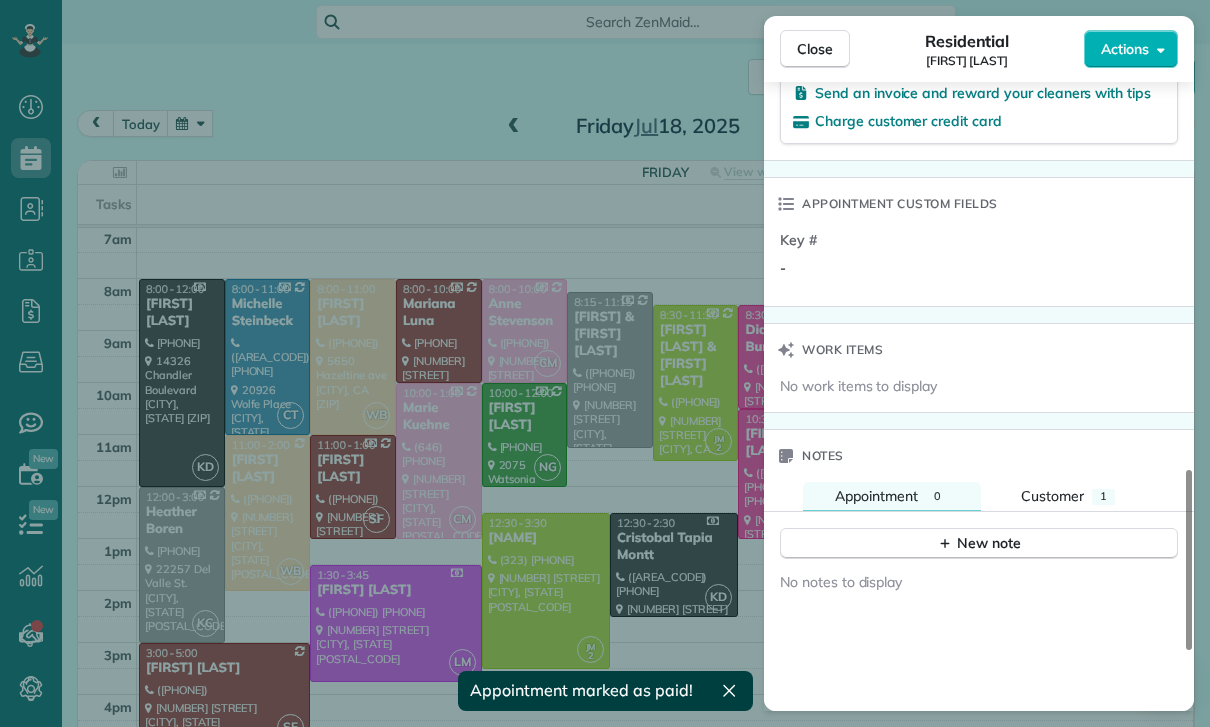 scroll, scrollTop: 1518, scrollLeft: 0, axis: vertical 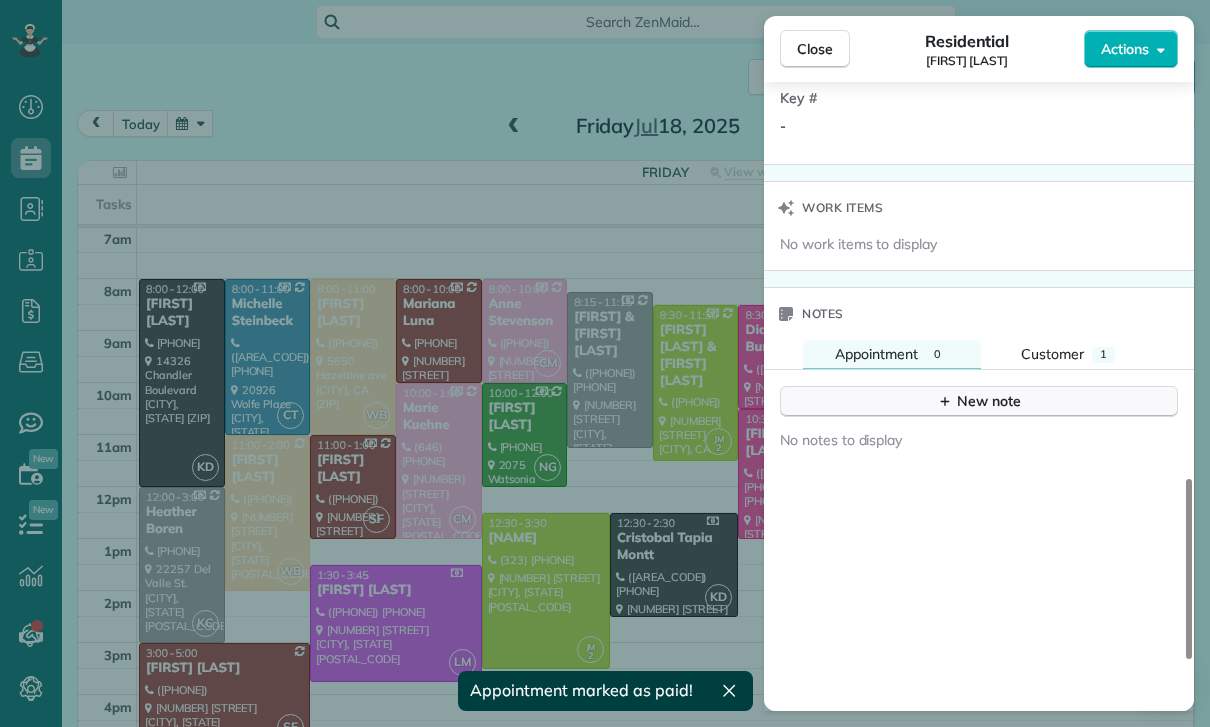 click on "New note" at bounding box center (979, 401) 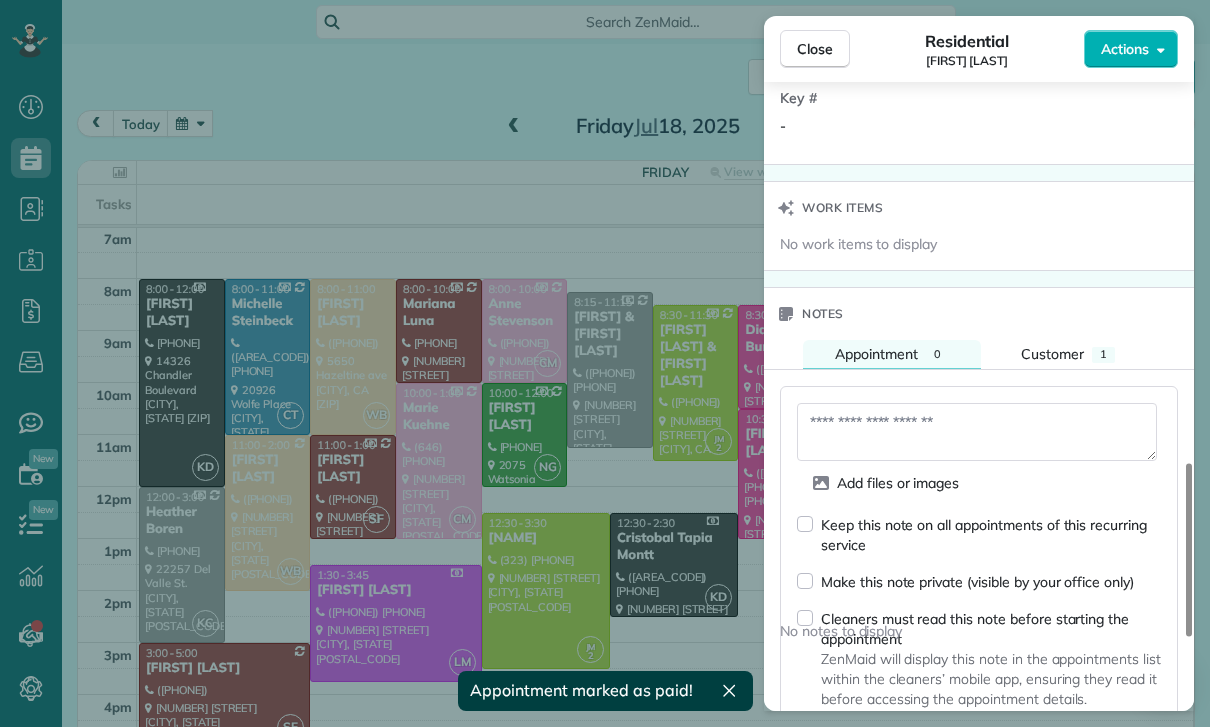 click at bounding box center [977, 432] 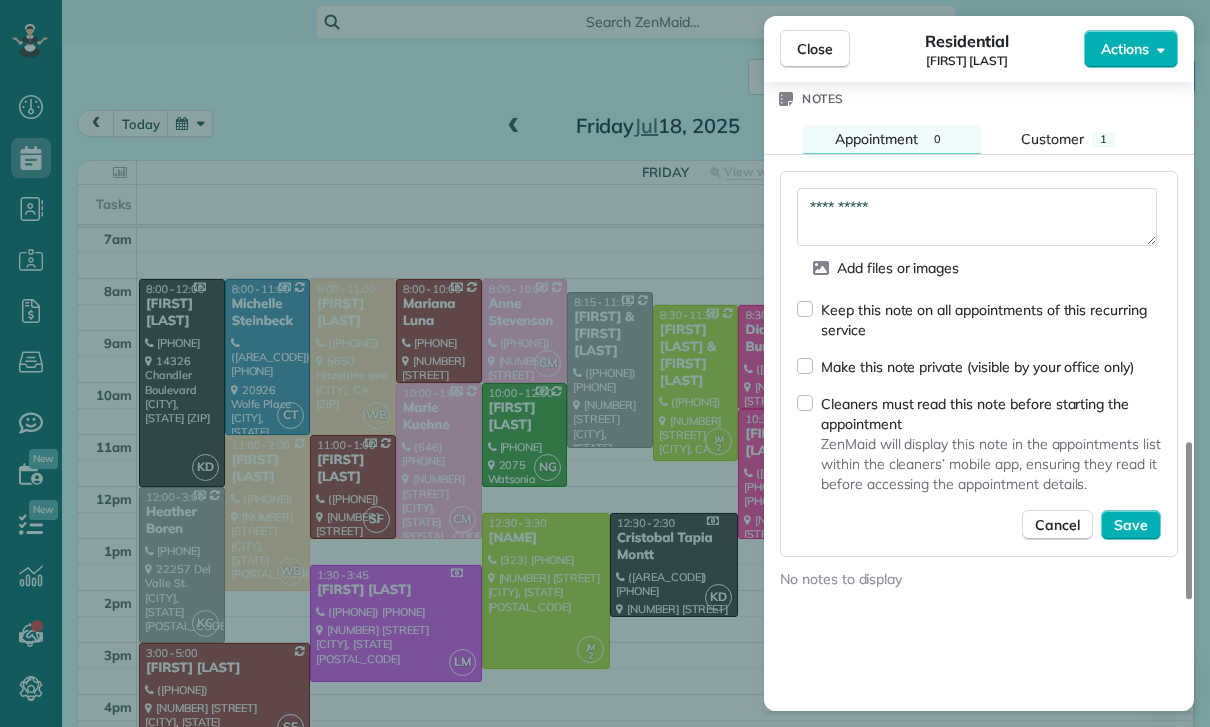 scroll, scrollTop: 1736, scrollLeft: 0, axis: vertical 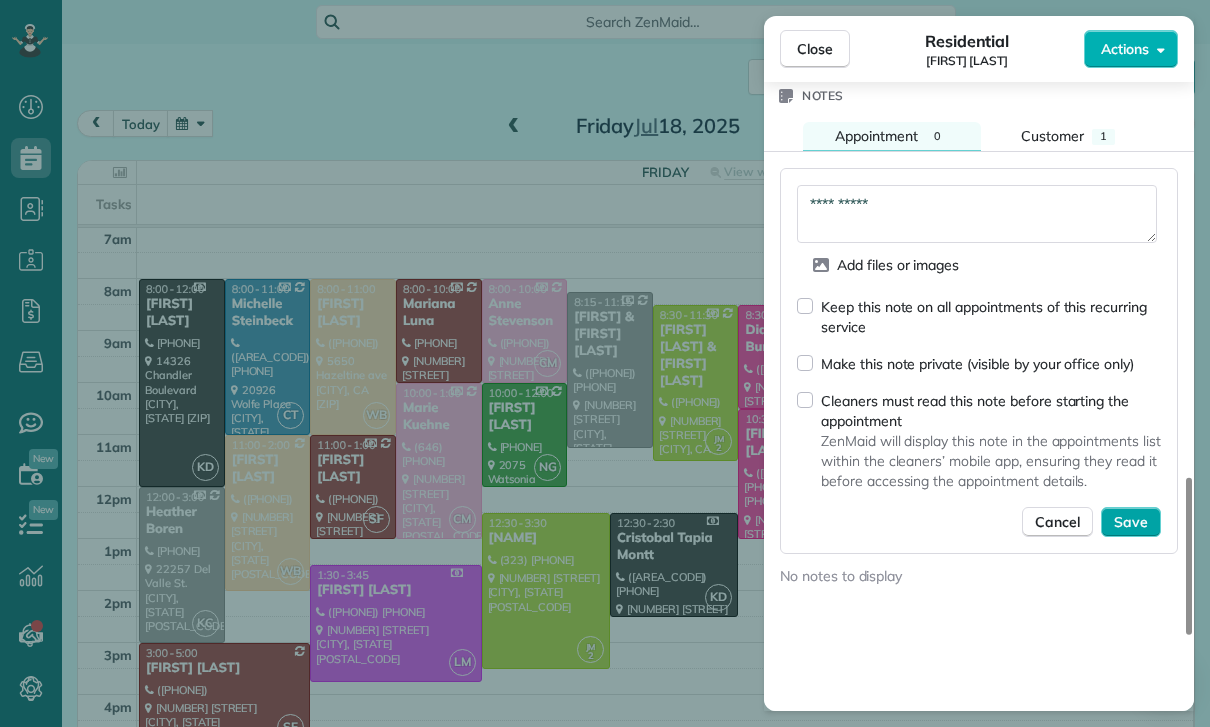 type on "**********" 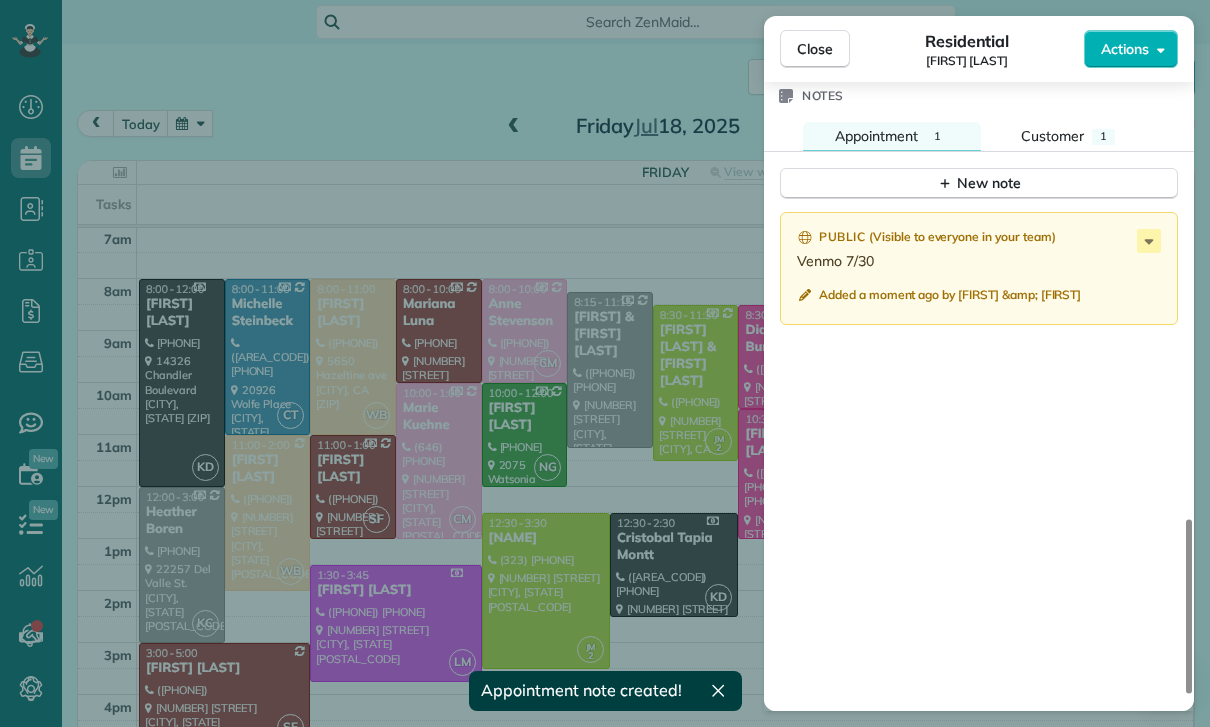 click on "Close Residential Yvette Barlowe Actions Status Confirmed Yvette Barlowe · Open profile MOBILE (818) 321-9499 Copy No email on record Add email View Details Residential Friday, July 18, 2025 3:00 PM 5:00 PM 2 hours and 0 minutes Repeats weekly Edit recurring service Previous (Jul 11) Next (Jul 25) 3752 Winford Drive Tarzana CA 91356 Service was not rated yet Cleaners Time in and out Assign Invite Team Santy Cleaners Santy   Flores 3:00 PM 5:00 PM Checklist Try Now Keep this appointment up to your standards. Stay on top of every detail, keep your cleaners organised, and your client happy. Assign a checklist Watch a 5 min demo Billing Billing actions Service Service Price (1x $185.00) $185.00 Add an item Overcharge $0.00 Discount $0.00 Coupon discount - Primary tax - Secondary tax - Total appointment price $185.00 Tips collected $0.00 Paid Total including tip $185.00 Get paid online in no-time! Send an invoice and reward your cleaners with tips Charge customer credit card Appointment custom fields Key # - 1 1" at bounding box center (605, 363) 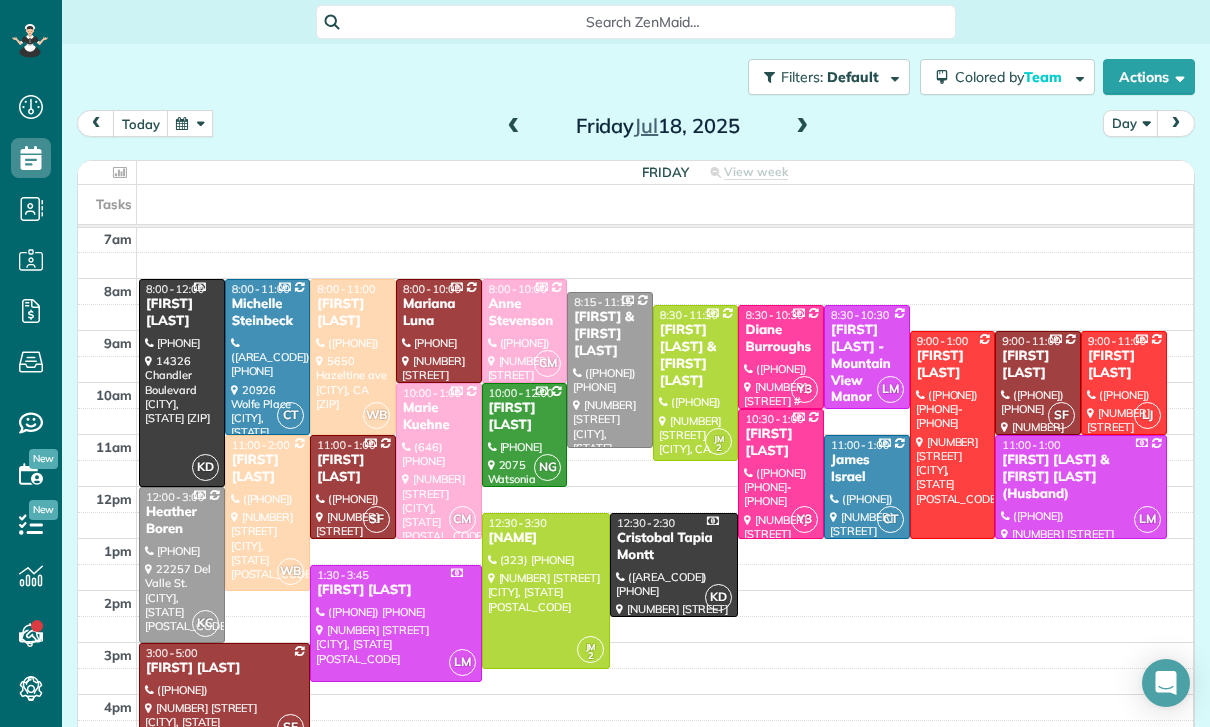 click at bounding box center (190, 123) 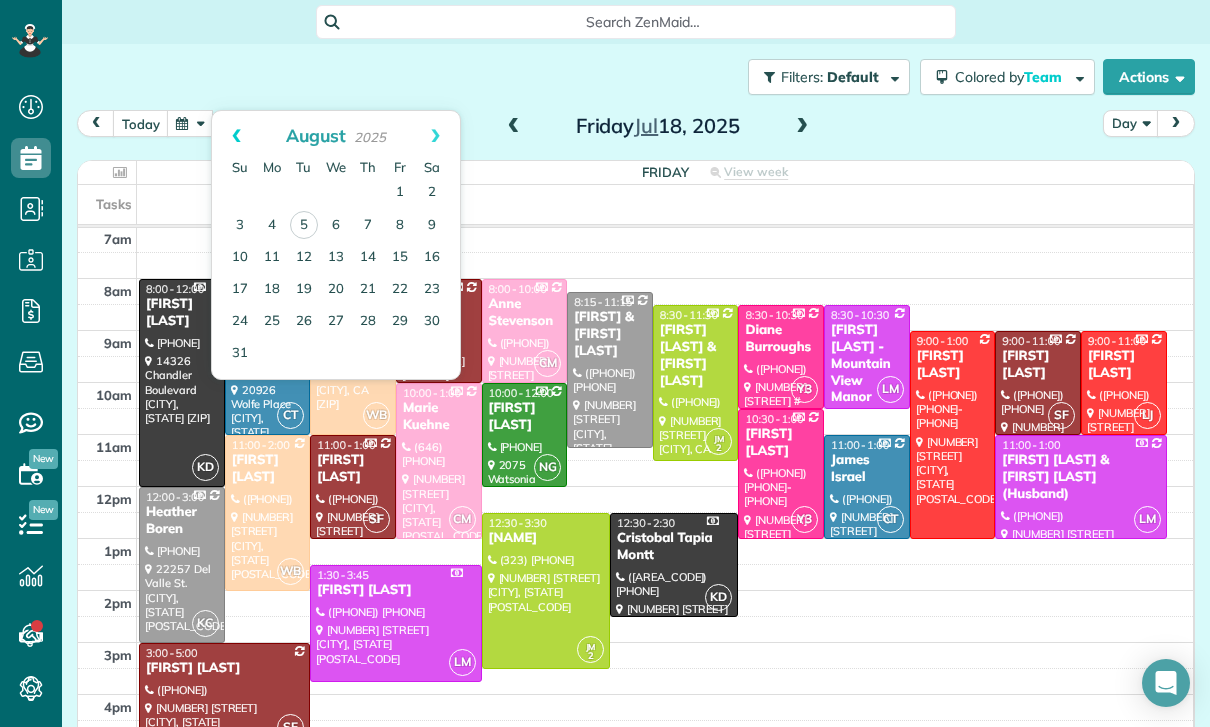 click on "Prev" at bounding box center [236, 136] 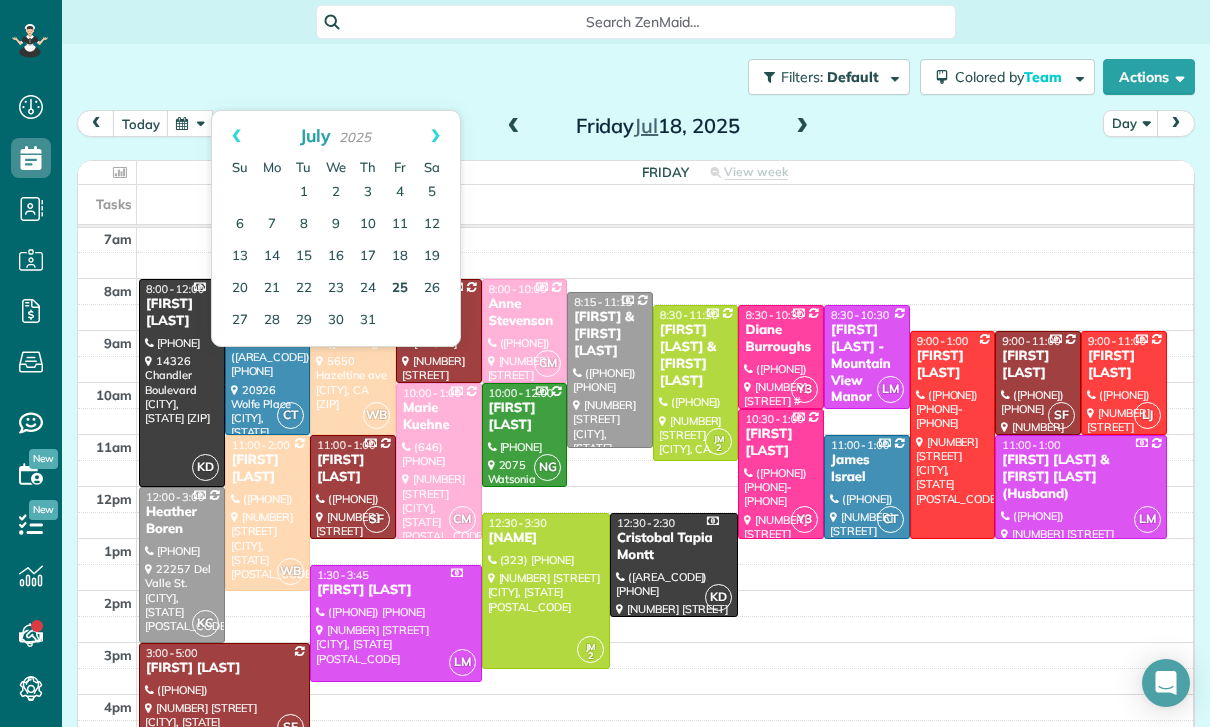 click on "25" at bounding box center [400, 289] 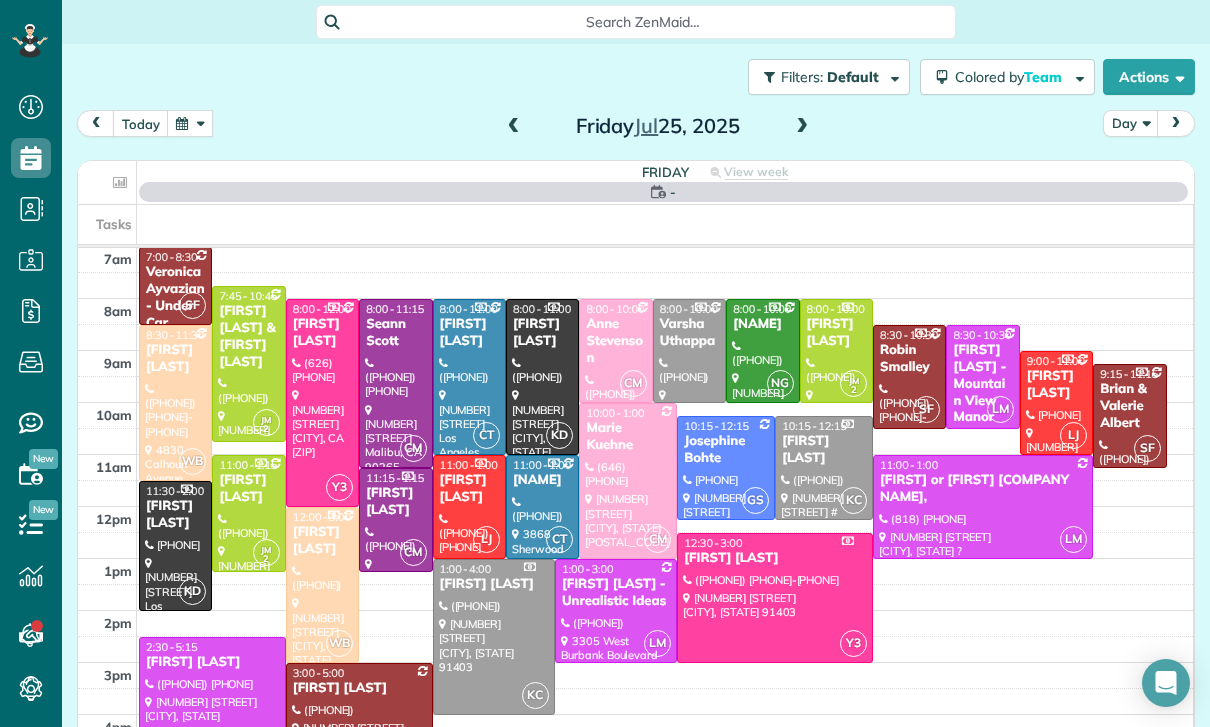 scroll, scrollTop: 157, scrollLeft: 0, axis: vertical 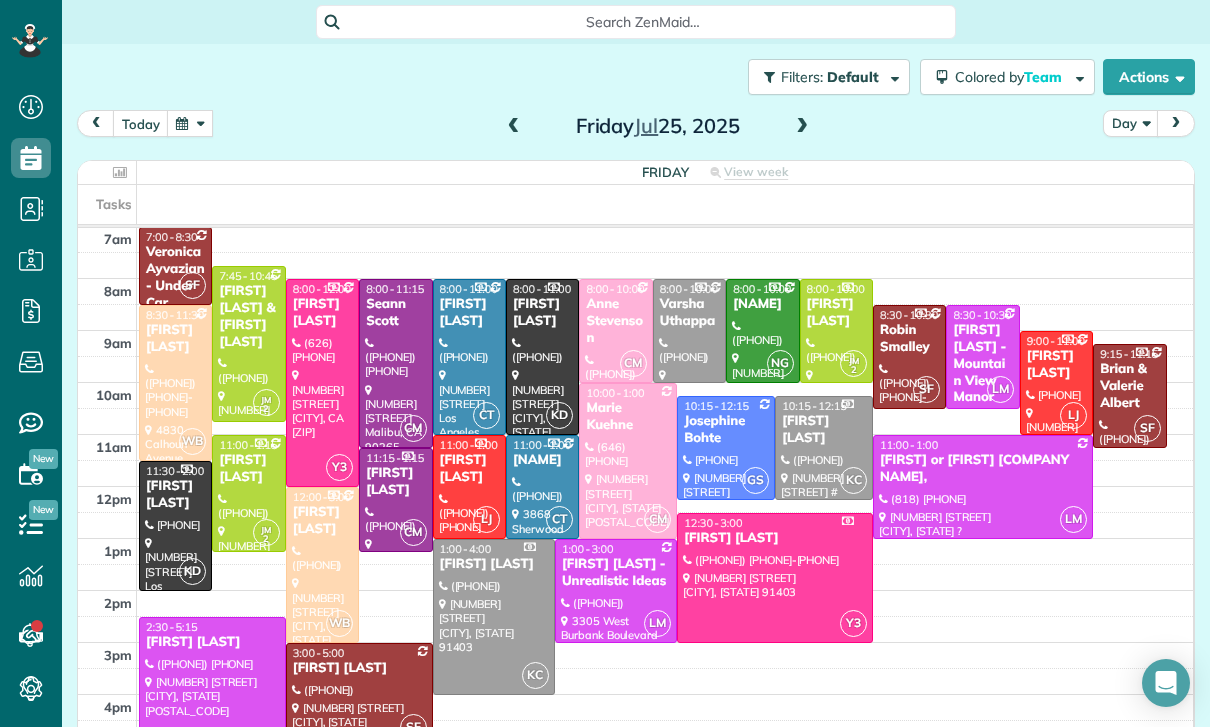 click at bounding box center (359, 695) 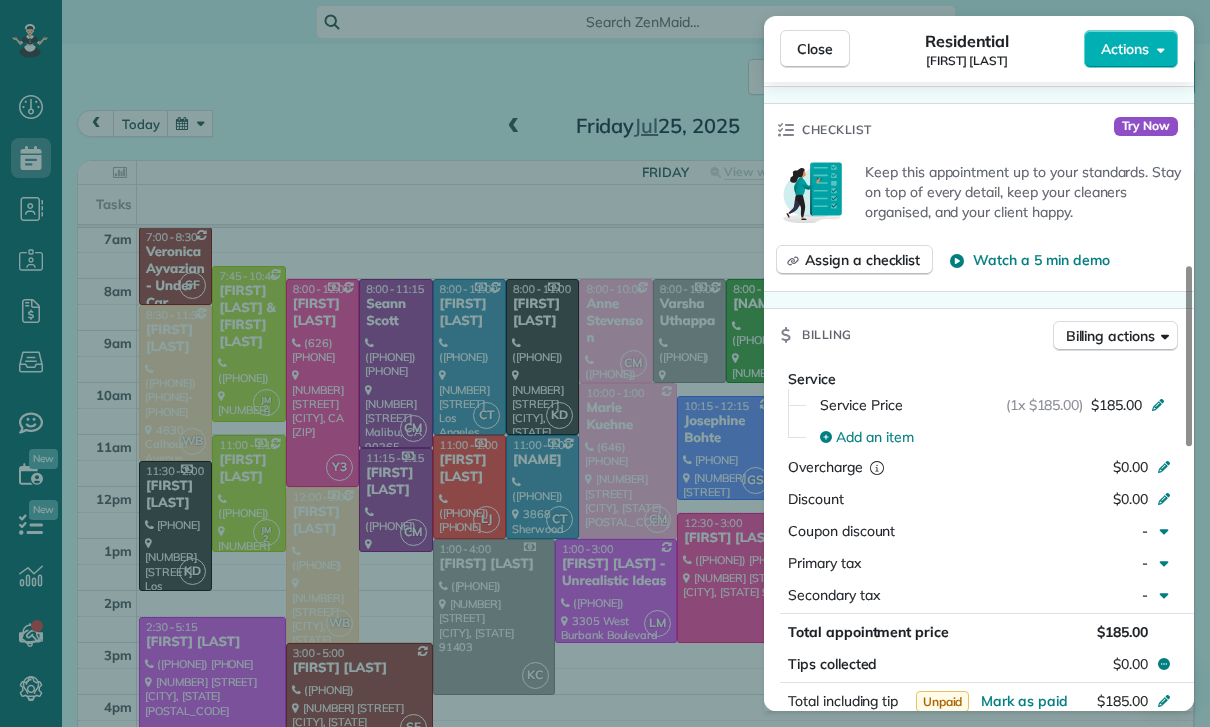 scroll, scrollTop: 823, scrollLeft: 0, axis: vertical 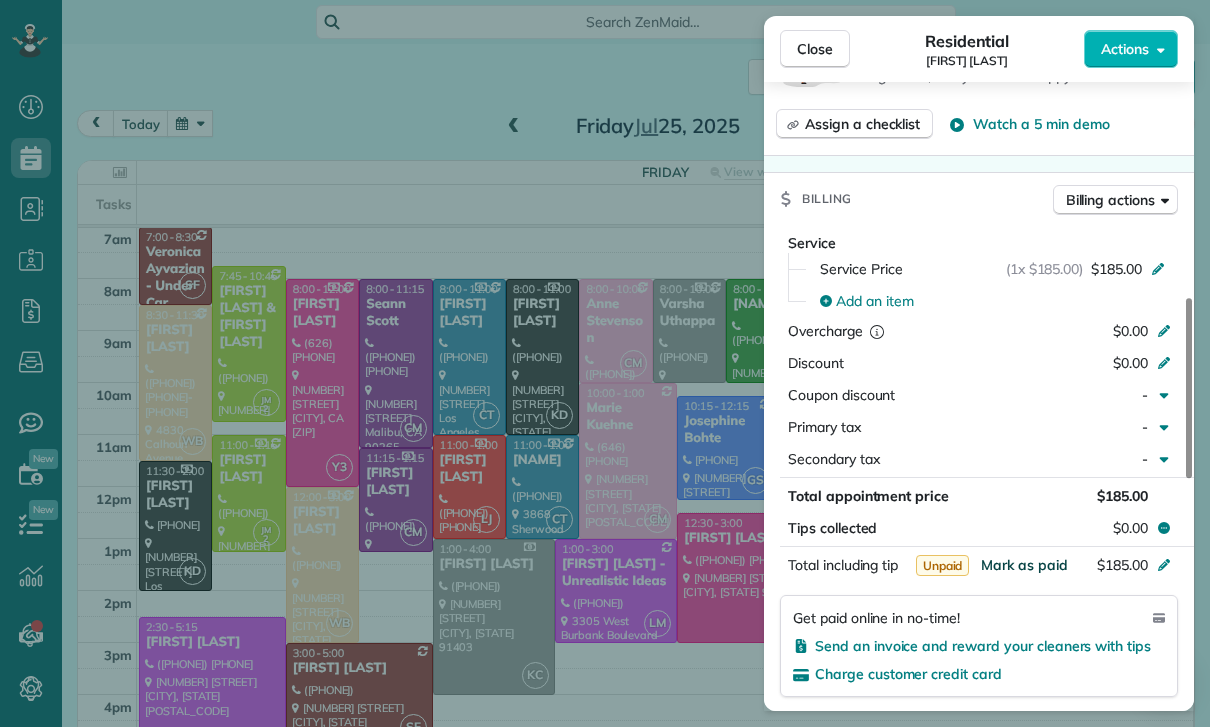 click on "Mark as paid" at bounding box center (1024, 565) 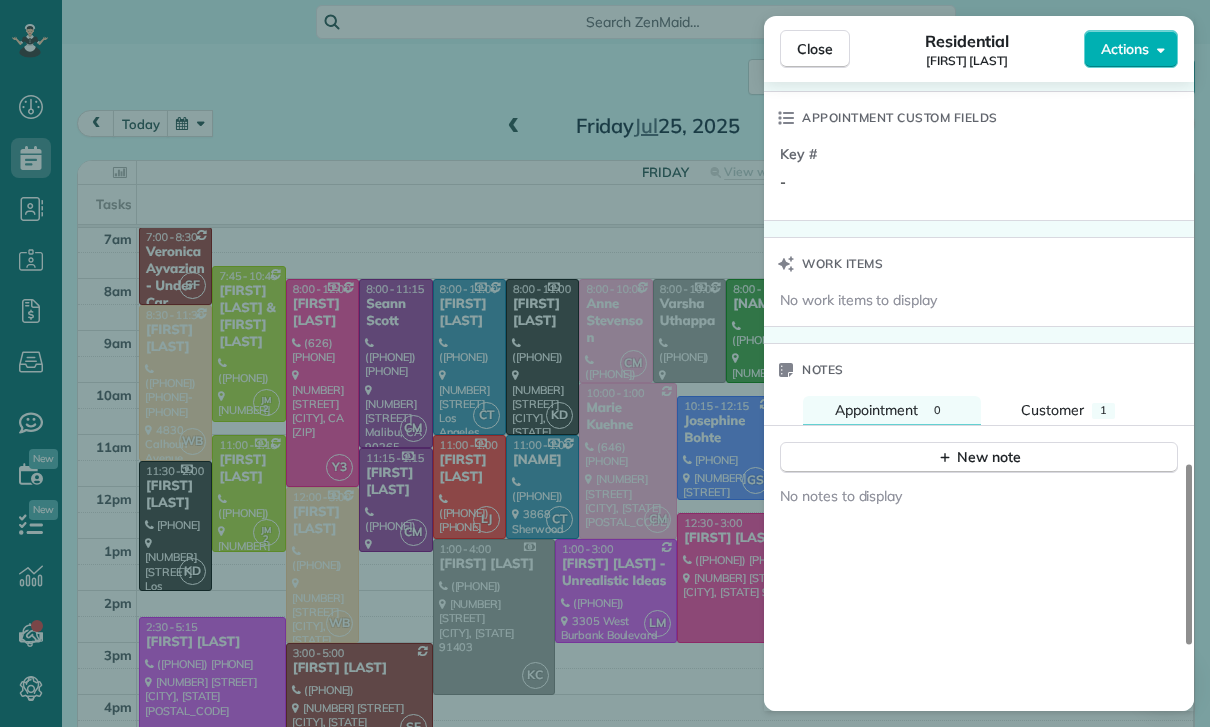 scroll, scrollTop: 1461, scrollLeft: 0, axis: vertical 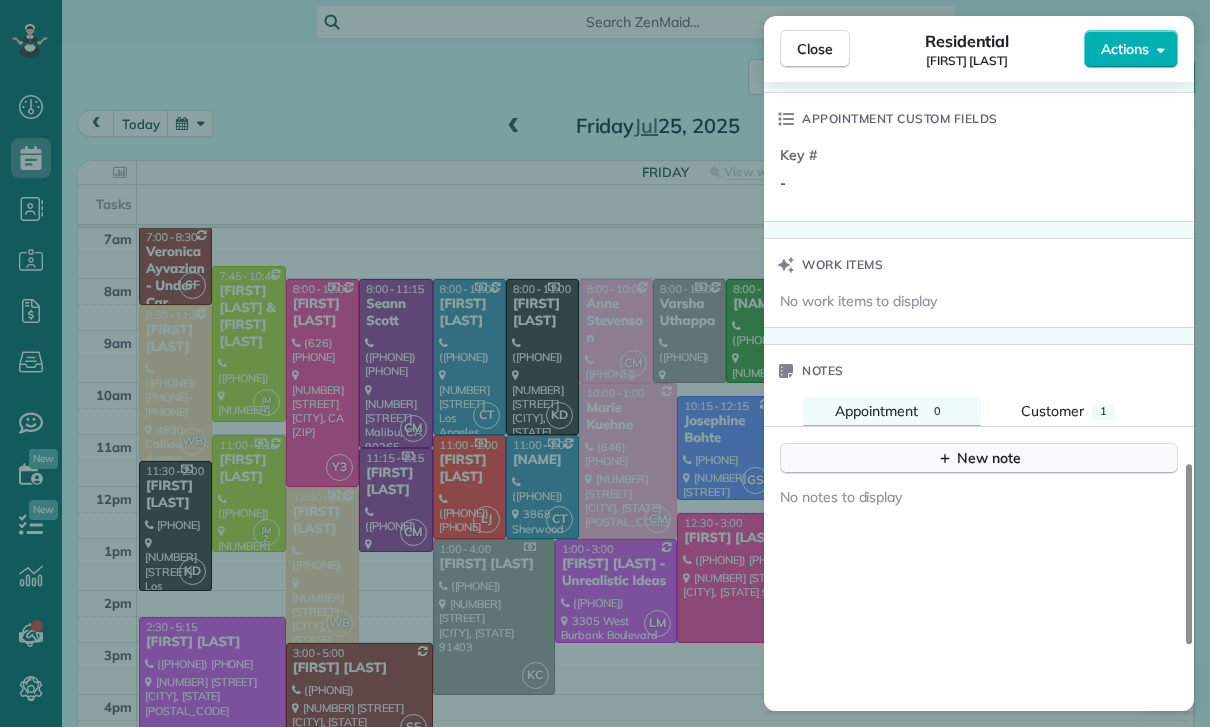 click on "New note" at bounding box center (979, 458) 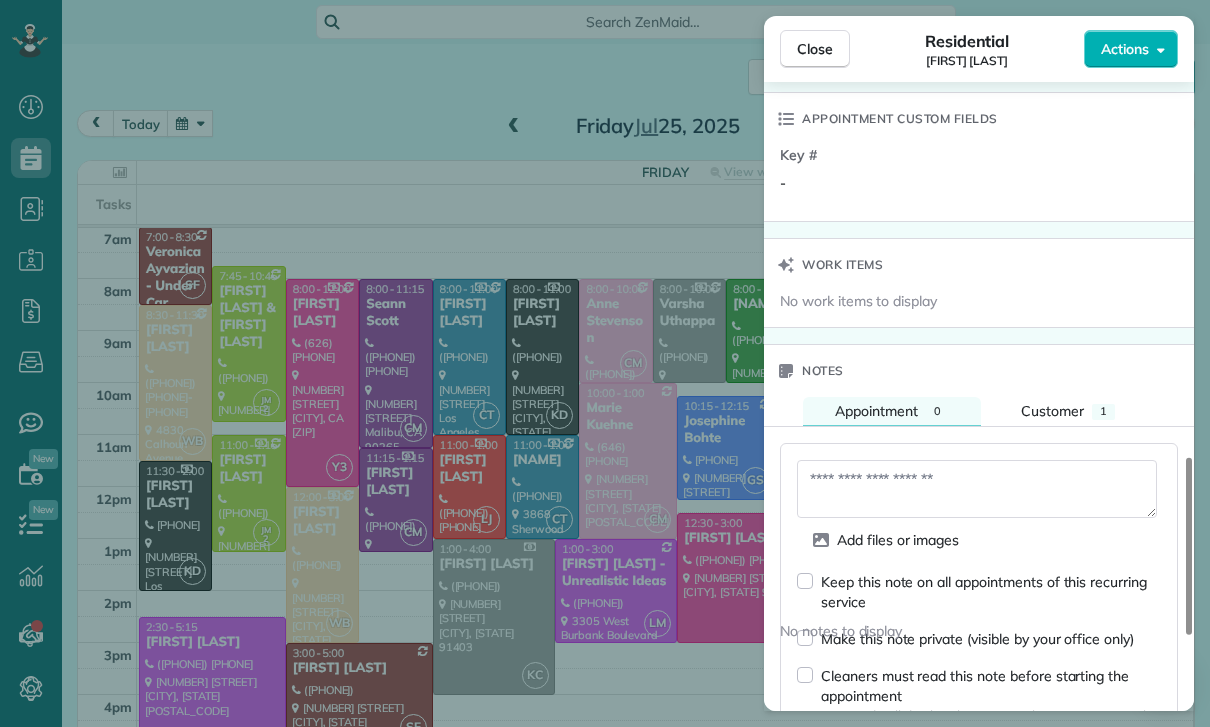 click at bounding box center (977, 489) 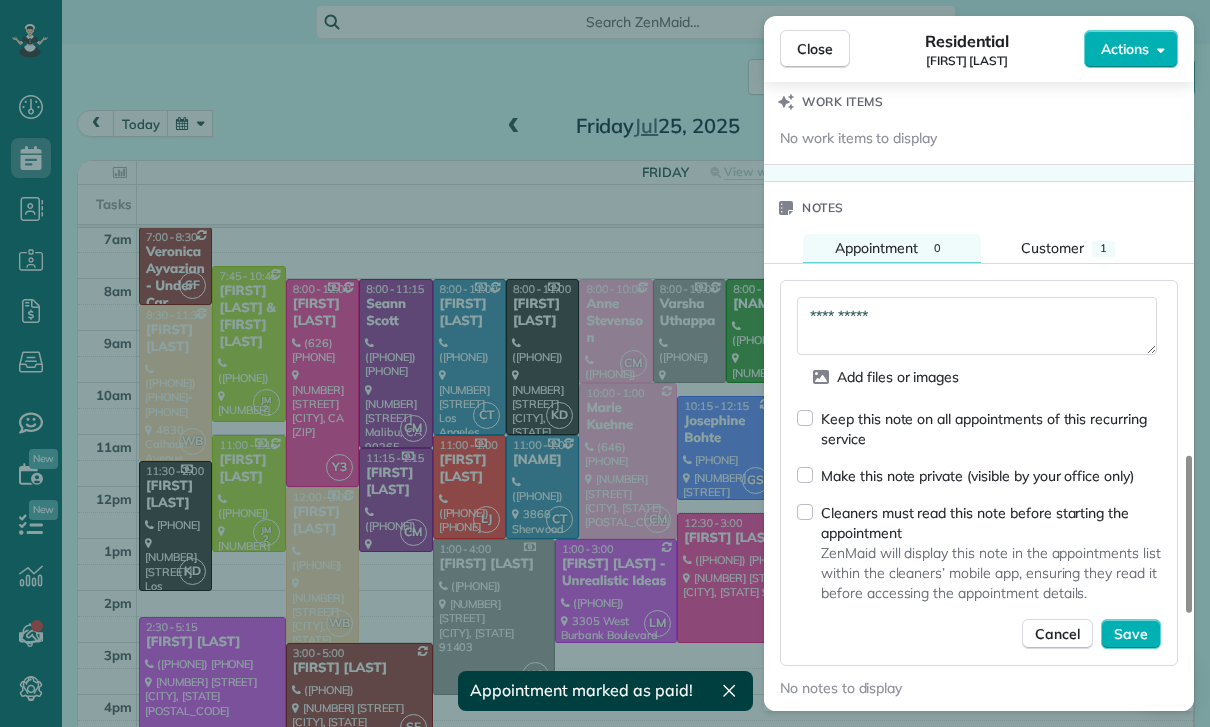 scroll, scrollTop: 1644, scrollLeft: 0, axis: vertical 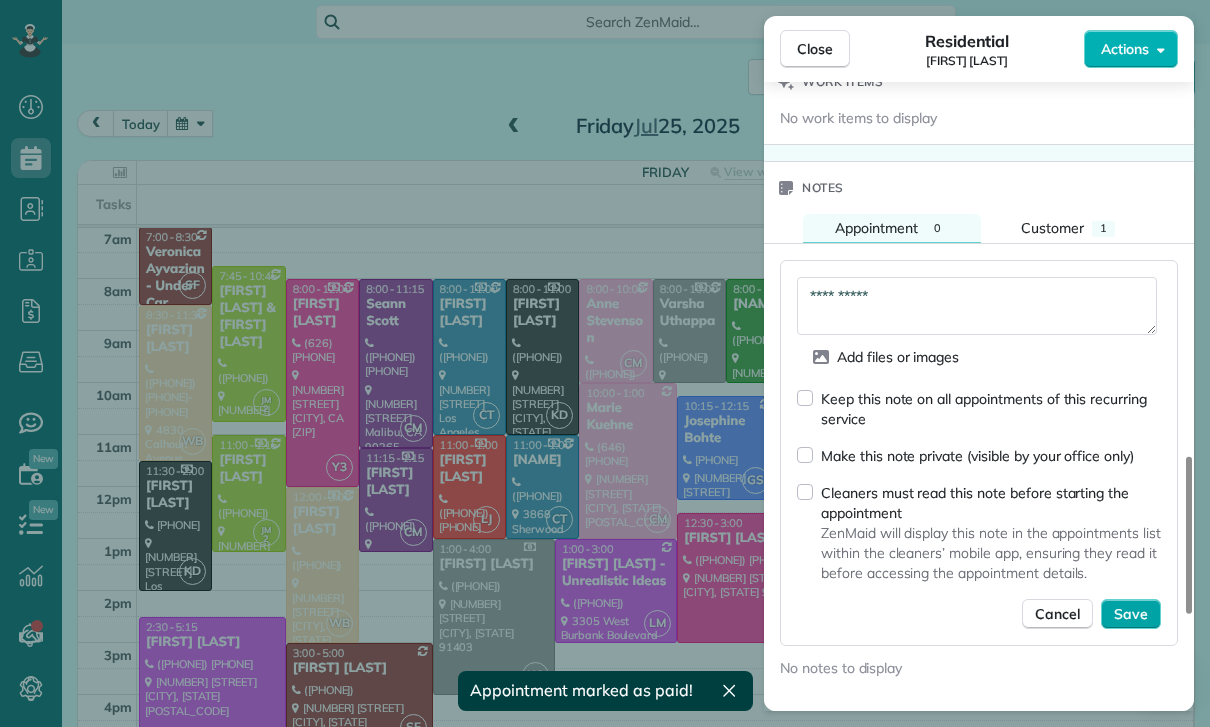 type on "**********" 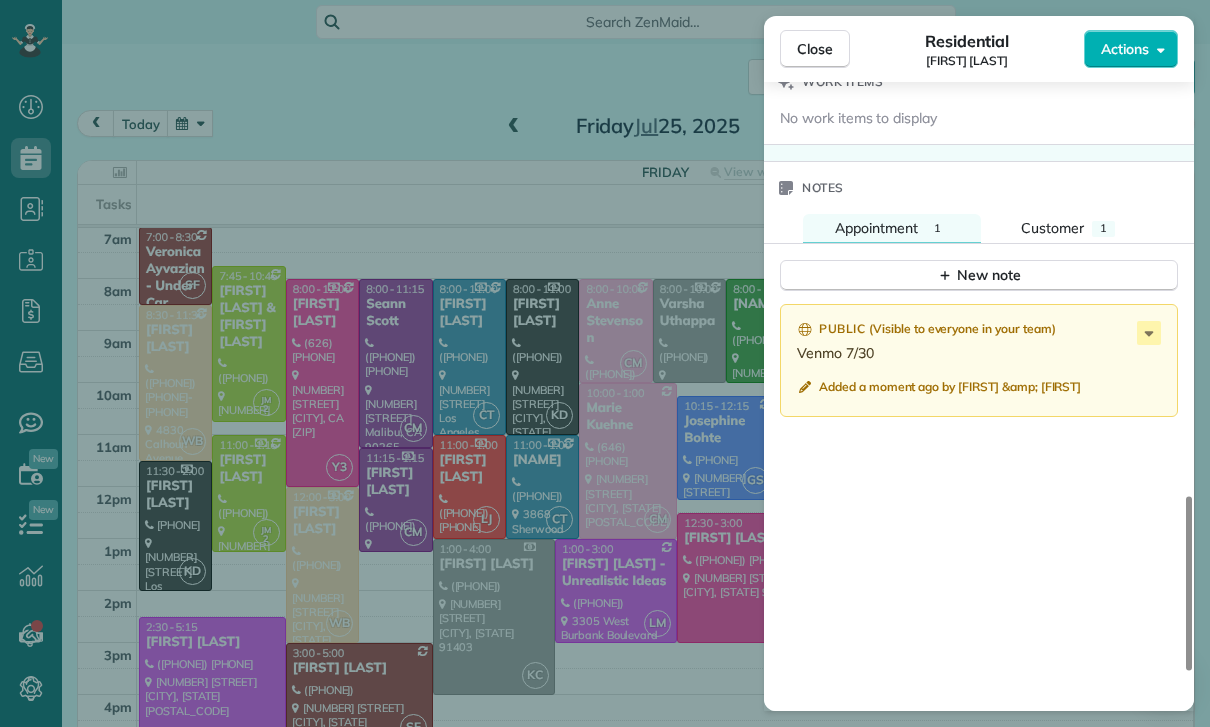 click on "Close Residential Yvette Barlowe Actions Status Confirmed Yvette Barlowe · Open profile MOBILE (818) 321-9499 Copy No email on record Add email View Details Residential Friday, July 25, 2025 3:00 PM 5:00 PM 2 hours and 0 minutes Repeats weekly Edit recurring service Previous (Jul 18) Next (Aug 01) 3752 Winford Drive Tarzana CA 91356 Service was not rated yet Cleaners Time in and out Assign Invite Team Santy Cleaners Santy   Flores 3:00 PM 5:00 PM Checklist Try Now Keep this appointment up to your standards. Stay on top of every detail, keep your cleaners organised, and your client happy. Assign a checklist Watch a 5 min demo Billing Billing actions Service Service Price (1x $185.00) $185.00 Add an item Overcharge $0.00 Discount $0.00 Coupon discount - Primary tax - Secondary tax - Total appointment price $185.00 Tips collected $0.00 Paid Total including tip $185.00 Get paid online in no-time! Send an invoice and reward your cleaners with tips Charge customer credit card Appointment custom fields Key # - 1 1" at bounding box center (605, 363) 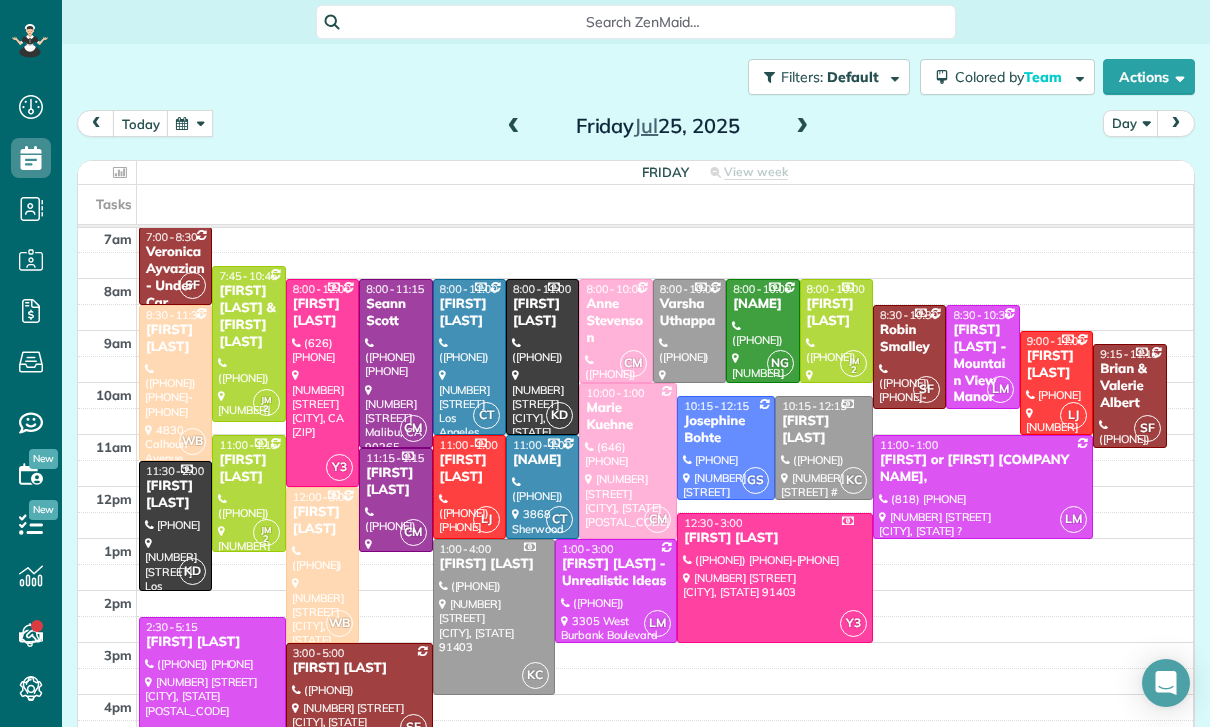 click at bounding box center [212, 688] 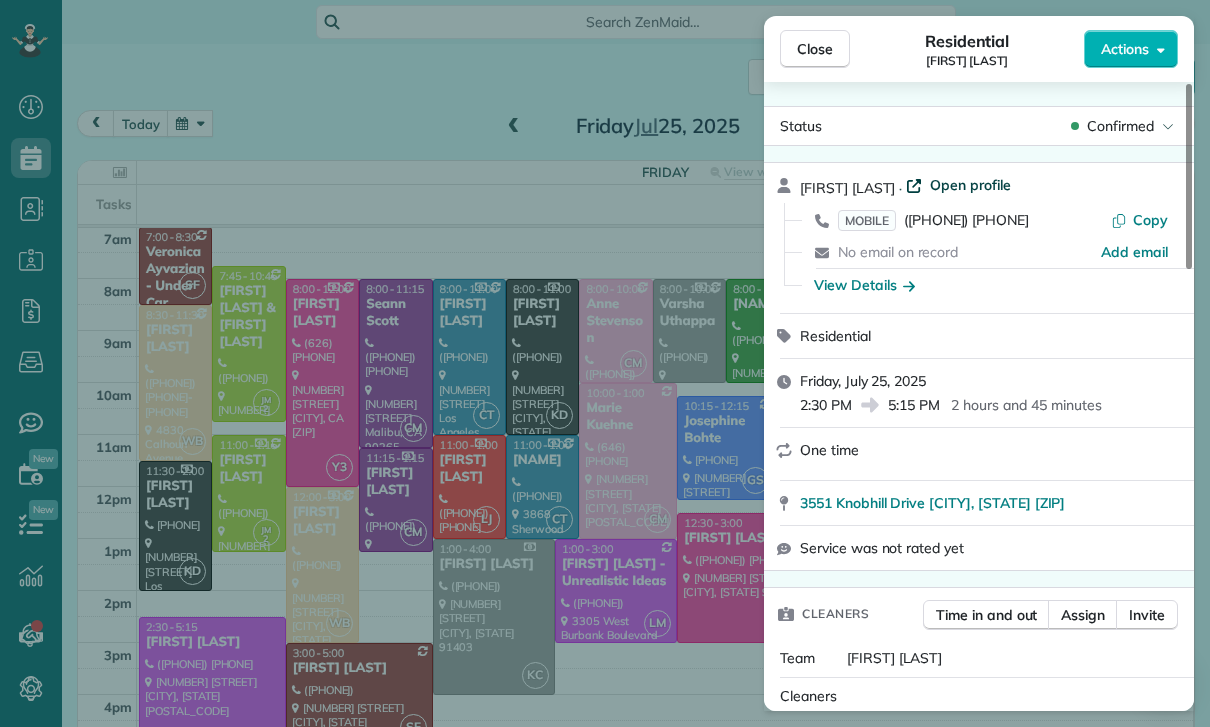 click on "Open profile" at bounding box center (970, 185) 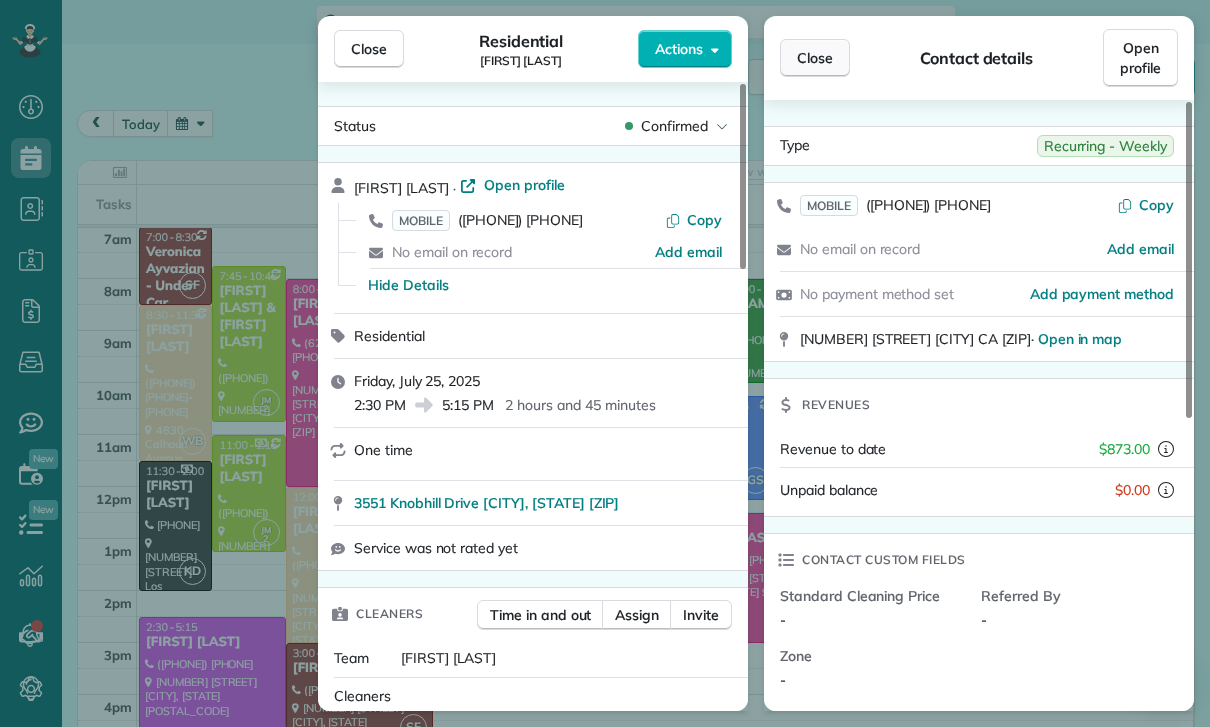 click on "Close" at bounding box center [815, 58] 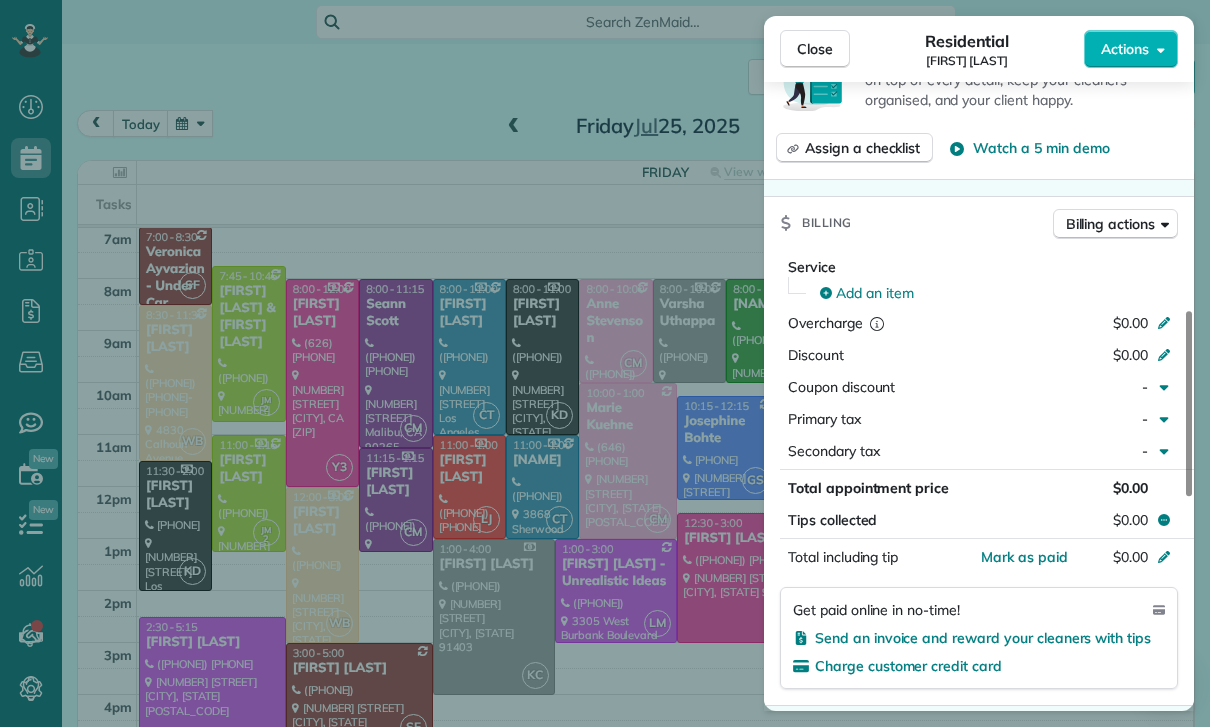 scroll, scrollTop: 772, scrollLeft: 0, axis: vertical 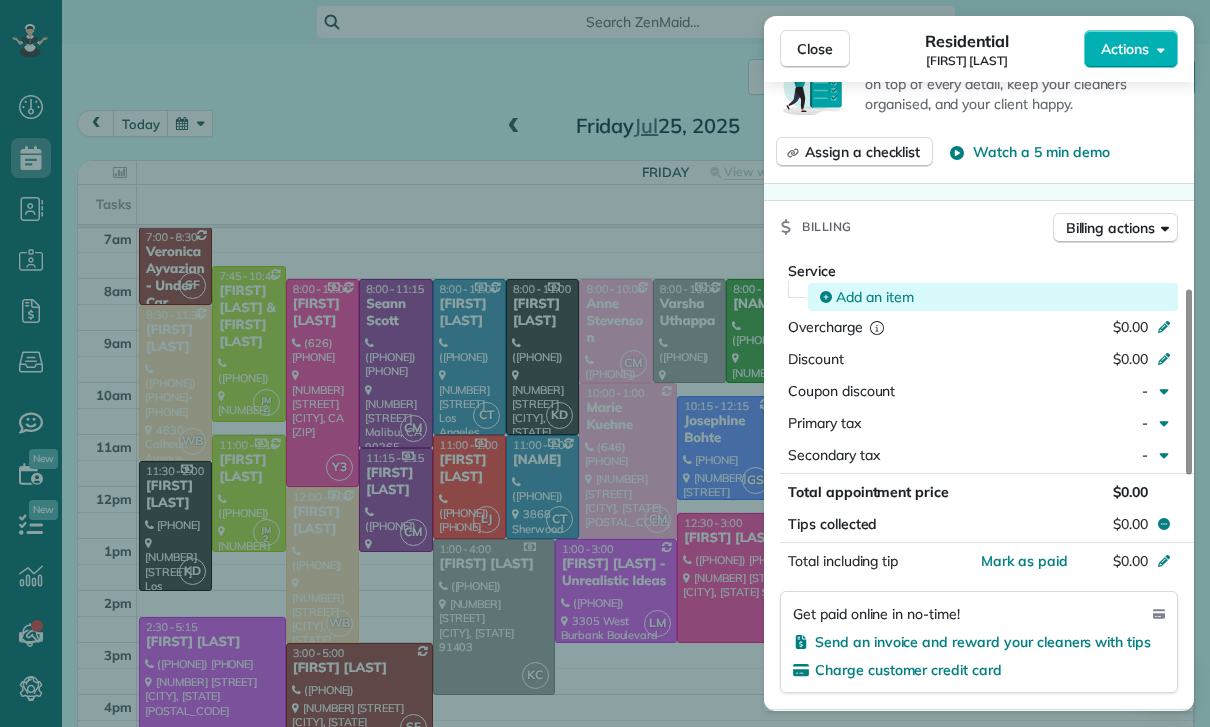 click on "Add an item" at bounding box center [993, 297] 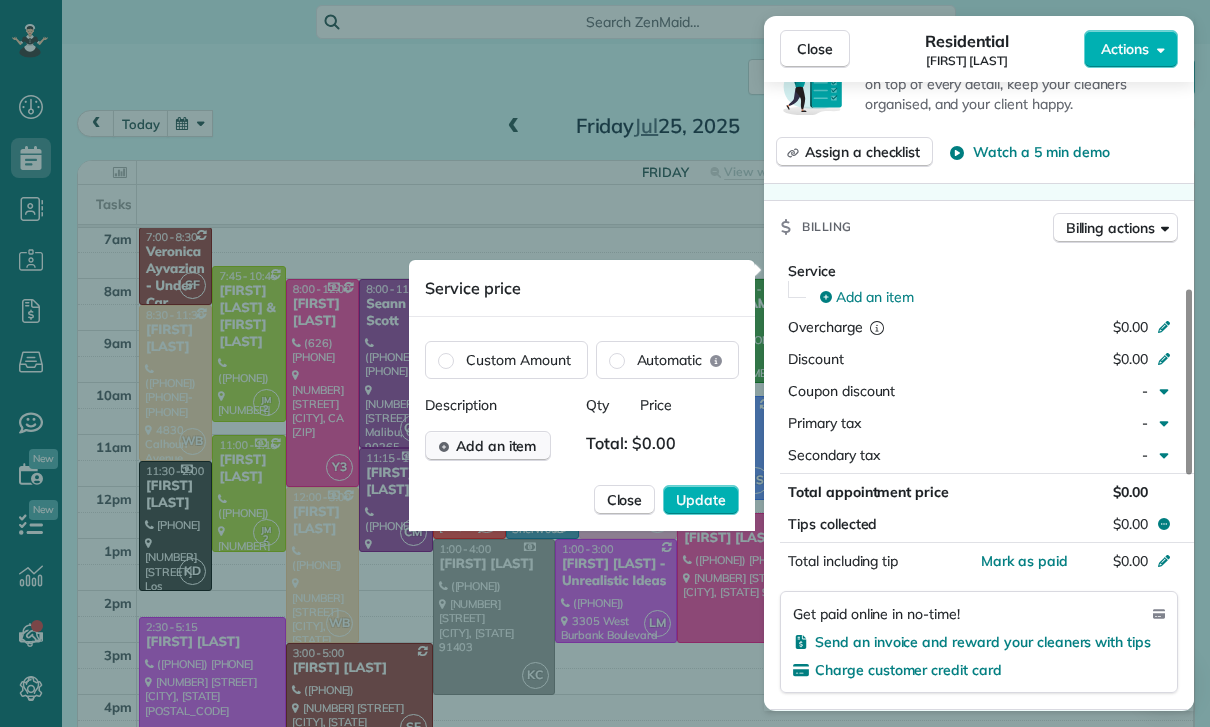 click on "Add an item" at bounding box center [496, 446] 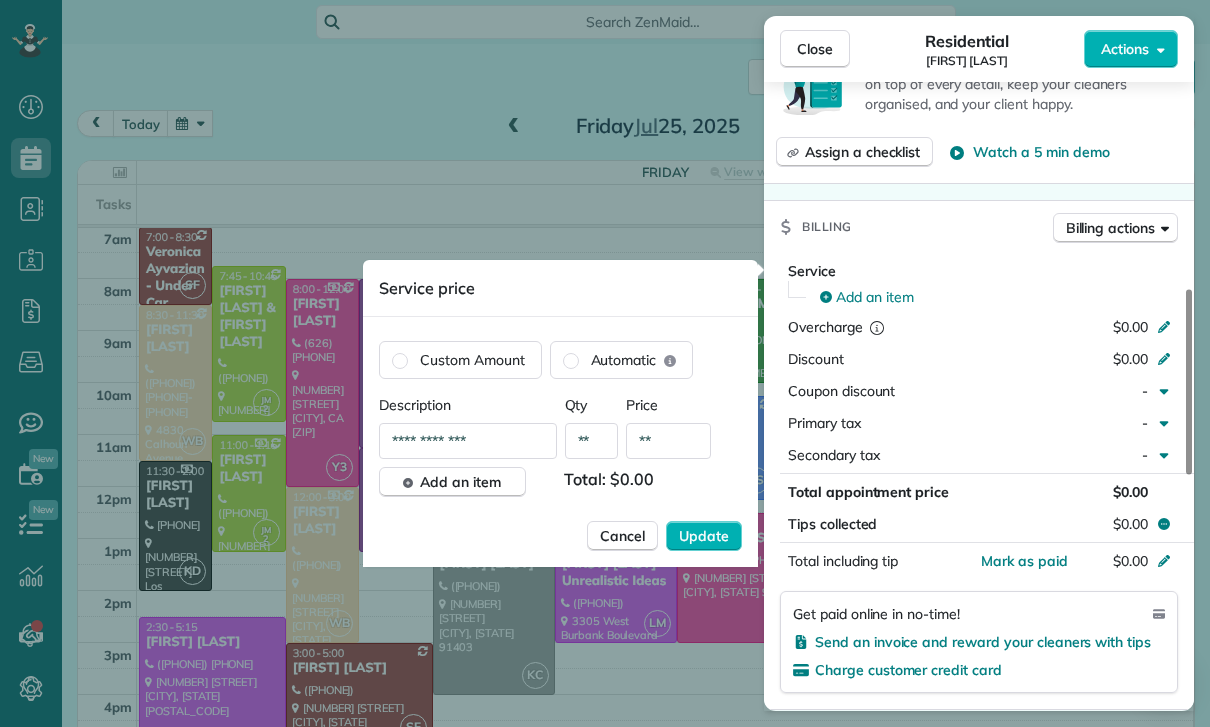 click on "**" at bounding box center [668, 441] 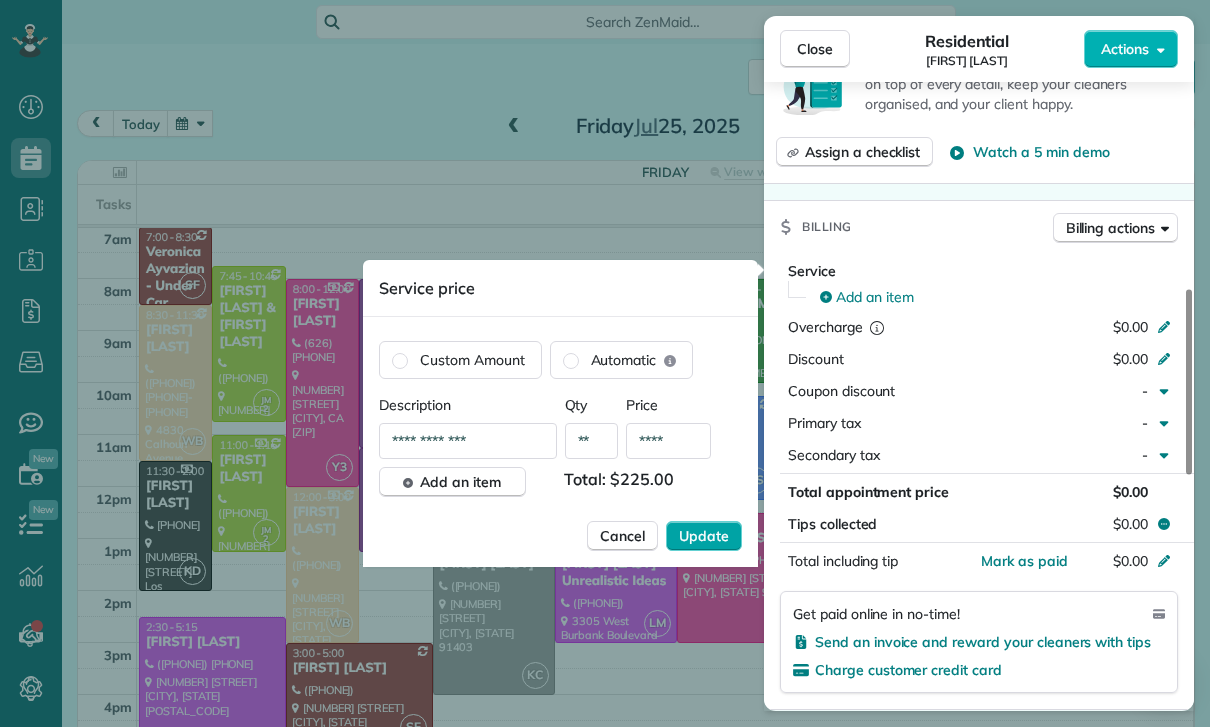 type on "****" 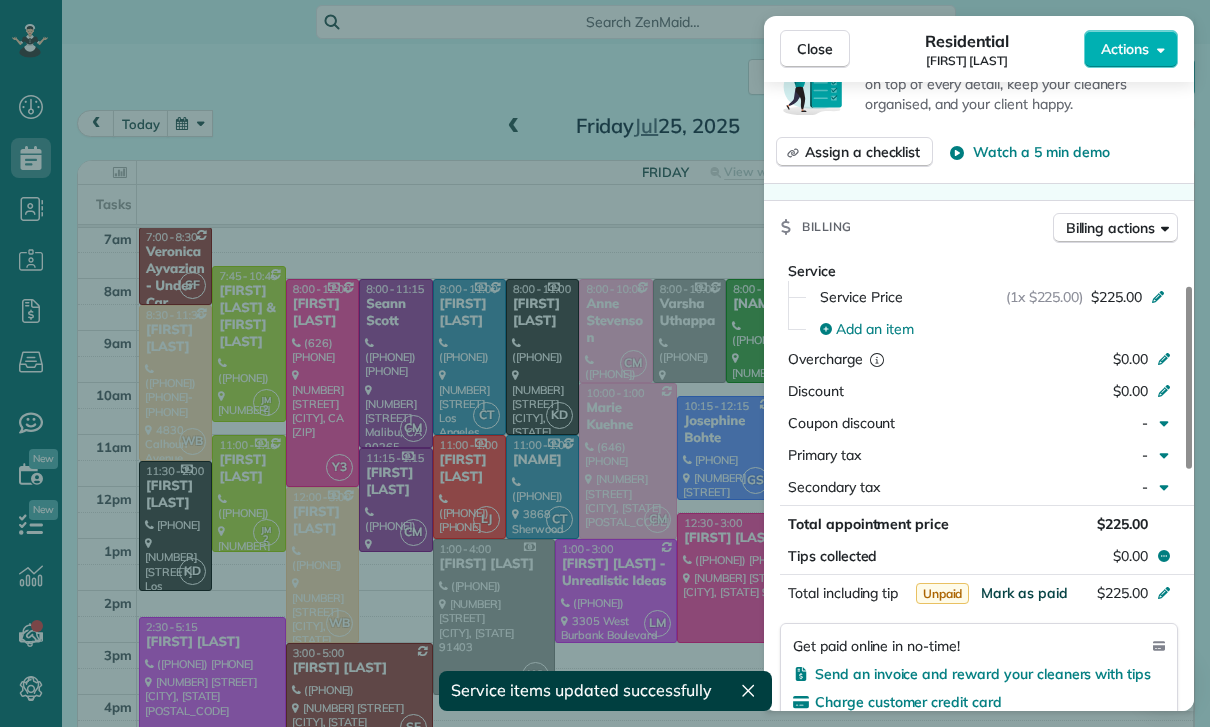 click on "Mark as paid" at bounding box center (1024, 593) 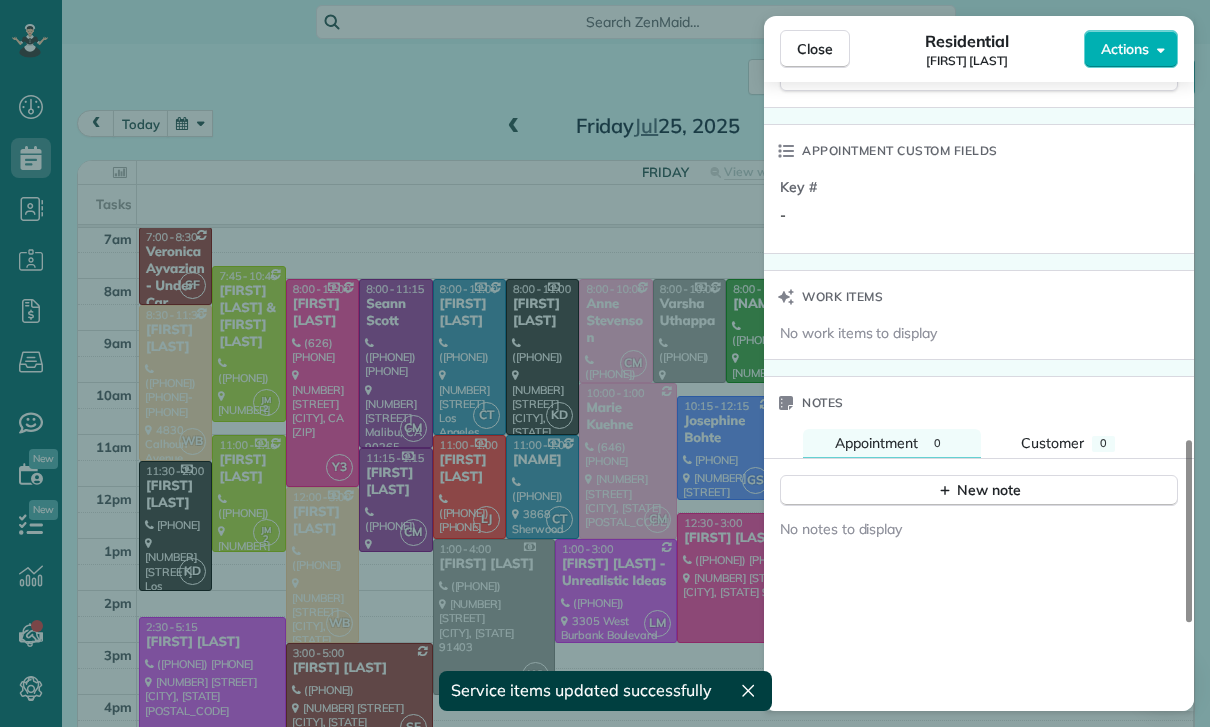scroll, scrollTop: 1495, scrollLeft: 0, axis: vertical 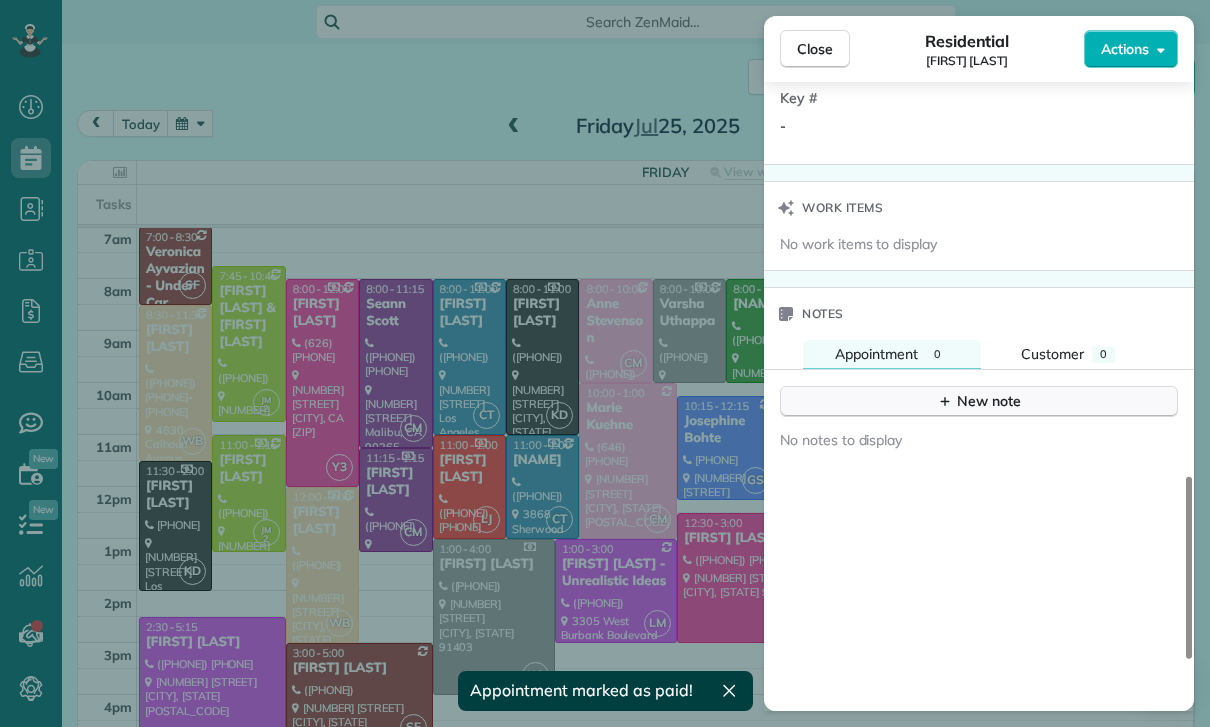 click on "New note" at bounding box center [979, 401] 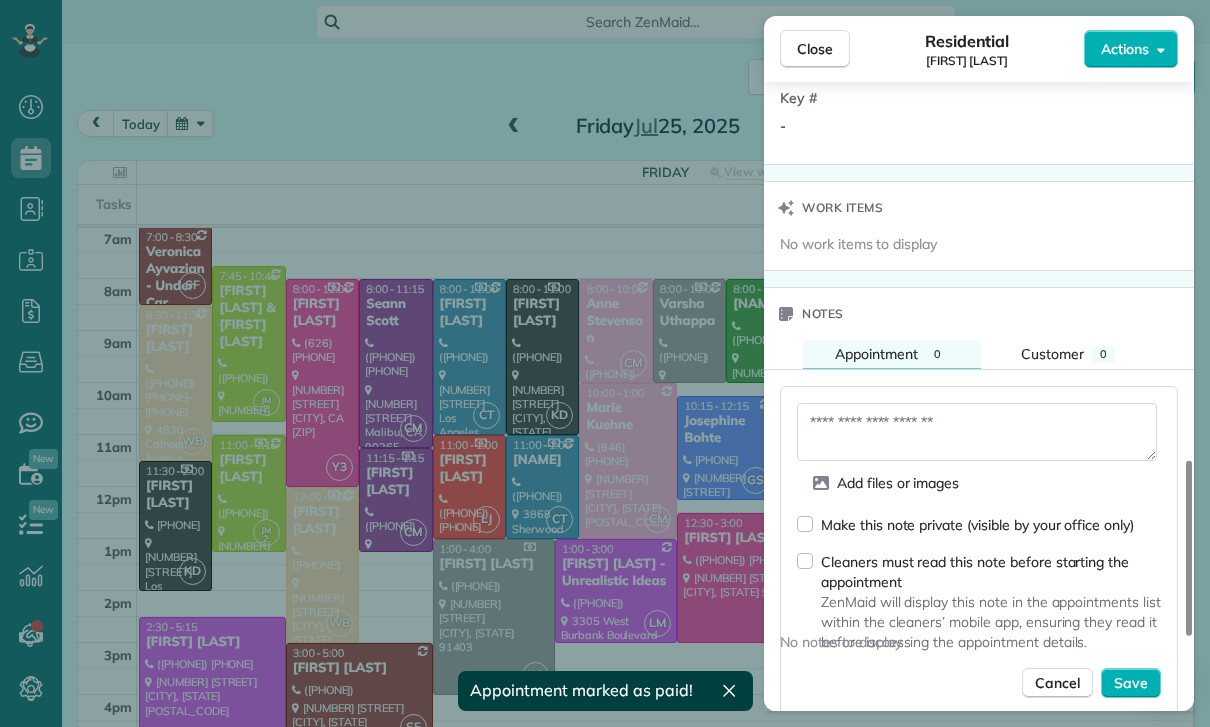 click at bounding box center (977, 432) 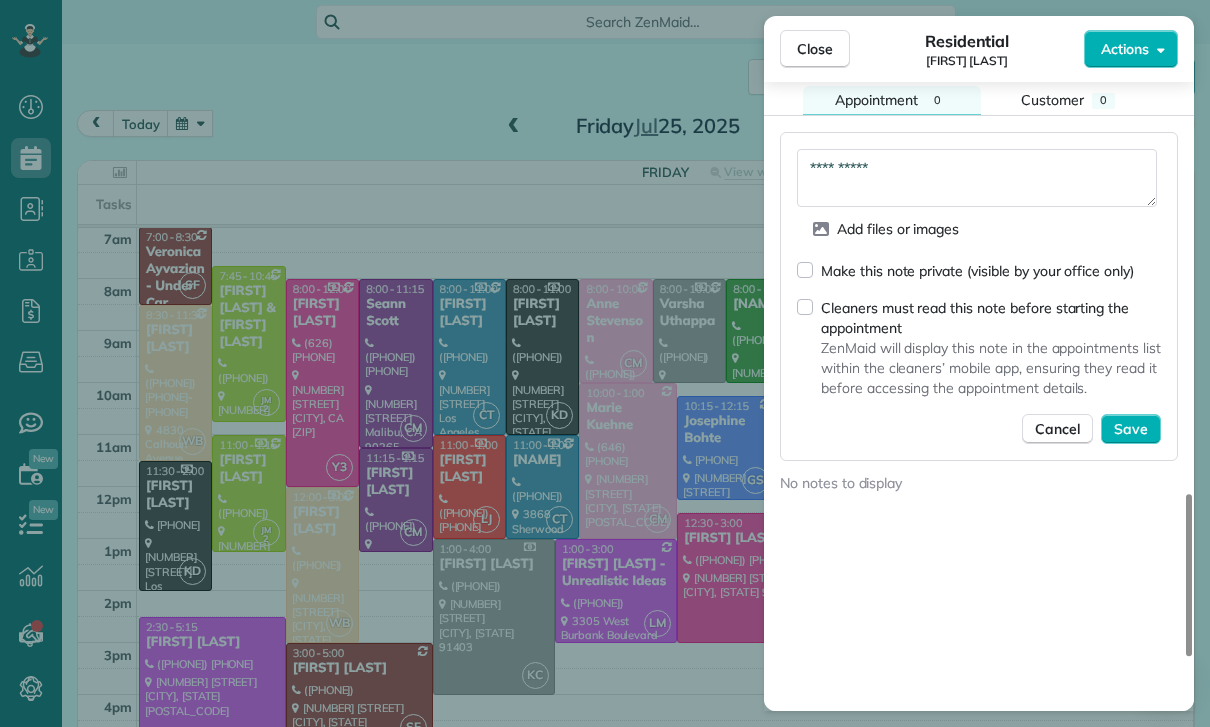 scroll, scrollTop: 1765, scrollLeft: 0, axis: vertical 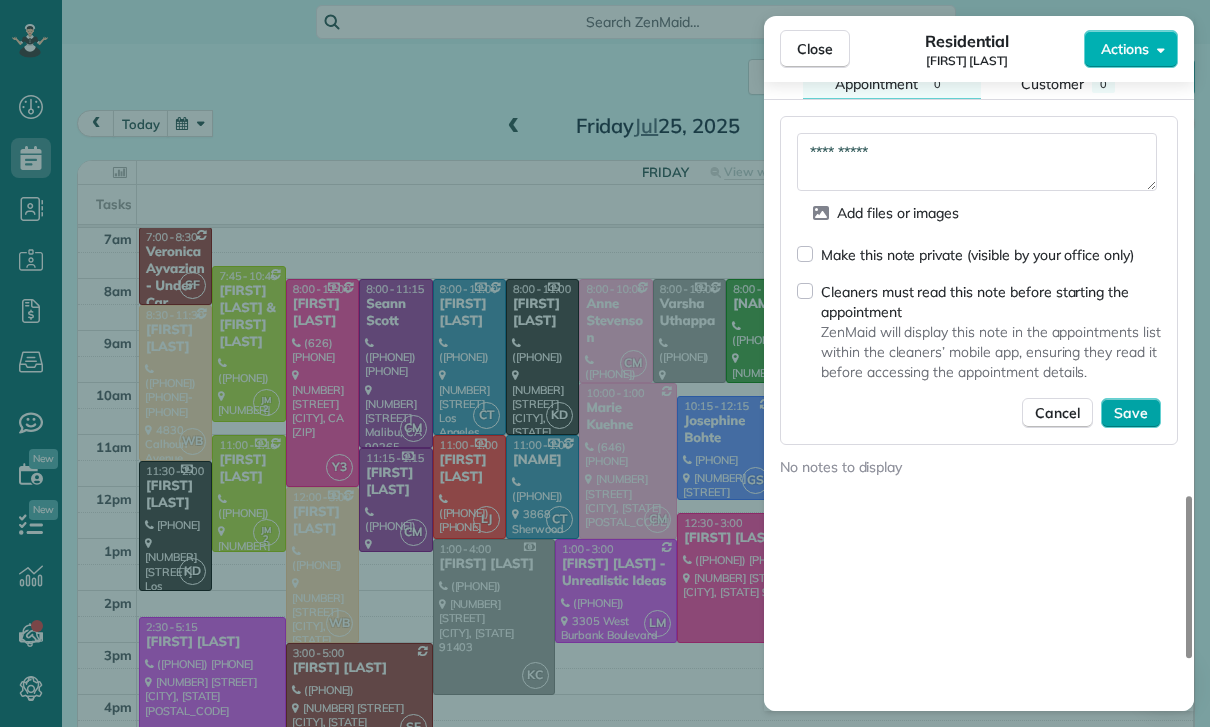type on "**********" 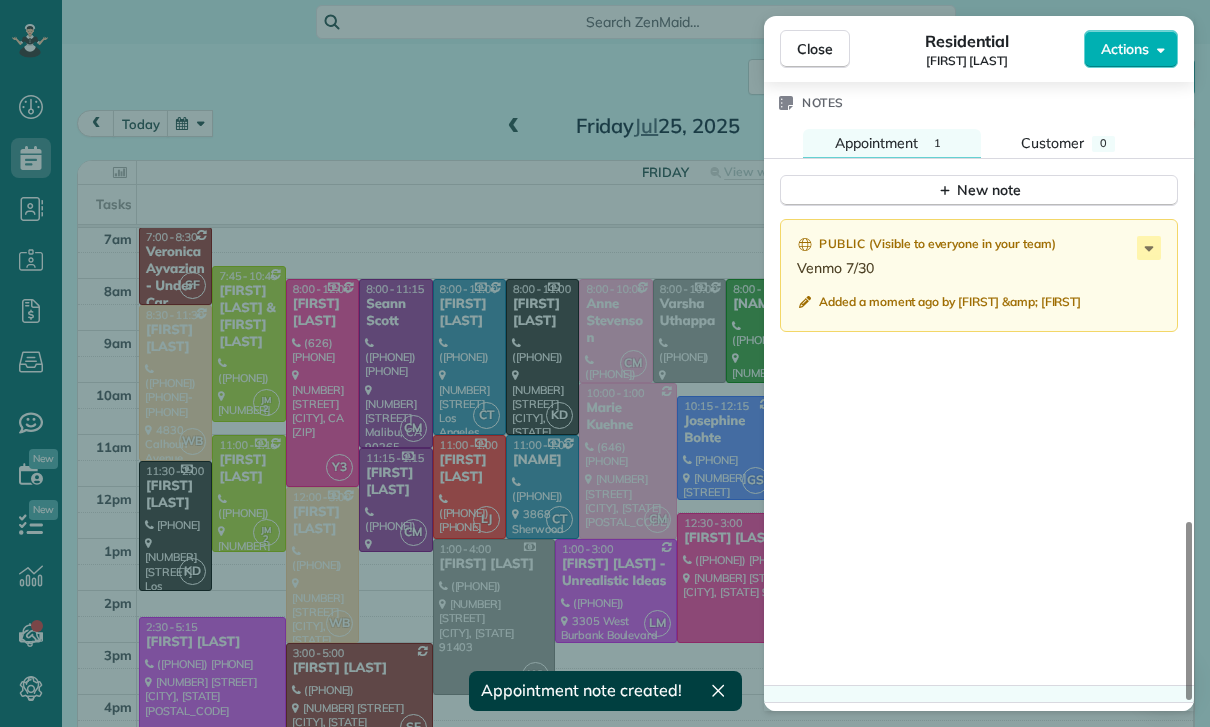 scroll, scrollTop: 1706, scrollLeft: 0, axis: vertical 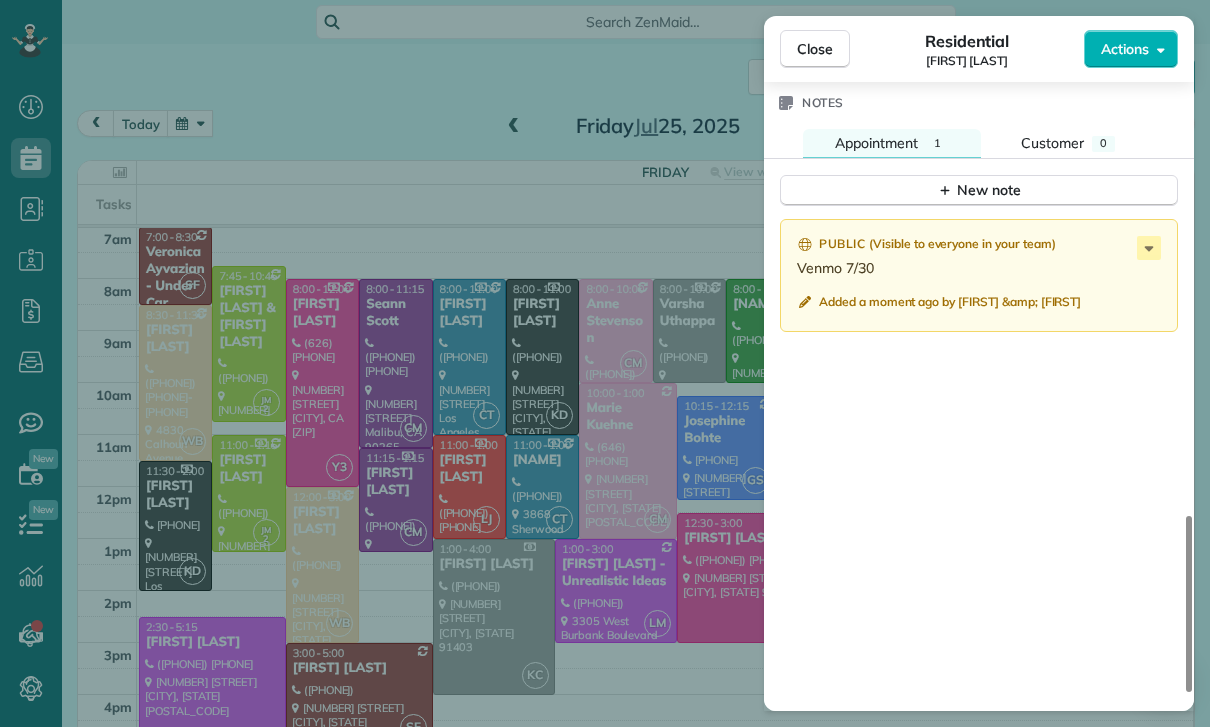 click on "Close Residential Cristina Ciminelli Actions Status Confirmed Cristina Ciminelli · Open profile MOBILE (310) 892-0690 Copy No email on record Add email View Details Residential Friday, July 25, 2025 2:30 PM 5:15 PM 2 hours and 45 minutes One time 3551 Knobhill Drive Sherman Oaks CA 91423 Service was not rated yet Cleaners Time in and out Assign Invite Team Leslie Miranda Cleaners Leslie Mirnada   2:30 PM 5:15 PM Checklist Try Now Keep this appointment up to your standards. Stay on top of every detail, keep your cleaners organised, and your client happy. Assign a checklist Watch a 5 min demo Billing Billing actions Service Service Price (1x $225.00) $225.00 Add an item Overcharge $0.00 Discount $0.00 Coupon discount - Primary tax - Secondary tax - Total appointment price $225.00 Tips collected $0.00 Paid Total including tip $225.00 Get paid online in no-time! Send an invoice and reward your cleaners with tips Charge customer credit card Appointment custom fields Key # - Work items No work items to display 1 0" at bounding box center (605, 363) 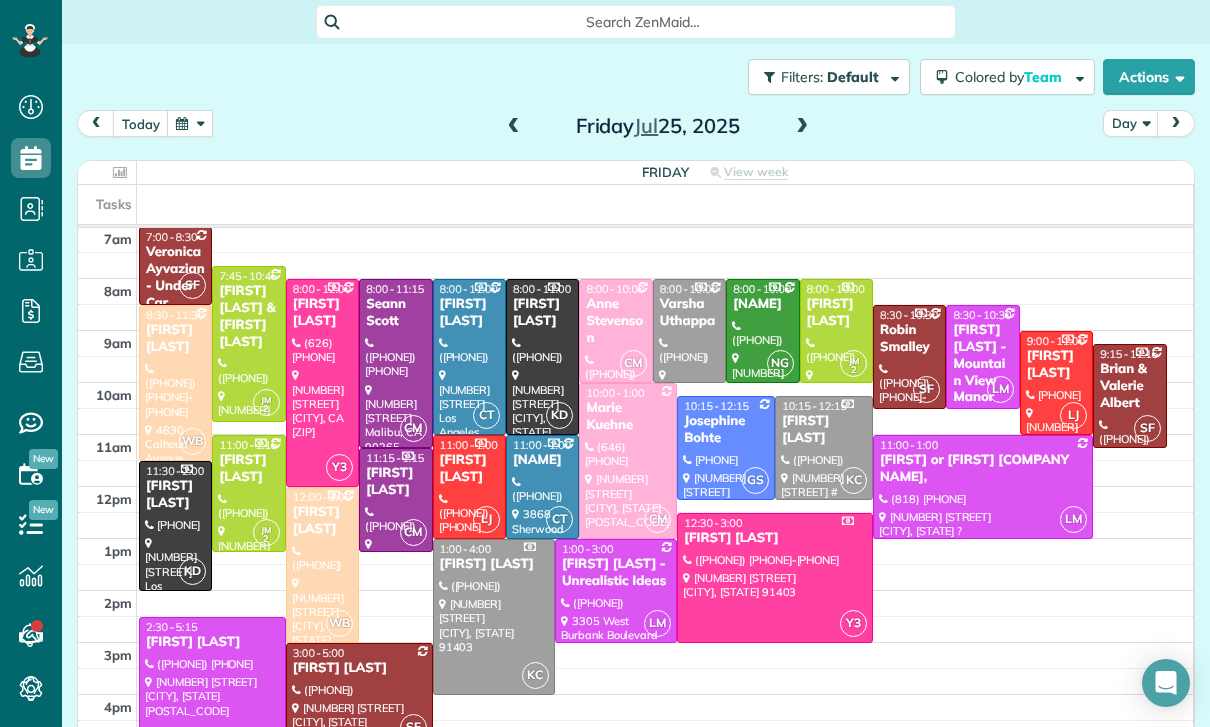 click at bounding box center [190, 123] 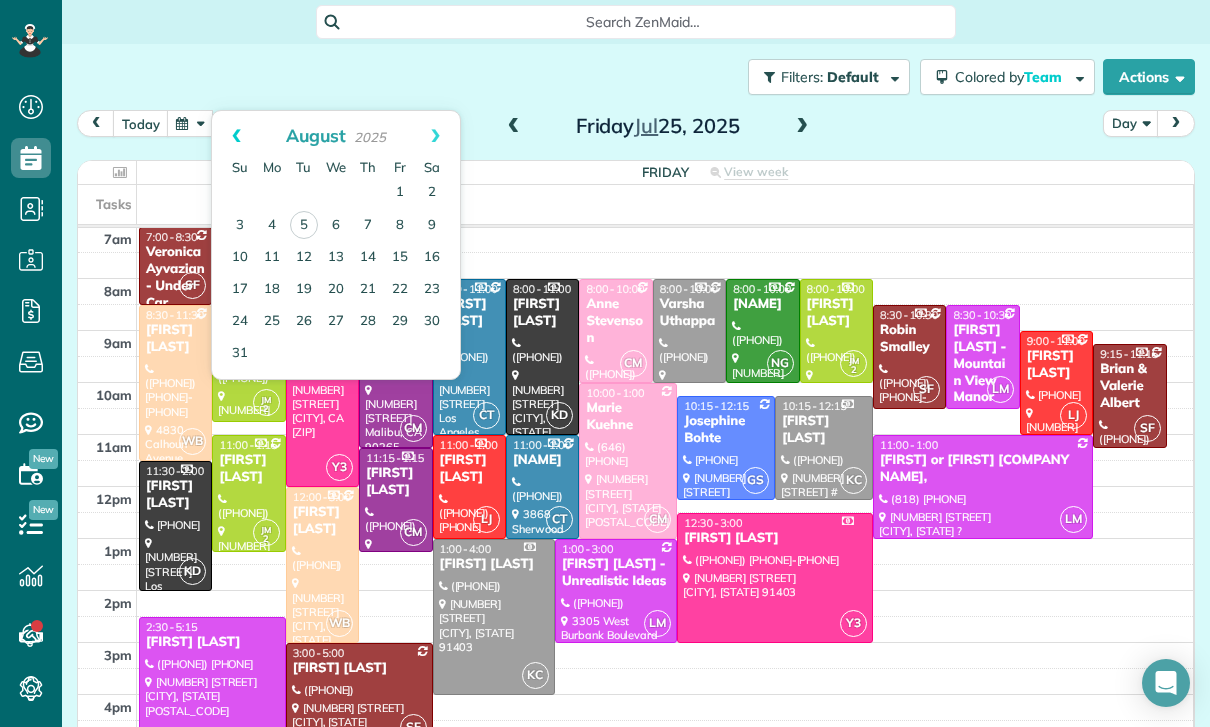 click on "Prev" at bounding box center (236, 136) 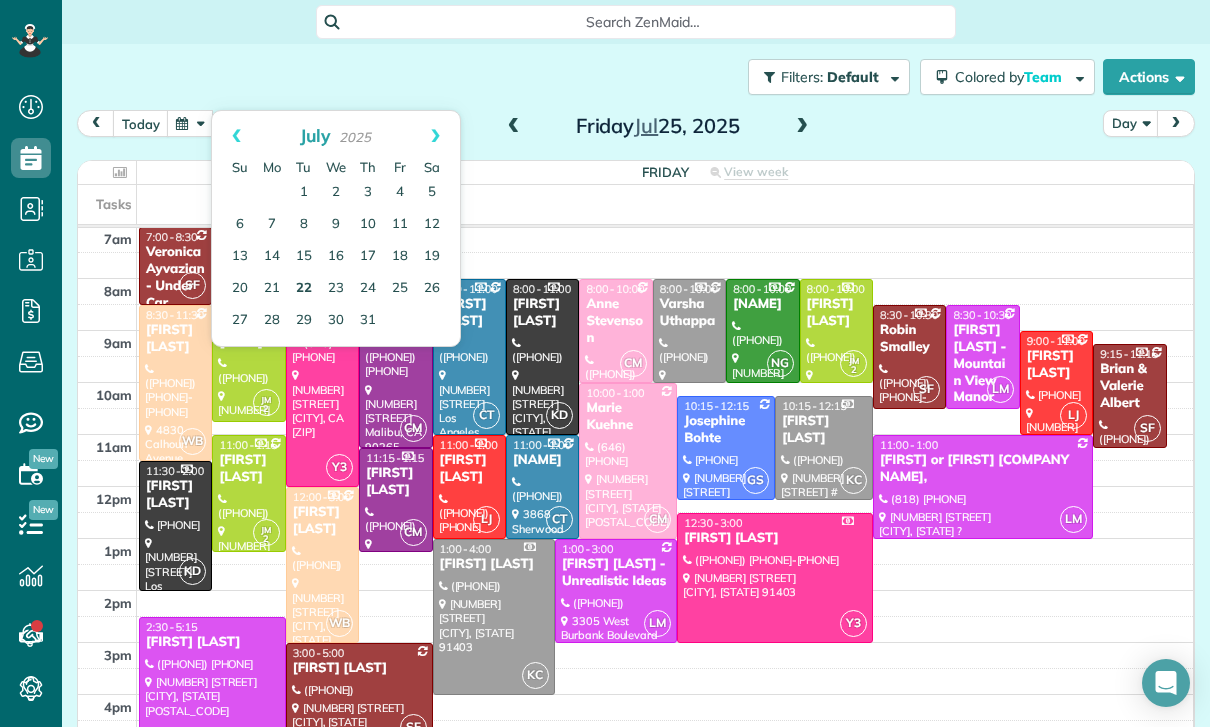 click on "22" at bounding box center [304, 289] 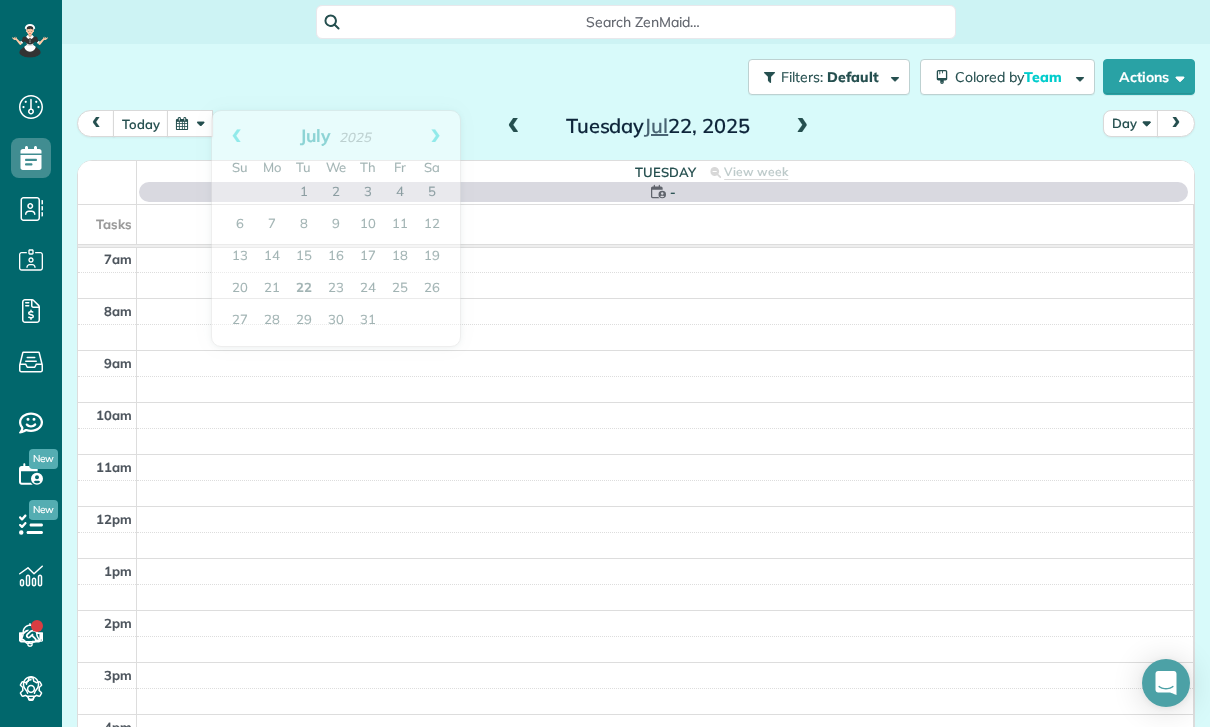 scroll, scrollTop: 157, scrollLeft: 0, axis: vertical 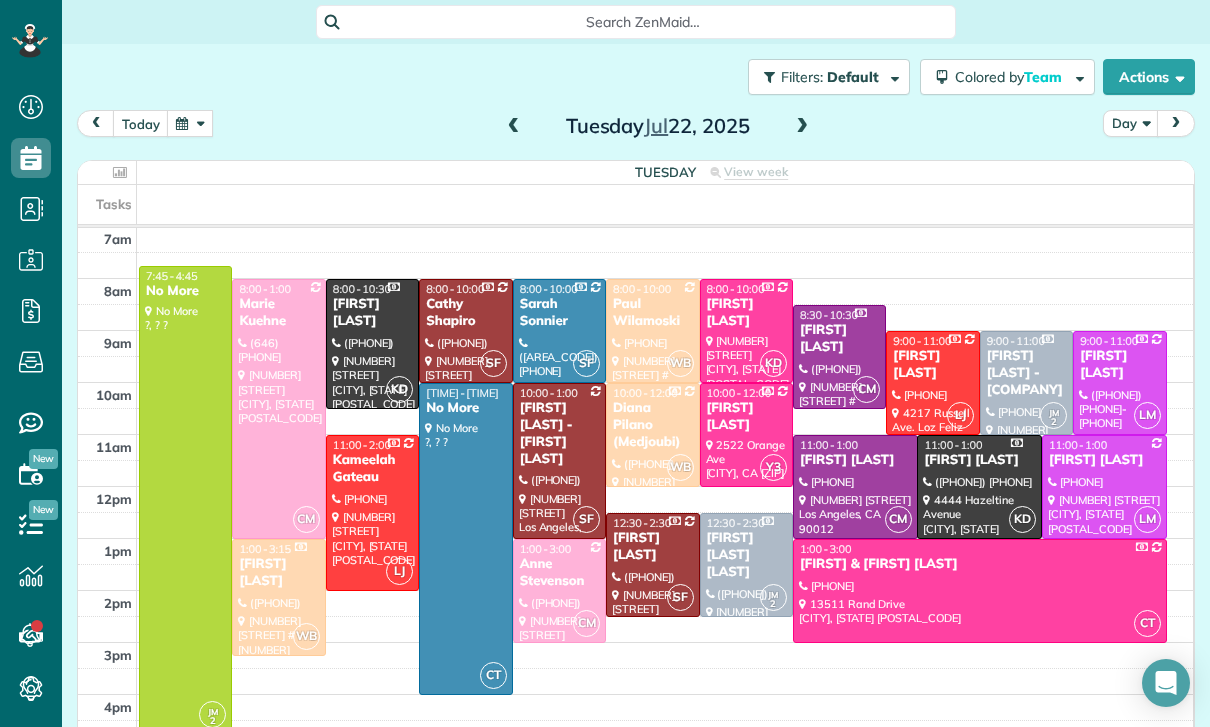 click at bounding box center [559, 591] 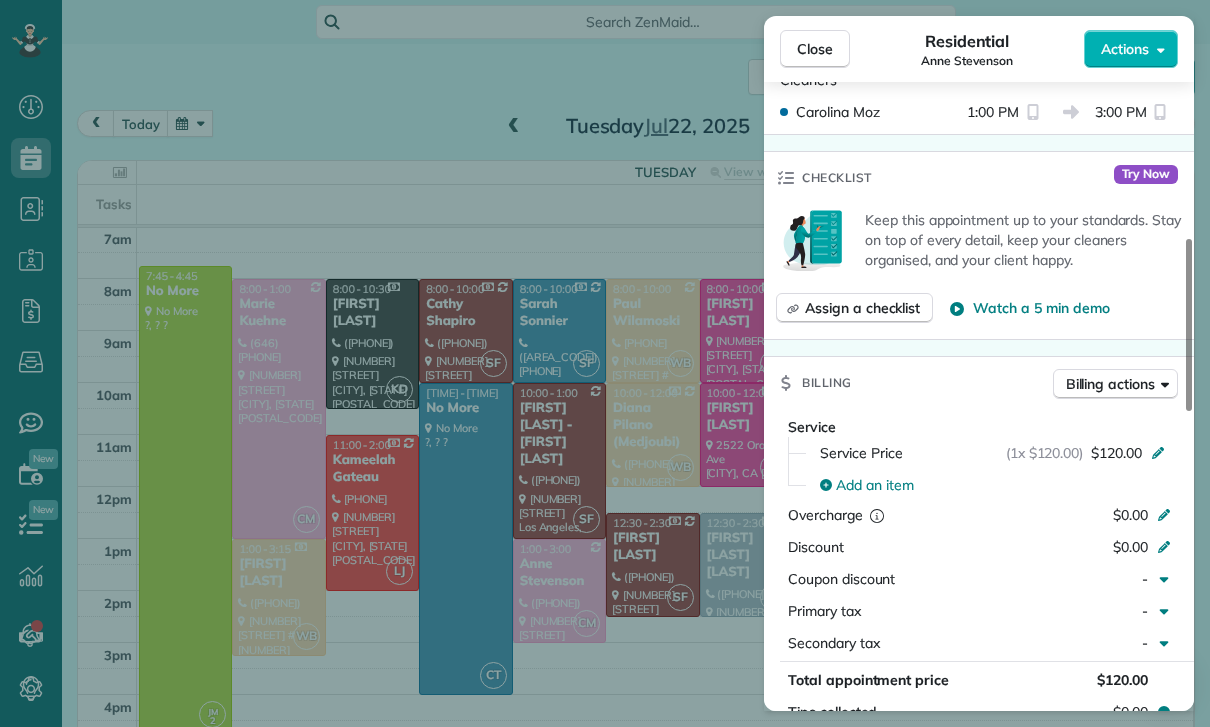 scroll, scrollTop: 828, scrollLeft: 0, axis: vertical 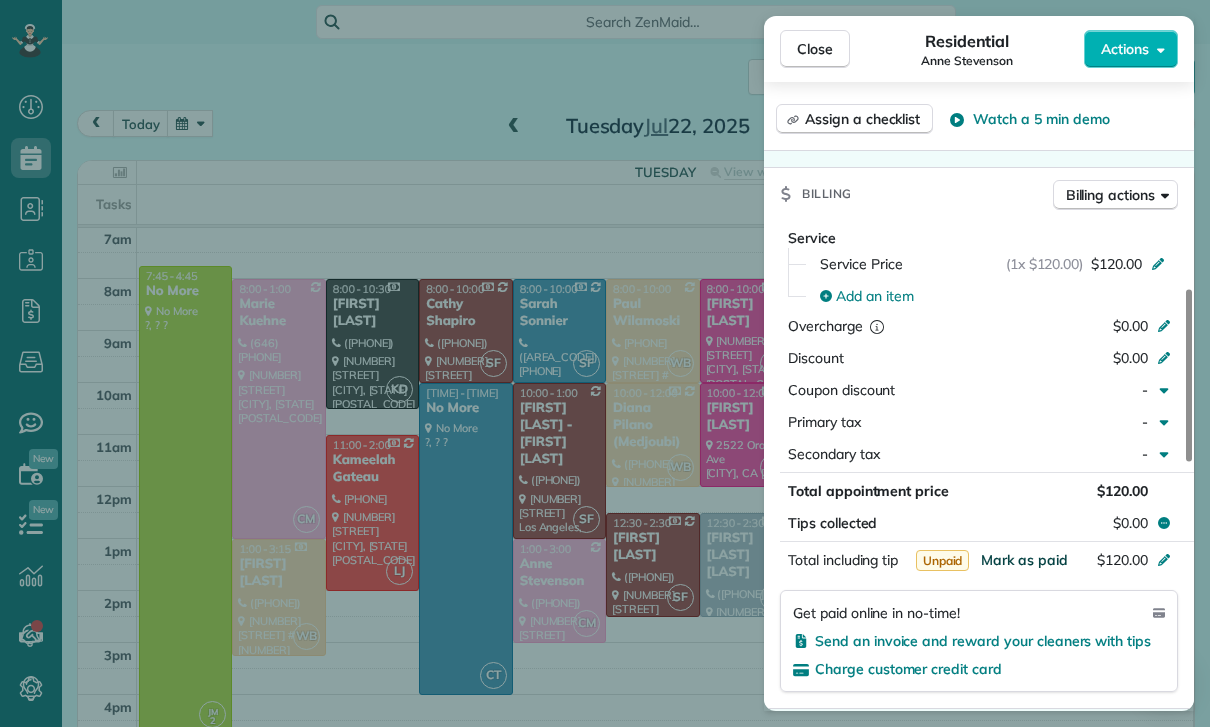 click on "Mark as paid" at bounding box center [1024, 560] 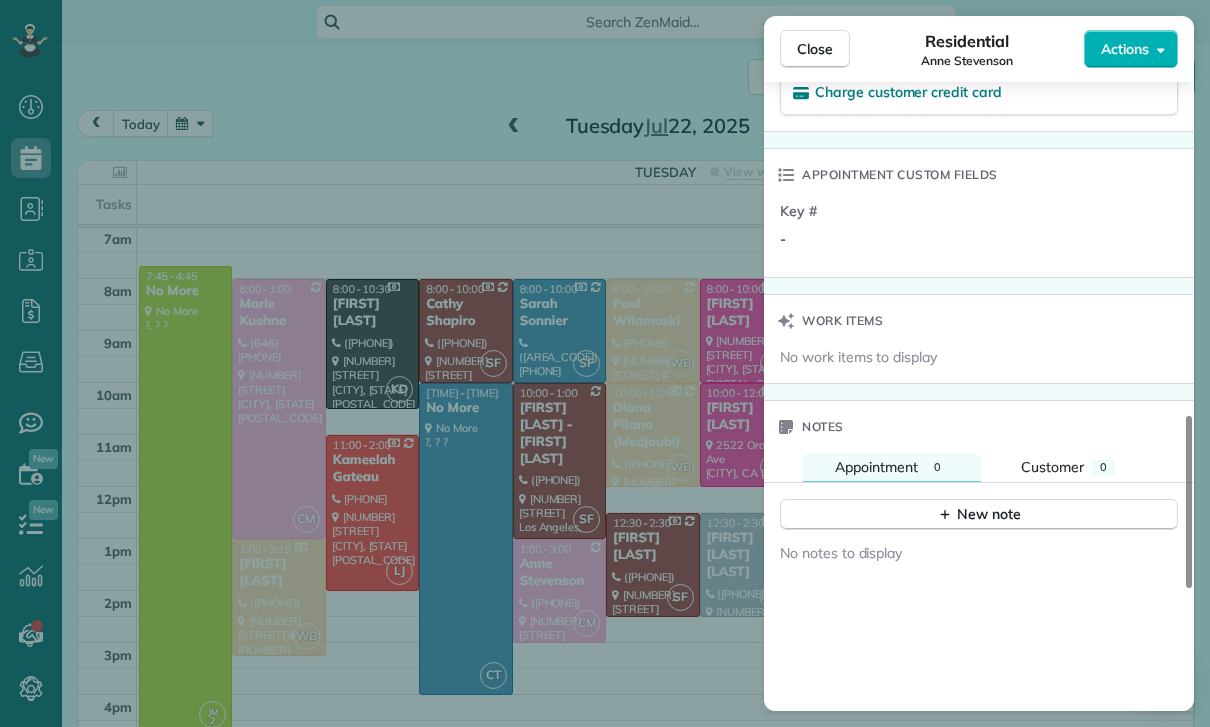 scroll, scrollTop: 1473, scrollLeft: 0, axis: vertical 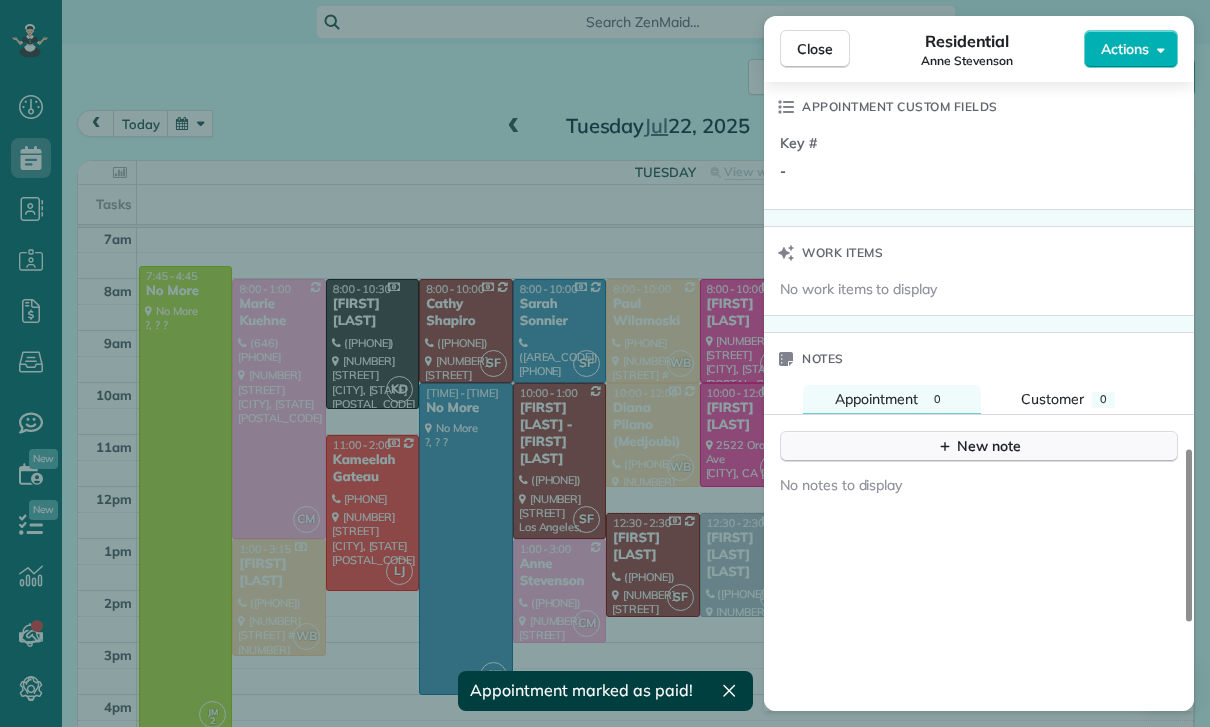 click on "New note" at bounding box center [979, 446] 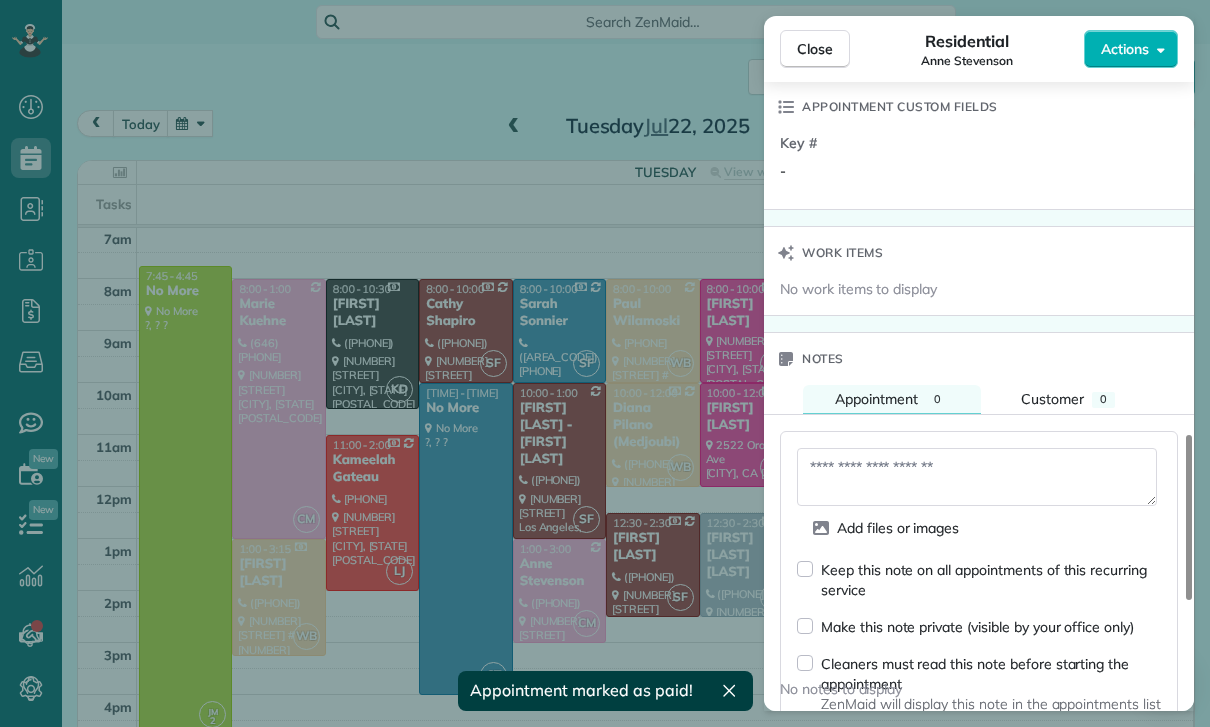 click at bounding box center (977, 477) 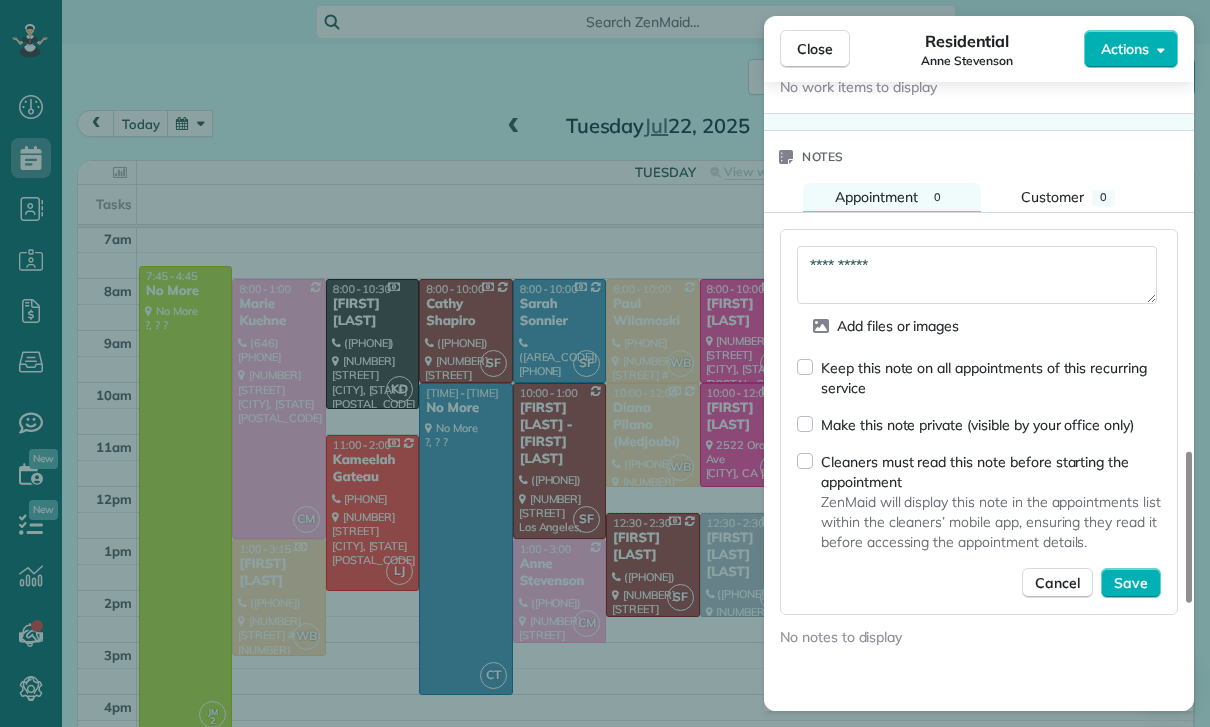 scroll, scrollTop: 1697, scrollLeft: 0, axis: vertical 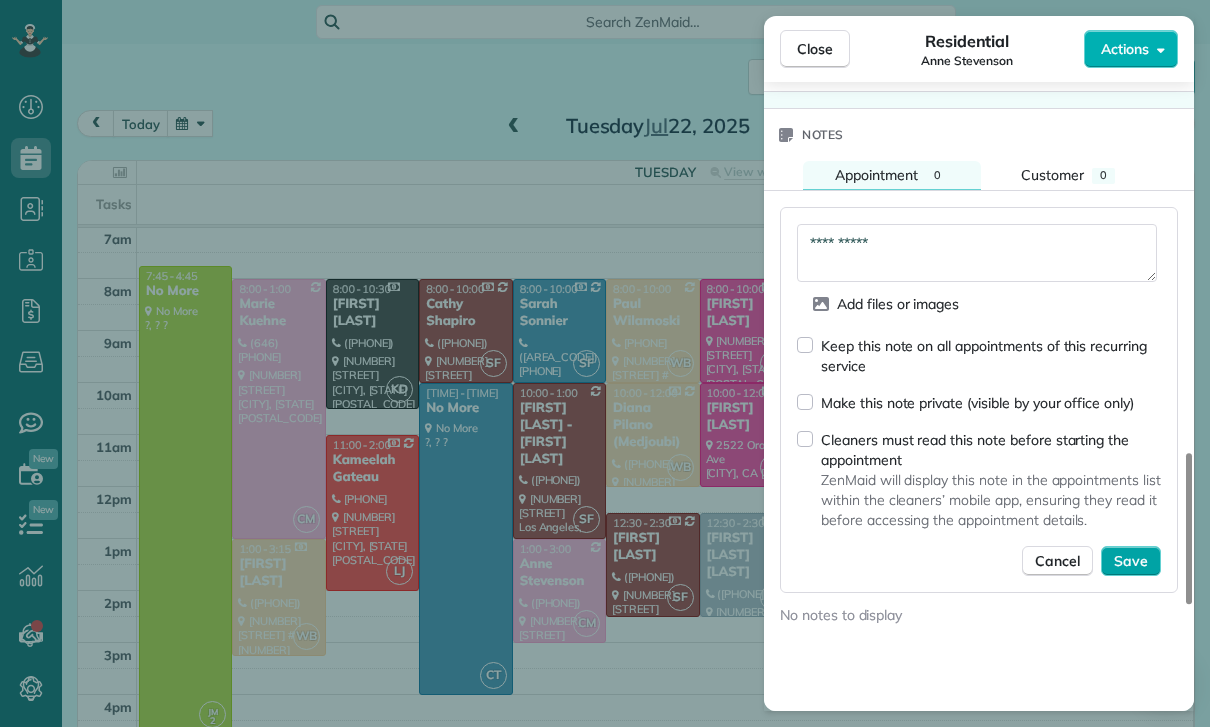 type on "**********" 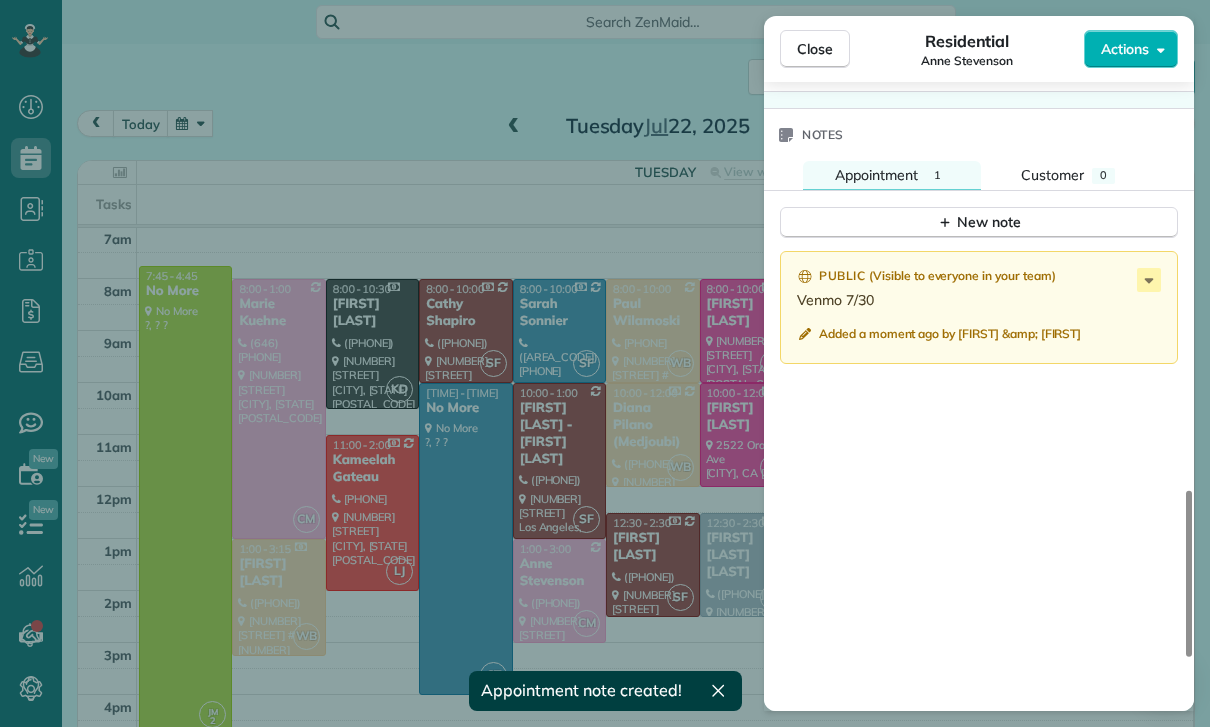 click on "Close Residential Anne Stevenson Actions Status Yet to Confirm Anne Stevenson · Open profile MOBILE (314) 629-5811 Copy No email on record Add email View Details Residential Tuesday, July 22, 2025 1:00 PM 3:00 PM 2 hours and 0 minutes Repeats weekly Edit recurring service Previous (Jul 15) Next (Jul 29) 14718 Tustin Street Sherman Oaks CA 91403 Service was not rated yet Cleaners Time in and out Assign Invite Team Laritza Cleaners Carolina   Moz 1:00 PM 3:00 PM Checklist Try Now Keep this appointment up to your standards. Stay on top of every detail, keep your cleaners organised, and your client happy. Assign a checklist Watch a 5 min demo Billing Billing actions Service Service Price (1x $120.00) $120.00 Add an item Overcharge $0.00 Discount $0.00 Coupon discount - Primary tax - Secondary tax - Total appointment price $120.00 Tips collected $0.00 Paid Total including tip $120.00 Get paid online in no-time! Send an invoice and reward your cleaners with tips Charge customer credit card Key # - Work items Notes" at bounding box center (605, 363) 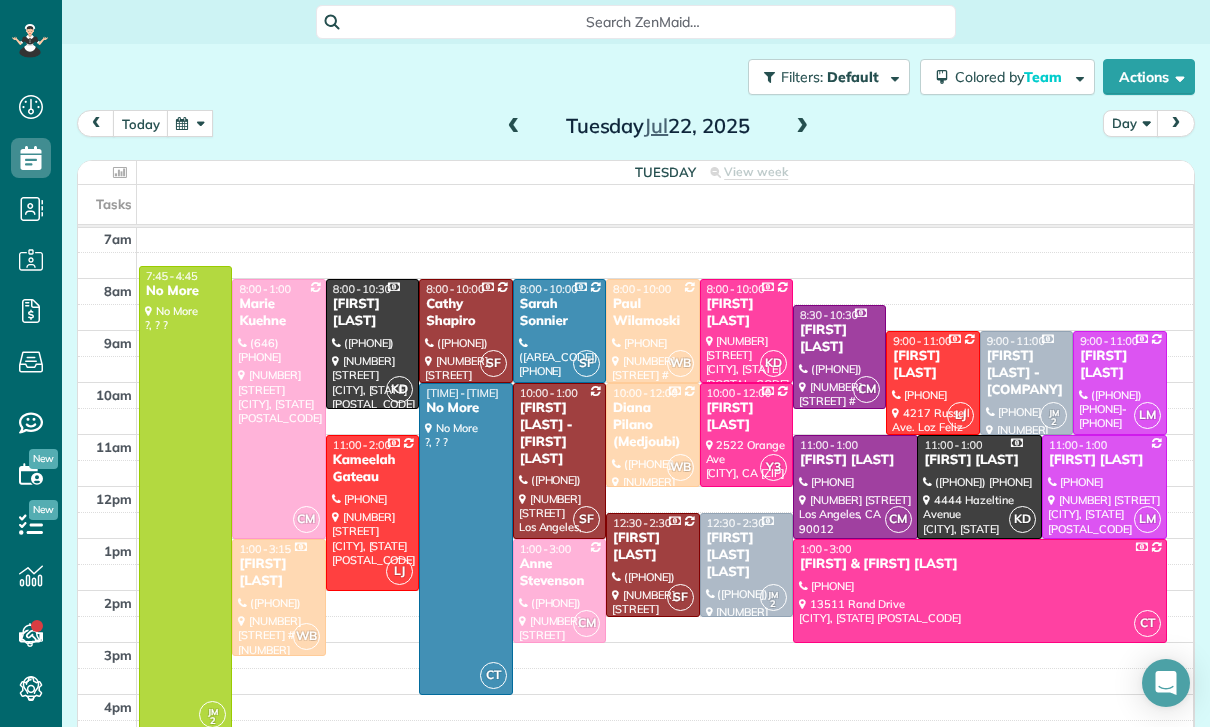 click at bounding box center [190, 123] 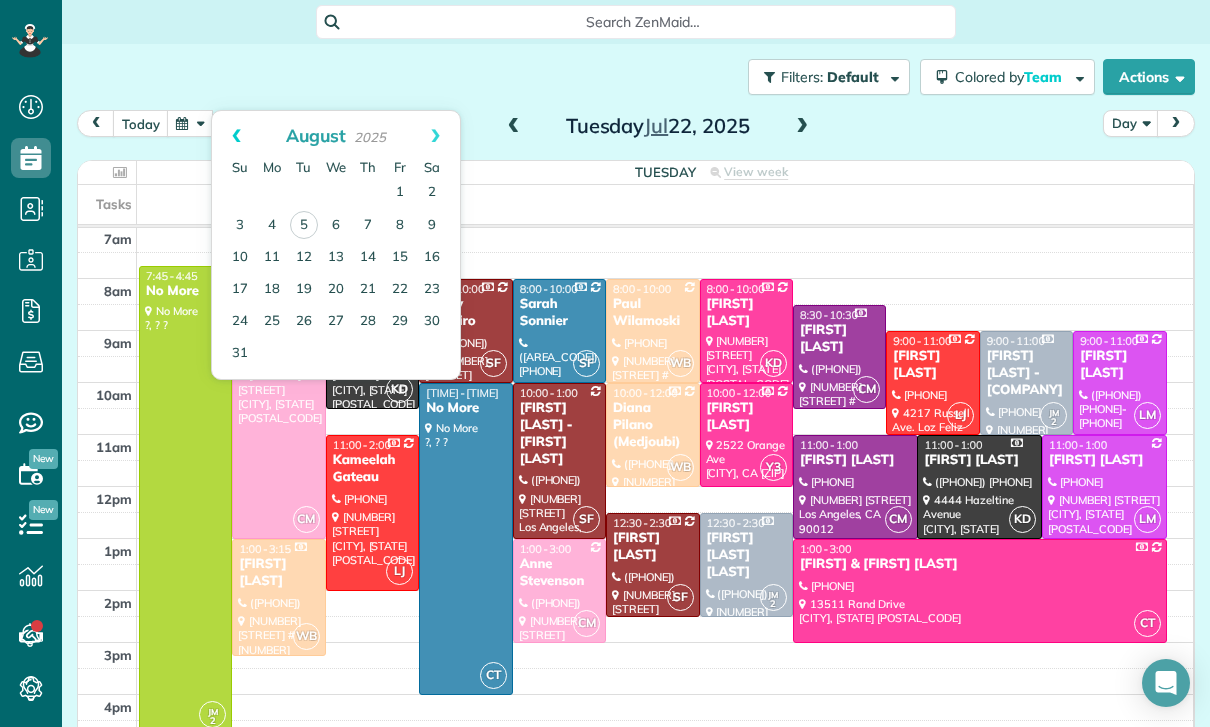 click on "Prev" at bounding box center [236, 136] 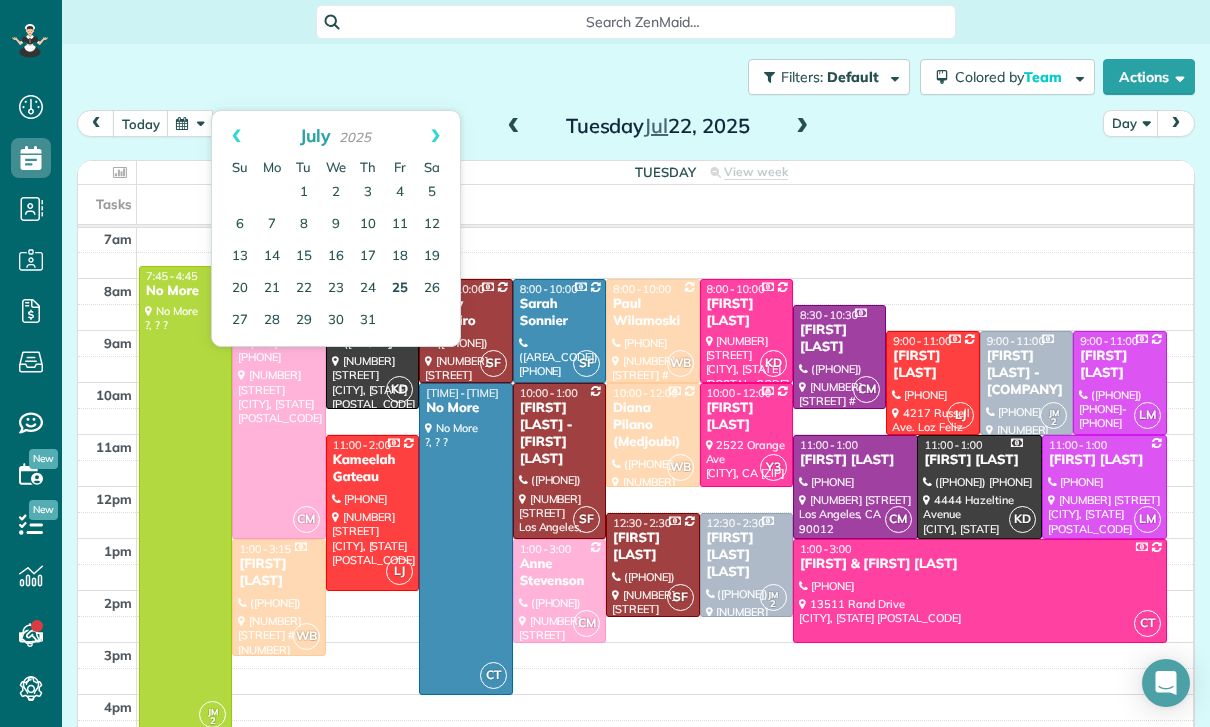 click on "25" at bounding box center (400, 289) 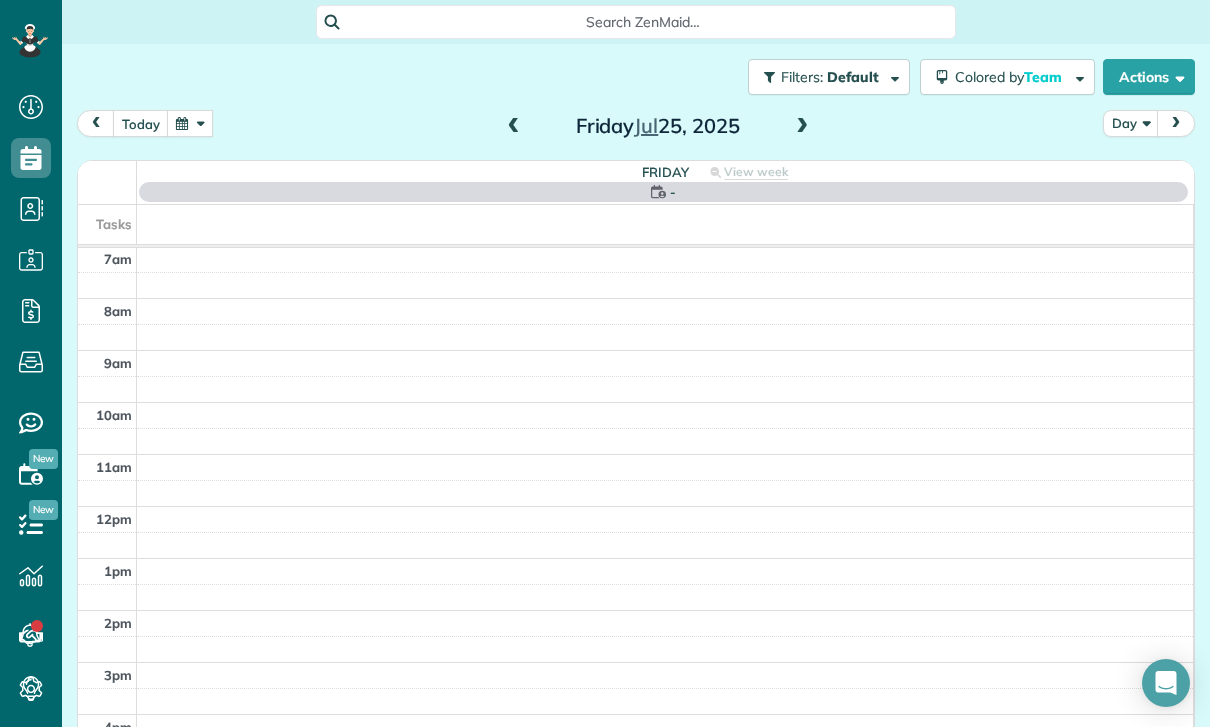 scroll, scrollTop: 157, scrollLeft: 0, axis: vertical 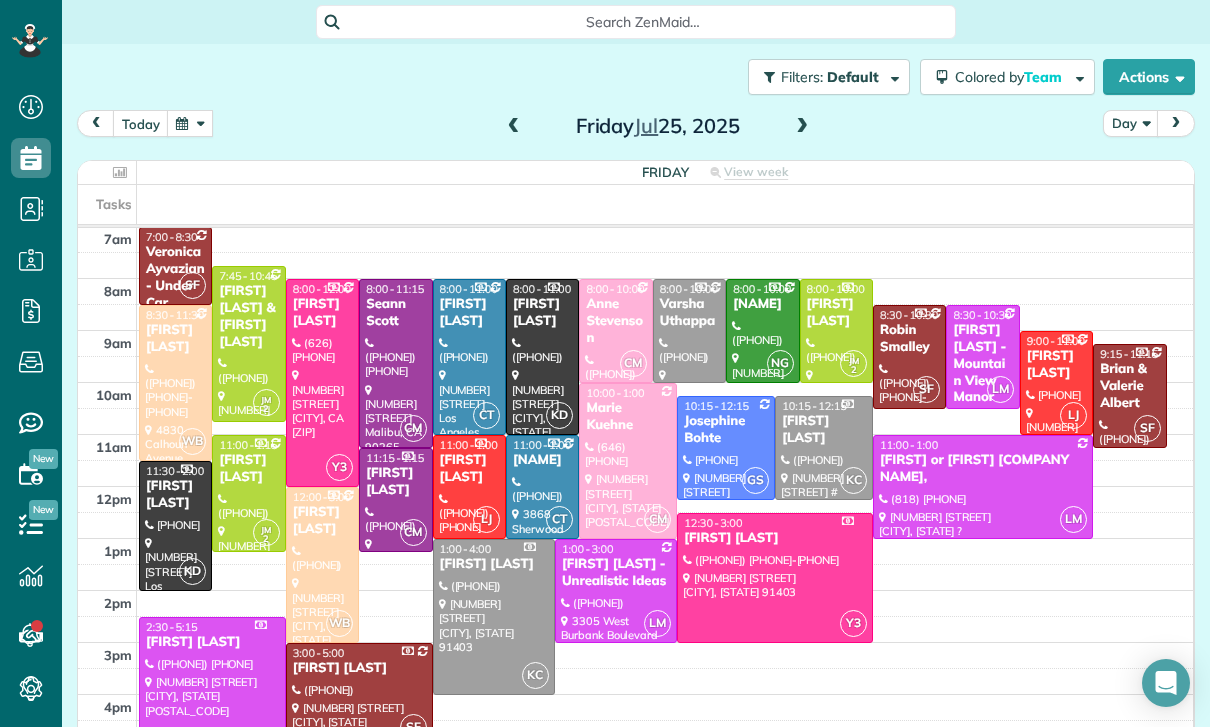 click on "Anne Stevenson" at bounding box center (615, 321) 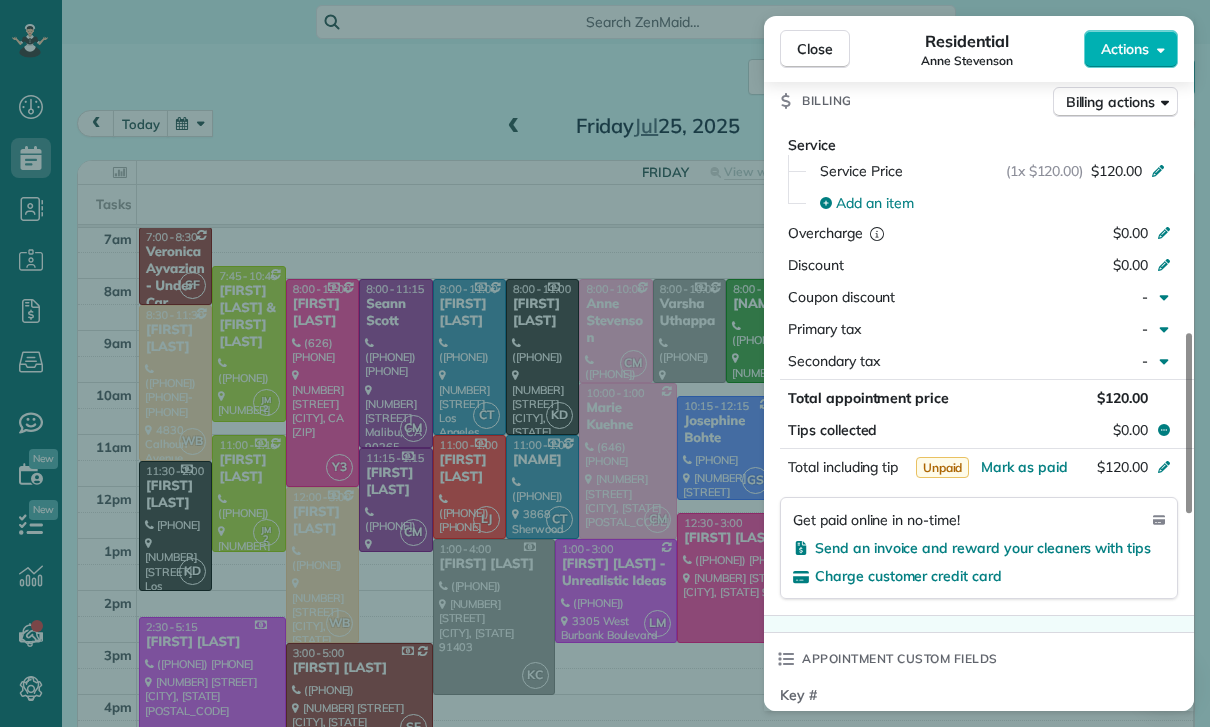 scroll, scrollTop: 970, scrollLeft: 0, axis: vertical 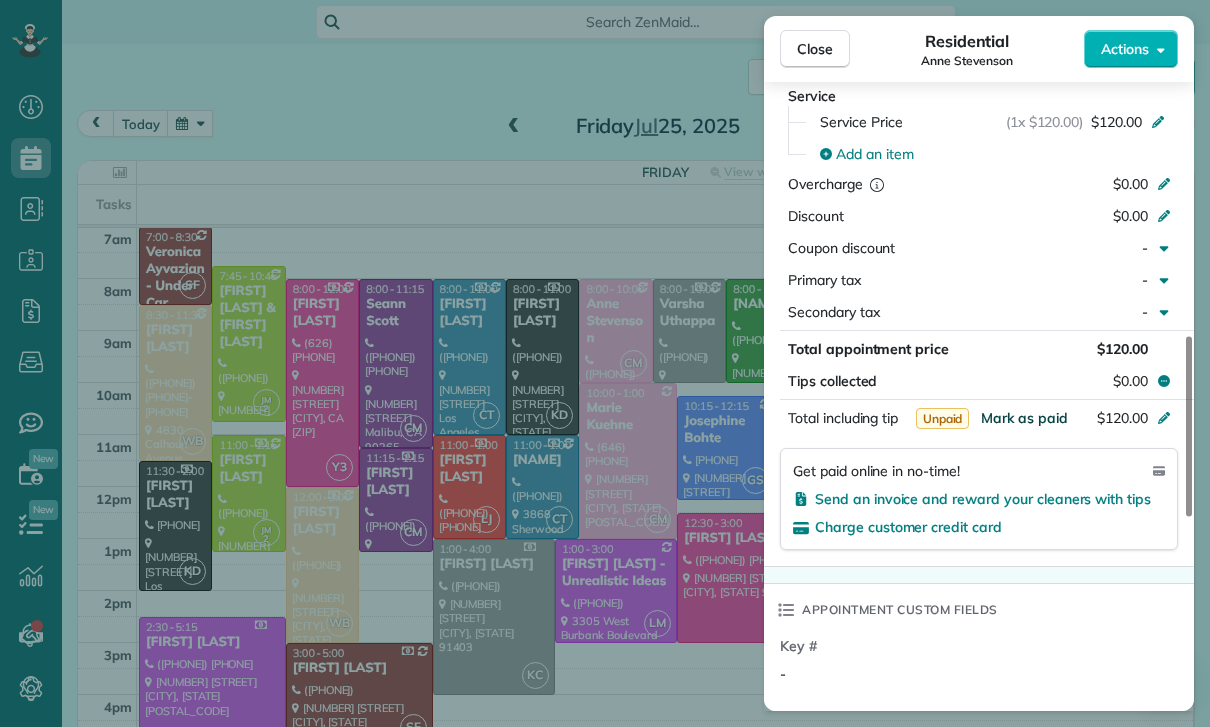 click on "Mark as paid" at bounding box center [1024, 418] 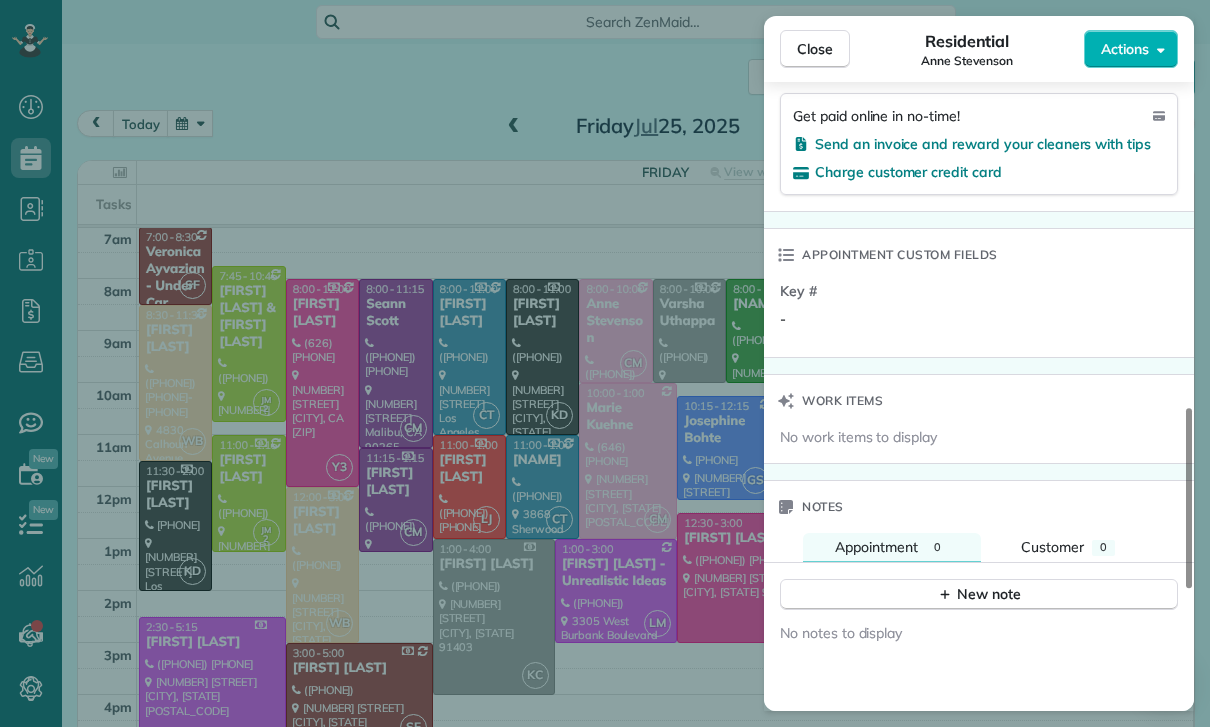 scroll, scrollTop: 1441, scrollLeft: 0, axis: vertical 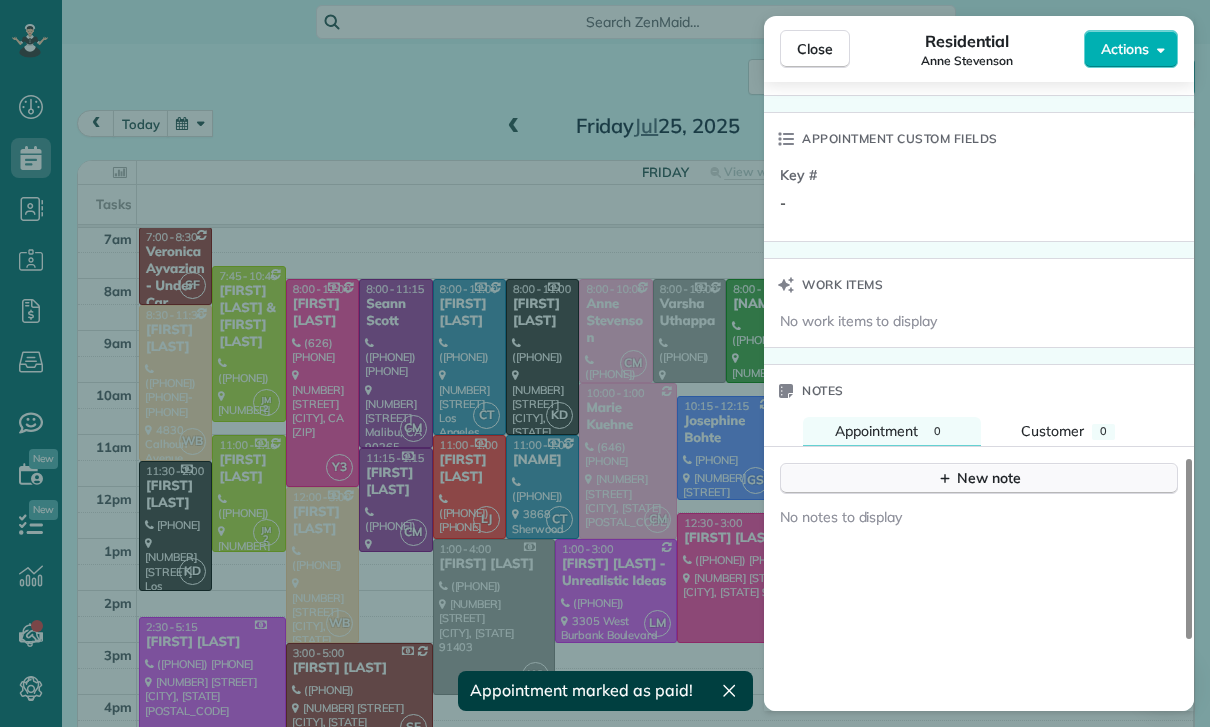 click on "New note" at bounding box center [979, 478] 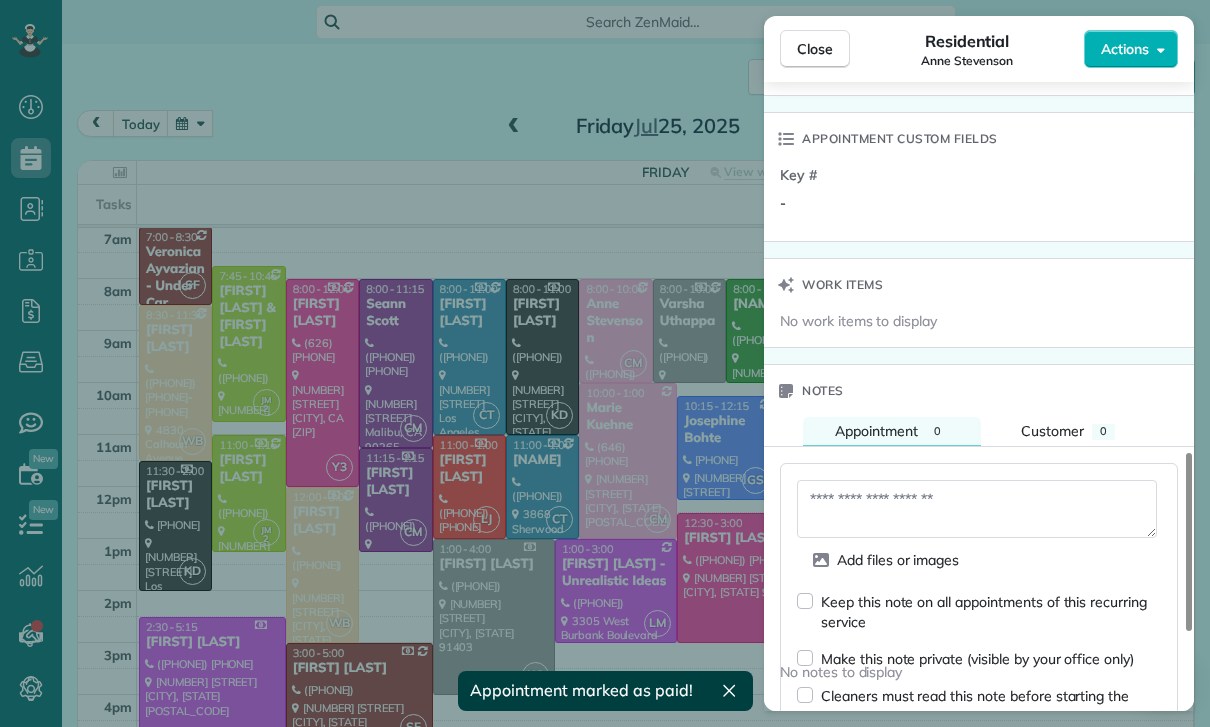 click at bounding box center (977, 509) 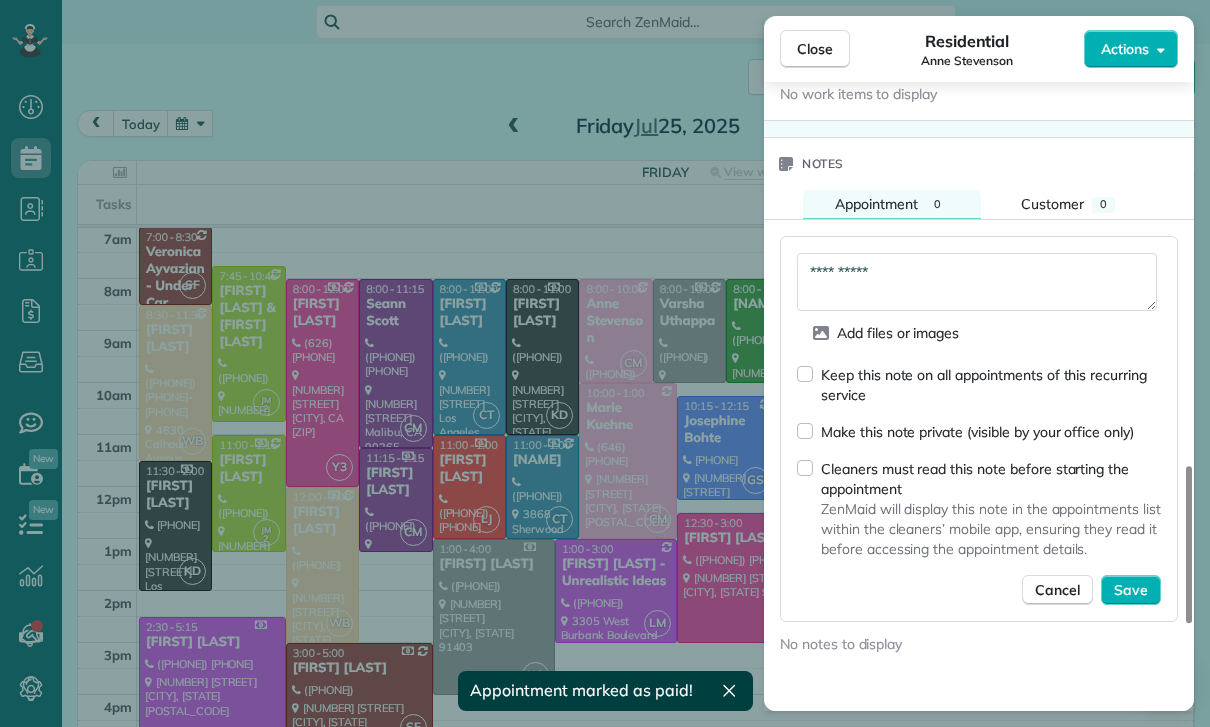 scroll, scrollTop: 1687, scrollLeft: 0, axis: vertical 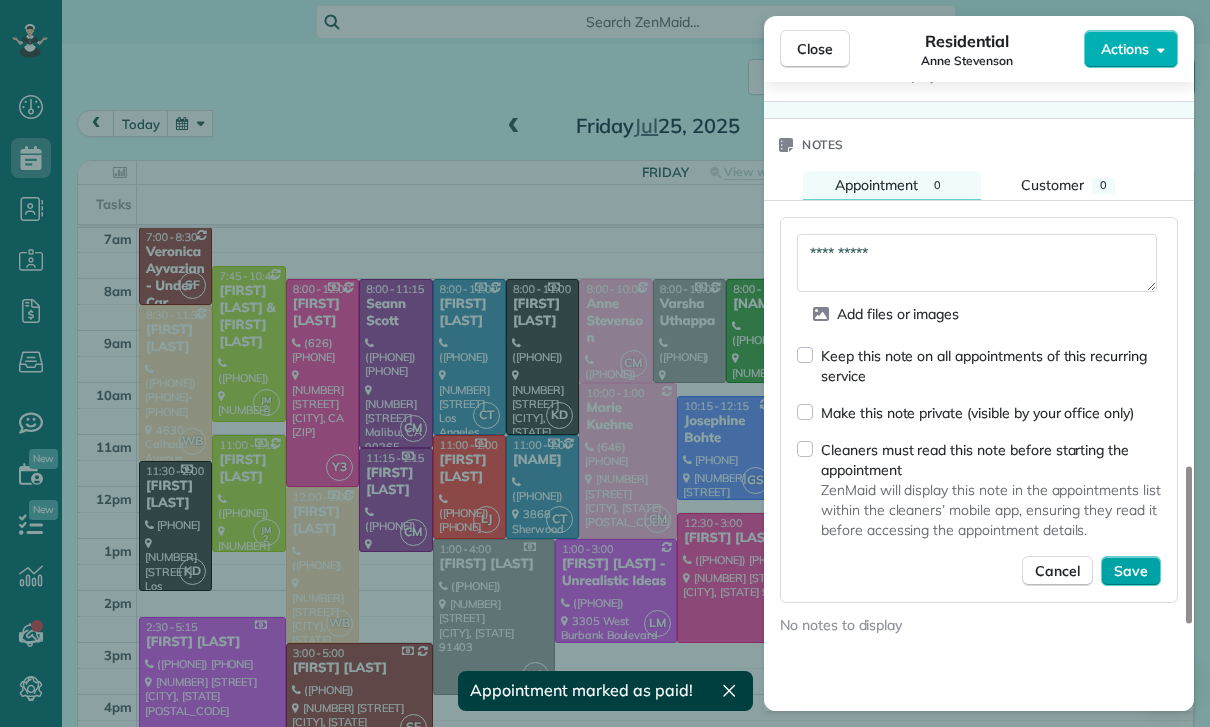 type on "**********" 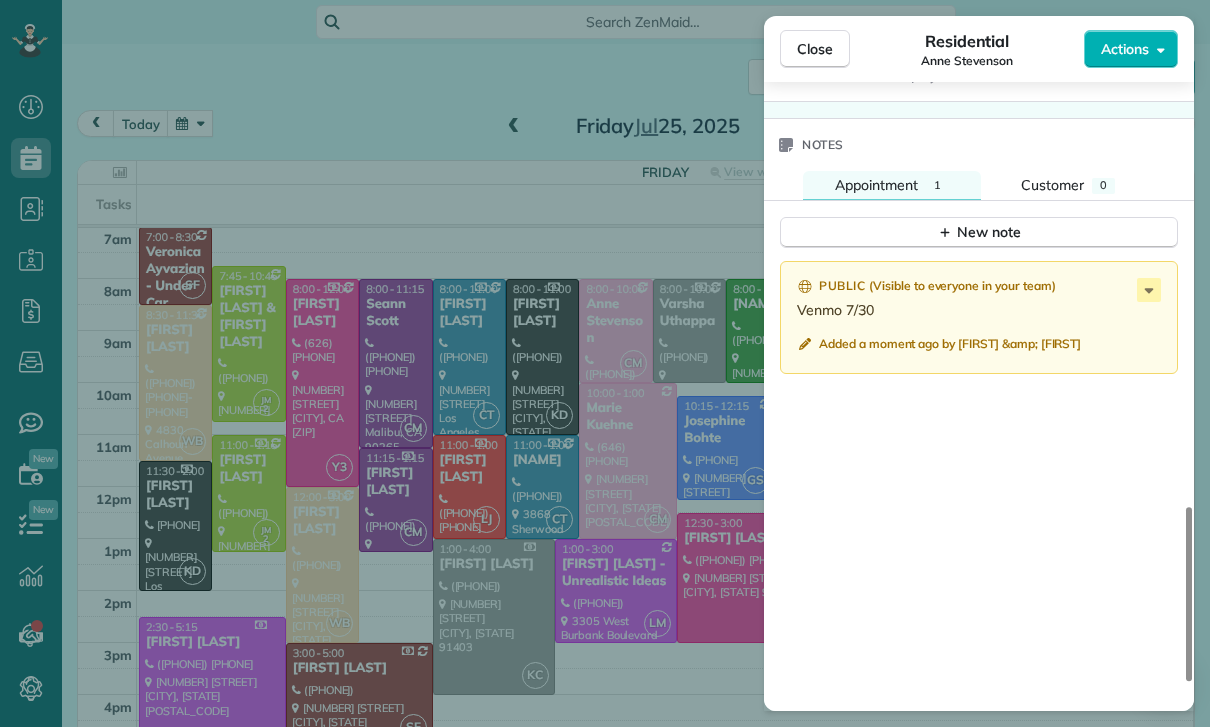 scroll, scrollTop: 157, scrollLeft: 0, axis: vertical 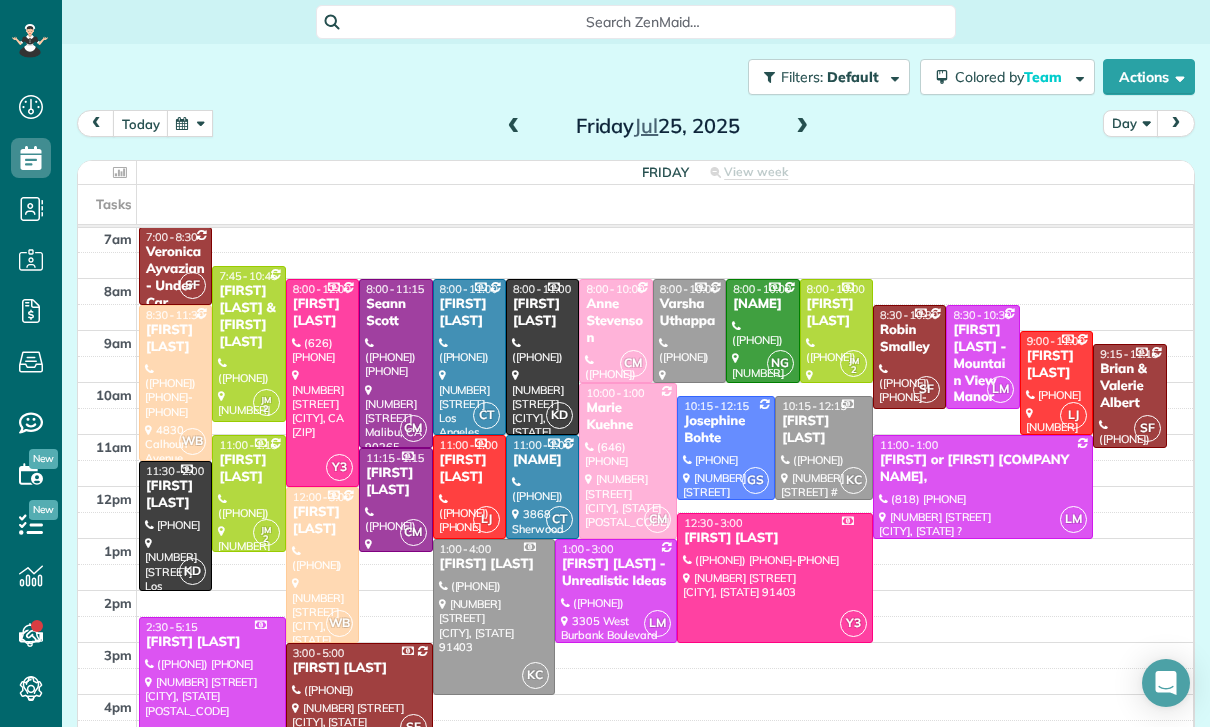 click at bounding box center [190, 123] 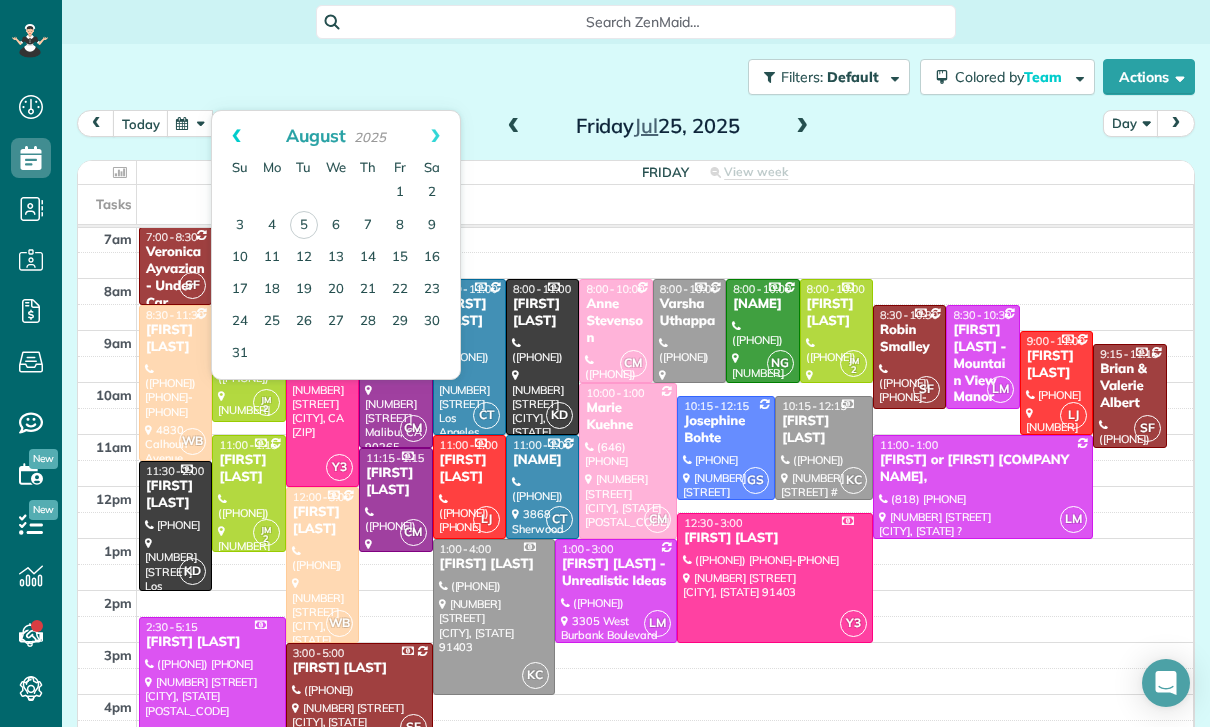 click on "Prev" at bounding box center (236, 136) 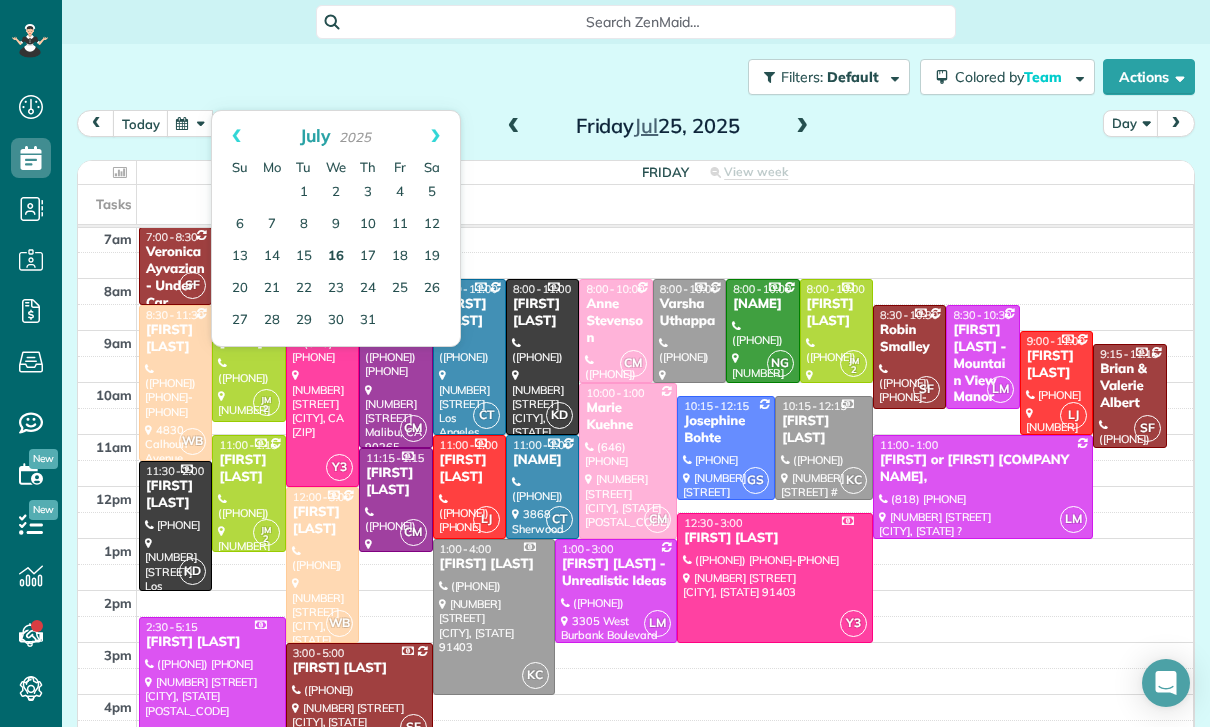 click on "16" at bounding box center [336, 257] 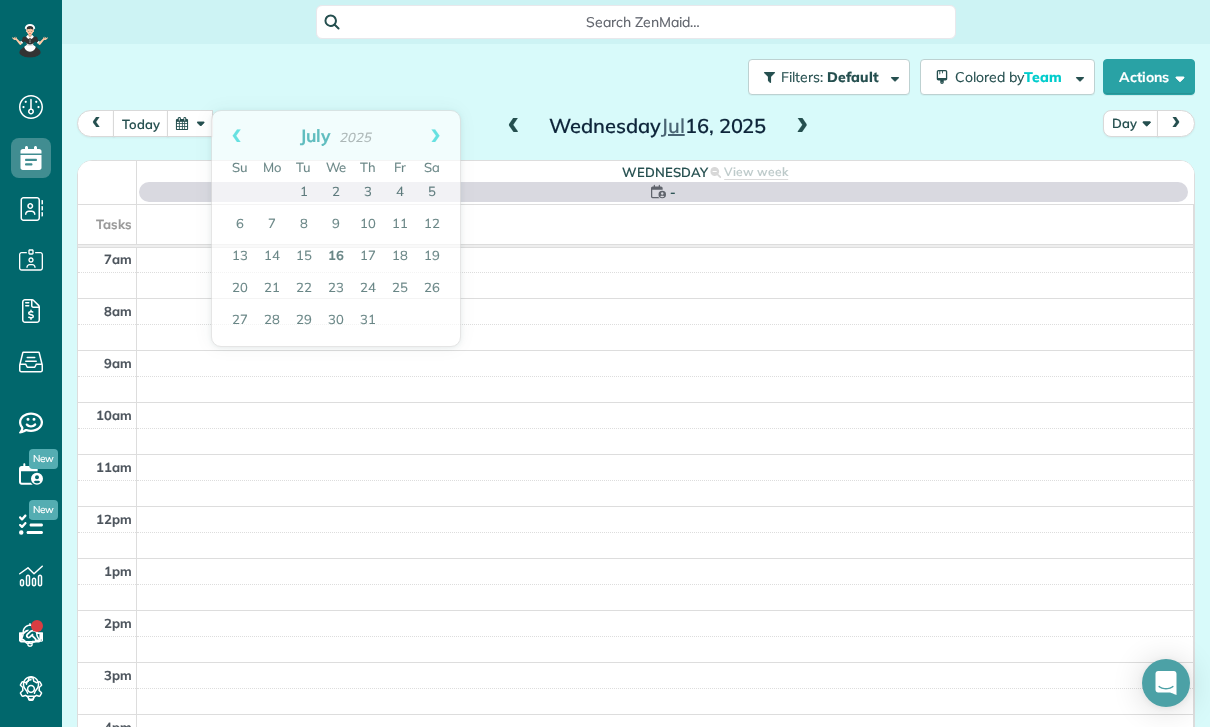 scroll, scrollTop: 157, scrollLeft: 0, axis: vertical 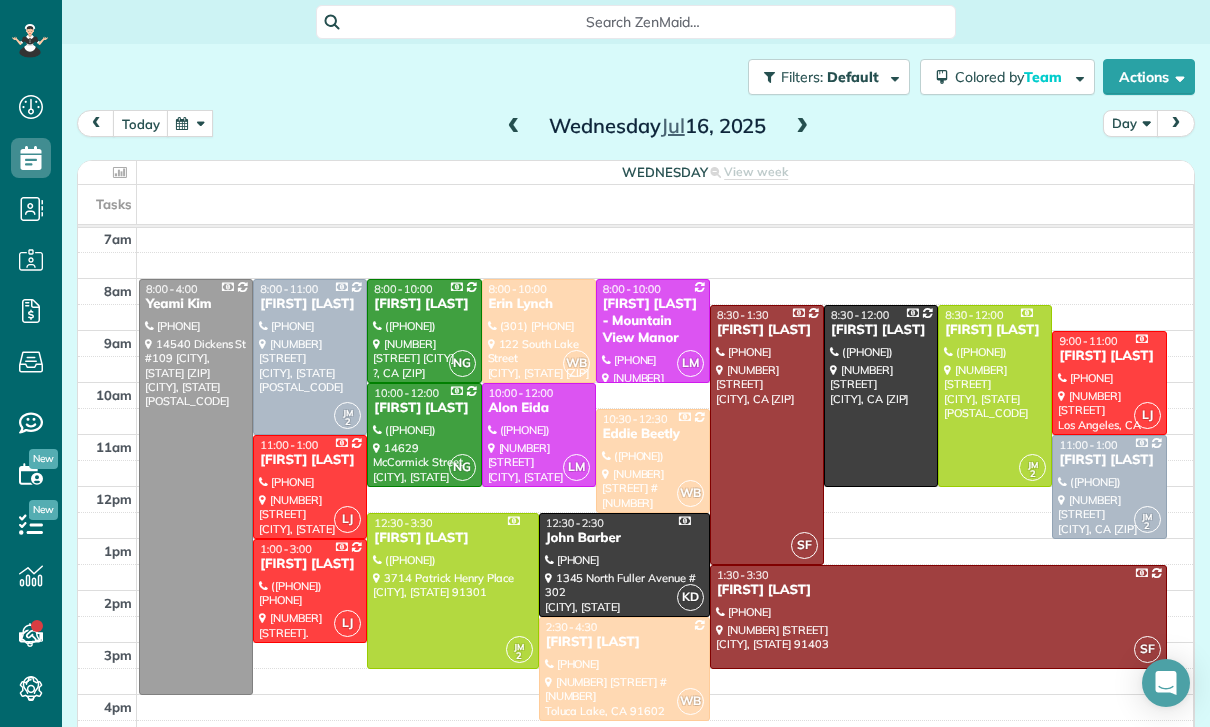 click at bounding box center [539, 331] 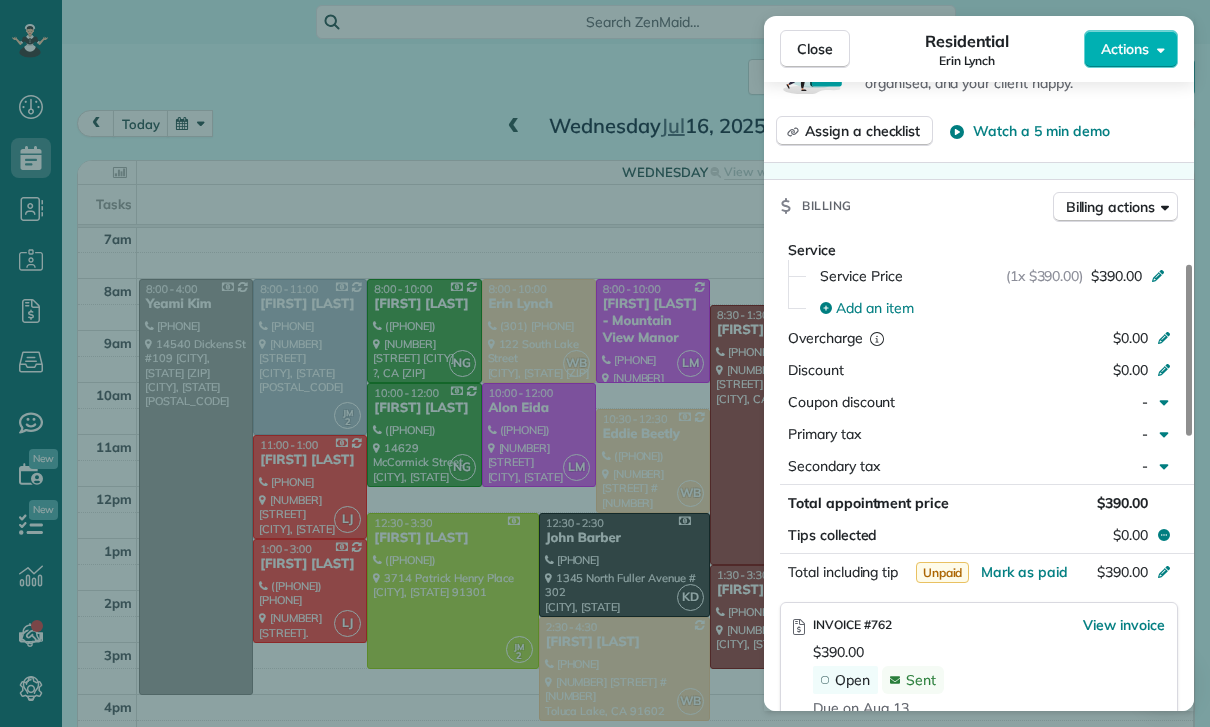 scroll, scrollTop: 859, scrollLeft: 0, axis: vertical 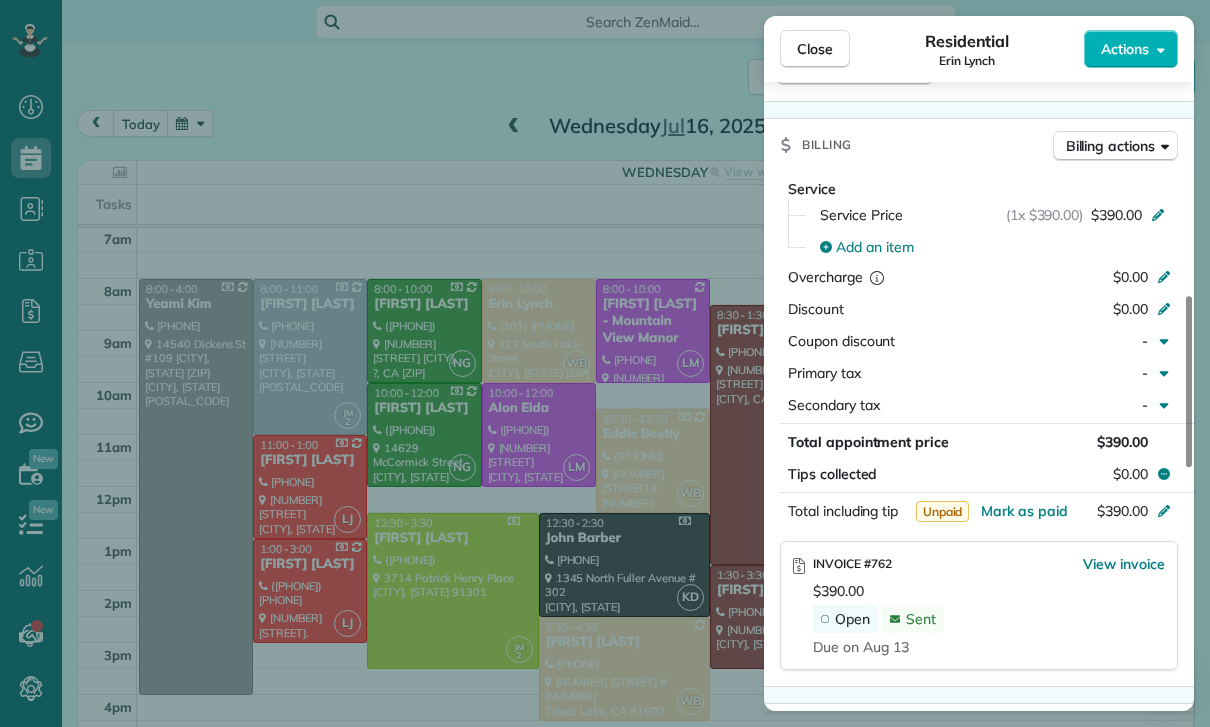 click on "Add an item" at bounding box center [991, 247] 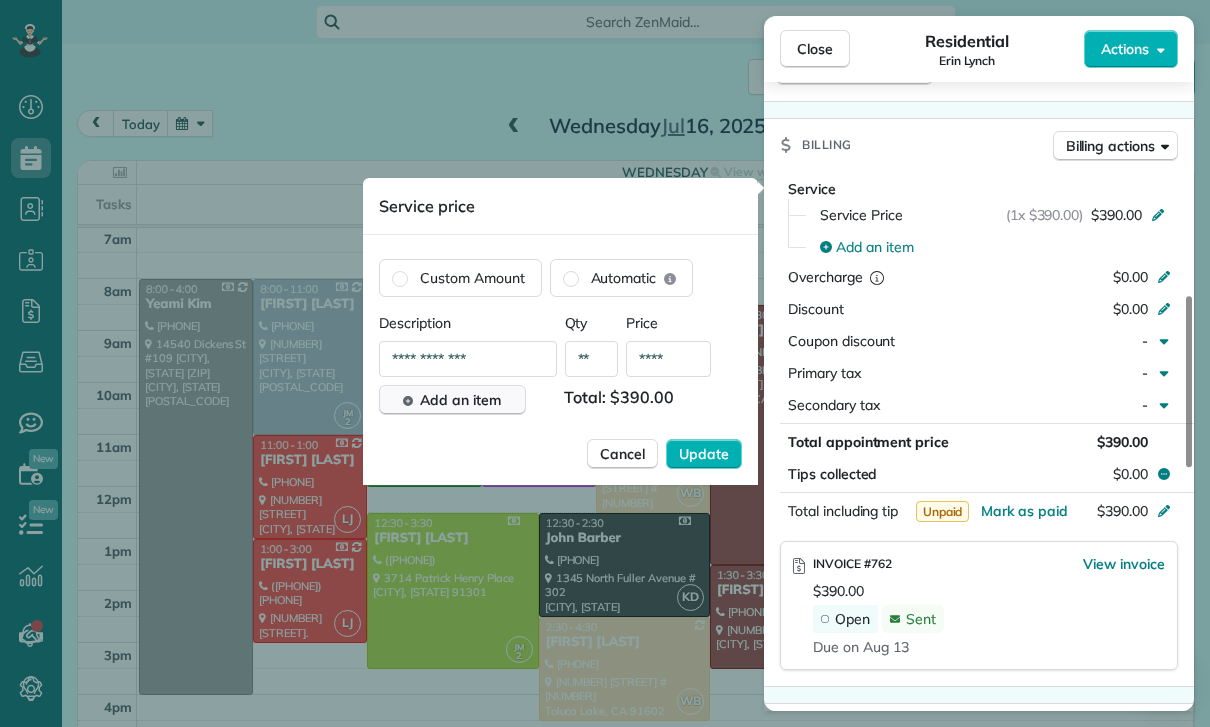 click on "Add an item" at bounding box center [460, 400] 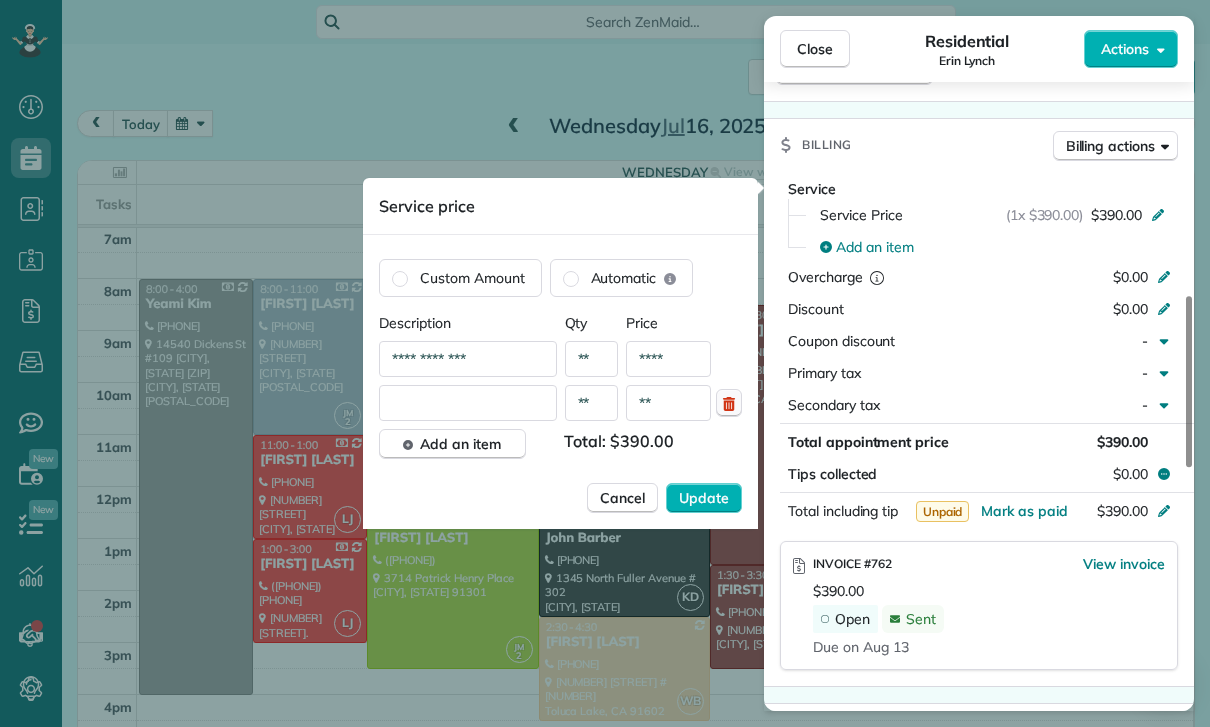 click at bounding box center [729, 403] 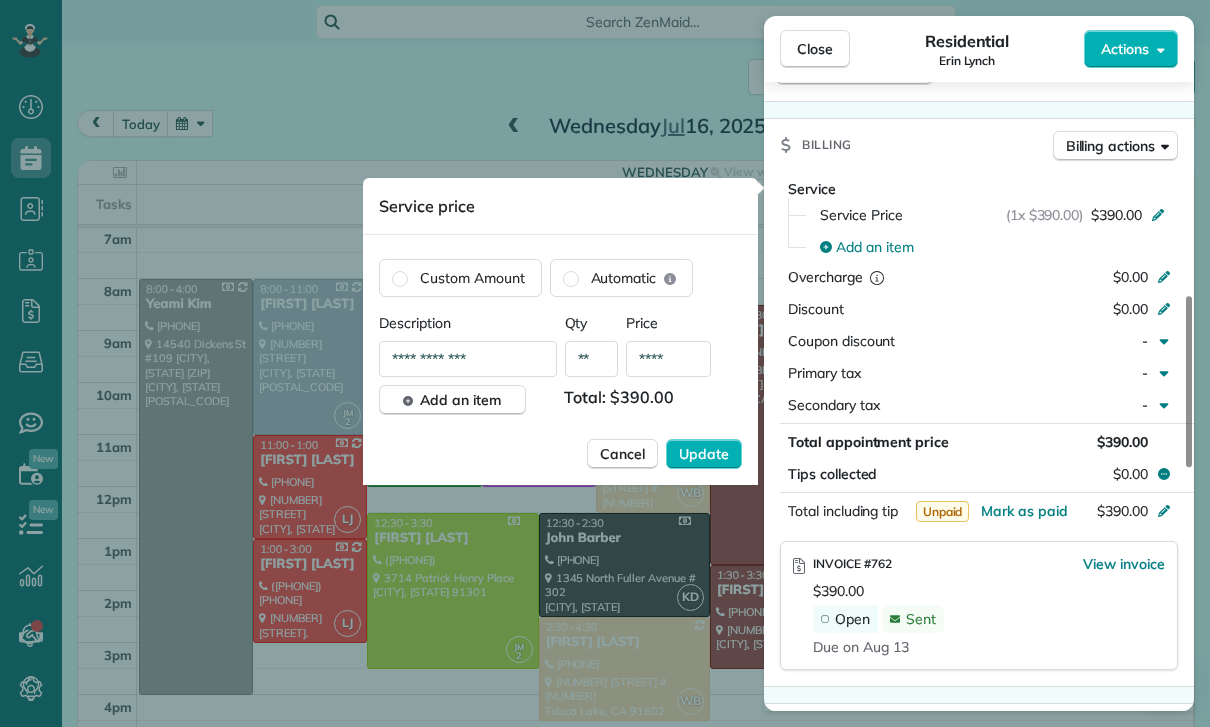 click on "****" at bounding box center [668, 359] 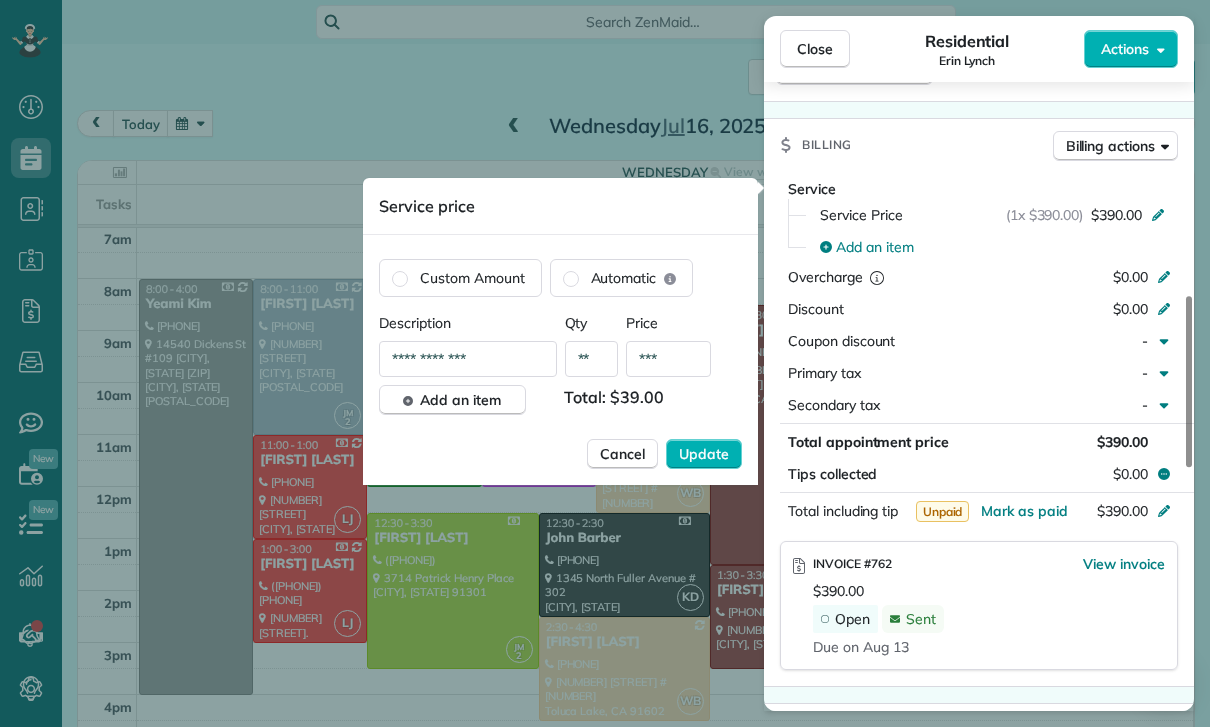 type on "**" 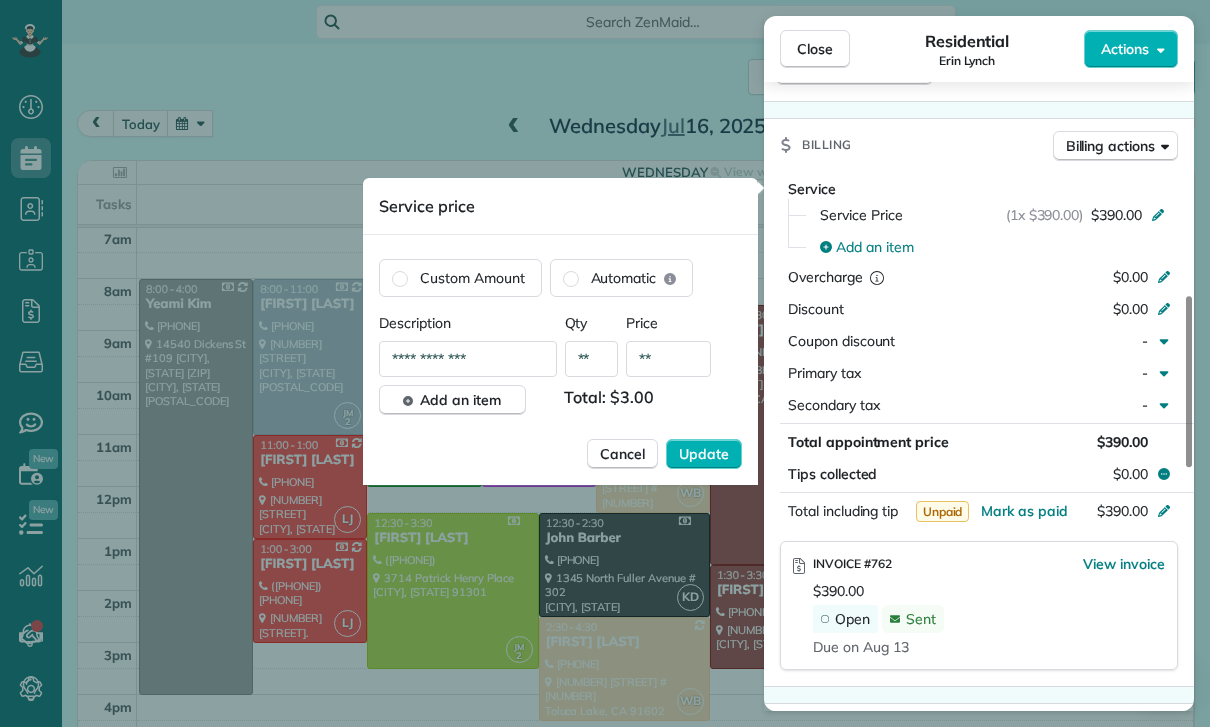 type 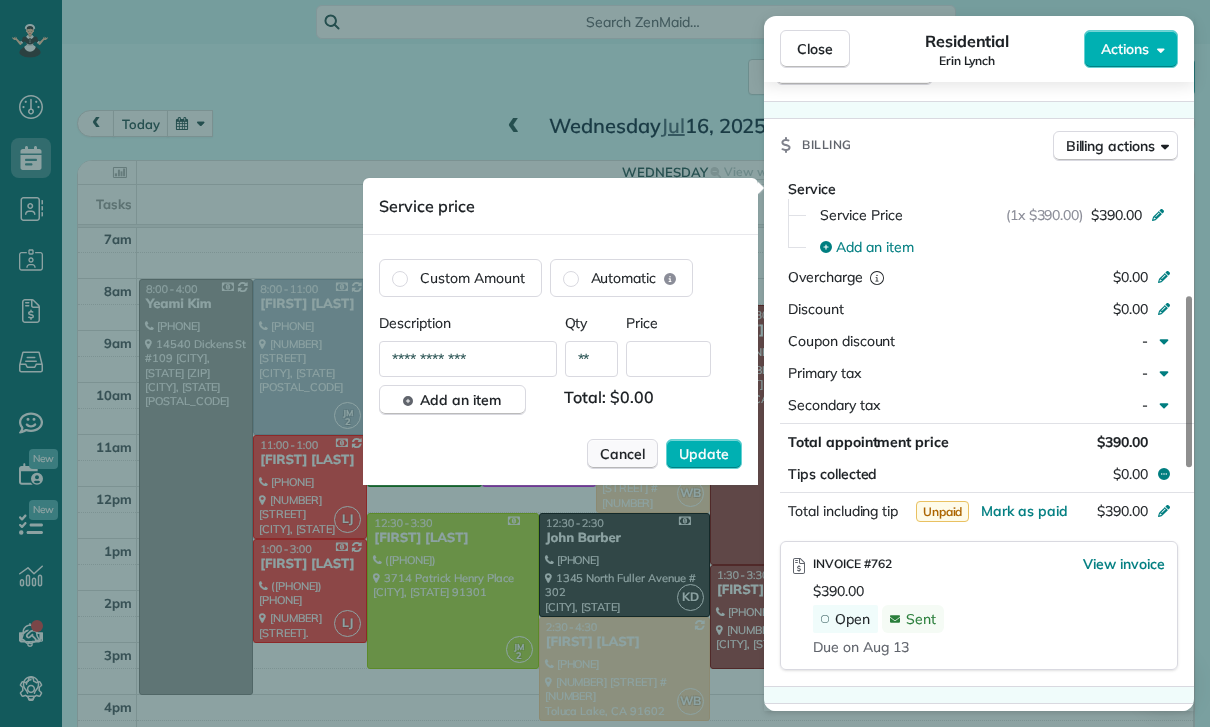 click on "Cancel" at bounding box center [622, 454] 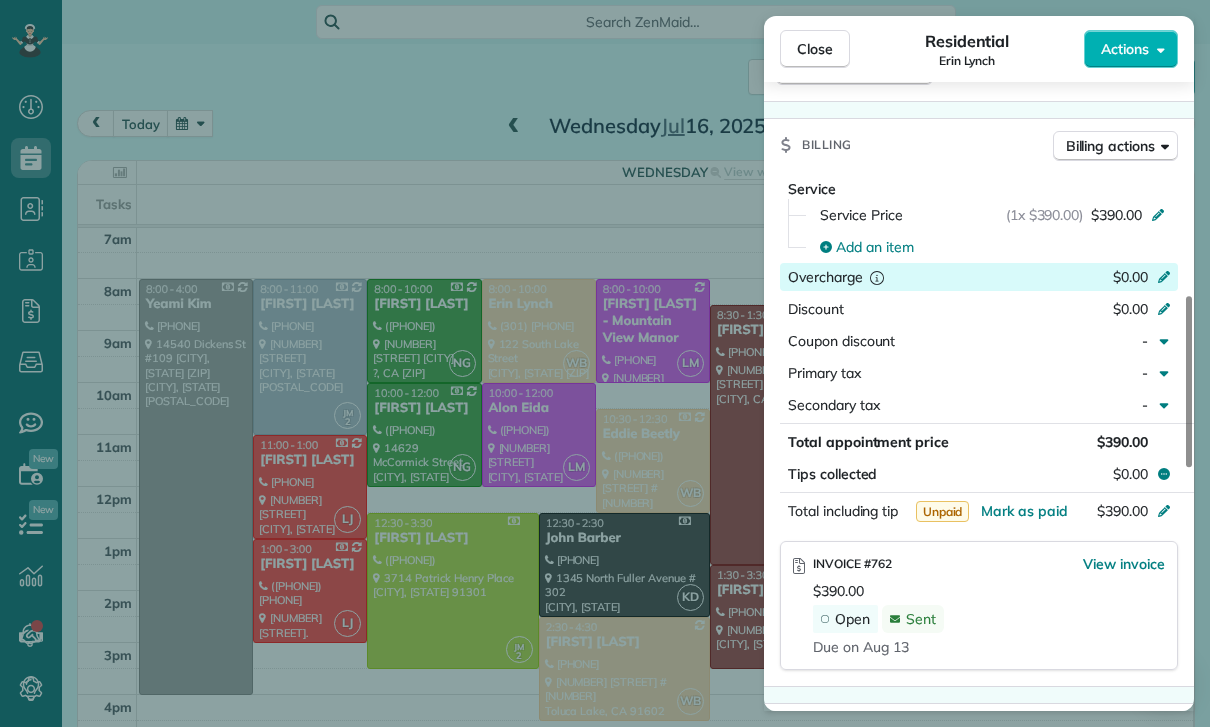 click on "Overcharge $0.00" at bounding box center (979, 277) 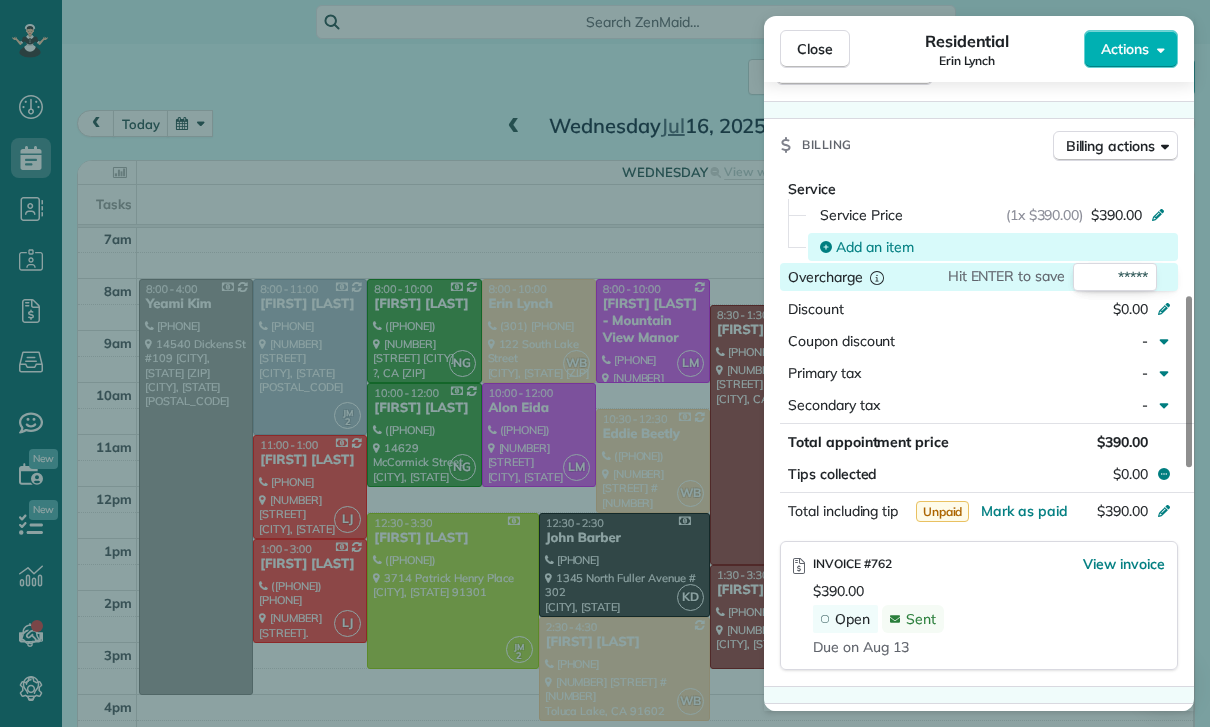 click on "Add an item" at bounding box center [875, 247] 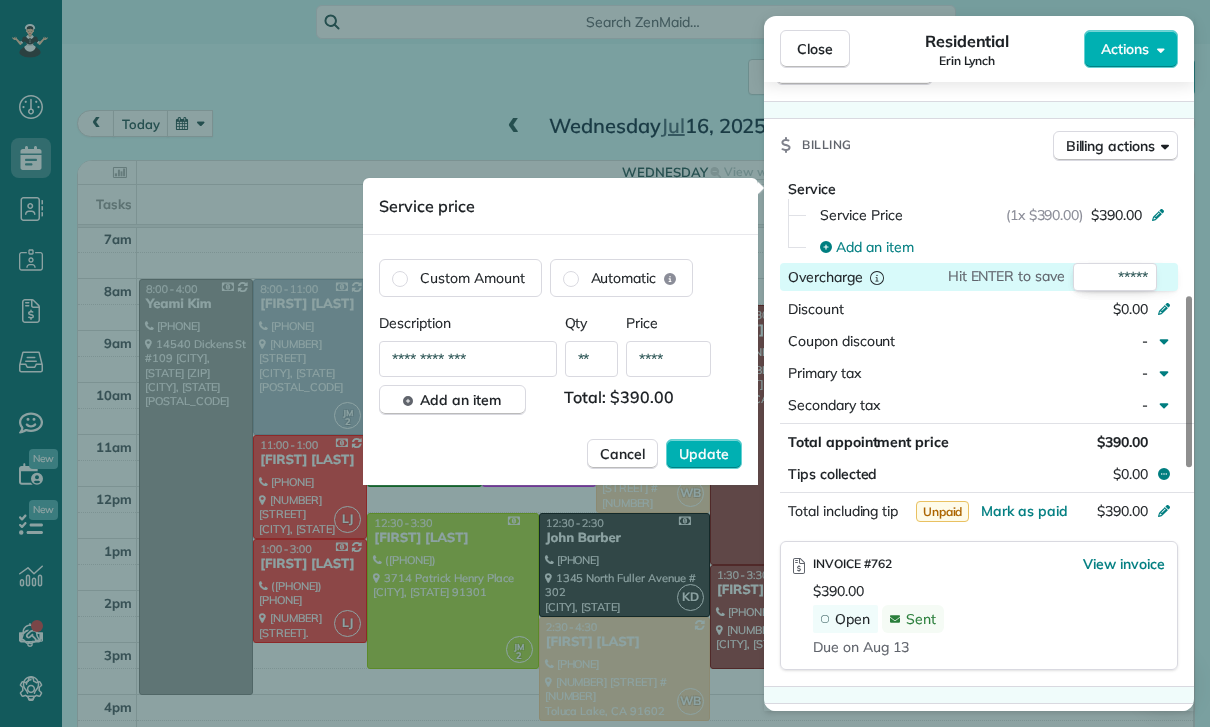 click on "****" at bounding box center (668, 359) 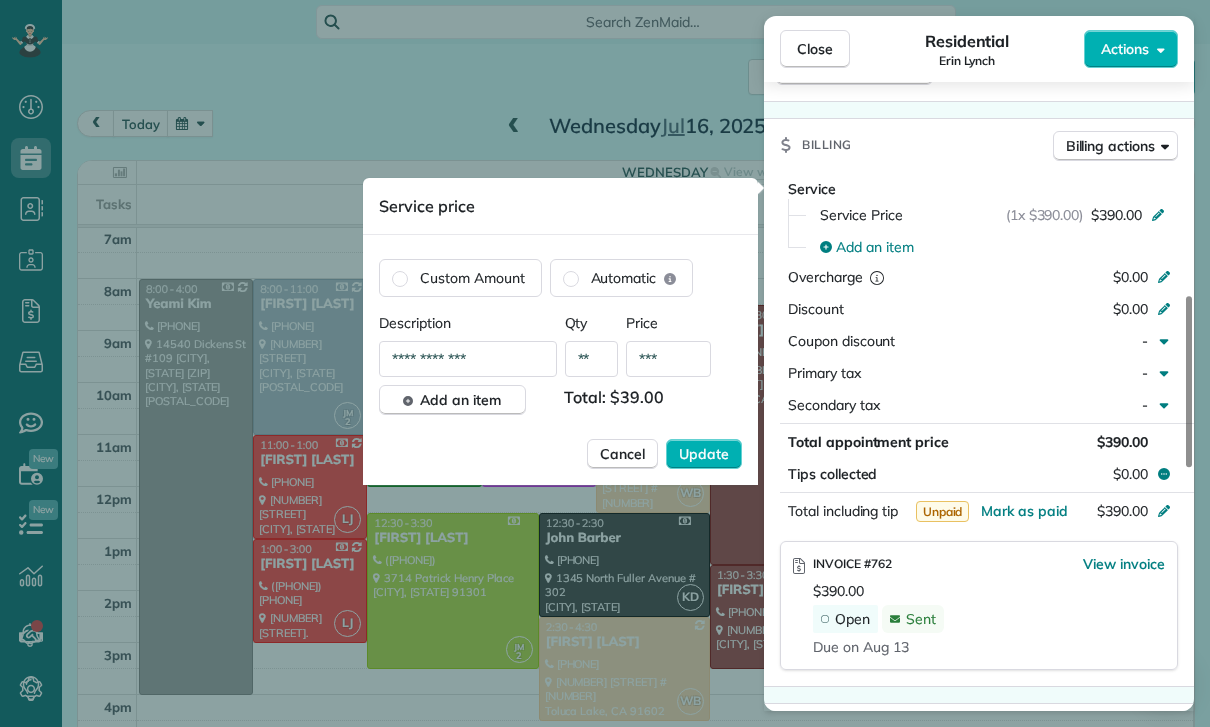 type on "**" 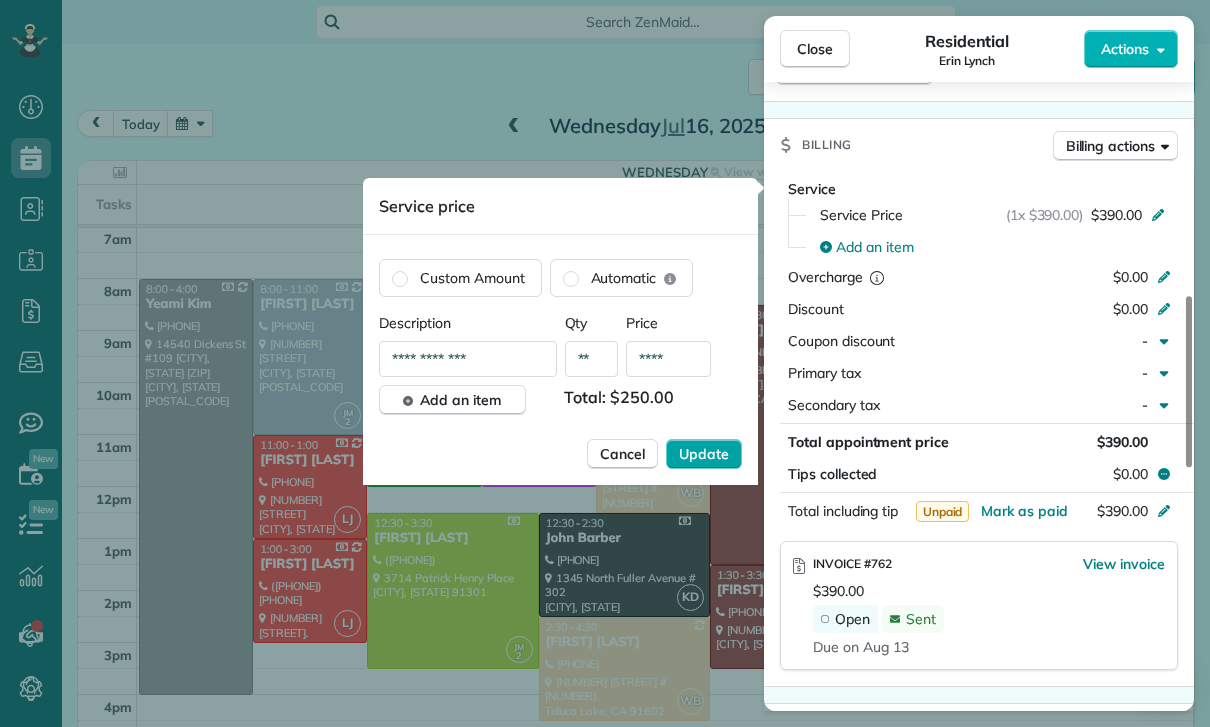 type on "****" 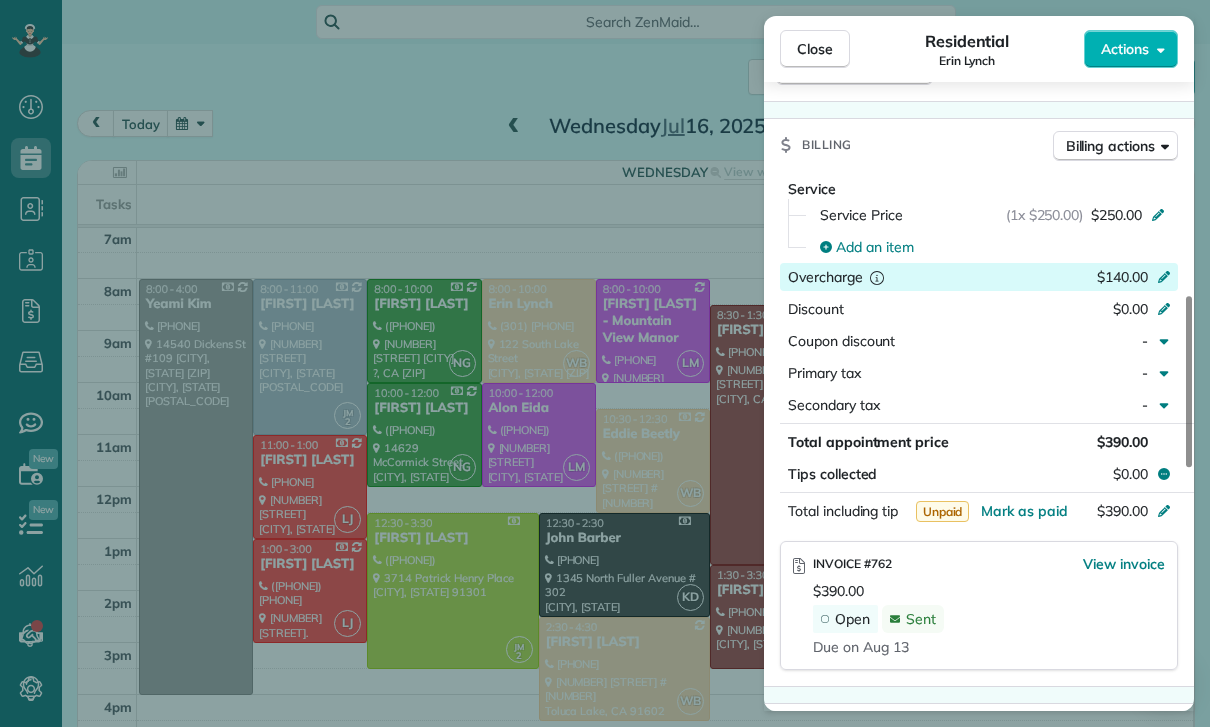 click 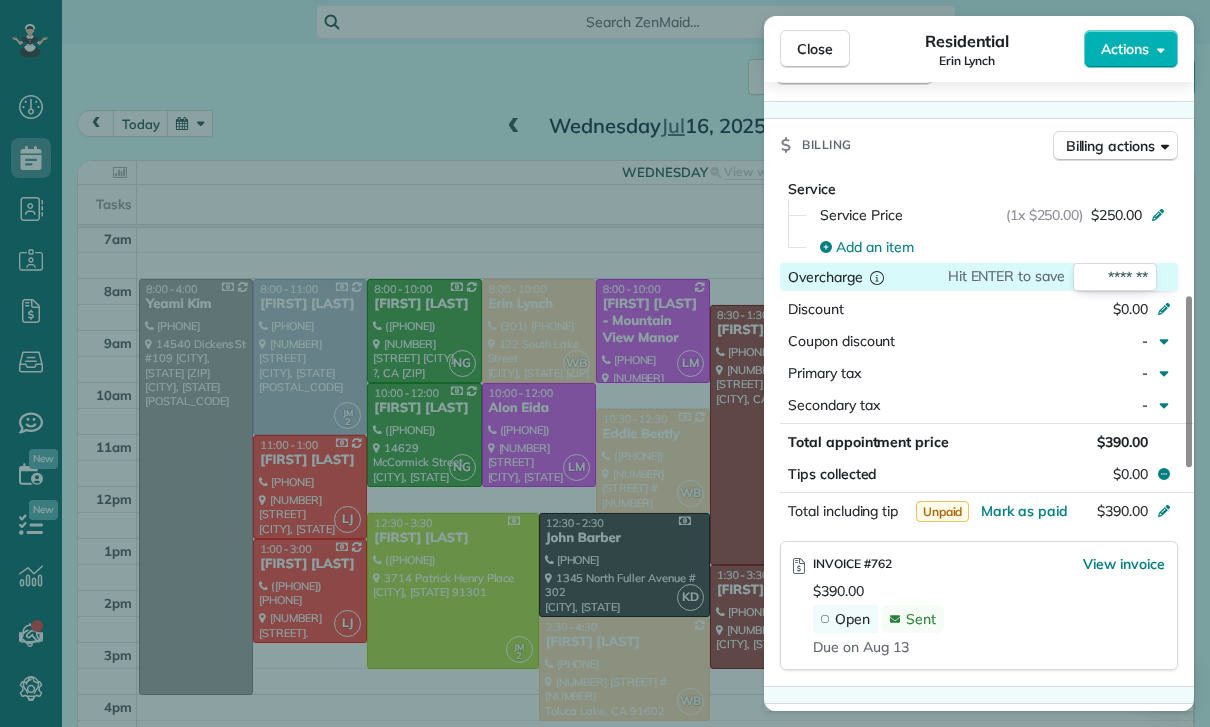 type 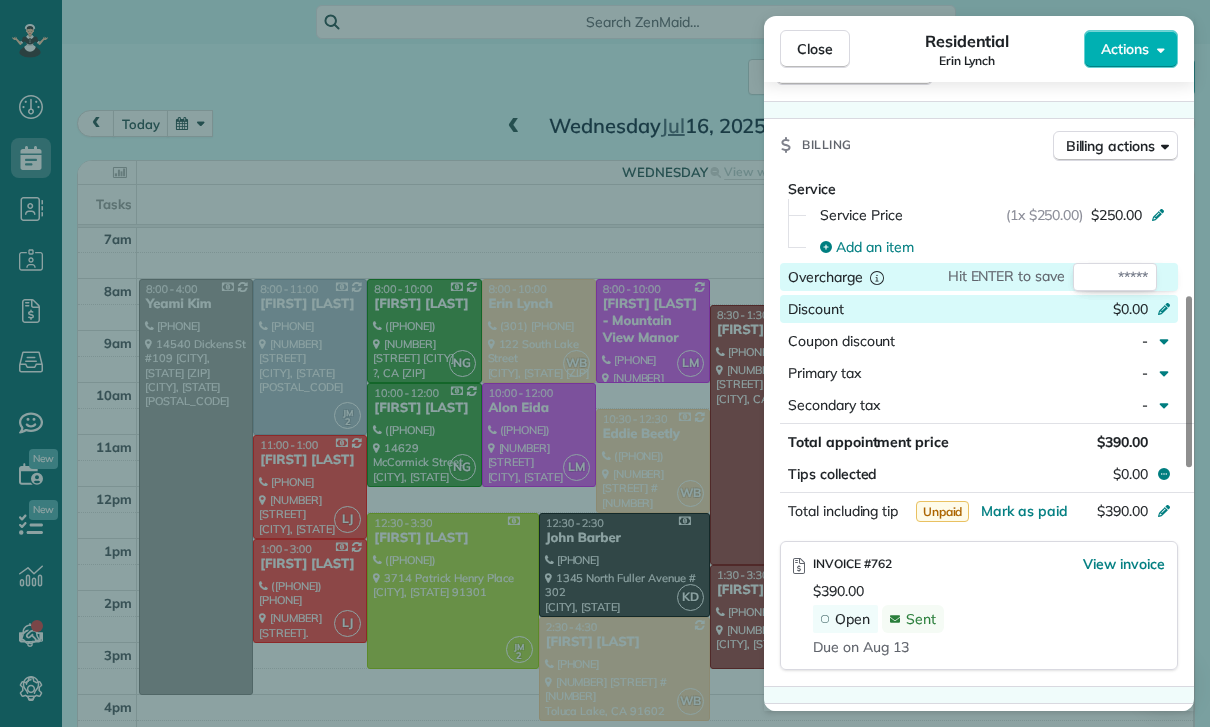 click on "Discount $0.00" at bounding box center (979, 309) 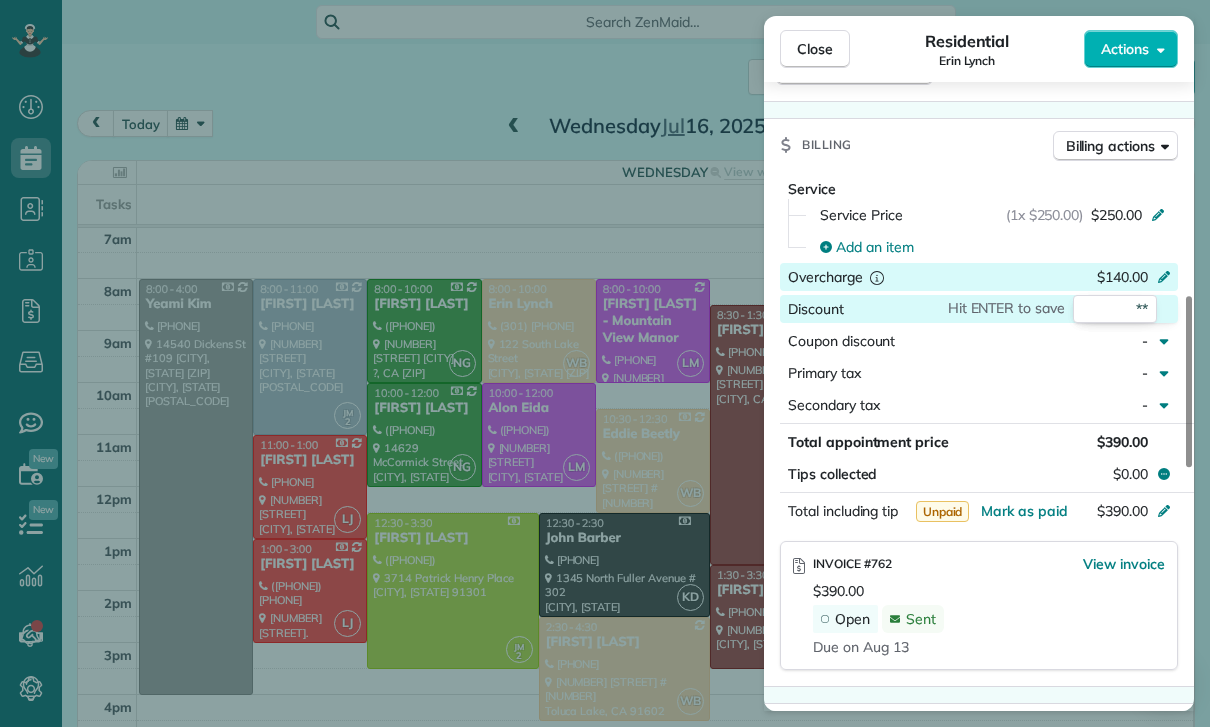 type on "***" 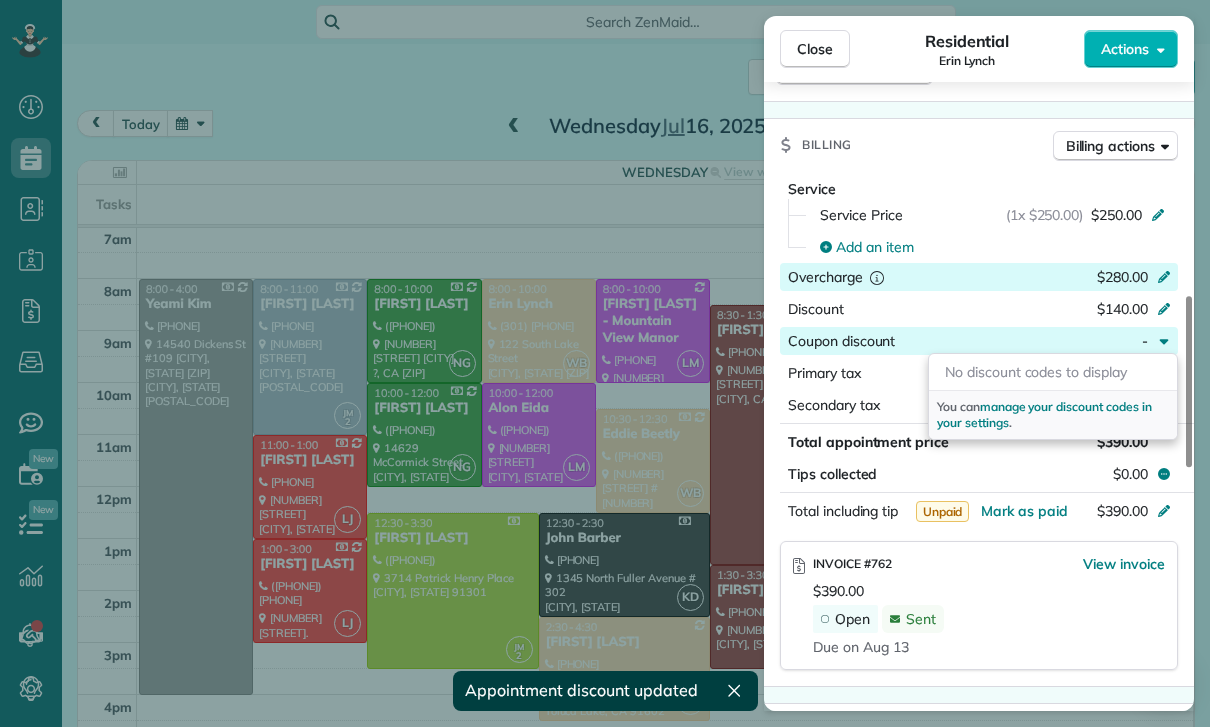 click 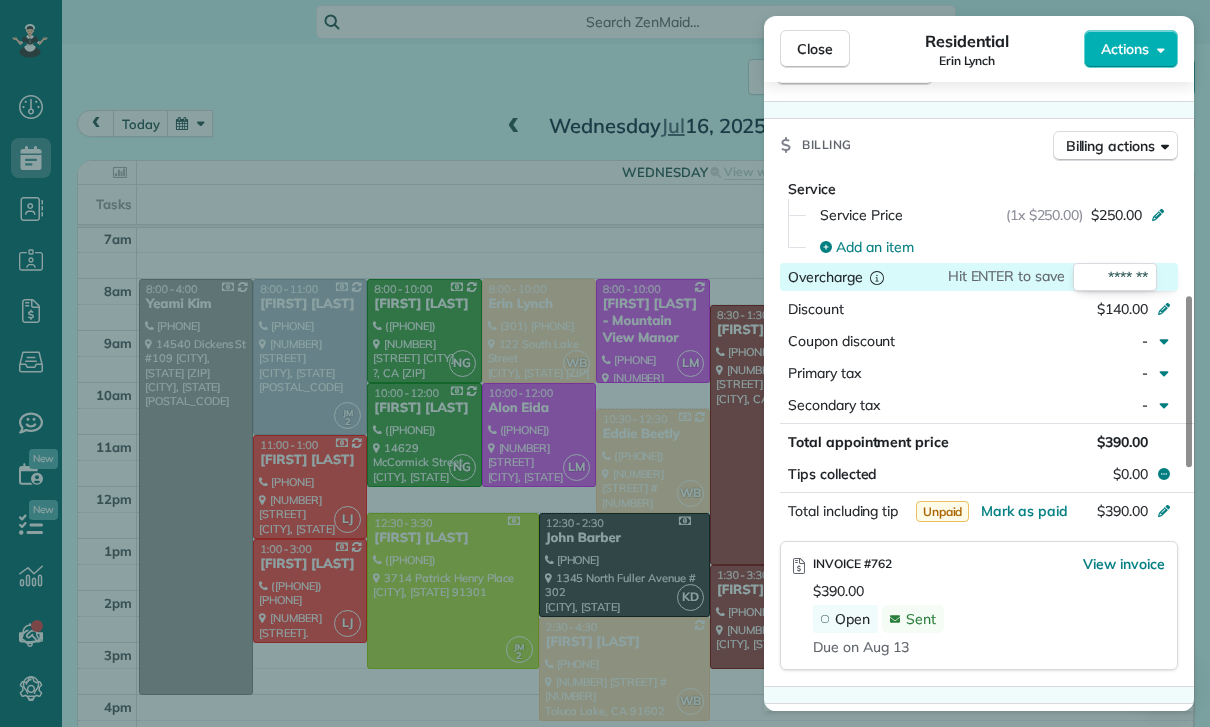 type on "*" 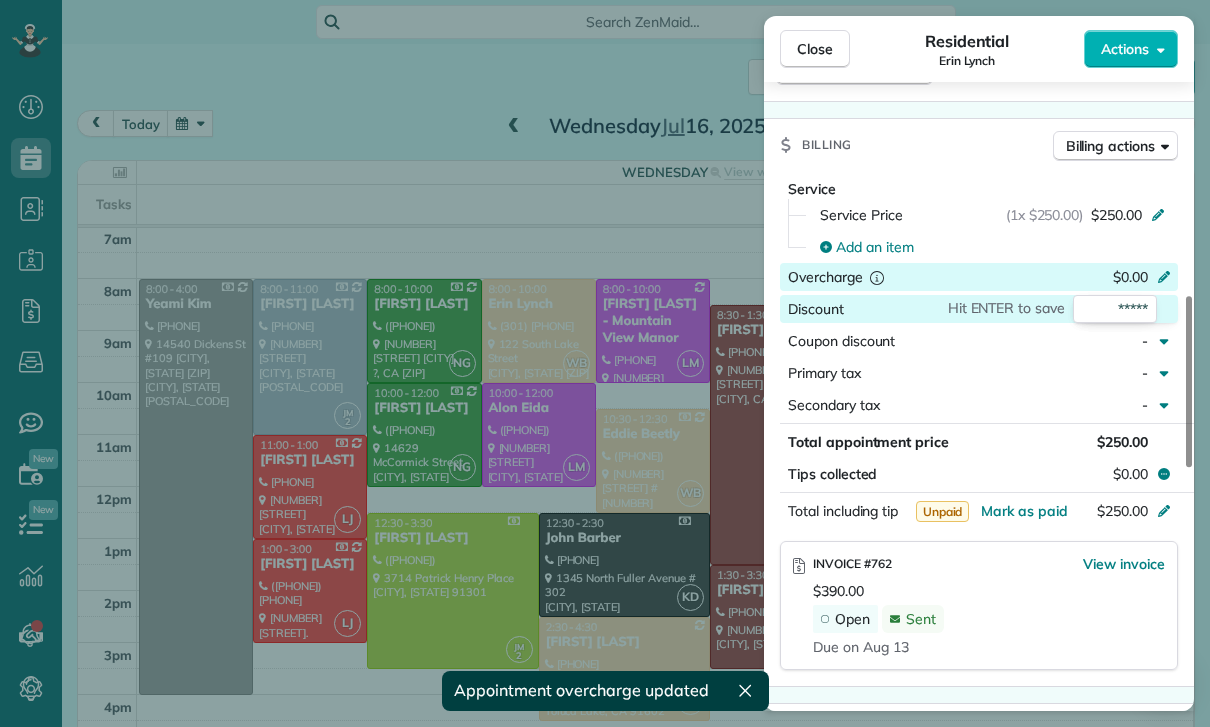 click on "Due on Aug 13" at bounding box center (989, 647) 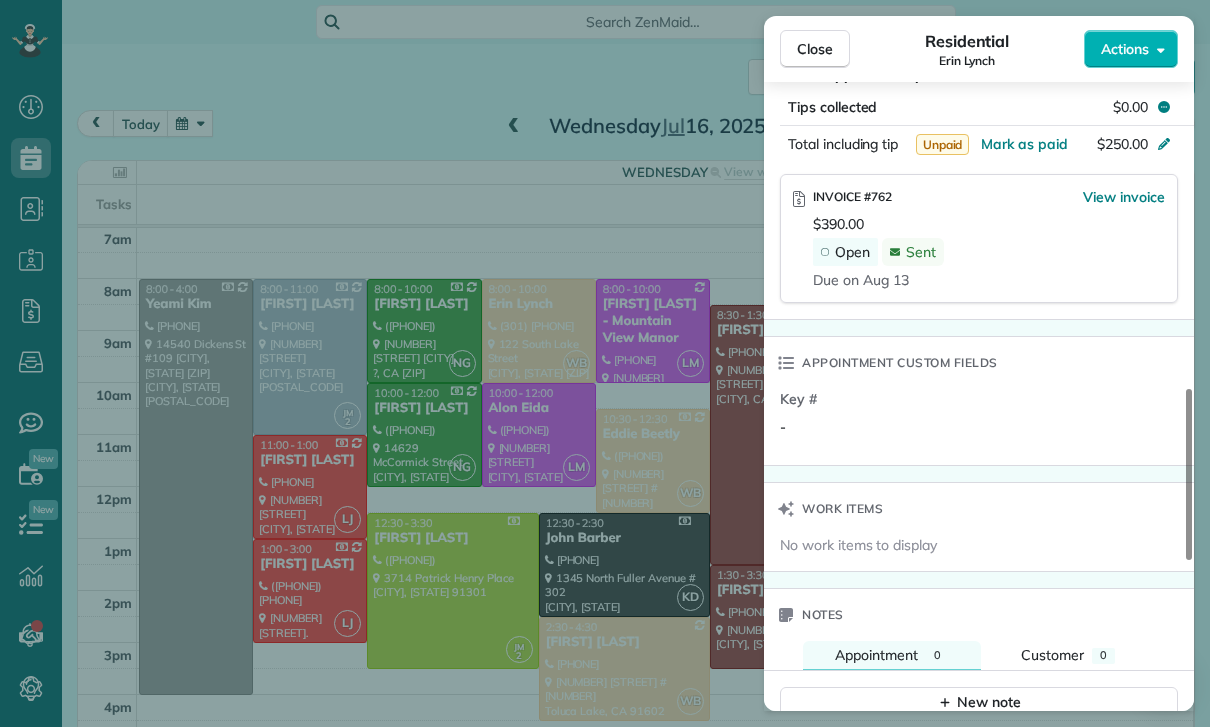 scroll, scrollTop: 1234, scrollLeft: 0, axis: vertical 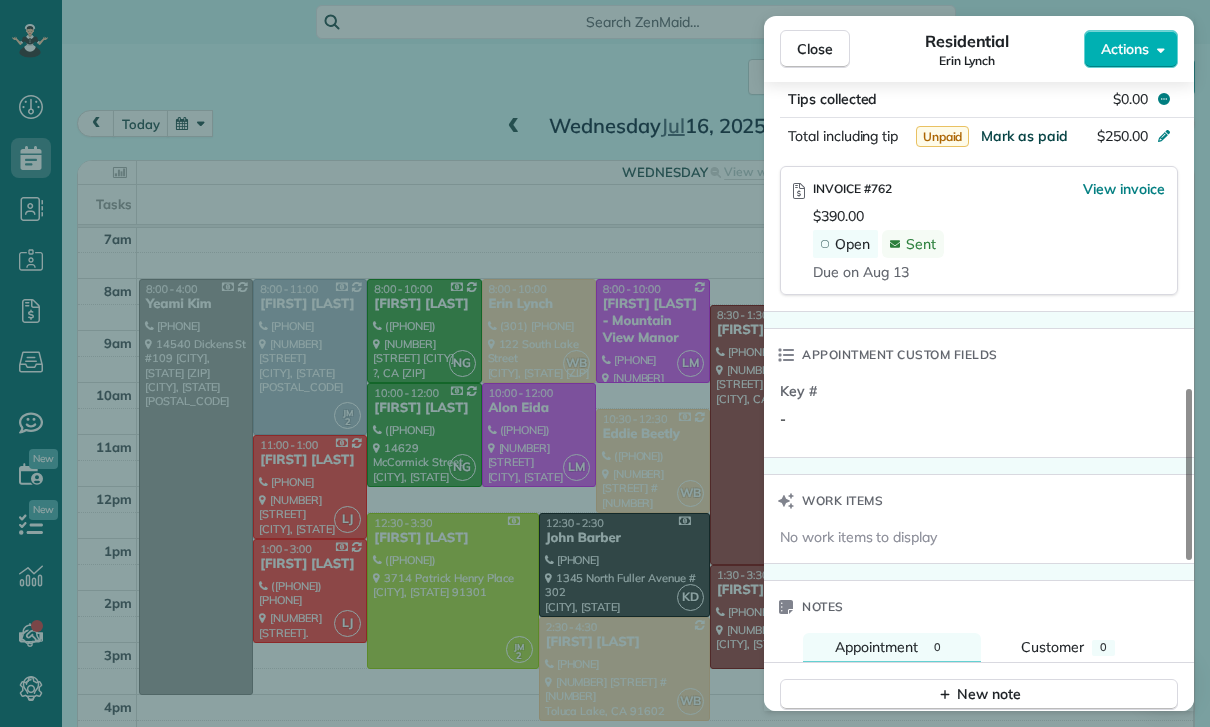 click on "Mark as paid" at bounding box center [1024, 136] 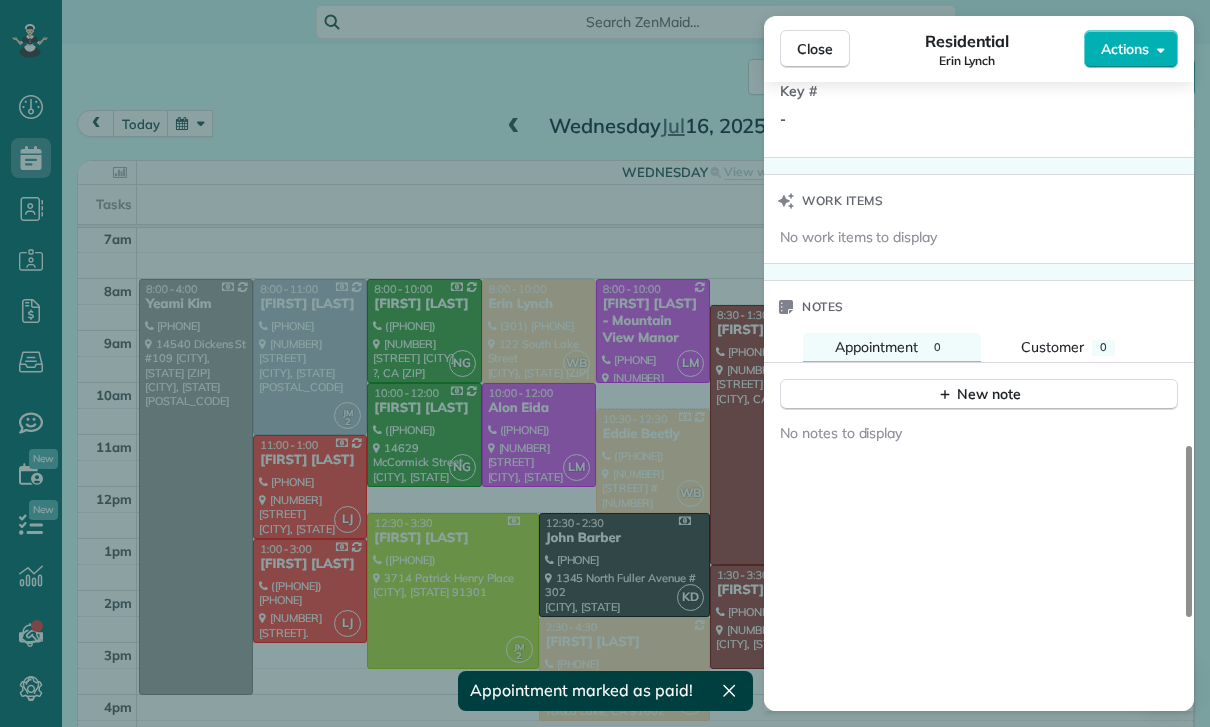scroll, scrollTop: 1596, scrollLeft: 0, axis: vertical 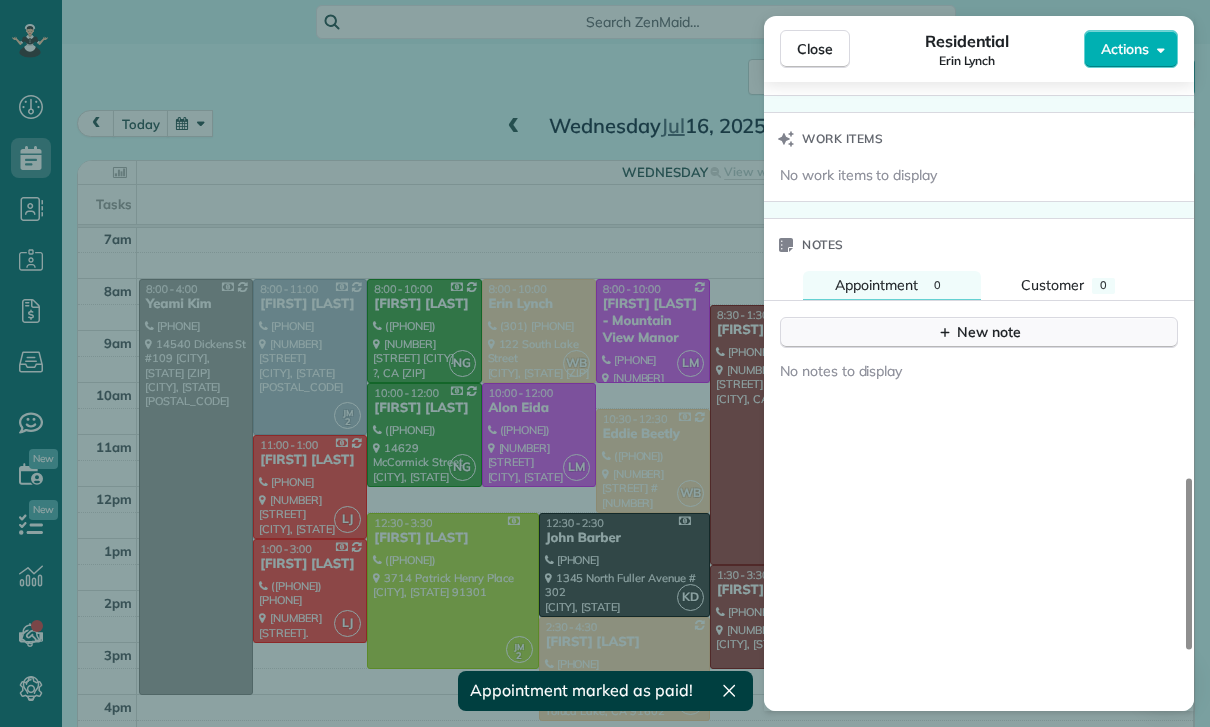 click on "New note" at bounding box center (979, 332) 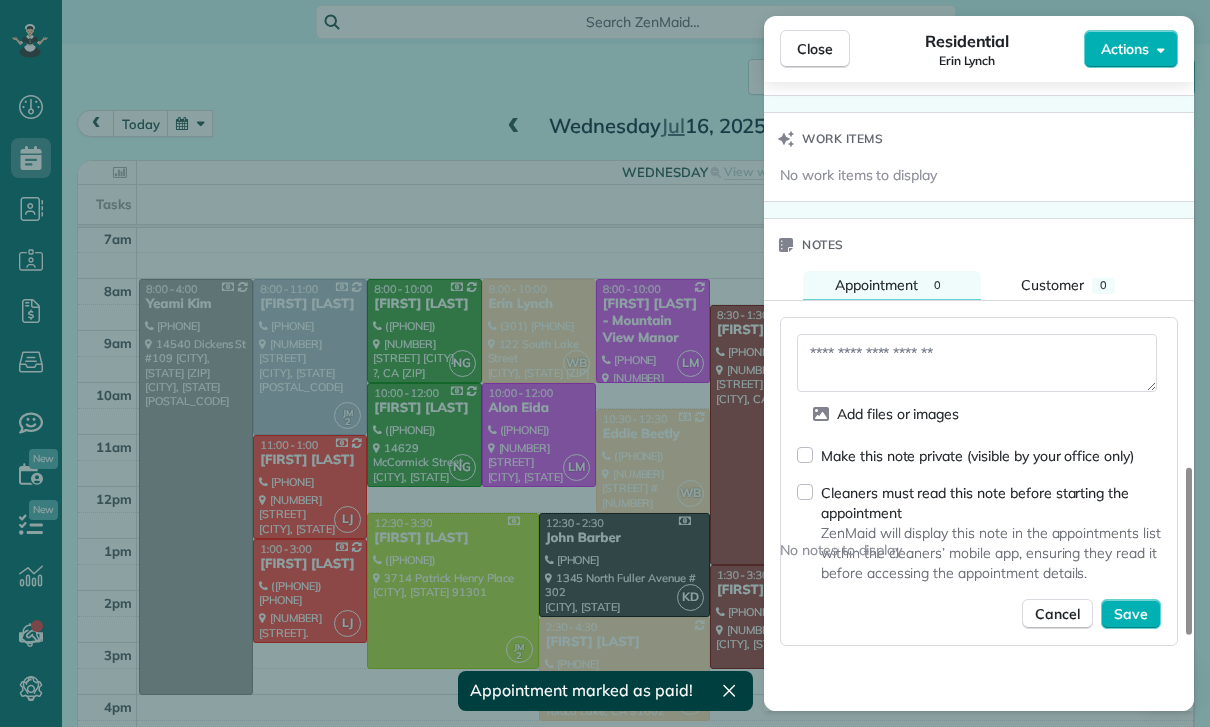 click at bounding box center (977, 363) 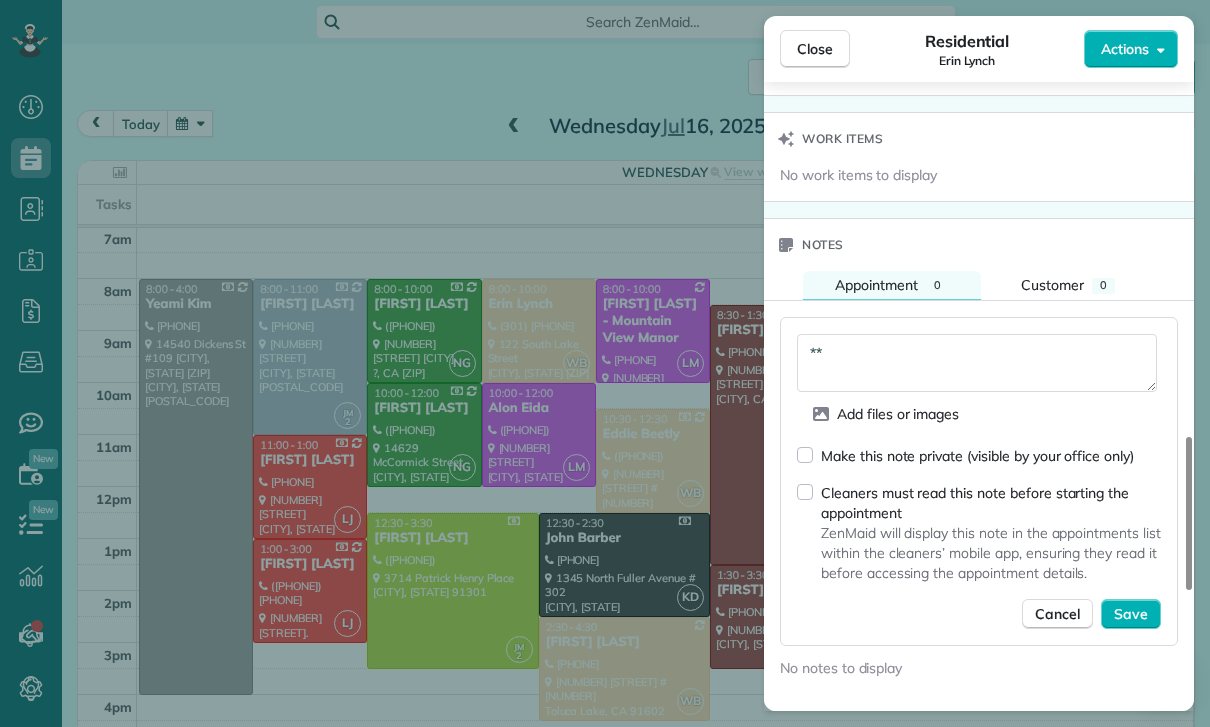 type on "*" 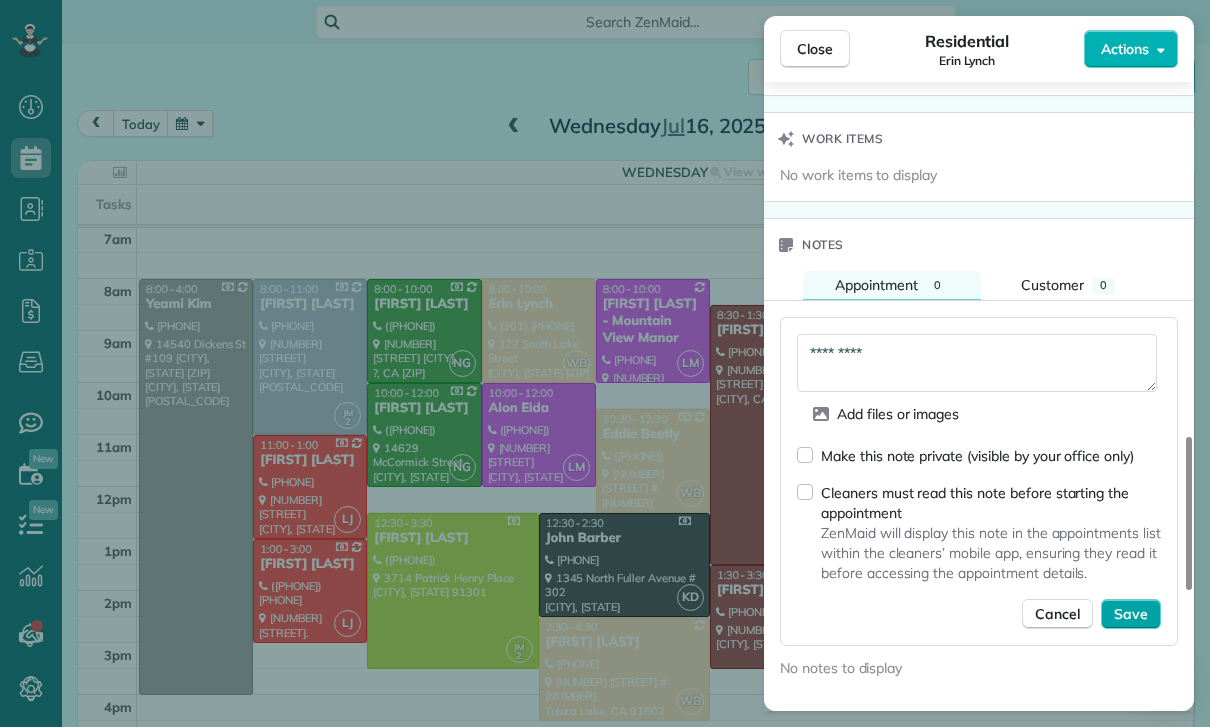 type on "*********" 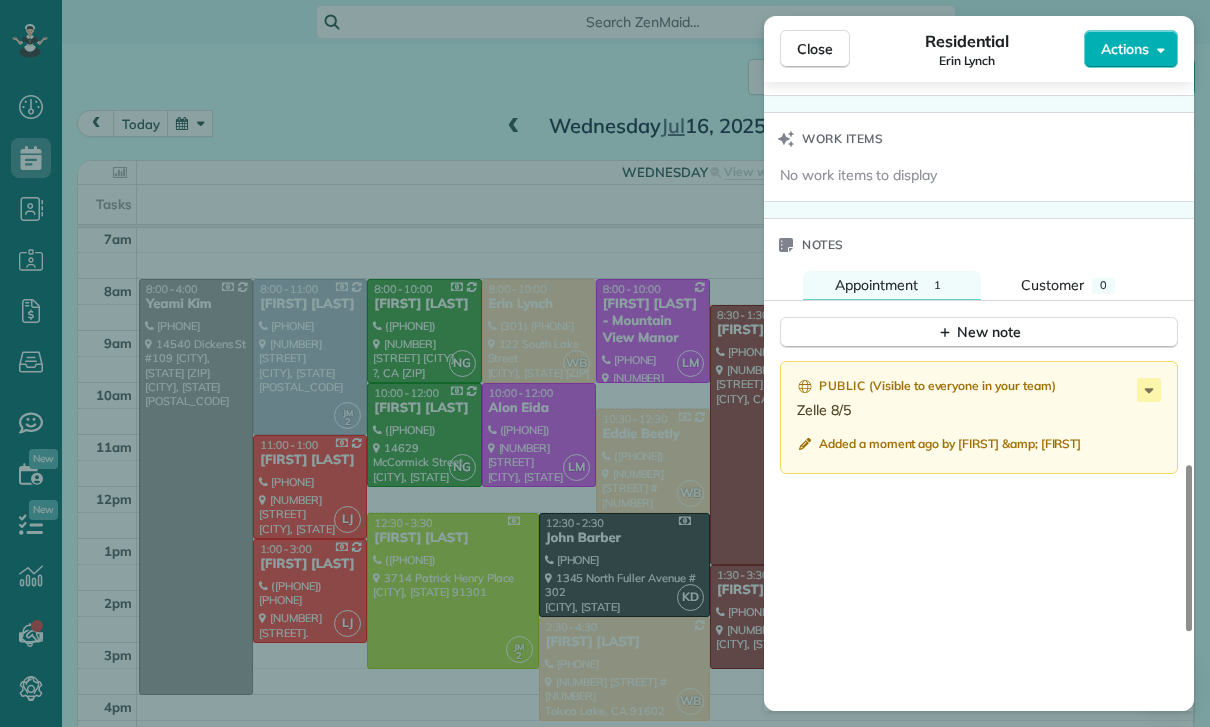 click on "Close Residential Erin Lynch Actions Status Confirmed Erin Lynch · Open profile MOBILE (301) 788-1746 Copy elange717@gmail.com Copy View Details Residential Wednesday, July 16, 2025 8:00 AM 10:00 AM 2 hours and 0 minutes One time 122 South Lake Street Los Angeles CA 90057 Open access information Service was not rated yet Cleaners Time in and out Assign Invite Team Wendy Cleaners Wendy   Bonilla 8:00 AM 10:00 AM Checklist Try Now Keep this appointment up to your standards. Stay on top of every detail, keep your cleaners organised, and your client happy. Assign a checklist Watch a 5 min demo Billing Billing actions Service Service Price (1x $250.00) $250.00 Add an item Overcharge $0.00 Discount $0.00 Coupon discount - Primary tax - Secondary tax - Total appointment price $250.00 Tips collected $0.00 Paid Total including tip $250.00 INVOICE #762 View invoice $390.00 Open Sent Due on Aug 13 Appointment custom fields Key # - Work items No work items to display Notes Appointment 1 Customer 0 New note Public ( )" at bounding box center (605, 363) 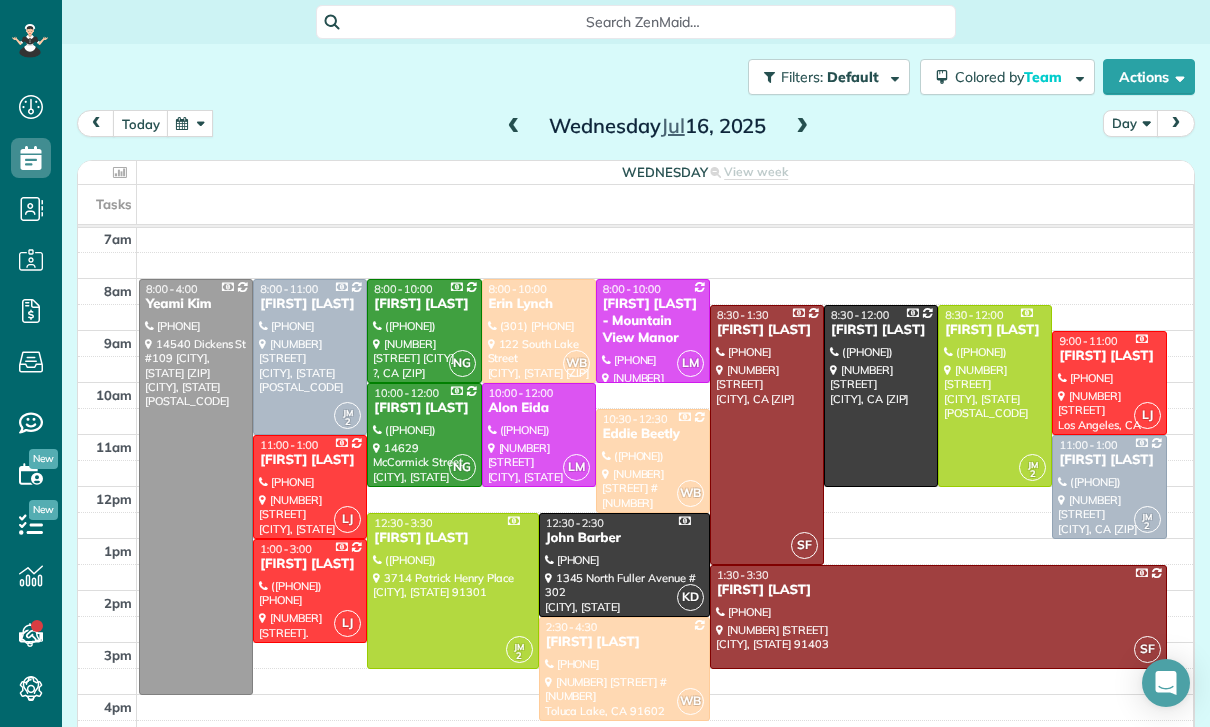 click at bounding box center [190, 123] 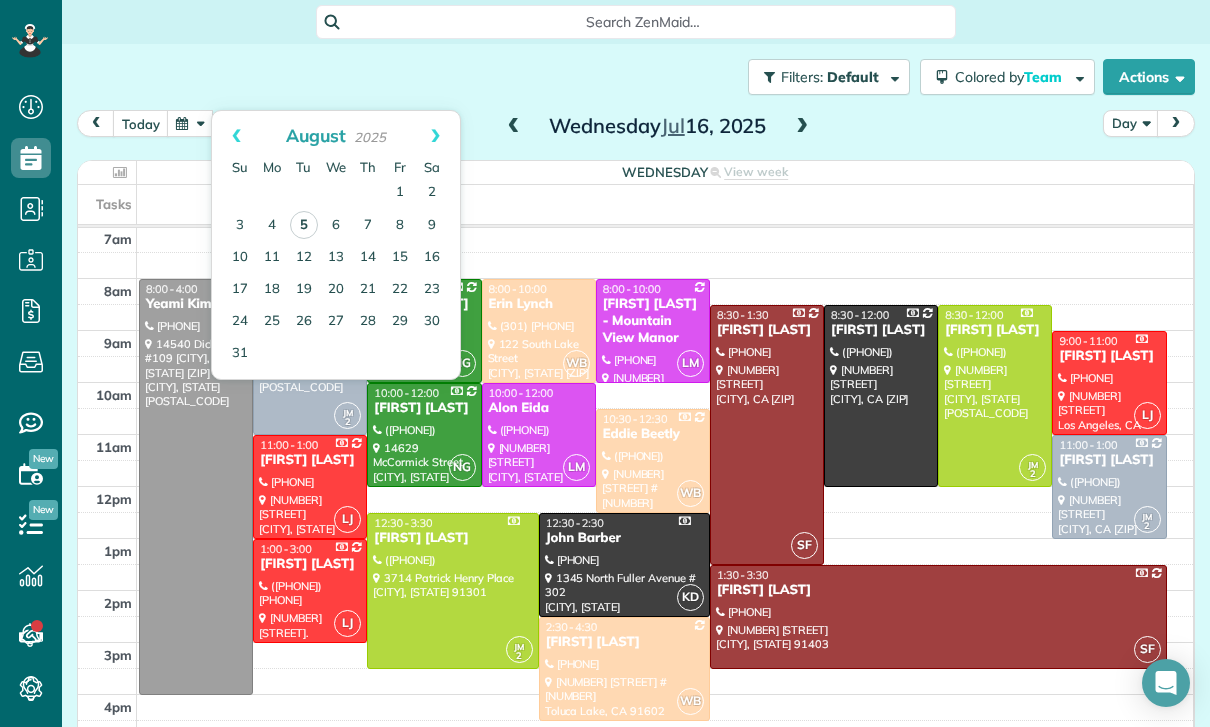 click on "5" at bounding box center (304, 225) 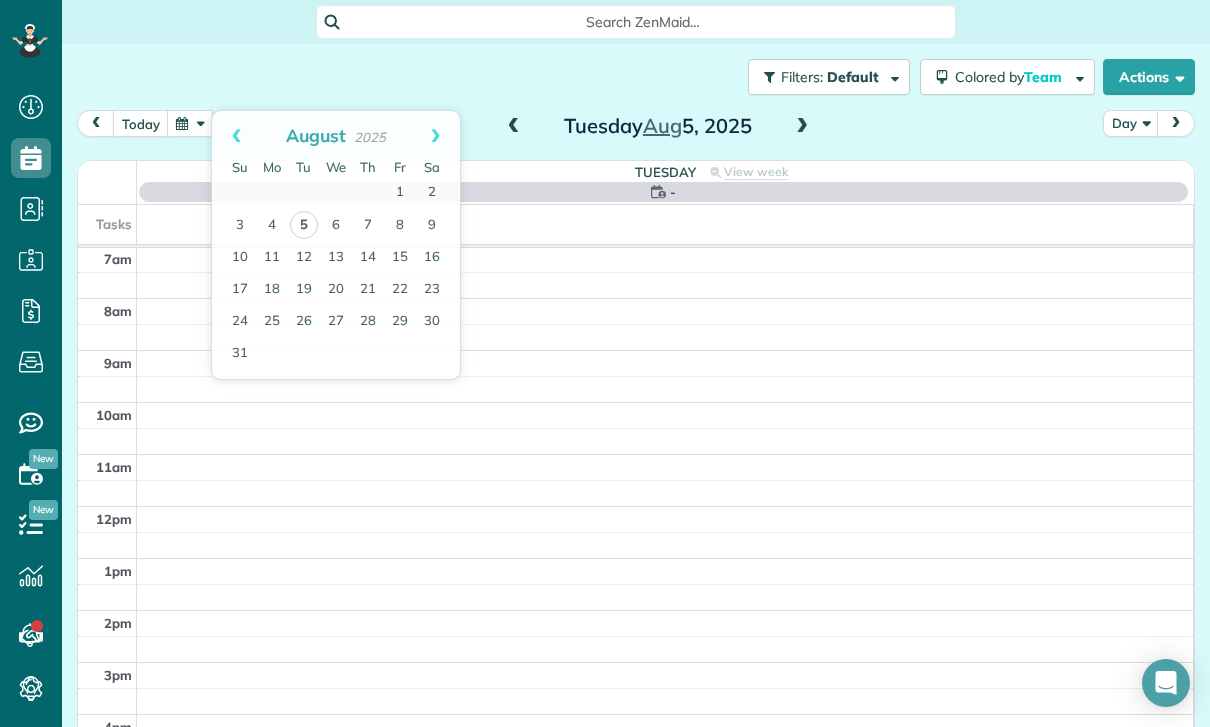 scroll, scrollTop: 157, scrollLeft: 0, axis: vertical 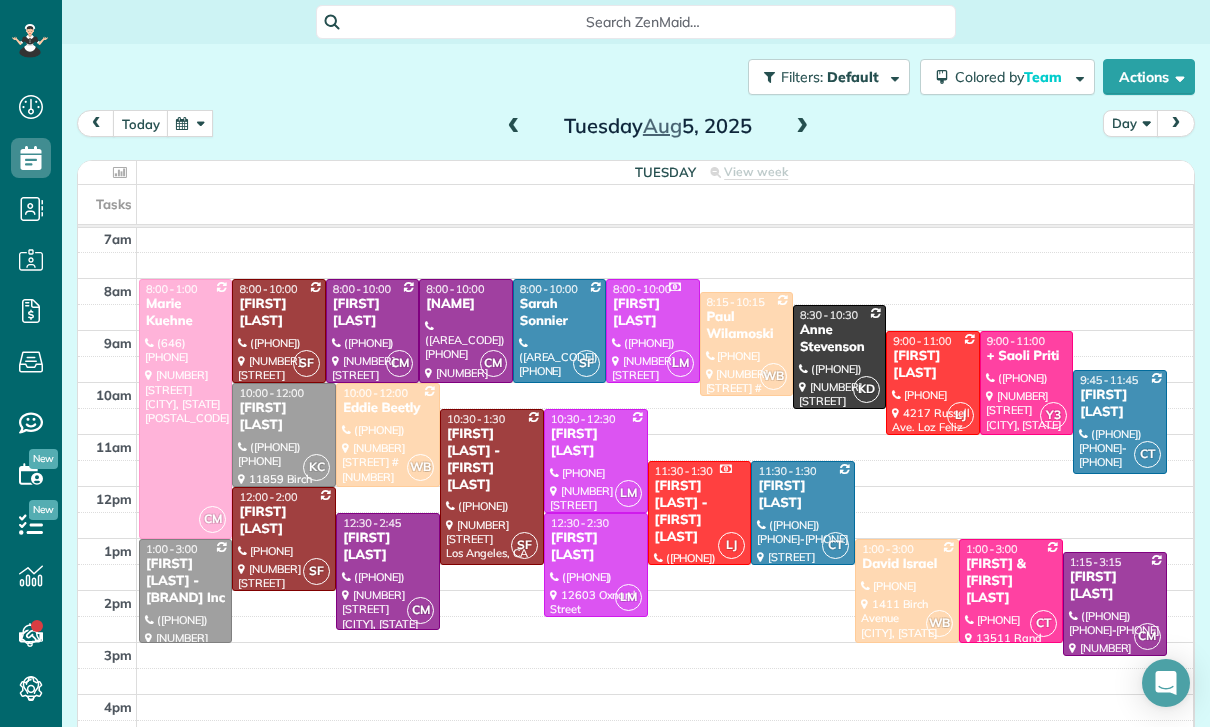 click at bounding box center [1026, 383] 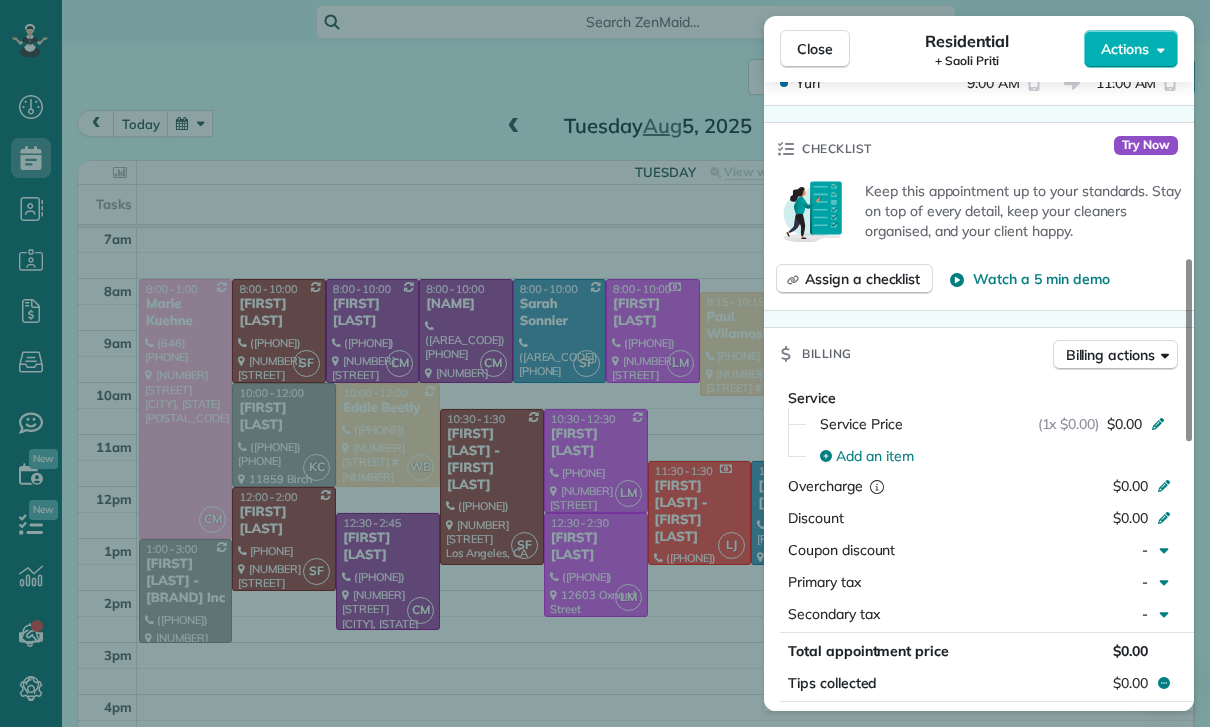 scroll, scrollTop: 719, scrollLeft: 0, axis: vertical 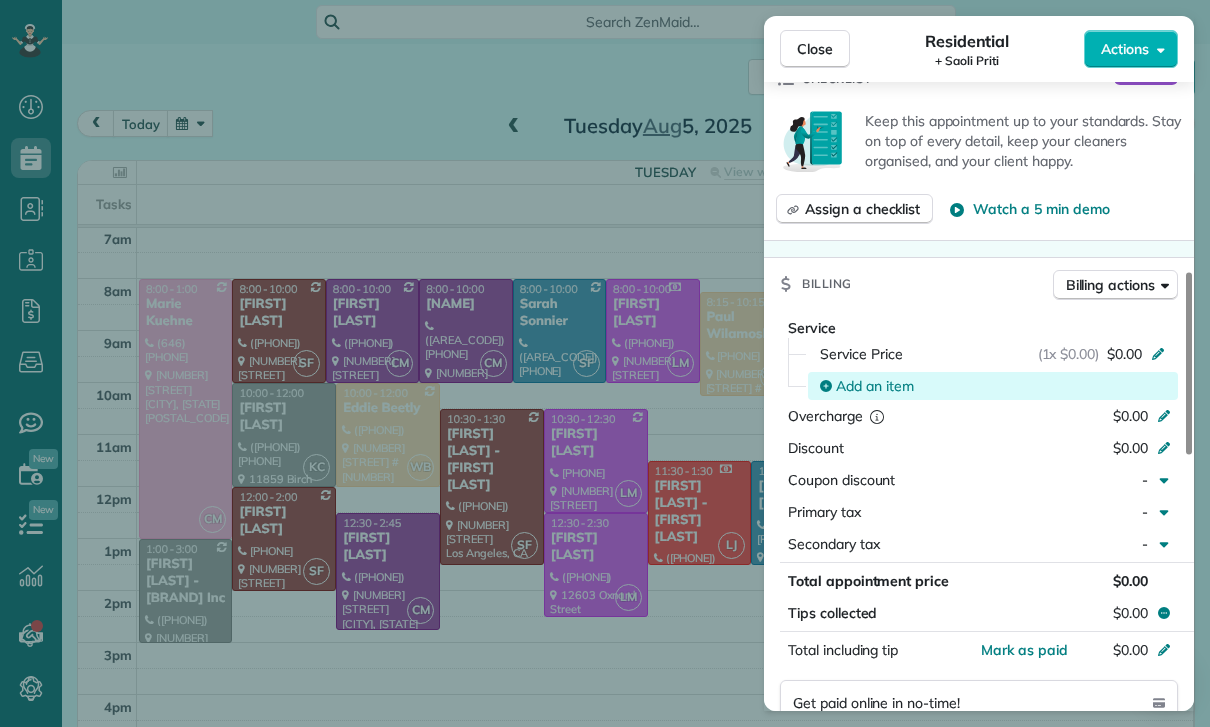 click on "Add an item" at bounding box center (875, 386) 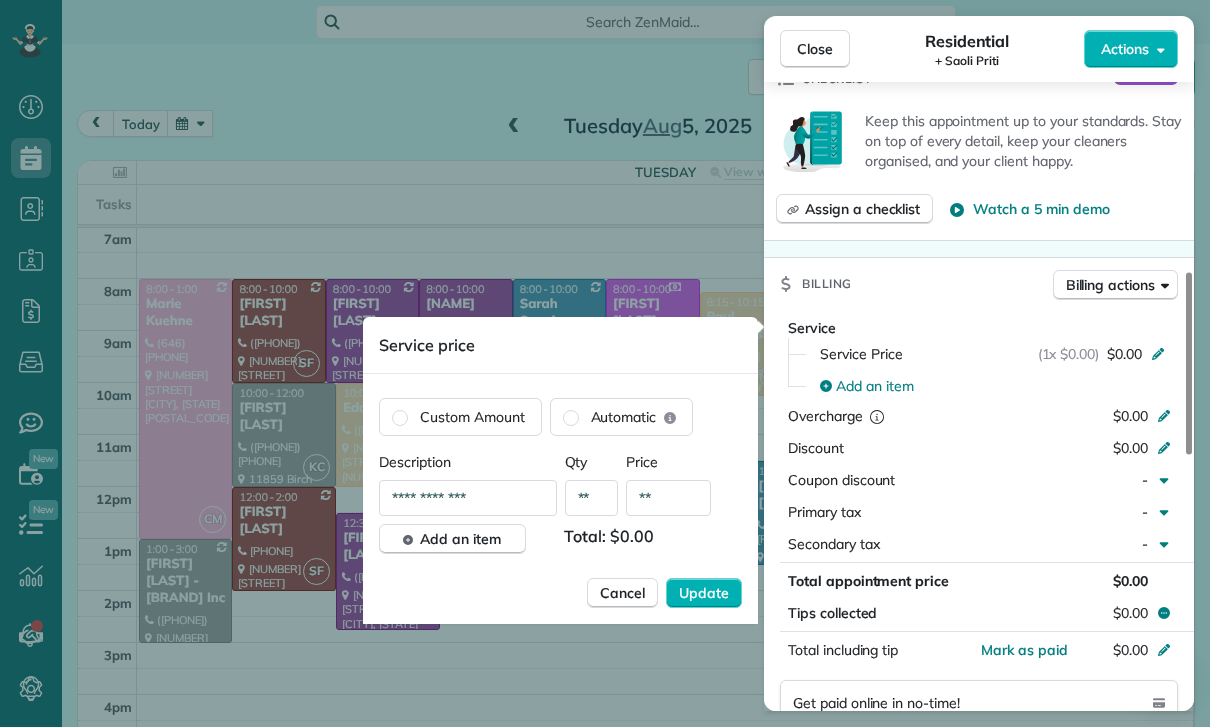 click on "**" at bounding box center (668, 498) 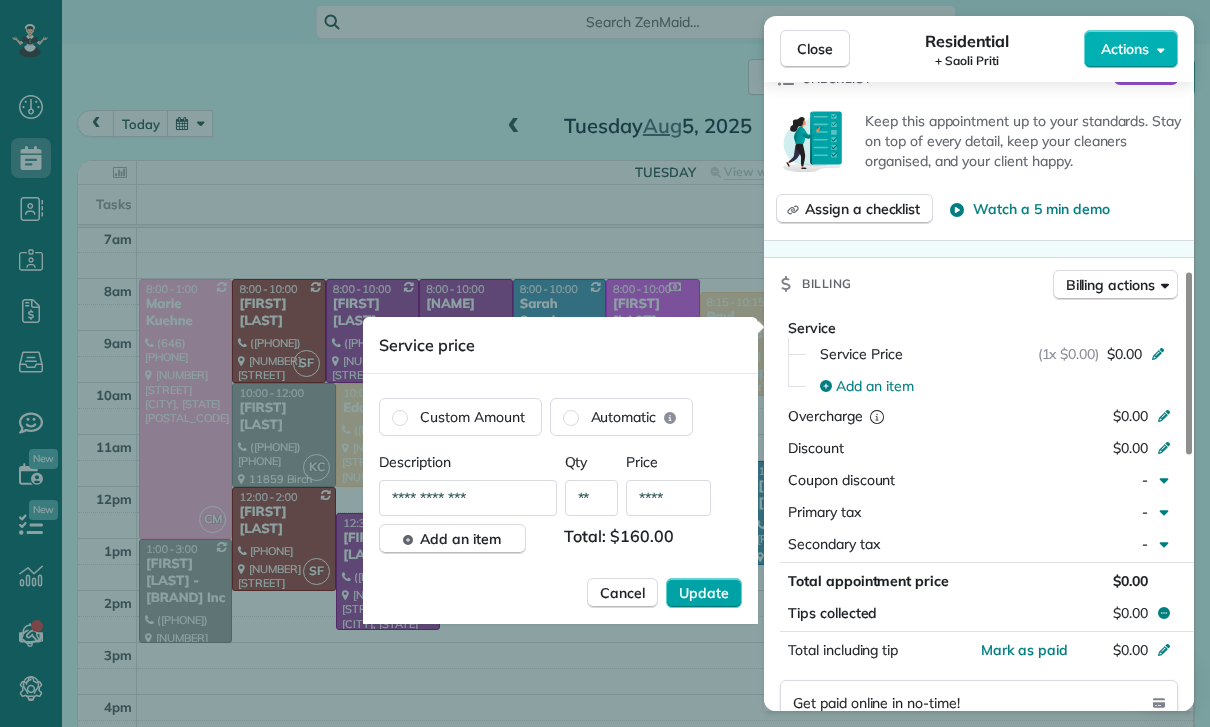 type on "****" 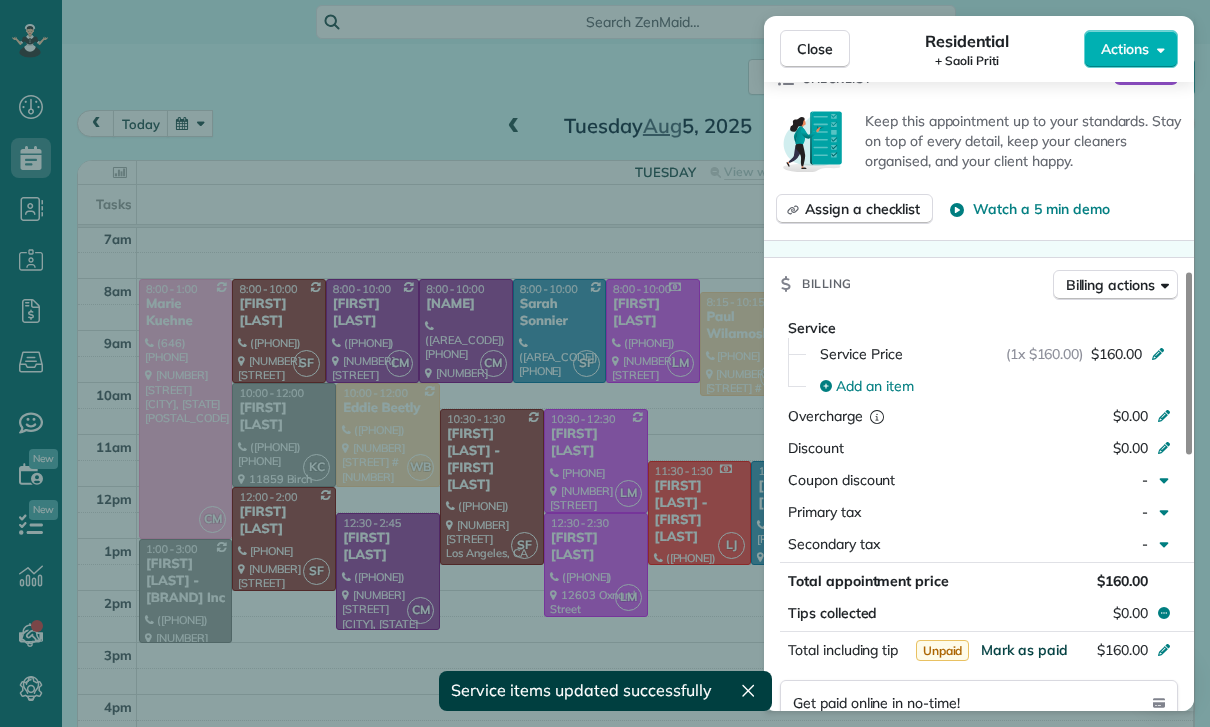 click on "Mark as paid" at bounding box center [1024, 650] 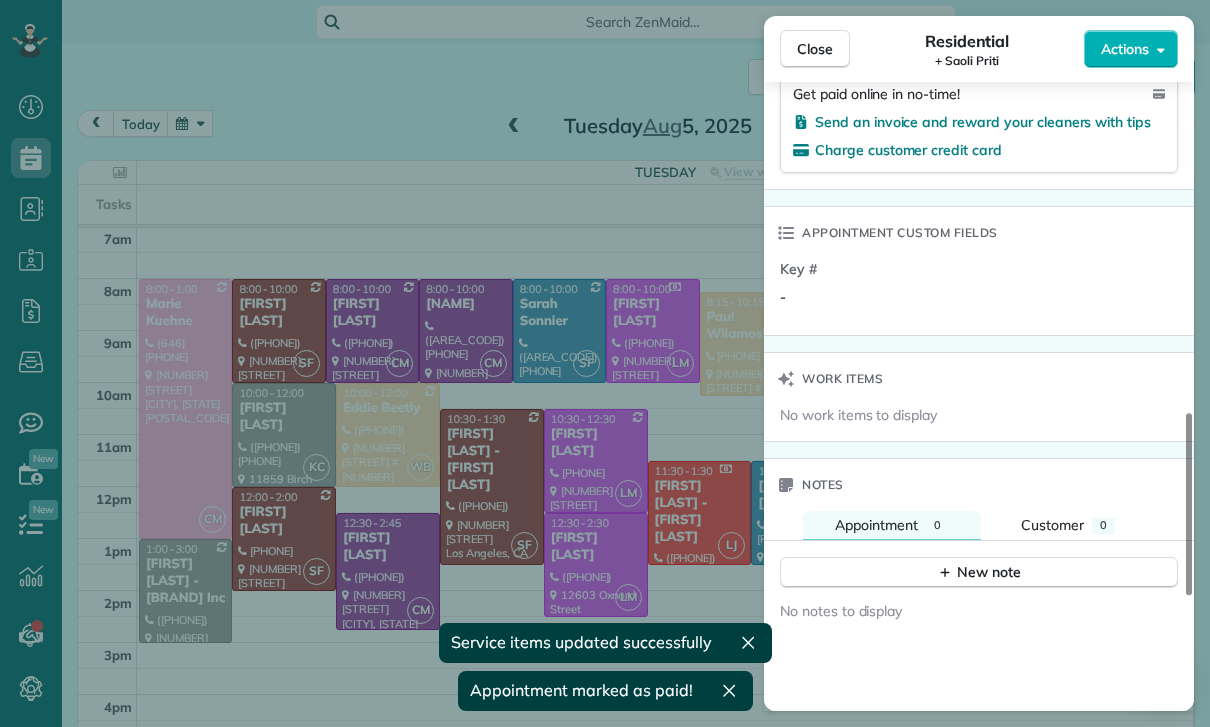 scroll, scrollTop: 1410, scrollLeft: 0, axis: vertical 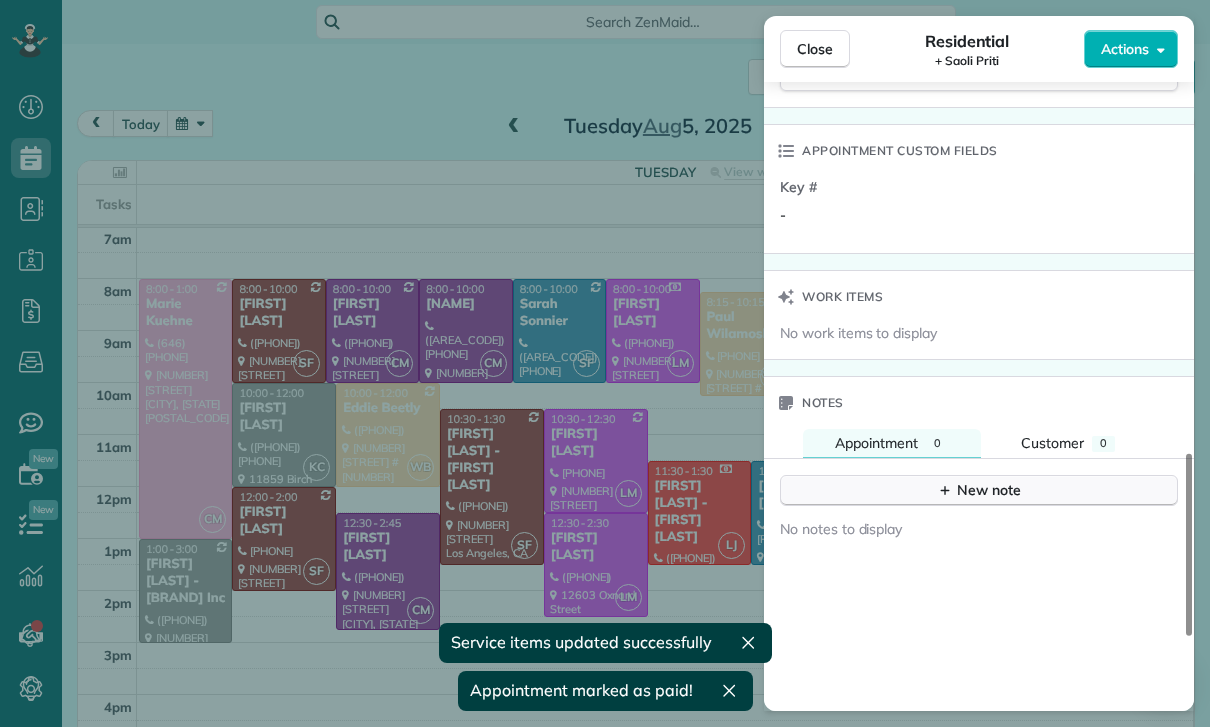 click on "New note" at bounding box center [979, 490] 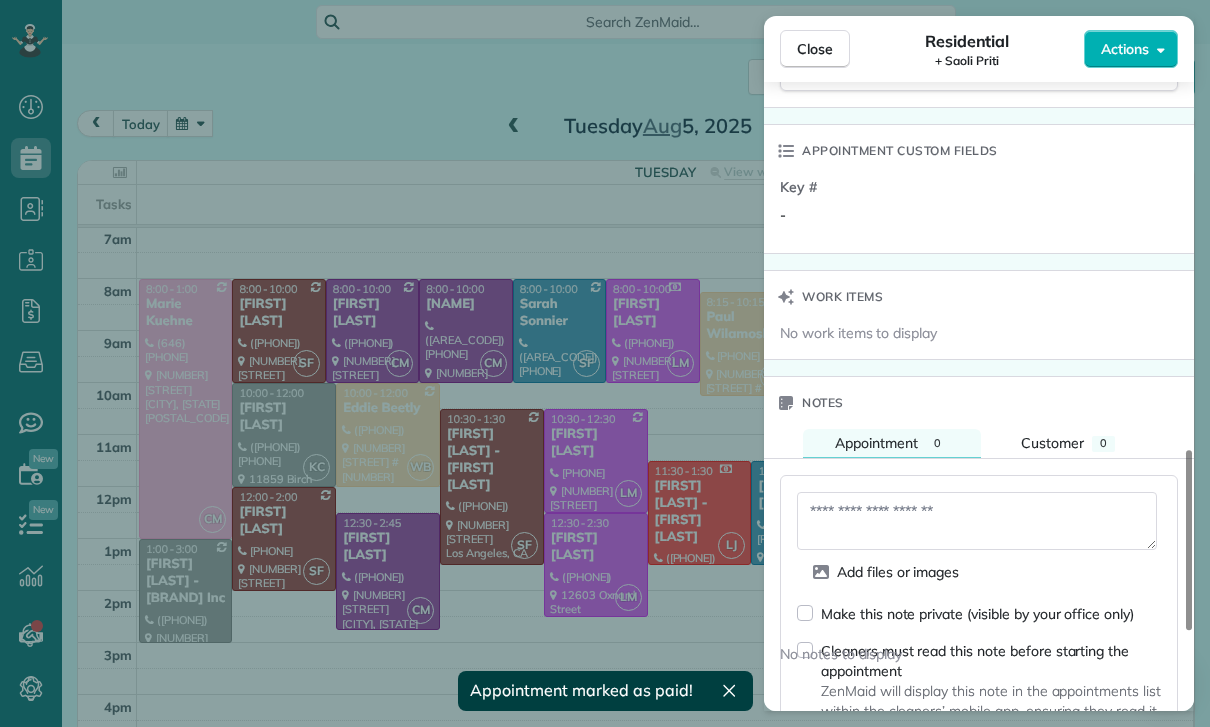 click at bounding box center (977, 521) 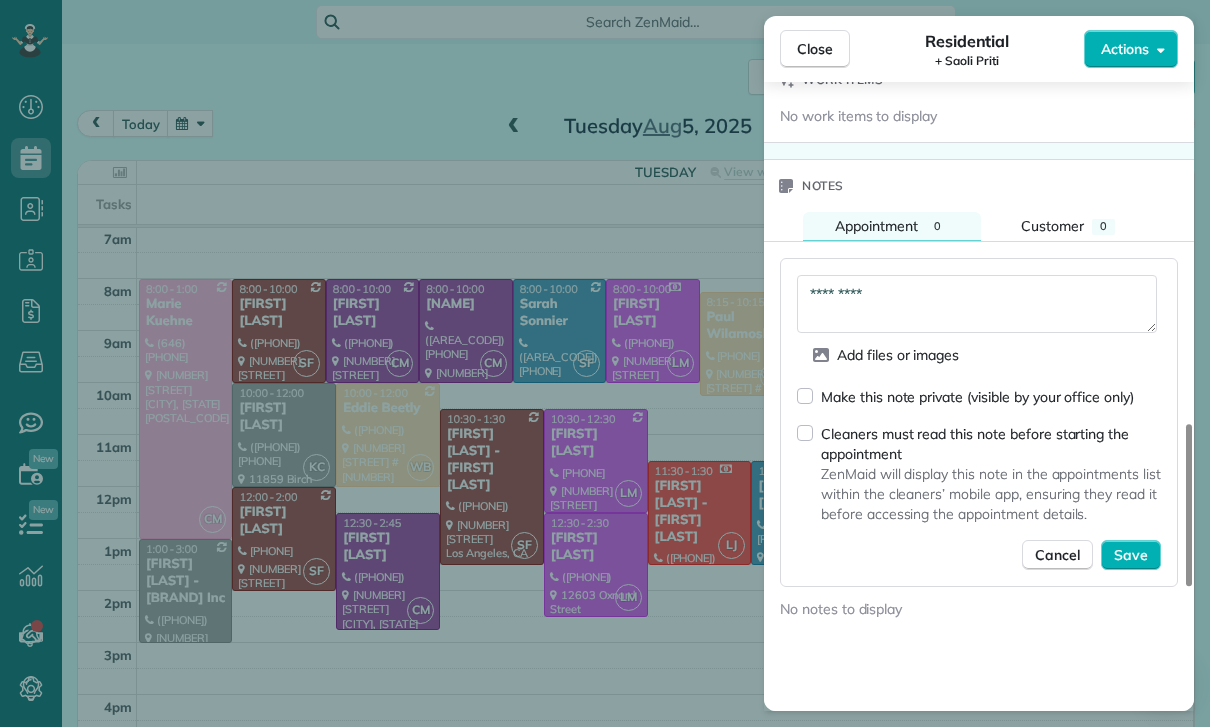 scroll, scrollTop: 1661, scrollLeft: 0, axis: vertical 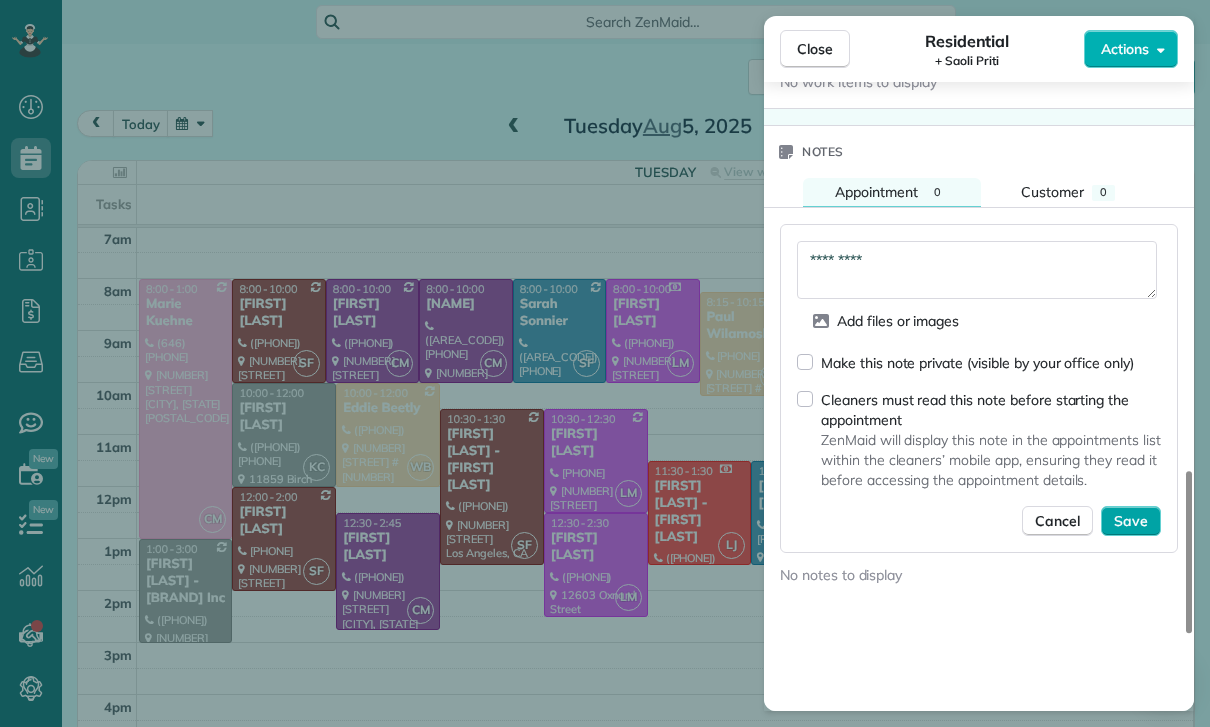type on "*********" 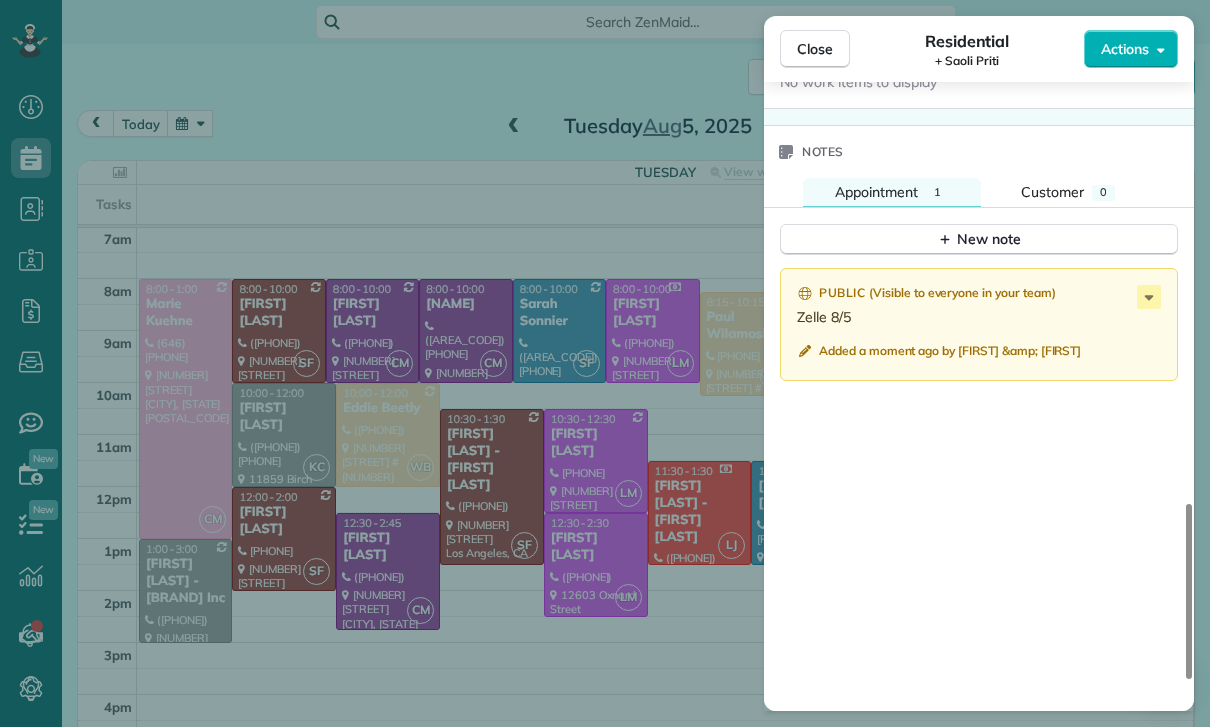 click on "Close Residential + Saoli Priti Actions Status Confirmed + Saoli Priti · Open profile MOBILE (805) 216-5314 Copy No email on record Add email View Details Residential Tuesday, August 05, 2025 ( today ) 9:00 AM 11:00 AM 2 hours and 0 minutes One time 7843 Ponce Avenue West Hills CA 91304 Open access information Service was not rated yet Cleaners Time in and out Assign Invite Team Yuri Cleaners Yuri   9:00 AM 11:00 AM Checklist Try Now Keep this appointment up to your standards. Stay on top of every detail, keep your cleaners organised, and your client happy. Assign a checklist Watch a 5 min demo Billing Billing actions Service Service Price (1x $160.00) $160.00 Add an item Overcharge $0.00 Discount $0.00 Coupon discount - Primary tax - Secondary tax - Total appointment price $160.00 Tips collected $0.00 Paid Total including tip $160.00 Get paid online in no-time! Send an invoice and reward your cleaners with tips Charge customer credit card Appointment custom fields Key # - Work items No work items to display" at bounding box center [605, 363] 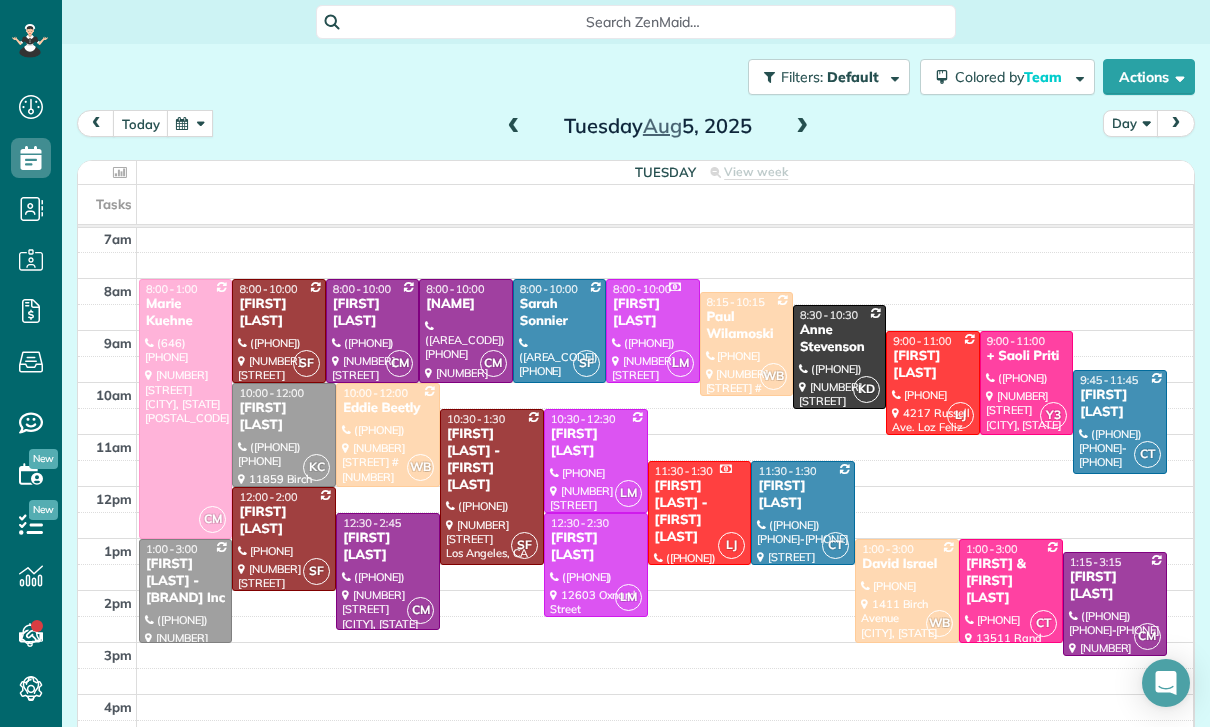 click at bounding box center (514, 127) 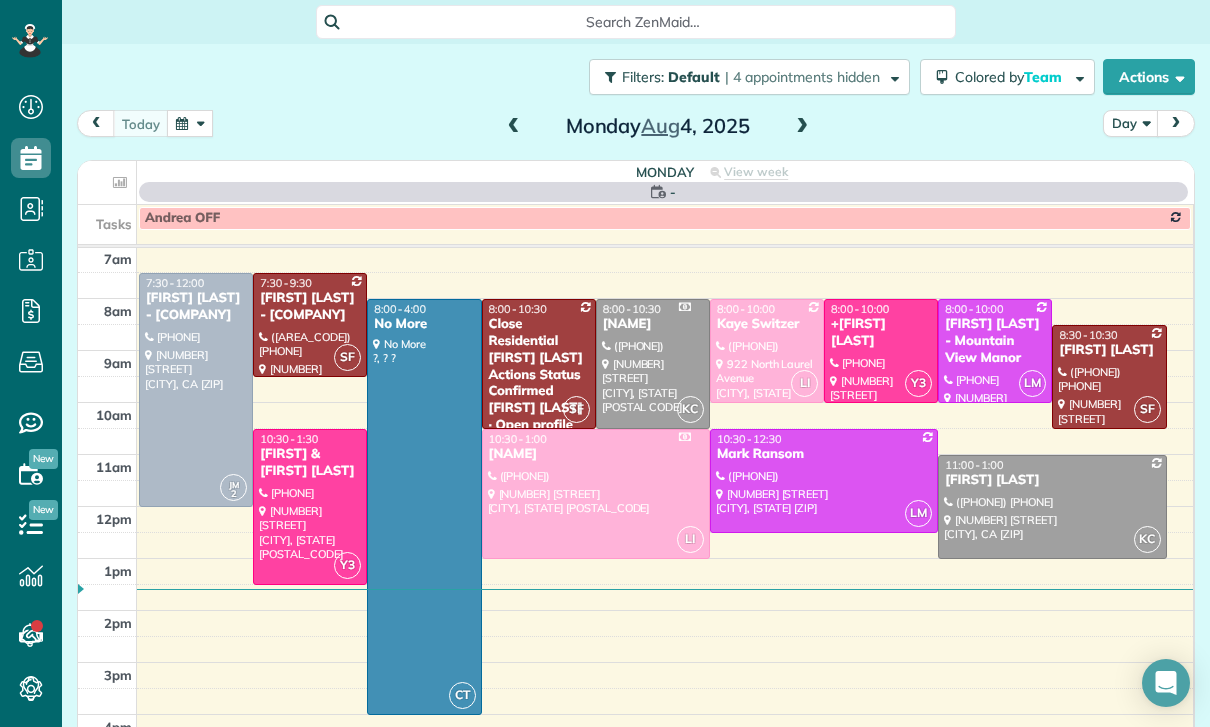 scroll, scrollTop: 157, scrollLeft: 0, axis: vertical 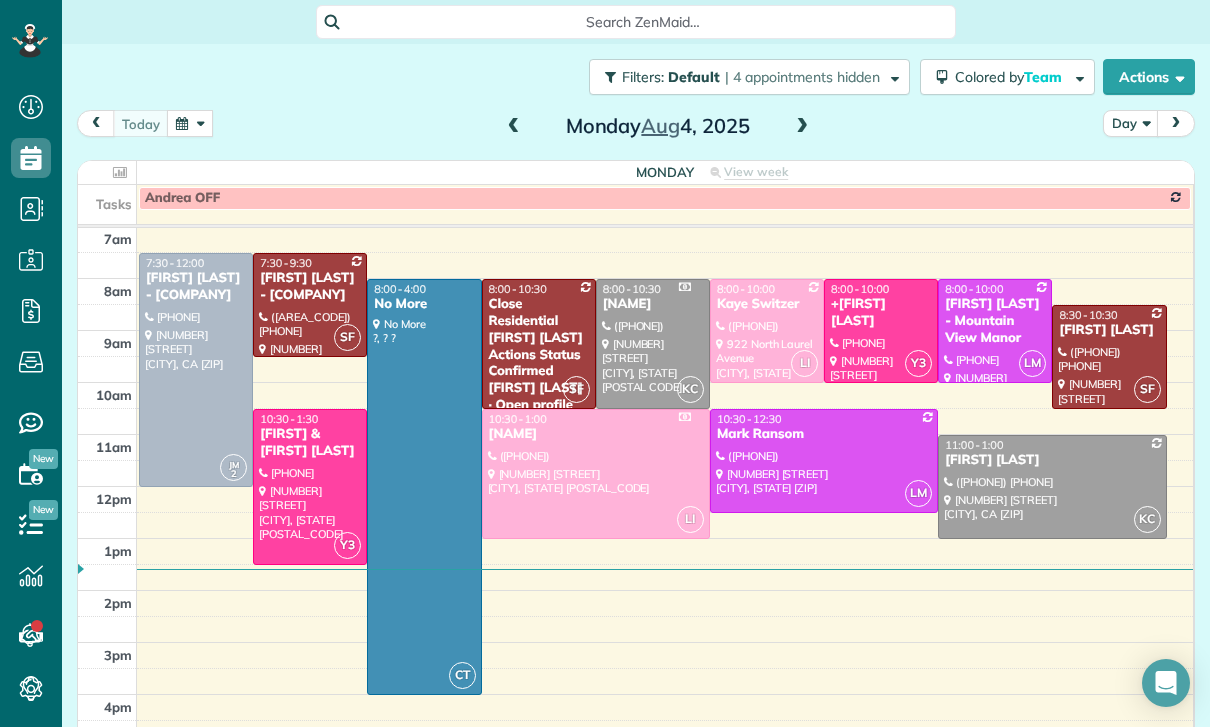 click at bounding box center [767, 331] 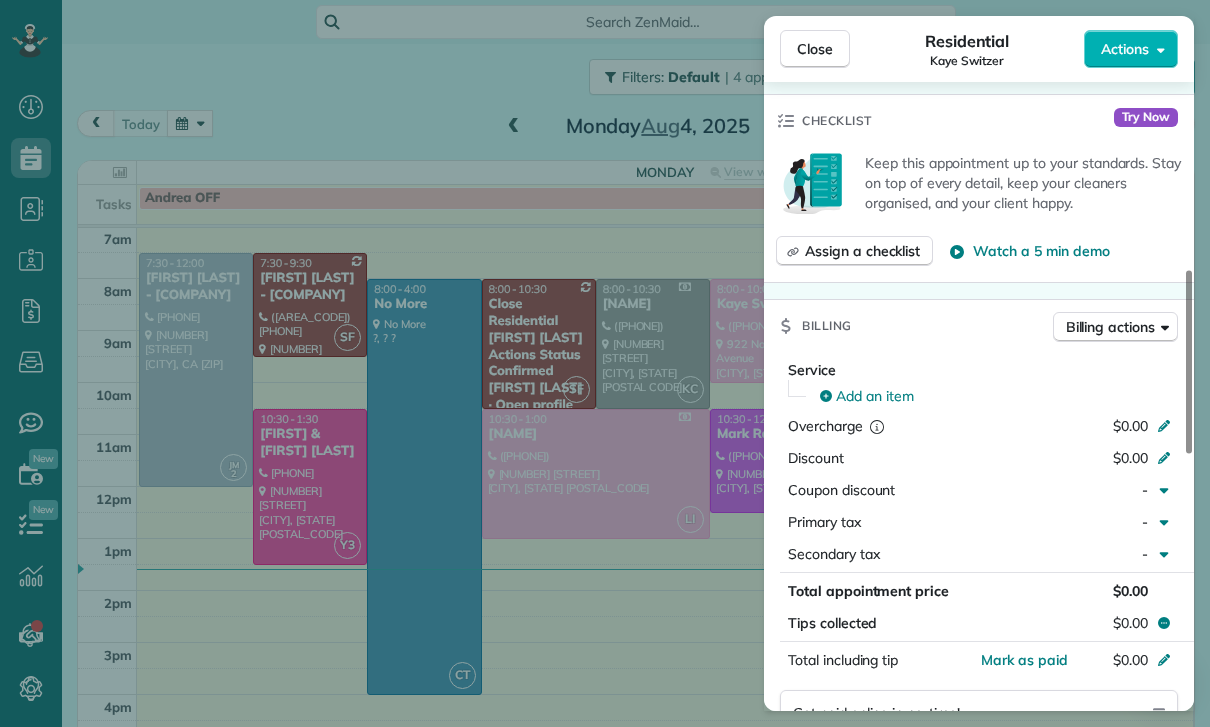 scroll, scrollTop: 779, scrollLeft: 0, axis: vertical 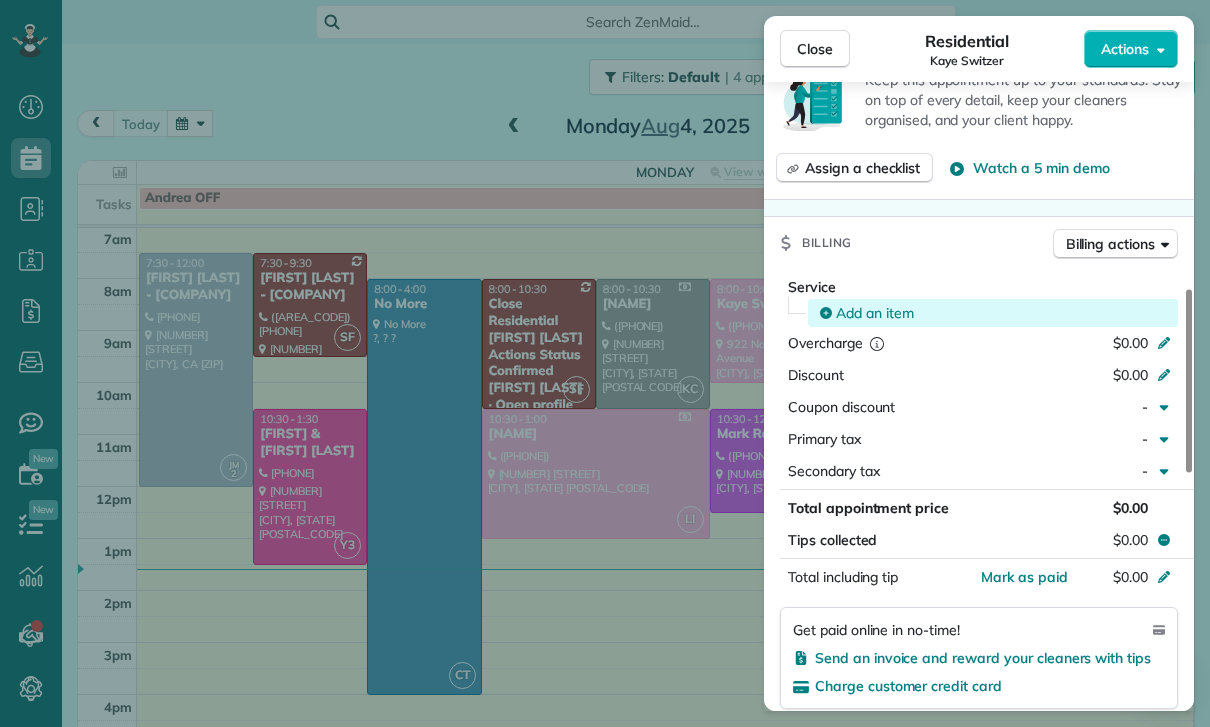 click on "Add an item" at bounding box center [875, 313] 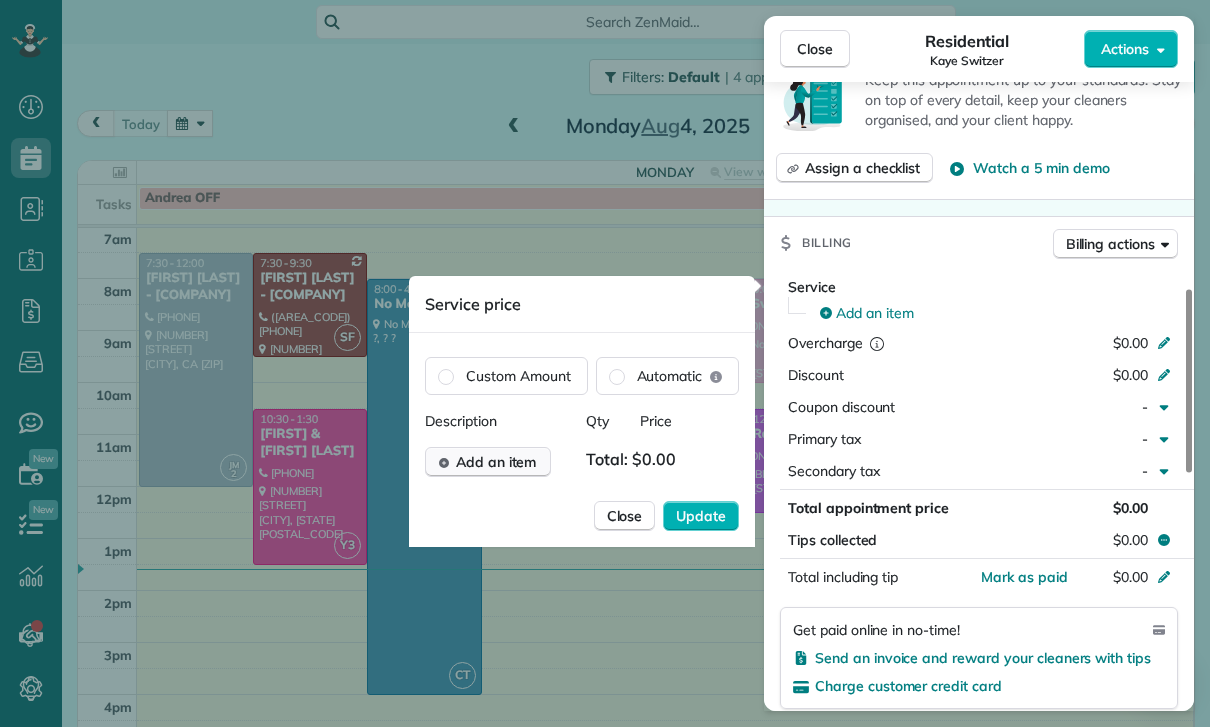 click on "Add an item" at bounding box center (496, 462) 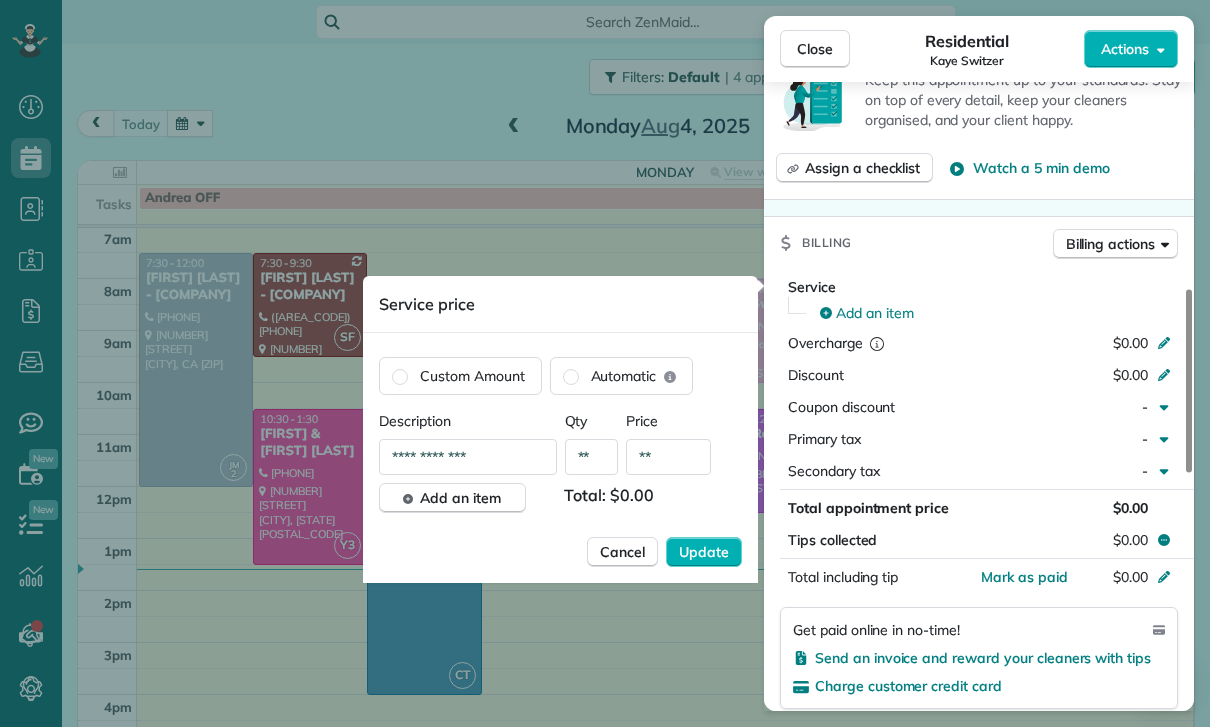 click on "**" at bounding box center [668, 457] 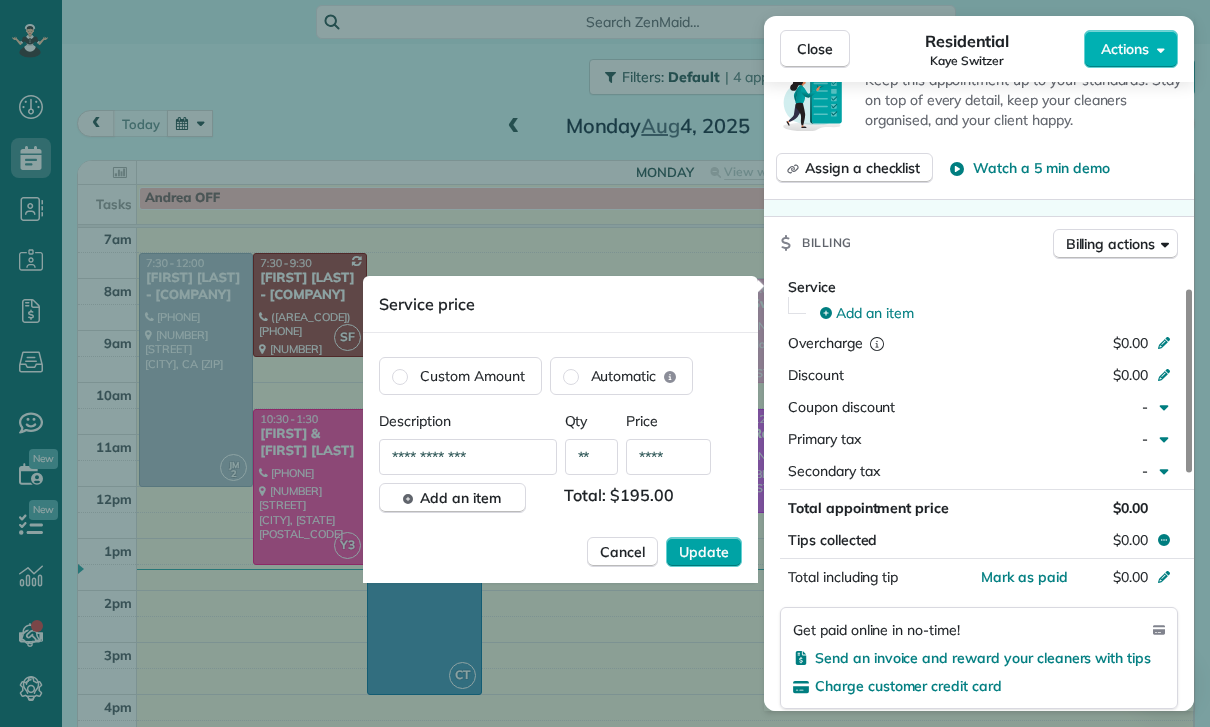 type on "****" 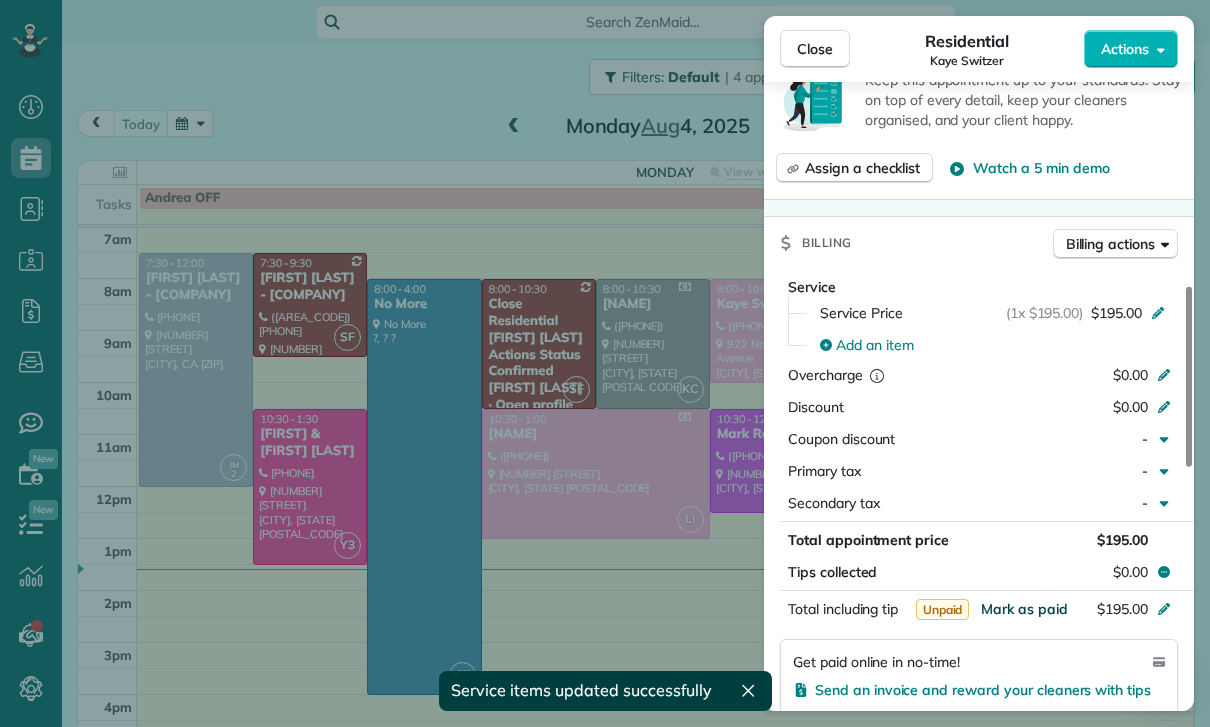 click on "Mark as paid" at bounding box center (1024, 609) 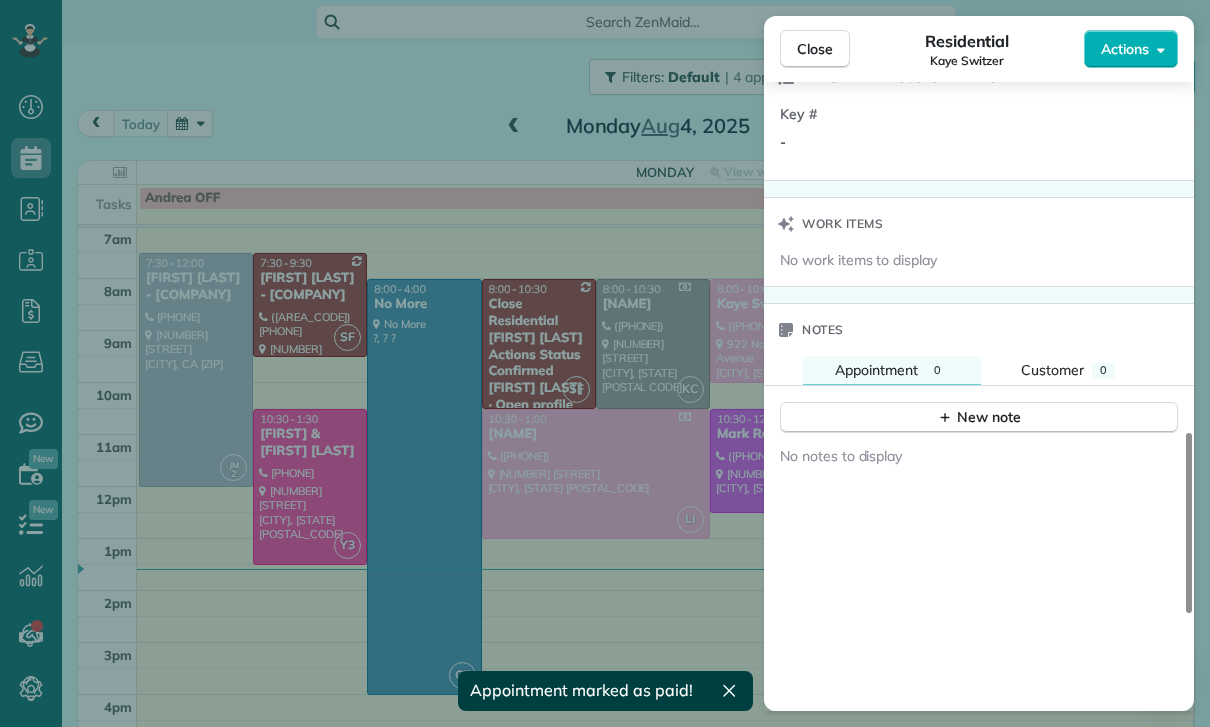 scroll, scrollTop: 1509, scrollLeft: 0, axis: vertical 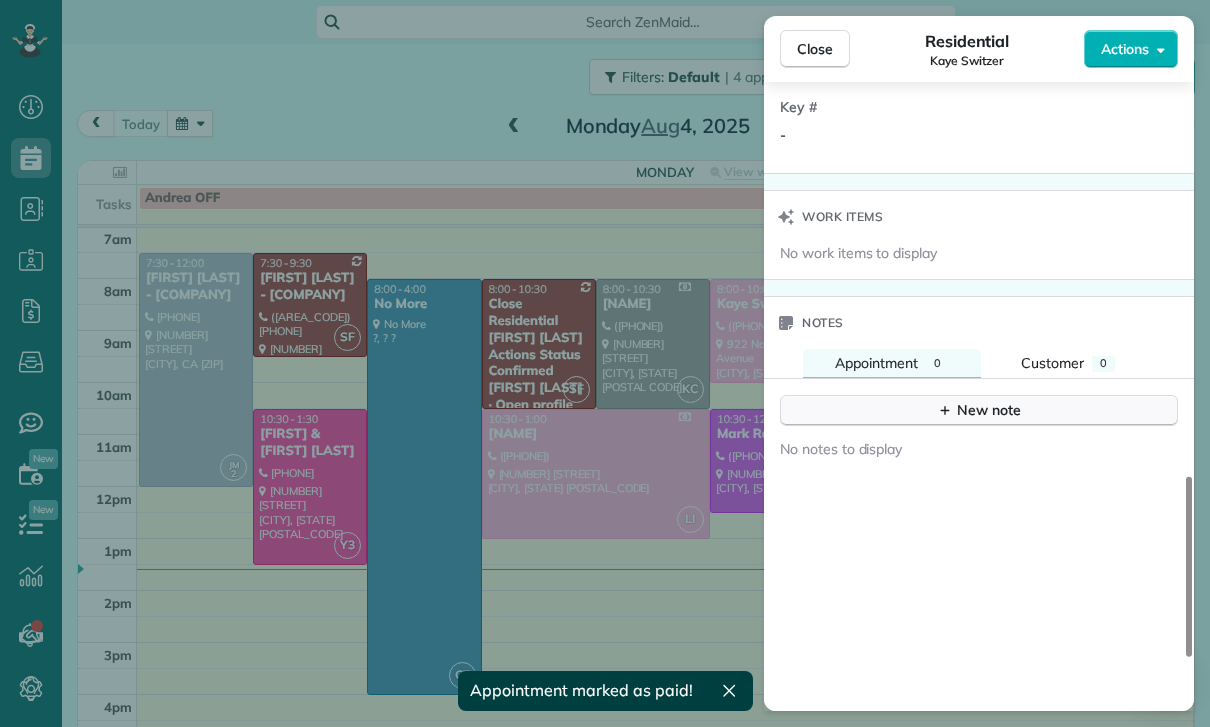 click on "New note" at bounding box center (979, 410) 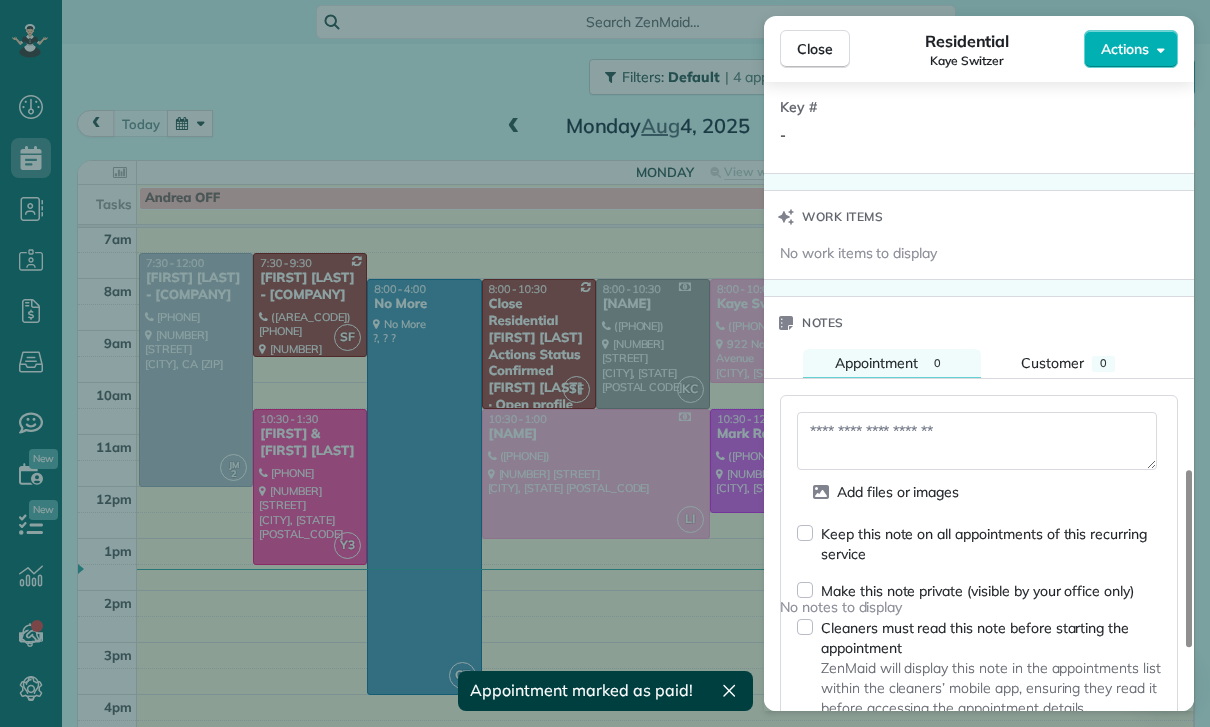 click at bounding box center [977, 441] 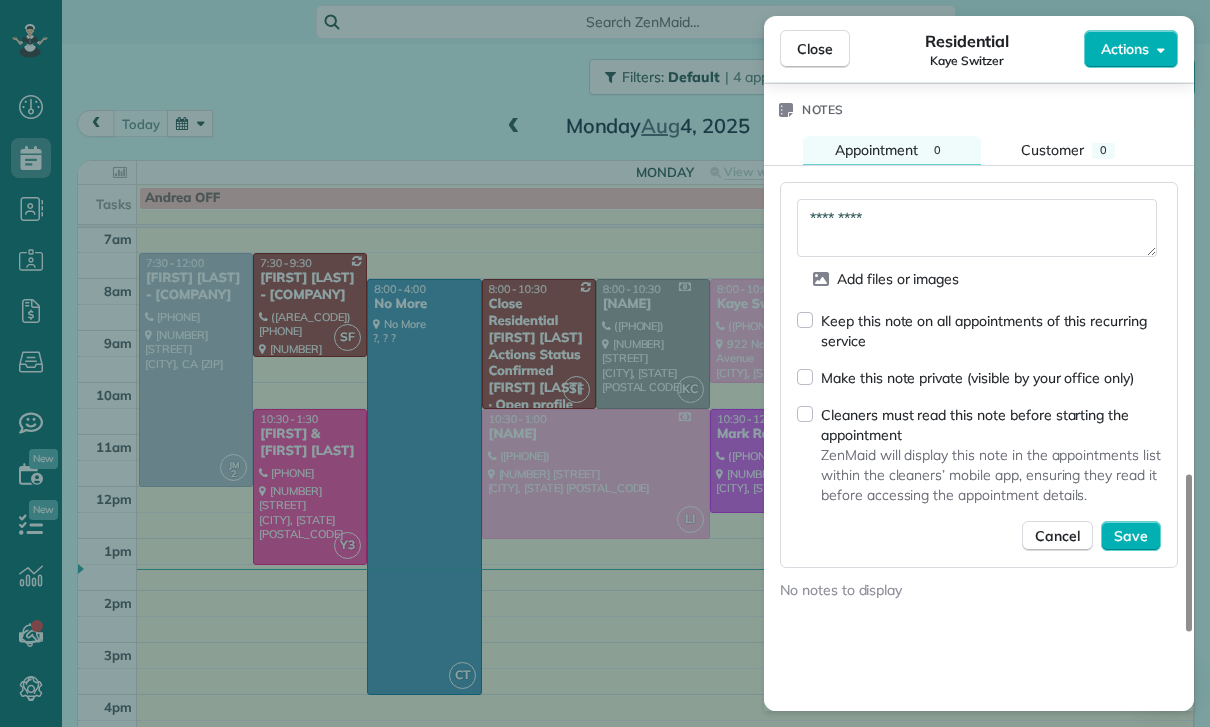 scroll, scrollTop: 1739, scrollLeft: 0, axis: vertical 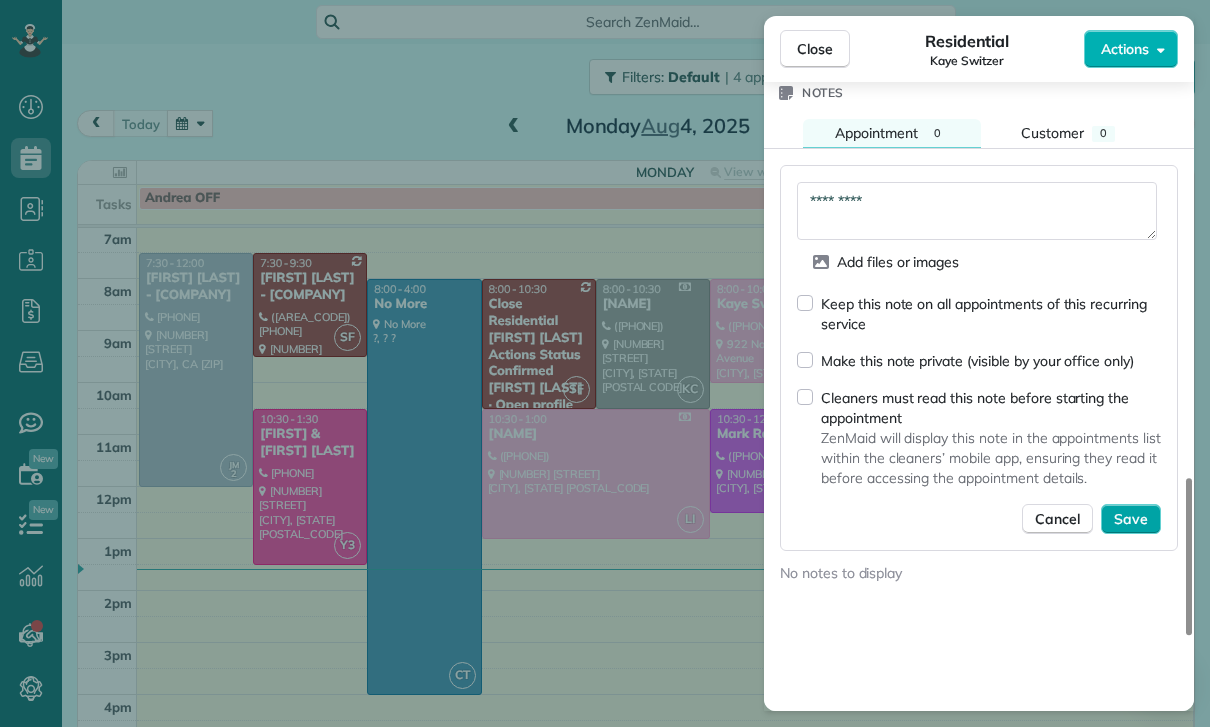 type on "*********" 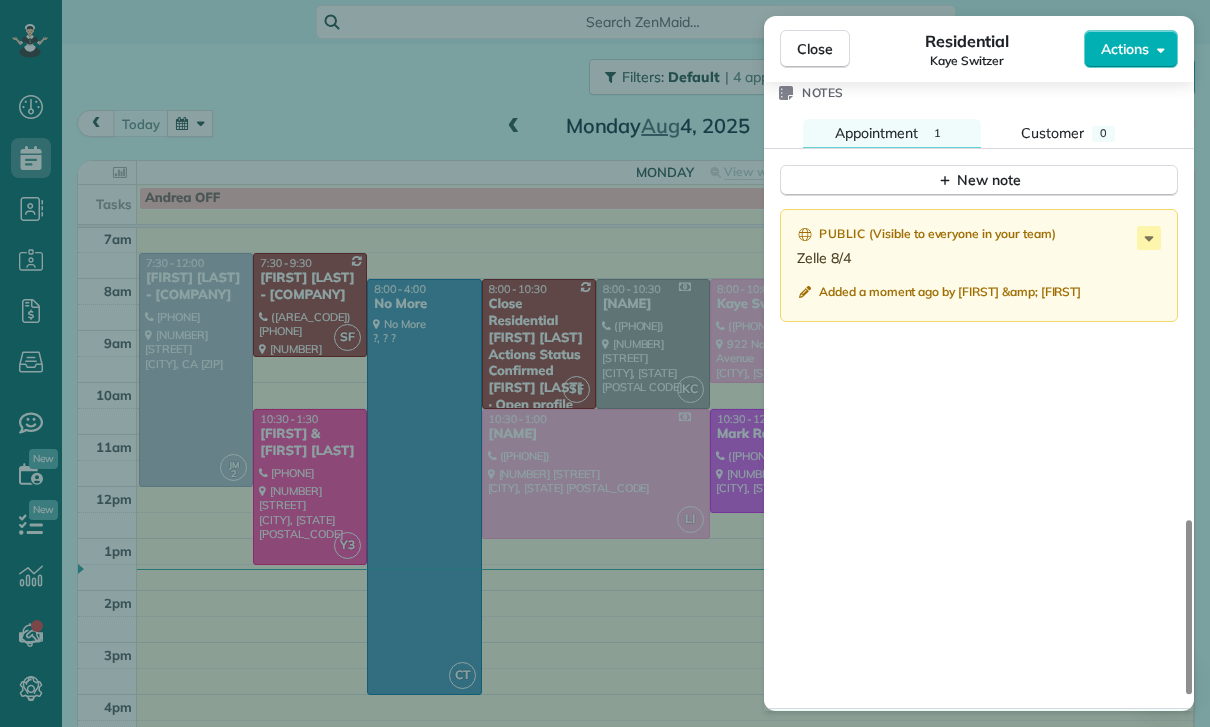 click on "Close Residential Kaye Switzer Actions Status Confirmed Kaye Switzer · Open profile MOBILE (323) 828-0093 Copy No email on record Add email View Details Residential Monday, August 04, 2025 ( yesterday ) 8:00 AM 10:00 AM 2 hours and 0 minutes Repeats every 4 weeks Edit recurring service Previous (Jul 07) Next (Sep 01) 922 North Laurel Avenue West Hollywood CA 90046 Service was not rated yet Cleaners Time in and out Assign Invite Team Laritza Cleaners Lariza   Isabel 8:00 AM 10:00 AM Checklist Try Now Keep this appointment up to your standards. Stay on top of every detail, keep your cleaners organised, and your client happy. Assign a checklist Watch a 5 min demo Billing Billing actions Service Service Price (1x $195.00) $195.00 Add an item Overcharge $0.00 Discount $0.00 Coupon discount - Primary tax - Secondary tax - Total appointment price $195.00 Tips collected $0.00 Paid Total including tip $195.00 Get paid online in no-time! Send an invoice and reward your cleaners with tips Charge customer credit card -" at bounding box center (605, 363) 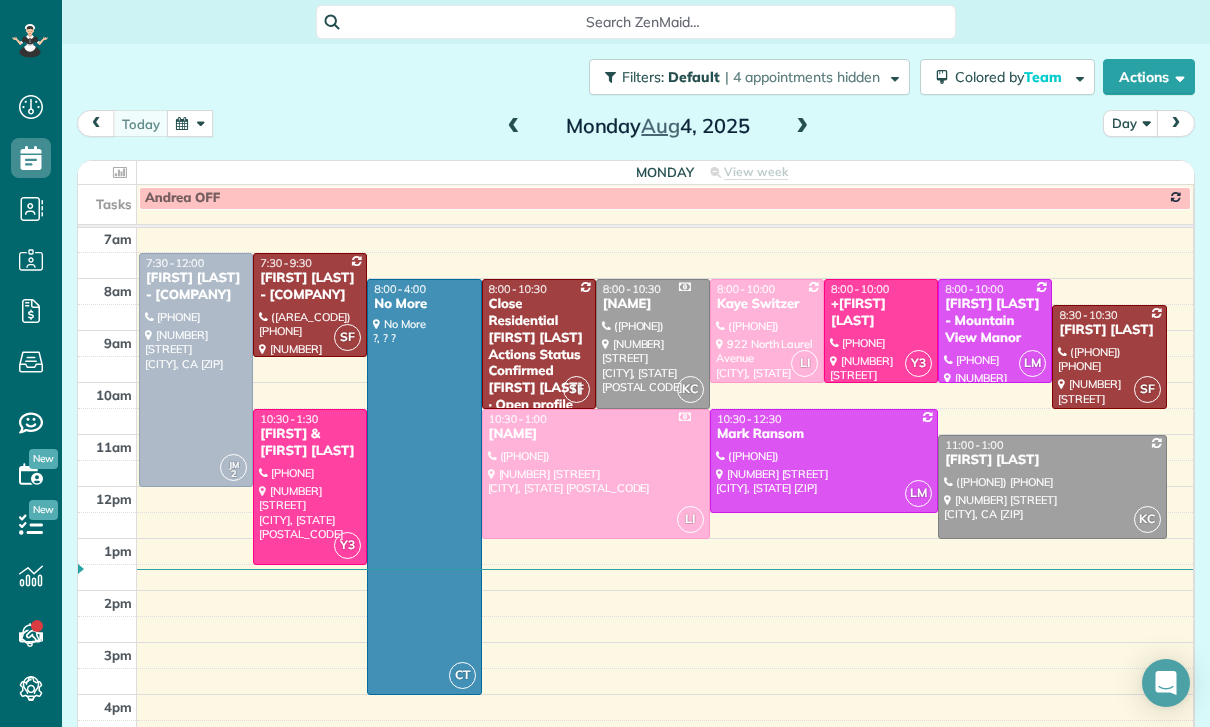 click at bounding box center [1052, 487] 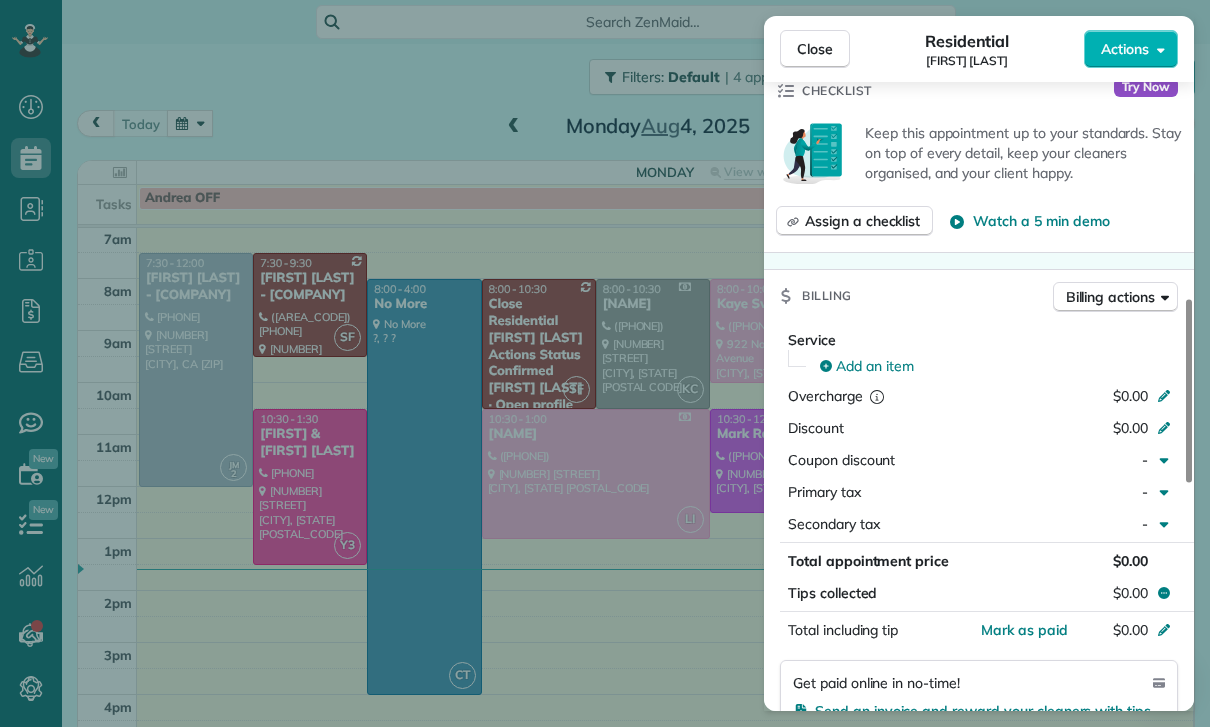 scroll, scrollTop: 948, scrollLeft: 0, axis: vertical 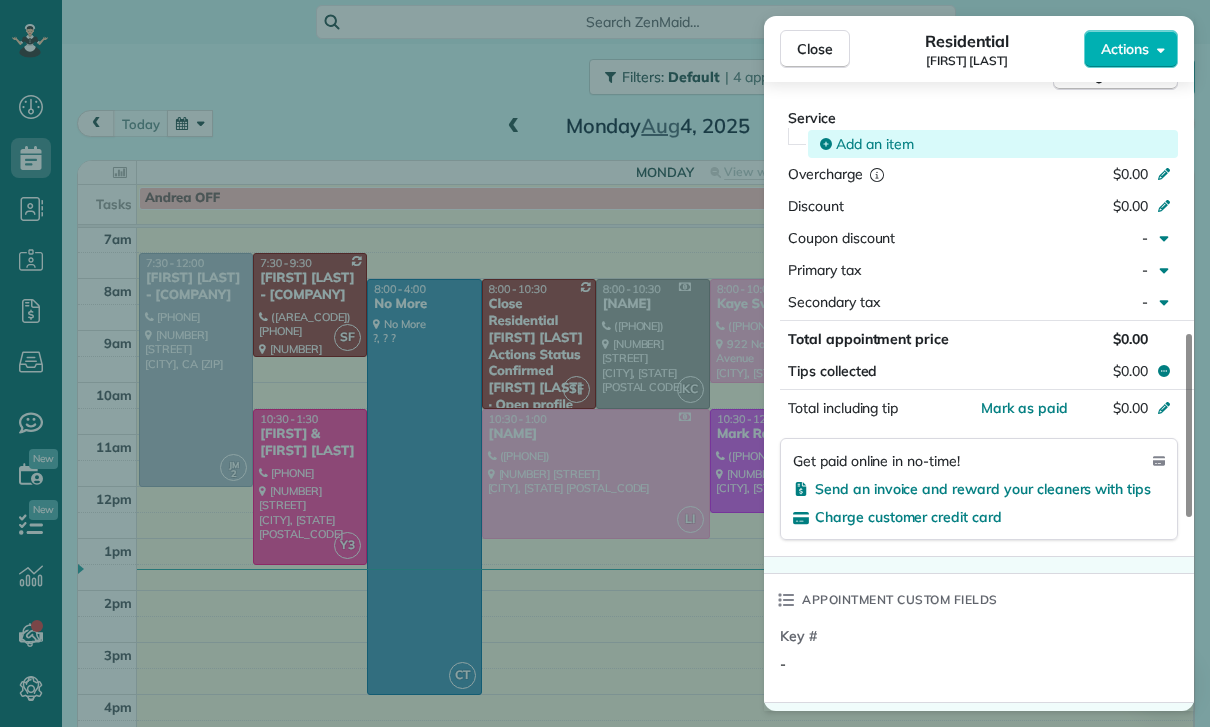 click on "Add an item" at bounding box center [875, 144] 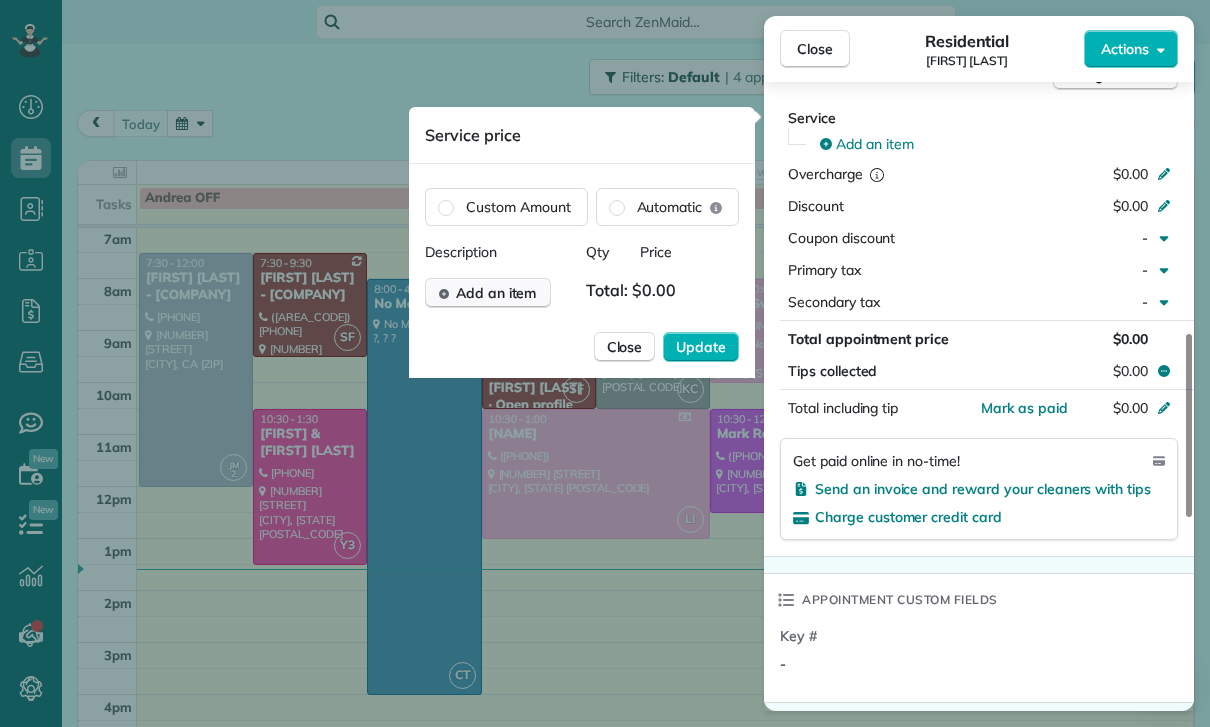 click on "Add an item" at bounding box center (496, 293) 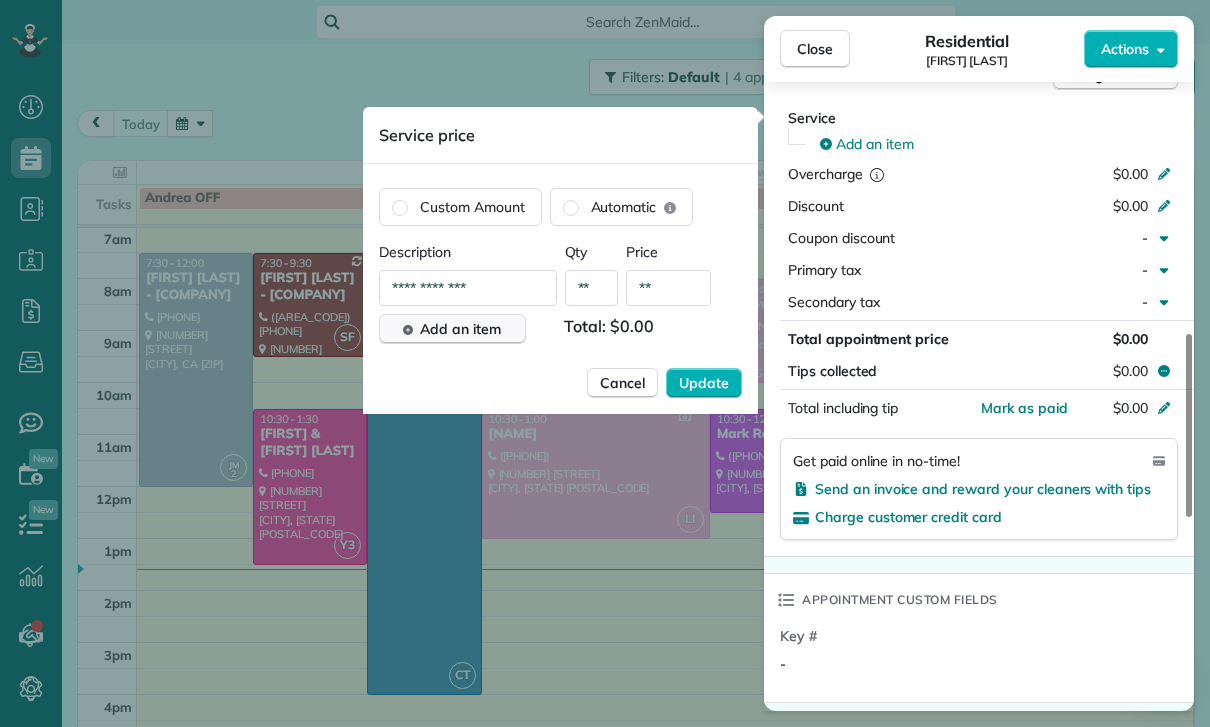 click on "**" at bounding box center [668, 288] 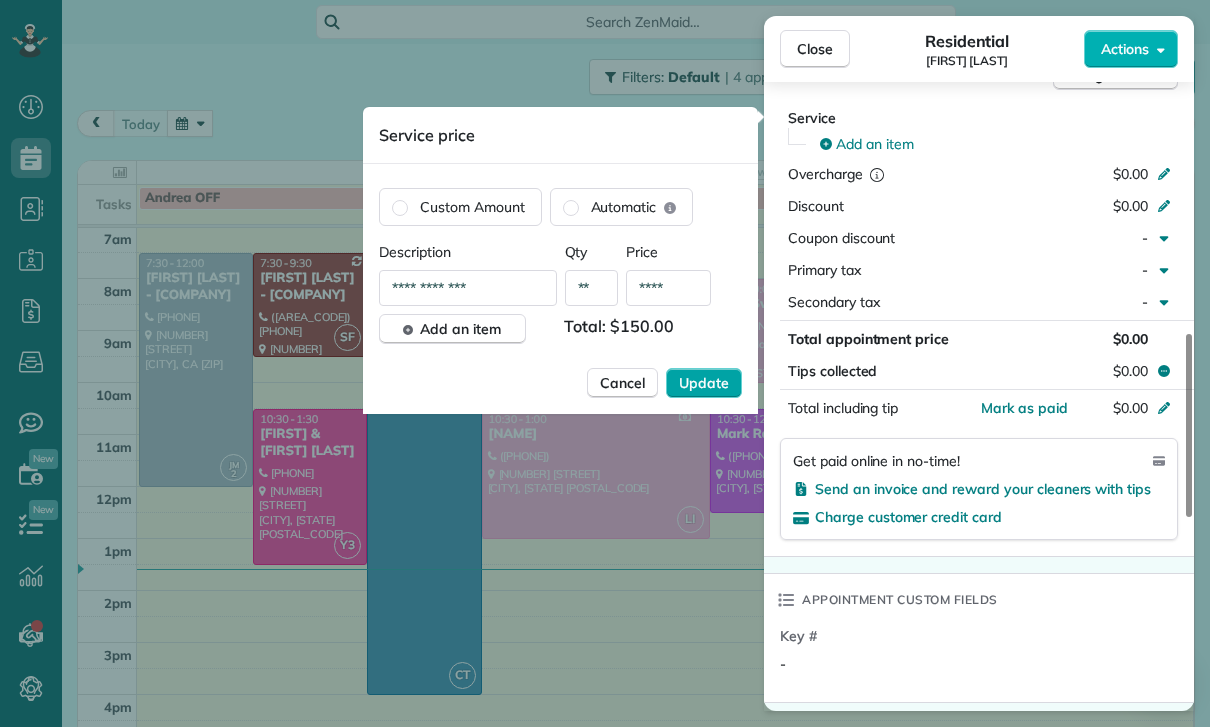 type on "****" 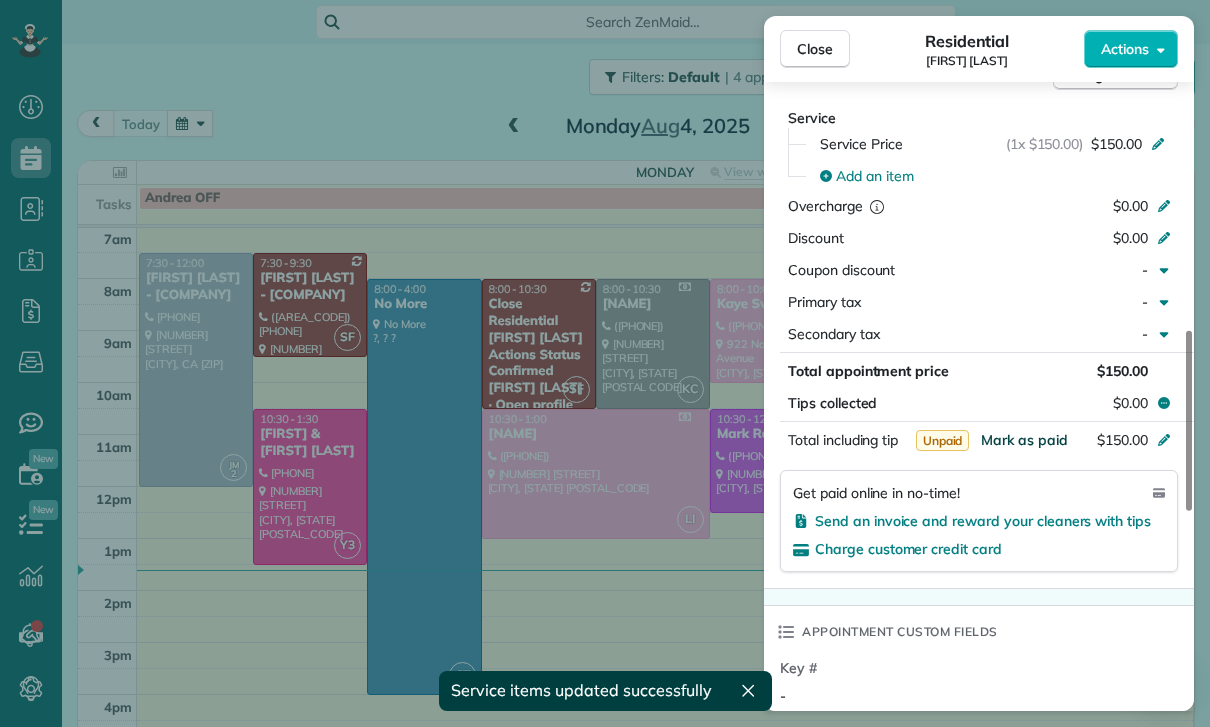 click on "Mark as paid" at bounding box center (1024, 440) 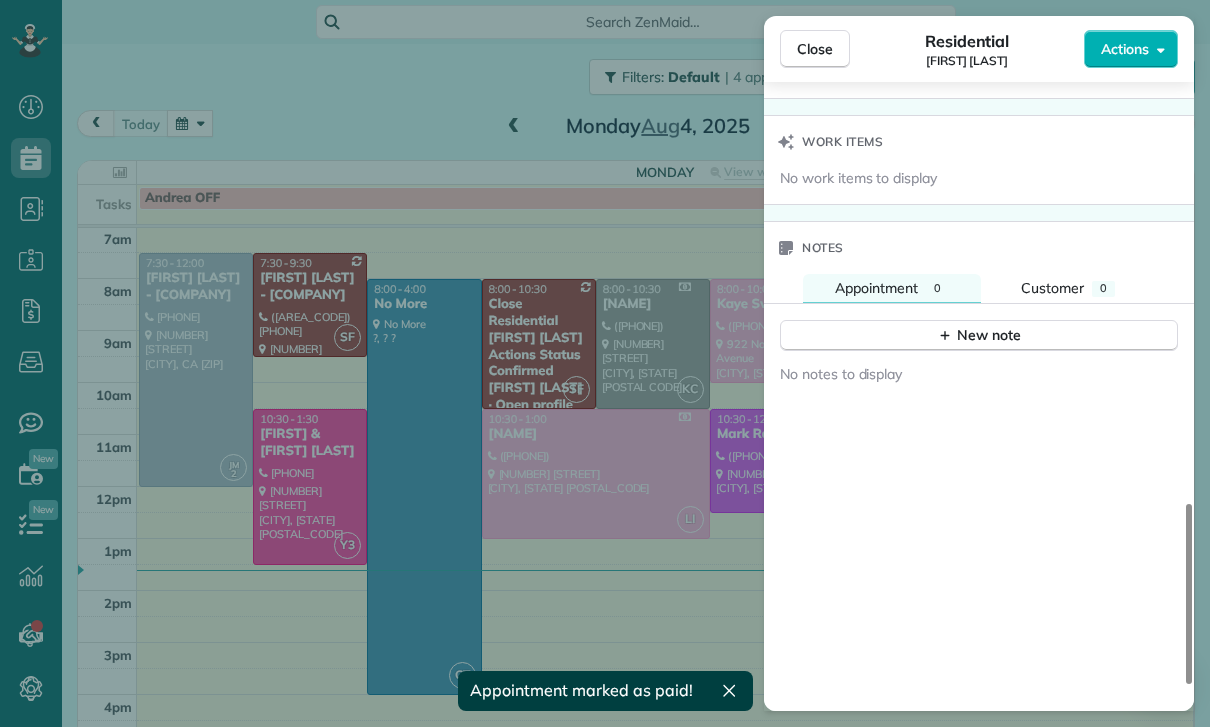 scroll, scrollTop: 1614, scrollLeft: 0, axis: vertical 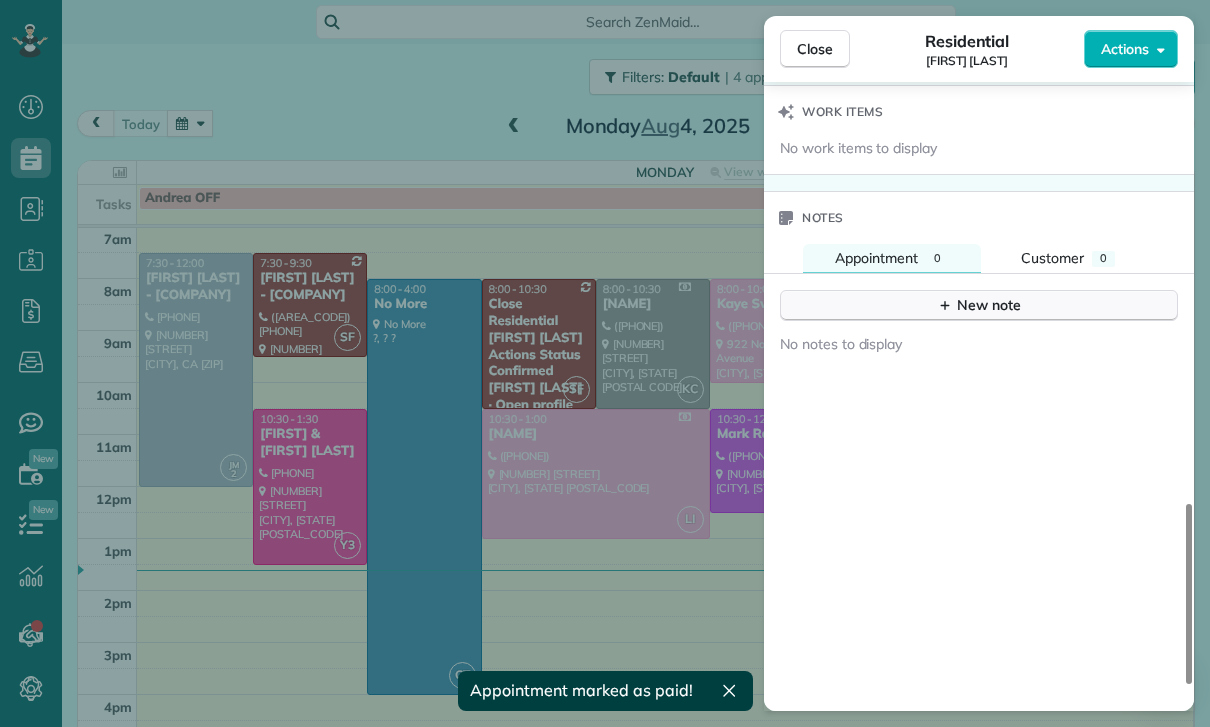 click on "New note" at bounding box center (979, 305) 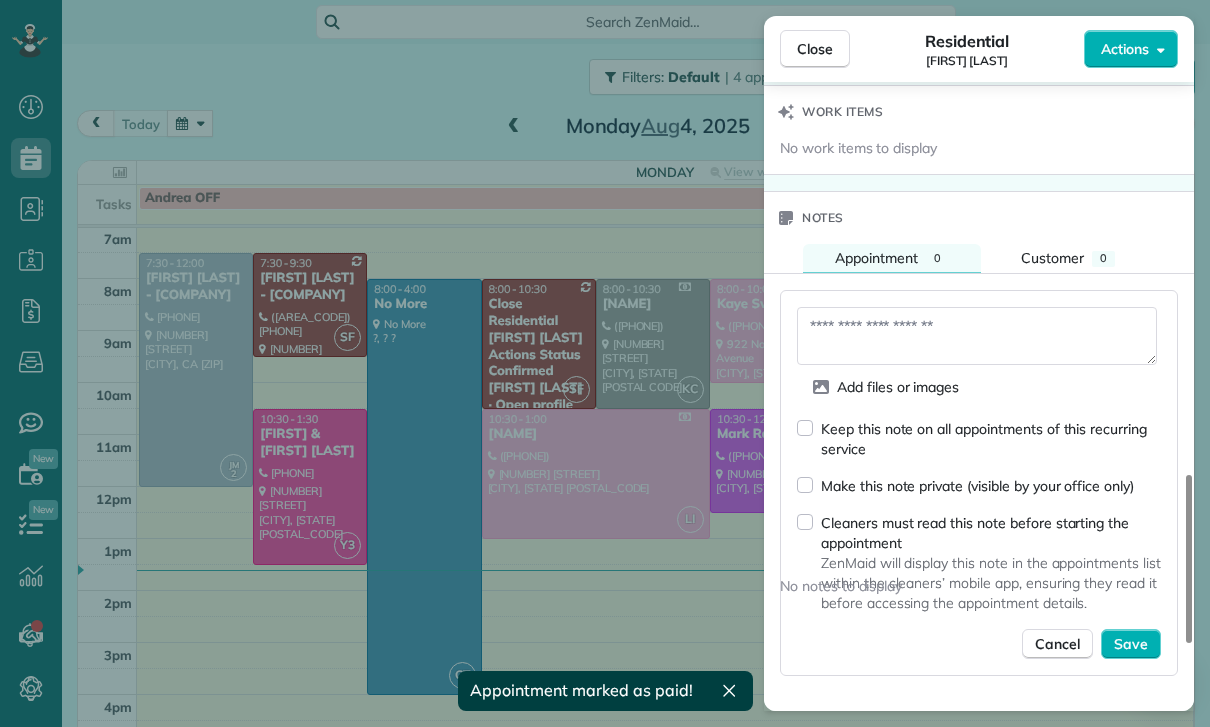 click at bounding box center (977, 336) 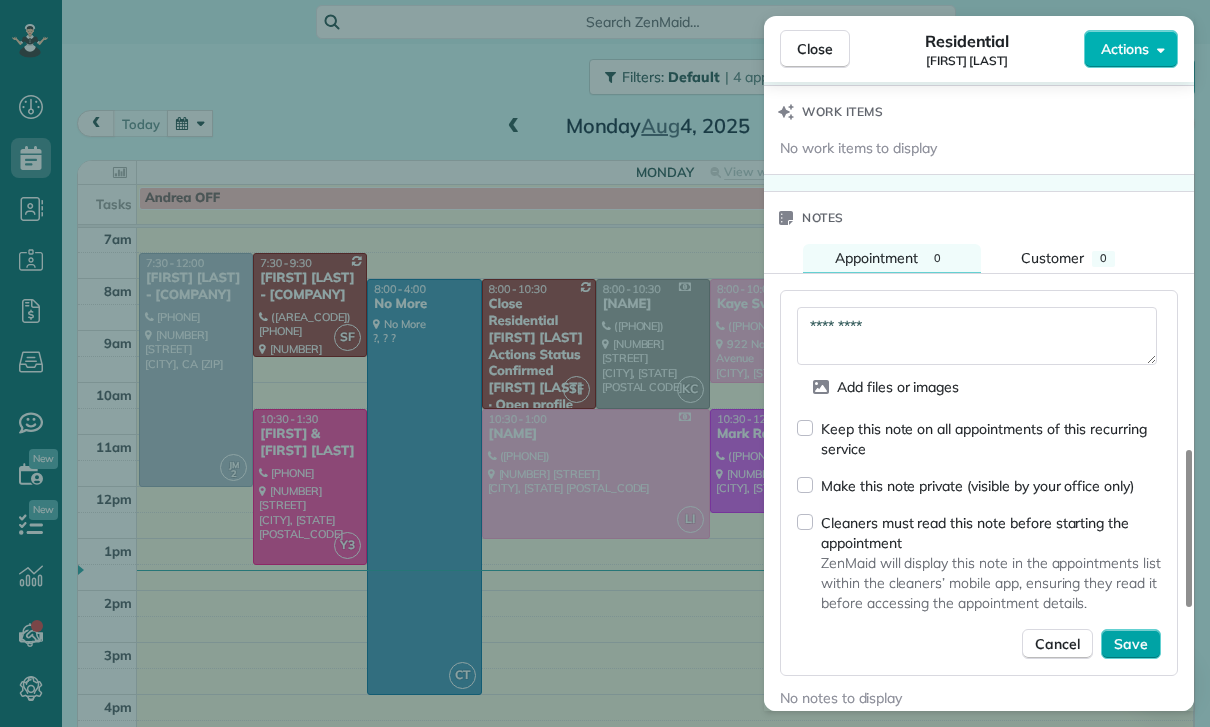 type on "*********" 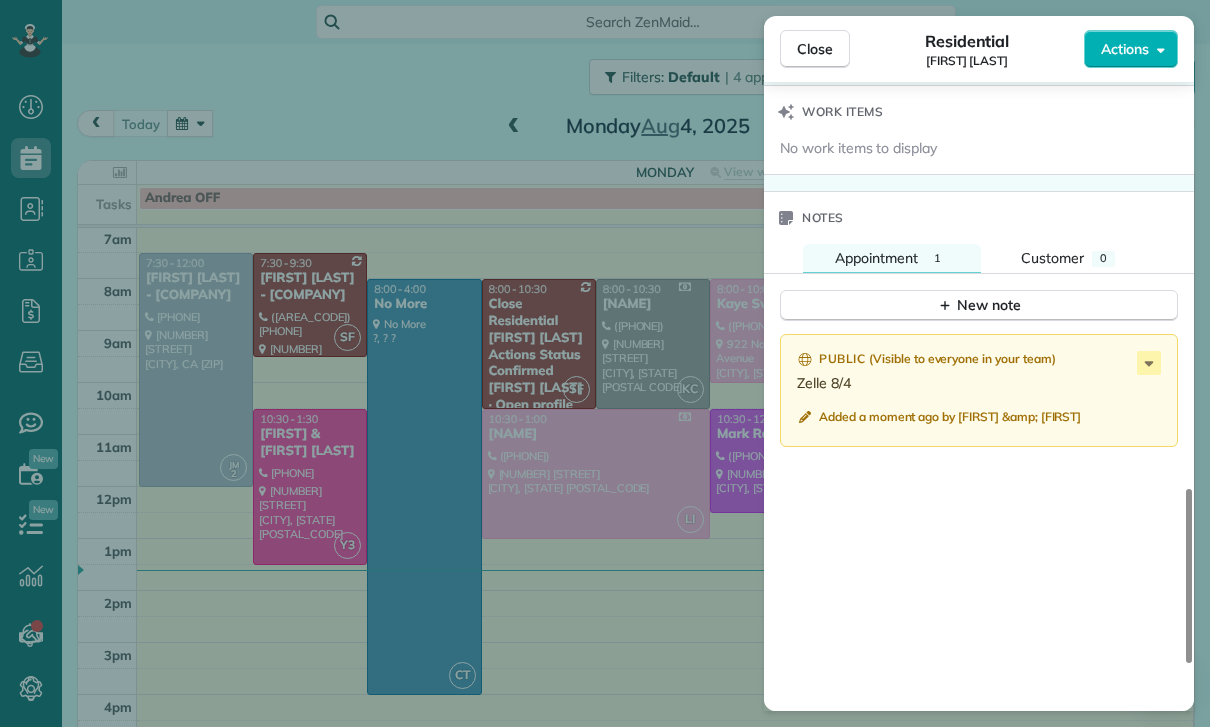 click on "Close Residential Jean Cooper Actions Status Confirmed Jean Cooper · Open profile MOBILE (818) 370-6368 Copy No email on record Add email View Details Residential Monday, August 04, 2025 ( yesterday ) 11:00 AM 1:00 PM 2 hours and 0 minutes Repeats every 4 weeks Edit recurring service Previous (Jul 01) Next (Aug 26) 13214 Moorpark Street Los Angeles CA 91423 Service was not rated yet Cleaners Time in and out Assign Invite Team Karla/Karina Cleaners Karla   Castro 11:00 AM 1:00 PM Checklist Try Now Keep this appointment up to your standards. Stay on top of every detail, keep your cleaners organised, and your client happy. Assign a checklist Watch a 5 min demo Billing Billing actions Service Service Price (1x $150.00) $150.00 Add an item Overcharge $0.00 Discount $0.00 Coupon discount - Primary tax - Secondary tax - Total appointment price $150.00 Tips collected $0.00 Paid Total including tip $150.00 Get paid online in no-time! Send an invoice and reward your cleaners with tips Charge customer credit card Key #" at bounding box center (605, 363) 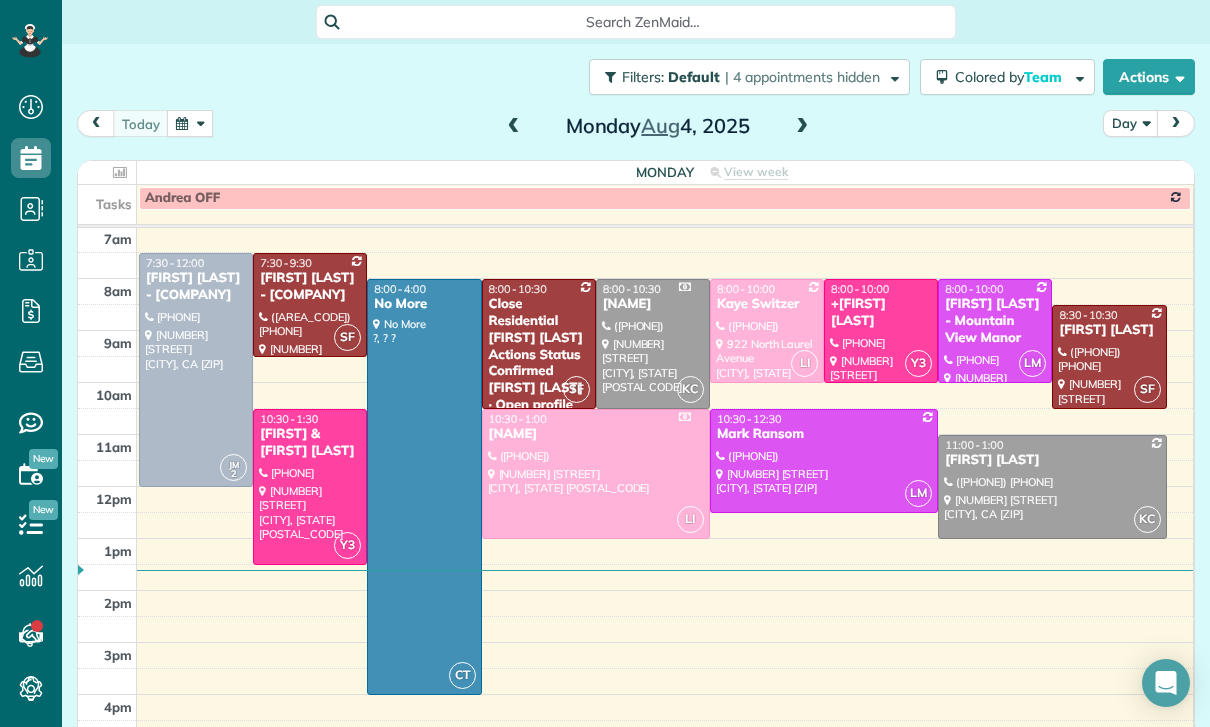 click at bounding box center [881, 331] 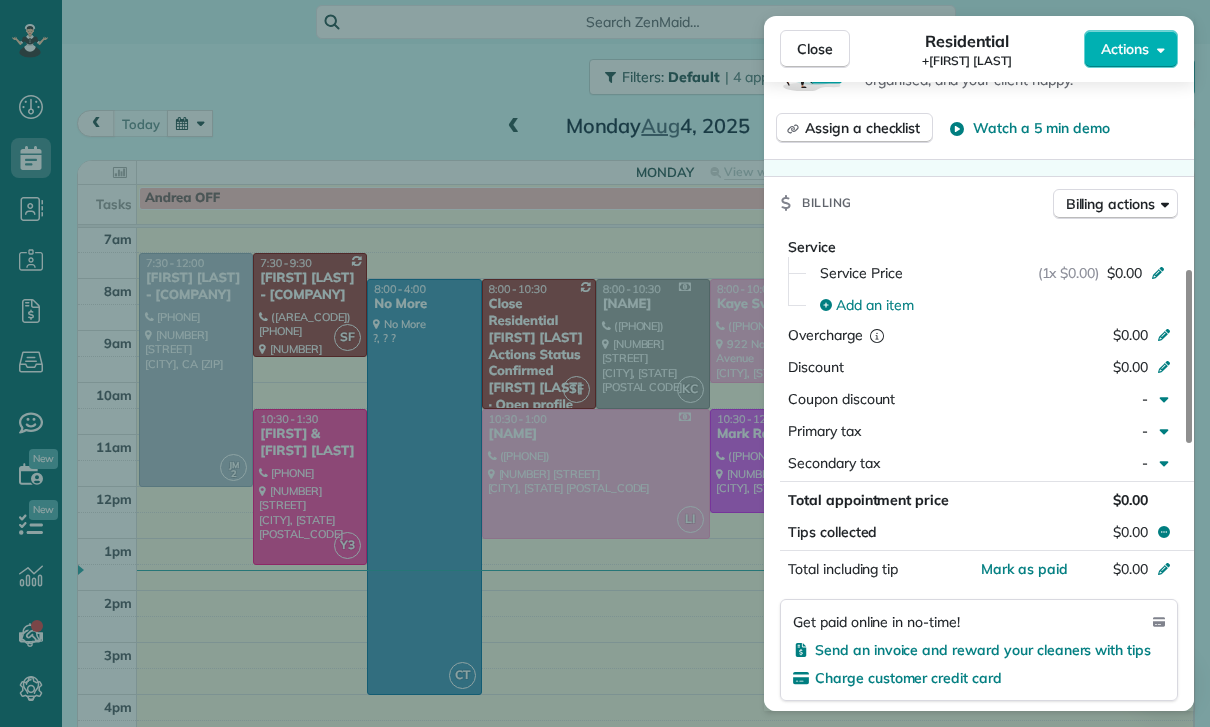 scroll, scrollTop: 831, scrollLeft: 0, axis: vertical 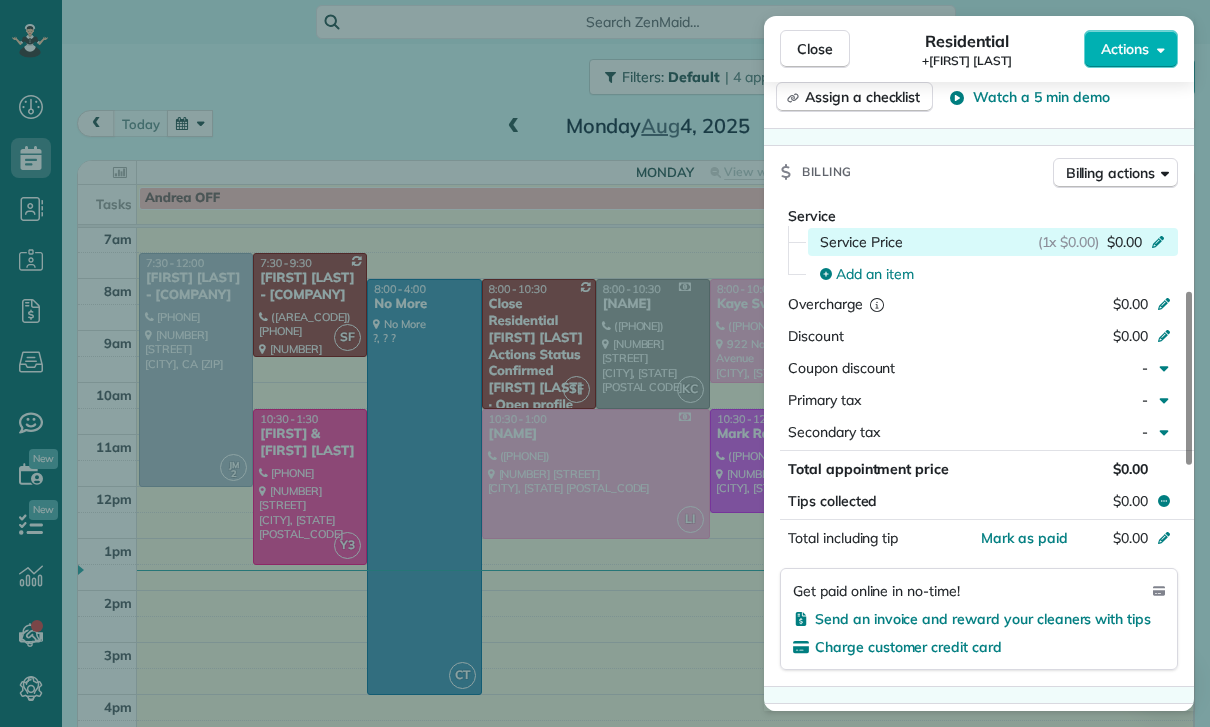 click on "Service Price" at bounding box center (861, 242) 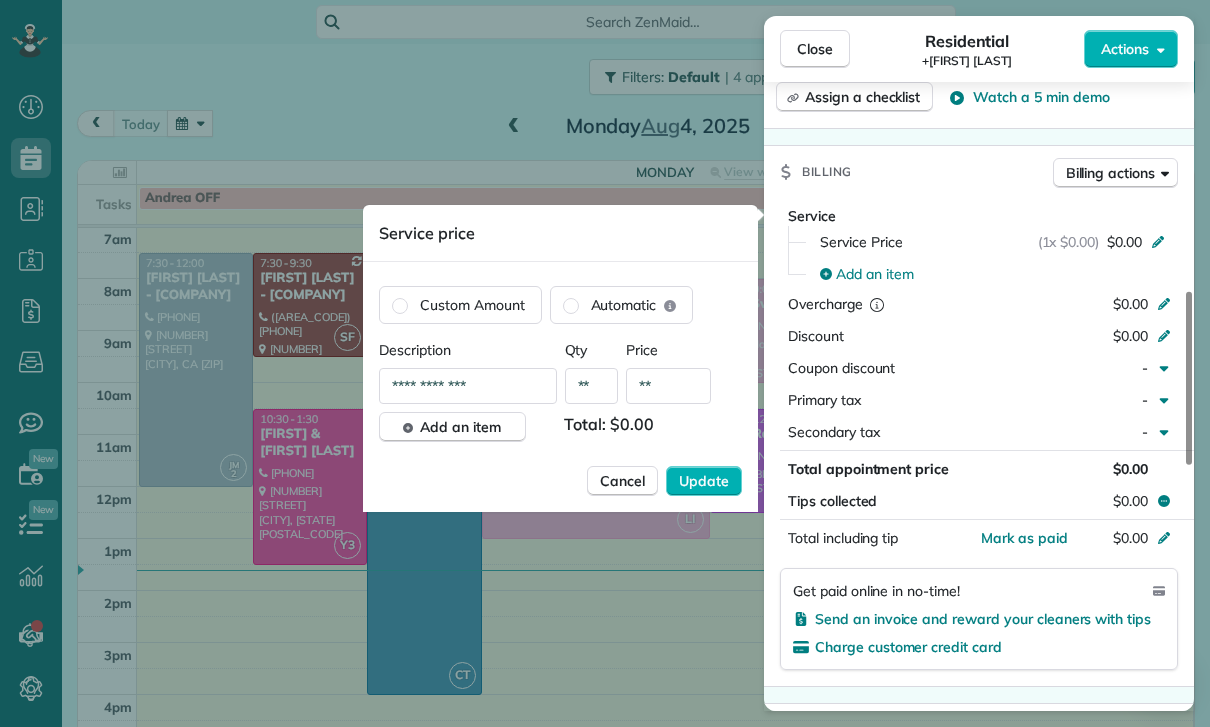 click on "**" at bounding box center (668, 386) 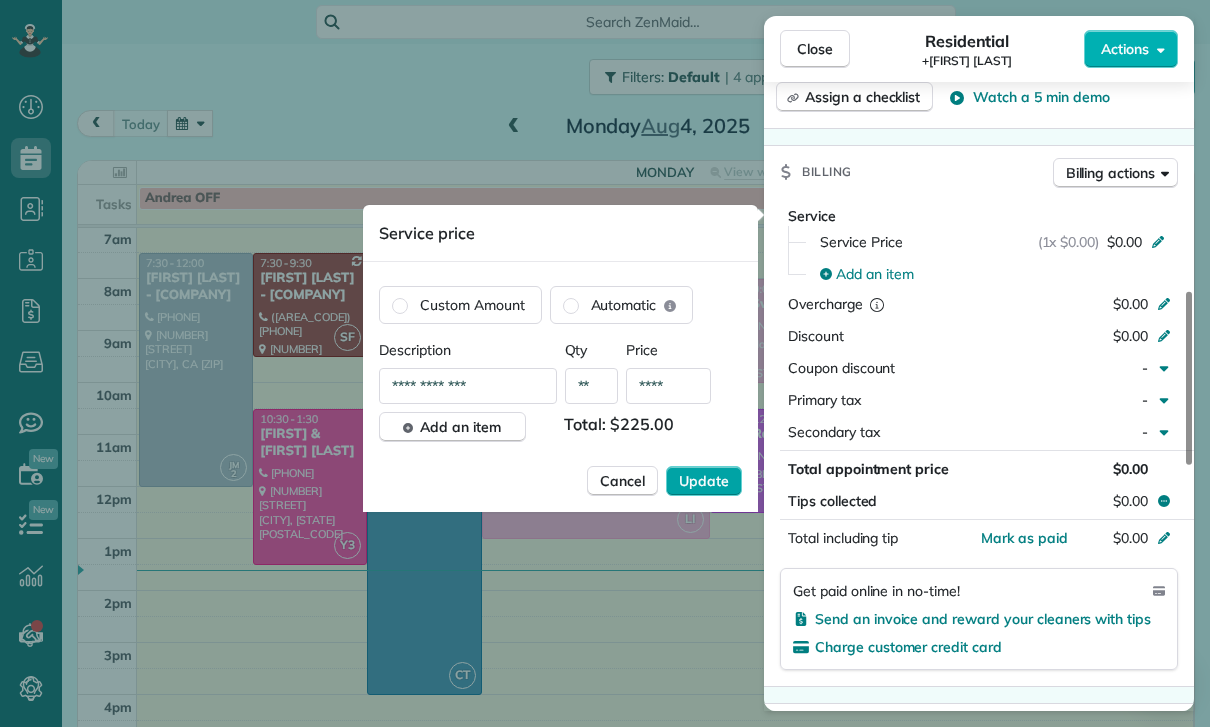 type on "****" 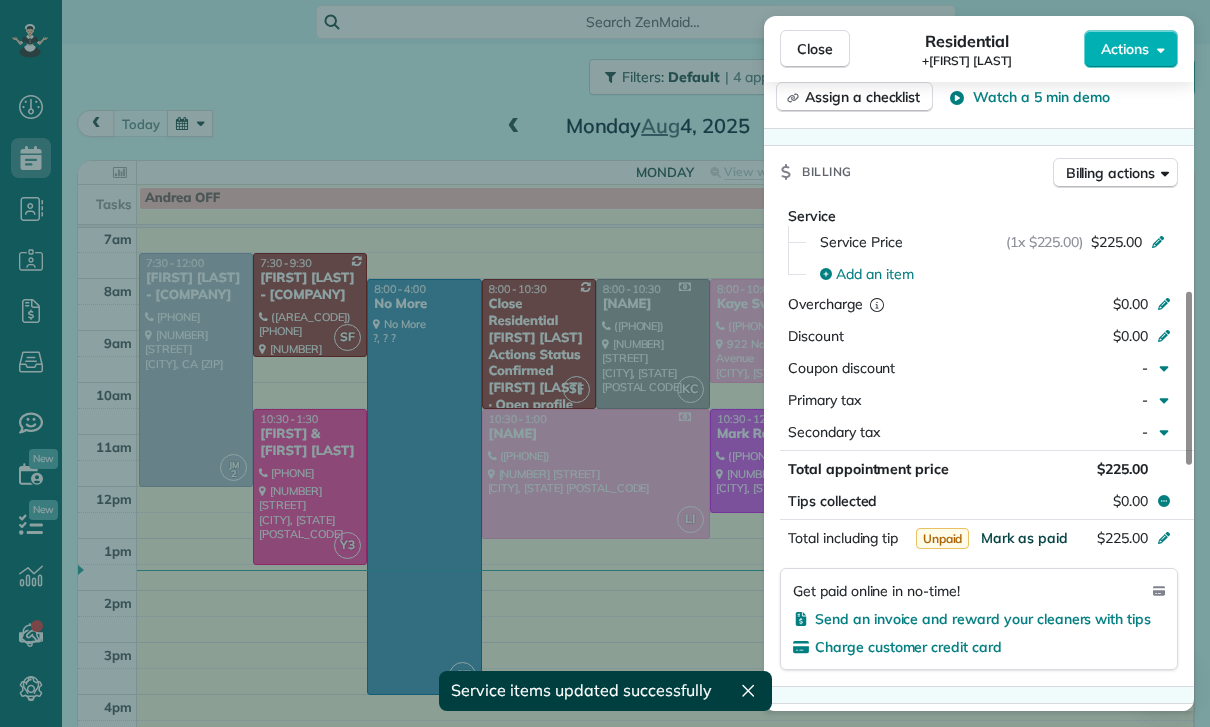 click on "Mark as paid" at bounding box center (1024, 538) 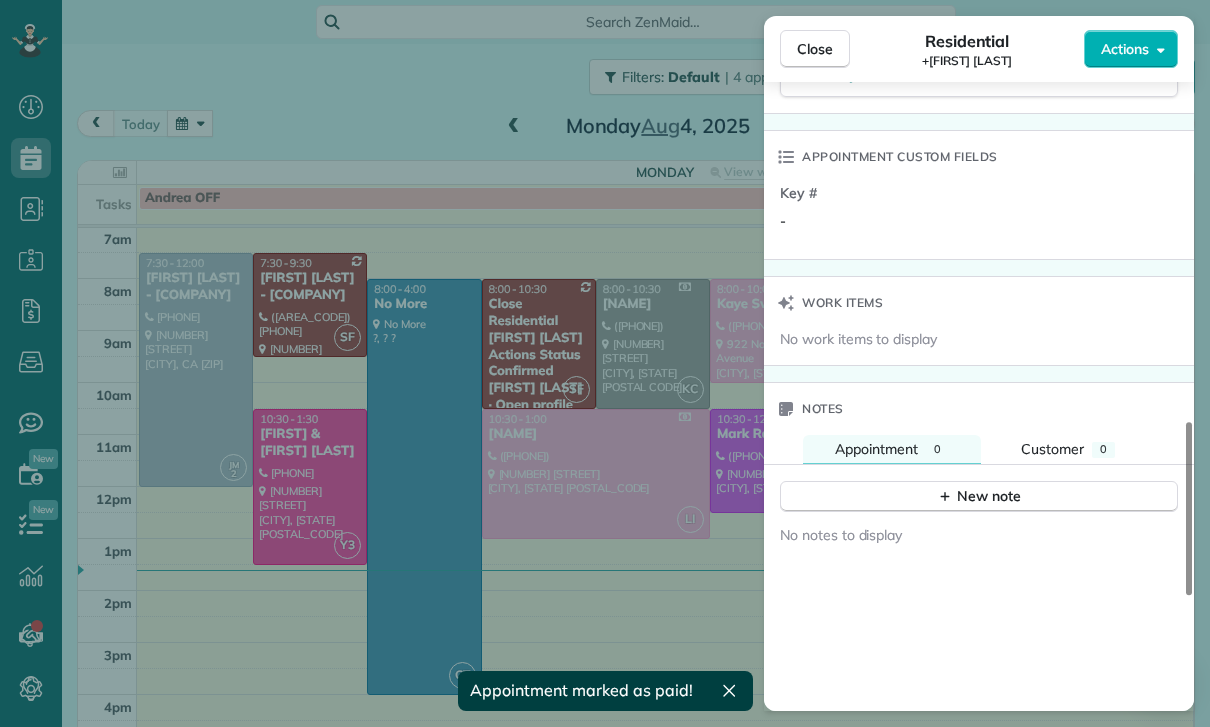 scroll, scrollTop: 1483, scrollLeft: 0, axis: vertical 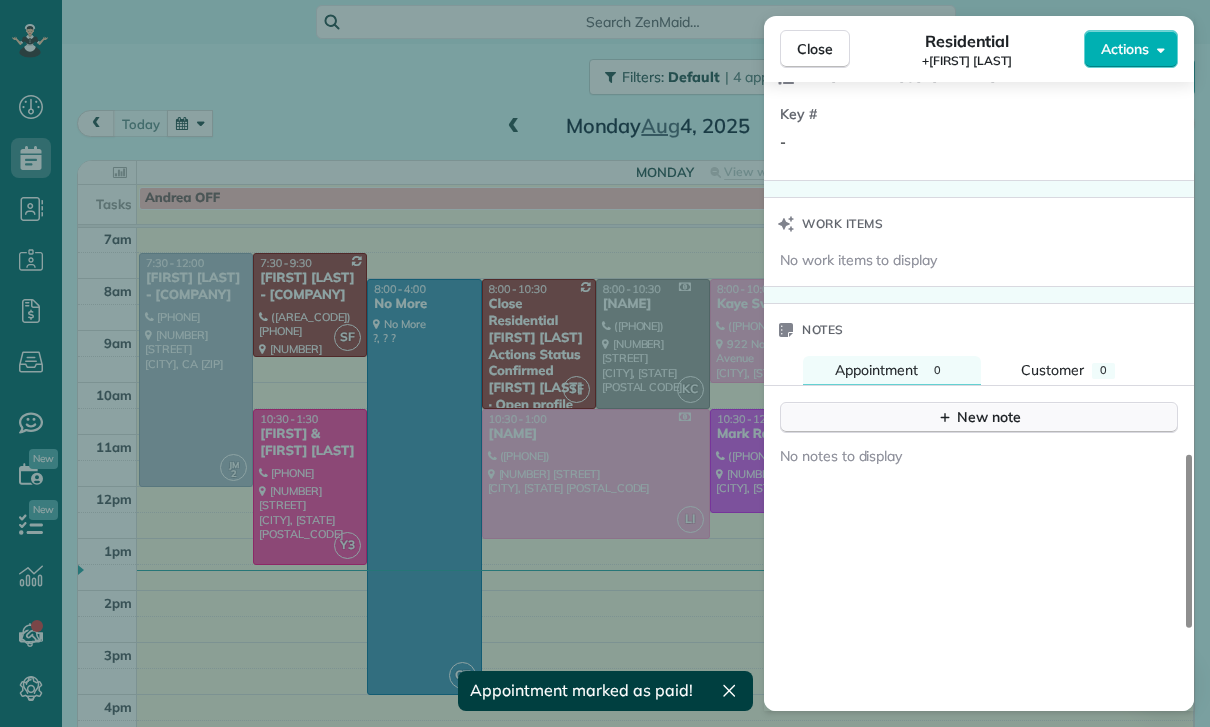 click on "New note" at bounding box center [979, 417] 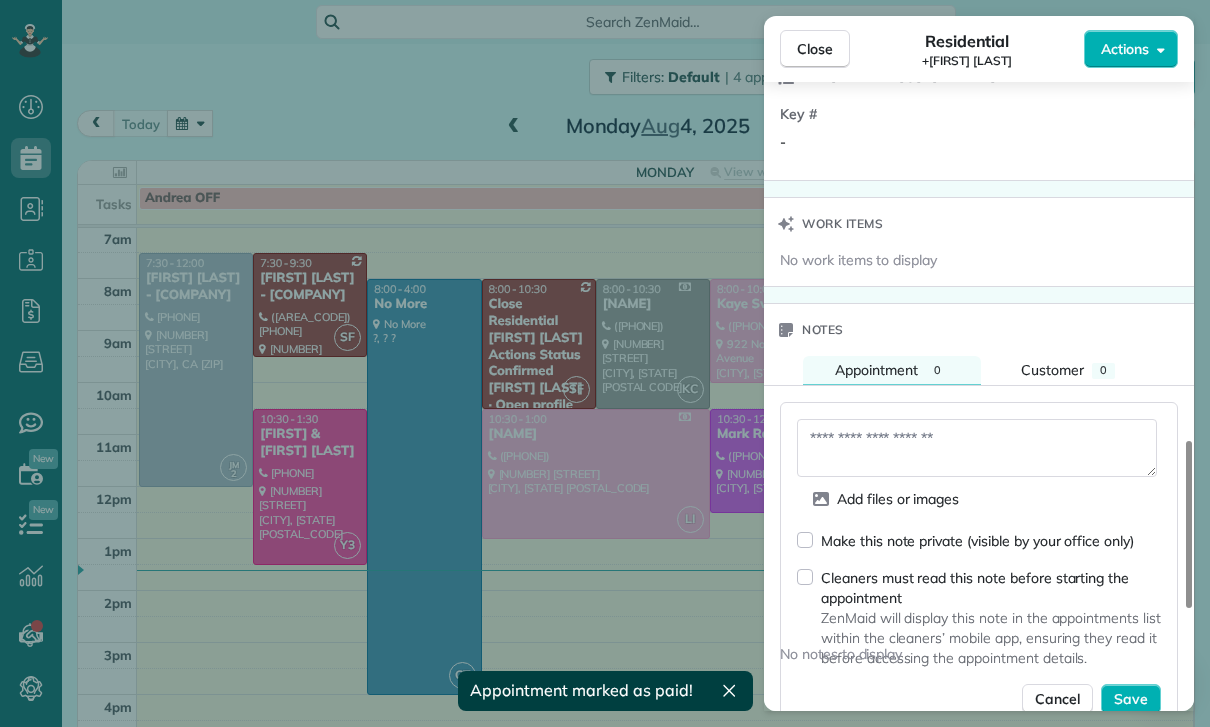 click at bounding box center [977, 448] 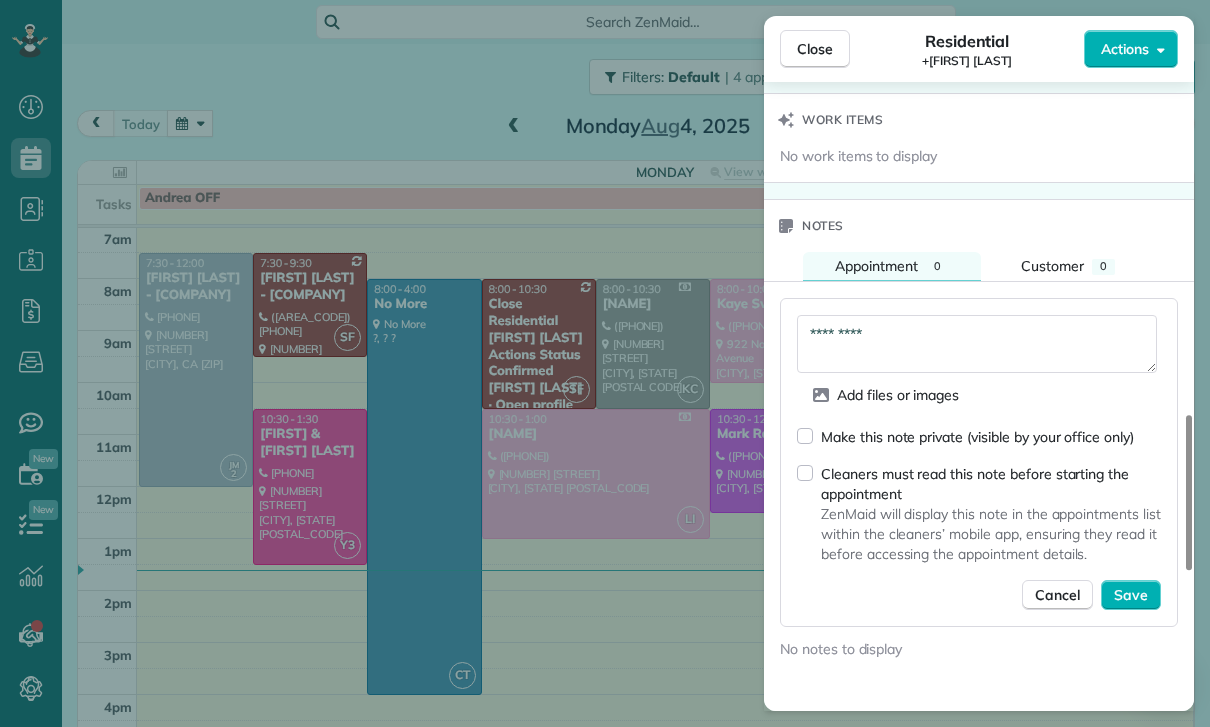 scroll, scrollTop: 1610, scrollLeft: 0, axis: vertical 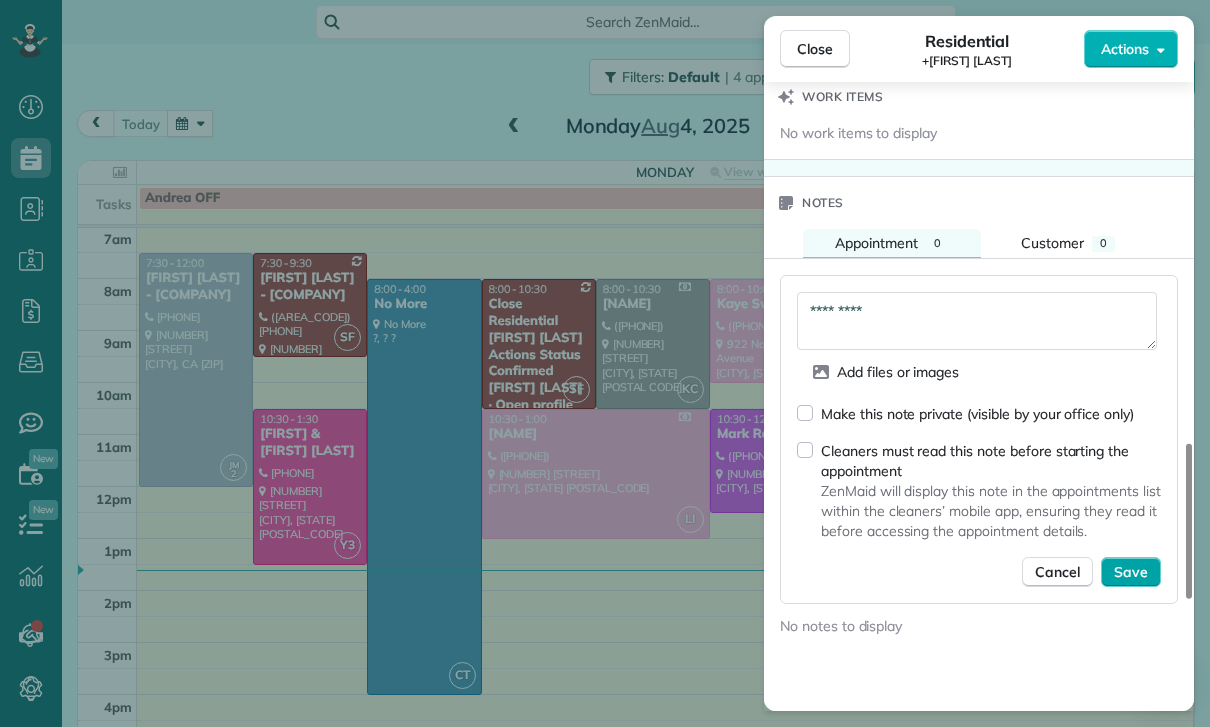type on "*********" 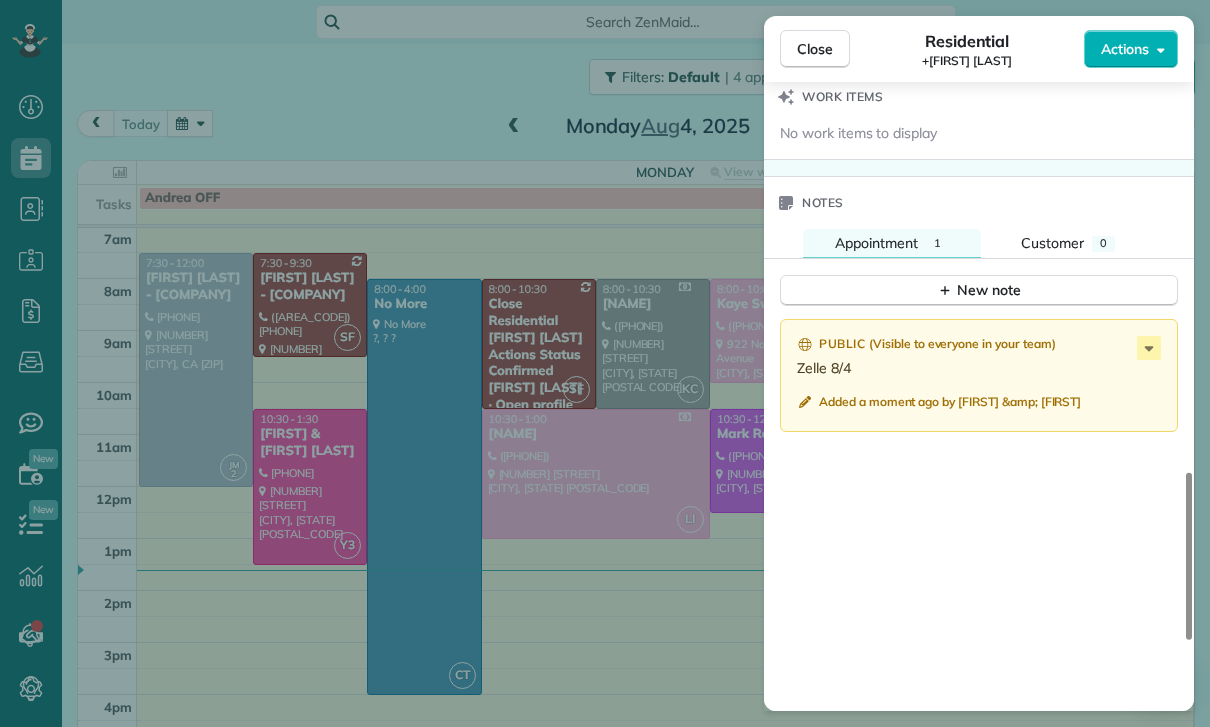 click on "Close Residential +Alison O’Neil Actions Status Confirmed +Alison O’Neil · Open profile MOBILE (503) 887-8216 Copy No email on record Add email View Details Residential Monday, August 04, 2025 ( yesterday ) 8:00 AM 10:00 AM 2 hours and 0 minutes One time 4617 Willis Avenue Los Angeles ? 91403 Open access information Service was not rated yet Cleaners Time in and out Assign Invite Team Yuri Cleaners Yuri   8:00 AM 10:00 AM Checklist Try Now Keep this appointment up to your standards. Stay on top of every detail, keep your cleaners organised, and your client happy. Assign a checklist Watch a 5 min demo Billing Billing actions Service Service Price (1x $225.00) $225.00 Add an item Overcharge $0.00 Discount $0.00 Coupon discount - Primary tax - Secondary tax - Total appointment price $225.00 Tips collected $0.00 Paid Total including tip $225.00 Get paid online in no-time! Send an invoice and reward your cleaners with tips Charge customer credit card Appointment custom fields Key # - Work items Notes 1 0 ( )" at bounding box center (605, 363) 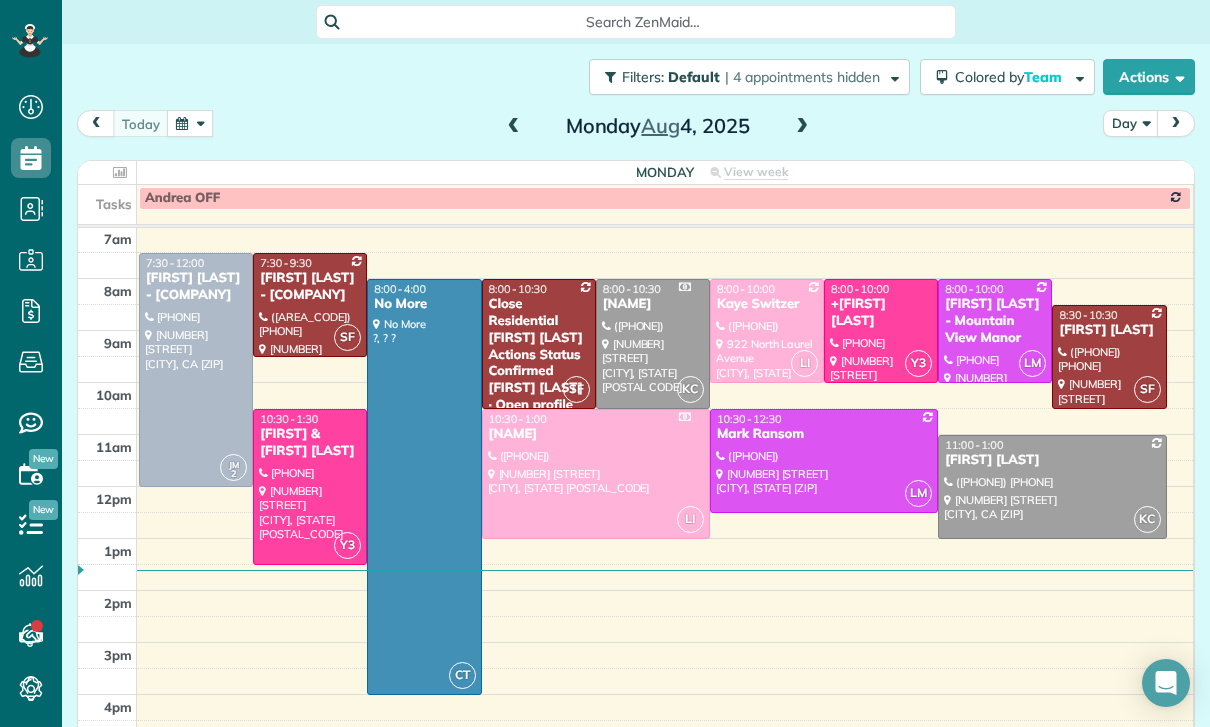 click at bounding box center [514, 127] 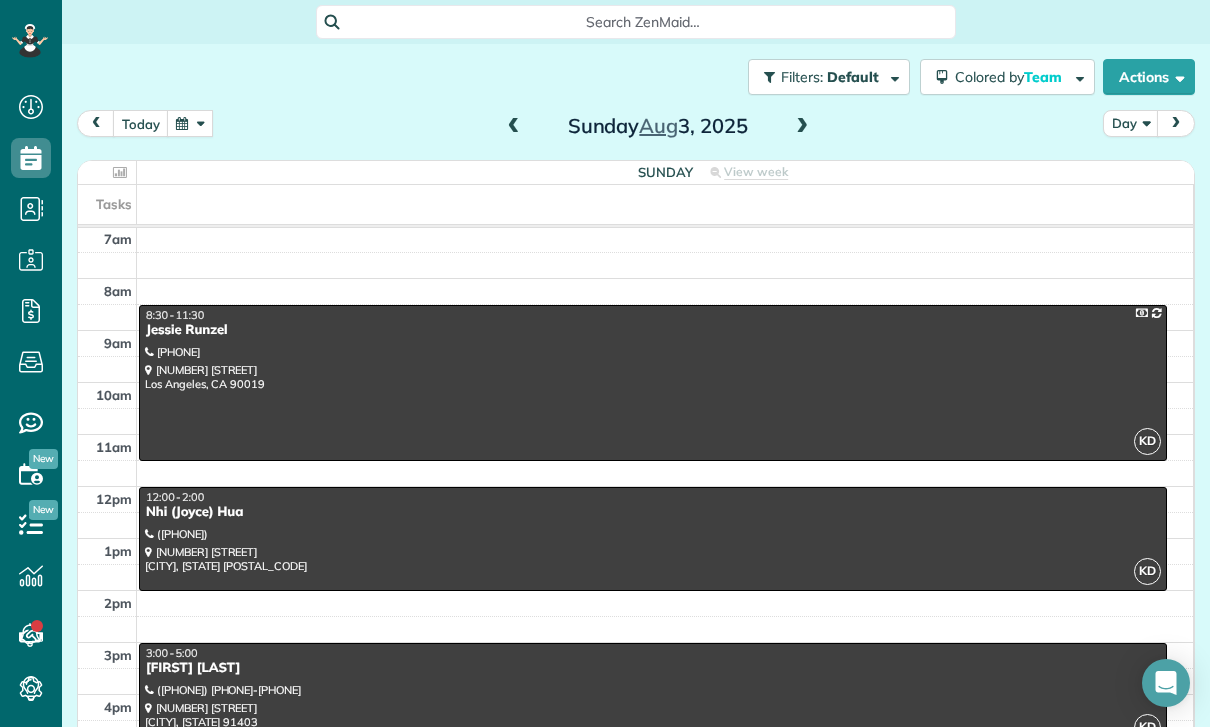 click at bounding box center [514, 127] 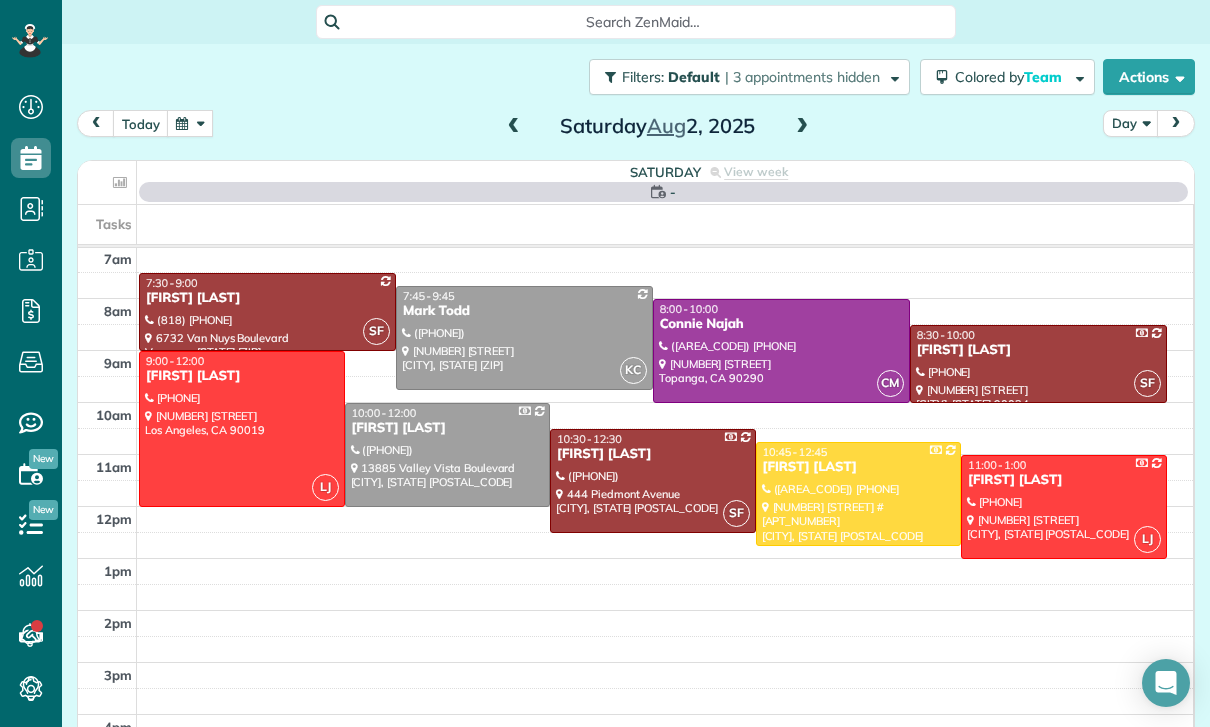 scroll, scrollTop: 157, scrollLeft: 0, axis: vertical 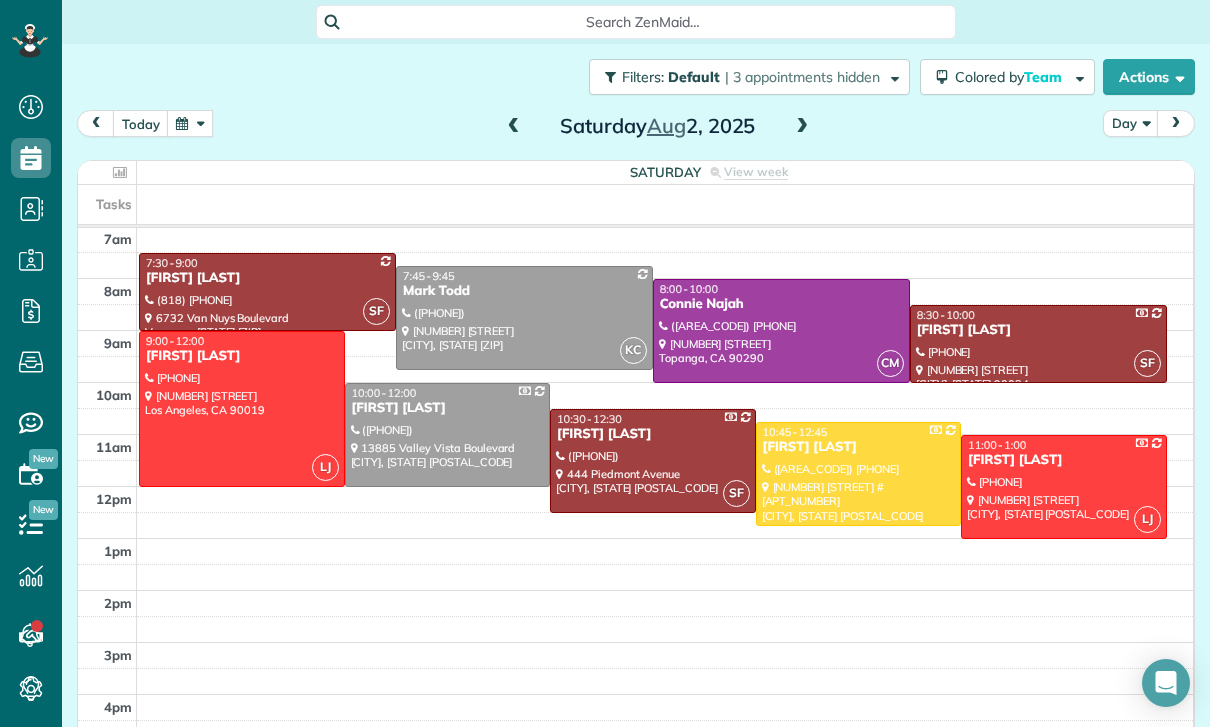 click at bounding box center [524, 318] 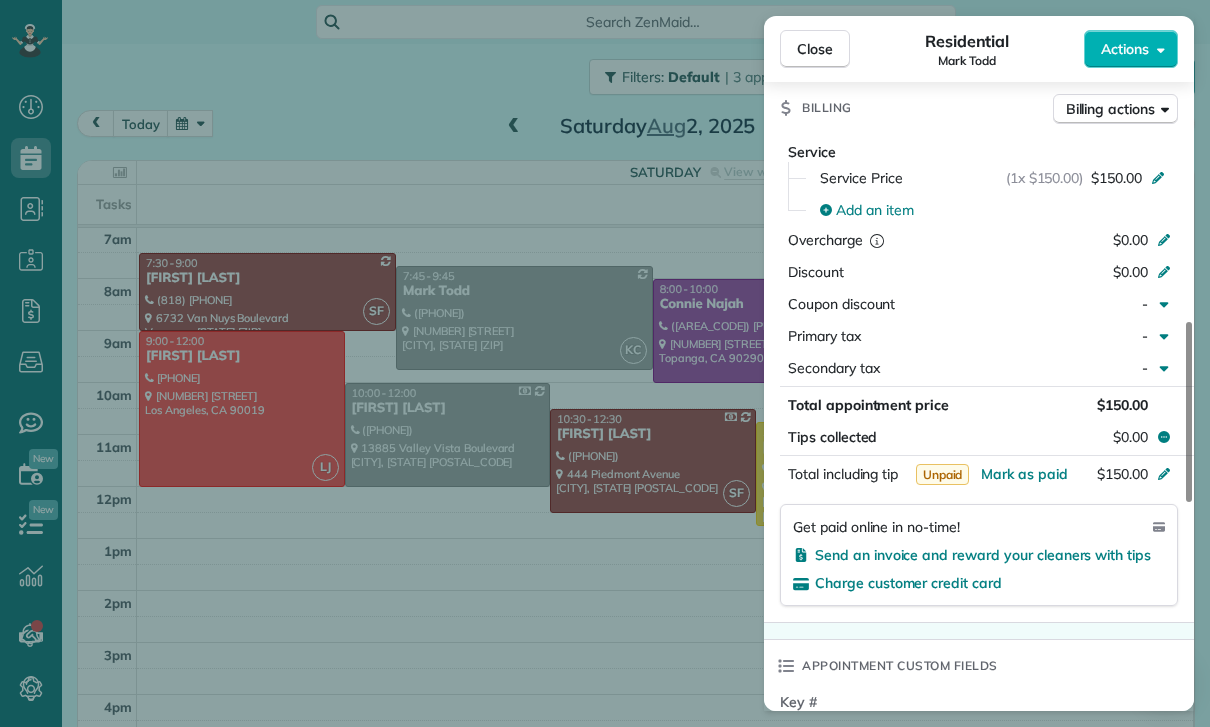 scroll, scrollTop: 917, scrollLeft: 0, axis: vertical 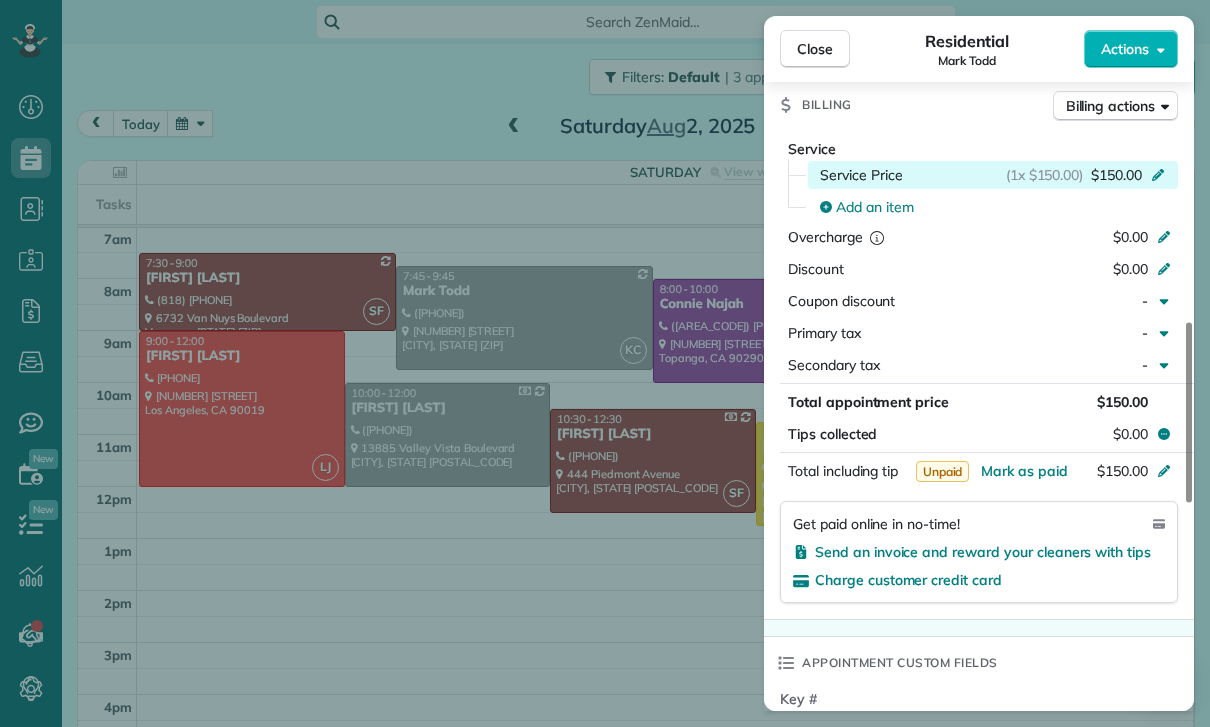 click on "Service Price" at bounding box center [861, 175] 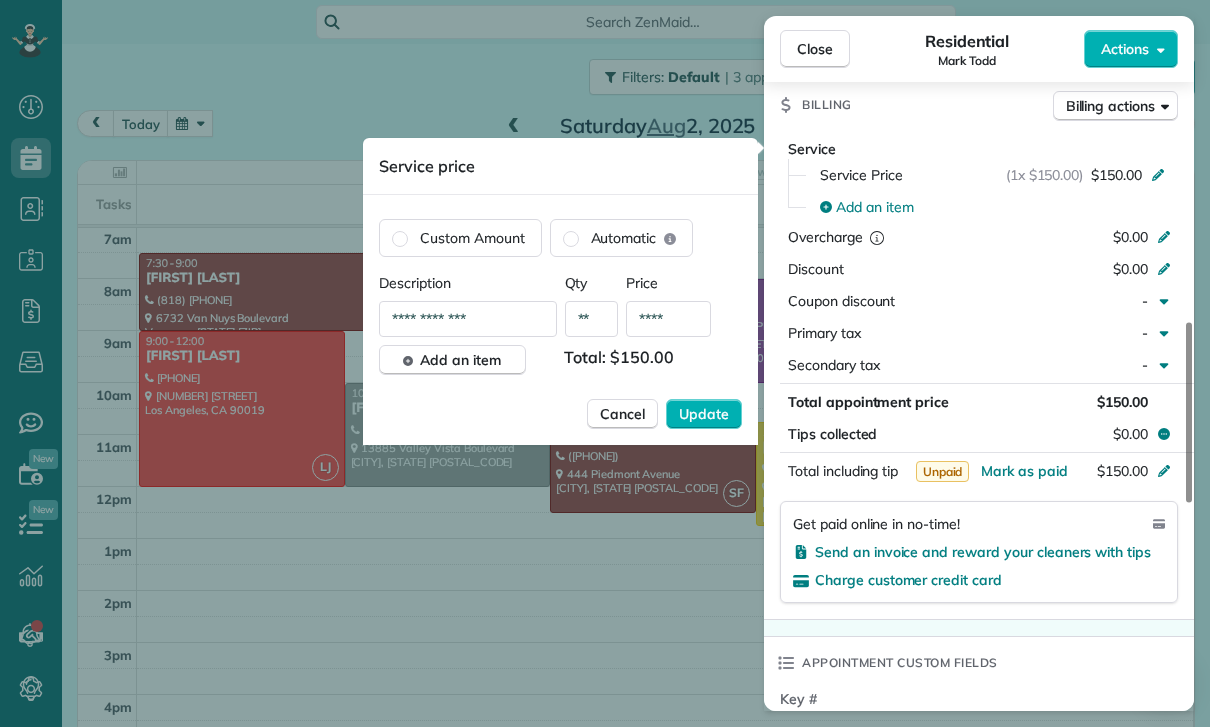 click on "****" at bounding box center [668, 319] 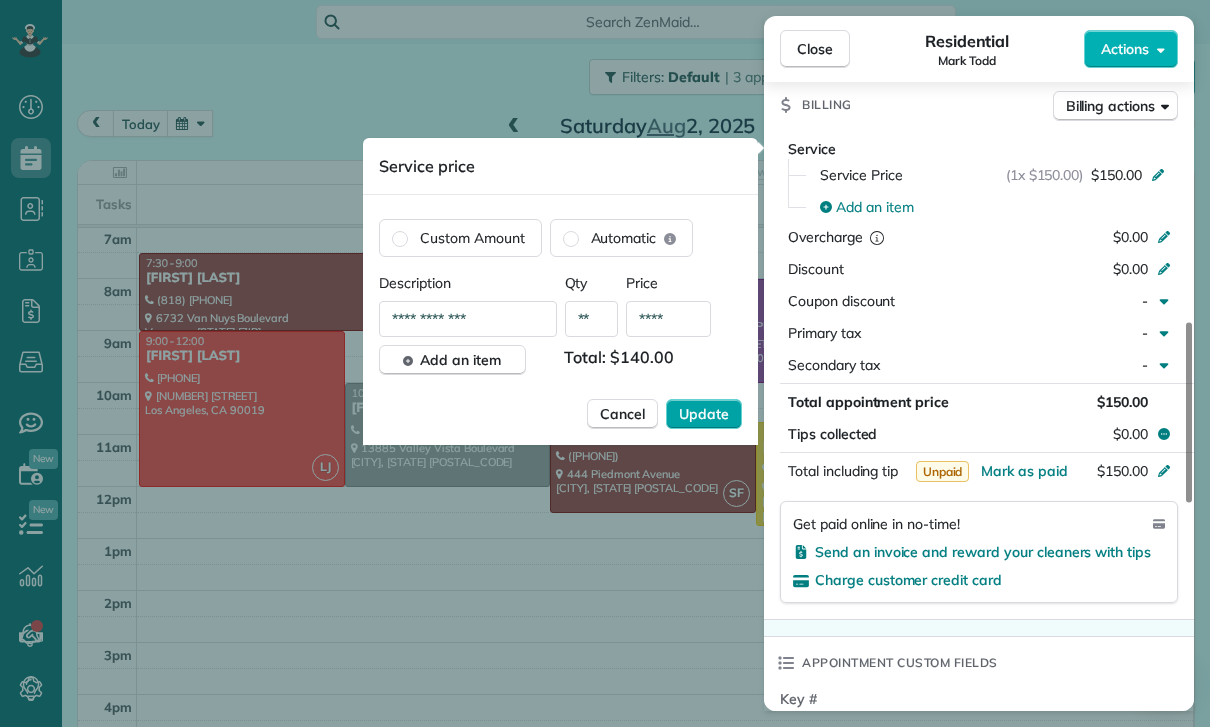type on "****" 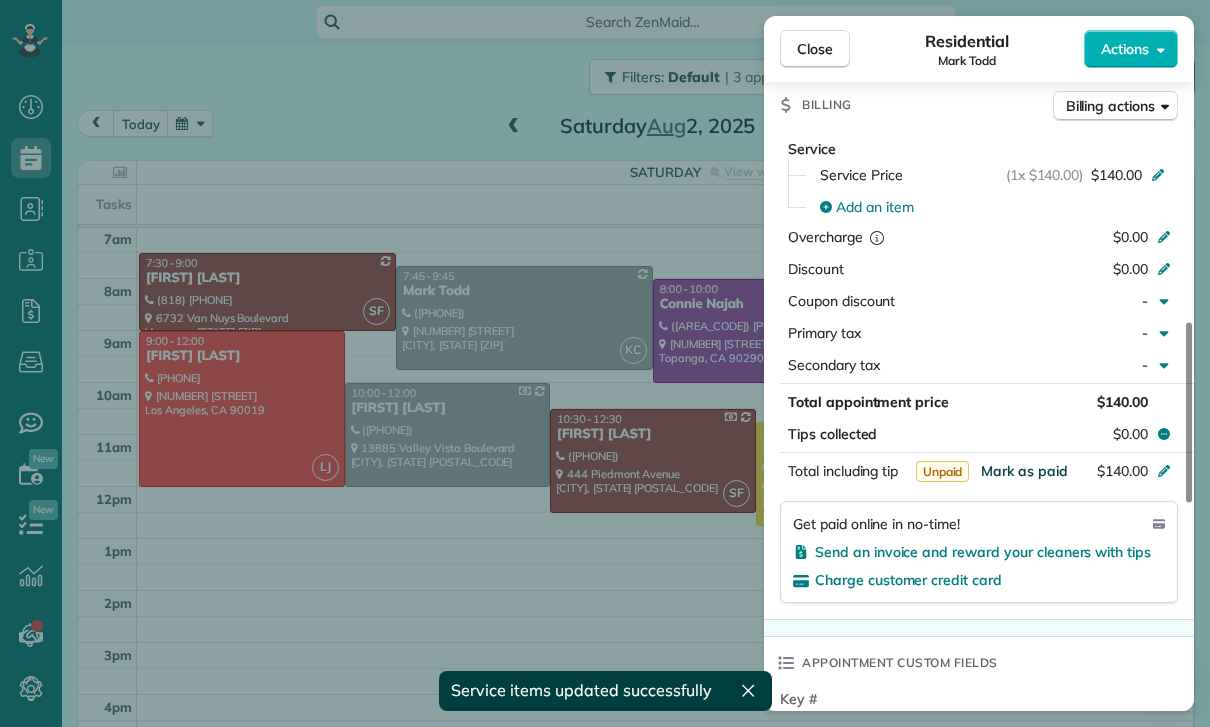 click on "Mark as paid" at bounding box center [1024, 471] 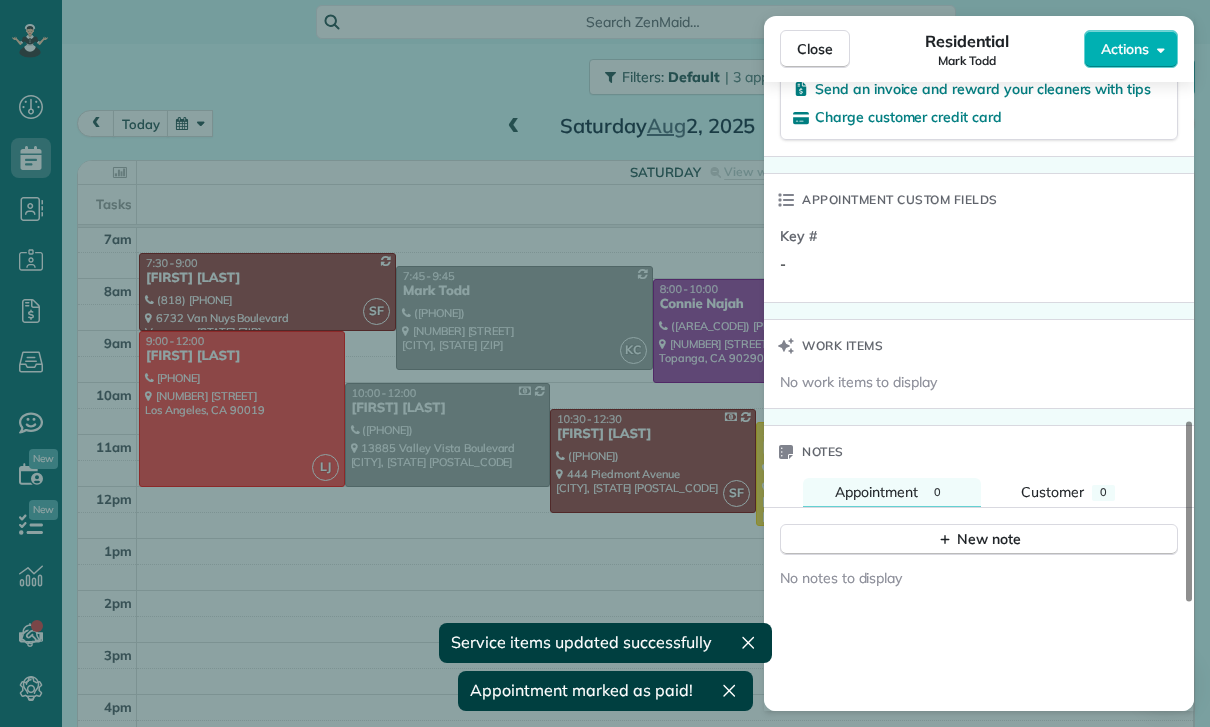 scroll, scrollTop: 1502, scrollLeft: 0, axis: vertical 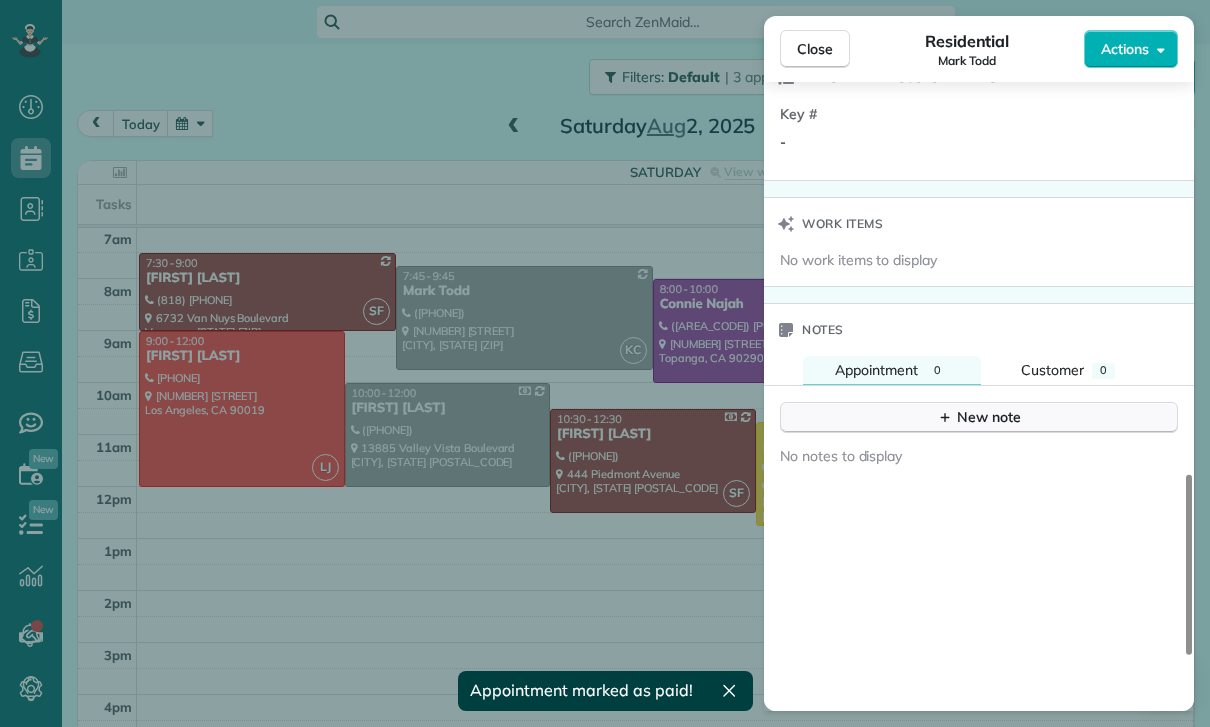 click on "New note" at bounding box center (979, 417) 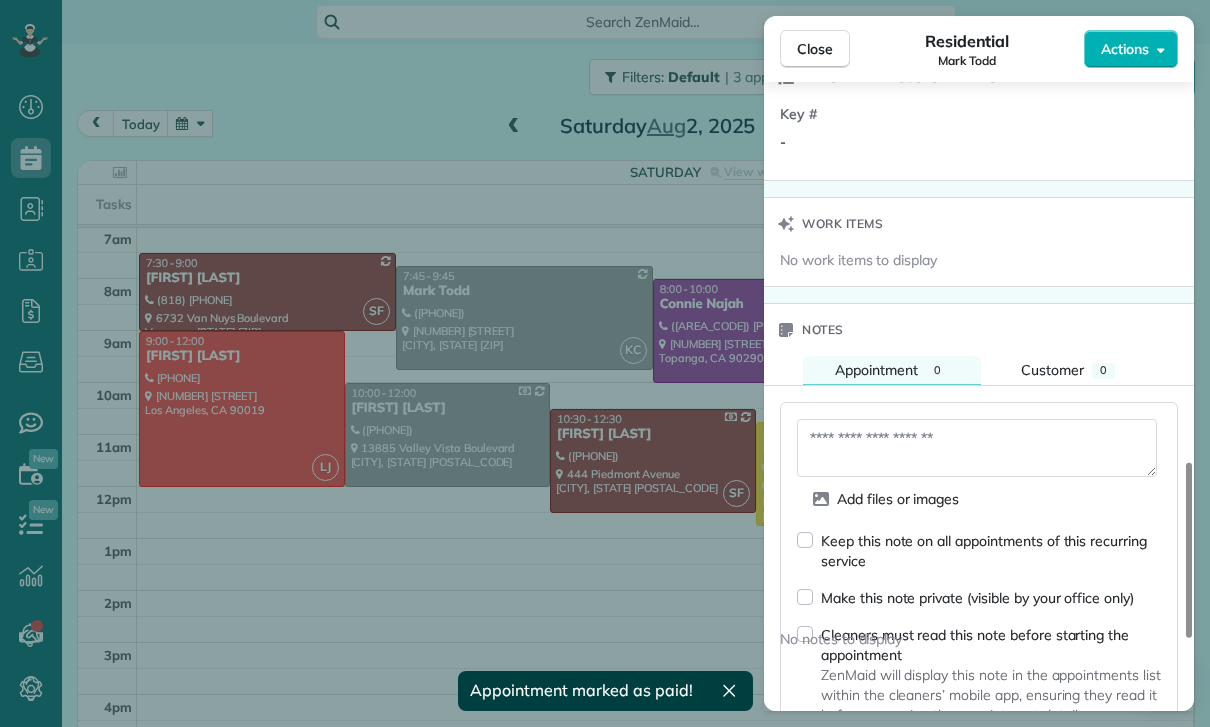 click at bounding box center [977, 448] 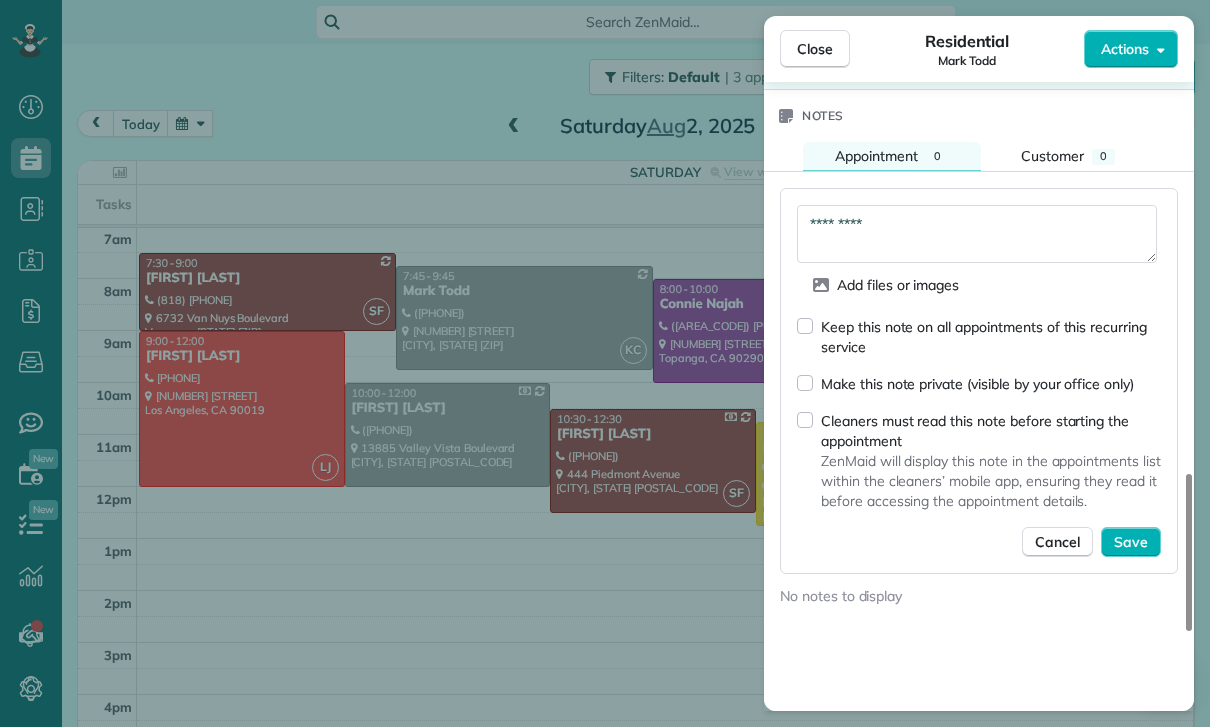 scroll, scrollTop: 1721, scrollLeft: 0, axis: vertical 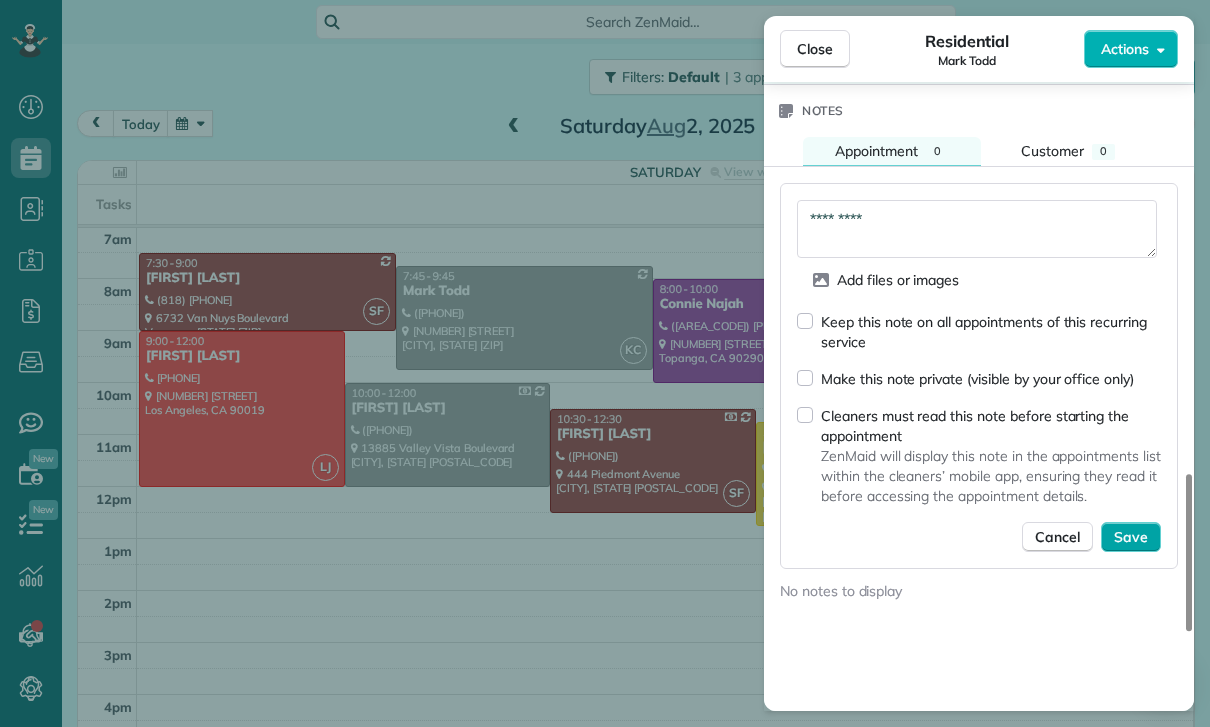 type on "*********" 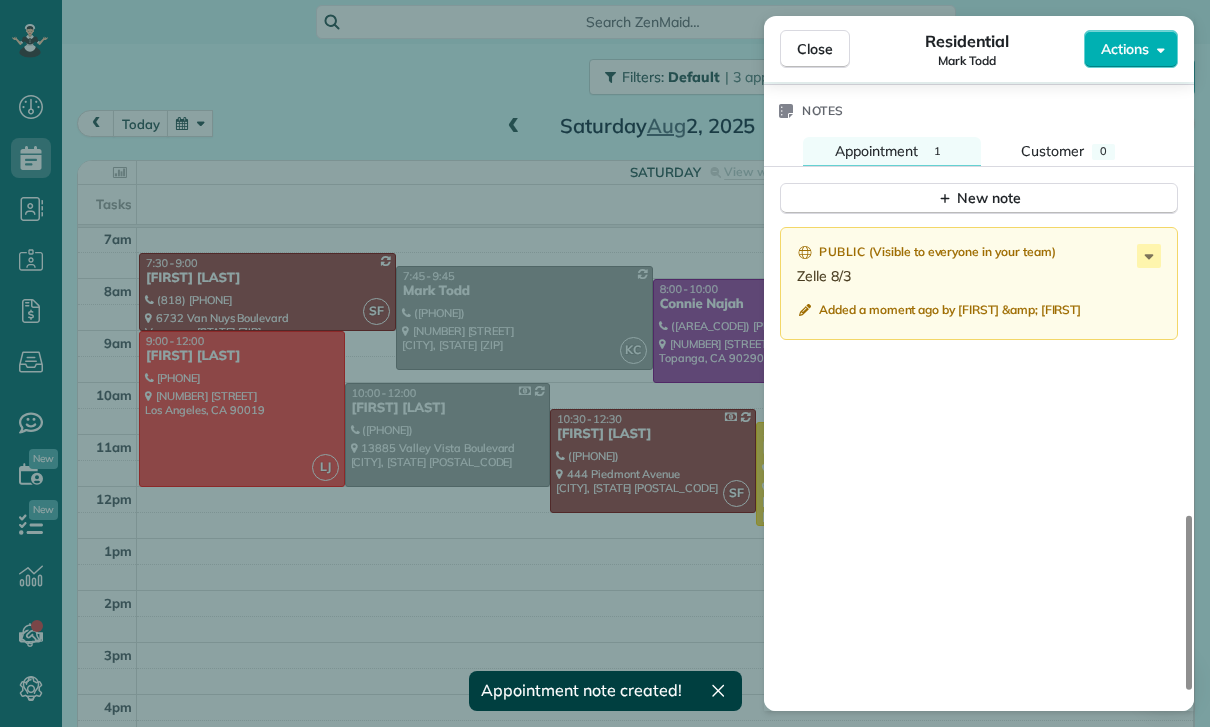 click on "Close Residential Mark Todd Actions Status Confirmed Mark Todd · Open profile MOBILE (818) 605-9886 Copy No email on record Add email View Details Residential Saturday, August 02, 2025 ( 3 days ago ) 7:45 AM 9:45 AM 2 hours and 0 minutes Repeats every 4 weeks Edit recurring service Previous (Jun 14) Next (Aug 30) 11301 Miranda Street North Hollywood CA 91601 Service was not rated yet Cleaners Time in and out Assign Invite Team Karla/Karina Cleaners Karla   Castro 7:45 AM 9:45 AM Checklist Try Now Keep this appointment up to your standards. Stay on top of every detail, keep your cleaners organised, and your client happy. Assign a checklist Watch a 5 min demo Billing Billing actions Service Service Price (1x $140.00) $140.00 Add an item Overcharge $0.00 Discount $0.00 Coupon discount - Primary tax - Secondary tax - Total appointment price $140.00 Tips collected $0.00 Paid Total including tip $140.00 Get paid online in no-time! Send an invoice and reward your cleaners with tips Charge customer credit card Key #" at bounding box center [605, 363] 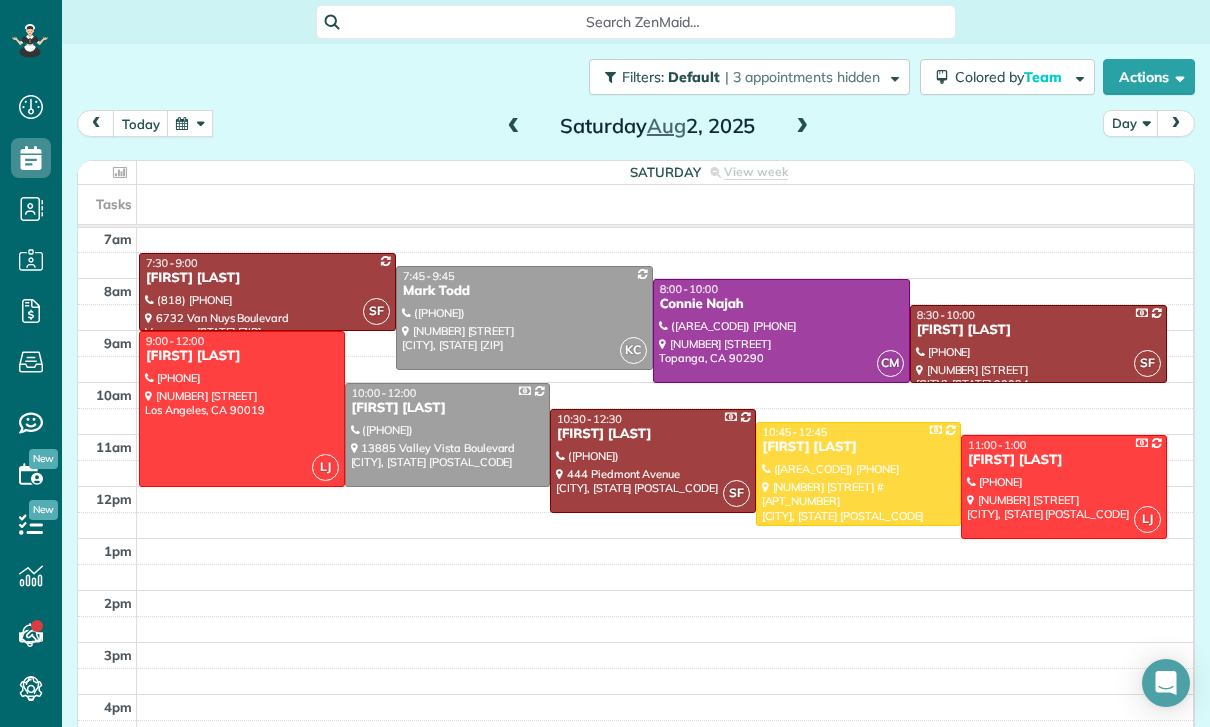 click at bounding box center (190, 123) 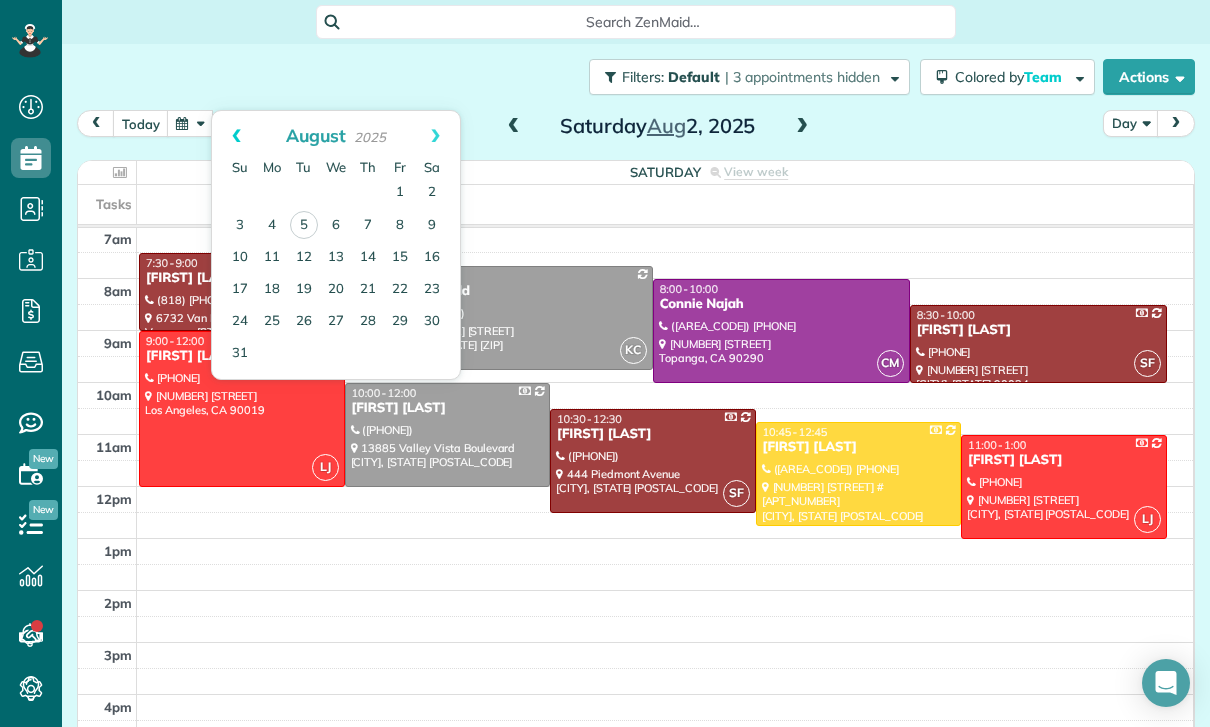 click on "Prev" at bounding box center (236, 136) 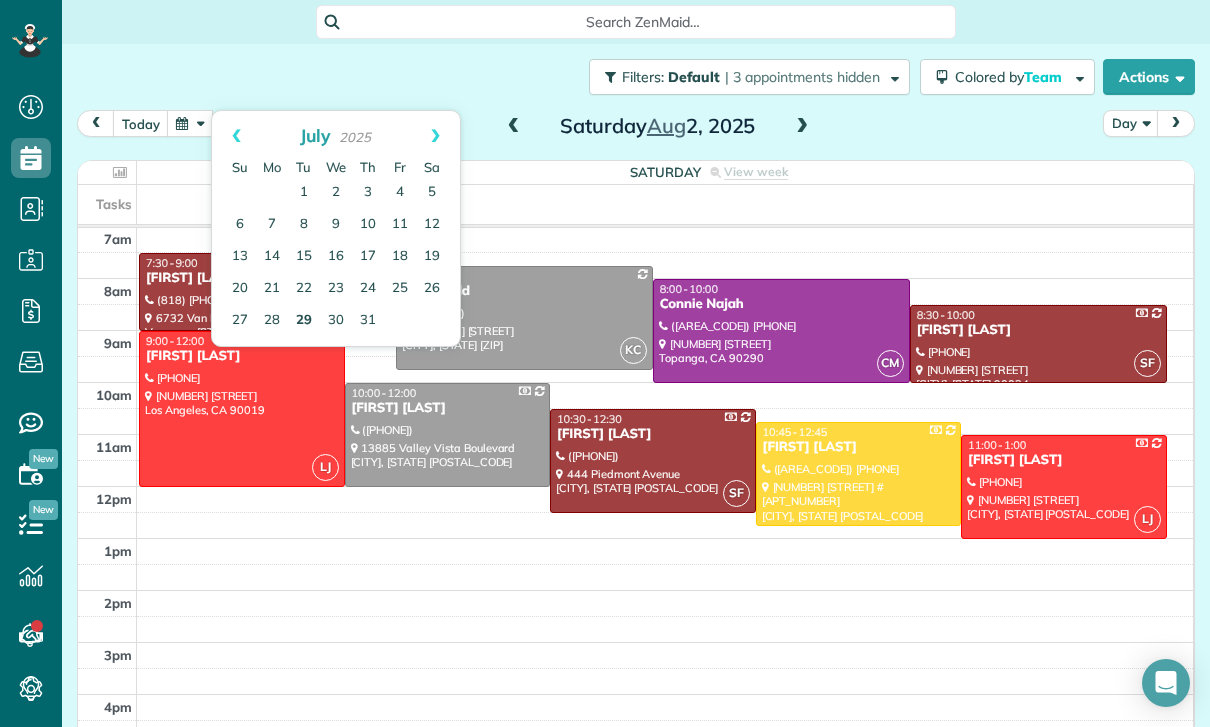click on "29" at bounding box center (304, 321) 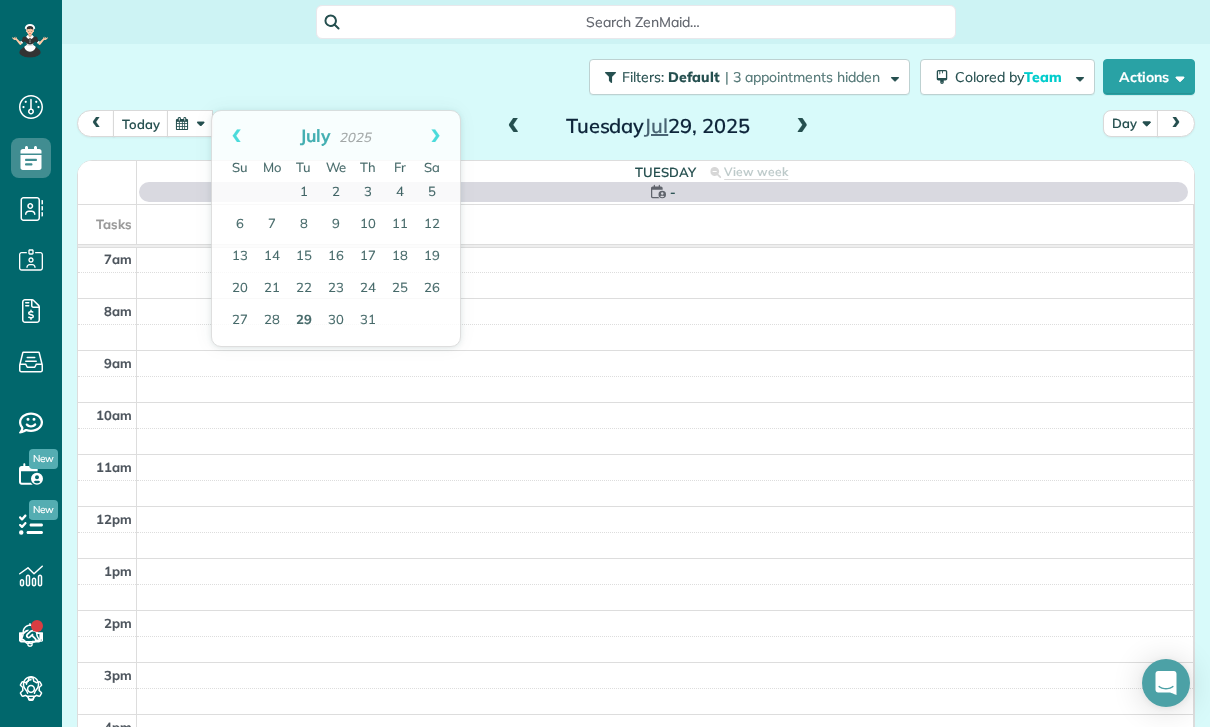 scroll, scrollTop: 157, scrollLeft: 0, axis: vertical 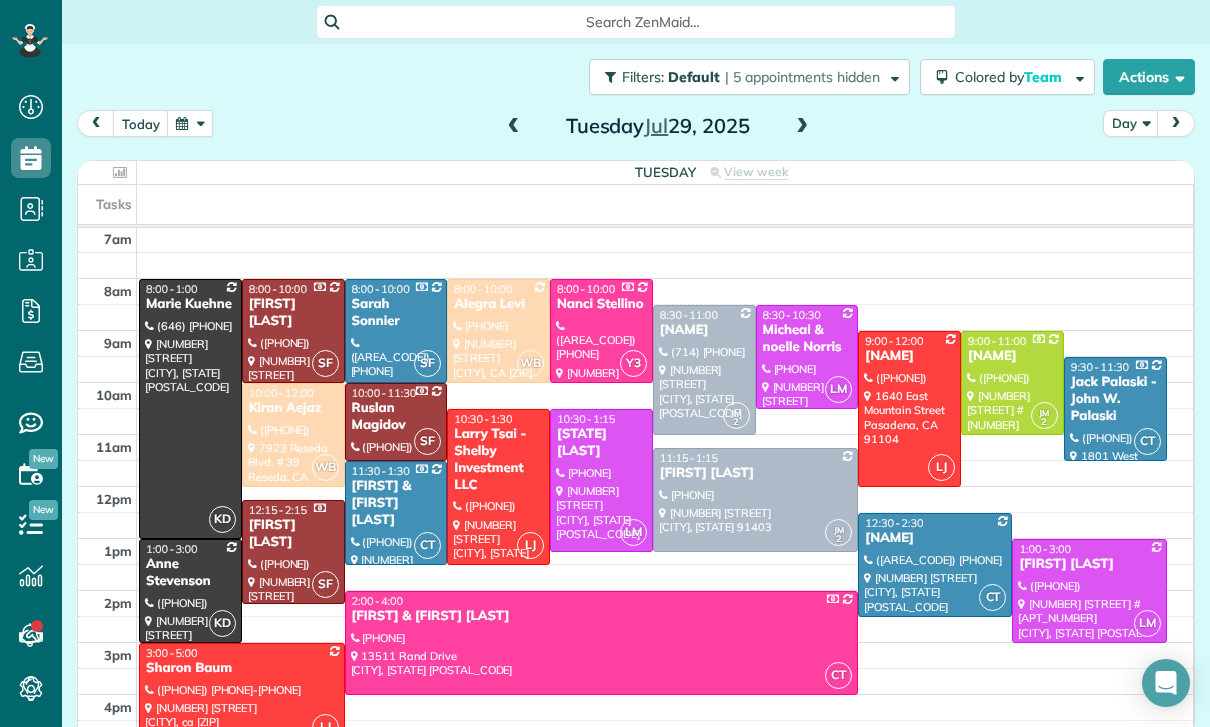 click on "Larry Tsai - Shelby Investment LLC" at bounding box center (498, 460) 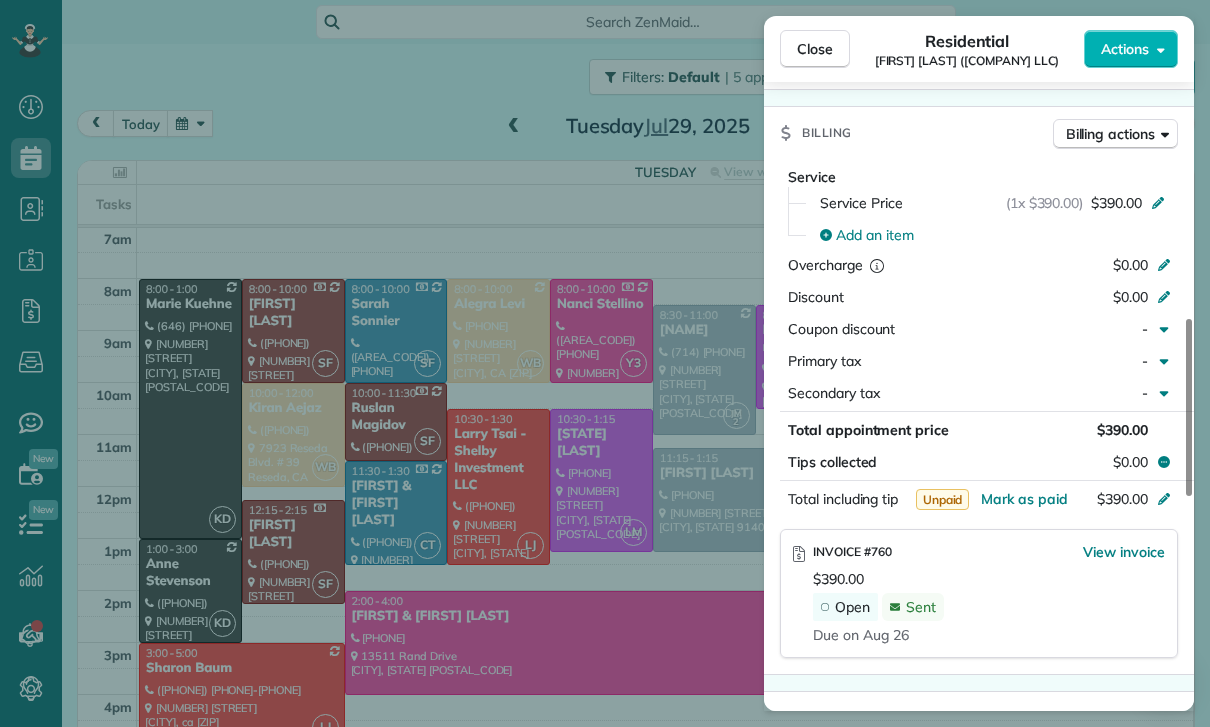 scroll, scrollTop: 918, scrollLeft: 0, axis: vertical 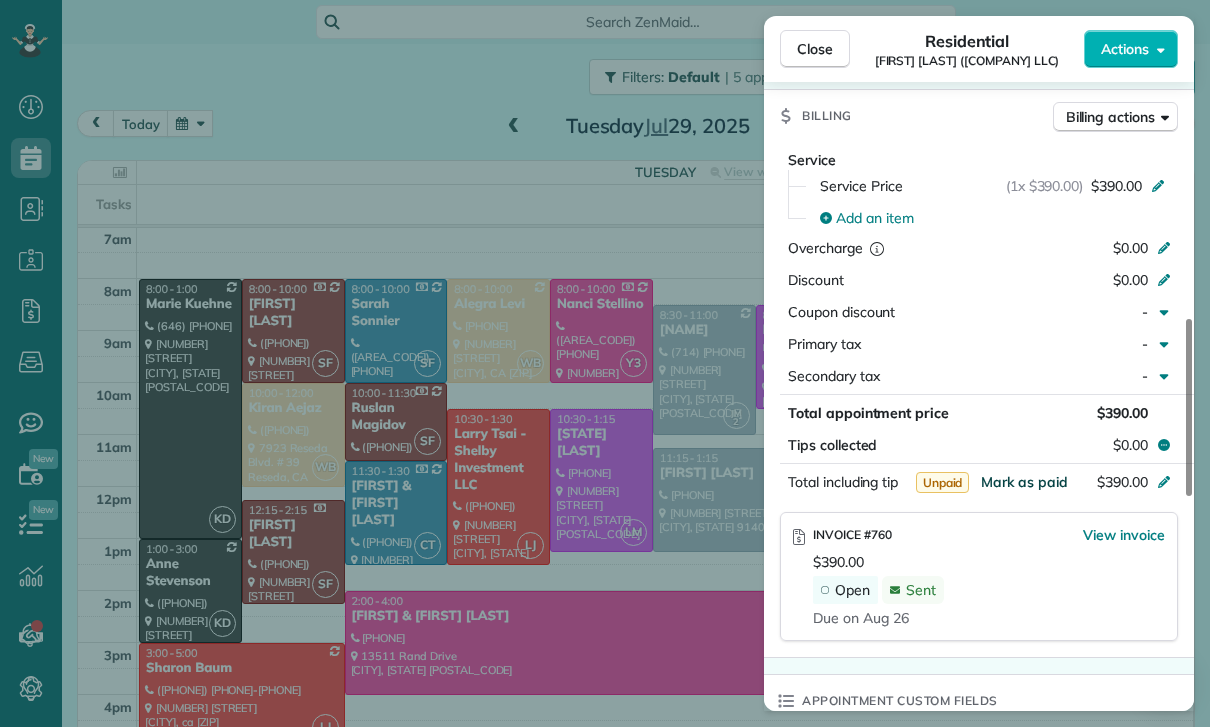 click on "Mark as paid" at bounding box center (1024, 482) 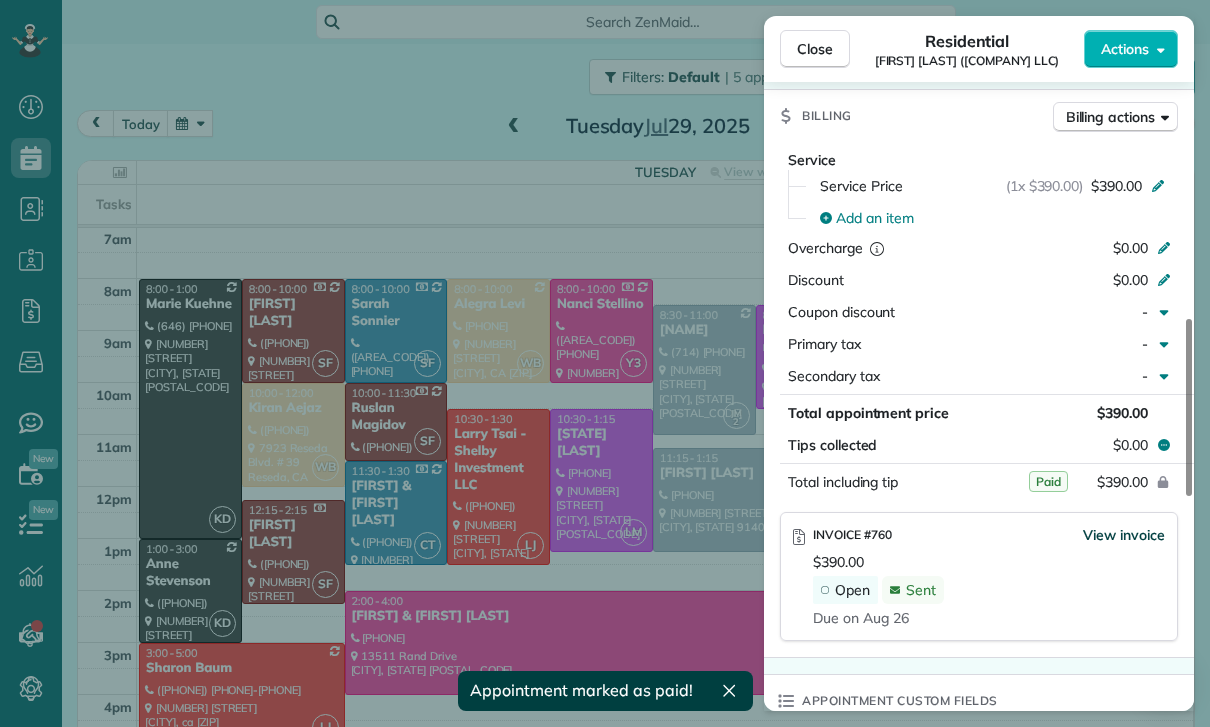 click on "View invoice" at bounding box center (1124, 535) 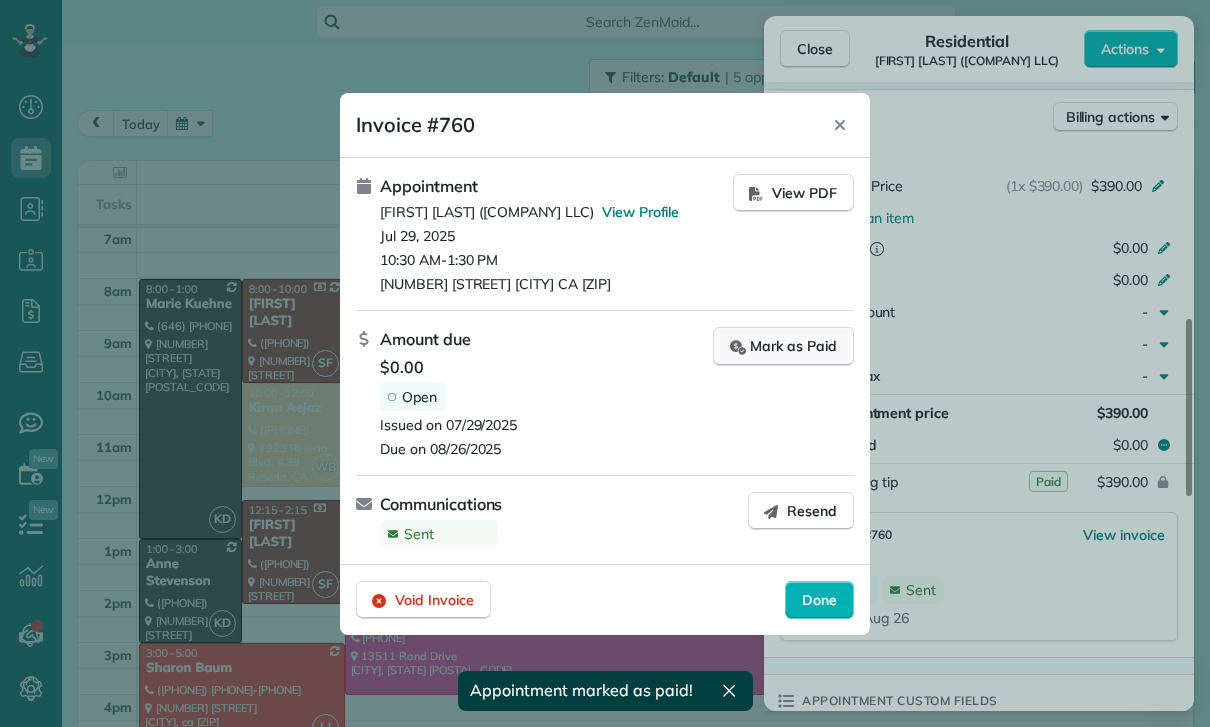 click on "Mark as Paid" at bounding box center [783, 346] 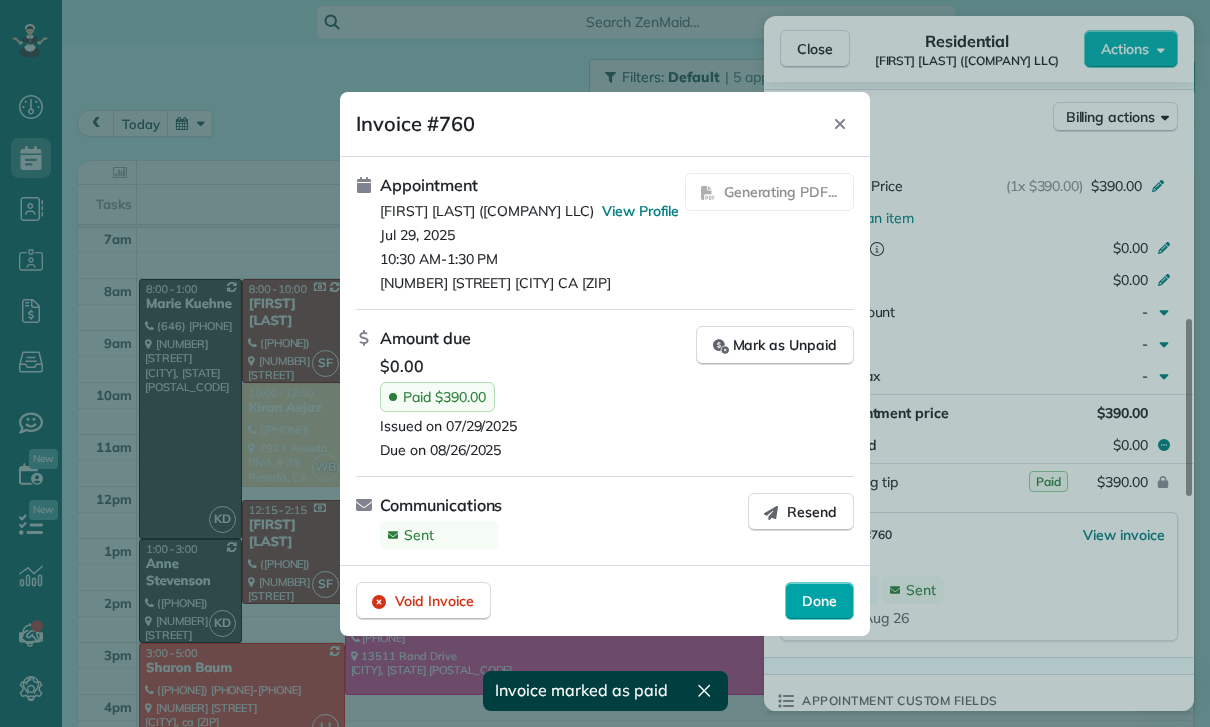 click on "Done" at bounding box center [819, 601] 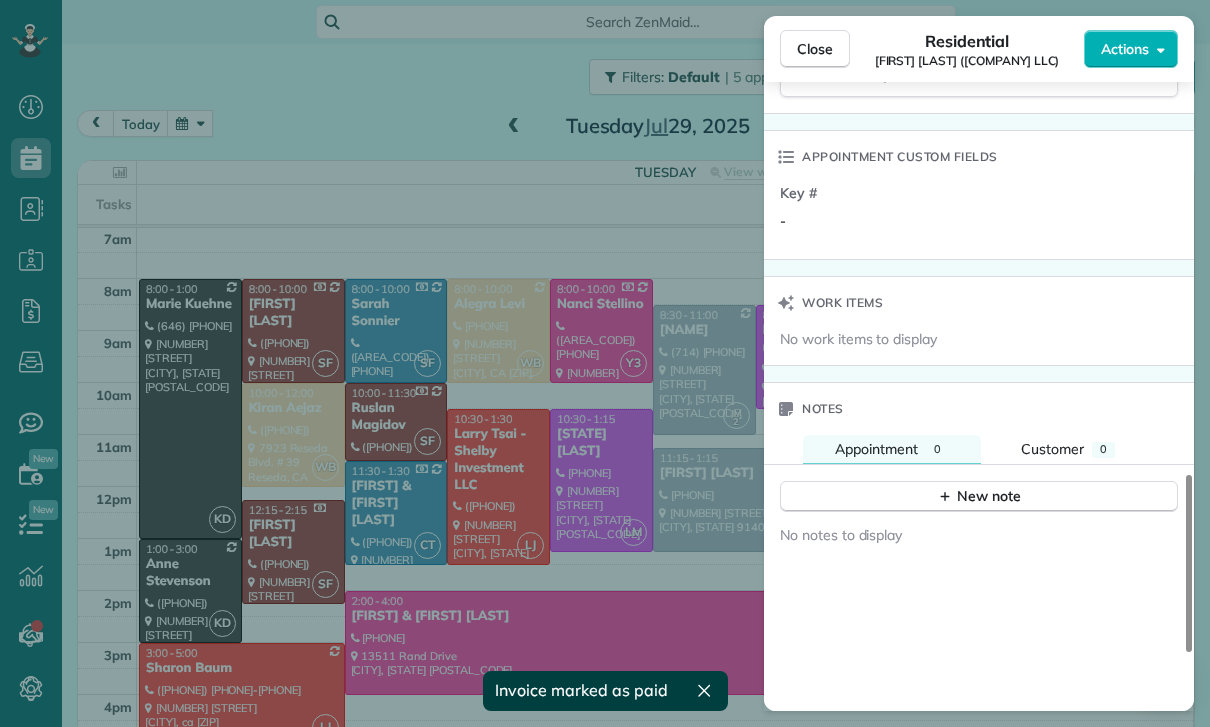 scroll, scrollTop: 1527, scrollLeft: 0, axis: vertical 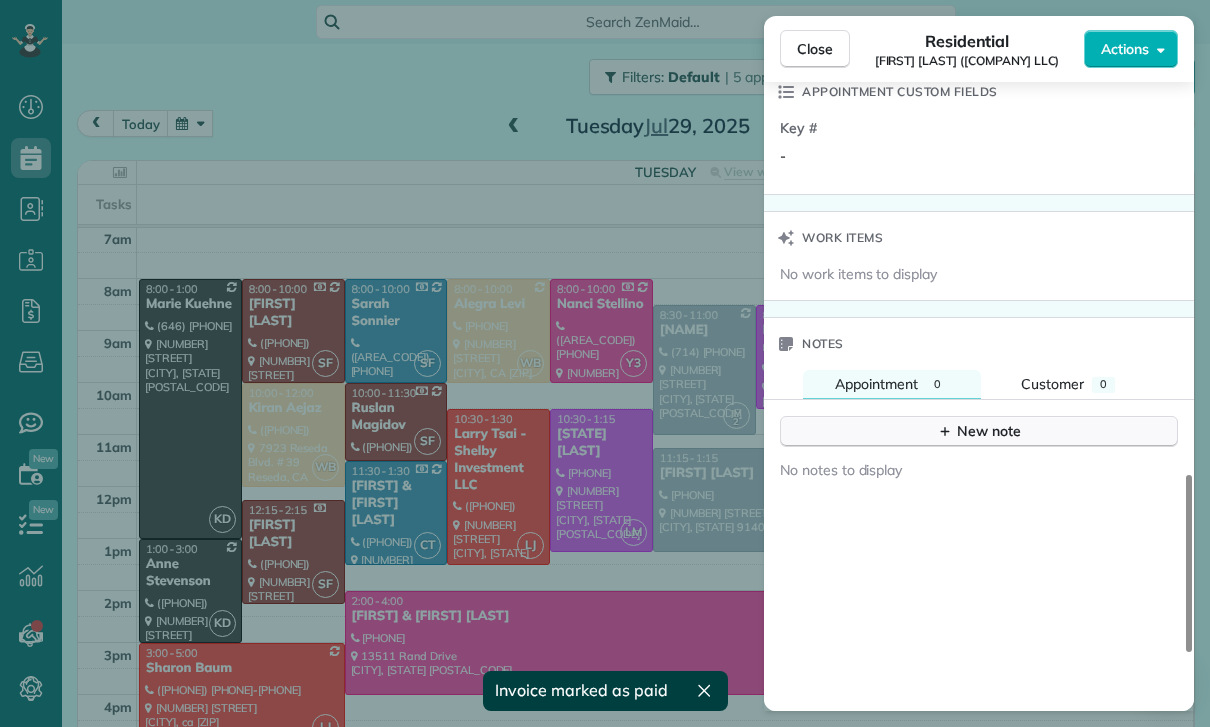 click on "New note" at bounding box center [979, 431] 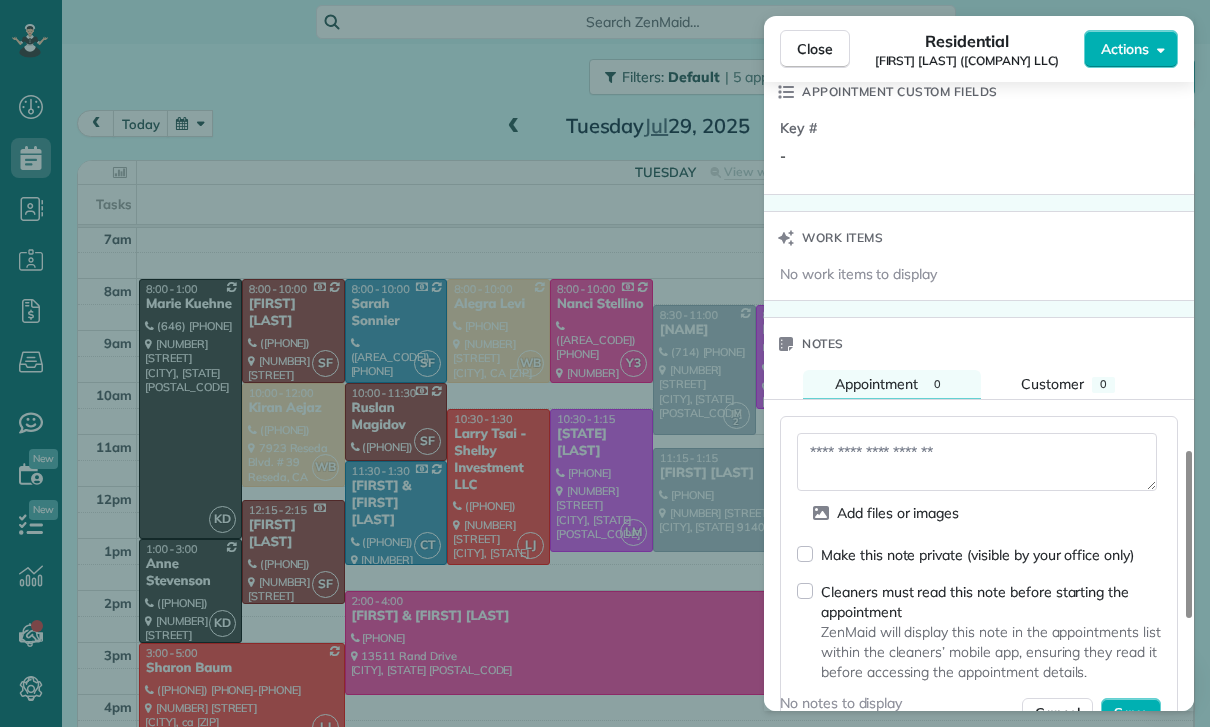 click at bounding box center (977, 462) 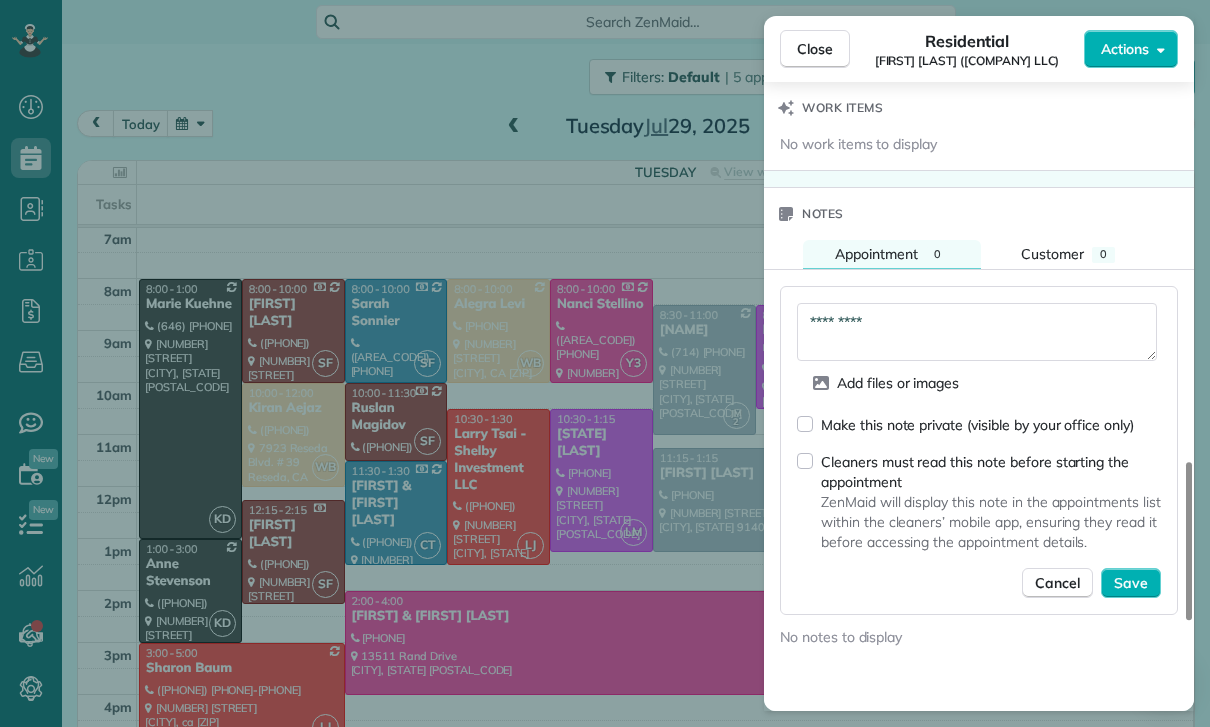 scroll, scrollTop: 1680, scrollLeft: 0, axis: vertical 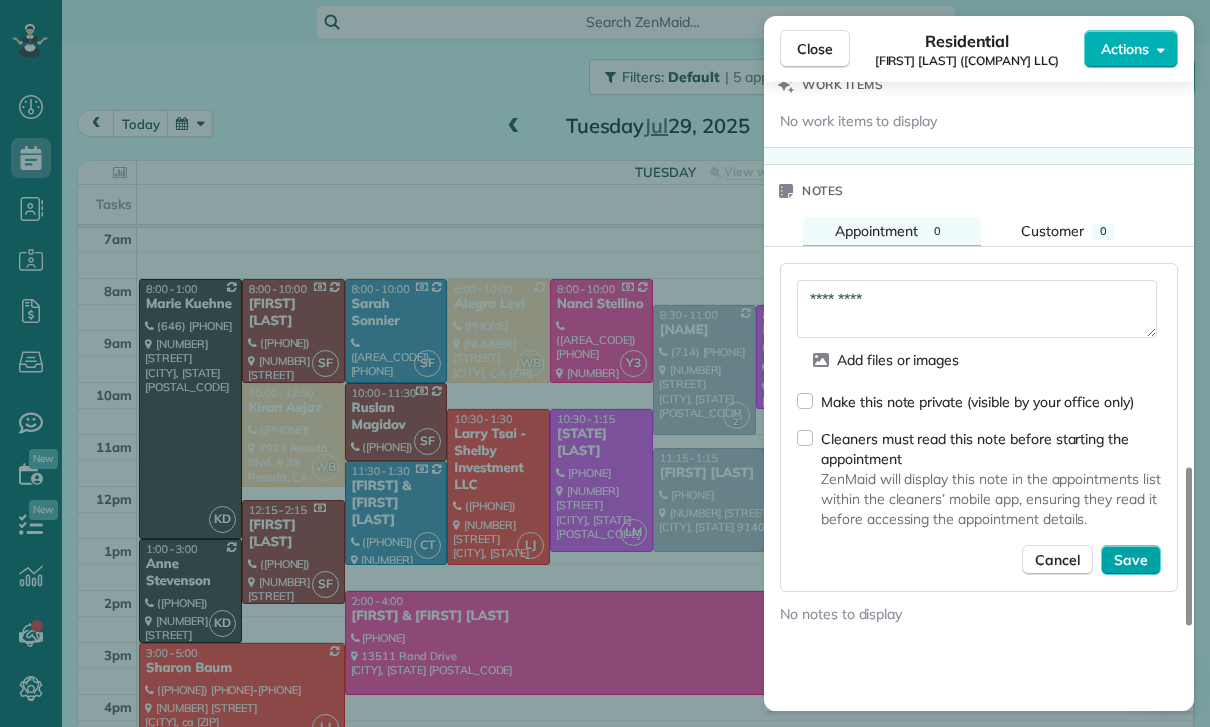 type on "*********" 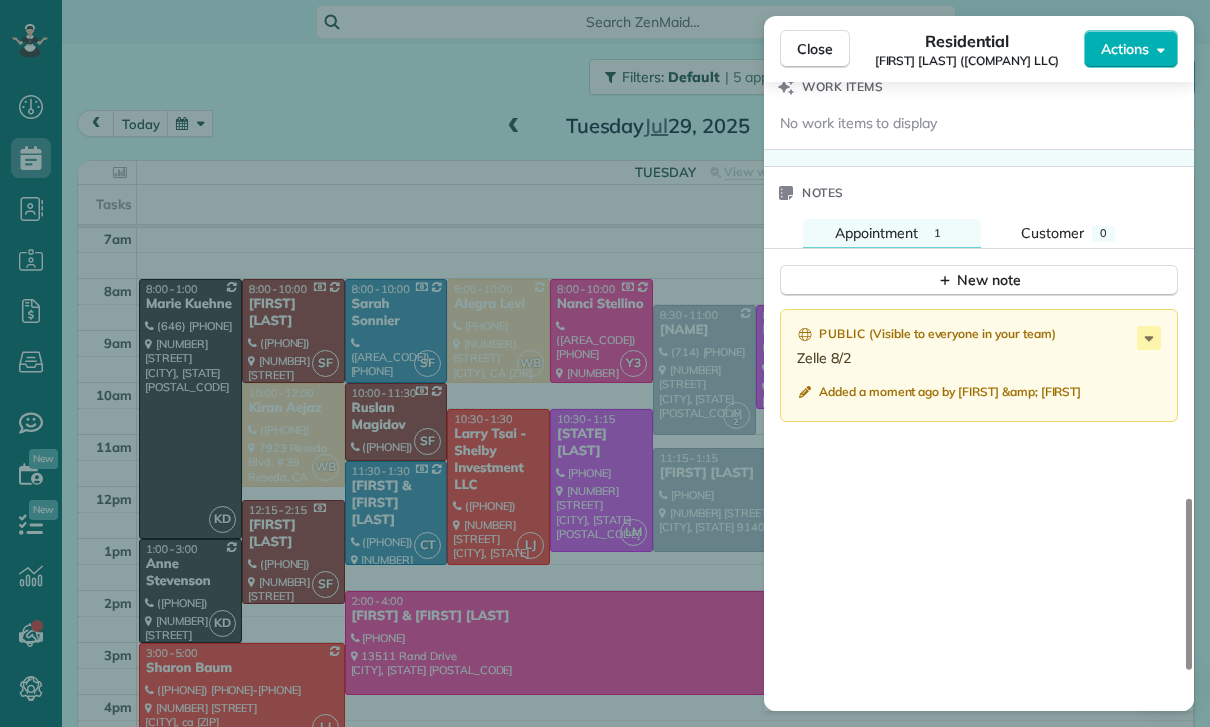 click on "Close Residential Larry Tsai (Shelby Investment LLC) Actions Status Confirmed Larry Tsai (Shelby Investment LLC) · Open profile MOBILE (424) 387-7257 Copy lashelbyinverstments@gmail.com Copy larry89803@gmail.com Copy View Details Residential Tuesday, July 29, 2025 ( last week ) 10:30 AM 1:30 PM 3 hours and 0 minutes One time 323 North Fenimore Avenue Azuza CA 91702 Service was not rated yet Cleaners Time in and out Assign Invite Team Luisa Cleaners Luisa   Juarez 10:30 AM 1:30 PM Checklist Try Now Keep this appointment up to your standards. Stay on top of every detail, keep your cleaners organised, and your client happy. Assign a checklist Watch a 5 min demo Billing Billing actions Service Service Price (1x $390.00) $390.00 Add an item Overcharge $0.00 Discount $0.00 Coupon discount - Primary tax - Secondary tax - Total appointment price $390.00 Tips collected $0.00 Paid Total including tip $390.00 INVOICE #760 View invoice $390.00 Paid $390.00 Sent Due on Aug 26 Appointment custom fields Key # - Work items" at bounding box center (605, 363) 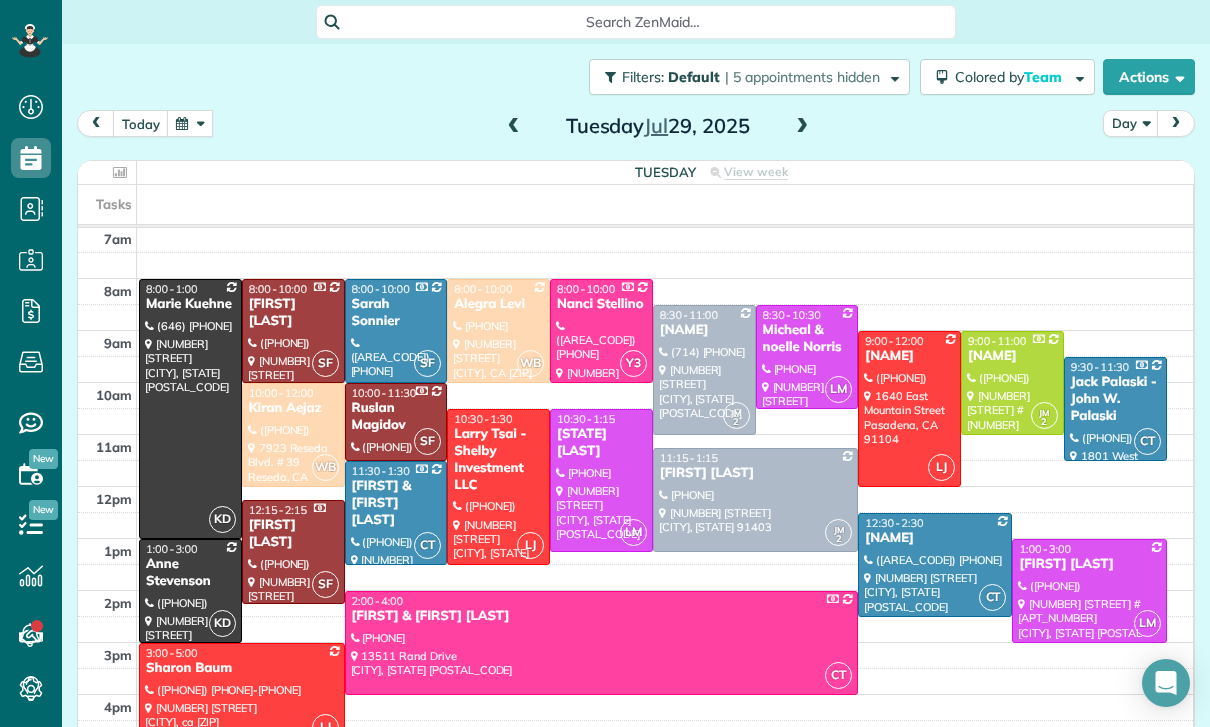 click at bounding box center [190, 123] 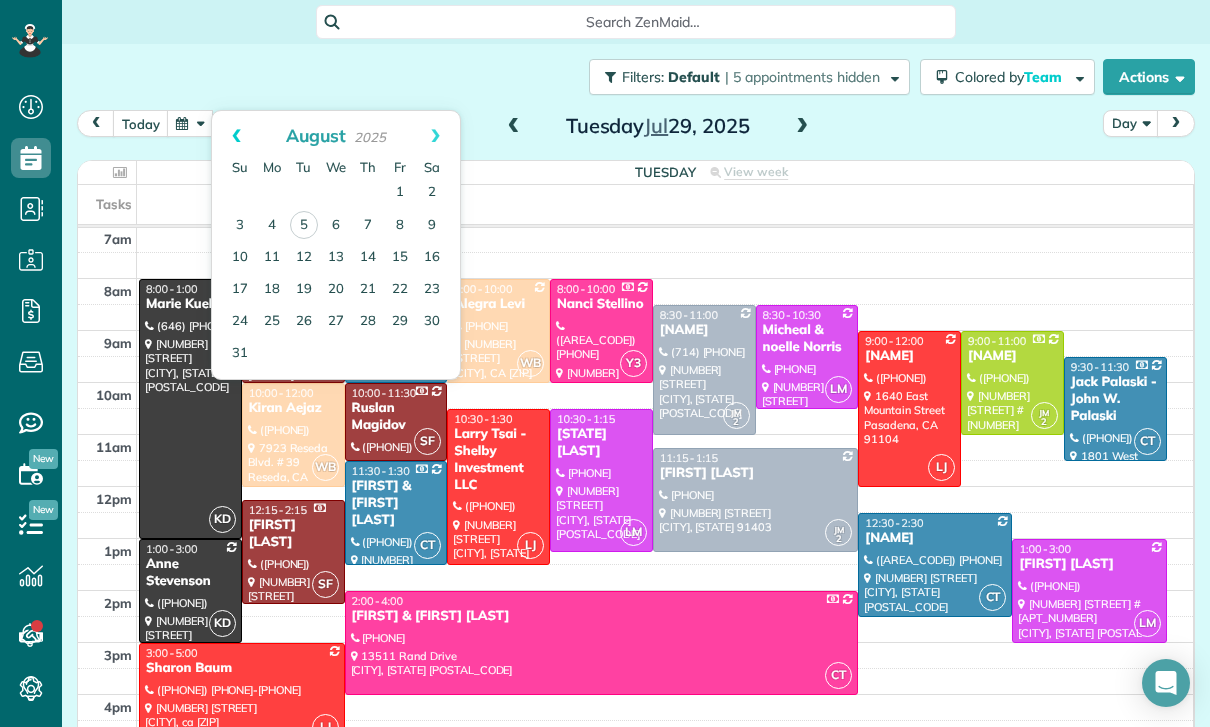 click on "Prev" at bounding box center [236, 136] 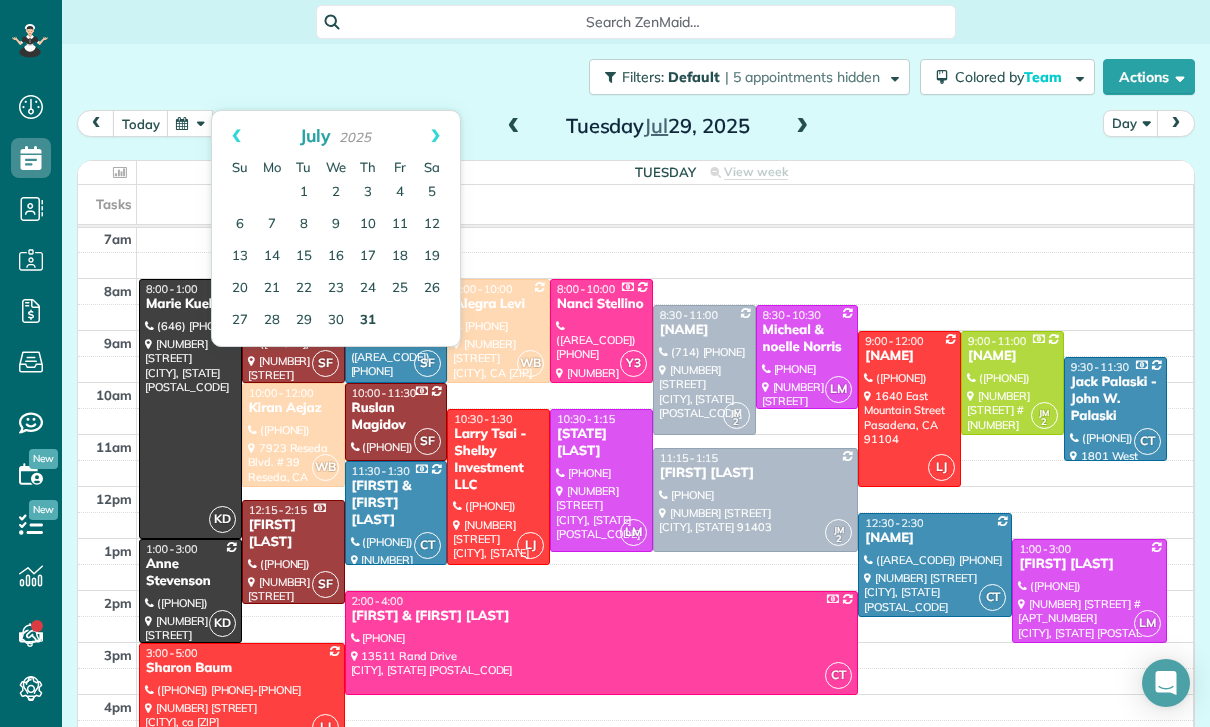 click on "31" at bounding box center (368, 321) 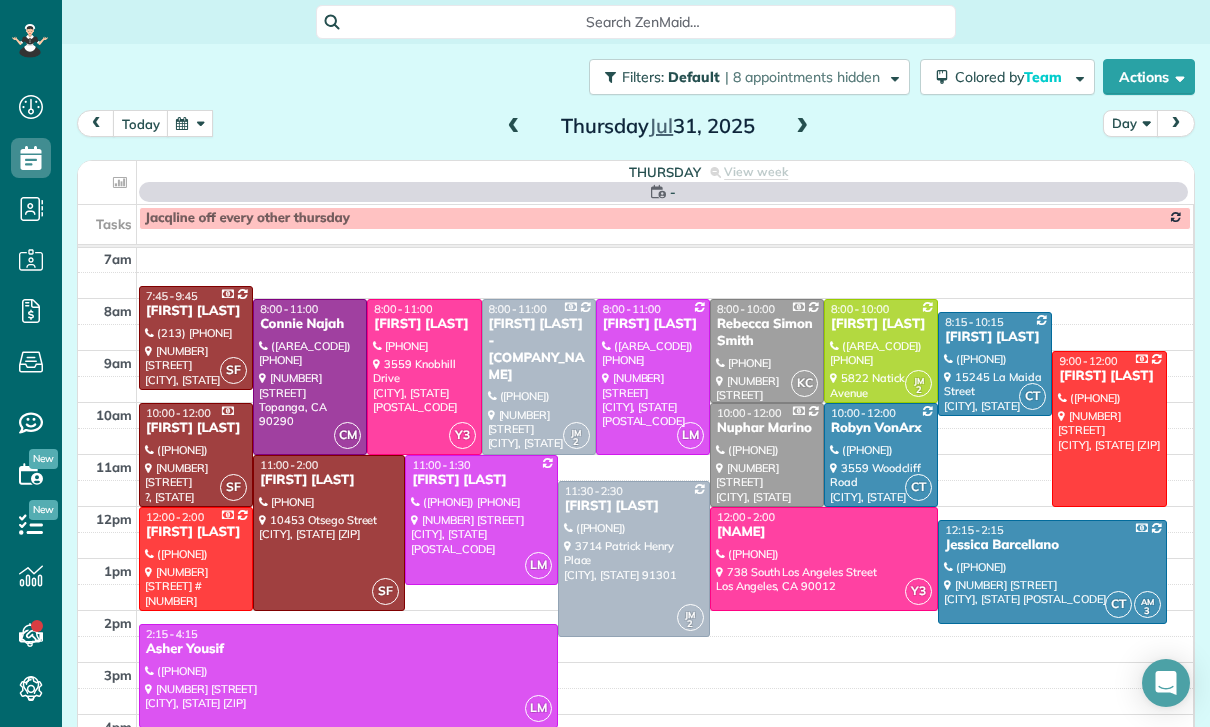 scroll, scrollTop: 157, scrollLeft: 0, axis: vertical 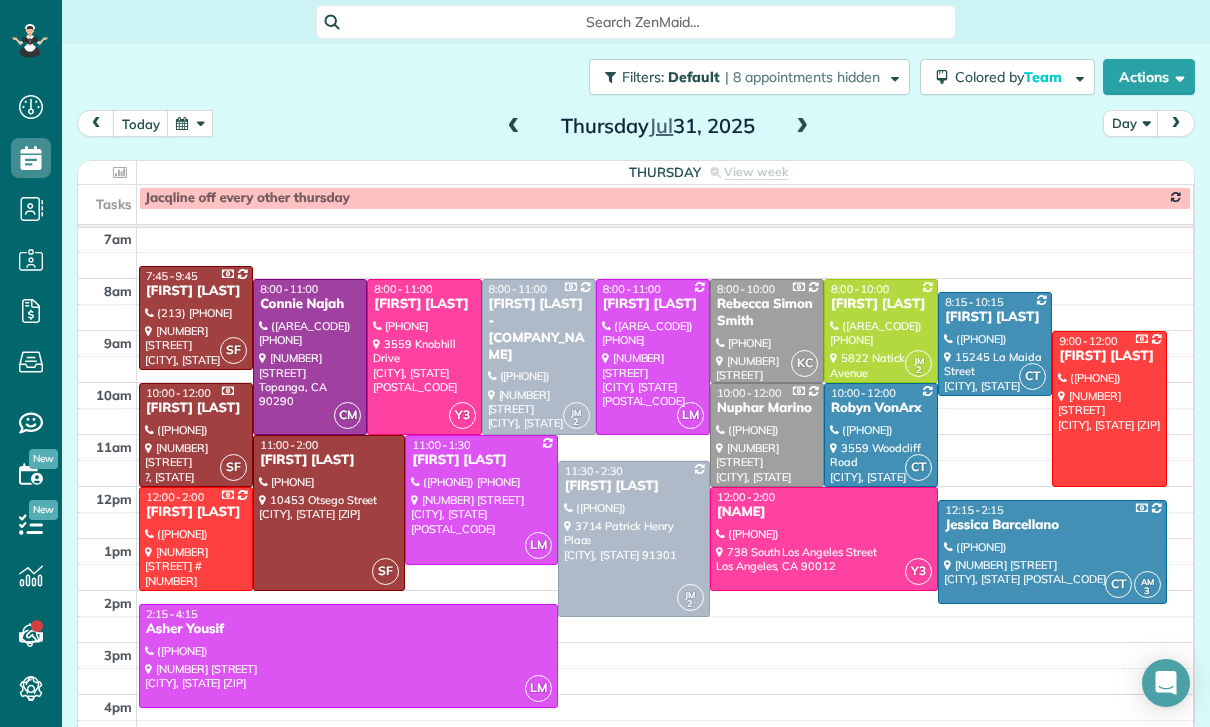 click at bounding box center [653, 357] 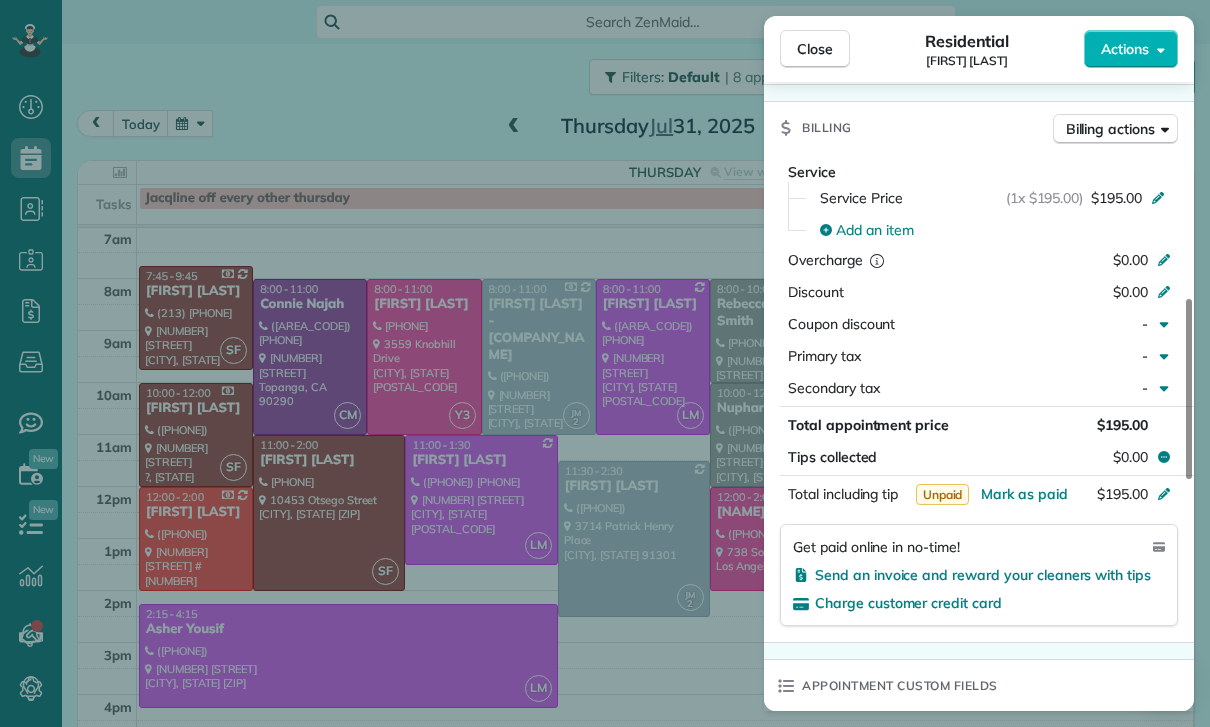 scroll, scrollTop: 917, scrollLeft: 0, axis: vertical 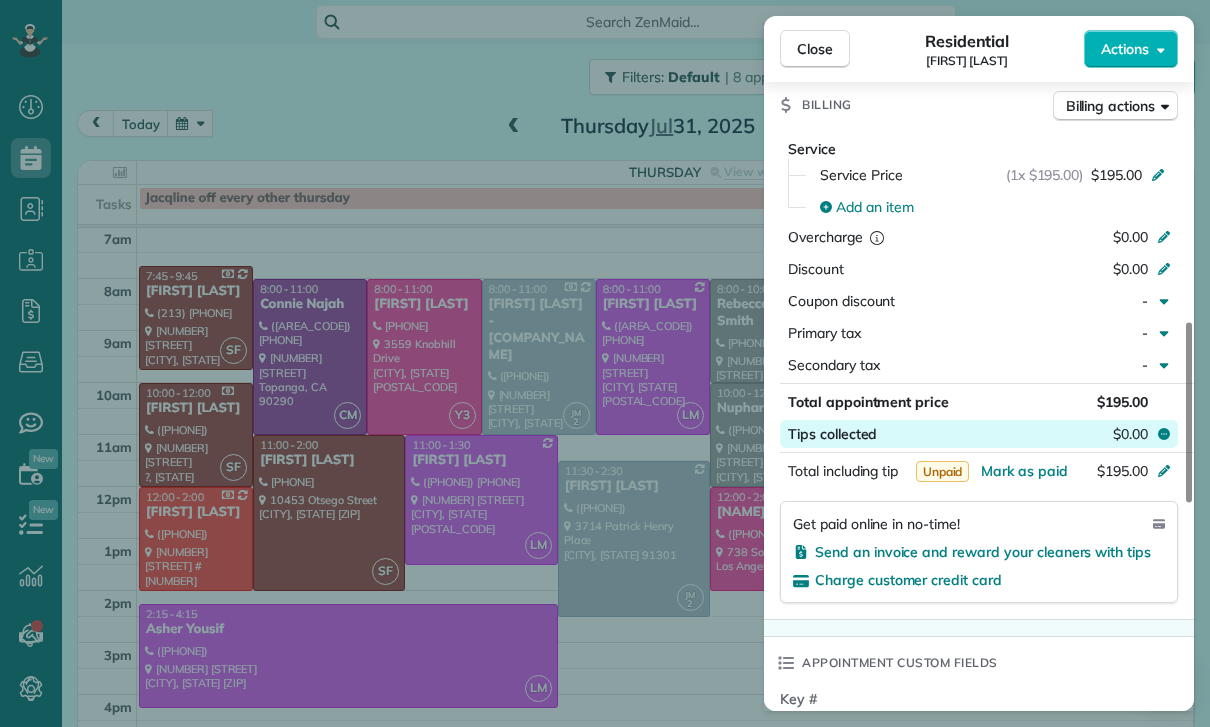 click on "Tips collected $0.00" at bounding box center (979, 434) 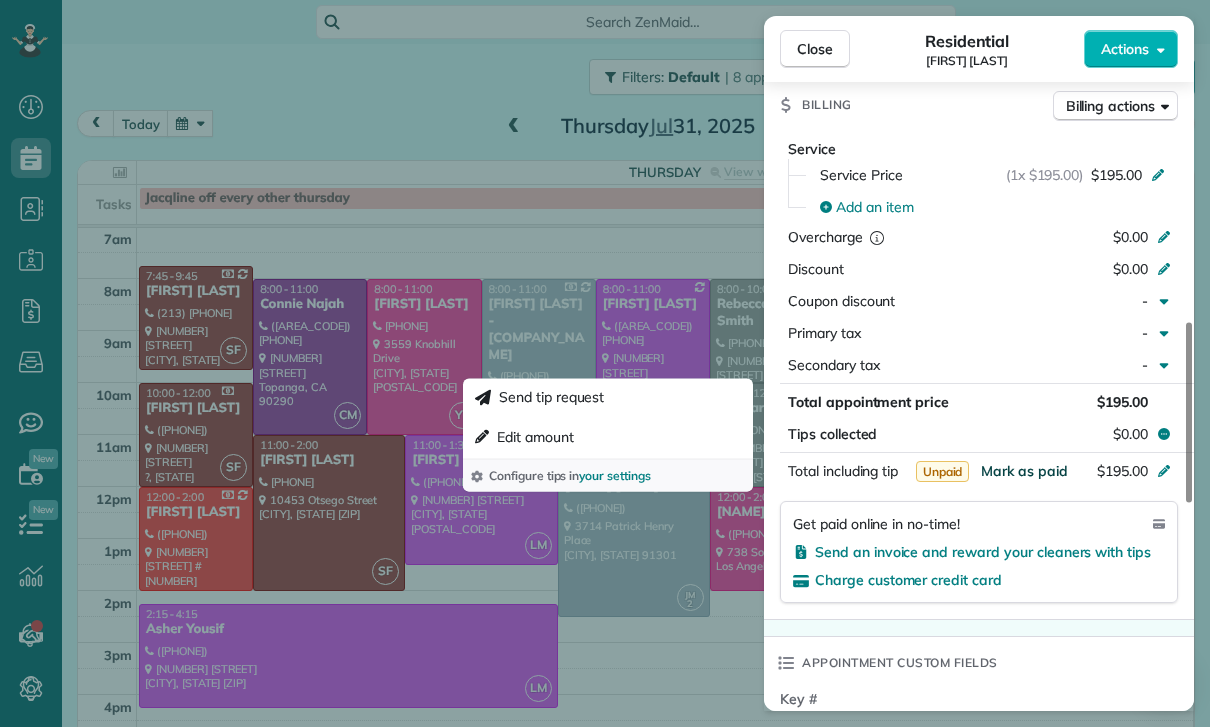 click on "Mark as paid" at bounding box center (1024, 471) 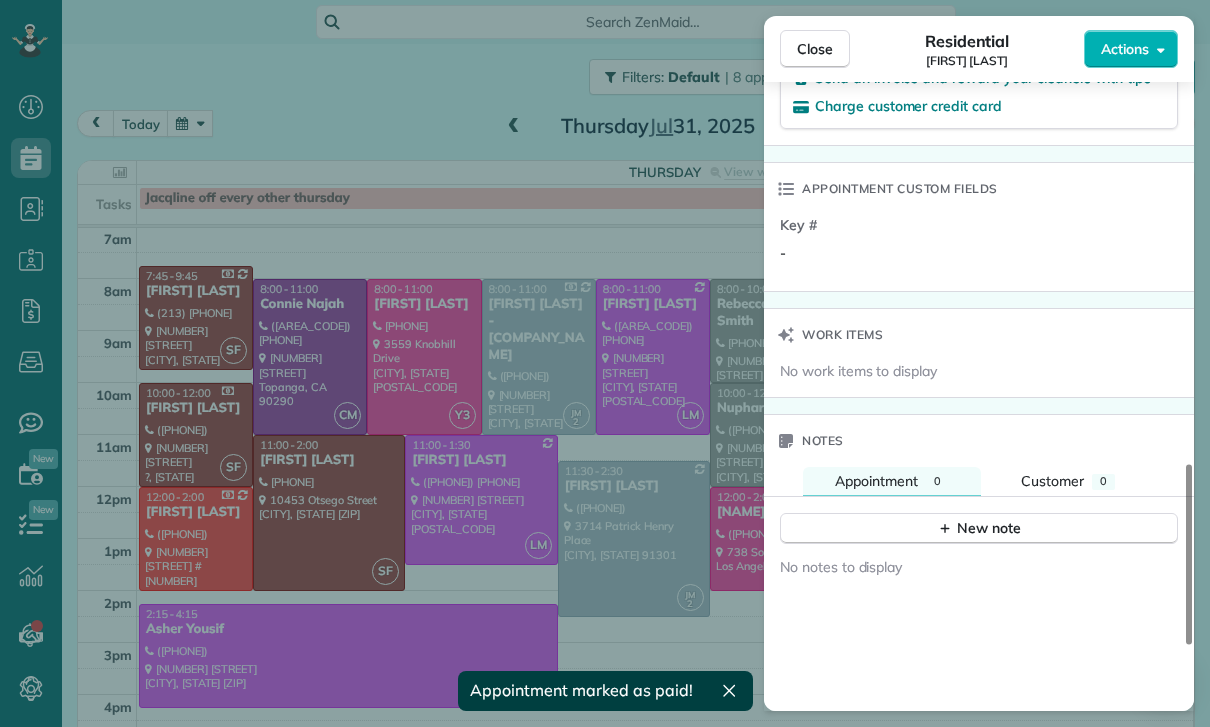 scroll, scrollTop: 1472, scrollLeft: 0, axis: vertical 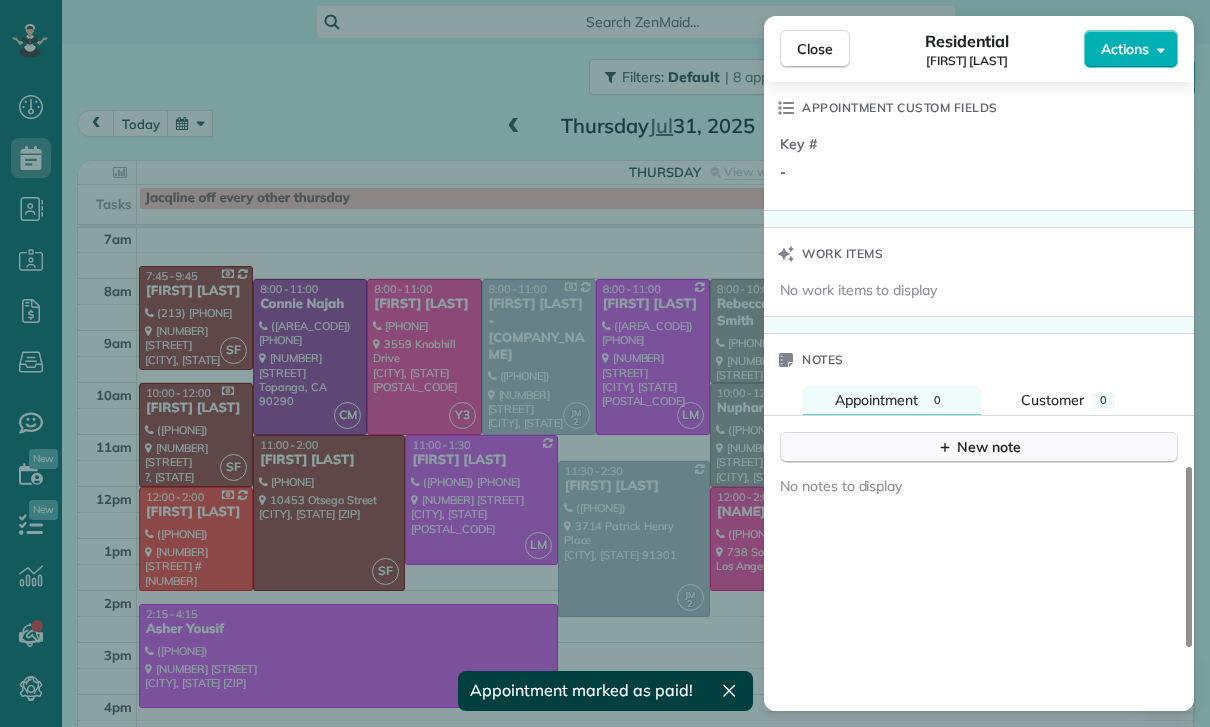 click 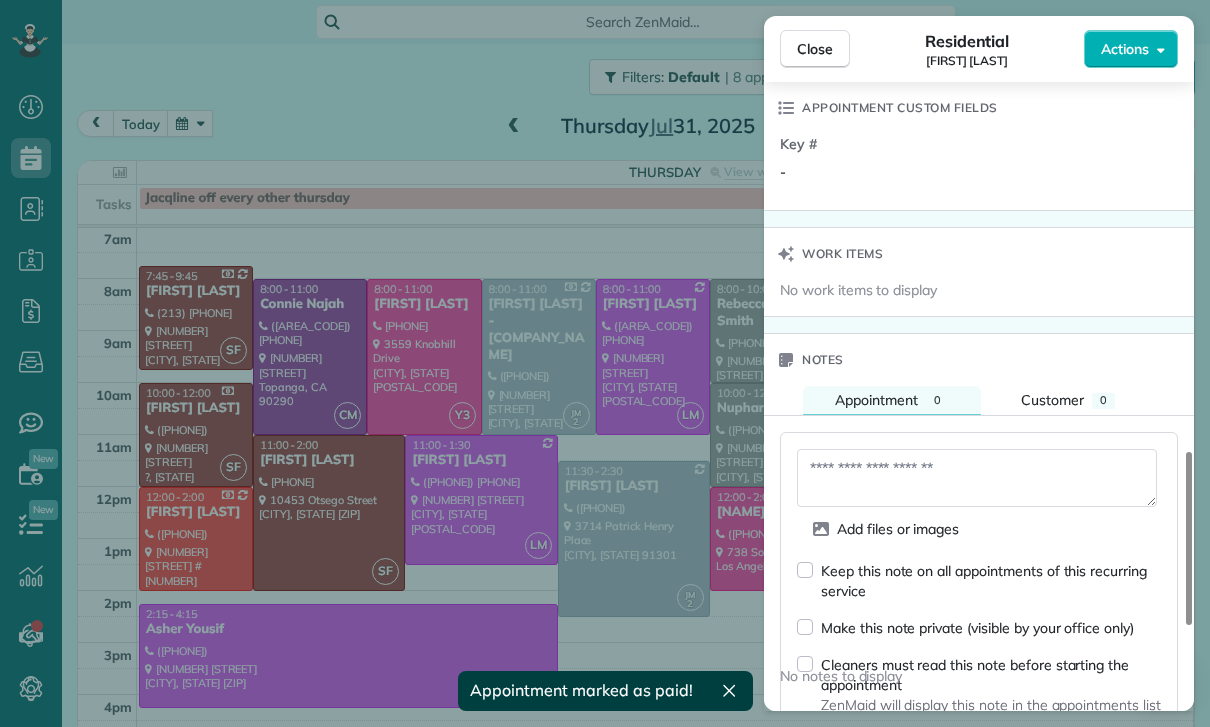 click at bounding box center (977, 478) 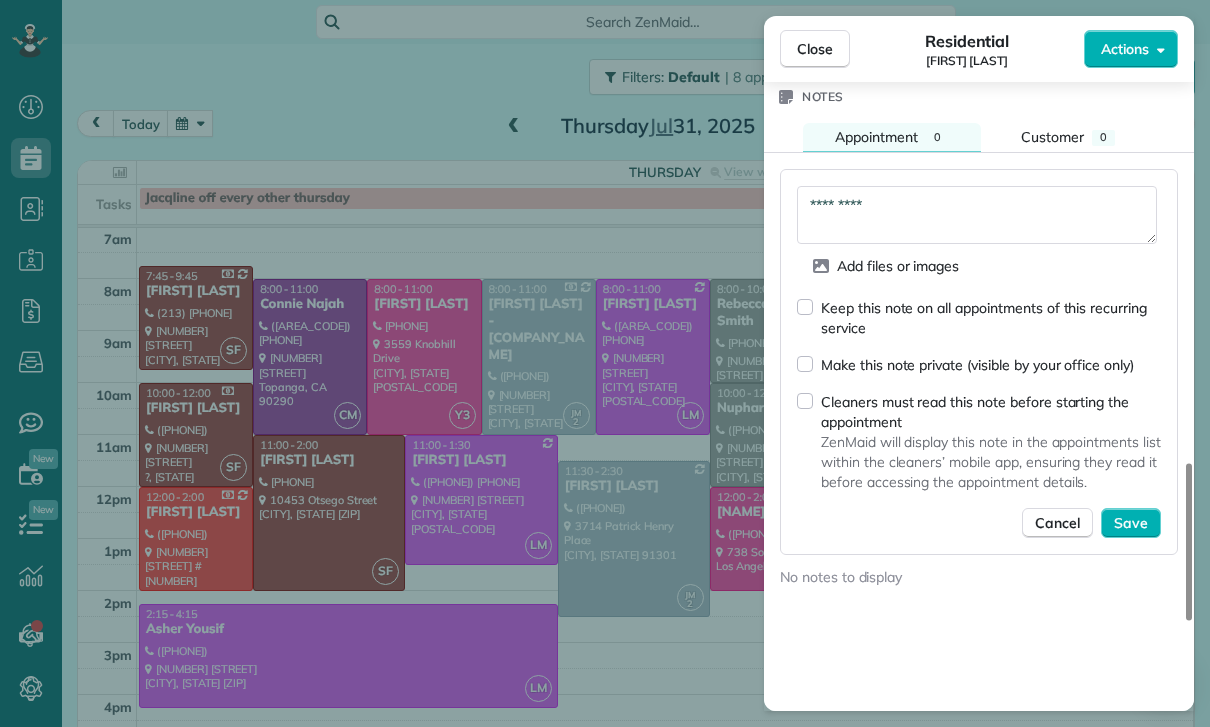 scroll, scrollTop: 1734, scrollLeft: 0, axis: vertical 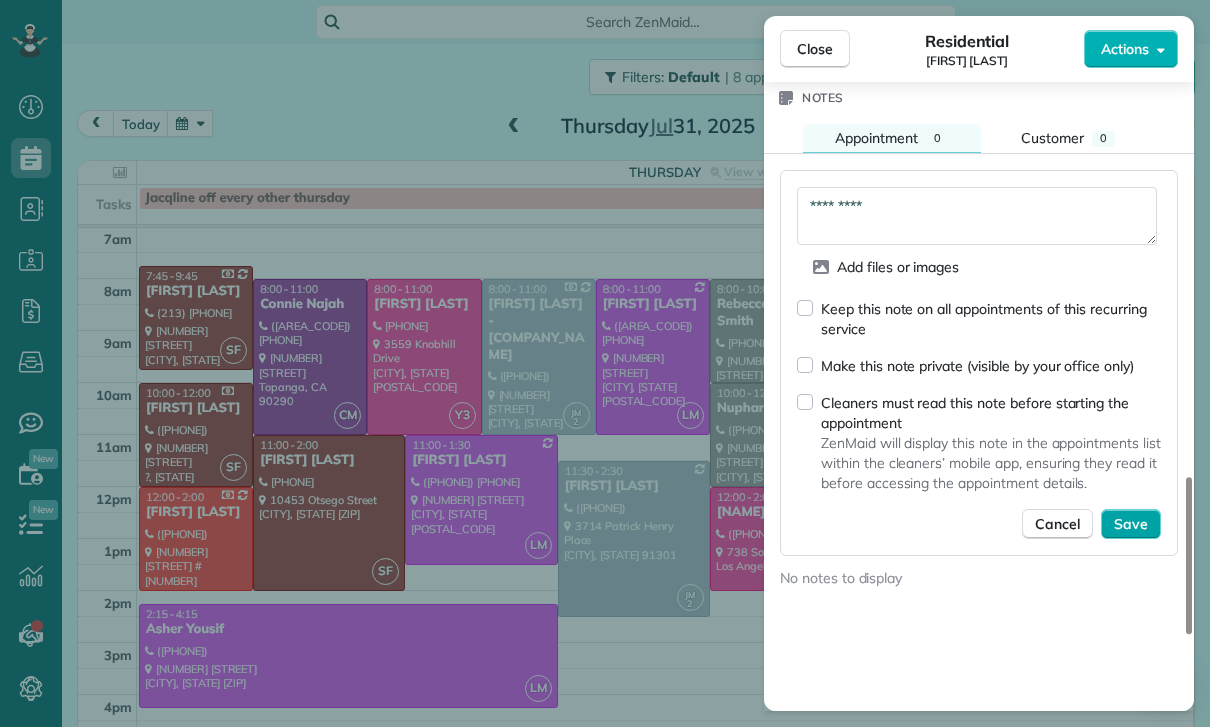 type on "*********" 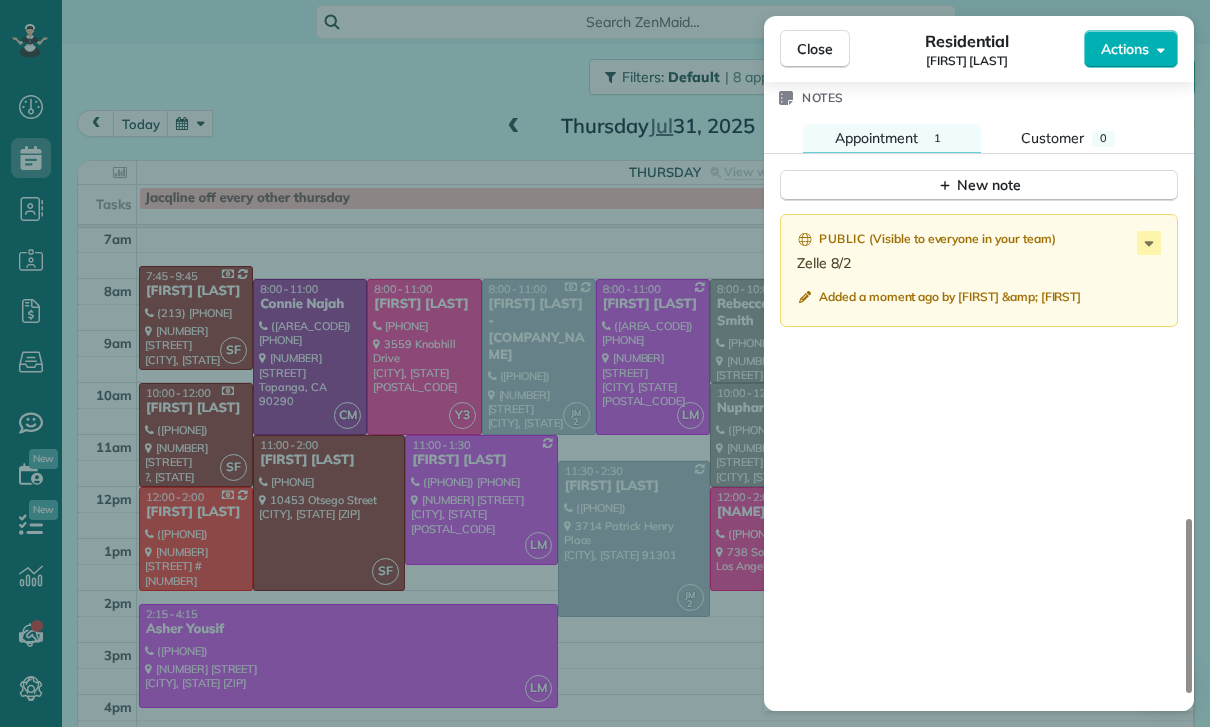 click on "Close Residential Erin Oremland Actions Status Confirmed Erin Oremland · Open profile MOBILE (310) 666-5838 Copy No email on record Add email View Details Residential Thursday, July 31, 2025 ( 5 days ago ) 8:00 AM 11:00 AM 3 hours and 0 minutes Repeats weekly Edit recurring service Previous (Jul 17) Next (Aug 07) 3546 Loadstone Drive Sherman oaks CA 91403 Service was not rated yet Cleaners Time in and out Assign Invite Team Leslie Miranda Cleaners Leslie Mirnada   8:00 AM 11:00 AM Checklist Try Now Keep this appointment up to your standards. Stay on top of every detail, keep your cleaners organised, and your client happy. Assign a checklist Watch a 5 min demo Billing Billing actions Service Service Price (1x $195.00) $195.00 Add an item Overcharge $0.00 Discount $0.00 Coupon discount - Primary tax - Secondary tax - Total appointment price $195.00 Tips collected $0.00 Paid Total including tip $195.00 Get paid online in no-time! Send an invoice and reward your cleaners with tips Charge customer credit card - 1" at bounding box center [605, 363] 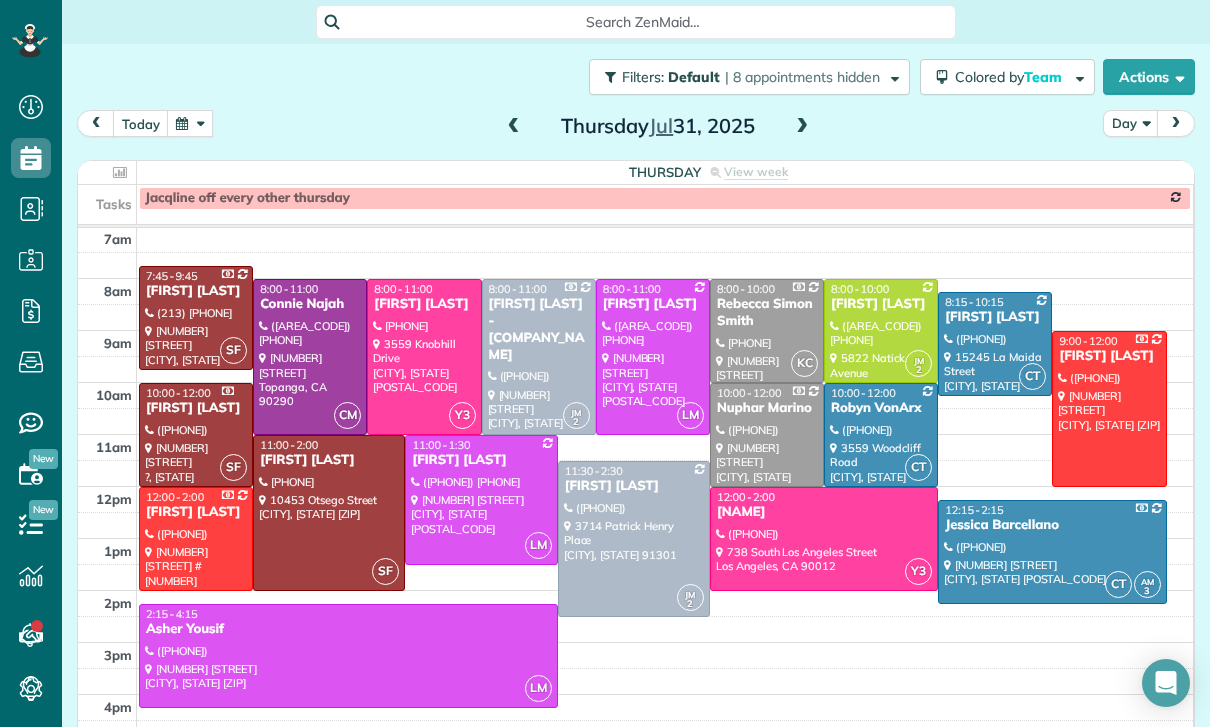 click at bounding box center (881, 435) 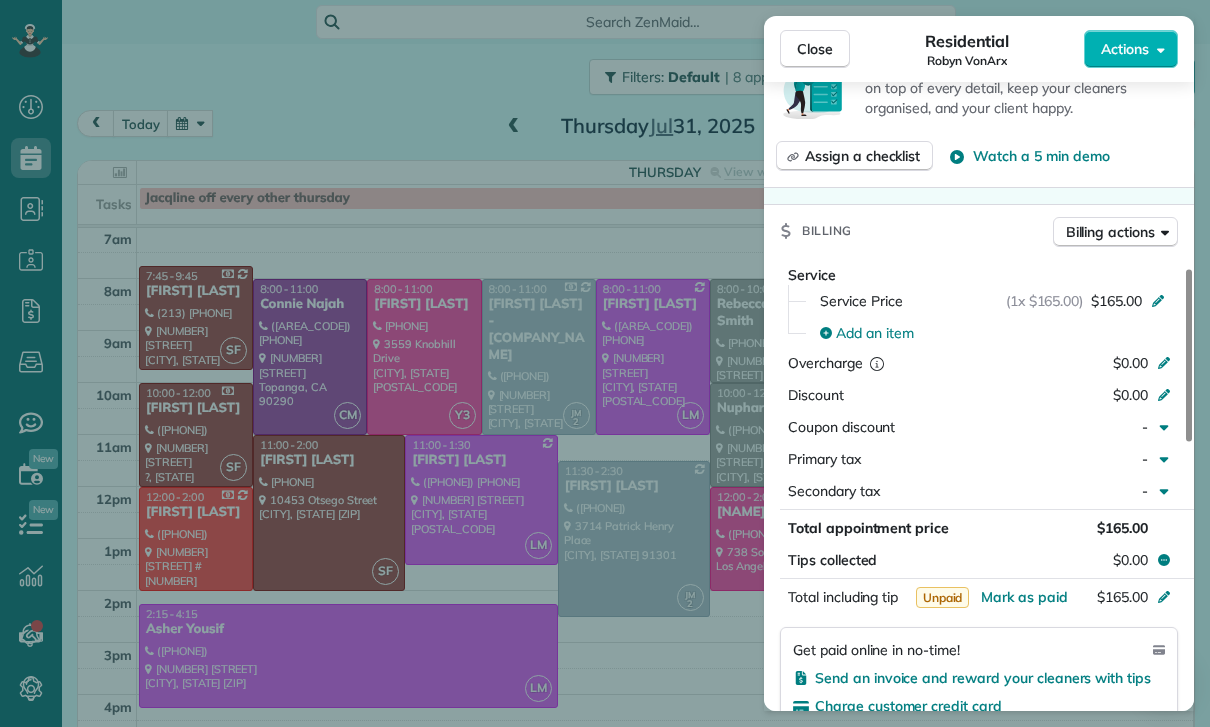 scroll, scrollTop: 933, scrollLeft: 0, axis: vertical 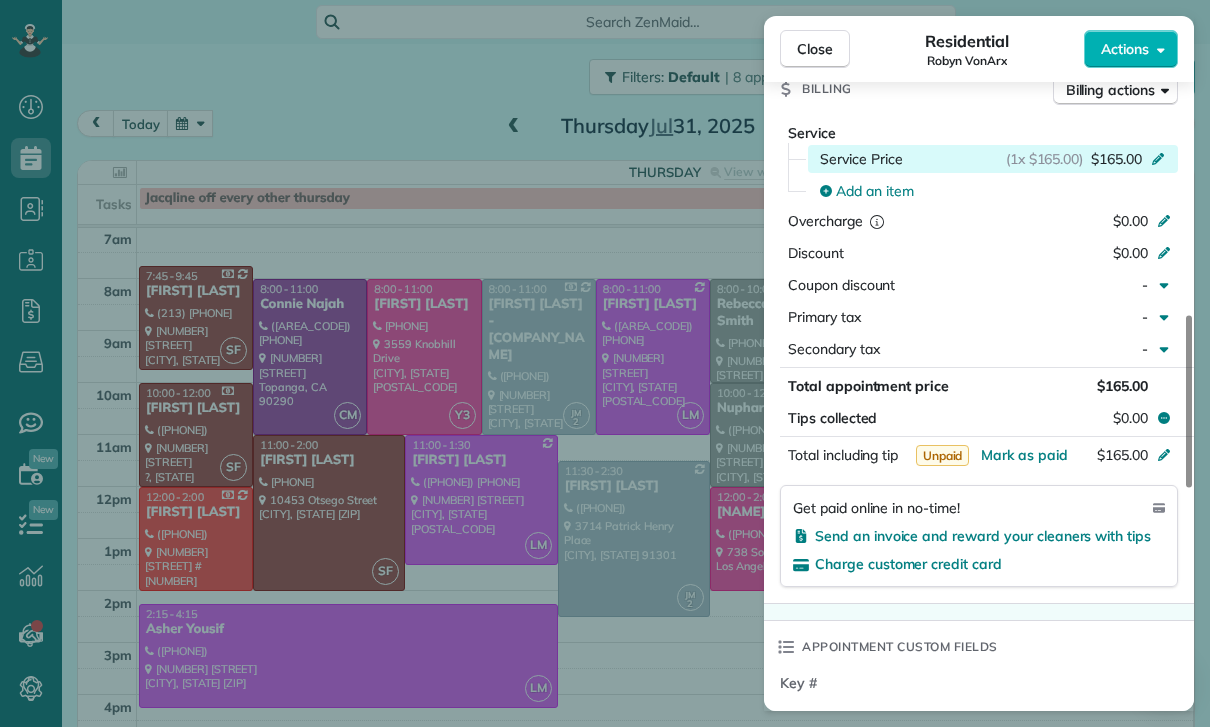 click on "Service Price" at bounding box center [861, 159] 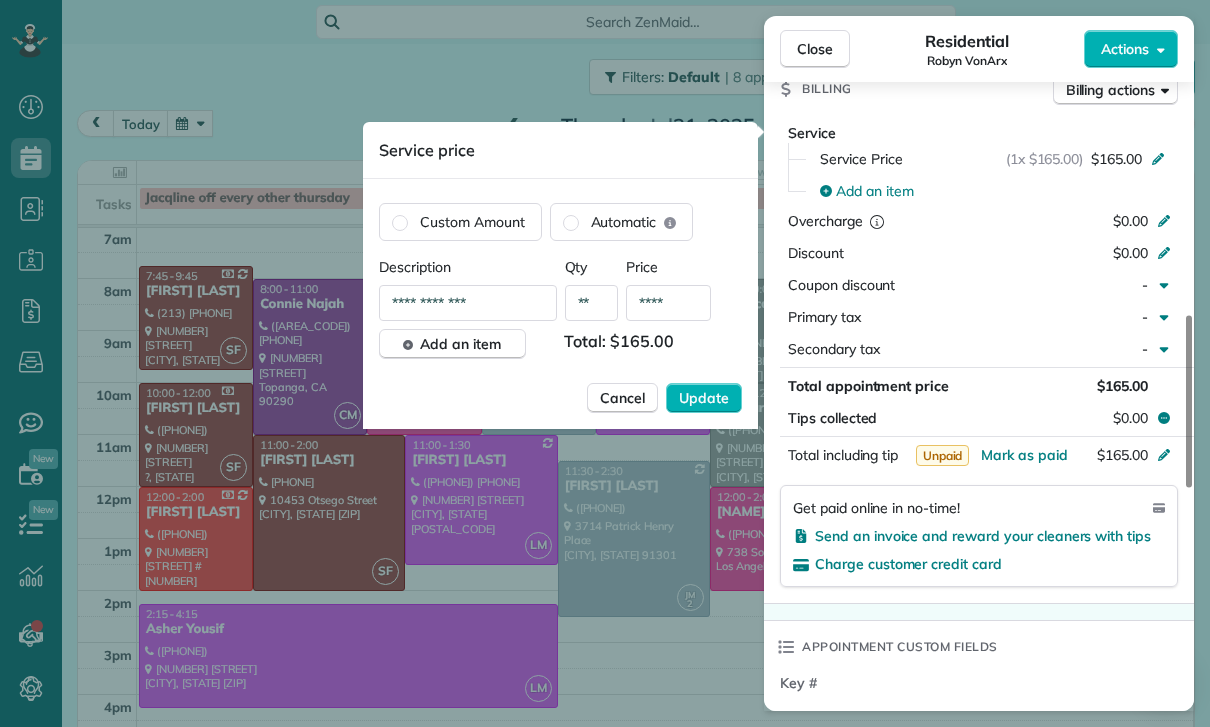 click on "****" at bounding box center [668, 303] 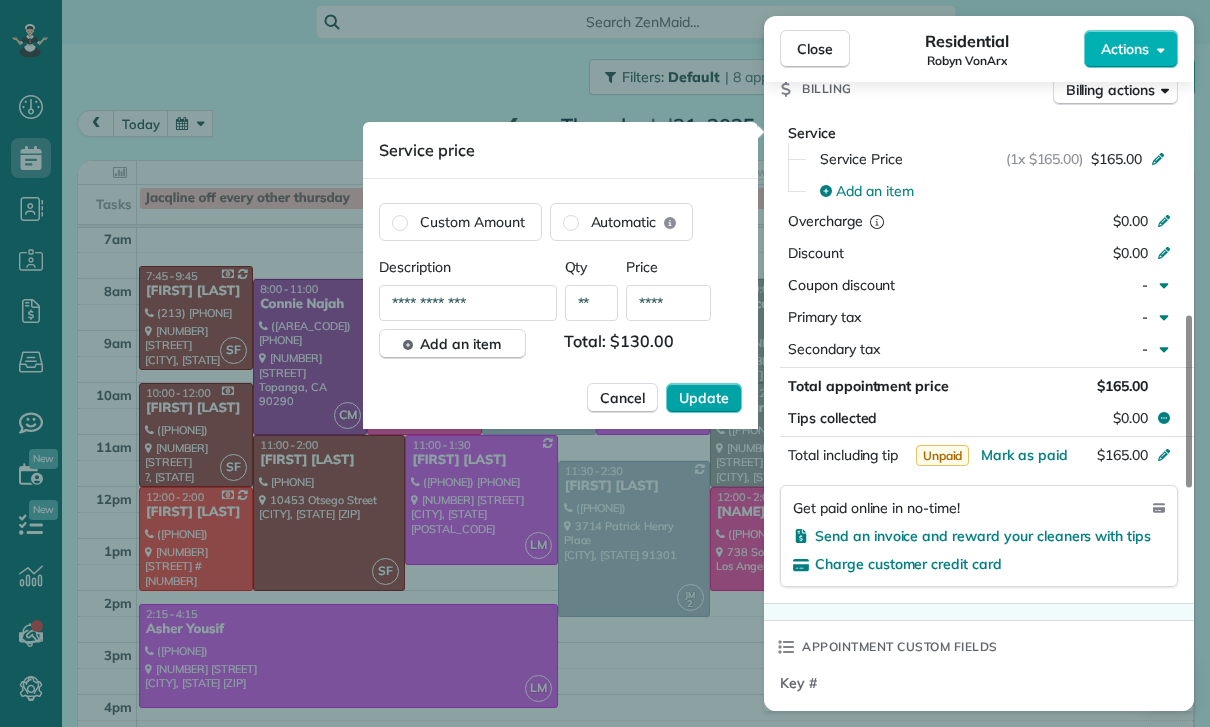 type on "****" 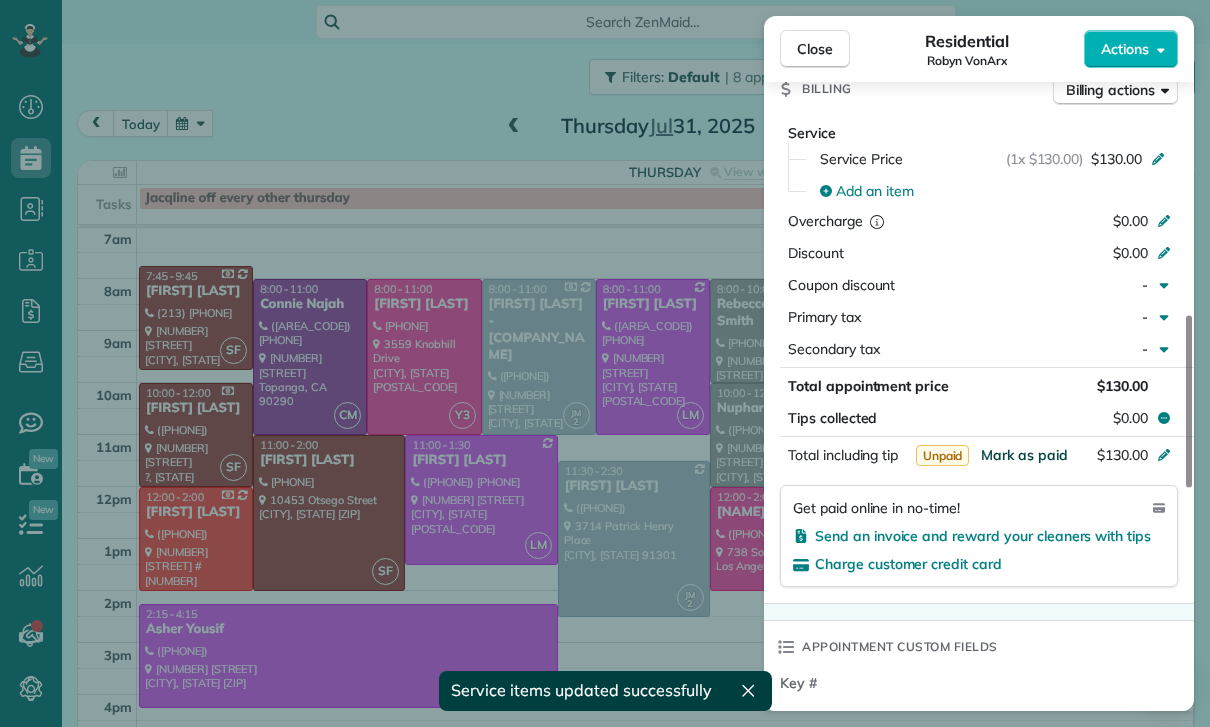click on "Mark as paid" at bounding box center (1024, 455) 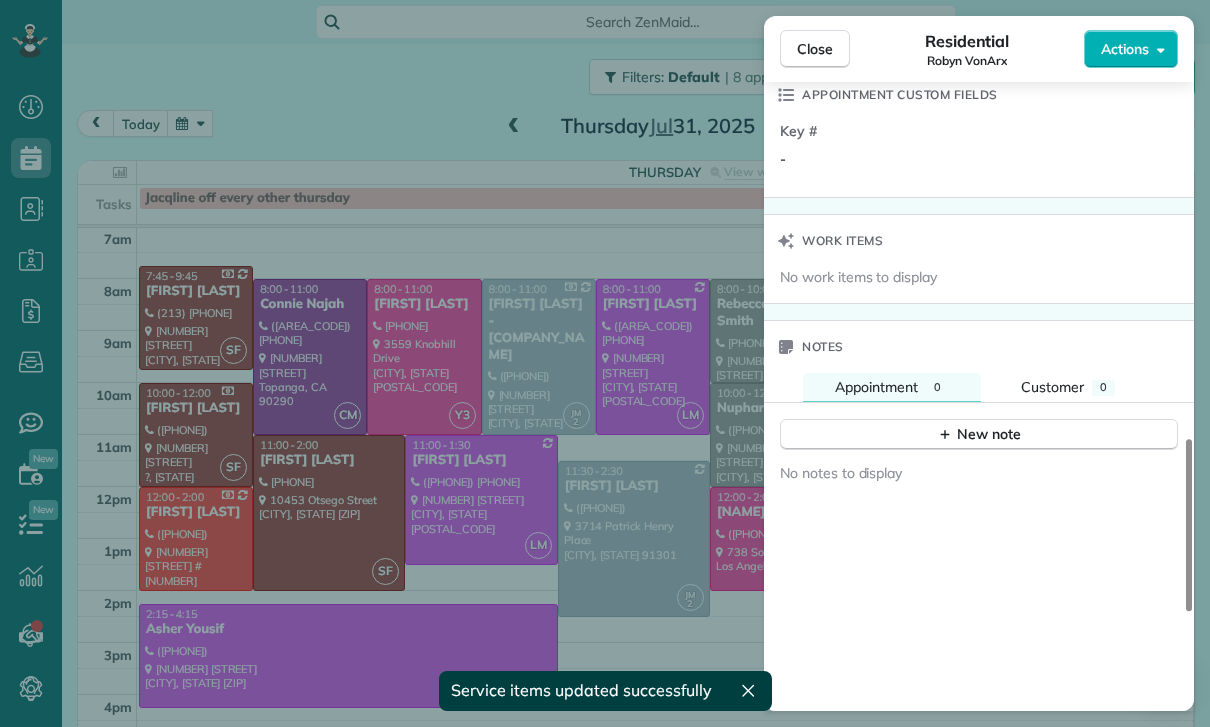 scroll, scrollTop: 1552, scrollLeft: 0, axis: vertical 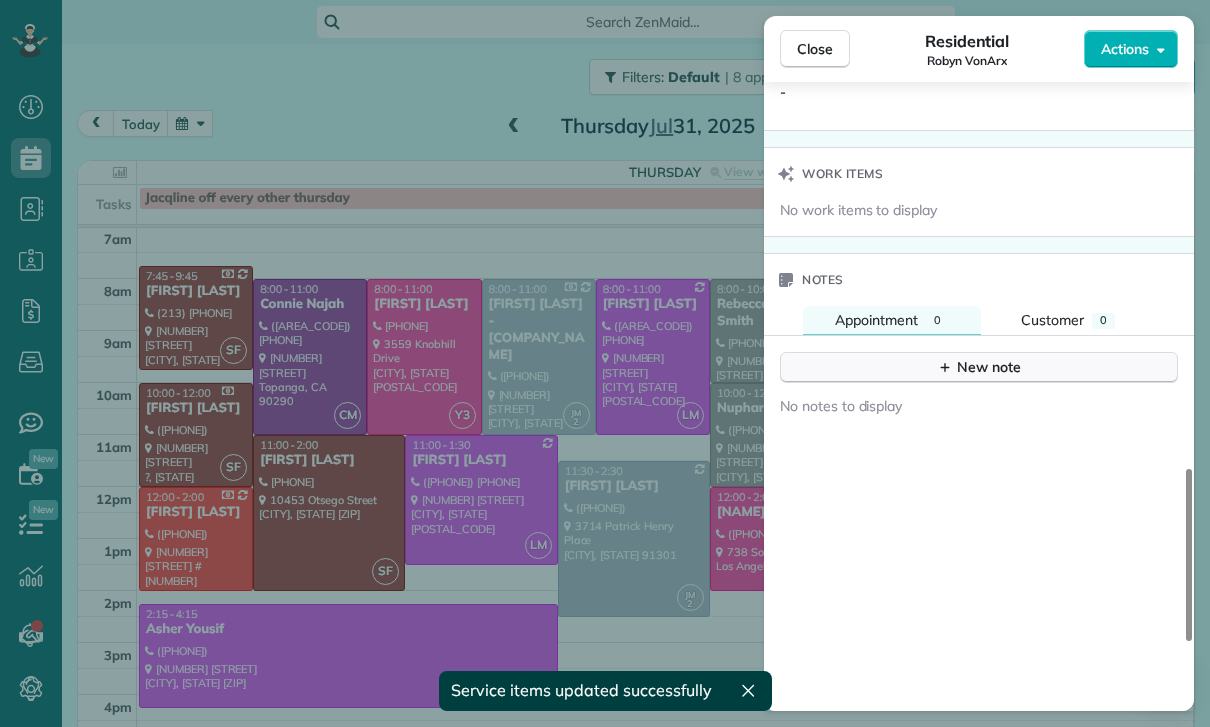 click on "New note" at bounding box center [979, 367] 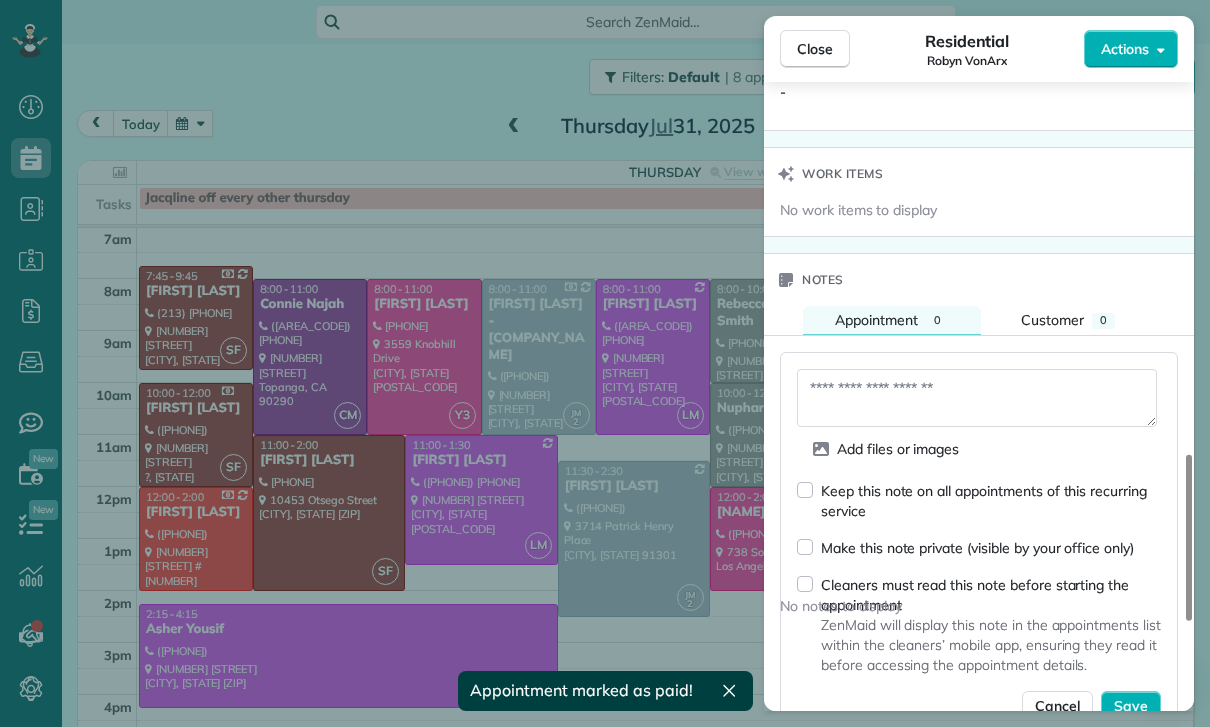 click at bounding box center (977, 398) 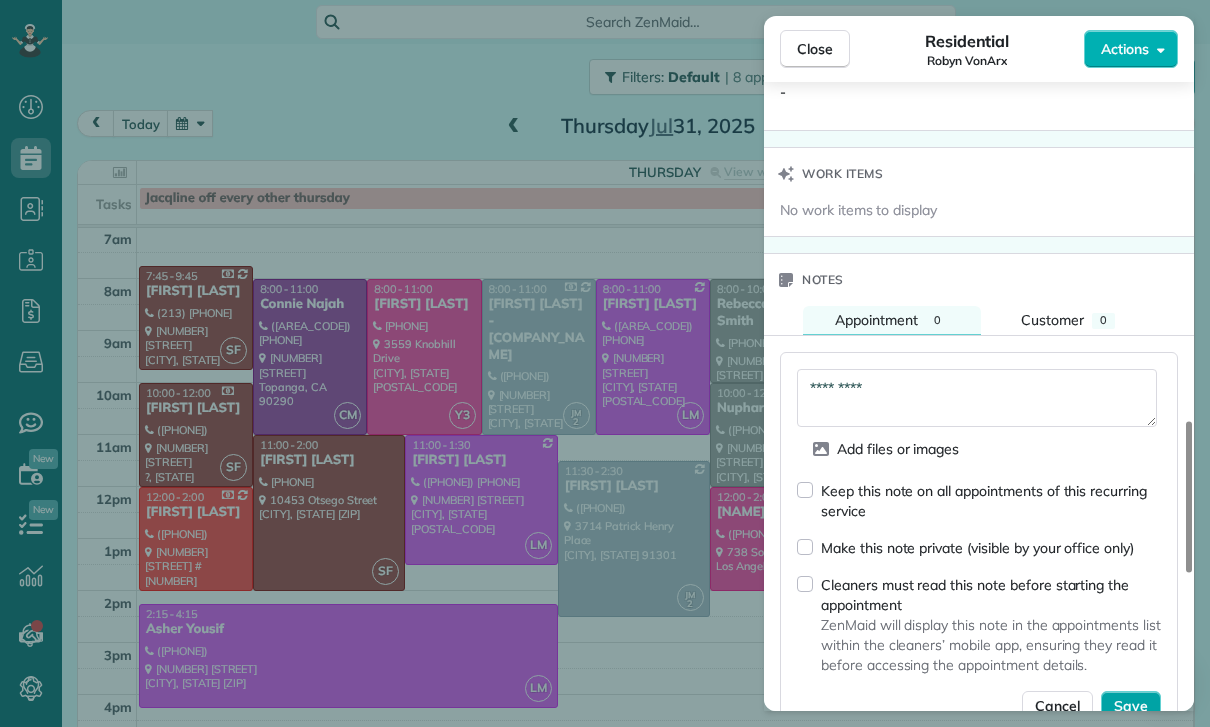 type on "*********" 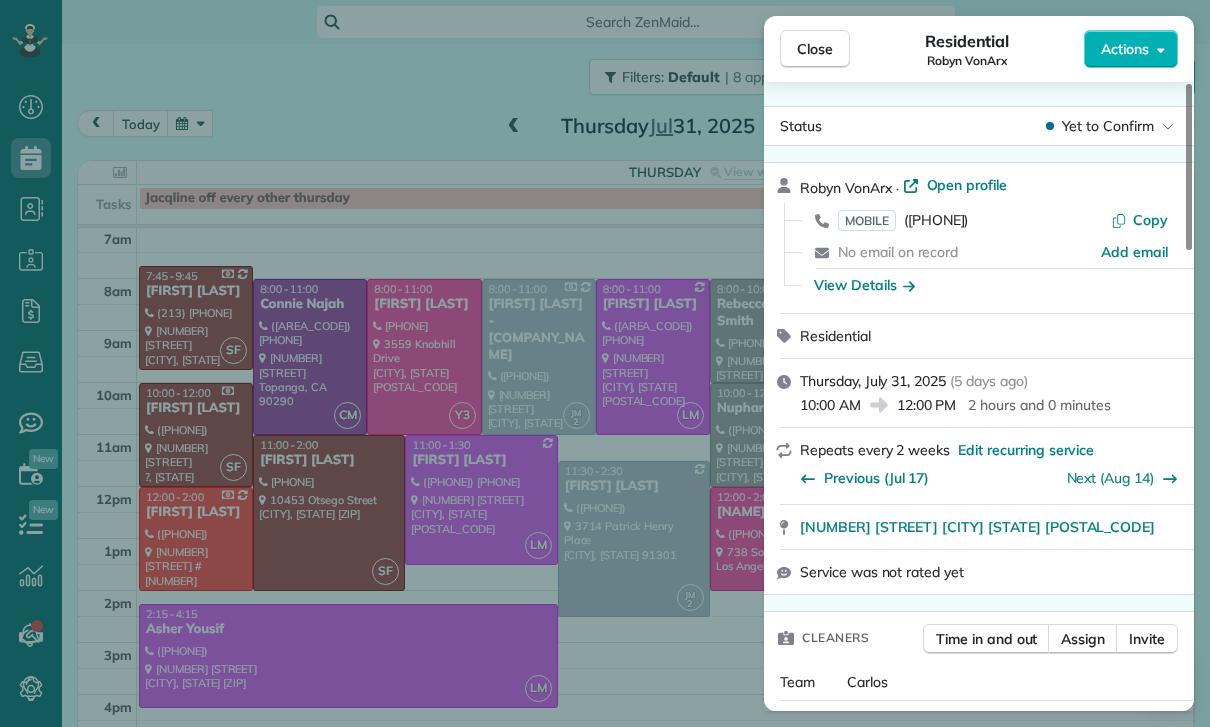 scroll, scrollTop: 0, scrollLeft: 0, axis: both 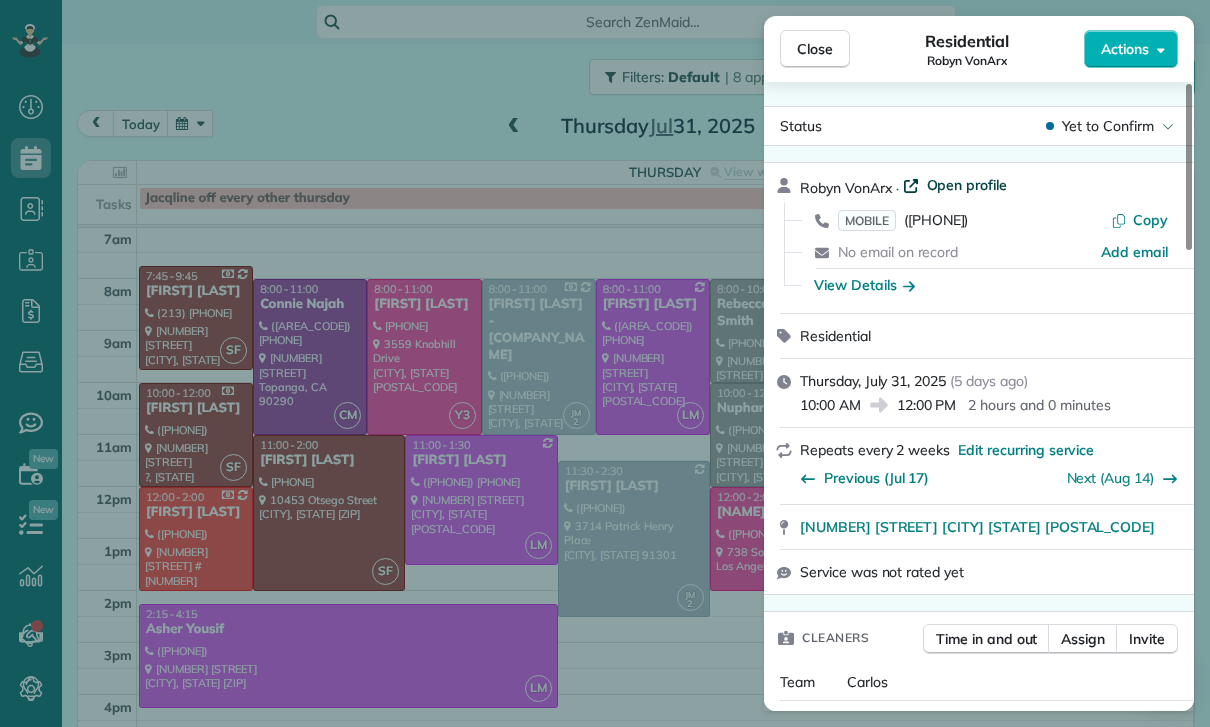 click on "Open profile" at bounding box center [967, 185] 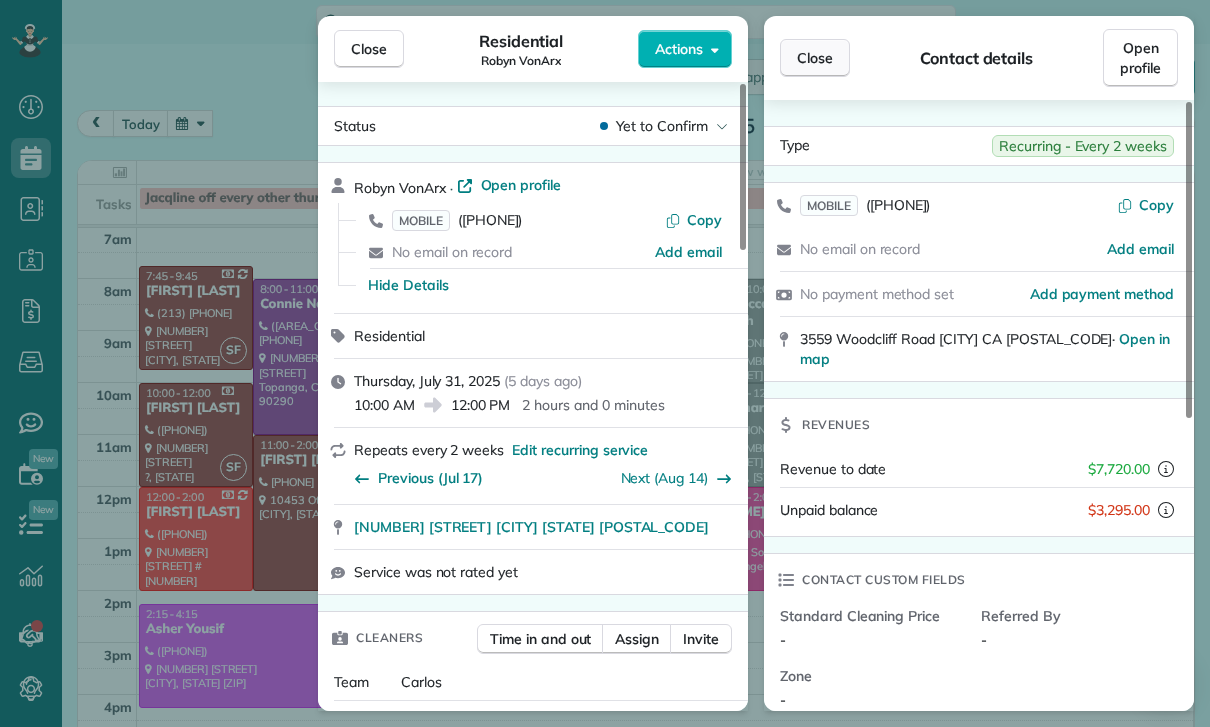 click on "Close" at bounding box center [815, 58] 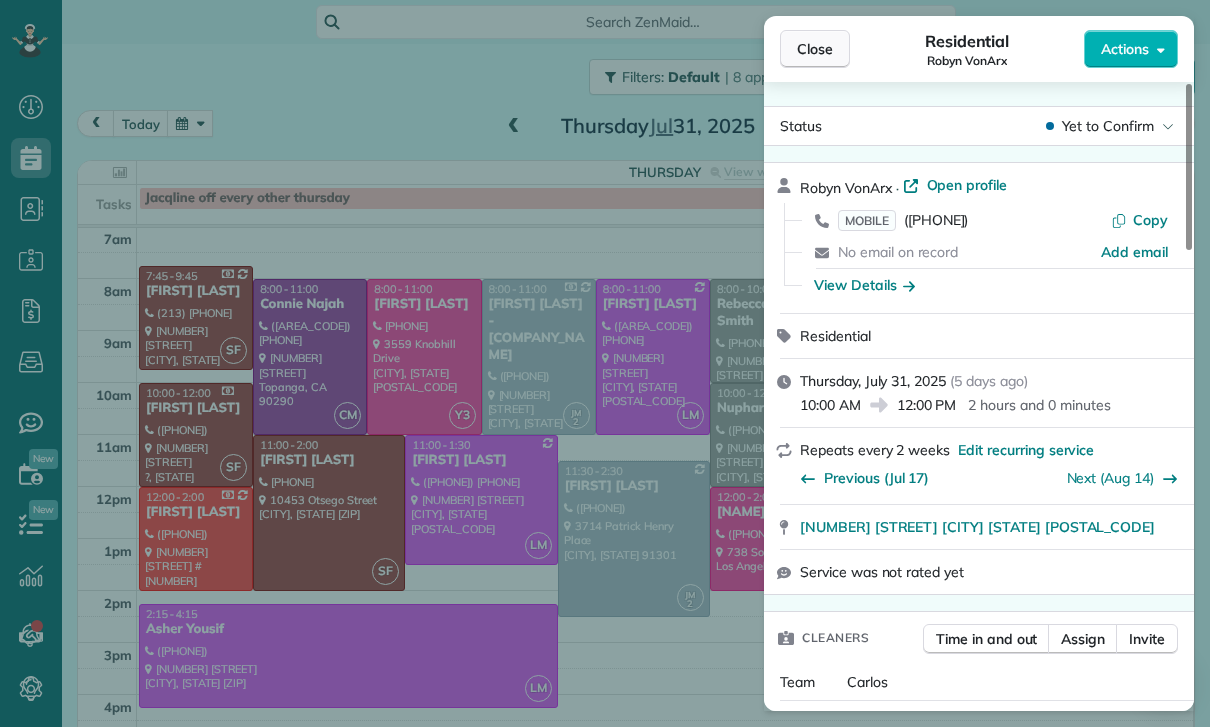 click on "Close" at bounding box center [815, 49] 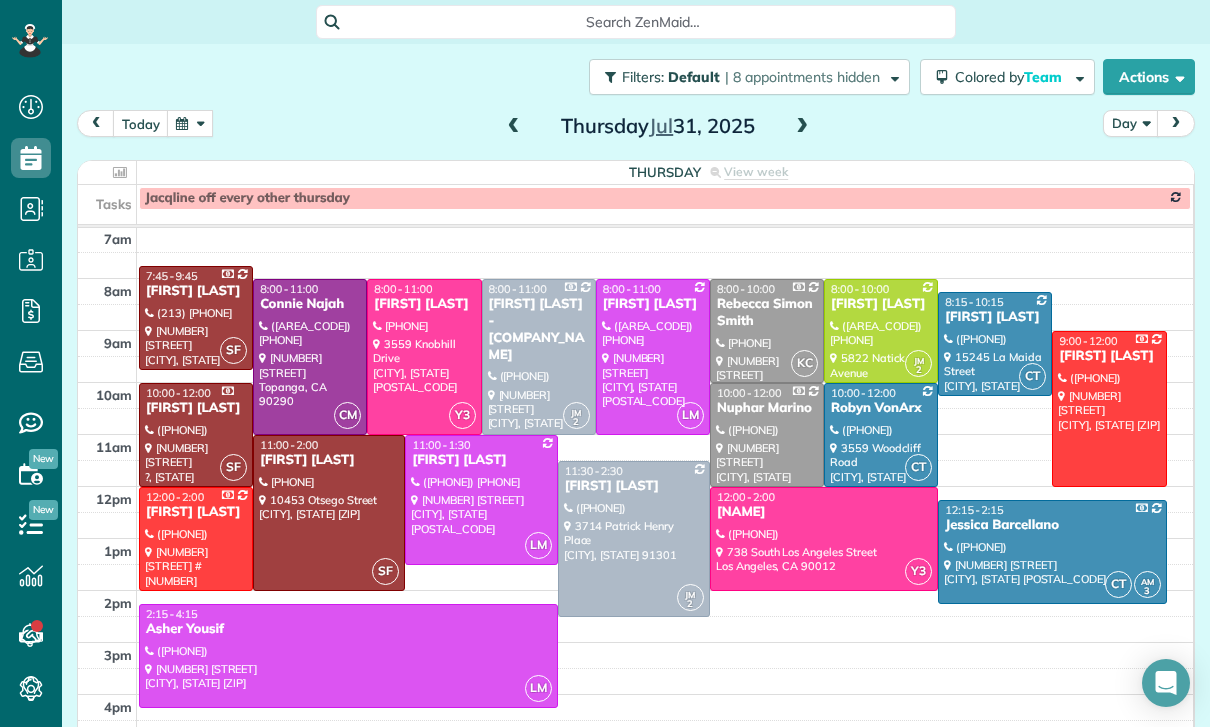 click at bounding box center (802, 127) 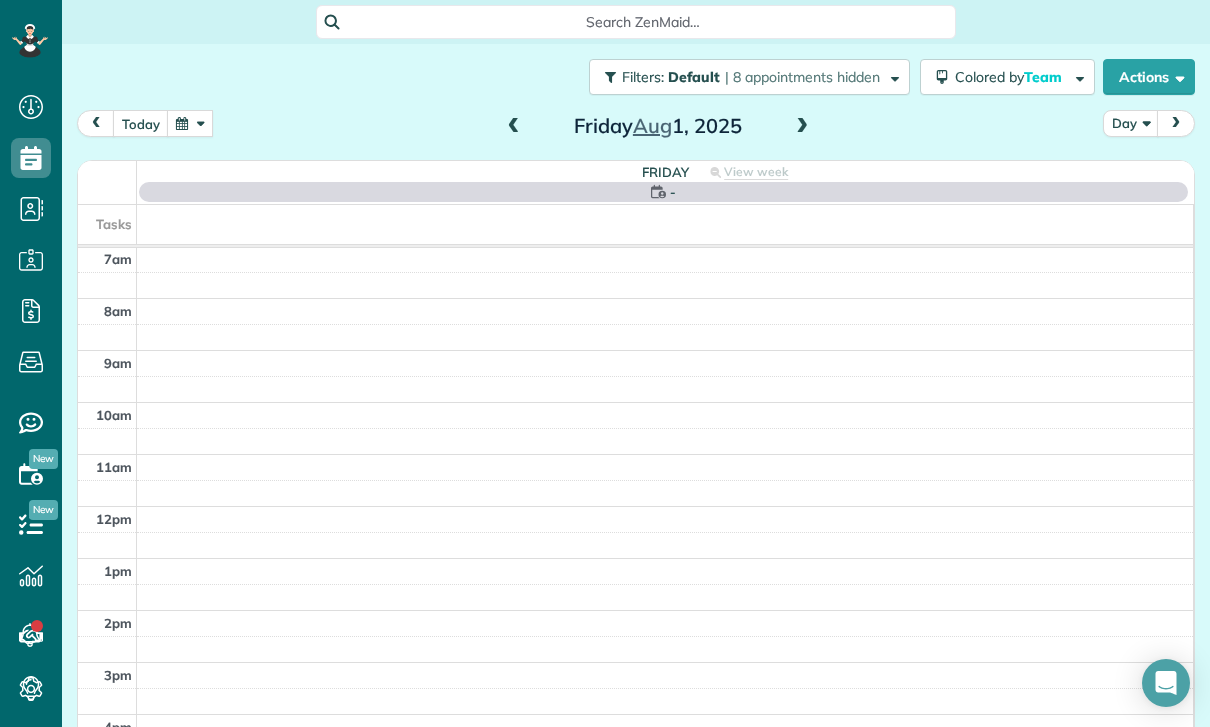 scroll, scrollTop: 157, scrollLeft: 0, axis: vertical 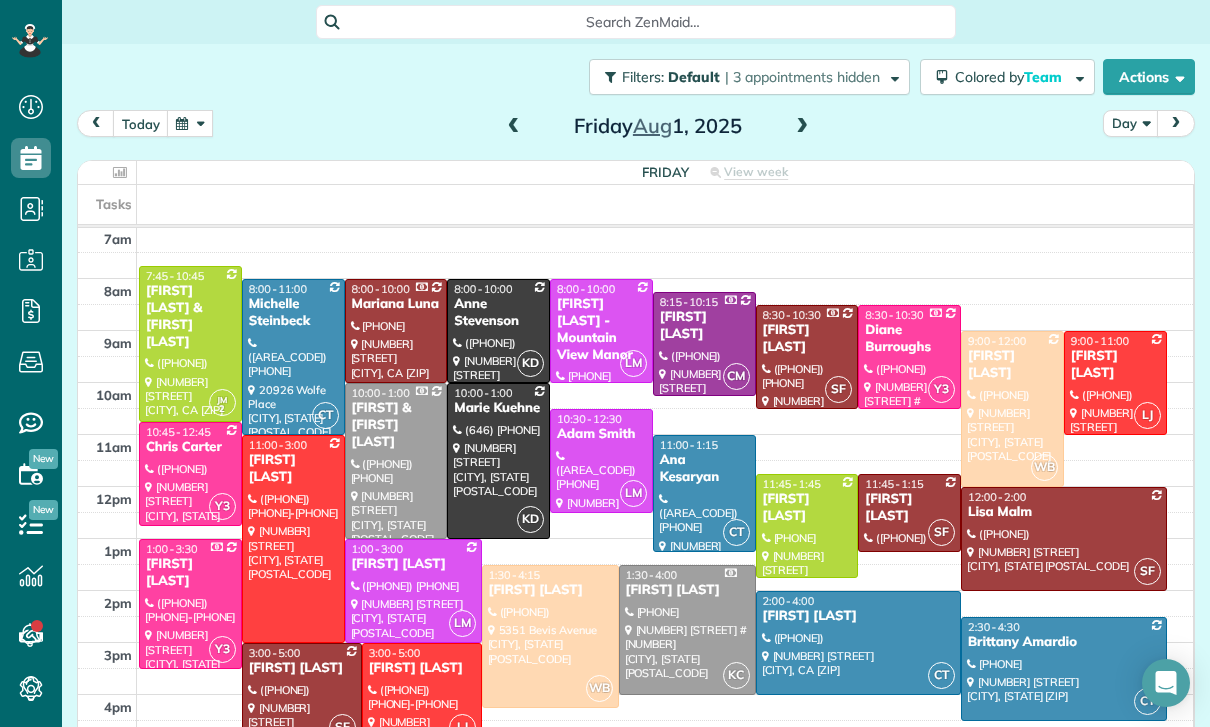 click at bounding box center (190, 123) 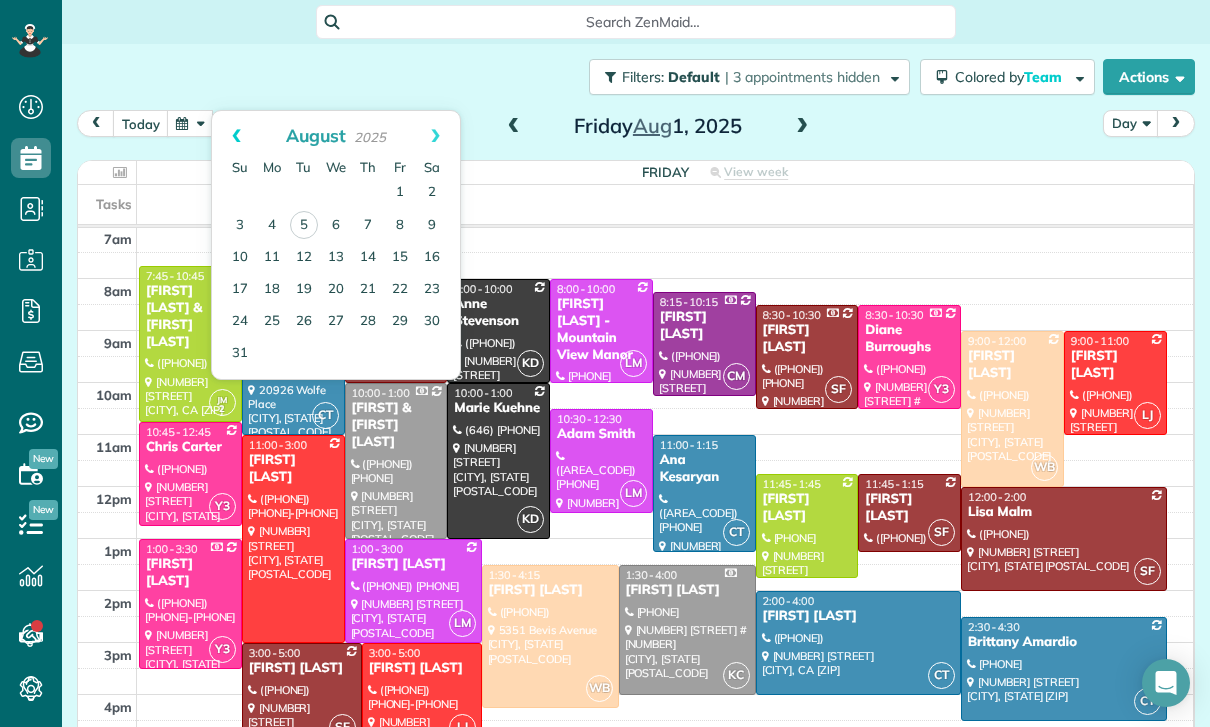 click on "Prev" at bounding box center (236, 136) 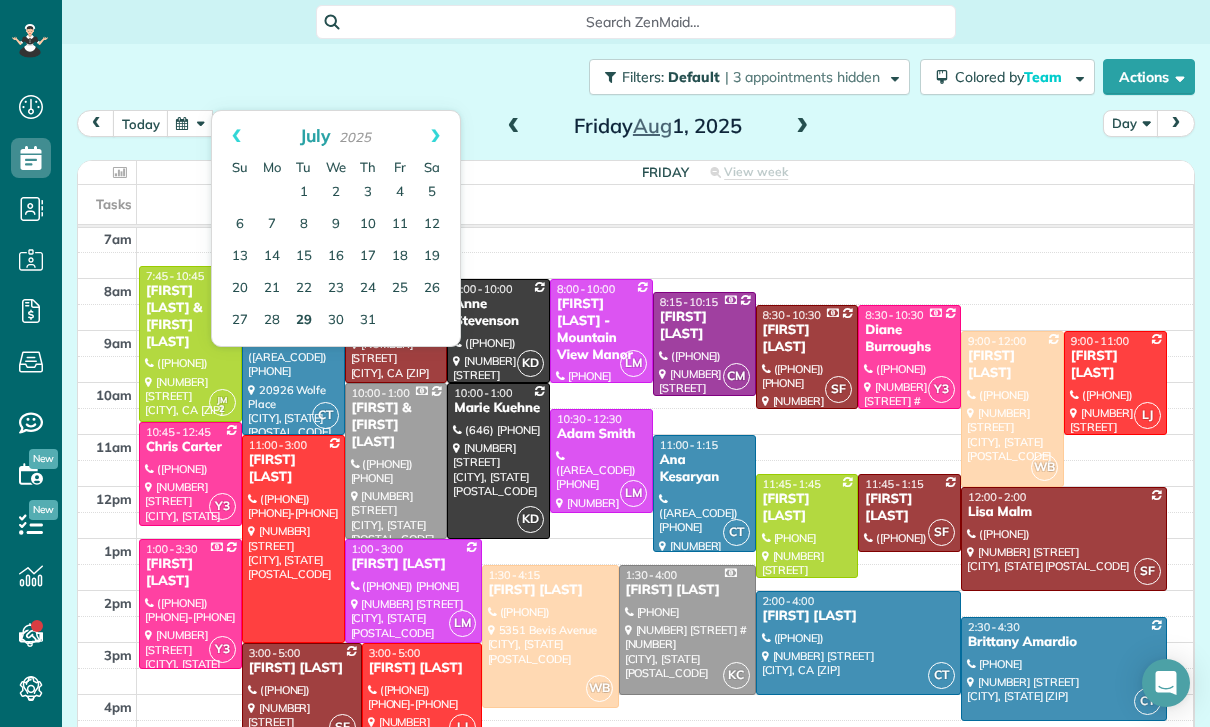 click on "29" at bounding box center (304, 321) 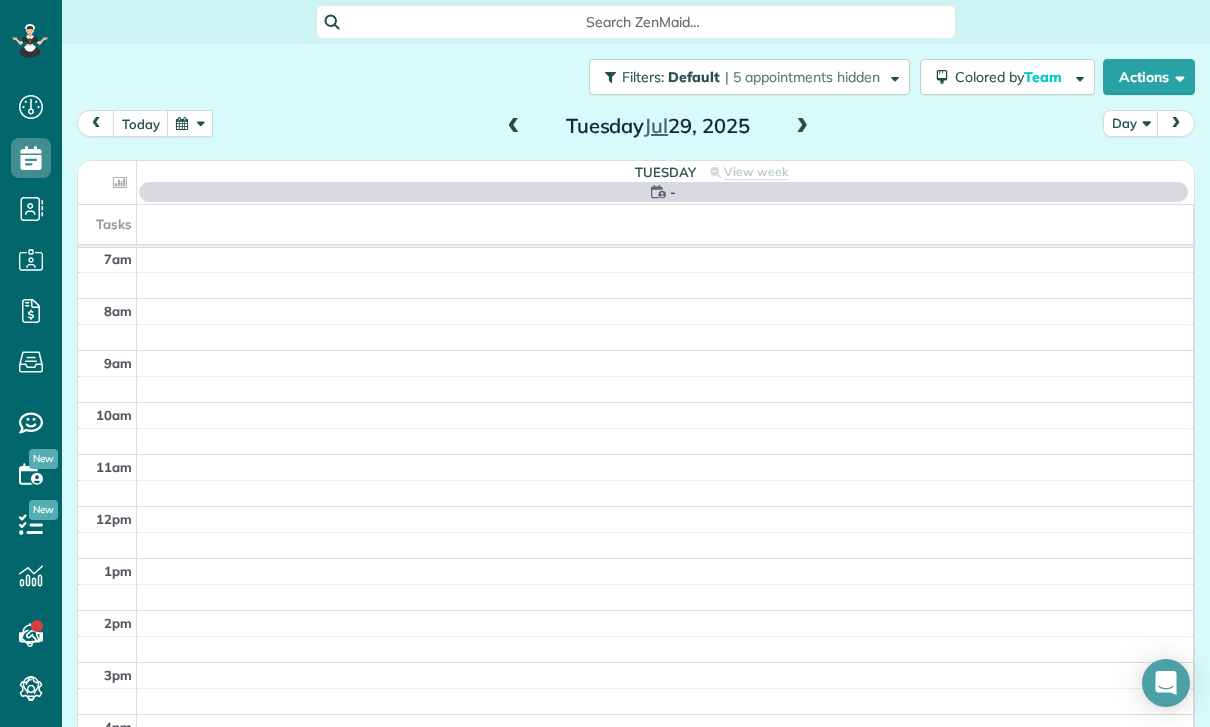 scroll, scrollTop: 157, scrollLeft: 0, axis: vertical 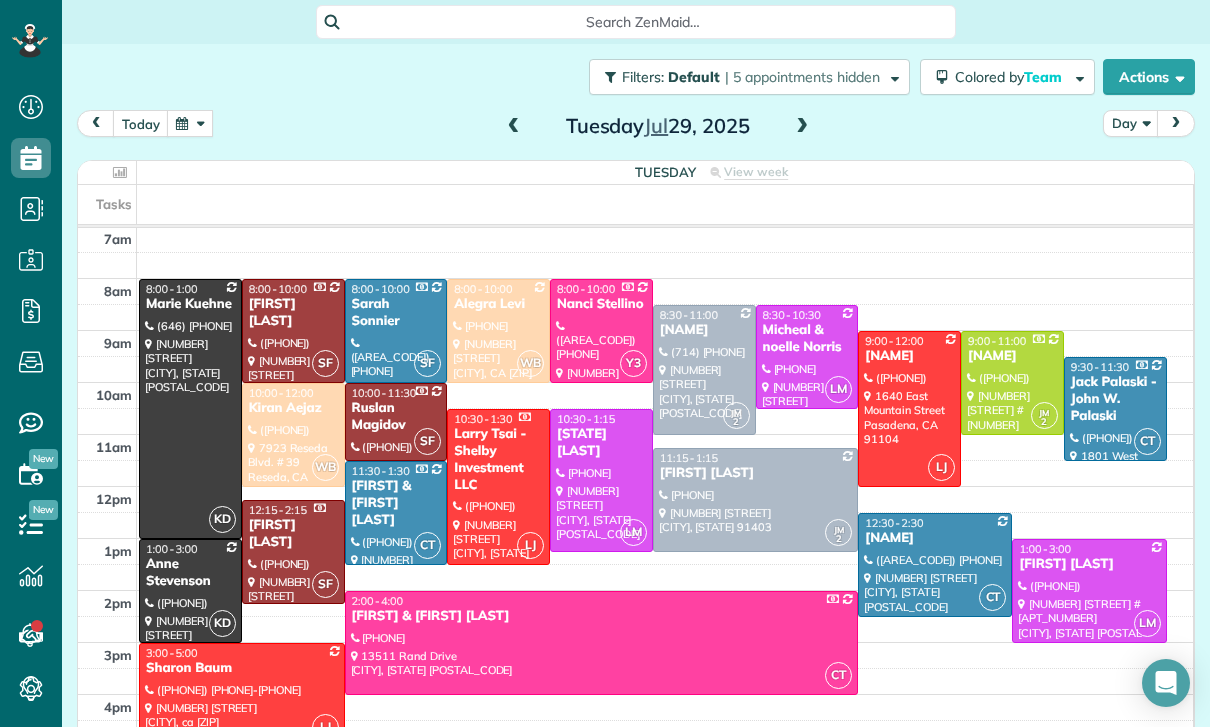 click at bounding box center [909, 409] 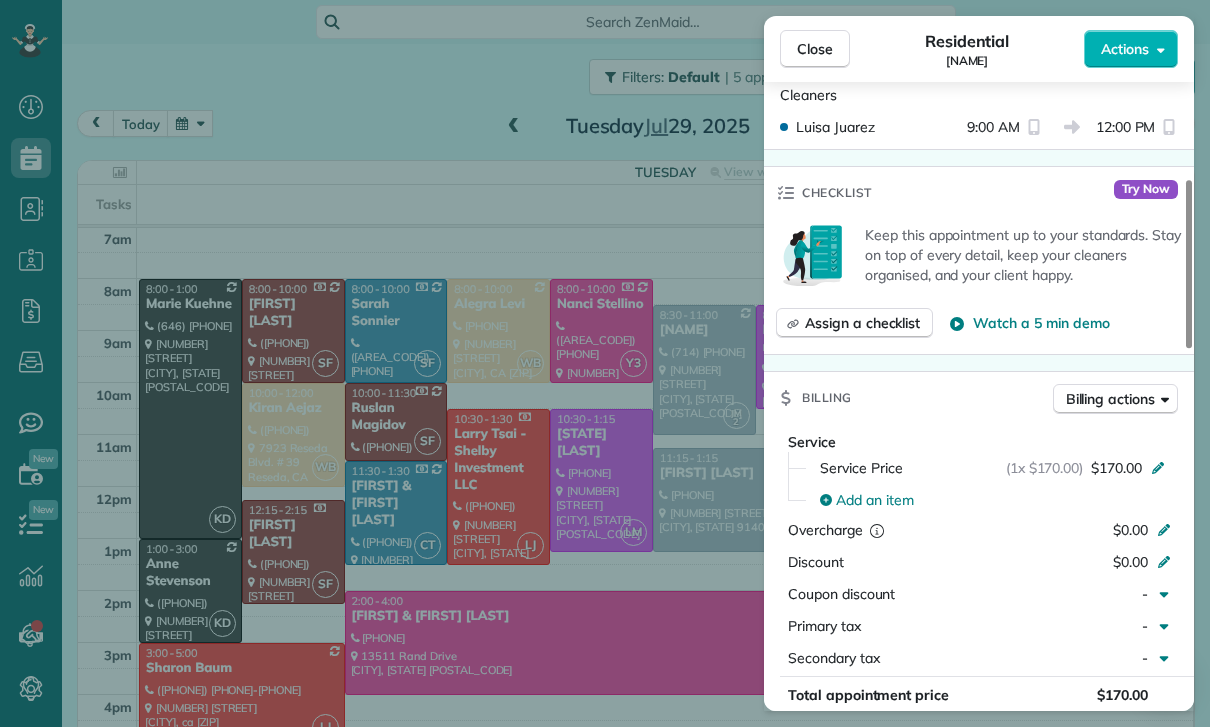 scroll, scrollTop: 842, scrollLeft: 0, axis: vertical 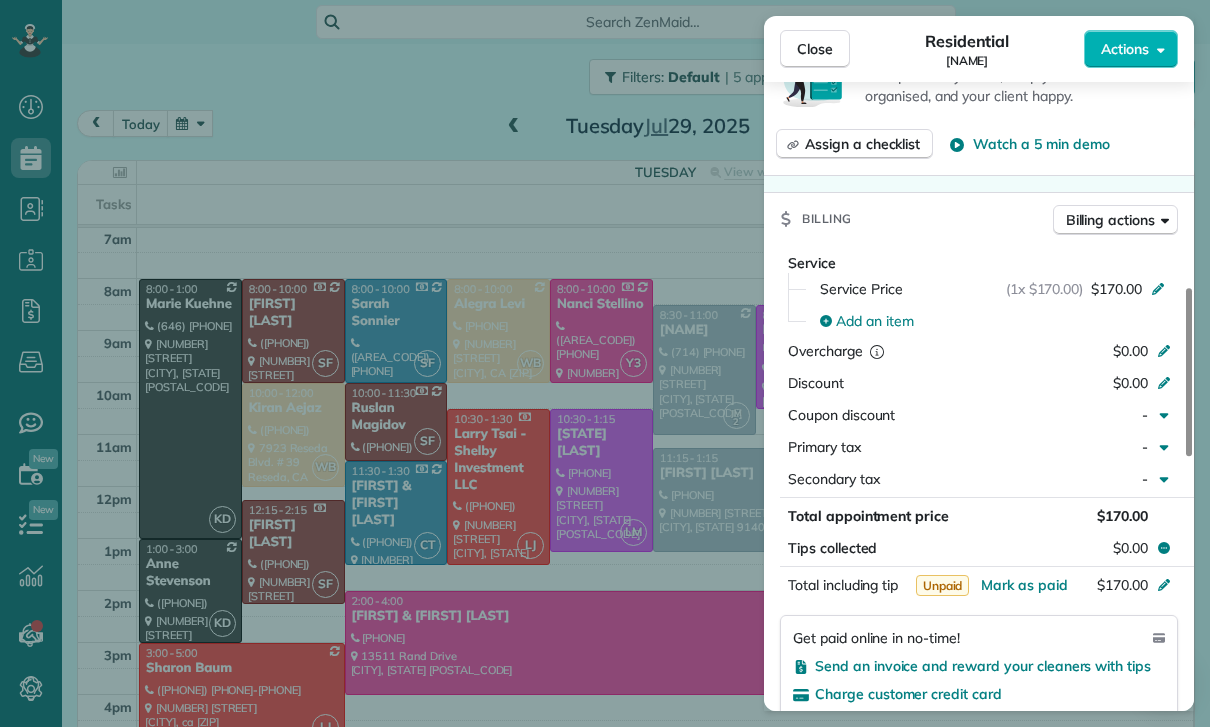 click on "Service Price (1x $170.00) $170.00" at bounding box center (991, 289) 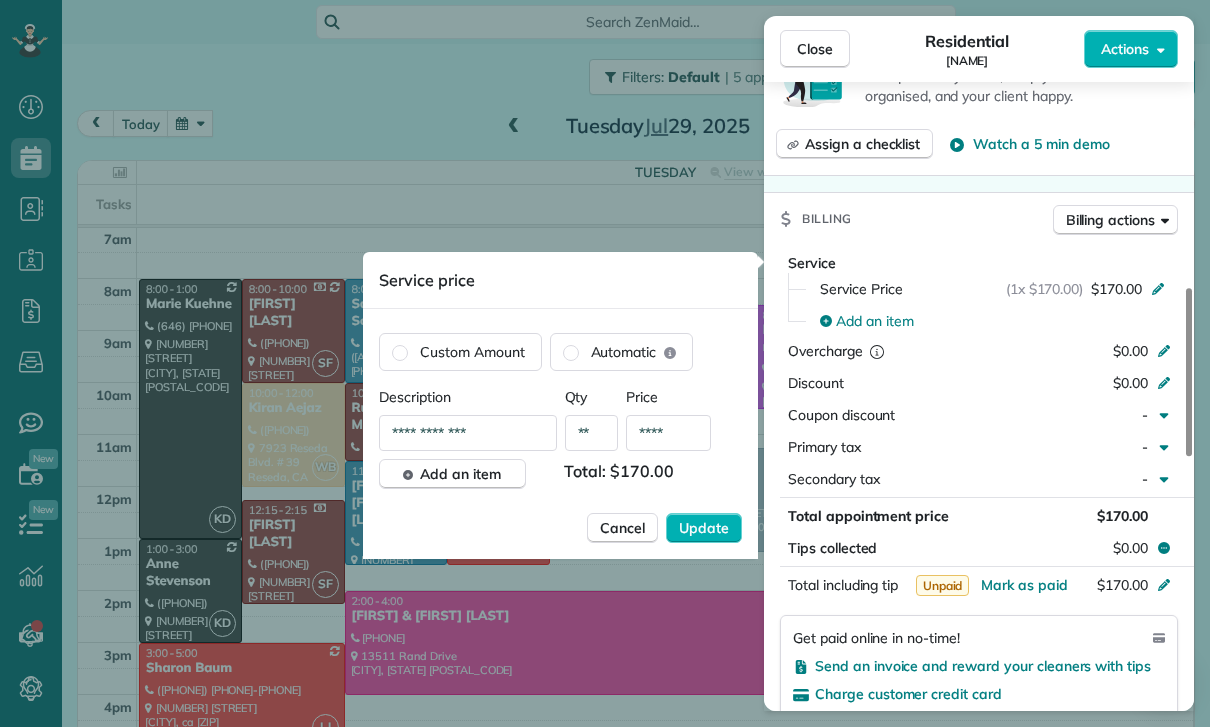 click on "****" at bounding box center (668, 433) 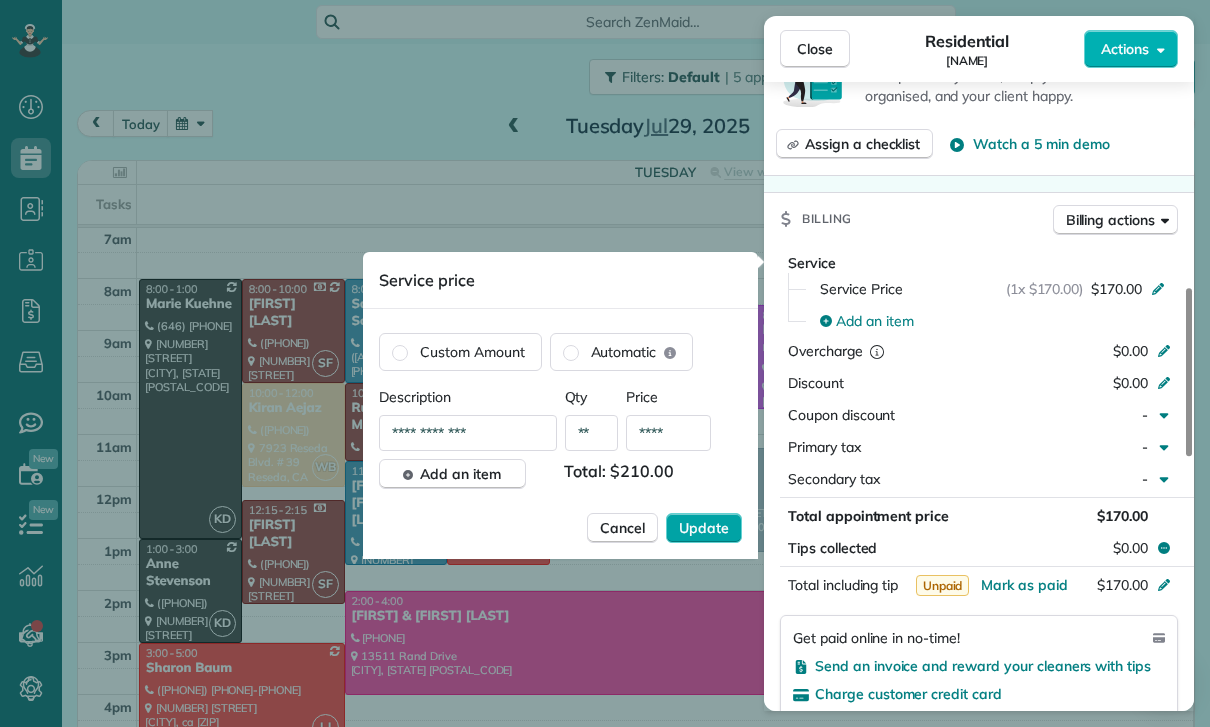 type on "****" 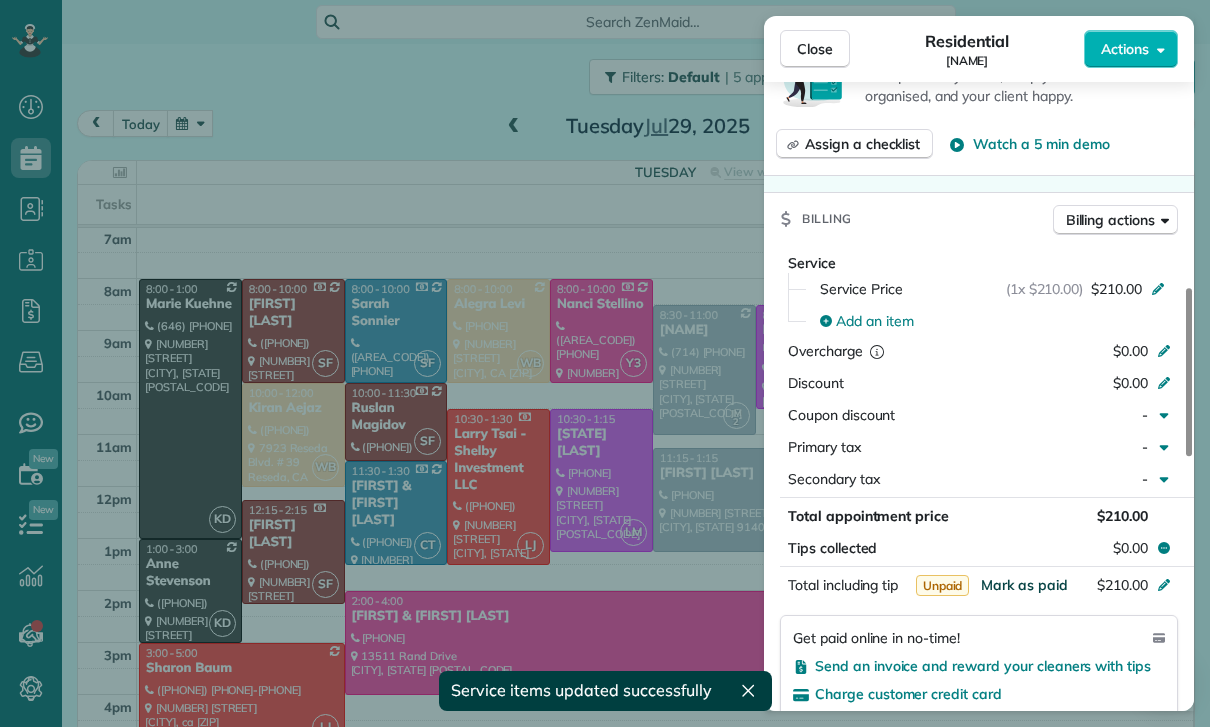 click on "Mark as paid" at bounding box center [1024, 585] 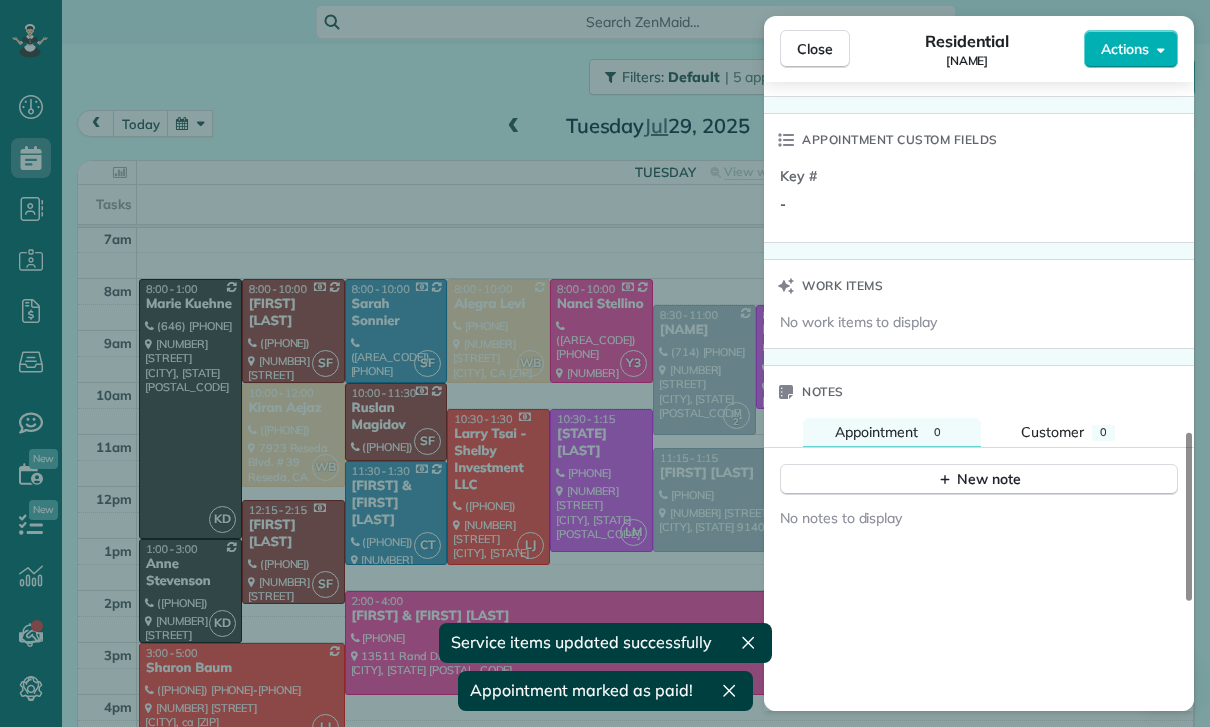 scroll, scrollTop: 1591, scrollLeft: 0, axis: vertical 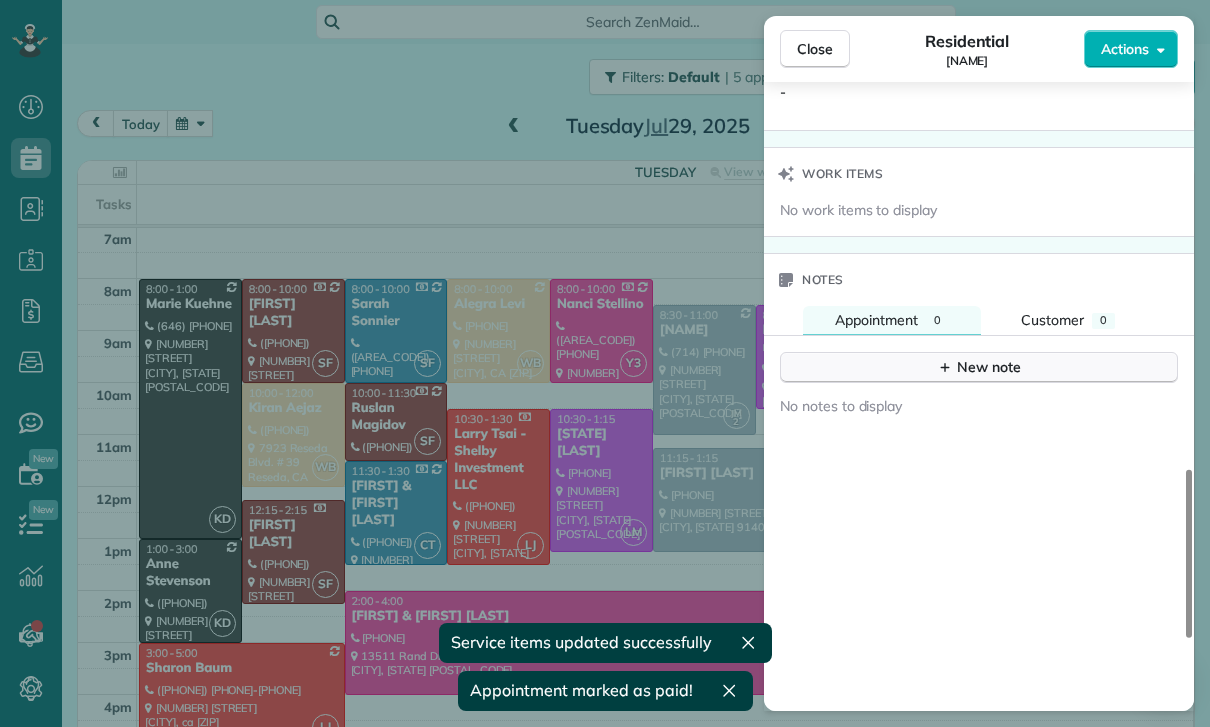 click on "New note" at bounding box center [979, 367] 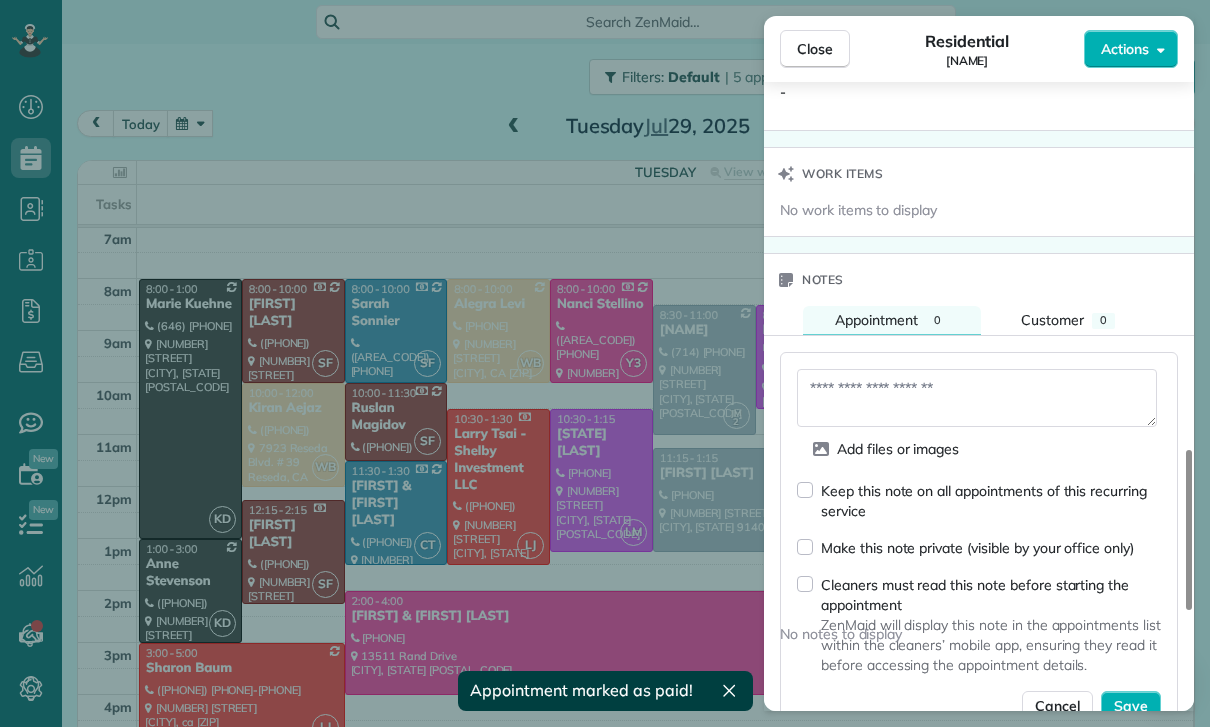 click at bounding box center [977, 398] 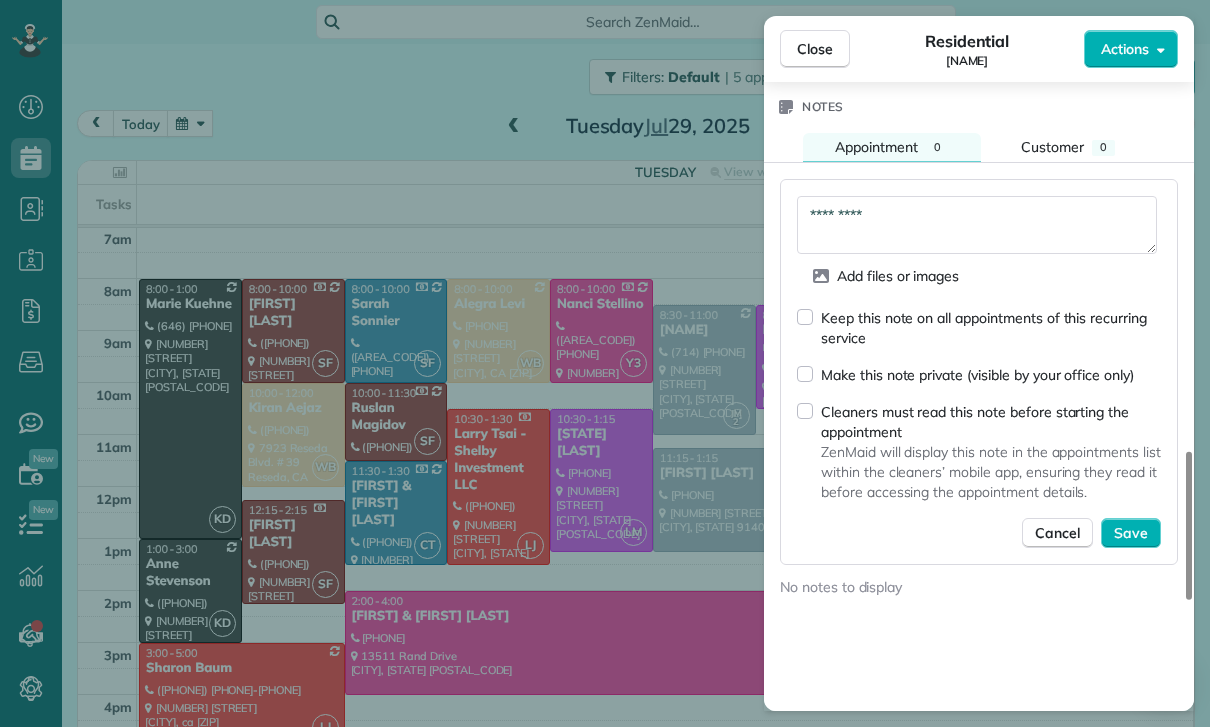 scroll, scrollTop: 1770, scrollLeft: 0, axis: vertical 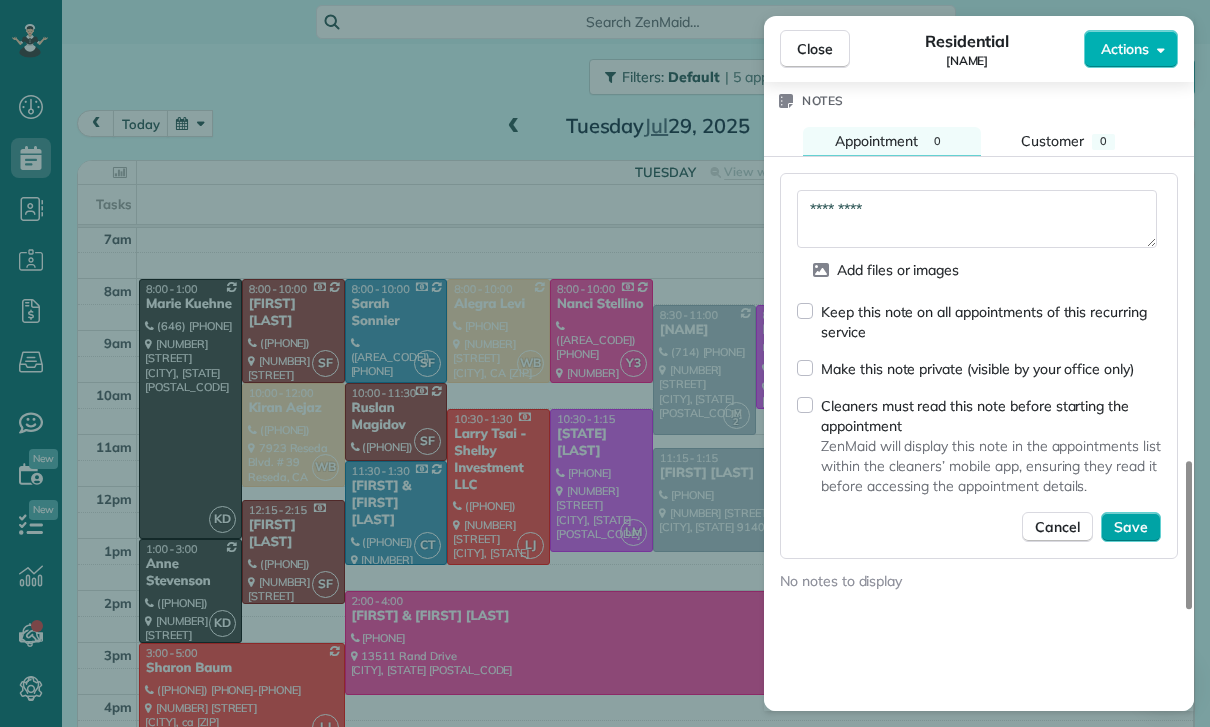 type on "*********" 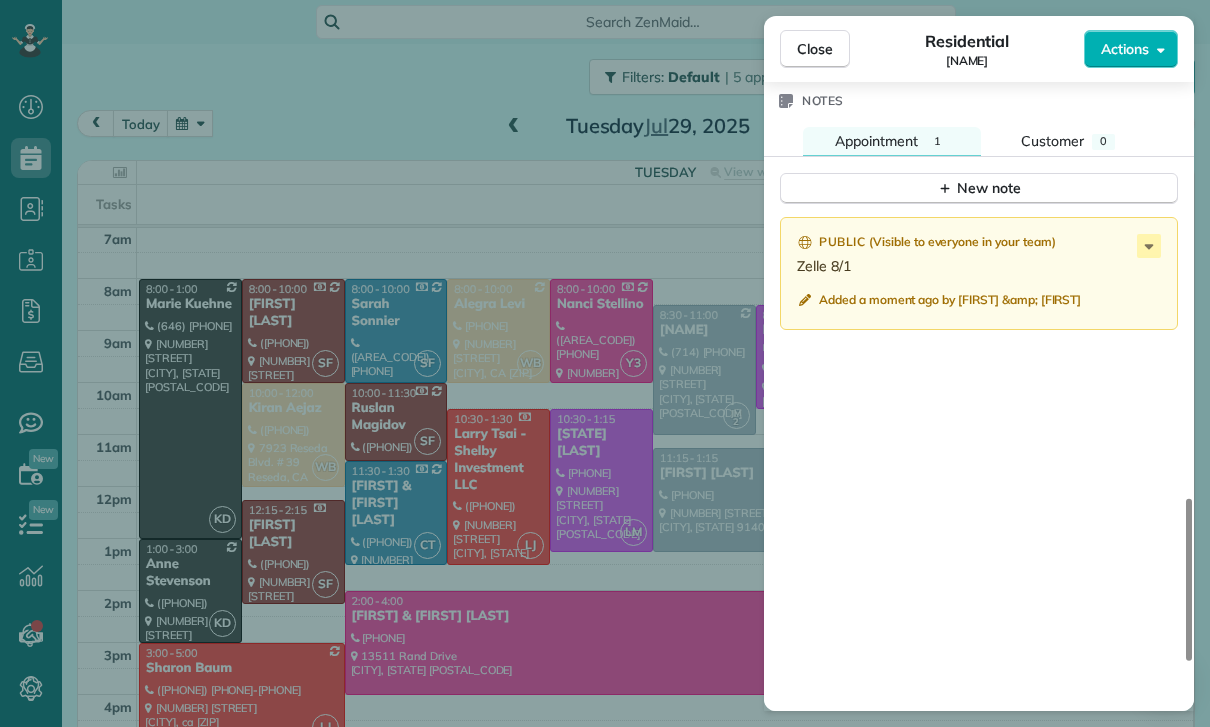click on "Close Residential Ben Phan Actions Status Yet to Confirm Ben Phan · Open profile SPOUSE (818) 445-2630 Copy MOBILE (818) 636-8524 Copy No email on record Add email View Details Residential Tuesday, July 29, 2025 ( last week ) 9:00 AM 12:00 PM 3 hours and 0 minutes Repeats every 2 weeks Edit recurring service Previous (Jul 12) Next (Aug 13) 1640 East Mountain Street Pasadena CA 91104 Service was not rated yet Cleaners Time in and out Assign Invite Team Luisa Cleaners Luisa   Juarez 9:00 AM 12:00 PM Checklist Try Now Keep this appointment up to your standards. Stay on top of every detail, keep your cleaners organised, and your client happy. Assign a checklist Watch a 5 min demo Billing Billing actions Service Service Price (1x $210.00) $210.00 Add an item Overcharge $0.00 Discount $0.00 Coupon discount - Primary tax - Secondary tax - Total appointment price $210.00 Tips collected $0.00 Paid Total including tip $210.00 Get paid online in no-time! Send an invoice and reward your cleaners with tips Key # - Notes" at bounding box center [605, 363] 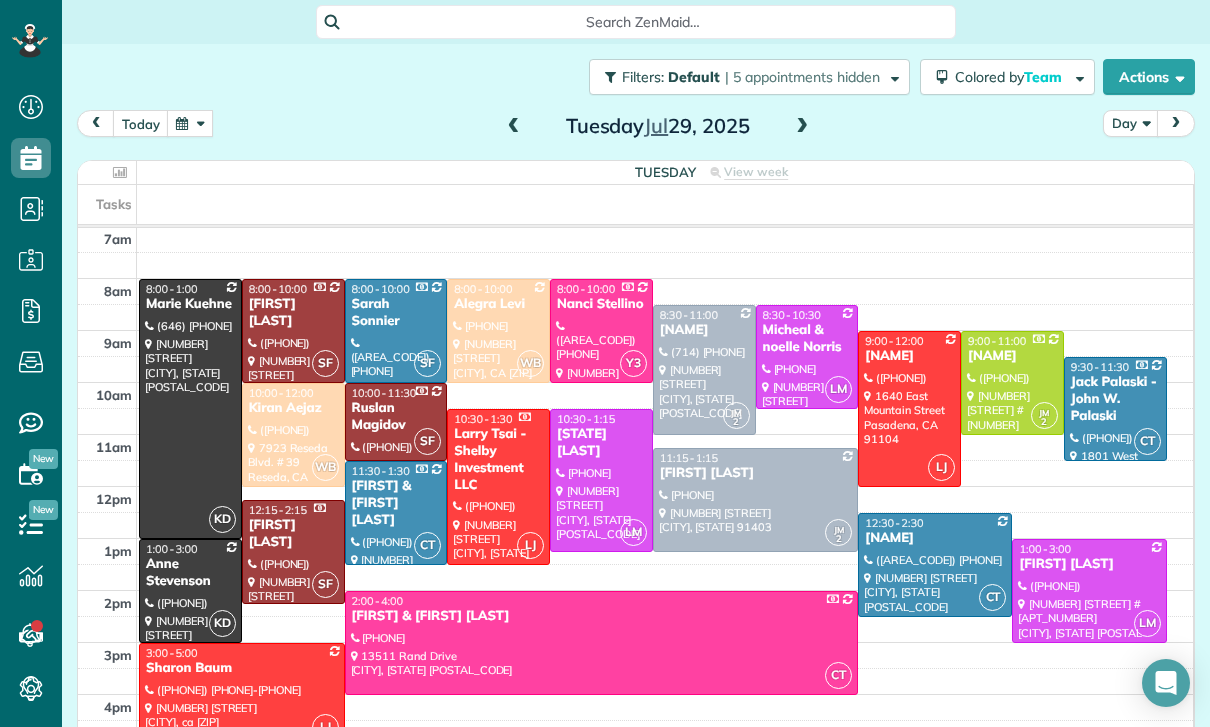 click at bounding box center [190, 123] 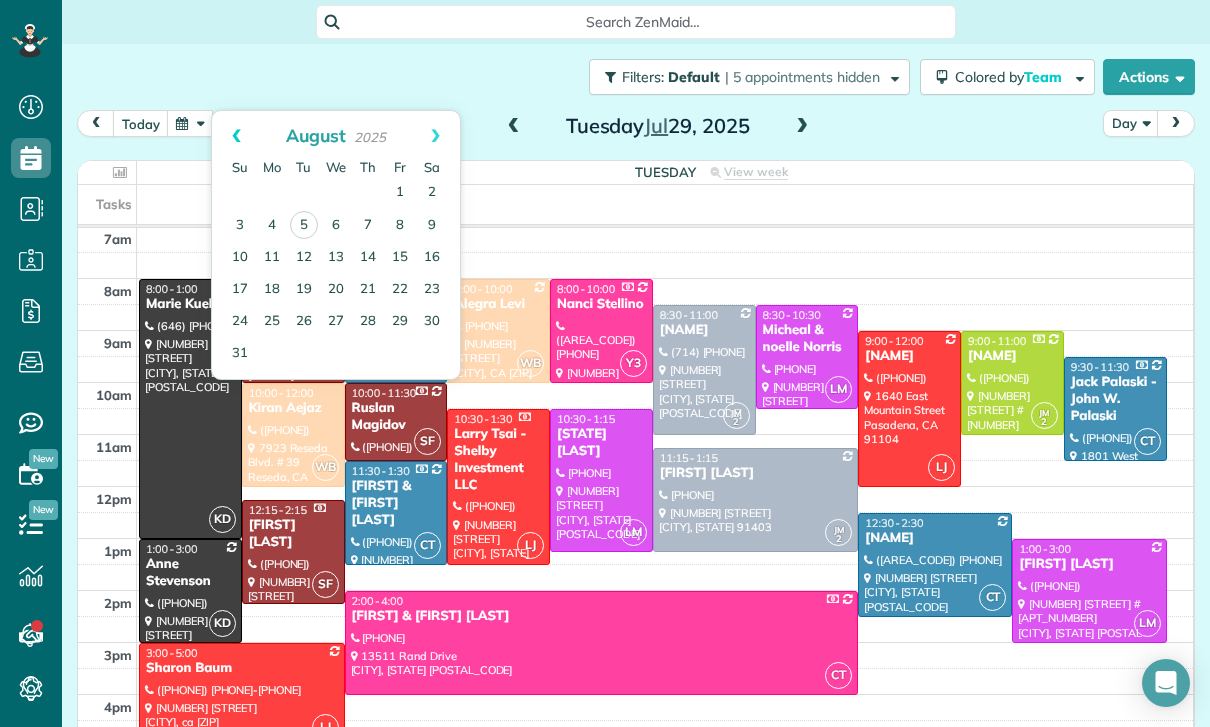 click on "Prev" at bounding box center [236, 136] 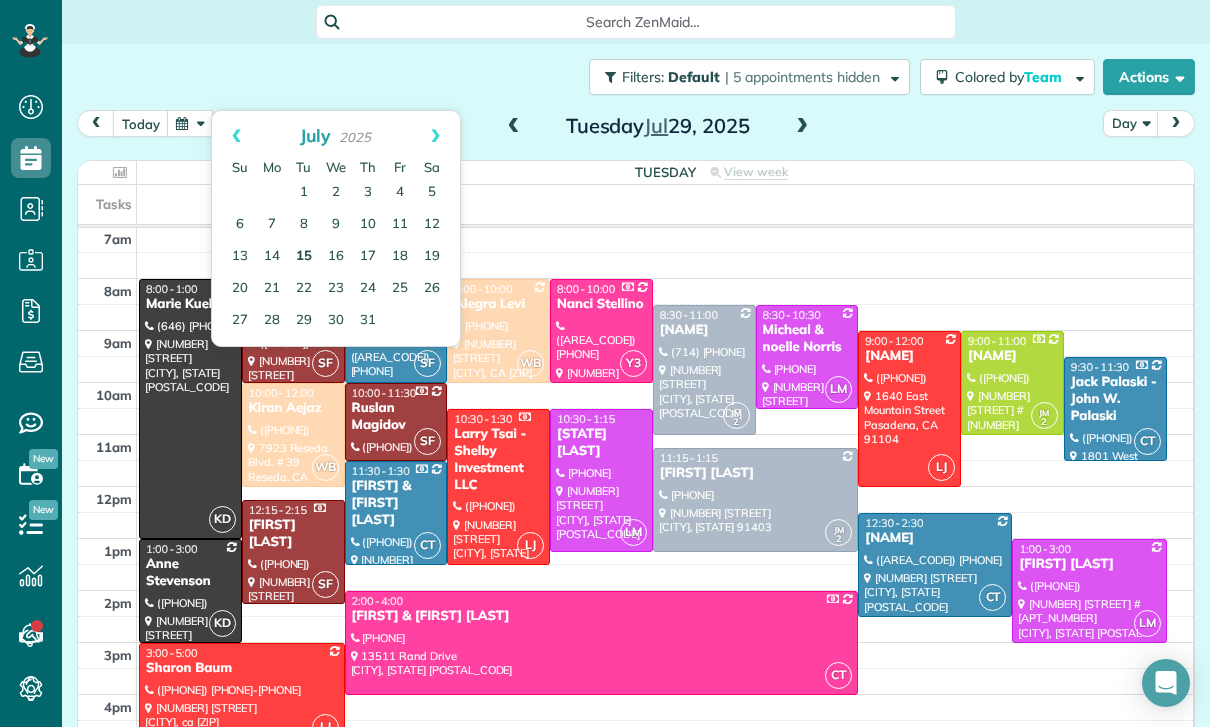 click on "15" at bounding box center [304, 257] 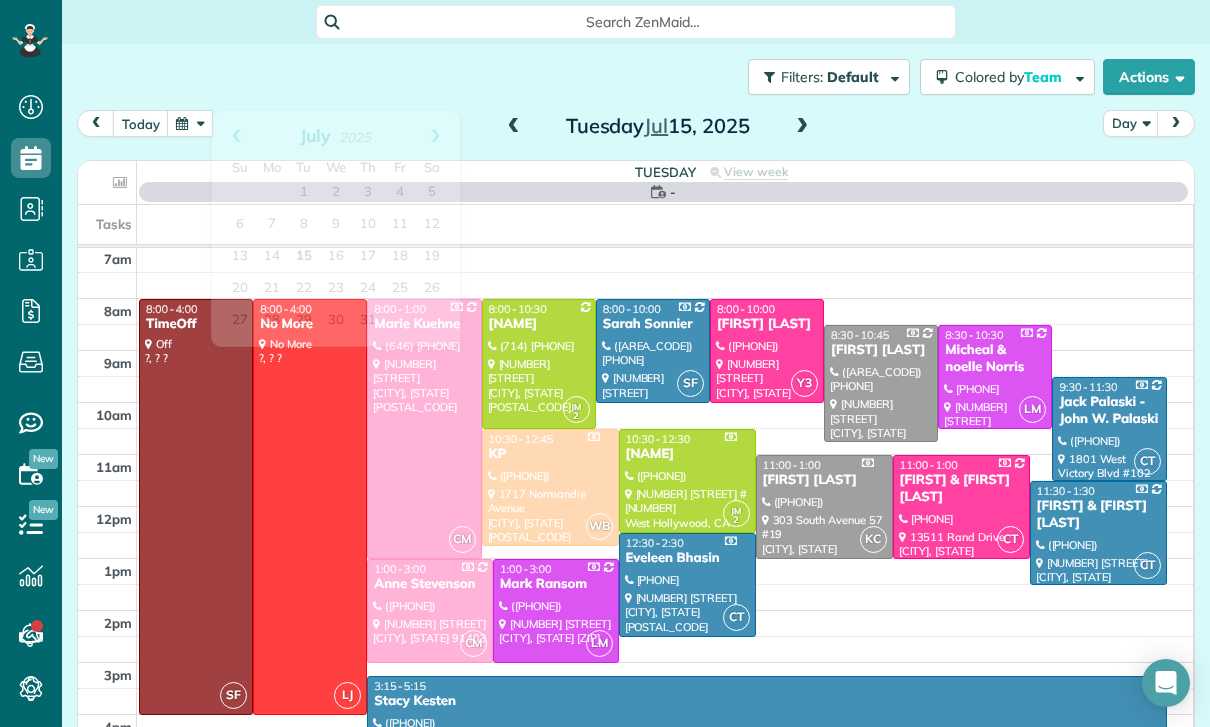 scroll, scrollTop: 157, scrollLeft: 0, axis: vertical 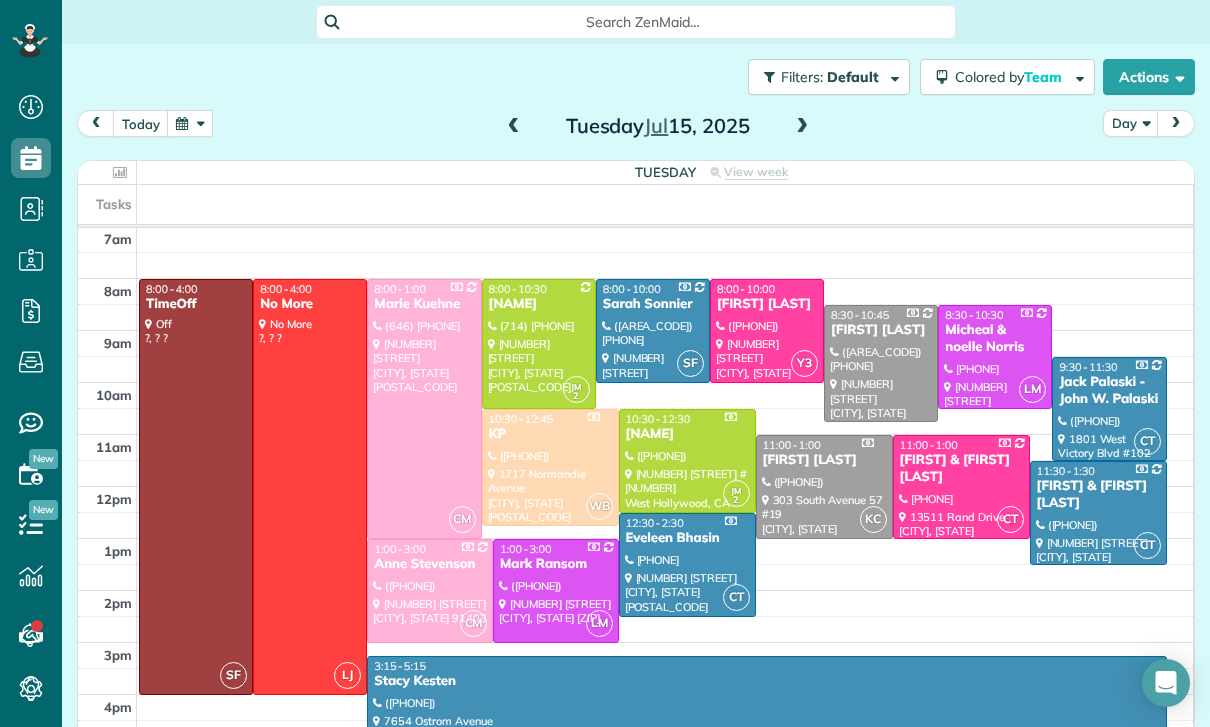 click at bounding box center (539, 344) 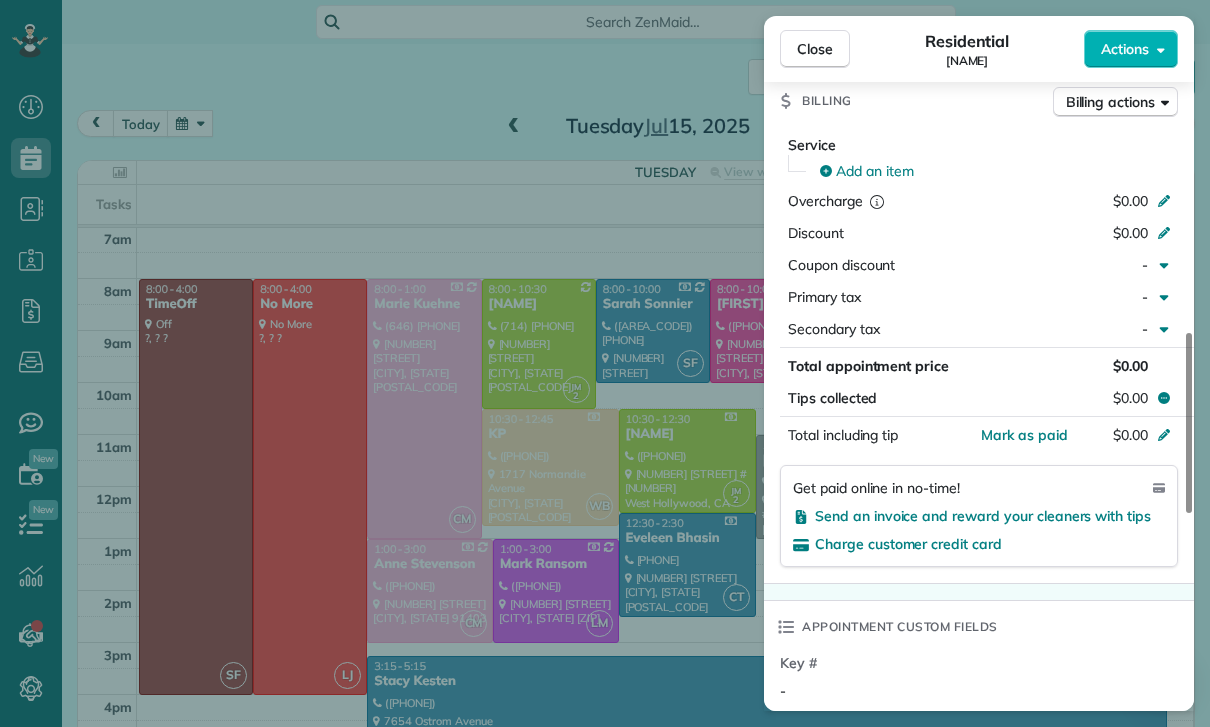 scroll, scrollTop: 961, scrollLeft: 0, axis: vertical 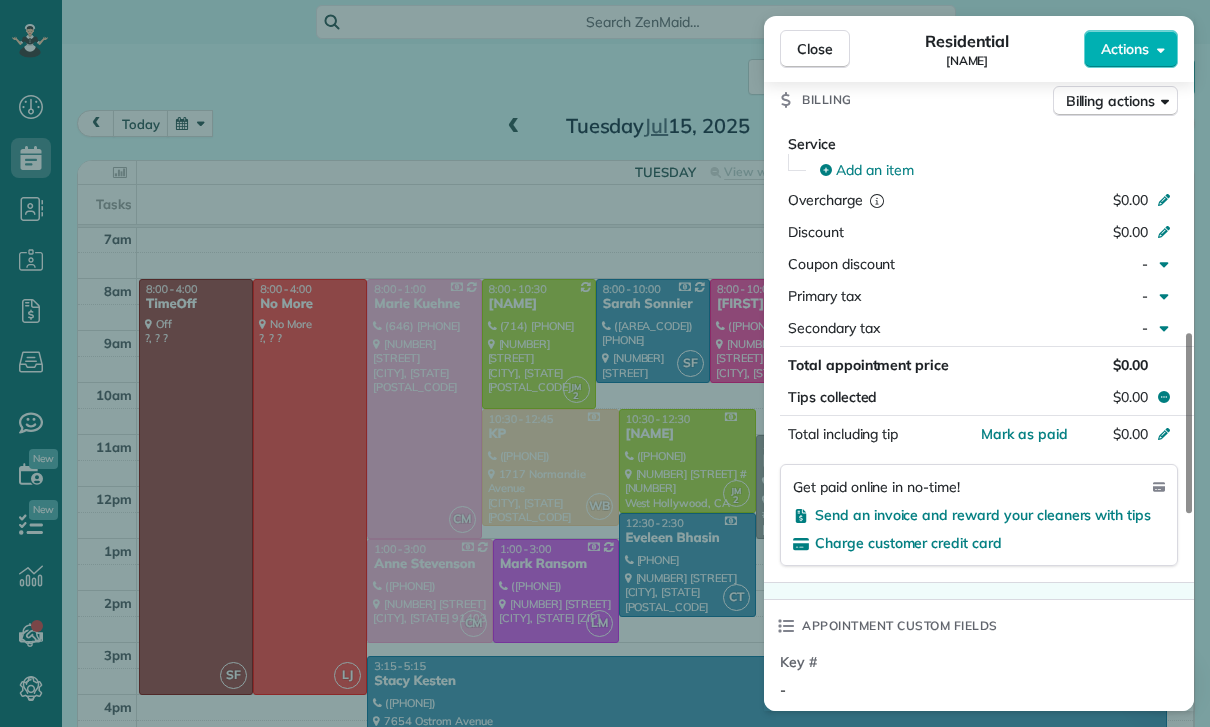 click on "Service" at bounding box center [812, 144] 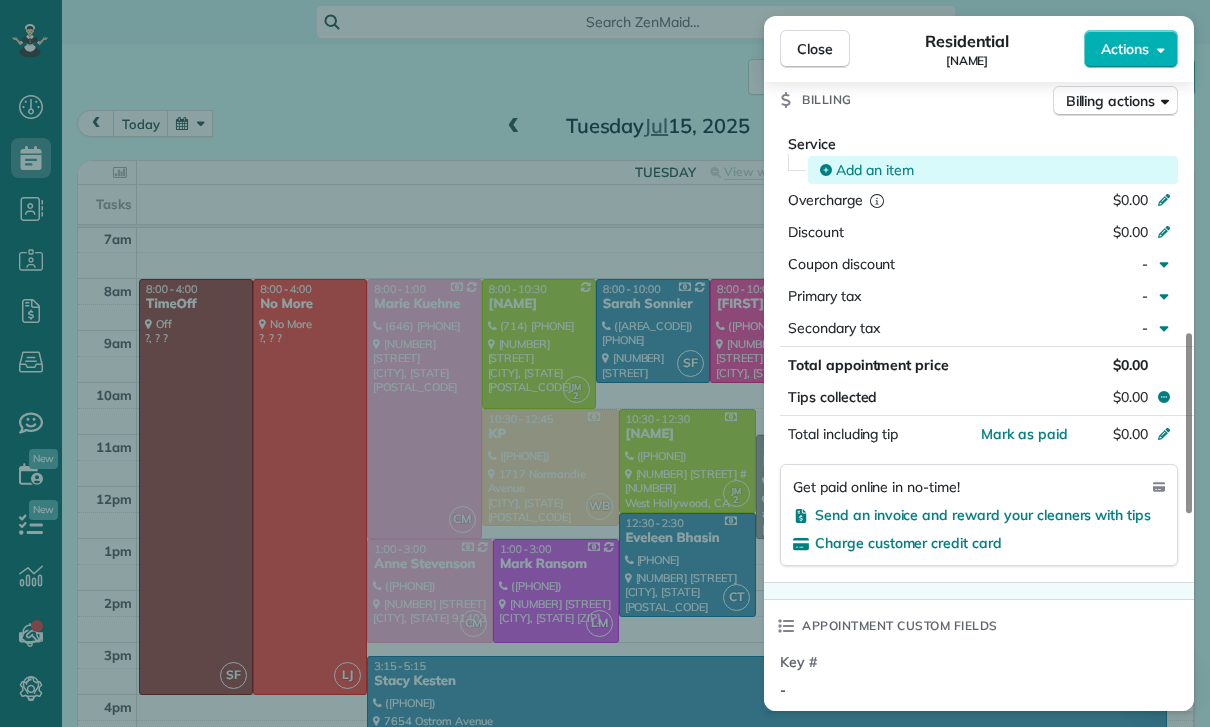 click on "Add an item" at bounding box center (875, 170) 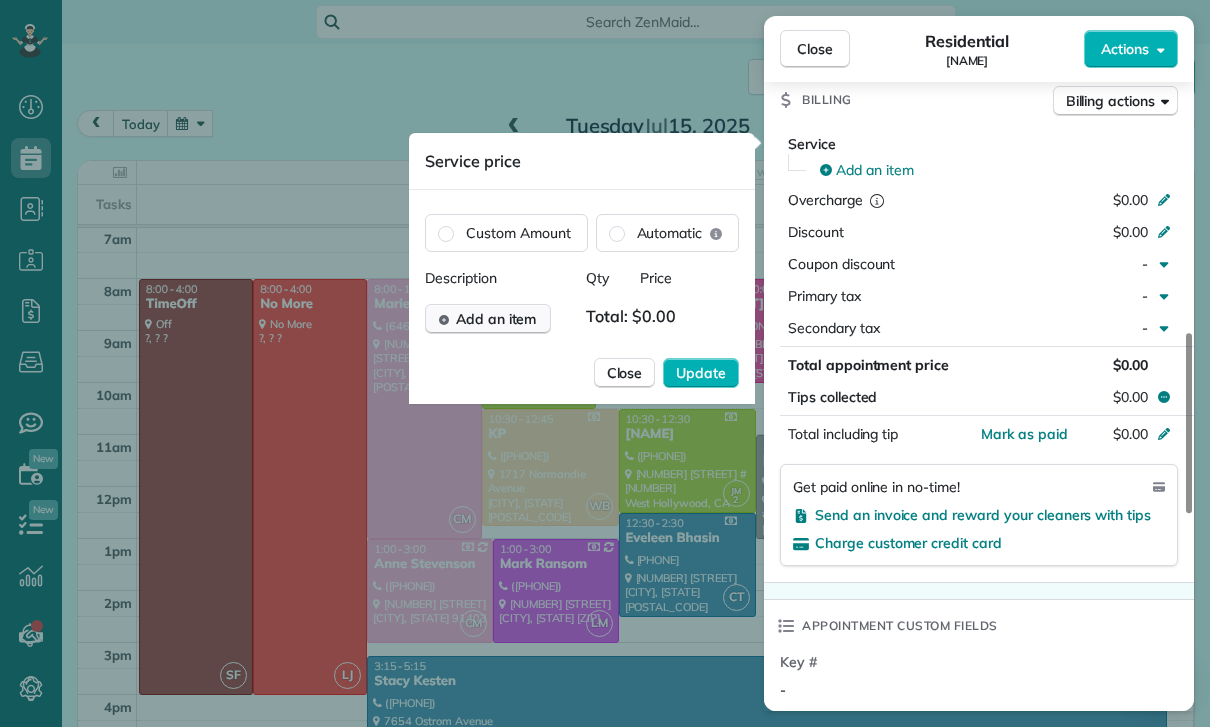 click on "Add an item" at bounding box center (496, 319) 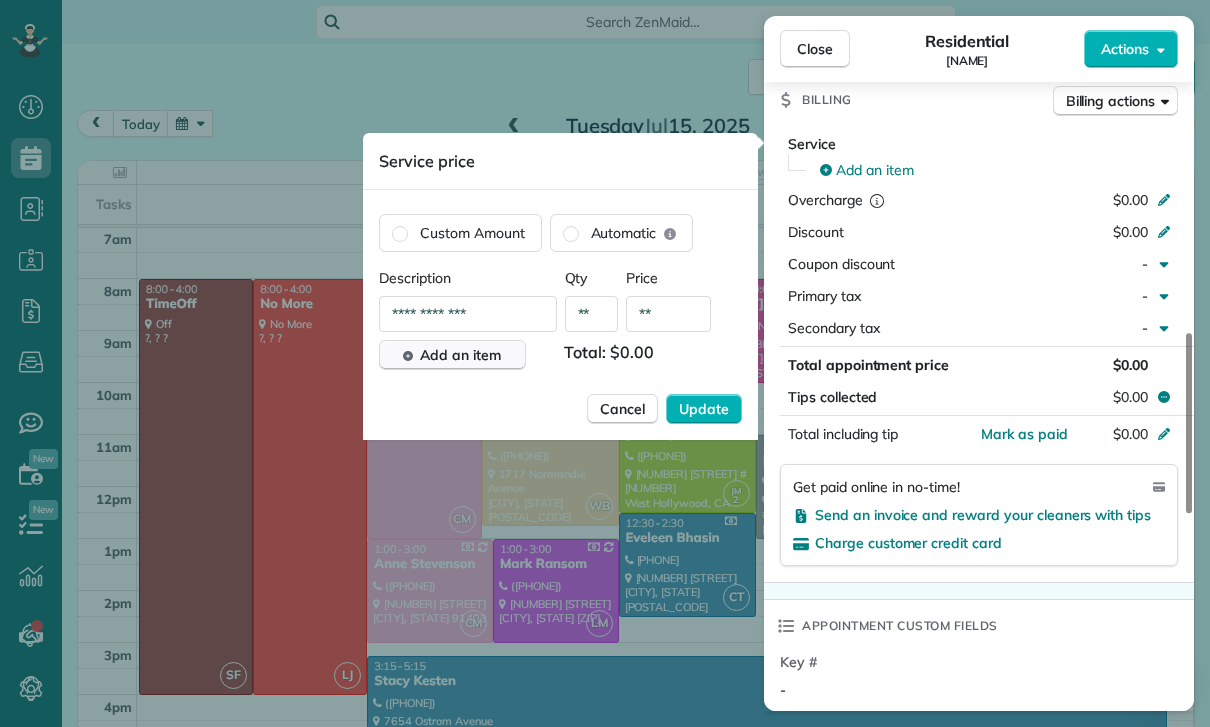 click on "**" at bounding box center (668, 314) 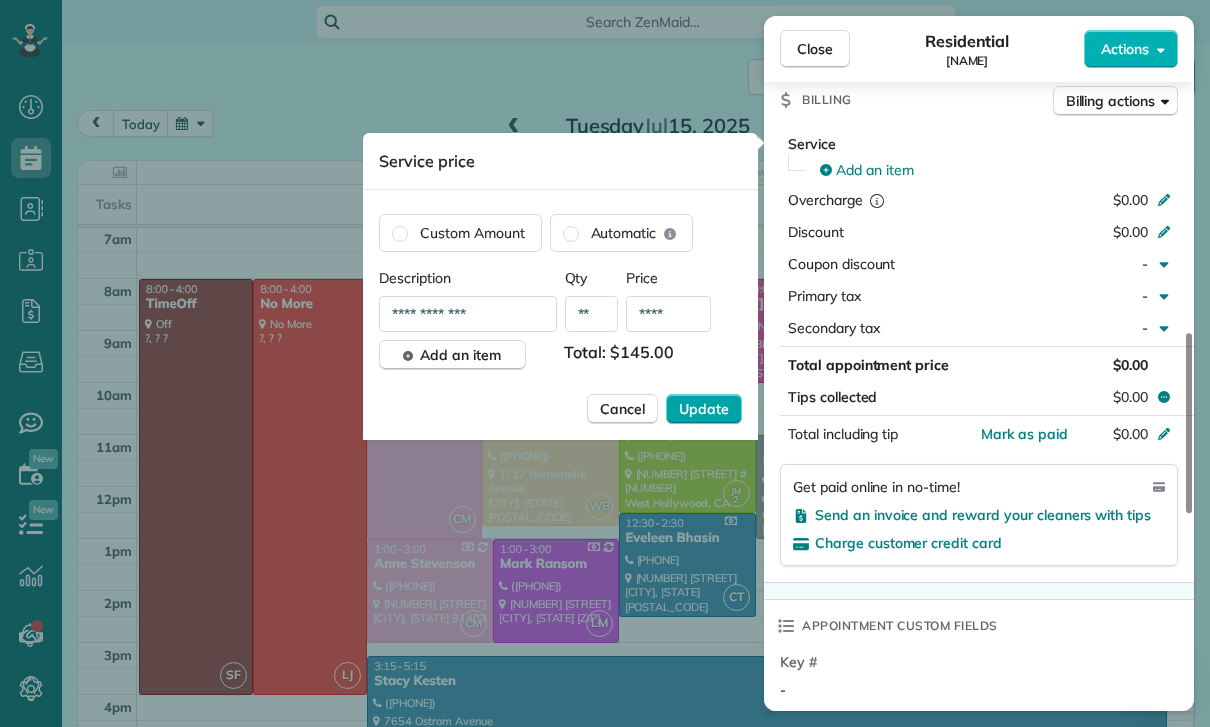 type on "****" 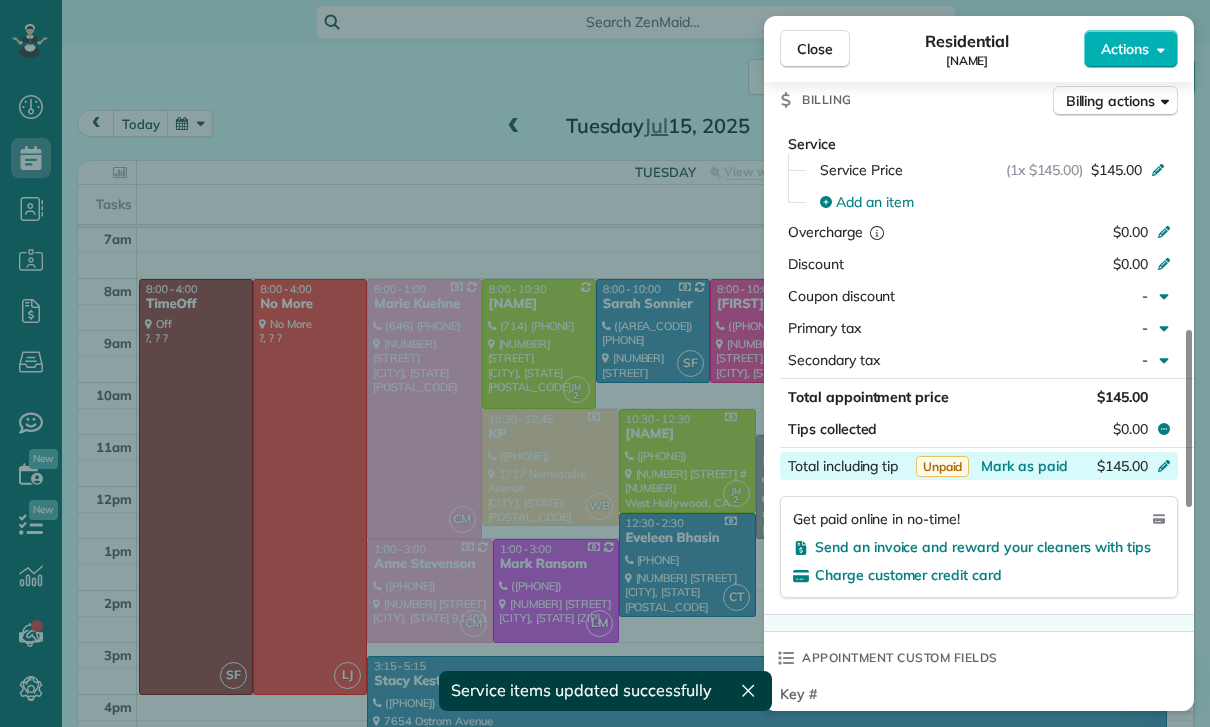 click on "$145.00" at bounding box center [1058, 468] 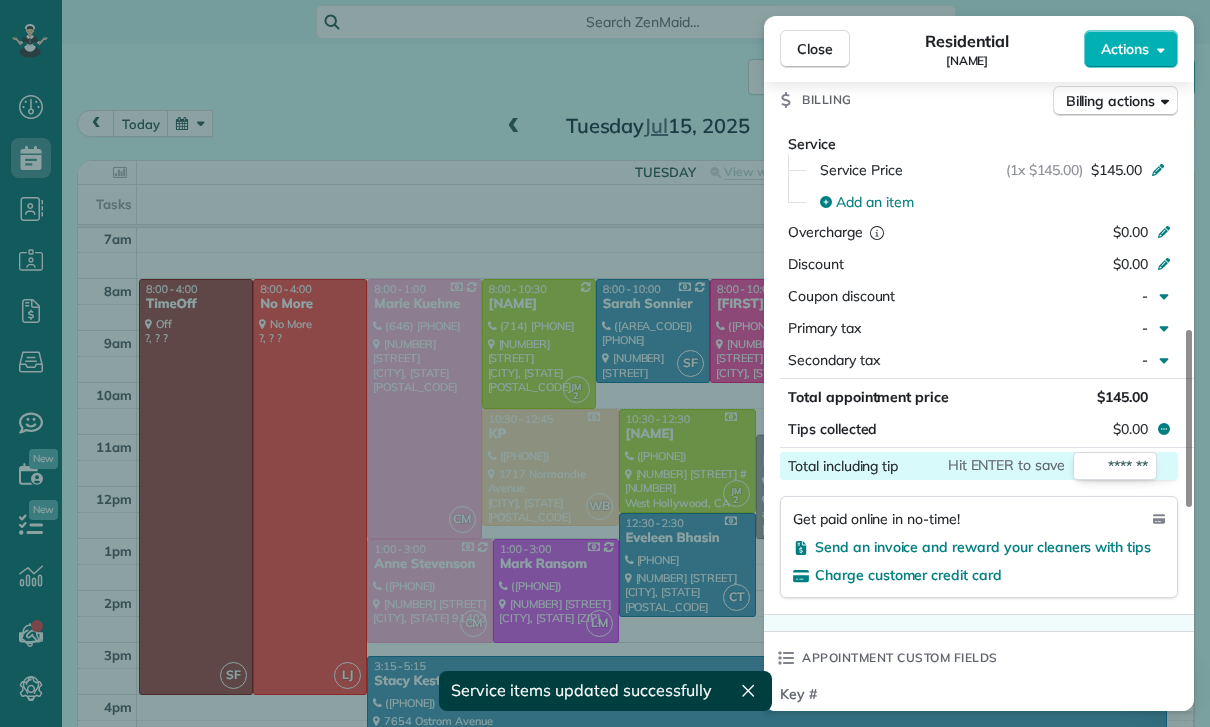 click on "Appointment custom fields" at bounding box center (979, 658) 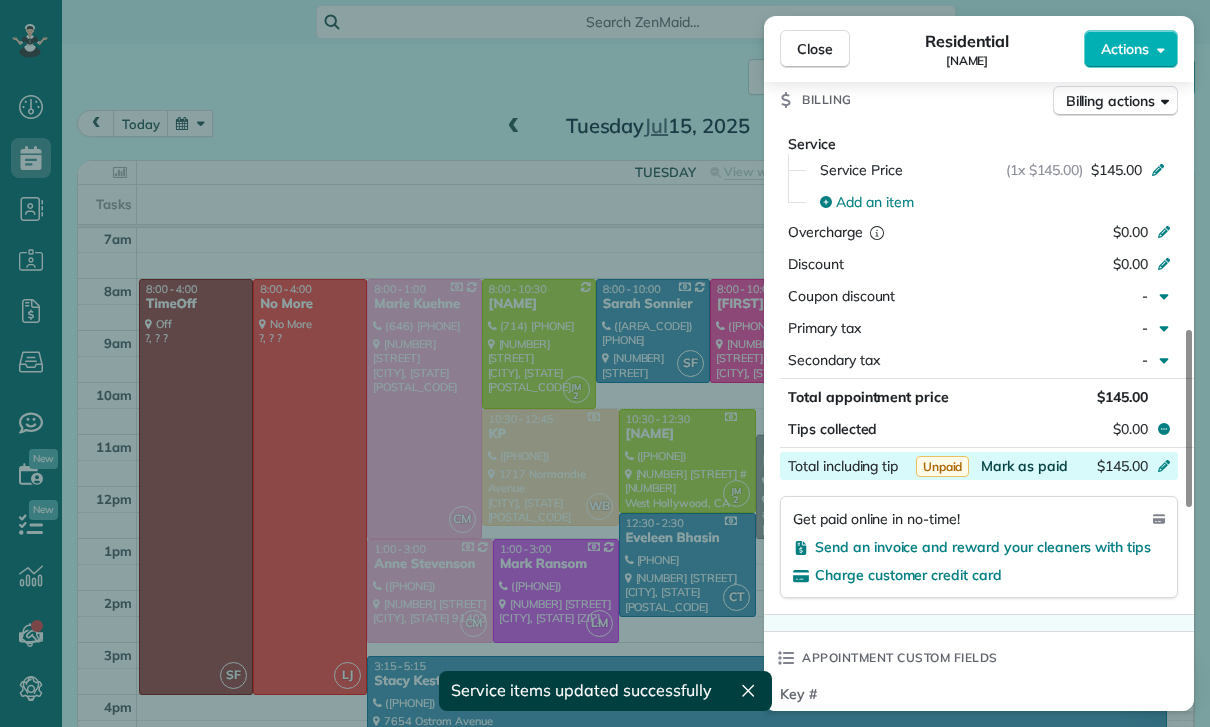 click on "Mark as paid" at bounding box center (1024, 466) 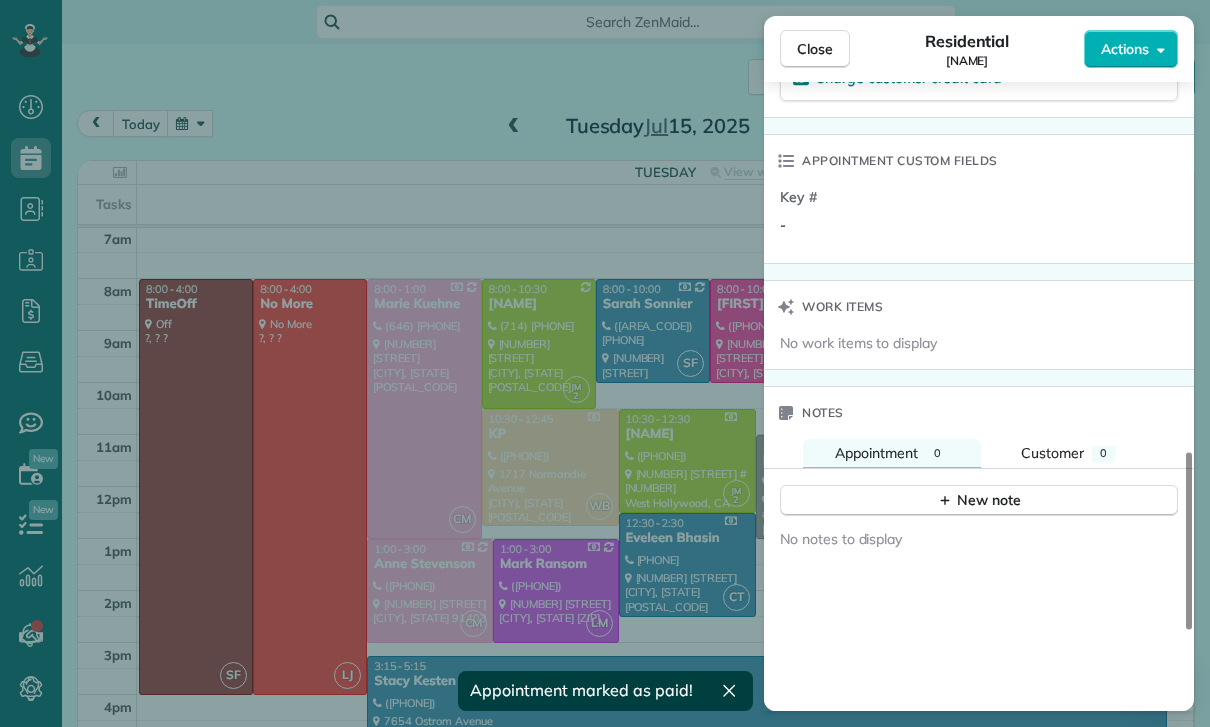 scroll, scrollTop: 1545, scrollLeft: 0, axis: vertical 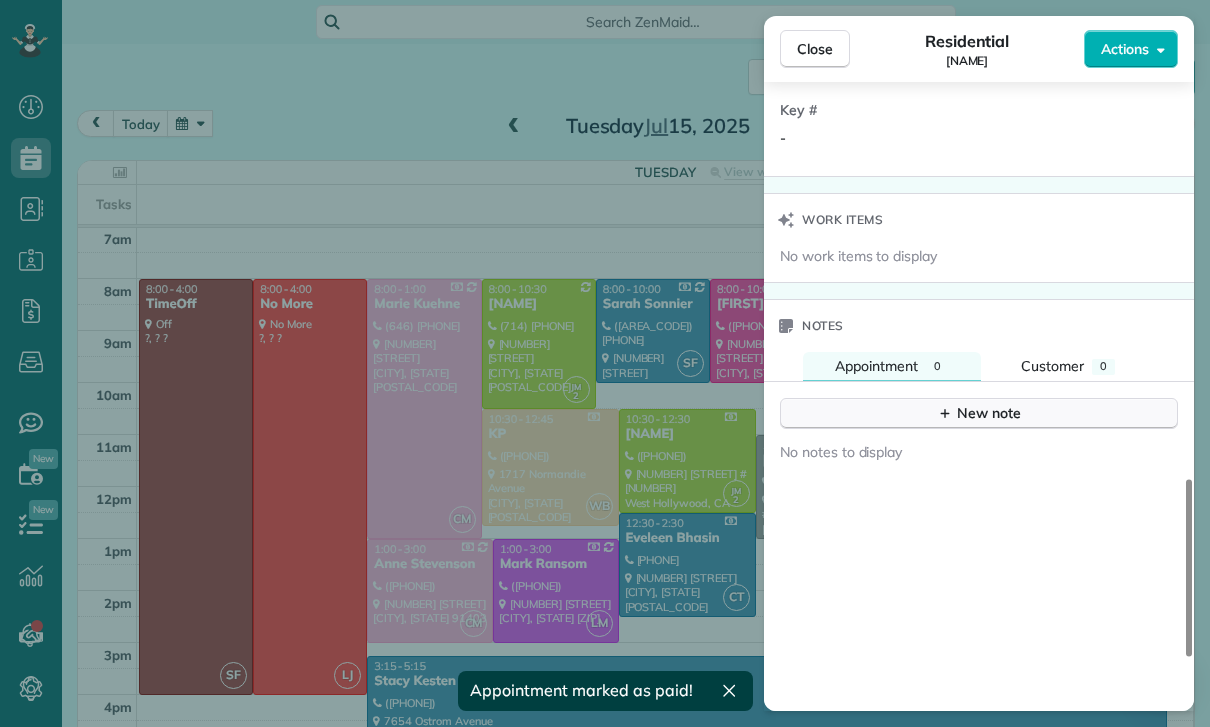 click on "New note" at bounding box center [979, 413] 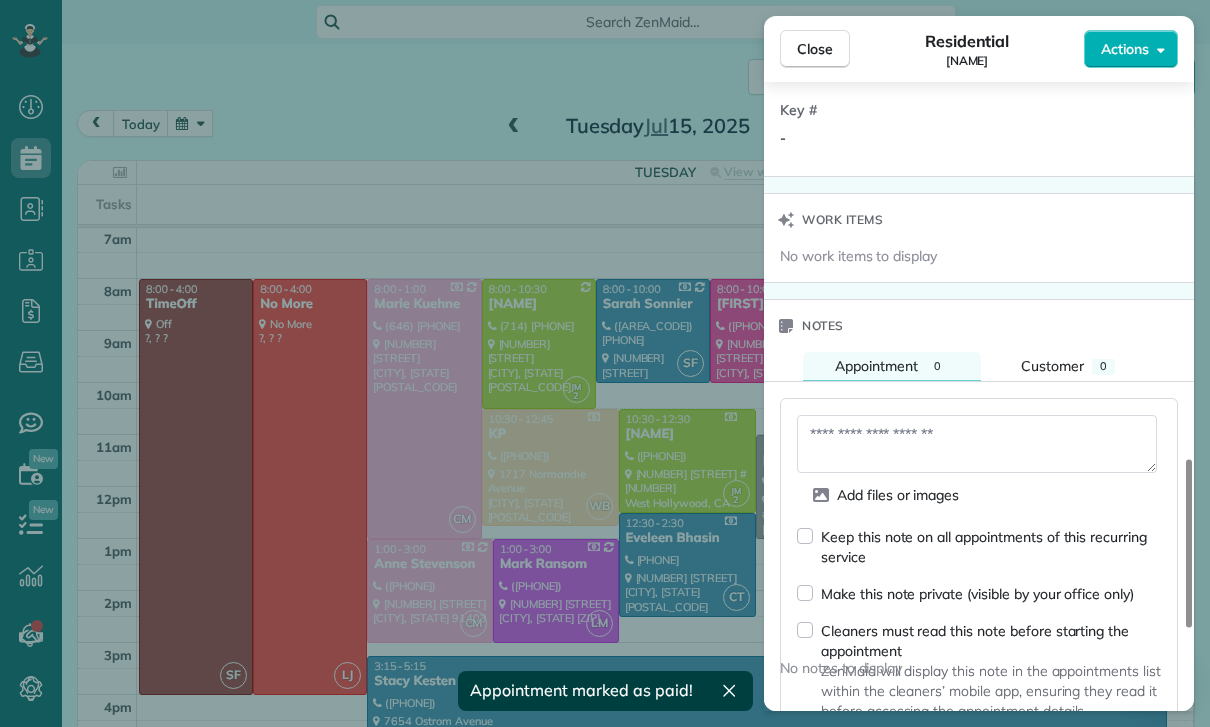 click at bounding box center [977, 444] 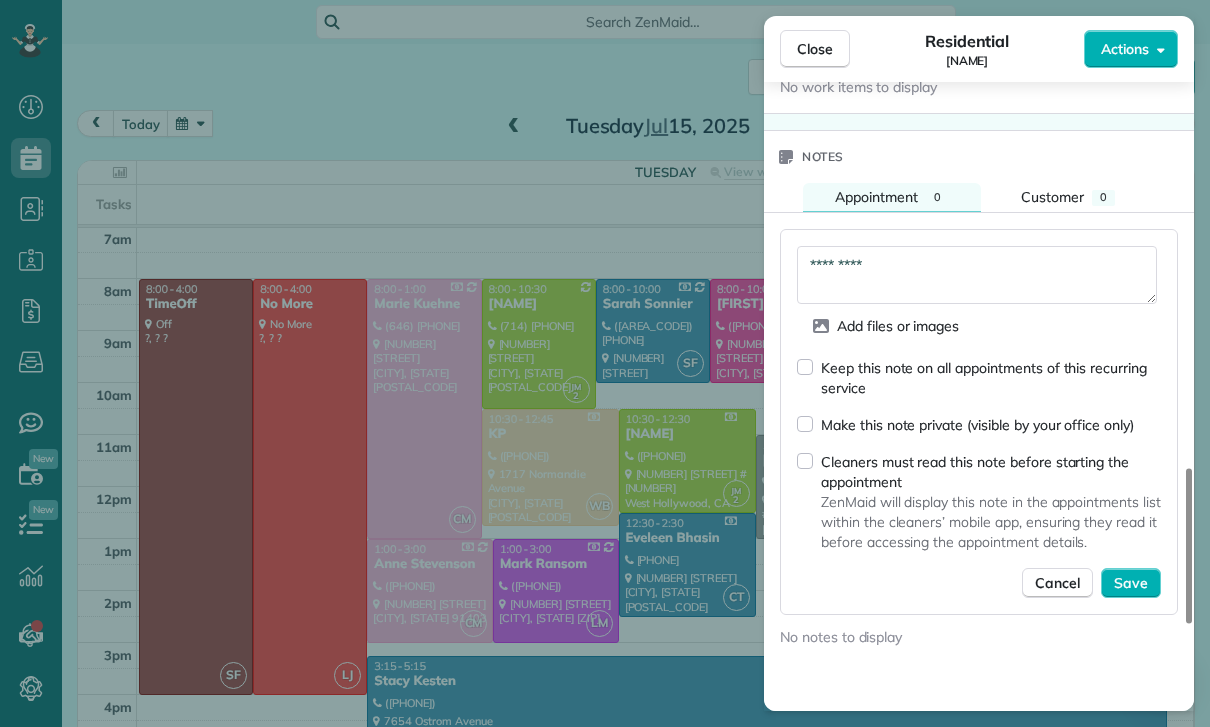 scroll, scrollTop: 1719, scrollLeft: 0, axis: vertical 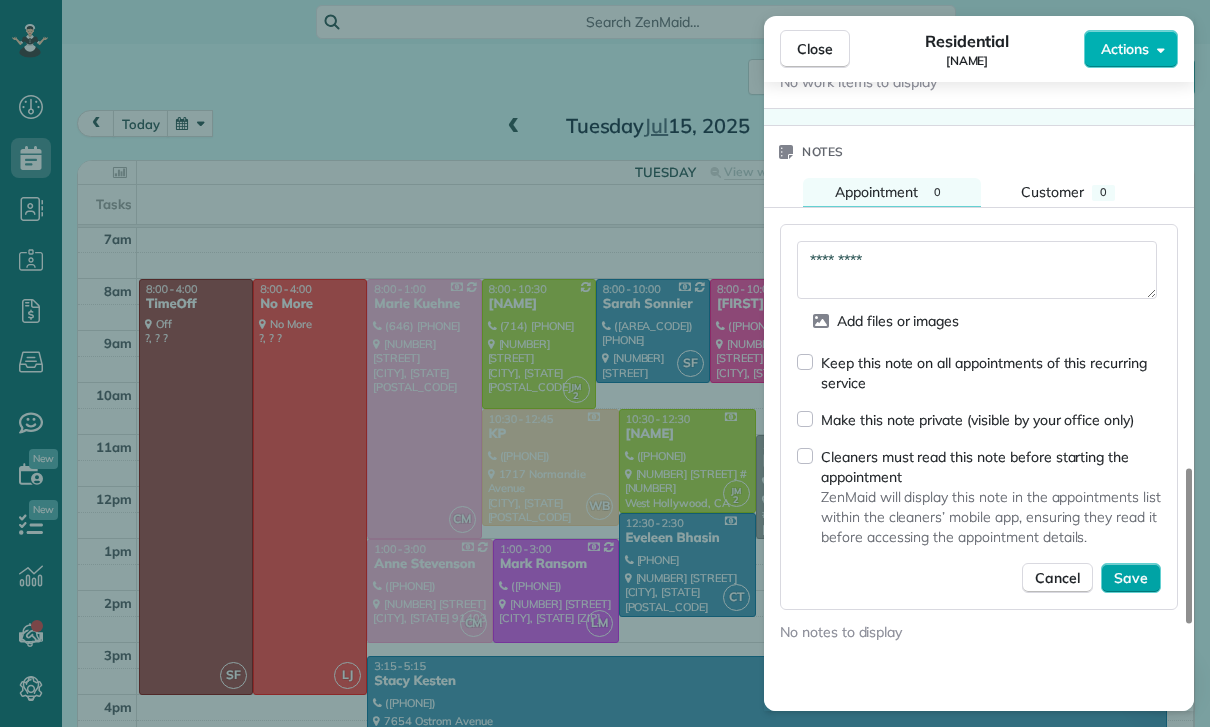 type on "*********" 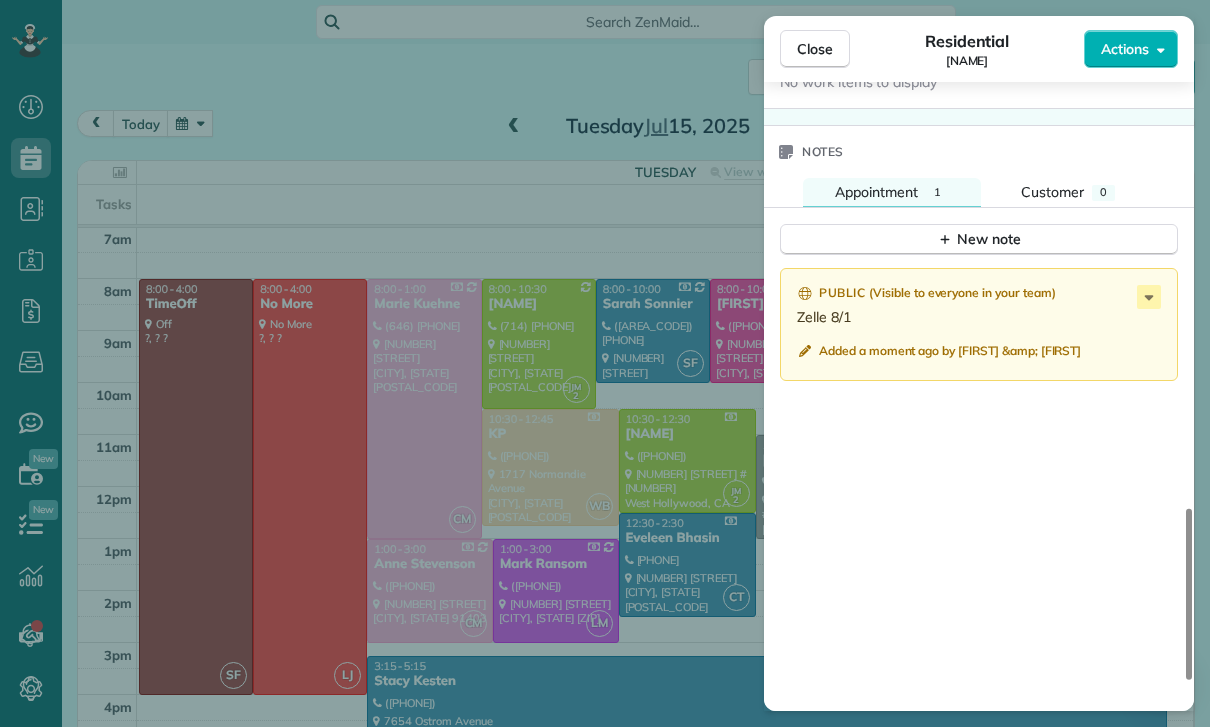 click on "Close Residential Megan Comisky Actions Status Confirmed Megan Comisky · Open profile OTHER (415) 342-1444 Copy MOBILE (714) 615-9801 Copy No email on record Add email View Details Residential Tuesday, July 15, 2025 8:00 AM 10:30 AM 2 hours and 30 minutes Repeats every 2 weeks Edit recurring service Previous (Jul 01) Next (Jul 29) 5100 Matilija Avenue Sherman Oaks CA 91423 Service was not rated yet Cleaners Time in and out Assign Invite Team Jacqueline Cleaners Johanna   Martinez 8:00 AM 10:30 AM Checklist Try Now Keep this appointment up to your standards. Stay on top of every detail, keep your cleaners organised, and your client happy. Assign a checklist Watch a 5 min demo Billing Billing actions Service Service Price (1x $145.00) $145.00 Add an item Overcharge $0.00 Discount $0.00 Coupon discount - Primary tax - Secondary tax - Total appointment price $145.00 Tips collected $0.00 Paid Total including tip $145.00 Get paid online in no-time! Send an invoice and reward your cleaners with tips Key # - Notes 1" at bounding box center (605, 363) 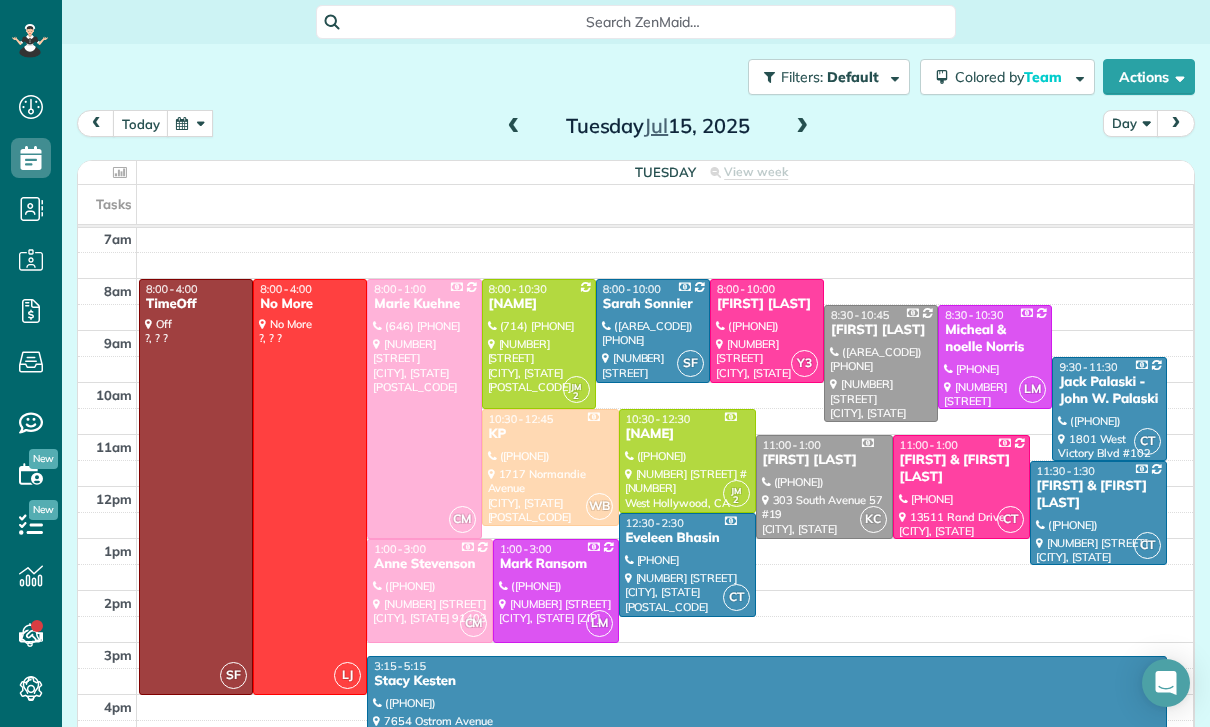 click at bounding box center [190, 123] 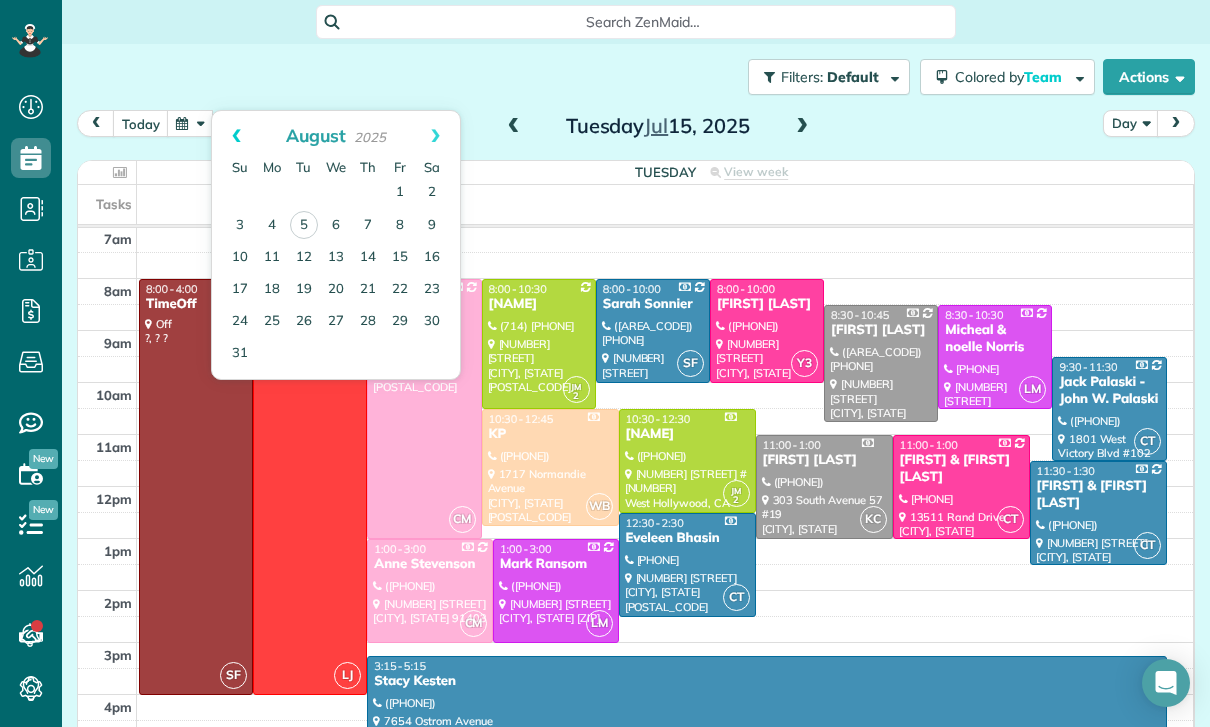 click on "Prev" at bounding box center (236, 136) 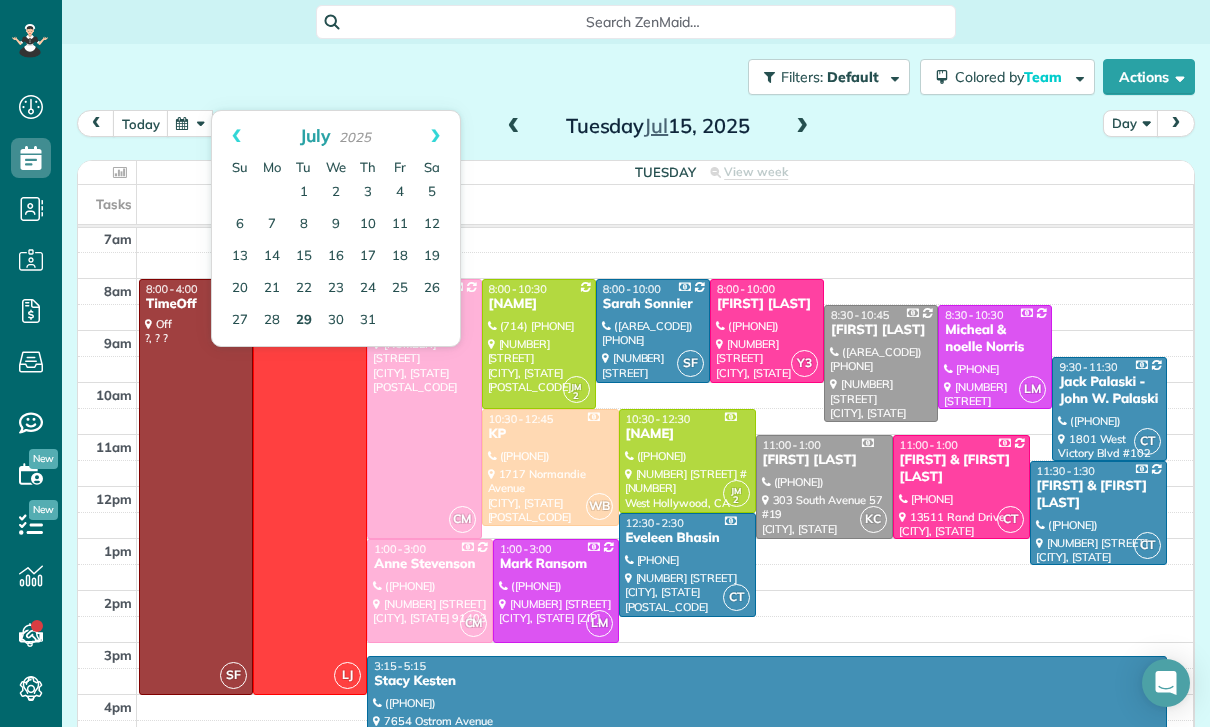 click on "29" at bounding box center [304, 321] 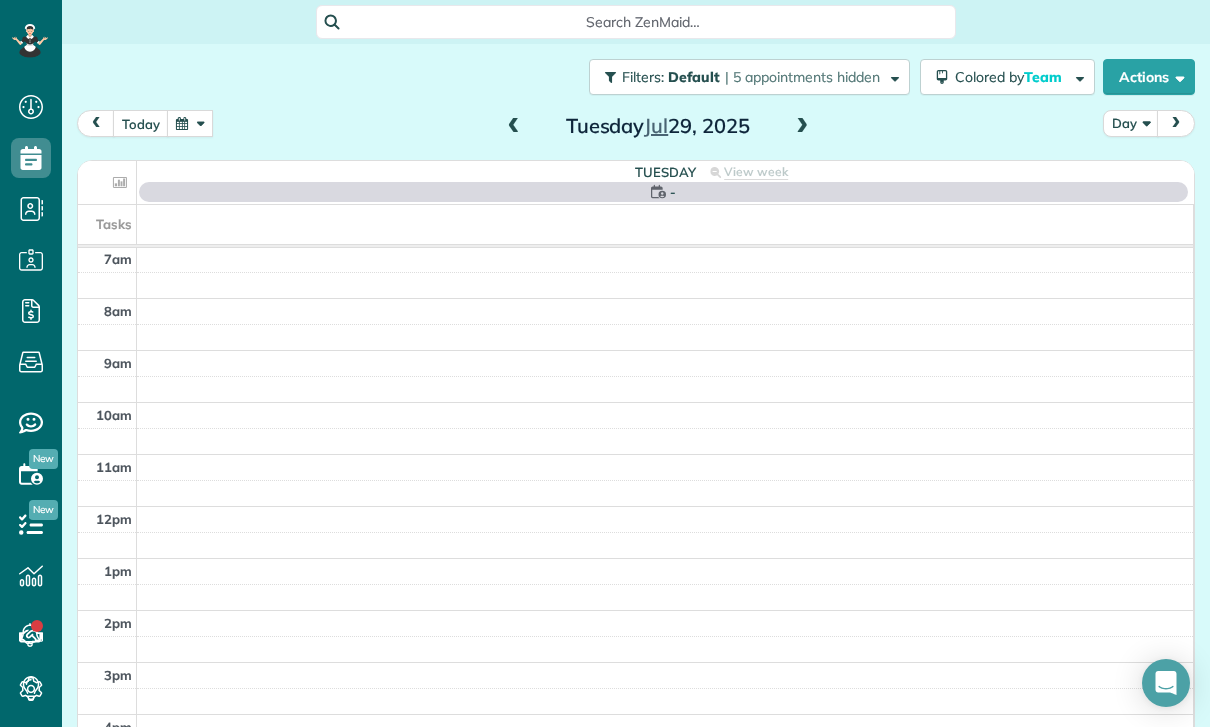 scroll, scrollTop: 157, scrollLeft: 0, axis: vertical 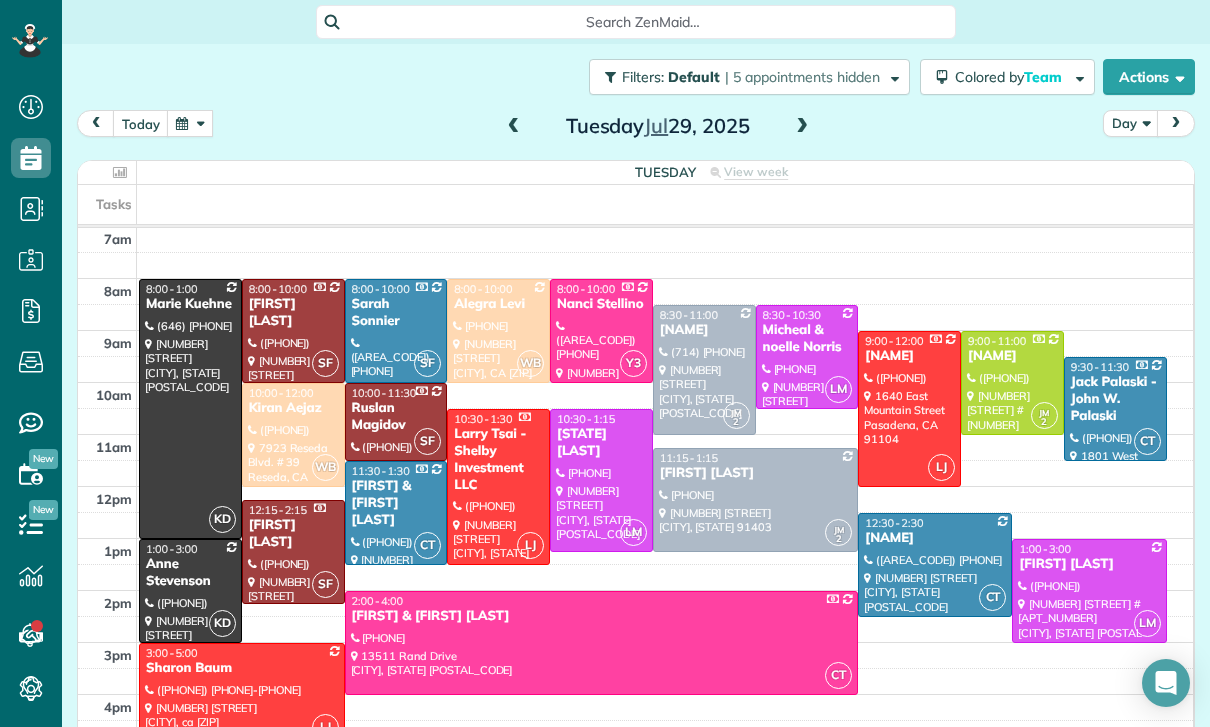 click at bounding box center [704, 370] 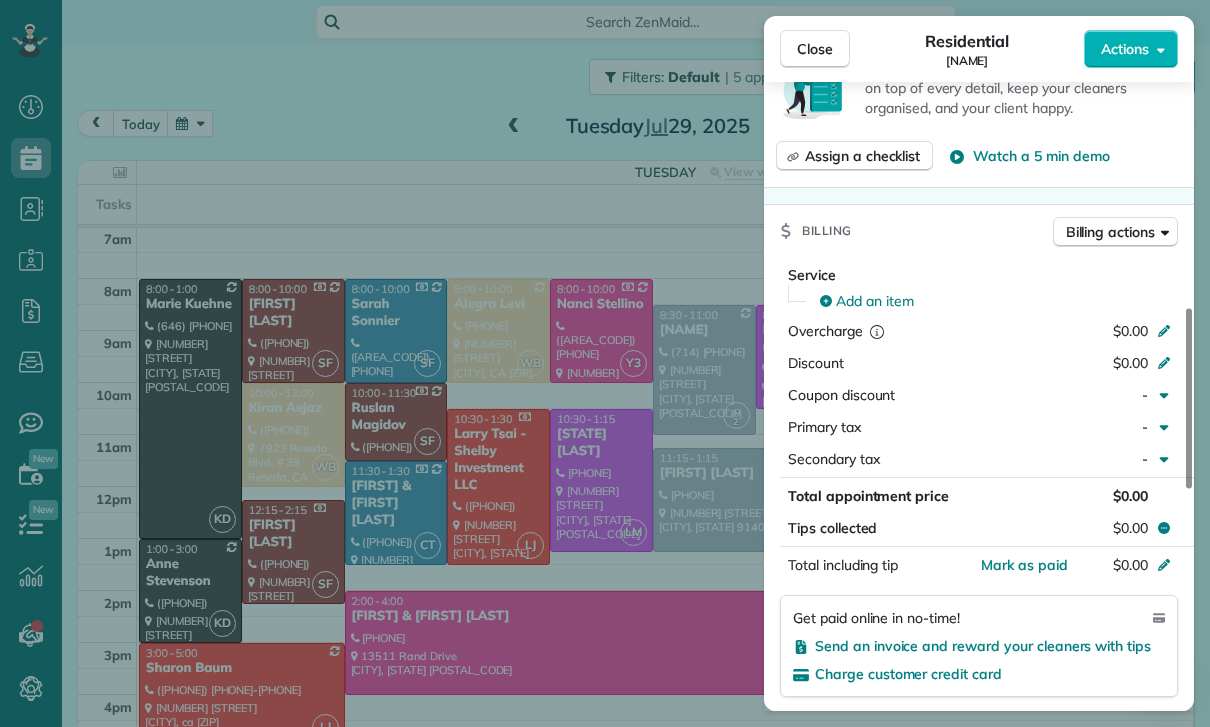 scroll, scrollTop: 872, scrollLeft: 0, axis: vertical 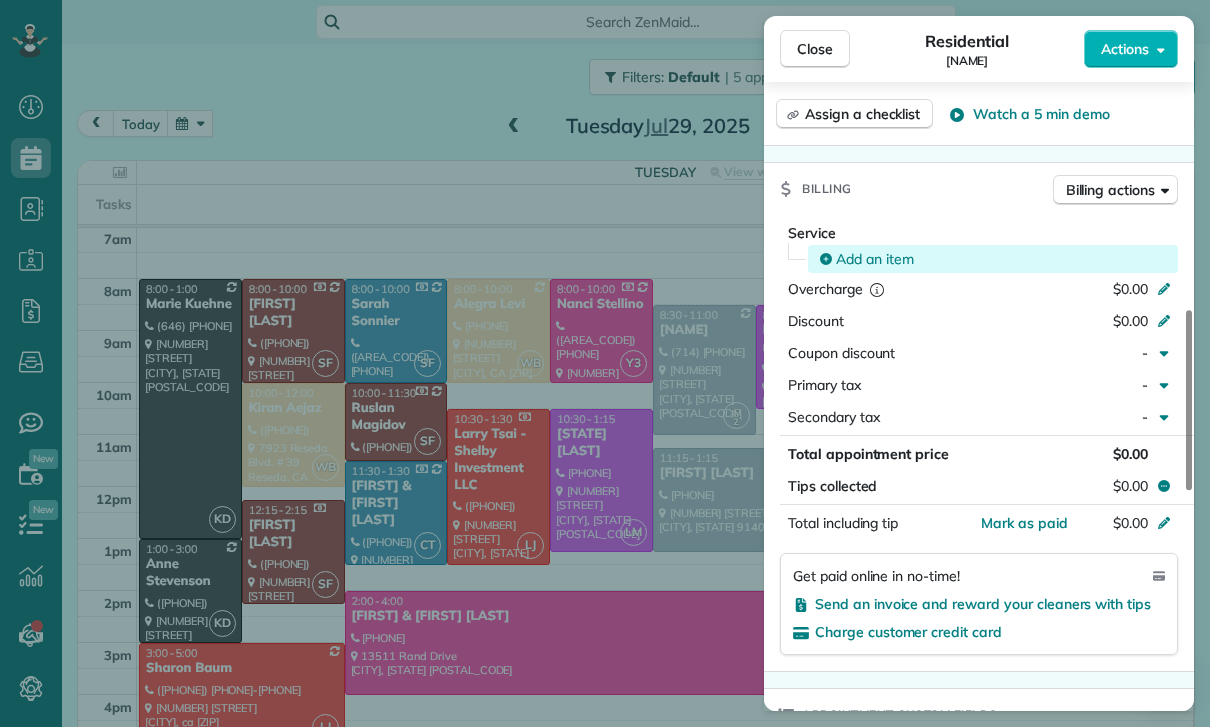 click on "Add an item" at bounding box center [875, 259] 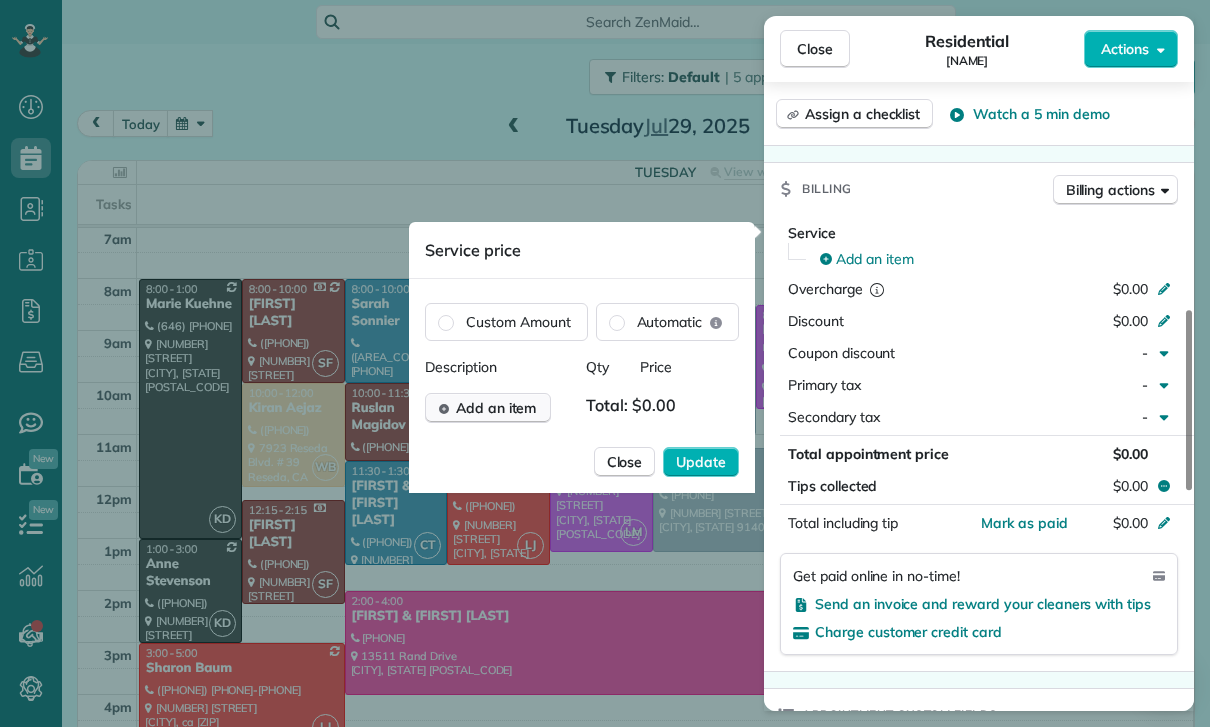 click on "Add an item" at bounding box center [496, 408] 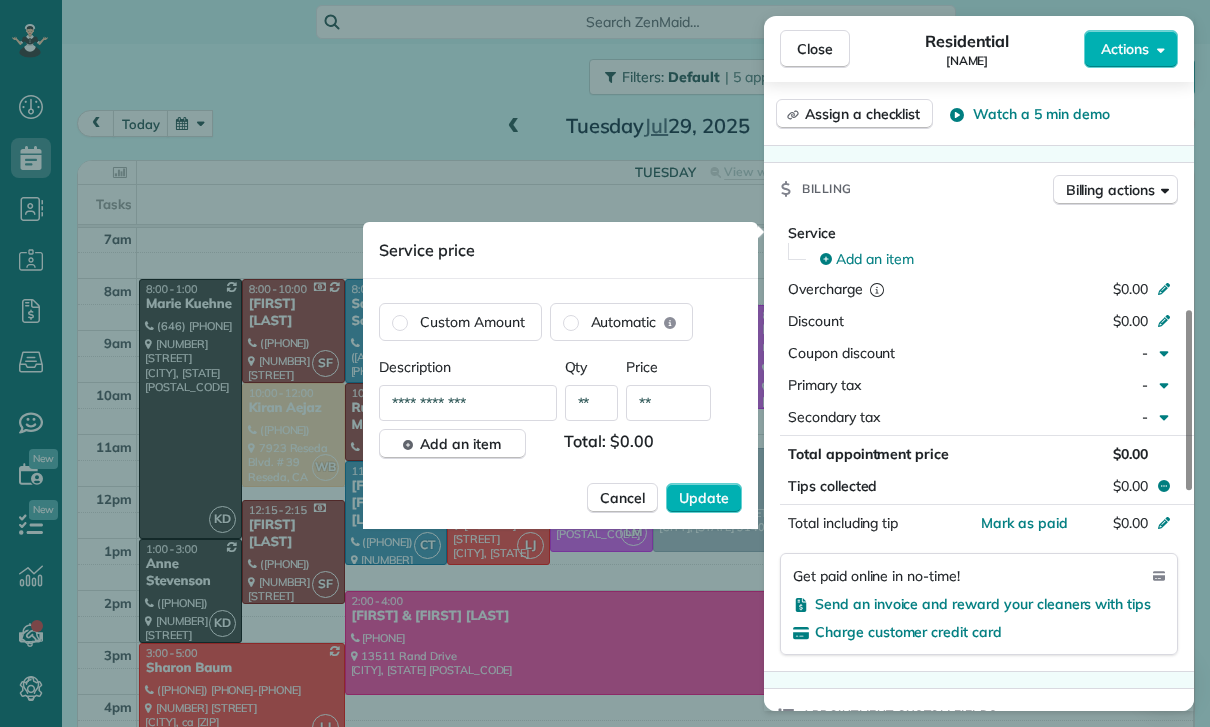 click on "**" at bounding box center [668, 403] 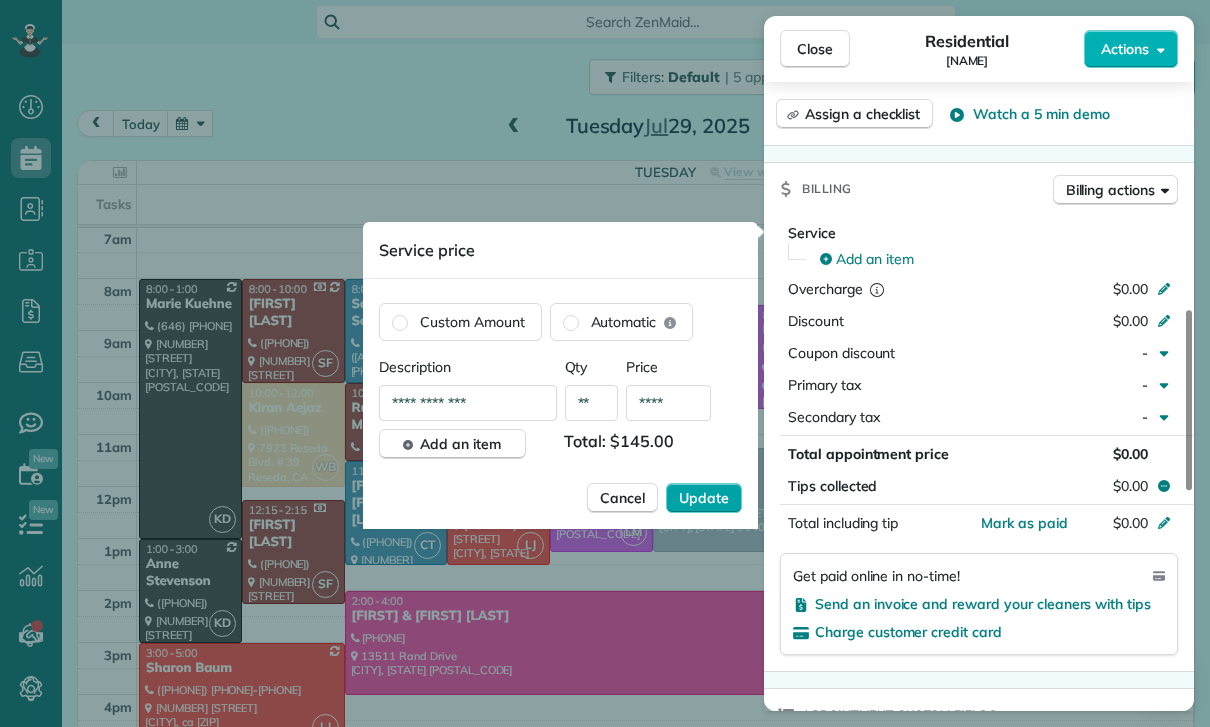 type on "****" 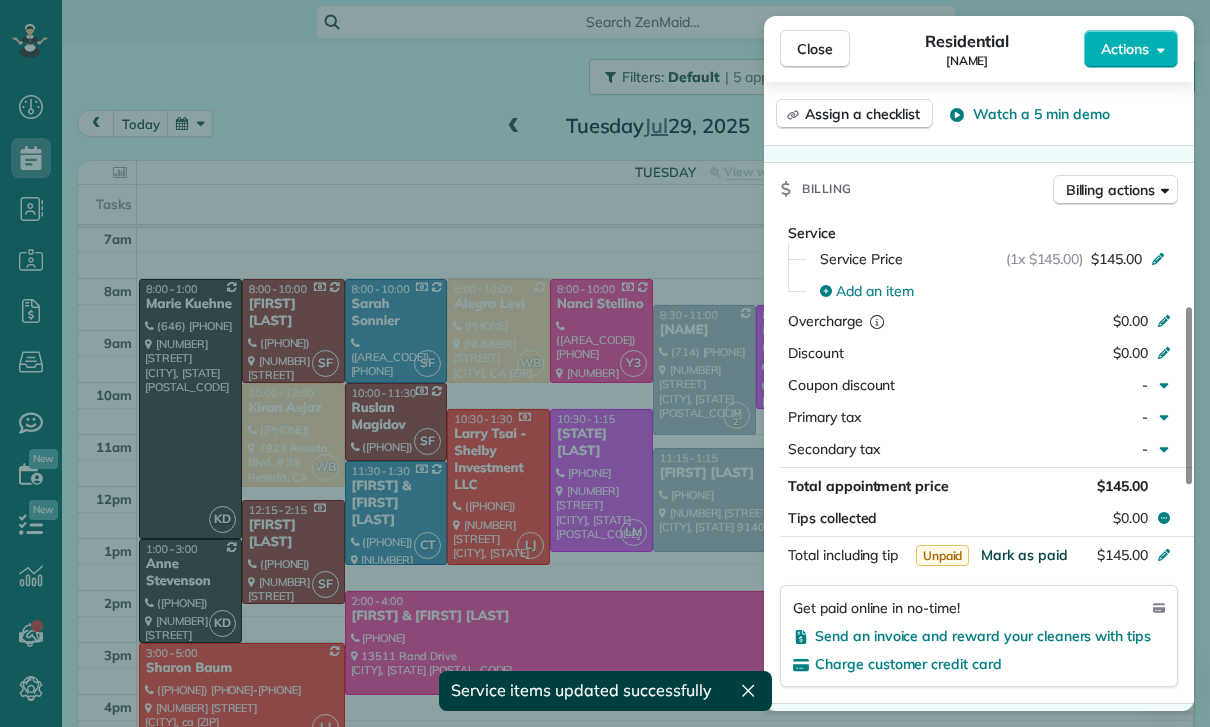 click on "Mark as paid" at bounding box center [1024, 555] 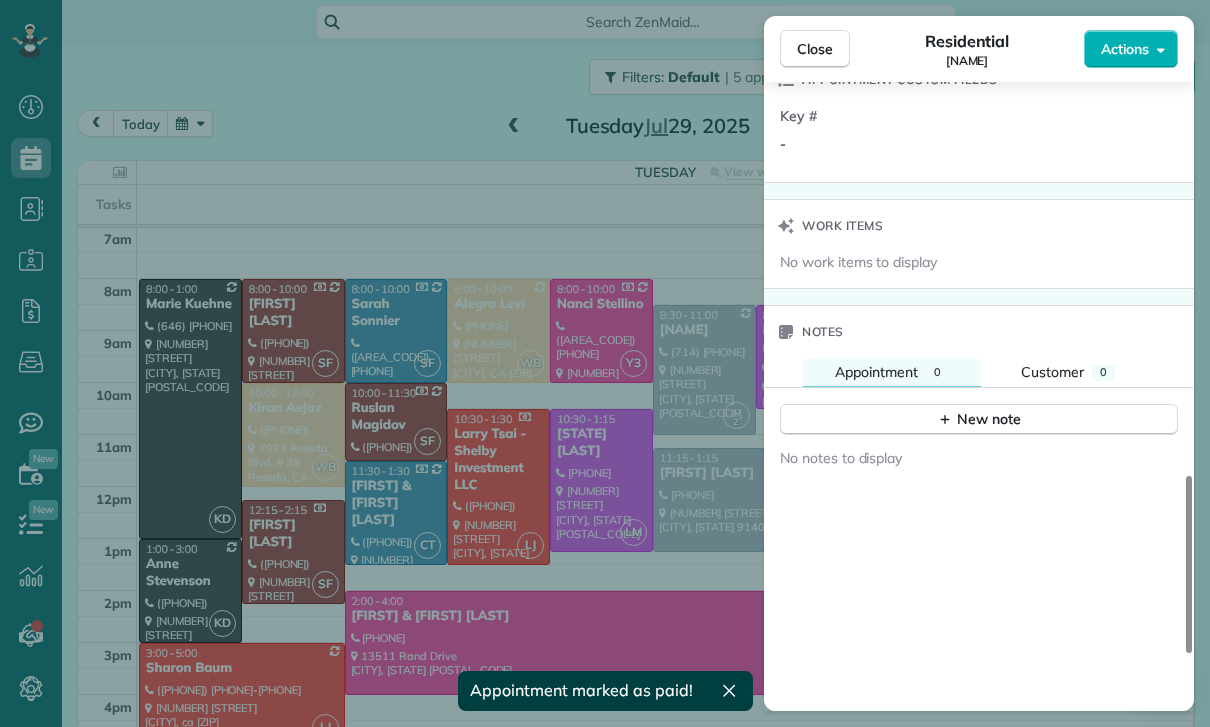 scroll, scrollTop: 1571, scrollLeft: 0, axis: vertical 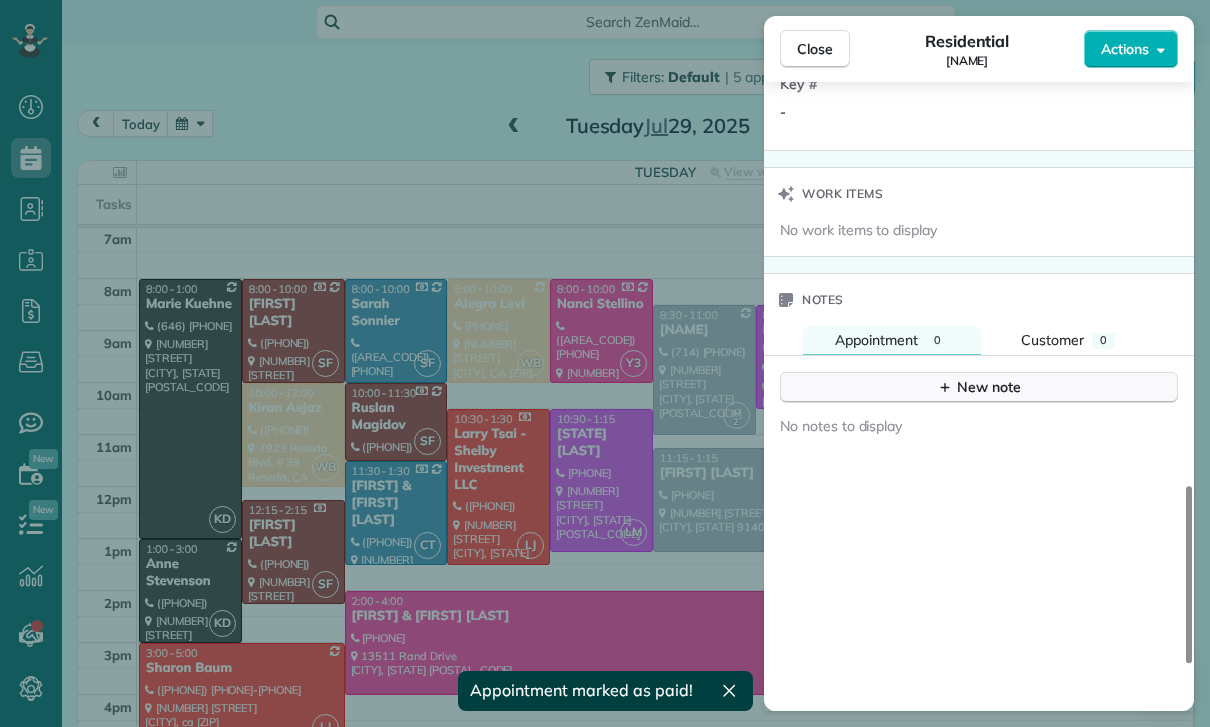 click on "New note" at bounding box center (979, 387) 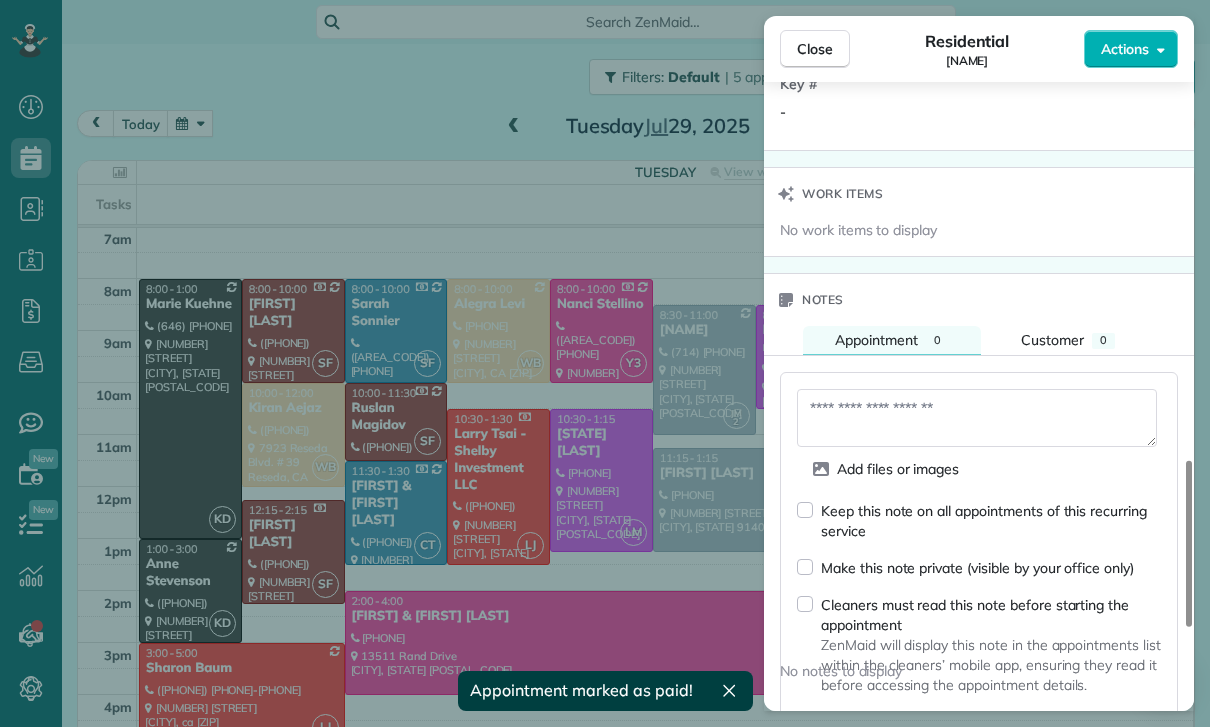 click at bounding box center [977, 418] 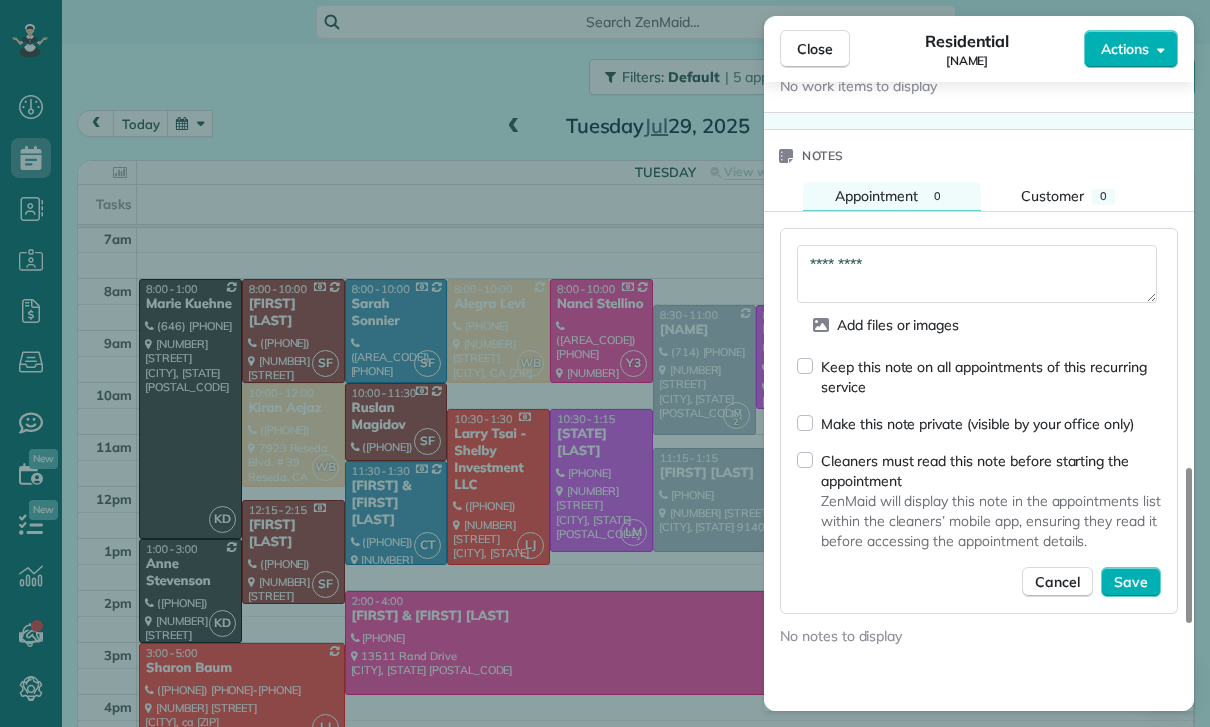scroll, scrollTop: 1717, scrollLeft: 0, axis: vertical 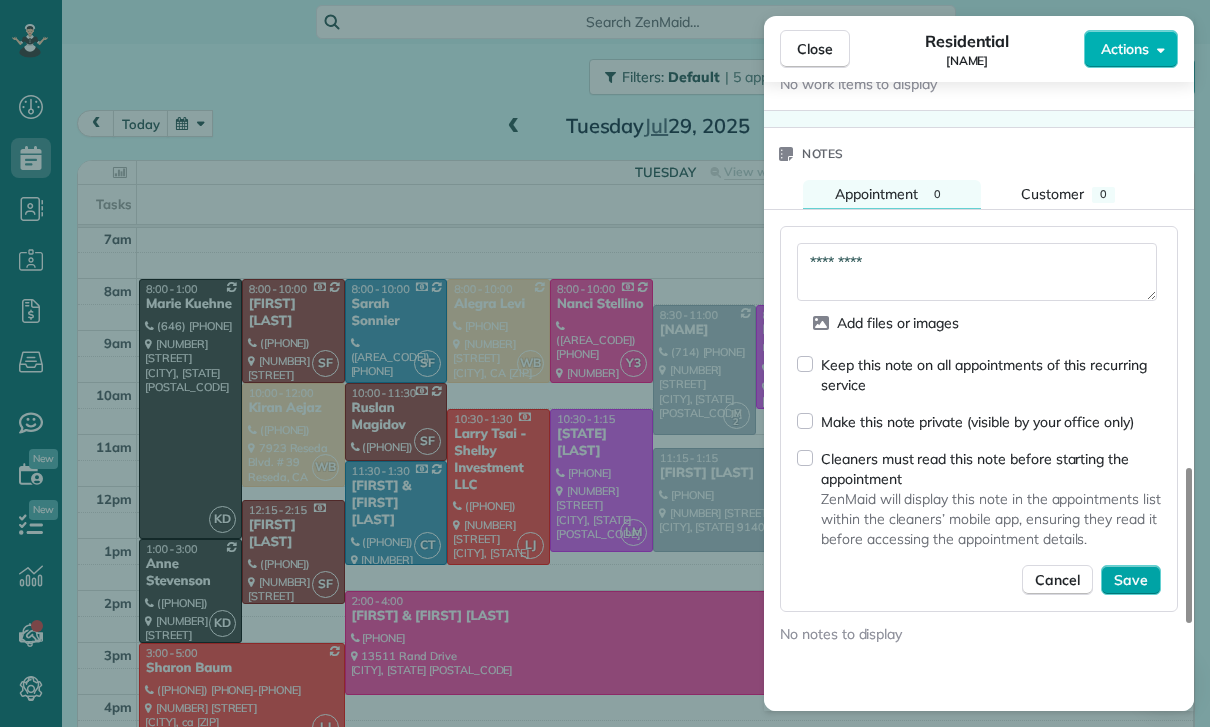 type on "*********" 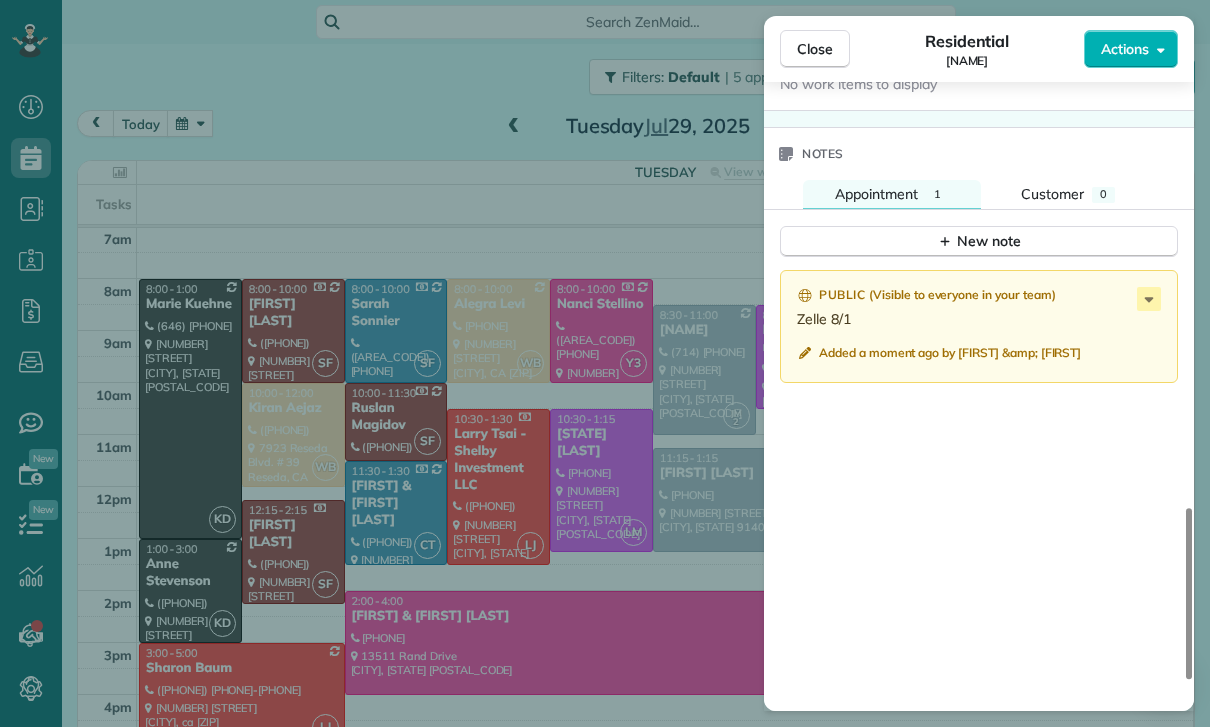 click on "Close Residential Megan Comisky Actions Status Confirmed Megan Comisky · Open profile OTHER (415) 342-1444 Copy MOBILE (714) 615-9801 Copy No email on record Add email View Details Residential Tuesday, July 29, 2025 ( last week ) 8:30 AM 11:00 AM 2 hours and 30 minutes Repeats every 2 weeks Edit recurring service Previous (Jul 15) Next (Aug 12) 5100 Matilija Avenue Sherman Oaks CA 91423 Service was not rated yet Cleaners Time in and out Assign Invite Team Maria  Cleaners Johanna   Martinez 8:30 AM 11:00 AM Checklist Try Now Keep this appointment up to your standards. Stay on top of every detail, keep your cleaners organised, and your client happy. Assign a checklist Watch a 5 min demo Billing Billing actions Service Service Price (1x $145.00) $145.00 Add an item Overcharge $0.00 Discount $0.00 Coupon discount - Primary tax - Secondary tax - Total appointment price $145.00 Tips collected $0.00 Paid Total including tip $145.00 Get paid online in no-time! Send an invoice and reward your cleaners with tips Key #" at bounding box center [605, 363] 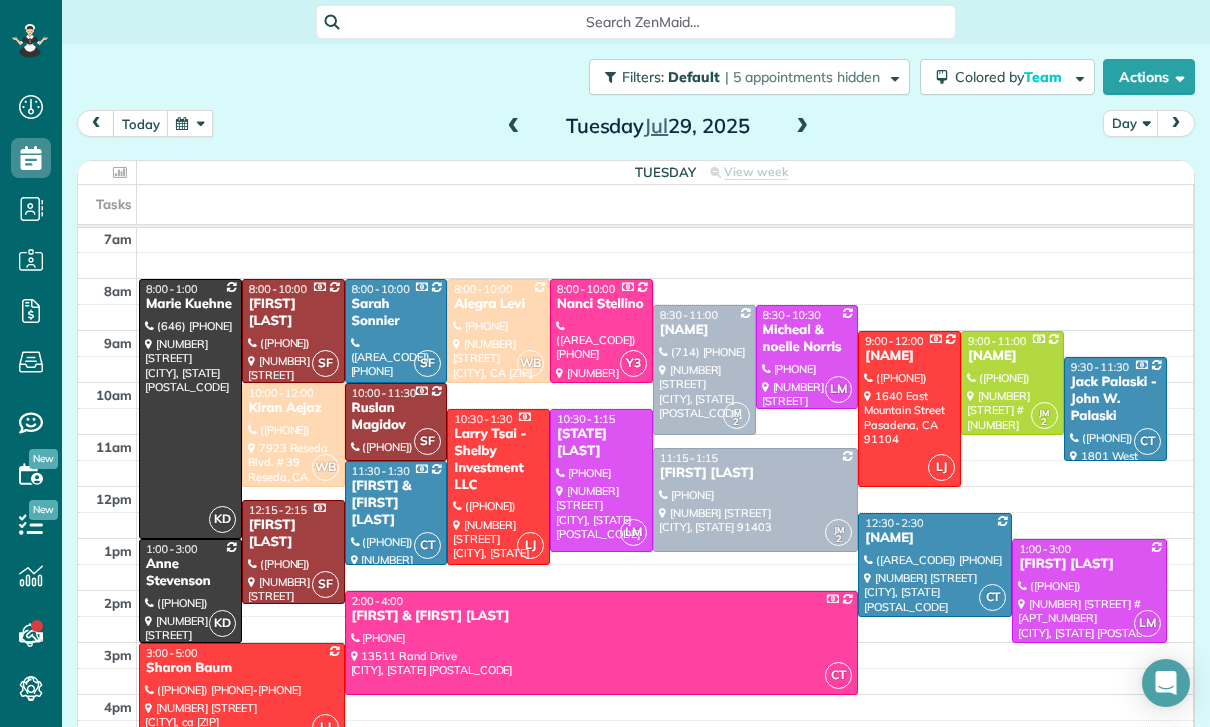 click at bounding box center (190, 123) 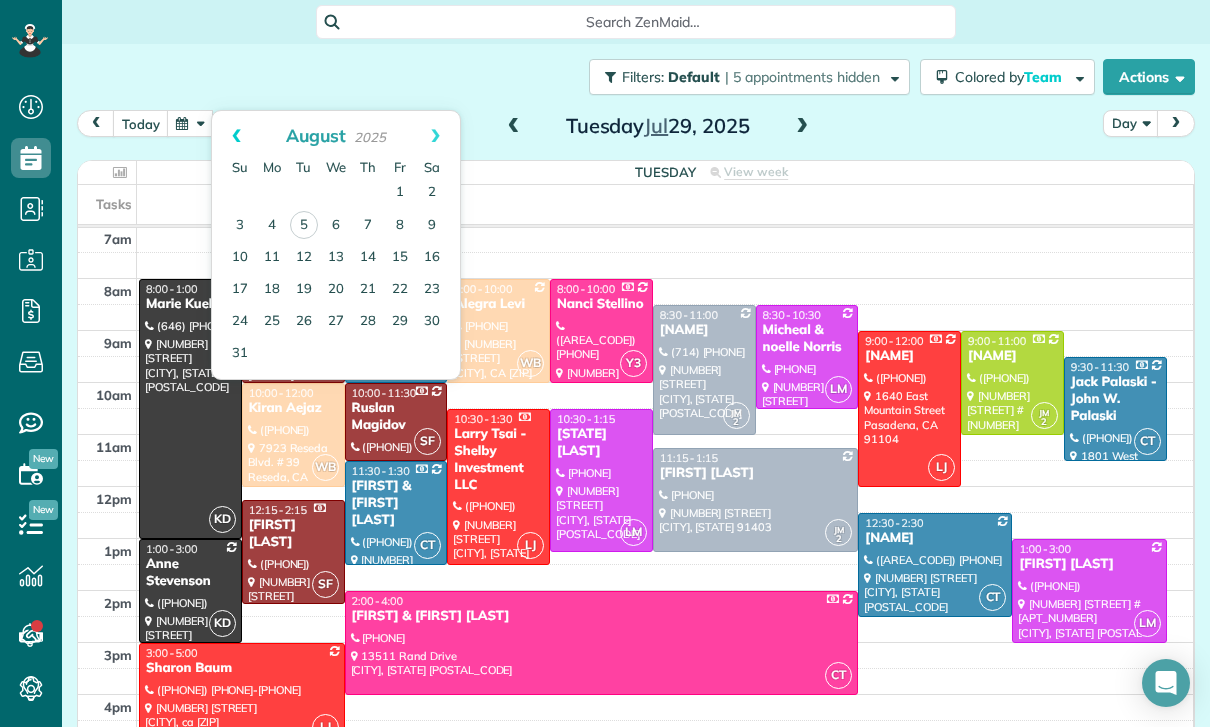 click on "Prev" at bounding box center [236, 136] 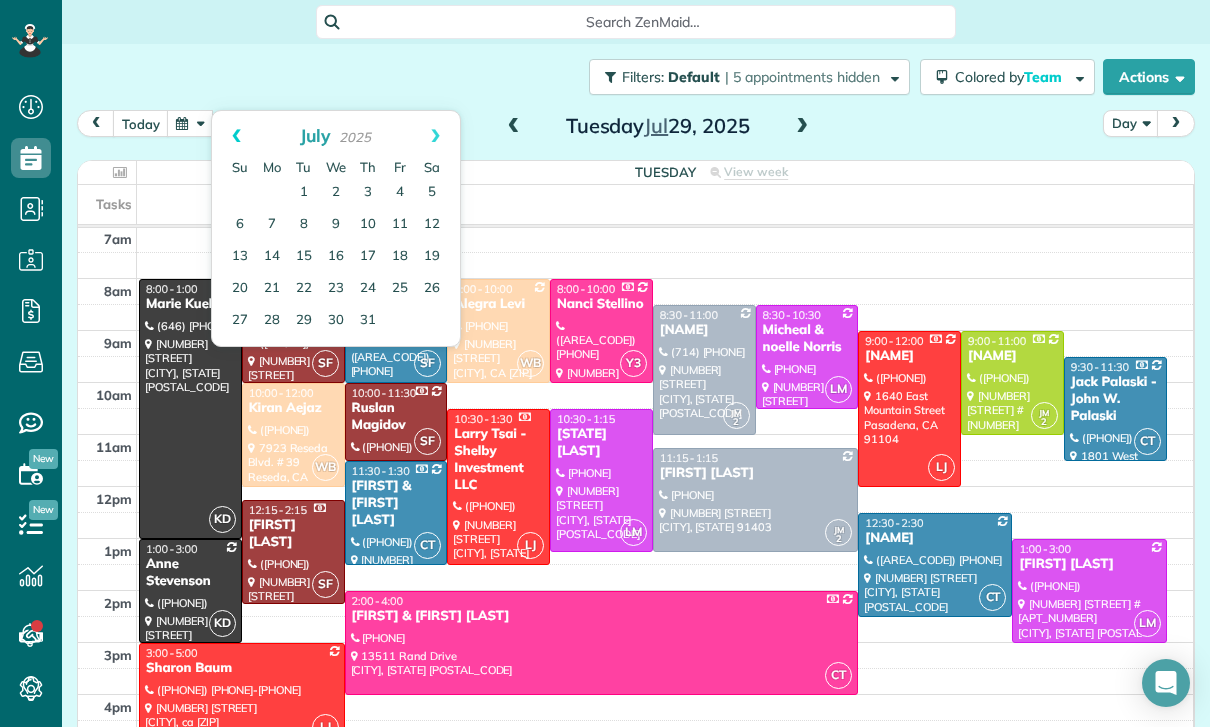 click on "Prev" at bounding box center [236, 136] 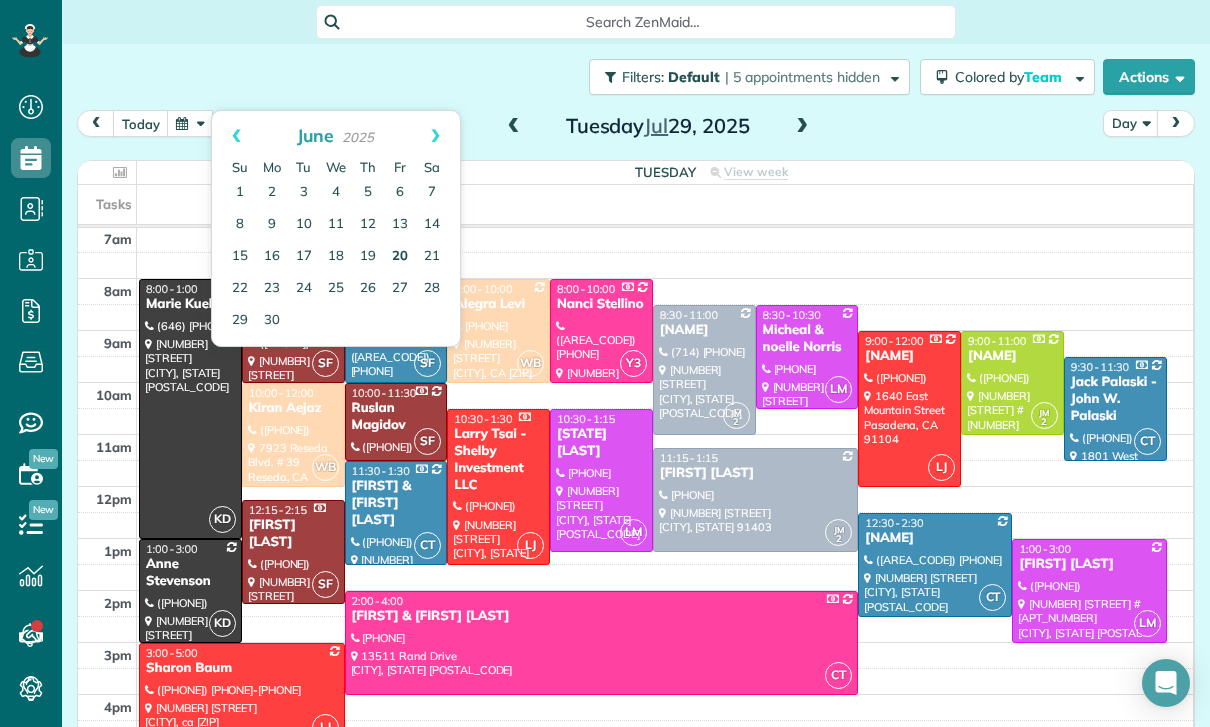 click on "20" at bounding box center [400, 257] 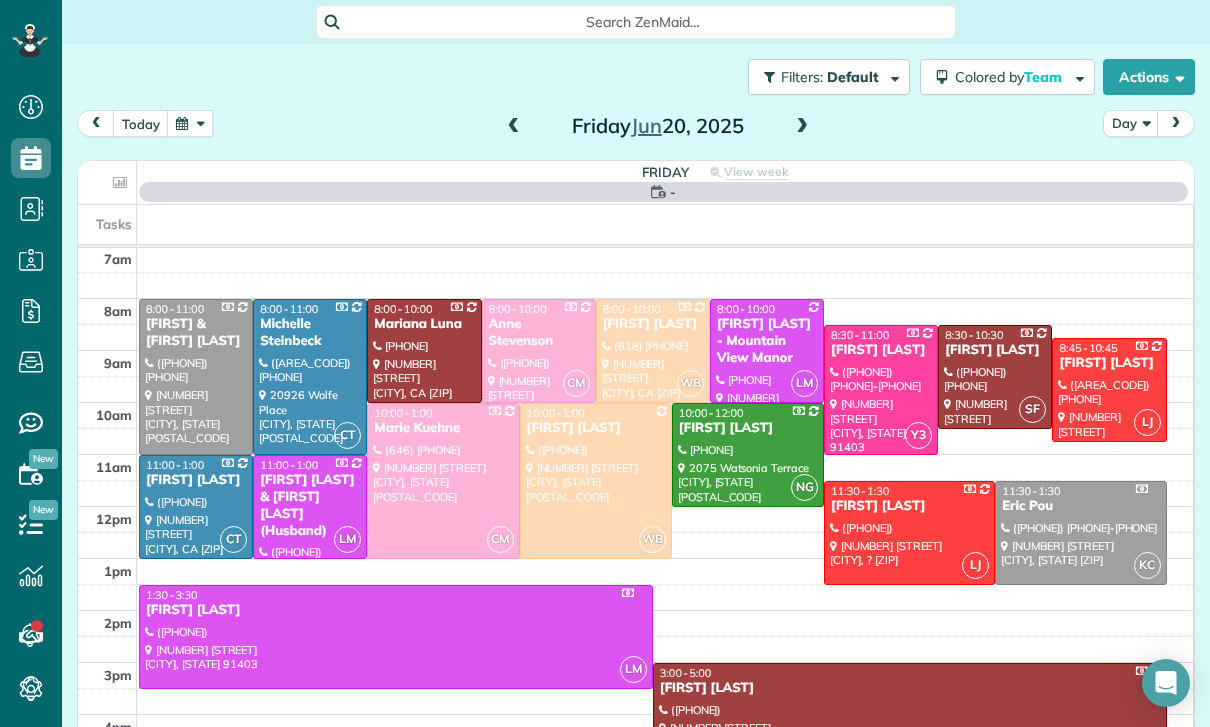 scroll, scrollTop: 157, scrollLeft: 0, axis: vertical 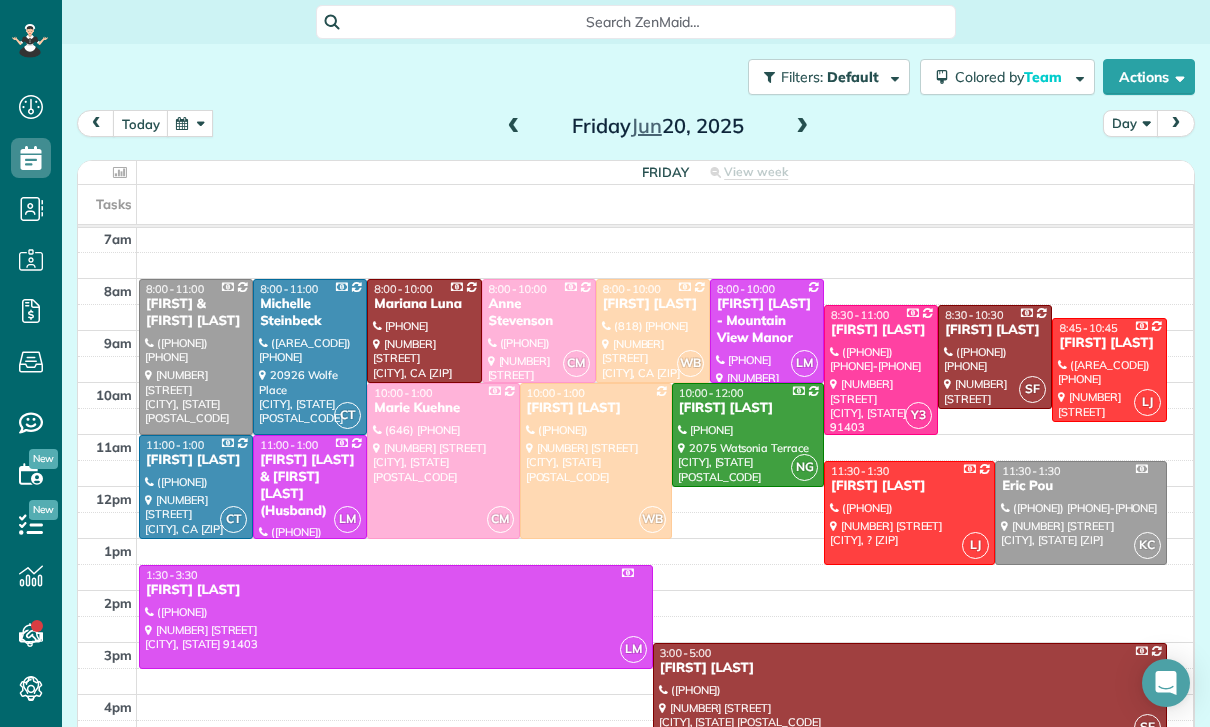 click at bounding box center [596, 461] 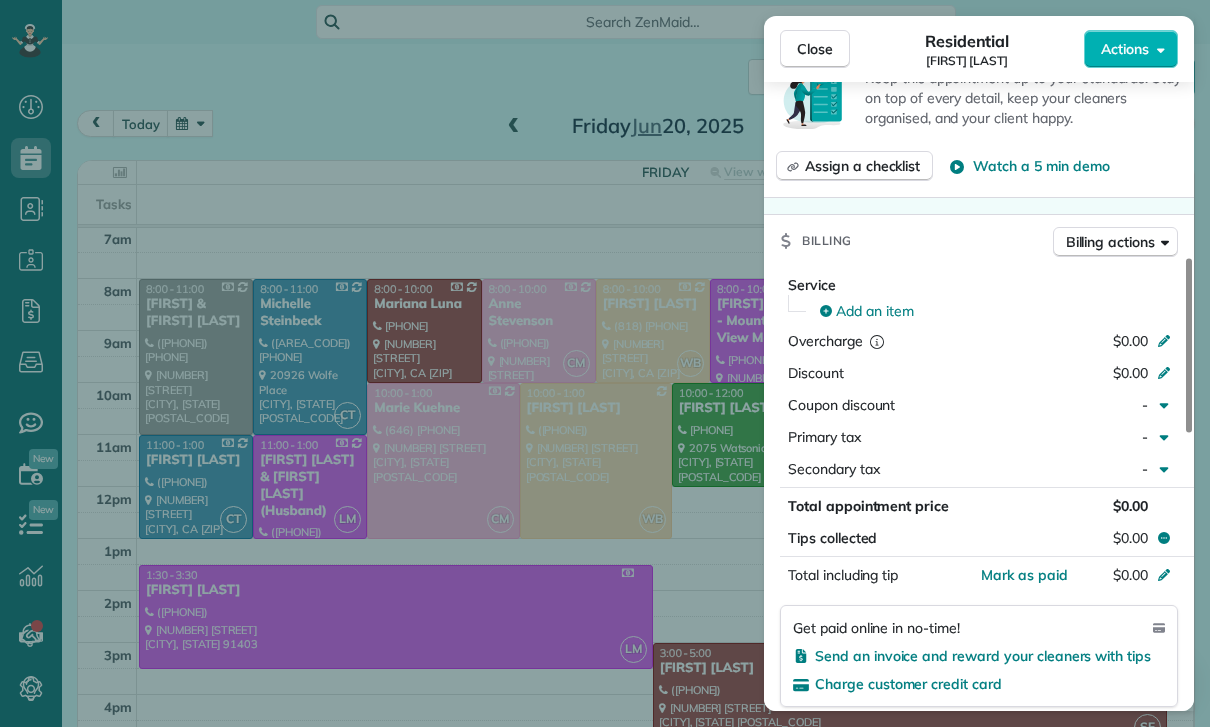 scroll, scrollTop: 898, scrollLeft: 0, axis: vertical 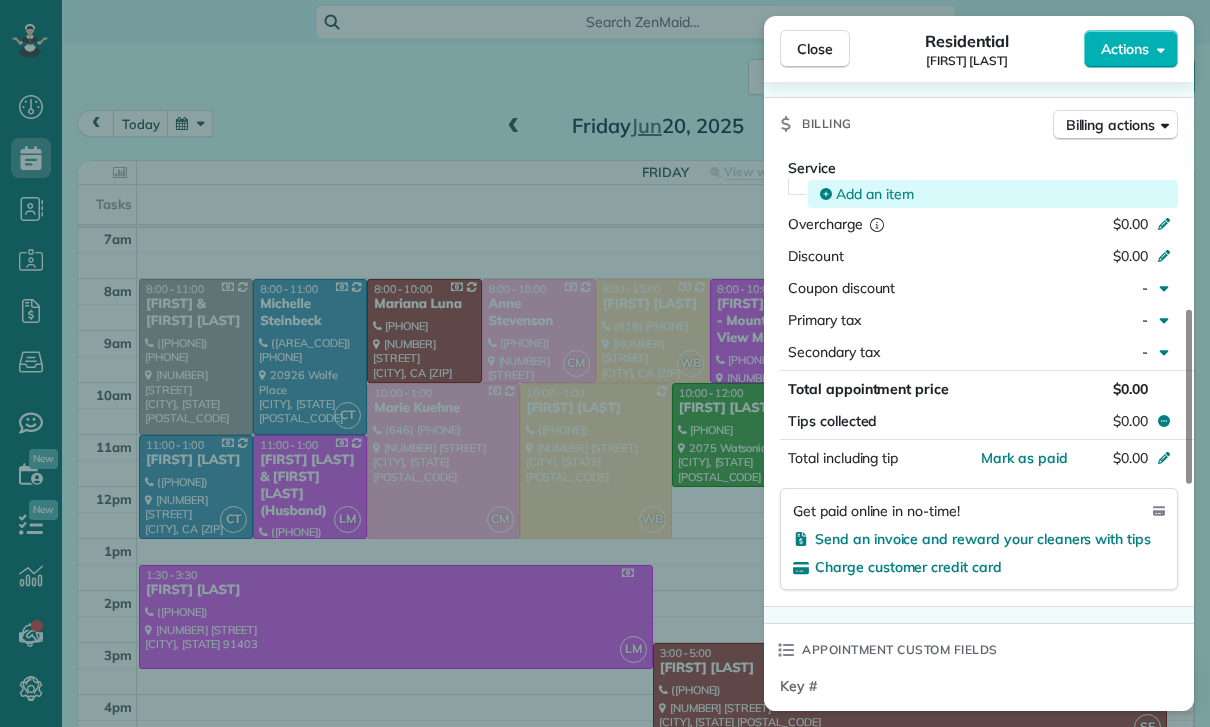 click on "Add an item" at bounding box center (875, 194) 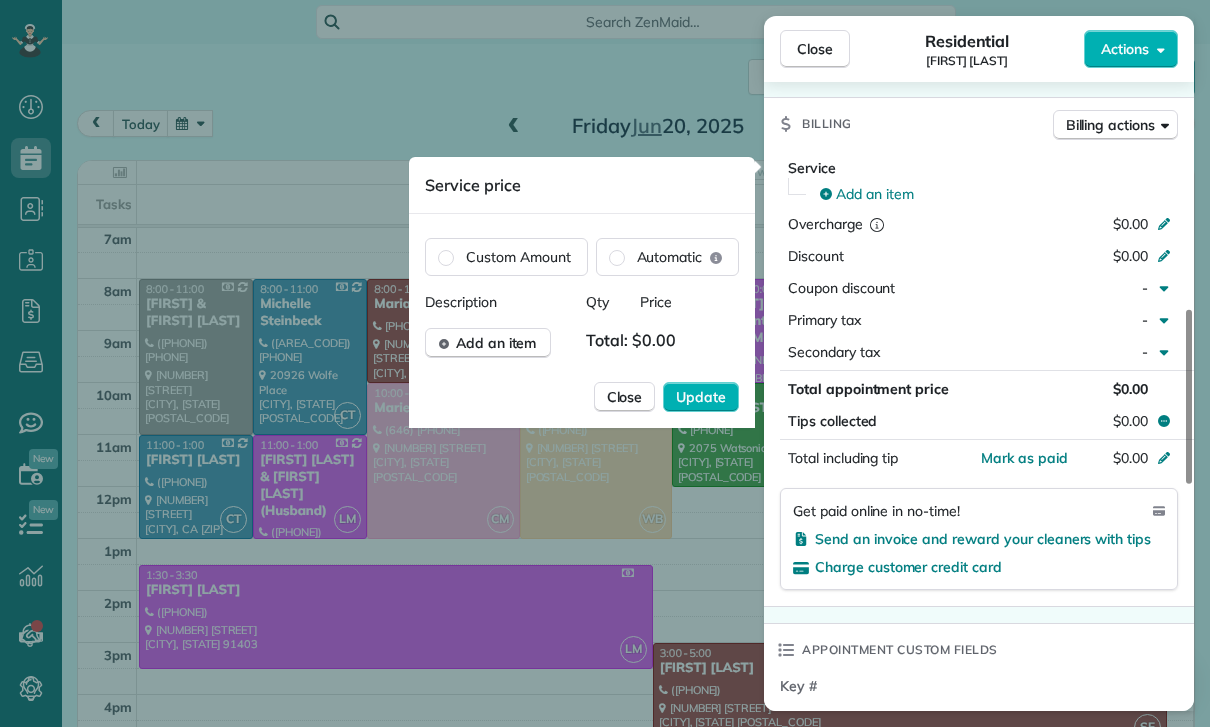 click on "Description Qty Price Add an item Total: $0.00" at bounding box center (582, 325) 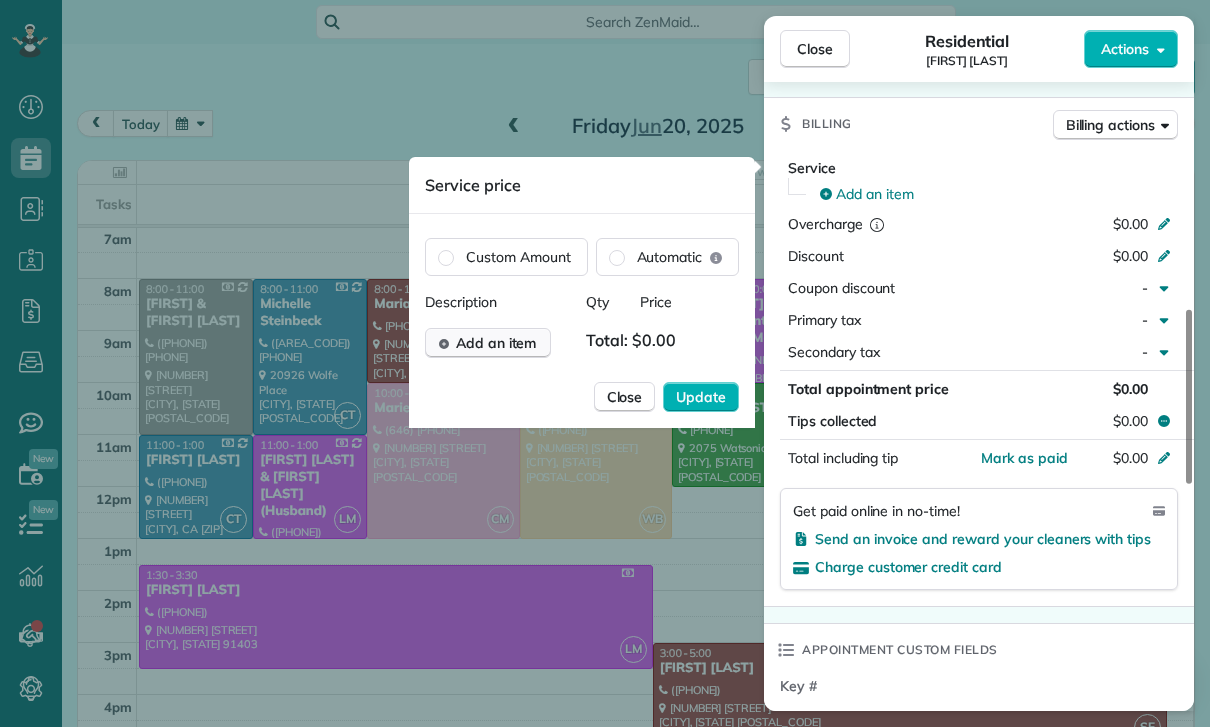 click on "Add an item" at bounding box center (488, 343) 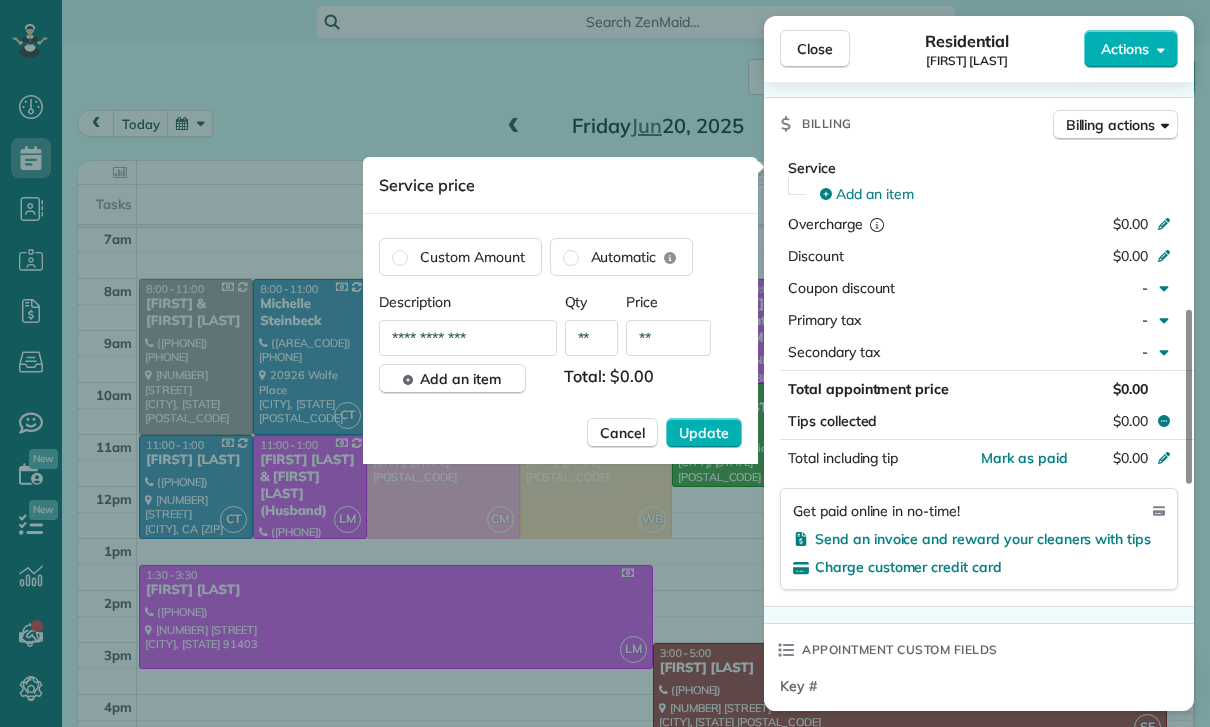 click on "**" at bounding box center (668, 338) 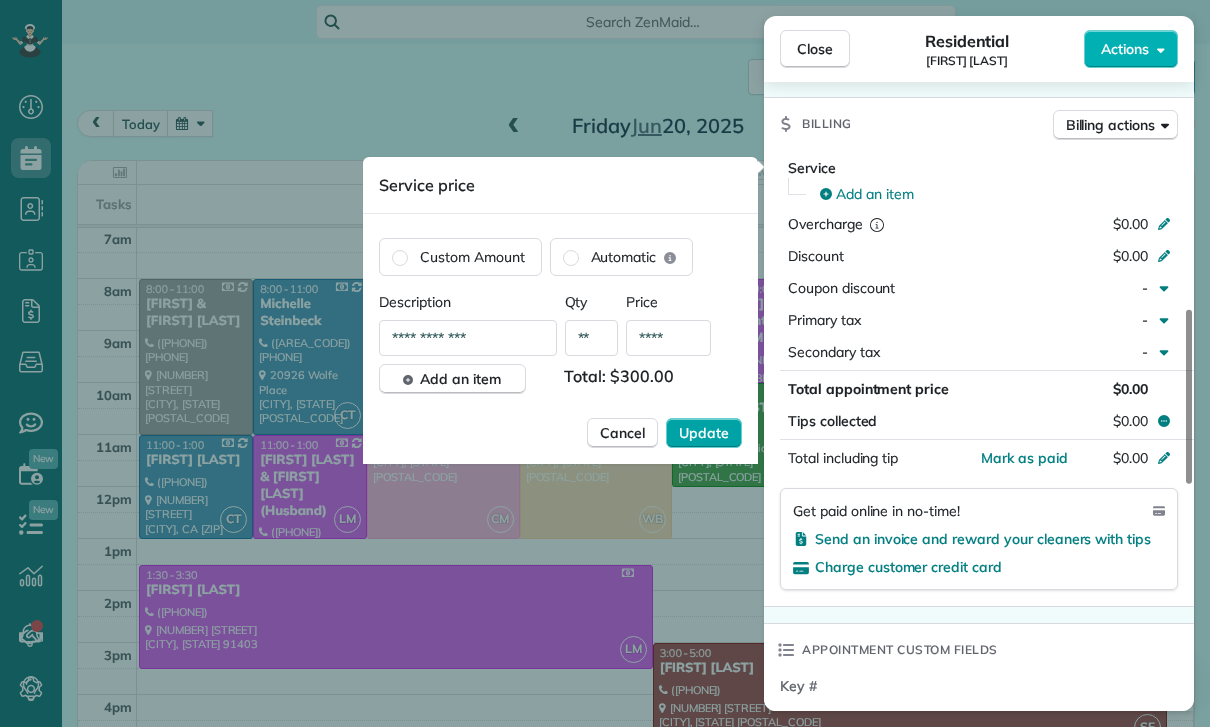 type on "****" 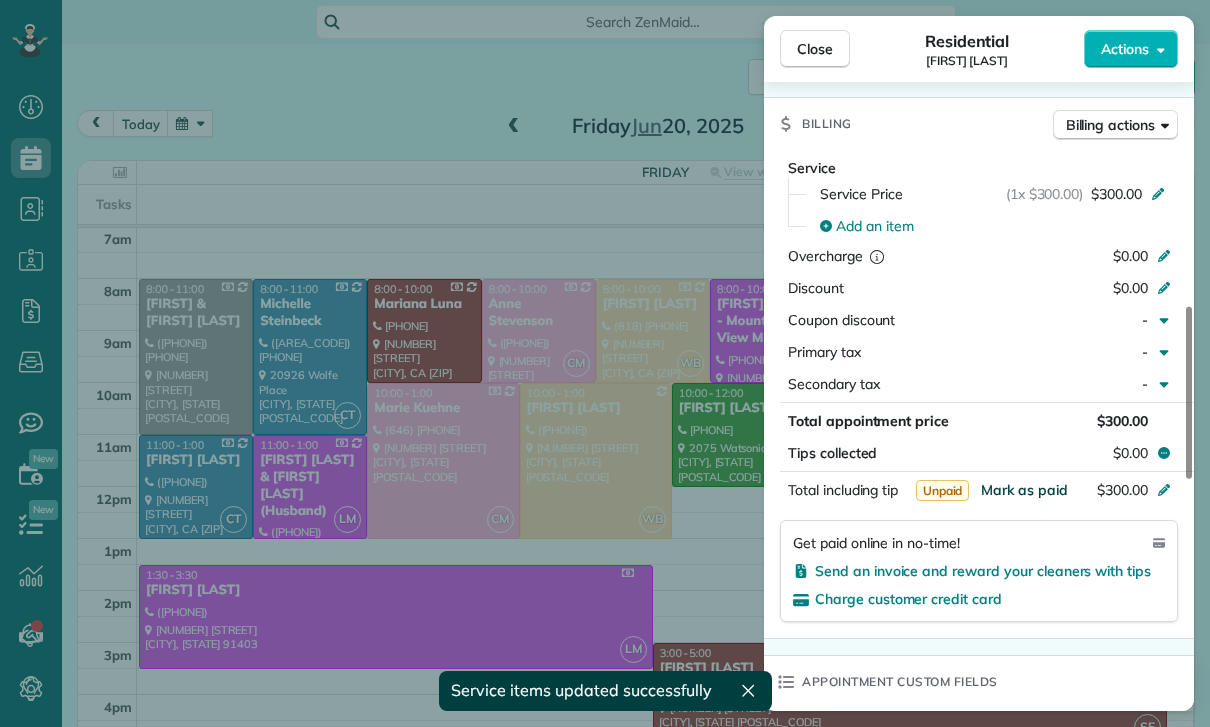 click on "Mark as paid" at bounding box center (1024, 490) 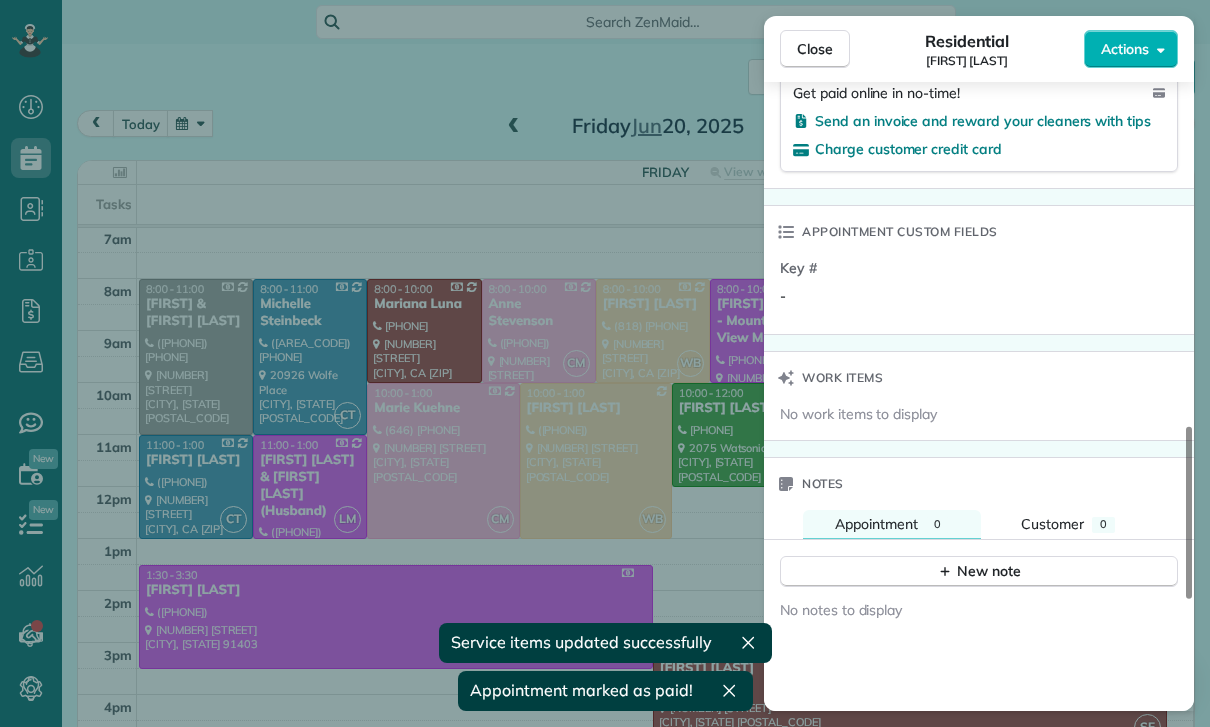 scroll, scrollTop: 1533, scrollLeft: 0, axis: vertical 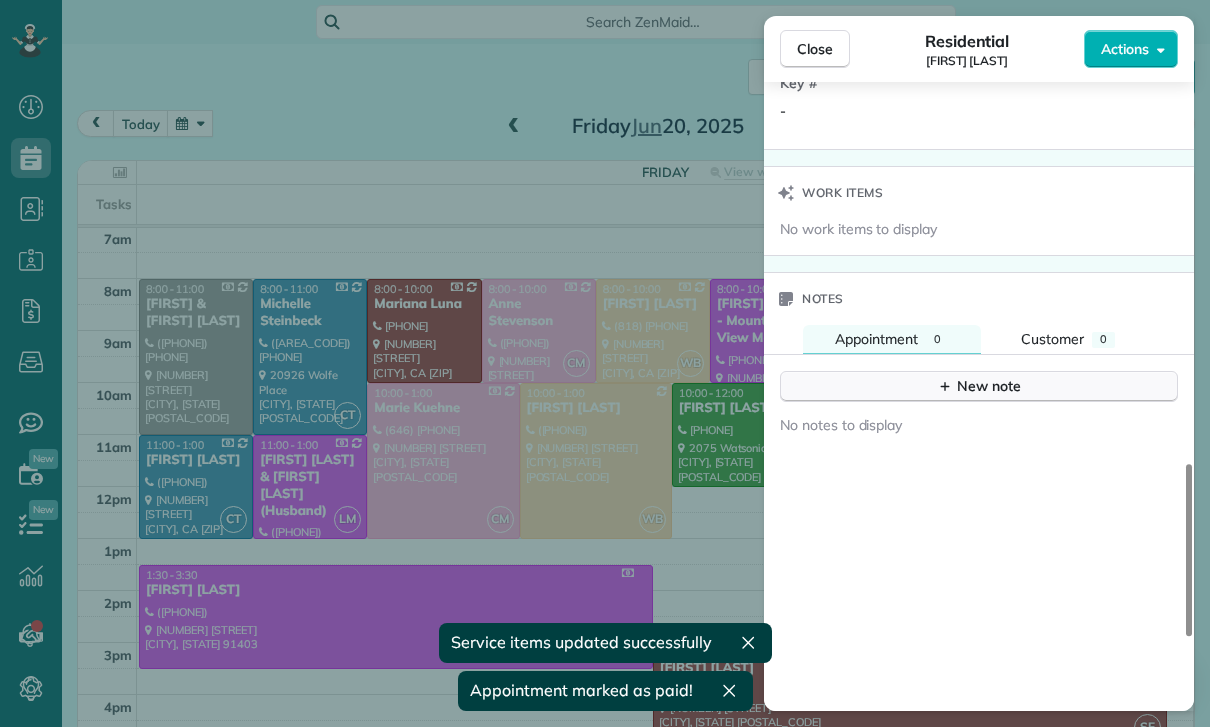 click on "New note" at bounding box center (979, 386) 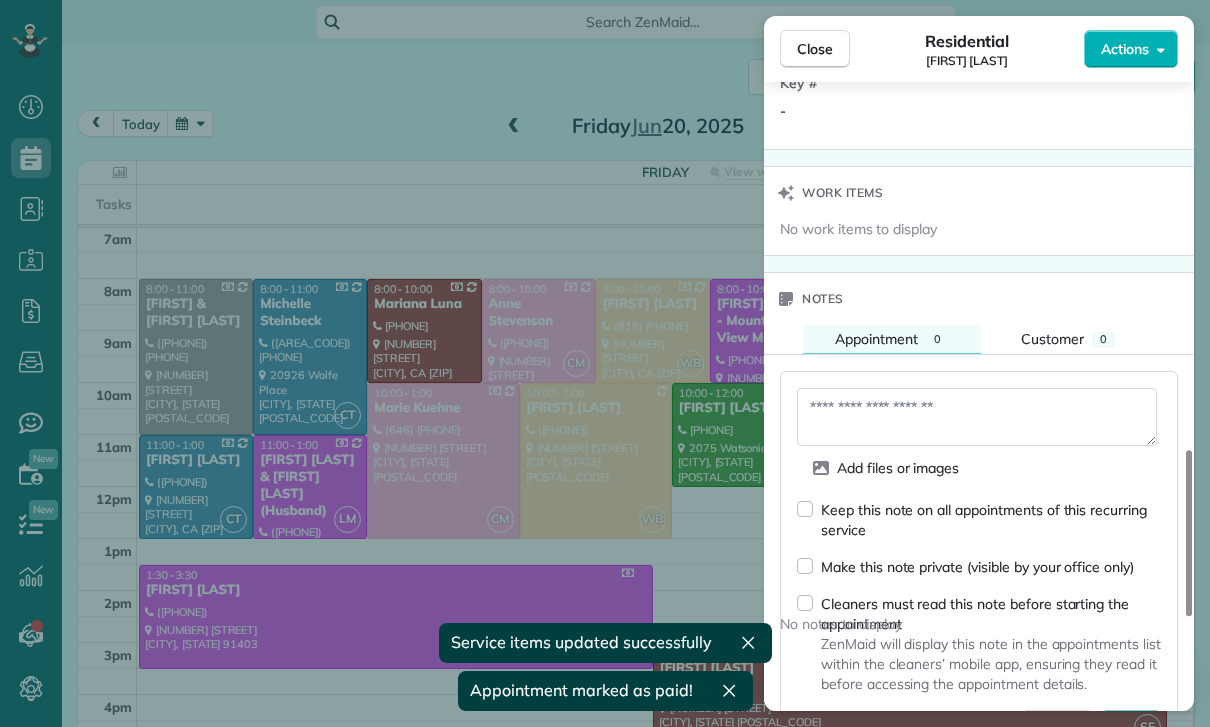 click at bounding box center [977, 417] 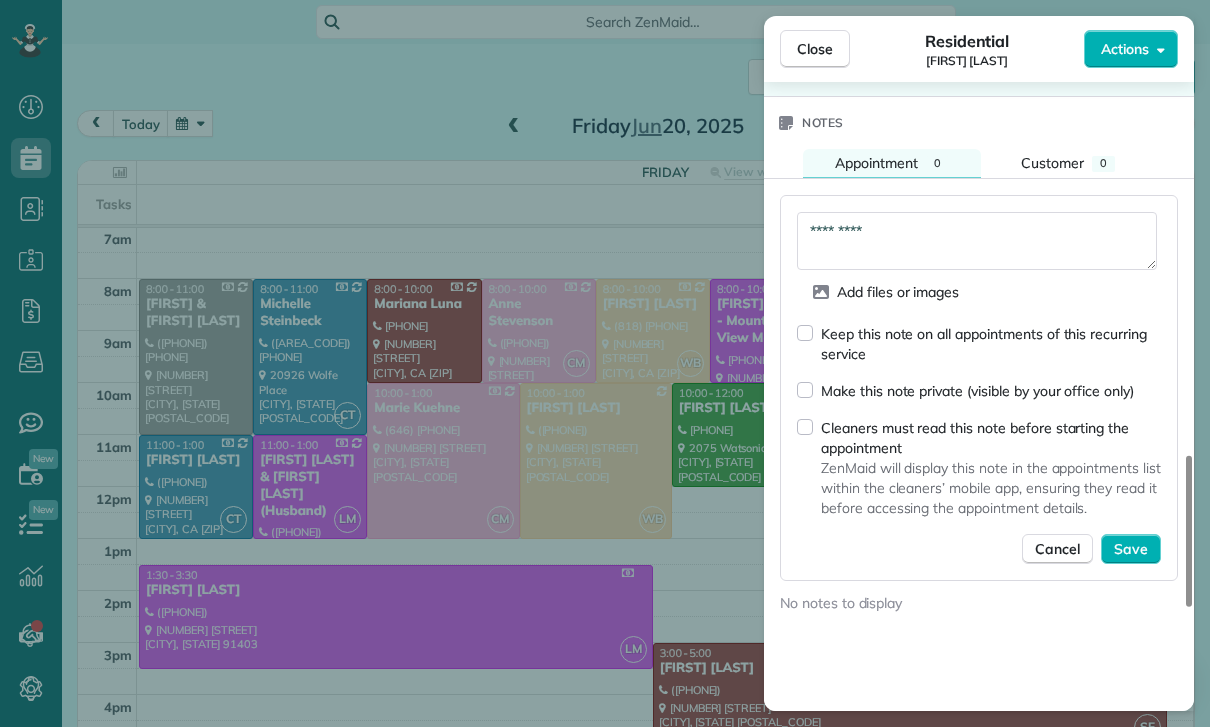 scroll, scrollTop: 1706, scrollLeft: 0, axis: vertical 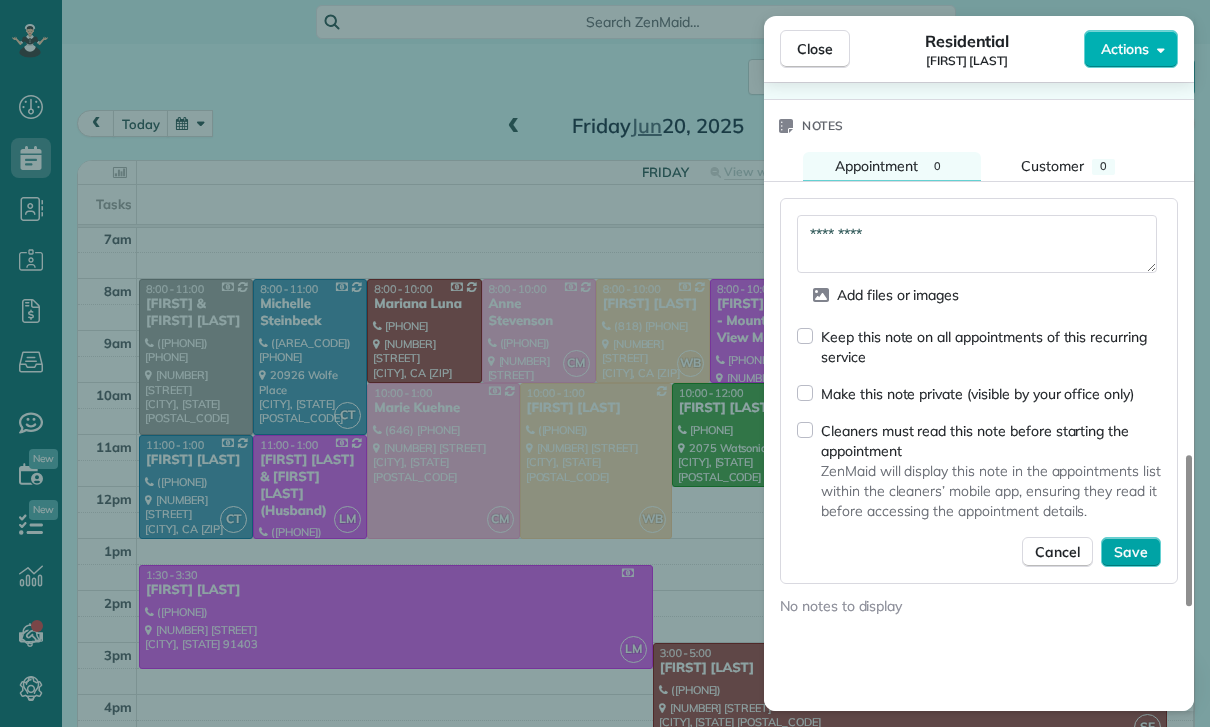 type on "*********" 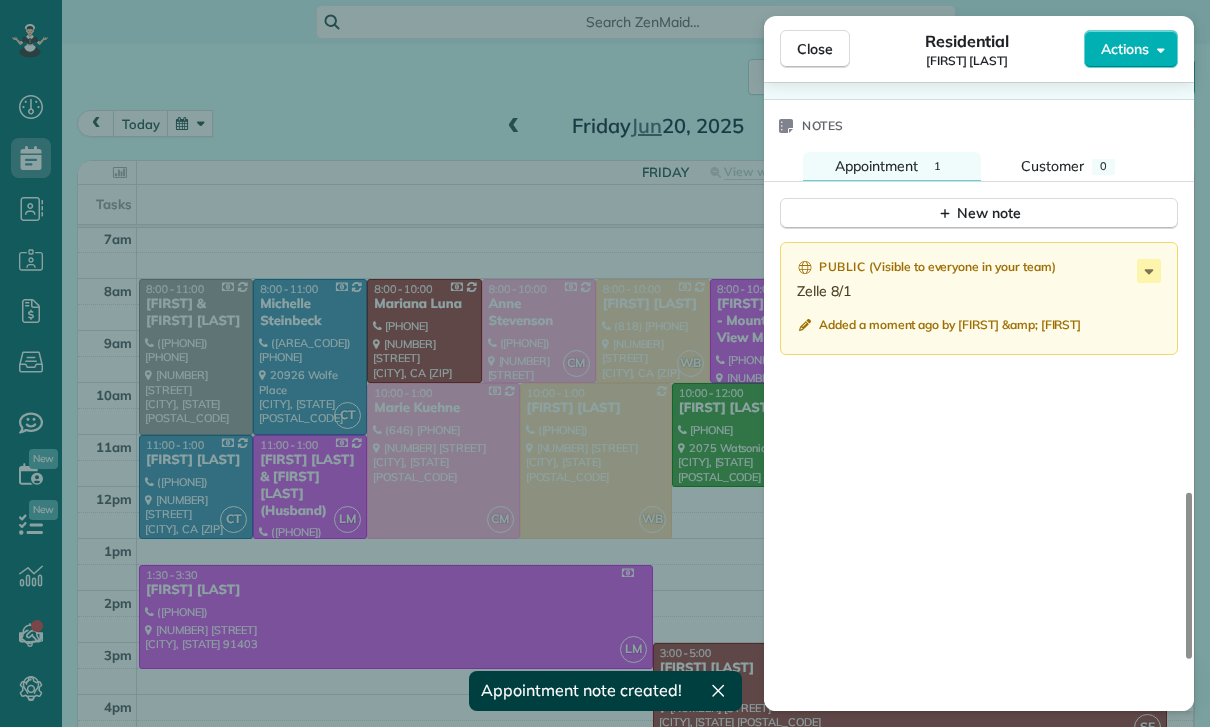 click on "Close Residential Erin Emmerson Actions Status Yet to Confirm Erin Emmerson · Open profile MOBILE (310) 666-0289 Copy No email on record Add email View Details Residential Friday, June 20, 2025 10:00 AM 1:00 PM 3 hours and 0 minutes Repeats weekly Edit recurring service Previous (Jun 13) Next (Jun 27) 3804 Ballina Canyon Road Encino CA 91436 Service was not rated yet Cleaners Time in and out Assign Invite Team Wendy Cleaners Wendy   Bonilla 10:00 AM 1:00 PM Checklist Try Now Keep this appointment up to your standards. Stay on top of every detail, keep your cleaners organised, and your client happy. Assign a checklist Watch a 5 min demo Billing Billing actions Service Service Price (1x $300.00) $300.00 Add an item Overcharge $0.00 Discount $0.00 Coupon discount - Primary tax - Secondary tax - Total appointment price $300.00 Tips collected $0.00 Paid Total including tip $300.00 Get paid online in no-time! Send an invoice and reward your cleaners with tips Charge customer credit card Appointment custom fields -" at bounding box center [605, 363] 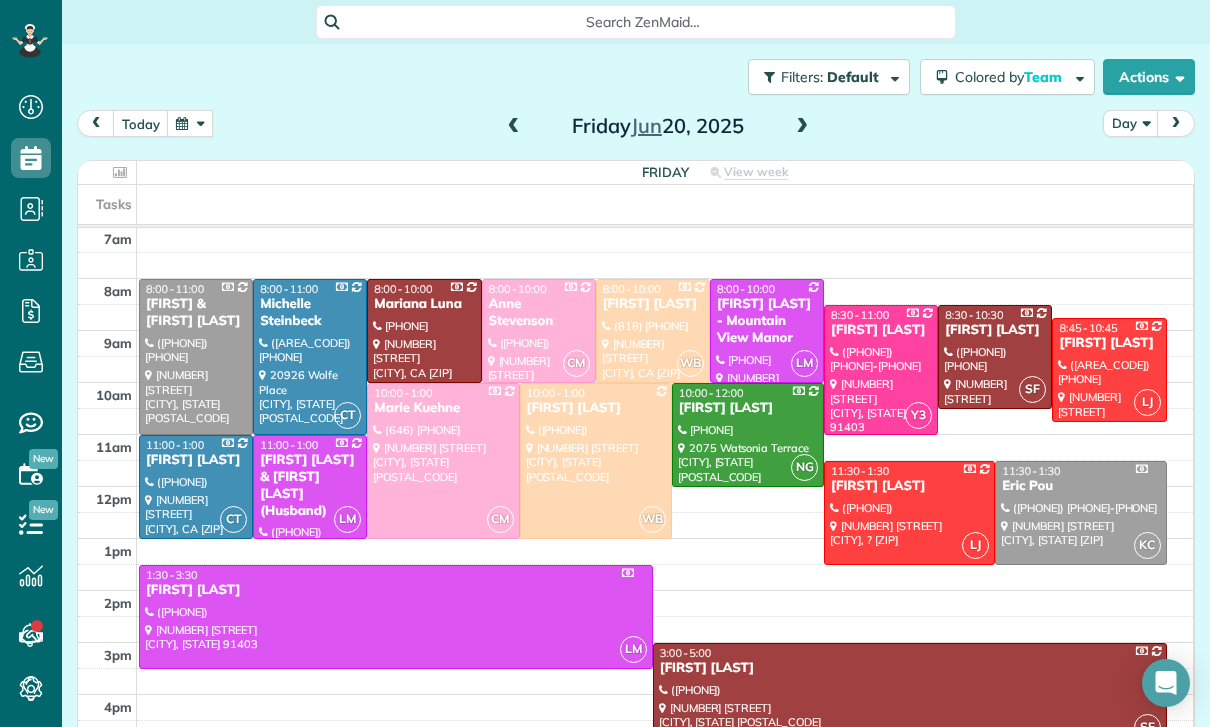 click at bounding box center [190, 123] 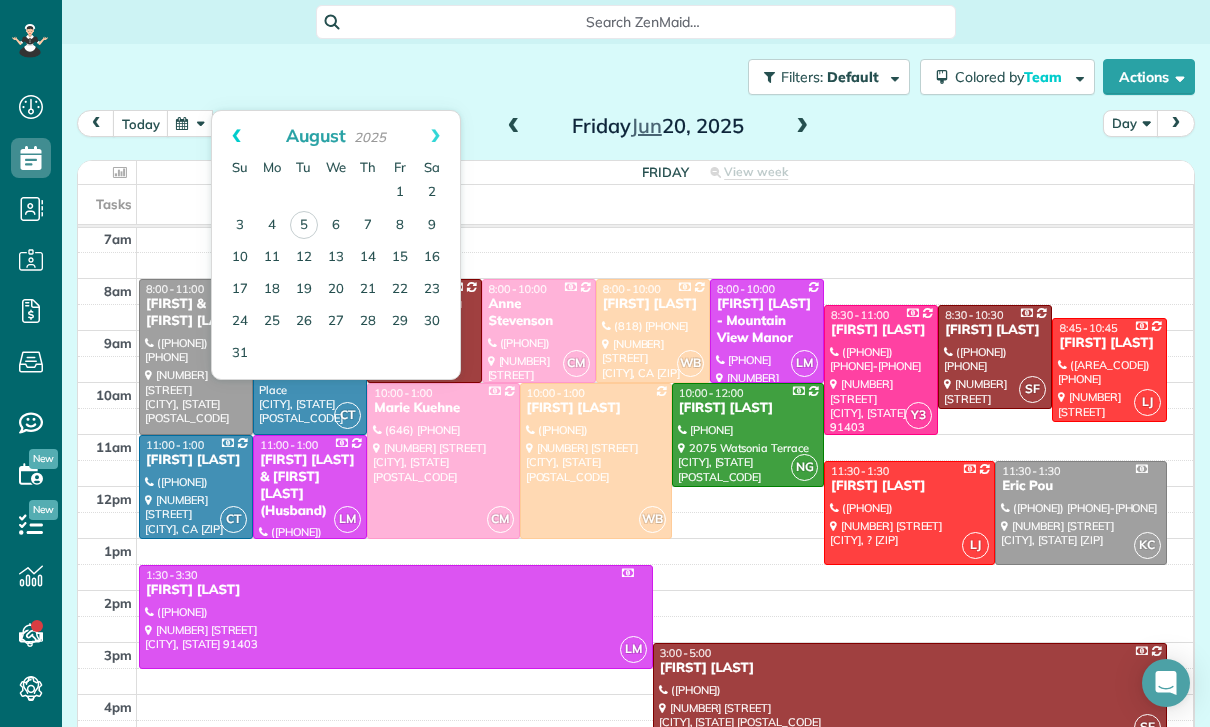 click on "Prev" at bounding box center [236, 136] 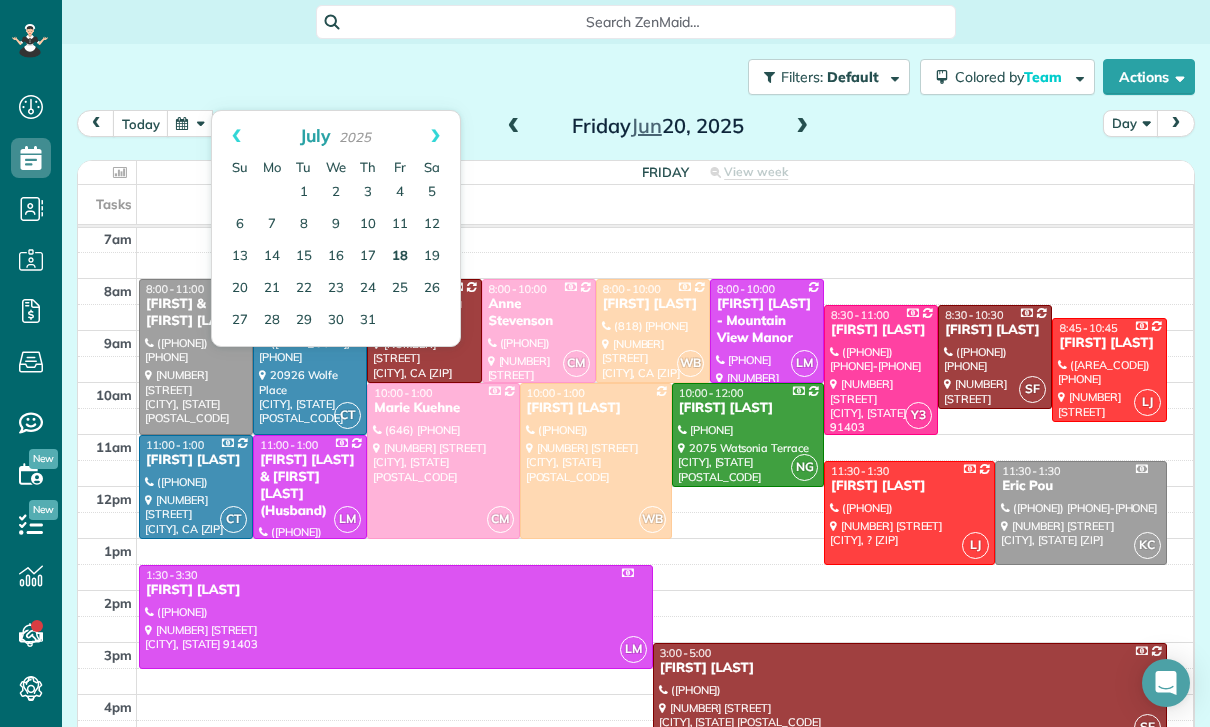 click on "18" at bounding box center [400, 257] 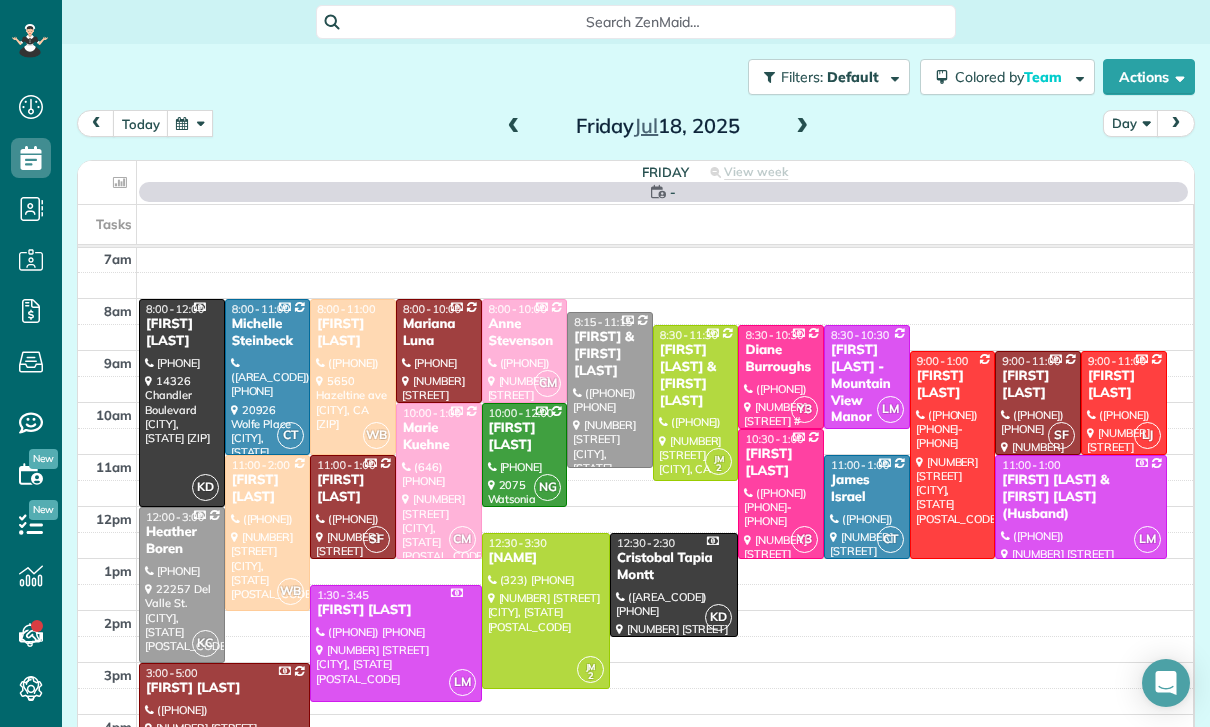 scroll, scrollTop: 157, scrollLeft: 0, axis: vertical 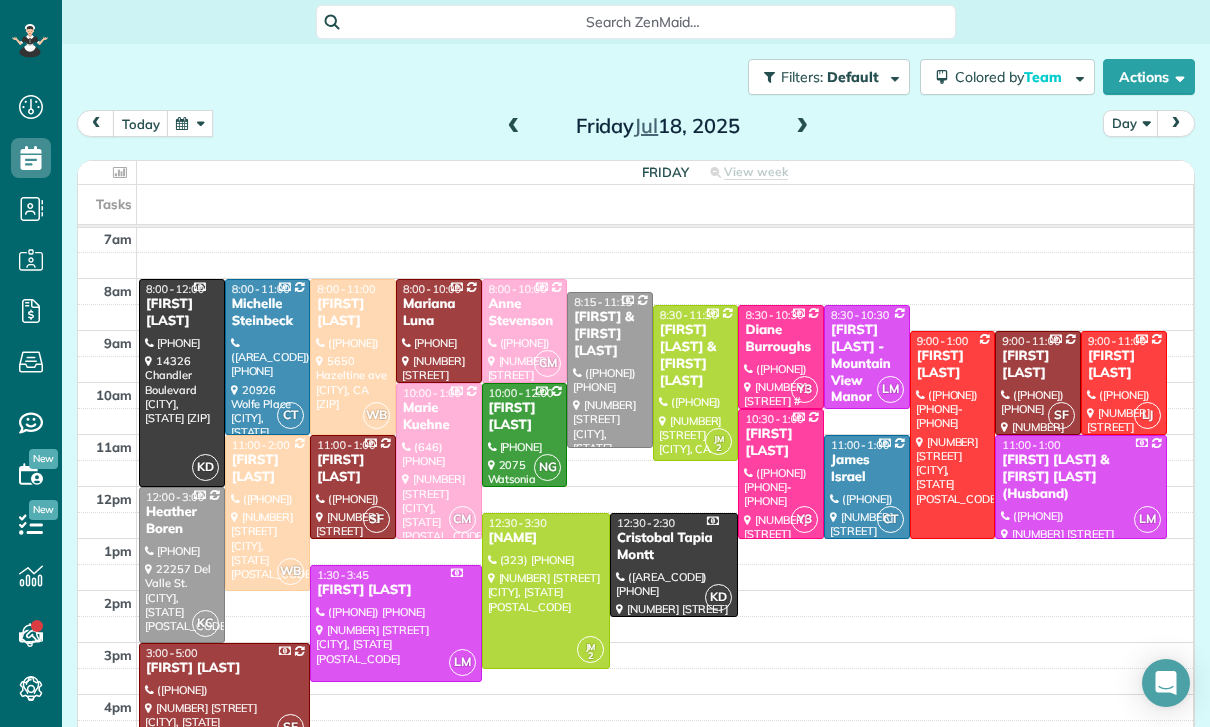 click at bounding box center (268, 513) 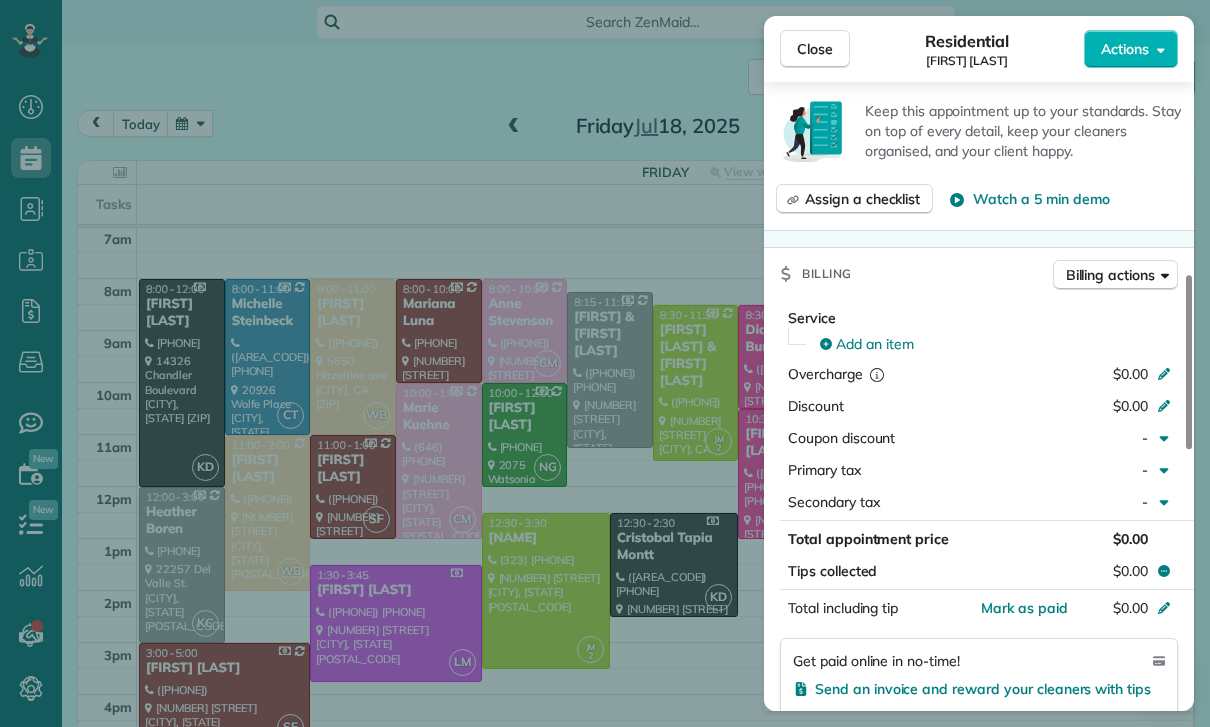 scroll, scrollTop: 761, scrollLeft: 0, axis: vertical 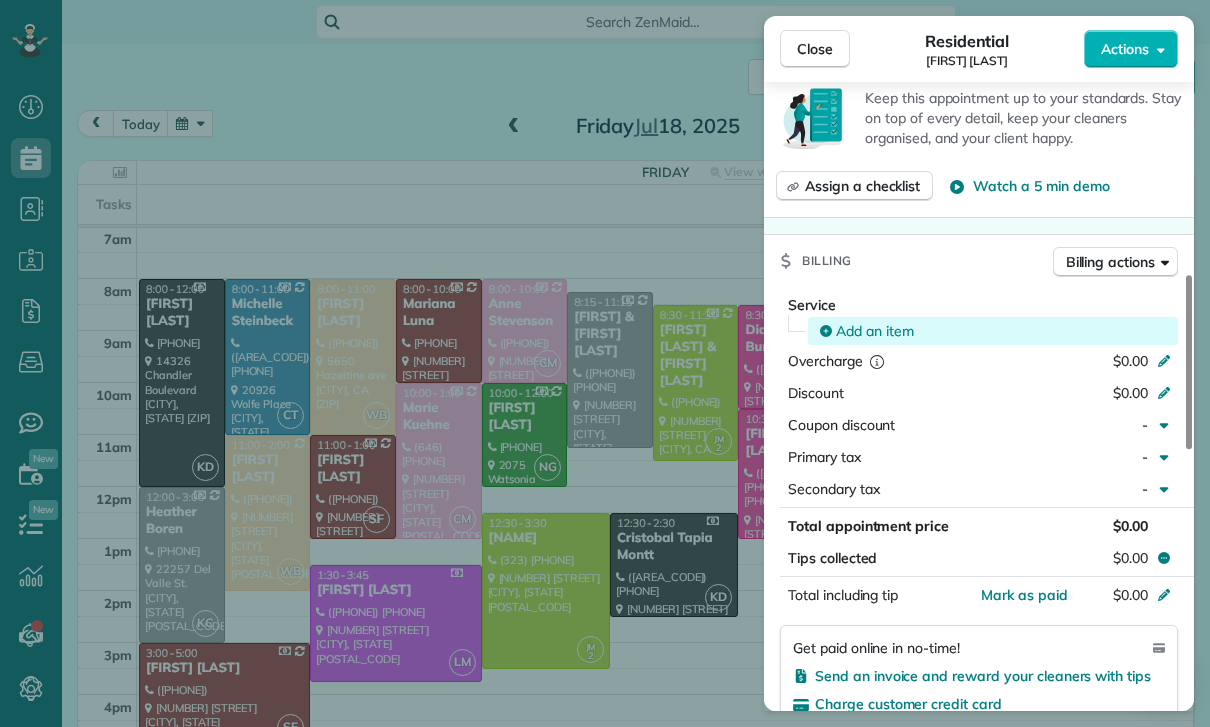 click on "Add an item" at bounding box center (875, 331) 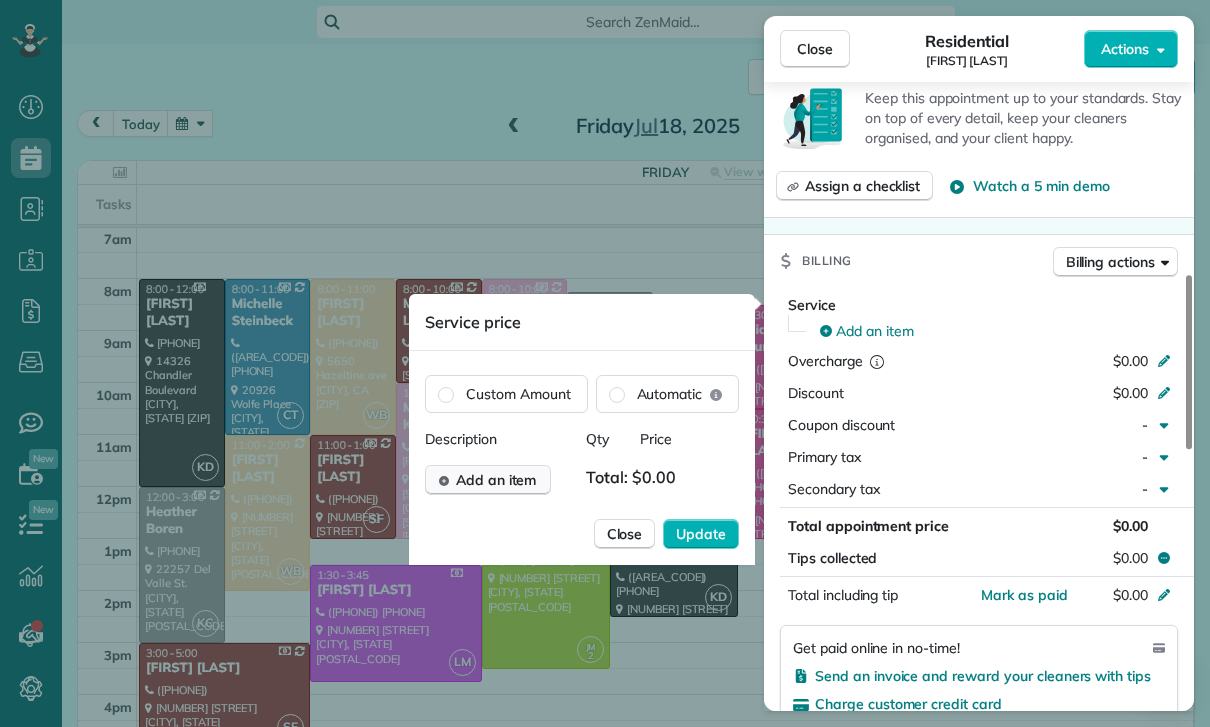click on "Add an item" at bounding box center [496, 480] 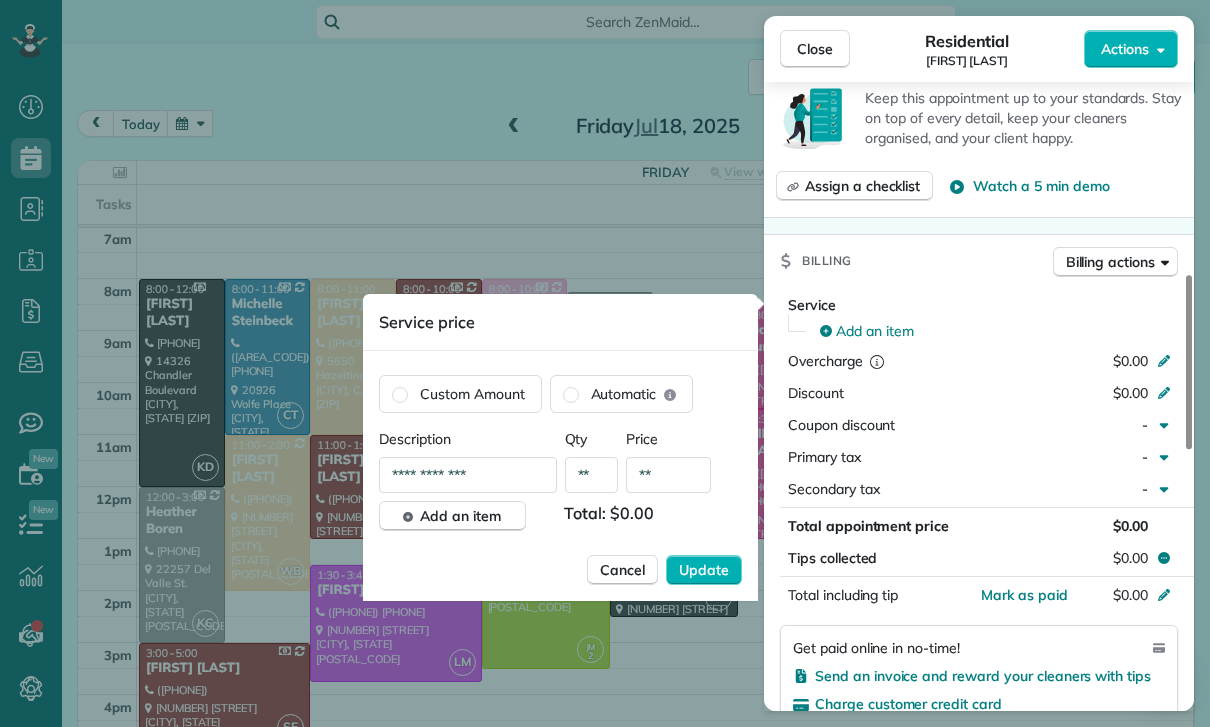 click on "**" at bounding box center (668, 475) 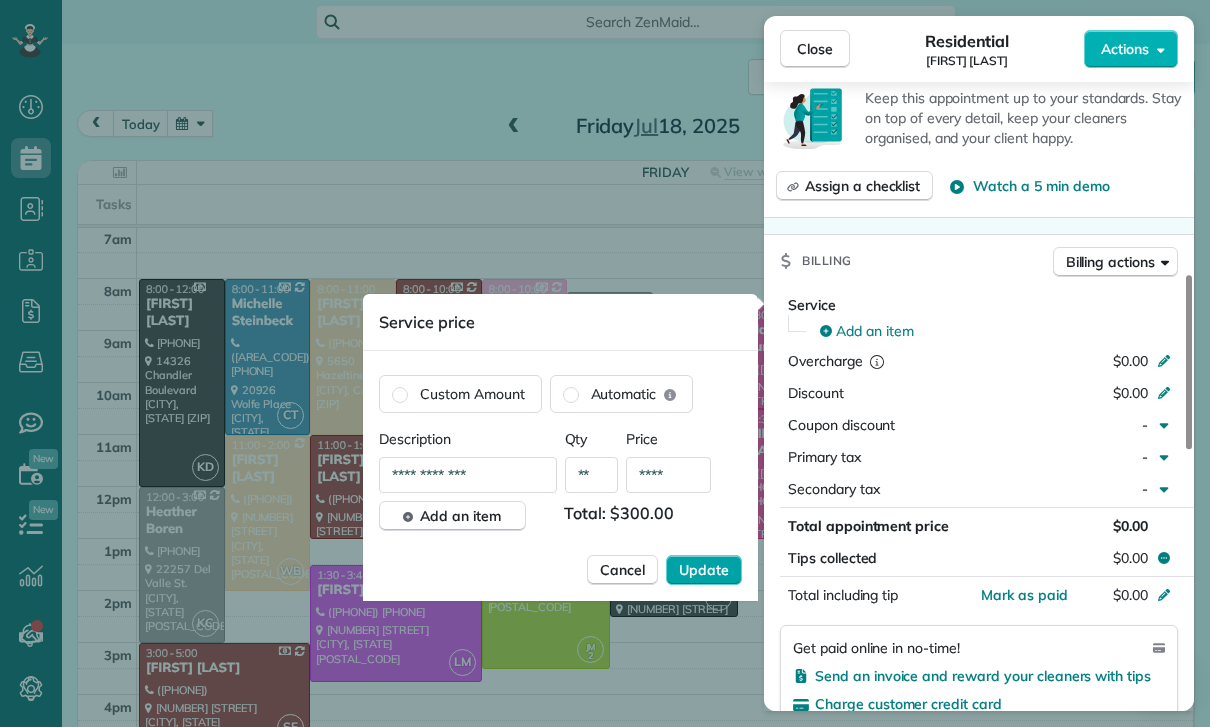 type on "****" 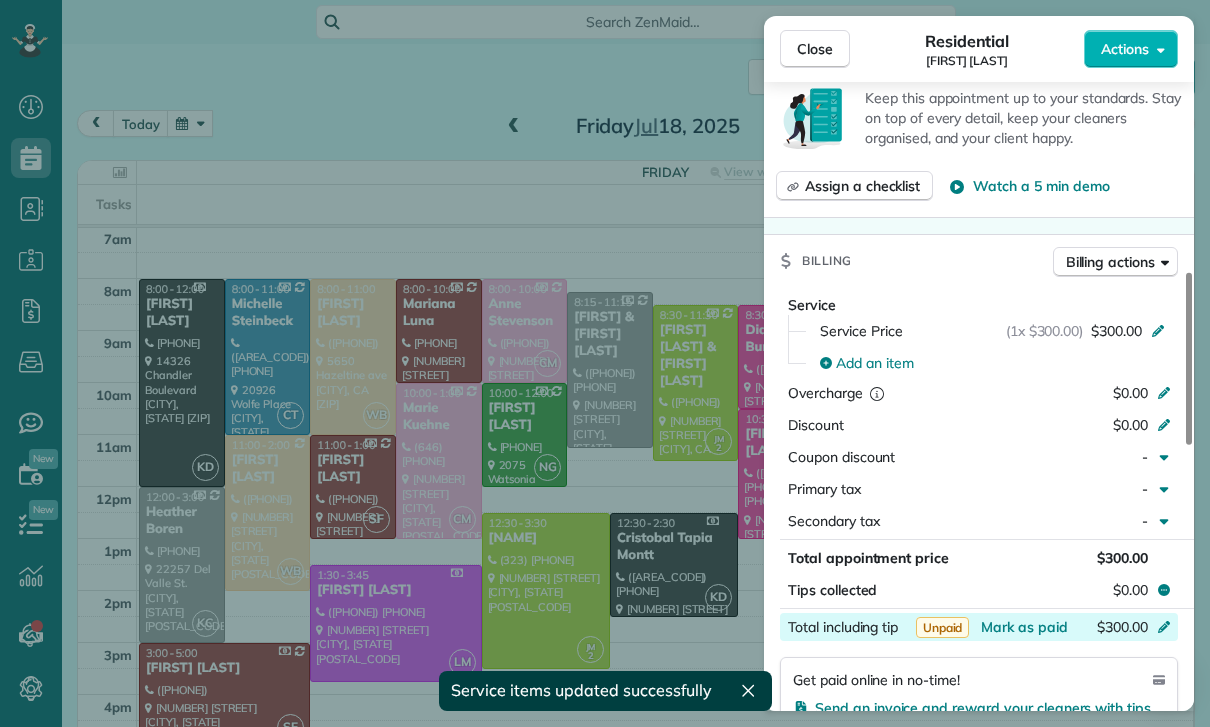 click on "$300.00" at bounding box center (1058, 629) 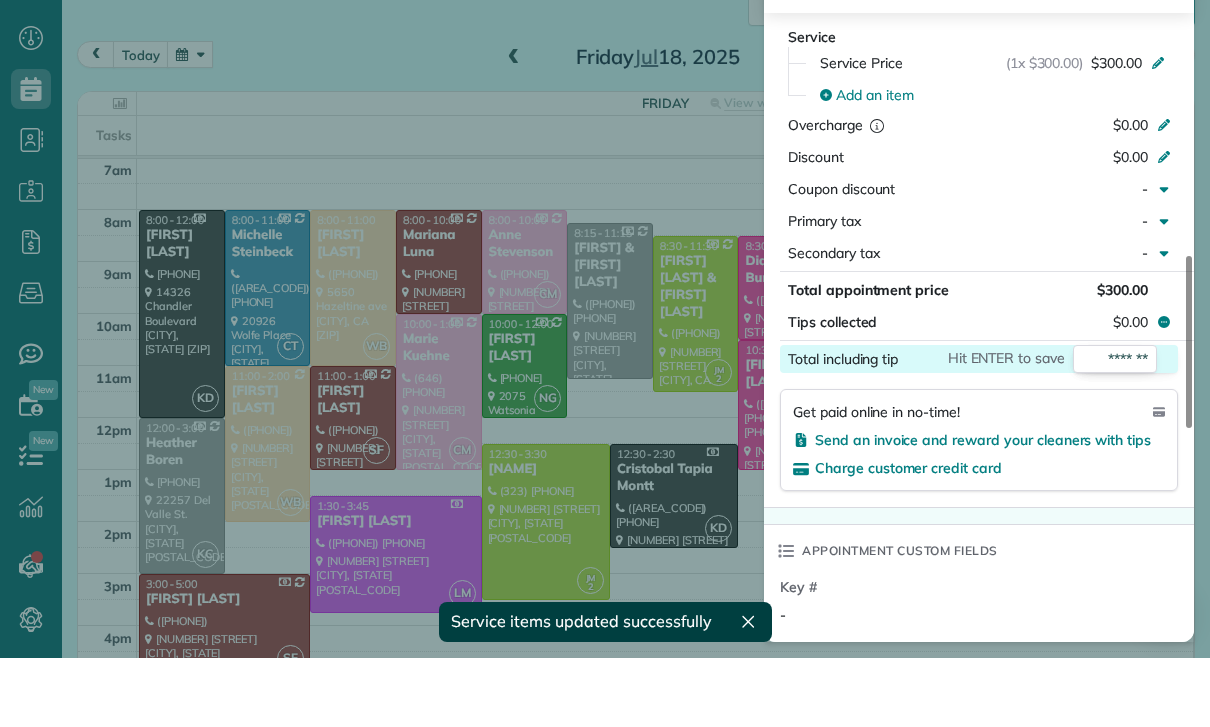 scroll, scrollTop: 976, scrollLeft: 0, axis: vertical 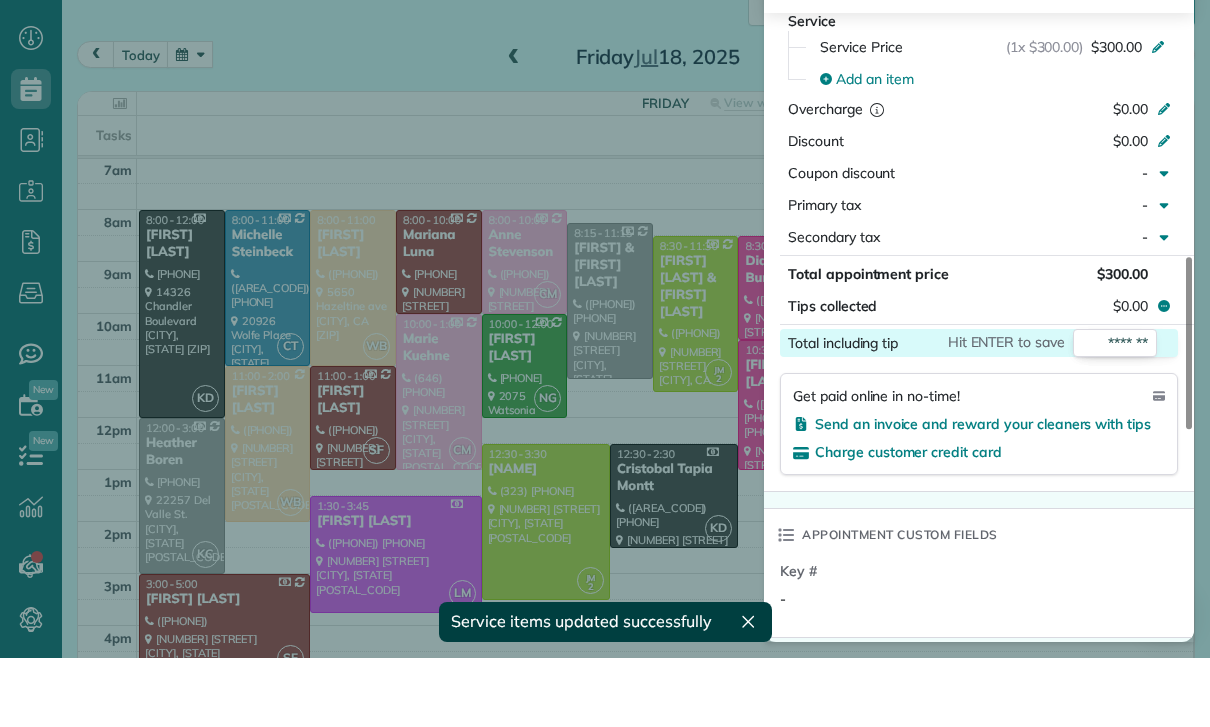 click on "Key # -" at bounding box center (981, 662) 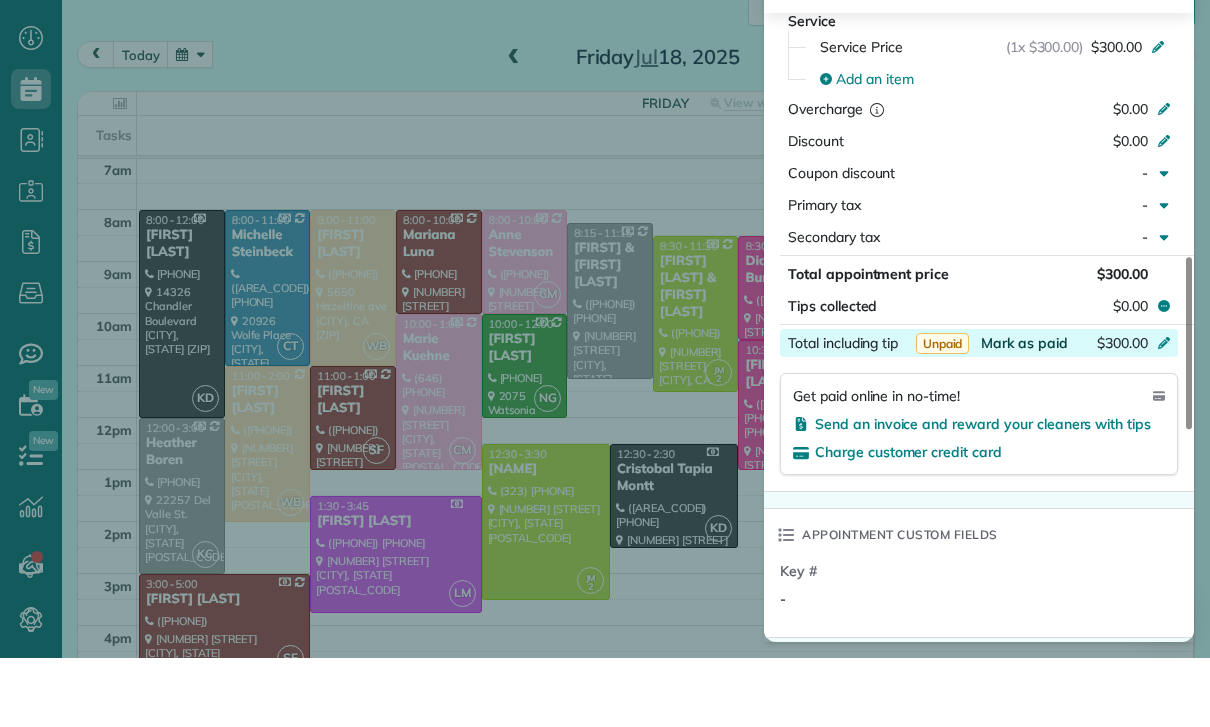 click on "Mark as paid" at bounding box center (1024, 412) 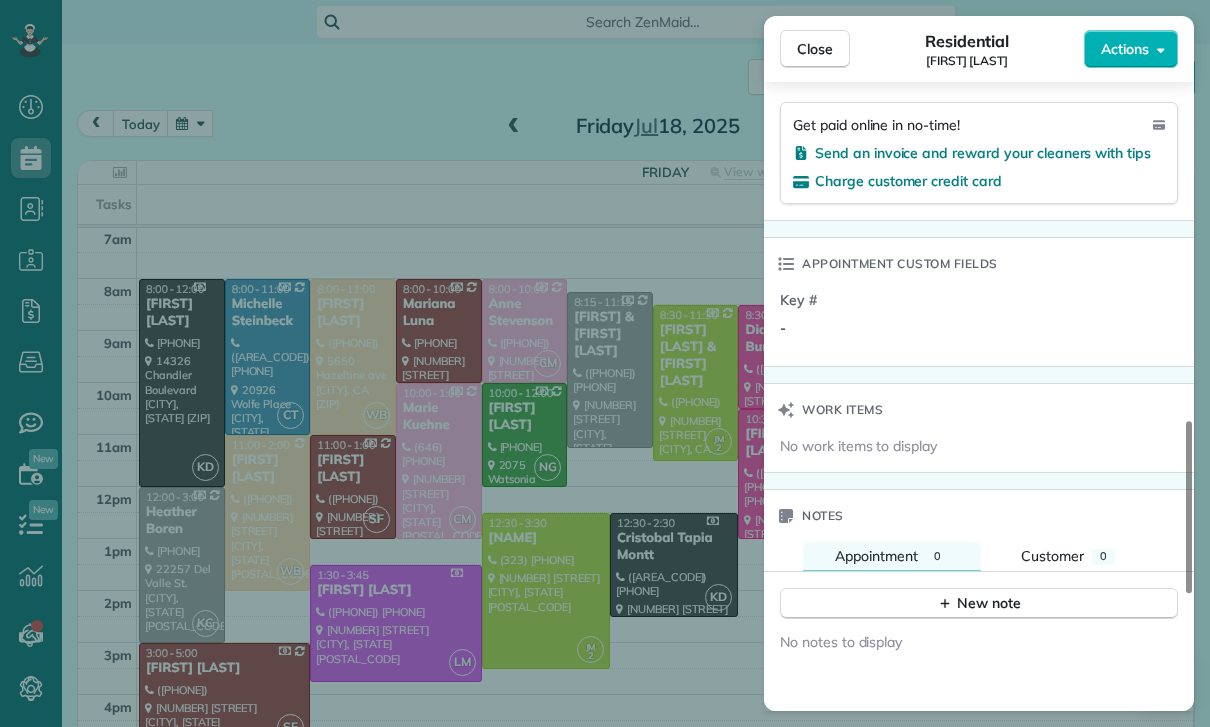 scroll, scrollTop: 1407, scrollLeft: 0, axis: vertical 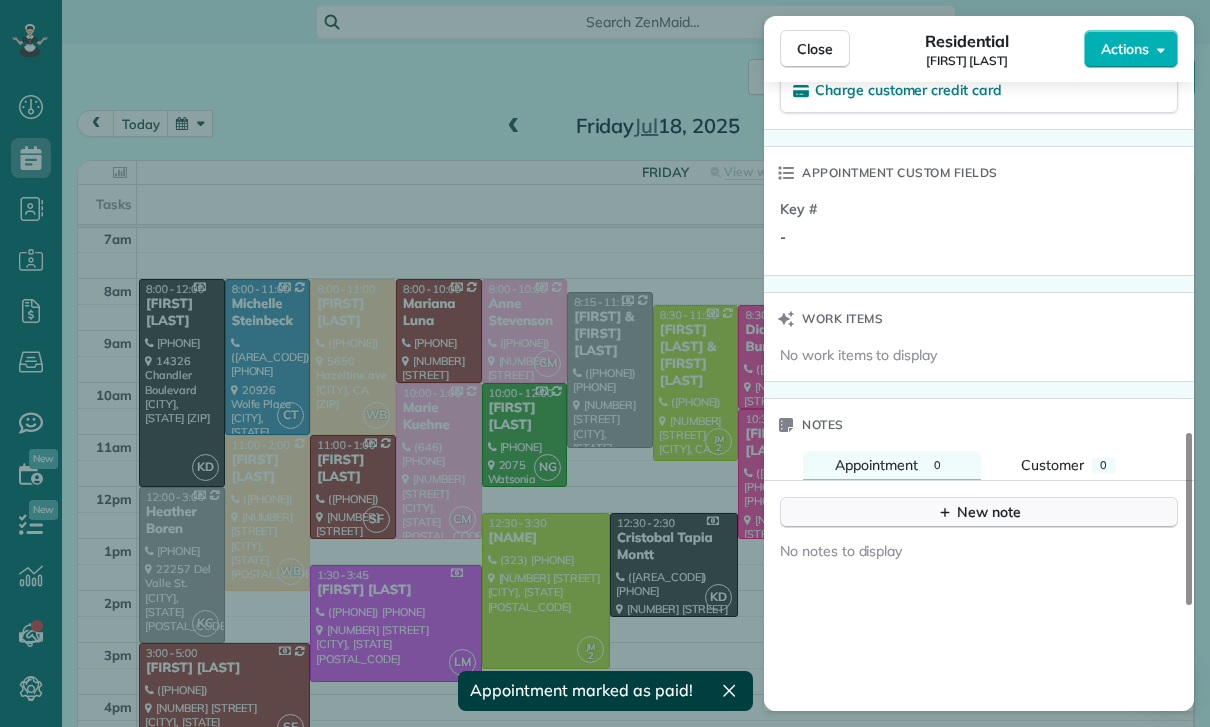 click on "New note" at bounding box center (979, 512) 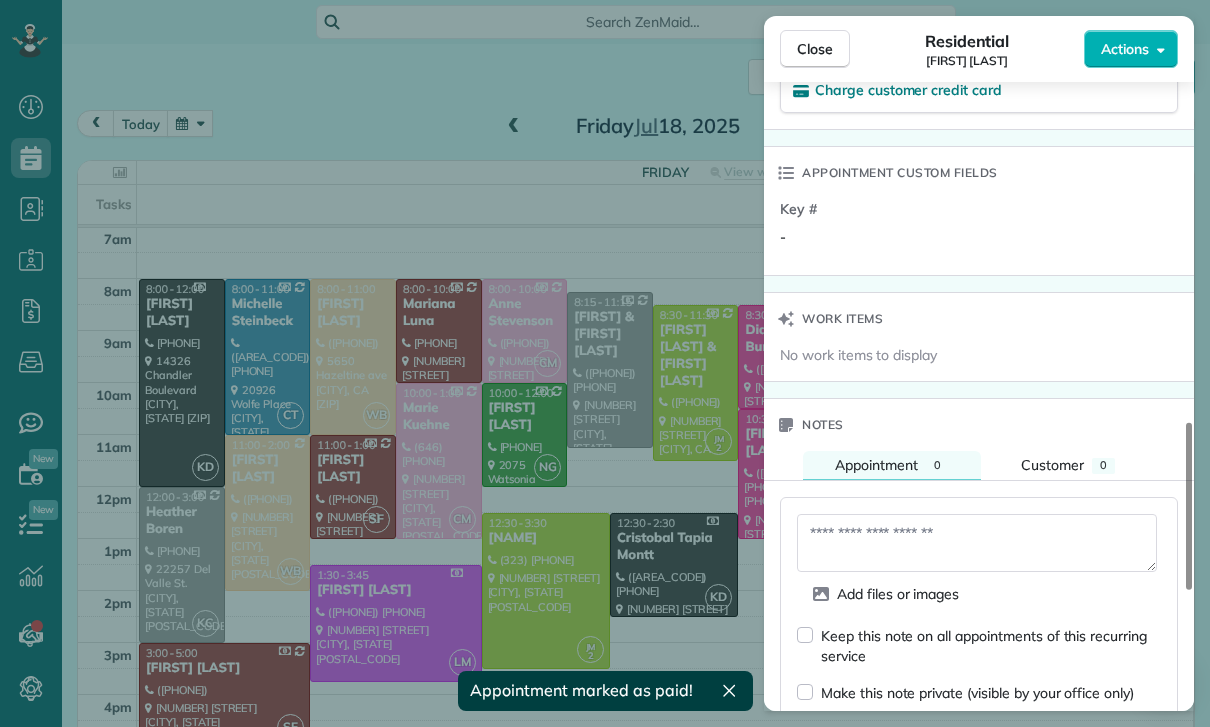 click at bounding box center [977, 543] 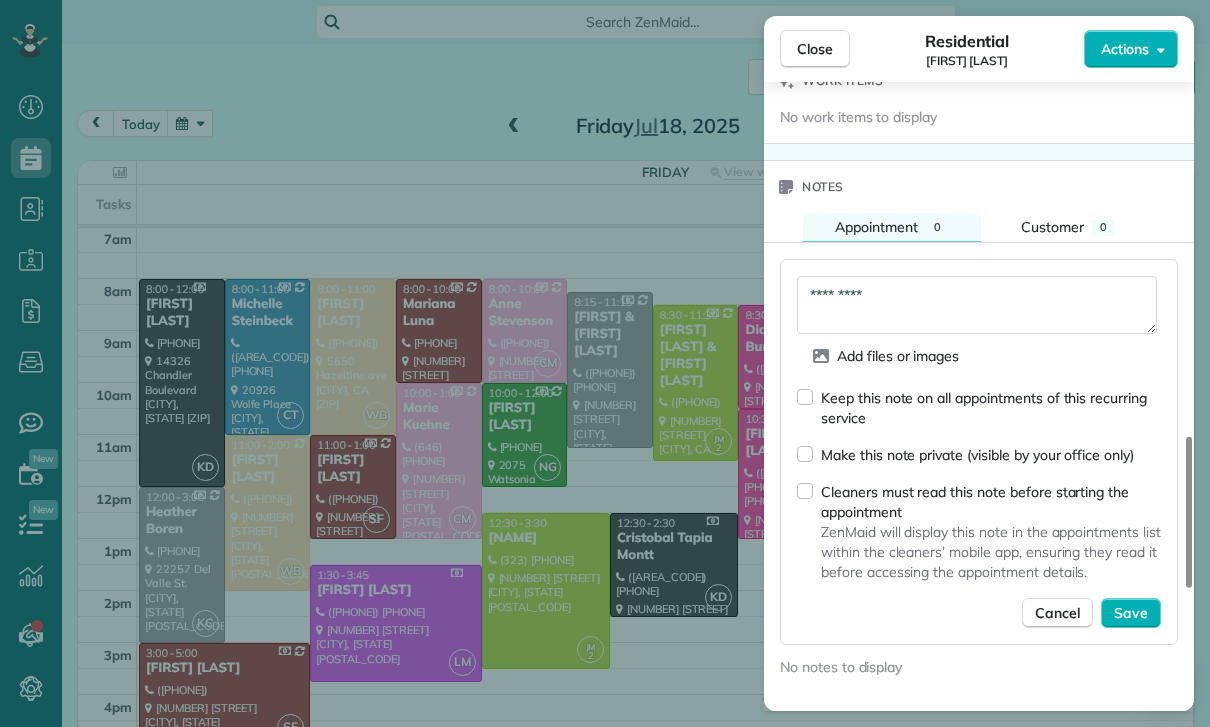 scroll, scrollTop: 1646, scrollLeft: 0, axis: vertical 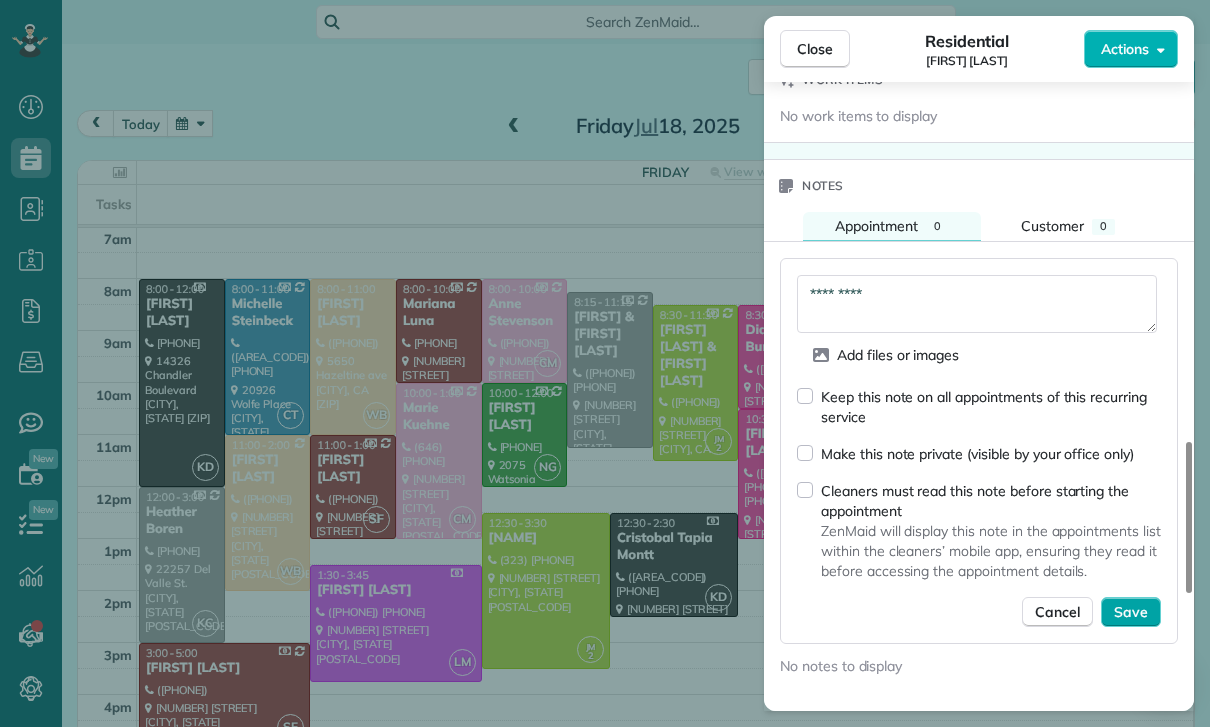 type on "*********" 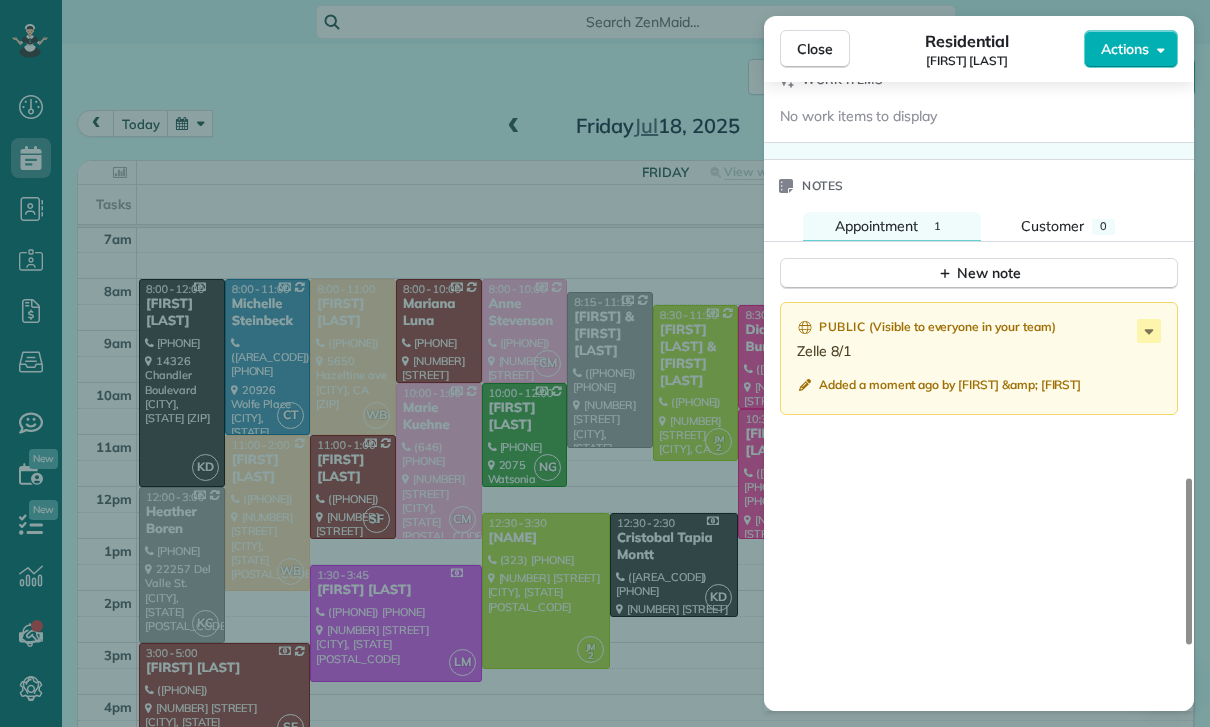 click on "Close Residential Erin Emmerson Actions Status Yet to Confirm Erin Emmerson · Open profile MOBILE (310) 666-0289 Copy No email on record Add email View Details Residential Friday, July 18, 2025 11:00 AM 2:00 PM 3 hours and 0 minutes Repeats weekly Edit recurring service Previous (Jul 11) Next (Jul 25) 3804 Ballina Canyon Road Encino CA 91436 Service was not rated yet Cleaners Time in and out Assign Invite Team Wendy Cleaners Wendy   Bonilla 11:00 AM 2:00 PM Checklist Try Now Keep this appointment up to your standards. Stay on top of every detail, keep your cleaners organised, and your client happy. Assign a checklist Watch a 5 min demo Billing Billing actions Service Service Price (1x $300.00) $300.00 Add an item Overcharge $0.00 Discount $0.00 Coupon discount - Primary tax - Secondary tax - Total appointment price $300.00 Tips collected $0.00 Paid Total including tip $300.00 Get paid online in no-time! Send an invoice and reward your cleaners with tips Charge customer credit card Appointment custom fields -" at bounding box center (605, 363) 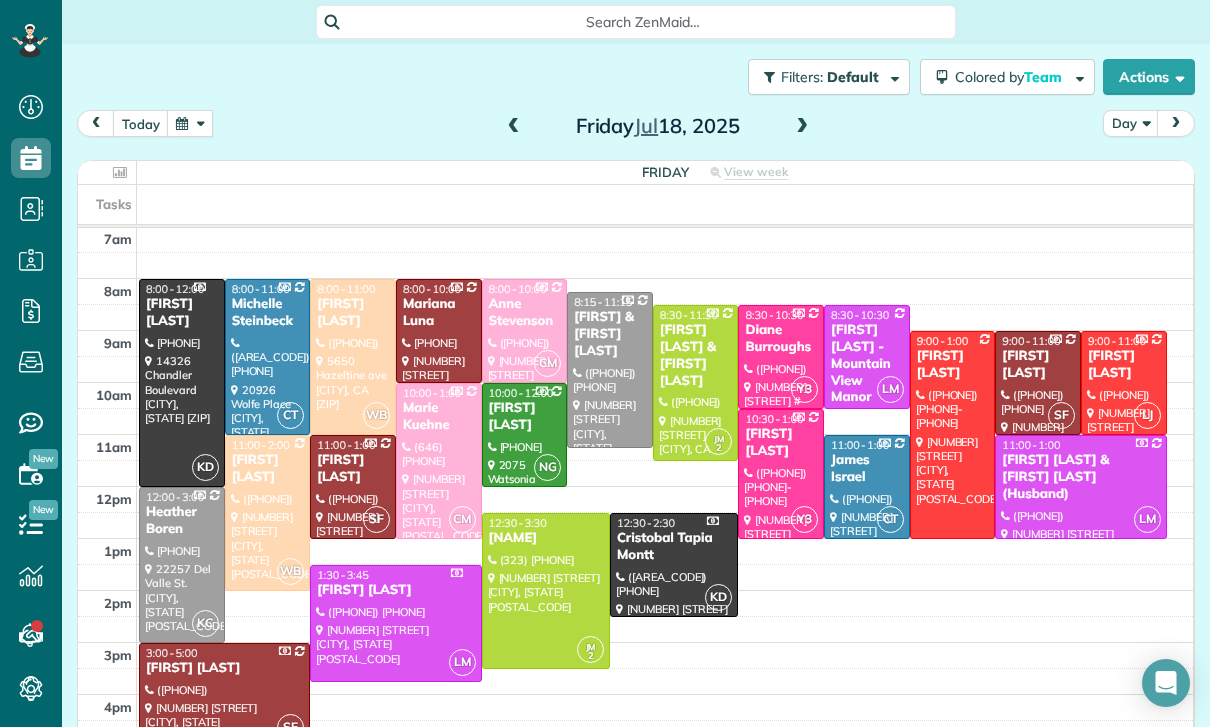 click at bounding box center [190, 123] 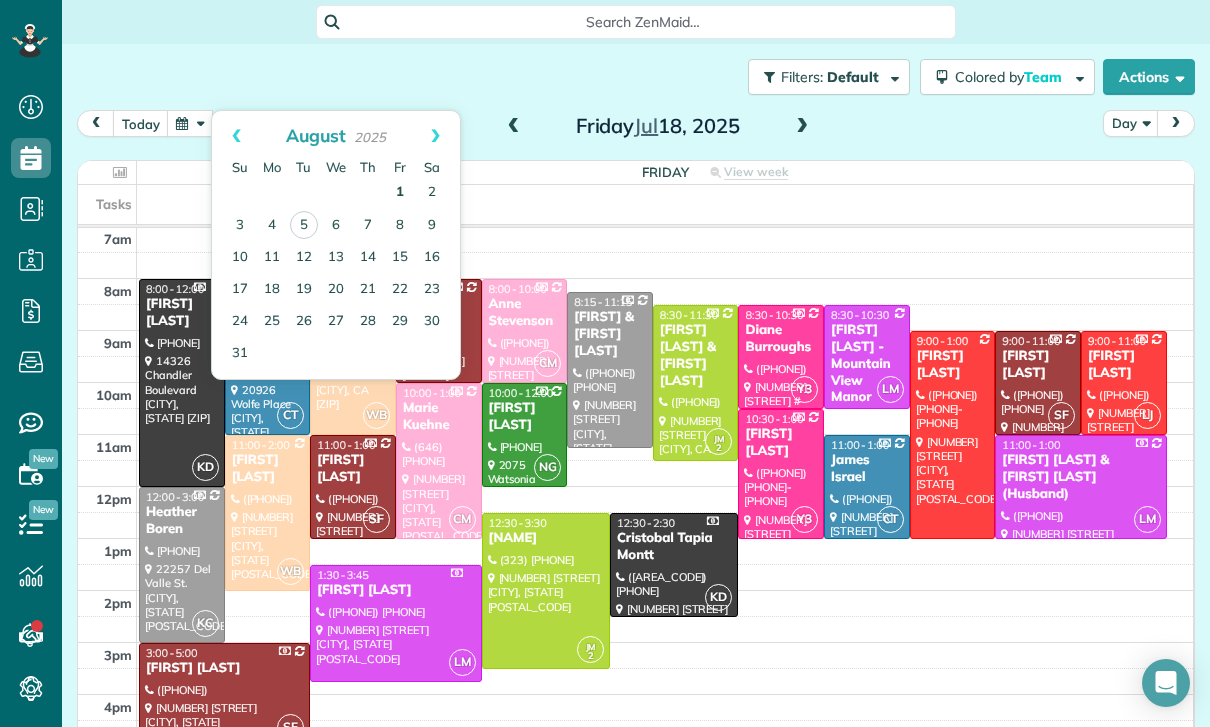 click on "1" at bounding box center [400, 193] 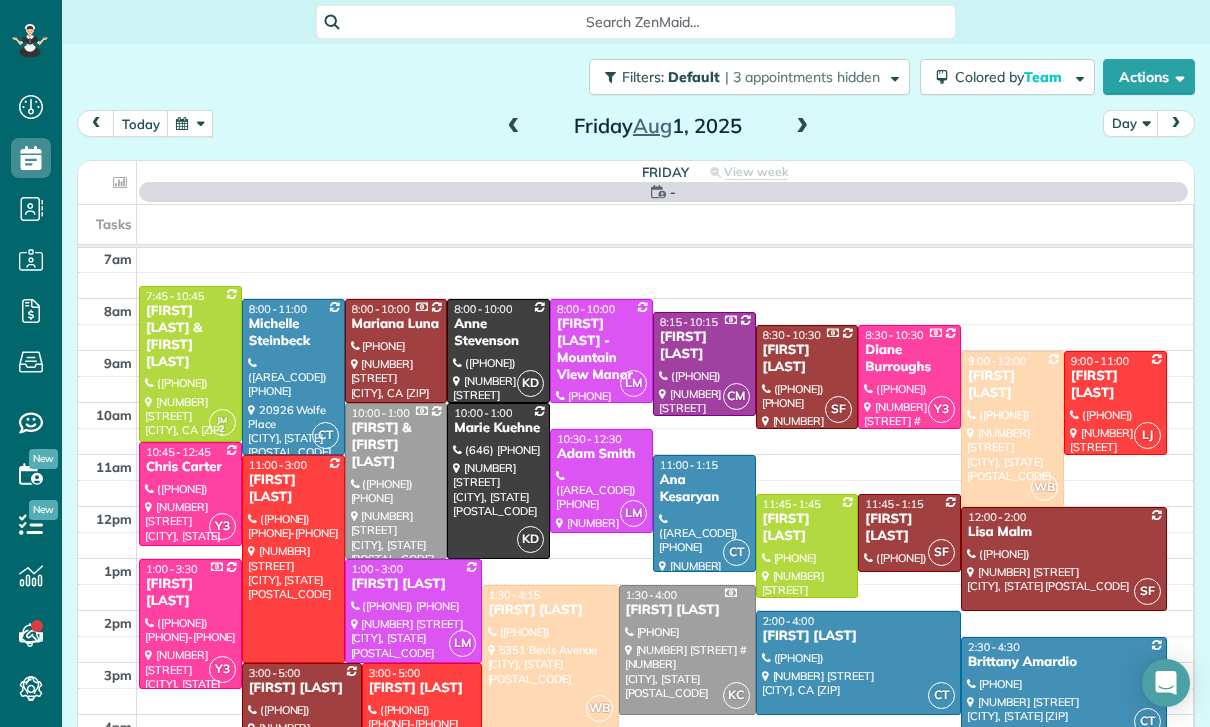 scroll, scrollTop: 157, scrollLeft: 0, axis: vertical 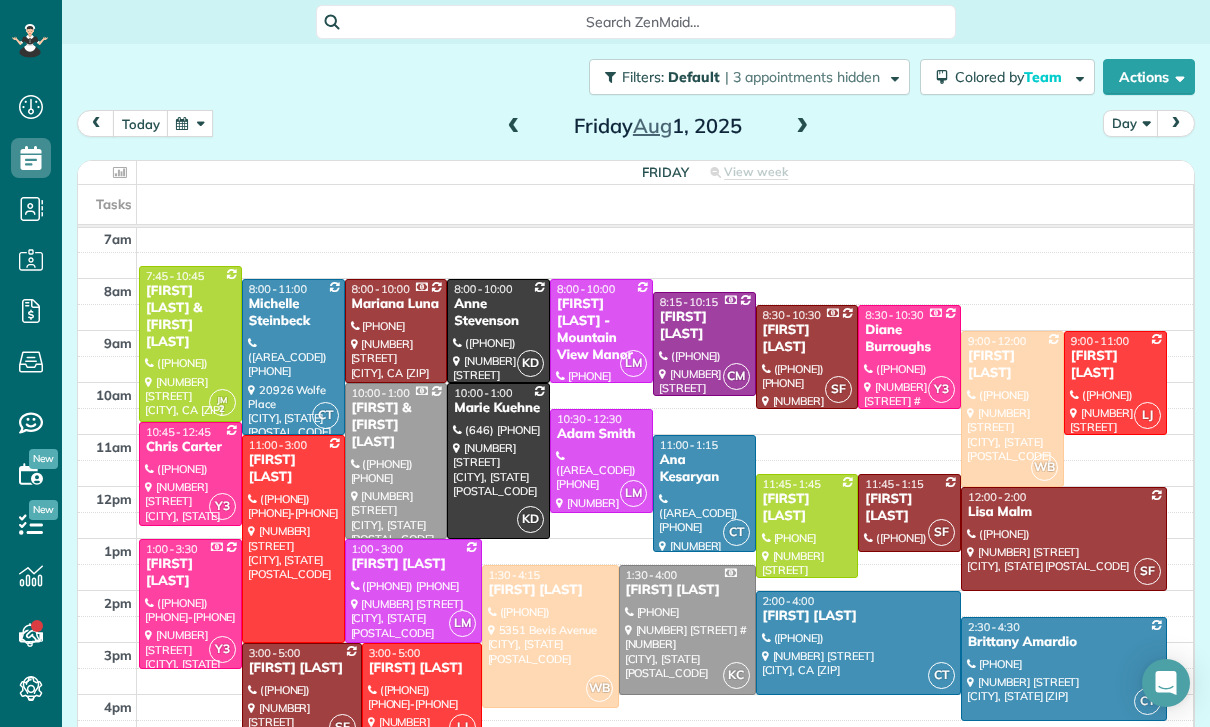 click at bounding box center [190, 123] 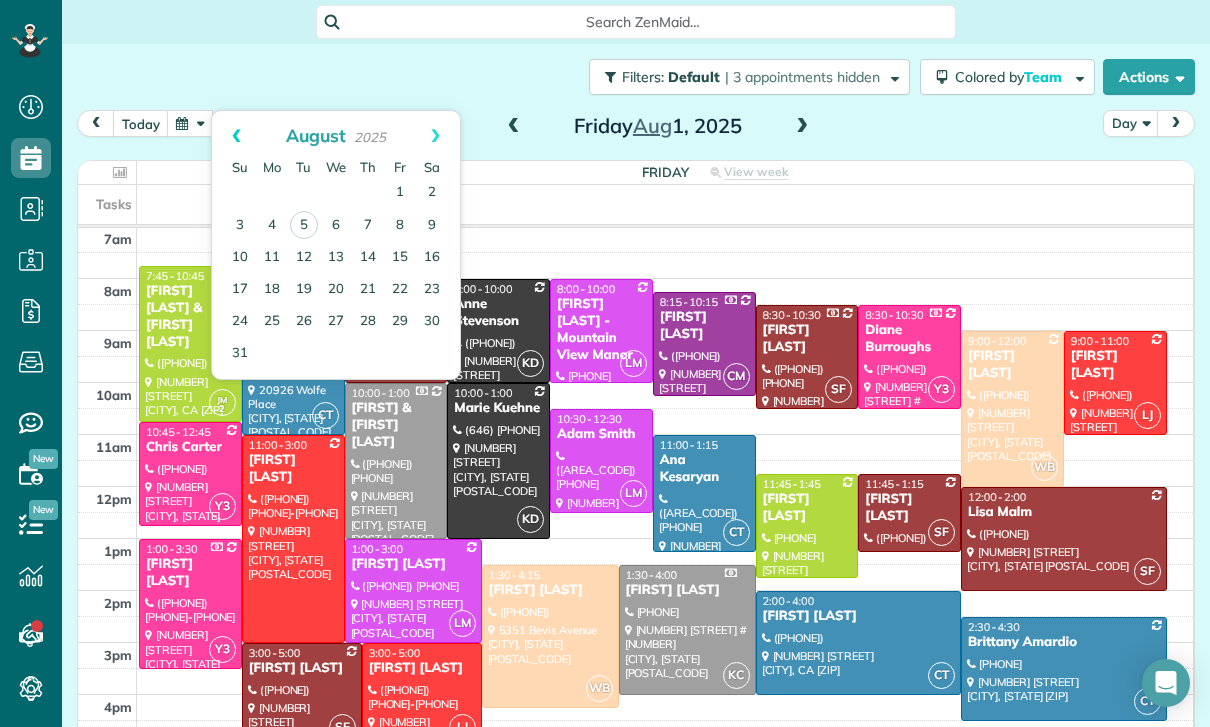 click on "Prev" at bounding box center [236, 136] 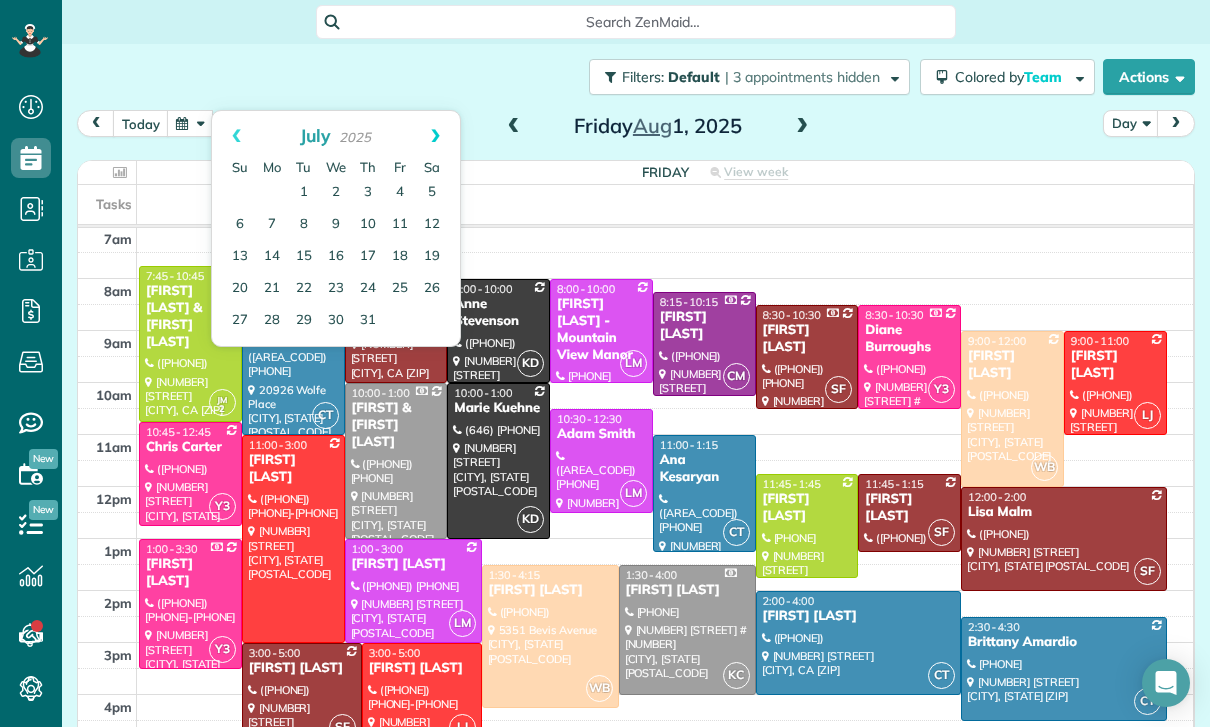 click on "Next" at bounding box center [435, 136] 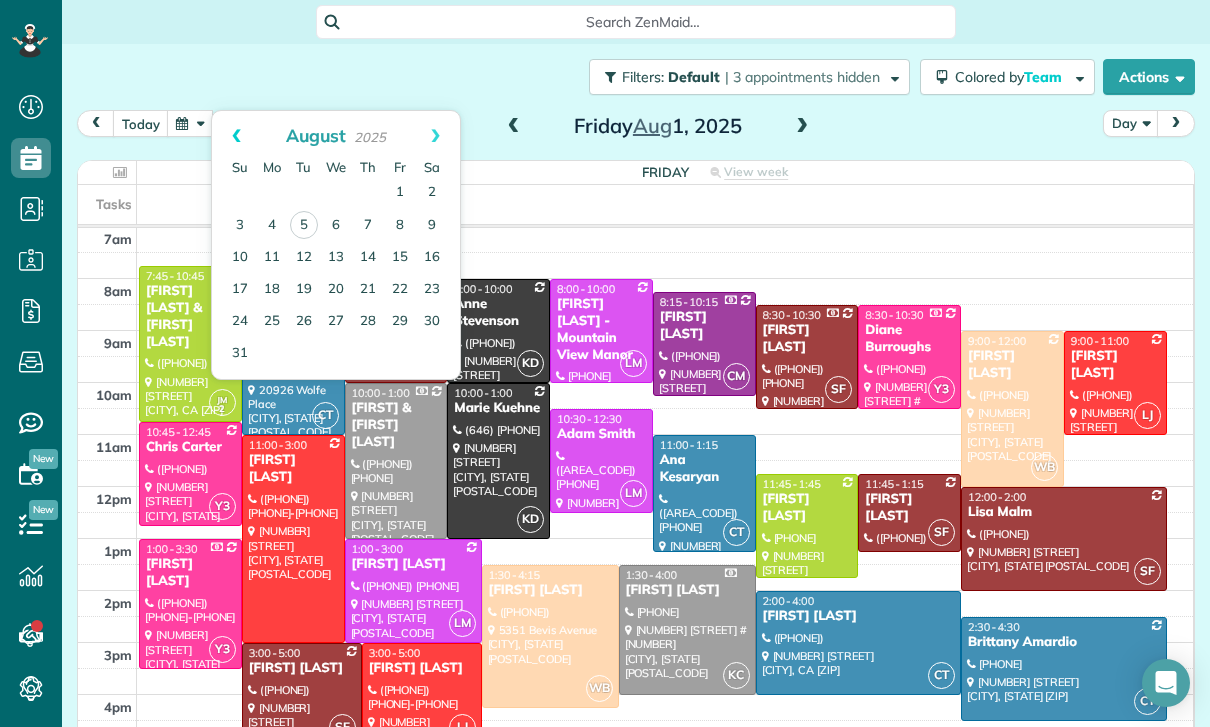 click on "Prev" at bounding box center [236, 136] 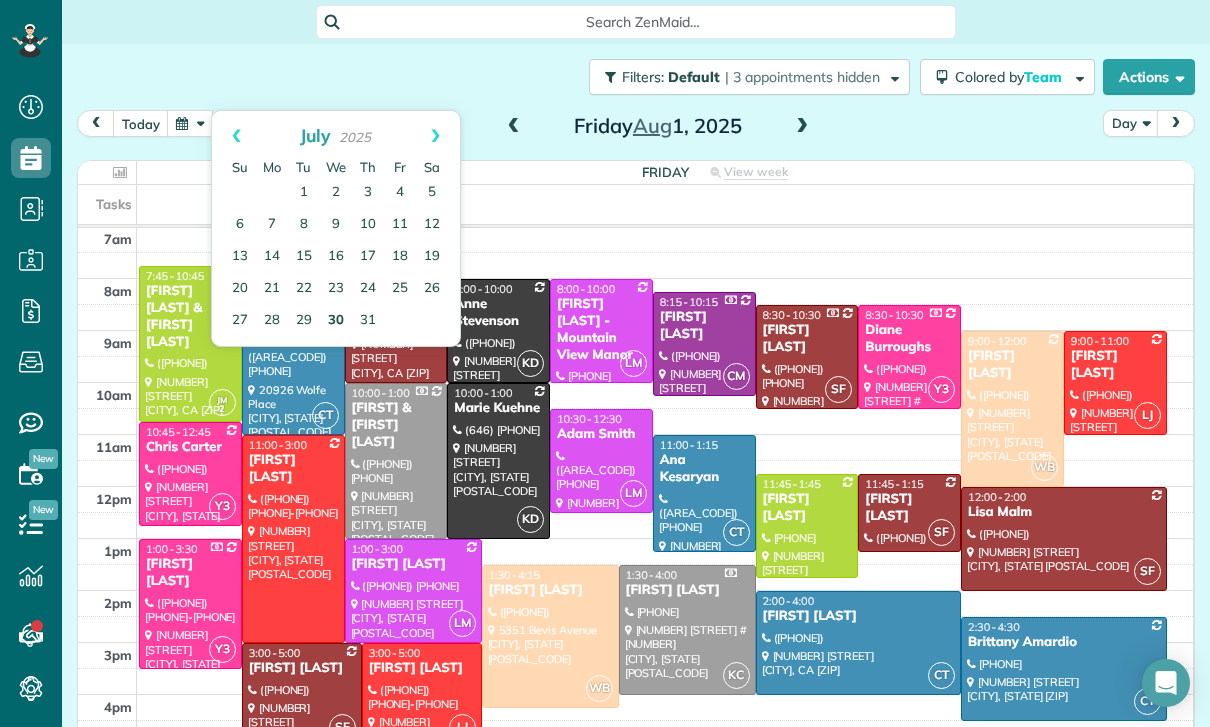 click on "30" at bounding box center [336, 321] 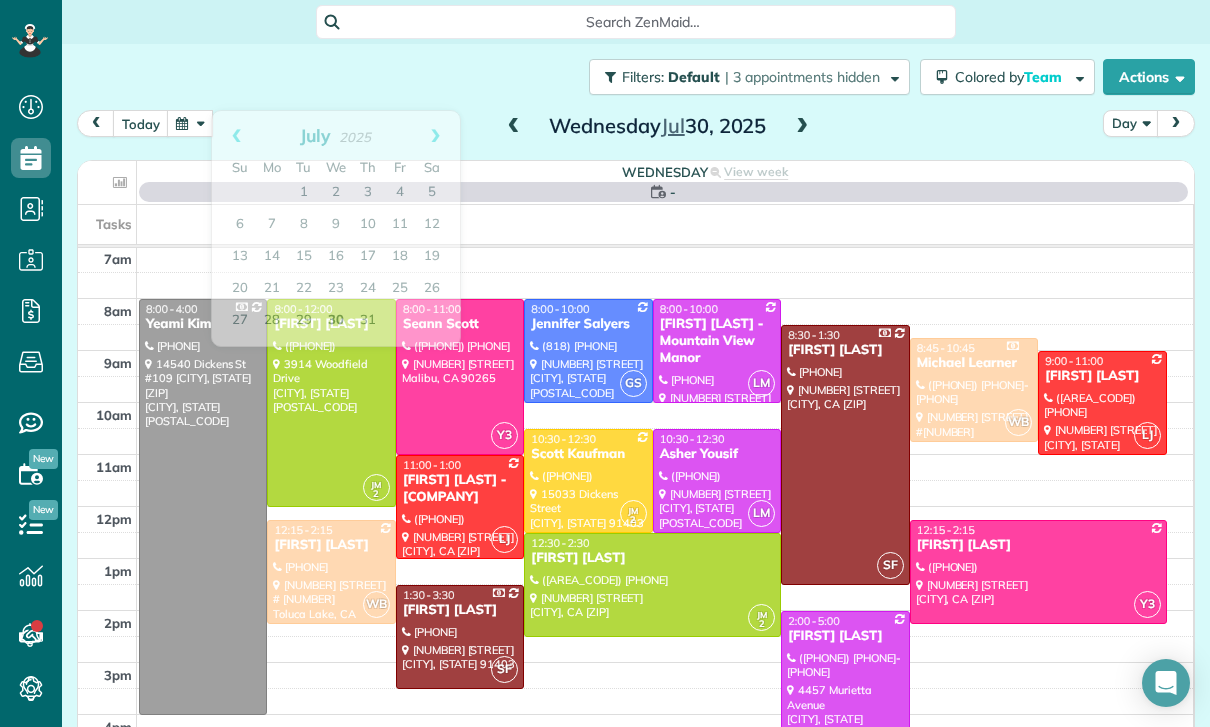scroll, scrollTop: 157, scrollLeft: 0, axis: vertical 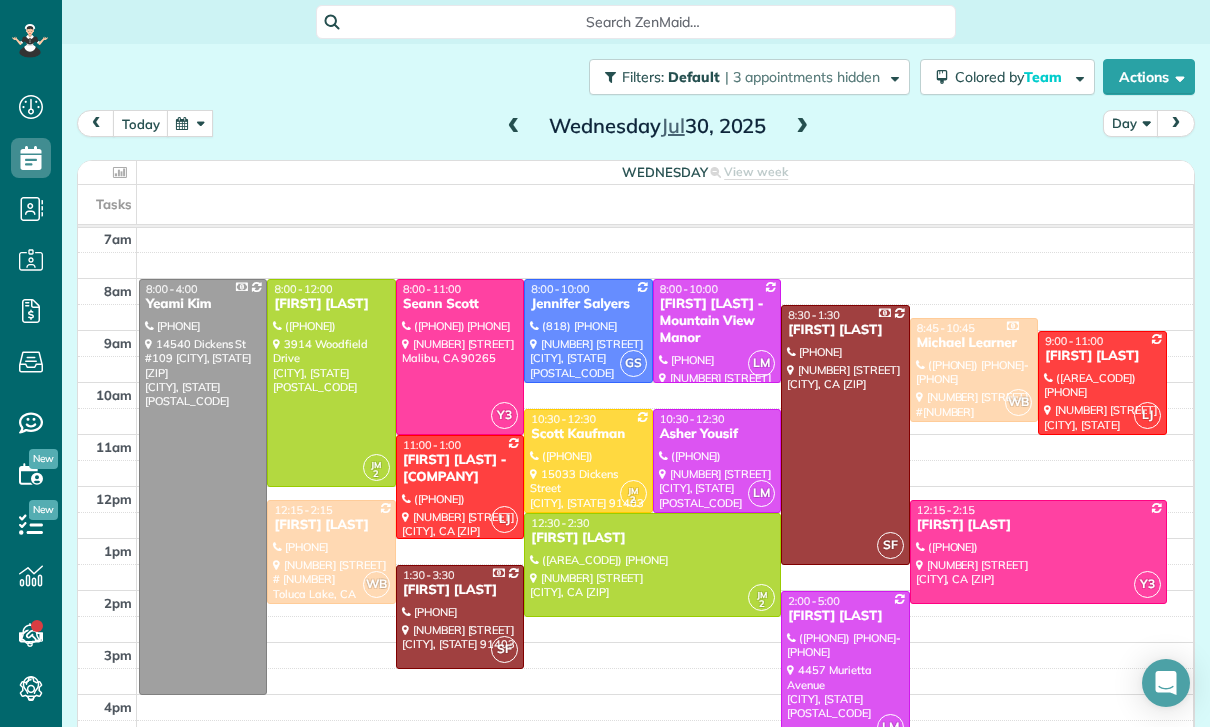 click at bounding box center (588, 461) 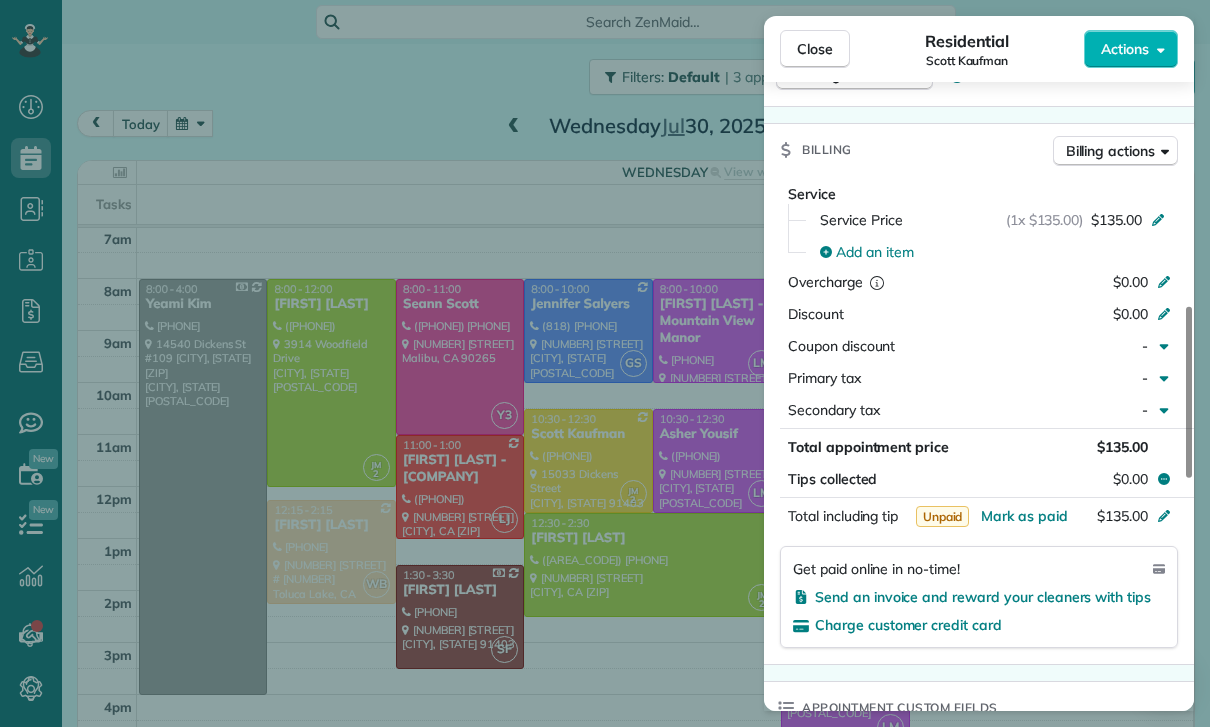scroll, scrollTop: 901, scrollLeft: 0, axis: vertical 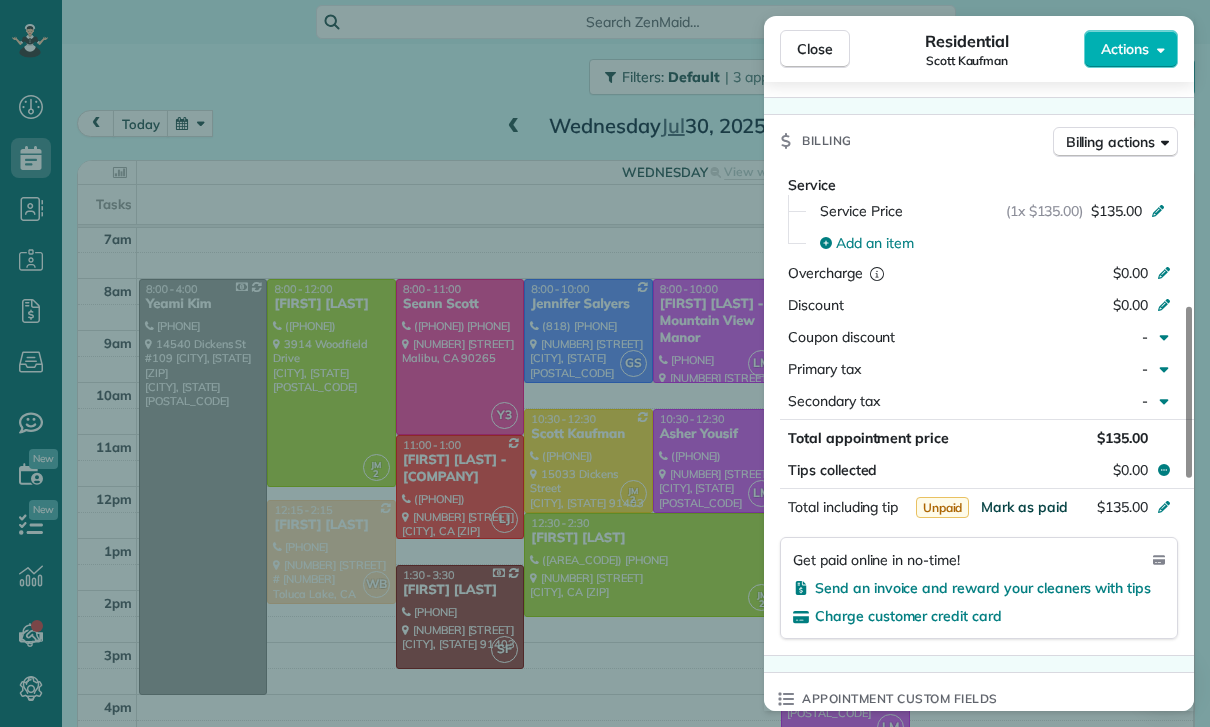 click on "Mark as paid" at bounding box center [1024, 507] 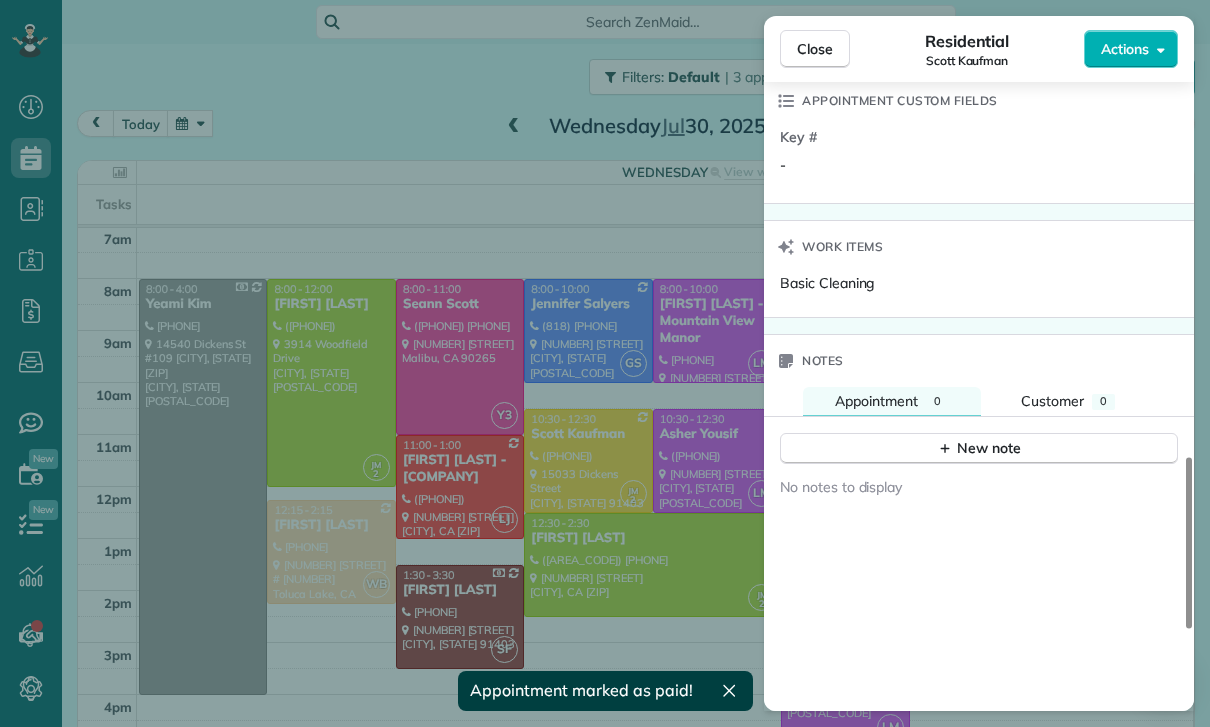 scroll, scrollTop: 1543, scrollLeft: 0, axis: vertical 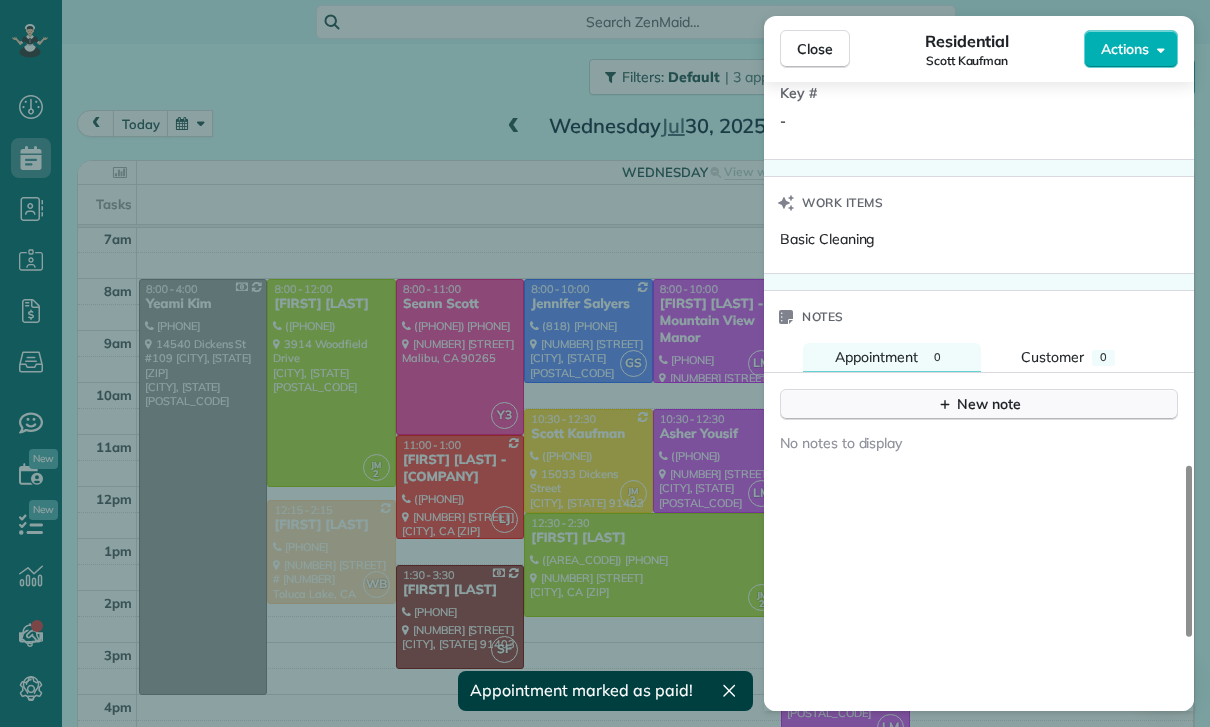 click on "New note" at bounding box center (979, 404) 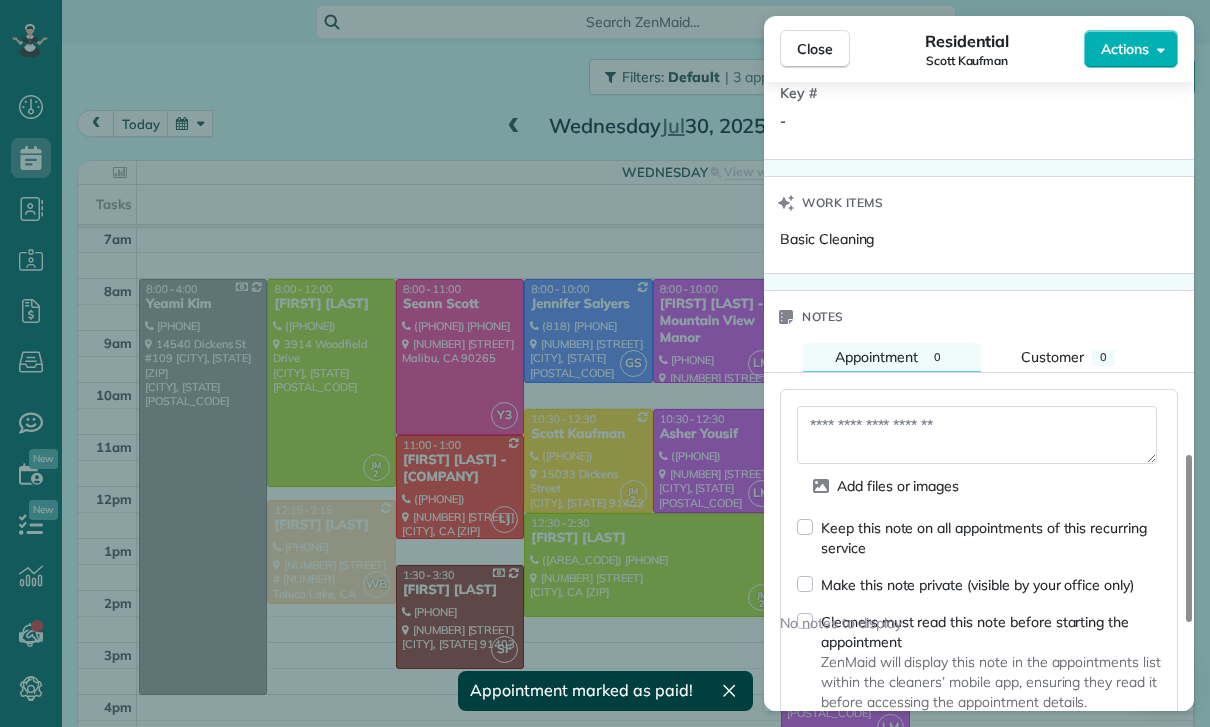 click at bounding box center [977, 435] 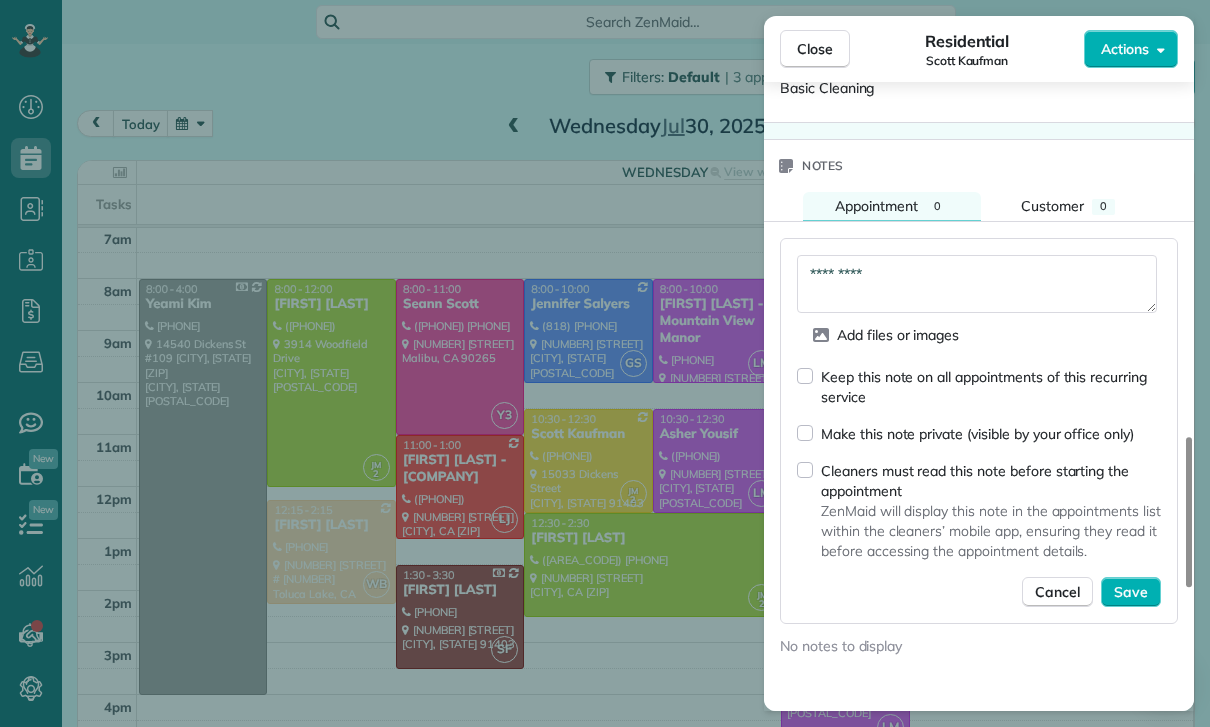 scroll, scrollTop: 1695, scrollLeft: 0, axis: vertical 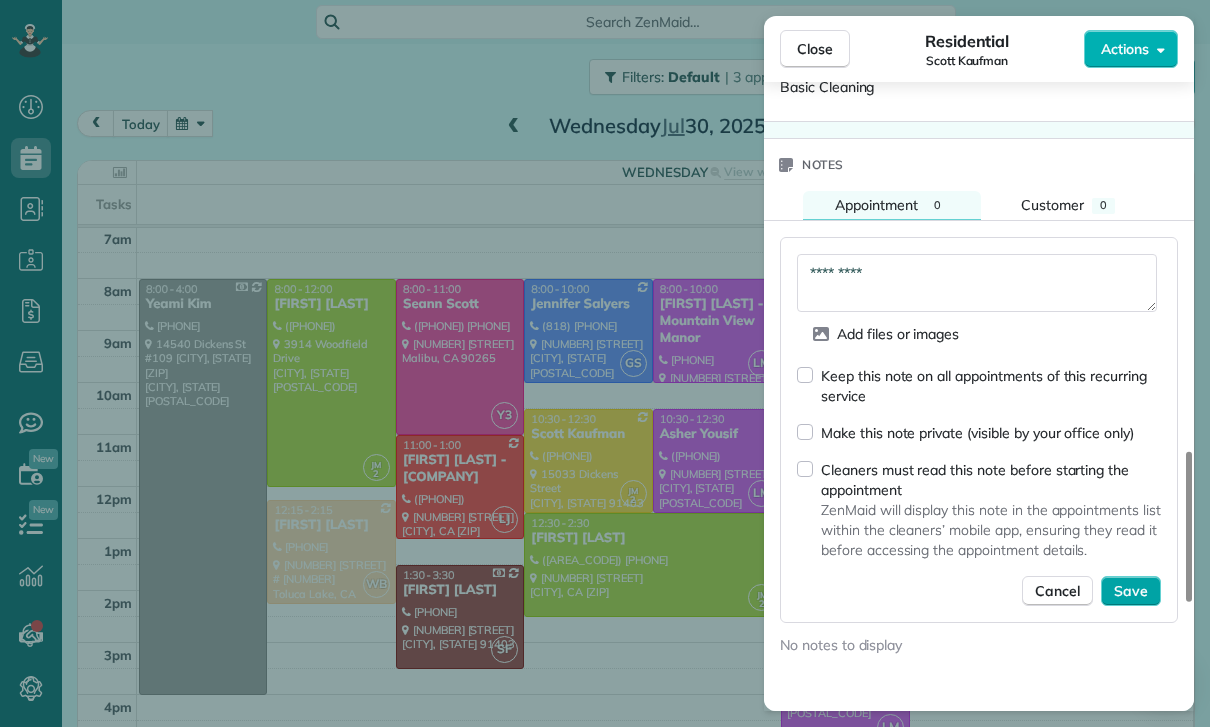type on "*********" 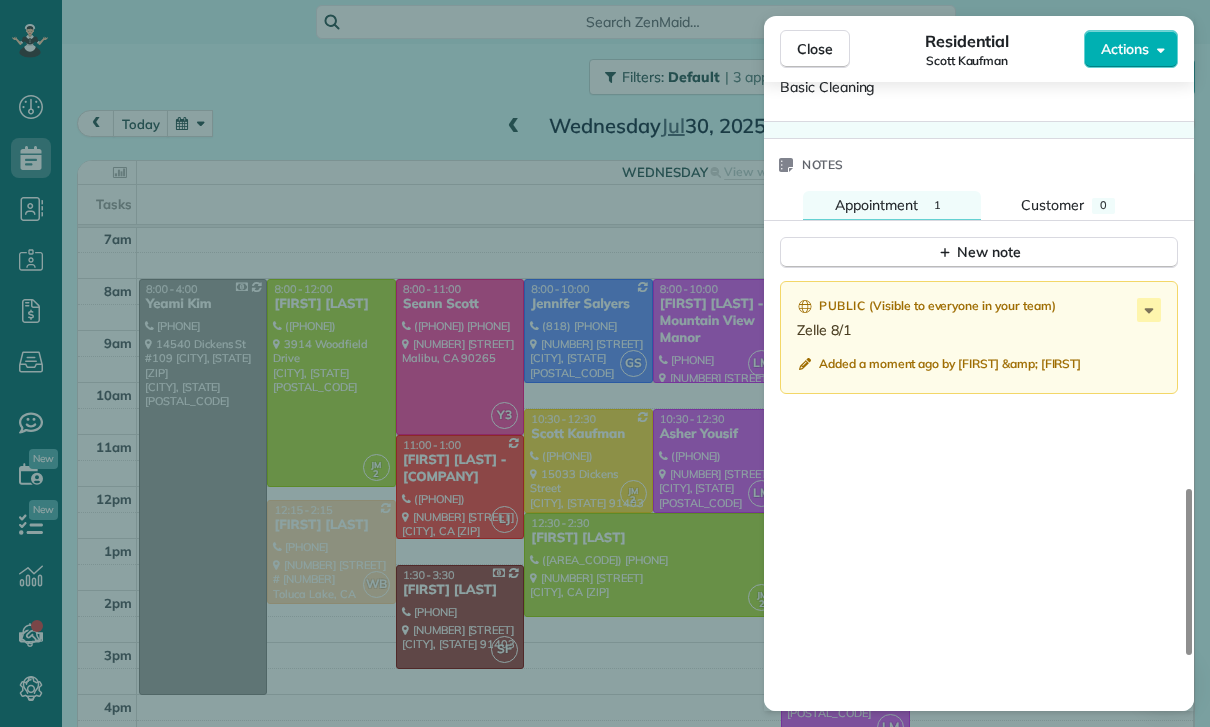 scroll, scrollTop: 144, scrollLeft: 0, axis: vertical 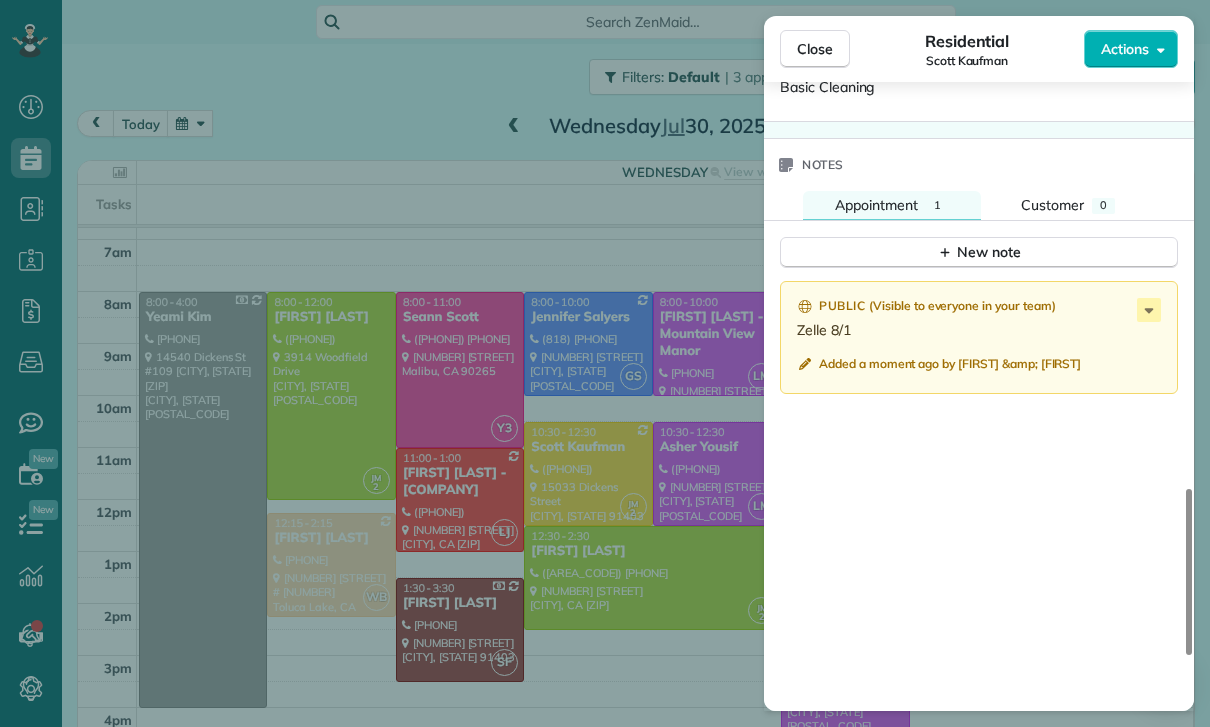 click on "Close Residential Scott Kaufman Actions Status Yet to Confirm Scott Kaufman · Open profile MOBILE (818) 621-4340 Copy No email on record Add email View Details Residential Wednesday, July 30, 2025 ( last week ) 10:30 AM 12:30 PM 2 hours and 0 minutes Repeats every 2 weeks Edit recurring service Previous (Jul 19) Next (Aug 16) 15033 Dickens Street Apt 103 Sherman Oaks CA 91403 Service was not rated yet Cleaners Time in and out Assign Invite Team Johana  Cleaners Johanna   Martinez 10:30 AM 12:30 PM Checklist Try Now Keep this appointment up to your standards. Stay on top of every detail, keep your cleaners organised, and your client happy. Assign a checklist Watch a 5 min demo Billing Billing actions Service Service Price (1x $135.00) $135.00 Add an item Overcharge $0.00 Discount $0.00 Coupon discount - Primary tax - Secondary tax - Total appointment price $135.00 Tips collected $0.00 Paid Total including tip $135.00 Get paid online in no-time! Send an invoice and reward your cleaners with tips Key # -   1 0" at bounding box center (605, 363) 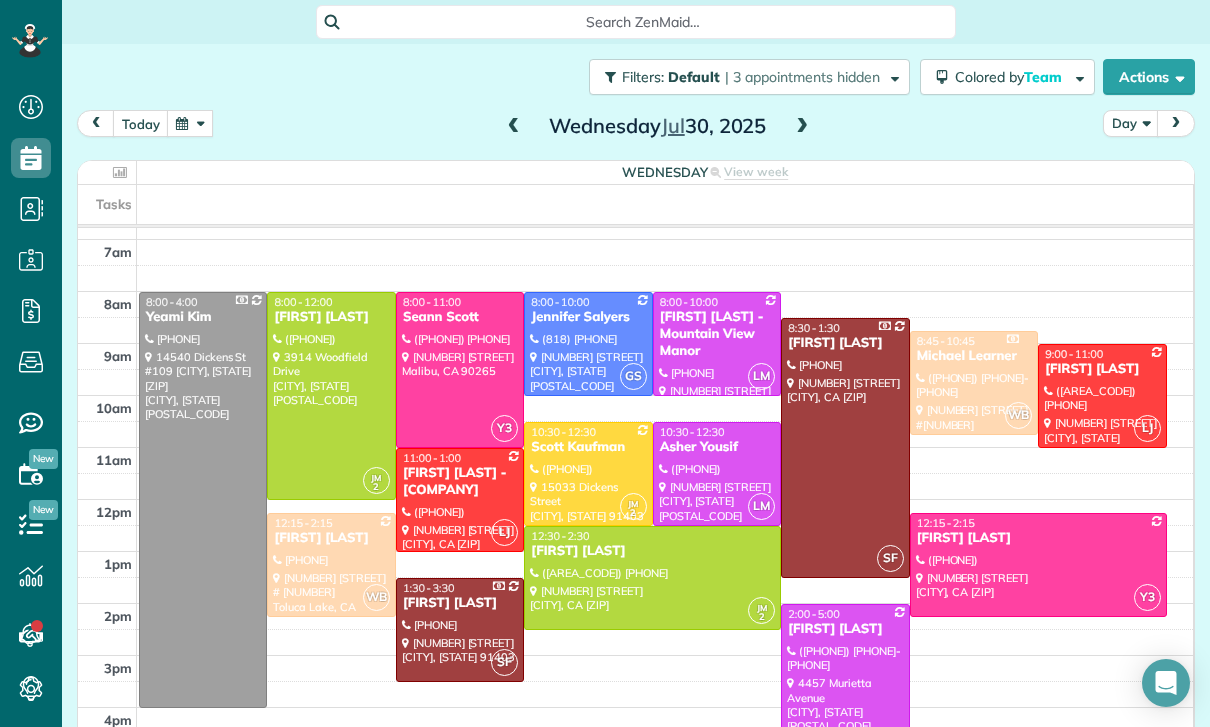 click at bounding box center [190, 123] 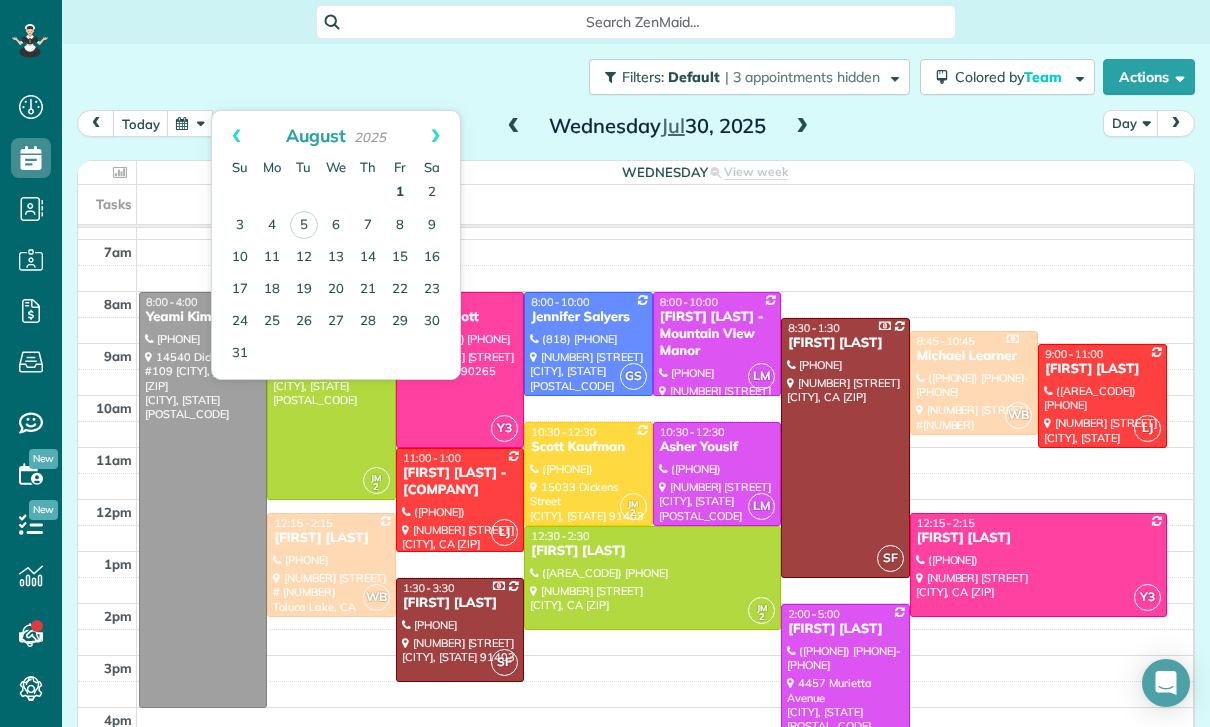 click on "1" at bounding box center [400, 193] 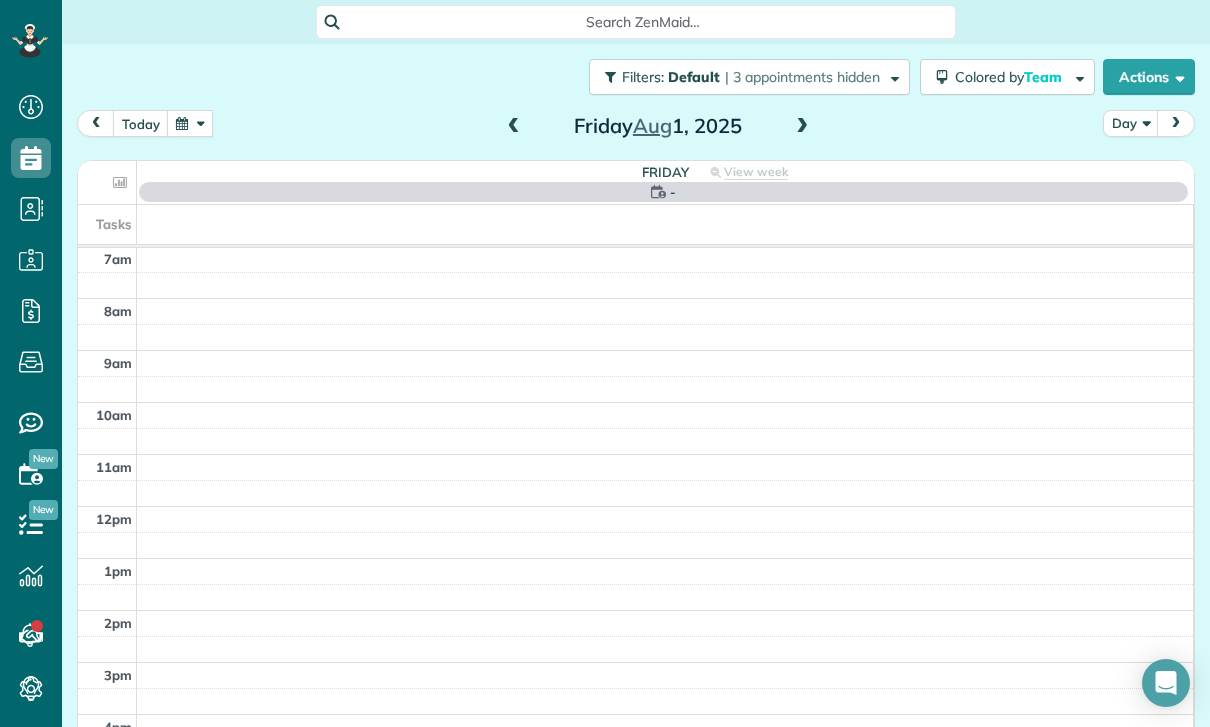 scroll, scrollTop: 157, scrollLeft: 0, axis: vertical 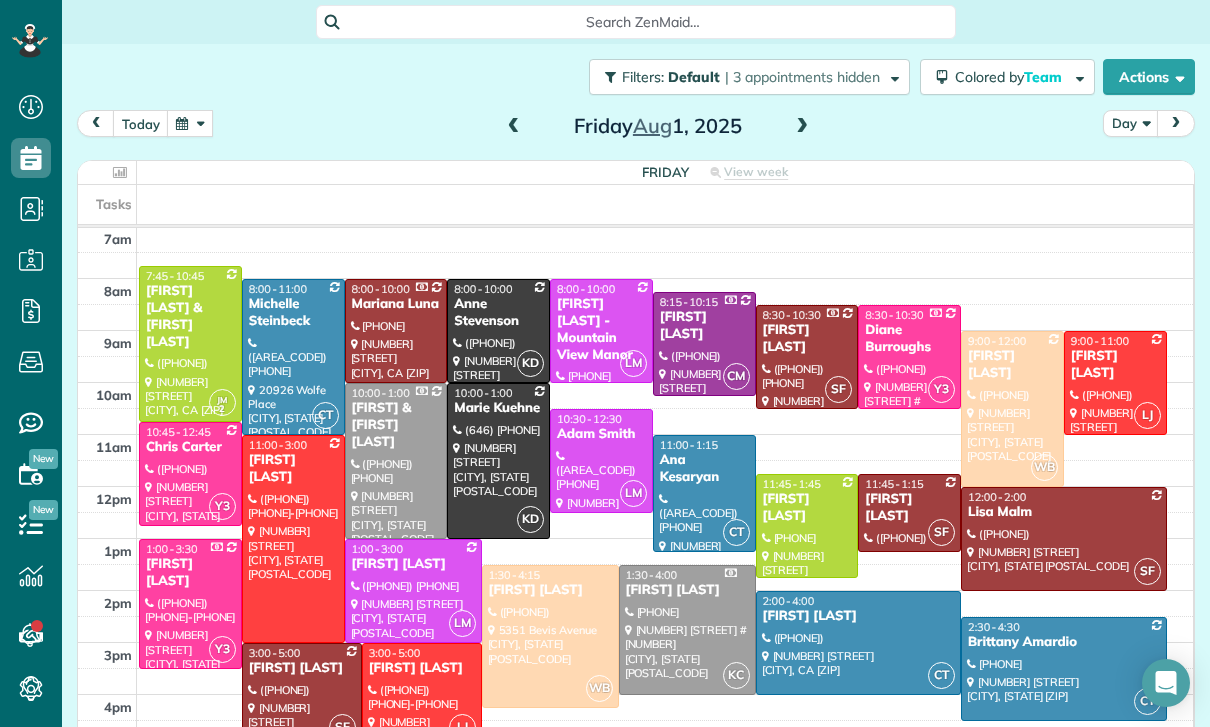 click at bounding box center (601, 461) 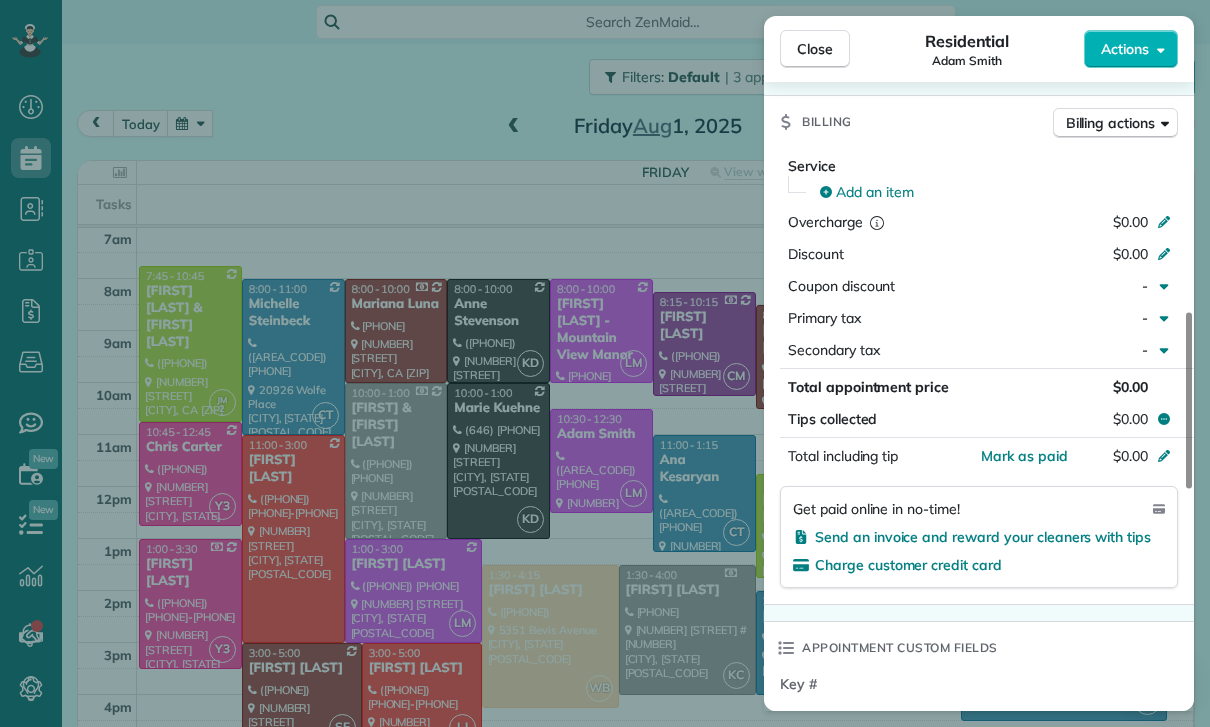 scroll, scrollTop: 901, scrollLeft: 0, axis: vertical 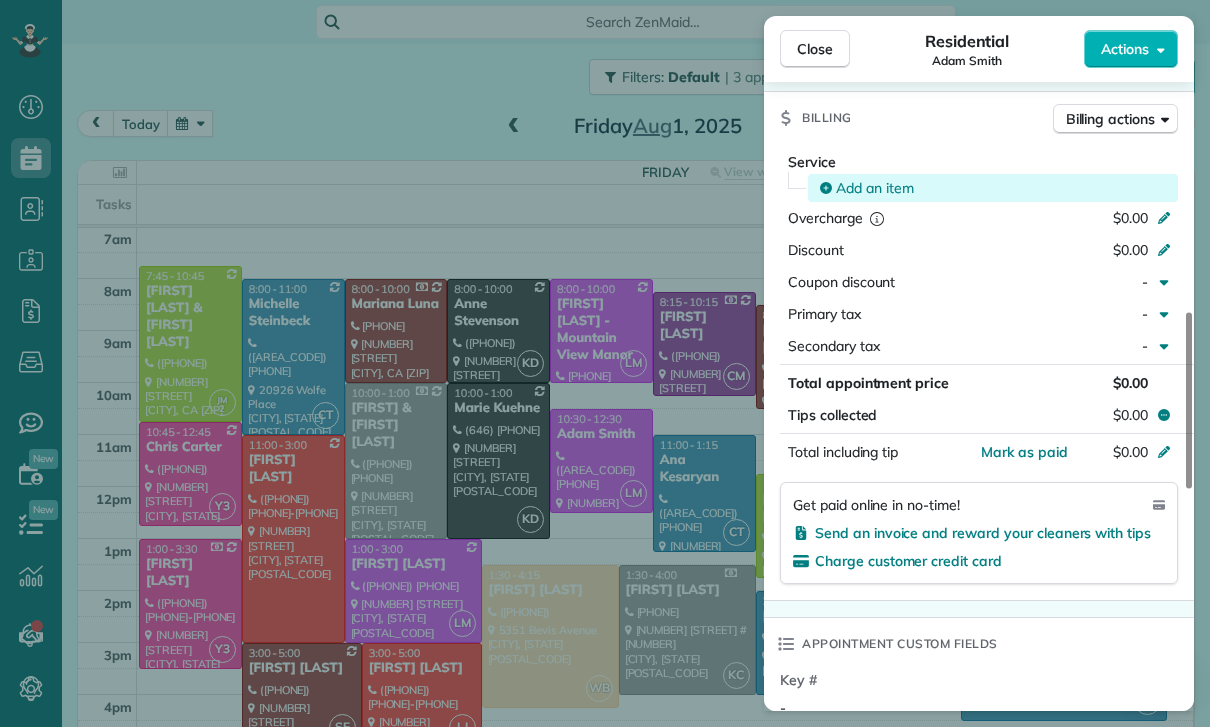 click on "Add an item" at bounding box center (875, 188) 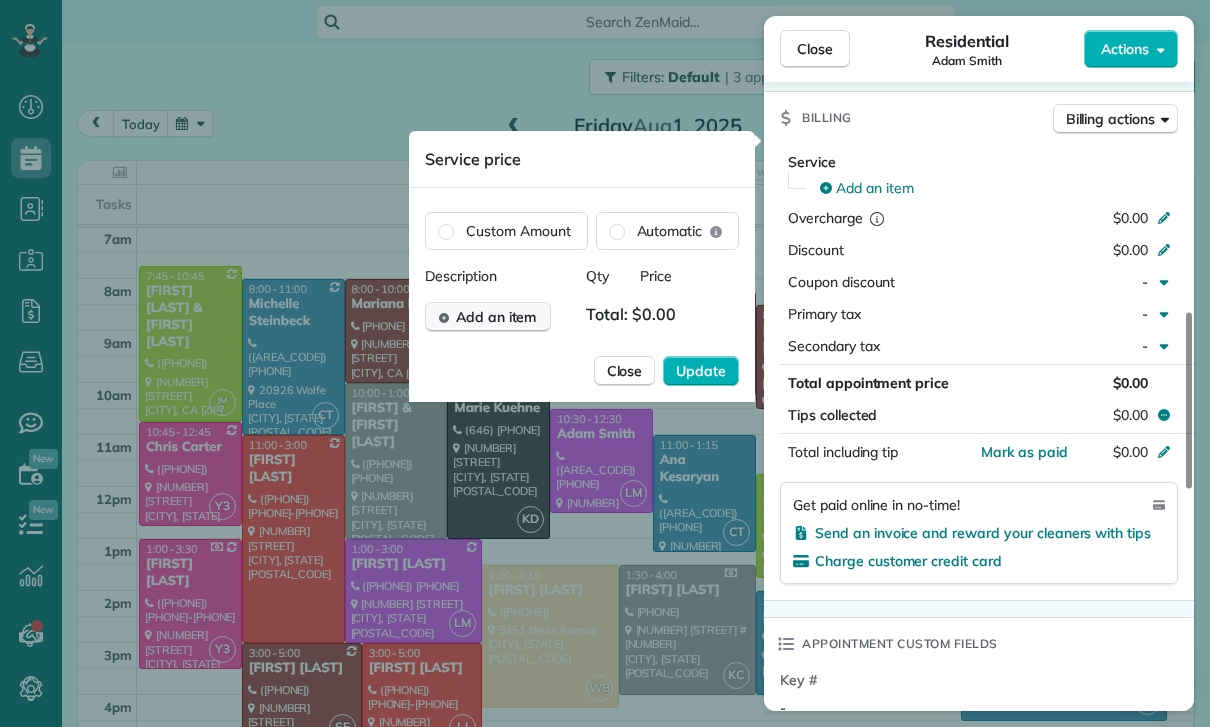 click on "Add an item" at bounding box center [496, 317] 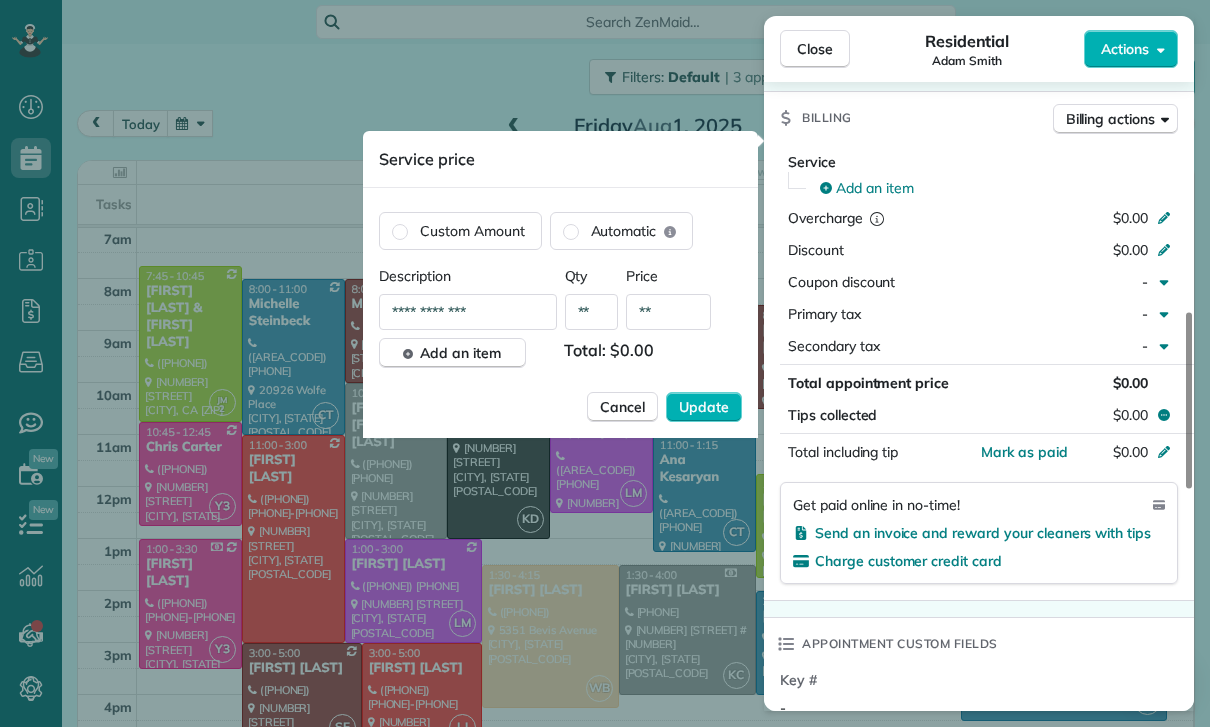 click on "**" at bounding box center [668, 312] 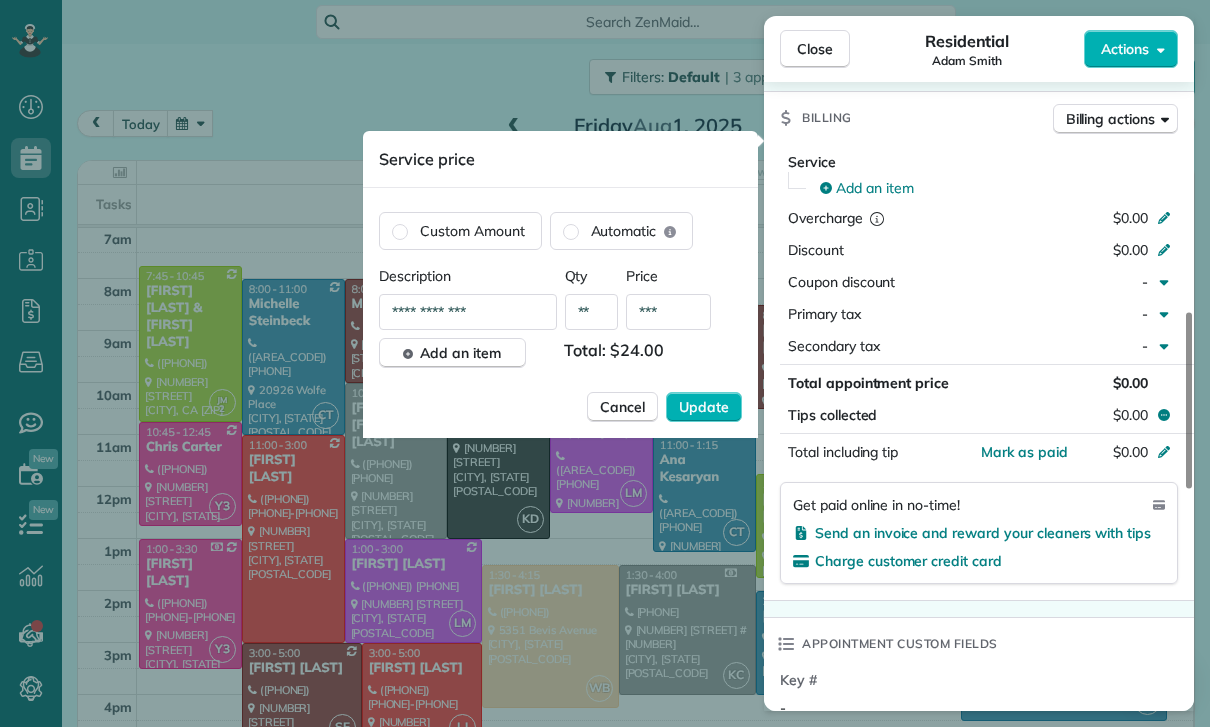 type on "****" 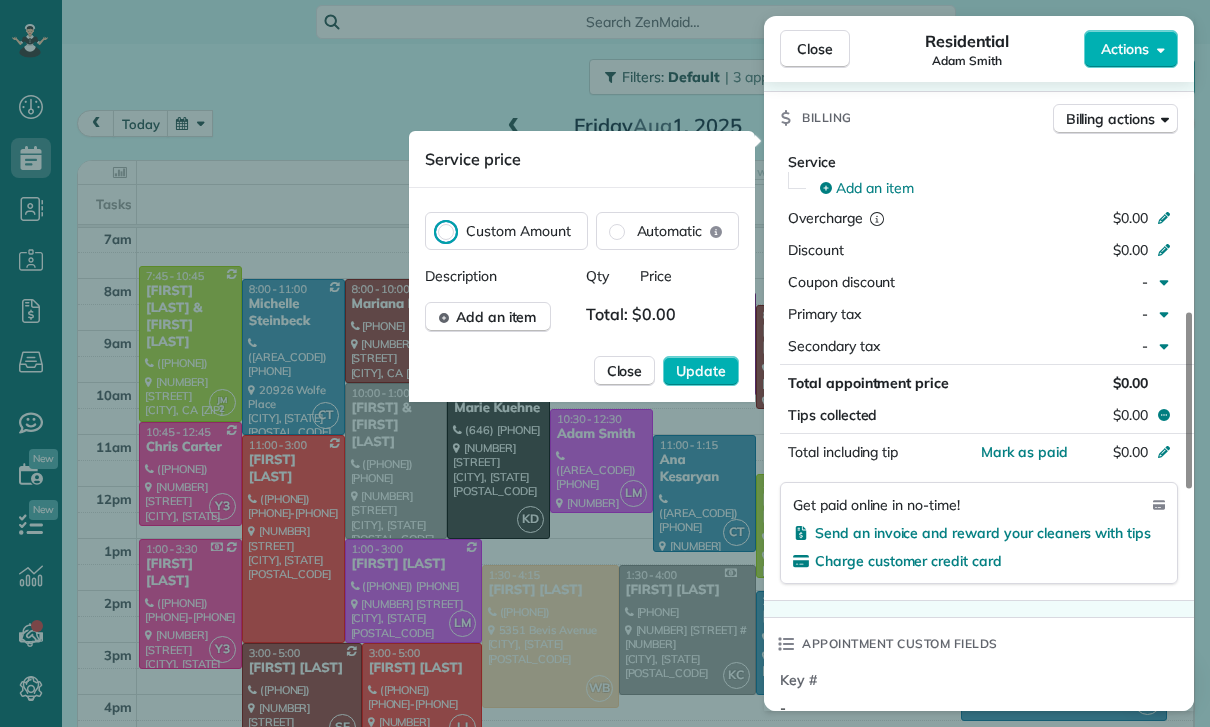 scroll, scrollTop: 157, scrollLeft: 0, axis: vertical 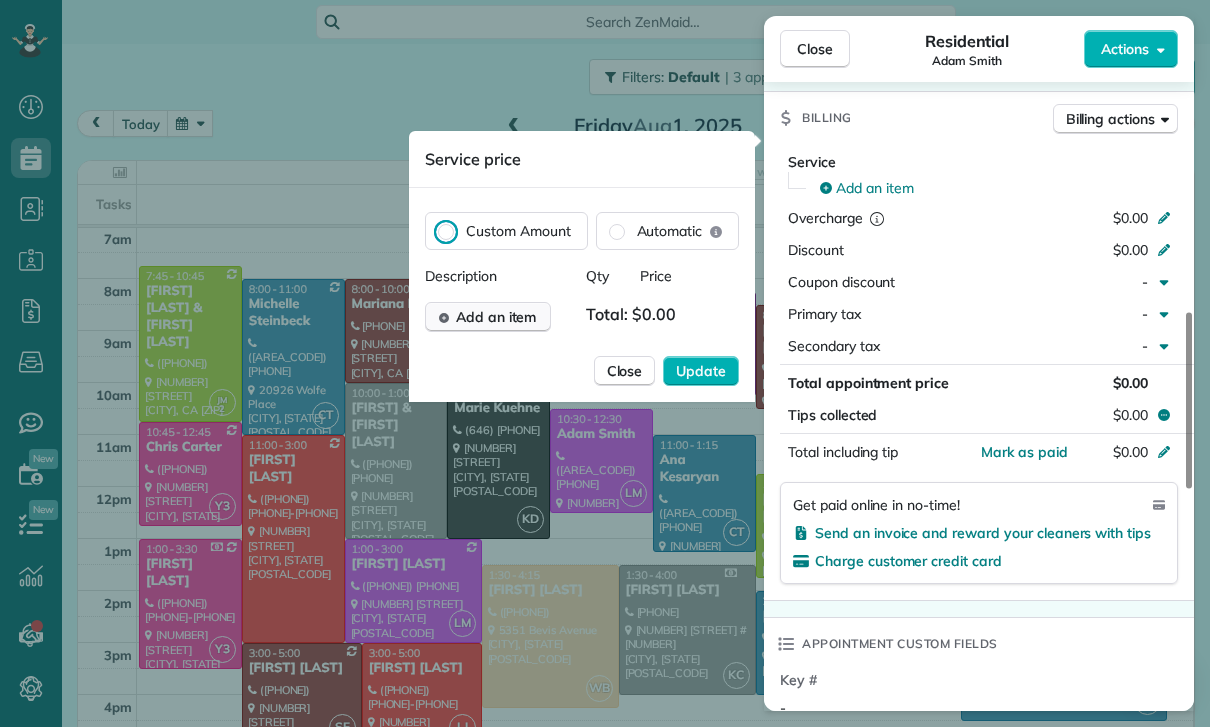 click on "Add an item" at bounding box center [496, 317] 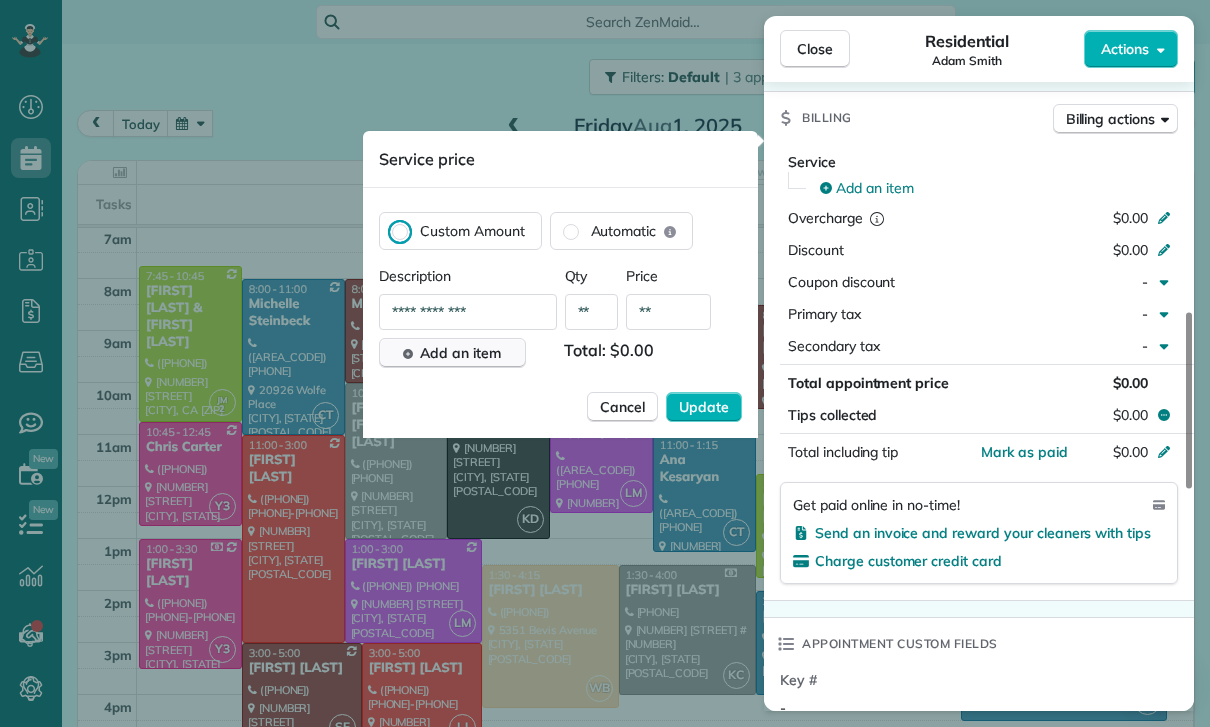 click on "**" at bounding box center (668, 312) 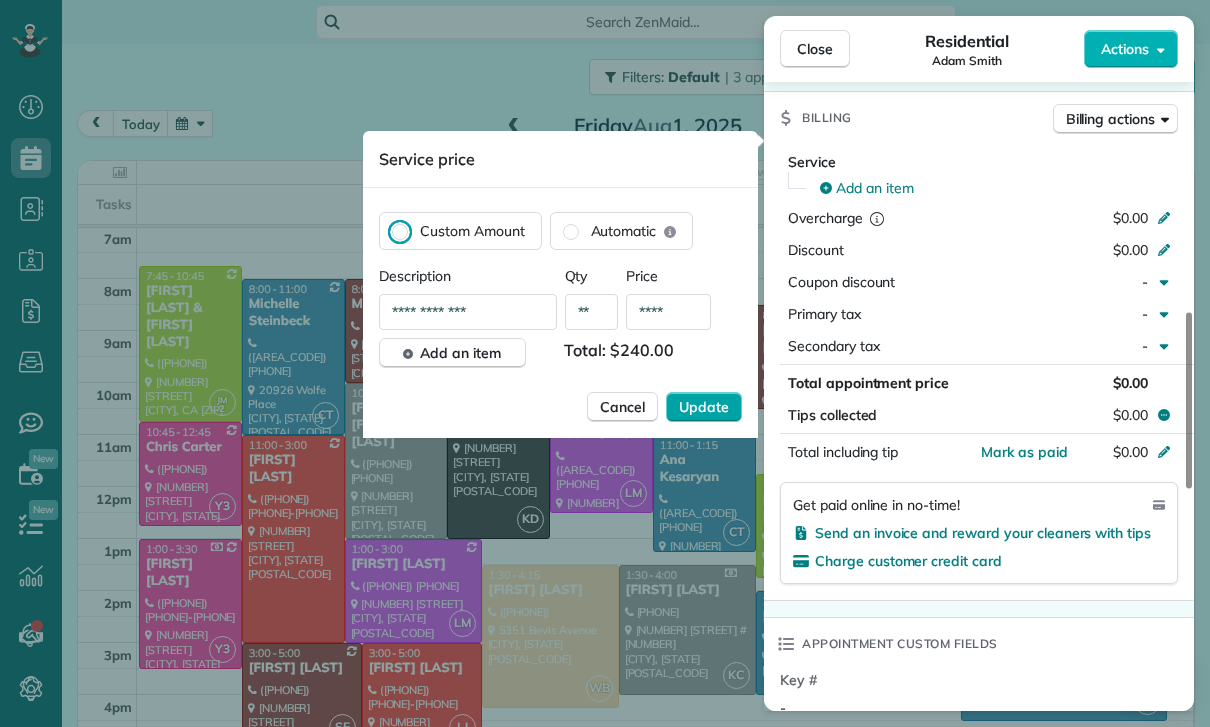 type on "****" 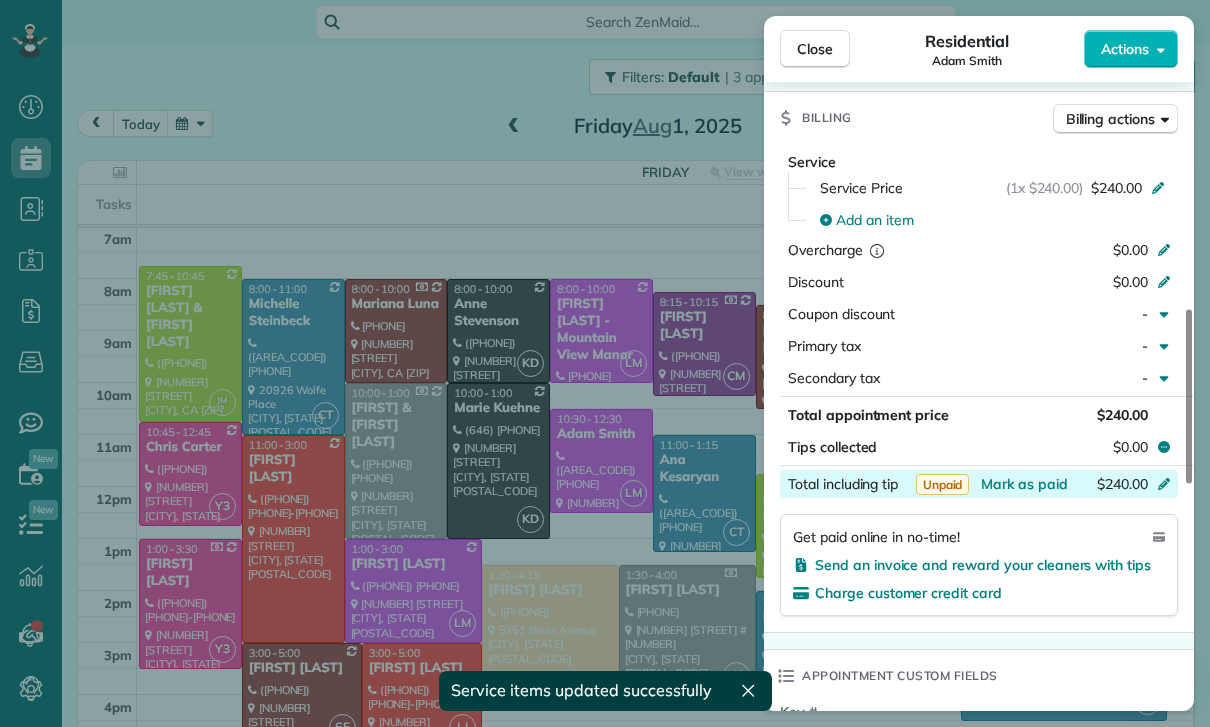 click on "$240.00" at bounding box center [1058, 486] 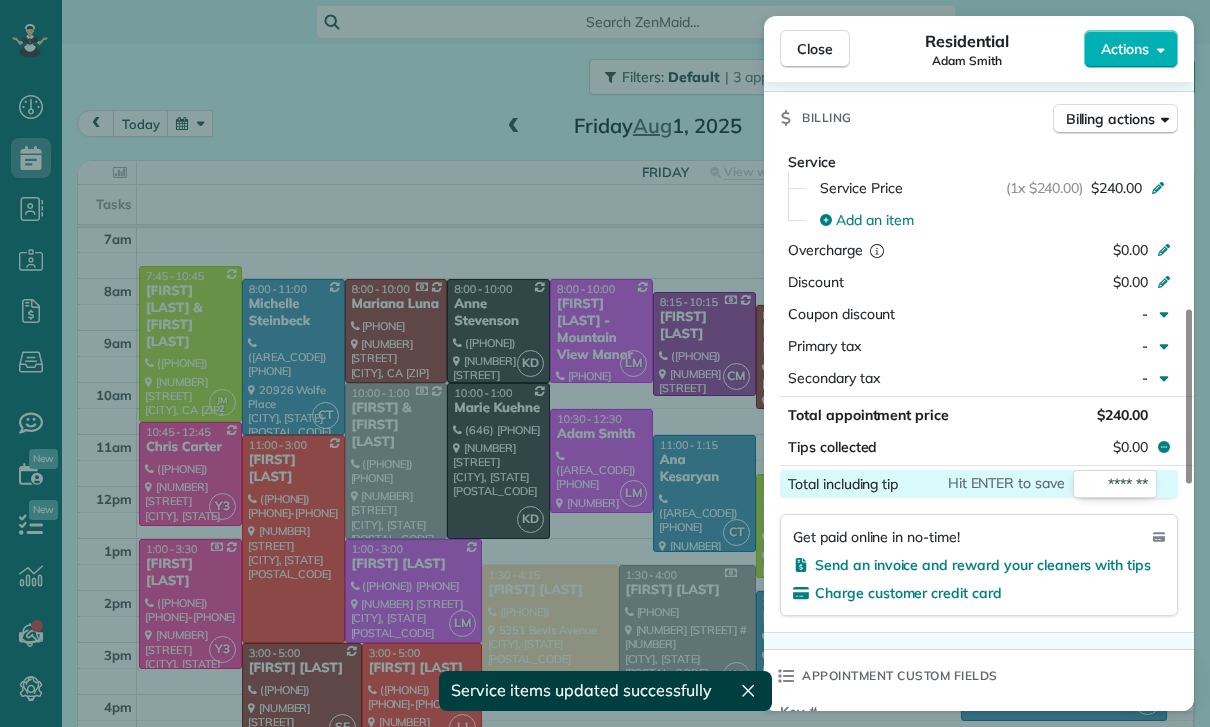 click on "Appointment custom fields" at bounding box center (979, 676) 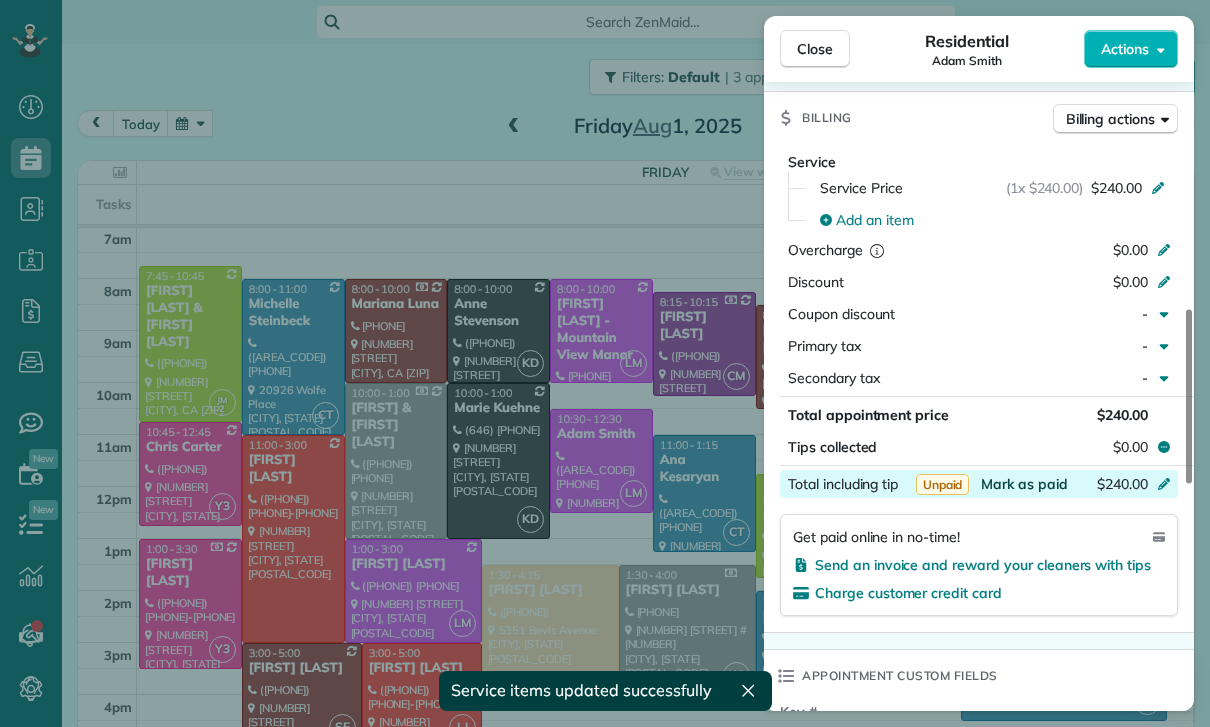 click on "Mark as paid" at bounding box center [1024, 484] 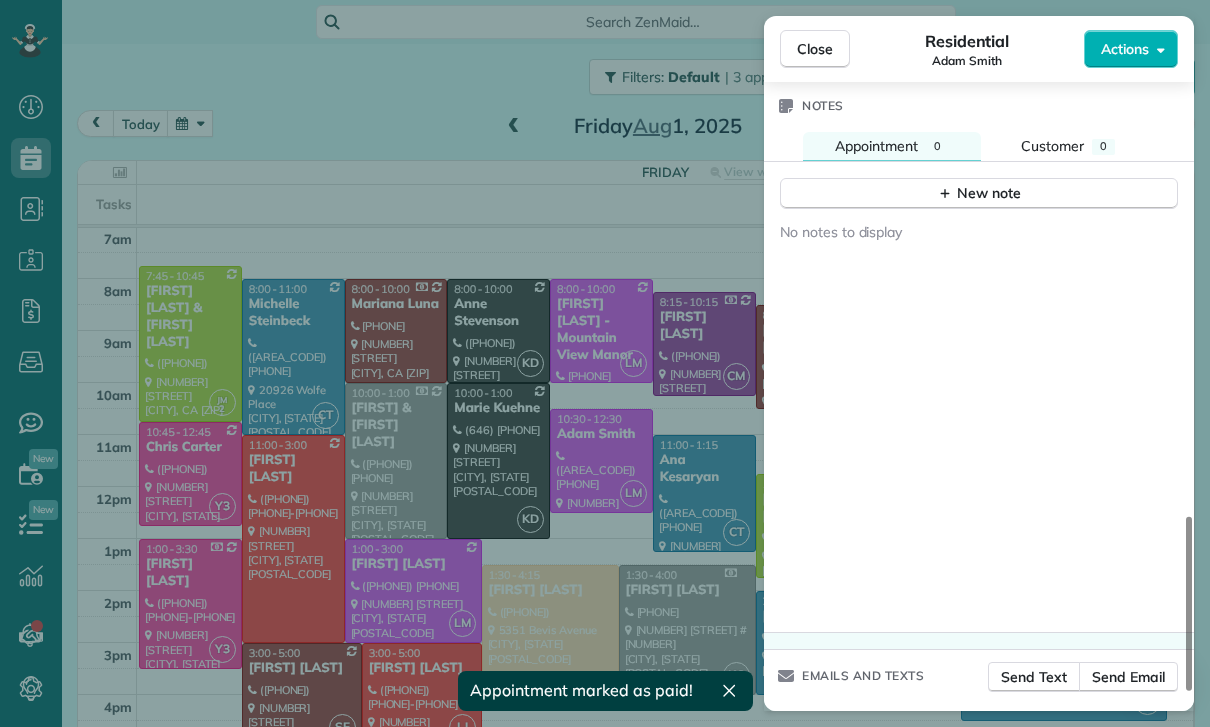 scroll, scrollTop: 1730, scrollLeft: 0, axis: vertical 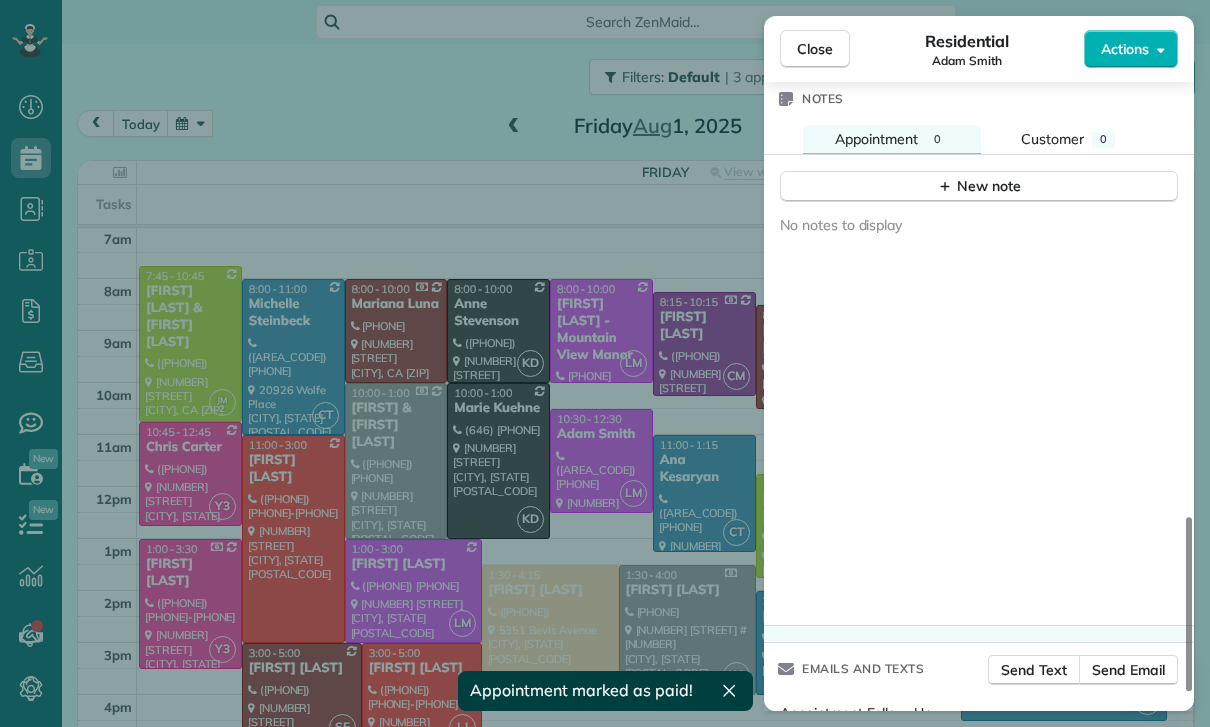 click on "No notes to display" at bounding box center (979, 235) 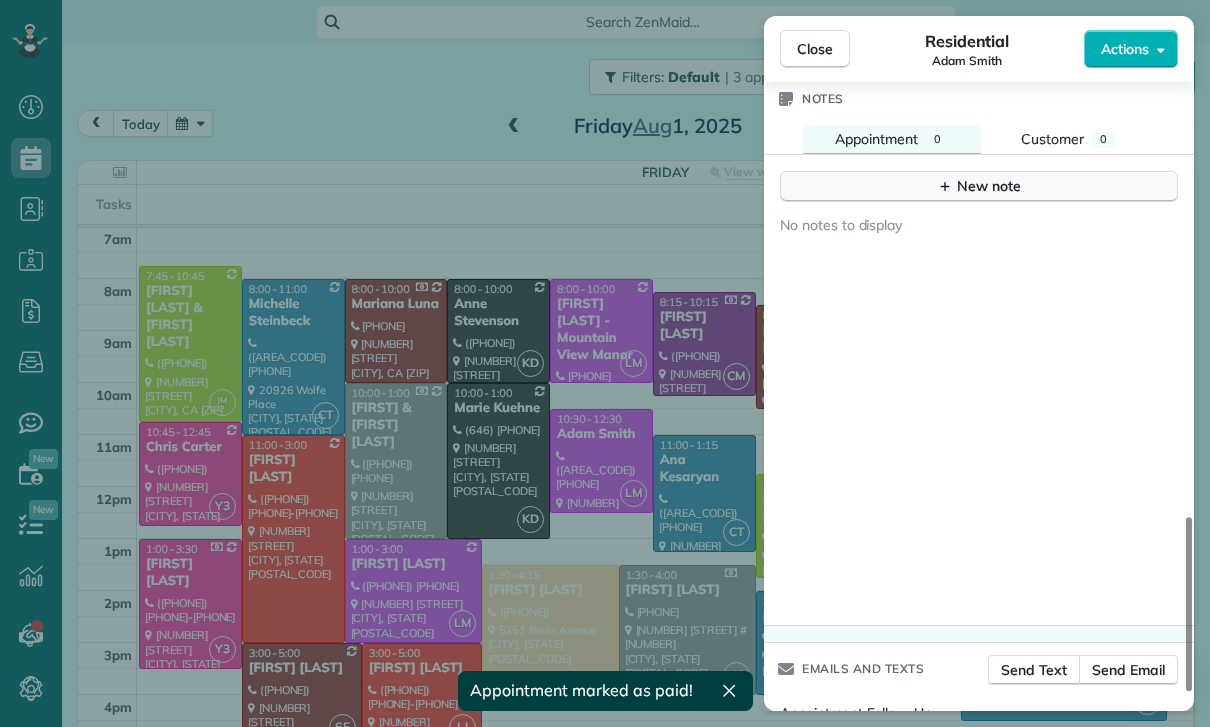 click on "New note" at bounding box center (979, 186) 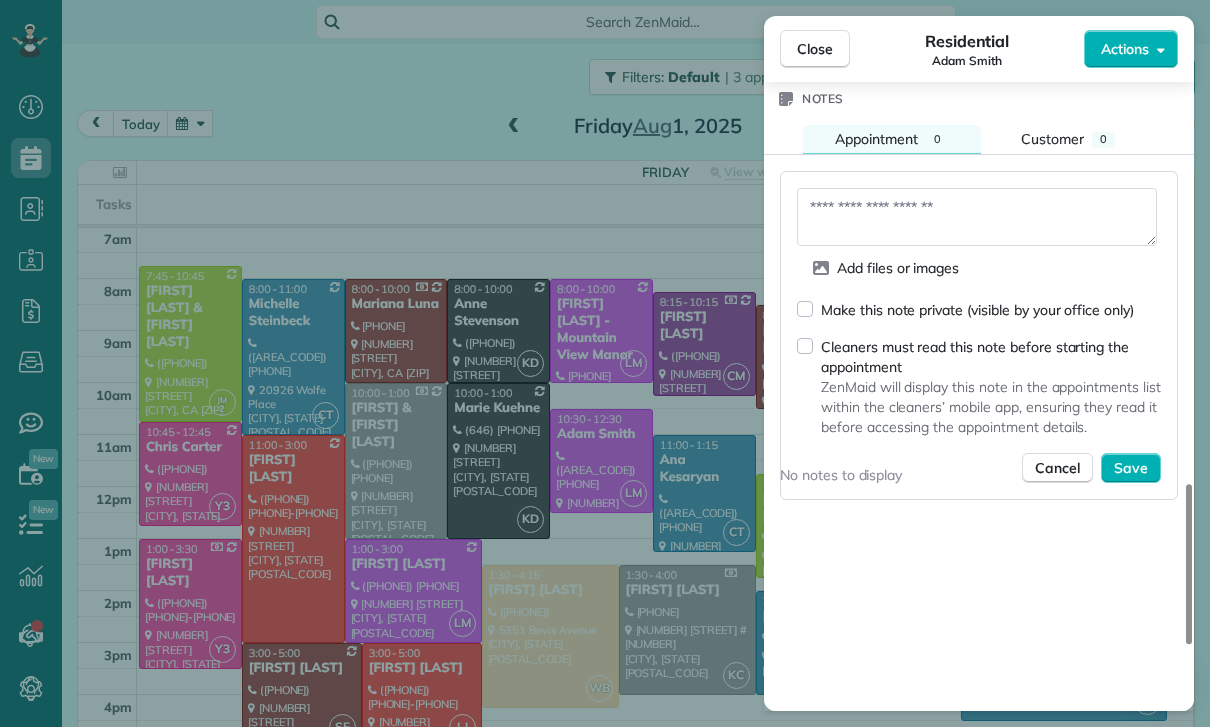 click at bounding box center (977, 217) 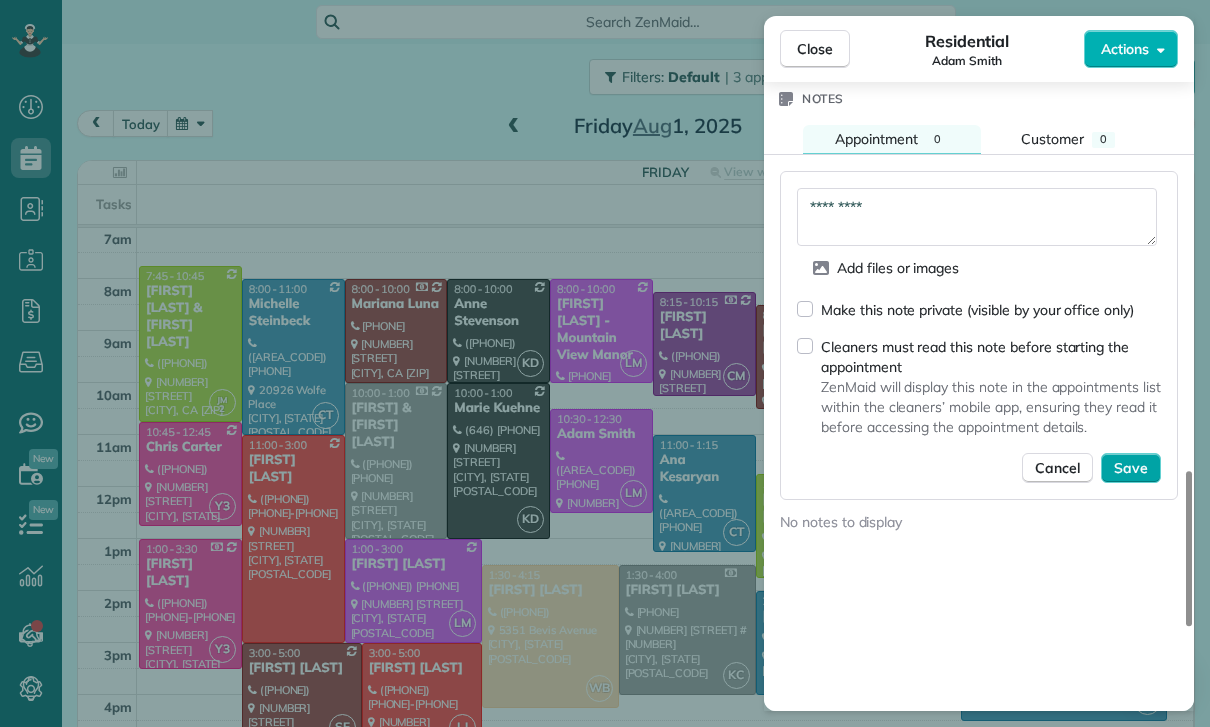 type on "*********" 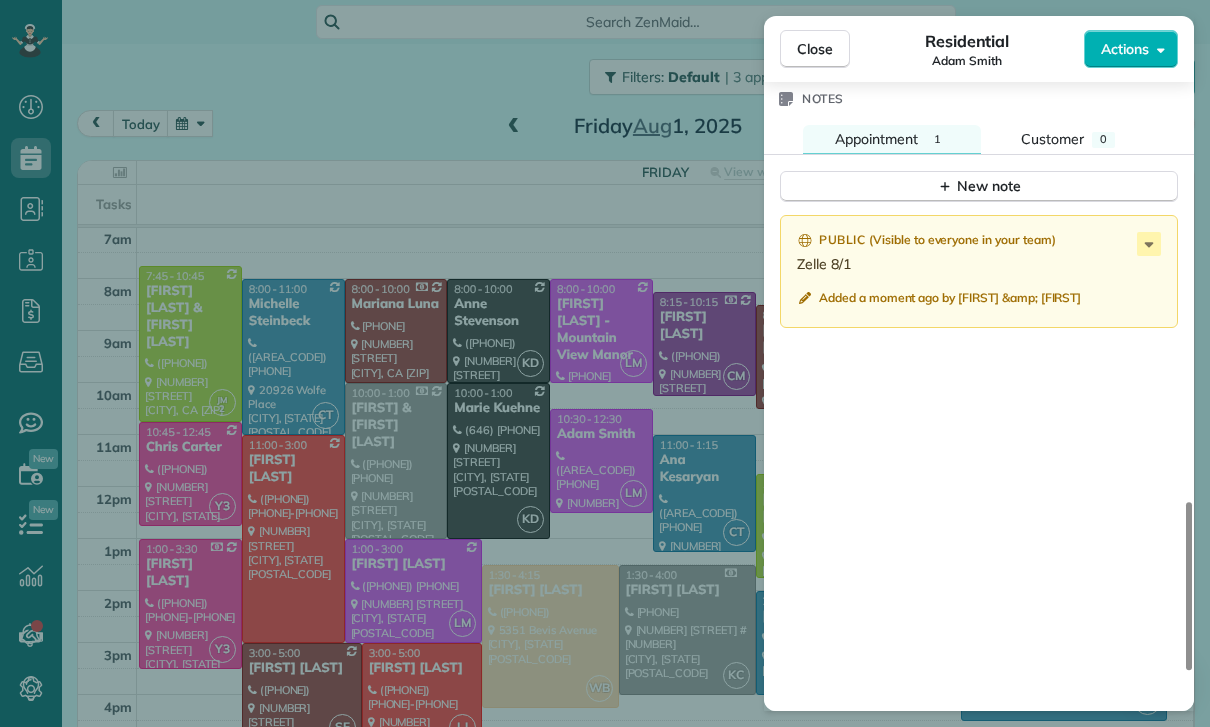 click on "Close Residential Adam Smith Actions Status Confirmed Adam Smith · Open profile MOBILE (646) 465-1278 Copy No email on record Add email View Details Residential Friday, August 01, 2025 ( 4 days ago ) 10:30 AM 12:30 PM 2 hours and 0 minutes One time 7224 Hillside Avenue Apt 101 Los Angeles CA 90046 Service was not rated yet Cleaners Time in and out Assign Invite Team Leslie Miranda Cleaners Leslie Mirnada   10:30 AM 12:30 PM Checklist Try Now Keep this appointment up to your standards. Stay on top of every detail, keep your cleaners organised, and your client happy. Assign a checklist Watch a 5 min demo Billing Billing actions Service Service Price (1x $240.00) $240.00 Add an item Overcharge $0.00 Discount $0.00 Coupon discount - Primary tax - Secondary tax - Total appointment price $240.00 Tips collected $0.00 Paid Total including tip $240.00 Get paid online in no-time! Send an invoice and reward your cleaners with tips Charge customer credit card Appointment custom fields Key # - Work items Notes 1 Customer" at bounding box center [605, 363] 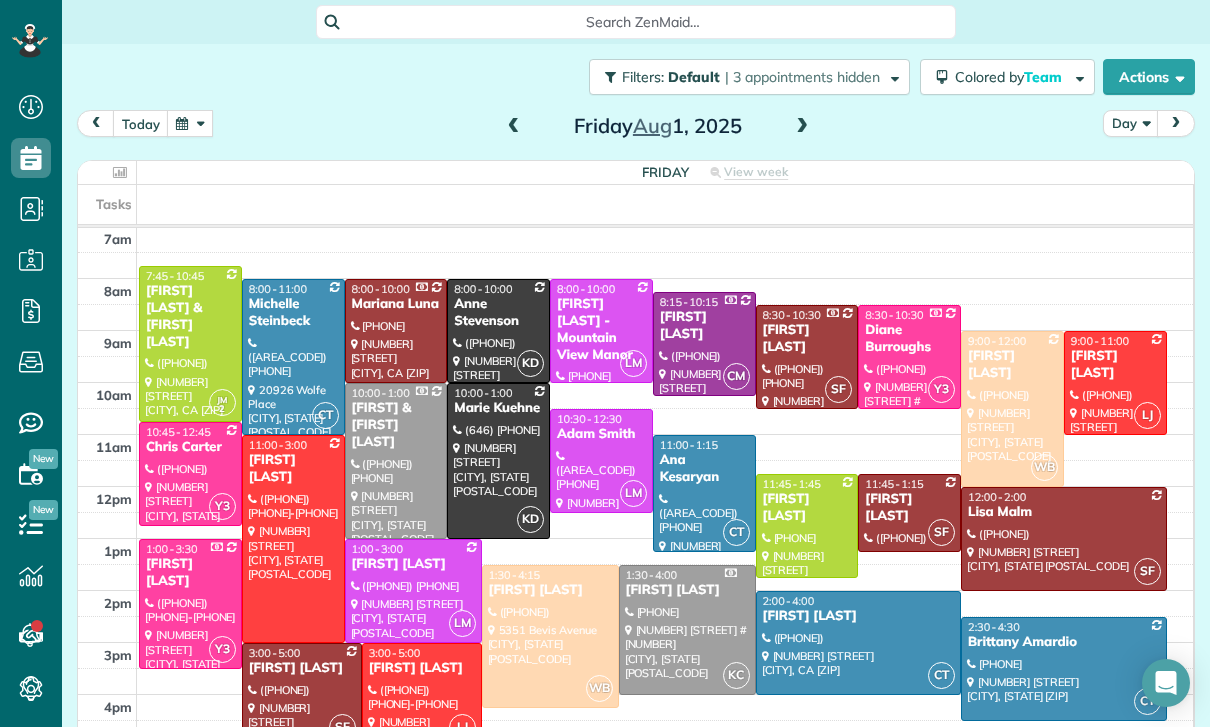 click at bounding box center (190, 123) 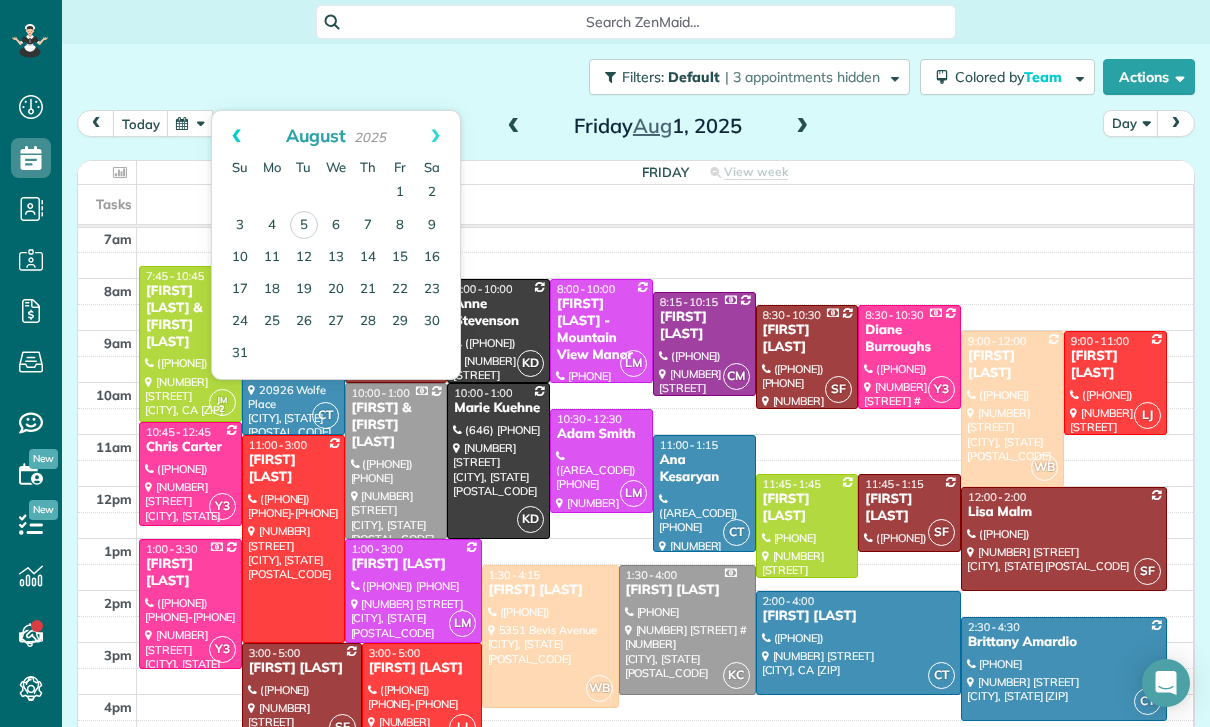 click on "Prev" at bounding box center (236, 136) 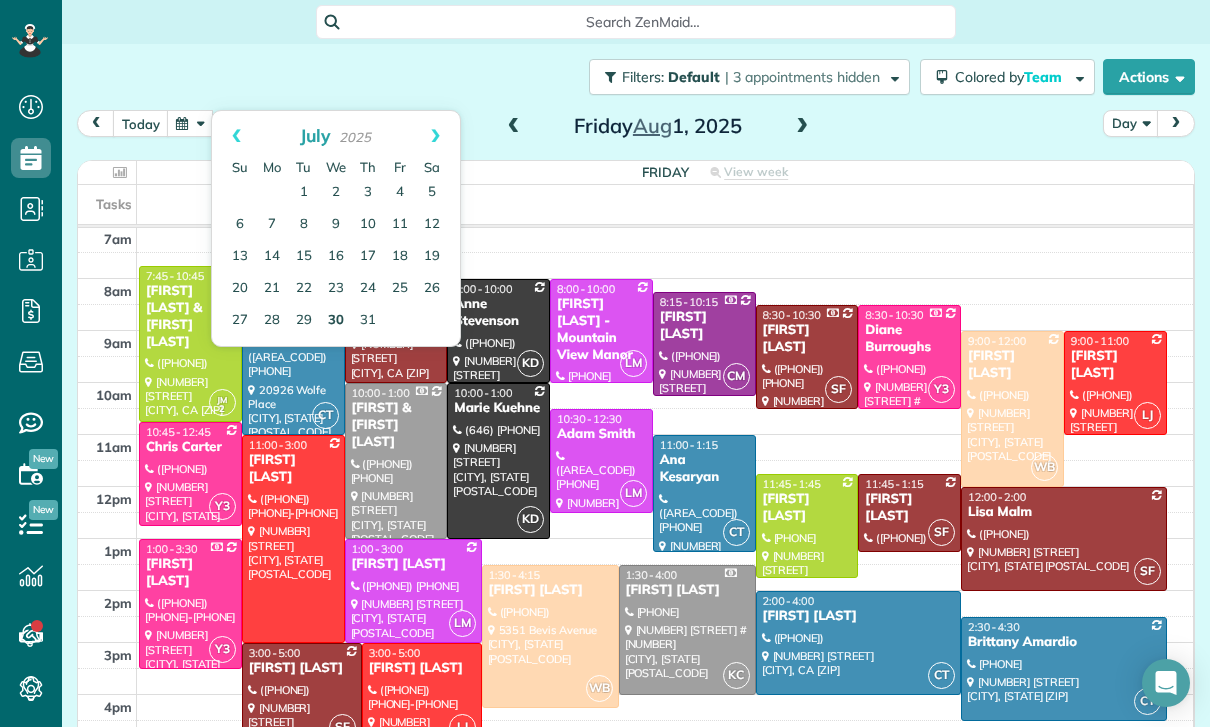 click on "30" at bounding box center (336, 321) 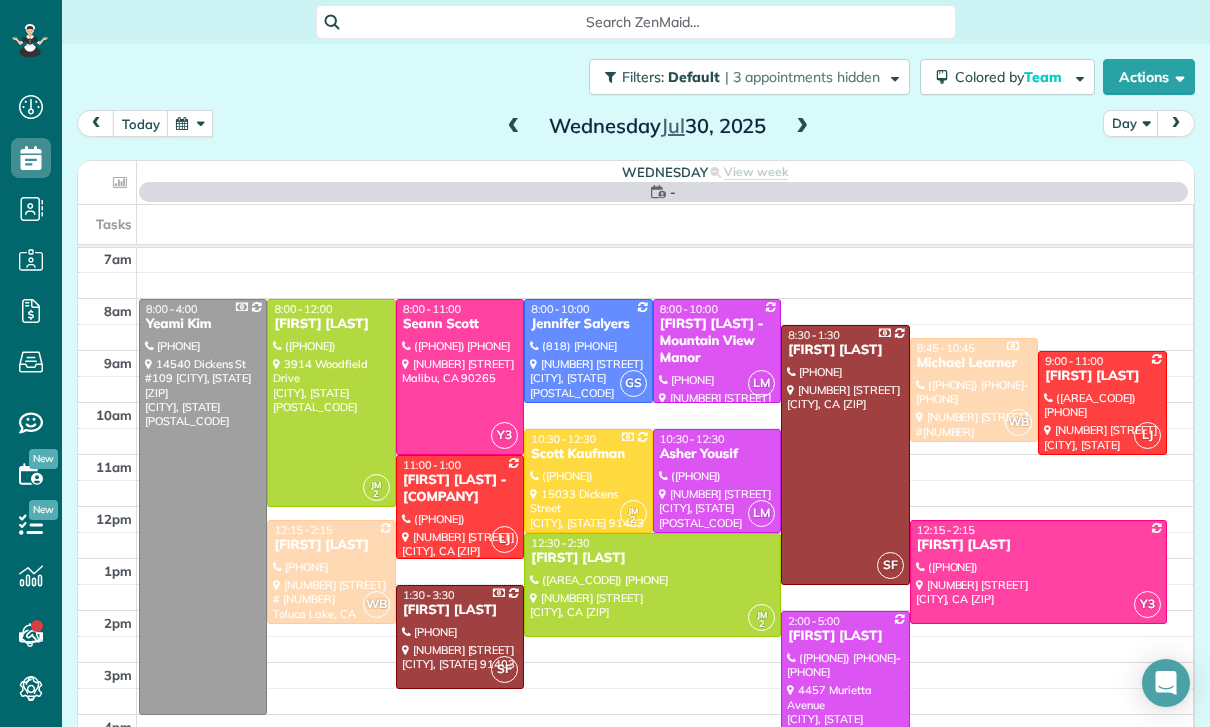 scroll, scrollTop: 157, scrollLeft: 0, axis: vertical 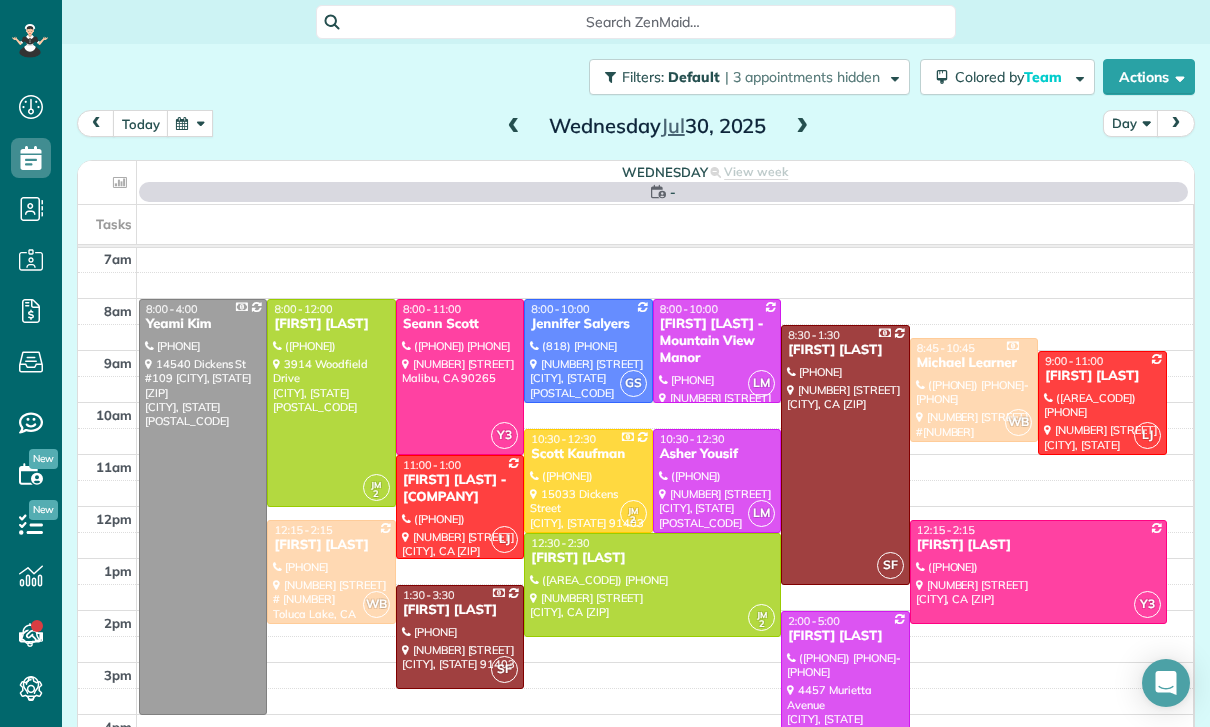 click at bounding box center (588, 481) 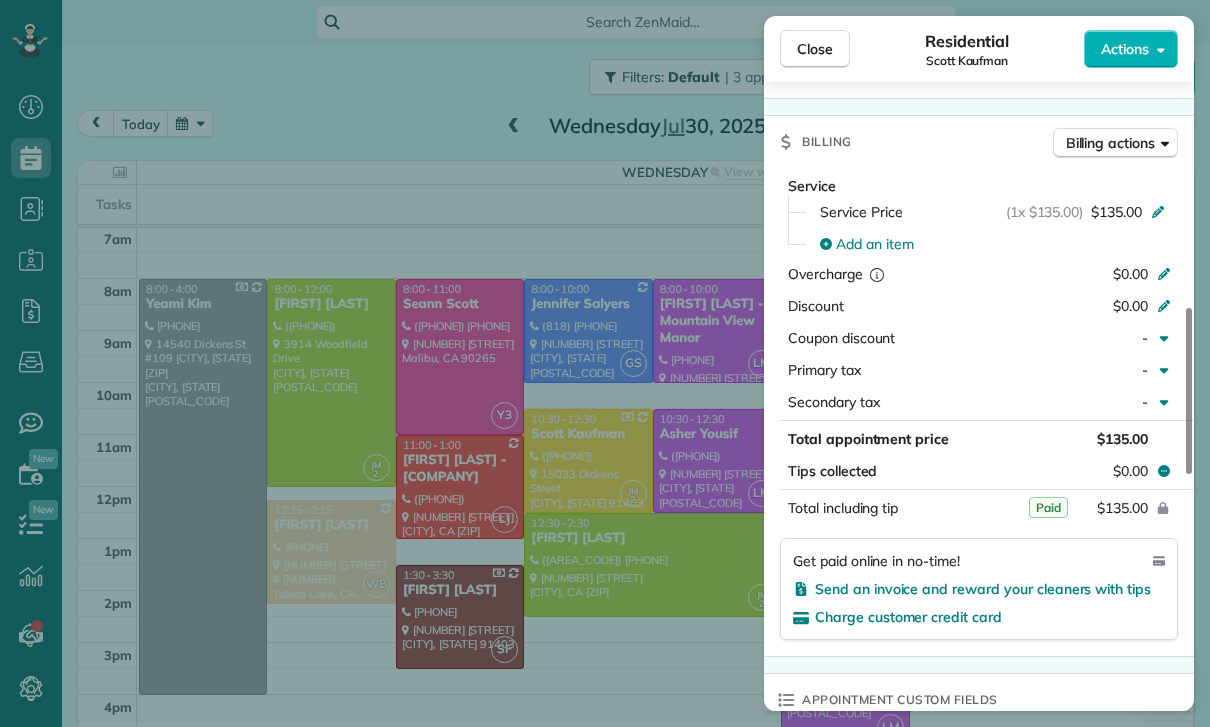 scroll, scrollTop: 937, scrollLeft: 0, axis: vertical 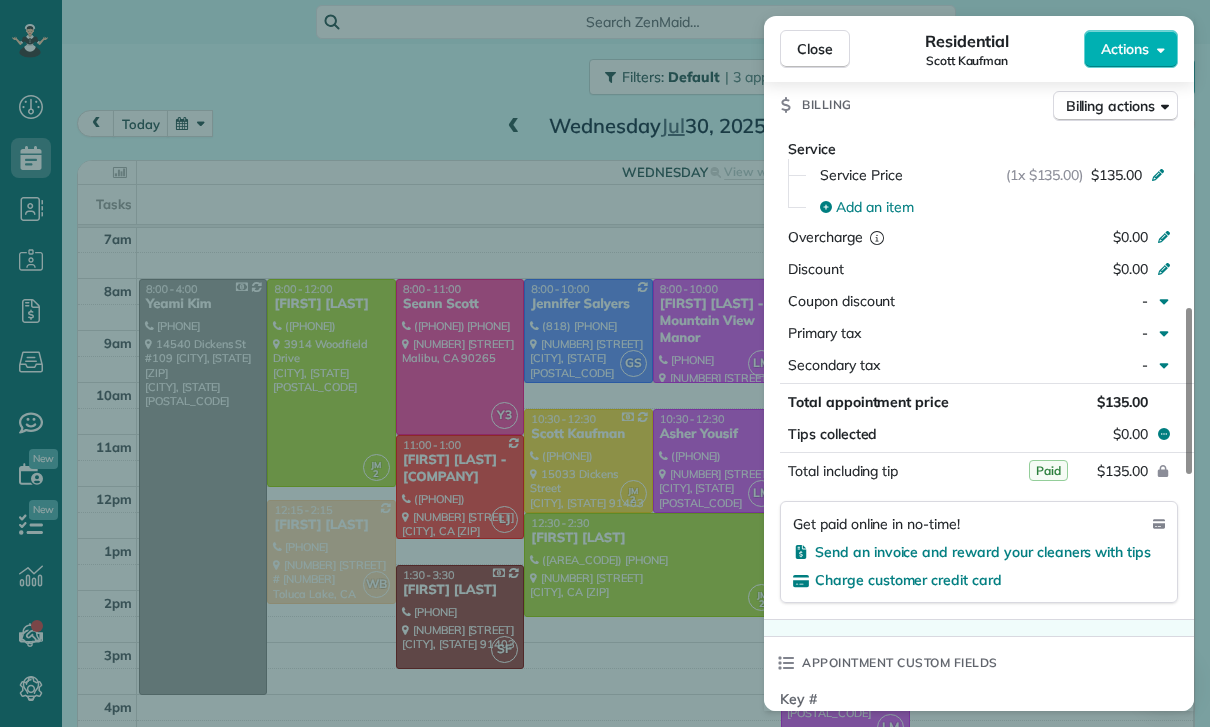 click on "Close Residential Scott Kaufman Actions Status Yet to Confirm Scott Kaufman · Open profile MOBILE (818) 621-4340 Copy No email on record Add email View Details Residential Wednesday, July 30, 2025 ( last week ) 10:30 AM 12:30 PM 2 hours and 0 minutes Repeats every 2 weeks Edit recurring service Previous (Jul 19) Next (Aug 16) 15033 Dickens Street Apt 103 Sherman Oaks CA 91403 Service was not rated yet Cleaners Time in and out Assign Invite Team Johana  Cleaners Johanna   Martinez 10:30 AM 12:30 PM Checklist Try Now Keep this appointment up to your standards. Stay on top of every detail, keep your cleaners organised, and your client happy. Assign a checklist Watch a 5 min demo Billing Billing actions Service Service Price (1x $135.00) $135.00 Add an item Overcharge $0.00 Discount $0.00 Coupon discount - Primary tax - Secondary tax - Total appointment price $135.00 Tips collected $0.00 Paid Total including tip $135.00 Get paid online in no-time! Send an invoice and reward your cleaners with tips Key # -   1 0" at bounding box center (605, 363) 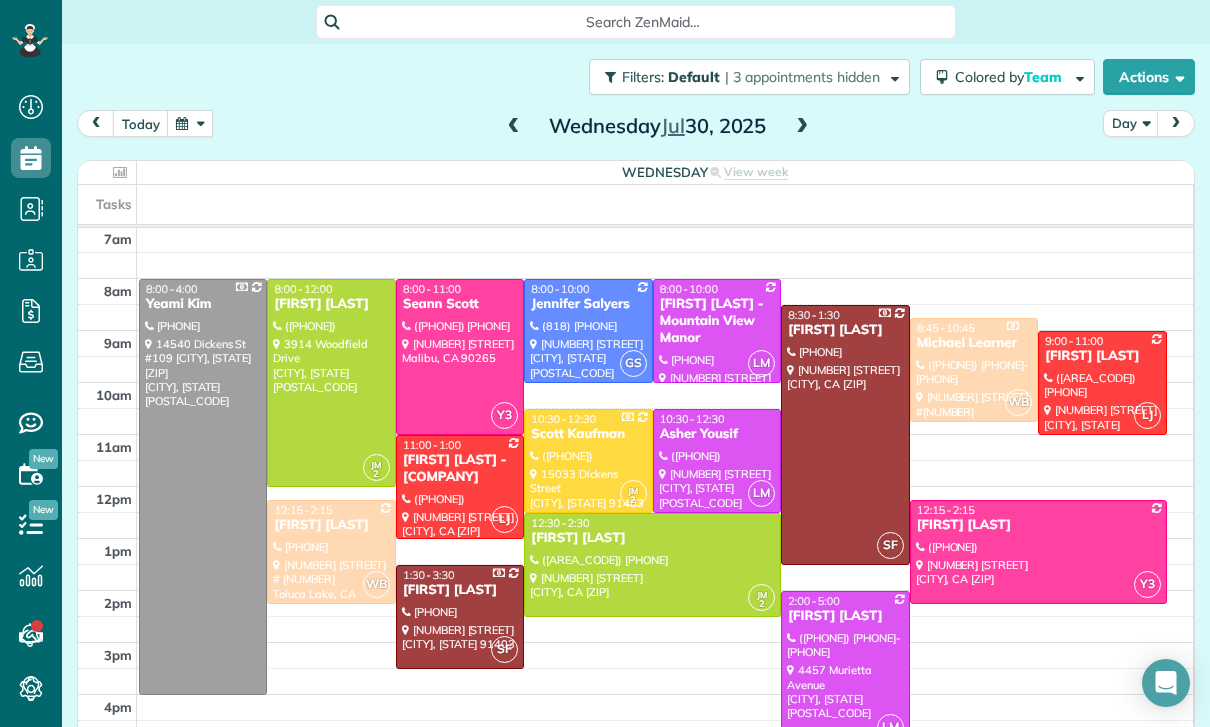 click at bounding box center [190, 123] 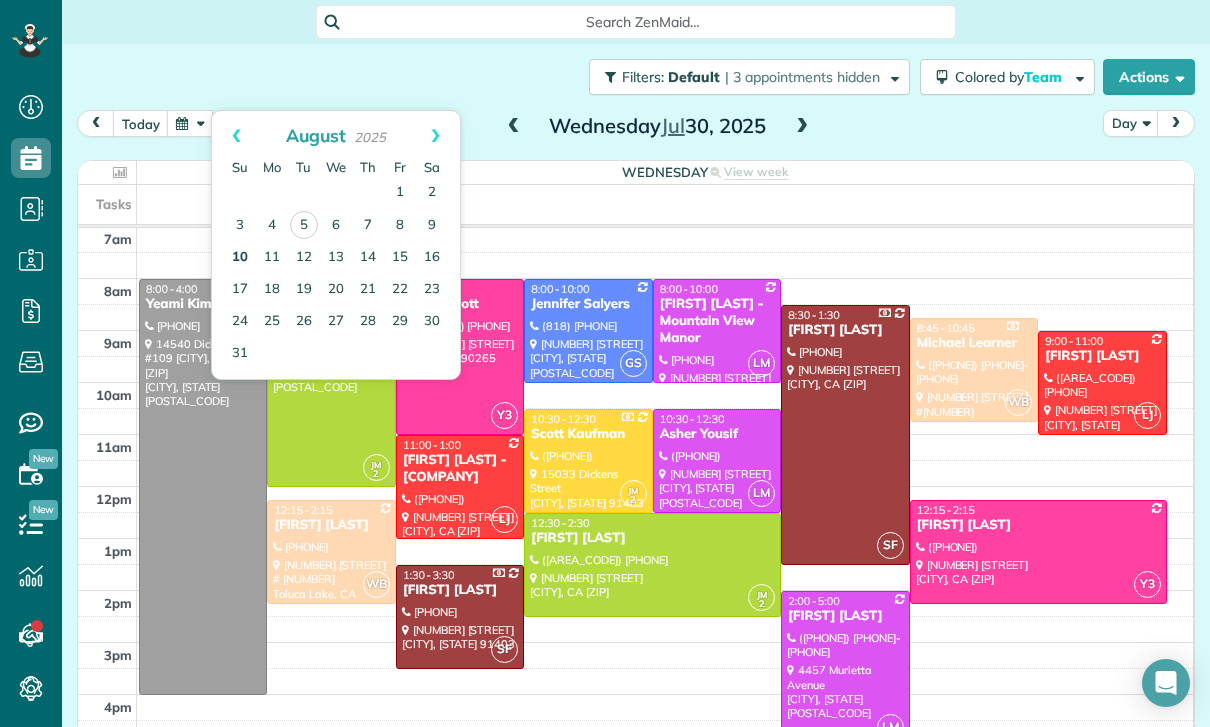 click on "10" at bounding box center [240, 258] 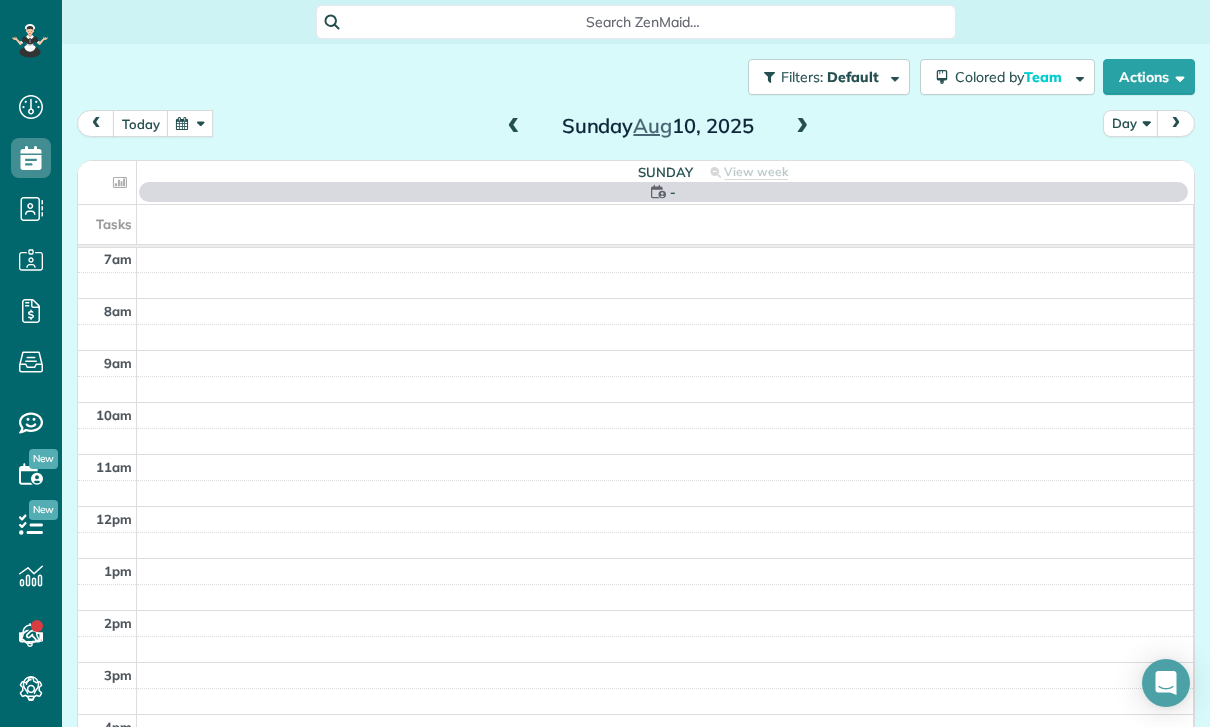 scroll, scrollTop: 157, scrollLeft: 0, axis: vertical 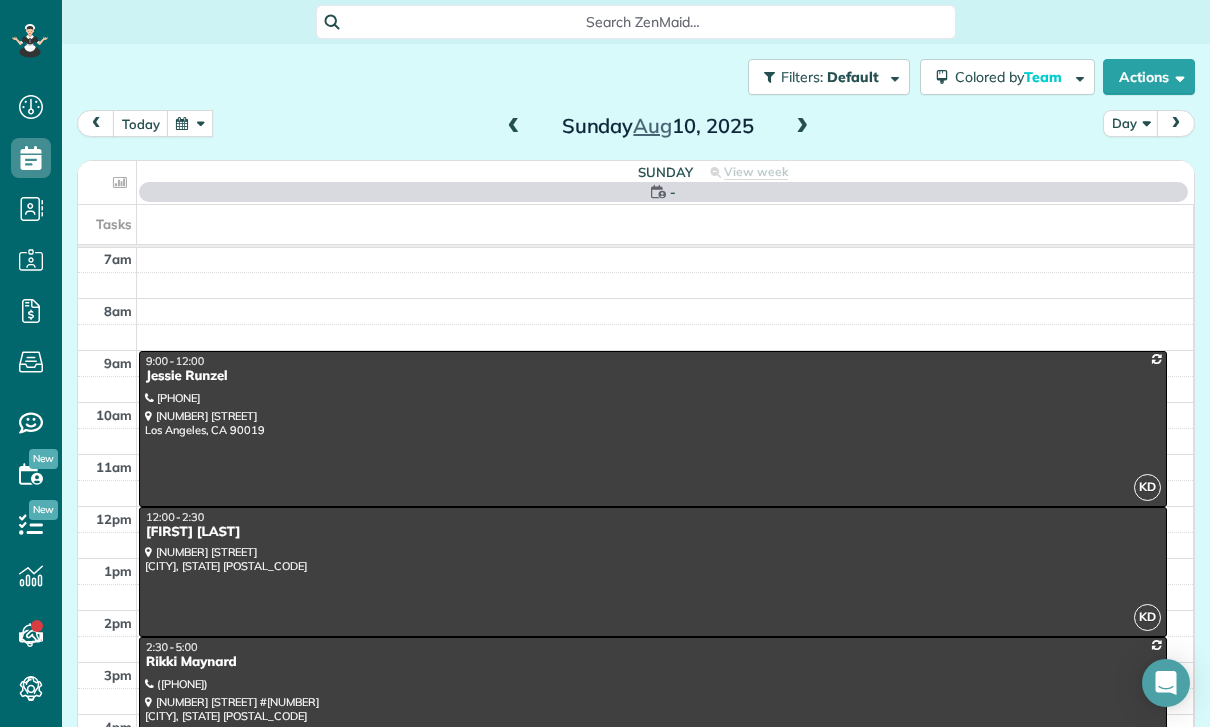 click at bounding box center (653, 572) 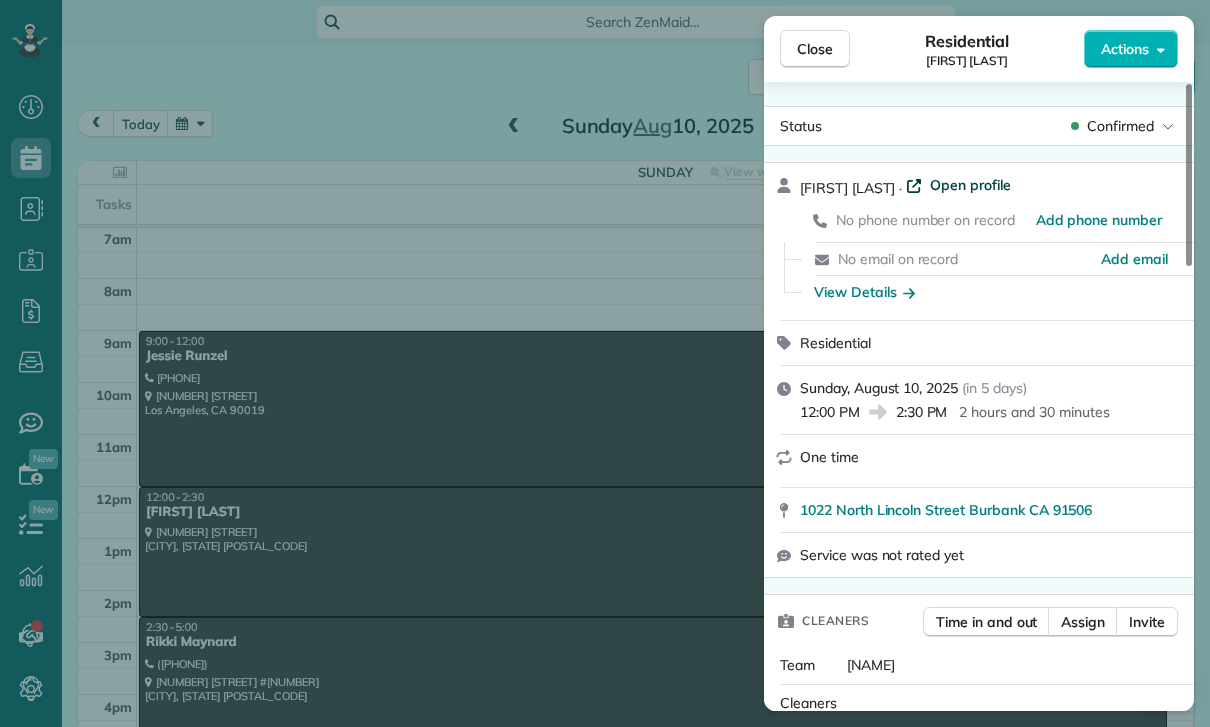 click on "Open profile" at bounding box center (970, 185) 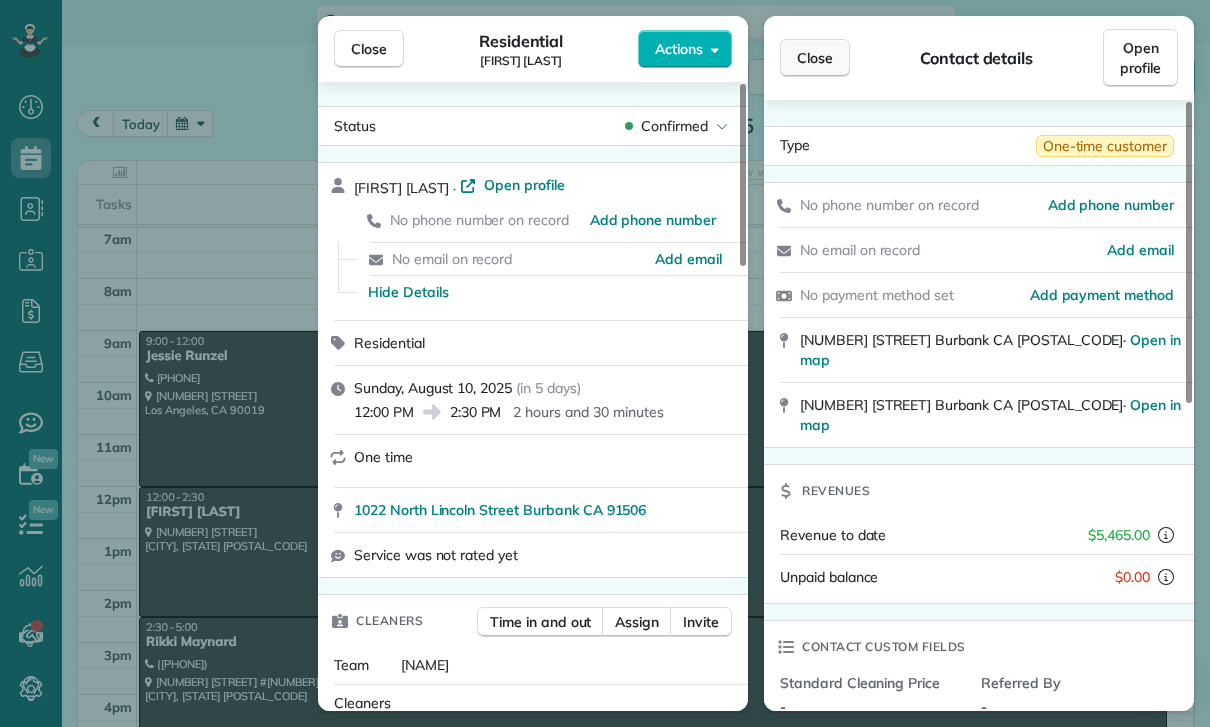 click on "Close" at bounding box center (815, 58) 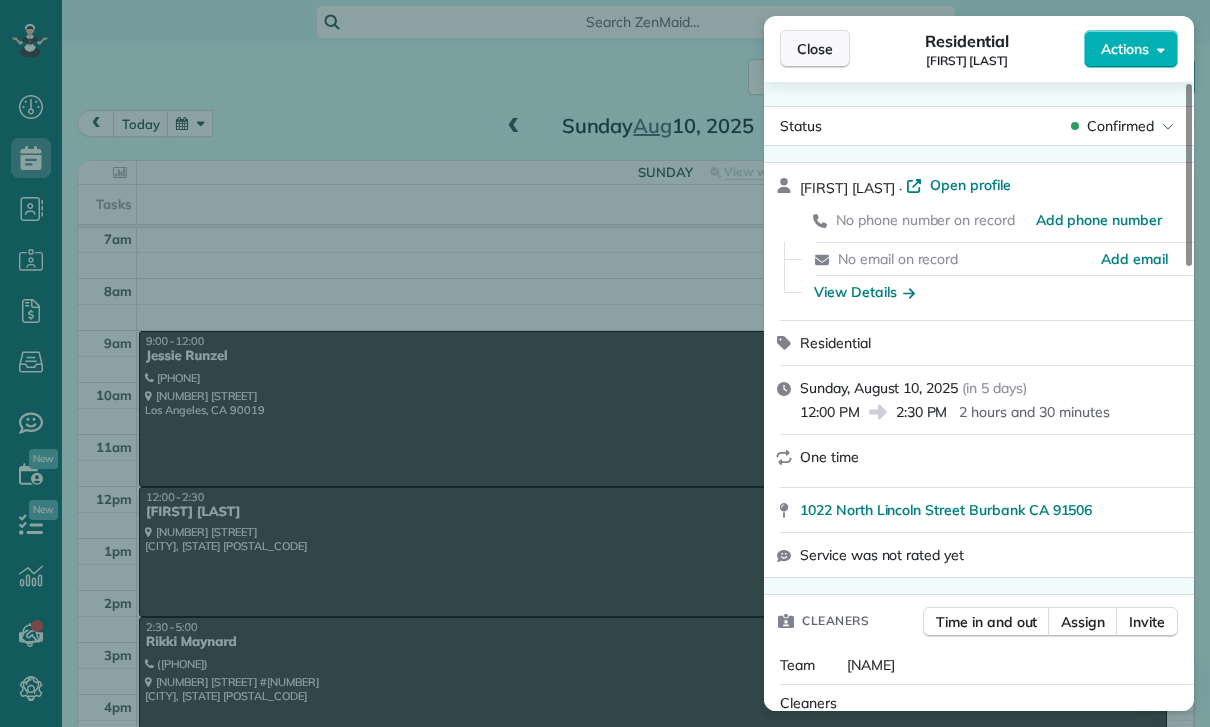 click on "Close" at bounding box center [815, 49] 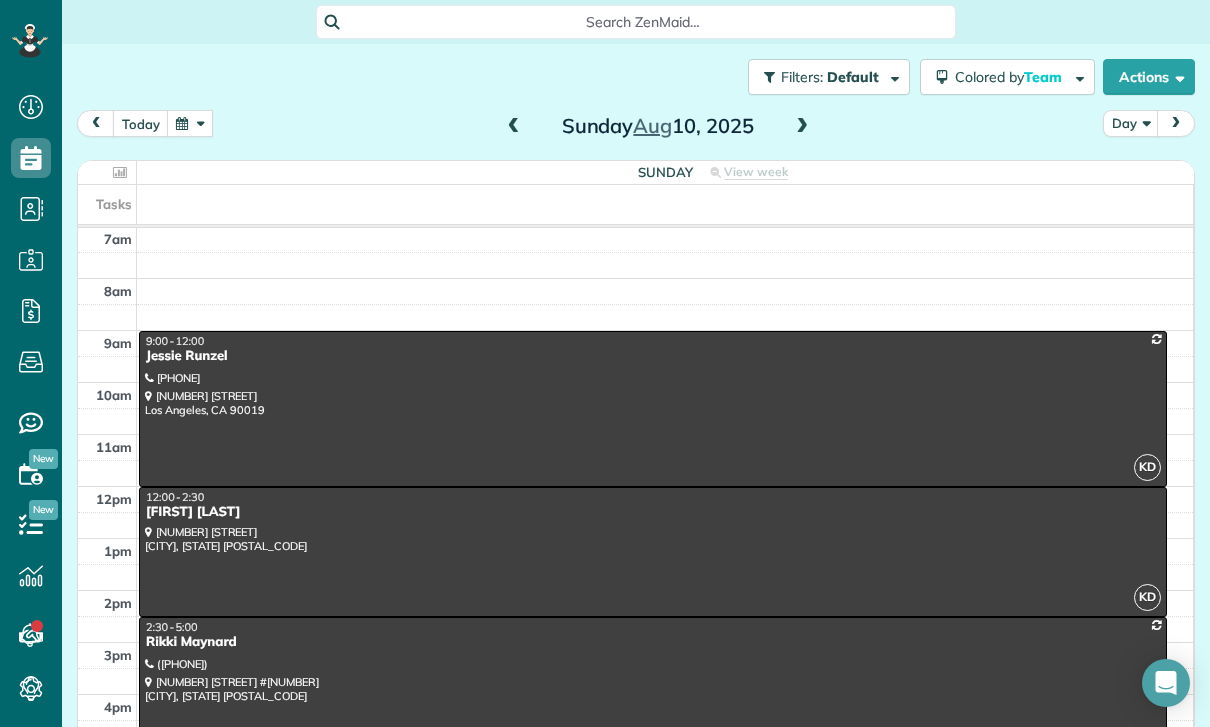 click at bounding box center (190, 123) 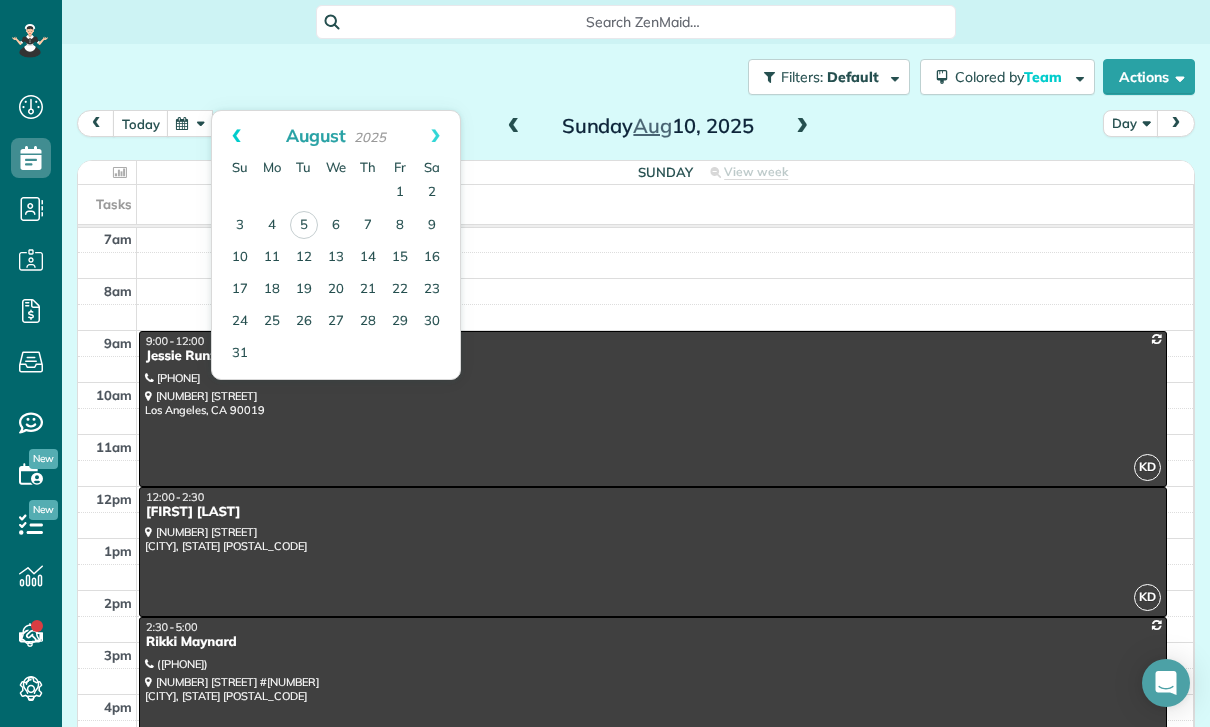 click on "Prev" at bounding box center [236, 136] 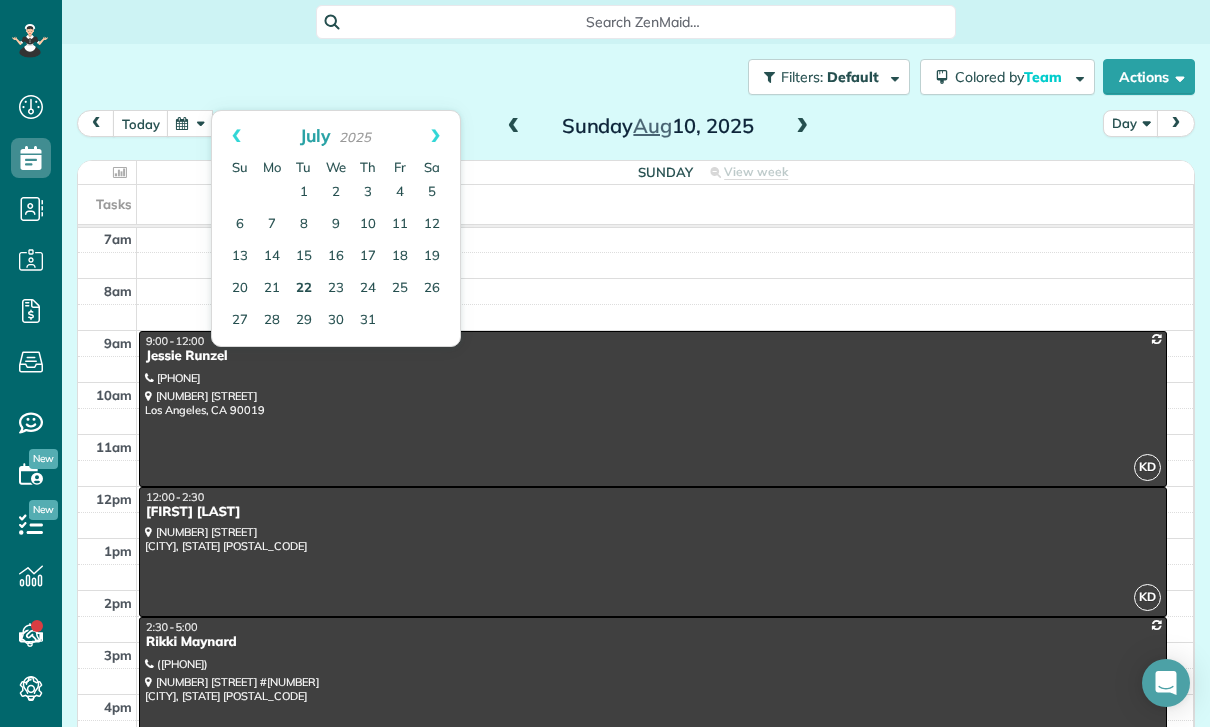 click on "22" at bounding box center (304, 289) 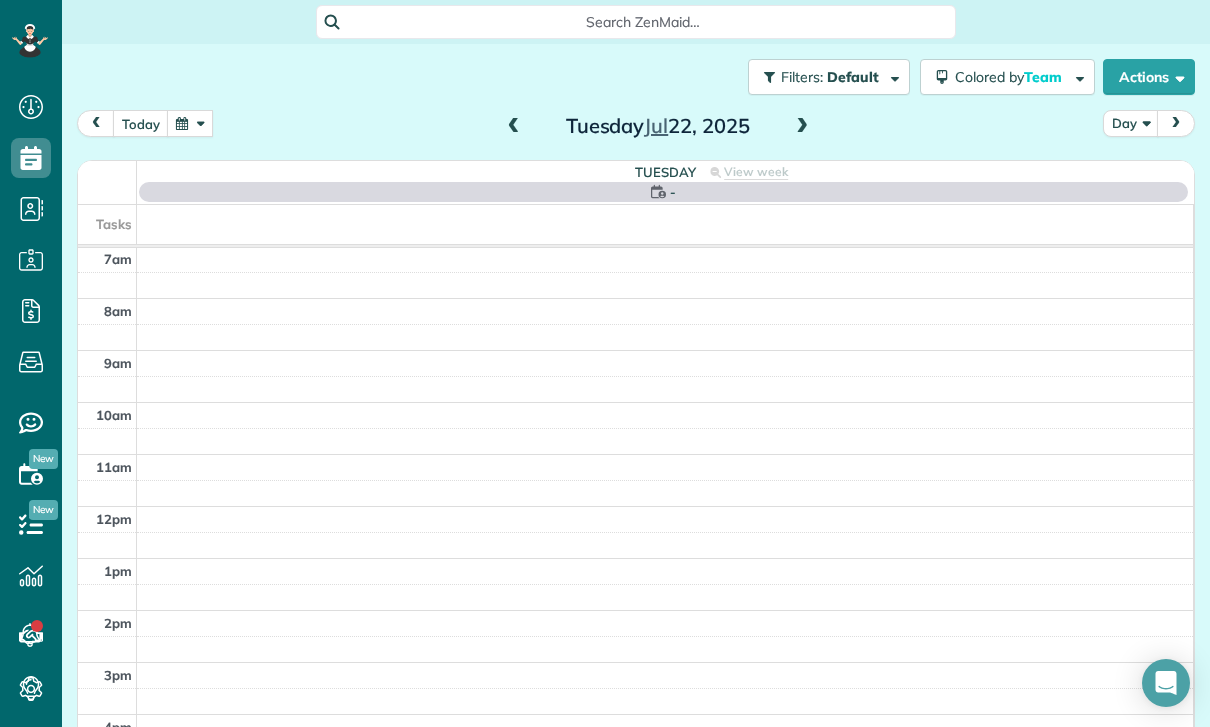 scroll, scrollTop: 157, scrollLeft: 0, axis: vertical 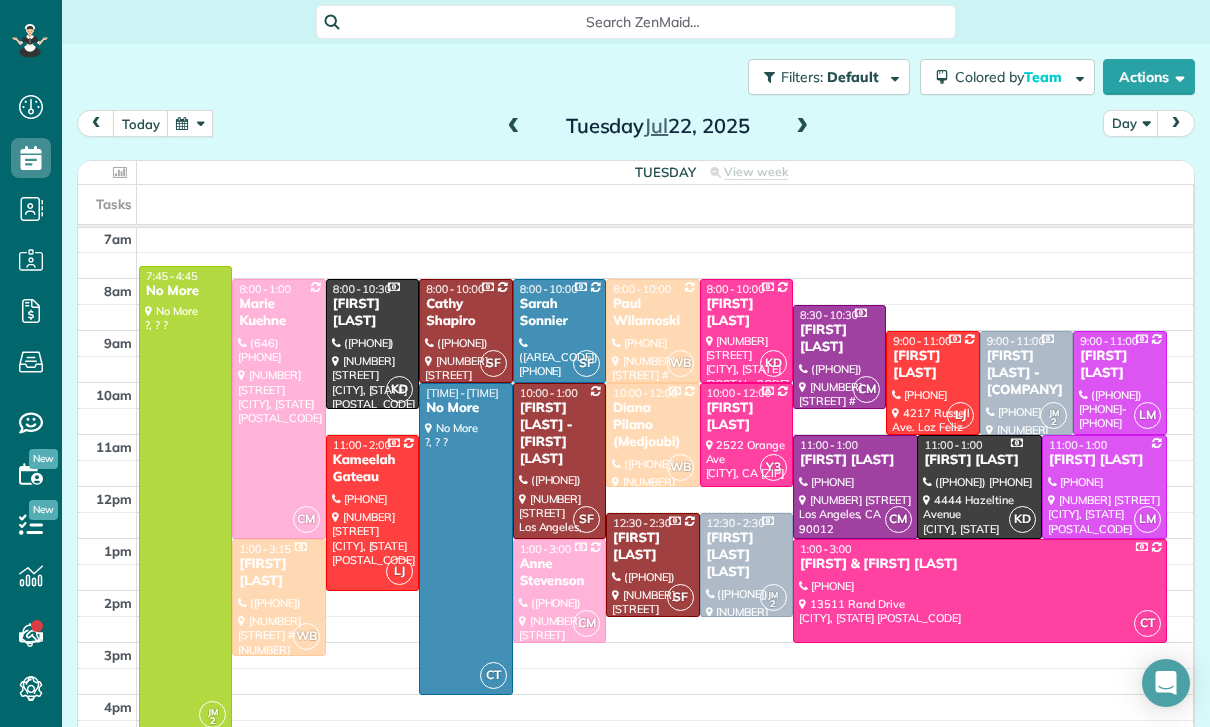 click at bounding box center (278, 409) 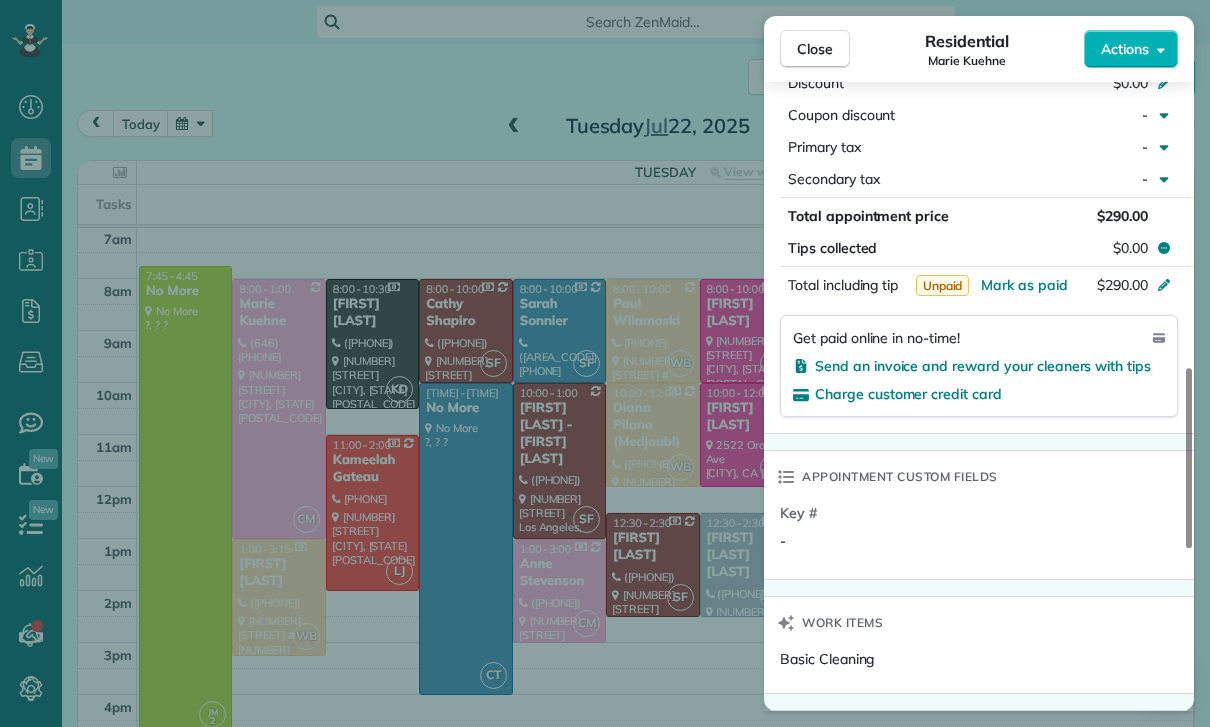 scroll, scrollTop: 1134, scrollLeft: 0, axis: vertical 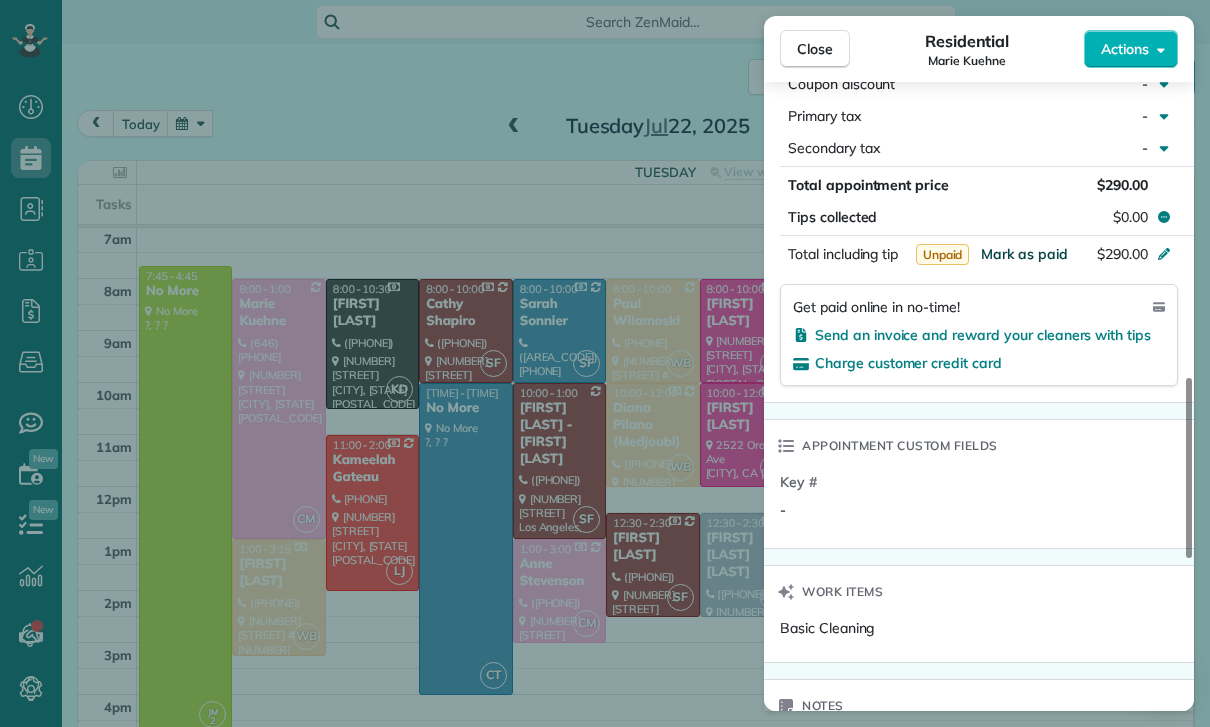 click on "Mark as paid" at bounding box center [1024, 254] 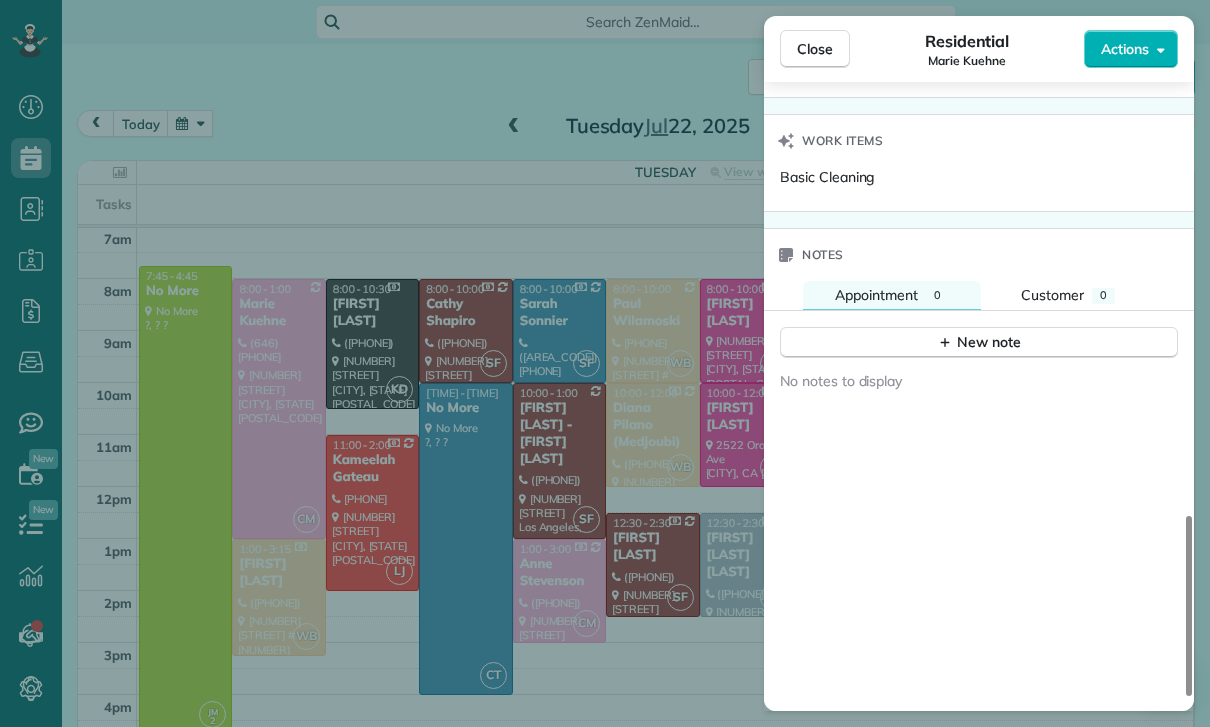 scroll, scrollTop: 1666, scrollLeft: 0, axis: vertical 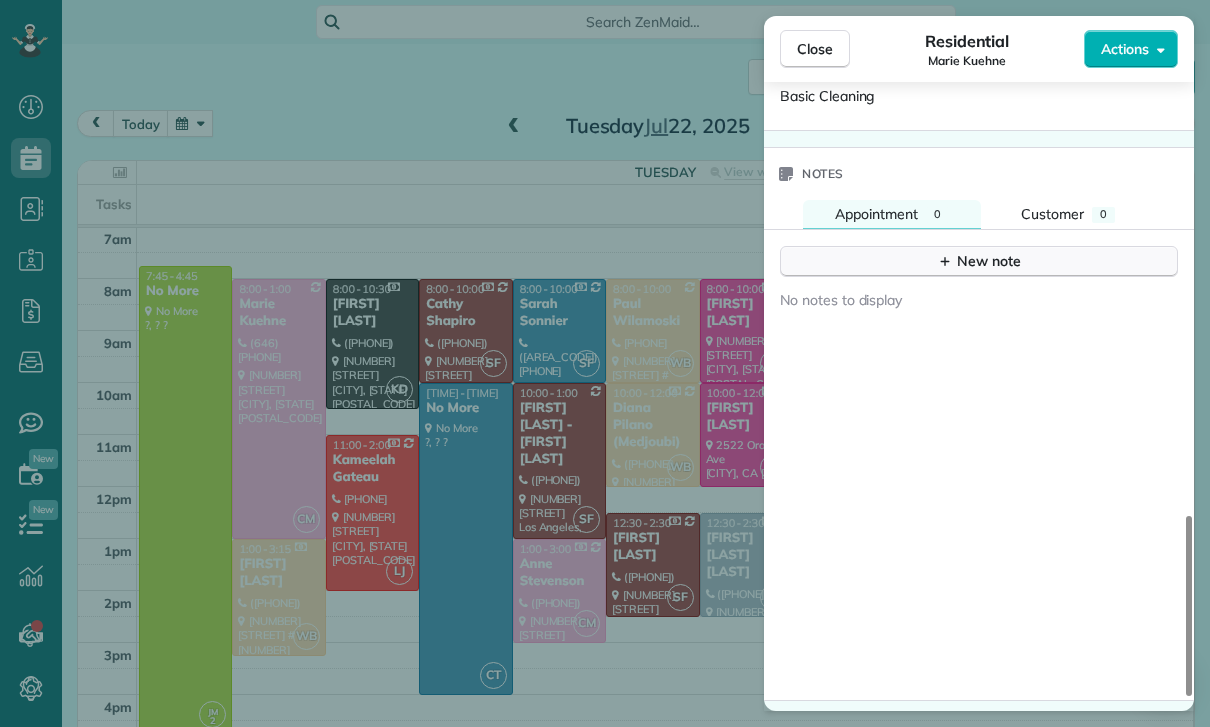 click on "New note" at bounding box center [979, 261] 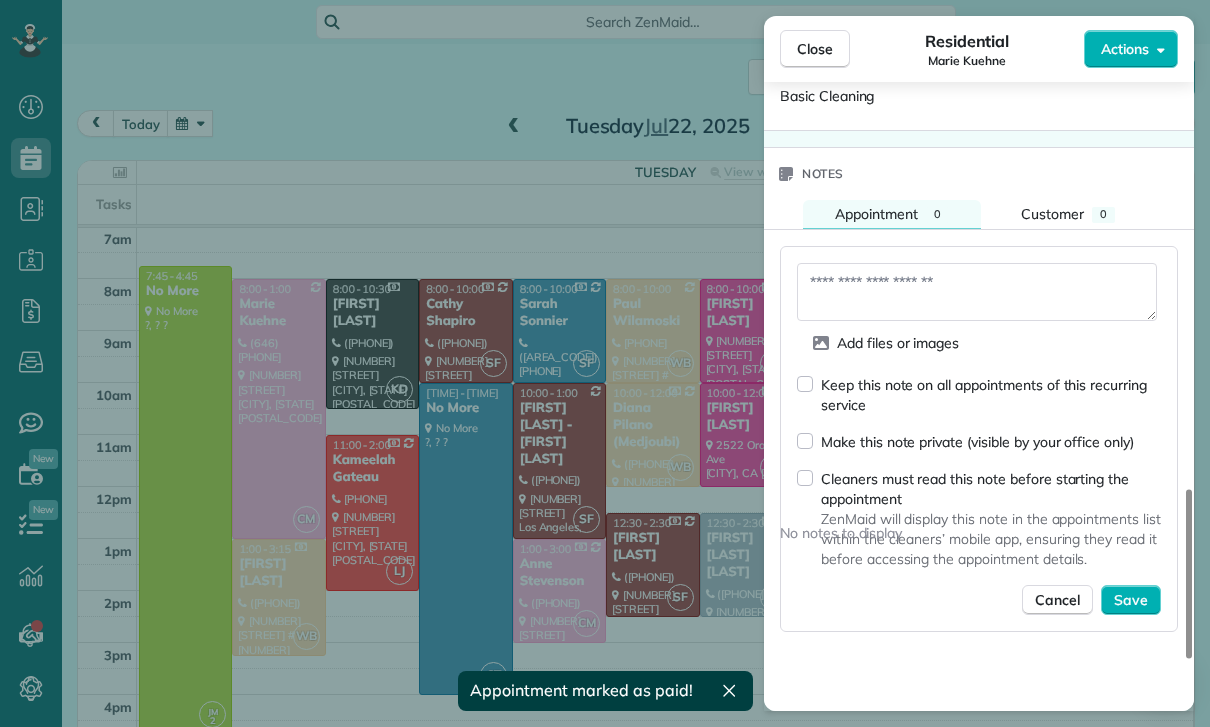 click at bounding box center [977, 292] 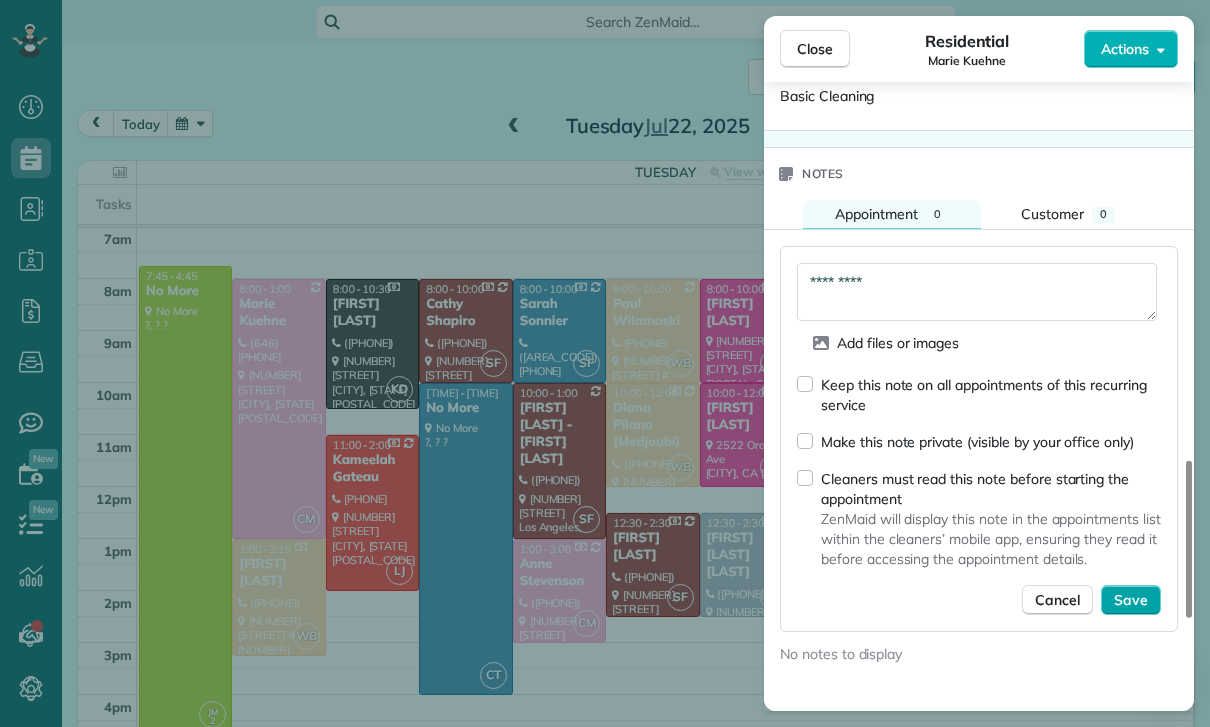 type on "*********" 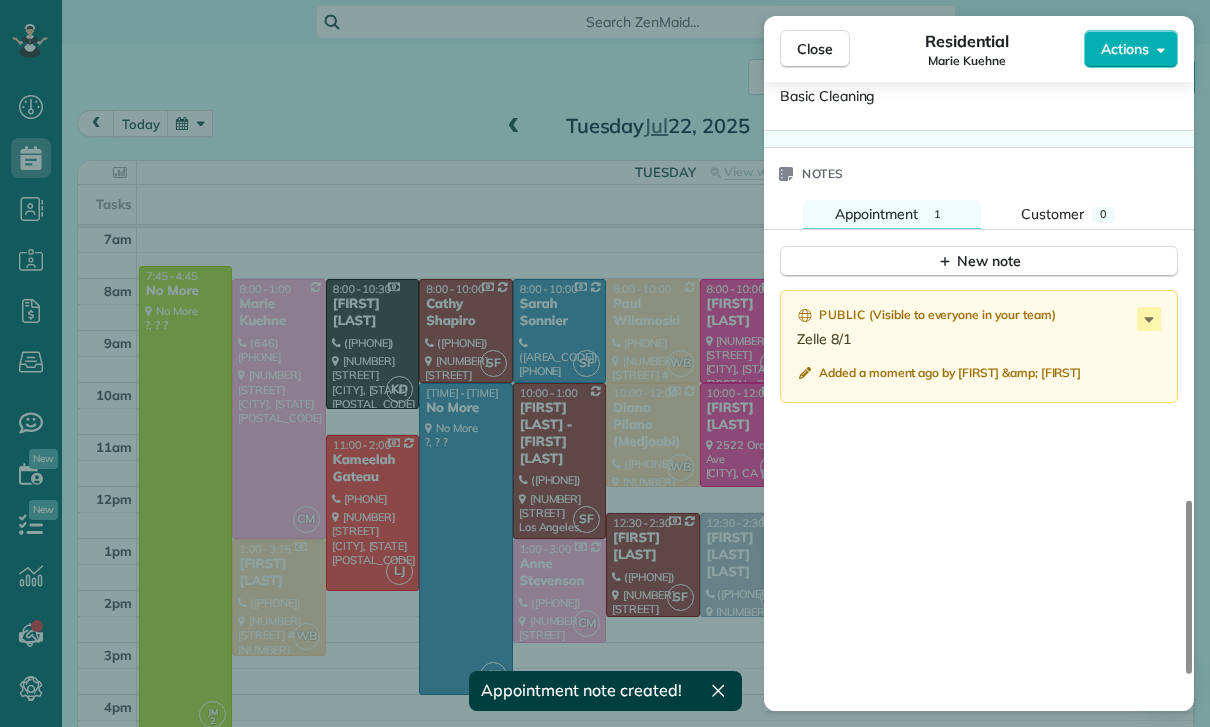 click on "Close Residential Marie Kuehne Actions Status Confirmed Marie Kuehne · Open profile MOBILE (646) 467-4268 Copy No email on record Add email View Details Residential Tuesday, July 22, 2025 8:00 AM 1:00 PM 5 hours and 0 minutes Repeats weekly Edit recurring service Previous (Jul 15) Next (Jul 29) 4257 Beeman Avenue Studio City CA 91604 Service was not rated yet Cleaners Time in and out Assign Invite Team Laritza Cleaners Carolina   Moz 8:00 AM 1:00 PM Checklist Try Now Keep this appointment up to your standards. Stay on top of every detail, keep your cleaners organised, and your client happy. Assign a checklist Watch a 5 min demo Billing Billing actions Service Service Price (1x $290.00) $290.00 Add an item Overcharge $0.00 Discount $0.00 Coupon discount - Primary tax - Secondary tax - Total appointment price $290.00 Tips collected $0.00 Paid Total including tip $290.00 Get paid online in no-time! Send an invoice and reward your cleaners with tips Charge customer credit card Appointment custom fields Key # -" at bounding box center [605, 363] 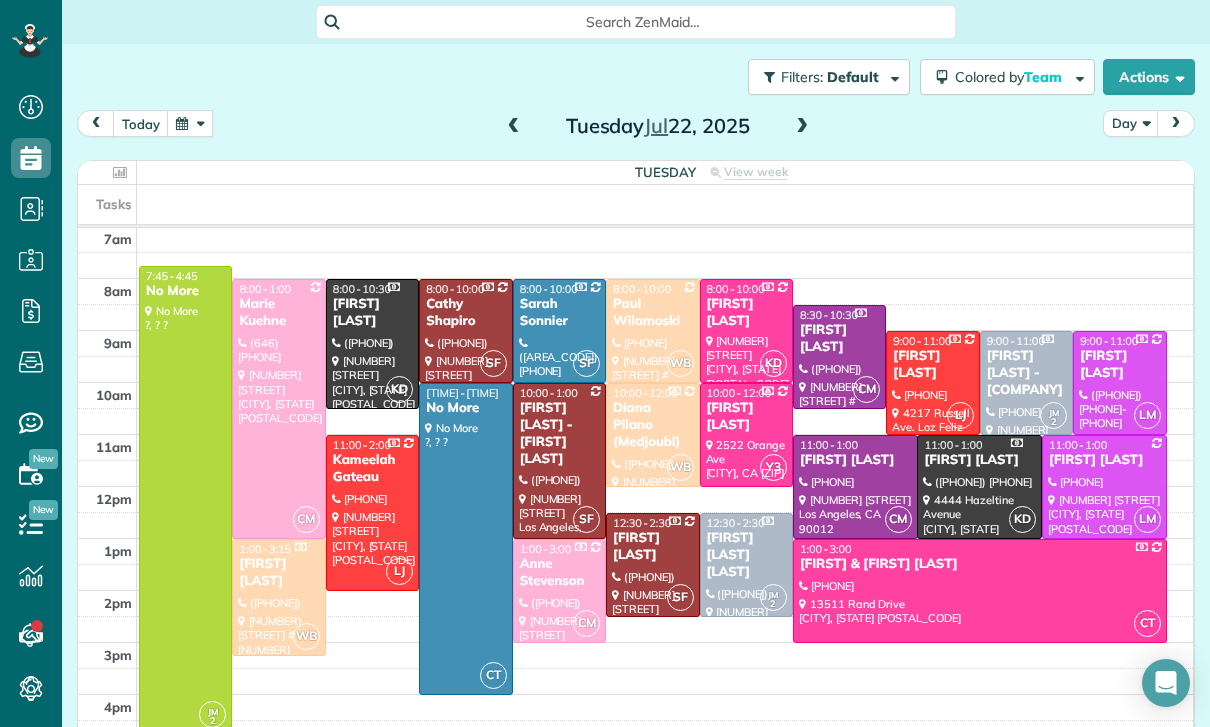 click at bounding box center (190, 123) 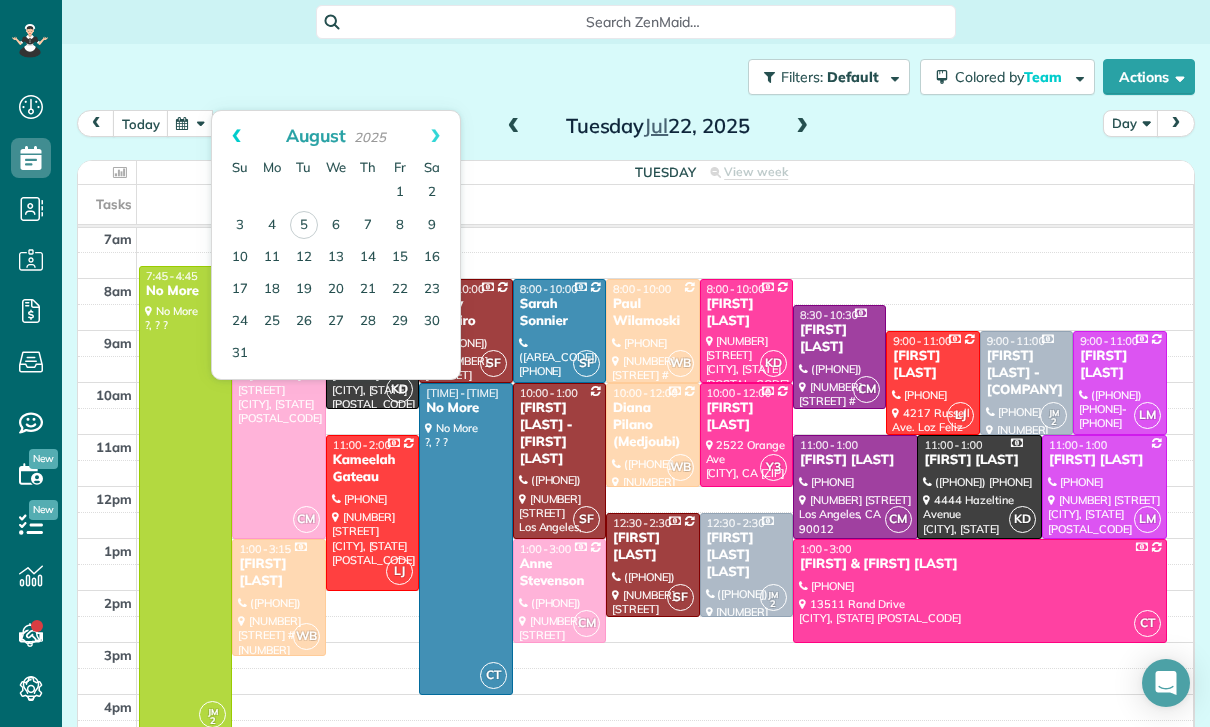 click on "Prev" at bounding box center [236, 136] 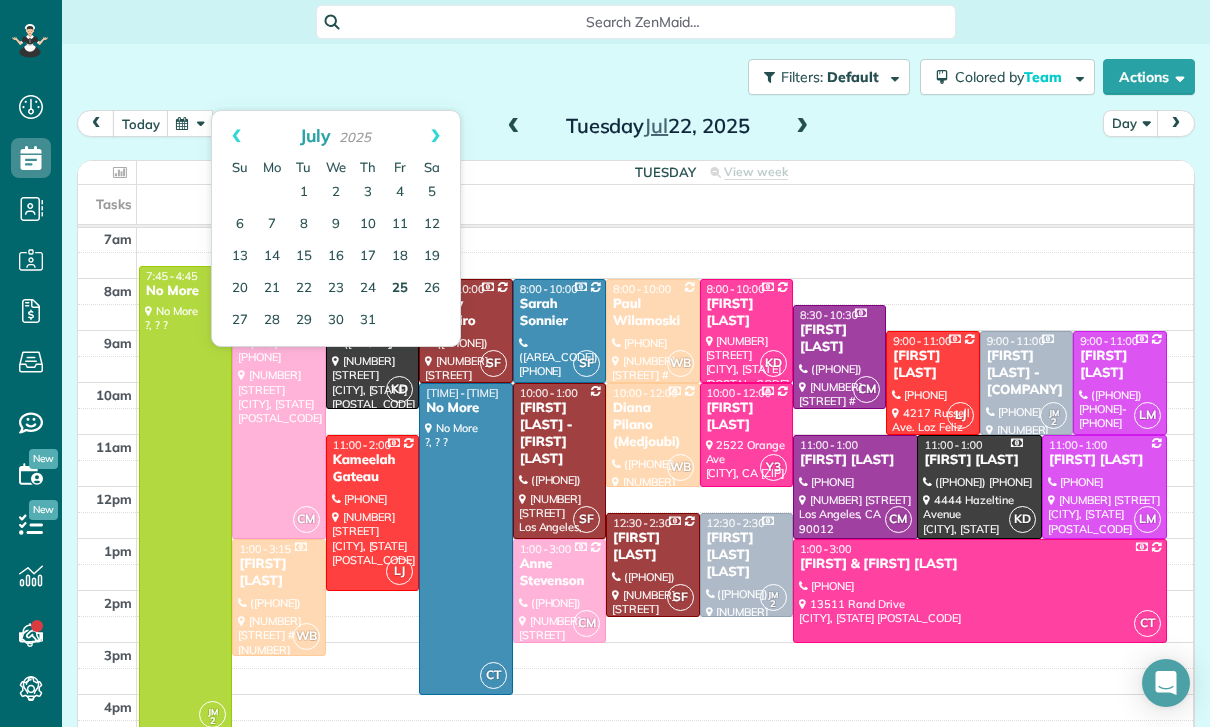 click on "25" at bounding box center [400, 289] 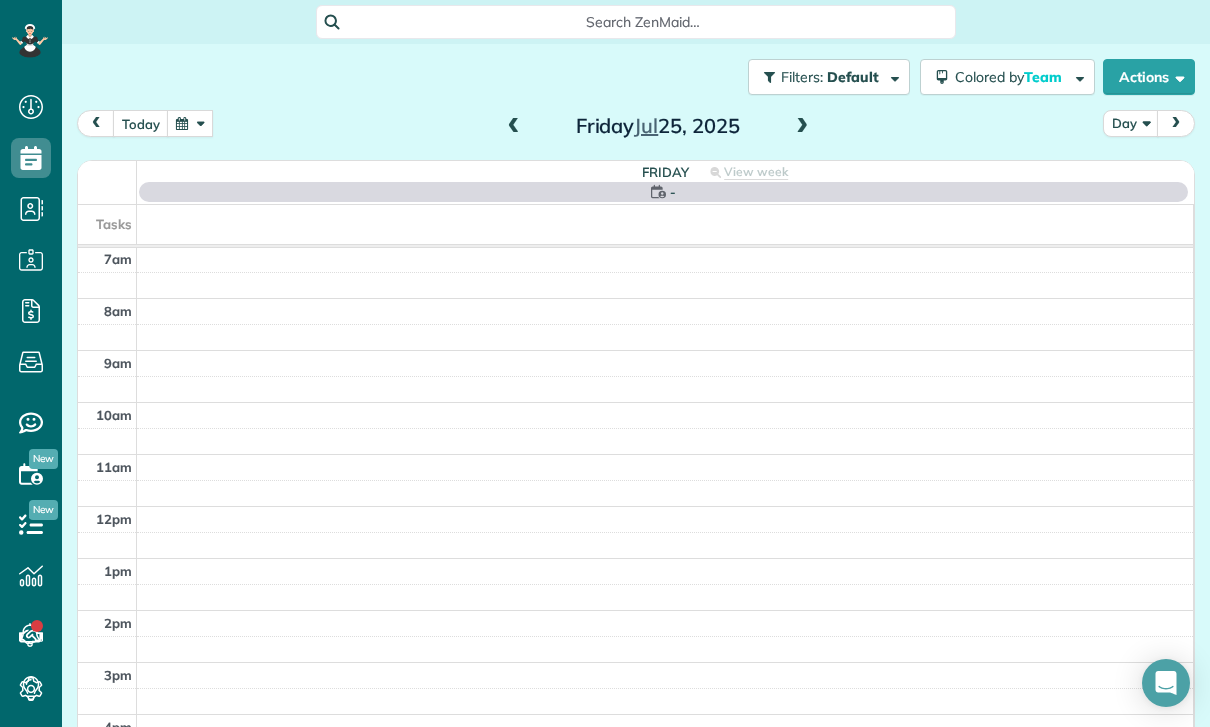 scroll, scrollTop: 157, scrollLeft: 0, axis: vertical 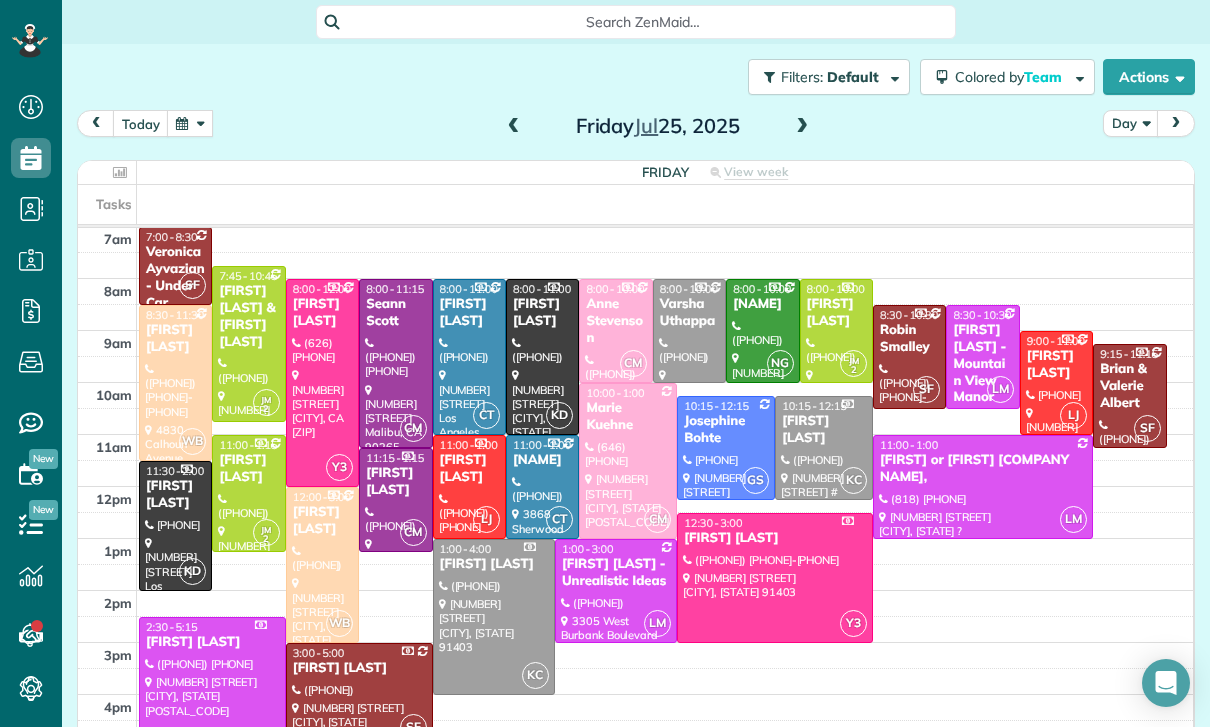 click at bounding box center (628, 461) 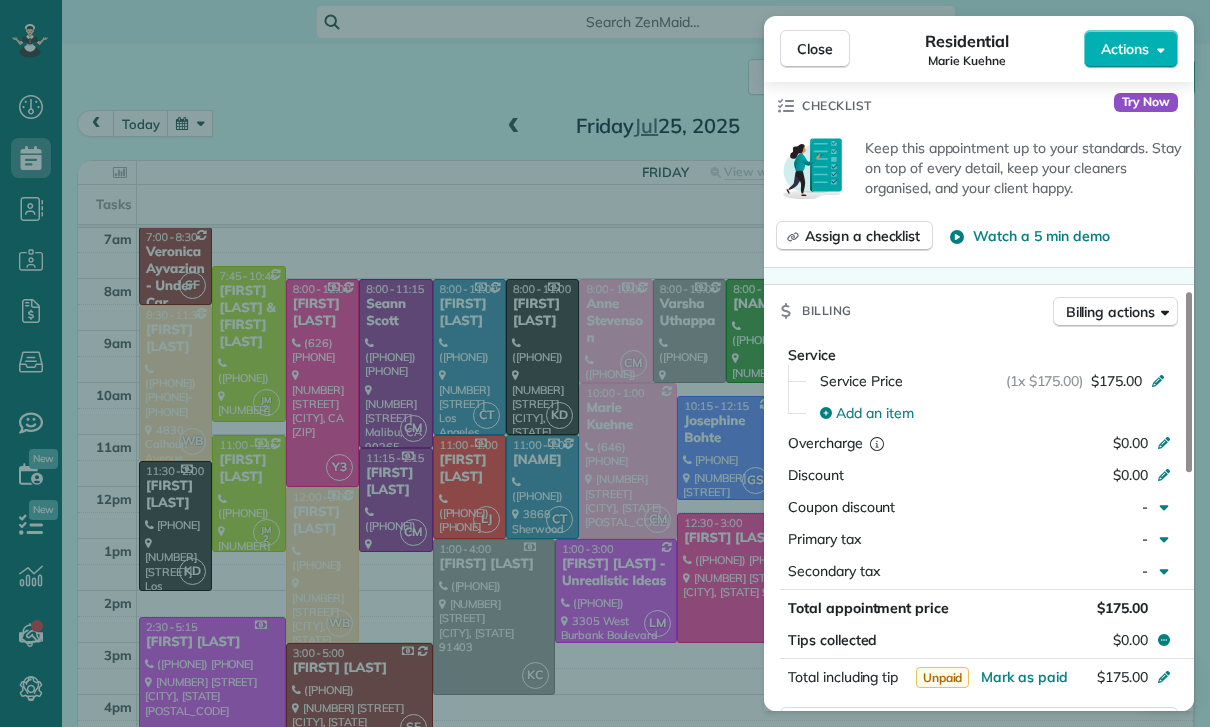 scroll, scrollTop: 949, scrollLeft: 0, axis: vertical 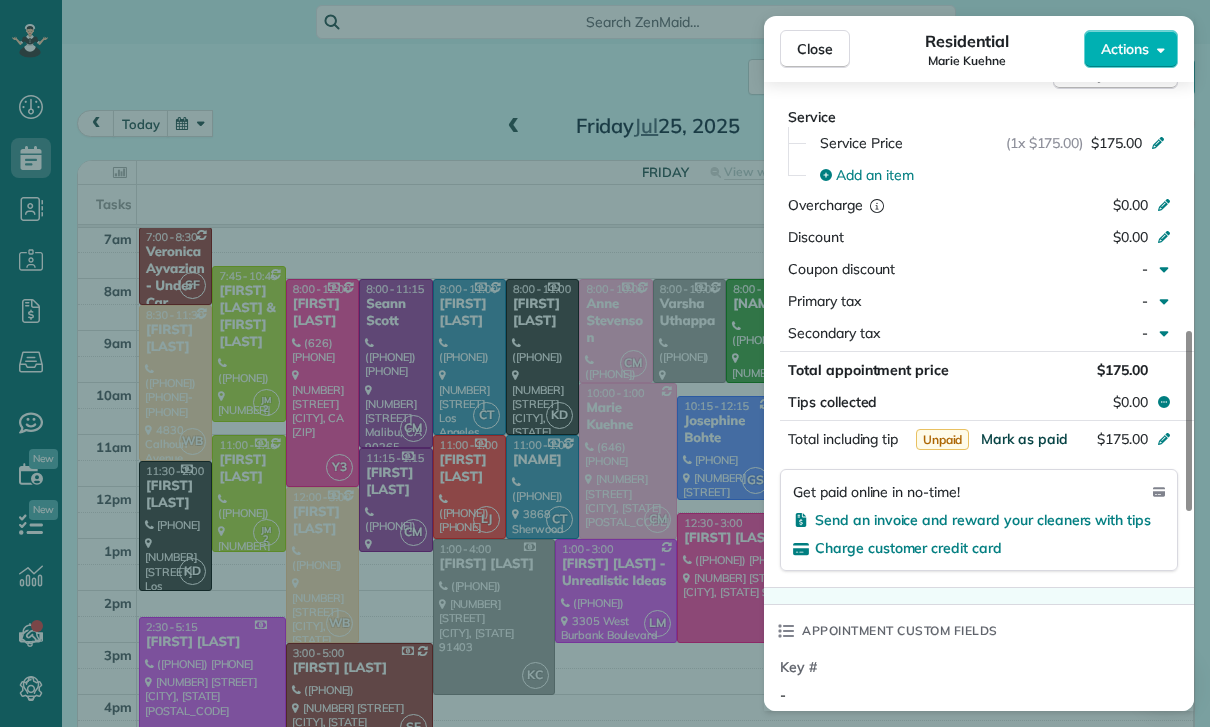 click on "Mark as paid" at bounding box center [1024, 439] 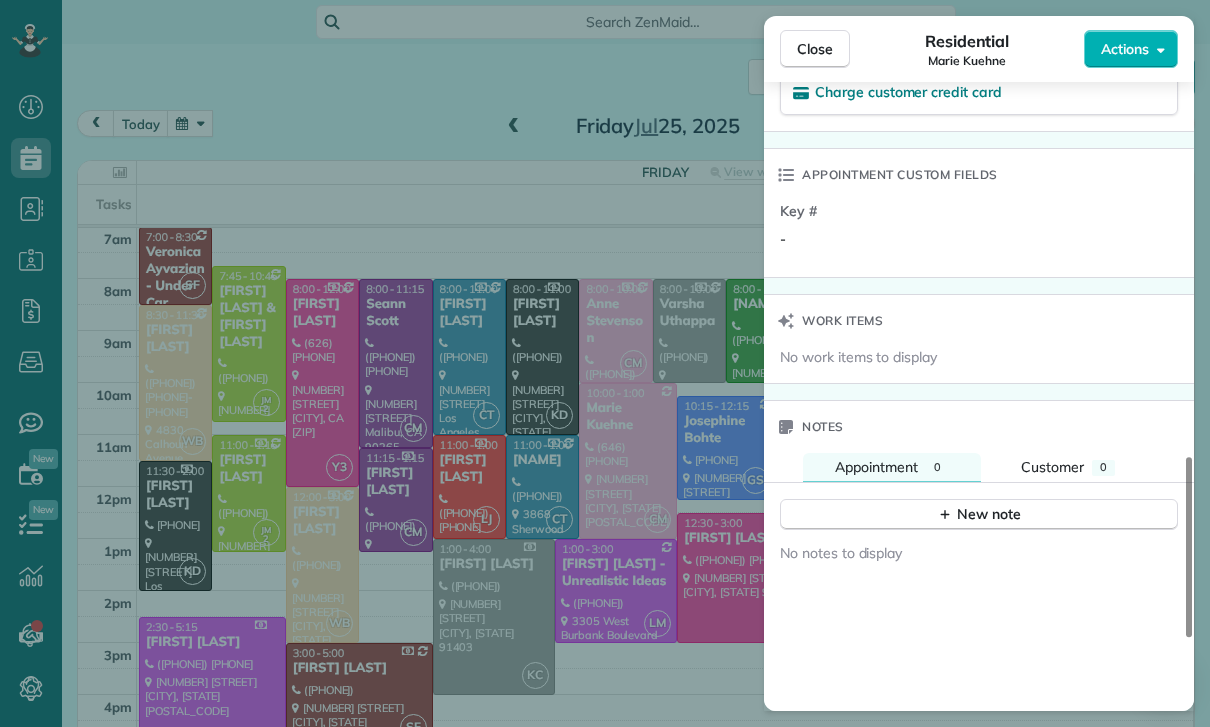 scroll, scrollTop: 1434, scrollLeft: 0, axis: vertical 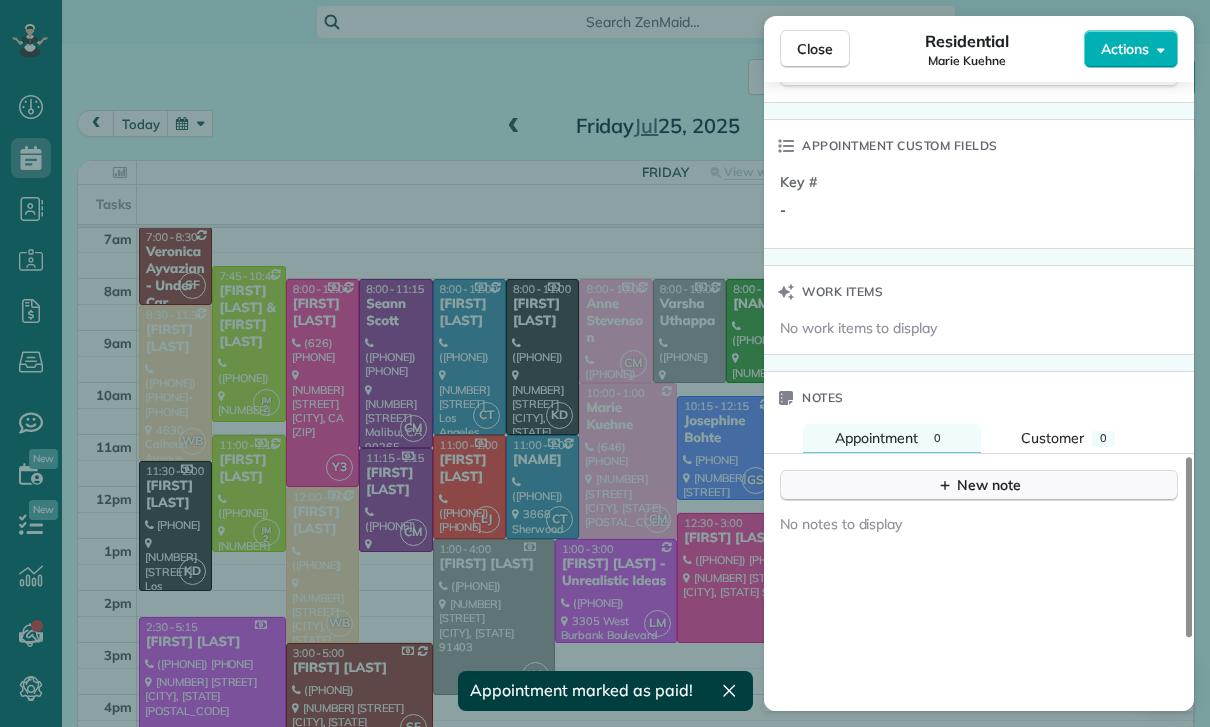 click on "New note" at bounding box center (979, 485) 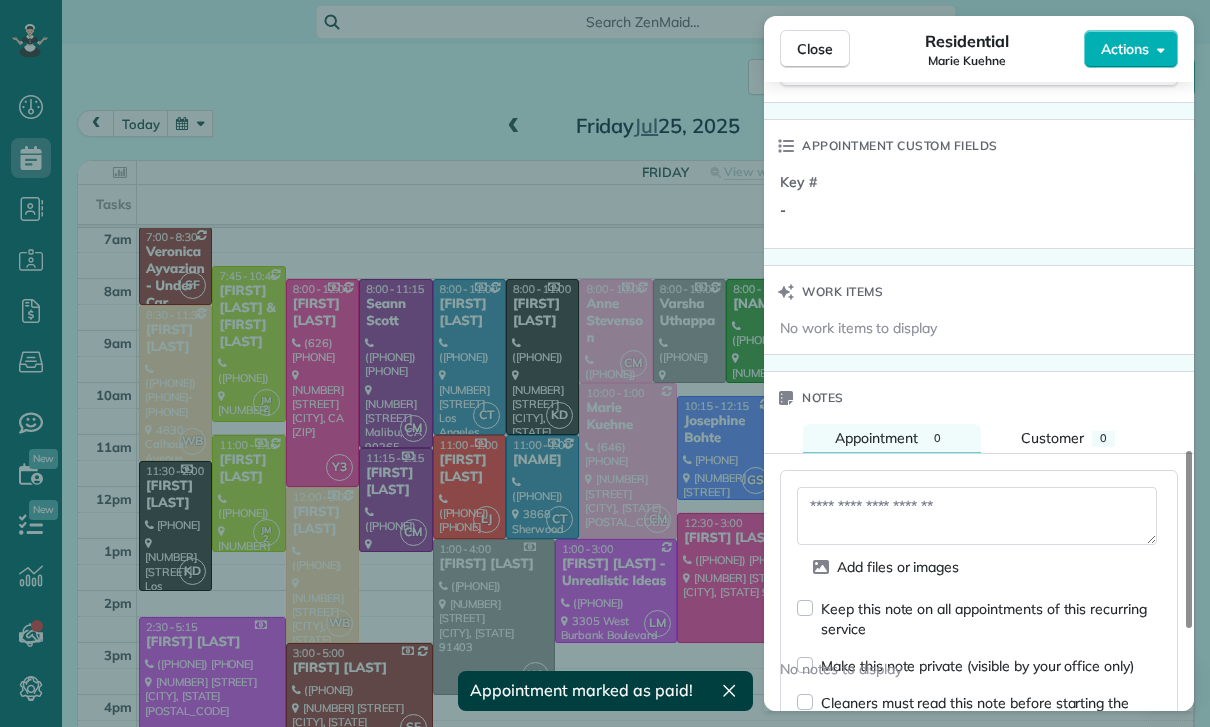 click at bounding box center [977, 516] 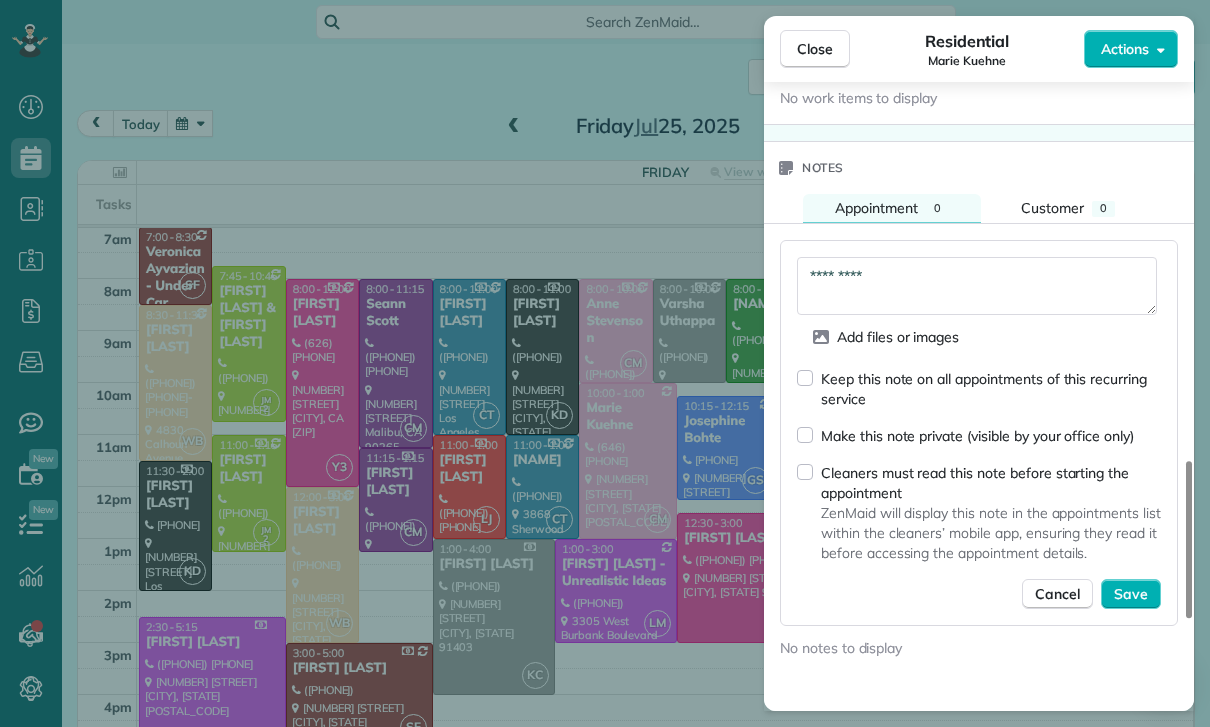 scroll, scrollTop: 1665, scrollLeft: 0, axis: vertical 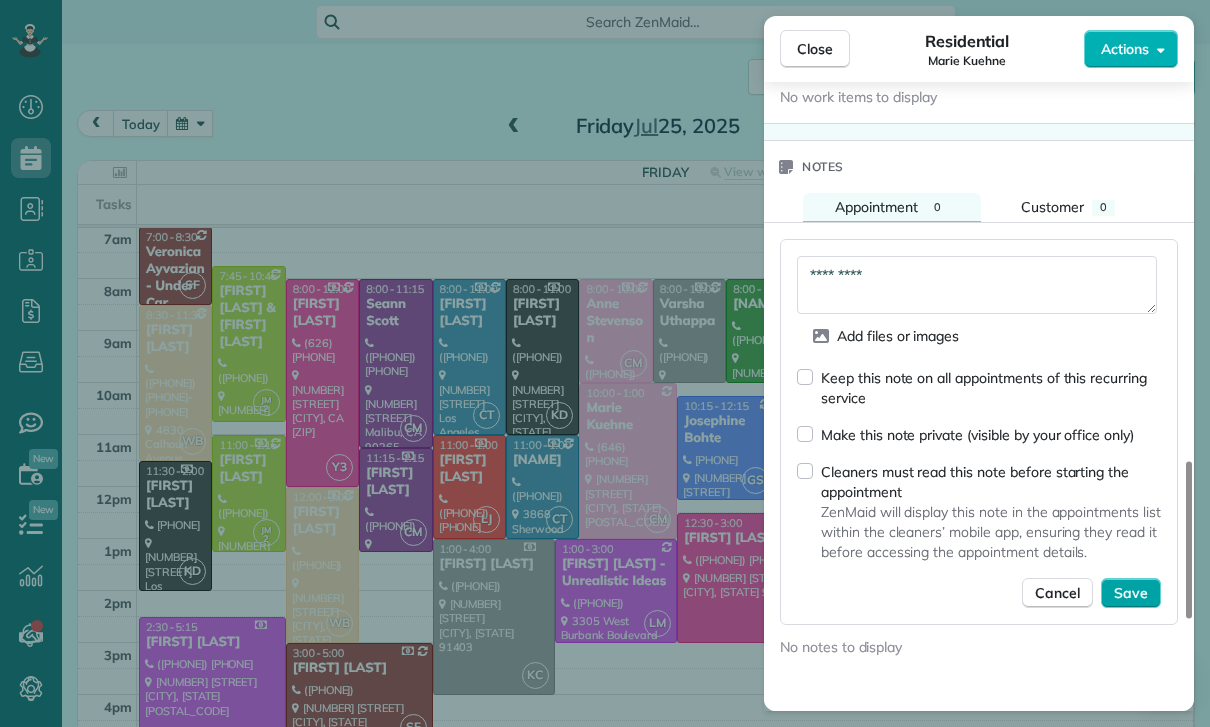 type on "*********" 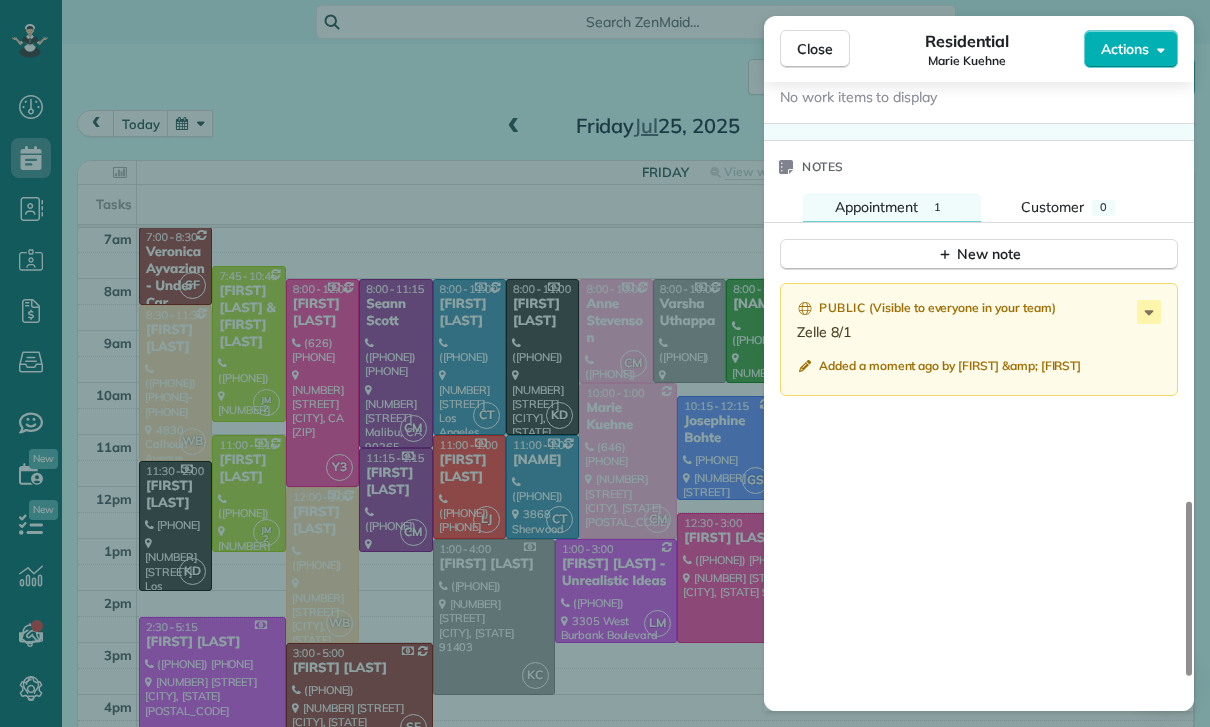 scroll, scrollTop: 157, scrollLeft: 0, axis: vertical 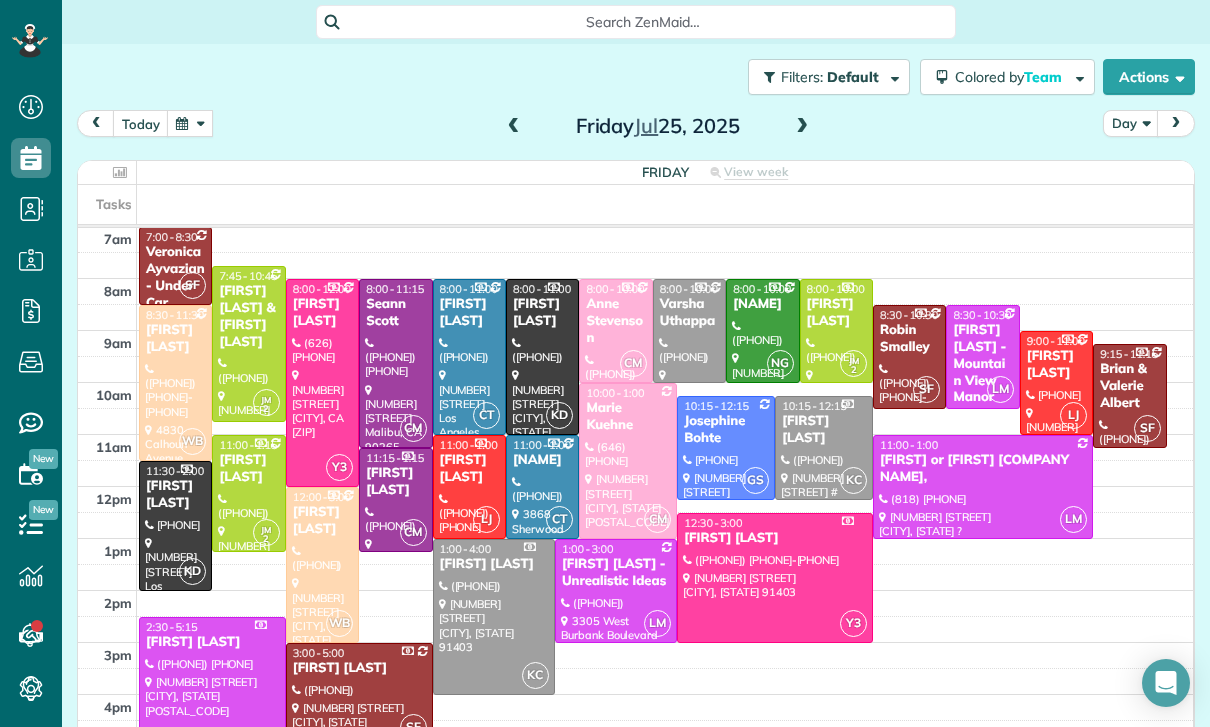 click at bounding box center (190, 123) 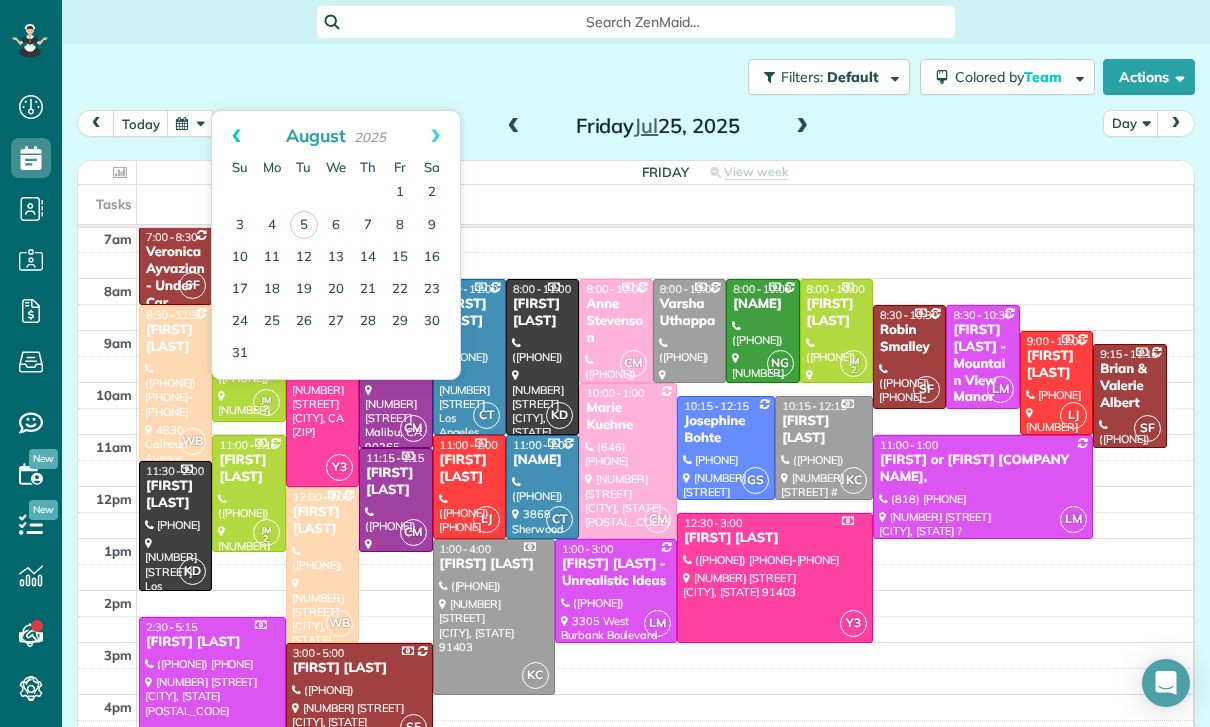 click on "Prev" at bounding box center (236, 136) 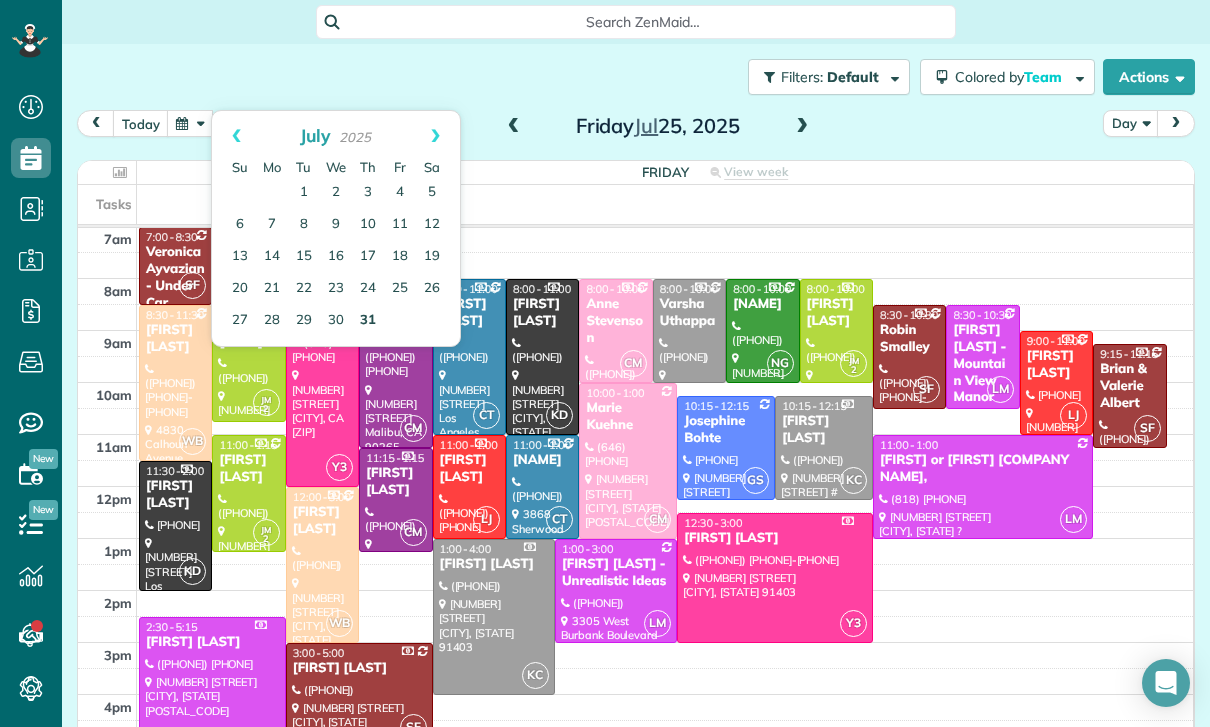 click on "31" at bounding box center [368, 321] 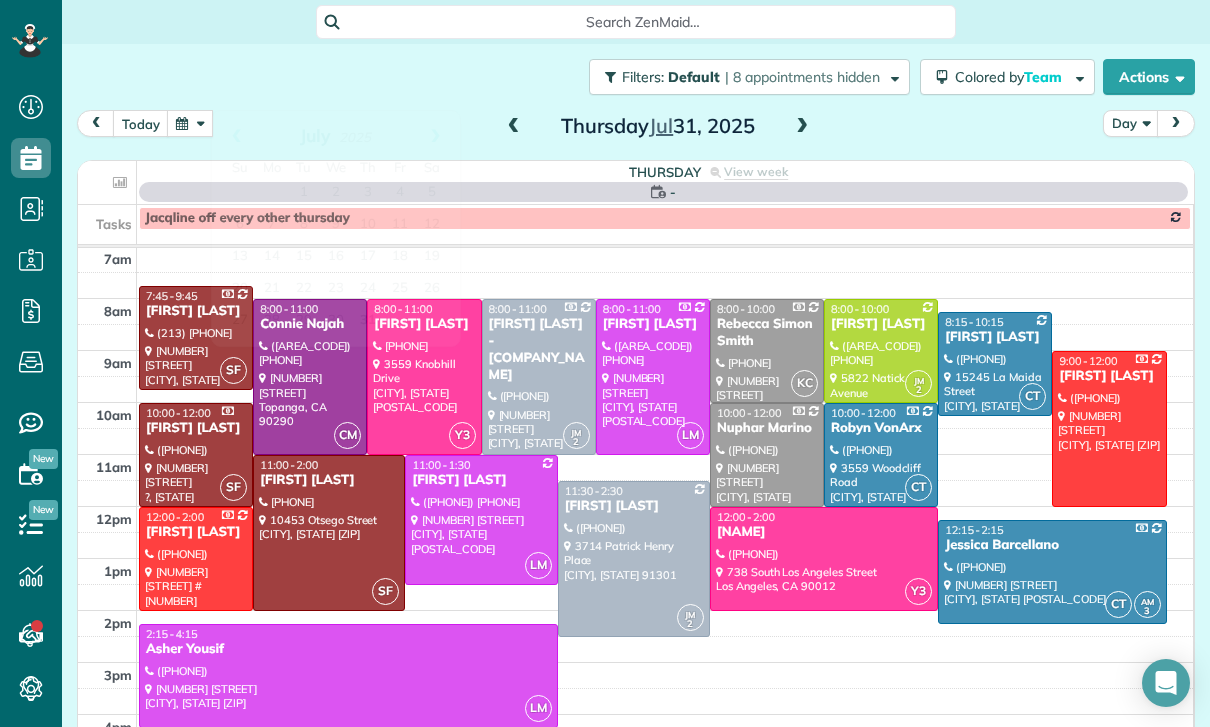 scroll, scrollTop: 157, scrollLeft: 0, axis: vertical 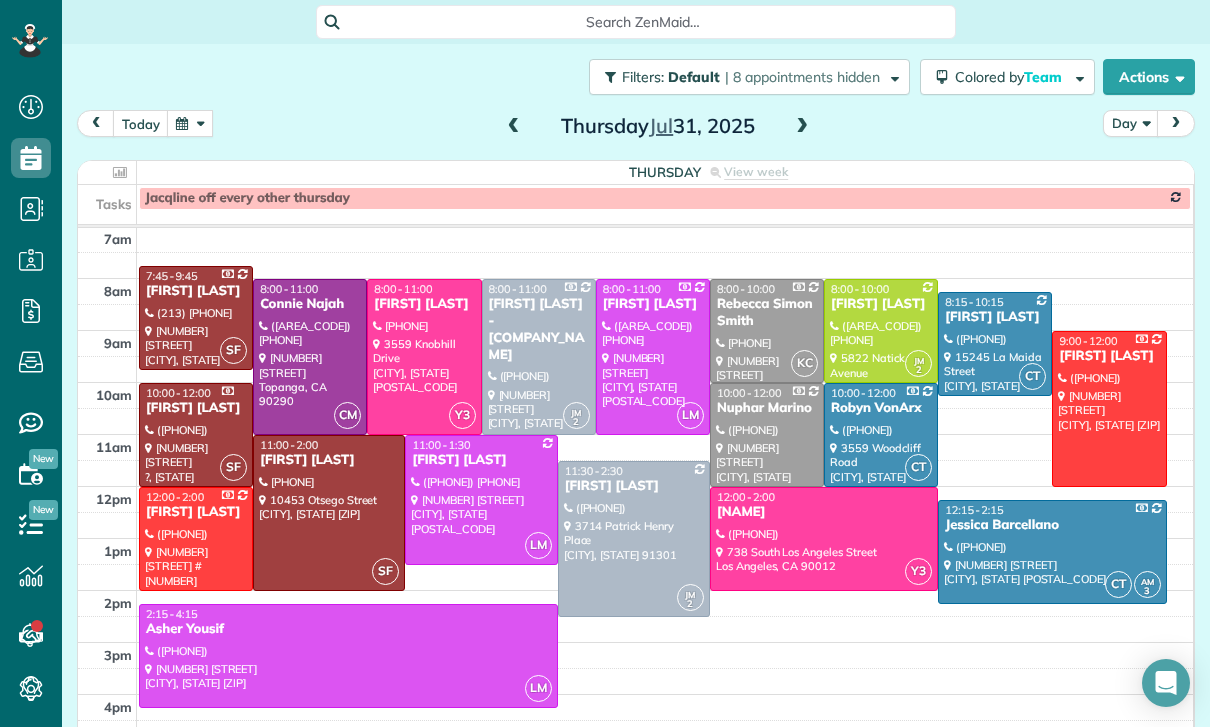 click at bounding box center (634, 539) 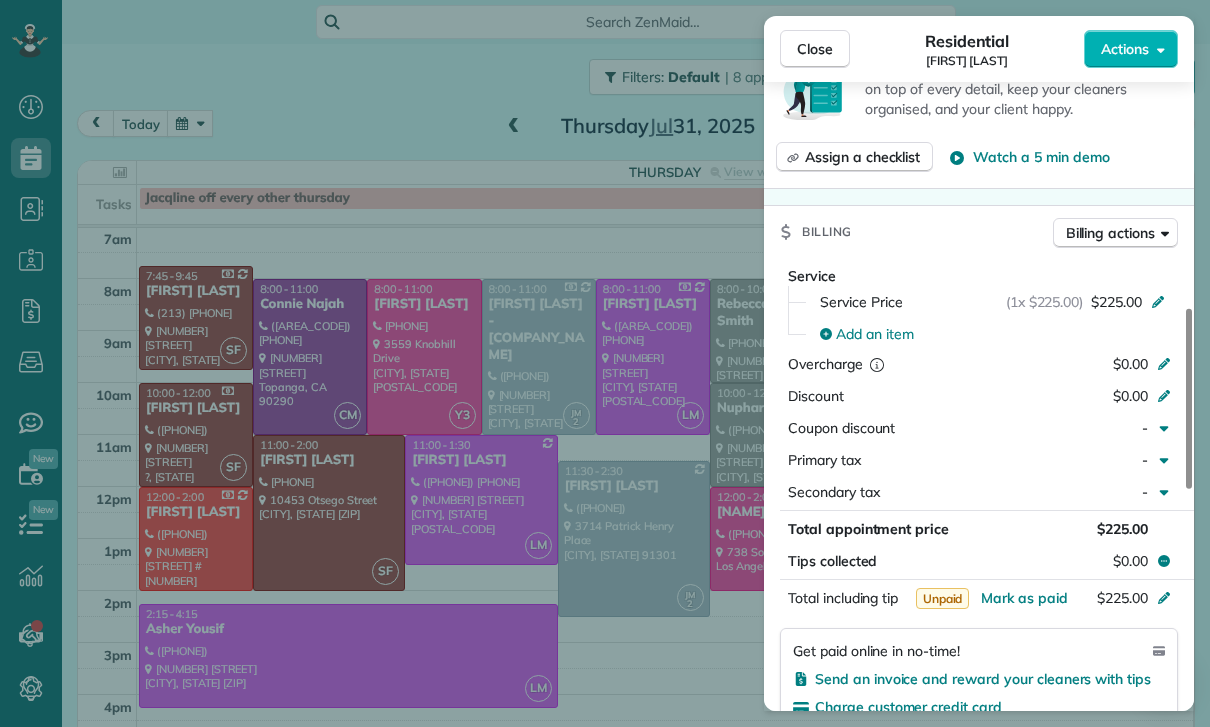 scroll, scrollTop: 908, scrollLeft: 0, axis: vertical 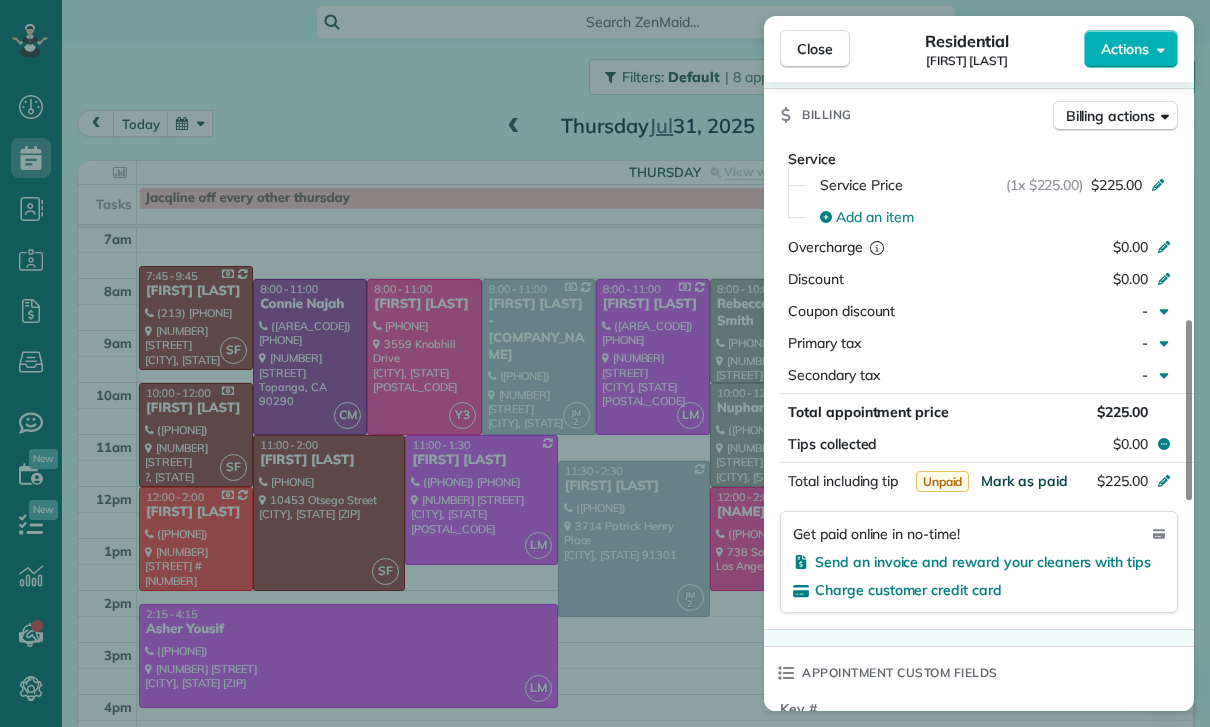 click on "Mark as paid" at bounding box center (1024, 481) 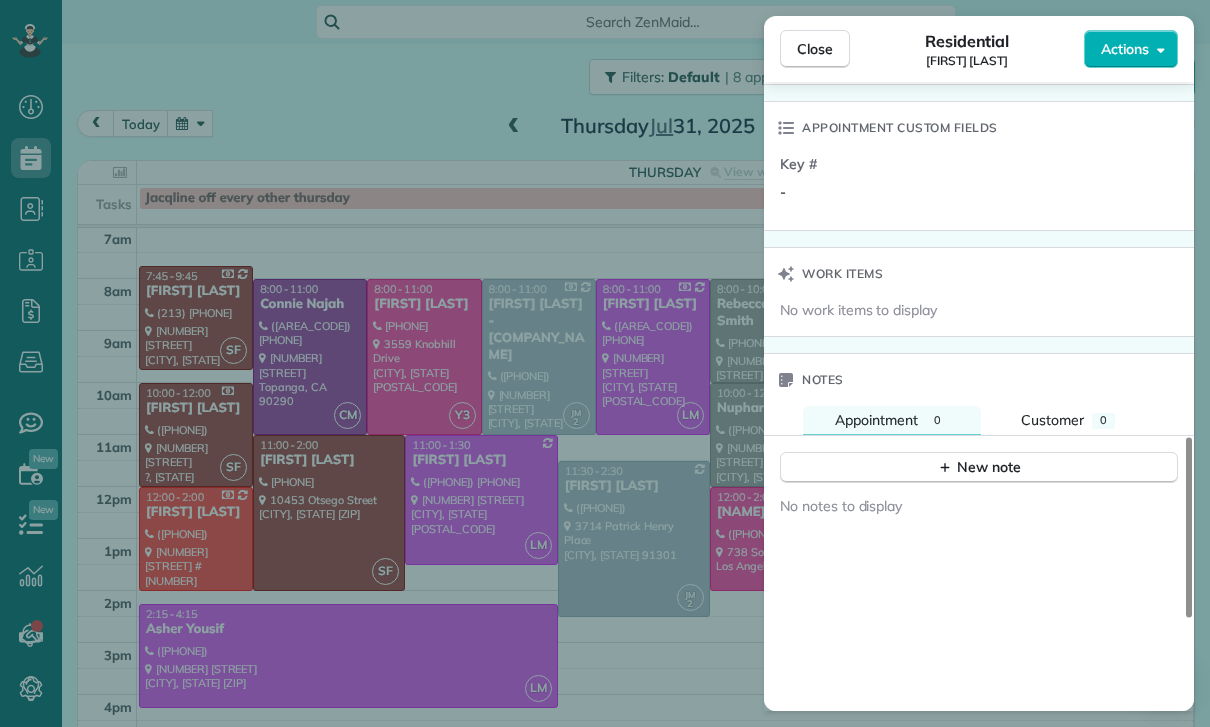 scroll, scrollTop: 1547, scrollLeft: 0, axis: vertical 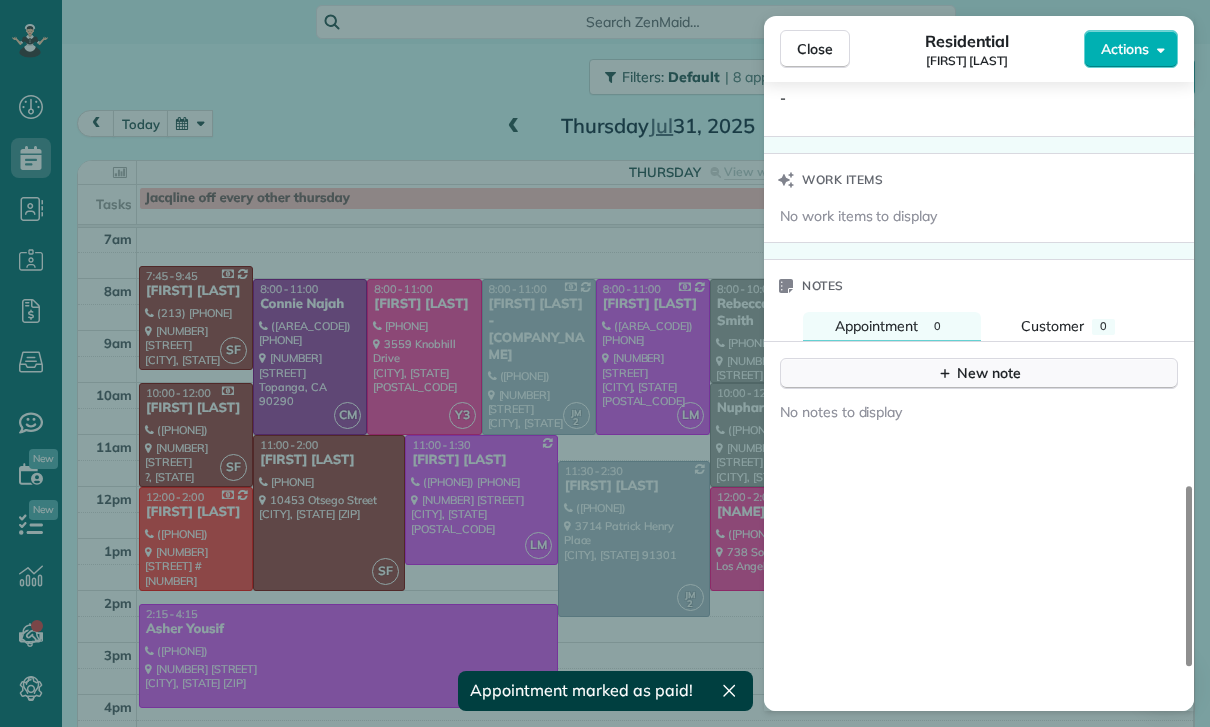 click on "New note" at bounding box center [979, 373] 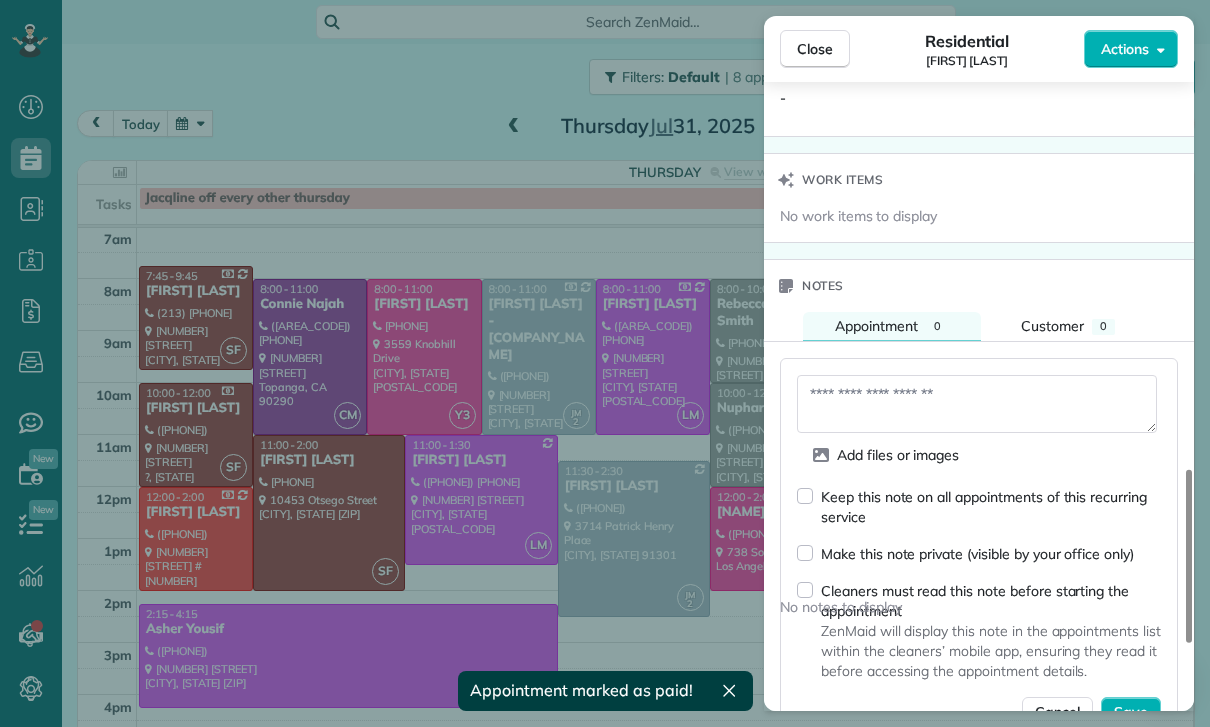 click at bounding box center [977, 404] 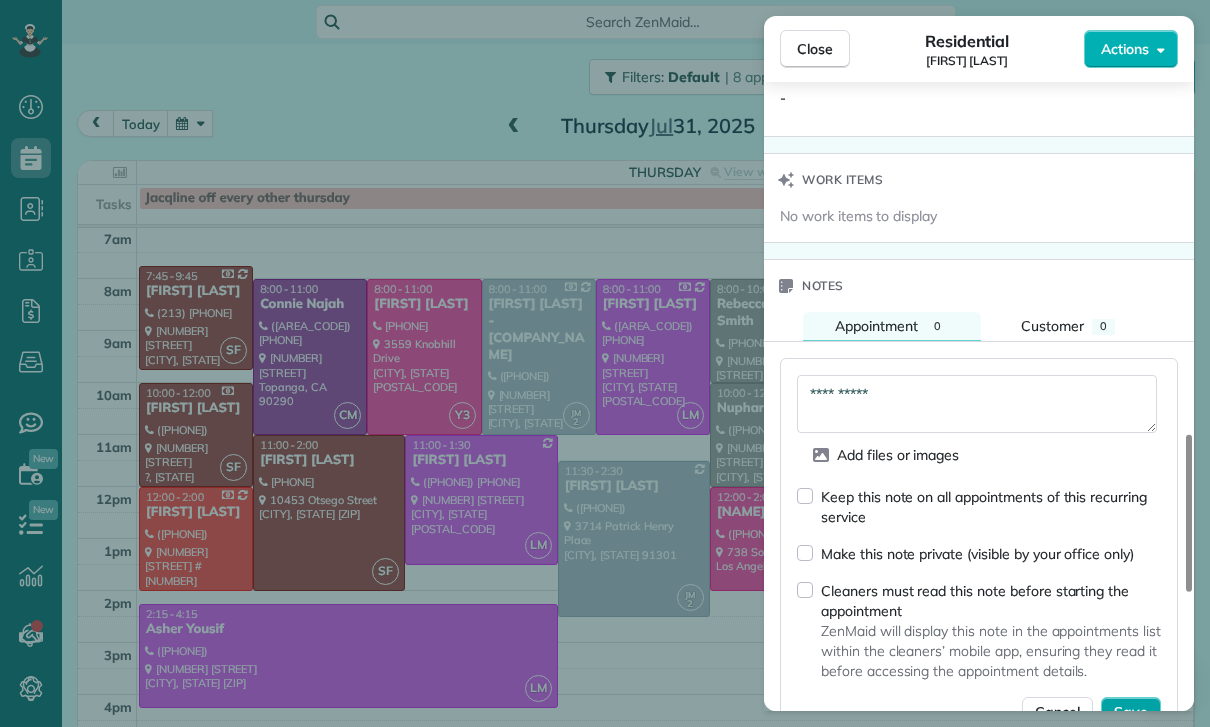 type on "**********" 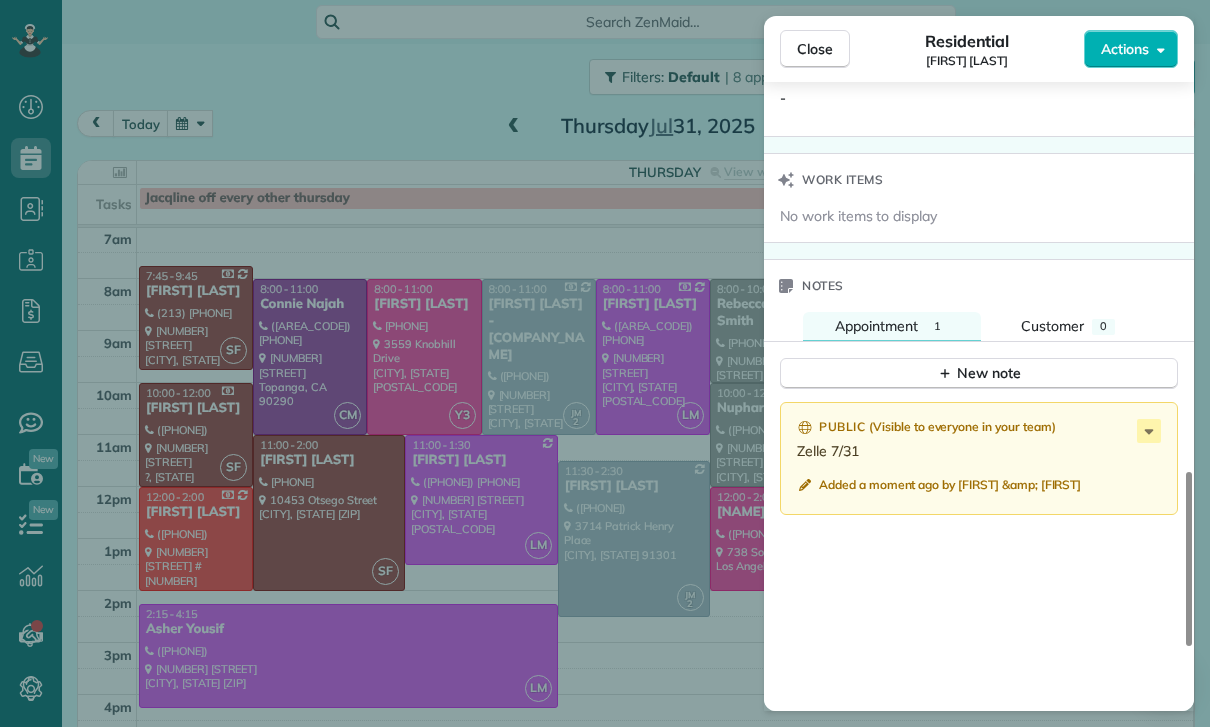 click on "Close Residential Klaudia Moran Actions Status Confirmed Klaudia Moran · Open profile MOBILE (818) 554-9958 Copy No email on record Add email View Details Residential Thursday, July 31, 2025 ( 5 days ago ) 11:30 AM 2:30 PM 3 hours and 0 minutes Repeats every 2 weeks Edit recurring service Next (Aug 13) 3714 Patrick Henry Place Agoura Hills CA 91301 Open access information Service was not rated yet Cleaners Time in and out Assign Invite Team Maria  Cleaners Johanna   Martinez 11:30 AM 2:30 PM Checklist Try Now Keep this appointment up to your standards. Stay on top of every detail, keep your cleaners organised, and your client happy. Assign a checklist Watch a 5 min demo Billing Billing actions Service Service Price (1x $225.00) $225.00 Add an item Overcharge $0.00 Discount $0.00 Coupon discount - Primary tax - Secondary tax - Total appointment price $225.00 Tips collected $0.00 Paid Total including tip $225.00 Get paid online in no-time! Send an invoice and reward your cleaners with tips Key # - Work items 1" at bounding box center [605, 363] 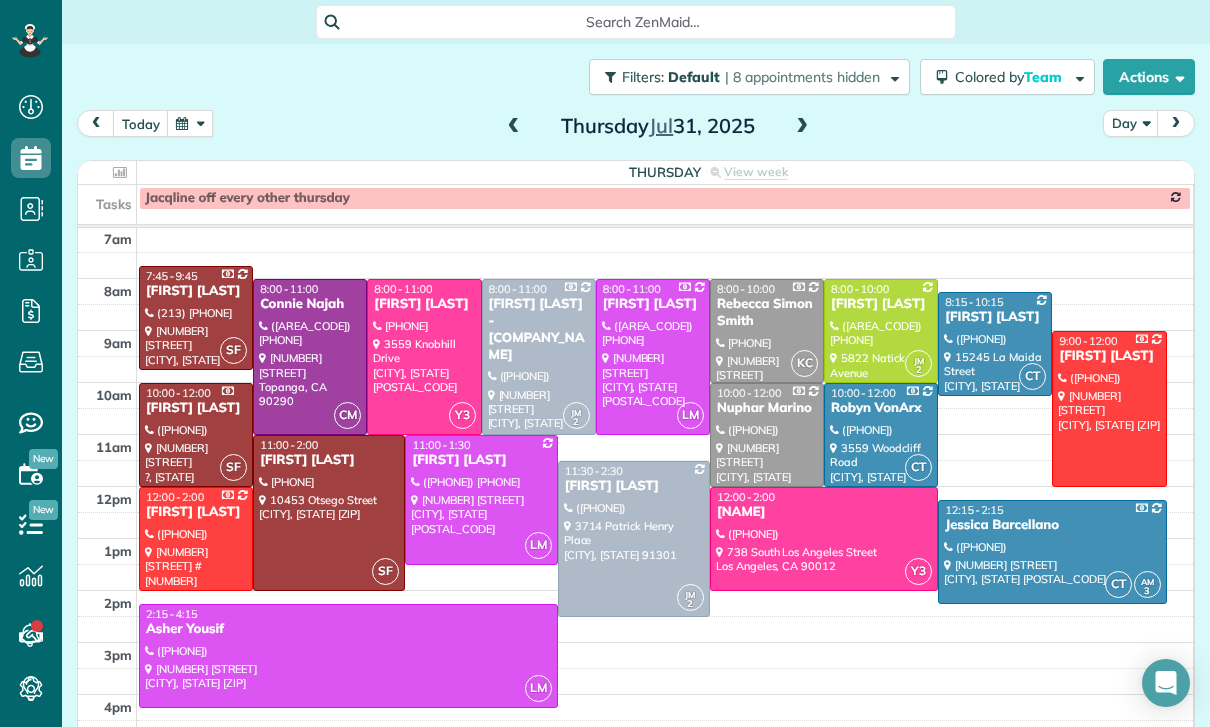 click at bounding box center [348, 656] 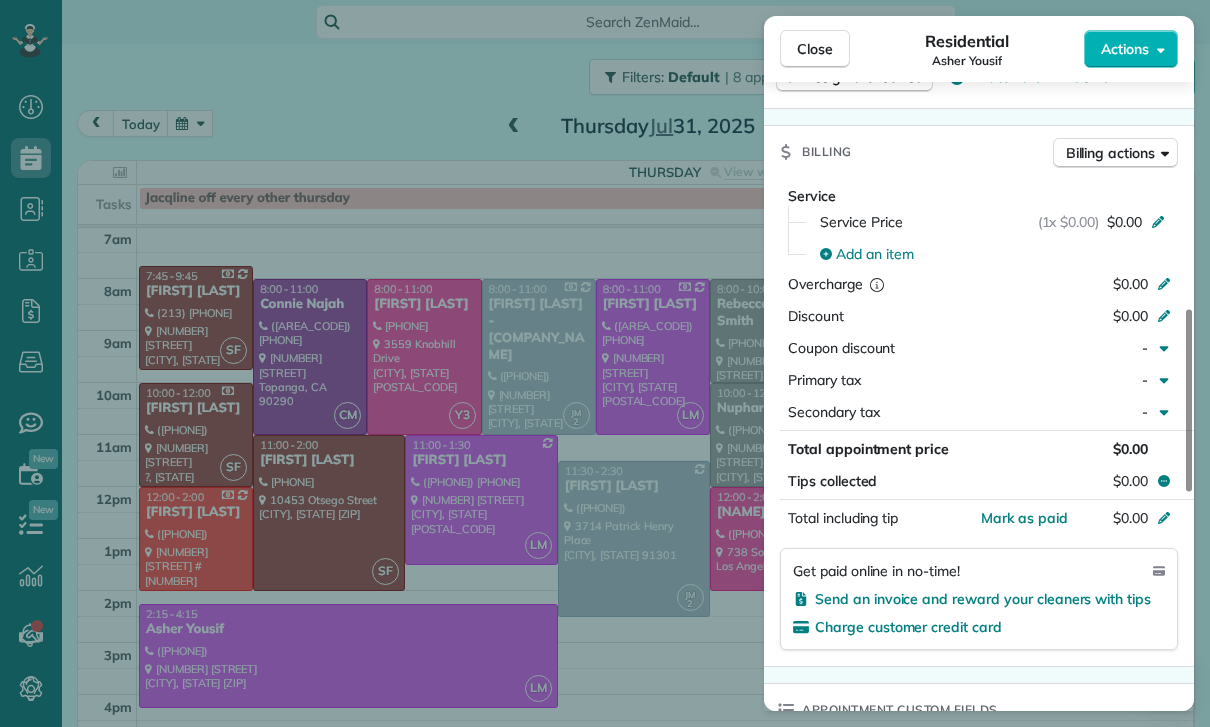 scroll, scrollTop: 850, scrollLeft: 0, axis: vertical 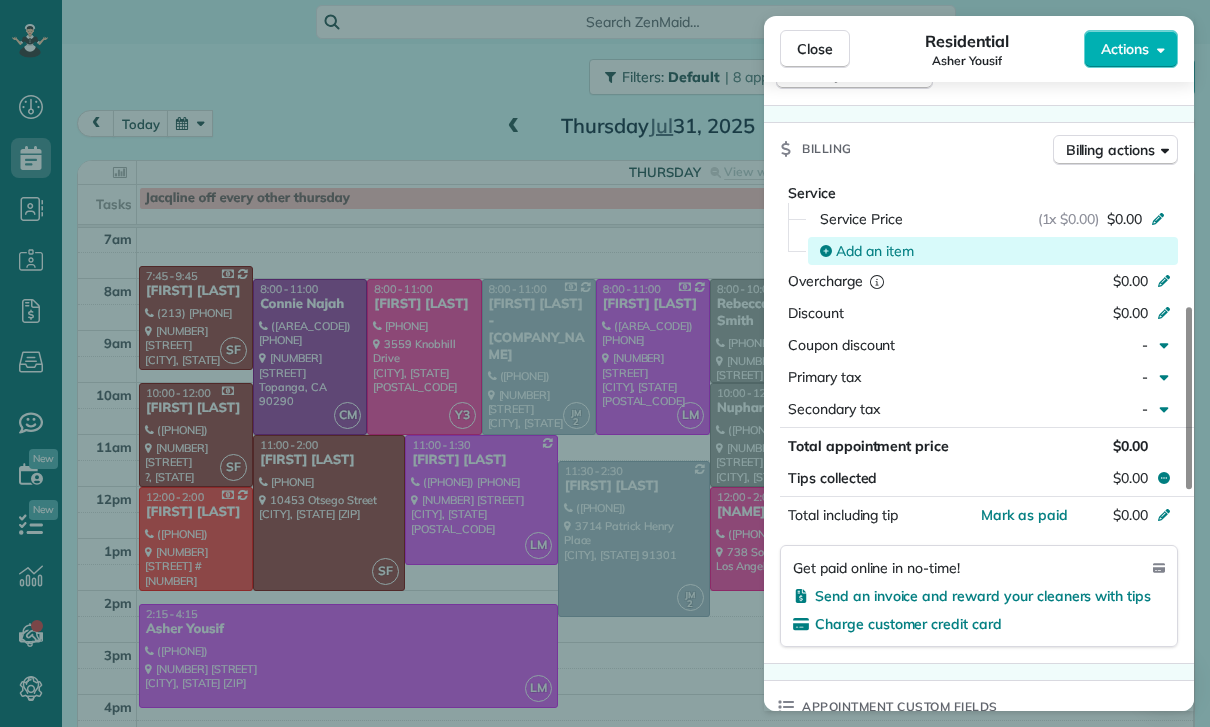 click on "Add an item" at bounding box center [875, 251] 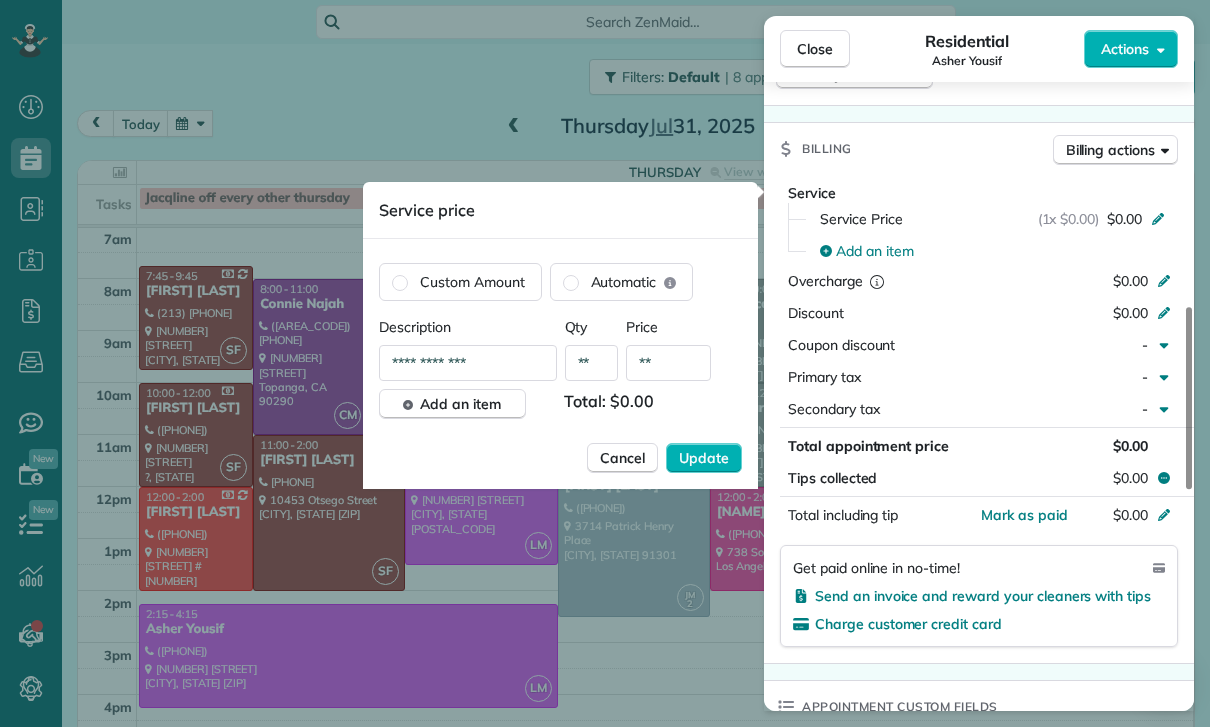 click on "**" at bounding box center (668, 363) 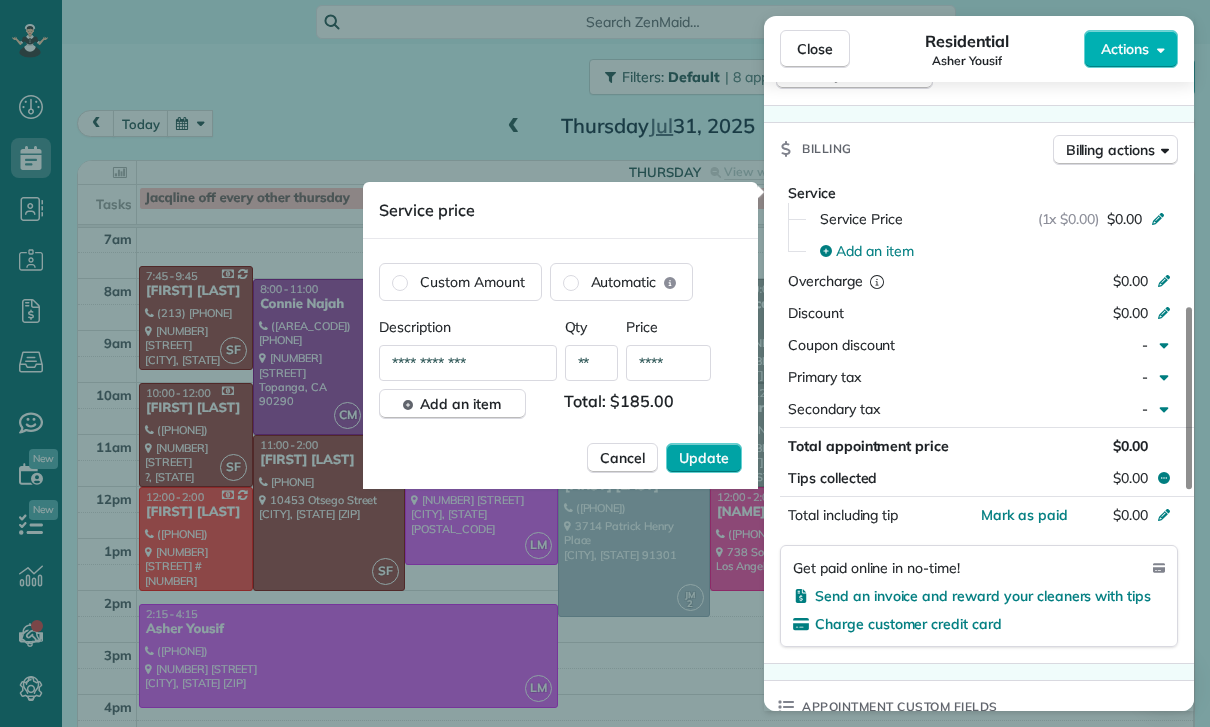type on "****" 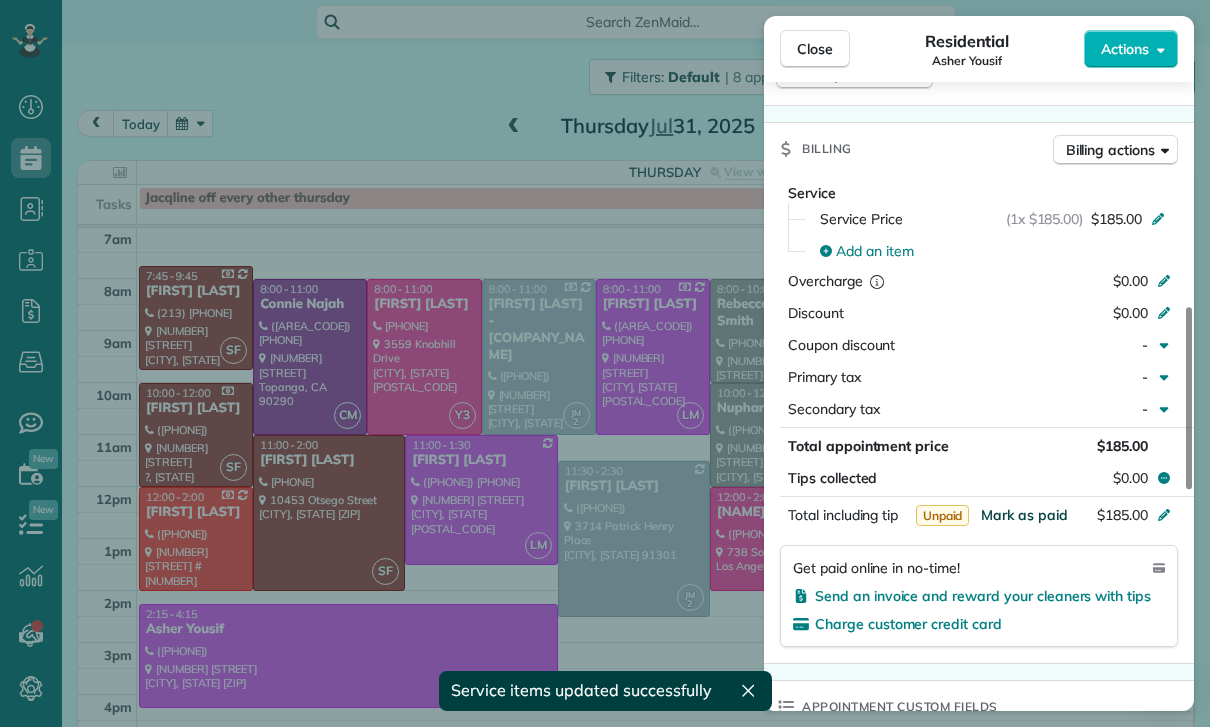 click on "Mark as paid" at bounding box center (1024, 515) 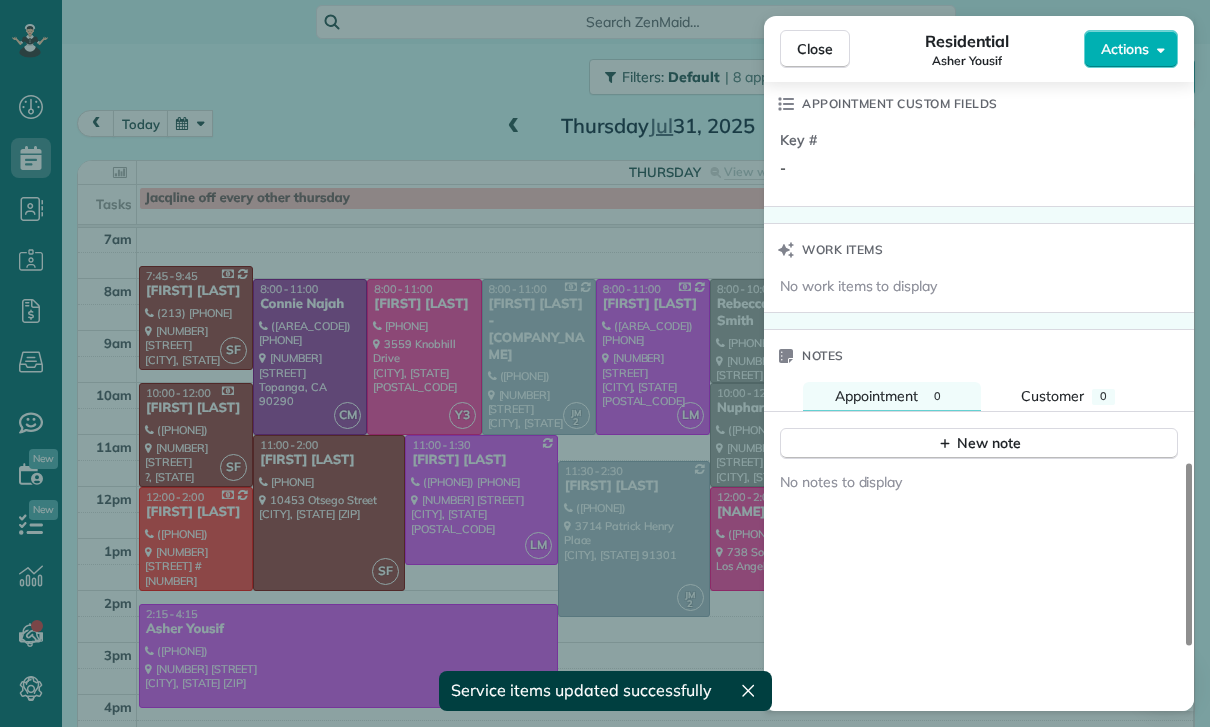 scroll, scrollTop: 1471, scrollLeft: 0, axis: vertical 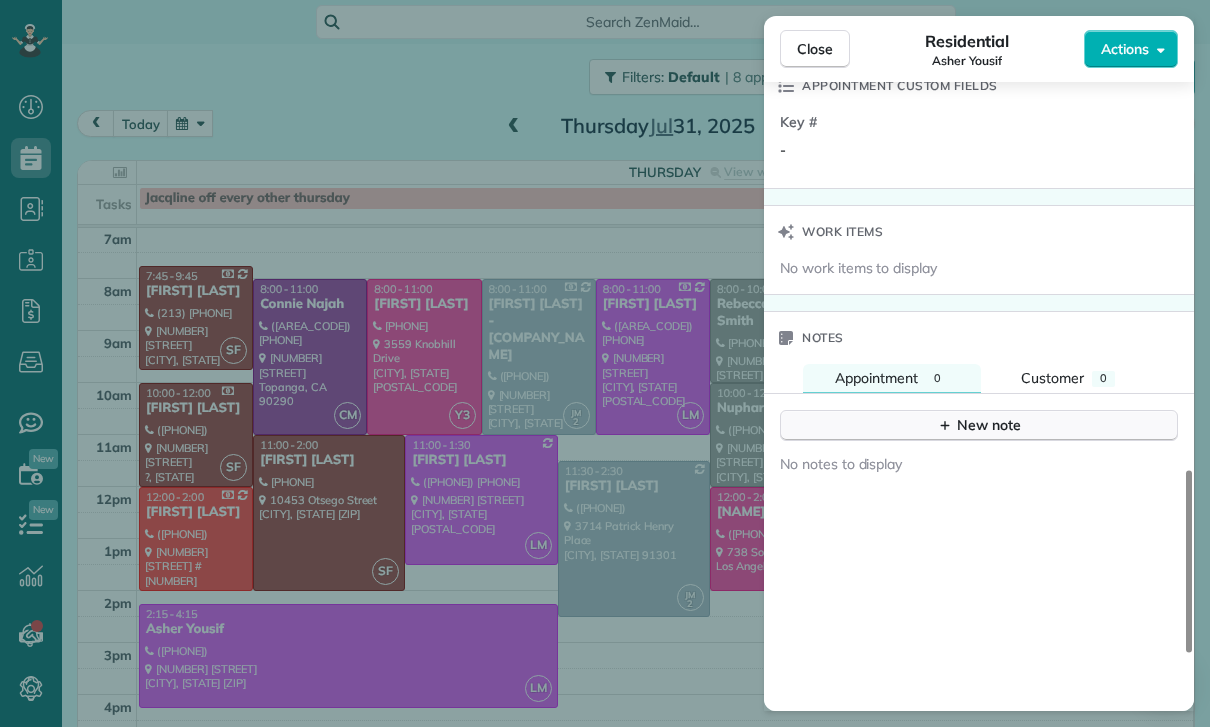 click on "New note" at bounding box center (979, 425) 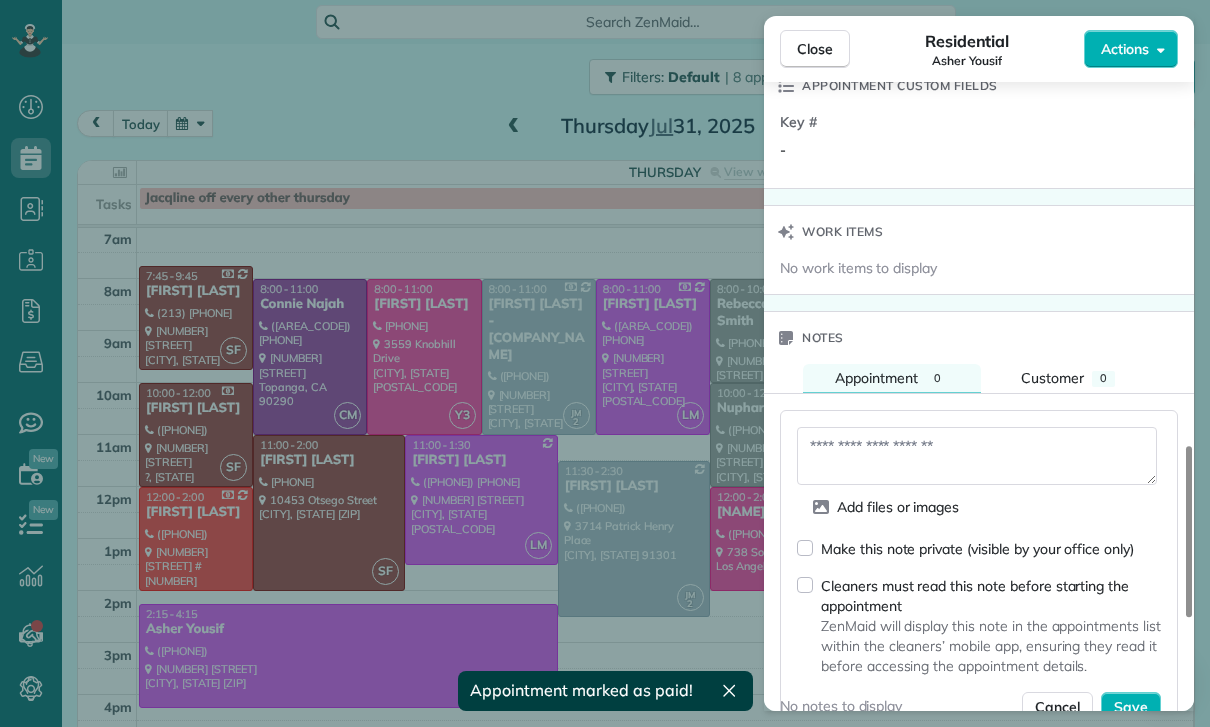 click at bounding box center (977, 456) 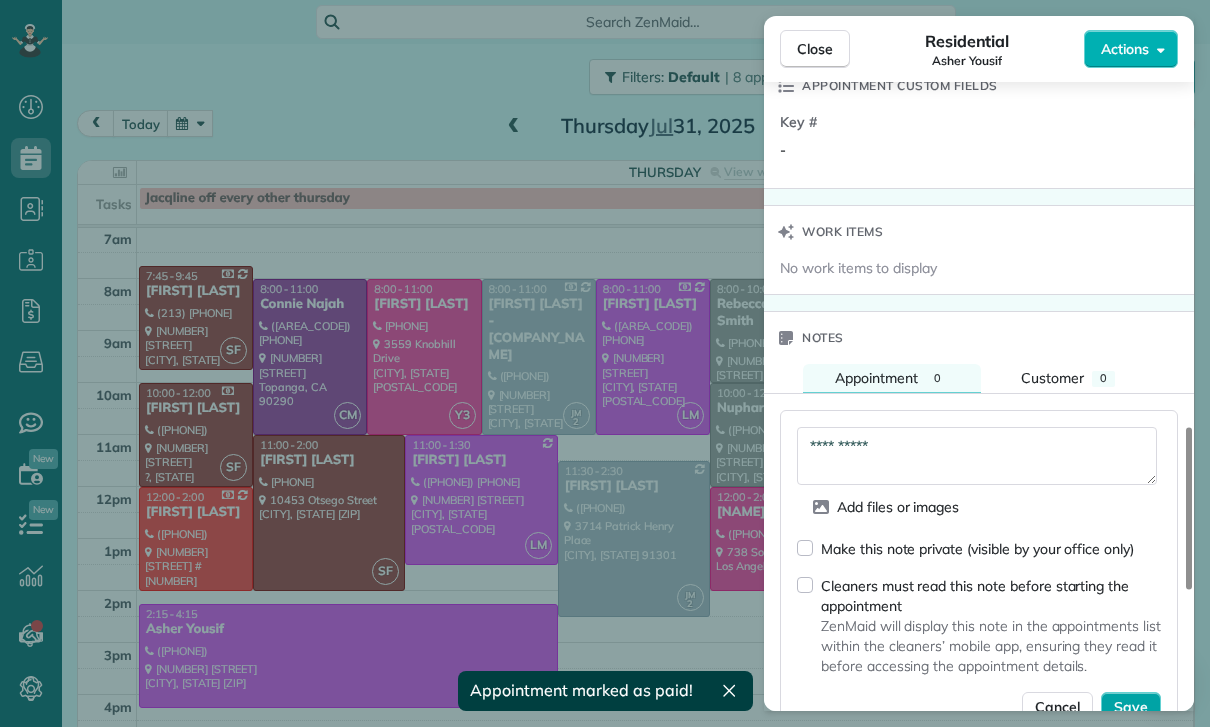 type on "**********" 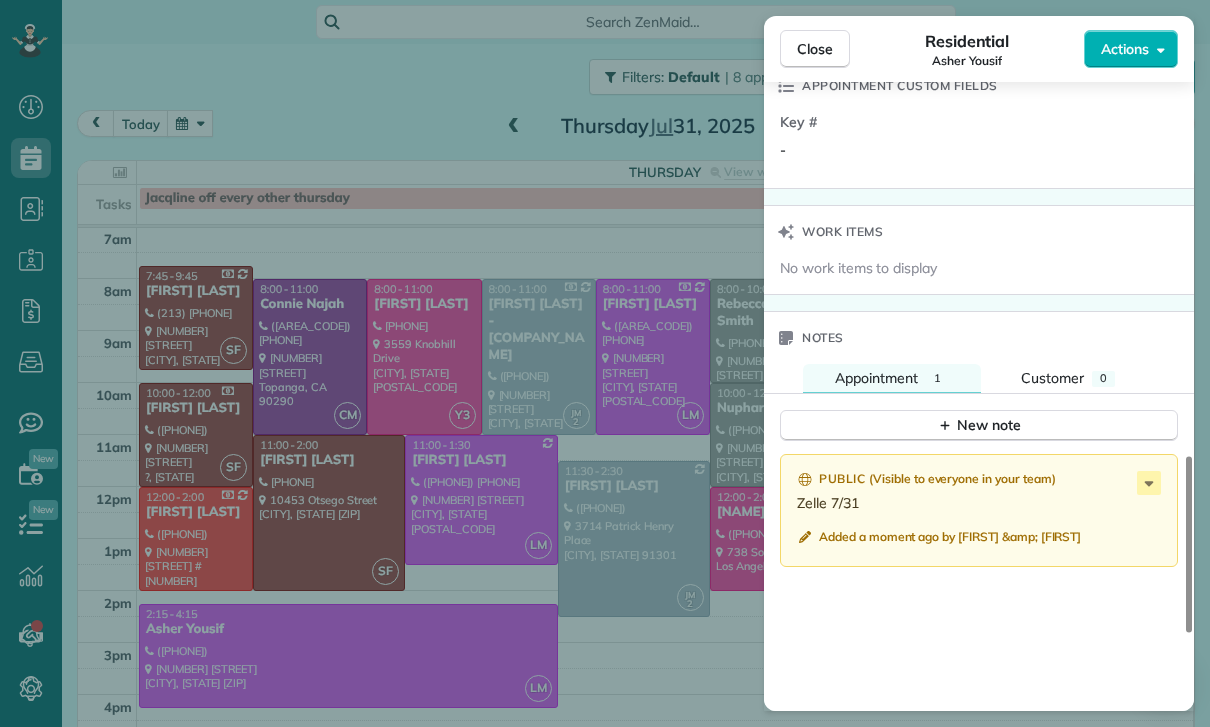 click on "Close Residential Asher Yousif Actions Status Confirmed Asher Yousif · Open profile MOBILE (818) 620-2510 Copy No email on record Add email View Details Residential Thursday, July 31, 2025 ( 5 days ago ) 2:15 PM 4:15 PM 2 hours and 0 minutes One time 5238 Denny Avenue North Hollywood CA 91601 Service was not rated yet Cleaners Time in and out Assign Invite Team Leslie Miranda Cleaners Leslie Mirnada   2:15 PM 4:15 PM Checklist Try Now Keep this appointment up to your standards. Stay on top of every detail, keep your cleaners organised, and your client happy. Assign a checklist Watch a 5 min demo Billing Billing actions Service Service Price (1x $185.00) $185.00 Add an item Overcharge $0.00 Discount $0.00 Coupon discount - Primary tax - Secondary tax - Total appointment price $185.00 Tips collected $0.00 Paid Total including tip $185.00 Get paid online in no-time! Send an invoice and reward your cleaners with tips Charge customer credit card Appointment custom fields Key # - Work items Notes Appointment 1 0 (" at bounding box center (605, 363) 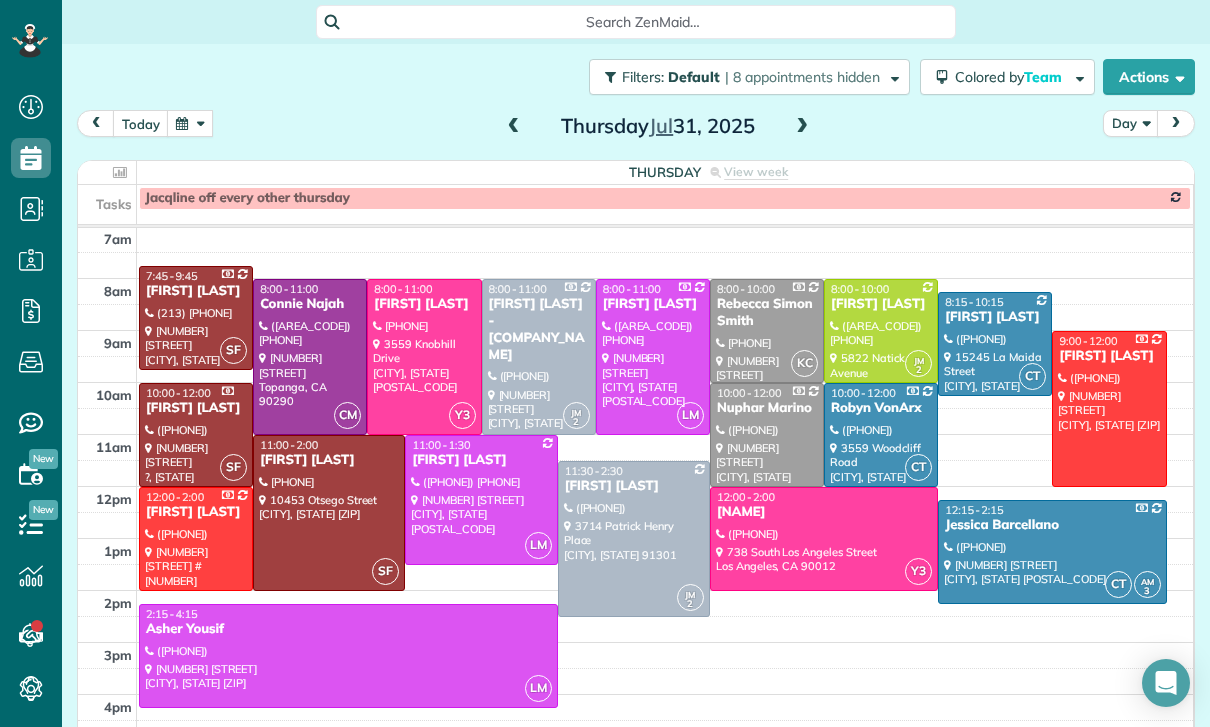 click at bounding box center (190, 123) 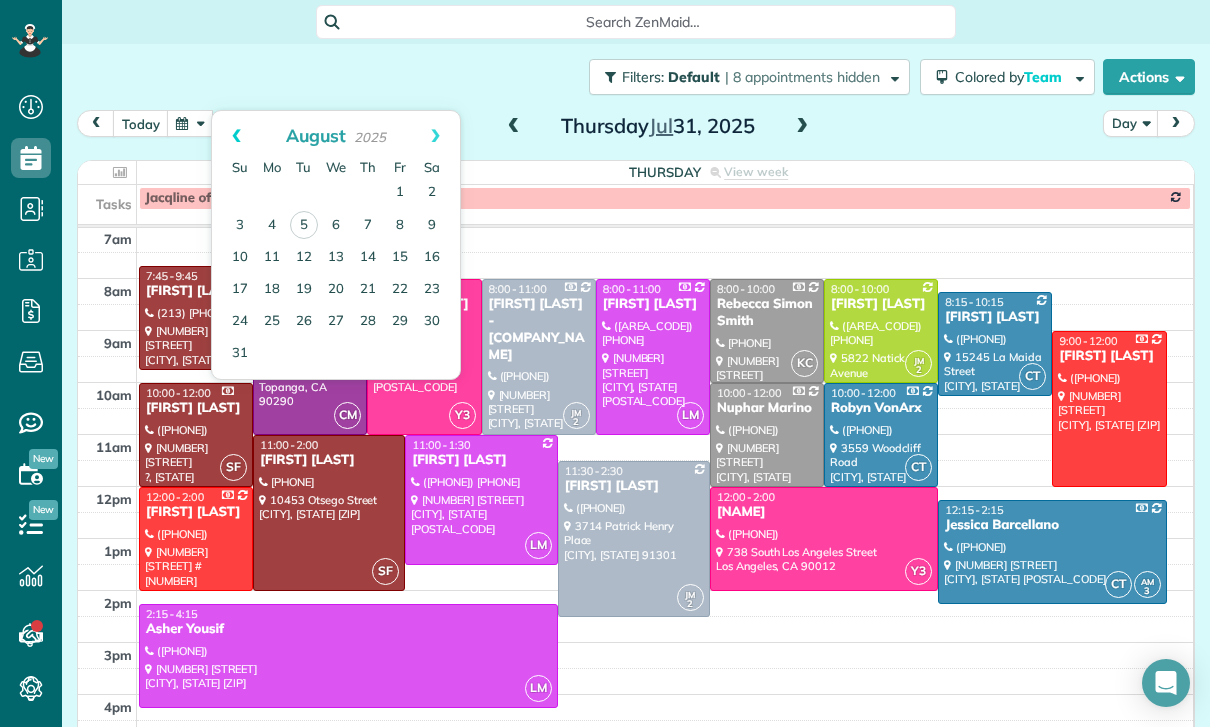 click on "Prev" at bounding box center [236, 136] 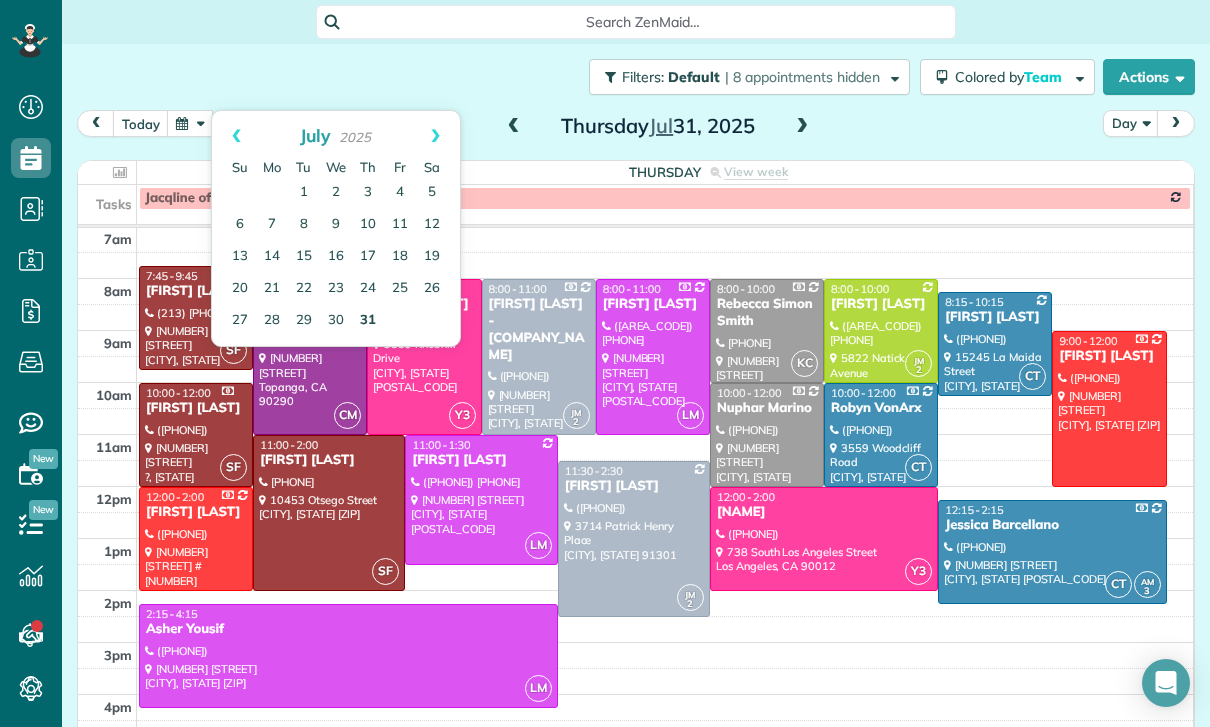 click on "31" at bounding box center (368, 321) 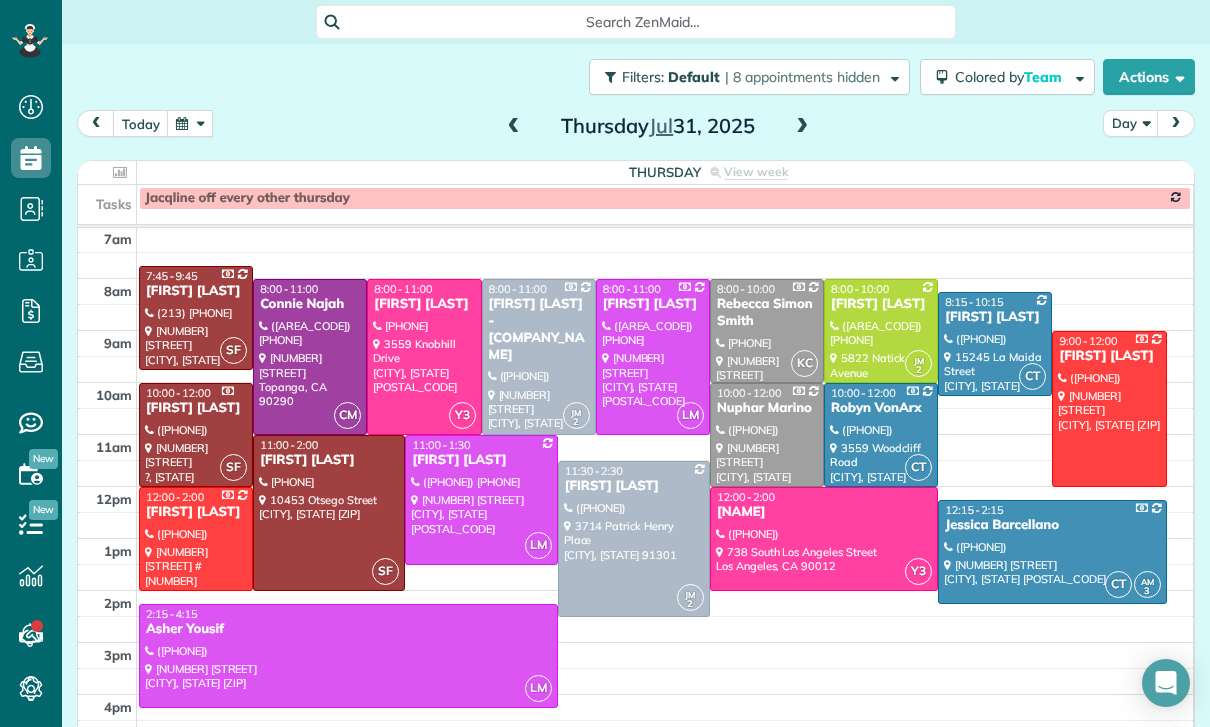 click at bounding box center (481, 500) 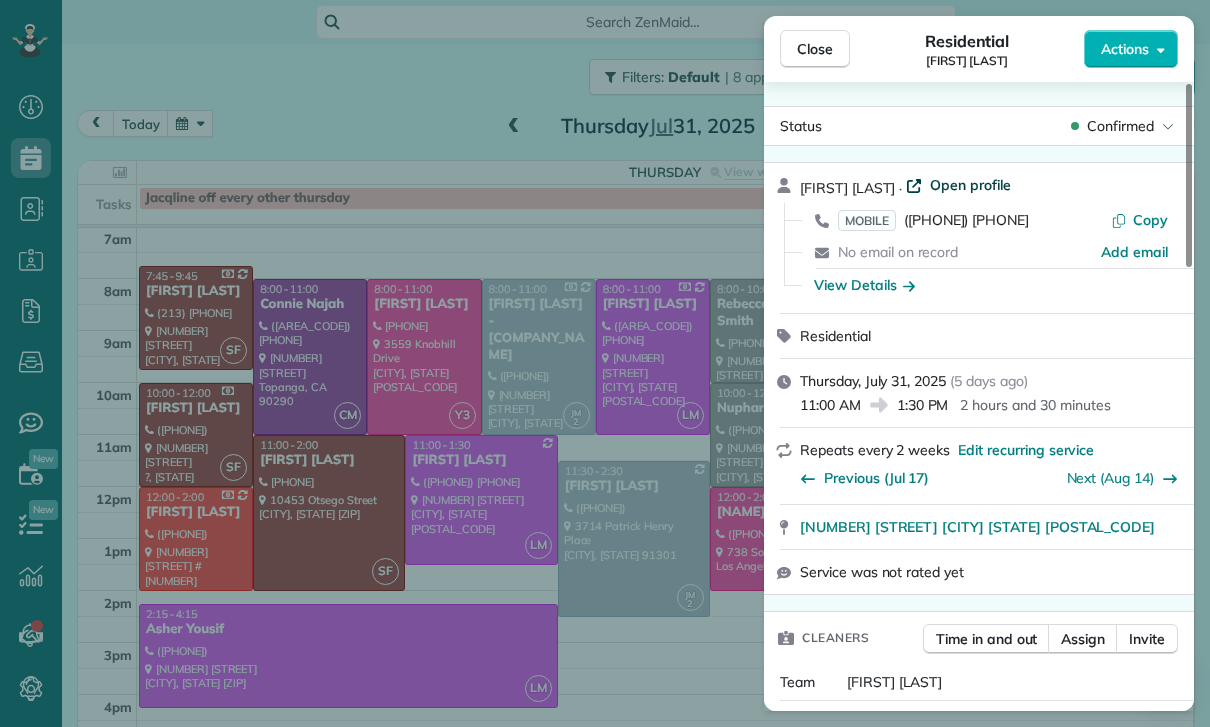 click on "Open profile" at bounding box center (970, 185) 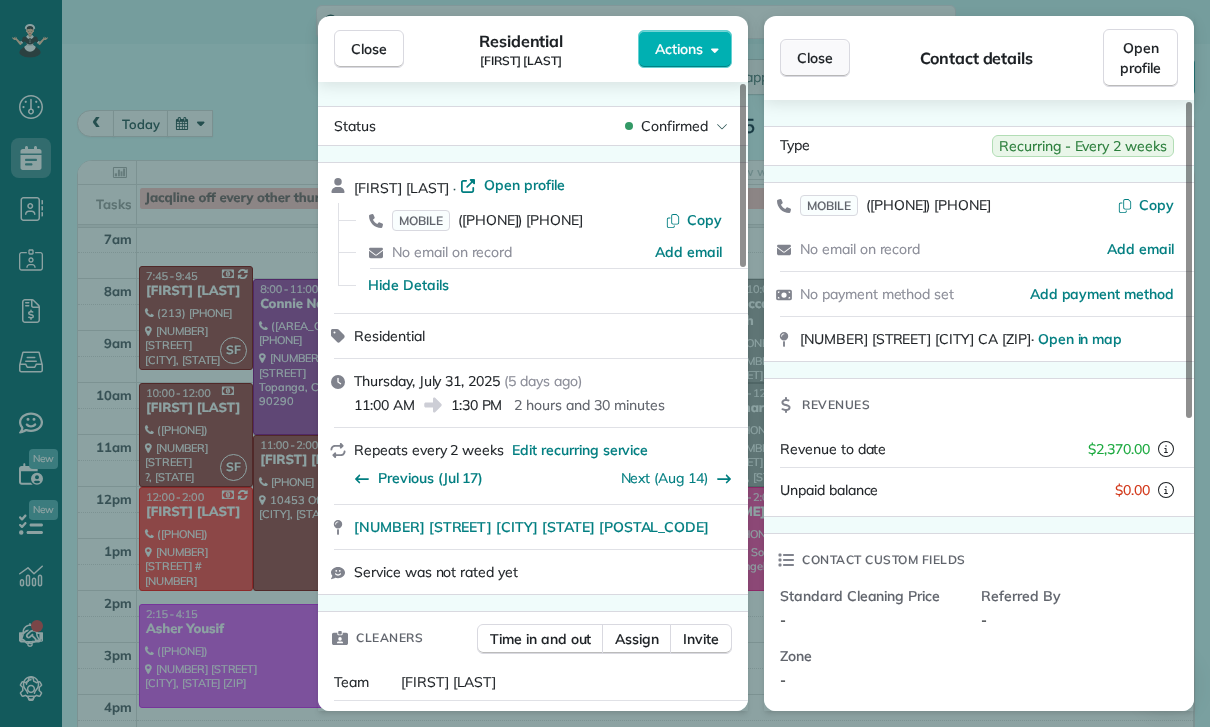 click on "Close" at bounding box center [815, 58] 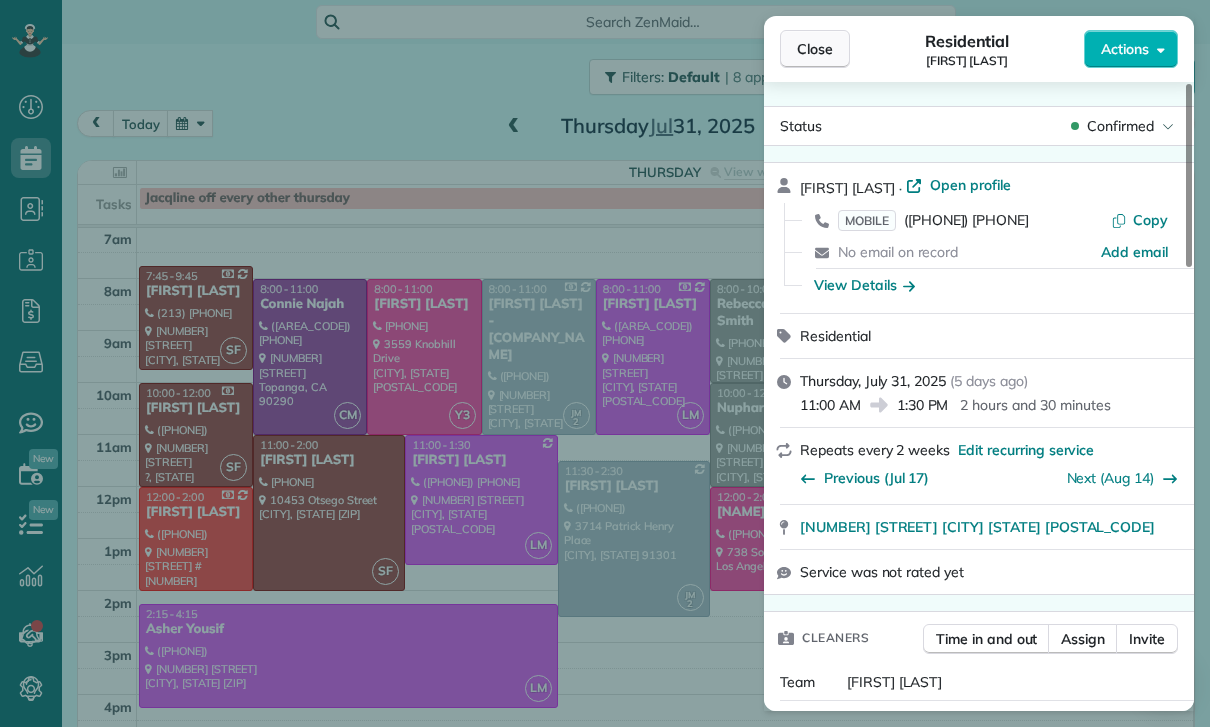 click on "Close" at bounding box center (815, 49) 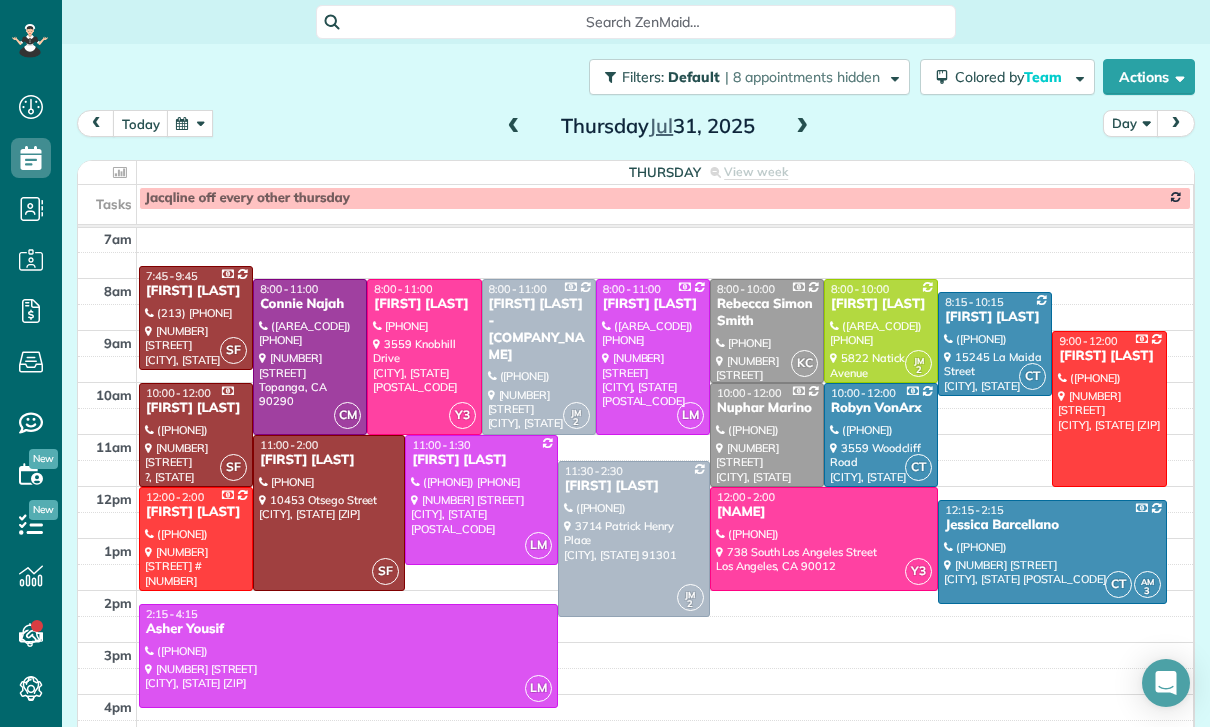 scroll, scrollTop: 144, scrollLeft: 0, axis: vertical 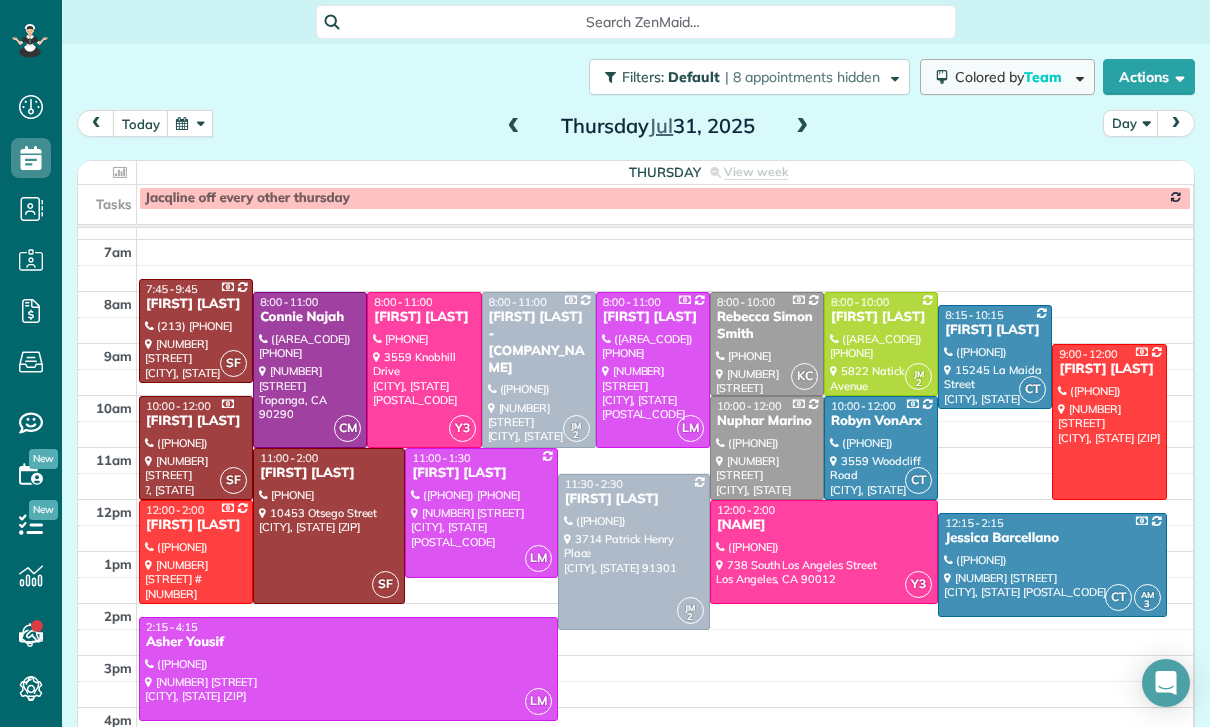 click on "Team" at bounding box center [1044, 77] 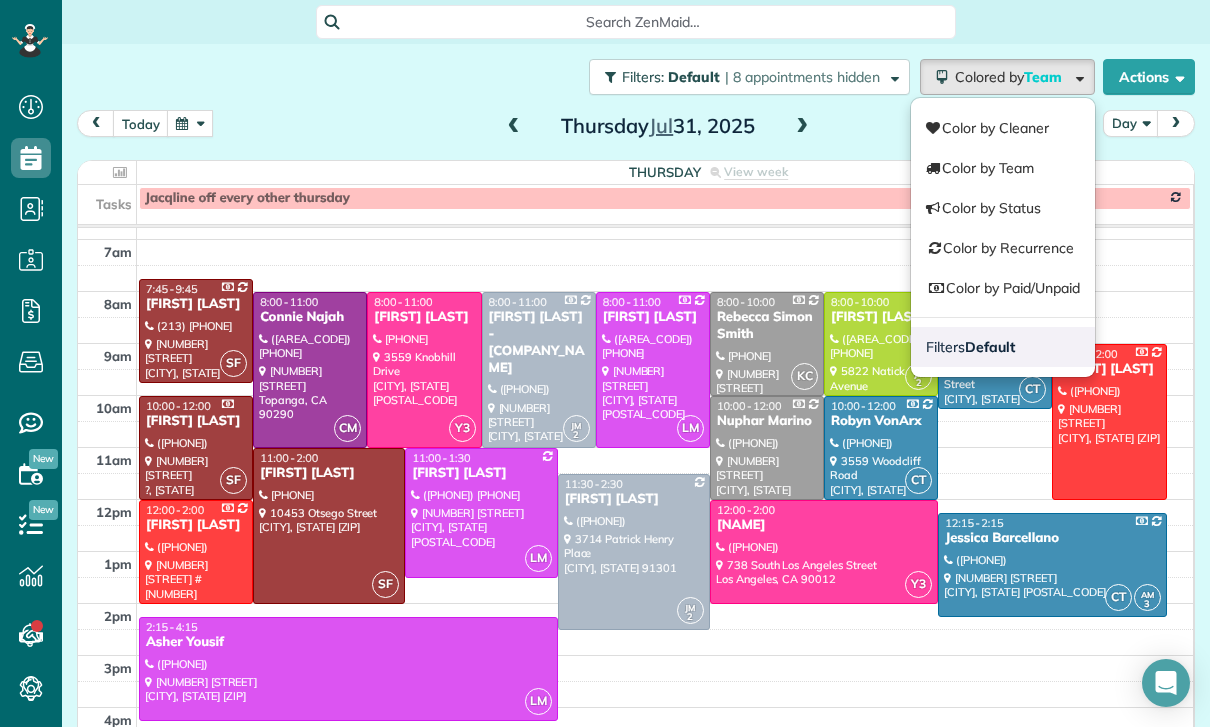 click on "Filters  Default" at bounding box center (1003, 347) 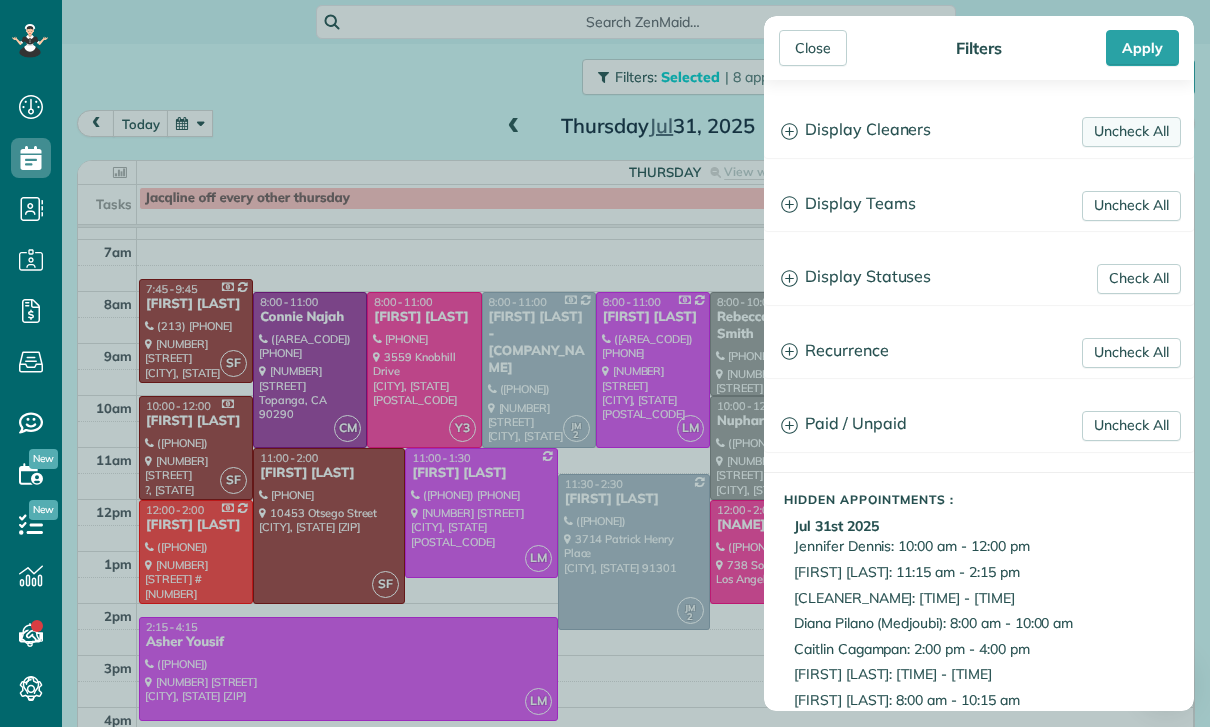 click on "Uncheck All" at bounding box center (1131, 132) 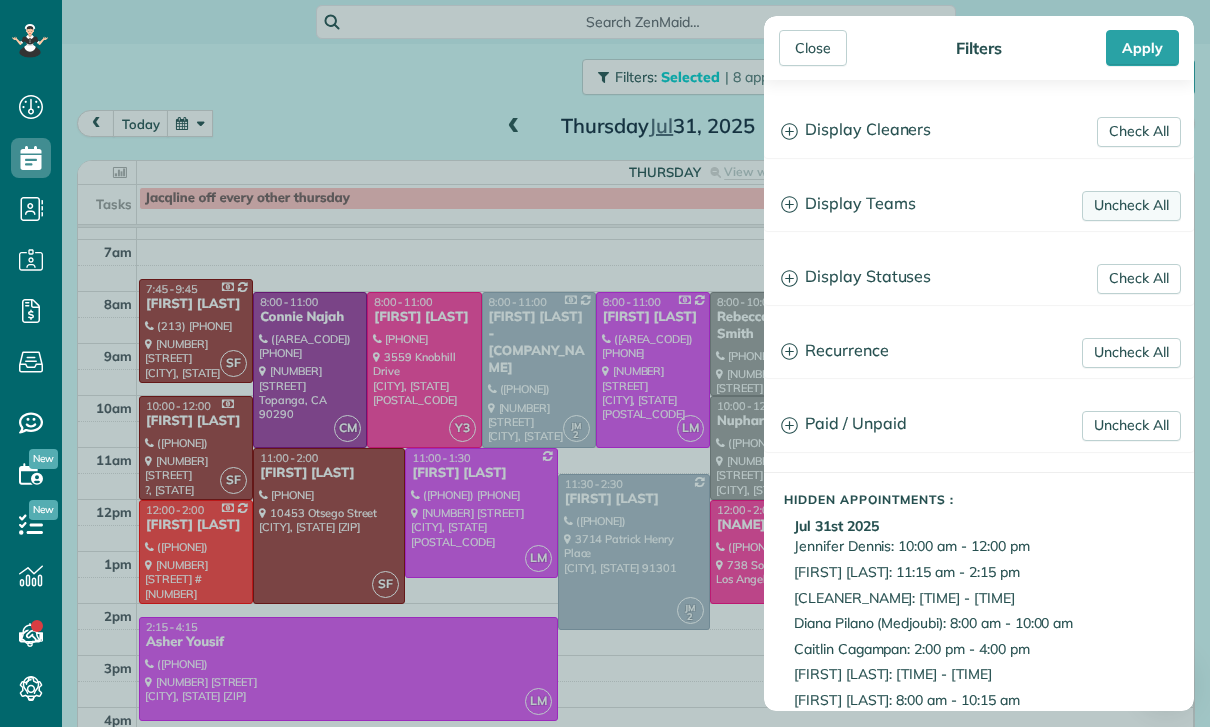 click on "Uncheck All" at bounding box center [1131, 206] 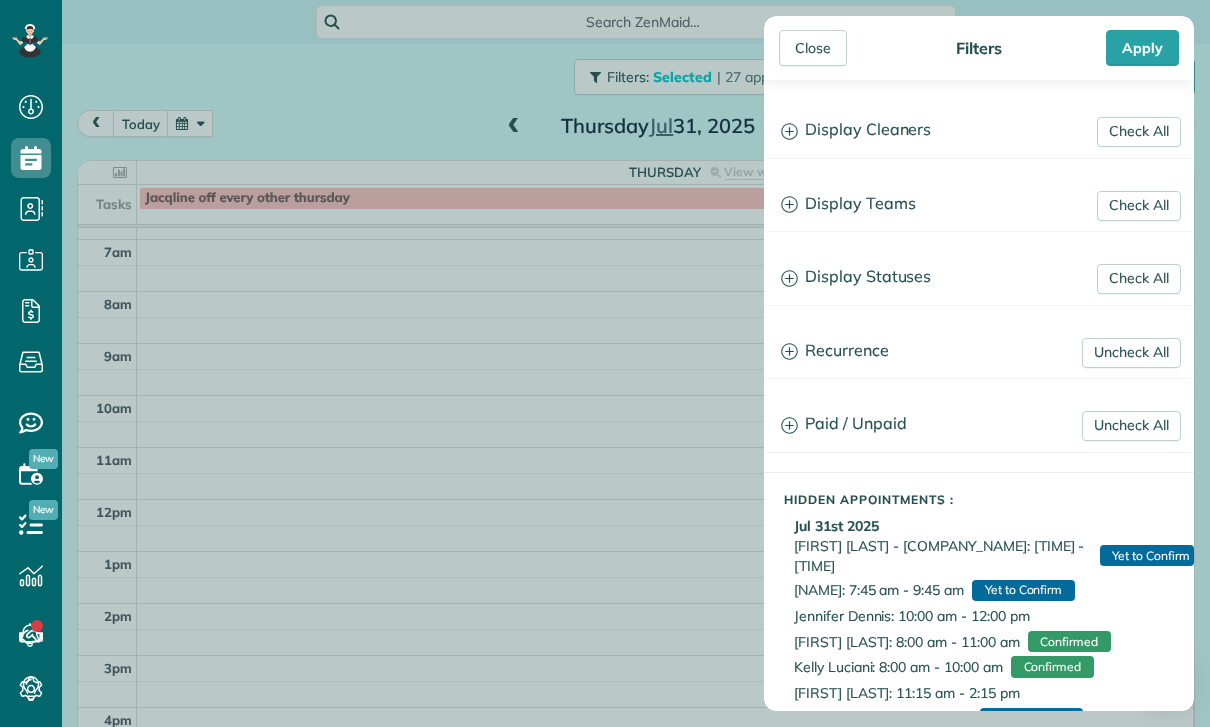 click on "Display Teams" at bounding box center [979, 204] 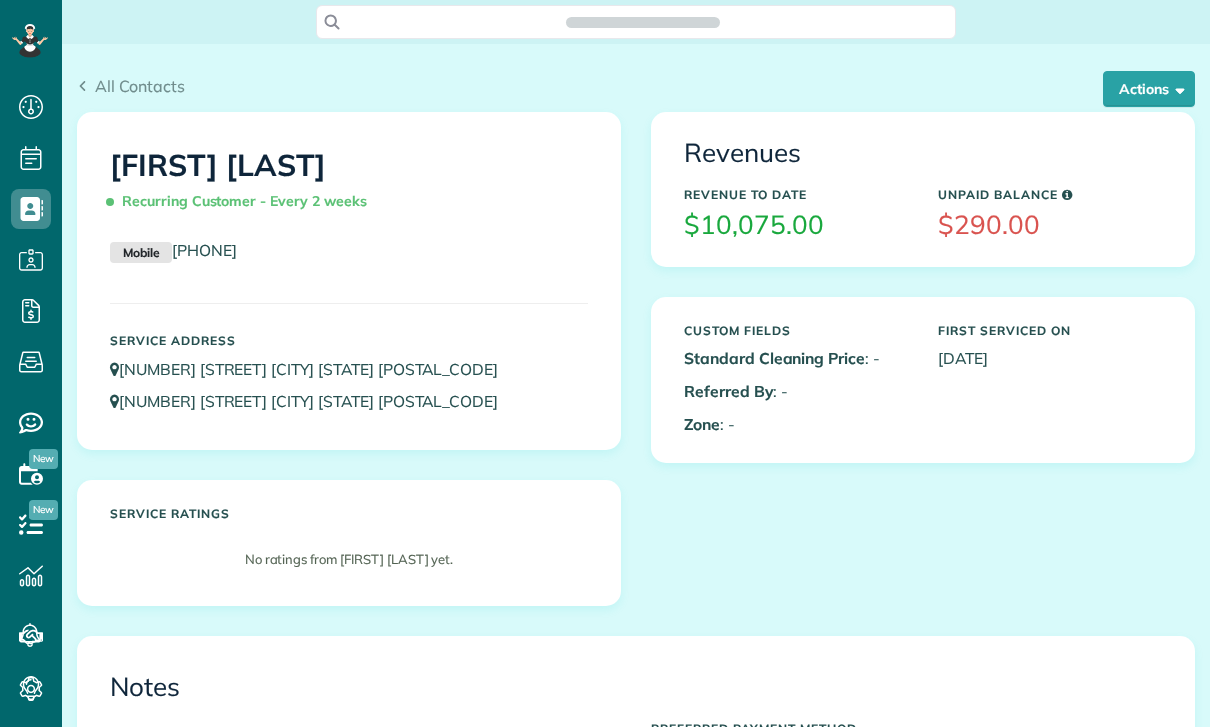 scroll, scrollTop: 0, scrollLeft: 0, axis: both 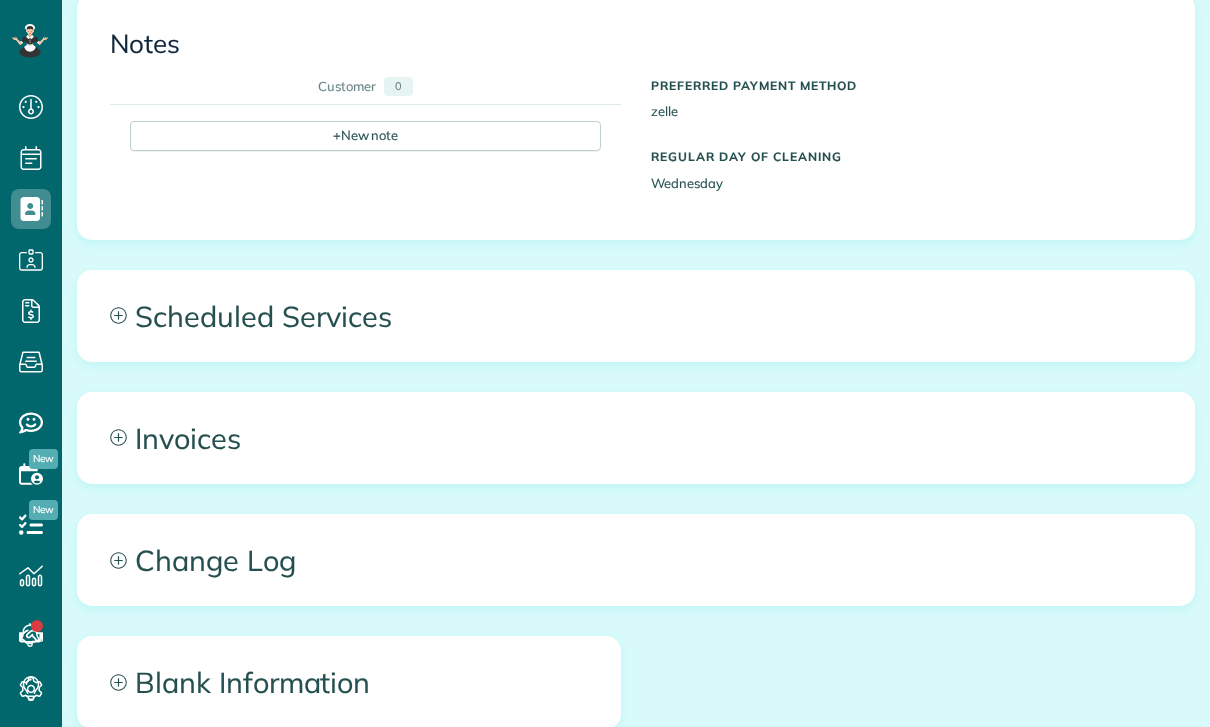 click on "Scheduled Services" at bounding box center [636, 316] 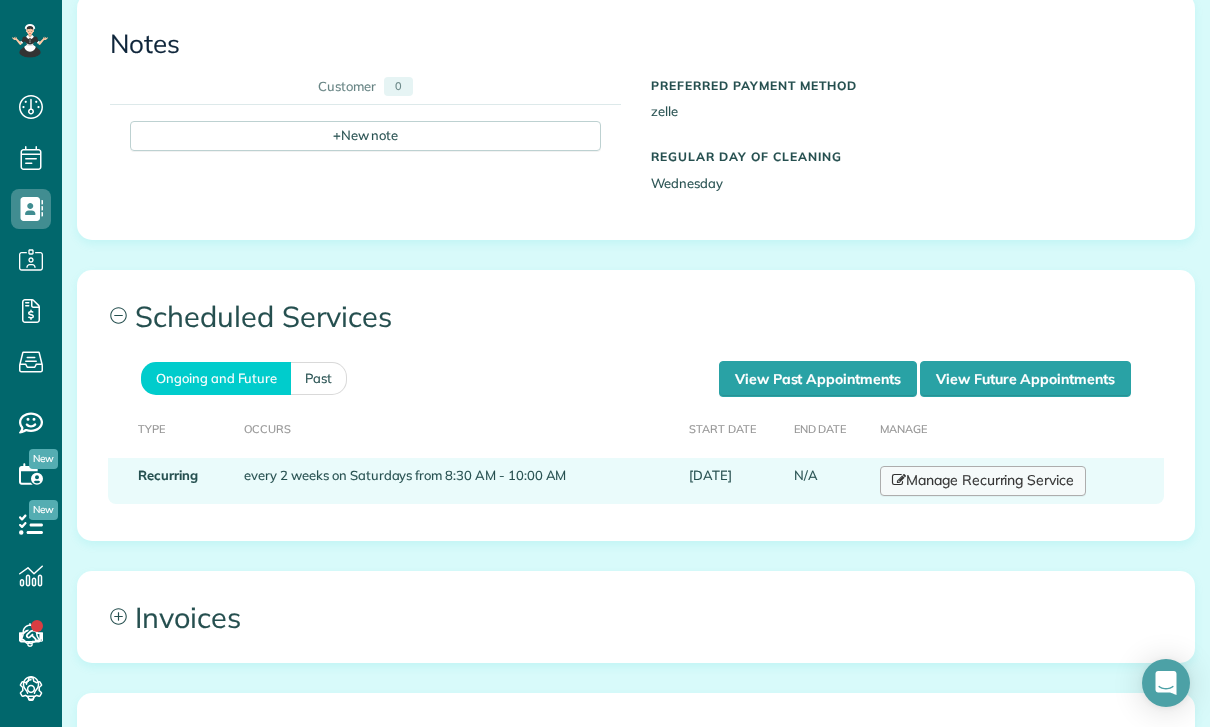 click on "Manage Recurring Service" at bounding box center [983, 481] 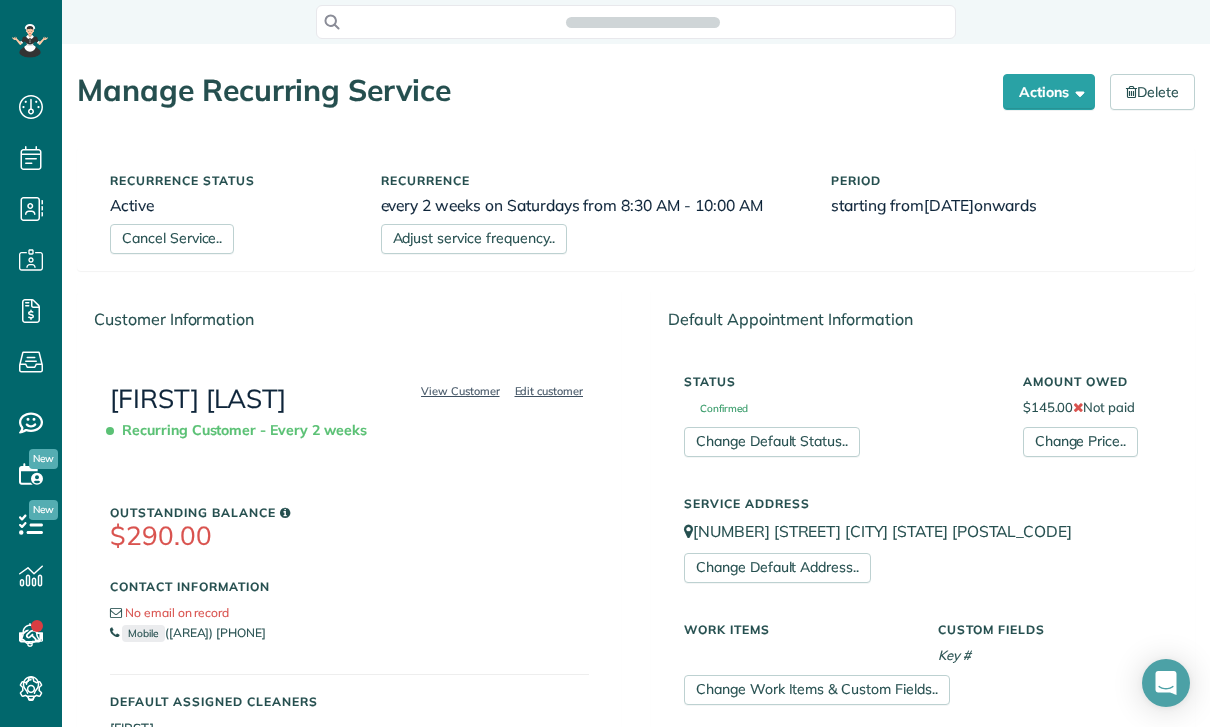 scroll, scrollTop: 0, scrollLeft: 0, axis: both 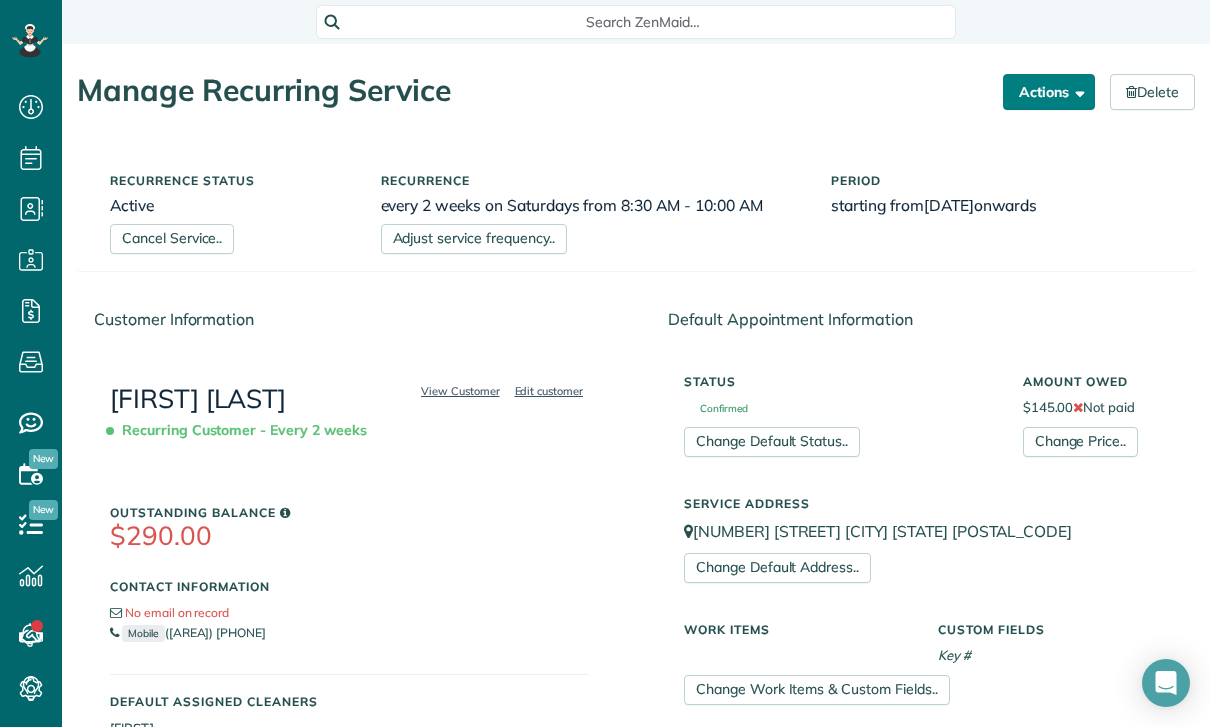 click on "Actions" at bounding box center (1049, 92) 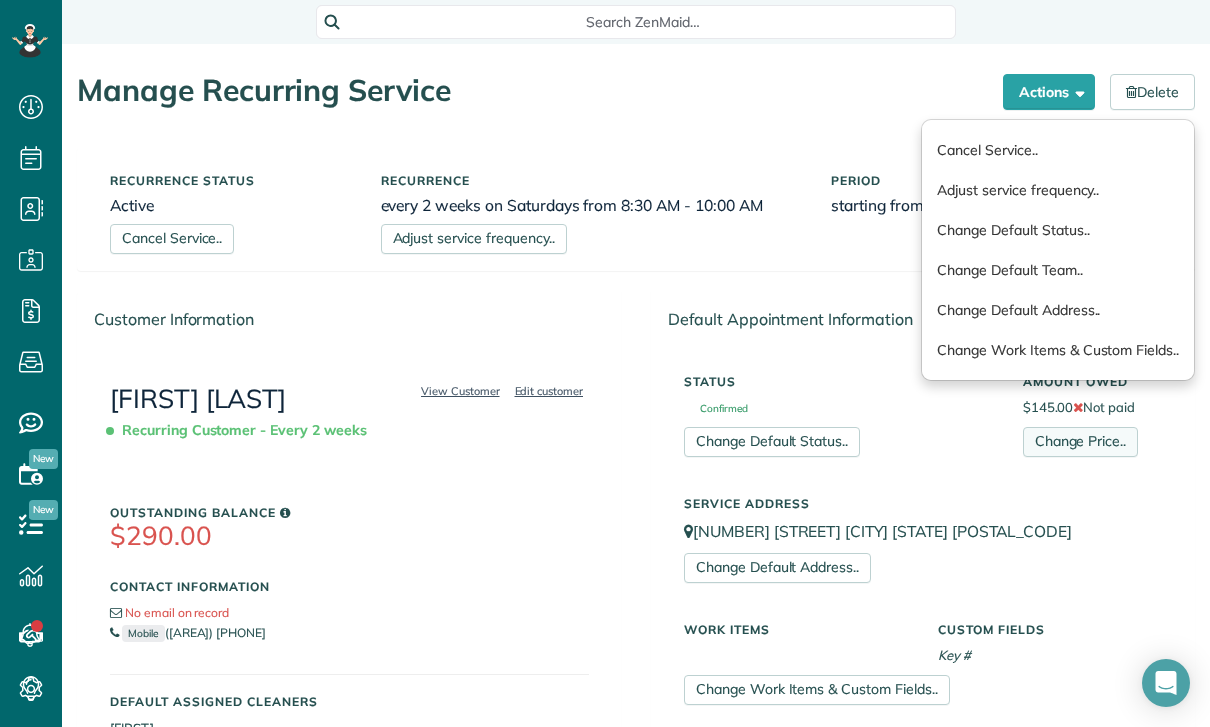 click on "Change Price.." at bounding box center (1080, 442) 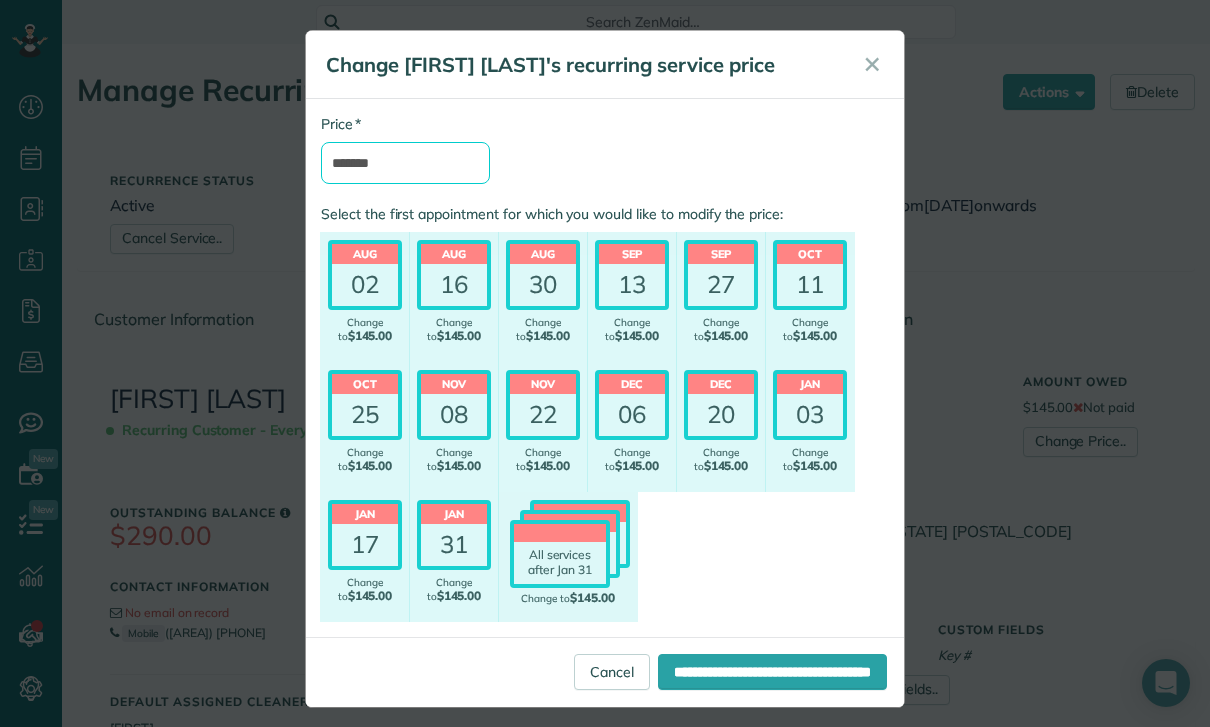 click on "*******" at bounding box center [405, 163] 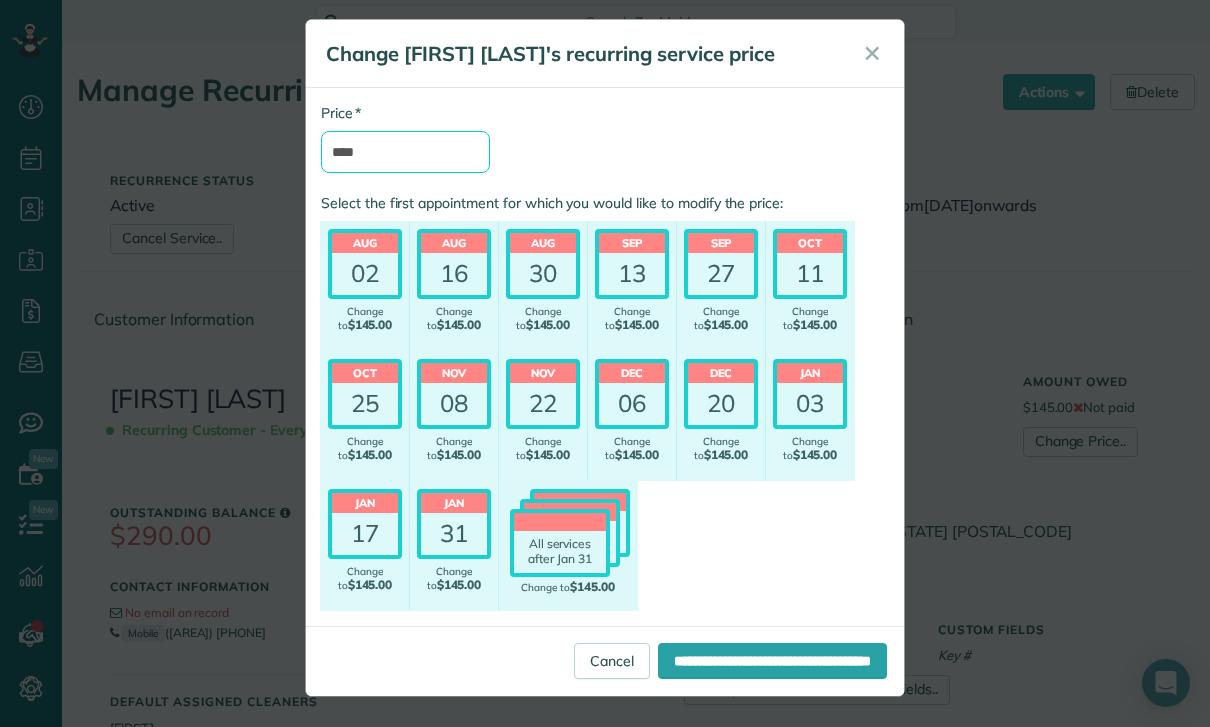 scroll, scrollTop: 11, scrollLeft: 0, axis: vertical 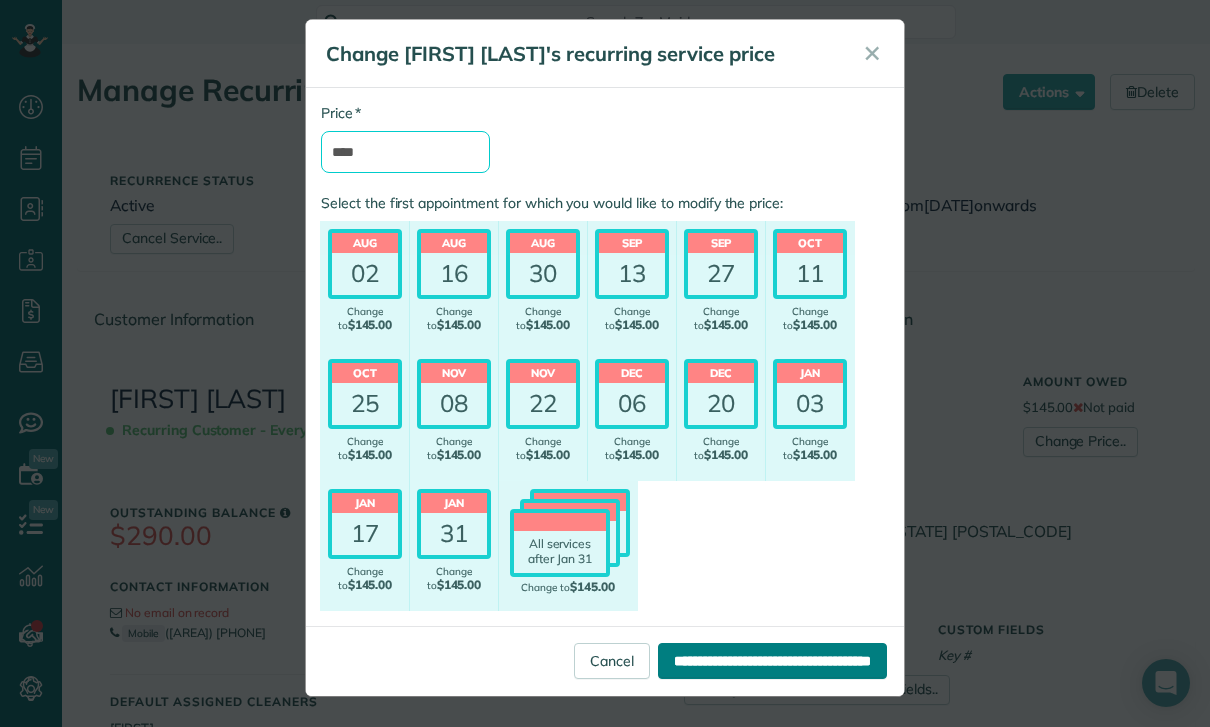 type on "****" 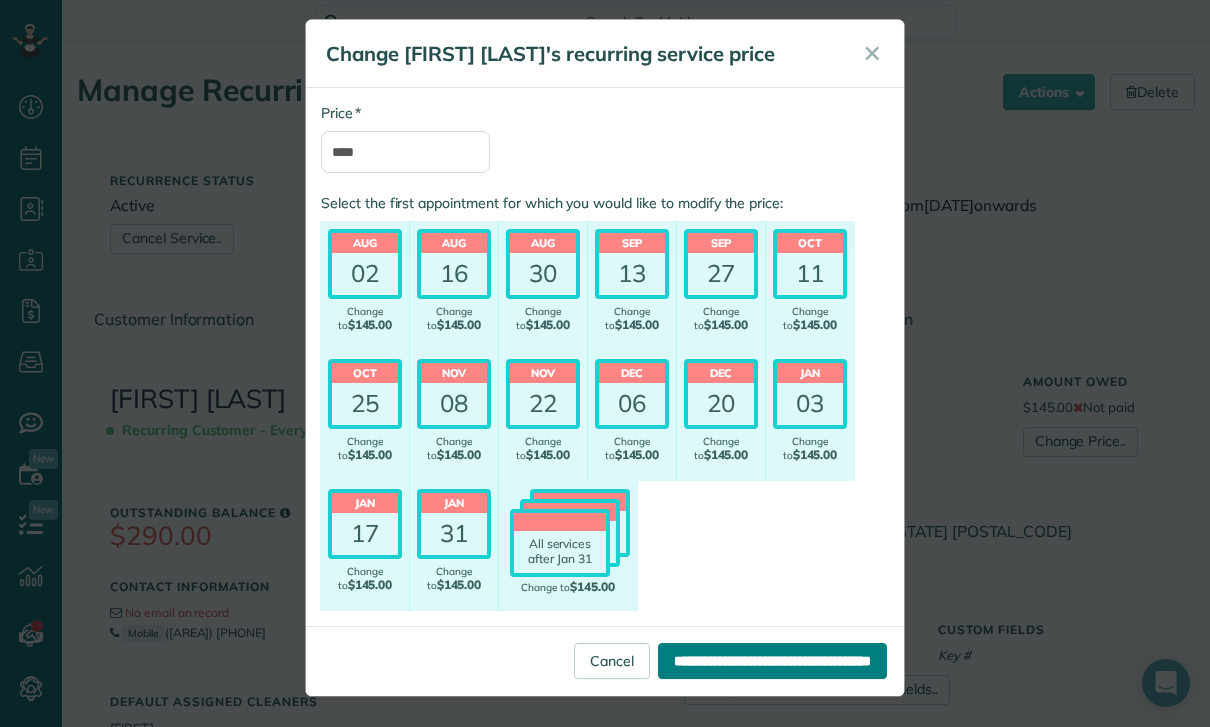 click on "**********" at bounding box center [772, 661] 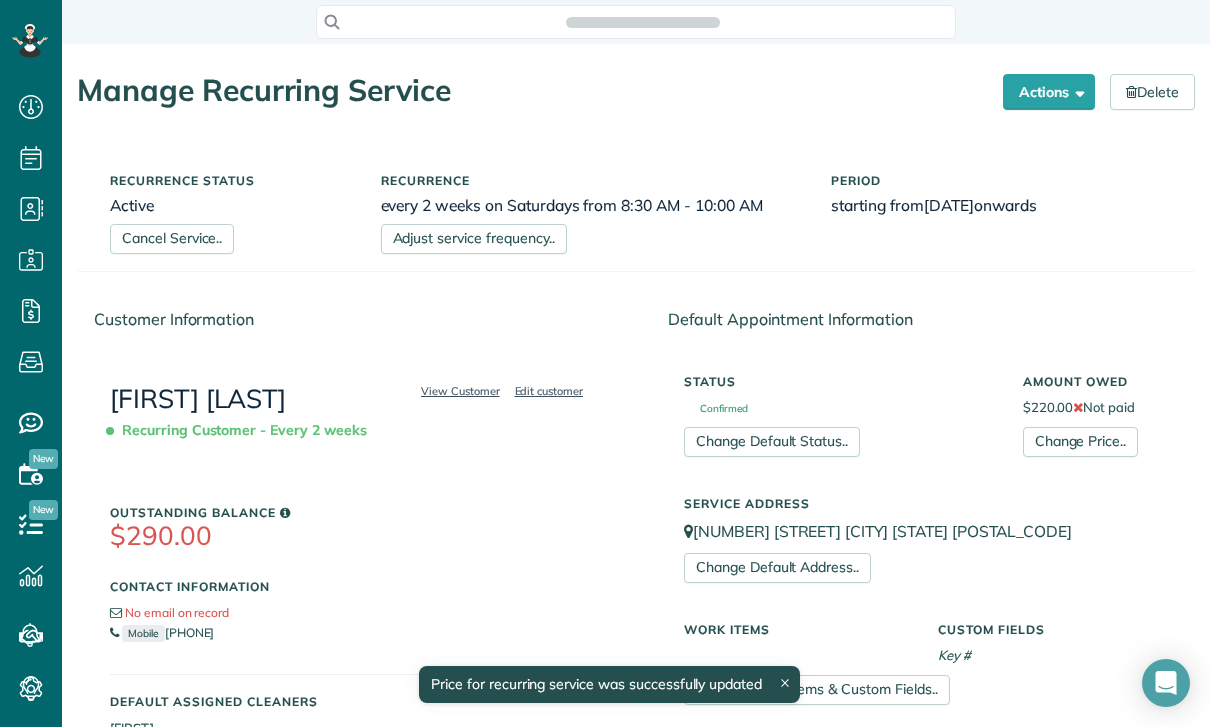 scroll, scrollTop: 0, scrollLeft: 0, axis: both 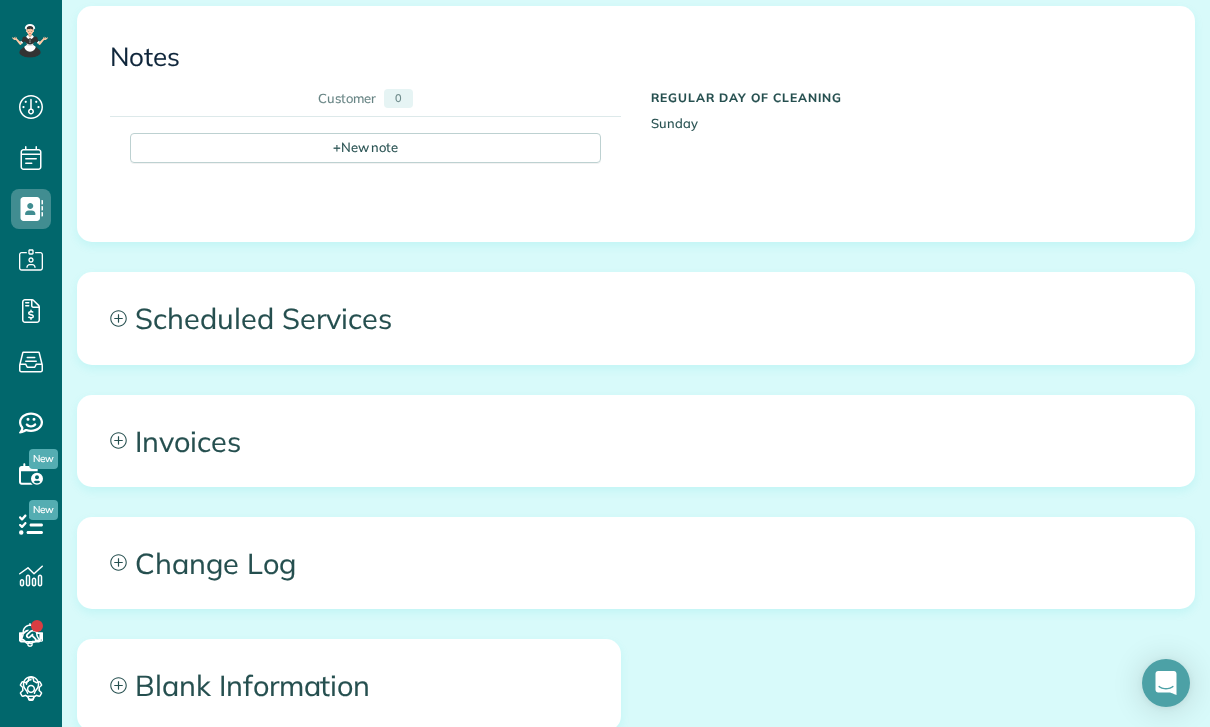 click on "Scheduled Services" at bounding box center [636, 318] 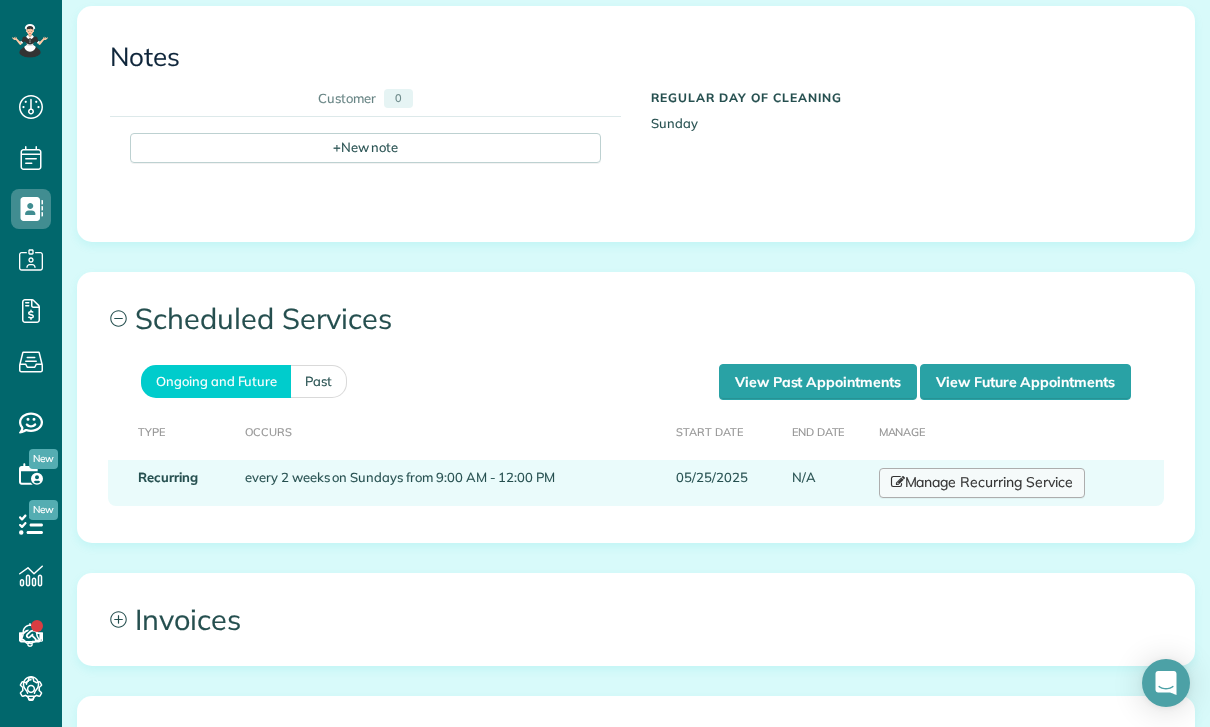 click on "Manage Recurring Service" at bounding box center [982, 483] 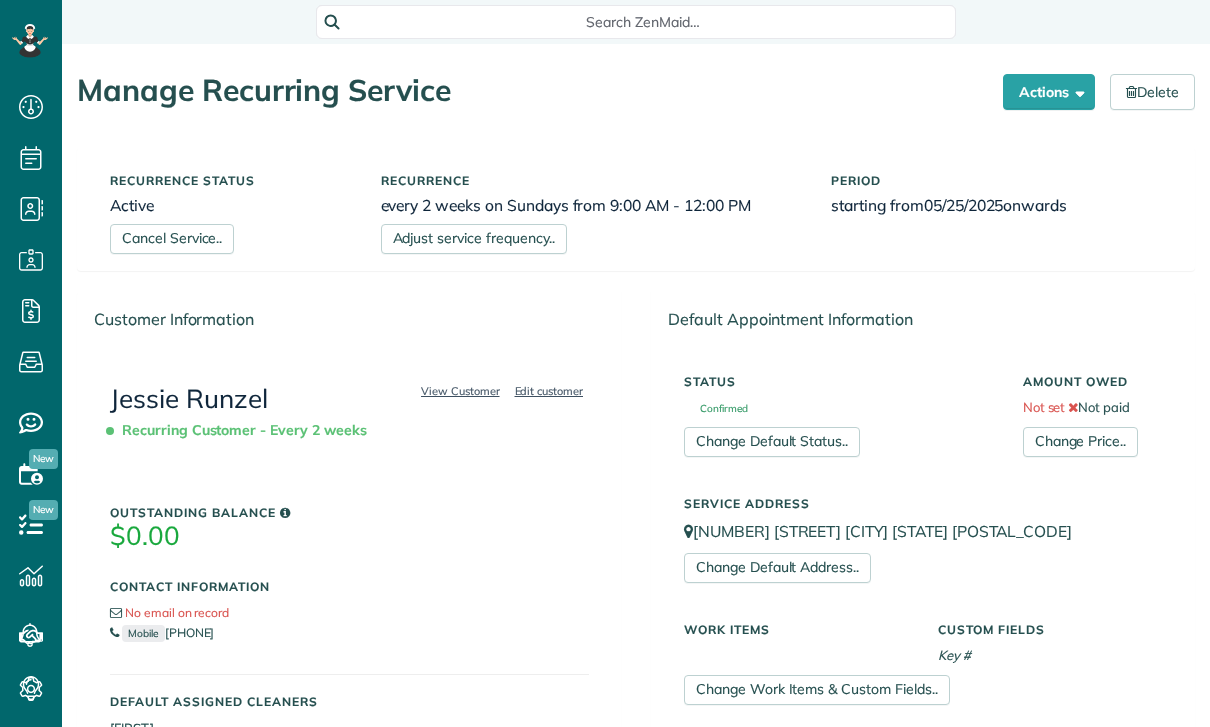 scroll, scrollTop: 0, scrollLeft: 0, axis: both 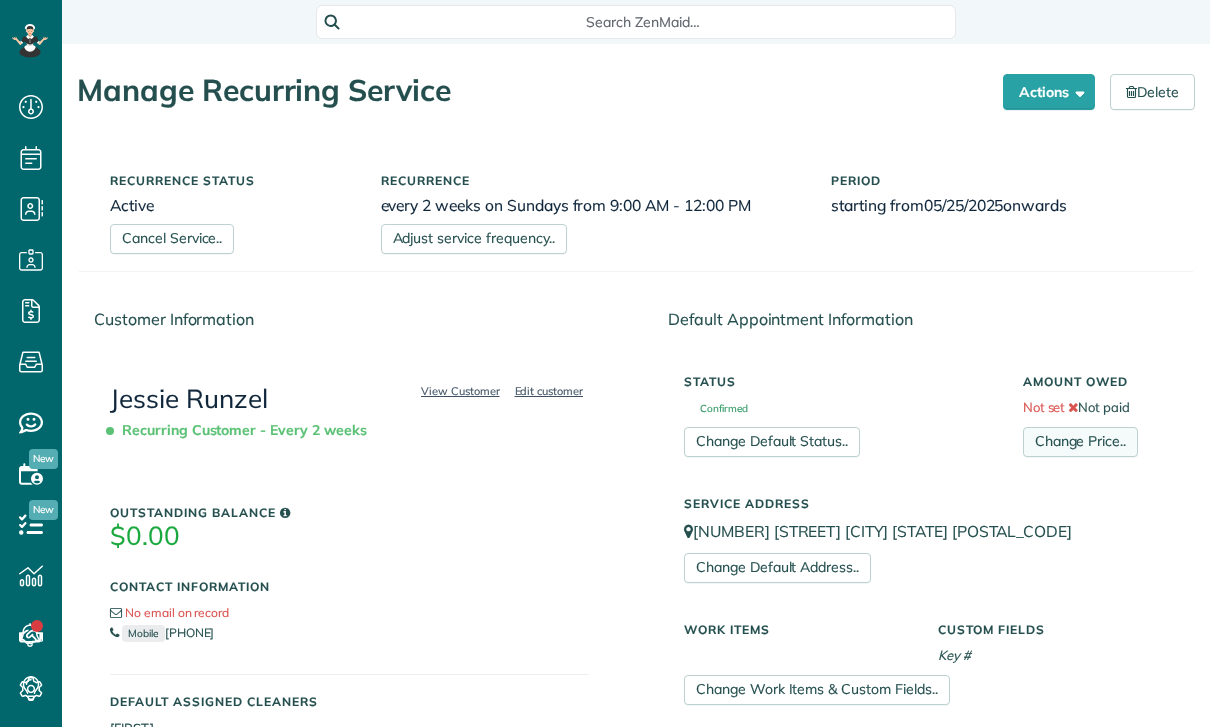 click on "Change Price.." at bounding box center [1080, 442] 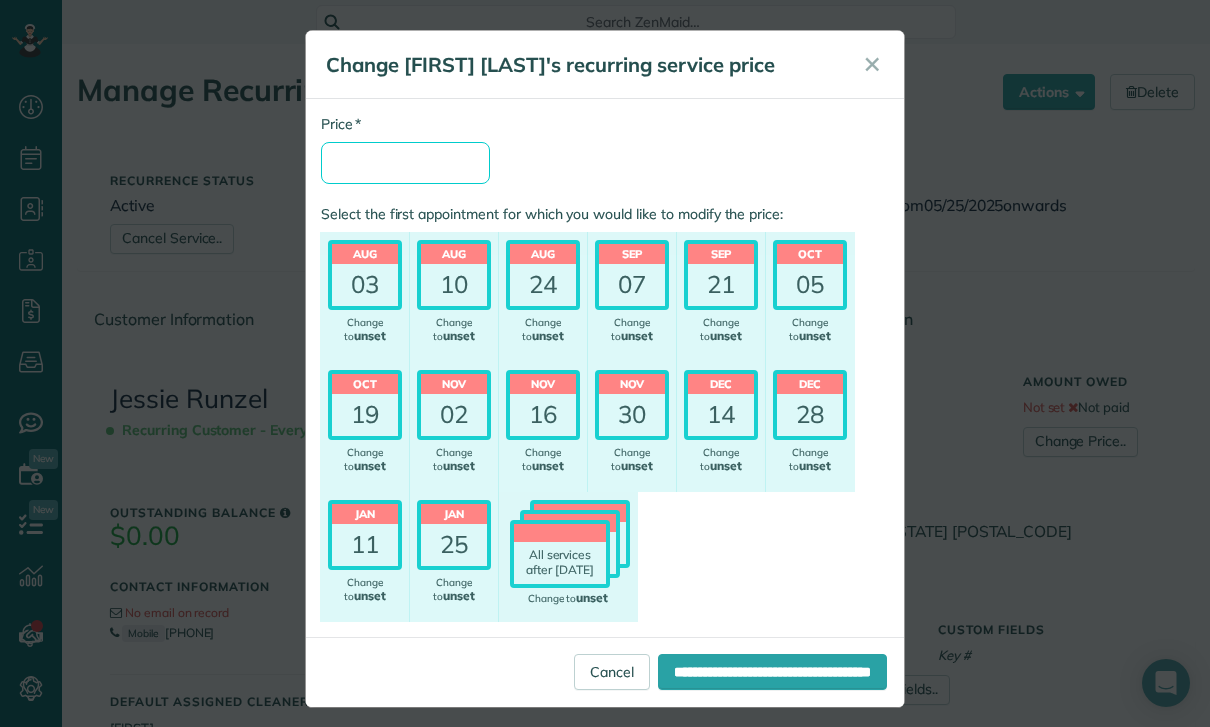 click on "*  Price" at bounding box center [405, 163] 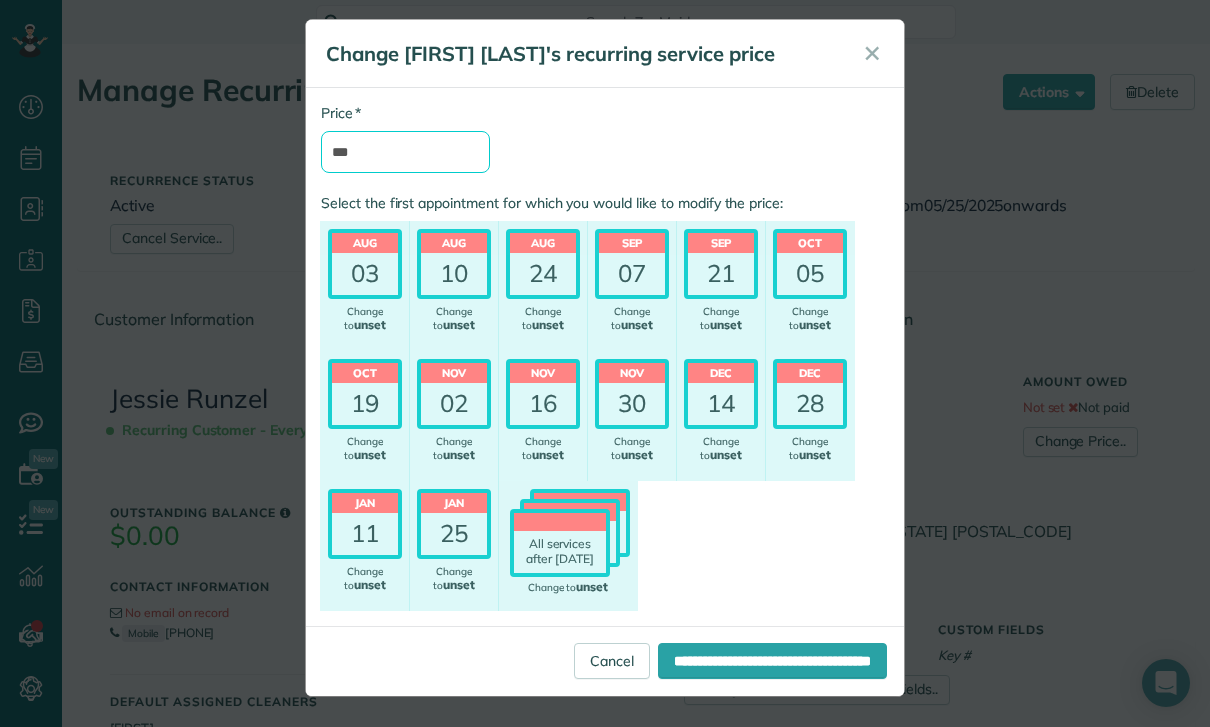 scroll, scrollTop: 11, scrollLeft: 0, axis: vertical 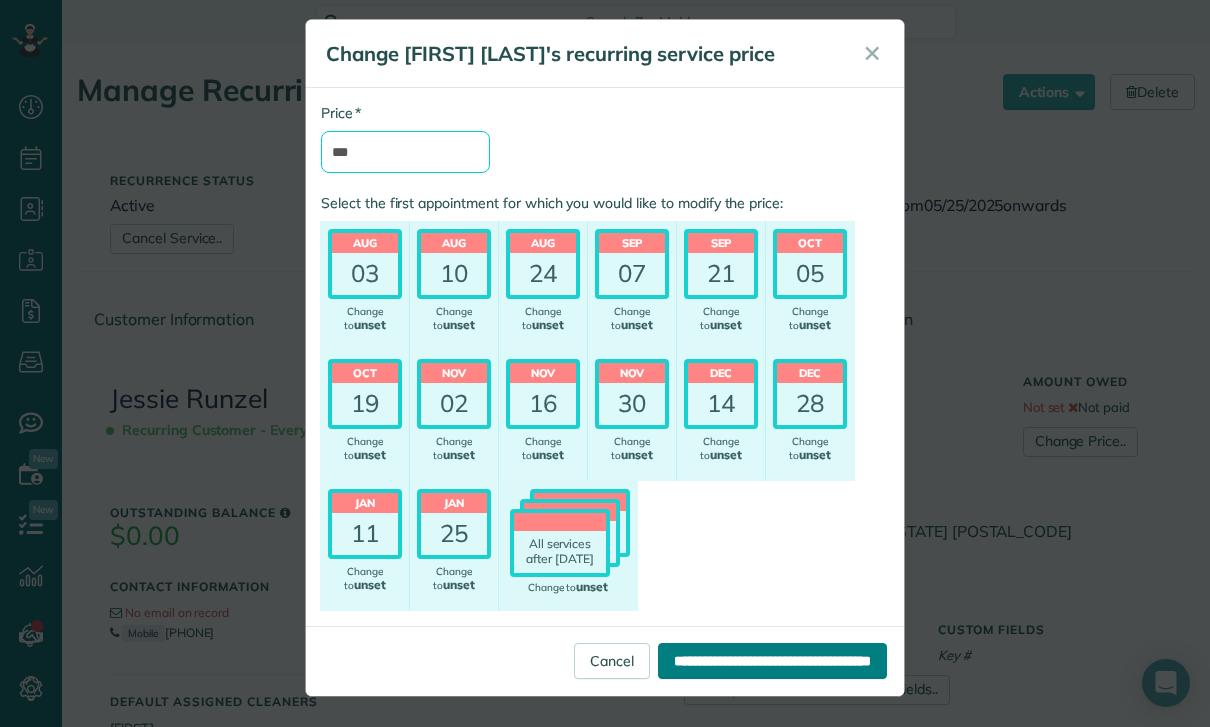type on "***" 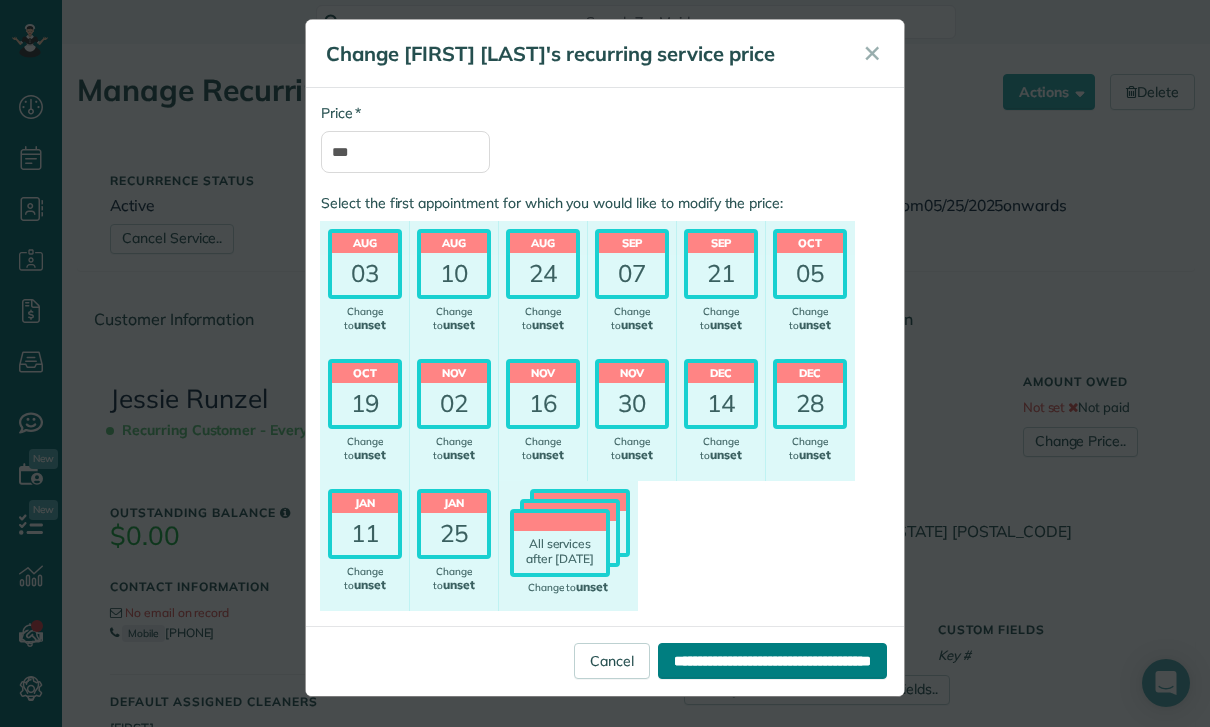 click on "**********" at bounding box center (772, 661) 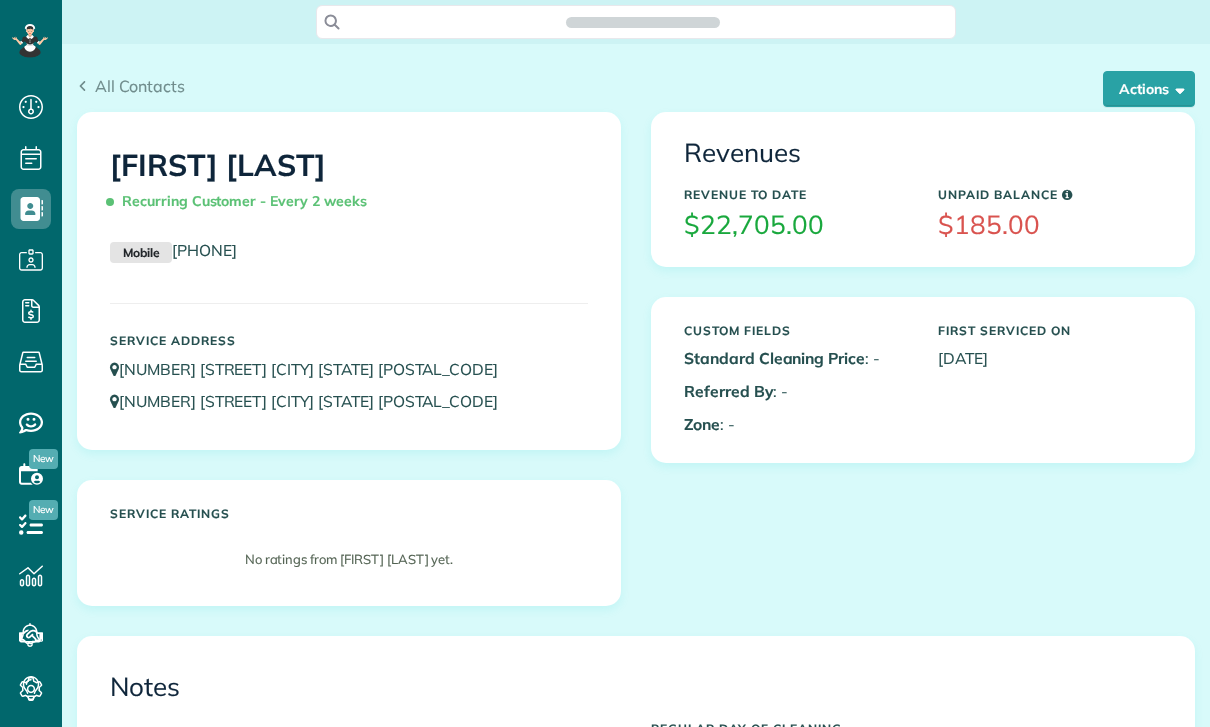 scroll, scrollTop: 0, scrollLeft: 0, axis: both 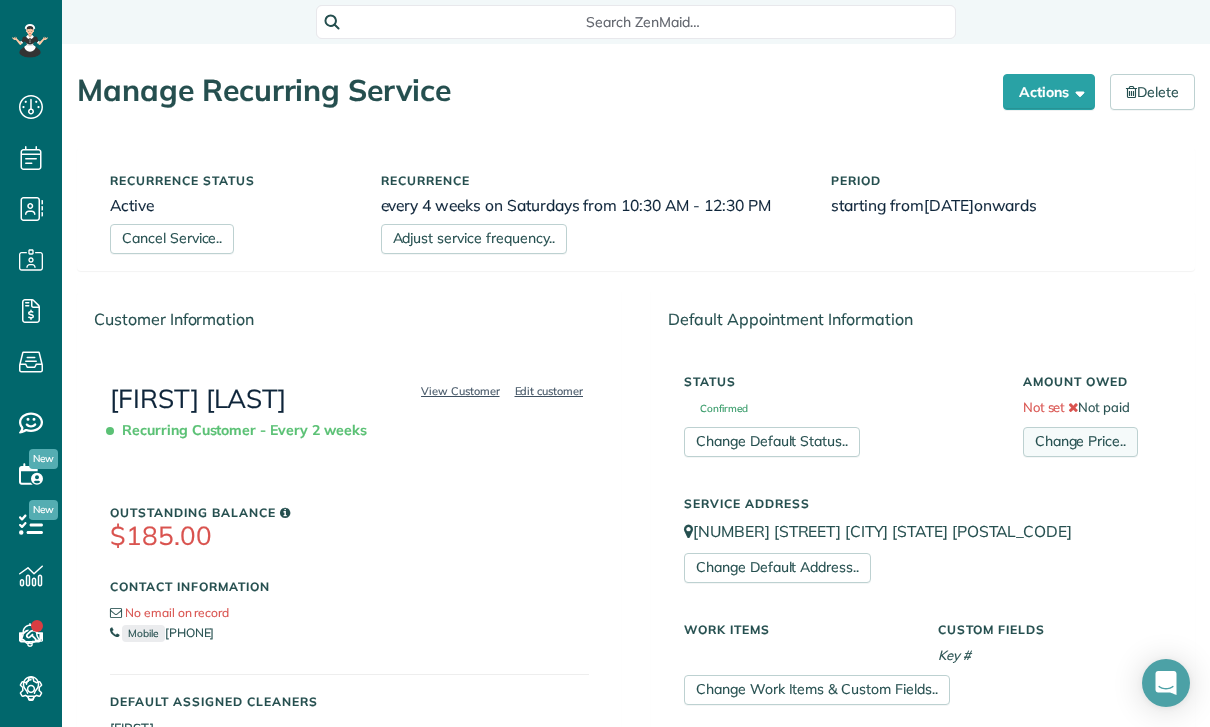 click on "Change Price.." at bounding box center [1080, 442] 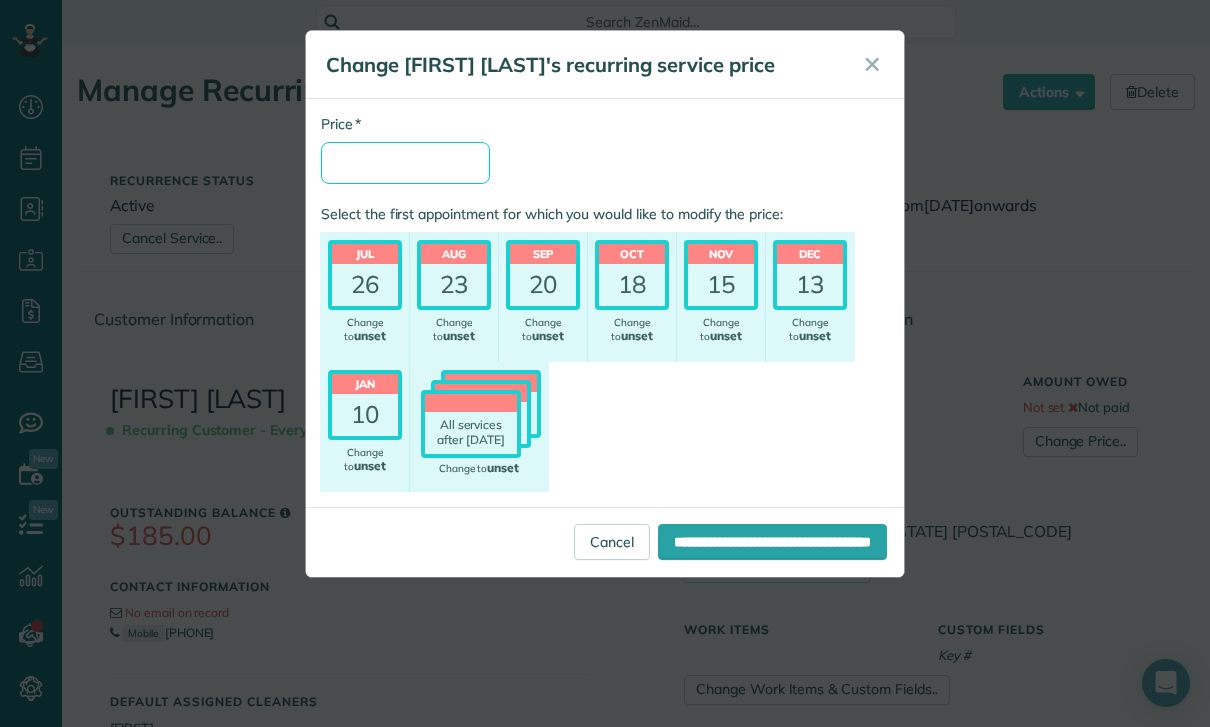 click on "*  Price" at bounding box center [405, 163] 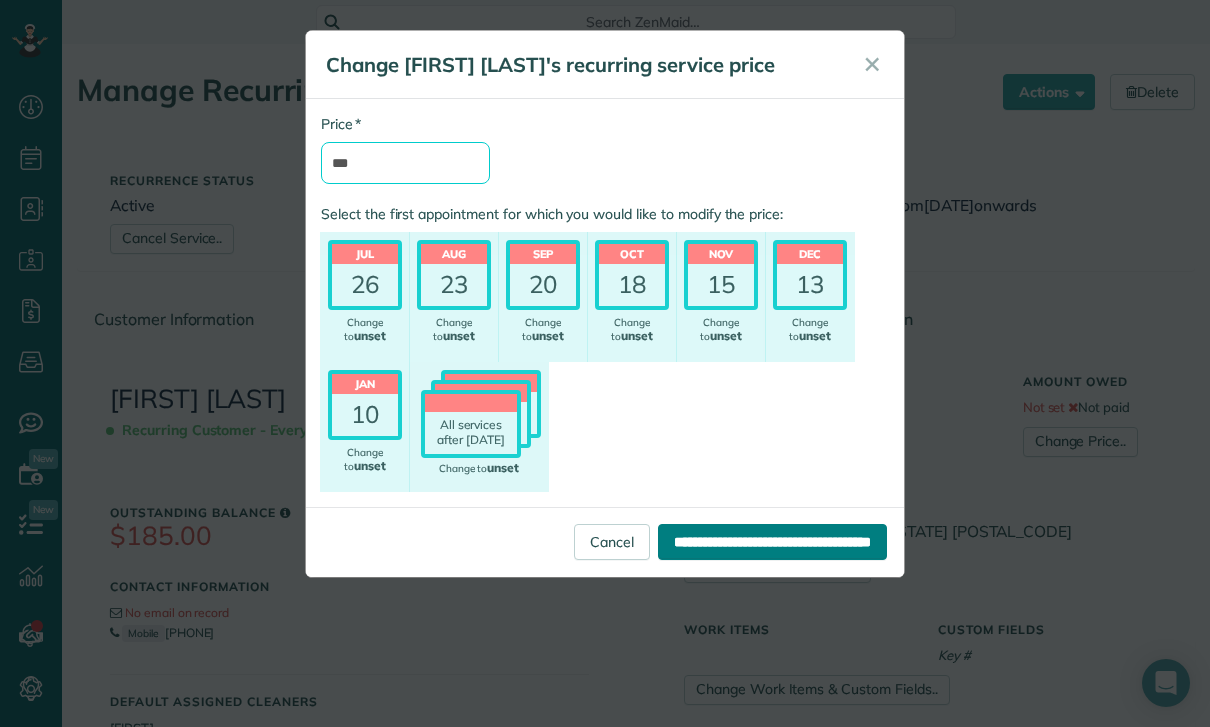 type on "***" 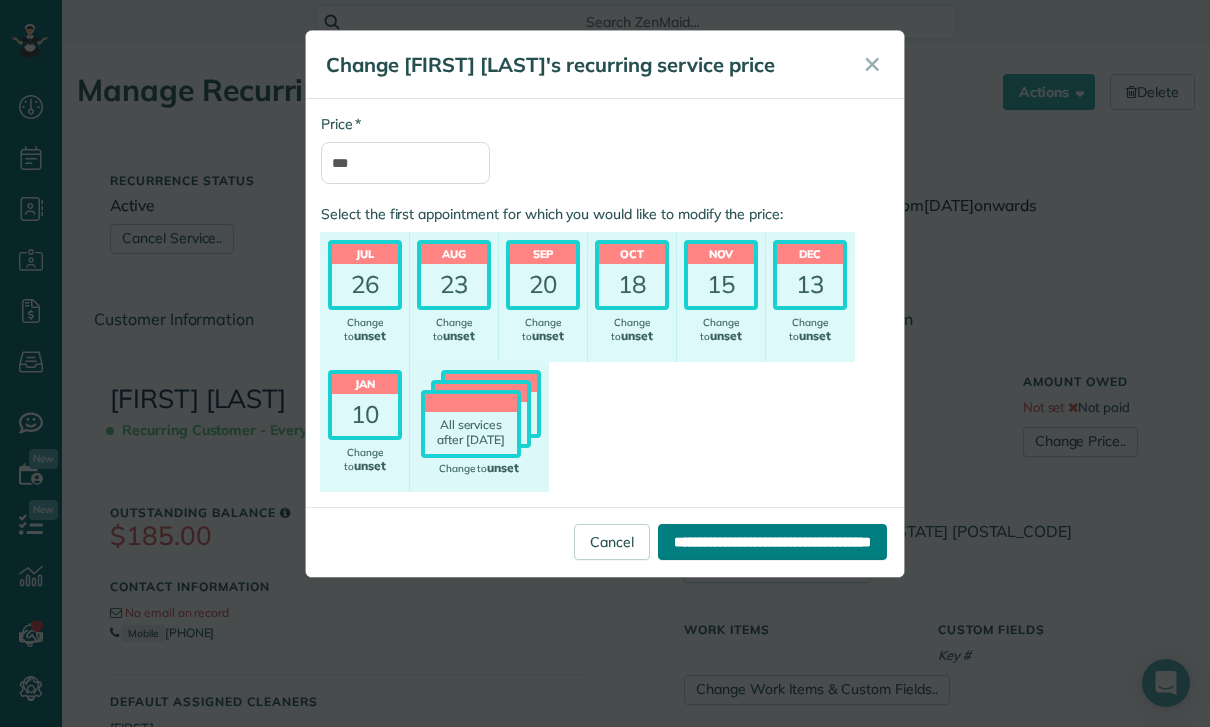 click on "**********" at bounding box center [772, 542] 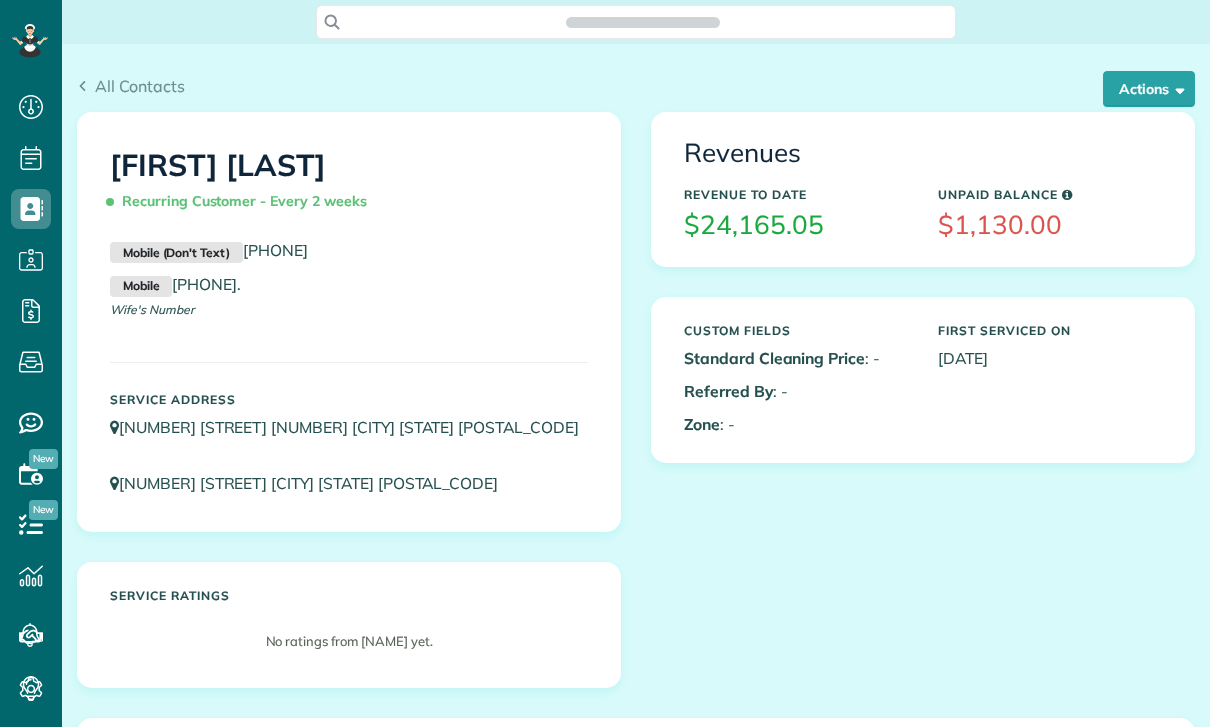 scroll, scrollTop: 0, scrollLeft: 0, axis: both 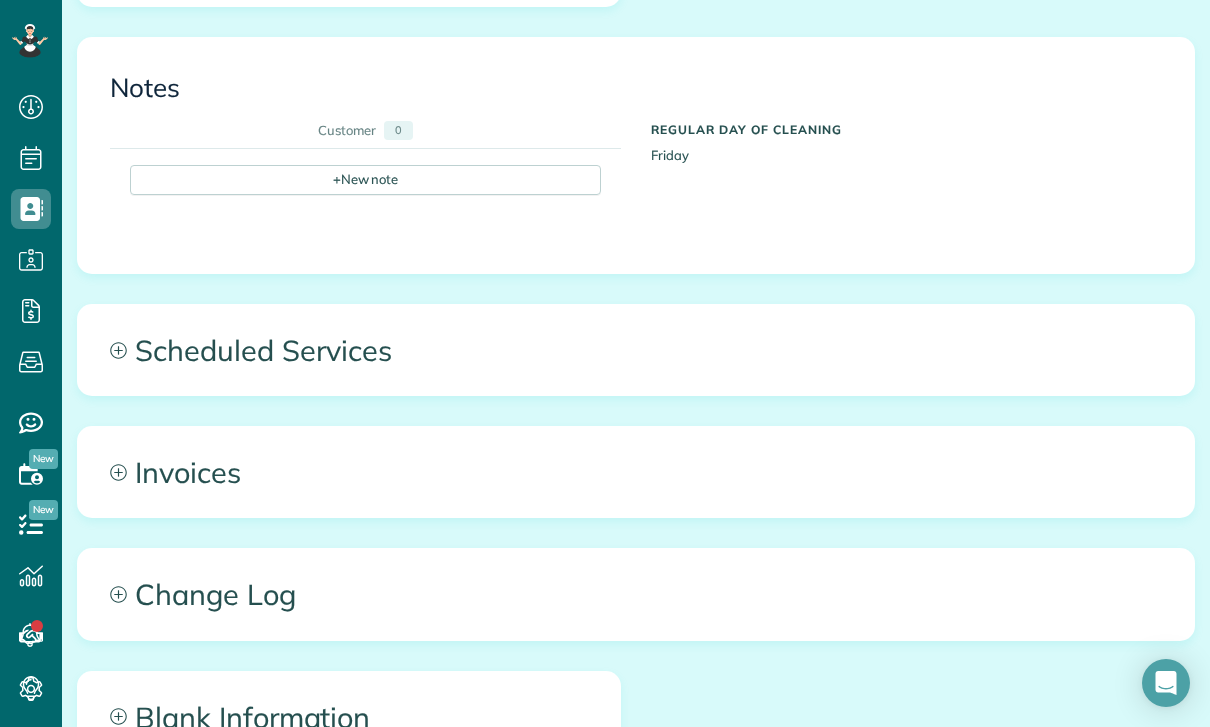 click on "Scheduled Services" at bounding box center [636, 350] 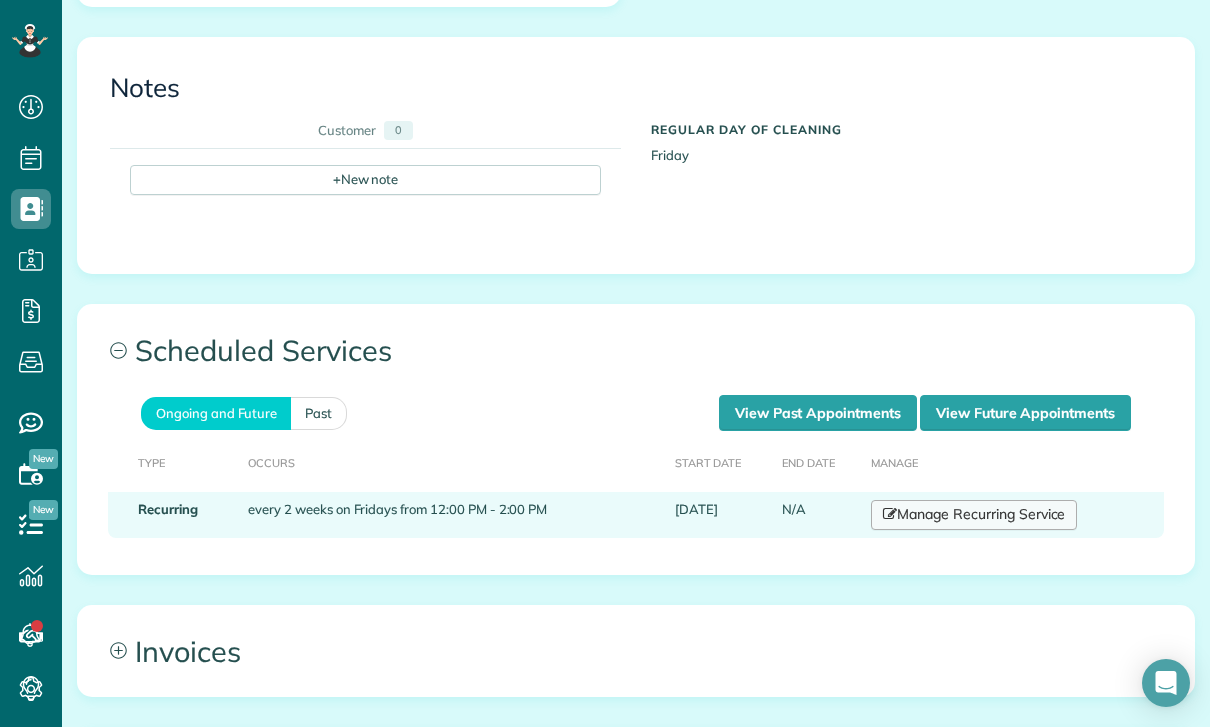 click on "Manage Recurring Service" at bounding box center [974, 515] 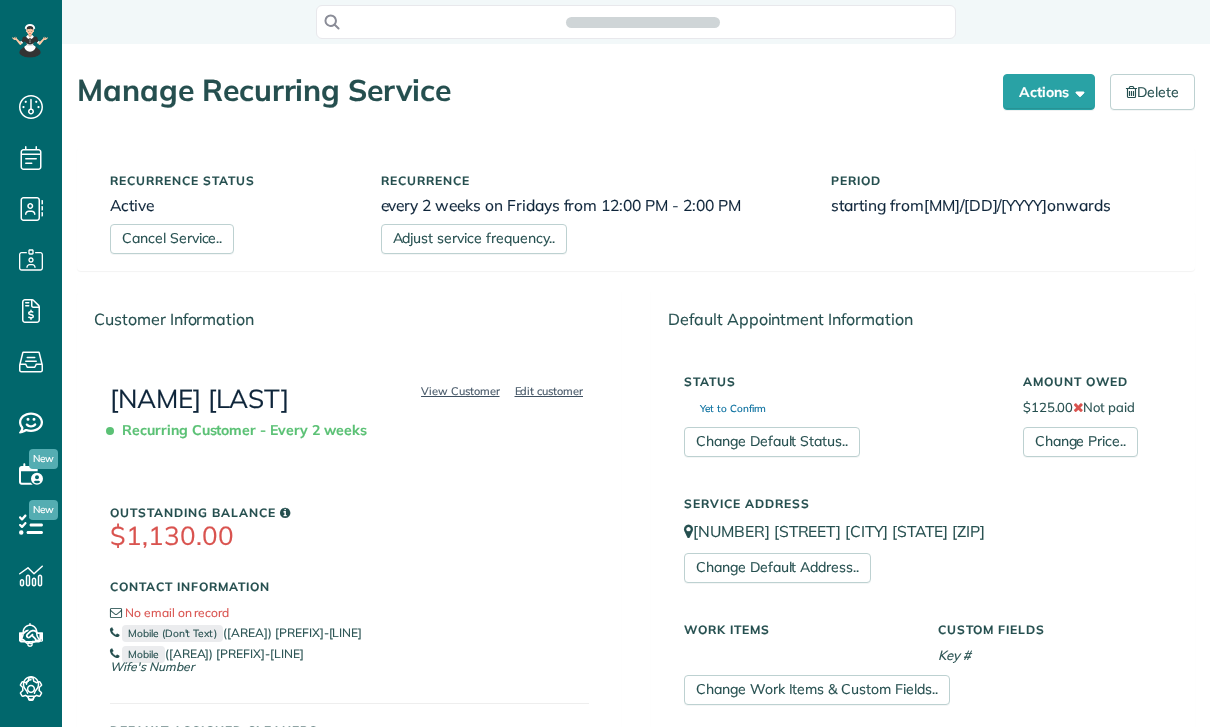 scroll, scrollTop: 0, scrollLeft: 0, axis: both 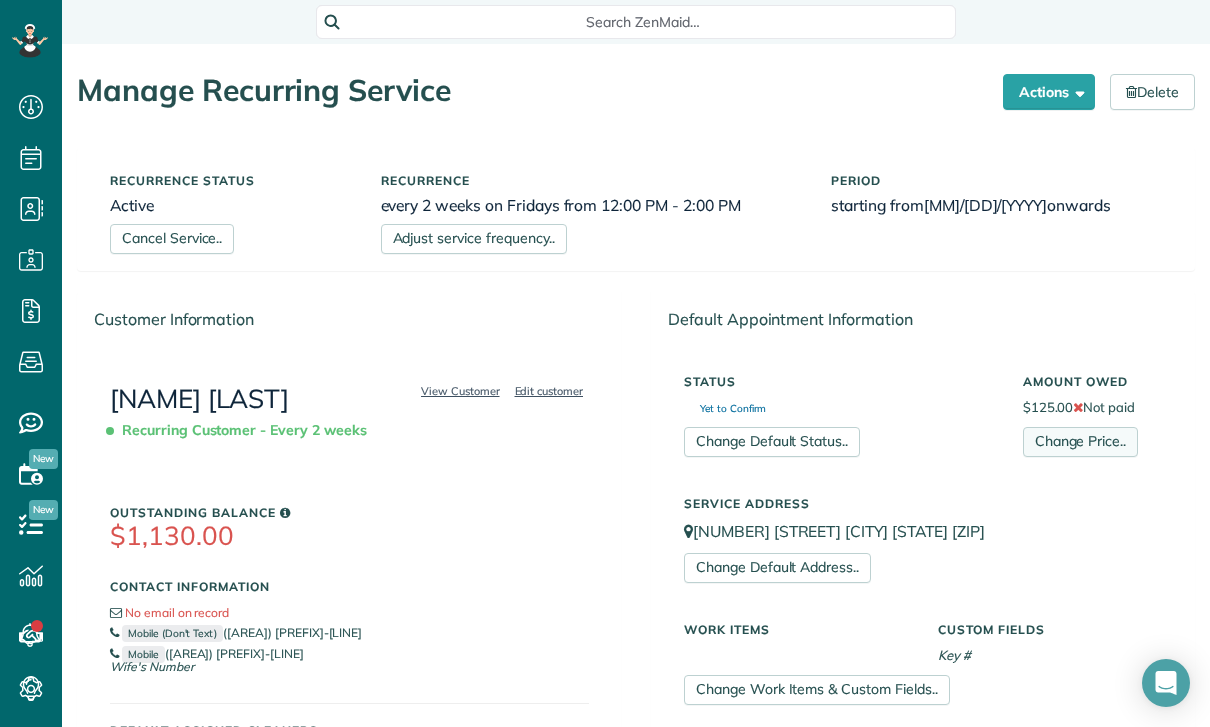 click on "Change Price.." at bounding box center (1080, 442) 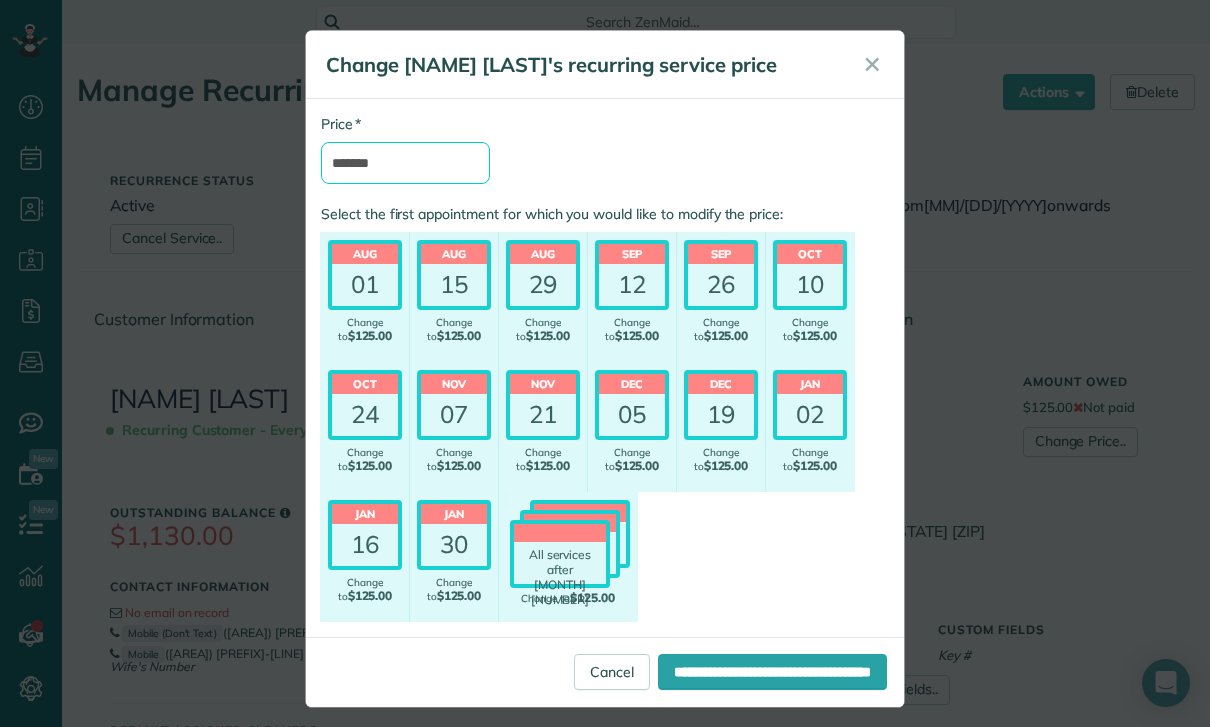 click on "*******" at bounding box center [405, 163] 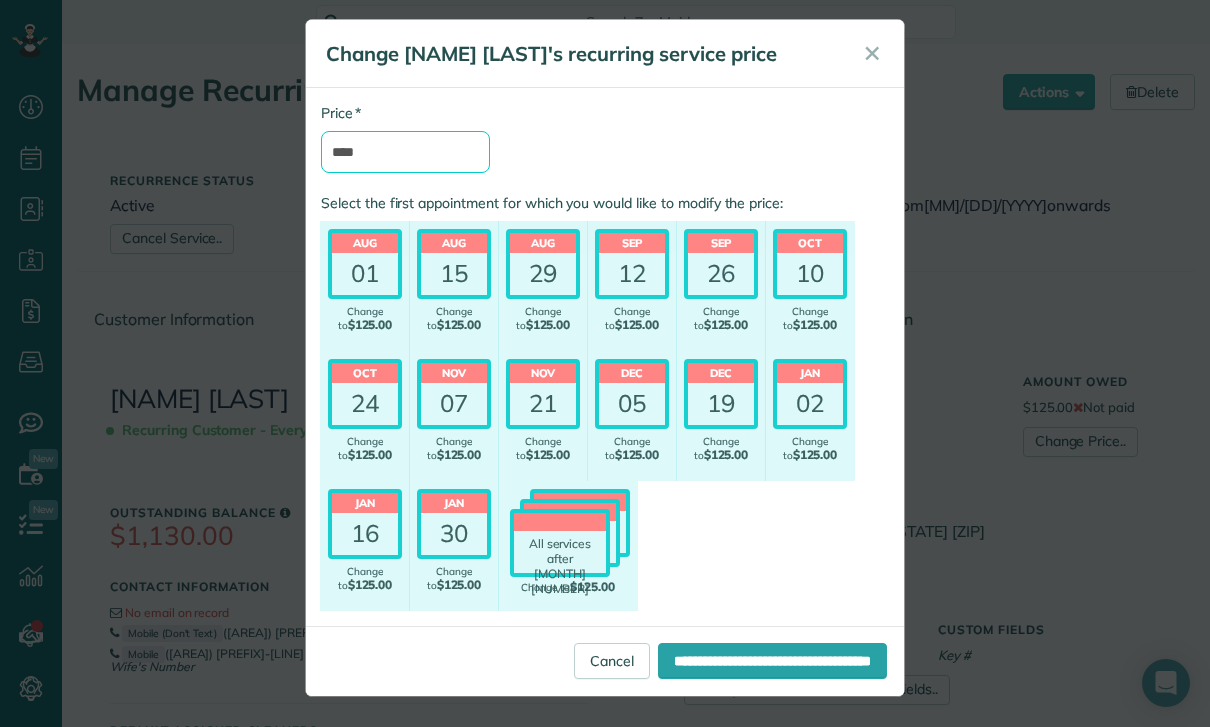 scroll, scrollTop: 11, scrollLeft: 0, axis: vertical 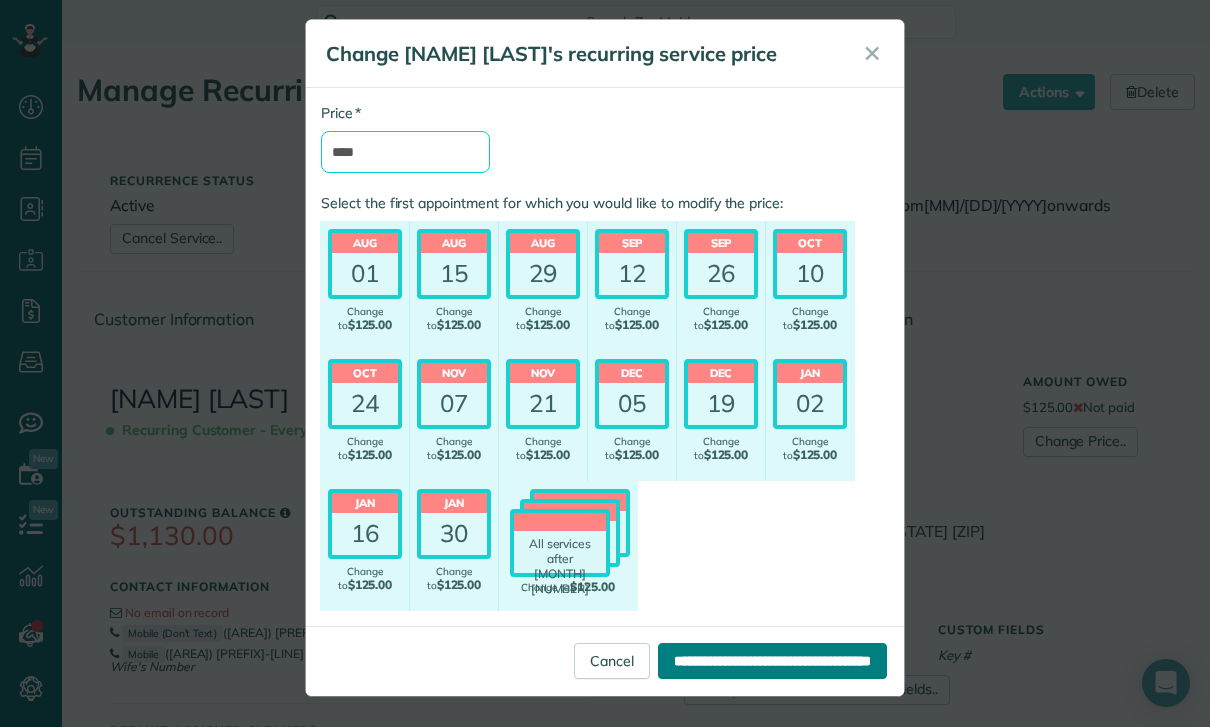 type on "****" 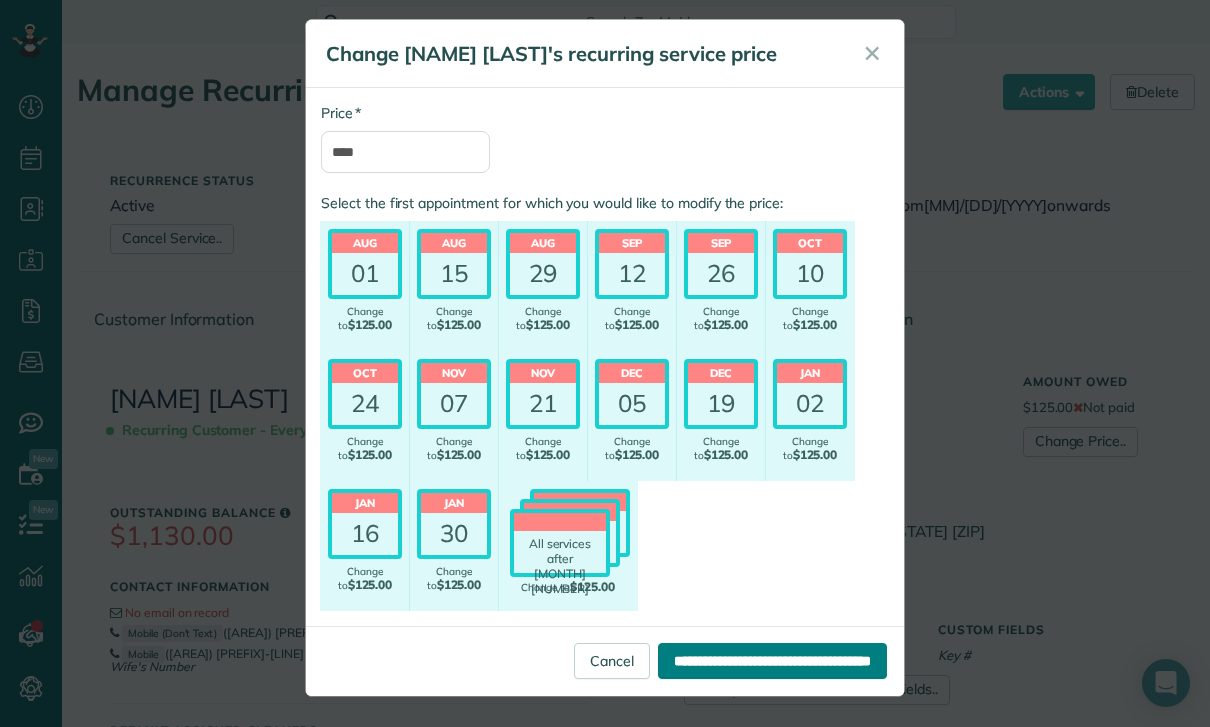 click on "**********" at bounding box center (772, 661) 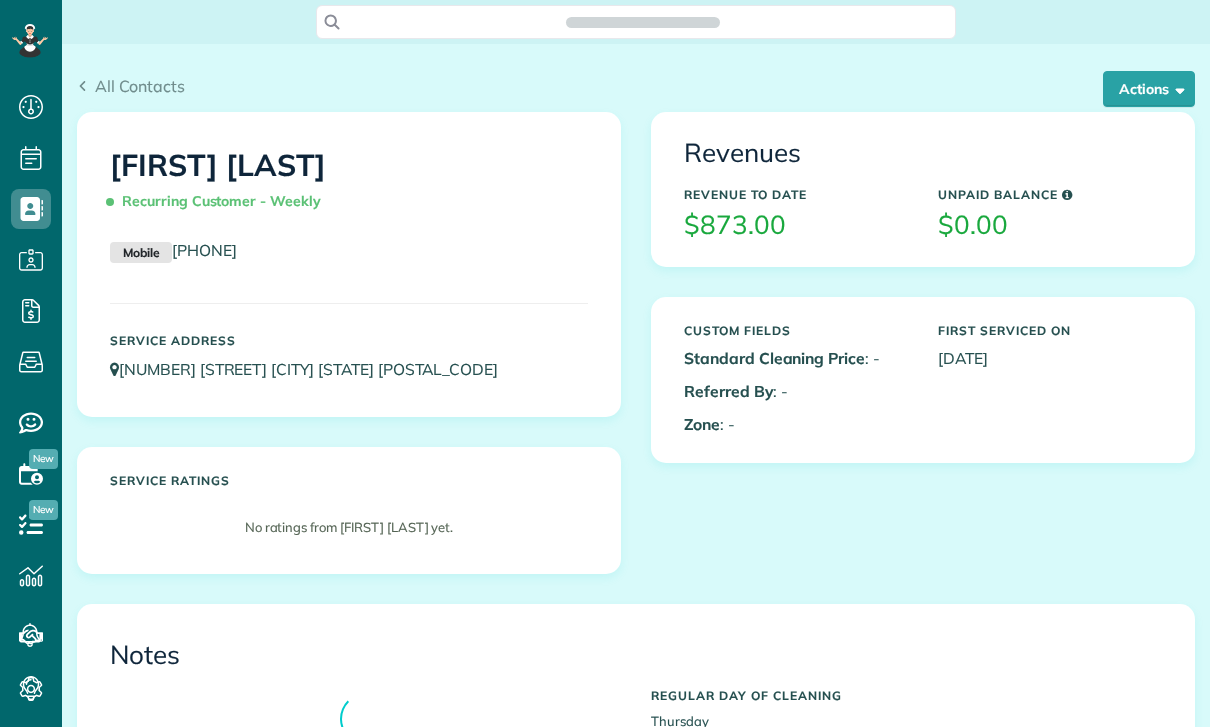 scroll, scrollTop: 0, scrollLeft: 0, axis: both 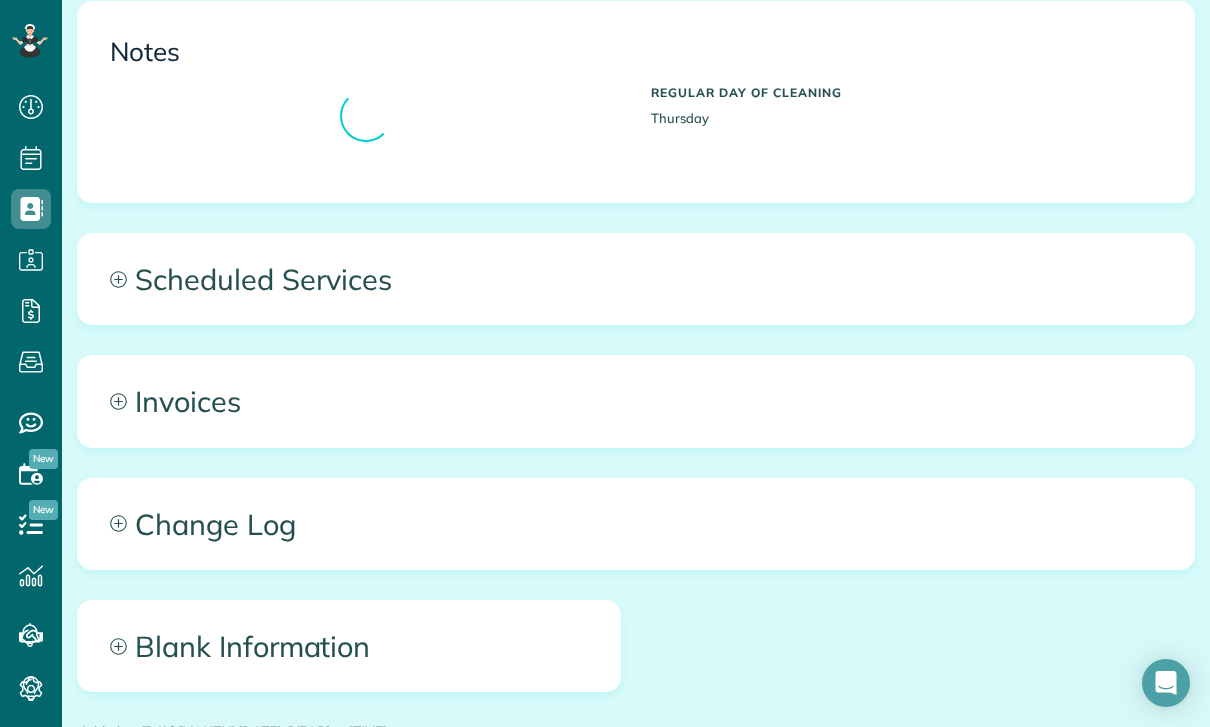 click on "Scheduled Services" at bounding box center [636, 279] 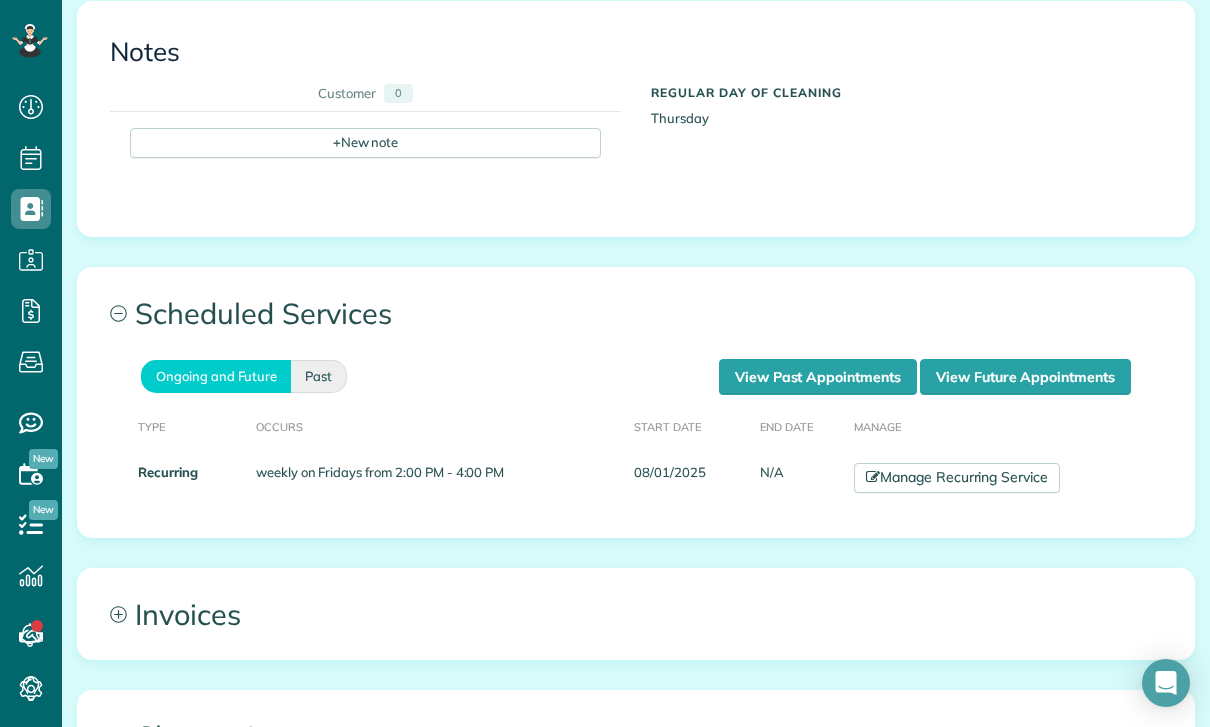 click on "Past" at bounding box center (319, 376) 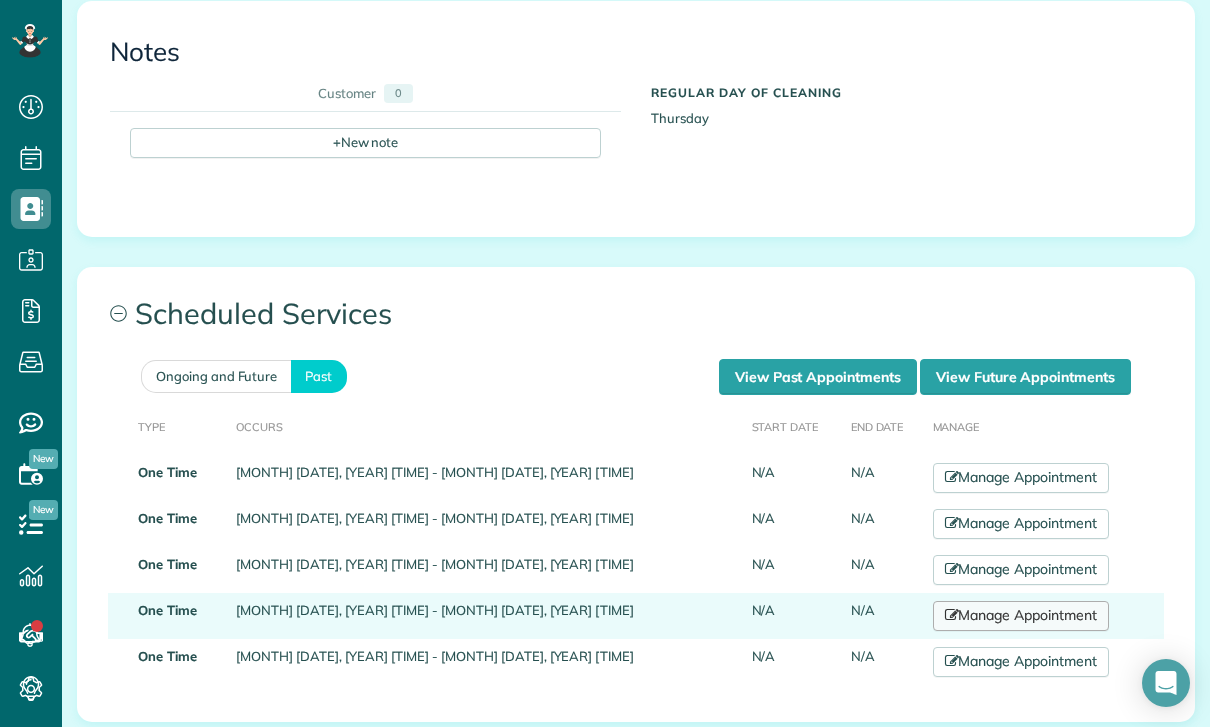 click on "Manage Appointment" at bounding box center [1021, 616] 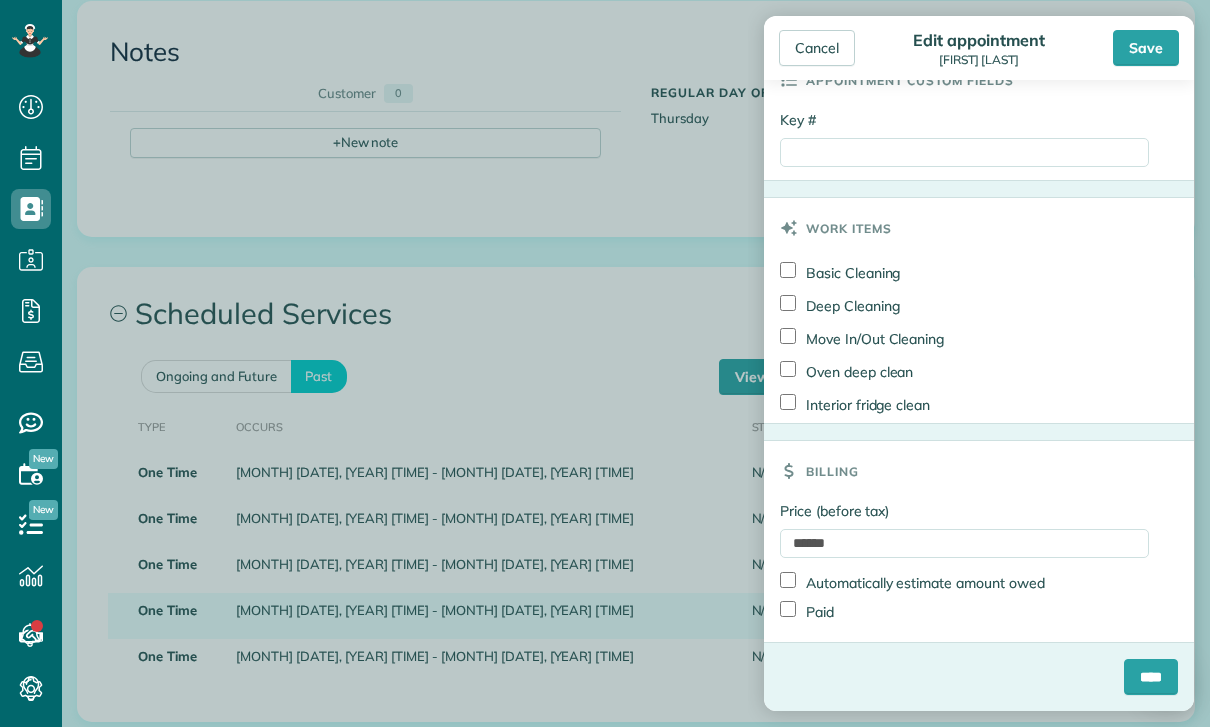 scroll, scrollTop: 991, scrollLeft: 0, axis: vertical 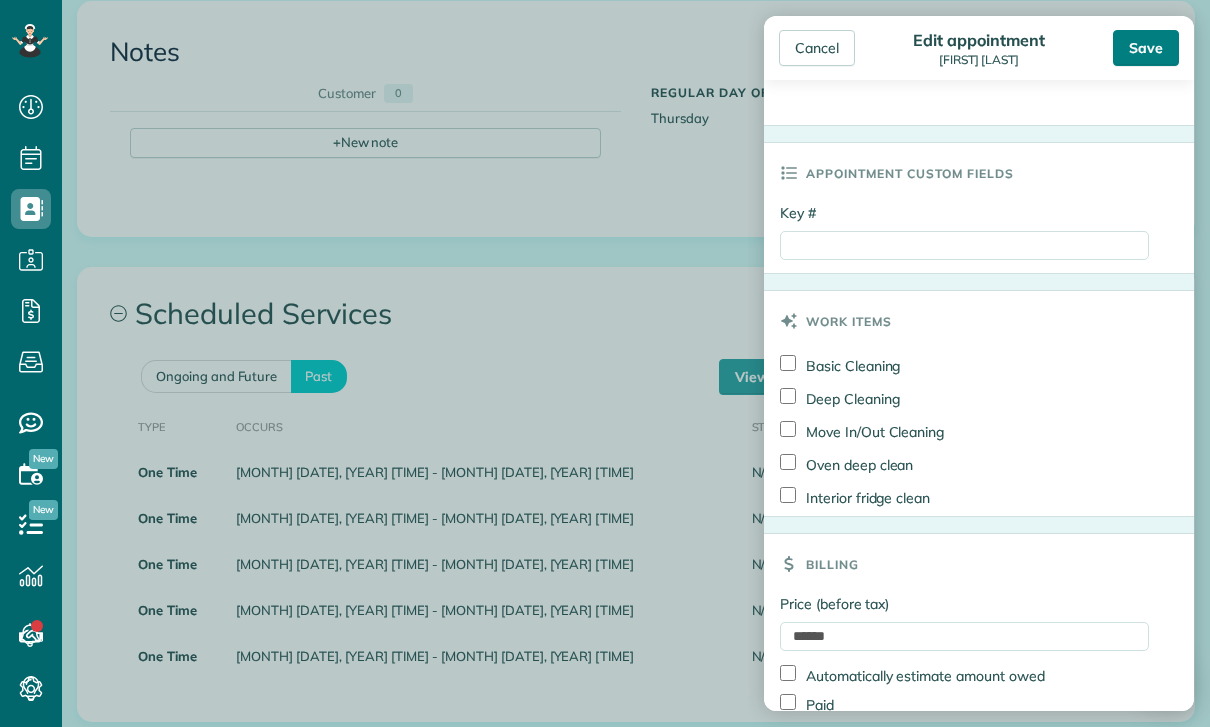 click on "Save" at bounding box center [1146, 48] 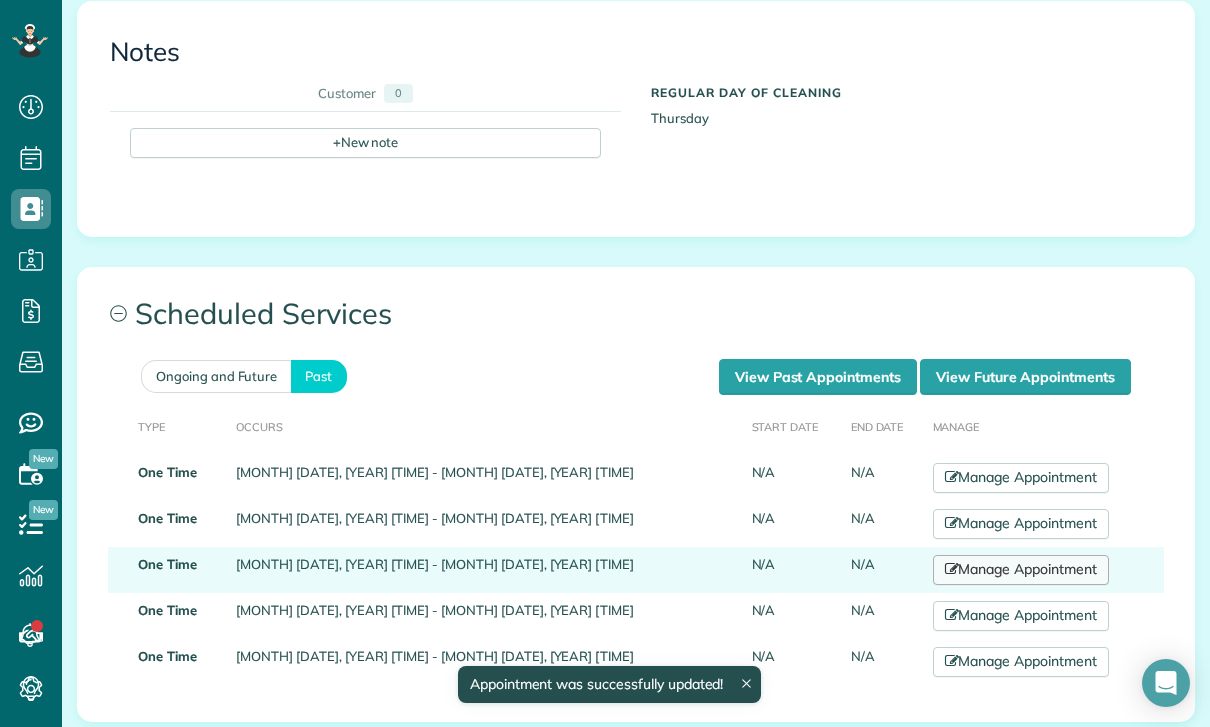 click on "Manage Appointment" at bounding box center (1021, 570) 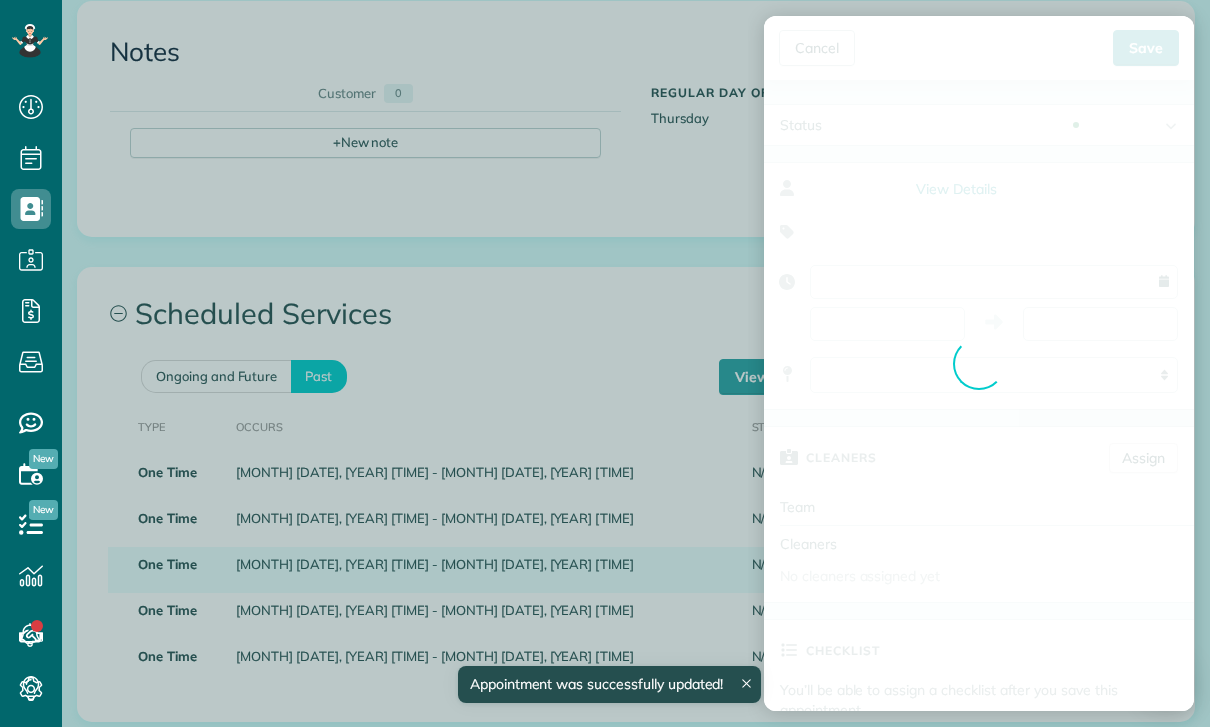 type on "**********" 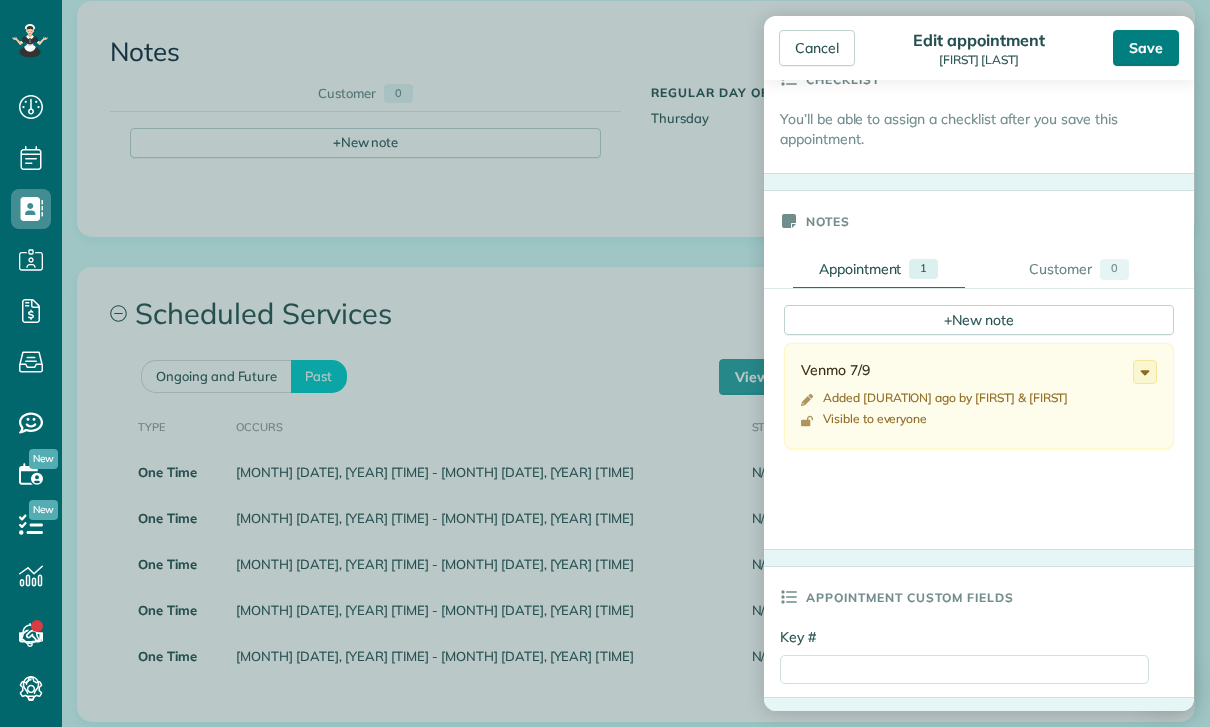 click on "Save" at bounding box center [1146, 48] 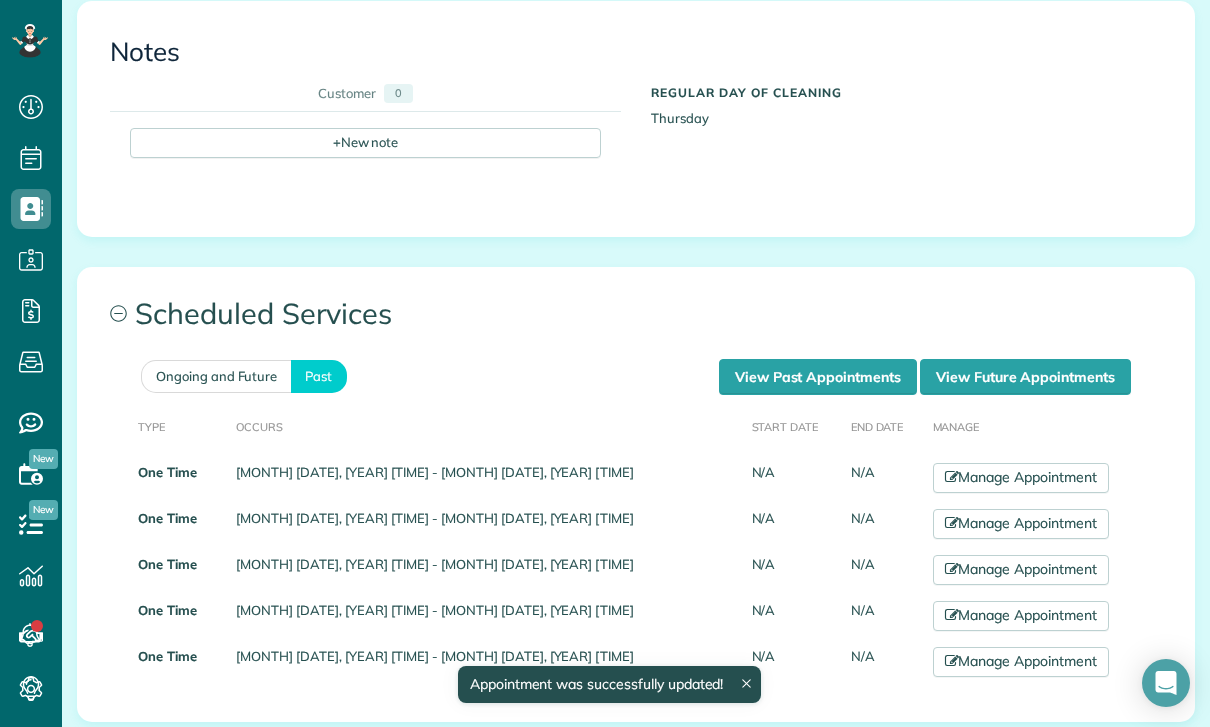 scroll, scrollTop: 529, scrollLeft: 0, axis: vertical 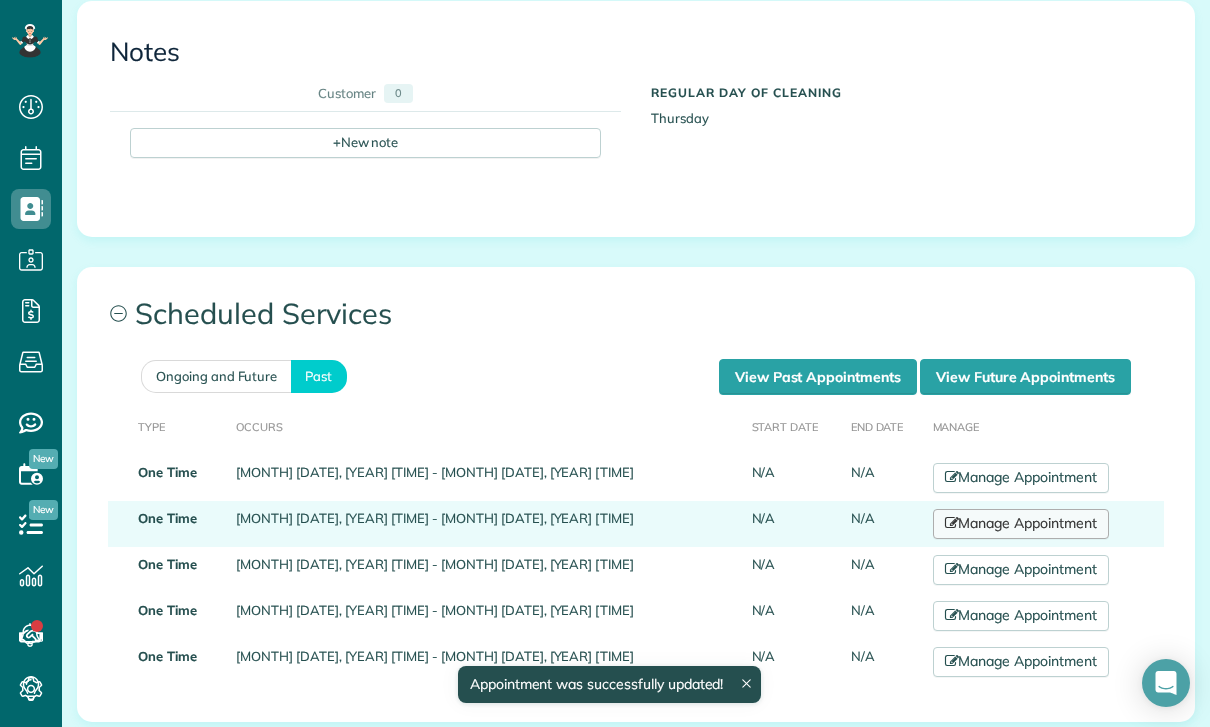 click on "Manage Appointment" at bounding box center [1021, 524] 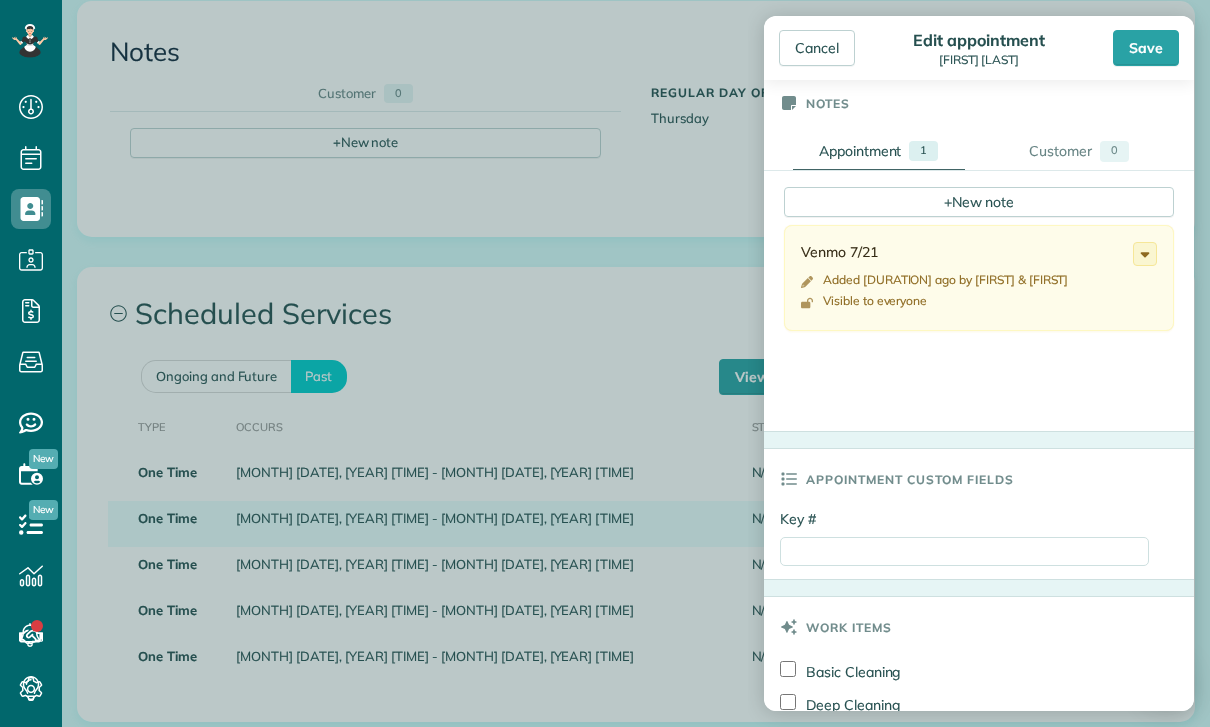 scroll, scrollTop: 658, scrollLeft: 0, axis: vertical 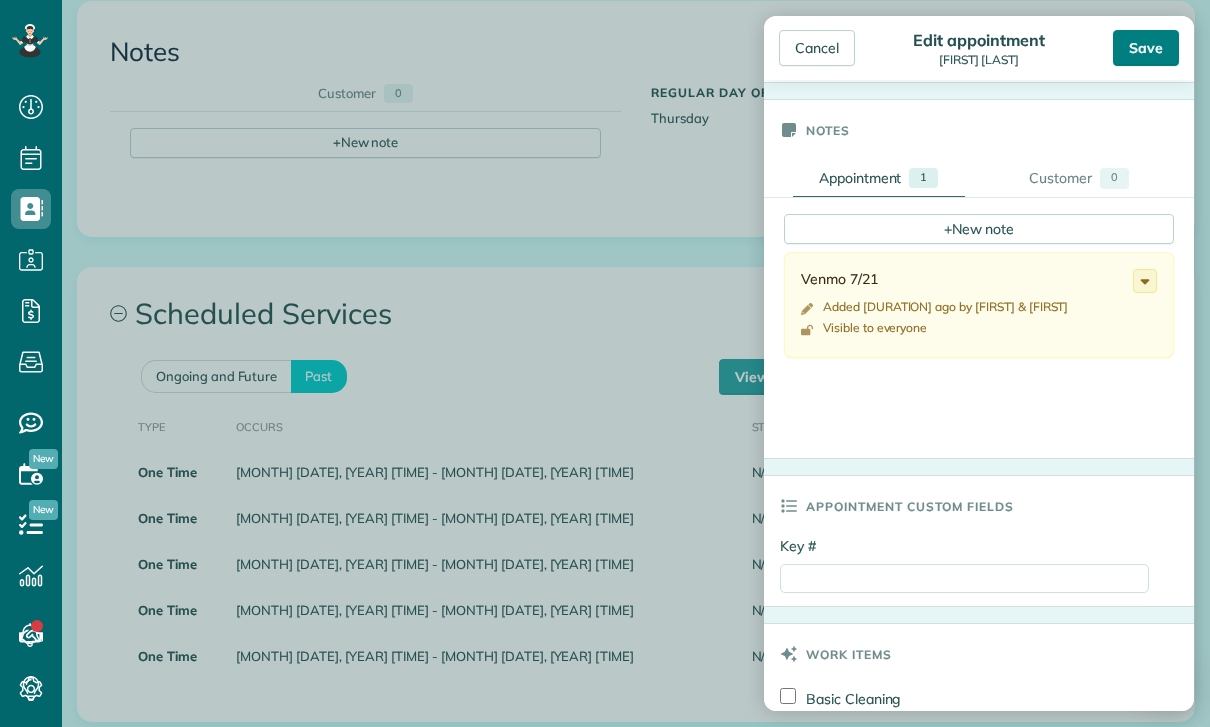click on "Save" at bounding box center (1146, 48) 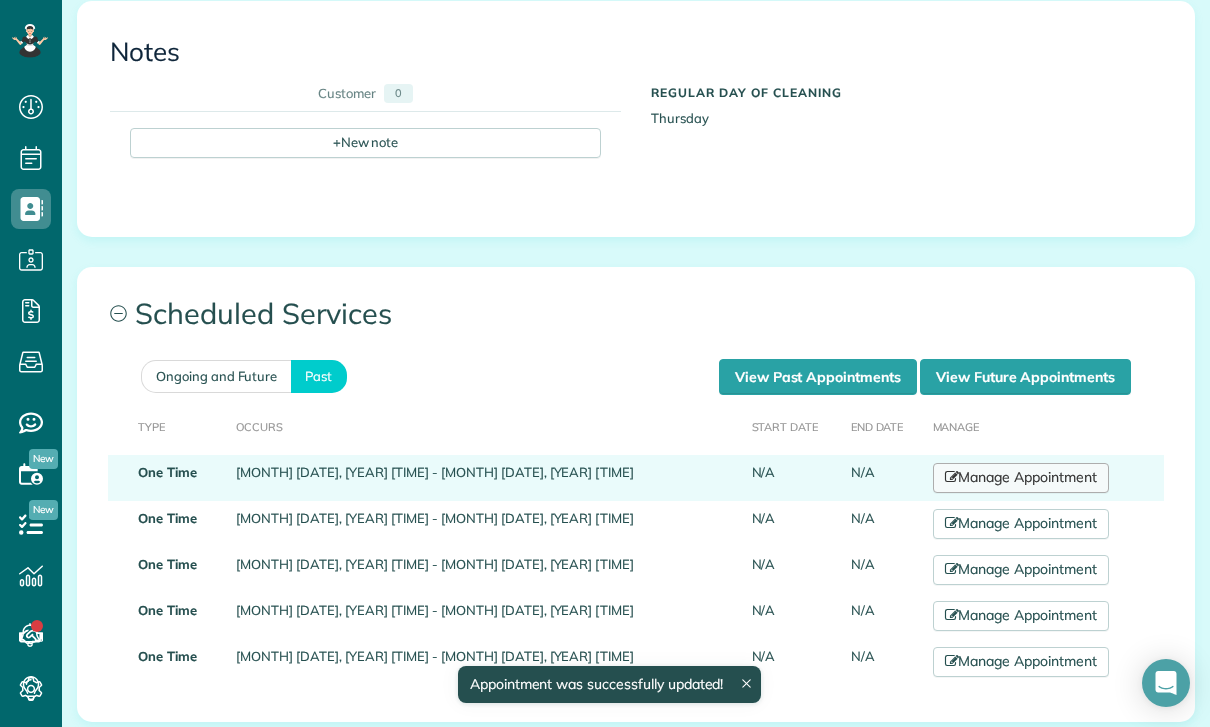 click on "Manage Appointment" at bounding box center (1021, 478) 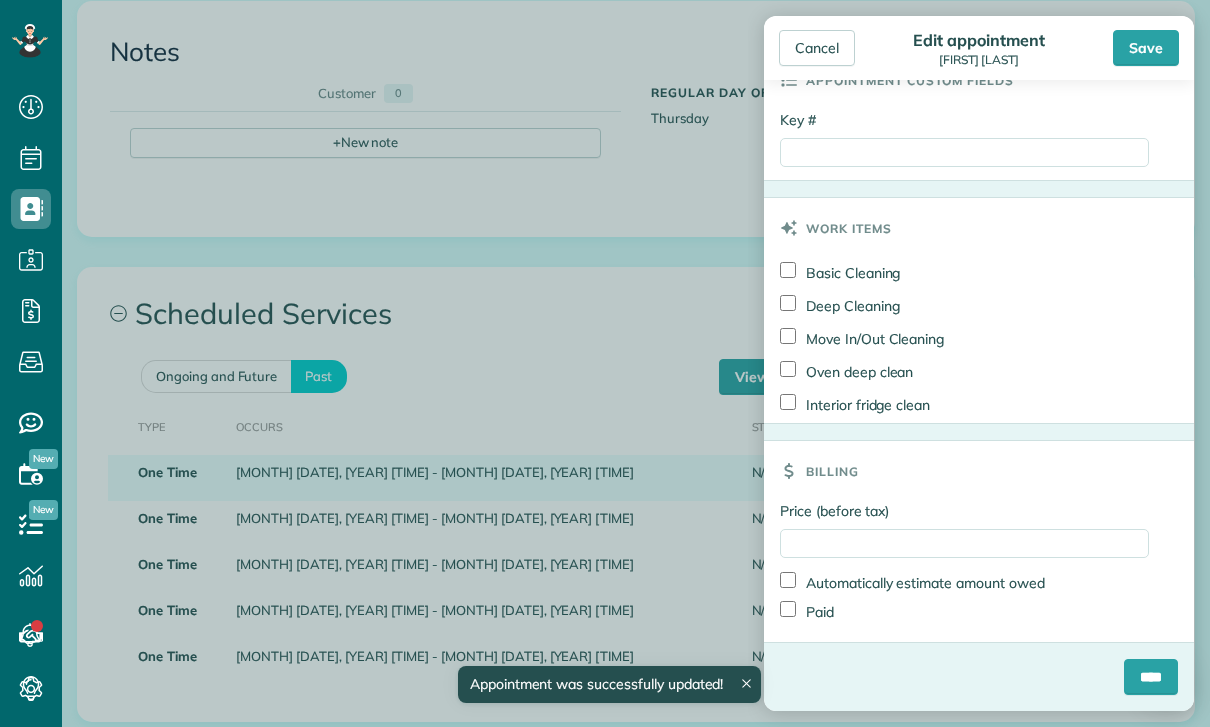 scroll, scrollTop: 954, scrollLeft: 0, axis: vertical 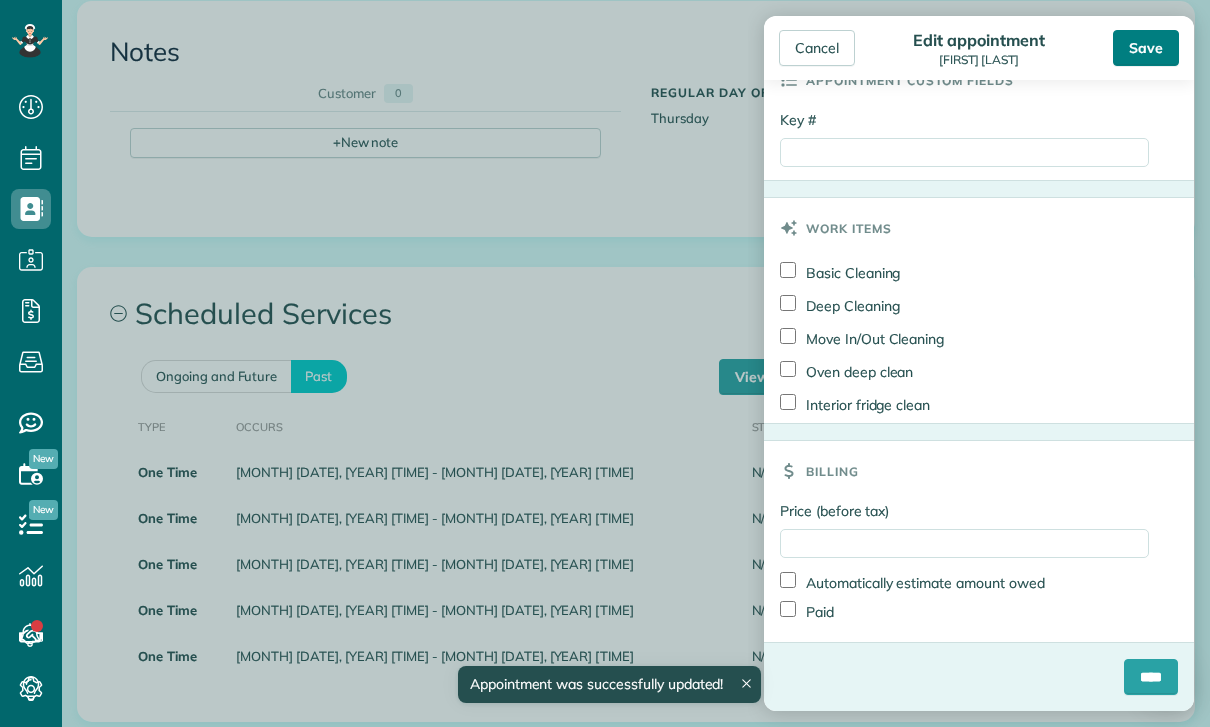 click on "Save" at bounding box center (1146, 48) 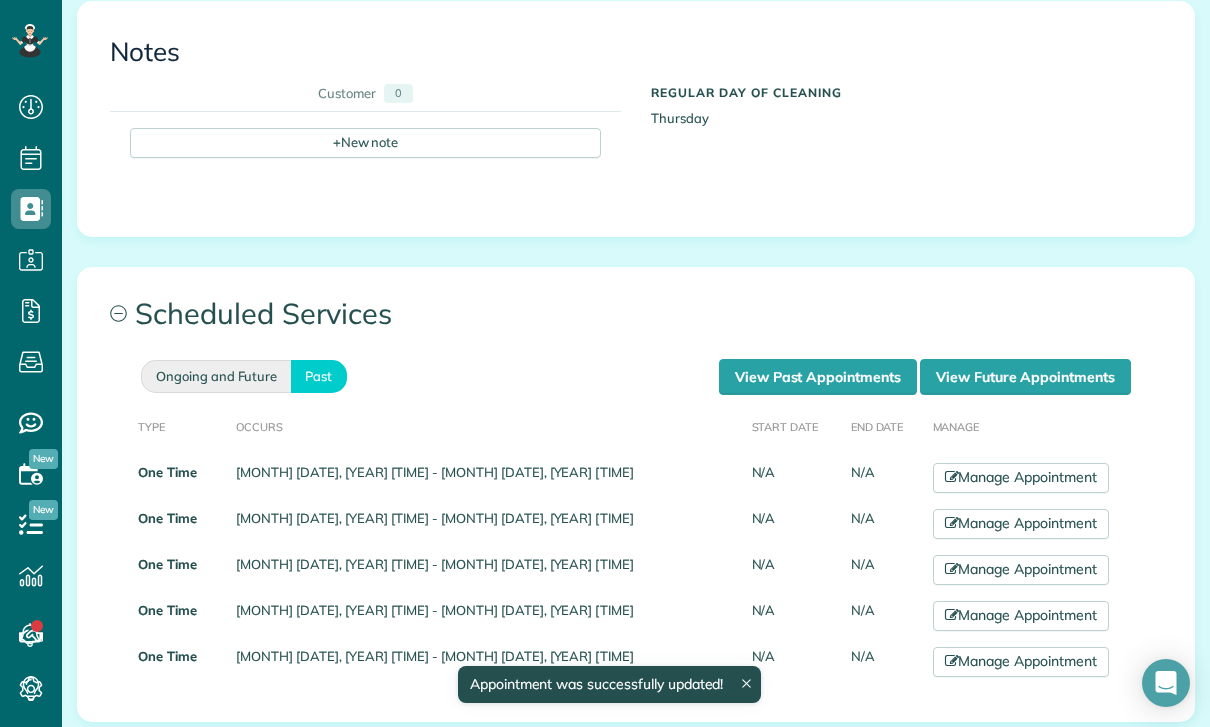 click on "Ongoing and Future" at bounding box center (216, 376) 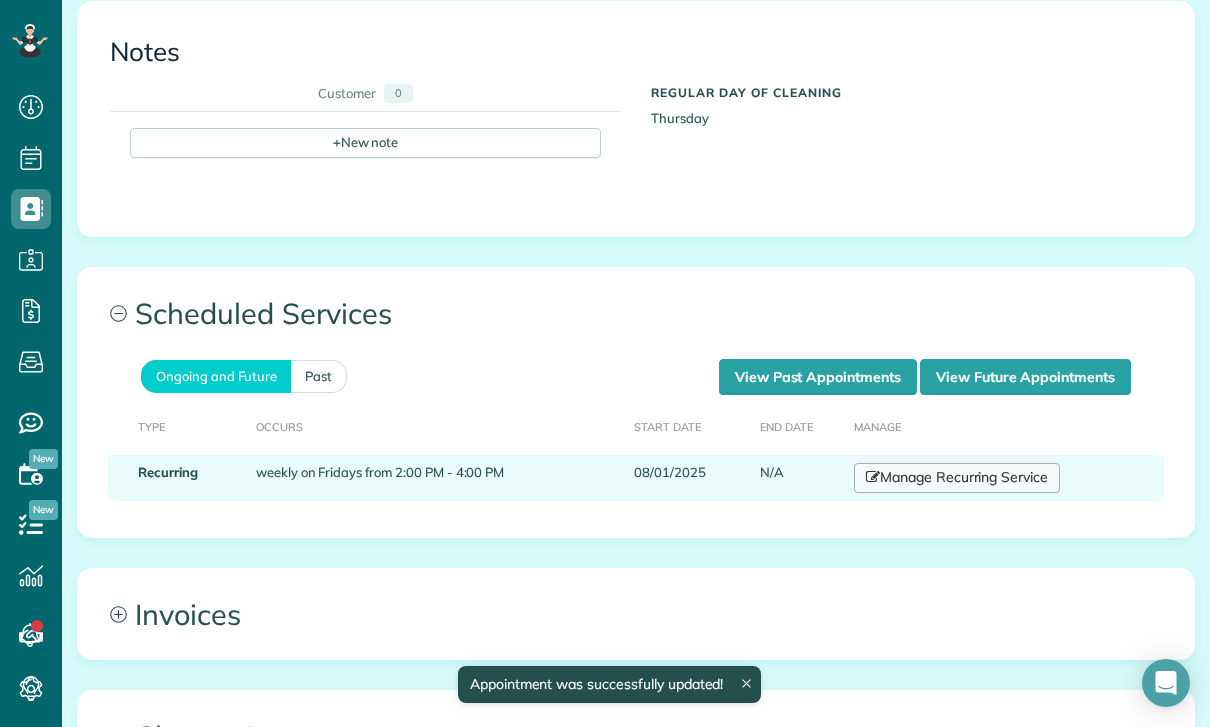 click on "Manage Recurring Service" at bounding box center (957, 478) 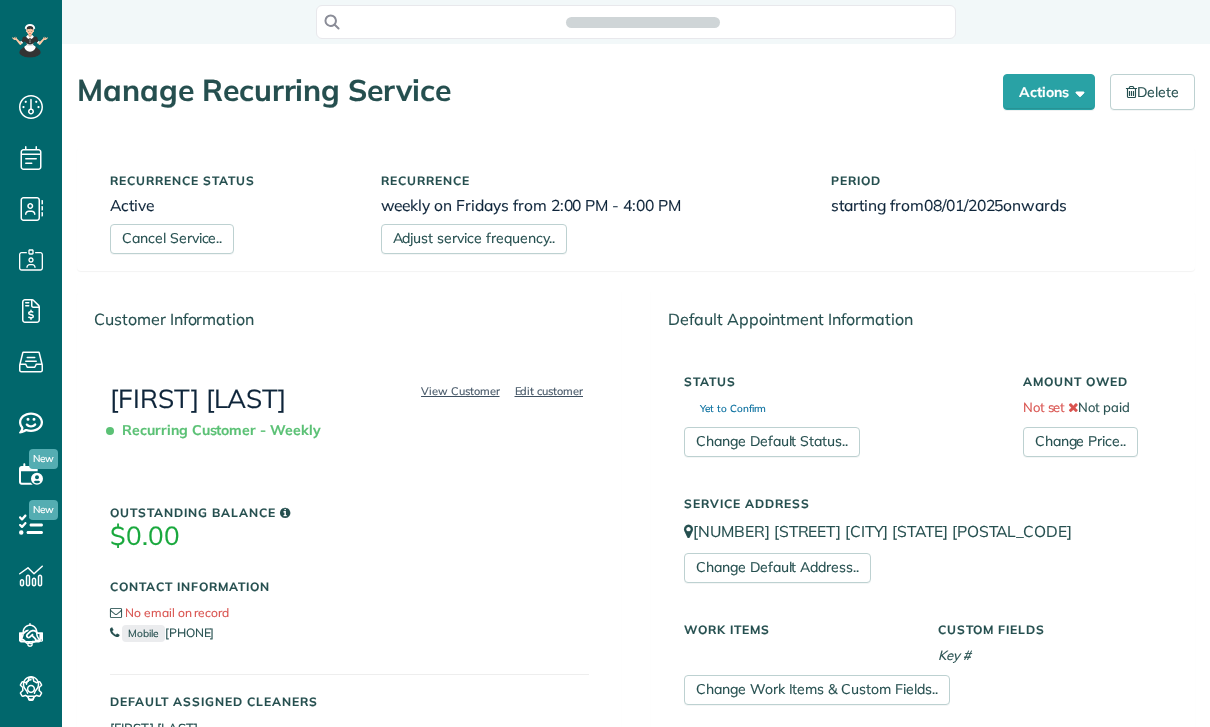 scroll, scrollTop: 0, scrollLeft: 0, axis: both 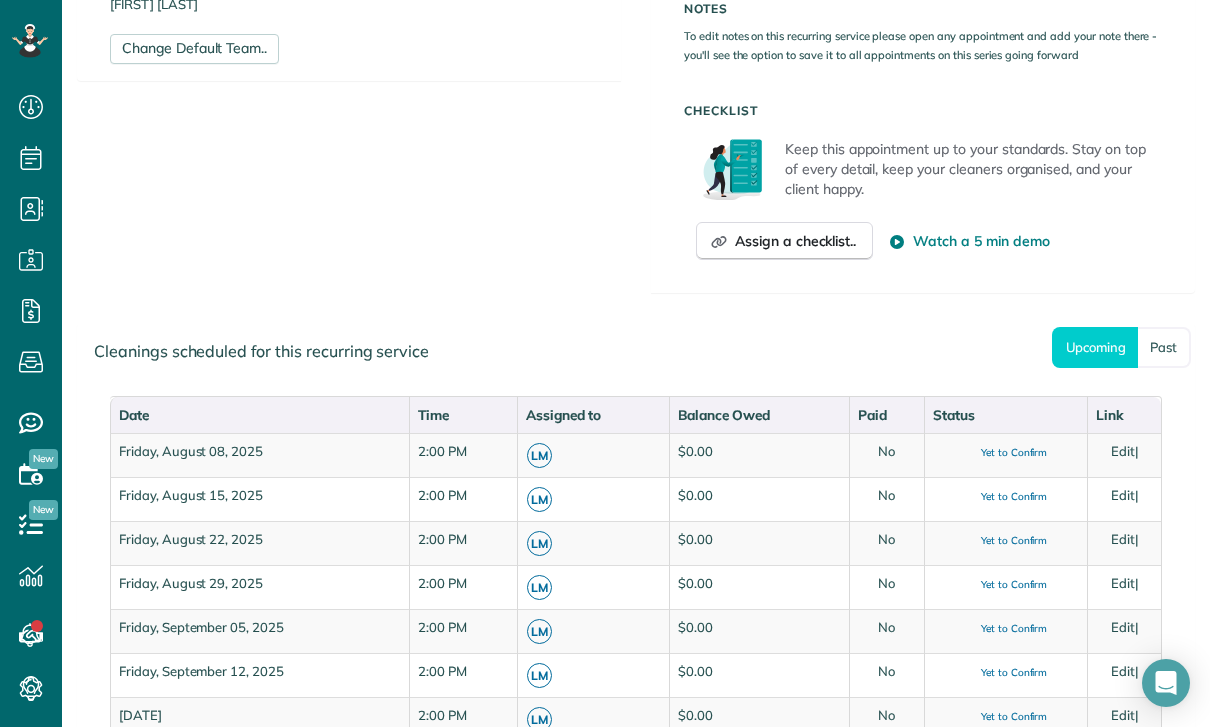 click on "Keep this appointment up to your standards. Stay on top of every detail, keep your cleaners organised, and your client happy. Assign a checklist.. Watch a 5 min demo" at bounding box center (923, 204) 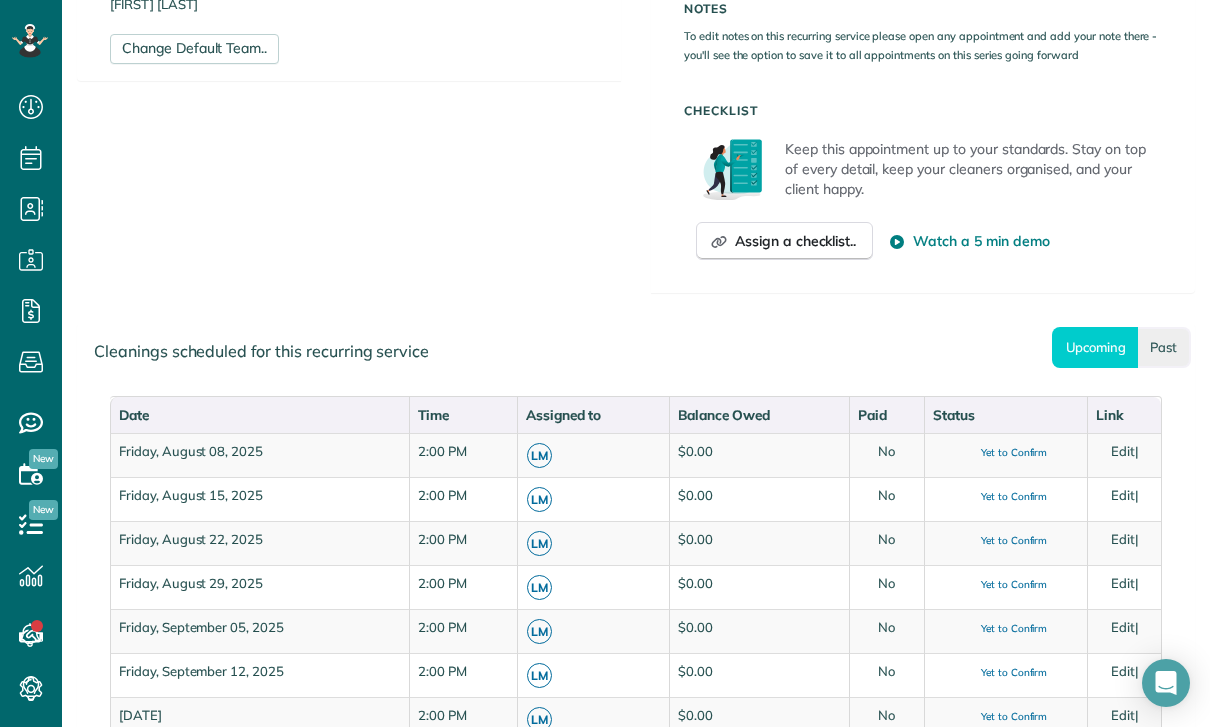click on "Past" at bounding box center [1164, 347] 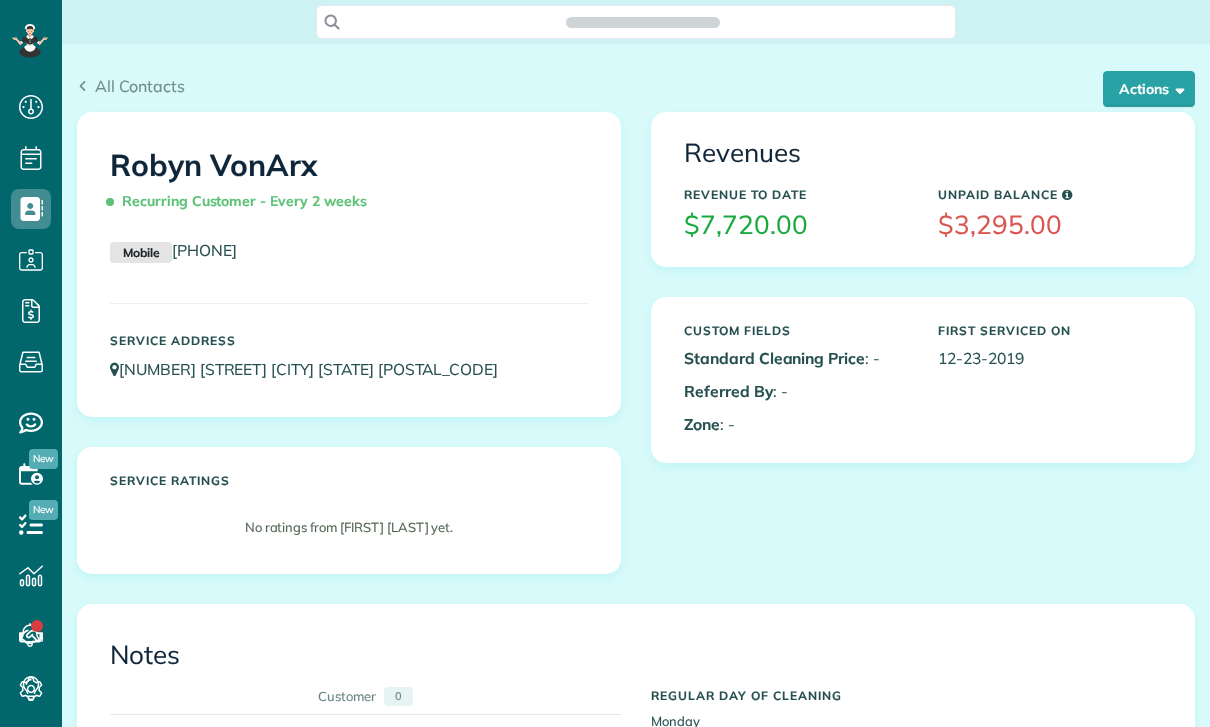 scroll, scrollTop: 0, scrollLeft: 0, axis: both 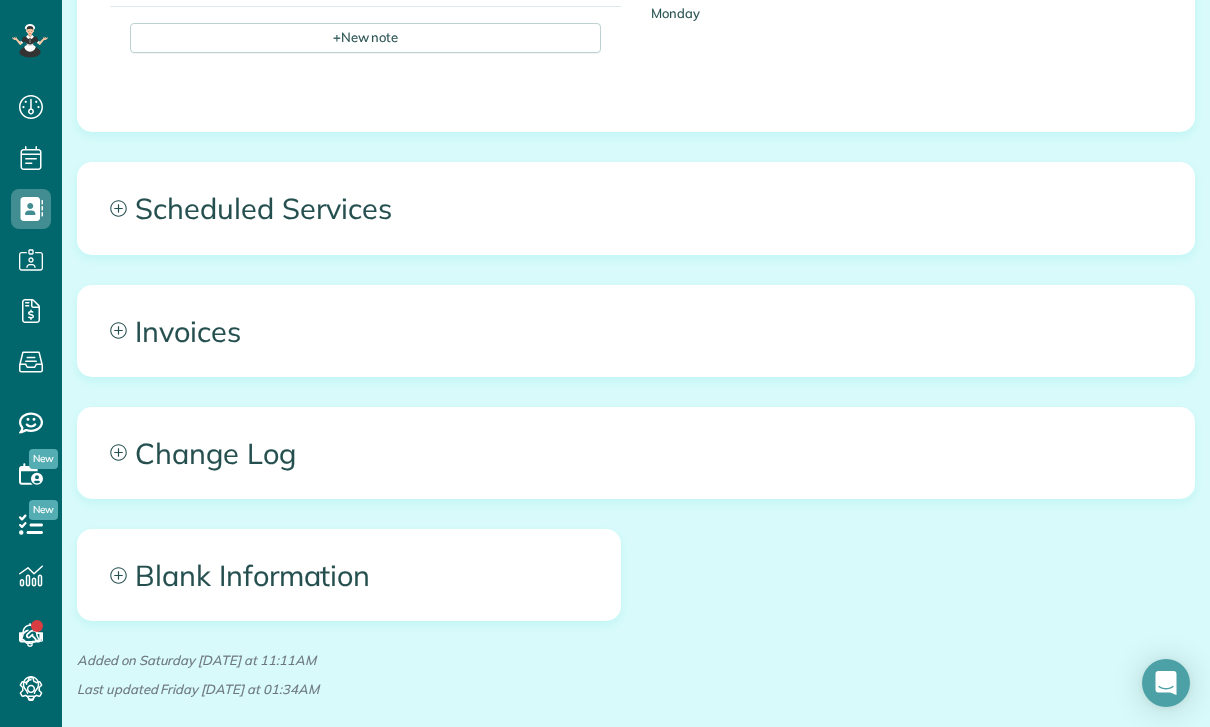 click on "Scheduled Services" at bounding box center [636, 208] 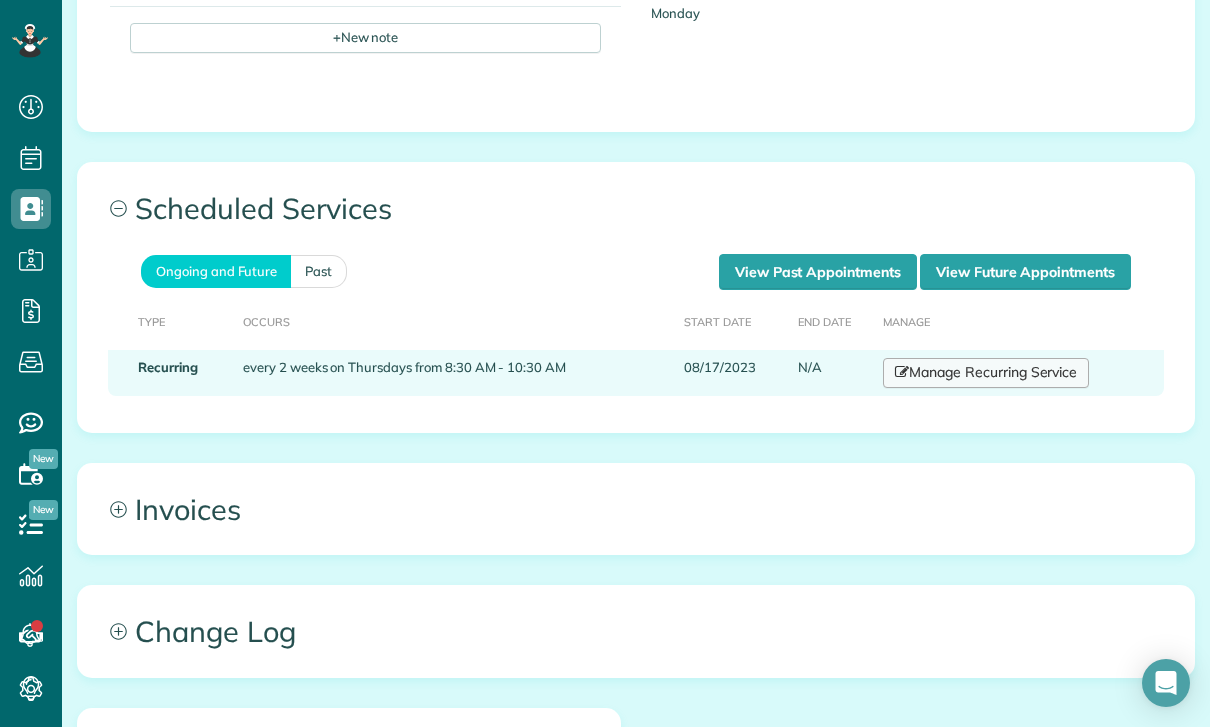 click on "Manage Recurring Service" at bounding box center [986, 373] 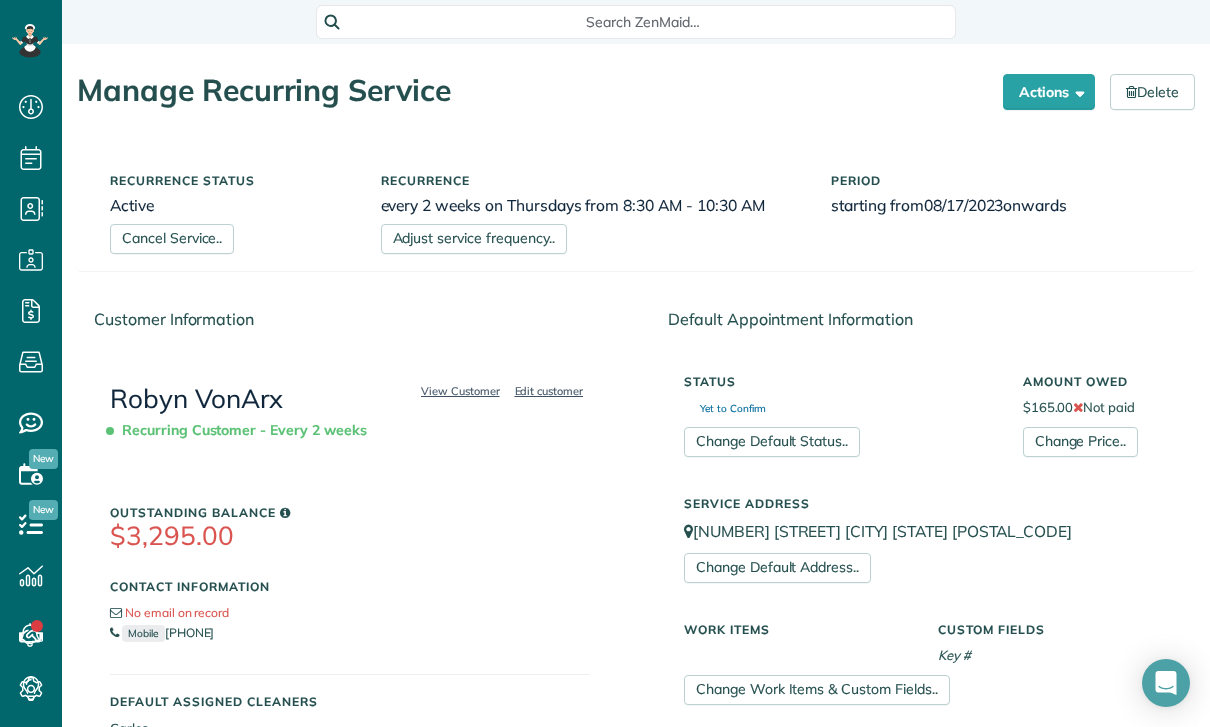 scroll, scrollTop: 0, scrollLeft: 0, axis: both 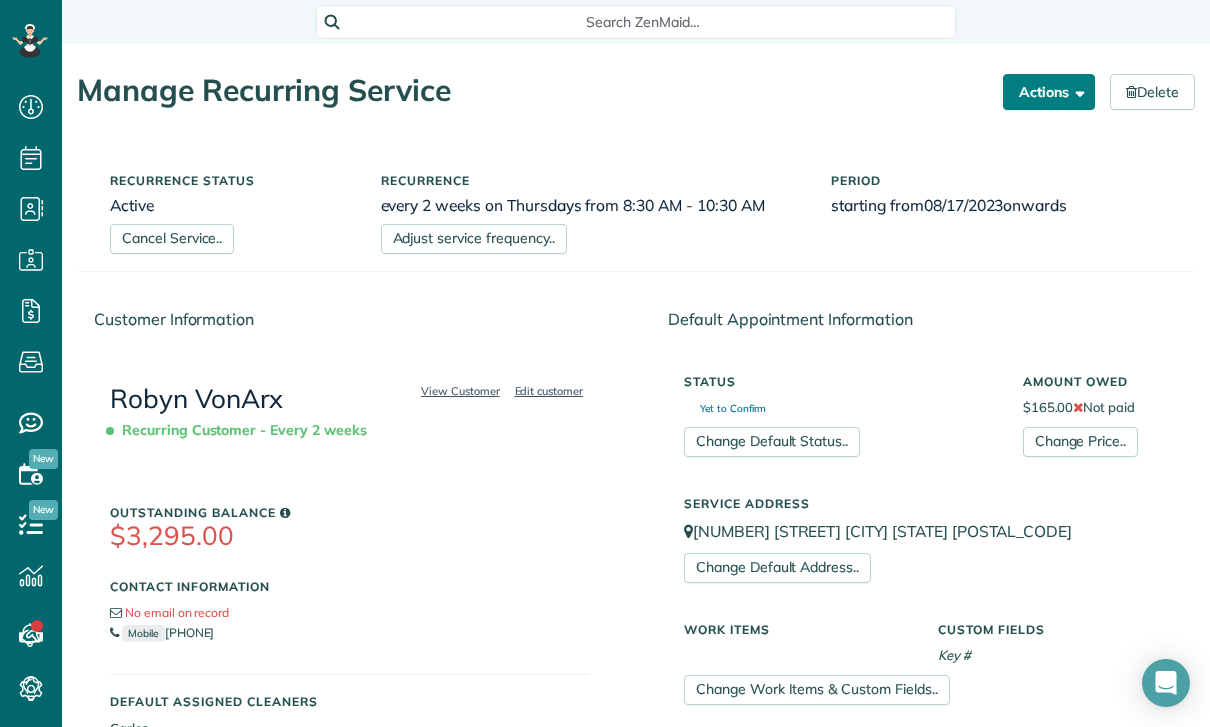 click on "Actions" at bounding box center (1049, 92) 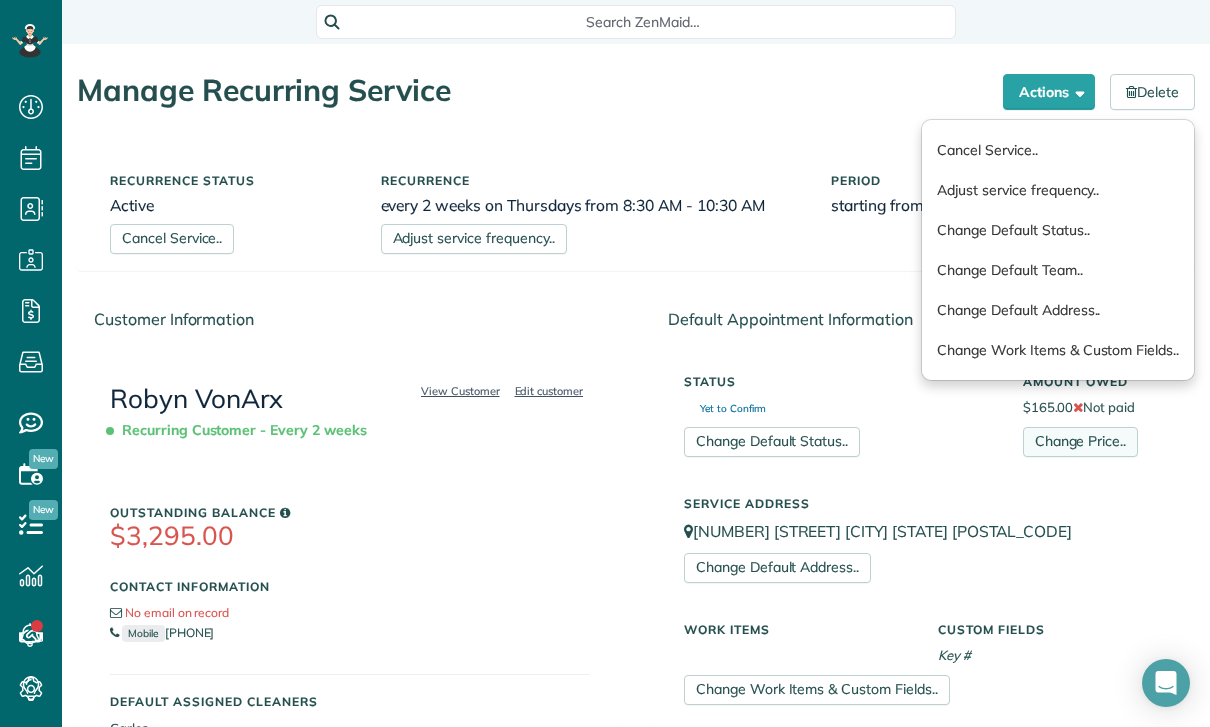 click on "Change Price.." at bounding box center (1080, 442) 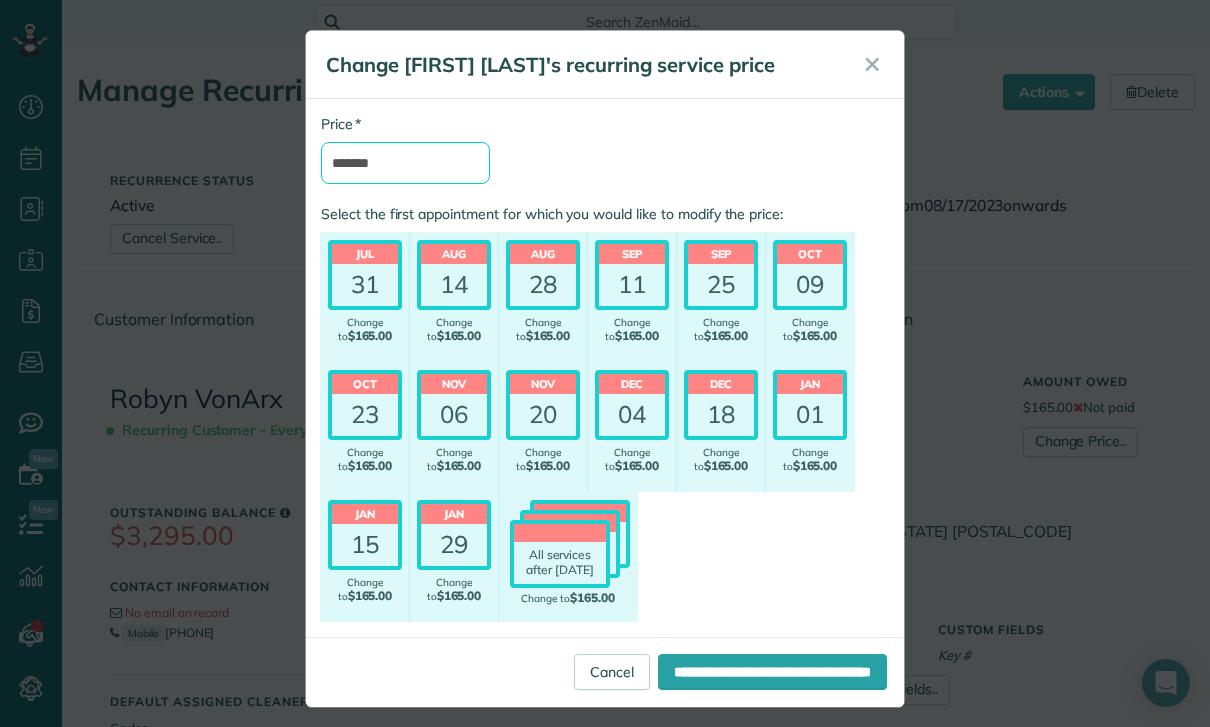 click on "*******" at bounding box center [405, 163] 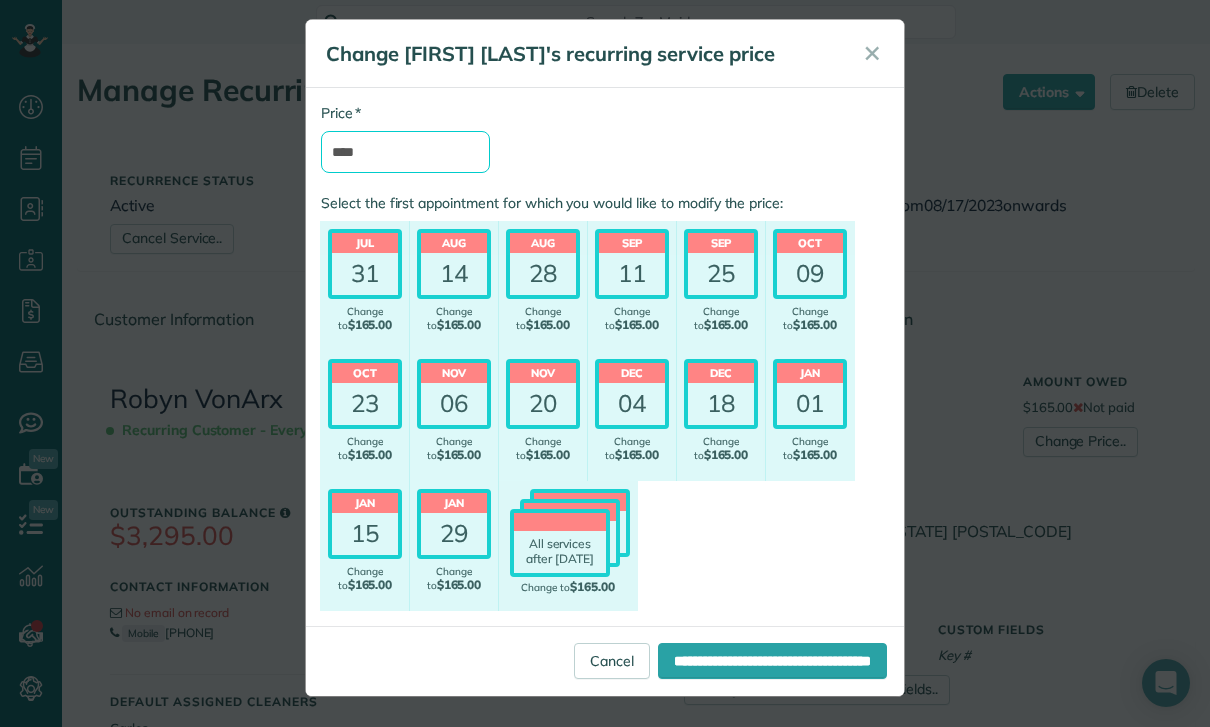 scroll, scrollTop: 11, scrollLeft: 0, axis: vertical 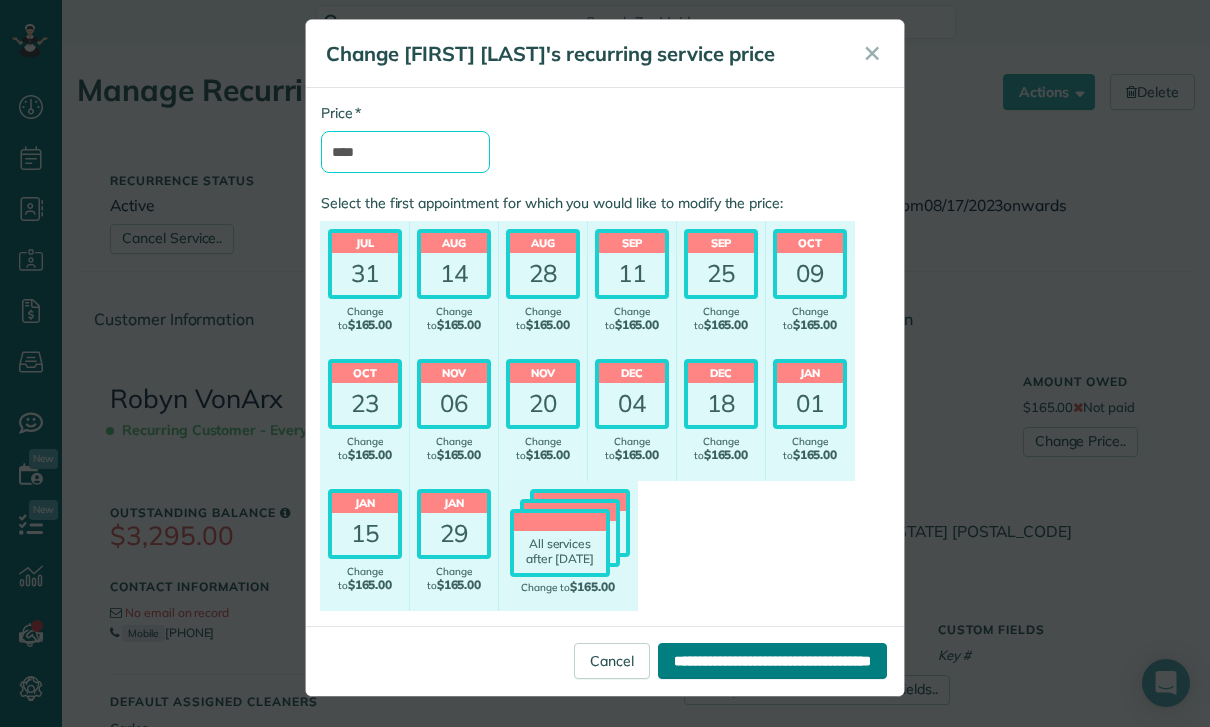 type on "****" 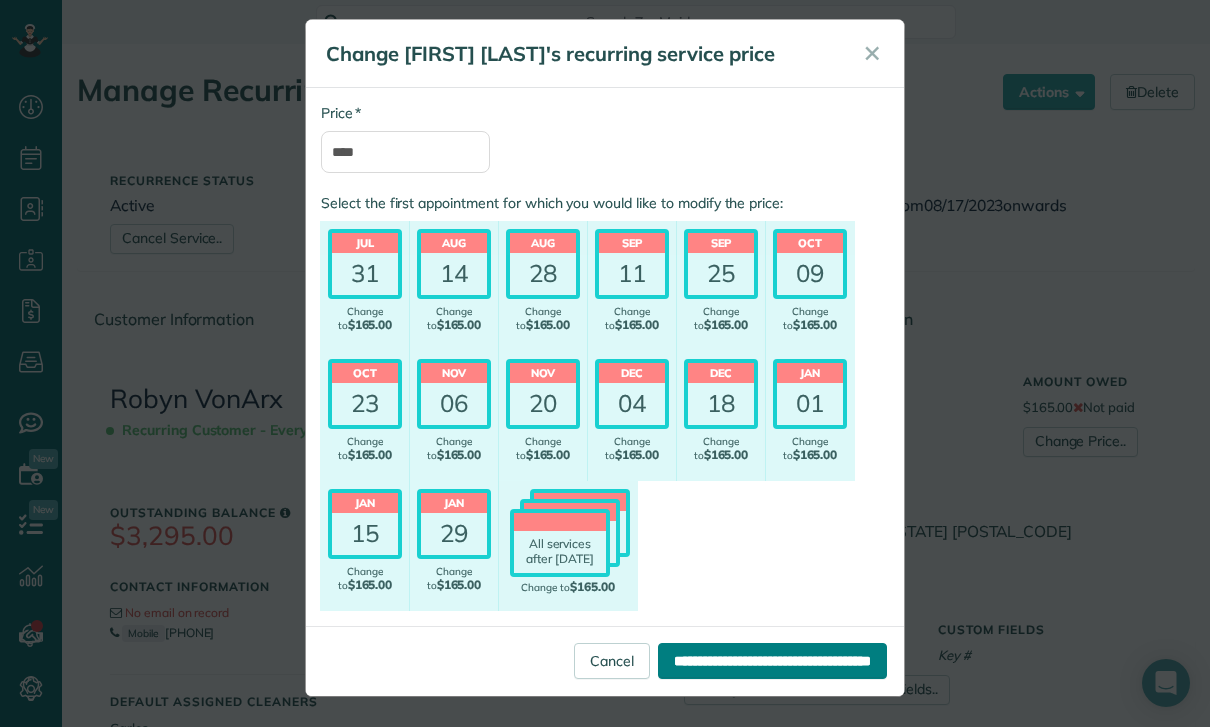 click on "**********" at bounding box center [772, 661] 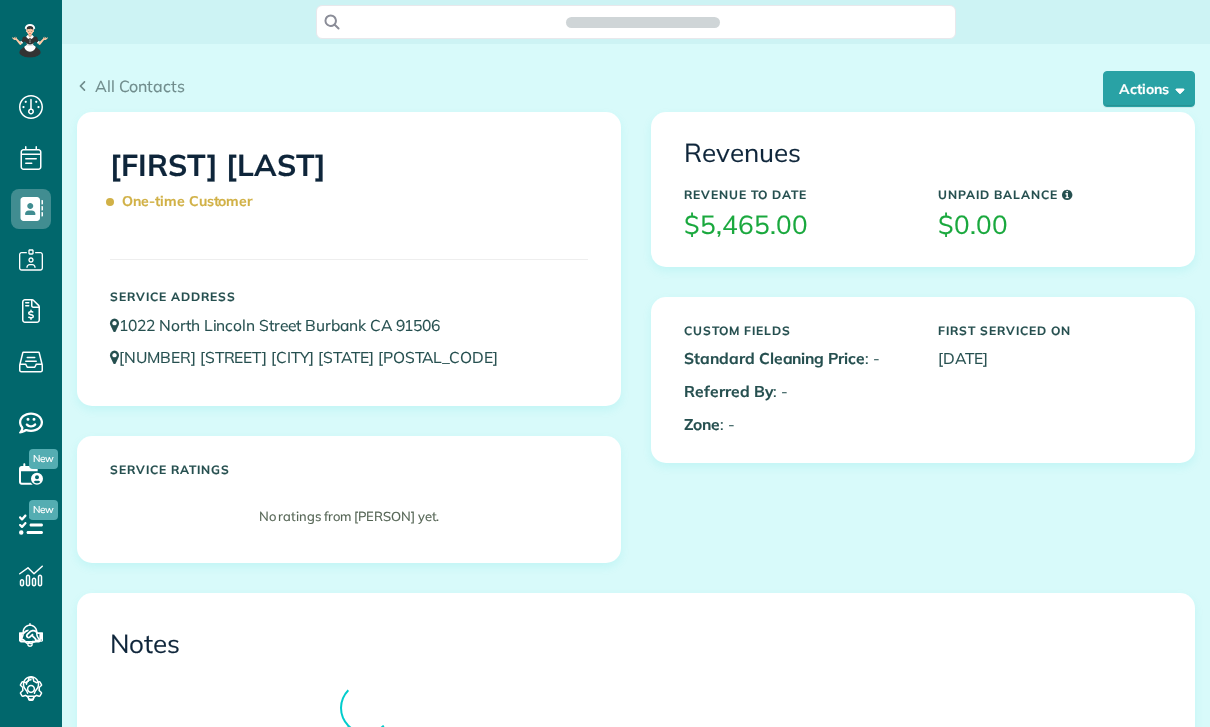 scroll, scrollTop: 0, scrollLeft: 0, axis: both 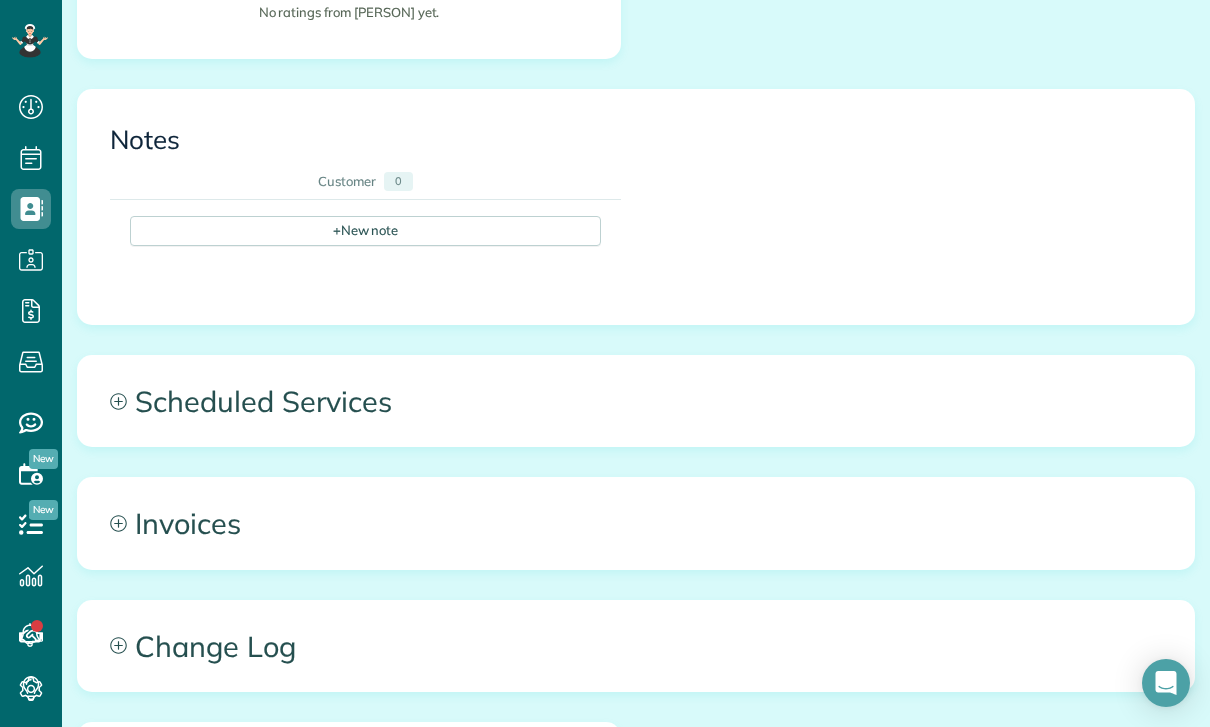 click on "Scheduled Services" at bounding box center [636, 401] 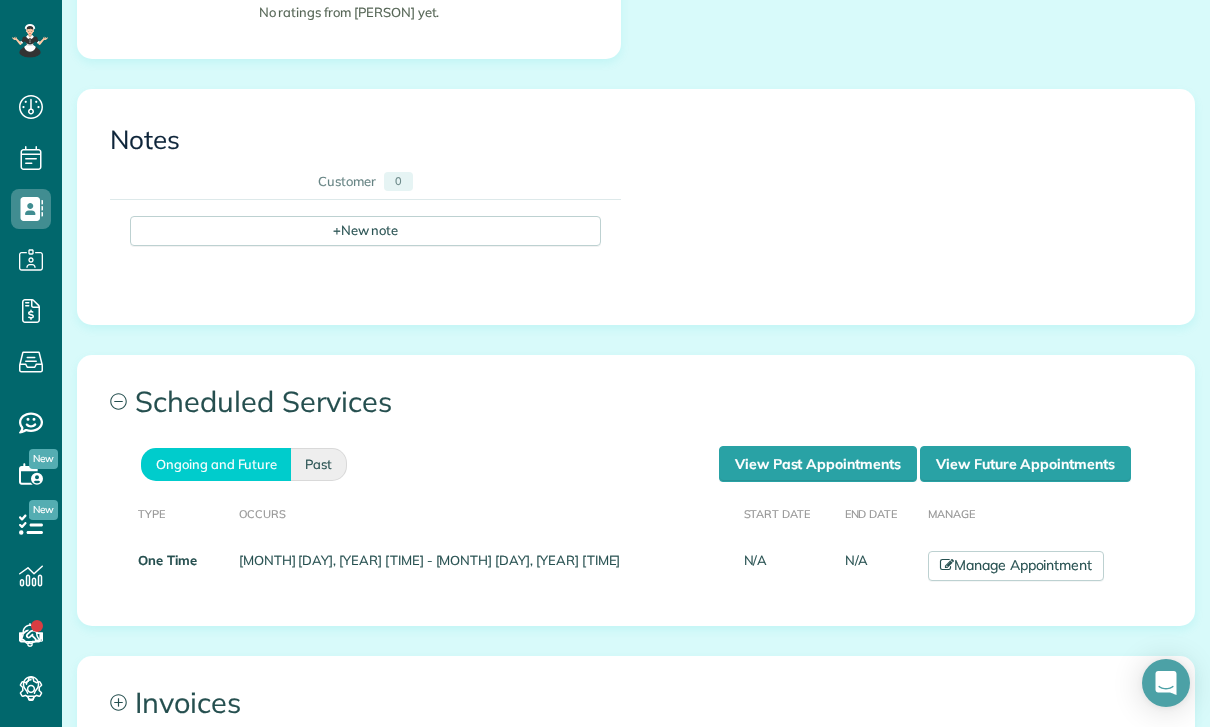 click on "Past" at bounding box center (319, 464) 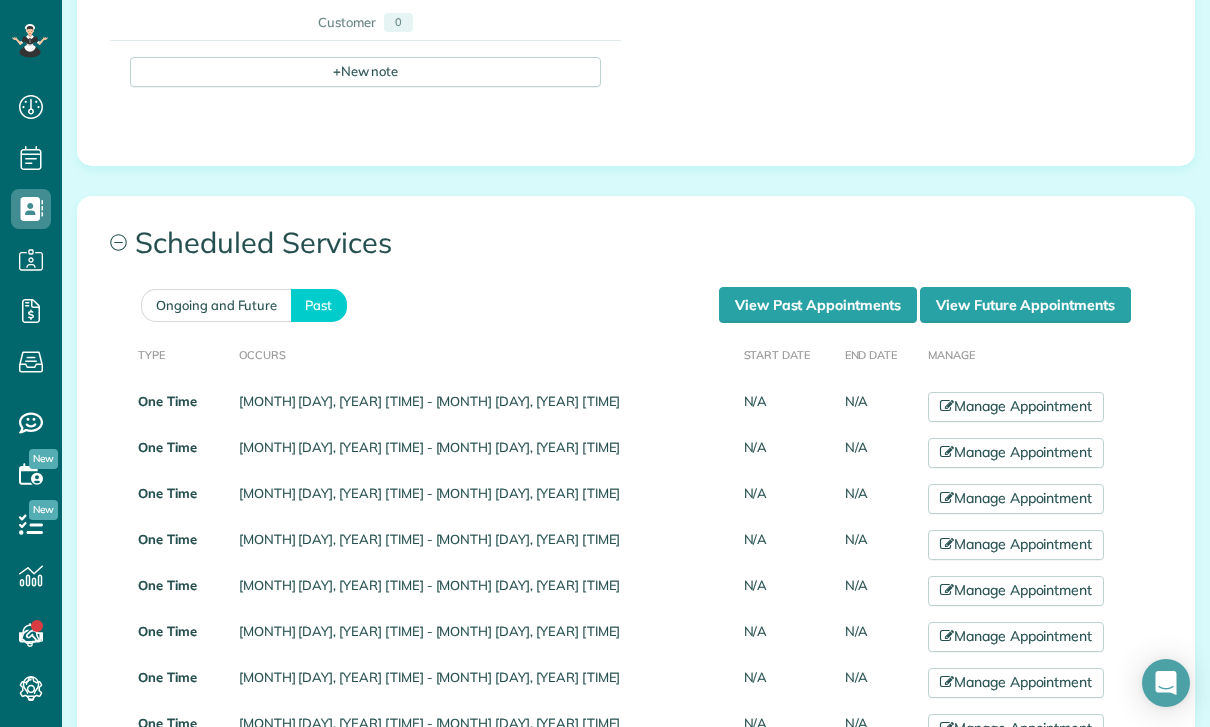 scroll, scrollTop: 770, scrollLeft: 0, axis: vertical 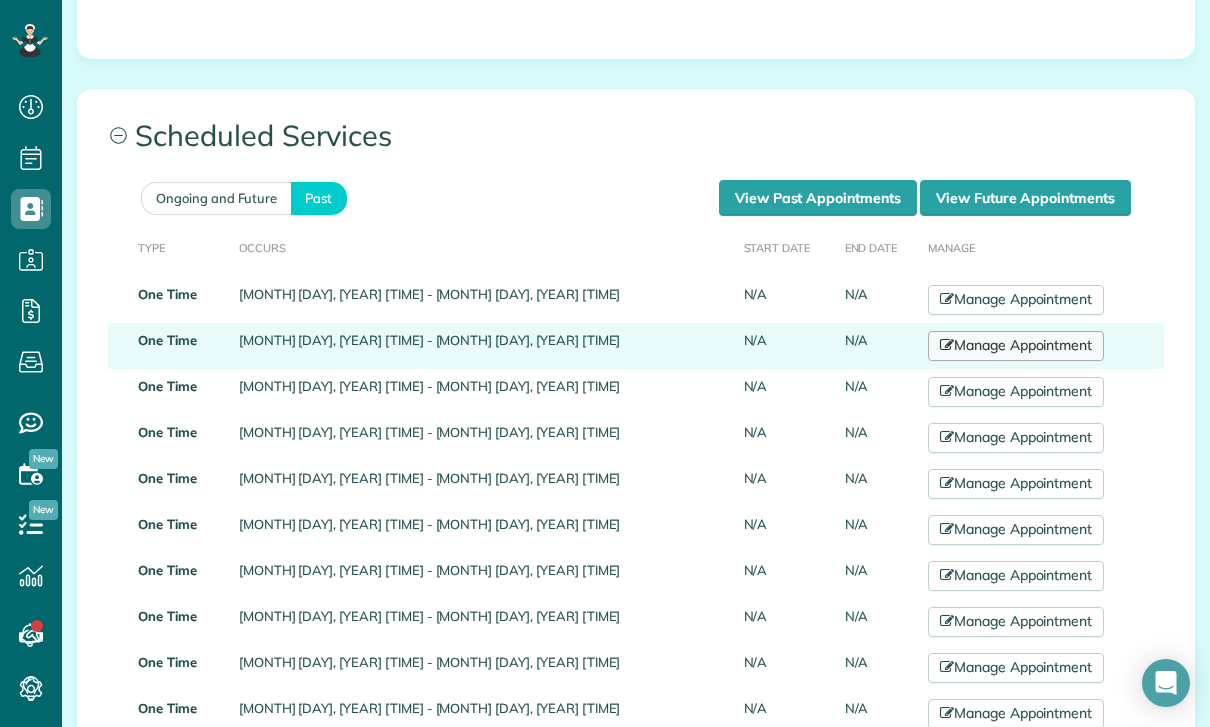 click at bounding box center [947, 345] 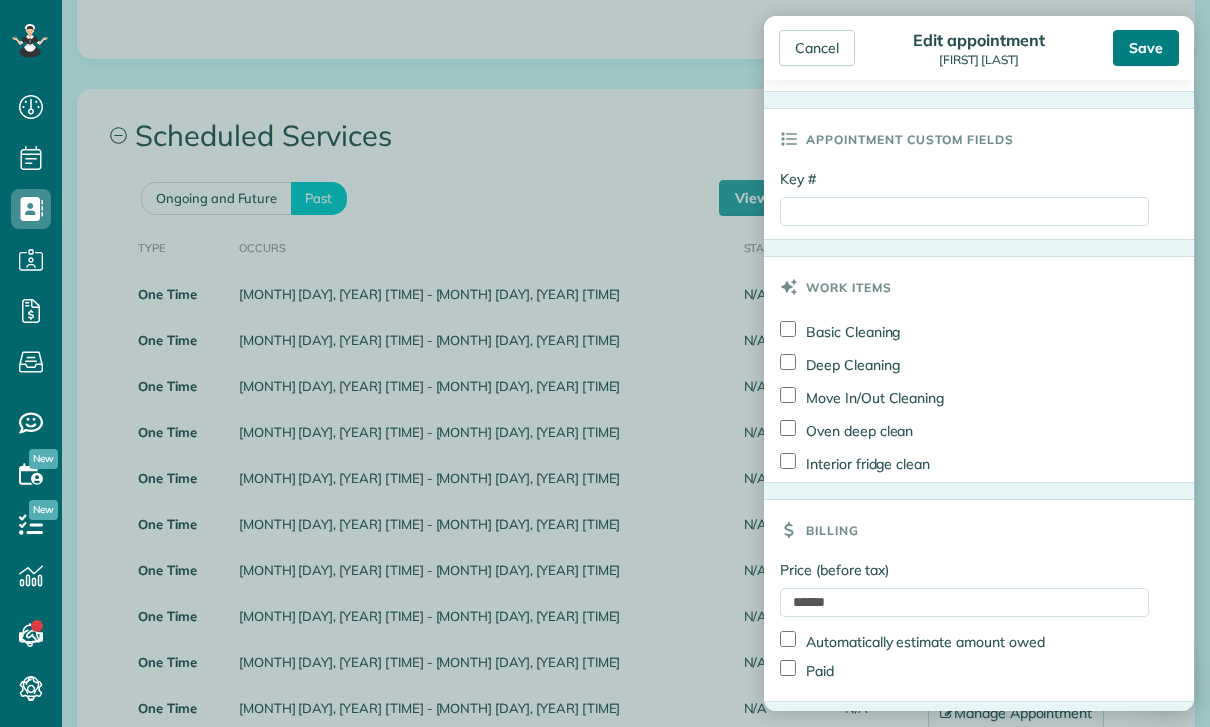 click on "Save" at bounding box center [1146, 48] 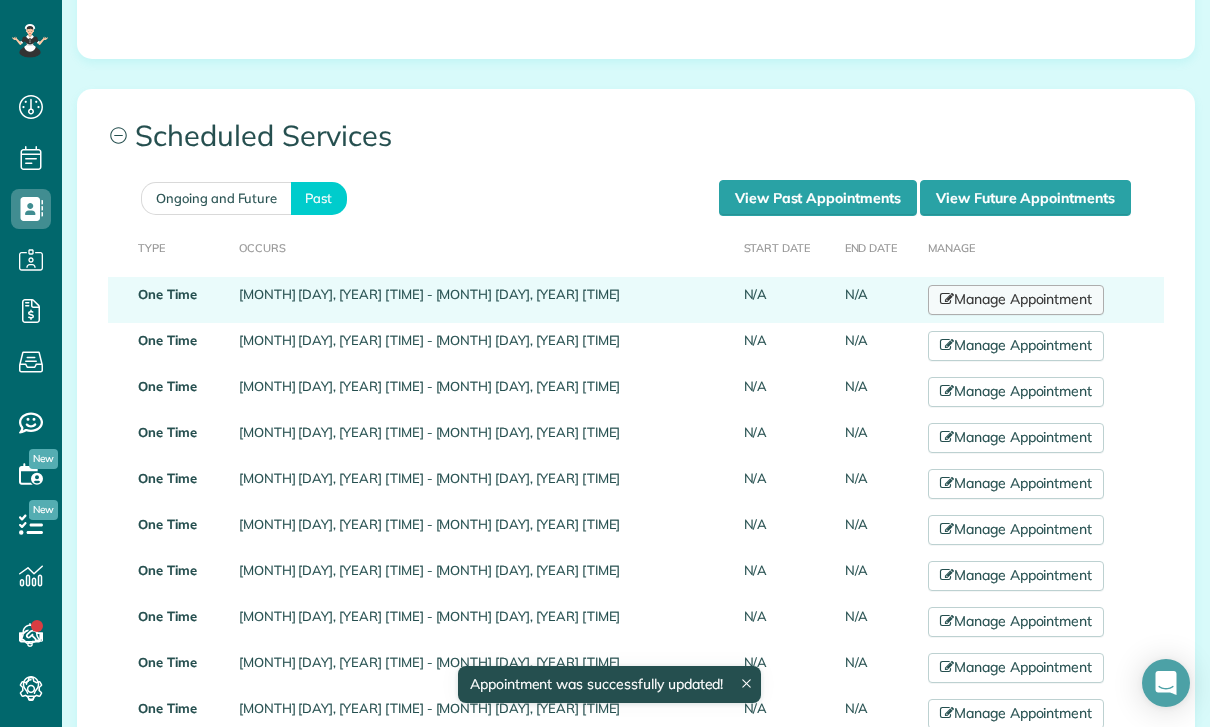 click on "Manage Appointment" at bounding box center (1016, 300) 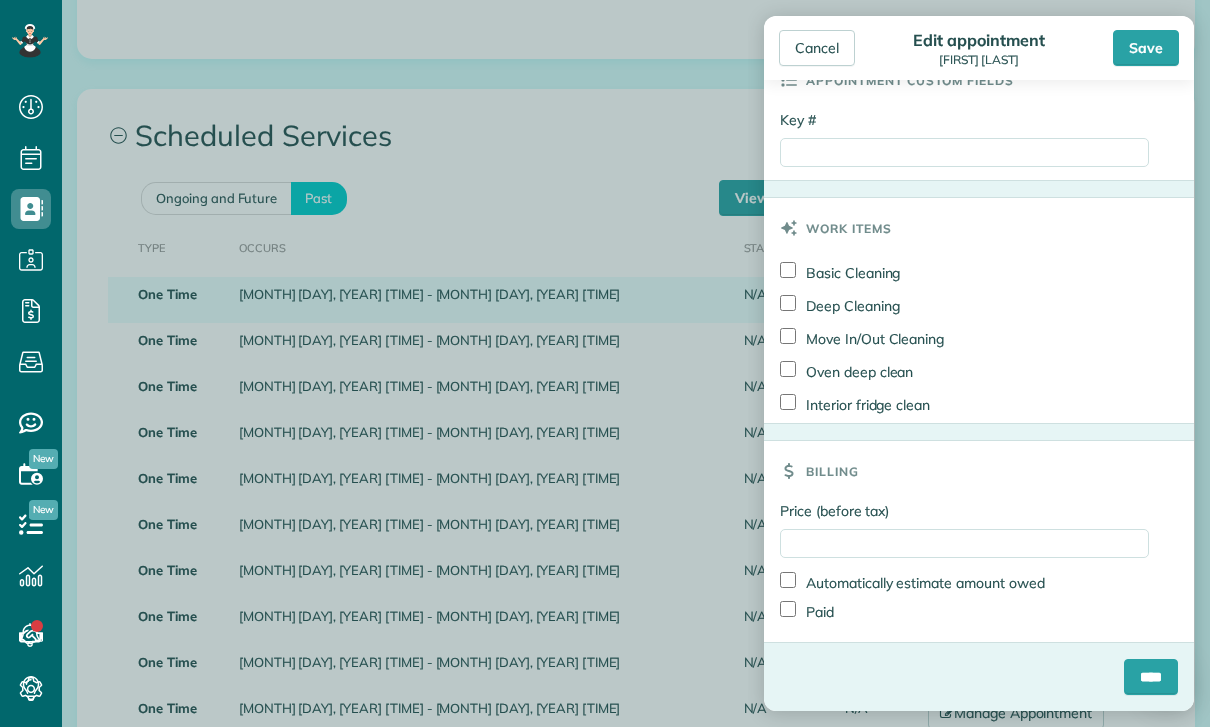 scroll, scrollTop: 954, scrollLeft: 0, axis: vertical 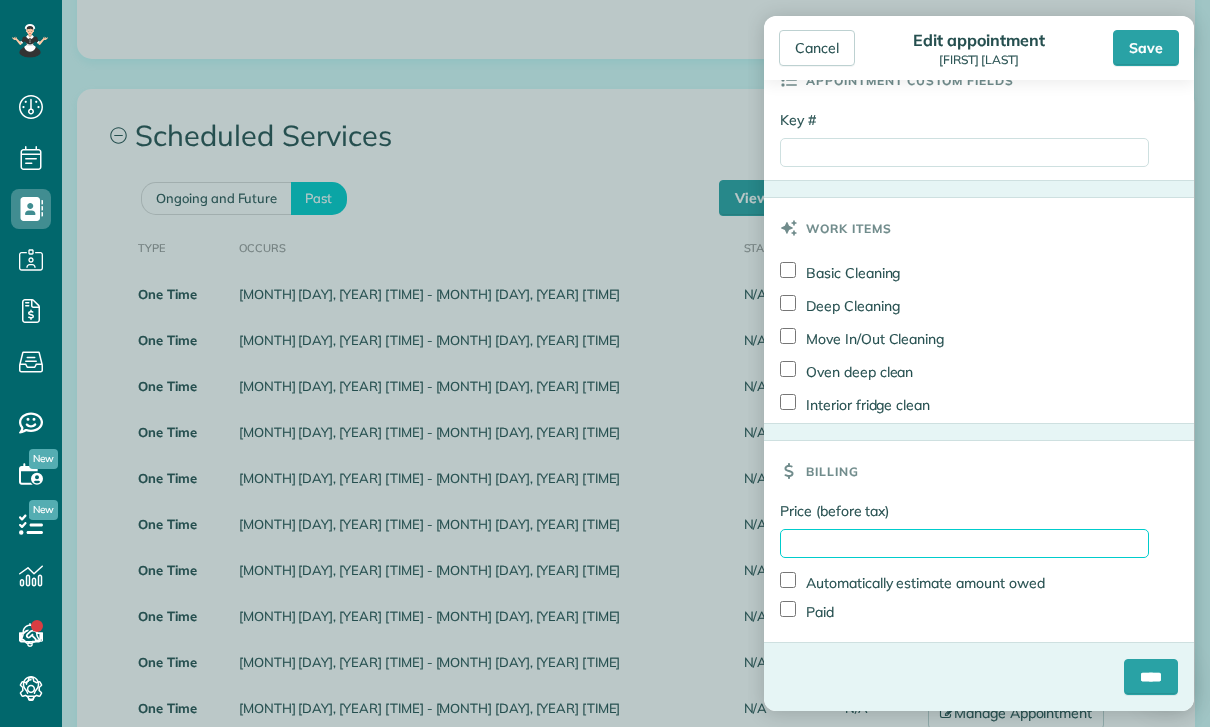 click on "Price (before tax)" at bounding box center (964, 543) 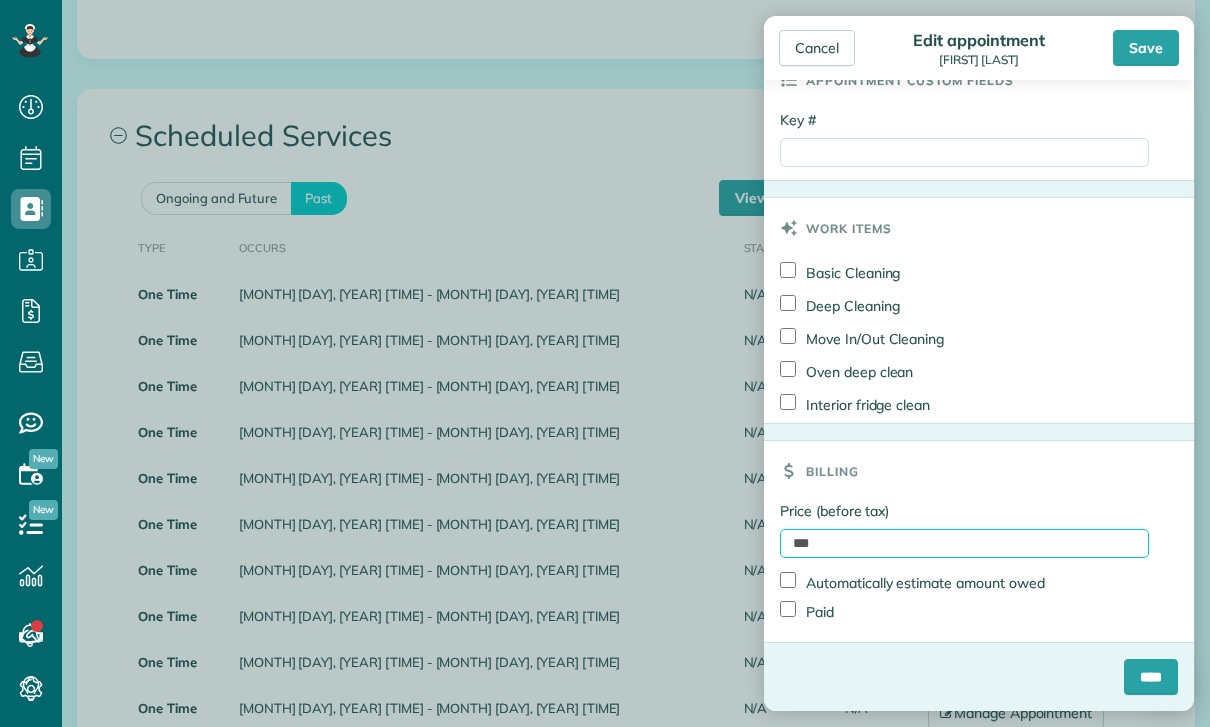 type on "***" 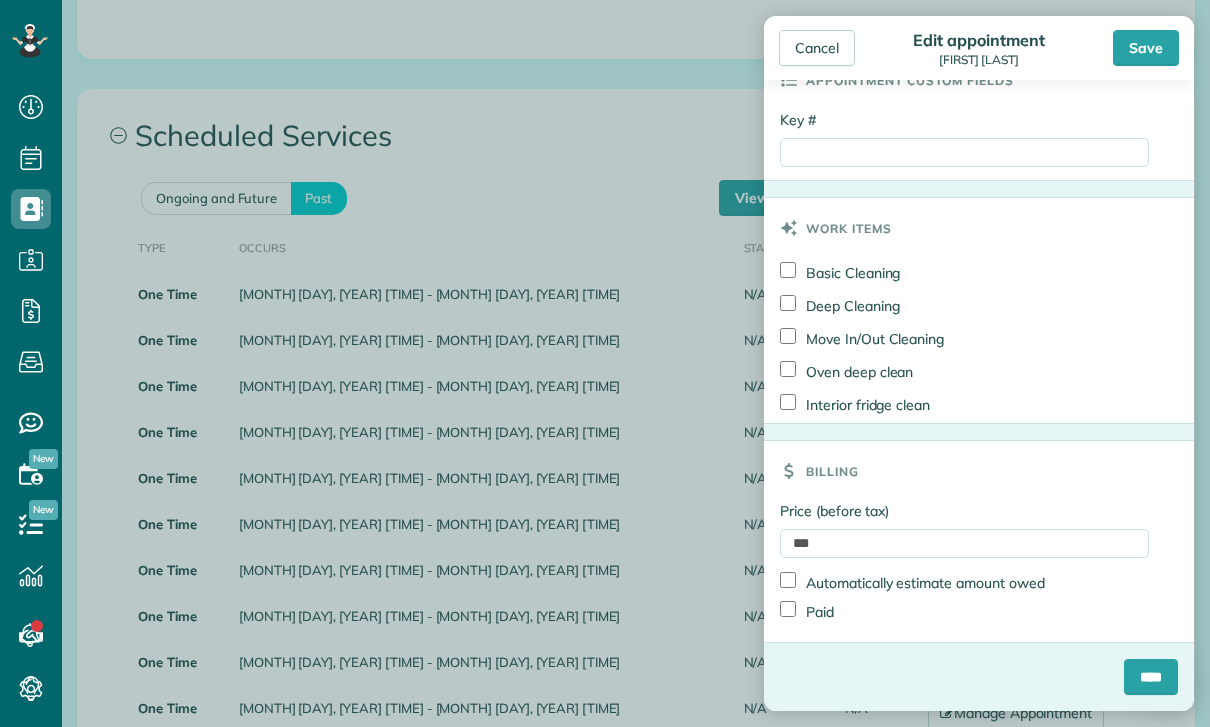 click on "Paid" at bounding box center [807, 611] 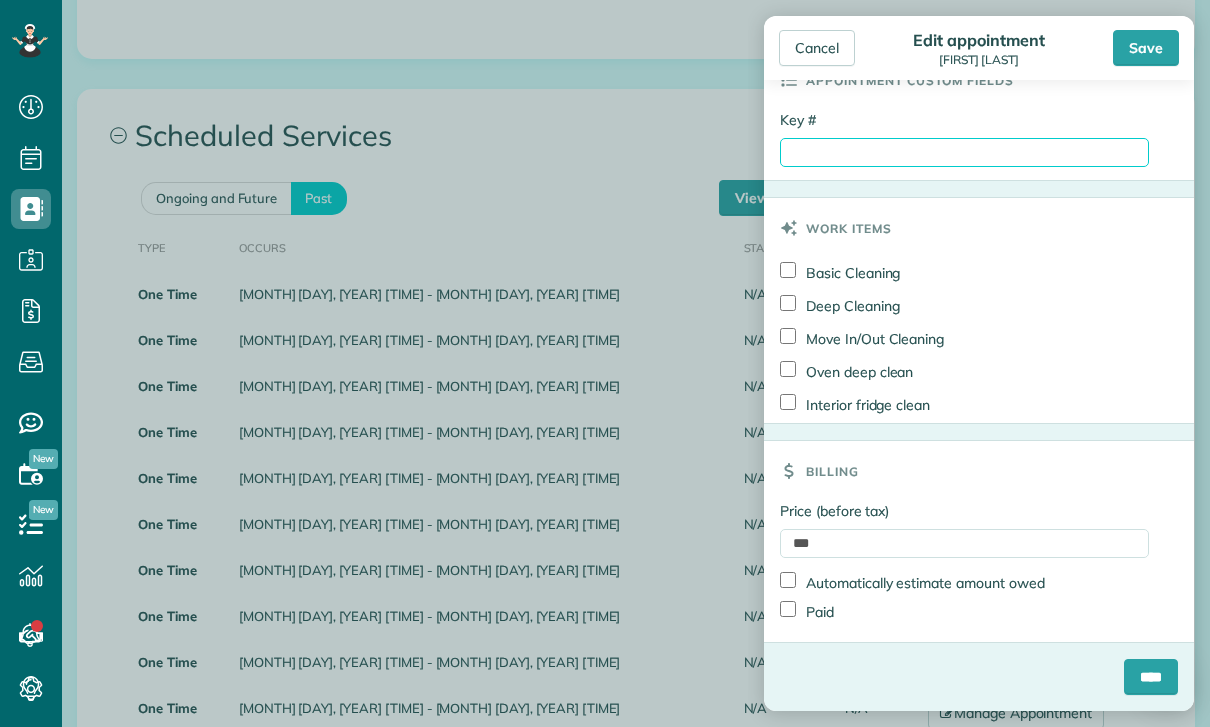 click on "Key #" at bounding box center (964, 152) 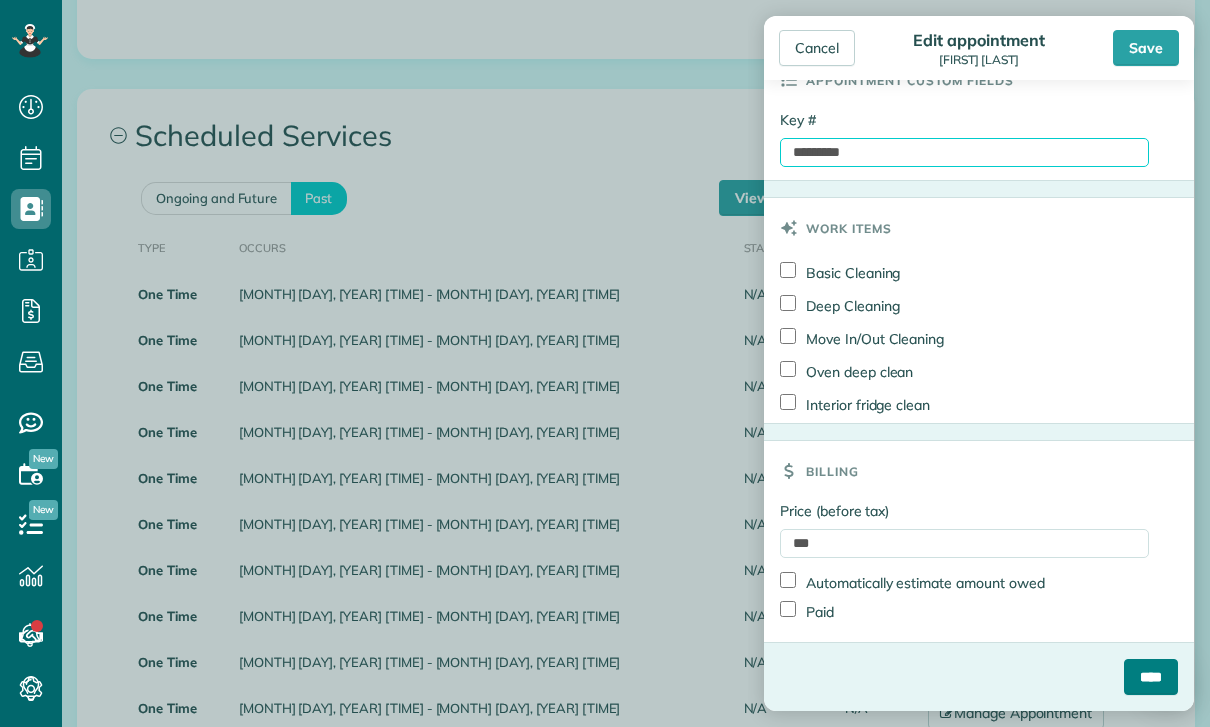 type on "*********" 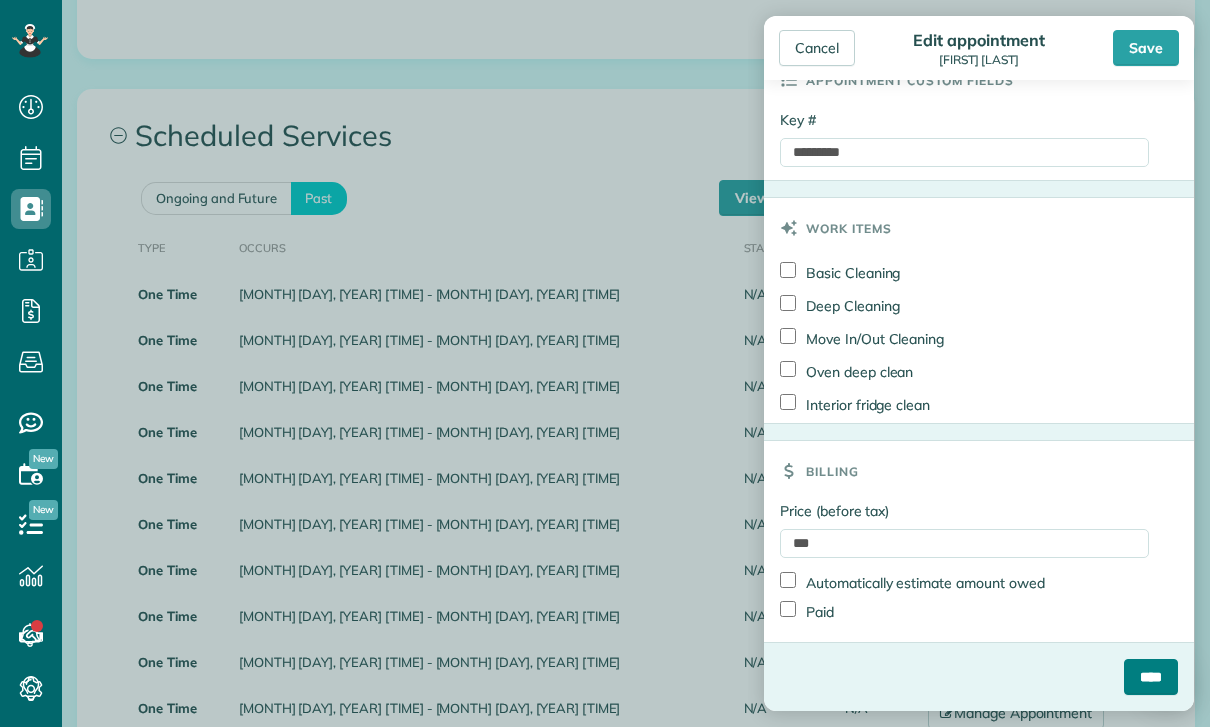 click on "****" at bounding box center [1151, 677] 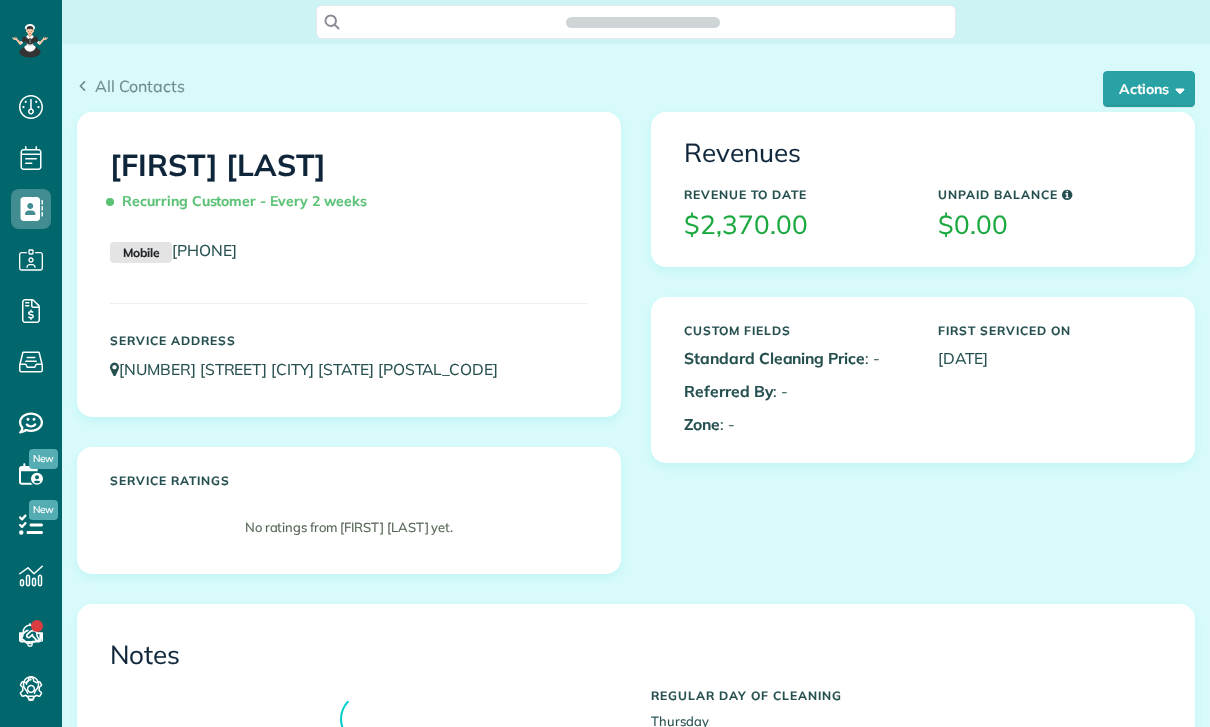 scroll, scrollTop: 0, scrollLeft: 0, axis: both 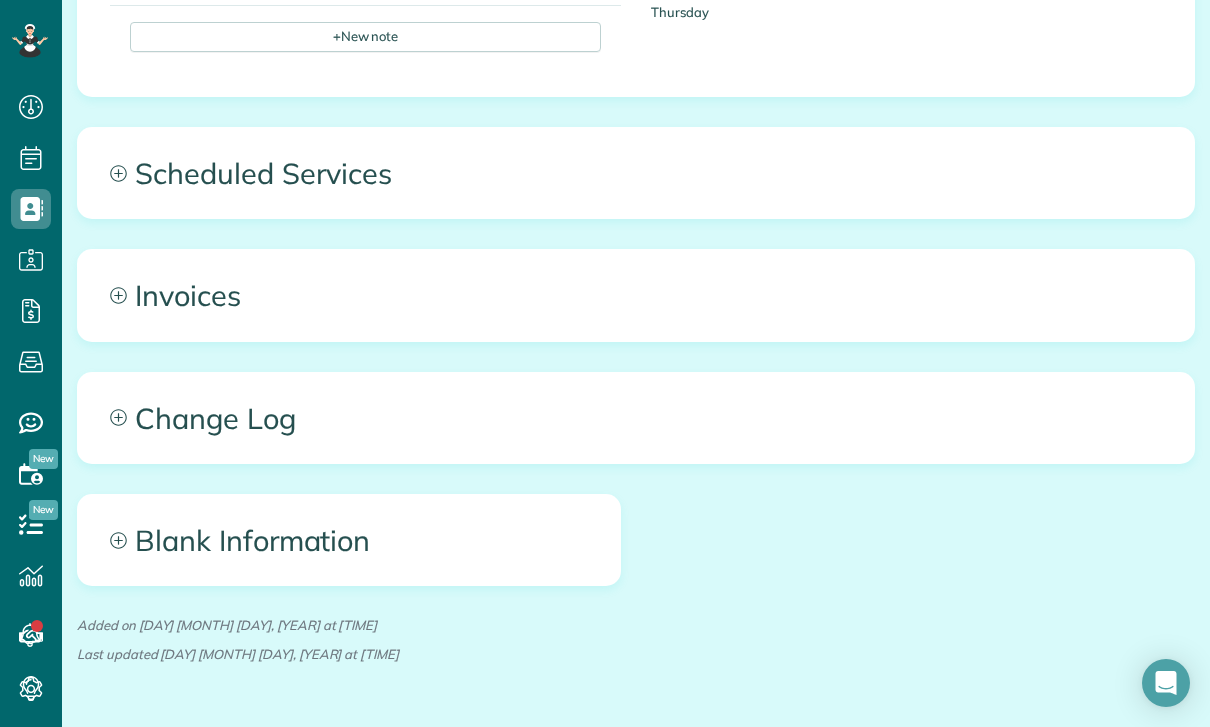 click on "Scheduled Services" at bounding box center (636, 173) 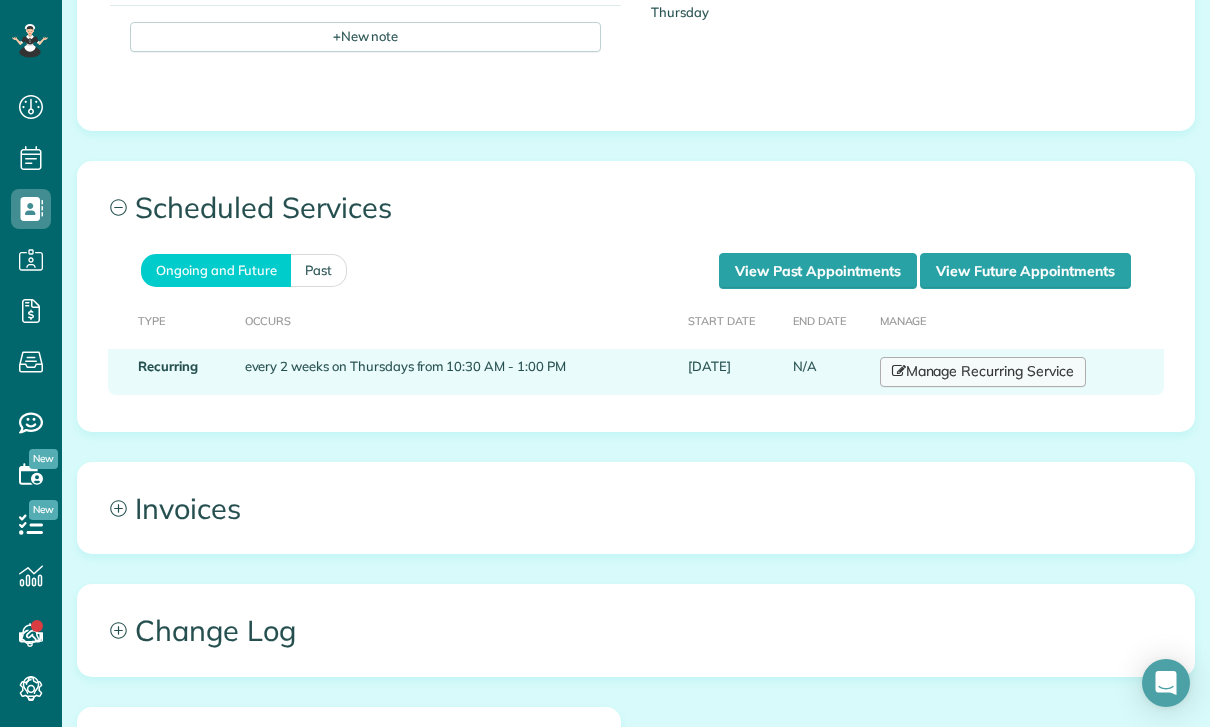 click on "Manage Recurring Service" at bounding box center (983, 372) 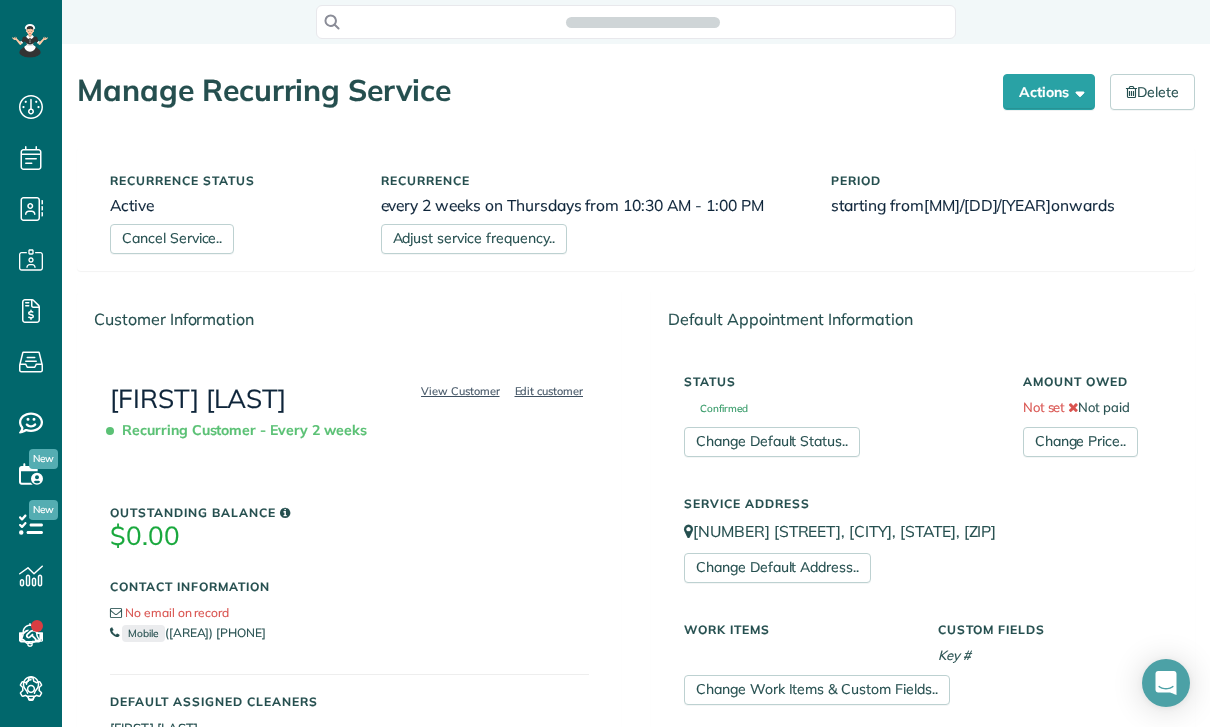 scroll, scrollTop: 0, scrollLeft: 0, axis: both 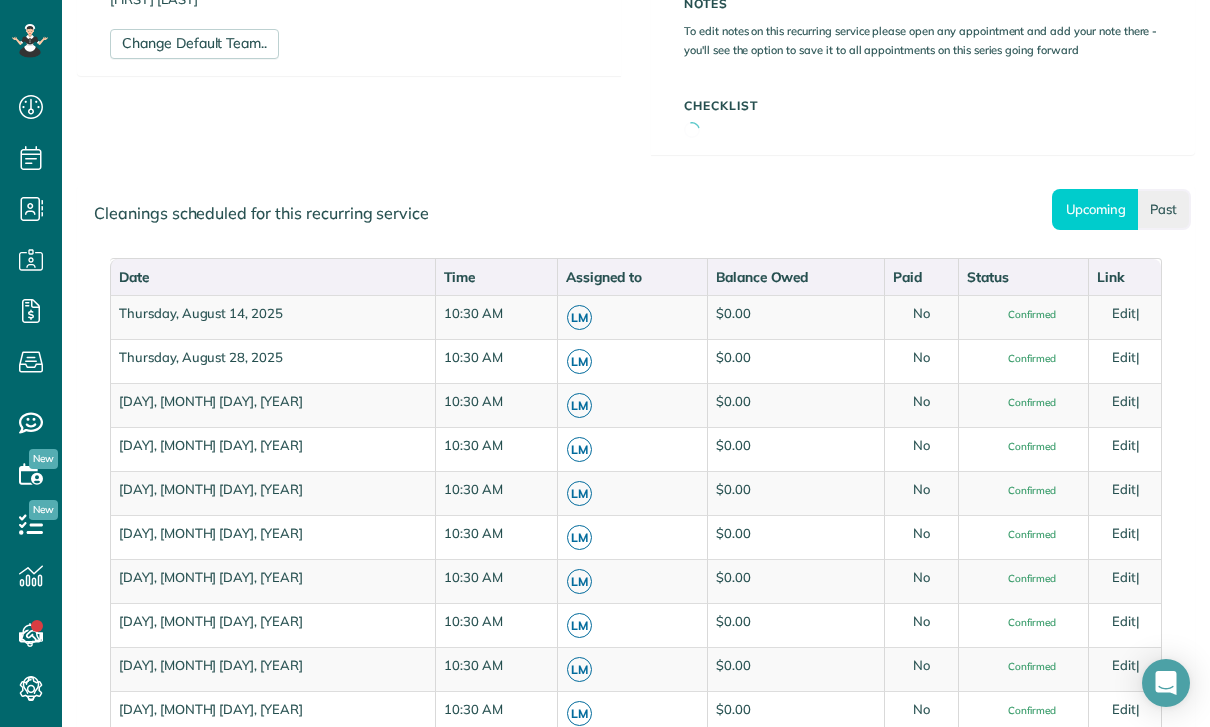 click on "Past" at bounding box center (1164, 209) 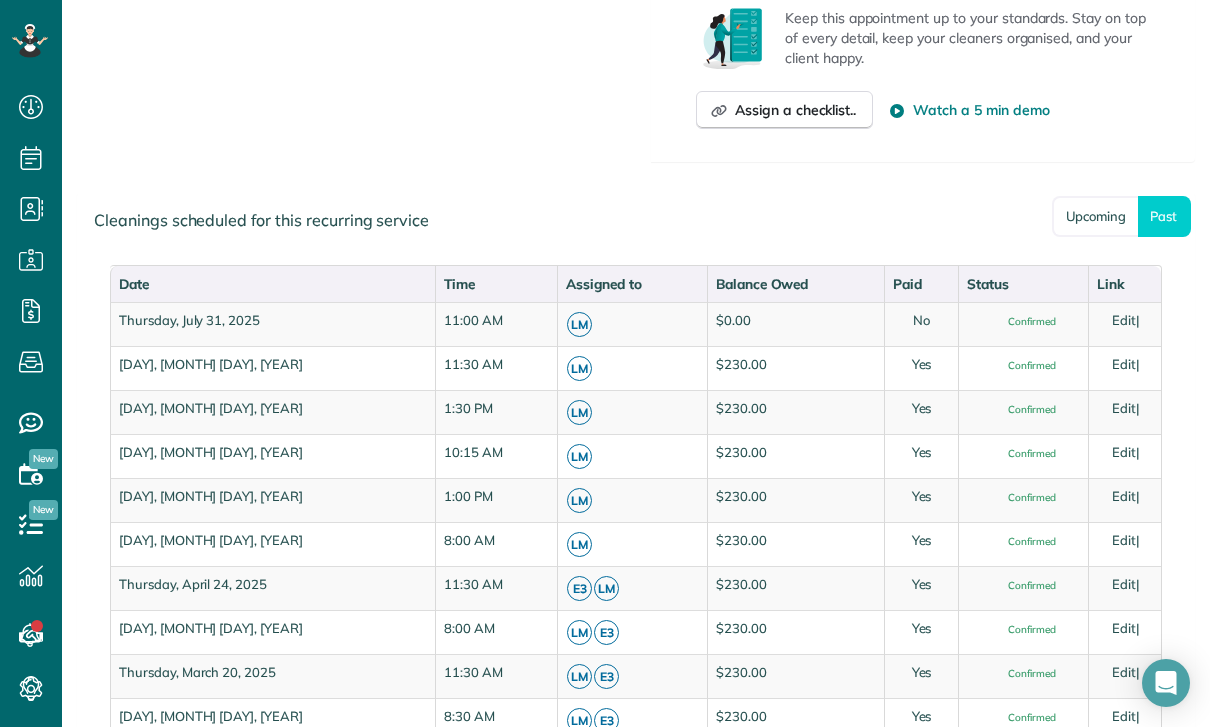scroll, scrollTop: 878, scrollLeft: 0, axis: vertical 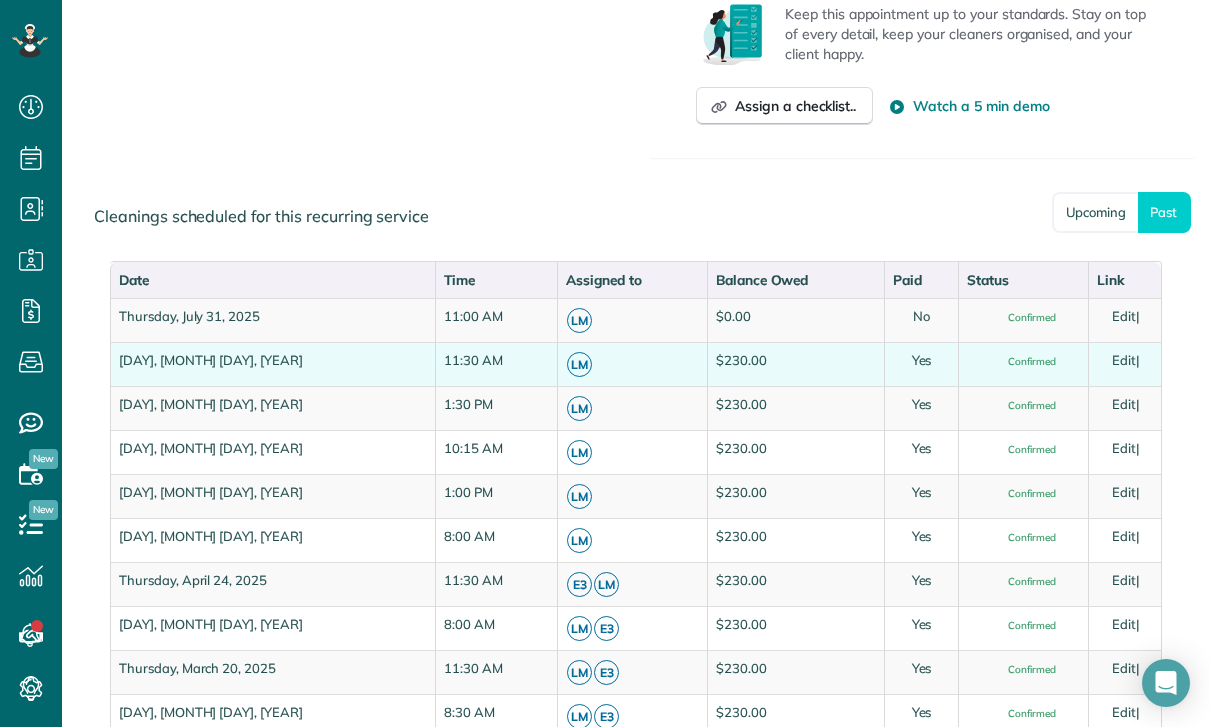 click on "Edit" at bounding box center (1124, 360) 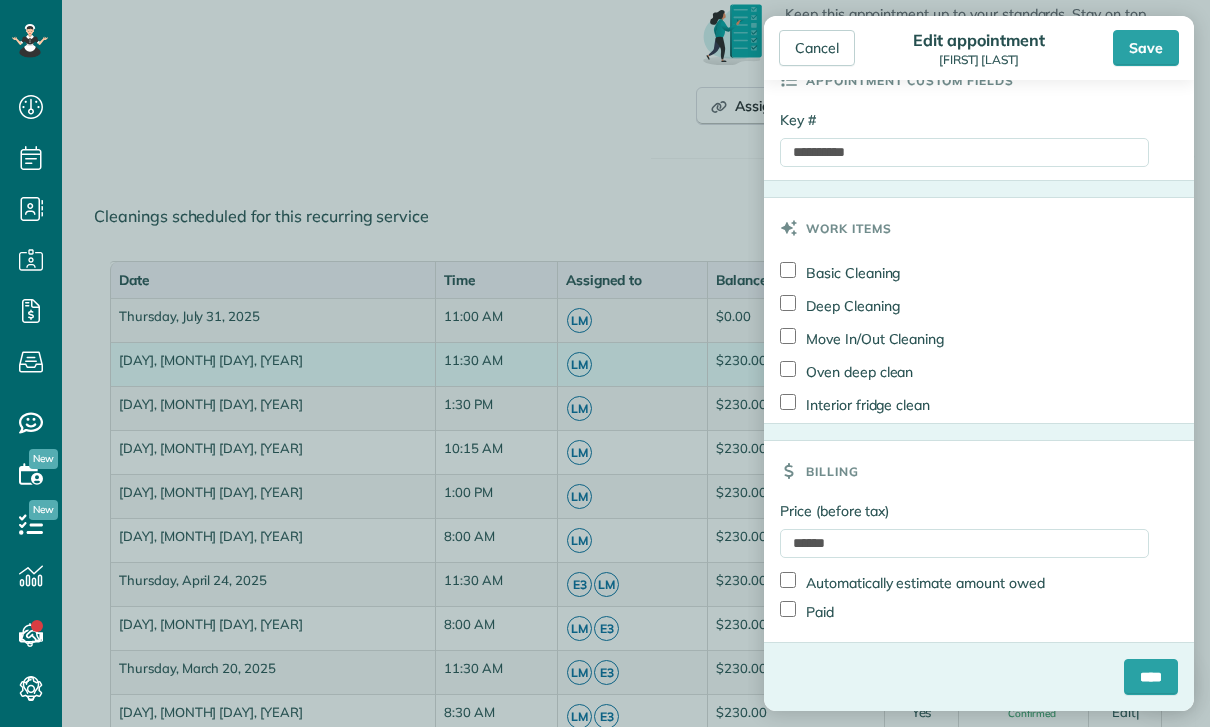 scroll, scrollTop: 890, scrollLeft: 0, axis: vertical 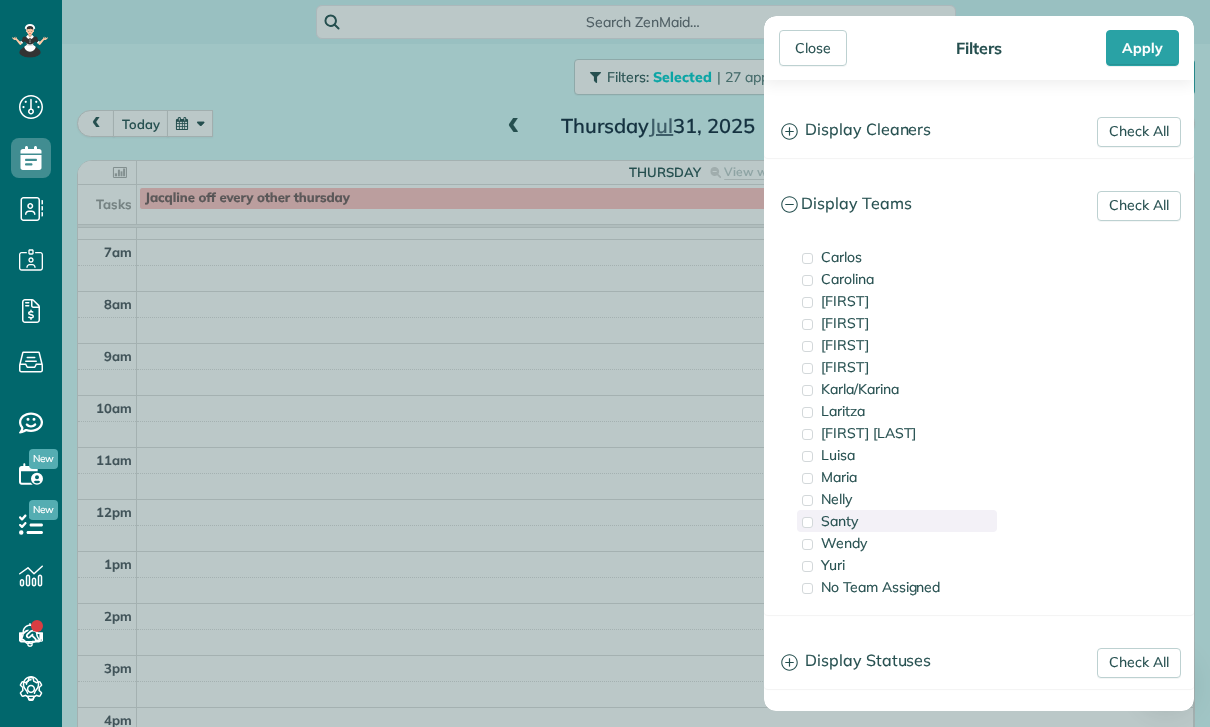 click on "Santy" at bounding box center (839, 521) 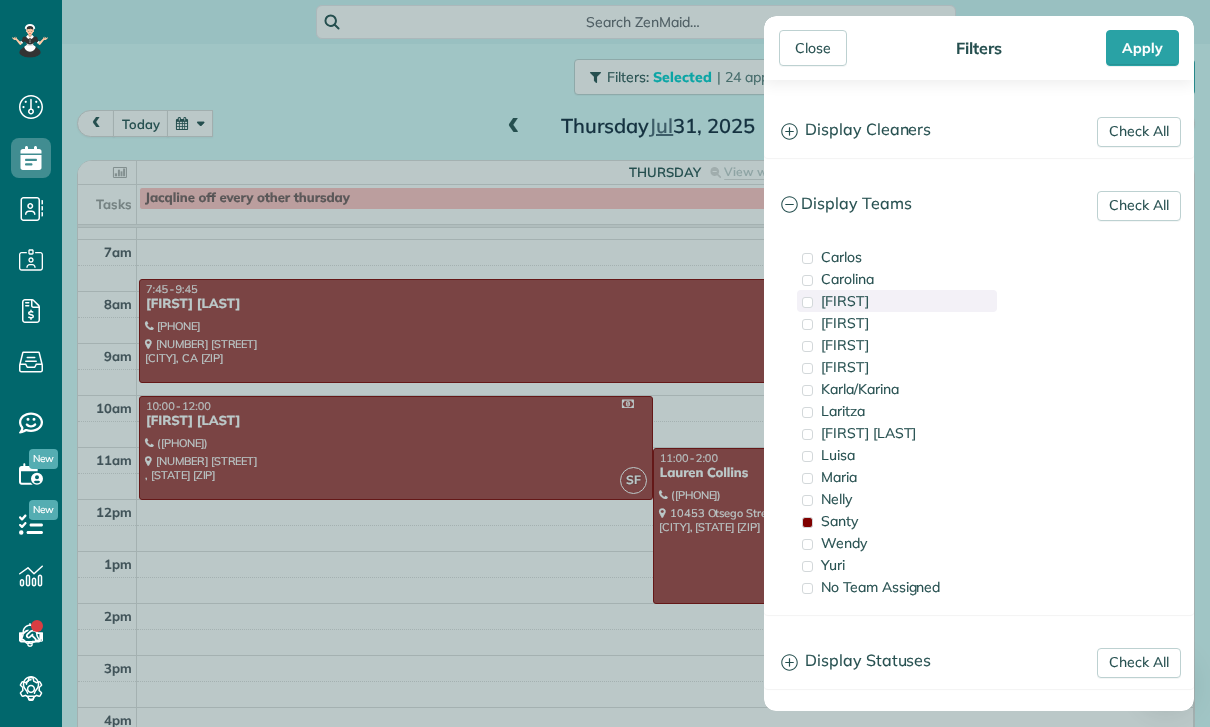 click on "[FIRST]" at bounding box center [897, 301] 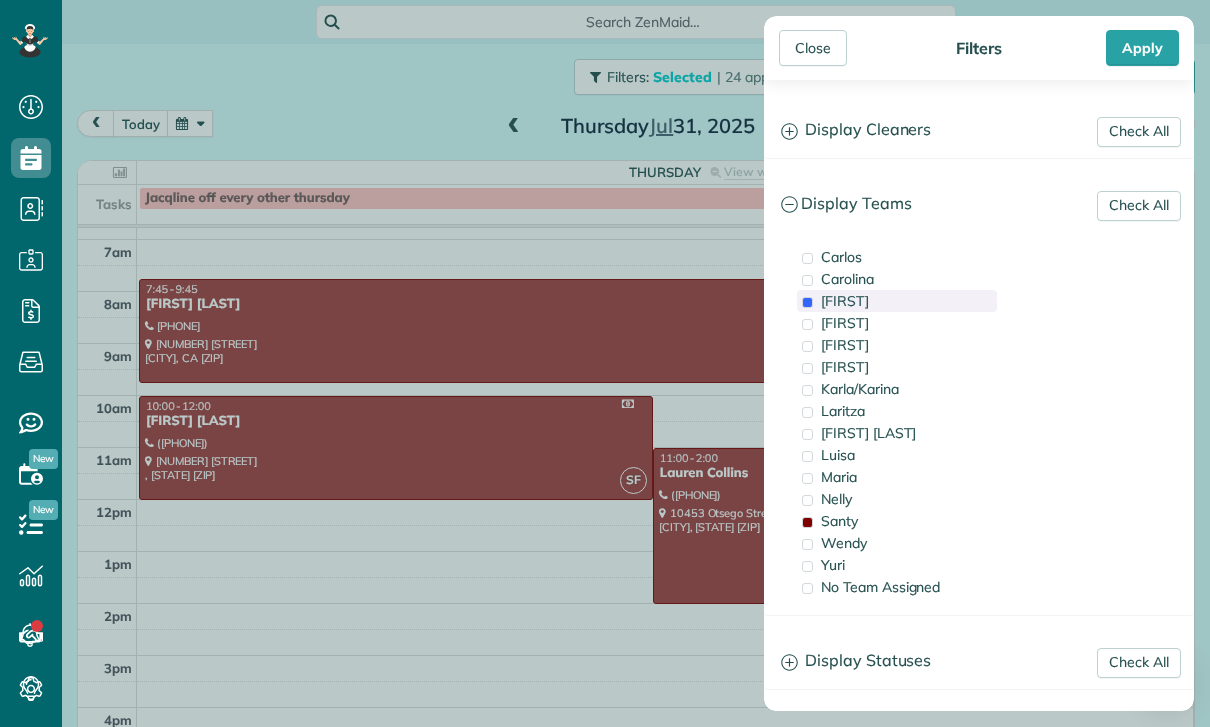 scroll, scrollTop: 144, scrollLeft: 0, axis: vertical 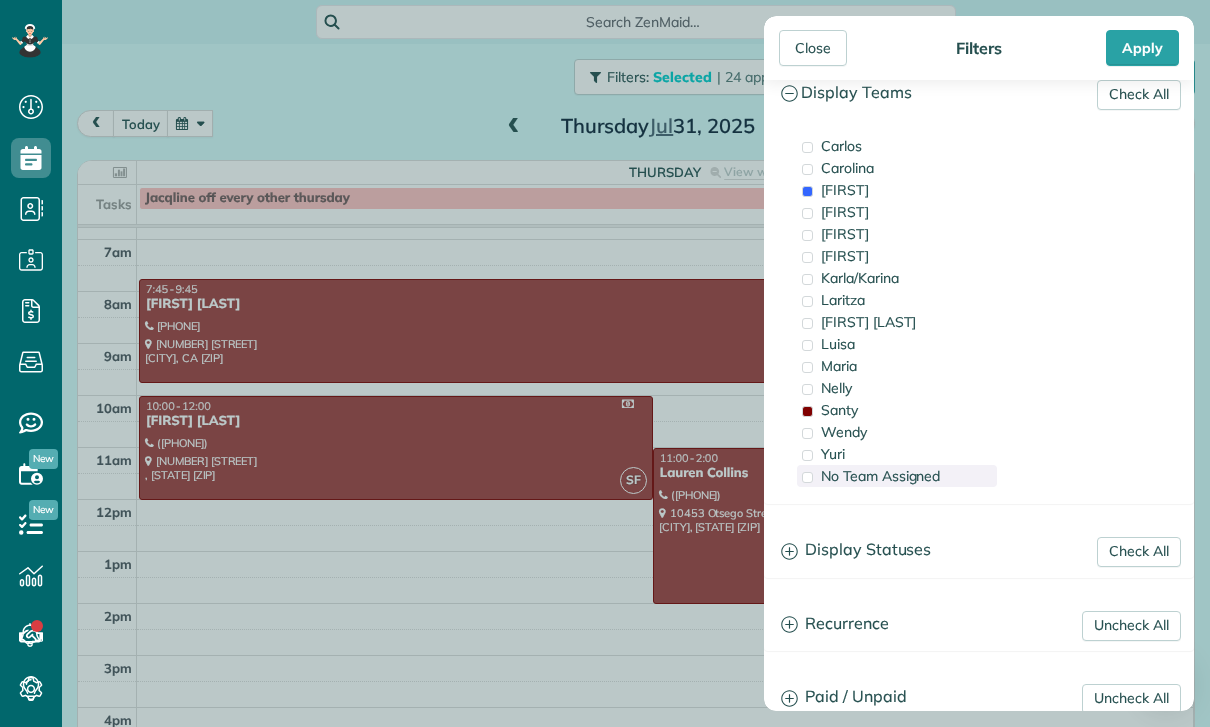 click on "No Team Assigned" at bounding box center [880, 476] 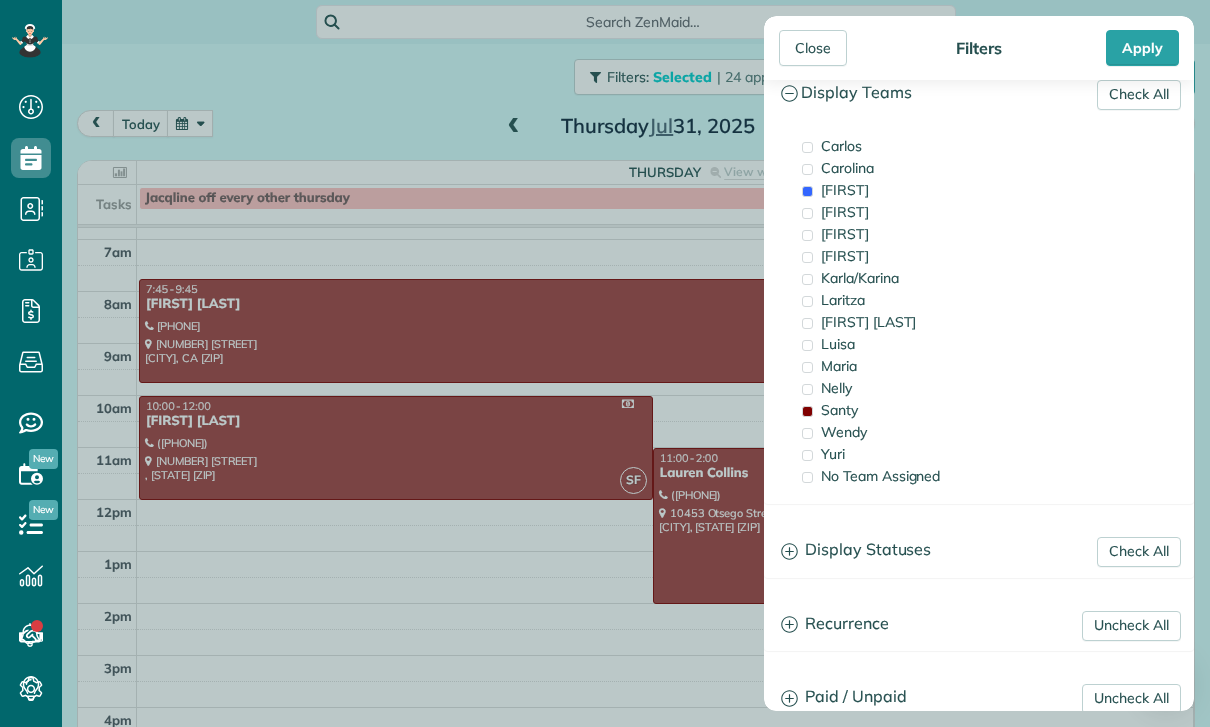 click on "Display Statuses" at bounding box center (979, 550) 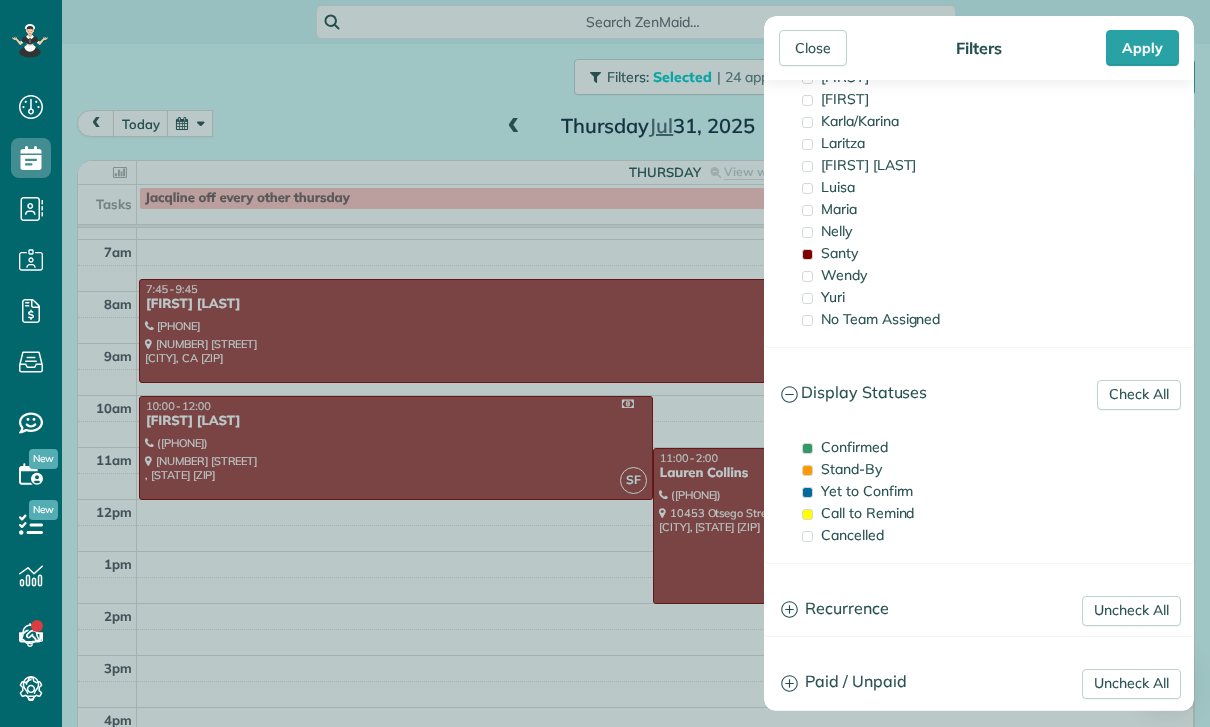 scroll, scrollTop: 289, scrollLeft: 0, axis: vertical 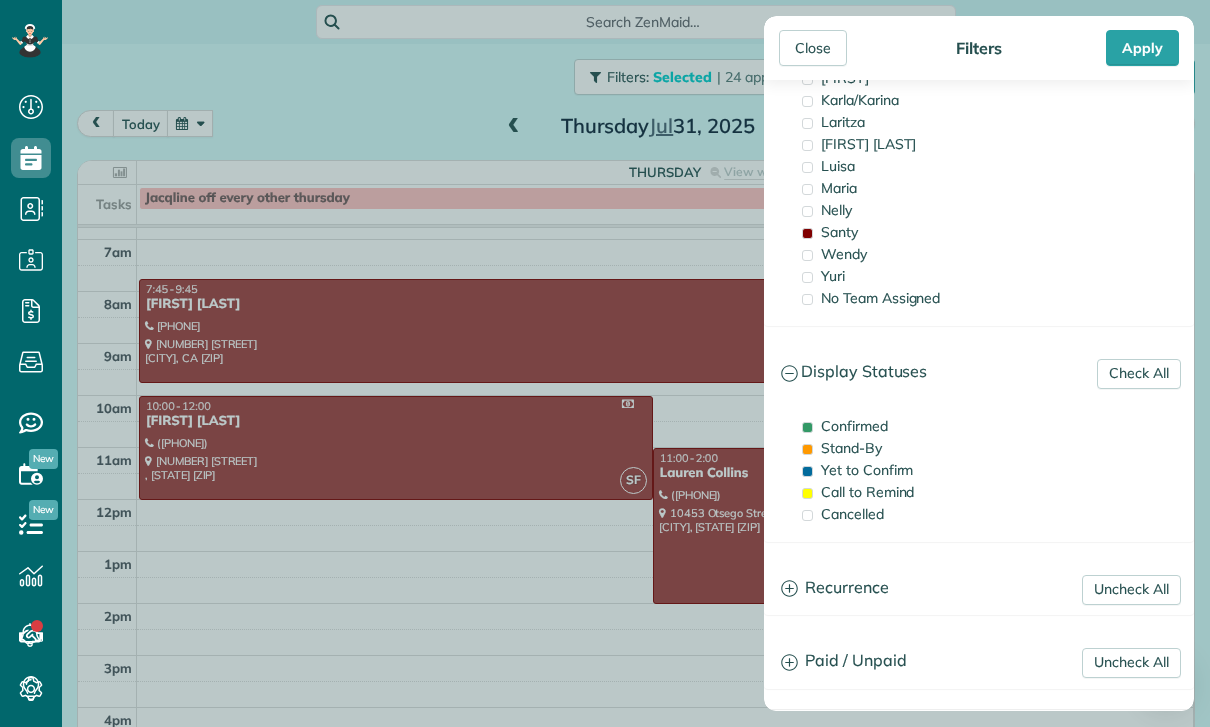 click on "Confirmed
Stand-By
Yet to Confirm
Call to Remind
Cancelled" at bounding box center (979, 470) 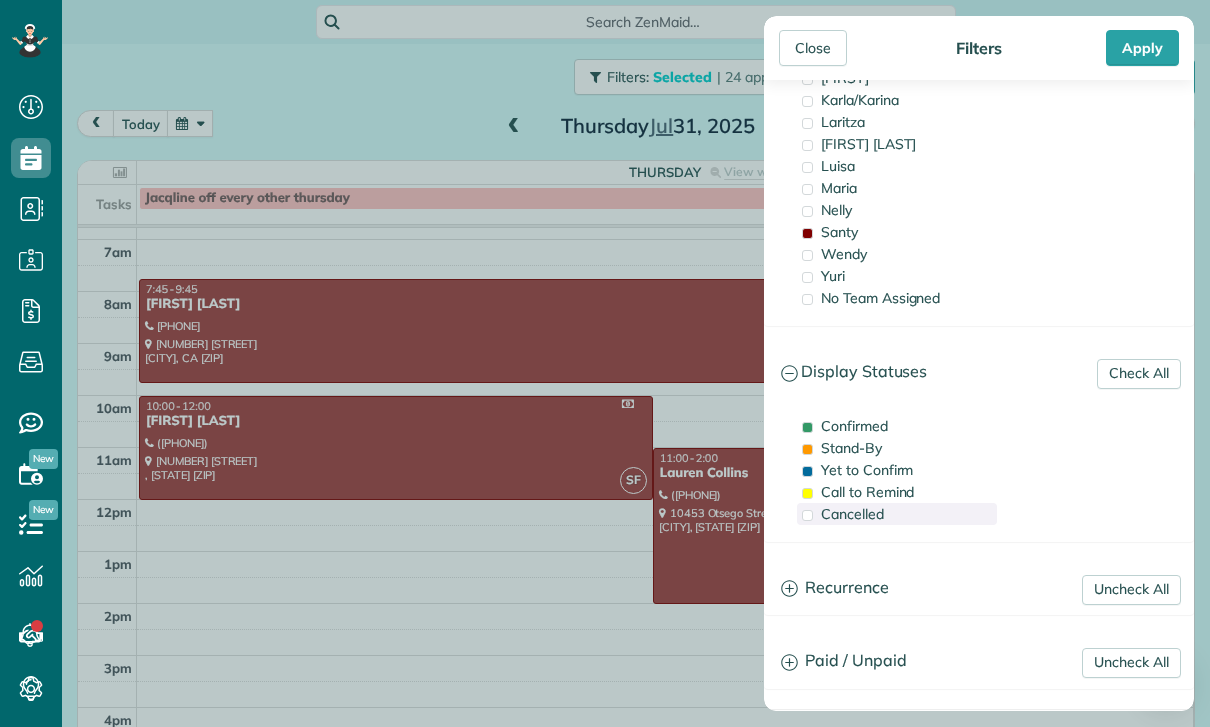 click on "Cancelled" at bounding box center (852, 514) 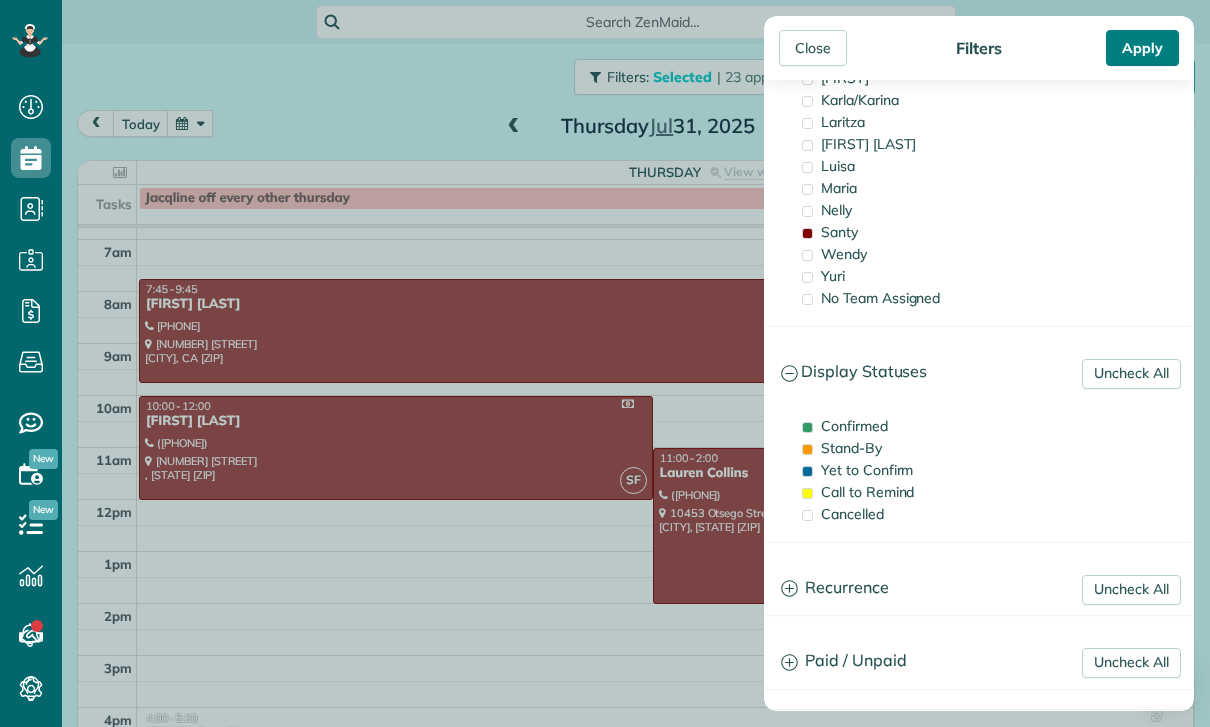 click on "Apply" at bounding box center (1142, 48) 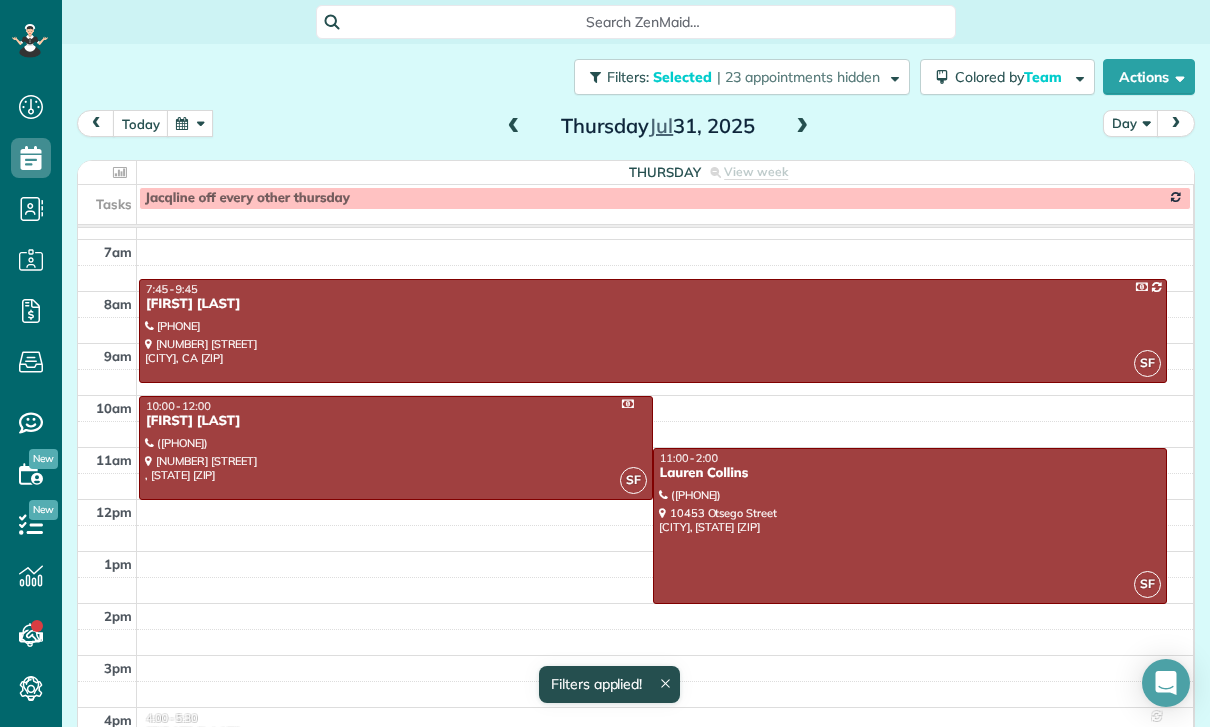 click on "Day" at bounding box center [1131, 123] 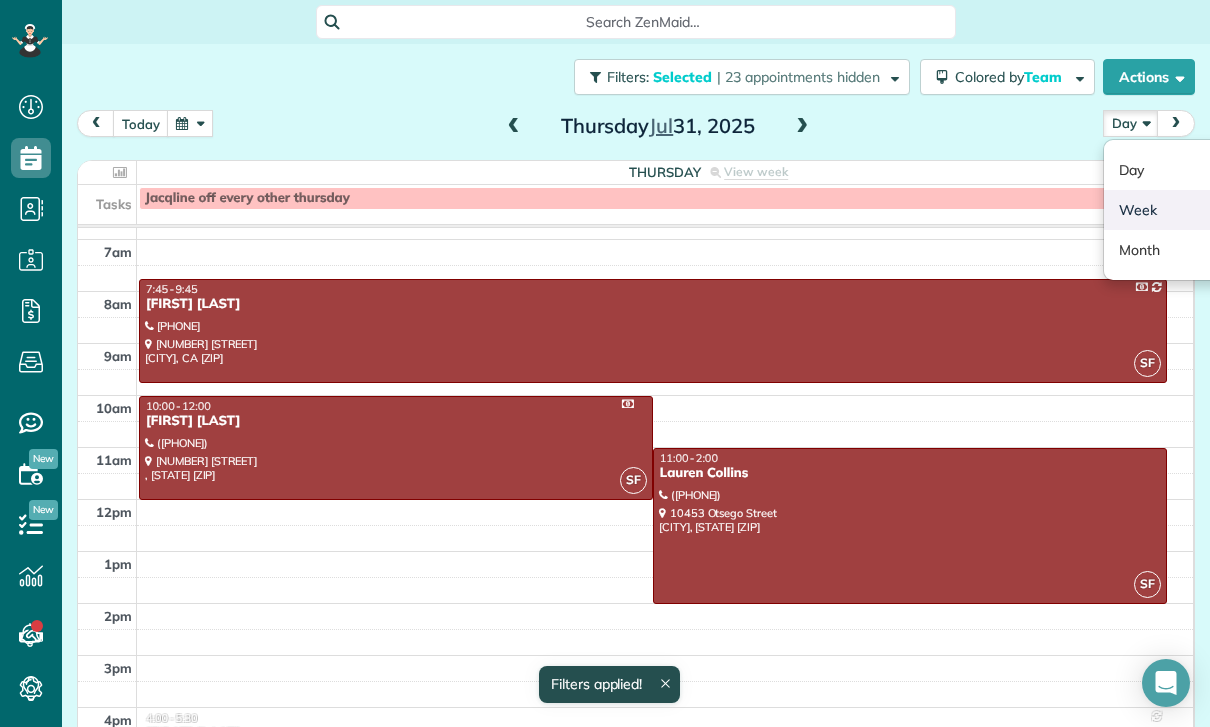 click on "Week" at bounding box center [1183, 210] 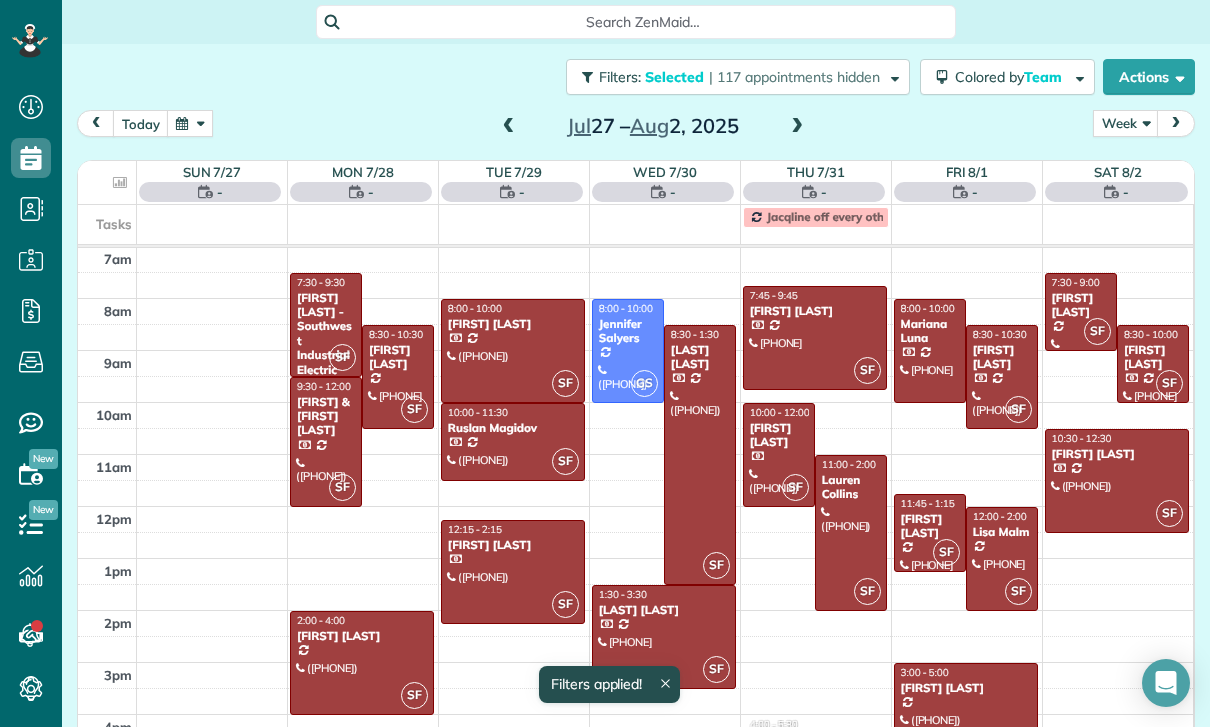 scroll, scrollTop: 157, scrollLeft: 0, axis: vertical 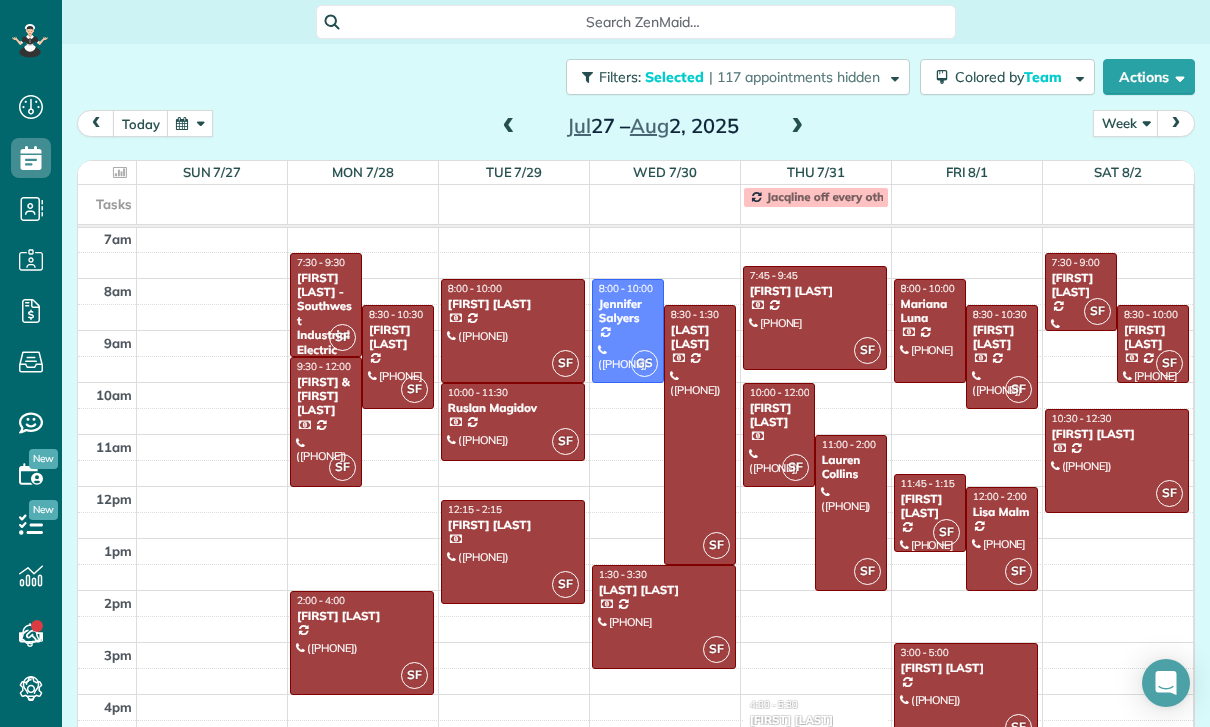 click on "Laura Malm - Southwest Industrial Electric" at bounding box center [326, 314] 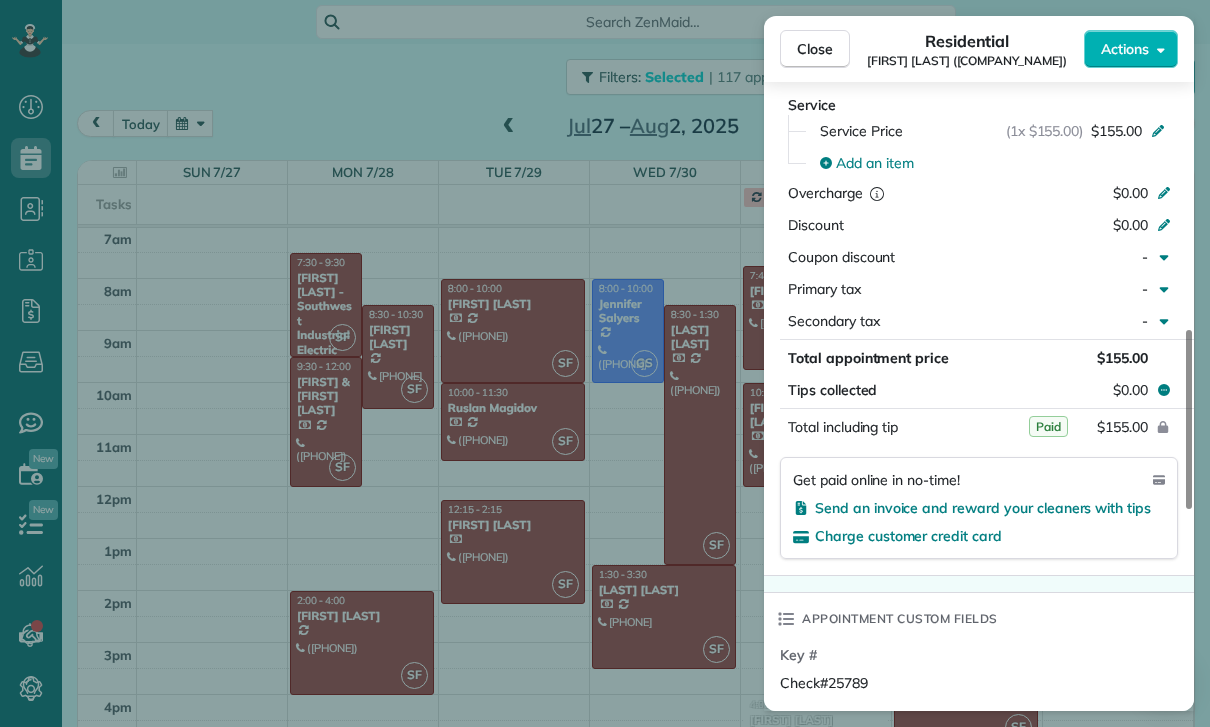 scroll, scrollTop: 989, scrollLeft: 0, axis: vertical 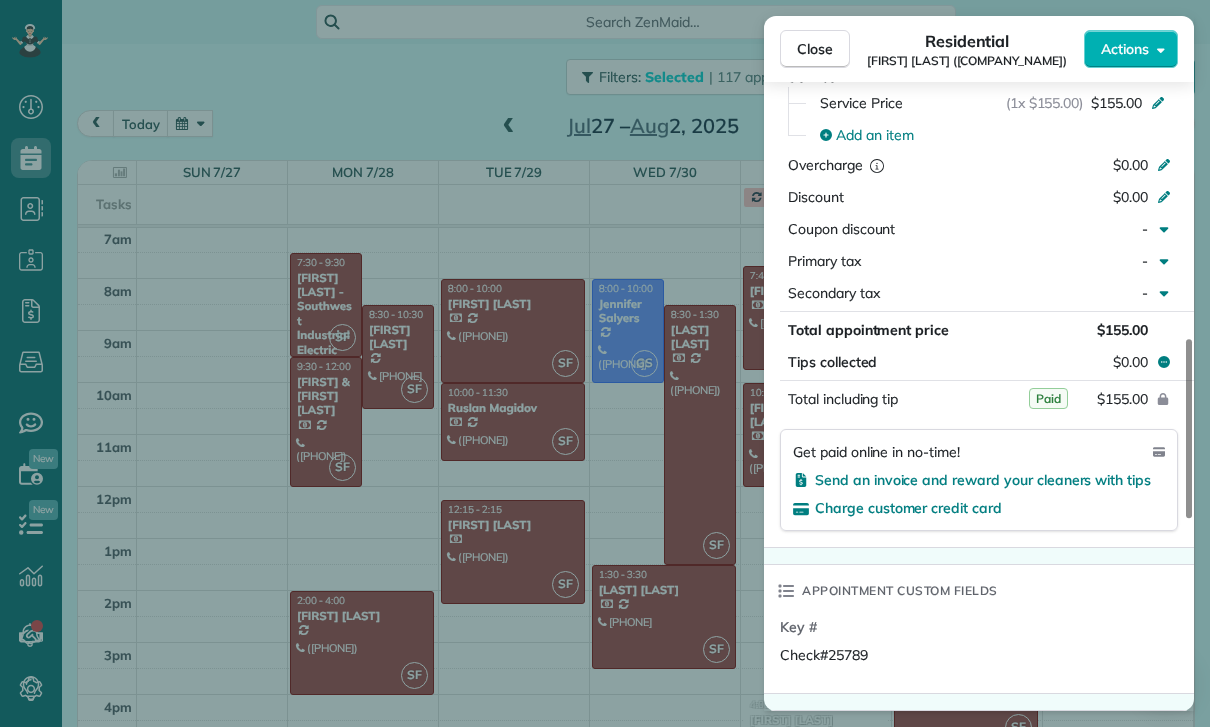 click on "Close Residential Laura Malm (Southwest Industrial Electric) Actions Status Confirmed Laura Malm (Southwest Industrial Electric) · Open profile HOME (323) 255-6563 Copy No email on record Add email View Details Residential Monday, July 28, 2025 ( last week ) 7:30 AM 9:30 AM 2 hours and 0 minutes Repeats weekly Edit recurring service Previous (Jul 21) Next (Aug 04) 4557 York Blvd Los Angeles CA 90041 Service was not rated yet Cleaners Time in and out Assign Invite Team Santy Cleaners Santy   Flores 7:30 AM 9:30 AM Checklist Try Now Keep this appointment up to your standards. Stay on top of every detail, keep your cleaners organised, and your client happy. Assign a checklist Watch a 5 min demo Billing Billing actions Service Service Price (1x $155.00) $155.00 Add an item Overcharge $0.00 Discount $0.00 Coupon discount - Primary tax - Secondary tax - Total appointment price $155.00 Tips collected $0.00 Paid Total including tip $155.00 Get paid online in no-time! Charge customer credit card Key # Check#25789 0 1" at bounding box center (605, 363) 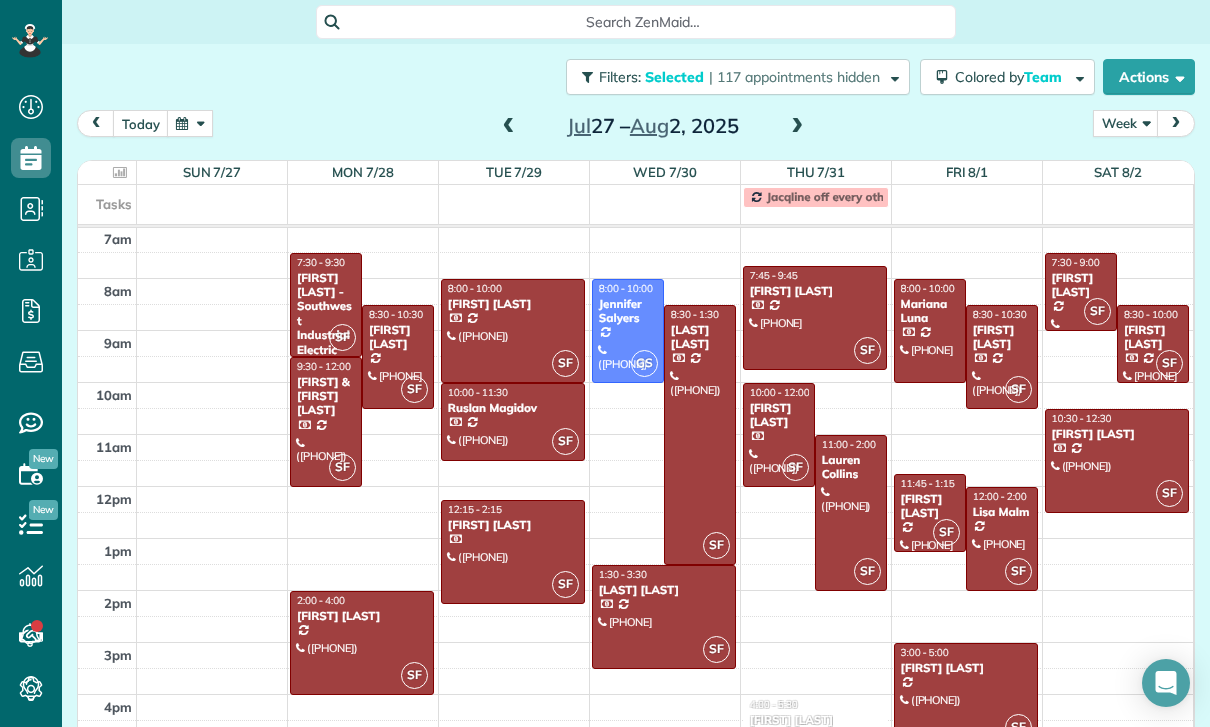 click at bounding box center [398, 357] 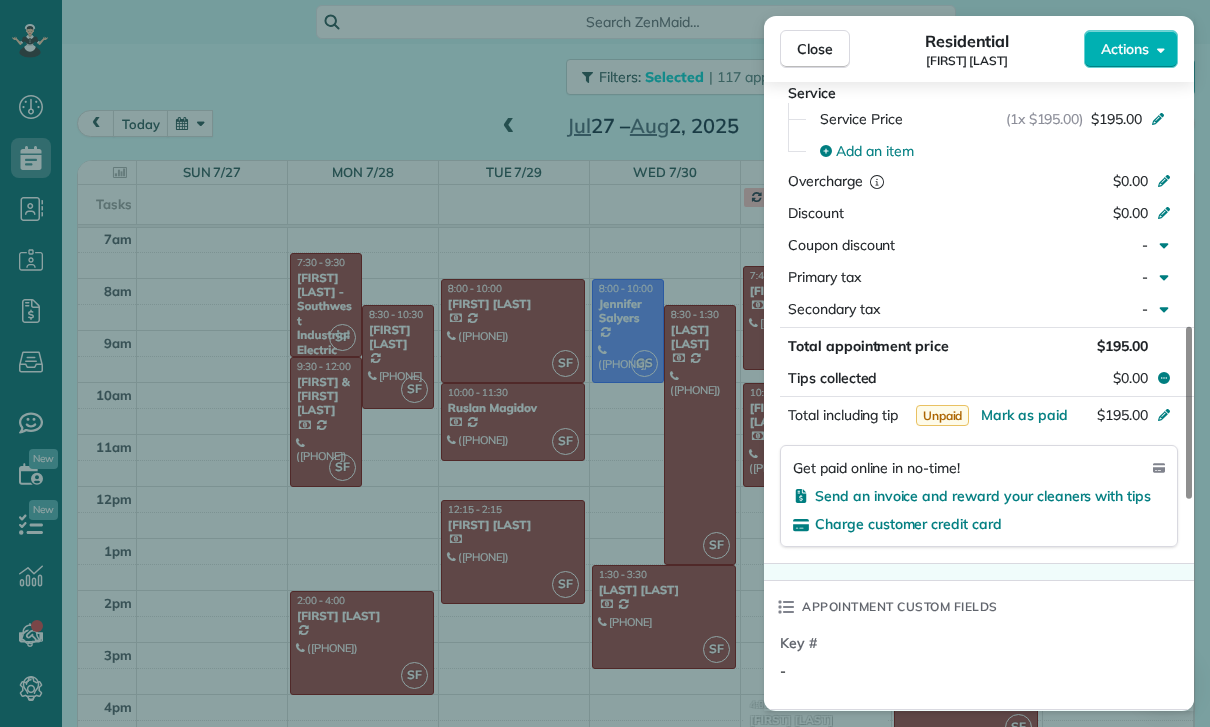 scroll, scrollTop: 978, scrollLeft: 0, axis: vertical 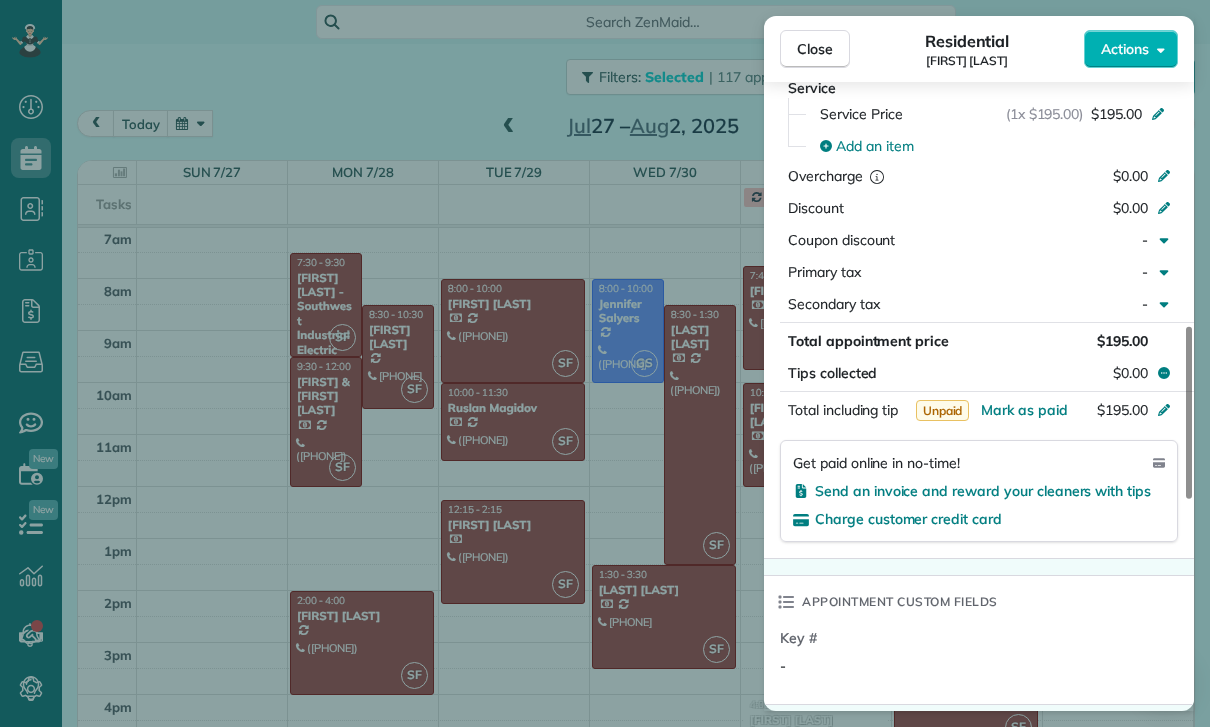 click on "Close Residential Kitty Dustin Actions Status Yet to Confirm Kitty Dustin · Open profile MOBILE (626) 487-8717 Copy No email on record Add email View Details Residential Monday, July 28, 2025 ( last week ) 8:30 AM 10:30 AM 2 hours and 0 minutes Repeats weekly Edit recurring service Previous (Jul 21) Next (Aug 04) 5322 Neal Drive Los Angeles CA 90041 Service was not rated yet Cleaners Time in and out Assign Invite Team Santy Cleaners Santy   Flores 8:30 AM 10:30 AM Checklist Try Now Keep this appointment up to your standards. Stay on top of every detail, keep your cleaners organised, and your client happy. Assign a checklist Watch a 5 min demo Billing Billing actions Service Service Price (1x $195.00) $195.00 Add an item Overcharge $0.00 Discount $0.00 Coupon discount - Primary tax - Secondary tax - Total appointment price $195.00 Tips collected $0.00 Unpaid Mark as paid Total including tip $195.00 Get paid online in no-time! Send an invoice and reward your cleaners with tips Charge customer credit card Key #" at bounding box center [605, 363] 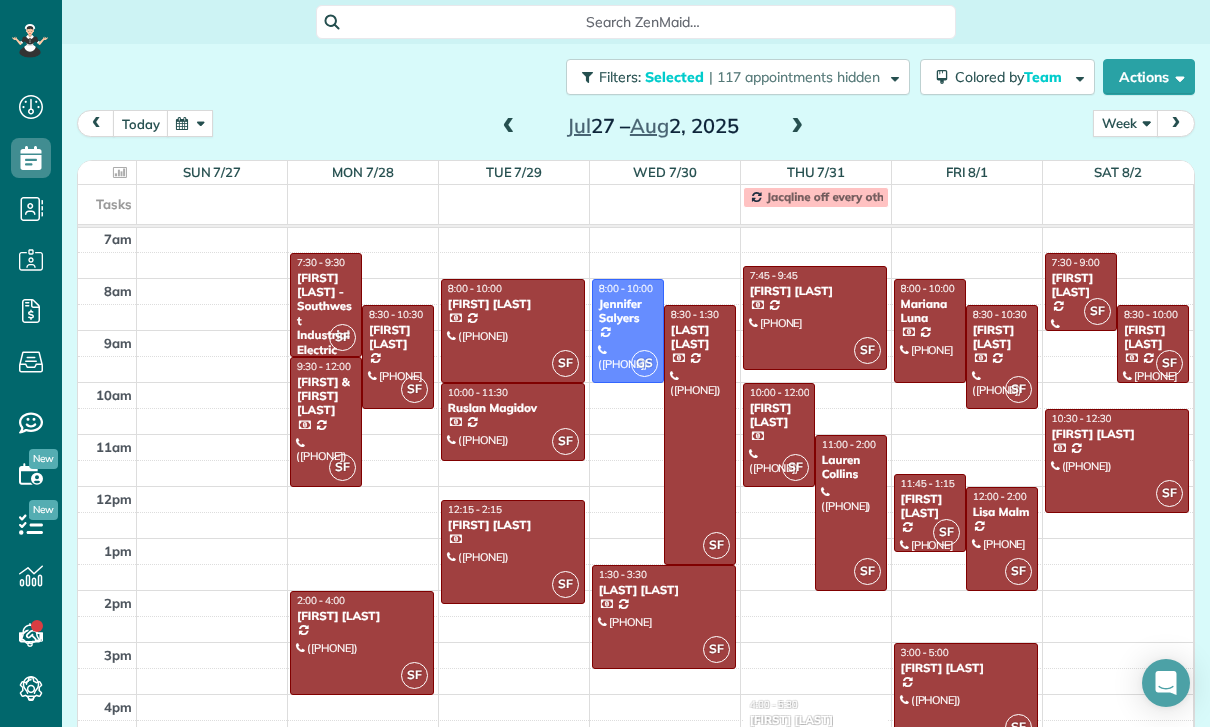 click at bounding box center [326, 422] 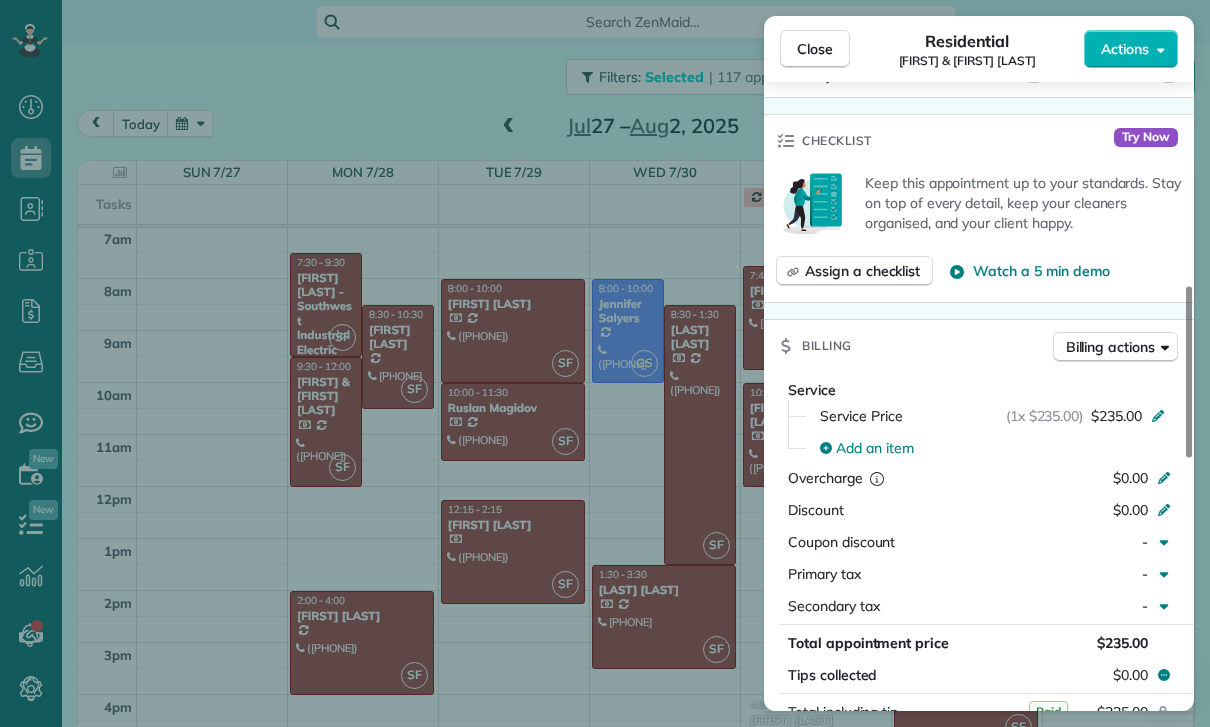 scroll, scrollTop: 861, scrollLeft: 0, axis: vertical 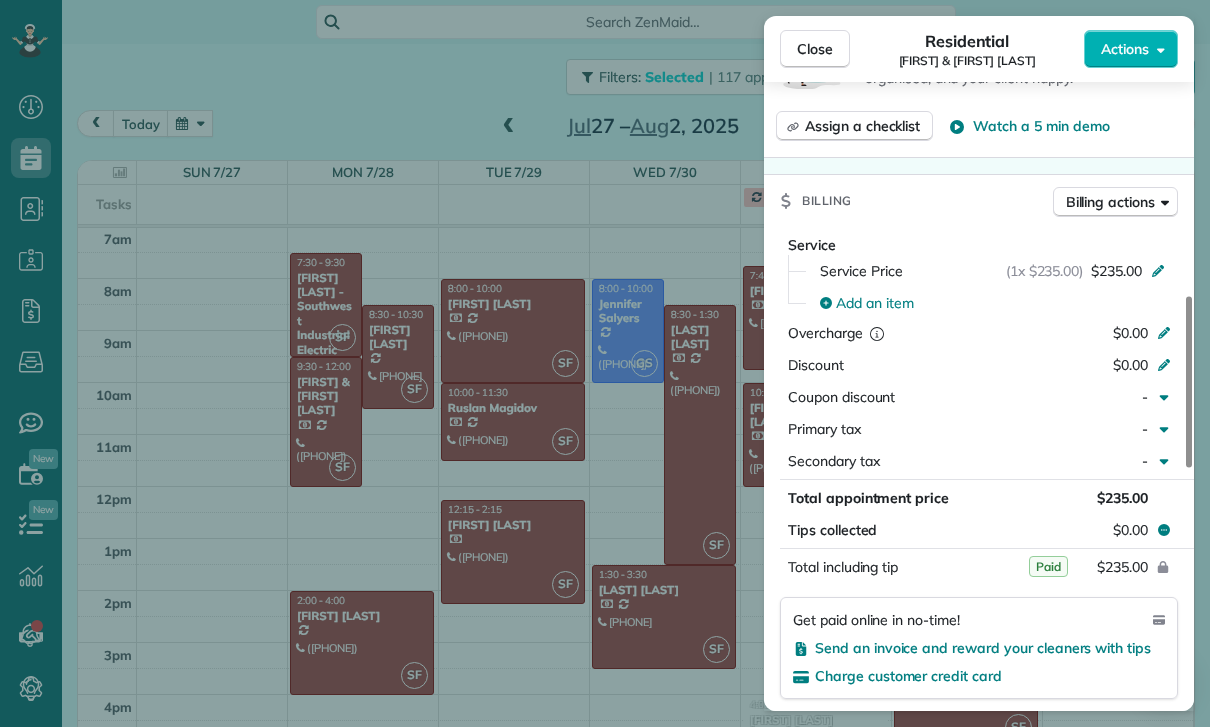 click on "Close Residential Gino & Nicole Marliani Actions Status Confirmed Gino & Nicole Marliani · Open profile MOBILE (202) 215-9258 Copy HOME (323) 336-3817 Copy nicolemarliani@gmail.com Copy View Details Residential Monday, July 28, 2025 ( last week ) 9:30 AM 12:00 PM 2 hours and 30 minutes Repeats every 2 weeks Edit recurring service Previous (Jul 14) Next (Aug 11) 2454 Nalin Dr Los Angeles CA 90077 Service was not rated yet Cleaners Time in and out Assign Invite Team Santy Cleaners Santy   Flores 9:30 AM 12:00 PM Checklist Try Now Keep this appointment up to your standards. Stay on top of every detail, keep your cleaners organised, and your client happy. Assign a checklist Watch a 5 min demo Billing Billing actions Service Service Price (1x $235.00) $235.00 Add an item Overcharge $0.00 Discount $0.00 Coupon discount - Primary tax - Secondary tax - Total appointment price $235.00 Tips collected $0.00 Paid Total including tip $235.00 Get paid online in no-time! Send an invoice and reward your cleaners with tips -" at bounding box center [605, 363] 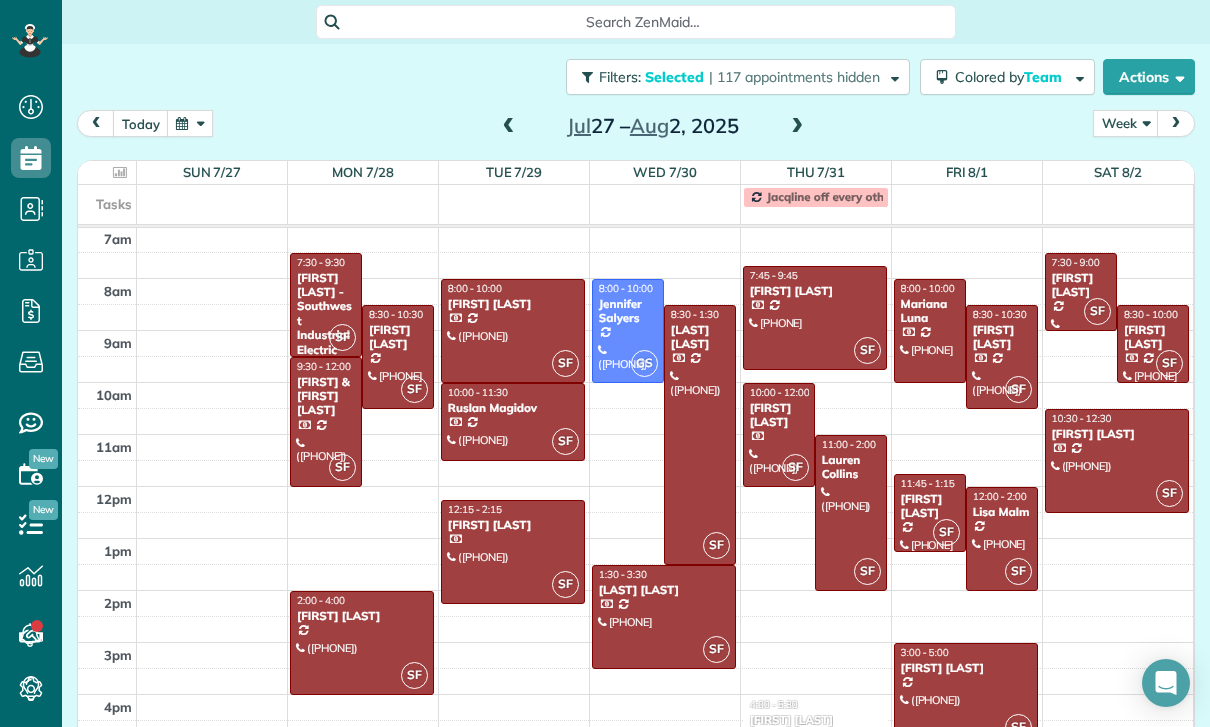 click at bounding box center (362, 643) 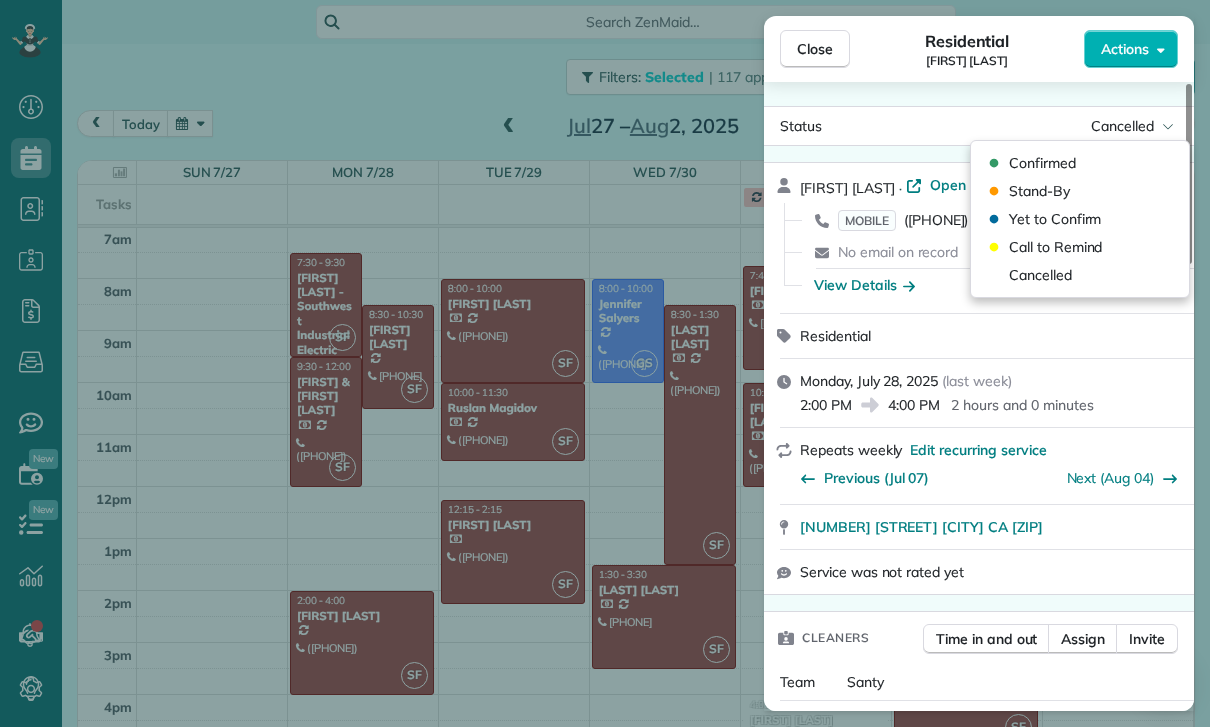 click on "Residential" at bounding box center [991, 336] 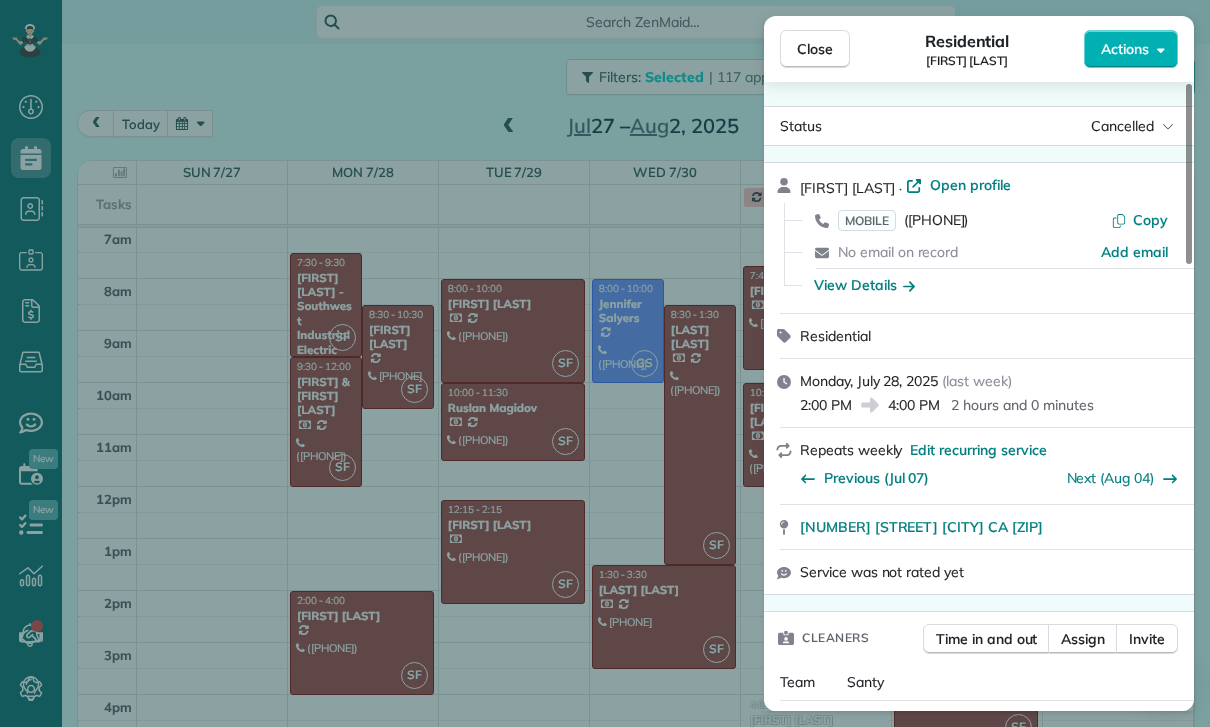 click on "Status Cancelled Yvette Barlowe · Open profile MOBILE (818) 321-9499 Copy No email on record Add email View Details Residential Monday, July 28, 2025 ( last week ) 2:00 PM 4:00 PM 2 hours and 0 minutes Repeats weekly Edit recurring service Previous (Jul 07) Next (Aug 04) 3752 Winford Drive Tarzana CA 91356 Service was not rated yet Cleaners Time in and out Assign Invite Team Santy Cleaners Santy   Flores 2:00 PM 4:00 PM Checklist Try Now Keep this appointment up to your standards. Stay on top of every detail, keep your cleaners organised, and your client happy. Assign a checklist Watch a 5 min demo Billing Billing actions Service Service Price (1x $185.00) $185.00 Add an item Overcharge $0.00 Discount $0.00 Coupon discount - Primary tax - Secondary tax - Total appointment price $185.00 Tips collected $0.00 Unpaid Mark as paid Total including tip $185.00 Get paid online in no-time! Send an invoice and reward your cleaners with tips Charge customer credit card Appointment custom fields Key # - Work items Notes" at bounding box center [979, 396] 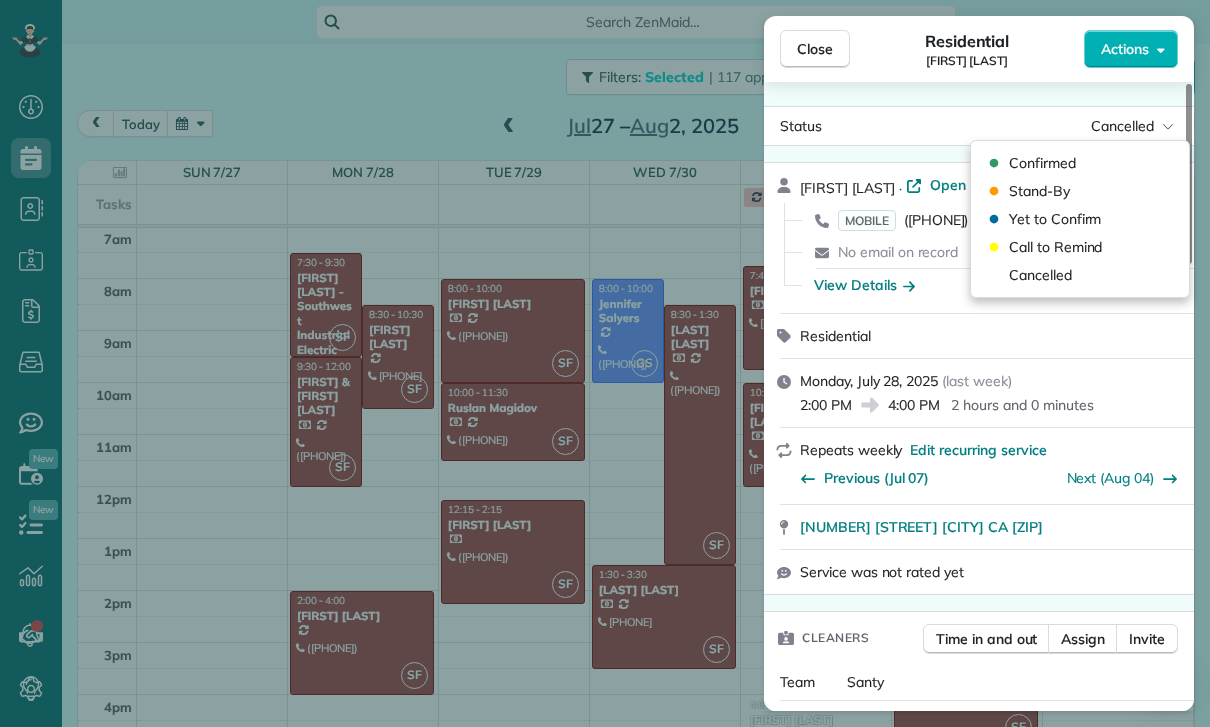 click on "Close Residential Yvette Barlowe Actions Status Cancelled Yvette Barlowe · Open profile MOBILE (818) 321-9499 Copy No email on record Add email View Details Residential Monday, July 28, 2025 ( last week ) 2:00 PM 4:00 PM 2 hours and 0 minutes Repeats weekly Edit recurring service Previous (Jul 07) Next (Aug 04) 3752 Winford Drive Tarzana CA 91356 Service was not rated yet Cleaners Time in and out Assign Invite Team Santy Cleaners Santy   Flores 2:00 PM 4:00 PM Checklist Try Now Keep this appointment up to your standards. Stay on top of every detail, keep your cleaners organised, and your client happy. Assign a checklist Watch a 5 min demo Billing Billing actions Service Service Price (1x $185.00) $185.00 Add an item Overcharge $0.00 Discount $0.00 Coupon discount - Primary tax - Secondary tax - Total appointment price $185.00 Tips collected $0.00 Unpaid Mark as paid Total including tip $185.00 Get paid online in no-time! Send an invoice and reward your cleaners with tips Charge customer credit card Key # - 0" at bounding box center (605, 363) 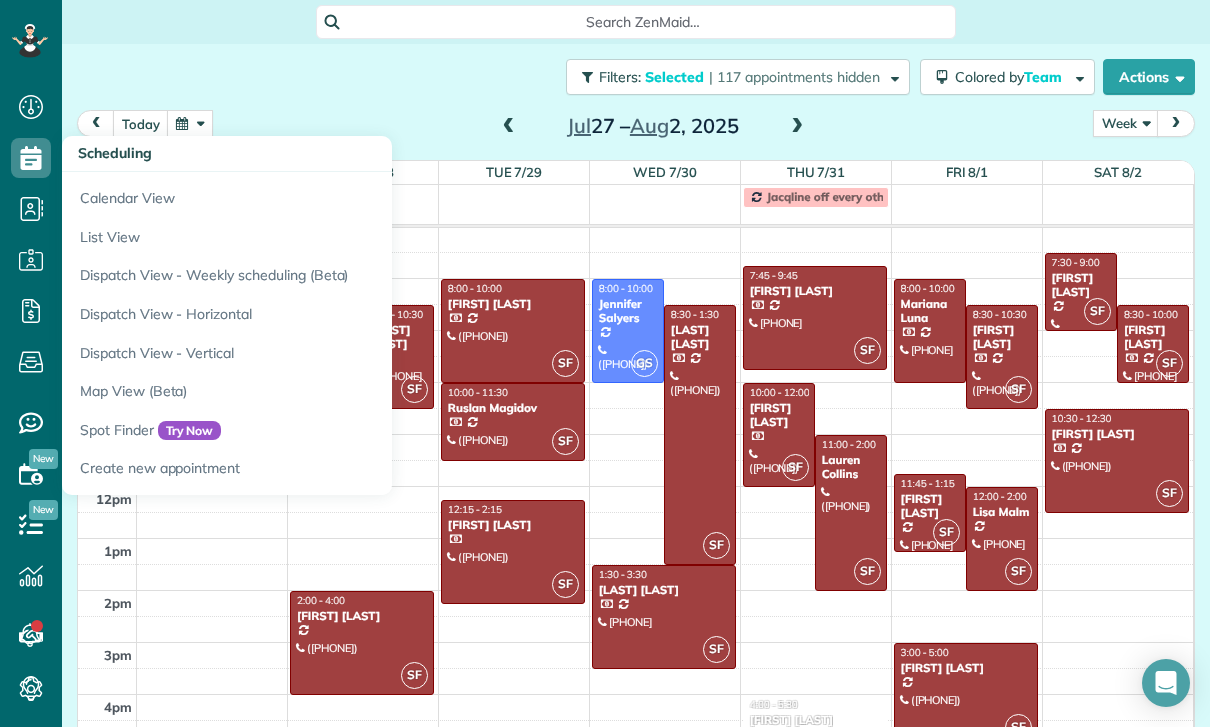 click on "Filters:   Selected
|  117 appointments hidden
Colored by  Team
Color by Cleaner
Color by Team
Color by Status
Color by Recurrence
Color by Paid/Unpaid
Filters  Selected
Schedule Changes
Actions
Create Appointment
Create Task
Clock In/Out
Send Work Orders
Print Route Sheets
Today's Emails/Texts
View Metrics" at bounding box center [636, 77] 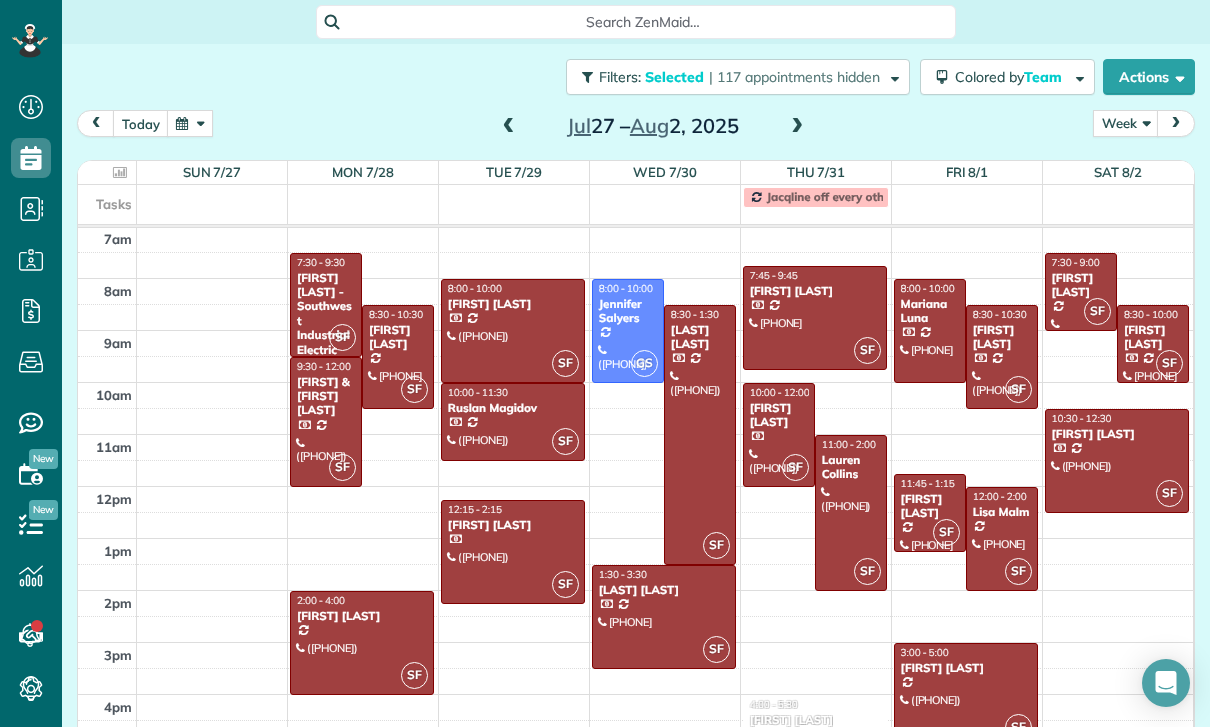 click at bounding box center (513, 331) 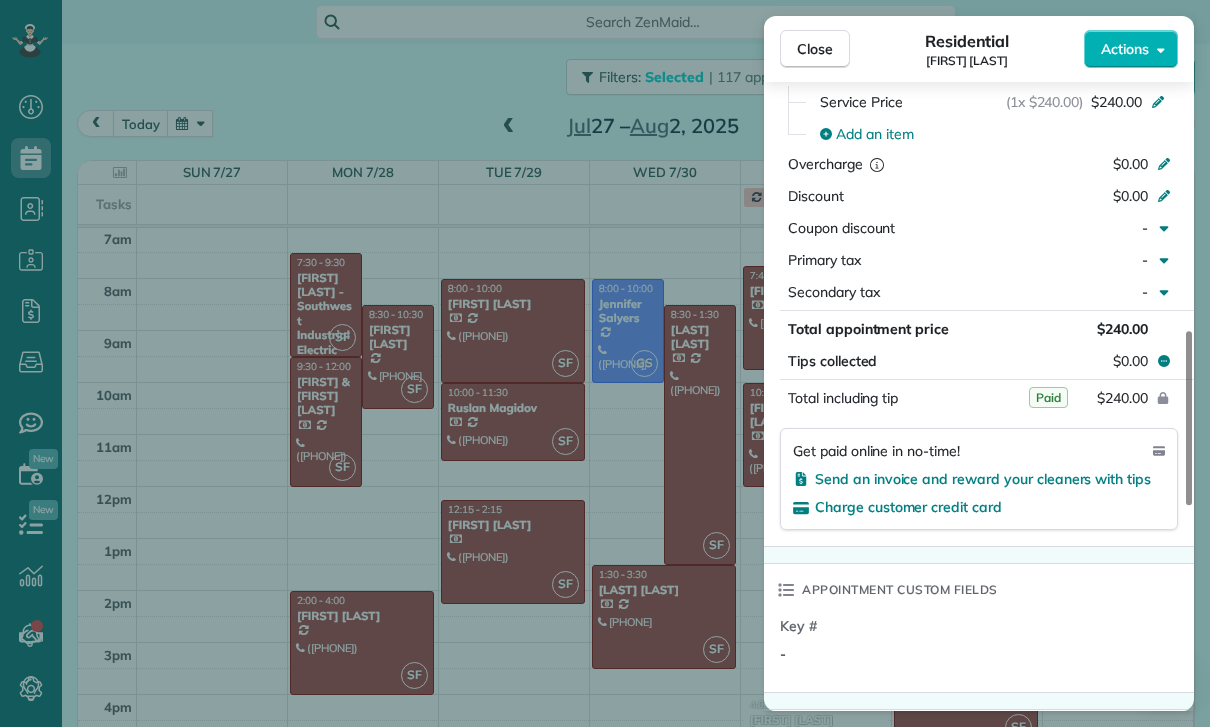 scroll, scrollTop: 1004, scrollLeft: 0, axis: vertical 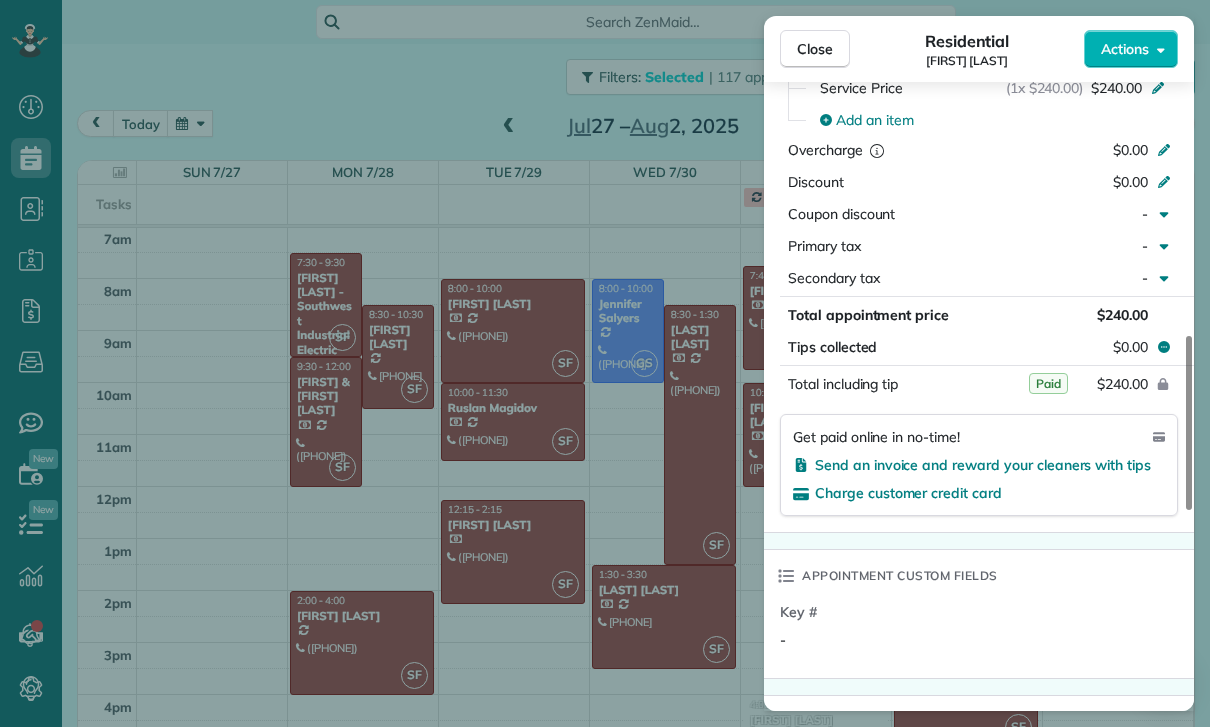 click on "Close Residential BJ Carretta Actions Status Confirmed BJ Carretta · Open profile MOBILE (310) 749-8988 Copy No email on record Add email View Details Residential Tuesday, July 29, 2025 ( last week ) 8:00 AM 10:00 AM 2 hours and 0 minutes Repeats weekly Edit recurring service Previous (Jul 22) Next (Aug 05) 2929 Motor Avenue Los Angeles CA 90064 Service was not rated yet Cleaners Time in and out Assign Invite Team Santy Cleaners Santy   Flores 8:00 AM 10:00 AM Checklist Try Now Keep this appointment up to your standards. Stay on top of every detail, keep your cleaners organised, and your client happy. Assign a checklist Watch a 5 min demo Billing Billing actions Service Service Price (1x $240.00) $240.00 Add an item Overcharge $0.00 Discount $0.00 Coupon discount - Primary tax - Secondary tax - Total appointment price $240.00 Tips collected $0.00 Paid Total including tip $240.00 Get paid online in no-time! Send an invoice and reward your cleaners with tips Charge customer credit card Key # - Work items Notes" at bounding box center [605, 363] 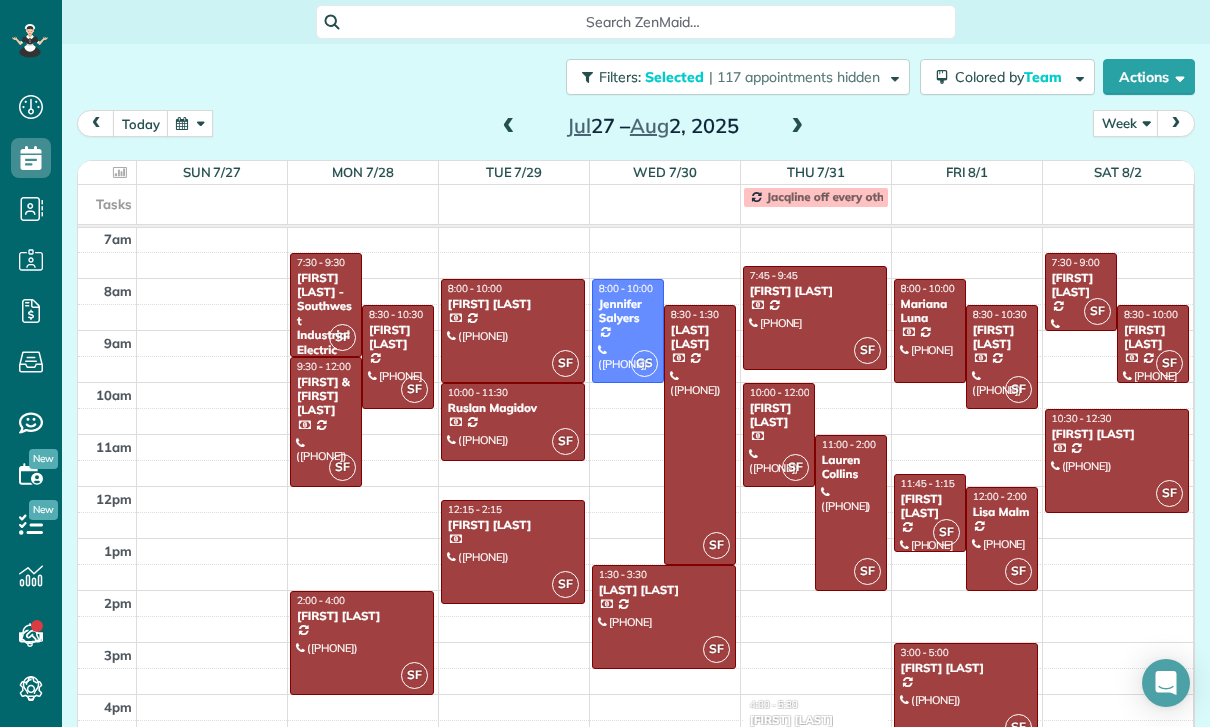 click on "Ruslan Magidov" at bounding box center (513, 408) 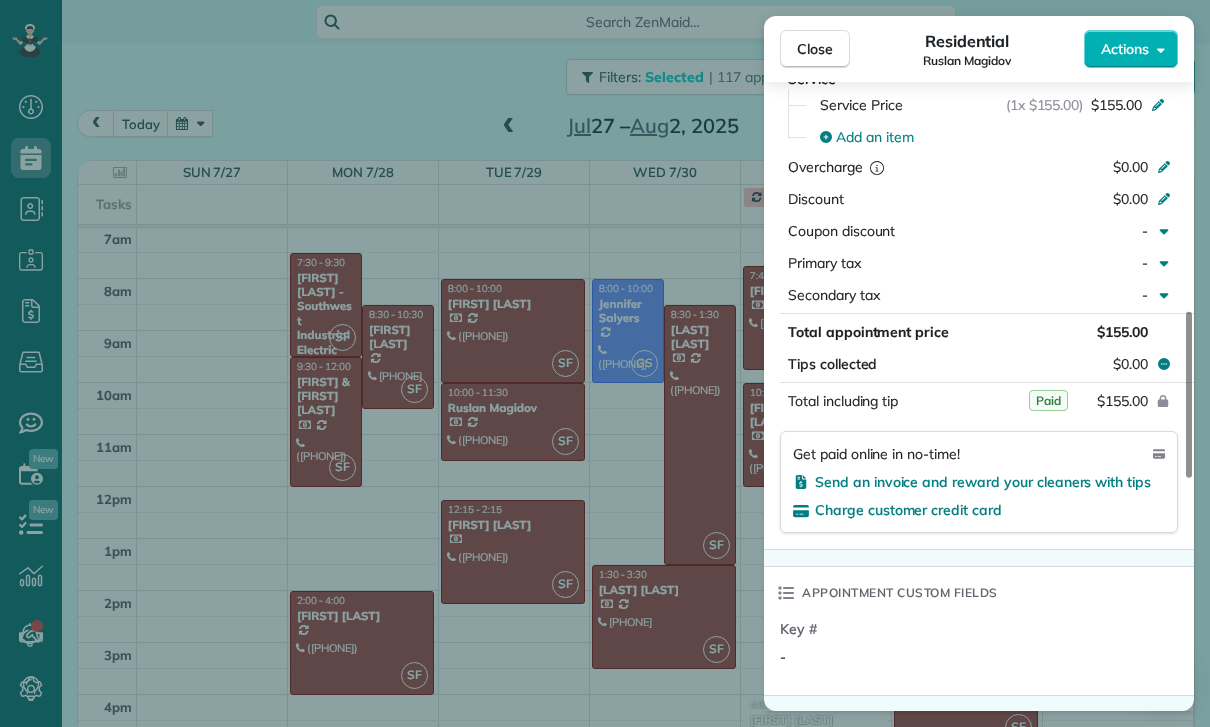 scroll, scrollTop: 1044, scrollLeft: 0, axis: vertical 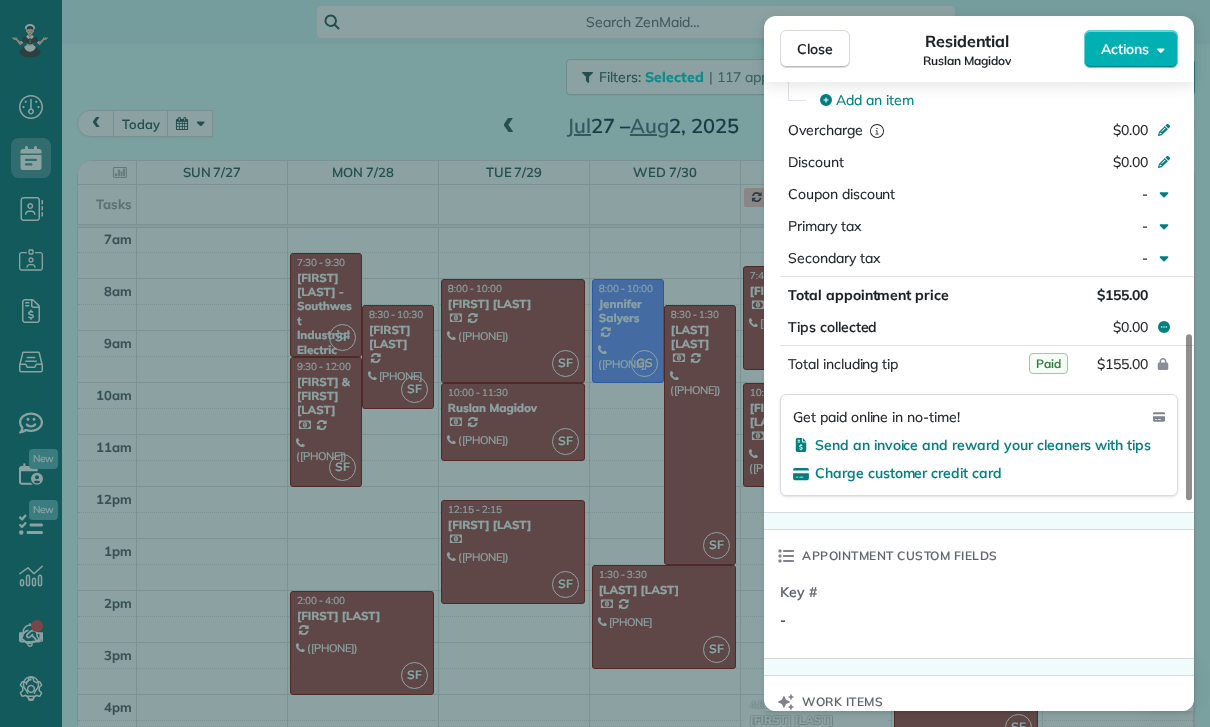 click on "Close Residential Ruslan Magidov Actions Status Yet to Confirm Ruslan Magidov · Open profile MOBILE (323) 447-0815 Copy No email on record Add email View Details Residential Tuesday, July 29, 2025 ( last week ) 10:00 AM 11:30 AM 1 hours and 30 minutes Repeats every 2 weeks Edit recurring service Previous (Jul 14) Next (Aug 12) 7270 Hillside Ave Apt.101 Los Angeles ? 90046 Service was not rated yet Cleaners Time in and out Assign Invite Team Santy Cleaners Santy   Flores 10:00 AM 11:30 AM Checklist Try Now Keep this appointment up to your standards. Stay on top of every detail, keep your cleaners organised, and your client happy. Assign a checklist Watch a 5 min demo Billing Billing actions Service Service Price (1x $155.00) $155.00 Add an item Overcharge $0.00 Discount $0.00 Coupon discount - Primary tax - Secondary tax - Total appointment price $155.00 Tips collected $0.00 Paid Total including tip $155.00 Get paid online in no-time! Send an invoice and reward your cleaners with tips Key # - Work items Notes" at bounding box center [605, 363] 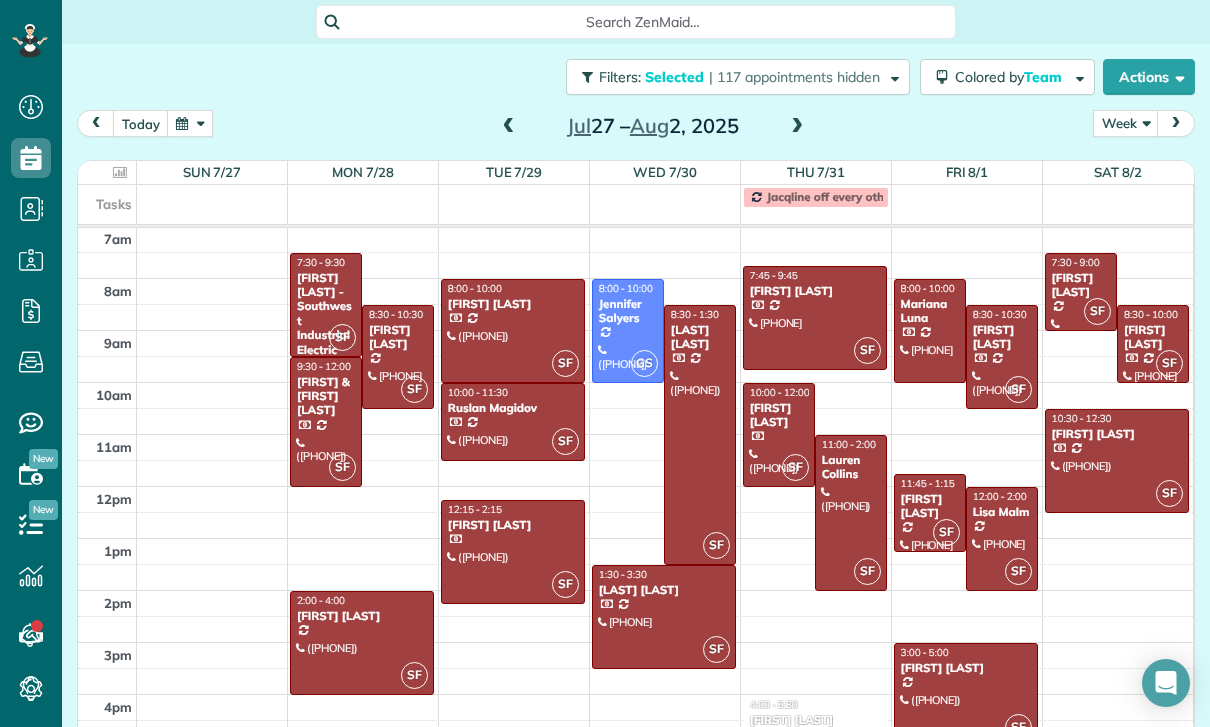 click at bounding box center (513, 552) 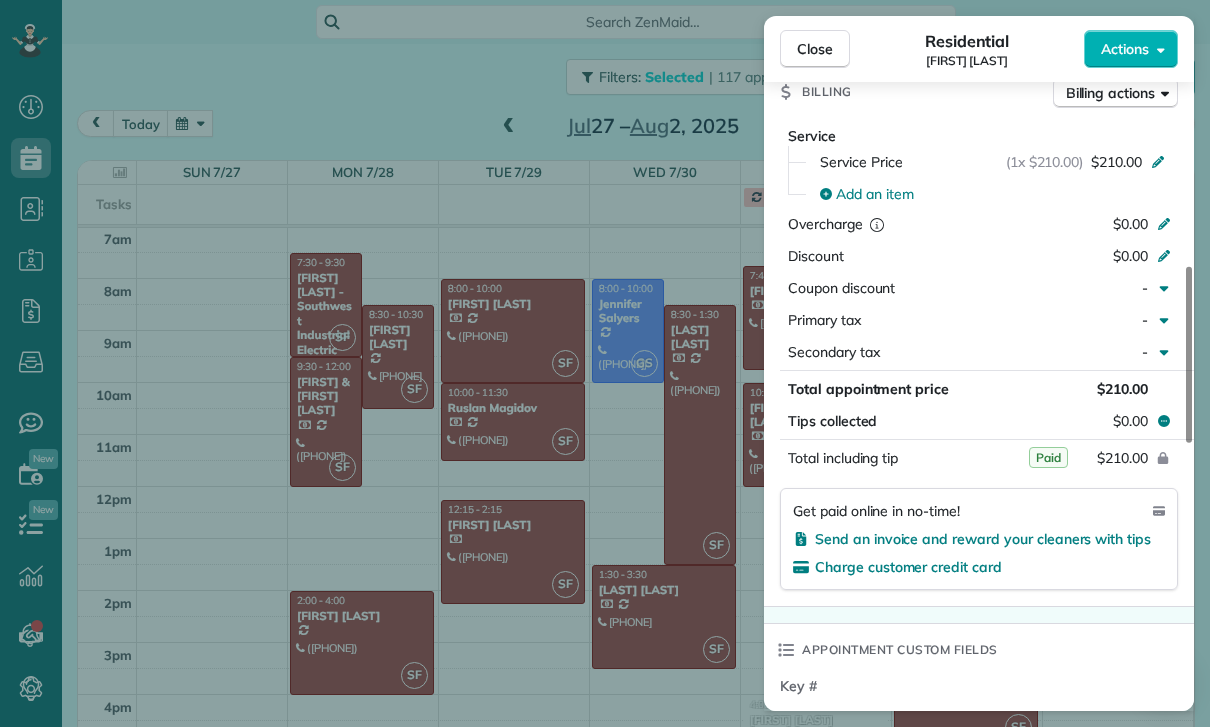 scroll, scrollTop: 1017, scrollLeft: 0, axis: vertical 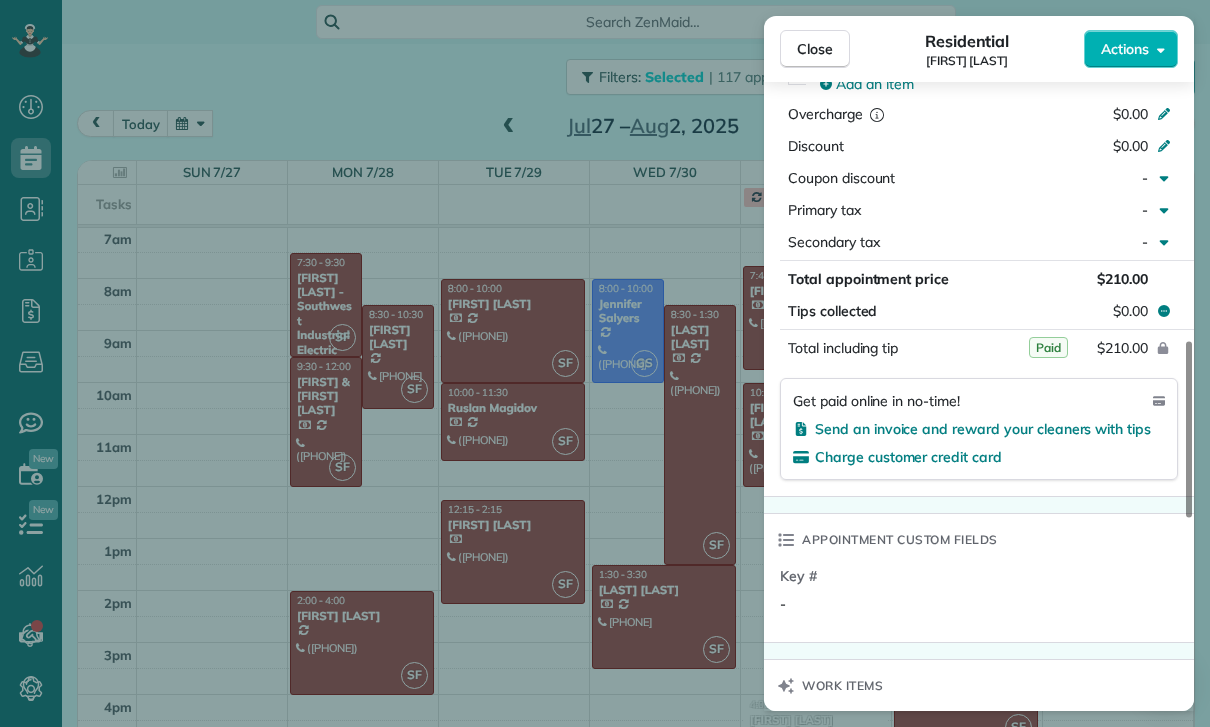 click on "Close Residential Caitlyn Francis Actions Status Confirmed Caitlyn Francis · Open profile MOBILE (916) 759-2346 Copy No email on record Add email View Details Residential Tuesday, July 29, 2025 ( last week ) 12:15 PM 2:15 PM 2 hours and 0 minutes One time 5400 Halbrent Avenue Sherman Oaks CA 91411 Service was not rated yet Cleaners Time in and out Assign Invite Team Santy Cleaners Santy   Flores 12:15 PM 2:15 PM Checklist Try Now Keep this appointment up to your standards. Stay on top of every detail, keep your cleaners organised, and your client happy. Assign a checklist Watch a 5 min demo Billing Billing actions Service Service Price (1x $210.00) $210.00 Add an item Overcharge $0.00 Discount $0.00 Coupon discount - Primary tax - Secondary tax - Total appointment price $210.00 Tips collected $0.00 Paid Total including tip $210.00 Get paid online in no-time! Send an invoice and reward your cleaners with tips Charge customer credit card Appointment custom fields Key # - Work items No work items to display 1 0" at bounding box center [605, 363] 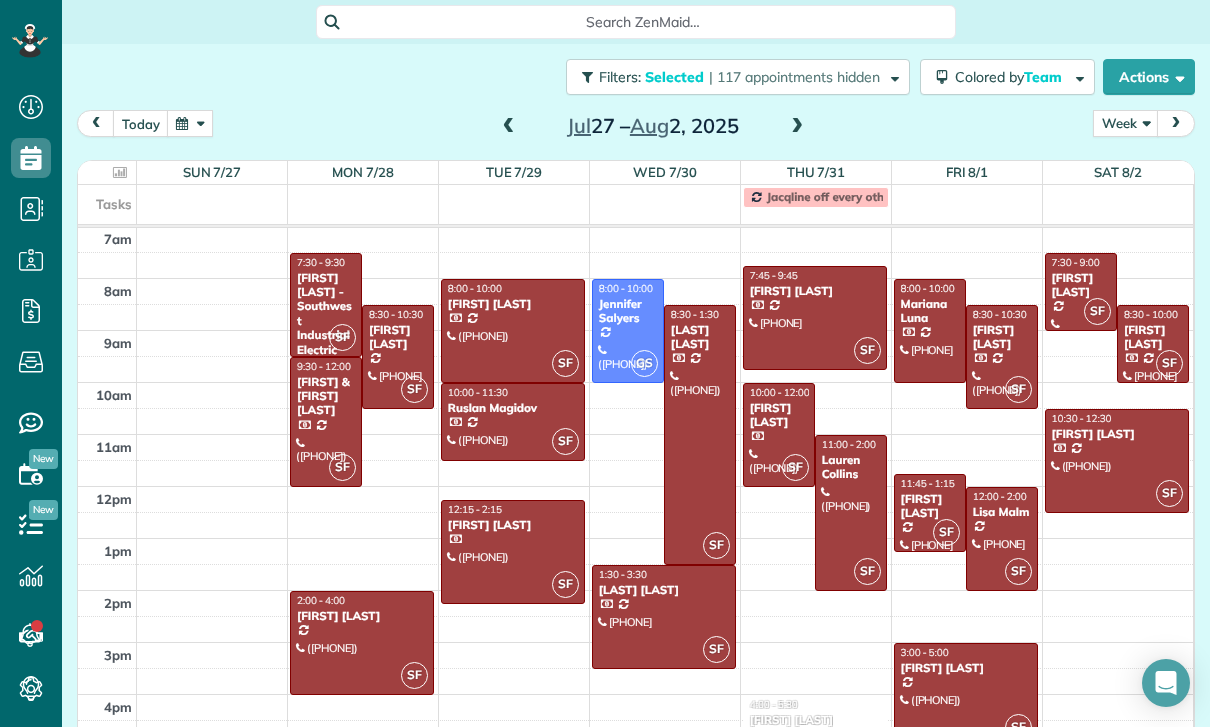 click at bounding box center [700, 435] 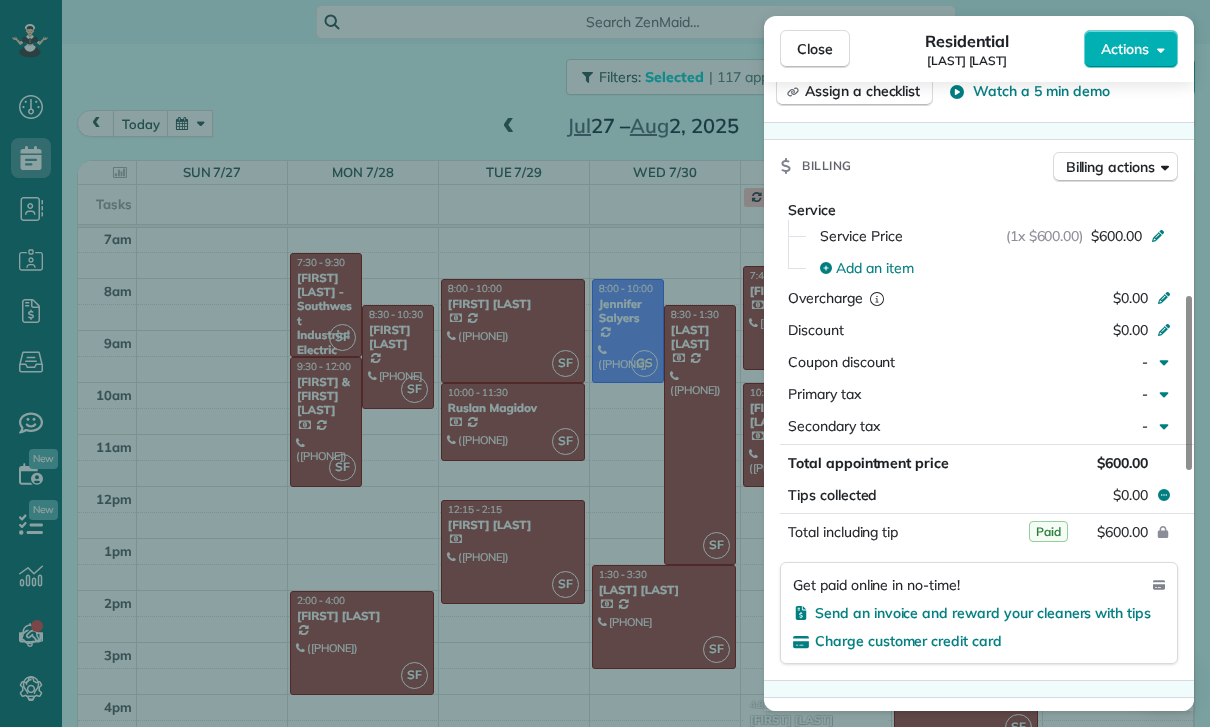 scroll, scrollTop: 1079, scrollLeft: 0, axis: vertical 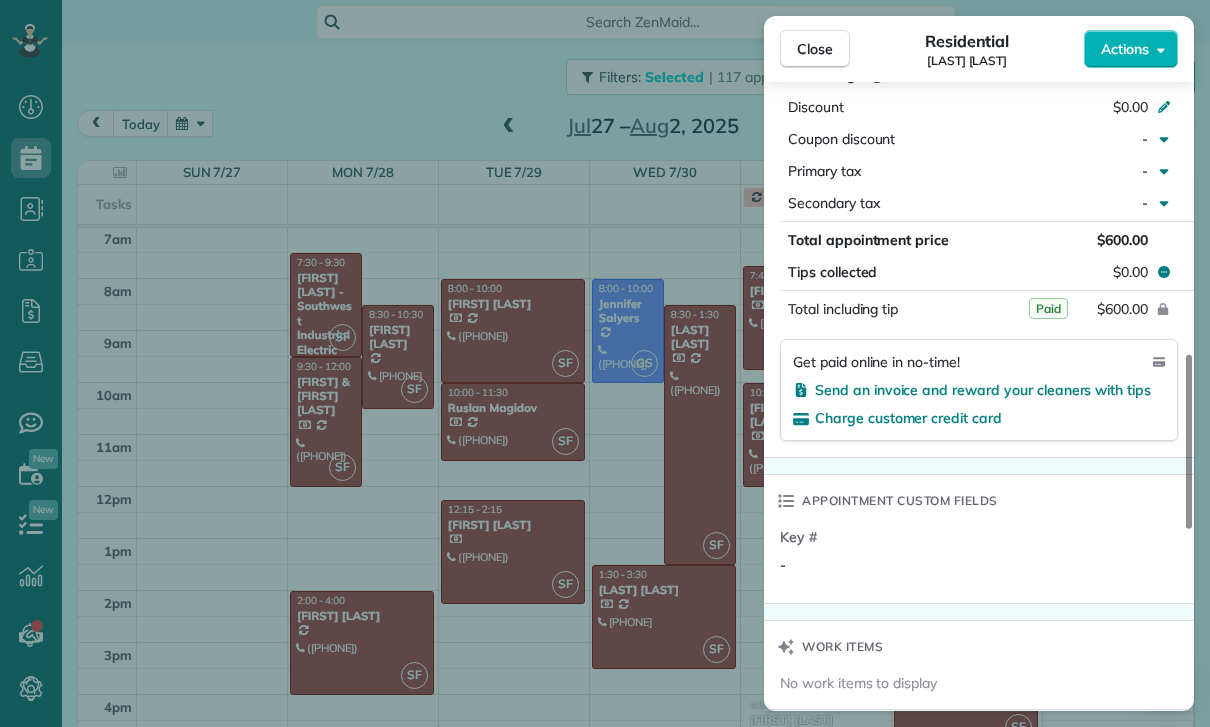 click on "Close Residential Stephanie Frank Actions Status Confirmed Stephanie Frank · Open profile MOBILE (818) 585-4977 Copy No email on record Add email View Details Residential Wednesday, July 30, 2025 ( last week ) 8:30 AM 1:30 PM 5 hours and 0 minutes Repeats weekly Edit recurring service Previous (Jul 16) Next (Aug 06) 1625 Crown Ridge Court Westlake Village CA 91362 Service was not rated yet Cleaners Time in and out Assign Invite Team Santy Cleaners Santy   Flores 8:30 AM 1:30 PM Checklist Try Now Keep this appointment up to your standards. Stay on top of every detail, keep your cleaners organised, and your client happy. Assign a checklist Watch a 5 min demo Billing Billing actions Service Service Price (1x $600.00) $600.00 Add an item Overcharge $0.00 Discount $0.00 Coupon discount - Primary tax - Secondary tax - Total appointment price $600.00 Tips collected $0.00 Paid Total including tip $600.00 Get paid online in no-time! Send an invoice and reward your cleaners with tips Charge customer credit card Key #" at bounding box center (605, 363) 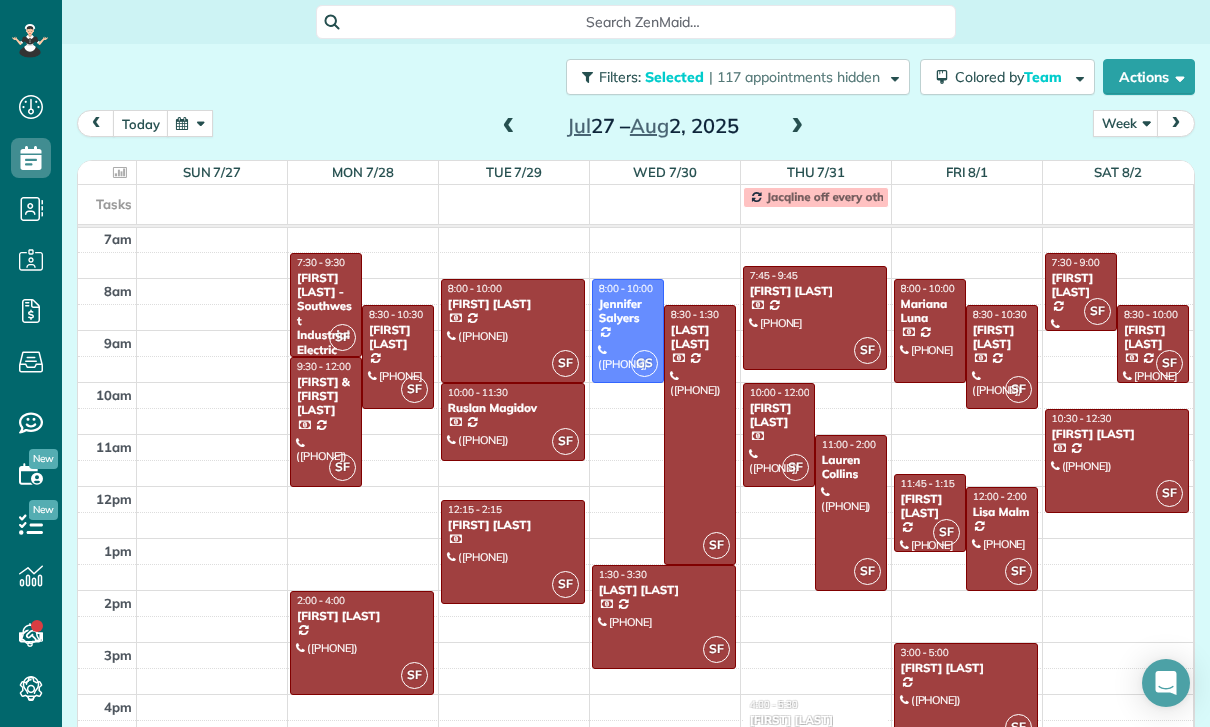 click at bounding box center [664, 617] 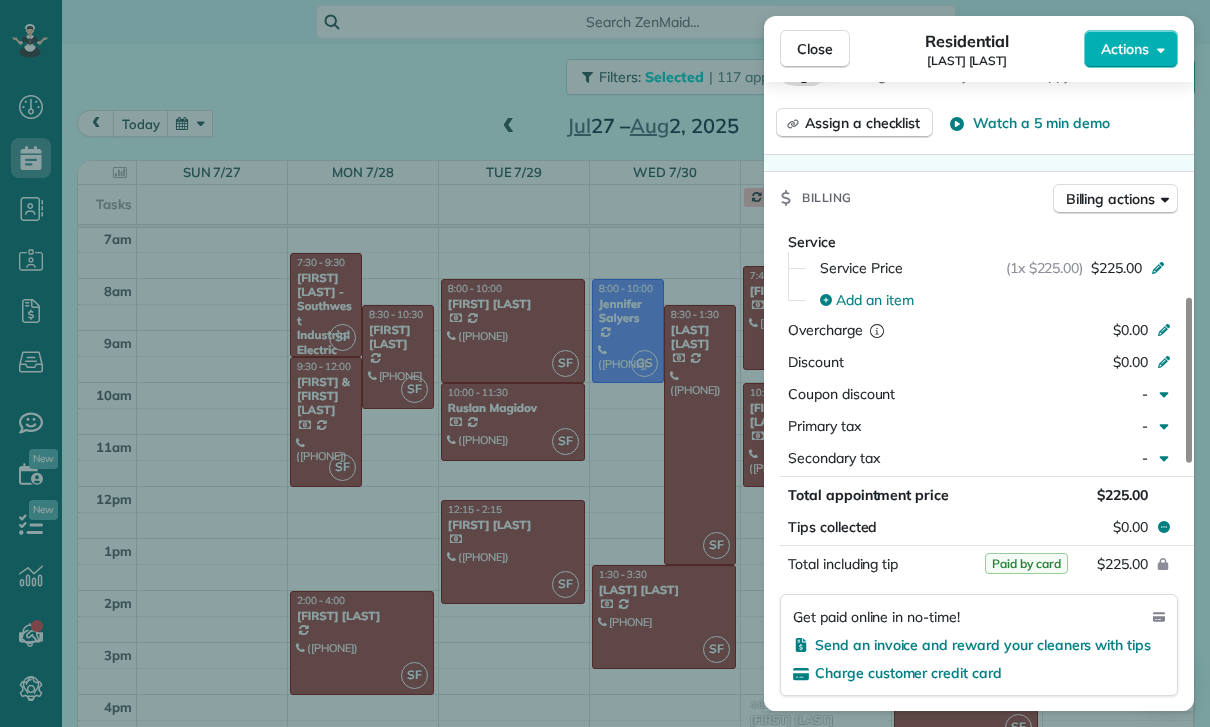 scroll, scrollTop: 976, scrollLeft: 0, axis: vertical 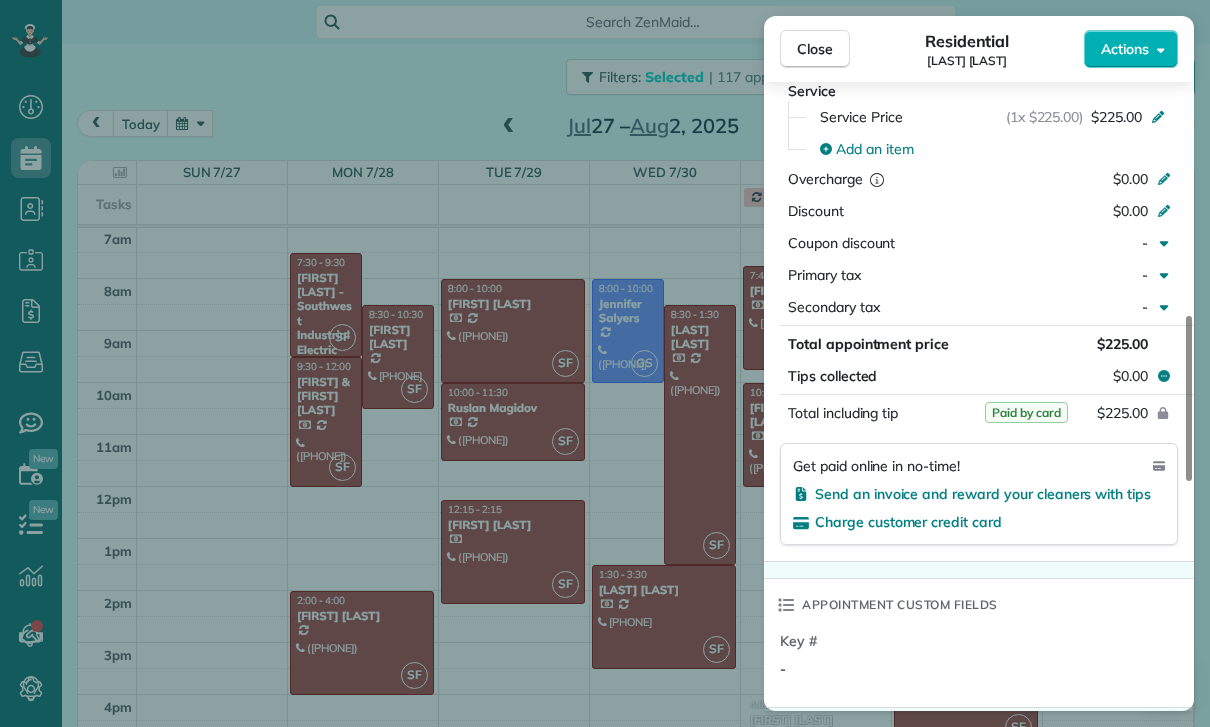 click on "Close Residential Joy McMaster Actions Status Yet to Confirm Joy McMaster · Open profile MOBILE (818) 269-3569 Copy joymarie86@gmail.com Copy View Details Residential Wednesday, July 30, 2025 ( last week ) 1:30 PM 3:30 PM 2 hours and 0 minutes Repeats weekly Edit recurring service Previous (Jul 16) Next (Aug 05) 4451 Tobias Ave. Sherman Oaks CA 91403 Service was not rated yet Cleaners Time in and out Assign Invite Team Santy Cleaners Santy   Flores 1:30 PM 3:30 PM Checklist Try Now Keep this appointment up to your standards. Stay on top of every detail, keep your cleaners organised, and your client happy. Assign a checklist Watch a 5 min demo Billing Billing actions Service Service Price (1x $225.00) $225.00 Add an item Overcharge $0.00 Discount $0.00 Coupon discount - Primary tax - Secondary tax - Total appointment price $225.00 Tips collected $0.00 Paid by card Total including tip $225.00 Get paid online in no-time! Send an invoice and reward your cleaners with tips Charge customer credit card Key # - 1 0" at bounding box center (605, 363) 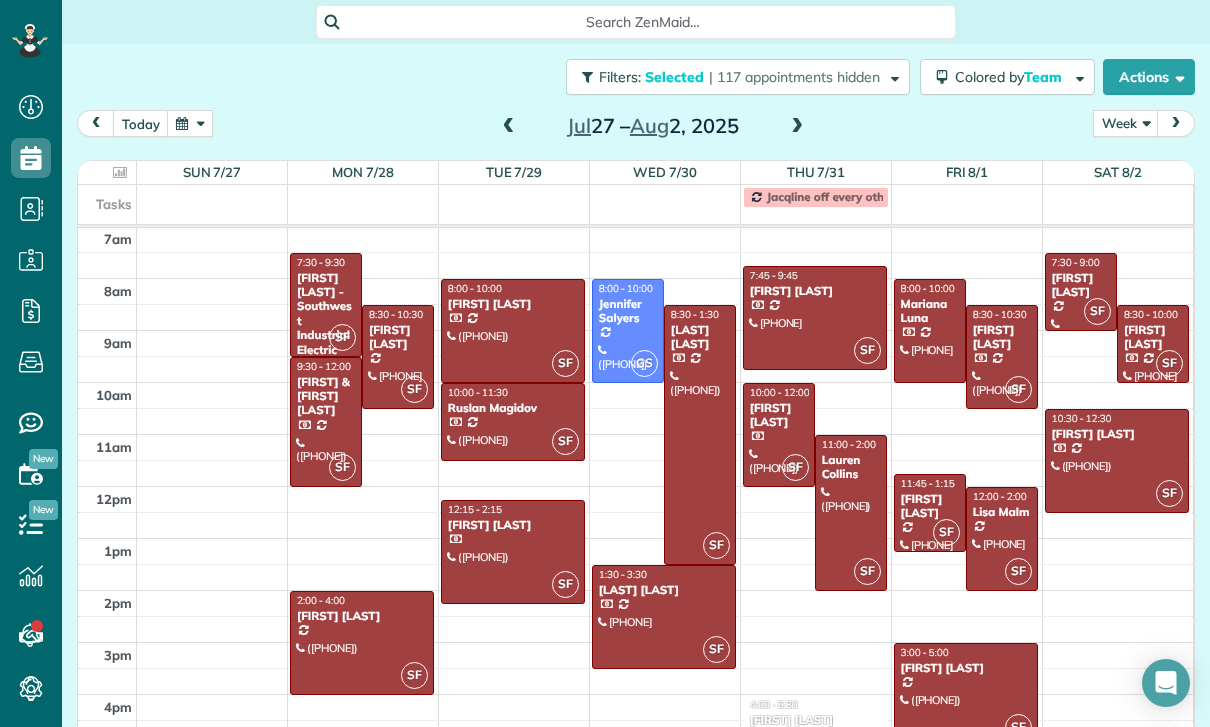 click at bounding box center [815, 318] 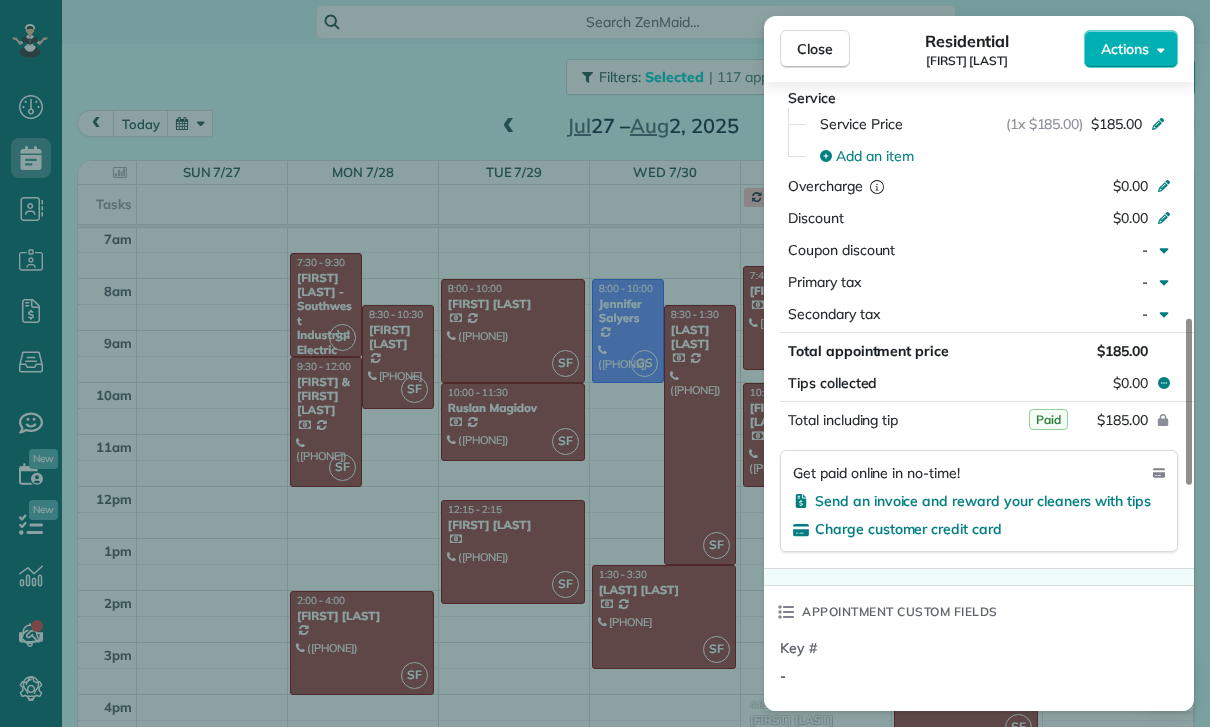 scroll, scrollTop: 983, scrollLeft: 0, axis: vertical 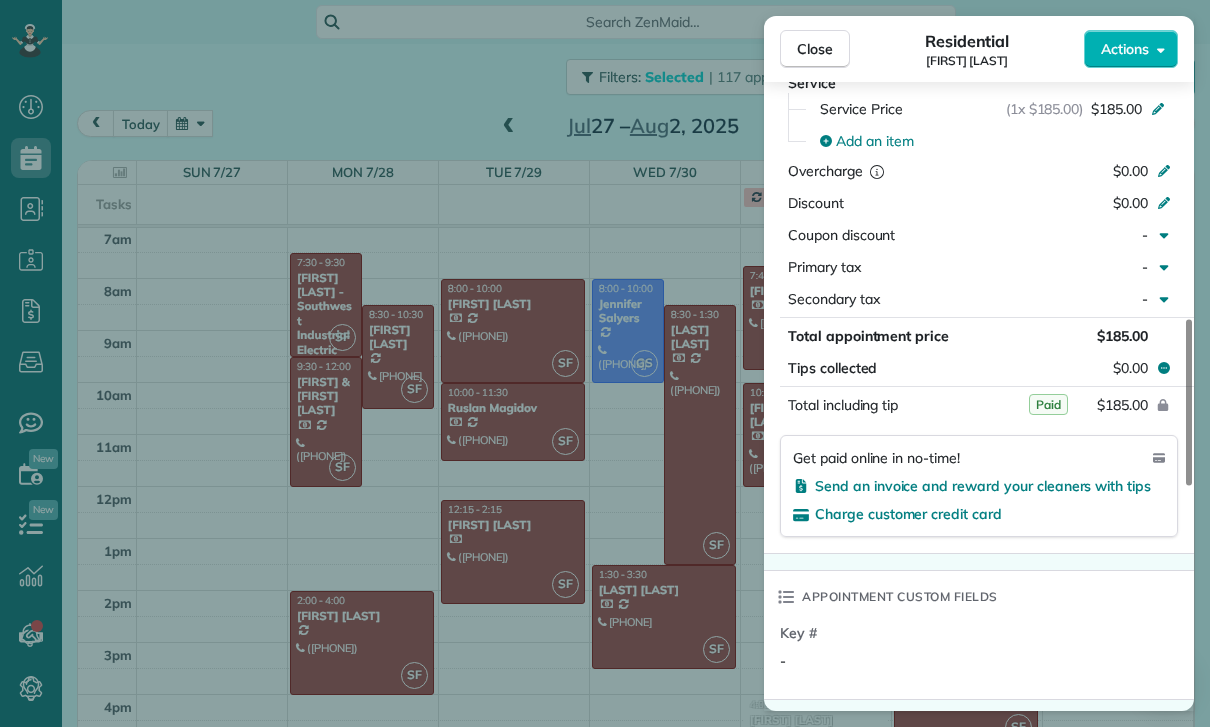 click on "Close Residential Sam Wollman Actions Status Yet to Confirm Sam Wollman · Open profile MOBILE (213) 364-6252 Copy No email on record Add email View Details Residential Thursday, July 31, 2025 ( 5 days ago ) 7:45 AM 9:45 AM 2 hours and 0 minutes Repeats every 2 weeks Edit recurring service Previous (Jul 17) Next (Aug 14) 12429 Hortense Street Studio City CA 91604 Service was not rated yet Cleaners Time in and out Assign Invite Team Santy Cleaners Santy   Flores 7:45 AM 9:45 AM Checklist Try Now Keep this appointment up to your standards. Stay on top of every detail, keep your cleaners organised, and your client happy. Assign a checklist Watch a 5 min demo Billing Billing actions Service Service Price (1x $185.00) $185.00 Add an item Overcharge $0.00 Discount $0.00 Coupon discount - Primary tax - Secondary tax - Total appointment price $185.00 Tips collected $0.00 Paid Total including tip $185.00 Get paid online in no-time! Send an invoice and reward your cleaners with tips Charge customer credit card Key # -" at bounding box center (605, 363) 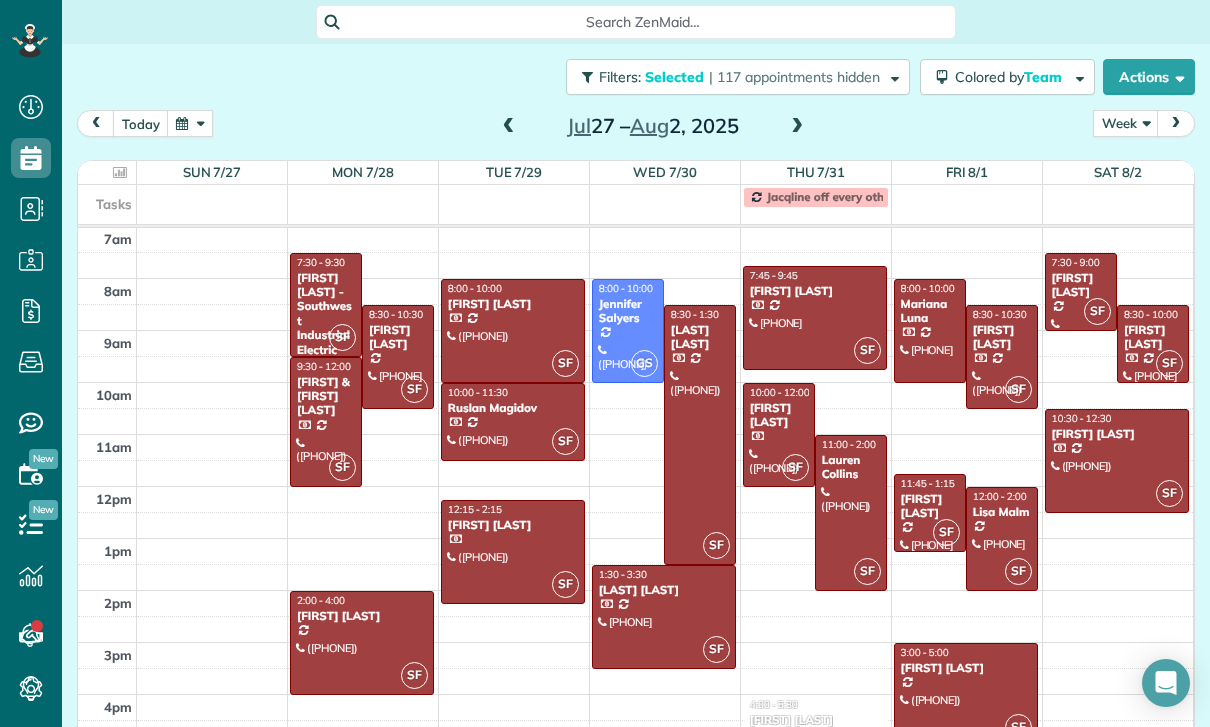 click on "Amy Aquino" at bounding box center (779, 415) 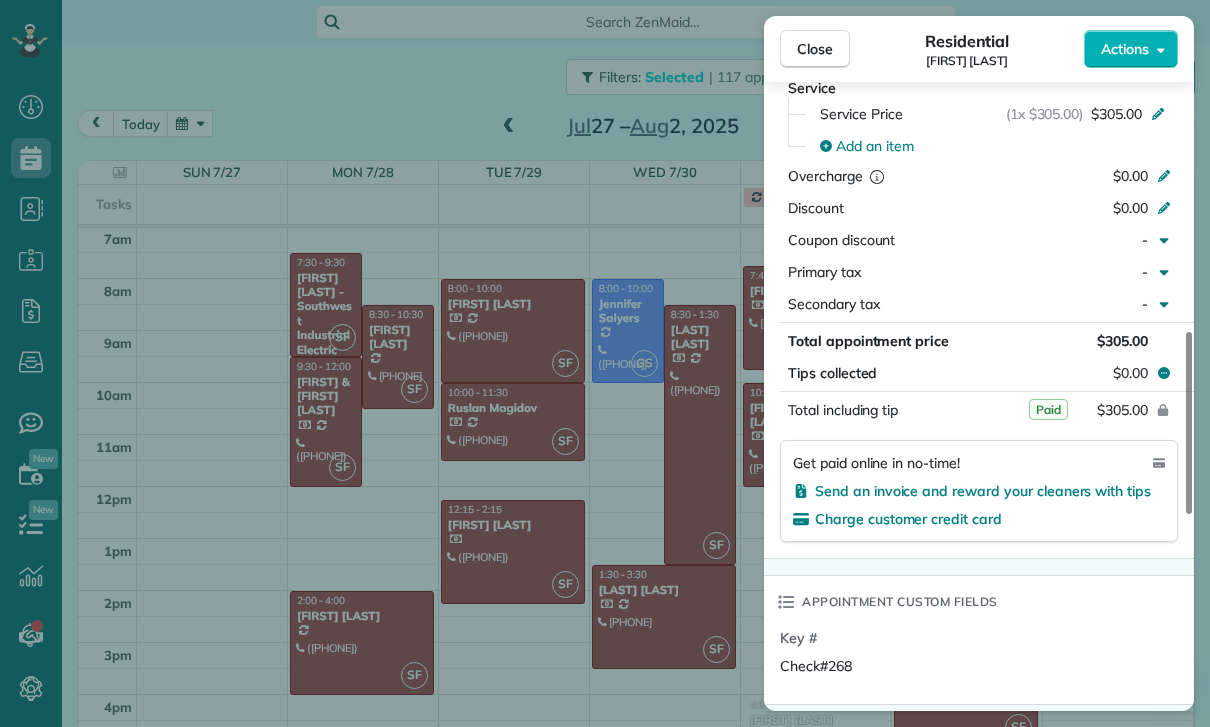 scroll, scrollTop: 956, scrollLeft: 0, axis: vertical 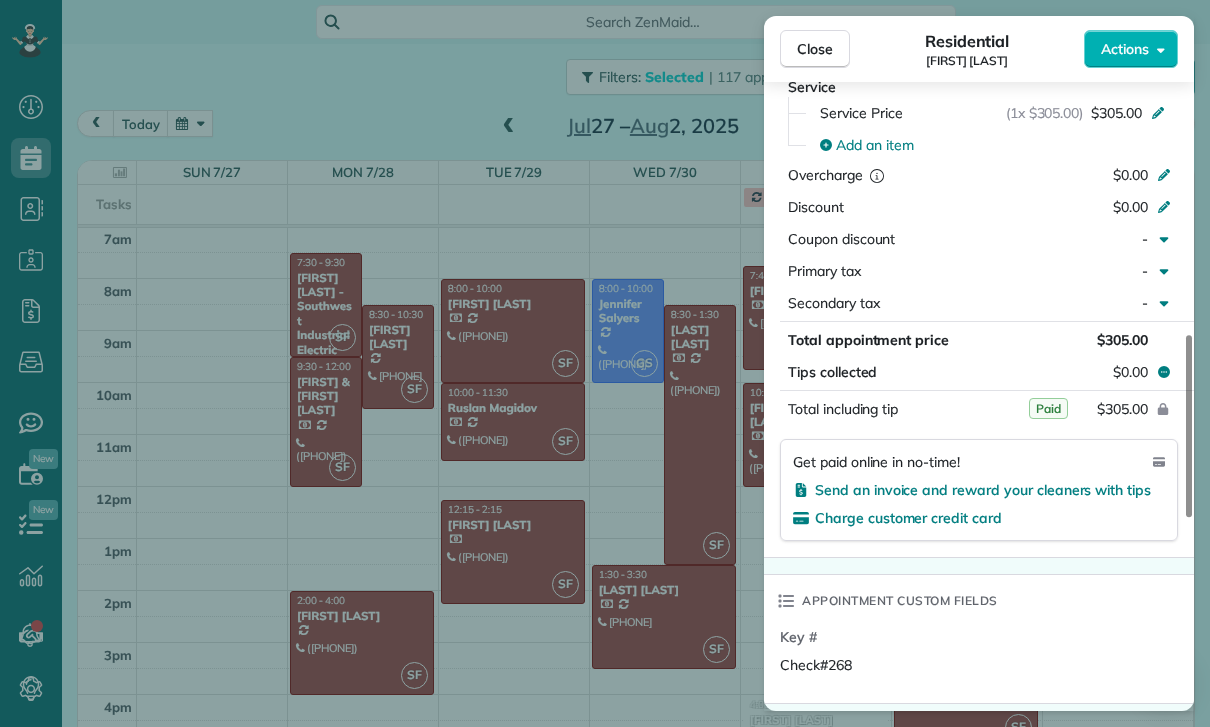 click on "Close Residential Amy Aquino Actions Status Confirmed Amy Aquino · Open profile MOBILE (323) 697-9220 Copy No email on record Add email View Details Residential Thursday, July 31, 2025 ( 5 days ago ) 10:00 AM 12:00 PM 2 hours and 0 minutes One time 1543 N Curson Ave ? CA 90046 Service was not rated yet Cleaners Time in and out Assign Invite Team Santy Cleaners Santy   Flores 10:00 AM 12:00 PM Checklist Try Now Keep this appointment up to your standards. Stay on top of every detail, keep your cleaners organised, and your client happy. Assign a checklist Watch a 5 min demo Billing Billing actions Service Service Price (1x $305.00) $305.00 Add an item Overcharge $0.00 Discount $0.00 Coupon discount - Primary tax - Secondary tax - Total appointment price $305.00 Tips collected $0.00 Paid Total including tip $305.00 Get paid online in no-time! Send an invoice and reward your cleaners with tips Charge customer credit card Appointment custom fields Key # Check#268 Work items No work items to display Notes 0 1 ( )" at bounding box center [605, 363] 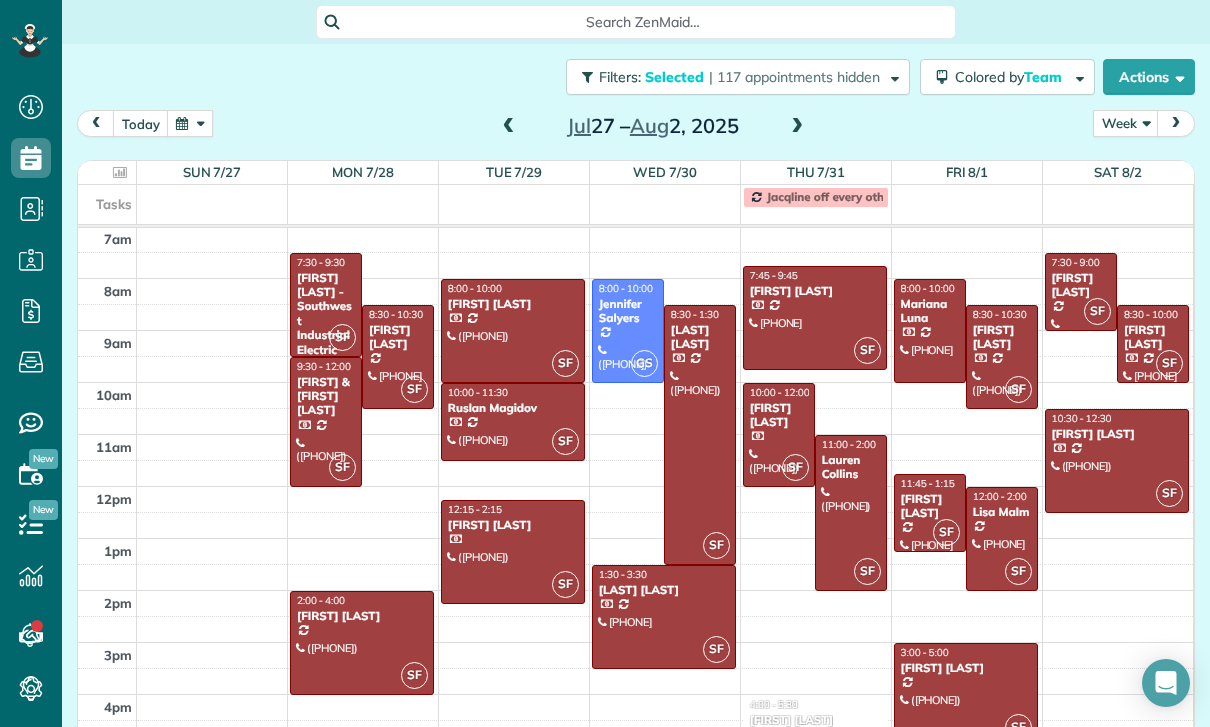 click at bounding box center (851, 513) 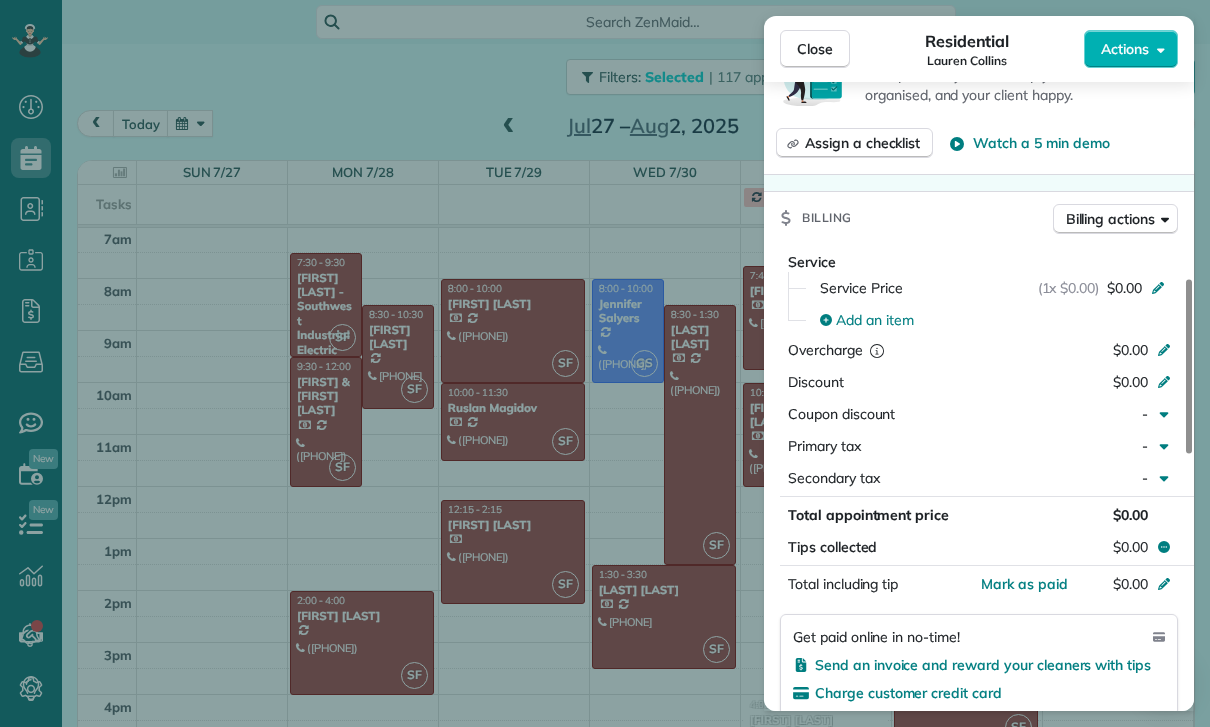 scroll, scrollTop: 936, scrollLeft: 0, axis: vertical 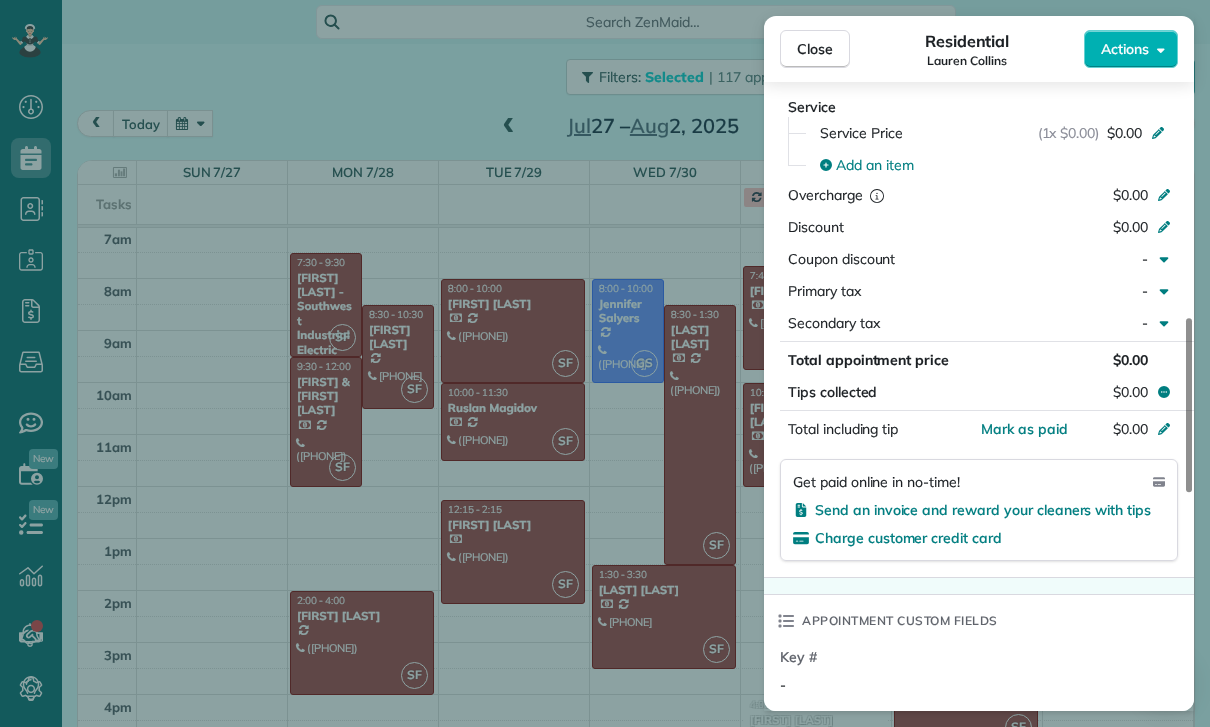 click on "Close Residential Lauren Collins Actions Status Confirmed Lauren Collins · Open profile MOBILE (973) 886-4837 Copy No email on record Add email View Details Residential Thursday, July 31, 2025 ( 5 days ago ) 11:00 AM 2:00 PM 3 hours and 0 minutes One time 10453 Otsego Street North Hollywood CA 91601 Service was not rated yet Cleaners Time in and out Assign Invite Team Santy Cleaners Santy   Flores 11:00 AM 2:00 PM Checklist Try Now Keep this appointment up to your standards. Stay on top of every detail, keep your cleaners organised, and your client happy. Assign a checklist Watch a 5 min demo Billing Billing actions Service Service Price (1x $0.00) $0.00 Add an item Overcharge $0.00 Discount $0.00 Coupon discount - Primary tax - Secondary tax - Total appointment price $0.00 Tips collected $0.00 Mark as paid Total including tip $0.00 Get paid online in no-time! Send an invoice and reward your cleaners with tips Charge customer credit card Appointment custom fields Key # - Work items No work items to display 0" at bounding box center [605, 363] 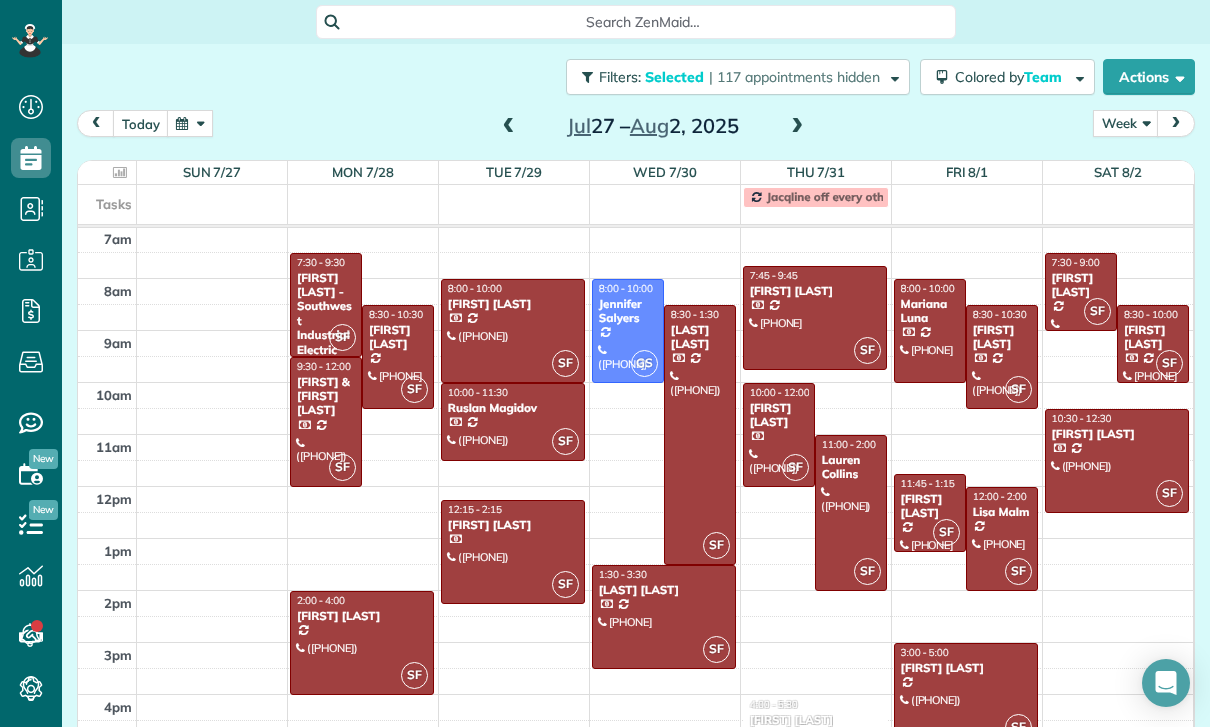 click on "Mariana Luna" at bounding box center [930, 311] 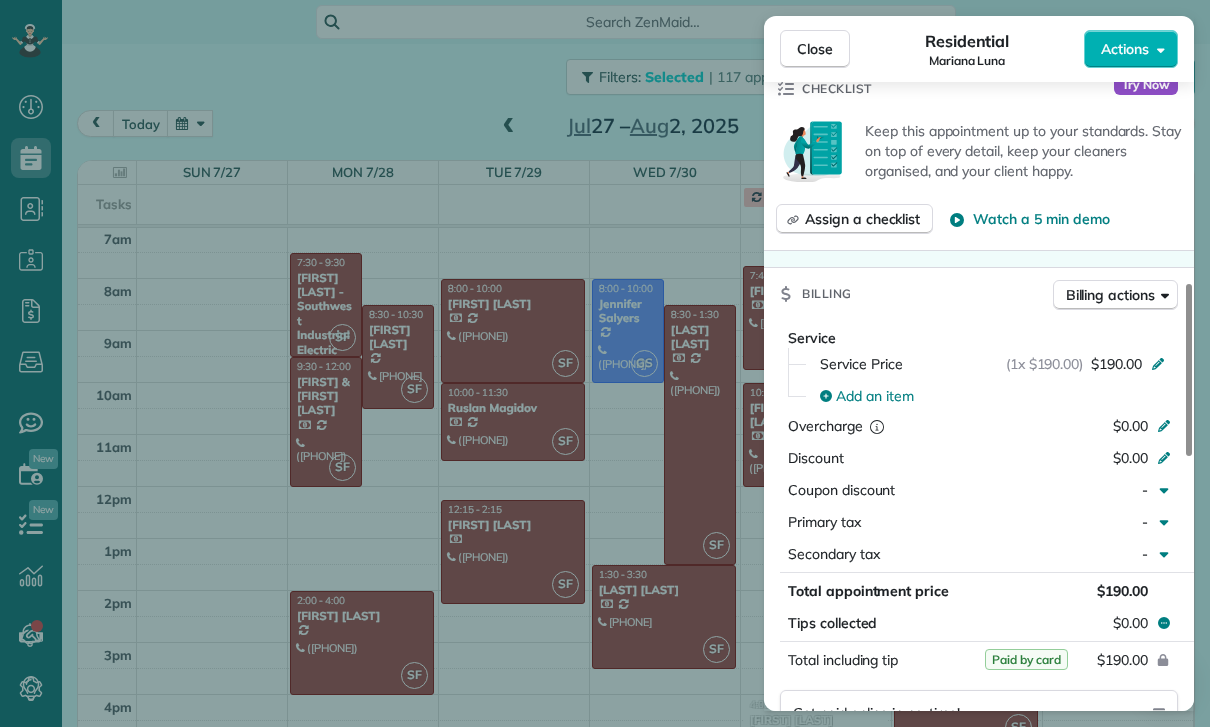 scroll, scrollTop: 868, scrollLeft: 0, axis: vertical 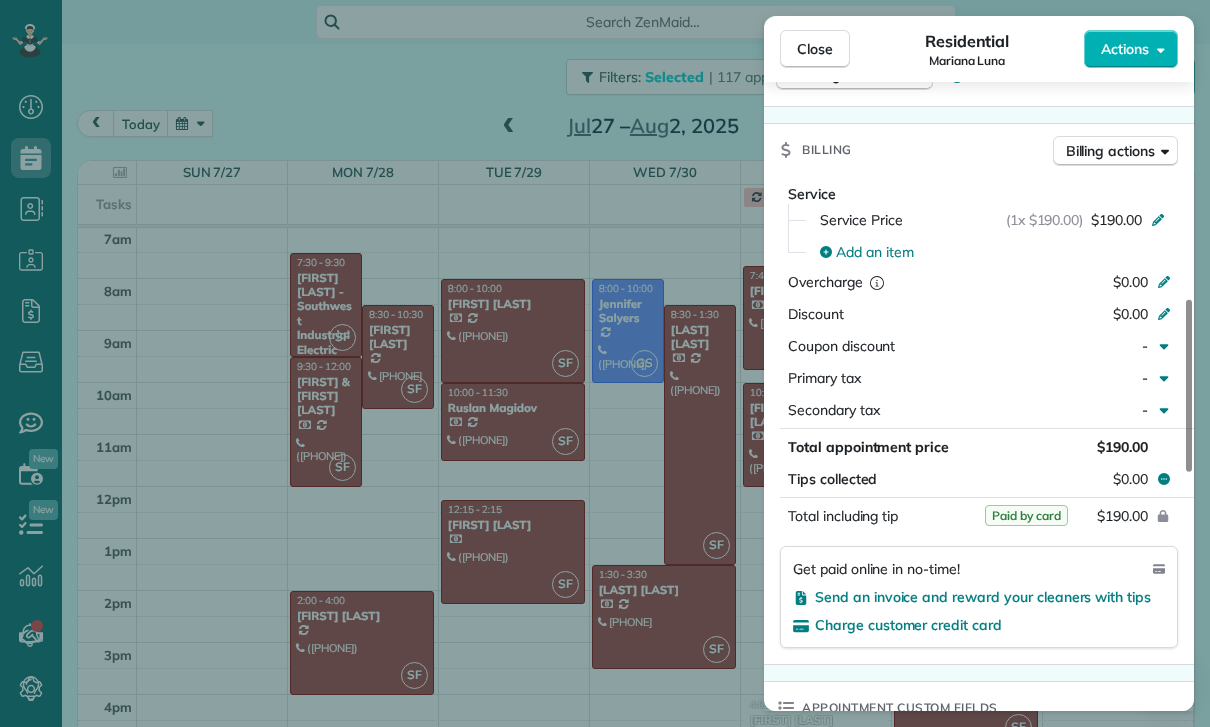 click on "Close Residential Mariana Luna Actions Status Yet to Confirm Mariana Luna · Open profile MOBILE (951) 258-9411 Copy No email on record Add email View Details Residential Friday, August 01, 2025 ( 4 days ago ) 8:00 AM 10:00 AM 2 hours and 0 minutes Repeats every 2 weeks Edit recurring service Previous (Jul 18) Next (Aug 15) 13842 Eldridge Ave Sylmar CA 91342 Service was not rated yet Cleaners Time in and out Assign Invite Team Santy Cleaners No cleaners assigned yet Checklist Try Now Keep this appointment up to your standards. Stay on top of every detail, keep your cleaners organised, and your client happy. Assign a checklist Watch a 5 min demo Billing Billing actions Service Service Price (1x $190.00) $190.00 Add an item Overcharge $0.00 Discount $0.00 Coupon discount - Primary tax - Secondary tax - Total appointment price $190.00 Tips collected $0.00 Paid by card Total including tip $190.00 Get paid online in no-time! Send an invoice and reward your cleaners with tips Charge customer credit card Key # - 0 0" at bounding box center [605, 363] 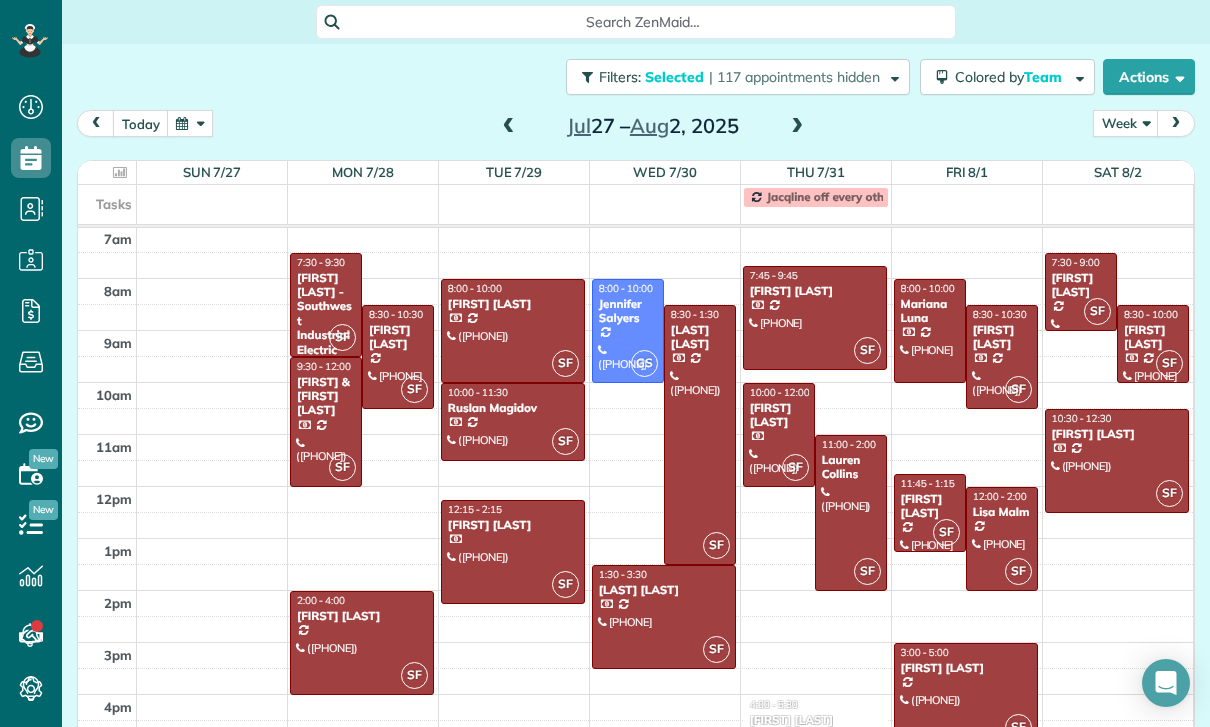click on "John Muggridge" at bounding box center [1002, 337] 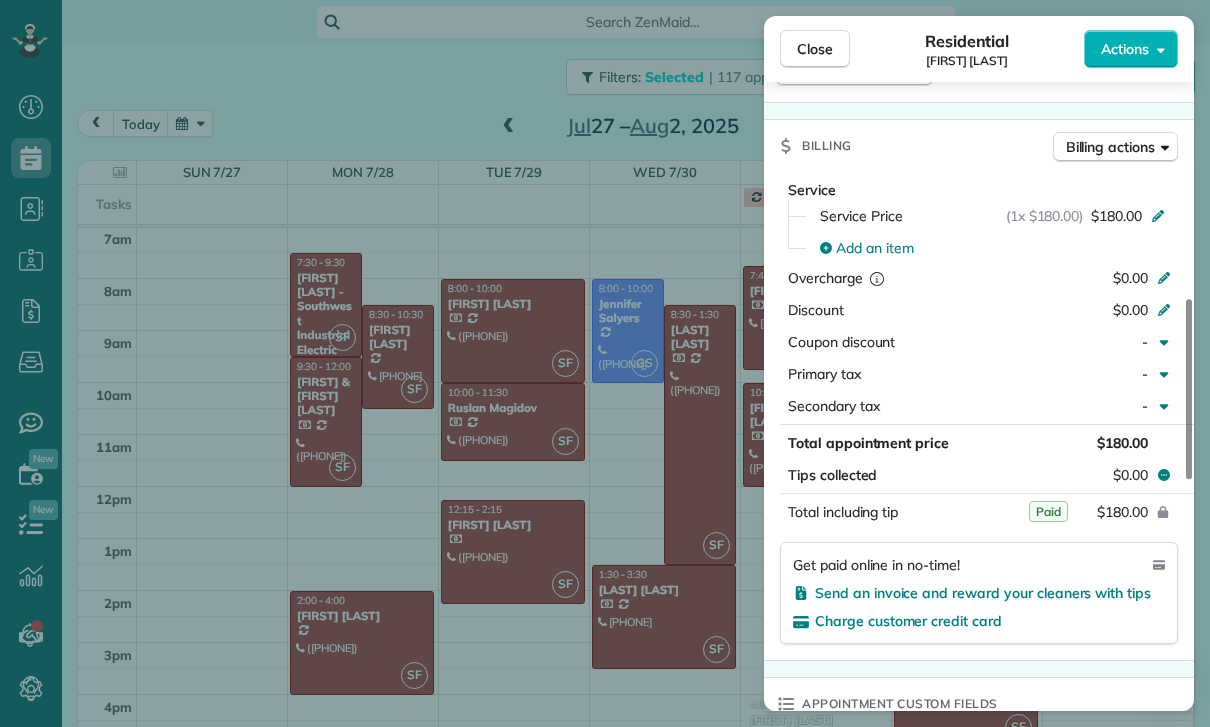 scroll, scrollTop: 876, scrollLeft: 0, axis: vertical 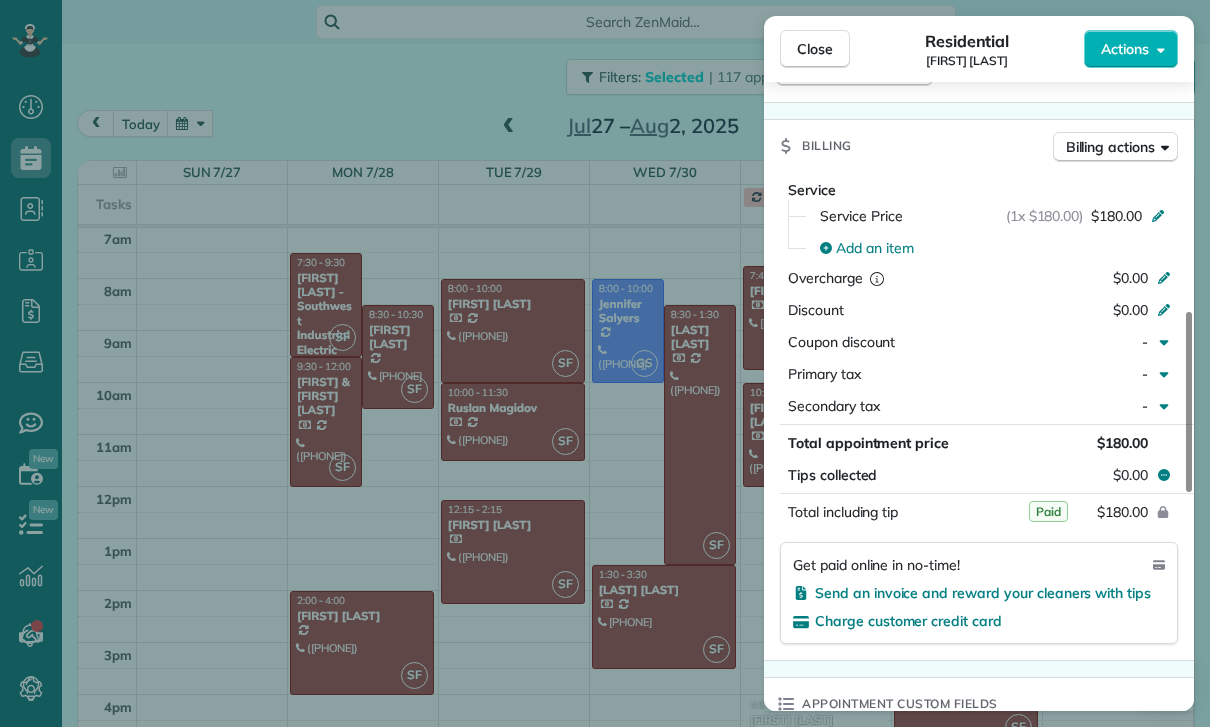 click on "Close Residential John Muggridge Actions Status Confirmed John Muggridge · Open profile MOBILE (310) 463-7639 Copy No email on record Add email View Details Residential Friday, August 01, 2025 ( 4 days ago ) 8:30 AM 10:30 AM 2 hours and 0 minutes Repeats every 2 weeks Edit recurring service Previous (Jul 18) Next (Aug 15) 4205 Kester Avenue Sherman Oaks CA 91403 Service was not rated yet Cleaners Time in and out Assign Invite Team Santy Cleaners Santy   Flores 8:30 AM 10:30 AM Checklist Try Now Keep this appointment up to your standards. Stay on top of every detail, keep your cleaners organised, and your client happy. Assign a checklist Watch a 5 min demo Billing Billing actions Service Service Price (1x $180.00) $180.00 Add an item Overcharge $0.00 Discount $0.00 Coupon discount - Primary tax - Secondary tax - Total appointment price $180.00 Tips collected $0.00 Paid Total including tip $180.00 Get paid online in no-time! Send an invoice and reward your cleaners with tips Charge customer credit card Key # 0" at bounding box center (605, 363) 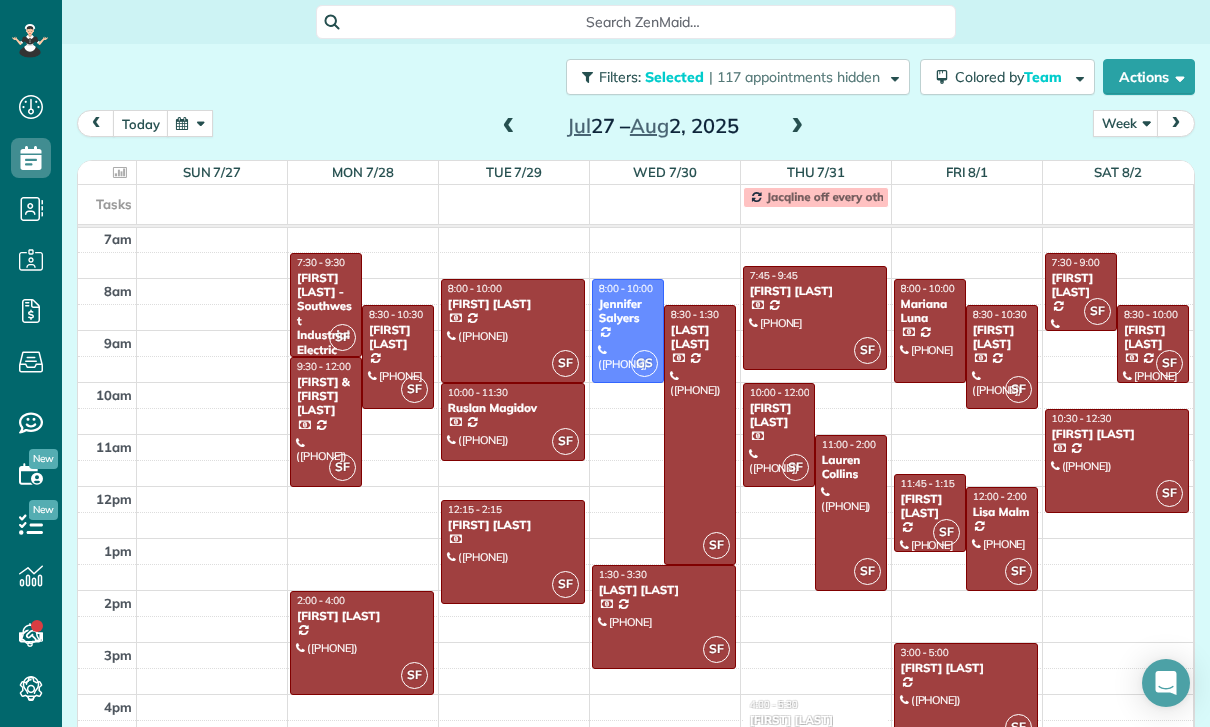 click at bounding box center (930, 513) 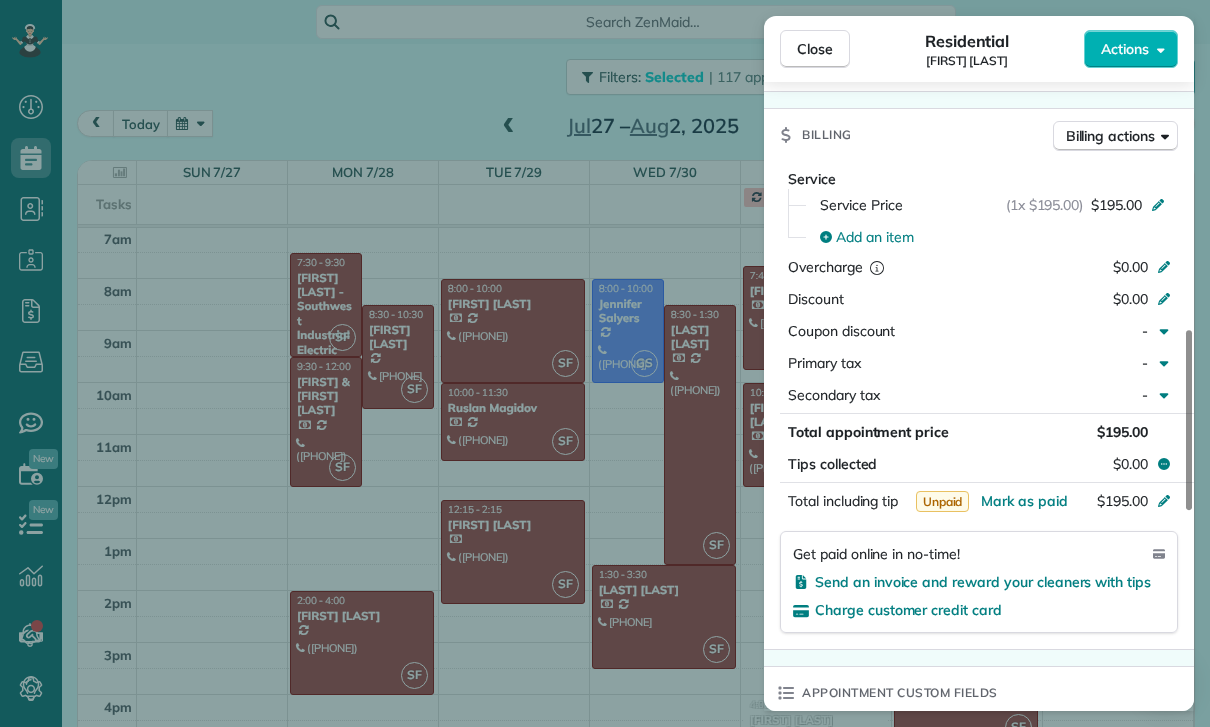 scroll, scrollTop: 946, scrollLeft: 0, axis: vertical 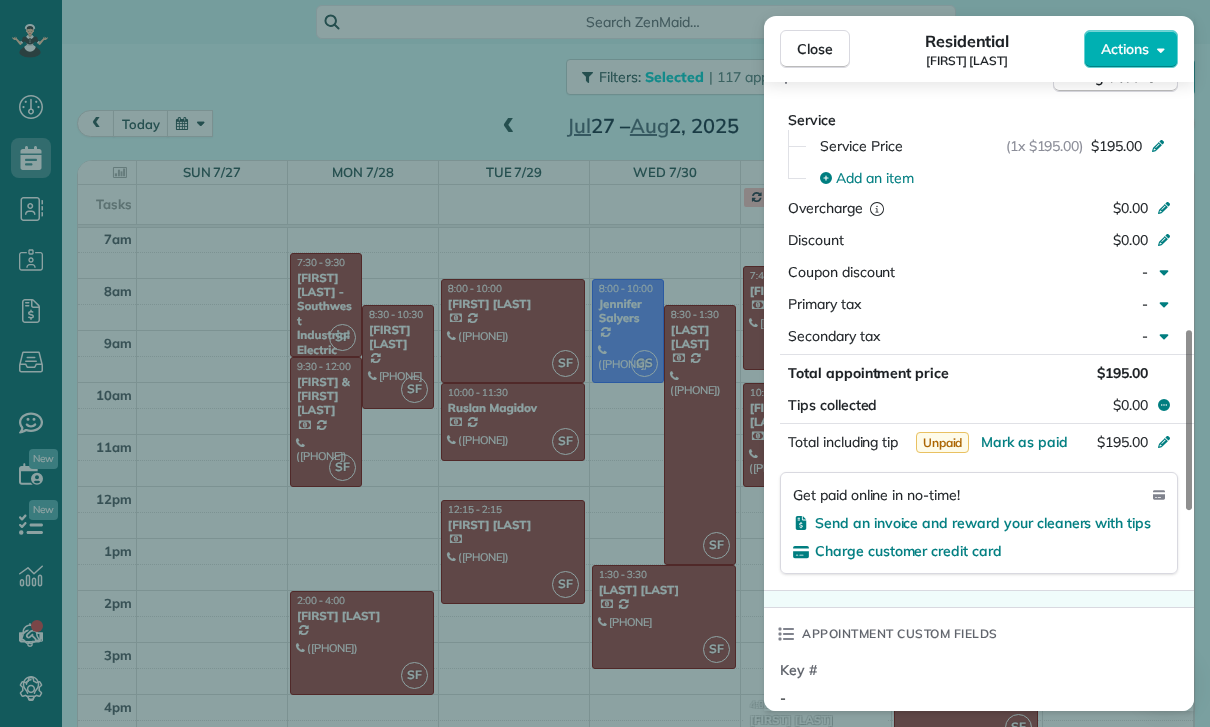 click on "Close Residential Lala Gevorkian Actions Status Yet to Confirm Lala Gevorkian · Open profile HOME (818) 355-4274 Copy No email on record Add email View Details Residential Friday, August 01, 2025 ( 4 days ago ) 11:45 AM 1:15 PM 1 hours and 30 minutes Repeats every 2 weeks Edit recurring service Previous (Jul 05) Next (Aug 15) 3110 Charing Cross Rd. Glendale CA 91206 Service was not rated yet Cleaners Time in and out Assign Invite Team Santy Cleaners Santy   Flores 11:45 AM 1:15 PM Checklist Try Now Keep this appointment up to your standards. Stay on top of every detail, keep your cleaners organised, and your client happy. Assign a checklist Watch a 5 min demo Billing Billing actions Service Service Price (1x $195.00) $195.00 Add an item Overcharge $0.00 Discount $0.00 Coupon discount - Primary tax - Secondary tax - Total appointment price $195.00 Tips collected $0.00 Unpaid Mark as paid Total including tip $195.00 Get paid online in no-time! Send an invoice and reward your cleaners with tips Key # - Notes 0" at bounding box center [605, 363] 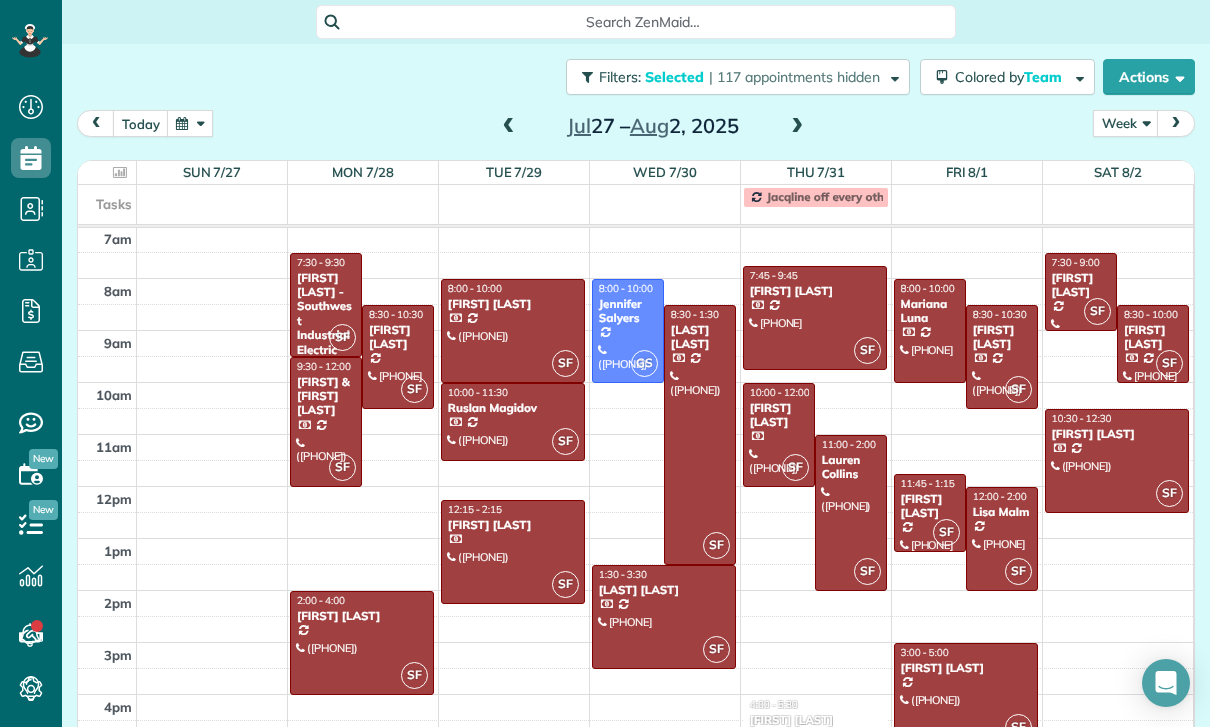 click at bounding box center [1002, 539] 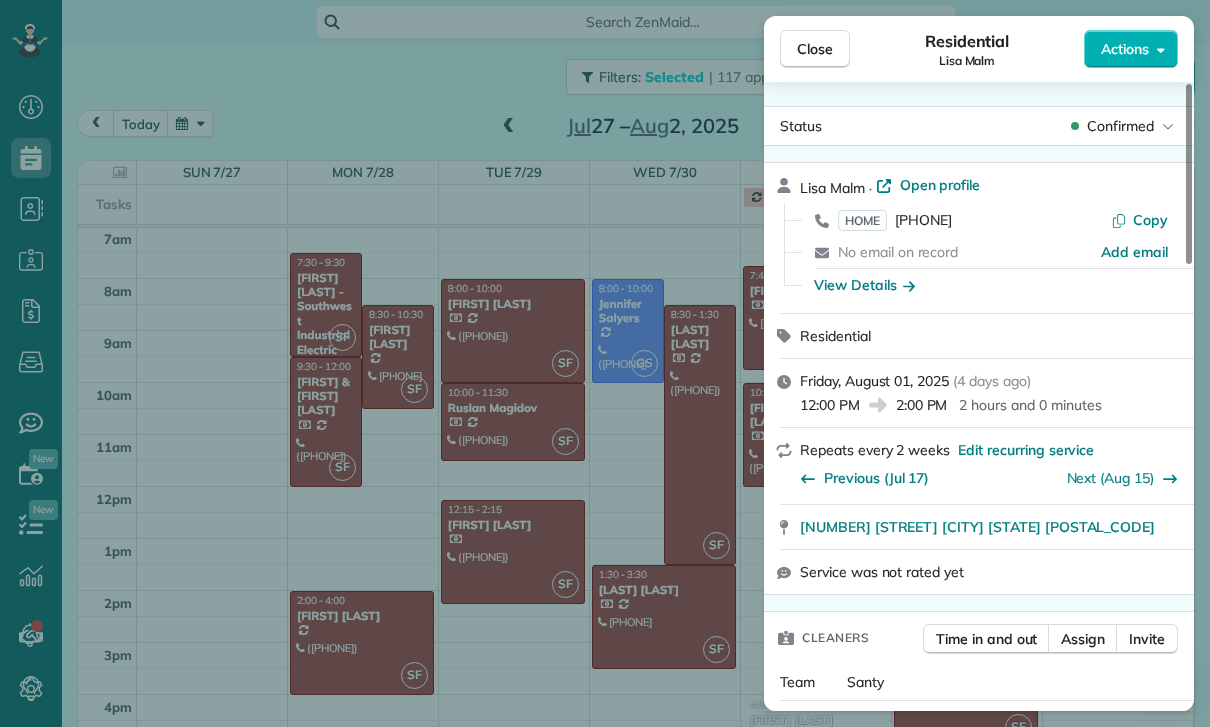 click on "Close Residential Lisa Malm Actions Status Confirmed Lisa Malm · Open profile HOME (323) 899-4760 Copy No email on record Add email View Details Residential Friday, August 01, 2025 ( 4 days ago ) 12:00 PM 2:00 PM 2 hours and 0 minutes Repeats every 2 weeks Edit recurring service Previous (Jul 17) Next (Aug 15) 2745 Mira Vista Glendale CA 91208 Service was not rated yet Cleaners Time in and out Assign Invite Team Santy Cleaners Santy   Flores 12:00 PM 2:00 PM Checklist Try Now Keep this appointment up to your standards. Stay on top of every detail, keep your cleaners organised, and your client happy. Assign a checklist Watch a 5 min demo Billing Billing actions Service Service Price (1x $175.00) $175.00 Add an item Overcharge $0.00 Discount $0.00 Coupon discount - Primary tax - Secondary tax - Total appointment price $175.00 Tips collected $0.00 Unpaid Mark as paid Total including tip $175.00 Get paid online in no-time! Send an invoice and reward your cleaners with tips Charge customer credit card Key # - 0 1" at bounding box center (605, 363) 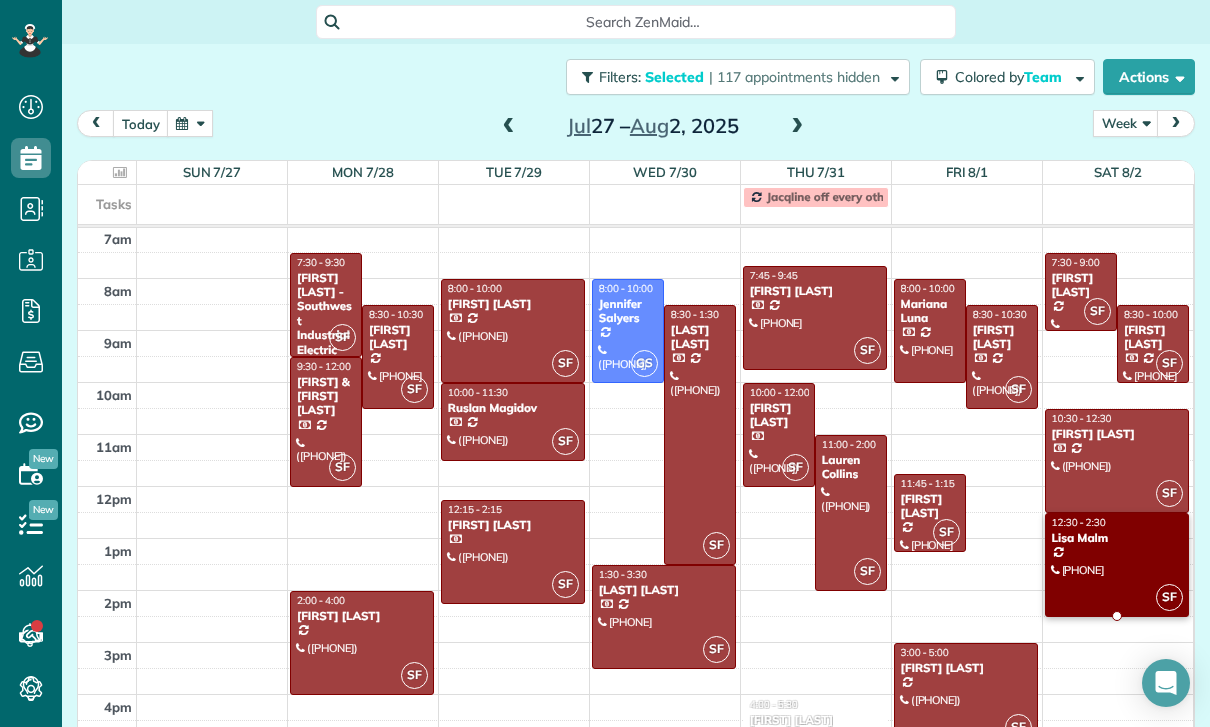 scroll, scrollTop: 157, scrollLeft: 0, axis: vertical 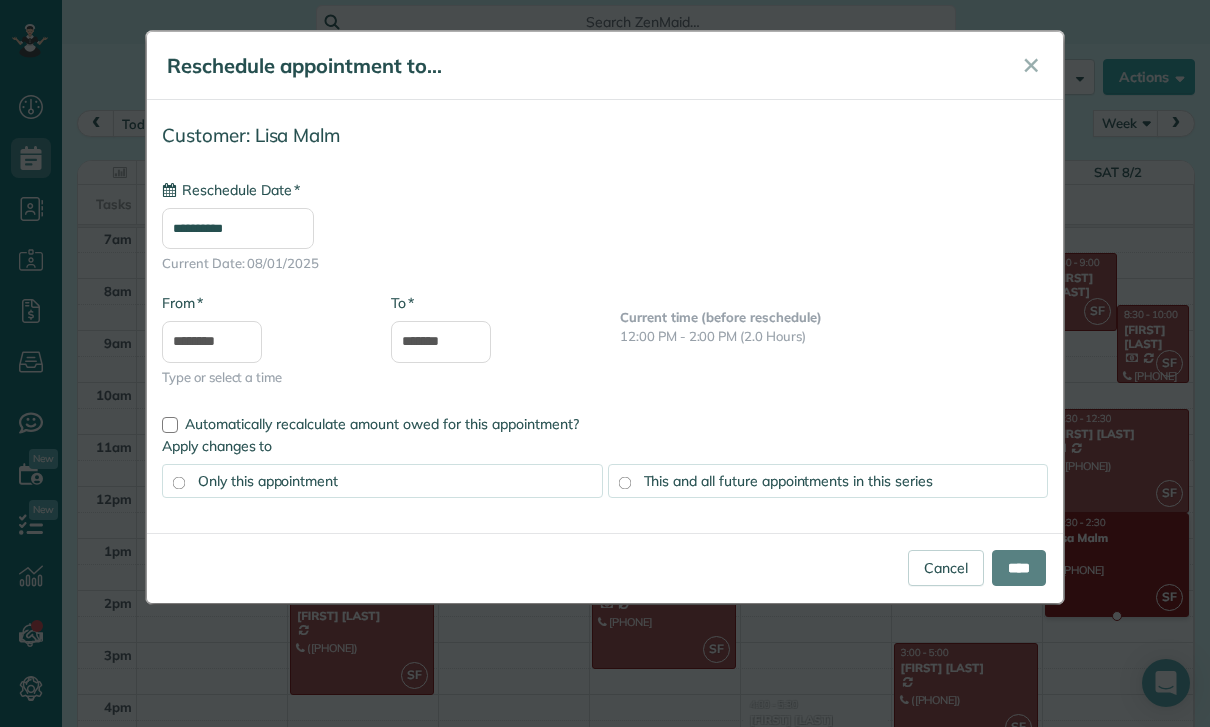 type on "**********" 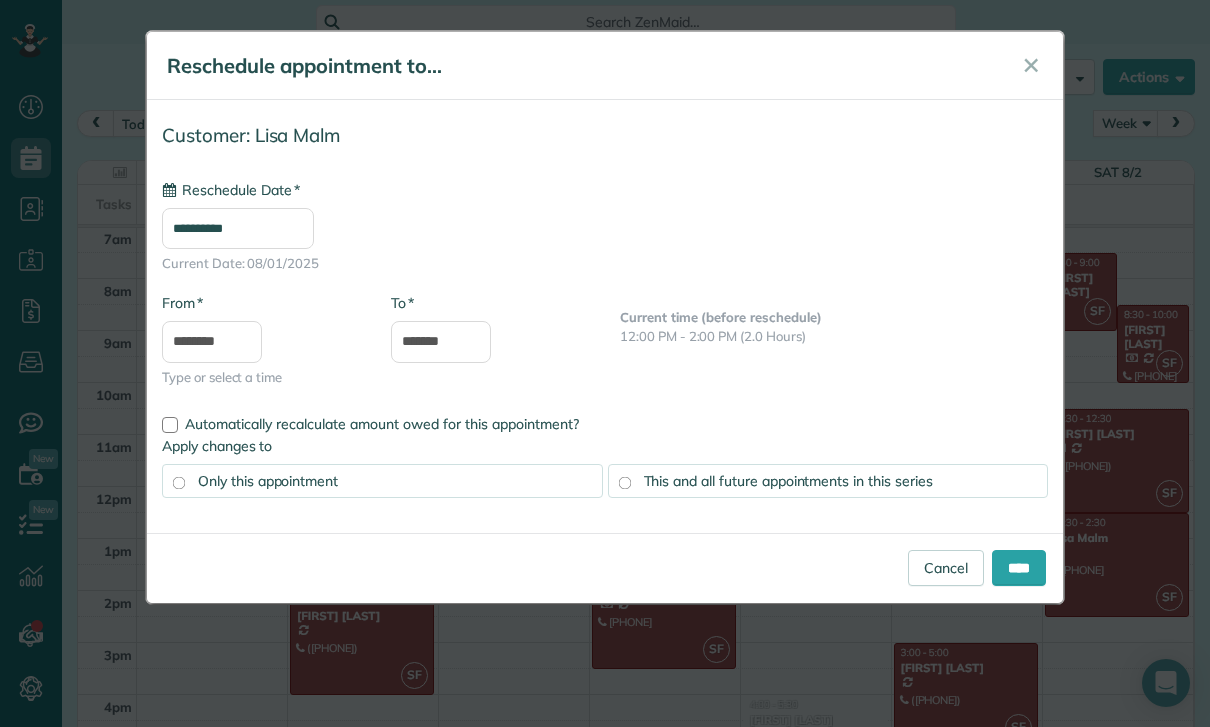 click on "**********" at bounding box center (605, 363) 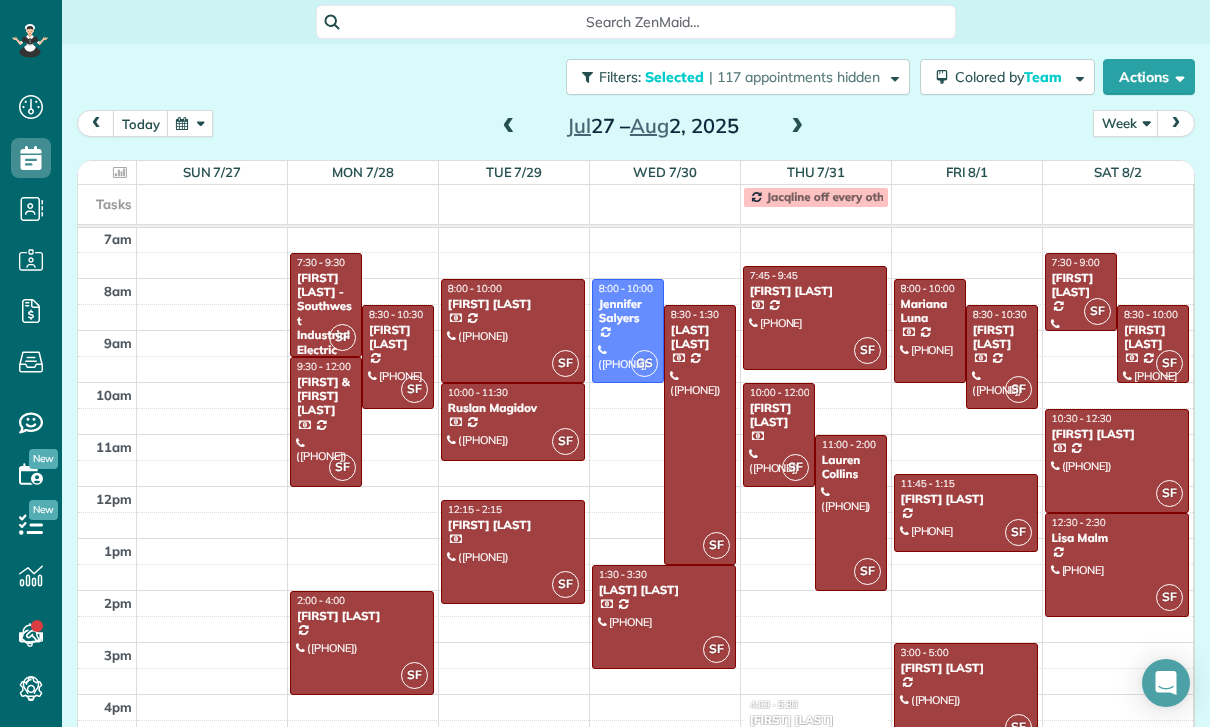 click at bounding box center [966, 695] 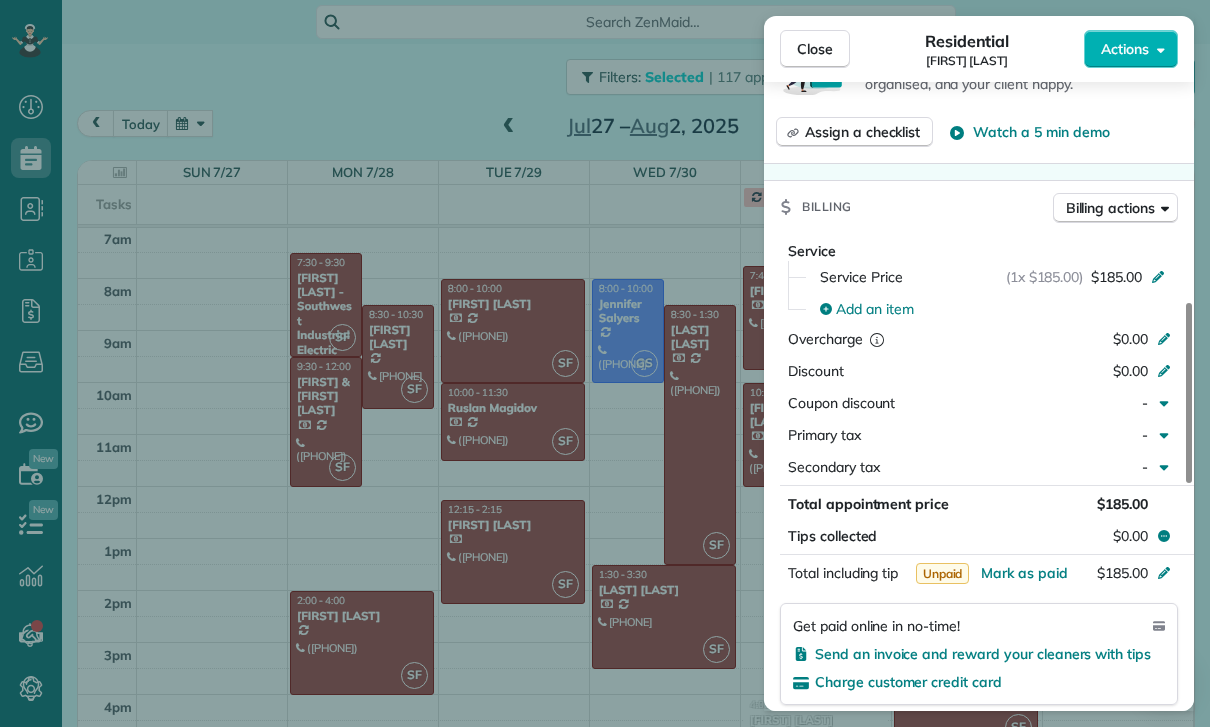 scroll, scrollTop: 842, scrollLeft: 0, axis: vertical 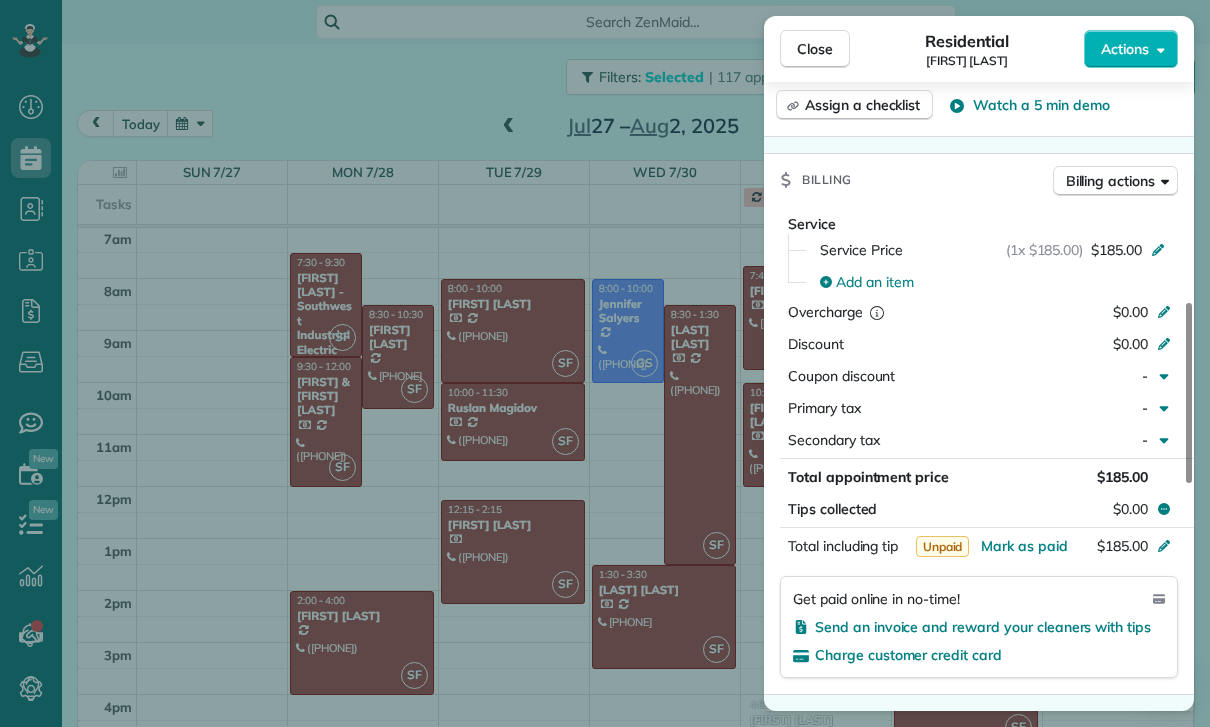 click on "Close Residential Yvette Barlowe Actions Status Confirmed Yvette Barlowe · Open profile MOBILE (818) 321-9499 Copy No email on record Add email View Details Residential Friday, August 01, 2025 ( 4 days ago ) 3:00 PM 5:00 PM 2 hours and 0 minutes Repeats weekly Edit recurring service Previous (Jul 25) Next (Aug 08) 3752 Winford Drive Tarzana CA 91356 Service was not rated yet Cleaners Time in and out Assign Invite Team Santy Cleaners Santy   Flores 3:00 PM 5:00 PM Checklist Try Now Keep this appointment up to your standards. Stay on top of every detail, keep your cleaners organised, and your client happy. Assign a checklist Watch a 5 min demo Billing Billing actions Service Service Price (1x $185.00) $185.00 Add an item Overcharge $0.00 Discount $0.00 Coupon discount - Primary tax - Secondary tax - Total appointment price $185.00 Tips collected $0.00 Unpaid Mark as paid Total including tip $185.00 Get paid online in no-time! Send an invoice and reward your cleaners with tips Charge customer credit card Key #" at bounding box center [605, 363] 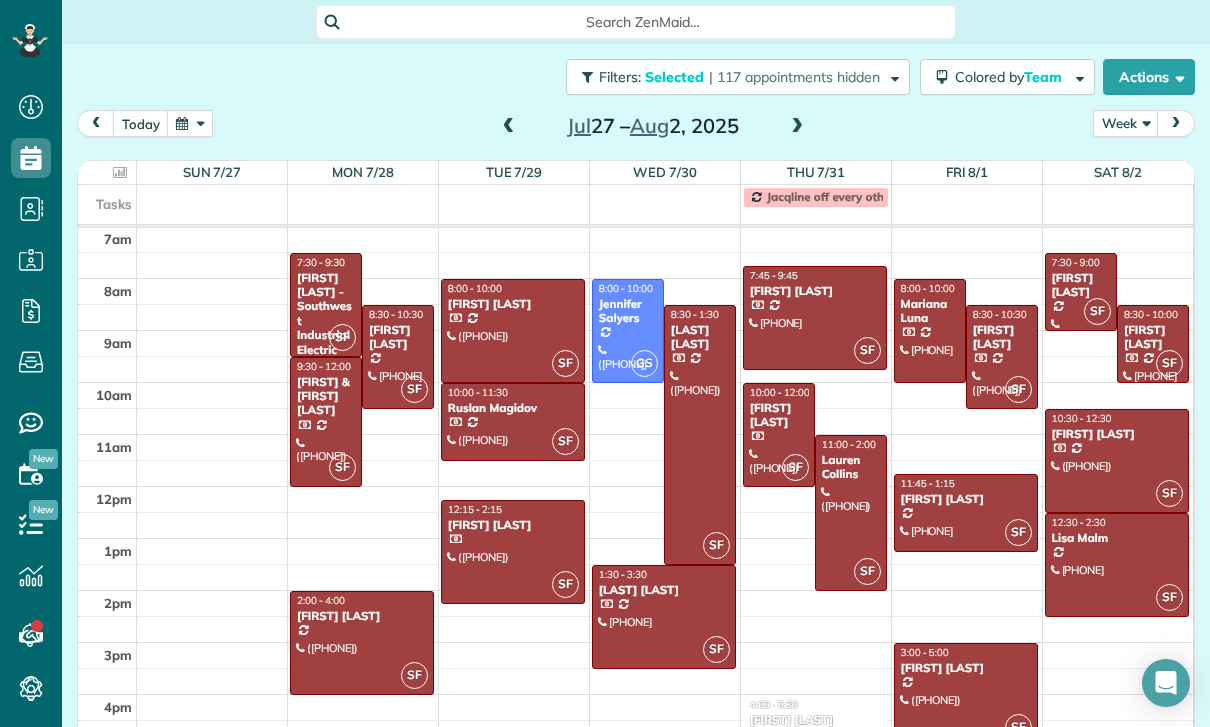 click on "Tess Vinnedge" at bounding box center [1153, 337] 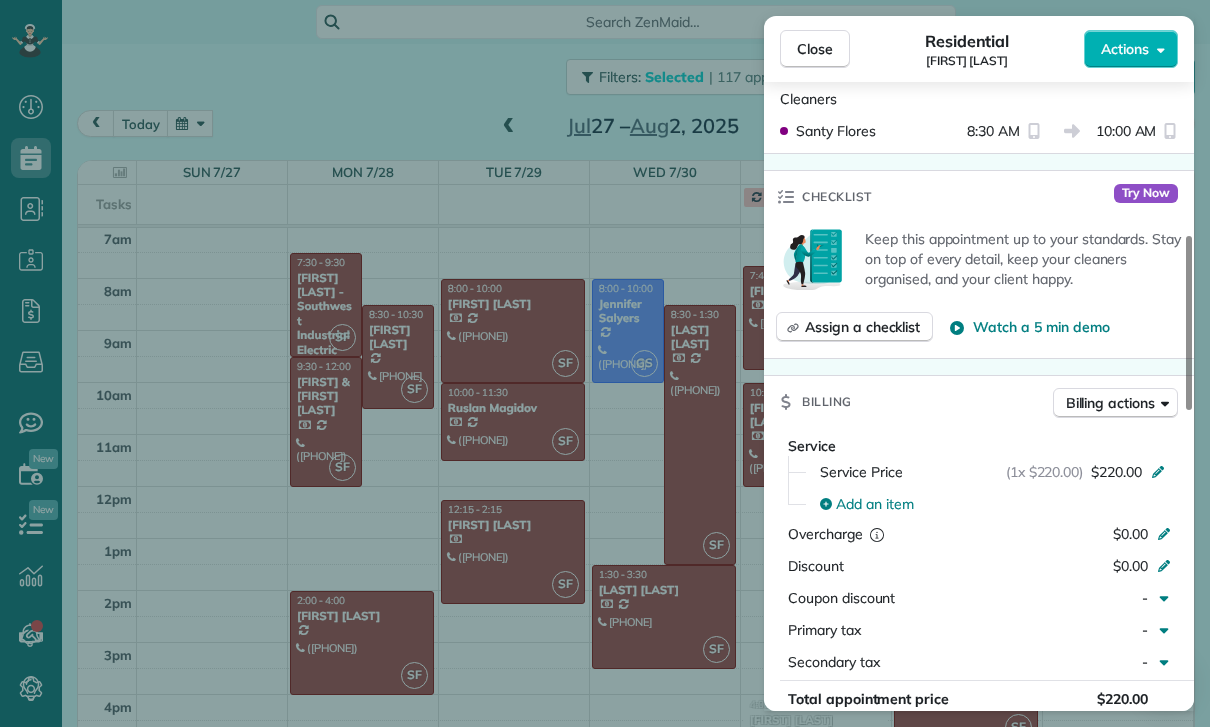 scroll, scrollTop: 885, scrollLeft: 0, axis: vertical 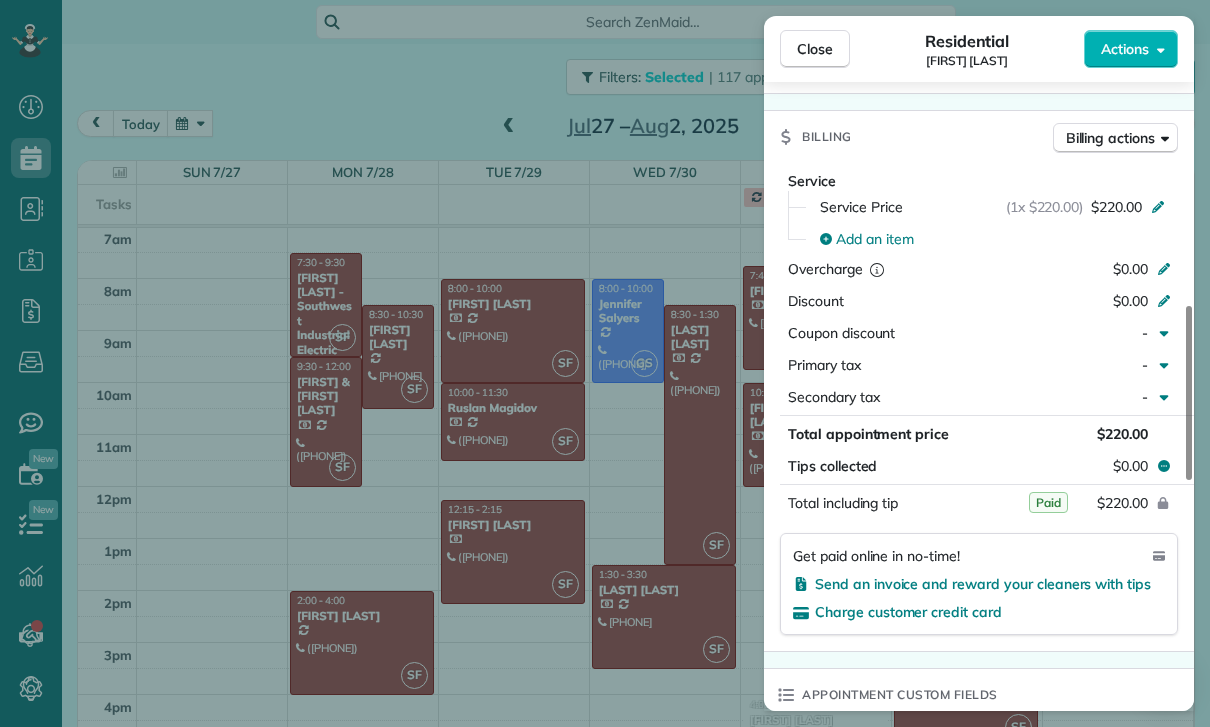 click on "Close Residential Tess Vinnedge Actions Status Confirmed Tess Vinnedge · Open profile MOBILE (310) 560-2077 Copy No email on record Add email View Details Residential Saturday, August 02, 2025 ( 3 days ago ) 8:30 AM 10:00 AM 1 hours and 30 minutes Repeats every 2 weeks Edit recurring service Previous (Jul 19) Next (Aug 16) 8808 David Avenue Los Angeles CA 90034 Service was not rated yet Cleaners Time in and out Assign Invite Team Santy Cleaners Santy   Flores 8:30 AM 10:00 AM Checklist Try Now Keep this appointment up to your standards. Stay on top of every detail, keep your cleaners organised, and your client happy. Assign a checklist Watch a 5 min demo Billing Billing actions Service Service Price (1x $220.00) $220.00 Add an item Overcharge $0.00 Discount $0.00 Coupon discount - Primary tax - Secondary tax - Total appointment price $220.00 Tips collected $0.00 Paid Total including tip $220.00 Get paid online in no-time! Send an invoice and reward your cleaners with tips Charge customer credit card Key # -" at bounding box center (605, 363) 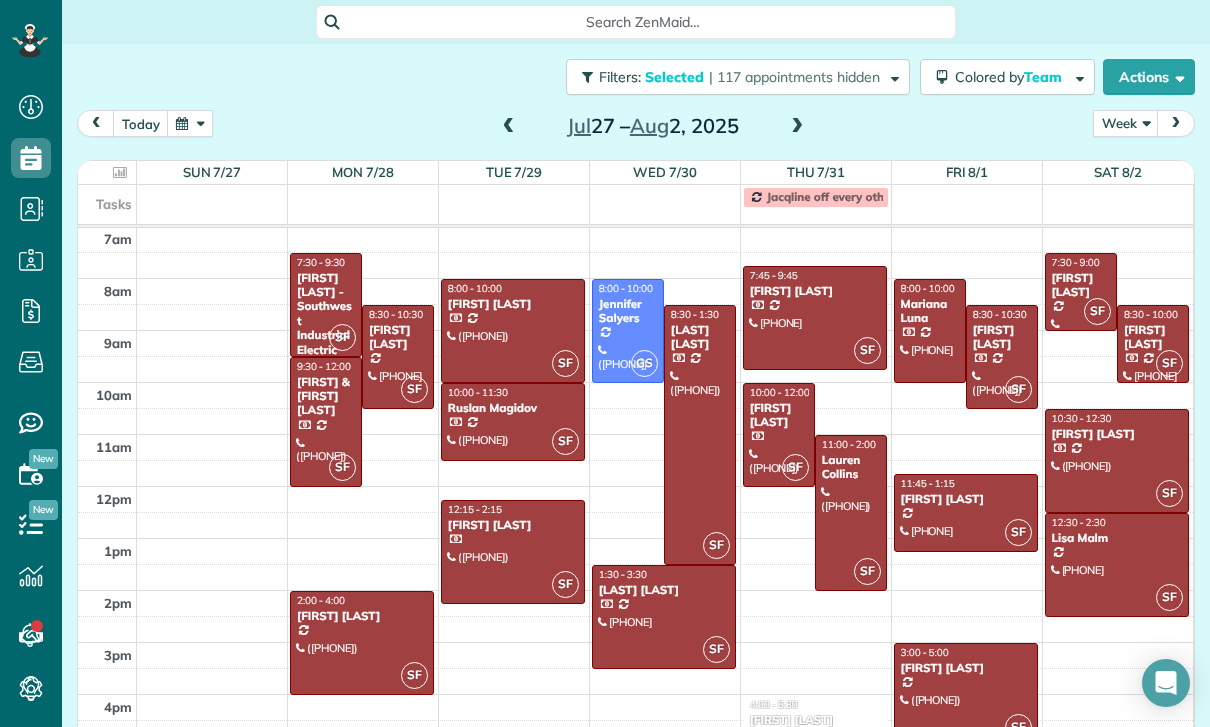 click on "Stacey Kim" at bounding box center [1117, 434] 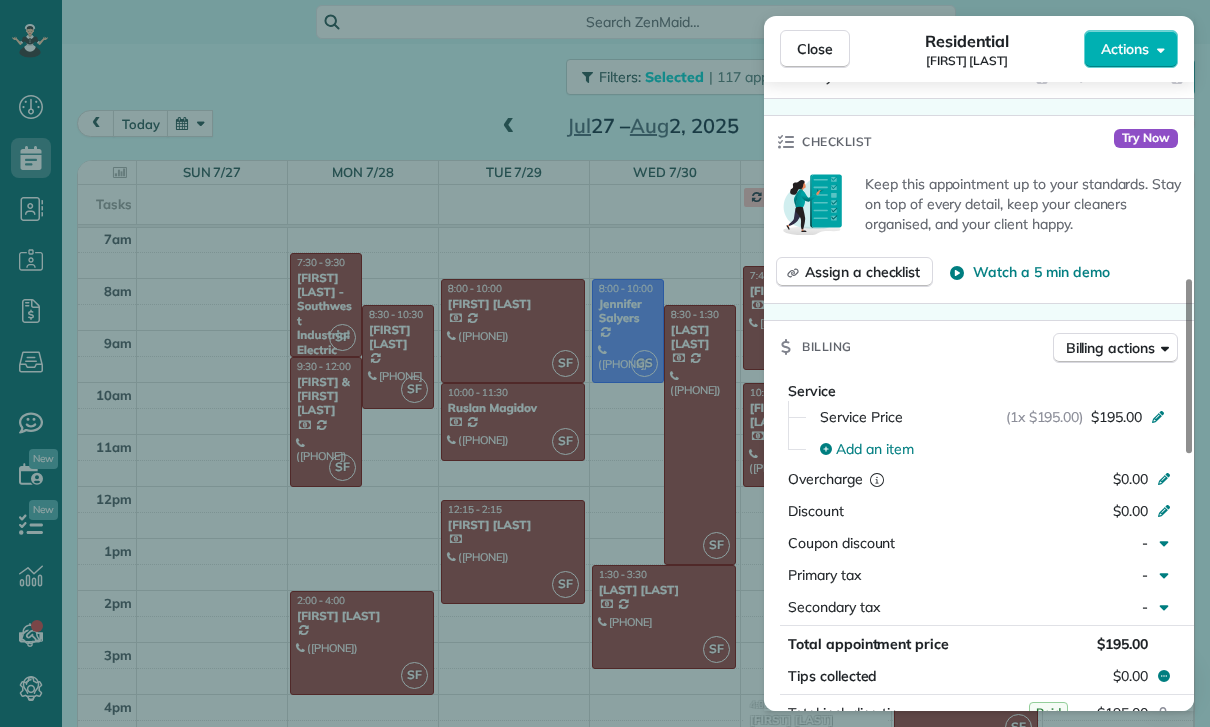 scroll, scrollTop: 839, scrollLeft: 0, axis: vertical 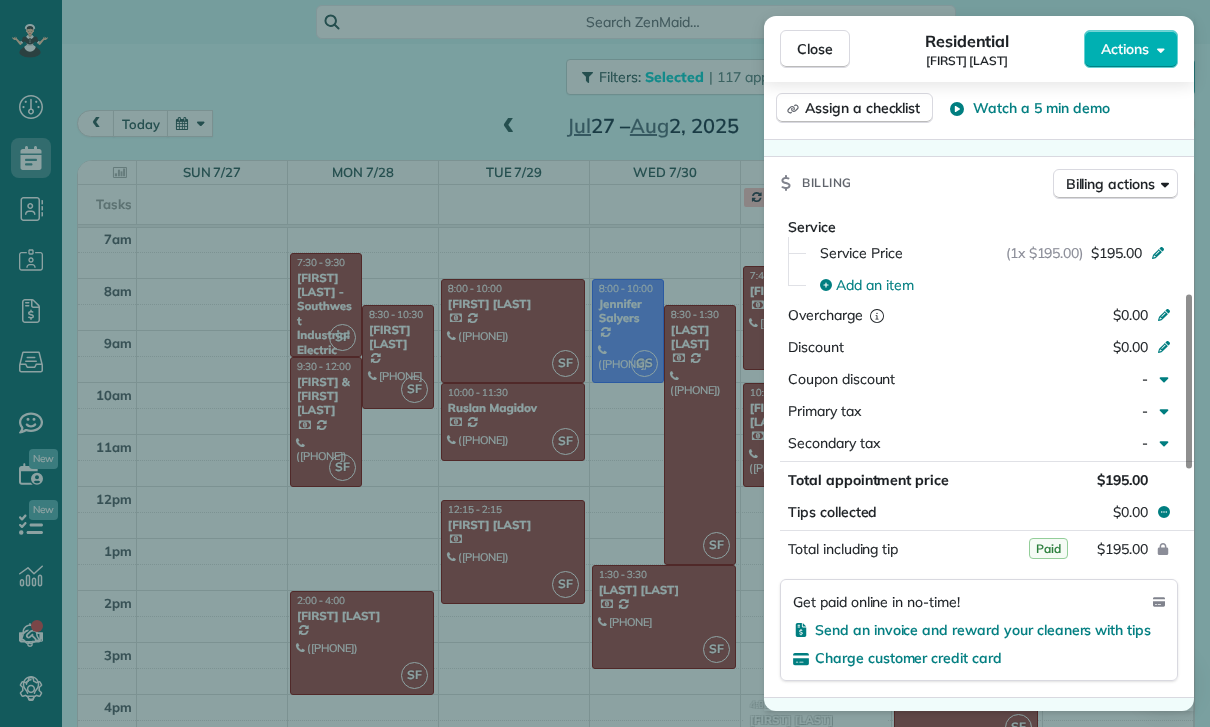 click on "Close Residential Stacey Kim Actions Status Confirmed Stacey Kim · Open profile MOBILE (609) 638-6514 Copy No email on record Add email View Details Residential Saturday, August 02, 2025 ( 3 days ago ) 10:30 AM 12:30 PM 2 hours and 0 minutes Repeats every 4 weeks Edit recurring service Previous (Jul 05) Next (Aug 30) 444 Piedmont Avenue Glendale CA 91206 Service was not rated yet Cleaners Time in and out Assign Invite Team Santy Cleaners Santy   Flores 10:30 AM 12:30 PM Checklist Try Now Keep this appointment up to your standards. Stay on top of every detail, keep your cleaners organised, and your client happy. Assign a checklist Watch a 5 min demo Billing Billing actions Service Service Price (1x $195.00) $195.00 Add an item Overcharge $0.00 Discount $0.00 Coupon discount - Primary tax - Secondary tax - Total appointment price $195.00 Tips collected $0.00 Paid Total including tip $195.00 Get paid online in no-time! Send an invoice and reward your cleaners with tips Charge customer credit card Key # - Notes" at bounding box center [605, 363] 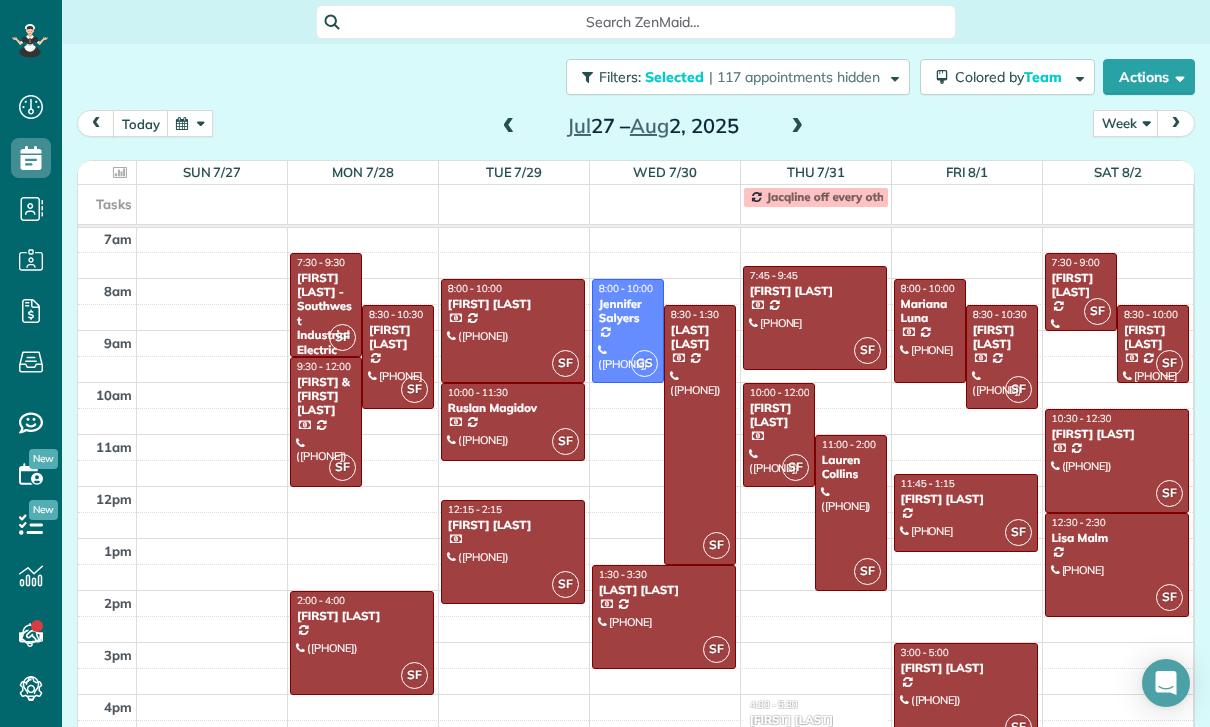 click at bounding box center [1117, 565] 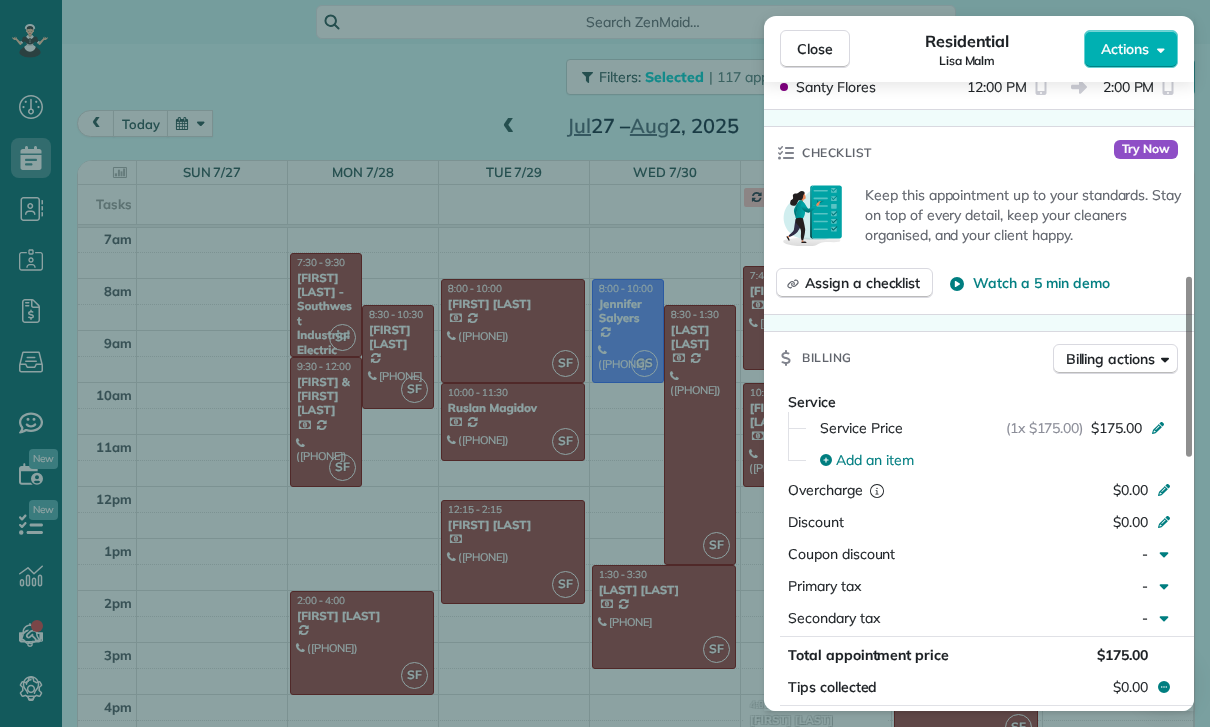 scroll, scrollTop: 819, scrollLeft: 0, axis: vertical 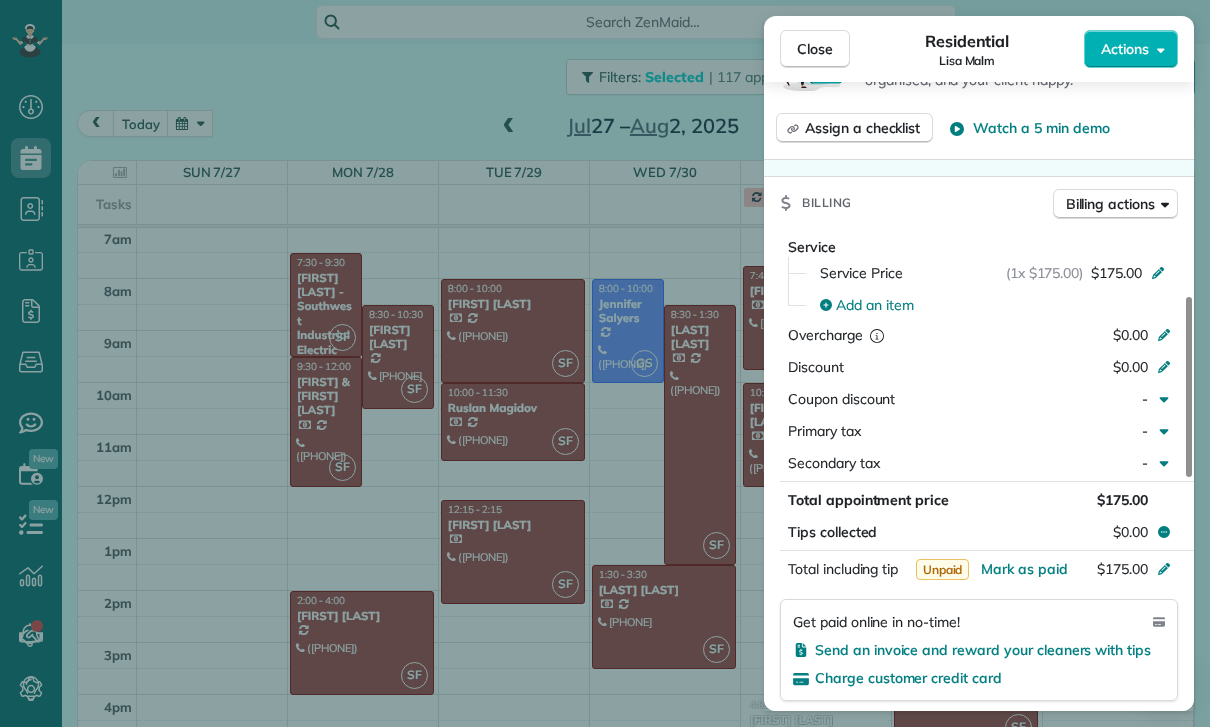 click on "Close Residential Lisa Malm Actions Status Confirmed Lisa Malm · Open profile HOME (323) 899-4760 Copy No email on record Add email View Details Residential Friday, August 01, 2025 ( 4 days ago ) 12:00 PM 2:00 PM 2 hours and 0 minutes Repeats every 2 weeks Edit recurring service Previous (Jul 17) Next (Aug 15) 2745 Mira Vista Glendale CA 91208 Service was not rated yet Cleaners Time in and out Assign Invite Team Santy Cleaners Santy   Flores 12:00 PM 2:00 PM Checklist Try Now Keep this appointment up to your standards. Stay on top of every detail, keep your cleaners organised, and your client happy. Assign a checklist Watch a 5 min demo Billing Billing actions Service Service Price (1x $175.00) $175.00 Add an item Overcharge $0.00 Discount $0.00 Coupon discount - Primary tax - Secondary tax - Total appointment price $175.00 Tips collected $0.00 Unpaid Mark as paid Total including tip $175.00 Get paid online in no-time! Send an invoice and reward your cleaners with tips Charge customer credit card Key # - 0 1" at bounding box center (605, 363) 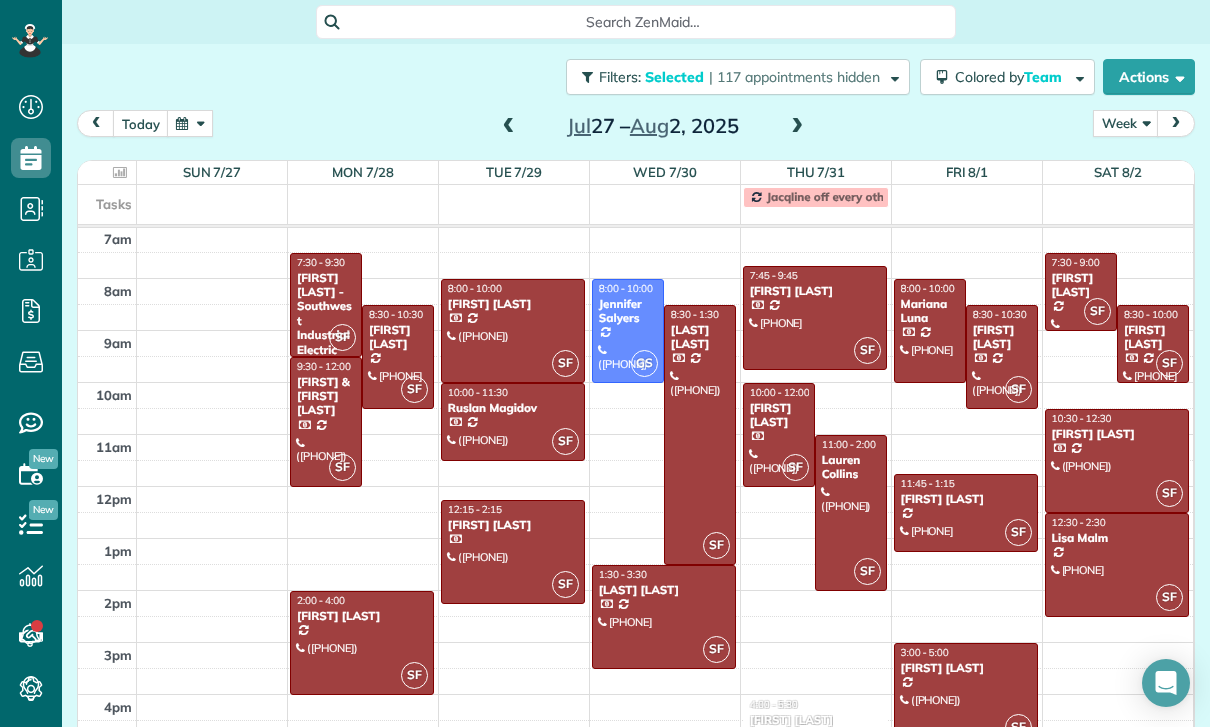 click on "Jennifer Salyers" at bounding box center (628, 311) 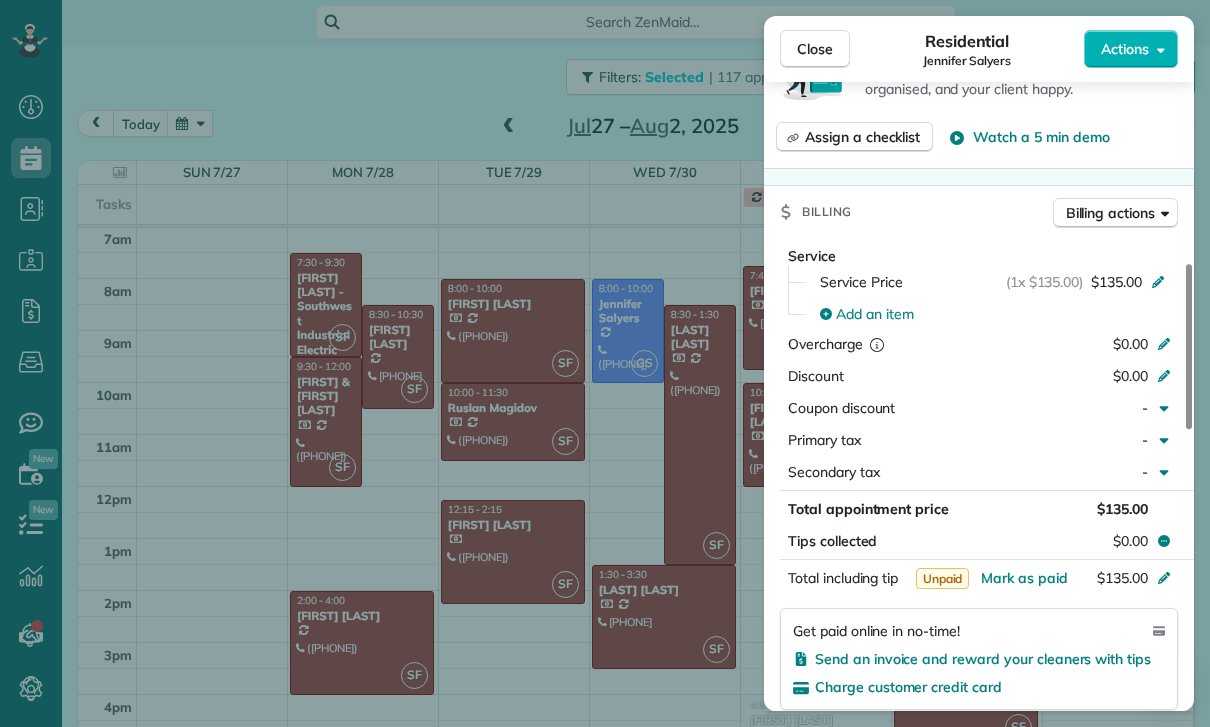 scroll, scrollTop: 946, scrollLeft: 0, axis: vertical 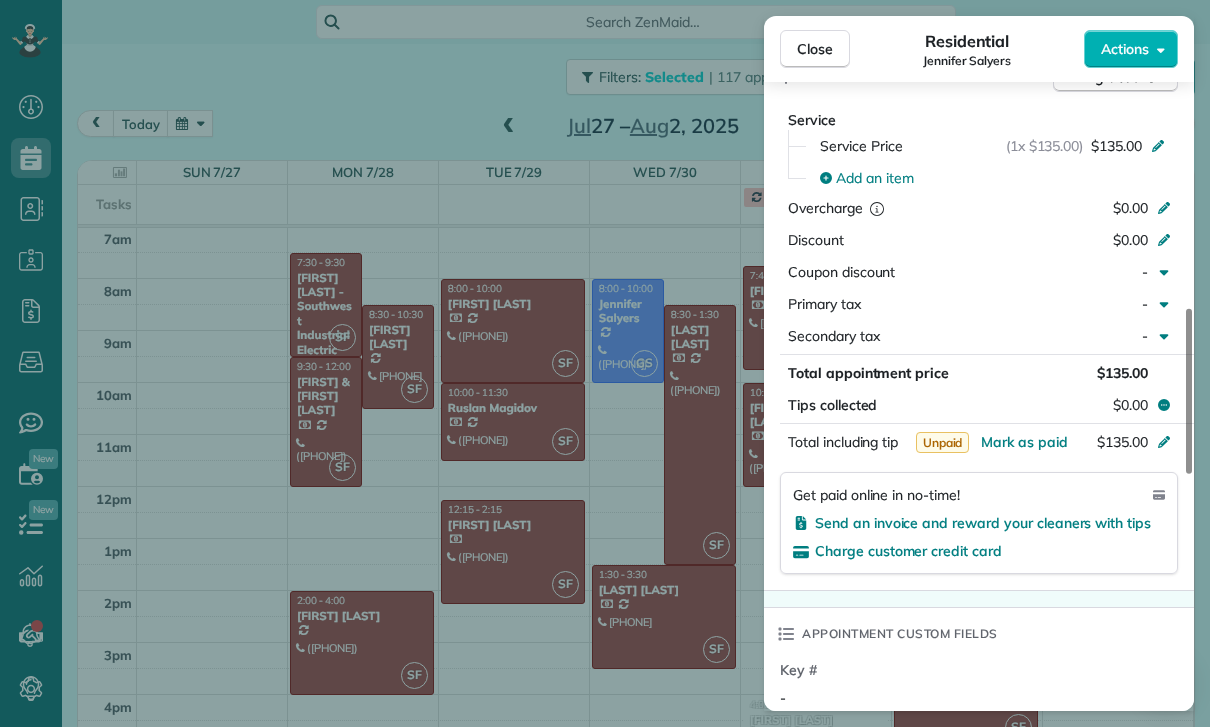 click on "Close Residential Jennifer Salyers Actions Status Yet to Confirm Jennifer Salyers · Open profile MOBILE (818) 415-1745 Copy No email on record Add email View Details Residential Wednesday, July 30, 2025 ( last week ) 8:00 AM 10:00 AM 2 hours and 0 minutes Repeats every 4 weeks Edit recurring service Previous (Jul 02) Next (Aug 27) 653 Irving Dr. Burbank CA 91504 Service was not rated yet Cleaners Time in and out Assign Invite Team Gilma Cleaners Gilma   Sante 8:00 AM 10:00 AM Checklist Try Now Keep this appointment up to your standards. Stay on top of every detail, keep your cleaners organised, and your client happy. Assign a checklist Watch a 5 min demo Billing Billing actions Service Service Price (1x $135.00) $135.00 Add an item Overcharge $0.00 Discount $0.00 Coupon discount - Primary tax - Secondary tax - Total appointment price $135.00 Tips collected $0.00 Unpaid Mark as paid Total including tip $135.00 Get paid online in no-time! Send an invoice and reward your cleaners with tips Key # - Work items 1" at bounding box center [605, 363] 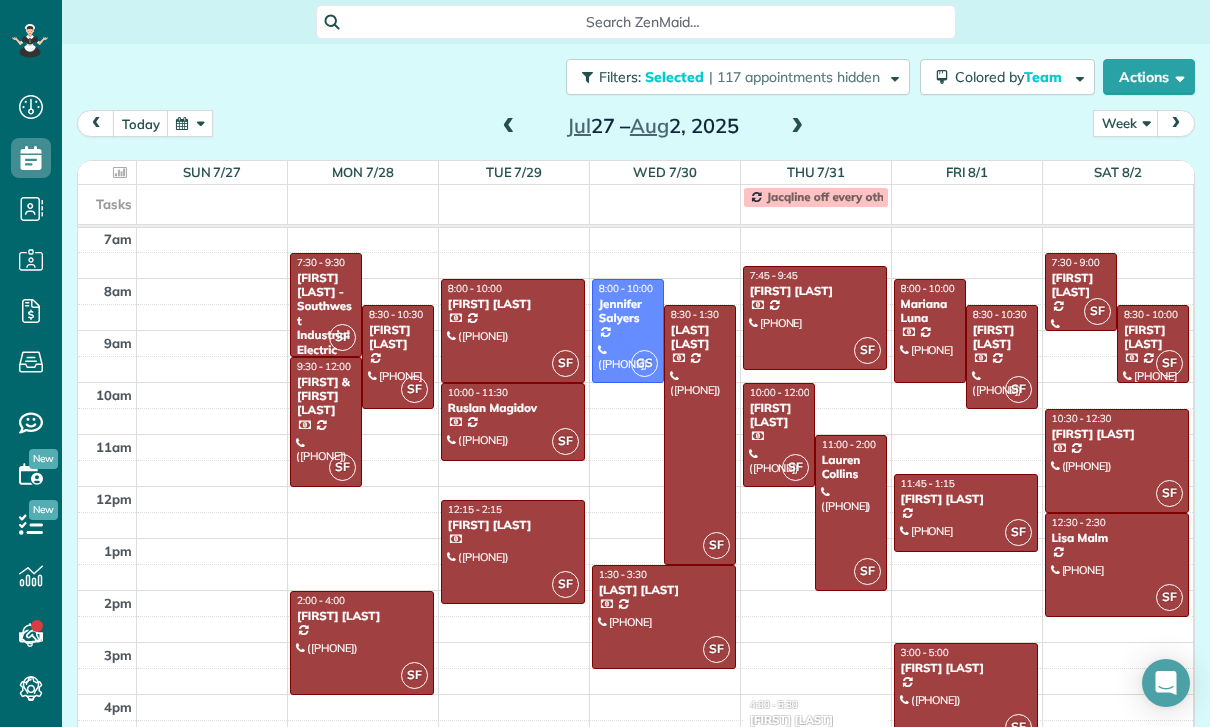 click at bounding box center [509, 127] 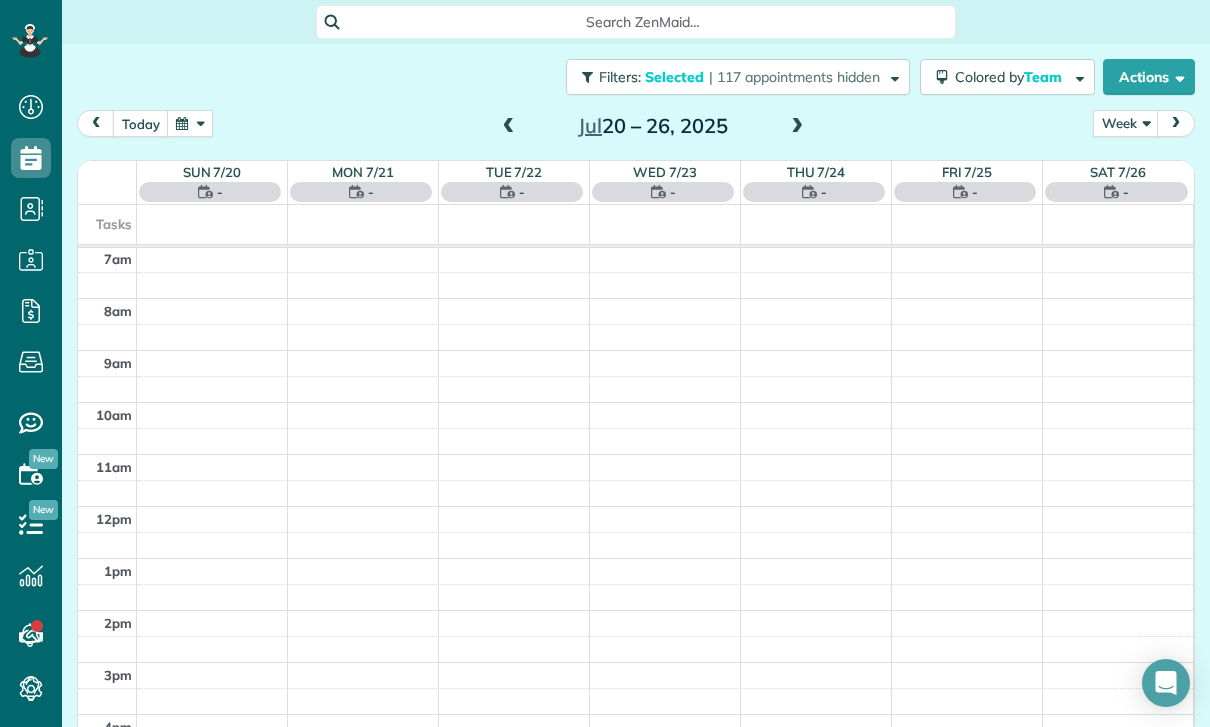 scroll, scrollTop: 157, scrollLeft: 0, axis: vertical 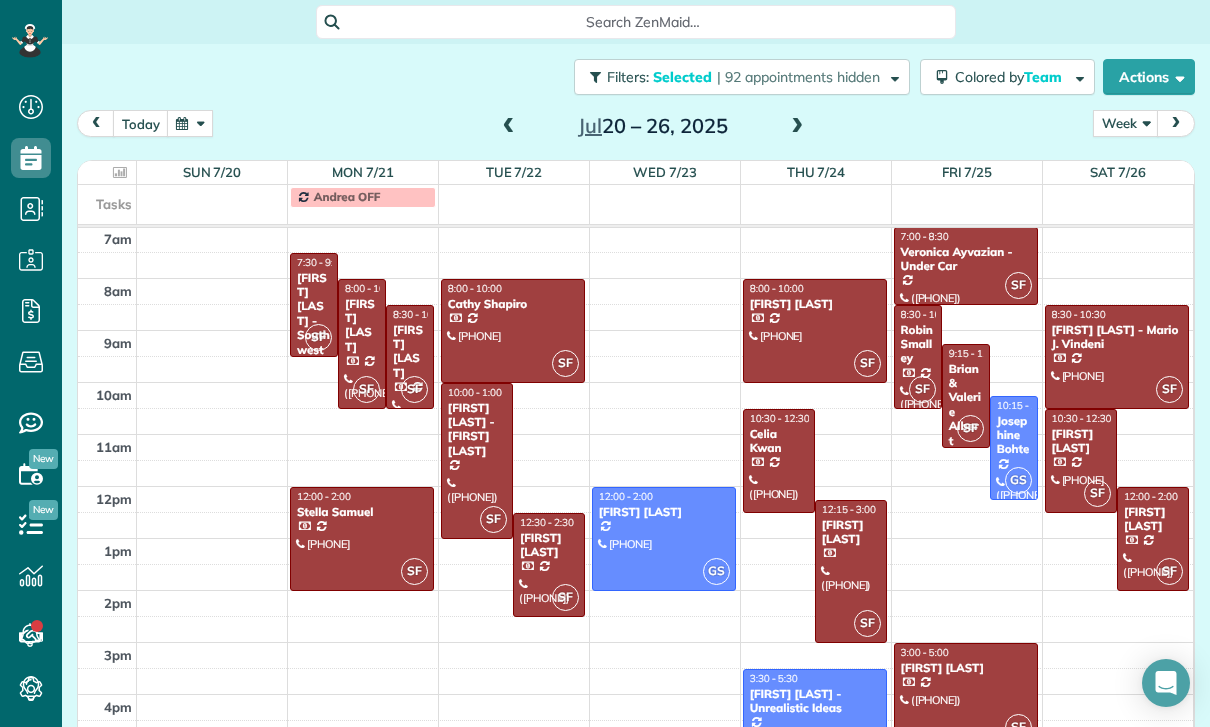 click at bounding box center (966, 695) 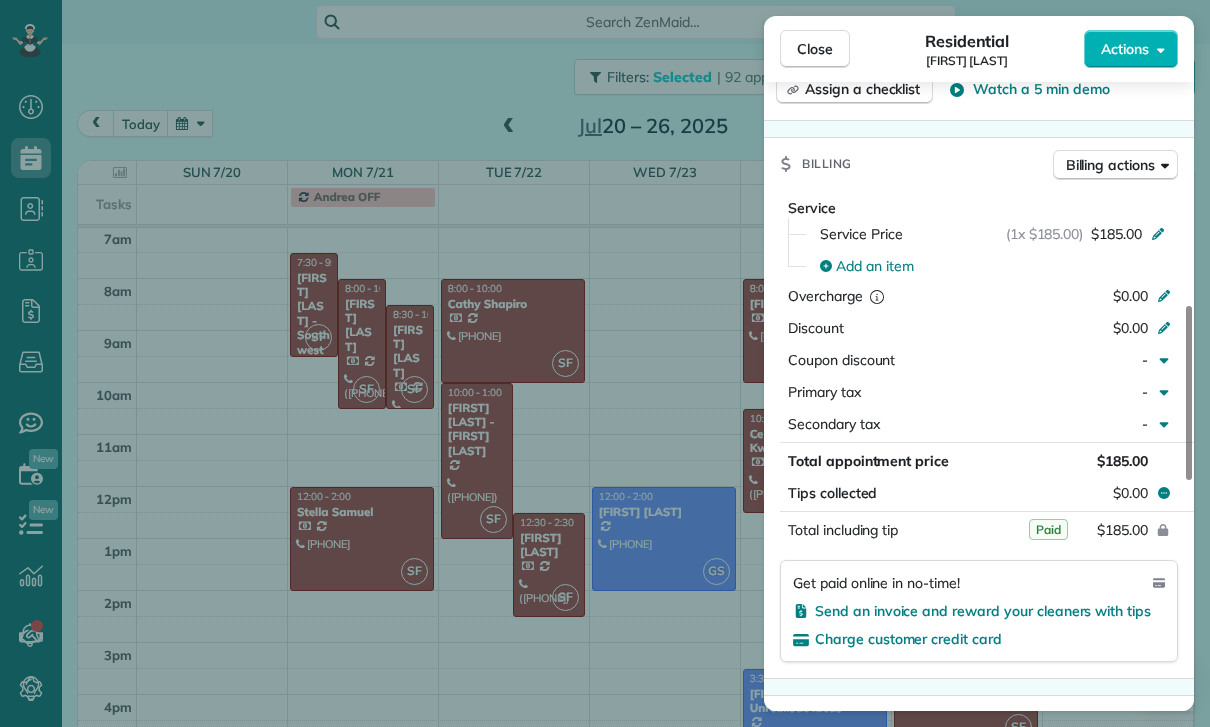 scroll, scrollTop: 885, scrollLeft: 0, axis: vertical 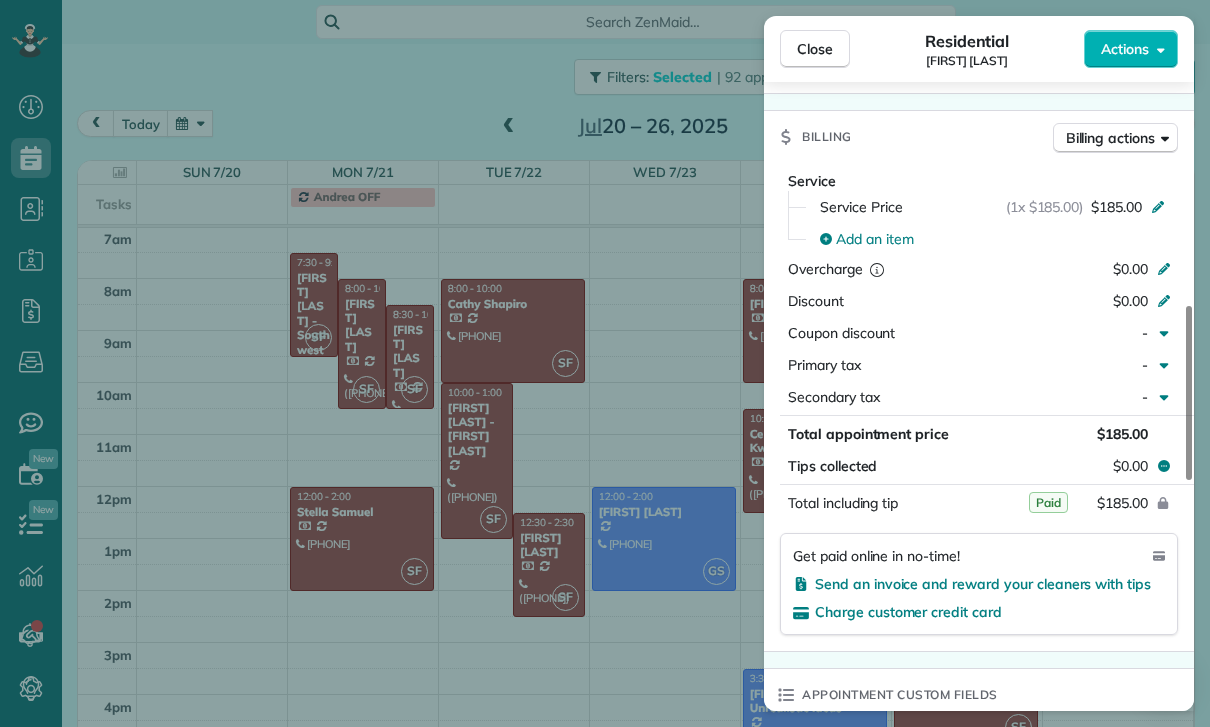 click on "Close Residential Yvette Barlowe Actions Status Confirmed Yvette Barlowe · Open profile MOBILE (818) 321-9499 Copy No email on record Add email View Details Residential Friday, July 25, 2025 3:00 PM 5:00 PM 2 hours and 0 minutes Repeats weekly Edit recurring service Previous (Jul 18) Next (Aug 01) 3752 Winford Drive Tarzana CA 91356 Service was not rated yet Cleaners Time in and out Assign Invite Team Santy Cleaners Santy   Flores 3:00 PM 5:00 PM Checklist Try Now Keep this appointment up to your standards. Stay on top of every detail, keep your cleaners organised, and your client happy. Assign a checklist Watch a 5 min demo Billing Billing actions Service Service Price (1x $185.00) $185.00 Add an item Overcharge $0.00 Discount $0.00 Coupon discount - Primary tax - Secondary tax - Total appointment price $185.00 Tips collected $0.00 Paid Total including tip $185.00 Get paid online in no-time! Send an invoice and reward your cleaners with tips Charge customer credit card Appointment custom fields Key # - 1 1" at bounding box center [605, 363] 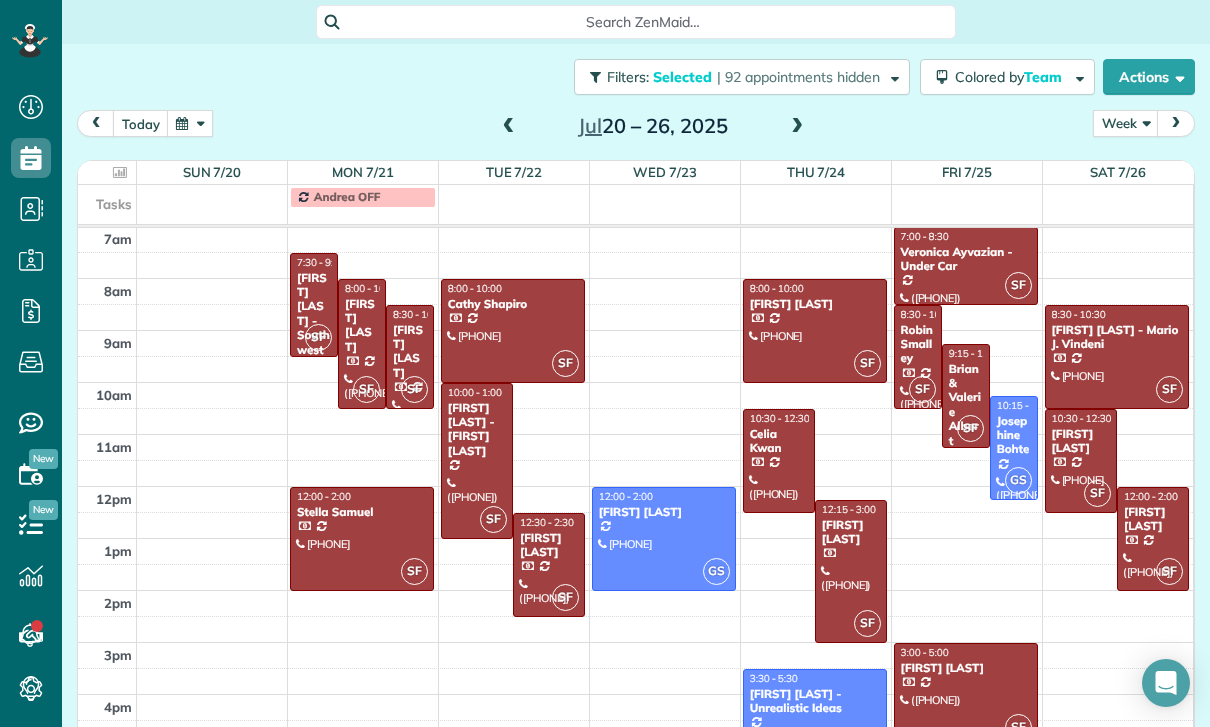 click on "Sam Wollman" at bounding box center (1081, 441) 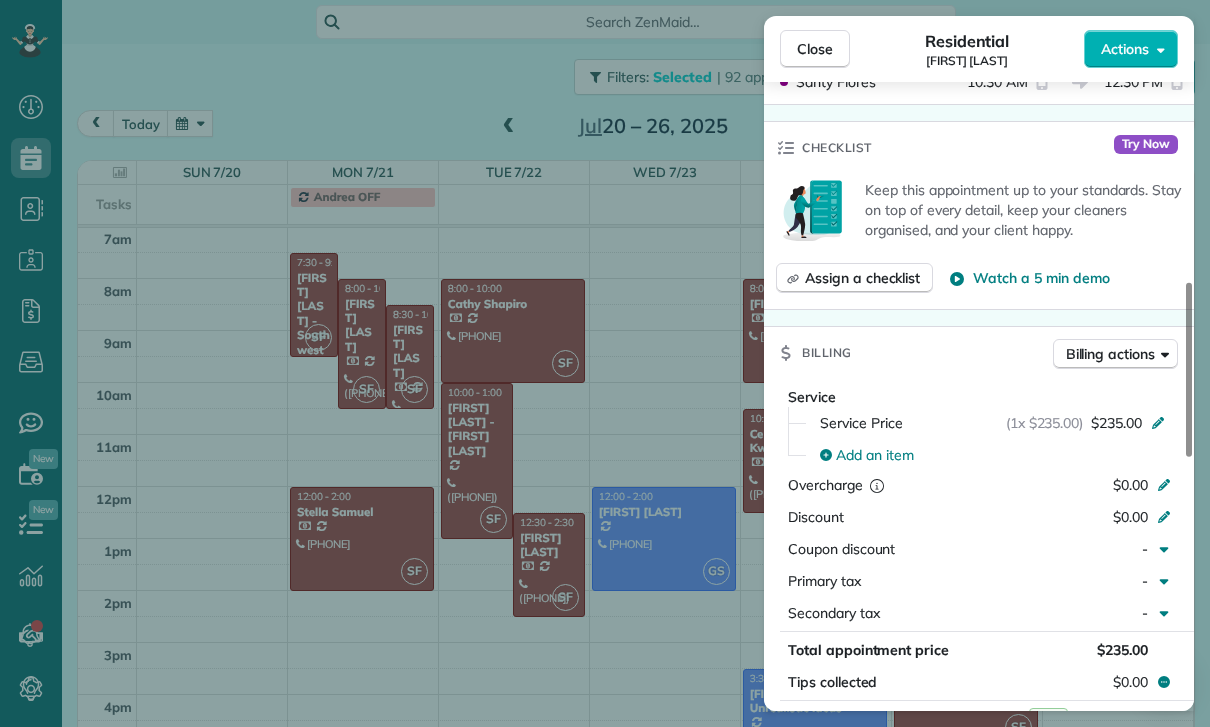 scroll, scrollTop: 890, scrollLeft: 0, axis: vertical 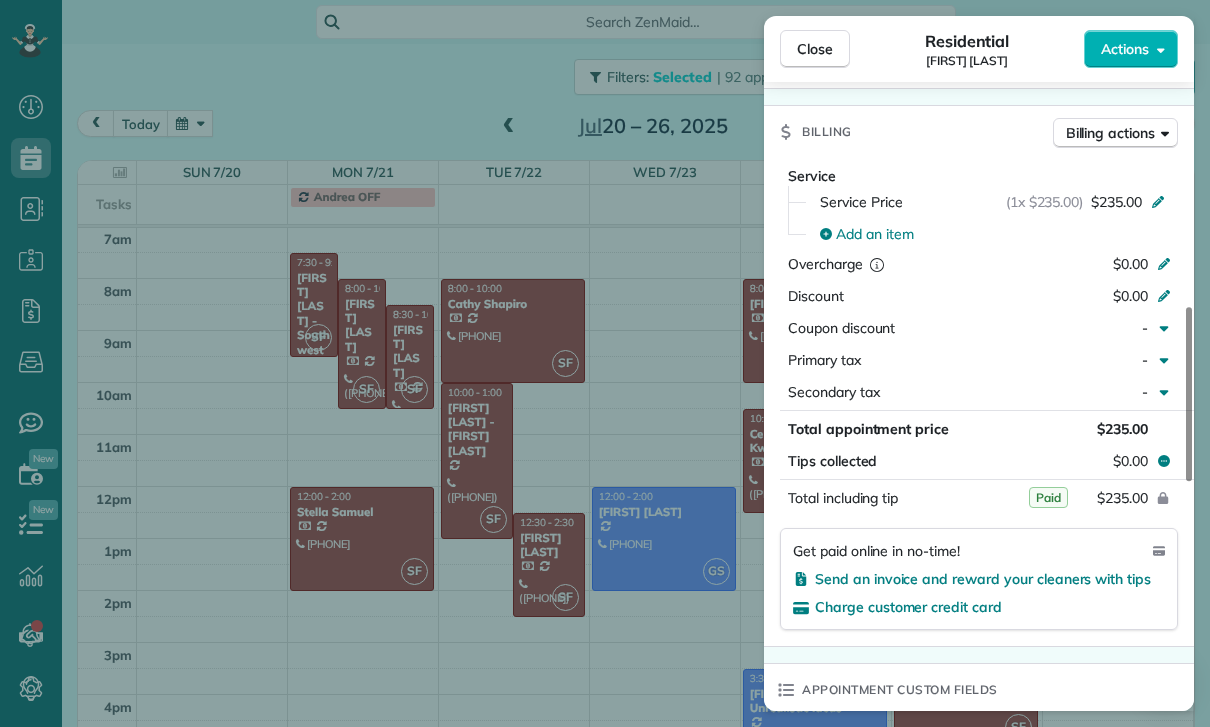 click on "Close Residential Sam Wollman Actions Status Confirmed Sam Wollman · Open profile MOBILE (213) 364-6252 Copy No email on record Add email View Details Residential Saturday, July 26, 2025 10:30 AM 12:30 PM 2 hours and 0 minutes Repeats every 4 weeks Edit recurring service Previous (Jun 28) Next (Aug 23) 502 San Vicente Boulevard Santa Monica CA 90402 Service was not rated yet Cleaners Time in and out Assign Invite Team Santy Cleaners Santy   Flores 10:30 AM 12:30 PM Checklist Try Now Keep this appointment up to your standards. Stay on top of every detail, keep your cleaners organised, and your client happy. Assign a checklist Watch a 5 min demo Billing Billing actions Service Service Price (1x $235.00) $235.00 Add an item Overcharge $0.00 Discount $0.00 Coupon discount - Primary tax - Secondary tax - Total appointment price $235.00 Tips collected $0.00 Paid Total including tip $235.00 Get paid online in no-time! Send an invoice and reward your cleaners with tips Charge customer credit card Key # - Work items" at bounding box center [605, 363] 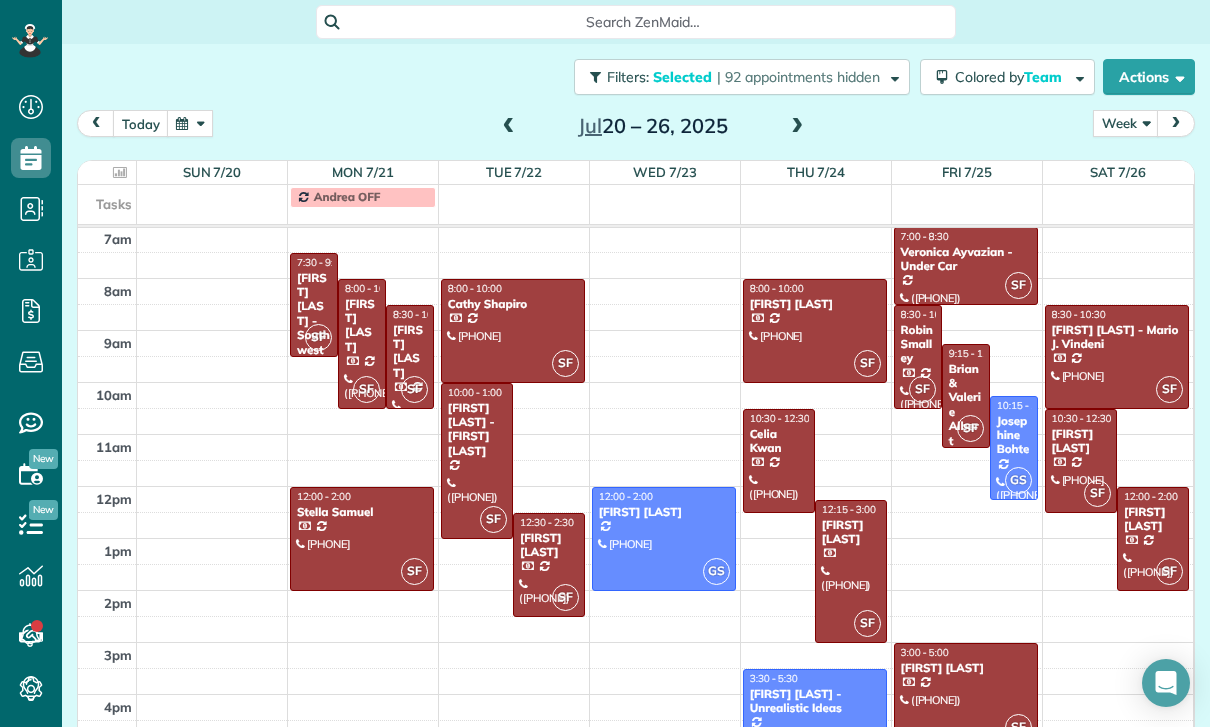click at bounding box center (509, 127) 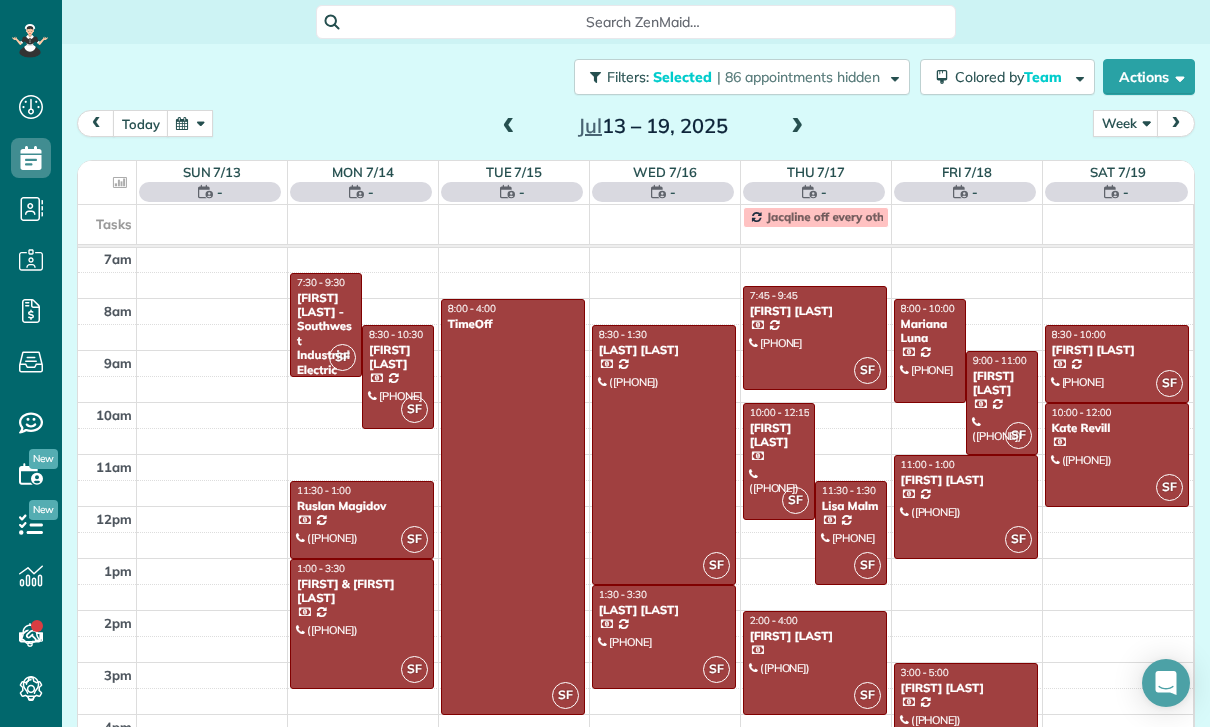 scroll, scrollTop: 157, scrollLeft: 0, axis: vertical 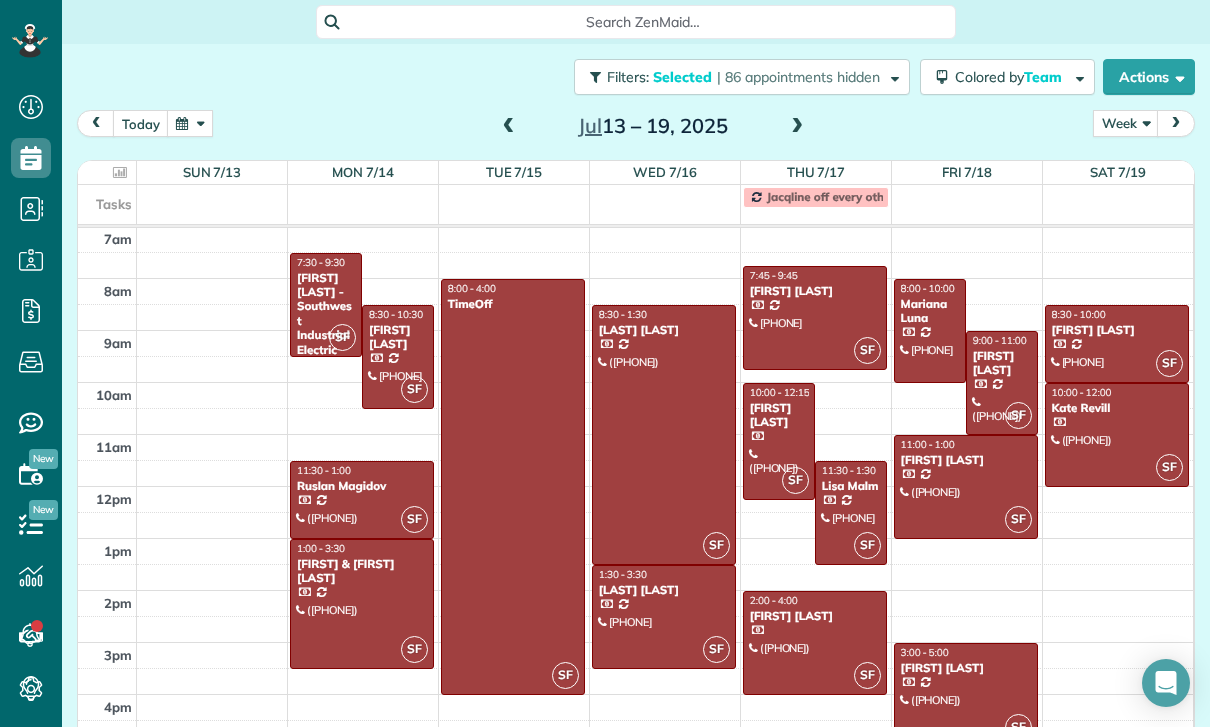 click at bounding box center [966, 695] 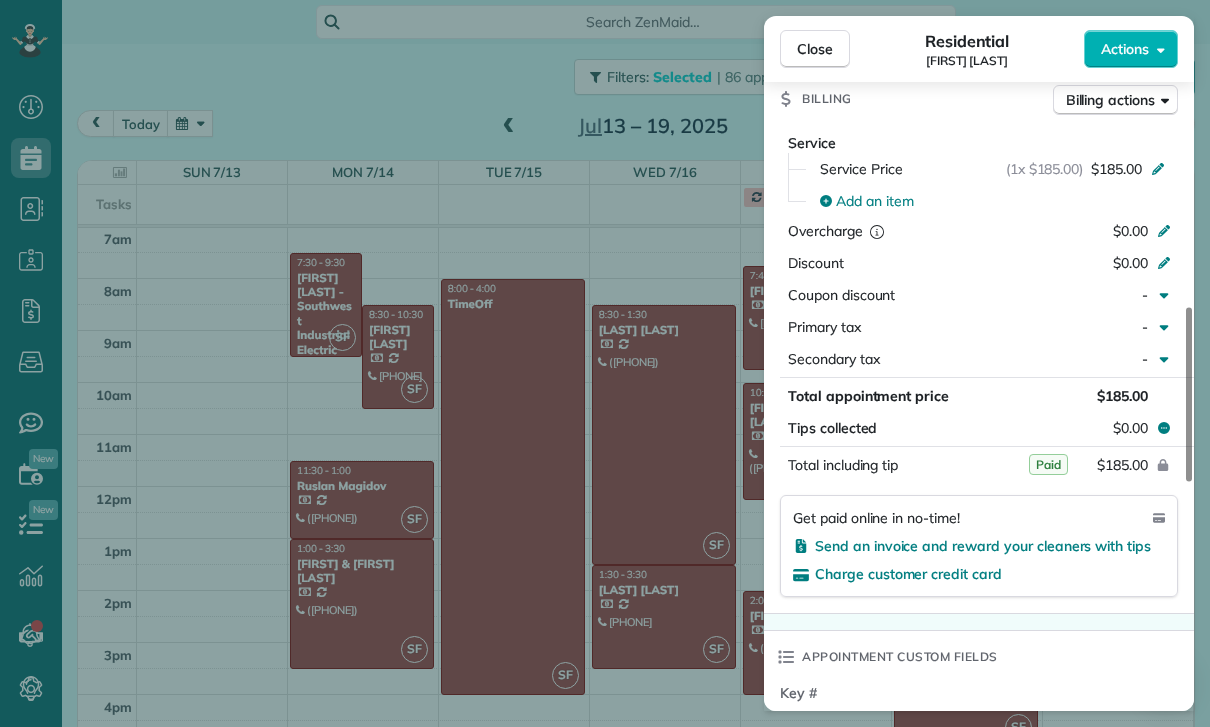 scroll, scrollTop: 929, scrollLeft: 0, axis: vertical 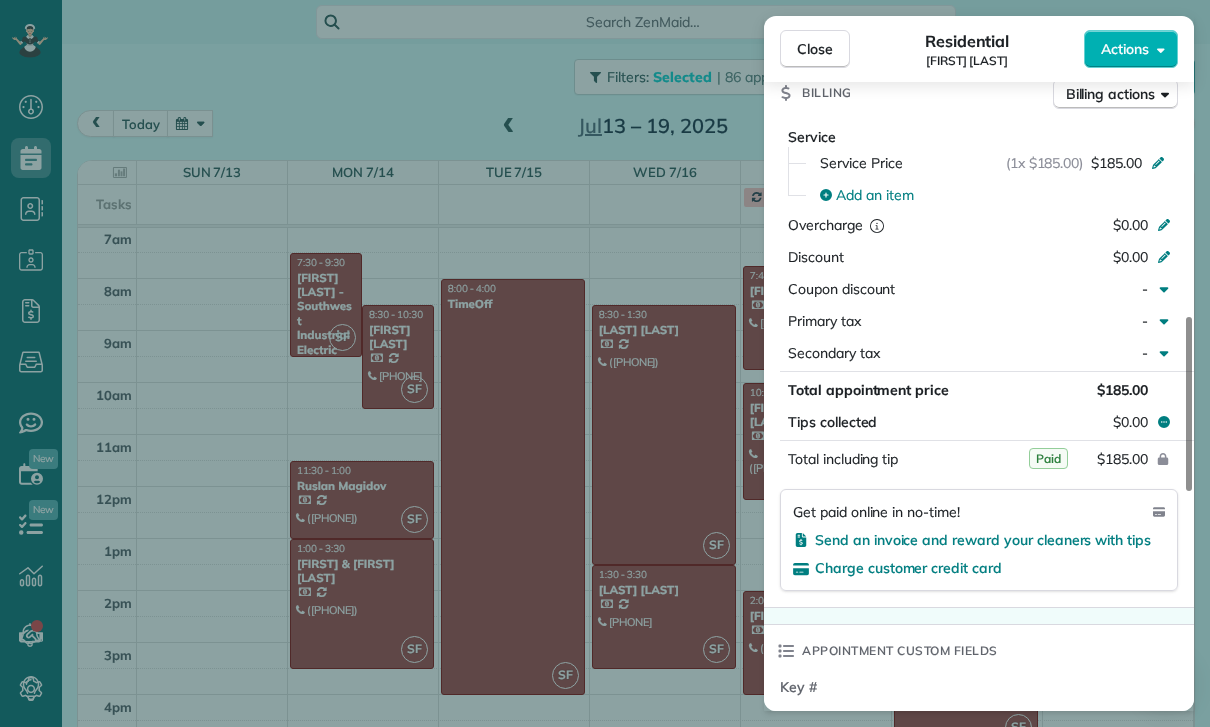 click on "Close Residential Yvette Barlowe Actions Status Confirmed Yvette Barlowe · Open profile MOBILE (818) 321-9499 Copy No email on record Add email View Details Residential Friday, July 18, 2025 3:00 PM 5:00 PM 2 hours and 0 minutes Repeats weekly Edit recurring service Previous (Jul 11) Next (Jul 25) 3752 Winford Drive Tarzana CA 91356 Service was not rated yet Cleaners Time in and out Assign Invite Team Santy Cleaners Santy   Flores 3:00 PM 5:00 PM Checklist Try Now Keep this appointment up to your standards. Stay on top of every detail, keep your cleaners organised, and your client happy. Assign a checklist Watch a 5 min demo Billing Billing actions Service Service Price (1x $185.00) $185.00 Add an item Overcharge $0.00 Discount $0.00 Coupon discount - Primary tax - Secondary tax - Total appointment price $185.00 Tips collected $0.00 Paid Total including tip $185.00 Get paid online in no-time! Send an invoice and reward your cleaners with tips Charge customer credit card Appointment custom fields Key # - 1 1" at bounding box center [605, 363] 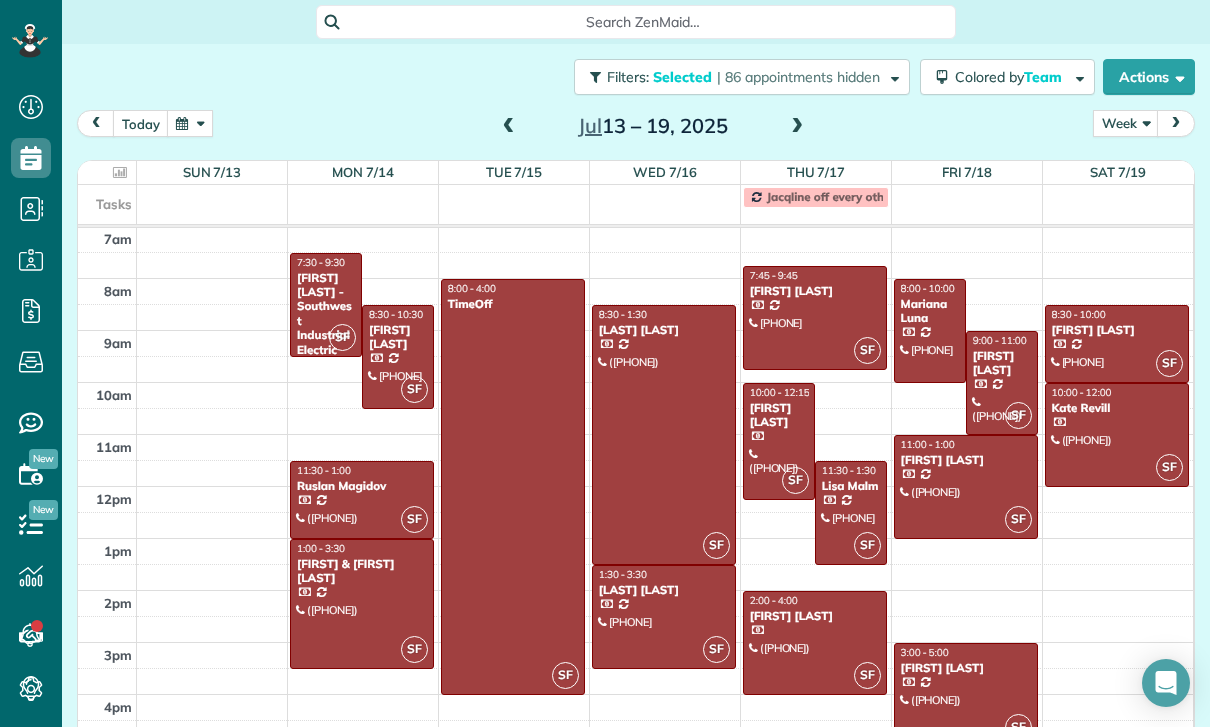 click at bounding box center [190, 123] 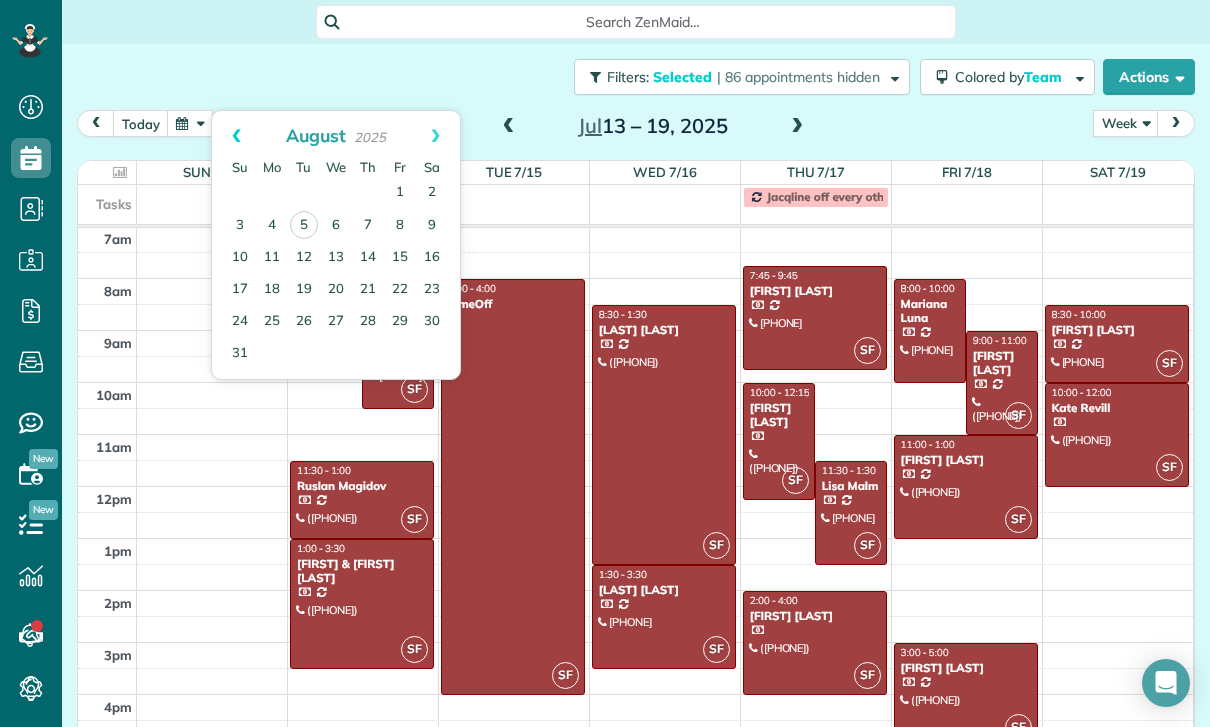 click on "Prev" at bounding box center (236, 136) 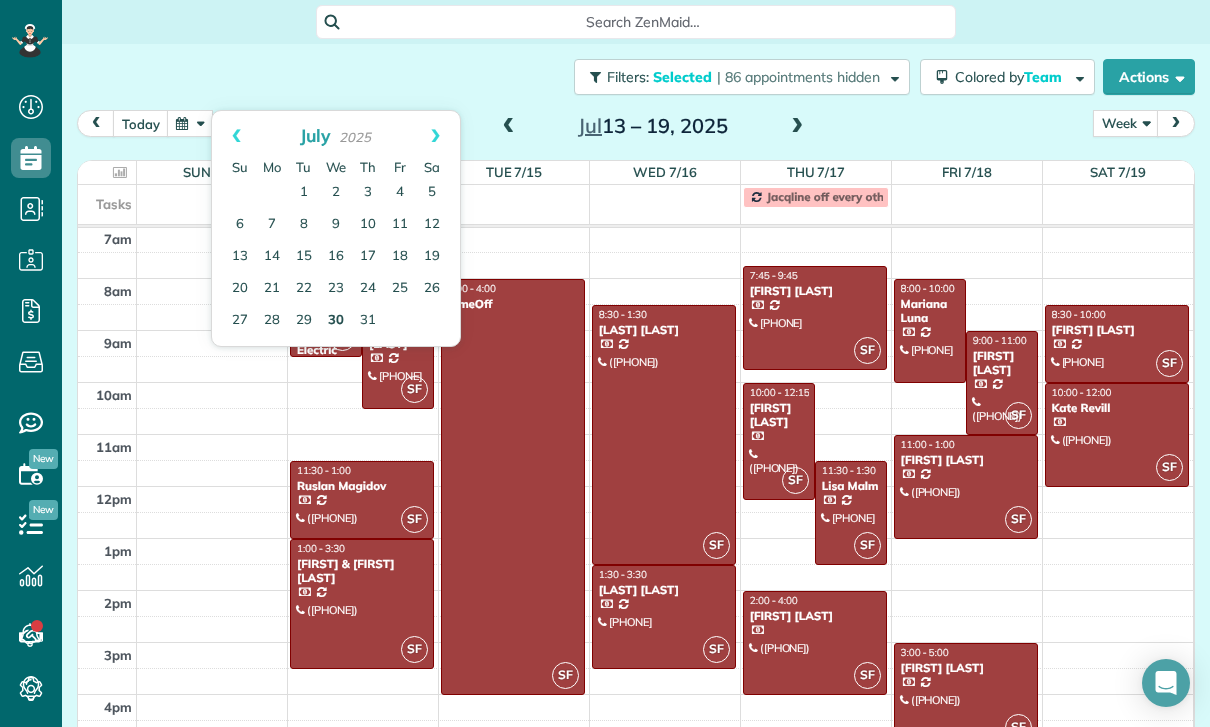 click on "30" at bounding box center (336, 321) 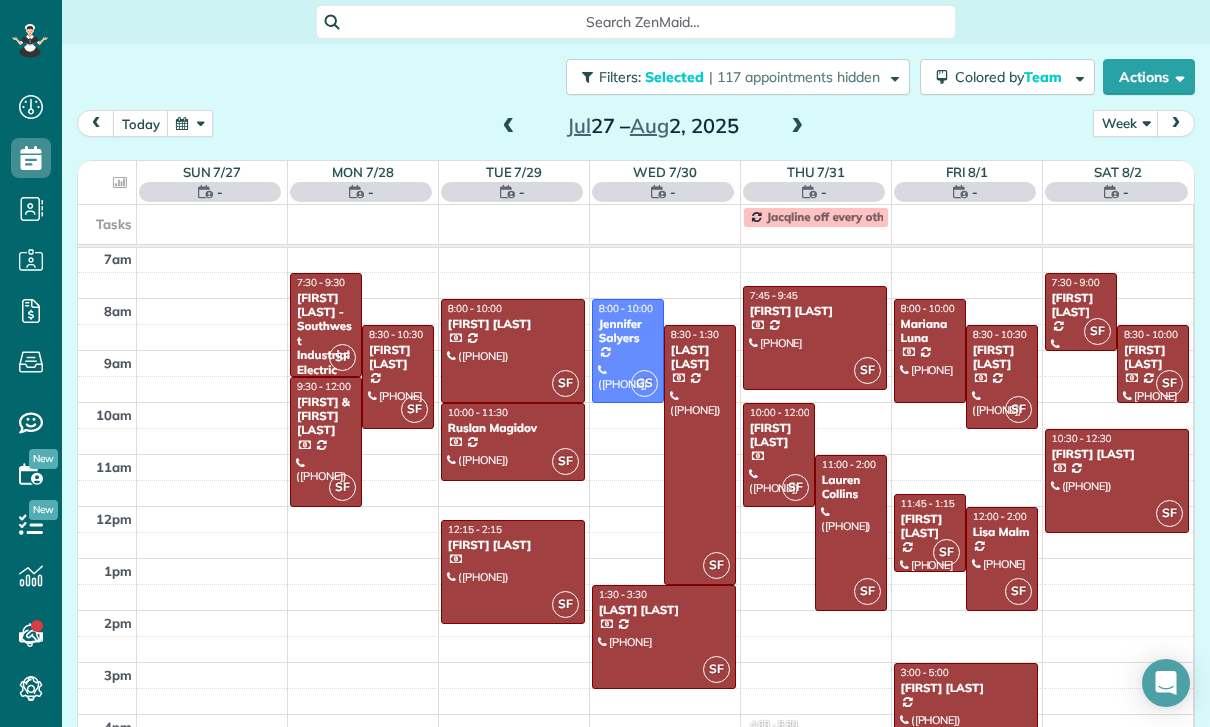 scroll, scrollTop: 157, scrollLeft: 0, axis: vertical 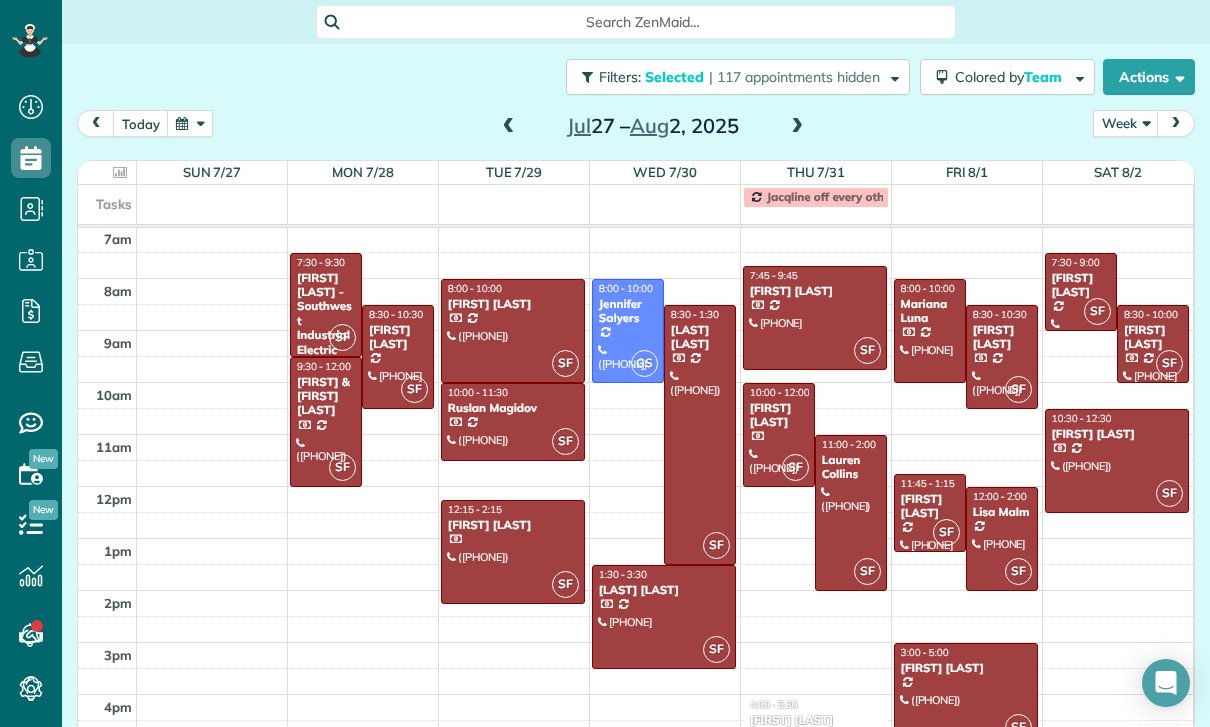 click at bounding box center [190, 123] 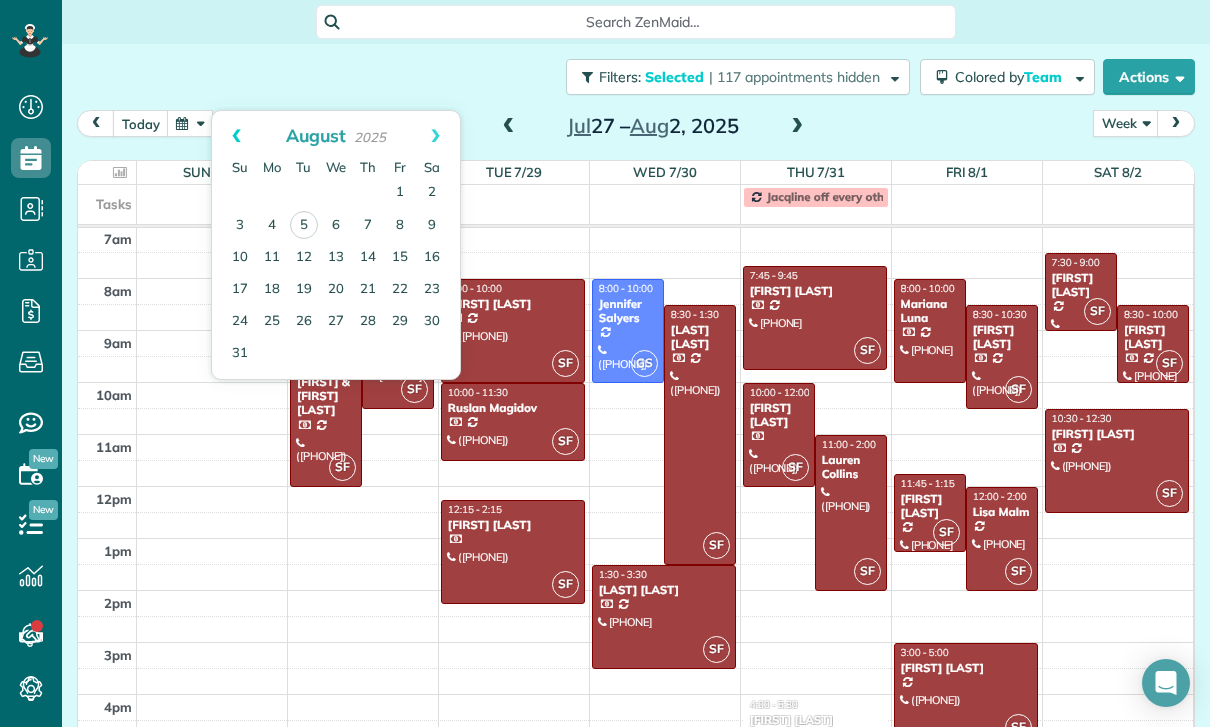 click on "Prev" at bounding box center (236, 136) 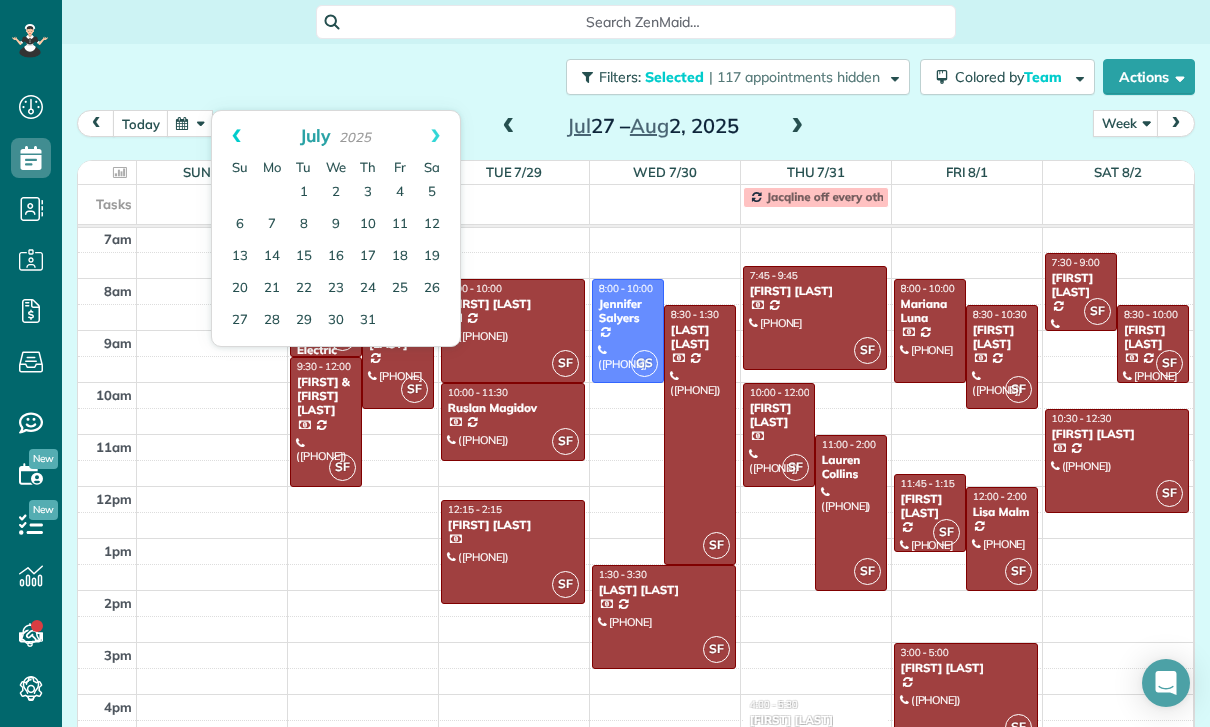 click on "Prev" at bounding box center [236, 136] 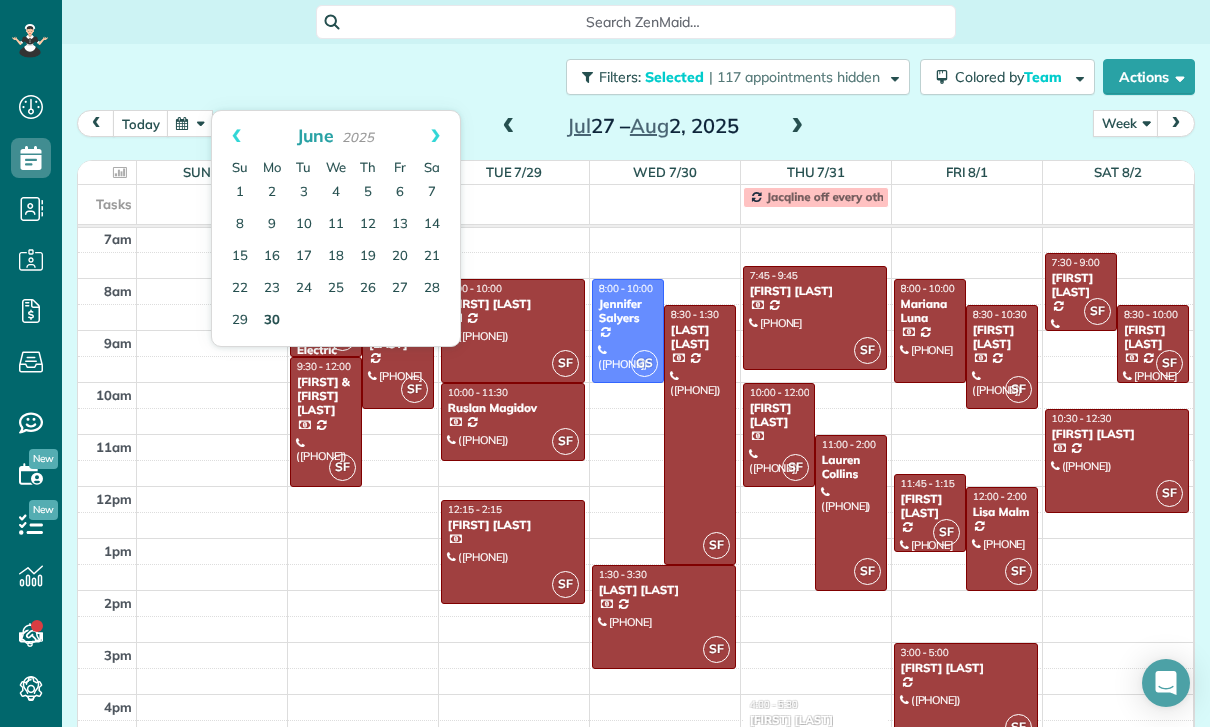 click on "30" at bounding box center [272, 321] 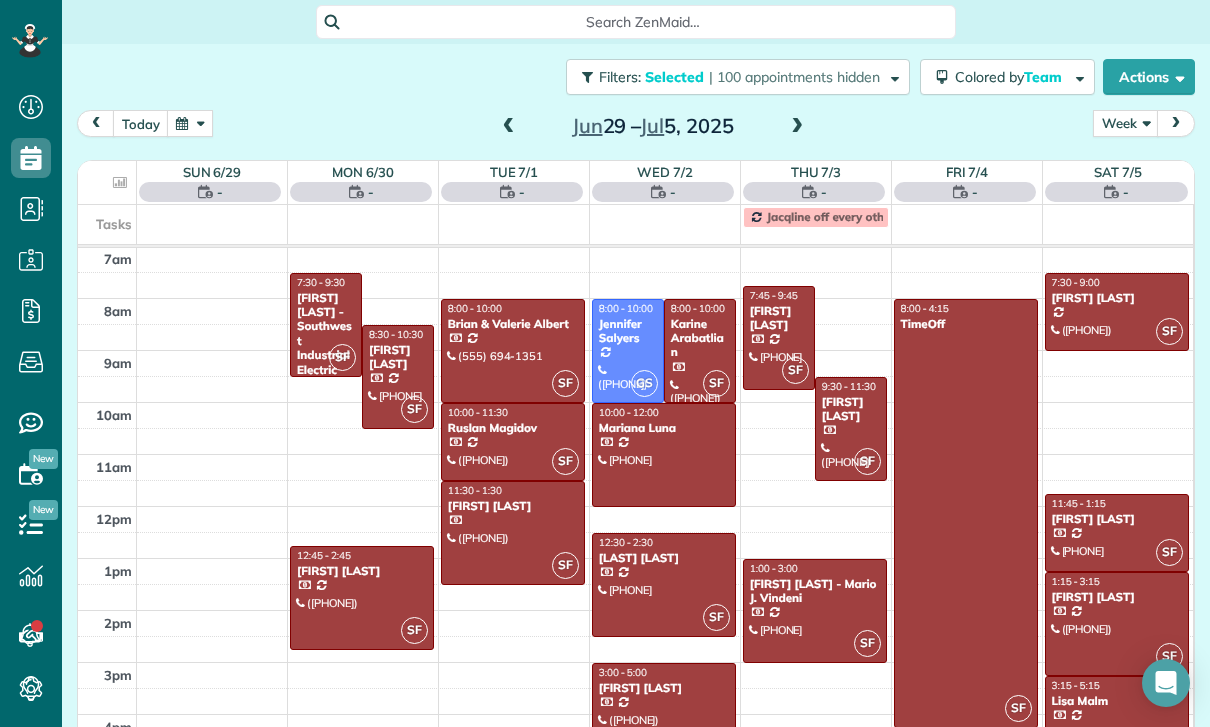 scroll, scrollTop: 157, scrollLeft: 0, axis: vertical 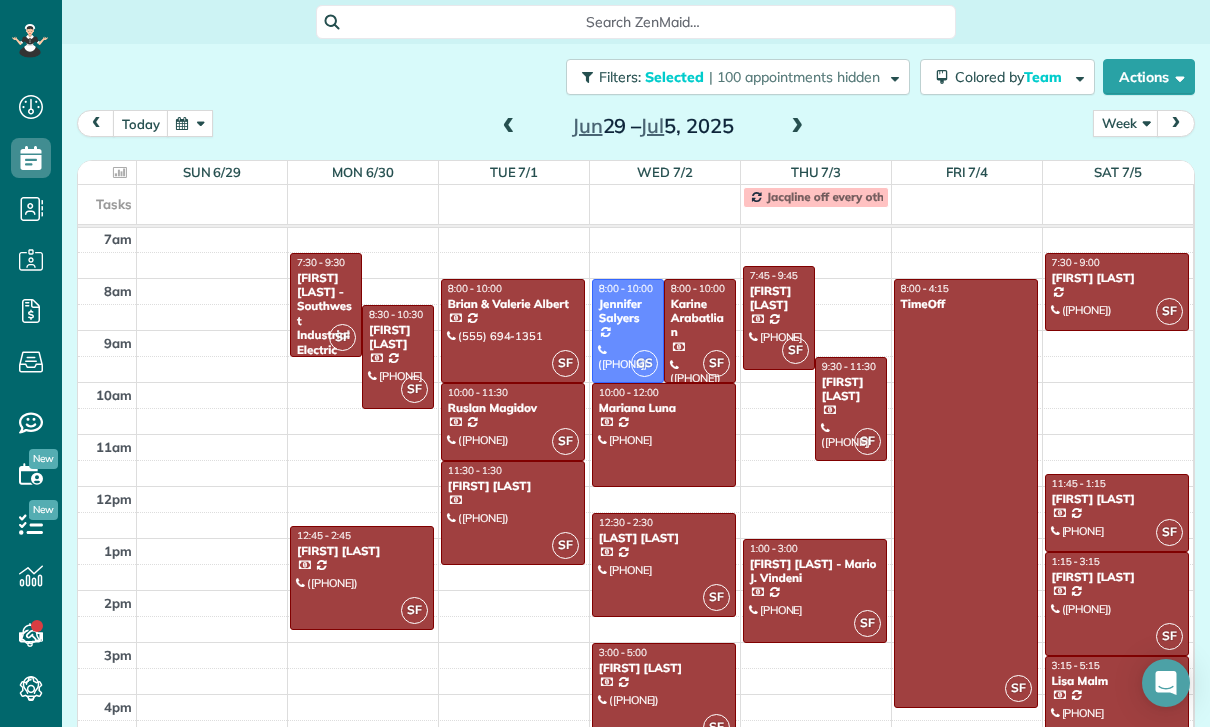 click at bounding box center [1117, 708] 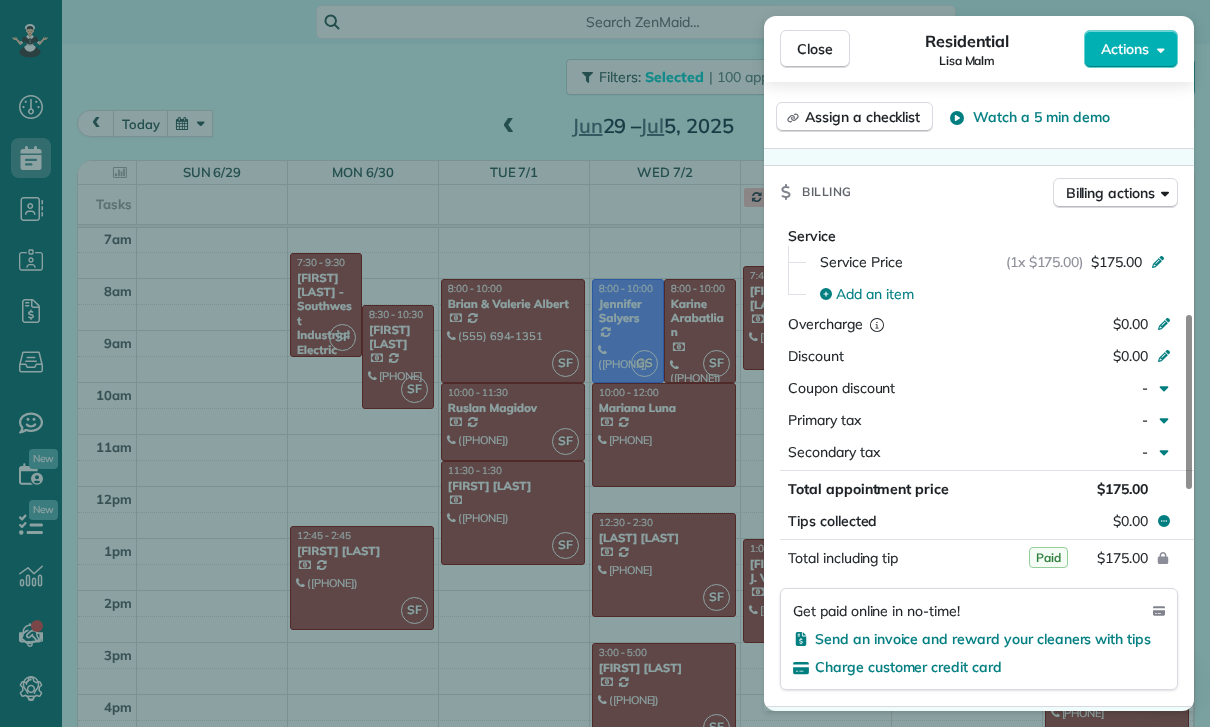 scroll, scrollTop: 975, scrollLeft: 0, axis: vertical 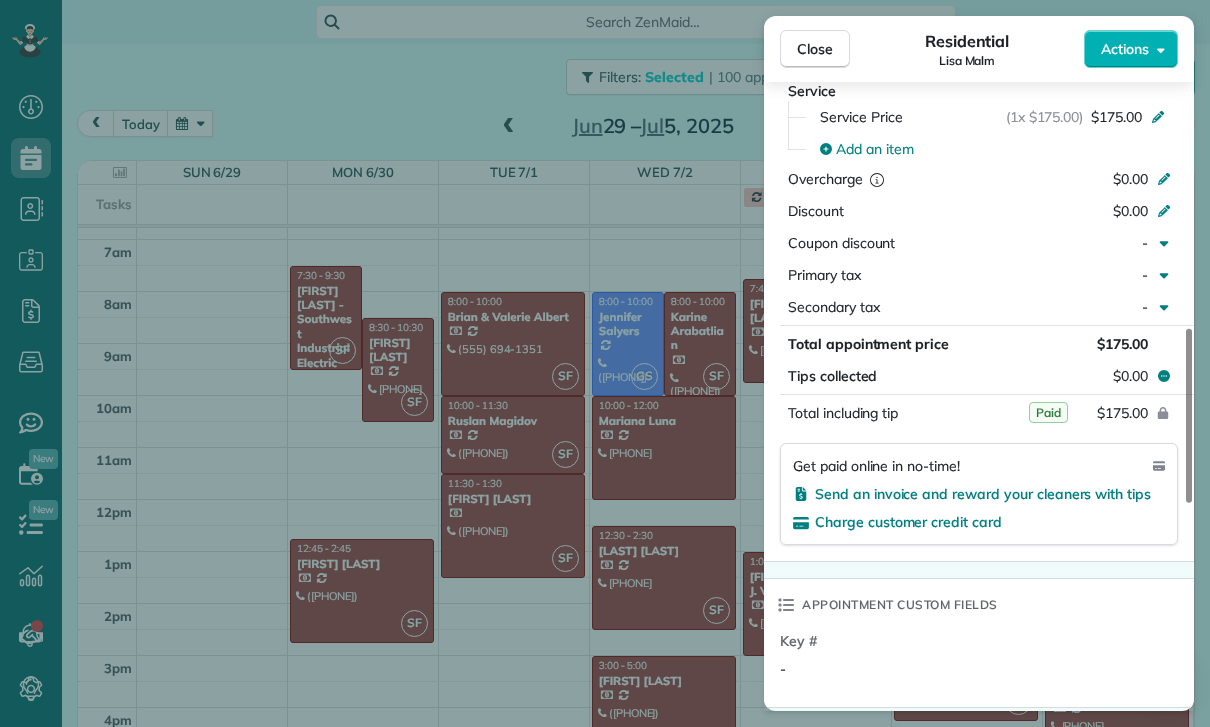 click on "Close Residential Lisa Malm Actions Status Confirmed Lisa Malm · Open profile HOME (323) 899-4760 Copy No email on record Add email View Details Residential Saturday, July 05, 2025 3:15 PM 5:15 PM 2 hours and 0 minutes Repeats every 2 weeks Edit recurring service Previous (Jun 17) Next (Jul 17) 2745 Mira Vista Glendale CA 91208 Service was not rated yet Cleaners Time in and out Assign Invite Team Santy Cleaners Santy   Flores 3:15 PM 5:15 PM Checklist Try Now Keep this appointment up to your standards. Stay on top of every detail, keep your cleaners organised, and your client happy. Assign a checklist Watch a 5 min demo Billing Billing actions Service Service Price (1x $175.00) $175.00 Add an item Overcharge $0.00 Discount $0.00 Coupon discount - Primary tax - Secondary tax - Total appointment price $175.00 Tips collected $0.00 Paid Total including tip $175.00 Get paid online in no-time! Send an invoice and reward your cleaners with tips Charge customer credit card Appointment custom fields Key # - Notes 1 1" at bounding box center [605, 363] 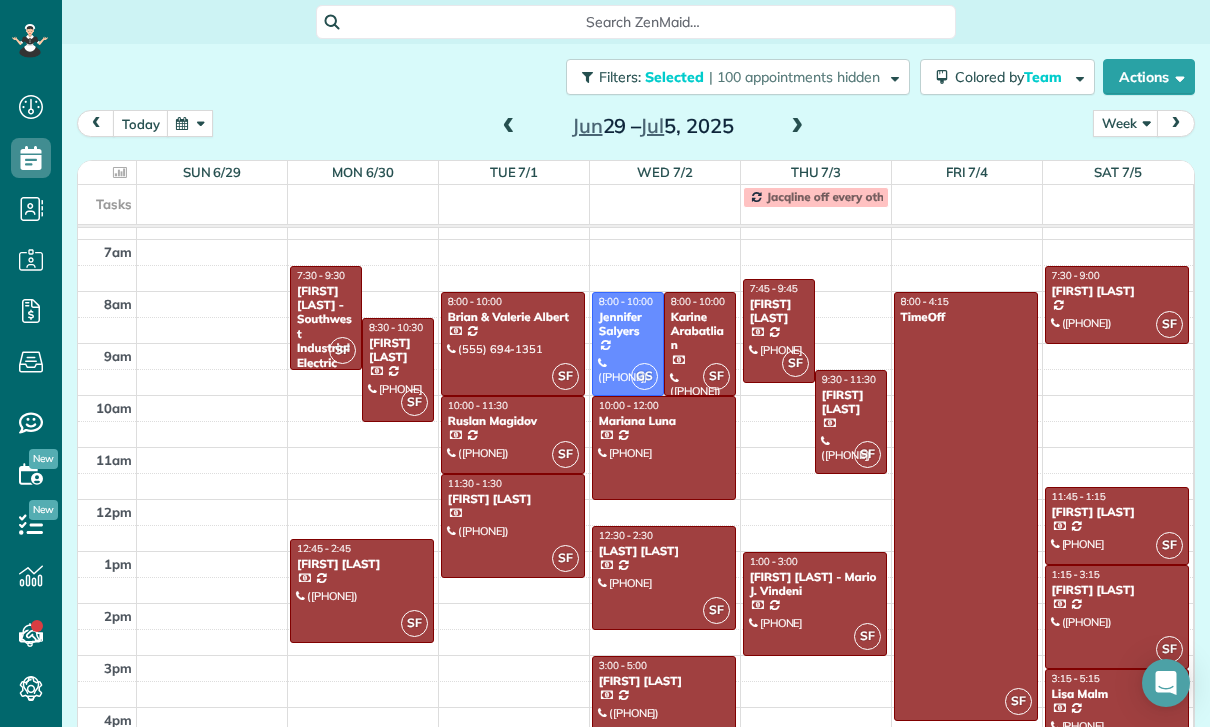 click at bounding box center [190, 123] 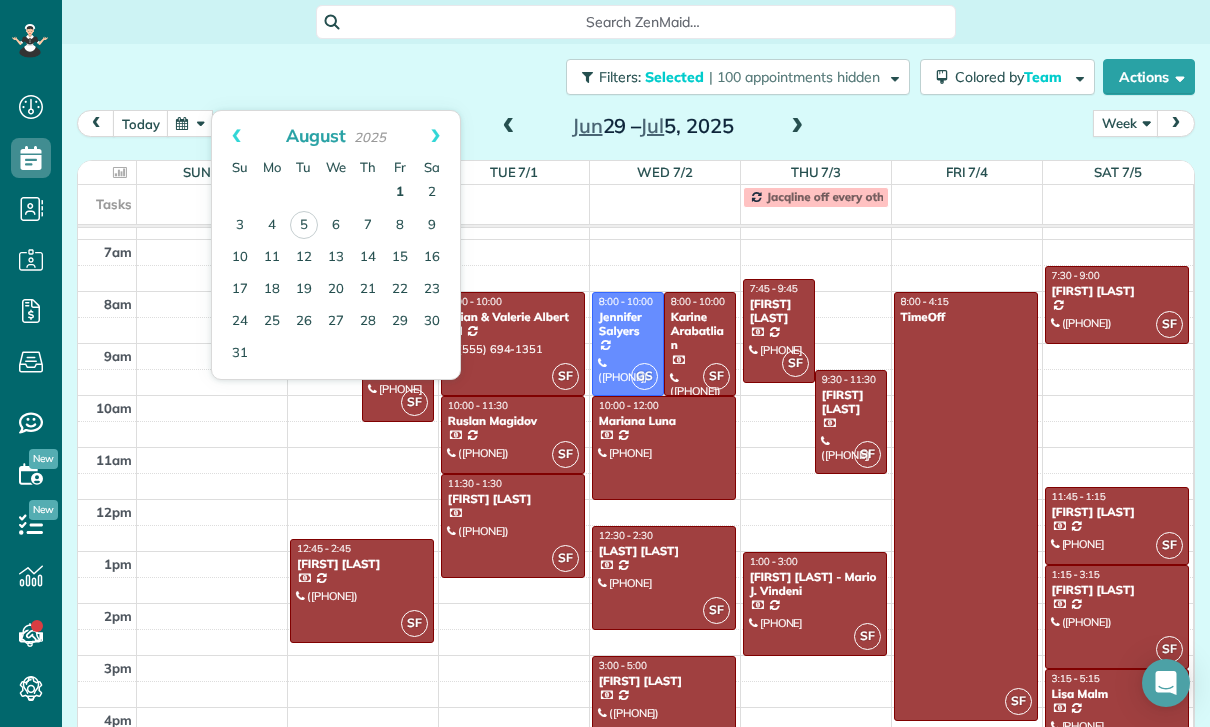 click on "1" at bounding box center [400, 193] 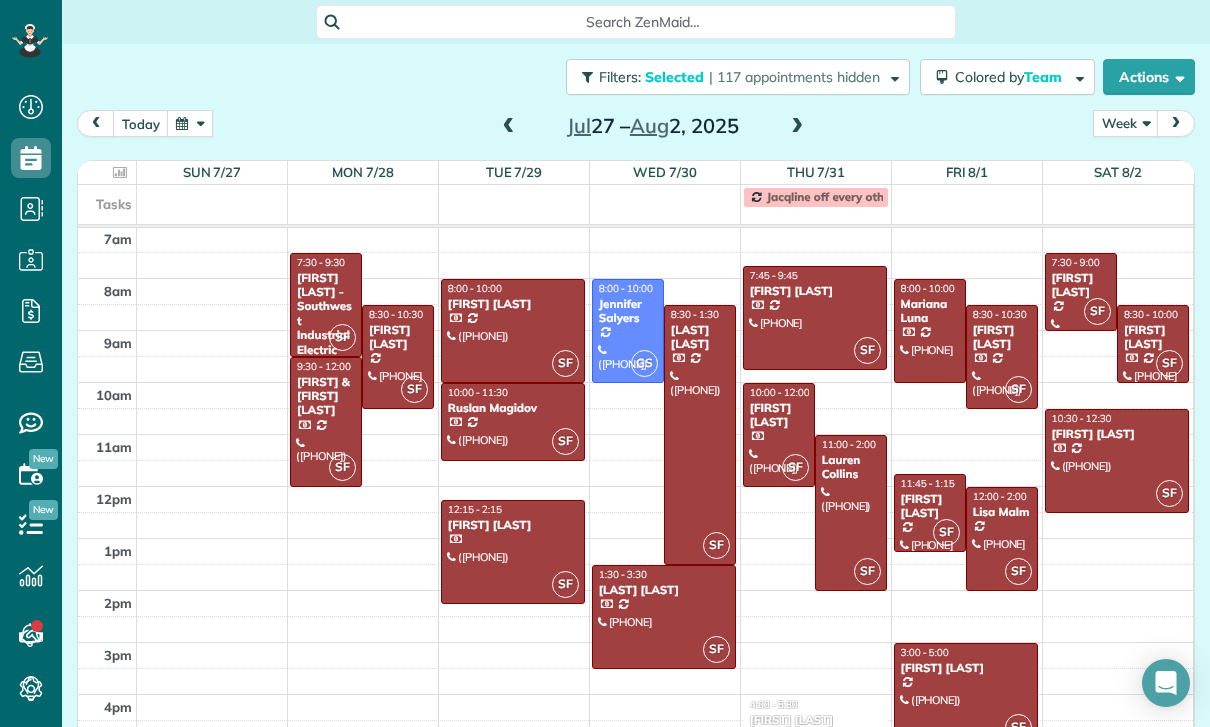 click at bounding box center (797, 127) 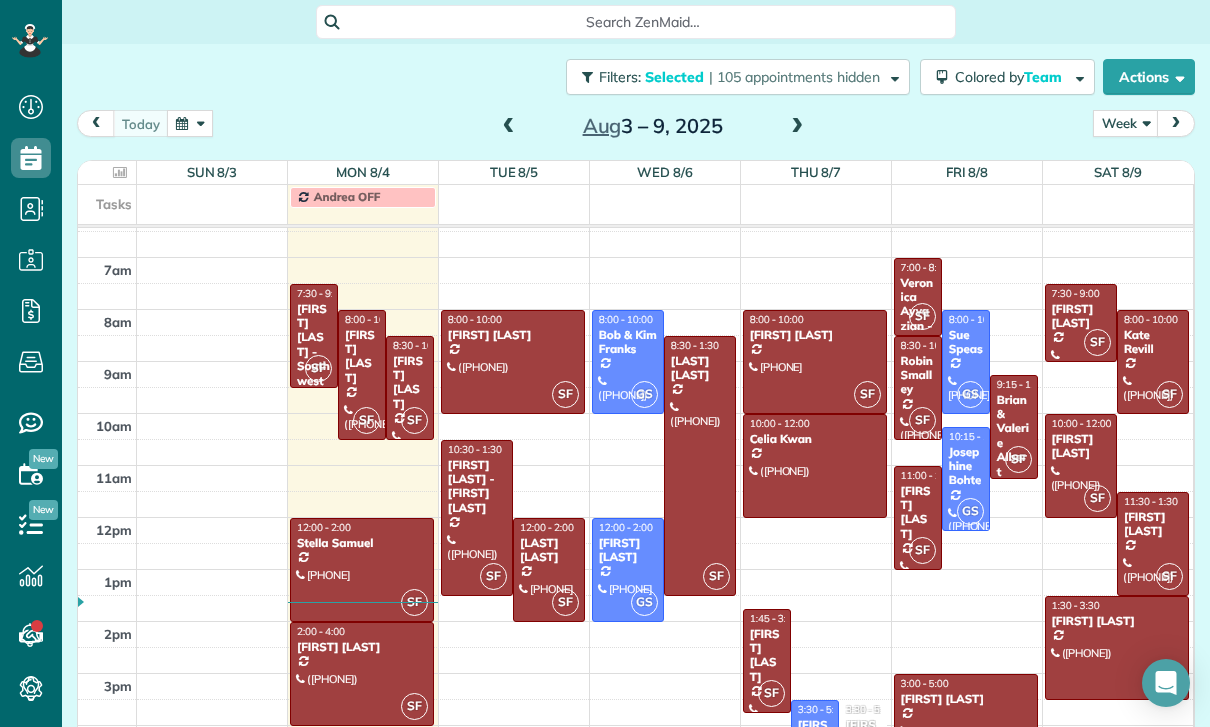 scroll, scrollTop: 157, scrollLeft: 0, axis: vertical 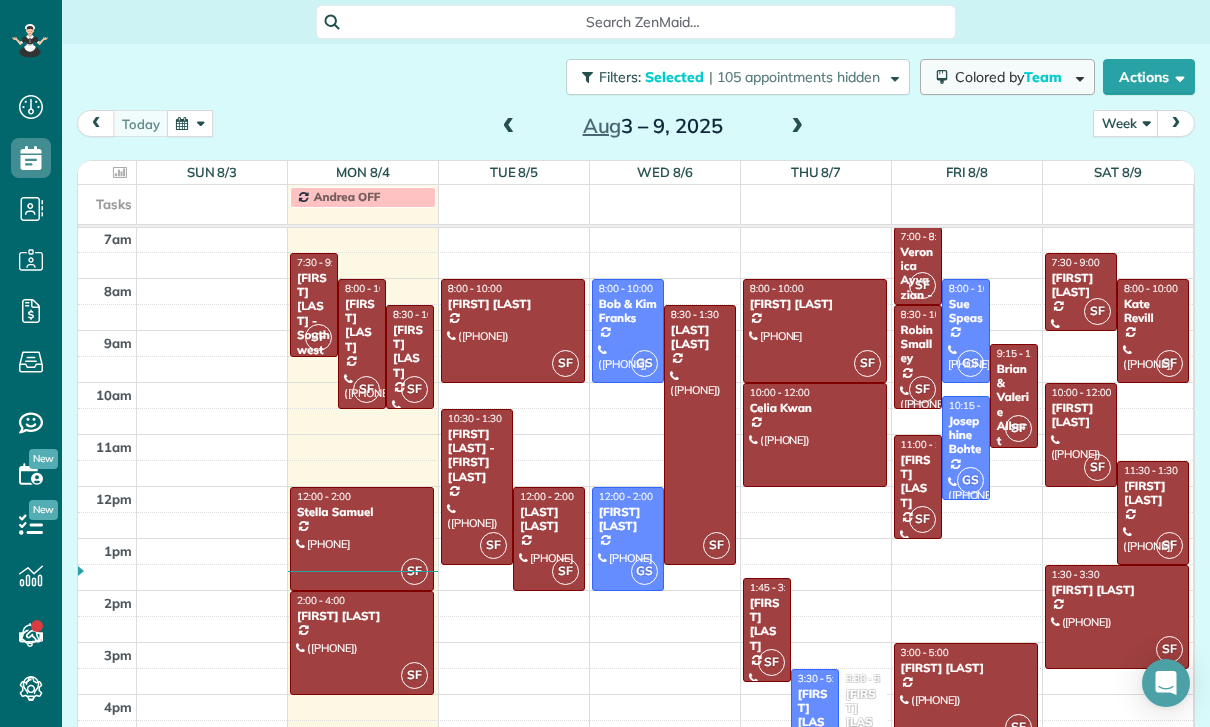 click on "Team" at bounding box center (1044, 77) 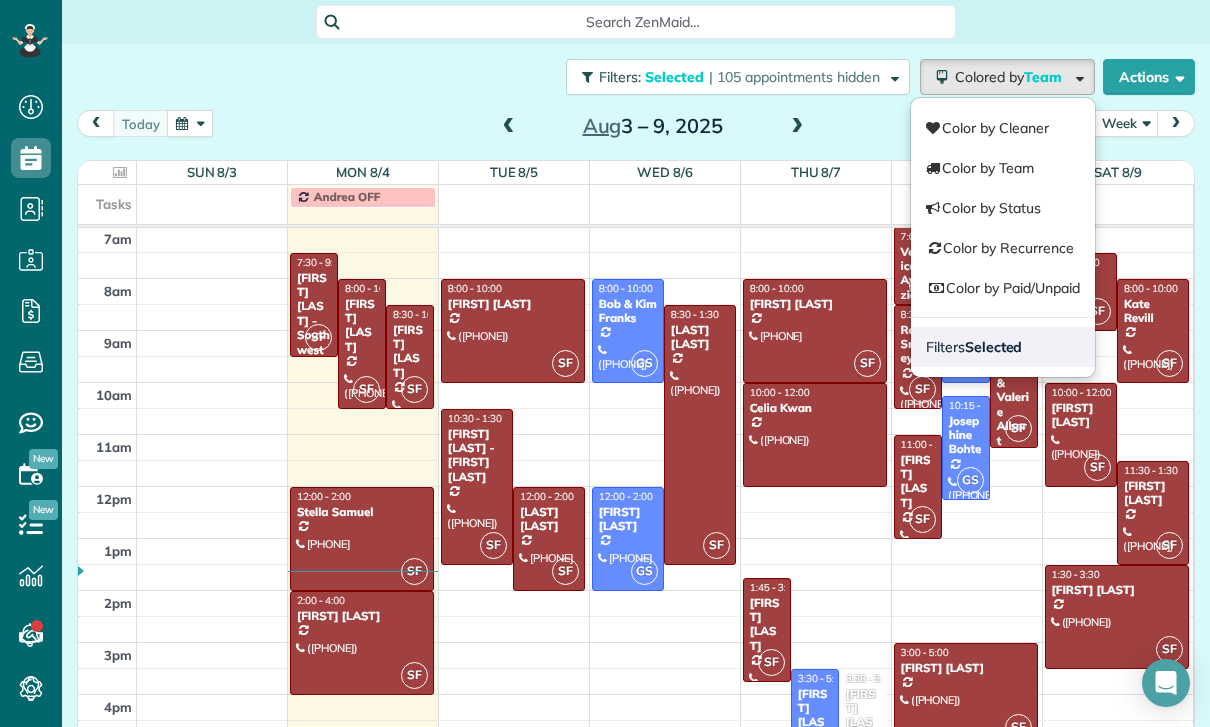 click on "Filters  Selected" at bounding box center [1003, 347] 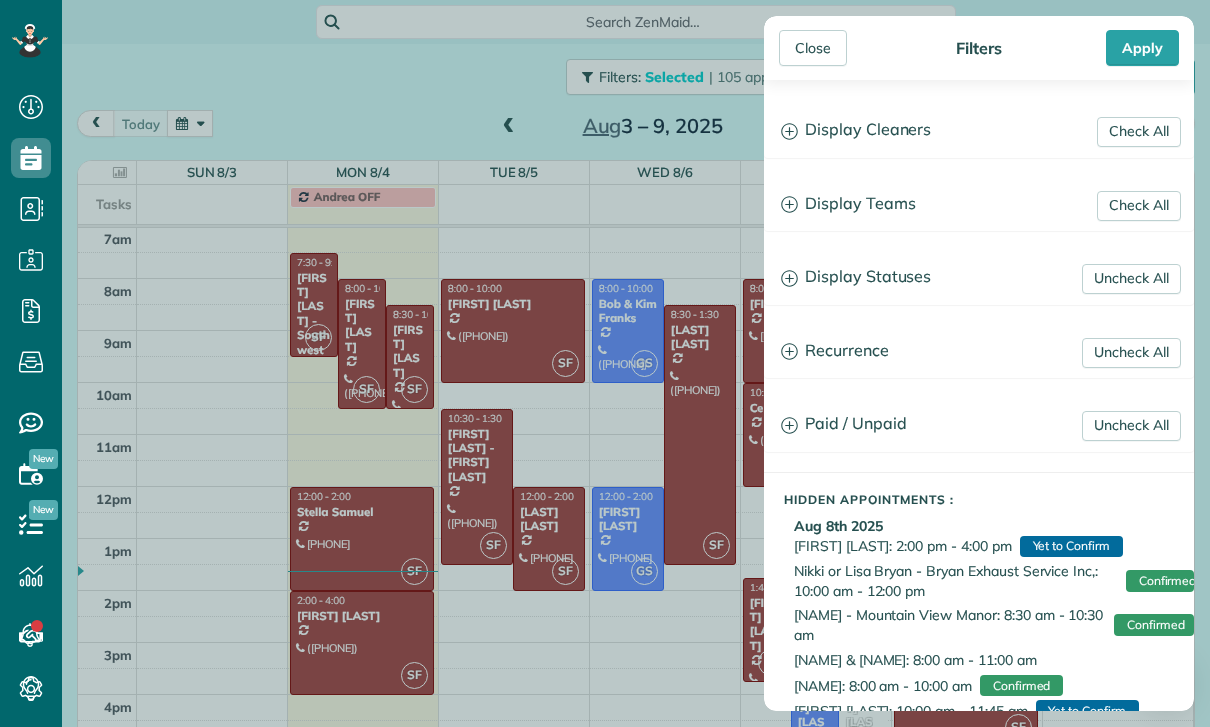 click on "Display Teams" at bounding box center (979, 204) 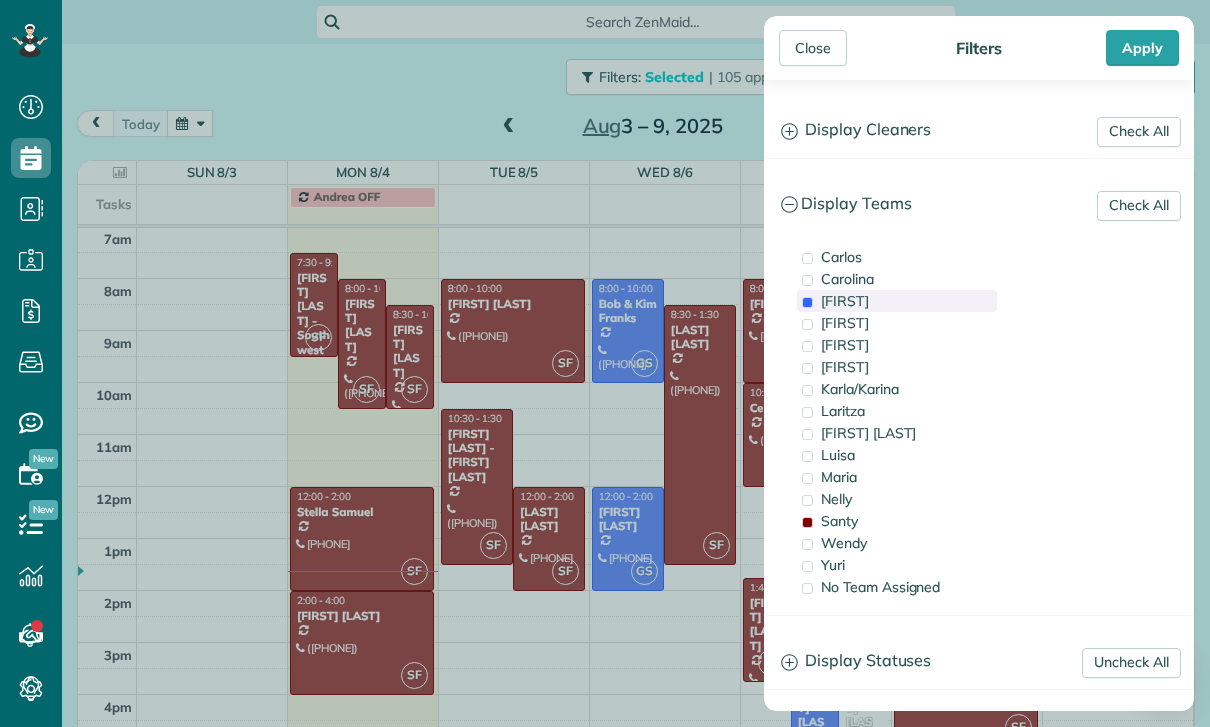 click on "Gilma" at bounding box center [897, 301] 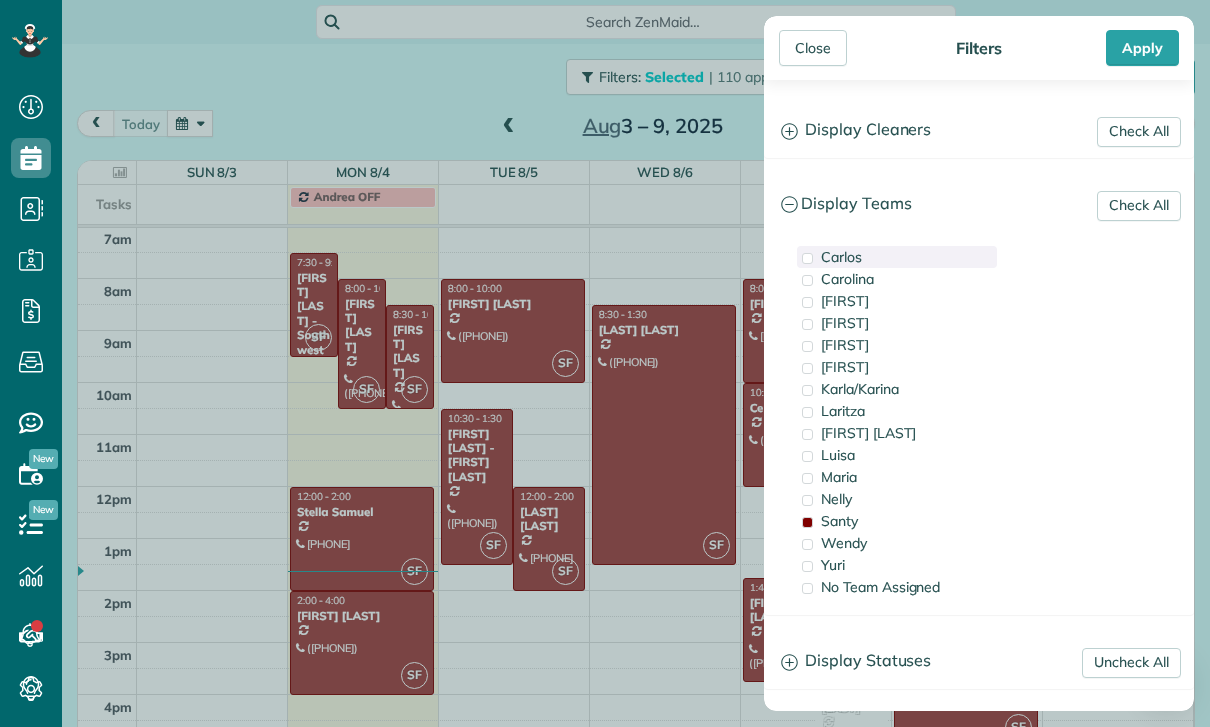 click on "Carlos" at bounding box center (841, 257) 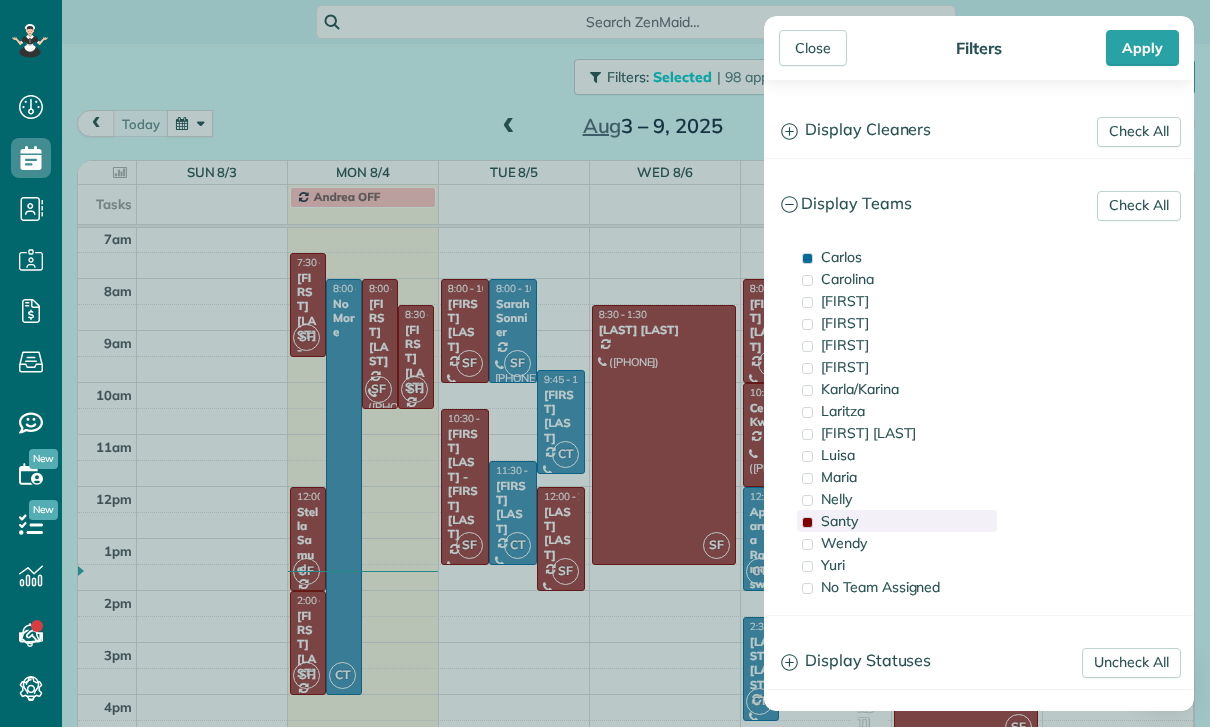 click on "Santy" at bounding box center [897, 521] 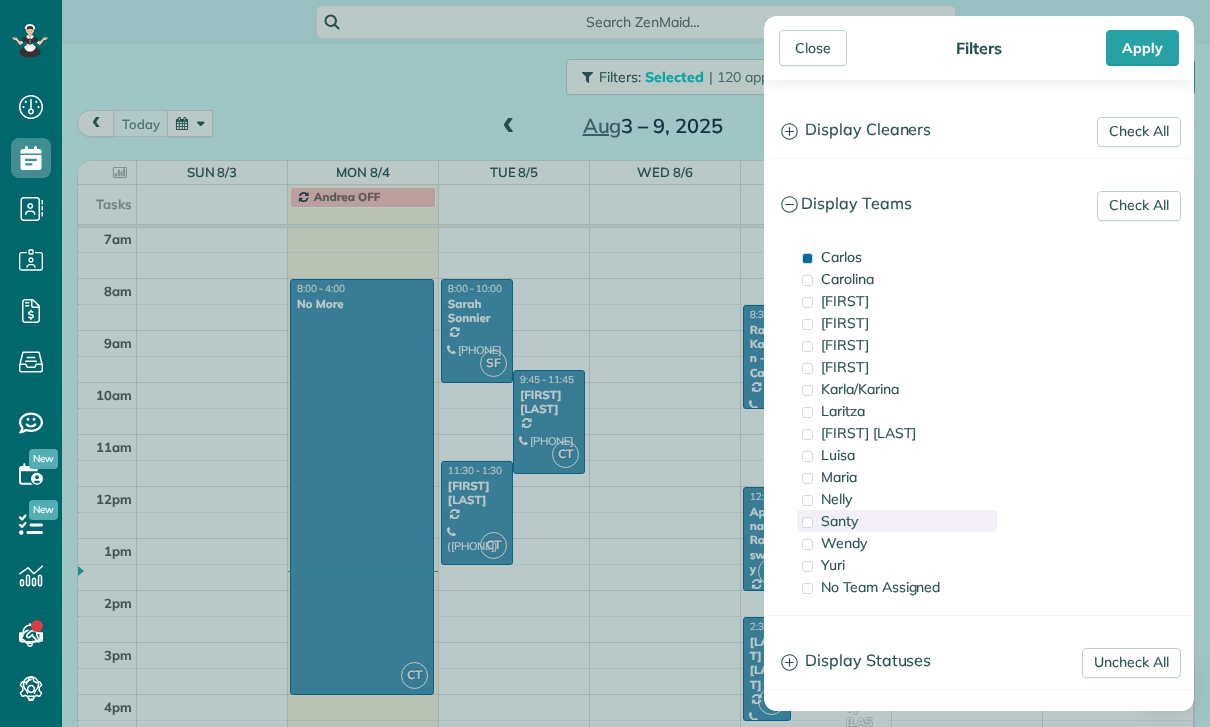 scroll, scrollTop: 157, scrollLeft: 0, axis: vertical 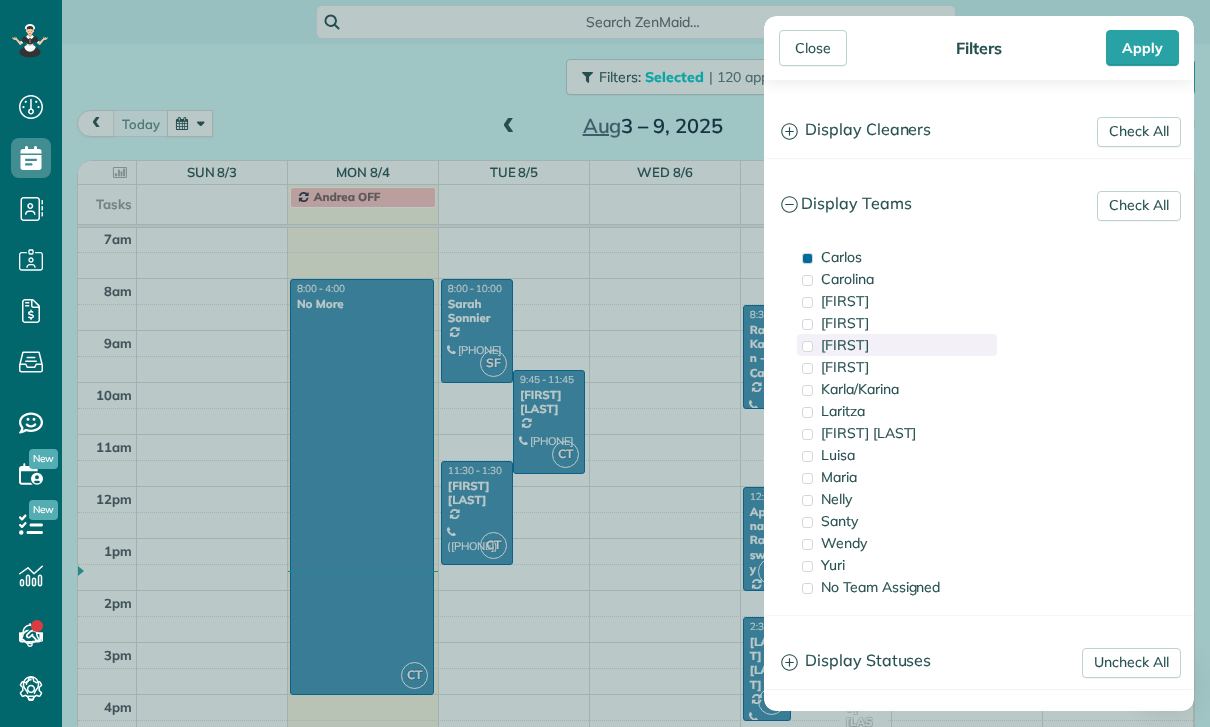 click on "Johana" at bounding box center (897, 345) 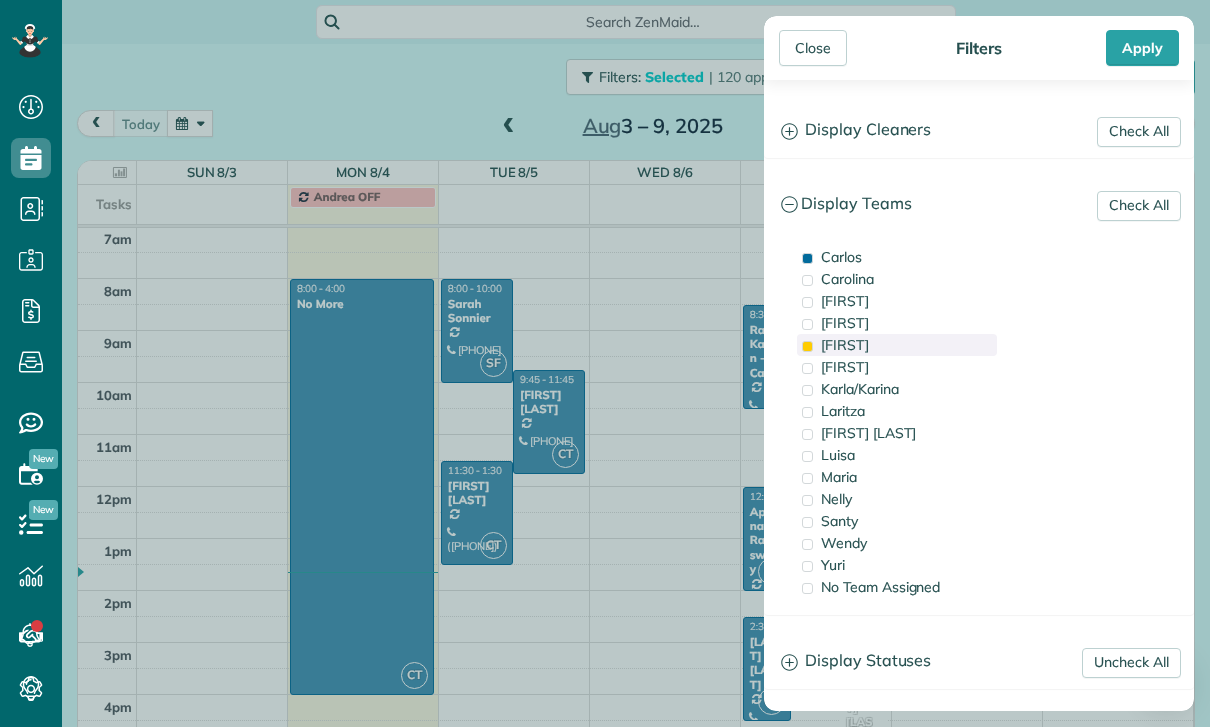 scroll, scrollTop: 157, scrollLeft: 0, axis: vertical 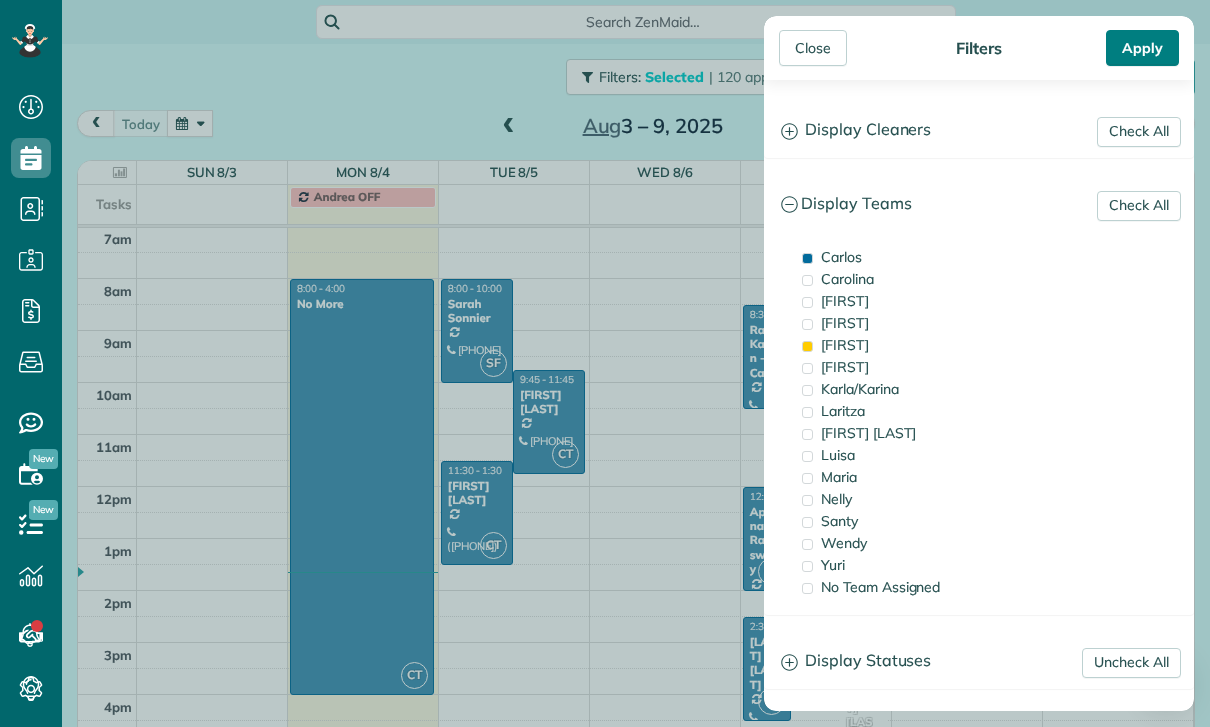 click on "Apply" at bounding box center (1142, 48) 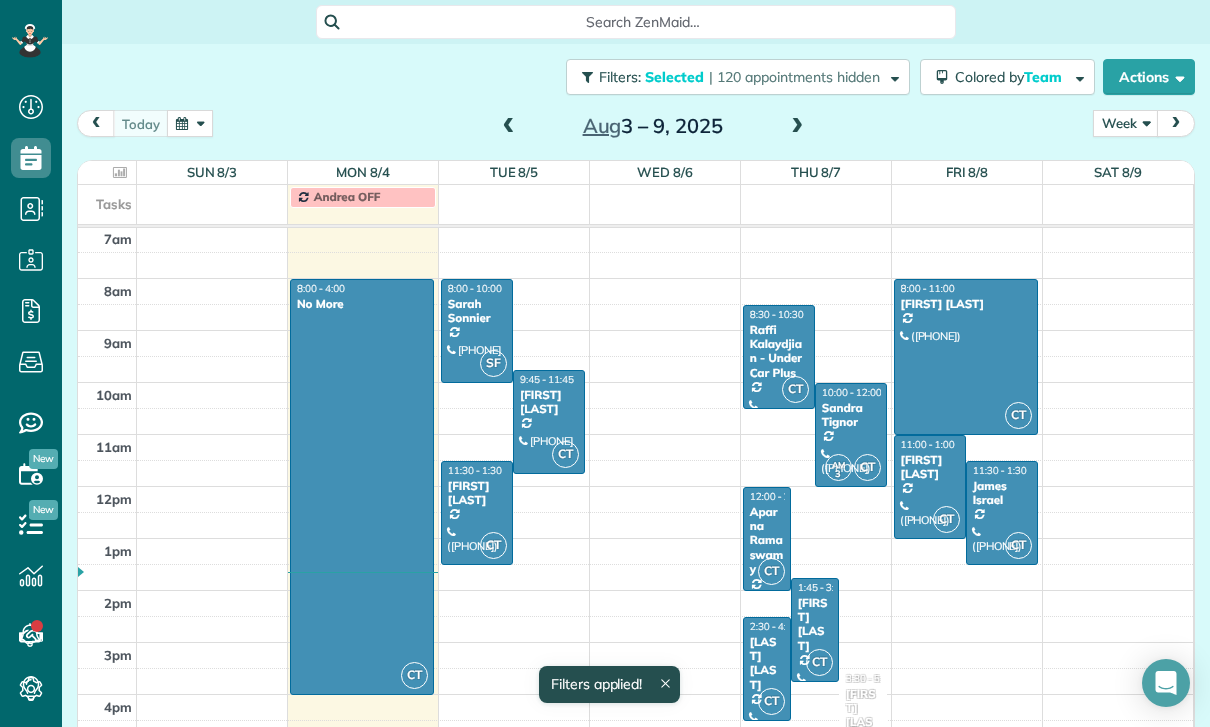 click at bounding box center (509, 127) 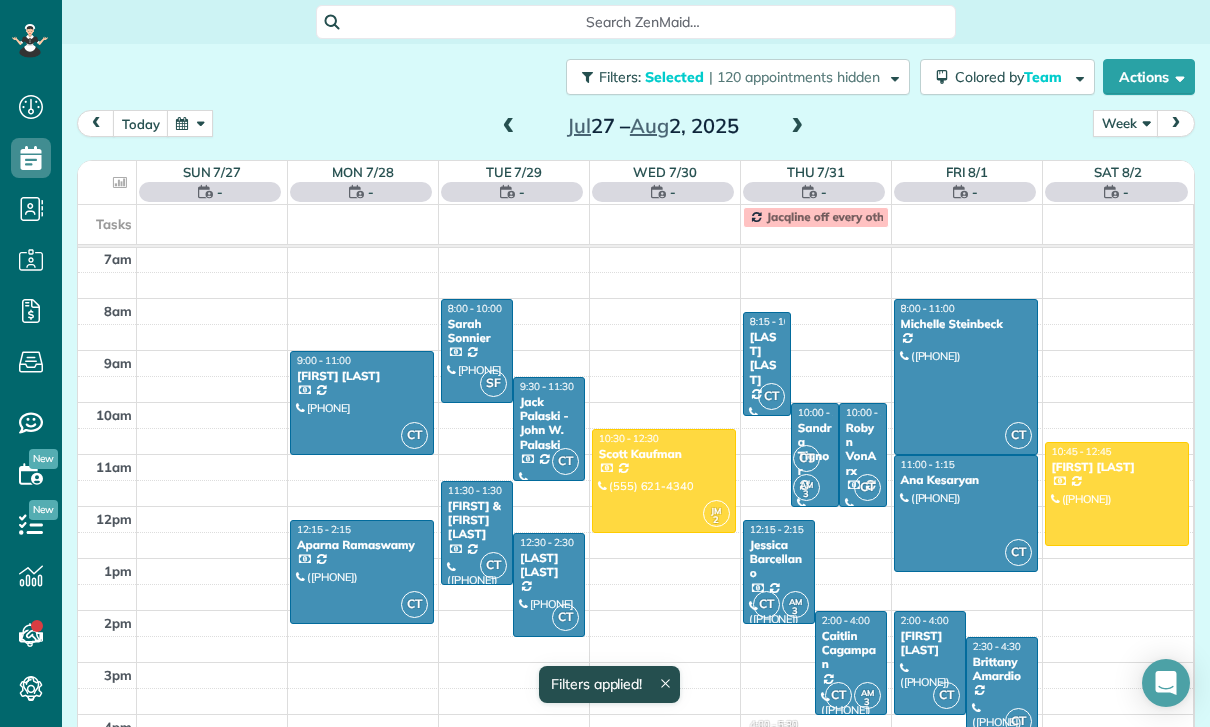 scroll, scrollTop: 157, scrollLeft: 0, axis: vertical 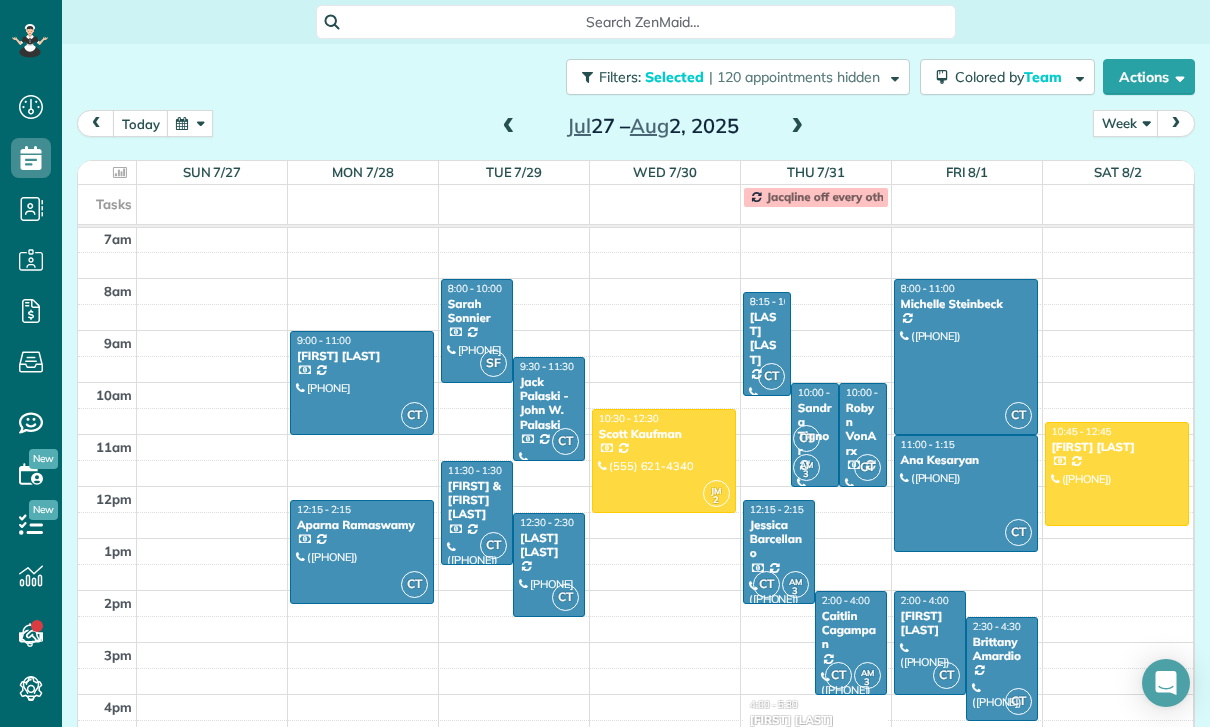 click at bounding box center [362, 383] 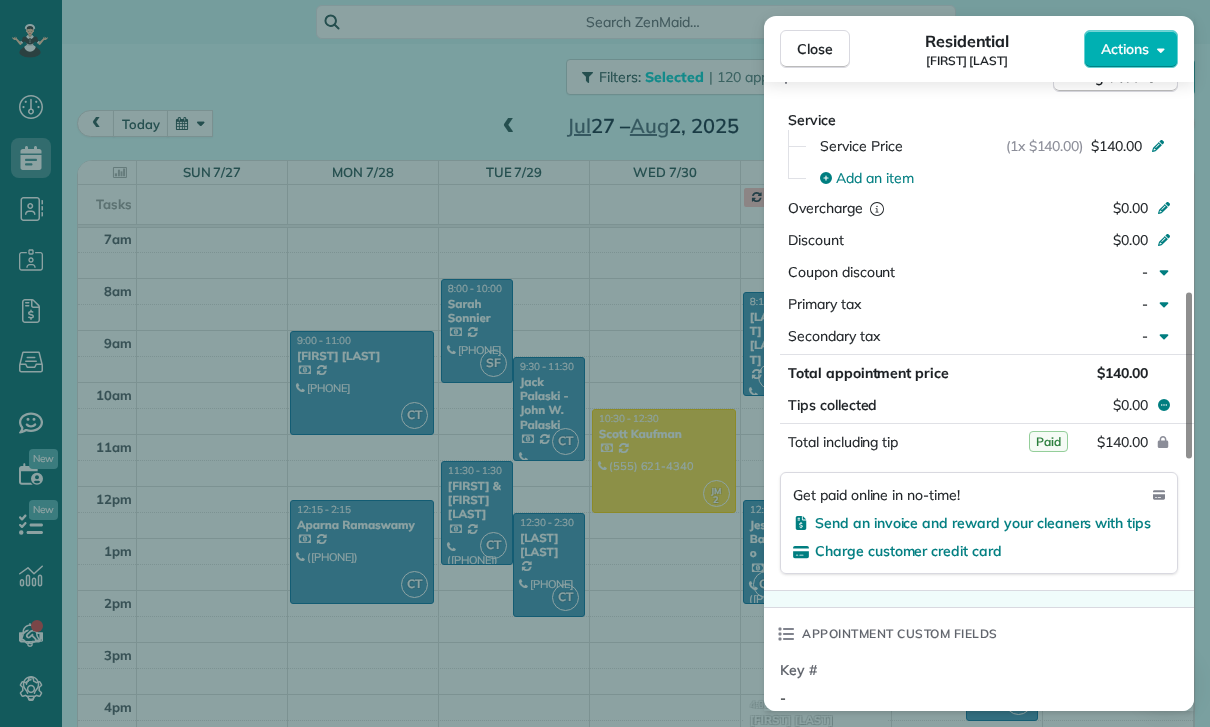 scroll, scrollTop: 950, scrollLeft: 0, axis: vertical 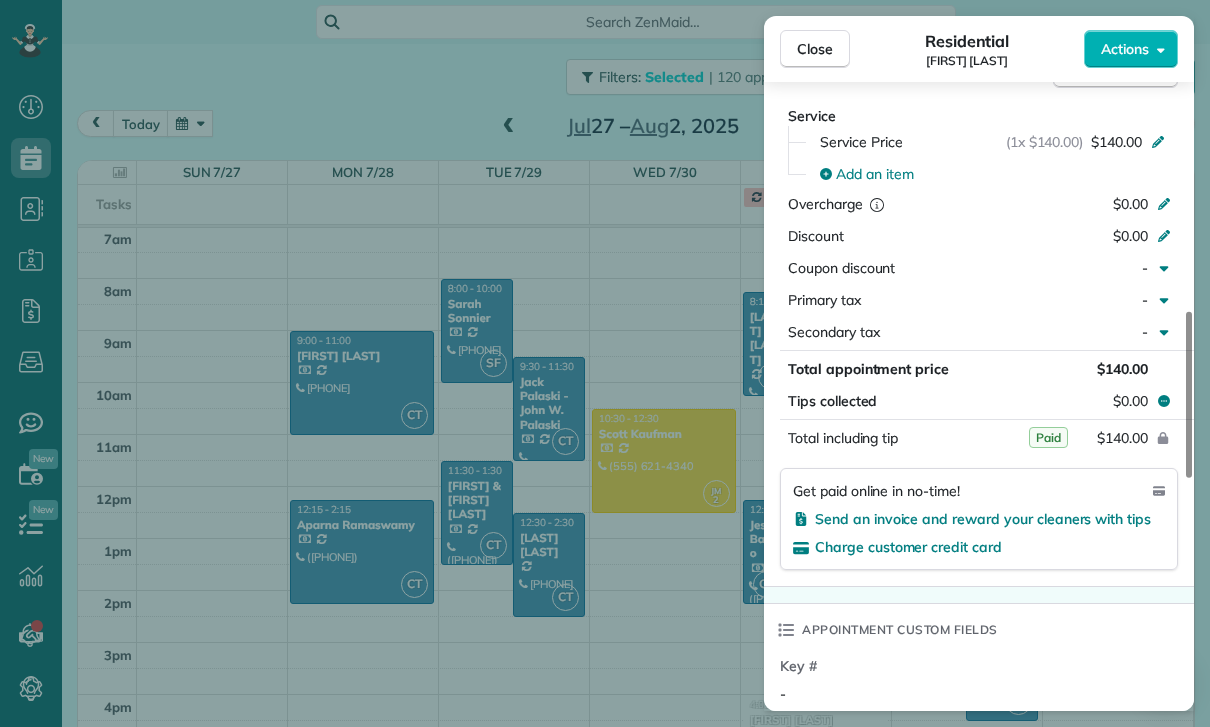 click on "Close Residential Ariel Bahner Actions Status Yet to Confirm Ariel Bahner · Open profile MOBILE (818) 442-1824 Copy No email on record Add email View Details Residential Monday, July 28, 2025 ( last week ) 9:00 AM 11:00 AM 2 hours and 0 minutes Repeats every 2 weeks Edit recurring service Previous (Jul 14) Next (Aug 11) 6556 McLennan Avenue Van Nuys CA 91406 Service was not rated yet Cleaners Time in and out Assign Invite Team Carlos Cleaners Carlos   Turcios 9:00 AM 11:00 AM Checklist Try Now Keep this appointment up to your standards. Stay on top of every detail, keep your cleaners organised, and your client happy. Assign a checklist Watch a 5 min demo Billing Billing actions Service Service Price (1x $140.00) $140.00 Add an item Overcharge $0.00 Discount $0.00 Coupon discount - Primary tax - Secondary tax - Total appointment price $140.00 Tips collected $0.00 Paid Total including tip $140.00 Get paid online in no-time! Send an invoice and reward your cleaners with tips Charge customer credit card Key # -" at bounding box center (605, 363) 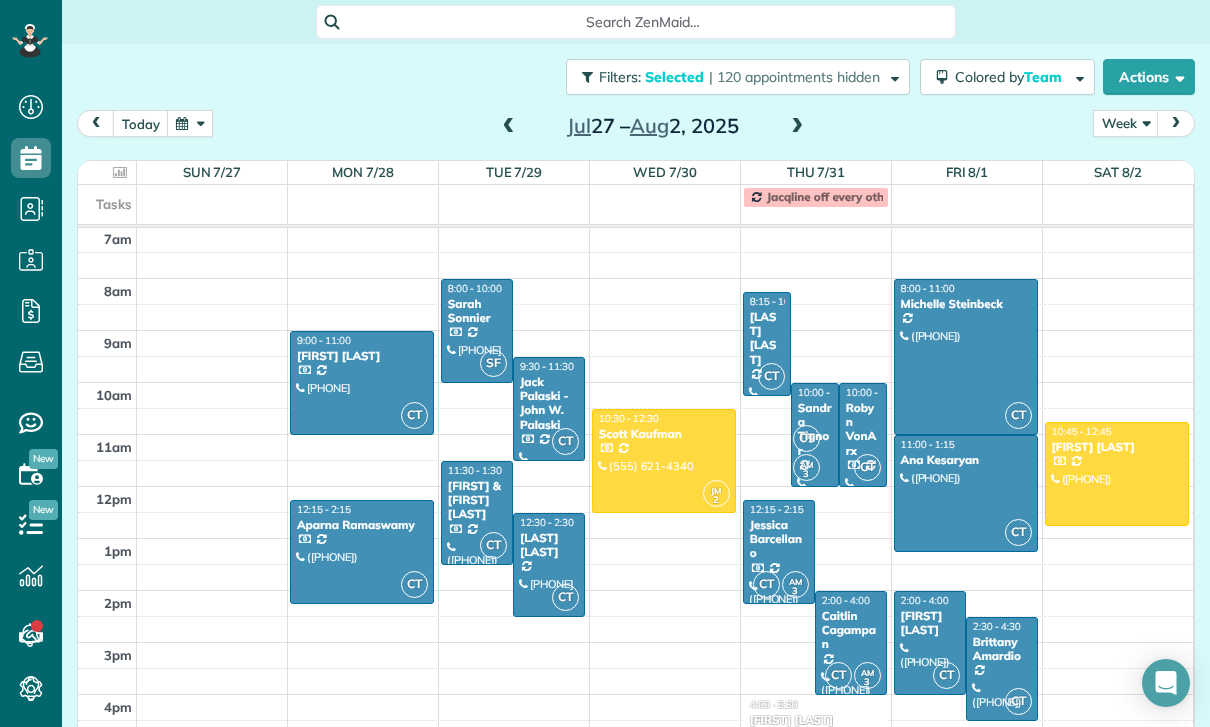 click at bounding box center [362, 552] 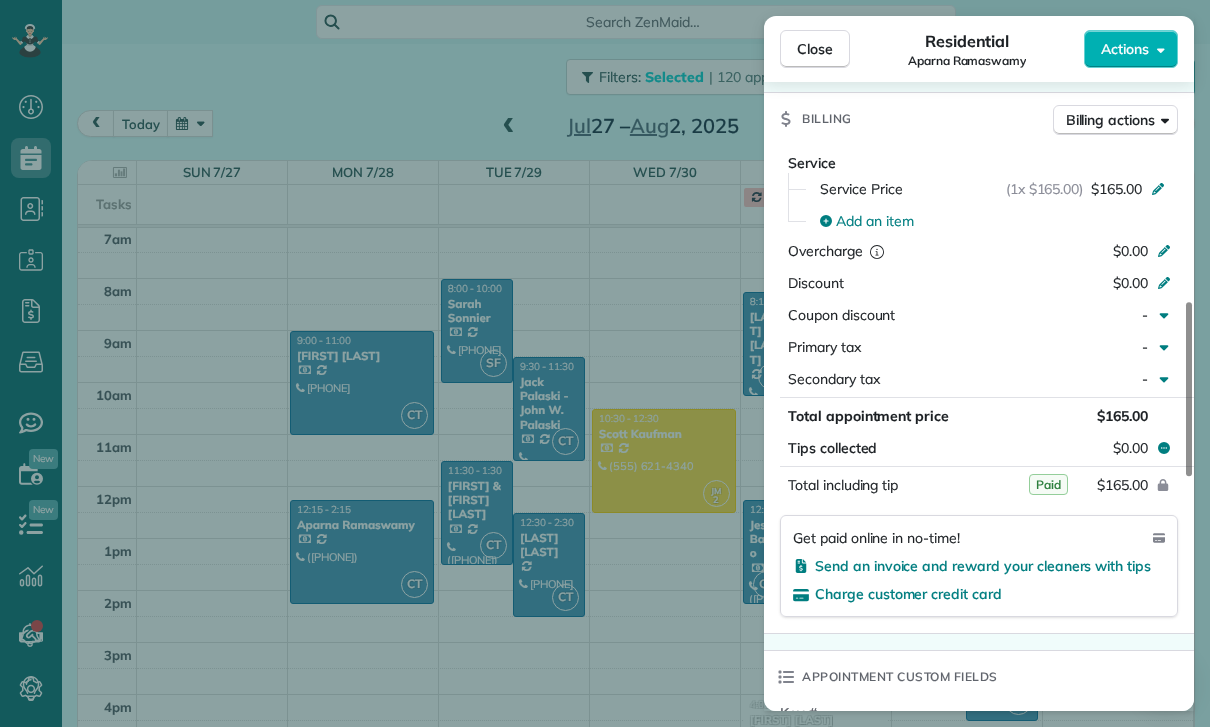 scroll, scrollTop: 1021, scrollLeft: 0, axis: vertical 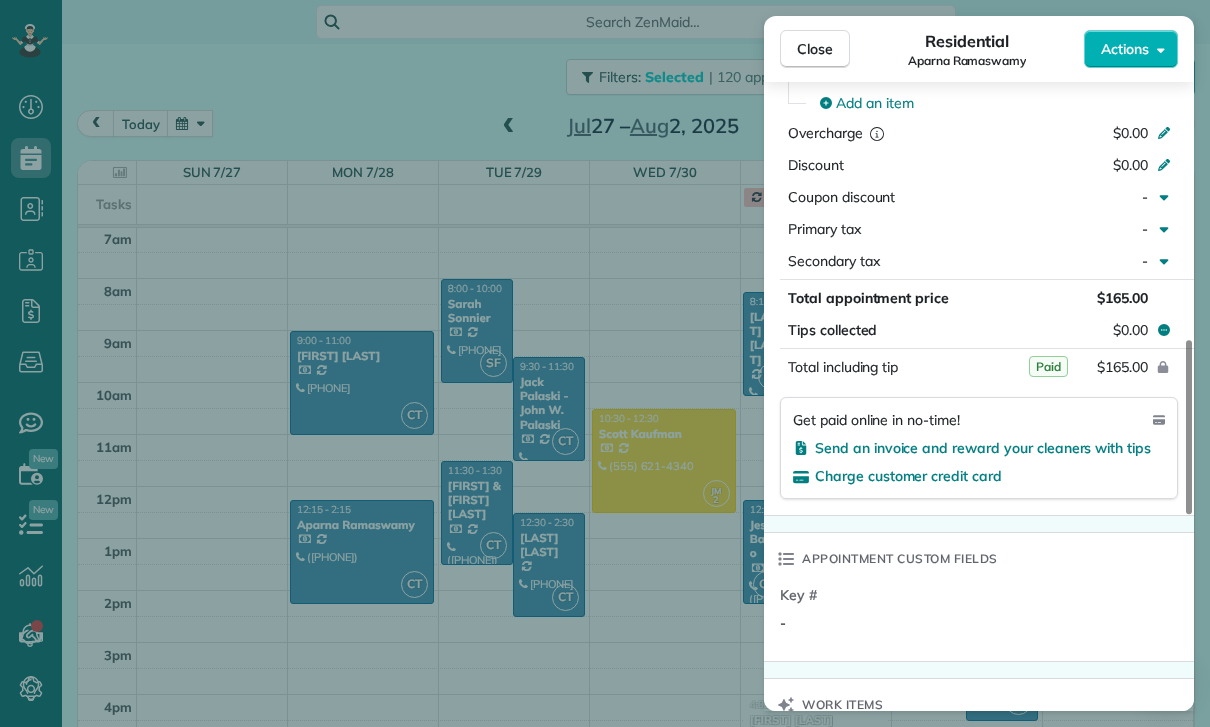 click on "Close Residential Aparna Ramaswamy Actions Status Confirmed Aparna Ramaswamy · Open profile MOBILE (612) 703-0638 Copy No email on record Add email View Details Residential Monday, July 28, 2025 ( last week ) 12:15 PM 2:15 PM 2 hours and 0 minutes Repeats every 2 weeks Edit recurring service Previous (Jul 10) Next (Aug 07) 5102 Palm Drive La Cañada Flintridge CA 91011 Service was not rated yet Cleaners Time in and out Assign Invite Team Carlos Cleaners Carlos   Turcios 12:15 PM 2:15 PM Checklist Try Now Keep this appointment up to your standards. Stay on top of every detail, keep your cleaners organised, and your client happy. Assign a checklist Watch a 5 min demo Billing Billing actions Service Service Price (1x $165.00) $165.00 Add an item Overcharge $0.00 Discount $0.00 Coupon discount - Primary tax - Secondary tax - Total appointment price $165.00 Tips collected $0.00 Paid Total including tip $165.00 Get paid online in no-time! Send an invoice and reward your cleaners with tips Appointment custom fields" at bounding box center [605, 363] 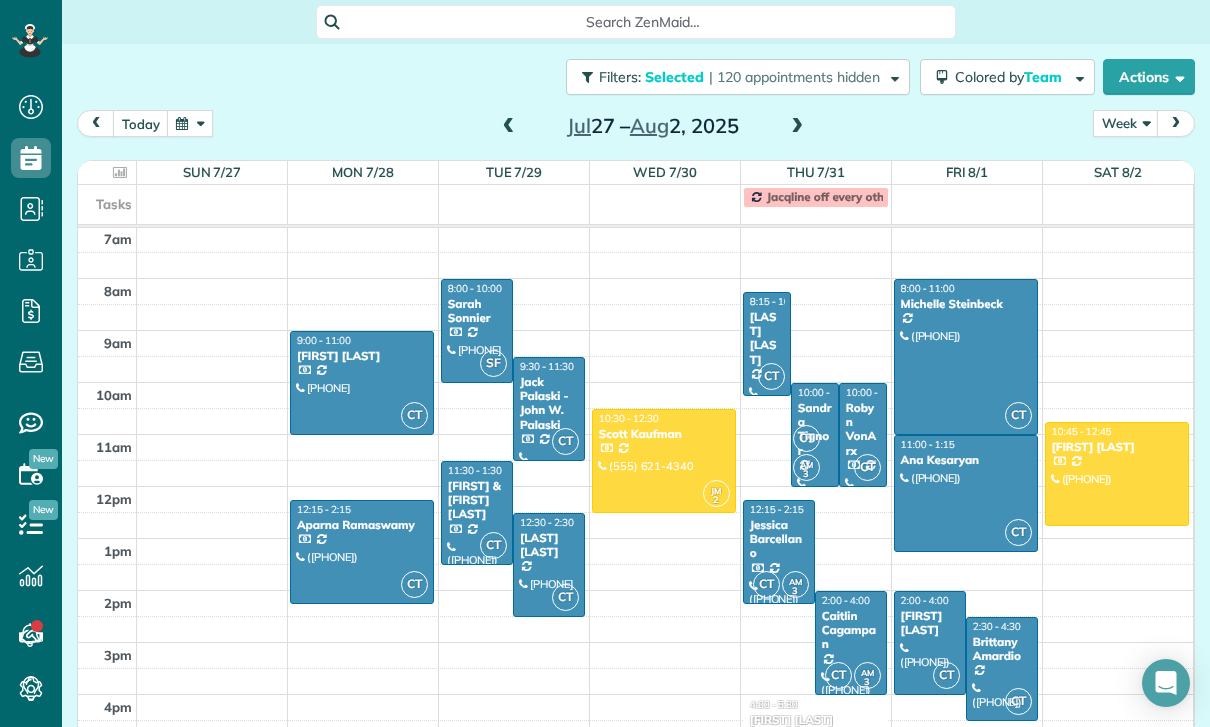 click on "Sarah Sonnier" at bounding box center [477, 311] 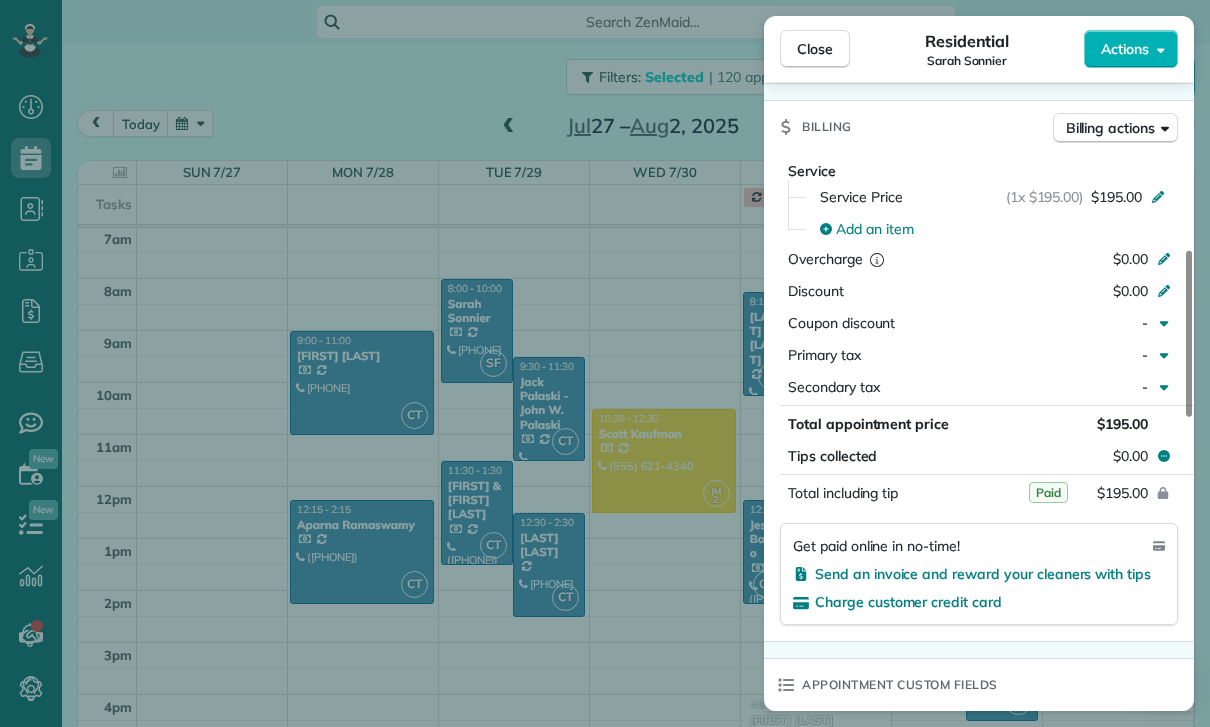 scroll, scrollTop: 945, scrollLeft: 0, axis: vertical 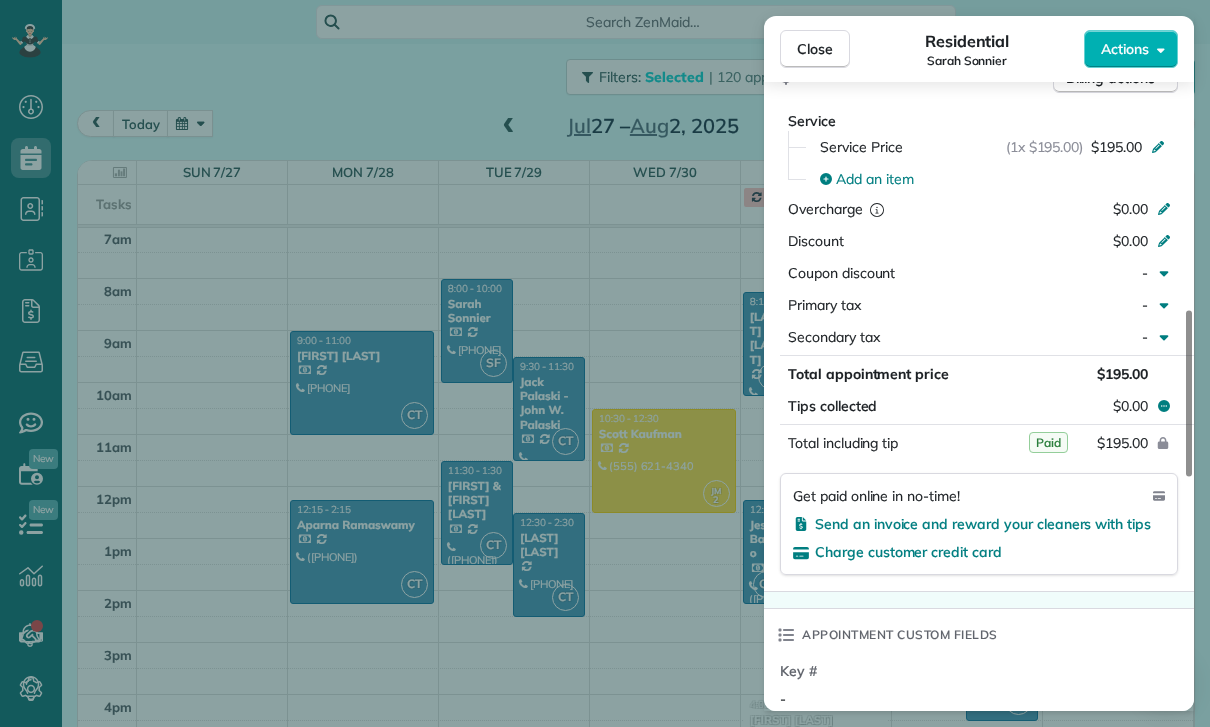 click on "Close Residential Sarah Sonnier Actions Status Yet to Confirm Sarah Sonnier · Open profile MOBILE (310) 902-2054 Copy No email on record Add email View Details Residential Tuesday, July 29, 2025 ( last week ) 8:00 AM 10:00 AM 2 hours and 0 minutes Repeats weekly Edit recurring service Previous (Jul 22) Next (Aug 05) 4934 Collett Avenue Encino CA 91436 Service was not rated yet Cleaners Time in and out Assign Invite Team Carlos Cleaners Santy   Flores 8:00 AM 10:00 AM Checklist Try Now Keep this appointment up to your standards. Stay on top of every detail, keep your cleaners organised, and your client happy. Assign a checklist Watch a 5 min demo Billing Billing actions Service Service Price (1x $195.00) $195.00 Add an item Overcharge $0.00 Discount $0.00 Coupon discount - Primary tax - Secondary tax - Total appointment price $195.00 Tips collected $0.00 Paid Total including tip $195.00 Get paid online in no-time! Send an invoice and reward your cleaners with tips Charge customer credit card Key # - Notes 1 0" at bounding box center (605, 363) 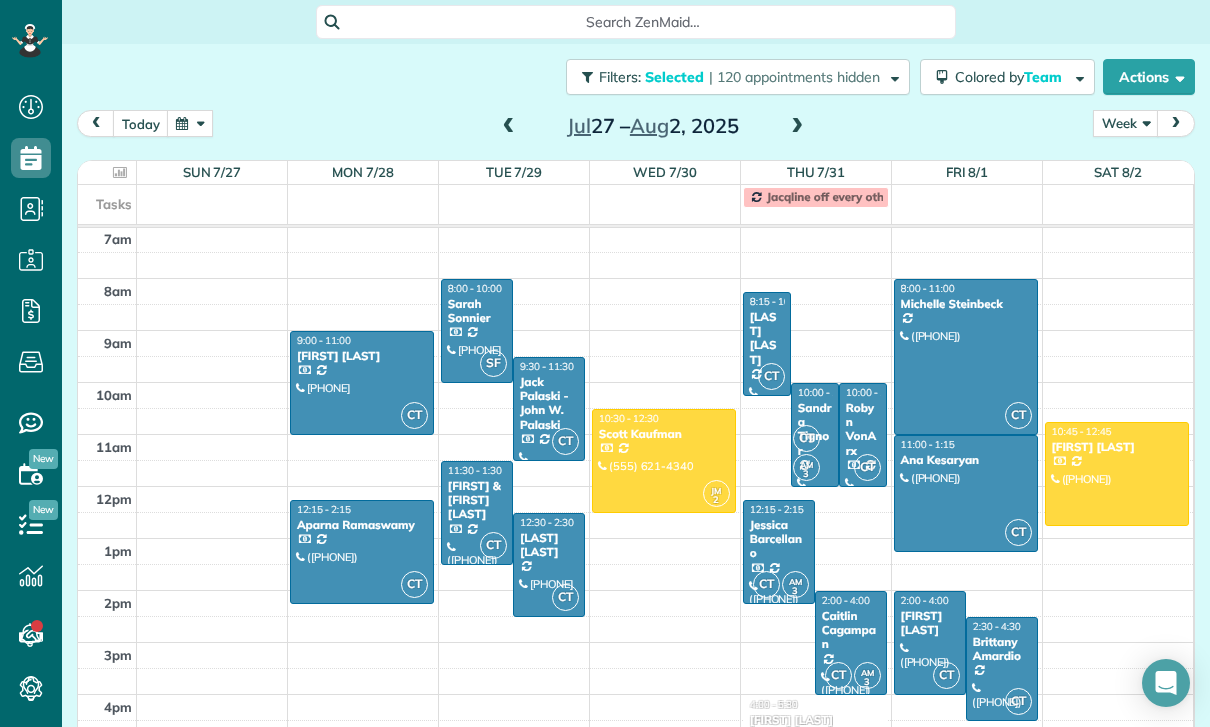 click on "Jack Palaski - John W. Palaski" at bounding box center (549, 404) 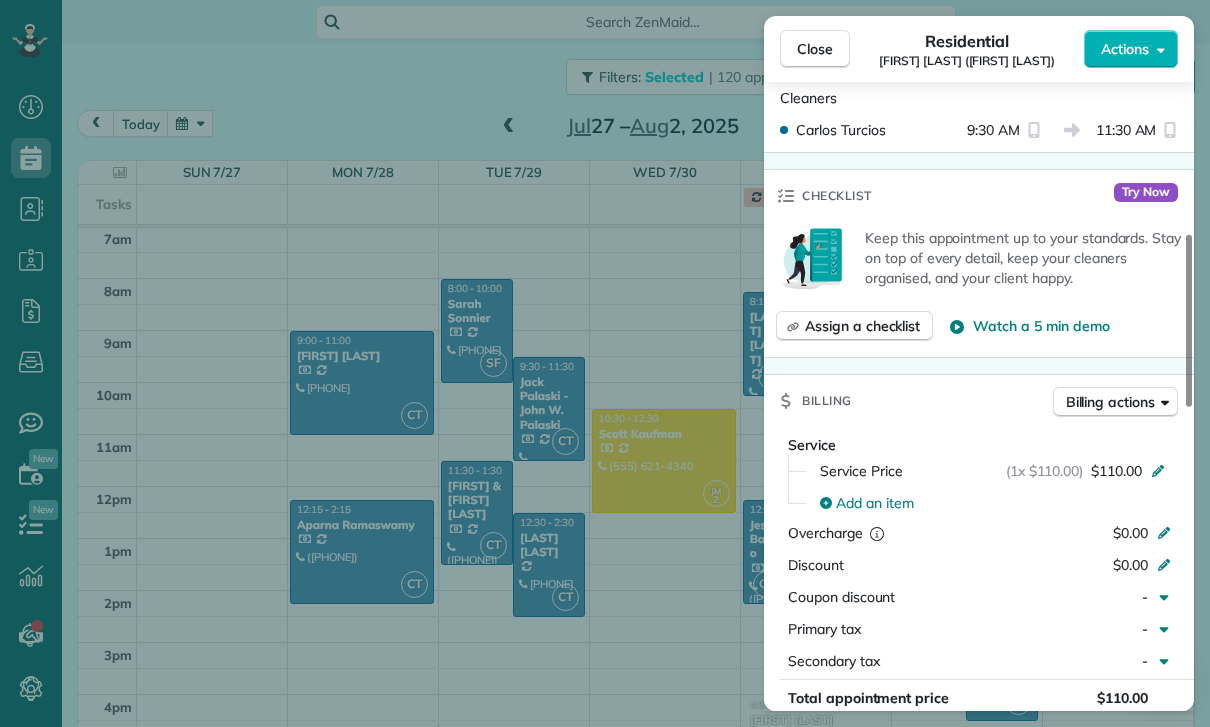scroll, scrollTop: 905, scrollLeft: 0, axis: vertical 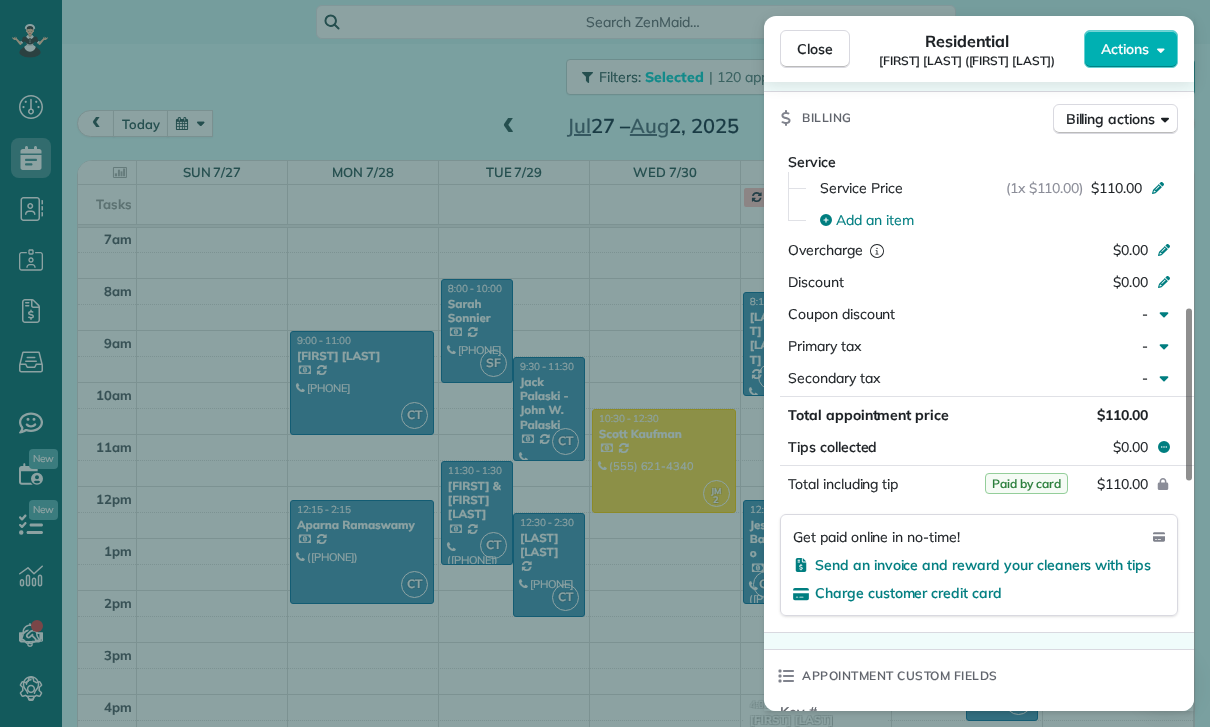 click on "Close Residential Jack Palaski (John W. Palaski) Actions Status Yet to Confirm Jack Palaski (John W. Palaski) · Open profile MOBILE (818) 584-5156 Copy jpalaski@gmail.com Copy View Details Residential Tuesday, July 29, 2025 ( last week ) 9:30 AM 11:30 AM 2 hours and 0 minutes Repeats every 2 weeks Edit recurring service Previous (Jul 15) Next (Aug 12) 1801 West Victory Blvd #102 Burbank CA 91506 Service was not rated yet Cleaners Time in and out Assign Invite Team Carlos Cleaners Carlos   Turcios 9:30 AM 11:30 AM Checklist Try Now Keep this appointment up to your standards. Stay on top of every detail, keep your cleaners organised, and your client happy. Assign a checklist Watch a 5 min demo Billing Billing actions Service Service Price (1x $110.00) $110.00 Add an item Overcharge $0.00 Discount $0.00 Coupon discount - Primary tax - Secondary tax - Total appointment price $110.00 Tips collected $0.00 Paid by card Total including tip $110.00 Get paid online in no-time! Charge customer credit card Key # - Notes" at bounding box center [605, 363] 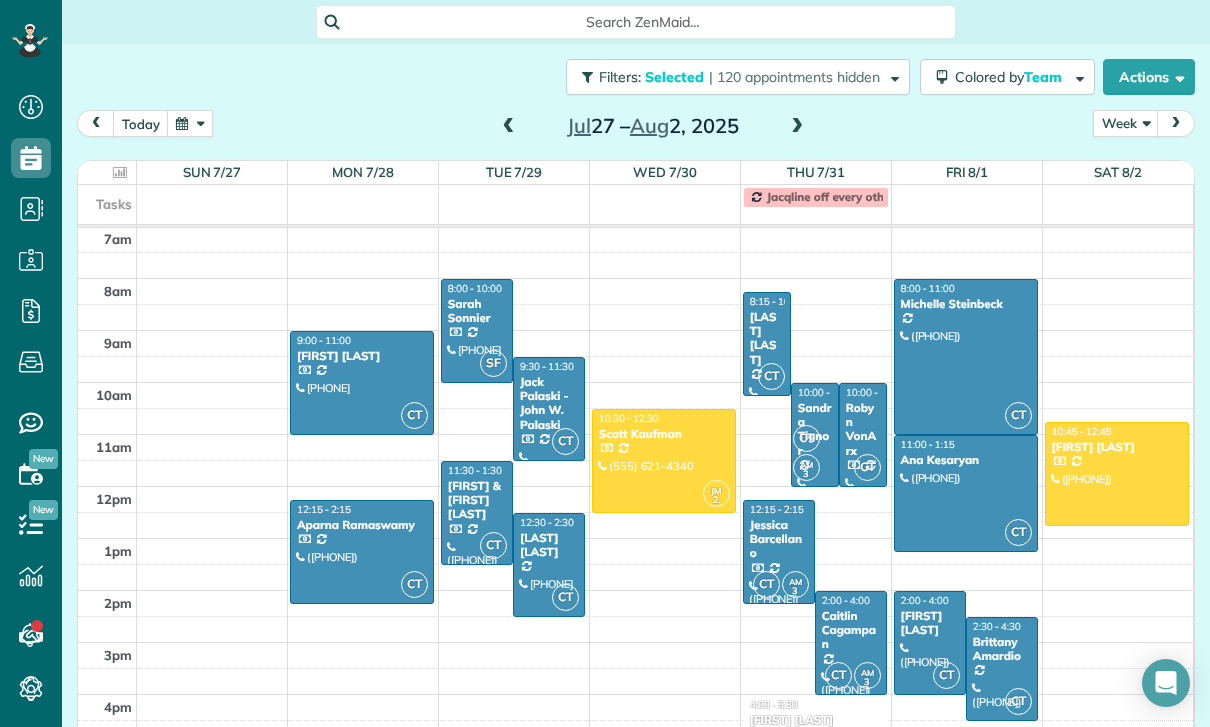 click on "Norine & Craig Xavier" at bounding box center (477, 500) 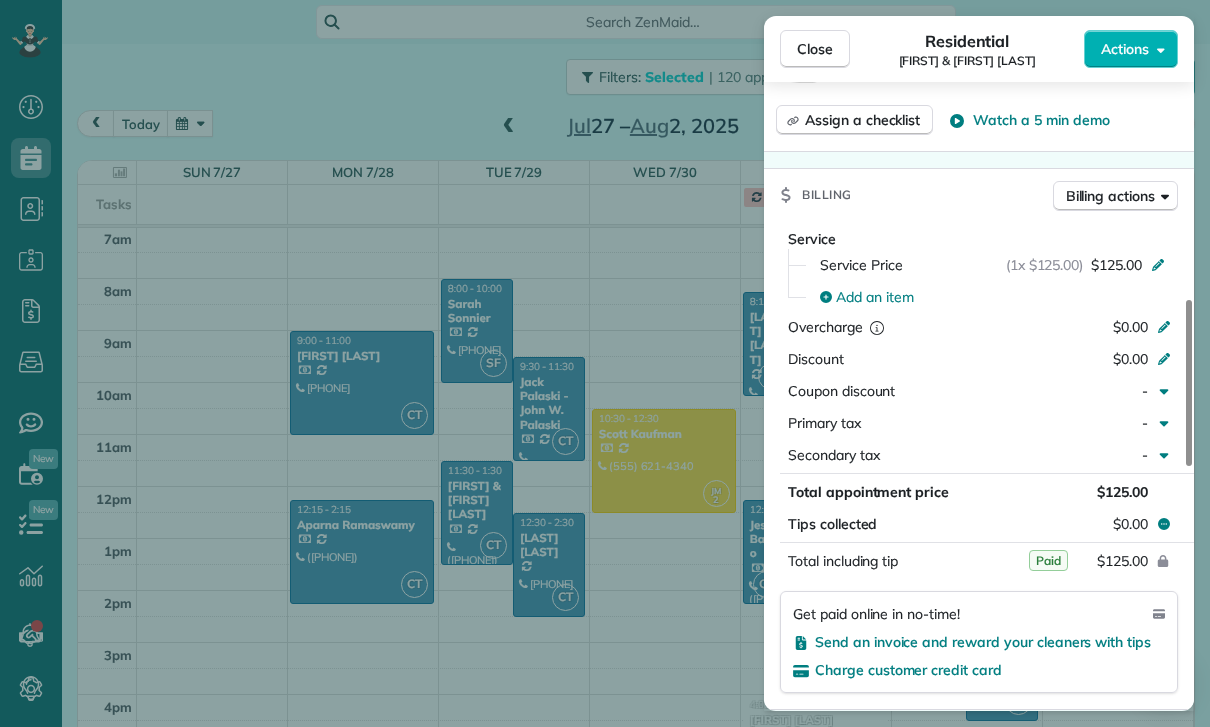 scroll, scrollTop: 904, scrollLeft: 0, axis: vertical 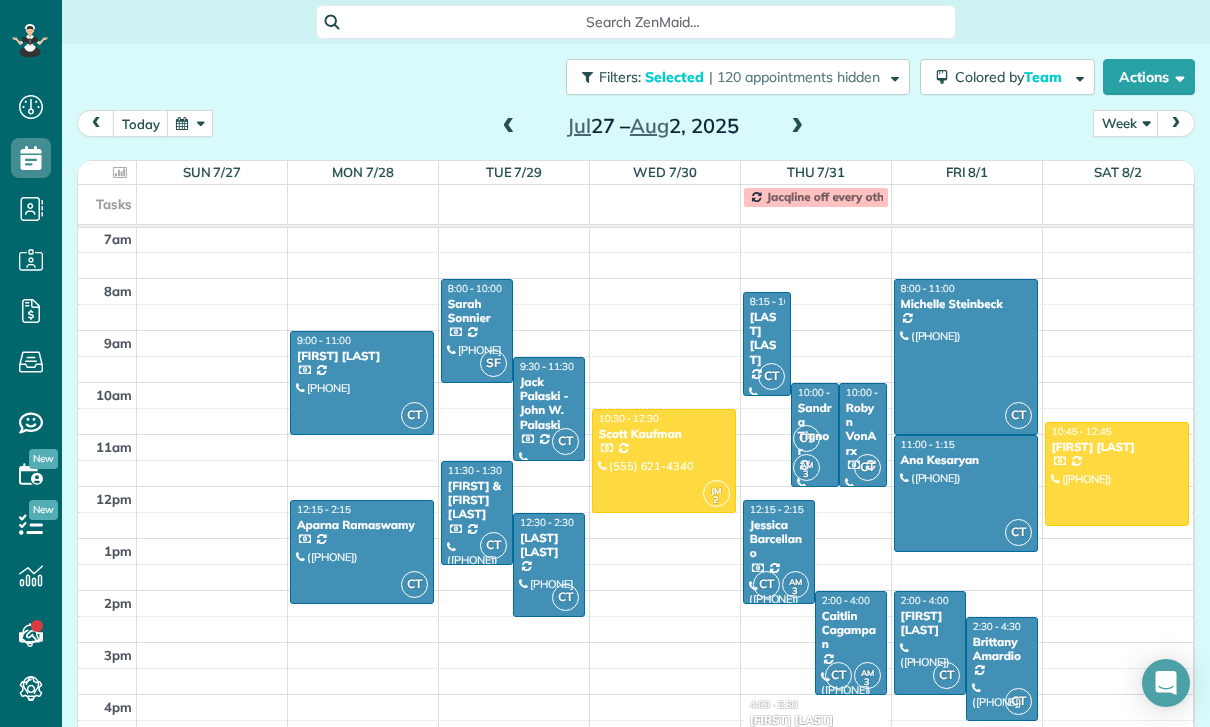 click at bounding box center (549, 565) 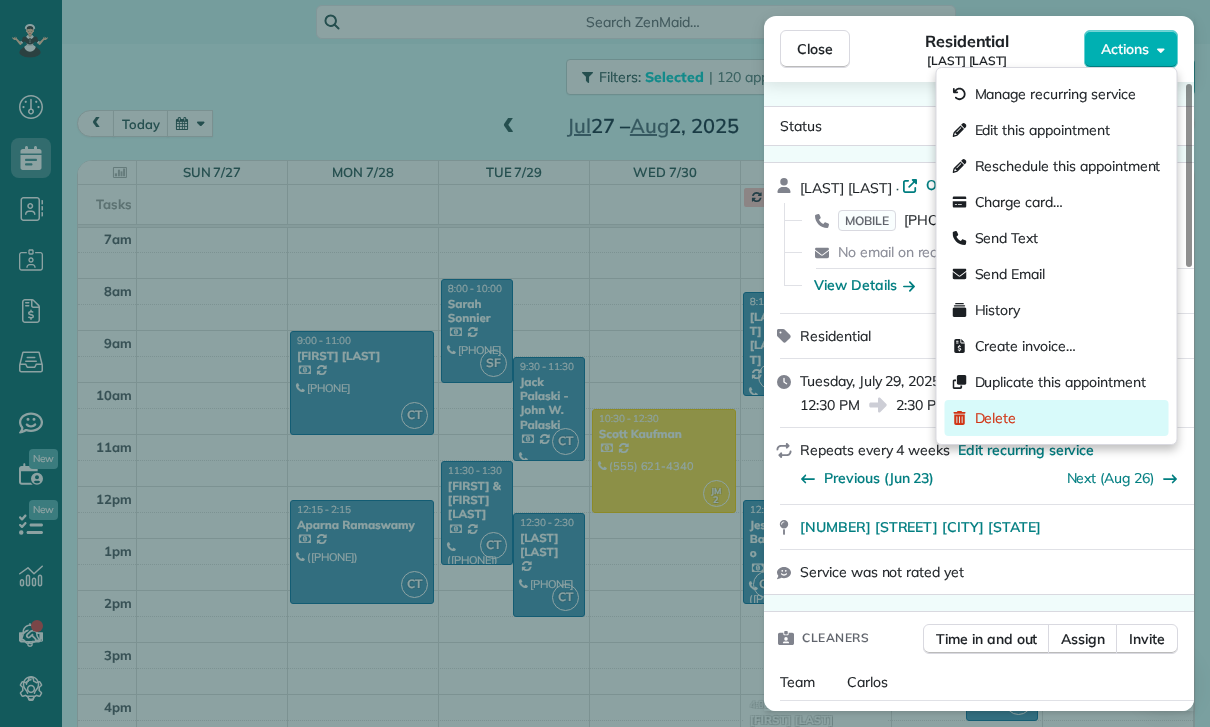 click on "Delete" at bounding box center (996, 418) 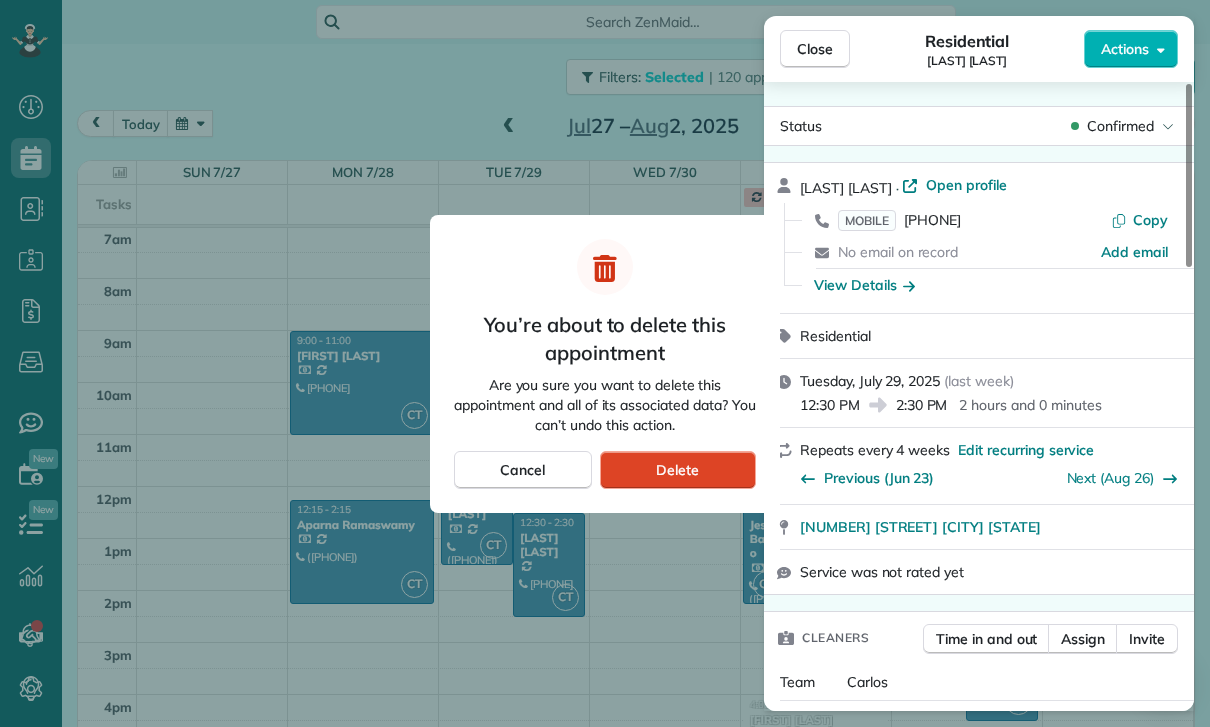 click on "Delete" at bounding box center [677, 470] 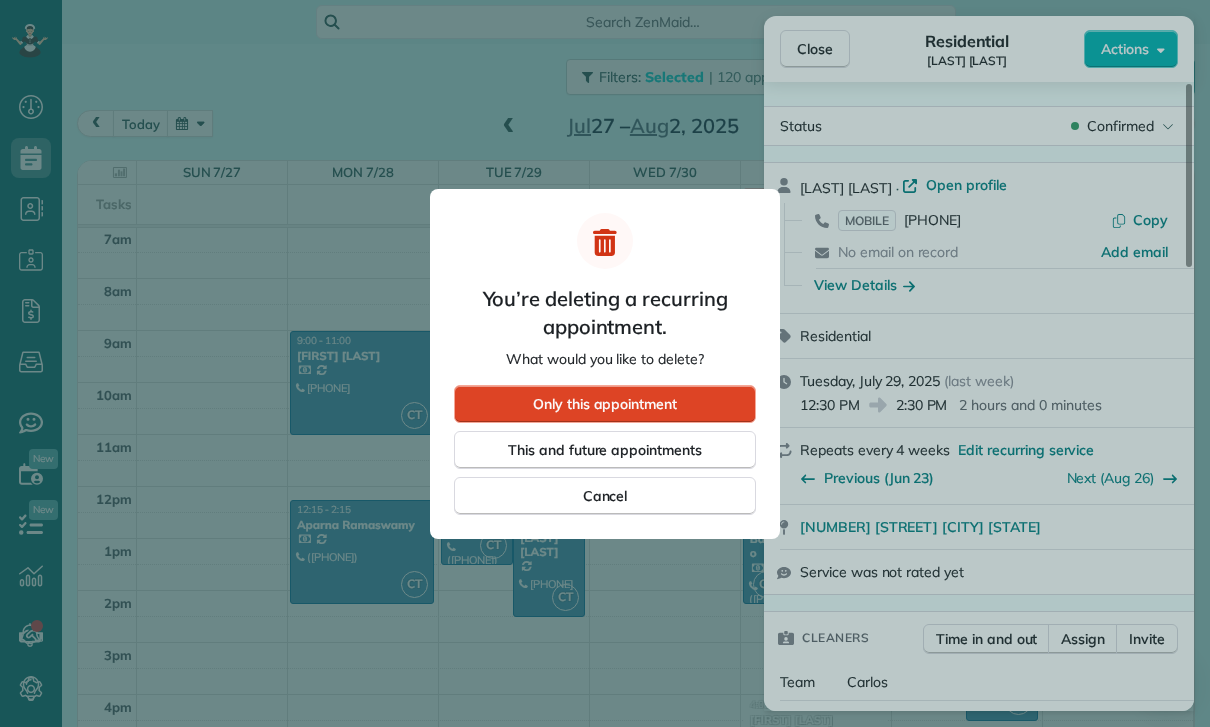 click on "Only this appointment" at bounding box center [605, 404] 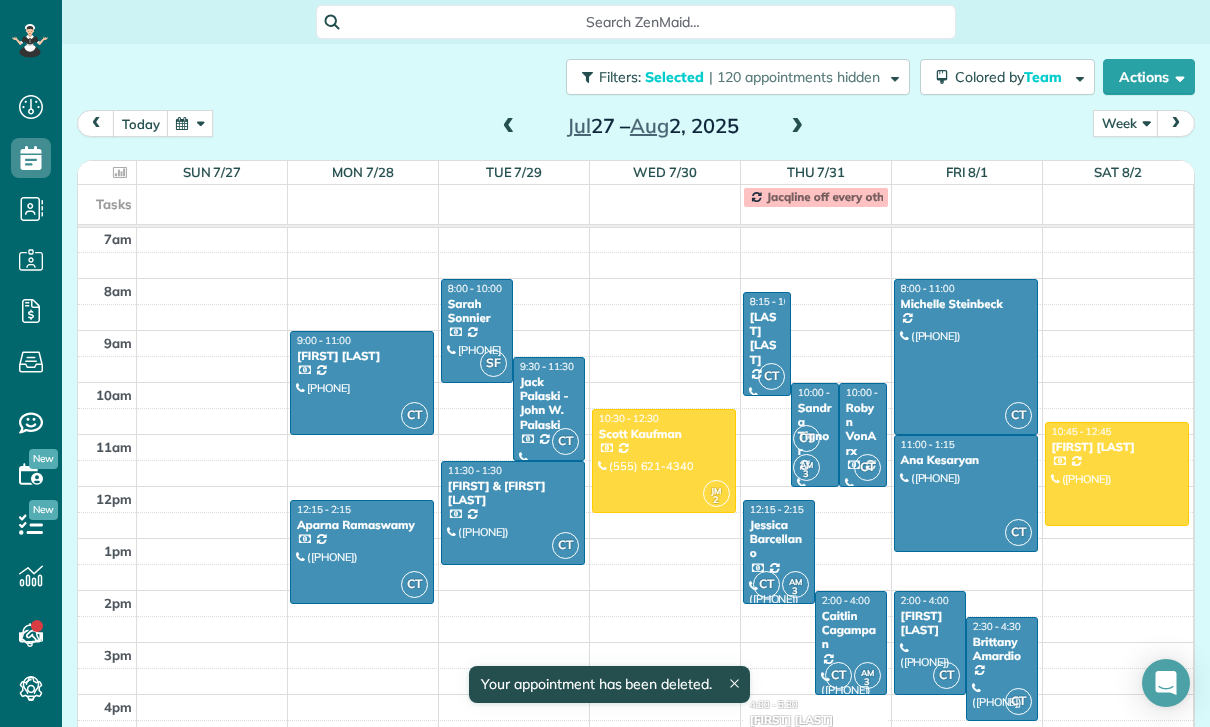 scroll, scrollTop: 157, scrollLeft: 0, axis: vertical 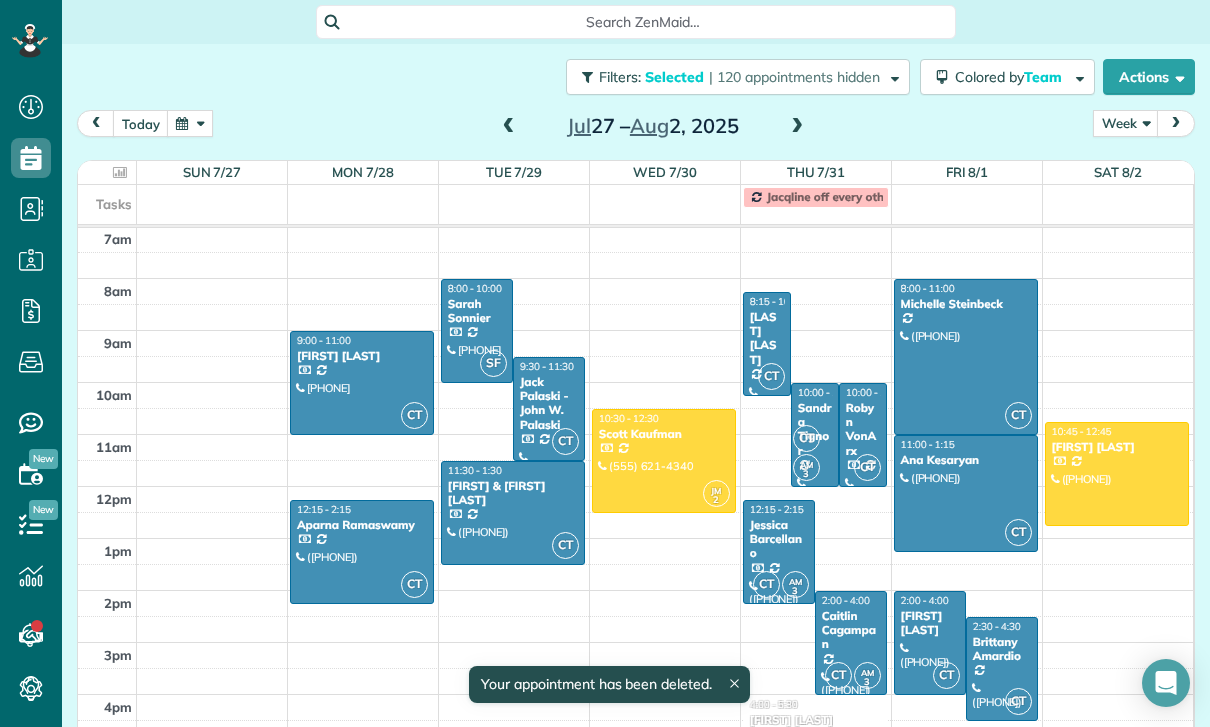 click on "Sonali Mehta" at bounding box center (767, 339) 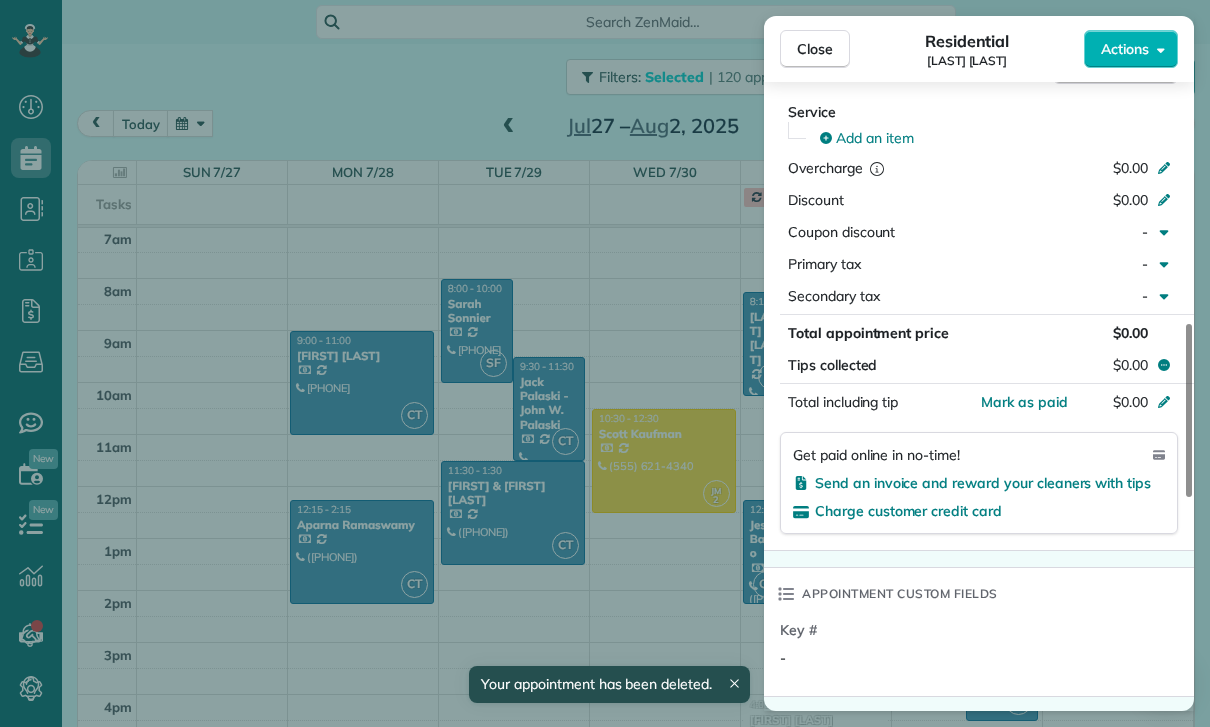 scroll, scrollTop: 1005, scrollLeft: 0, axis: vertical 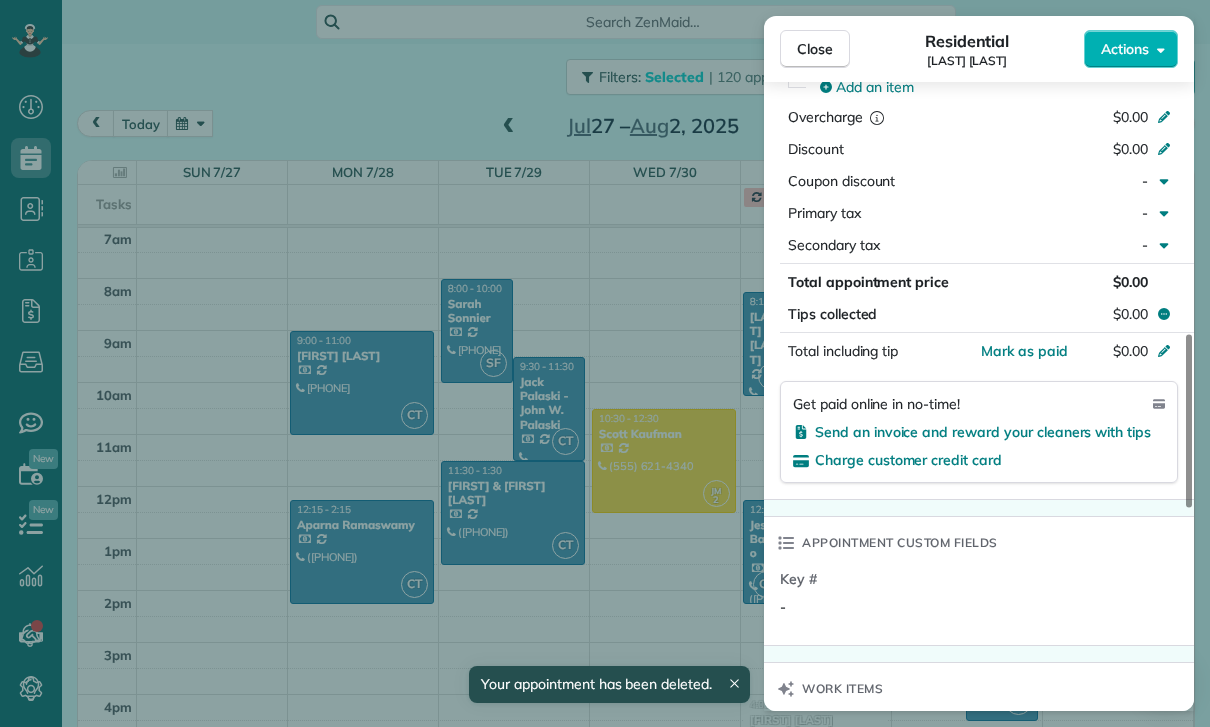 click on "Close Residential Sonali Mehta Actions Status Yet to Confirm Sonali Mehta · Open profile MOBILE (408) 250-7308 Copy No email on record Add email View Details Residential Thursday, July 31, 2025 ( 5 days ago ) 8:15 AM 10:15 AM 2 hours and 0 minutes Repeats every 2 weeks Edit recurring service Previous (Jul 14) Next (Aug 11) 15245 La Maida Street Sherman Oaks CA 91403 Service was not rated yet Cleaners Time in and out Assign Invite Team Carlos Cleaners Carlos   Turcios 8:15 AM 10:15 AM Checklist Try Now Keep this appointment up to your standards. Stay on top of every detail, keep your cleaners organised, and your client happy. Assign a checklist Watch a 5 min demo Billing Billing actions Service Add an item Overcharge $0.00 Discount $0.00 Coupon discount - Primary tax - Secondary tax - Total appointment price $0.00 Tips collected $0.00 Mark as paid Total including tip $0.00 Get paid online in no-time! Send an invoice and reward your cleaners with tips Charge customer credit card Appointment custom fields Key #" at bounding box center [605, 363] 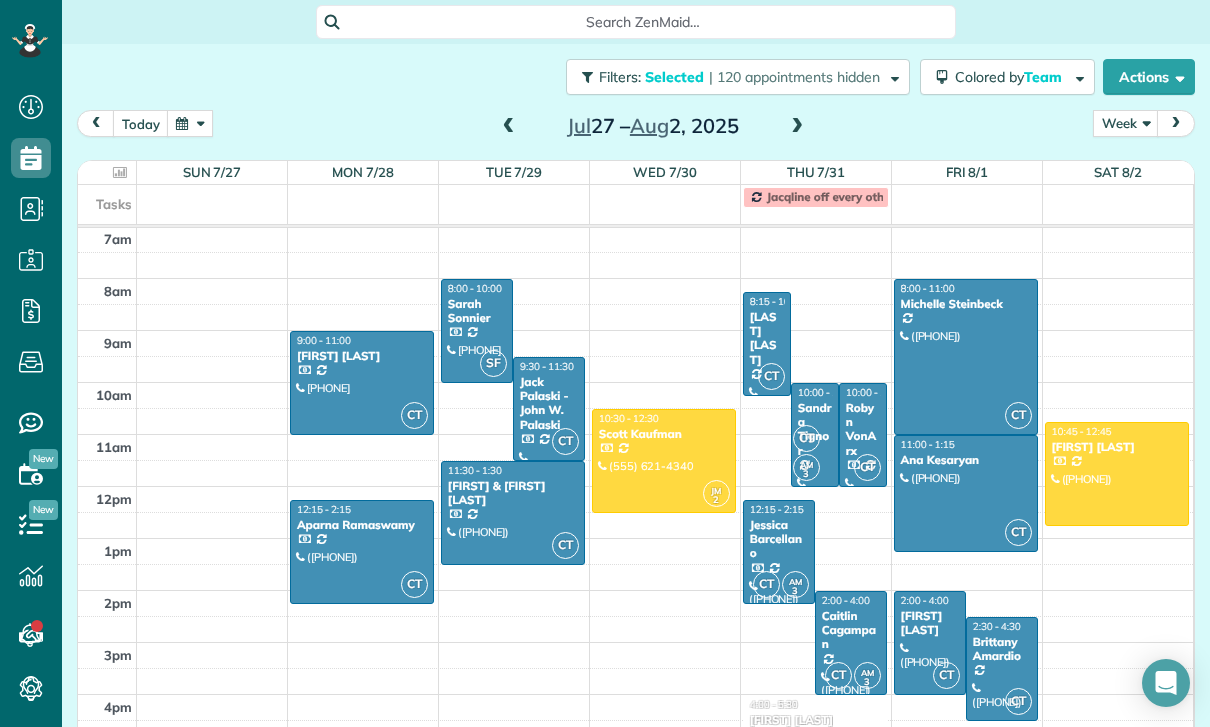 click on "CT" at bounding box center [806, 438] 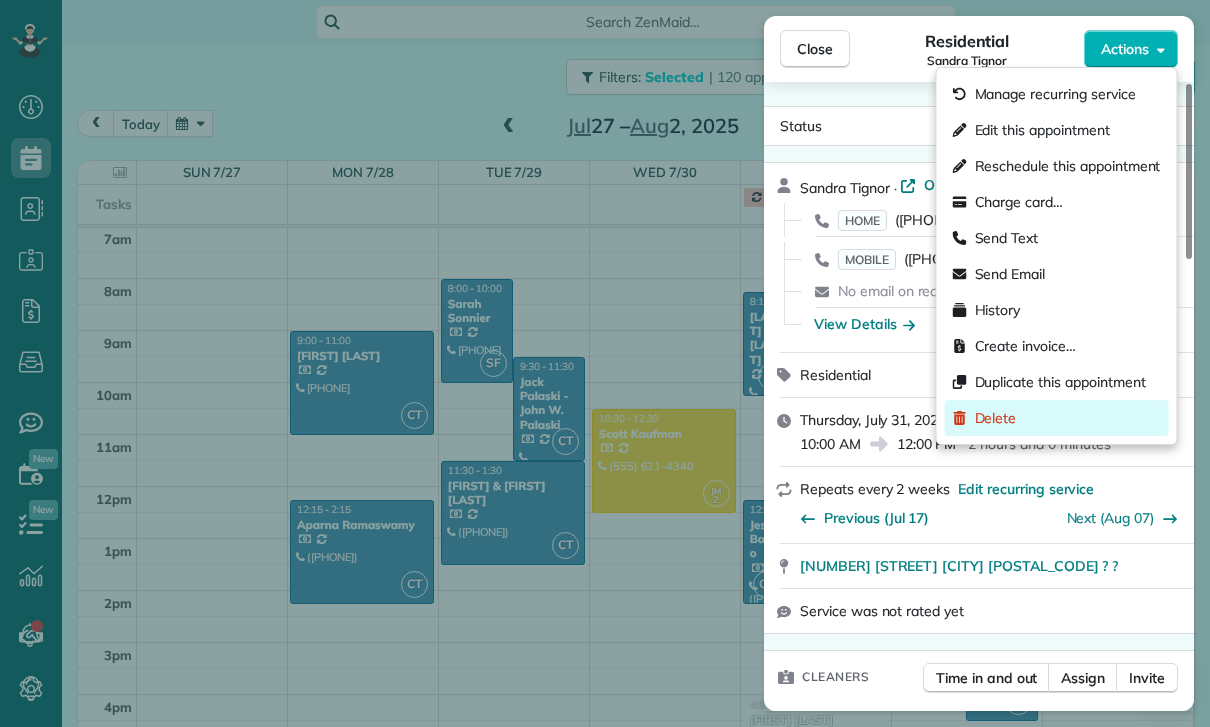 click on "Delete" at bounding box center [996, 418] 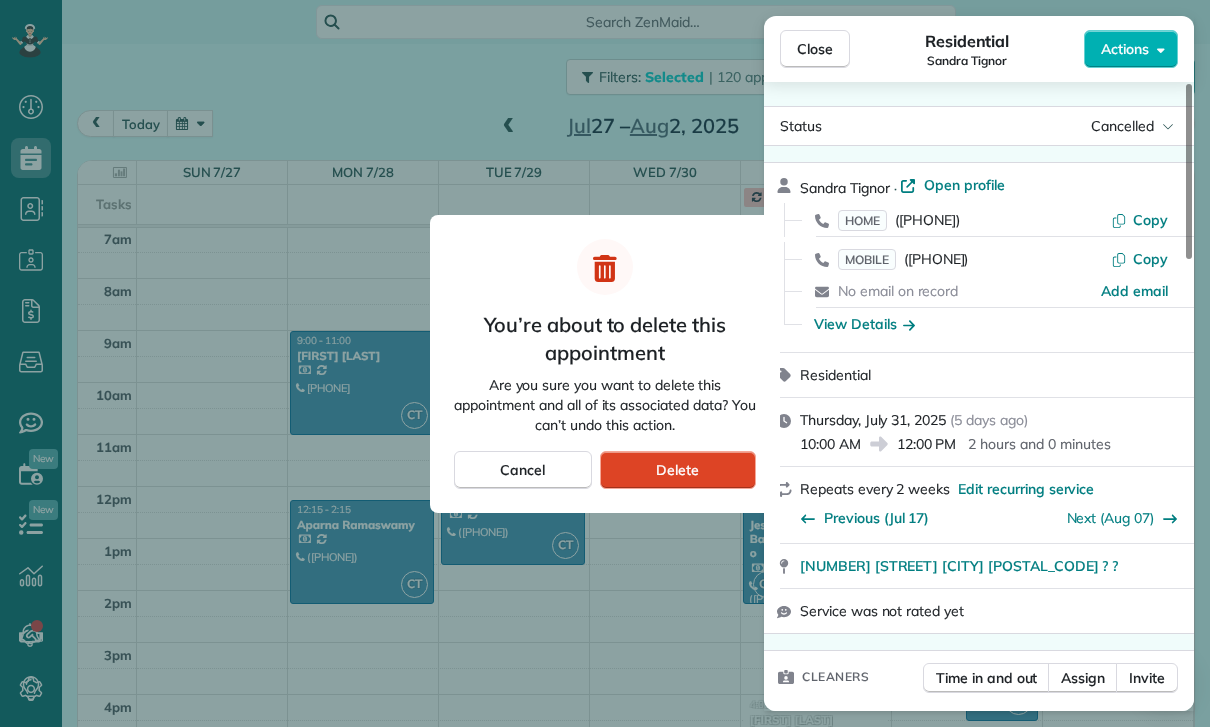 click on "Delete" at bounding box center [677, 470] 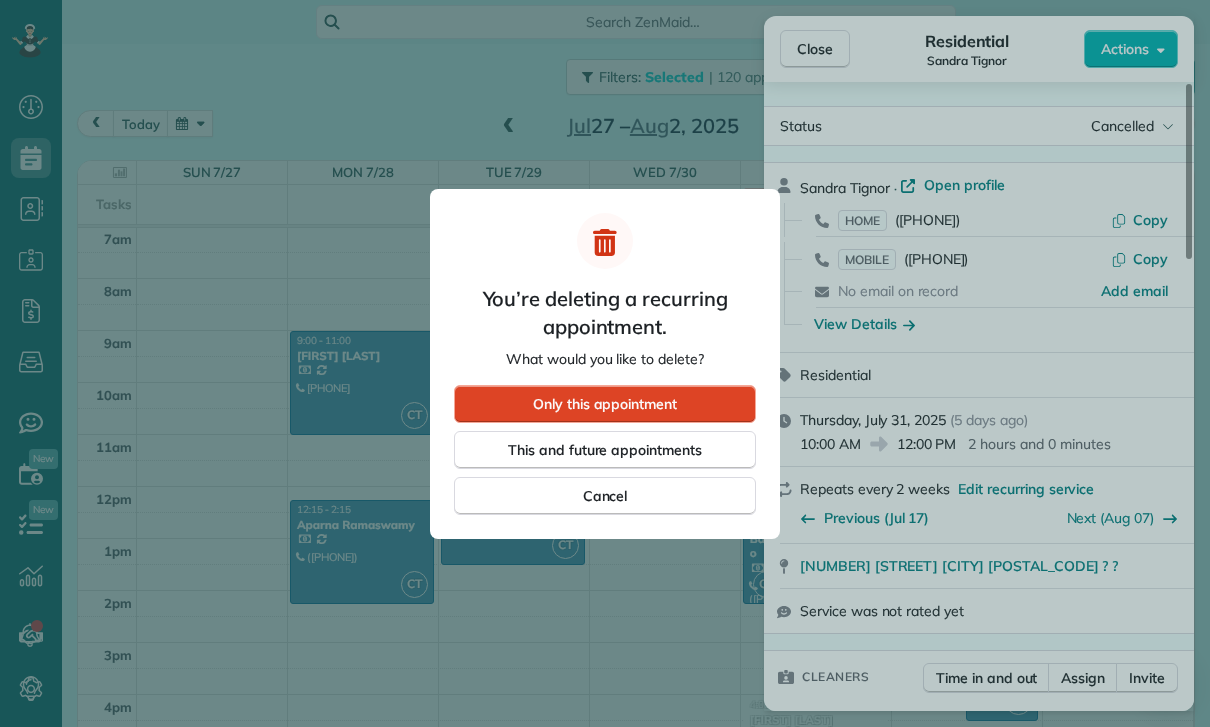 click on "Only this appointment" at bounding box center [605, 404] 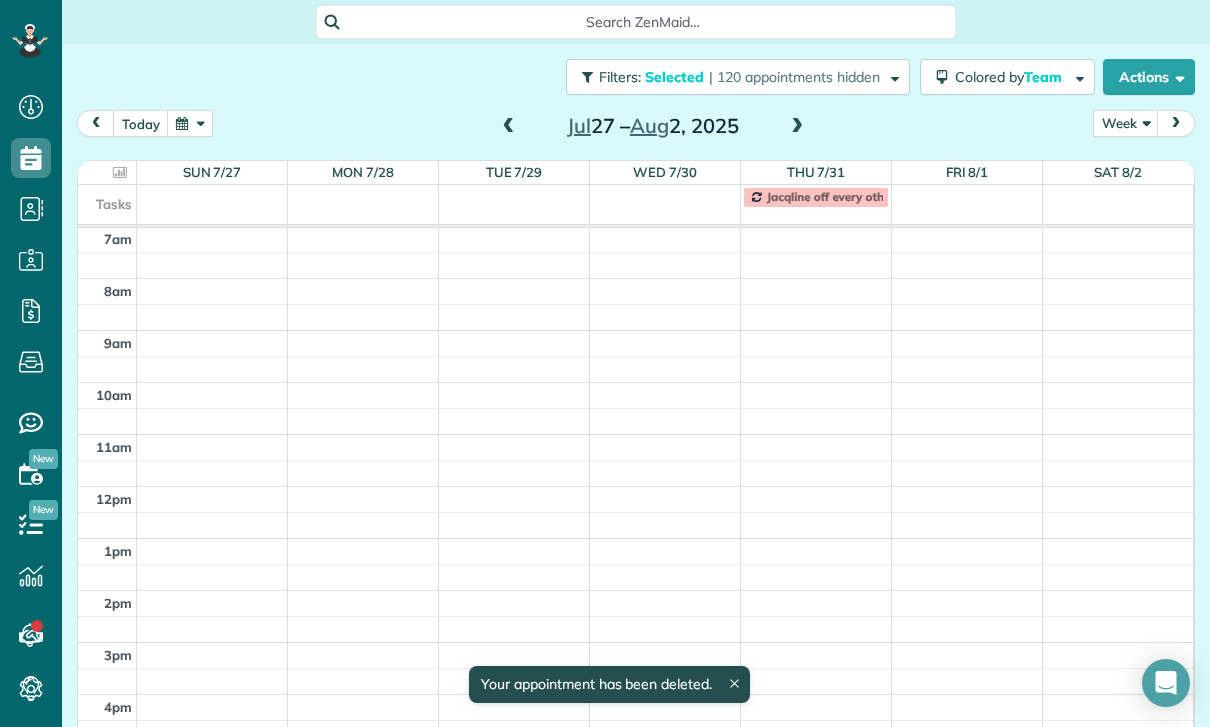 scroll, scrollTop: 157, scrollLeft: 0, axis: vertical 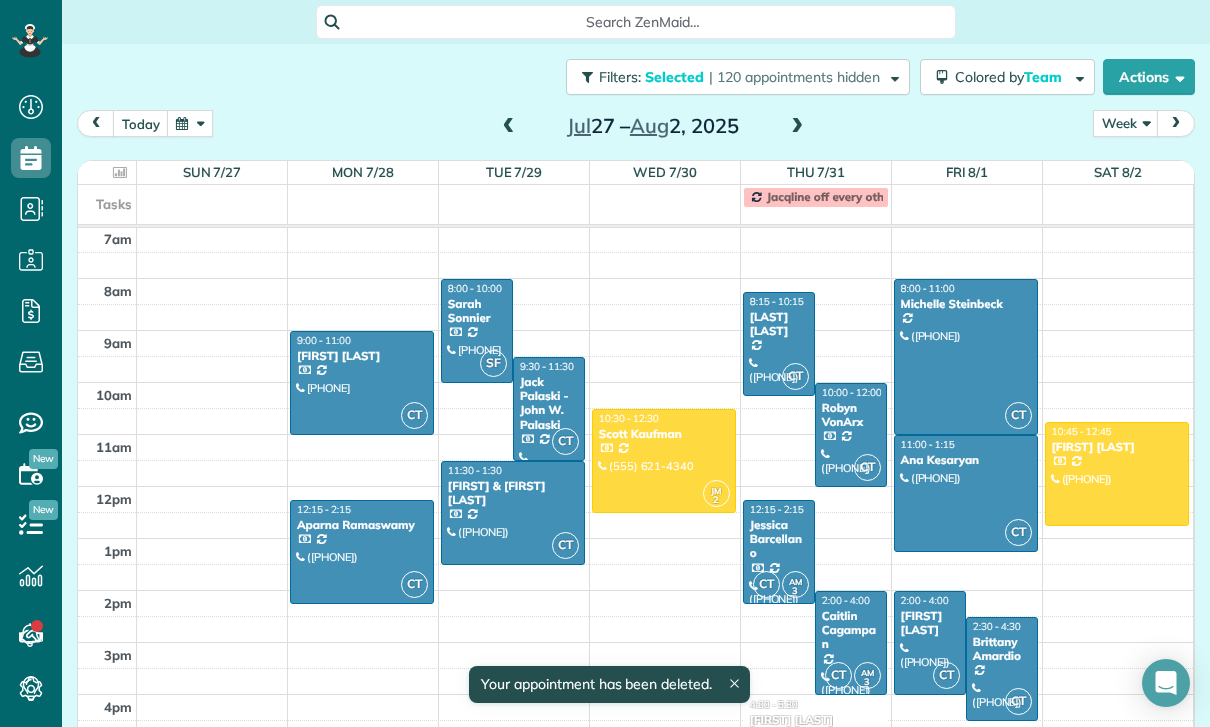click on "Robyn VonArx" at bounding box center [851, 415] 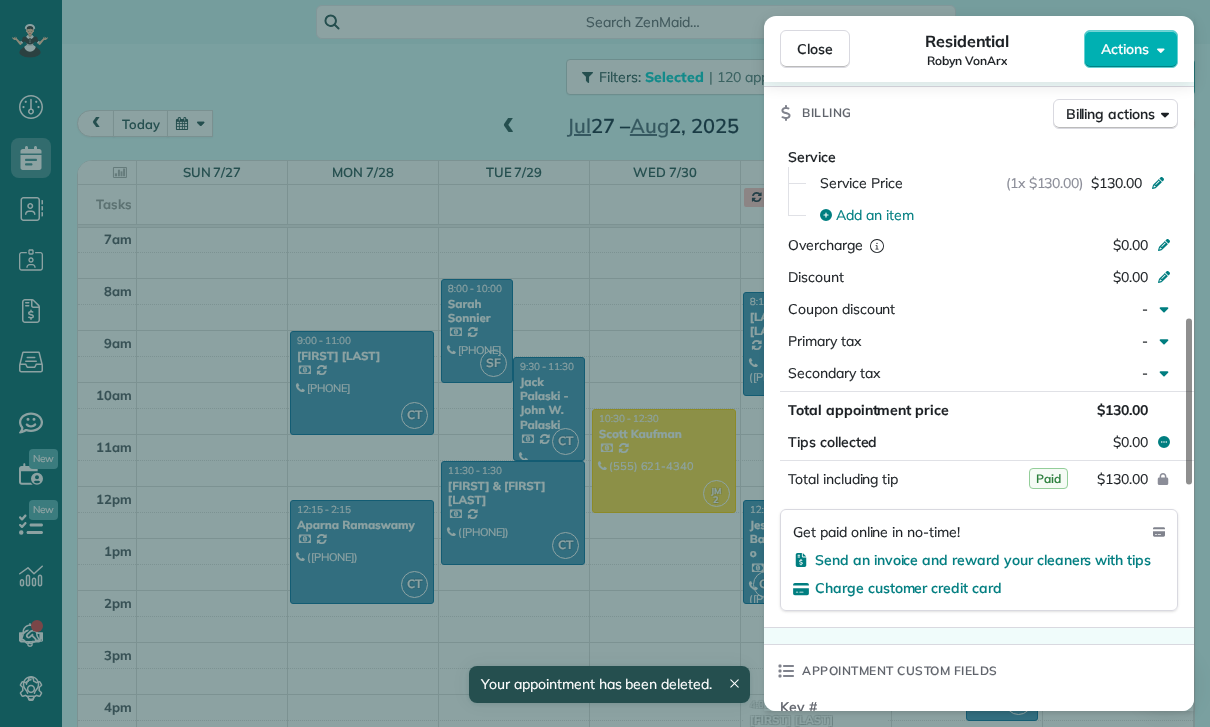 scroll, scrollTop: 979, scrollLeft: 0, axis: vertical 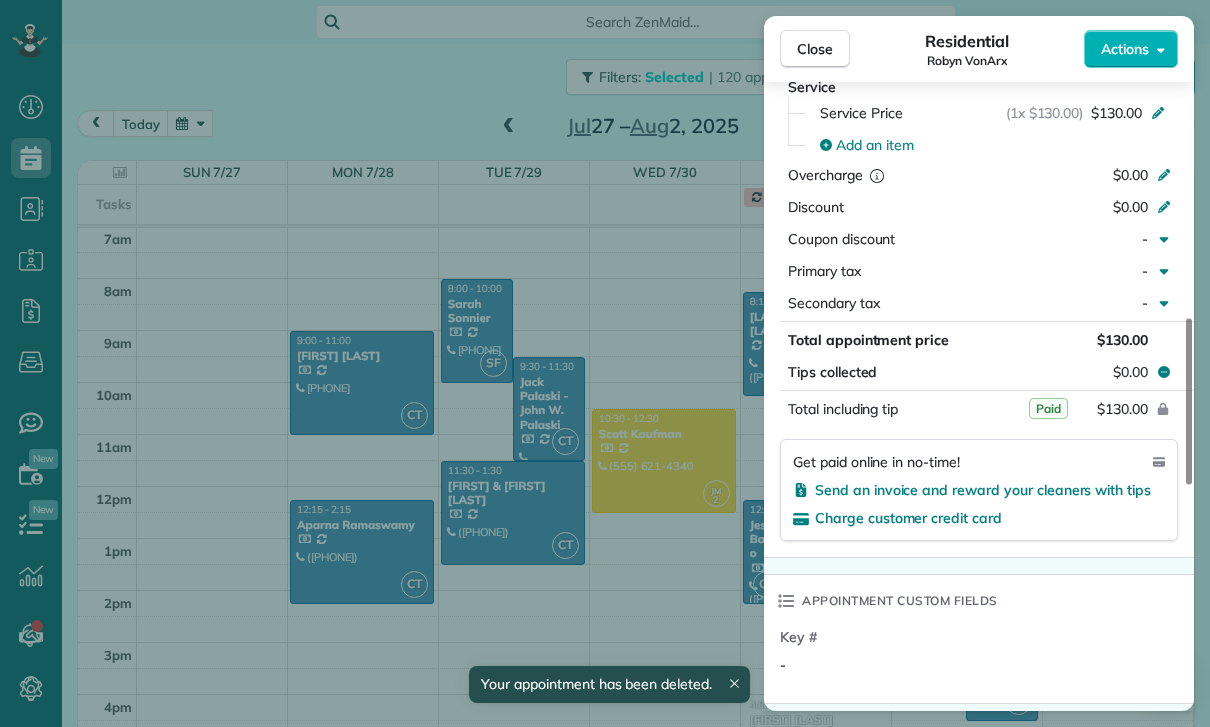 click on "Close Residential Robyn VonArx Actions Status Yet to Confirm Robyn VonArx · Open profile MOBILE (305) 968-2289 Copy No email on record Add email View Details Residential Thursday, July 31, 2025 ( 5 days ago ) 10:00 AM 12:00 PM 2 hours and 0 minutes Repeats every 2 weeks Edit recurring service Previous (Jul 17) Next (Aug 14) 3559 Woodcliff Road Sherman Oaks CA 91403 Service was not rated yet Cleaners Time in and out Assign Invite Team Carlos Cleaners Carlos   Turcios 10:00 AM 12:00 PM Checklist Try Now Keep this appointment up to your standards. Stay on top of every detail, keep your cleaners organised, and your client happy. Assign a checklist Watch a 5 min demo Billing Billing actions Service Service Price (1x $130.00) $130.00 Add an item Overcharge $0.00 Discount $0.00 Coupon discount - Primary tax - Secondary tax - Total appointment price $130.00 Tips collected $0.00 Paid Total including tip $130.00 Get paid online in no-time! Send an invoice and reward your cleaners with tips Charge customer credit card" at bounding box center [605, 363] 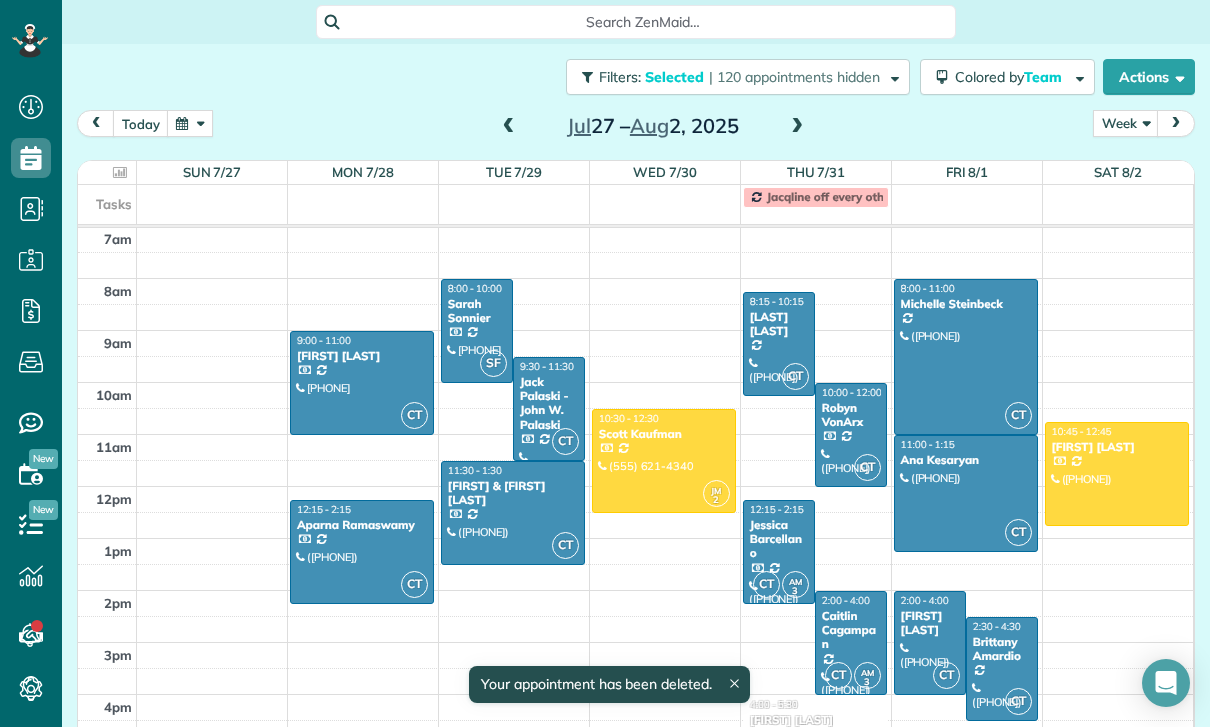 click on "Jessica Barcellano" at bounding box center [779, 539] 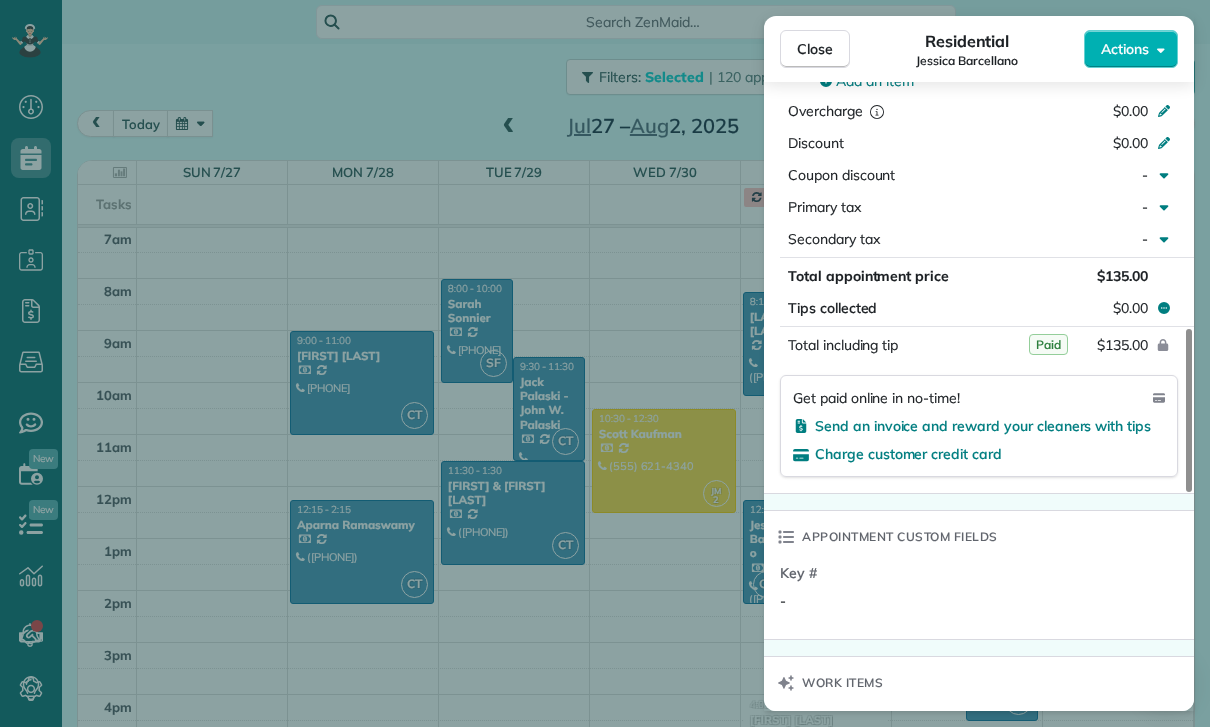 scroll, scrollTop: 1134, scrollLeft: 0, axis: vertical 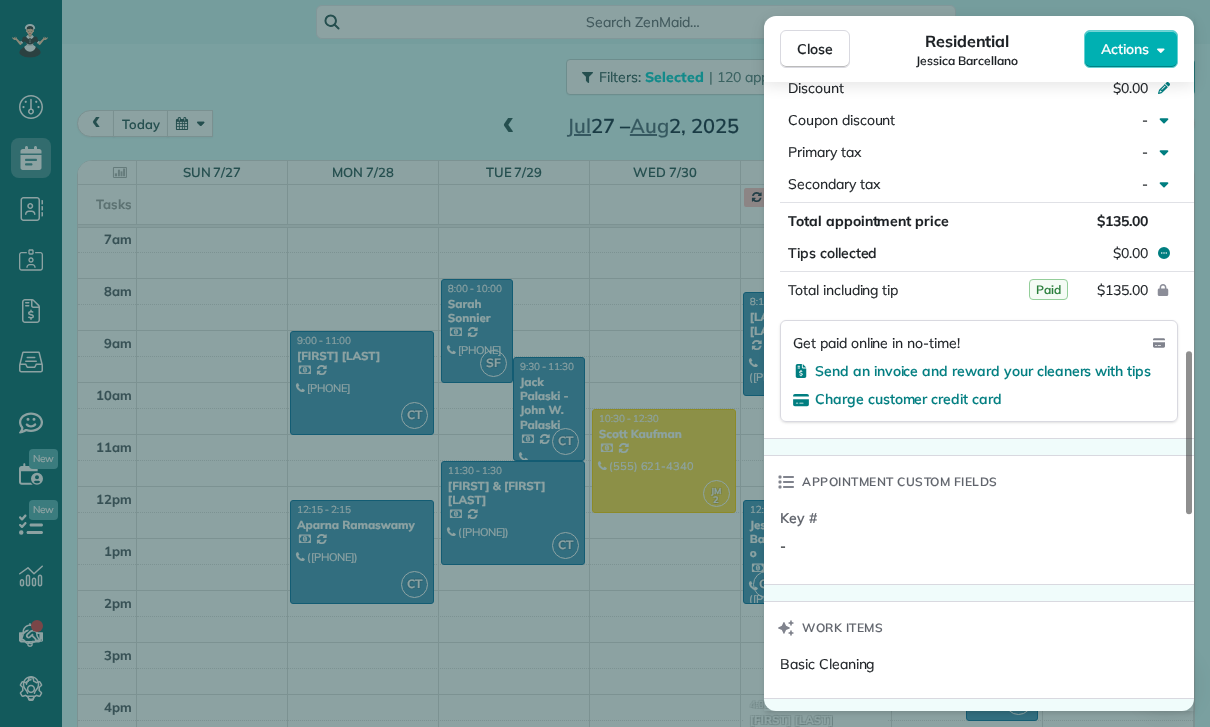 click on "Close Residential Jessica Barcellano Actions Status Yet to Confirm Jessica Barcellano · Open profile MOBILE (951) 252-5439 Copy No email on record Add email View Details Residential Thursday, July 31, 2025 ( 5 days ago ) 12:15 PM 2:15 PM 2 hours and 0 minutes Repeats every 2 weeks Edit recurring service Previous (Jul 17) Next (Aug 14) 420 North Mariposa Street Burbank CA 91506 Service was not rated yet Cleaners Time in and out Assign Invite Team Carlos Cleaners Carlos   Turcios 12:15 PM 2:15 PM Ana Mirna   12:15 PM 2:15 PM Checklist Try Now Keep this appointment up to your standards. Stay on top of every detail, keep your cleaners organised, and your client happy. Assign a checklist Watch a 5 min demo Billing Billing actions Service Service Price (1x $135.00) $135.00 Add an item Overcharge $0.00 Discount $0.00 Coupon discount - Primary tax - Secondary tax - Total appointment price $135.00 Tips collected $0.00 Paid Total including tip $135.00 Get paid online in no-time! Charge customer credit card Key # -   1" at bounding box center (605, 363) 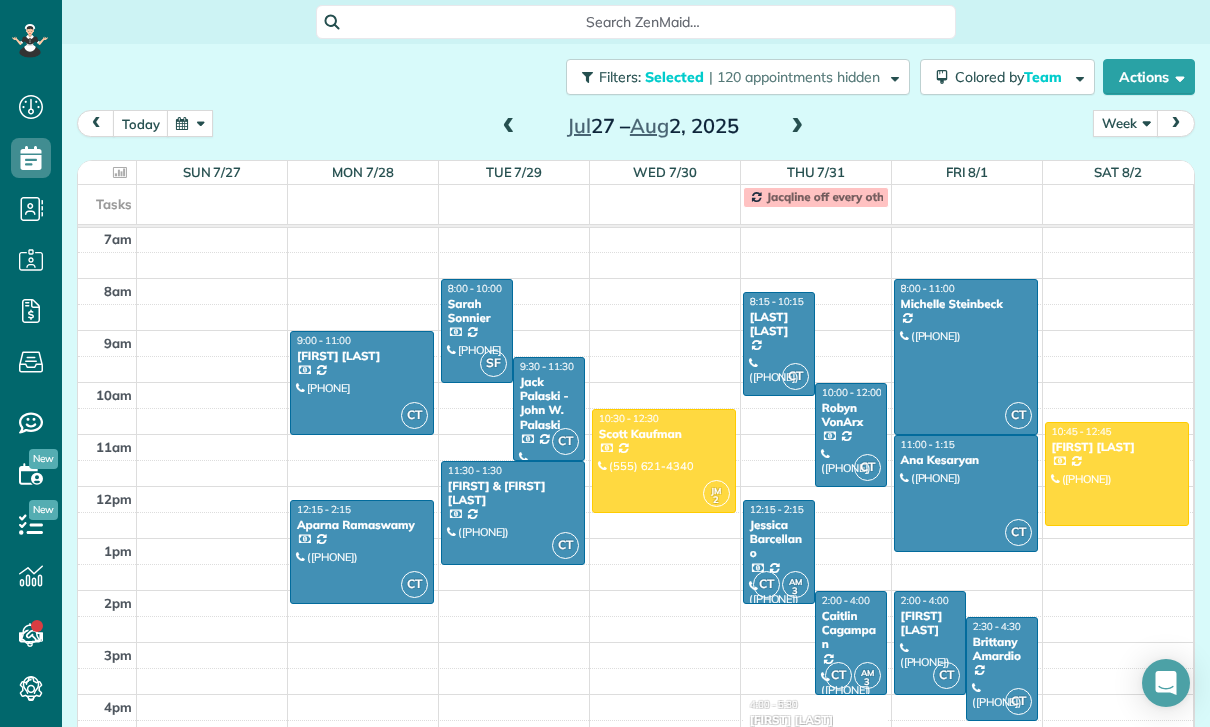 click on "Caitlin Cagampan" at bounding box center [851, 630] 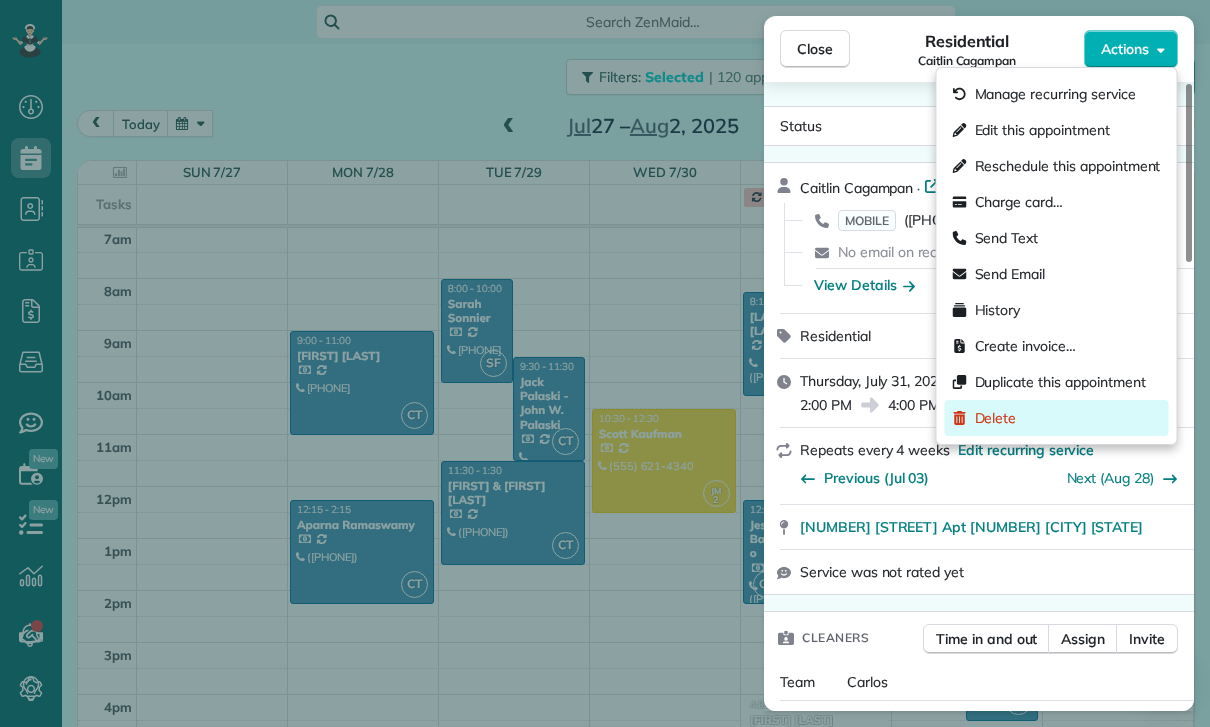 click on "Delete" at bounding box center [996, 418] 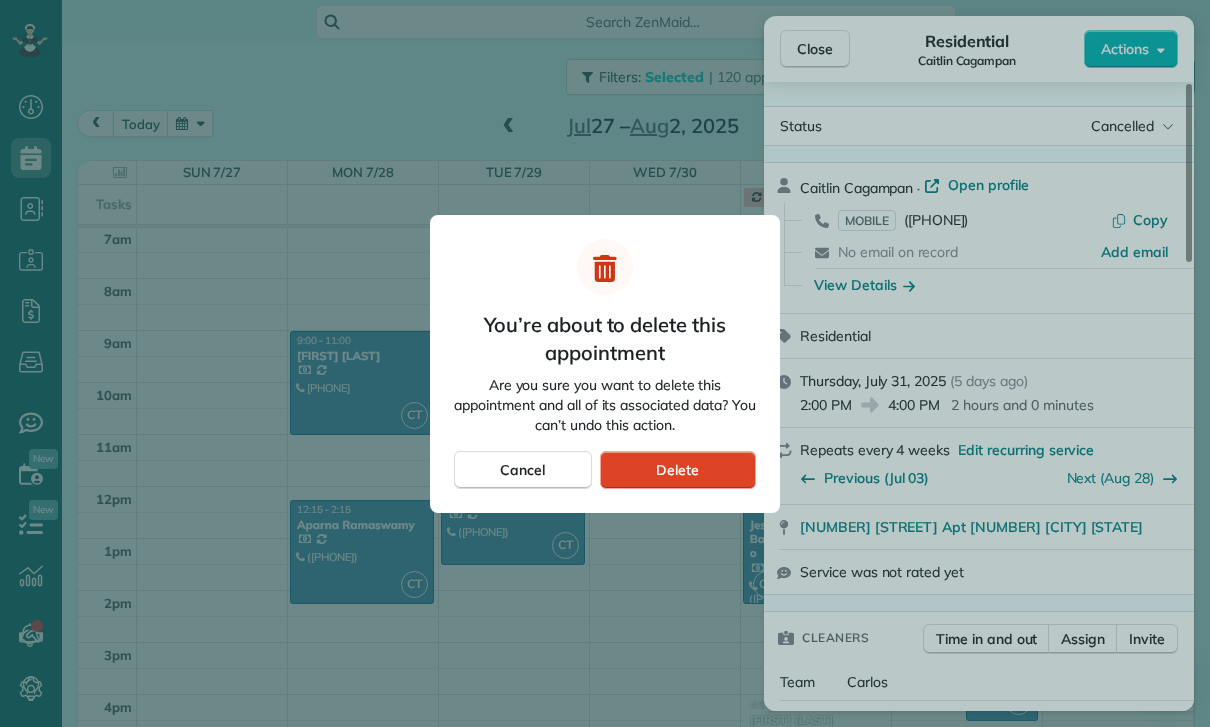 click on "Delete" at bounding box center [678, 470] 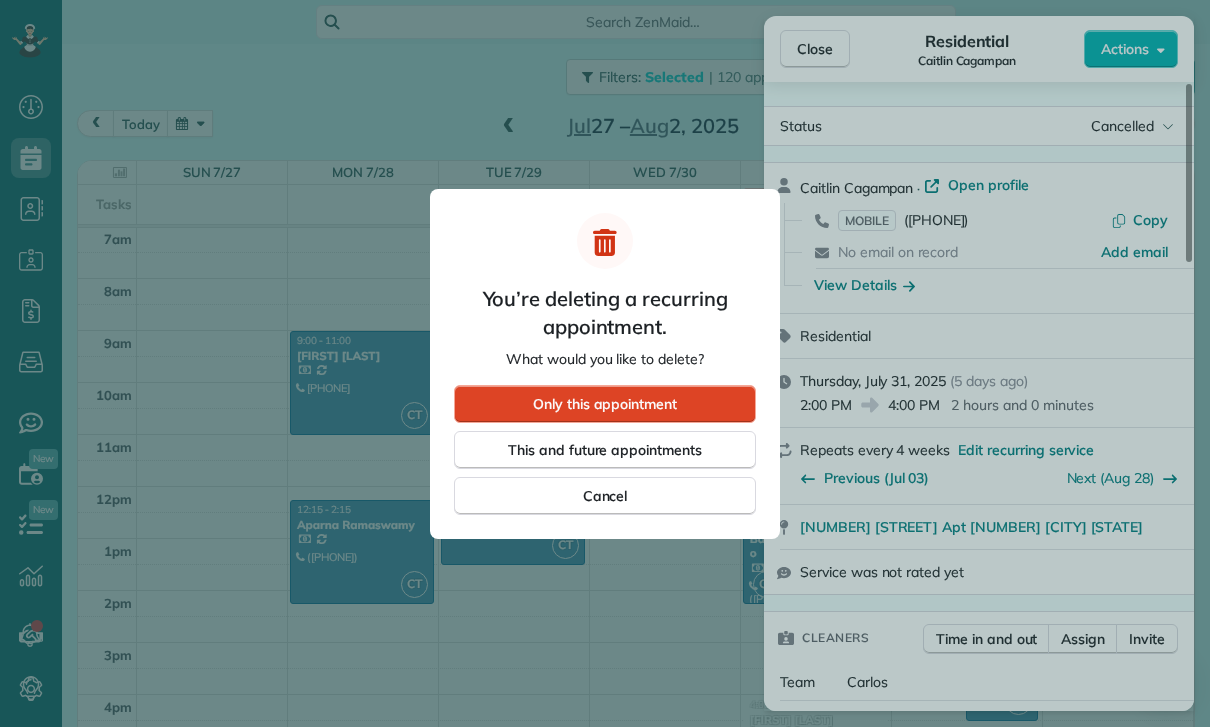 click on "Only this appointment" at bounding box center (605, 404) 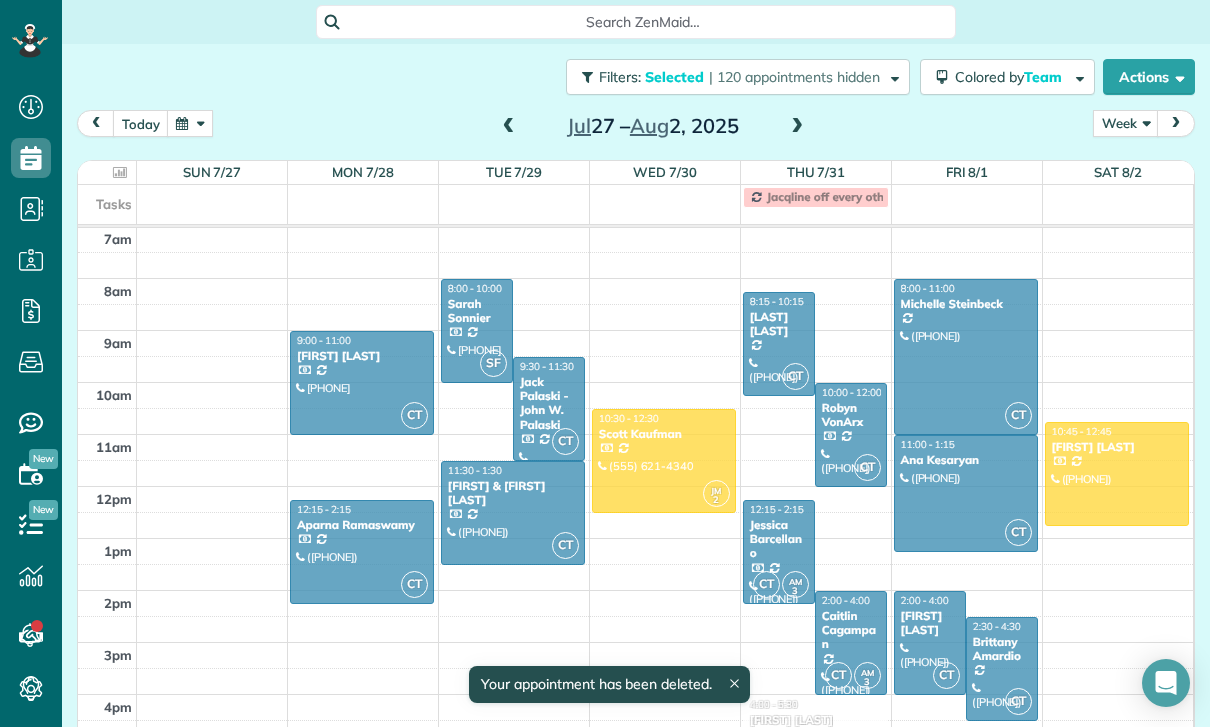 scroll, scrollTop: 157, scrollLeft: 0, axis: vertical 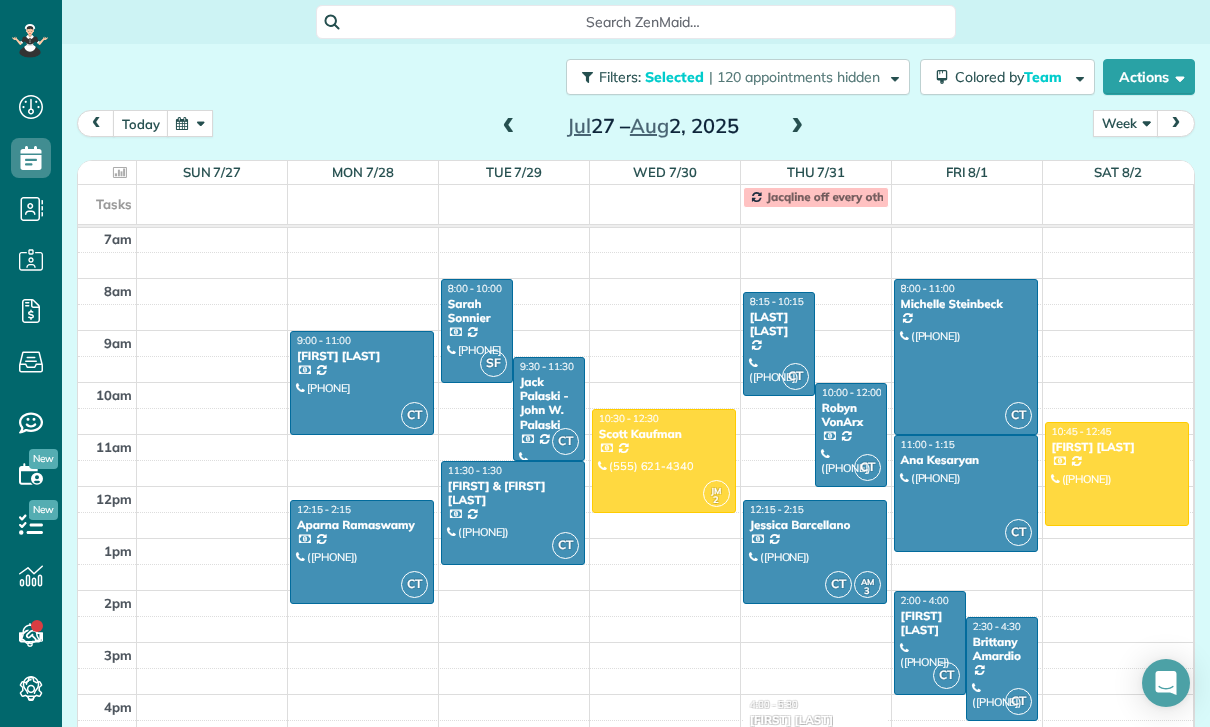 click at bounding box center [966, 357] 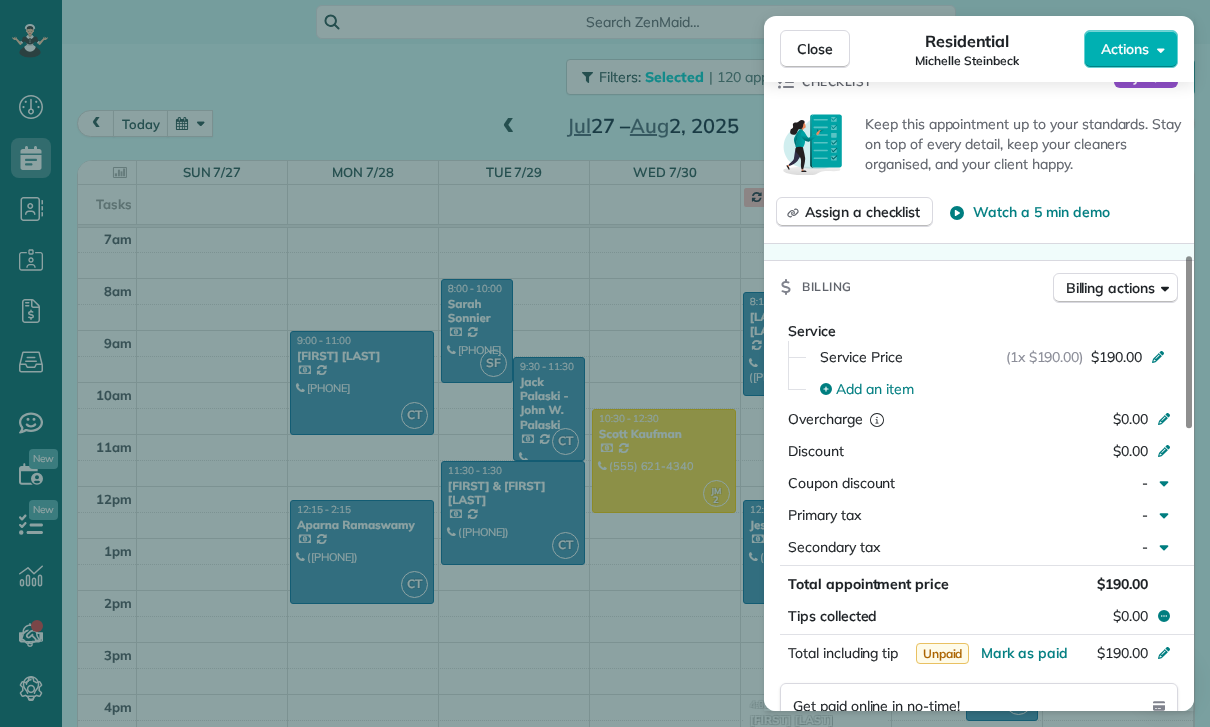 scroll, scrollTop: 792, scrollLeft: 0, axis: vertical 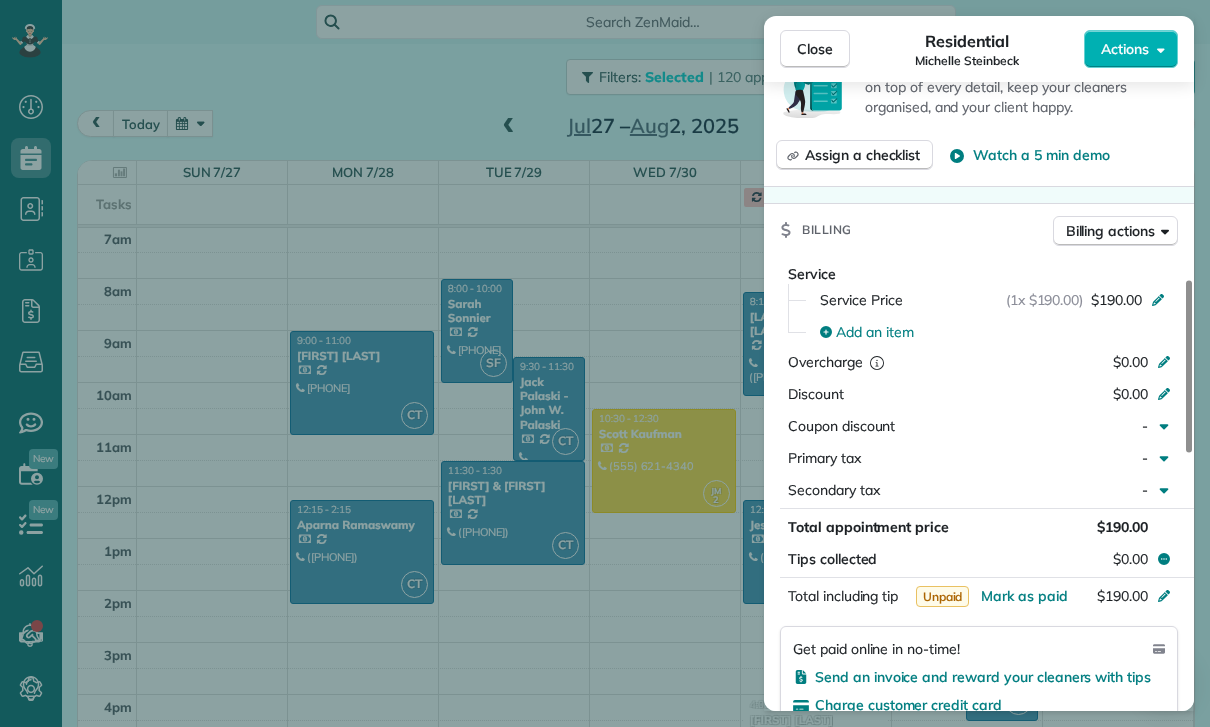 click on "Close Residential Michelle Steinbeck Actions Status Yet to Confirm Michelle Steinbeck · Open profile MOBILE (310) 938-6896 Copy No email on record Add email View Details Residential Friday, August 01, 2025 ( 4 days ago ) 8:00 AM 11:00 AM 3 hours and 0 minutes Repeats every 2 weeks Edit recurring service Previous (Jul 18) Next (Aug 15) 20926 Wolfe Place Woodland Hills CA 91364 Service was not rated yet Cleaners Time in and out Assign Invite Team Carlos Cleaners Carlos   Turcios 8:00 AM 11:00 AM Checklist Try Now Keep this appointment up to your standards. Stay on top of every detail, keep your cleaners organised, and your client happy. Assign a checklist Watch a 5 min demo Billing Billing actions Service Service Price (1x $190.00) $190.00 Add an item Overcharge $0.00 Discount $0.00 Coupon discount - Primary tax - Secondary tax - Total appointment price $190.00 Tips collected $0.00 Unpaid Mark as paid Total including tip $190.00 Get paid online in no-time! Send an invoice and reward your cleaners with tips - 0" at bounding box center [605, 363] 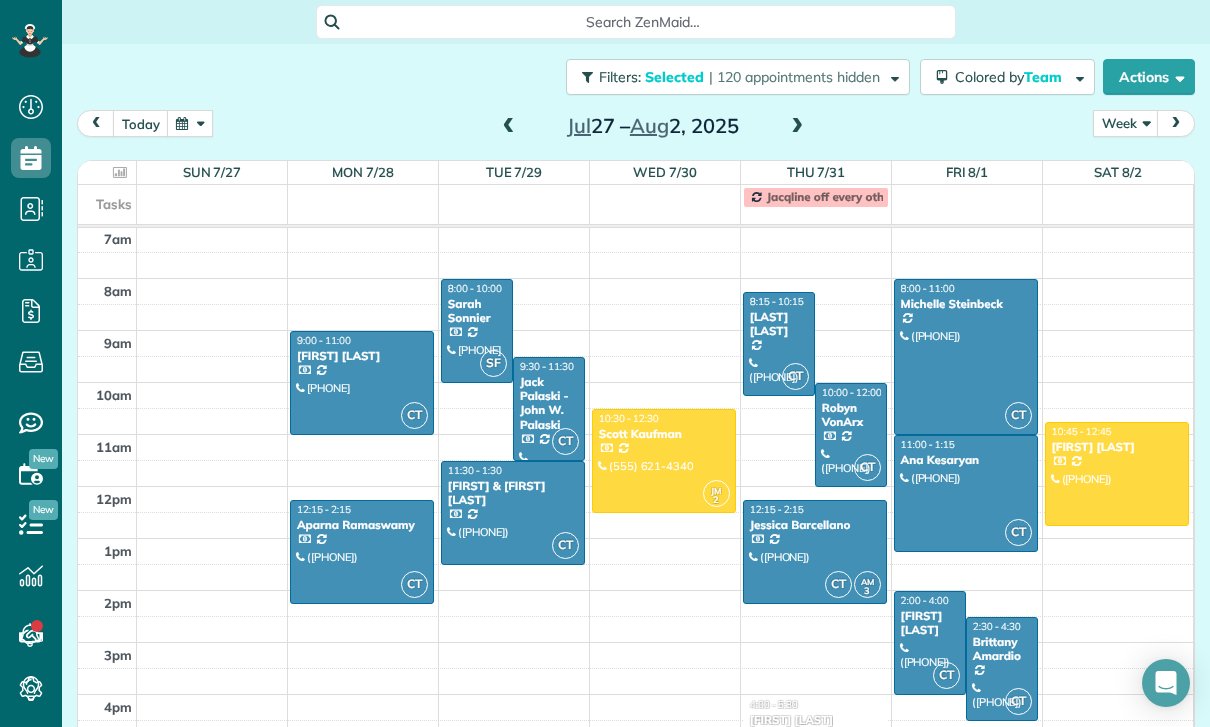 click at bounding box center [966, 493] 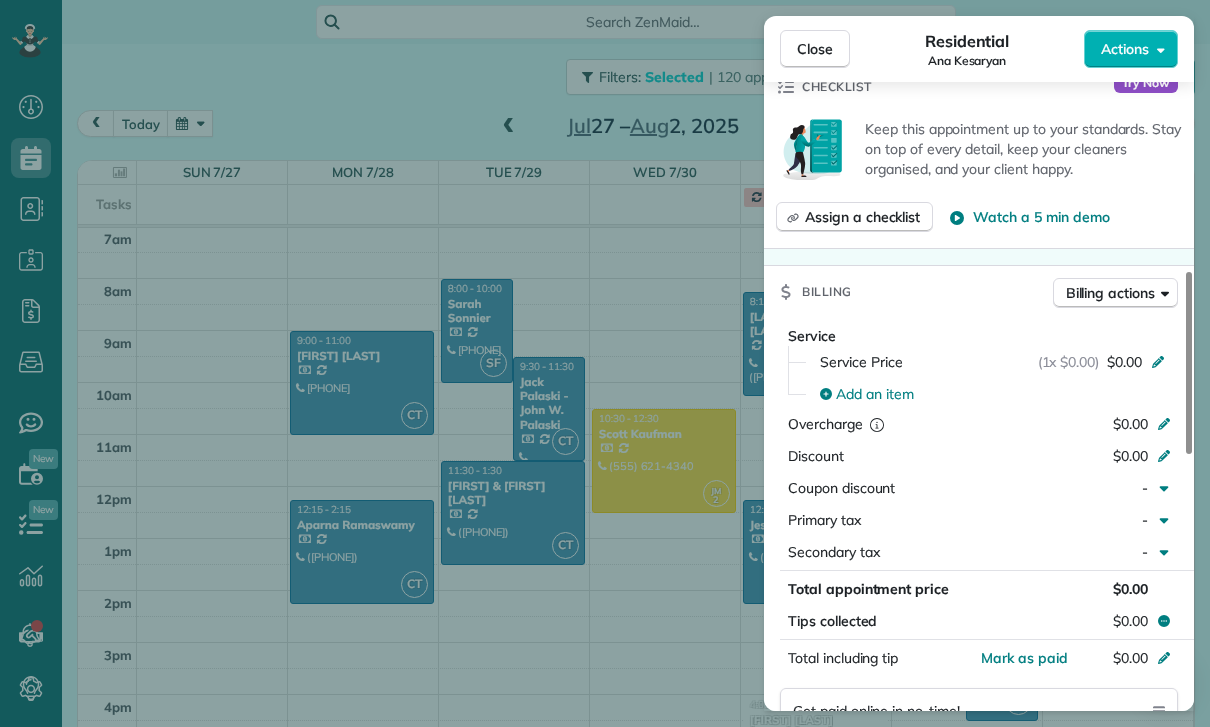 scroll, scrollTop: 783, scrollLeft: 0, axis: vertical 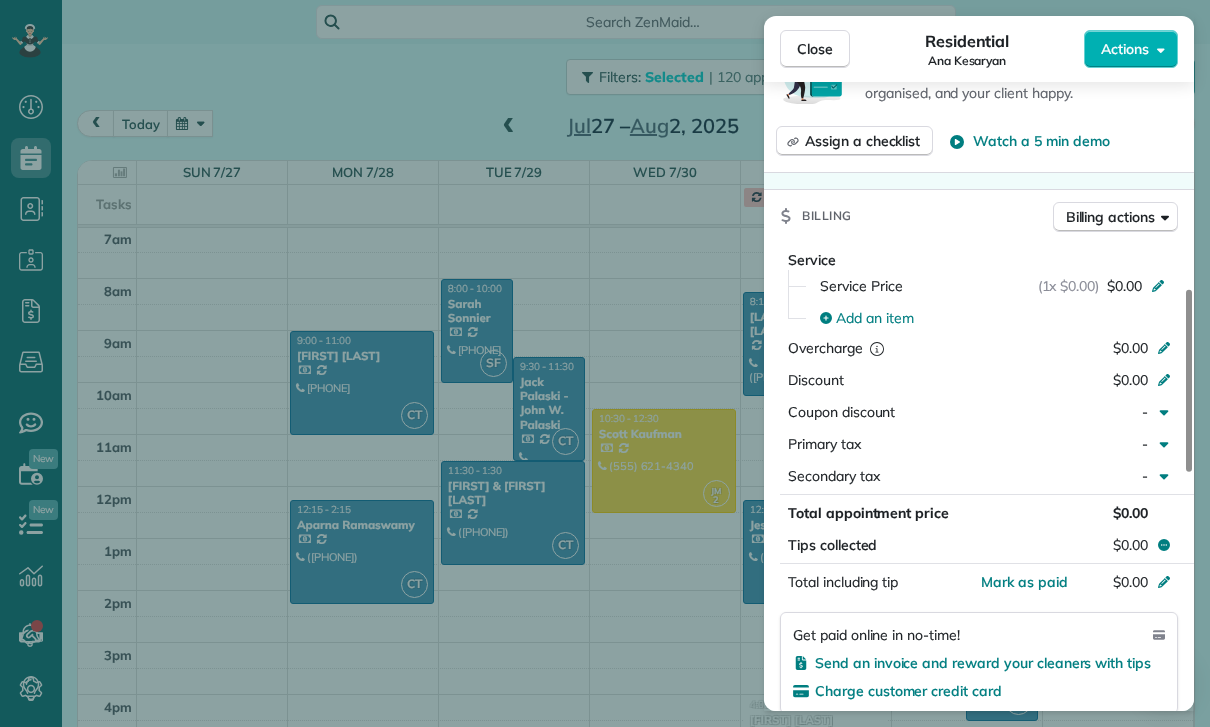 click on "Close Residential Ana Kesaryan Actions Status Confirmed Ana Kesaryan · Open profile MOBILE (818) 523-0025 Copy No email on record Add email View Details Residential Friday, August 01, 2025 ( 4 days ago ) 11:00 AM 1:15 PM 2 hours and 15 minutes One time 4028 Coldstream Terrace Tarzana CA 91356 Service was not rated yet Cleaners Time in and out Assign Invite Team Carlos Cleaners Carlos   Turcios 11:00 AM 1:15 PM Checklist Try Now Keep this appointment up to your standards. Stay on top of every detail, keep your cleaners organised, and your client happy. Assign a checklist Watch a 5 min demo Billing Billing actions Service Service Price (1x $0.00) $0.00 Add an item Overcharge $0.00 Discount $0.00 Coupon discount - Primary tax - Secondary tax - Total appointment price $0.00 Tips collected $0.00 Mark as paid Total including tip $0.00 Get paid online in no-time! Send an invoice and reward your cleaners with tips Charge customer credit card Appointment custom fields Key # - Work items No work items to display Notes" at bounding box center [605, 363] 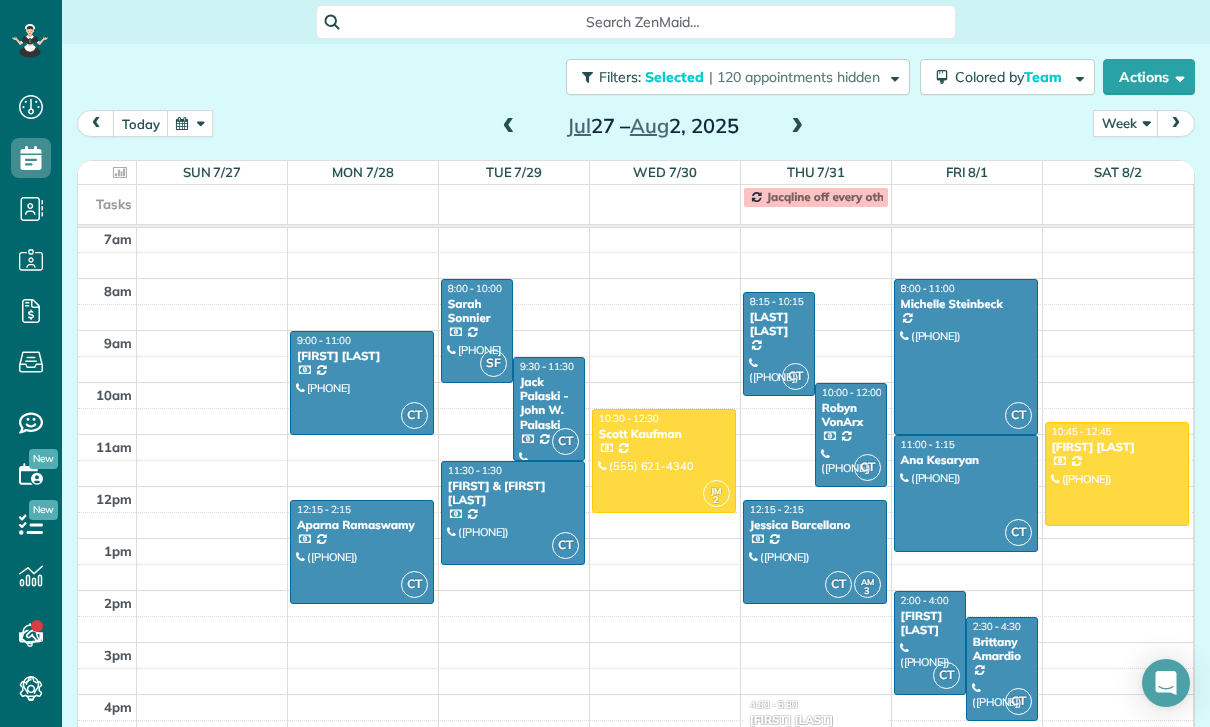click at bounding box center (1002, 669) 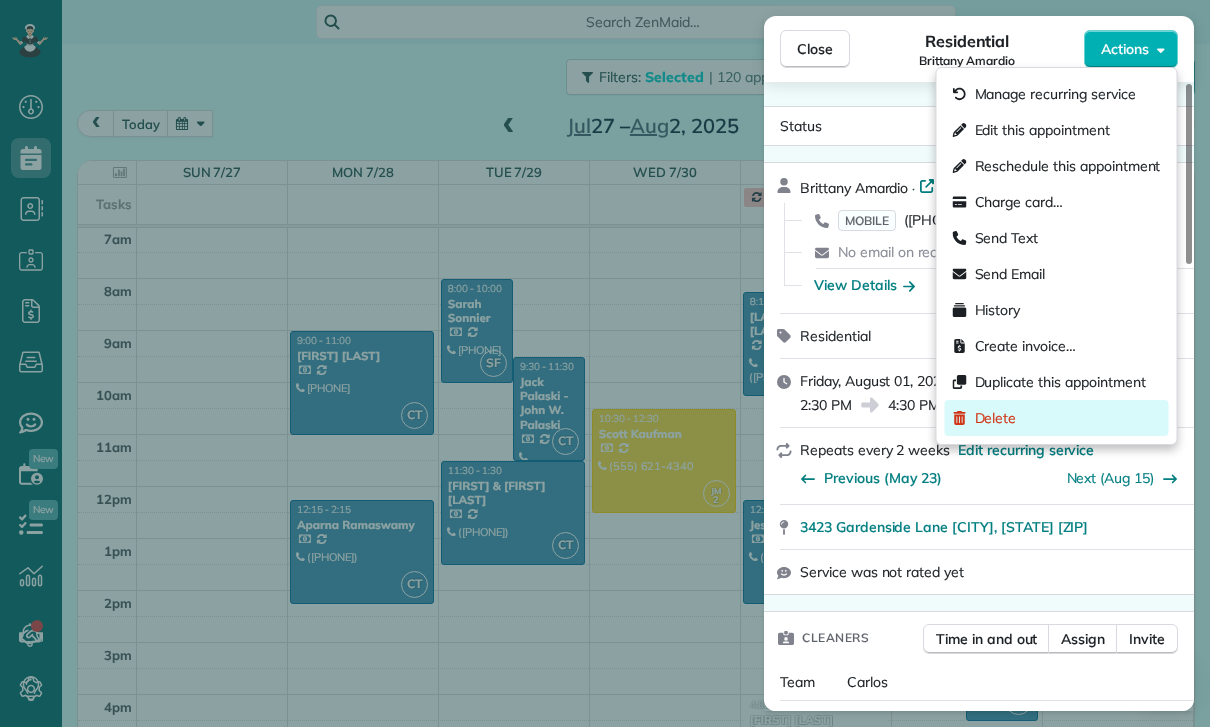 click on "Delete" at bounding box center [996, 418] 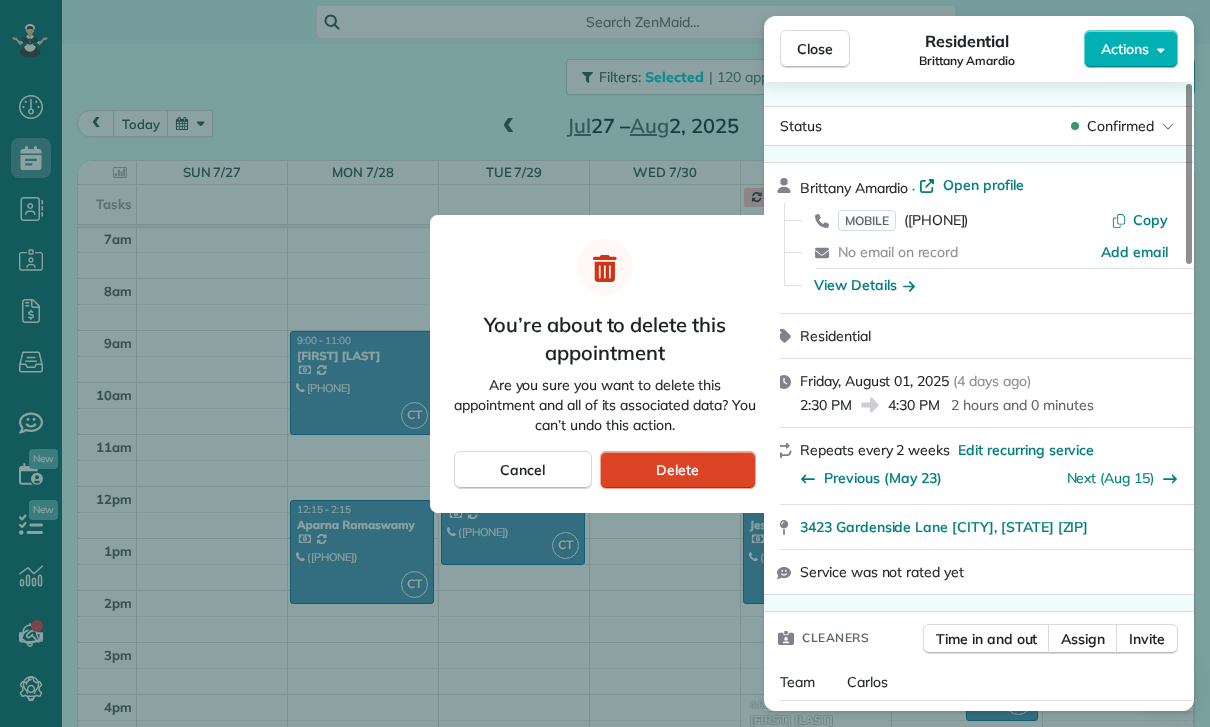 click on "Delete" at bounding box center [678, 470] 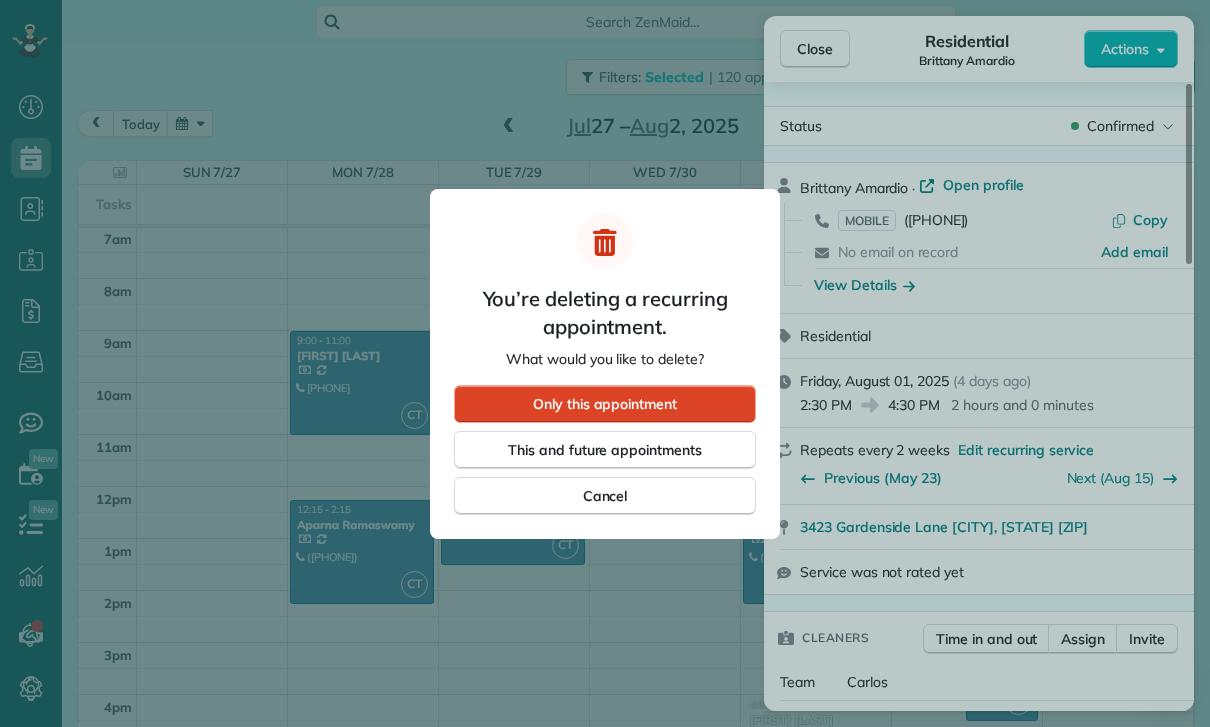 click on "Only this appointment" at bounding box center [605, 404] 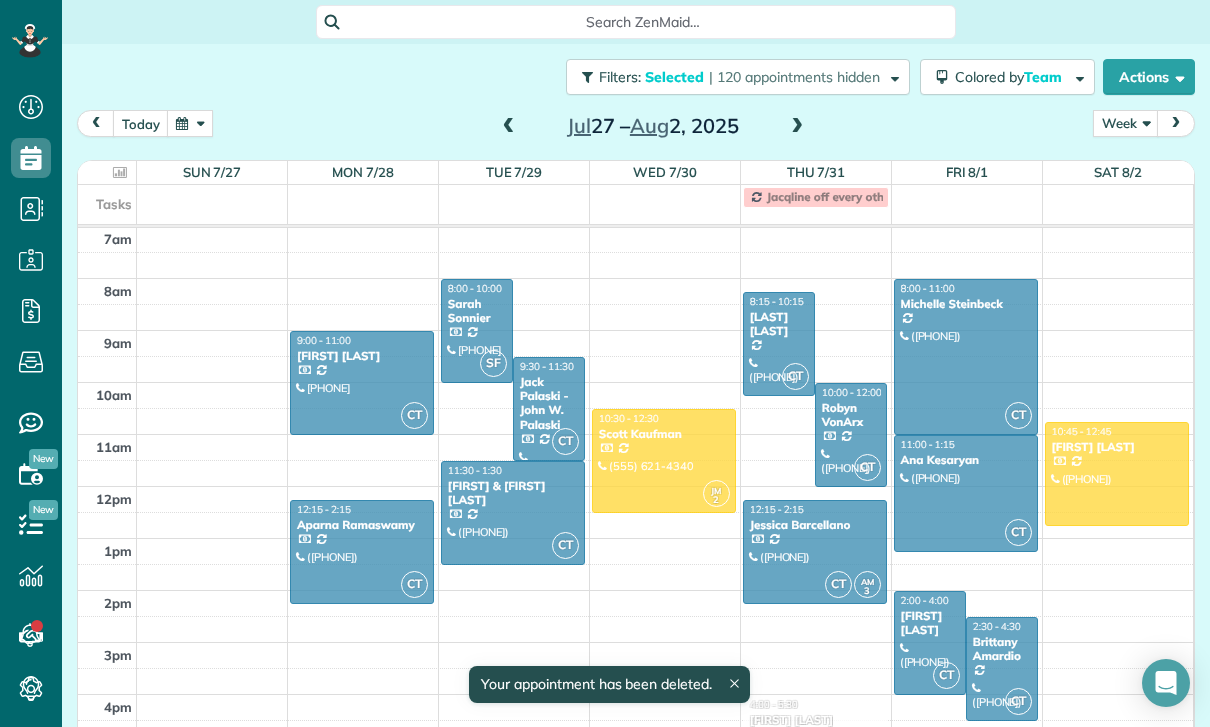 scroll, scrollTop: 157, scrollLeft: 0, axis: vertical 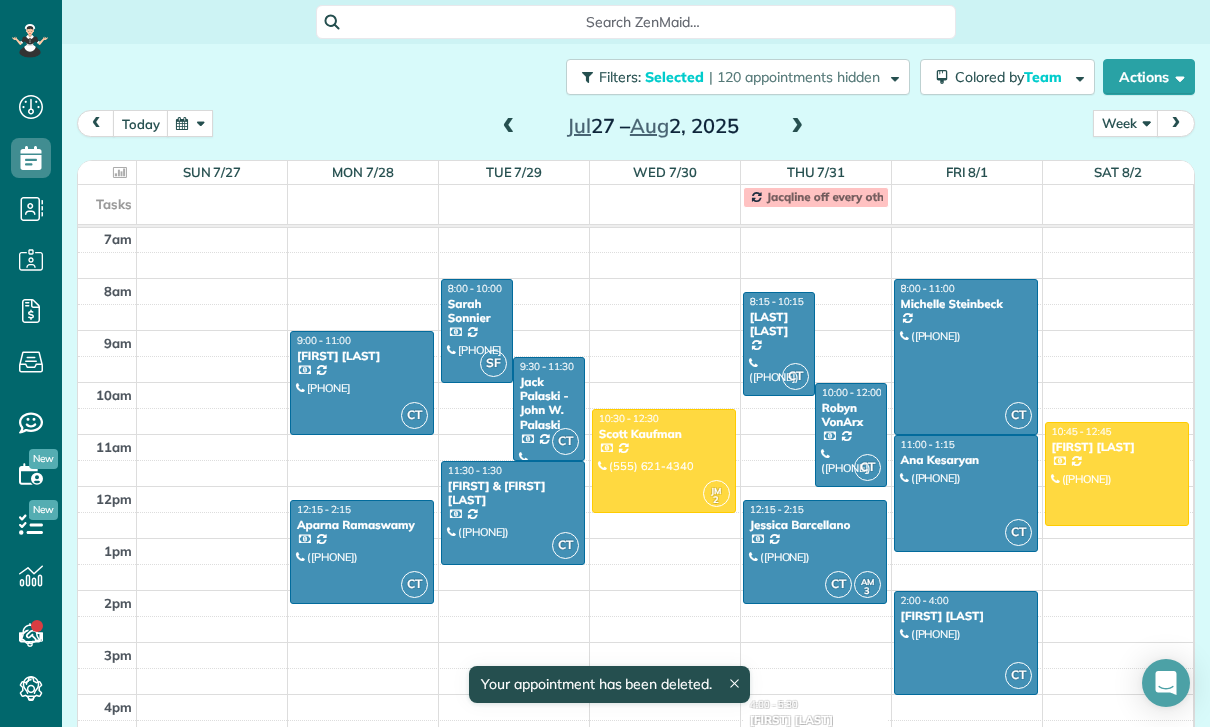 click at bounding box center [966, 643] 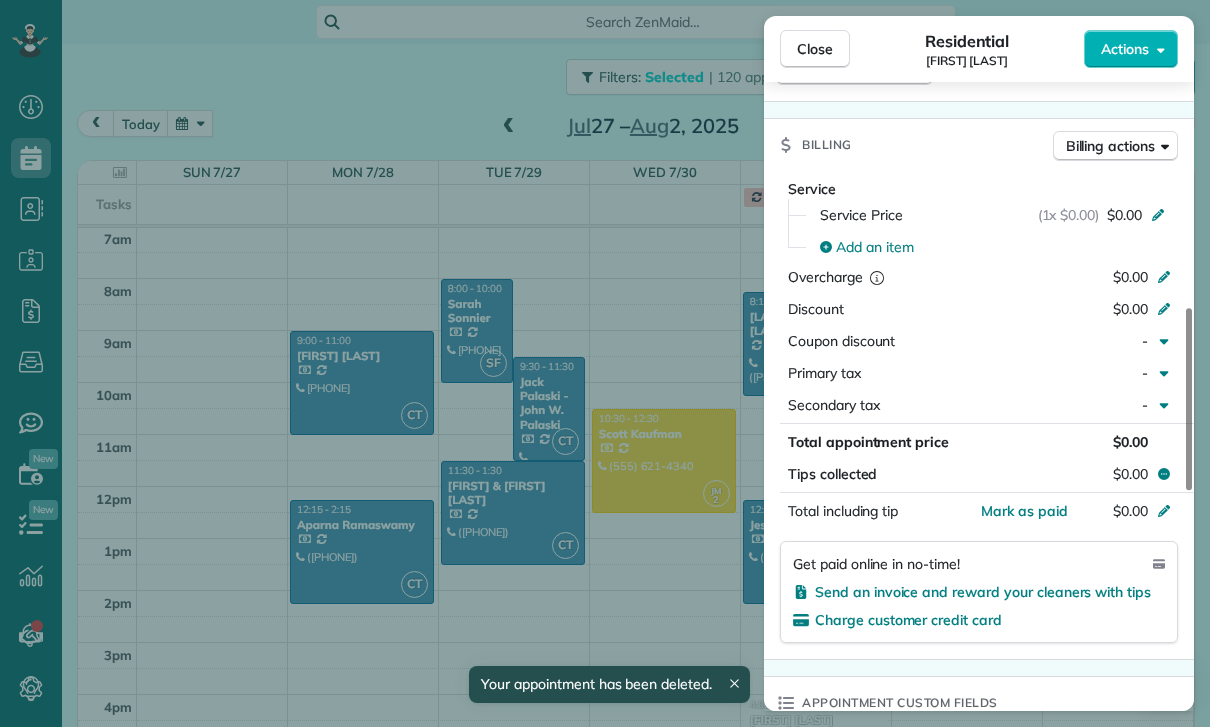 scroll, scrollTop: 851, scrollLeft: 0, axis: vertical 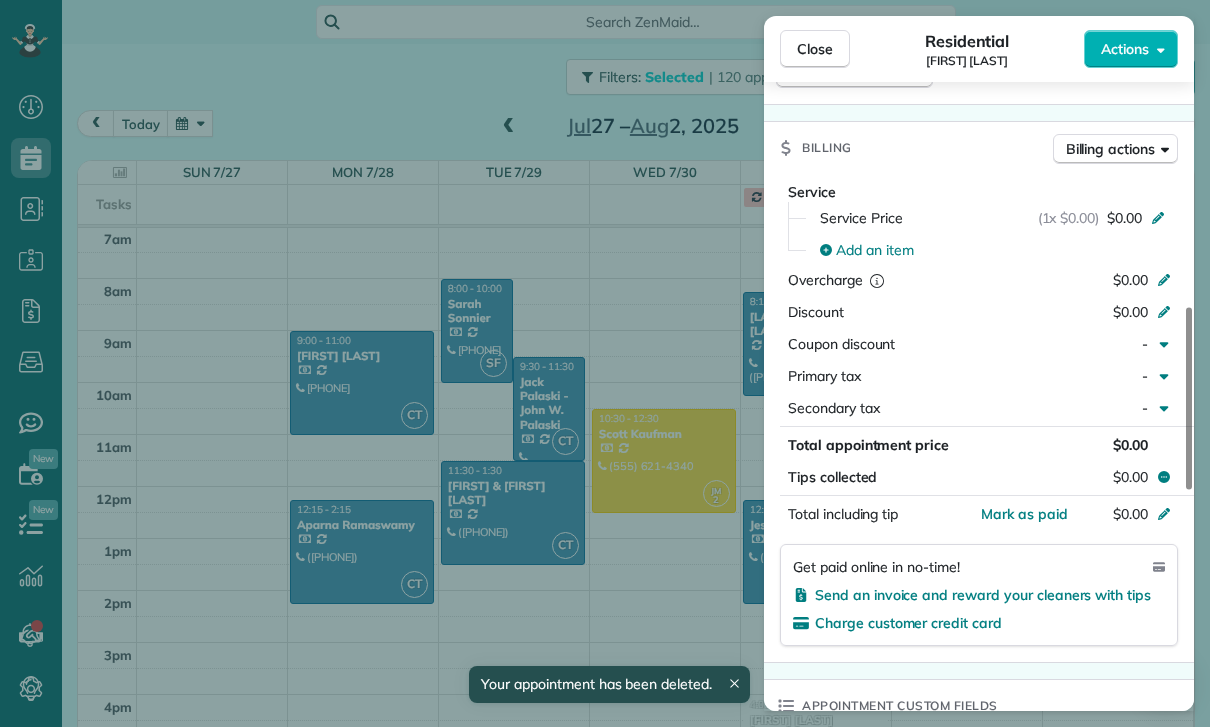 click on "Close Residential Gwen Jones Actions Status Confirmed Gwen Jones · Open profile MOBILE (209) 675-1569 Copy No email on record Add email View Details Residential Friday, August 01, 2025 ( 4 days ago ) 2:00 PM 4:00 PM 2 hours and 0 minutes One time 5534 Encino Avenue #212 Encino CA 91316 Service was not rated yet Cleaners Time in and out Assign Invite Team Carlos Cleaners Carlos   Turcios 2:00 PM 4:00 PM Checklist Try Now Keep this appointment up to your standards. Stay on top of every detail, keep your cleaners organised, and your client happy. Assign a checklist Watch a 5 min demo Billing Billing actions Service Service Price (1x $0.00) $0.00 Add an item Overcharge $0.00 Discount $0.00 Coupon discount - Primary tax - Secondary tax - Total appointment price $0.00 Tips collected $0.00 Mark as paid Total including tip $0.00 Get paid online in no-time! Send an invoice and reward your cleaners with tips Charge customer credit card Appointment custom fields Key # - Work items No work items to display Notes 0 0" at bounding box center [605, 363] 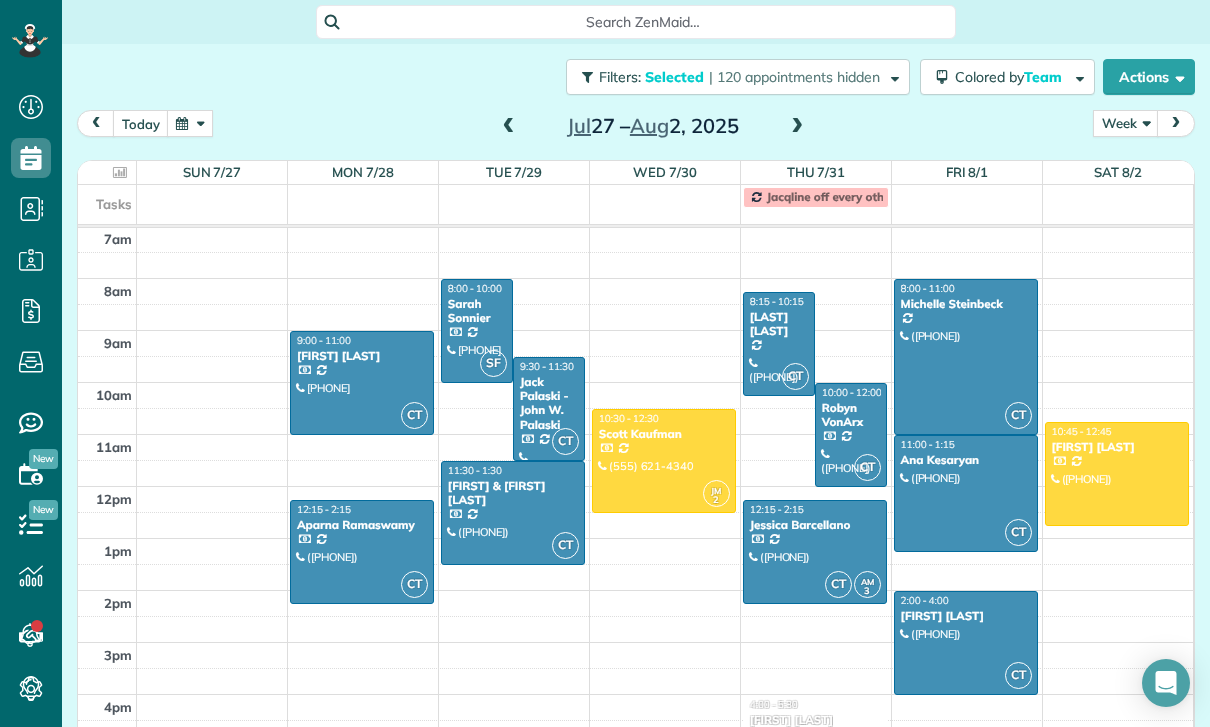 scroll, scrollTop: 157, scrollLeft: 0, axis: vertical 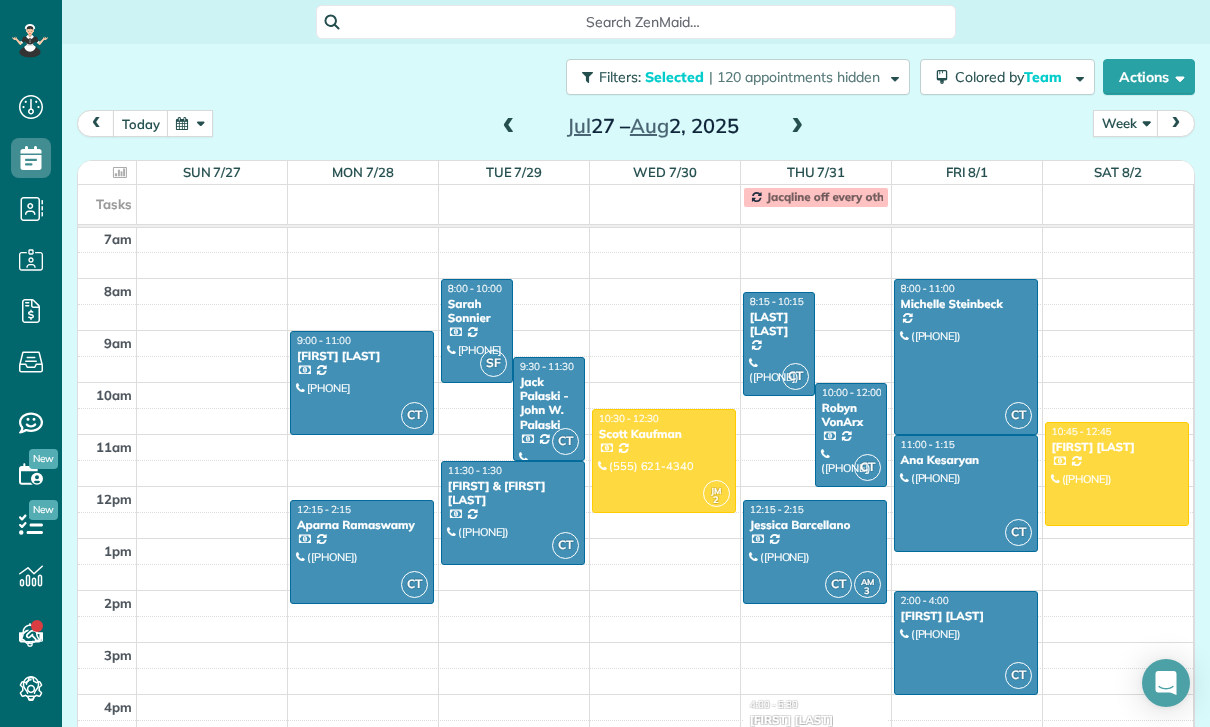 click at bounding box center [664, 461] 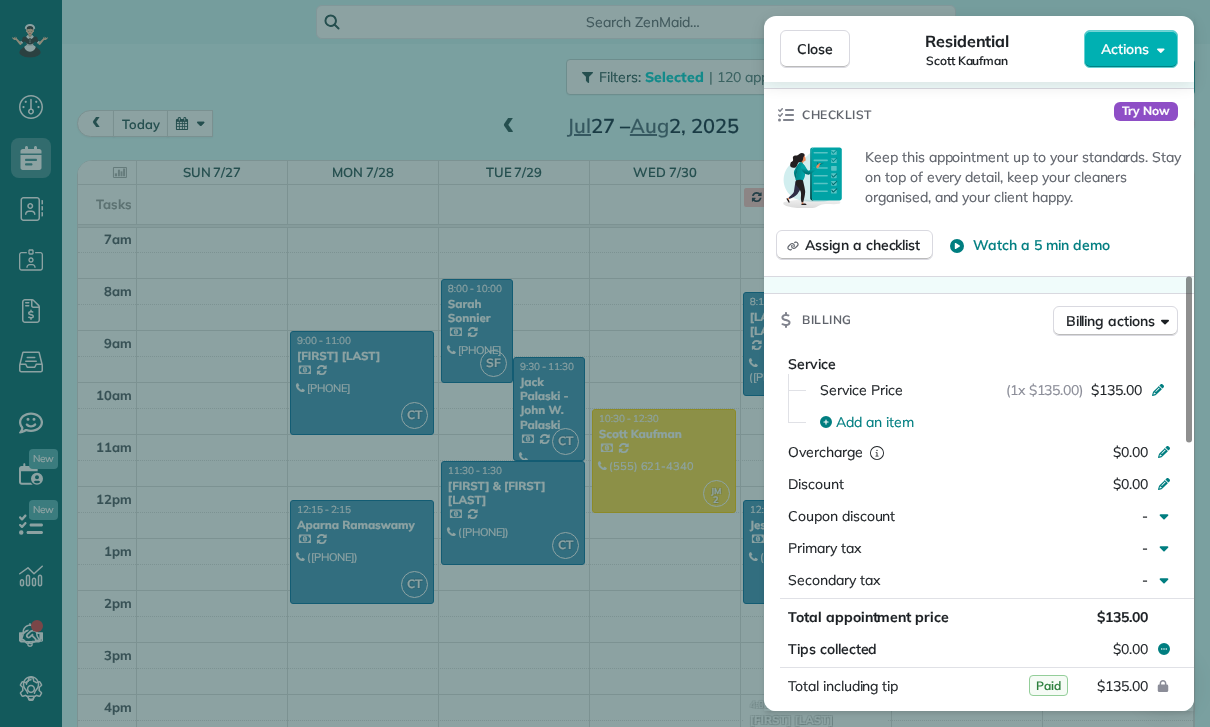scroll, scrollTop: 806, scrollLeft: 0, axis: vertical 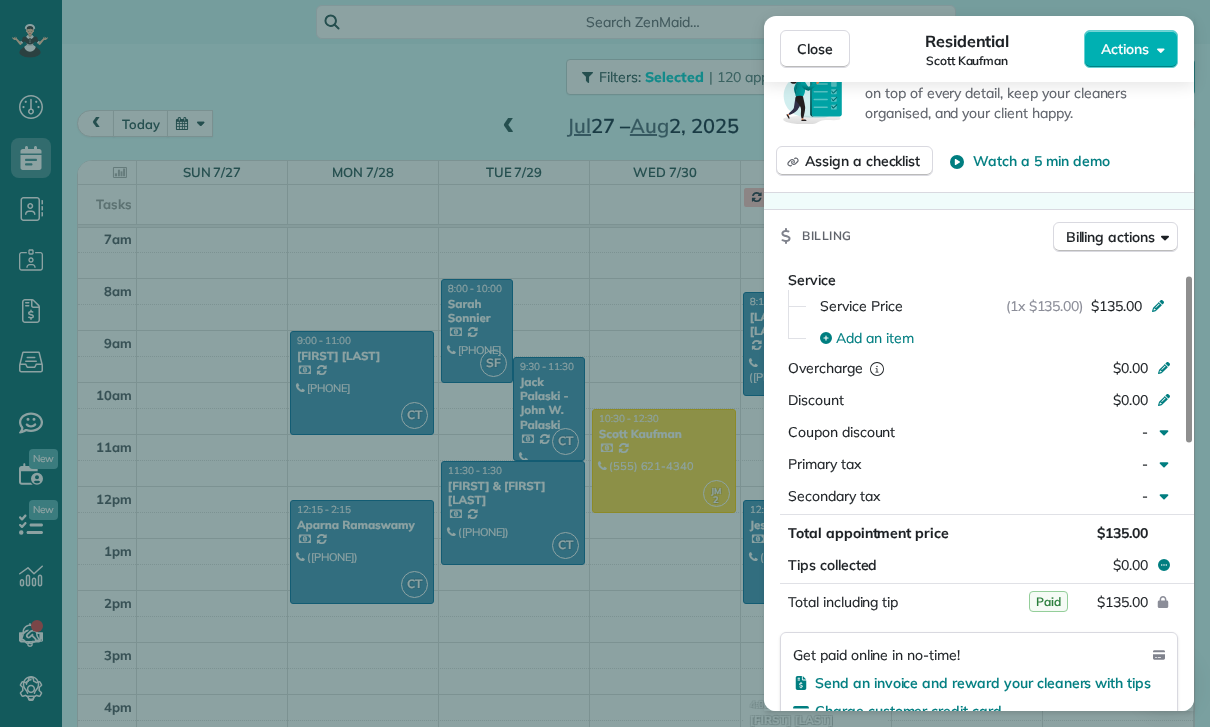 click on "Close Residential Scott Kaufman Actions Status Yet to Confirm Scott Kaufman · Open profile MOBILE (818) 621-4340 Copy No email on record Add email View Details Residential Wednesday, July 30, 2025 ( last week ) 10:30 AM 12:30 PM 2 hours and 0 minutes Repeats every 2 weeks Edit recurring service Previous (Jul 19) Next (Aug 16) 15033 Dickens Street Apt 103 Sherman Oaks CA 91403 Service was not rated yet Cleaners Time in and out Assign Invite Team Johana  Cleaners Johanna   Martinez 10:30 AM 12:30 PM Checklist Try Now Keep this appointment up to your standards. Stay on top of every detail, keep your cleaners organised, and your client happy. Assign a checklist Watch a 5 min demo Billing Billing actions Service Service Price (1x $135.00) $135.00 Add an item Overcharge $0.00 Discount $0.00 Coupon discount - Primary tax - Secondary tax - Total appointment price $135.00 Tips collected $0.00 Paid Total including tip $135.00 Get paid online in no-time! Send an invoice and reward your cleaners with tips Key # -   1 0" at bounding box center [605, 363] 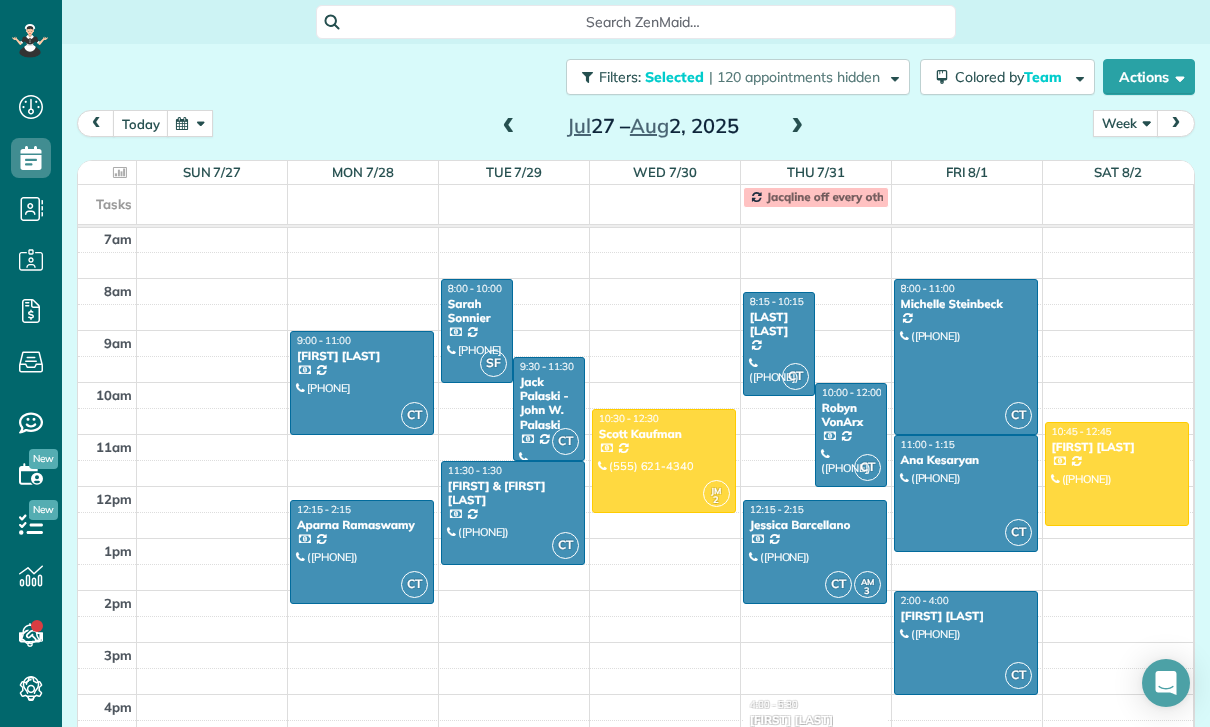 click at bounding box center [1117, 474] 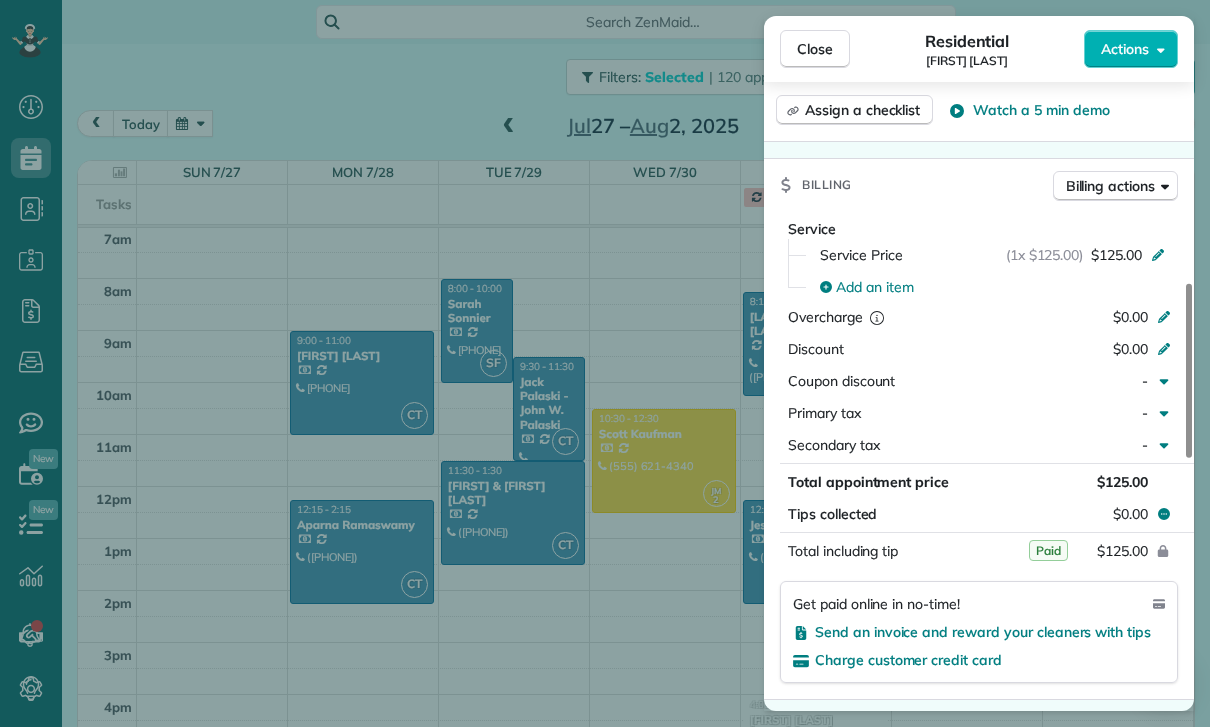 scroll, scrollTop: 840, scrollLeft: 0, axis: vertical 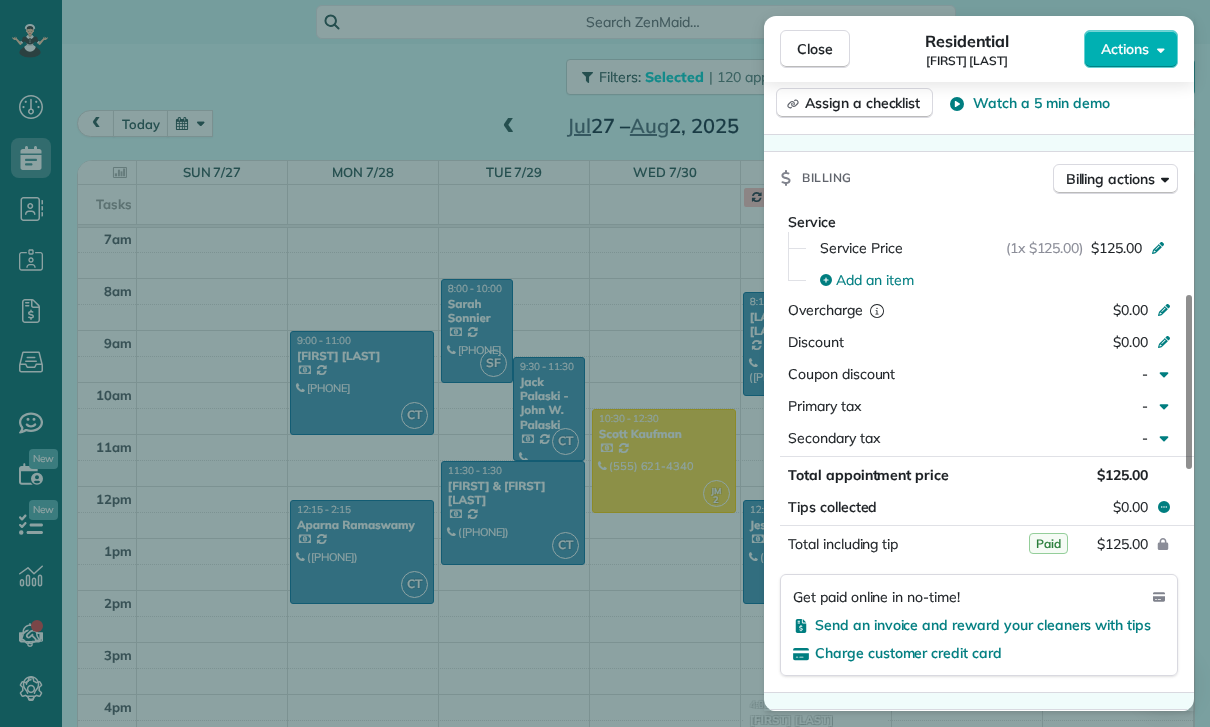 click on "Close Residential Steven Benson Actions Status Yet to Confirm Steven Benson · Open profile MOBILE (323) 717-7977 Copy No email on record Add email View Details Residential Saturday, August 02, 2025 ( 3 days ago ) 10:45 AM 12:45 PM 2 hours and 0 minutes Repeats every 4 weeks Edit recurring service Previous (Jul 07) Next (Sep 06) 1406 N Gardner St #3 Los Angeles CA 90046 Service was not rated yet Cleaners Time in and out Assign Invite Team Johana  Cleaners No cleaners assigned yet Checklist Try Now Keep this appointment up to your standards. Stay on top of every detail, keep your cleaners organised, and your client happy. Assign a checklist Watch a 5 min demo Billing Billing actions Service Service Price (1x $125.00) $125.00 Add an item Overcharge $0.00 Discount $0.00 Coupon discount - Primary tax - Secondary tax - Total appointment price $125.00 Tips collected $0.00 Paid Total including tip $125.00 Get paid online in no-time! Send an invoice and reward your cleaners with tips Charge customer credit card Key #" at bounding box center (605, 363) 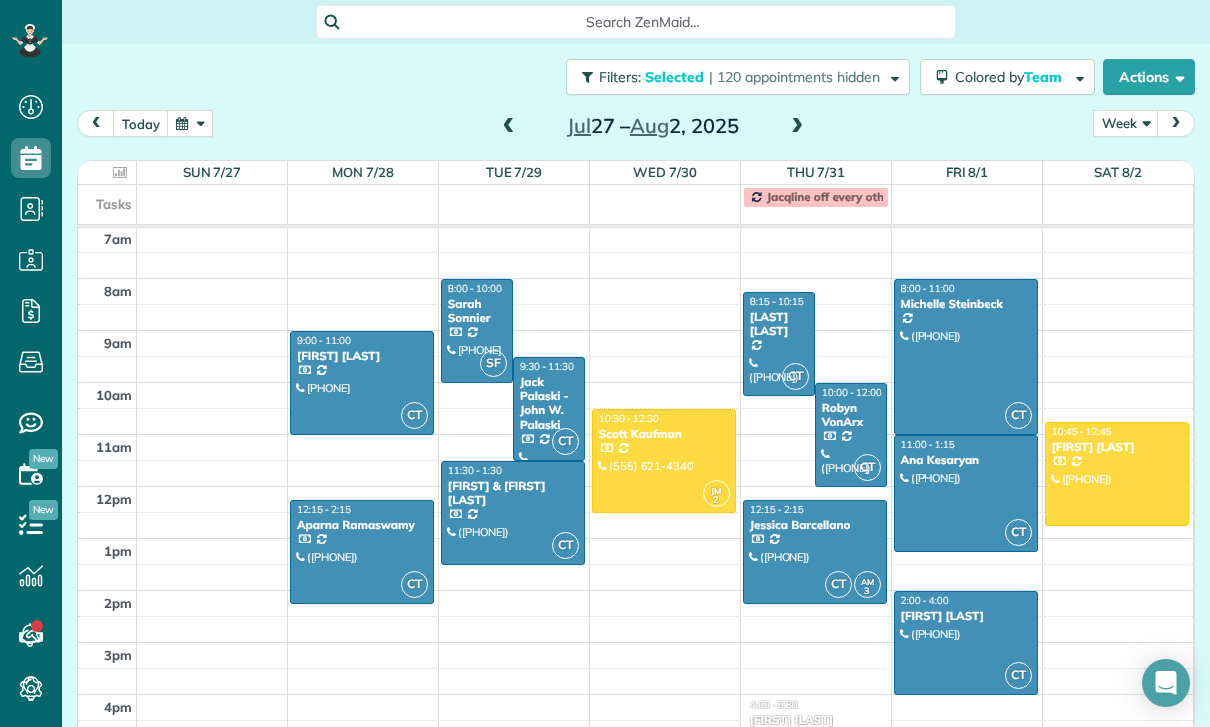 click at bounding box center [509, 127] 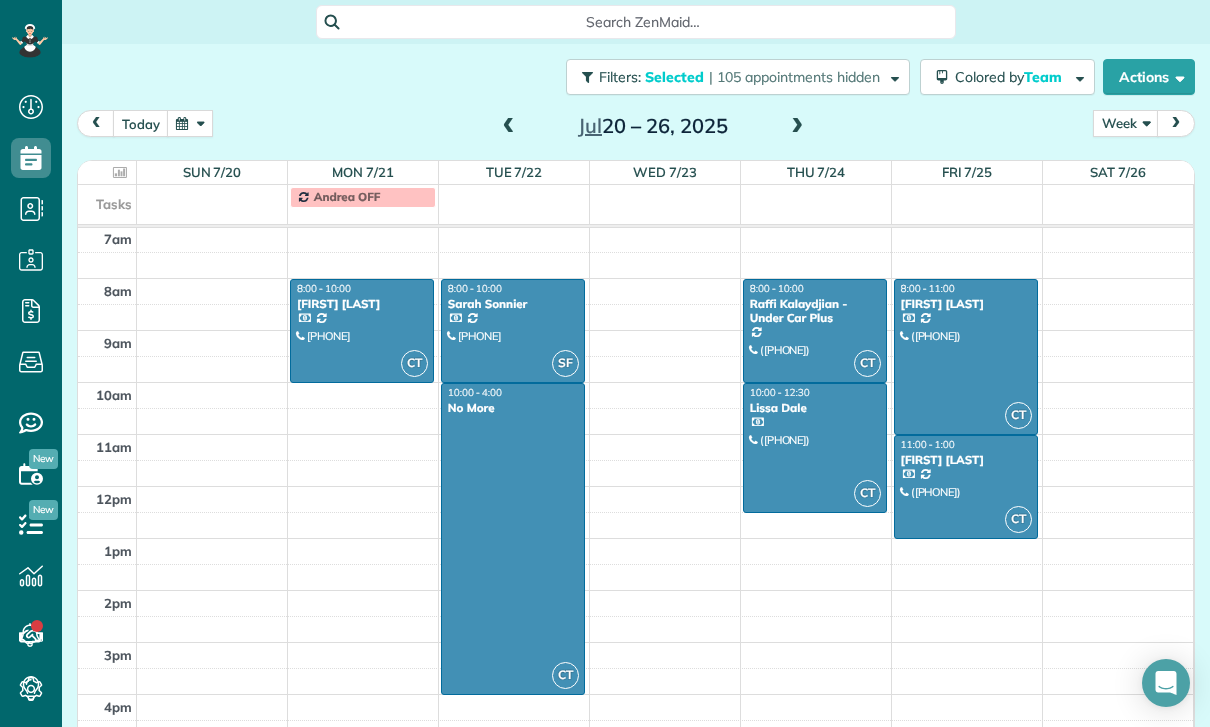 click at bounding box center [509, 127] 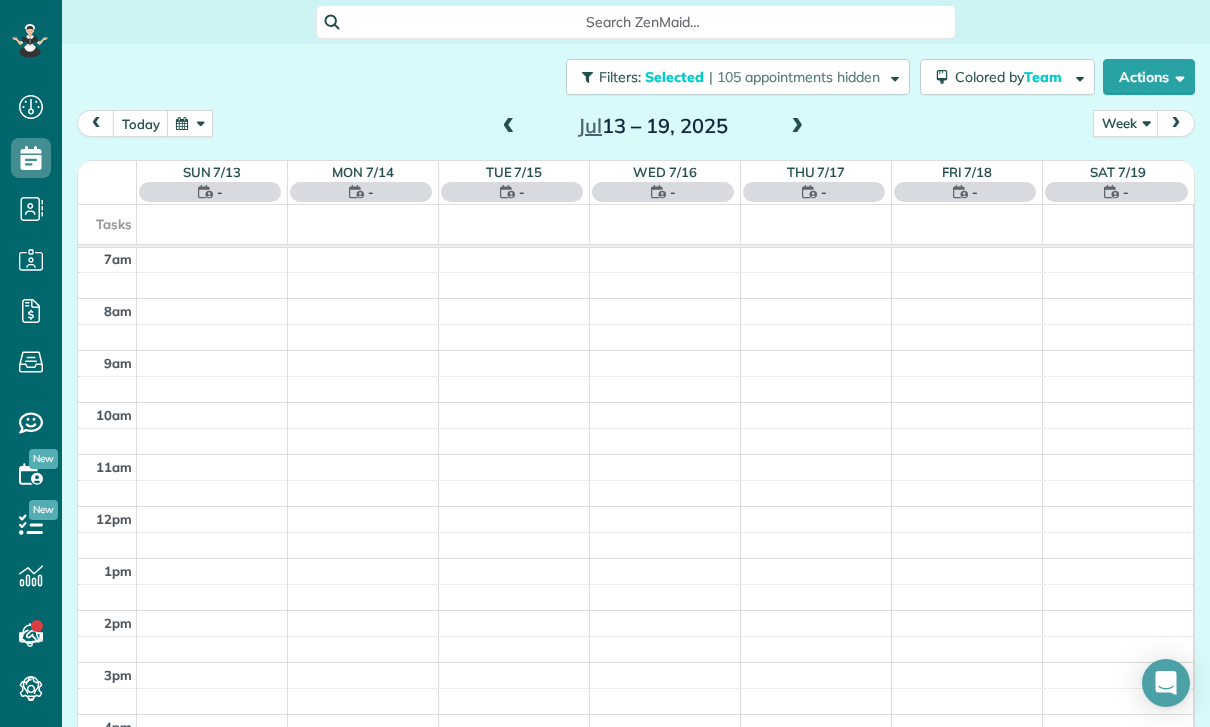 scroll, scrollTop: 157, scrollLeft: 0, axis: vertical 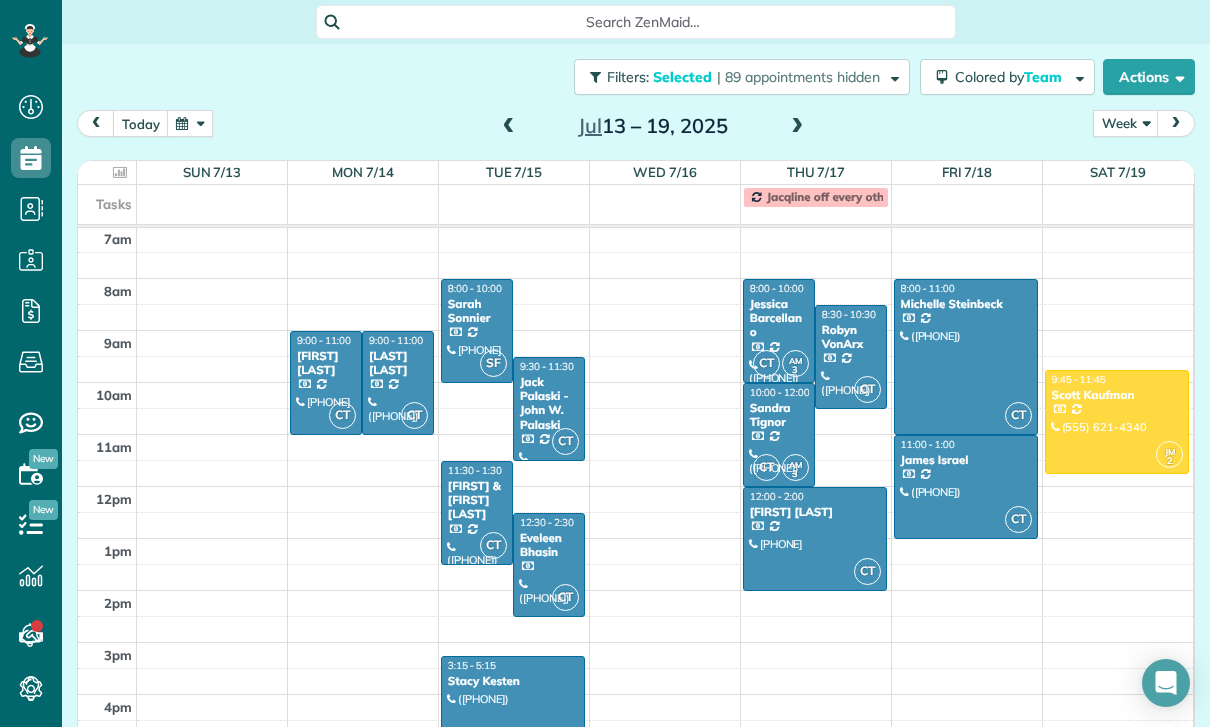 click at bounding box center (513, 708) 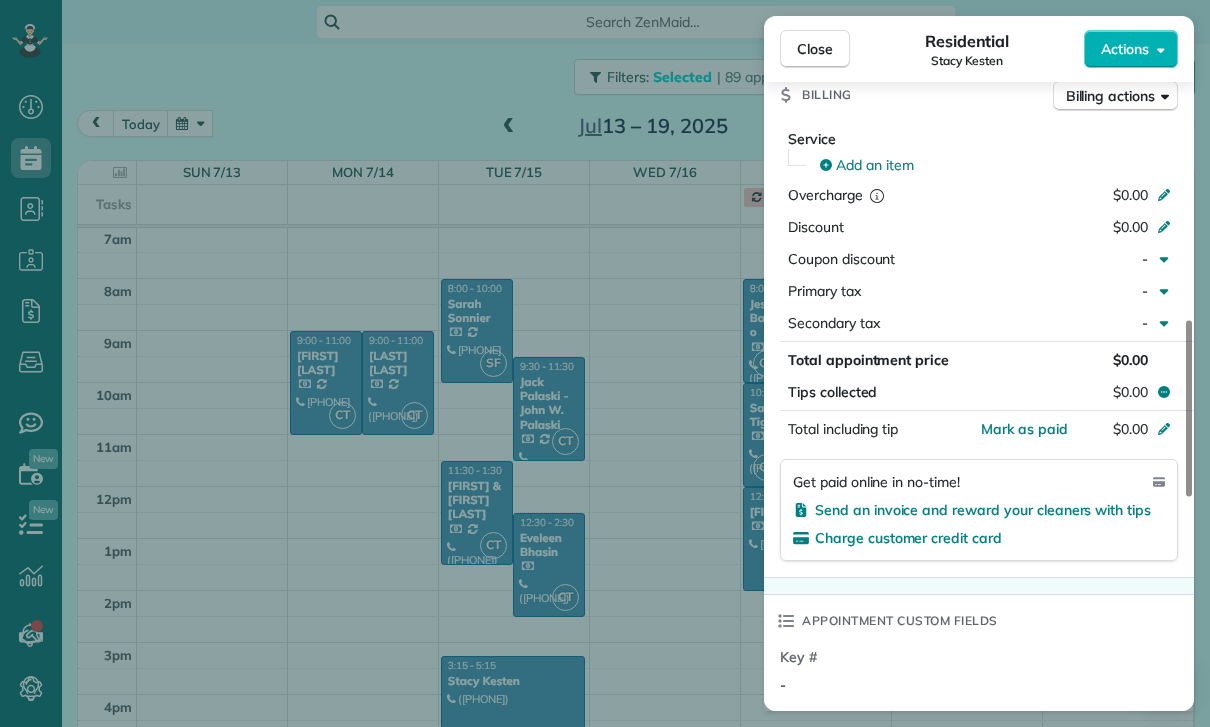 scroll, scrollTop: 880, scrollLeft: 0, axis: vertical 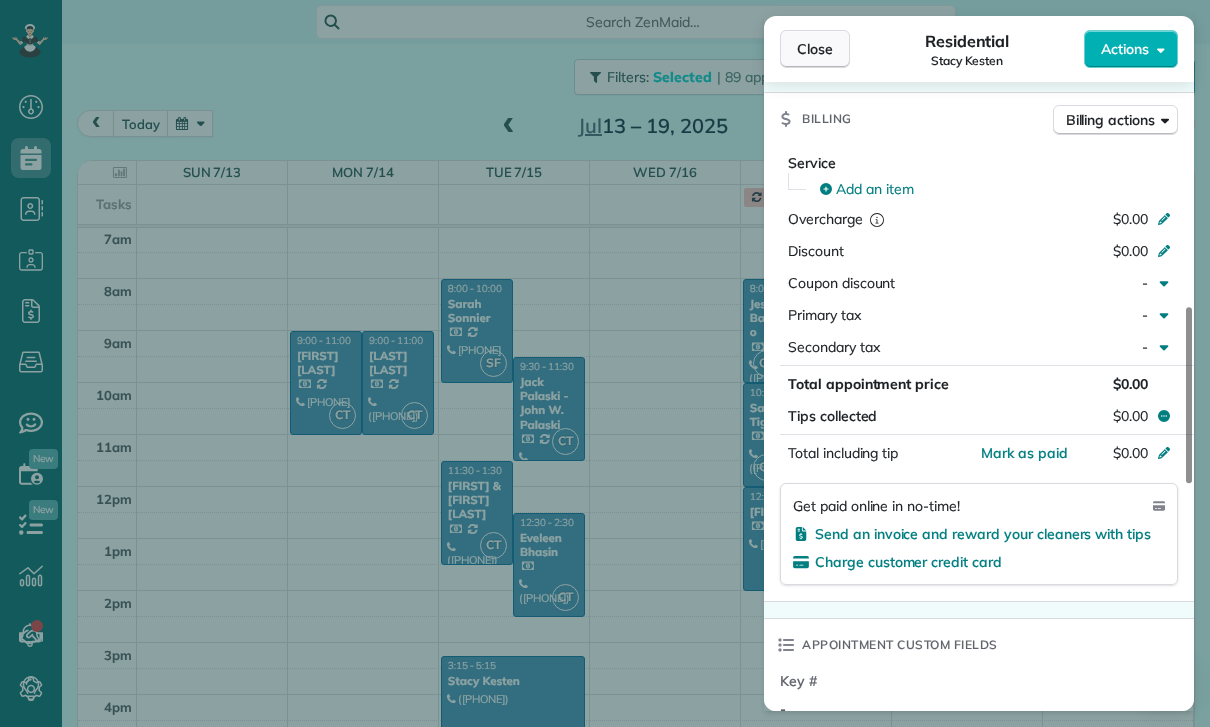 click on "Close" at bounding box center [815, 49] 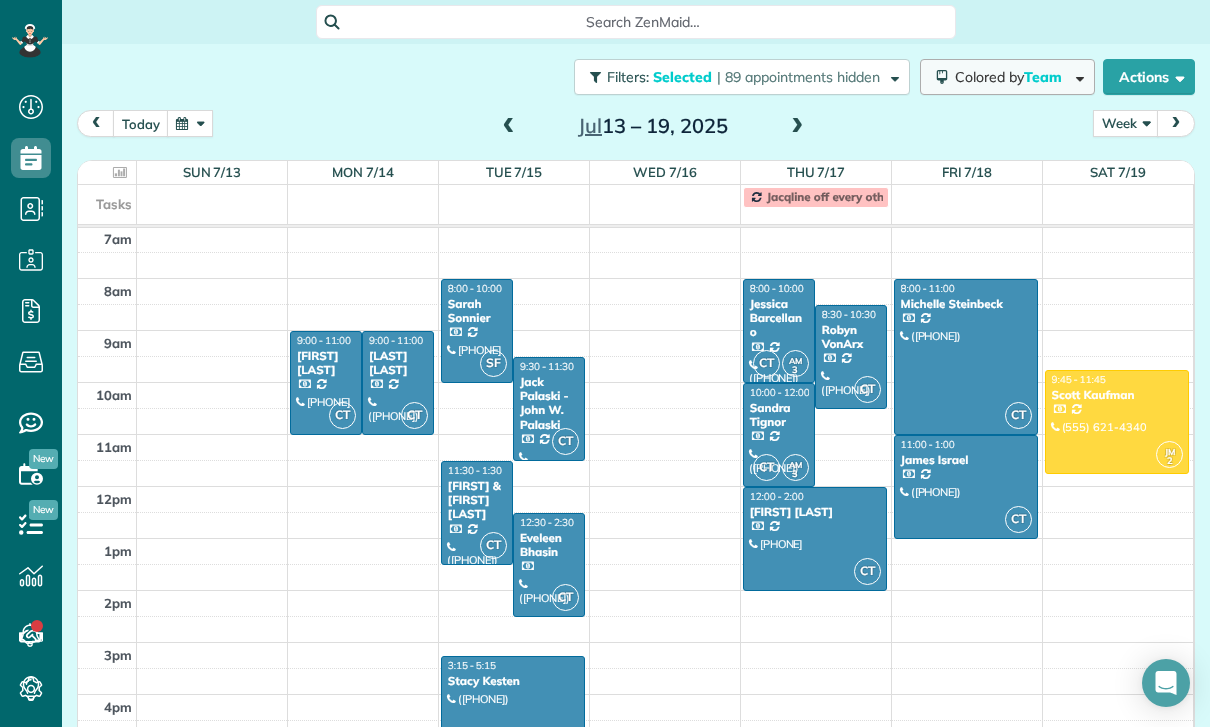 click on "Team" at bounding box center (1044, 77) 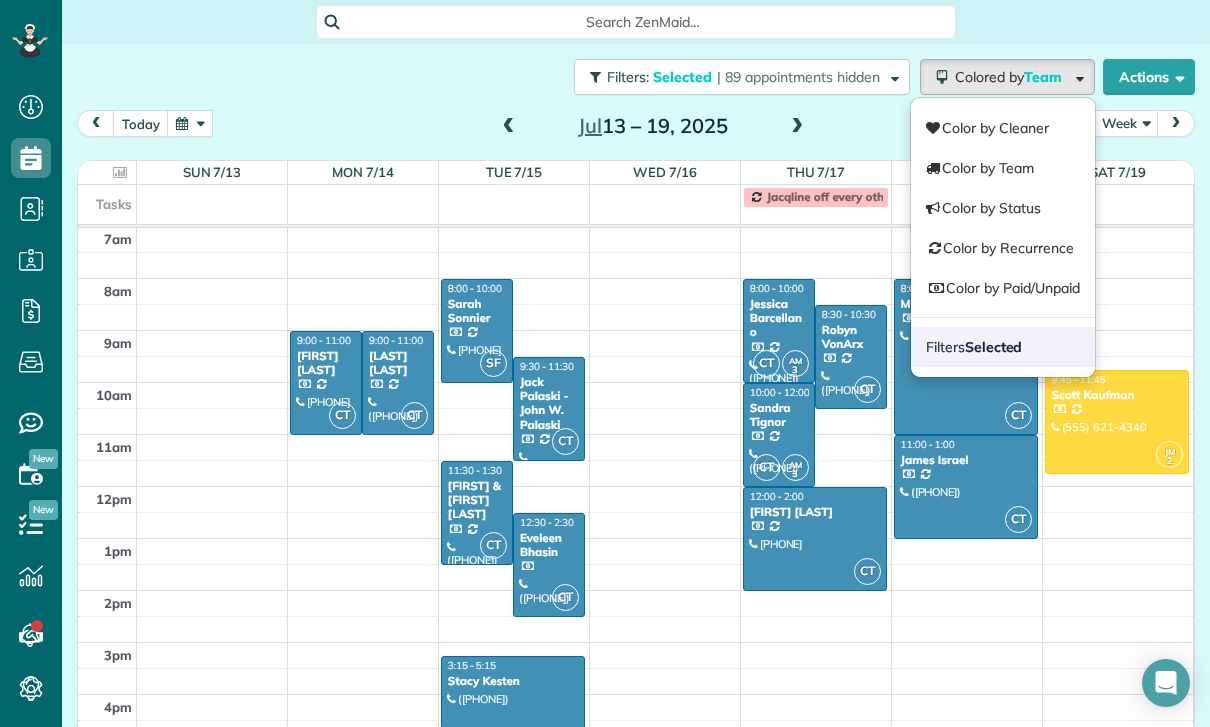 click on "Filters  Selected" at bounding box center [1003, 347] 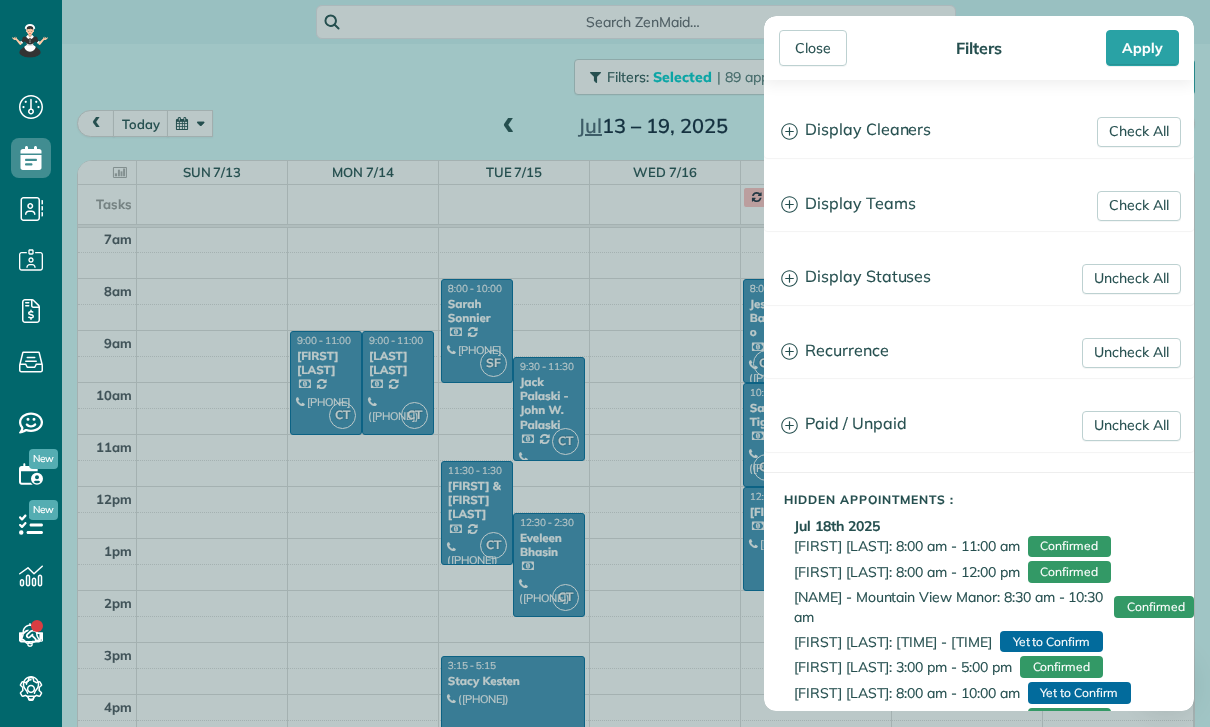 click on "Display Teams" at bounding box center [979, 204] 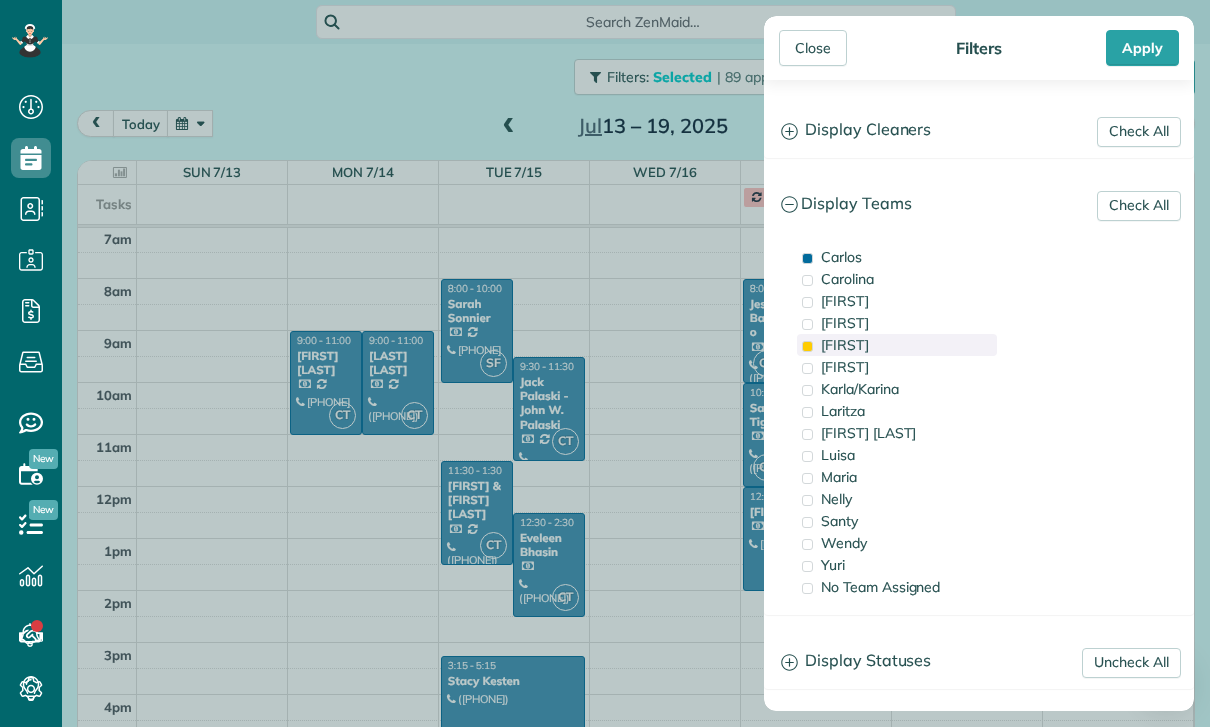 click on "Johana" at bounding box center [897, 345] 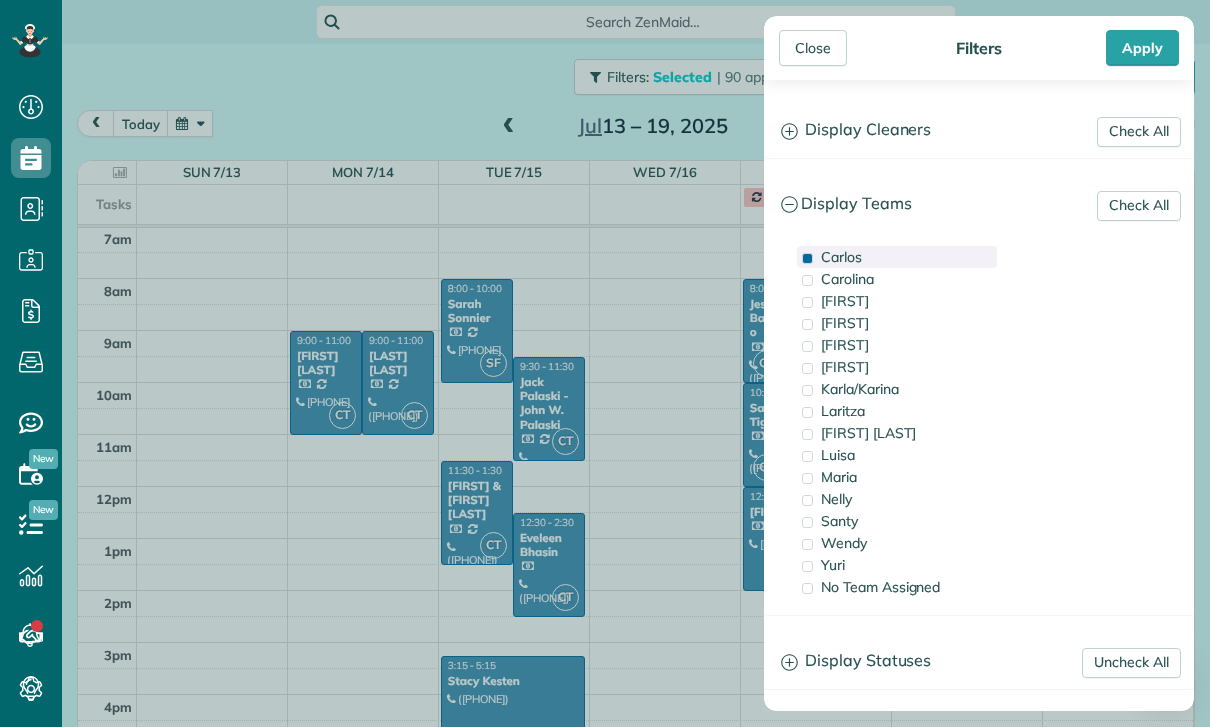 click on "Carlos" at bounding box center (841, 257) 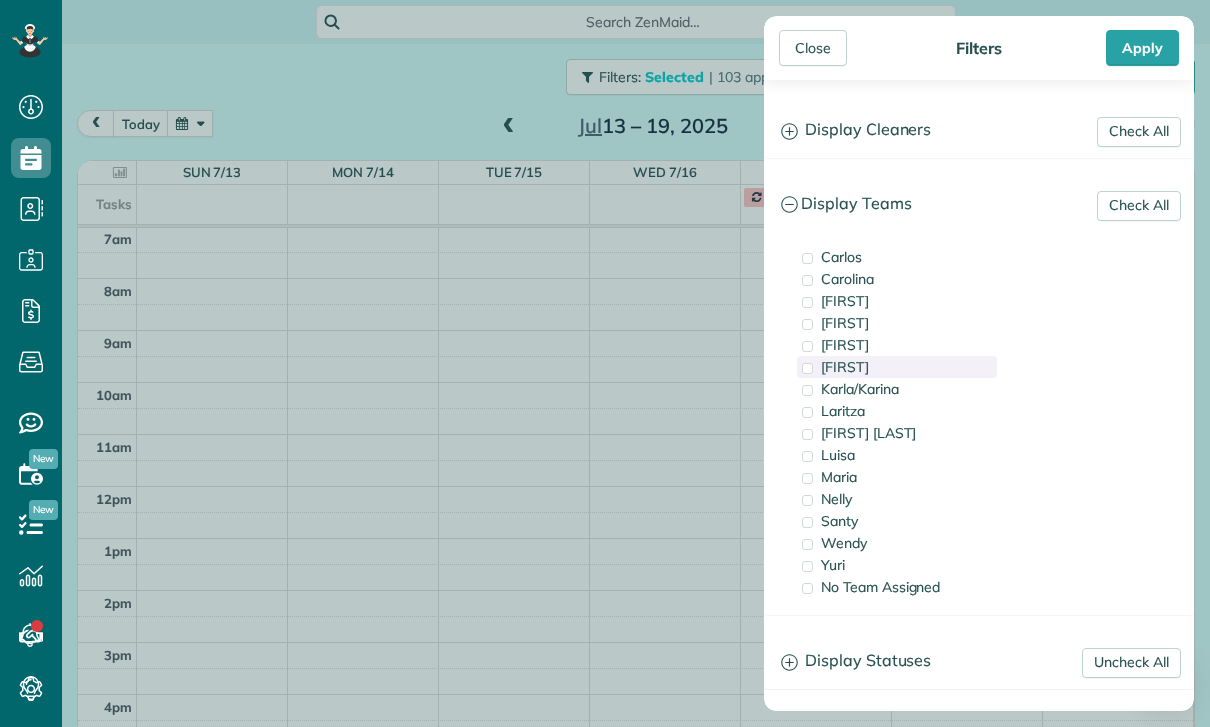 click on "Karina" at bounding box center (897, 367) 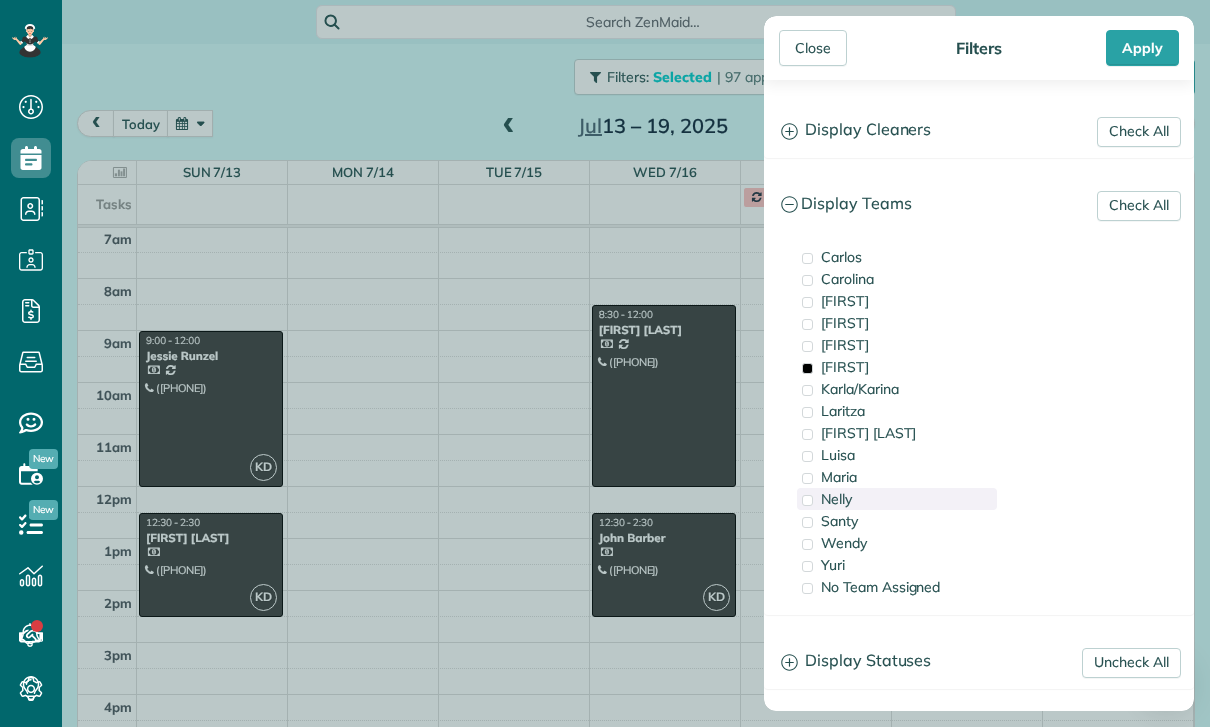 click on "Nelly" at bounding box center [897, 499] 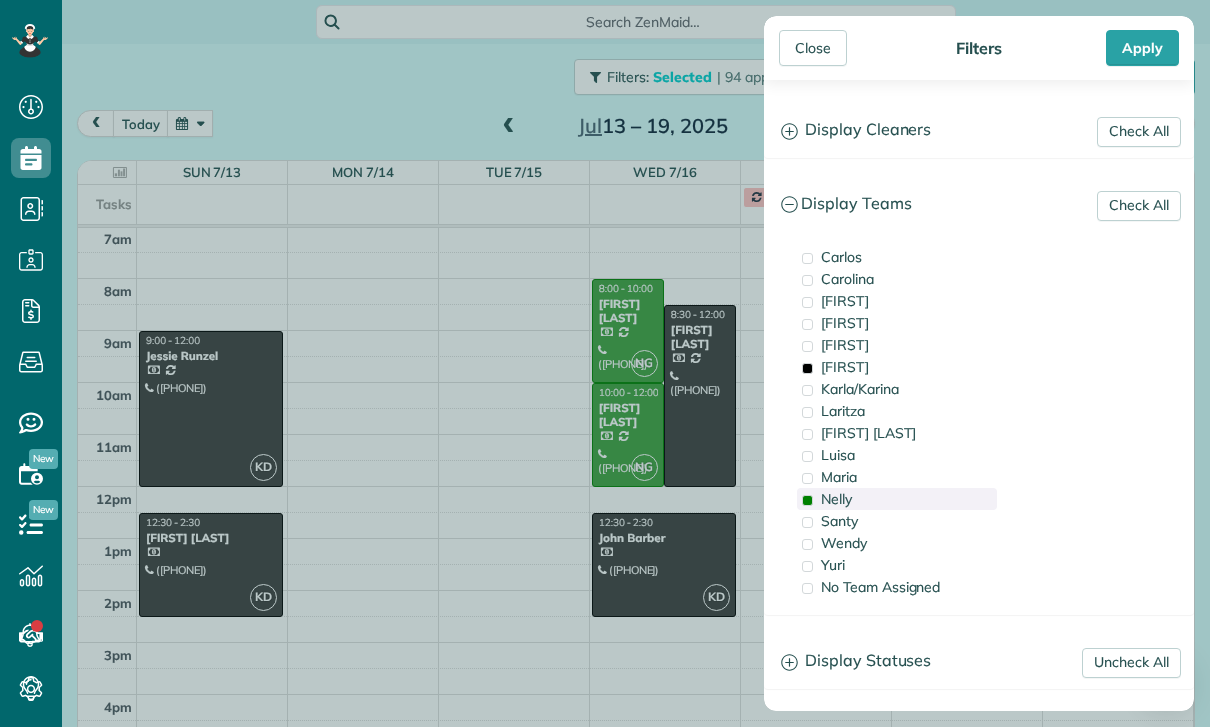 scroll, scrollTop: 157, scrollLeft: 0, axis: vertical 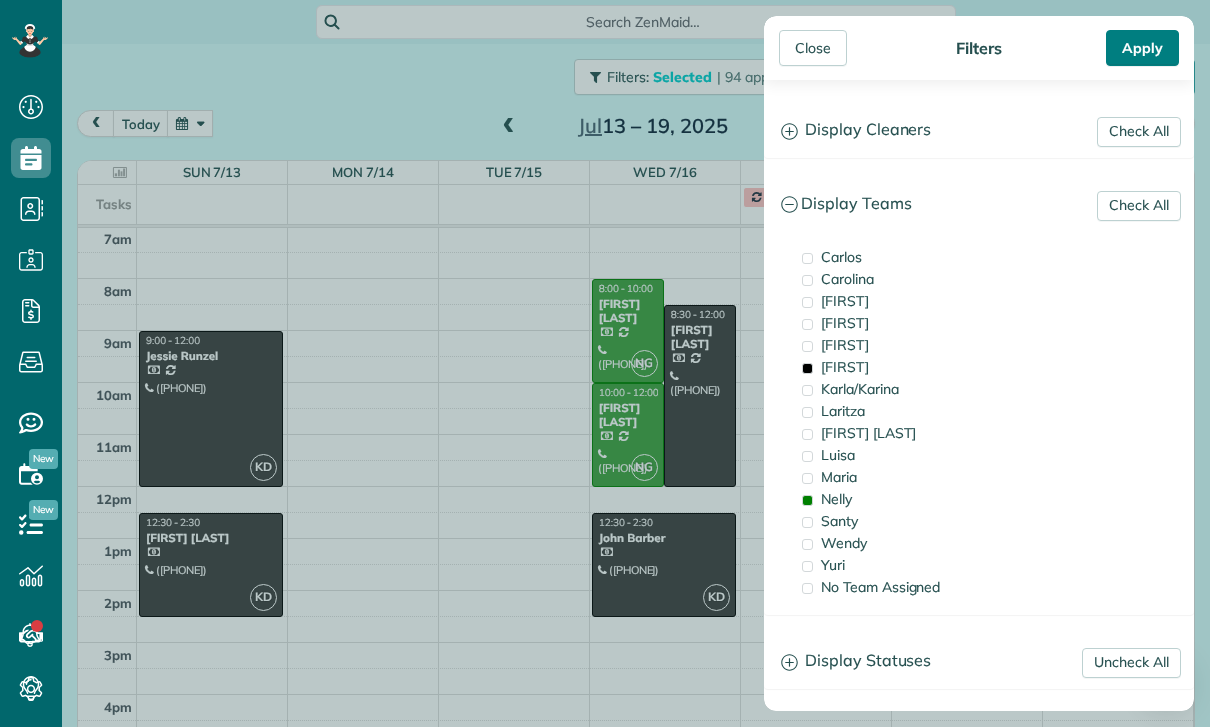 click on "Apply" at bounding box center [1142, 48] 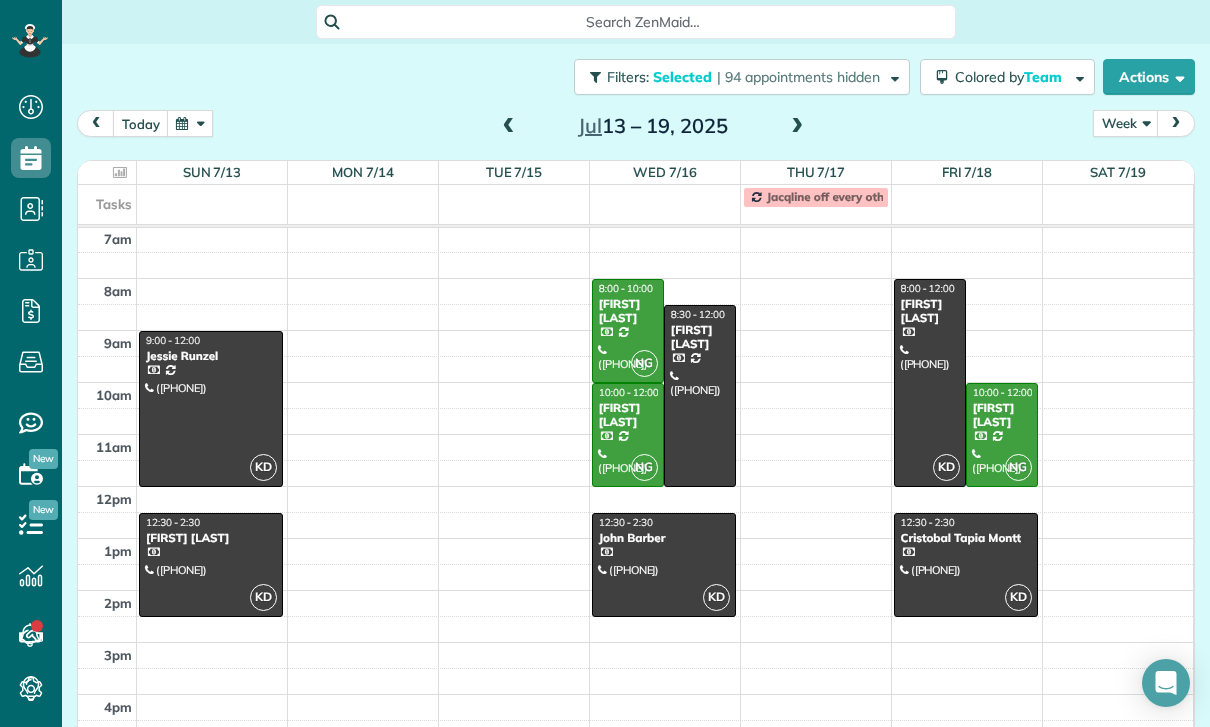 click at bounding box center [190, 123] 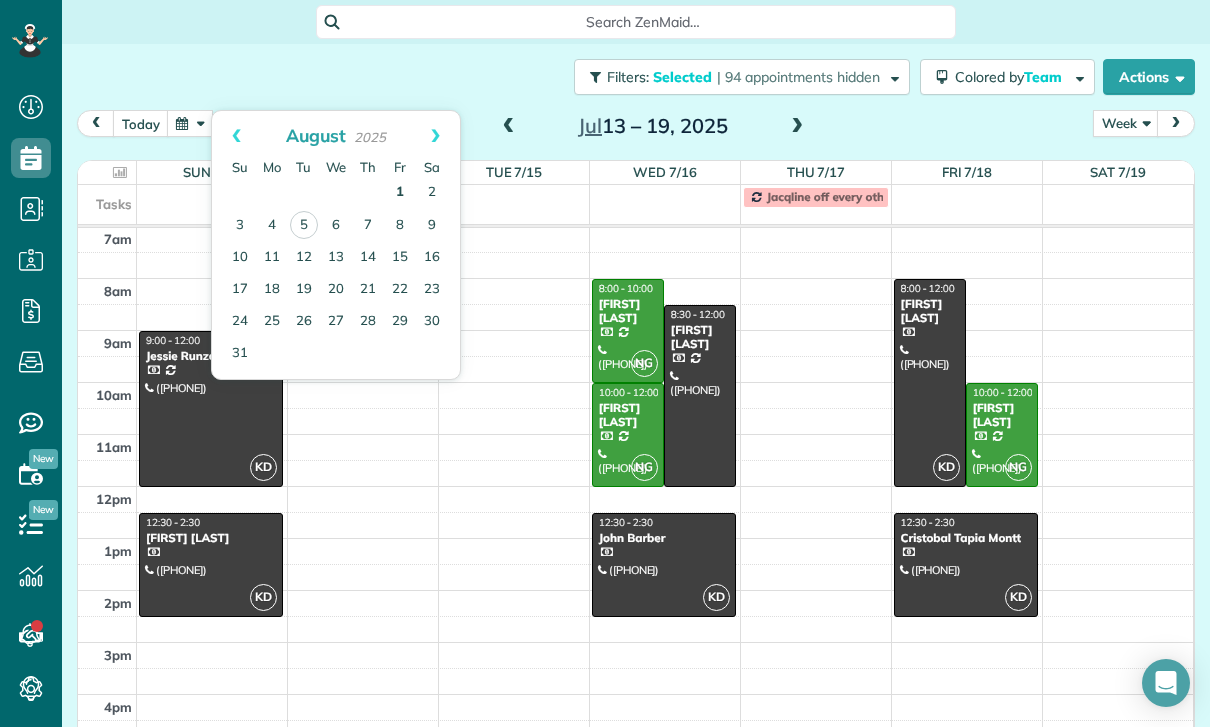 click on "1" at bounding box center [400, 193] 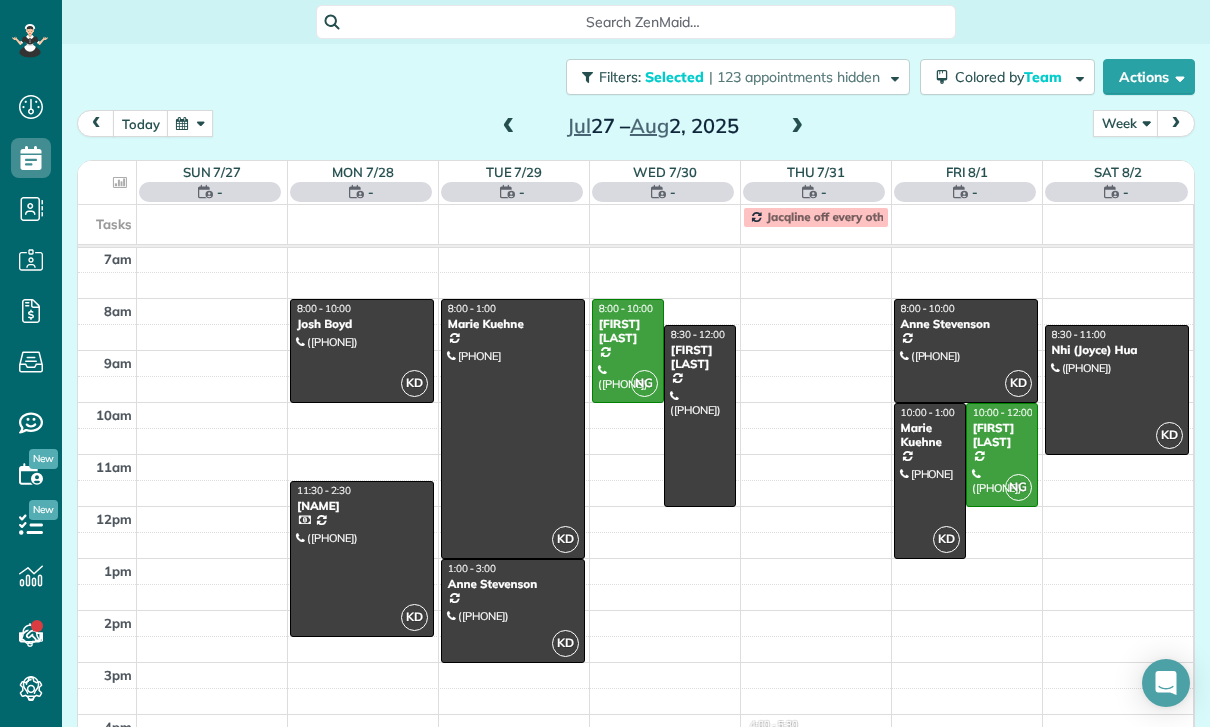 scroll, scrollTop: 157, scrollLeft: 0, axis: vertical 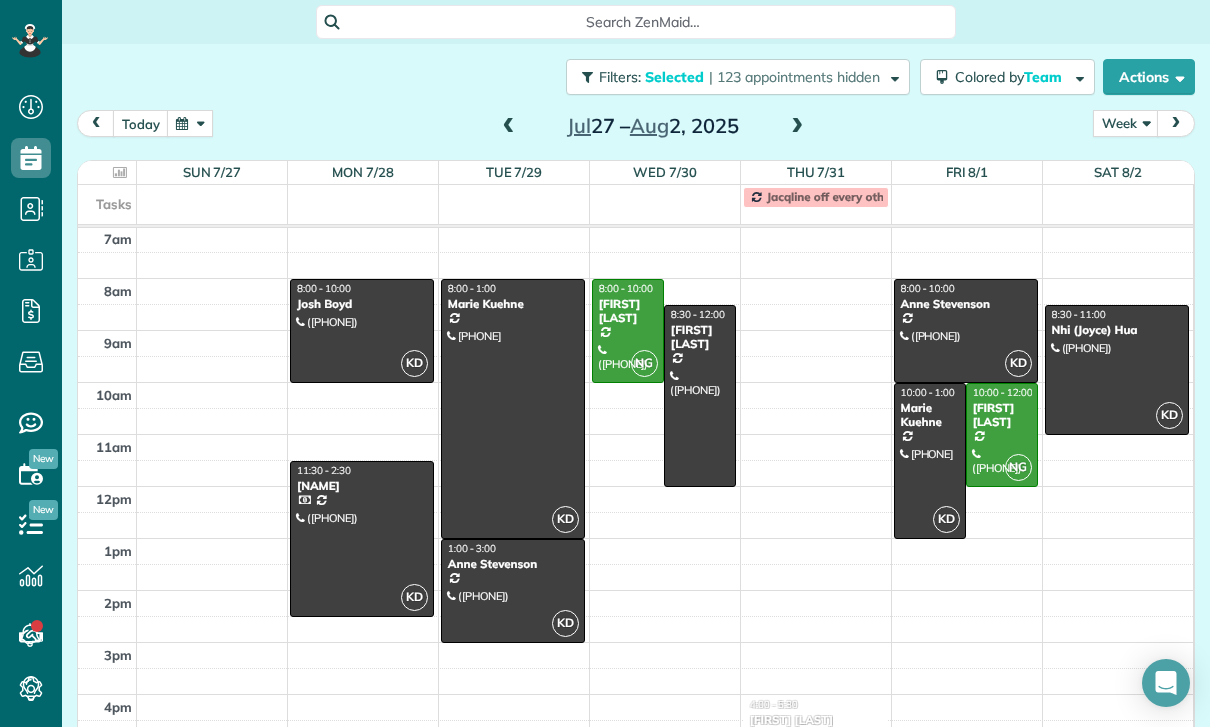 click at bounding box center (362, 331) 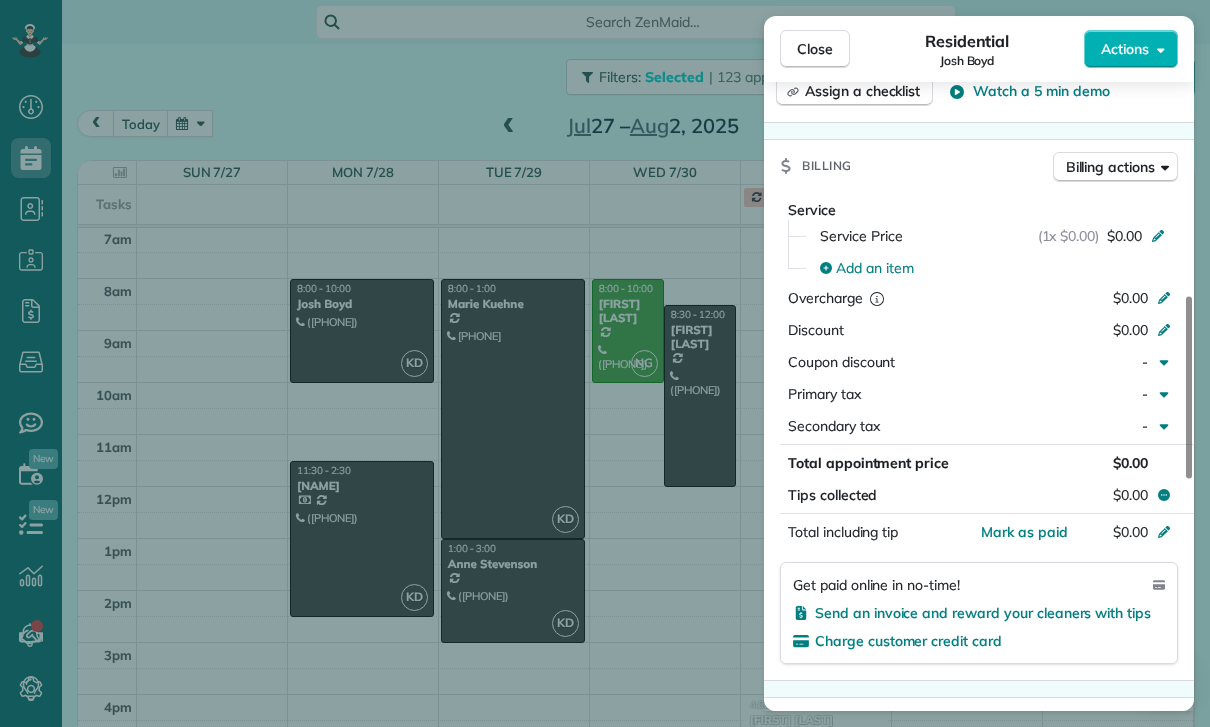 scroll, scrollTop: 886, scrollLeft: 0, axis: vertical 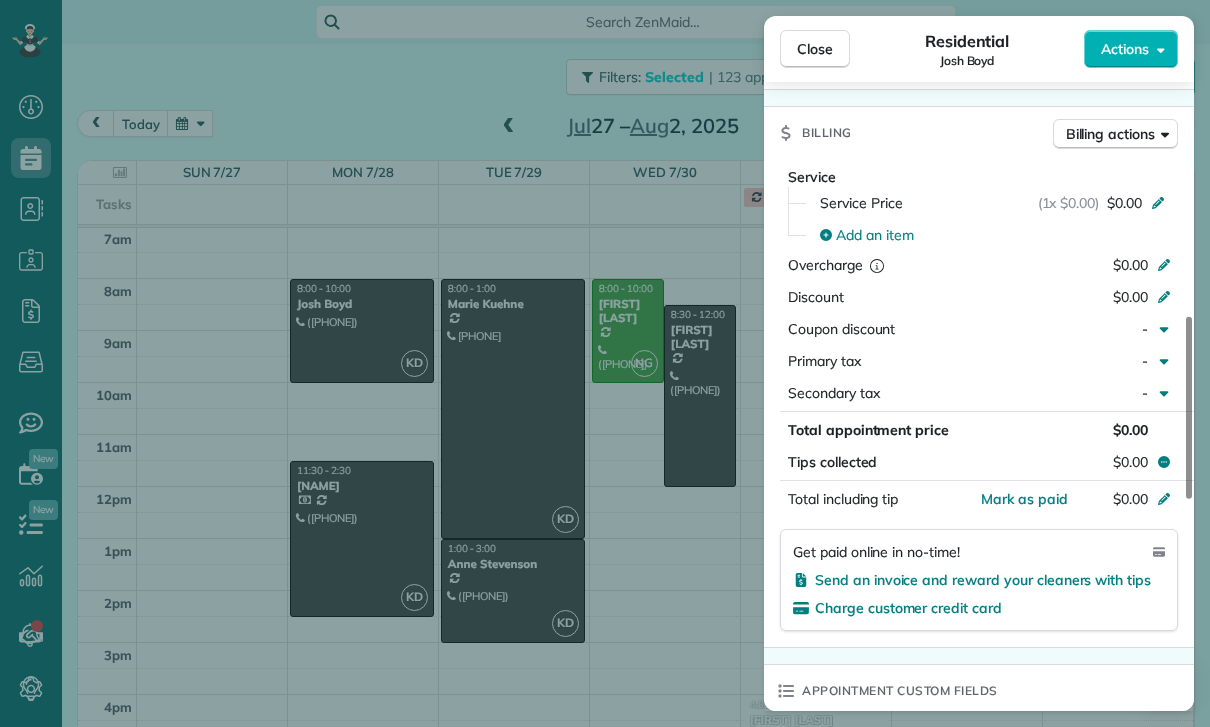 click on "Close Residential Josh Boyd Actions Status Confirmed Josh Boyd · Open profile MOBILE (760) 696-1886 Copy No email on record Add email View Details Residential Monday, July 28, 2025 ( last week ) 8:00 AM 10:00 AM 2 hours and 0 minutes One time 4185 Arch Drive #102 Studio City CA 91604 Service was not rated yet Cleaners Time in and out Assign Invite Team Karina Cleaners Karina   Duenas 8:00 AM 10:00 AM Checklist Try Now Keep this appointment up to your standards. Stay on top of every detail, keep your cleaners organised, and your client happy. Assign a checklist Watch a 5 min demo Billing Billing actions Service Service Price (1x $0.00) $0.00 Add an item Overcharge $0.00 Discount $0.00 Coupon discount - Primary tax - Secondary tax - Total appointment price $0.00 Tips collected $0.00 Mark as paid Total including tip $0.00 Get paid online in no-time! Send an invoice and reward your cleaners with tips Charge customer credit card Appointment custom fields Key # - Work items No work items to display Notes 0 0" at bounding box center [605, 363] 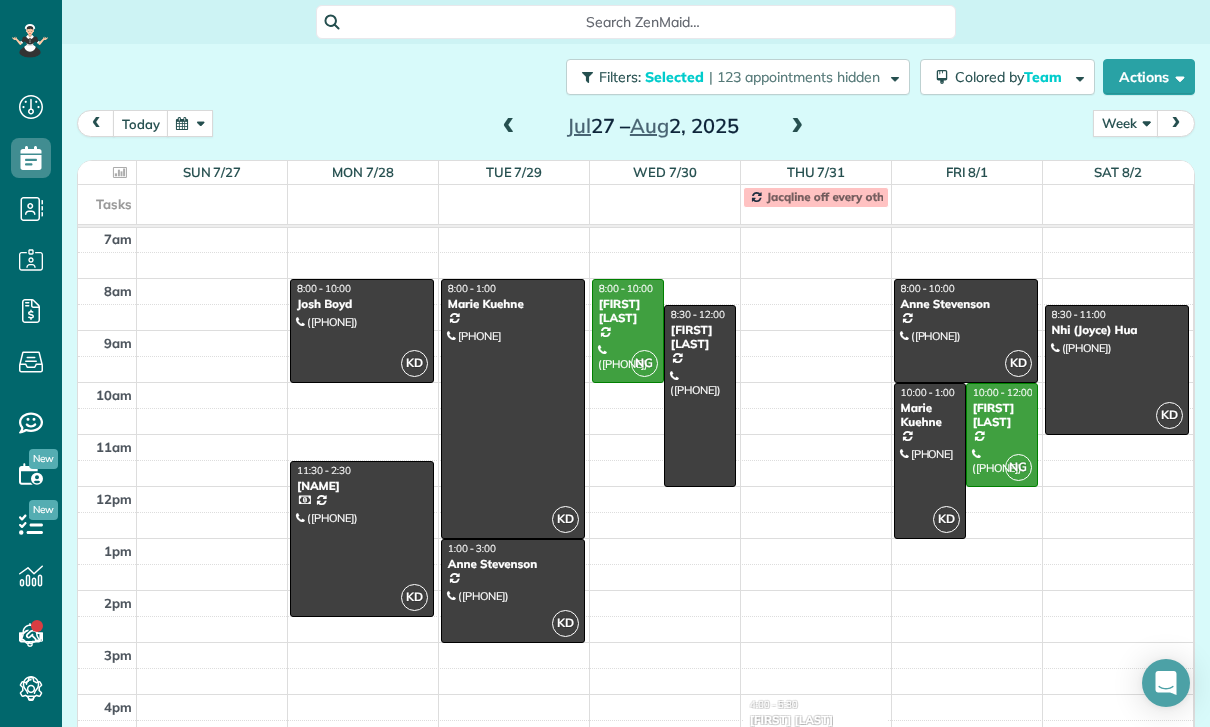 click at bounding box center [362, 539] 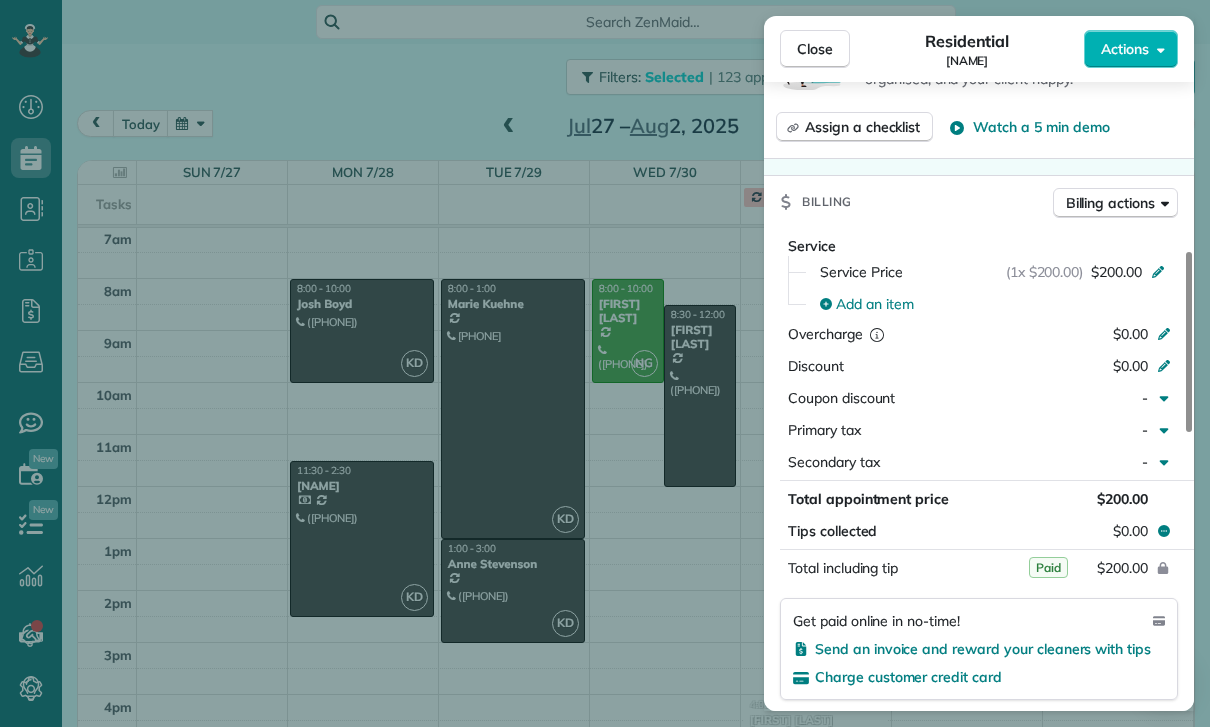 scroll, scrollTop: 855, scrollLeft: 0, axis: vertical 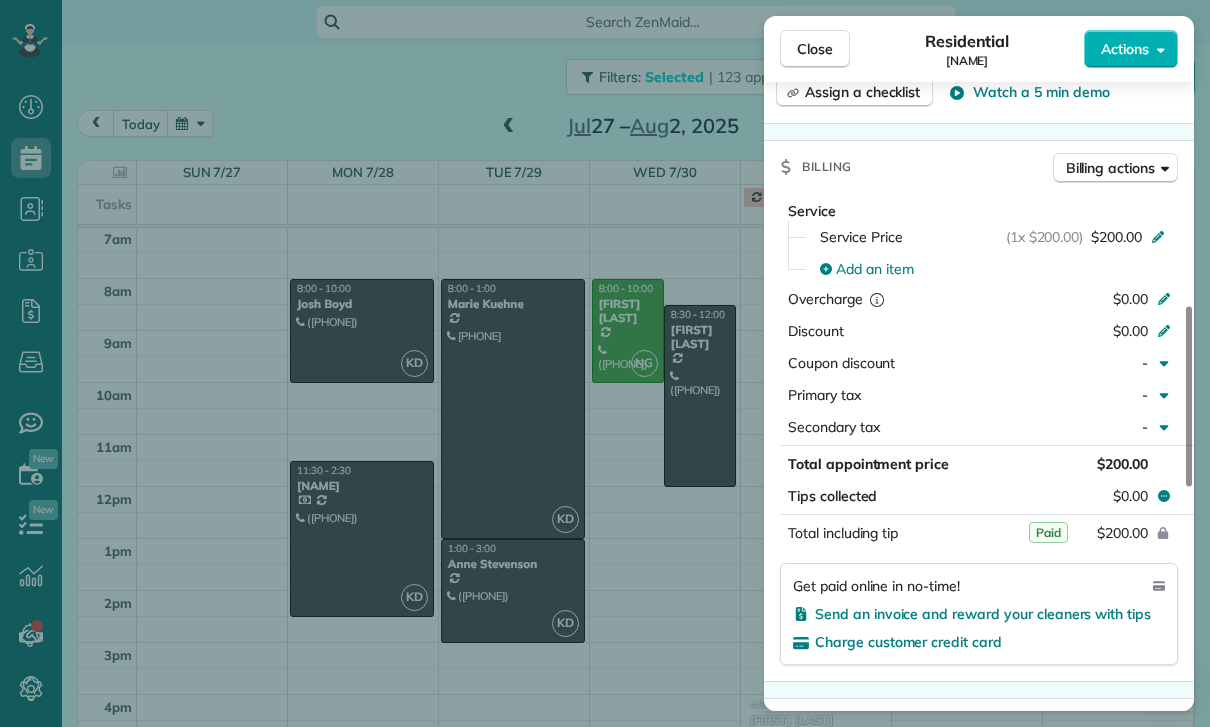 click on "Close Residential Hani Choi Actions Status Confirmed Hani Choi · Open profile MOBILE (415) 446-8838 Copy No email on record Add email View Details Residential Monday, July 28, 2025 ( last week ) 11:30 AM 2:30 PM 3 hours and 0 minutes Repeats every 4 weeks Edit recurring service Previous (Jun 18) Next (Aug 25) 20779 W Bluebird Ct Porter Ranch CA 91326 Service was not rated yet Cleaners Time in and out Assign Invite Team Karina Cleaners Karina   Duenas 11:30 AM 2:30 PM Checklist Try Now Keep this appointment up to your standards. Stay on top of every detail, keep your cleaners organised, and your client happy. Assign a checklist Watch a 5 min demo Billing Billing actions Service Service Price (1x $200.00) $200.00 Add an item Overcharge $0.00 Discount $0.00 Coupon discount - Primary tax - Secondary tax - Total appointment price $200.00 Tips collected $0.00 Paid Total including tip $200.00 Get paid online in no-time! Send an invoice and reward your cleaners with tips Charge customer credit card Key # Cash Notes" at bounding box center [605, 363] 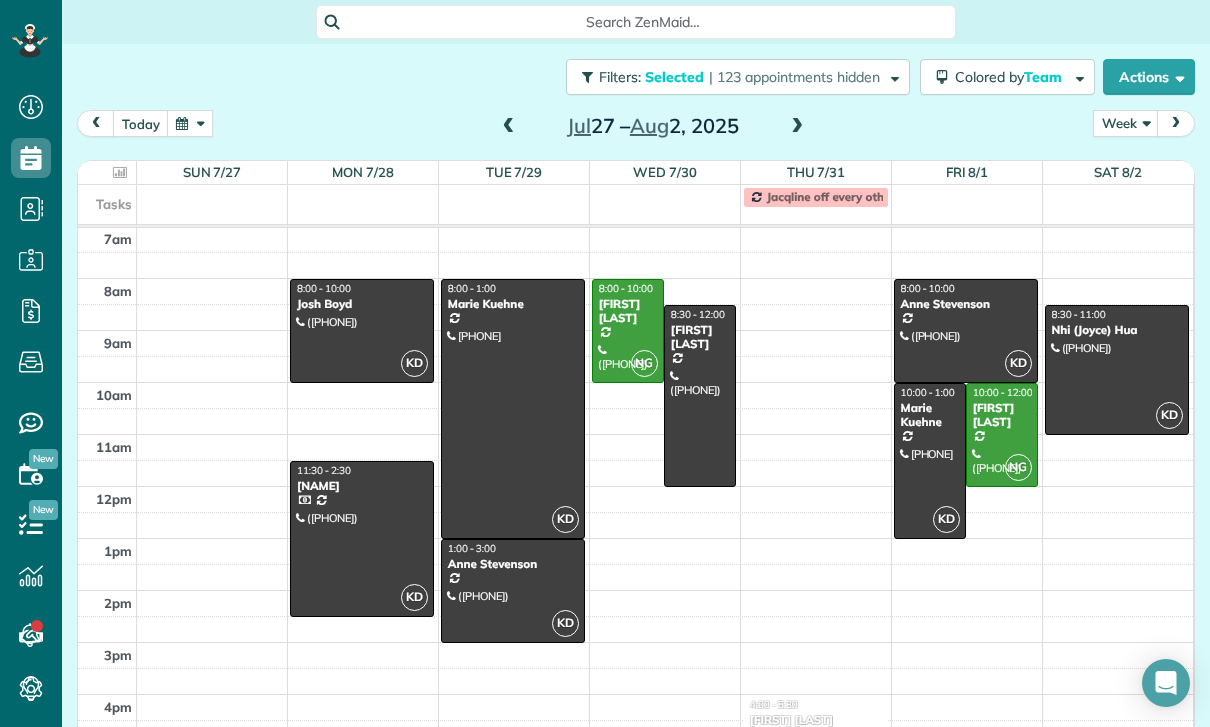 click at bounding box center (513, 409) 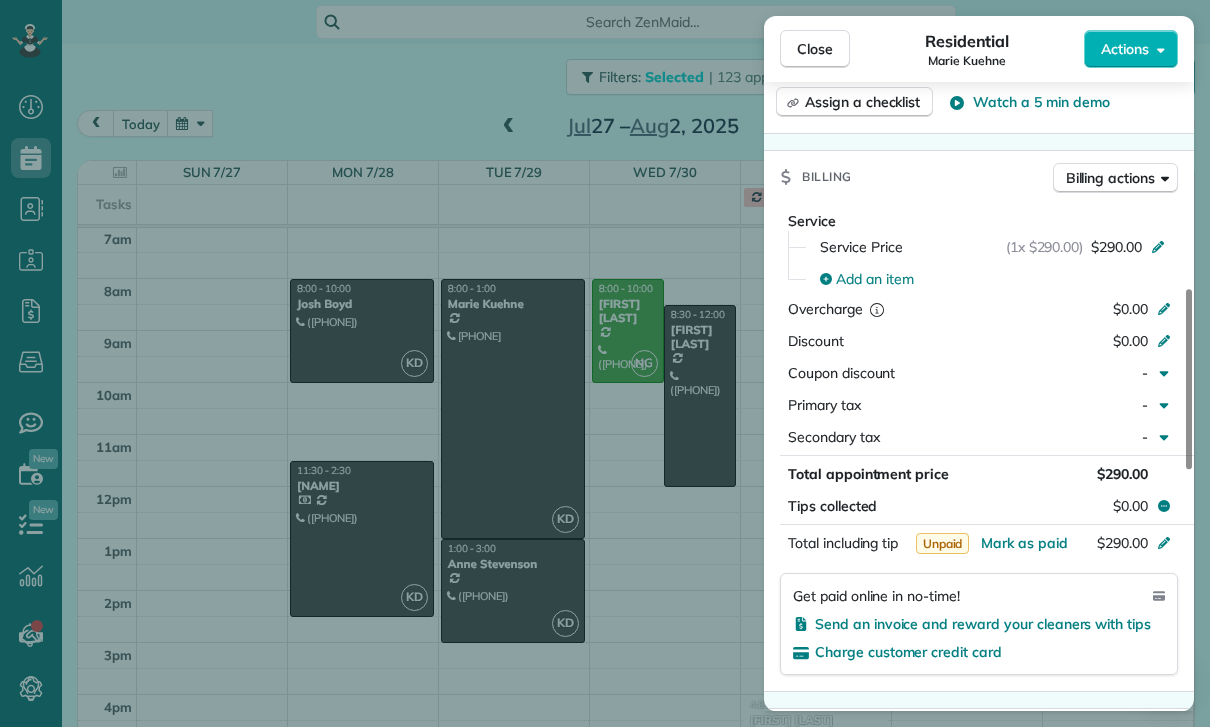 scroll, scrollTop: 861, scrollLeft: 0, axis: vertical 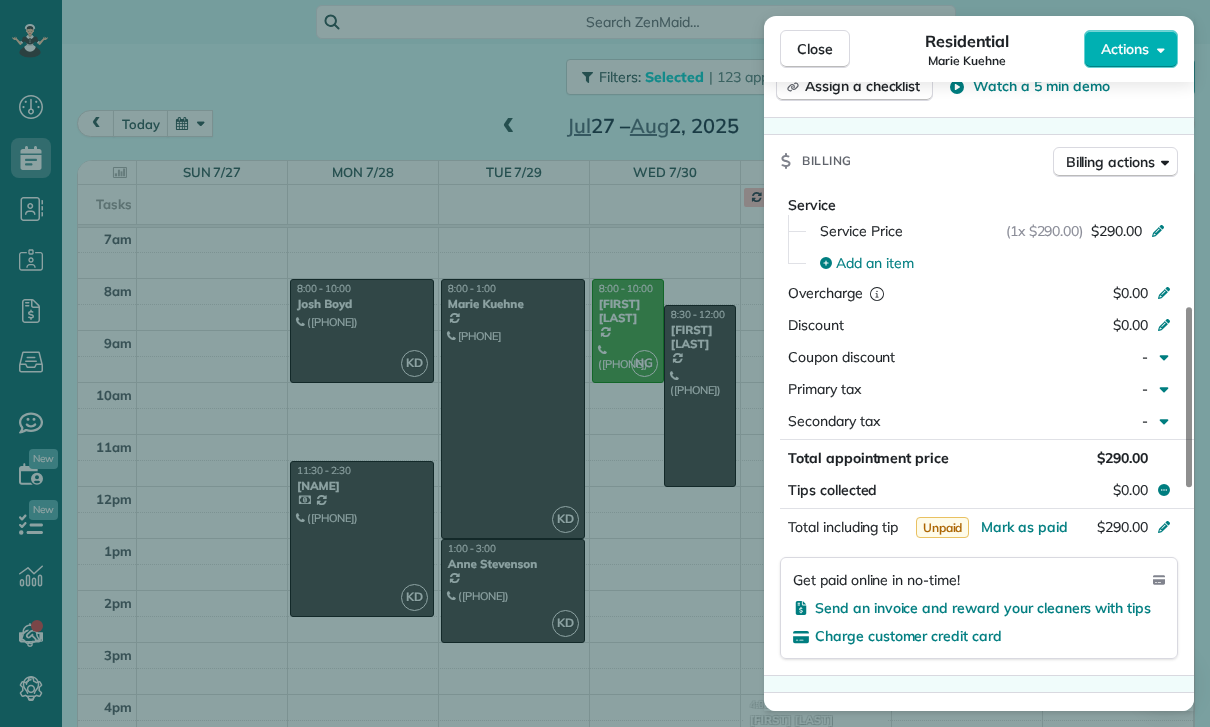 click on "Close Residential Marie Kuehne Actions Status Confirmed Marie Kuehne · Open profile MOBILE (646) 467-4268 Copy No email on record Add email View Details Residential Tuesday, July 29, 2025 ( last week ) 8:00 AM 1:00 PM 5 hours and 0 minutes Repeats weekly Edit recurring service Previous (Jul 22) Next (Aug 05) 4257 Beeman Avenue Studio City CA 91604 Service was not rated yet Cleaners Time in and out Assign Invite Team Karina Cleaners Karina   Duenas 8:00 AM 1:00 PM Checklist Try Now Keep this appointment up to your standards. Stay on top of every detail, keep your cleaners organised, and your client happy. Assign a checklist Watch a 5 min demo Billing Billing actions Service Service Price (1x $290.00) $290.00 Add an item Overcharge $0.00 Discount $0.00 Coupon discount - Primary tax - Secondary tax - Total appointment price $290.00 Tips collected $0.00 Unpaid Mark as paid Total including tip $290.00 Get paid online in no-time! Send an invoice and reward your cleaners with tips Charge customer credit card Key #" at bounding box center [605, 363] 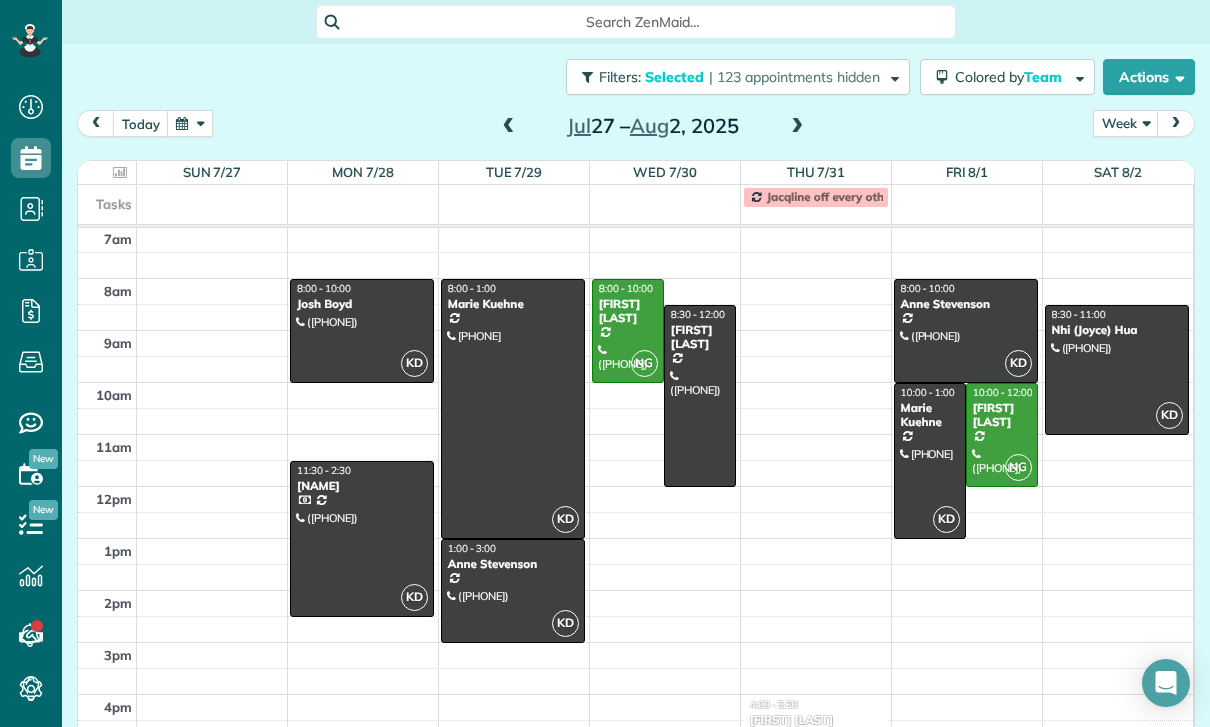 click at bounding box center [513, 591] 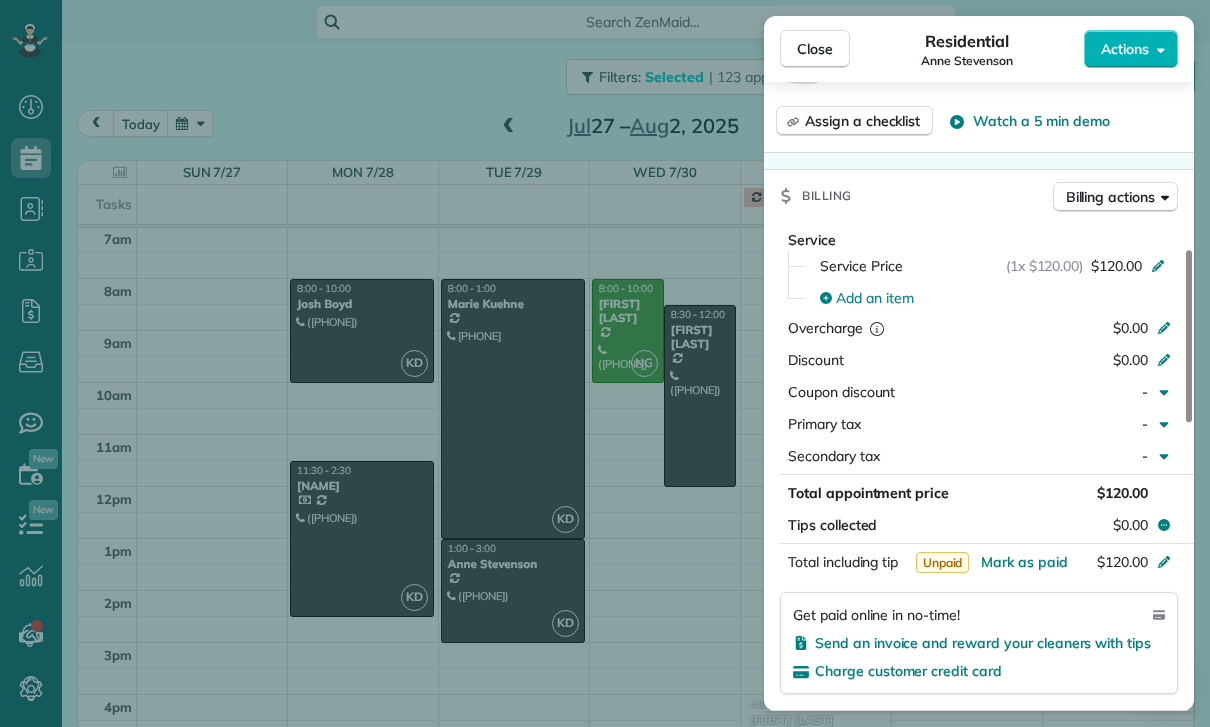 scroll, scrollTop: 834, scrollLeft: 0, axis: vertical 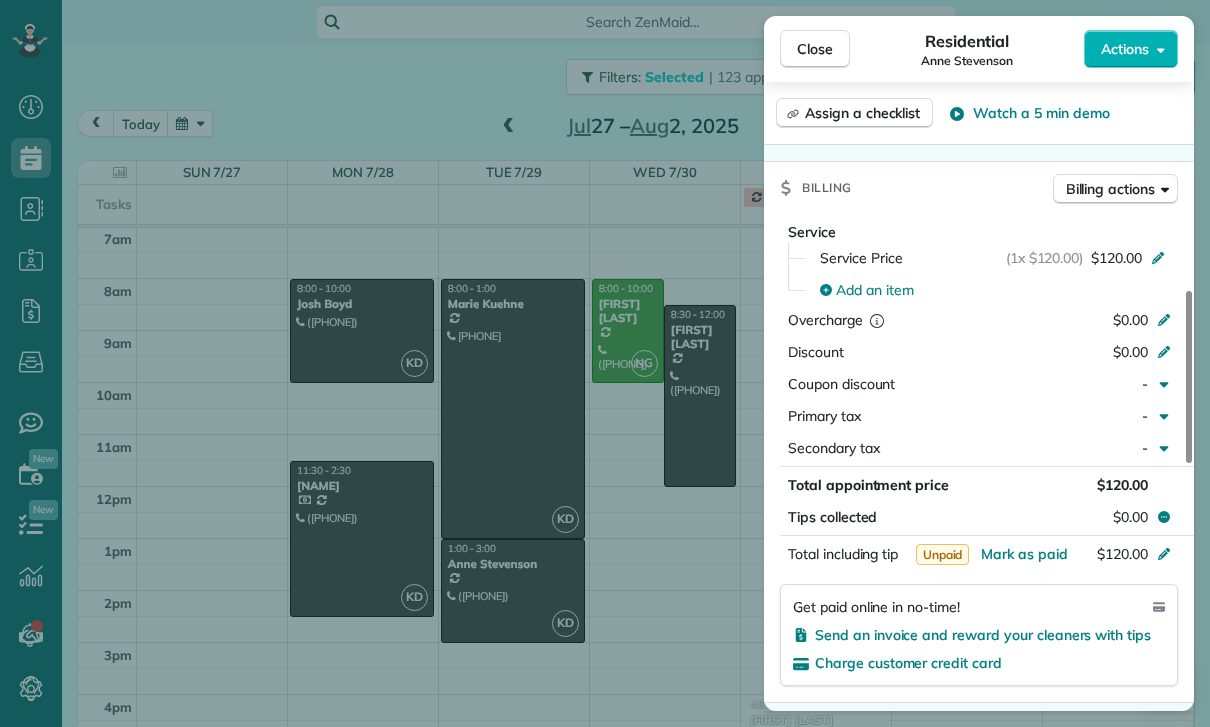 click on "Close Residential Anne Stevenson Actions Status Yet to Confirm Anne Stevenson · Open profile MOBILE (314) 629-5811 Copy No email on record Add email View Details Residential Tuesday, July 29, 2025 ( last week ) 1:00 PM 3:00 PM 2 hours and 0 minutes Repeats weekly Edit recurring service Previous (Jul 22) Next (Aug 05) 14718 Tustin Street Sherman Oaks CA 91403 Service was not rated yet Cleaners Time in and out Assign Invite Team Karina Cleaners Karina   Duenas 1:00 PM 3:00 PM Checklist Try Now Keep this appointment up to your standards. Stay on top of every detail, keep your cleaners organised, and your client happy. Assign a checklist Watch a 5 min demo Billing Billing actions Service Service Price (1x $120.00) $120.00 Add an item Overcharge $0.00 Discount $0.00 Coupon discount - Primary tax - Secondary tax - Total appointment price $120.00 Tips collected $0.00 Unpaid Mark as paid Total including tip $120.00 Get paid online in no-time! Send an invoice and reward your cleaners with tips Key # - Work items 0 0" at bounding box center [605, 363] 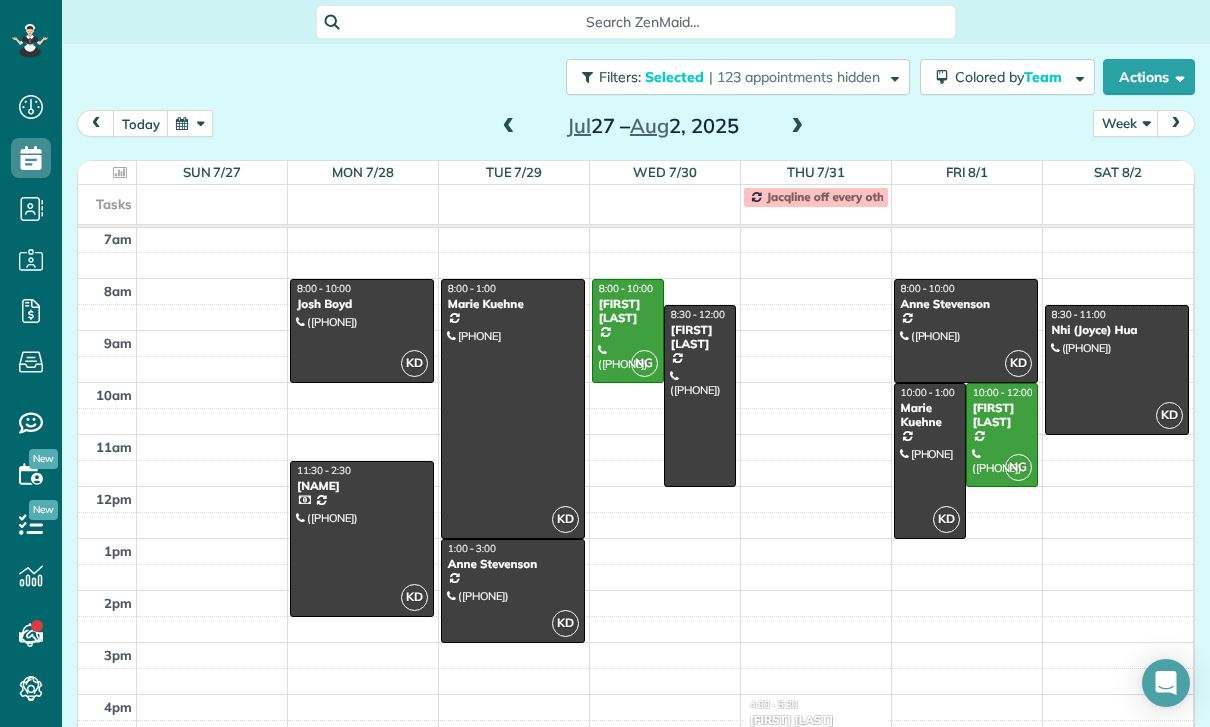 click at bounding box center (700, 396) 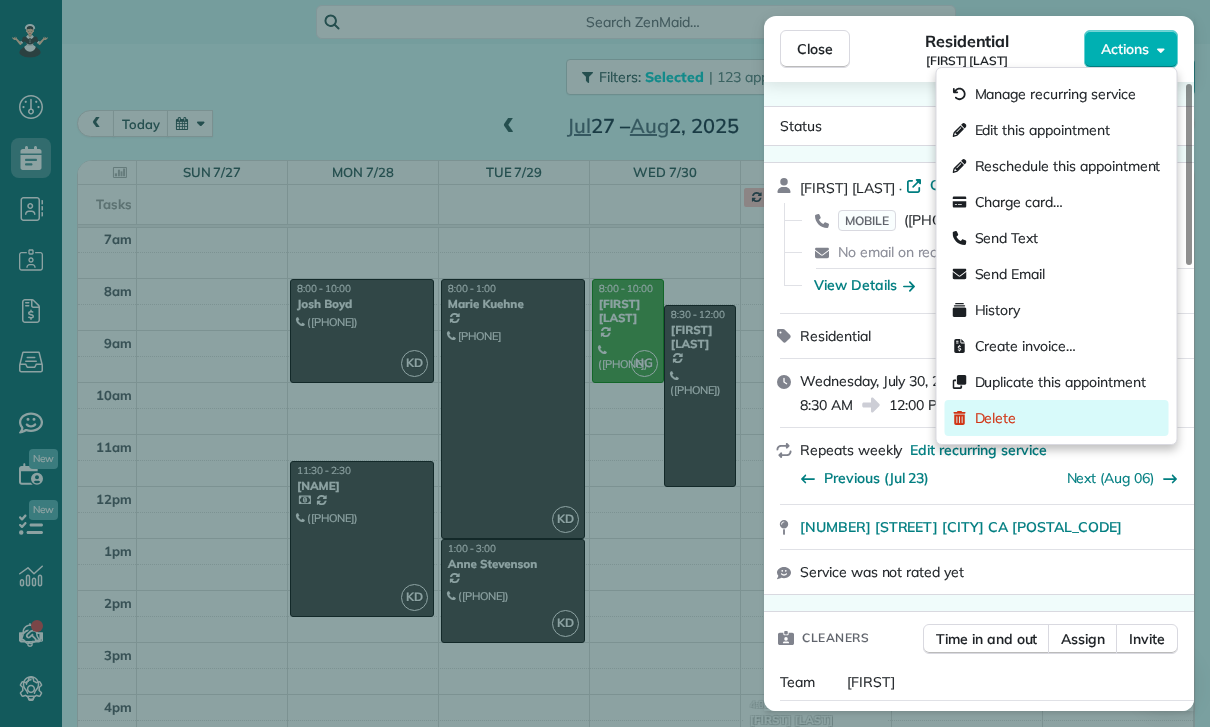 click on "Delete" at bounding box center [1057, 418] 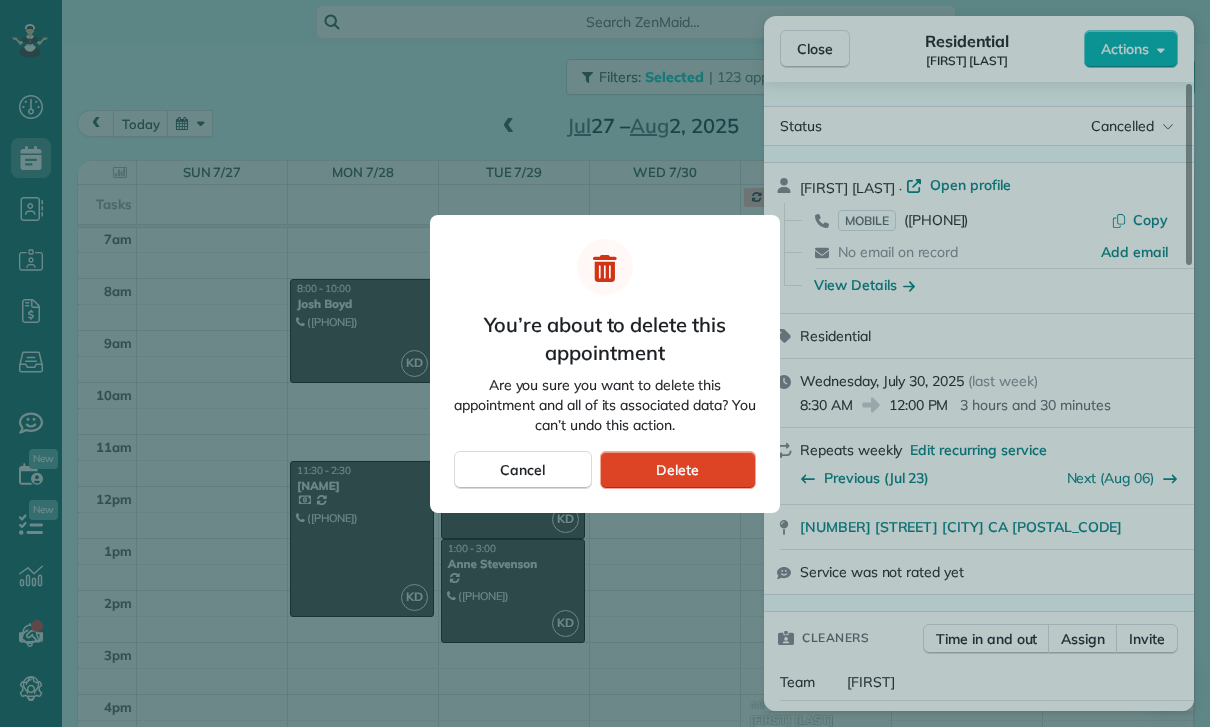 click on "Delete" at bounding box center [678, 470] 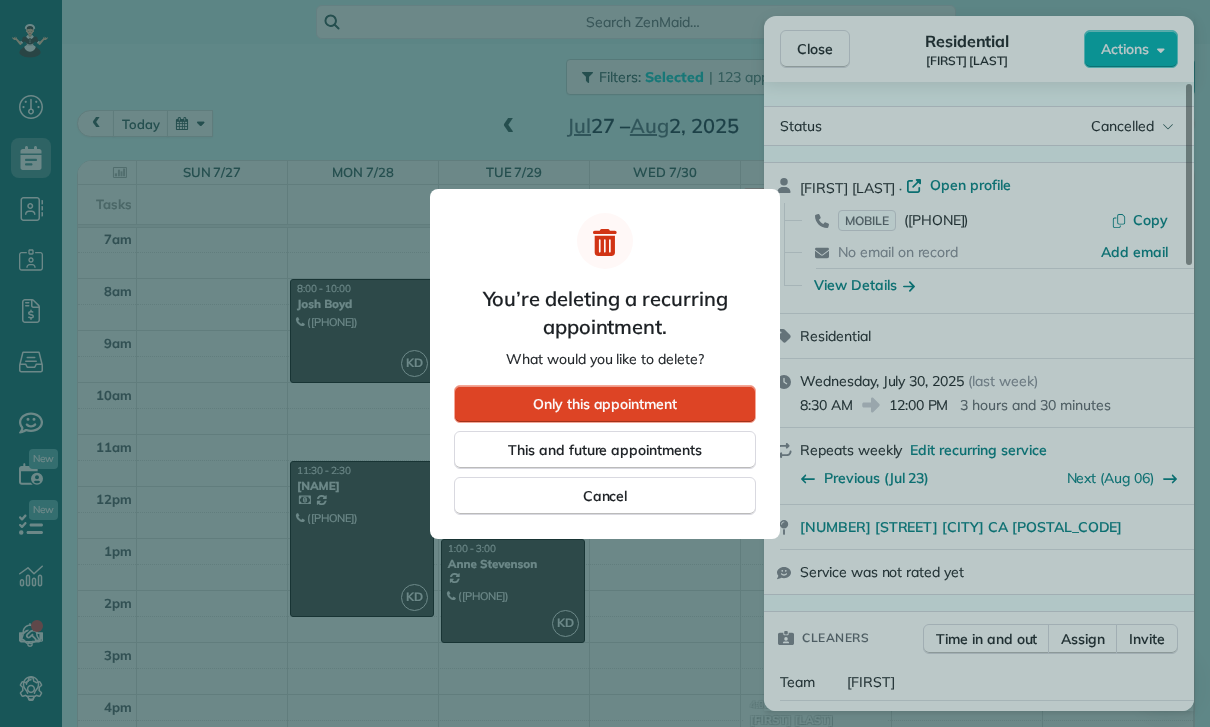 click on "Only this appointment" at bounding box center (605, 404) 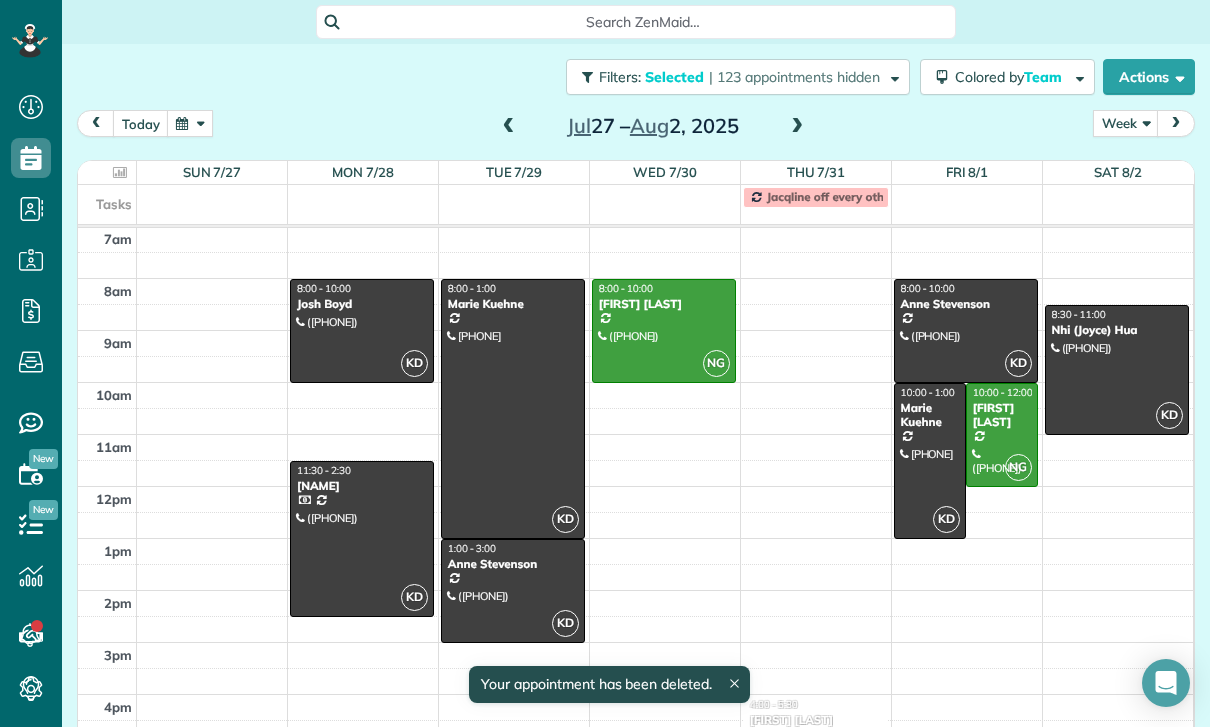 scroll, scrollTop: 157, scrollLeft: 0, axis: vertical 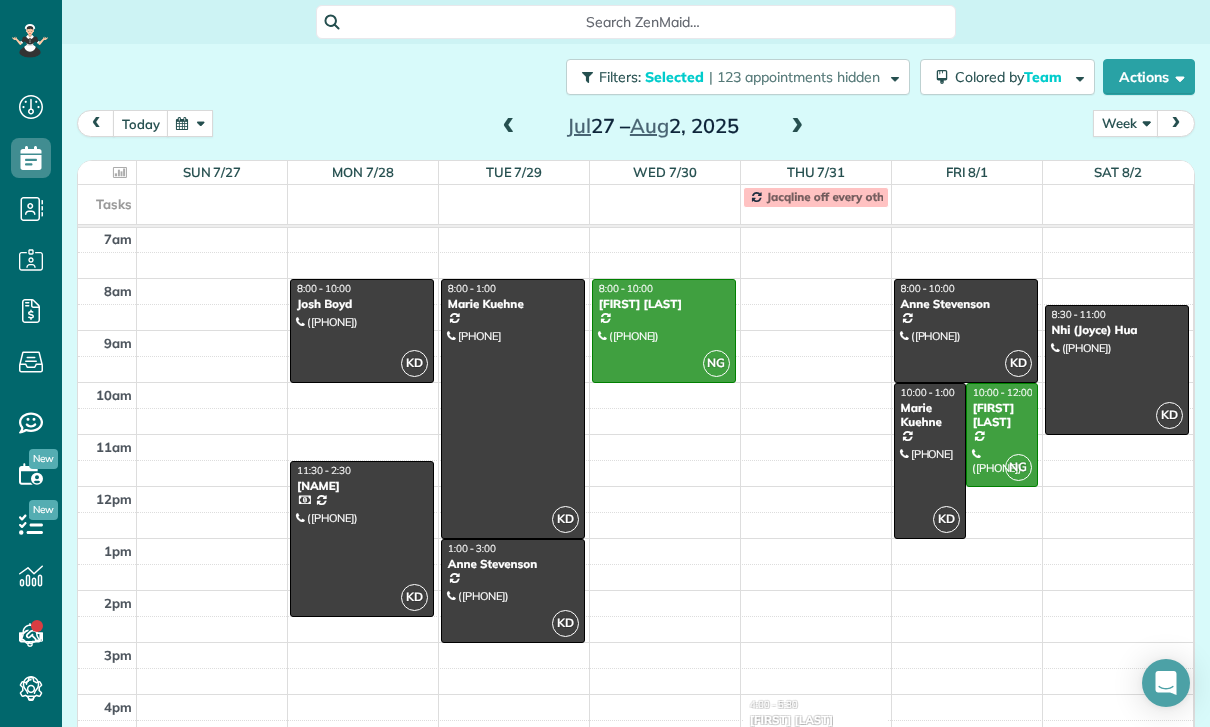 click at bounding box center [1117, 370] 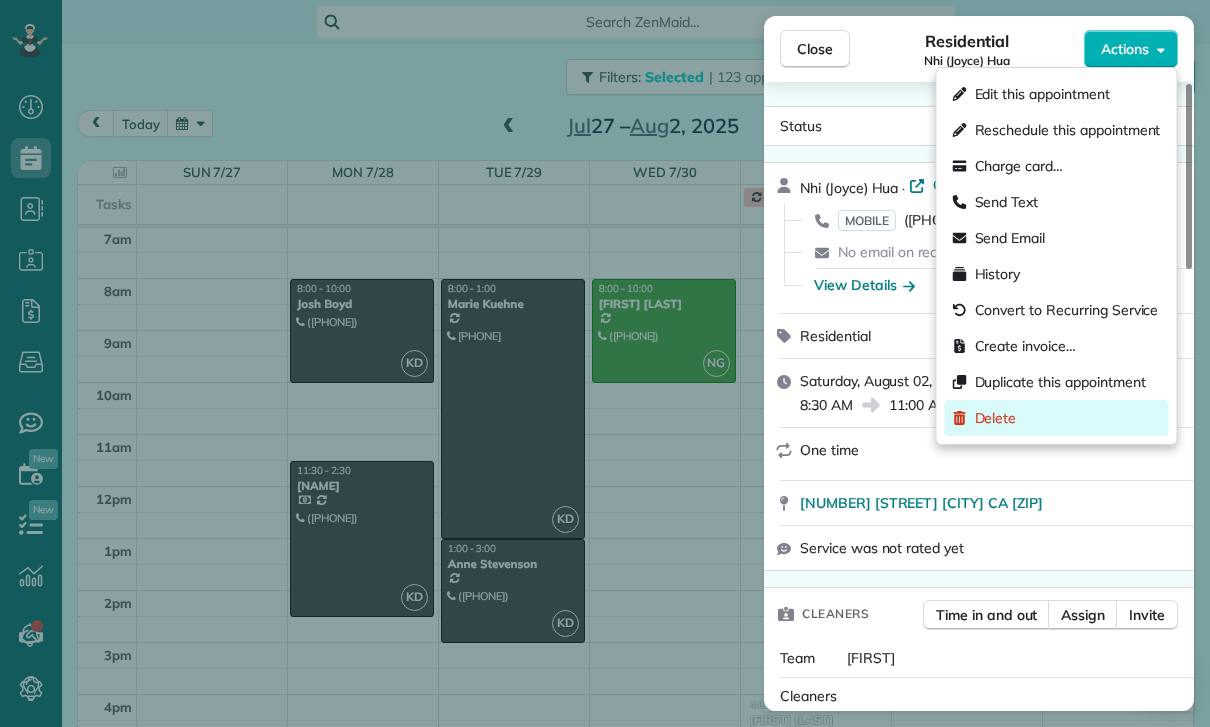 click on "Delete" at bounding box center (996, 418) 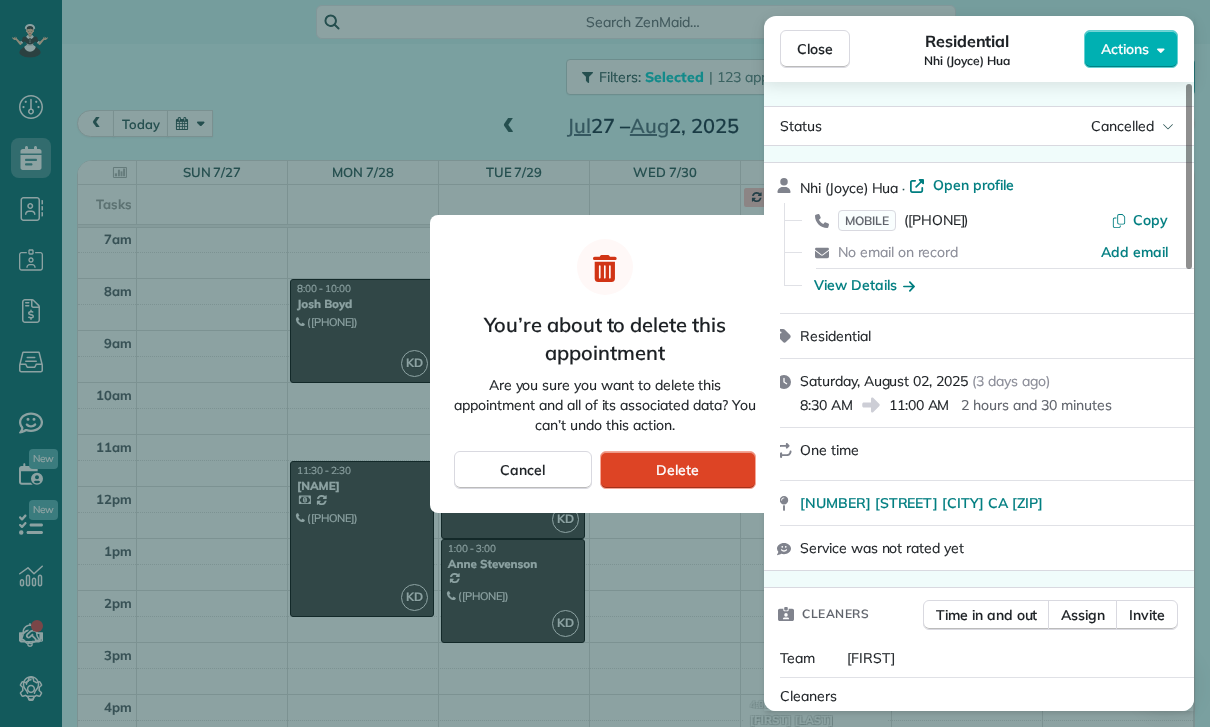 click on "Delete" at bounding box center [678, 470] 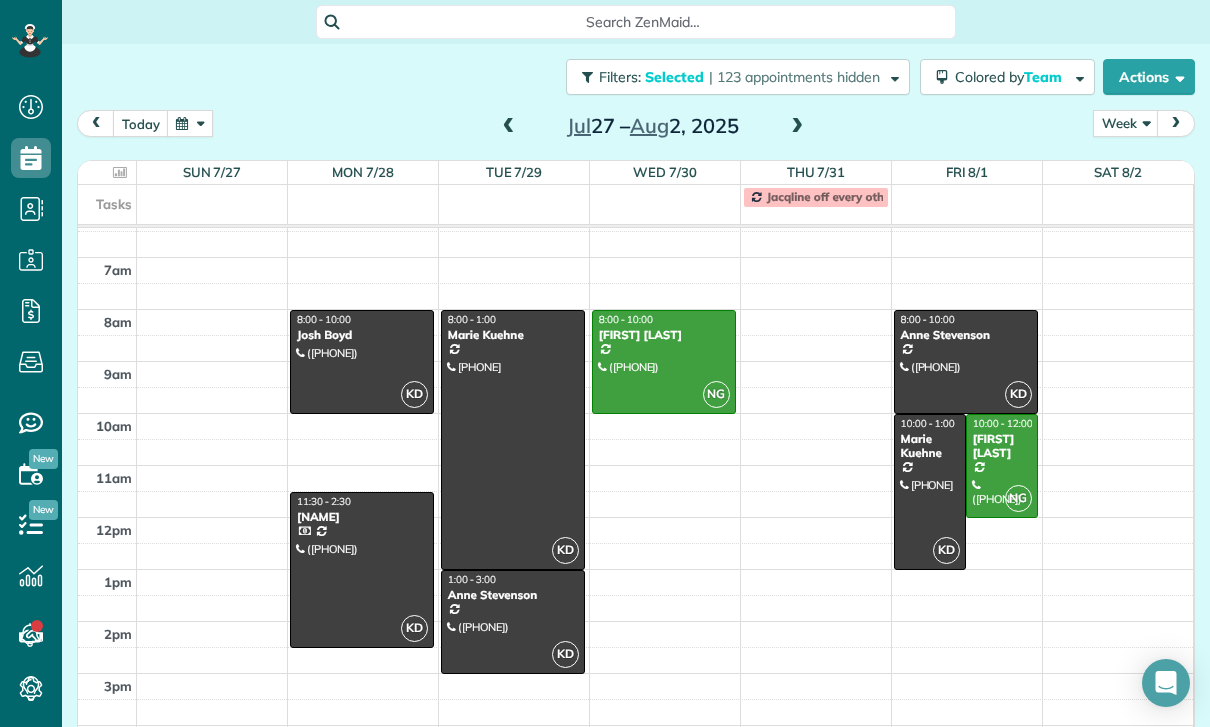 scroll, scrollTop: 157, scrollLeft: 0, axis: vertical 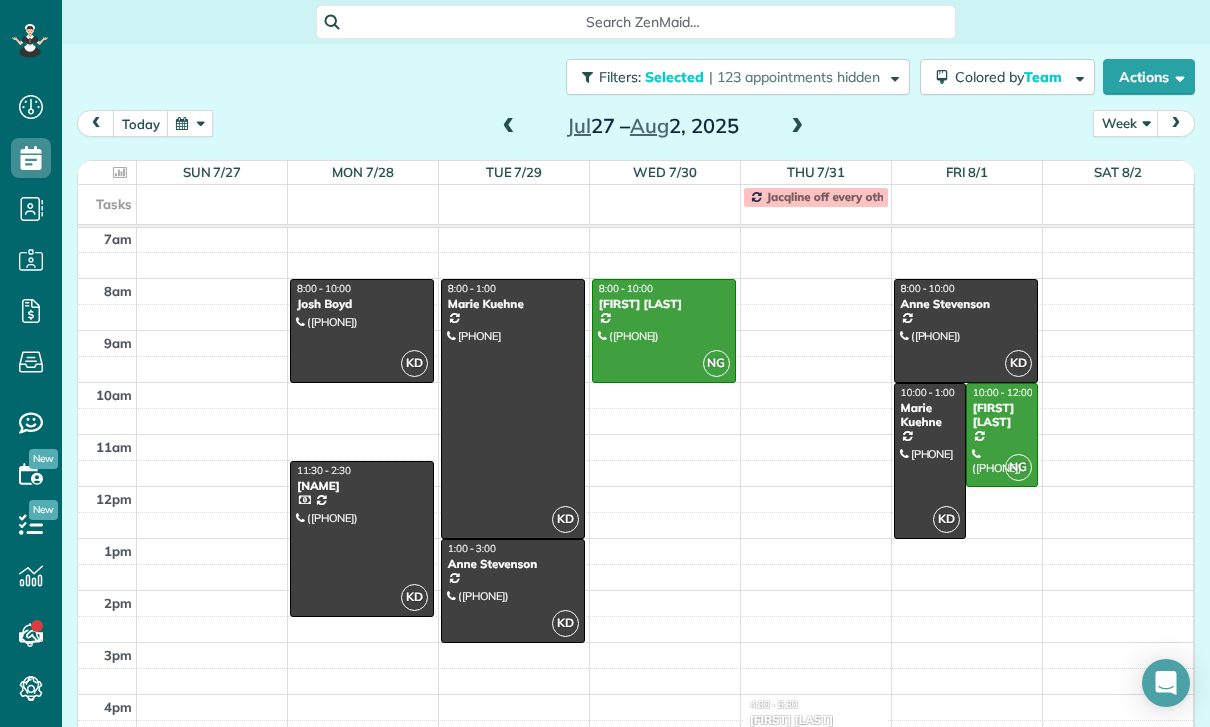 click at bounding box center (664, 331) 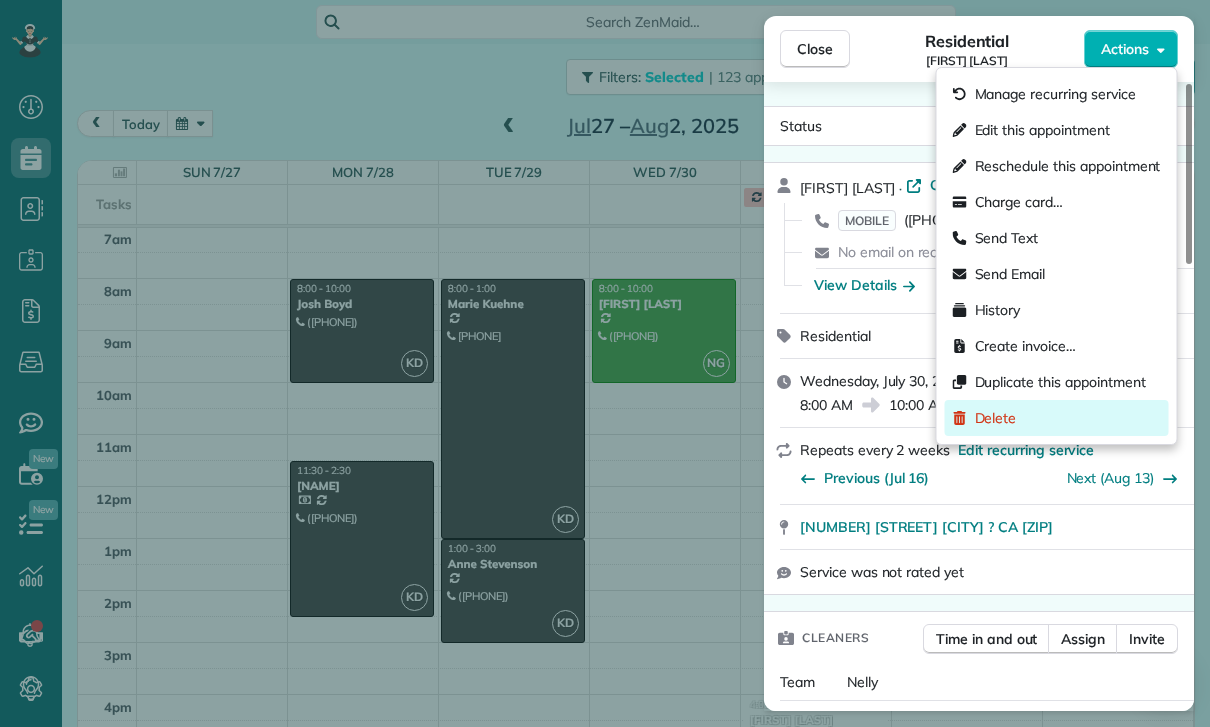 click on "Delete" at bounding box center [996, 418] 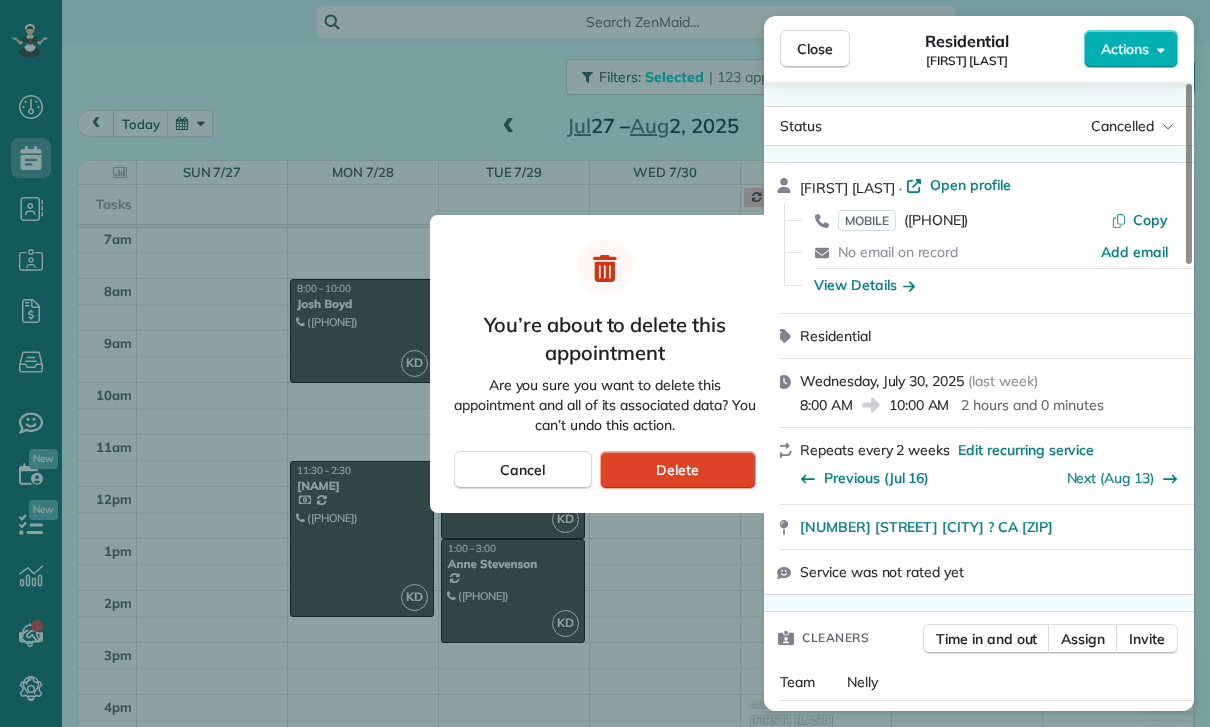 click on "Delete" at bounding box center (678, 470) 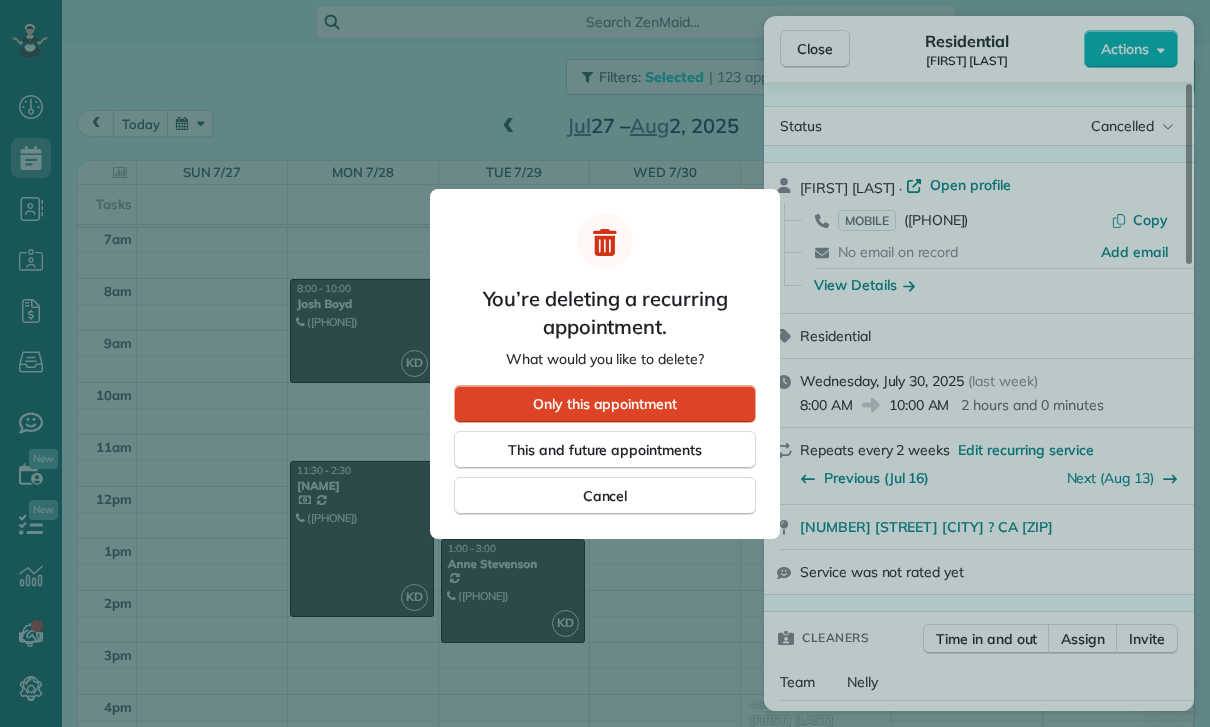 click on "Only this appointment" at bounding box center [605, 404] 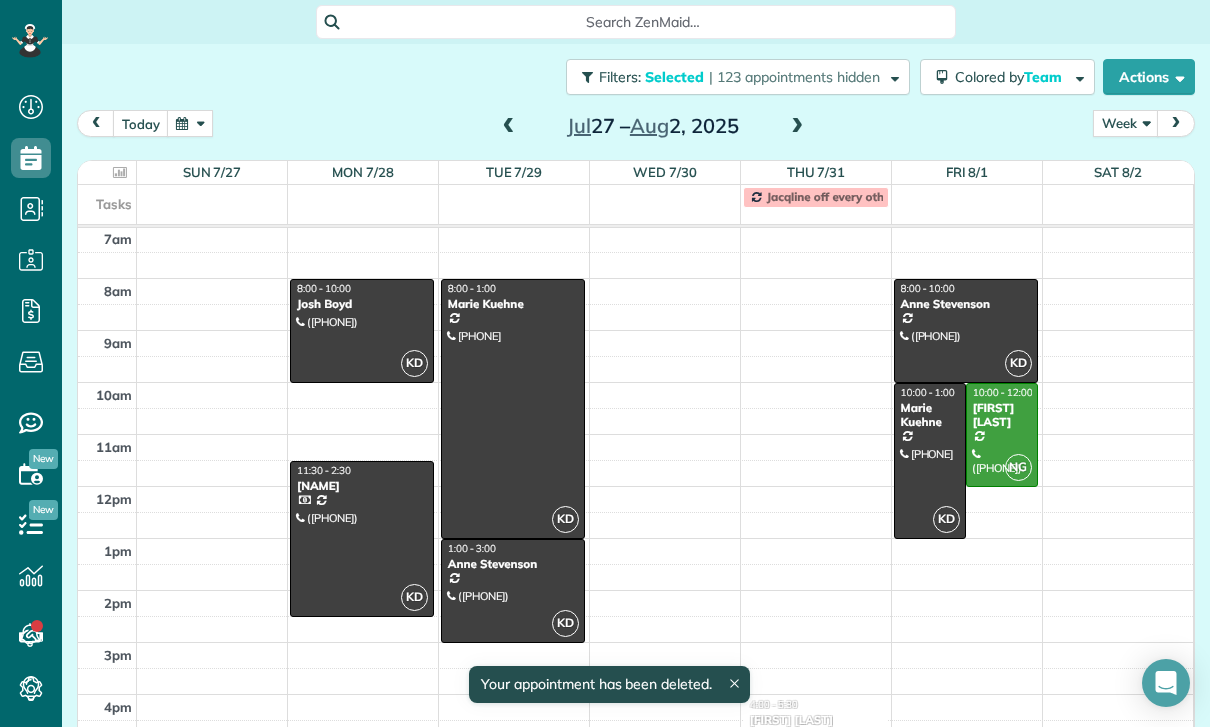scroll, scrollTop: 157, scrollLeft: 0, axis: vertical 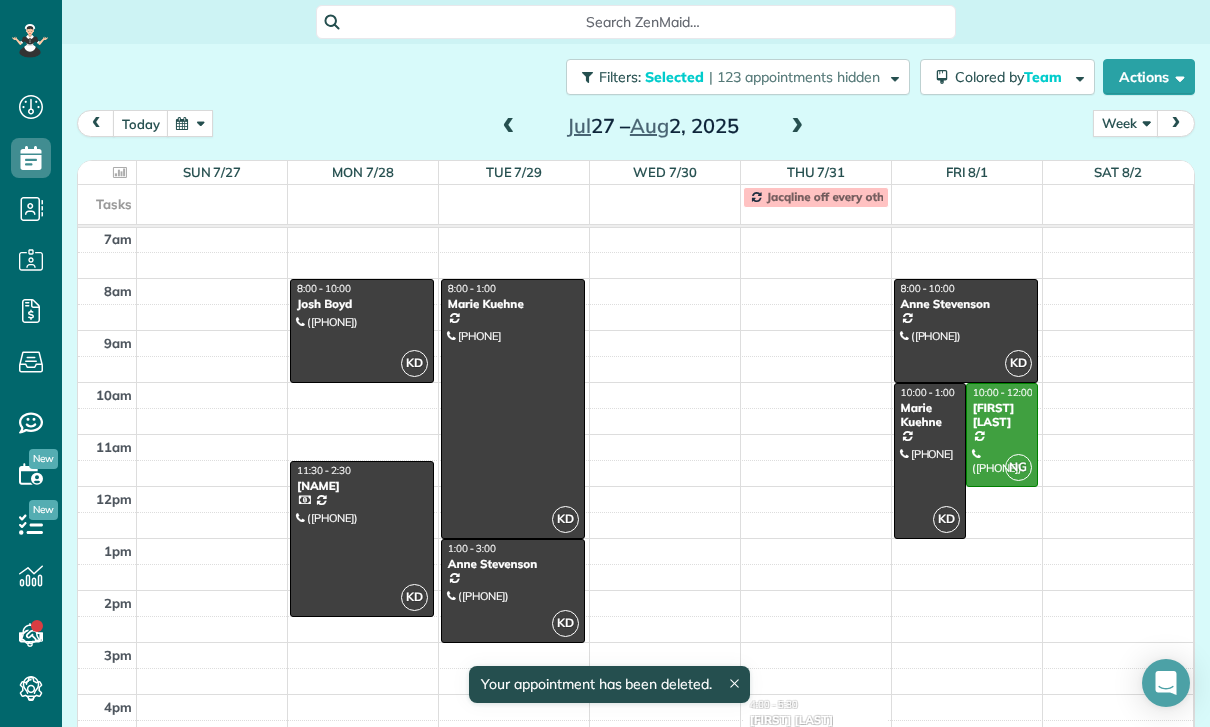 click on "Michael Parks" at bounding box center (1002, 415) 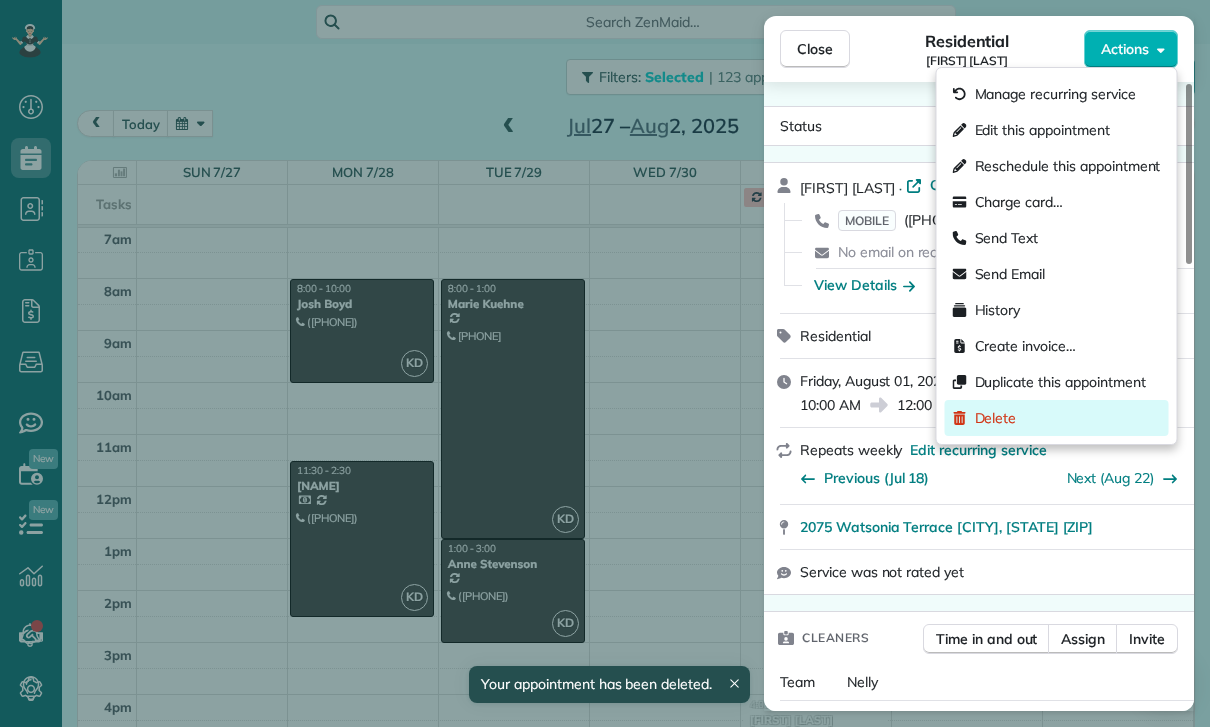 click on "Delete" at bounding box center (1057, 418) 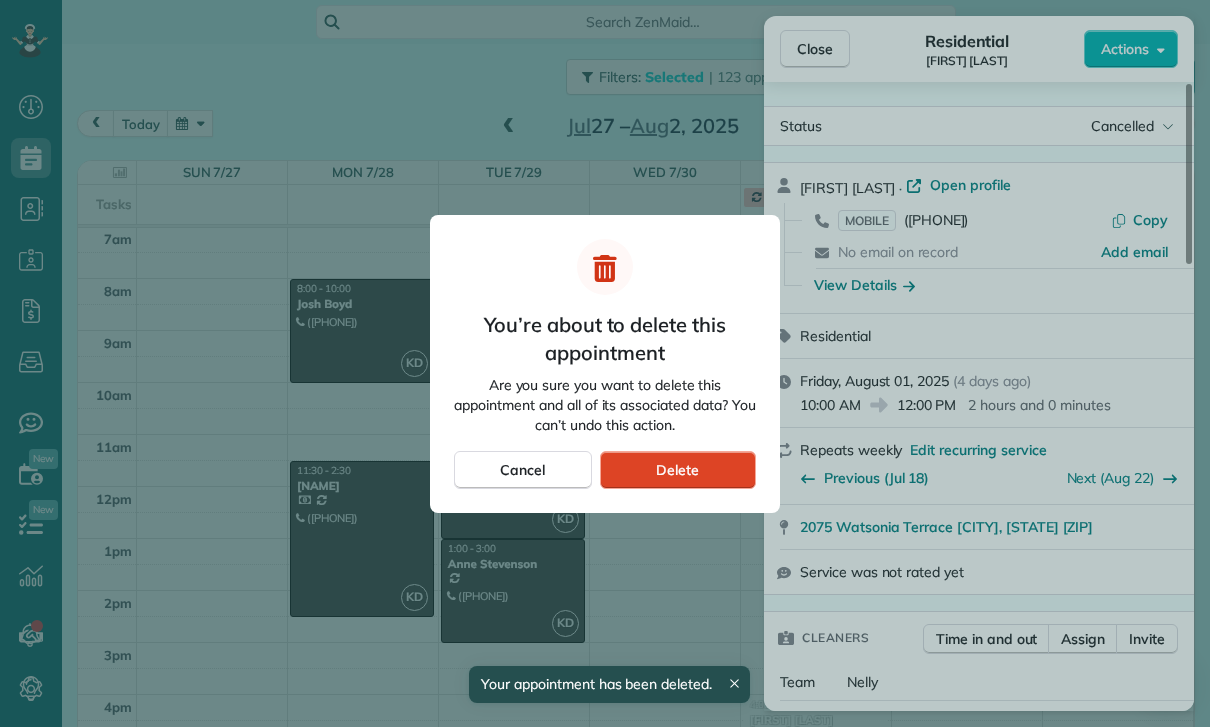 click on "Delete" at bounding box center [678, 470] 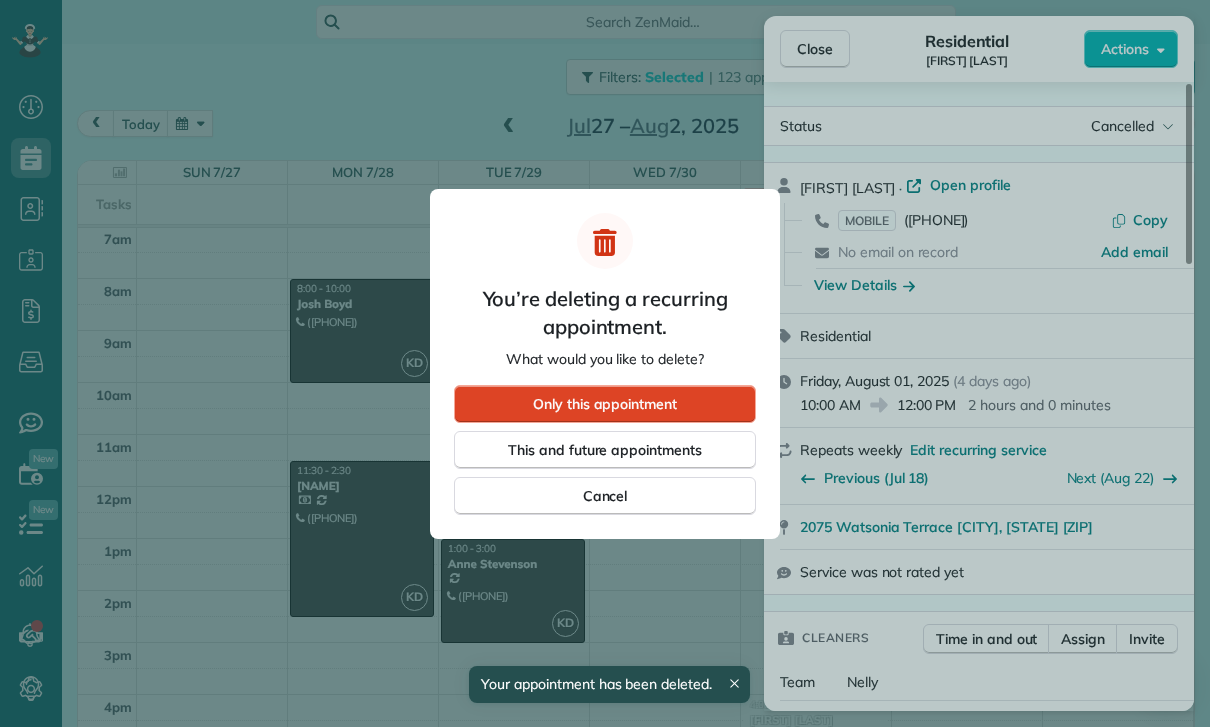 click on "Only this appointment" at bounding box center (605, 404) 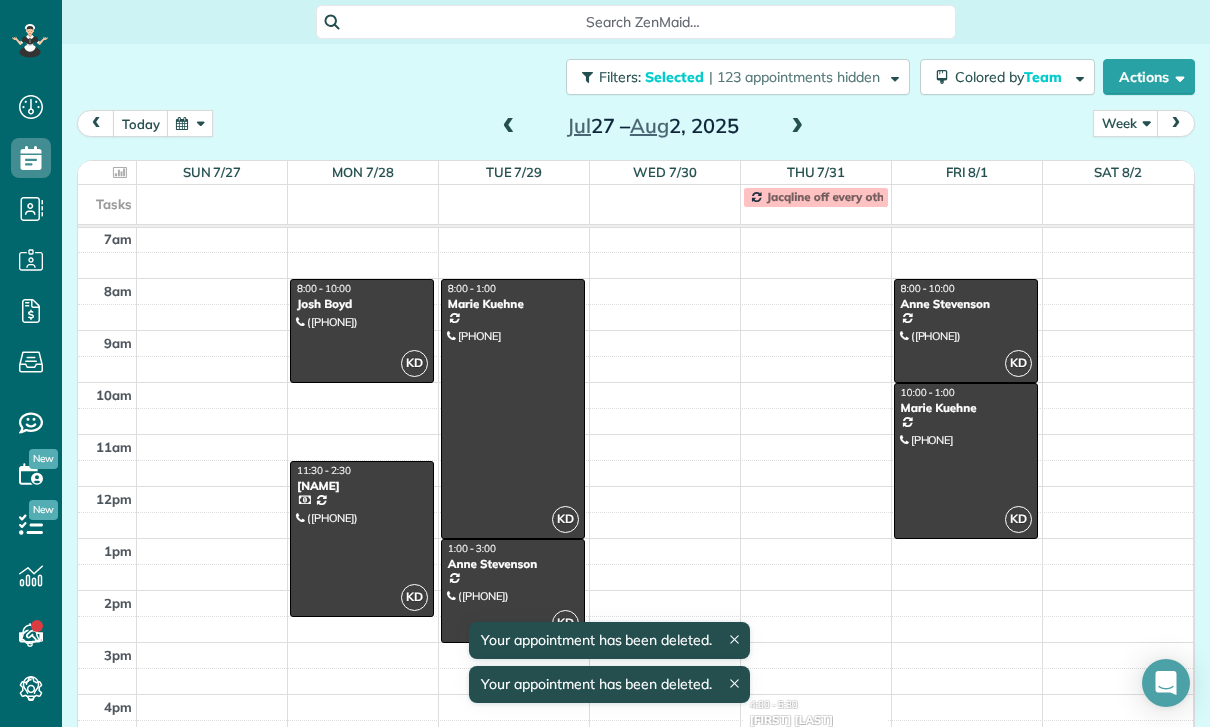 scroll, scrollTop: 157, scrollLeft: 0, axis: vertical 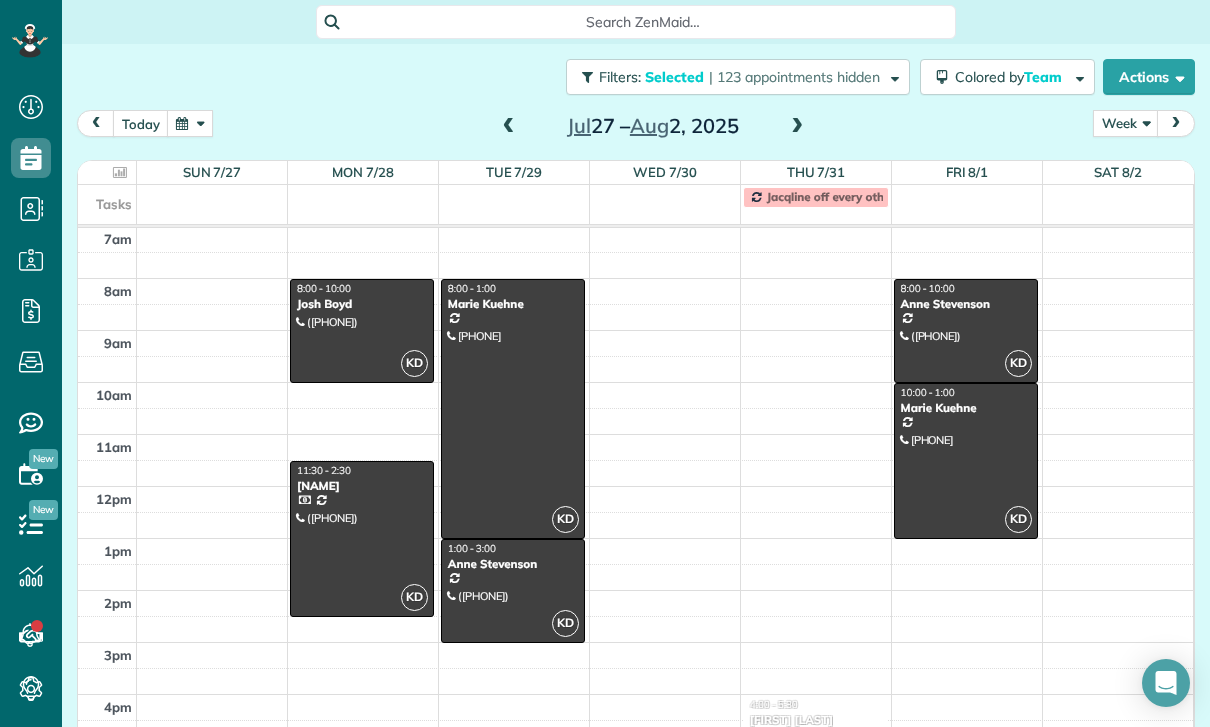 click at bounding box center [509, 127] 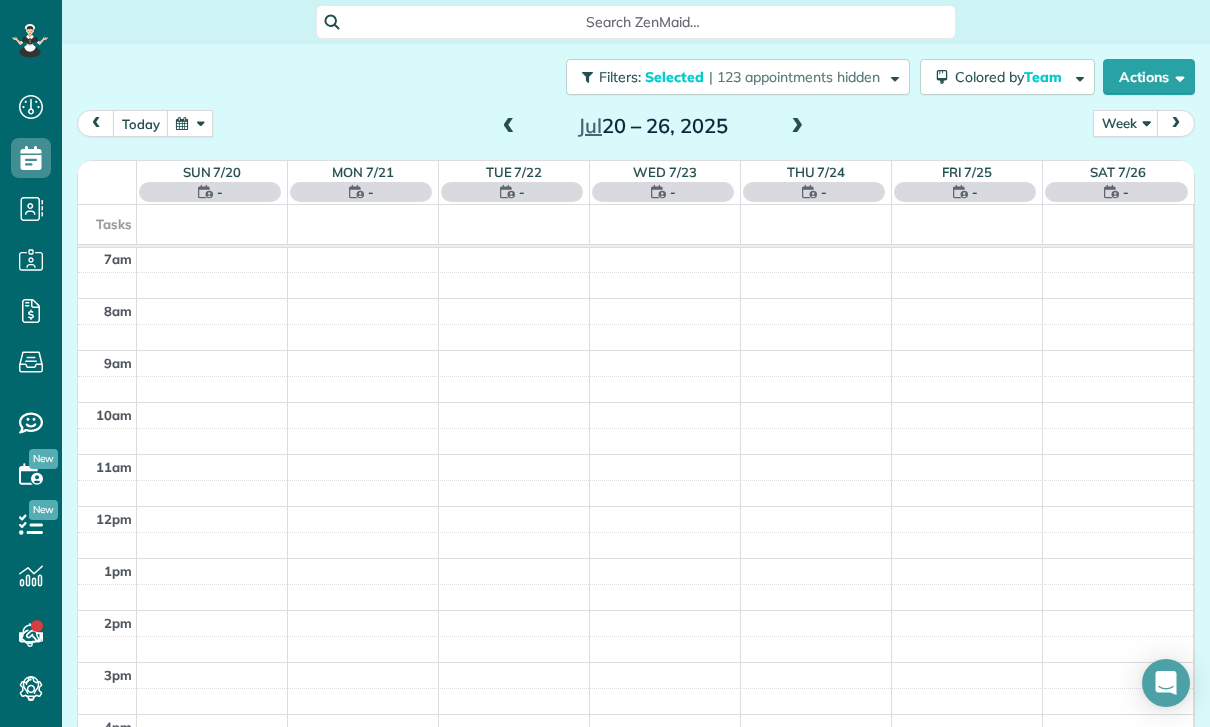 scroll, scrollTop: 157, scrollLeft: 0, axis: vertical 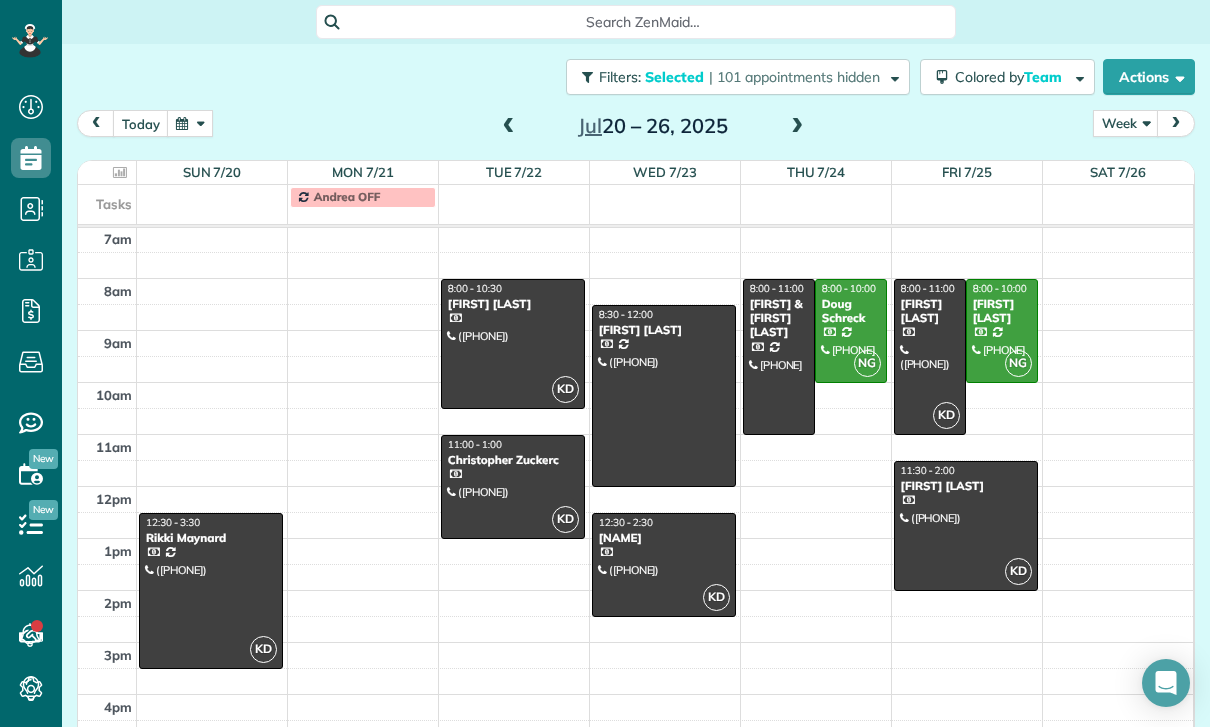 click on "Christopher Zuckerc" at bounding box center [513, 460] 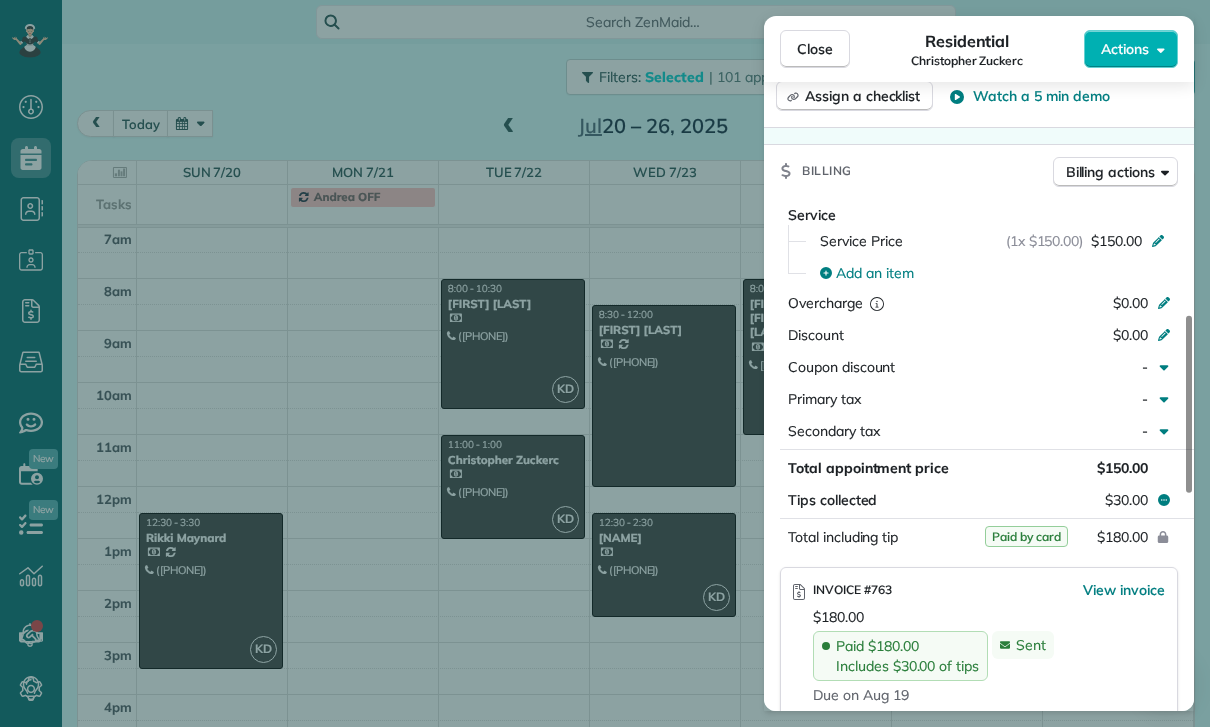 scroll, scrollTop: 908, scrollLeft: 0, axis: vertical 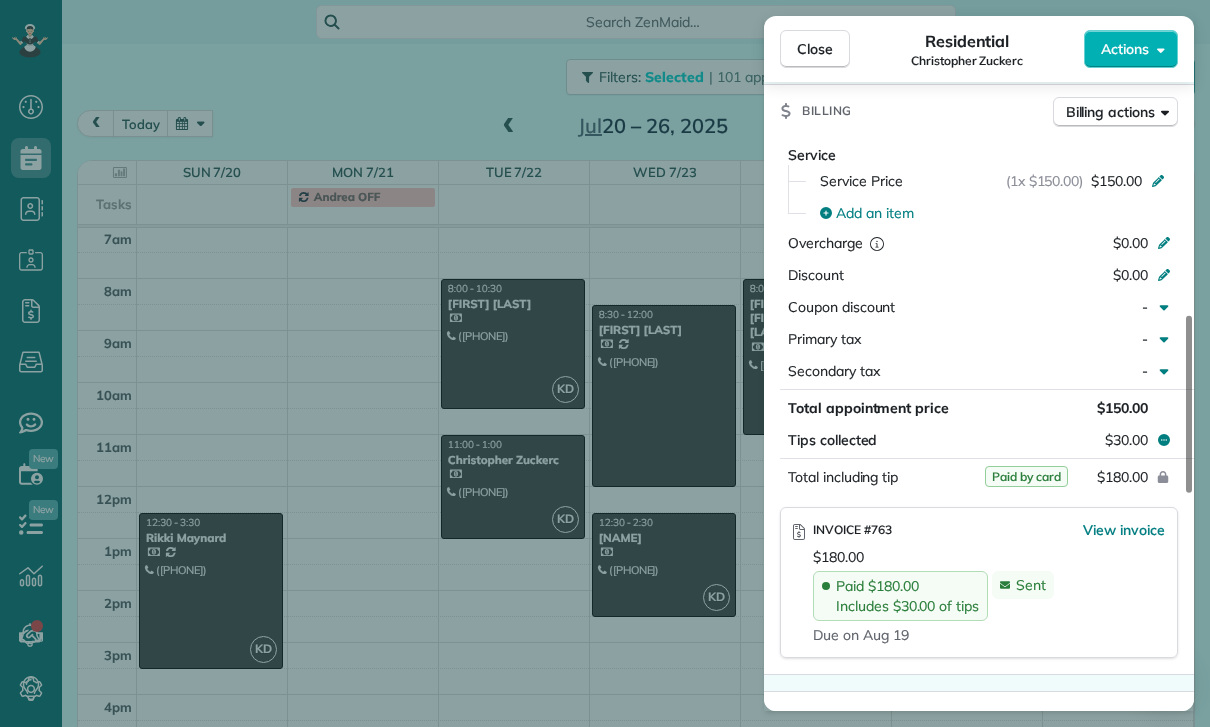 click on "Close Residential Christopher Zuckerc Actions Status Confirmed Christopher Zuckerc · Open profile HOME (818) 430-0319 Copy No email on record Add email View Details Residential Tuesday, July 22, 2025 11:00 AM 1:00 PM 2 hours and 0 minutes One time 4444 Hazeltine Avenue Apt 104 Sandy mom Sherman oaks CA 91423 Service was not rated yet Cleaners Time in and out Assign Invite Team Karina Cleaners Karina   Duenas 11:00 AM 1:00 PM Checklist Try Now Keep this appointment up to your standards. Stay on top of every detail, keep your cleaners organised, and your client happy. Assign a checklist Watch a 5 min demo Billing Billing actions Service Service Price (1x $150.00) $150.00 Add an item Overcharge $0.00 Discount $0.00 Coupon discount - Primary tax - Secondary tax - Total appointment price $150.00 Tips collected $30.00 Paid by card Total including tip $180.00 INVOICE #763 View invoice $180.00 Paid $180.00 Includes $30.00 of tips Sent Due on Aug 19 Appointment custom fields Key # - Work items Notes Appointment 0 0" at bounding box center [605, 363] 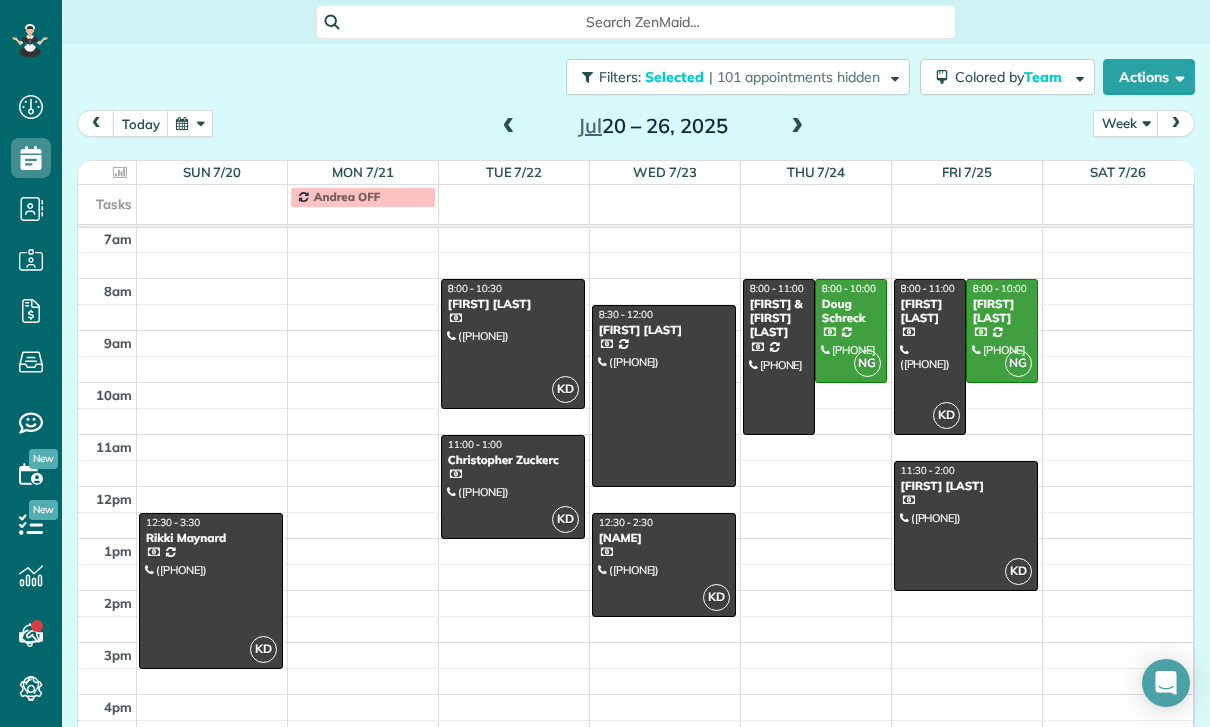 click at bounding box center [509, 127] 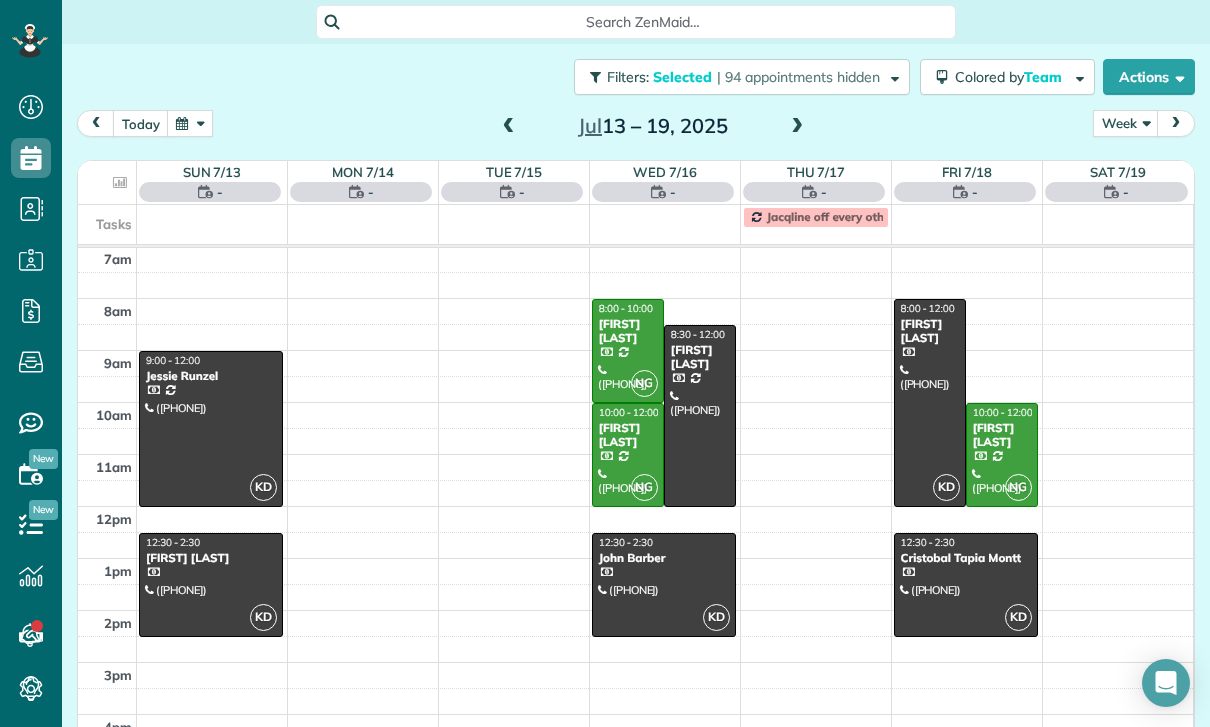 scroll, scrollTop: 157, scrollLeft: 0, axis: vertical 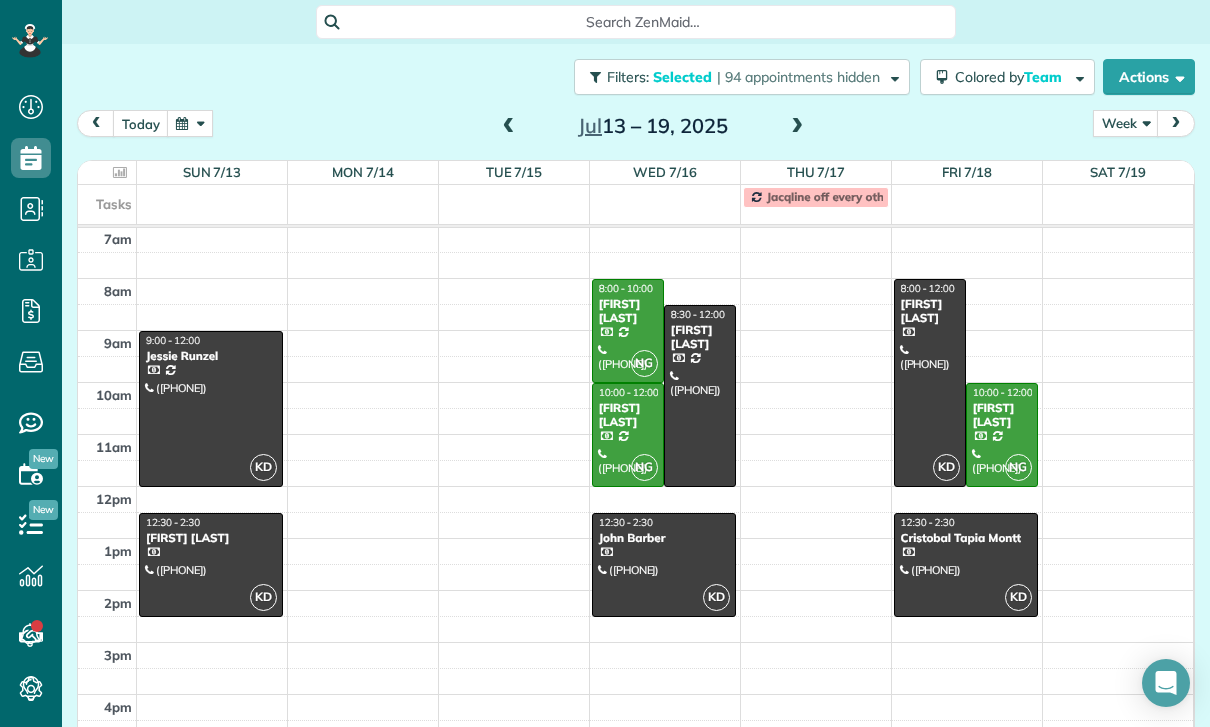 click at bounding box center (1002, 435) 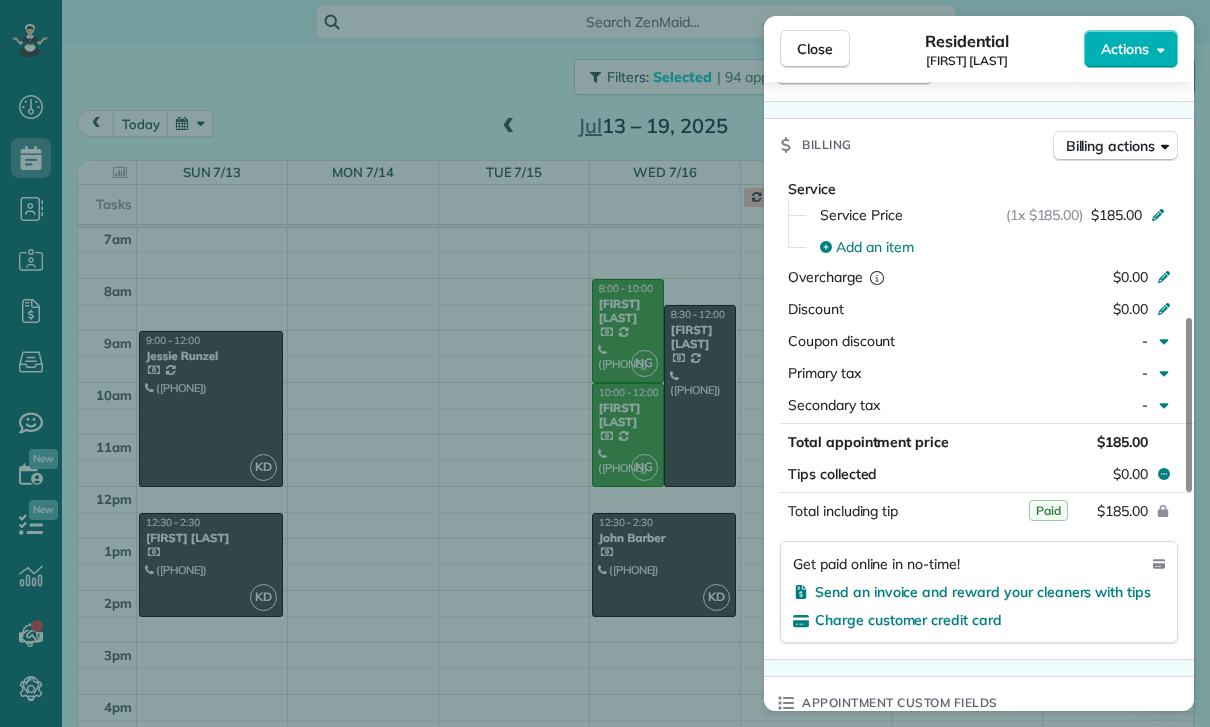 scroll, scrollTop: 933, scrollLeft: 0, axis: vertical 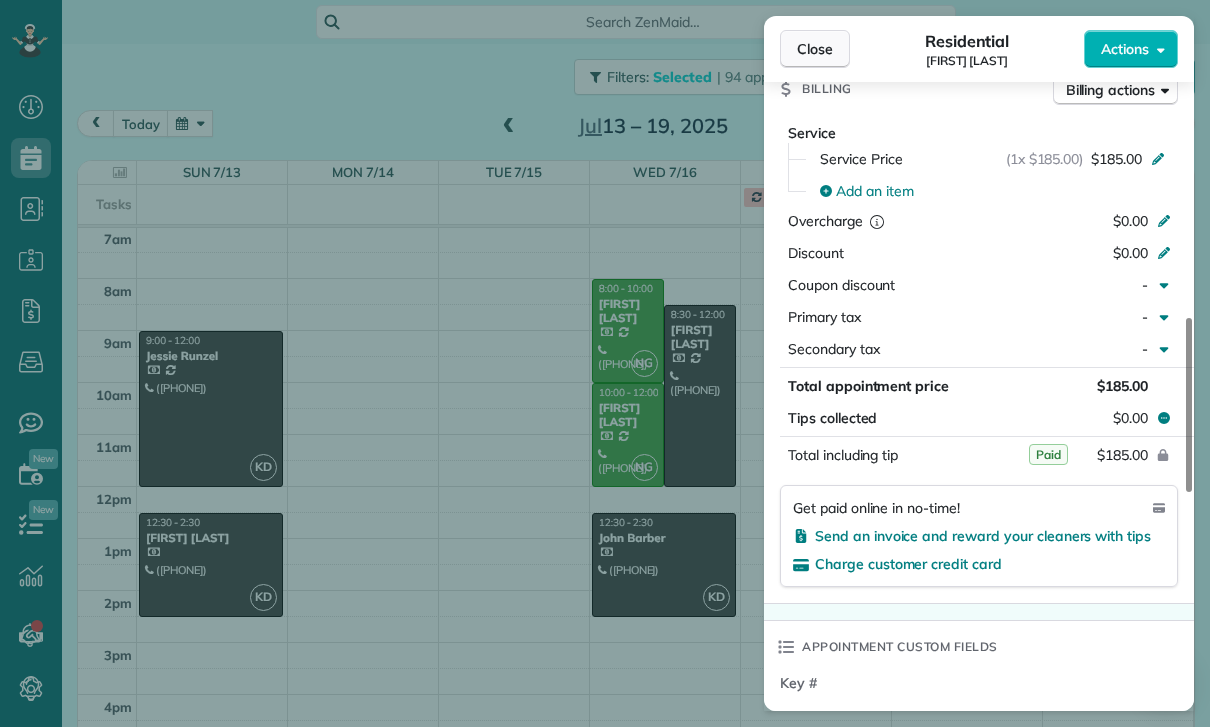 click on "Close" at bounding box center (815, 49) 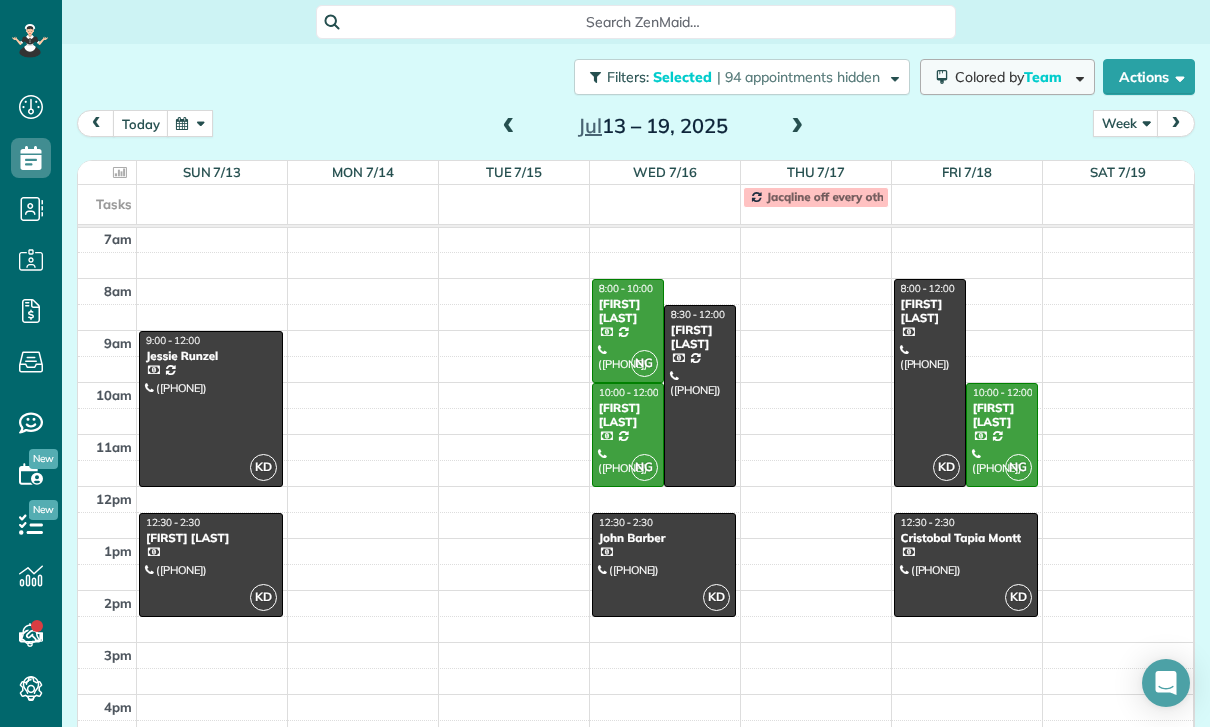click on "Colored by  Team" at bounding box center [1007, 77] 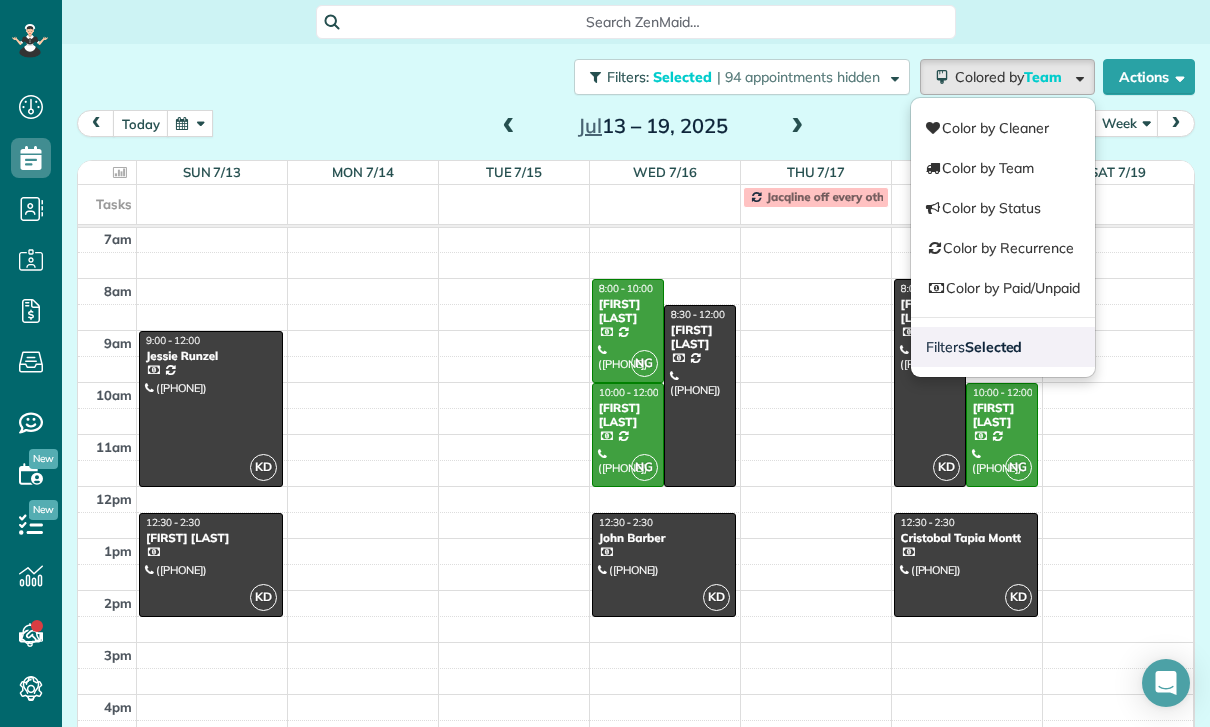 click on "Selected" at bounding box center (994, 347) 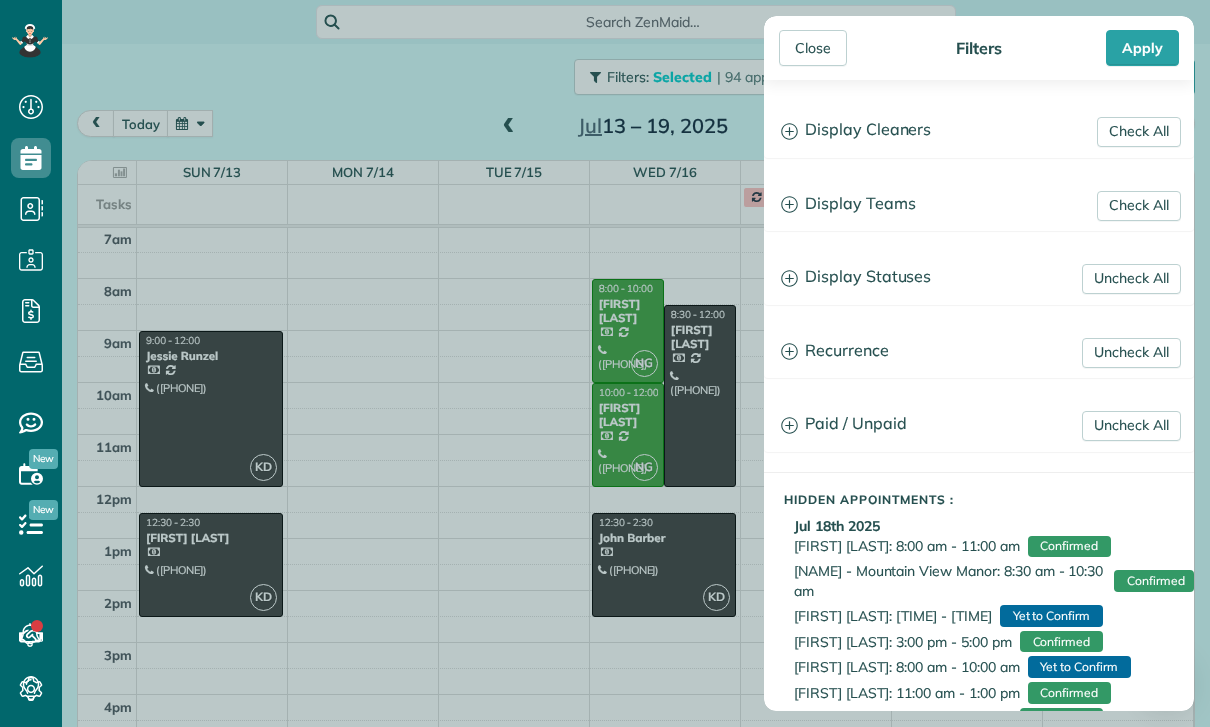 click on "Display Teams" at bounding box center [979, 204] 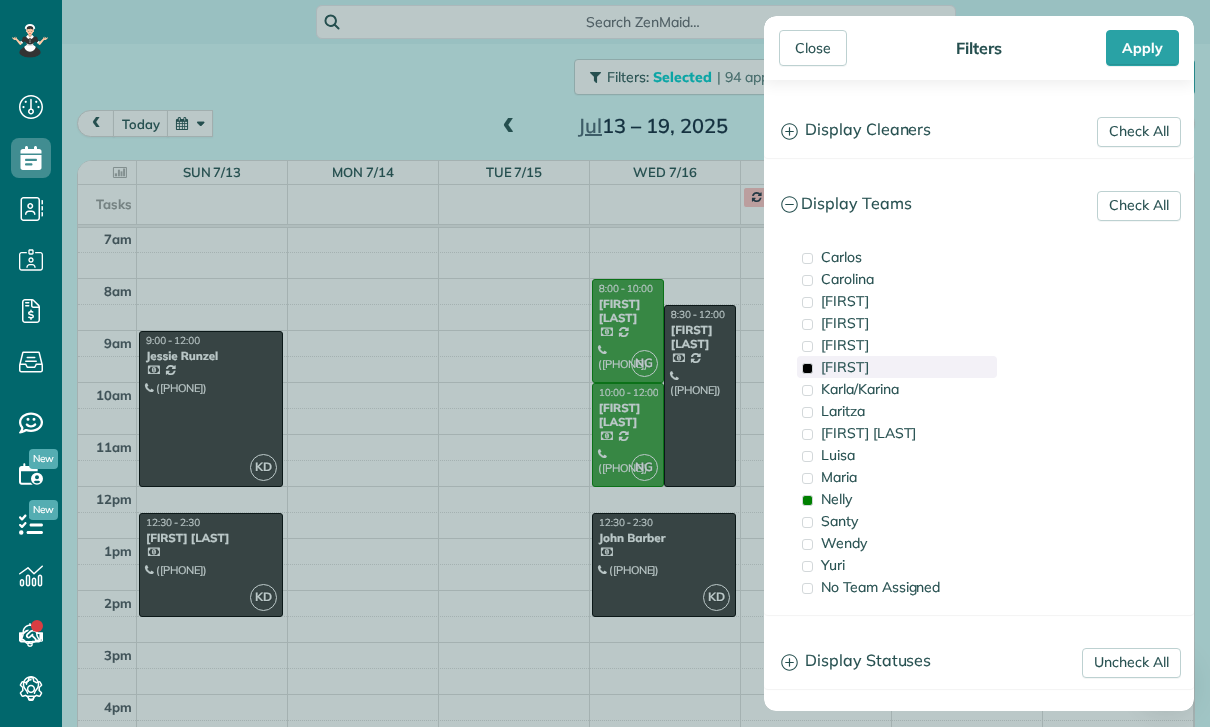 click on "Karina" at bounding box center [897, 367] 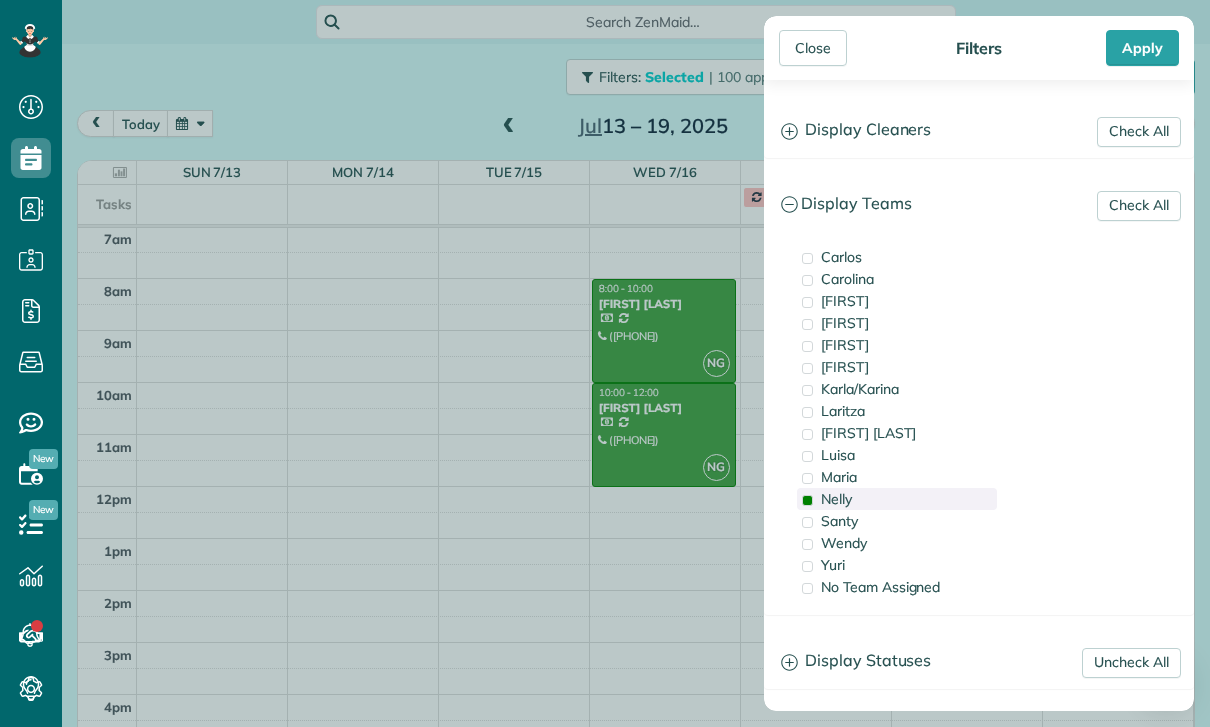 click on "Nelly" at bounding box center [897, 499] 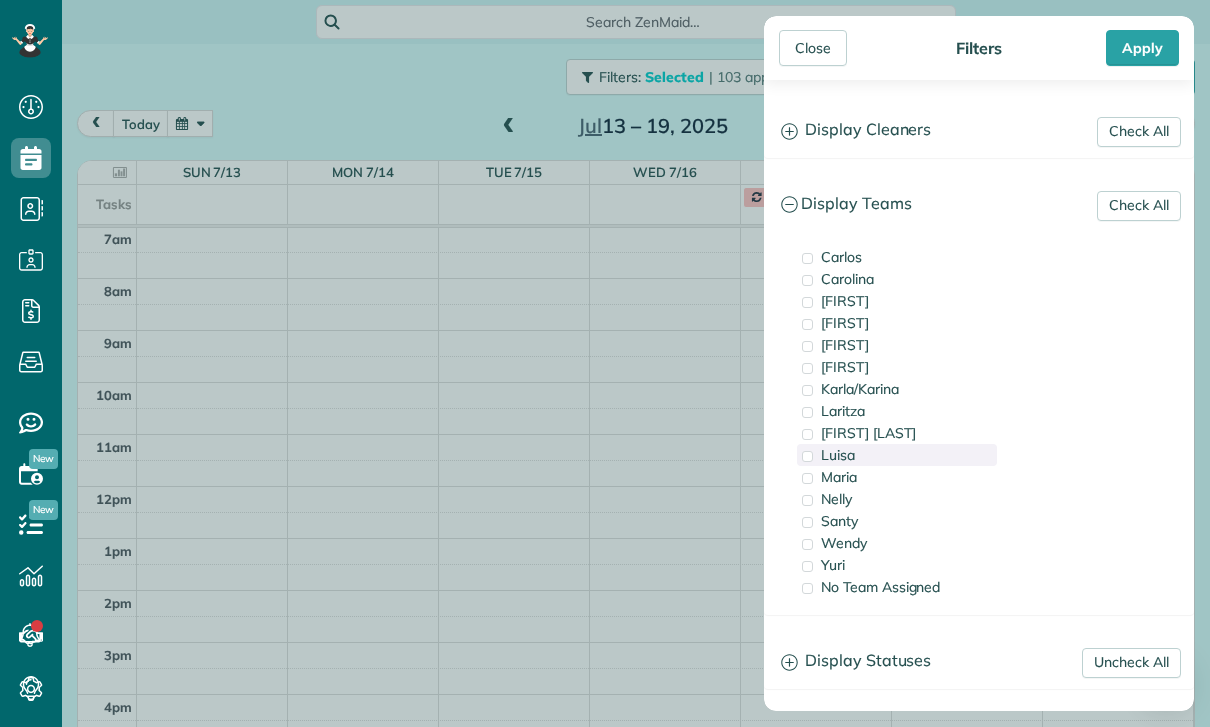 click on "Luisa" at bounding box center (897, 455) 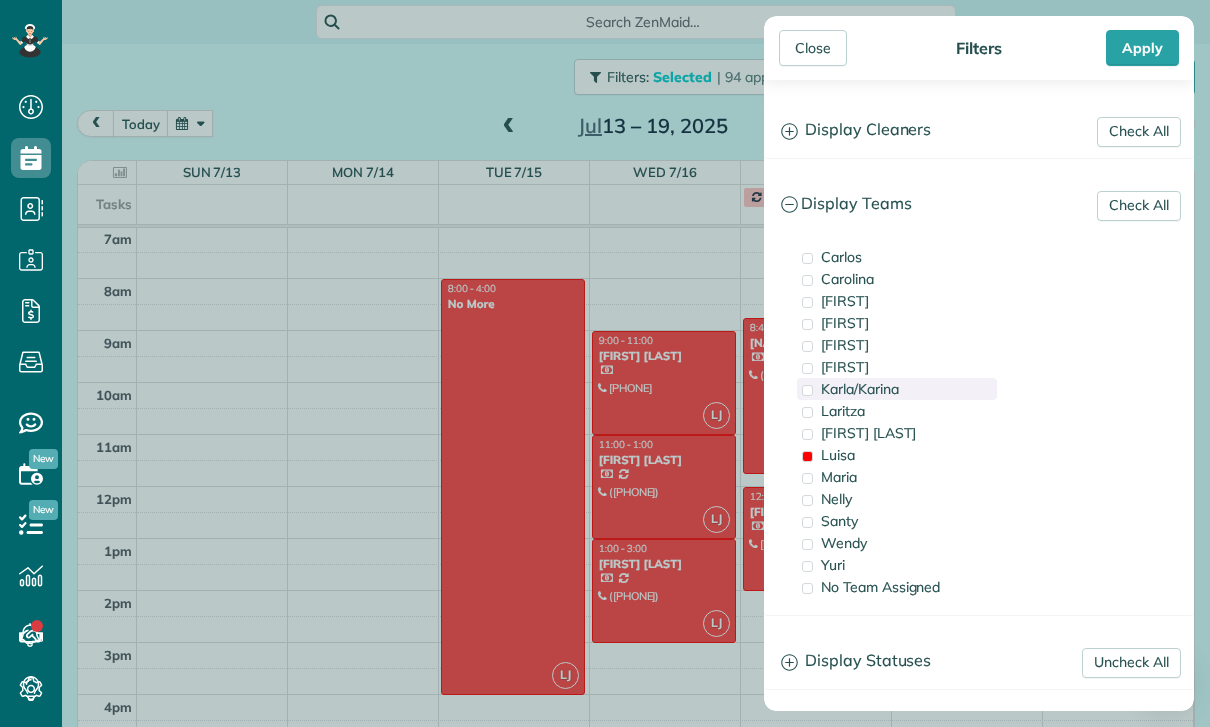click on "Karla/Karina" at bounding box center (860, 389) 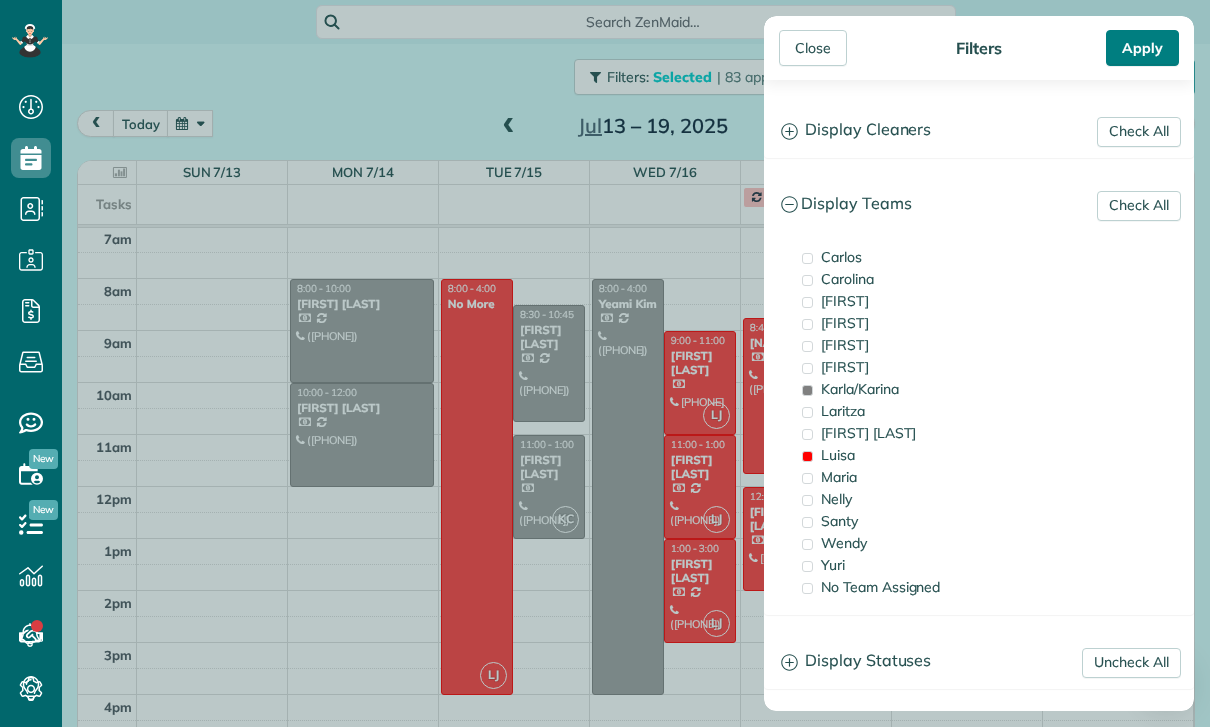 click on "Apply" at bounding box center [1142, 48] 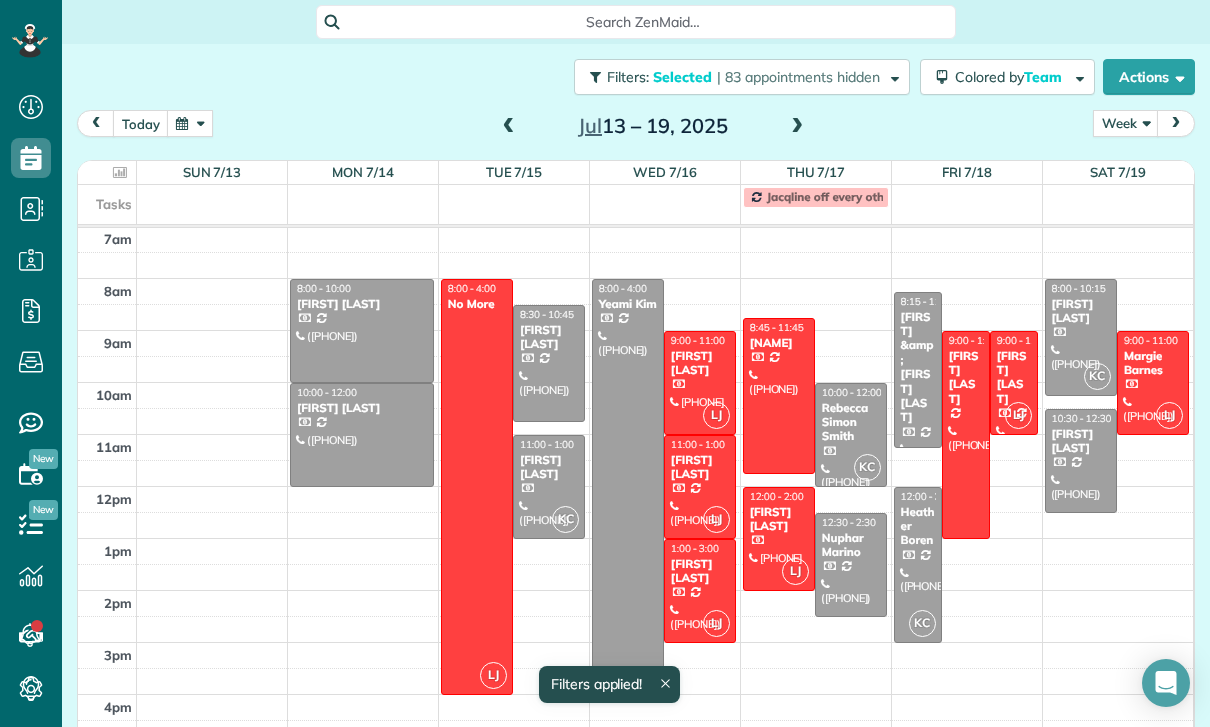click at bounding box center (190, 123) 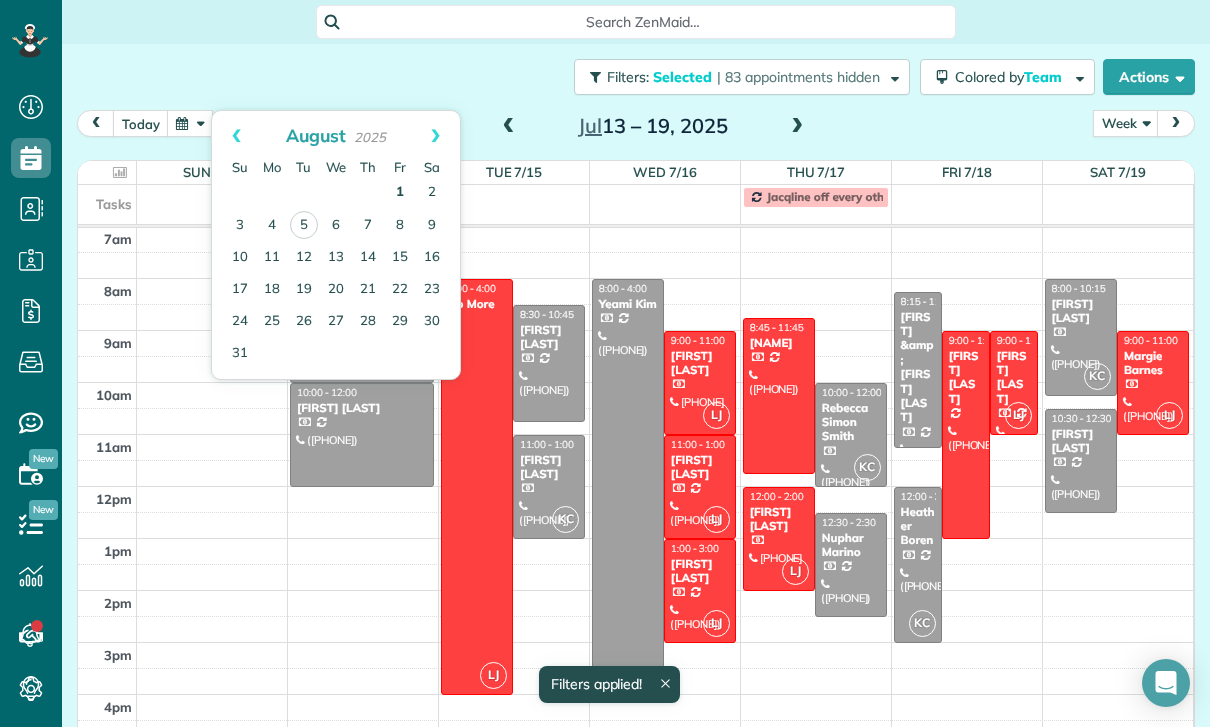 click on "1" at bounding box center [400, 193] 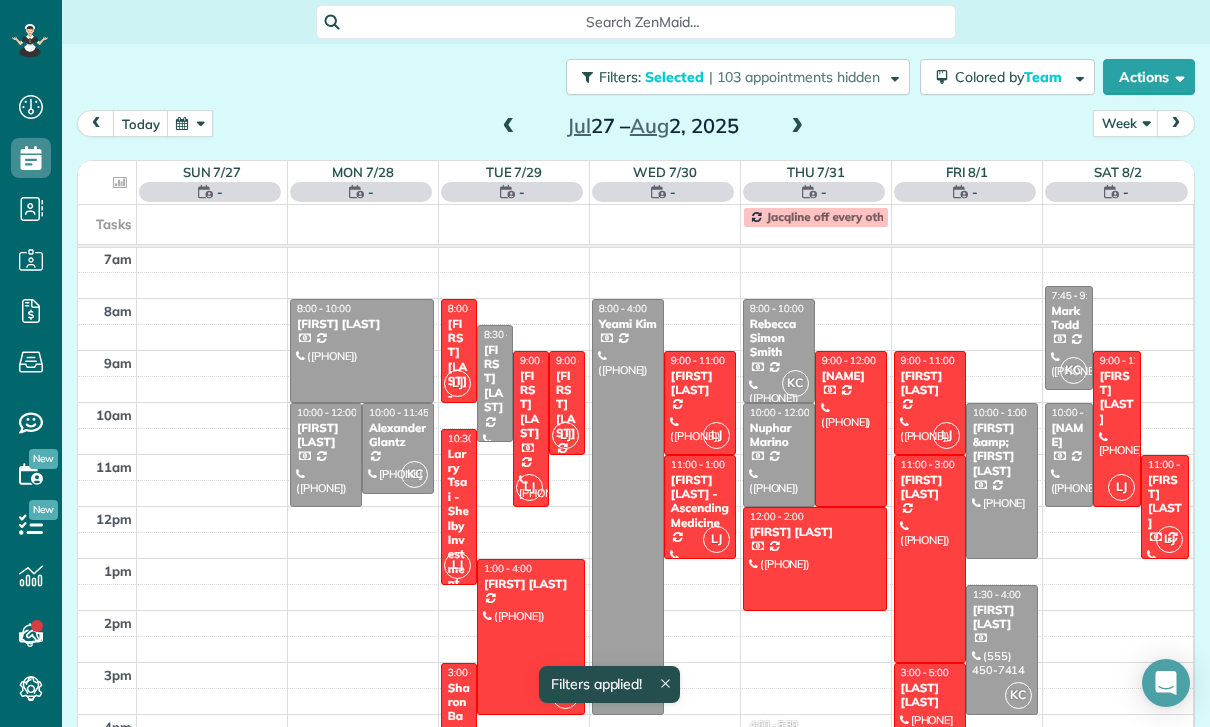 scroll, scrollTop: 157, scrollLeft: 0, axis: vertical 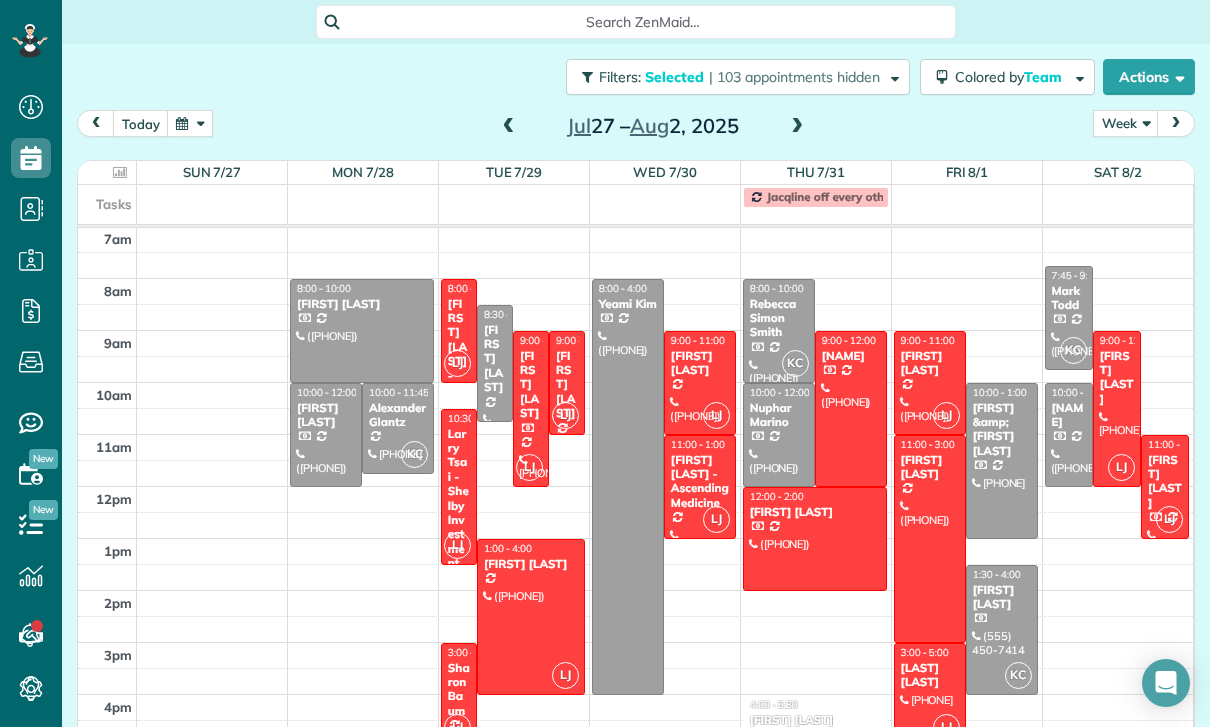 click on "Paula Kirchner" at bounding box center [567, 385] 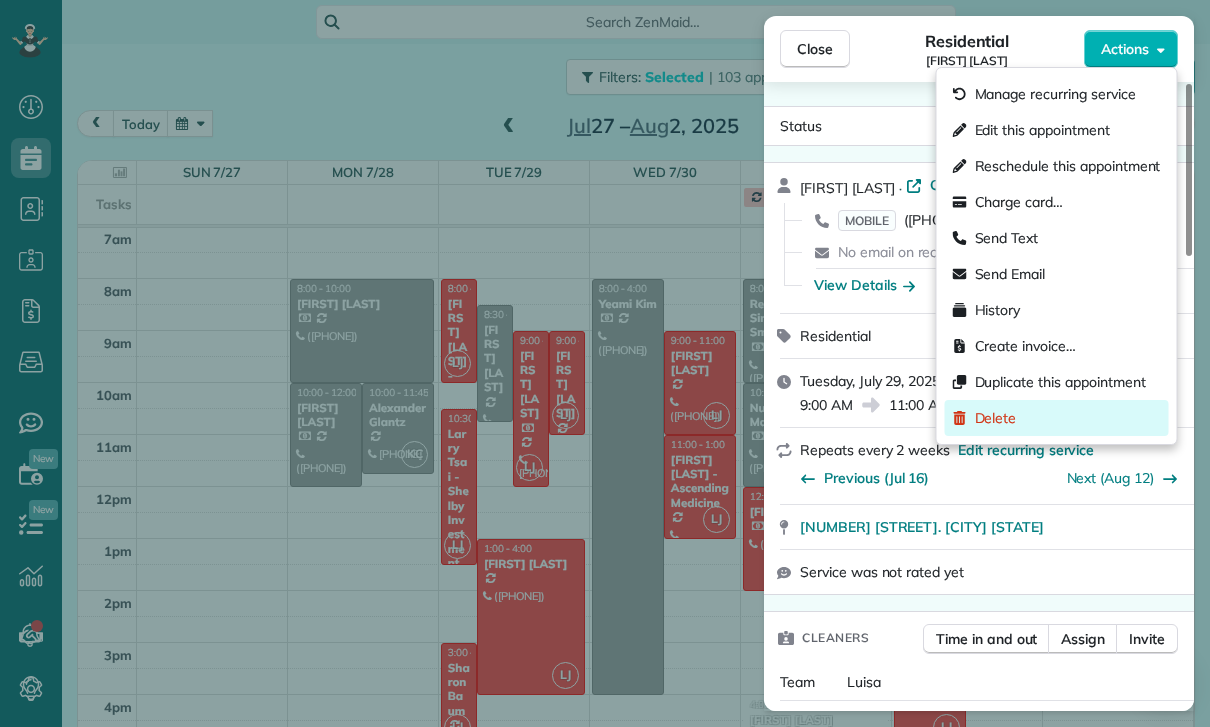 click on "Delete" at bounding box center (996, 418) 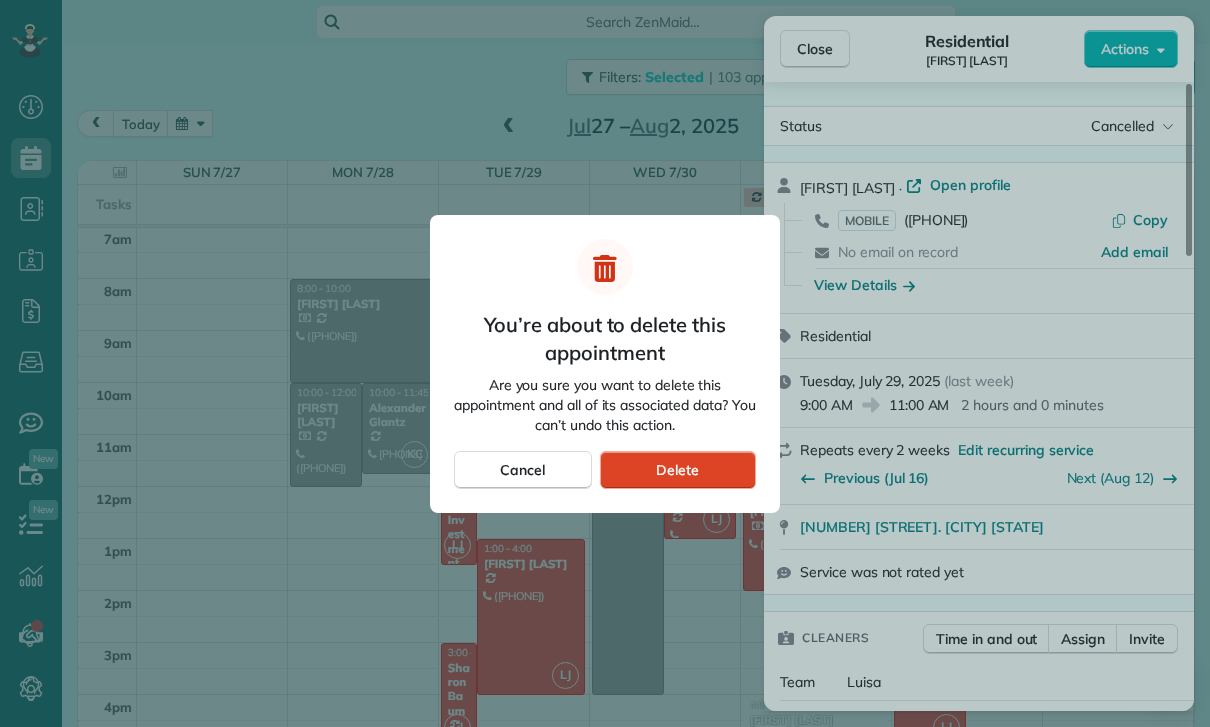 click on "Delete" at bounding box center [677, 470] 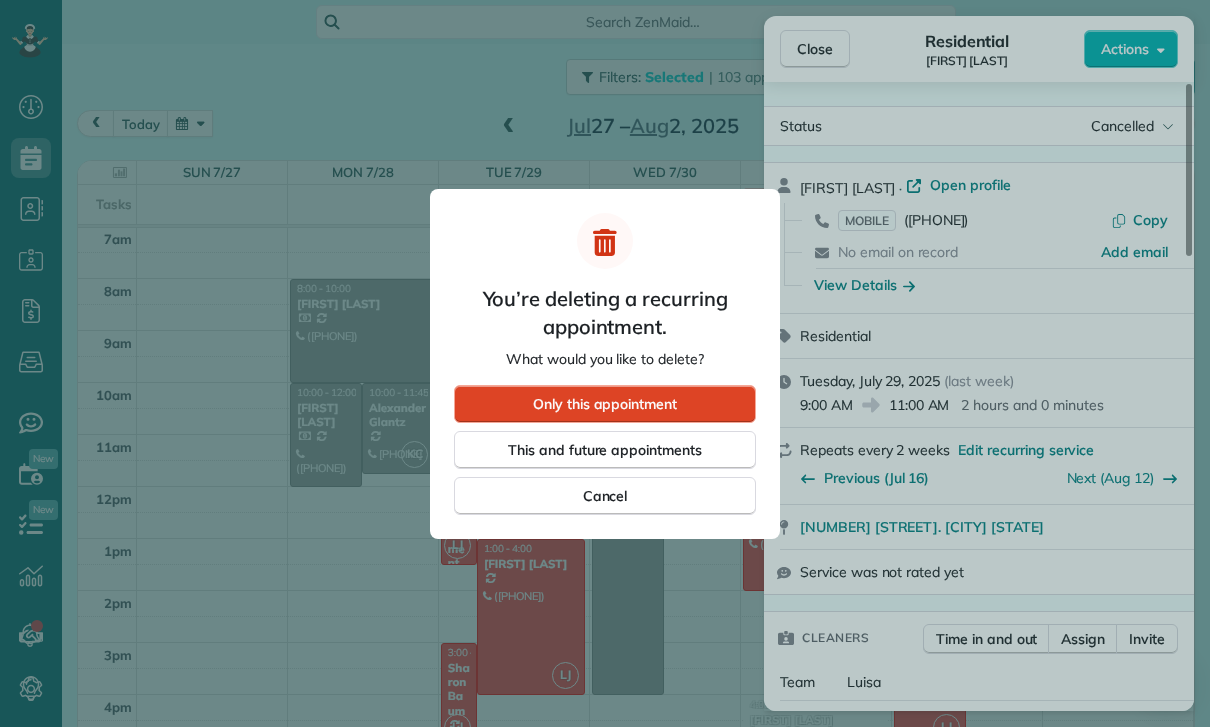 click on "Only this appointment" at bounding box center (605, 404) 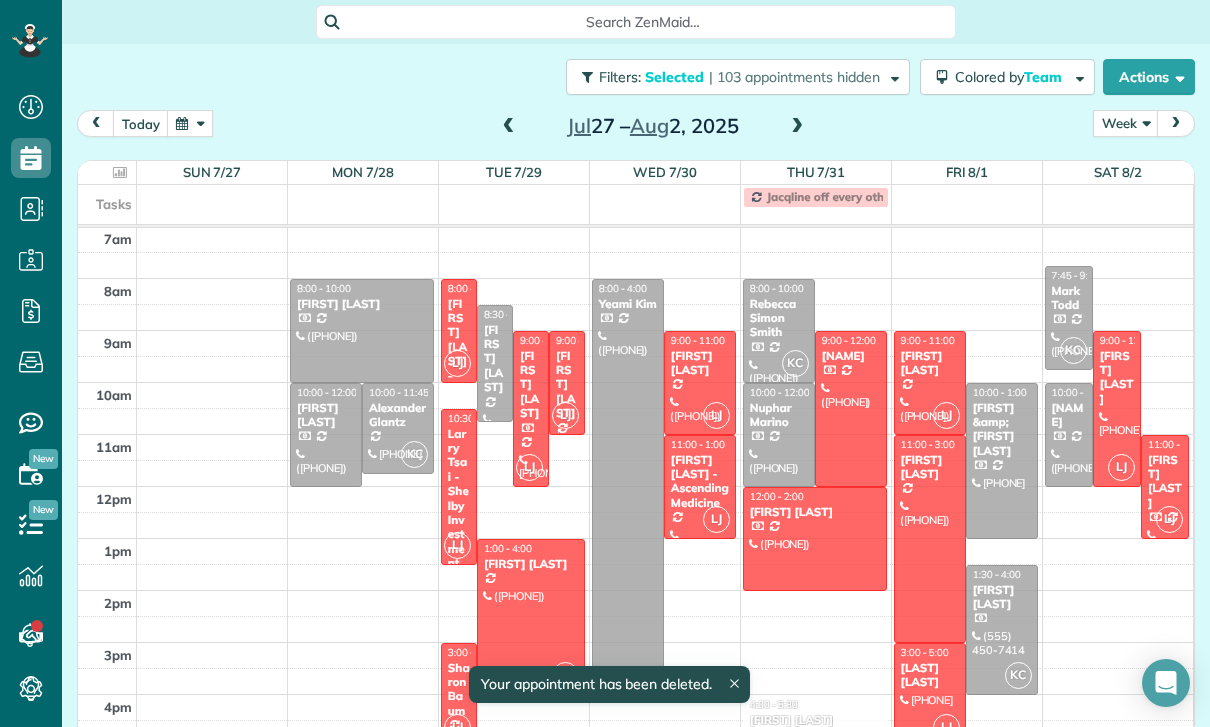 scroll, scrollTop: 157, scrollLeft: 0, axis: vertical 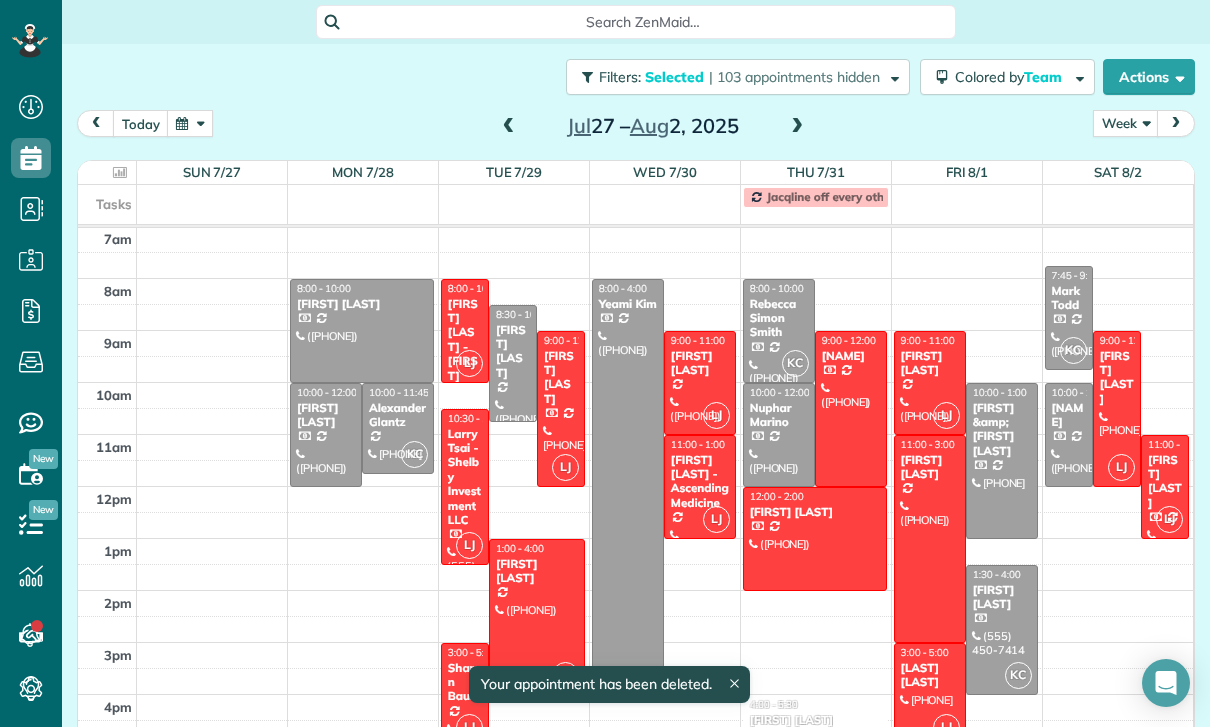 click on "Paul Vargas - Laura Neustaedter" at bounding box center [465, 354] 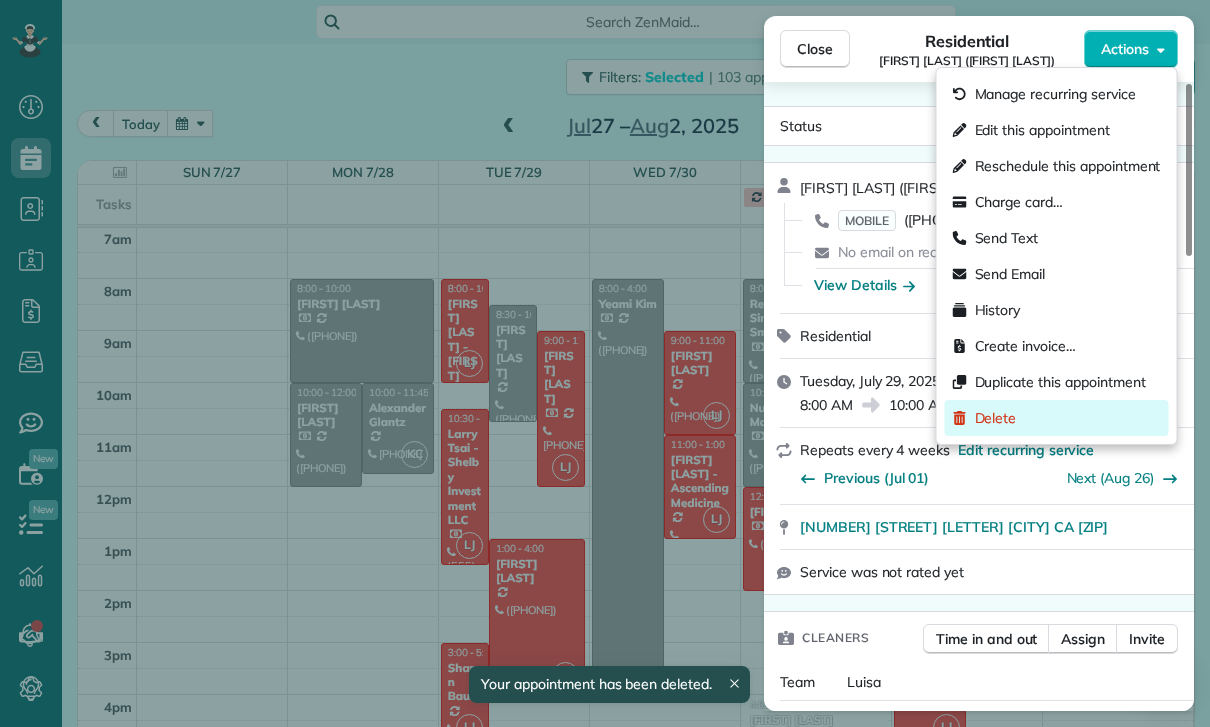 click on "Delete" at bounding box center (996, 418) 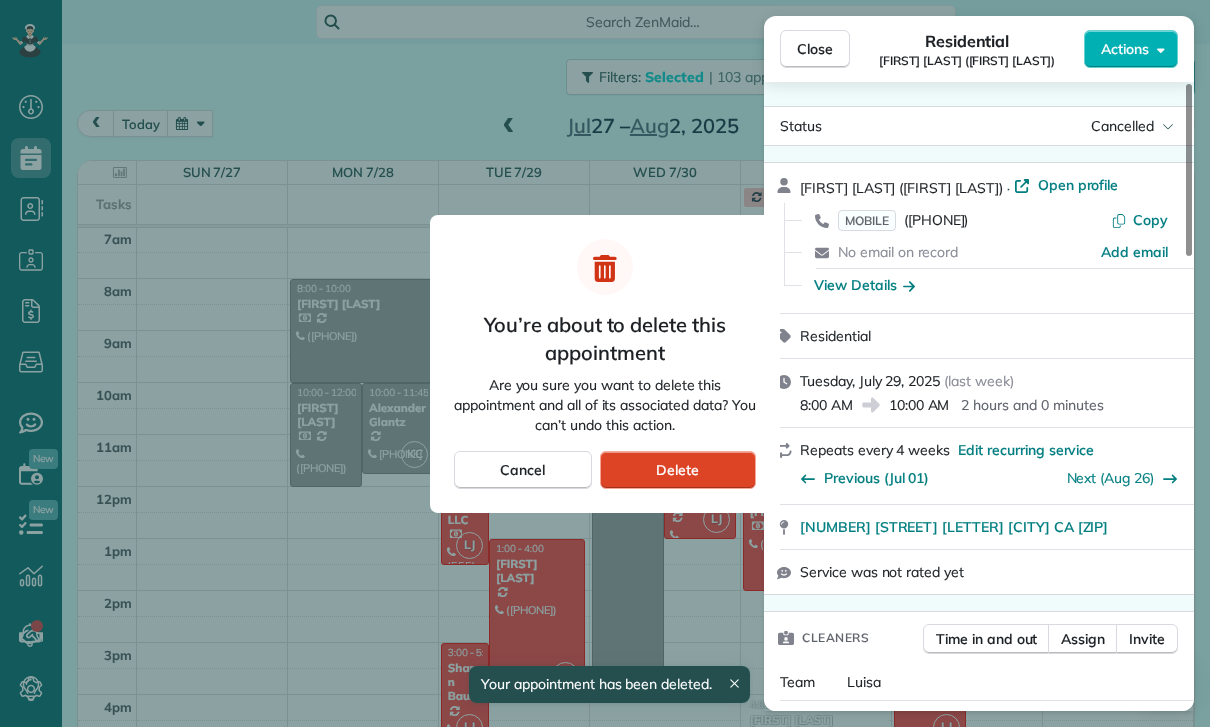 click on "Delete" at bounding box center (678, 470) 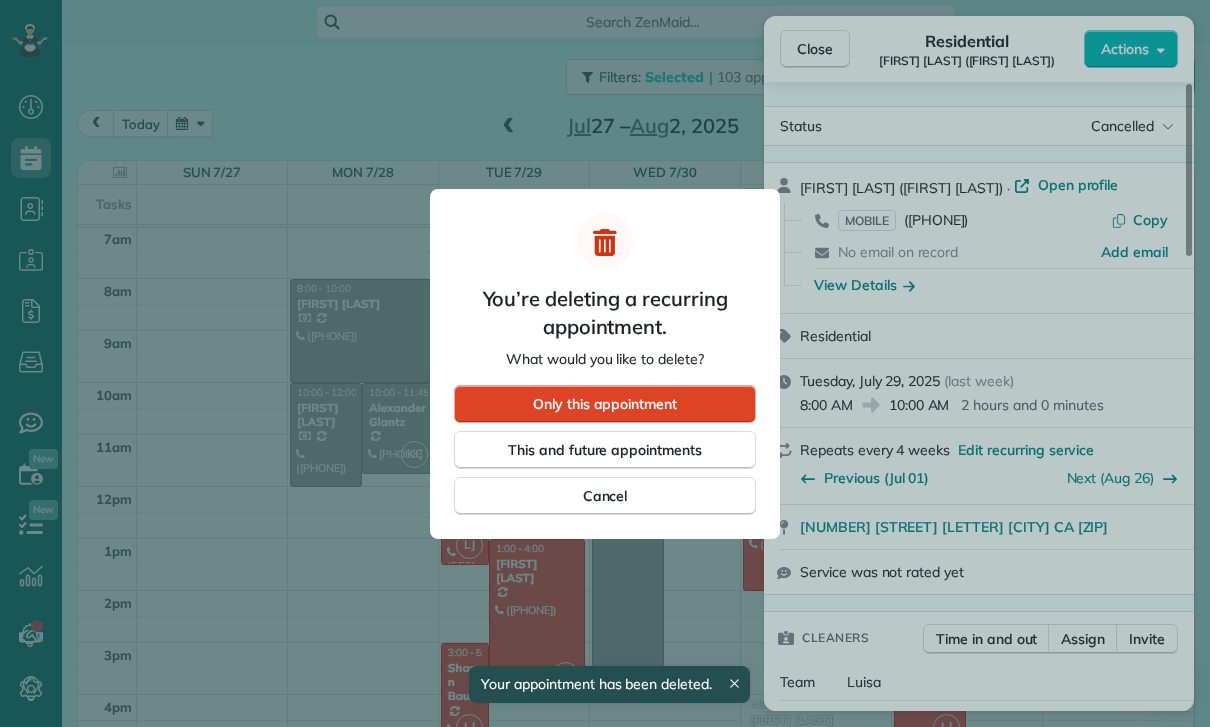 click on "Only this appointment" at bounding box center (605, 404) 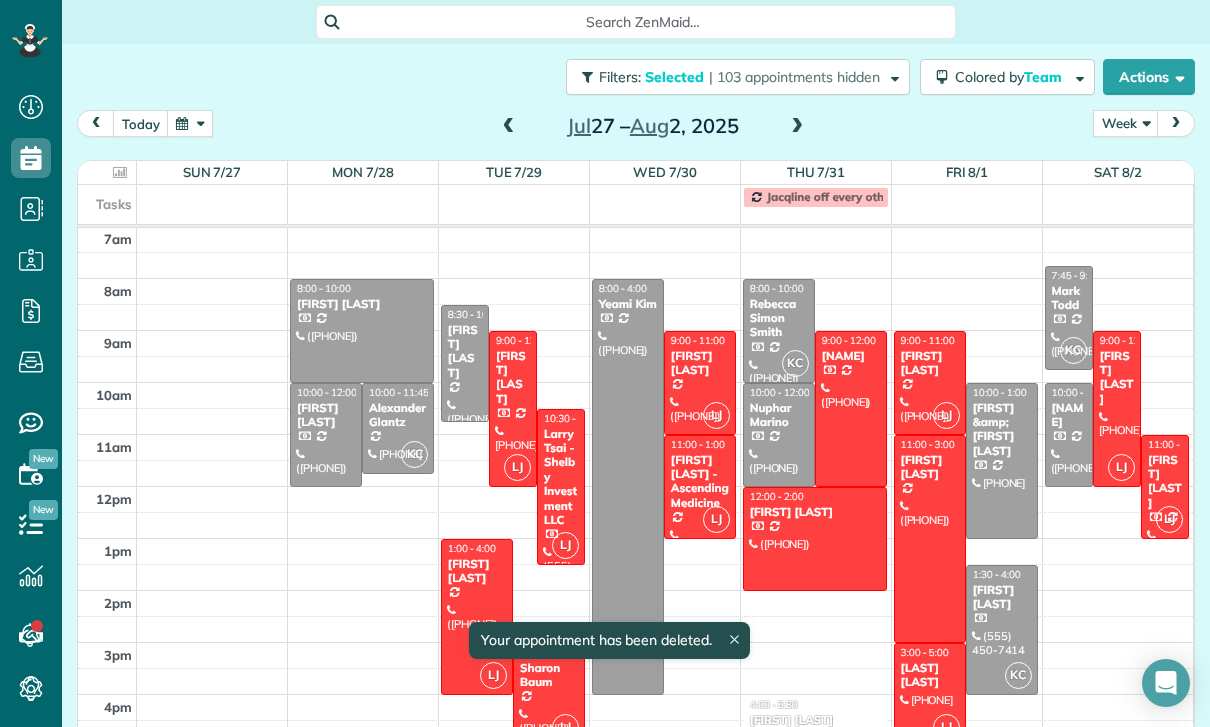 scroll, scrollTop: 157, scrollLeft: 0, axis: vertical 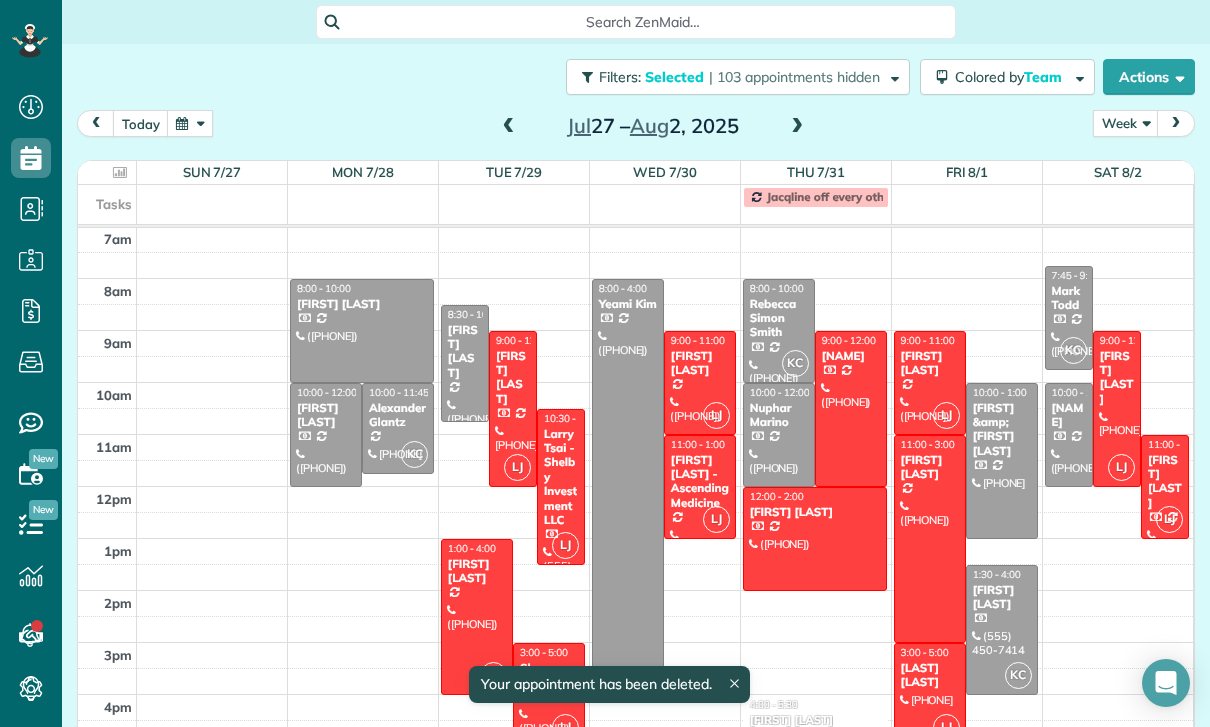 click at bounding box center [477, 617] 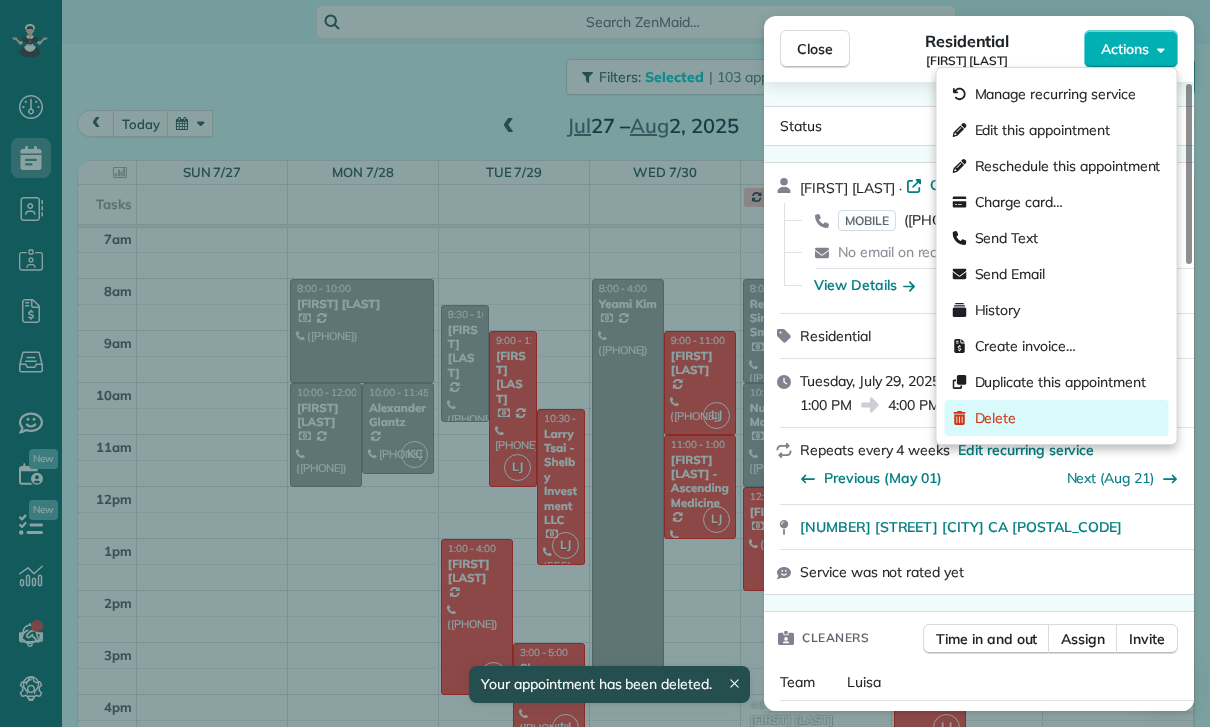 click on "Delete" at bounding box center (1057, 418) 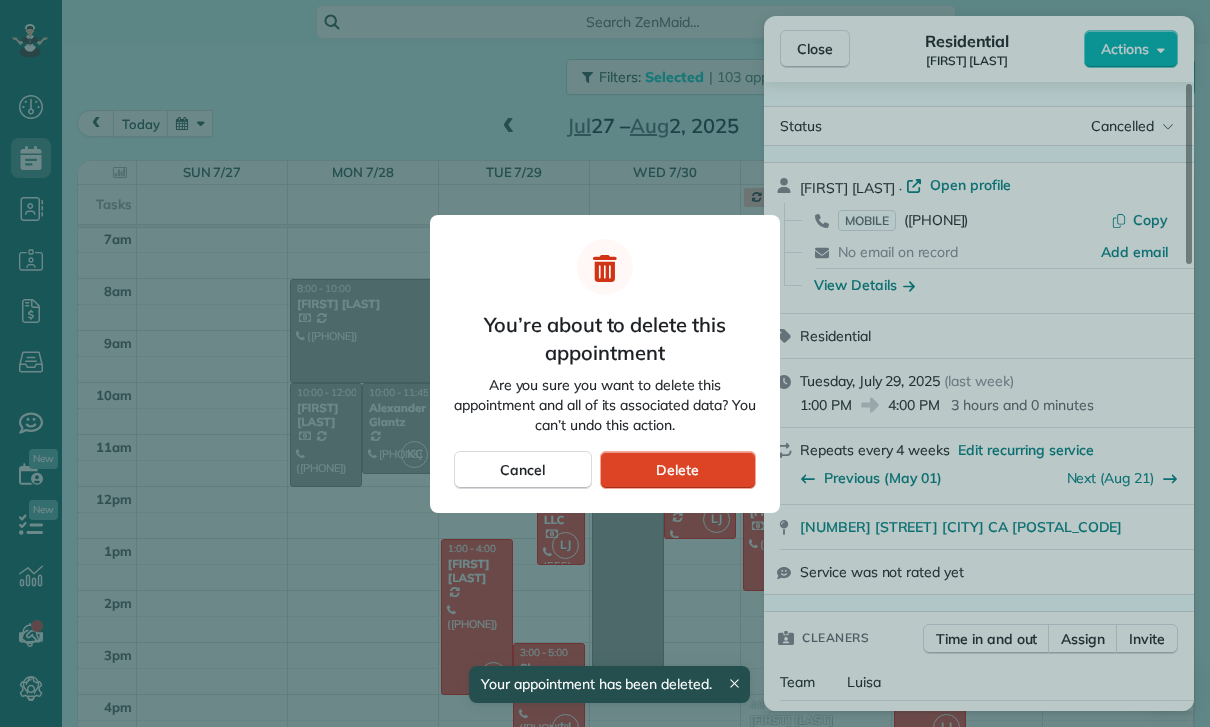 click on "Delete" at bounding box center (677, 470) 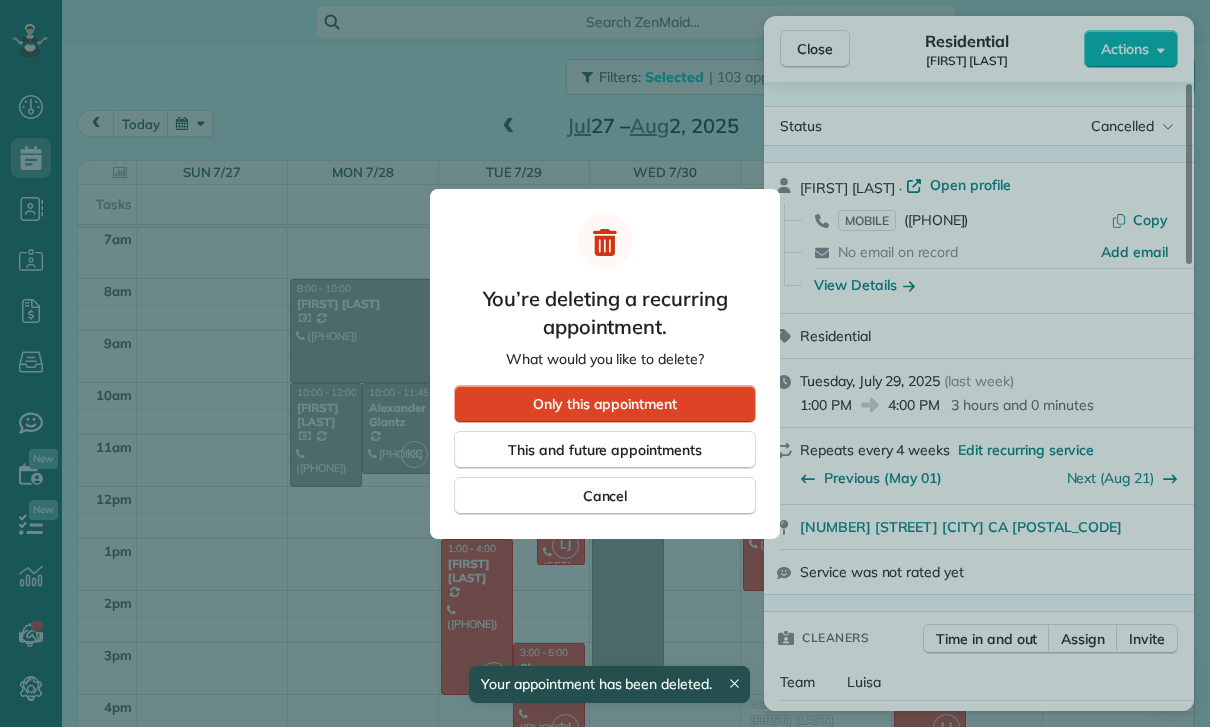 click on "Only this appointment" at bounding box center (605, 404) 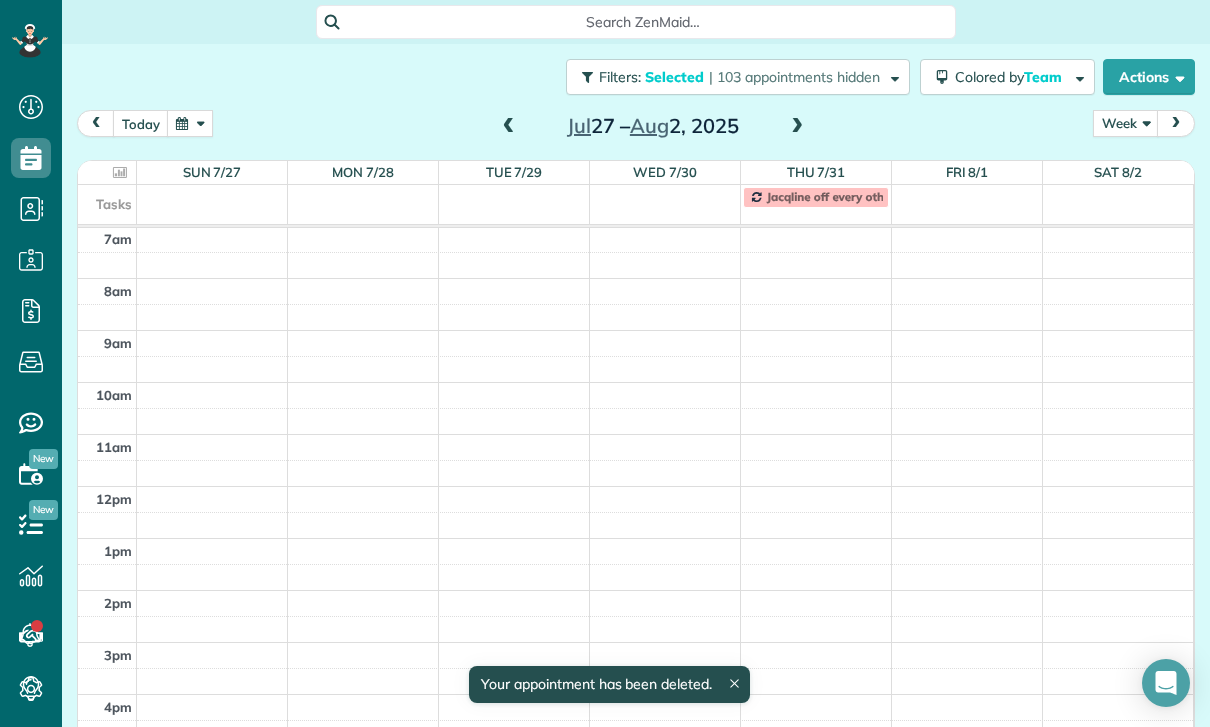 scroll, scrollTop: 157, scrollLeft: 0, axis: vertical 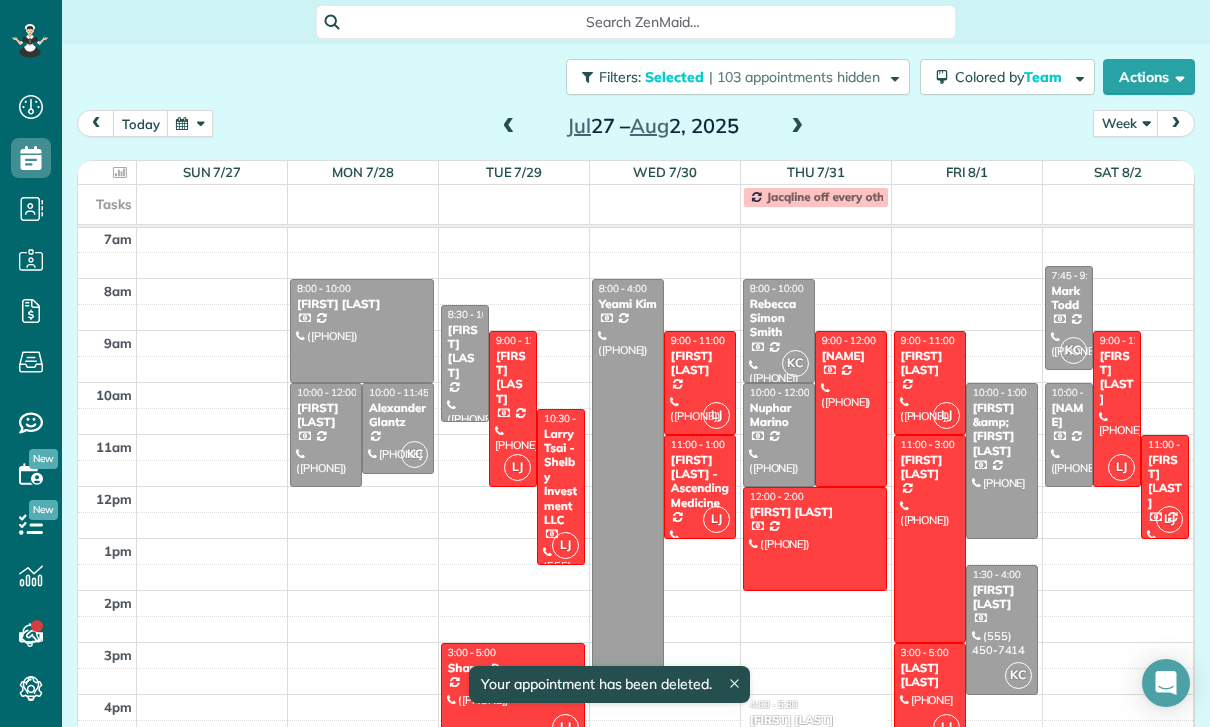 click at bounding box center [513, 695] 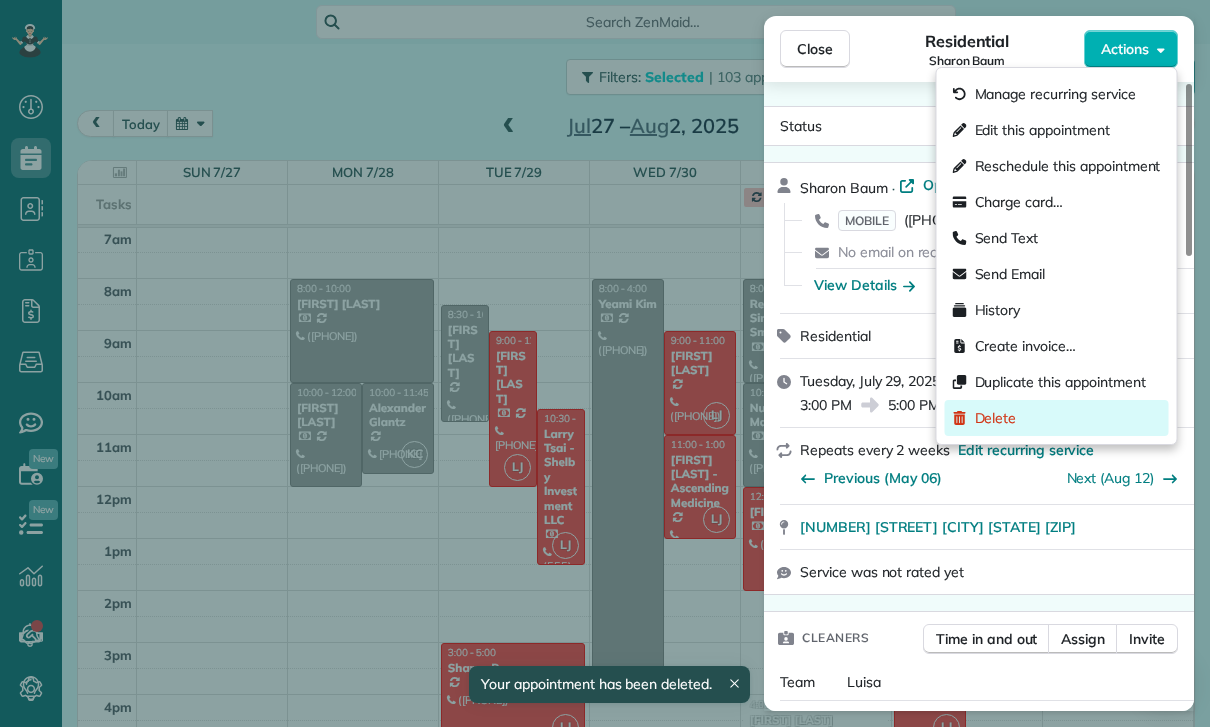 click on "Delete" at bounding box center [996, 418] 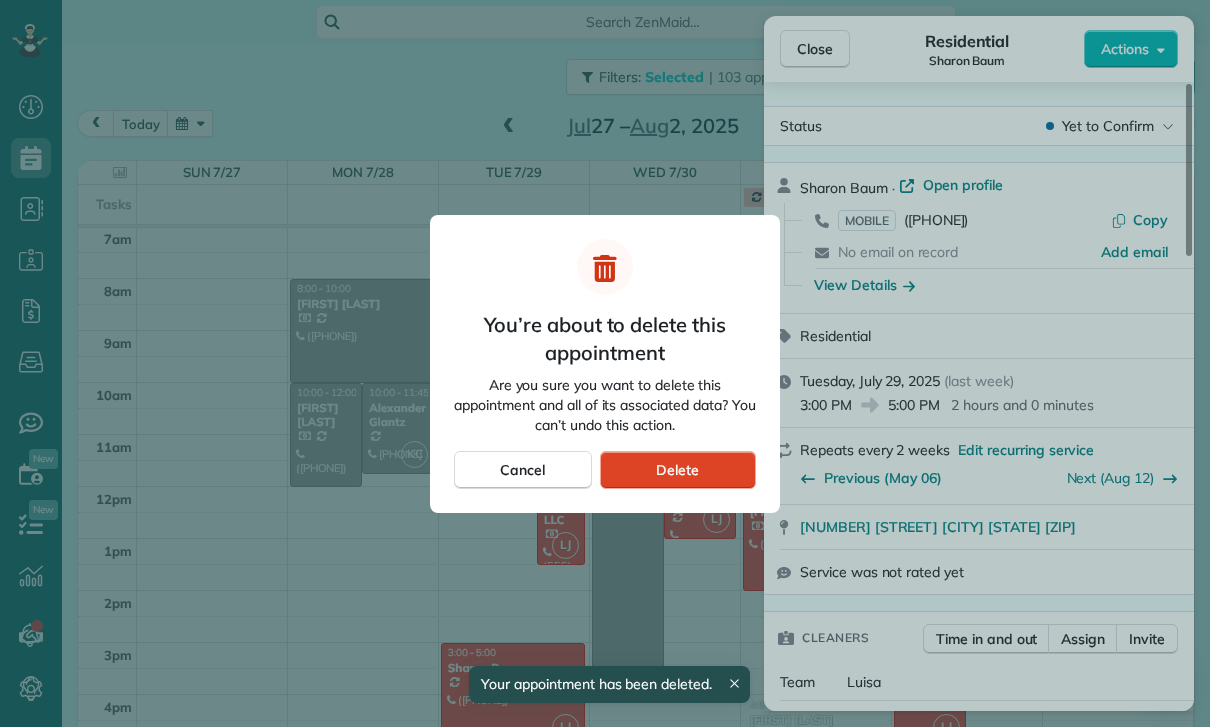click on "Delete" at bounding box center (678, 470) 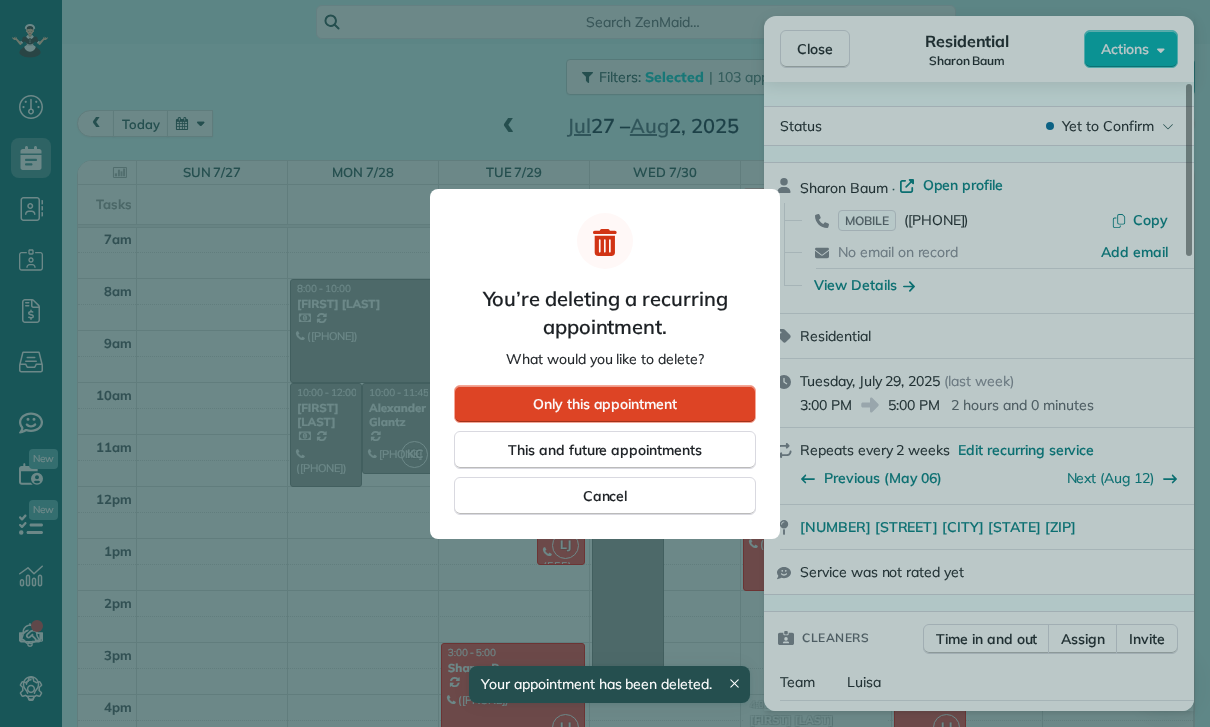 click on "Only this appointment" at bounding box center [605, 404] 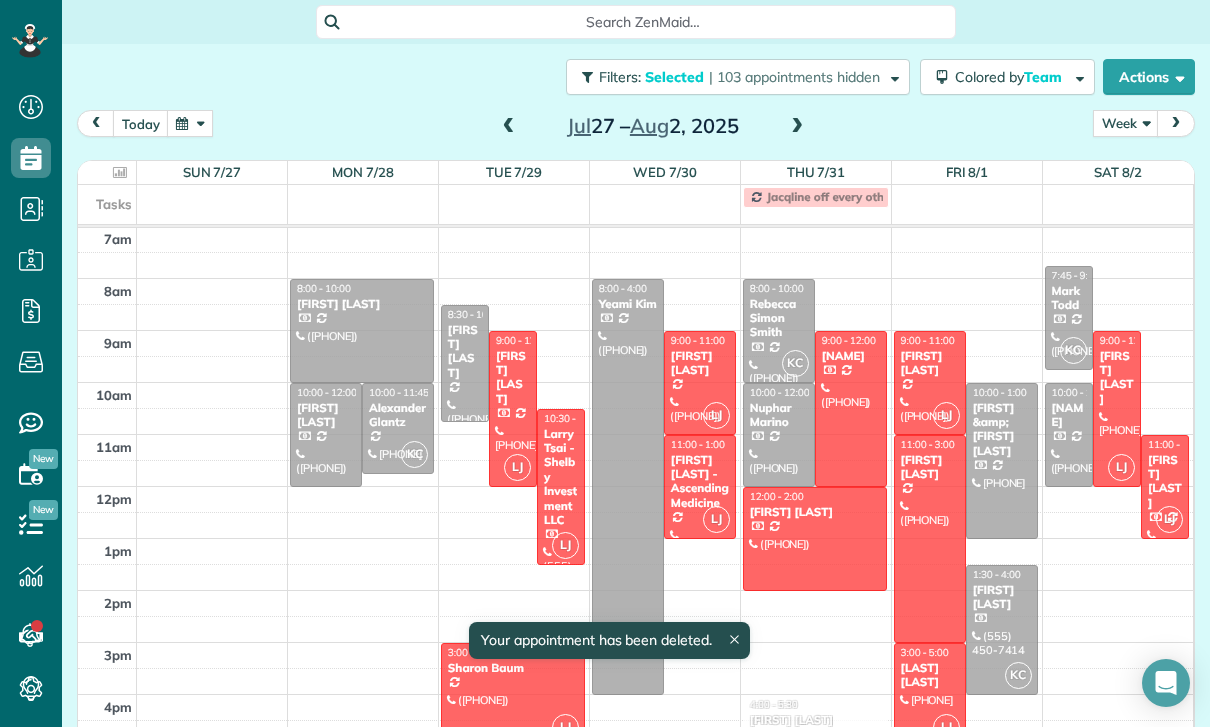 scroll, scrollTop: 157, scrollLeft: 0, axis: vertical 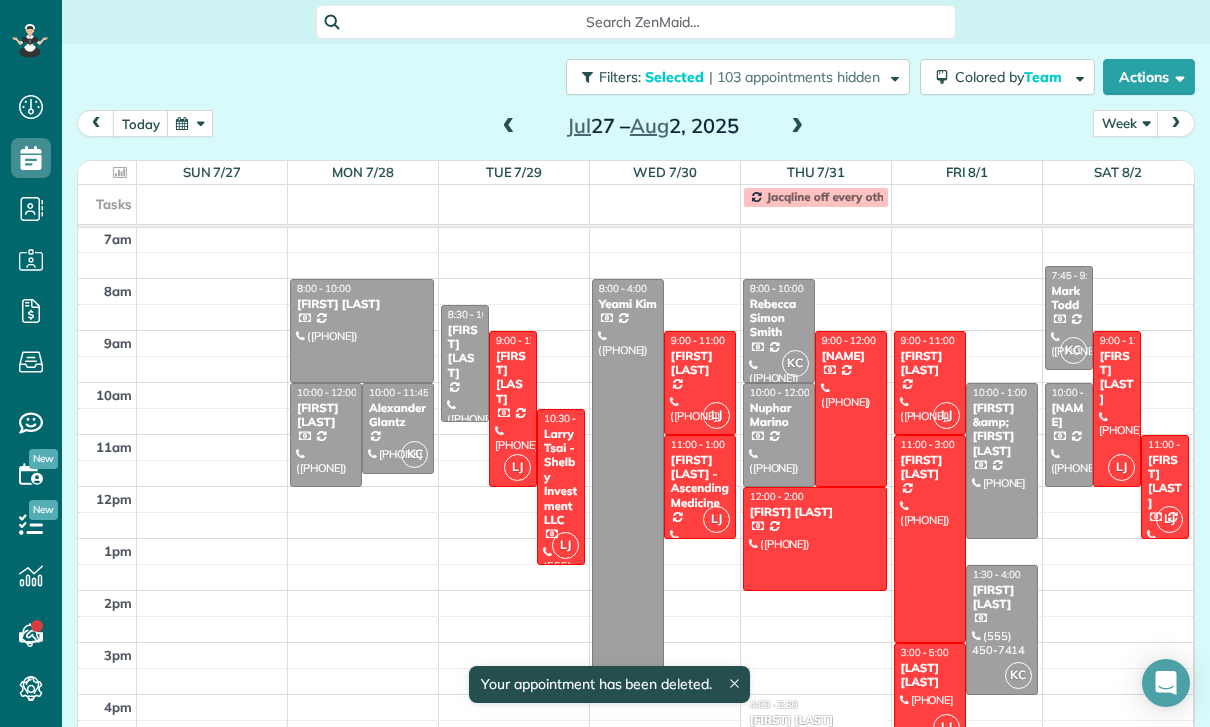 click at bounding box center (513, 409) 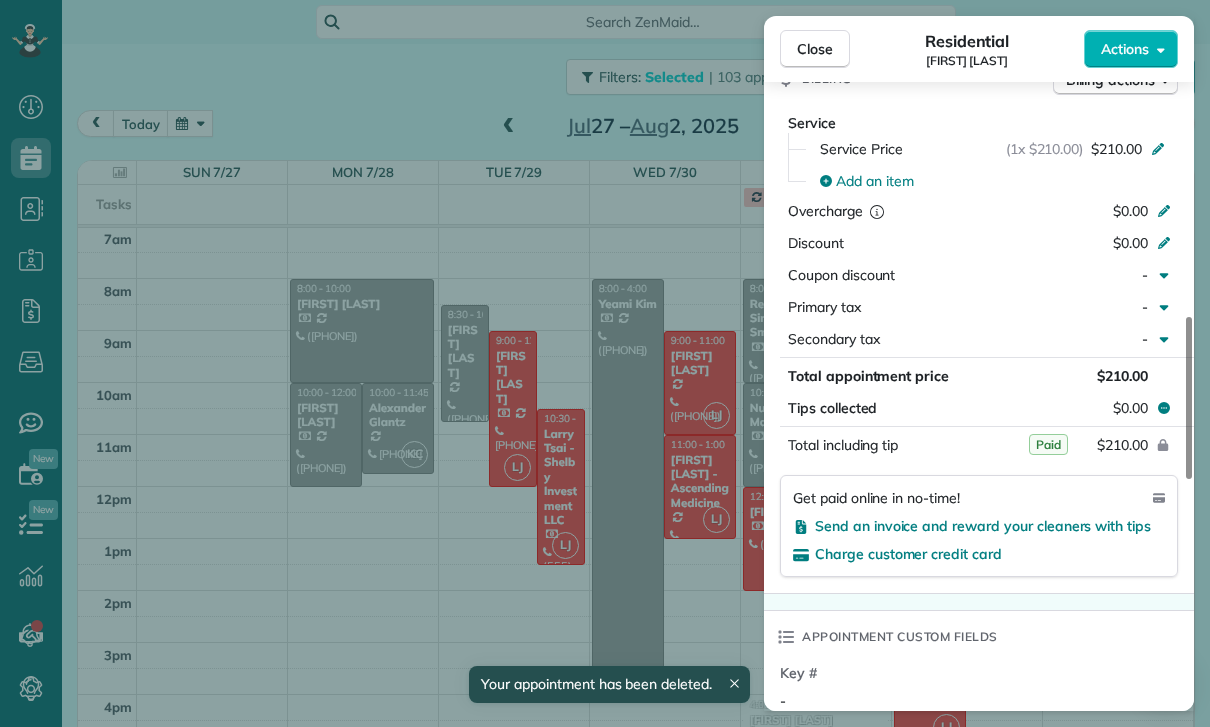 scroll, scrollTop: 994, scrollLeft: 0, axis: vertical 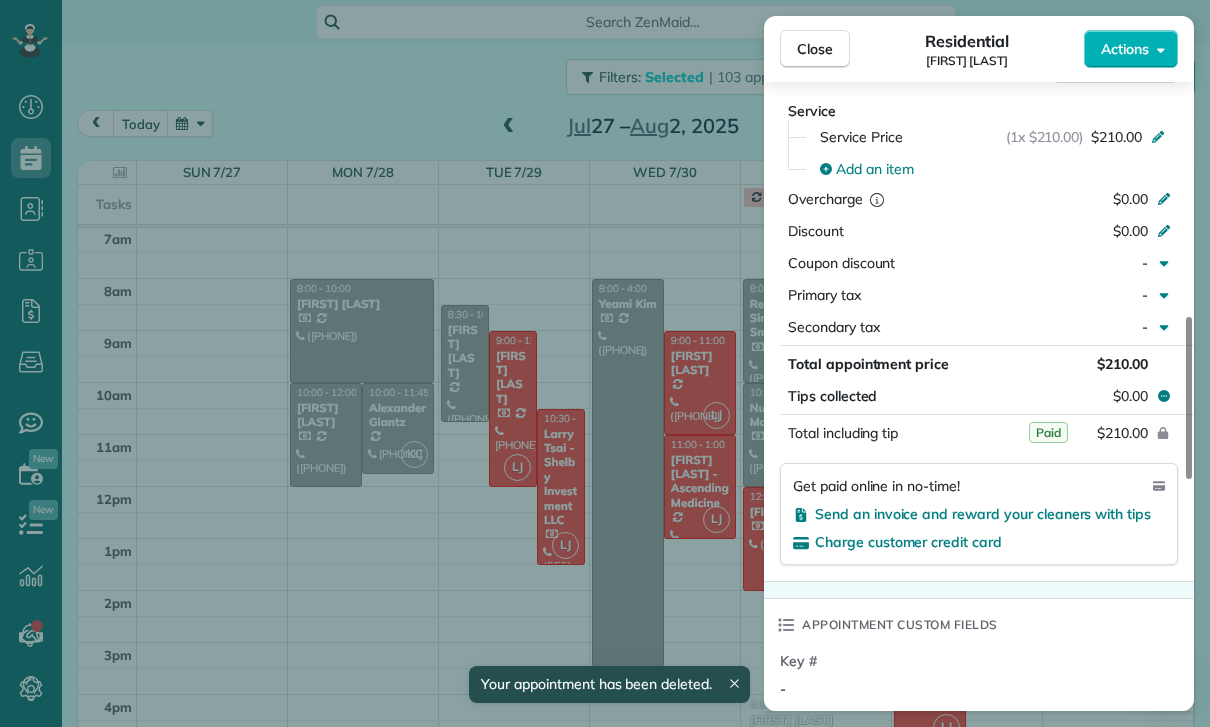 click on "Close Residential Ben Phan Actions Status Yet to Confirm Ben Phan · Open profile SPOUSE (818) 445-2630 Copy MOBILE (818) 636-8524 Copy No email on record Add email View Details Residential Tuesday, July 29, 2025 ( last week ) 9:00 AM 12:00 PM 3 hours and 0 minutes Repeats every 2 weeks Edit recurring service Previous (Jul 12) Next (Aug 13) 1640 East Mountain Street Pasadena CA 91104 Service was not rated yet Cleaners Time in and out Assign Invite Team Luisa Cleaners Luisa   Juarez 9:00 AM 12:00 PM Checklist Try Now Keep this appointment up to your standards. Stay on top of every detail, keep your cleaners organised, and your client happy. Assign a checklist Watch a 5 min demo Billing Billing actions Service Service Price (1x $210.00) $210.00 Add an item Overcharge $0.00 Discount $0.00 Coupon discount - Primary tax - Secondary tax - Total appointment price $210.00 Tips collected $0.00 Paid Total including tip $210.00 Get paid online in no-time! Send an invoice and reward your cleaners with tips Key # - Notes" at bounding box center [605, 363] 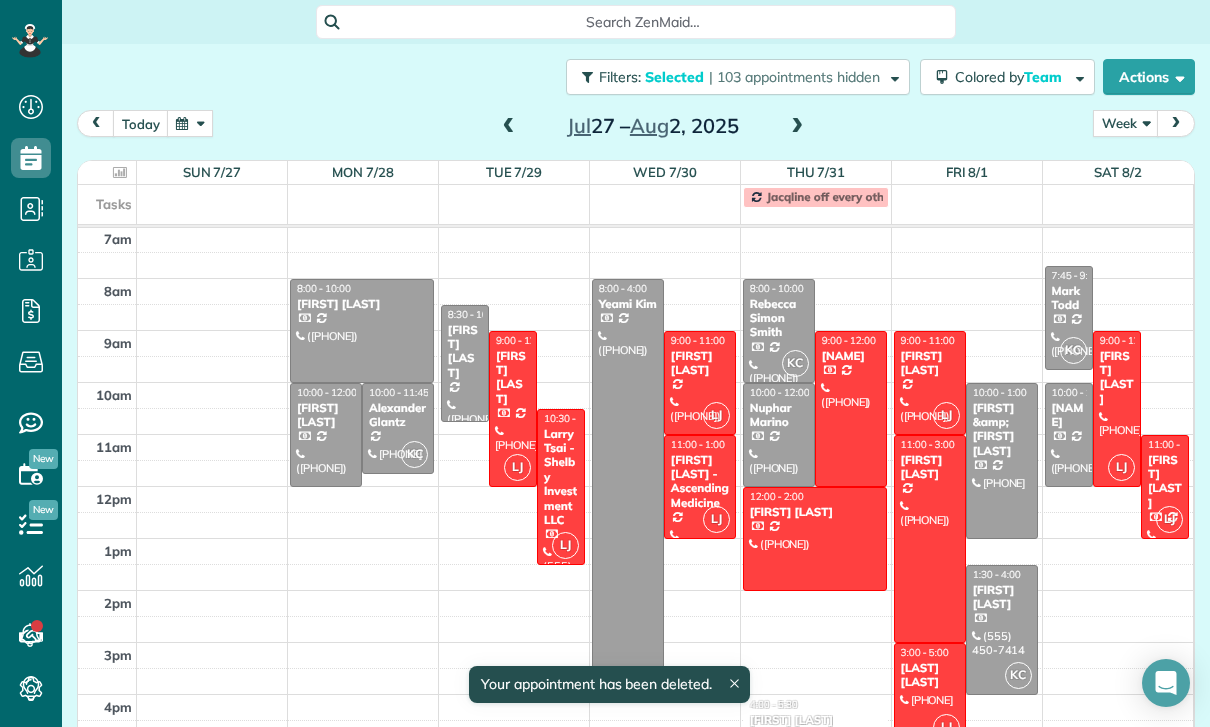 click on "Larry Tsai - Shelby Investment LLC" at bounding box center [561, 477] 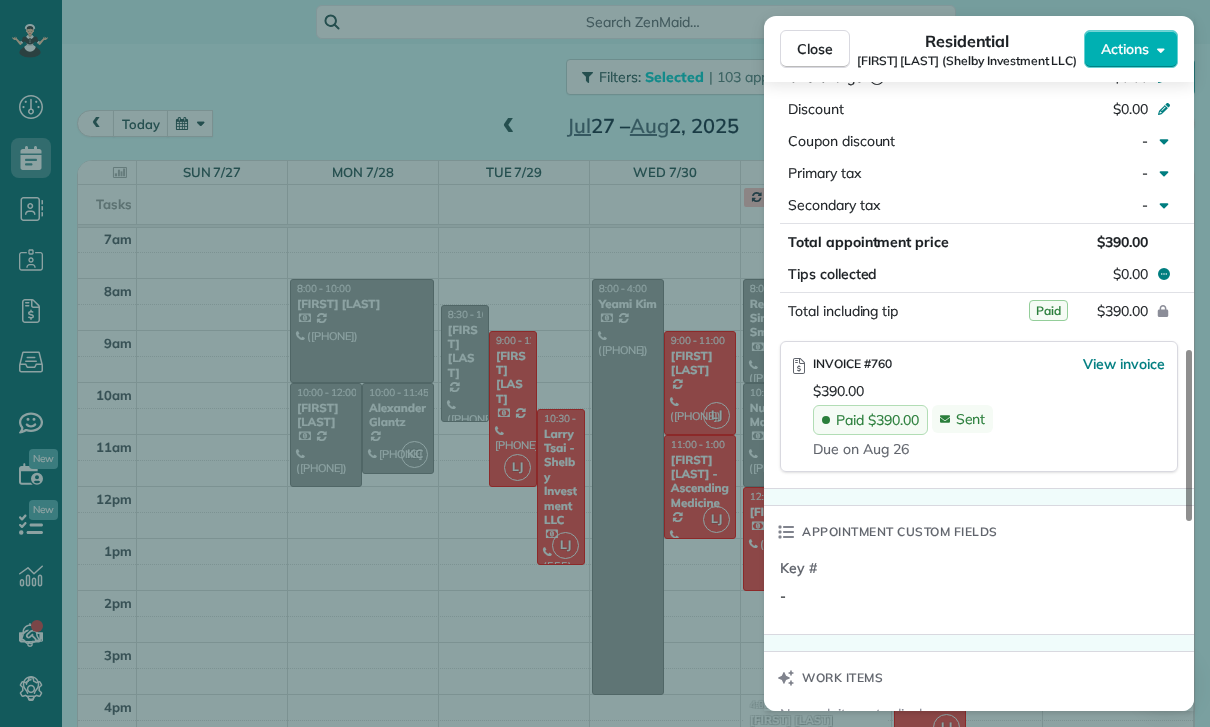 scroll, scrollTop: 1199, scrollLeft: 0, axis: vertical 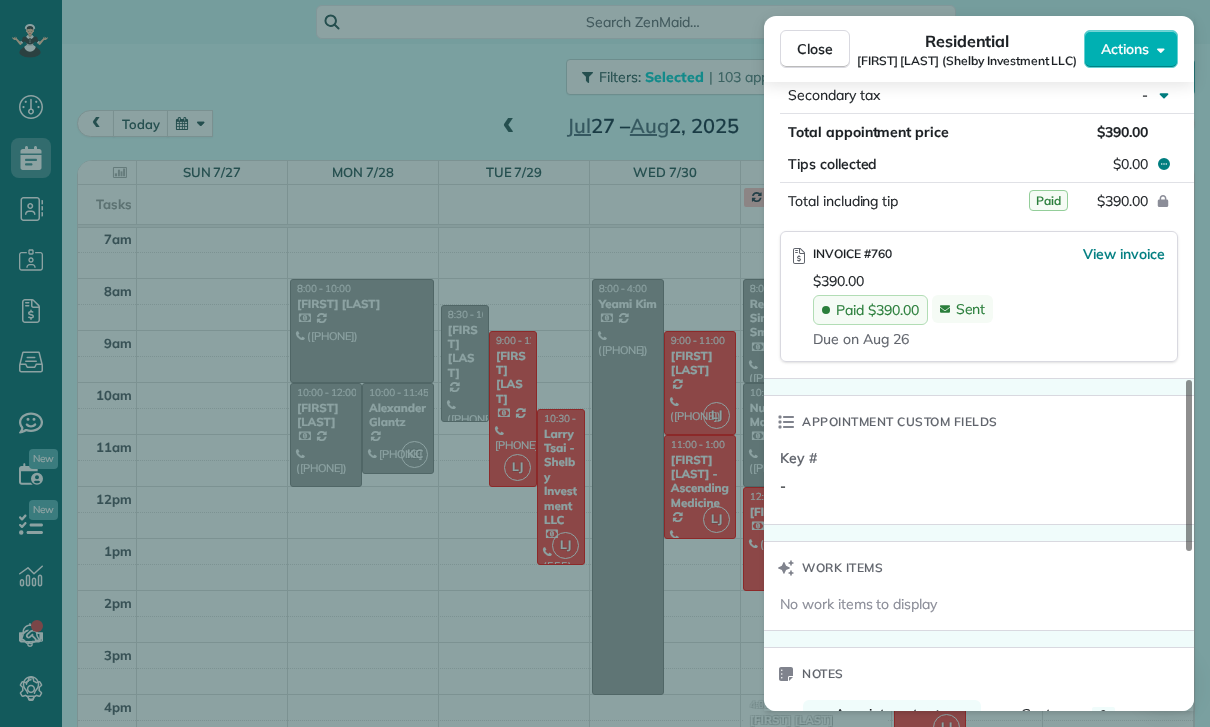 click on "Close Residential Larry Tsai (Shelby Investment LLC) Actions Status Confirmed Larry Tsai (Shelby Investment LLC) · Open profile MOBILE (424) 387-7257 Copy lashelbyinverstments@gmail.com Copy larry89803@gmail.com Copy View Details Residential Tuesday, July 29, 2025 ( last week ) 10:30 AM 1:30 PM 3 hours and 0 minutes One time 323 North Fenimore Avenue Azuza CA 91702 Service was not rated yet Cleaners Time in and out Assign Invite Team Luisa Cleaners Luisa   Juarez 10:30 AM 1:30 PM Checklist Try Now Keep this appointment up to your standards. Stay on top of every detail, keep your cleaners organised, and your client happy. Assign a checklist Watch a 5 min demo Billing Billing actions Service Service Price (1x $390.00) $390.00 Add an item Overcharge $0.00 Discount $0.00 Coupon discount - Primary tax - Secondary tax - Total appointment price $390.00 Tips collected $0.00 Paid Total including tip $390.00 INVOICE #760 View invoice $390.00 Paid $390.00 Sent Due on Aug 26 Appointment custom fields Key # - Work items" at bounding box center (605, 363) 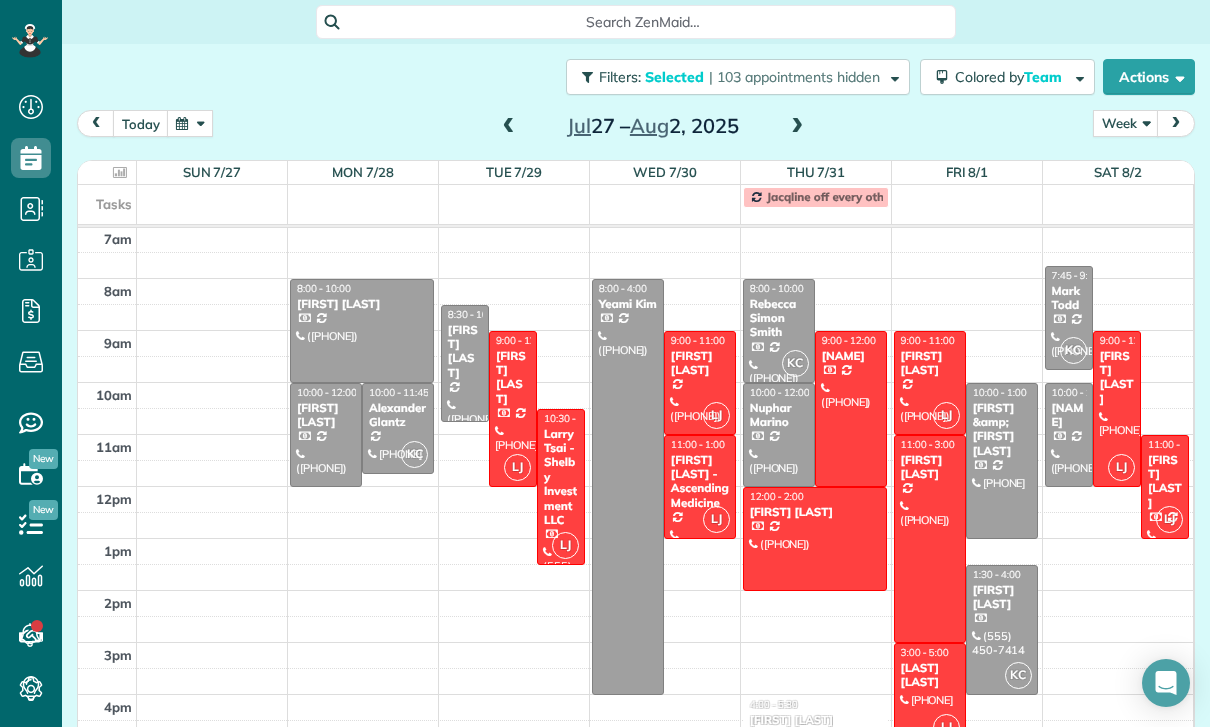 click on "Jenny Cagampan" at bounding box center [700, 363] 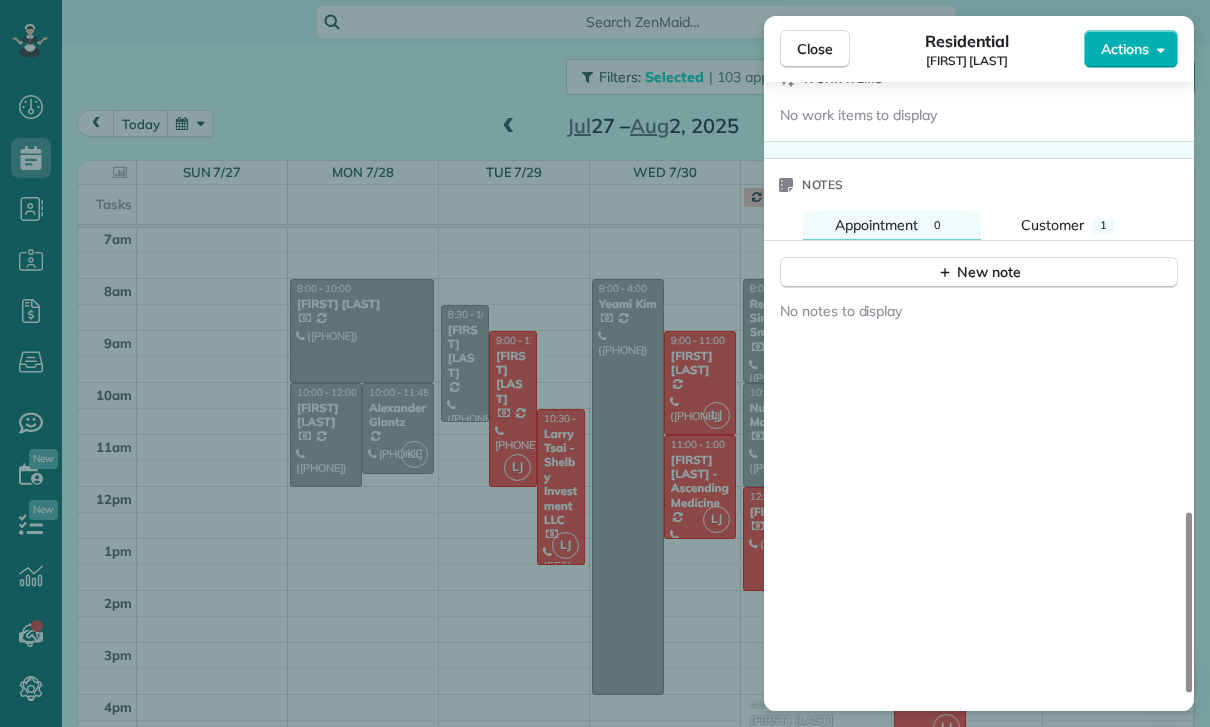 scroll, scrollTop: 1647, scrollLeft: 0, axis: vertical 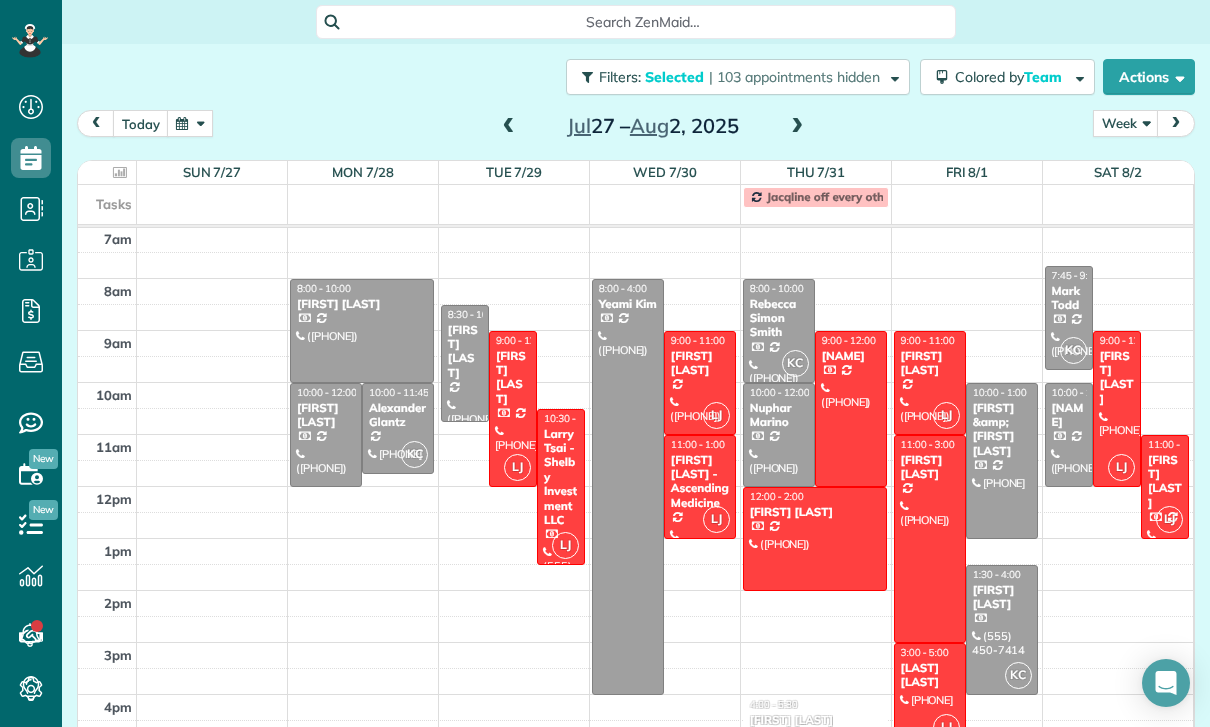 click on "Keshiia Rosenberg - Ascending Medicine" at bounding box center [700, 482] 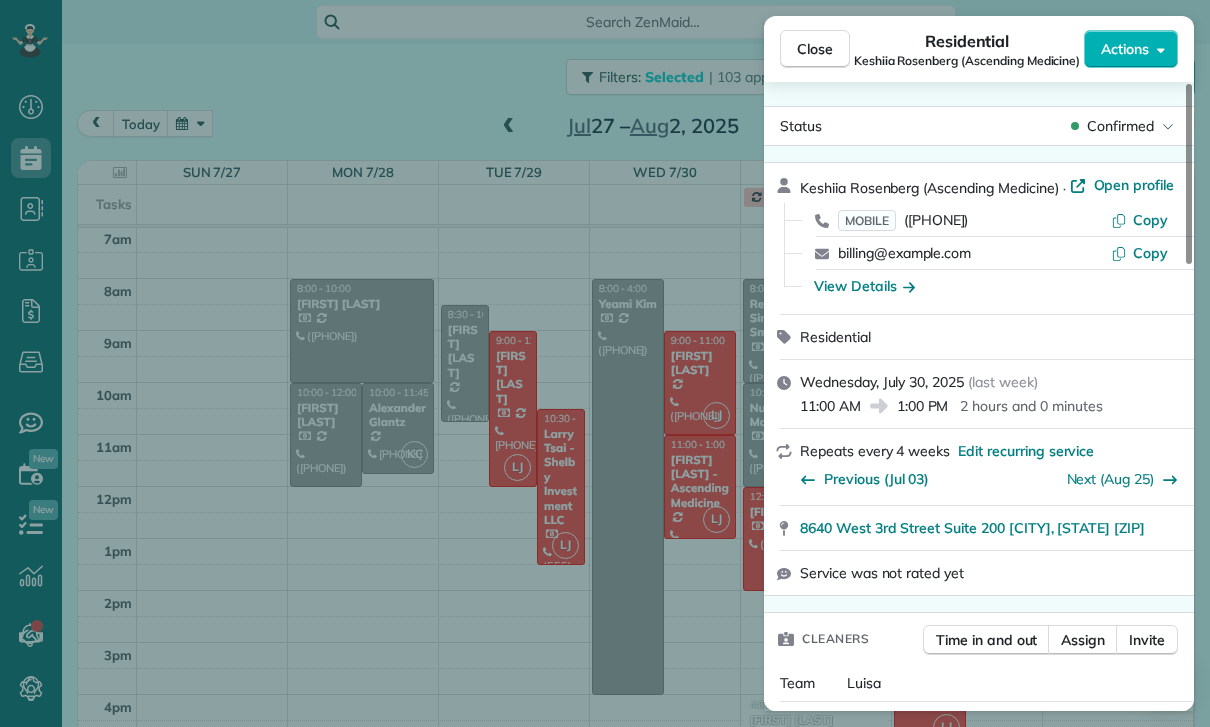 scroll, scrollTop: 0, scrollLeft: 0, axis: both 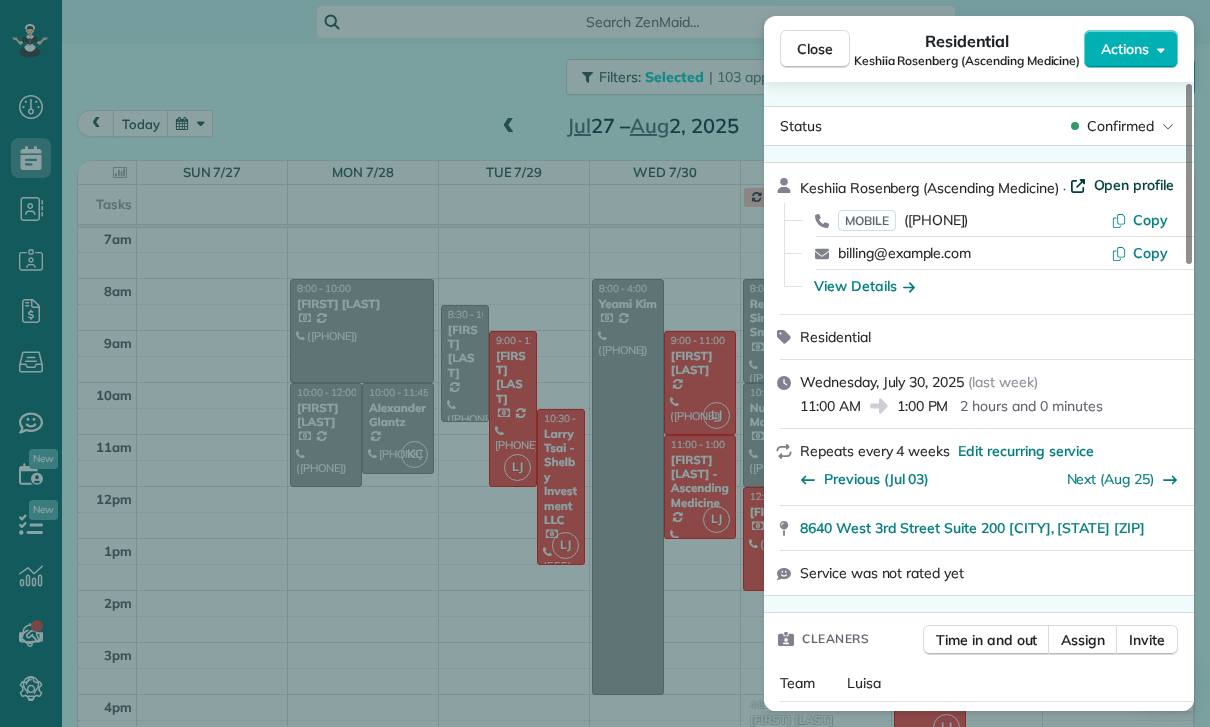 click on "Open profile" at bounding box center [1134, 185] 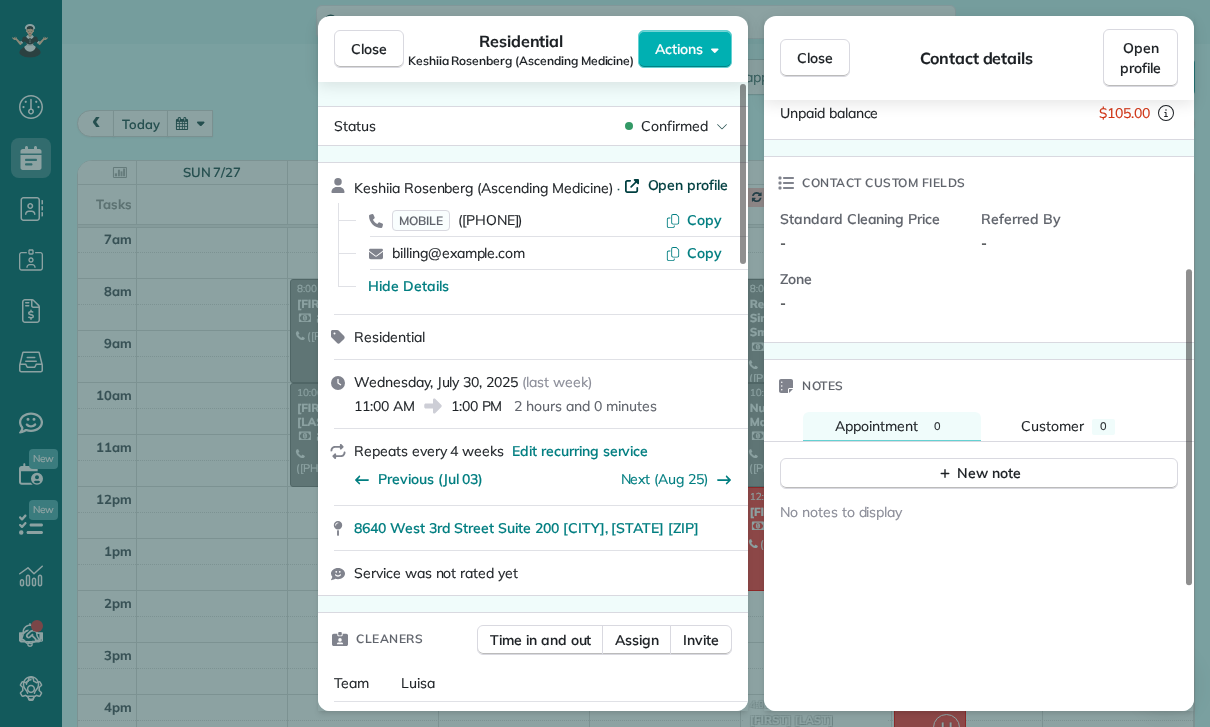 scroll, scrollTop: 410, scrollLeft: 0, axis: vertical 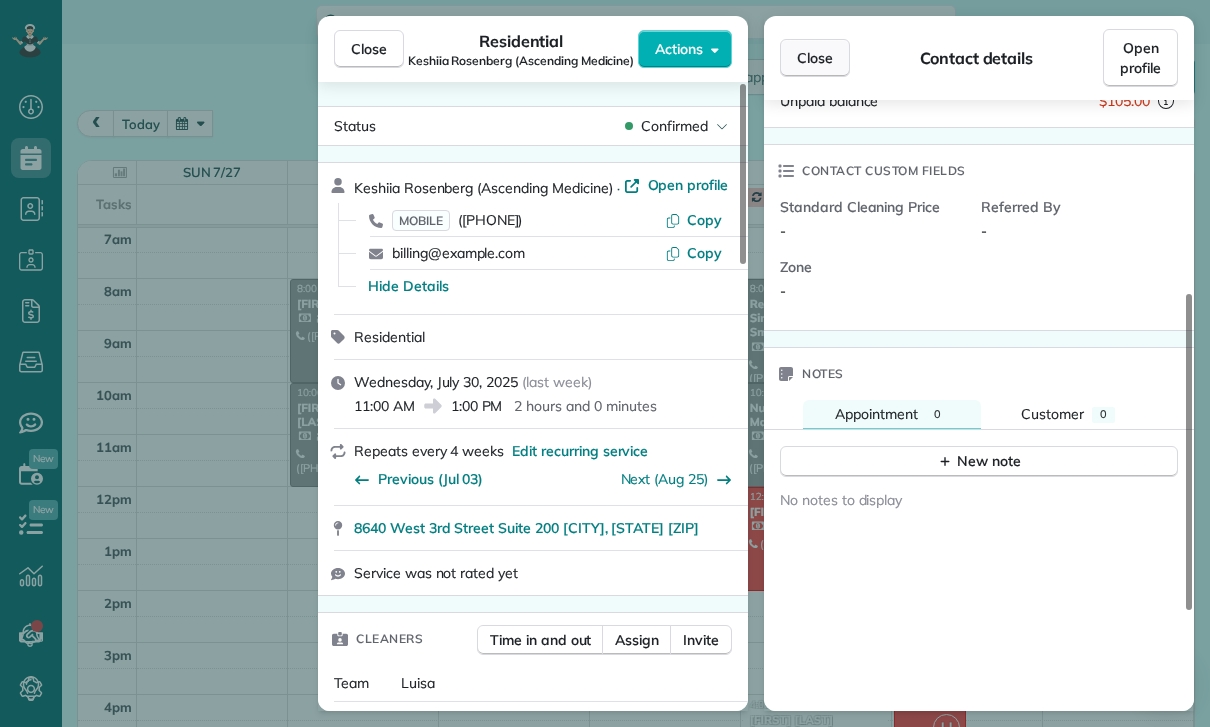 click on "Close" at bounding box center [815, 58] 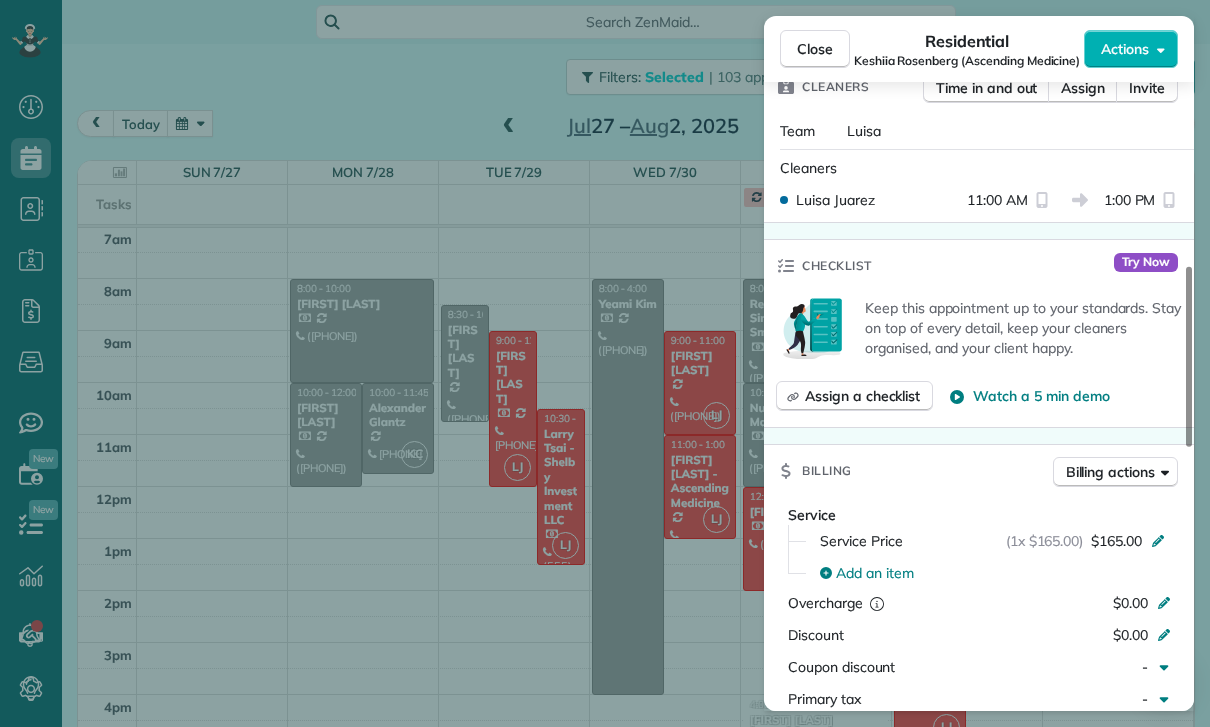 scroll, scrollTop: 816, scrollLeft: 0, axis: vertical 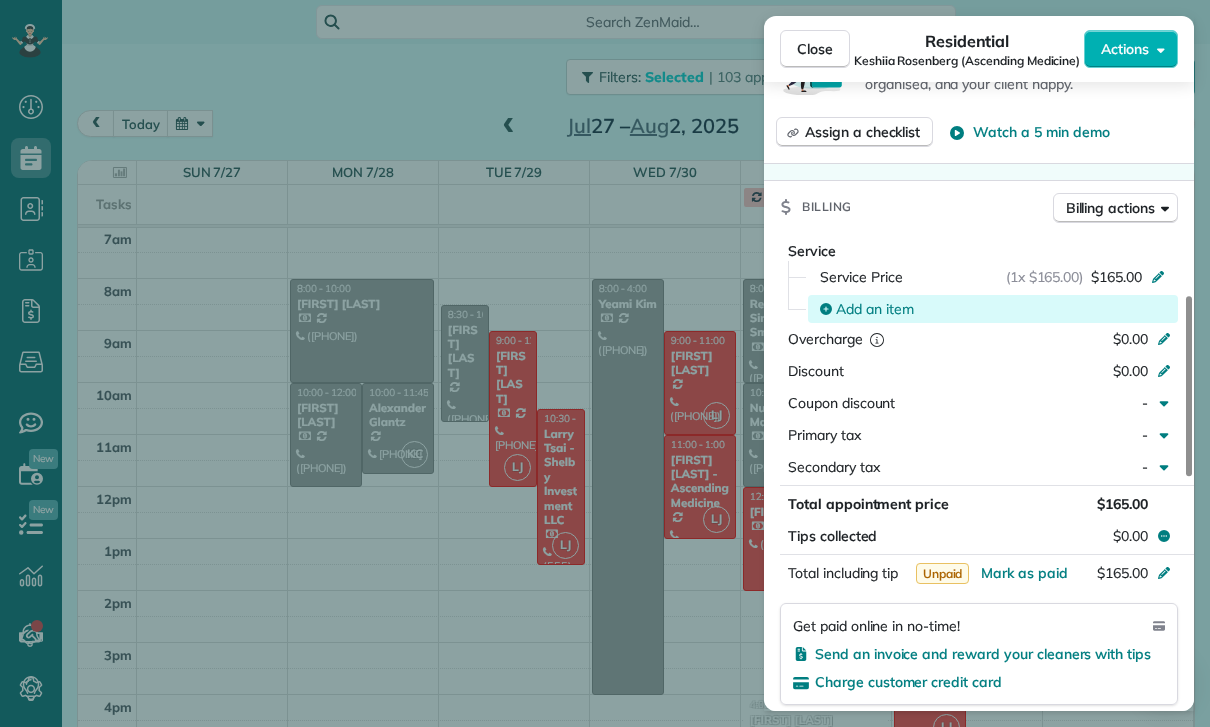 click on "Add an item" at bounding box center (875, 309) 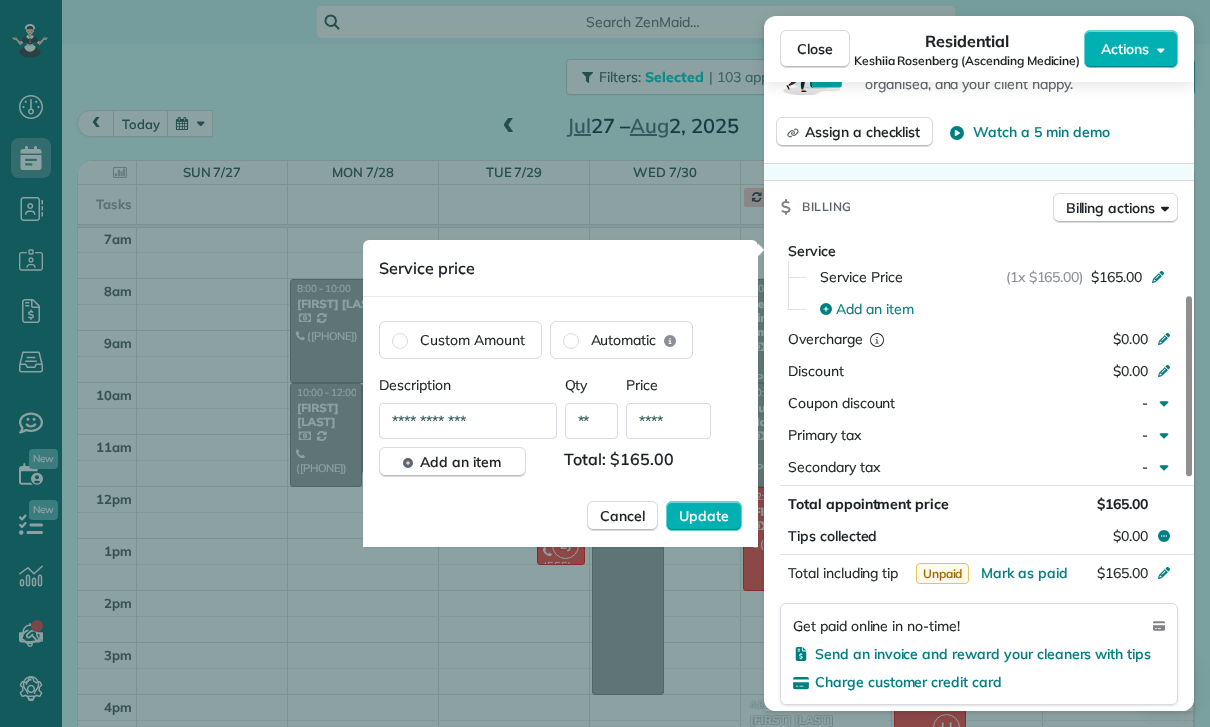 click on "****" at bounding box center (668, 421) 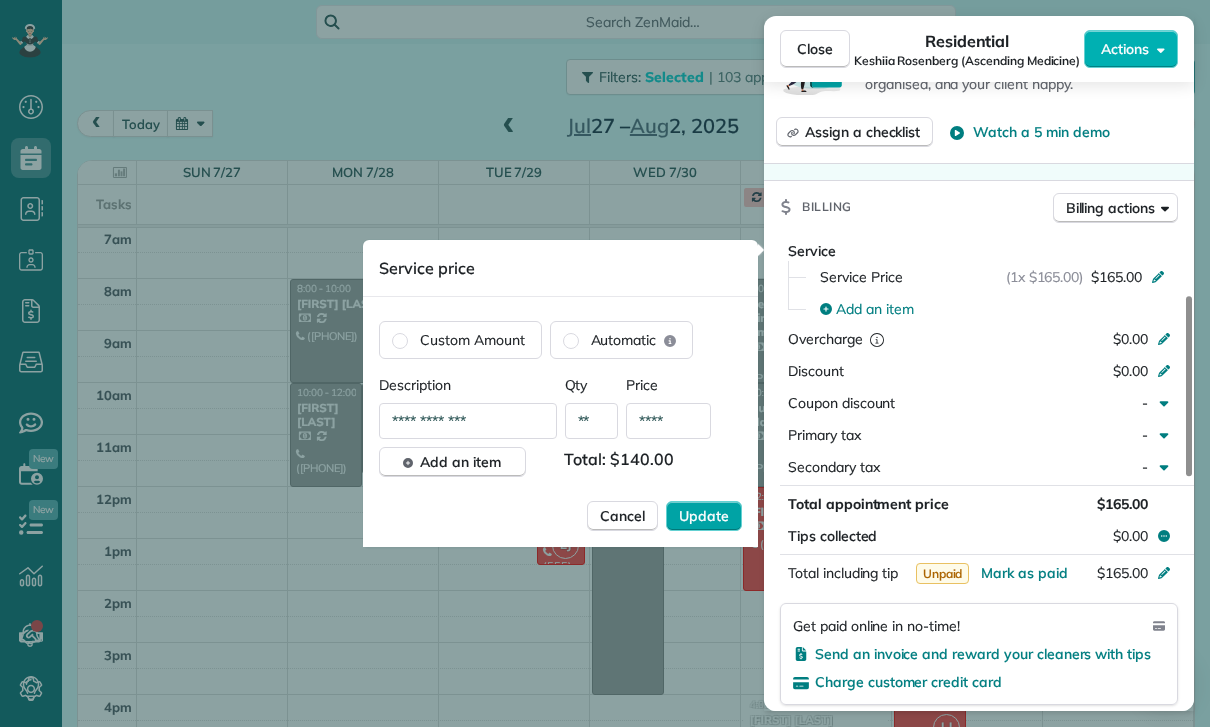 type on "****" 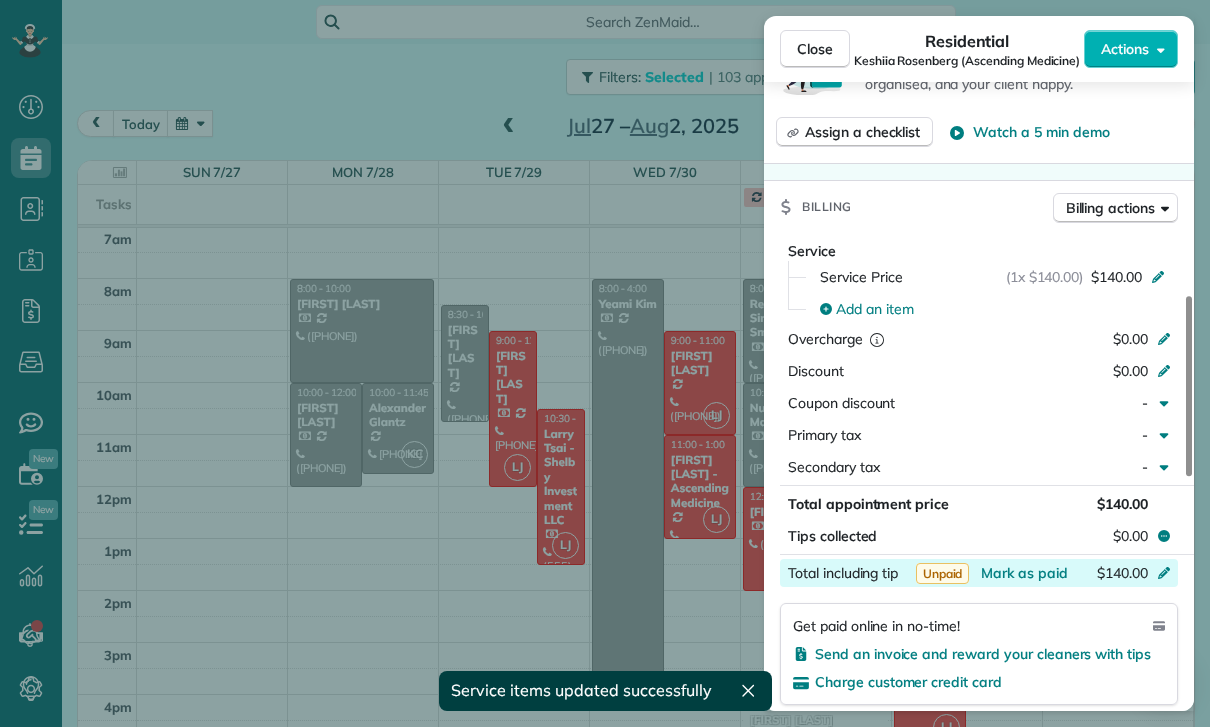 click on "$140.00" at bounding box center [1058, 575] 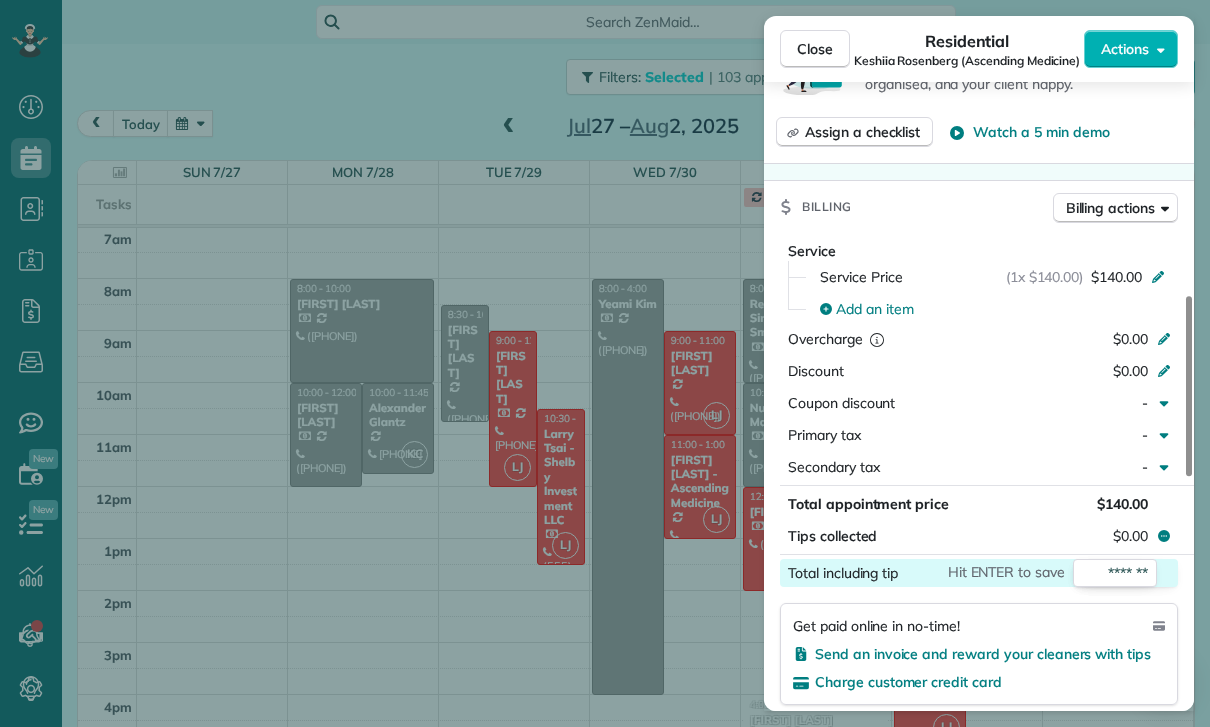 click on "Get paid online in no-time! Send an invoice and reward your cleaners with tips Charge customer credit card" at bounding box center (979, 654) 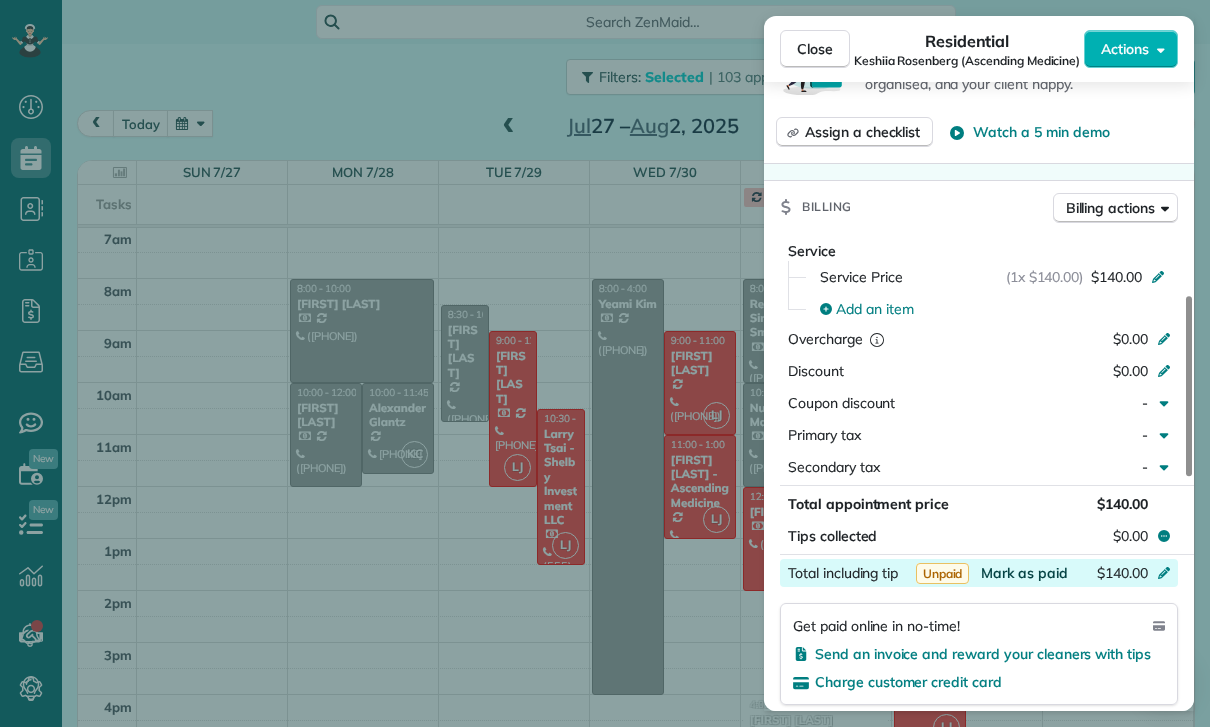 click on "Mark as paid" at bounding box center [1024, 573] 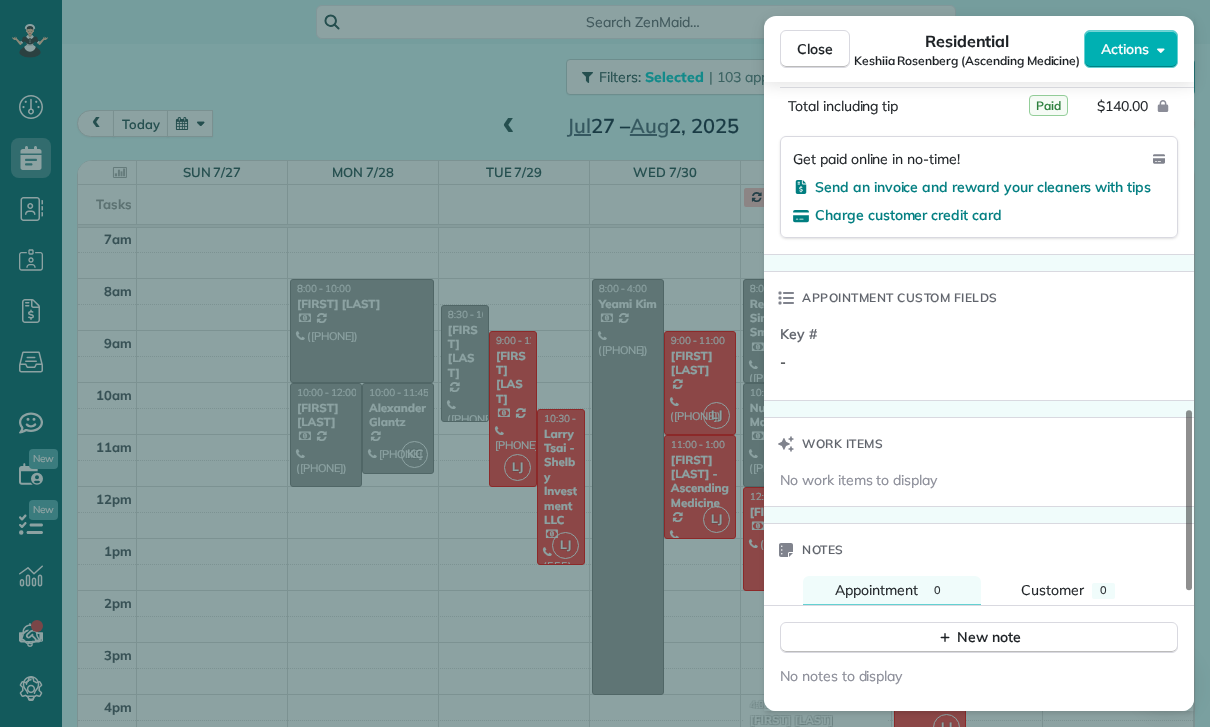 scroll, scrollTop: 1557, scrollLeft: 0, axis: vertical 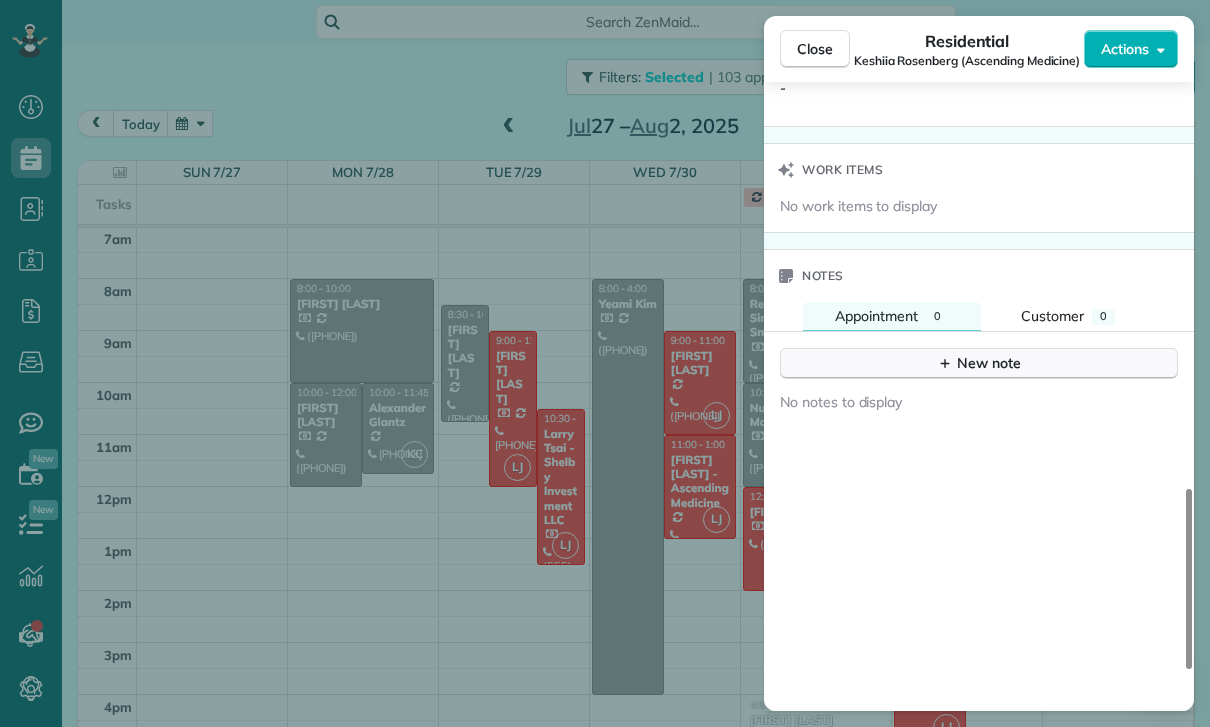 click on "New note" at bounding box center (979, 363) 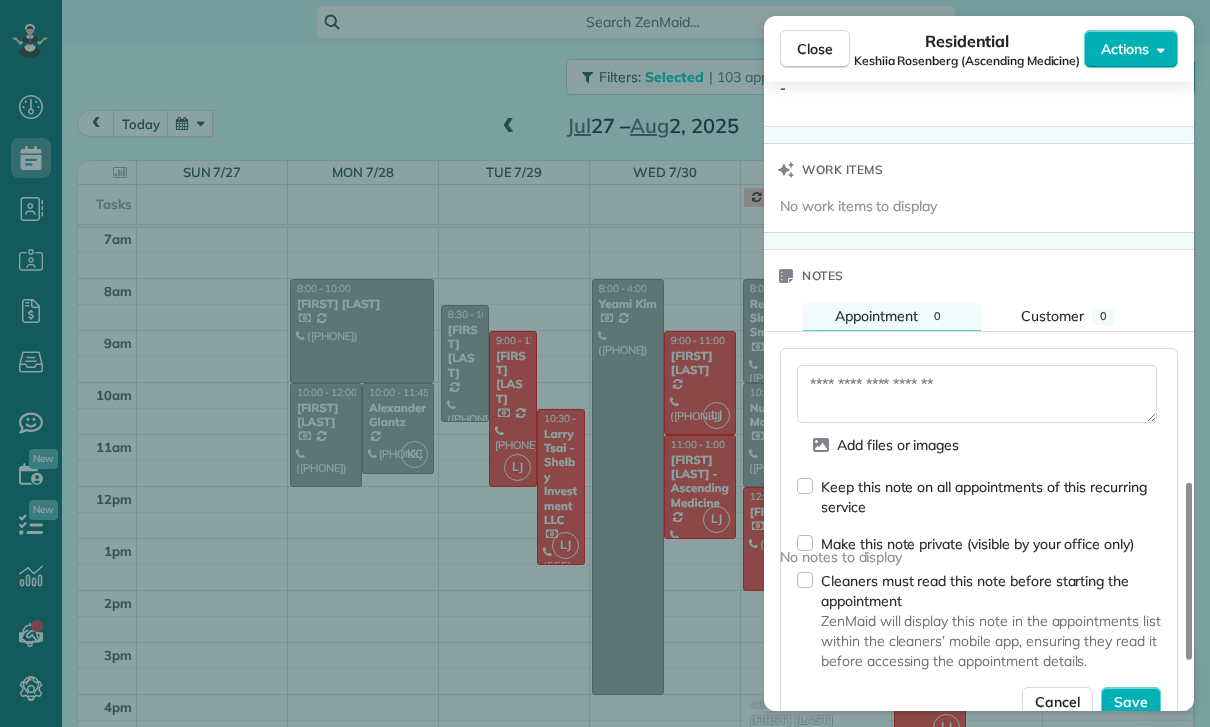click at bounding box center [977, 394] 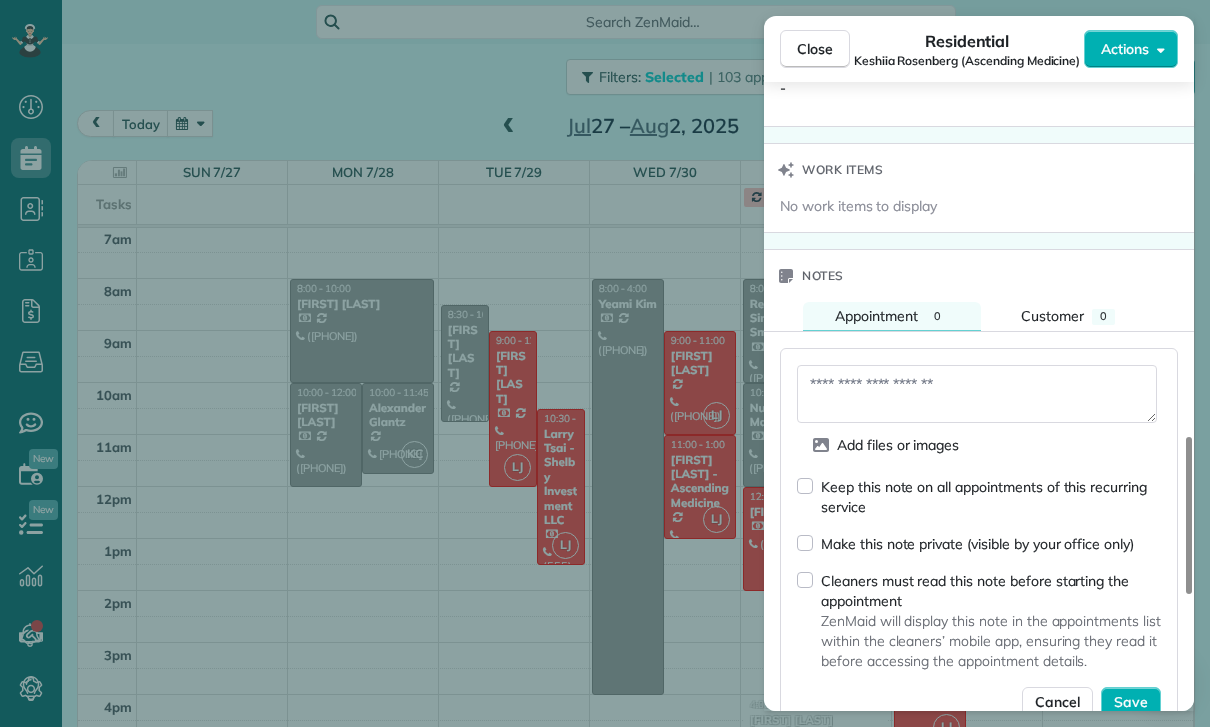type on "**********" 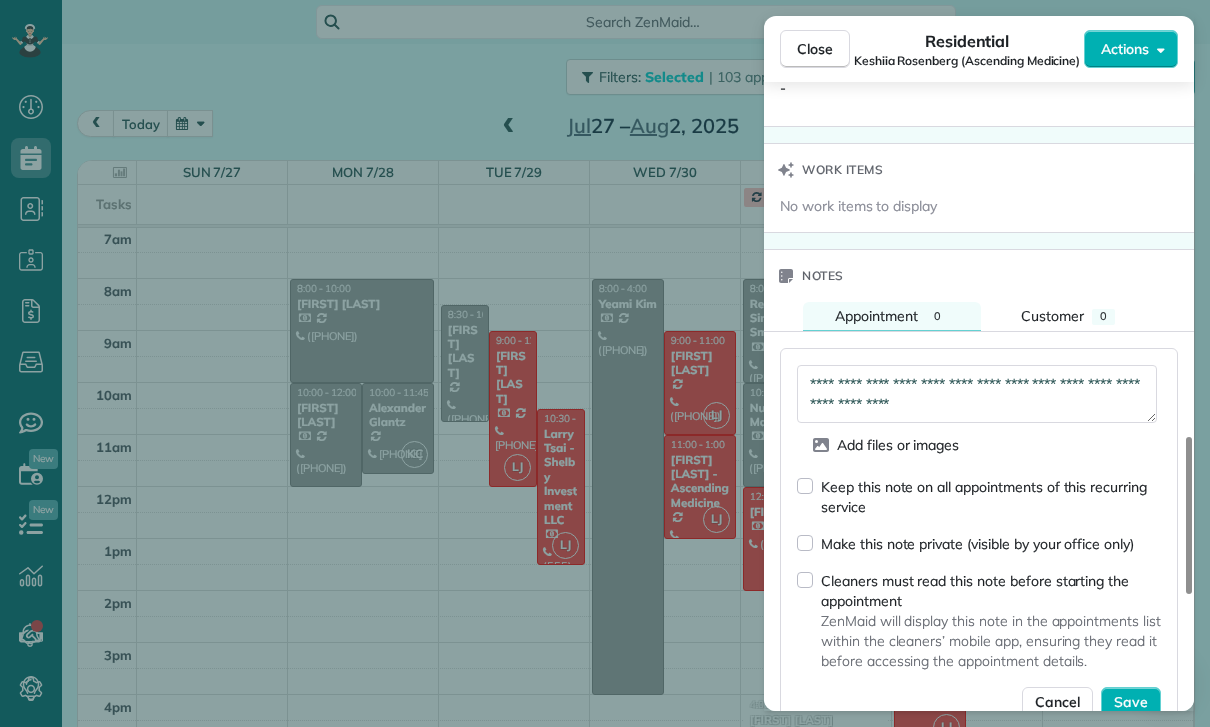 click on "**********" at bounding box center [977, 394] 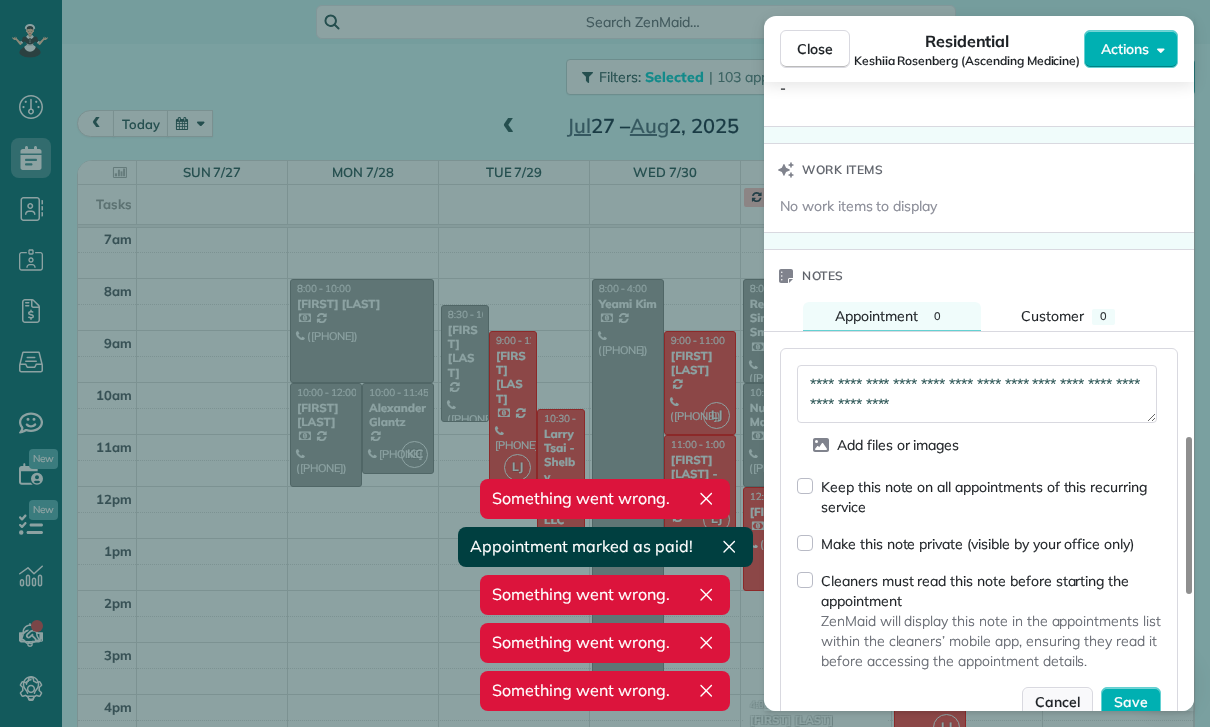 click on "Cancel" at bounding box center (1057, 702) 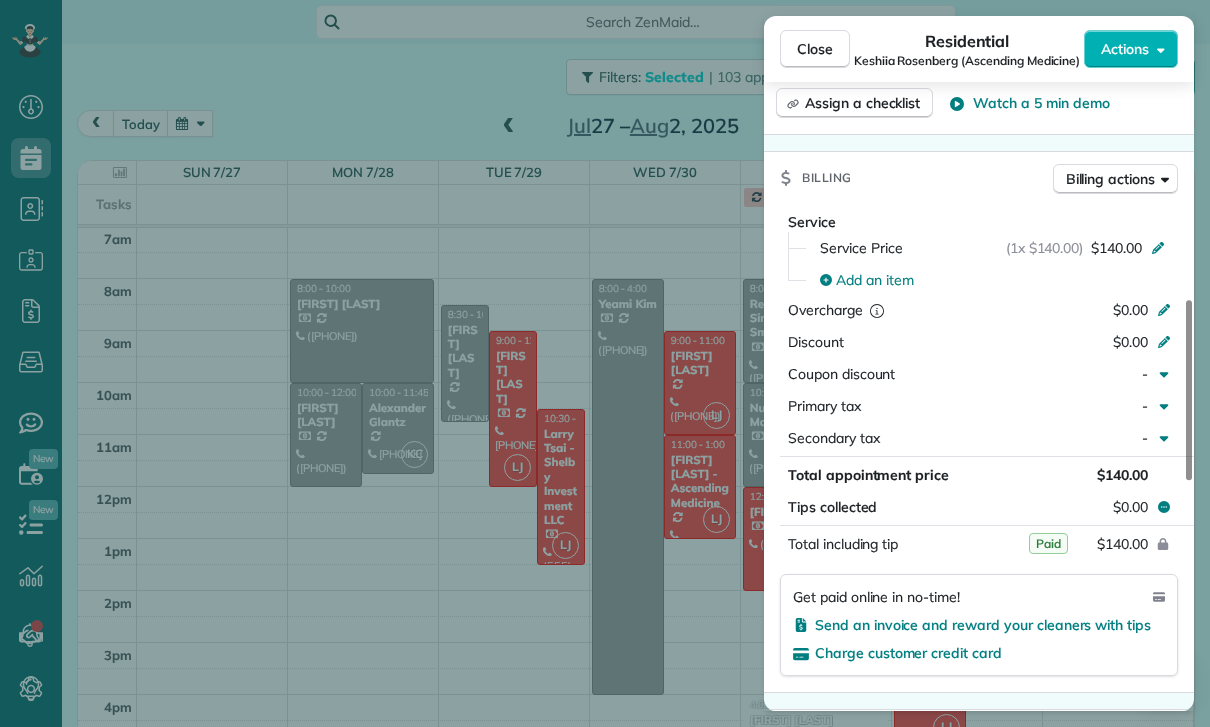 scroll, scrollTop: 831, scrollLeft: 0, axis: vertical 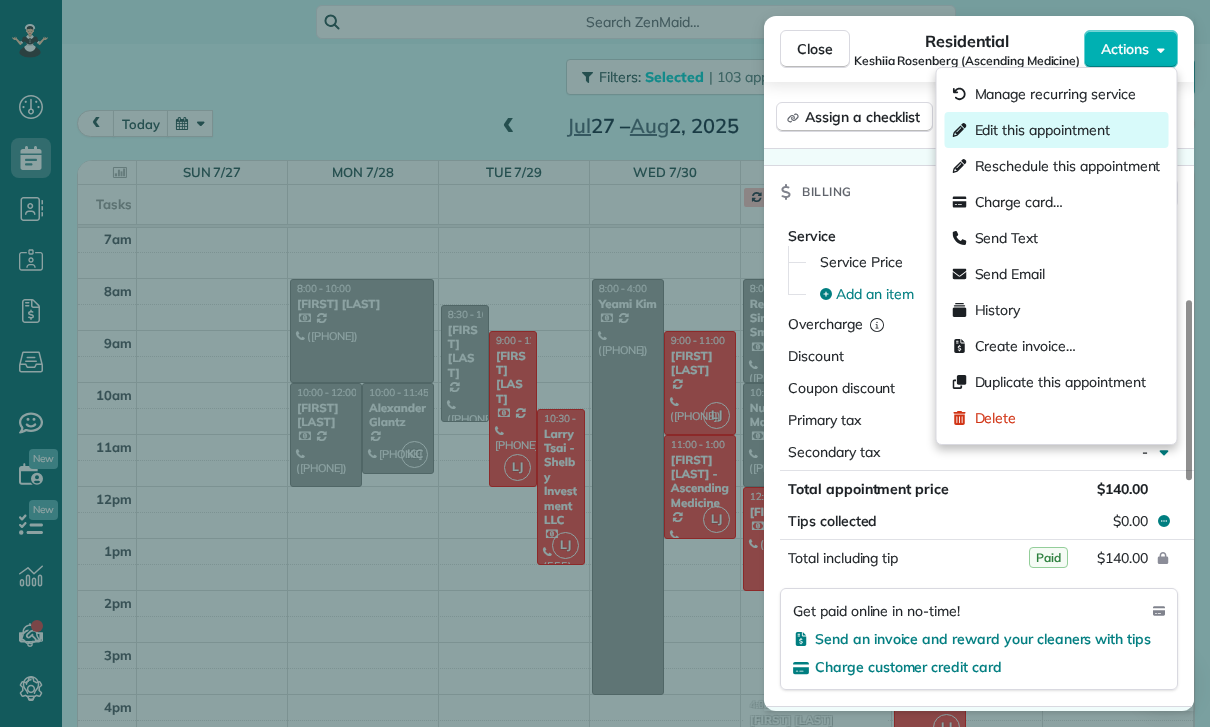 click on "Edit this appointment" at bounding box center (1042, 130) 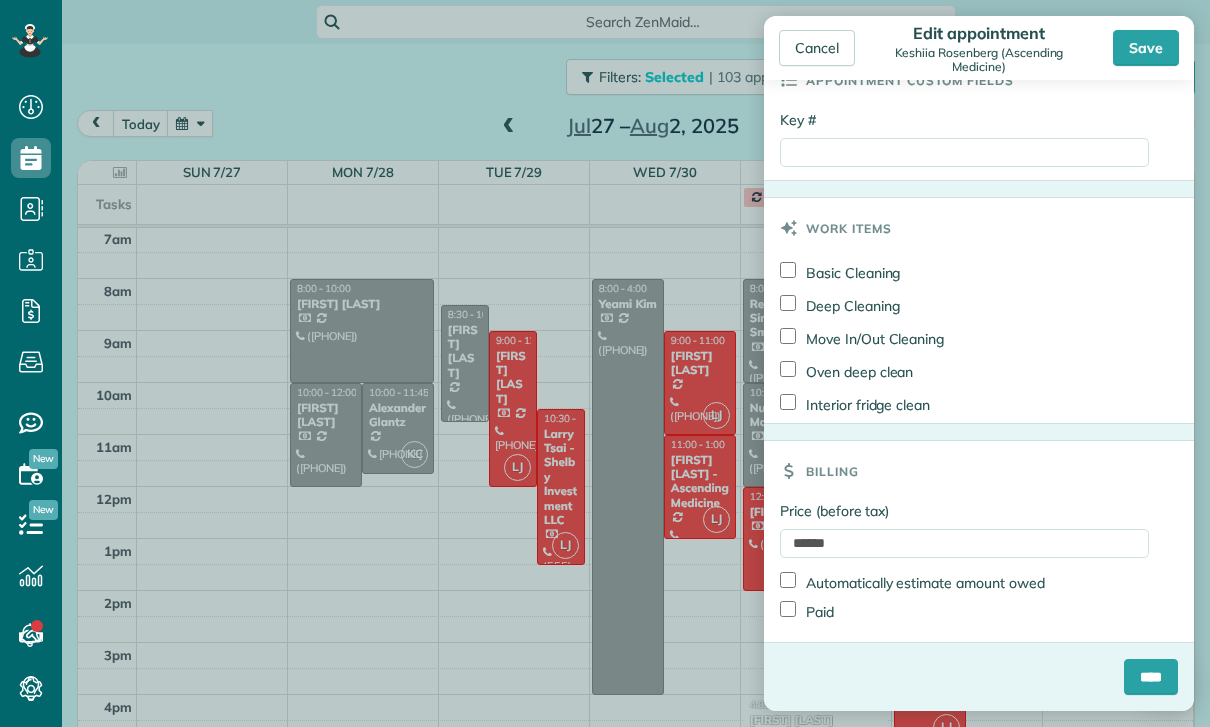 scroll, scrollTop: 954, scrollLeft: 0, axis: vertical 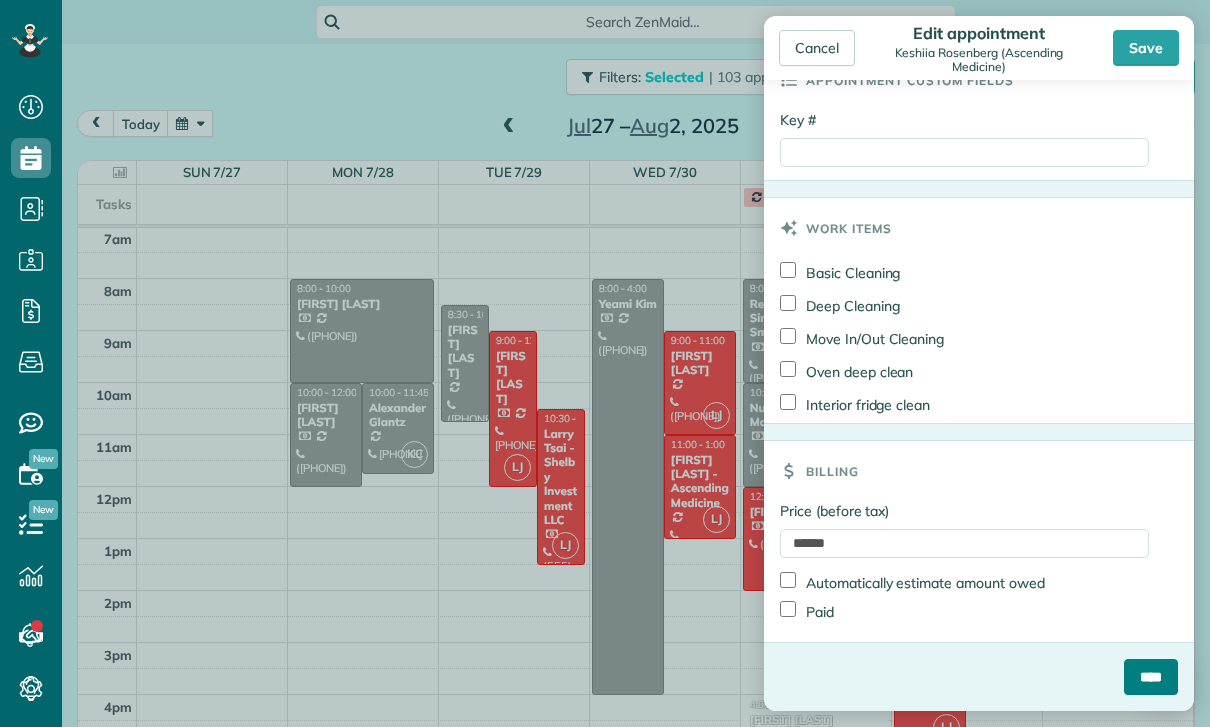 click on "****" at bounding box center [1151, 677] 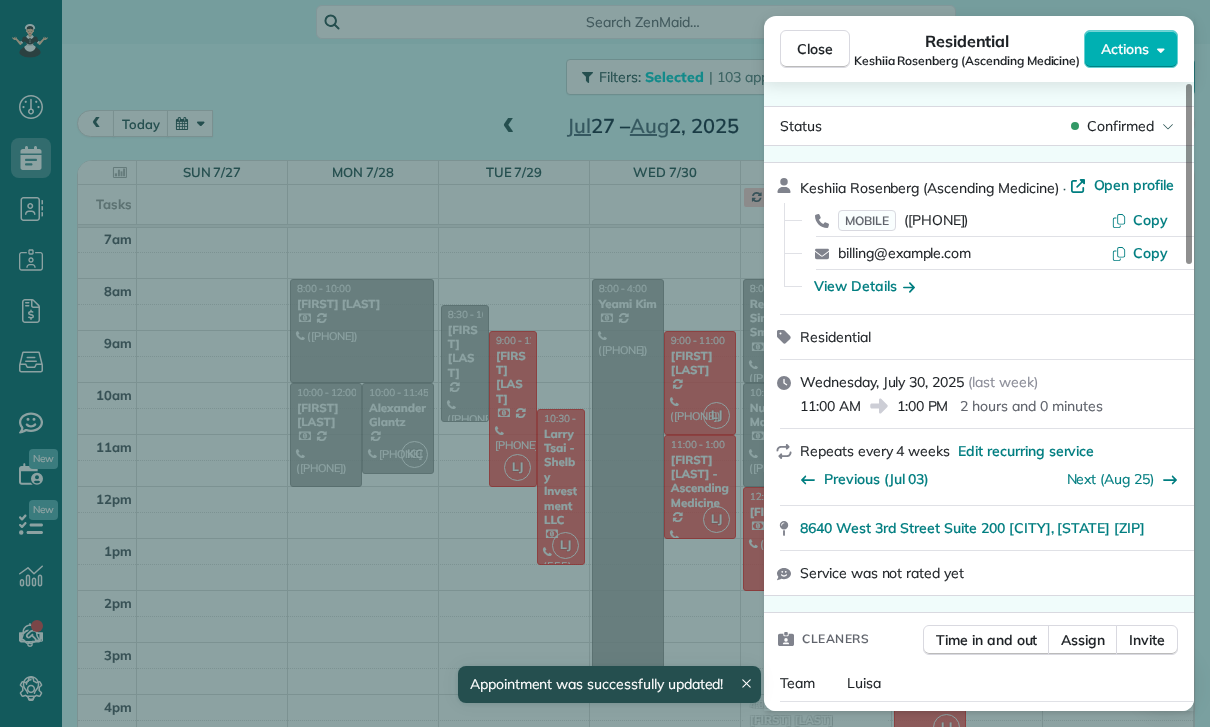 scroll, scrollTop: 157, scrollLeft: 0, axis: vertical 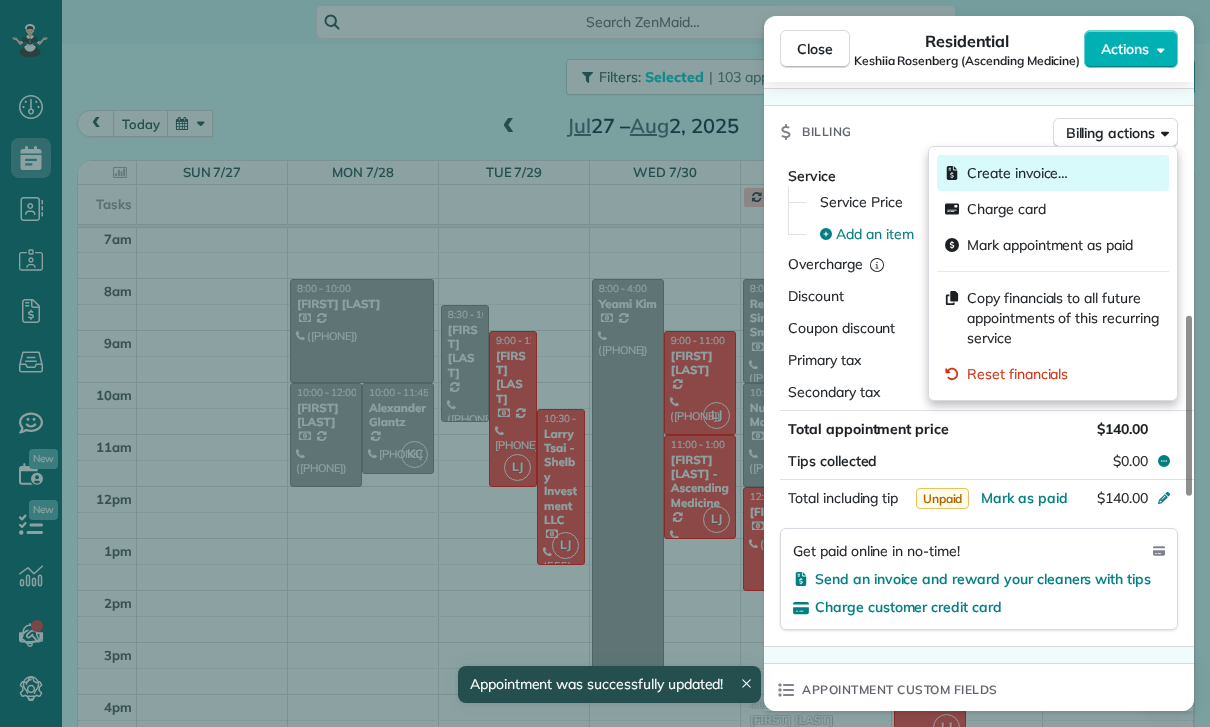 click on "Create invoice…" at bounding box center [1017, 173] 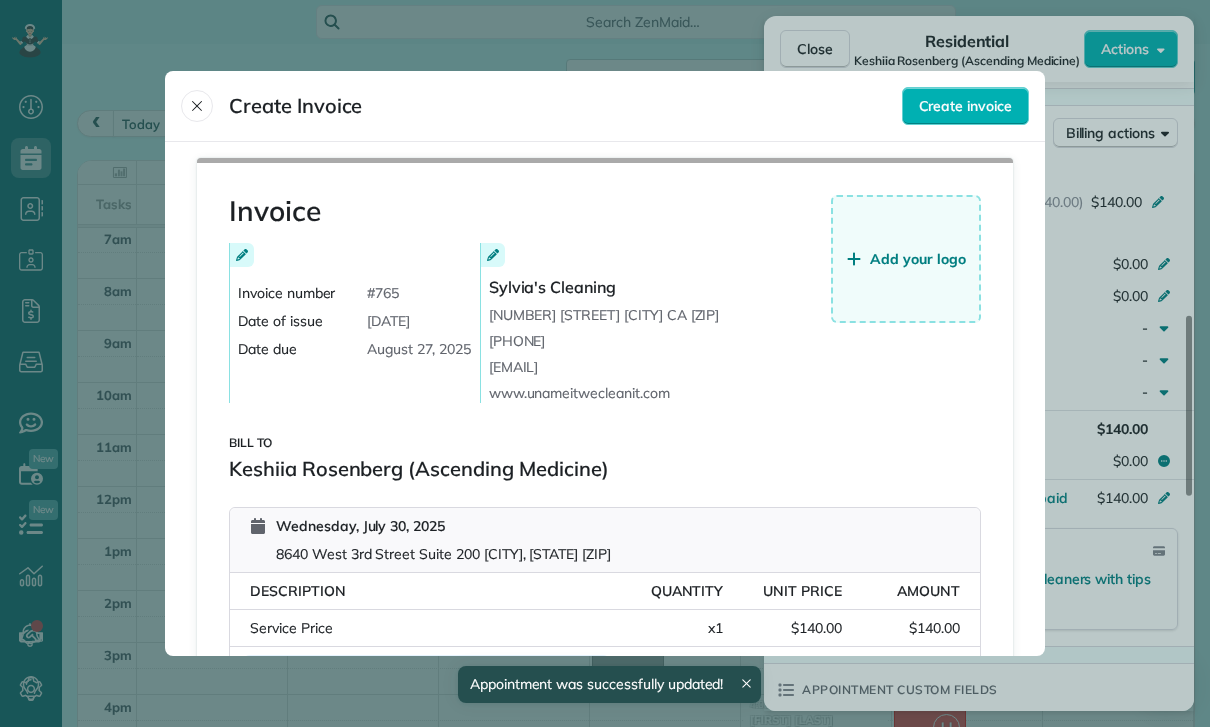 scroll, scrollTop: 180, scrollLeft: 0, axis: vertical 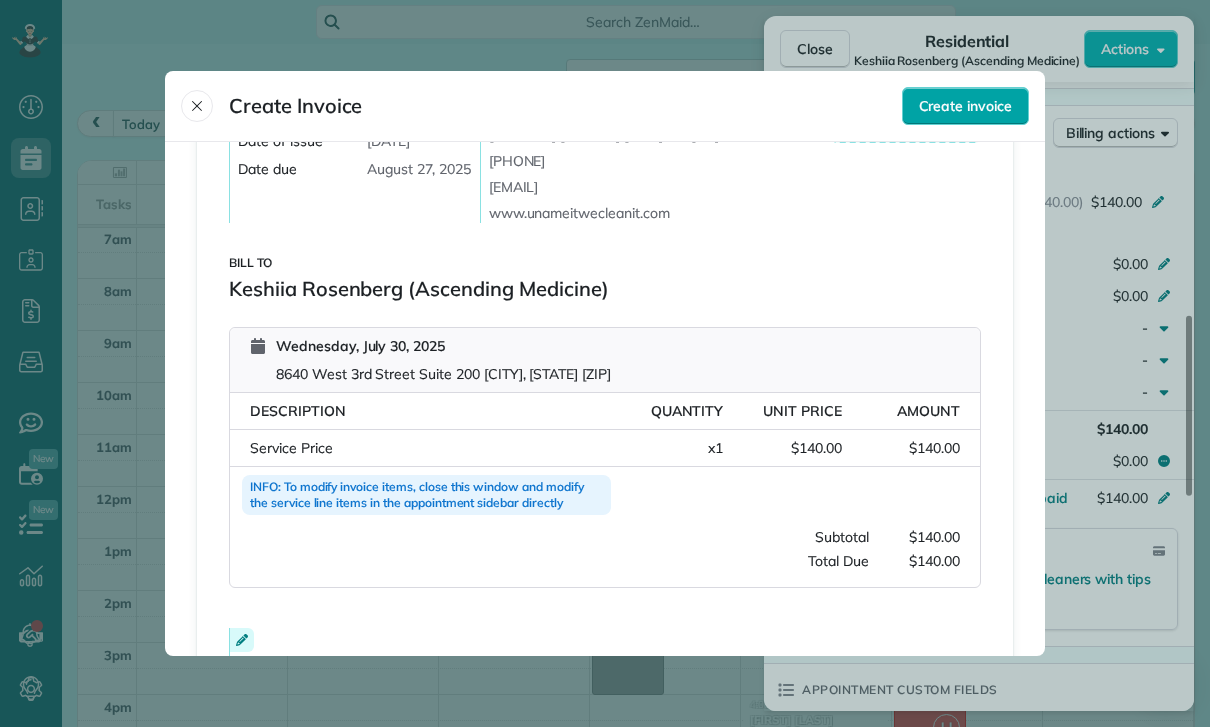 click on "Create invoice" at bounding box center (965, 106) 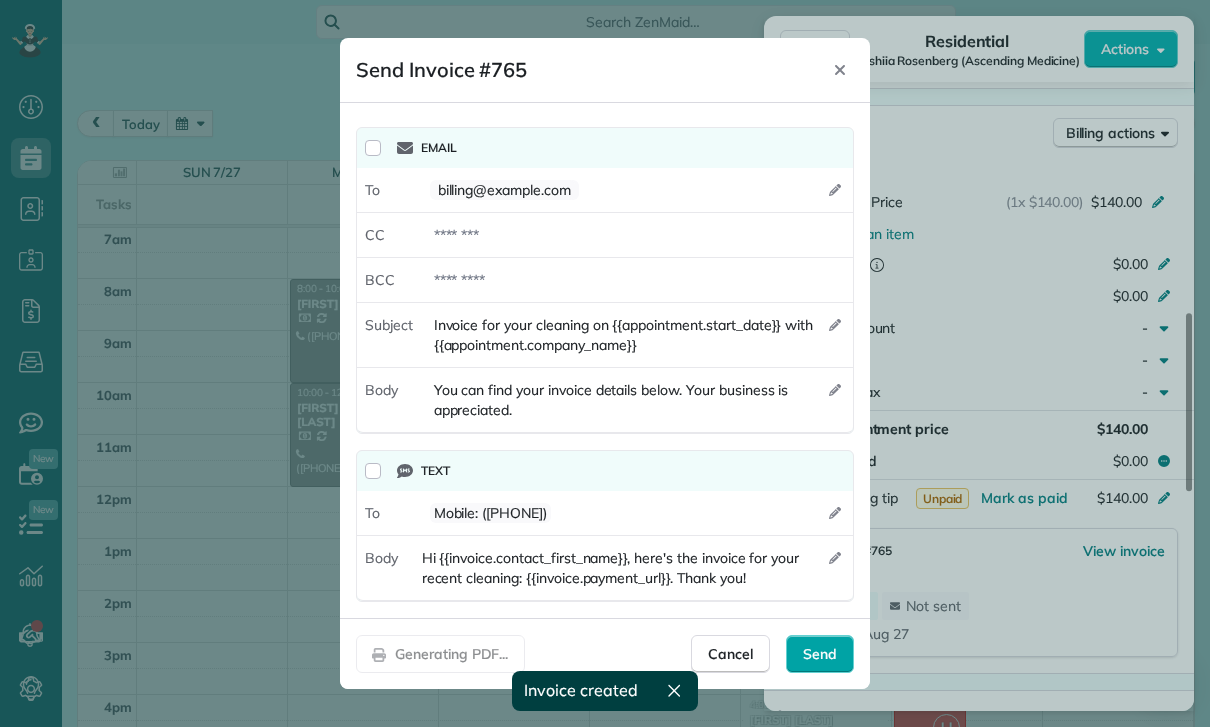 click on "Send" at bounding box center (820, 654) 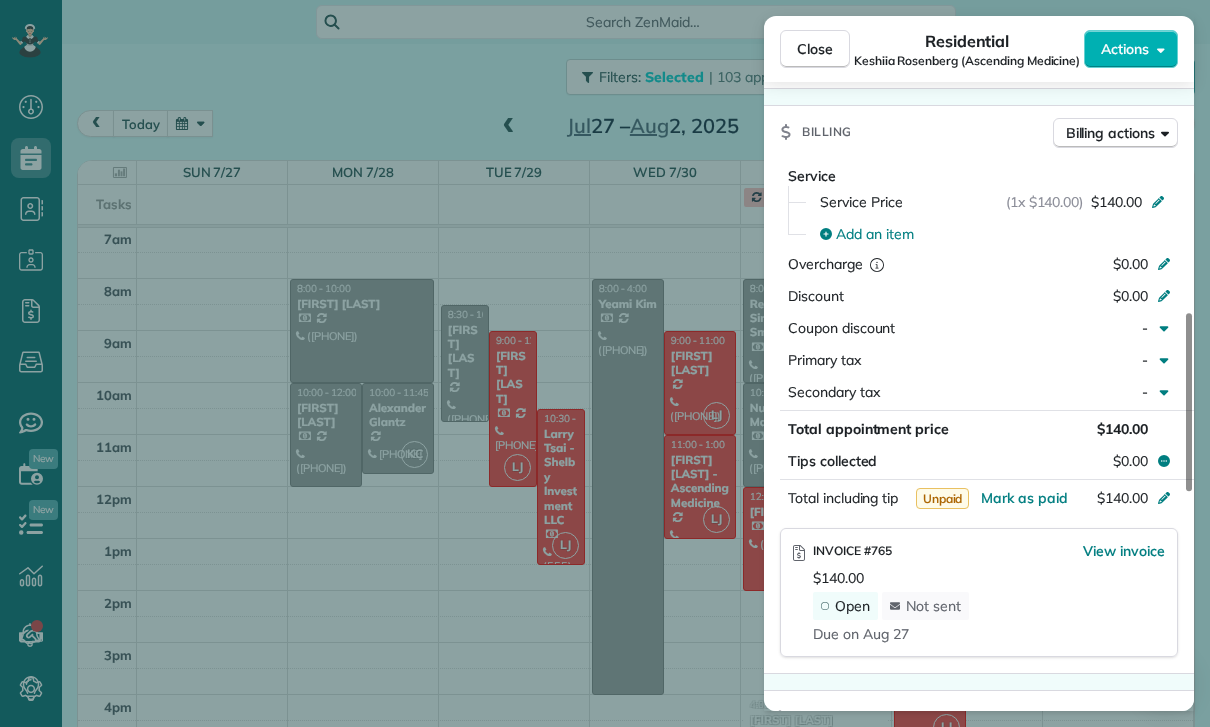 click on "Close Residential Keshiia Rosenberg (Ascending Medicine) Actions Status Confirmed Keshiia Rosenberg (Ascending Medicine) · Open profile MOBILE (310) 995-6936 Copy billing@ascendingmedicine.com Copy View Details Residential Wednesday, July 30, 2025 ( last week ) 11:00 AM 1:00 PM 2 hours and 0 minutes Repeats every 4 weeks Edit recurring service Previous (Jul 03) Next (Aug 25) 8640 West 3rd Street Suite 200 Los Angeles CA 90048 Service was not rated yet Cleaners Time in and out Assign Invite Team Luisa Cleaners Luisa   Juarez 11:00 AM 1:00 PM Checklist Try Now Keep this appointment up to your standards. Stay on top of every detail, keep your cleaners organised, and your client happy. Assign a checklist Watch a 5 min demo Billing Billing actions Service Service Price (1x $140.00) $140.00 Add an item Overcharge $0.00 Discount $0.00 Coupon discount - Primary tax - Secondary tax - Total appointment price $140.00 Tips collected $0.00 Unpaid Mark as paid Total including tip $140.00 INVOICE #765 View invoice $140.00" at bounding box center (605, 363) 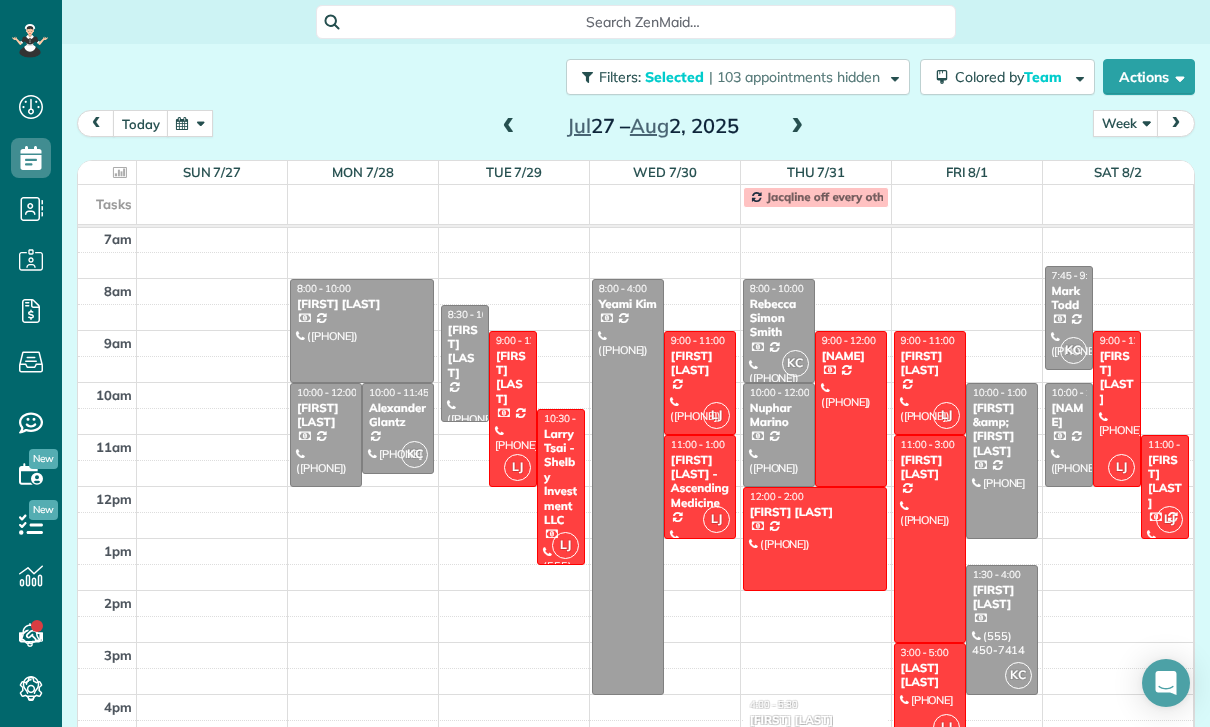 click at bounding box center [851, 409] 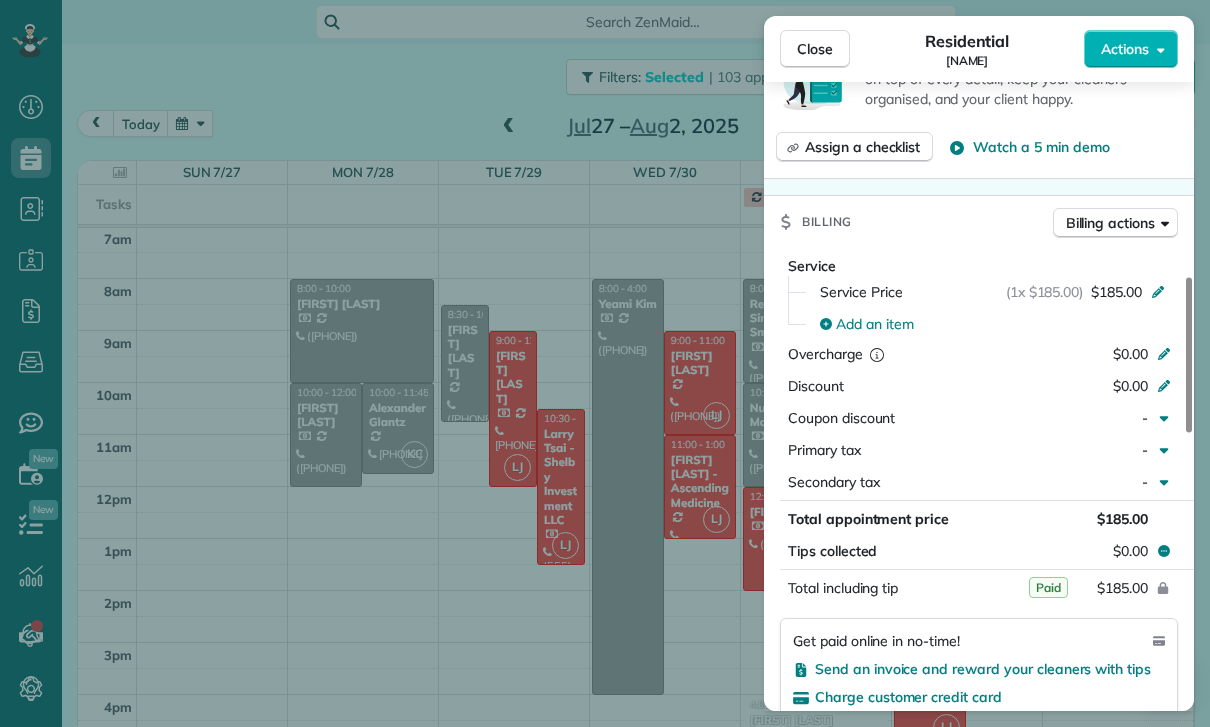 scroll, scrollTop: 864, scrollLeft: 0, axis: vertical 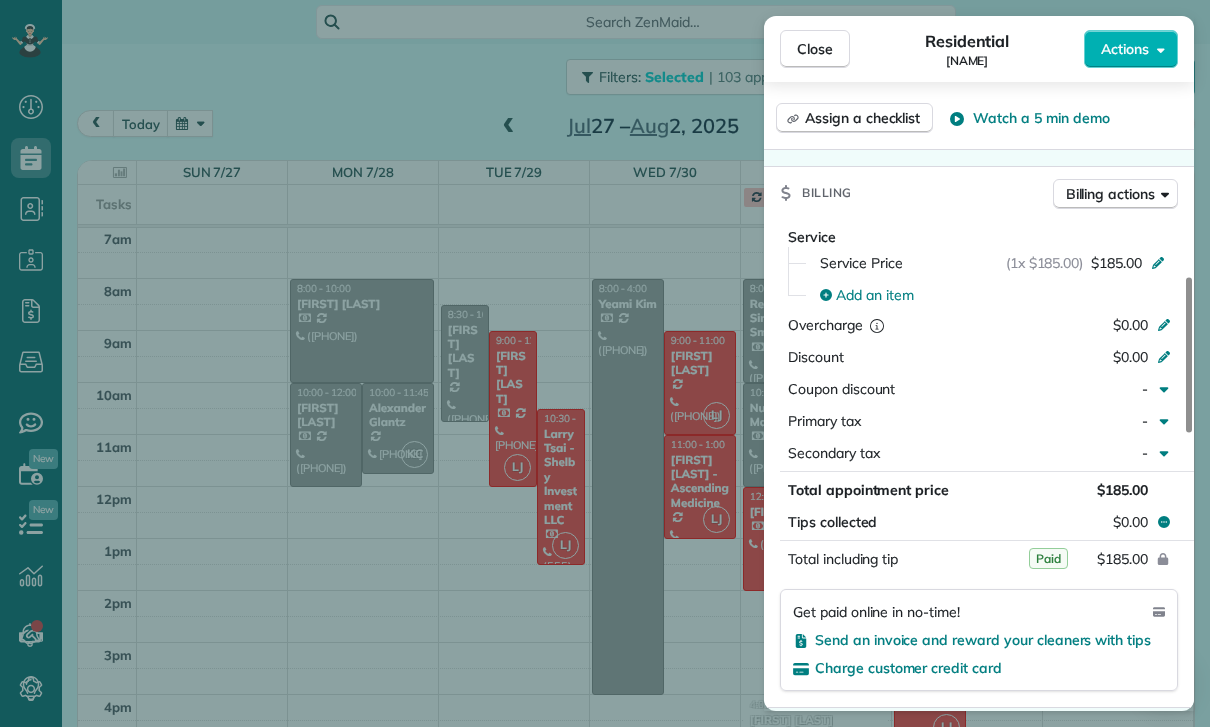 click on "Close Residential Kendra McCall Actions Status Yet to Confirm Kendra McCall · Open profile HOME (818) 835-9877 Copy MOBILE (818) 857-8790 Copy No email on record Add email View Details Residential Thursday, July 31, 2025 ( 5 days ago ) 9:00 AM 12:00 PM 3 hours and 0 minutes Repeats every 2 weeks Edit recurring service Previous (Jul 17) Next (Aug 14) 4041 Balcony Dr. Calabasas CA 91302 Service was not rated yet Cleaners Time in and out Assign Invite Team Luisa Cleaners No cleaners assigned yet Checklist Try Now Keep this appointment up to your standards. Stay on top of every detail, keep your cleaners organised, and your client happy. Assign a checklist Watch a 5 min demo Billing Billing actions Service Service Price (1x $185.00) $185.00 Add an item Overcharge $0.00 Discount $0.00 Coupon discount - Primary tax - Secondary tax - Total appointment price $185.00 Tips collected $0.00 Paid Total including tip $185.00 Get paid online in no-time! Send an invoice and reward your cleaners with tips Key # - Work items" at bounding box center [605, 363] 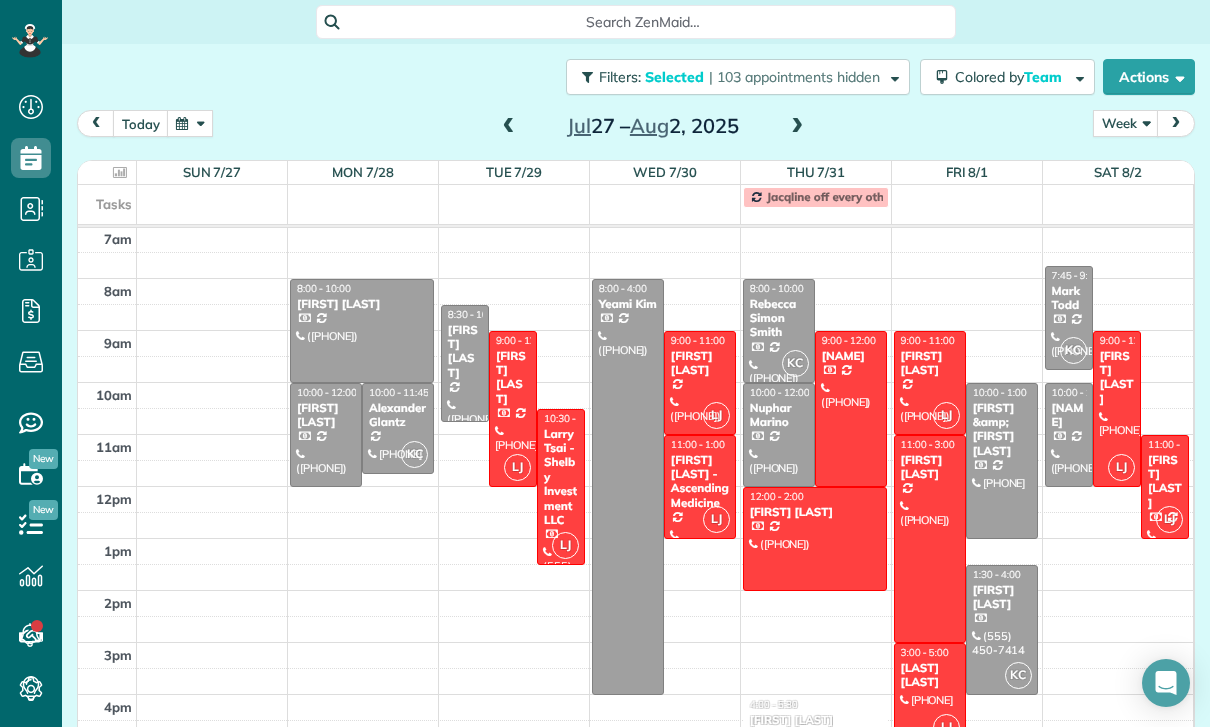 click at bounding box center [815, 539] 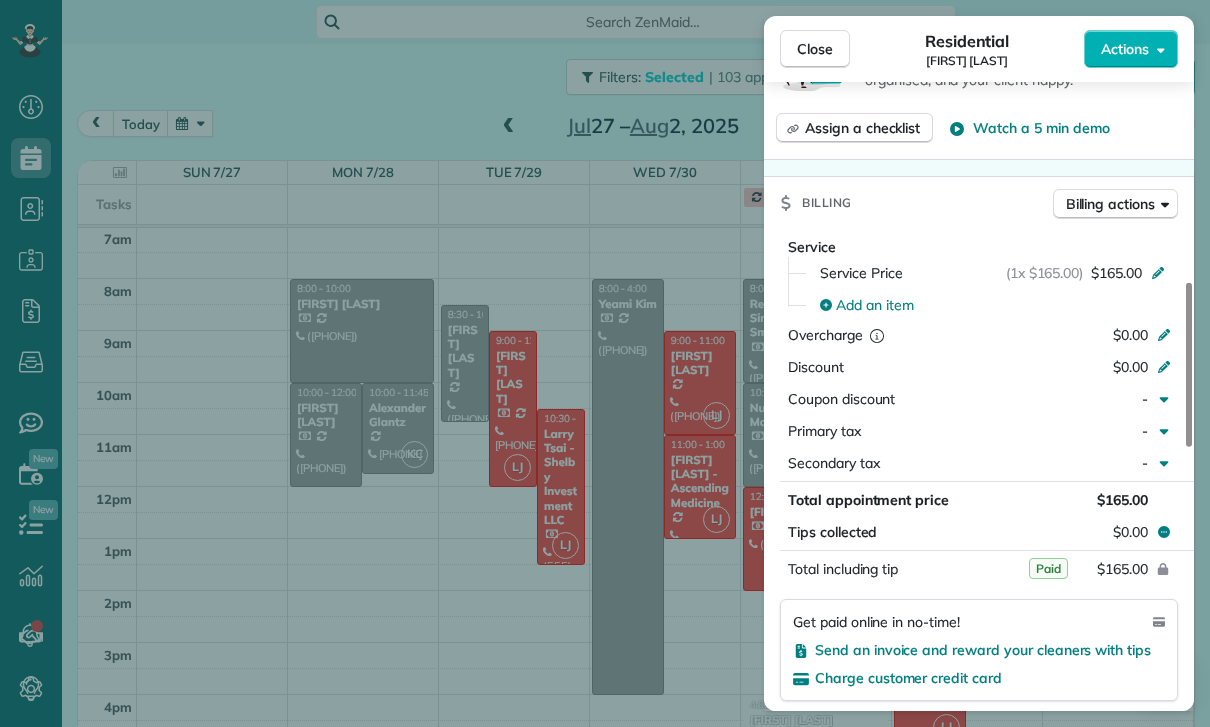 scroll, scrollTop: 841, scrollLeft: 0, axis: vertical 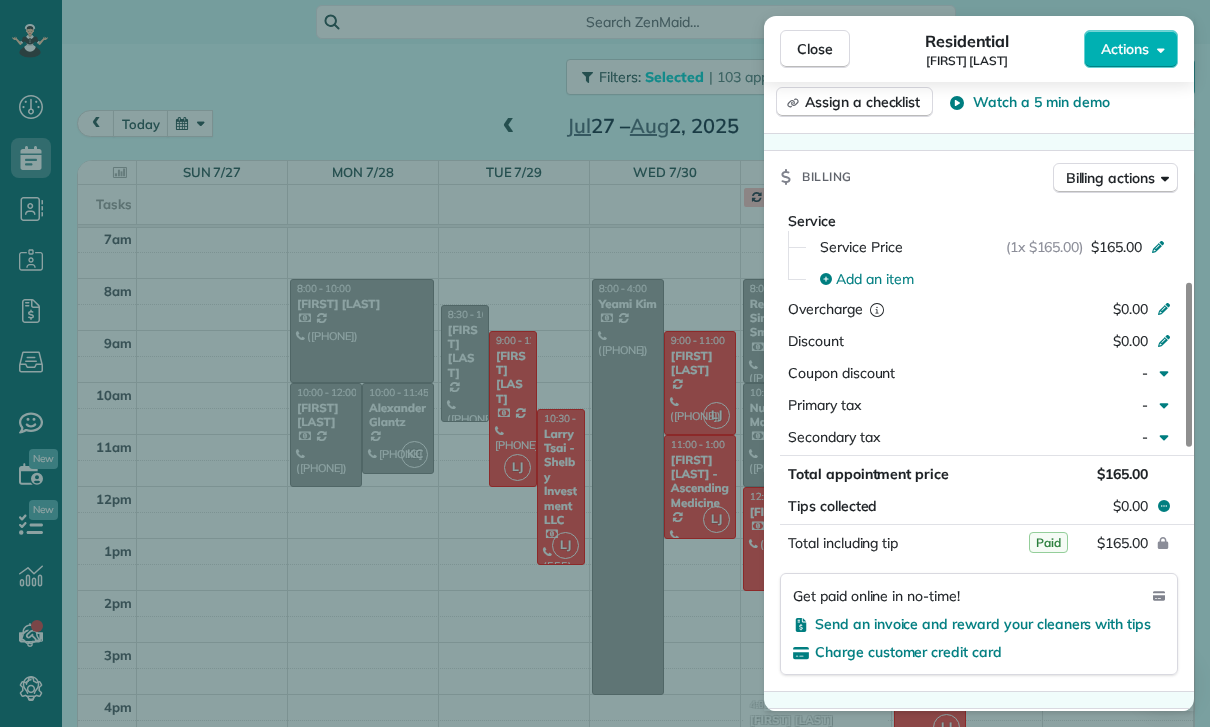 click on "Close Residential Paul Regulinski Actions Status Yet to Confirm Paul Regulinski · Open profile MOBILE (310) 463-1775 Copy No email on record Add email View Details Residential Thursday, July 31, 2025 ( 5 days ago ) 12:00 PM 2:00 PM 2 hours and 0 minutes Repeats every 4 weeks Edit recurring service Previous (Jun 26) Next (Aug 21) 4410 Sepulveda Blv #406 Sherman Oaks CA ? Service was not rated yet Cleaners Time in and out Assign Invite Team Luisa Cleaners No cleaners assigned yet Checklist Try Now Keep this appointment up to your standards. Stay on top of every detail, keep your cleaners organised, and your client happy. Assign a checklist Watch a 5 min demo Billing Billing actions Service Service Price (1x $165.00) $165.00 Add an item Overcharge $0.00 Discount $0.00 Coupon discount - Primary tax - Secondary tax - Total appointment price $165.00 Tips collected $0.00 Paid Total including tip $165.00 Get paid online in no-time! Send an invoice and reward your cleaners with tips Charge customer credit card Key #" at bounding box center (605, 363) 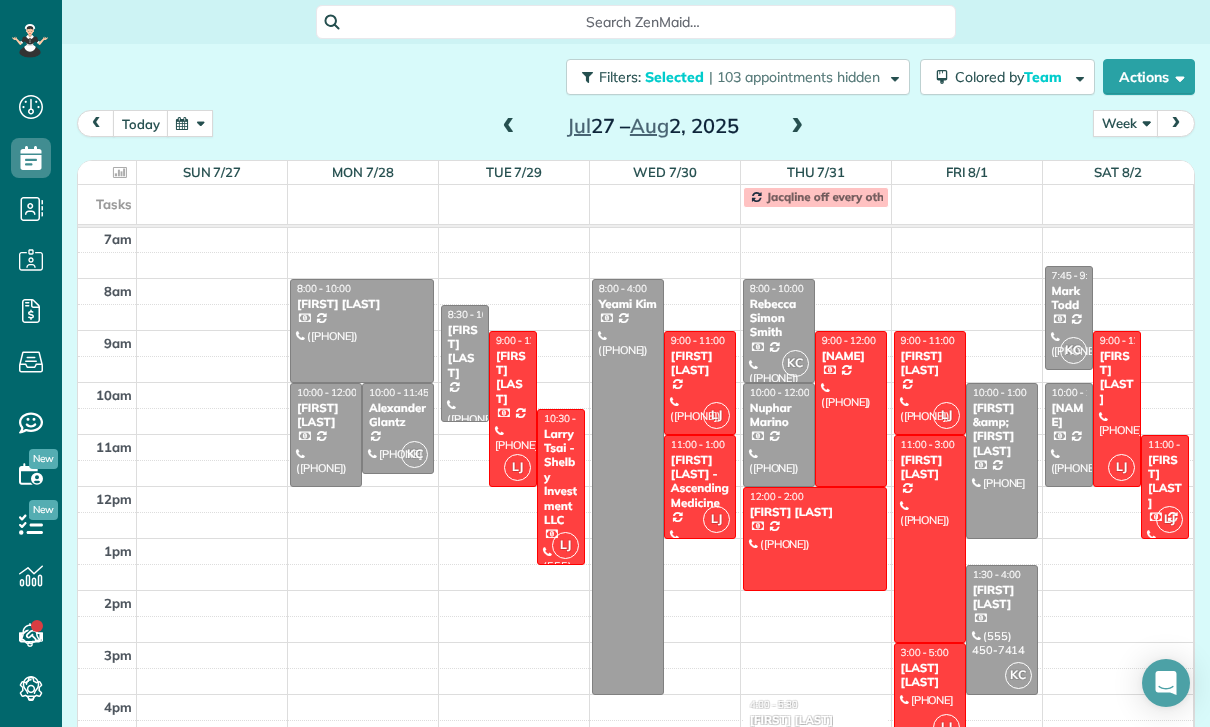 click on "Kristen Larson" at bounding box center [930, 363] 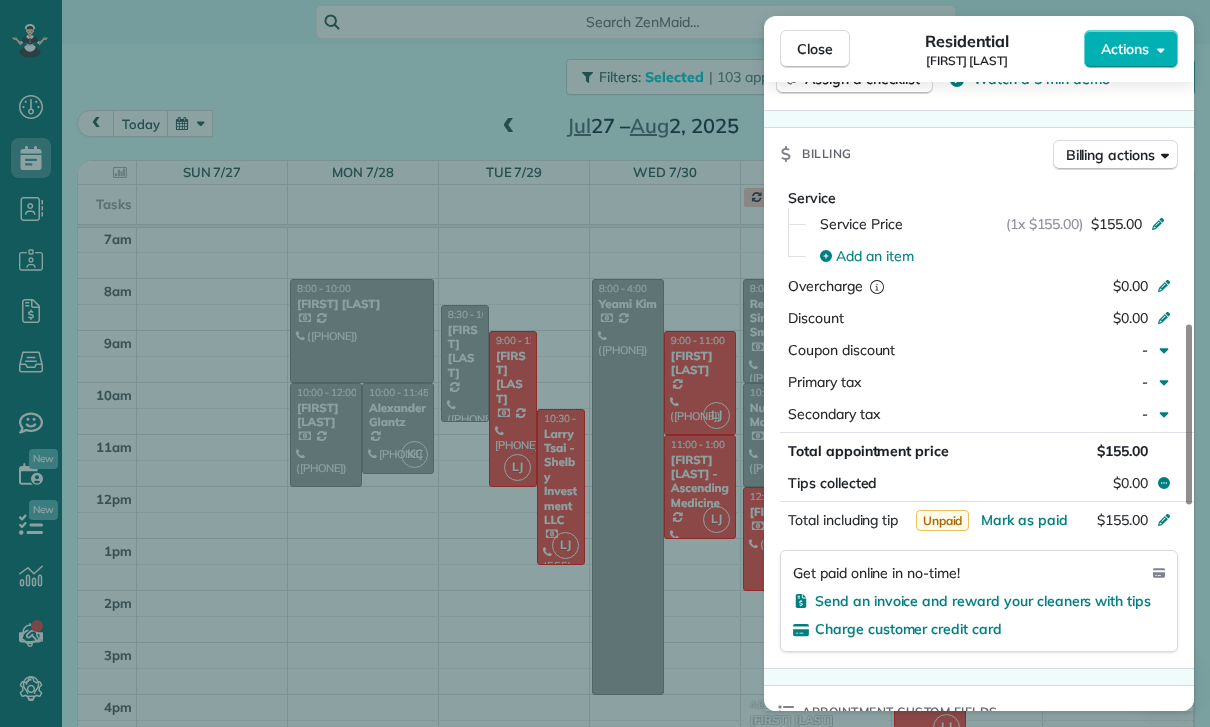 scroll, scrollTop: 930, scrollLeft: 0, axis: vertical 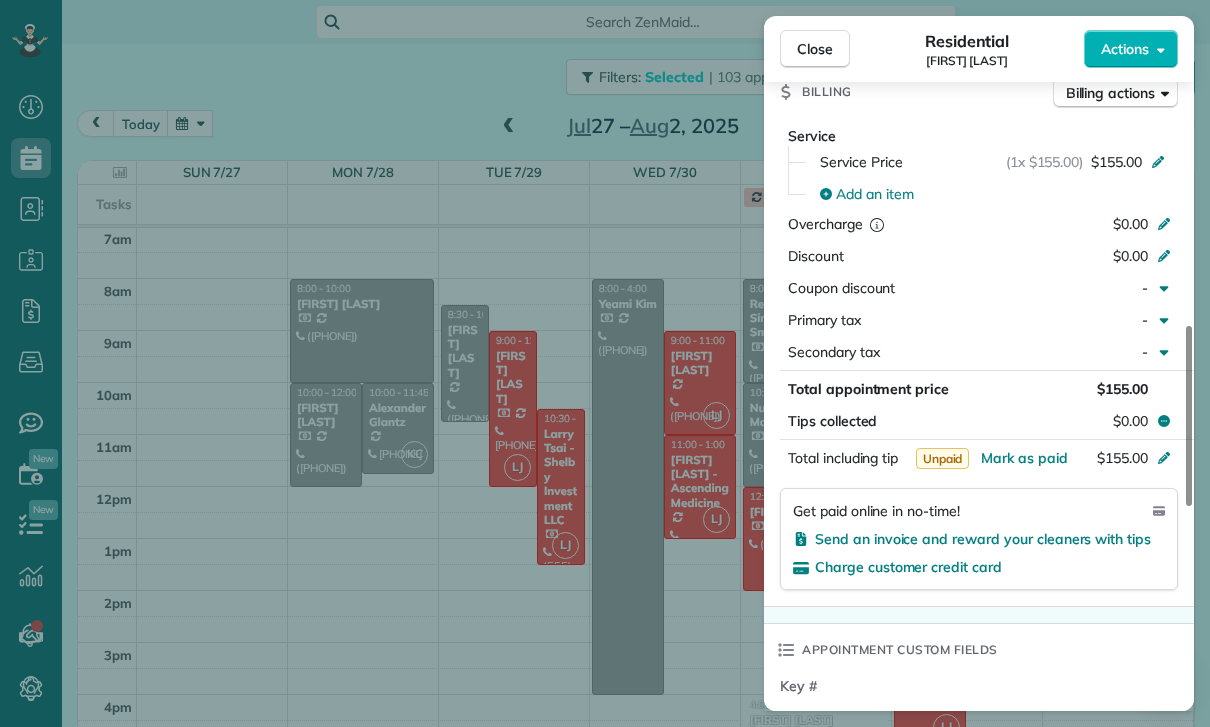 click on "Close Residential Kristen Larson Actions Status Confirmed Kristen Larson · Open profile HOME (818) 317-6406 Copy No email on record Add email View Details Residential Friday, August 01, 2025 ( 4 days ago ) 9:00 AM 11:00 AM 2 hours and 0 minutes Repeats every 2 weeks Edit recurring service Previous (Jul 18) Next (Aug 15) 11461 Cassara Ave Sylmar ? 91342 Service was not rated yet Cleaners Time in and out Assign Invite Team Luisa Cleaners Luisa   Juarez 9:00 AM 11:00 AM Checklist Try Now Keep this appointment up to your standards. Stay on top of every detail, keep your cleaners organised, and your client happy. Assign a checklist Watch a 5 min demo Billing Billing actions Service Service Price (1x $155.00) $155.00 Add an item Overcharge $0.00 Discount $0.00 Coupon discount - Primary tax - Secondary tax - Total appointment price $155.00 Tips collected $0.00 Unpaid Mark as paid Total including tip $155.00 Get paid online in no-time! Send an invoice and reward your cleaners with tips Charge customer credit card -" at bounding box center [605, 363] 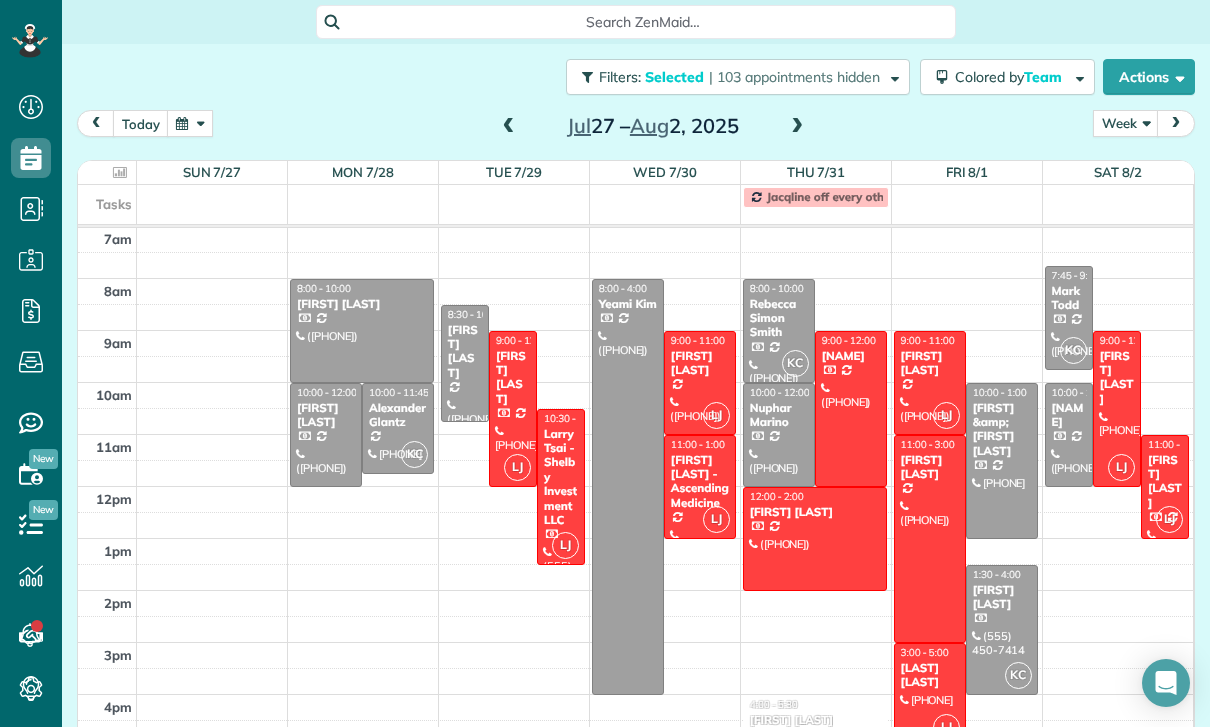 click at bounding box center (930, 695) 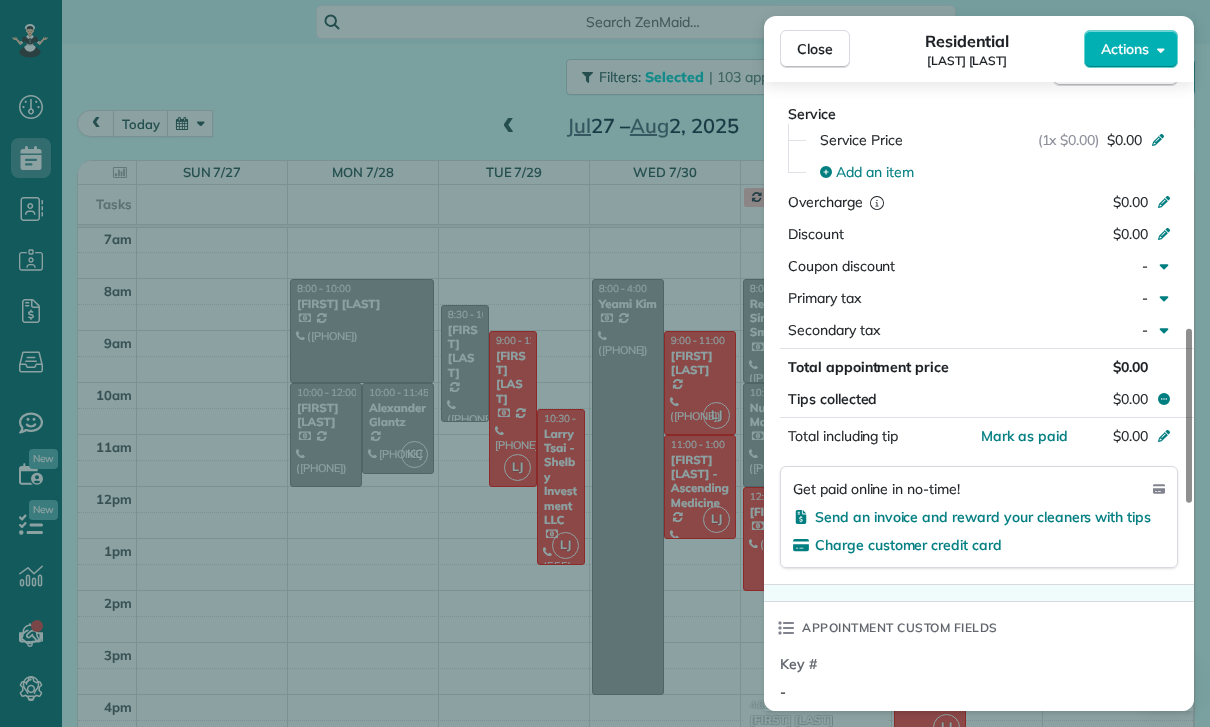 scroll, scrollTop: 977, scrollLeft: 0, axis: vertical 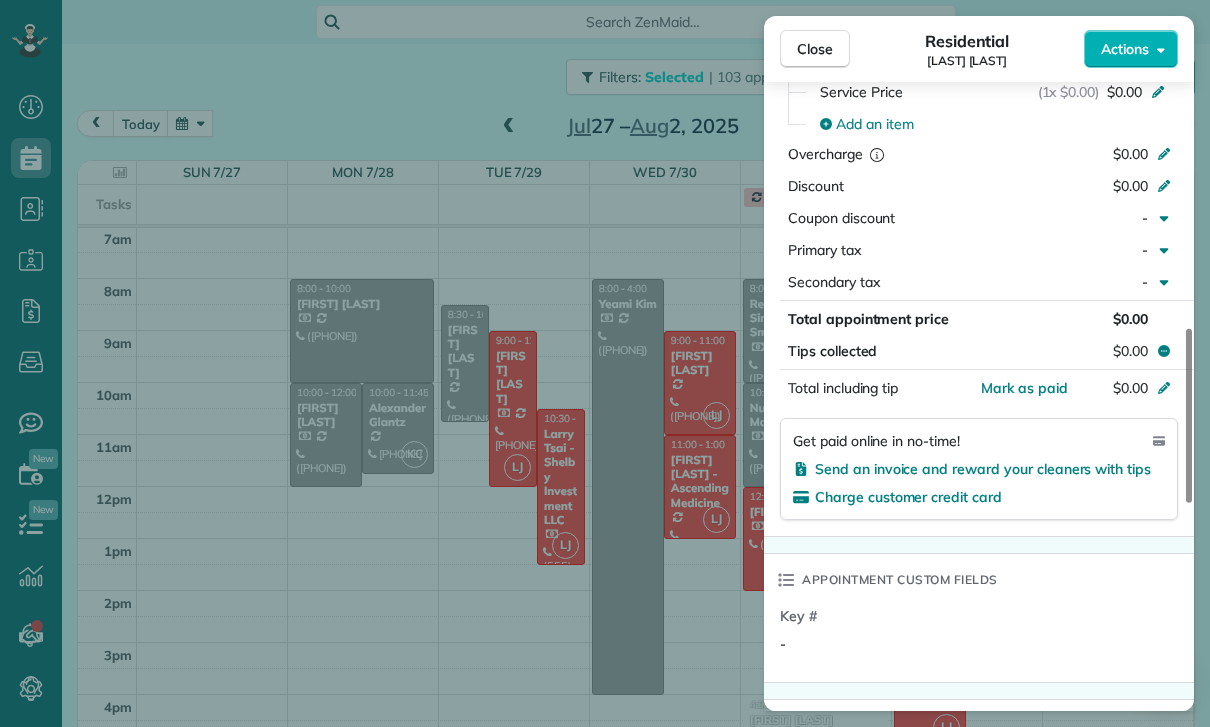 click on "Close Residential Gretchen Rexach Actions Status Confirmed Gretchen Rexach · Open profile MOBILE (818) 237-3940 Copy No email on record Add email View Details Residential Friday, August 01, 2025 ( 4 days ago ) 3:00 PM 5:00 PM 2 hours and 0 minutes One time 4339 W Sara St burbank CA 91505 Service was not rated yet Cleaners Time in and out Assign Invite Team Luisa Cleaners Luisa   Juarez 3:00 PM 5:00 PM Checklist Try Now Keep this appointment up to your standards. Stay on top of every detail, keep your cleaners organised, and your client happy. Assign a checklist Watch a 5 min demo Billing Billing actions Service Service Price (1x $0.00) $0.00 Add an item Overcharge $0.00 Discount $0.00 Coupon discount - Primary tax - Secondary tax - Total appointment price $0.00 Tips collected $0.00 Mark as paid Total including tip $0.00 Get paid online in no-time! Send an invoice and reward your cleaners with tips Charge customer credit card Appointment custom fields Key # - Work items No work items to display Notes 0 1 ( )" at bounding box center [605, 363] 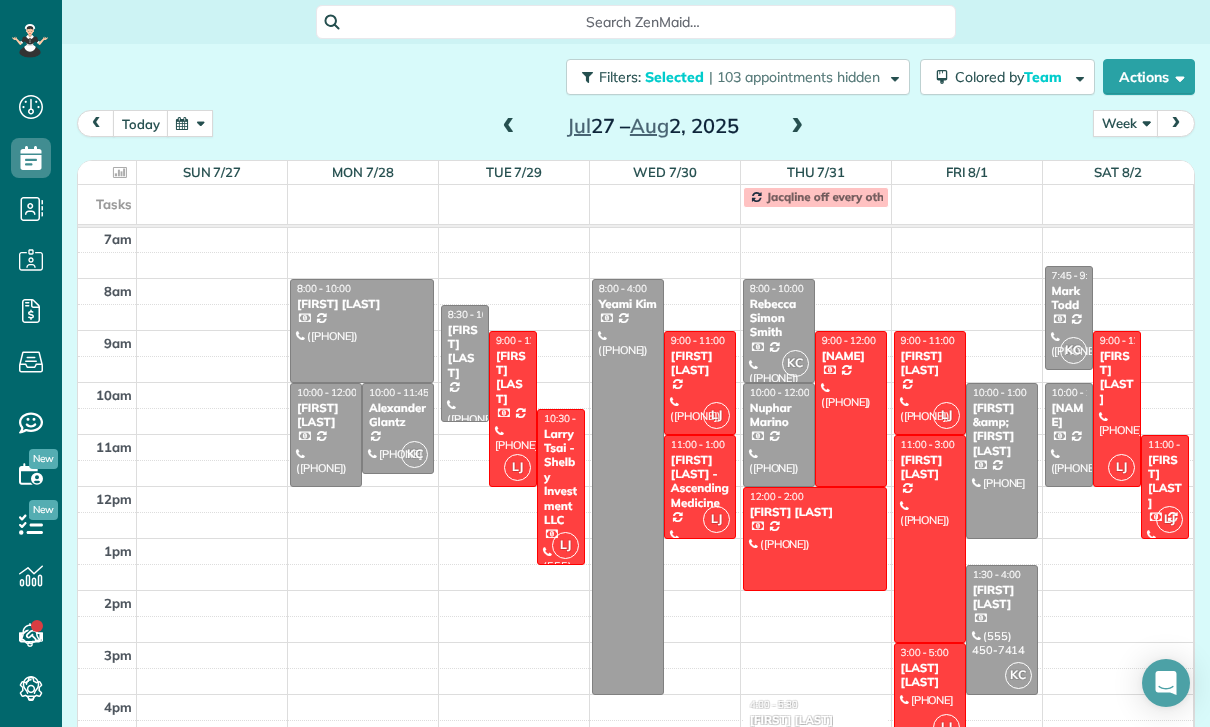 click on "Karen Johnson" at bounding box center (1117, 378) 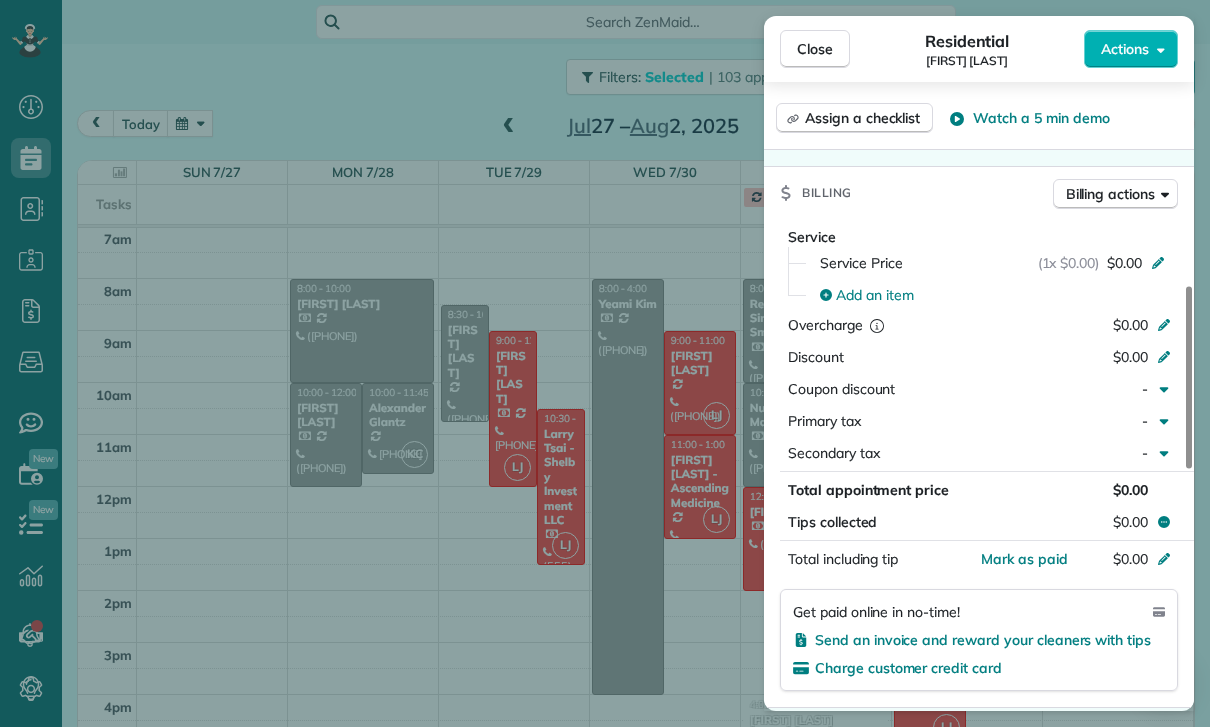 scroll, scrollTop: 855, scrollLeft: 0, axis: vertical 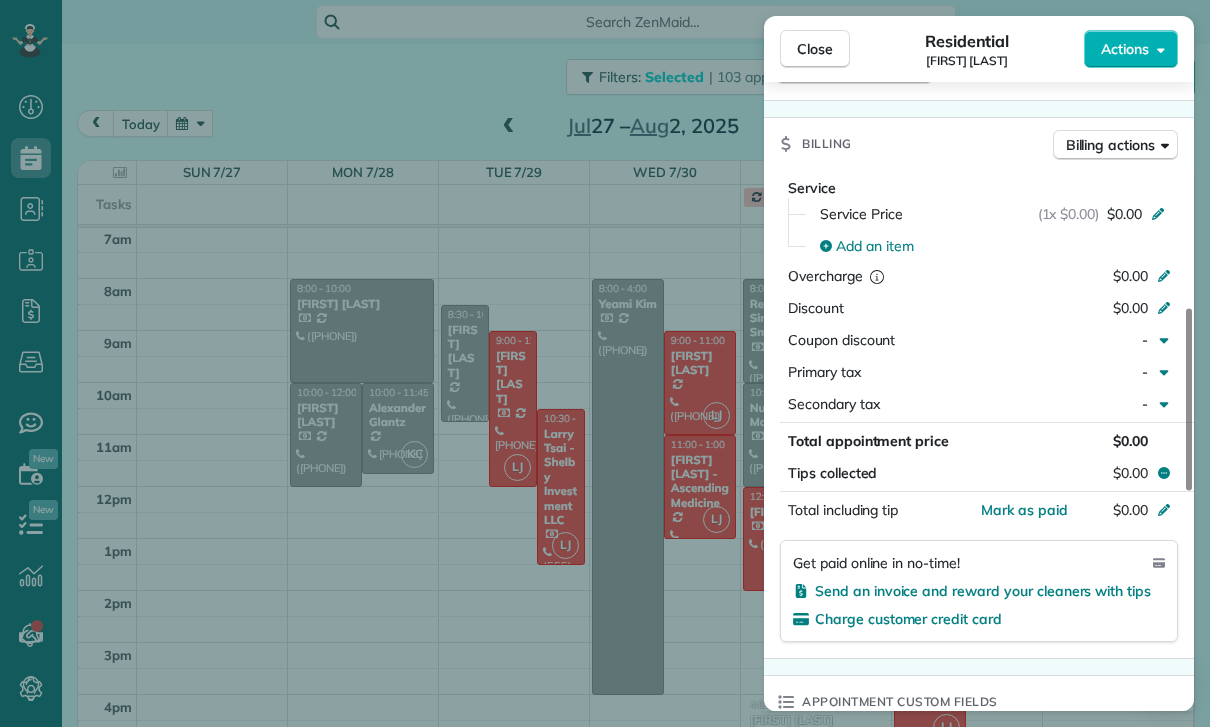 click on "Close Residential Karen Johnson Actions Status Confirmed Karen Johnson · Open profile HOME (657) 465-0249 Copy No email on record Add email View Details Residential Saturday, August 02, 2025 ( 3 days ago ) 9:00 AM 12:00 PM 3 hours and 0 minutes One time 1325 South Orange Drive Los Angeles CA 90019 Service was not rated yet Cleaners Time in and out Assign Invite Team Luisa Cleaners Luisa   Juarez 9:00 AM 12:00 PM Checklist Try Now Keep this appointment up to your standards. Stay on top of every detail, keep your cleaners organised, and your client happy. Assign a checklist Watch a 5 min demo Billing Billing actions Service Service Price (1x $0.00) $0.00 Add an item Overcharge $0.00 Discount $0.00 Coupon discount - Primary tax - Secondary tax - Total appointment price $0.00 Tips collected $0.00 Mark as paid Total including tip $0.00 Get paid online in no-time! Send an invoice and reward your cleaners with tips Charge customer credit card Appointment custom fields Key # - Work items No work items to display 0 0" at bounding box center (605, 363) 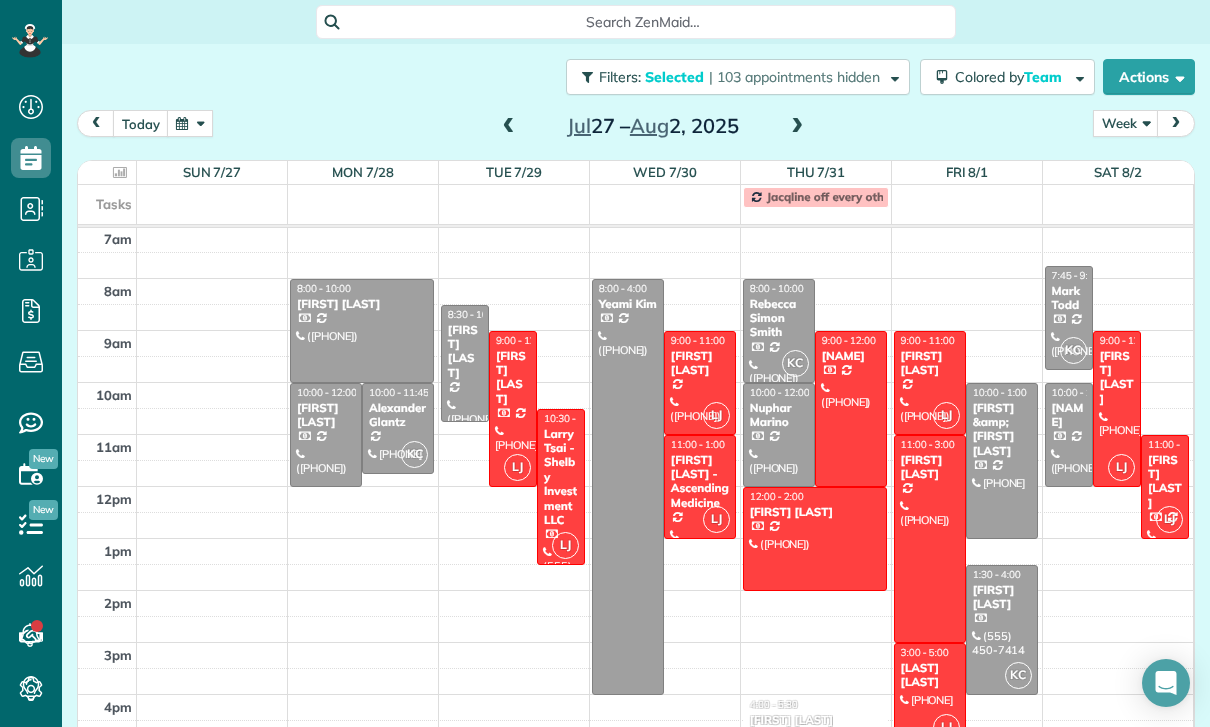 click on "Nara Gabuchian" at bounding box center [1165, 482] 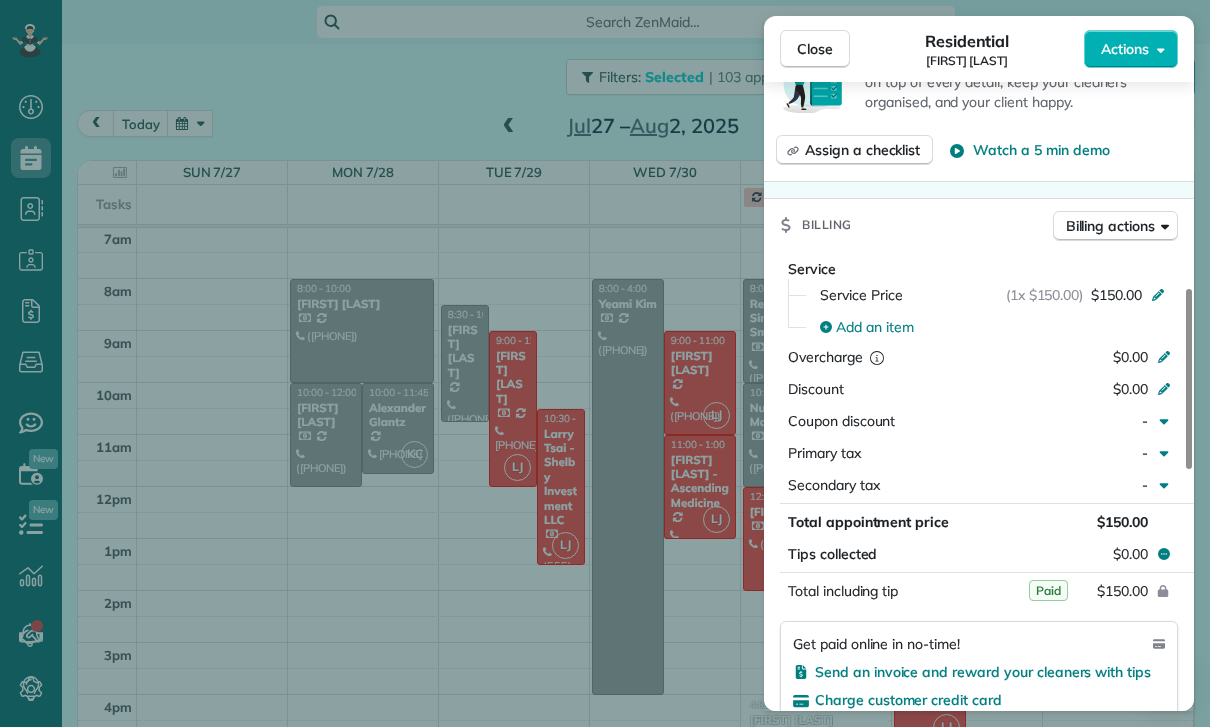scroll, scrollTop: 937, scrollLeft: 0, axis: vertical 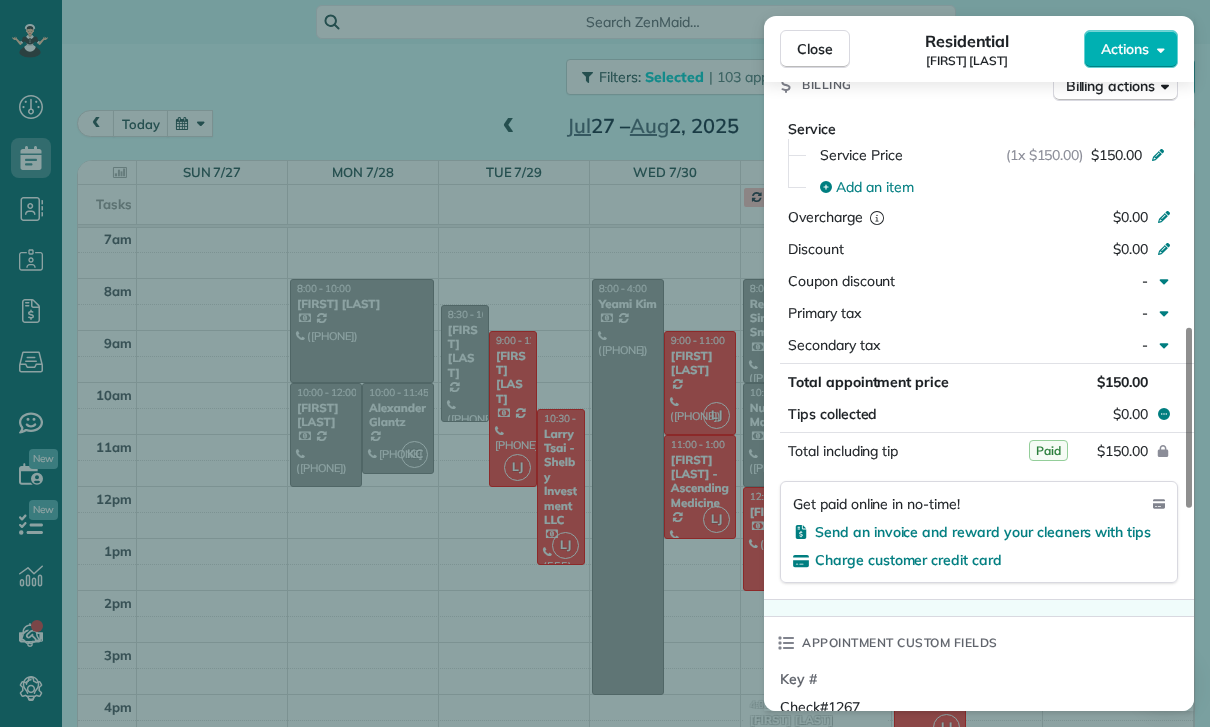 click on "Close Residential Nara Gabuchian Actions Status Confirmed Nara Gabuchian · Open profile MOBILE (818) 486-4414 Copy No email on record Add email View Details Residential Saturday, August 02, 2025 ( 3 days ago ) 11:00 AM 1:00 PM 2 hours and 0 minutes Repeats every 2 weeks Edit recurring service Previous (Jul 16) Next (Aug 16) 901 Calle La Primavera Glendale CA 91208 Service was not rated yet Cleaners Time in and out Assign Invite Team Luisa Cleaners Luisa   Juarez 11:00 AM 1:00 PM Checklist Try Now Keep this appointment up to your standards. Stay on top of every detail, keep your cleaners organised, and your client happy. Assign a checklist Watch a 5 min demo Billing Billing actions Service Service Price (1x $150.00) $150.00 Add an item Overcharge $0.00 Discount $0.00 Coupon discount - Primary tax - Secondary tax - Total appointment price $150.00 Tips collected $0.00 Paid Total including tip $150.00 Get paid online in no-time! Send an invoice and reward your cleaners with tips Charge customer credit card Key #" at bounding box center [605, 363] 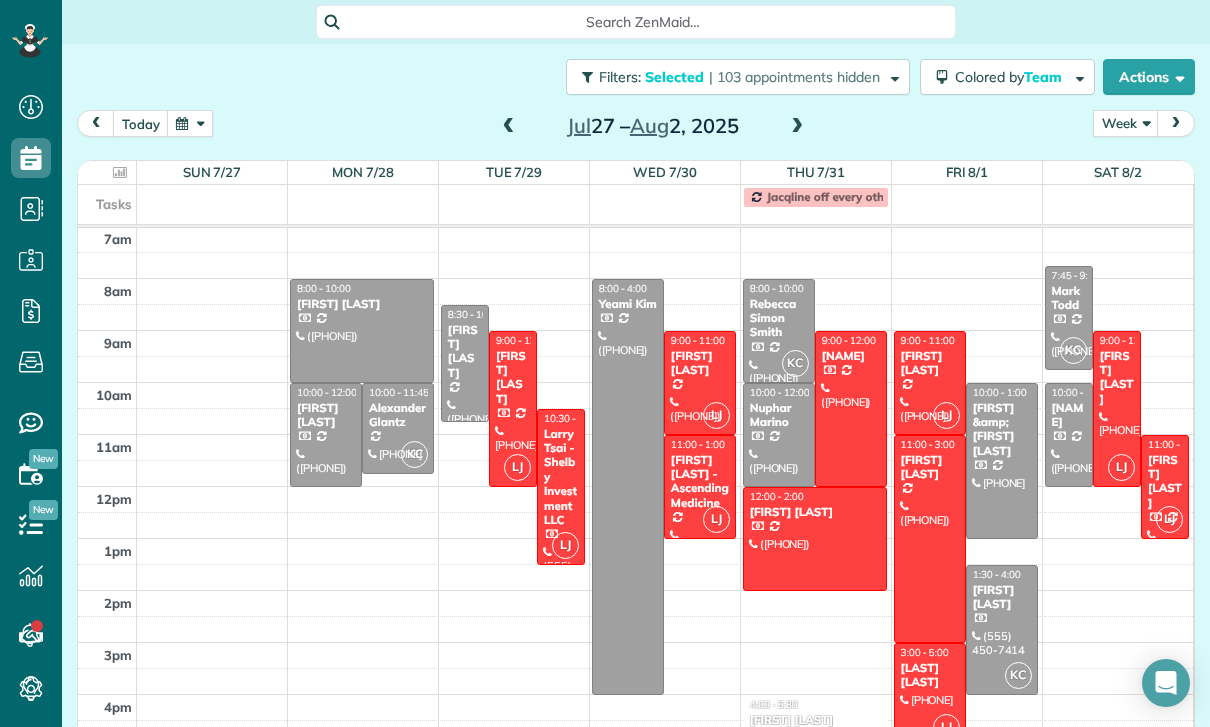scroll, scrollTop: 126, scrollLeft: 0, axis: vertical 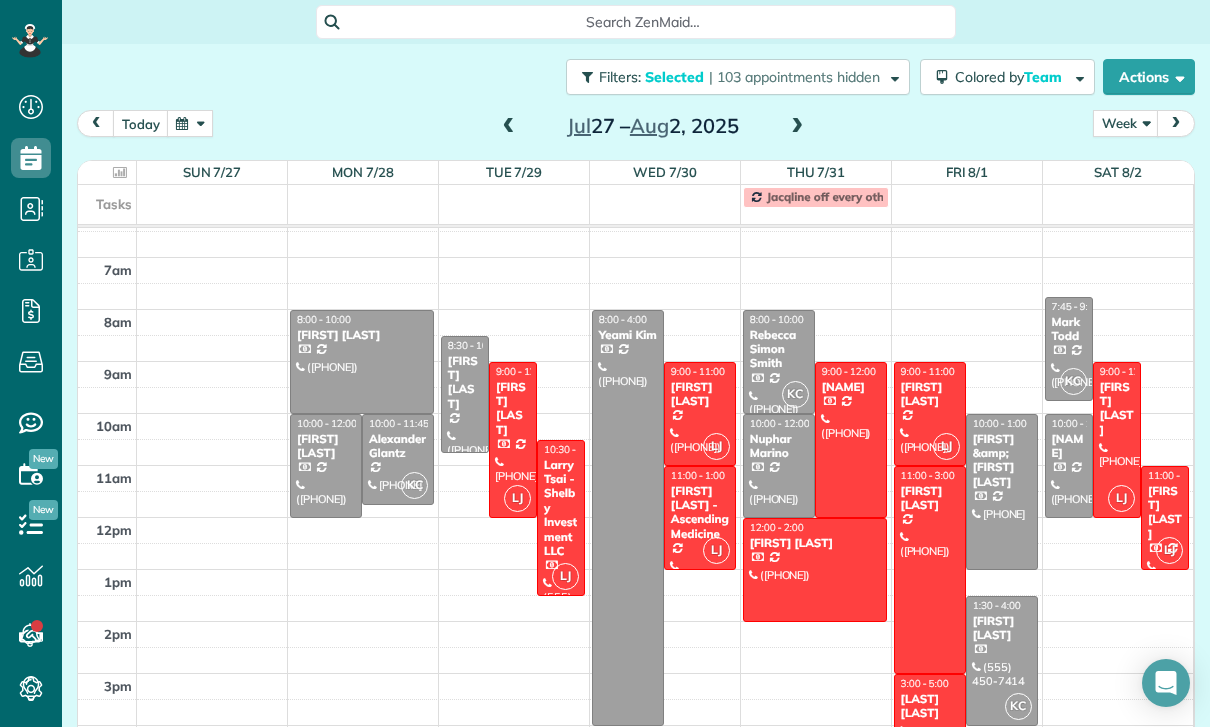 click on "Gina Zupsich" at bounding box center [362, 335] 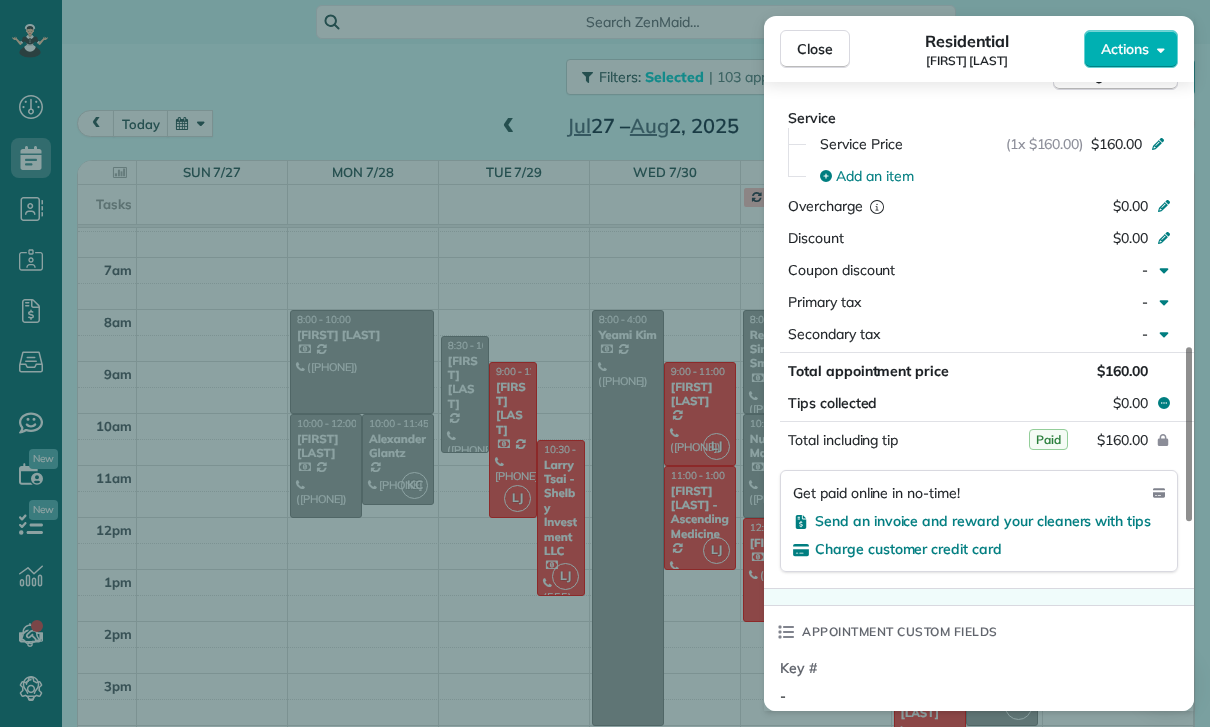 scroll, scrollTop: 1055, scrollLeft: 0, axis: vertical 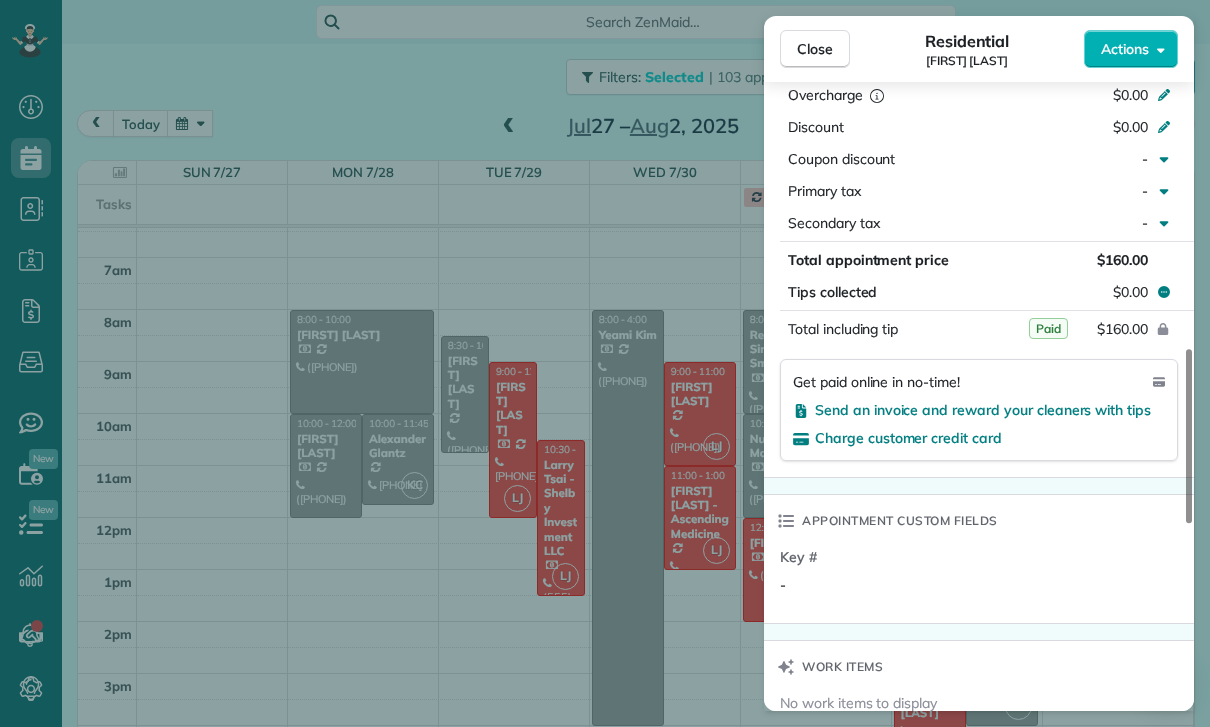 click on "Close Residential Gina Zupsich Actions Status Confirmed Gina Zupsich · Open profile MOBILE (415) 519-5435 Copy No email on record Add email View Details Residential Monday, July 28, 2025 ( last week ) 8:00 AM 10:00 AM 2 hours and 0 minutes Repeats every 2 weeks Edit recurring service Previous (Jul 14) Next (Aug 11) 1210 North Avenue 63 Los Angeles CA 90042 Service was not rated yet Cleaners Time in and out Assign Invite Team Karla/Karina Cleaners No cleaners assigned yet Checklist Try Now Keep this appointment up to your standards. Stay on top of every detail, keep your cleaners organised, and your client happy. Assign a checklist Watch a 5 min demo Billing Billing actions Service Service Price (1x $160.00) $160.00 Add an item Overcharge $0.00 Discount $0.00 Coupon discount - Primary tax - Secondary tax - Total appointment price $160.00 Tips collected $0.00 Paid Total including tip $160.00 Get paid online in no-time! Send an invoice and reward your cleaners with tips Charge customer credit card Key # - Notes" at bounding box center (605, 363) 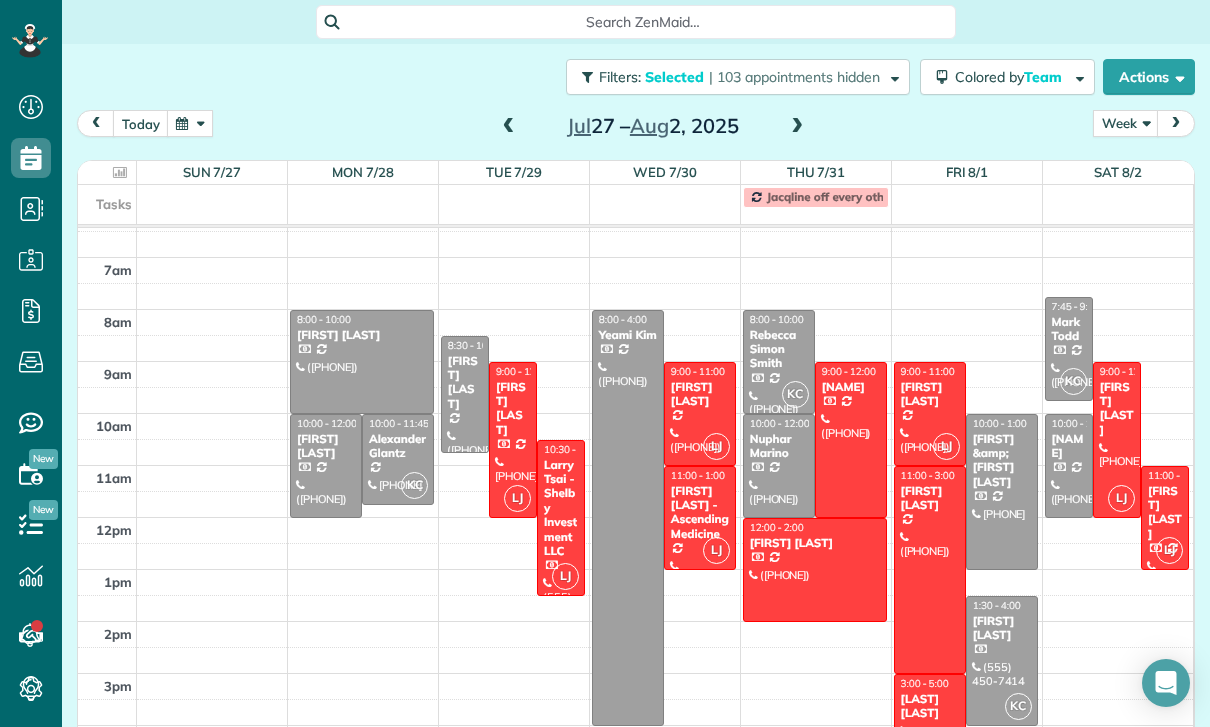 click on "10:00 - 12:00" at bounding box center (327, 423) 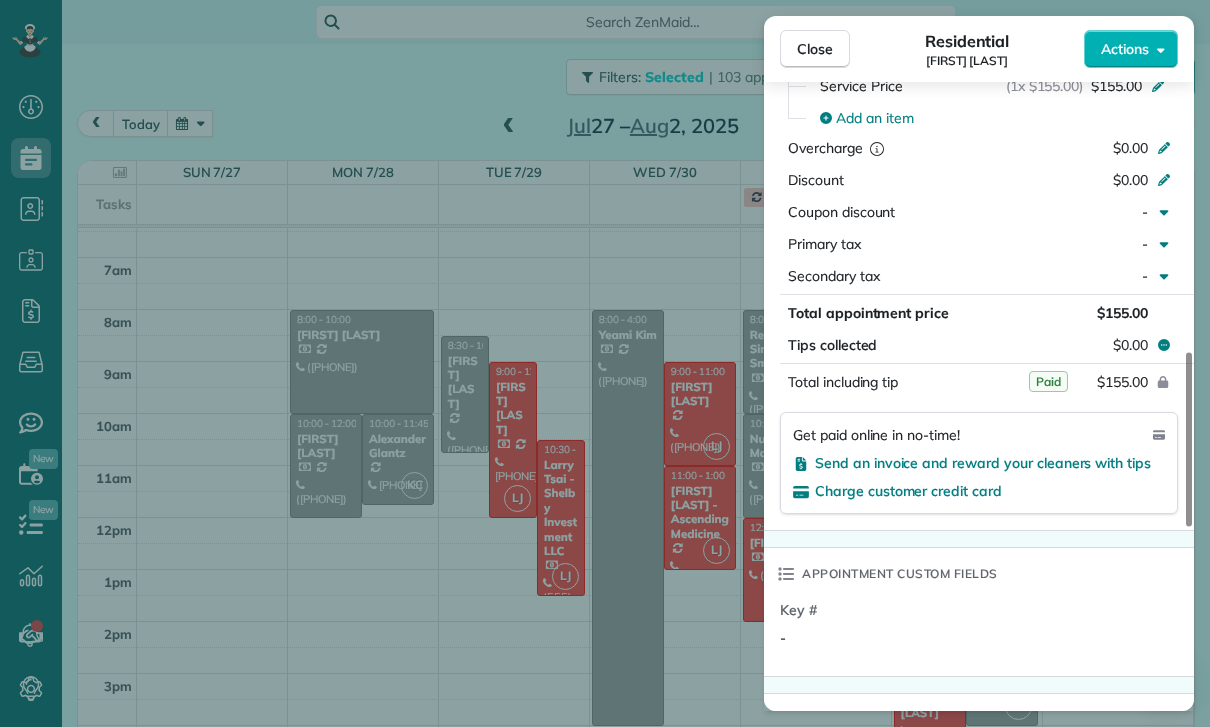 scroll, scrollTop: 1068, scrollLeft: 0, axis: vertical 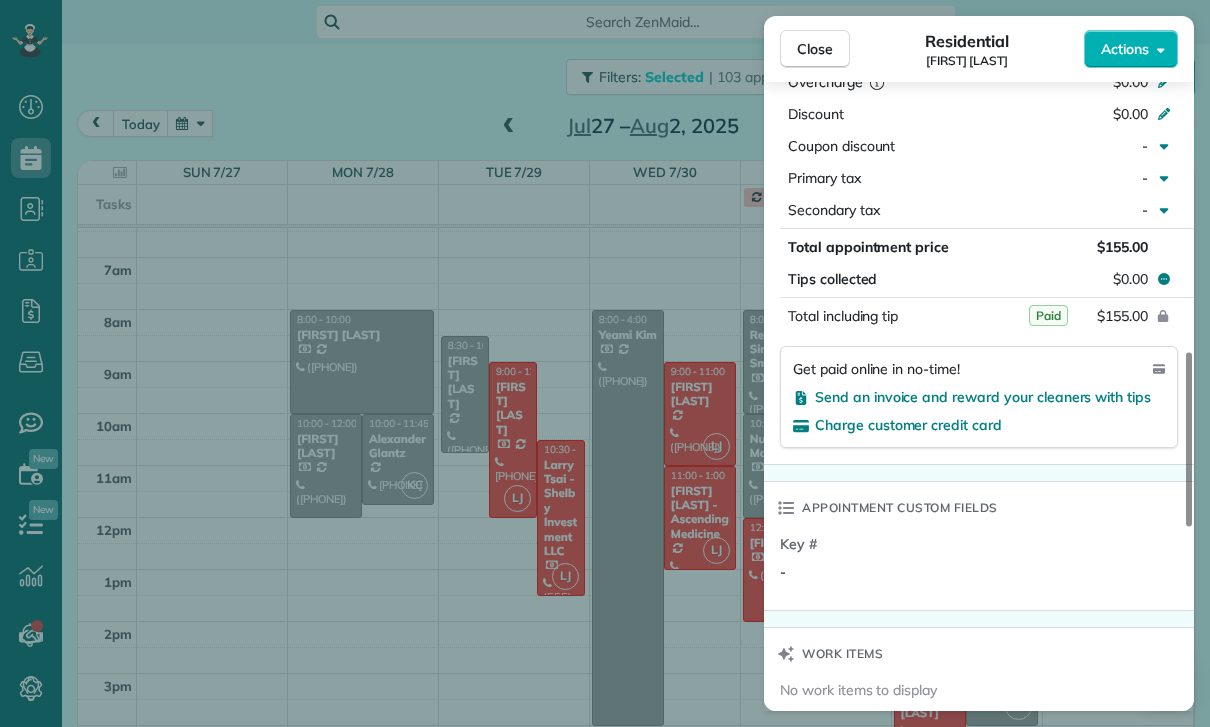 click on "Close Residential Amanda Hall Actions Status Confirmed Amanda Hall · Open profile MOBILE (213) 590-6464 Copy No email on record Add email View Details Residential Monday, July 28, 2025 ( last week ) 10:00 AM 12:00 PM 2 hours and 0 minutes Repeats every 2 weeks Edit recurring service Previous (Jul 14) Next (Aug 11) 648 Isabel Street Los Angeles CA 90065 Service was not rated yet Cleaners Time in and out Assign Invite Team Karla/Karina Cleaners No cleaners assigned yet Checklist Try Now Keep this appointment up to your standards. Stay on top of every detail, keep your cleaners organised, and your client happy. Assign a checklist Watch a 5 min demo Billing Billing actions Service Service Price (1x $155.00) $155.00 Add an item Overcharge $0.00 Discount $0.00 Coupon discount - Primary tax - Secondary tax - Total appointment price $155.00 Tips collected $0.00 Paid Total including tip $155.00 Get paid online in no-time! Send an invoice and reward your cleaners with tips Charge customer credit card Key # - Notes 1 0" at bounding box center (605, 363) 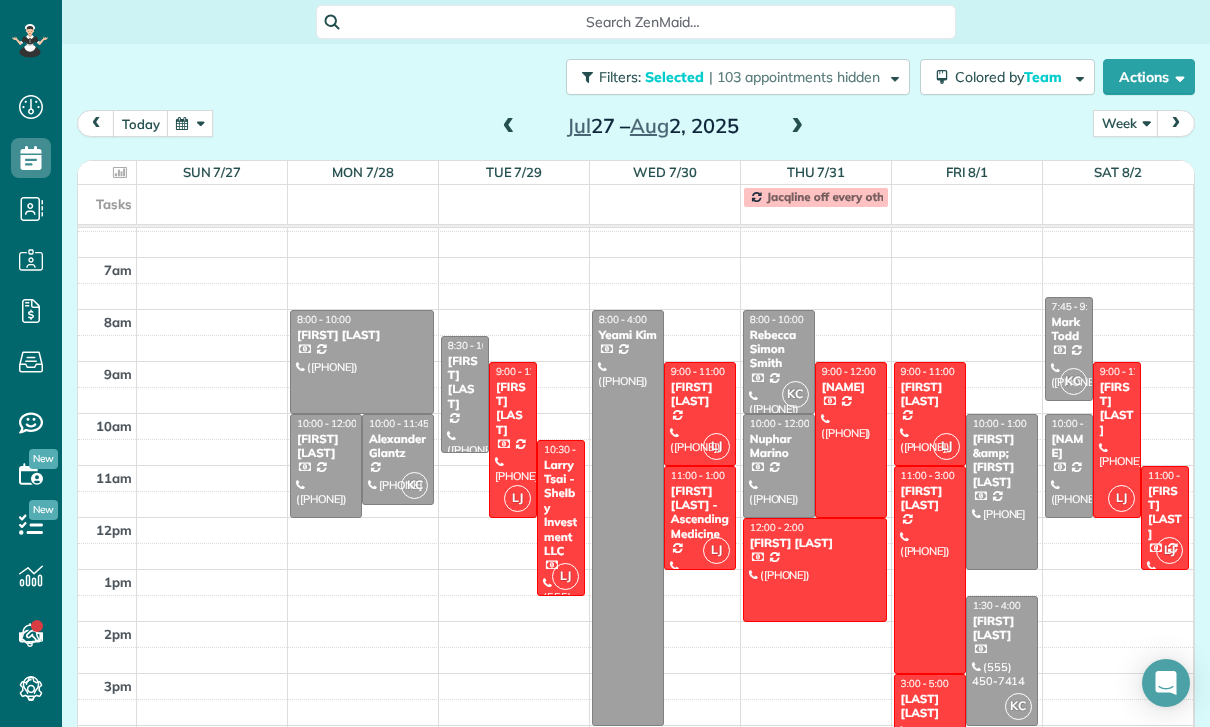 click on "10:00 - 11:45" at bounding box center (399, 423) 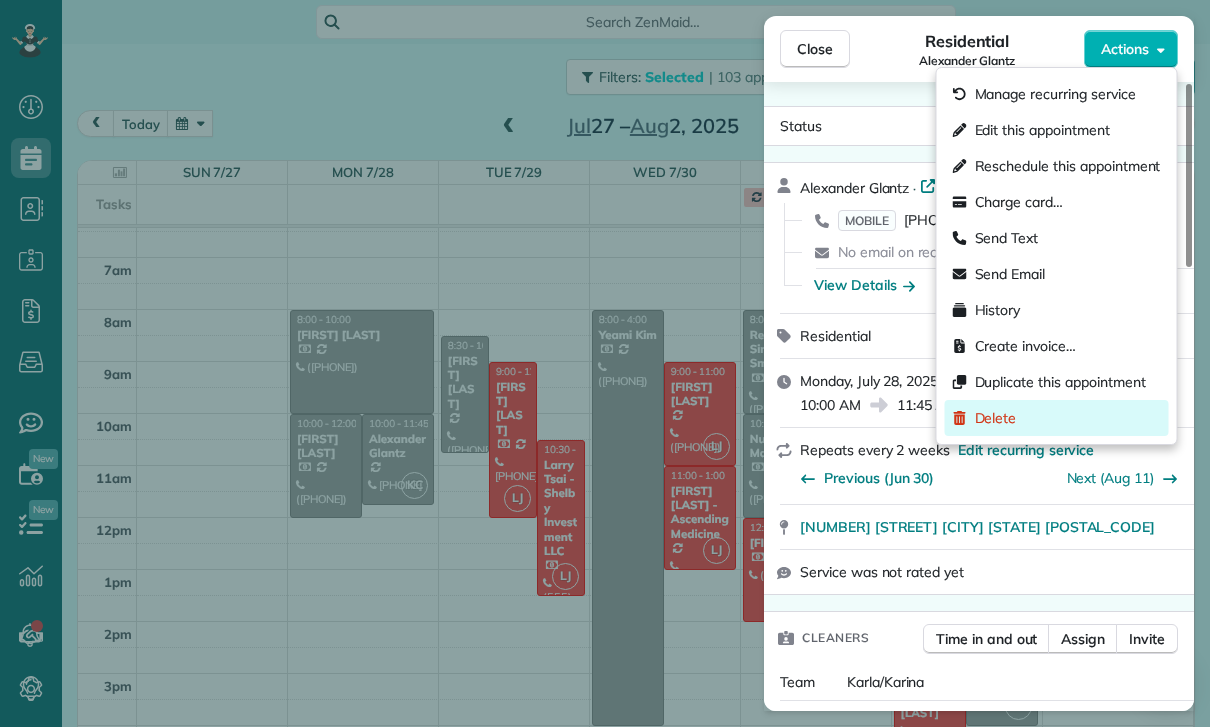 click on "Delete" at bounding box center [1057, 418] 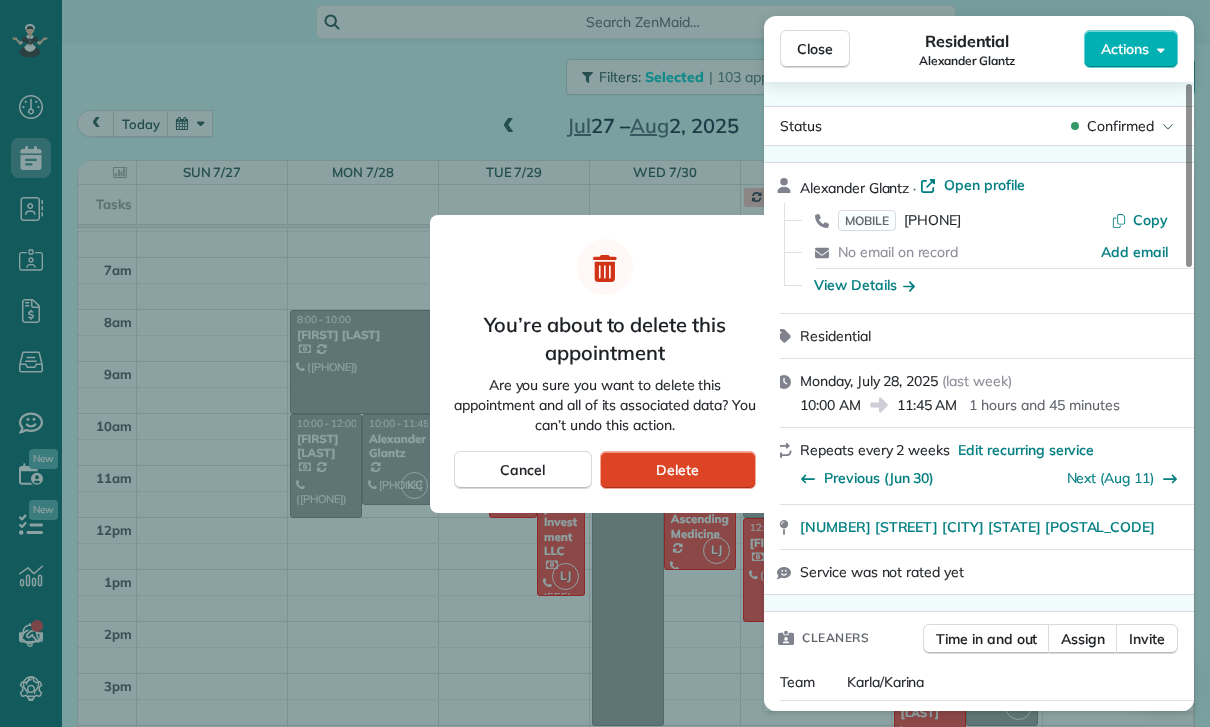 click on "Delete" at bounding box center (677, 470) 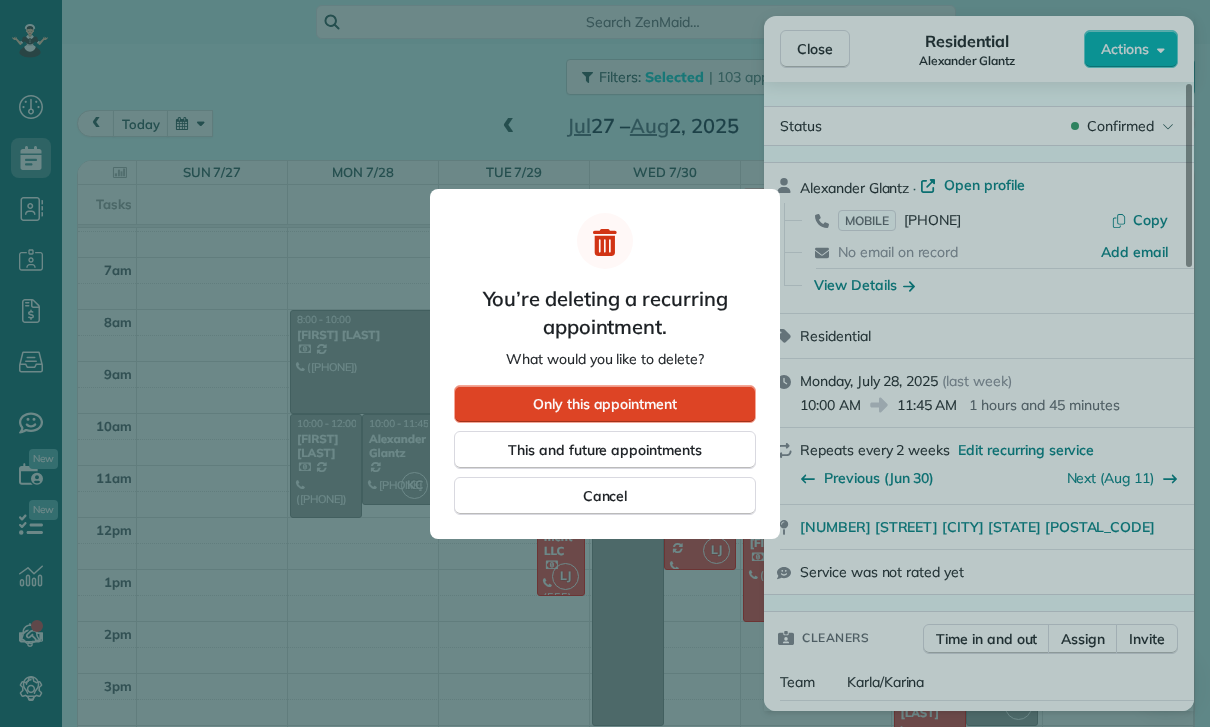 click on "Only this appointment" at bounding box center [605, 404] 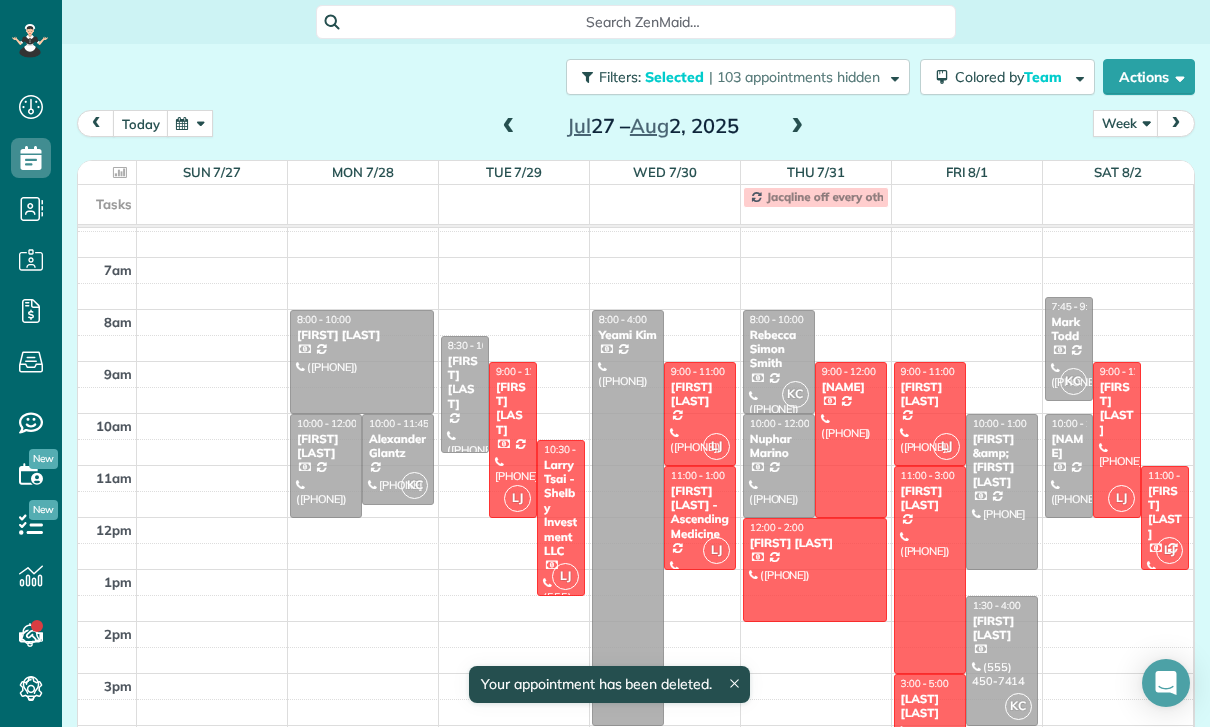 scroll, scrollTop: 126, scrollLeft: 0, axis: vertical 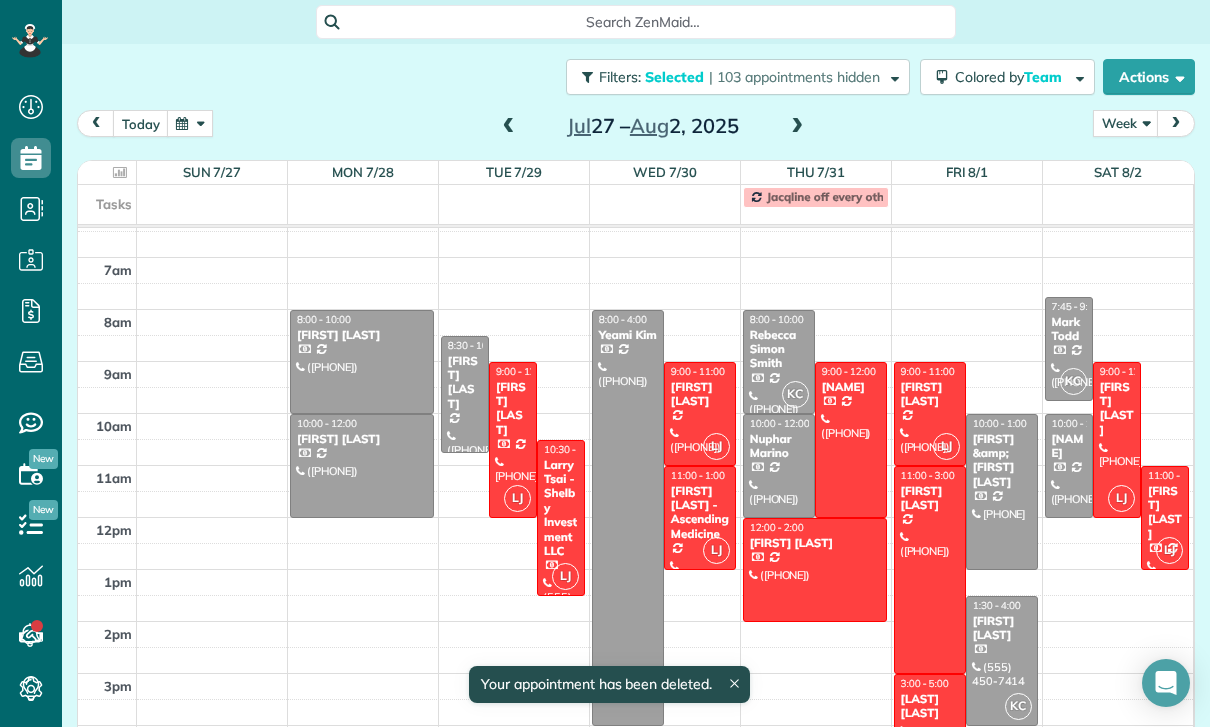 click on "Omi Crawford" at bounding box center [465, 383] 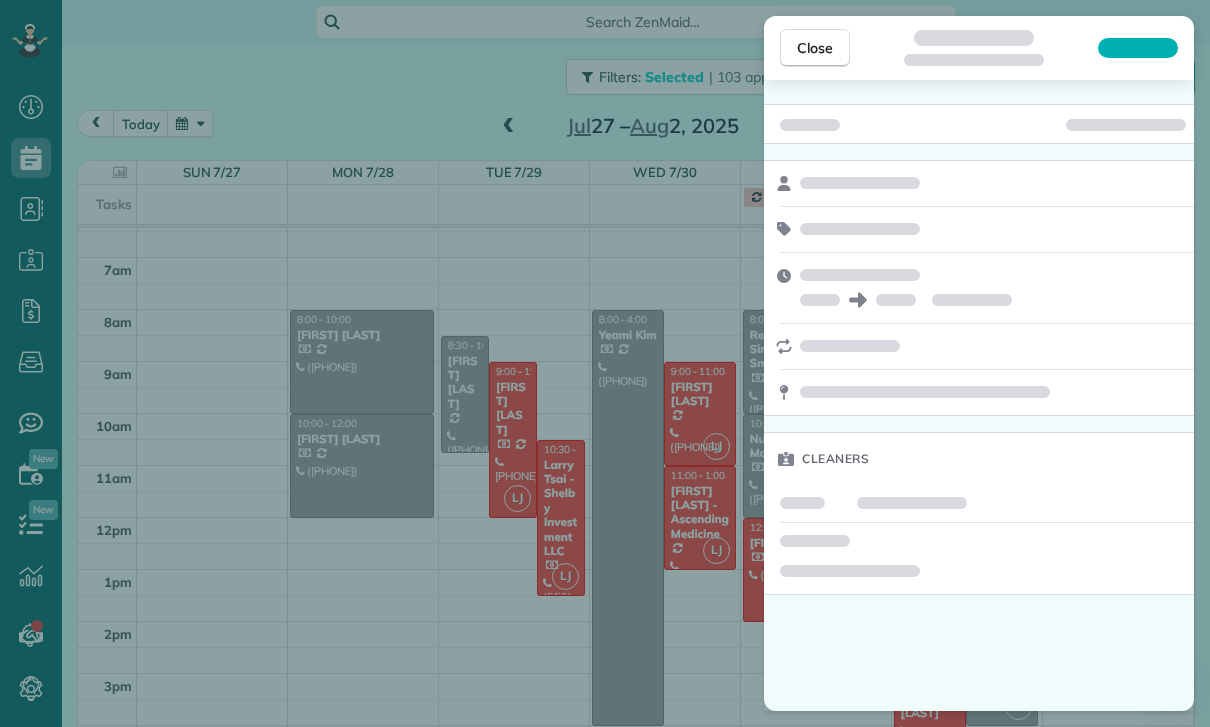 click on "Close   Cleaners" at bounding box center [605, 363] 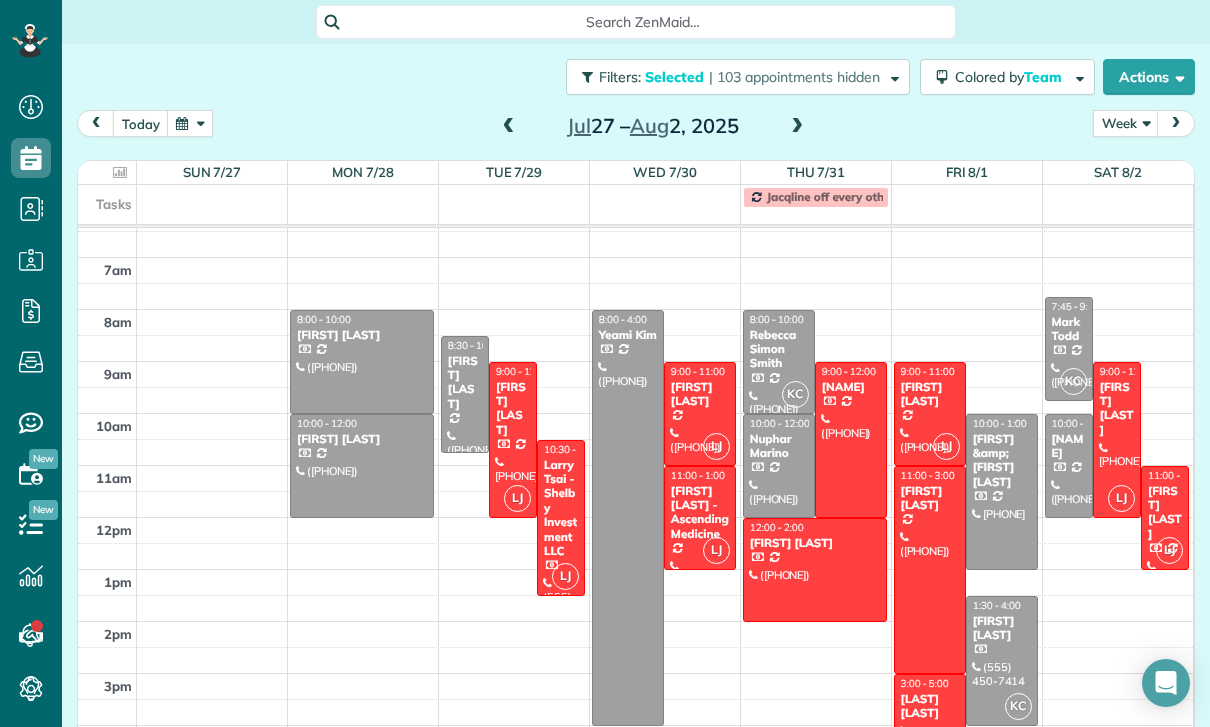 click at bounding box center (628, 518) 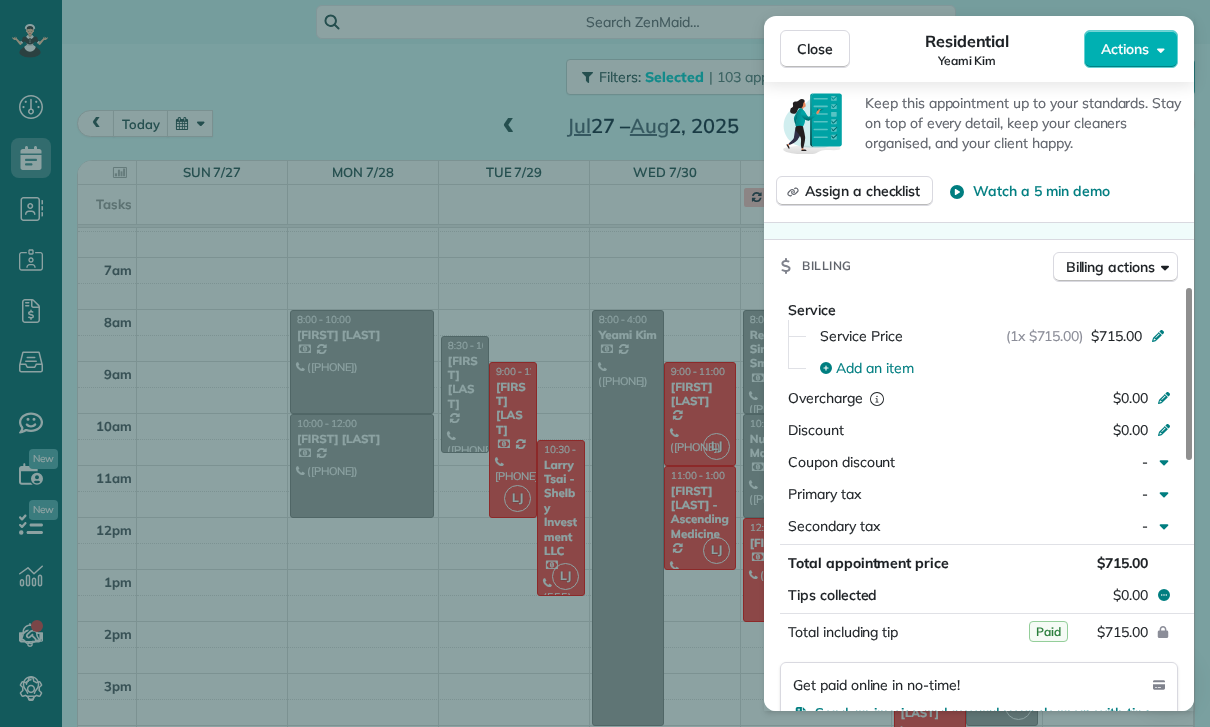 scroll, scrollTop: 821, scrollLeft: 0, axis: vertical 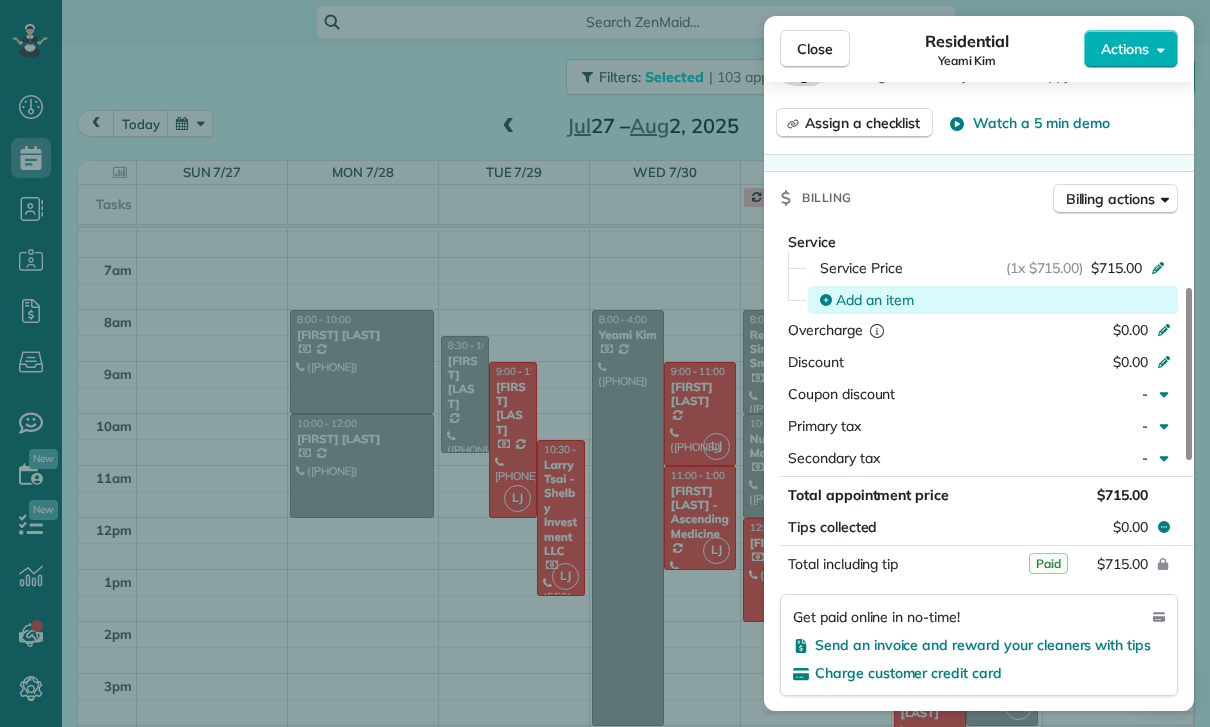 click on "Add an item" at bounding box center [875, 300] 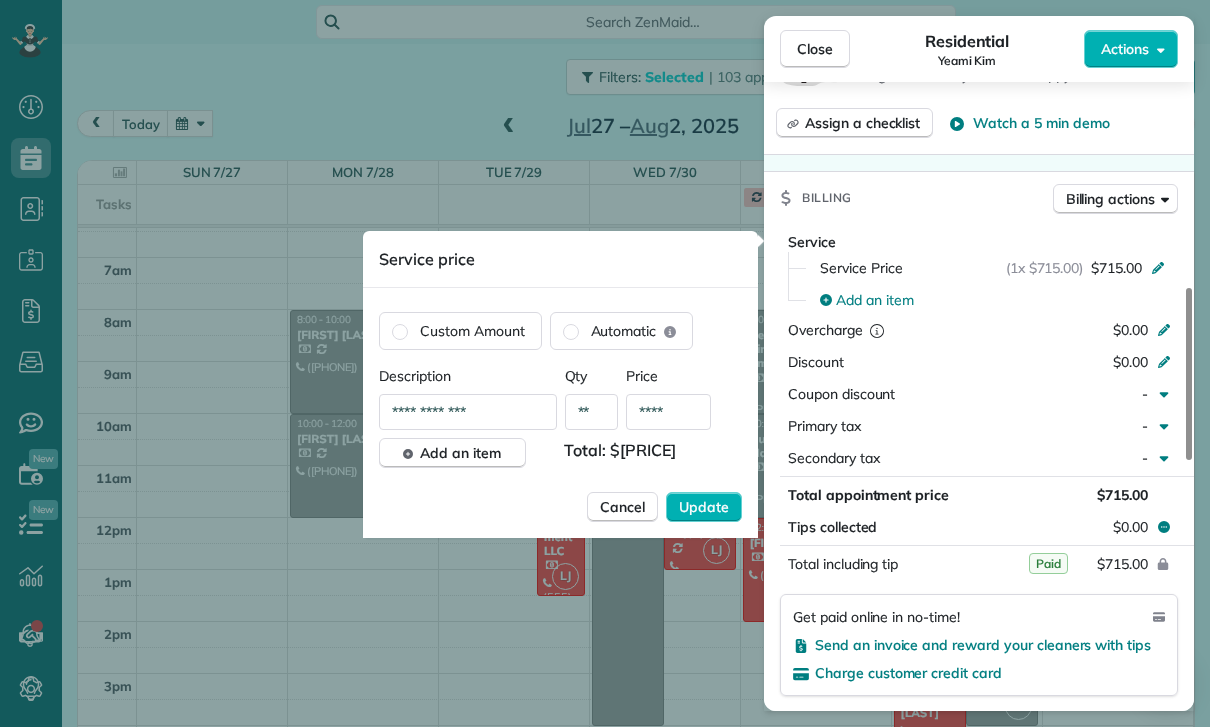 click on "****" at bounding box center [668, 412] 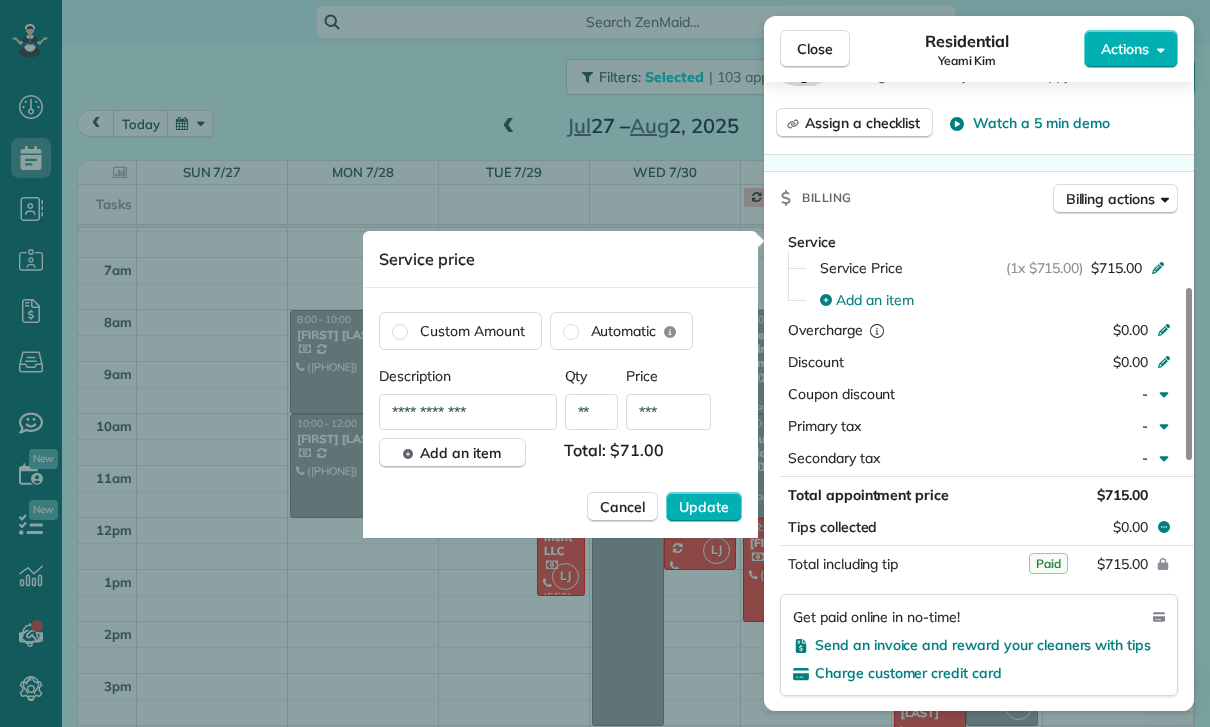 type on "**" 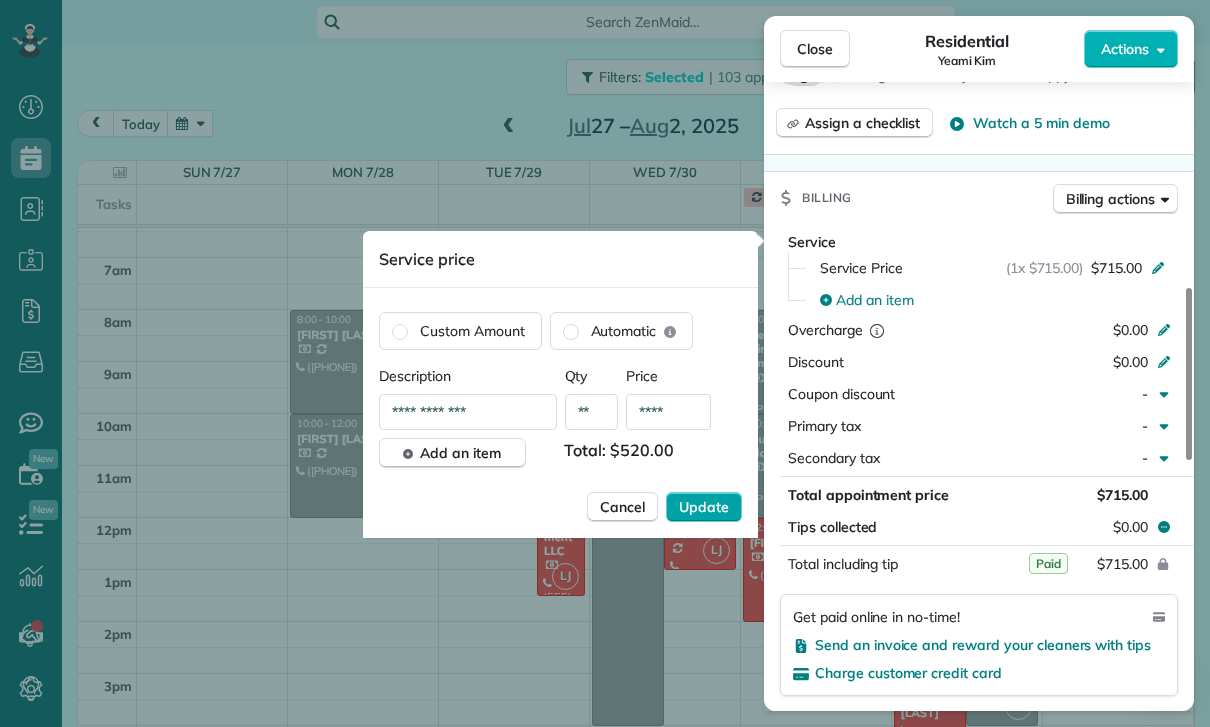 type on "****" 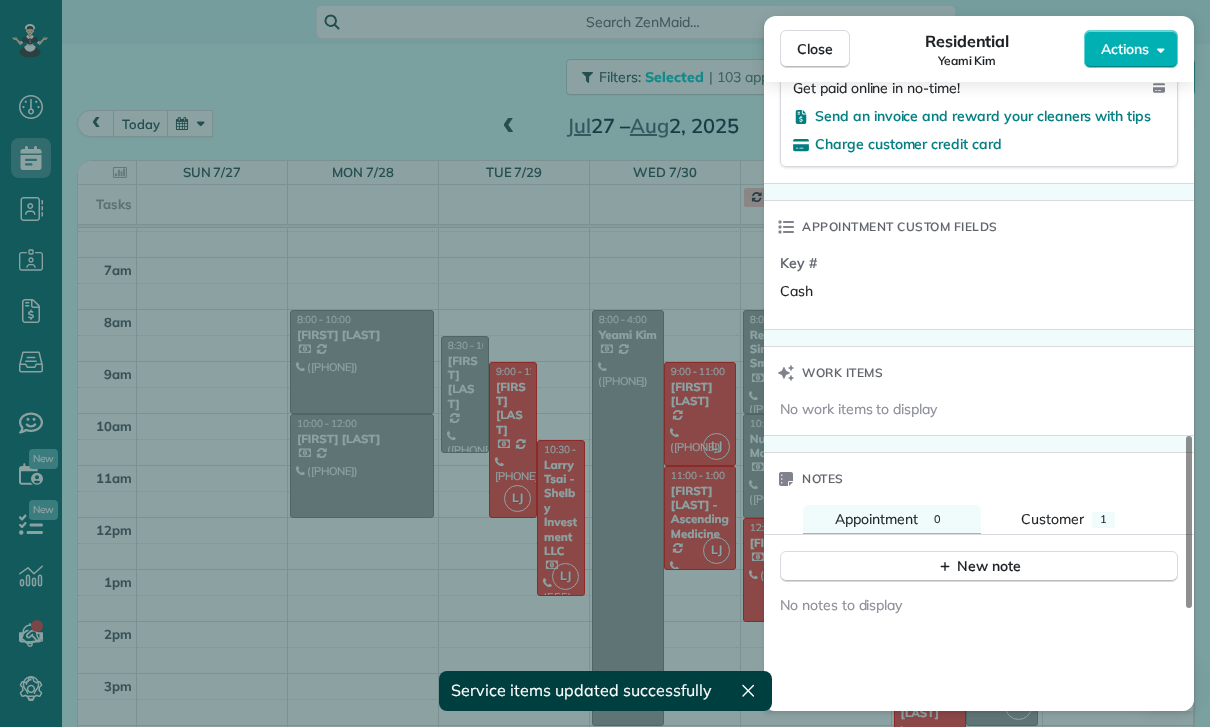 scroll, scrollTop: 1434, scrollLeft: 0, axis: vertical 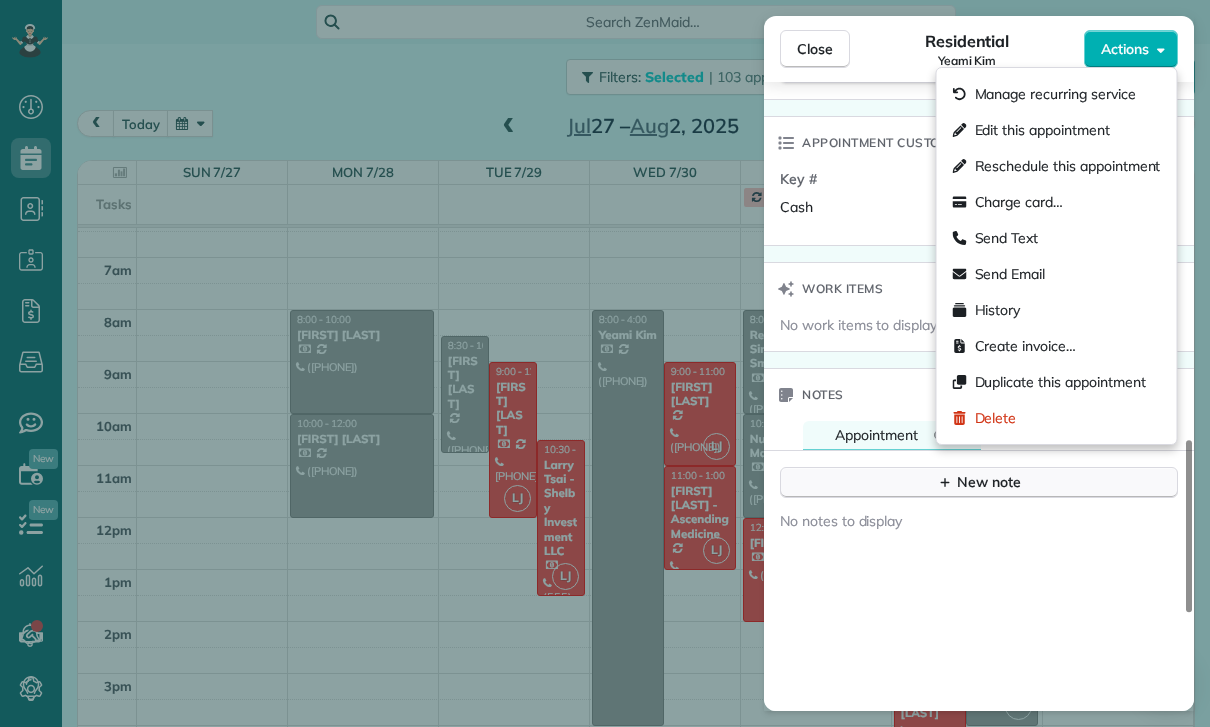 click on "New note" at bounding box center (979, 482) 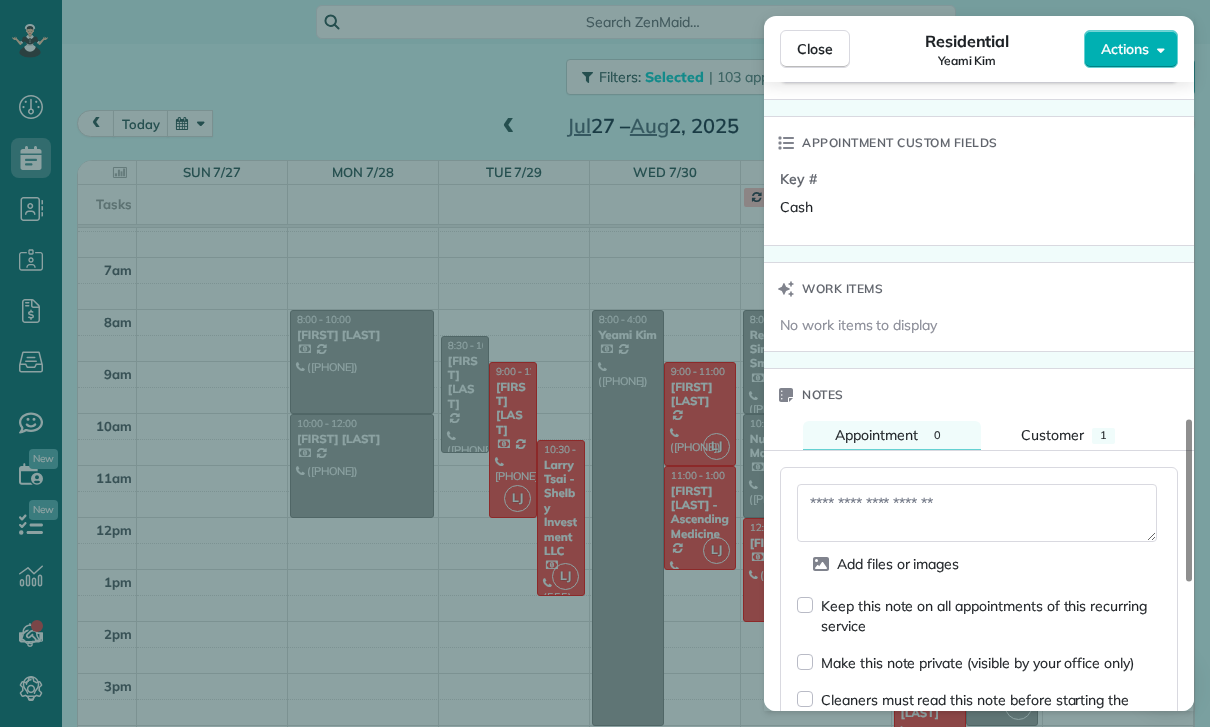click at bounding box center (977, 513) 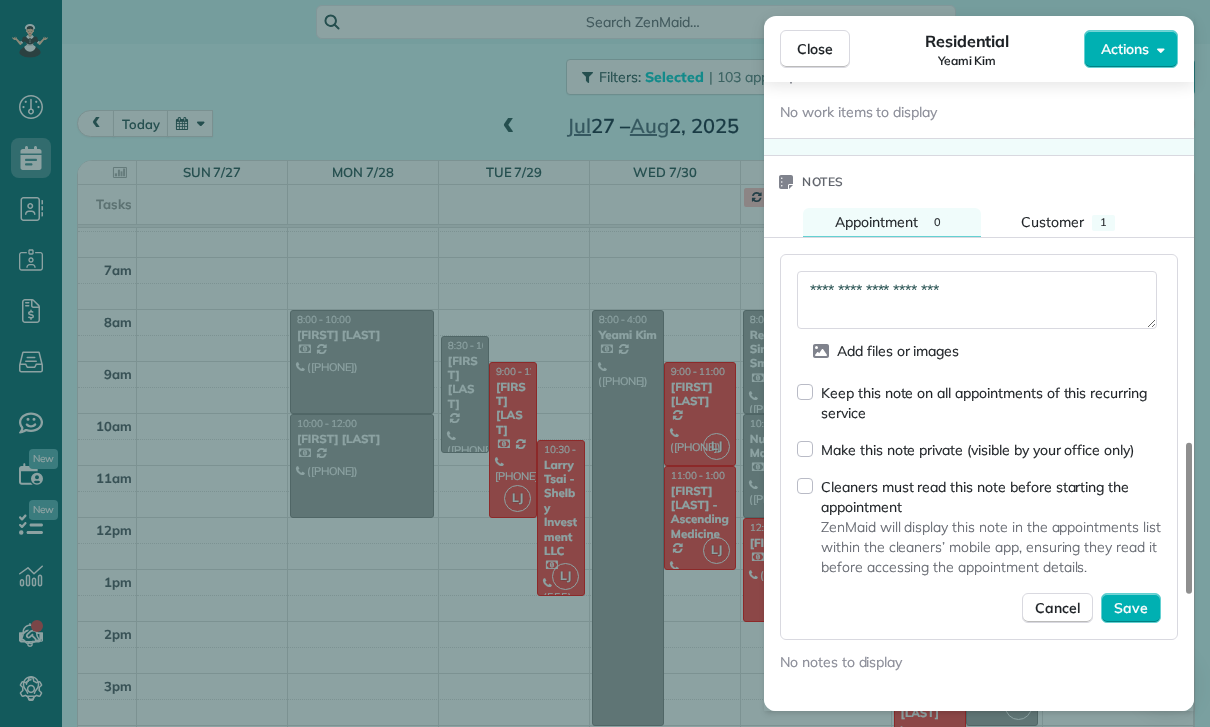 scroll, scrollTop: 1645, scrollLeft: 0, axis: vertical 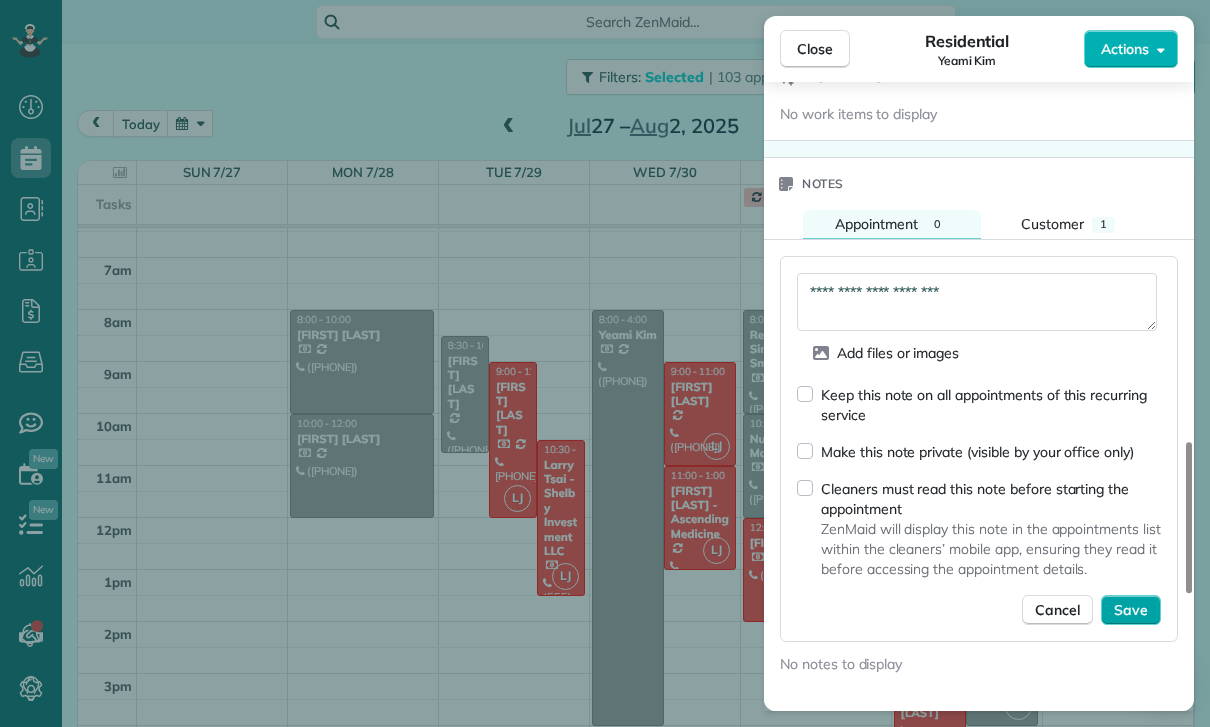 type on "**********" 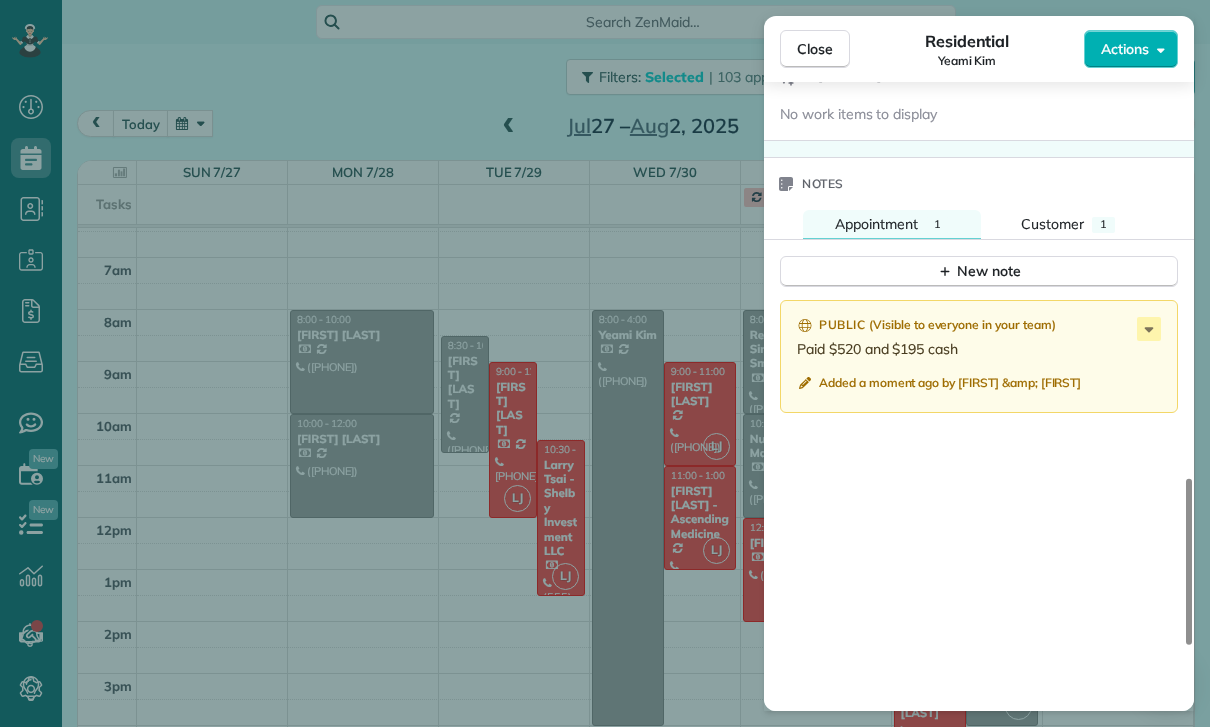 click on "Close Residential Yeami Kim Actions Status Yet to Confirm Yeami Kim · Open profile MOBILE (818) 572-6743 Copy yeami.kim@gmail.com Copy View Details Residential Wednesday, July 30, 2025 ( last week ) 8:00 AM 4:00 PM 8 hours and 0 minutes Repeats weekly Edit recurring service Previous (Jul 23) Next (Aug 06) 1432 Harridge Dr. Berverly Hills CA 90210 Service was not rated yet Cleaners Time in and out Assign Invite Team Karla/Karina Cleaners No cleaners assigned yet Checklist Try Now Keep this appointment up to your standards. Stay on top of every detail, keep your cleaners organised, and your client happy. Assign a checklist Watch a 5 min demo Billing Billing actions Service Service Price (1x $520.00) $520.00 Add an item Overcharge $195.00 Discount $0.00 Coupon discount - Primary tax - Secondary tax - Total appointment price $715.00 Tips collected $0.00 Paid Total including tip $715.00 Get paid online in no-time! Send an invoice and reward your cleaners with tips Charge customer credit card Key # Cash Work items" at bounding box center (605, 363) 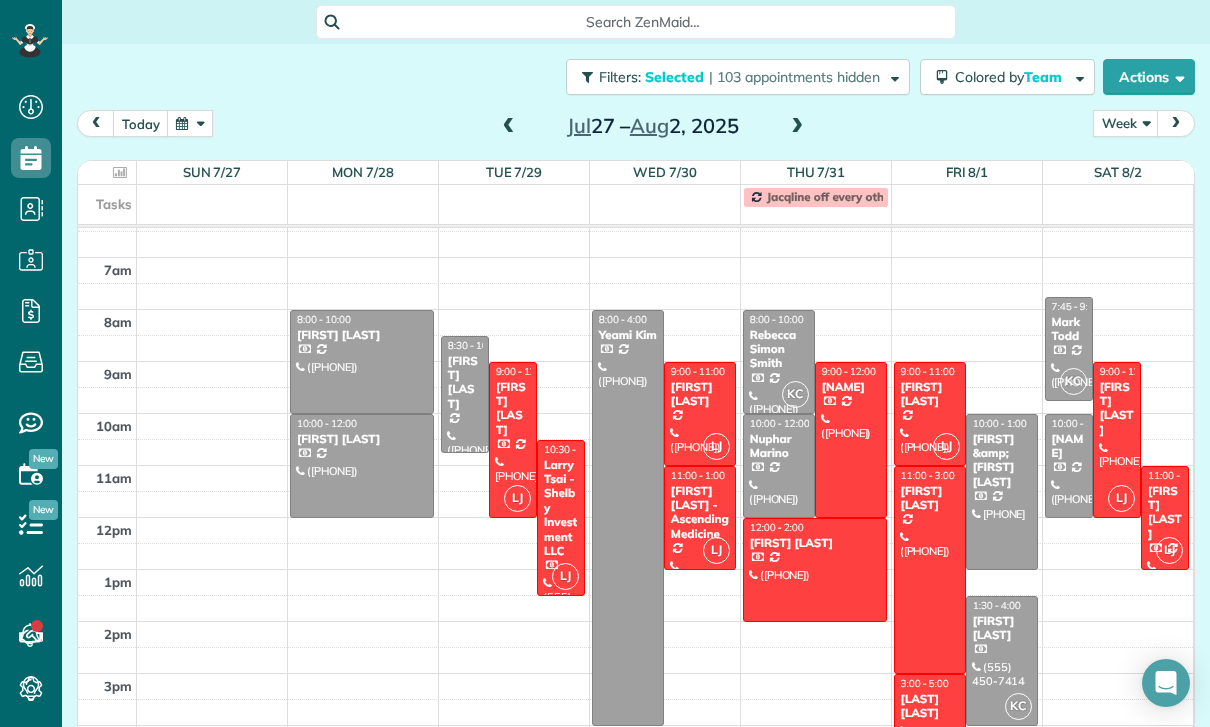 click at bounding box center [509, 127] 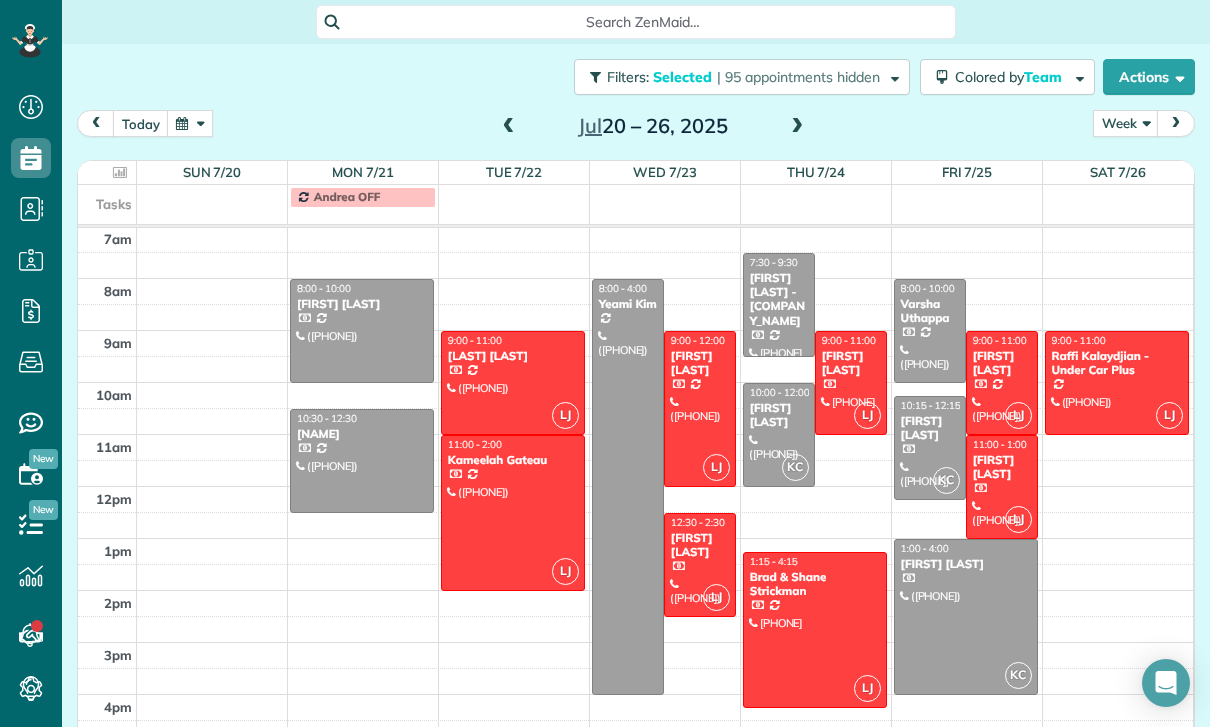 click at bounding box center [509, 127] 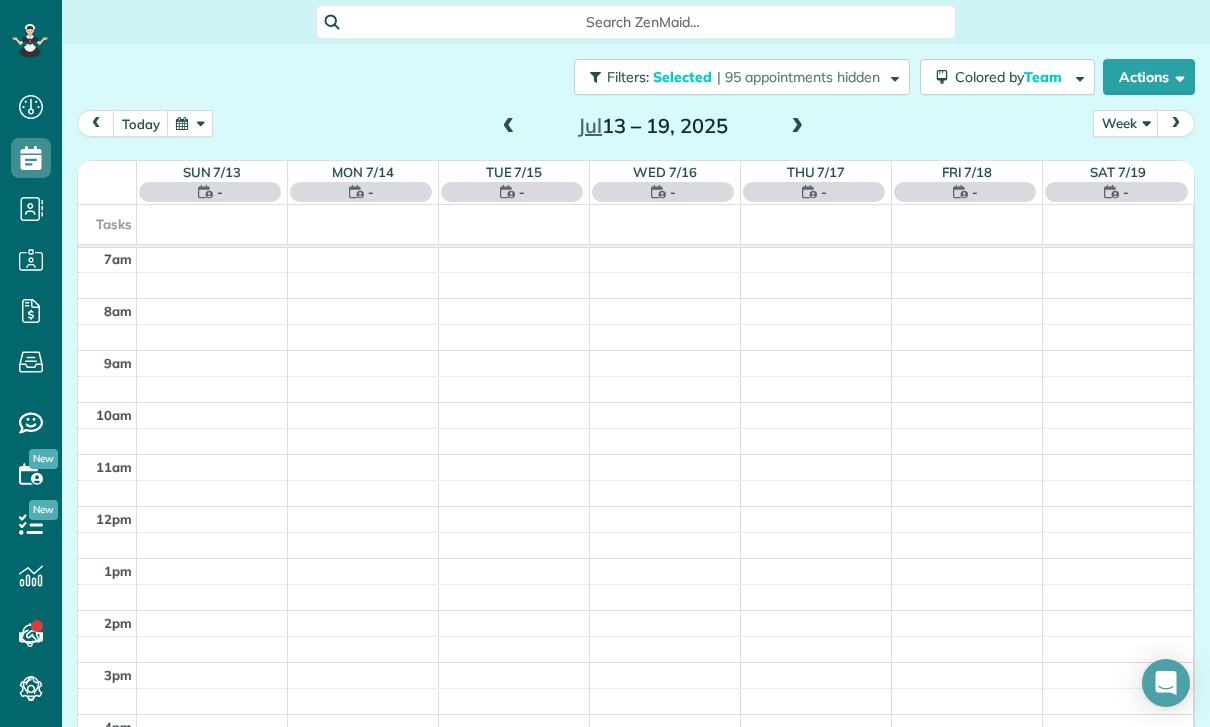 scroll, scrollTop: 157, scrollLeft: 0, axis: vertical 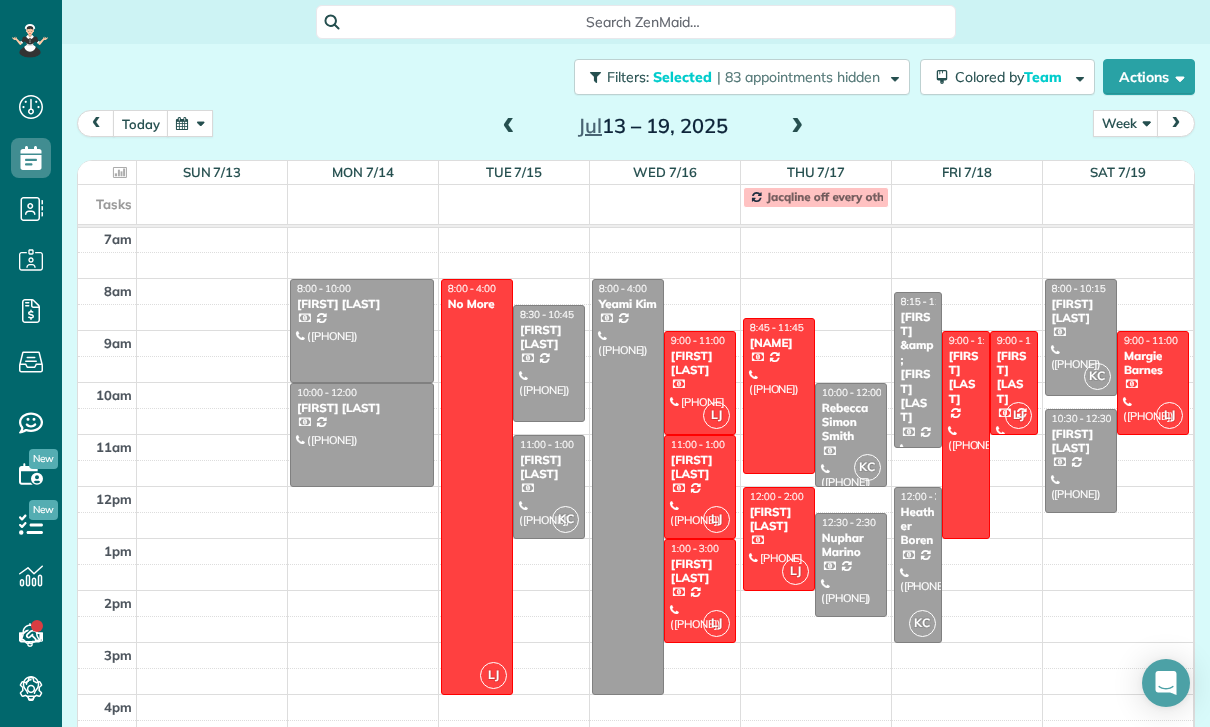 click at bounding box center [509, 127] 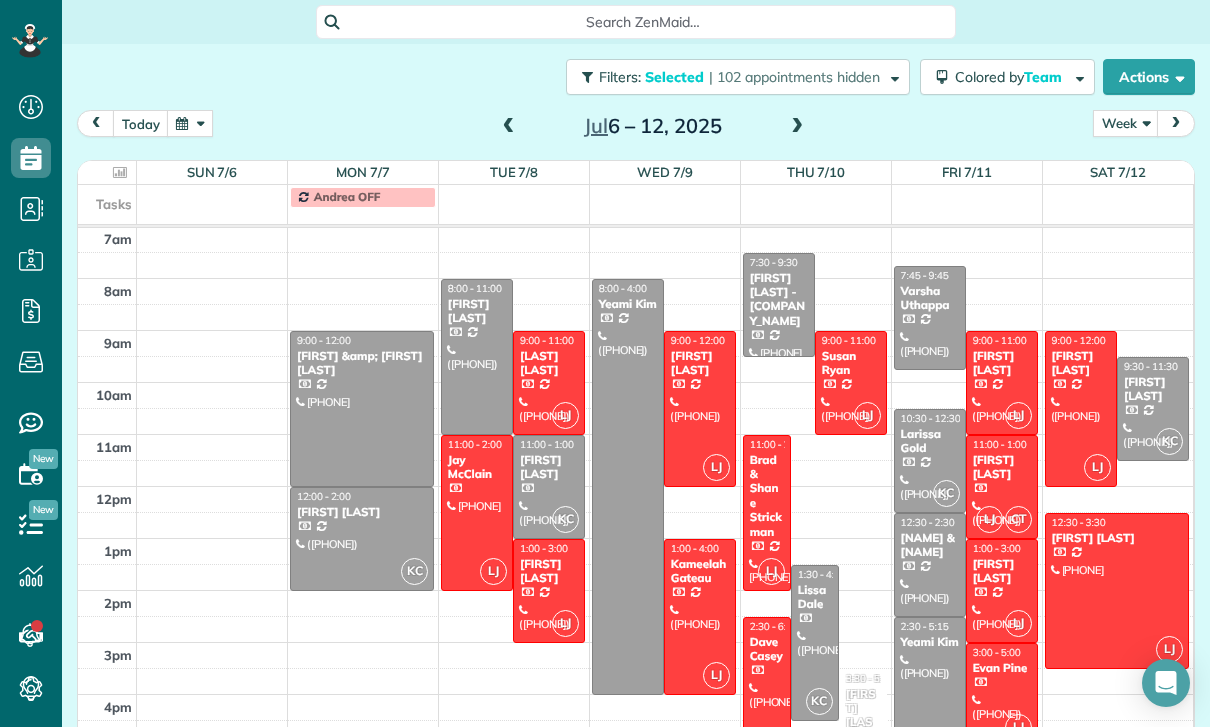 scroll, scrollTop: 157, scrollLeft: 0, axis: vertical 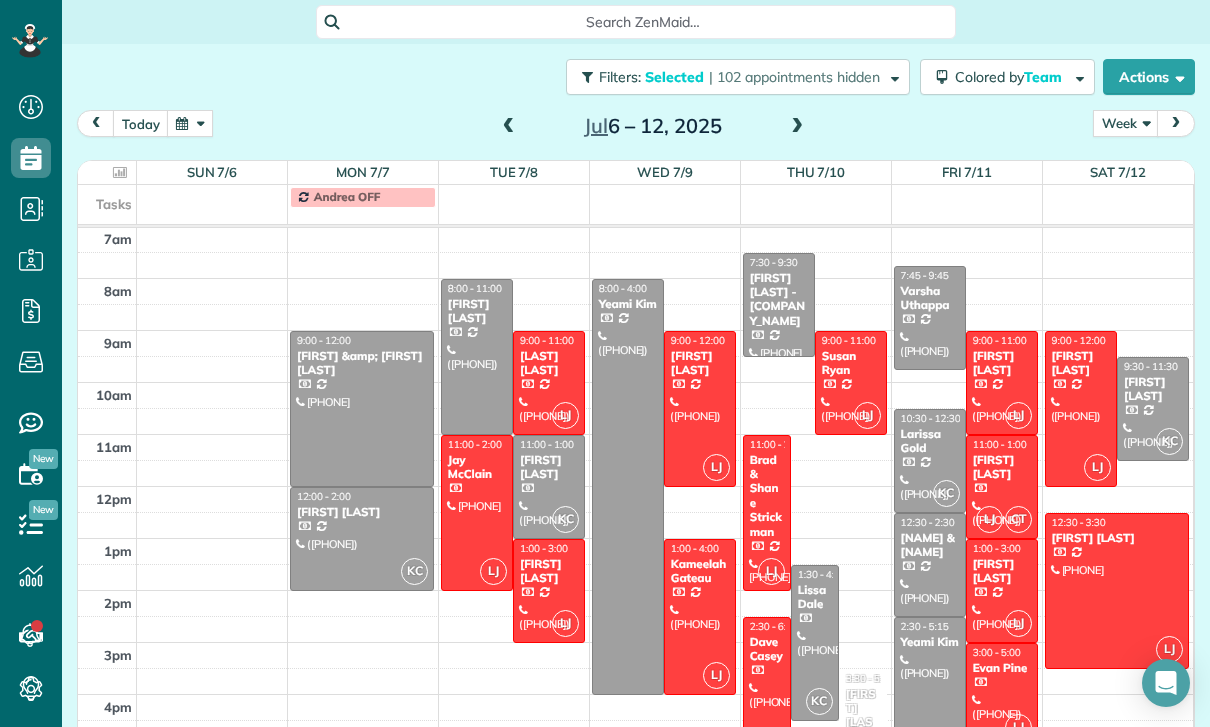 click at bounding box center [930, 688] 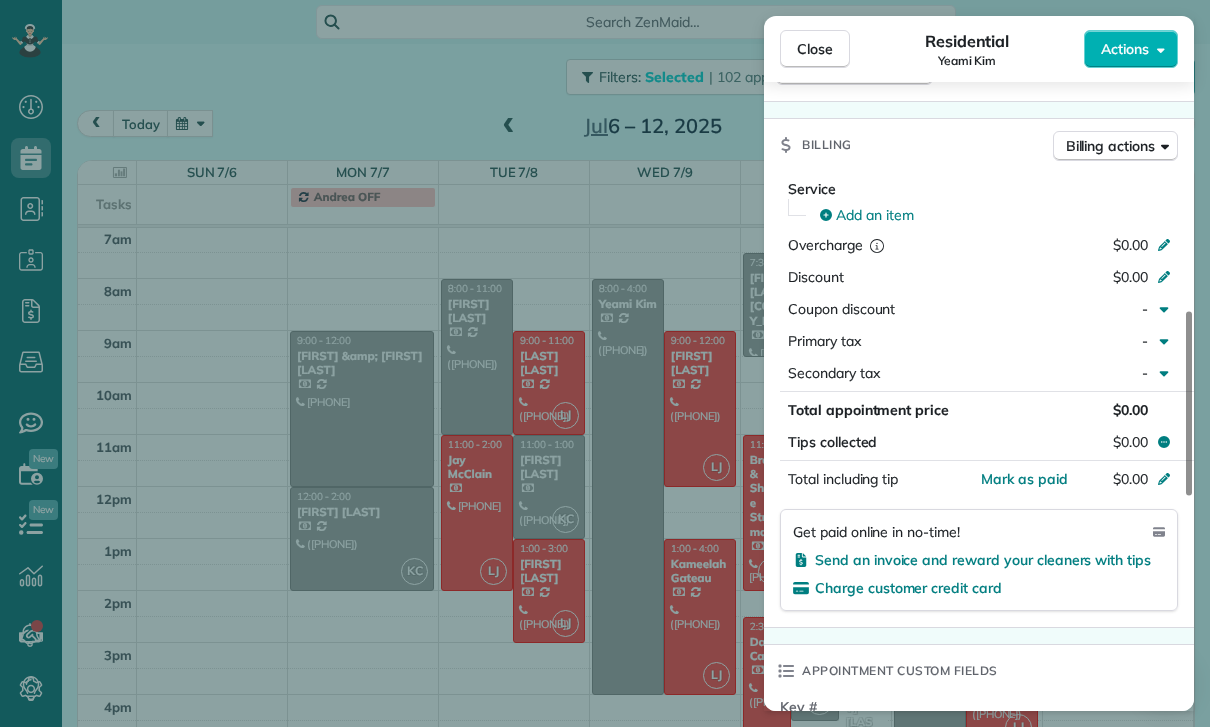 scroll, scrollTop: 855, scrollLeft: 0, axis: vertical 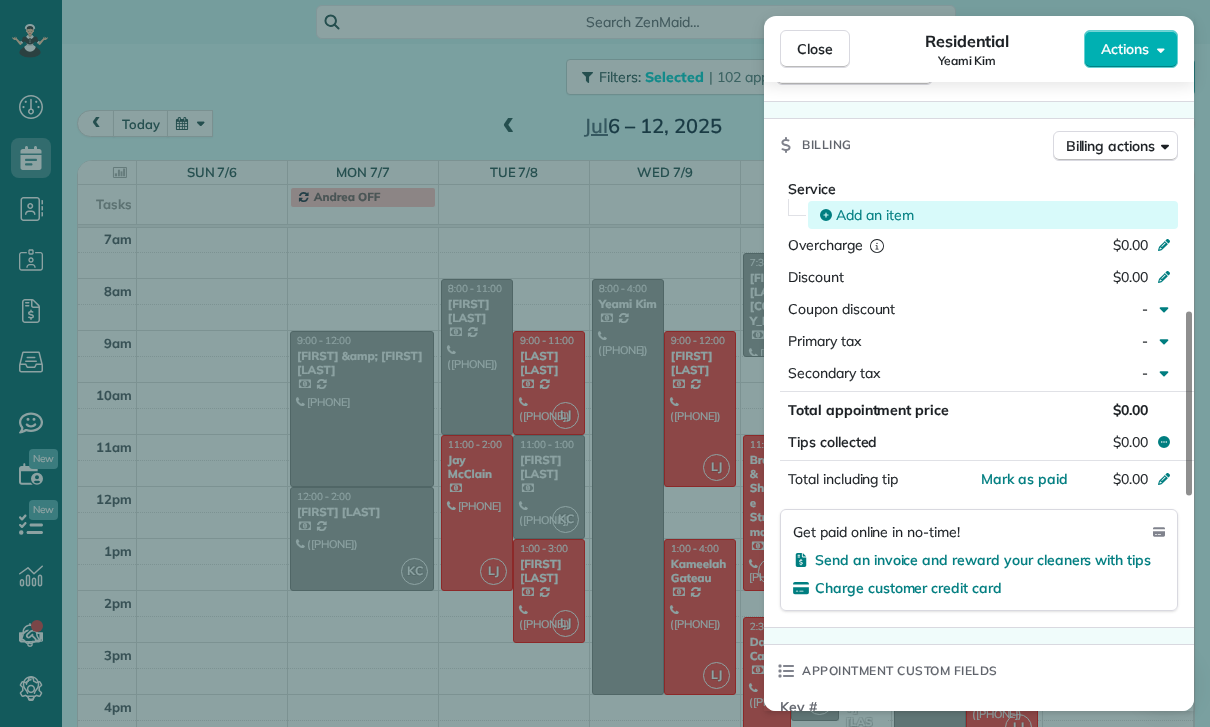 click on "Add an item" at bounding box center [875, 215] 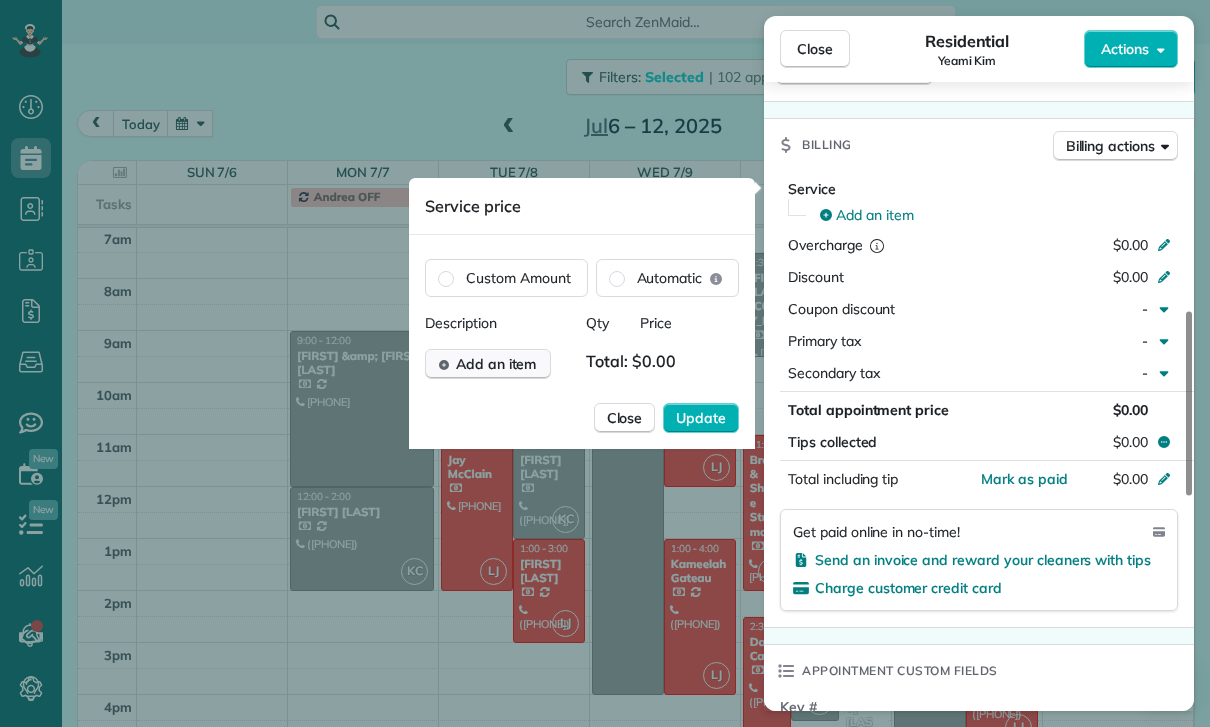 click on "Add an item" at bounding box center (496, 364) 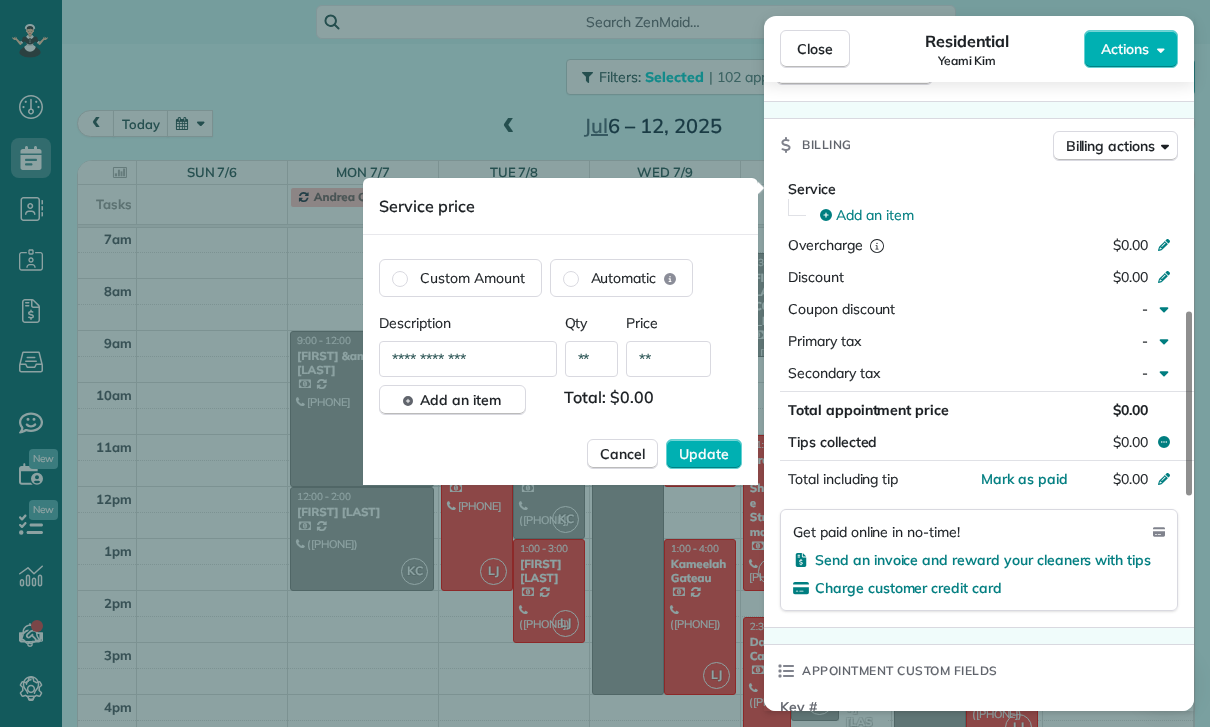 click on "**" at bounding box center (668, 359) 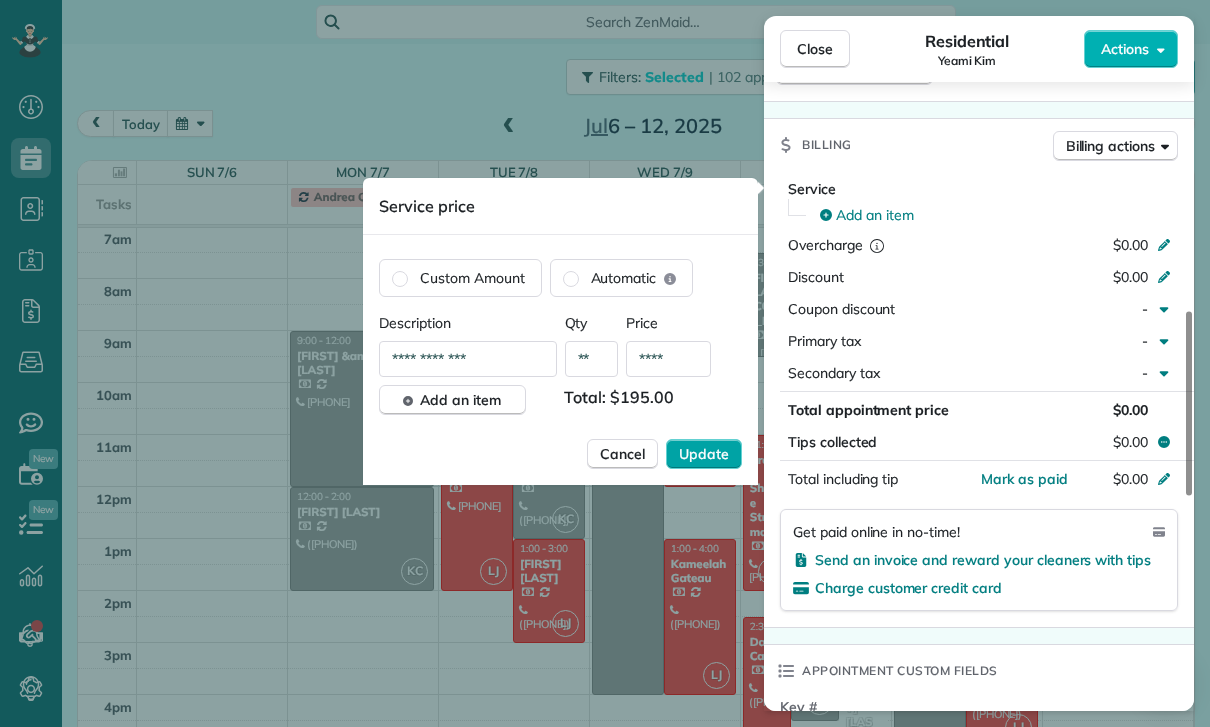 type on "****" 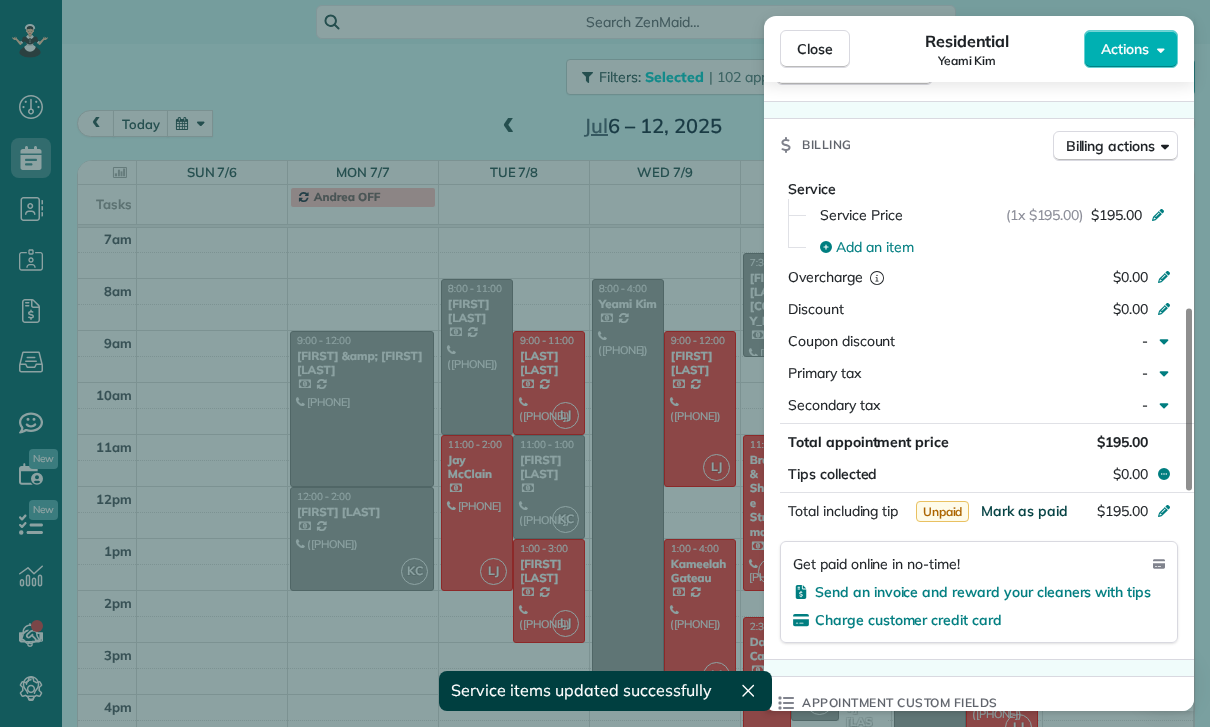 click on "Mark as paid" at bounding box center (1024, 511) 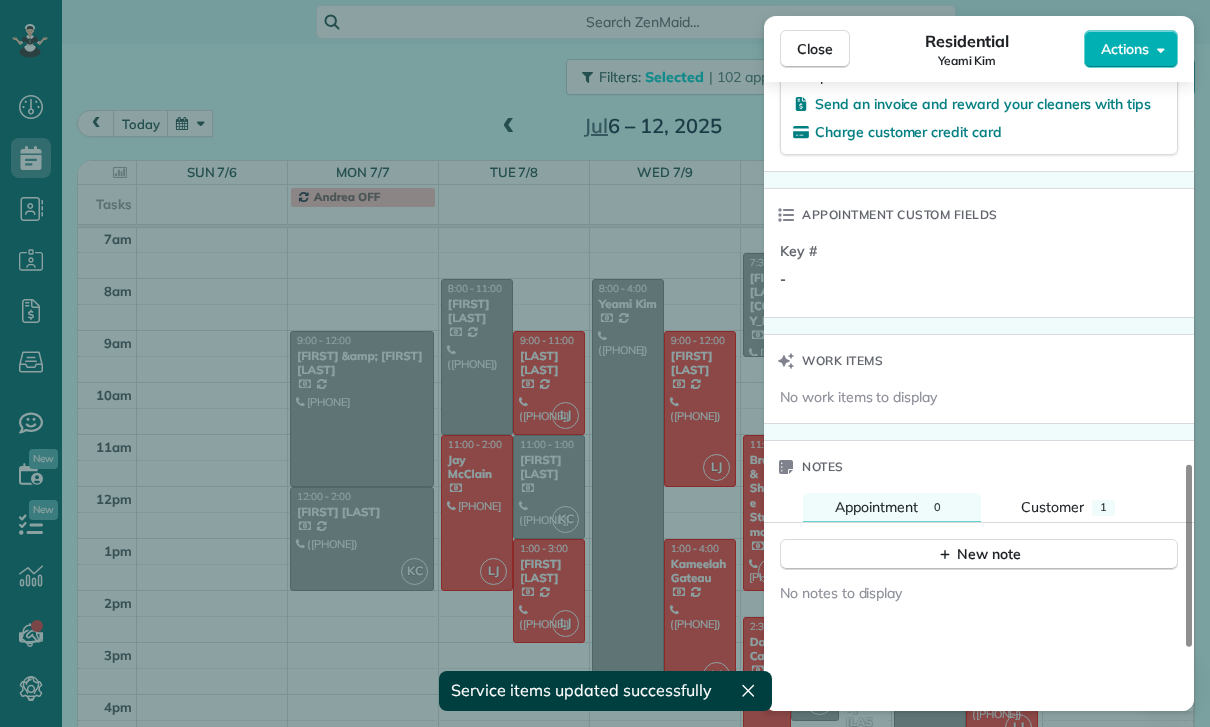 scroll, scrollTop: 1512, scrollLeft: 0, axis: vertical 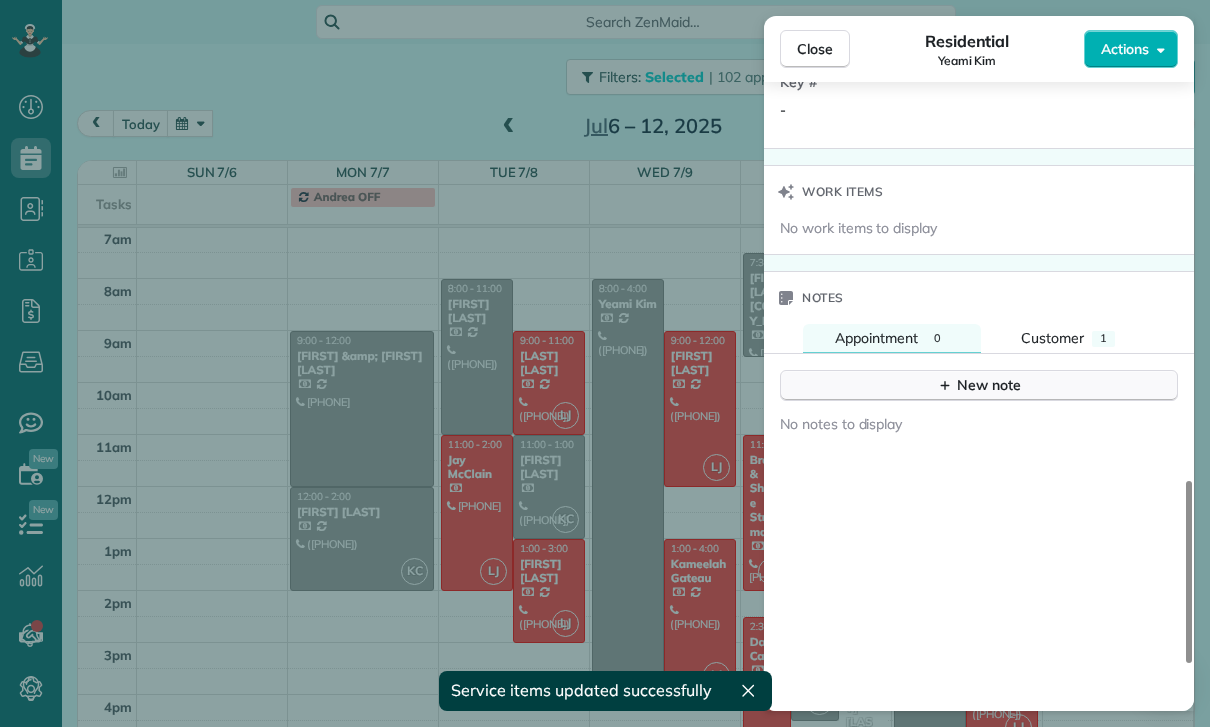 click on "New note" at bounding box center [979, 385] 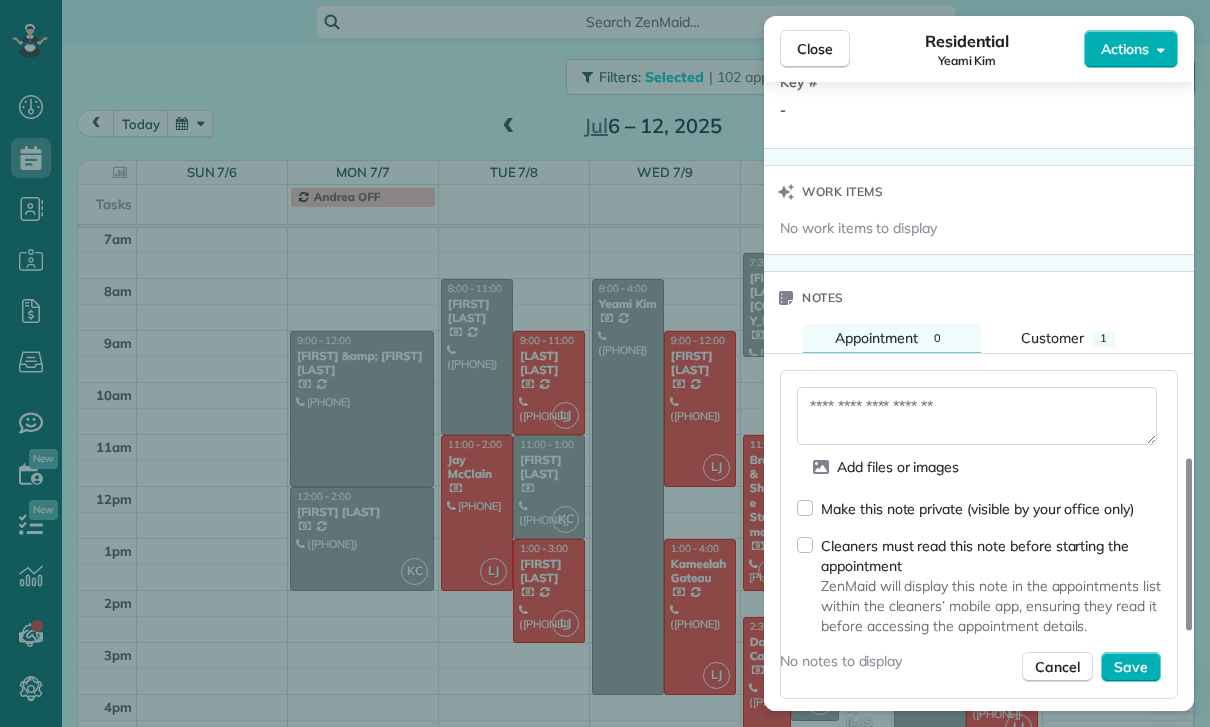 click at bounding box center [977, 416] 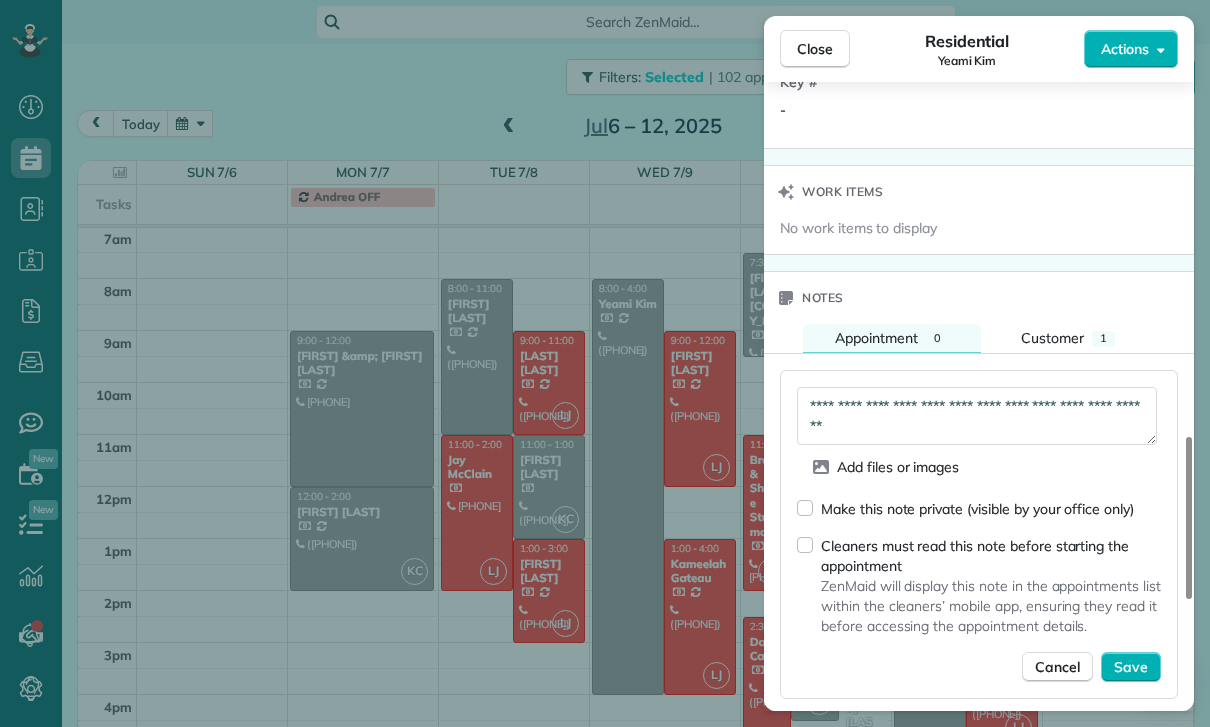 click on "**********" at bounding box center [977, 416] 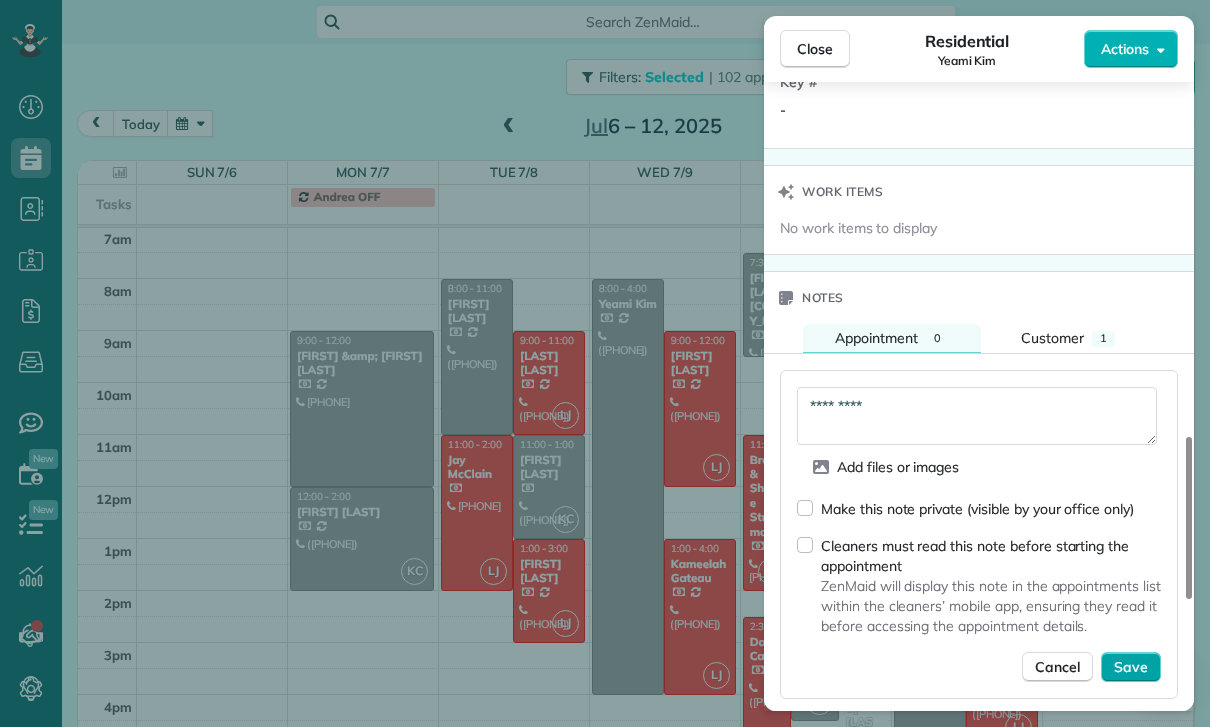 type on "*********" 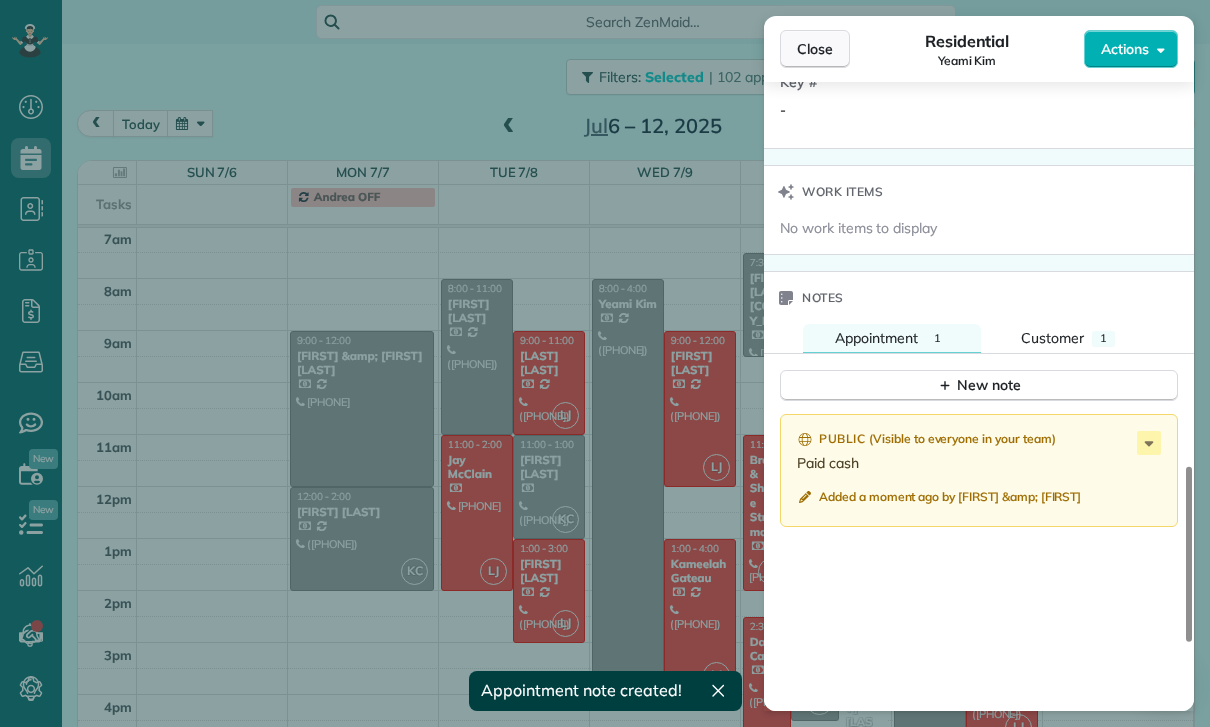 click on "Close" at bounding box center (815, 49) 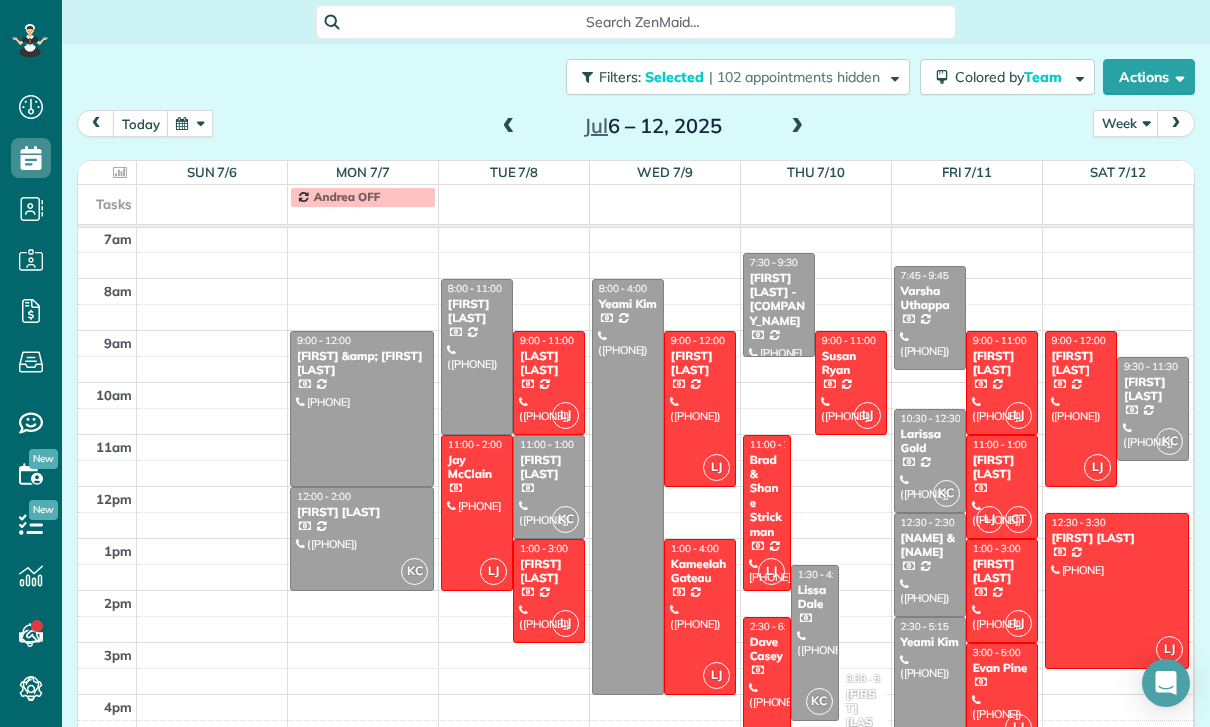click at bounding box center [190, 123] 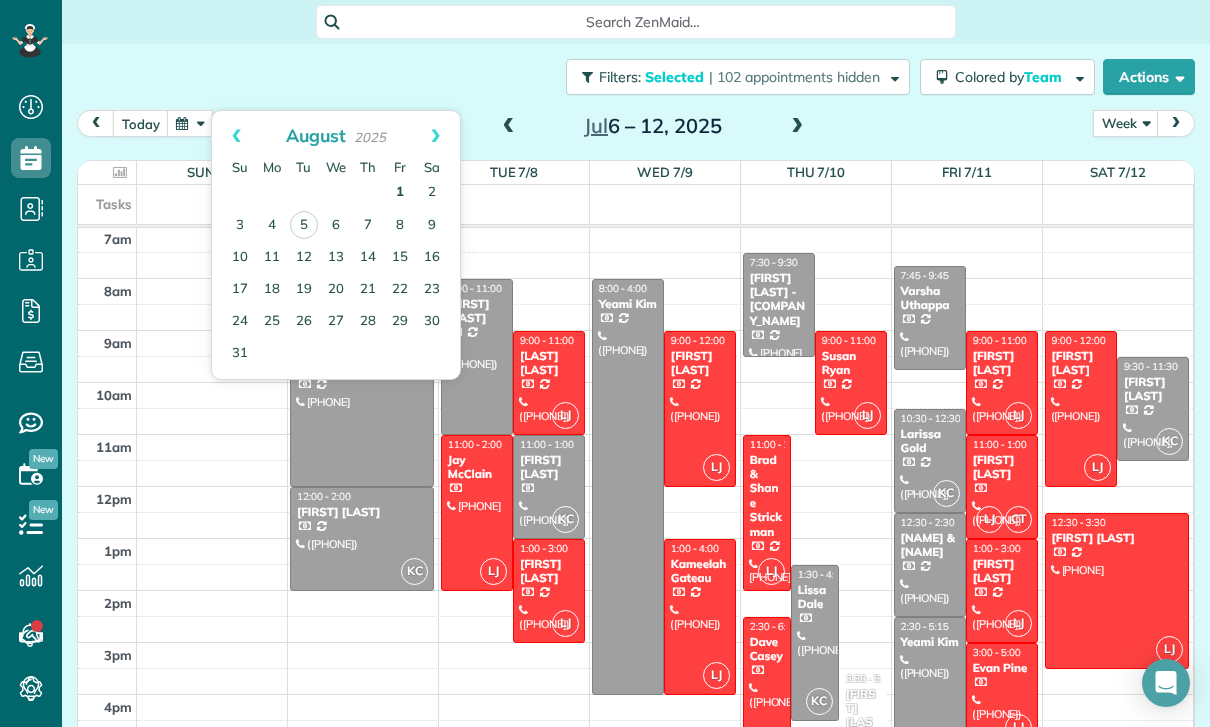 click on "1" at bounding box center (400, 193) 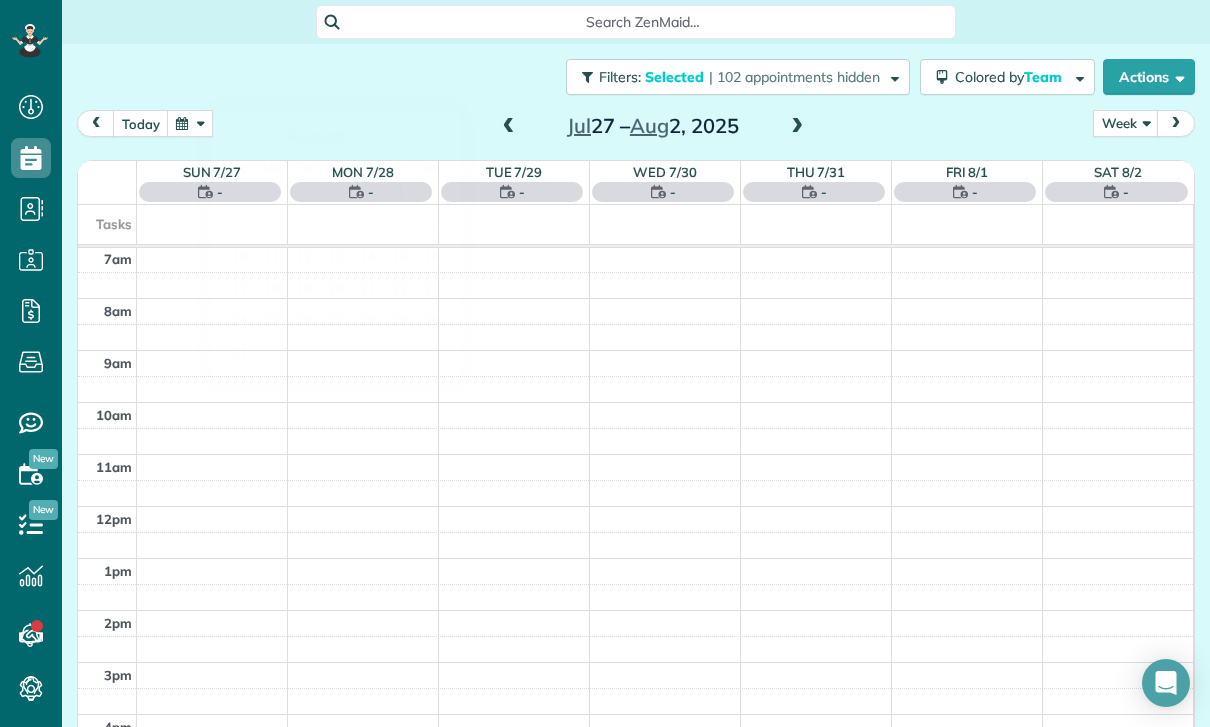 scroll, scrollTop: 157, scrollLeft: 0, axis: vertical 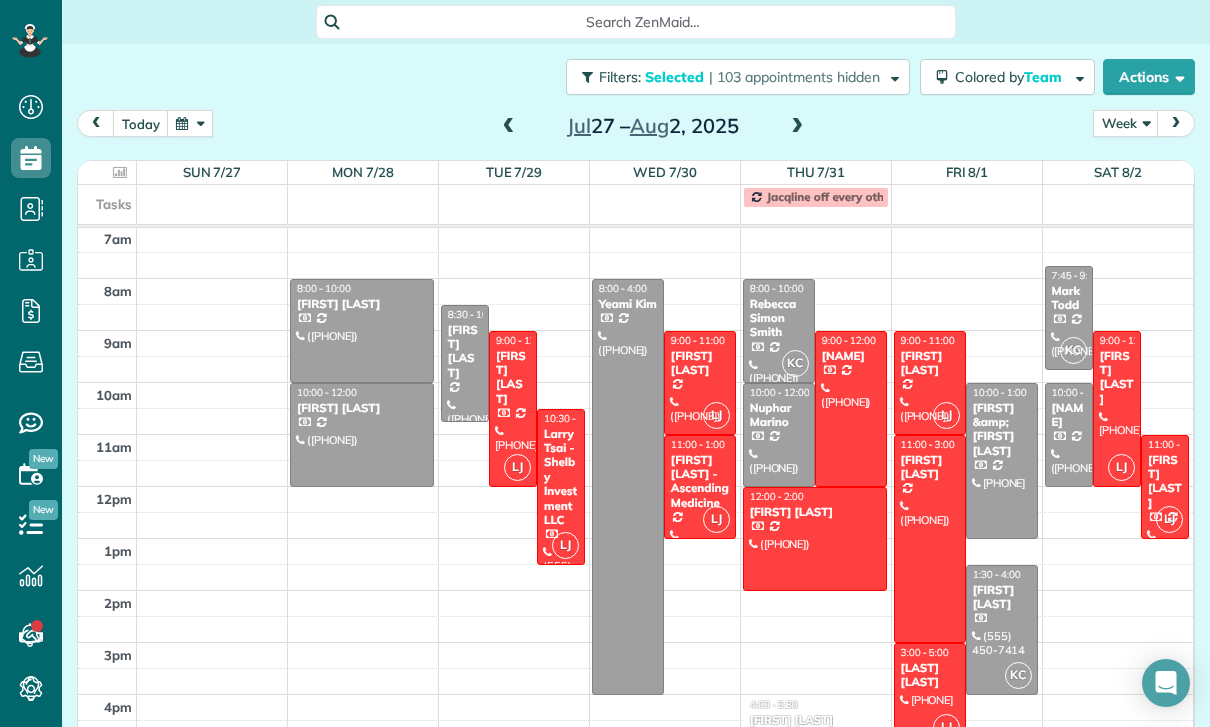 click on "Rebecca Simon Smith" at bounding box center [779, 318] 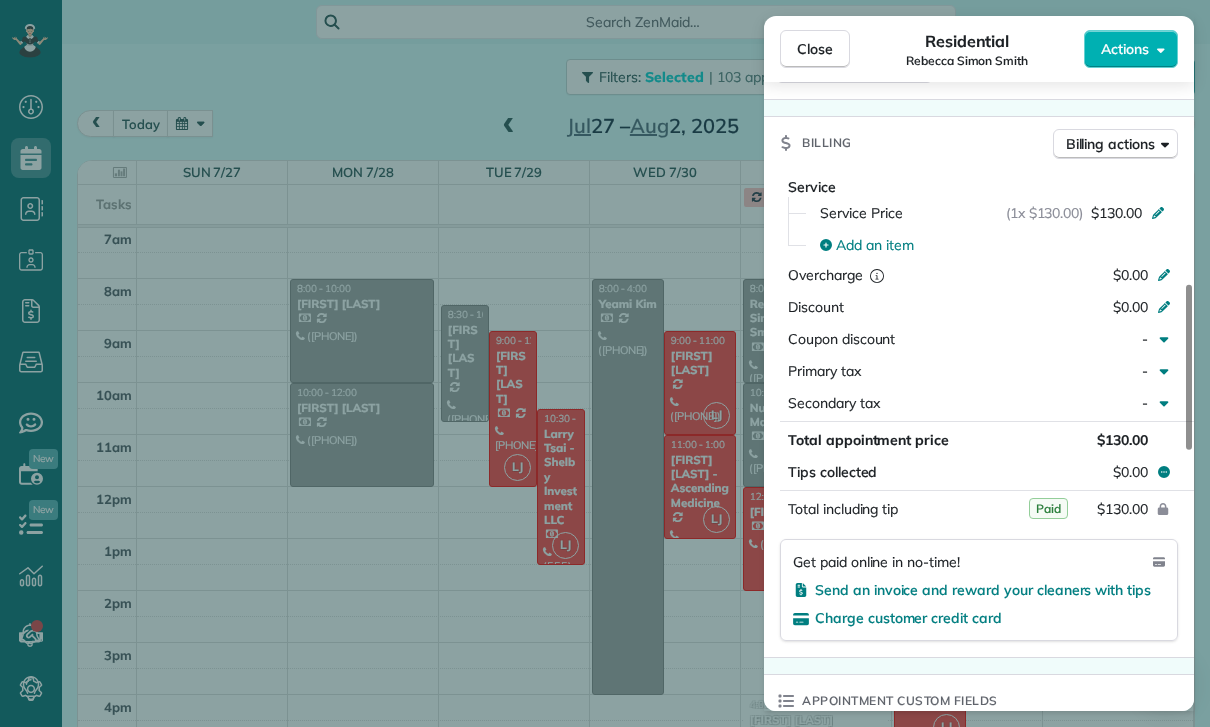 scroll, scrollTop: 941, scrollLeft: 0, axis: vertical 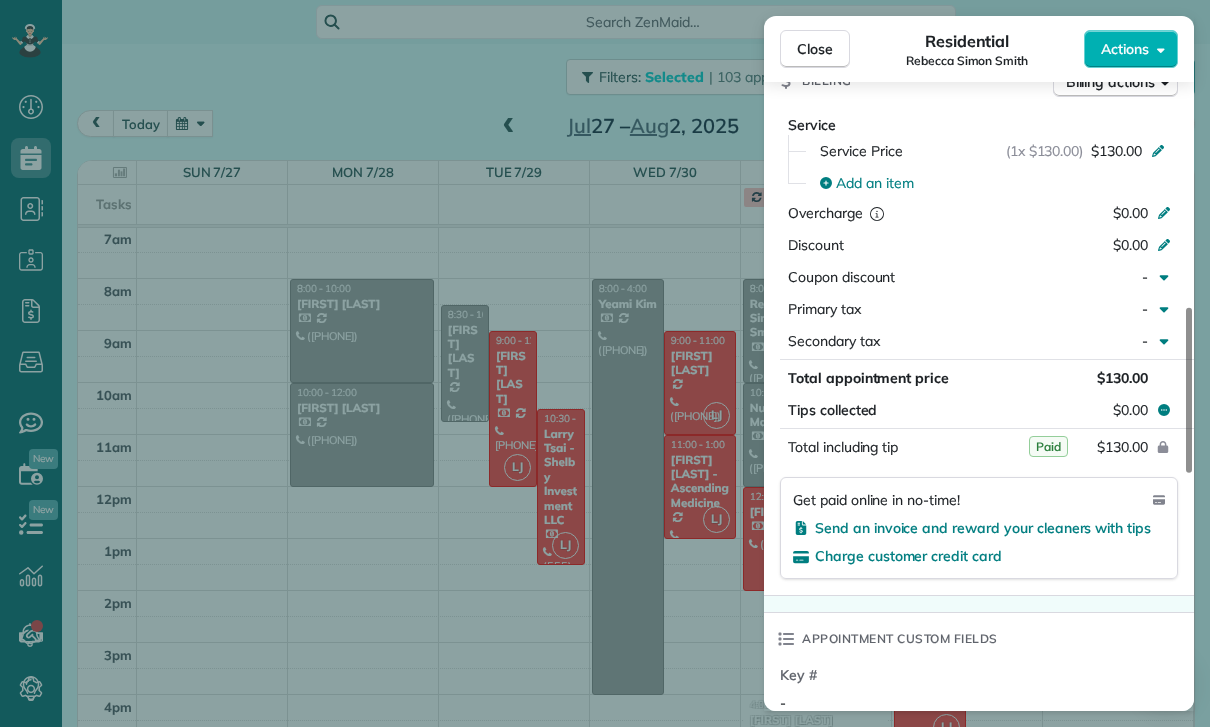 click on "Close Residential Rebecca Simon Smith Actions Status Yet to Confirm Rebecca Simon Smith · Open profile MOBILE (323) 806-5386 Copy No email on record Add email View Details Residential Thursday, July 31, 2025 ( 5 days ago ) 8:00 AM 10:00 AM 2 hours and 0 minutes Repeats every 2 weeks Edit recurring service Previous (Jun 26) Next (Aug 14) 14532 Otsego Sherman Oaks CA 91242 Service was not rated yet Cleaners Time in and out Assign Invite Team Karla/Karina Cleaners Karla   Castro 8:00 AM 10:00 AM Checklist Try Now Keep this appointment up to your standards. Stay on top of every detail, keep your cleaners organised, and your client happy. Assign a checklist Watch a 5 min demo Billing Billing actions Service Service Price (1x $130.00) $130.00 Add an item Overcharge $0.00 Discount $0.00 Coupon discount - Primary tax - Secondary tax - Total appointment price $130.00 Tips collected $0.00 Paid Total including tip $130.00 Get paid online in no-time! Send an invoice and reward your cleaners with tips Key # - Work items" at bounding box center (605, 363) 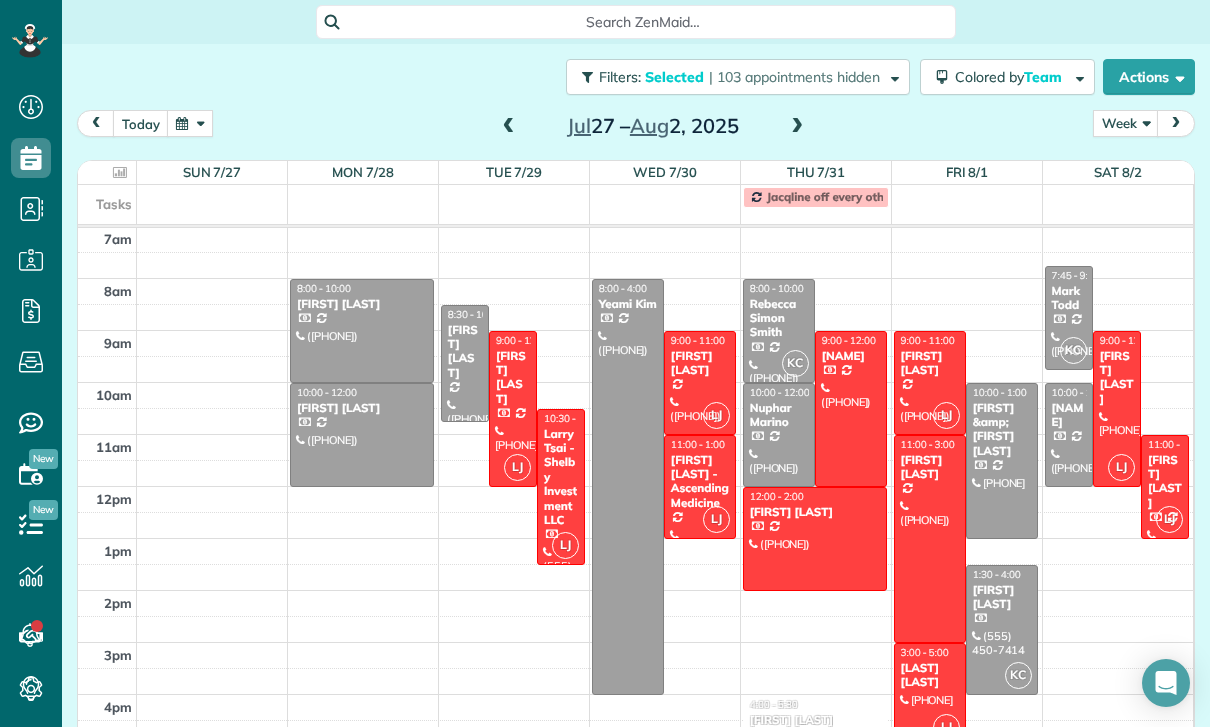 click on "Nuphar Marino" at bounding box center (779, 415) 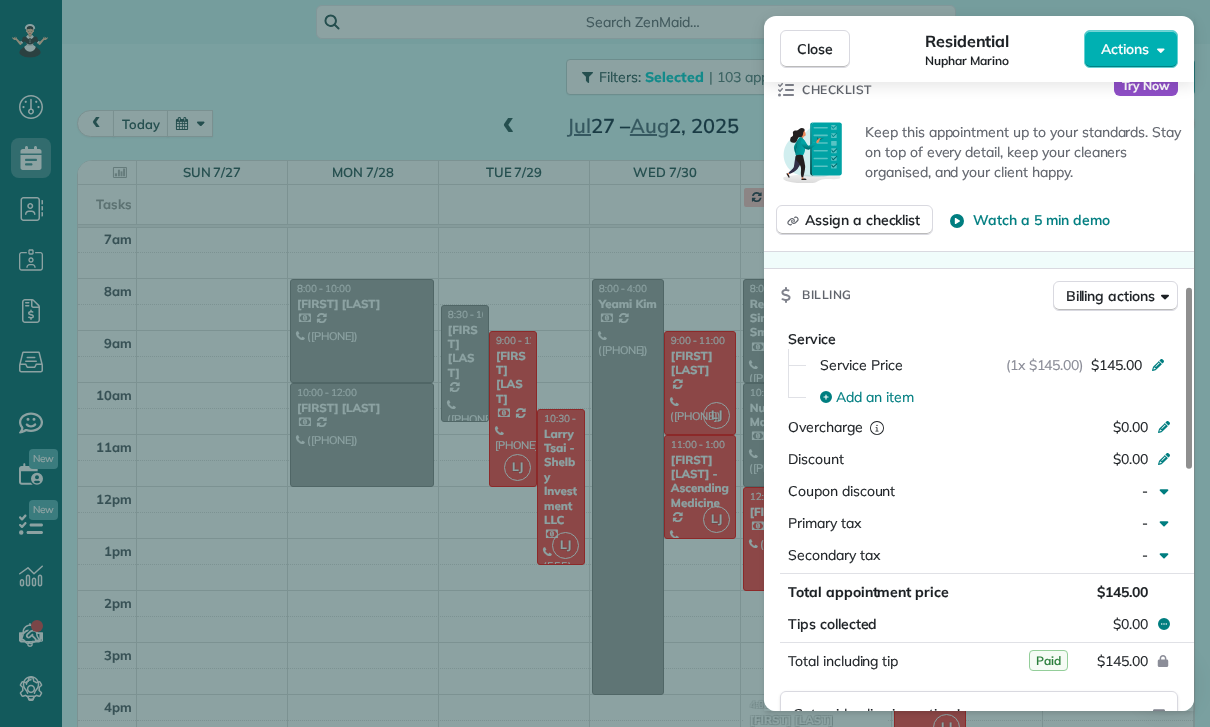 scroll, scrollTop: 854, scrollLeft: 0, axis: vertical 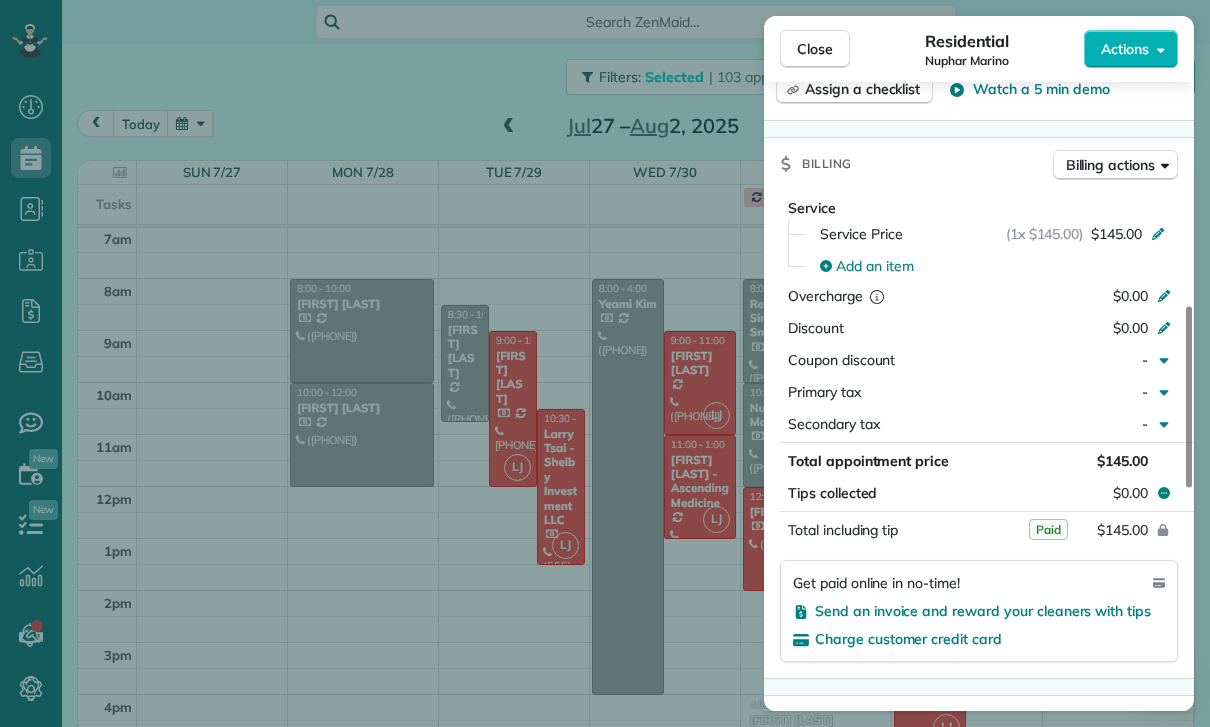 click on "Close Residential Nuphar Marino Actions Status Confirmed Nuphar Marino · Open profile MOBILE (818) 770-9047 Copy No email on record Add email View Details Residential Thursday, July 31, 2025 ( 5 days ago ) 10:00 AM 12:00 PM 2 hours and 0 minutes Repeats every 2 weeks Edit recurring service Previous (Jul 17) Next (Aug 14) 9650 Gothic Ave North Hills CA 91343 Service was not rated yet Cleaners Time in and out Assign Invite Team Karla/Karina Cleaners No cleaners assigned yet Checklist Try Now Keep this appointment up to your standards. Stay on top of every detail, keep your cleaners organised, and your client happy. Assign a checklist Watch a 5 min demo Billing Billing actions Service Service Price (1x $145.00) $145.00 Add an item Overcharge $0.00 Discount $0.00 Coupon discount - Primary tax - Secondary tax - Total appointment price $145.00 Tips collected $0.00 Paid Total including tip $145.00 Get paid online in no-time! Send an invoice and reward your cleaners with tips Charge customer credit card Key # Cash 0" at bounding box center (605, 363) 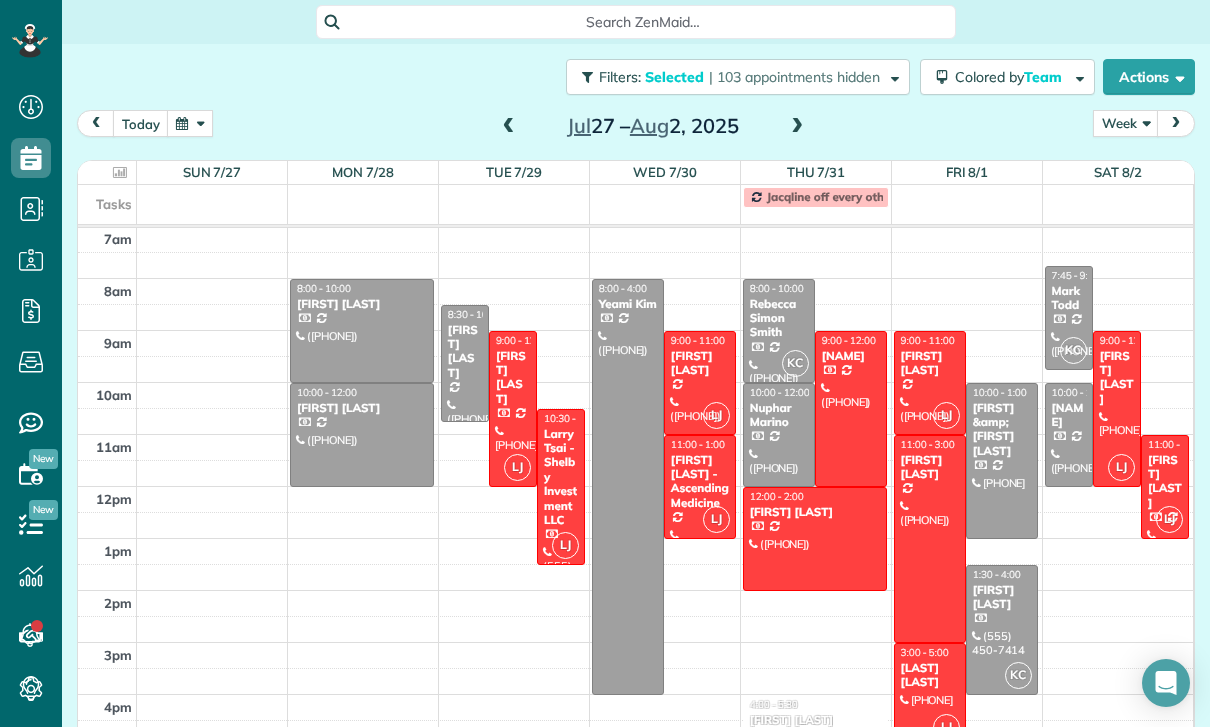 click at bounding box center (628, 487) 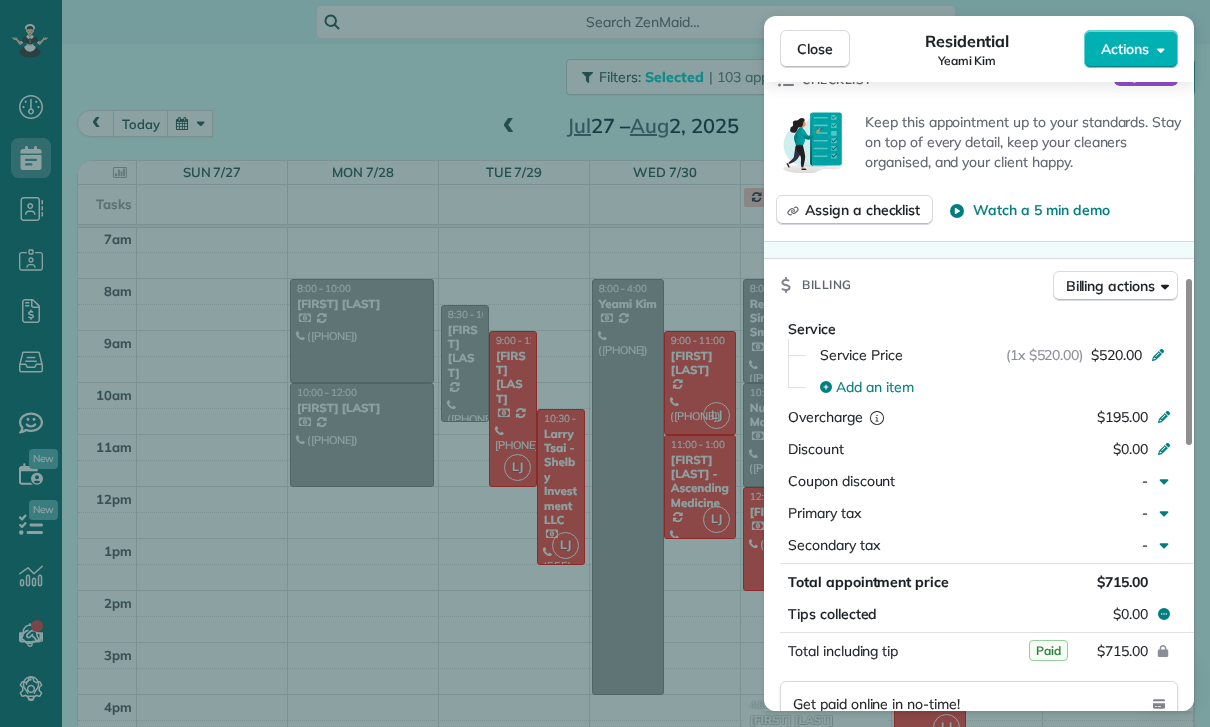 scroll, scrollTop: 844, scrollLeft: 0, axis: vertical 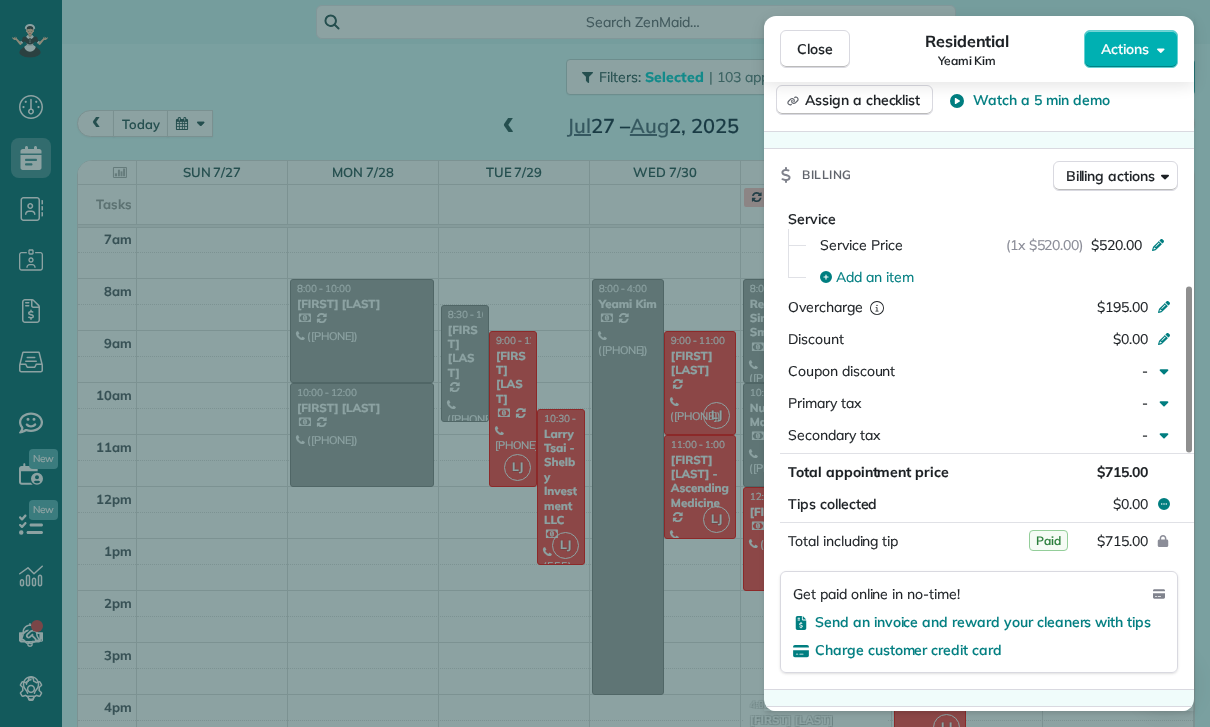 click on "Close Residential Yeami Kim Actions Status Yet to Confirm Yeami Kim · Open profile MOBILE (818) 572-6743 Copy yeami.kim@gmail.com Copy View Details Residential Wednesday, July 30, 2025 ( last week ) 8:00 AM 4:00 PM 8 hours and 0 minutes Repeats weekly Edit recurring service Previous (Jul 23) Next (Aug 06) 1432 Harridge Dr. Berverly Hills CA 90210 Service was not rated yet Cleaners Time in and out Assign Invite Team Karla/Karina Cleaners No cleaners assigned yet Checklist Try Now Keep this appointment up to your standards. Stay on top of every detail, keep your cleaners organised, and your client happy. Assign a checklist Watch a 5 min demo Billing Billing actions Service Service Price (1x $520.00) $520.00 Add an item Overcharge $195.00 Discount $0.00 Coupon discount - Primary tax - Secondary tax - Total appointment price $715.00 Tips collected $0.00 Paid Total including tip $715.00 Get paid online in no-time! Send an invoice and reward your cleaners with tips Charge customer credit card Key # Cash Work items" at bounding box center (605, 363) 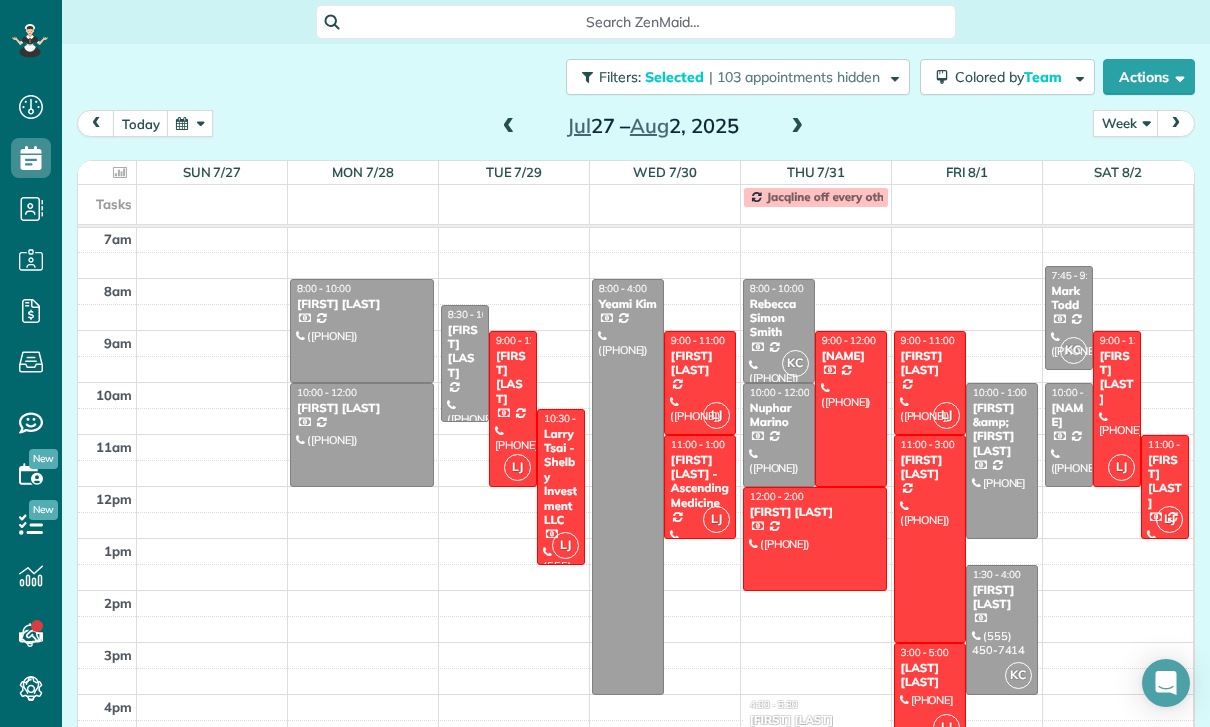 click at bounding box center (628, 487) 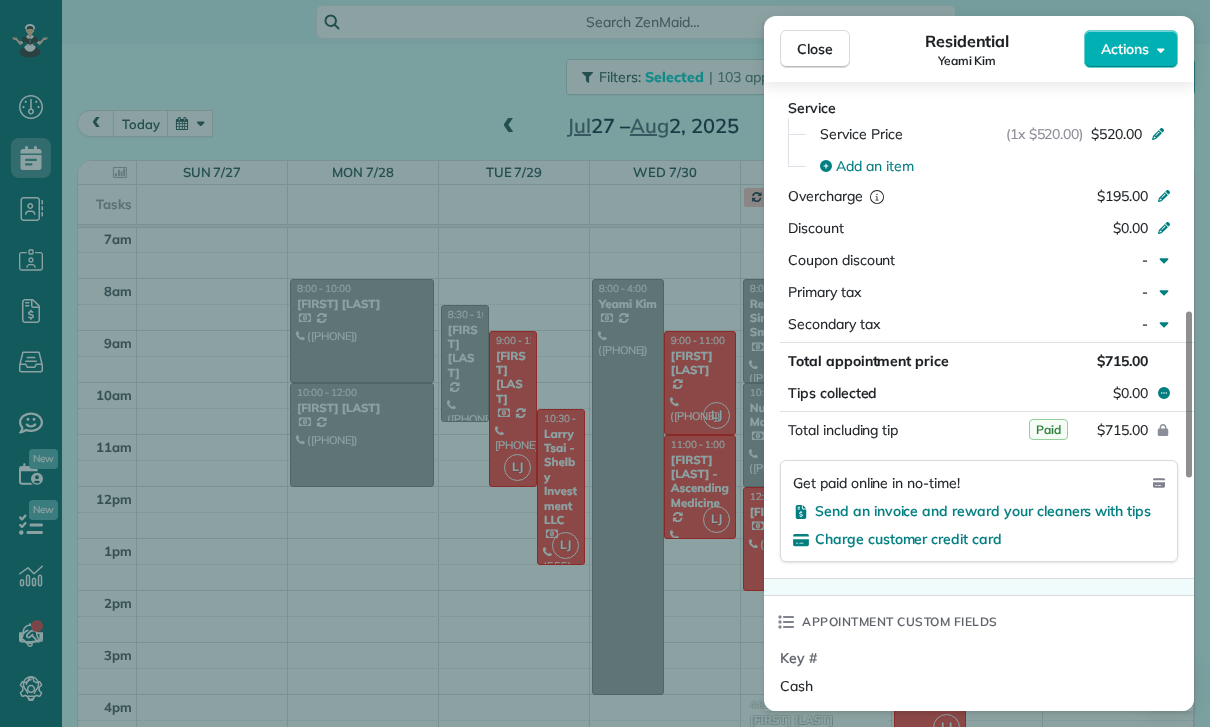 scroll, scrollTop: 956, scrollLeft: 0, axis: vertical 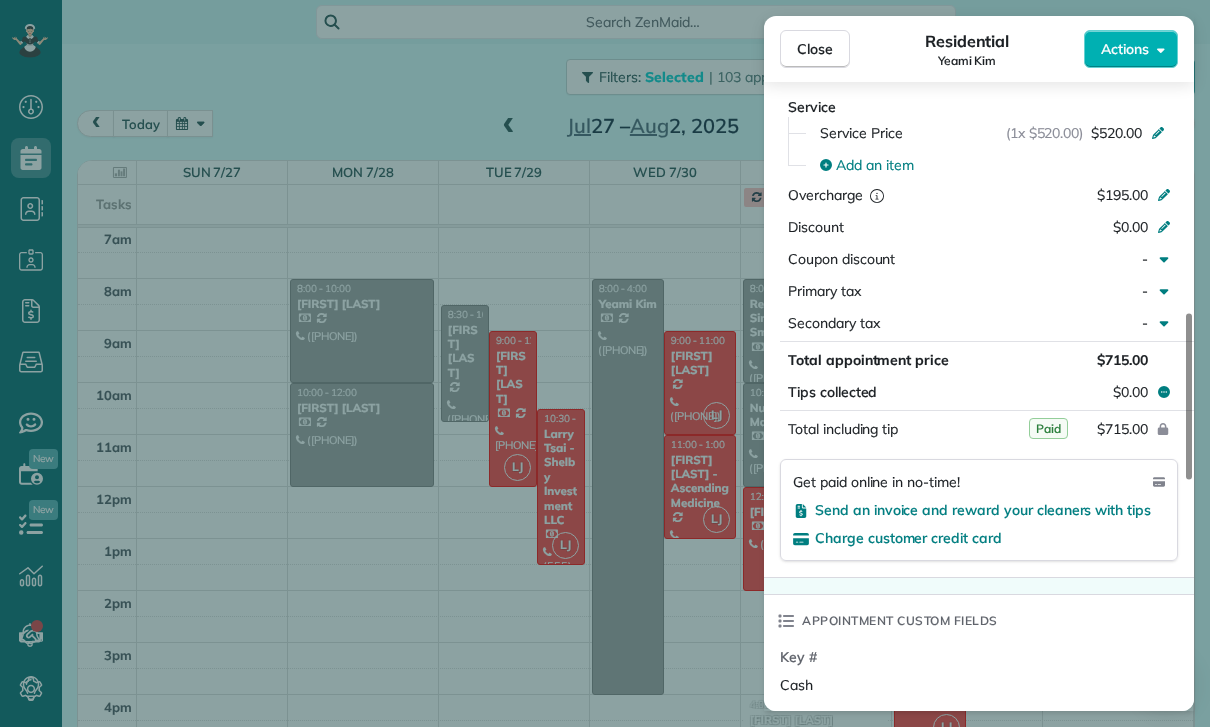 click on "Close Residential Yeami Kim Actions Status Yet to Confirm Yeami Kim · Open profile MOBILE (818) 572-6743 Copy yeami.kim@gmail.com Copy View Details Residential Wednesday, July 30, 2025 ( last week ) 8:00 AM 4:00 PM 8 hours and 0 minutes Repeats weekly Edit recurring service Previous (Jul 23) Next (Aug 06) 1432 Harridge Dr. Berverly Hills CA 90210 Service was not rated yet Cleaners Time in and out Assign Invite Team Karla/Karina Cleaners No cleaners assigned yet Checklist Try Now Keep this appointment up to your standards. Stay on top of every detail, keep your cleaners organised, and your client happy. Assign a checklist Watch a 5 min demo Billing Billing actions Service Service Price (1x $520.00) $520.00 Add an item Overcharge $195.00 Discount $0.00 Coupon discount - Primary tax - Secondary tax - Total appointment price $715.00 Tips collected $0.00 Paid Total including tip $715.00 Get paid online in no-time! Send an invoice and reward your cleaners with tips Charge customer credit card Key # Cash Work items" at bounding box center [605, 363] 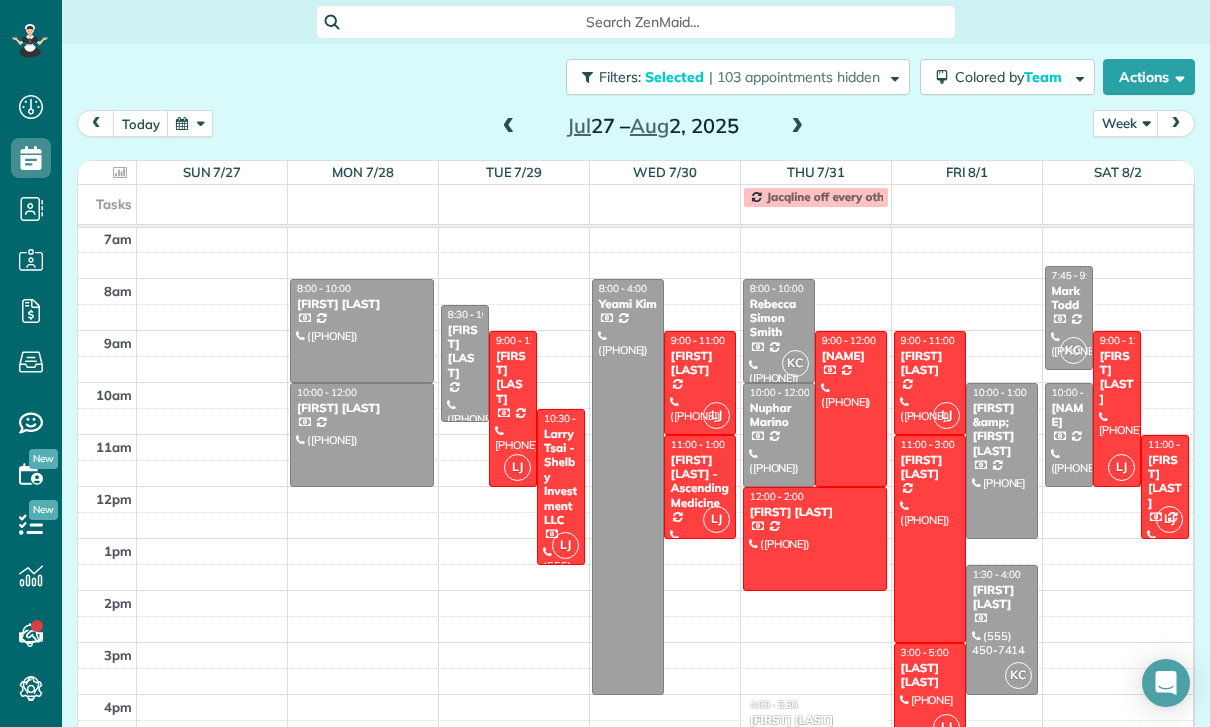 click on "Omi Crawford" at bounding box center [465, 352] 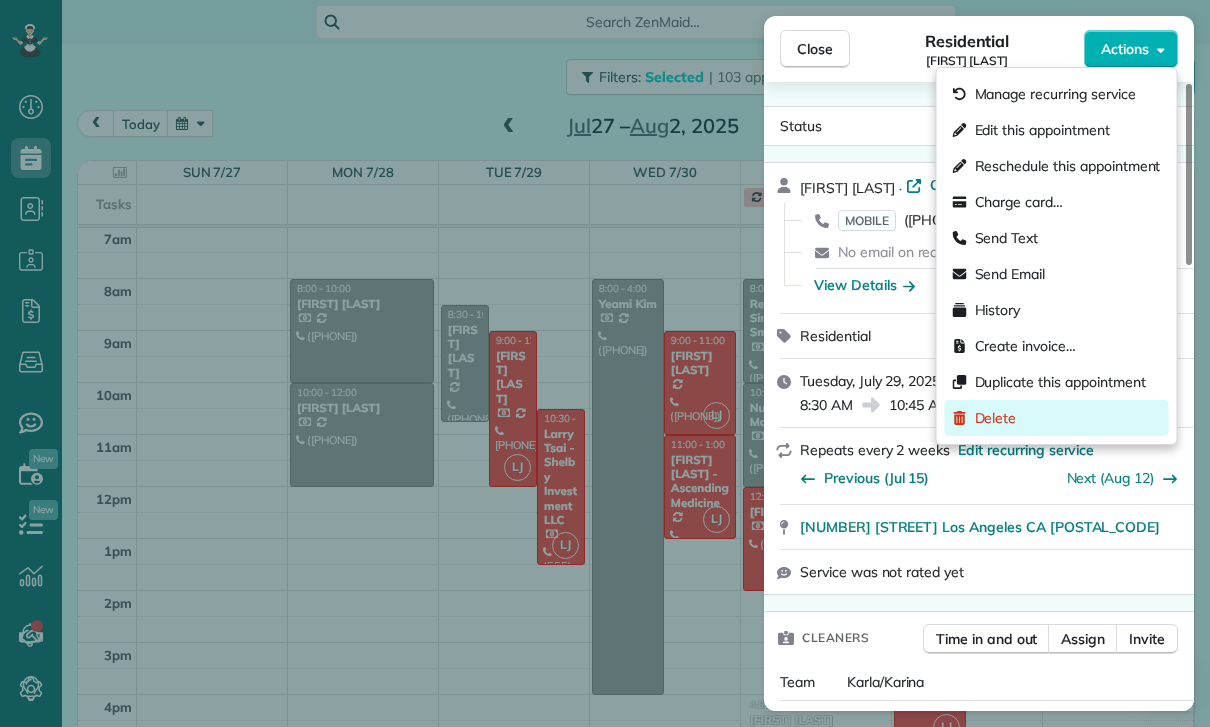scroll, scrollTop: 0, scrollLeft: 0, axis: both 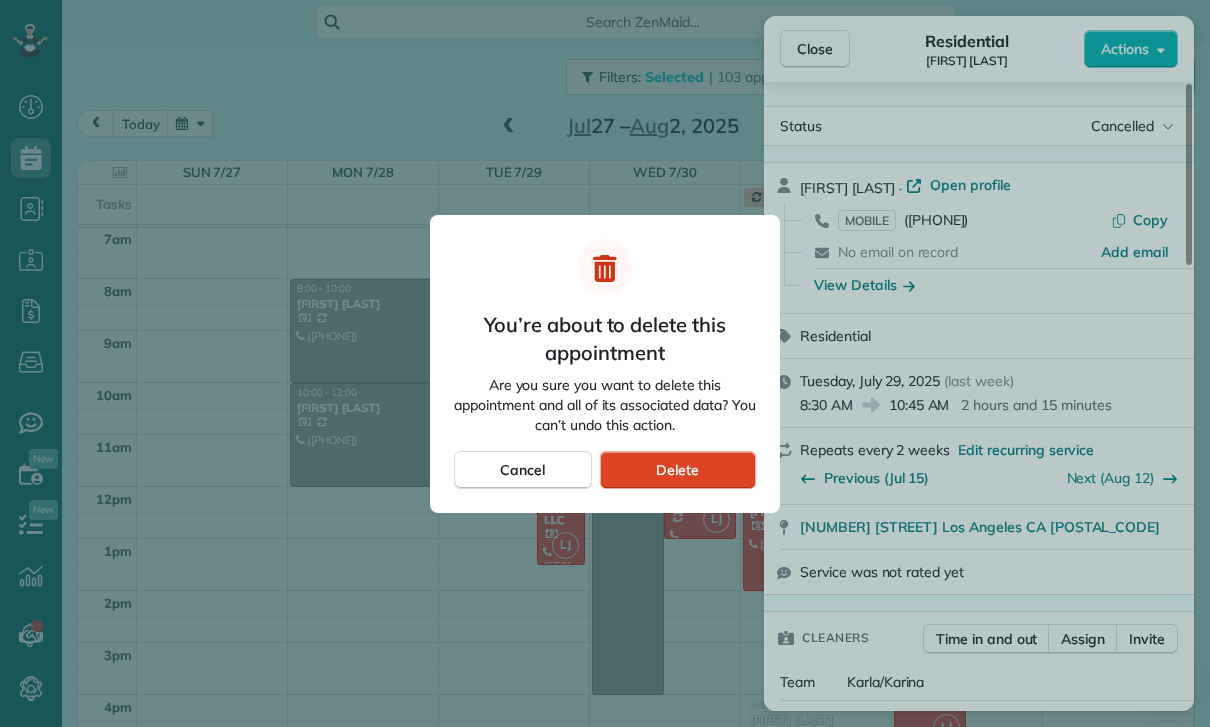 click on "Delete" at bounding box center (678, 470) 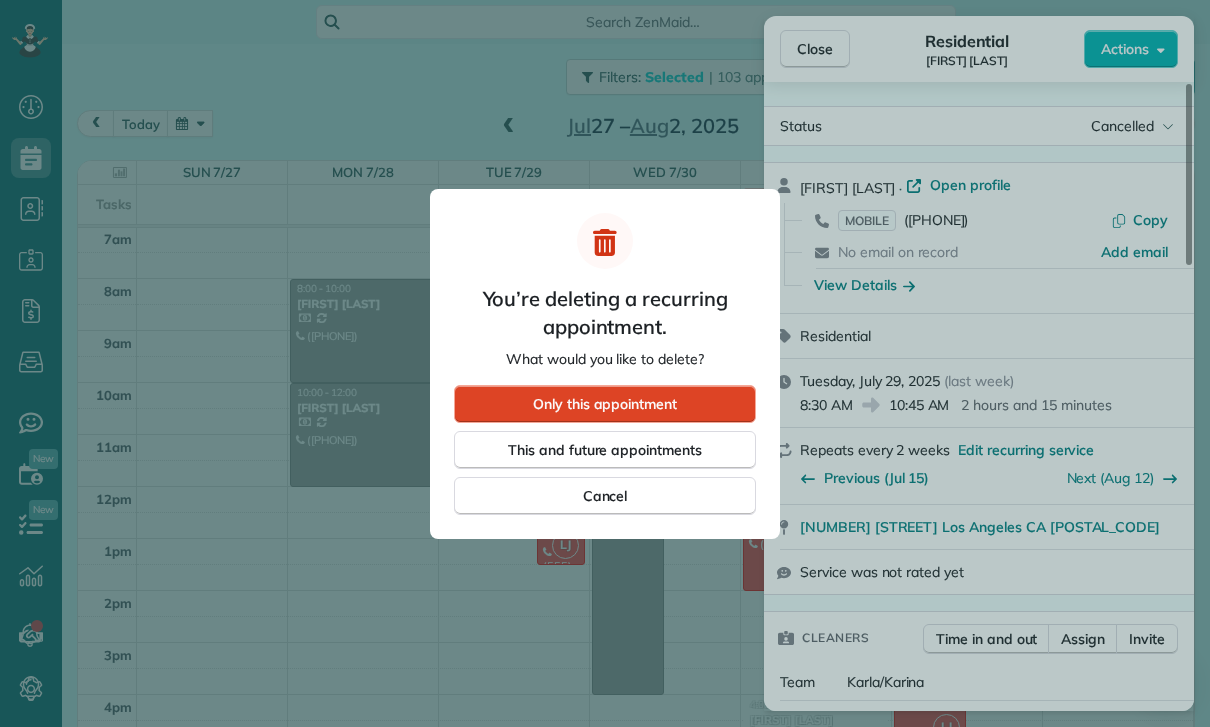 click on "Only this appointment" at bounding box center [605, 404] 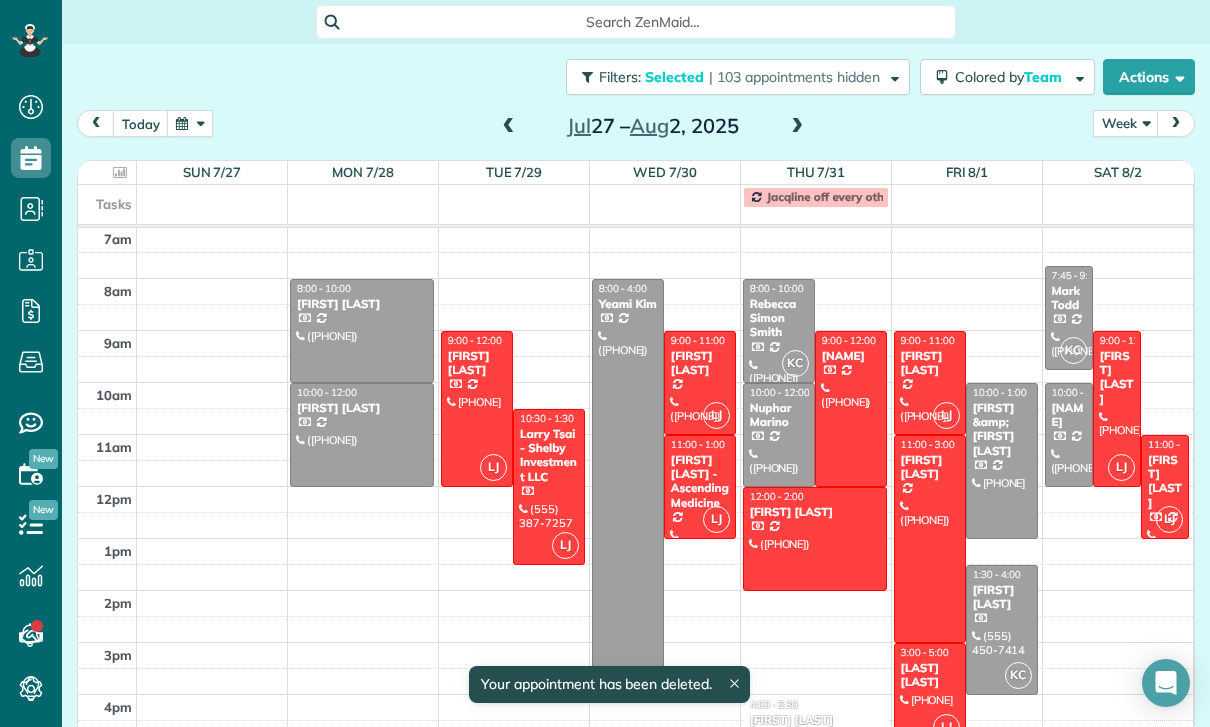scroll, scrollTop: 157, scrollLeft: 0, axis: vertical 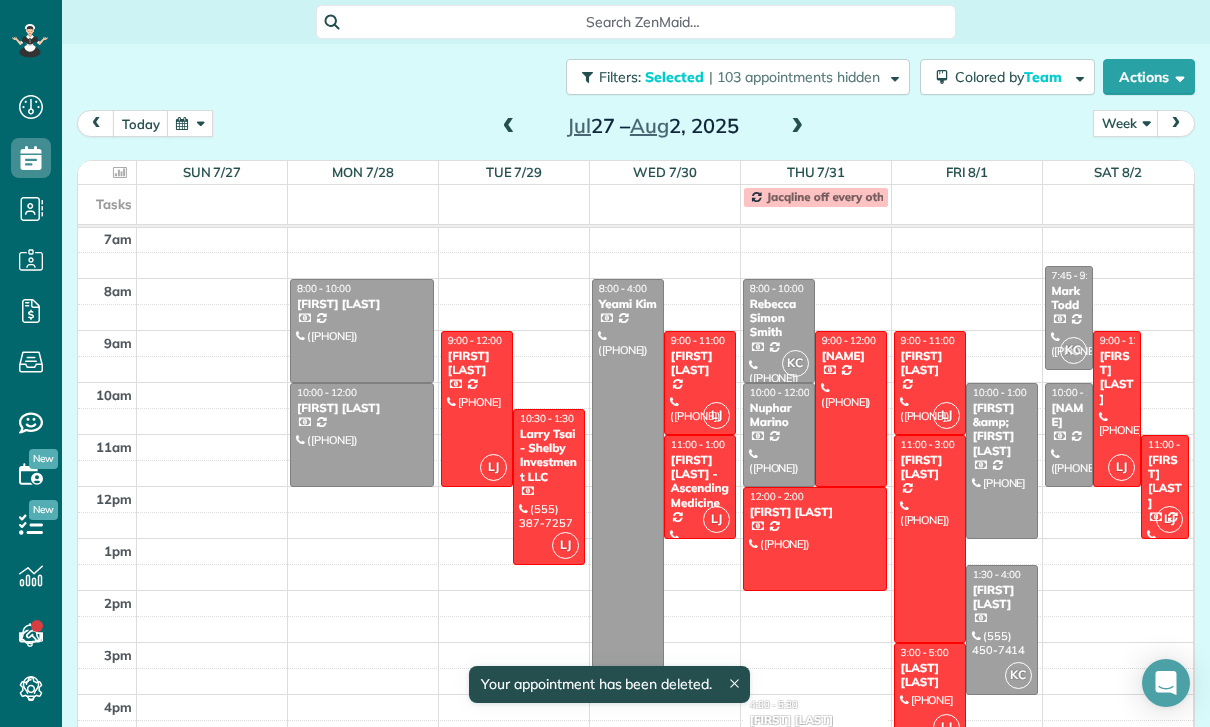 click on "Derek & Katelyn De Vette" at bounding box center (1002, 430) 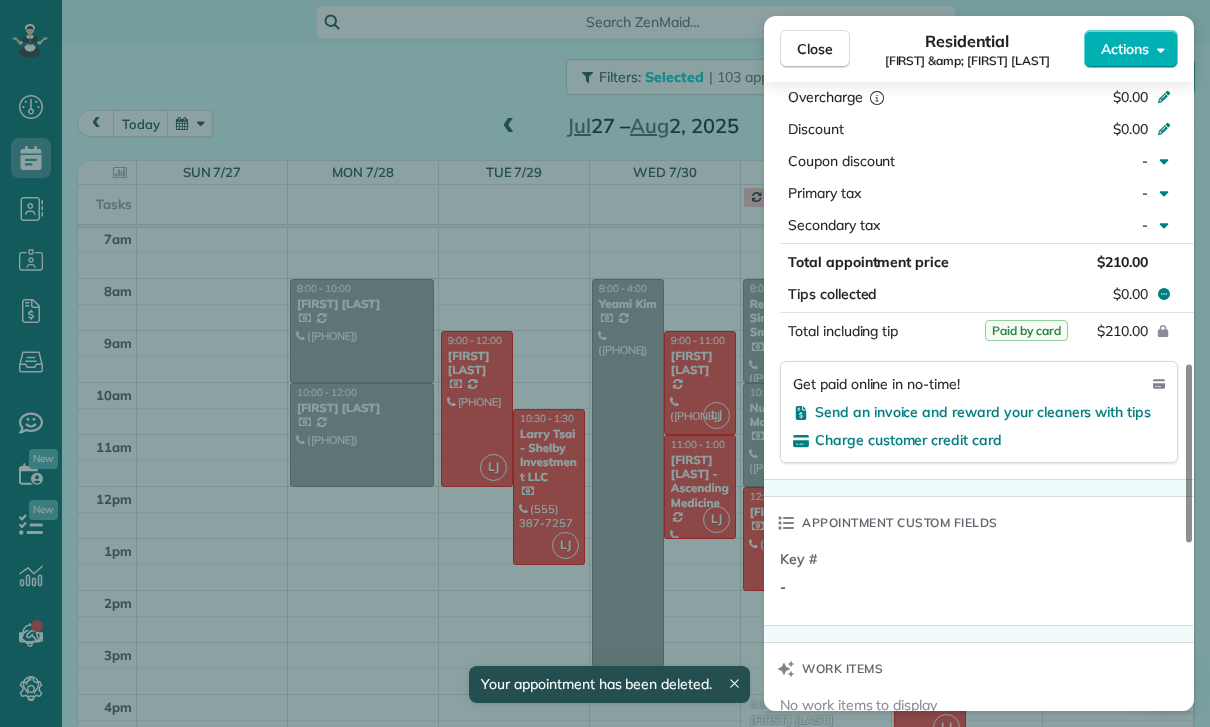 scroll, scrollTop: 1118, scrollLeft: 0, axis: vertical 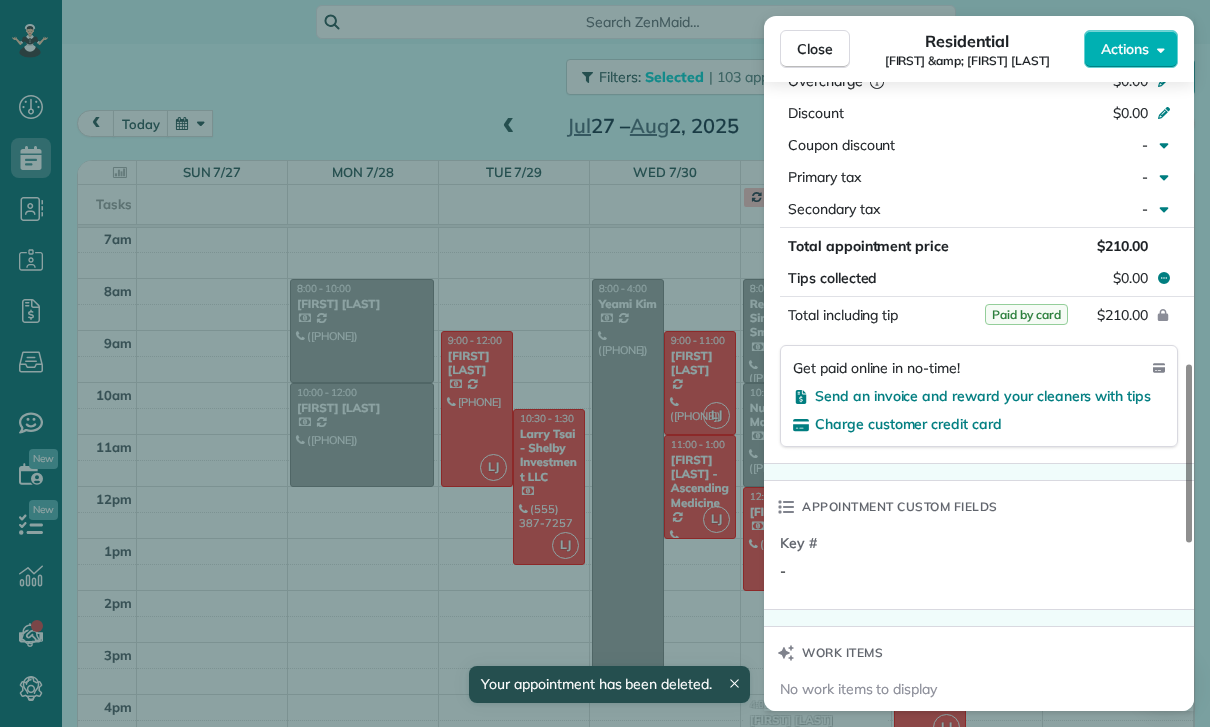 click on "Close Residential Derek & Katelyn De Vette Actions Status Confirmed Derek & Katelyn De Vette · Open profile MOBILE (917) 297-5468 Copy MOBILE (818) 929-4222 Copy No email on record Add email View Details Residential Friday, August 01, 2025 ( 4 days ago ) 10:00 AM 1:00 PM 3 hours and 0 minutes Repeats every 2 weeks Edit recurring service Previous (Jul 18) Next (Aug 15) 1818 Crestmont Court Glendale CA 91208 Service was not rated yet Cleaners Time in and out Assign Invite Team Karla/Karina Cleaners No cleaners assigned yet Checklist Try Now Keep this appointment up to your standards. Stay on top of every detail, keep your cleaners organised, and your client happy. Assign a checklist Watch a 5 min demo Billing Billing actions Service Service Price (1x $210.00) $210.00 Add an item Overcharge $0.00 Discount $0.00 Coupon discount - Primary tax - Secondary tax - Total appointment price $210.00 Tips collected $0.00 Paid by card Total including tip $210.00 Get paid online in no-time! Charge customer credit card Key #" at bounding box center [605, 363] 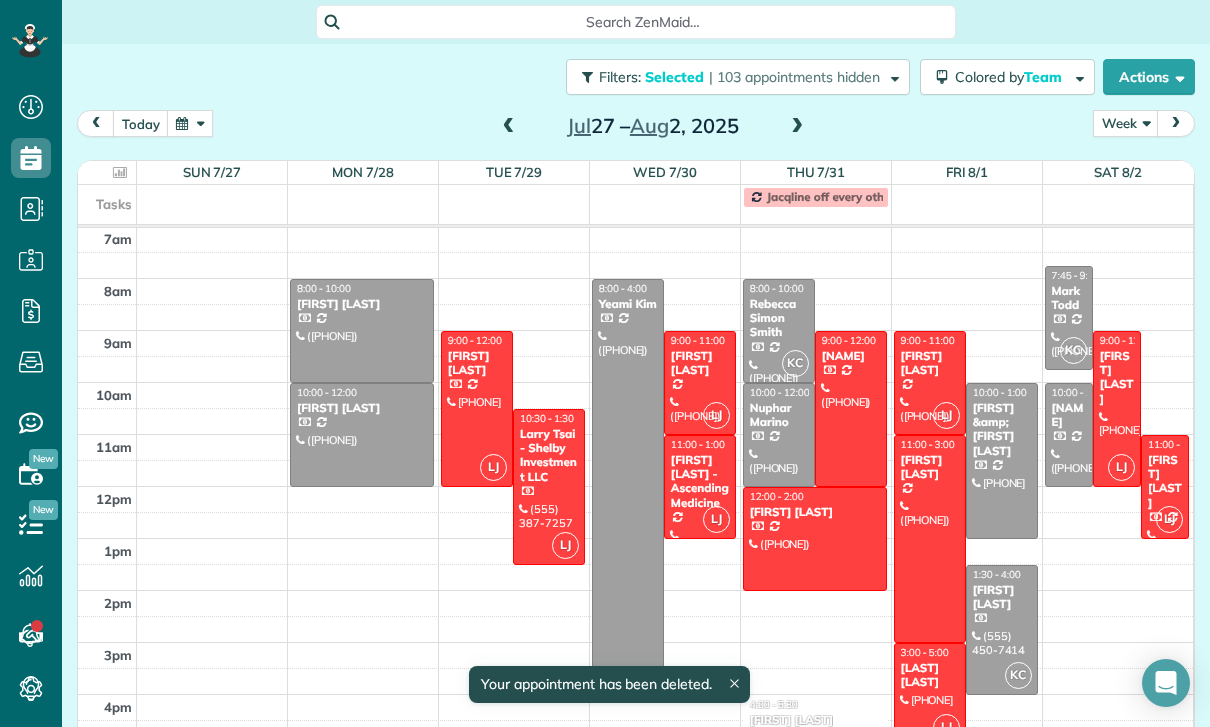 click on "Stephanie Wejbe" at bounding box center (1002, 597) 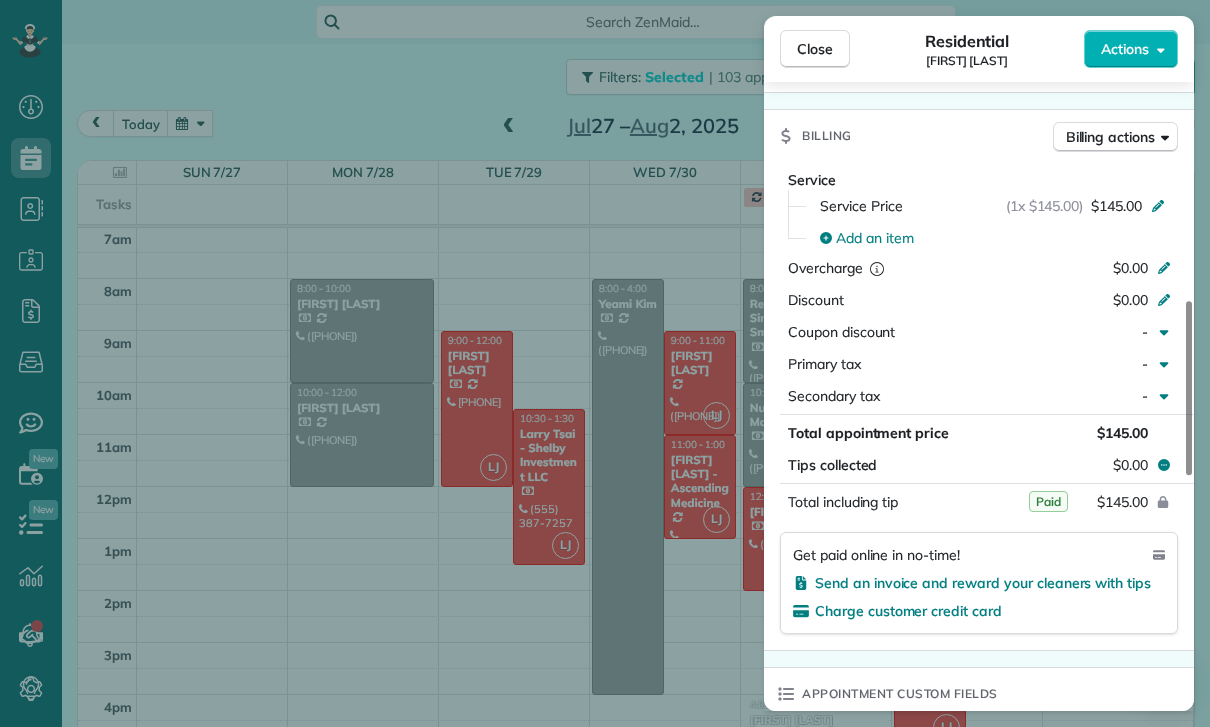 scroll, scrollTop: 868, scrollLeft: 0, axis: vertical 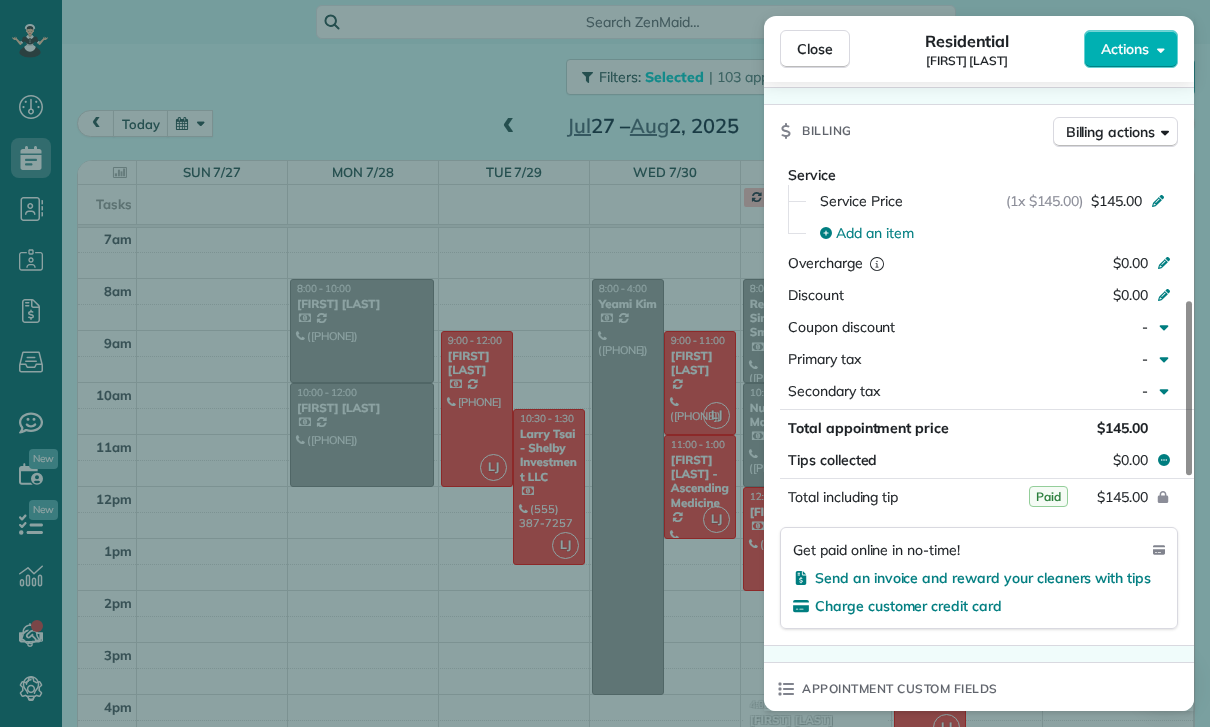 click on "Close Residential Stephanie Wejbe Actions Status Confirmed Stephanie Wejbe · Open profile MOBILE (818) 450-7414 Copy No email on record Add email View Details Residential Friday, August 01, 2025 ( 4 days ago ) 1:30 PM 4:00 PM 2 hours and 30 minutes One time 6716 Clybourn Avenue #245 North Hollywood CA 91606 Service was not rated yet Cleaners Time in and out Assign Invite Team Karla/Karina Cleaners Karla   Castro 1:30 PM 4:00 PM Checklist Try Now Keep this appointment up to your standards. Stay on top of every detail, keep your cleaners organised, and your client happy. Assign a checklist Watch a 5 min demo Billing Billing actions Service Service Price (1x $145.00) $145.00 Add an item Overcharge $0.00 Discount $0.00 Coupon discount - Primary tax - Secondary tax - Total appointment price $145.00 Tips collected $0.00 Paid Total including tip $145.00 Get paid online in no-time! Send an invoice and reward your cleaners with tips Charge customer credit card Appointment custom fields Key # Cash Work items Notes 0 0" at bounding box center (605, 363) 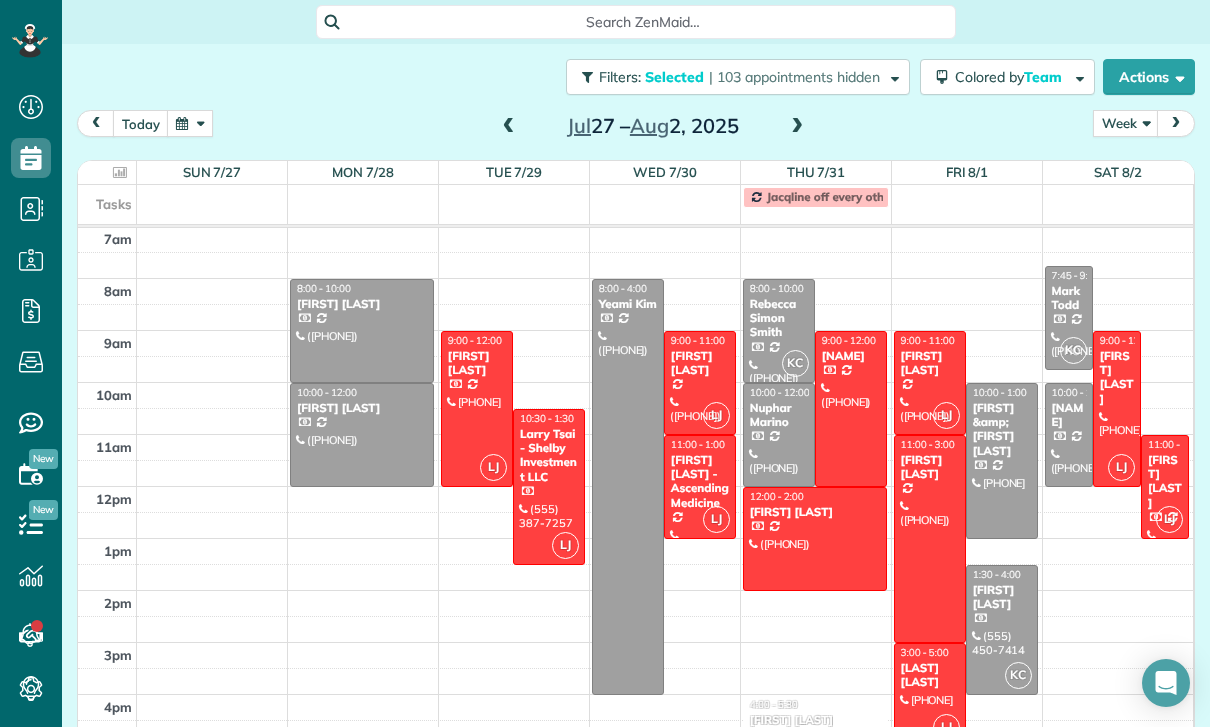 click on "Mark Todd" at bounding box center (1069, 298) 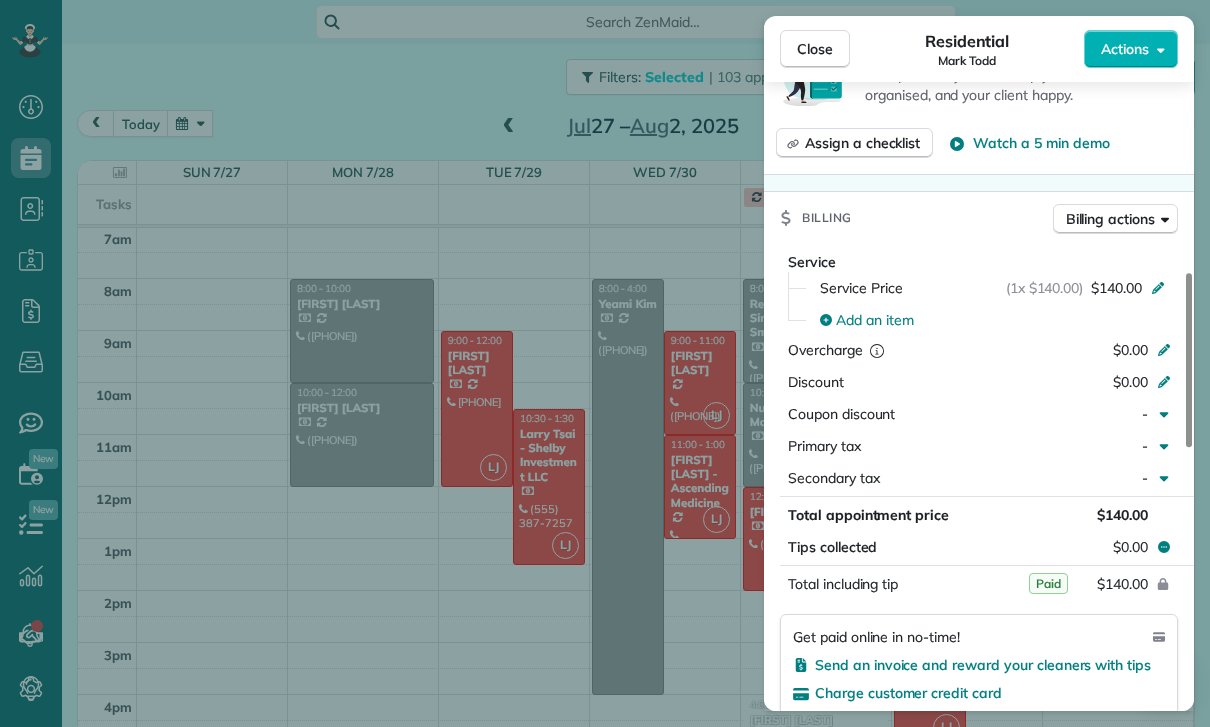 scroll, scrollTop: 931, scrollLeft: 0, axis: vertical 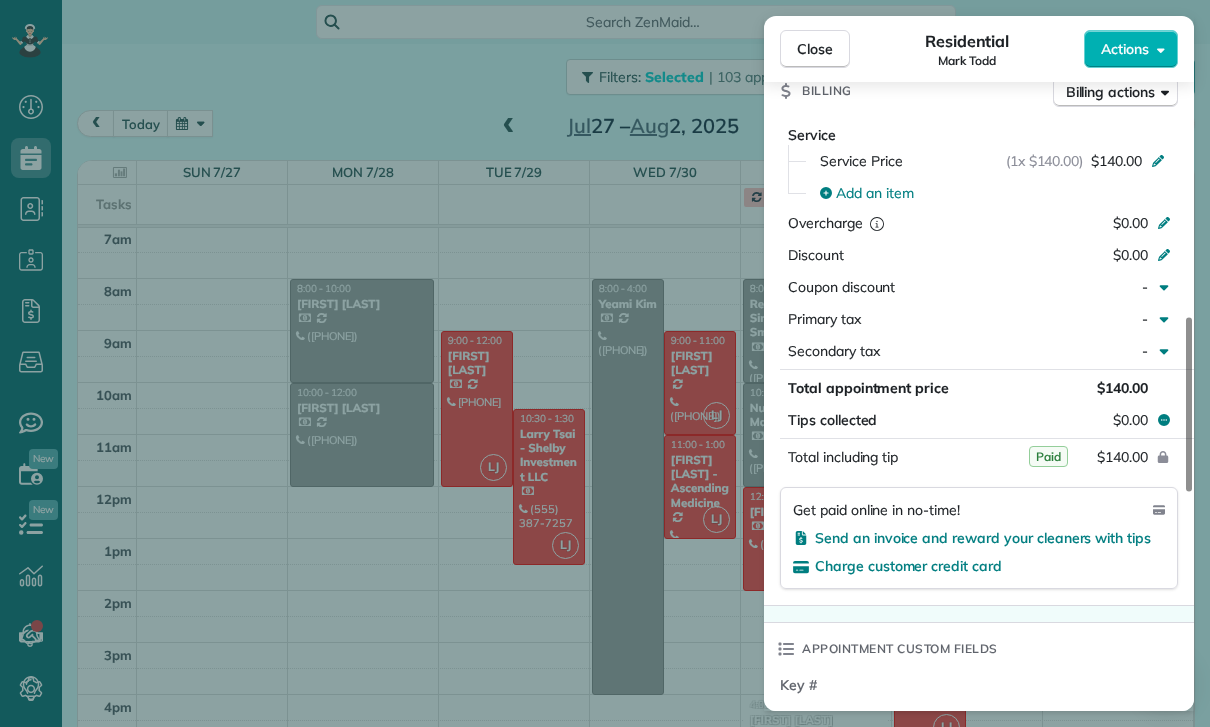 click on "Close Residential Mark Todd Actions Status Confirmed Mark Todd · Open profile MOBILE (818) 605-9886 Copy No email on record Add email View Details Residential Saturday, August 02, 2025 ( 3 days ago ) 7:45 AM 9:45 AM 2 hours and 0 minutes Repeats every 4 weeks Edit recurring service Previous (Jun 14) Next (Aug 30) 11301 Miranda Street North Hollywood CA 91601 Service was not rated yet Cleaners Time in and out Assign Invite Team Karla/Karina Cleaners Karla   Castro 7:45 AM 9:45 AM Checklist Try Now Keep this appointment up to your standards. Stay on top of every detail, keep your cleaners organised, and your client happy. Assign a checklist Watch a 5 min demo Billing Billing actions Service Service Price (1x $140.00) $140.00 Add an item Overcharge $0.00 Discount $0.00 Coupon discount - Primary tax - Secondary tax - Total appointment price $140.00 Tips collected $0.00 Paid Total including tip $140.00 Get paid online in no-time! Send an invoice and reward your cleaners with tips Charge customer credit card Key #" at bounding box center [605, 363] 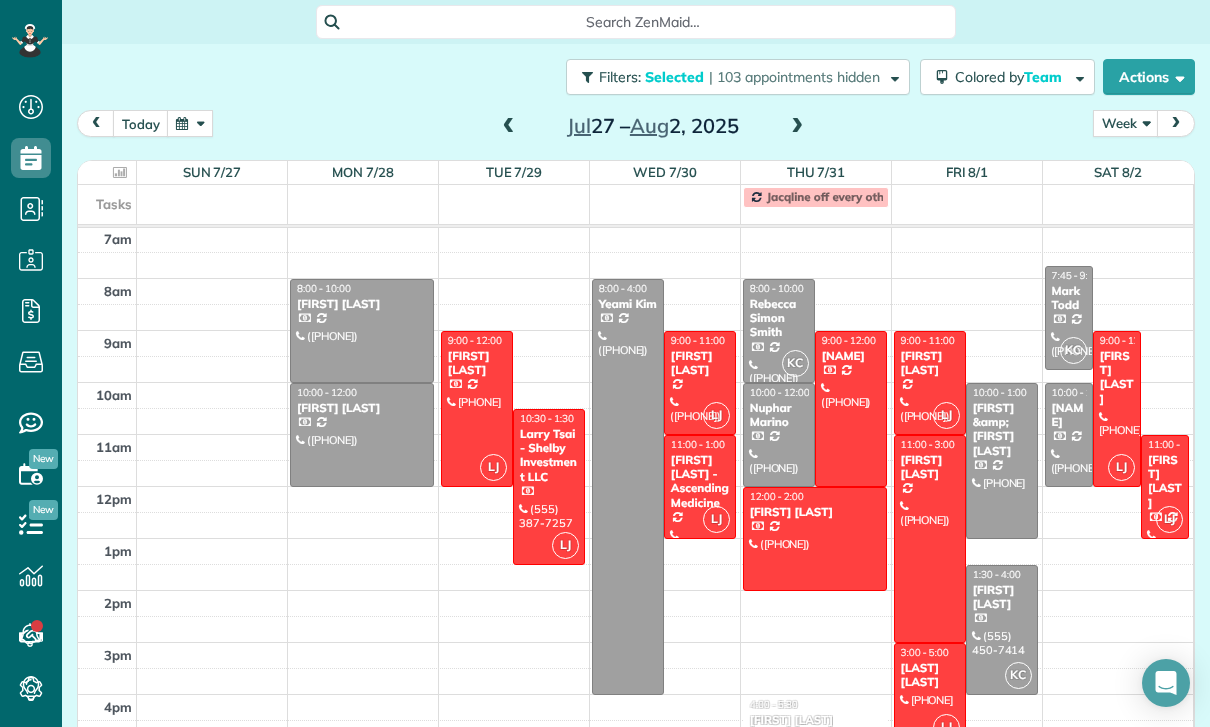 click on "Johanna Lyudmirsky" at bounding box center (1069, 415) 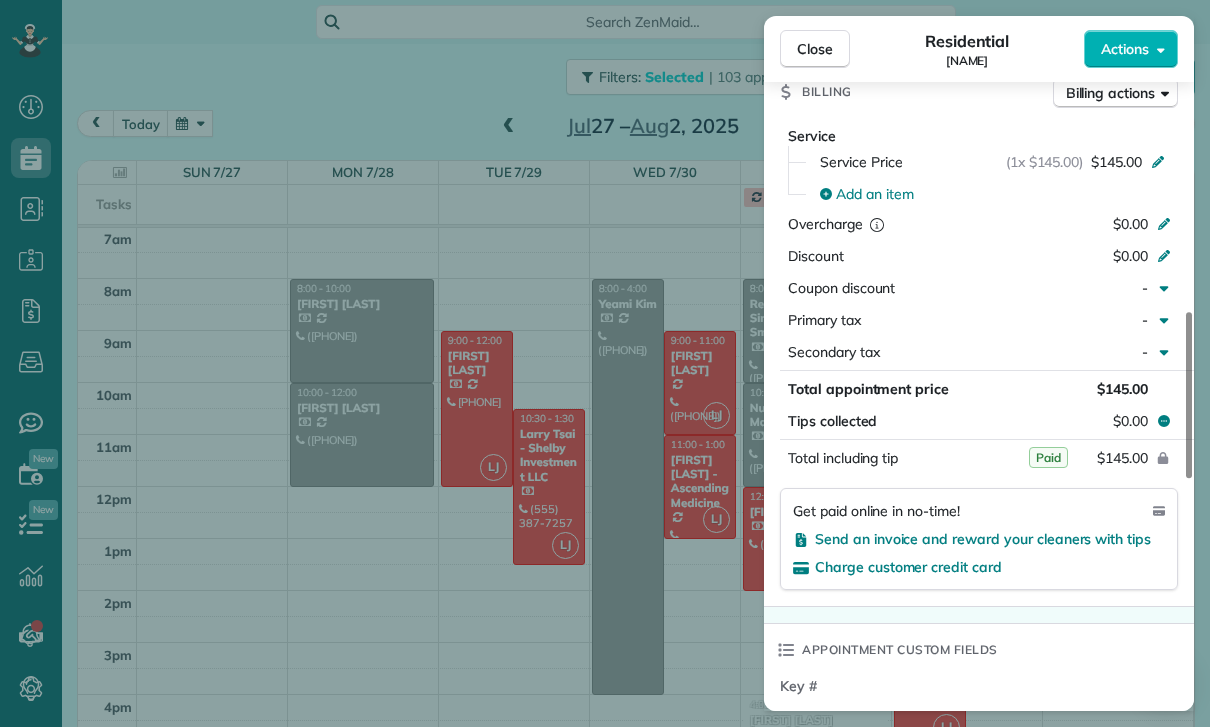 scroll, scrollTop: 951, scrollLeft: 0, axis: vertical 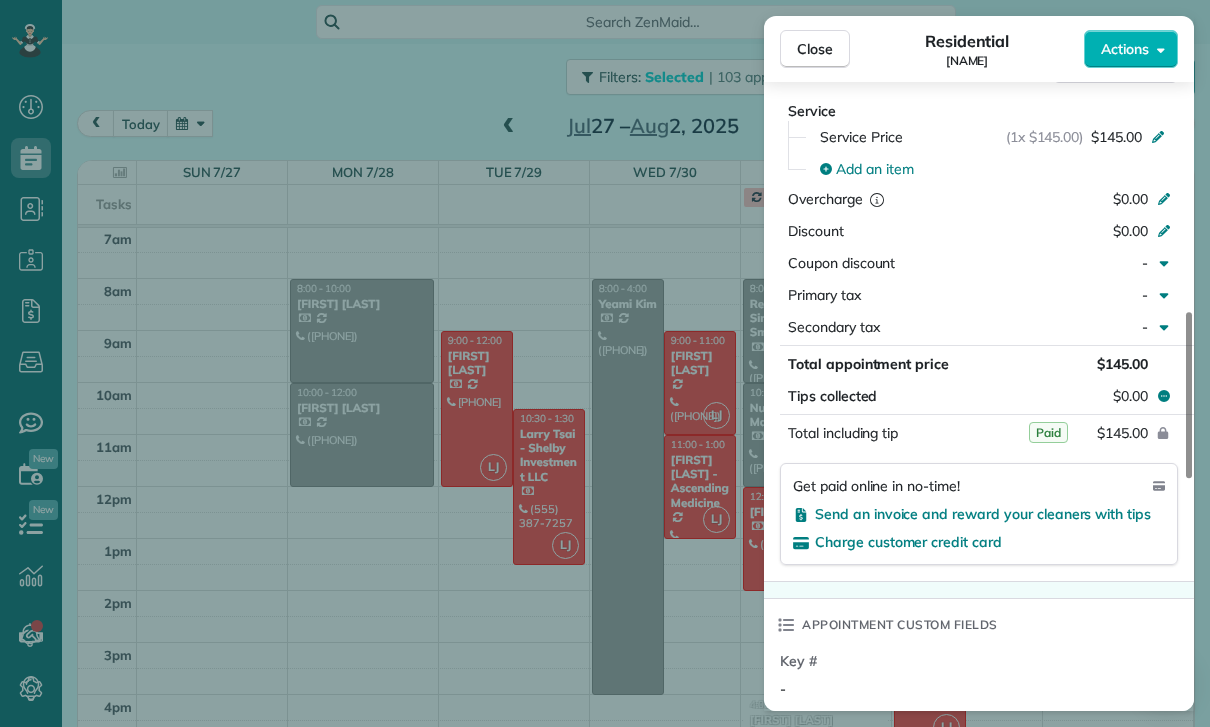 click on "Close Residential Johanna Lyudmirsky Actions Status Yet to Confirm Johanna Lyudmirsky · Open profile MOBILE (323) 632-8901 Copy No email on record Add email View Details Residential Saturday, August 02, 2025 ( 3 days ago ) 10:00 AM 12:00 PM 2 hours and 0 minutes Repeats every 4 weeks Edit recurring service Previous (Jul 05) Next (Aug 30) 13885 Valley Vista Boulevard Sherman Oaks CA 91423 Service was not rated yet Cleaners Time in and out Assign Invite Team Karla/Karina Cleaners No cleaners assigned yet Checklist Try Now Keep this appointment up to your standards. Stay on top of every detail, keep your cleaners organised, and your client happy. Assign a checklist Watch a 5 min demo Billing Billing actions Service Service Price (1x $145.00) $145.00 Add an item Overcharge $0.00 Discount $0.00 Coupon discount - Primary tax - Secondary tax - Total appointment price $145.00 Tips collected $0.00 Paid Total including tip $145.00 Get paid online in no-time! Send an invoice and reward your cleaners with tips Key # - 1" at bounding box center [605, 363] 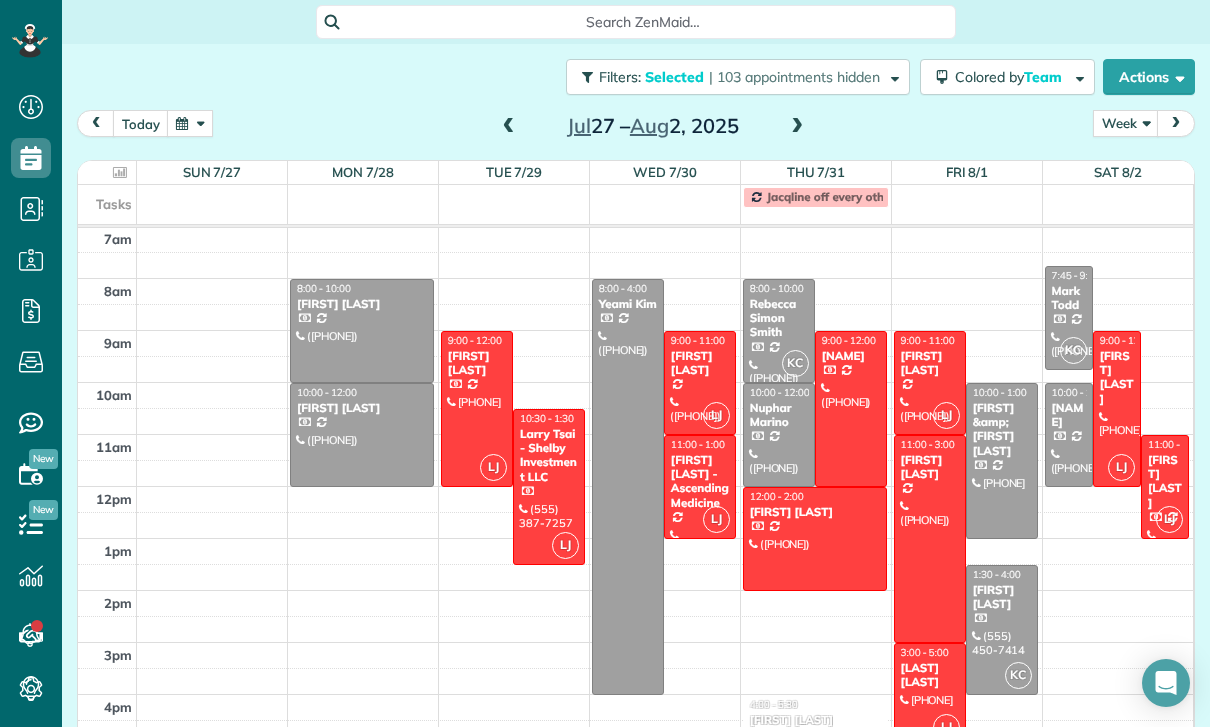 click at bounding box center [509, 127] 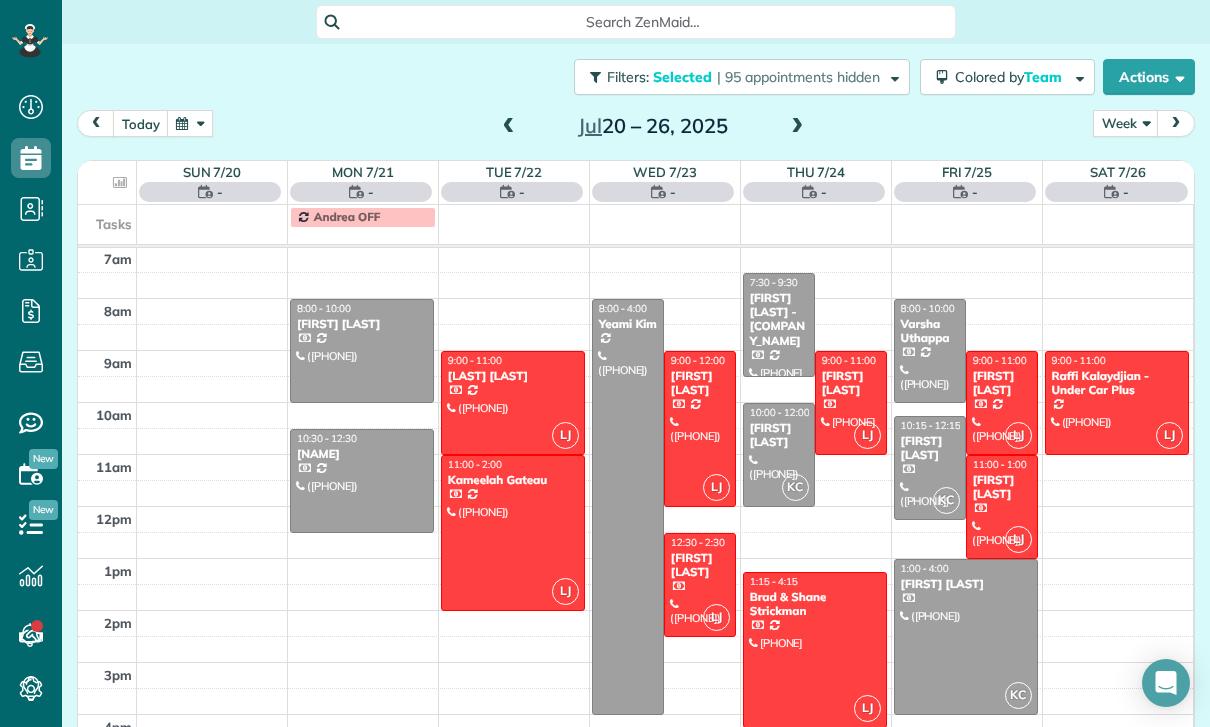 scroll, scrollTop: 157, scrollLeft: 0, axis: vertical 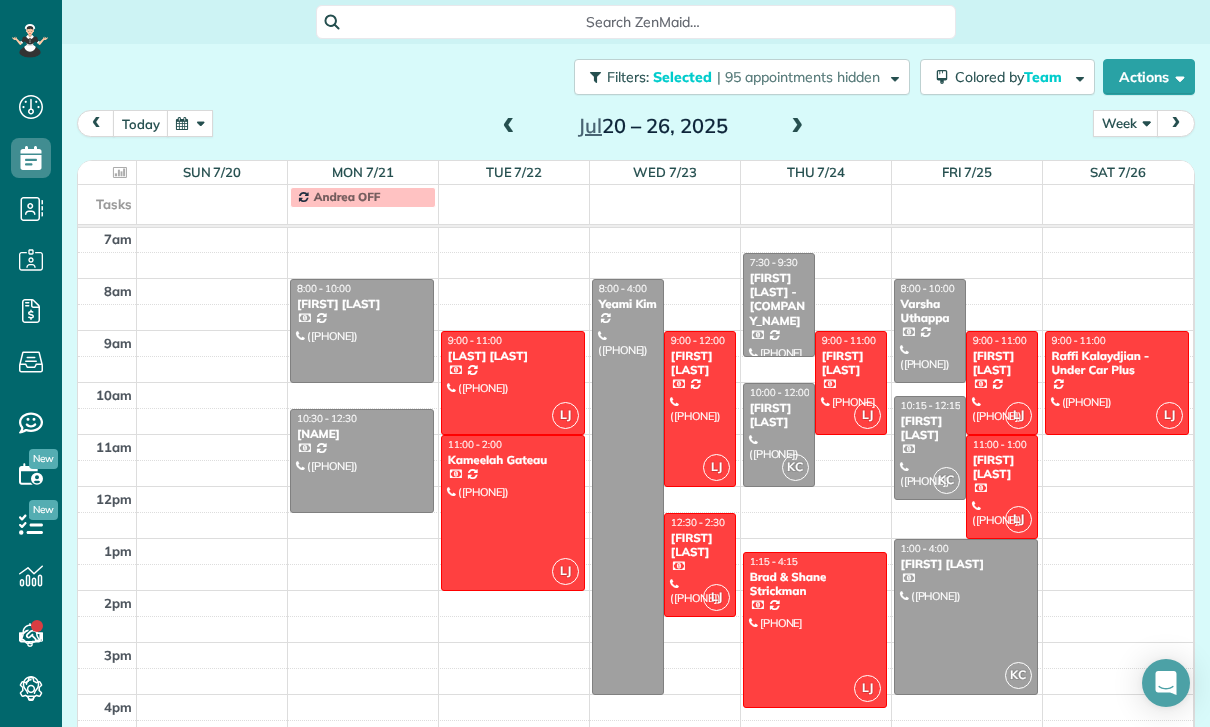 click at bounding box center [628, 487] 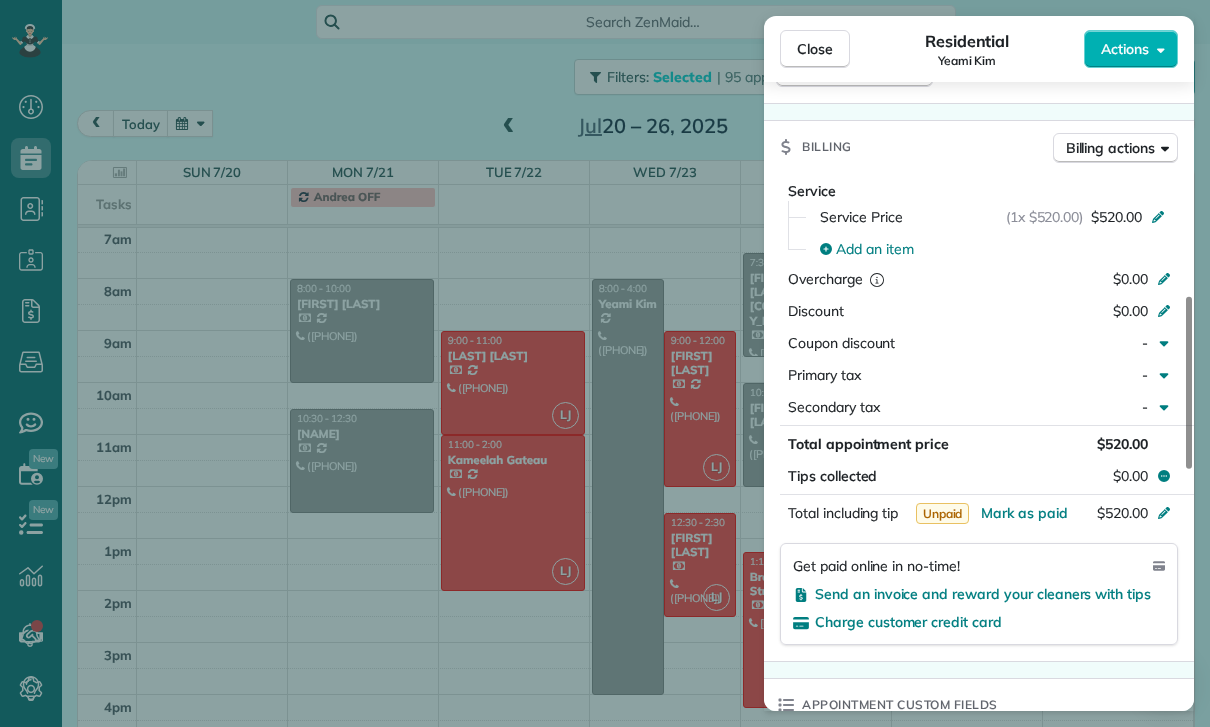 scroll, scrollTop: 882, scrollLeft: 0, axis: vertical 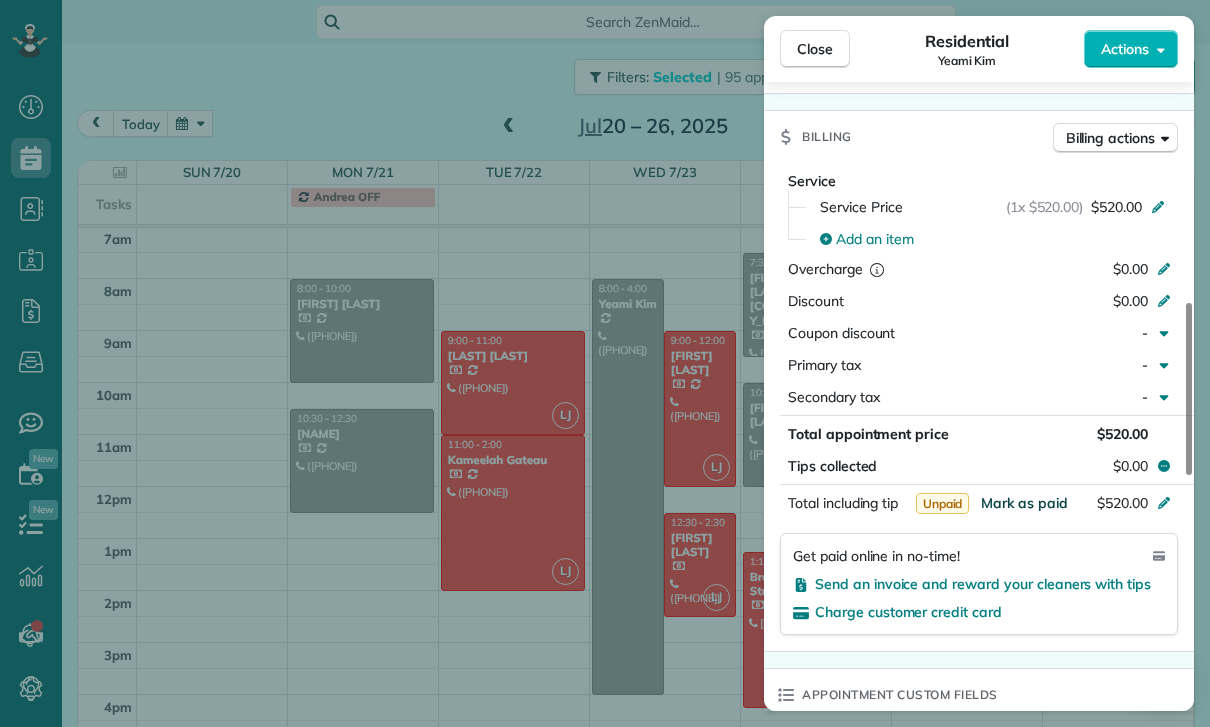 click on "Mark as paid" at bounding box center [1024, 503] 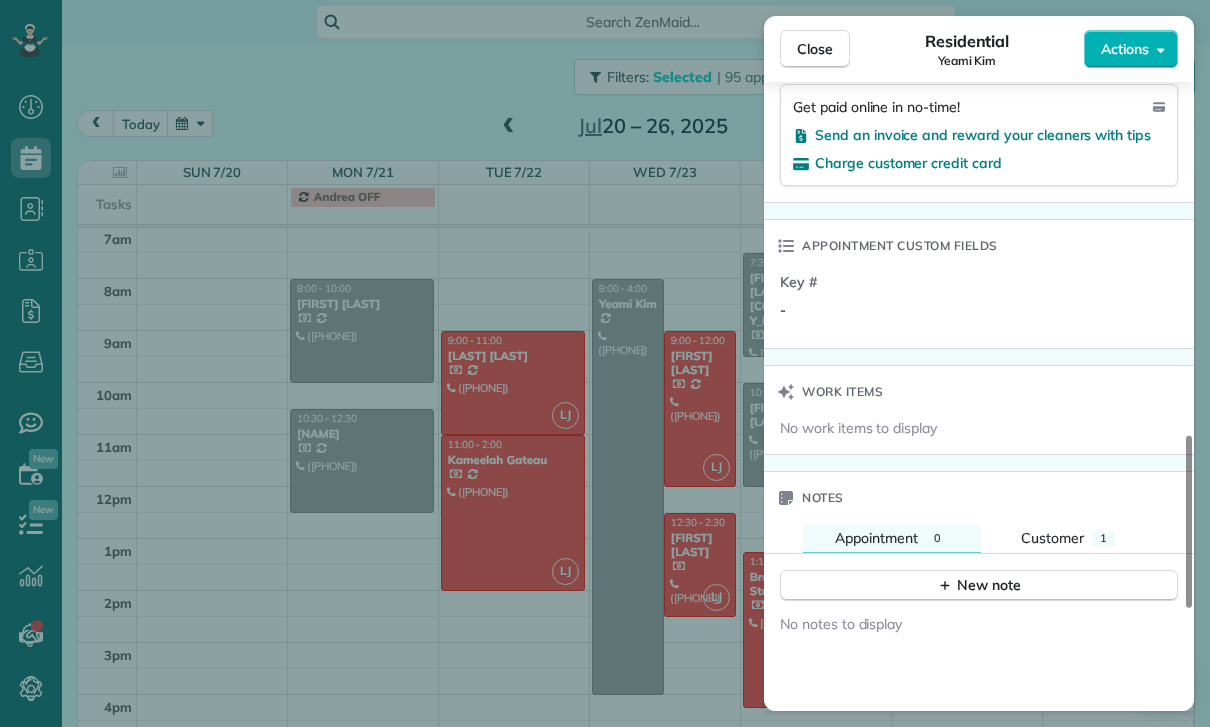scroll, scrollTop: 1433, scrollLeft: 0, axis: vertical 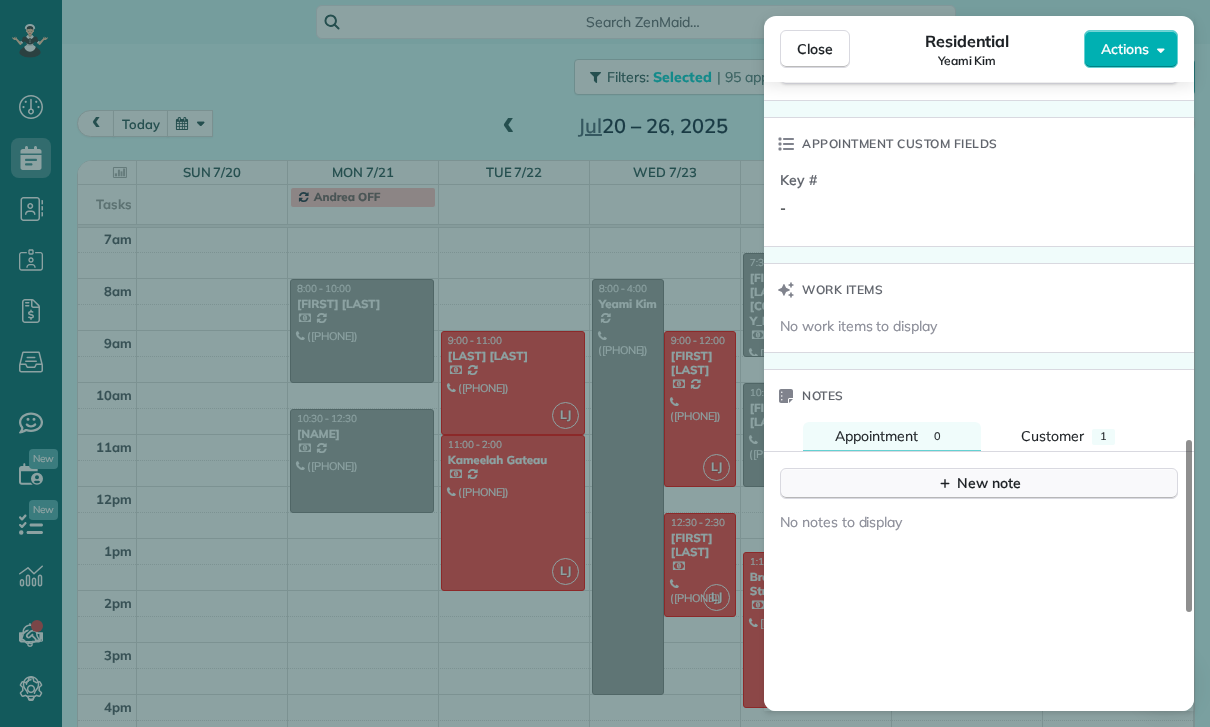 click on "New note" at bounding box center [979, 483] 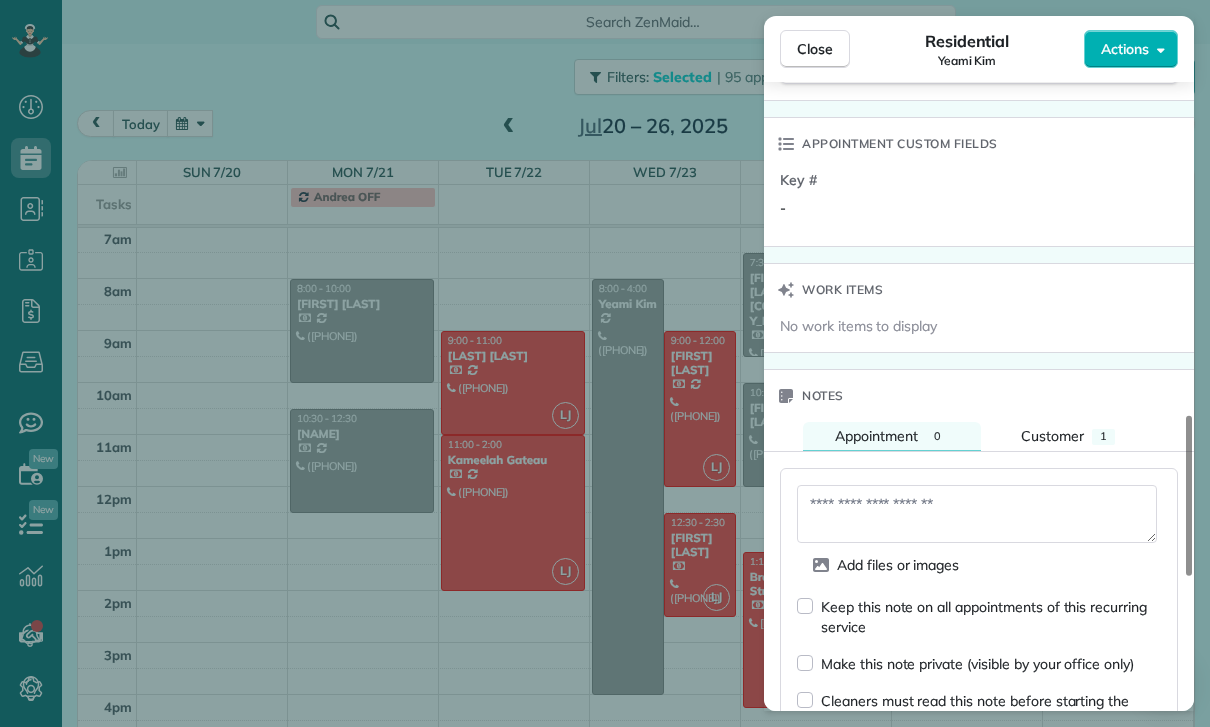 click at bounding box center [977, 514] 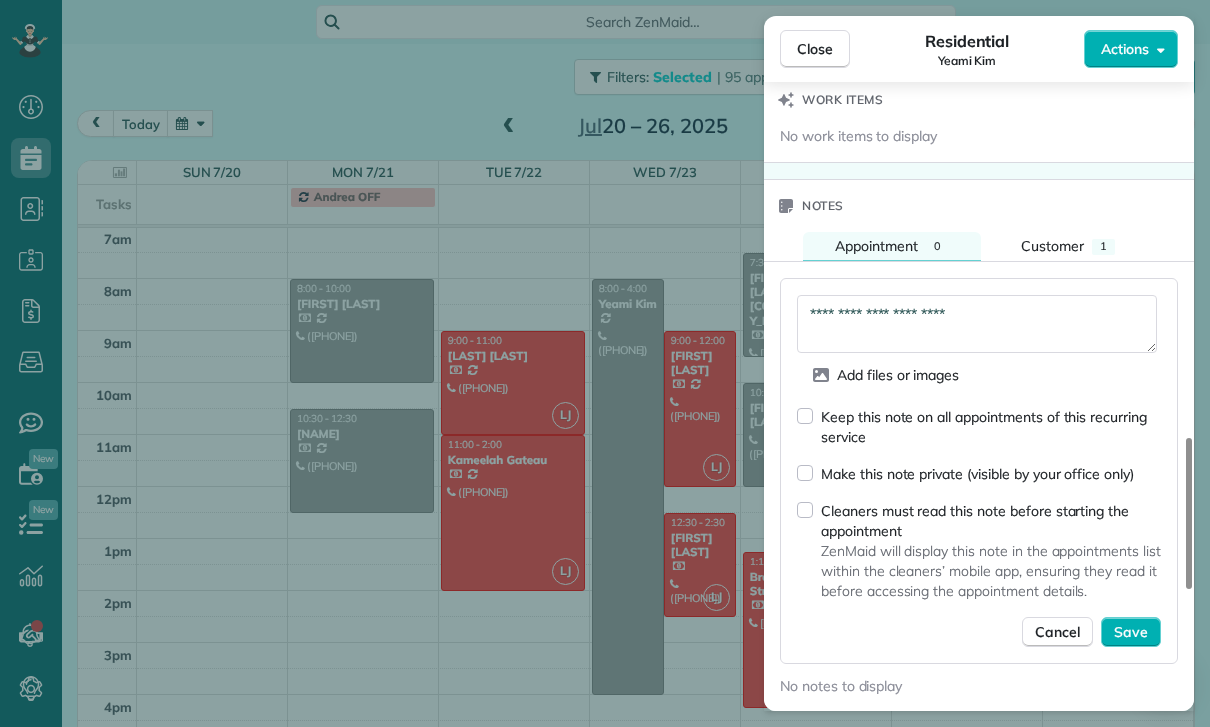 scroll, scrollTop: 1629, scrollLeft: 0, axis: vertical 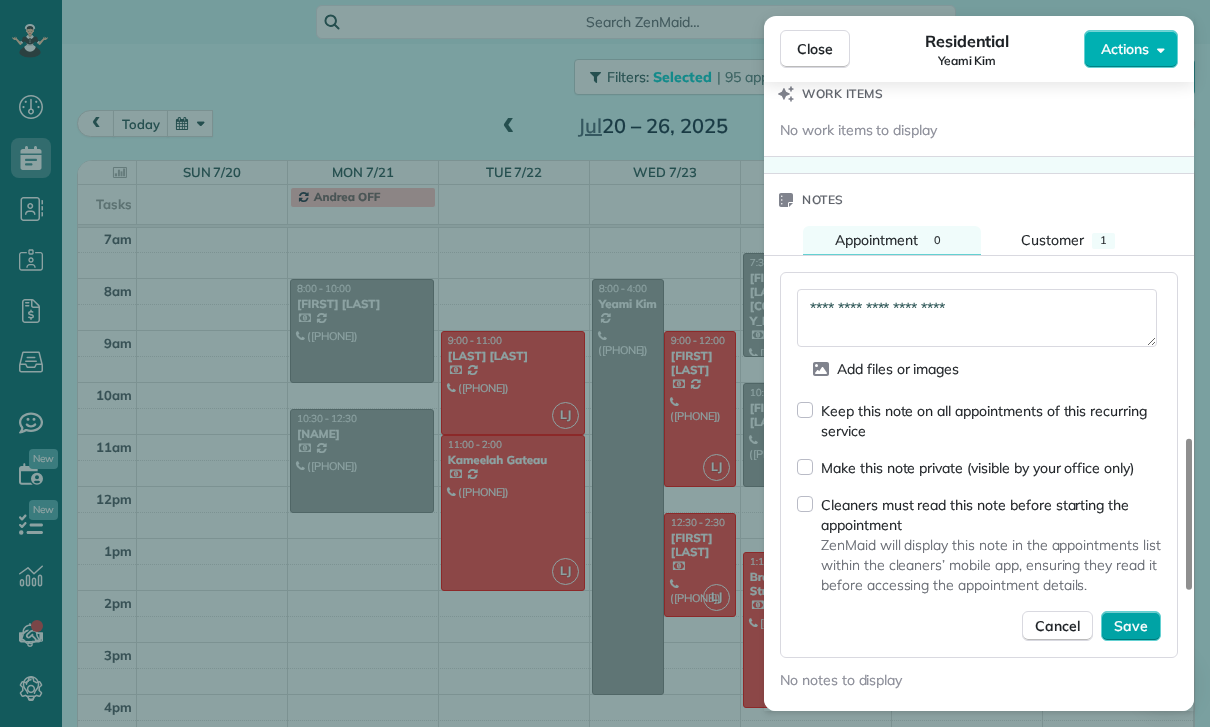 type on "**********" 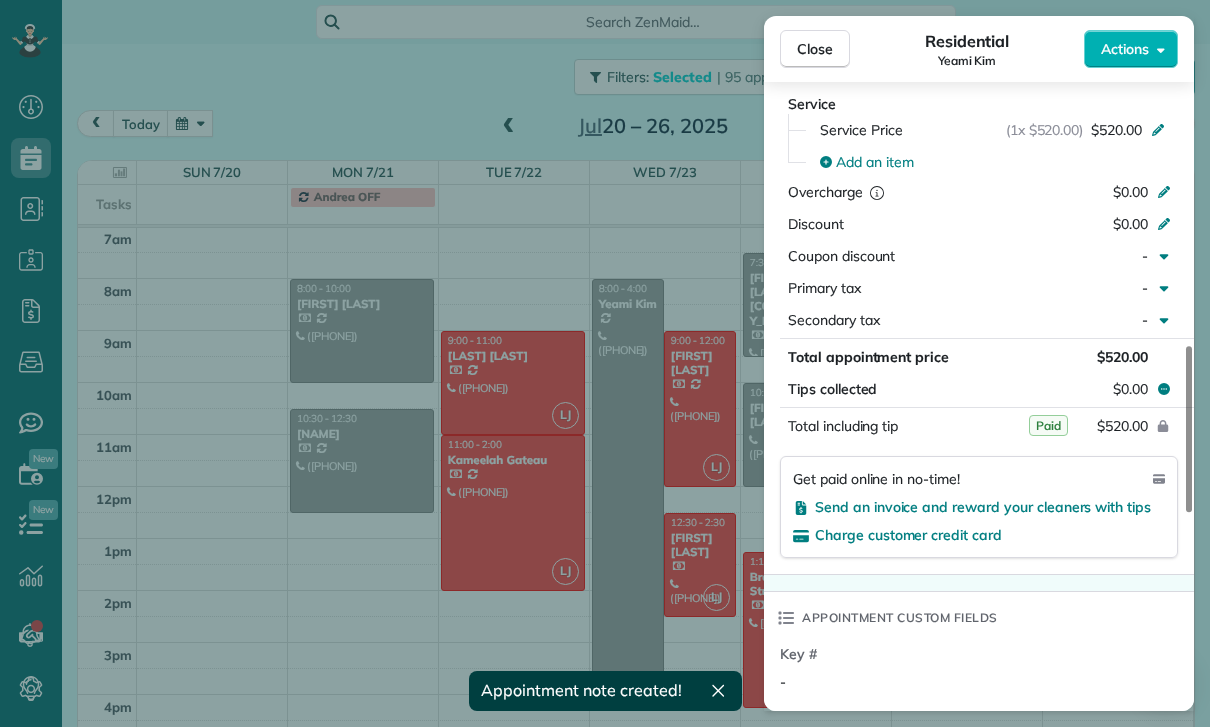 scroll, scrollTop: 955, scrollLeft: 0, axis: vertical 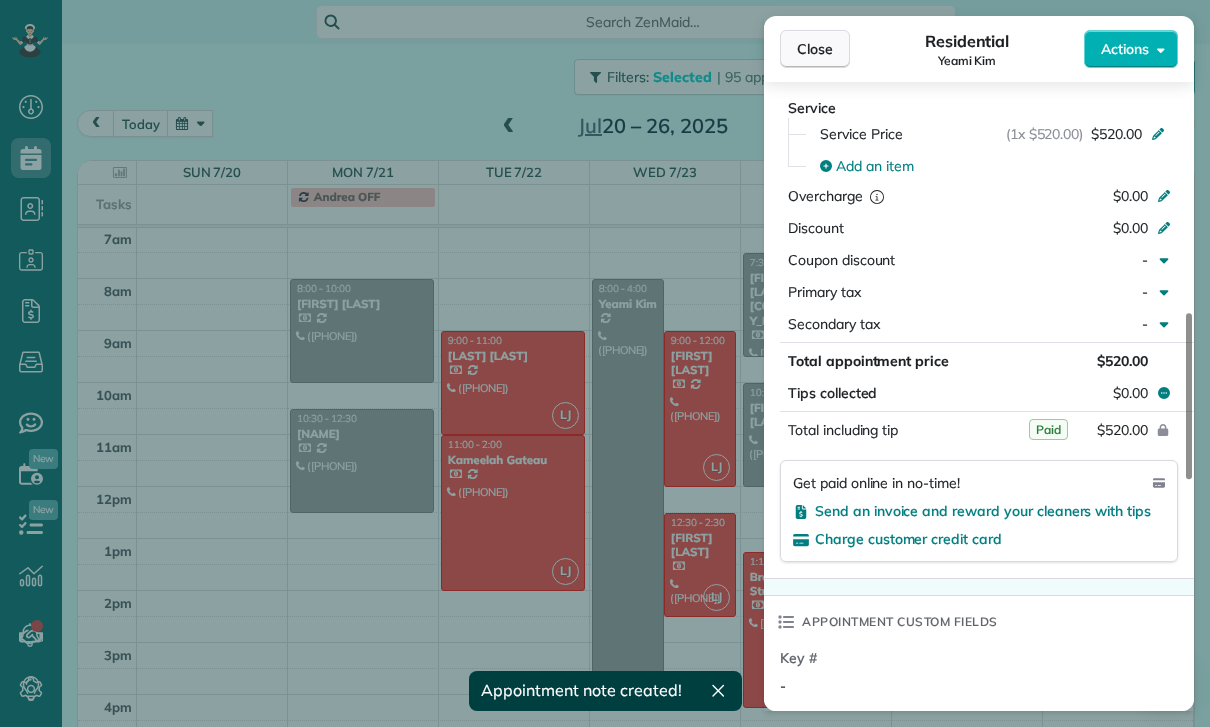 click on "Close" at bounding box center [815, 49] 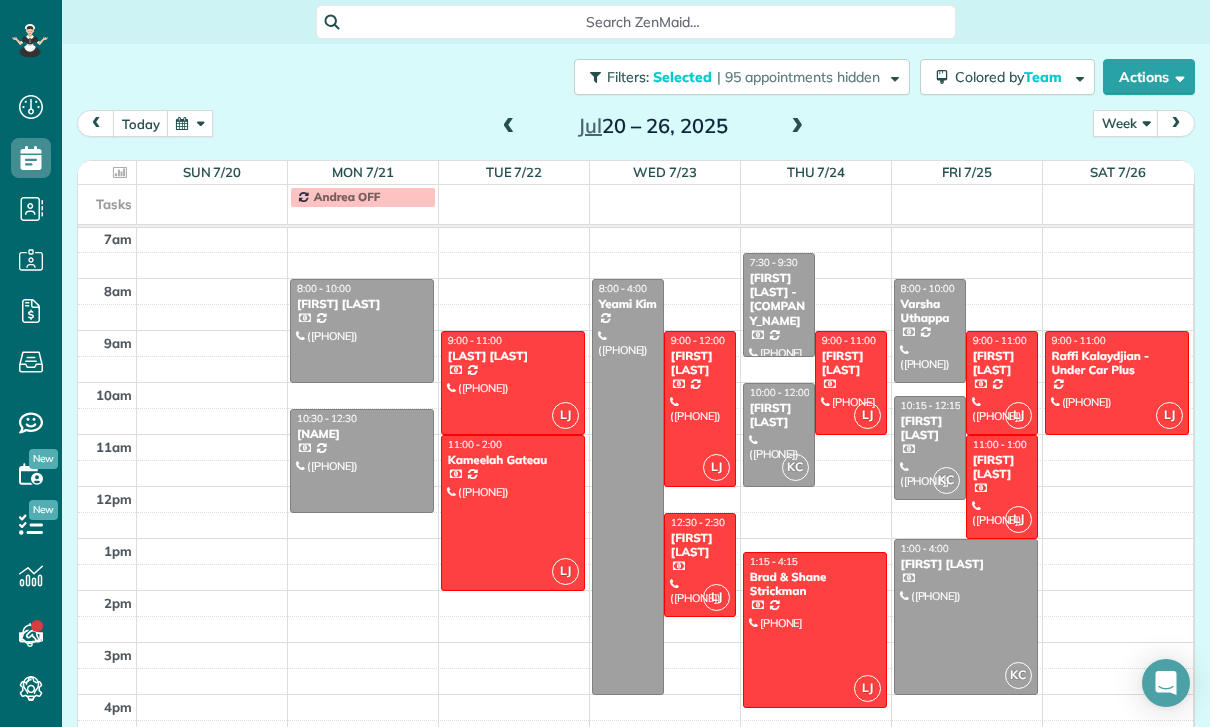 click at bounding box center [797, 127] 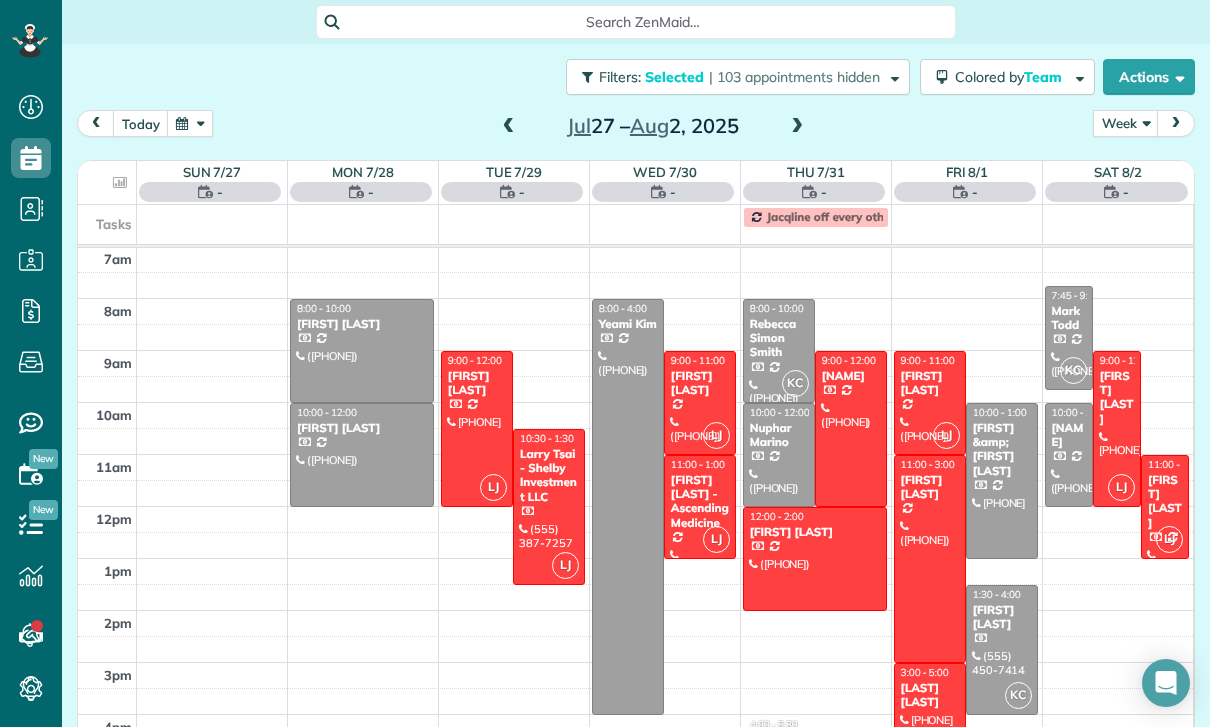 scroll, scrollTop: 157, scrollLeft: 0, axis: vertical 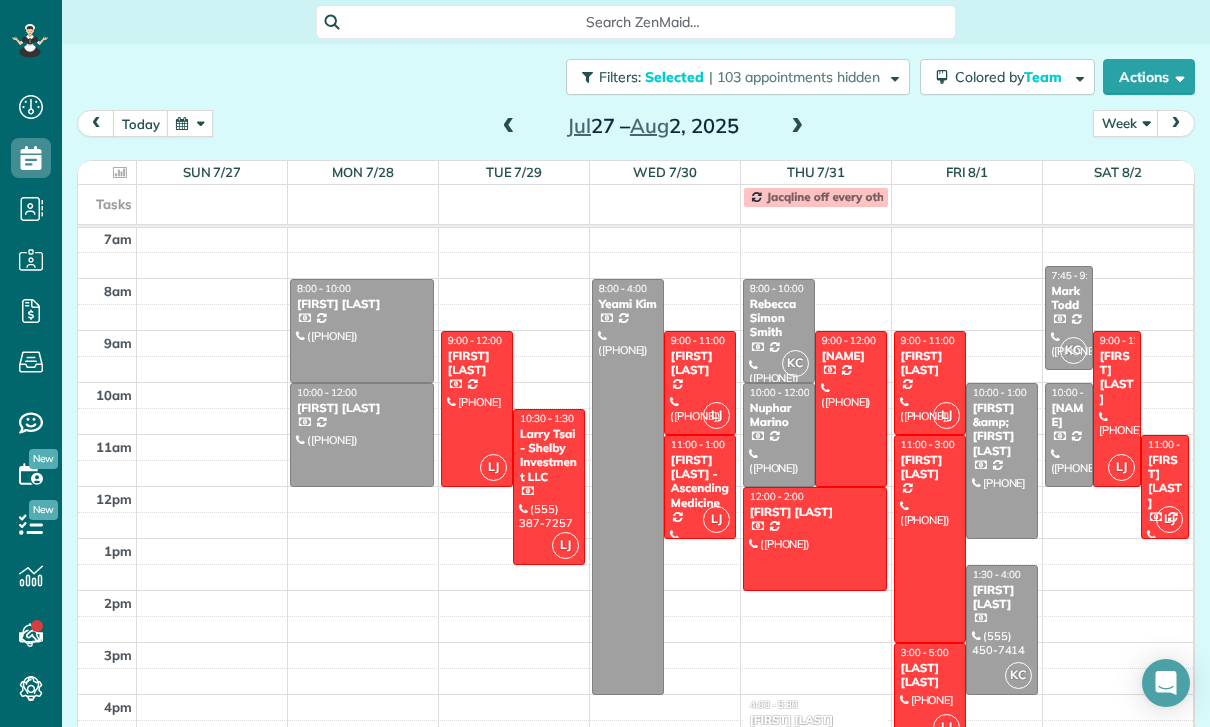 click at bounding box center [628, 487] 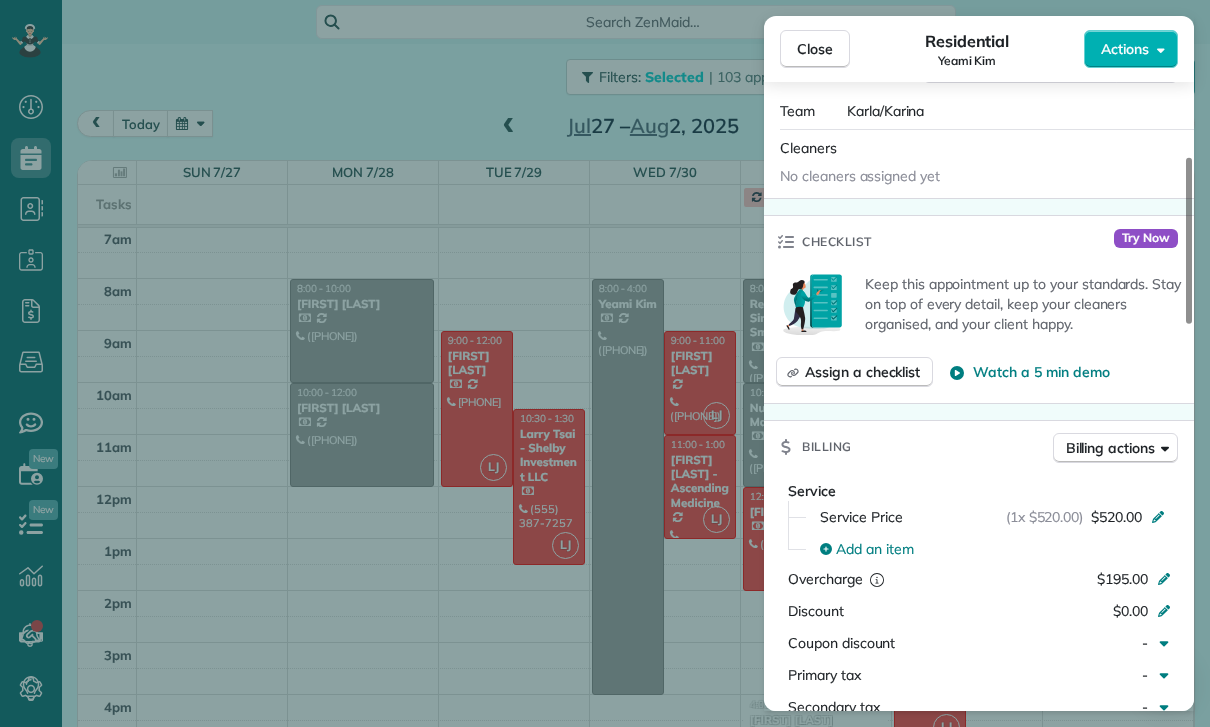 scroll, scrollTop: 839, scrollLeft: 0, axis: vertical 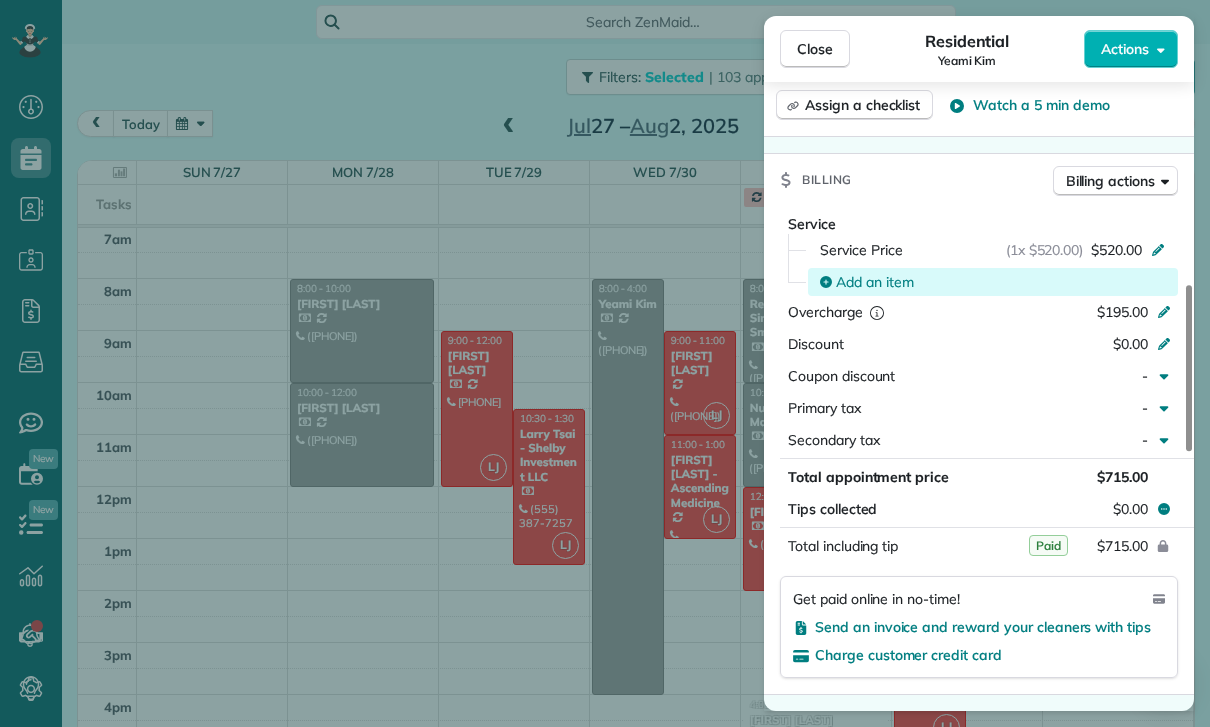 click on "Add an item" at bounding box center [875, 282] 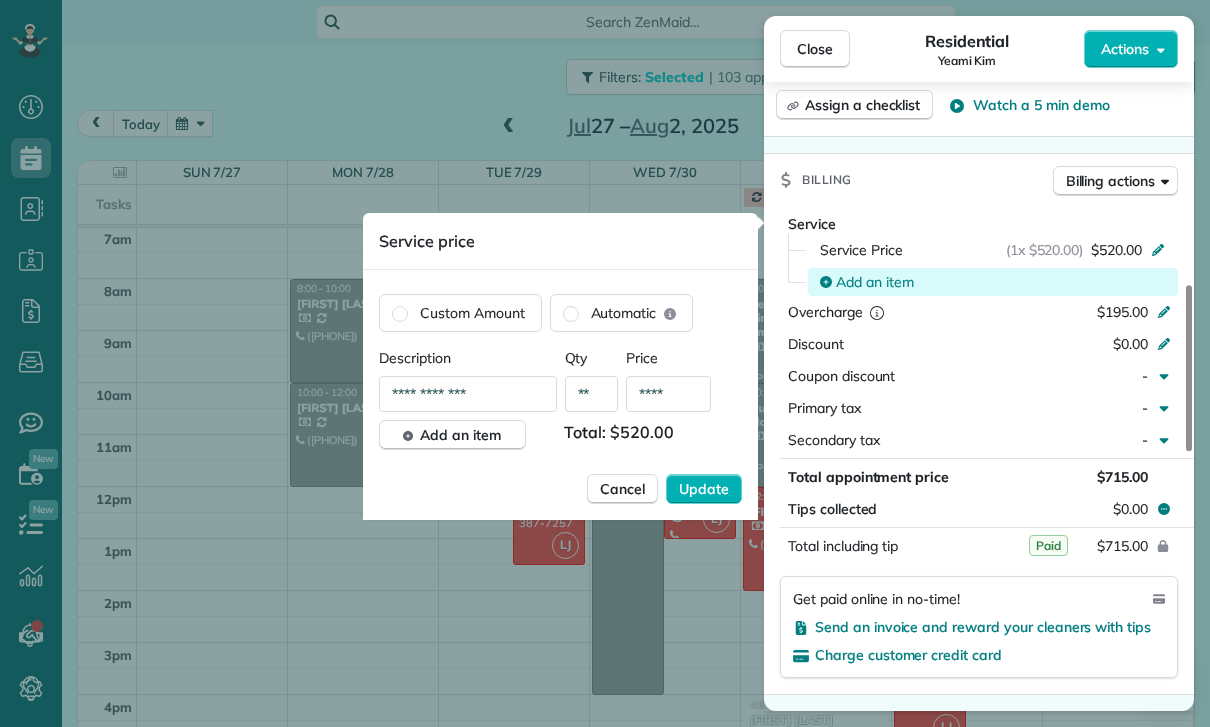 click on "Coupon discount -" at bounding box center [979, 376] 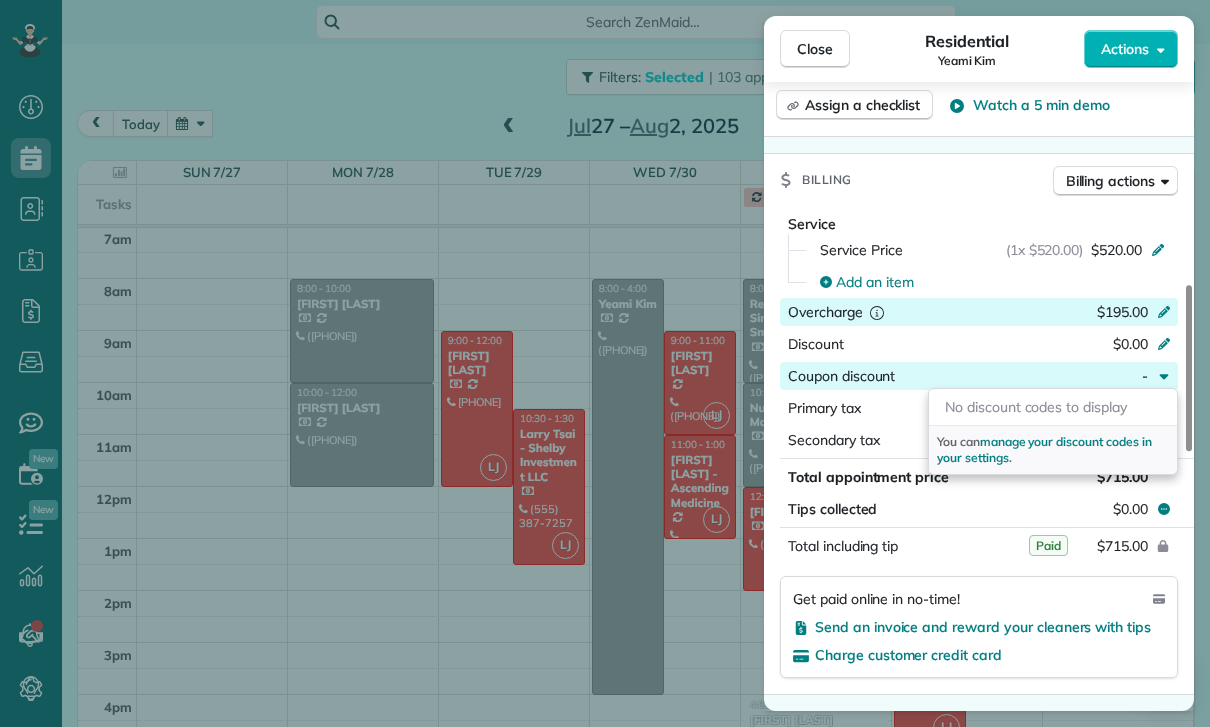click 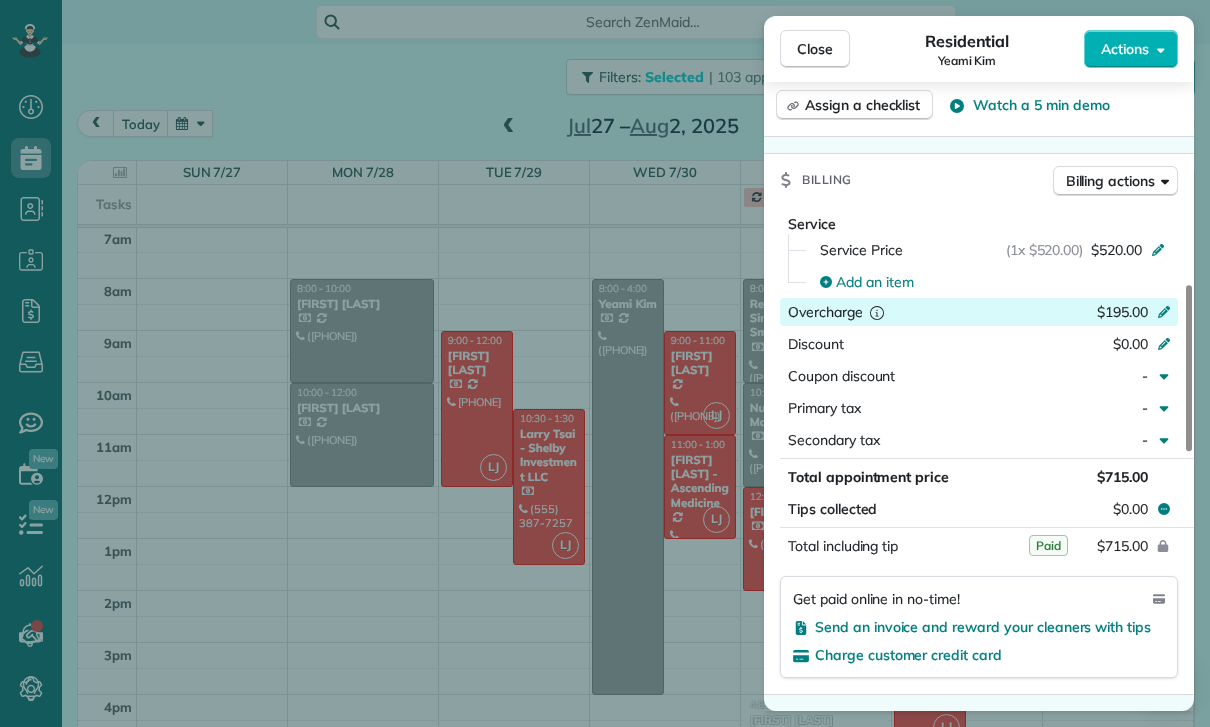 click 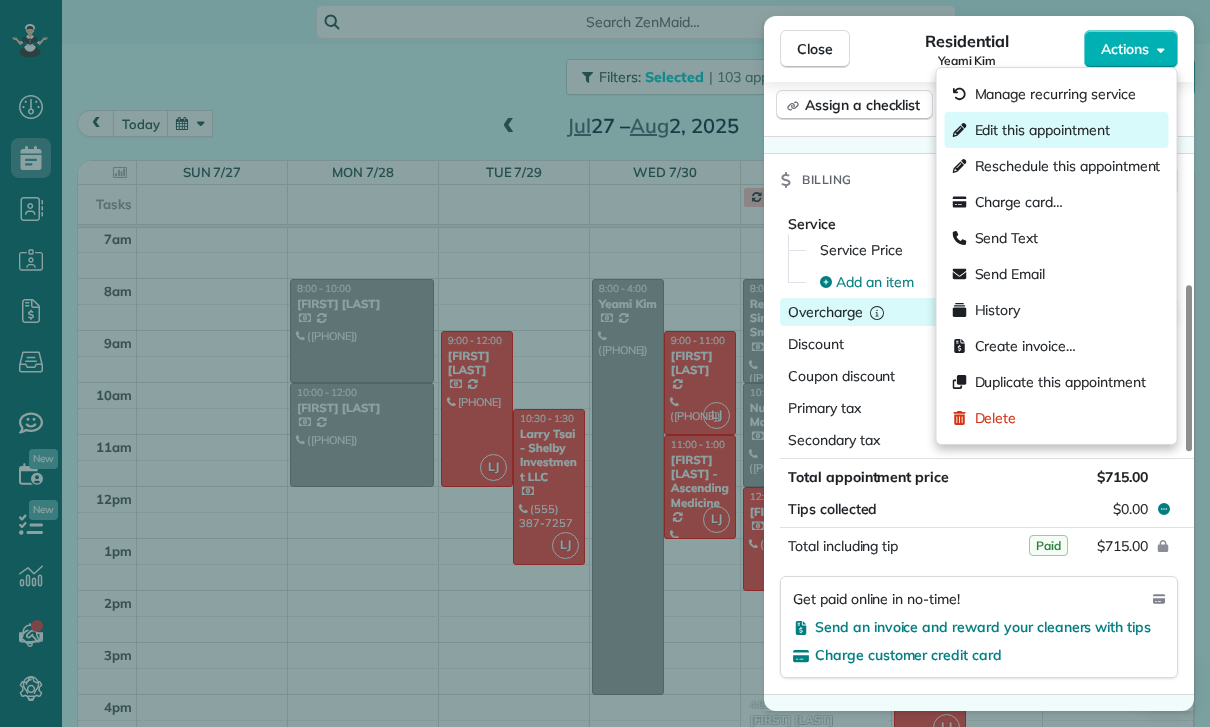 click on "Edit this appointment" at bounding box center (1042, 130) 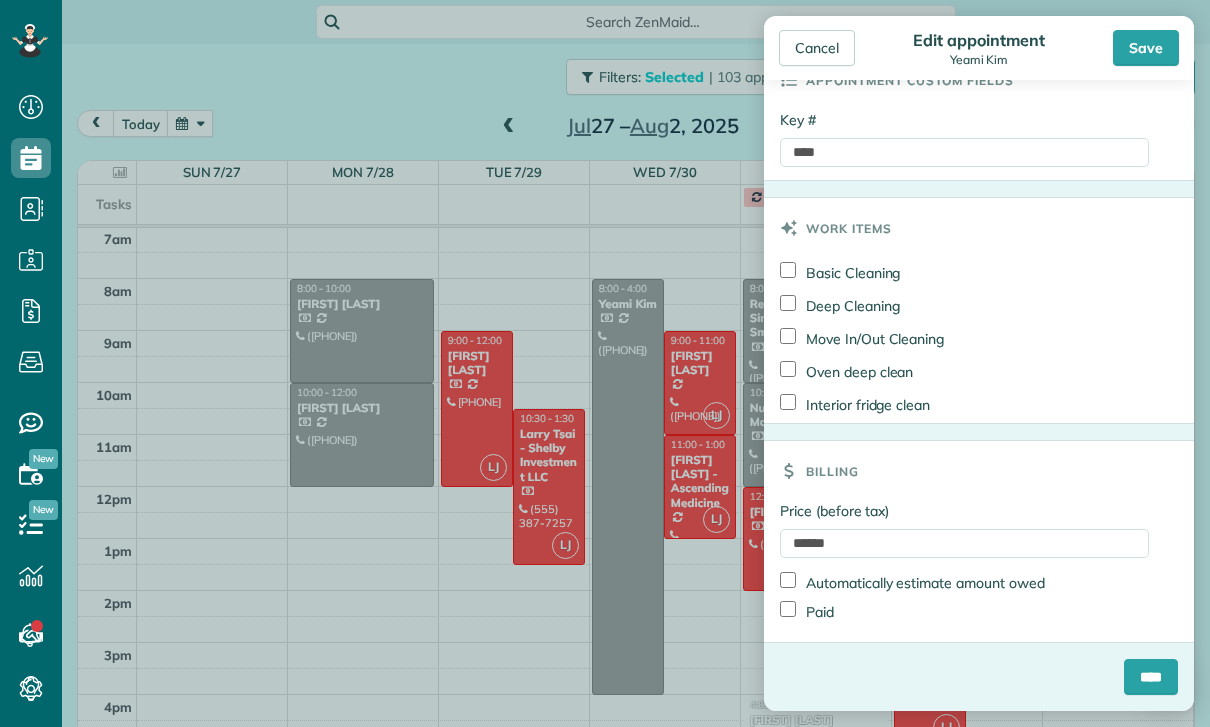 scroll, scrollTop: 1000, scrollLeft: 0, axis: vertical 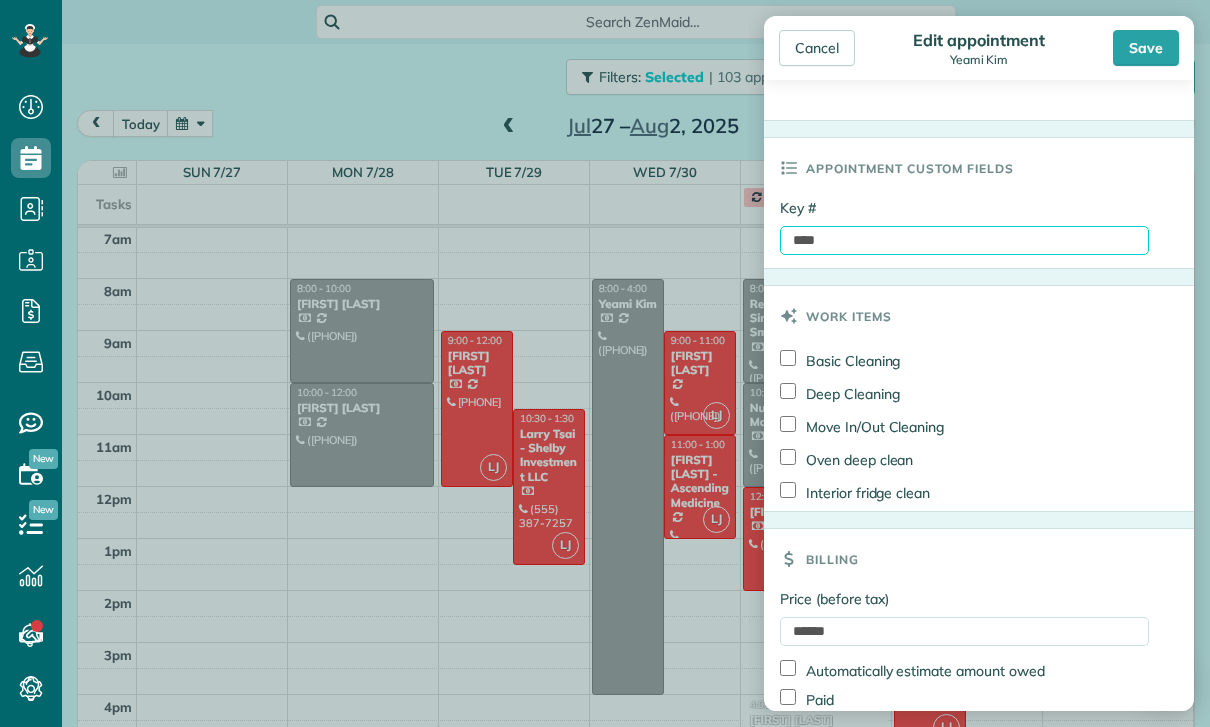 click on "****" at bounding box center (964, 240) 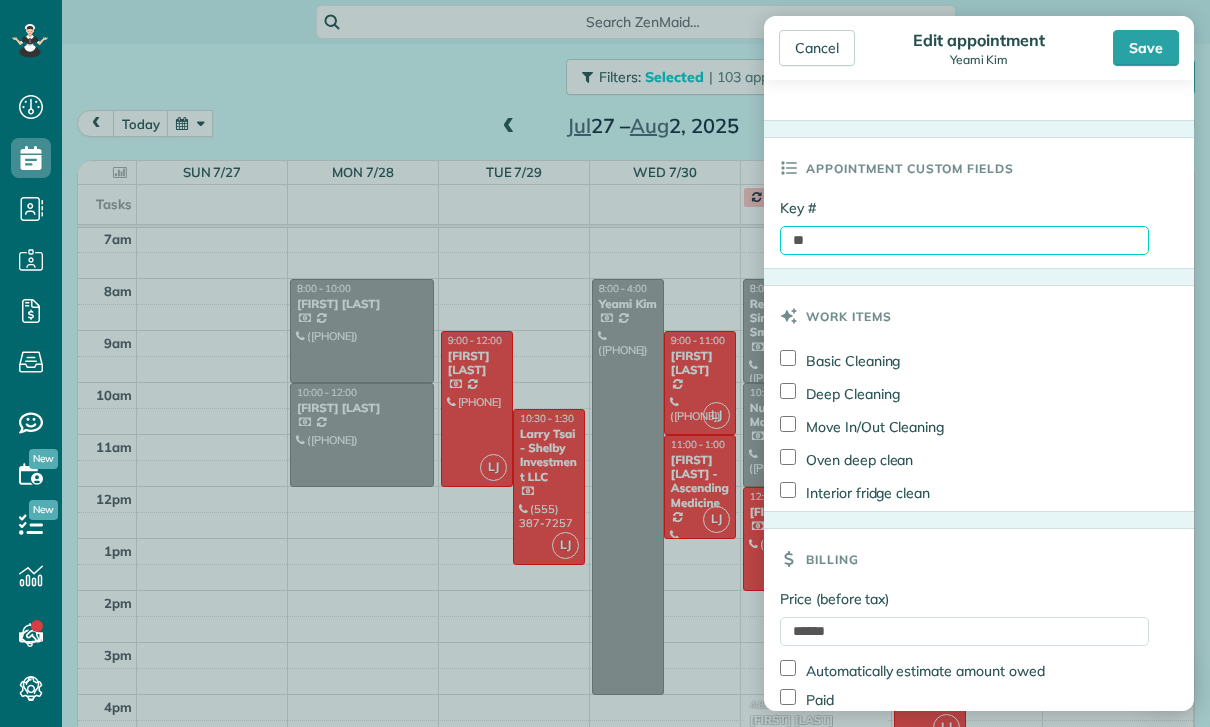 type on "*" 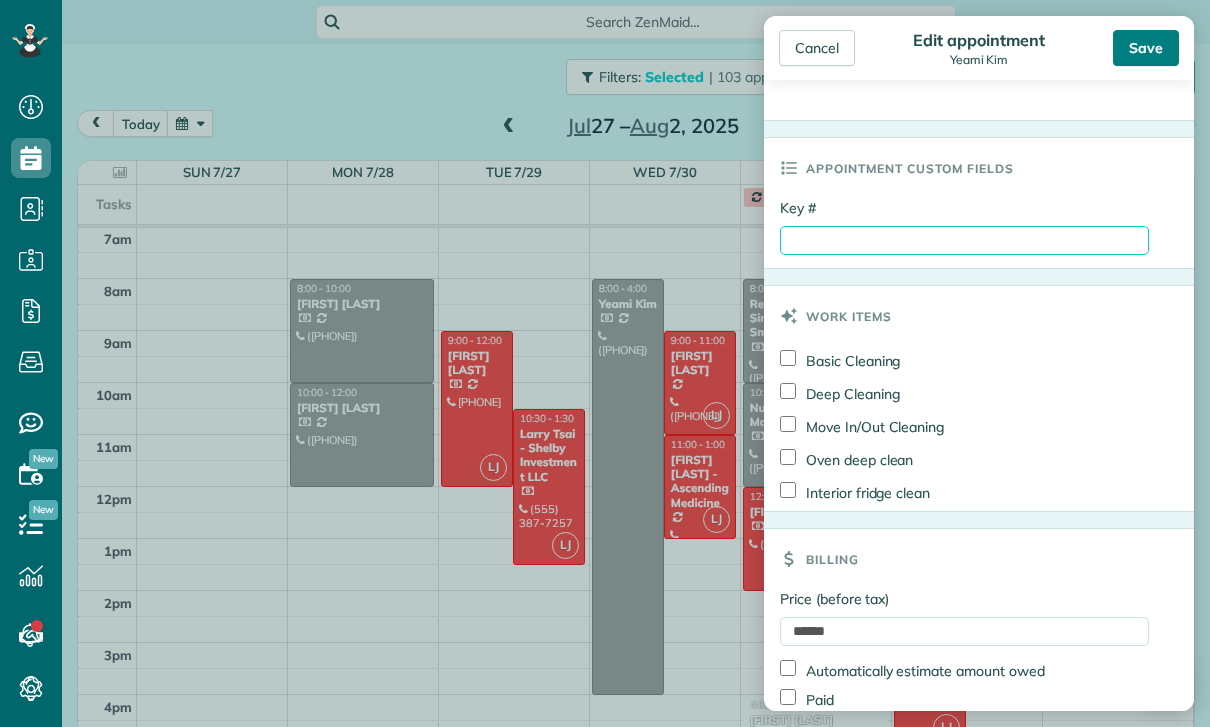type 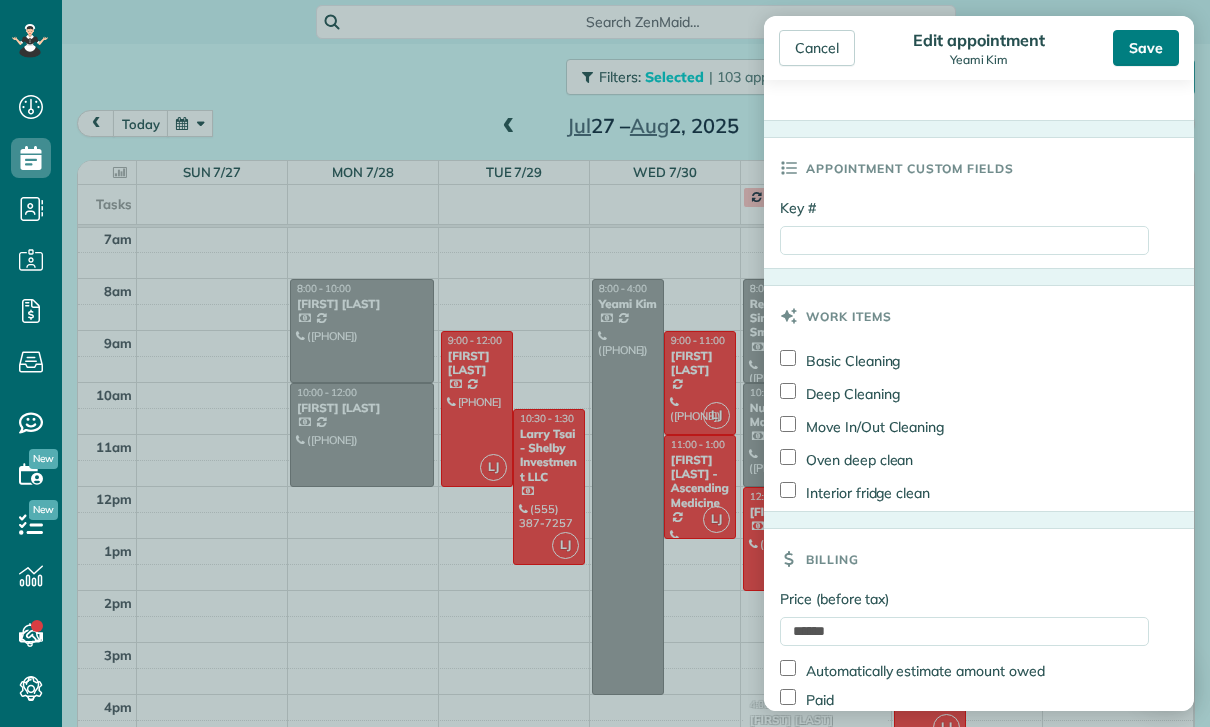 click on "Save" at bounding box center [1146, 48] 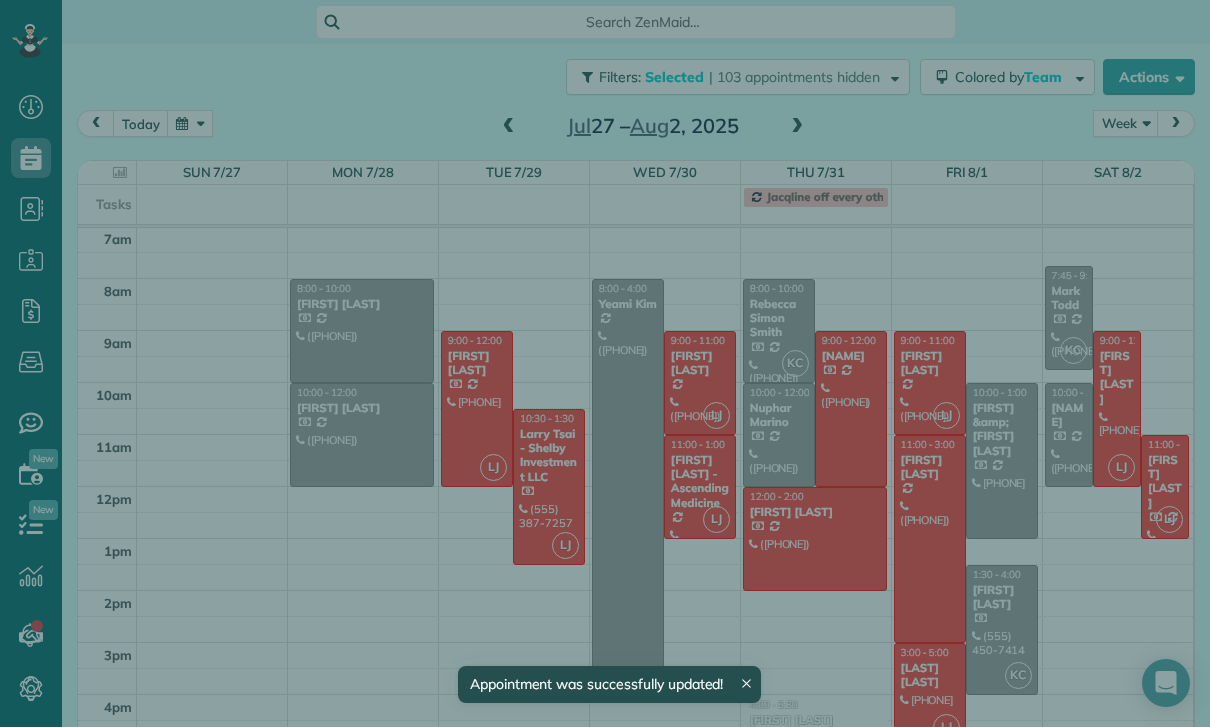 scroll, scrollTop: 157, scrollLeft: 0, axis: vertical 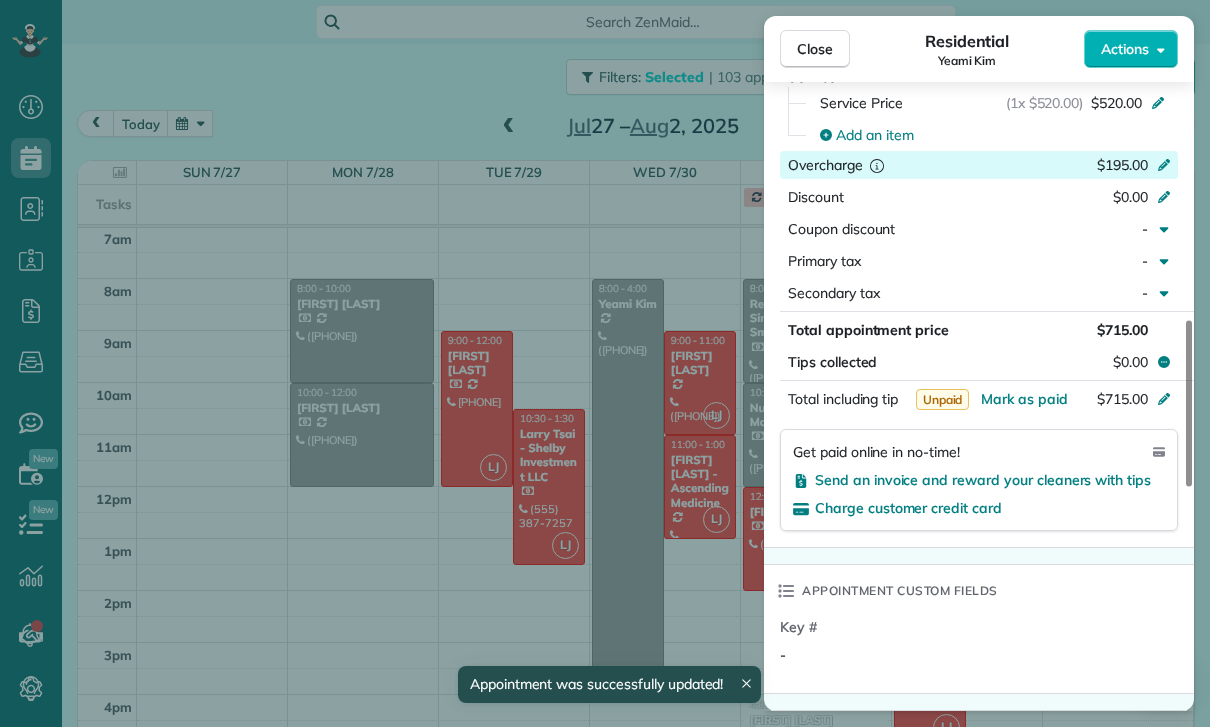 click 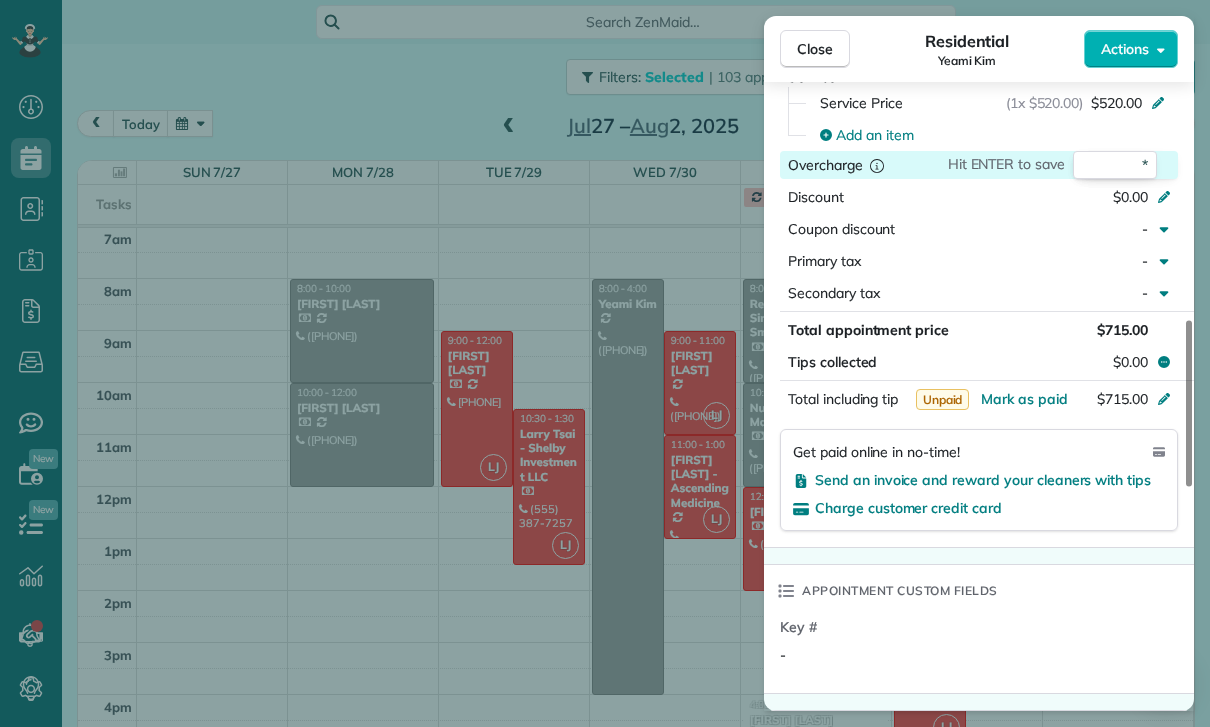 type on "**" 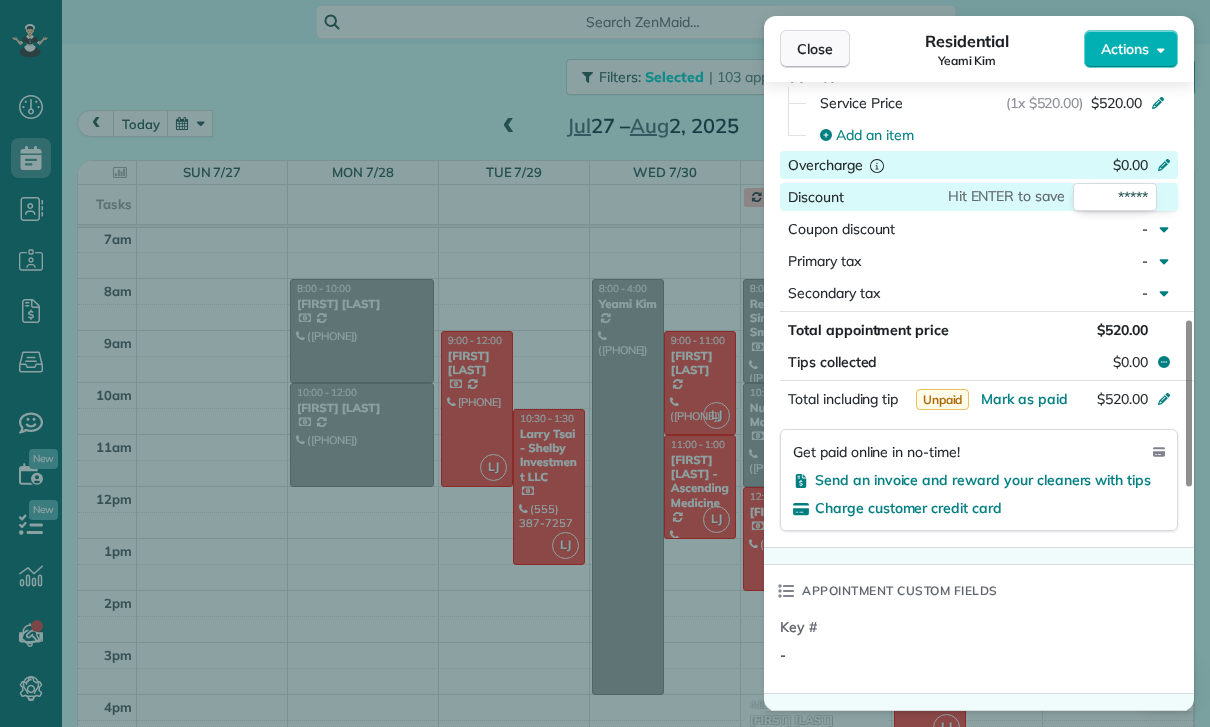 click on "Close" at bounding box center (815, 49) 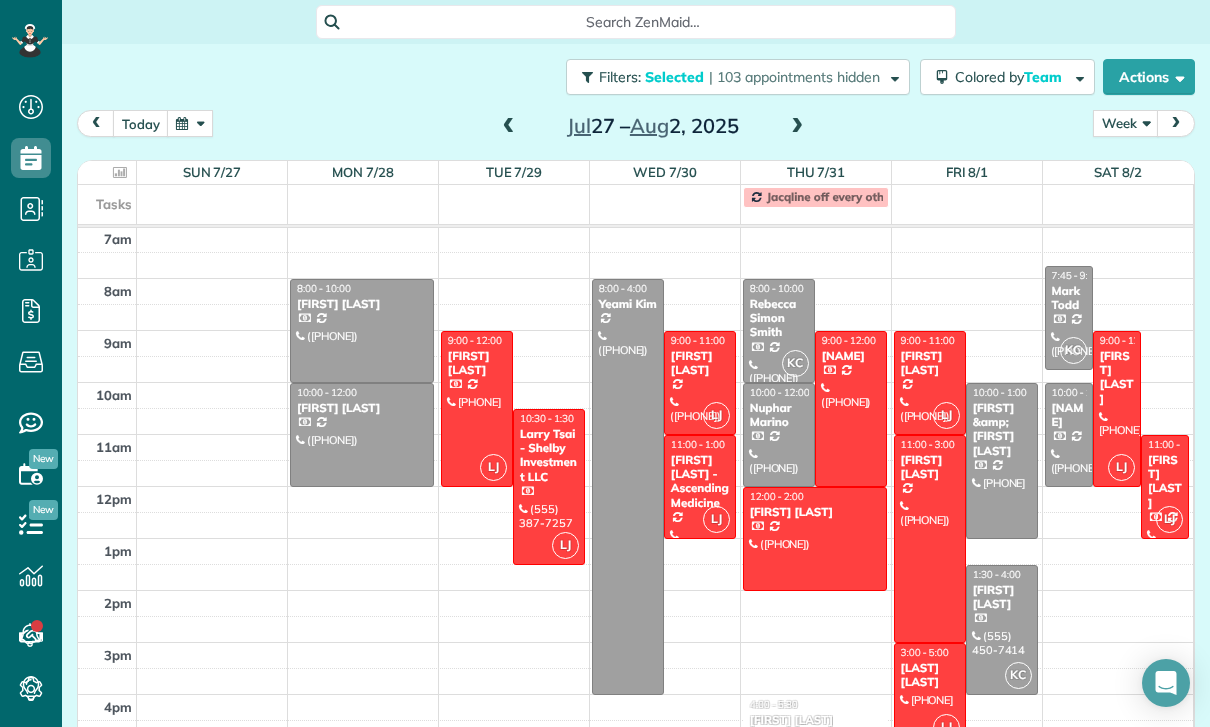 click at bounding box center [509, 127] 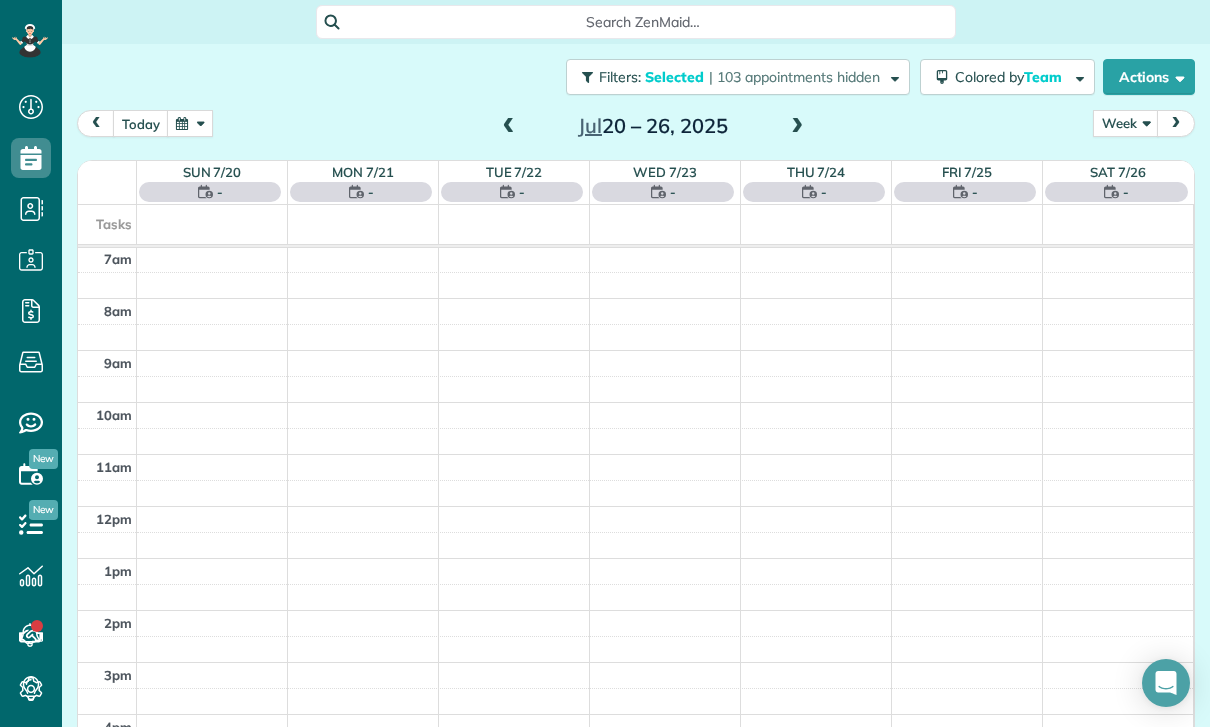 scroll, scrollTop: 157, scrollLeft: 0, axis: vertical 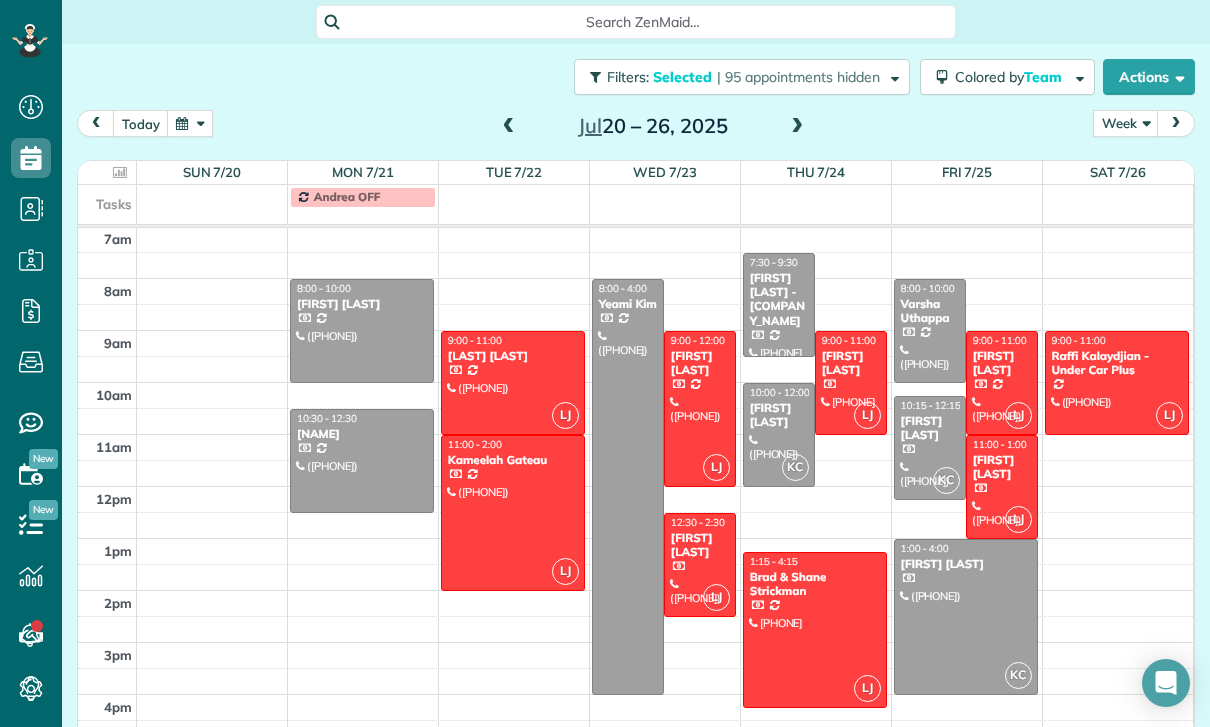 click at bounding box center [779, 435] 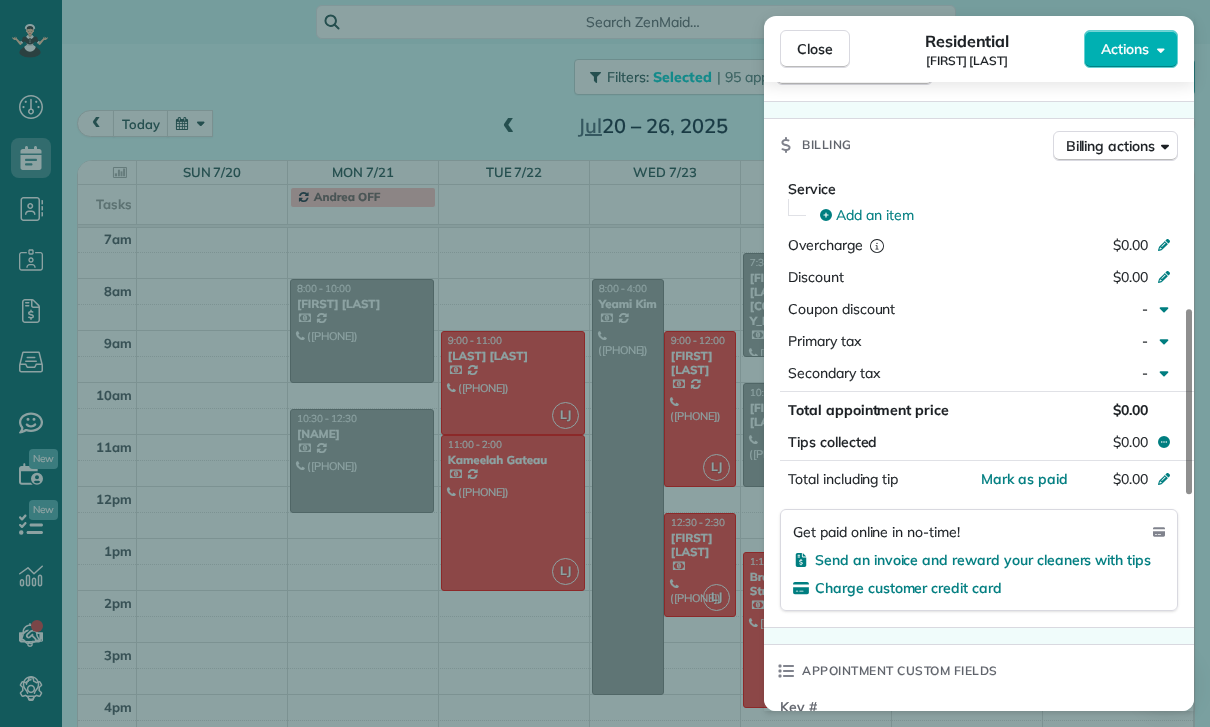 scroll, scrollTop: 966, scrollLeft: 0, axis: vertical 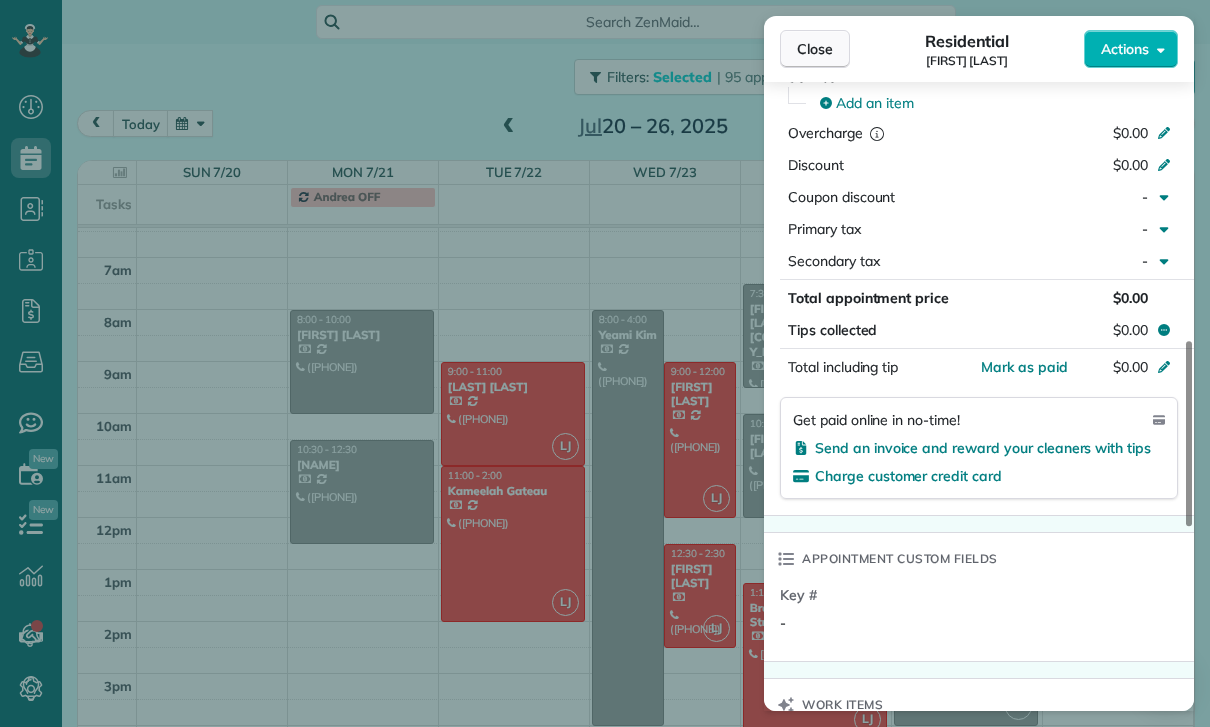 click on "Close" at bounding box center (815, 49) 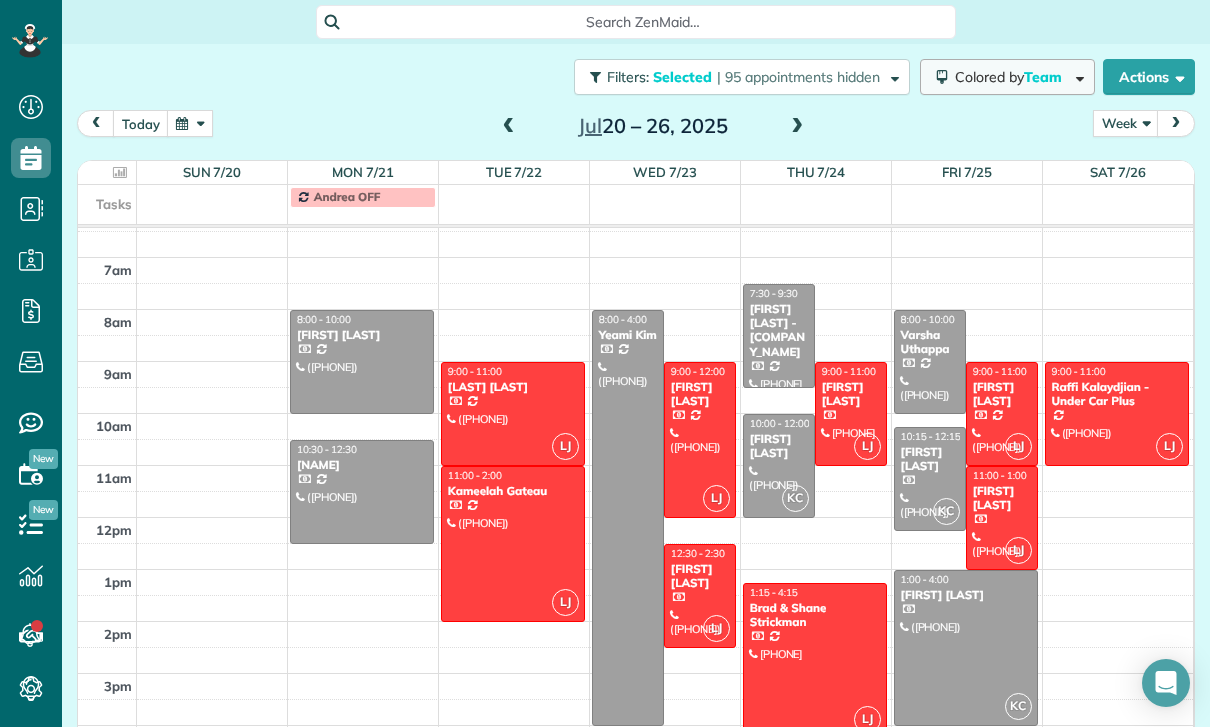 click on "Team" at bounding box center [1044, 77] 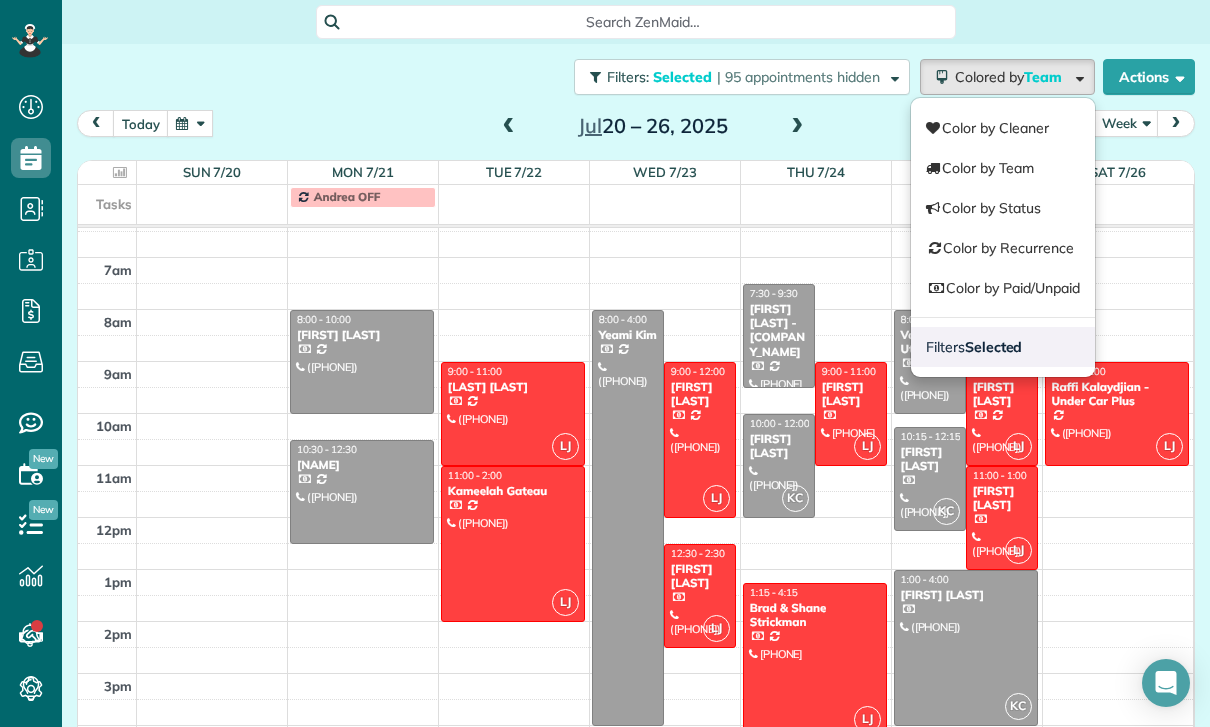 click on "Selected" at bounding box center [994, 347] 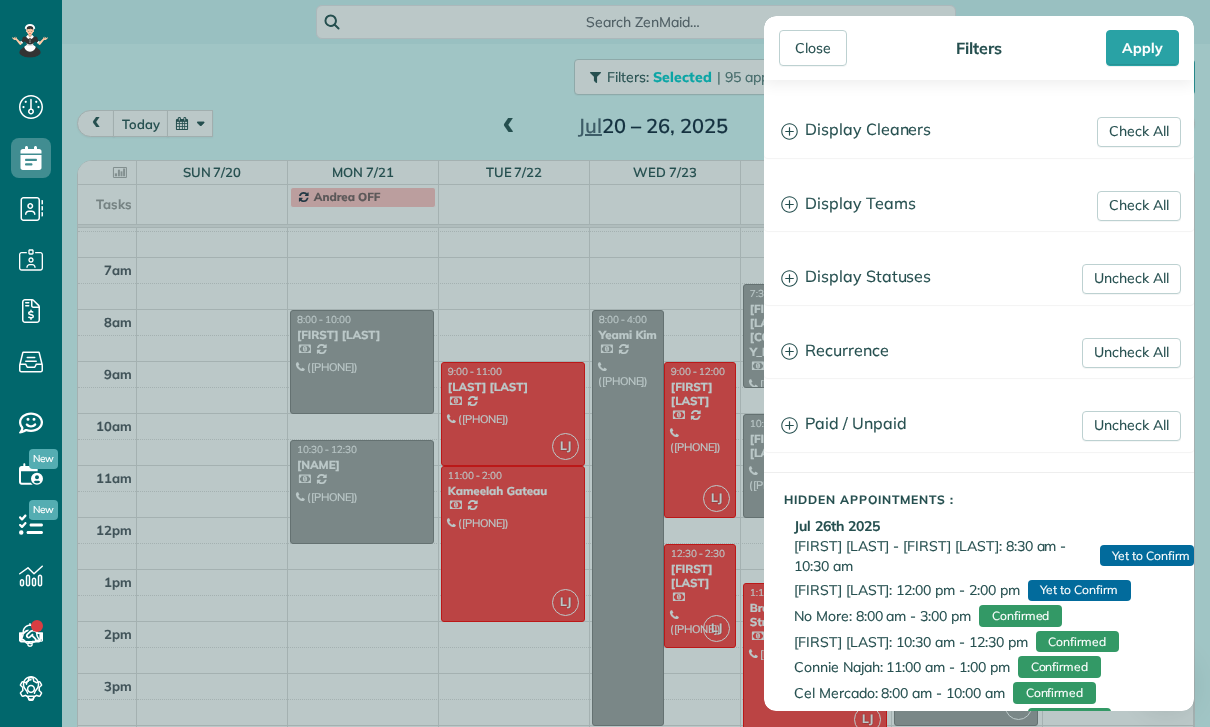 click on "Display Teams" at bounding box center [979, 204] 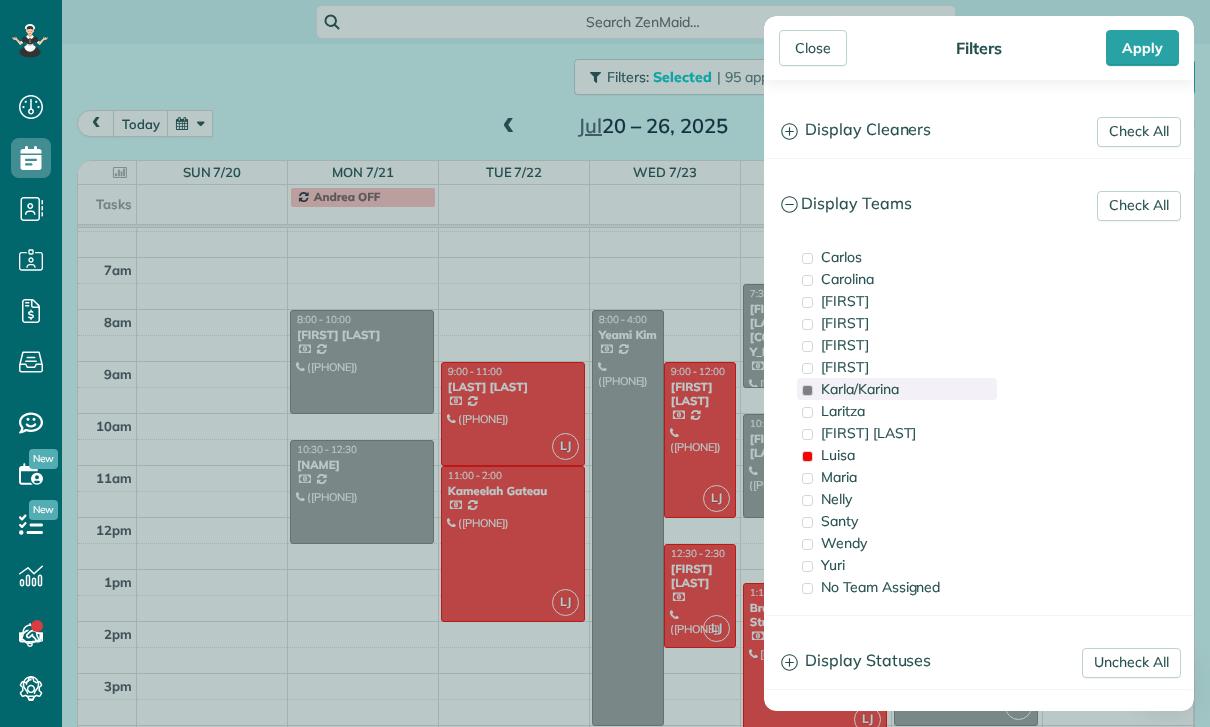click on "Karla/Karina" at bounding box center (860, 389) 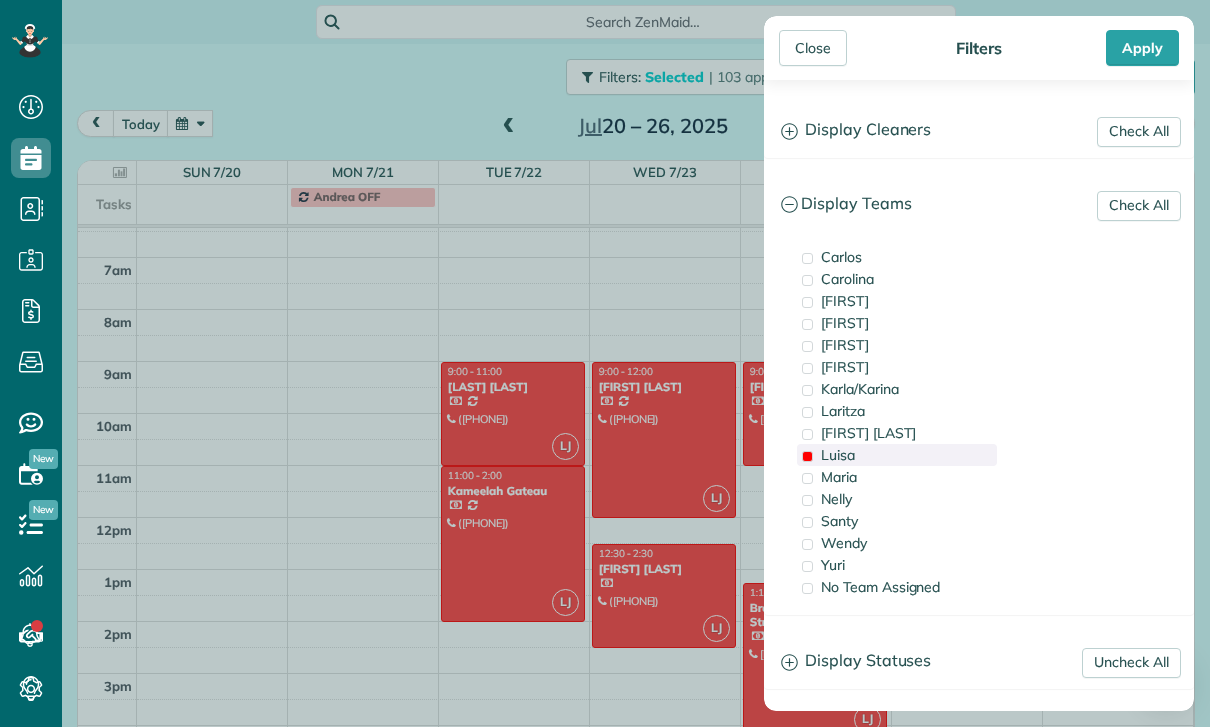 click on "Luisa" at bounding box center (897, 455) 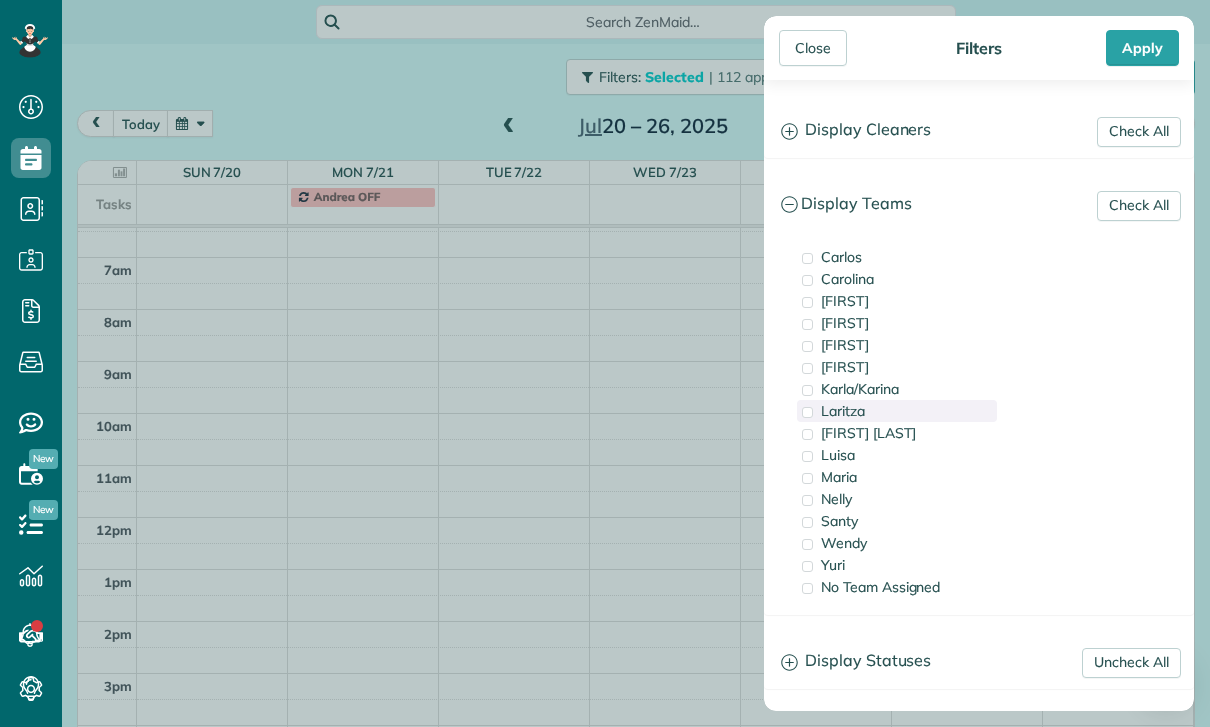 click on "Laritza" at bounding box center (897, 411) 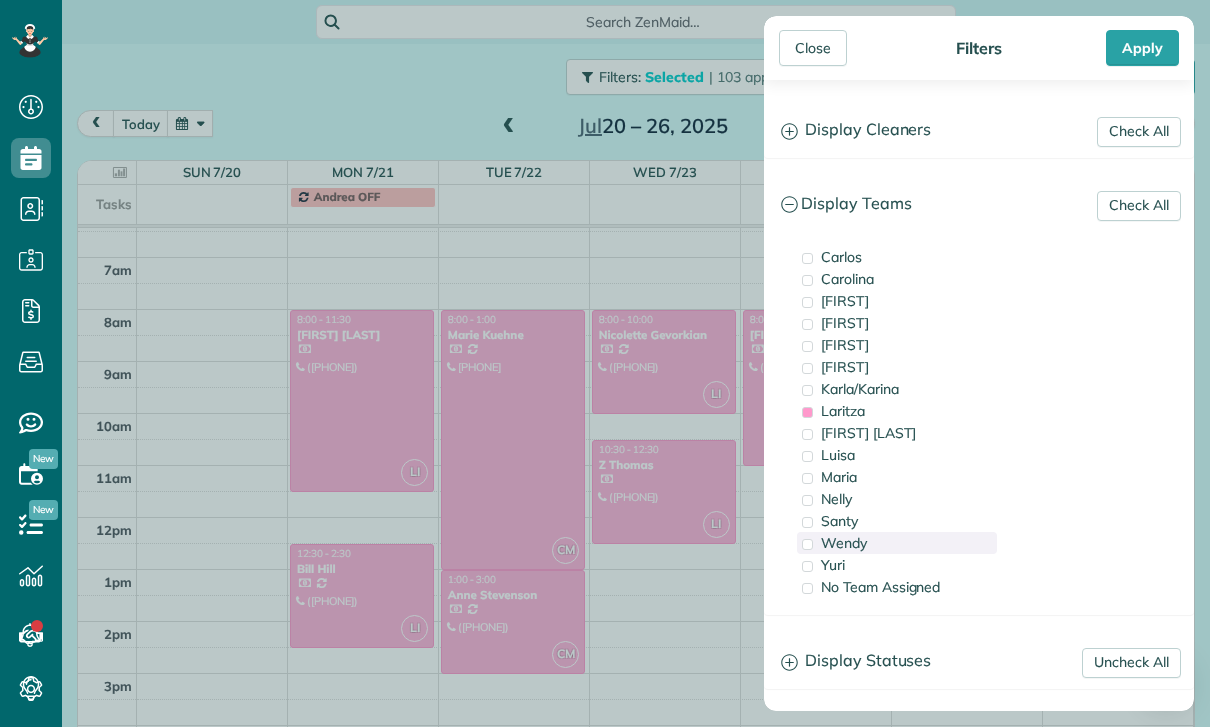 click on "Wendy" at bounding box center [844, 543] 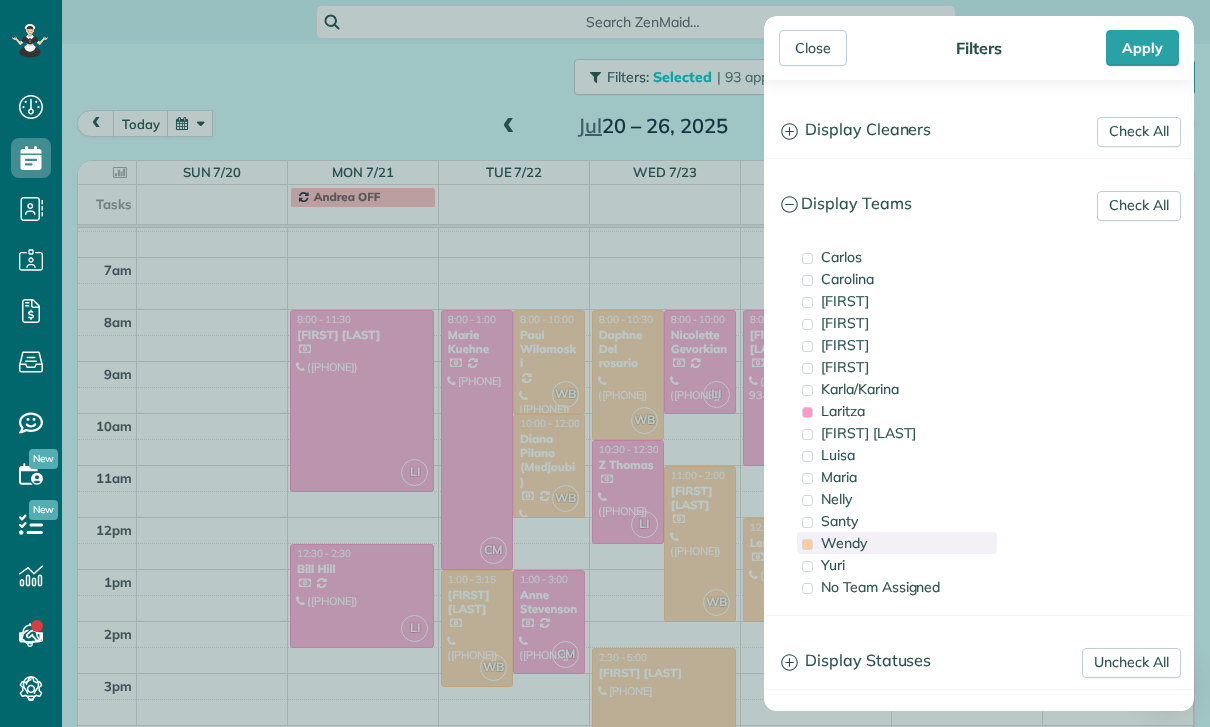 click on "Wendy" at bounding box center (844, 543) 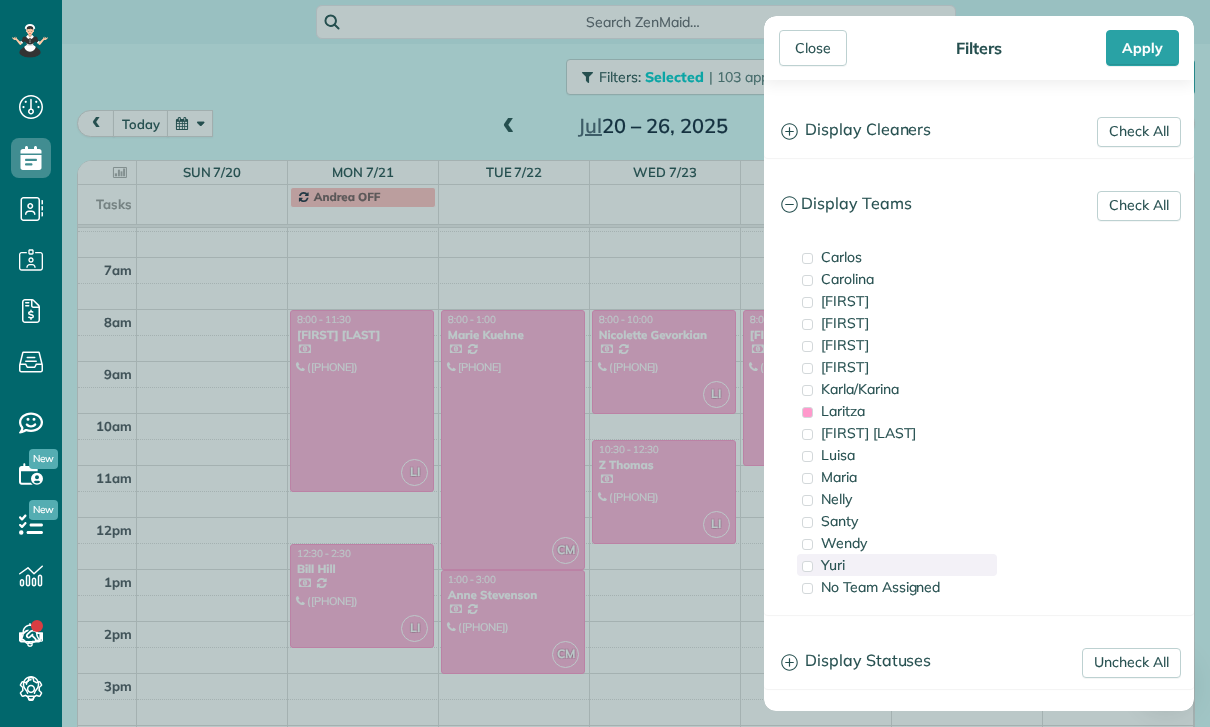click on "Yuri" at bounding box center (897, 565) 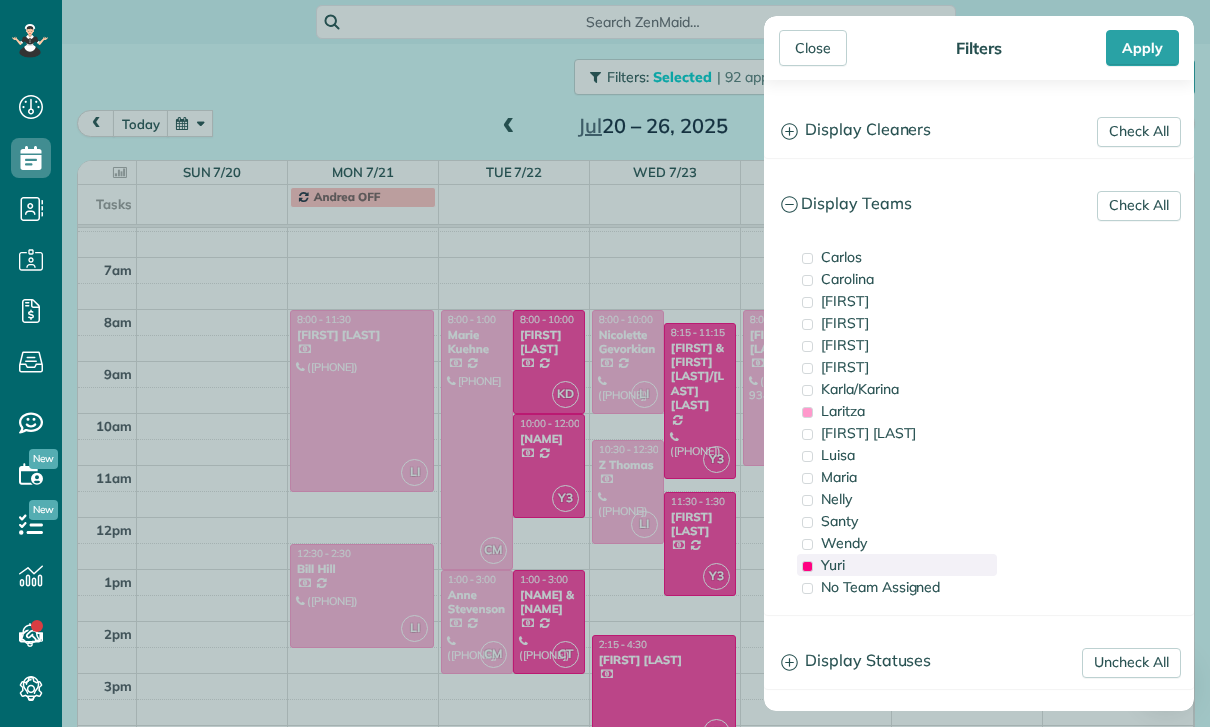 scroll, scrollTop: 126, scrollLeft: 0, axis: vertical 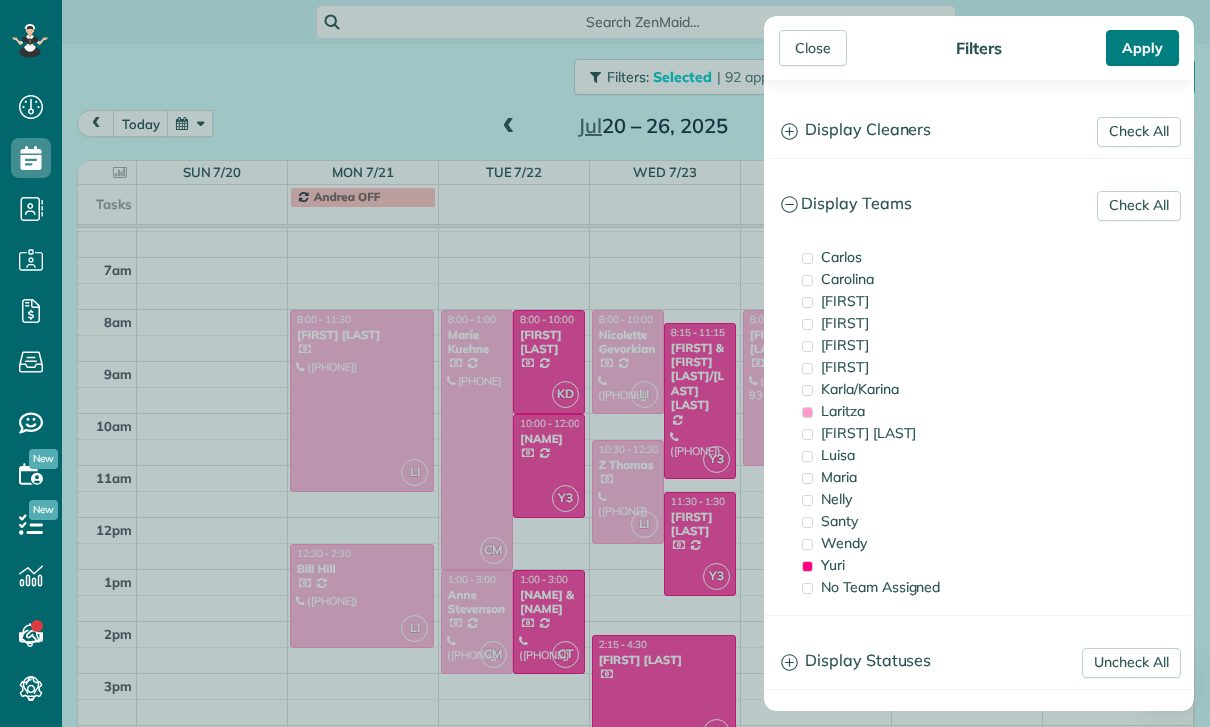 click on "Apply" at bounding box center [1142, 48] 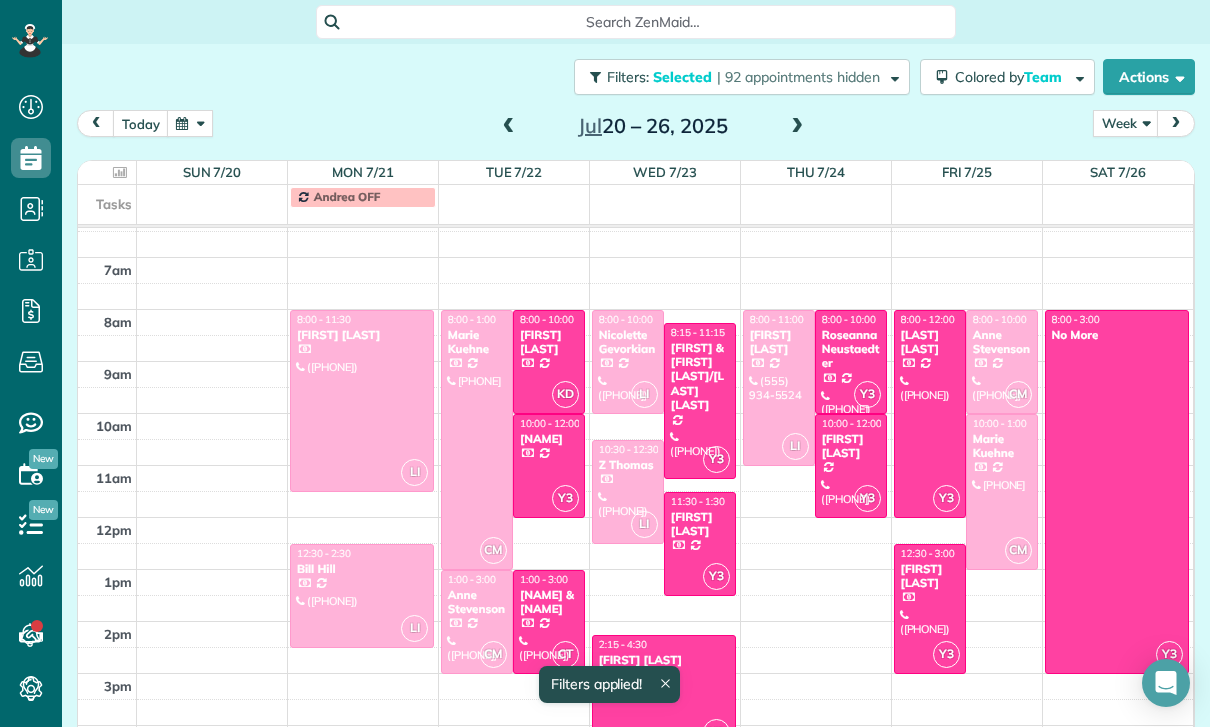 click at bounding box center [190, 123] 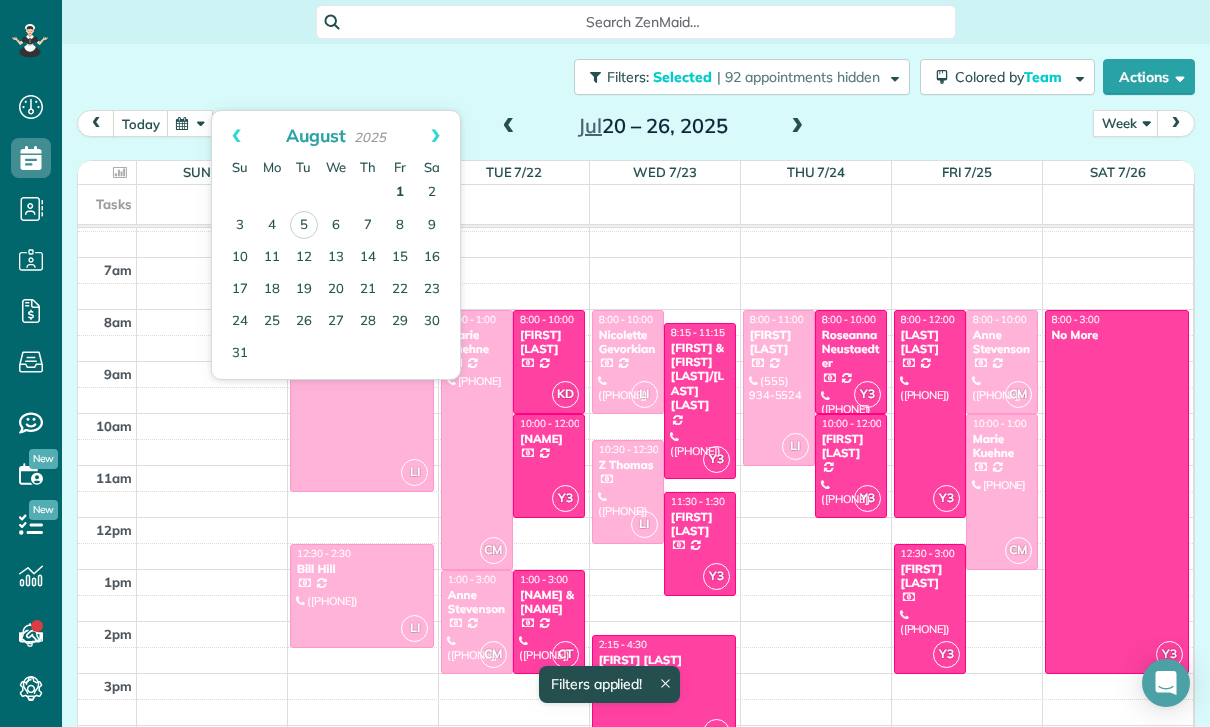 click on "1" at bounding box center (400, 193) 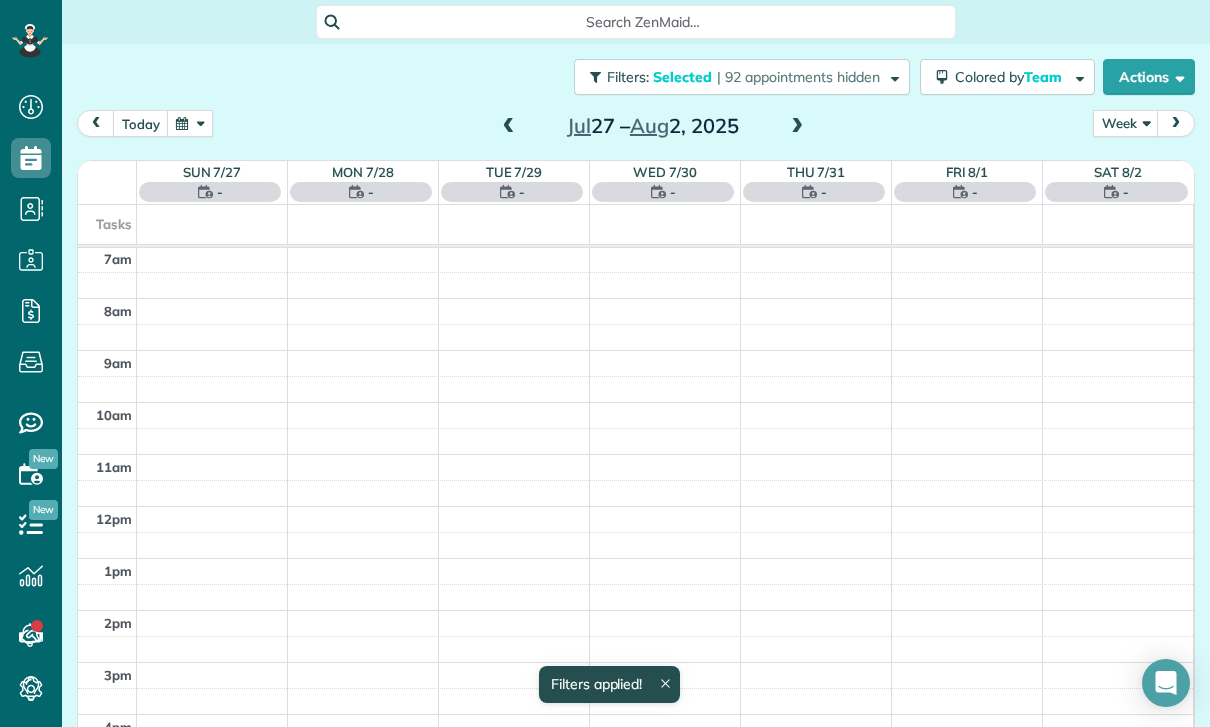 scroll, scrollTop: 157, scrollLeft: 0, axis: vertical 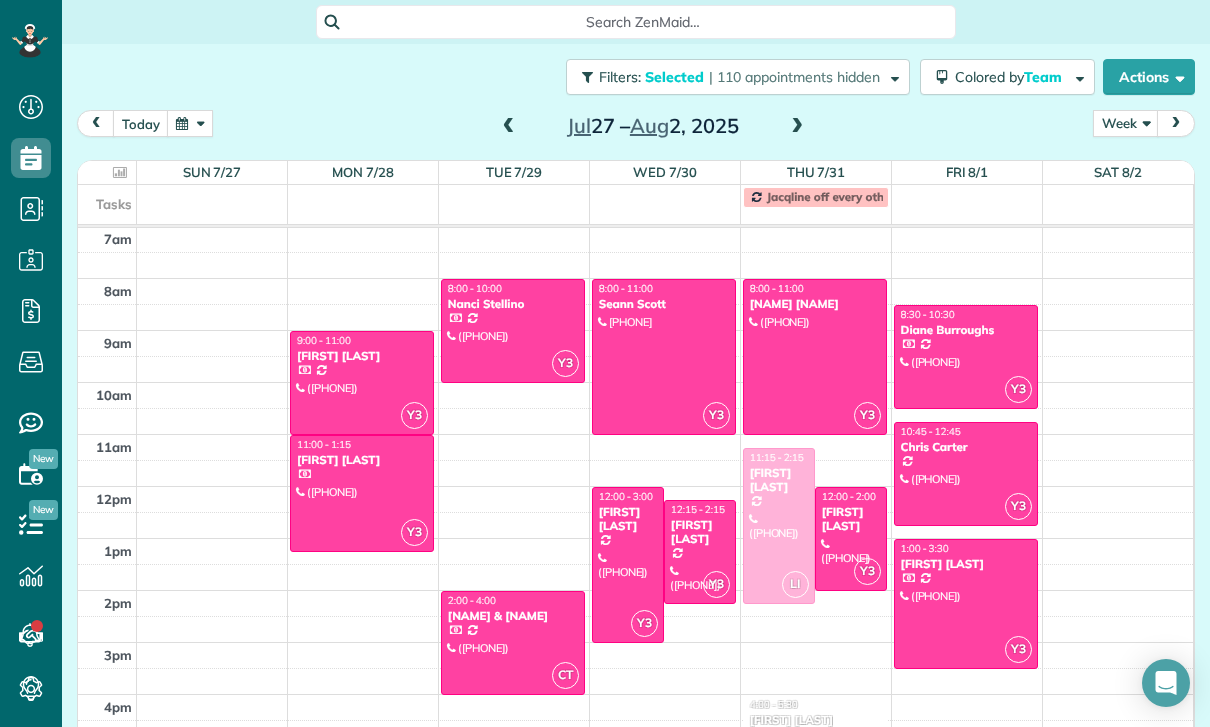 click on "Samantha Marlowe" at bounding box center (779, 480) 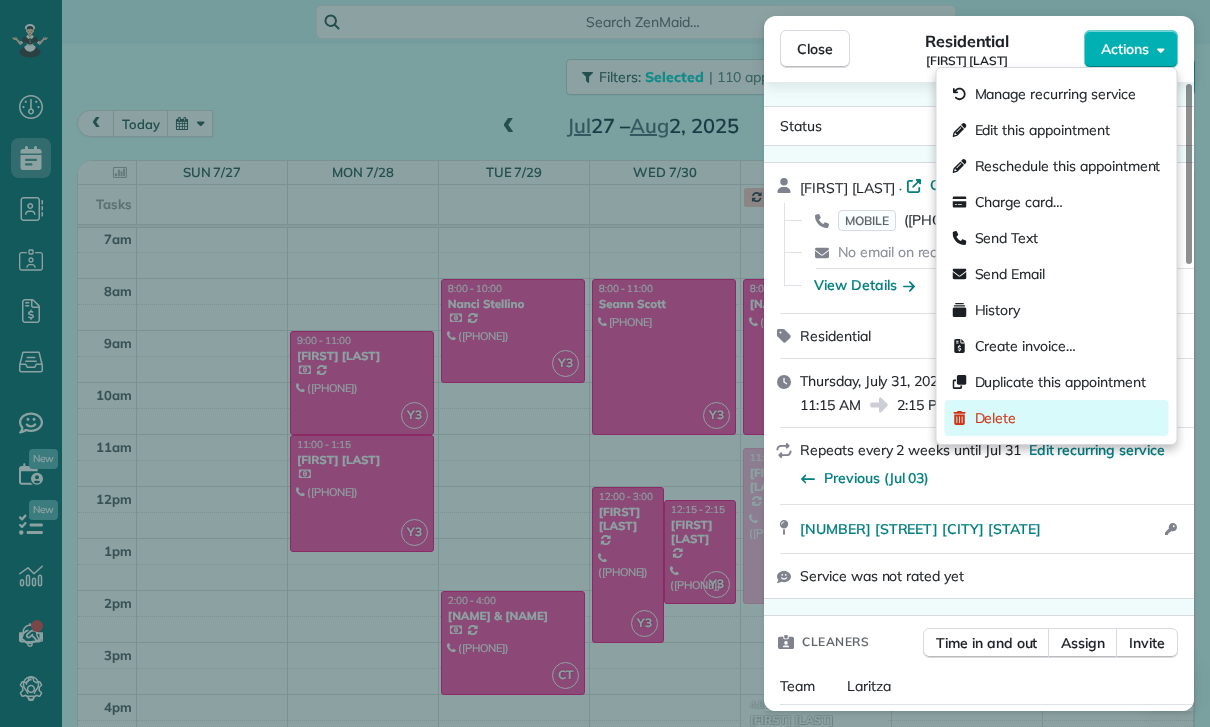 click on "Delete" at bounding box center (1057, 418) 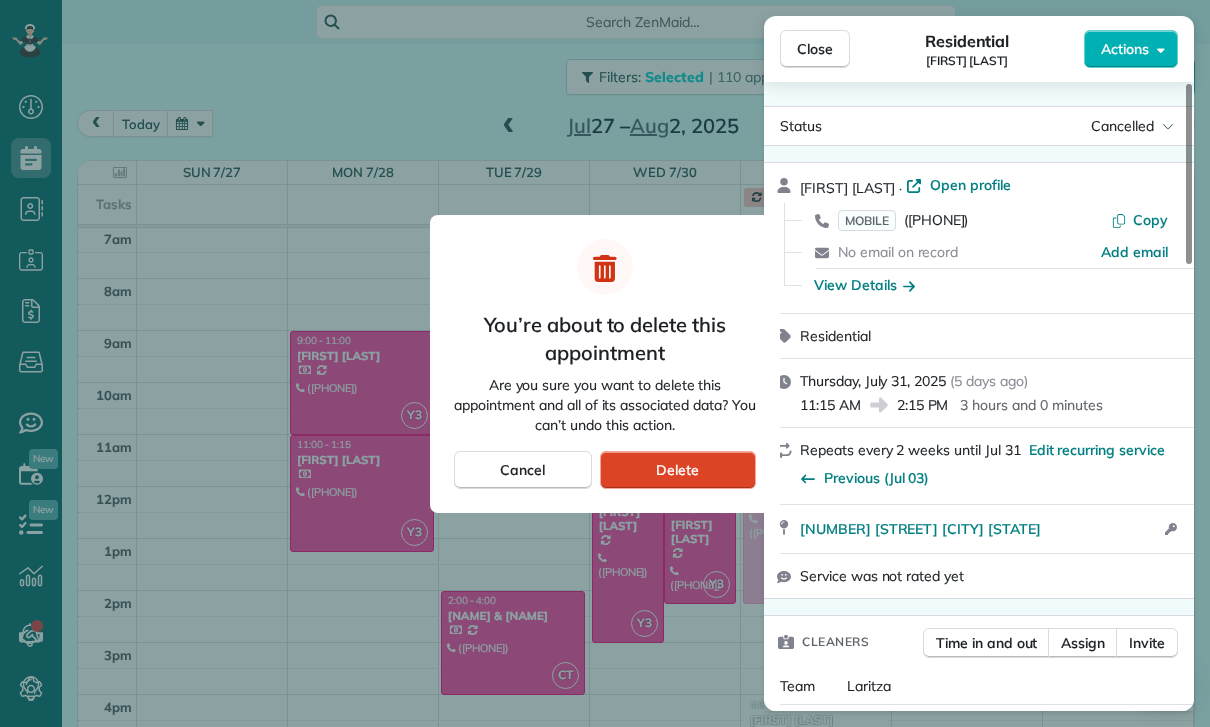 click on "Delete" at bounding box center [677, 470] 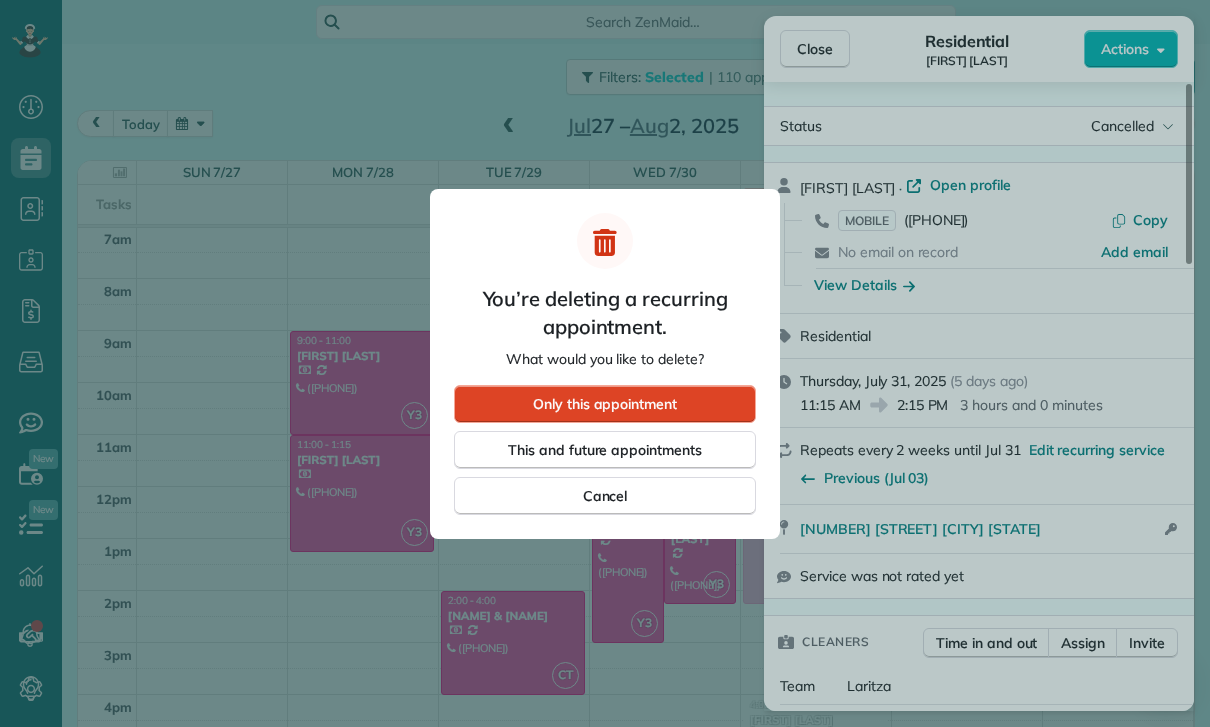 click on "Only this appointment" at bounding box center [605, 404] 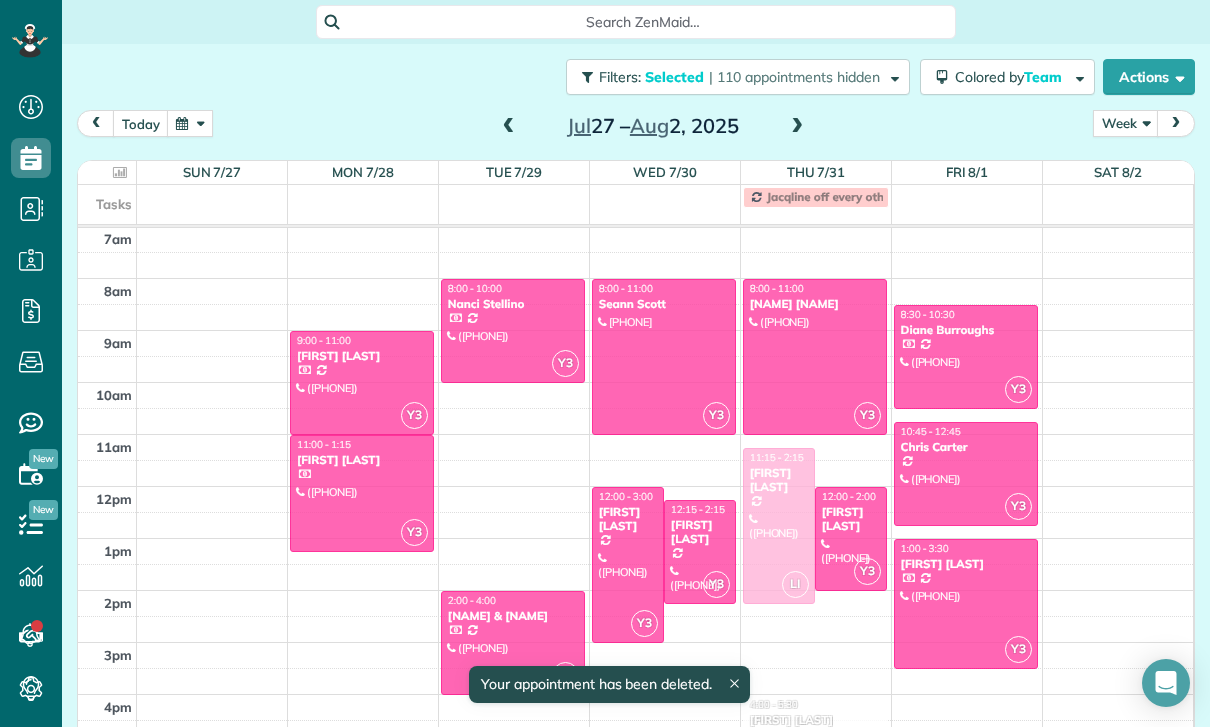 scroll, scrollTop: 157, scrollLeft: 0, axis: vertical 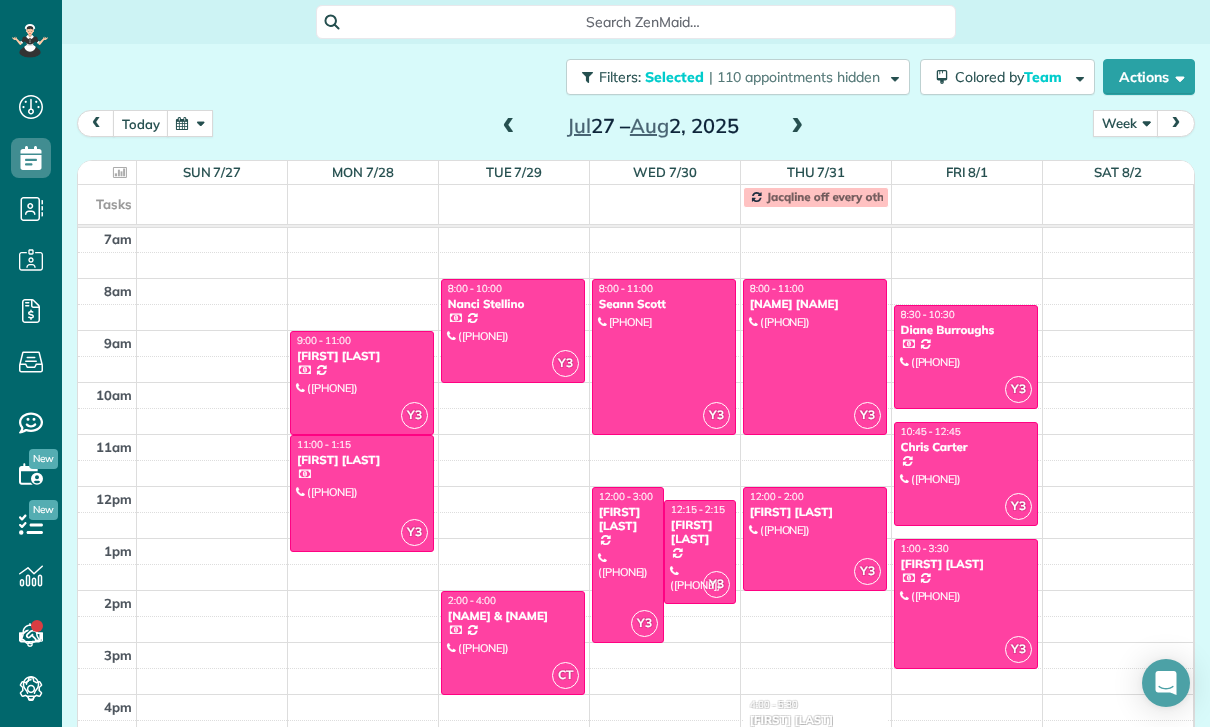 click at bounding box center [362, 383] 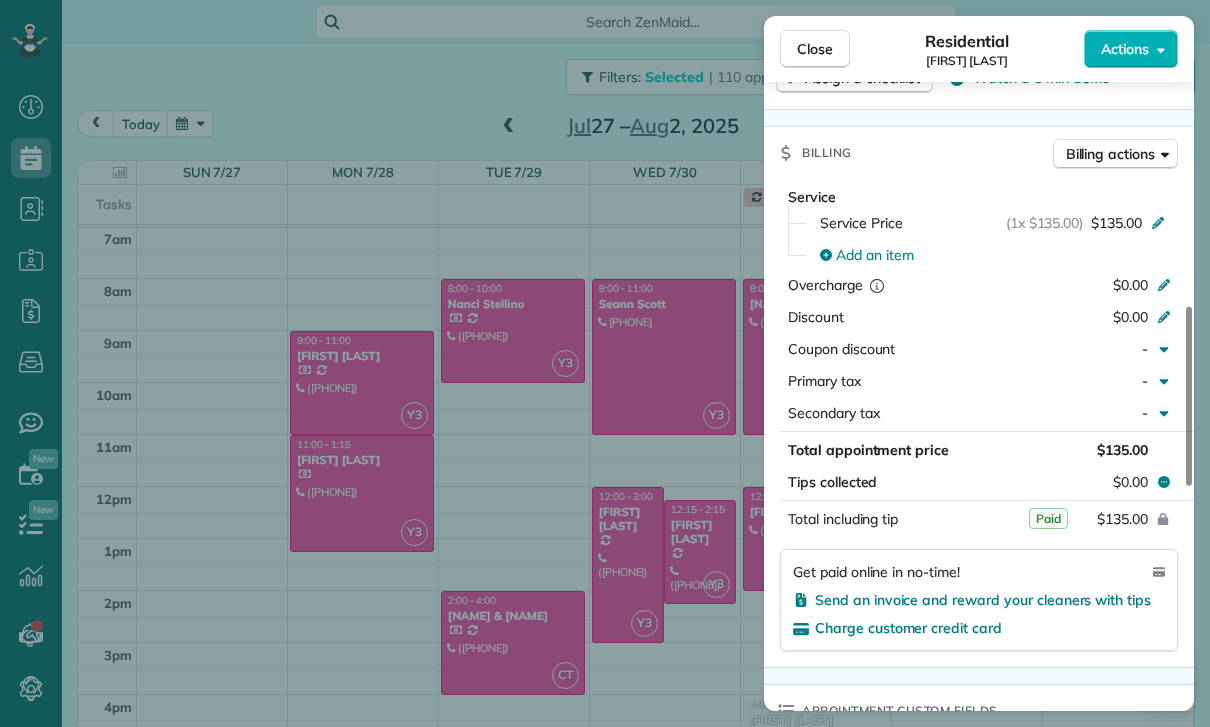 scroll, scrollTop: 875, scrollLeft: 0, axis: vertical 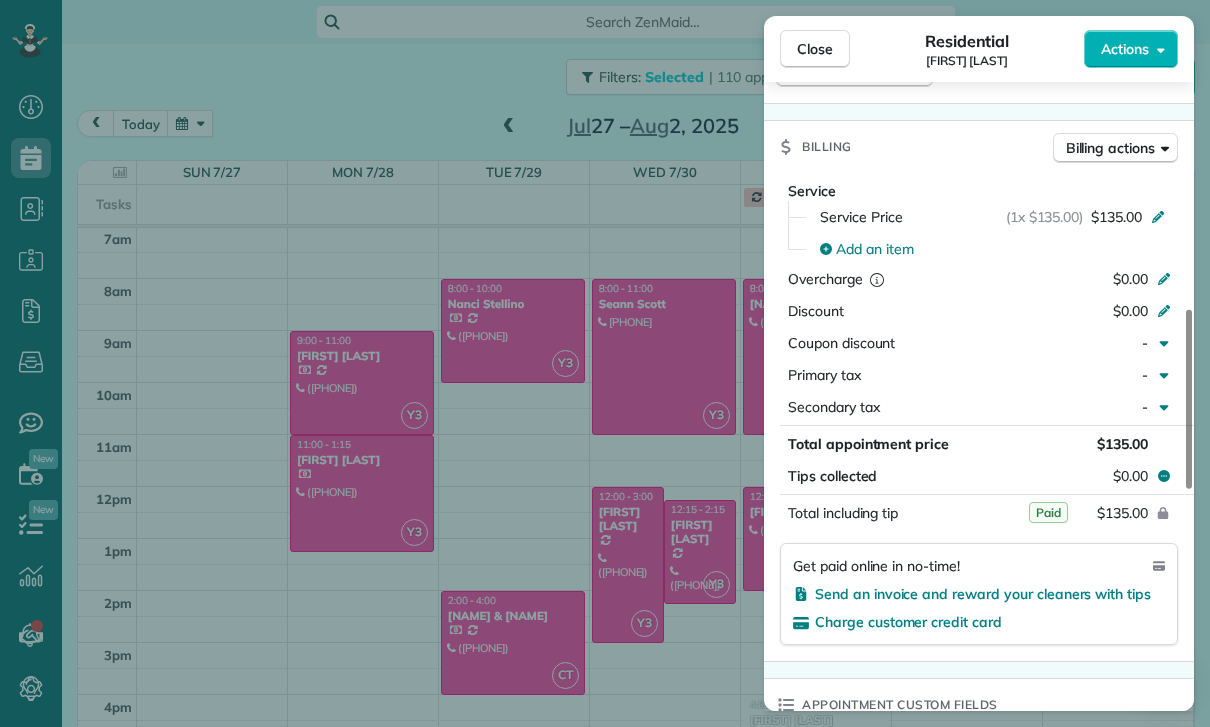 click on "Close Residential Cathy Morfopoulos Actions Status Confirmed Cathy Morfopoulos · Open profile HOME (818) 359-4562 Copy No email on record Add email View Details Residential Monday, July 28, 2025 ( last week ) 9:00 AM 11:00 AM 2 hours and 0 minutes Repeats every 2 weeks Edit recurring service Previous (Jul 07) Next (Aug 11) 1836 Crestmont Court Glendale CA 91208 Service was not rated yet Cleaners Time in and out Assign Invite Team Yuri Cleaners Yuri   9:00 AM 11:00 AM Checklist Try Now Keep this appointment up to your standards. Stay on top of every detail, keep your cleaners organised, and your client happy. Assign a checklist Watch a 5 min demo Billing Billing actions Service Service Price (1x $135.00) $135.00 Add an item Overcharge $0.00 Discount $0.00 Coupon discount - Primary tax - Secondary tax - Total appointment price $135.00 Tips collected $0.00 Paid Total including tip $135.00 Get paid online in no-time! Send an invoice and reward your cleaners with tips Charge customer credit card Key # Work items" at bounding box center [605, 363] 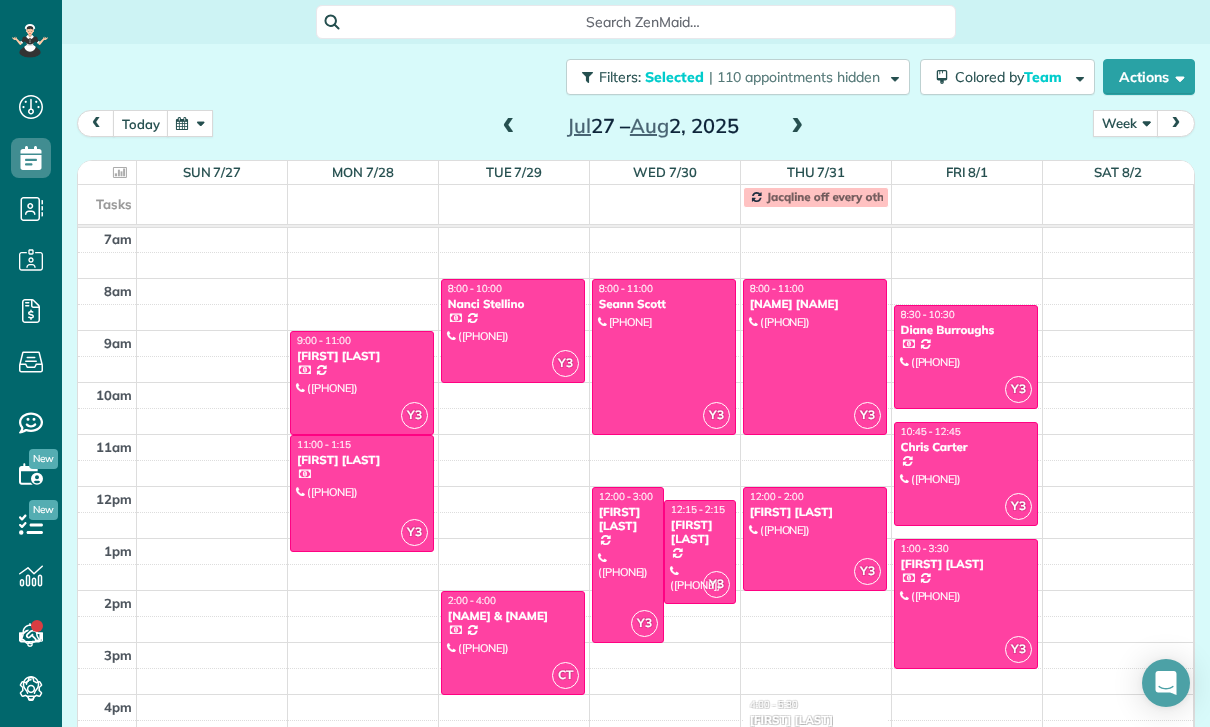 click at bounding box center [362, 493] 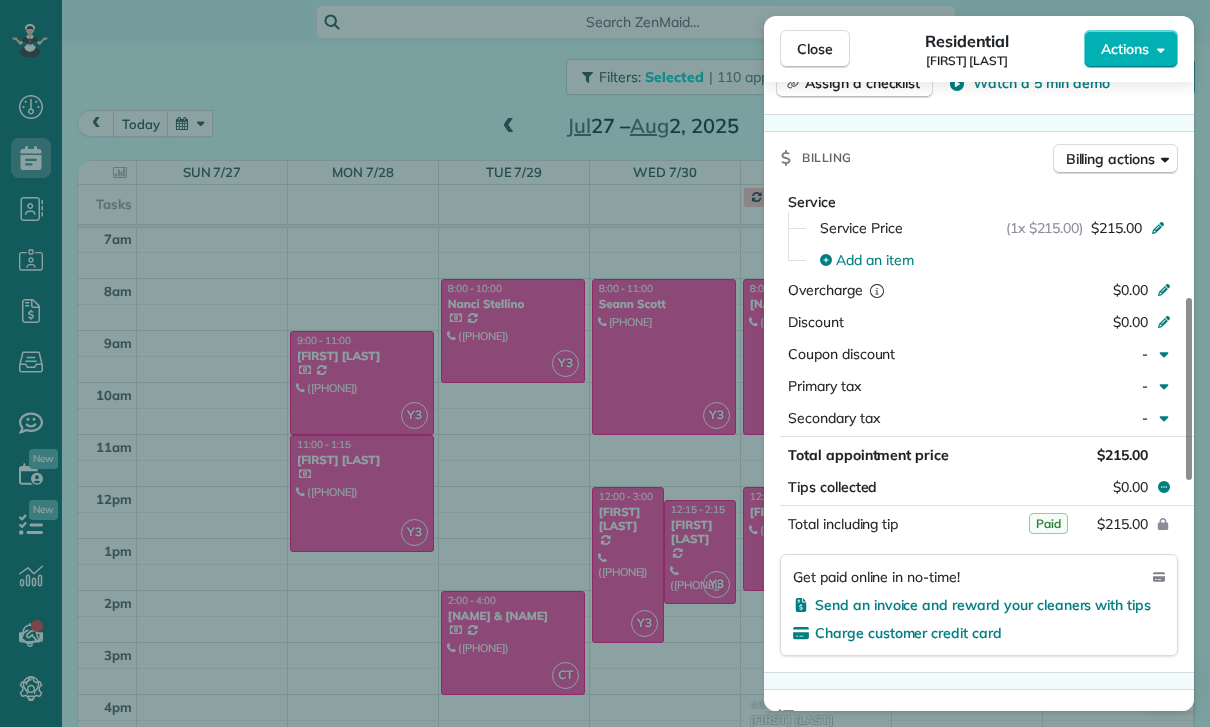 scroll, scrollTop: 842, scrollLeft: 0, axis: vertical 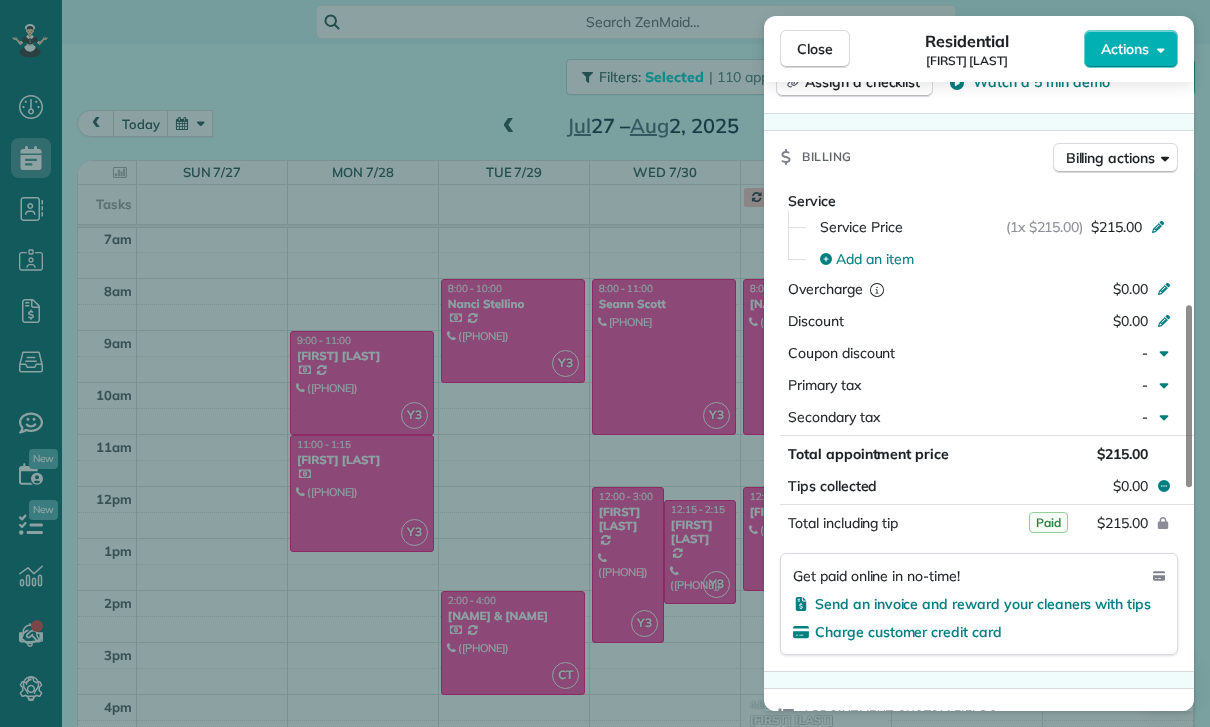 click on "Close Residential Chloe Li Actions Status Confirmed Chloe Li · Open profile MOBILE (413) 998-7868 Copy No email on record Add email View Details Residential Monday, July 28, 2025 ( last week ) 11:00 AM 1:15 PM 2 hours and 15 minutes One time 1133 22nd Street #10 Santa Monica CA 90403 Service was not rated yet Cleaners Time in and out Assign Invite Team Yuri Cleaners Yuri   11:00 AM 1:15 PM Checklist Try Now Keep this appointment up to your standards. Stay on top of every detail, keep your cleaners organised, and your client happy. Assign a checklist Watch a 5 min demo Billing Billing actions Service Service Price (1x $215.00) $215.00 Add an item Overcharge $0.00 Discount $0.00 Coupon discount - Primary tax - Secondary tax - Total appointment price $215.00 Tips collected $0.00 Paid Total including tip $215.00 Get paid online in no-time! Send an invoice and reward your cleaners with tips Charge customer credit card Appointment custom fields Key # Check#371 Work items No work items to display Notes Appointment" at bounding box center (605, 363) 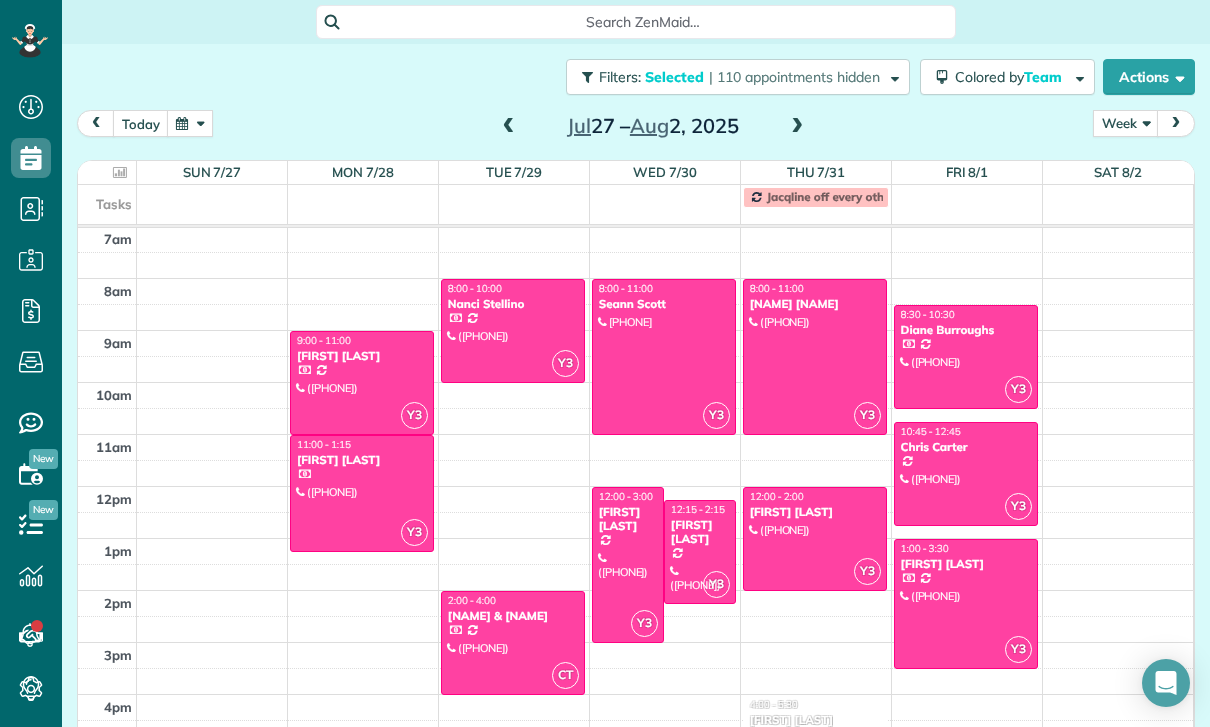 click at bounding box center (513, 331) 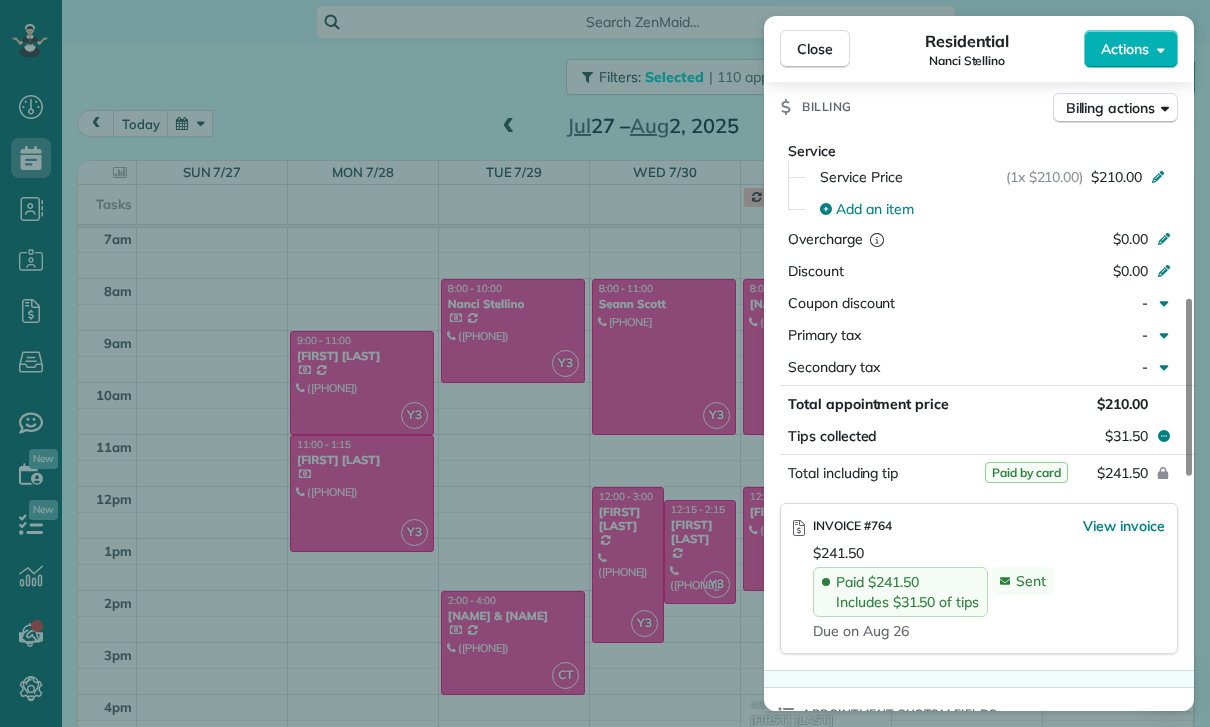scroll, scrollTop: 926, scrollLeft: 0, axis: vertical 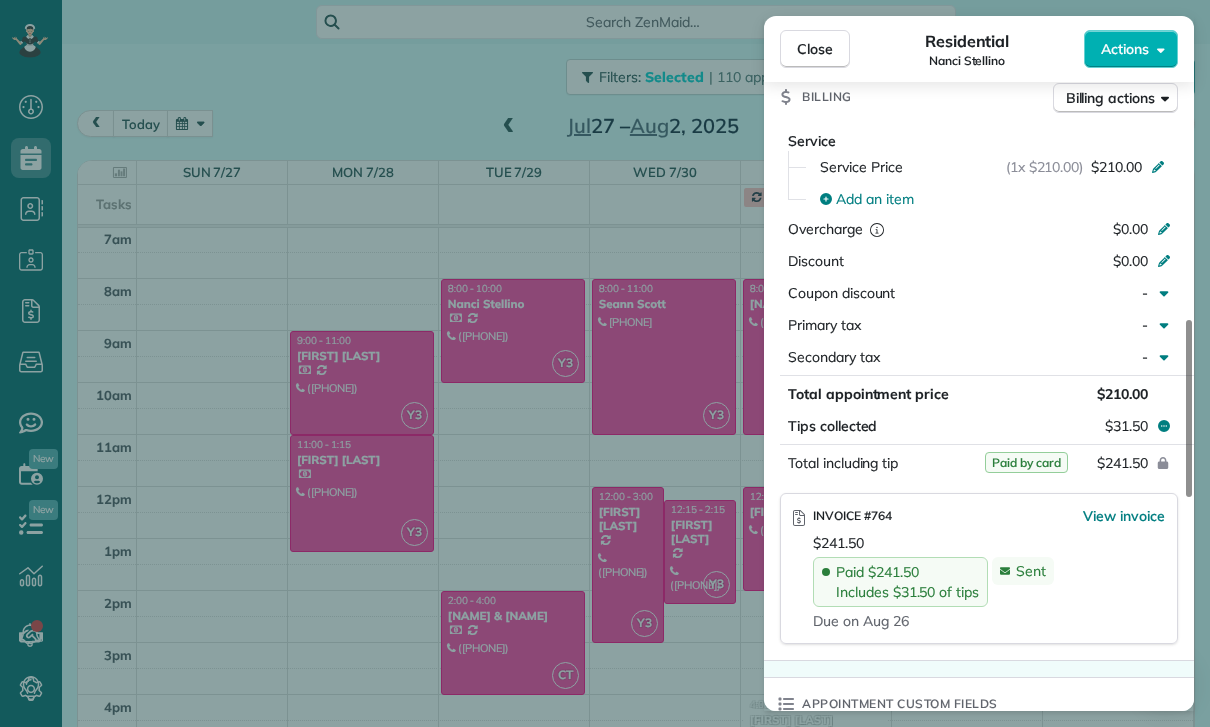 click on "Close Residential Nanci Stellino Actions Status Confirmed Nanci Stellino · Open profile MOBILE (818) 370-3814 Copy nstellino@aol.com Copy View Details Residential Tuesday, July 29, 2025 ( last week ) 8:00 AM 10:00 AM 2 hours and 0 minutes Repeats every 3 weeks Edit recurring service Previous (Jun 24) Next (Aug 19) 13710 Valley Vista Boulevard Sherman oaks CA 91423 Service was not rated yet Cleaners Time in and out Assign Invite Team Yuri Cleaners Yuri   8:00 AM 10:00 AM Checklist Try Now Keep this appointment up to your standards. Stay on top of every detail, keep your cleaners organised, and your client happy. Assign a checklist Watch a 5 min demo Billing Billing actions Service Service Price (1x $210.00) $210.00 Add an item Overcharge $0.00 Discount $0.00 Coupon discount - Primary tax - Secondary tax - Total appointment price $210.00 Tips collected $31.50 Paid by card Total including tip $241.50 INVOICE #764 View invoice $241.50 Paid $241.50 Includes $31.50 of tips Sent Due on Aug 26 Key # - Work items 0 0" at bounding box center (605, 363) 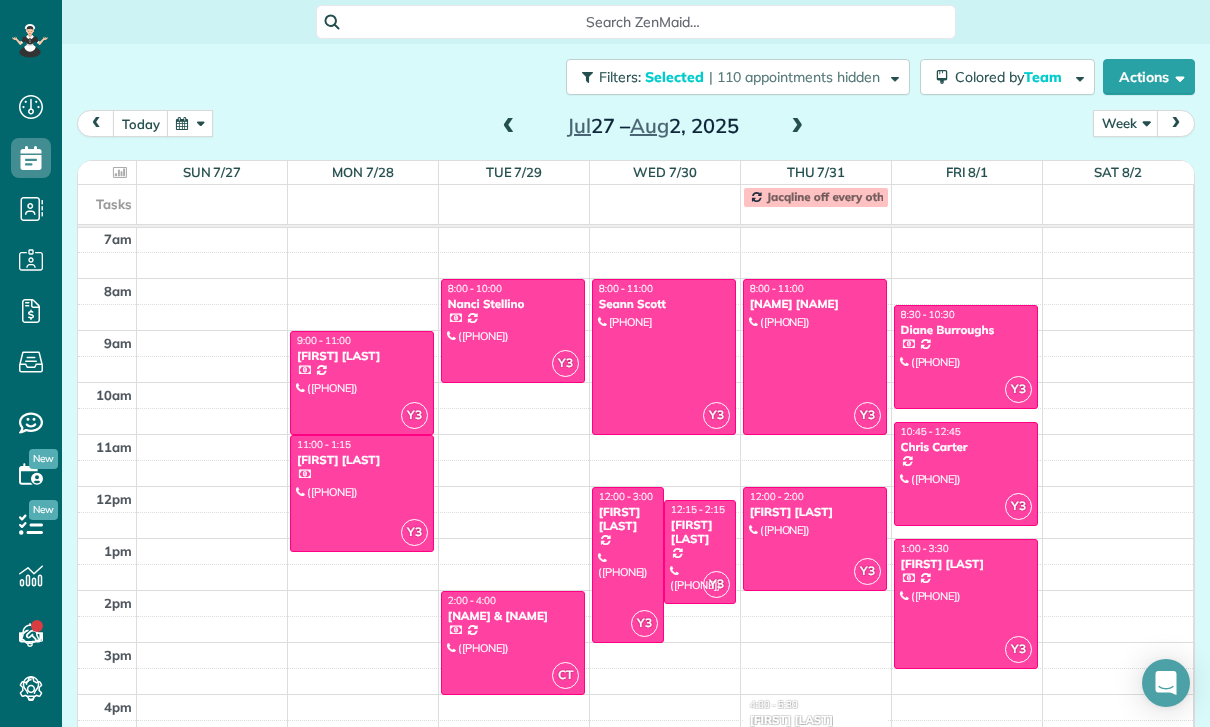 click at bounding box center [513, 643] 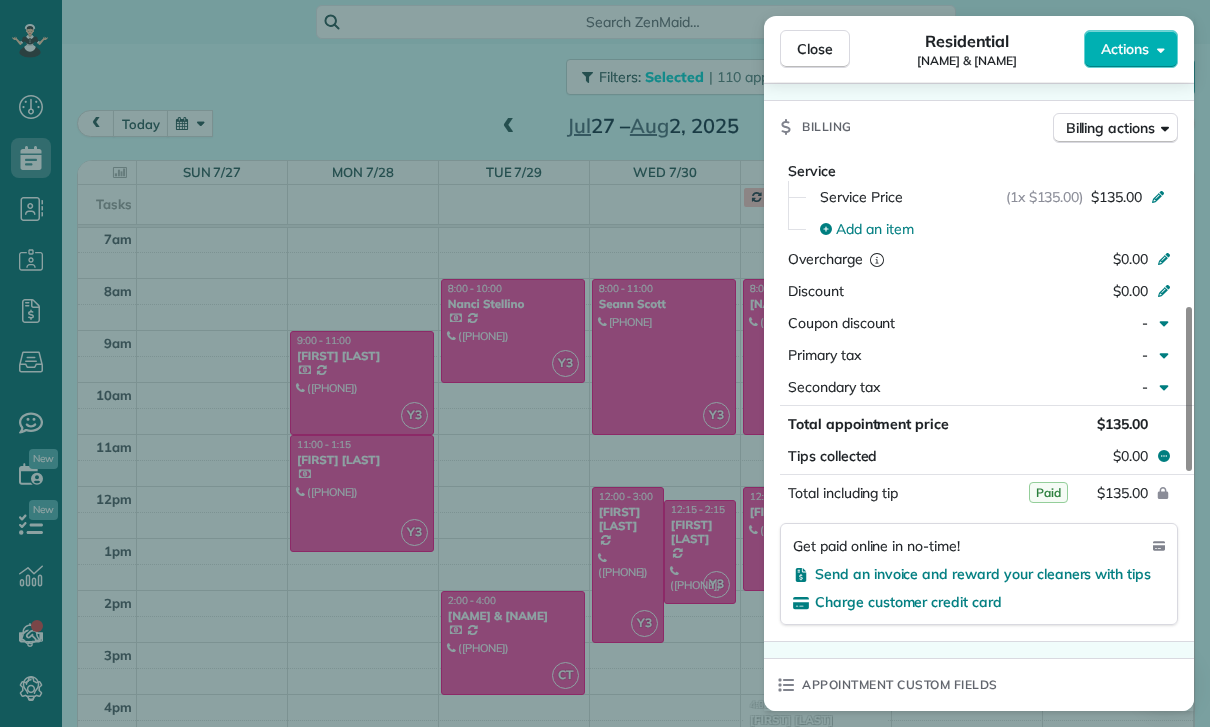 scroll, scrollTop: 945, scrollLeft: 0, axis: vertical 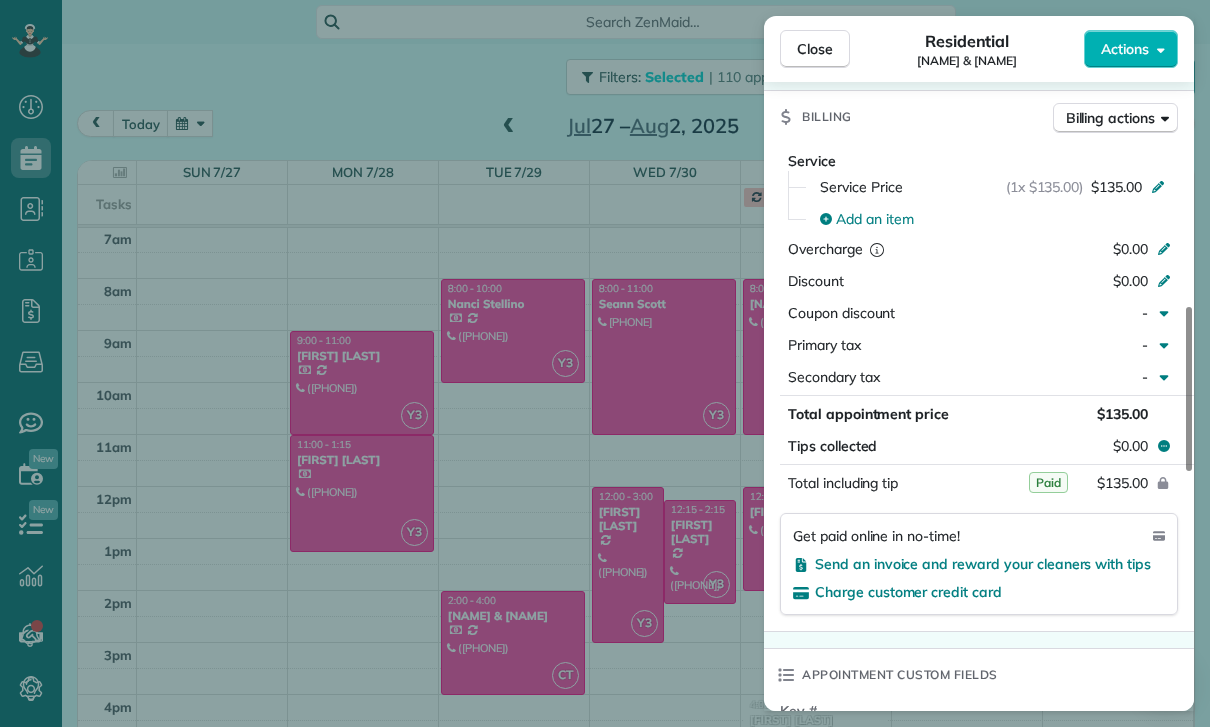 click on "Close Residential Daniel & Kathy Mellitz Actions Status Yet to Confirm Daniel & Kathy Mellitz · Open profile SPOUSE (562) 833-5209 Copy MOBILE (562) 833-5210 Copy lezone@mac.com Copy View Details Residential Tuesday, July 29, 2025 ( last week ) 2:00 PM 4:00 PM 2 hours and 0 minutes Repeats weekly Edit recurring service Previous (Jul 22) Next (Aug 05) 13511 Rand Drive Sherman Oaks CA 91423 Service was not rated yet Cleaners Time in and out Assign Invite Team Yuri Cleaners Carlos   Turcios 2:00 PM 4:00 PM Checklist Try Now Keep this appointment up to your standards. Stay on top of every detail, keep your cleaners organised, and your client happy. Assign a checklist Watch a 5 min demo Billing Billing actions Service Service Price (1x $135.00) $135.00 Add an item Overcharge $0.00 Discount $0.00 Coupon discount - Primary tax - Secondary tax - Total appointment price $135.00 Tips collected $0.00 Paid Total including tip $135.00 Get paid online in no-time! Send an invoice and reward your cleaners with tips Key # -" at bounding box center (605, 363) 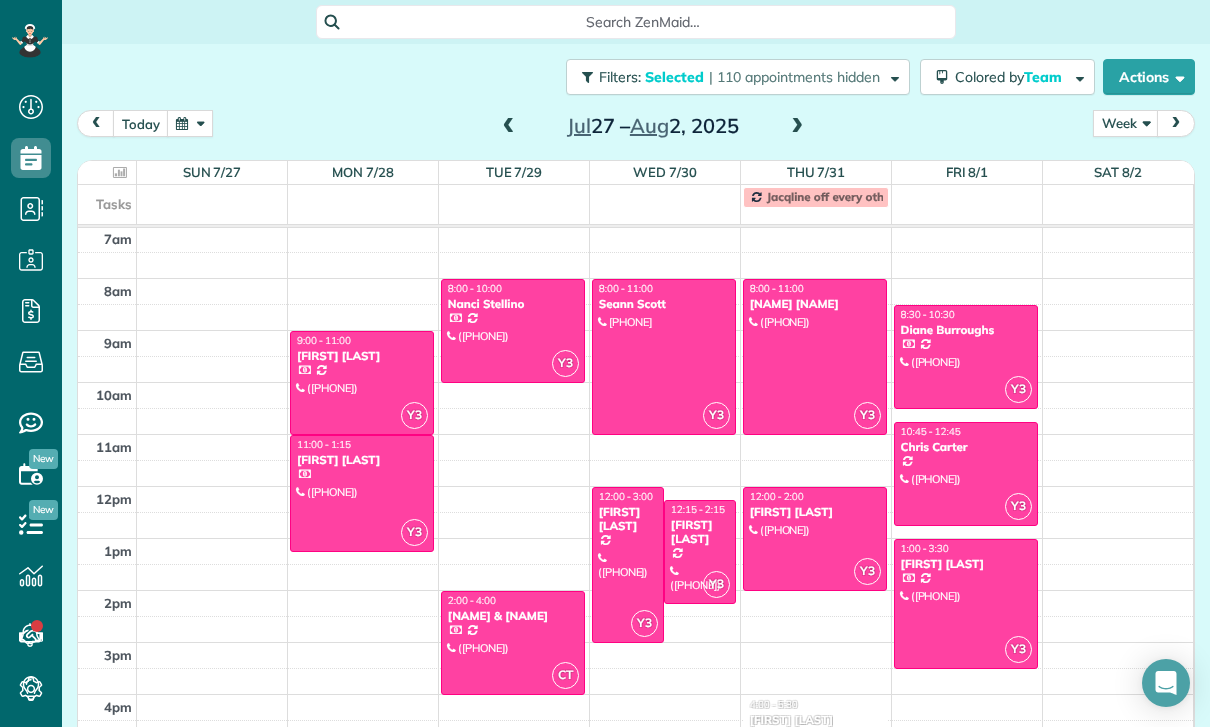 click at bounding box center (664, 357) 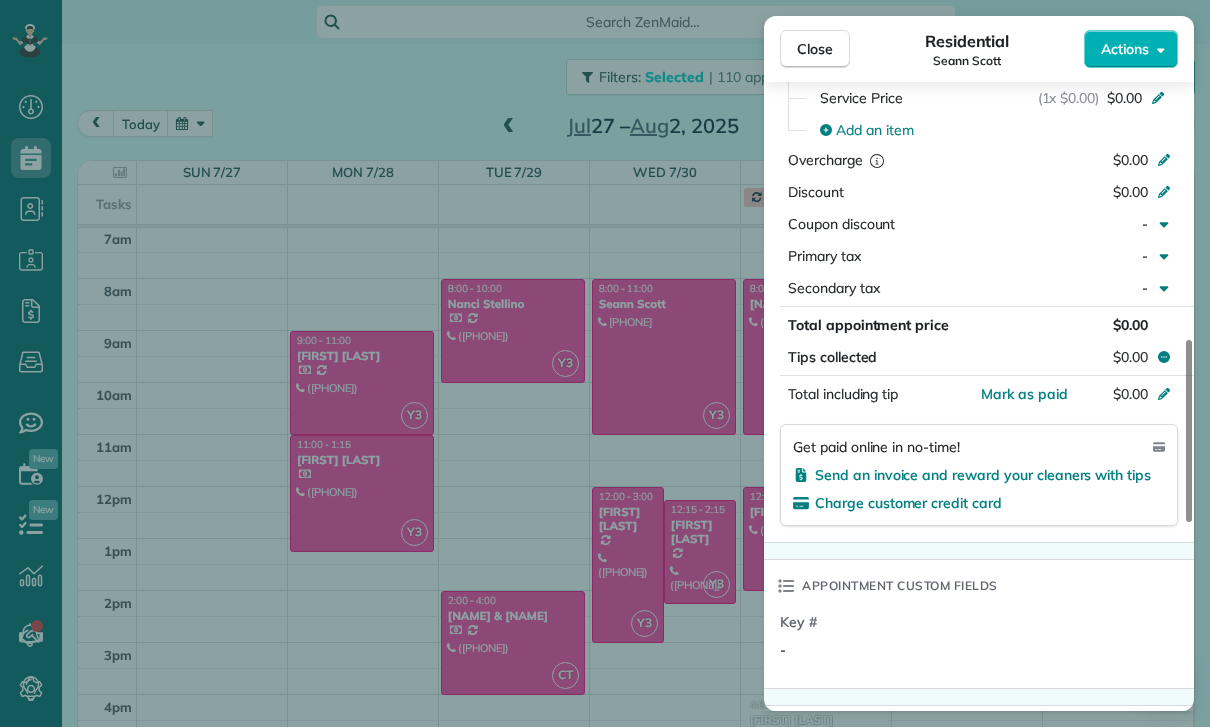 scroll, scrollTop: 976, scrollLeft: 0, axis: vertical 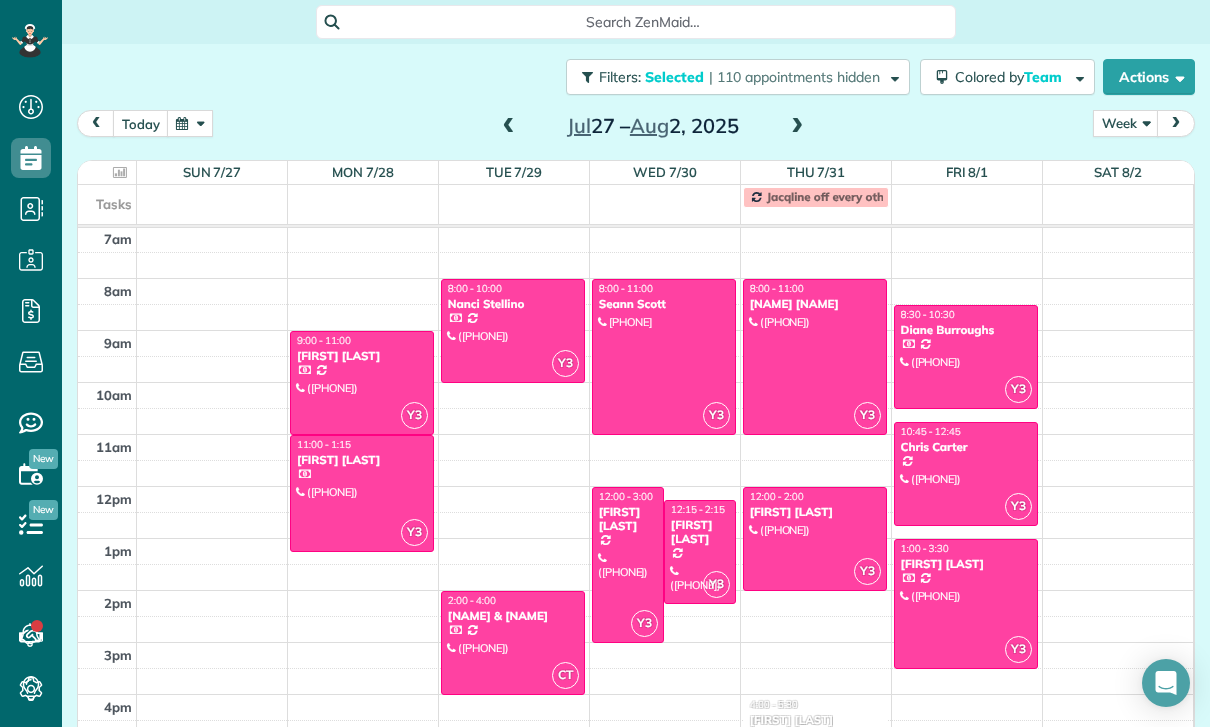 click on "Nick Koenig" at bounding box center [700, 532] 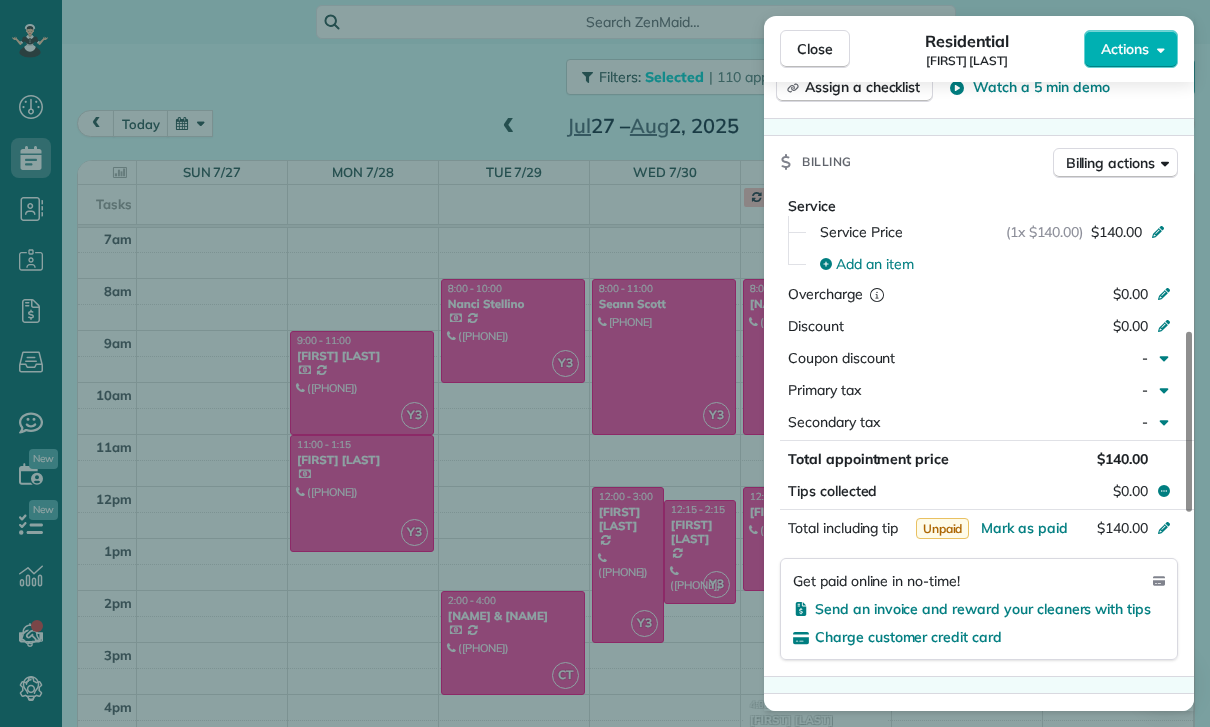 scroll, scrollTop: 989, scrollLeft: 0, axis: vertical 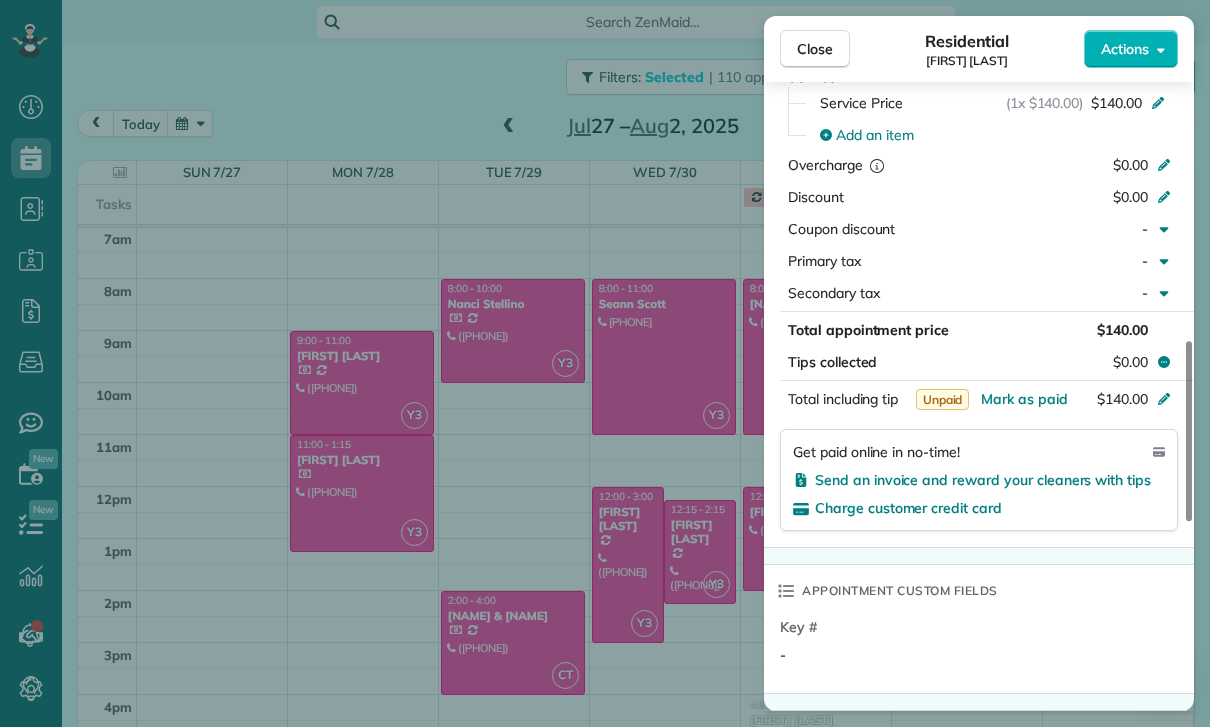 click on "Close Residential Nick Koenig Actions Status Confirmed Nick Koenig · Open profile MOBILE (310) 367-6804 Copy No email on record Add email View Details Residential Wednesday, July 30, 2025 ( last week ) 12:15 PM 2:15 PM 2 hours and 0 minutes Repeats every 2 weeks Edit recurring service Previous (Jun 04) Next (Aug 13) 1847 Burnell Drive Los Angeles CA 90065 Service was not rated yet Cleaners Time in and out Assign Invite Team Yuri Cleaners Yuri   12:15 PM 2:15 PM Checklist Try Now Keep this appointment up to your standards. Stay on top of every detail, keep your cleaners organised, and your client happy. Assign a checklist Watch a 5 min demo Billing Billing actions Service Service Price (1x $140.00) $140.00 Add an item Overcharge $0.00 Discount $0.00 Coupon discount - Primary tax - Secondary tax - Total appointment price $140.00 Tips collected $0.00 Unpaid Mark as paid Total including tip $140.00 Get paid online in no-time! Send an invoice and reward your cleaners with tips Charge customer credit card Key # -" at bounding box center [605, 363] 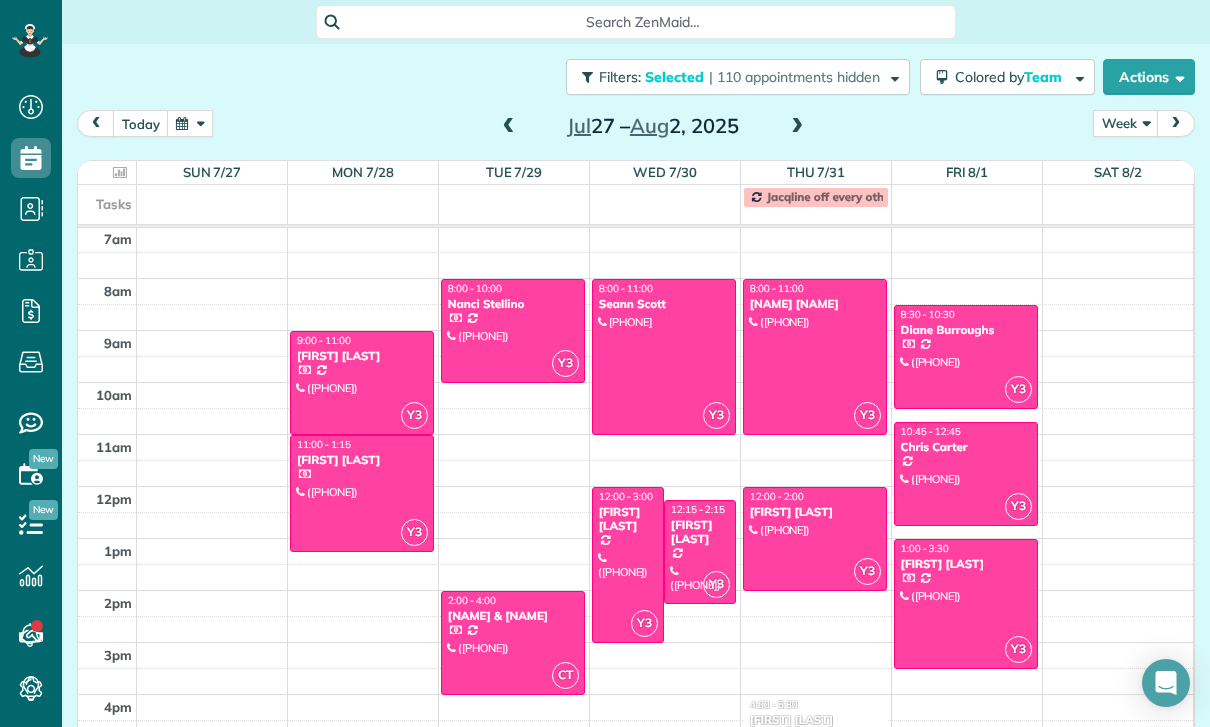 click at bounding box center (628, 565) 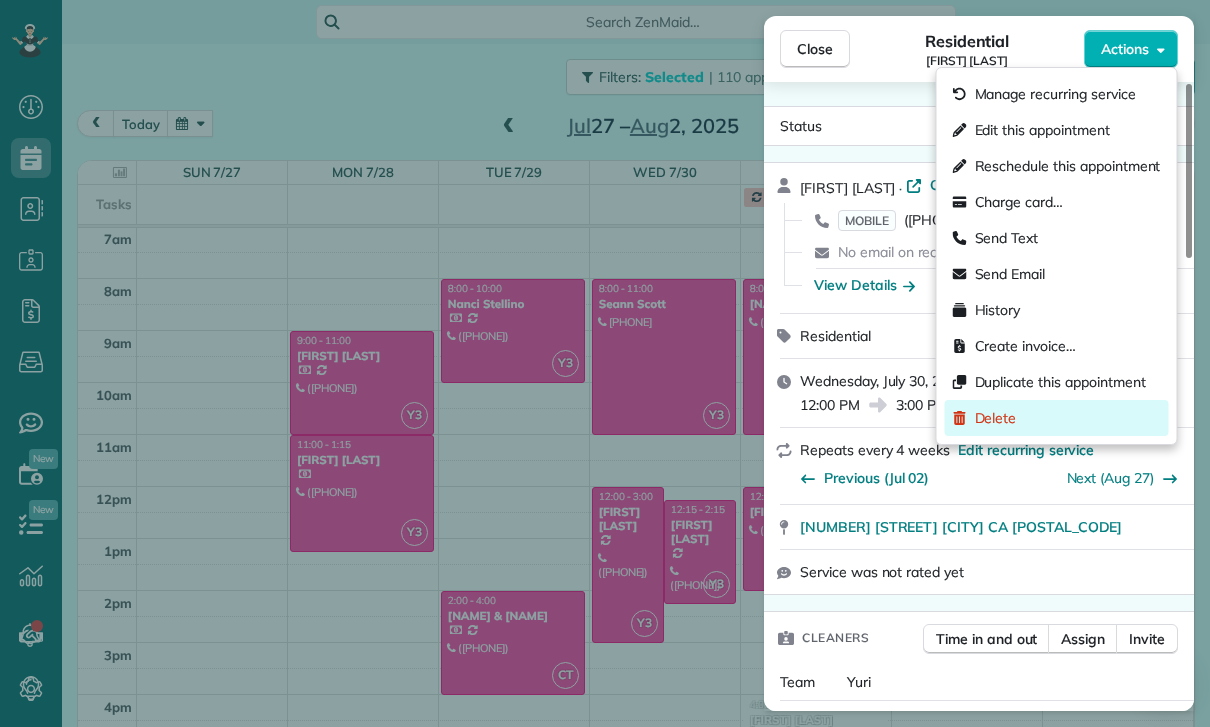 click on "Delete" at bounding box center (996, 418) 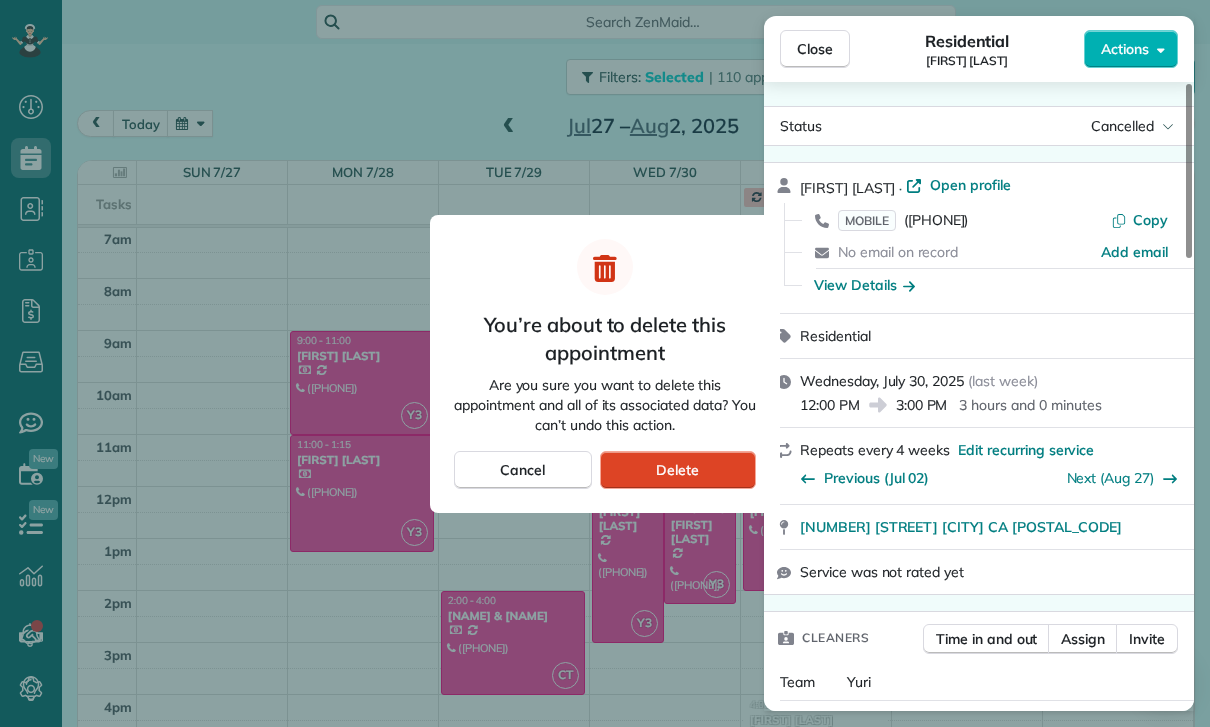 click on "Delete" at bounding box center [677, 470] 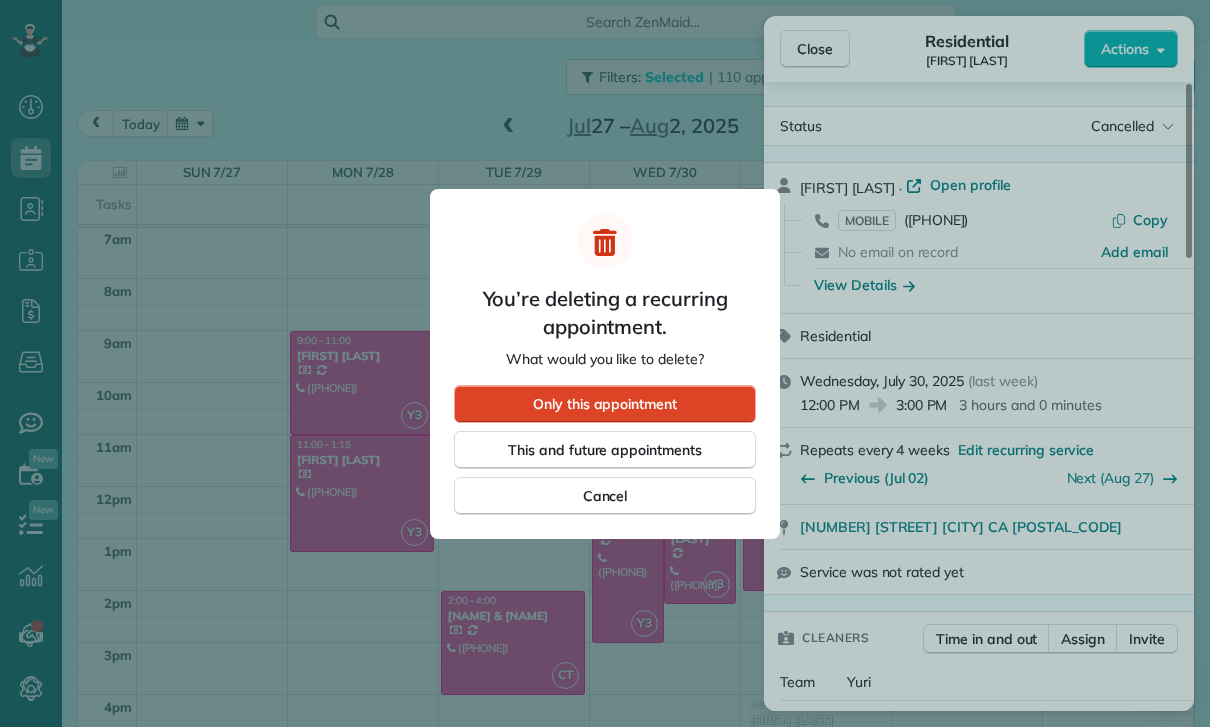 click on "Only this appointment" at bounding box center (605, 404) 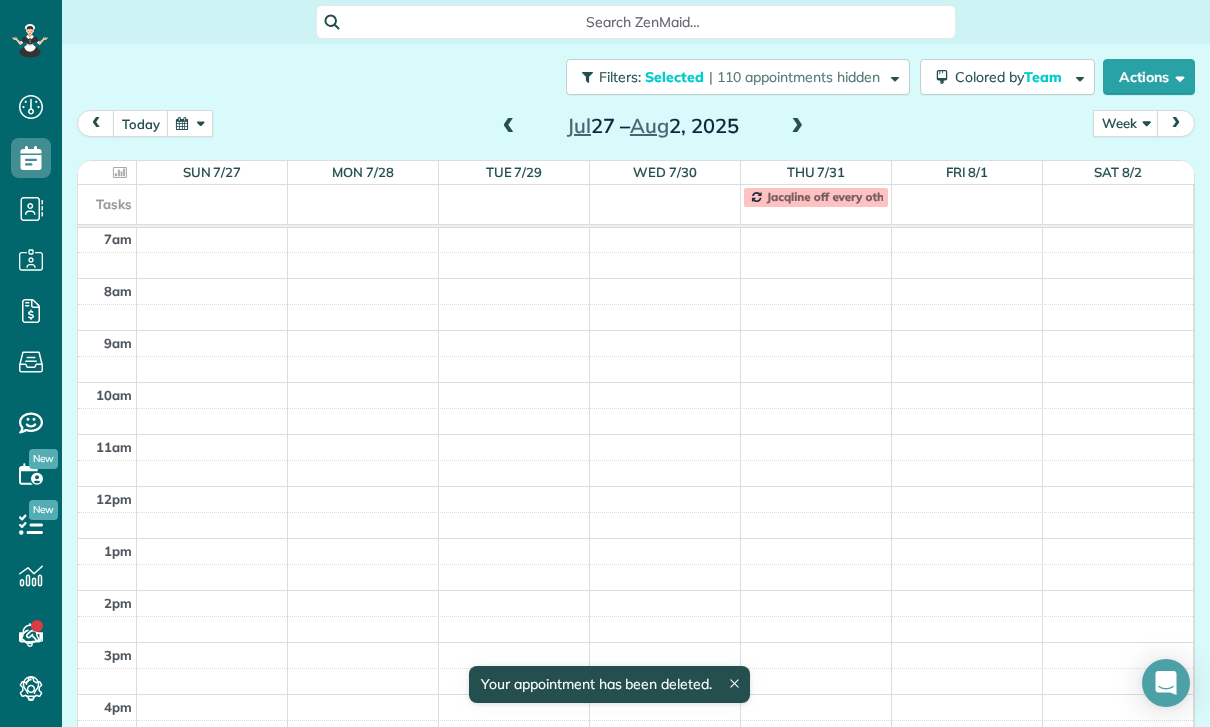 scroll, scrollTop: 157, scrollLeft: 0, axis: vertical 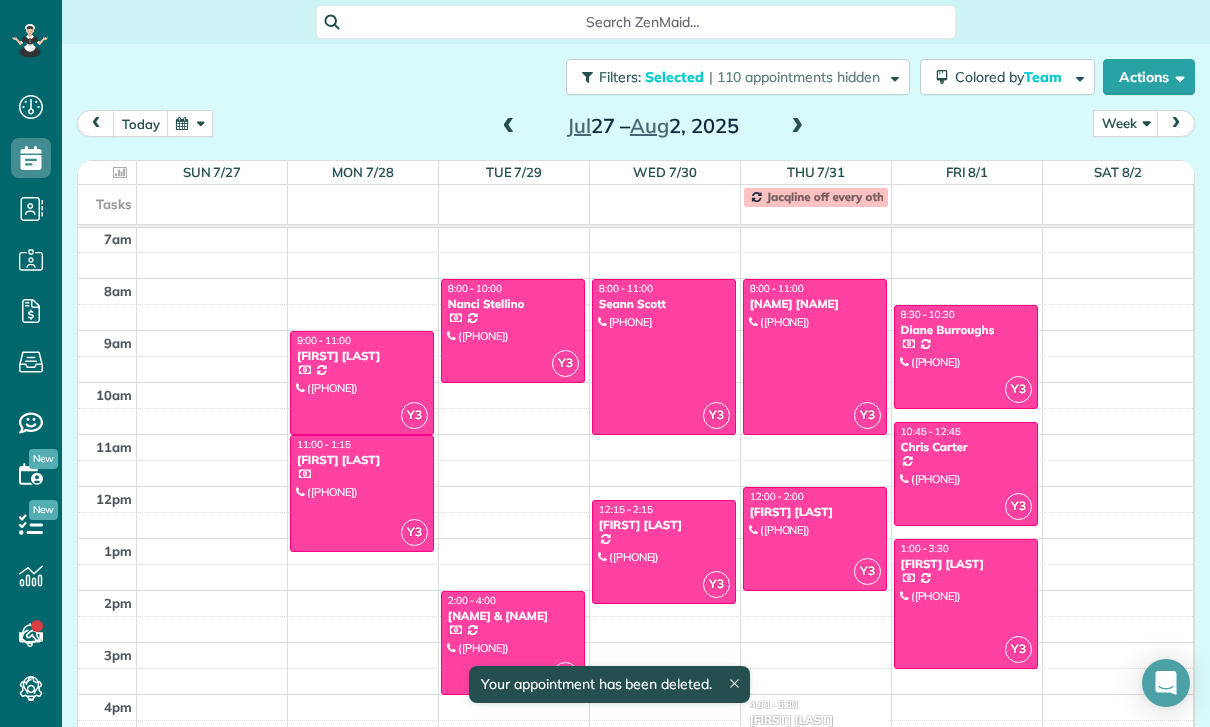 click at bounding box center [815, 357] 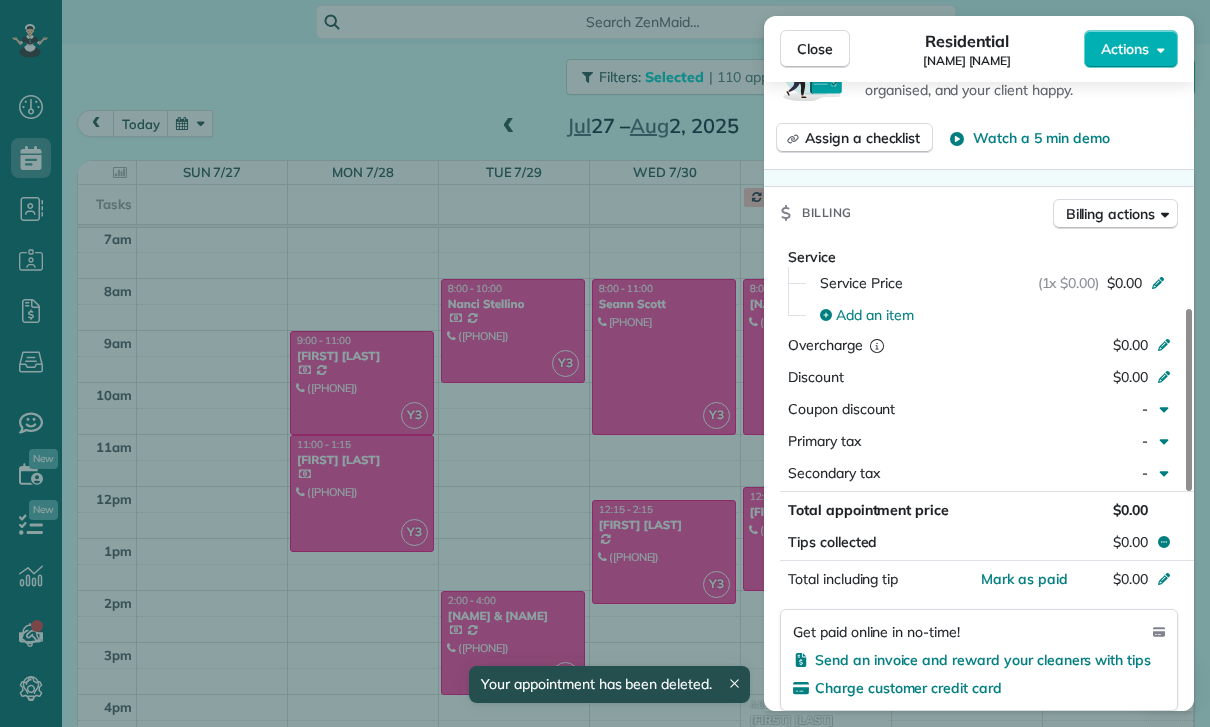 scroll, scrollTop: 883, scrollLeft: 0, axis: vertical 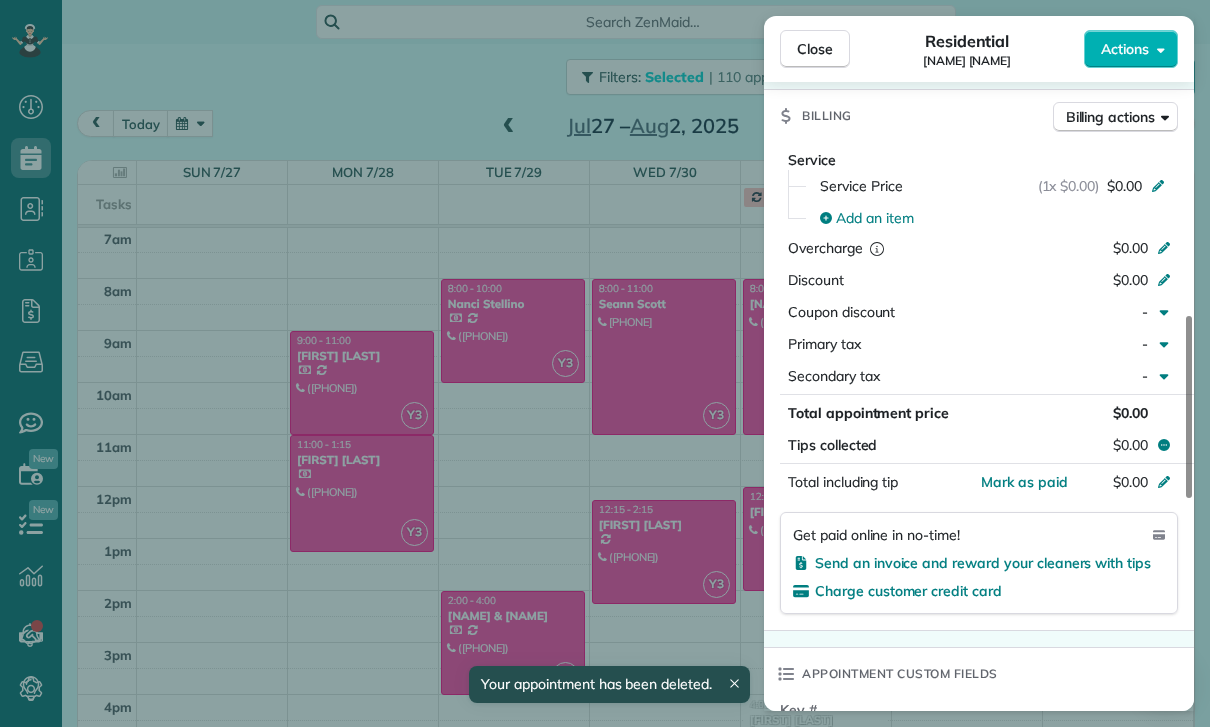 click on "Close Residential Seema Kamal Stewart Actions Status Confirmed Seema Kamal Stewart · Open profile MOBILE (602) 318-9836 Copy No email on record Add email View Details Residential Thursday, July 31, 2025 ( 5 days ago ) 8:00 AM 11:00 AM 3 hours and 0 minutes One time 3559 Knobhill Drive Sherman Oaks CA 91423 Service was not rated yet Cleaners Time in and out Assign Invite Team Yuri Cleaners Yuri   8:00 AM 11:00 AM Checklist Try Now Keep this appointment up to your standards. Stay on top of every detail, keep your cleaners organised, and your client happy. Assign a checklist Watch a 5 min demo Billing Billing actions Service Service Price (1x $0.00) $0.00 Add an item Overcharge $0.00 Discount $0.00 Coupon discount - Primary tax - Secondary tax - Total appointment price $0.00 Tips collected $0.00 Mark as paid Total including tip $0.00 Get paid online in no-time! Send an invoice and reward your cleaners with tips Charge customer credit card Appointment custom fields Key # - Work items No work items to display 0 0" at bounding box center [605, 363] 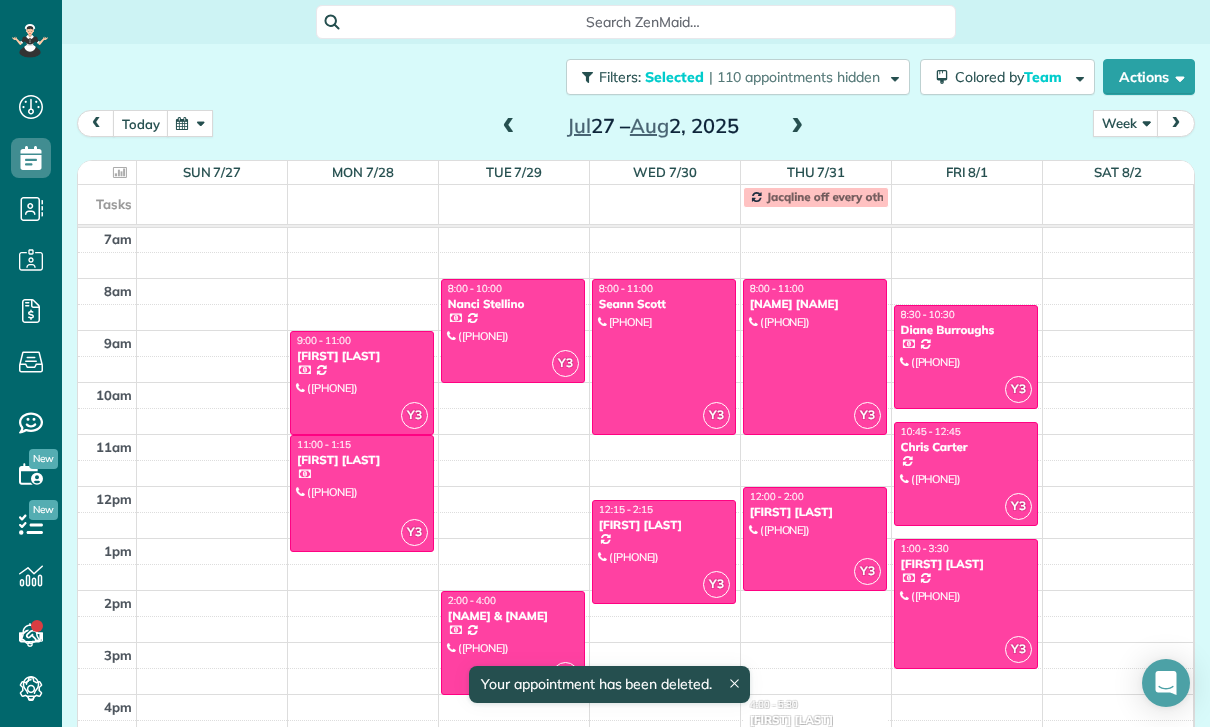 click at bounding box center (815, 539) 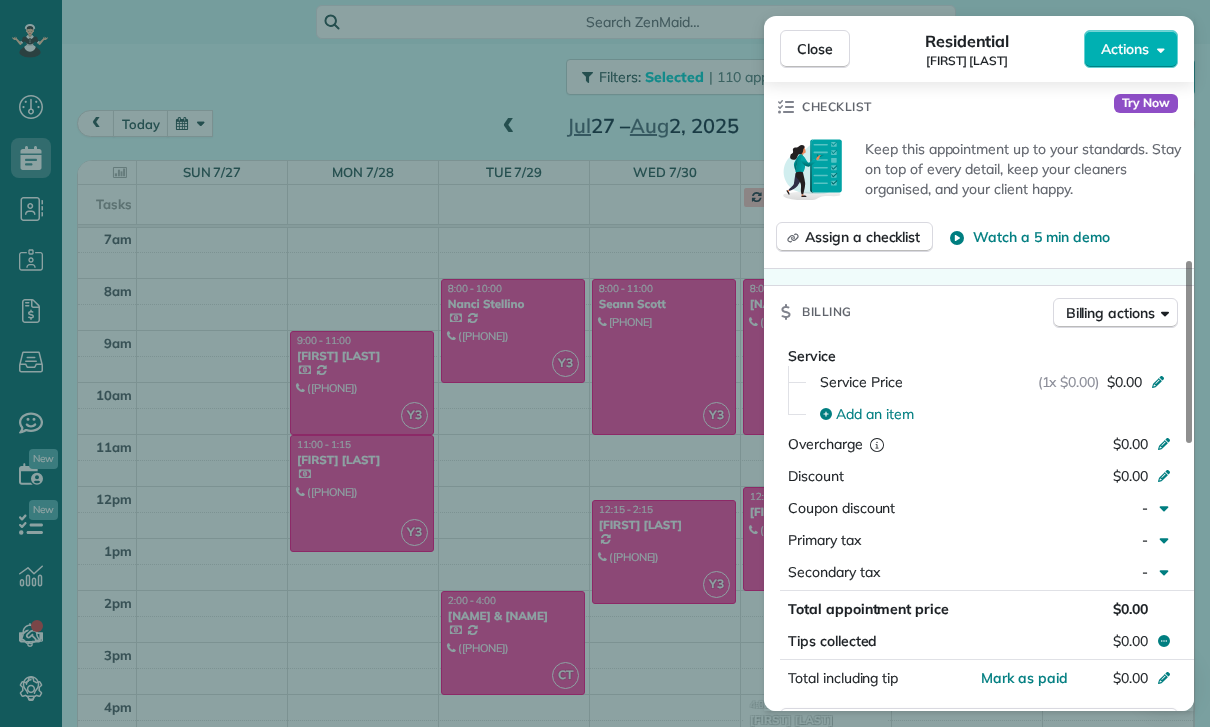 scroll, scrollTop: 931, scrollLeft: 0, axis: vertical 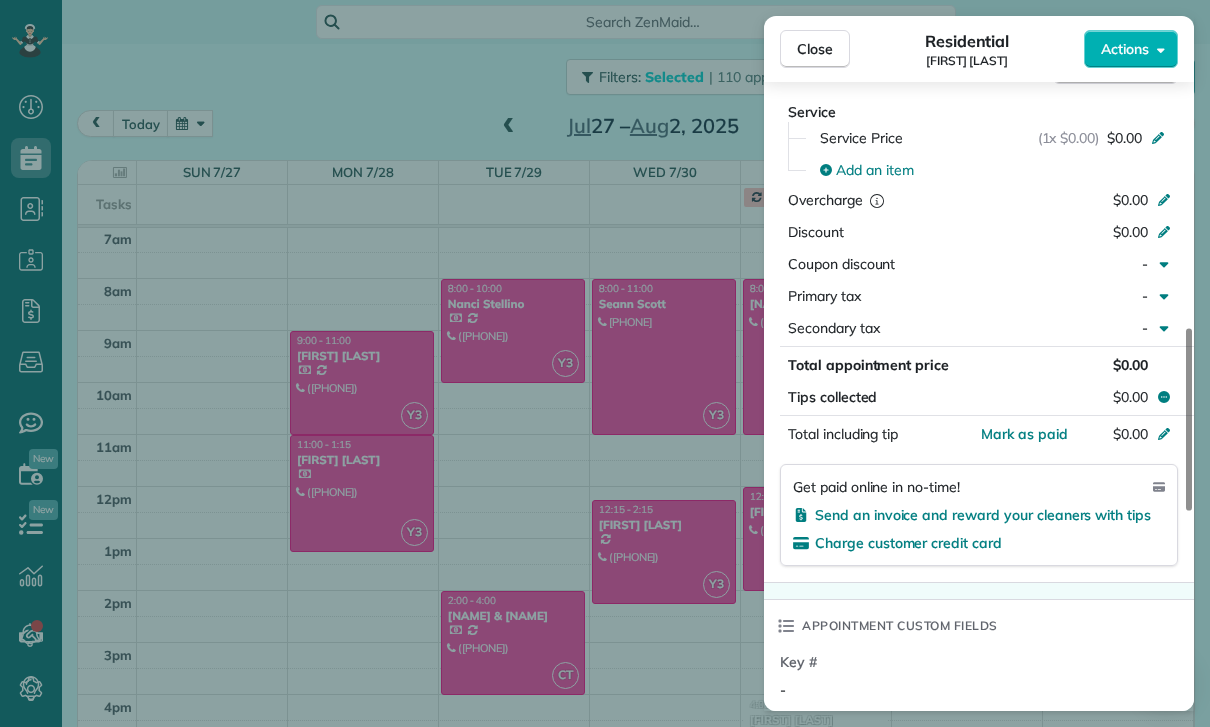 click on "Close Residential Luiza Negret Actions Status Confirmed Luiza Negret · Open profile MOBILE (310) 500-9565 Copy No email on record Add email View Details Residential Thursday, July 31, 2025 ( 5 days ago ) 12:00 PM 2:00 PM 2 hours and 0 minutes One time 738 South Los Angeles Street Los Angeles CA 90012 Service was not rated yet Cleaners Time in and out Assign Invite Team Yuri Cleaners Yuri   12:00 PM 2:00 PM Checklist Try Now Keep this appointment up to your standards. Stay on top of every detail, keep your cleaners organised, and your client happy. Assign a checklist Watch a 5 min demo Billing Billing actions Service Service Price (1x $0.00) $0.00 Add an item Overcharge $0.00 Discount $0.00 Coupon discount - Primary tax - Secondary tax - Total appointment price $0.00 Tips collected $0.00 Mark as paid Total including tip $0.00 Get paid online in no-time! Send an invoice and reward your cleaners with tips Charge customer credit card Appointment custom fields Key # - Work items No work items to display Notes 0 0" at bounding box center [605, 363] 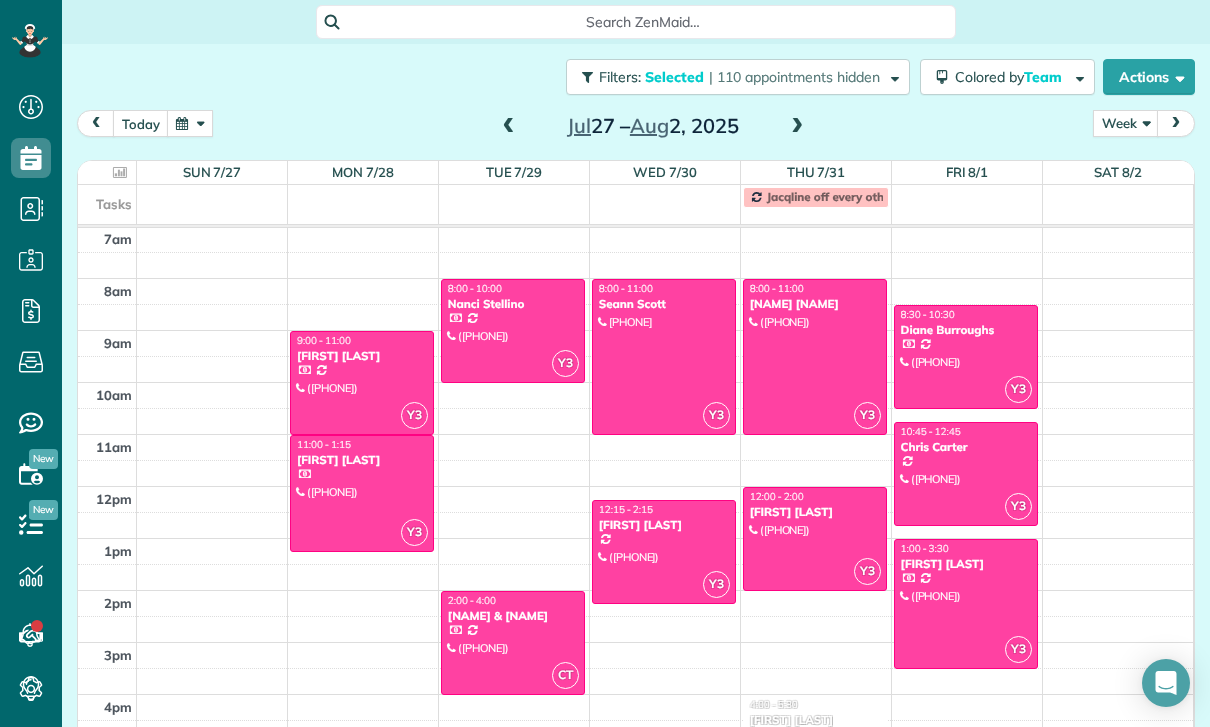 click at bounding box center (966, 357) 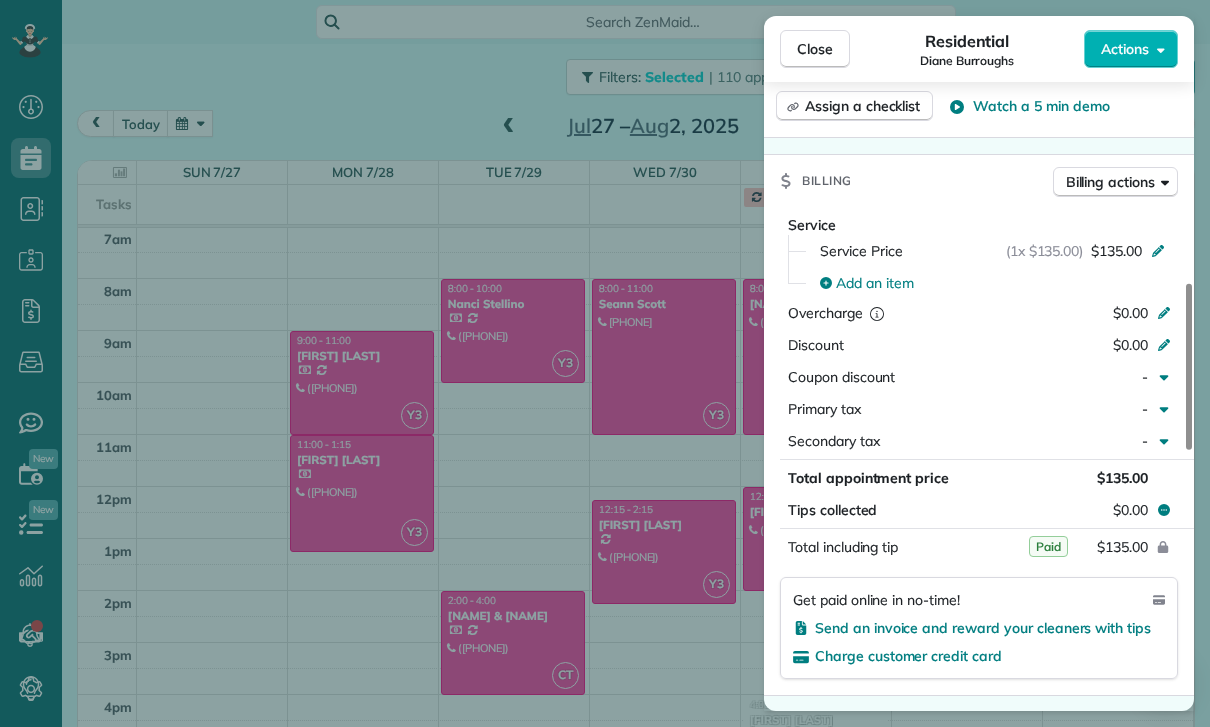 scroll, scrollTop: 1002, scrollLeft: 0, axis: vertical 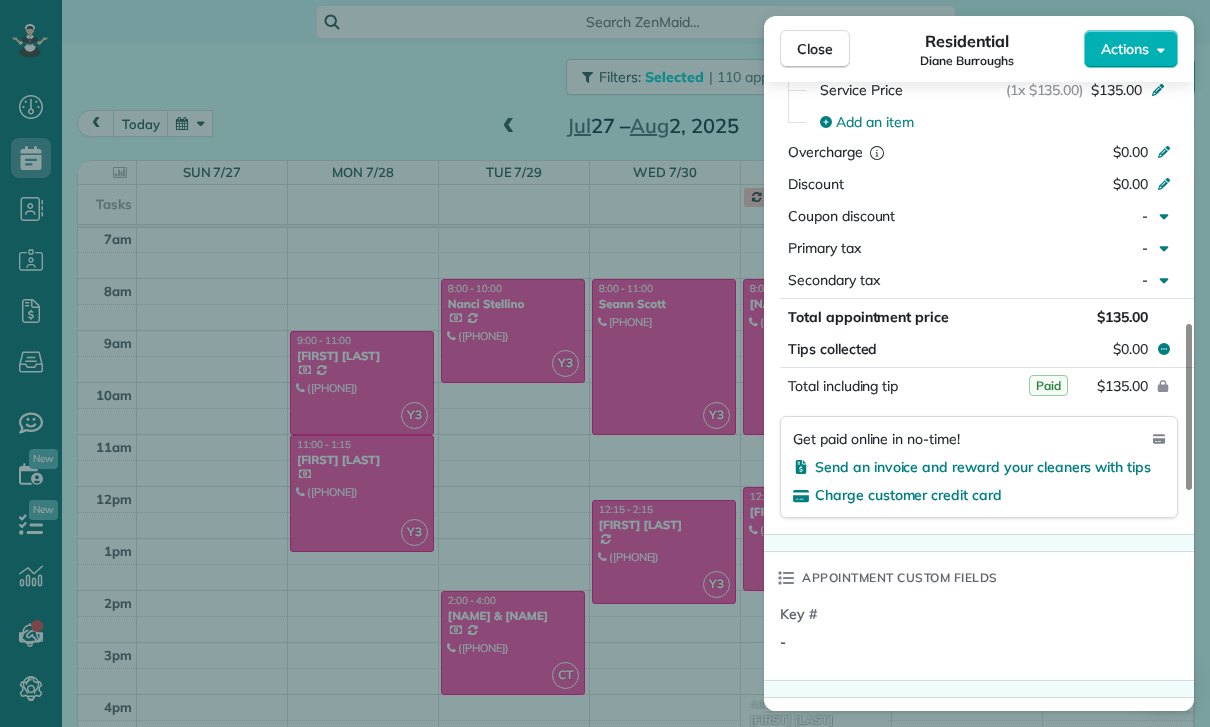 click on "Close Residential Diane Burroughs Actions Status Yet to Confirm Diane Burroughs · Open profile MOBILE (323) 804-1028 Copy No email on record Add email View Details Residential Friday, August 01, 2025 ( 4 days ago ) 8:30 AM 10:30 AM 2 hours and 0 minutes Repeats every 2 weeks Edit recurring service Previous (Jul 18) Next (Aug 15) 3425 West Olive Avenue #450 Burbank CA 91505 Service was not rated yet Cleaners Time in and out Assign Invite Team Yuri Cleaners Yuri   8:30 AM 10:30 AM Checklist Try Now Keep this appointment up to your standards. Stay on top of every detail, keep your cleaners organised, and your client happy. Assign a checklist Watch a 5 min demo Billing Billing actions Service Service Price (1x $135.00) $135.00 Add an item Overcharge $0.00 Discount $0.00 Coupon discount - Primary tax - Secondary tax - Total appointment price $135.00 Tips collected $0.00 Paid Total including tip $135.00 Get paid online in no-time! Send an invoice and reward your cleaners with tips Charge customer credit card Key #" at bounding box center (605, 363) 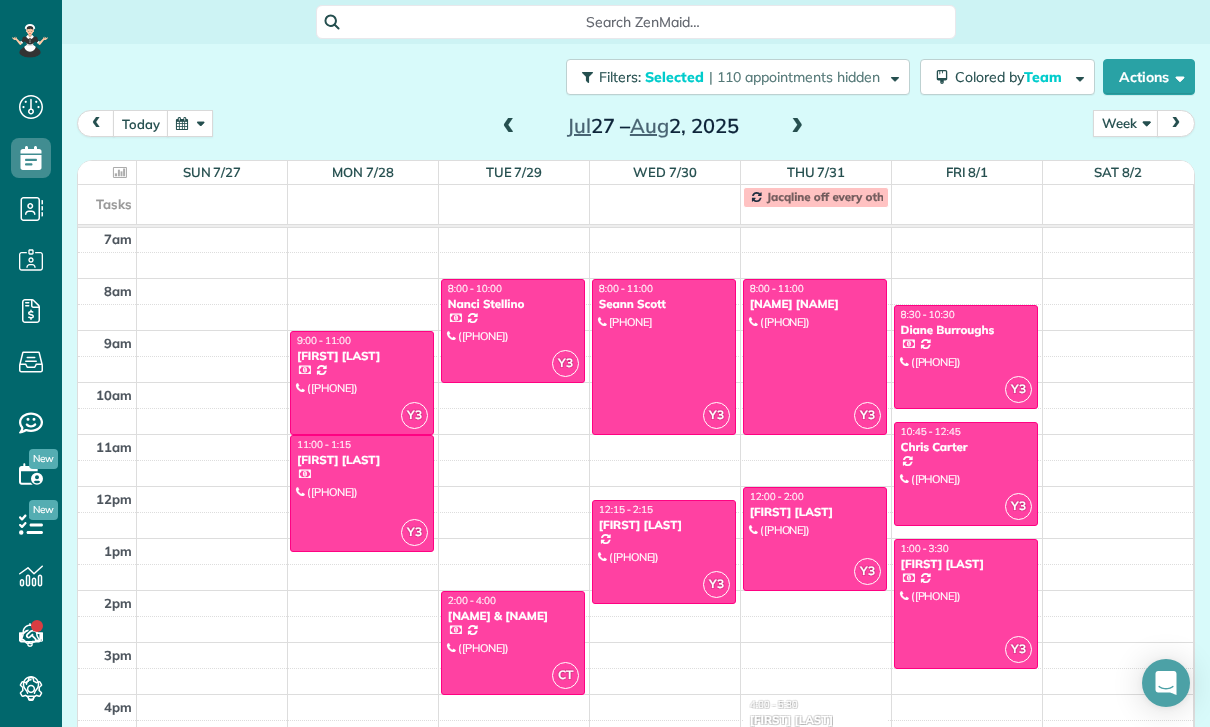 click at bounding box center [966, 474] 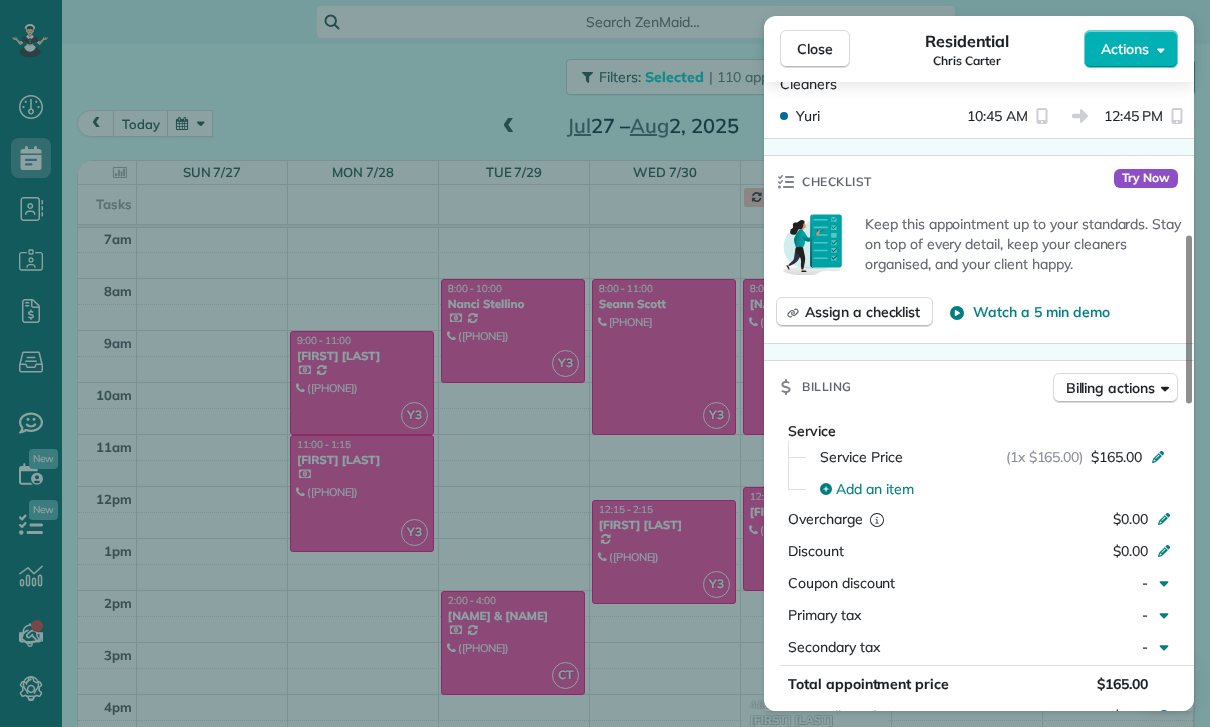 scroll, scrollTop: 872, scrollLeft: 0, axis: vertical 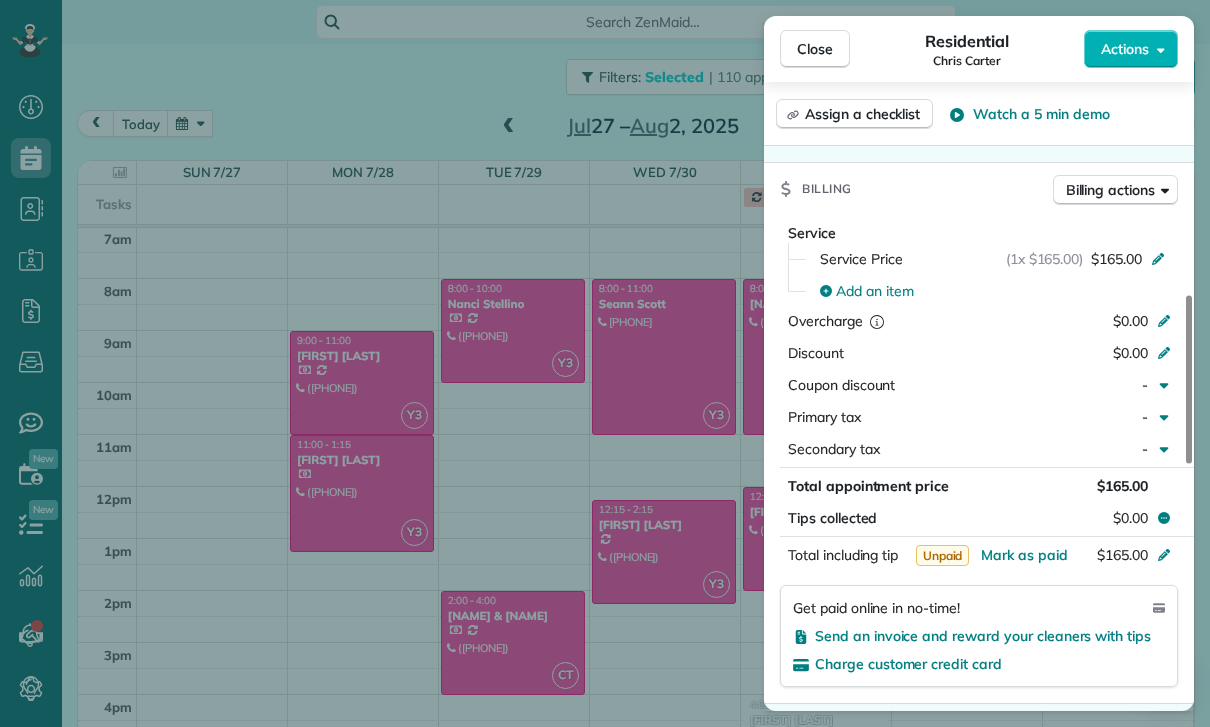 click on "Close Residential Chris Carter Actions Status Yet to Confirm Chris Carter · Open profile SPOUSE (818) 823-9176 Copy MOBILE (818) 486-4663 Copy No email on record Add email View Details Residential Friday, August 01, 2025 ( 4 days ago ) 10:45 AM 12:45 PM 2 hours and 0 minutes Repeats every 4 weeks Edit recurring service Previous (Jun 26) Next (Aug 29) 4615 Ventura Canyon Avenue Sherman Oaks CA 91423 Service was not rated yet Cleaners Time in and out Assign Invite Team Yuri Cleaners Yuri   10:45 AM 12:45 PM Checklist Try Now Keep this appointment up to your standards. Stay on top of every detail, keep your cleaners organised, and your client happy. Assign a checklist Watch a 5 min demo Billing Billing actions Service Service Price (1x $165.00) $165.00 Add an item Overcharge $0.00 Discount $0.00 Coupon discount - Primary tax - Secondary tax - Total appointment price $165.00 Tips collected $0.00 Unpaid Mark as paid Total including tip $165.00 Get paid online in no-time! Charge customer credit card Key # - Notes" at bounding box center (605, 363) 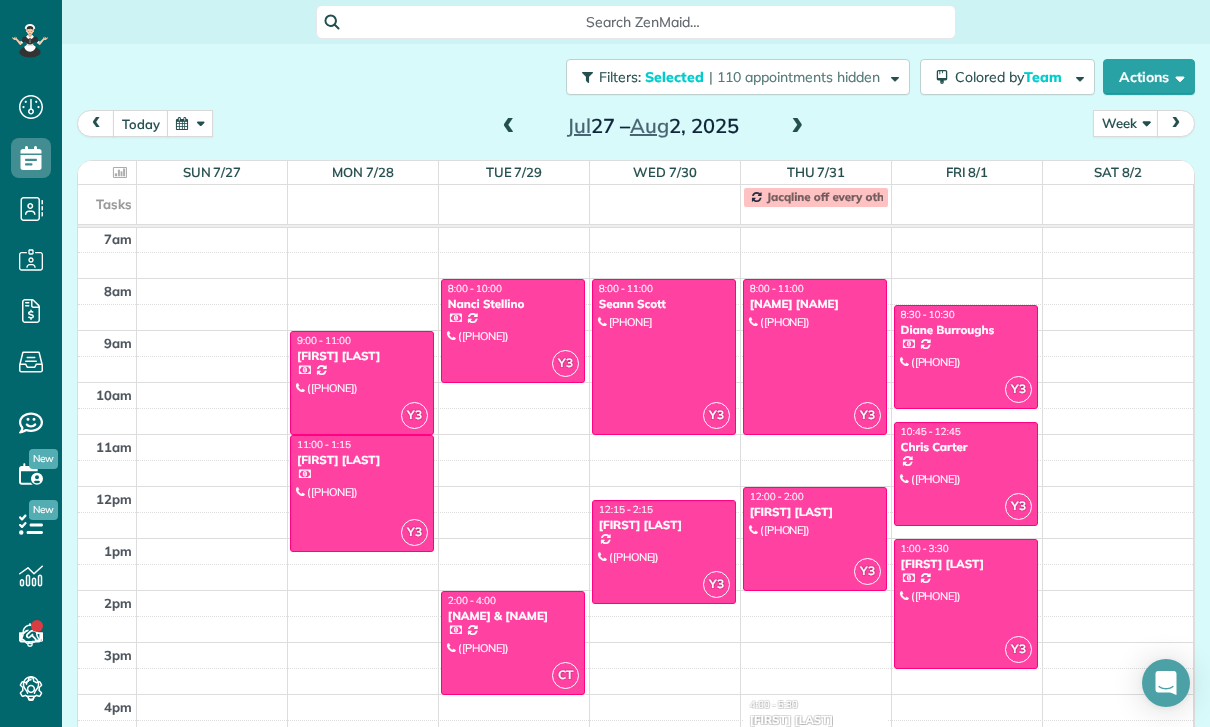 click at bounding box center (966, 604) 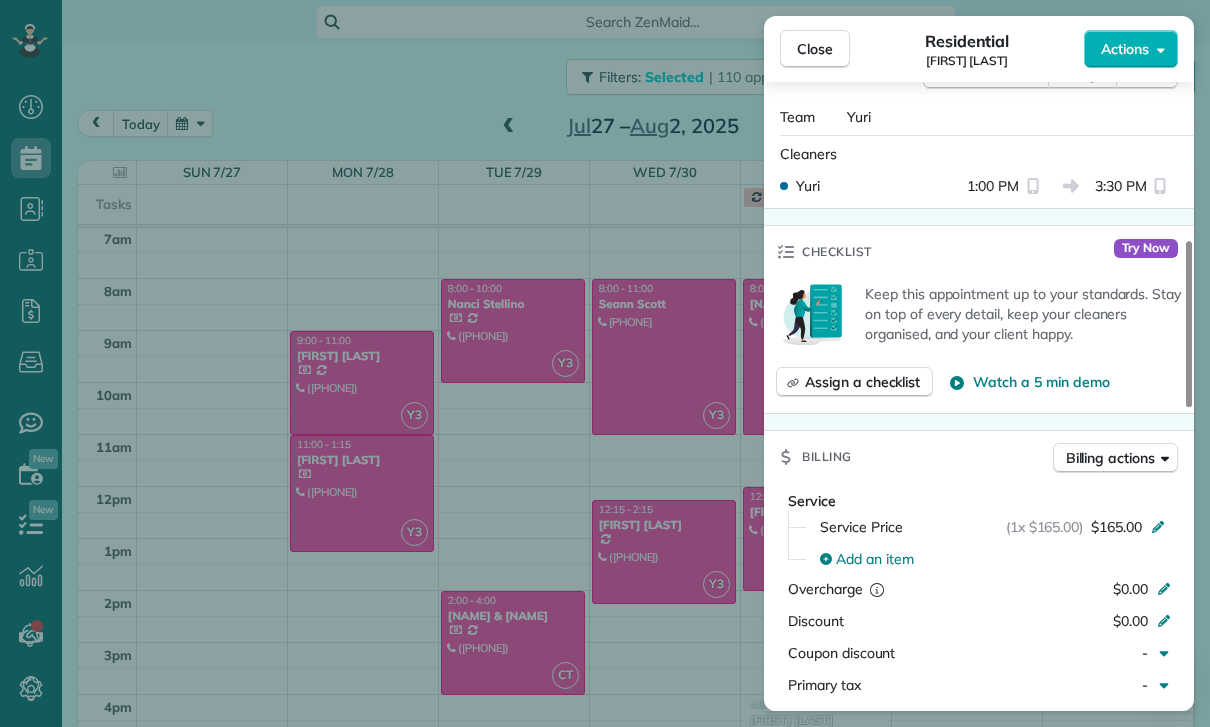 scroll, scrollTop: 726, scrollLeft: 0, axis: vertical 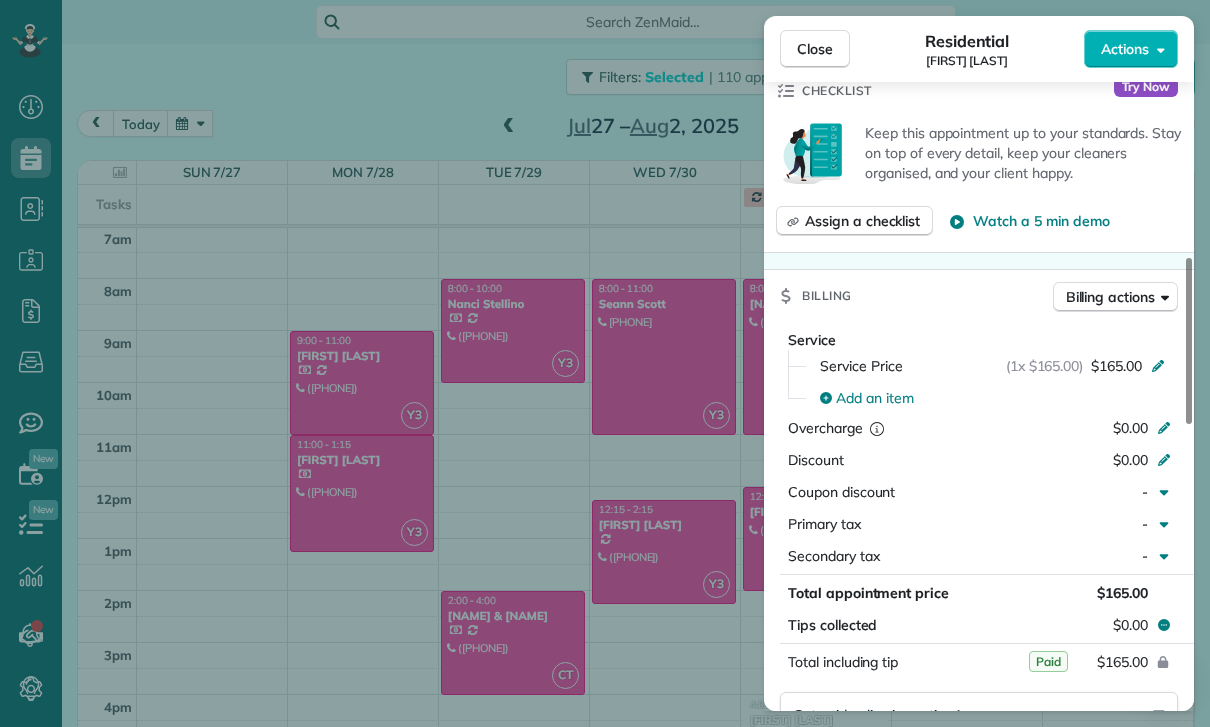 click on "Close Residential Britt McColl Actions Status Yet to Confirm Britt McColl · Open profile MOBILE (310) 560-0622 Copy No email on record Add email View Details Residential Friday, August 01, 2025 ( 4 days ago ) 1:00 PM 3:30 PM 2 hours and 30 minutes Repeats every 2 weeks Edit recurring service Previous (Jul 18) Next (Aug 15) 14917 Hesby Street Sherman Oaks CA 91403 Service was not rated yet Cleaners Time in and out Assign Invite Team Yuri Cleaners Yuri   1:00 PM 3:30 PM Checklist Try Now Keep this appointment up to your standards. Stay on top of every detail, keep your cleaners organised, and your client happy. Assign a checklist Watch a 5 min demo Billing Billing actions Service Service Price (1x $165.00) $165.00 Add an item Overcharge $0.00 Discount $0.00 Coupon discount - Primary tax - Secondary tax - Total appointment price $165.00 Tips collected $0.00 Paid Total including tip $165.00 Get paid online in no-time! Send an invoice and reward your cleaners with tips Charge customer credit card Key # - Notes 1" at bounding box center (605, 363) 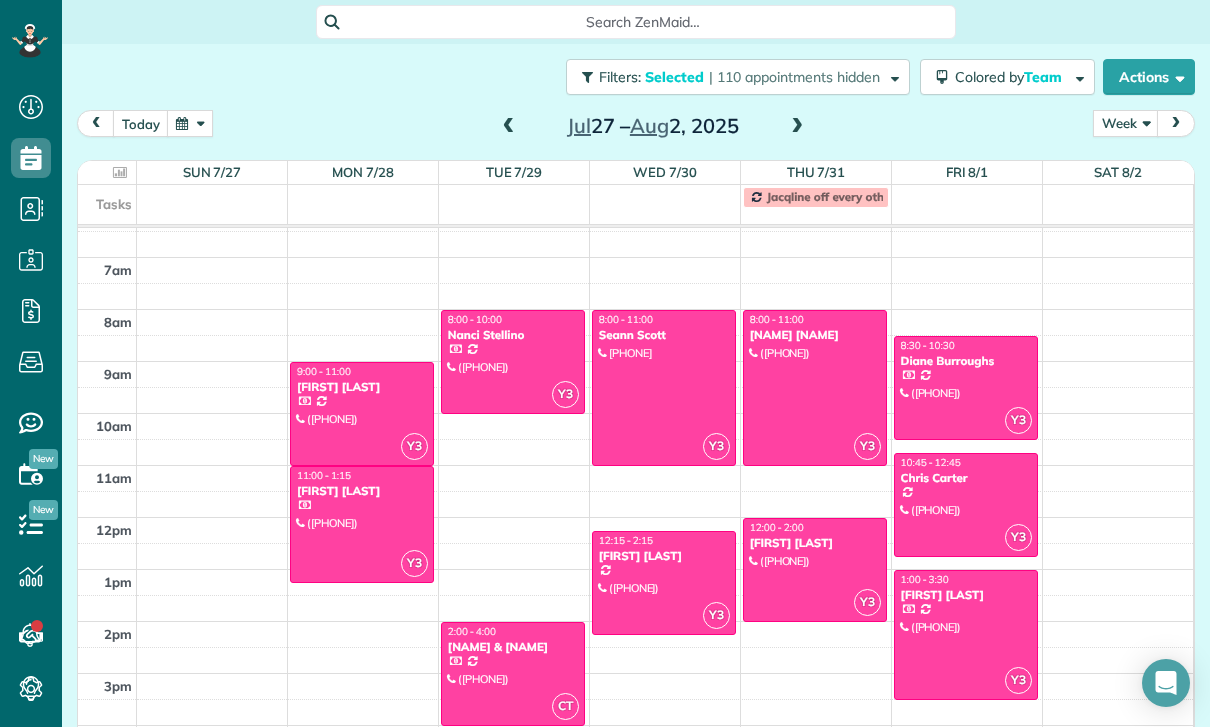scroll, scrollTop: 157, scrollLeft: 0, axis: vertical 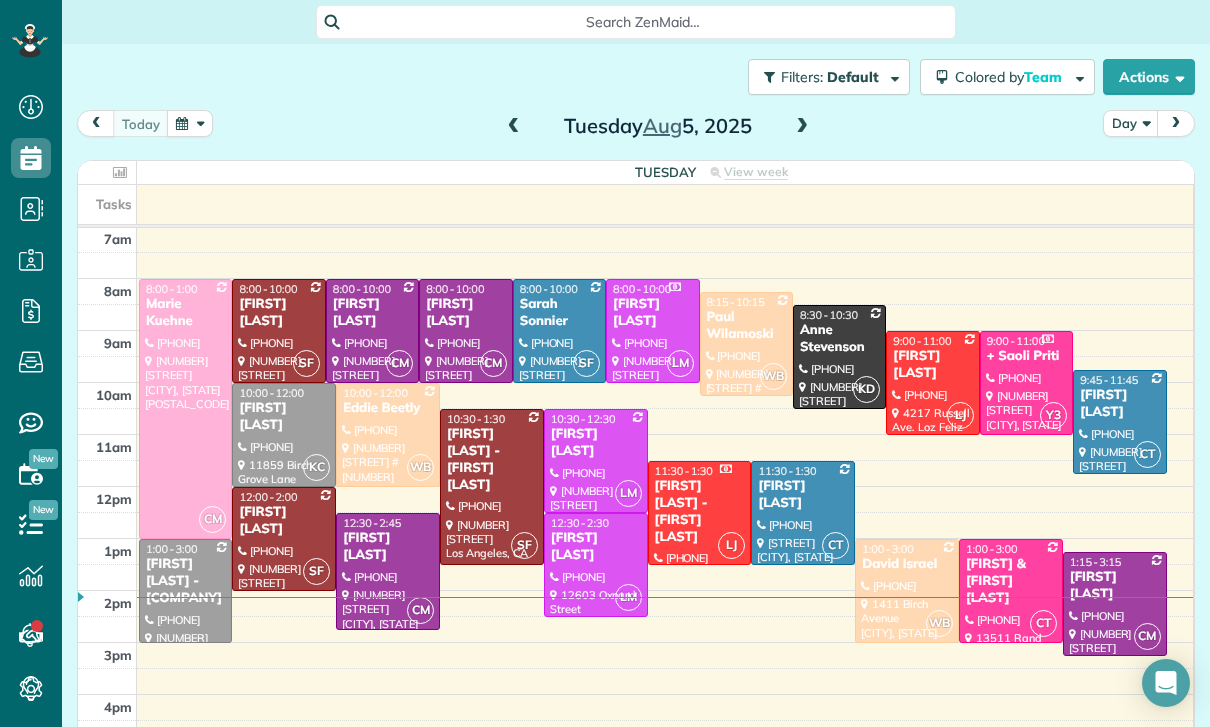 click at bounding box center [190, 123] 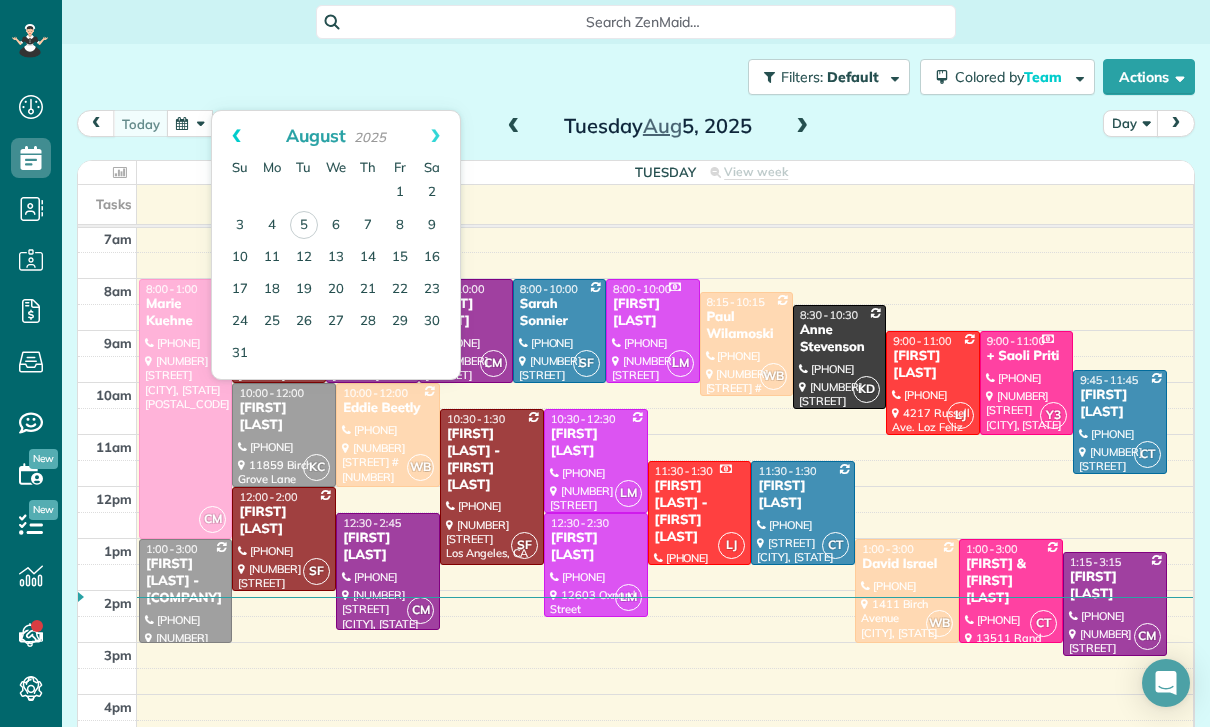 click on "Prev" at bounding box center (236, 136) 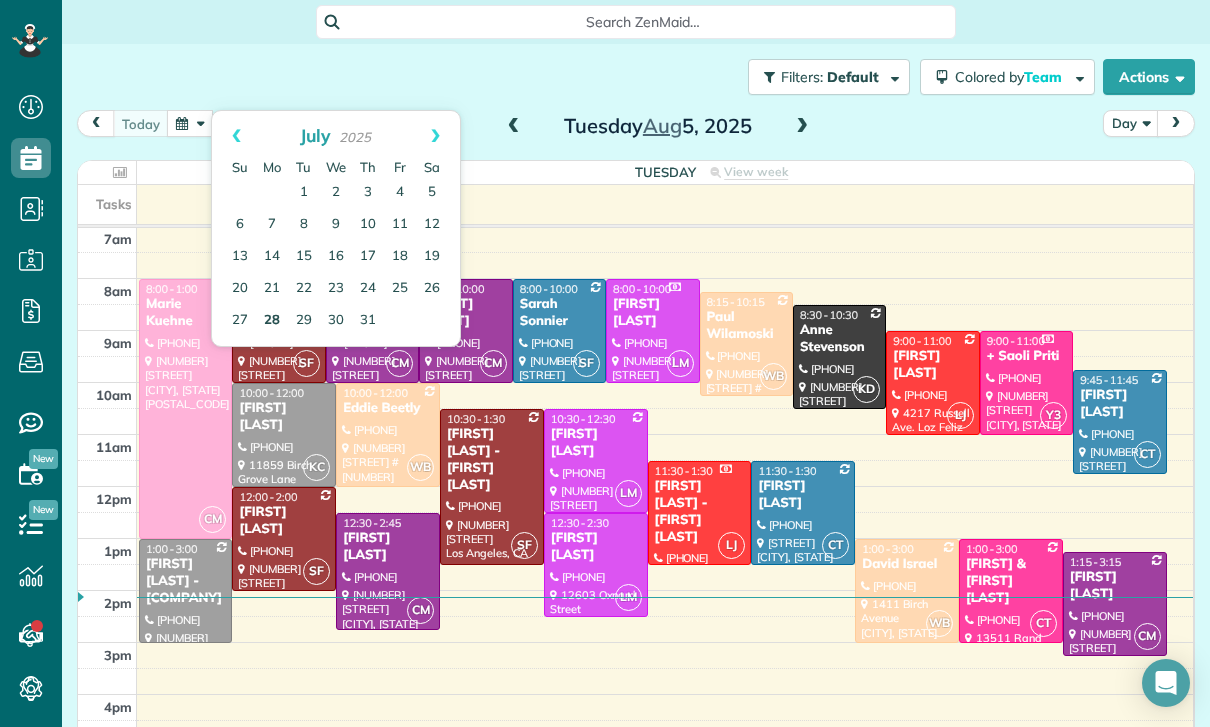 click on "28" at bounding box center (272, 321) 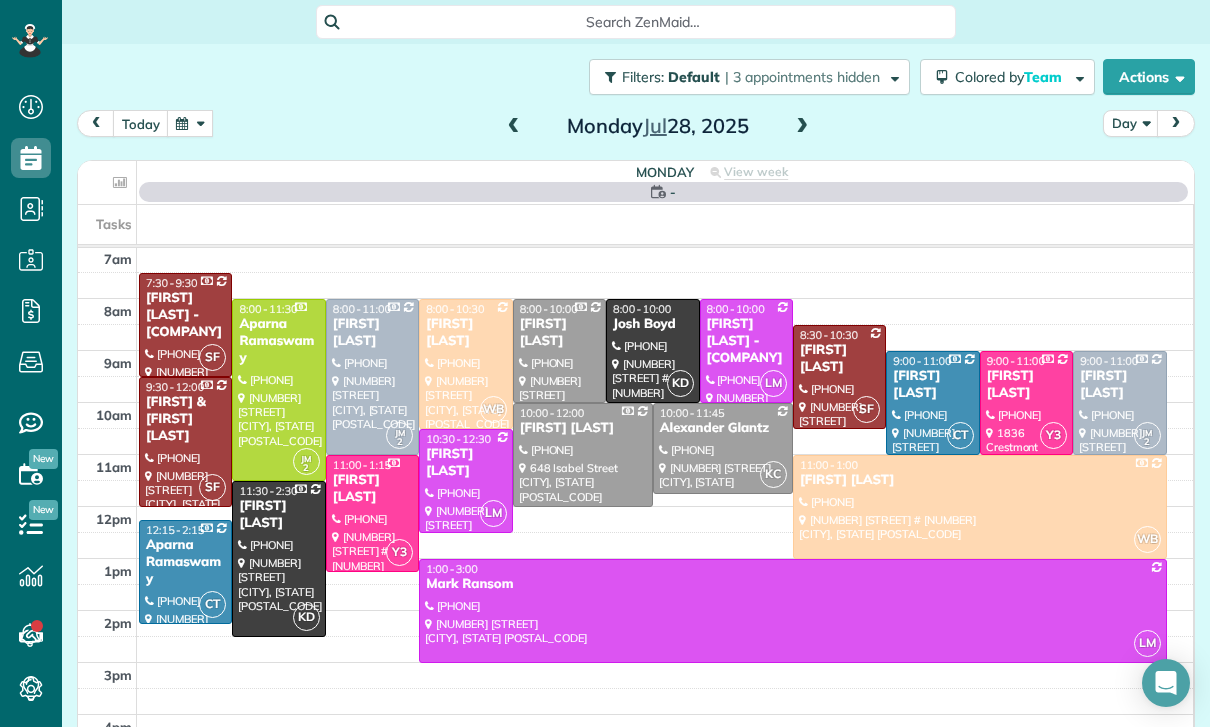 scroll, scrollTop: 157, scrollLeft: 0, axis: vertical 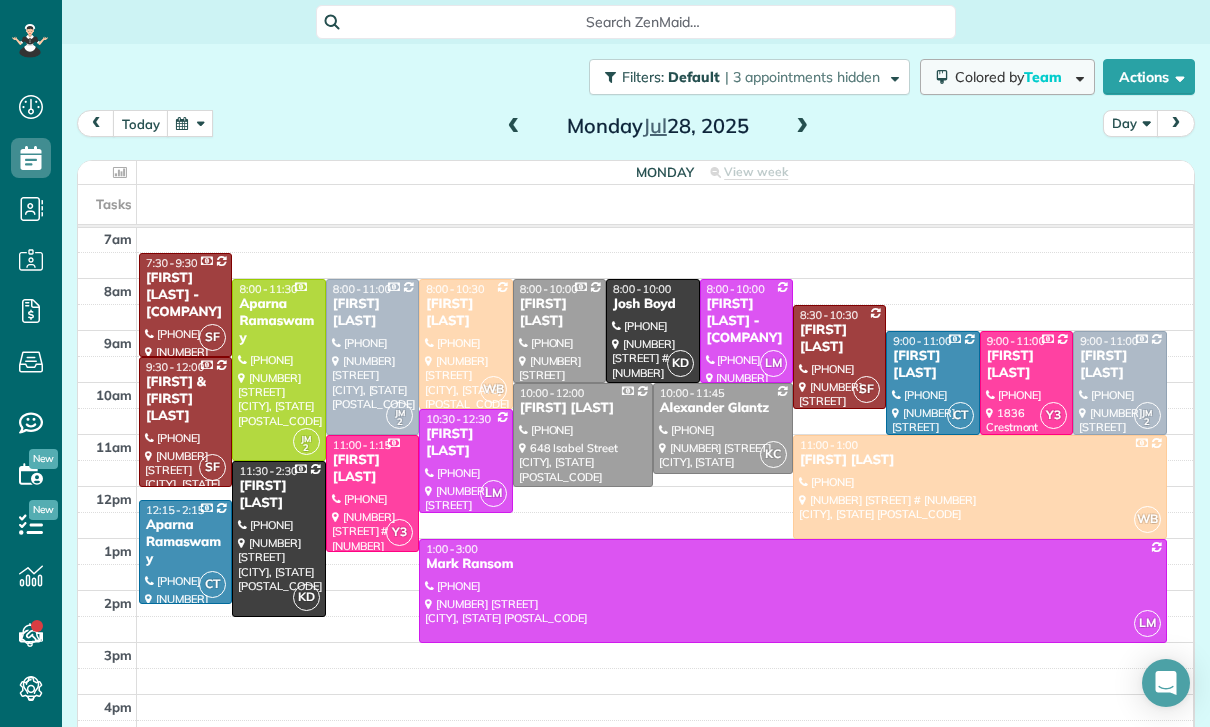 click on "Team" at bounding box center (1044, 77) 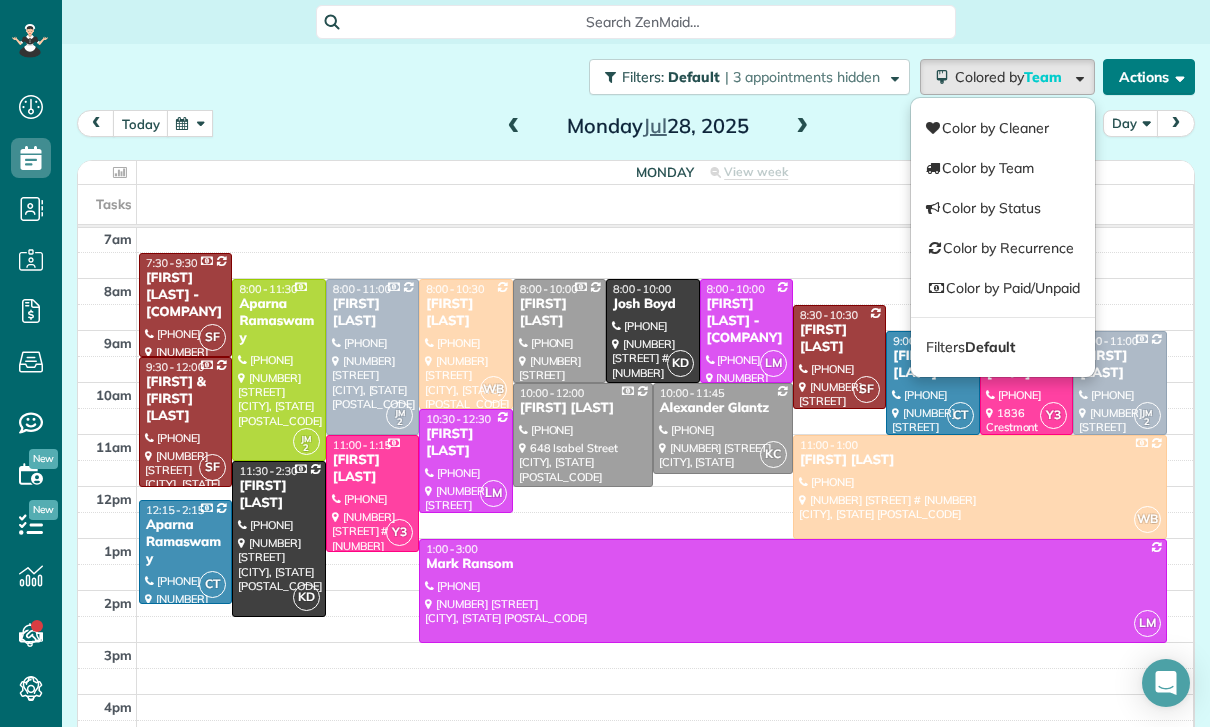 click on "Actions" at bounding box center [1149, 77] 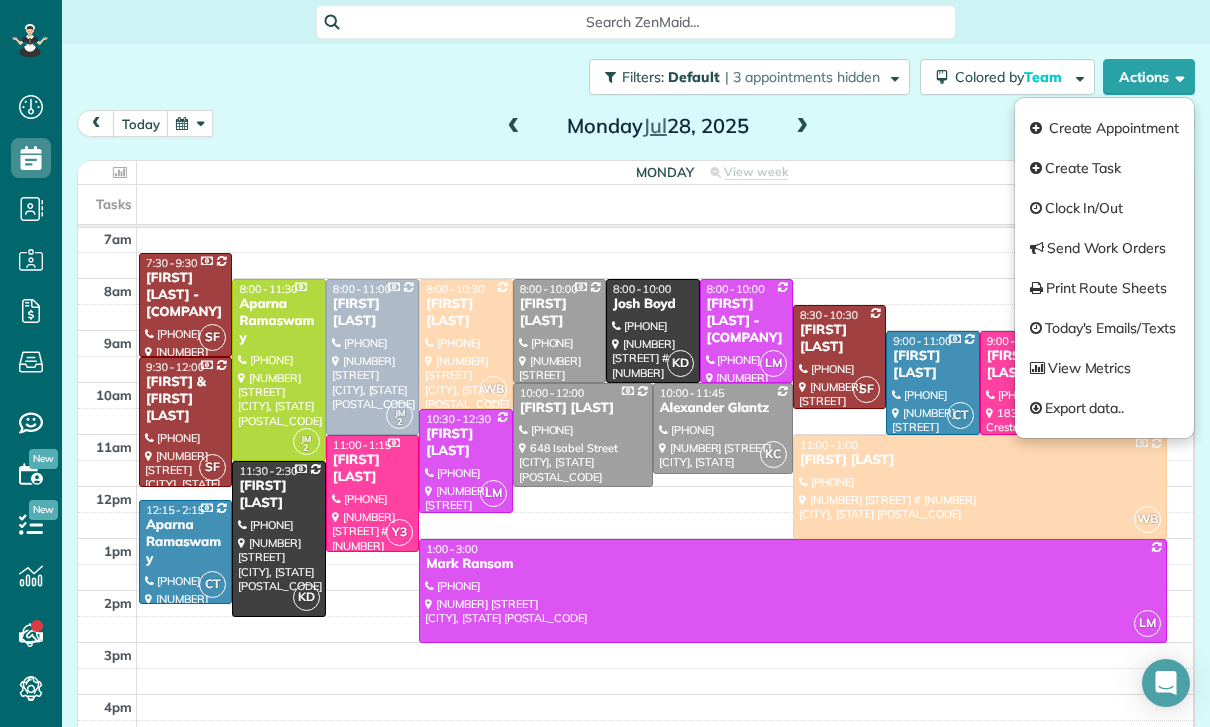 click at bounding box center [665, 240] 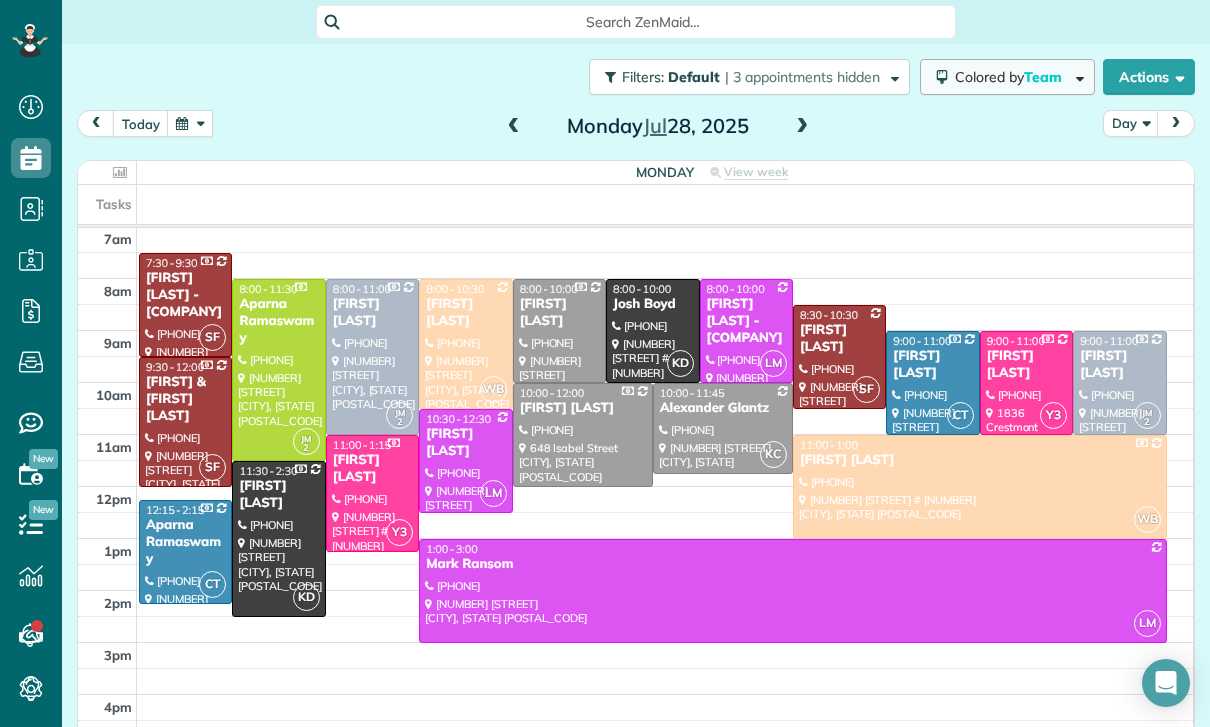 click on "Colored by  Team" at bounding box center [1012, 77] 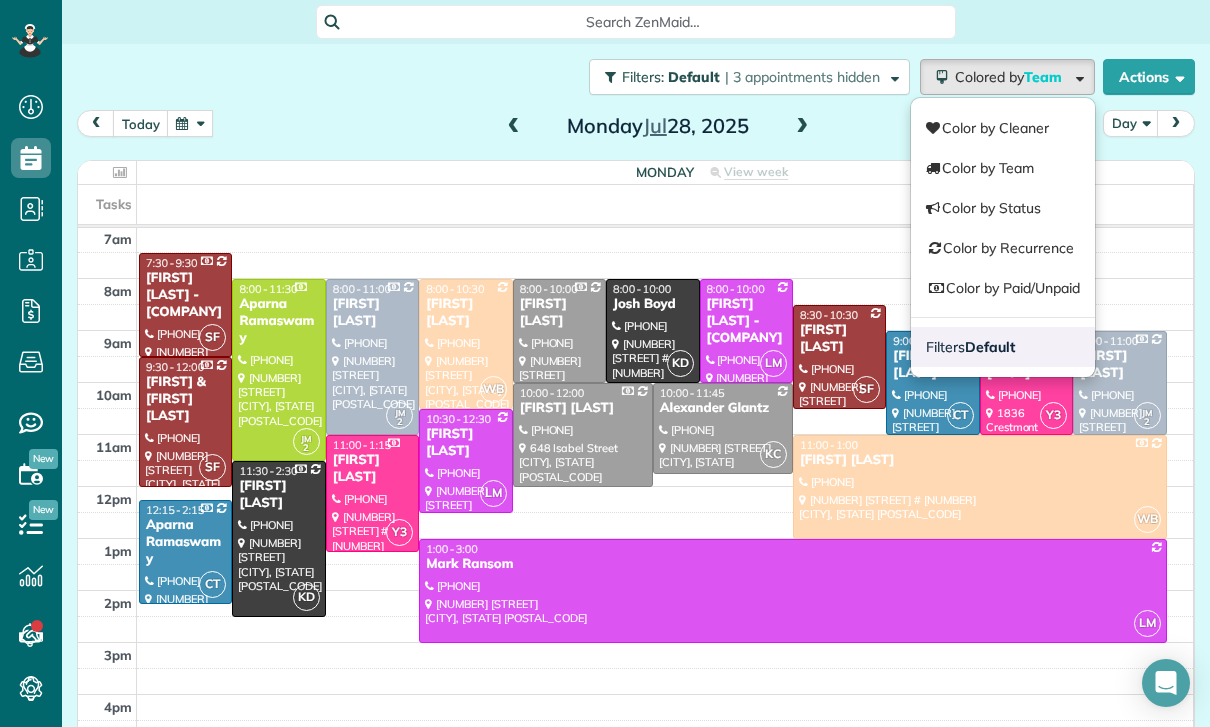 click on "Filters  Default" at bounding box center [1003, 347] 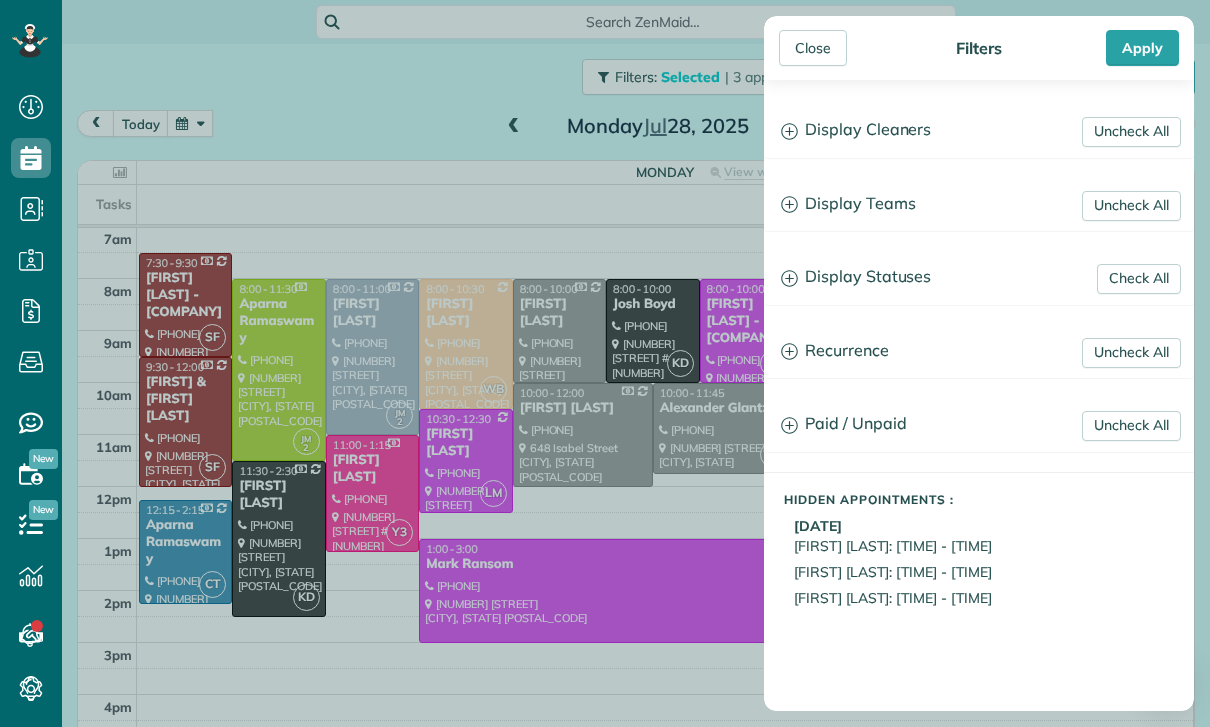 click on "Display Statuses" at bounding box center (979, 277) 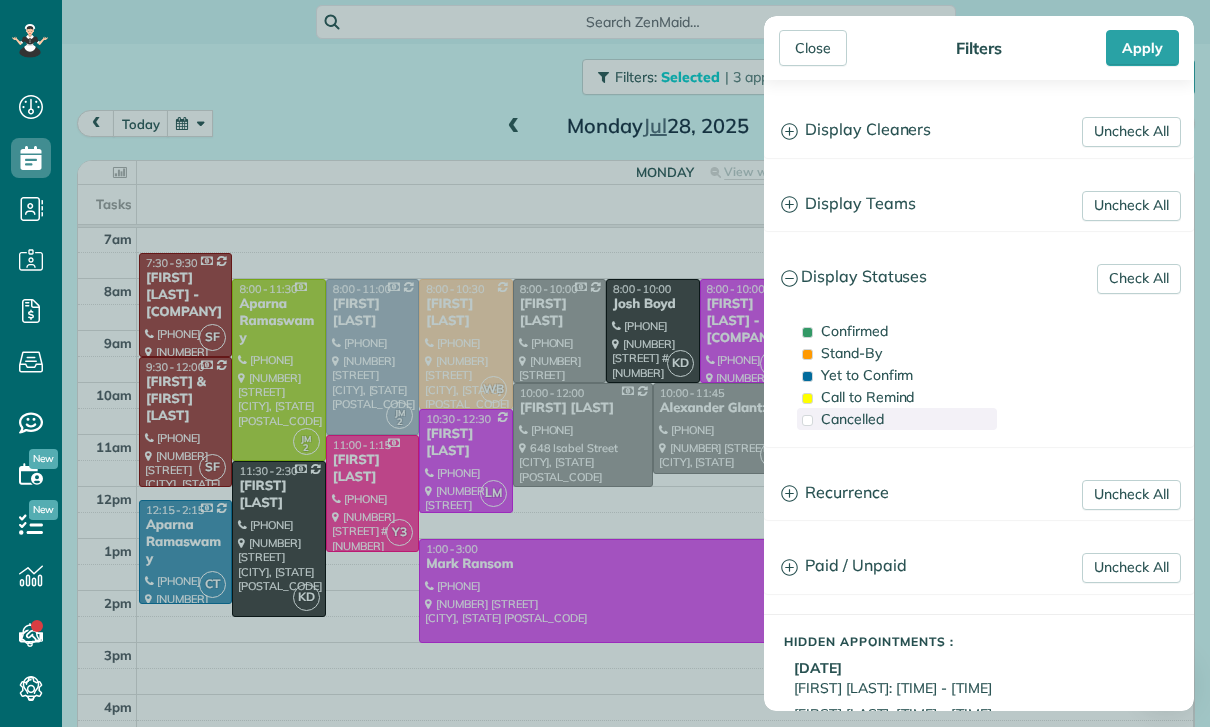 click on "Cancelled" at bounding box center (852, 419) 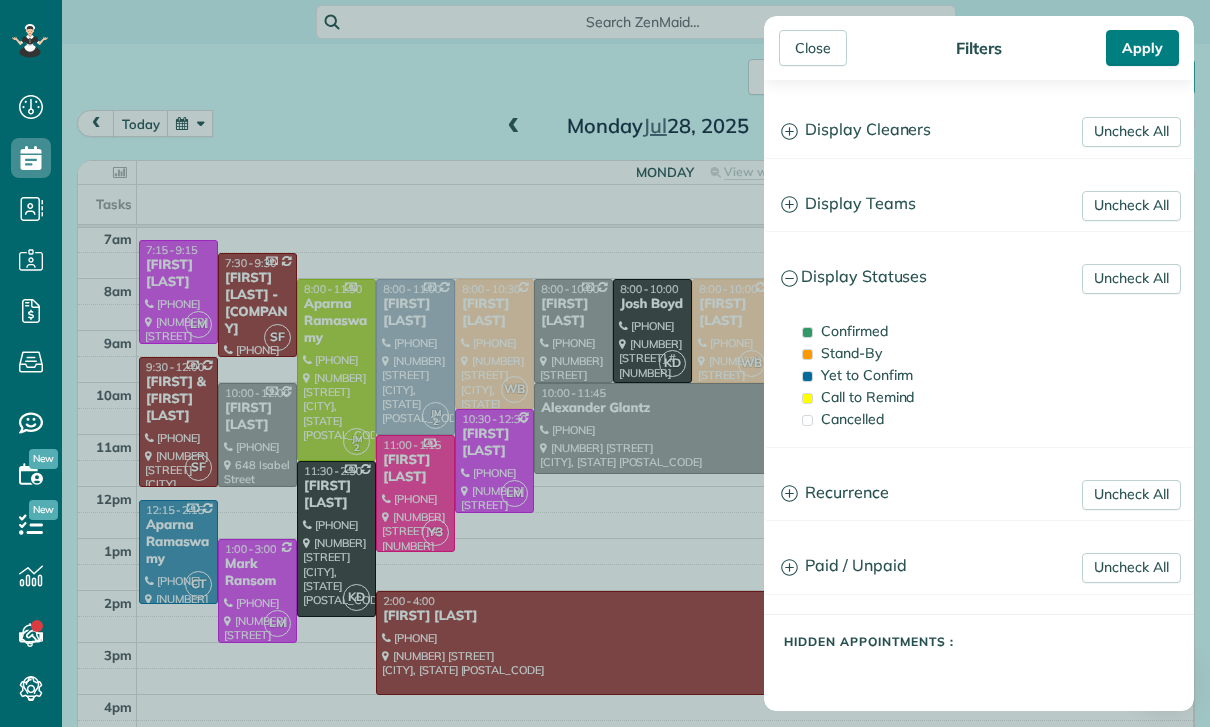 click on "Apply" at bounding box center [1142, 48] 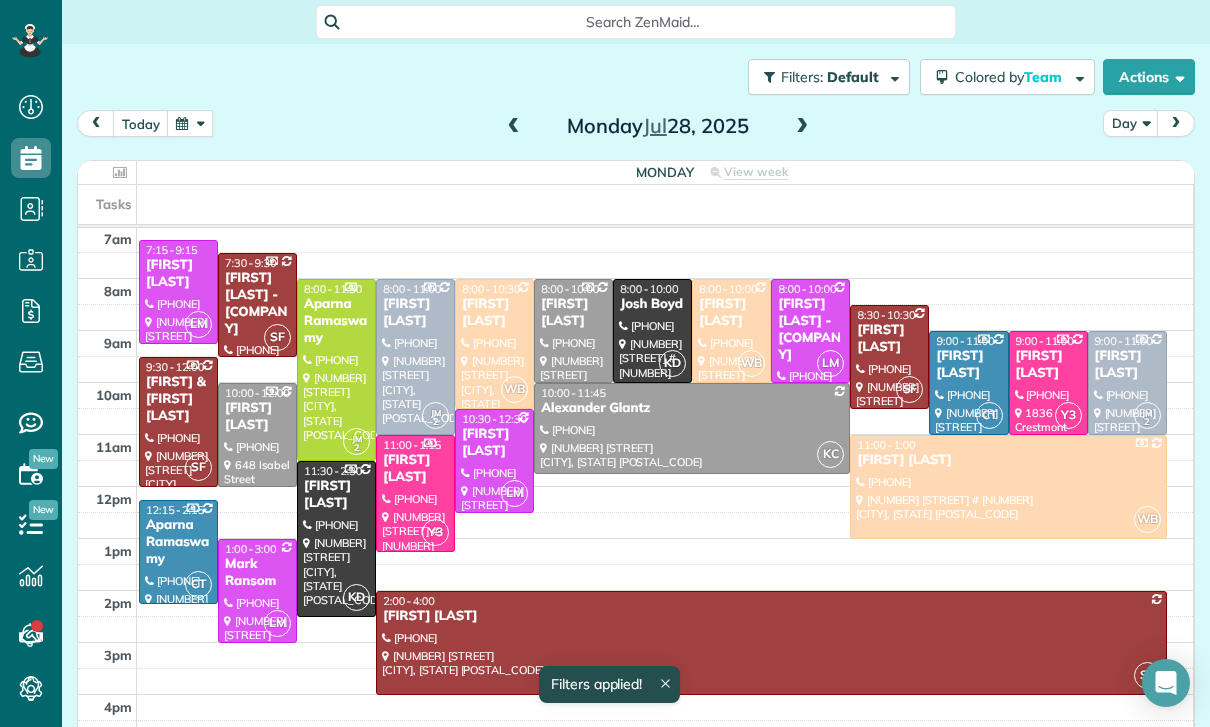 click at bounding box center (771, 643) 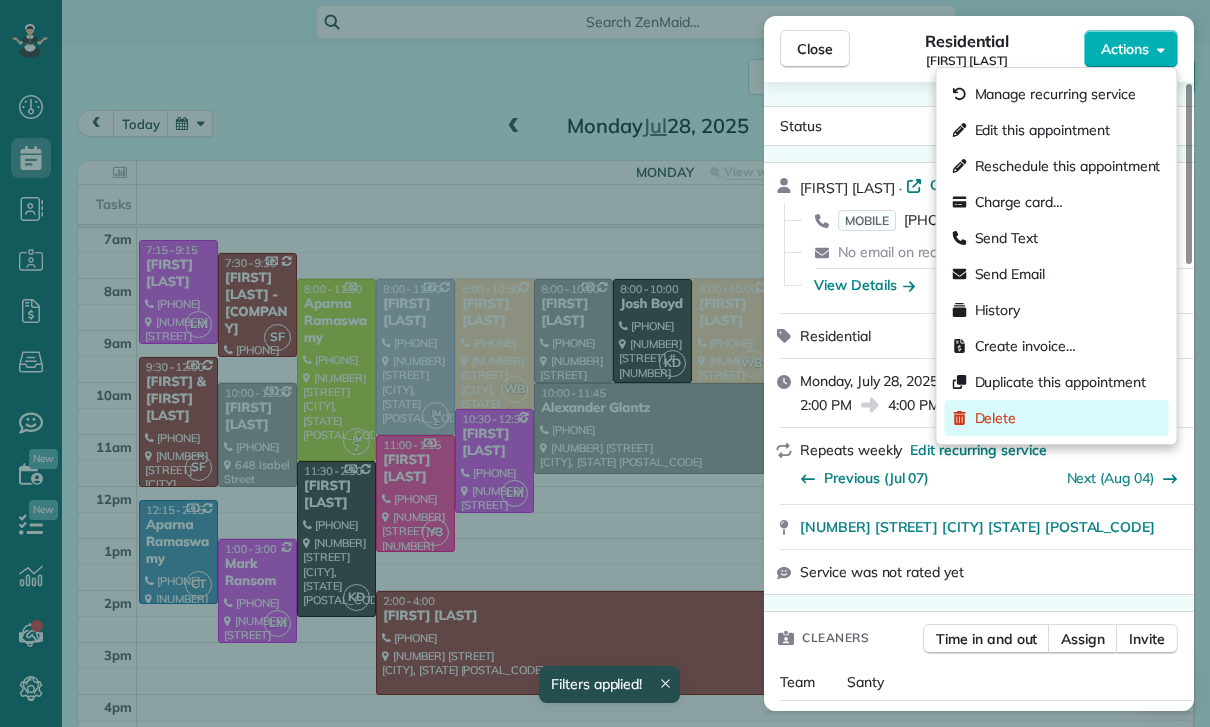 click on "Delete" at bounding box center [996, 418] 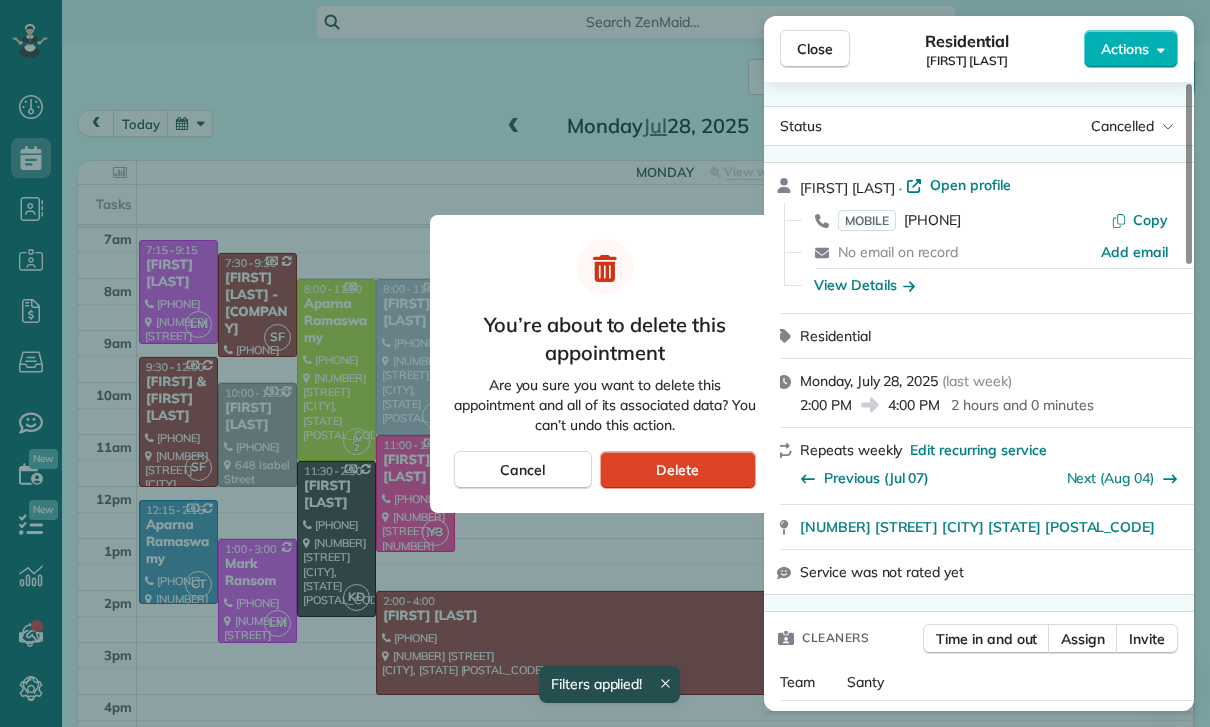 click on "Delete" at bounding box center [677, 470] 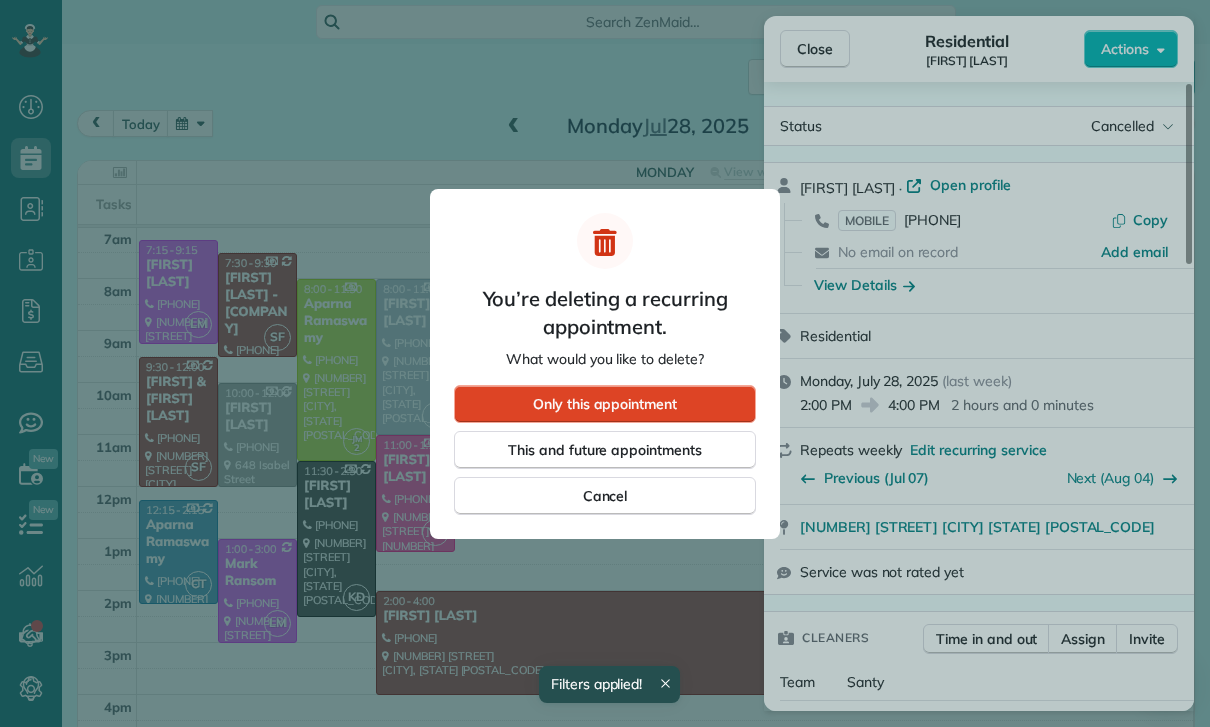 click on "Only this appointment" at bounding box center (605, 404) 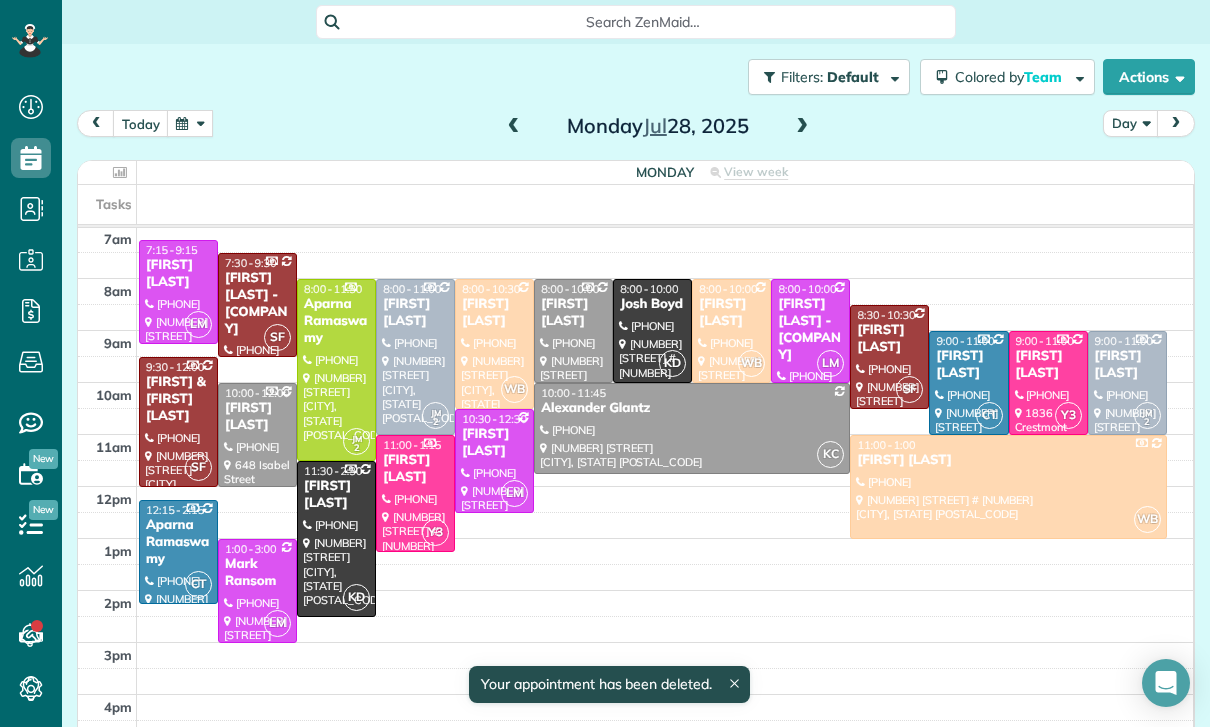 scroll, scrollTop: 157, scrollLeft: 0, axis: vertical 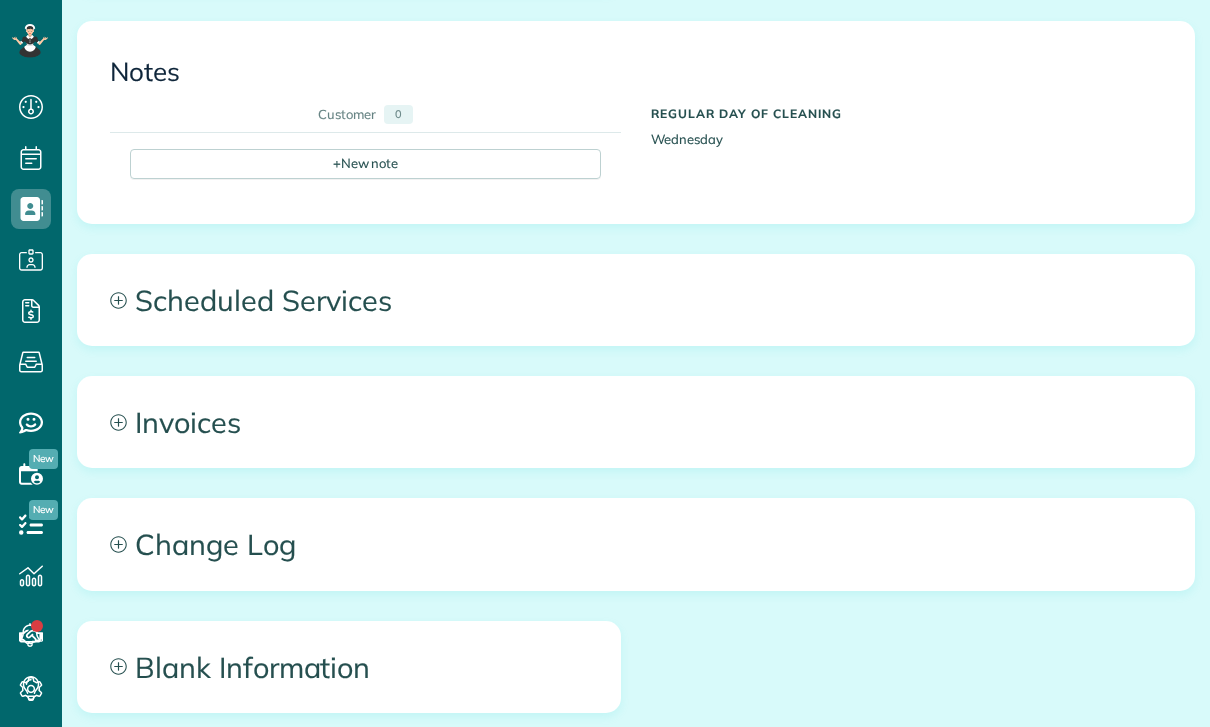 click on "Scheduled Services" at bounding box center (636, 300) 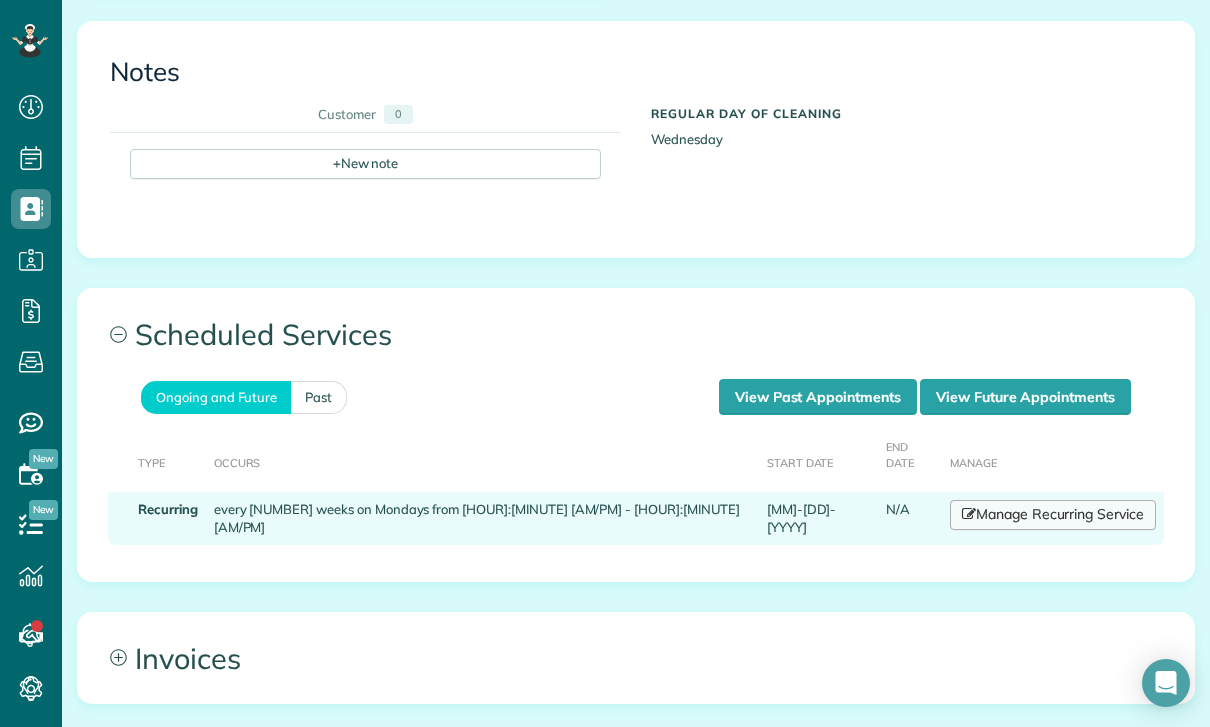 click on "Manage Recurring Service" at bounding box center (1053, 515) 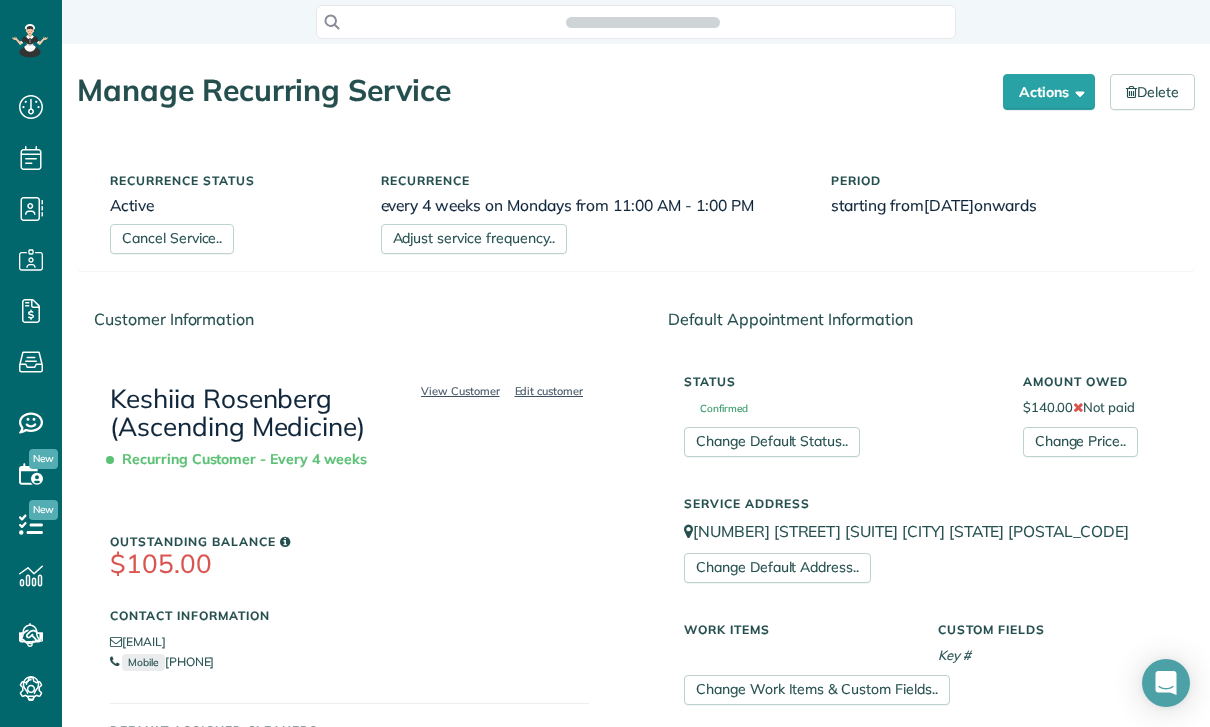 scroll, scrollTop: 0, scrollLeft: 0, axis: both 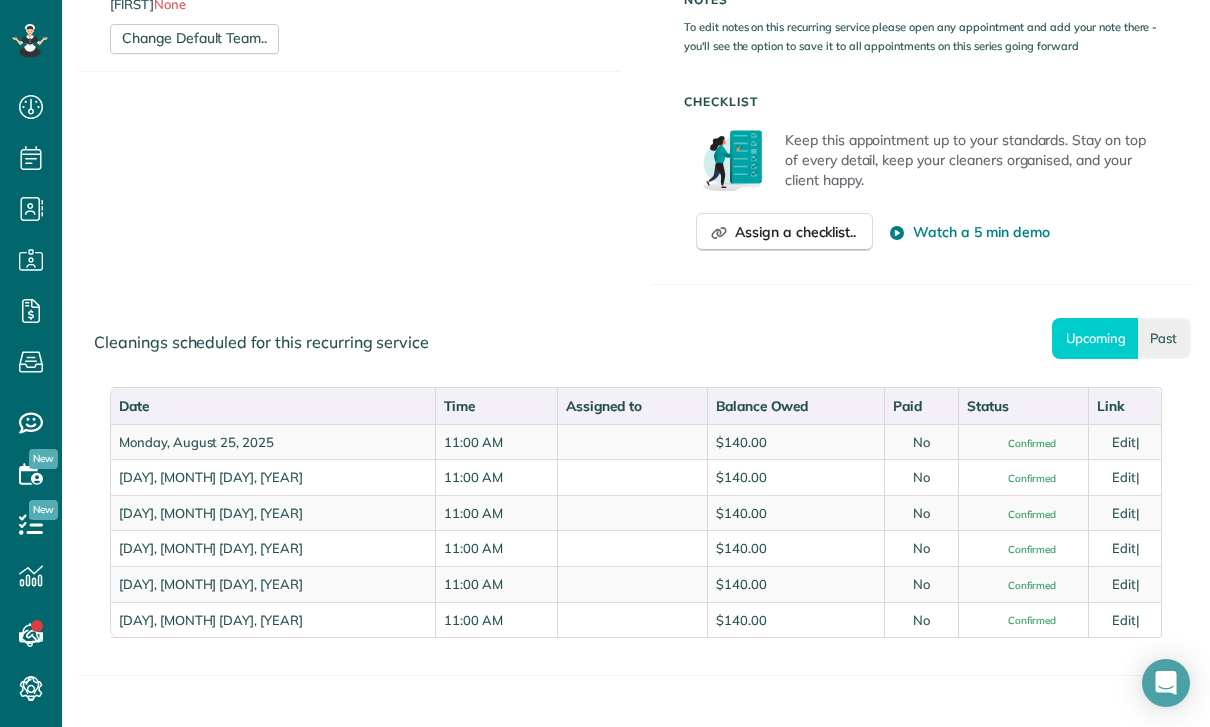 click on "Past" at bounding box center (1164, 338) 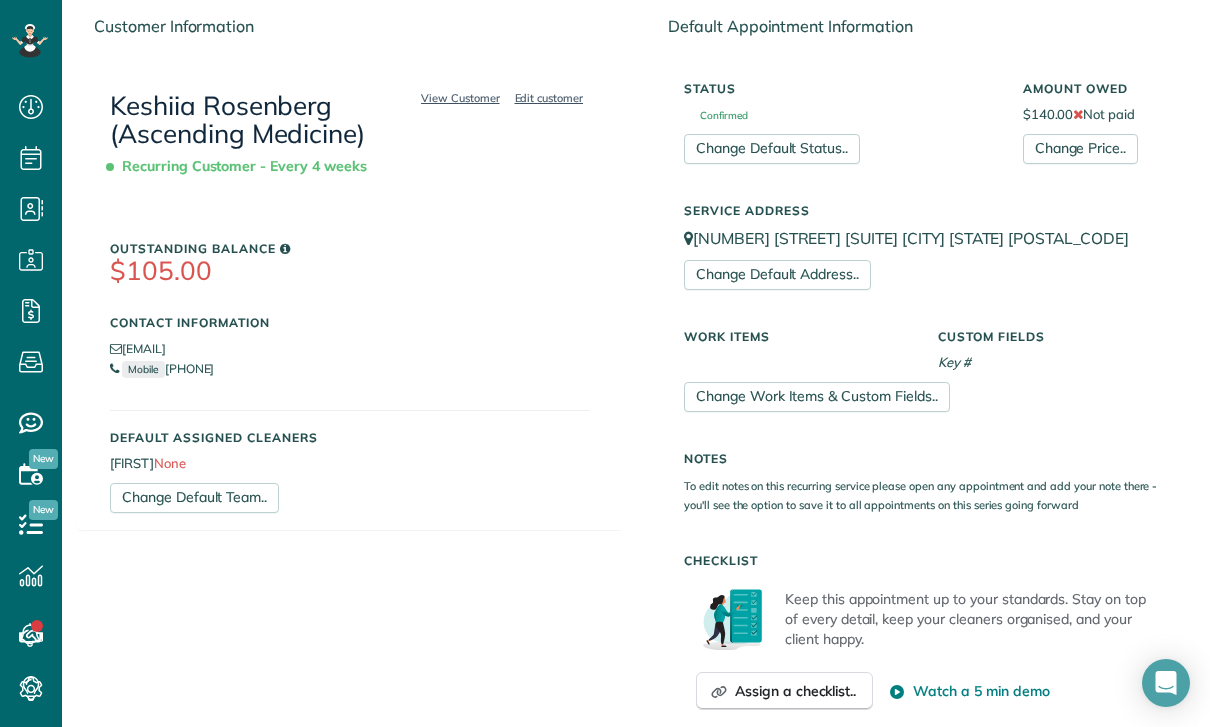 scroll, scrollTop: 271, scrollLeft: 0, axis: vertical 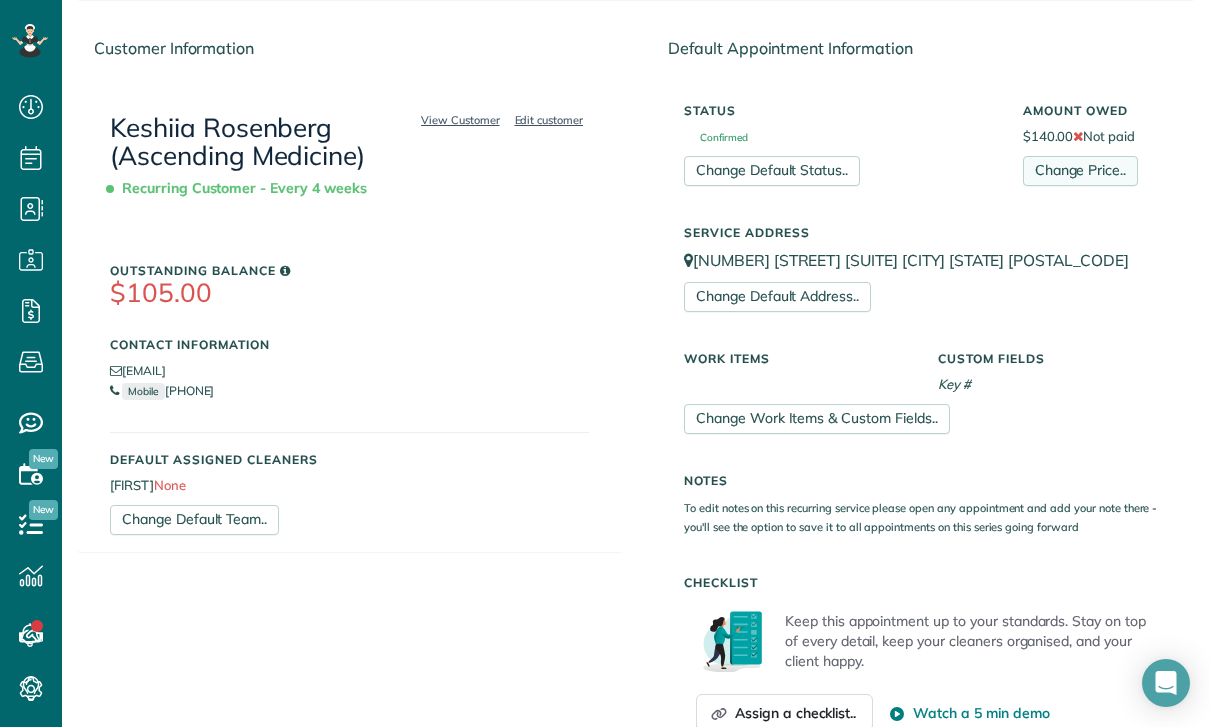 click on "Change Price.." at bounding box center [1080, 171] 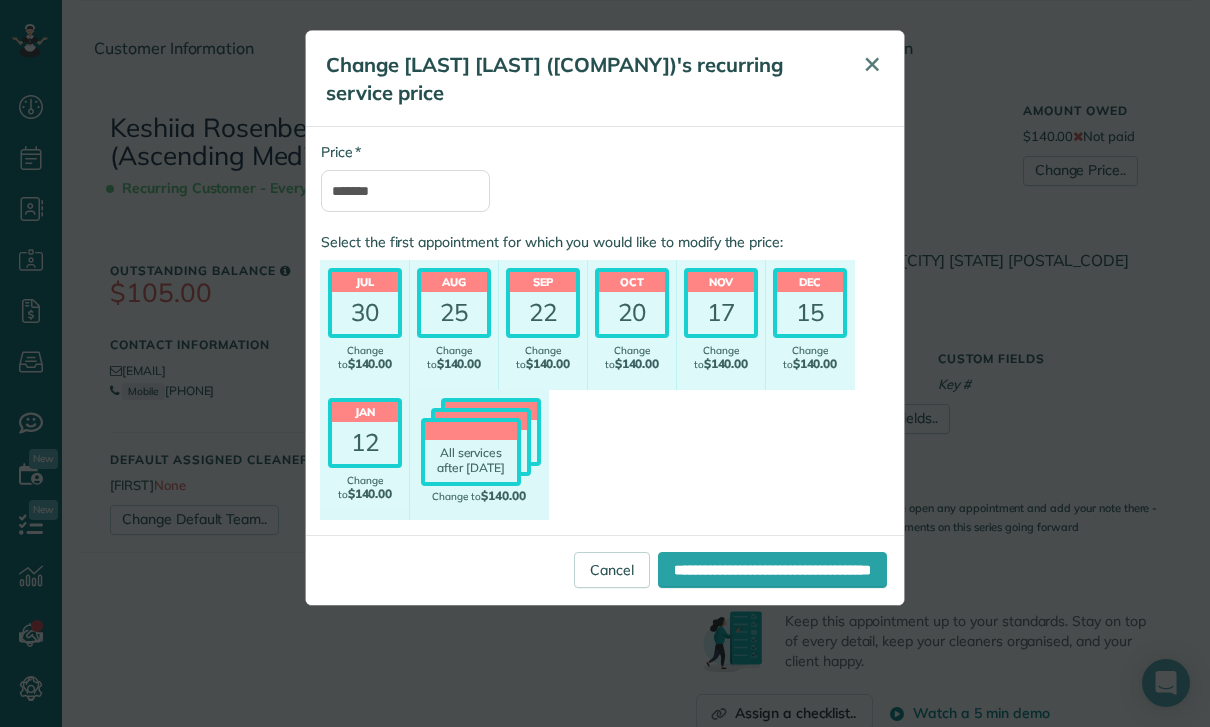 click on "✕" at bounding box center (872, 64) 